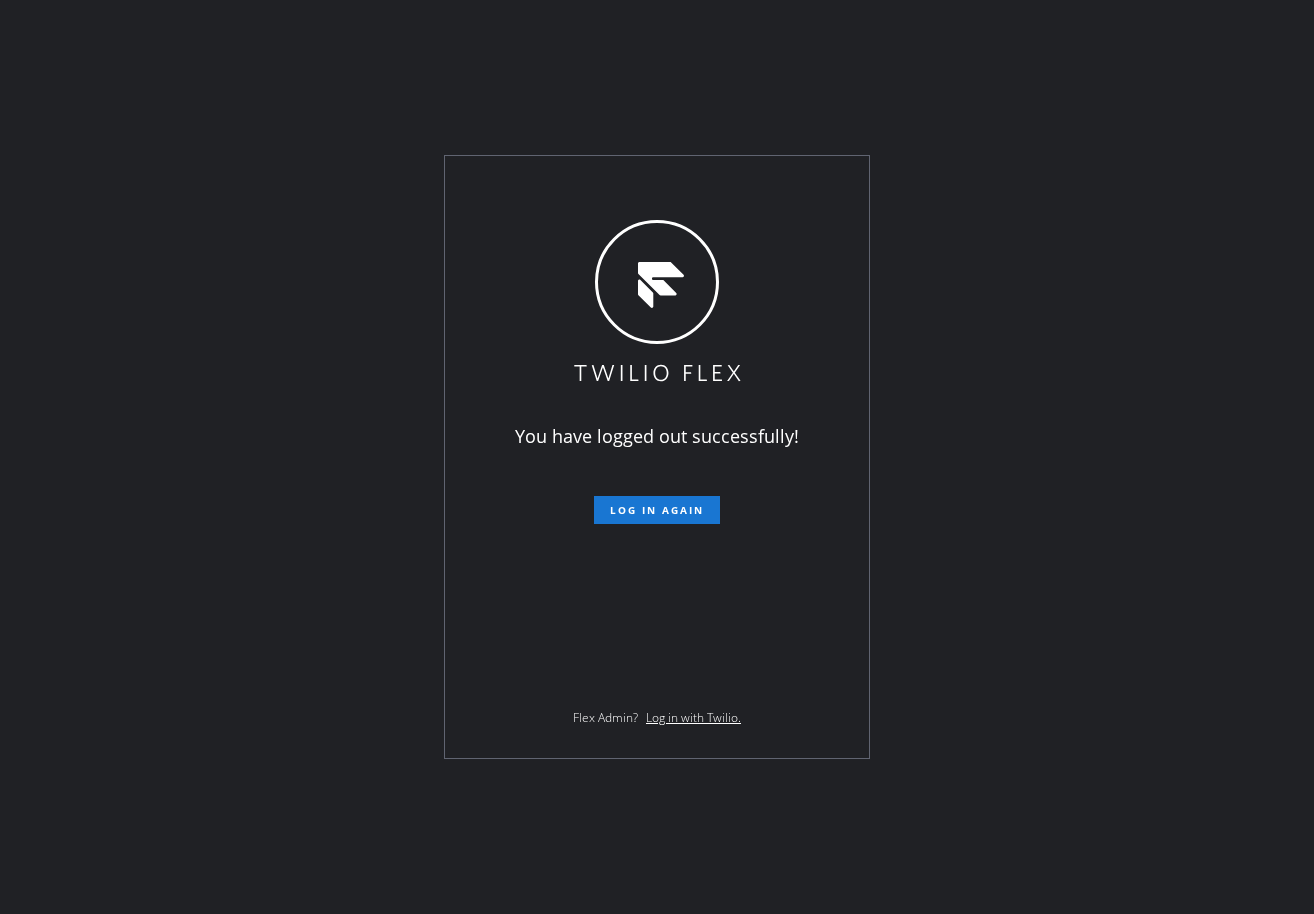 scroll, scrollTop: 0, scrollLeft: 0, axis: both 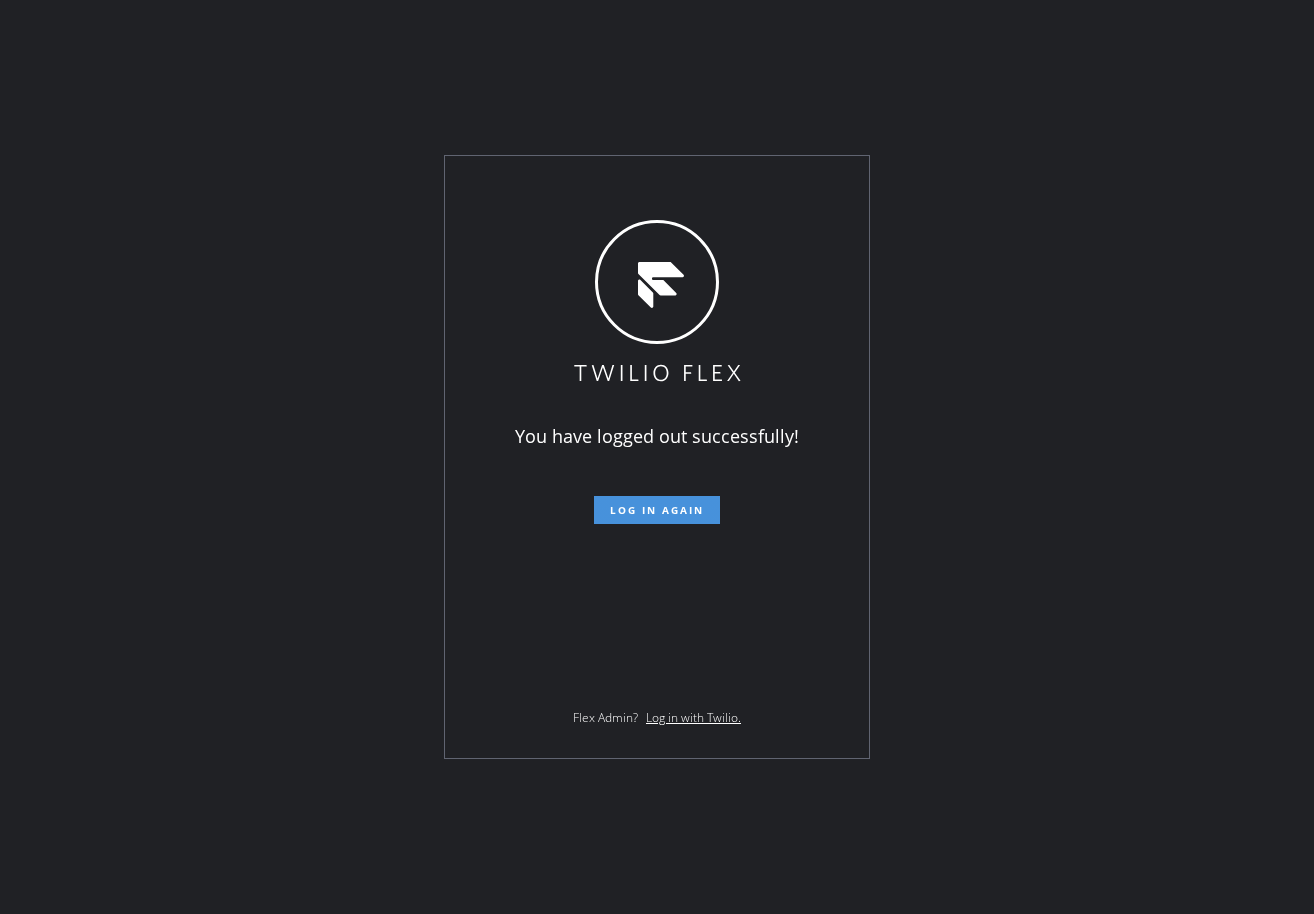 click on "Log in again" at bounding box center (657, 510) 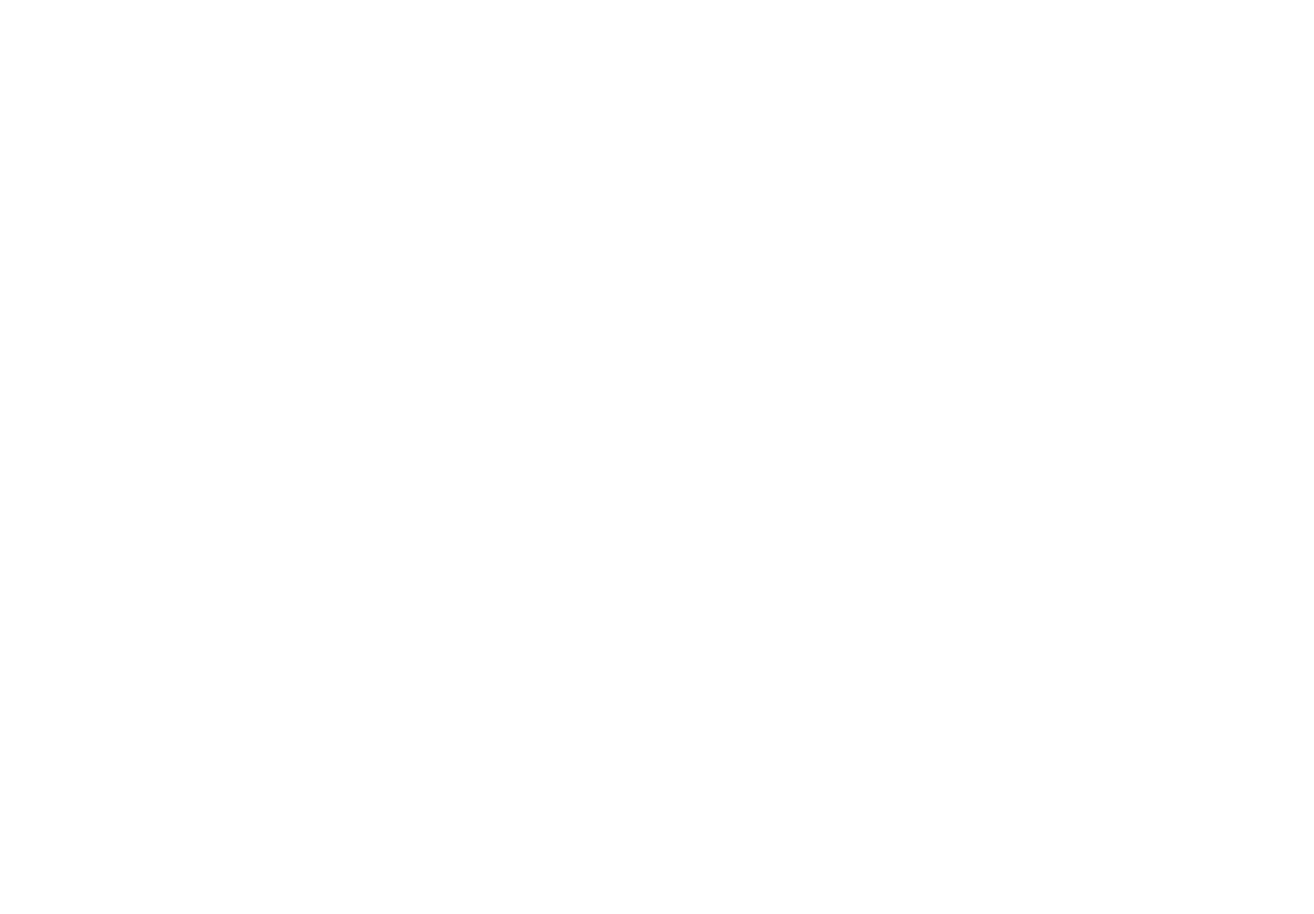 scroll, scrollTop: 0, scrollLeft: 0, axis: both 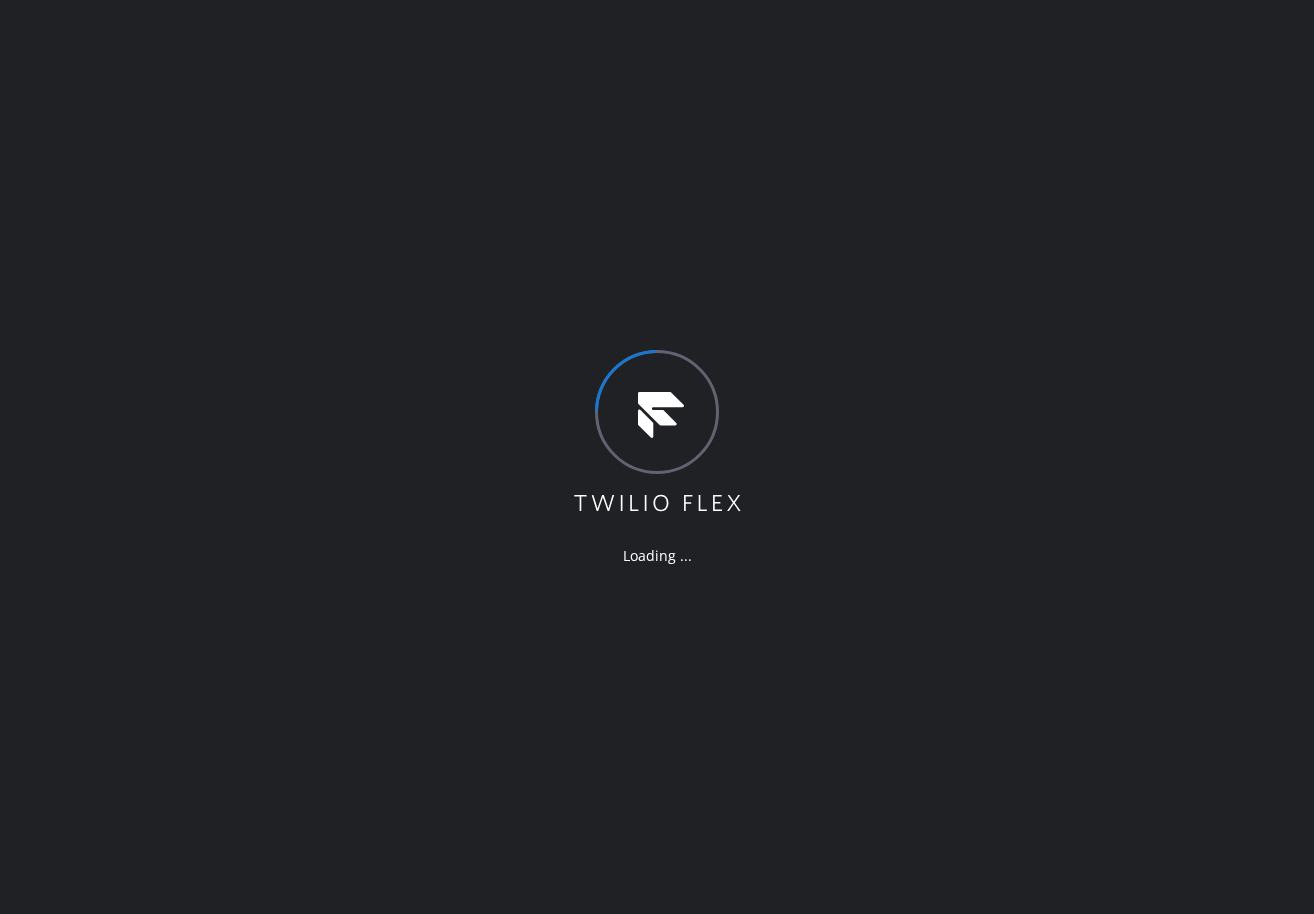 click on "Loading ..." at bounding box center [657, 457] 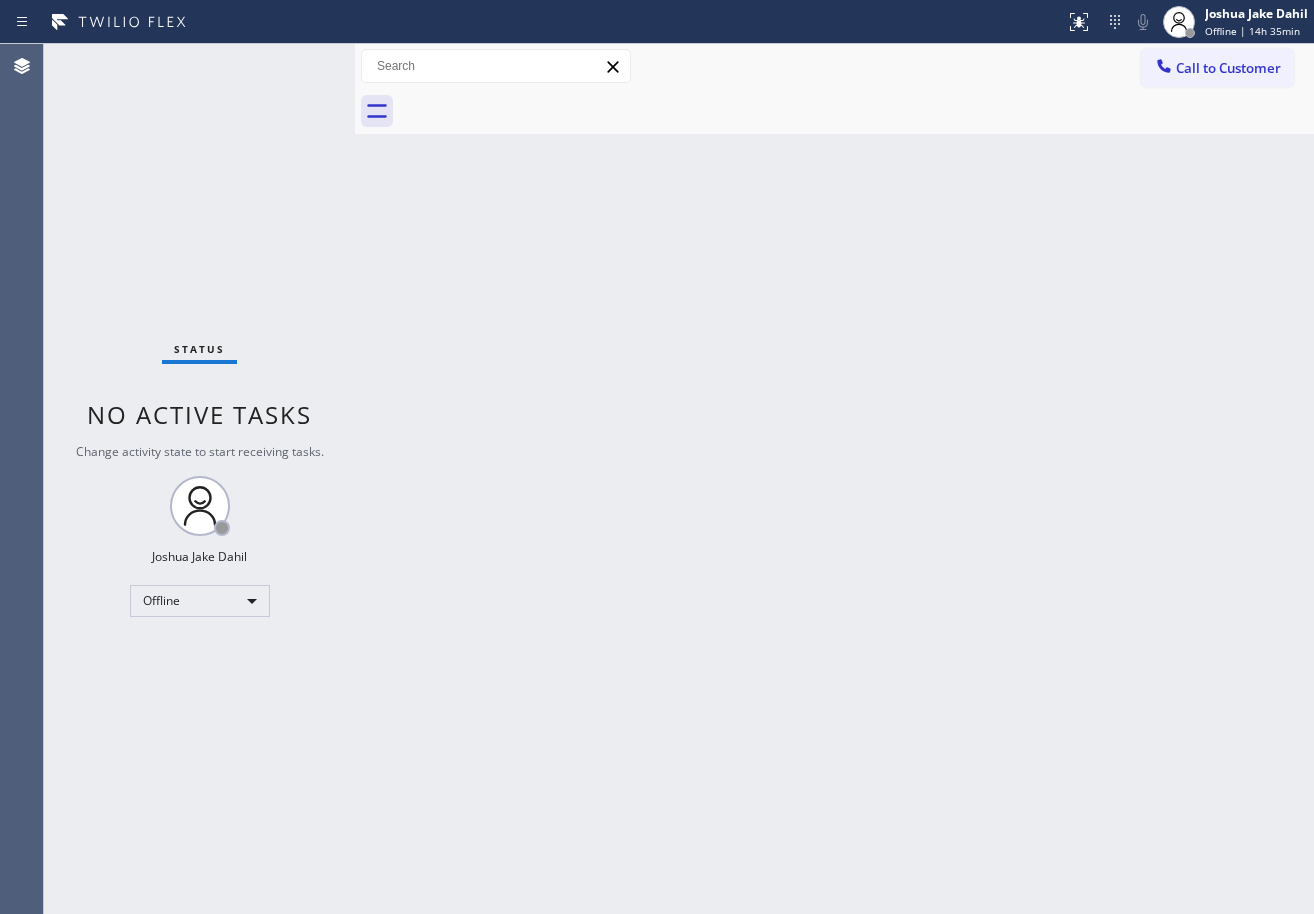 drag, startPoint x: 324, startPoint y: 56, endPoint x: 489, endPoint y: 300, distance: 294.55222 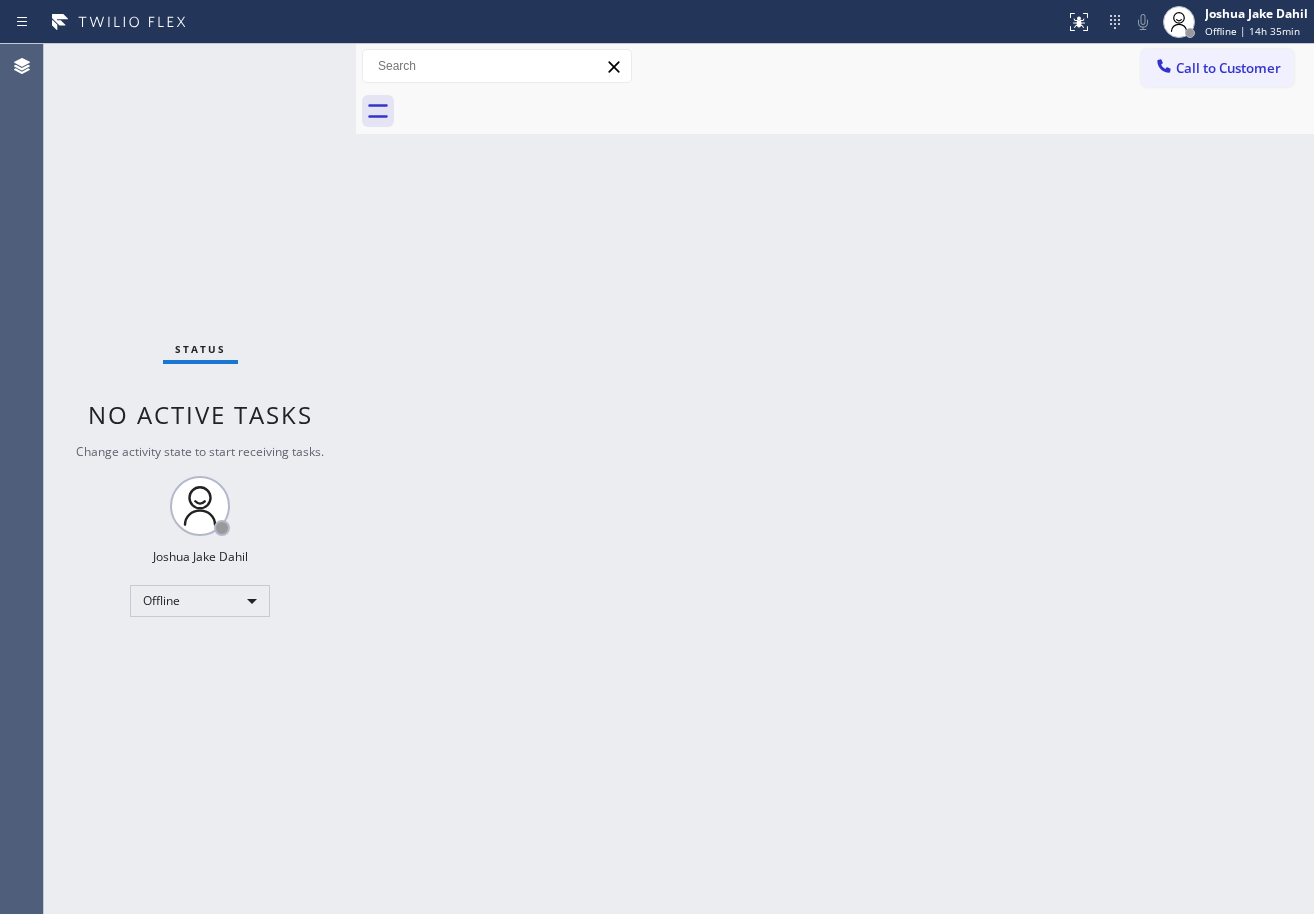click on "Back to Dashboard Change Sender ID Customers Technicians Select a contact Outbound call Technician Search Technician Your caller id phone number Your caller id phone number Call Technician info Name   Phone none Address none Change Sender ID HVAC +18559994417 5 Star Appliance +18557314952 Appliance Repair +18554611149 Plumbing +18889090120 Air Duct Cleaning +18006865038  Electricians +18005688664 Cancel Change Check personal SMS Reset Change No tabs Call to Customer Outbound call Location Search location Your caller id phone number Customer number Call Outbound call Technician Search Technician Your caller id phone number Your caller id phone number Call" at bounding box center [835, 479] 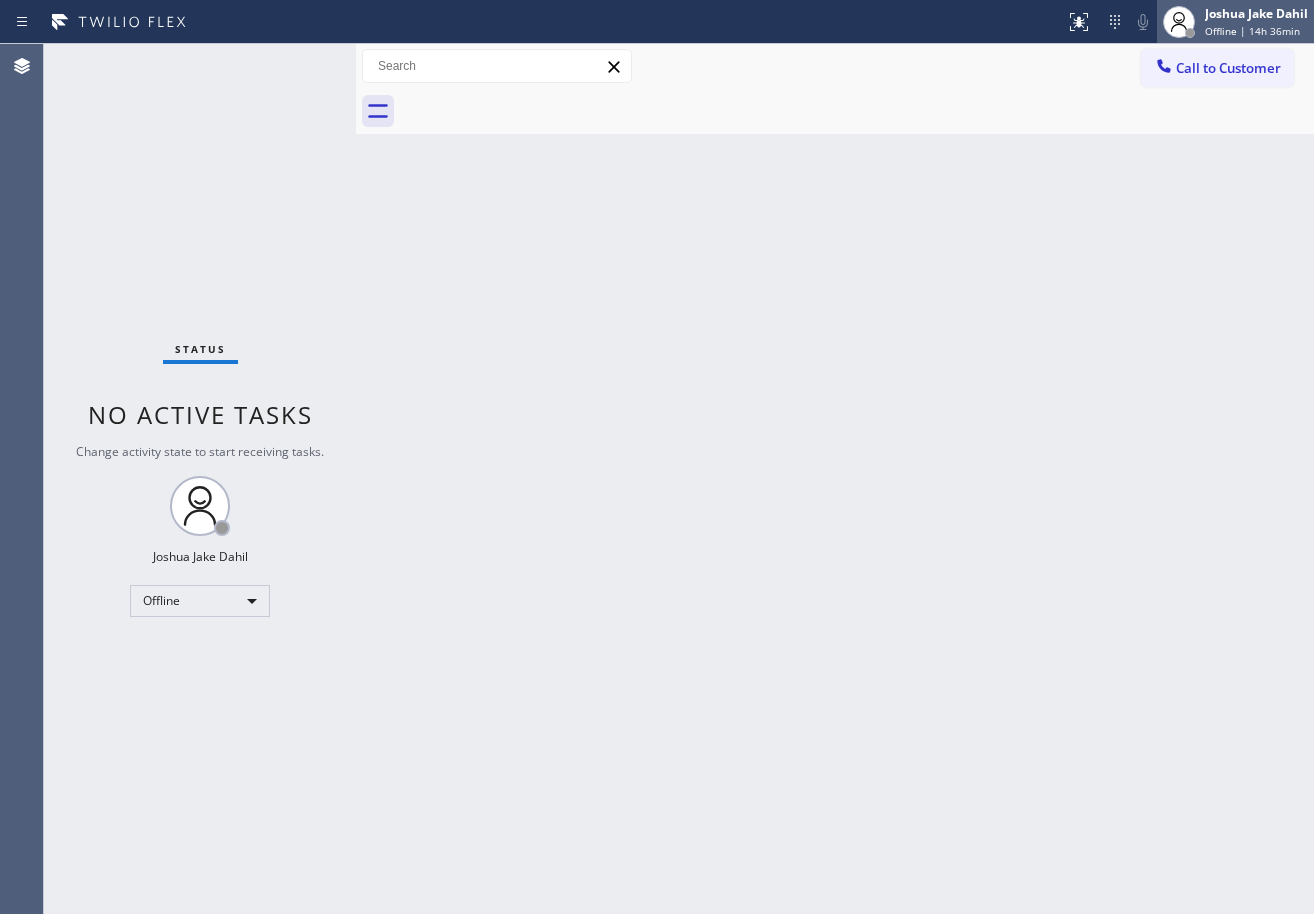 click on "Joshua Jake Dahil" at bounding box center (1256, 13) 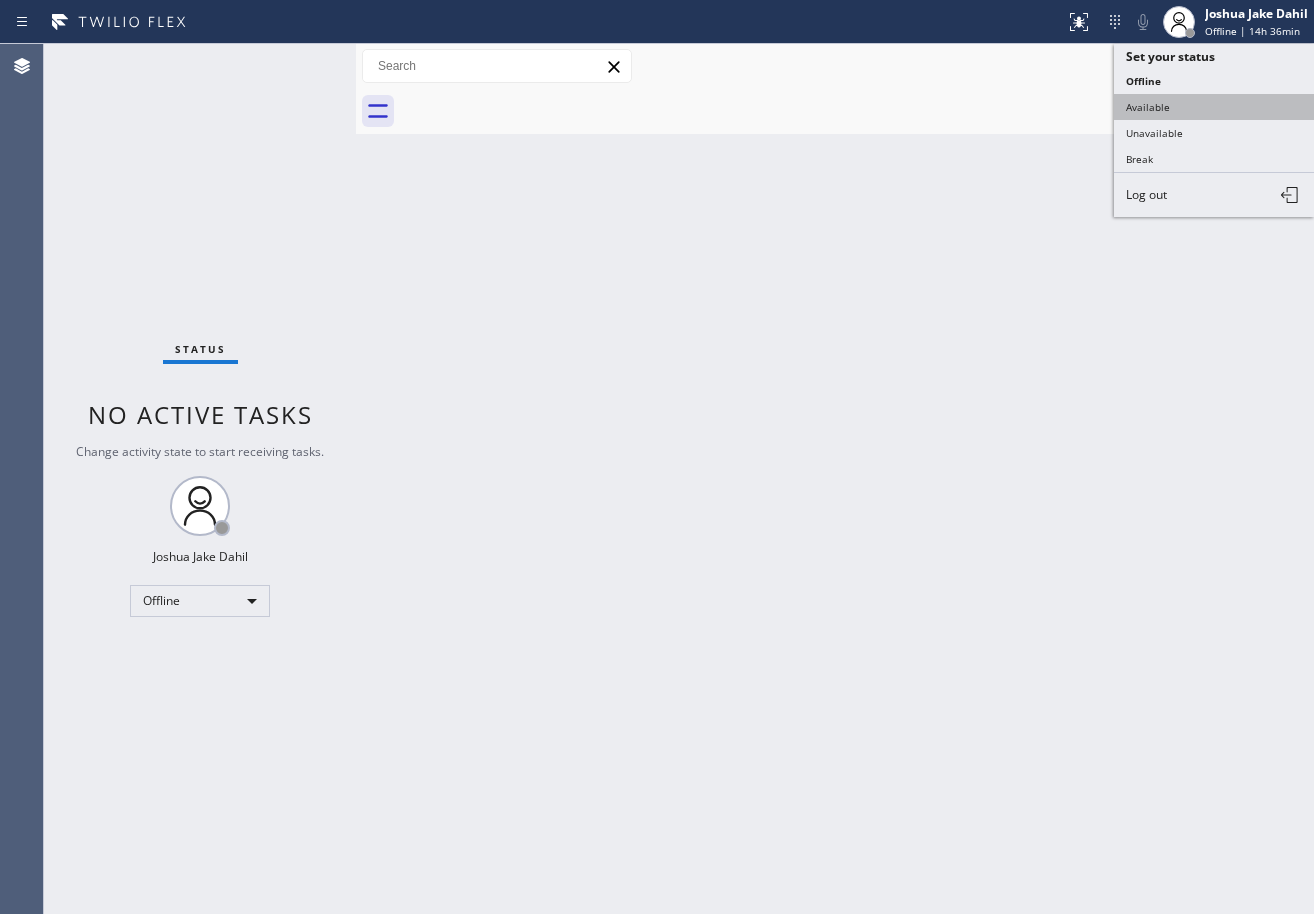 click on "Available" at bounding box center [1214, 107] 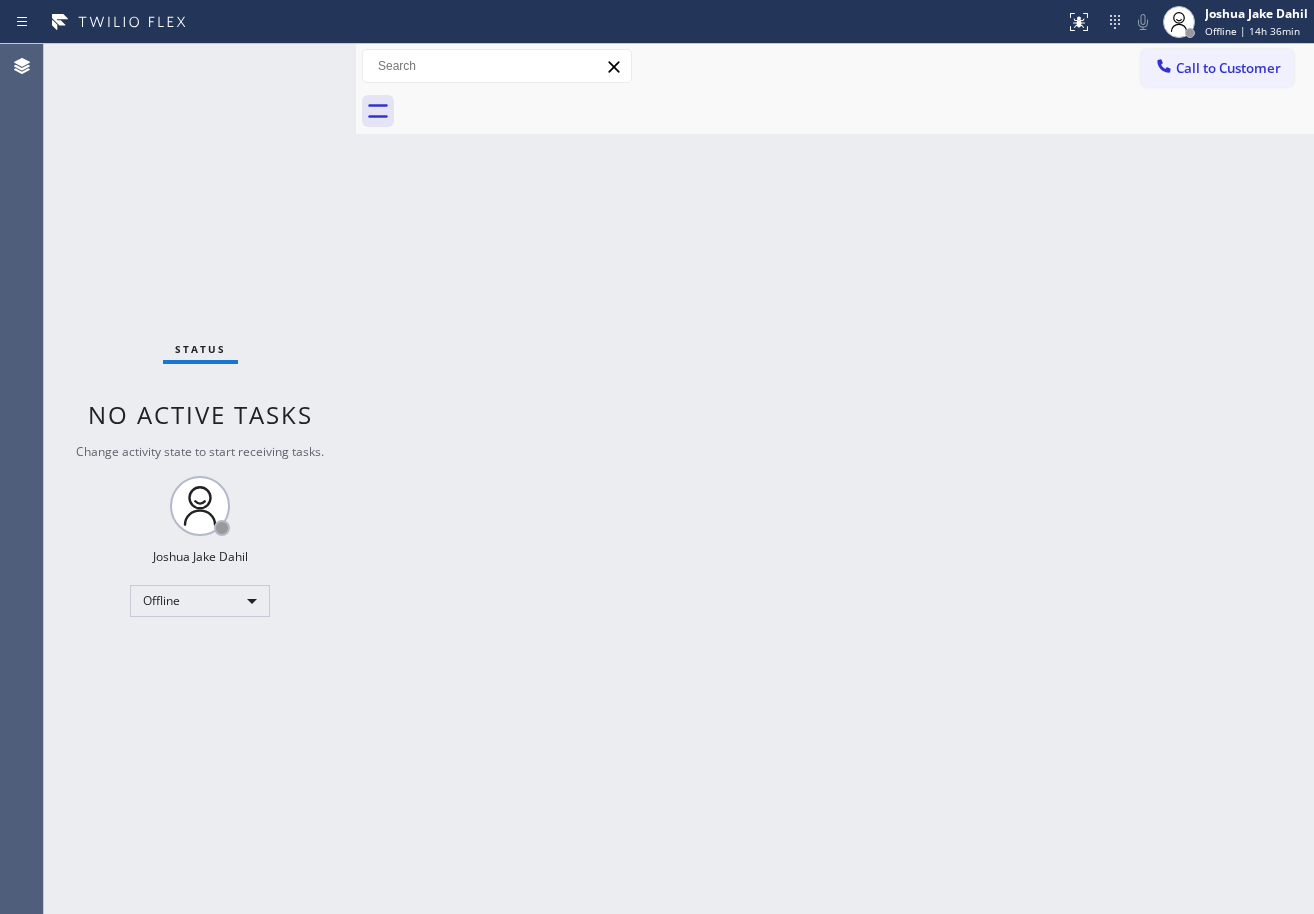 click on "Back to Dashboard Change Sender ID Customers Technicians Select a contact Outbound call Technician Search Technician Your caller id phone number Your caller id phone number Call Technician info Name   Phone none Address none Change Sender ID HVAC +18559994417 5 Star Appliance +18557314952 Appliance Repair +18554611149 Plumbing +18889090120 Air Duct Cleaning +18006865038  Electricians +18005688664 Cancel Change Check personal SMS Reset Change No tabs Call to Customer Outbound call Location Search location Your caller id phone number Customer number Call Outbound call Technician Search Technician Your caller id phone number Your caller id phone number Call" at bounding box center (835, 479) 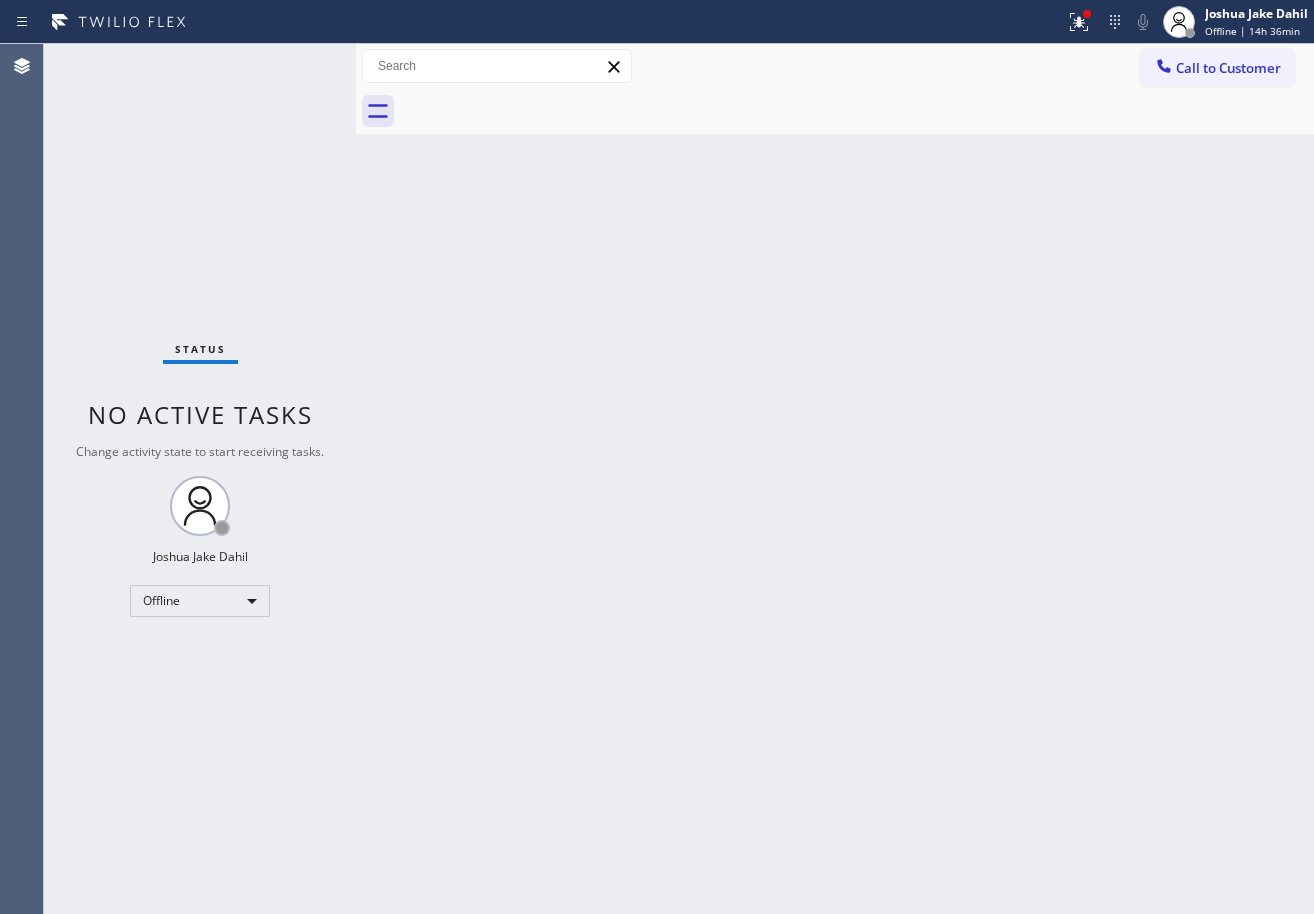 drag, startPoint x: 587, startPoint y: 693, endPoint x: 650, endPoint y: 878, distance: 195.43285 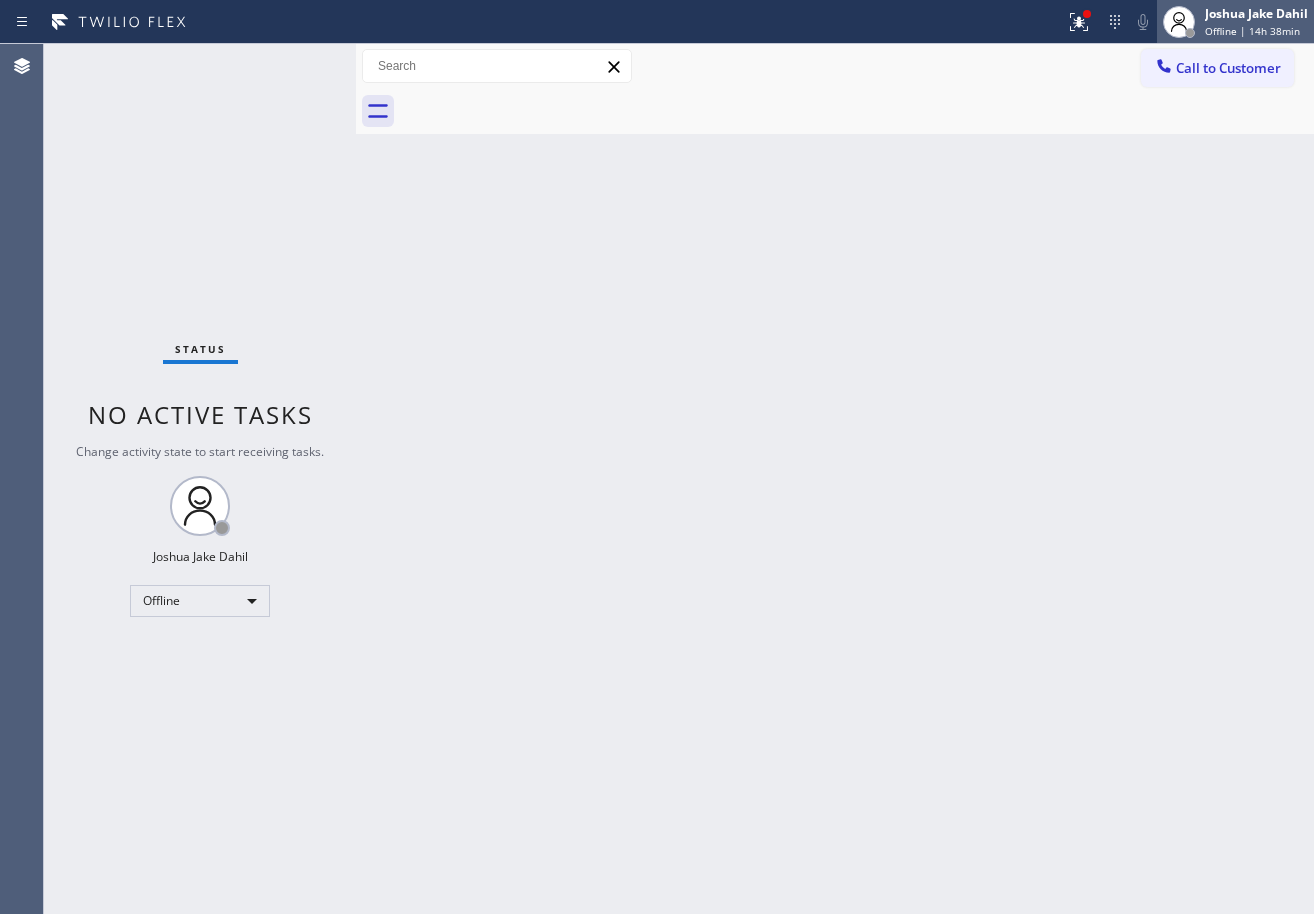 click on "Offline | 14h 38min" at bounding box center (1252, 31) 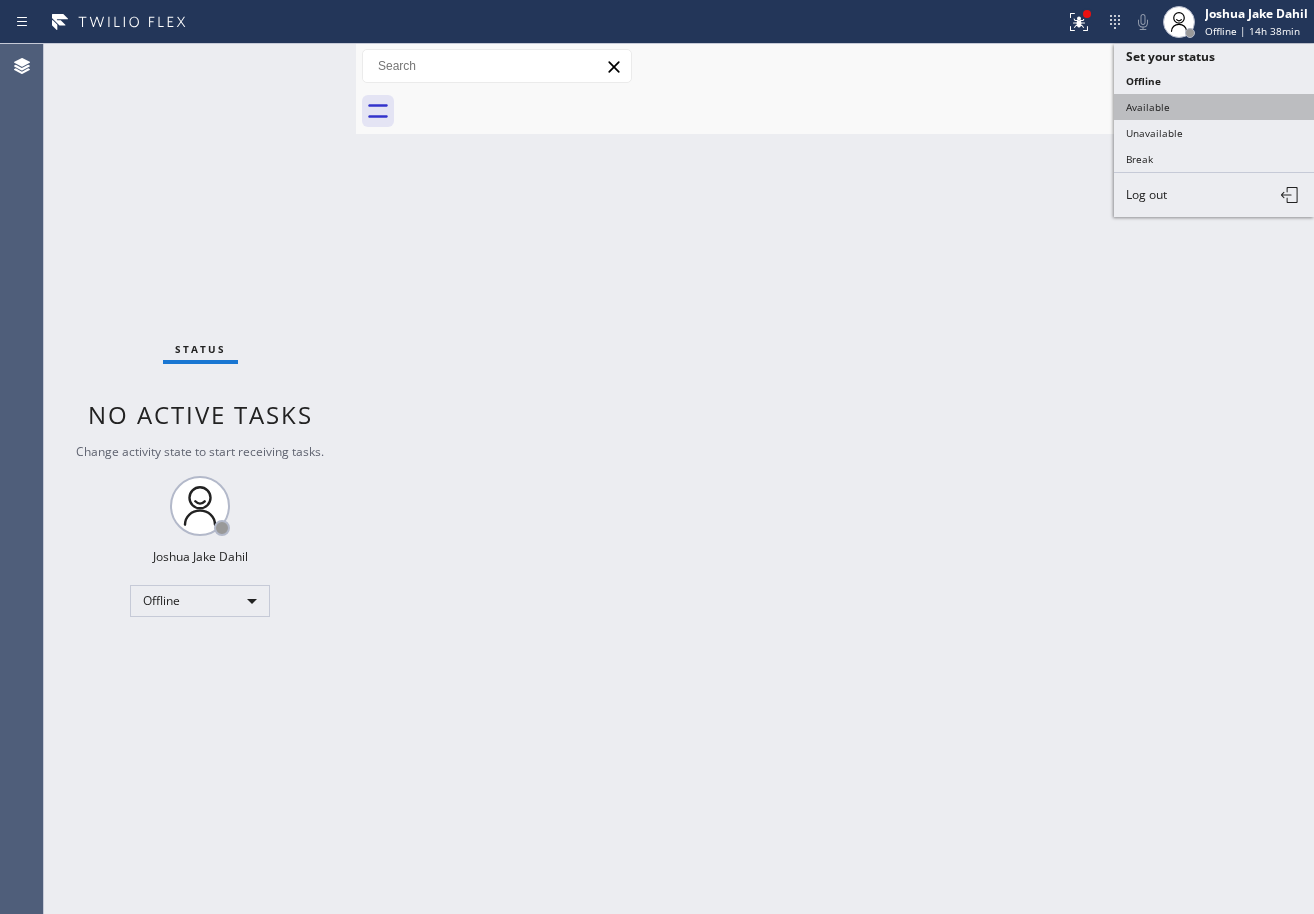 click on "Available" at bounding box center [1214, 107] 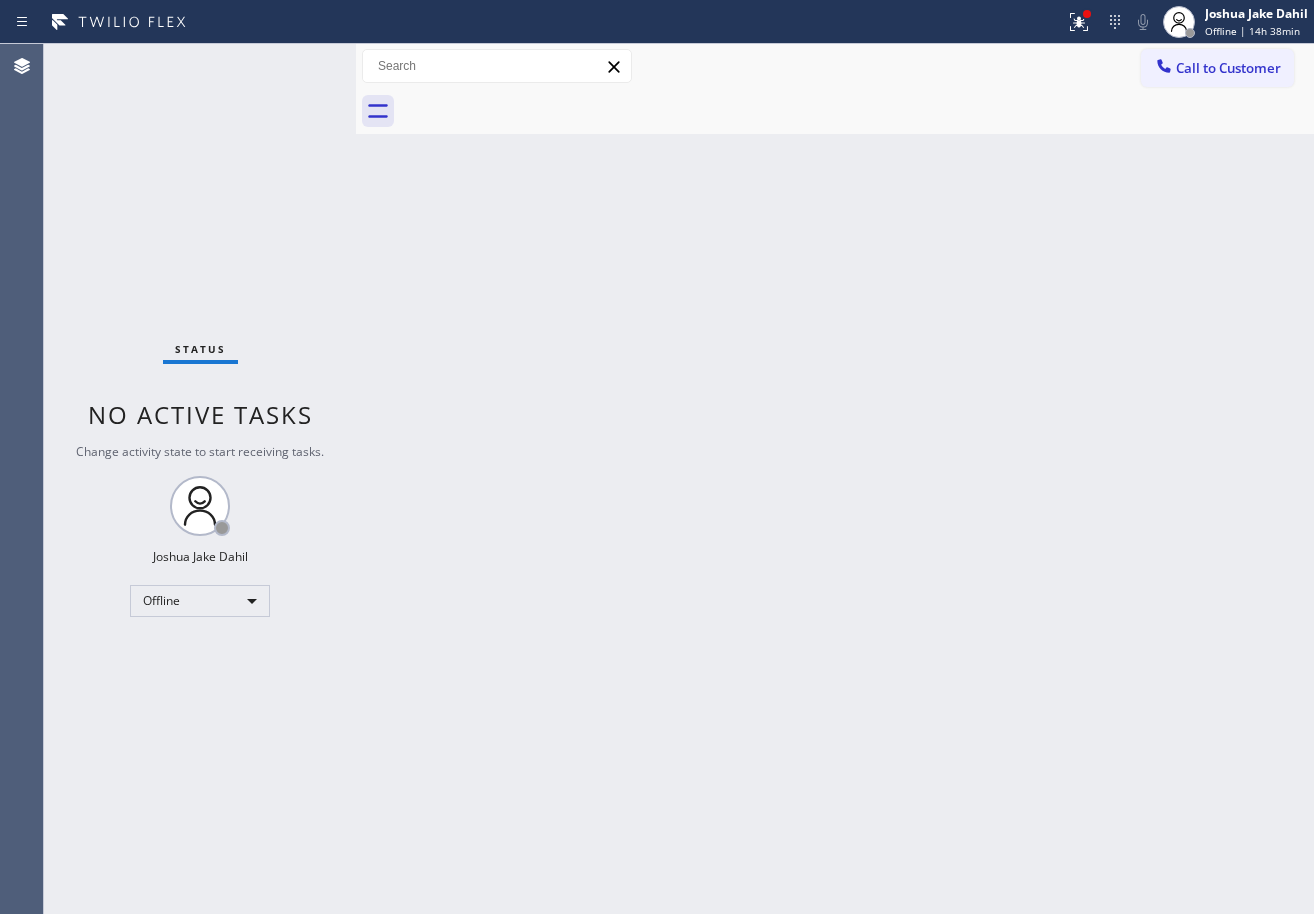 drag, startPoint x: 899, startPoint y: 554, endPoint x: 924, endPoint y: 646, distance: 95.33625 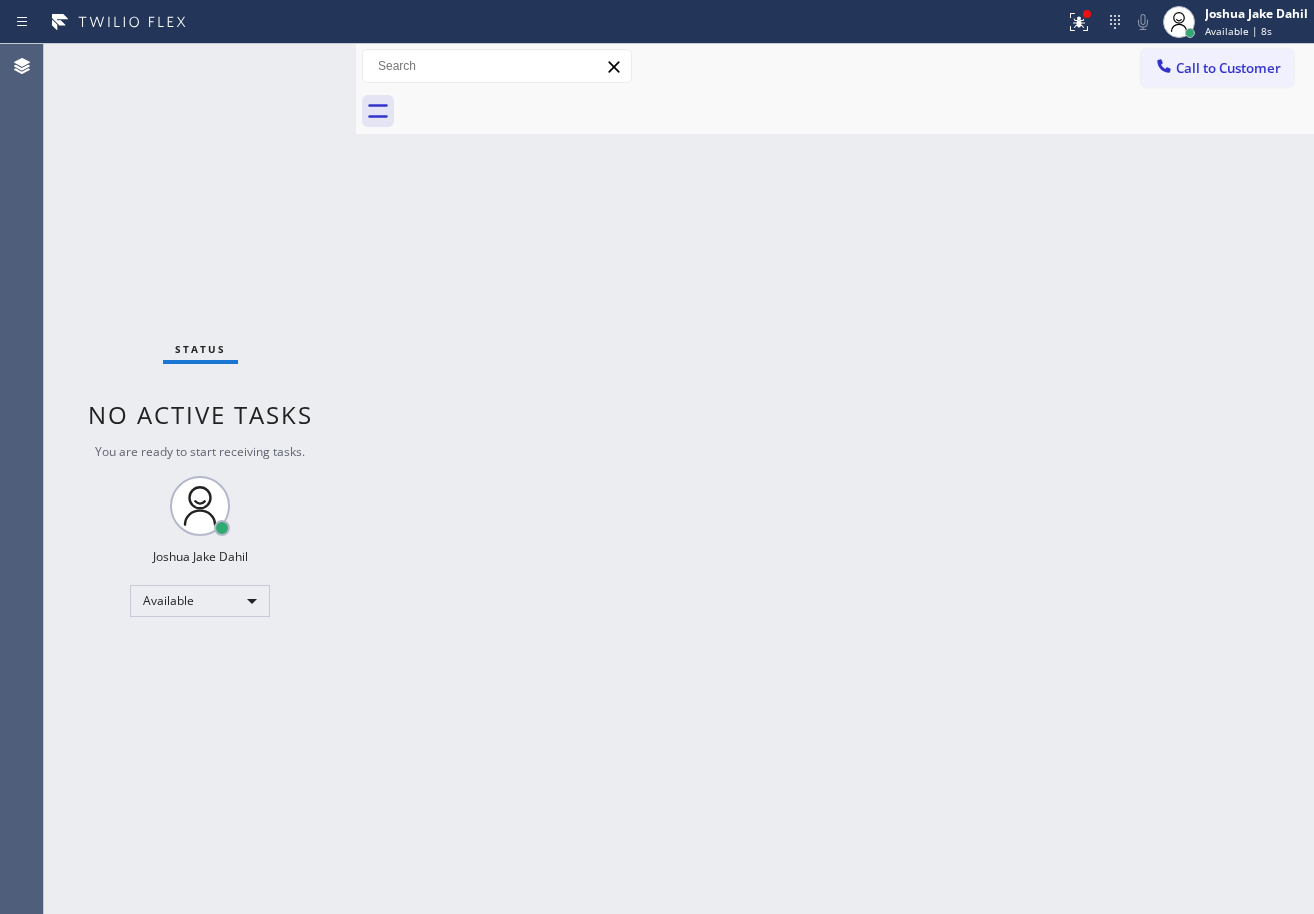 click at bounding box center [857, 111] 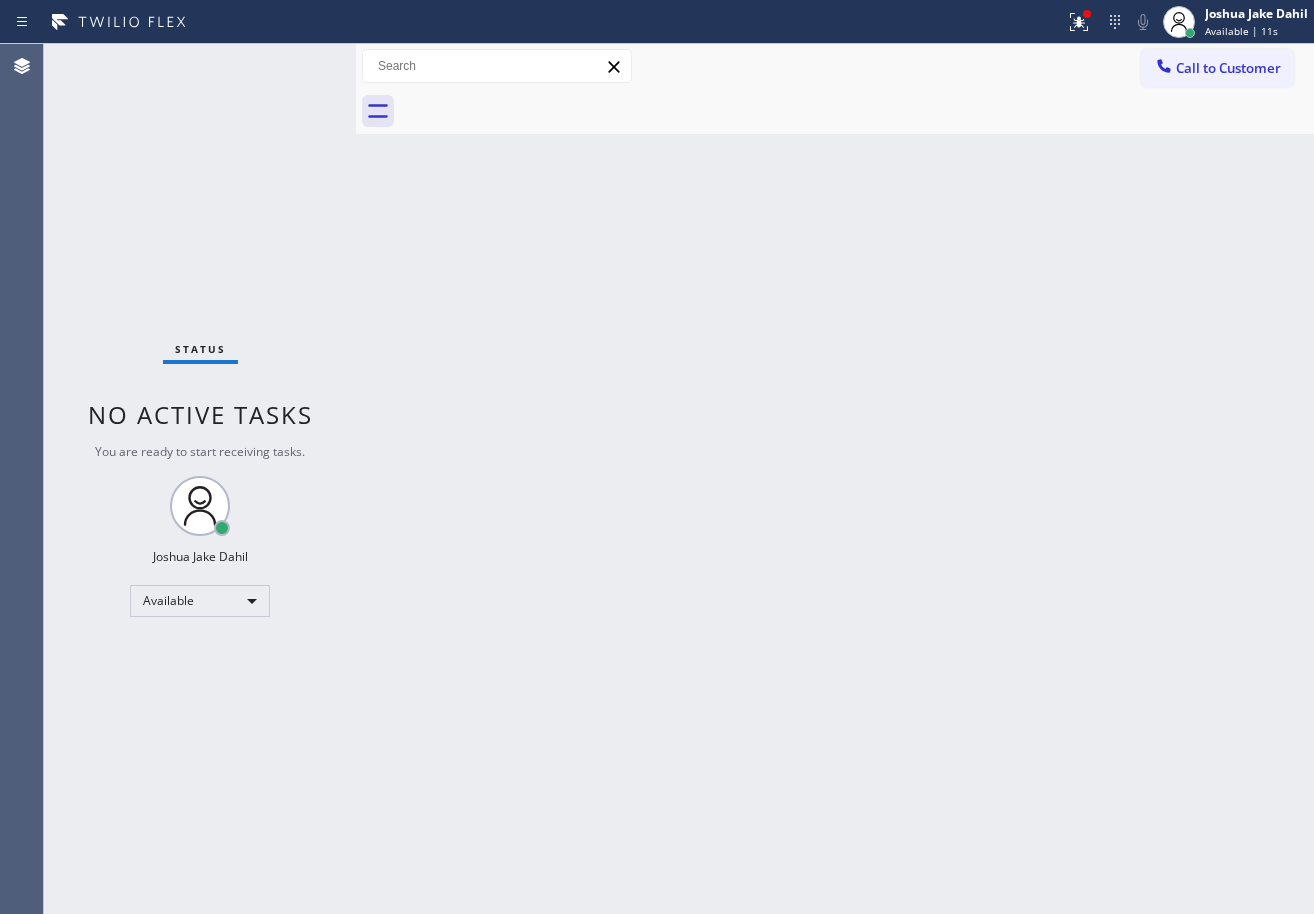 click on "Back to Dashboard Change Sender ID Customers Technicians Select a contact Outbound call Technician Search Technician Your caller id phone number Your caller id phone number Call Technician info Name   Phone none Address none Change Sender ID HVAC +18559994417 5 Star Appliance +18557314952 Appliance Repair +18554611149 Plumbing +18889090120 Air Duct Cleaning +18006865038  Electricians +18005688664 Cancel Change Check personal SMS Reset Change No tabs Call to Customer Outbound call Location Search location Your caller id phone number Customer number Call Outbound call Technician Search Technician Your caller id phone number Your caller id phone number Call" at bounding box center (835, 479) 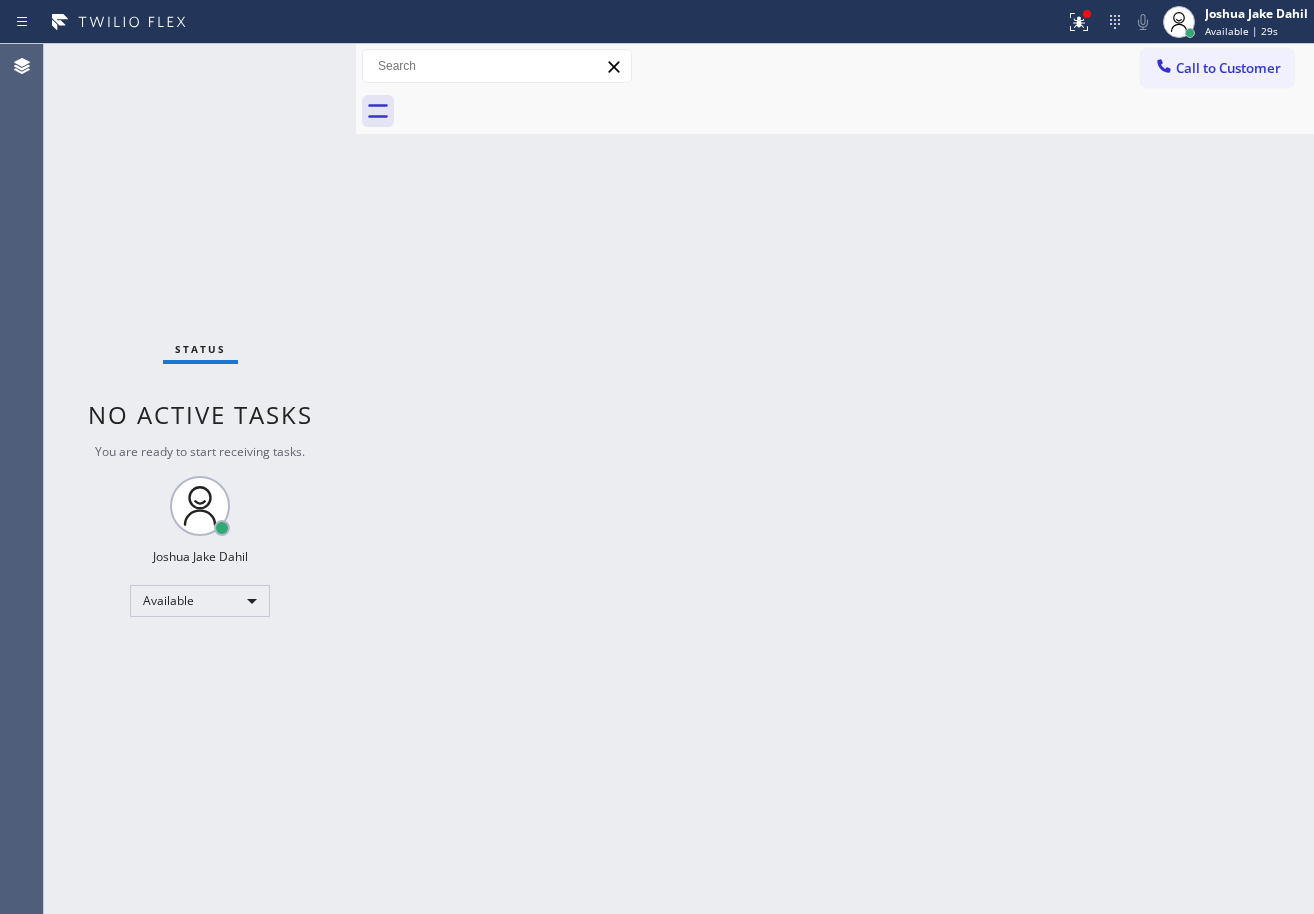 click on "Status  No active tasks   You are ready to start receiving tasks.  [FIRST] [LAST] Available" at bounding box center (200, 479) 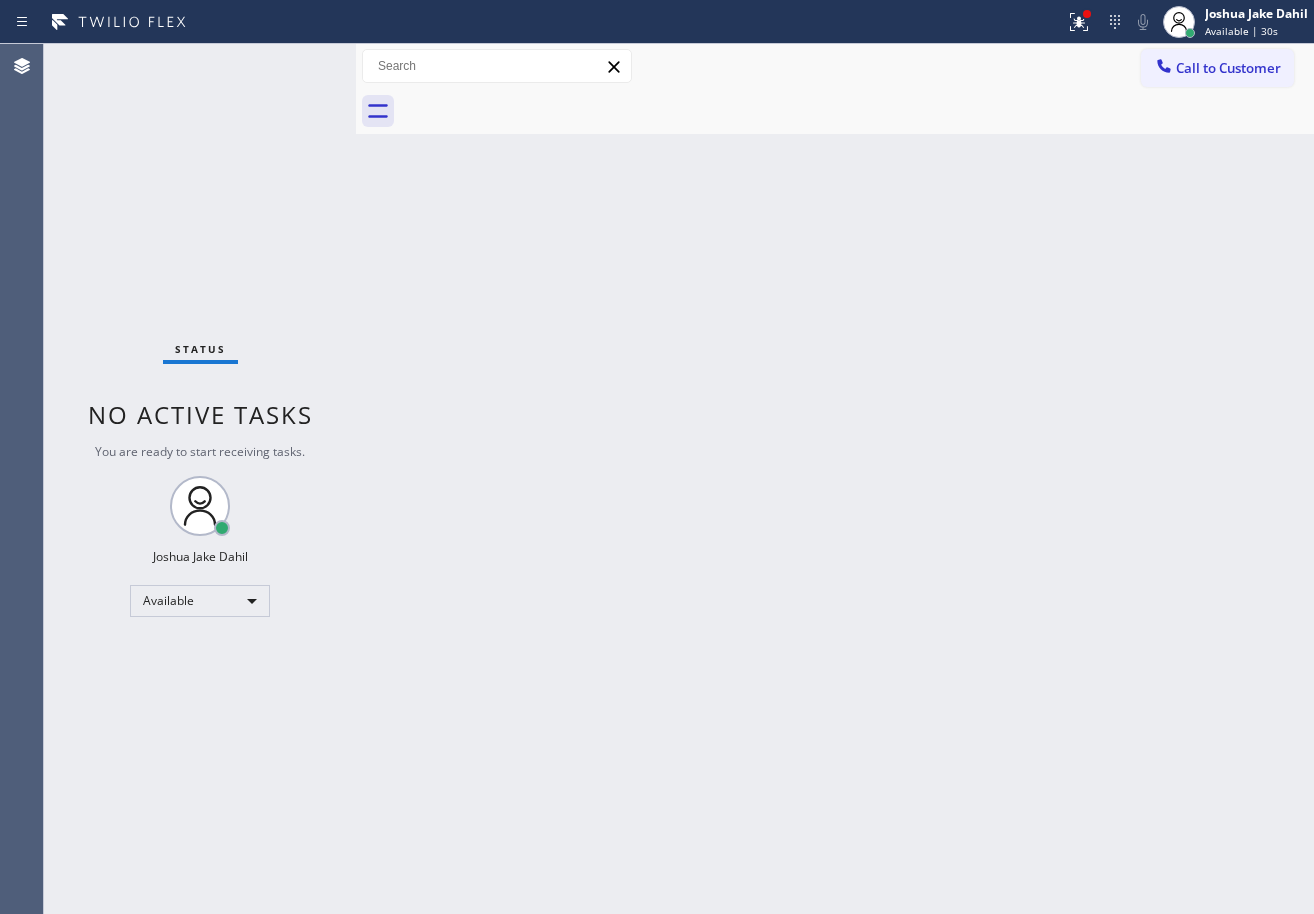 click on "Status  No active tasks   You are ready to start receiving tasks.  [FIRST] [LAST] Available" at bounding box center (200, 479) 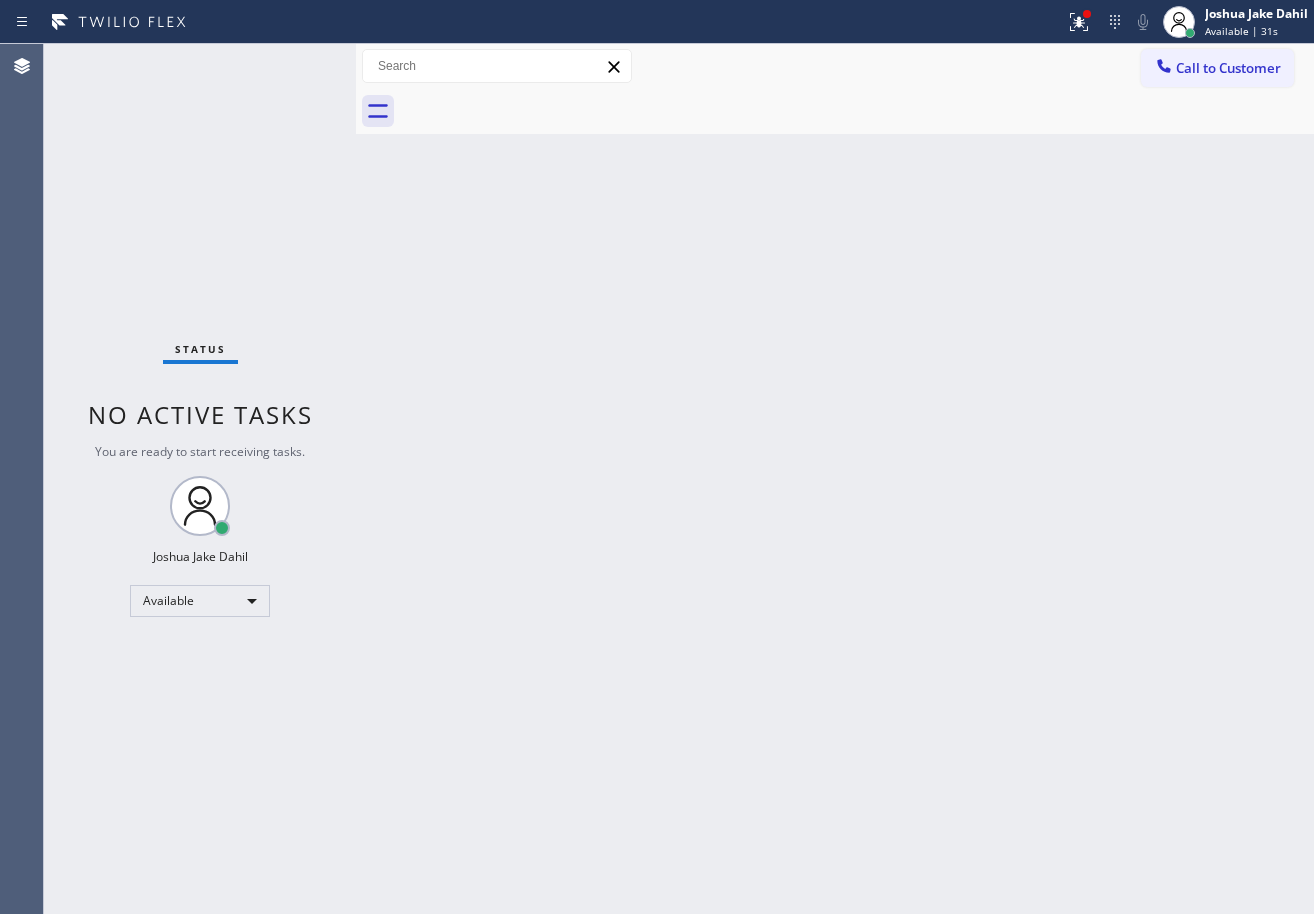 click on "Status  No active tasks   You are ready to start receiving tasks.  [FIRST] [LAST] Available" at bounding box center (200, 479) 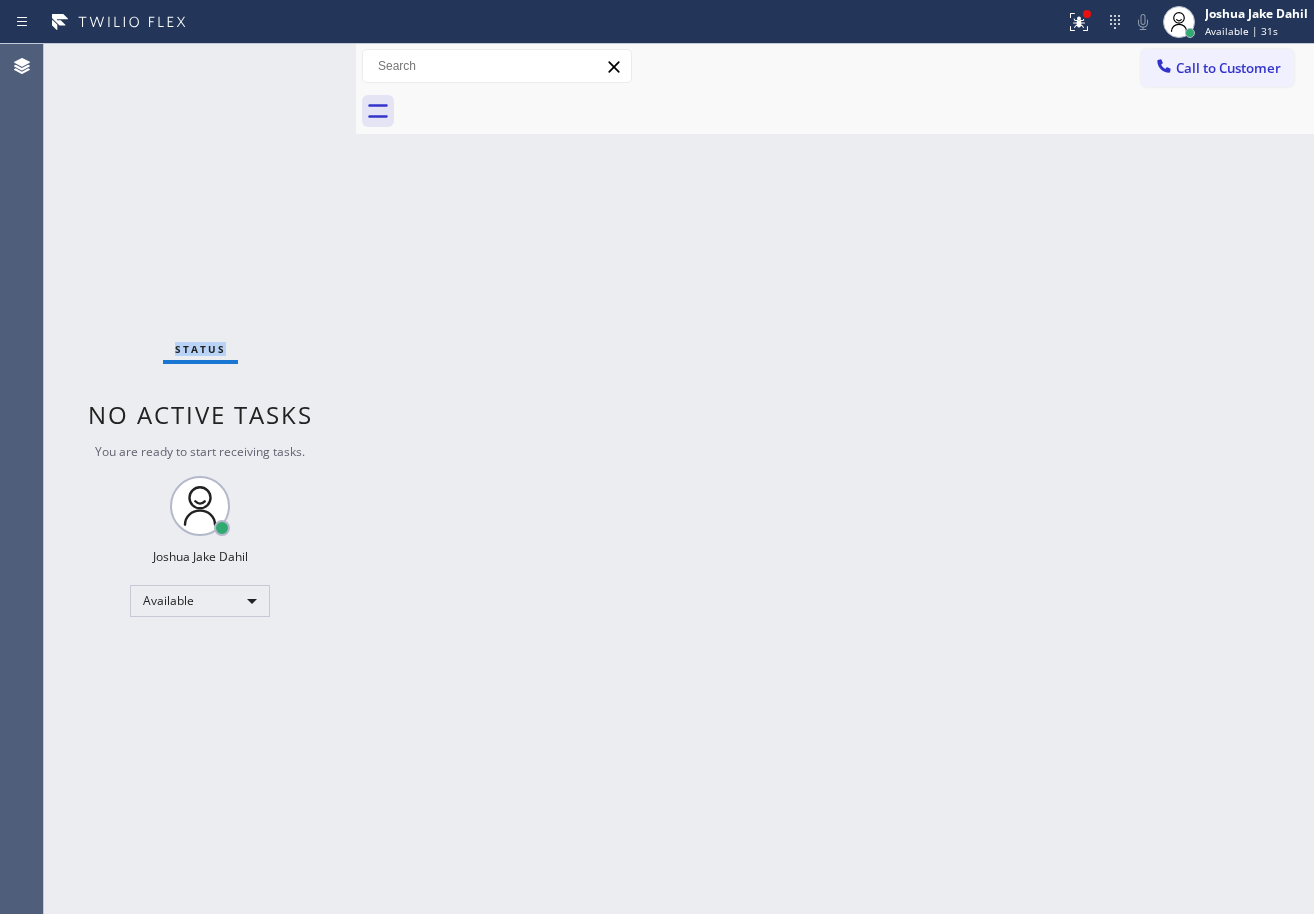 click on "Status  No active tasks   You are ready to start receiving tasks.  [FIRST] [LAST] Available" at bounding box center [200, 479] 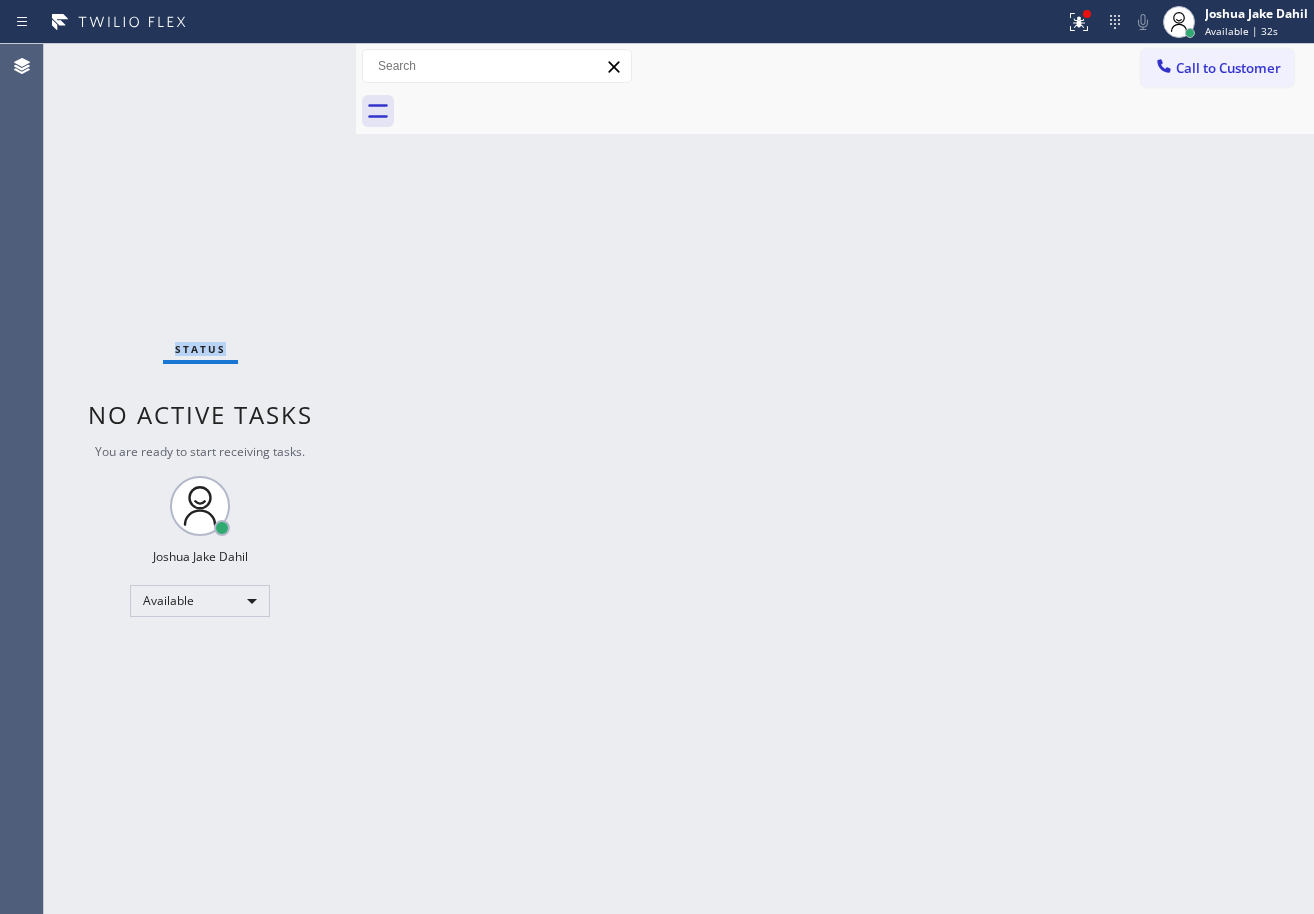 click on "Status  No active tasks   You are ready to start receiving tasks.  [FIRST] [LAST] Available" at bounding box center (200, 479) 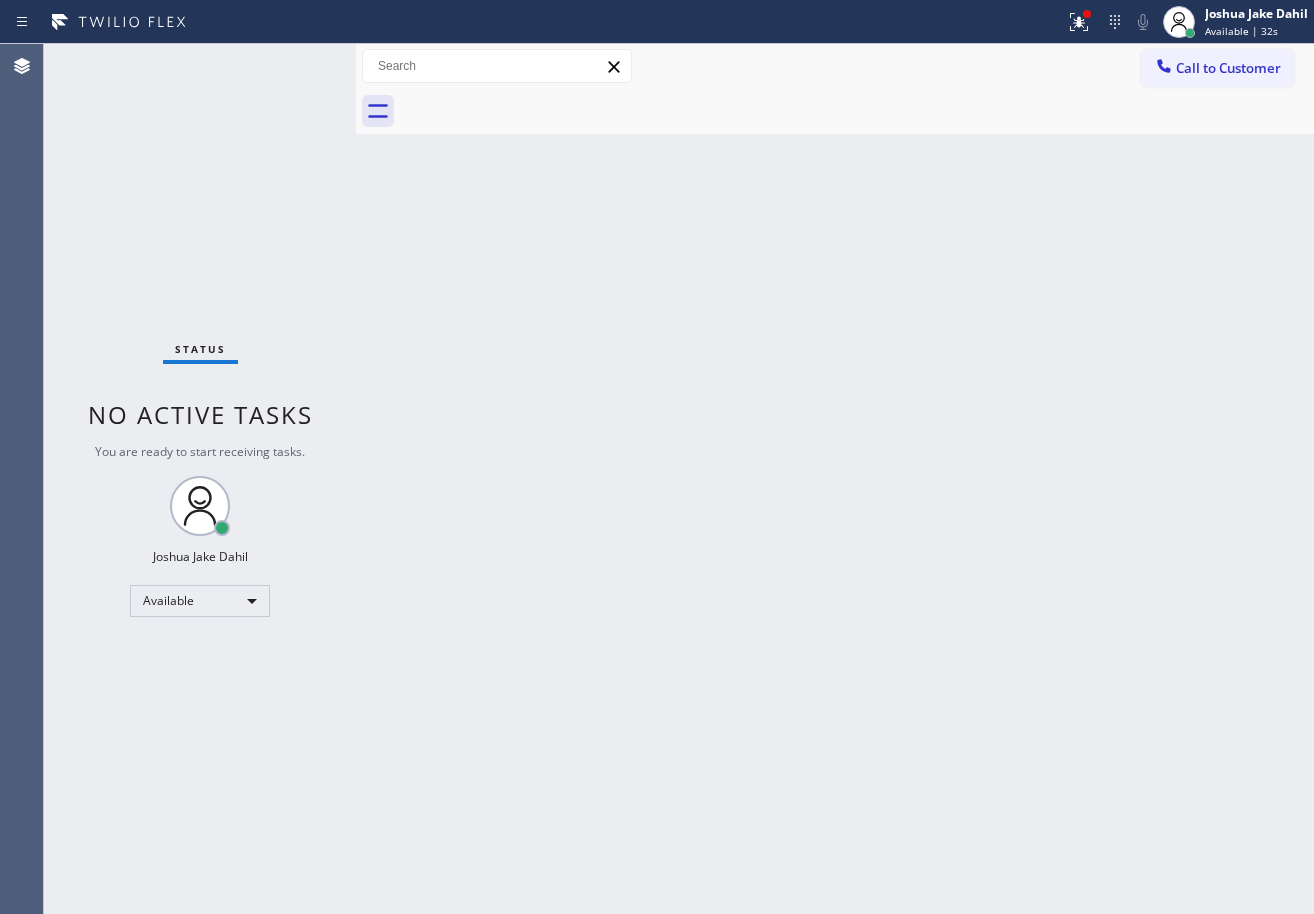 click on "Status  No active tasks   You are ready to start receiving tasks.  [FIRST] [LAST] Available" at bounding box center [200, 479] 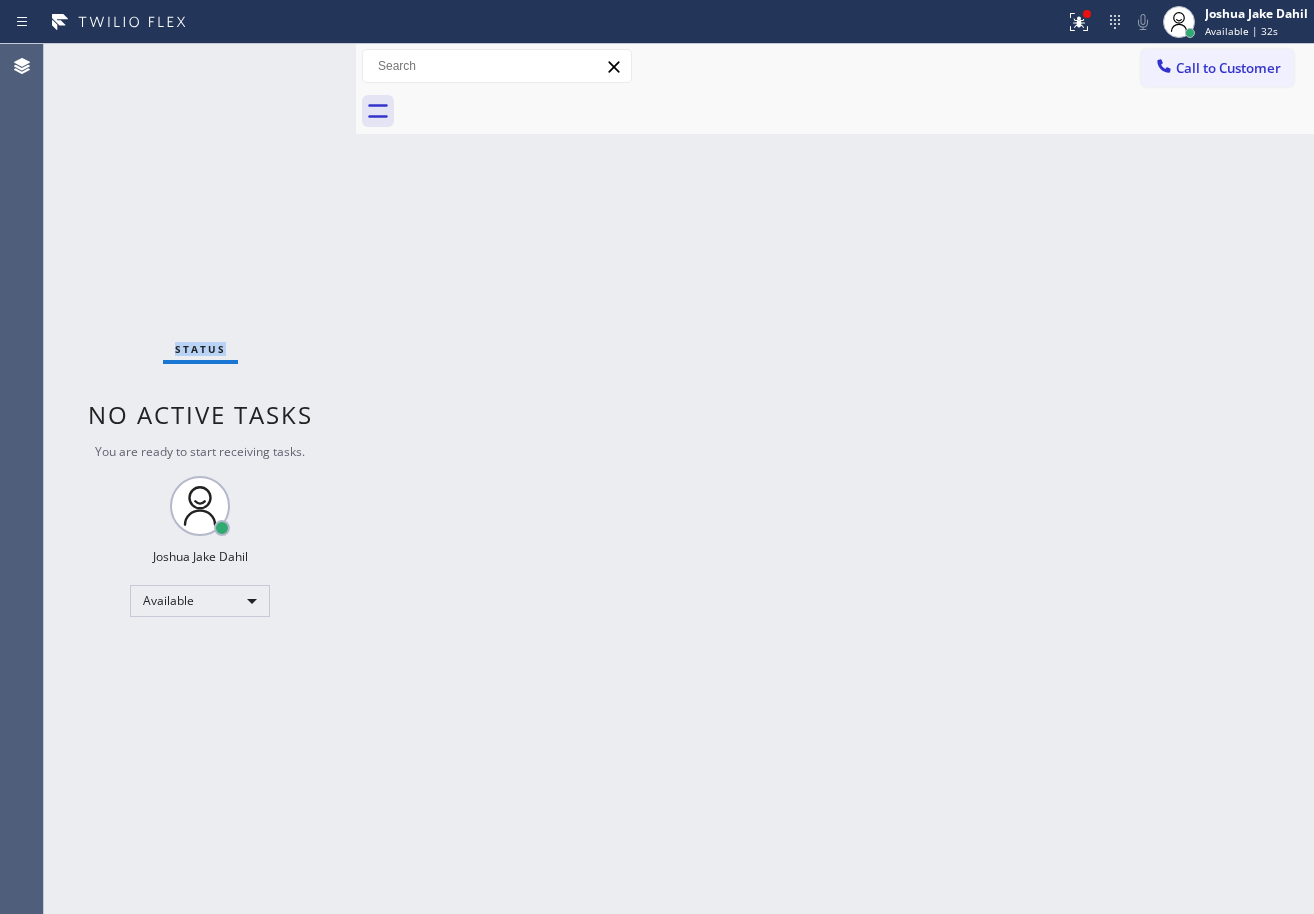 click on "Status  No active tasks   You are ready to start receiving tasks.  [FIRST] [LAST] Available" at bounding box center [200, 479] 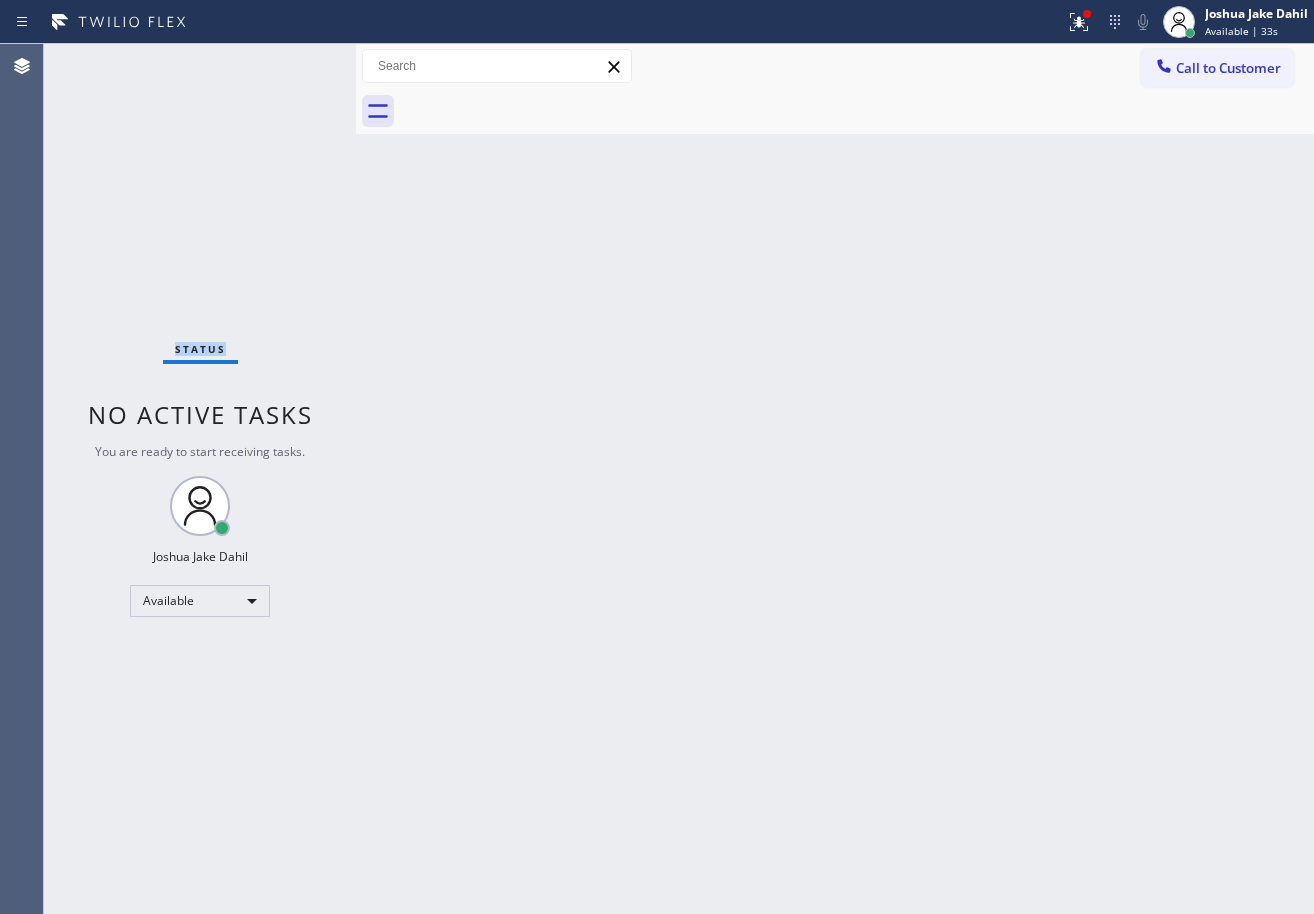 click on "Status  No active tasks   You are ready to start receiving tasks.  [FIRST] [LAST] Available" at bounding box center (200, 479) 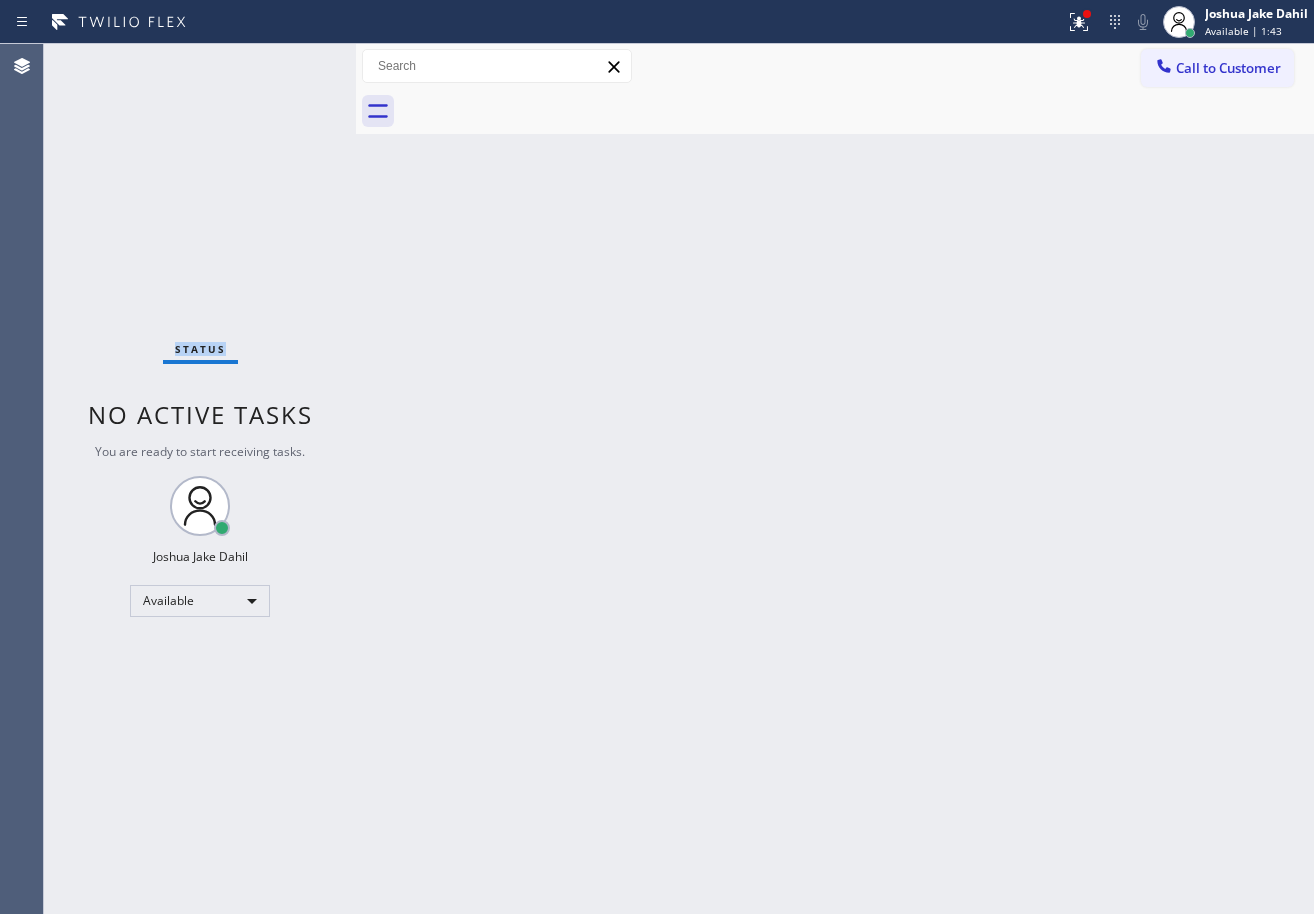 click on "Status  No active tasks   You are ready to start receiving tasks.  [FIRST] [LAST] Available" at bounding box center [200, 479] 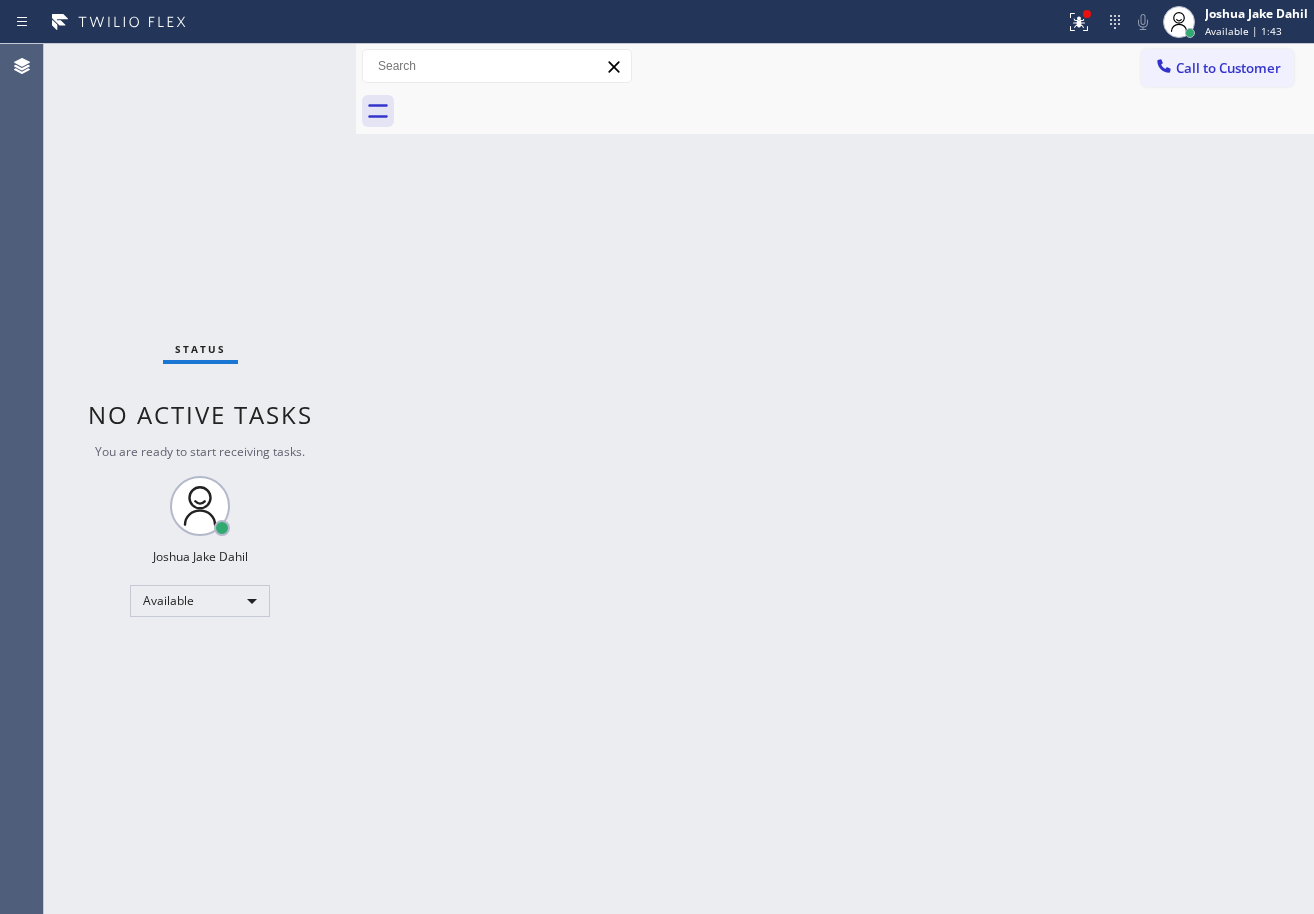 click on "Status  No active tasks   You are ready to start receiving tasks.  [FIRST] [LAST] Available" at bounding box center (200, 479) 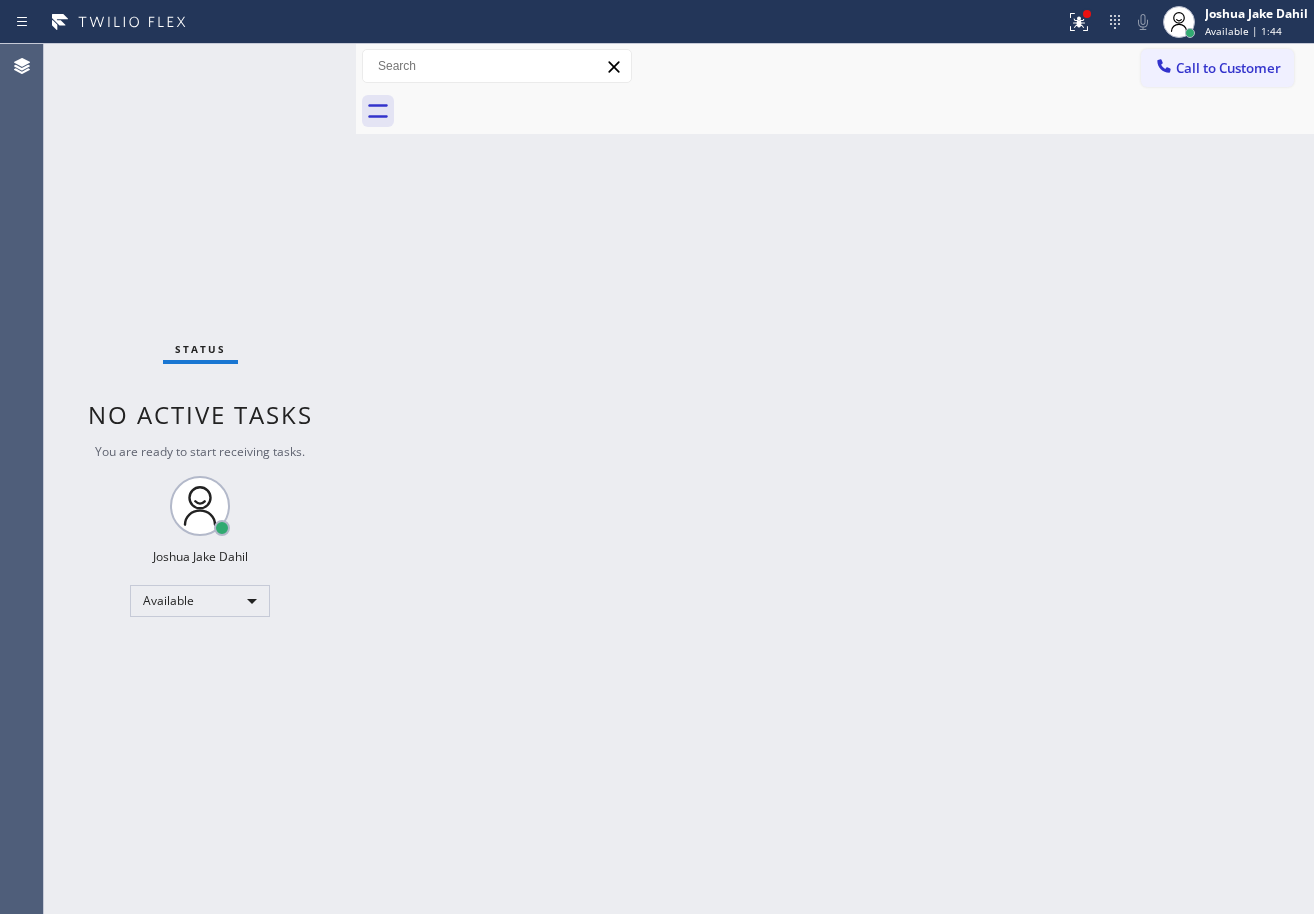 click on "Status  No active tasks   You are ready to start receiving tasks.  [FIRST] [LAST] Available" at bounding box center (200, 479) 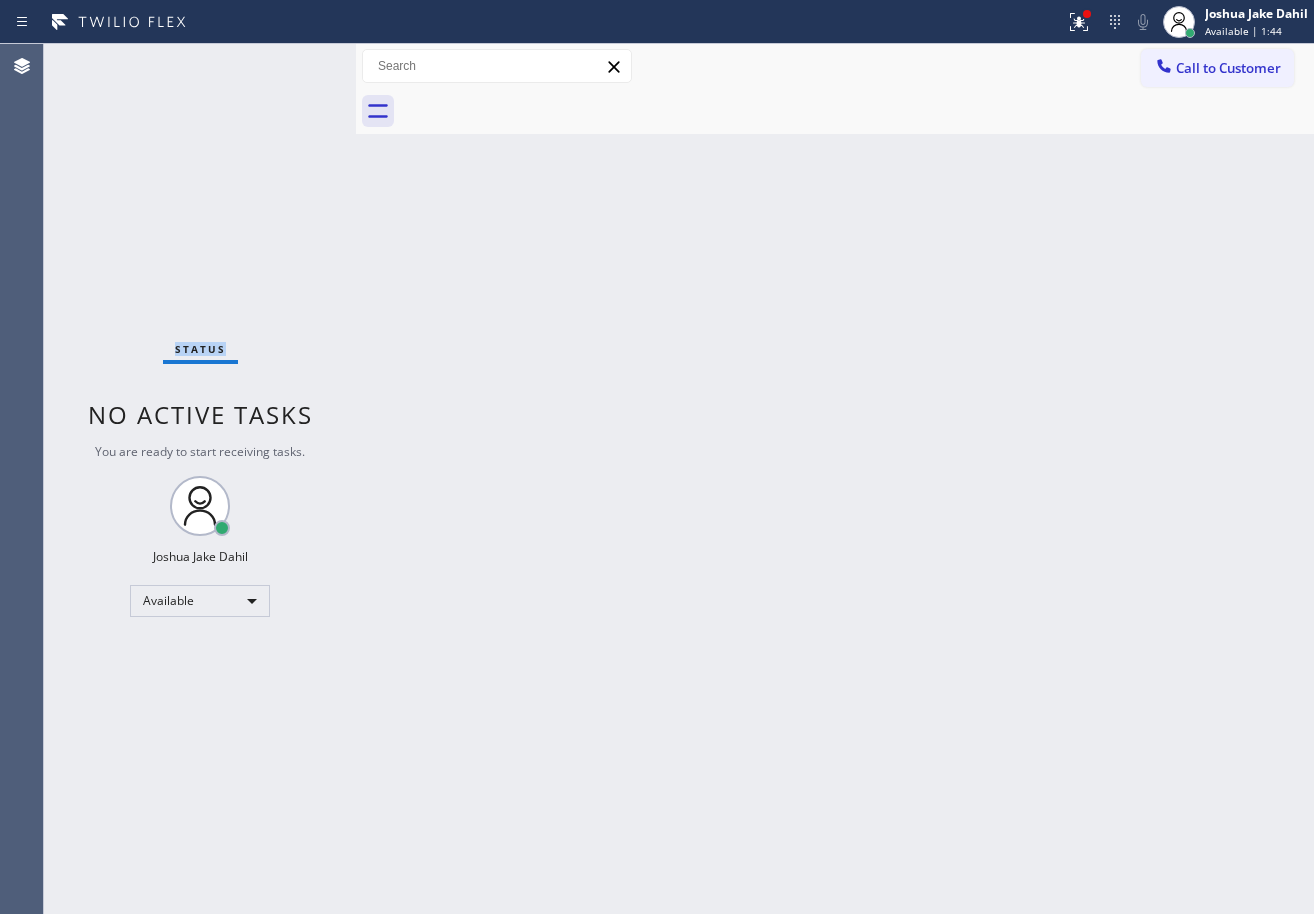 click on "Status  No active tasks   You are ready to start receiving tasks.  [FIRST] [LAST] Available" at bounding box center (200, 479) 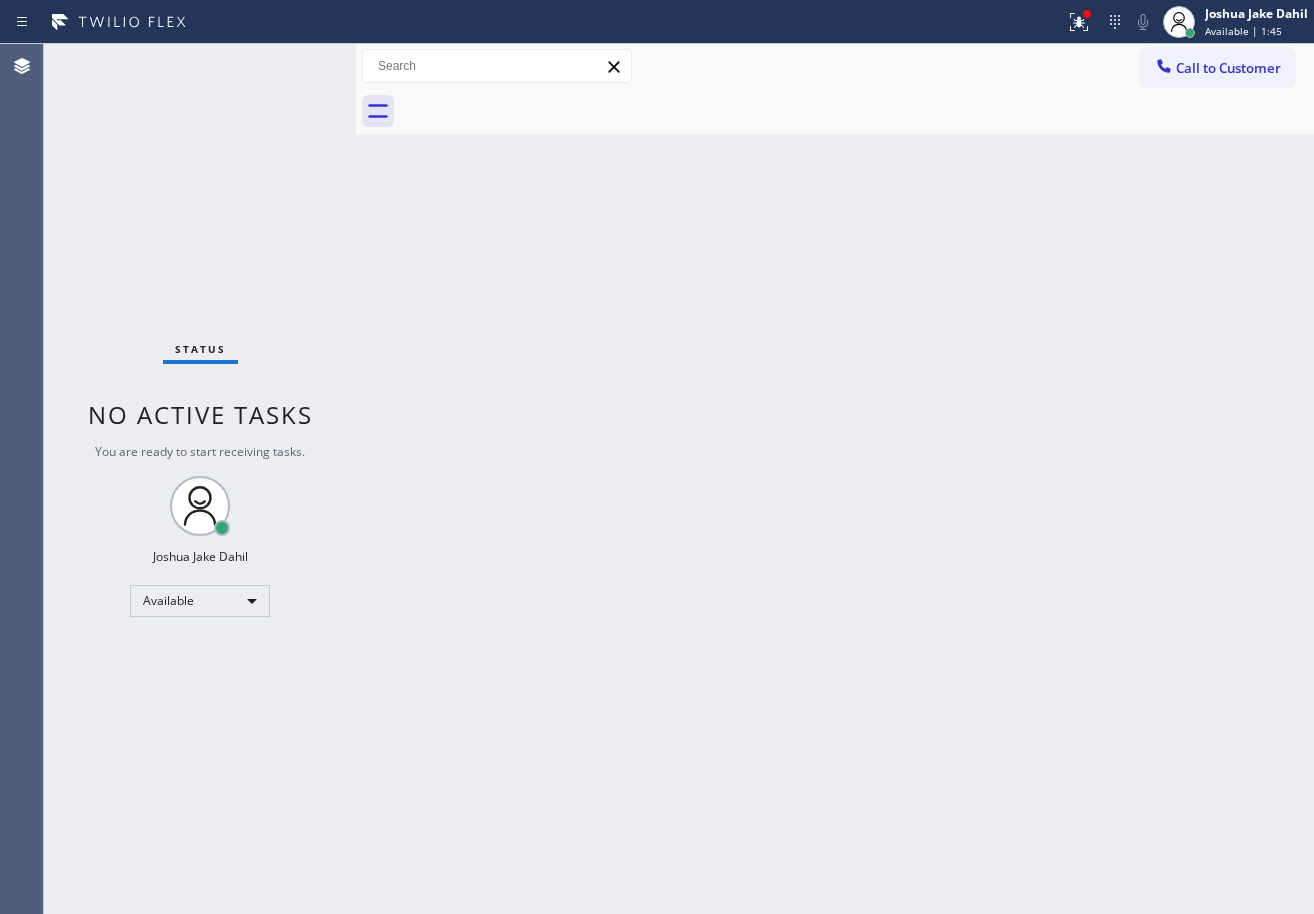 click on "Status  No active tasks   You are ready to start receiving tasks.  [FIRST] [LAST] Available" at bounding box center [200, 479] 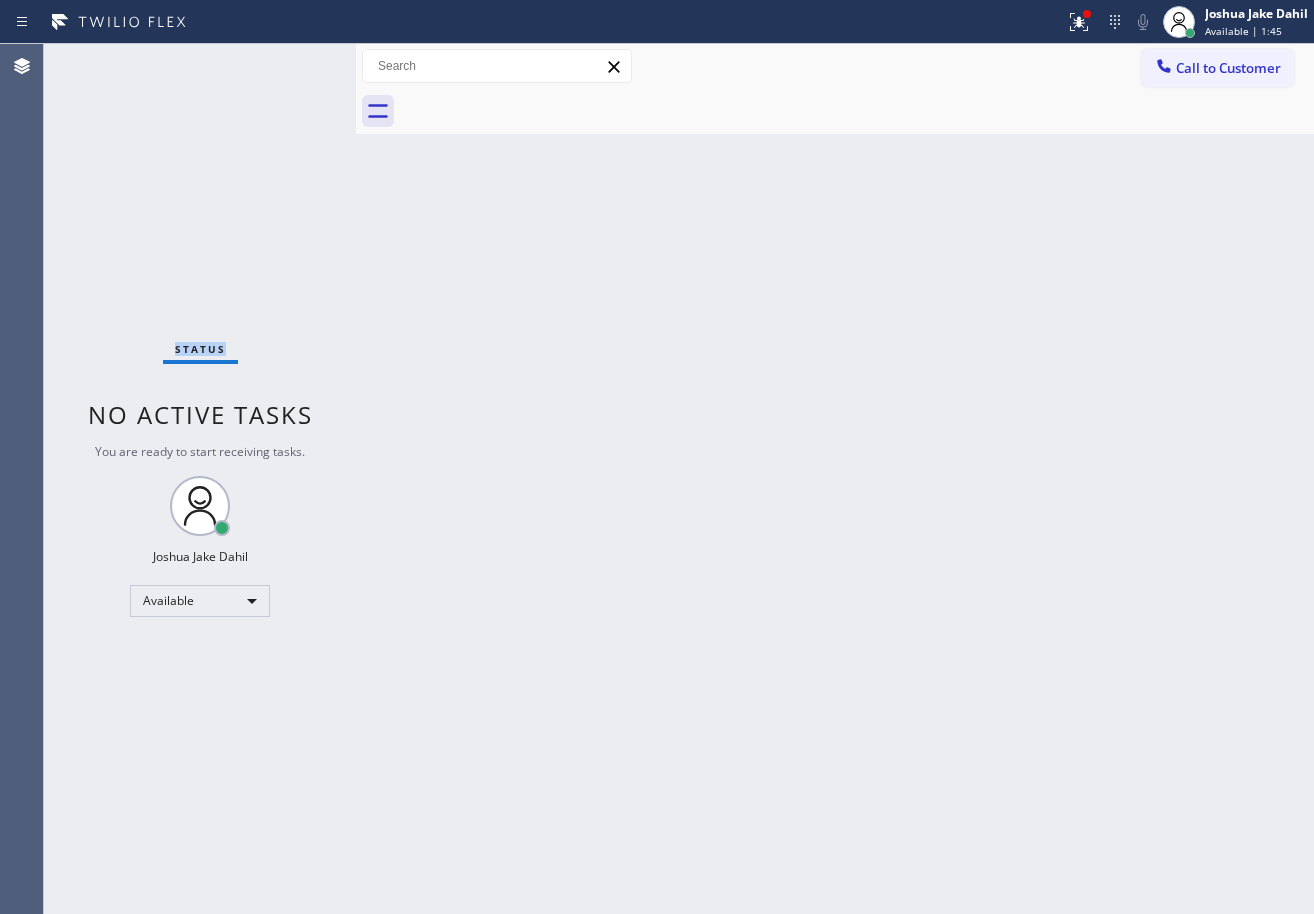 click on "Status  No active tasks   You are ready to start receiving tasks.  [FIRST] [LAST] Available" at bounding box center [200, 479] 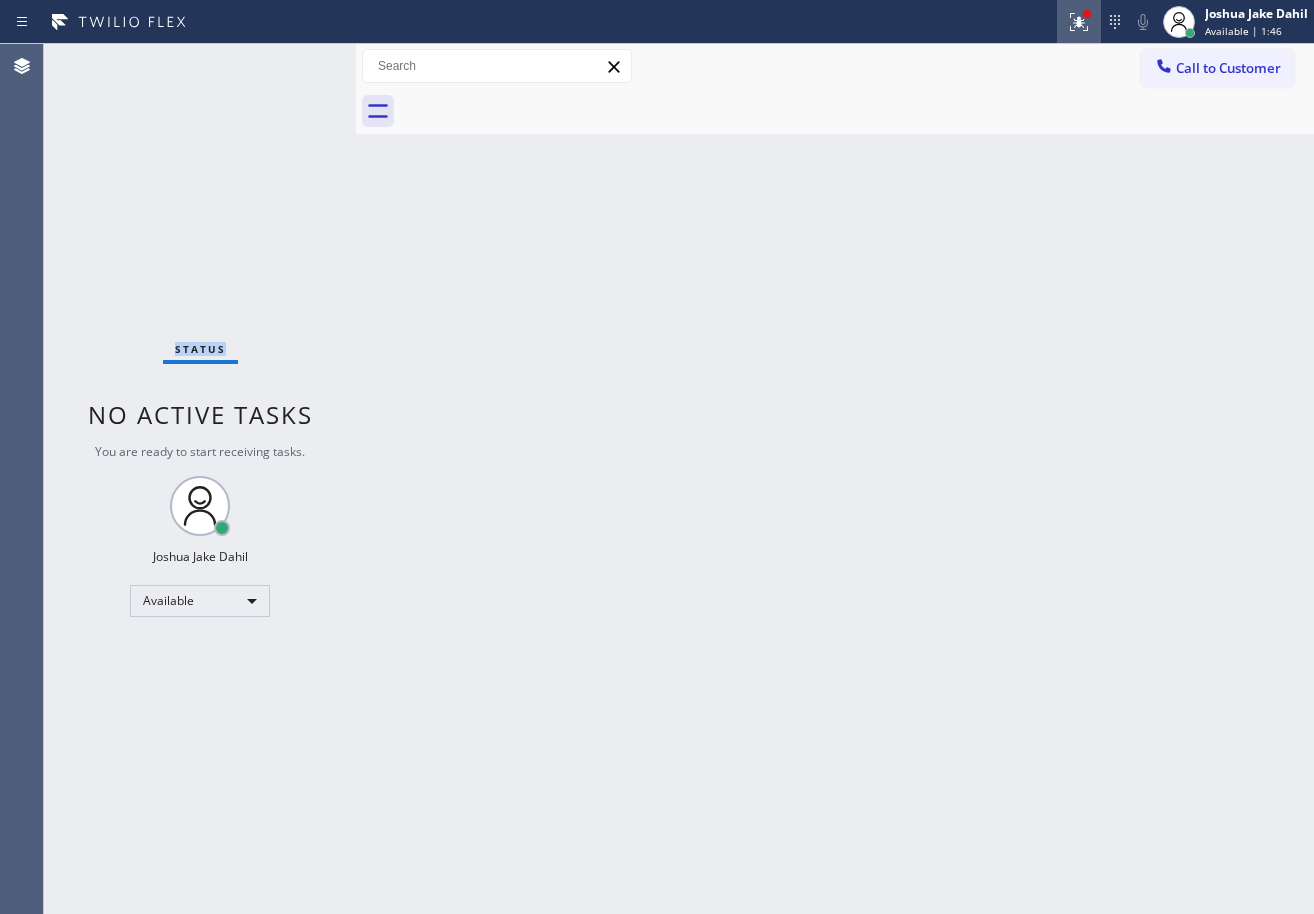click 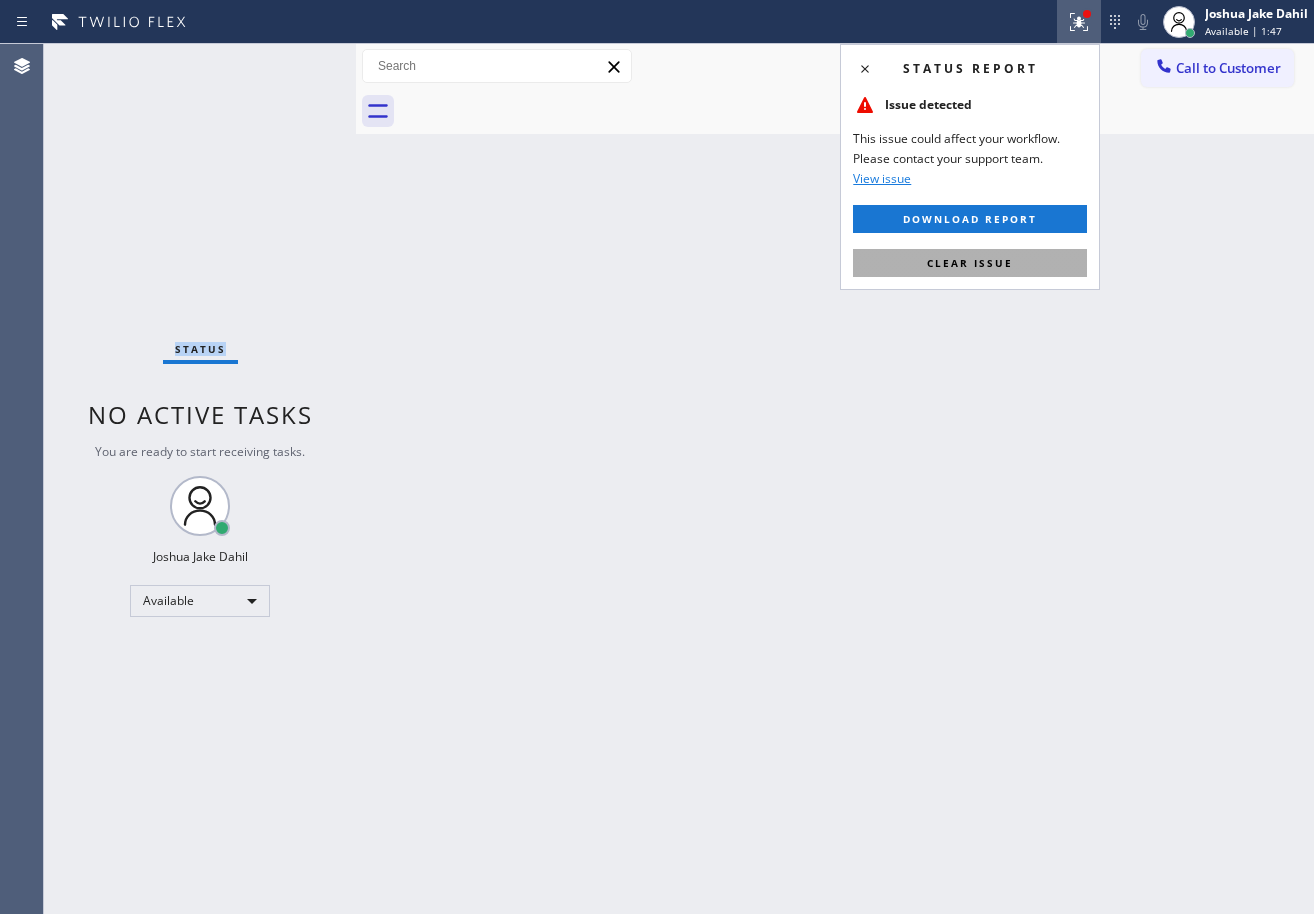 click on "Clear issue" at bounding box center [970, 263] 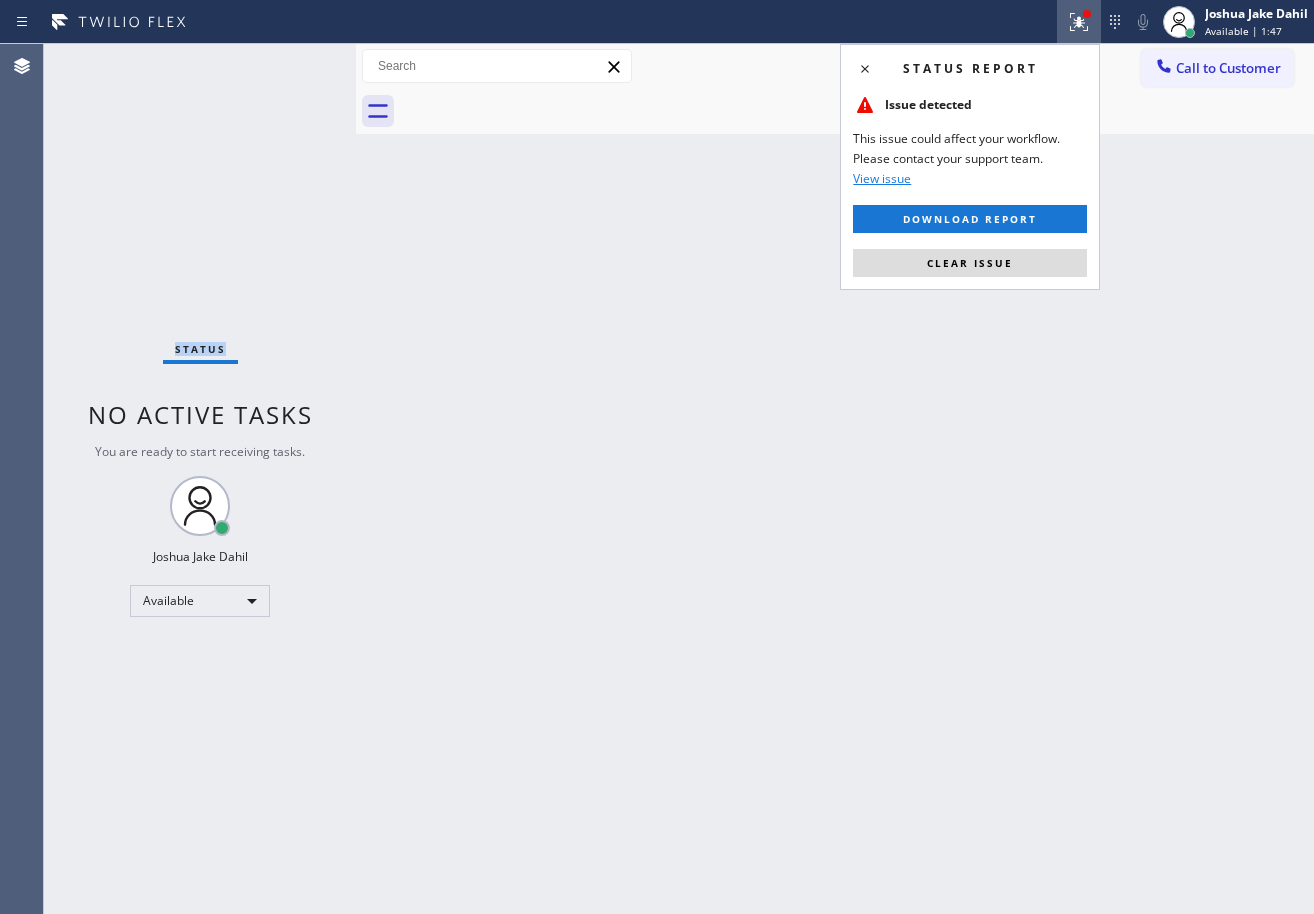 click on "Back to Dashboard Change Sender ID Customers Technicians Select a contact Outbound call Technician Search Technician Your caller id phone number Your caller id phone number Call Technician info Name   Phone none Address none Change Sender ID HVAC +18559994417 5 Star Appliance +18557314952 Appliance Repair +18554611149 Plumbing +18889090120 Air Duct Cleaning +18006865038  Electricians +18005688664 Cancel Change Check personal SMS Reset Change No tabs Call to Customer Outbound call Location Search location Your caller id phone number Customer number Call Outbound call Technician Search Technician Your caller id phone number Your caller id phone number Call" at bounding box center (835, 479) 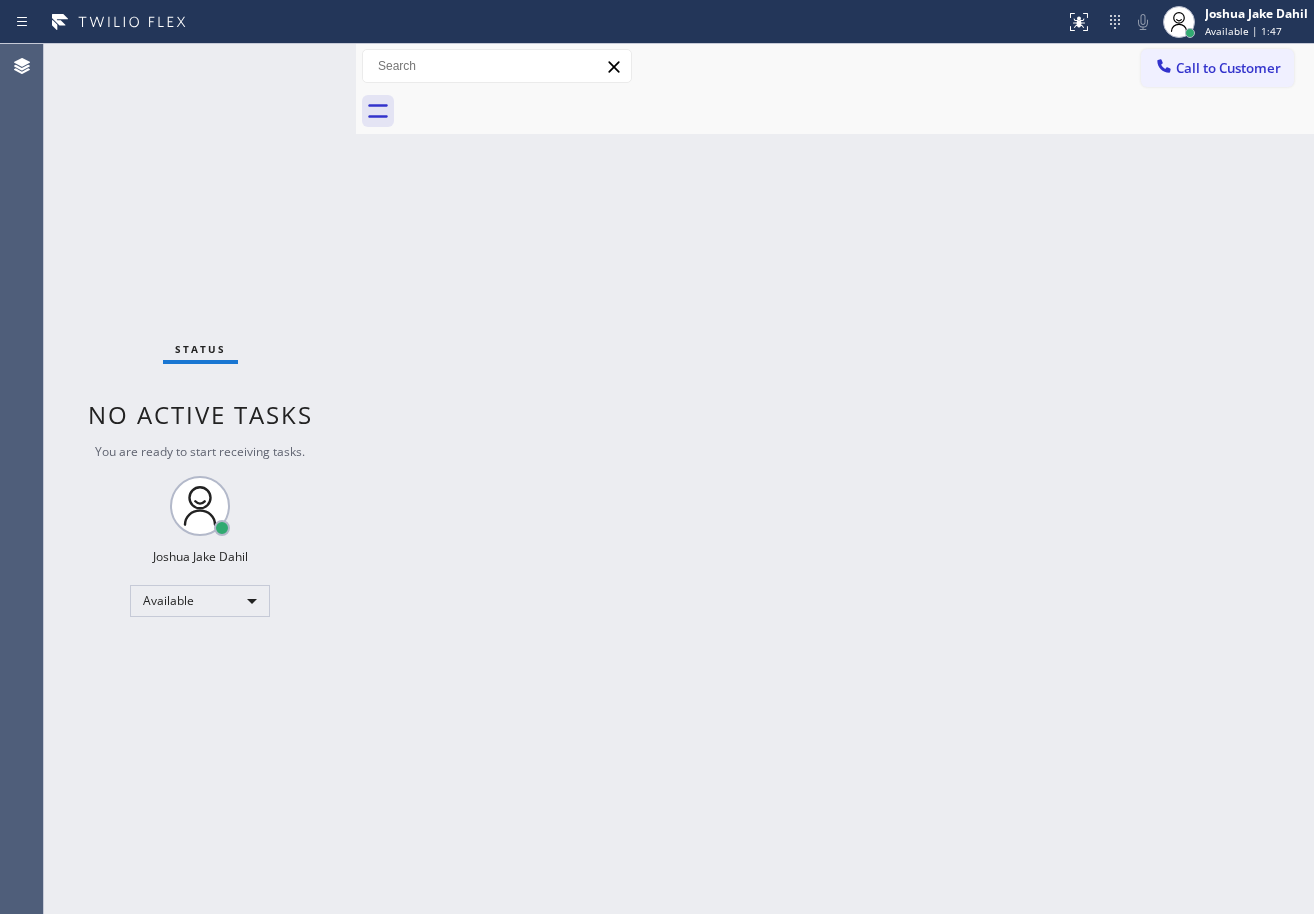 click on "Back to Dashboard Change Sender ID Customers Technicians Select a contact Outbound call Technician Search Technician Your caller id phone number Your caller id phone number Call Technician info Name   Phone none Address none Change Sender ID HVAC +18559994417 5 Star Appliance +18557314952 Appliance Repair +18554611149 Plumbing +18889090120 Air Duct Cleaning +18006865038  Electricians +18005688664 Cancel Change Check personal SMS Reset Change No tabs Call to Customer Outbound call Location Search location Your caller id phone number Customer number Call Outbound call Technician Search Technician Your caller id phone number Your caller id phone number Call" at bounding box center (835, 479) 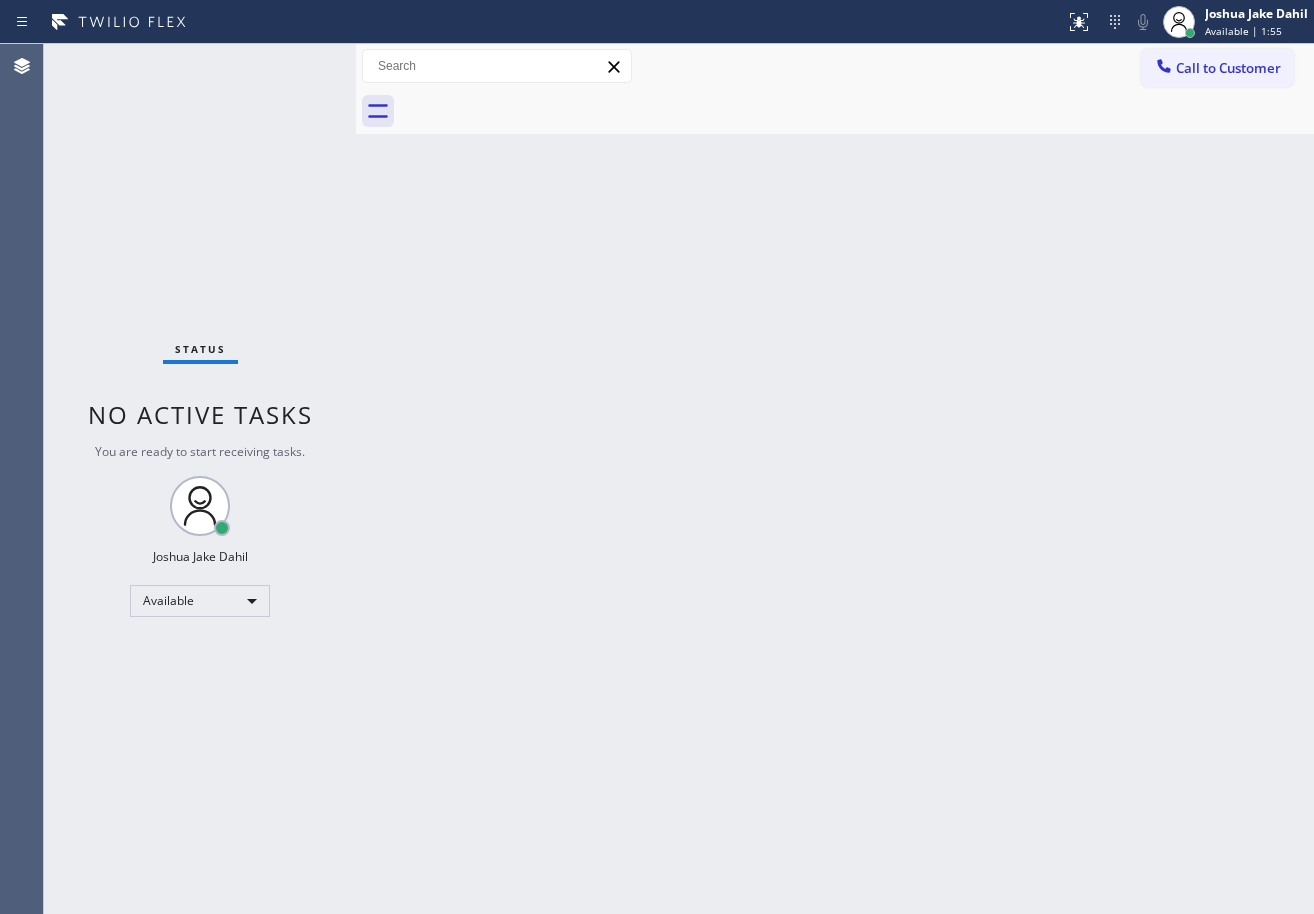 click on "Back to Dashboard Change Sender ID Customers Technicians Select a contact Outbound call Technician Search Technician Your caller id phone number Your caller id phone number Call Technician info Name   Phone none Address none Change Sender ID HVAC +18559994417 5 Star Appliance +18557314952 Appliance Repair +18554611149 Plumbing +18889090120 Air Duct Cleaning +18006865038  Electricians +18005688664 Cancel Change Check personal SMS Reset Change No tabs Call to Customer Outbound call Location Search location Your caller id phone number Customer number Call Outbound call Technician Search Technician Your caller id phone number Your caller id phone number Call" at bounding box center (835, 479) 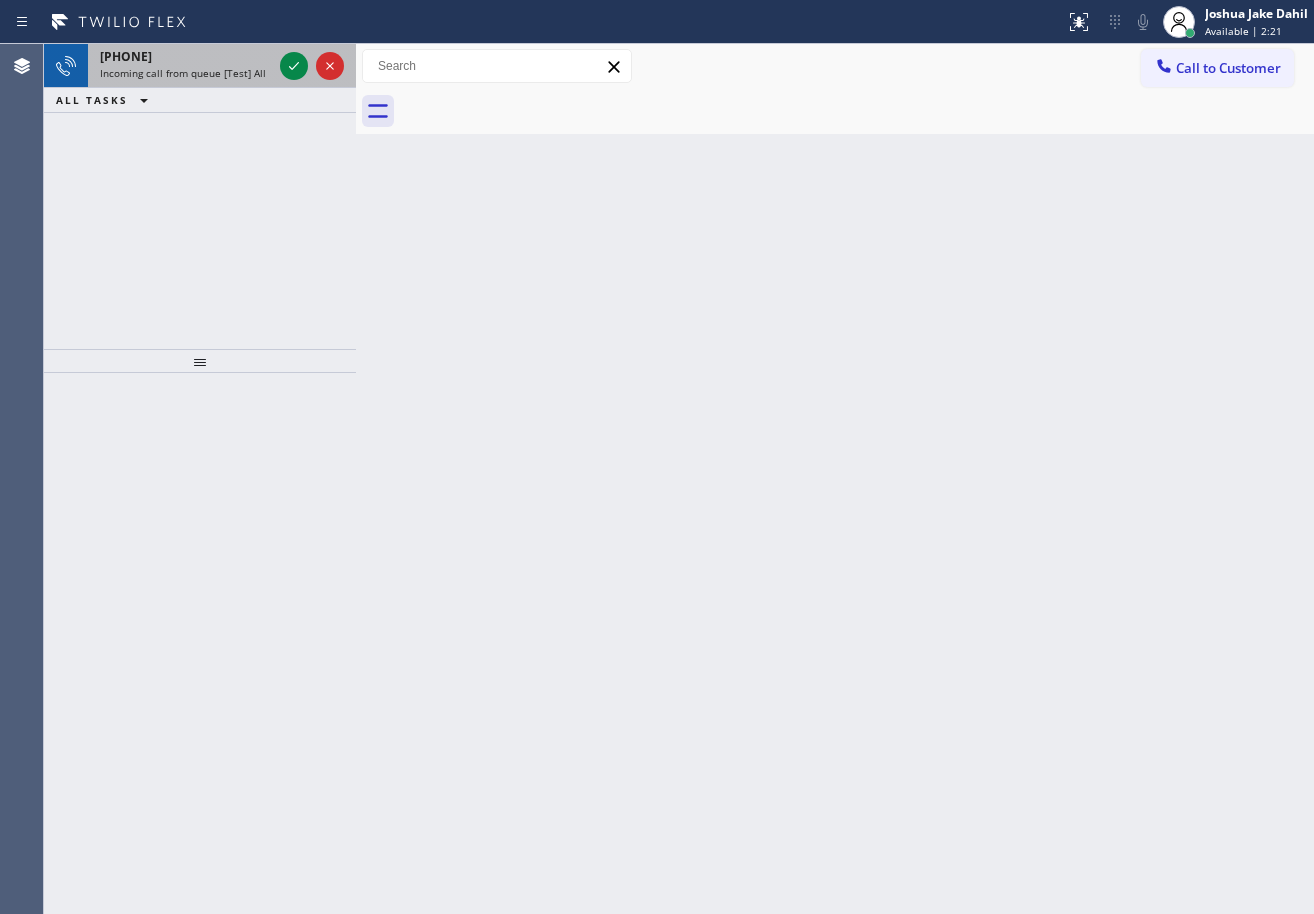 click at bounding box center [312, 66] 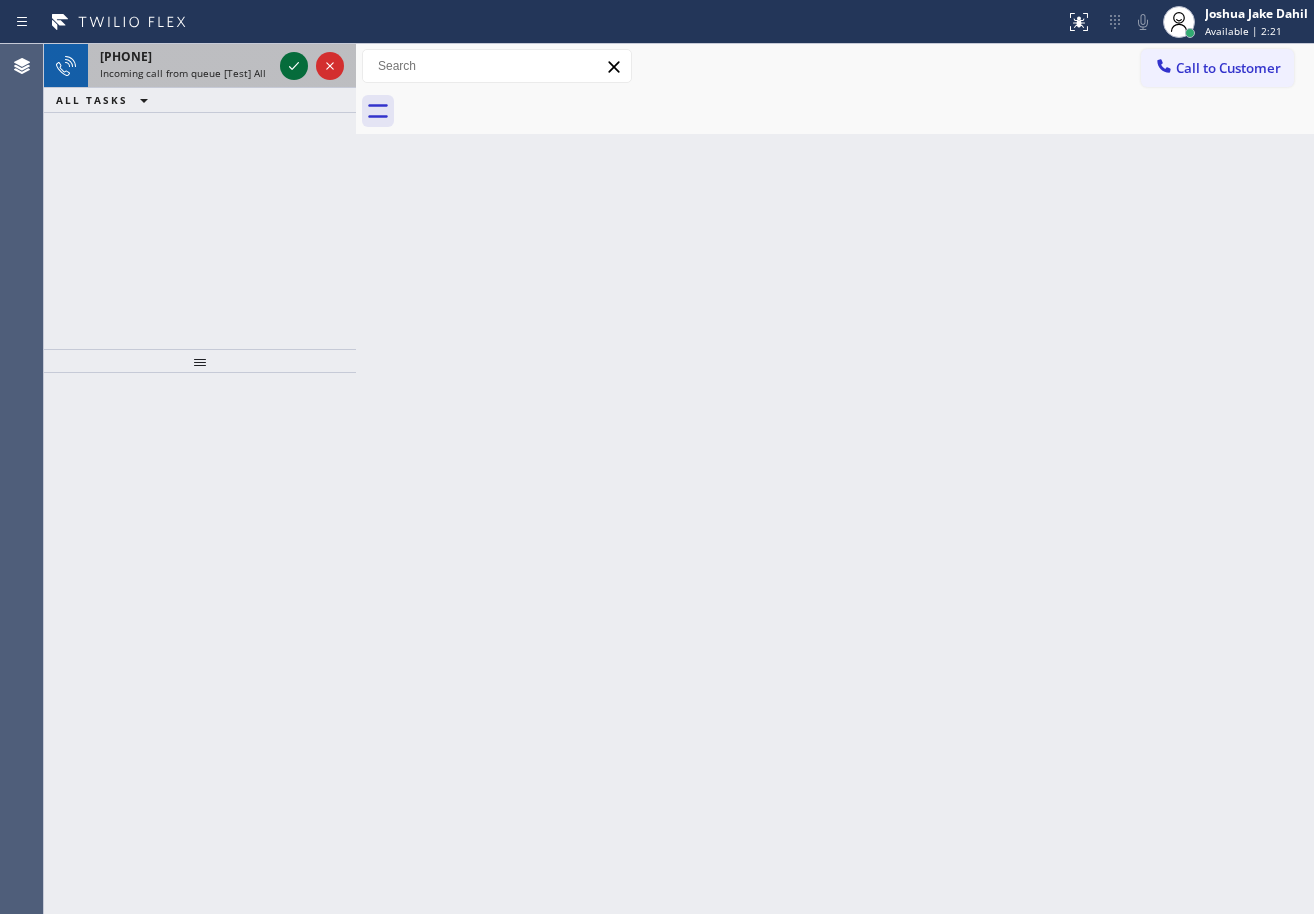 click at bounding box center (312, 66) 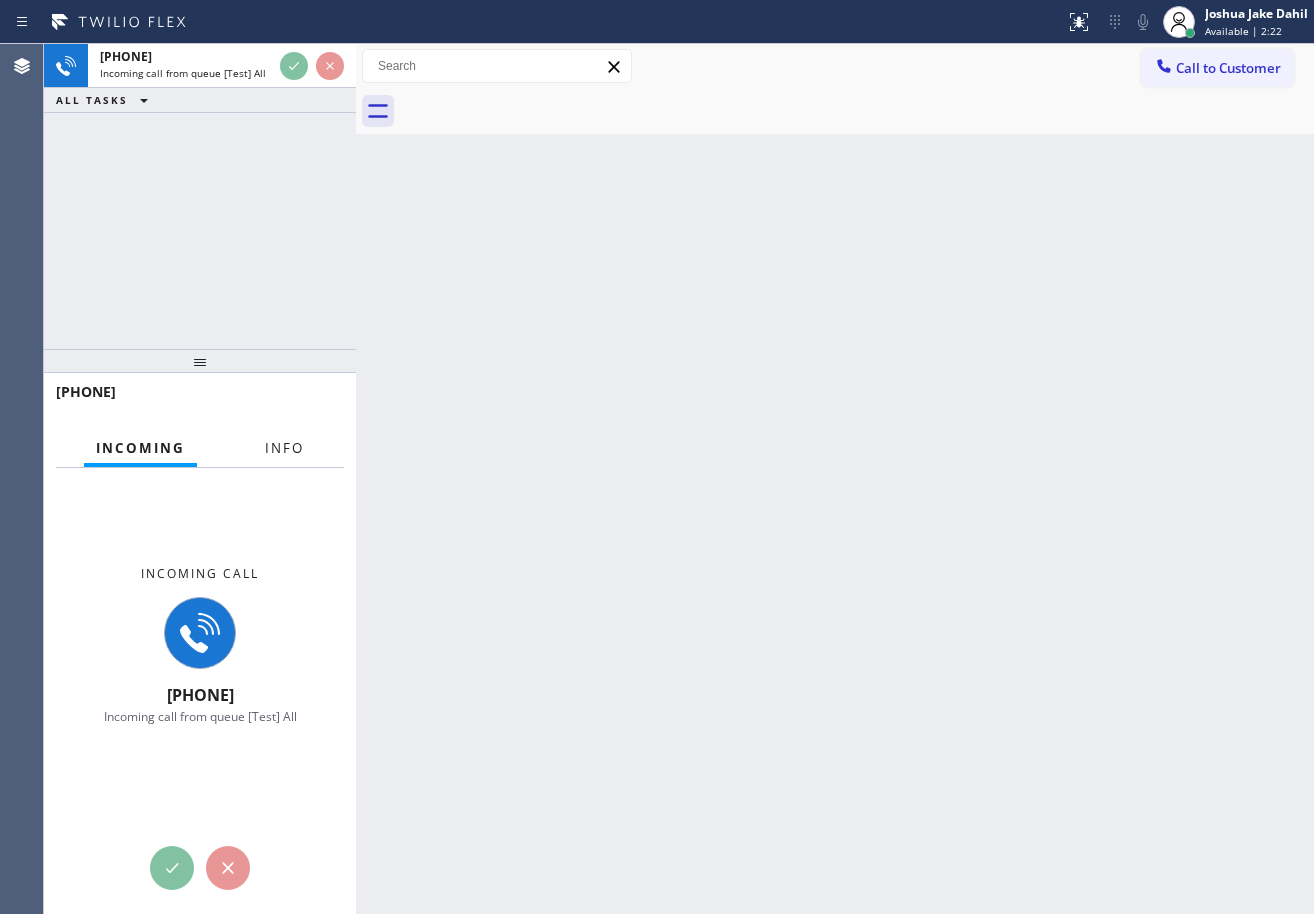 click on "Info" at bounding box center (284, 448) 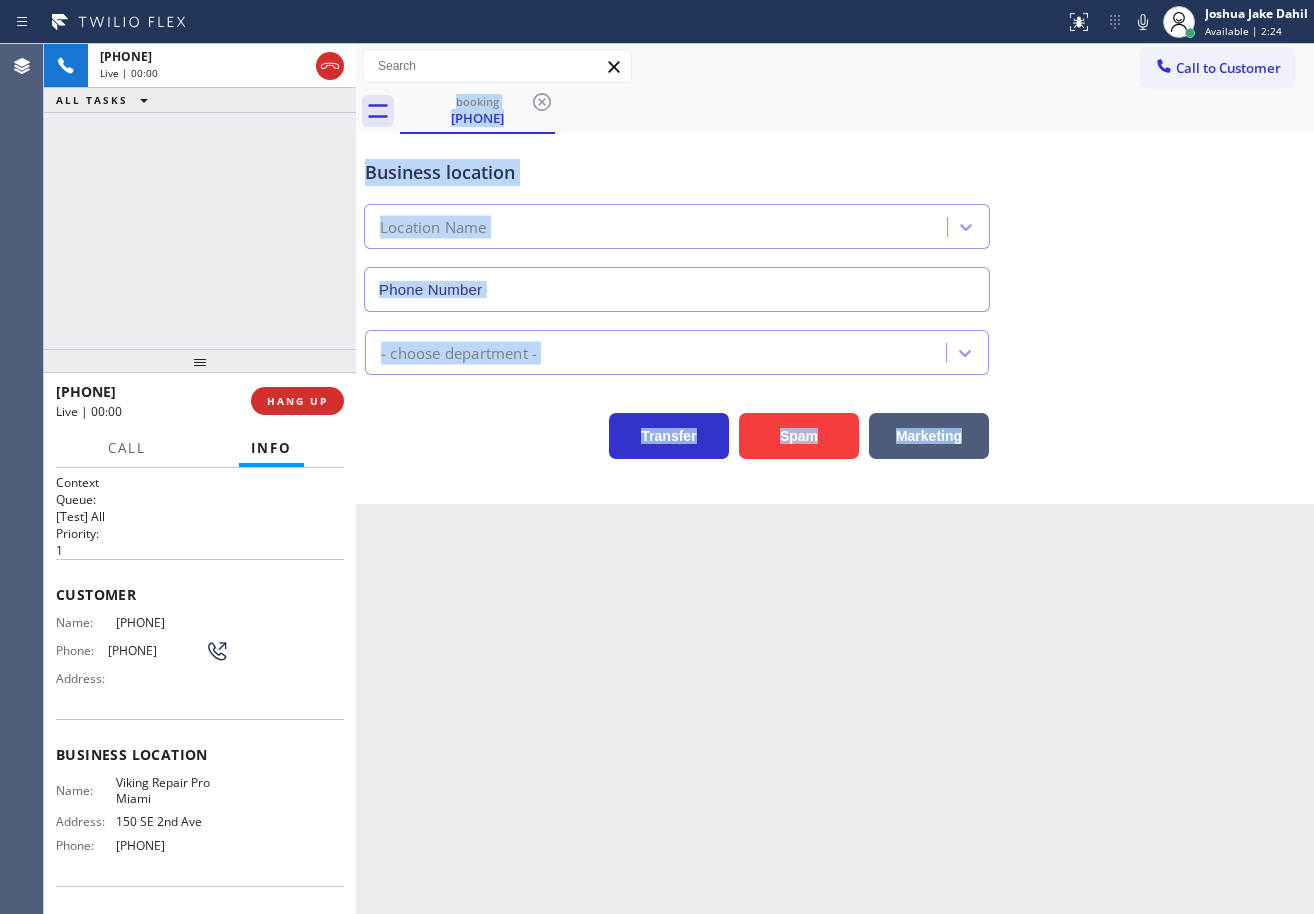type on "[PHONE]" 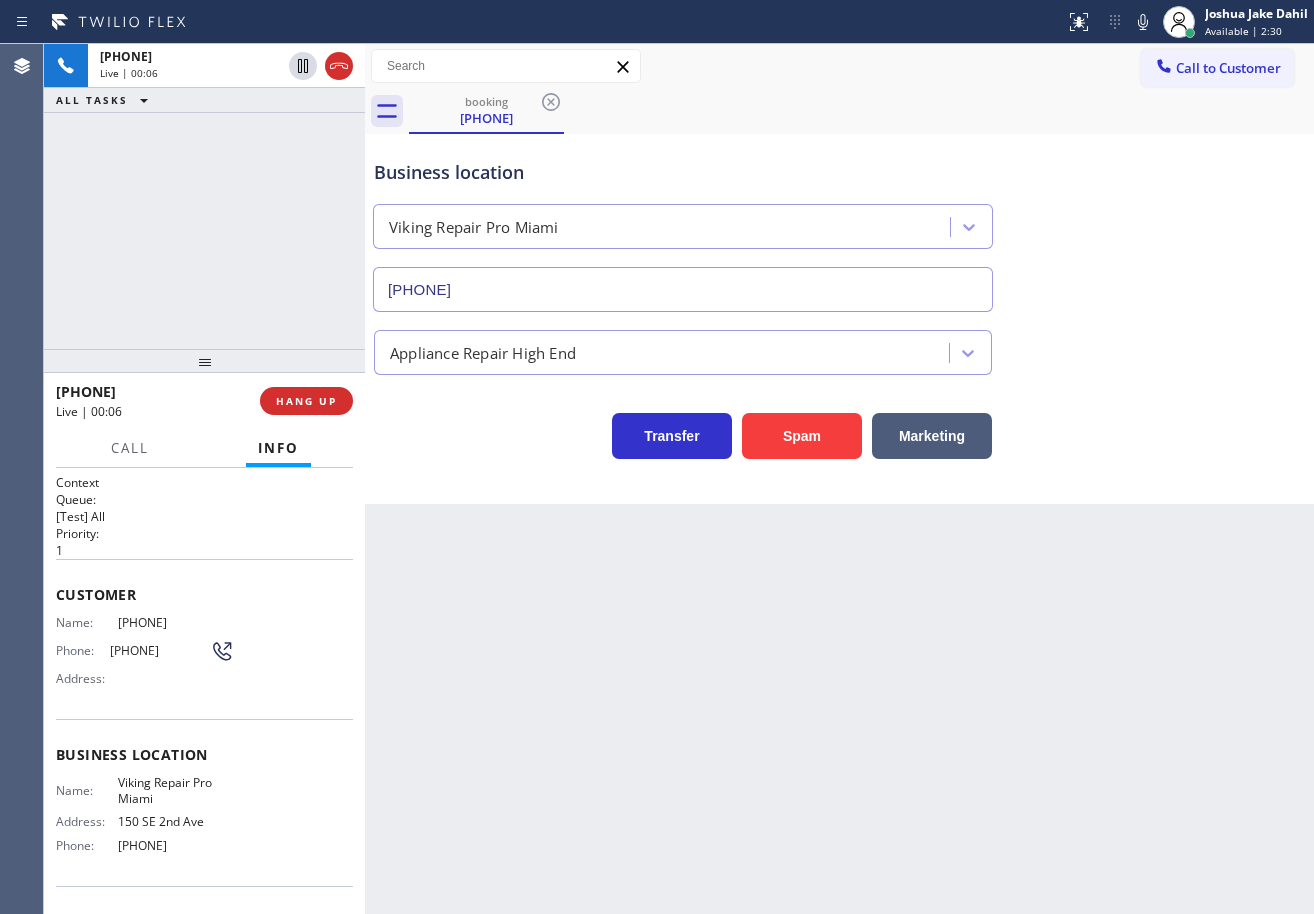 click at bounding box center [365, 479] 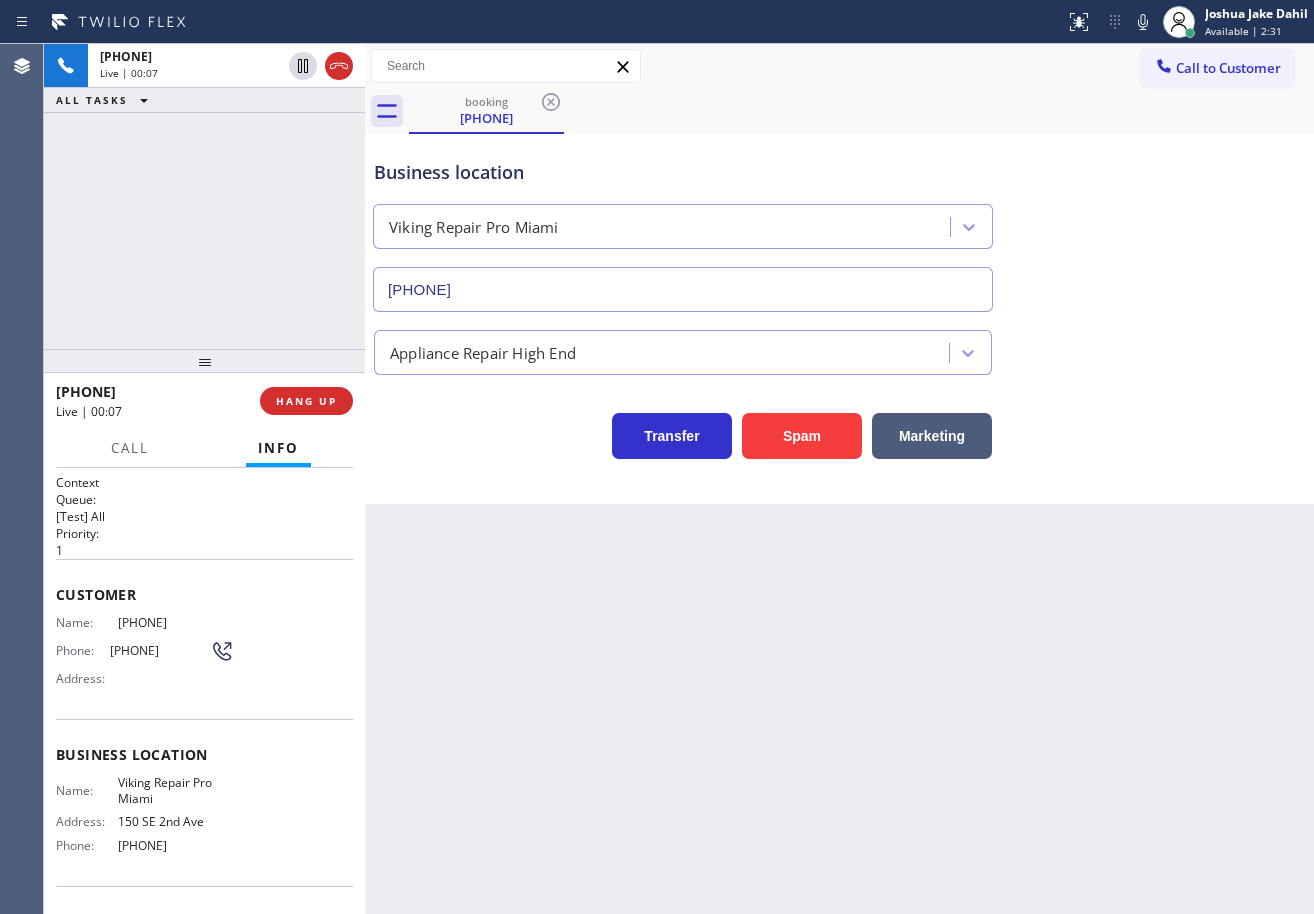 click on "Back to Dashboard Change Sender ID Customers Technicians Select a contact Outbound call Technician Search Technician Your caller id phone number Your caller id phone number Call Technician info Name   Phone none Address none Change Sender ID HVAC +18559994417 5 Star Appliance +18557314952 Appliance Repair +18554611149 Plumbing +18889090120 Air Duct Cleaning +18006865038  Electricians +18005688664 Cancel Change Check personal SMS Reset Change booking [PHONE] Call to Customer Outbound call Location Search location Your caller id phone number Customer number Call Outbound call Technician Search Technician Your caller id phone number Your caller id phone number Call booking [PHONE] Business location Viking Repair Pro Miami [PHONE] Appliance Repair High End Transfer Spam Marketing" at bounding box center (839, 479) 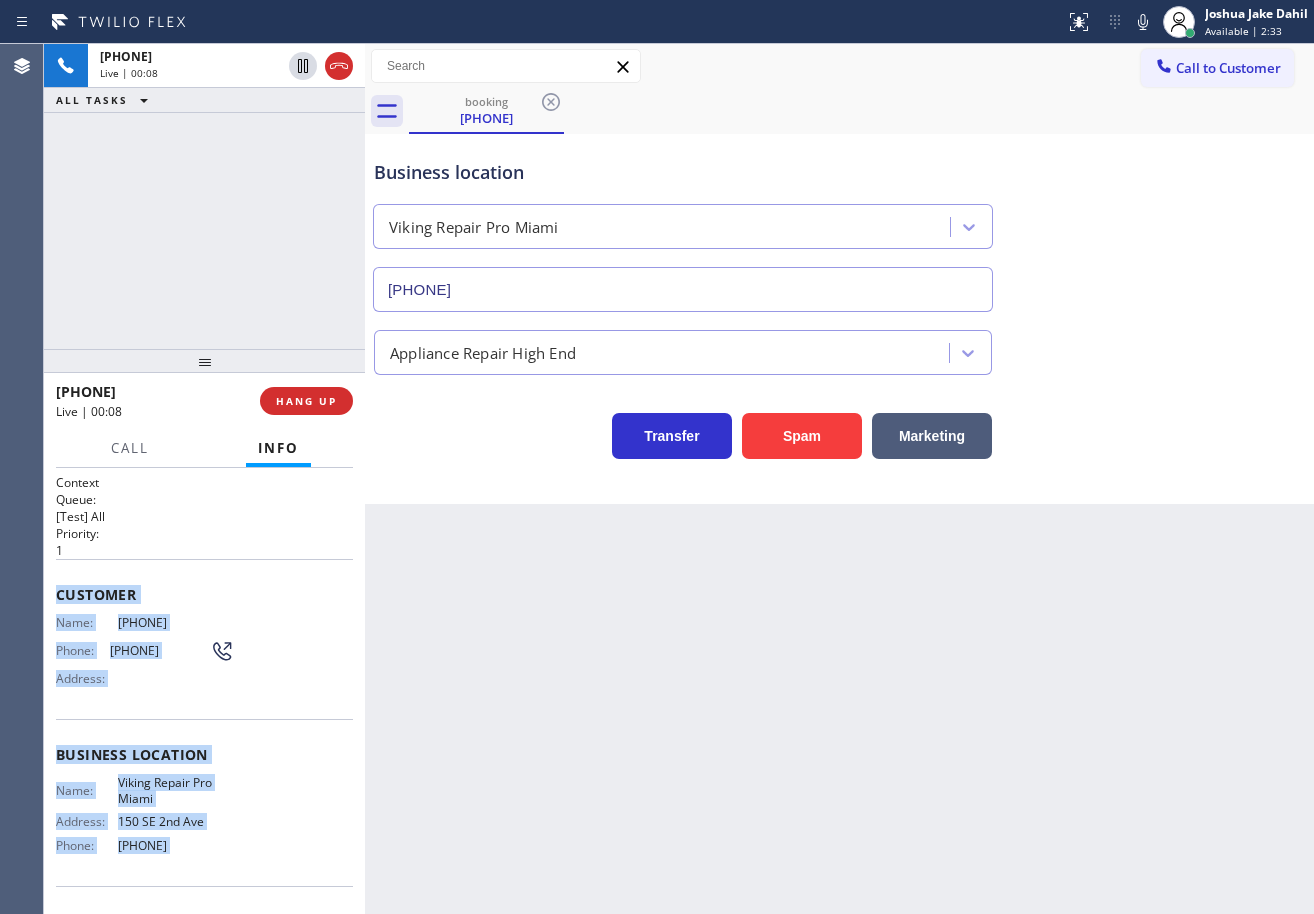 scroll, scrollTop: 129, scrollLeft: 0, axis: vertical 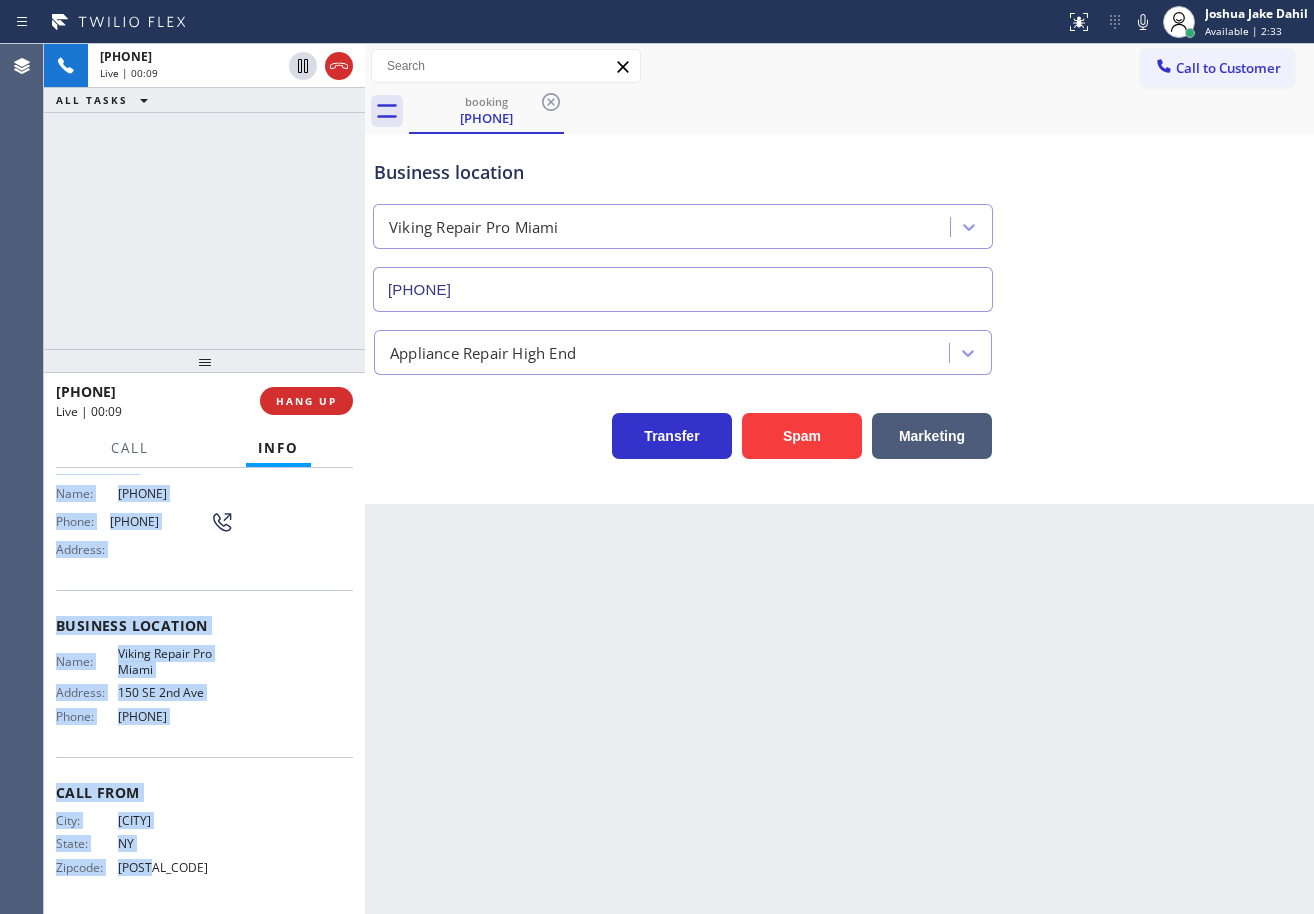 drag, startPoint x: 54, startPoint y: 589, endPoint x: 195, endPoint y: 743, distance: 208.79895 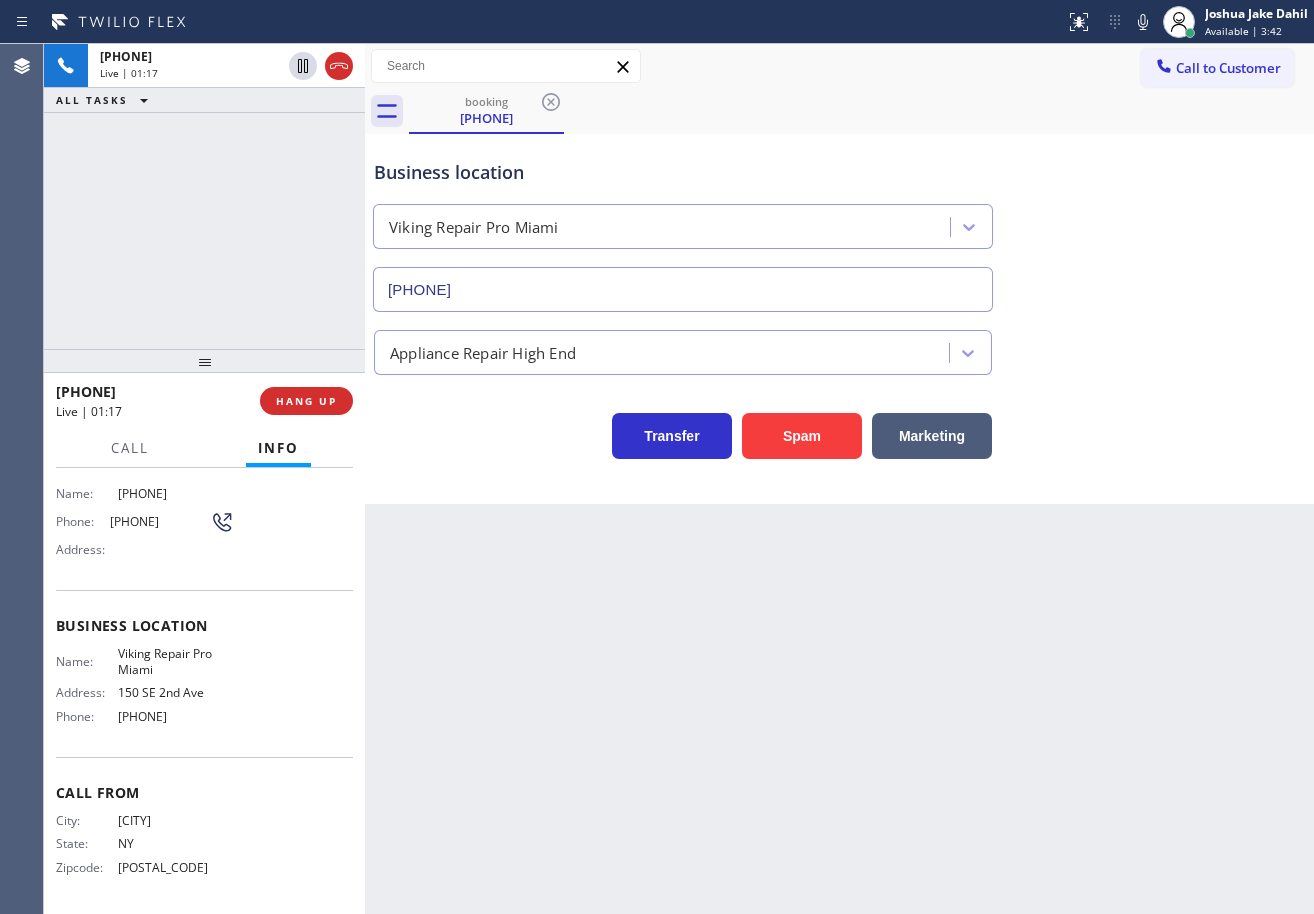 click on "Appliance Repair High End" at bounding box center (839, 348) 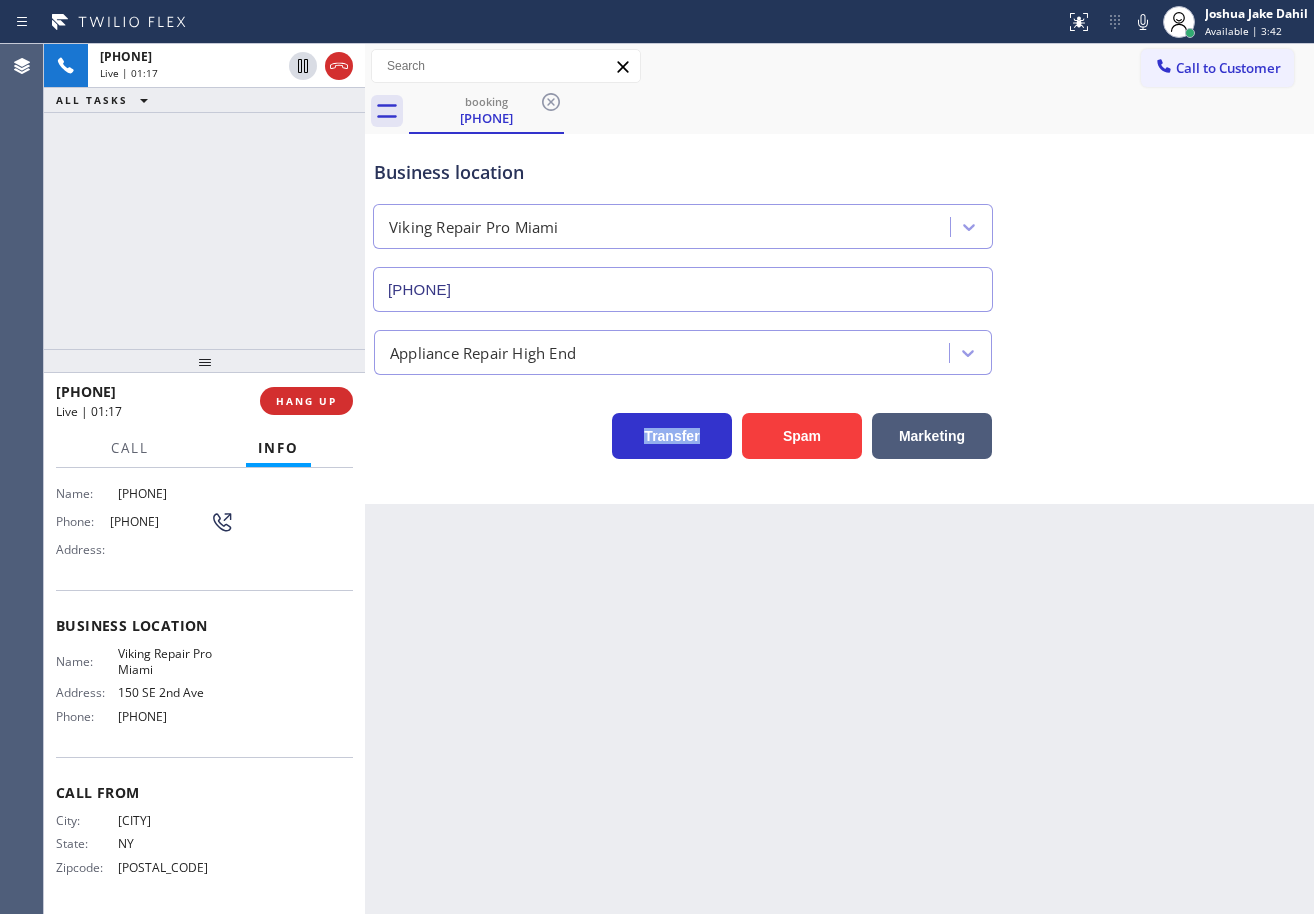 click on "Appliance Repair High End" at bounding box center [839, 348] 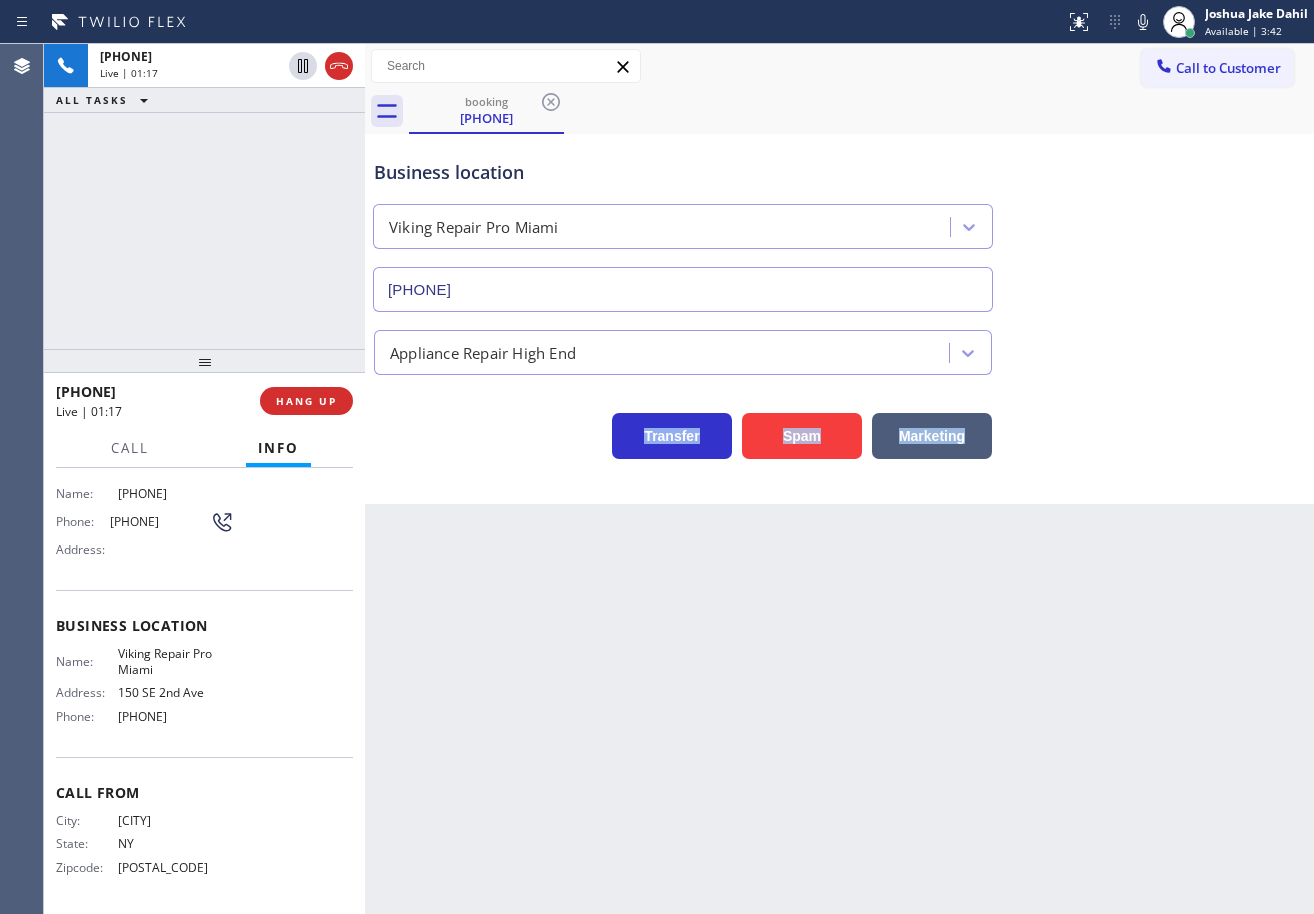 click on "Appliance Repair High End" at bounding box center [839, 348] 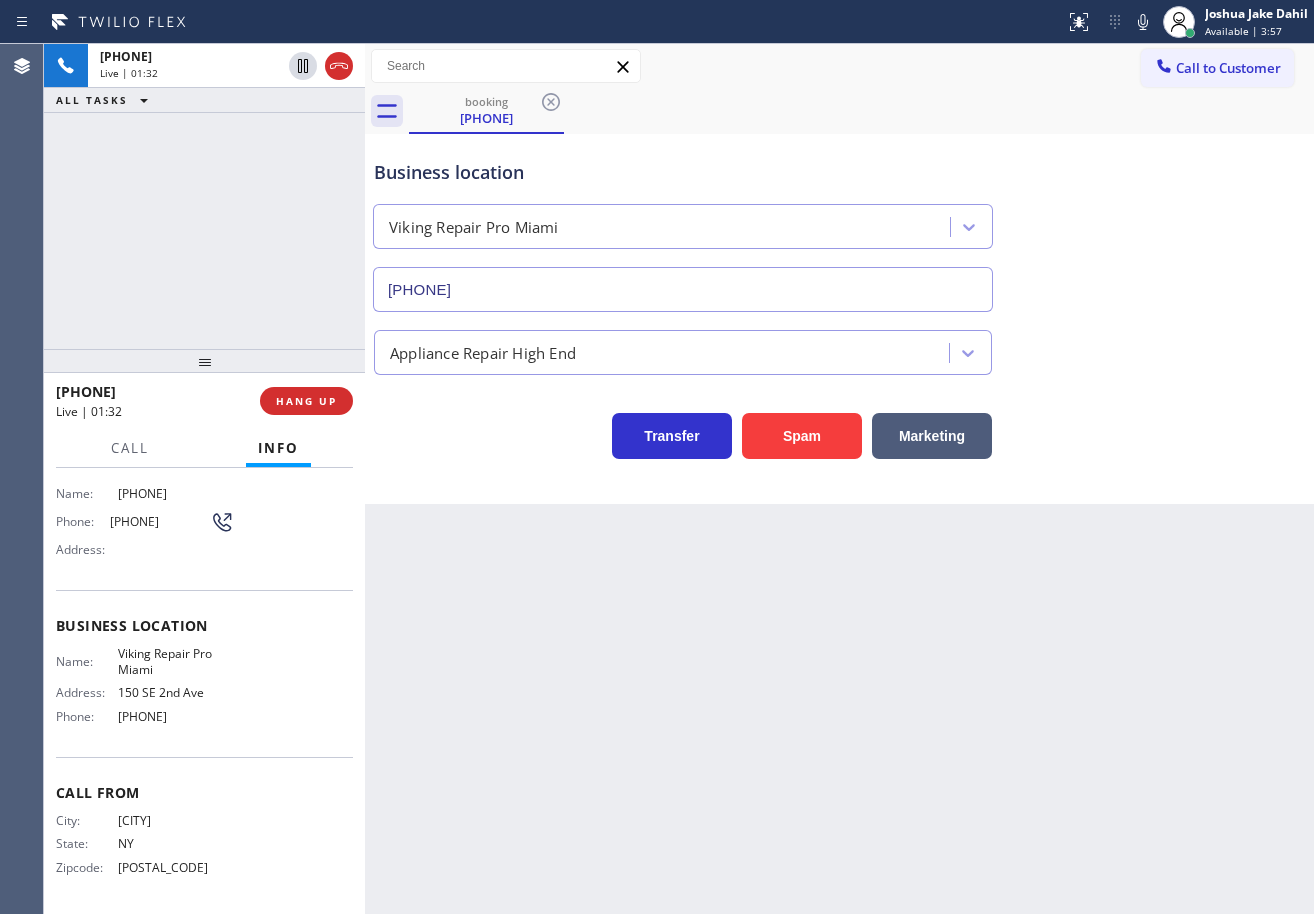 click on "Business location Viking Repair Pro Miami [PHONE]" at bounding box center [839, 221] 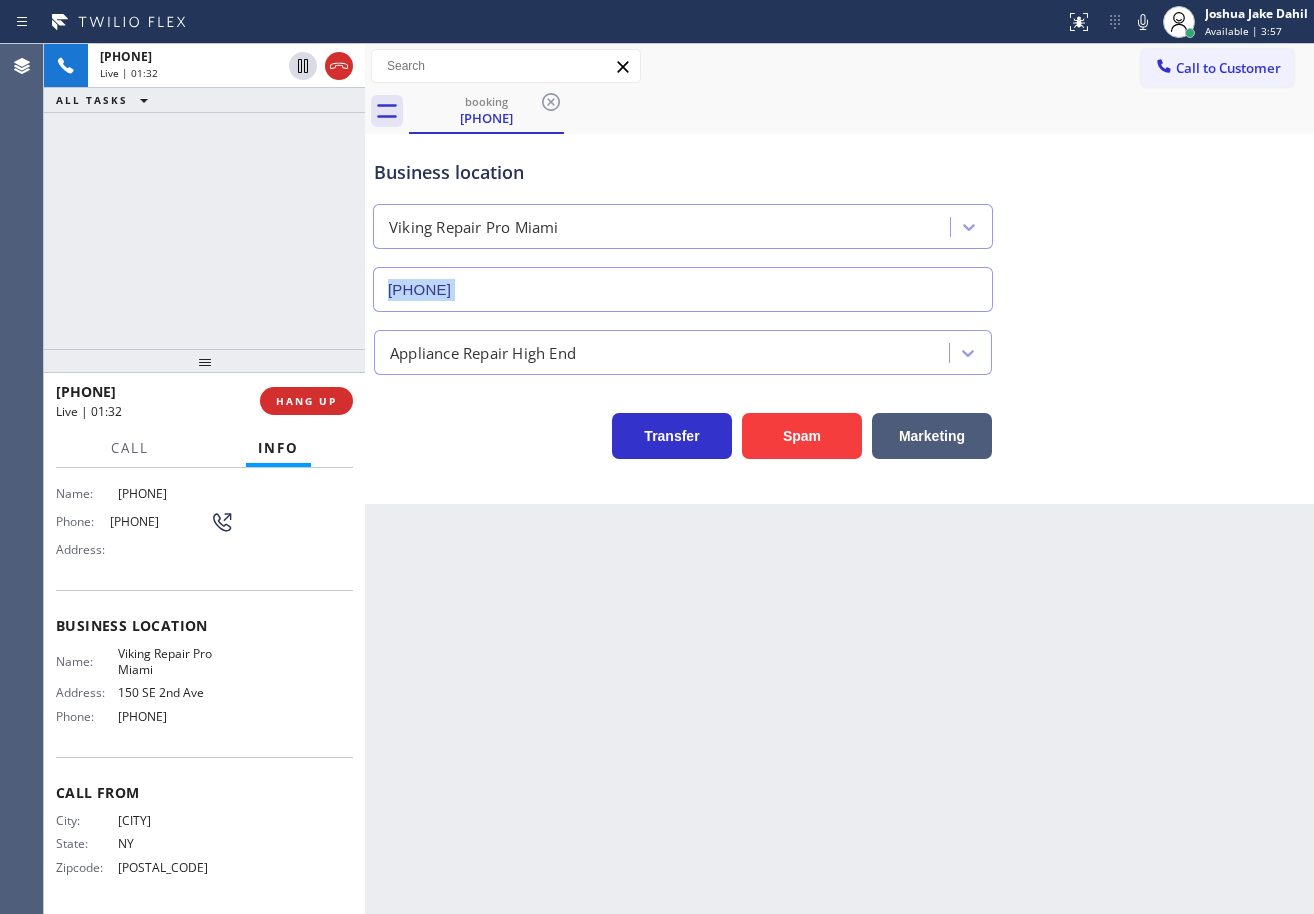 click on "Business location Viking Repair Pro Miami [PHONE]" at bounding box center (839, 221) 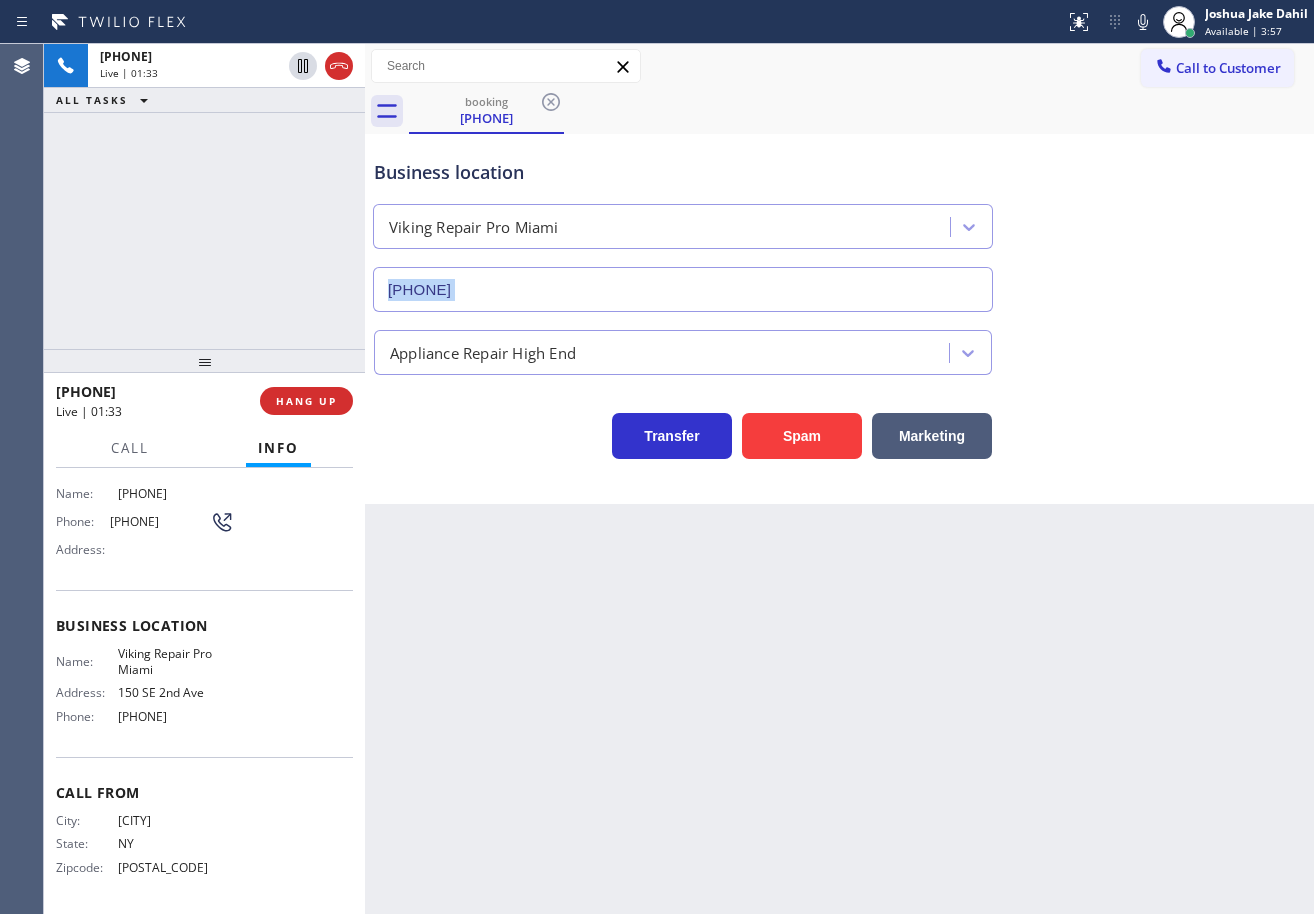 click on "Business location Viking Repair Pro Miami [PHONE]" at bounding box center (839, 221) 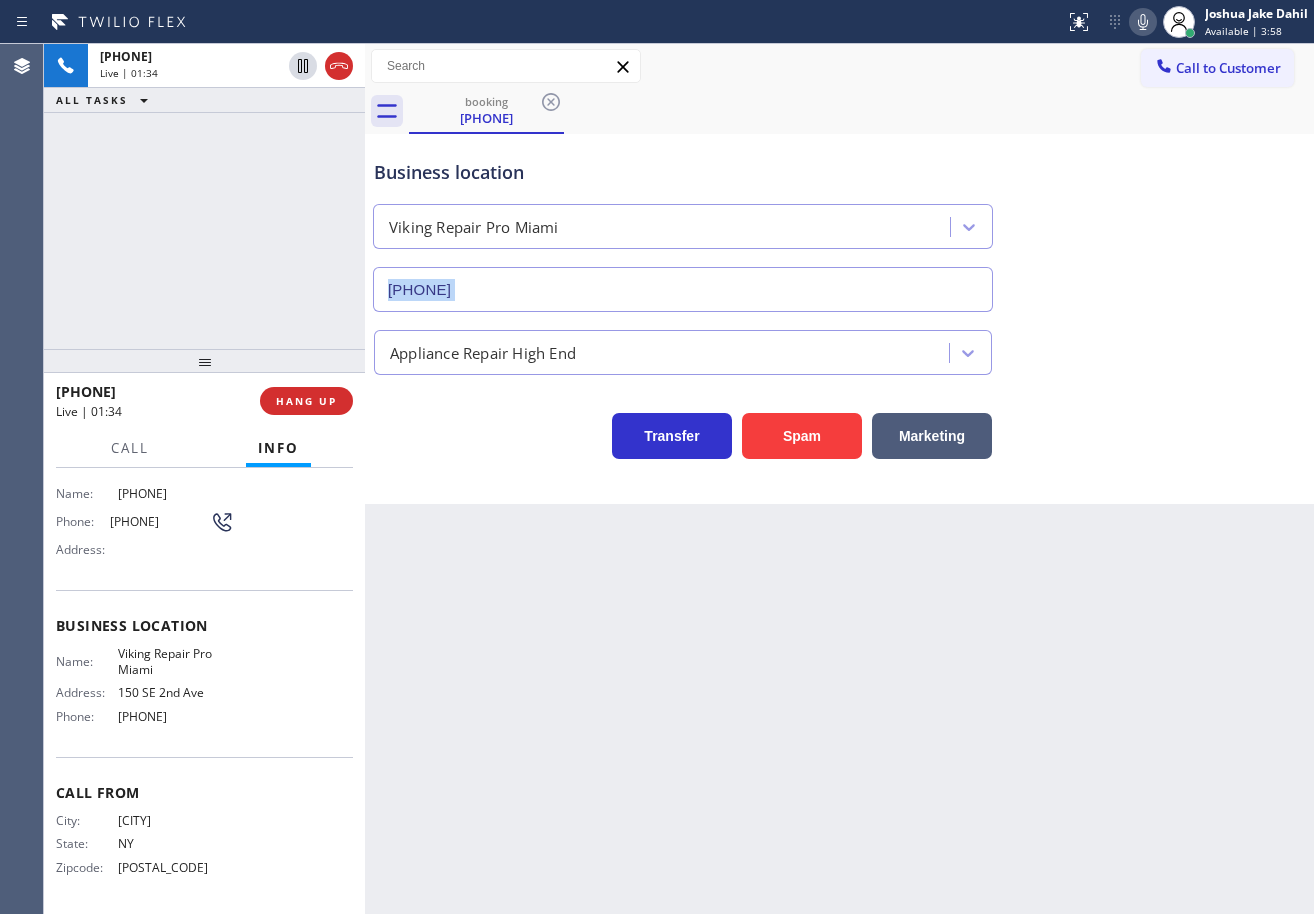 click 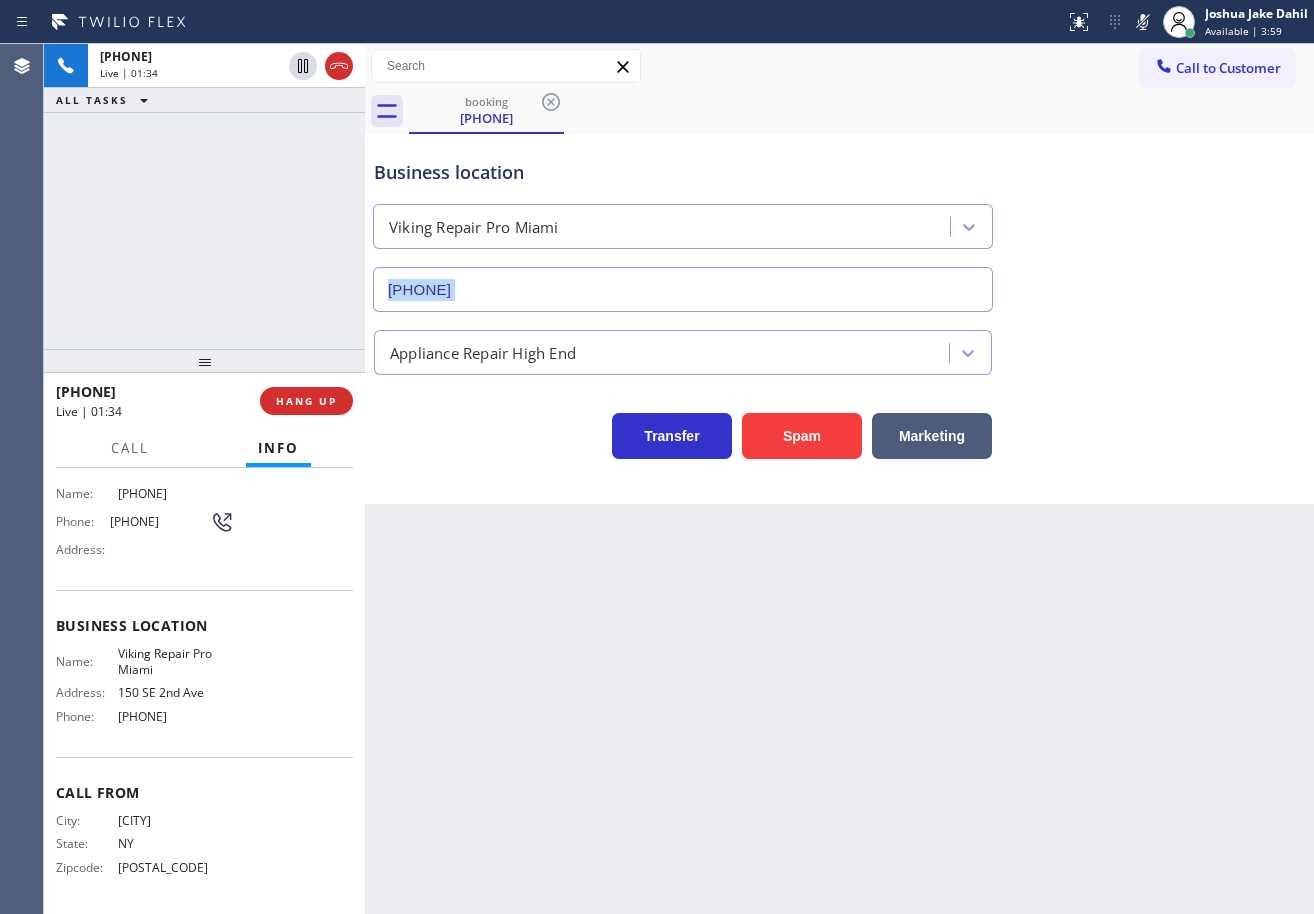 click on "Business location Viking Repair Pro Miami [PHONE]" at bounding box center [839, 221] 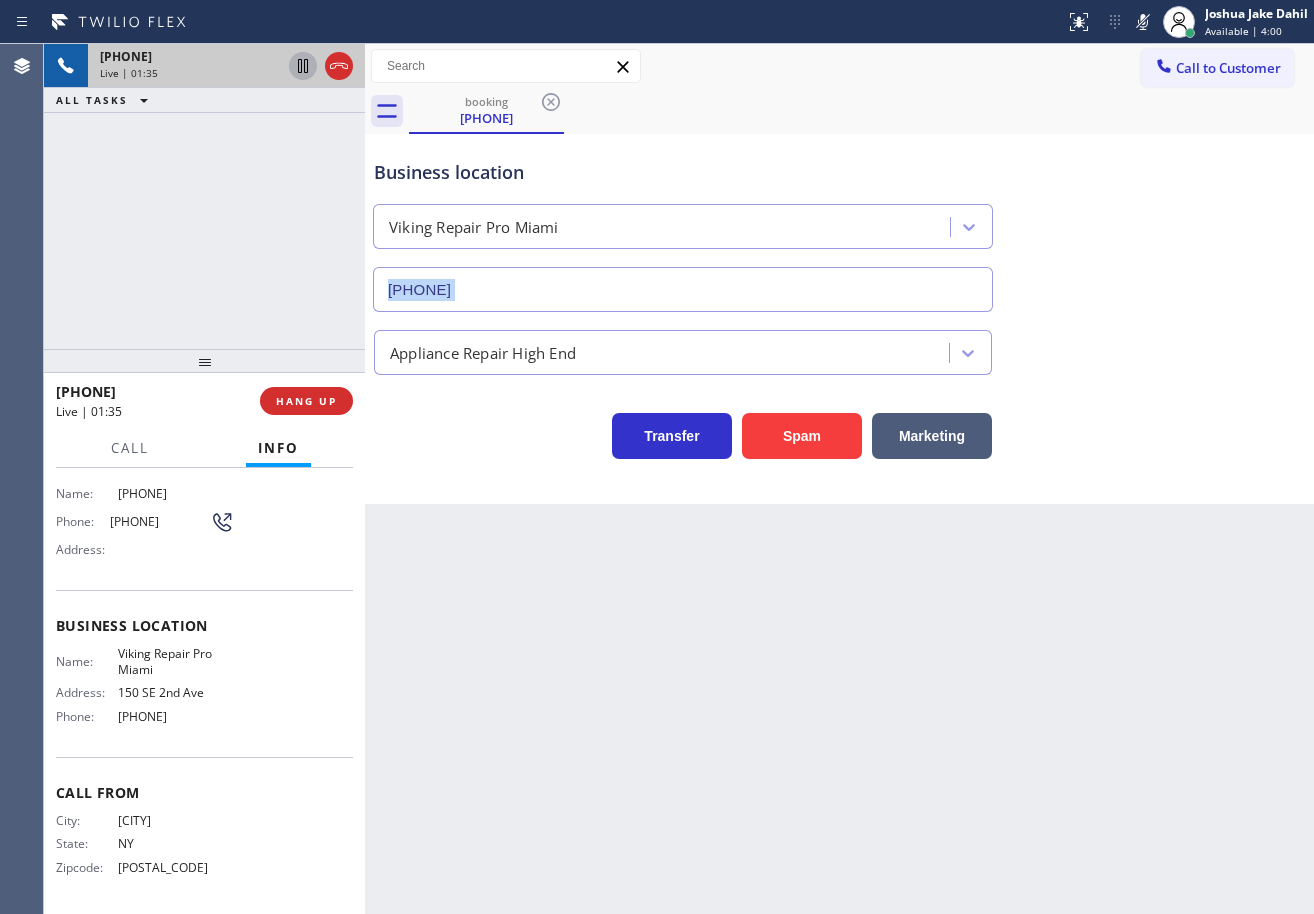 click 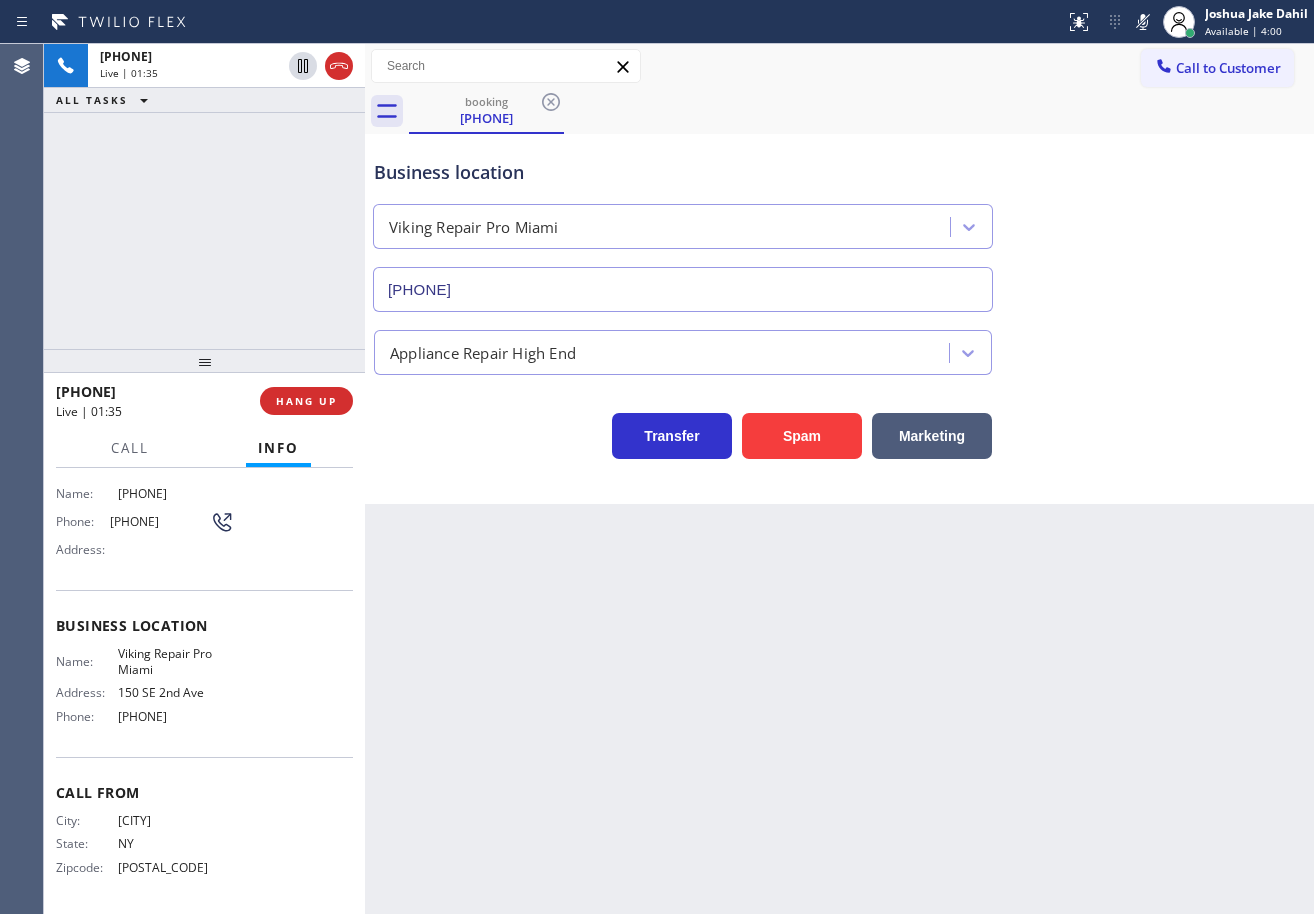 drag, startPoint x: 253, startPoint y: 127, endPoint x: 274, endPoint y: 144, distance: 27.018513 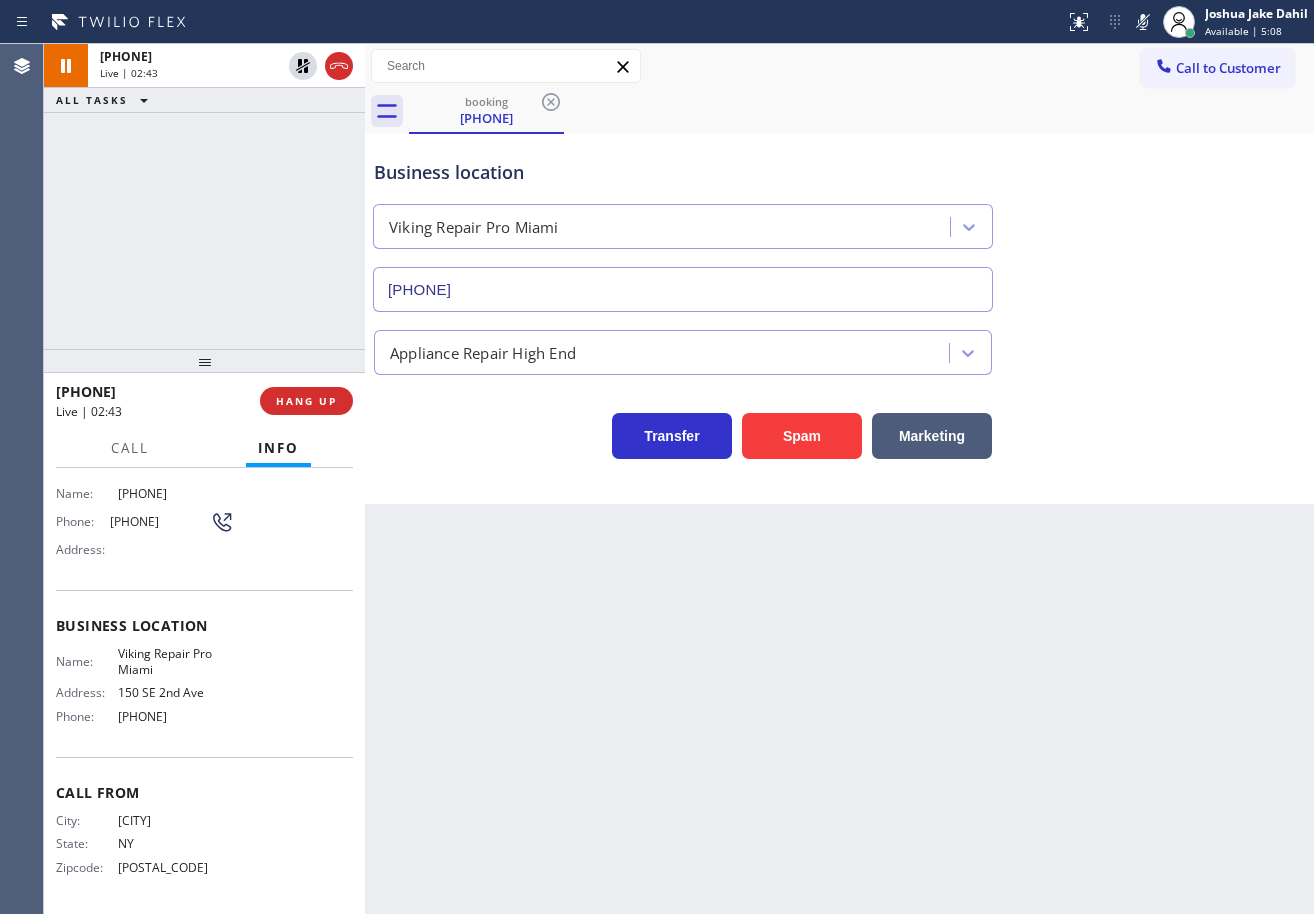 click on "Call to Customer Outbound call Location Search location Your caller id phone number Customer number Call Outbound call Technician Search Technician Your caller id phone number Your caller id phone number Call" at bounding box center [839, 66] 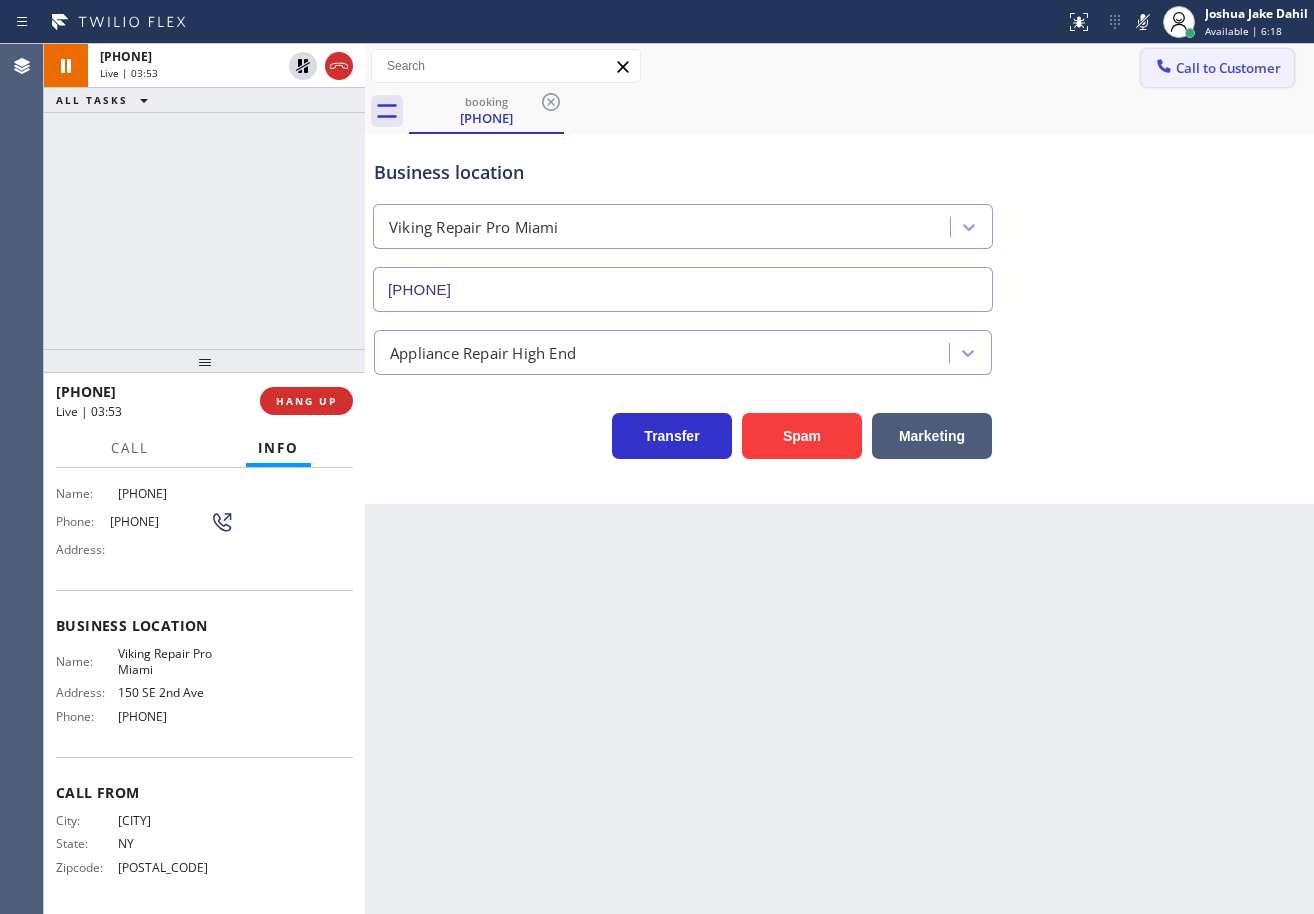 drag, startPoint x: 1142, startPoint y: 20, endPoint x: 1154, endPoint y: 57, distance: 38.8973 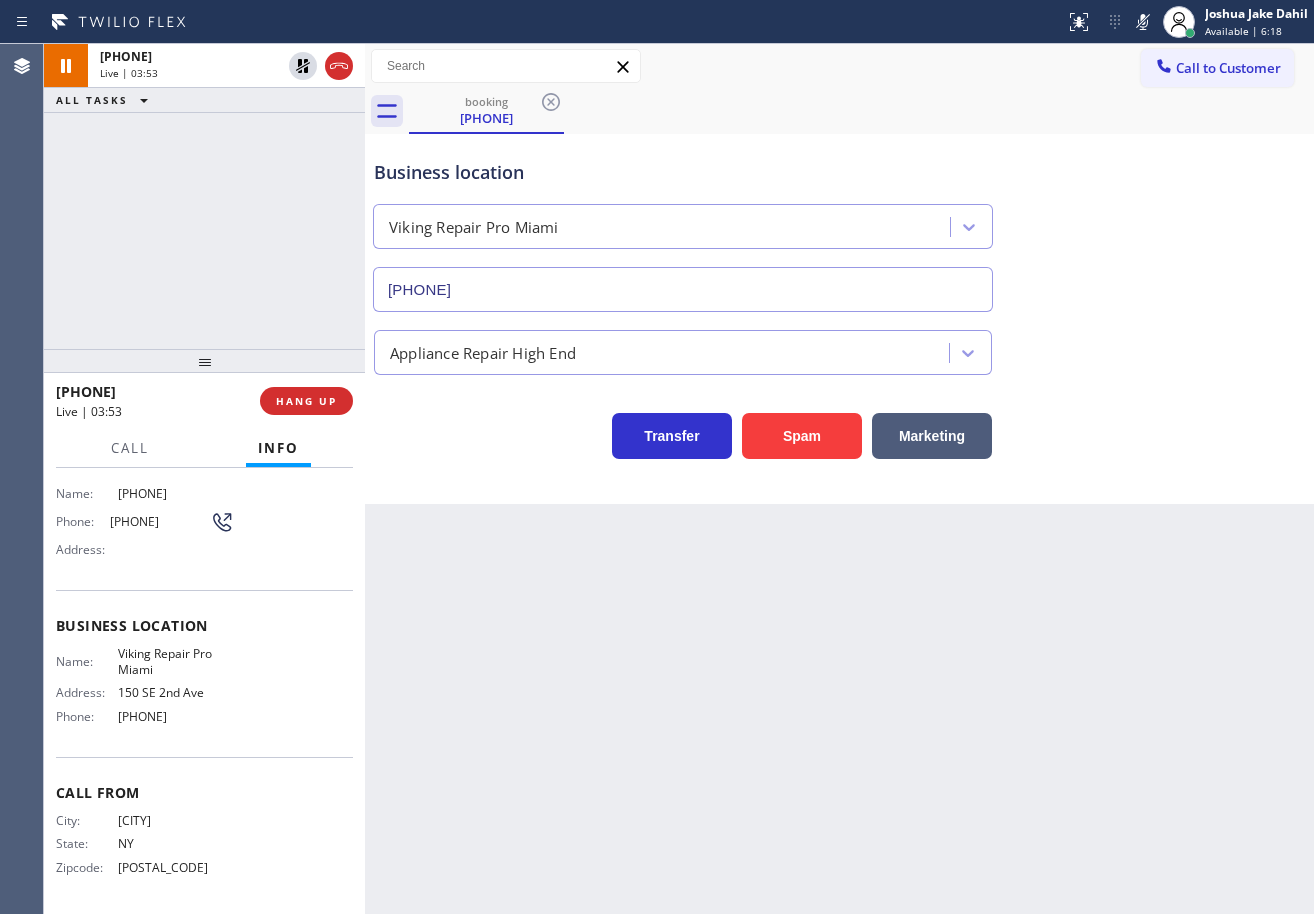 click on "Business location Viking Repair Pro Miami [PHONE]" at bounding box center [839, 221] 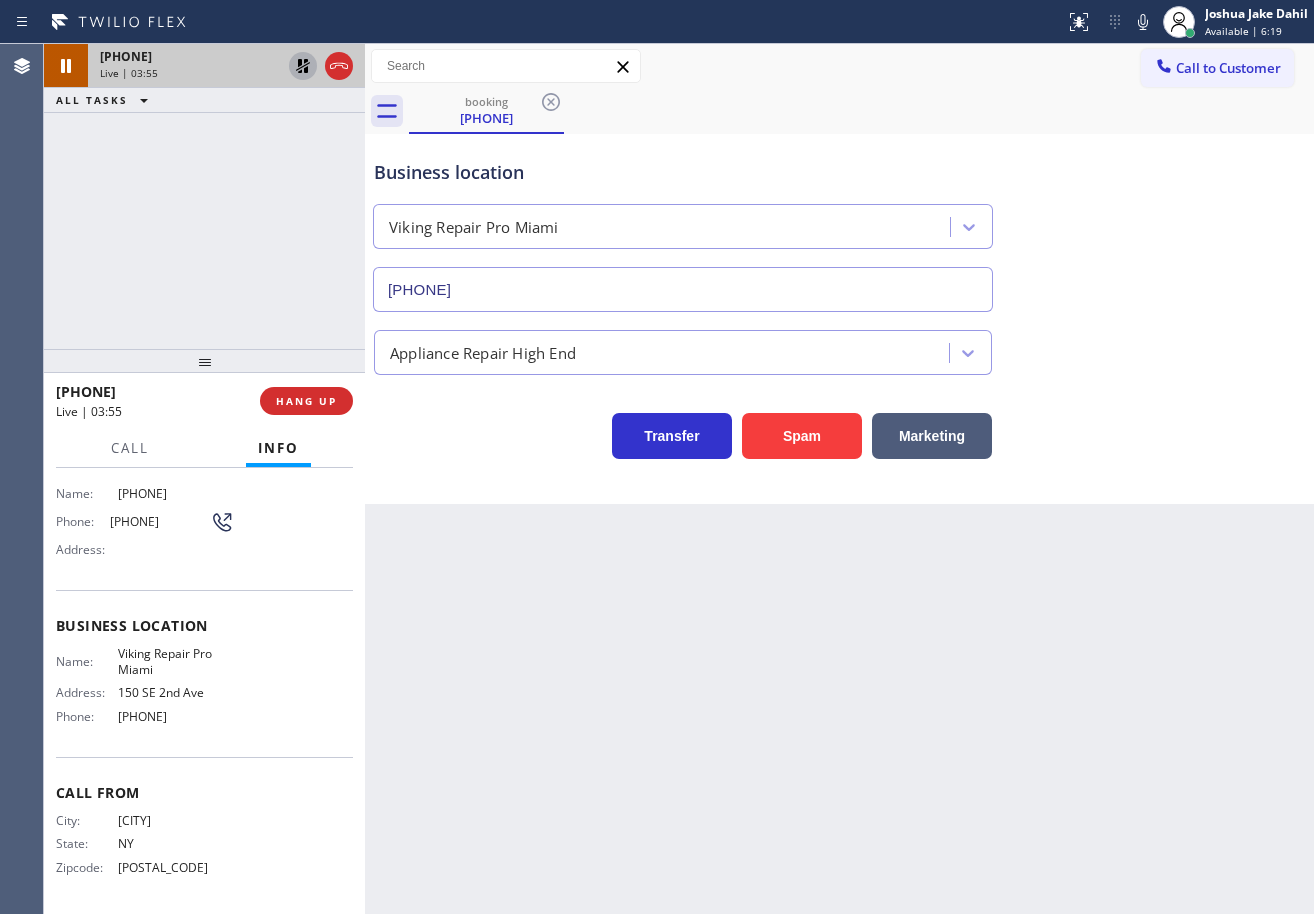 click 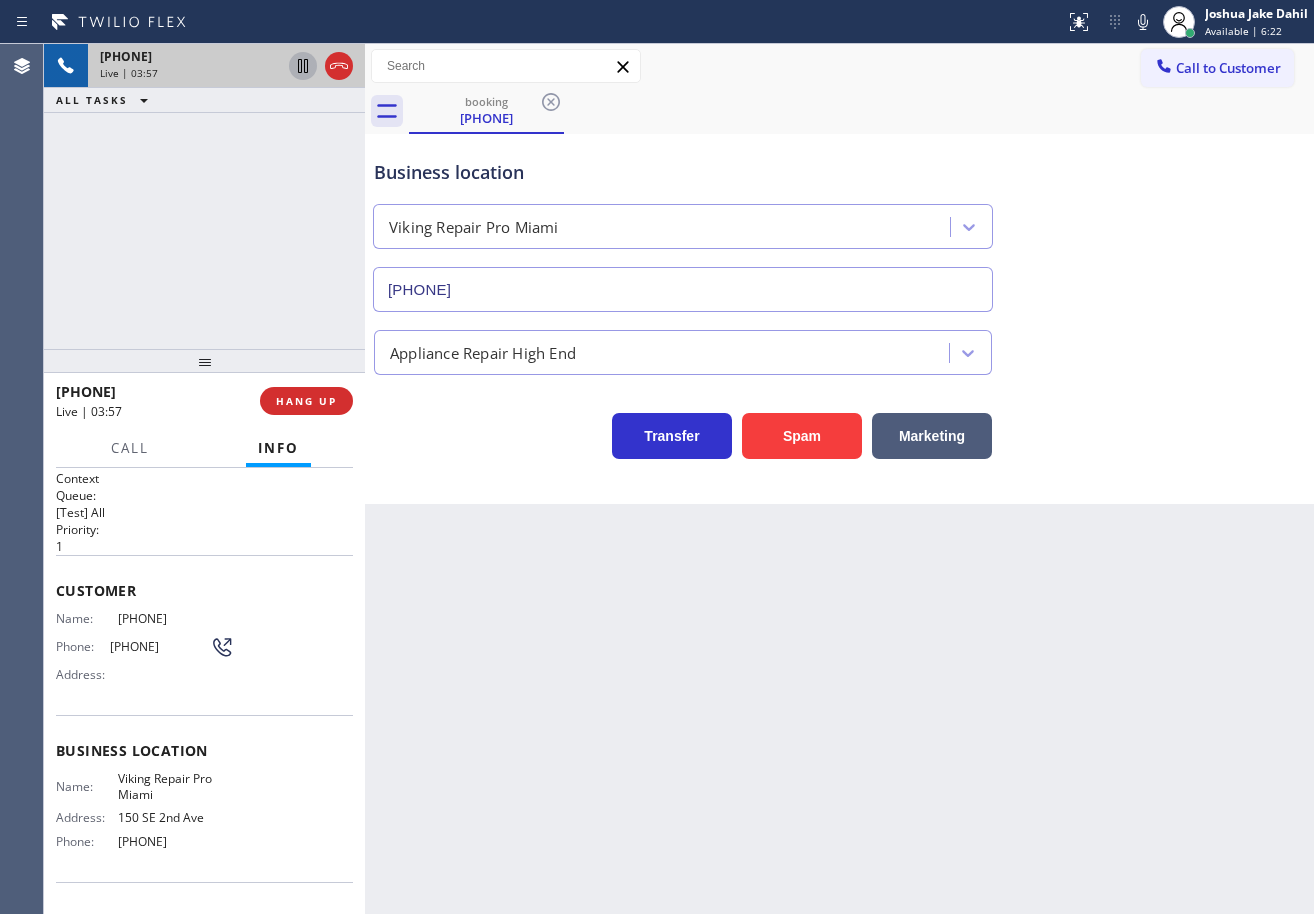 scroll, scrollTop: 0, scrollLeft: 0, axis: both 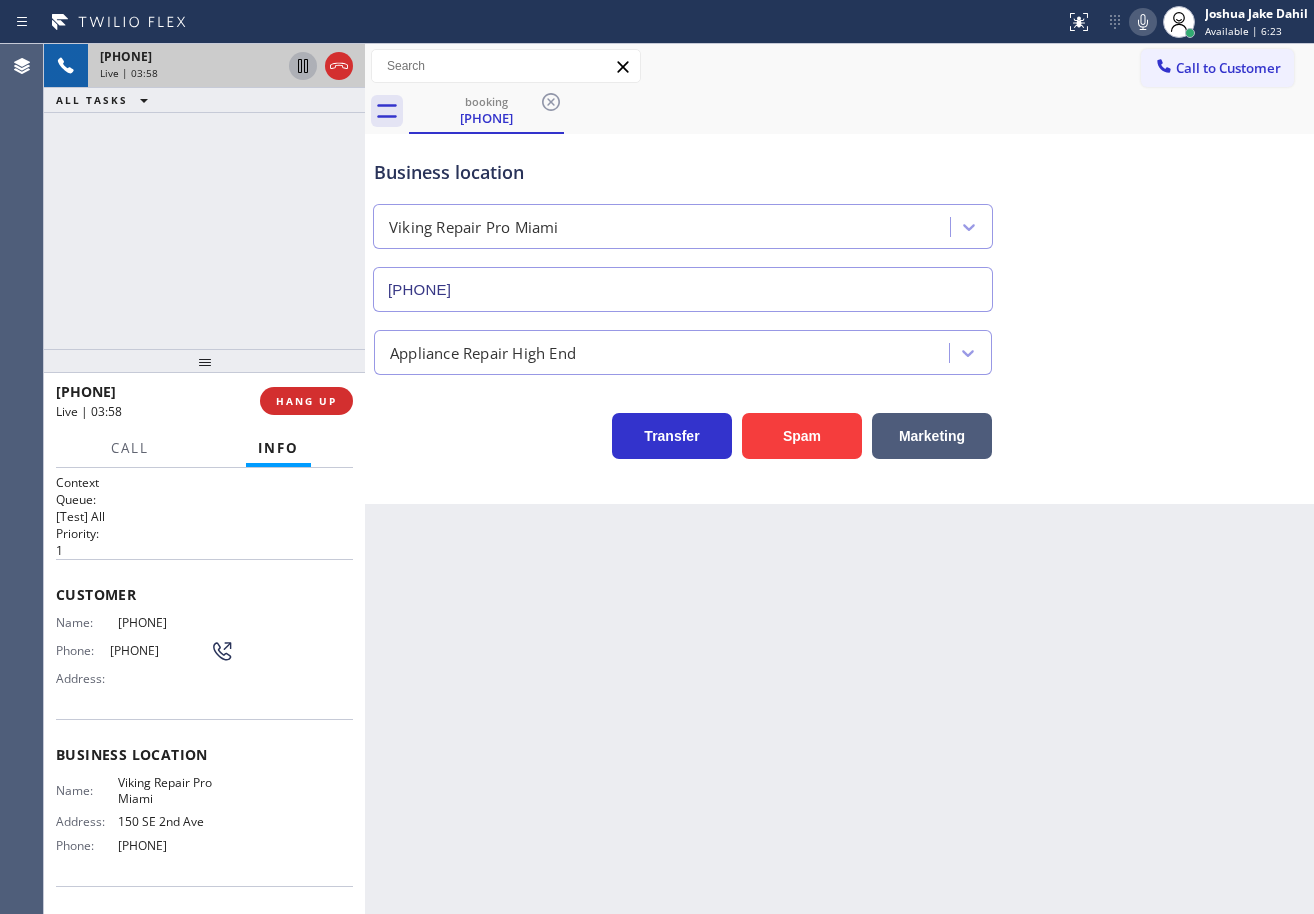 click 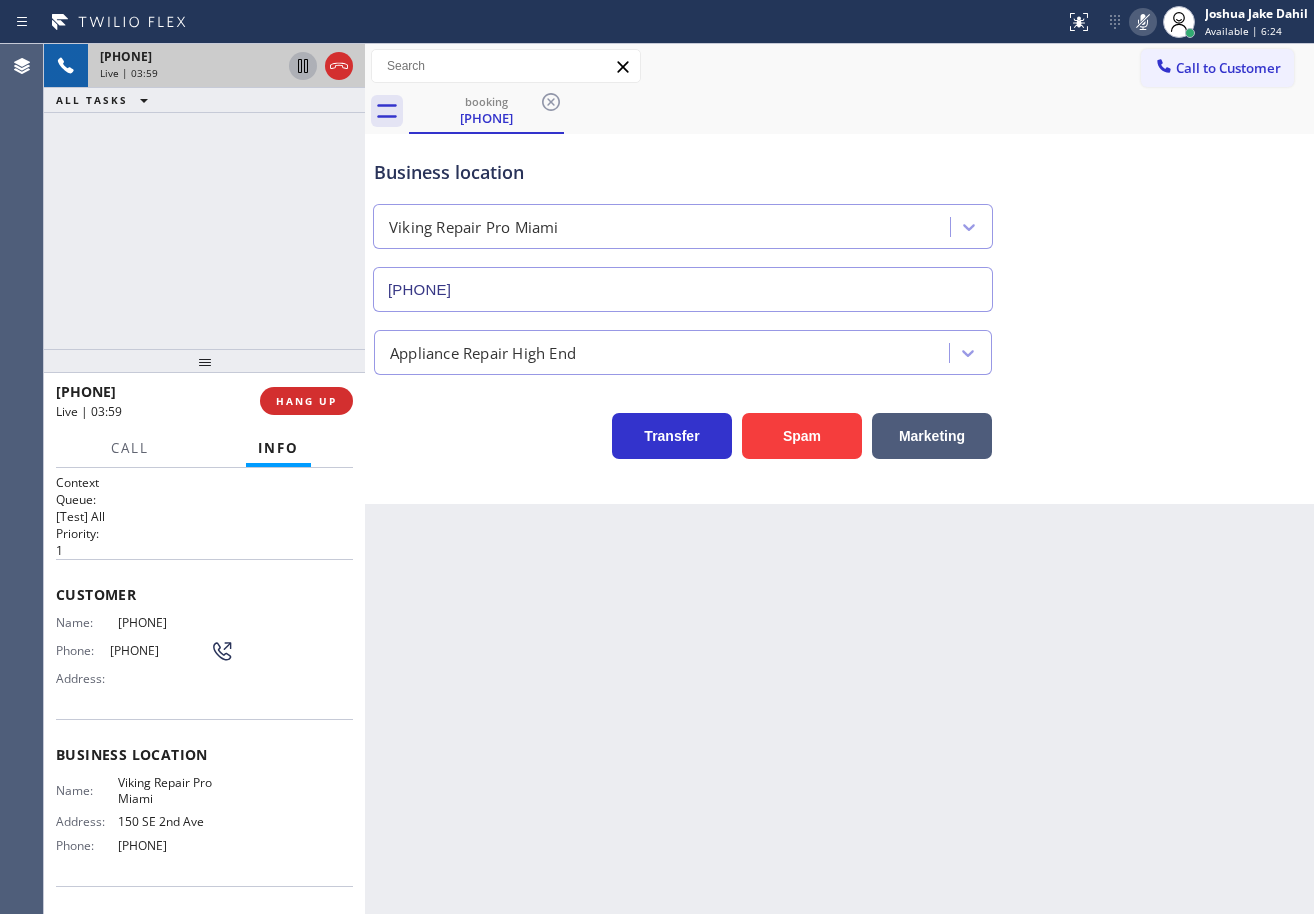 click 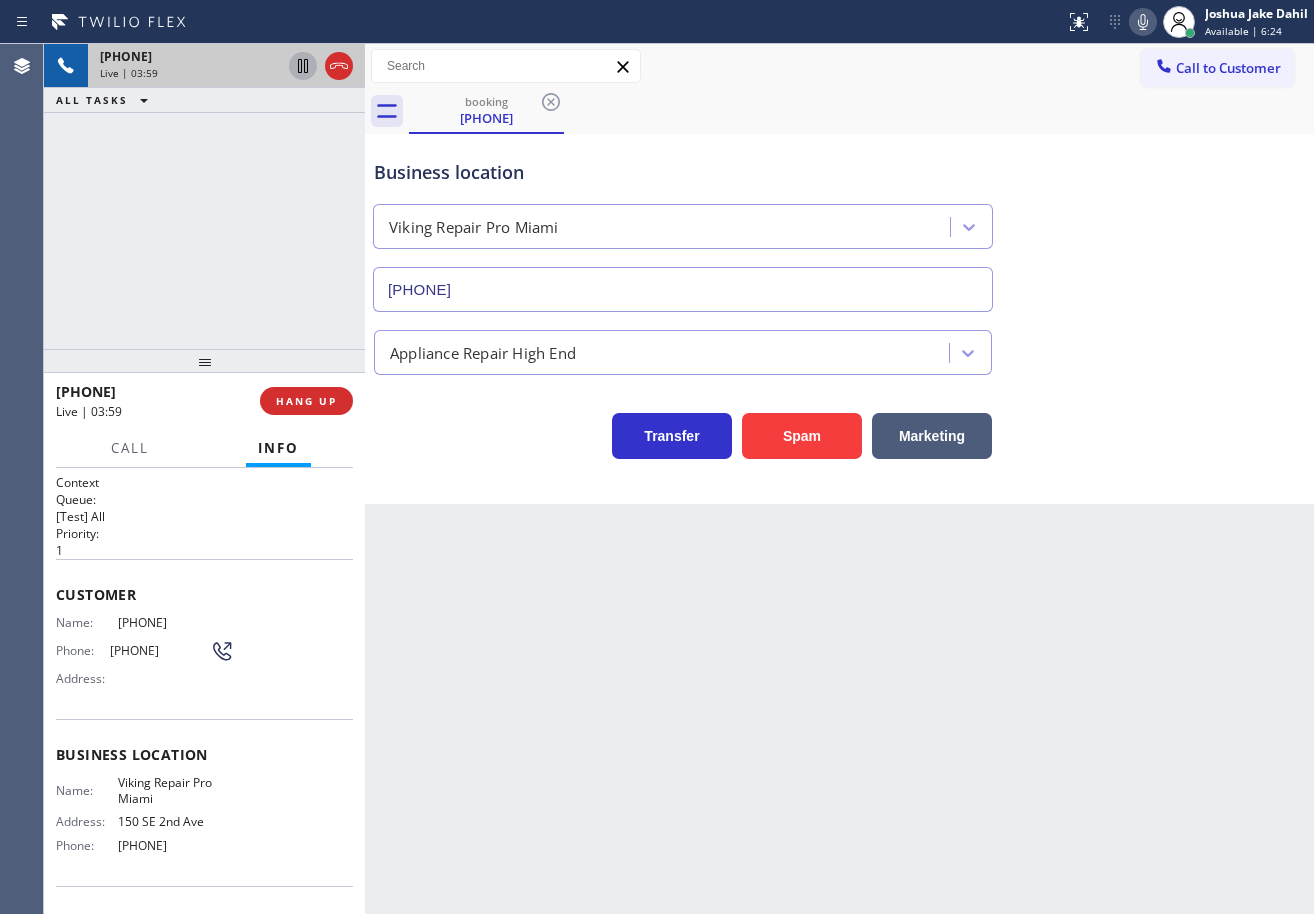 click on "Transfer Spam Marketing" at bounding box center [839, 427] 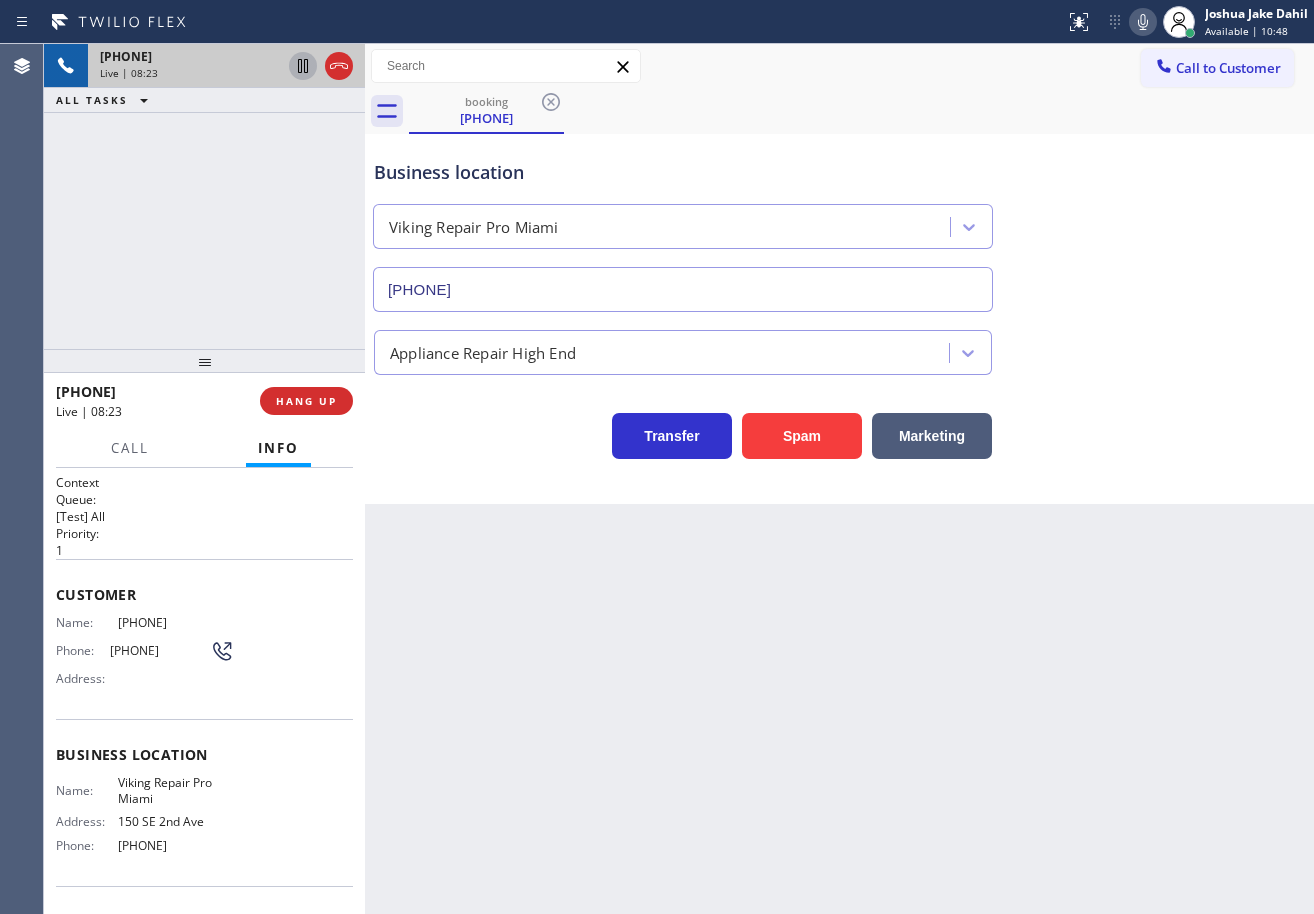 click on "Back to Dashboard Change Sender ID Customers Technicians Select a contact Outbound call Technician Search Technician Your caller id phone number Your caller id phone number Call Technician info Name   Phone none Address none Change Sender ID HVAC +18559994417 5 Star Appliance +18557314952 Appliance Repair +18554611149 Plumbing +18889090120 Air Duct Cleaning +18006865038  Electricians +18005688664 Cancel Change Check personal SMS Reset Change booking [PHONE] Call to Customer Outbound call Location Search location Your caller id phone number Customer number Call Outbound call Technician Search Technician Your caller id phone number Your caller id phone number Call booking [PHONE] Business location Viking Repair Pro Miami [PHONE] Appliance Repair High End Transfer Spam Marketing" at bounding box center (839, 479) 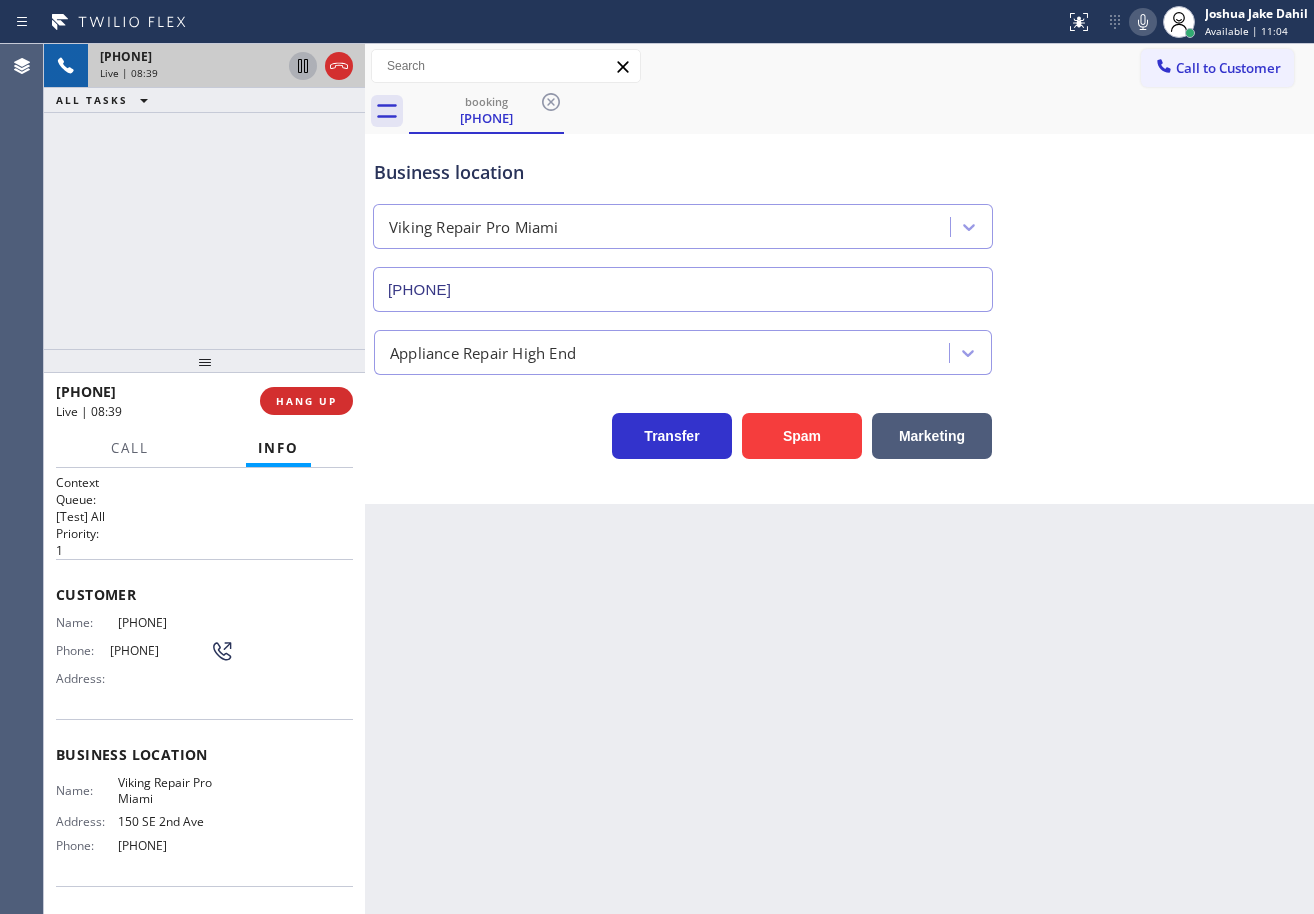click 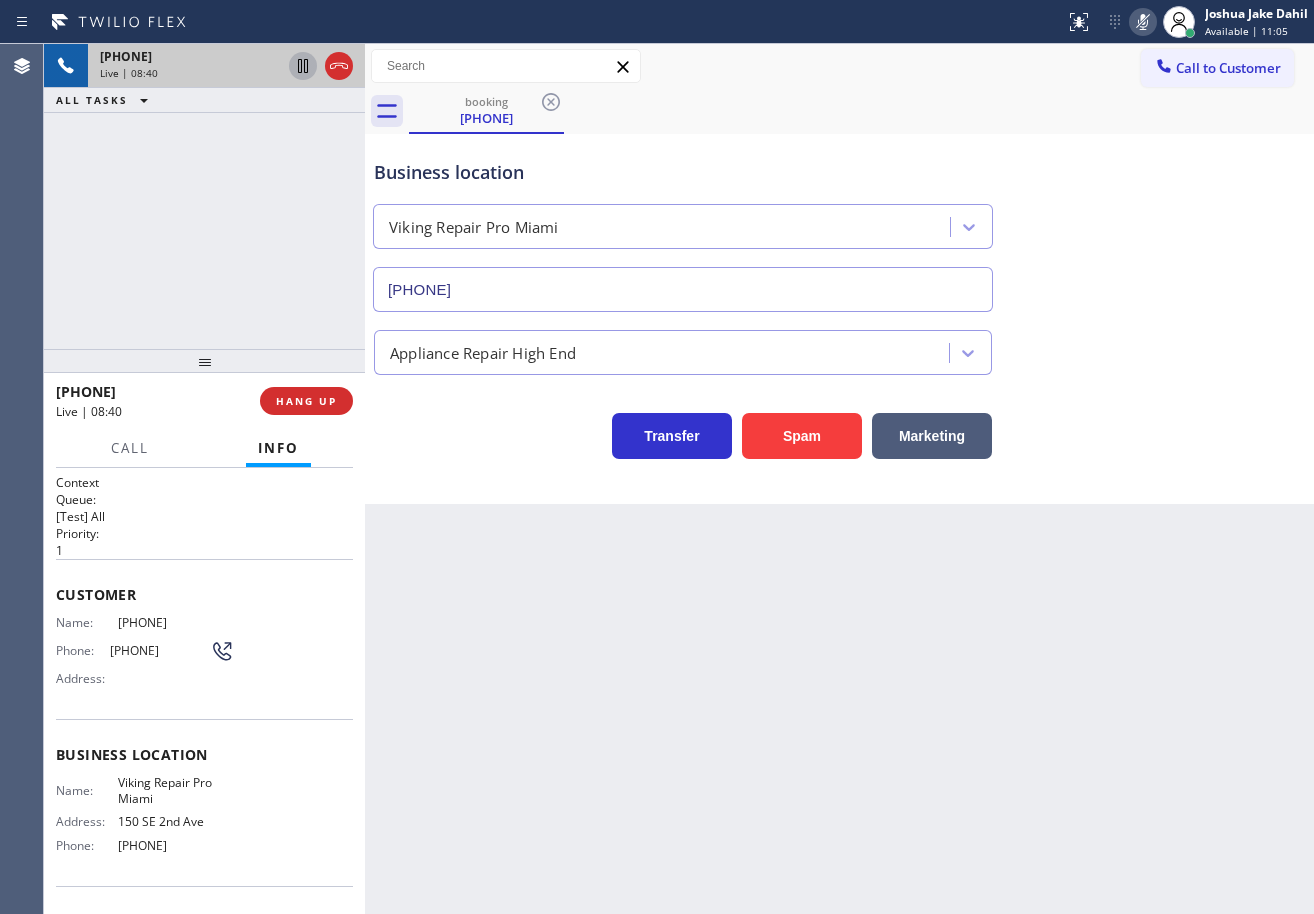 click 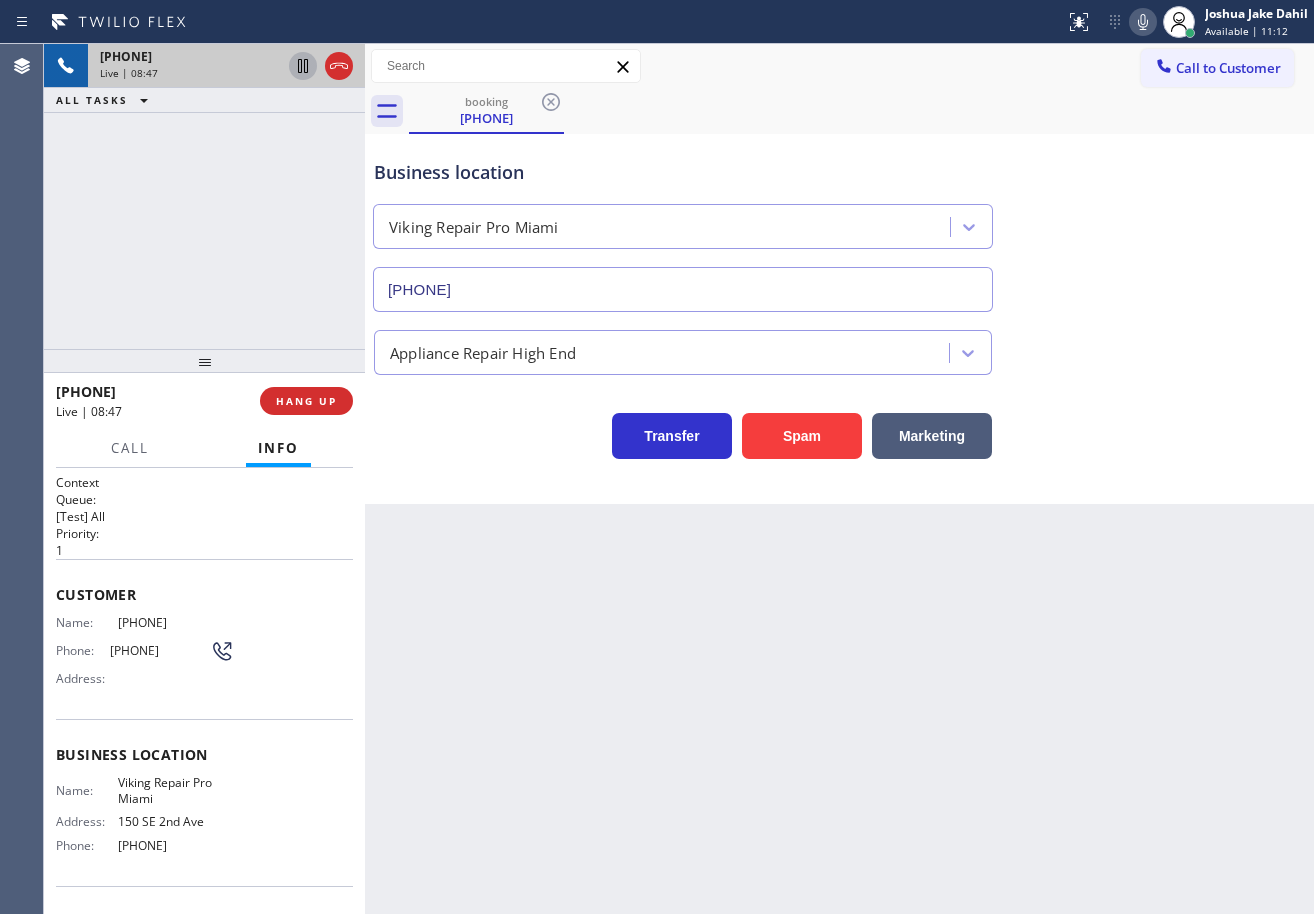 click on "Back to Dashboard Change Sender ID Customers Technicians Select a contact Outbound call Technician Search Technician Your caller id phone number Your caller id phone number Call Technician info Name   Phone none Address none Change Sender ID HVAC +18559994417 5 Star Appliance +18557314952 Appliance Repair +18554611149 Plumbing +18889090120 Air Duct Cleaning +18006865038  Electricians +18005688664 Cancel Change Check personal SMS Reset Change booking [PHONE] Call to Customer Outbound call Location Search location Your caller id phone number Customer number Call Outbound call Technician Search Technician Your caller id phone number Your caller id phone number Call booking [PHONE] Business location Viking Repair Pro Miami [PHONE] Appliance Repair High End Transfer Spam Marketing" at bounding box center (839, 479) 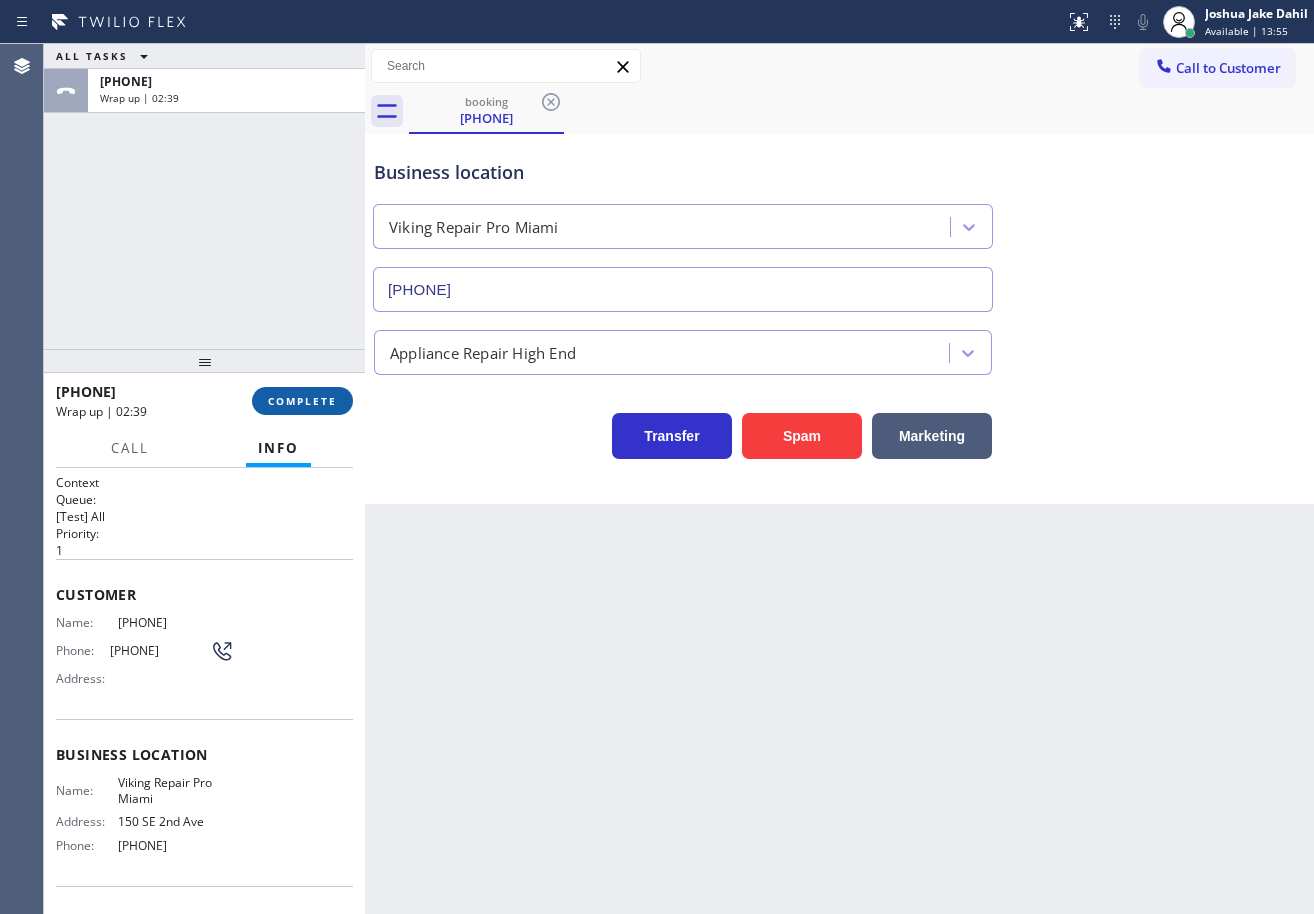 click on "COMPLETE" at bounding box center (302, 401) 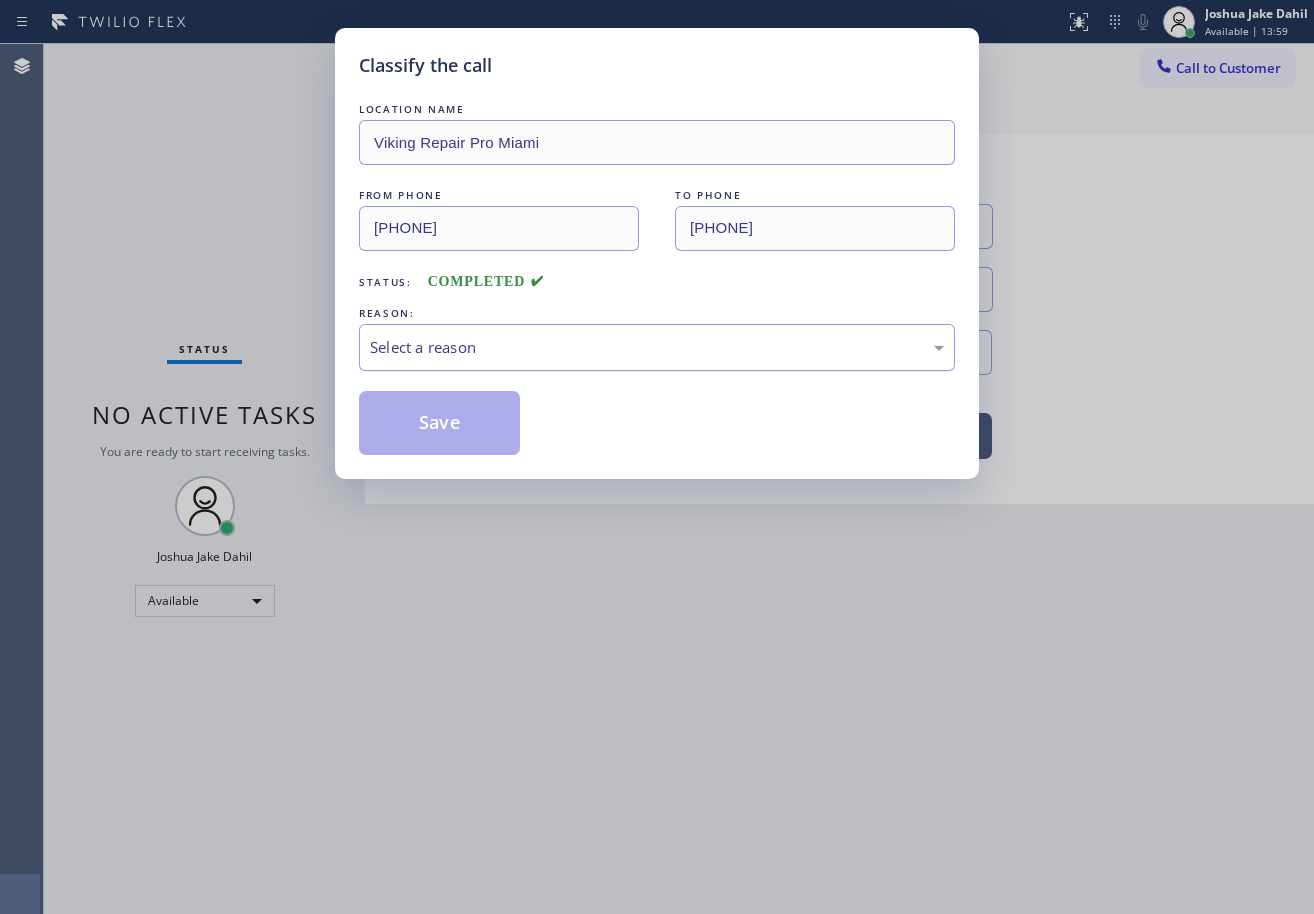 click on "Select a reason" at bounding box center (657, 347) 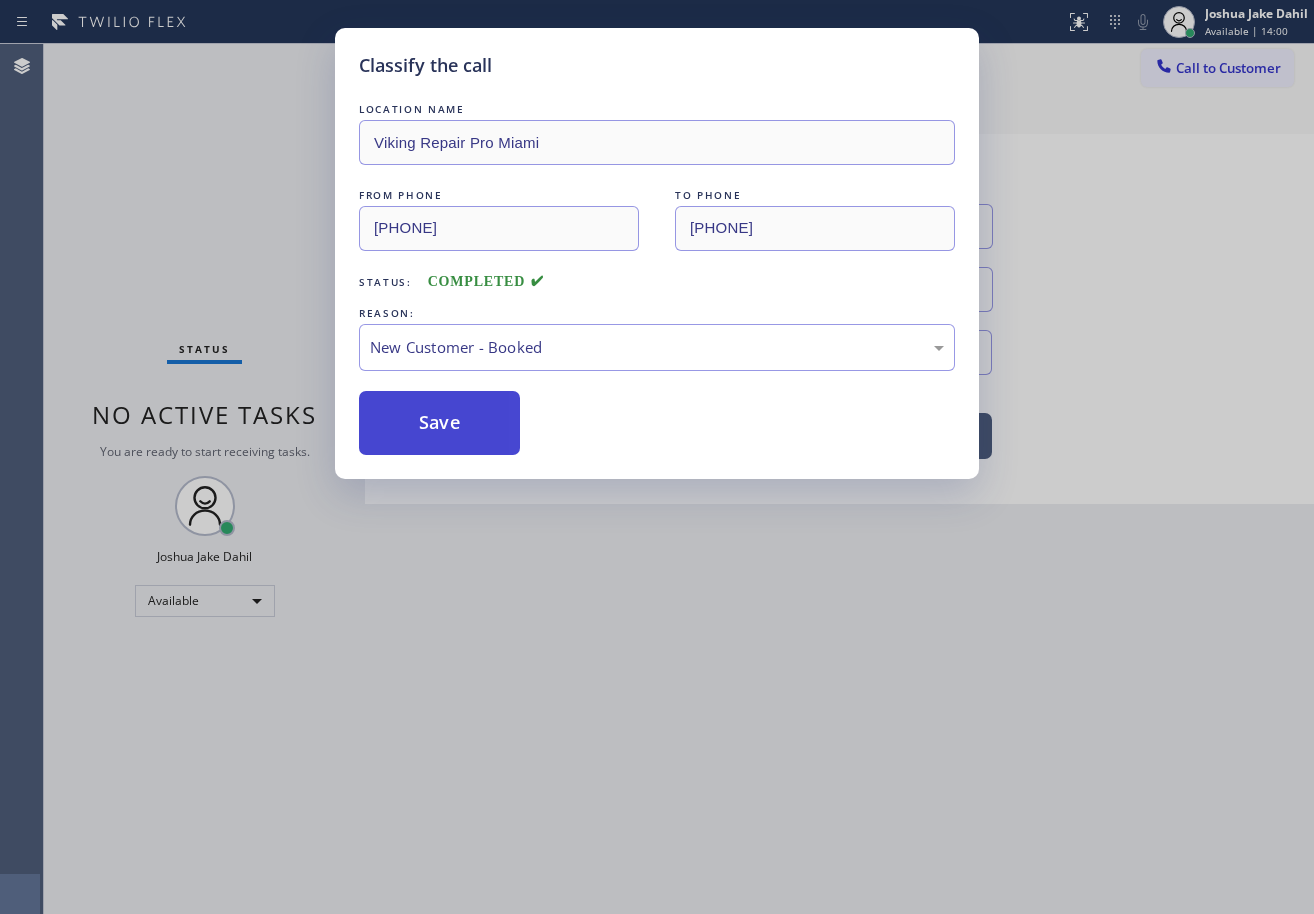 click on "Save" at bounding box center [439, 423] 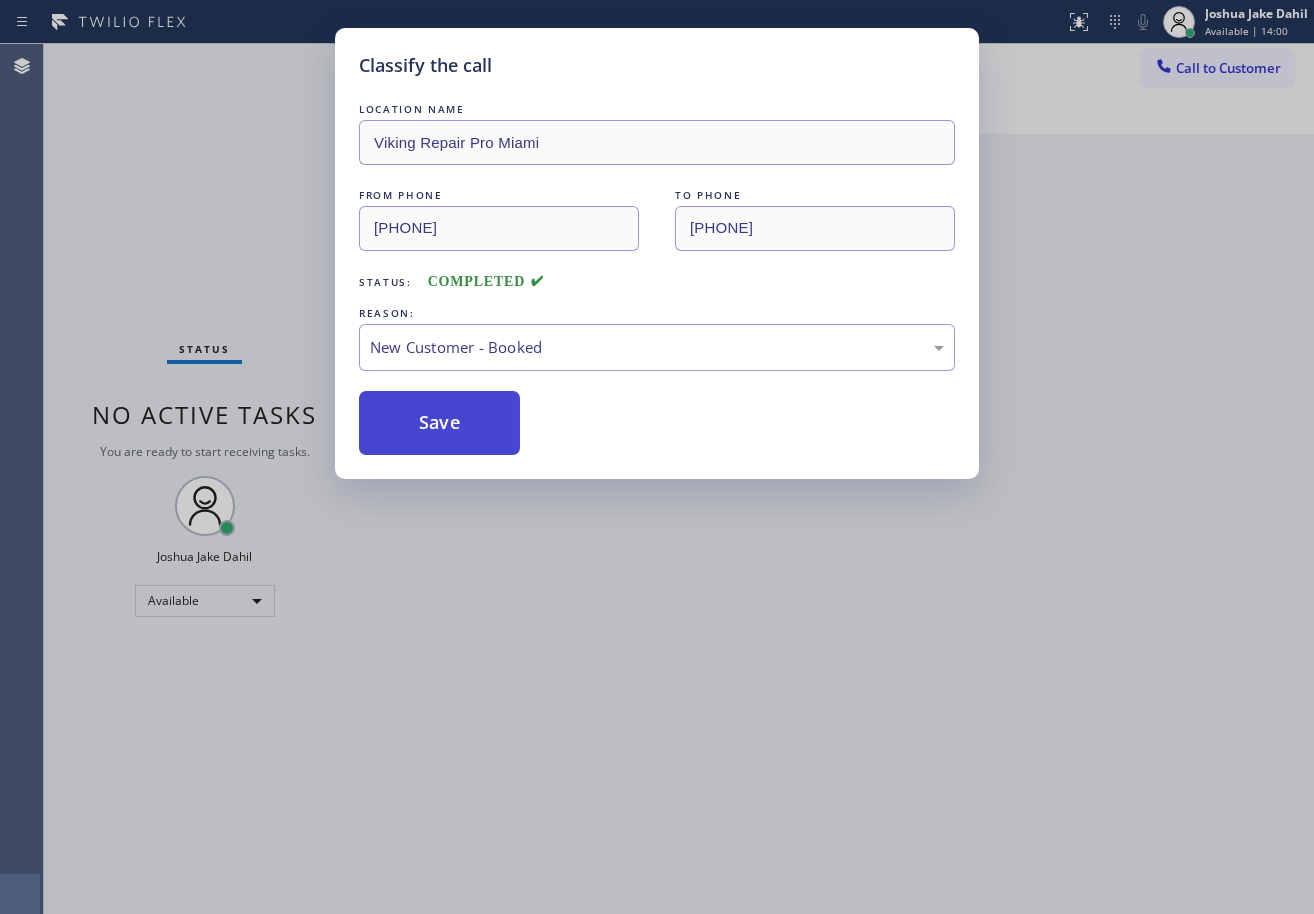 click on "Save" at bounding box center (439, 423) 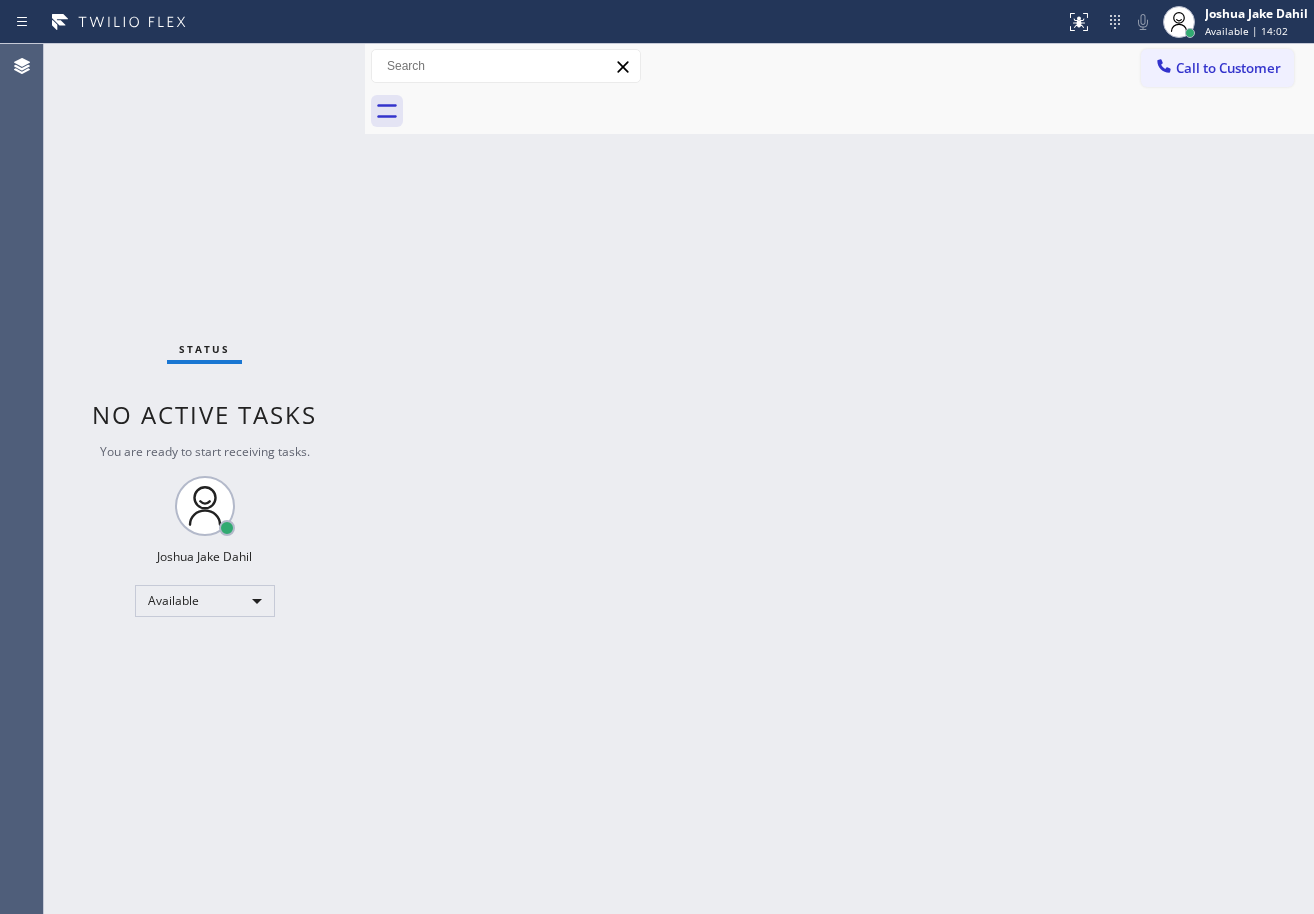 click on "Back to Dashboard Change Sender ID Customers Technicians Select a contact Outbound call Technician Search Technician Your caller id phone number Your caller id phone number Call Technician info Name   Phone none Address none Change Sender ID HVAC +18559994417 5 Star Appliance +18557314952 Appliance Repair +18554611149 Plumbing +18889090120 Air Duct Cleaning +18006865038  Electricians +18005688664 Cancel Change Check personal SMS Reset Change No tabs Call to Customer Outbound call Location Search location Your caller id phone number Customer number Call Outbound call Technician Search Technician Your caller id phone number Your caller id phone number Call" at bounding box center (839, 479) 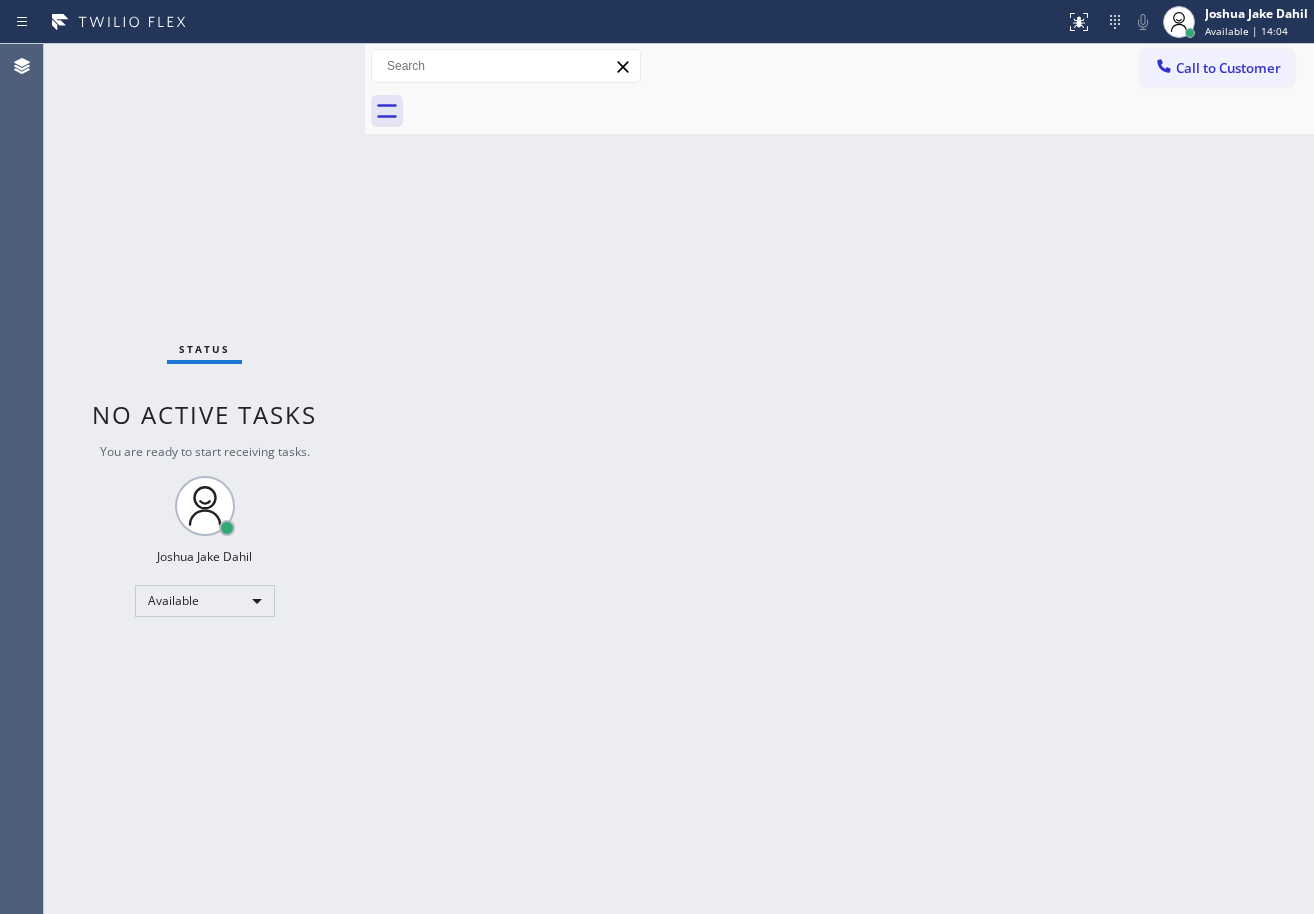 drag, startPoint x: 941, startPoint y: 818, endPoint x: 949, endPoint y: 835, distance: 18.788294 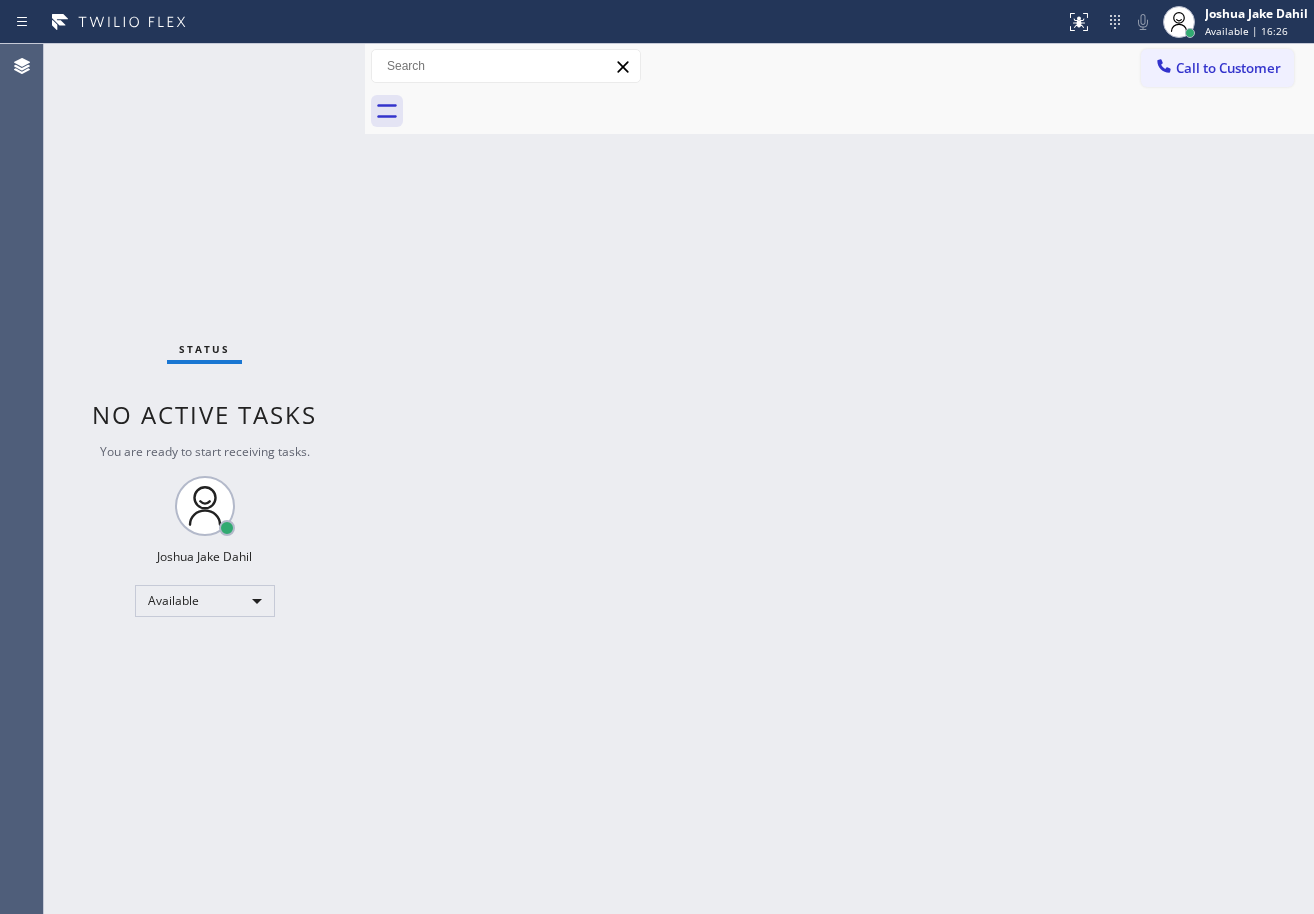 drag, startPoint x: 789, startPoint y: 495, endPoint x: 803, endPoint y: 436, distance: 60.63827 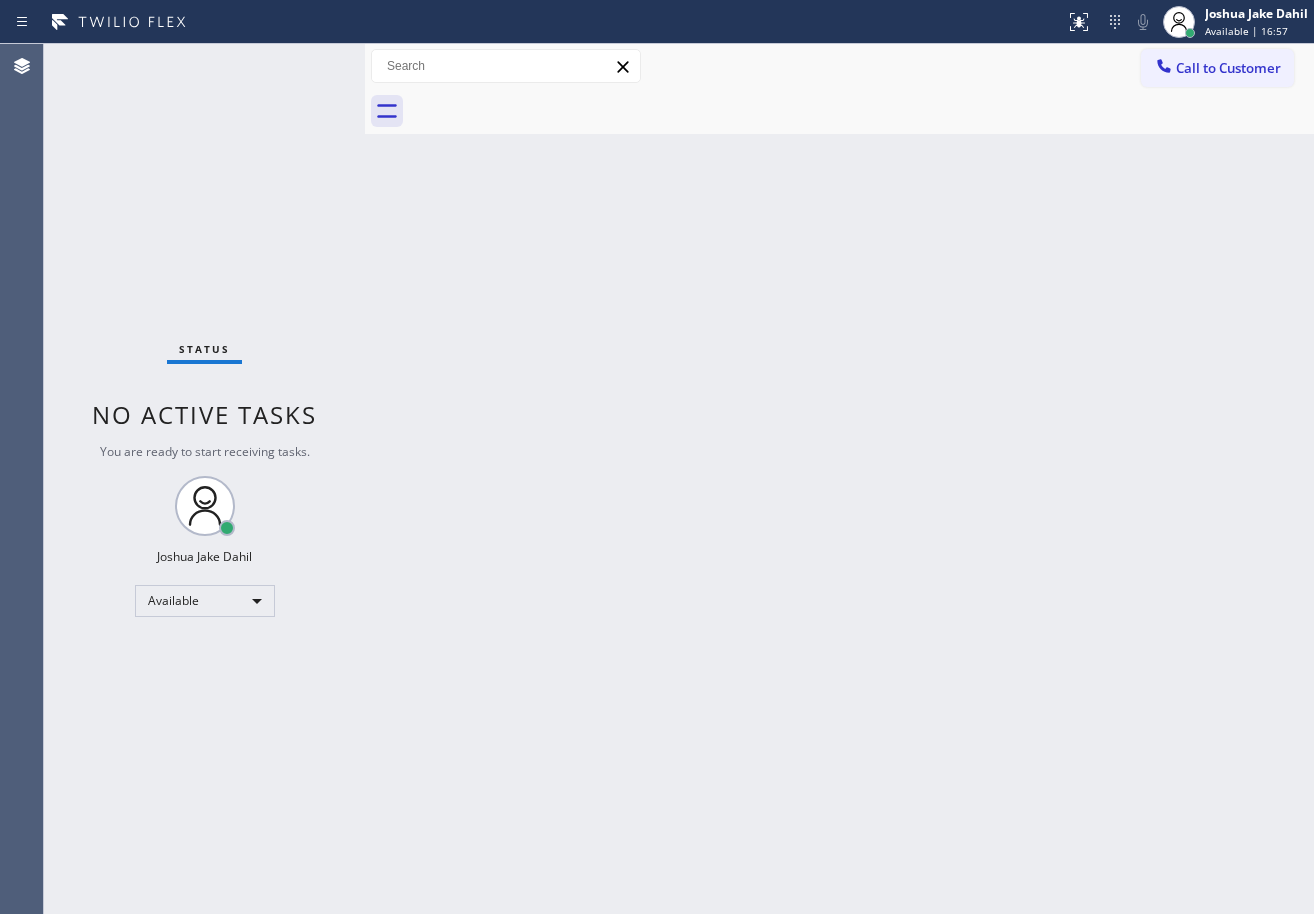 click on "Status  No active tasks   You are ready to start receiving tasks.  [FIRST] [LAST] Available" at bounding box center [204, 479] 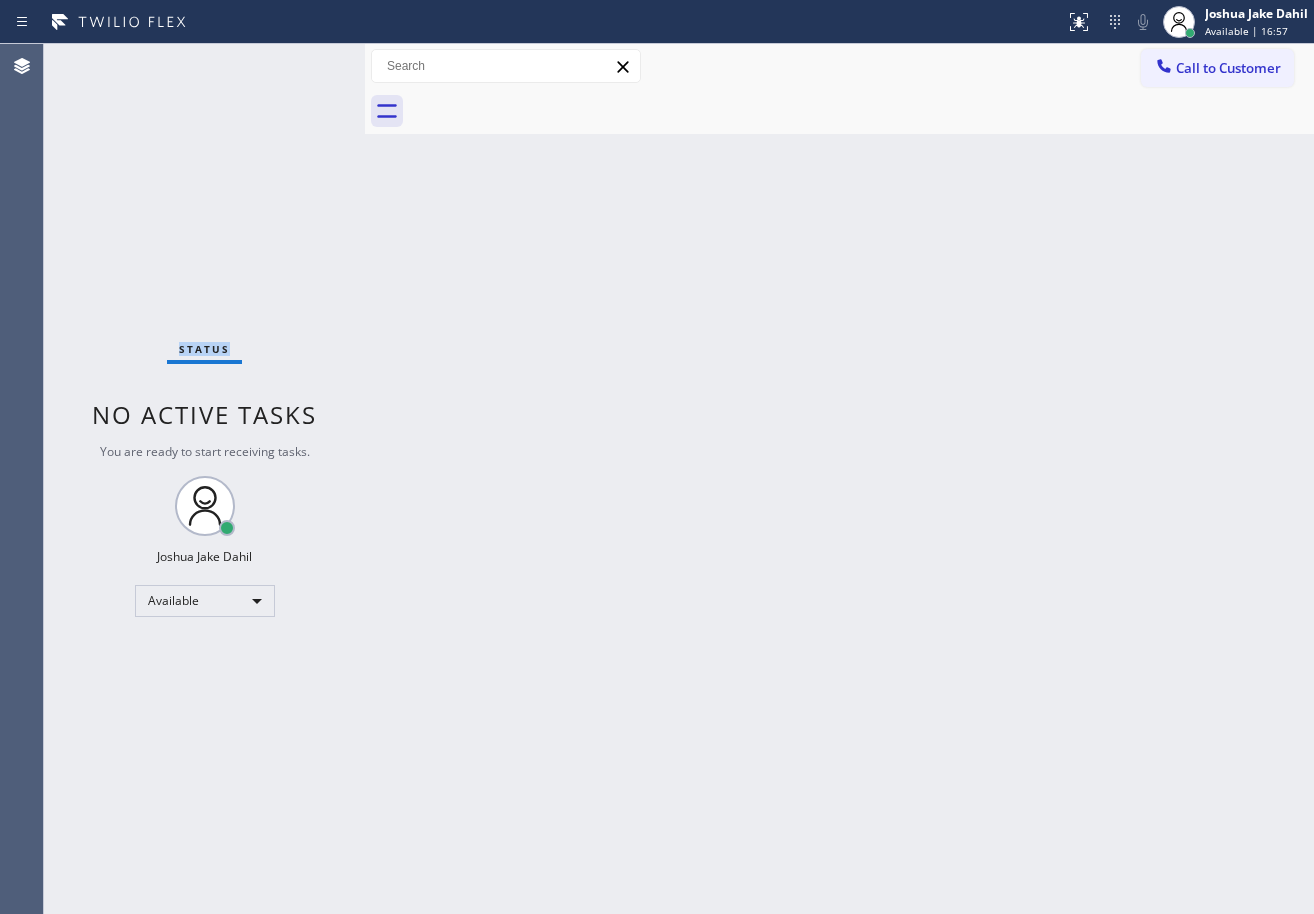 click on "Status  No active tasks   You are ready to start receiving tasks.  [FIRST] [LAST] Available" at bounding box center [204, 479] 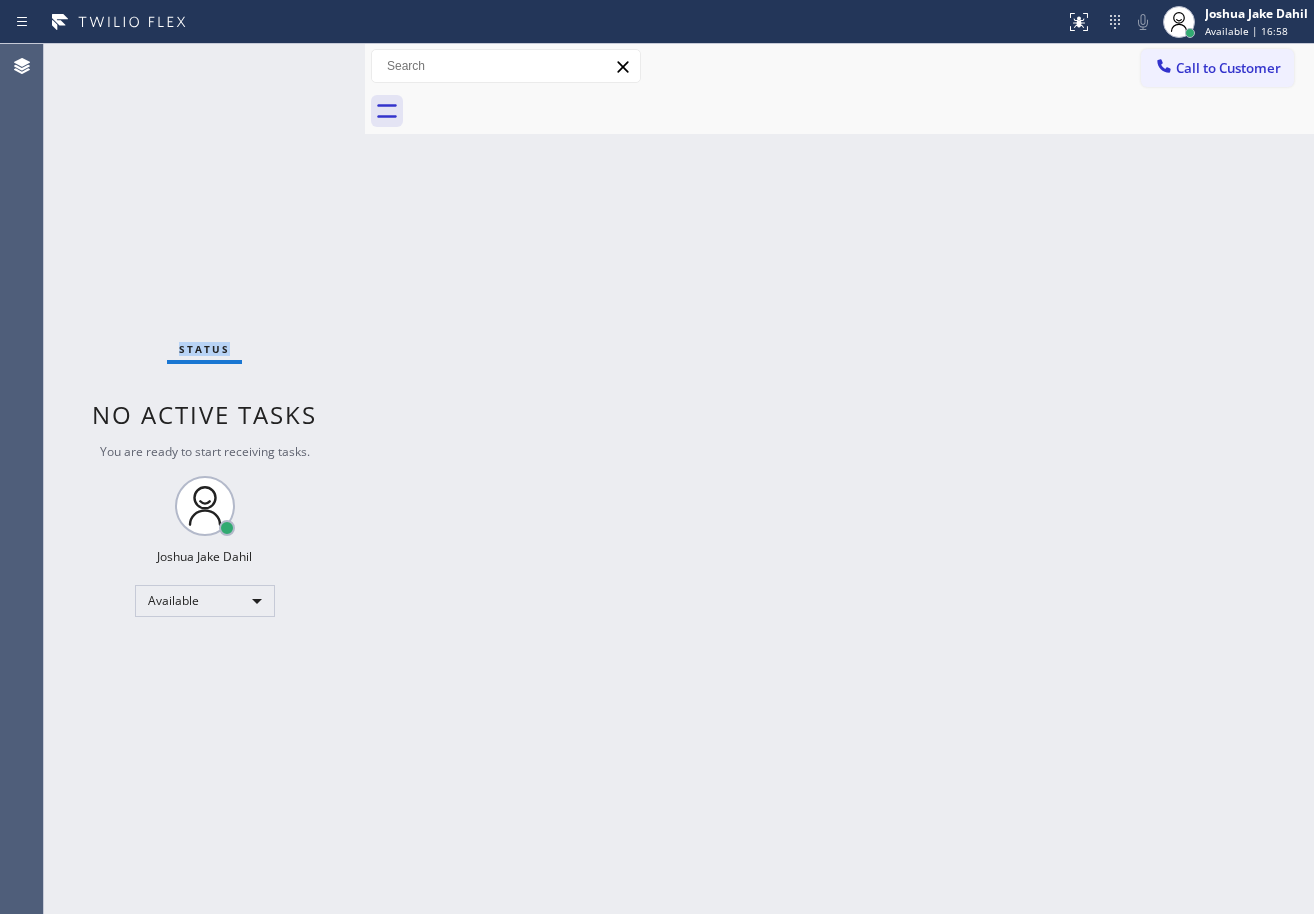 click on "Status  No active tasks   You are ready to start receiving tasks.  [FIRST] [LAST] Available" at bounding box center [204, 479] 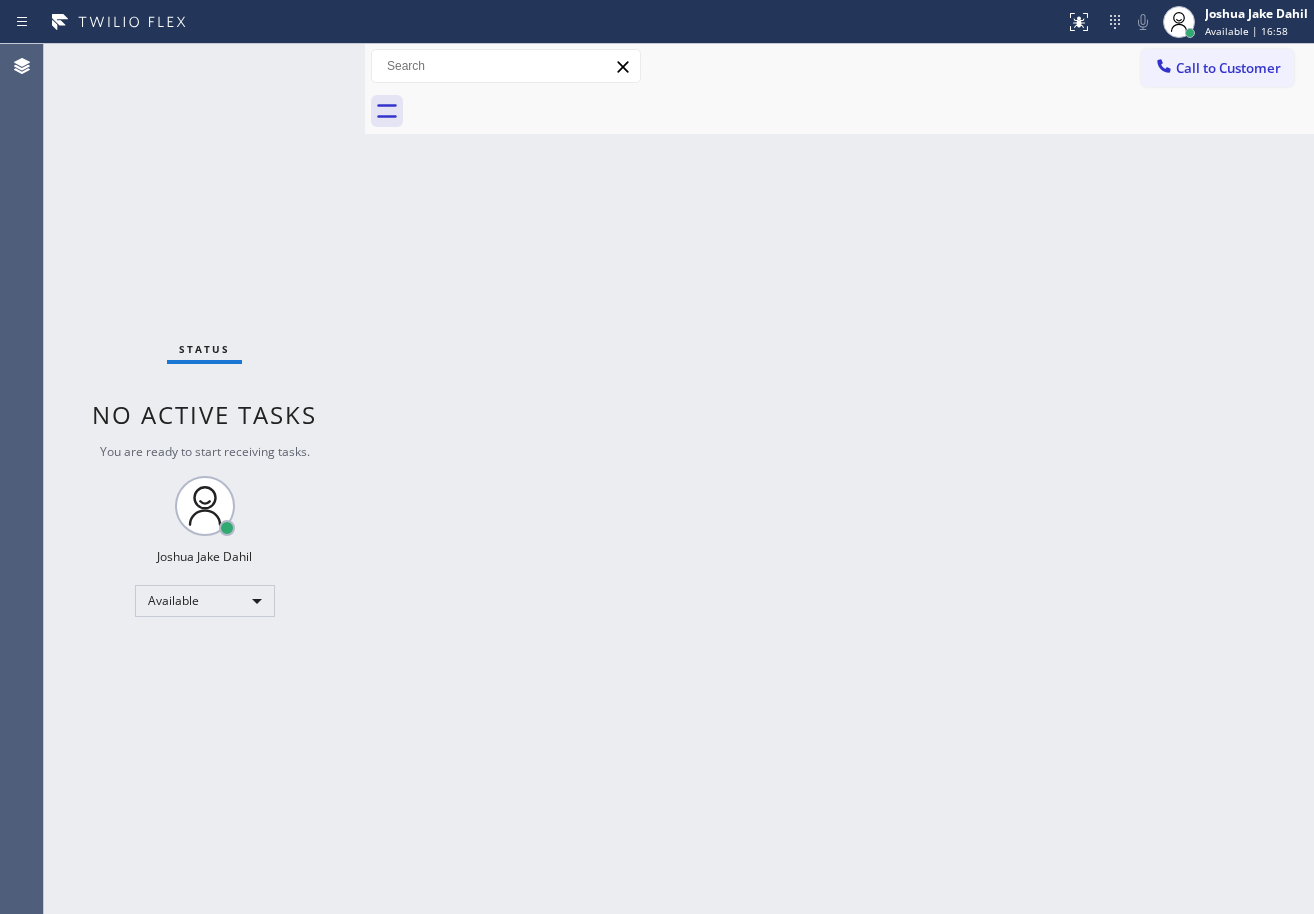 click on "Back to Dashboard Change Sender ID Customers Technicians Select a contact Outbound call Technician Search Technician Your caller id phone number Your caller id phone number Call Technician info Name   Phone none Address none Change Sender ID HVAC +18559994417 5 Star Appliance +18557314952 Appliance Repair +18554611149 Plumbing +18889090120 Air Duct Cleaning +18006865038  Electricians +18005688664 Cancel Change Check personal SMS Reset Change No tabs Call to Customer Outbound call Location Search location Your caller id phone number Customer number Call Outbound call Technician Search Technician Your caller id phone number Your caller id phone number Call" at bounding box center [839, 479] 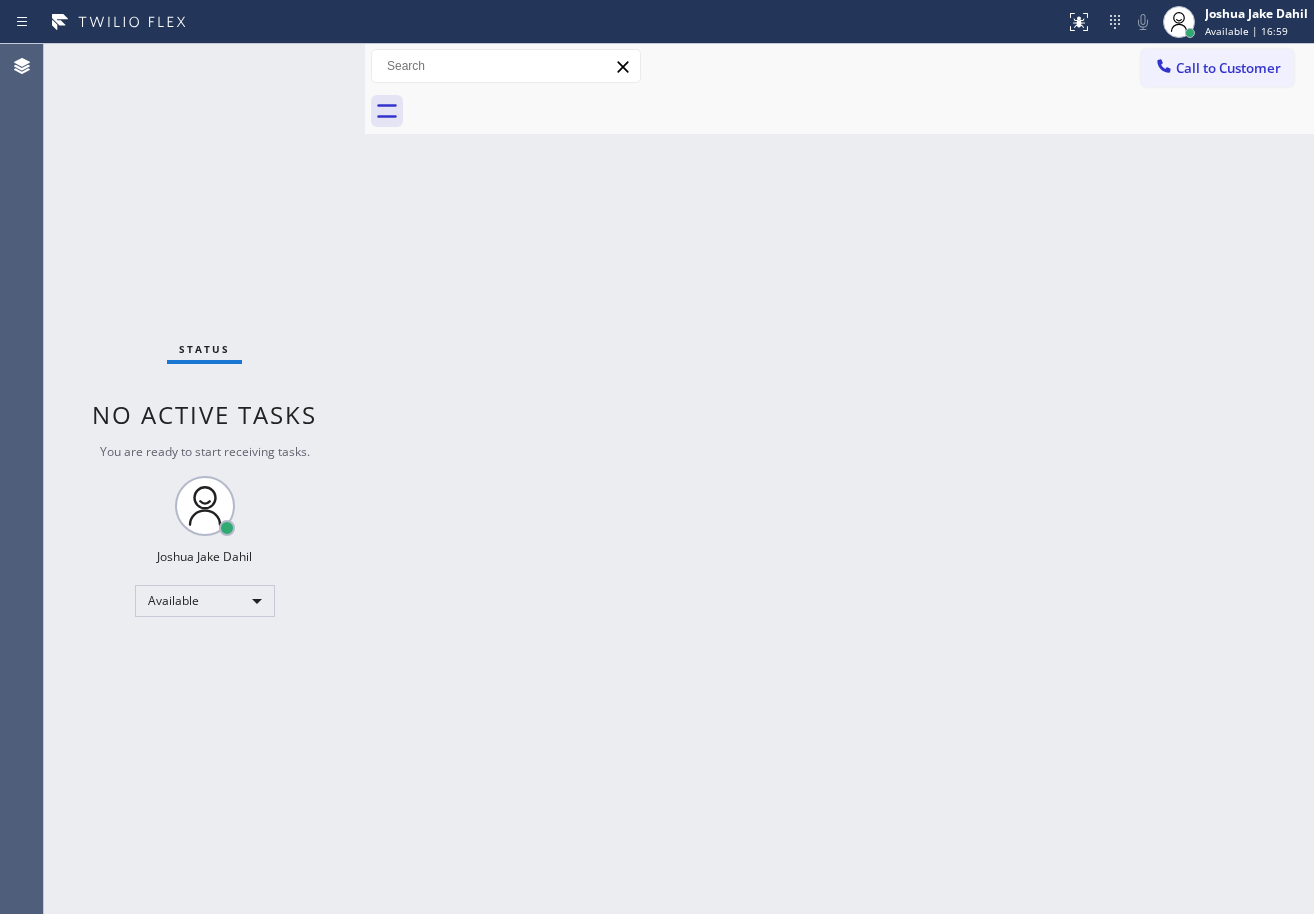 click on "Back to Dashboard Change Sender ID Customers Technicians Select a contact Outbound call Technician Search Technician Your caller id phone number Your caller id phone number Call Technician info Name   Phone none Address none Change Sender ID HVAC +18559994417 5 Star Appliance +18557314952 Appliance Repair +18554611149 Plumbing +18889090120 Air Duct Cleaning +18006865038  Electricians +18005688664 Cancel Change Check personal SMS Reset Change No tabs Call to Customer Outbound call Location Search location Your caller id phone number Customer number Call Outbound call Technician Search Technician Your caller id phone number Your caller id phone number Call" at bounding box center [839, 479] 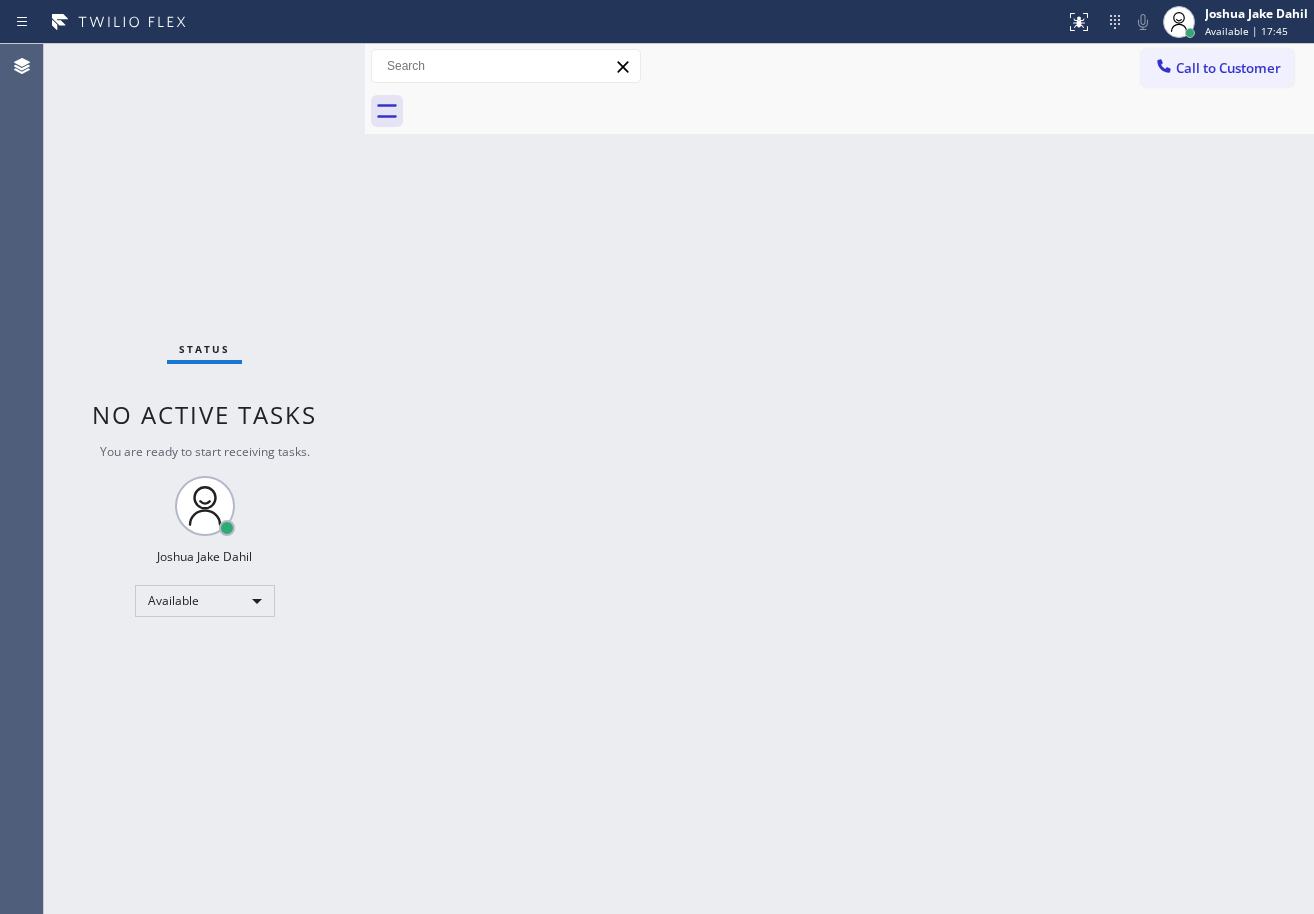 click on "Status  No active tasks   You are ready to start receiving tasks.  [FIRST] [LAST] Available" at bounding box center (204, 479) 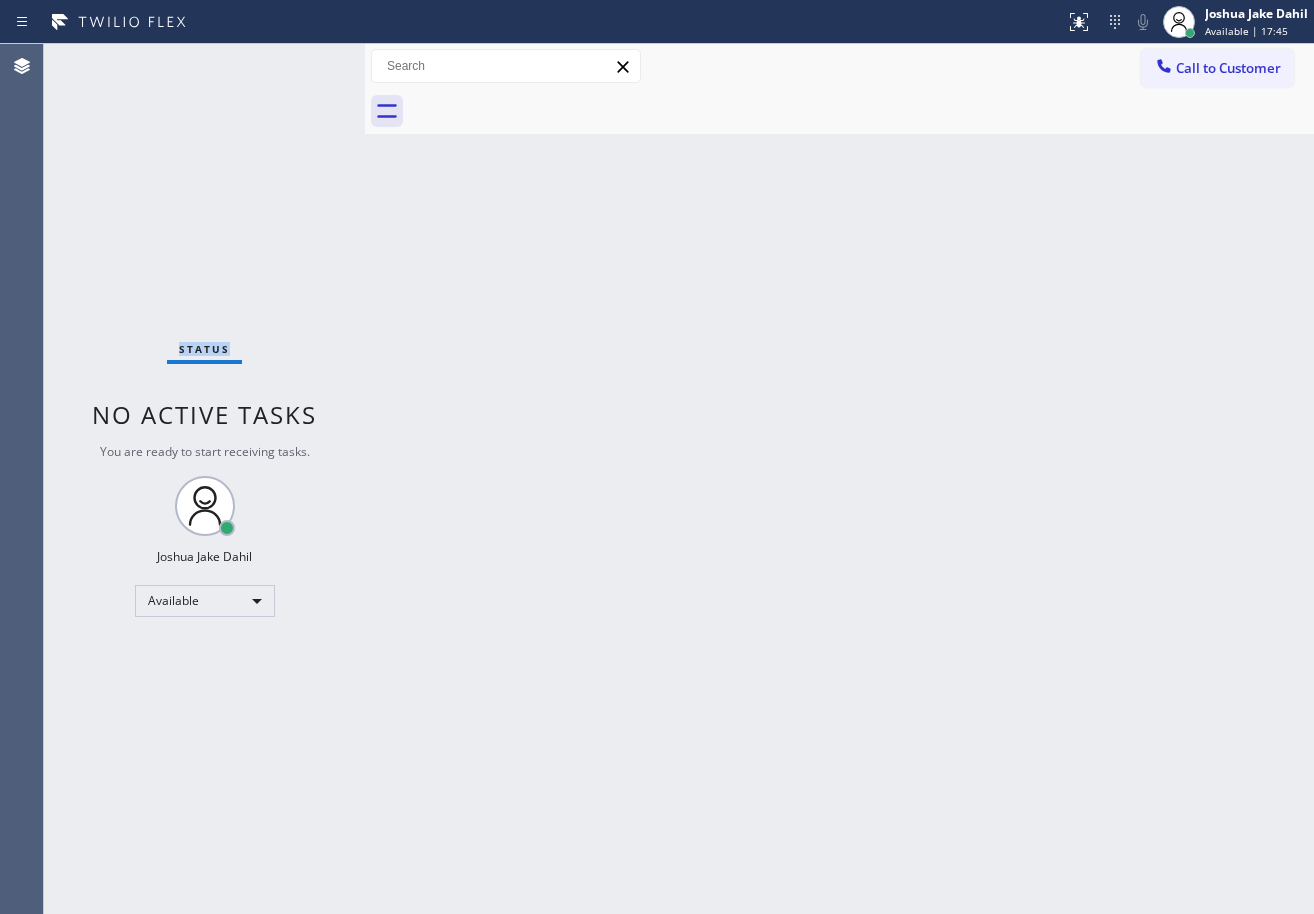 click on "Status  No active tasks   You are ready to start receiving tasks.  [FIRST] [LAST] Available" at bounding box center [204, 479] 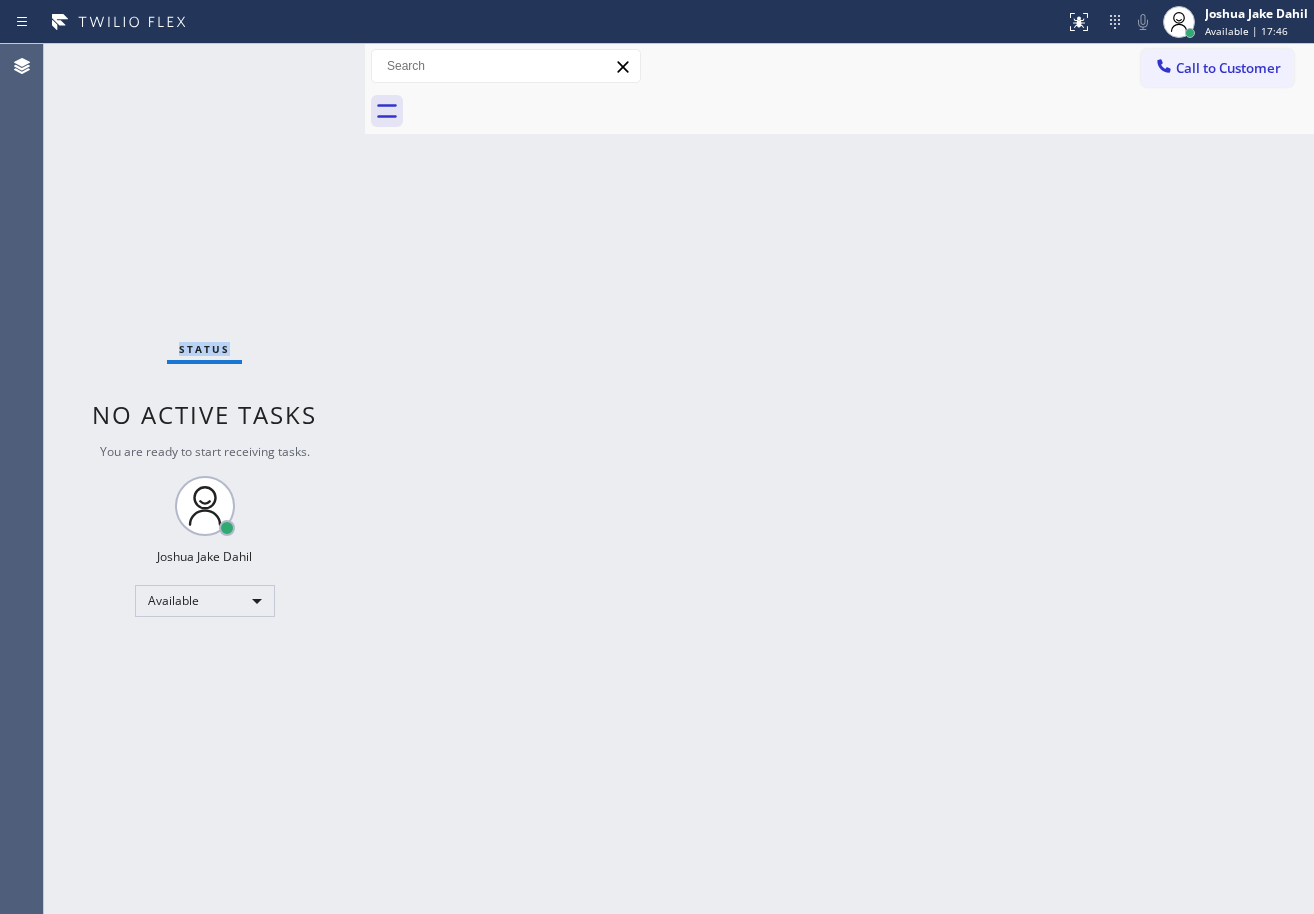click on "Status  No active tasks   You are ready to start receiving tasks.  [FIRST] [LAST] Available" at bounding box center [204, 479] 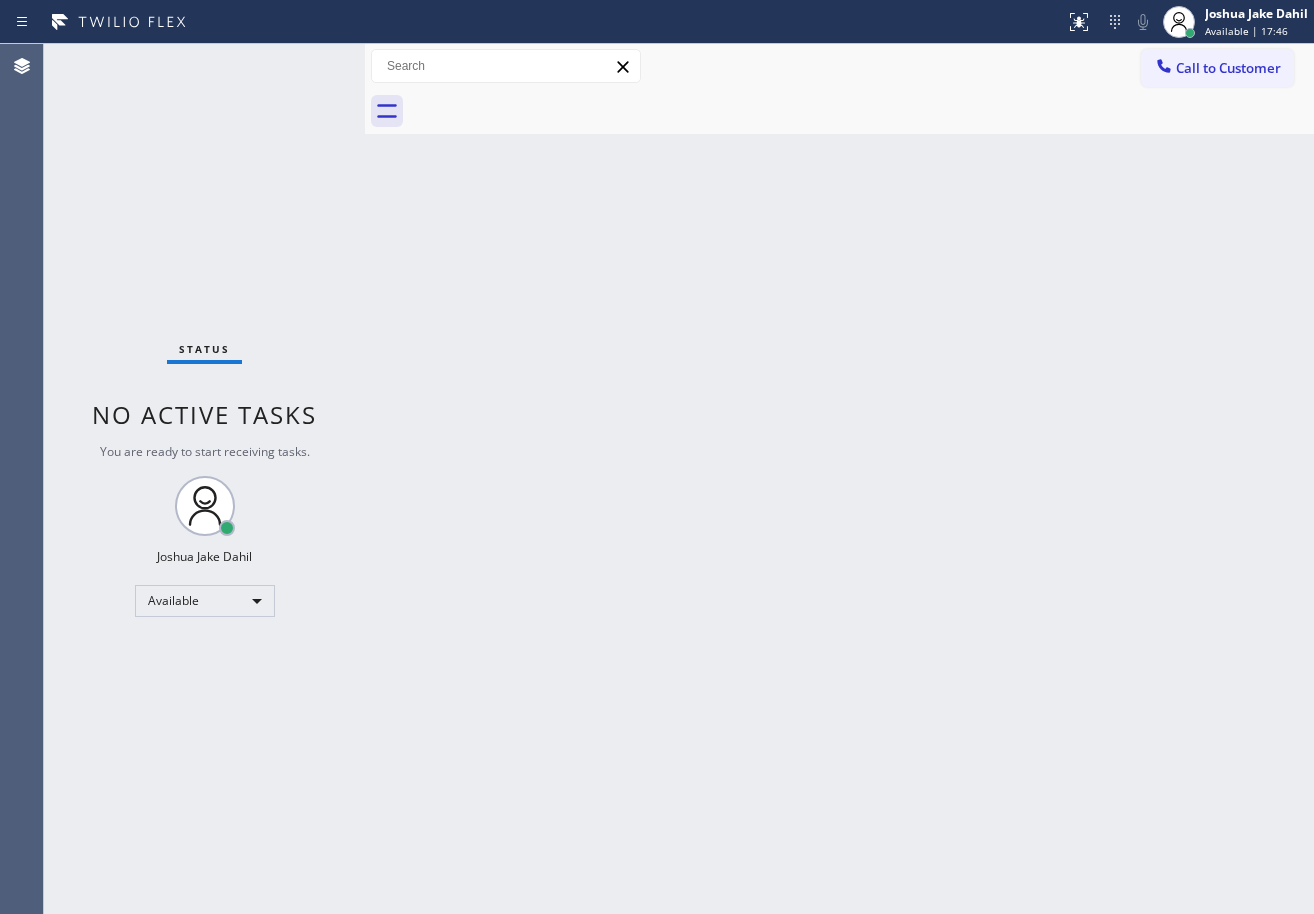 click on "Status  No active tasks   You are ready to start receiving tasks.  [FIRST] [LAST] Available" at bounding box center [204, 479] 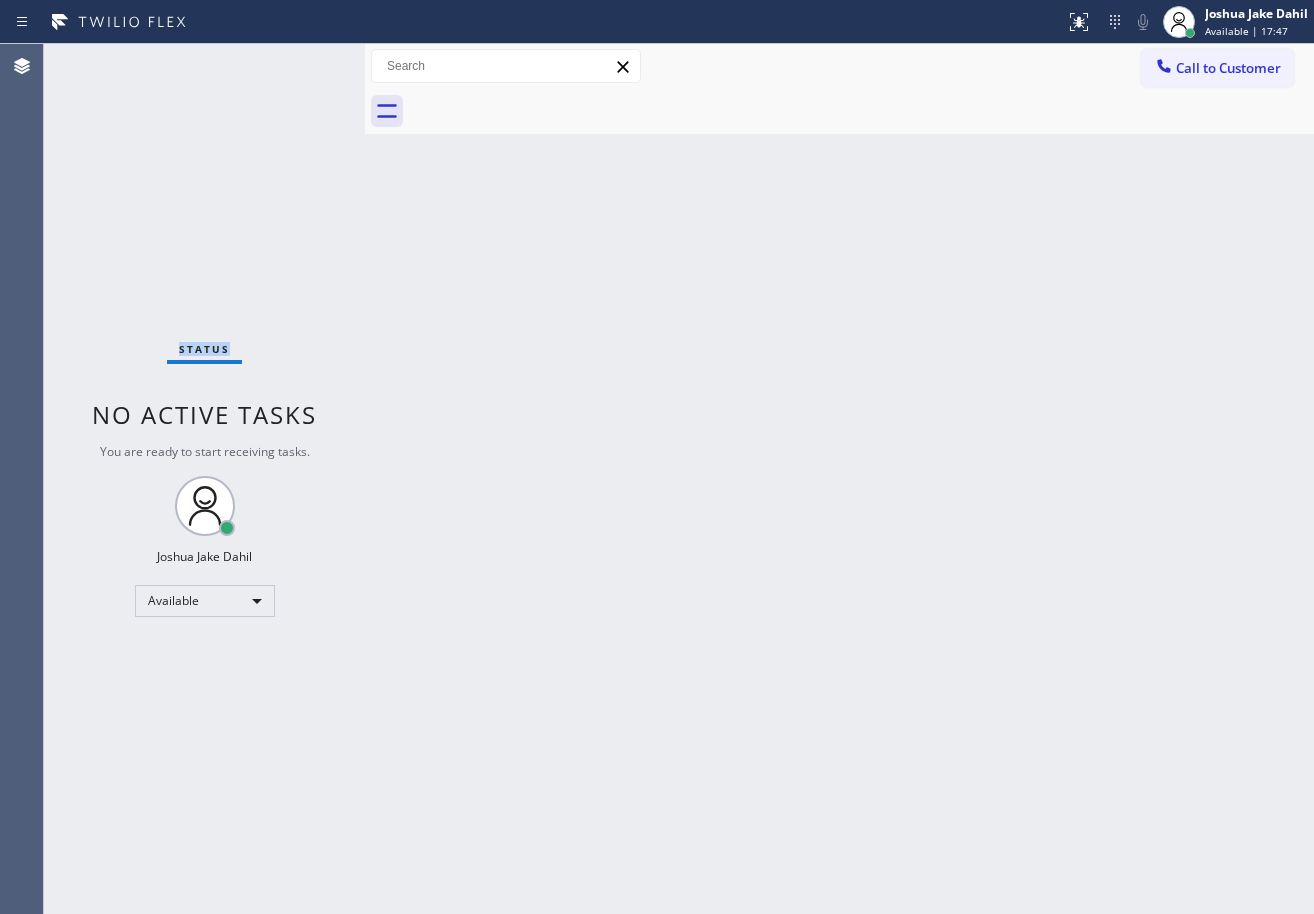 click on "Status  No active tasks   You are ready to start receiving tasks.  [FIRST] [LAST] Available" at bounding box center [204, 479] 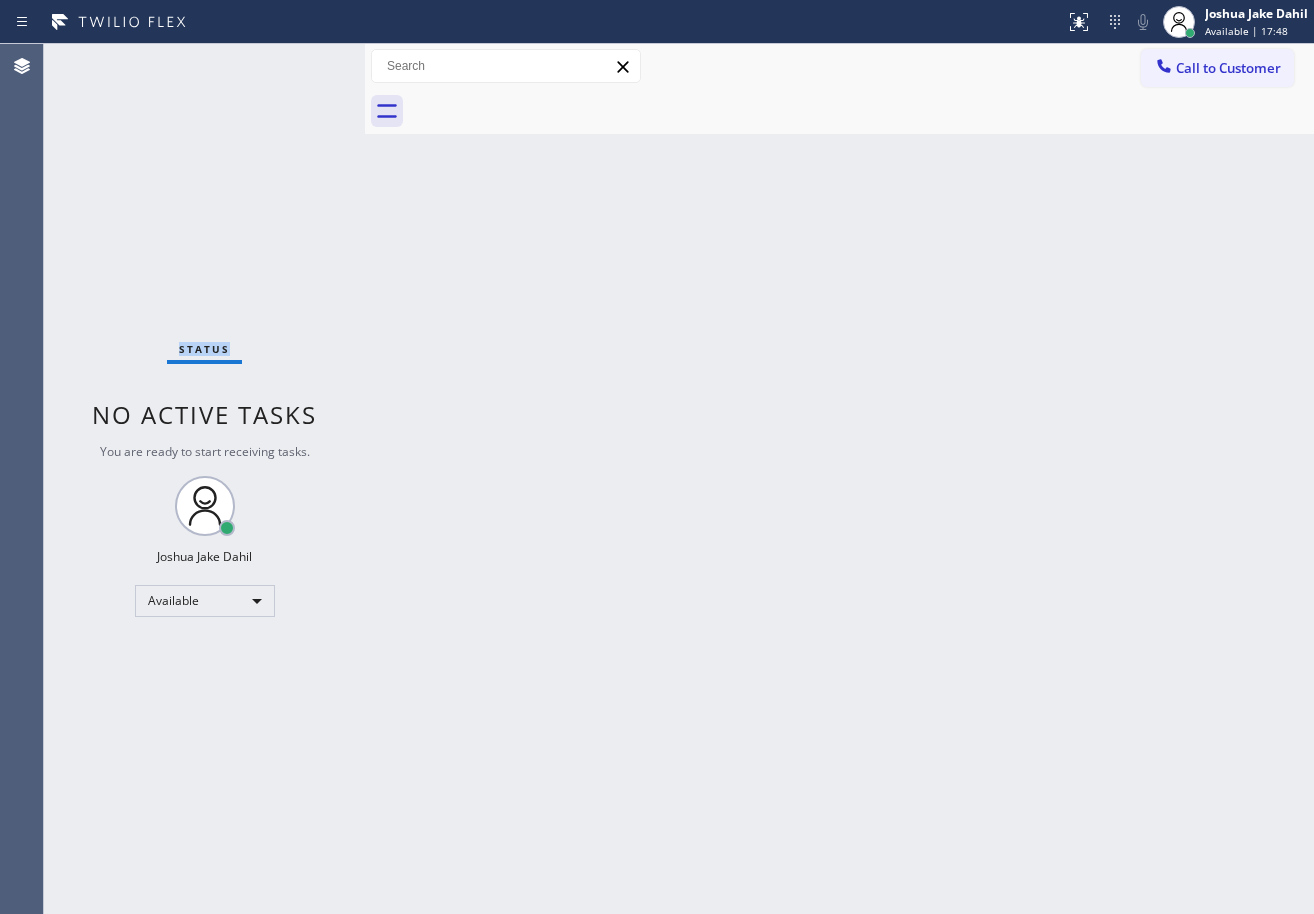 click on "Status  No active tasks   You are ready to start receiving tasks.  [FIRST] [LAST] Available" at bounding box center (204, 479) 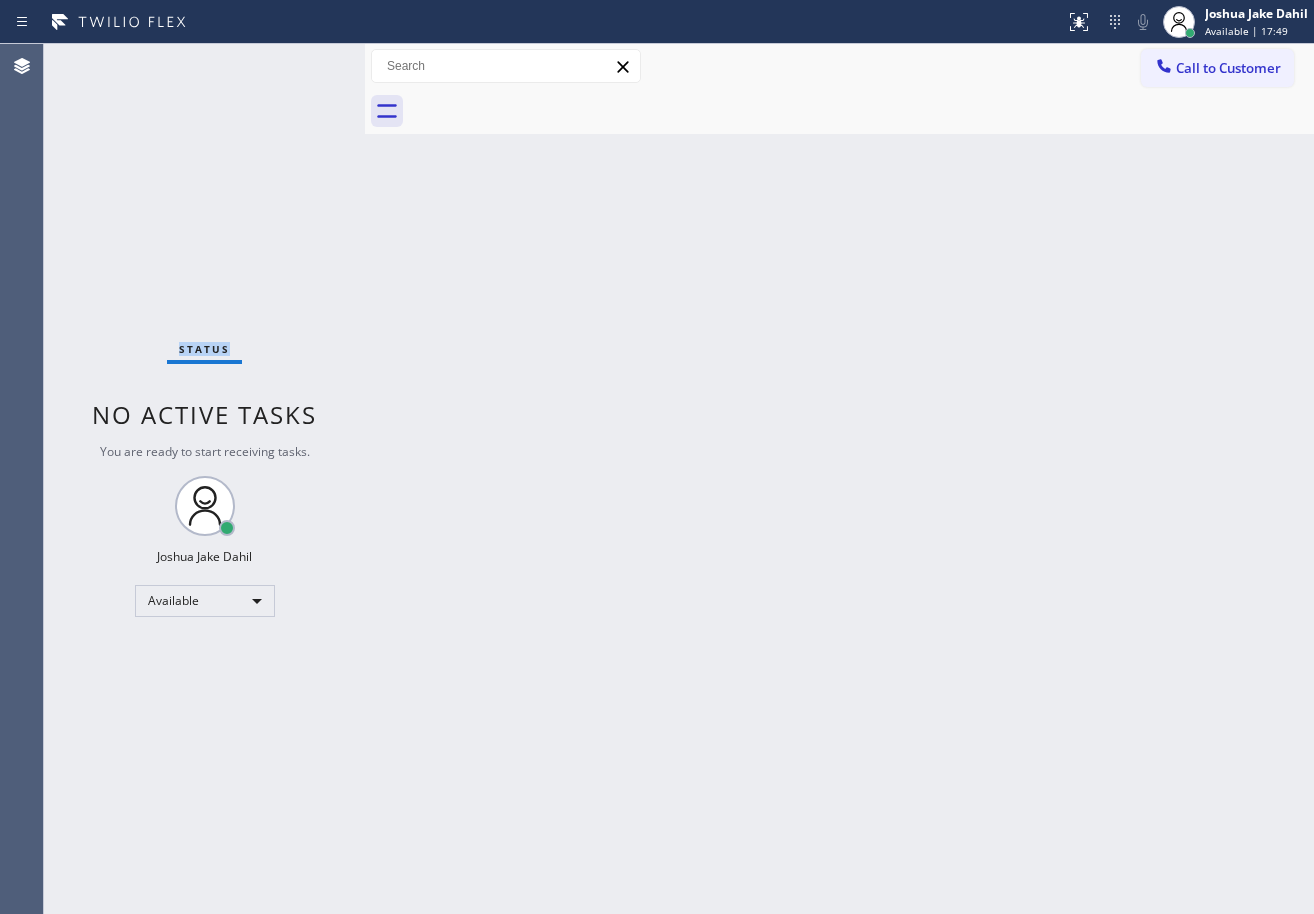 click on "Status  No active tasks   You are ready to start receiving tasks.  [FIRST] [LAST] Available" at bounding box center (204, 479) 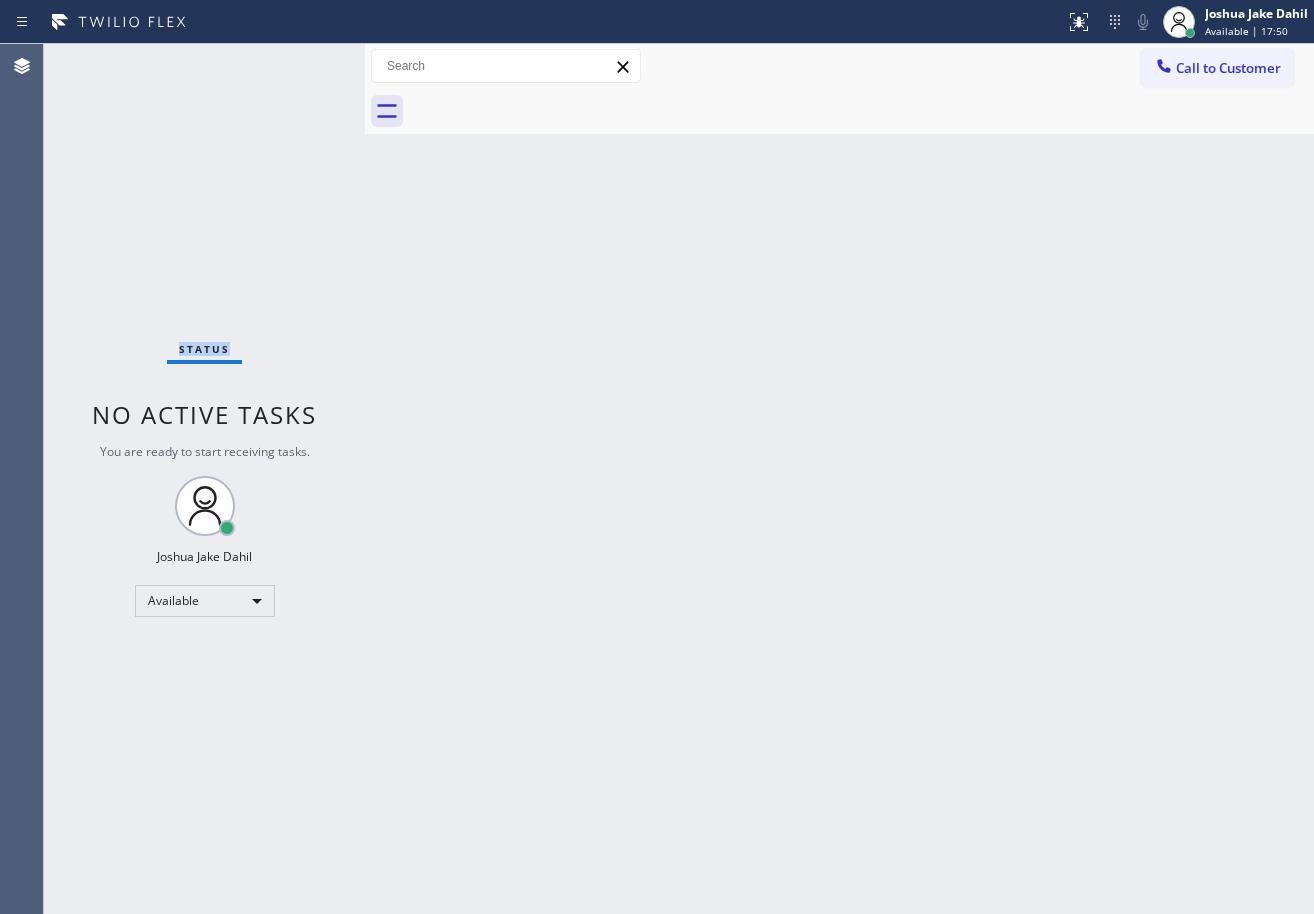 click on "Status  No active tasks   You are ready to start receiving tasks.  [FIRST] [LAST] Available" at bounding box center (204, 479) 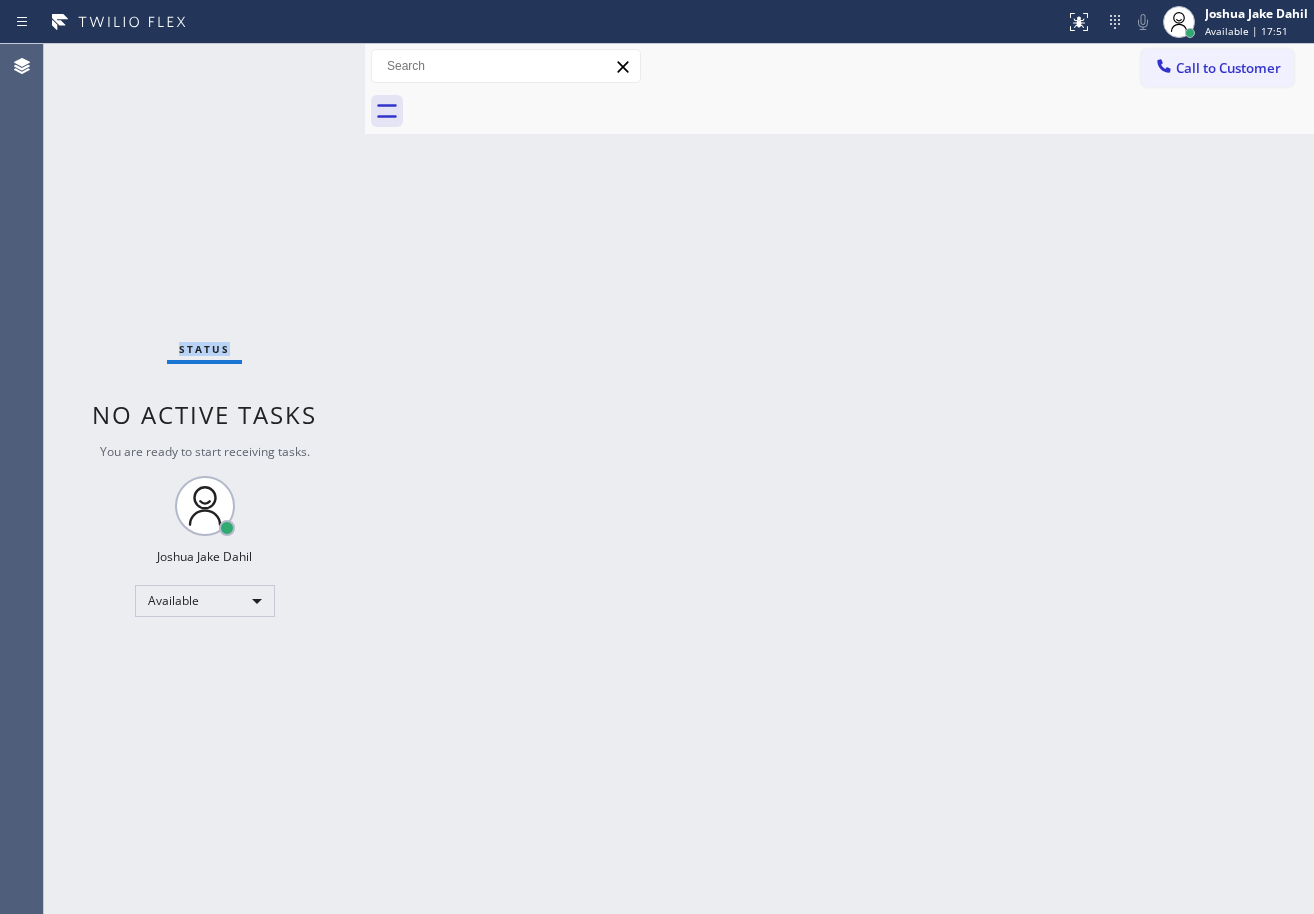 click on "Status  No active tasks   You are ready to start receiving tasks.  [FIRST] [LAST] Available" at bounding box center [204, 479] 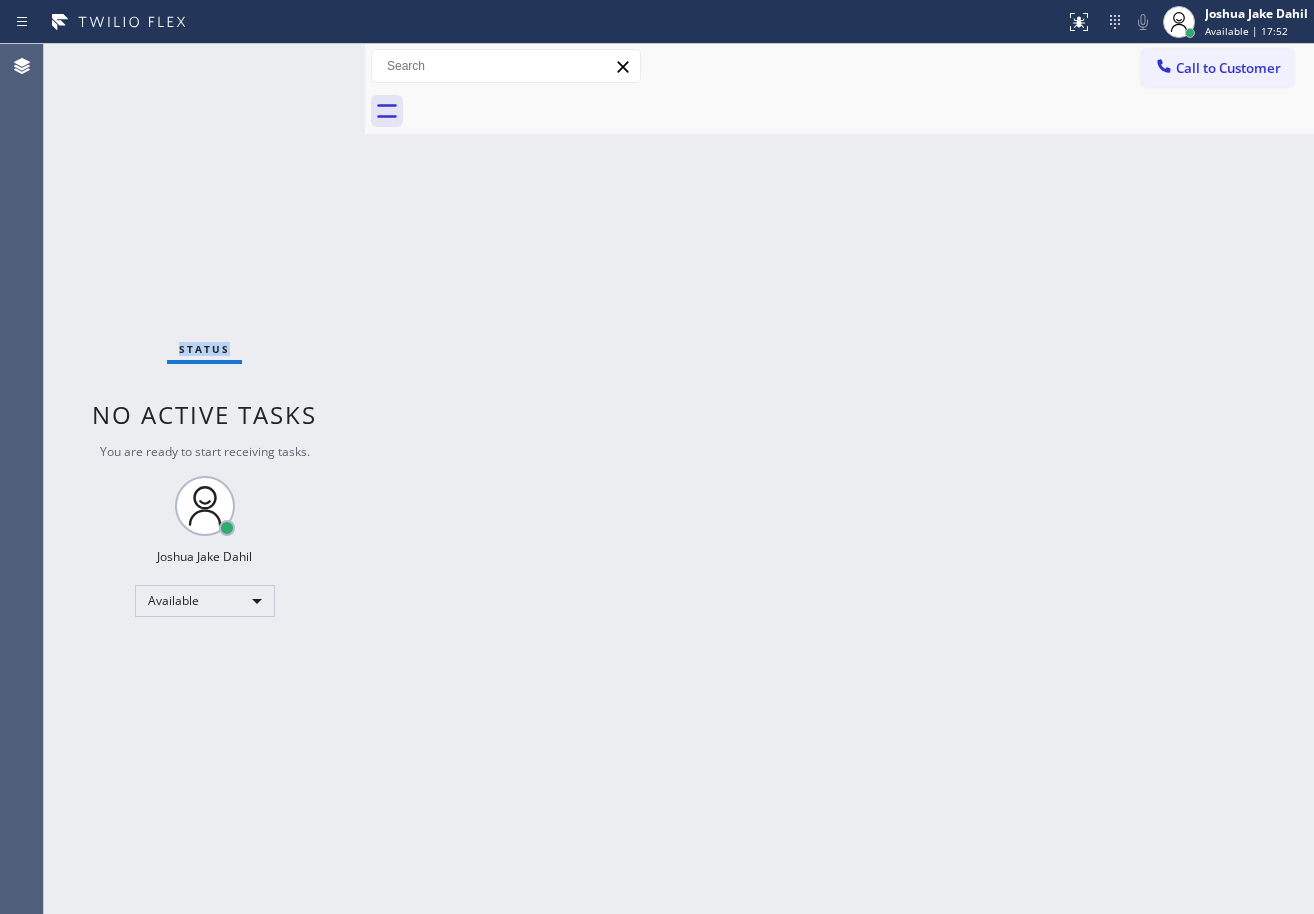 click on "Status  No active tasks   You are ready to start receiving tasks.  [FIRST] [LAST] Available" at bounding box center (204, 479) 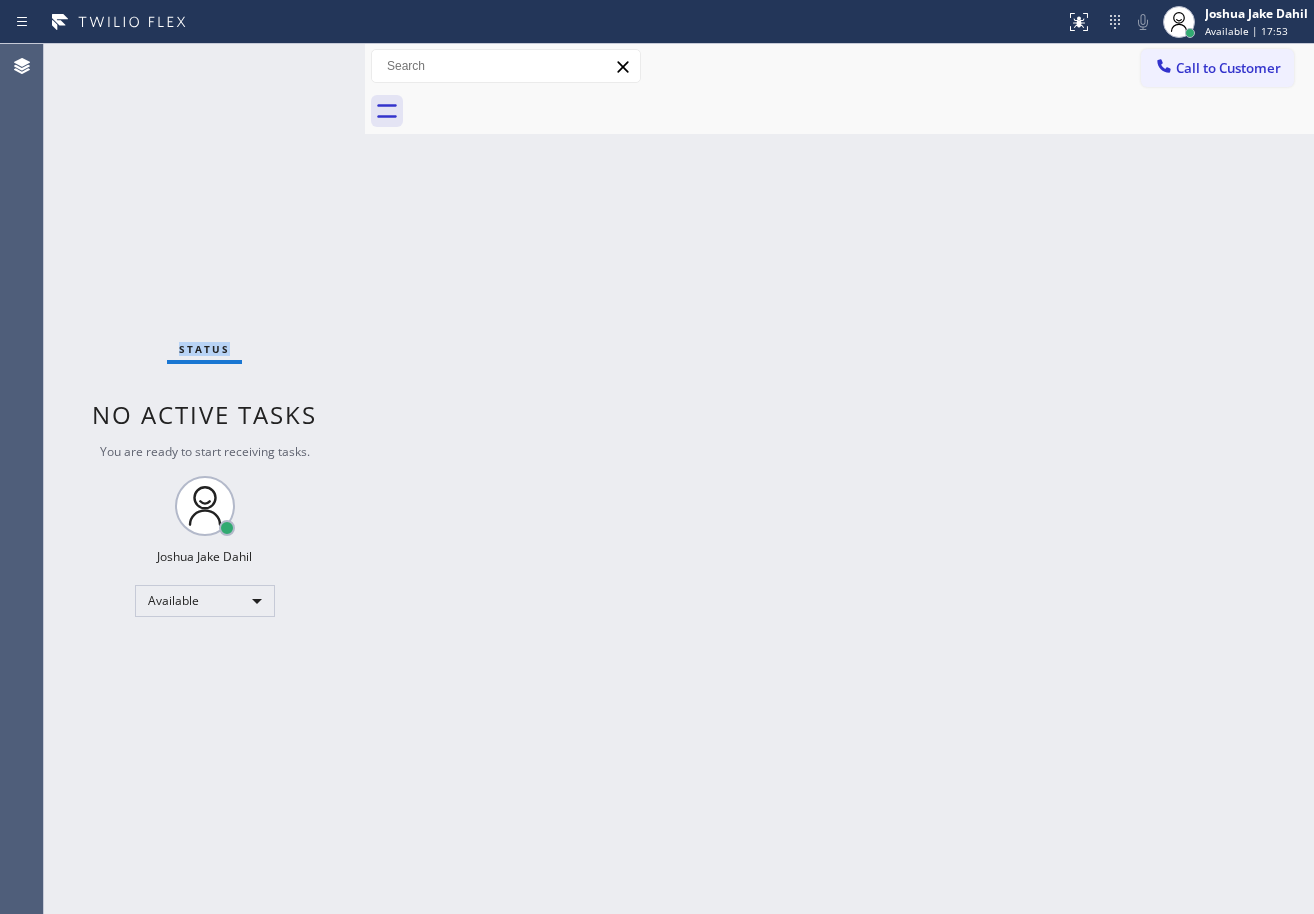 click on "Status  No active tasks   You are ready to start receiving tasks.  [FIRST] [LAST] Available" at bounding box center (204, 479) 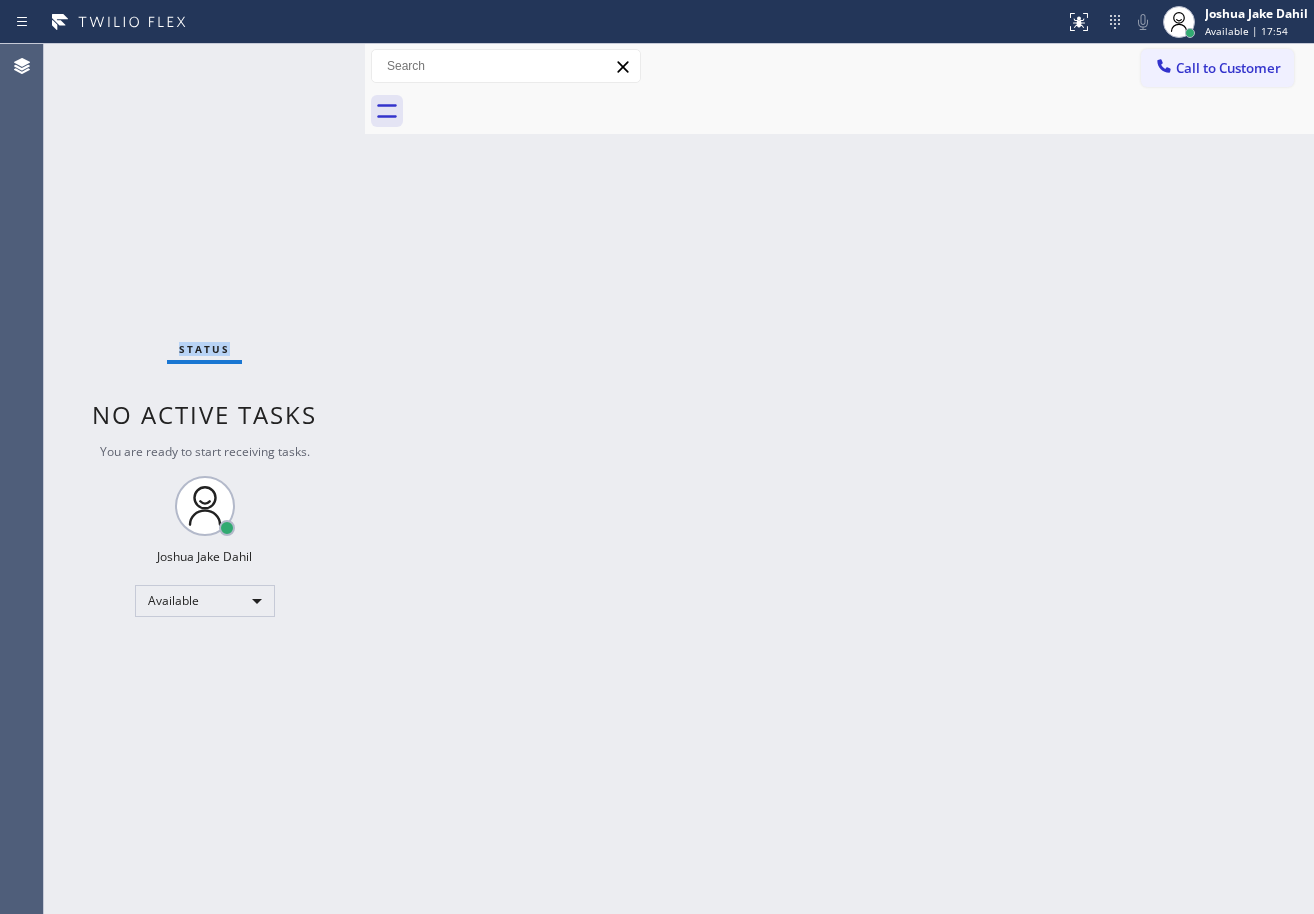 click on "Status  No active tasks   You are ready to start receiving tasks.  [FIRST] [LAST] Available" at bounding box center [204, 479] 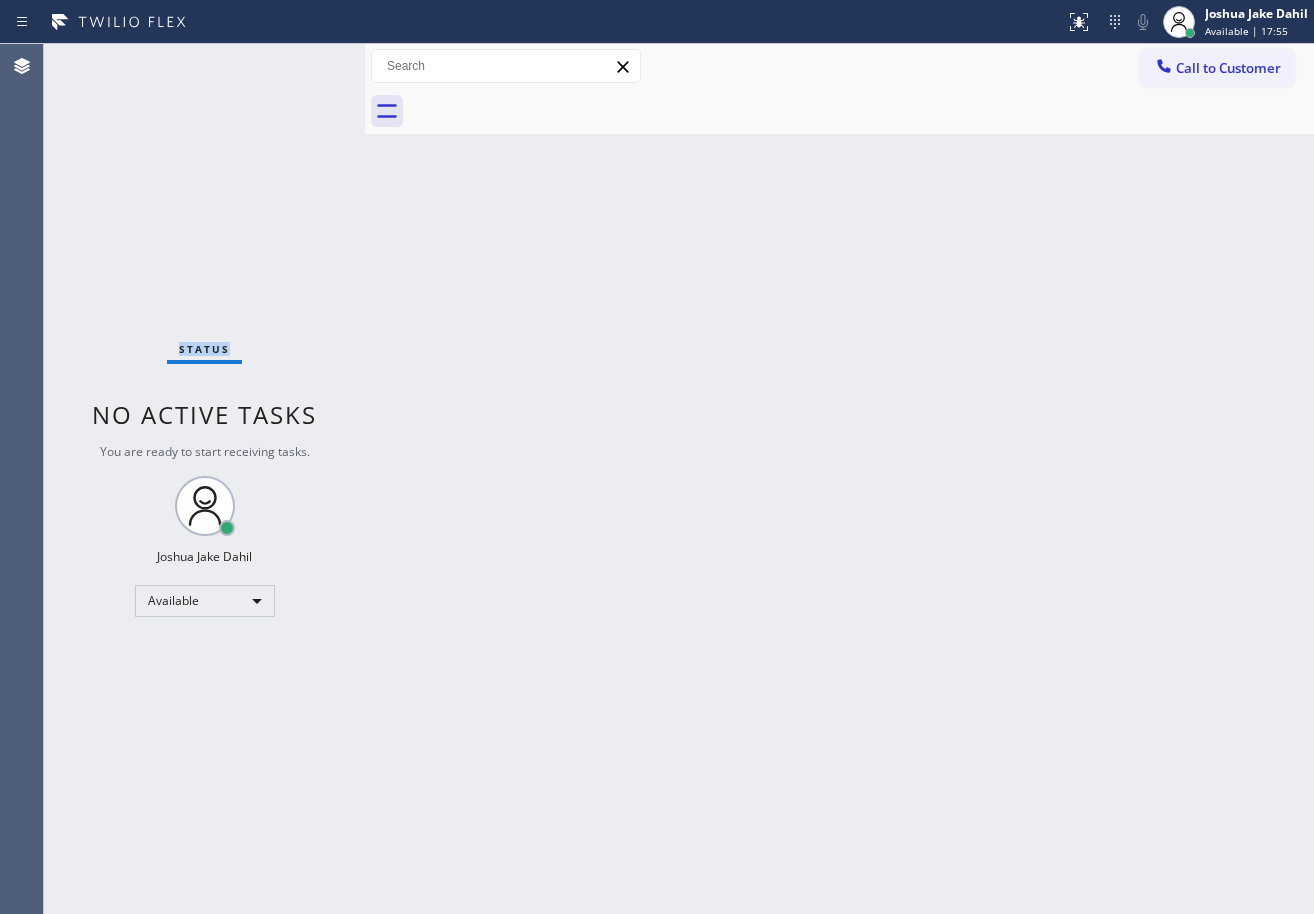 click on "Status  No active tasks   You are ready to start receiving tasks.  [FIRST] [LAST] Available" at bounding box center [204, 479] 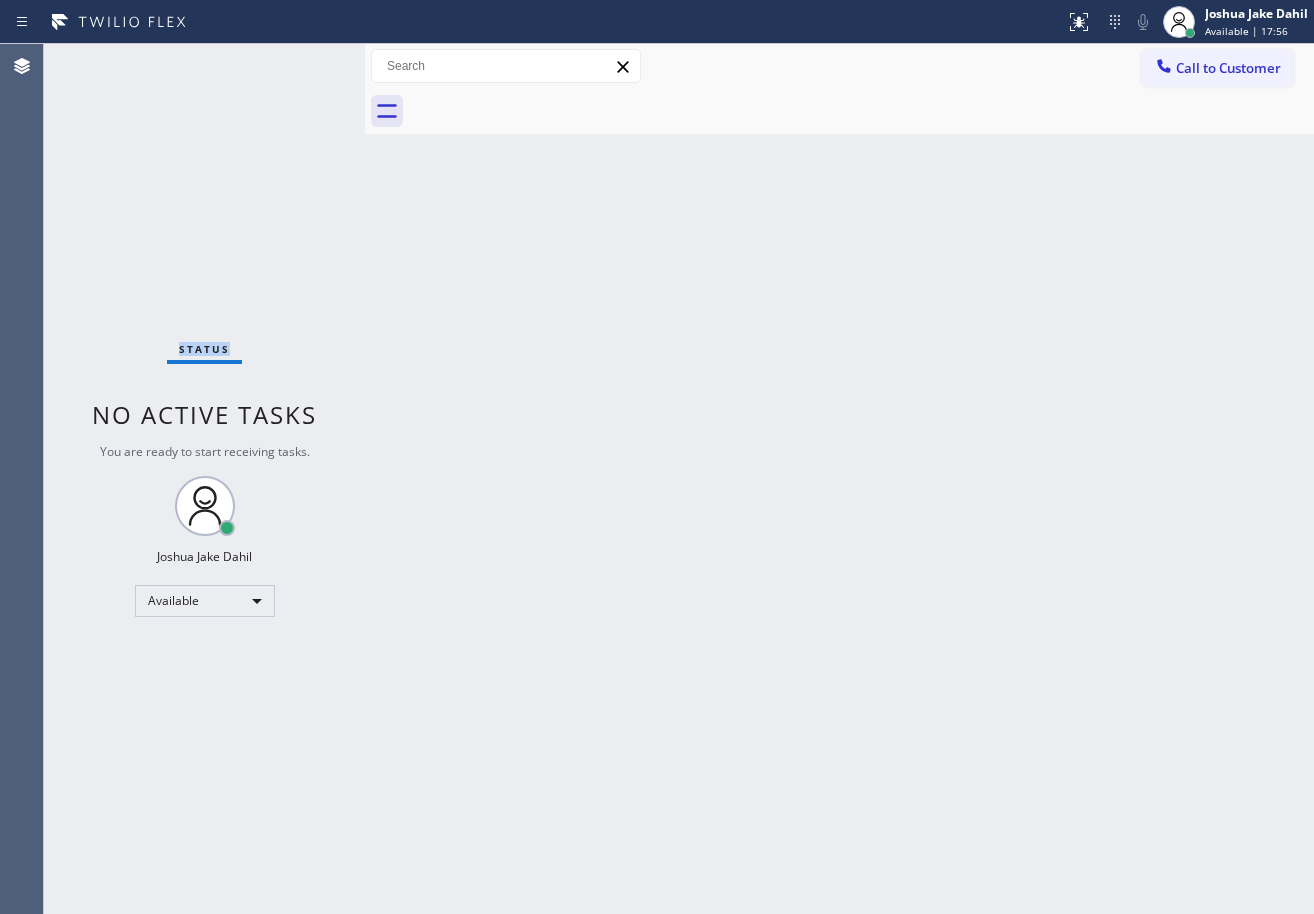 click on "Status  No active tasks   You are ready to start receiving tasks.  [FIRST] [LAST] Available" at bounding box center [204, 479] 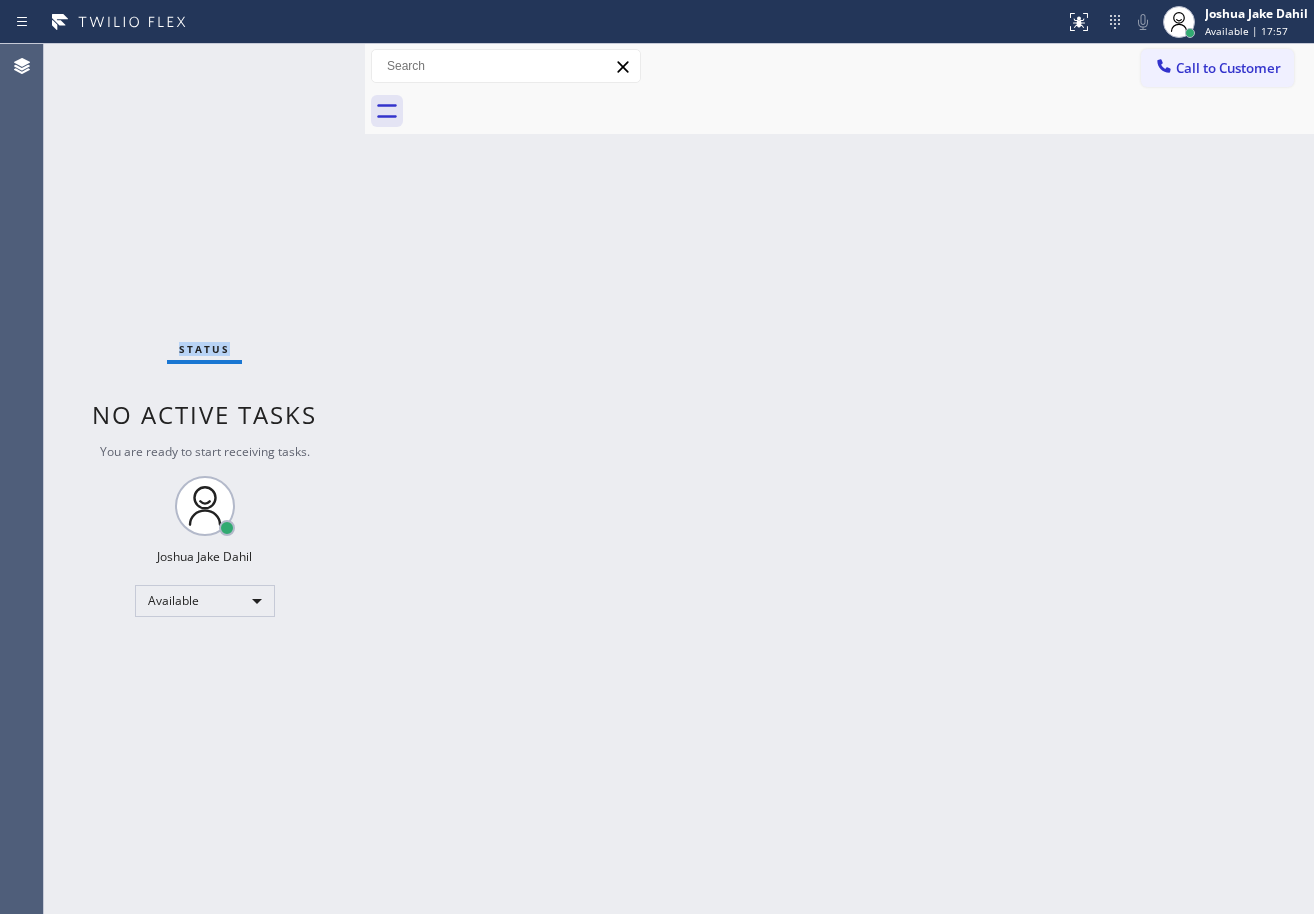 click on "Status  No active tasks   You are ready to start receiving tasks.  [FIRST] [LAST] Available" at bounding box center (204, 479) 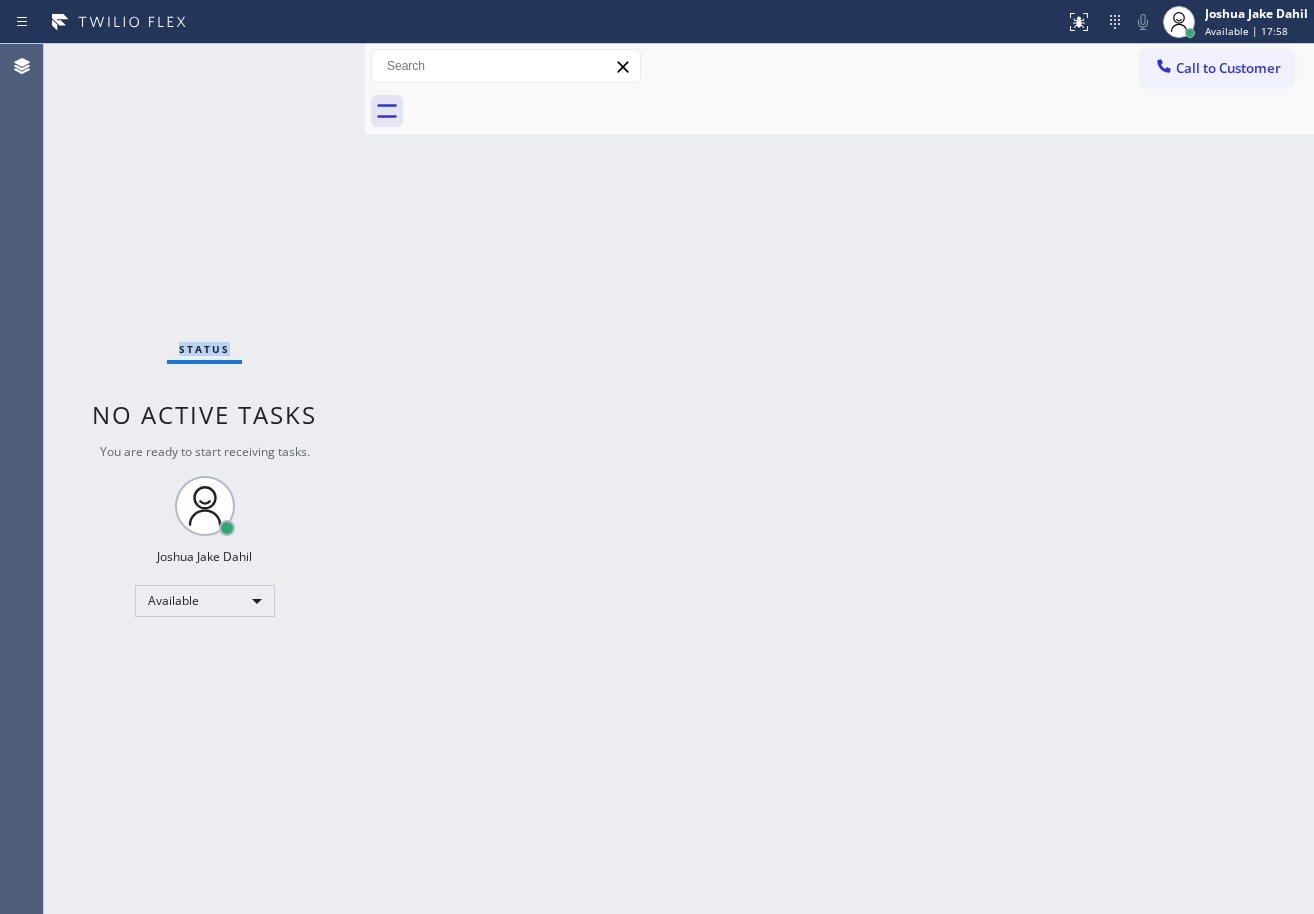 click on "Status  No active tasks   You are ready to start receiving tasks.  [FIRST] [LAST] Available" at bounding box center (204, 479) 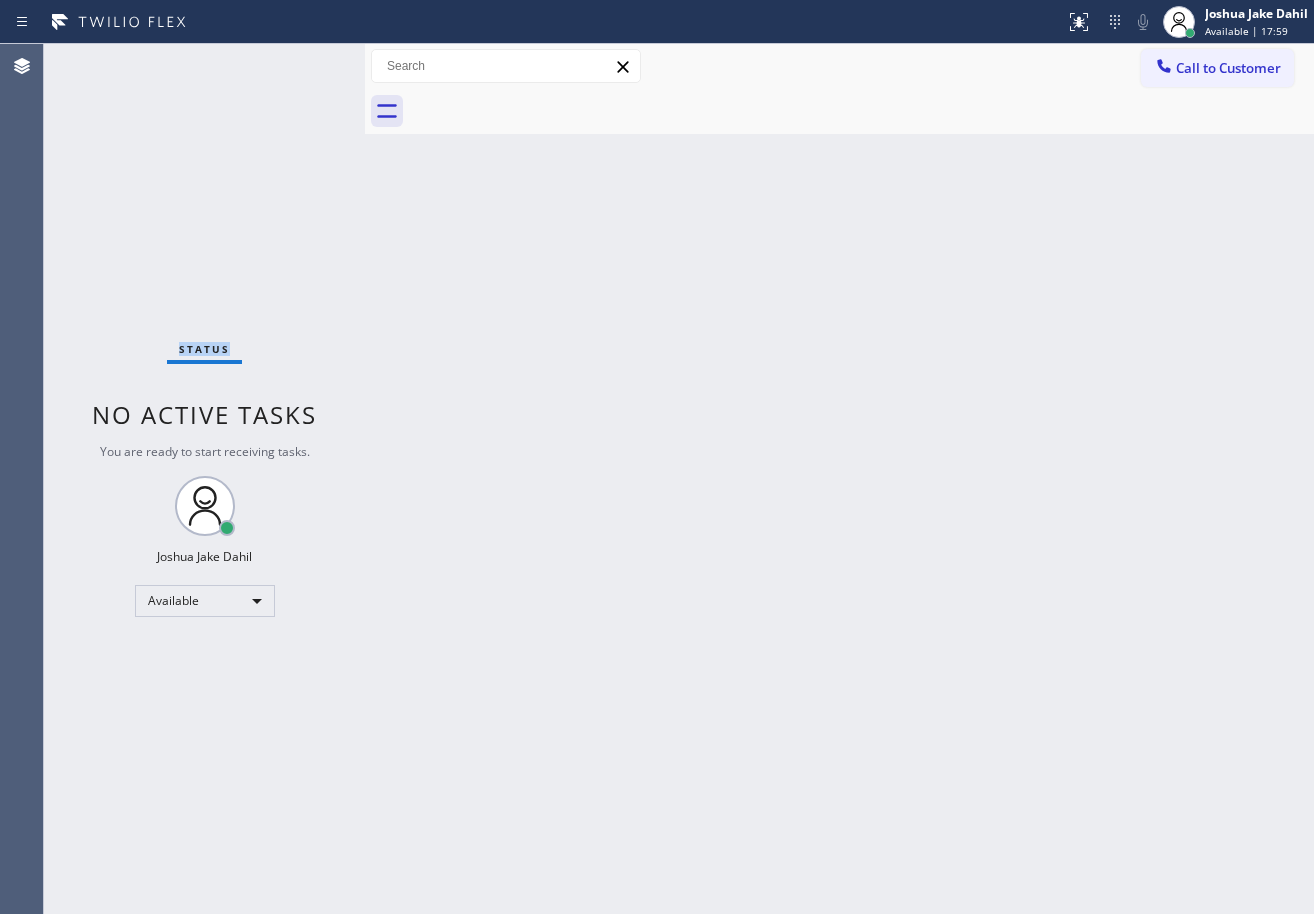 click on "Status  No active tasks   You are ready to start receiving tasks.  [FIRST] [LAST] Available" at bounding box center [204, 479] 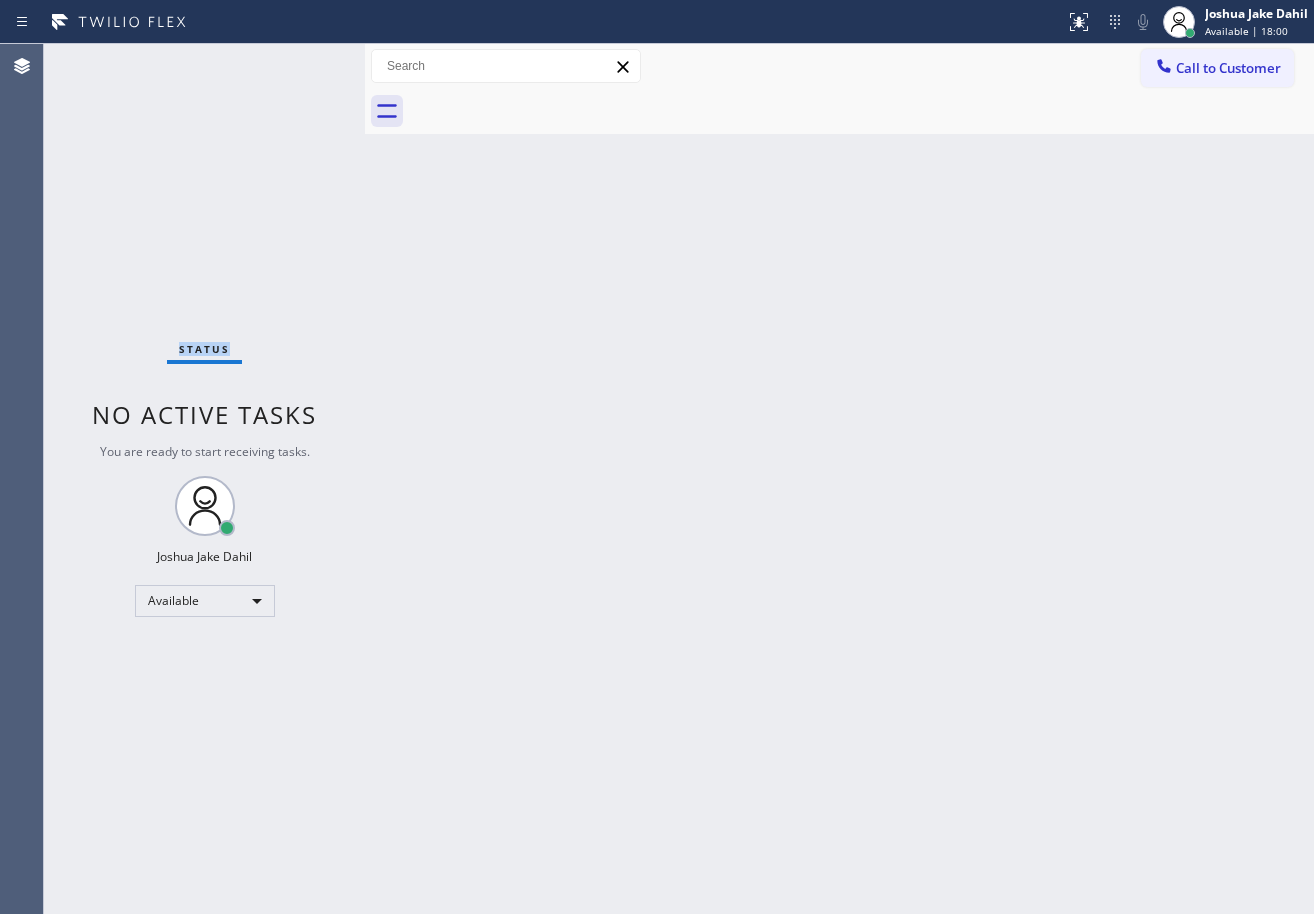 click on "Status  No active tasks   You are ready to start receiving tasks.  [FIRST] [LAST] Available" at bounding box center [204, 479] 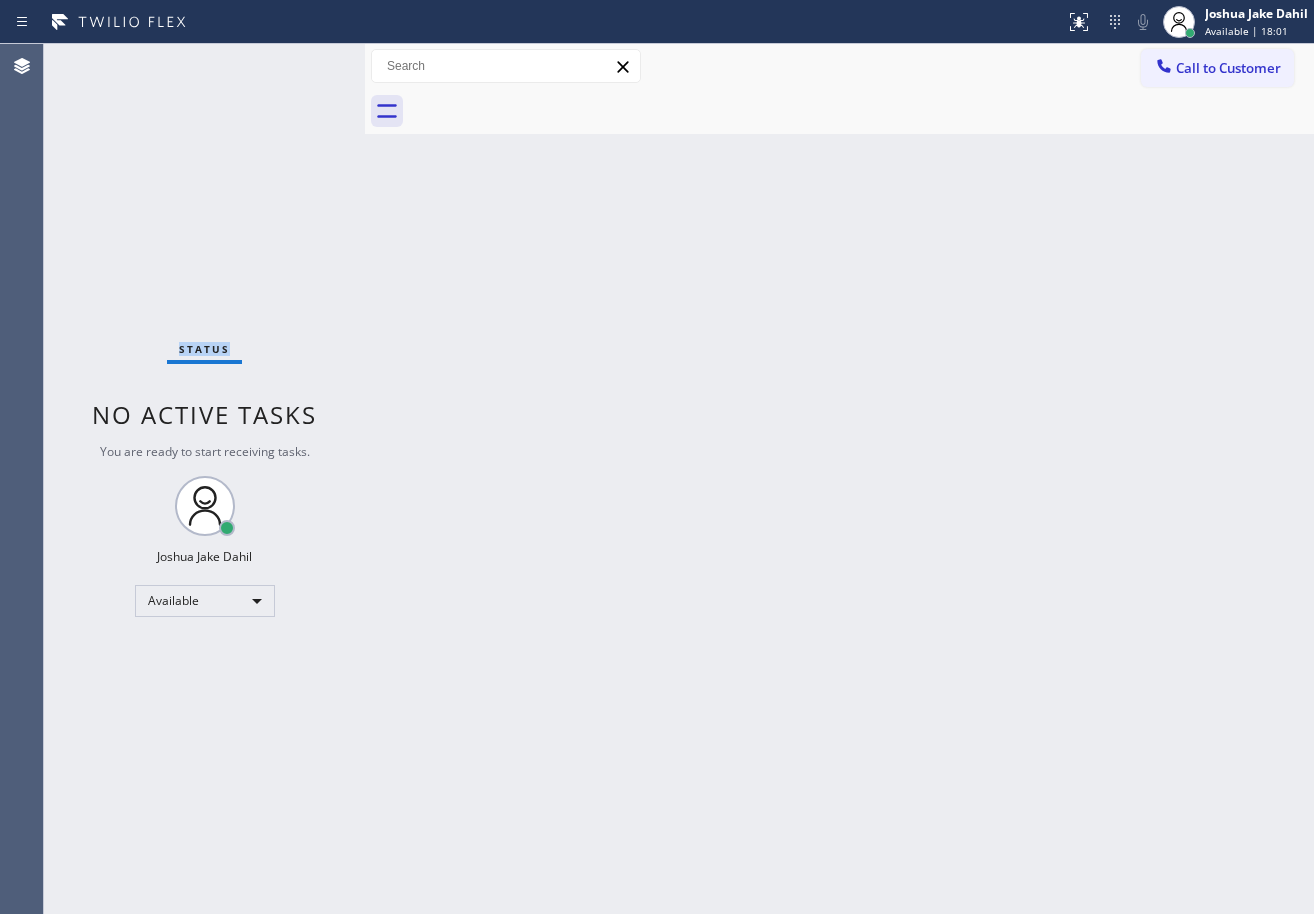 click on "Status  No active tasks   You are ready to start receiving tasks.  [FIRST] [LAST] Available" at bounding box center [204, 479] 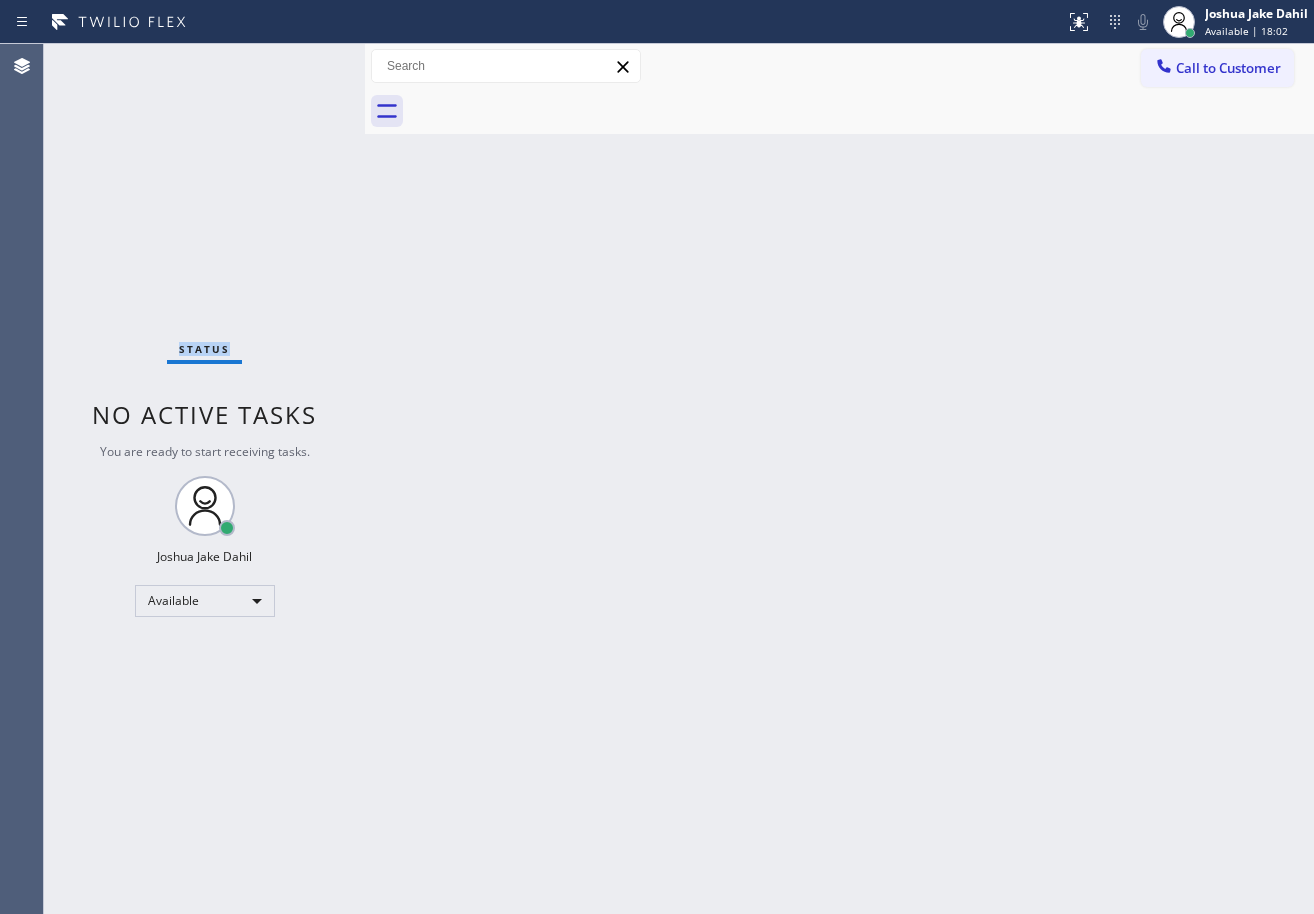 click on "Status  No active tasks   You are ready to start receiving tasks.  [FIRST] [LAST] Available" at bounding box center (204, 479) 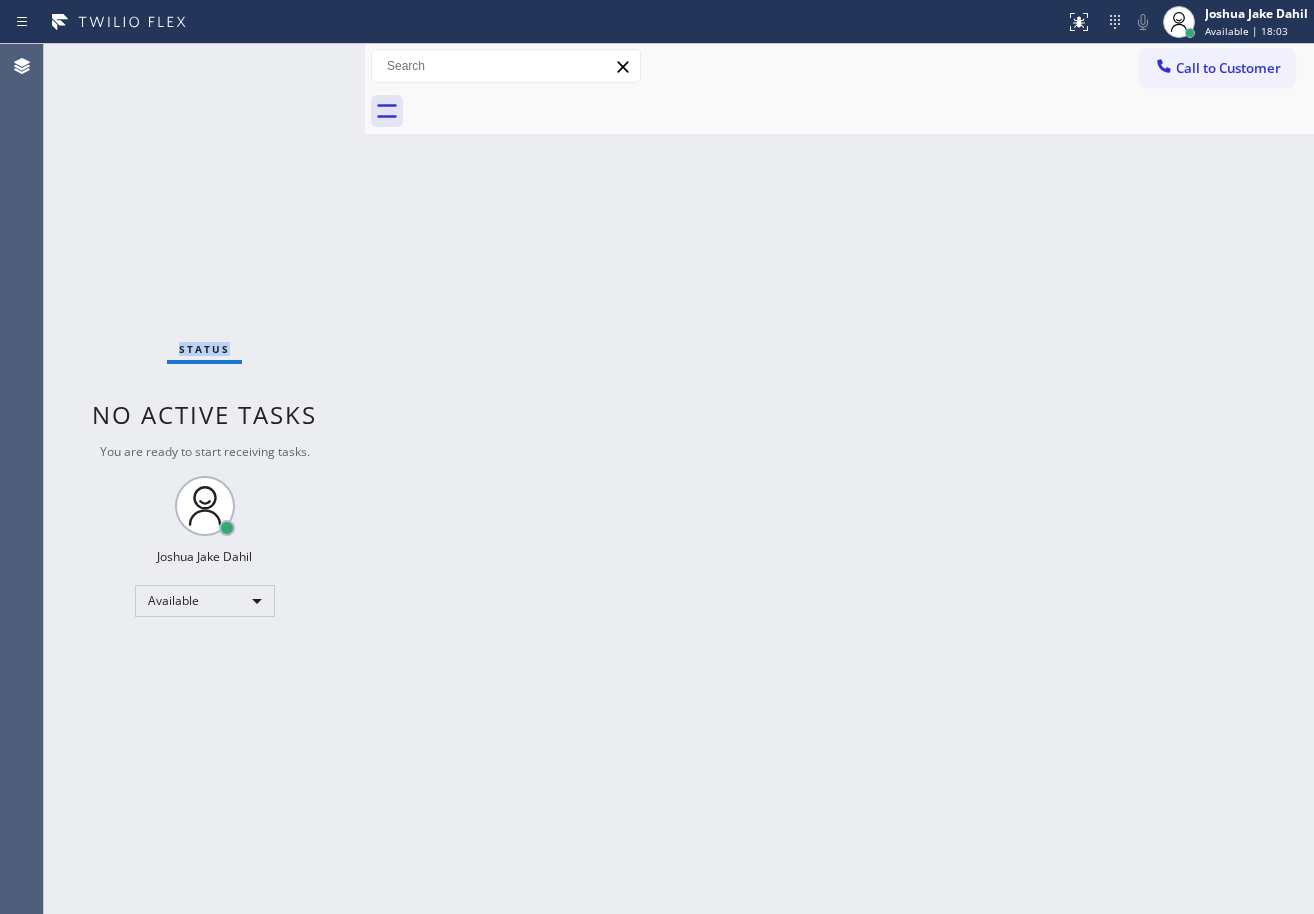 click on "Status  No active tasks   You are ready to start receiving tasks.  [FIRST] [LAST] Available" at bounding box center [204, 479] 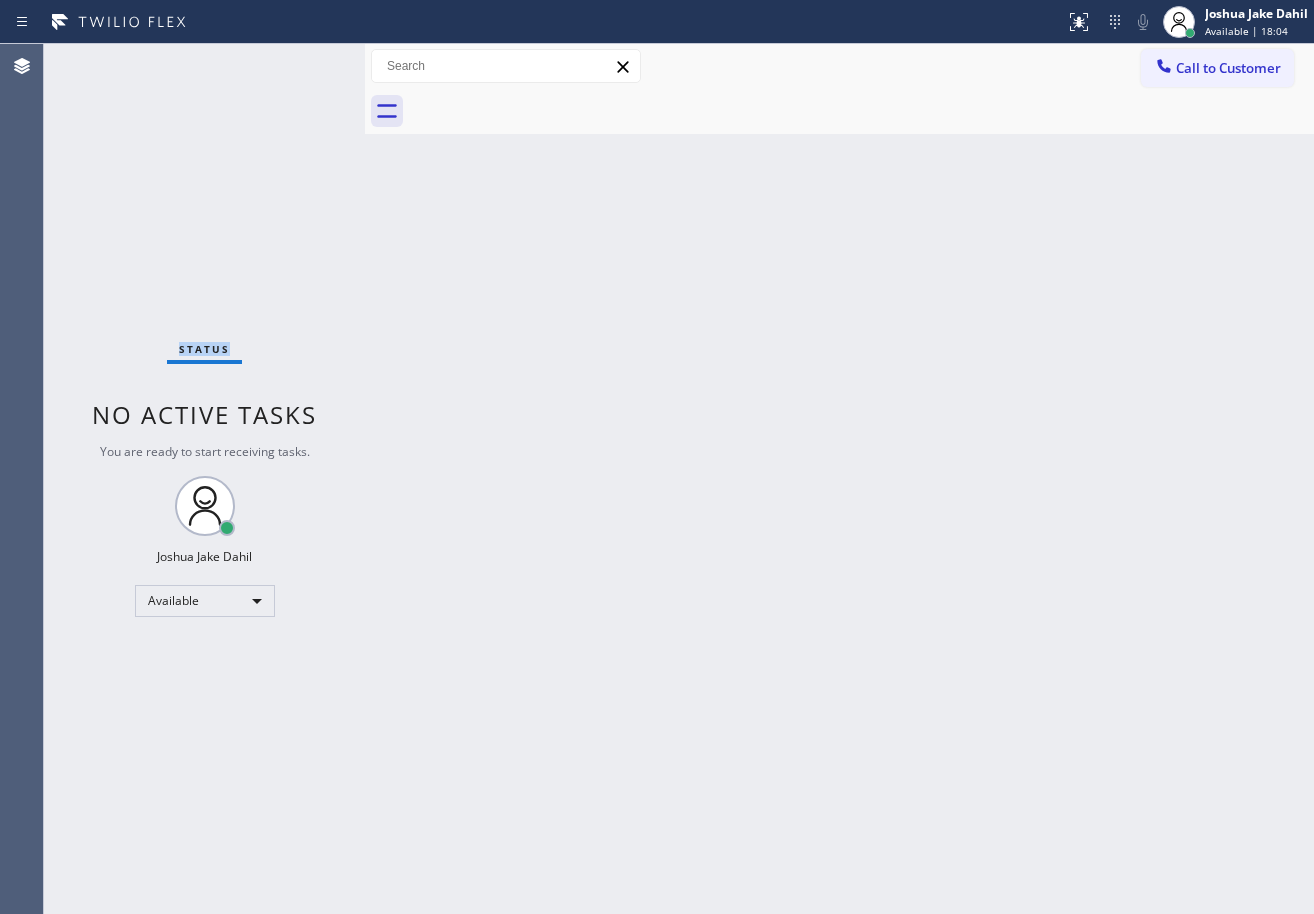 click on "Status  No active tasks   You are ready to start receiving tasks.  [FIRST] [LAST] Available" at bounding box center (204, 479) 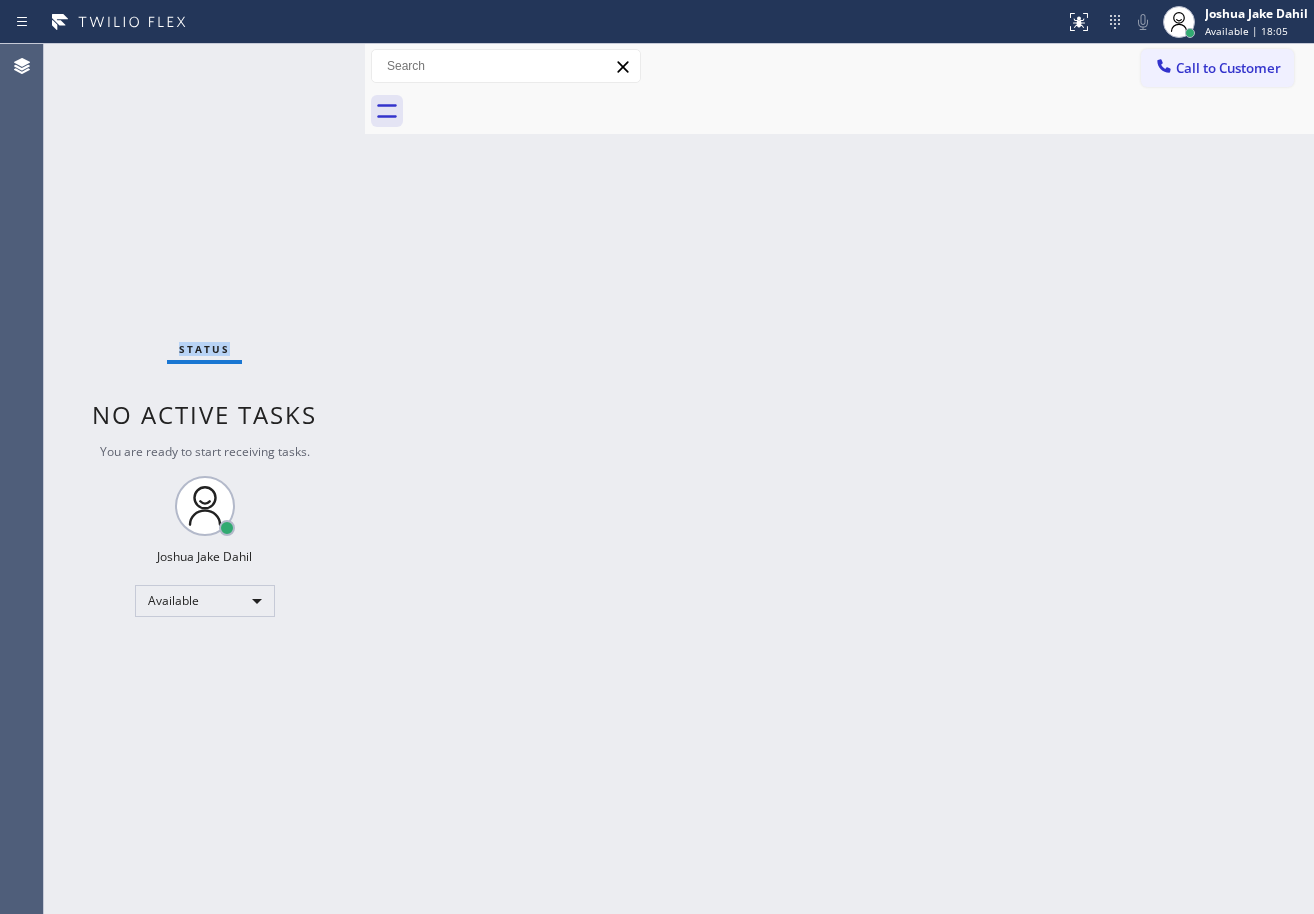 click on "Status  No active tasks   You are ready to start receiving tasks.  [FIRST] [LAST] Available" at bounding box center [204, 479] 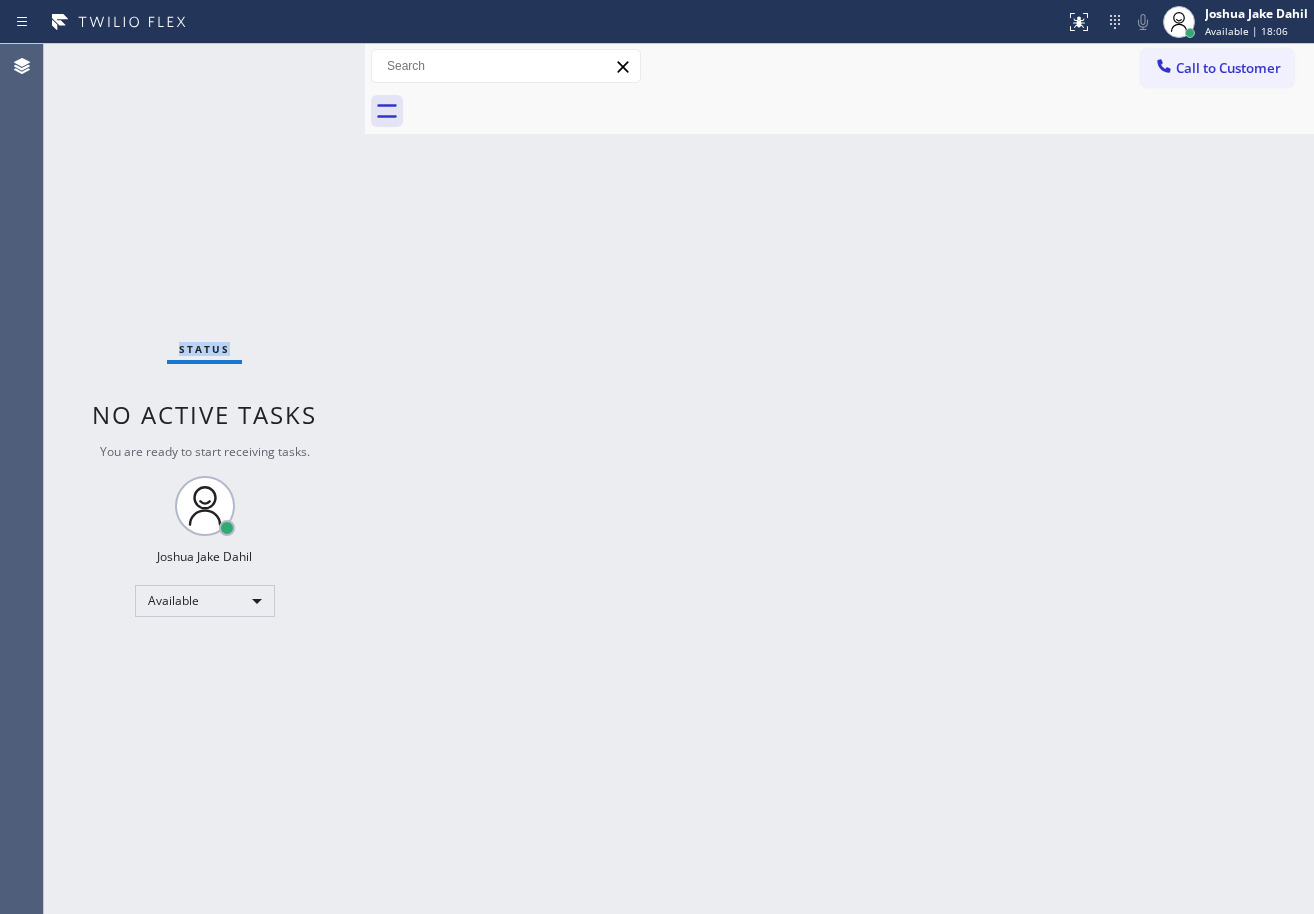 click on "Status  No active tasks   You are ready to start receiving tasks.  [FIRST] [LAST] Available" at bounding box center (204, 479) 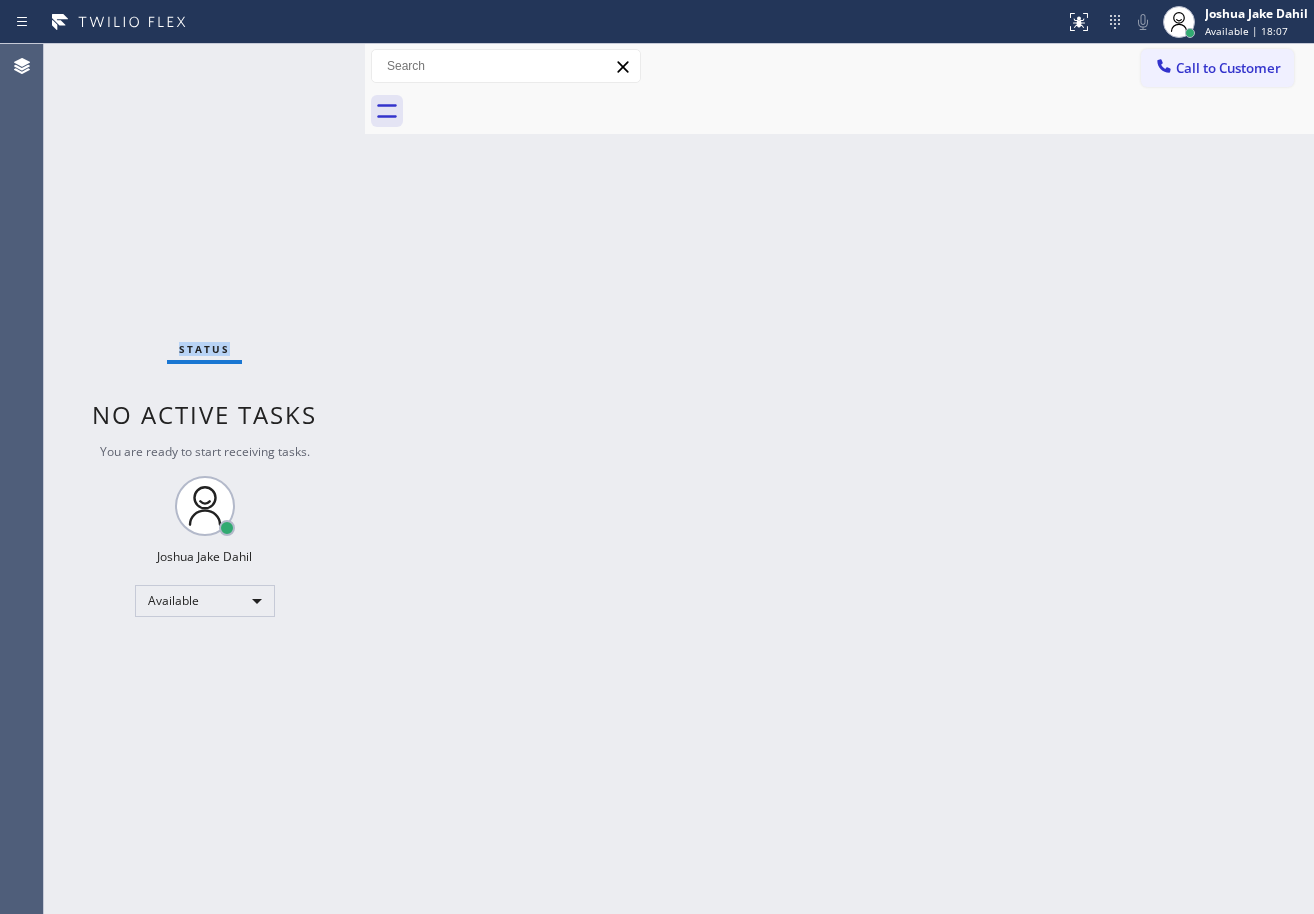 click on "Status  No active tasks   You are ready to start receiving tasks.  [FIRST] [LAST] Available" at bounding box center [204, 479] 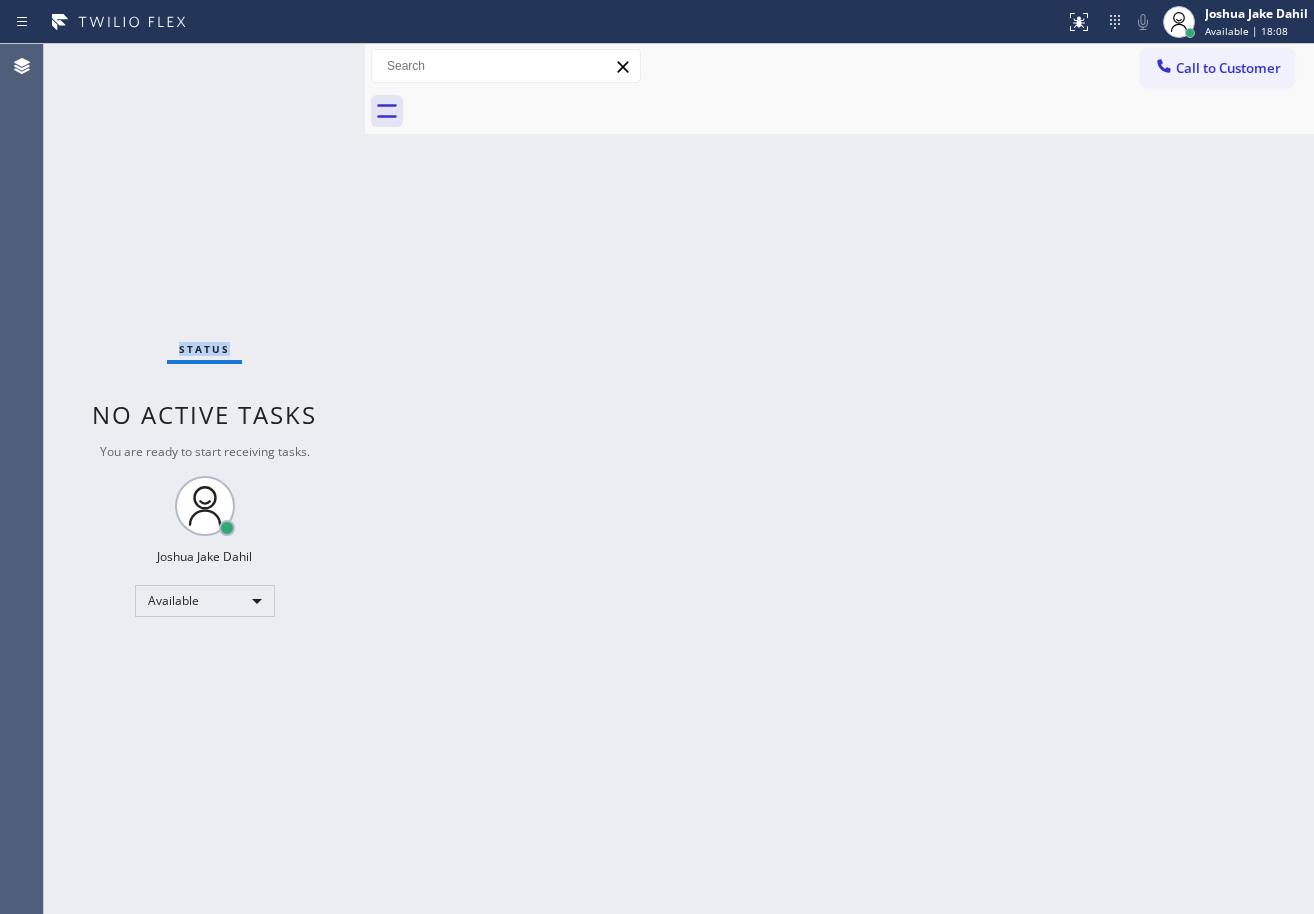 click on "Status  No active tasks   You are ready to start receiving tasks.  [FIRST] [LAST] Available" at bounding box center (204, 479) 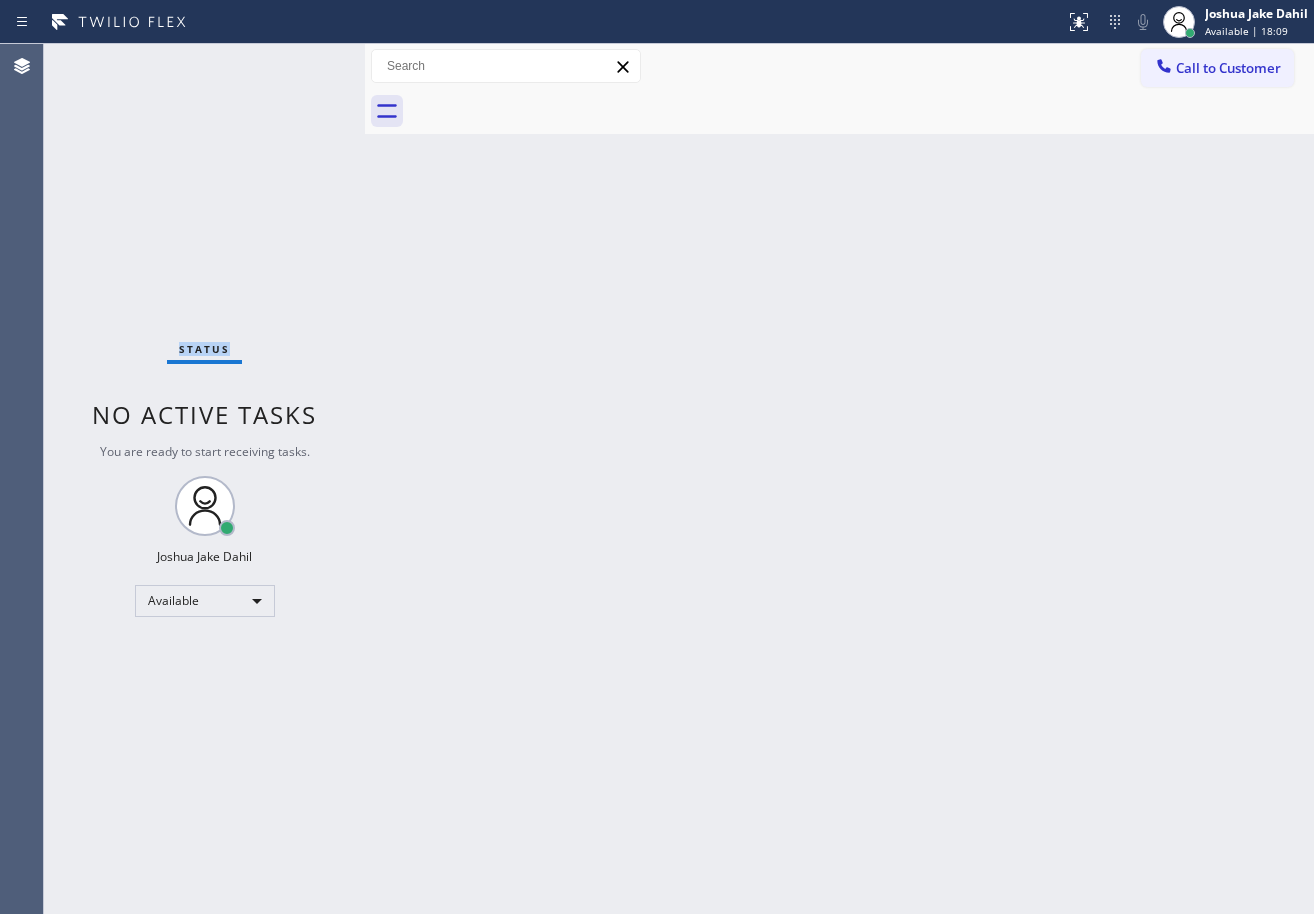 click on "Status  No active tasks   You are ready to start receiving tasks.  [FIRST] [LAST] Available" at bounding box center (204, 479) 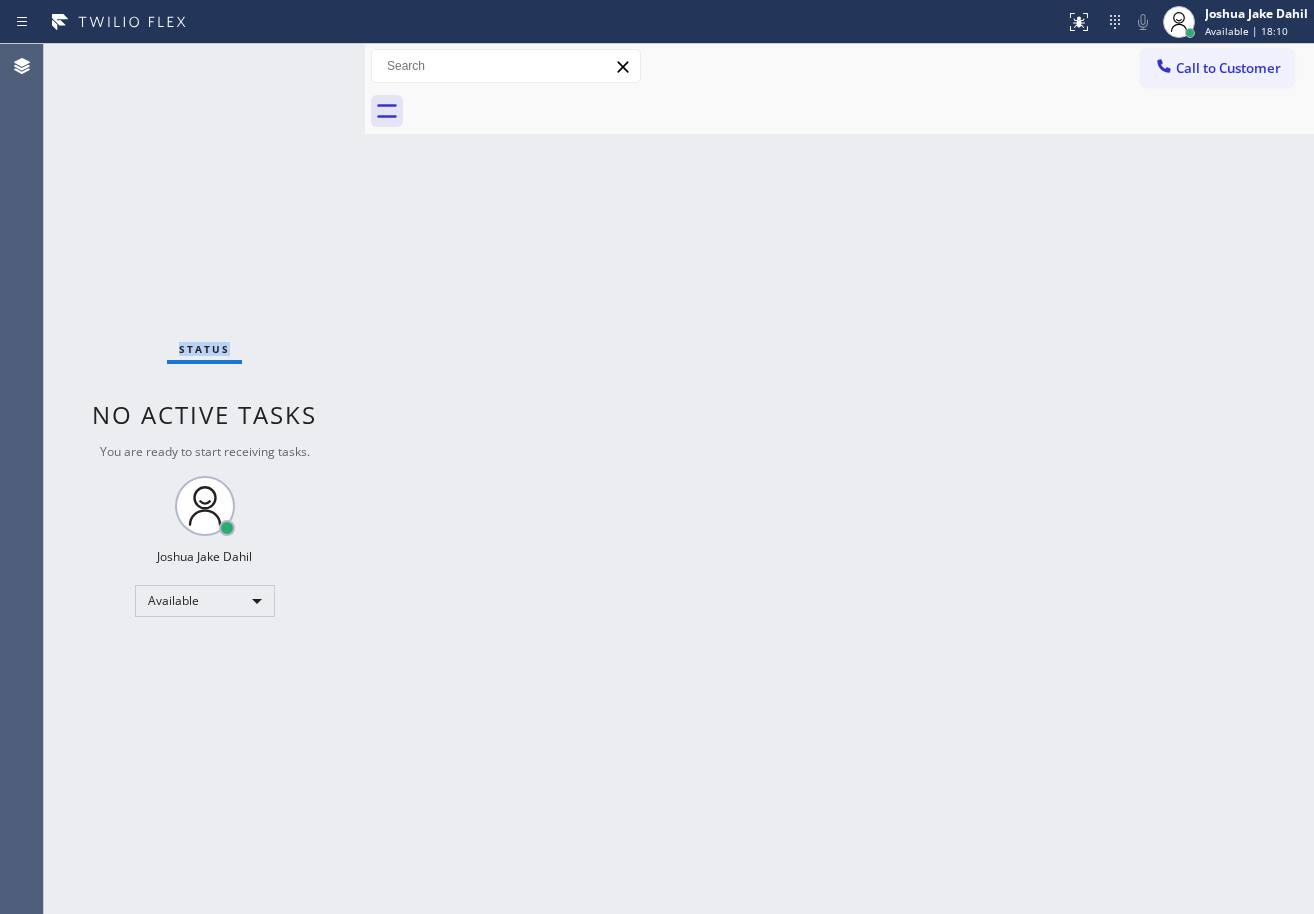 click on "Status  No active tasks   You are ready to start receiving tasks.  [FIRST] [LAST] Available" at bounding box center (204, 479) 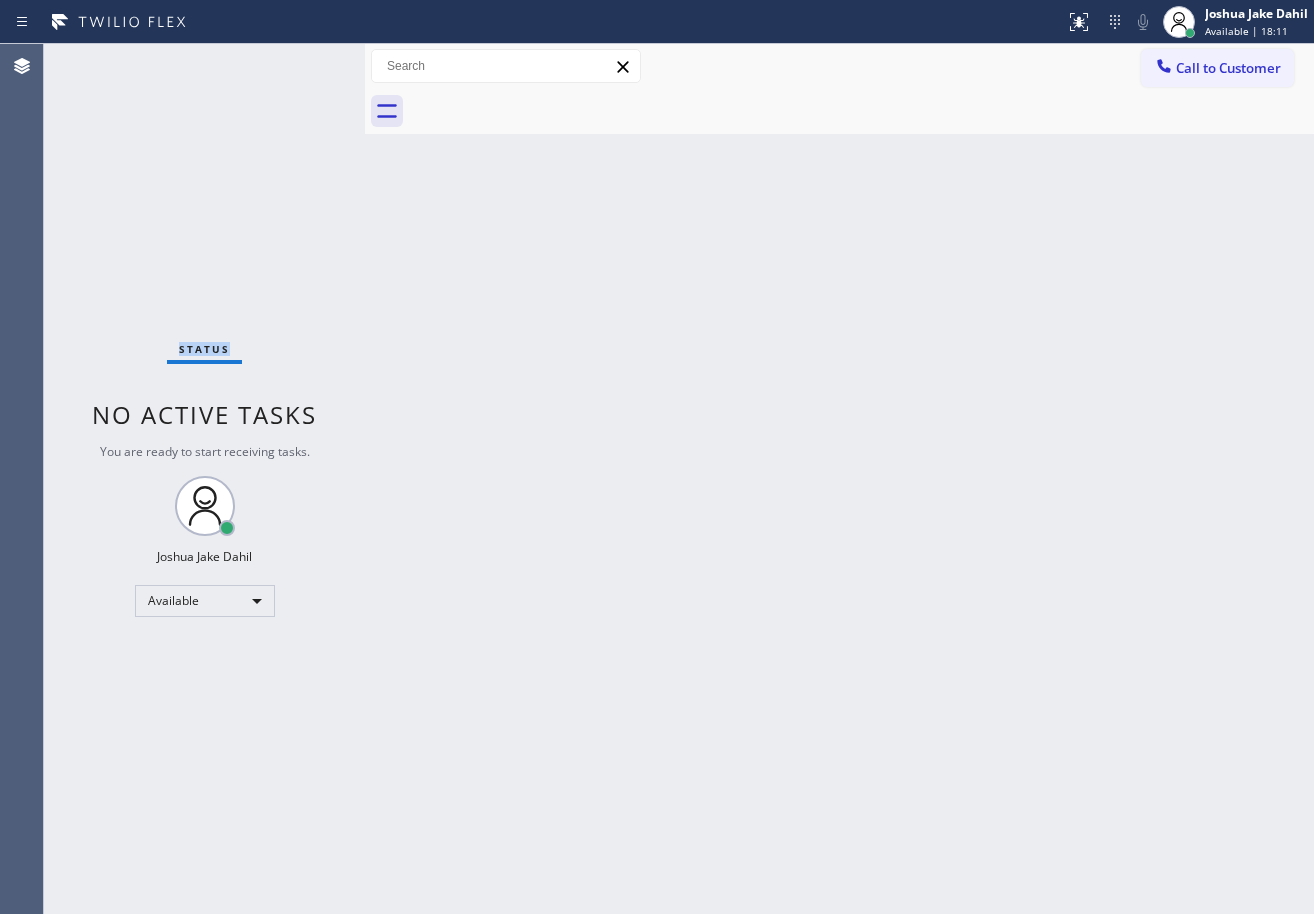 click on "Status  No active tasks   You are ready to start receiving tasks.  [FIRST] [LAST] Available" at bounding box center (204, 479) 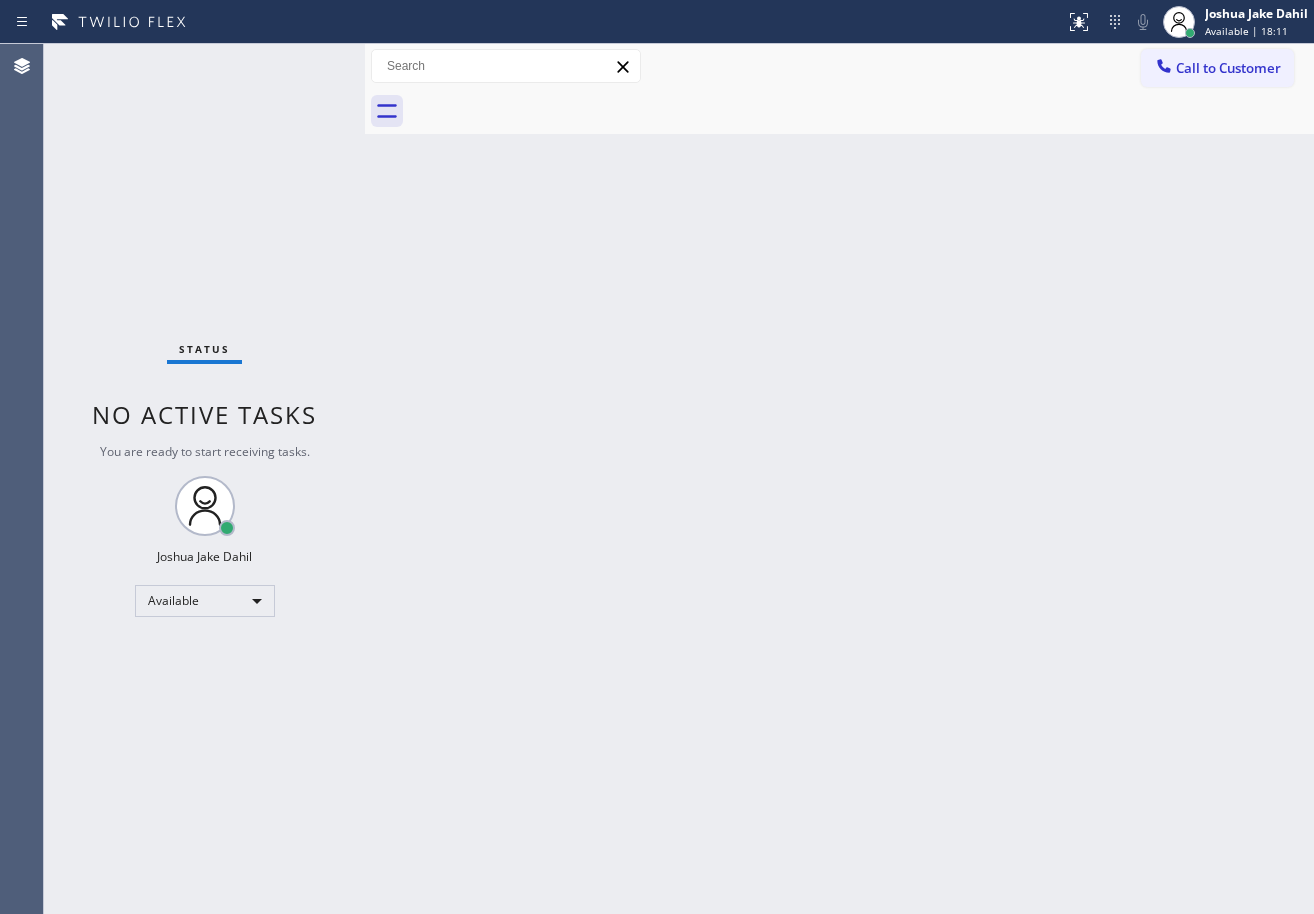 click on "Status  No active tasks   You are ready to start receiving tasks.  [FIRST] [LAST] Available" at bounding box center [204, 479] 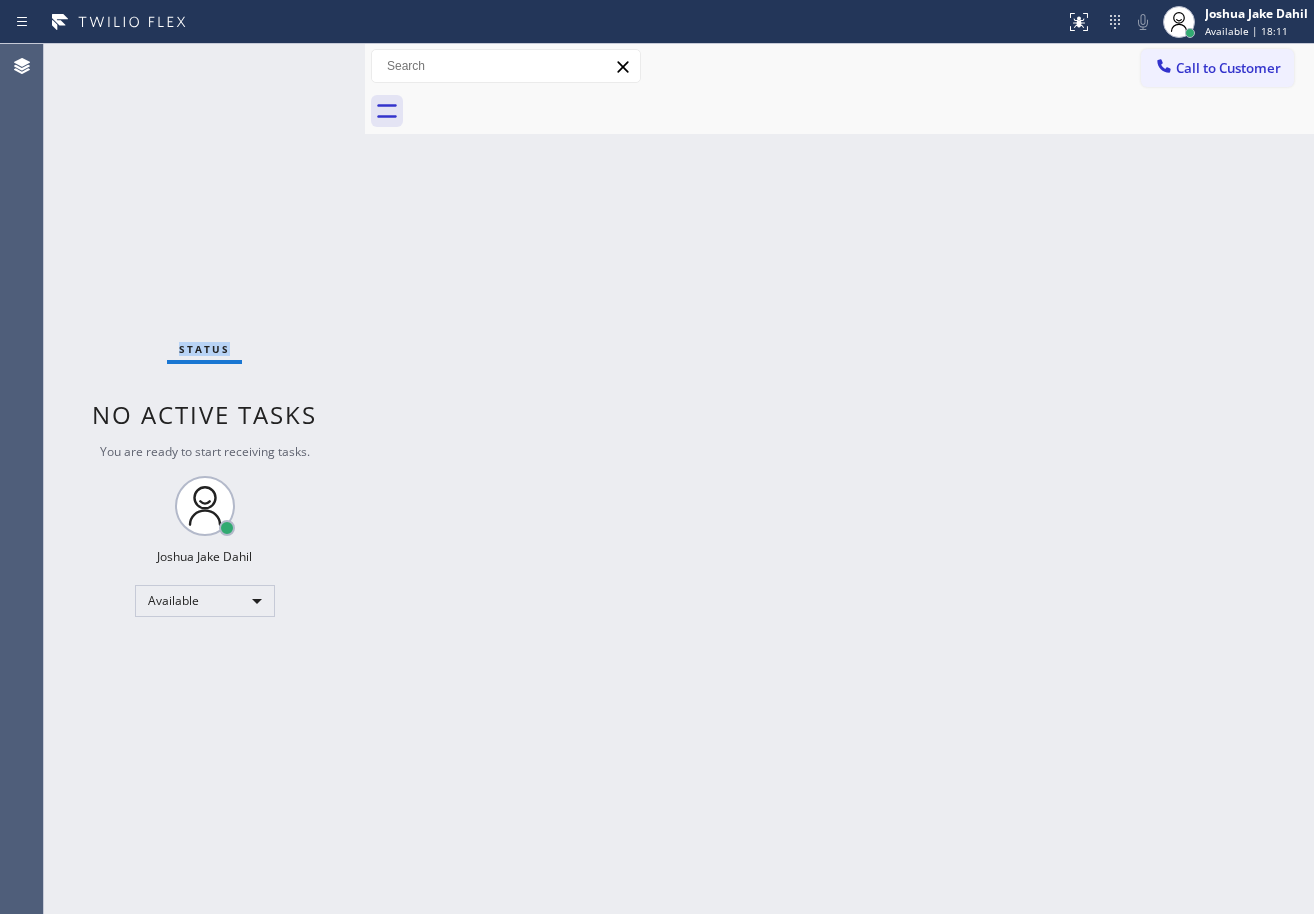 click on "Status  No active tasks   You are ready to start receiving tasks.  [FIRST] [LAST] Available" at bounding box center [204, 479] 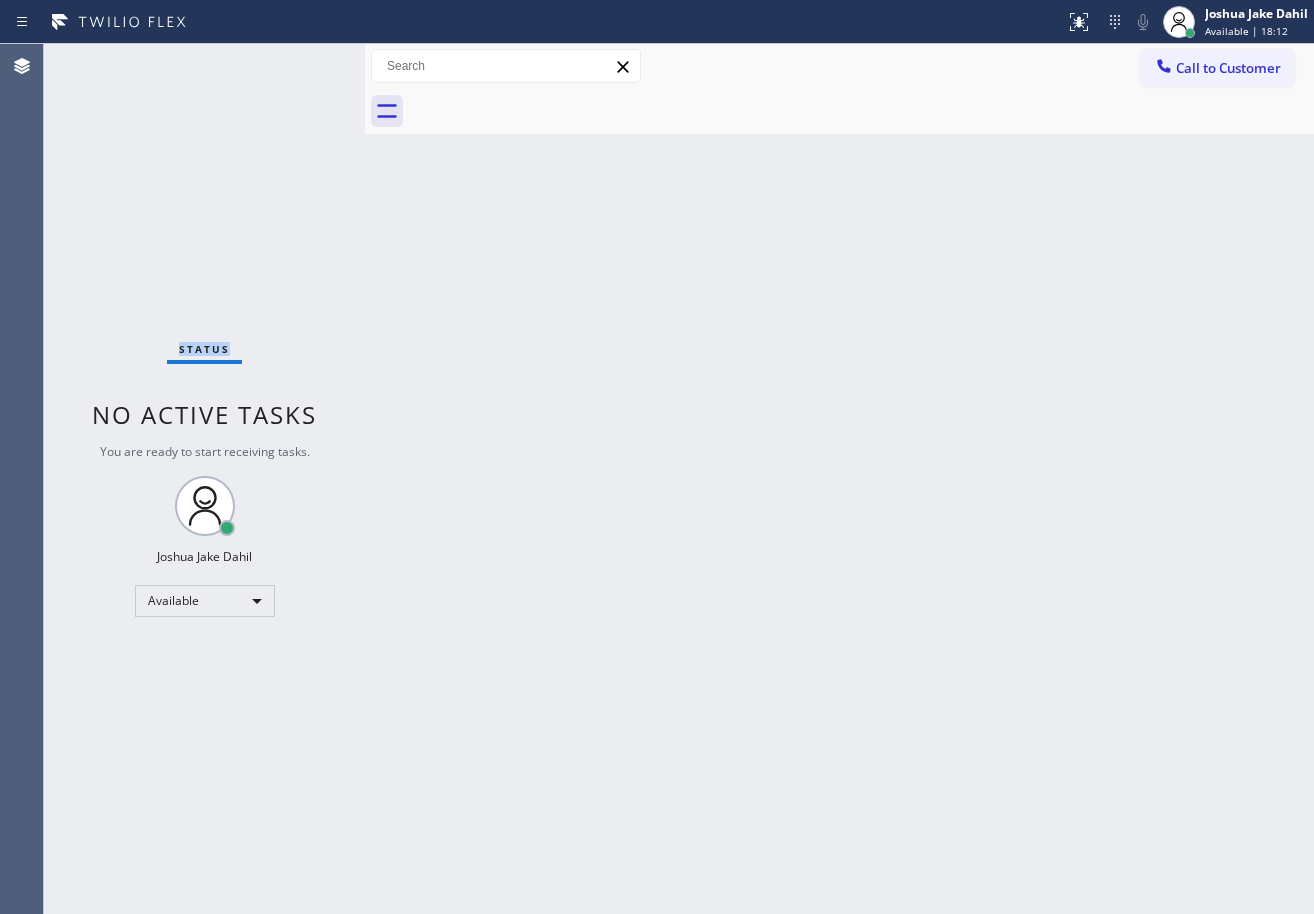 click on "Status  No active tasks   You are ready to start receiving tasks.  [FIRST] [LAST] Available" at bounding box center [204, 479] 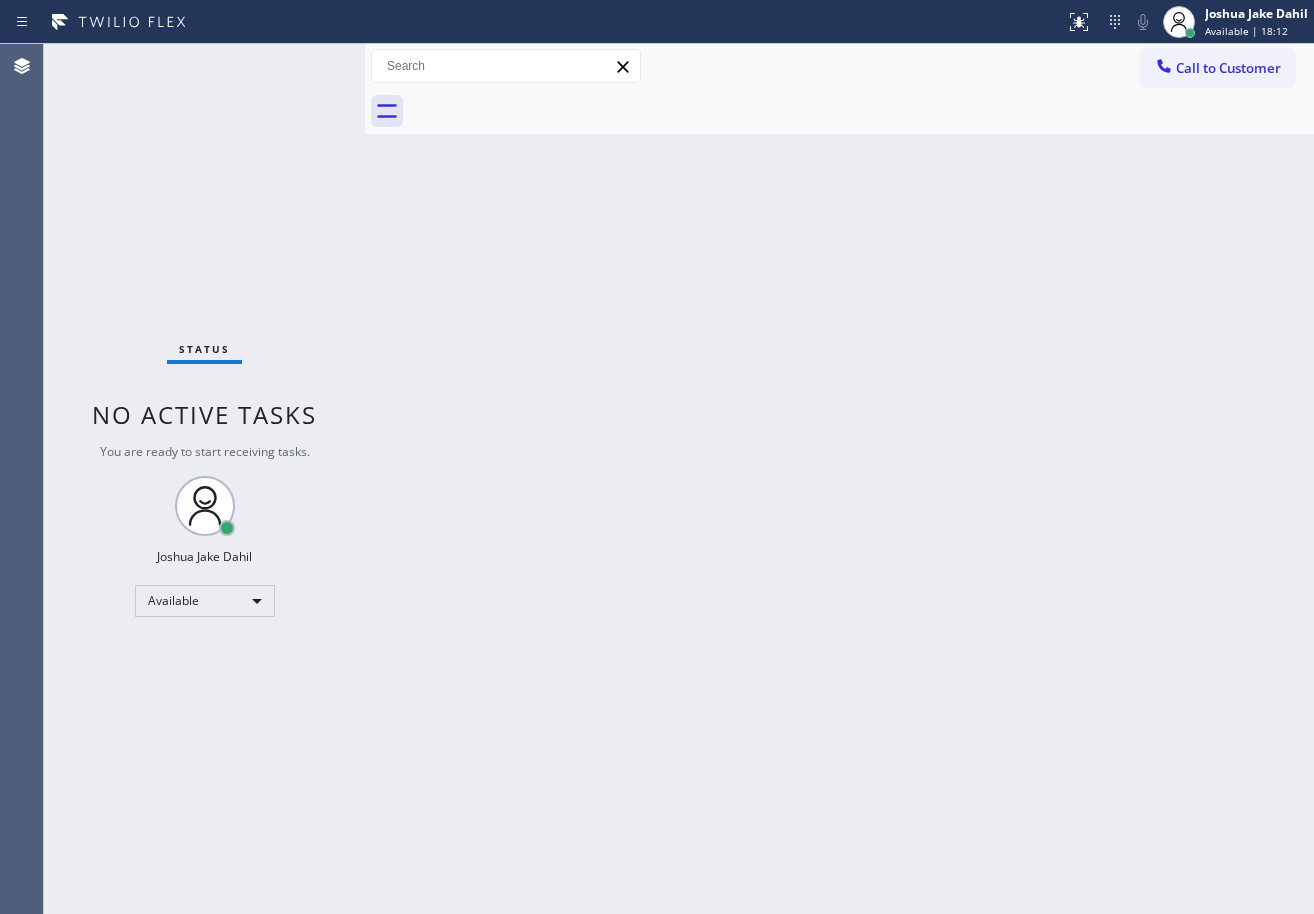 click on "Status  No active tasks   You are ready to start receiving tasks.  [FIRST] [LAST] Available" at bounding box center (204, 479) 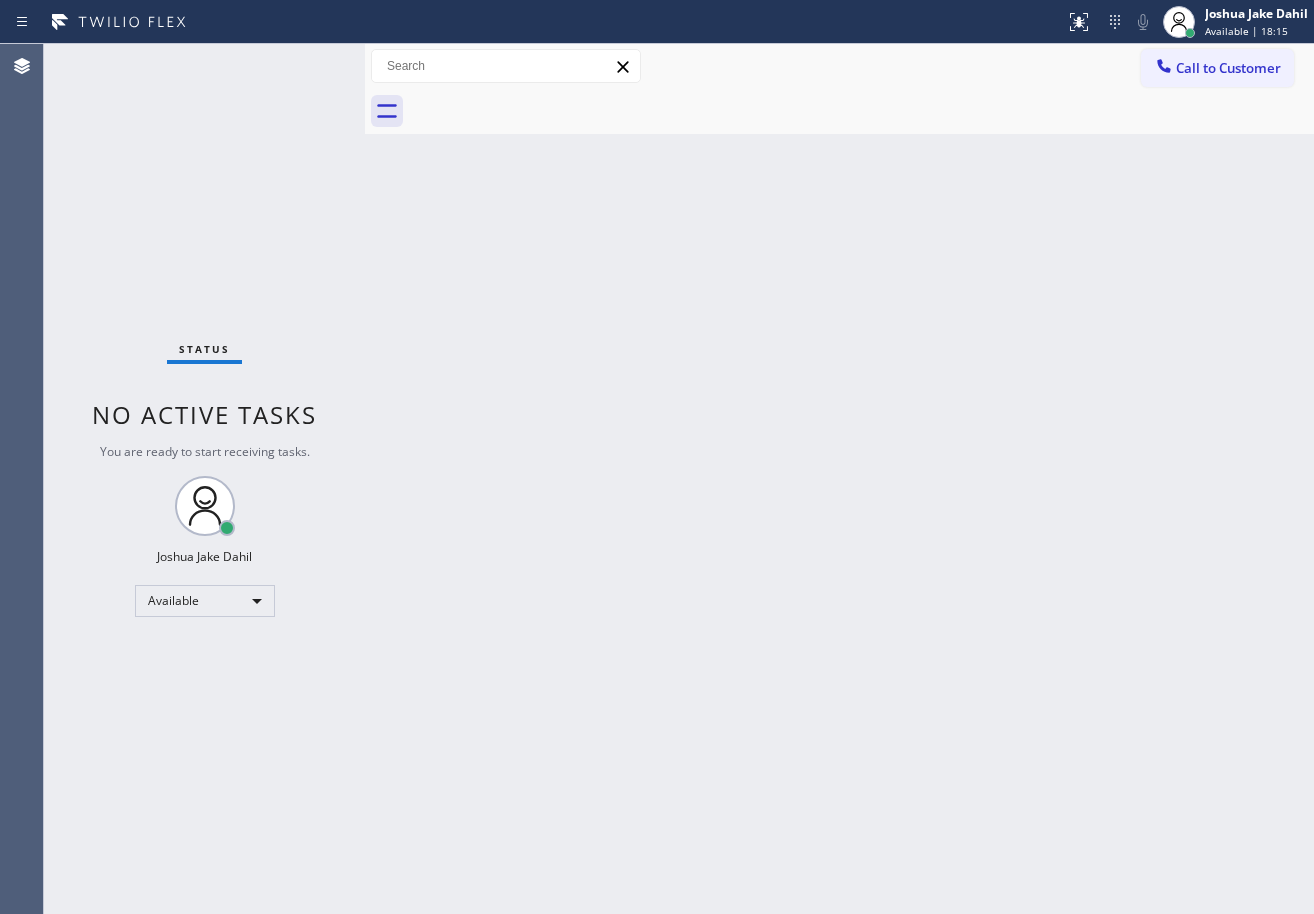 click on "Back to Dashboard Change Sender ID Customers Technicians Select a contact Outbound call Technician Search Technician Your caller id phone number Your caller id phone number Call Technician info Name   Phone none Address none Change Sender ID HVAC +18559994417 5 Star Appliance +18557314952 Appliance Repair +18554611149 Plumbing +18889090120 Air Duct Cleaning +18006865038  Electricians +18005688664 Cancel Change Check personal SMS Reset Change No tabs Call to Customer Outbound call Location Search location Your caller id phone number Customer number Call Outbound call Technician Search Technician Your caller id phone number Your caller id phone number Call" at bounding box center (839, 479) 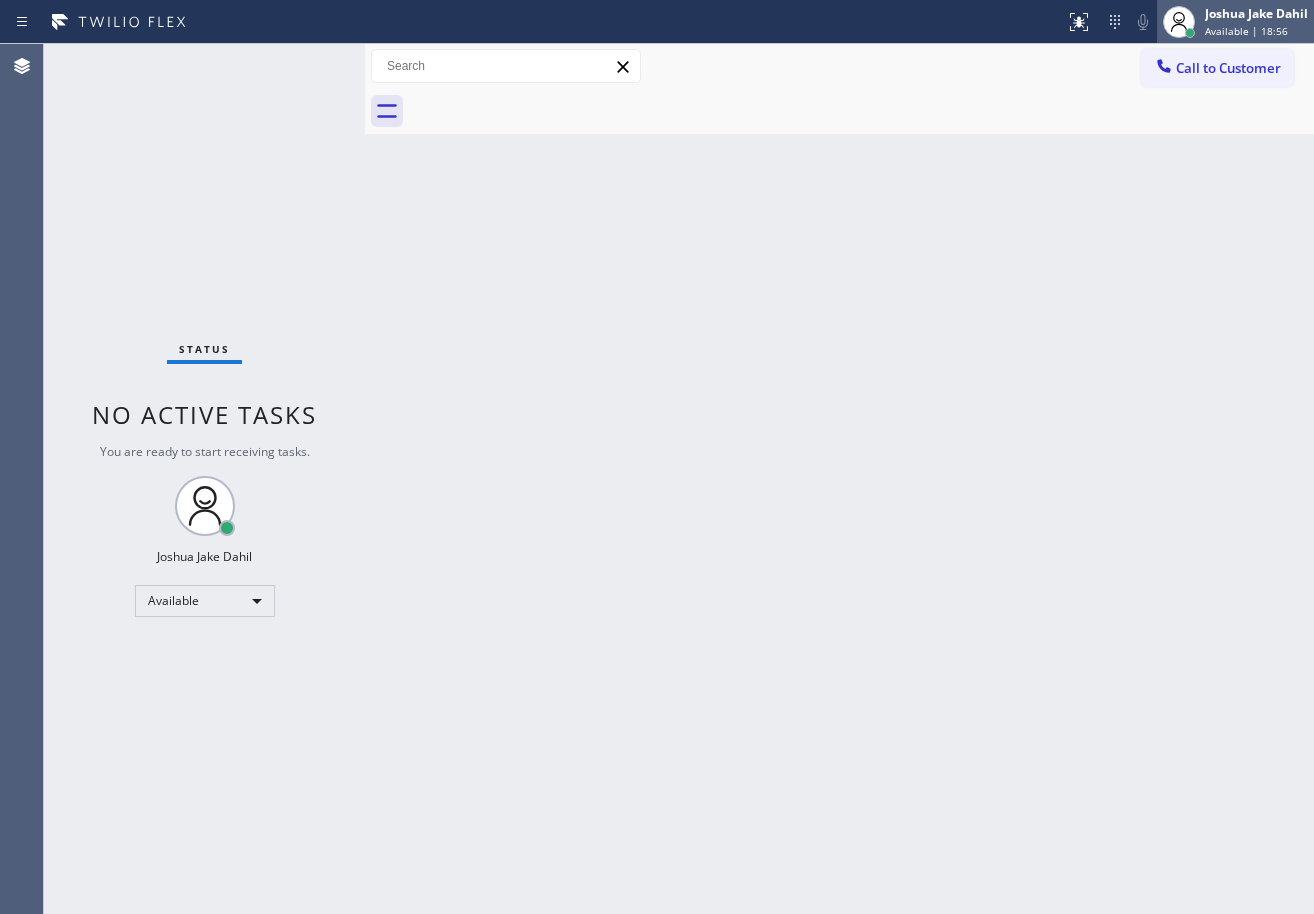 click on "Available | 18:56" at bounding box center (1246, 31) 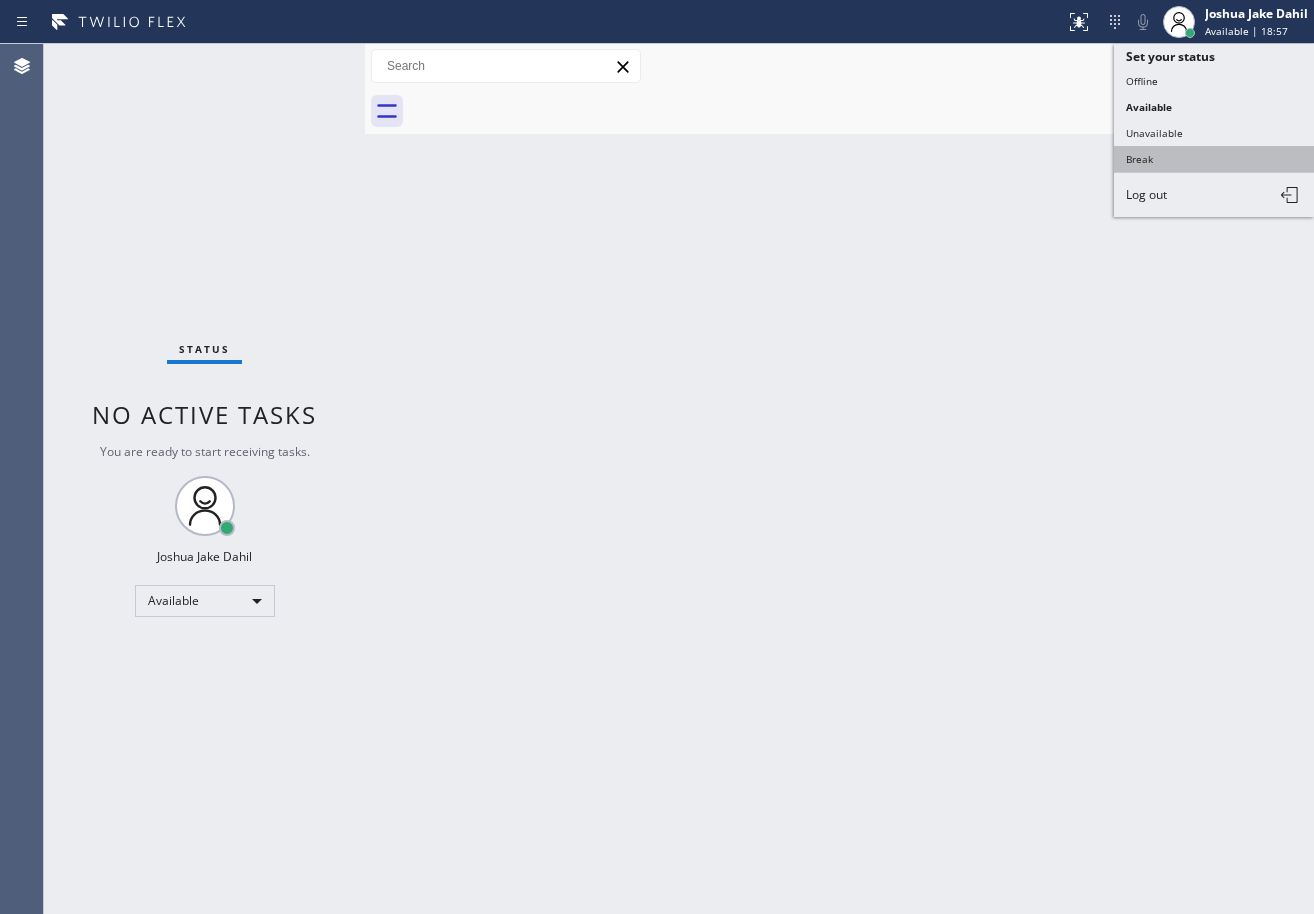 click on "Break" at bounding box center (1214, 159) 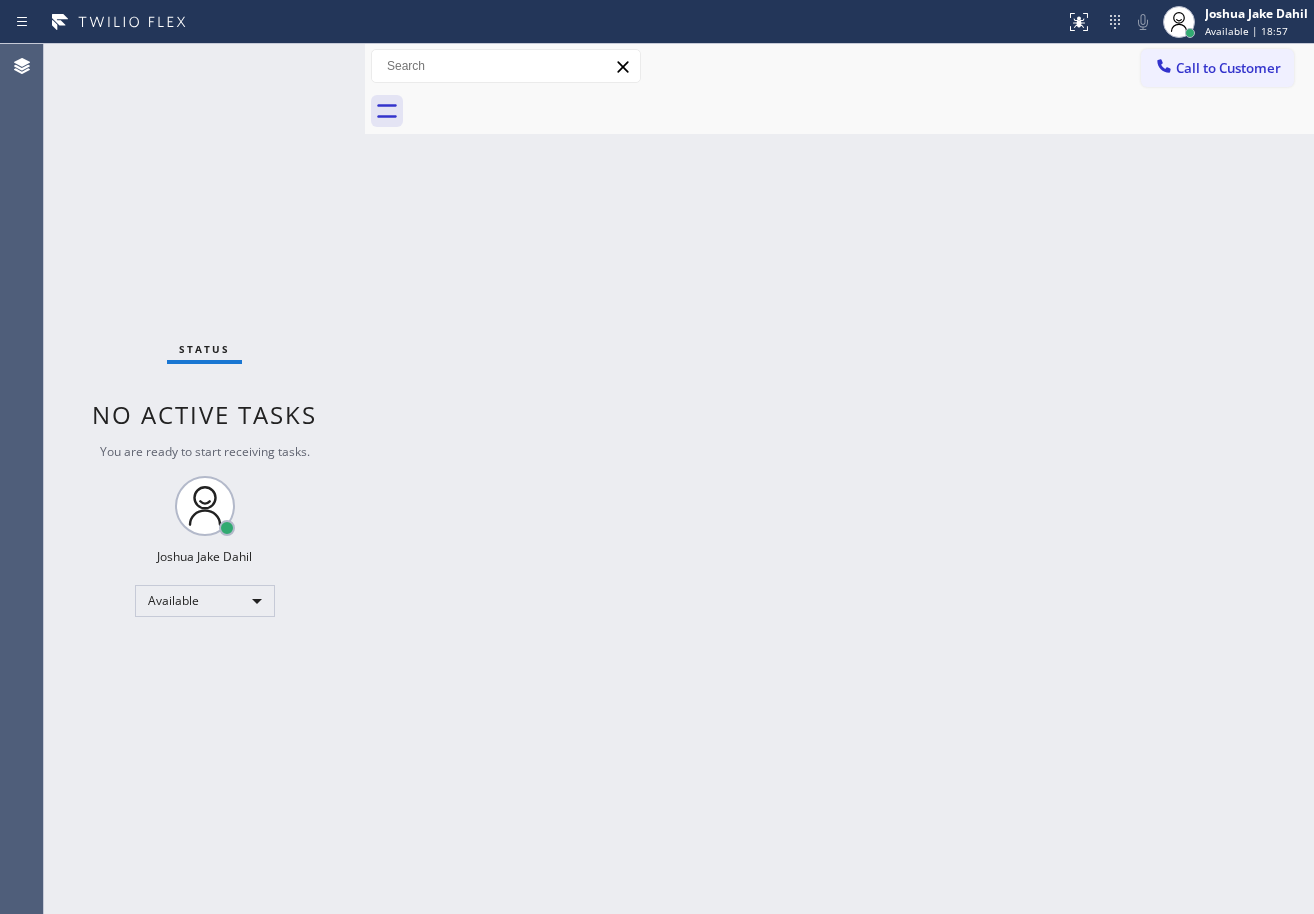 click on "Back to Dashboard Change Sender ID Customers Technicians Select a contact Outbound call Technician Search Technician Your caller id phone number Your caller id phone number Call Technician info Name   Phone none Address none Change Sender ID HVAC +18559994417 5 Star Appliance +18557314952 Appliance Repair +18554611149 Plumbing +18889090120 Air Duct Cleaning +18006865038  Electricians +18005688664 Cancel Change Check personal SMS Reset Change No tabs Call to Customer Outbound call Location Search location Your caller id phone number Customer number Call Outbound call Technician Search Technician Your caller id phone number Your caller id phone number Call" at bounding box center (839, 479) 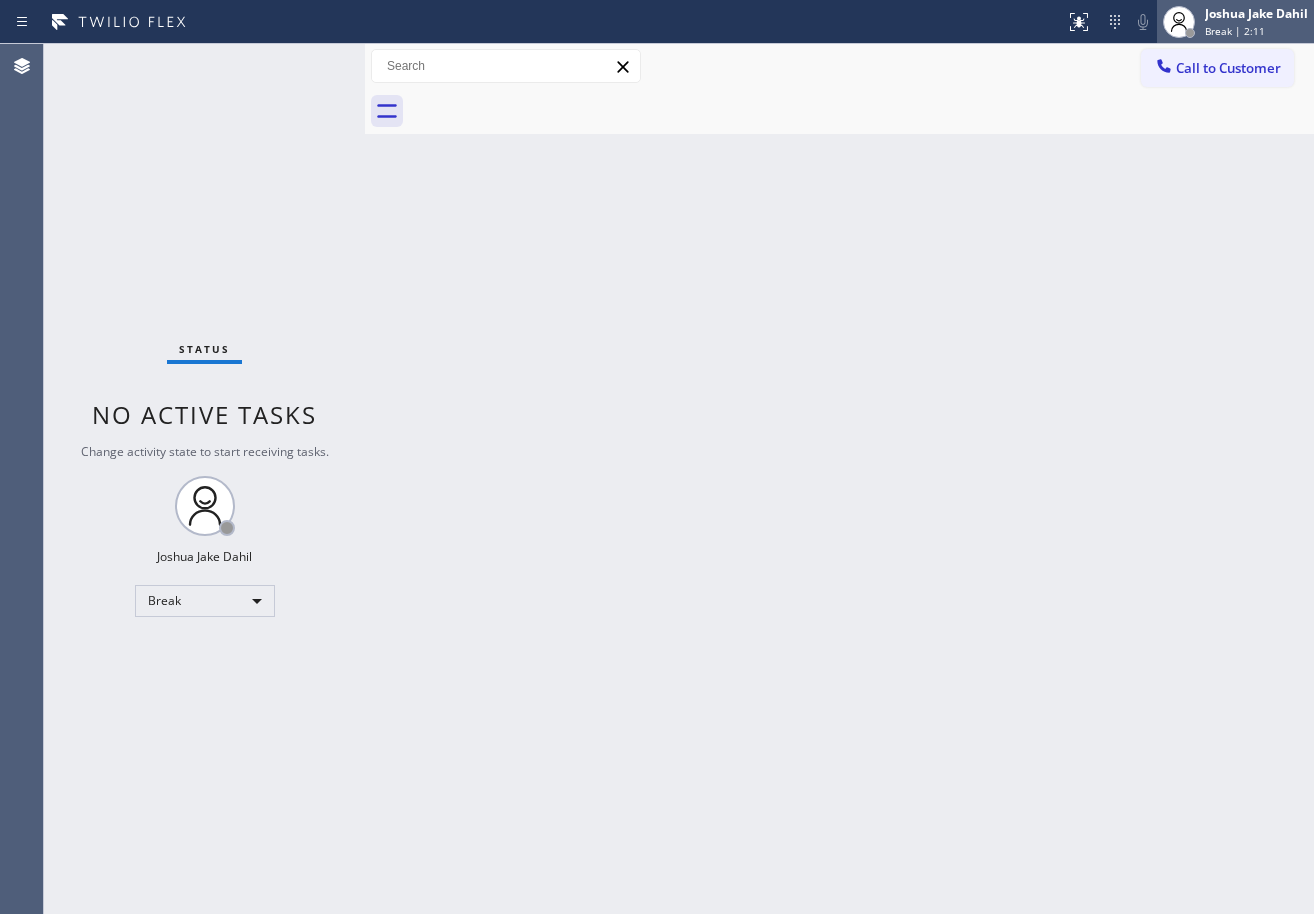 click on "Joshua Jake Dahil" at bounding box center (1256, 13) 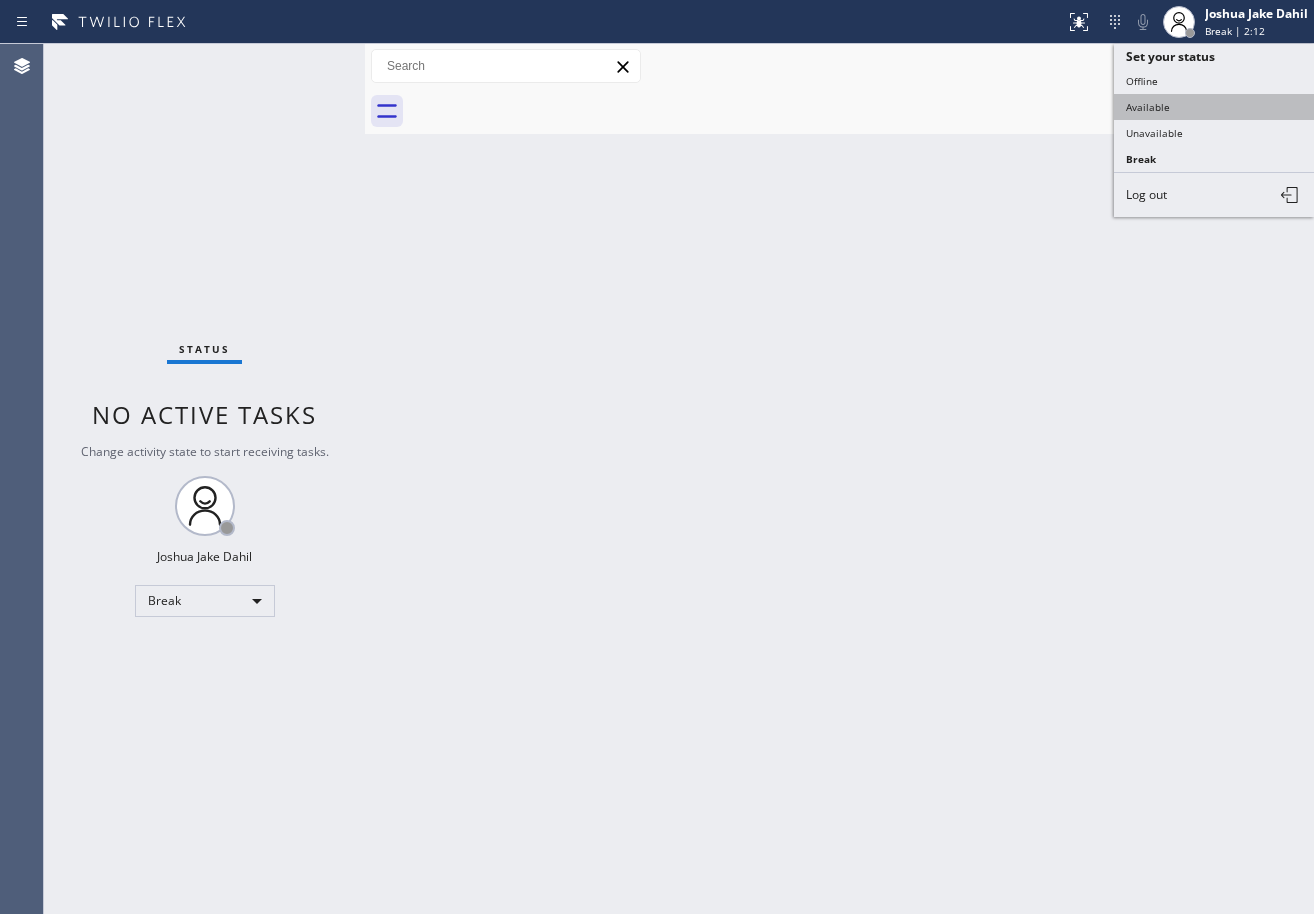 click on "Available" at bounding box center [1214, 107] 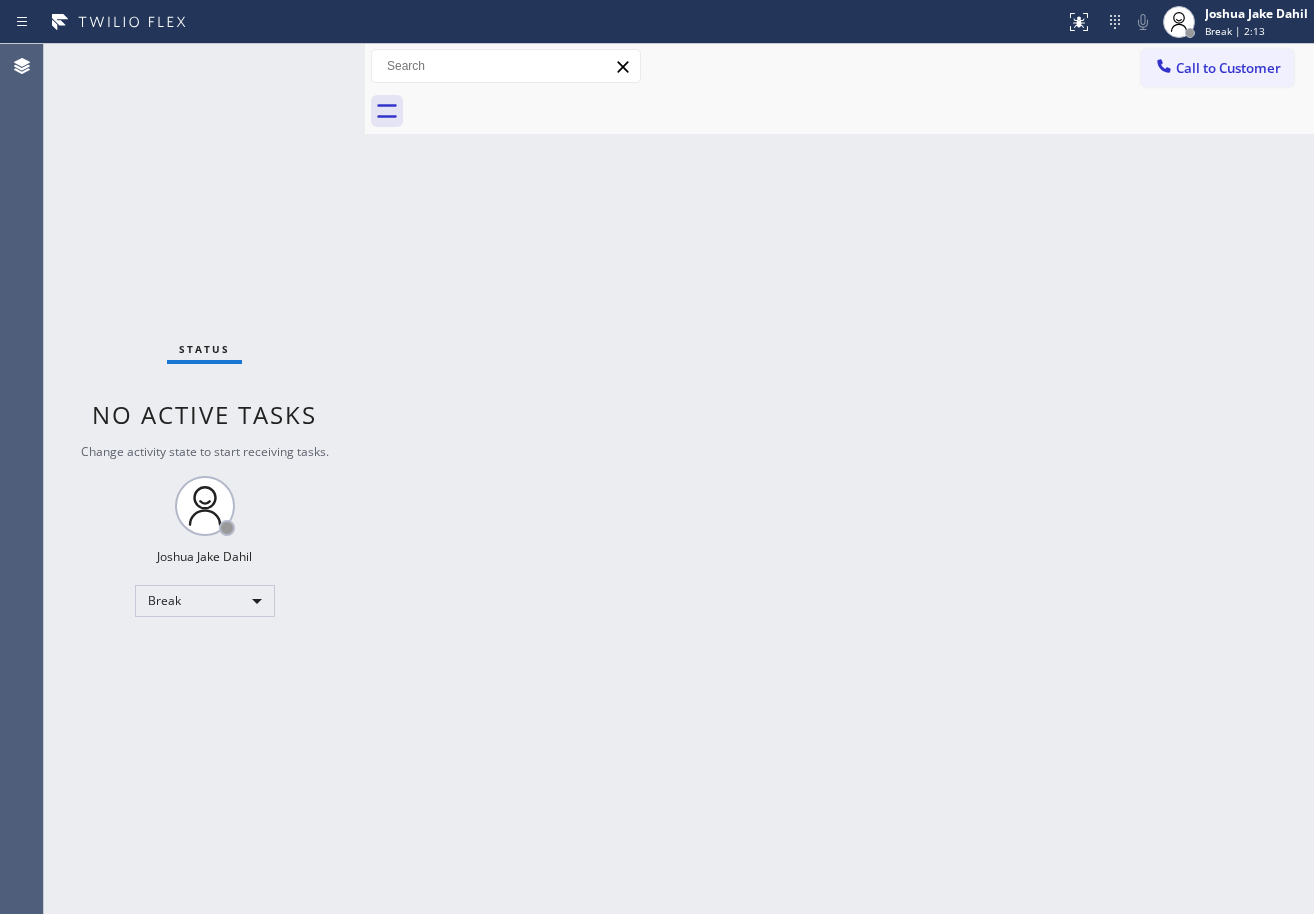 click on "Back to Dashboard Change Sender ID Customers Technicians Select a contact Outbound call Technician Search Technician Your caller id phone number Your caller id phone number Call Technician info Name   Phone none Address none Change Sender ID HVAC +18559994417 5 Star Appliance +18557314952 Appliance Repair +18554611149 Plumbing +18889090120 Air Duct Cleaning +18006865038  Electricians +18005688664 Cancel Change Check personal SMS Reset Change No tabs Call to Customer Outbound call Location Search location Your caller id phone number Customer number Call Outbound call Technician Search Technician Your caller id phone number Your caller id phone number Call" at bounding box center (839, 479) 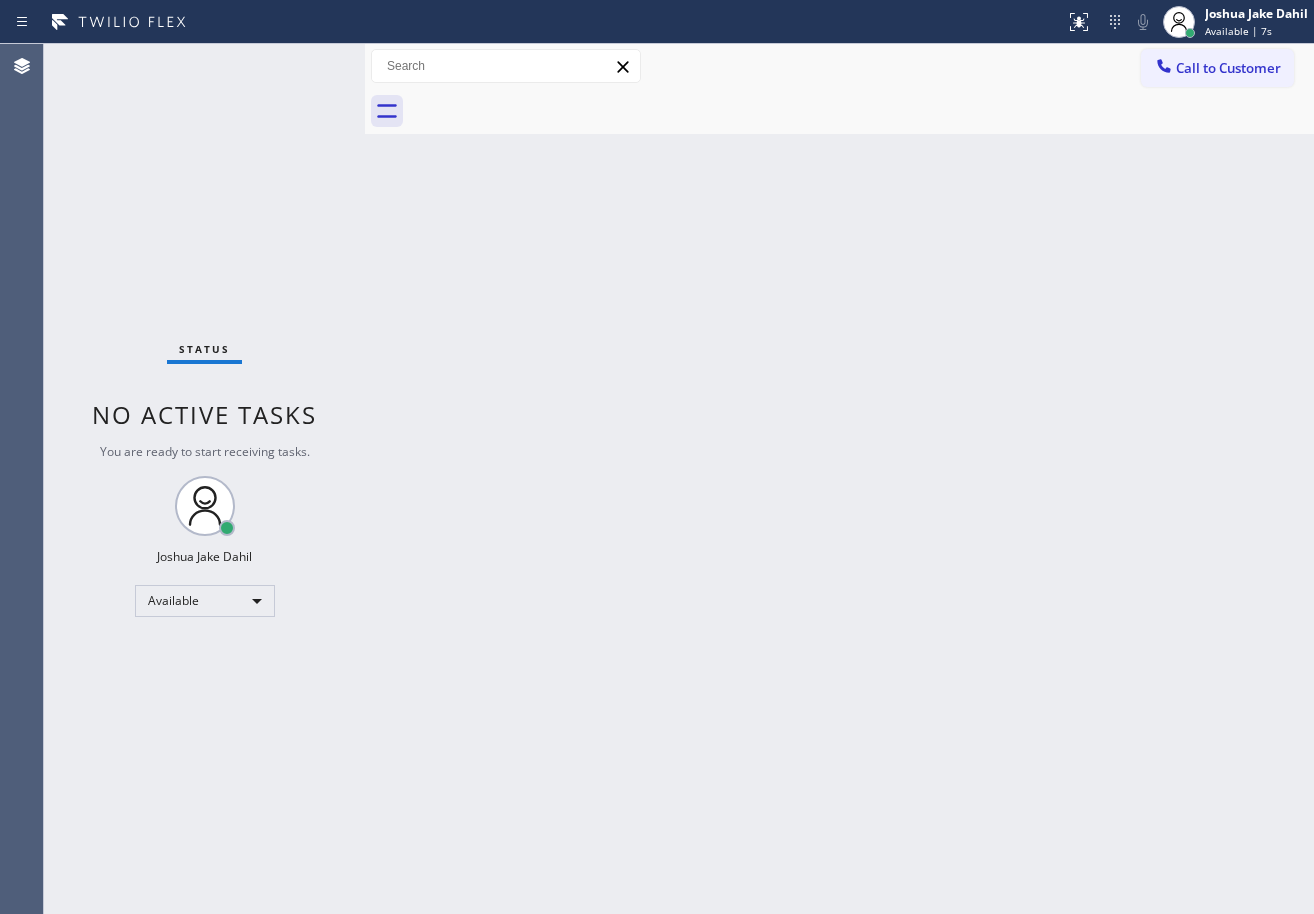 click on "Status  No active tasks   You are ready to start receiving tasks.  [FIRST] [LAST] Available" at bounding box center (204, 479) 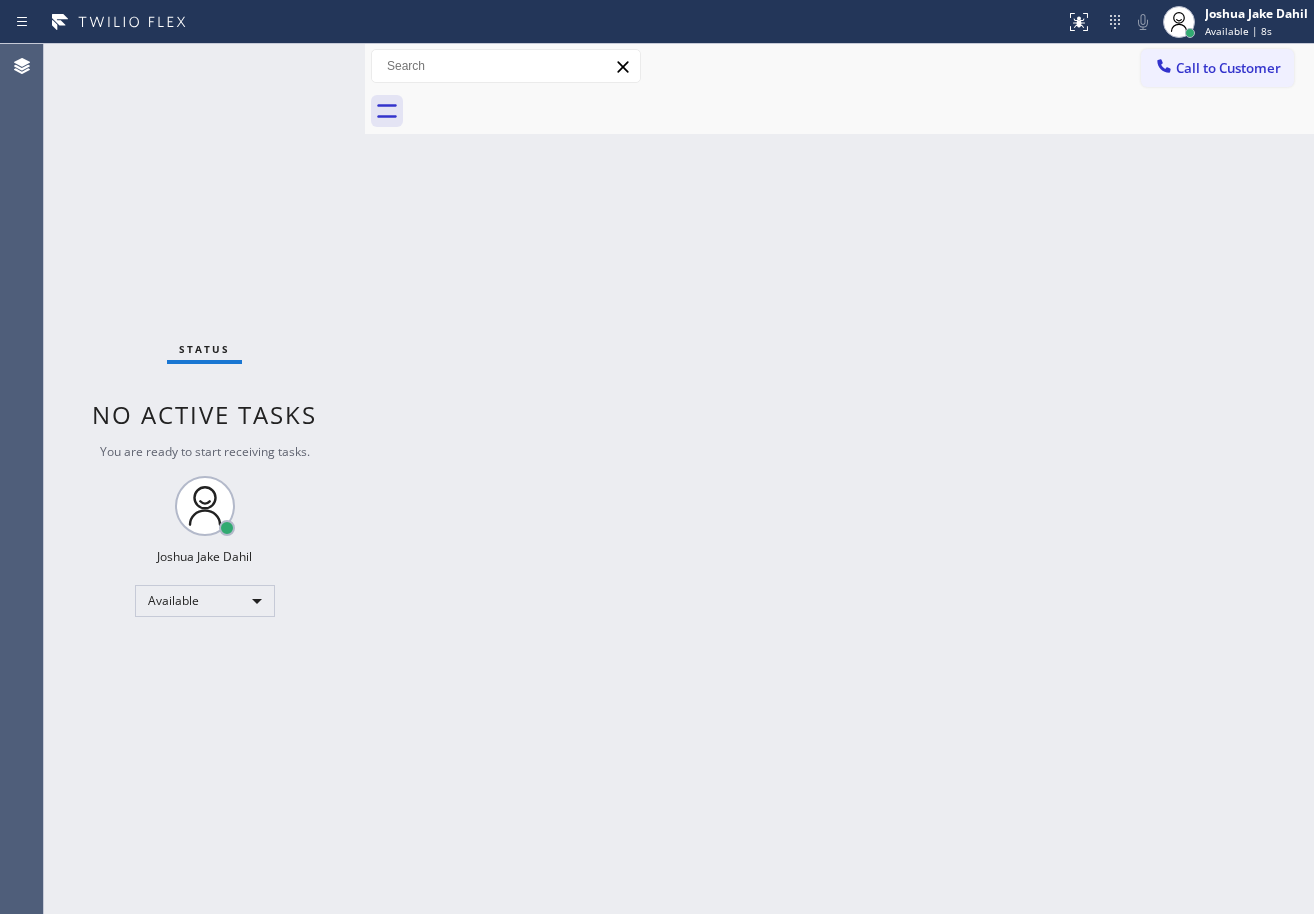 click on "Status  No active tasks   You are ready to start receiving tasks.  [FIRST] [LAST] Available" at bounding box center [204, 479] 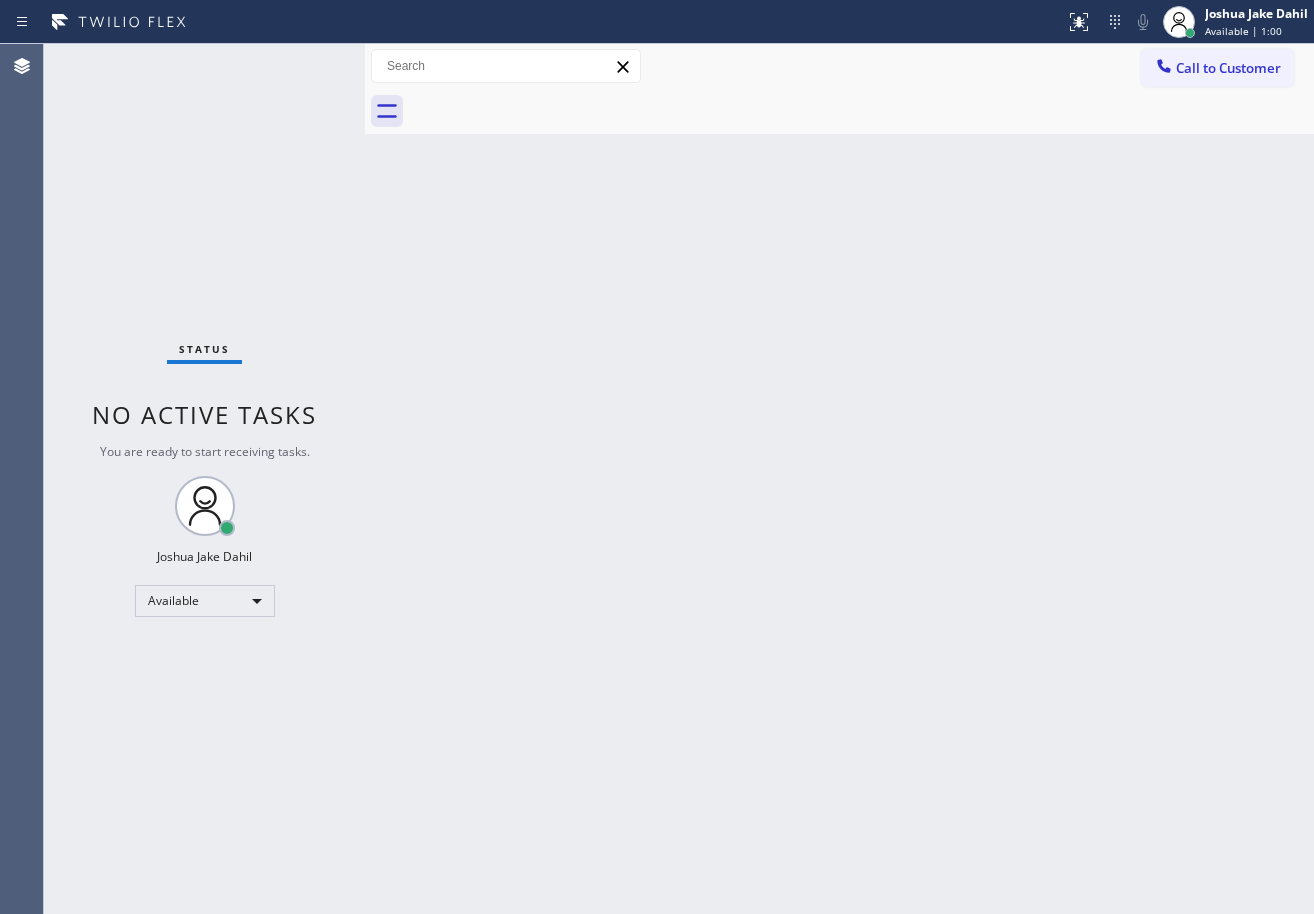 click on "Back to Dashboard Change Sender ID Customers Technicians Select a contact Outbound call Technician Search Technician Your caller id phone number Your caller id phone number Call Technician info Name   Phone none Address none Change Sender ID HVAC +18559994417 5 Star Appliance +18557314952 Appliance Repair +18554611149 Plumbing +18889090120 Air Duct Cleaning +18006865038  Electricians +18005688664 Cancel Change Check personal SMS Reset Change No tabs Call to Customer Outbound call Location Search location Your caller id phone number Customer number Call Outbound call Technician Search Technician Your caller id phone number Your caller id phone number Call" at bounding box center [839, 479] 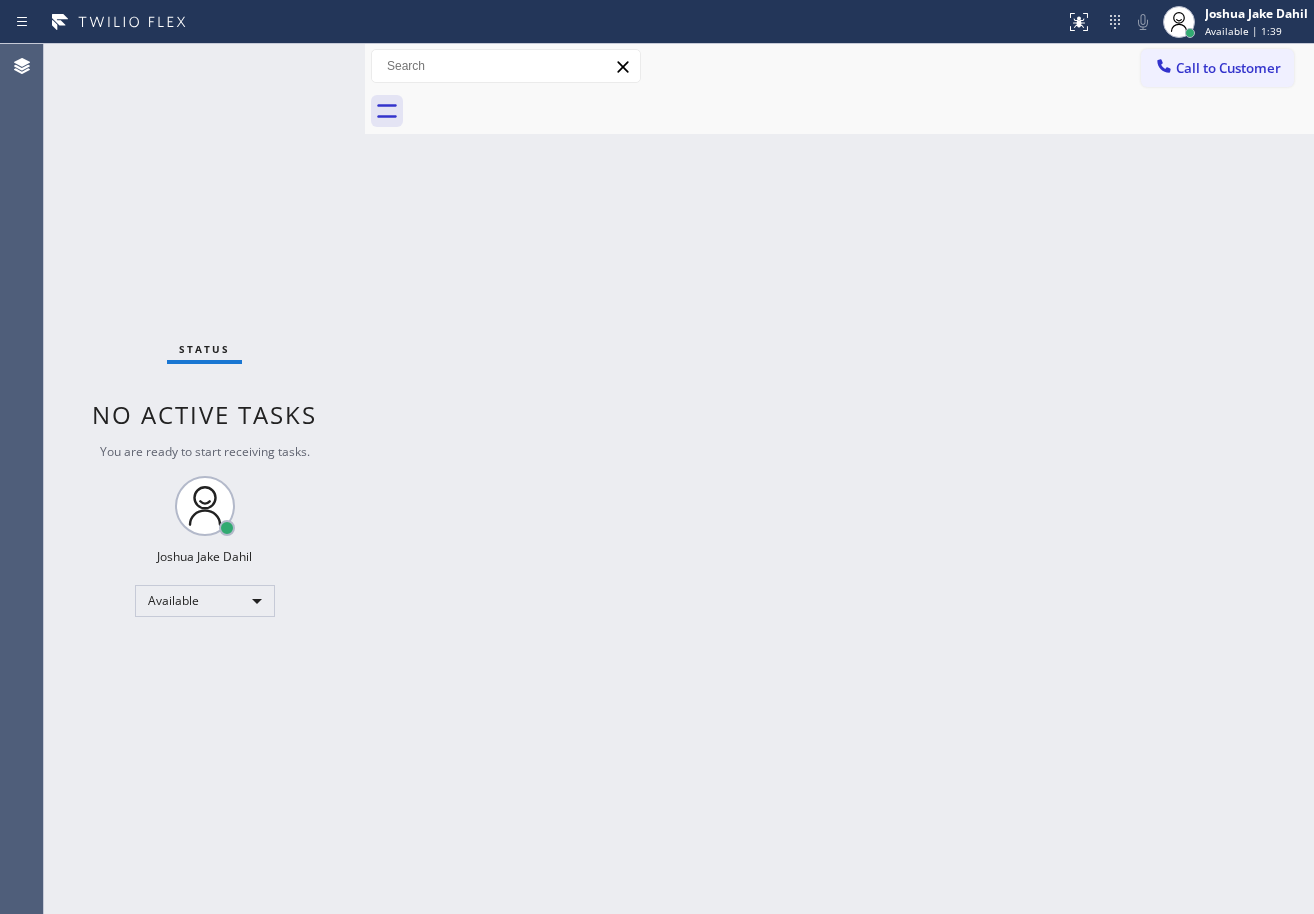 click on "Status  No active tasks   You are ready to start receiving tasks.  [FIRST] [LAST] Available" at bounding box center [204, 479] 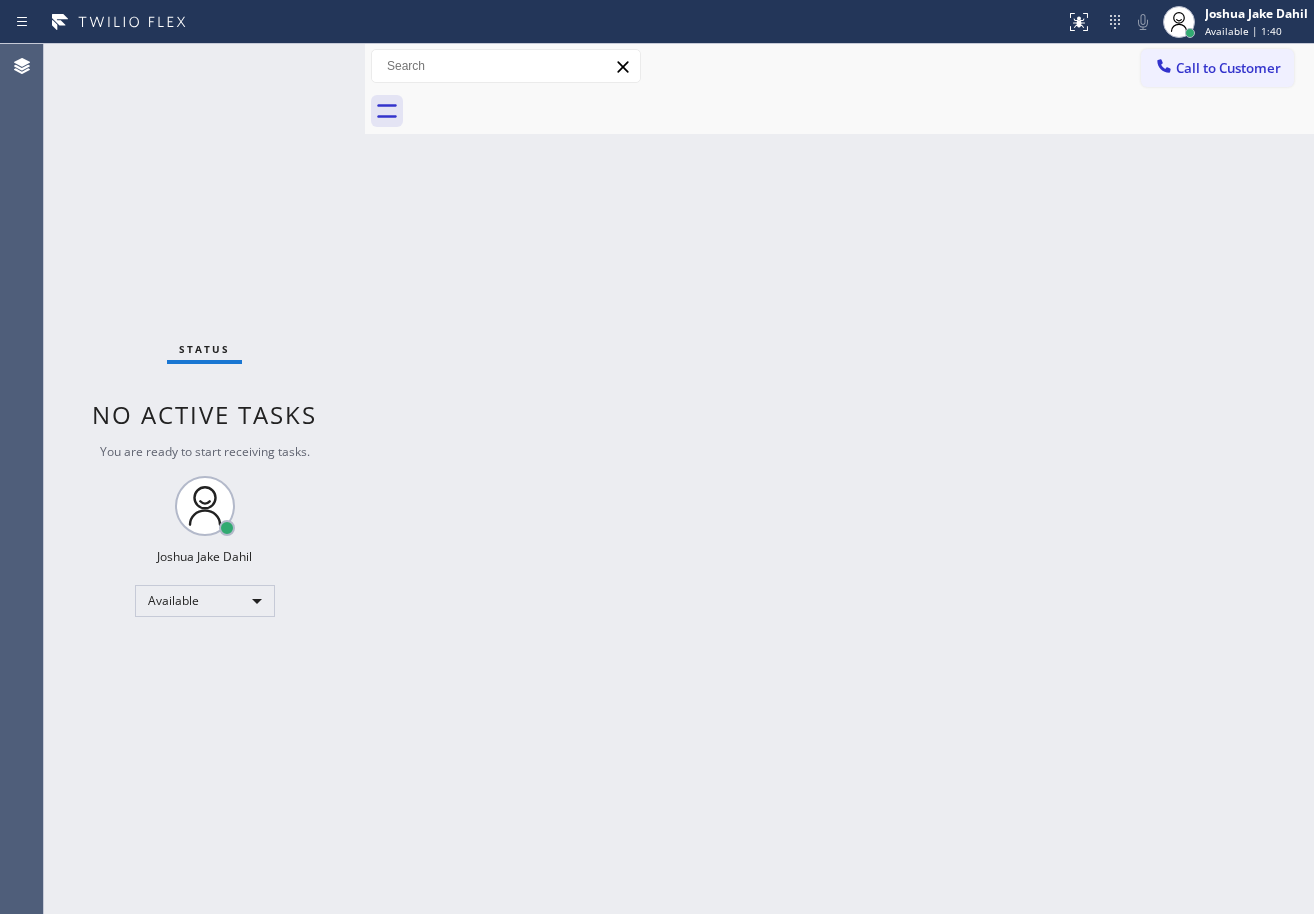 click on "Status  No active tasks   You are ready to start receiving tasks.  [FIRST] [LAST] Available" at bounding box center (204, 479) 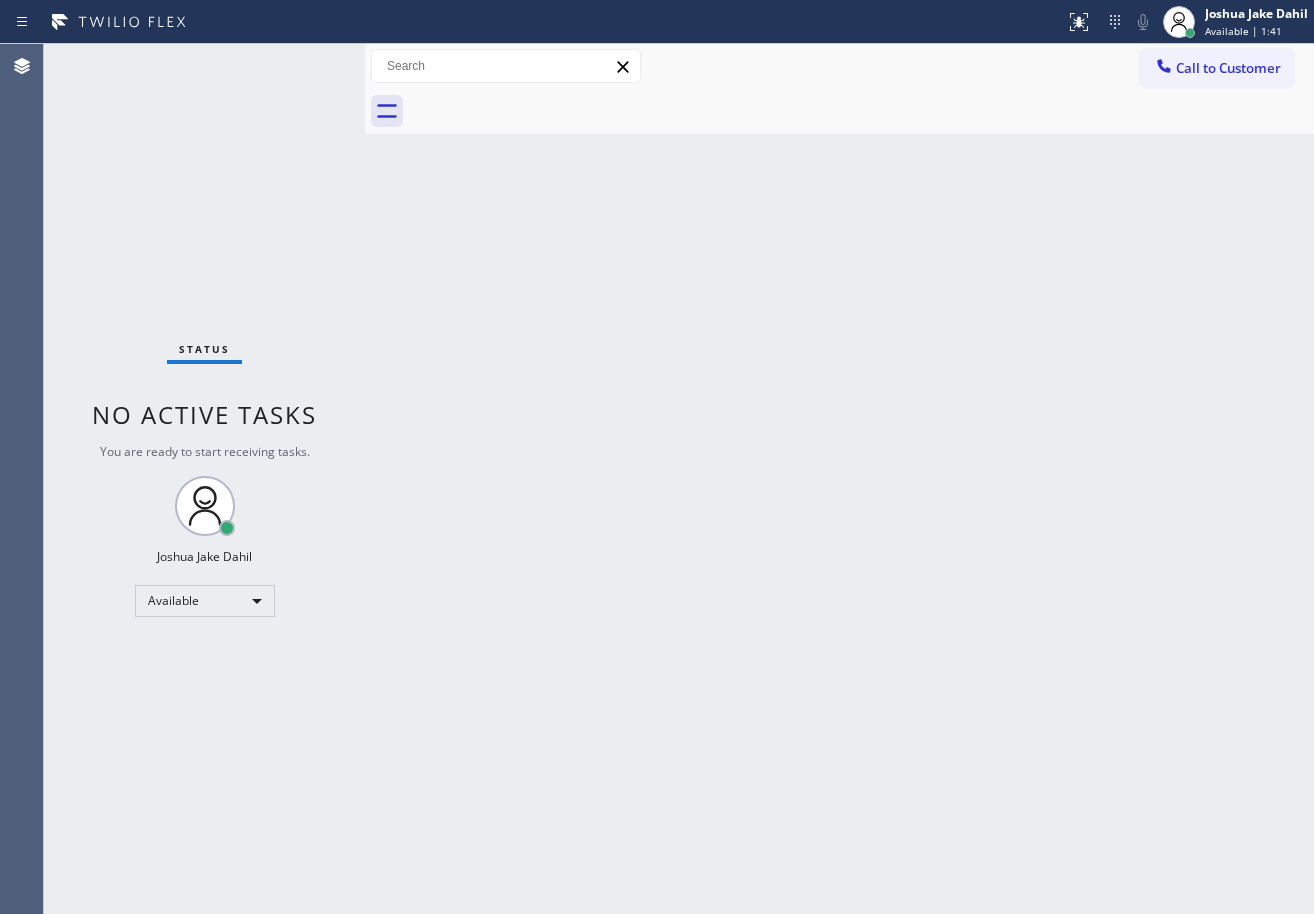 click on "Status  No active tasks   You are ready to start receiving tasks.  [FIRST] [LAST] Available" at bounding box center [204, 479] 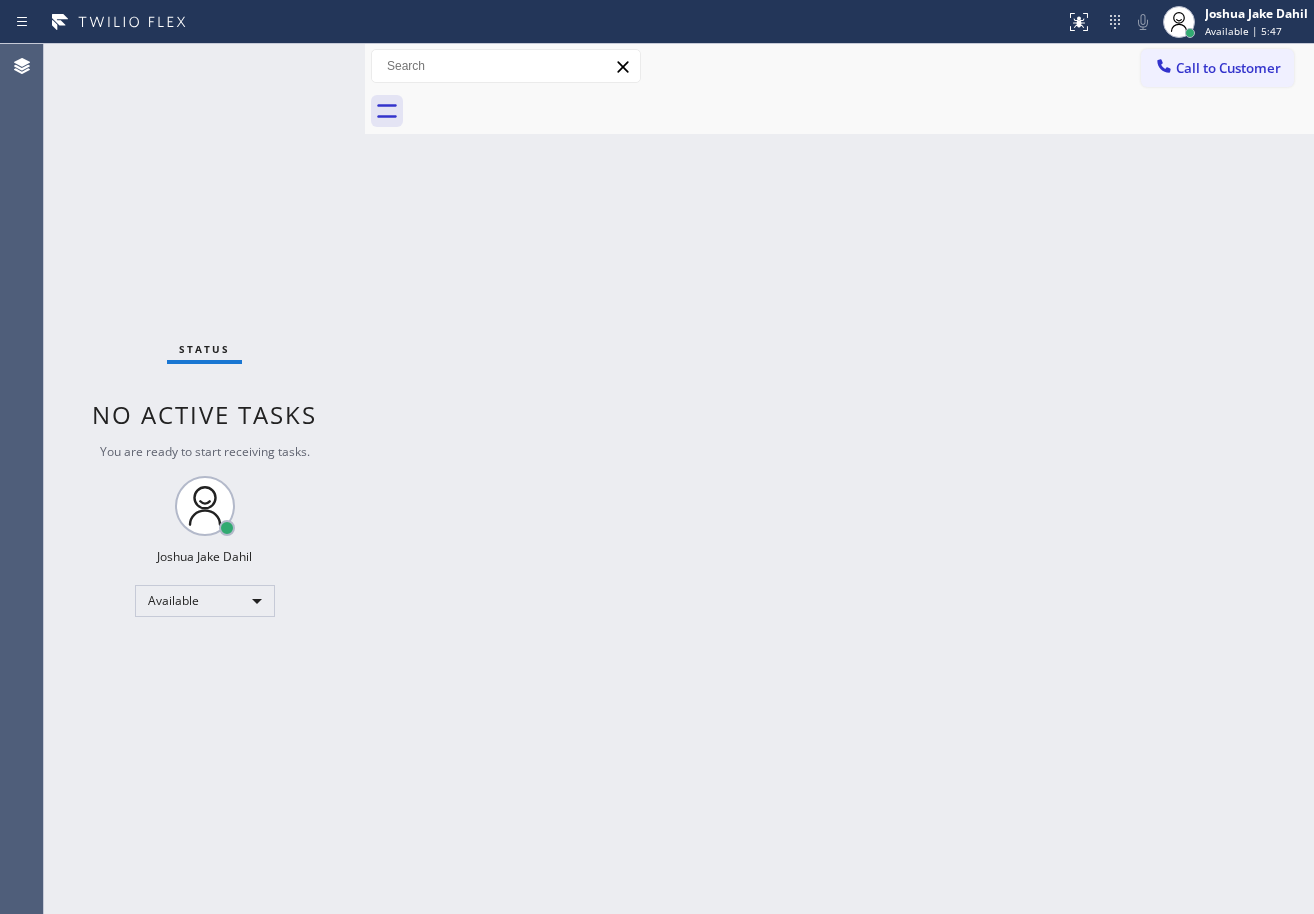 click on "Back to Dashboard Change Sender ID Customers Technicians Select a contact Outbound call Technician Search Technician Your caller id phone number Your caller id phone number Call Technician info Name   Phone none Address none Change Sender ID HVAC +18559994417 5 Star Appliance +18557314952 Appliance Repair +18554611149 Plumbing +18889090120 Air Duct Cleaning +18006865038  Electricians +18005688664 Cancel Change Check personal SMS Reset Change No tabs Call to Customer Outbound call Location Search location Your caller id phone number Customer number Call Outbound call Technician Search Technician Your caller id phone number Your caller id phone number Call" at bounding box center (839, 479) 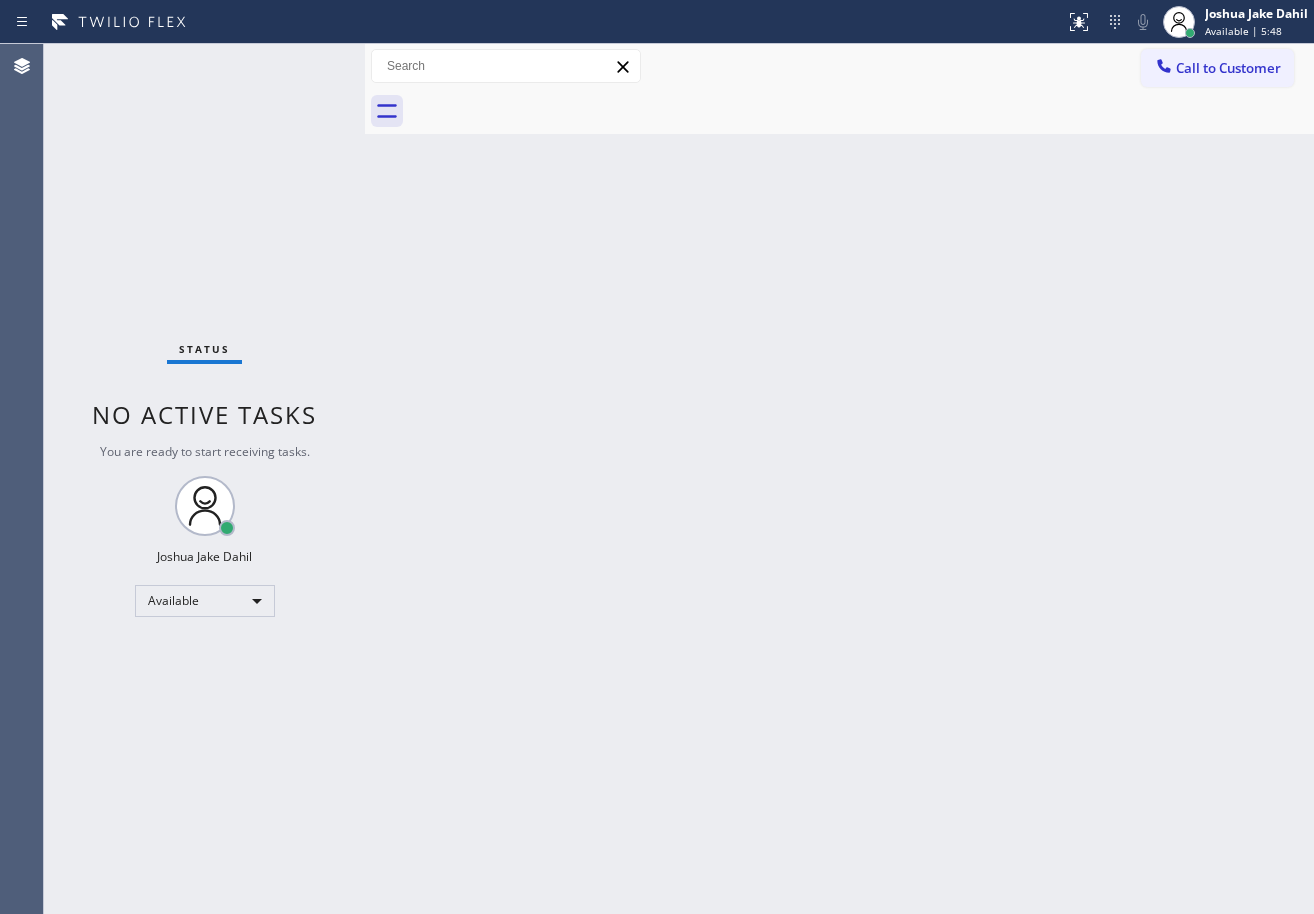 click on "Status  No active tasks   You are ready to start receiving tasks.  [FIRST] [LAST] Available" at bounding box center [204, 479] 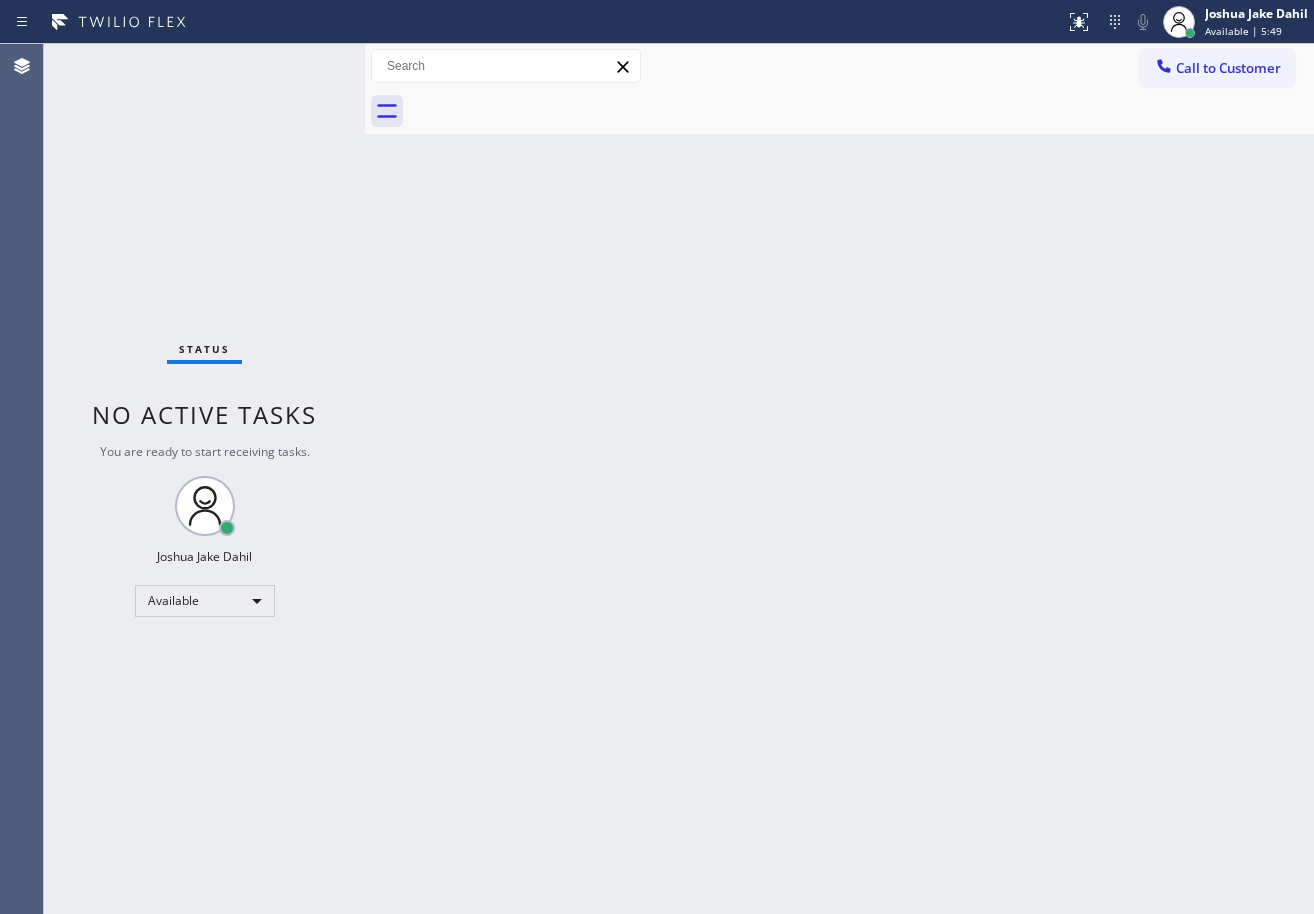 click on "Status  No active tasks   You are ready to start receiving tasks.  [FIRST] [LAST] Available" at bounding box center (204, 479) 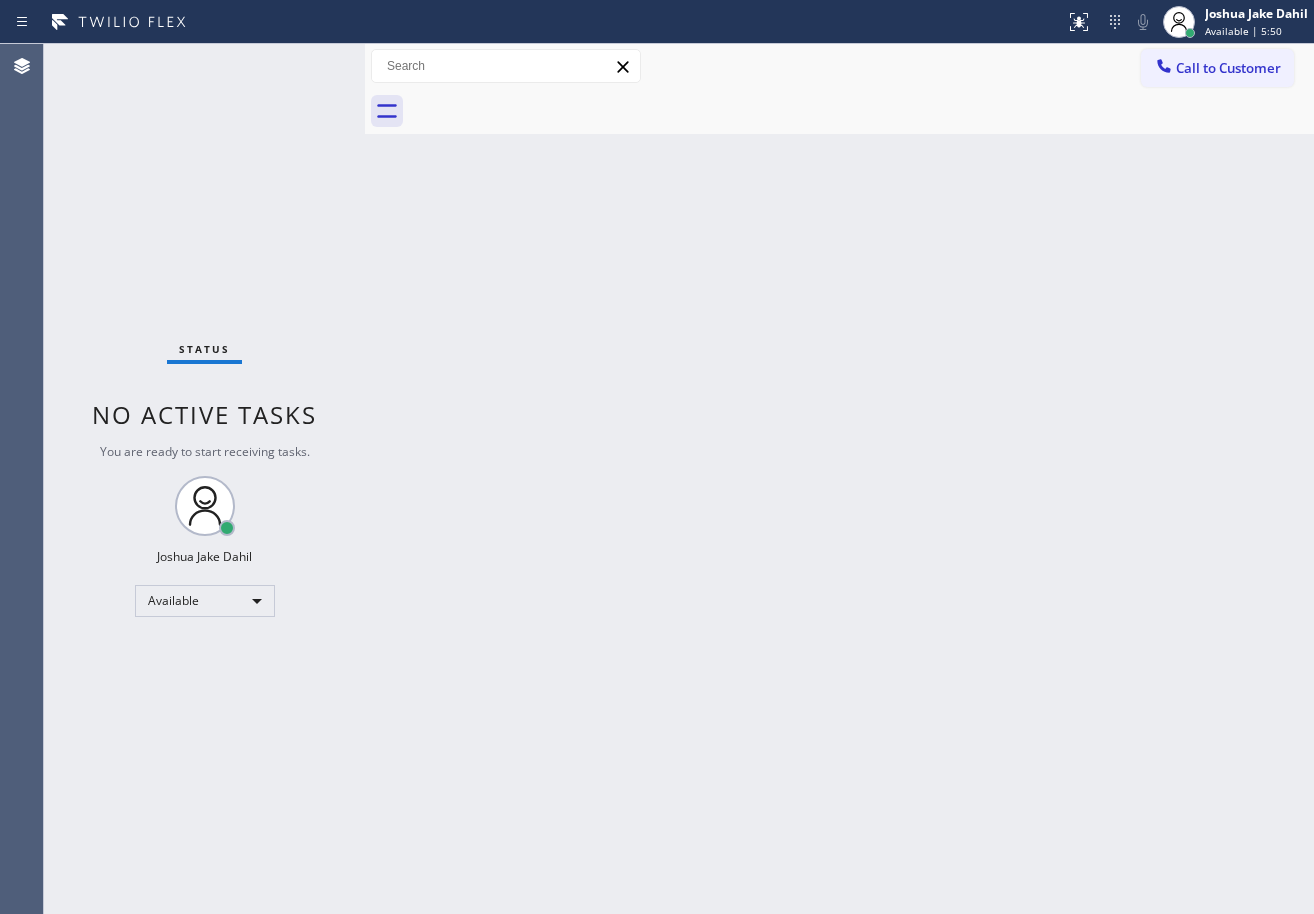 click on "Status  No active tasks   You are ready to start receiving tasks.  [FIRST] [LAST] Available" at bounding box center [204, 479] 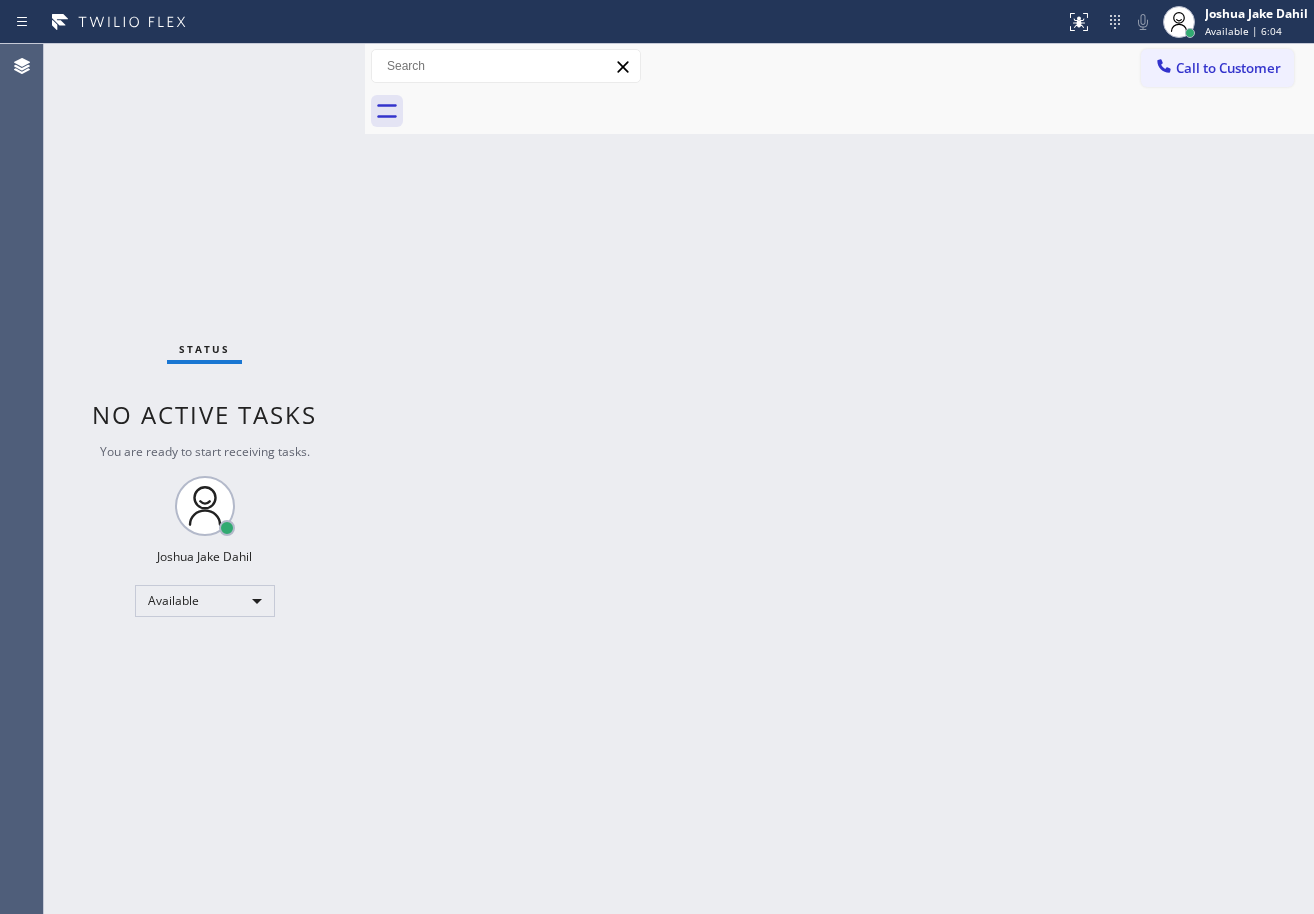 click on "Back to Dashboard Change Sender ID Customers Technicians Select a contact Outbound call Technician Search Technician Your caller id phone number Your caller id phone number Call Technician info Name   Phone none Address none Change Sender ID HVAC +18559994417 5 Star Appliance +18557314952 Appliance Repair +18554611149 Plumbing +18889090120 Air Duct Cleaning +18006865038  Electricians +18005688664 Cancel Change Check personal SMS Reset Change No tabs Call to Customer Outbound call Location Search location Your caller id phone number Customer number Call Outbound call Technician Search Technician Your caller id phone number Your caller id phone number Call" at bounding box center (839, 479) 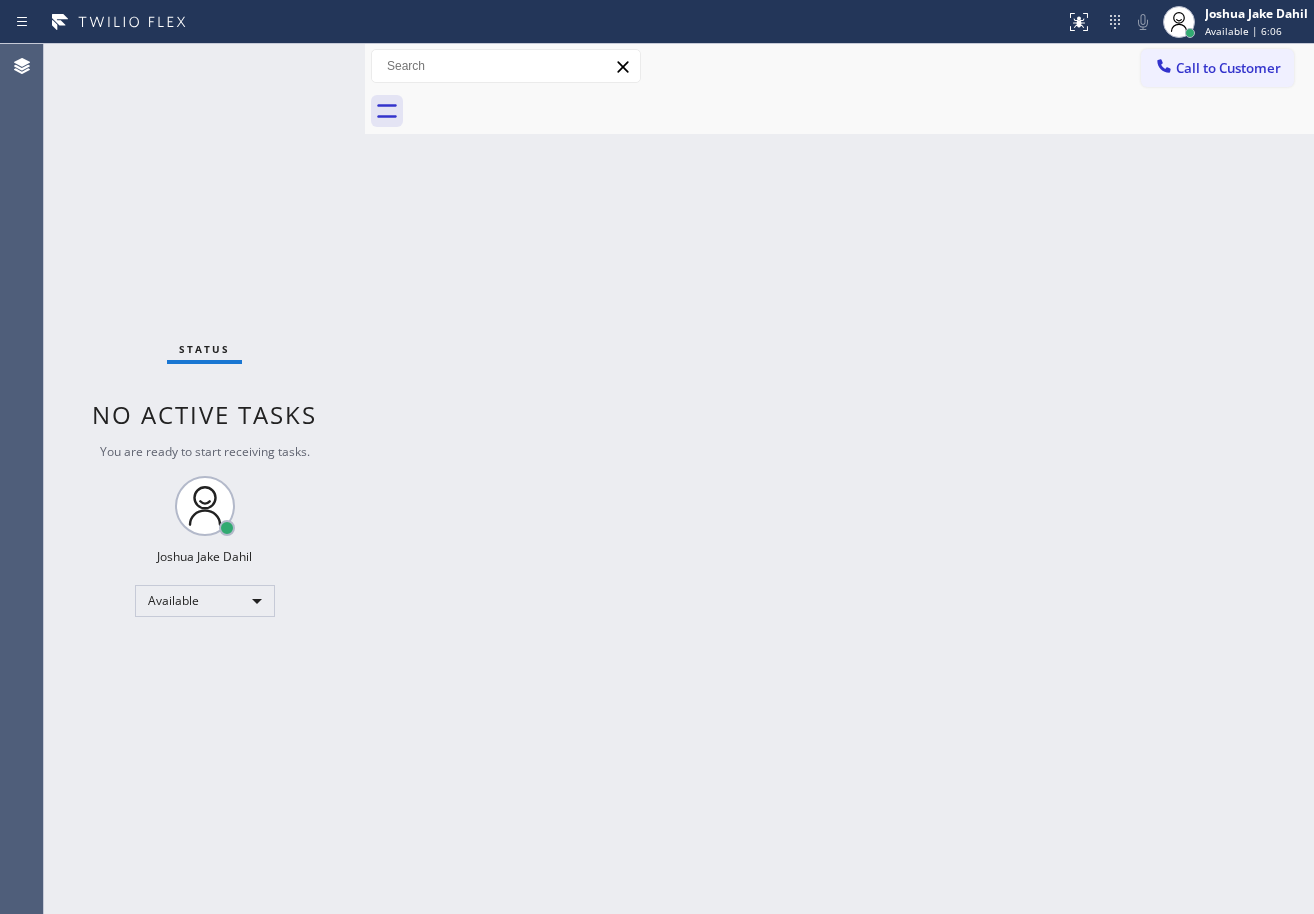 click on "Back to Dashboard Change Sender ID Customers Technicians Select a contact Outbound call Technician Search Technician Your caller id phone number Your caller id phone number Call Technician info Name   Phone none Address none Change Sender ID HVAC +18559994417 5 Star Appliance +18557314952 Appliance Repair +18554611149 Plumbing +18889090120 Air Duct Cleaning +18006865038  Electricians +18005688664 Cancel Change Check personal SMS Reset Change No tabs Call to Customer Outbound call Location Search location Your caller id phone number Customer number Call Outbound call Technician Search Technician Your caller id phone number Your caller id phone number Call" at bounding box center [839, 479] 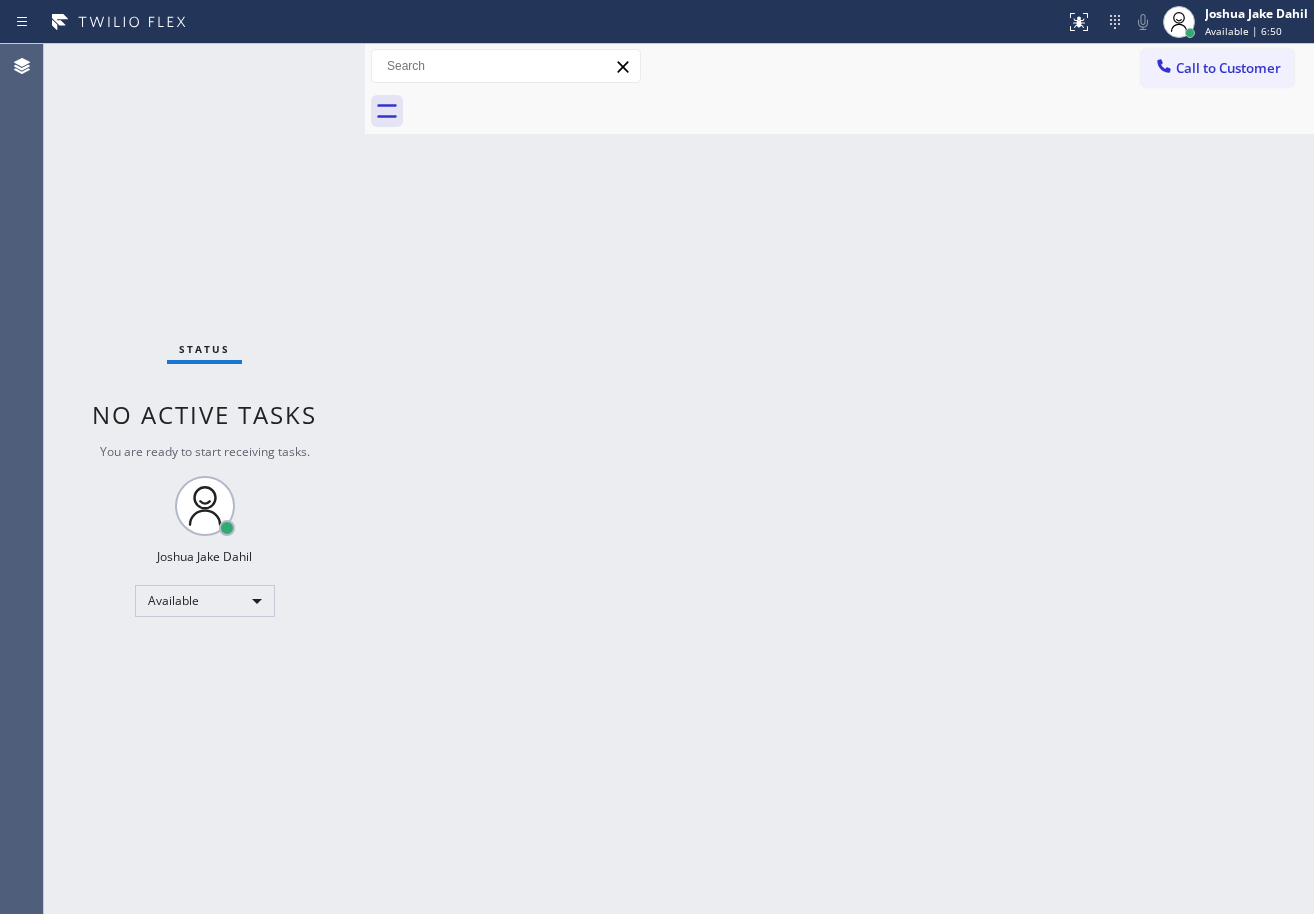 click on "Status  No active tasks   You are ready to start receiving tasks.  [FIRST] [LAST] Available" at bounding box center (204, 479) 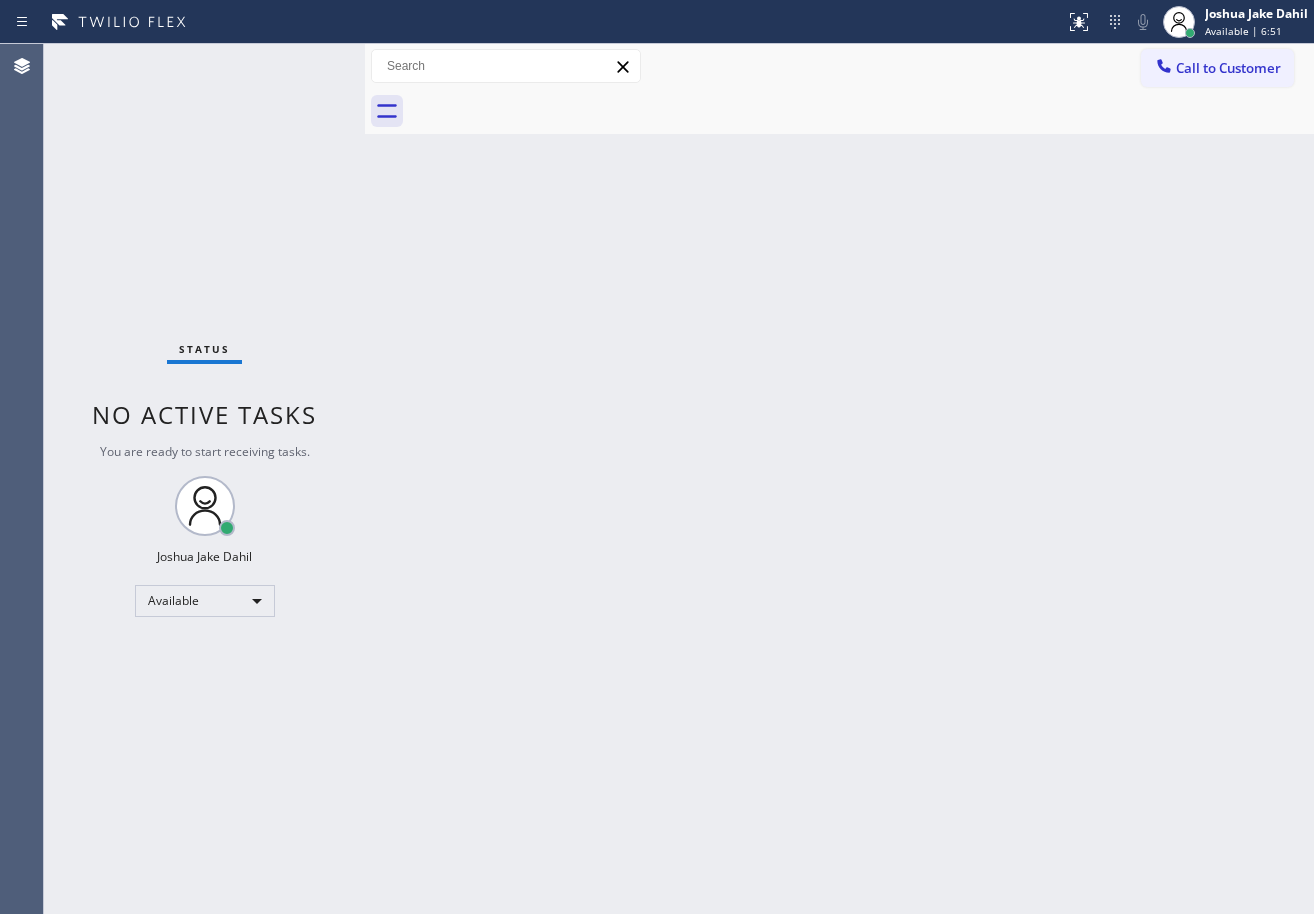 drag, startPoint x: 779, startPoint y: 439, endPoint x: 886, endPoint y: 470, distance: 111.40018 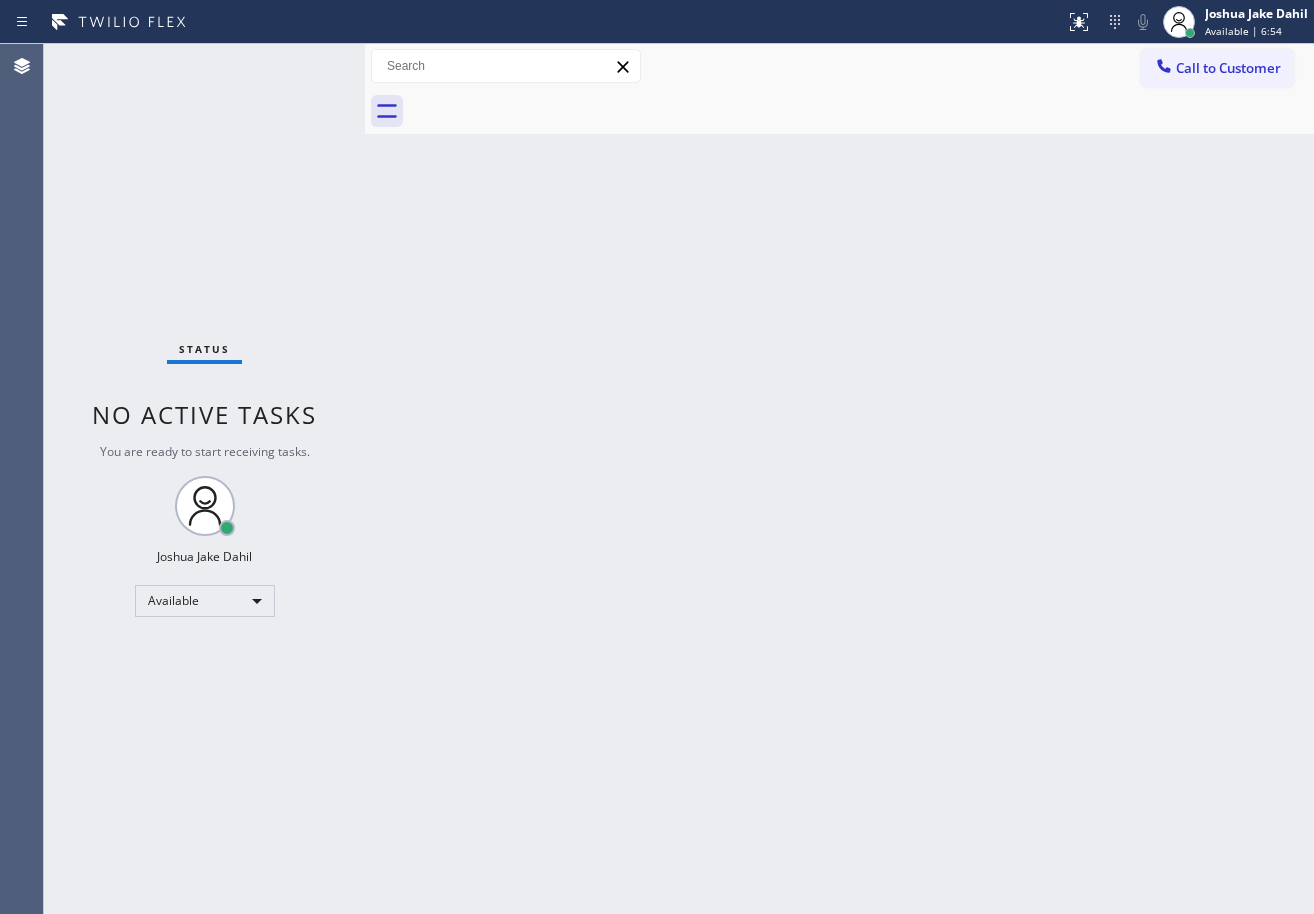 click on "Back to Dashboard Change Sender ID Customers Technicians Select a contact Outbound call Technician Search Technician Your caller id phone number Your caller id phone number Call Technician info Name   Phone none Address none Change Sender ID HVAC +18559994417 5 Star Appliance +18557314952 Appliance Repair +18554611149 Plumbing +18889090120 Air Duct Cleaning +18006865038  Electricians +18005688664 Cancel Change Check personal SMS Reset Change No tabs Call to Customer Outbound call Location Search location Your caller id phone number Customer number Call Outbound call Technician Search Technician Your caller id phone number Your caller id phone number Call" at bounding box center (839, 479) 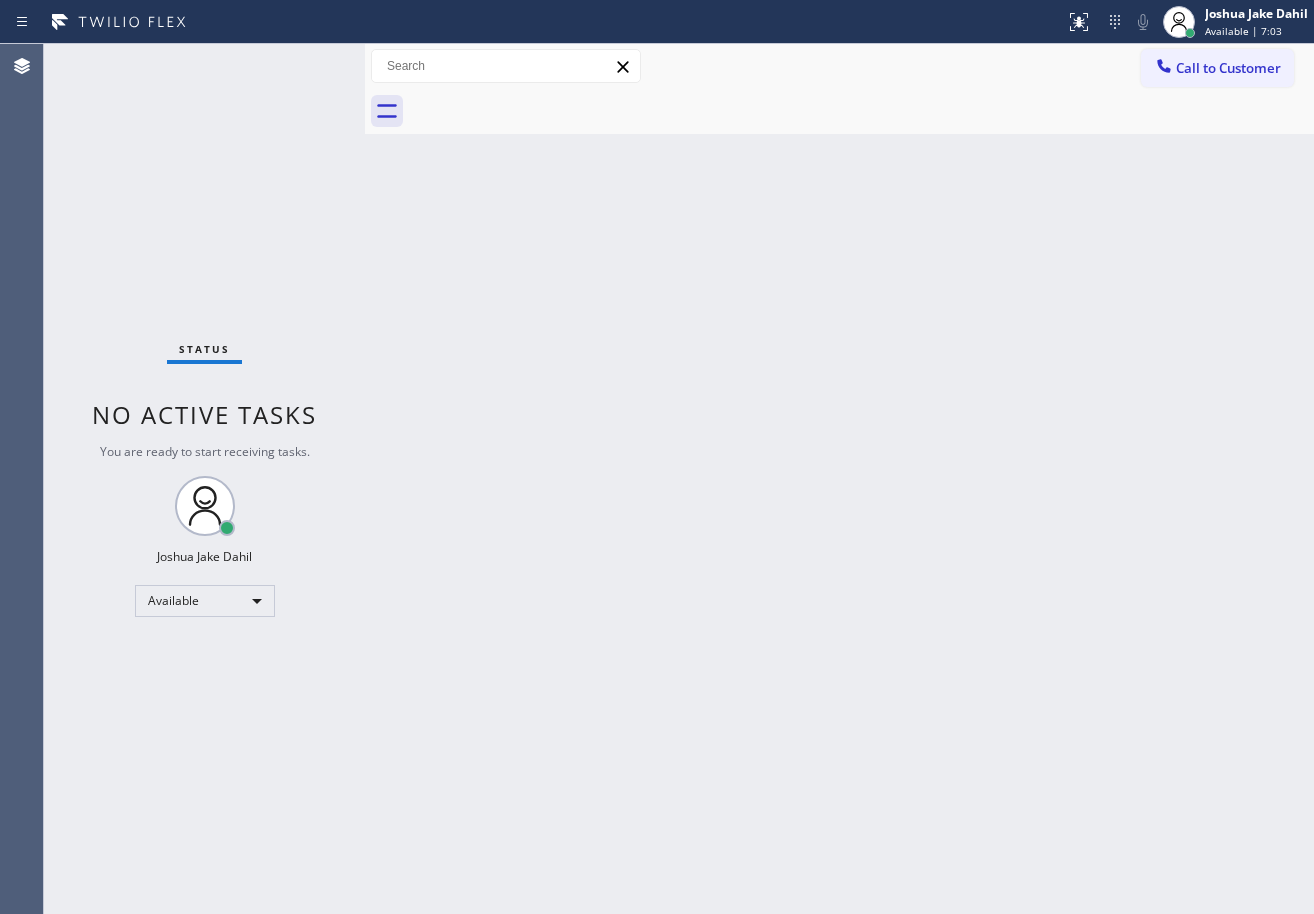 click on "Call to Customer Outbound call Location Search location Your caller id phone number Customer number Call Outbound call Technician Search Technician Your caller id phone number Your caller id phone number Call" at bounding box center [839, 66] 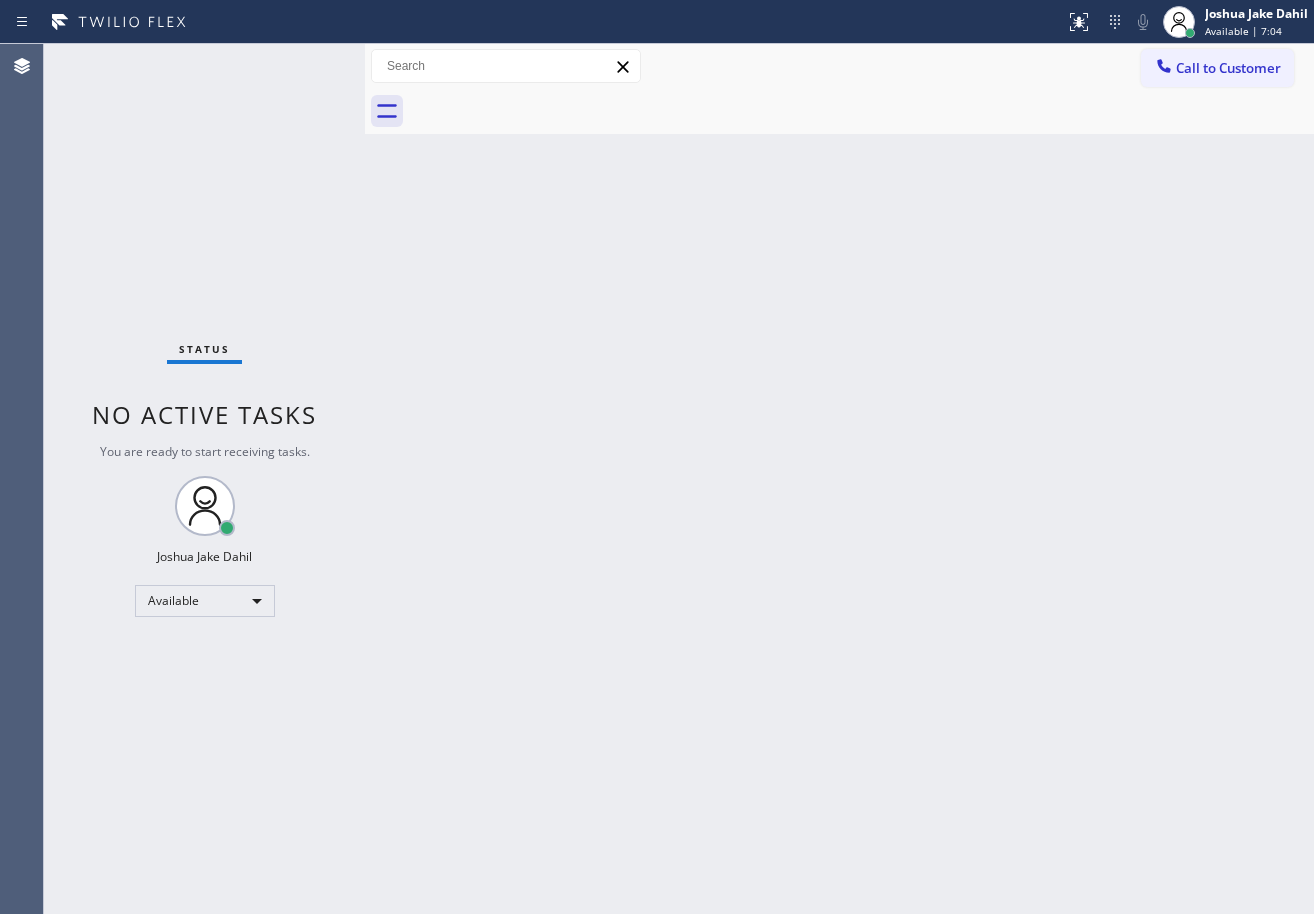click on "Back to Dashboard Change Sender ID Customers Technicians Select a contact Outbound call Technician Search Technician Your caller id phone number Your caller id phone number Call Technician info Name   Phone none Address none Change Sender ID HVAC +18559994417 5 Star Appliance +18557314952 Appliance Repair +18554611149 Plumbing +18889090120 Air Duct Cleaning +18006865038  Electricians +18005688664 Cancel Change Check personal SMS Reset Change No tabs Call to Customer Outbound call Location Search location Your caller id phone number Customer number Call Outbound call Technician Search Technician Your caller id phone number Your caller id phone number Call" at bounding box center [839, 479] 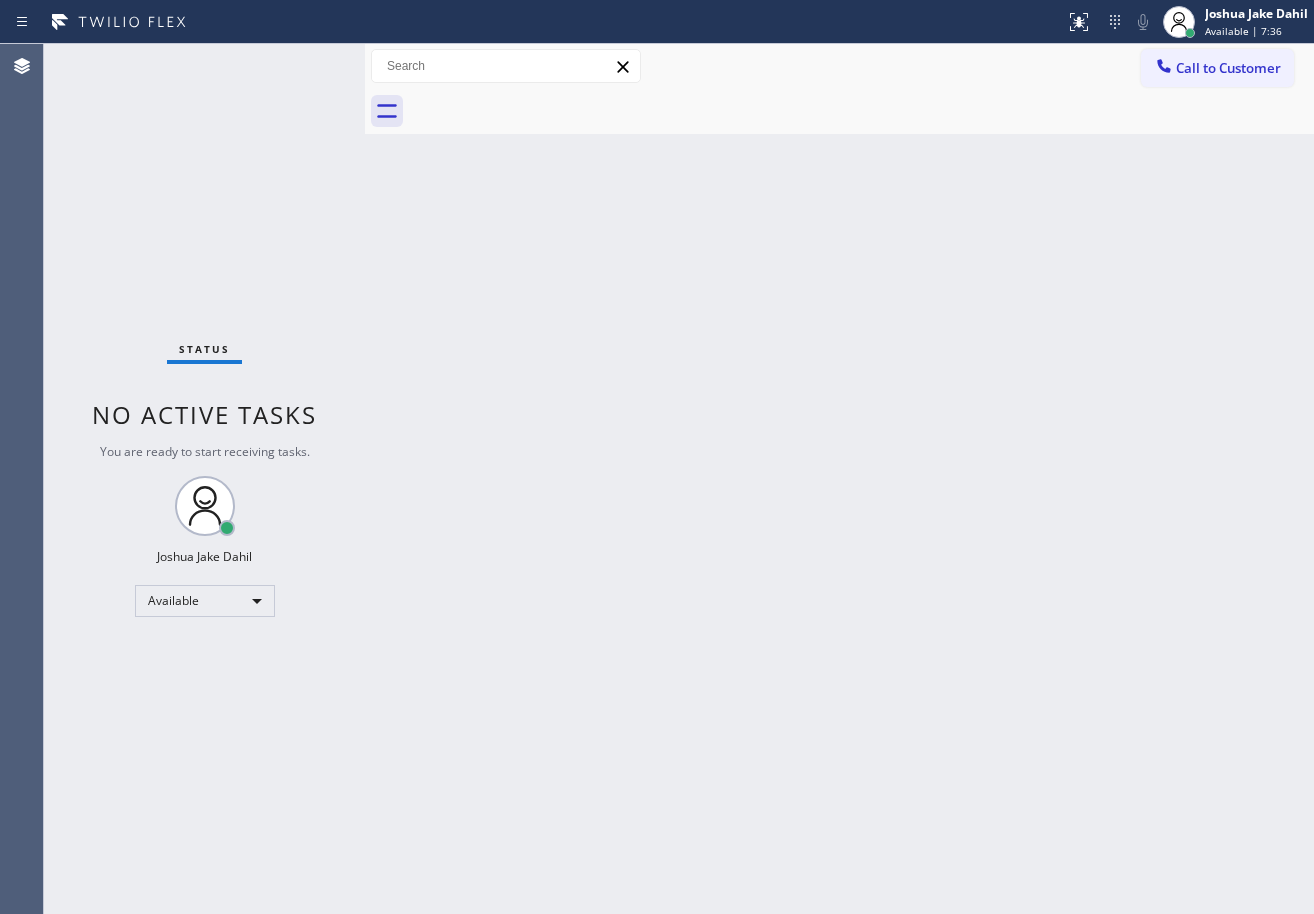 click on "Status  No active tasks   You are ready to start receiving tasks.  [FIRST] [LAST] Available" at bounding box center (204, 479) 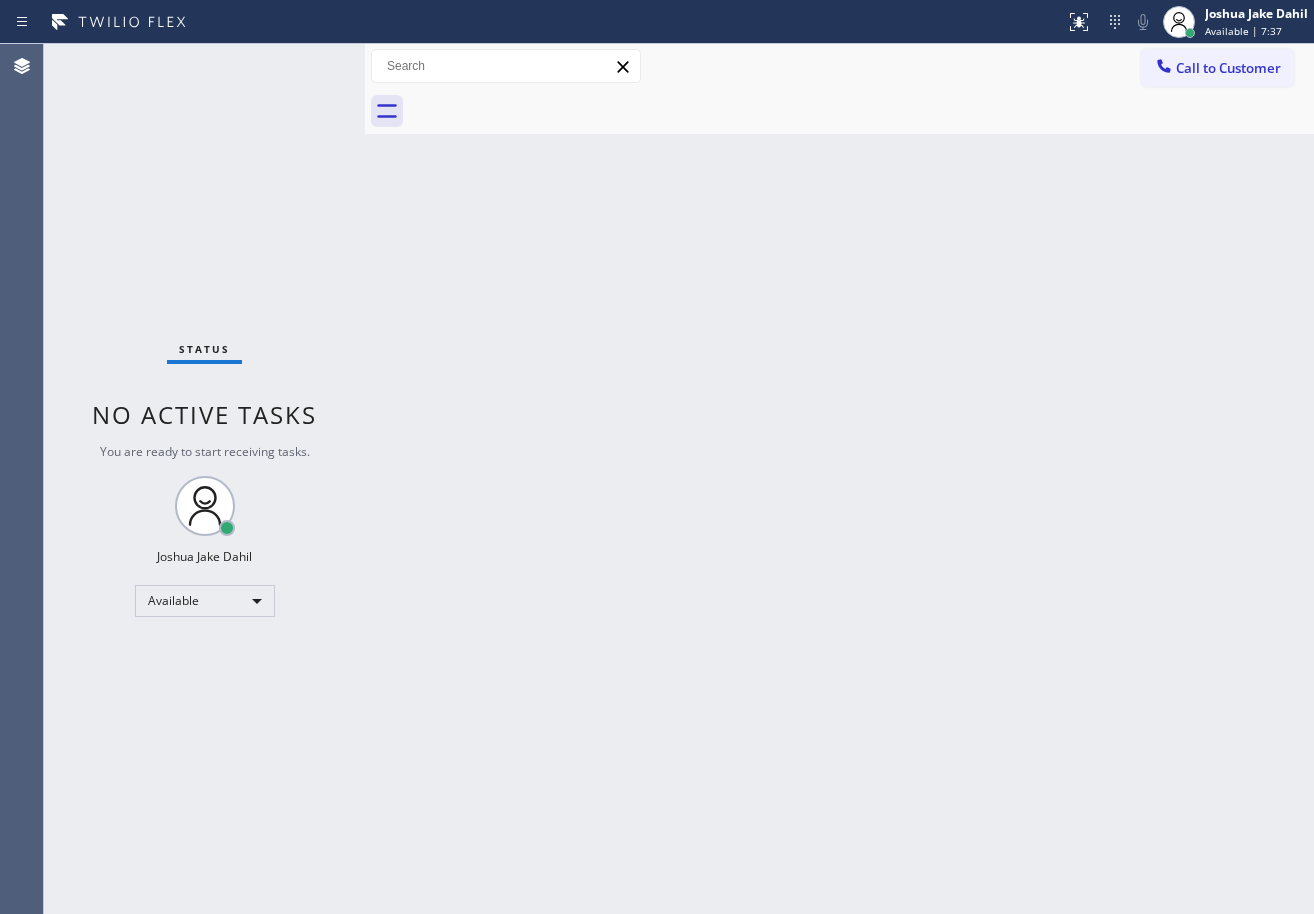 click on "Status  No active tasks   You are ready to start receiving tasks.  [FIRST] [LAST] Available" at bounding box center (204, 479) 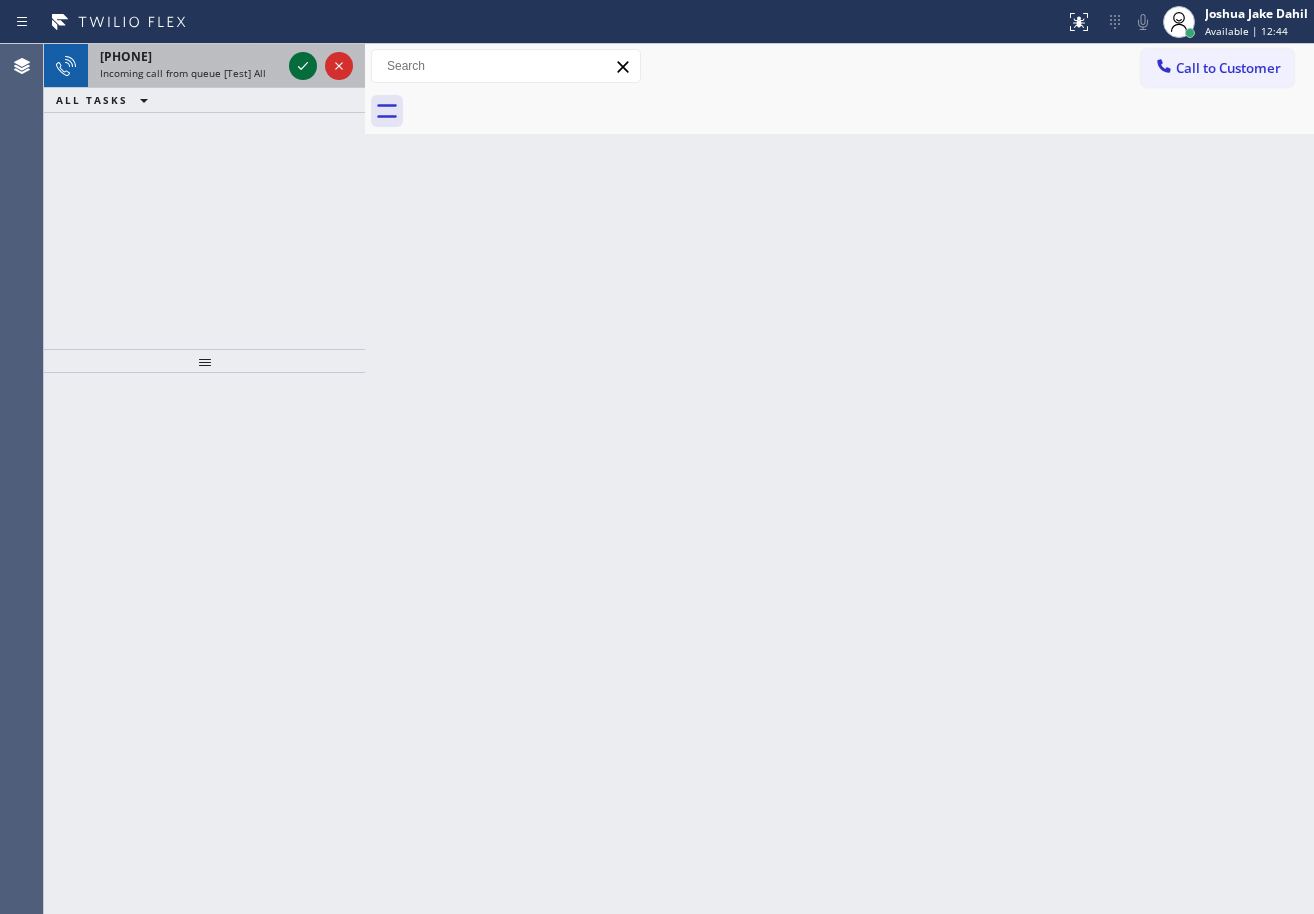 click 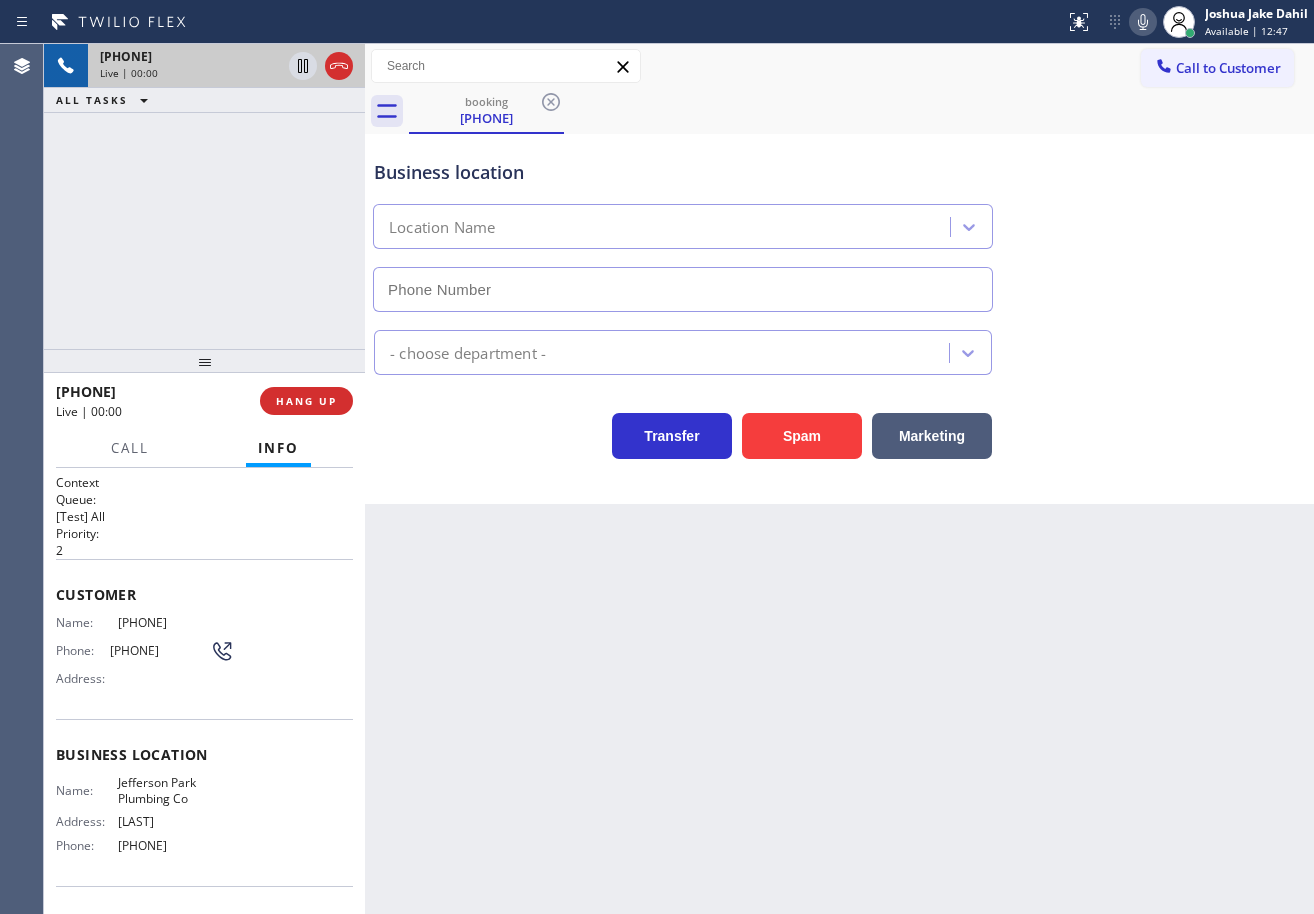 type on "[PHONE]" 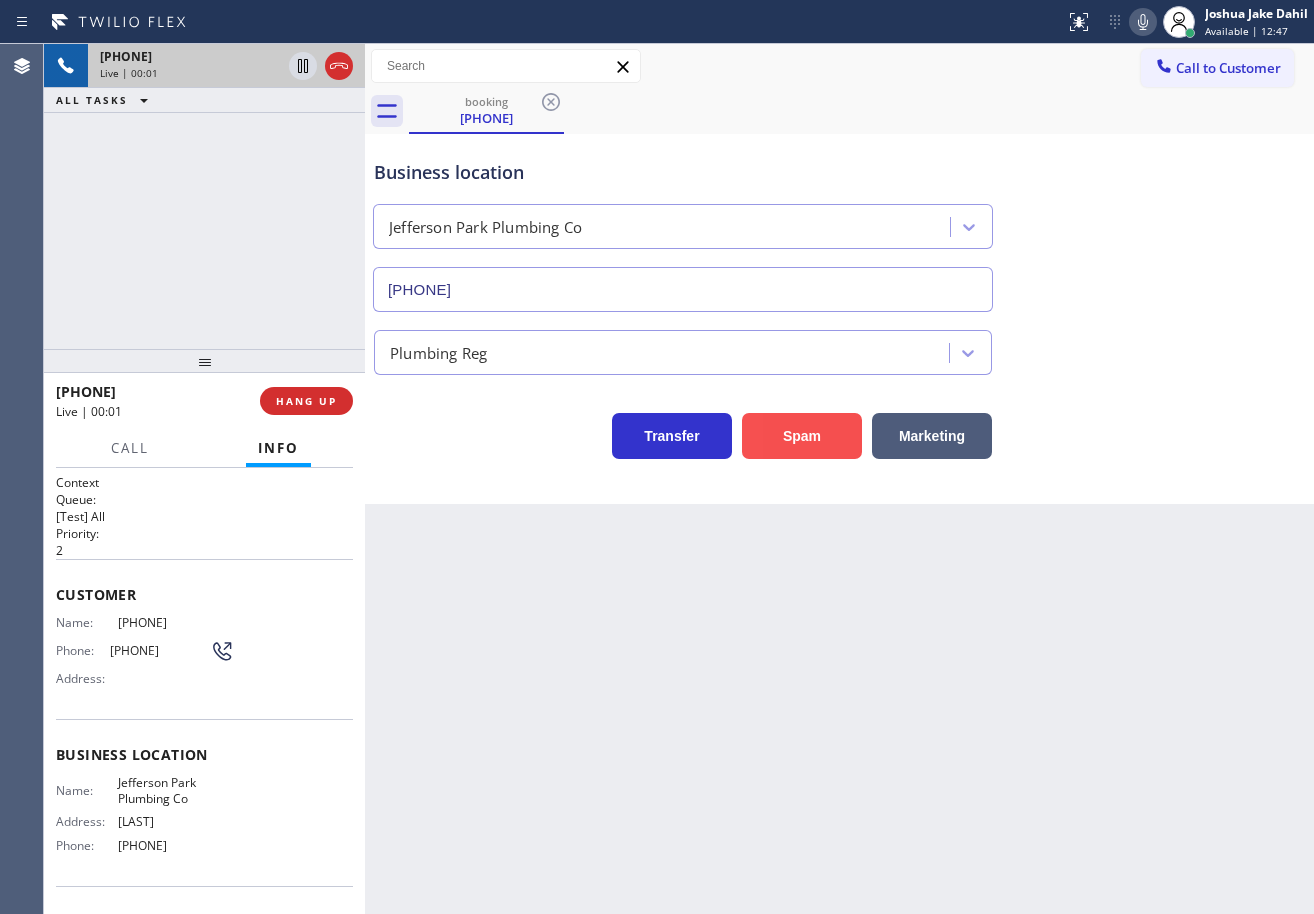 click on "Spam" at bounding box center [802, 436] 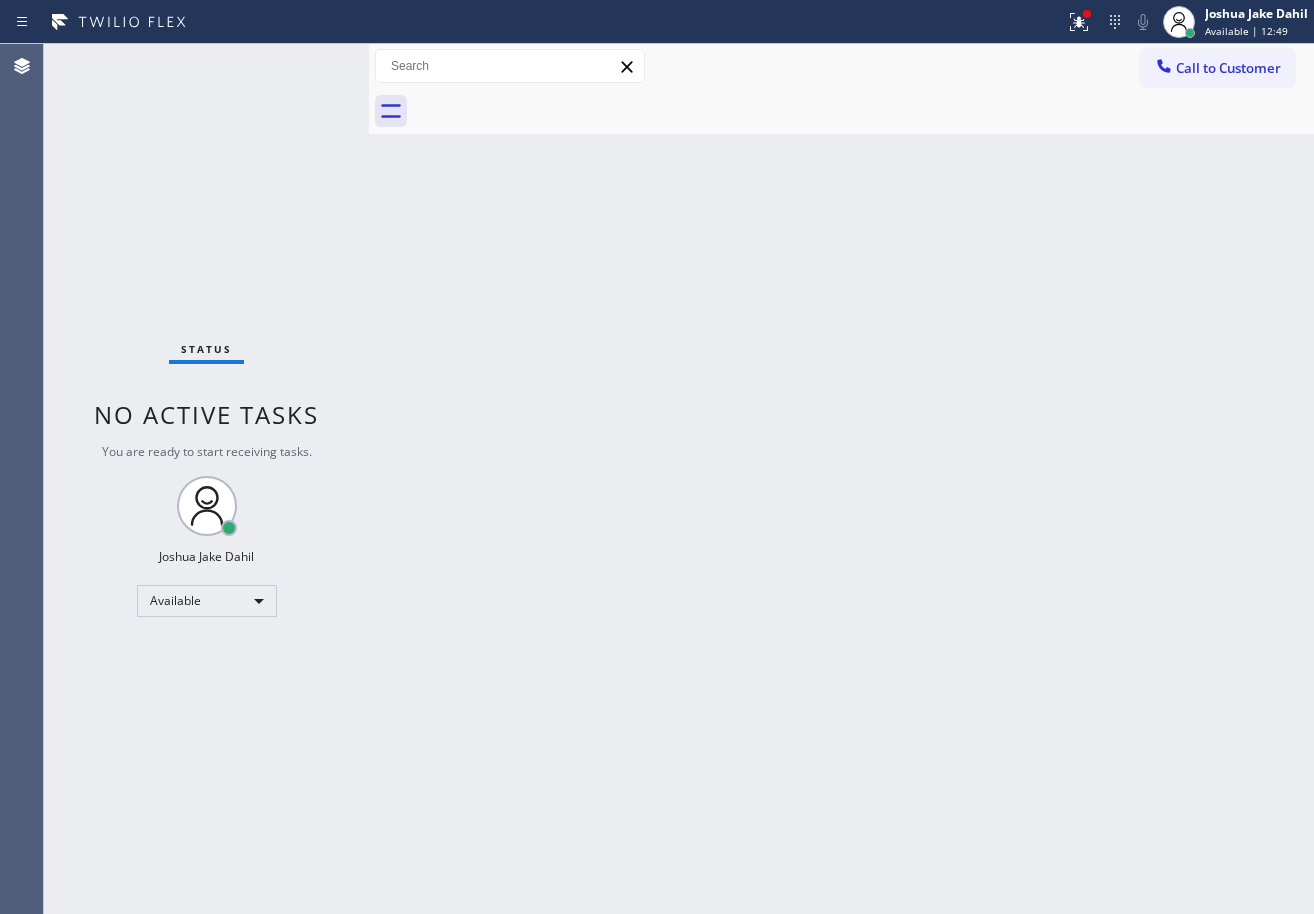 click at bounding box center [369, 479] 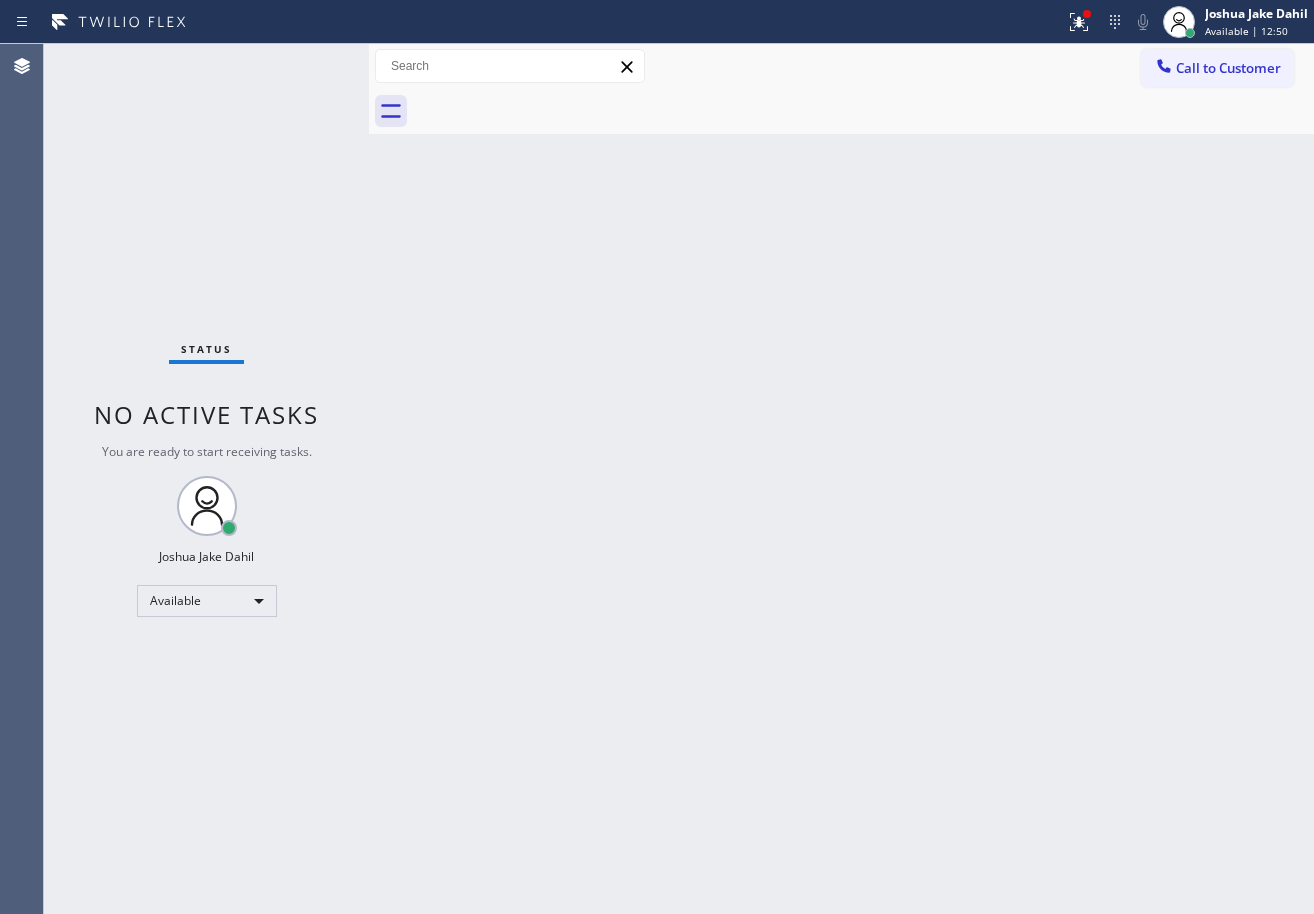 click on "Status  No active tasks   You are ready to start receiving tasks.  [FIRST] [LAST] Available" at bounding box center (206, 479) 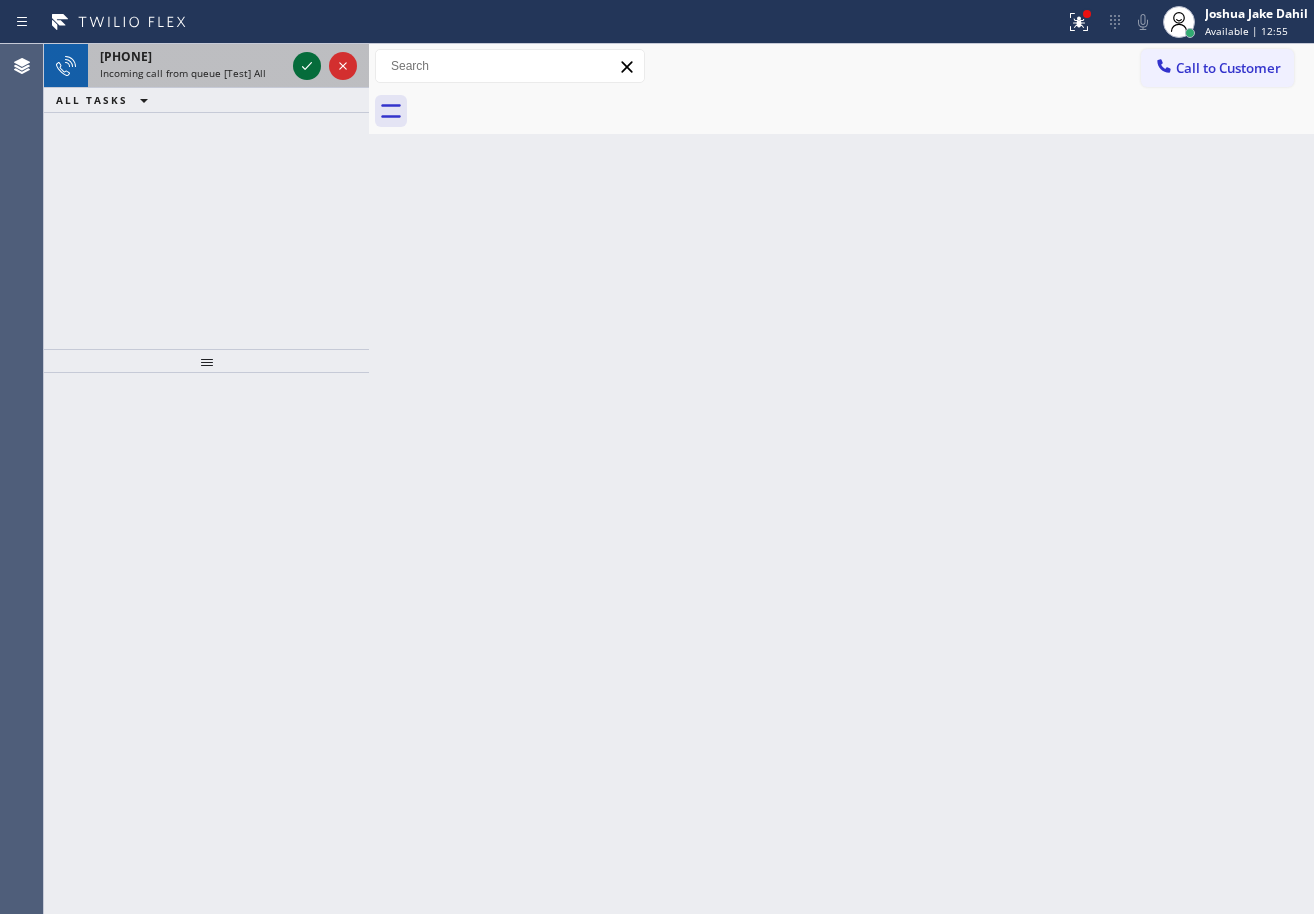 drag, startPoint x: 298, startPoint y: 58, endPoint x: 313, endPoint y: 57, distance: 15.033297 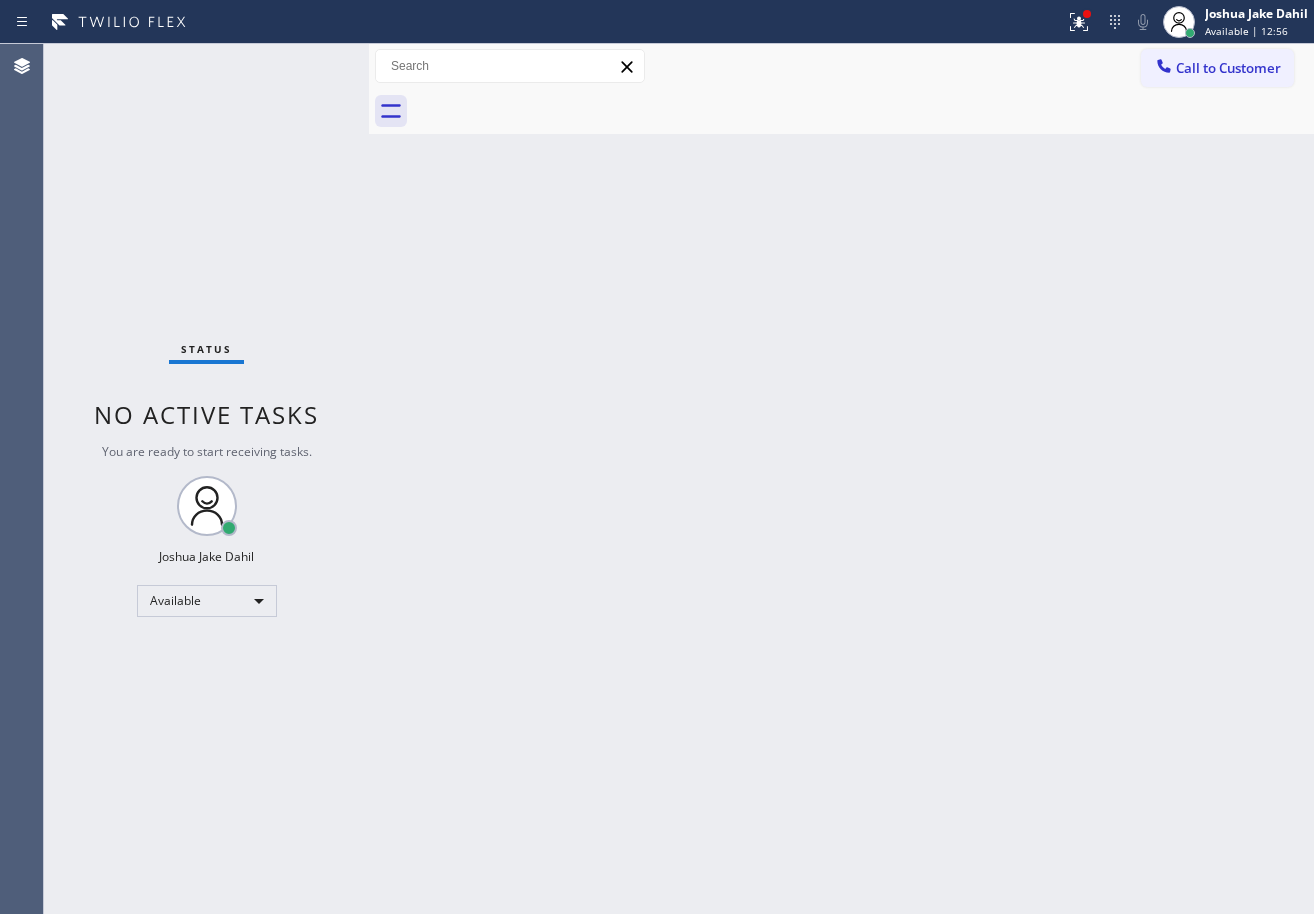 click on "Status  No active tasks   You are ready to start receiving tasks.  [FIRST] [LAST] Available" at bounding box center [206, 479] 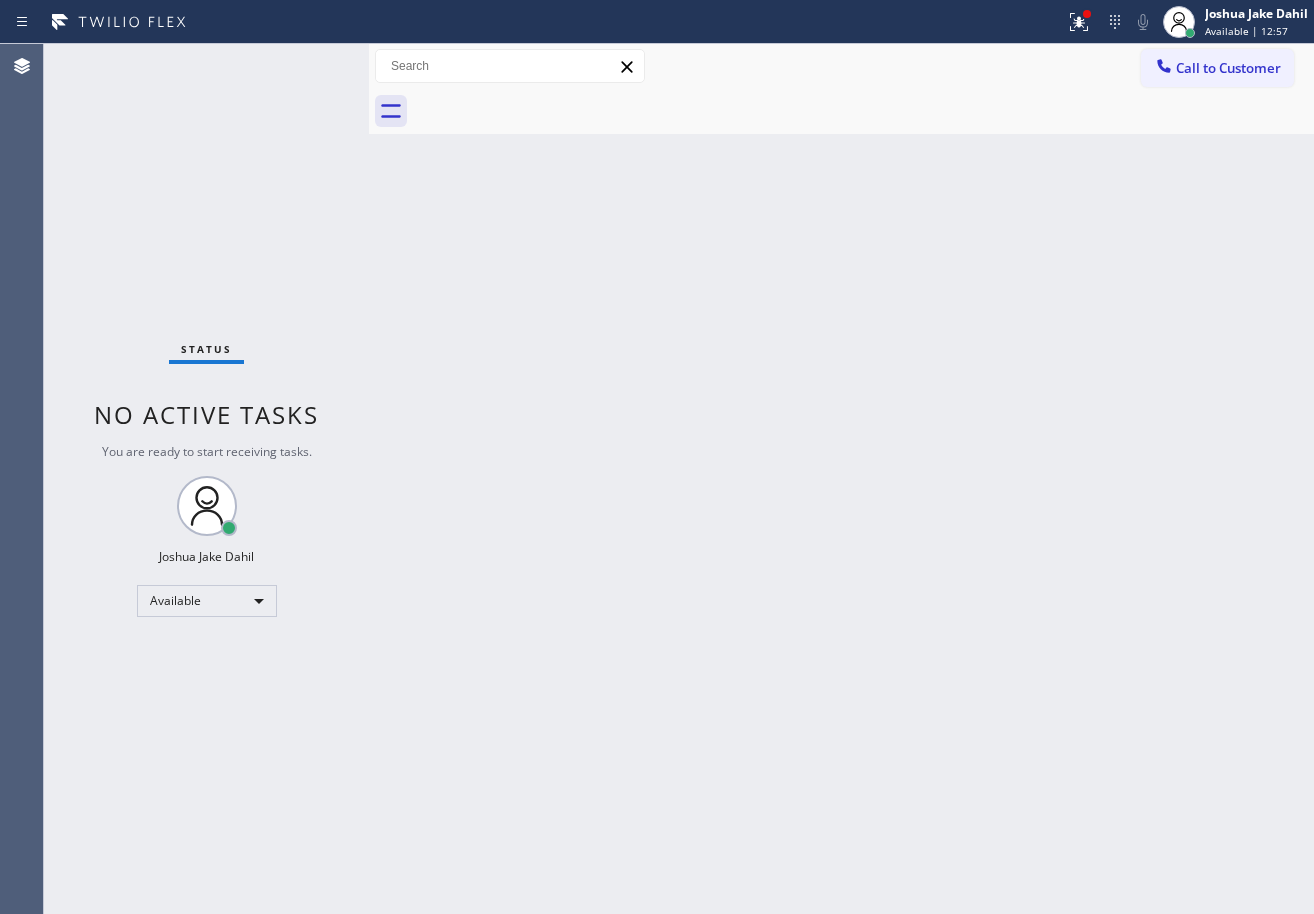 click on "Status  No active tasks   You are ready to start receiving tasks.  [FIRST] [LAST] Available" at bounding box center (206, 479) 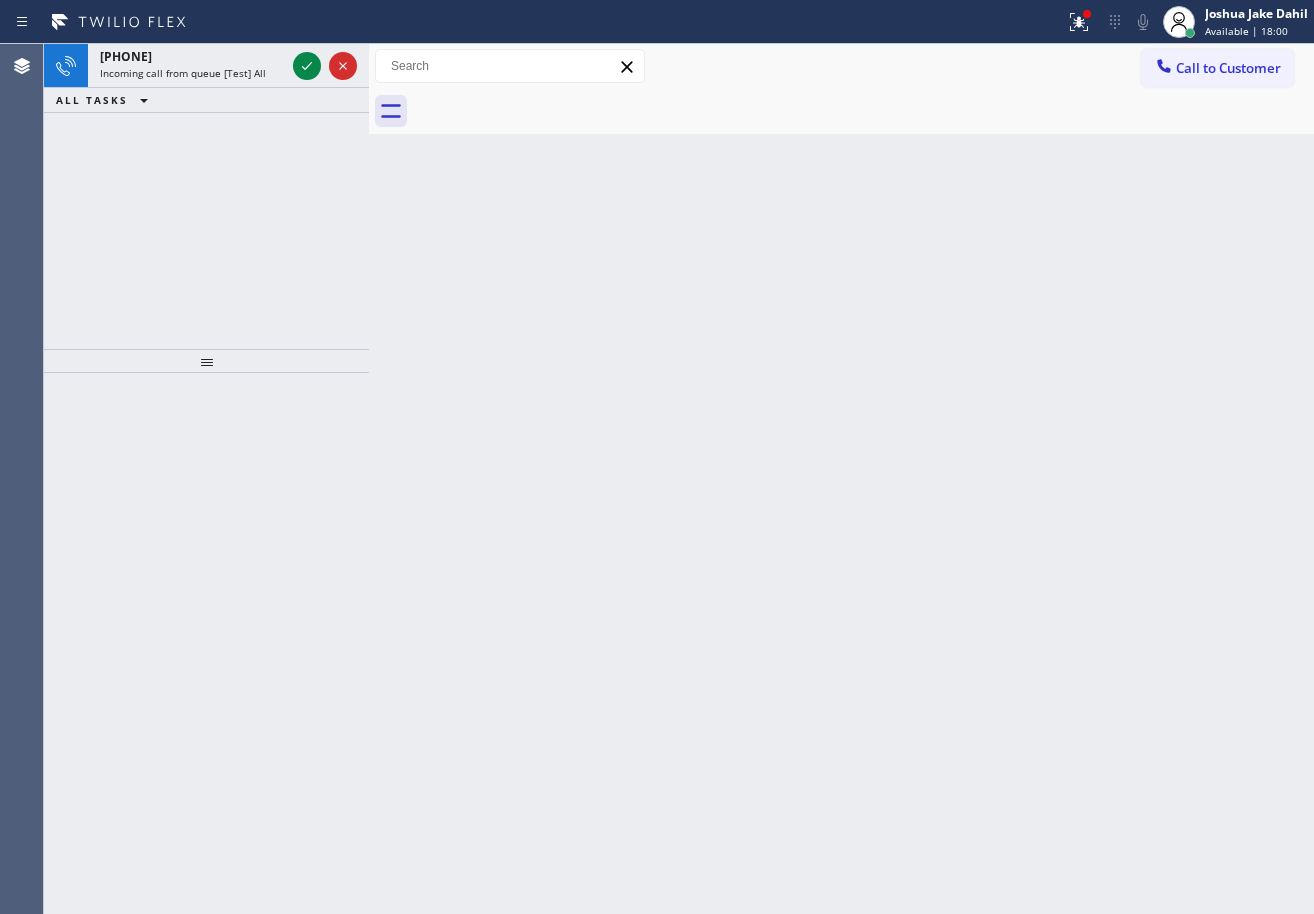 click 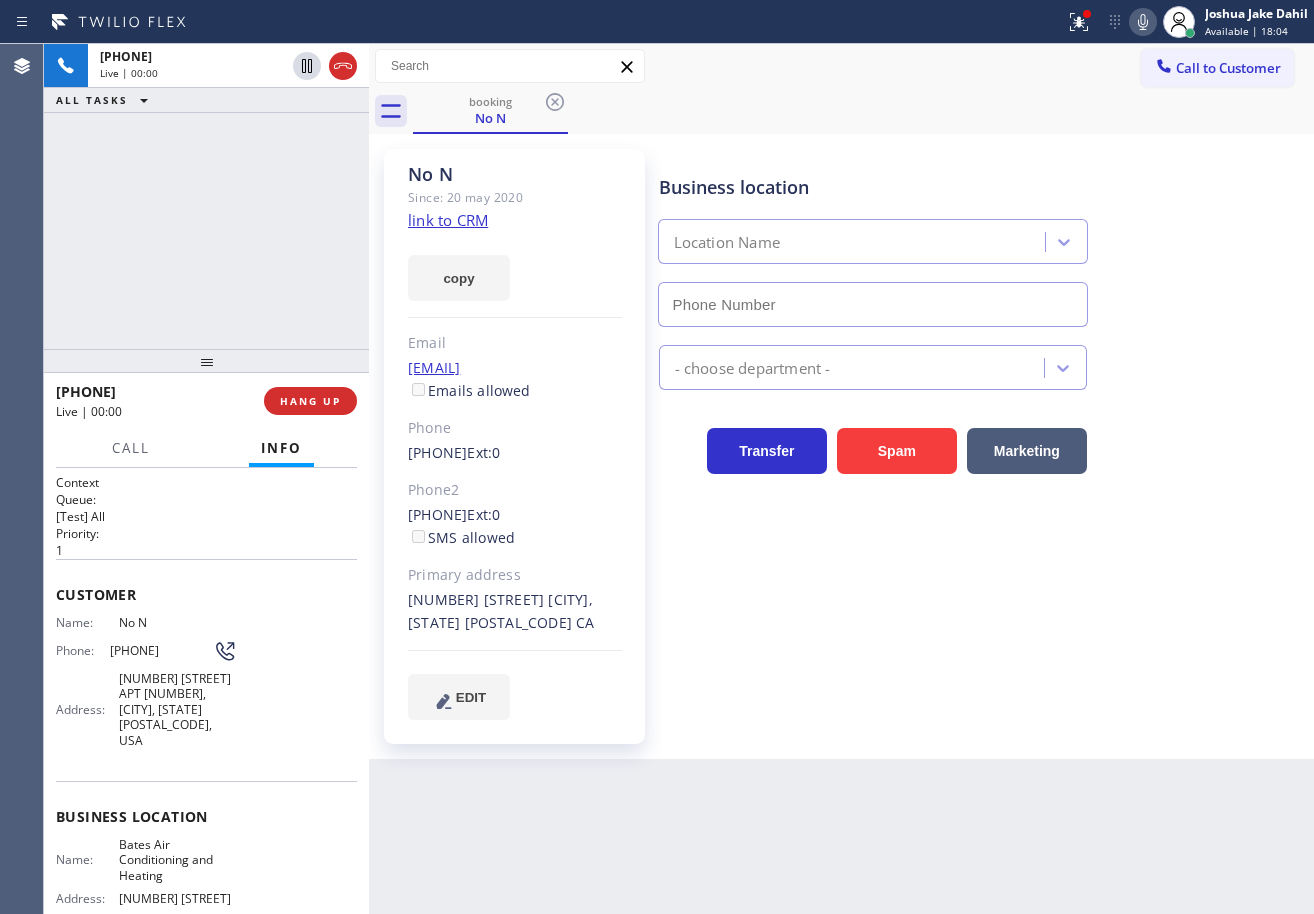 type on "[PHONE]" 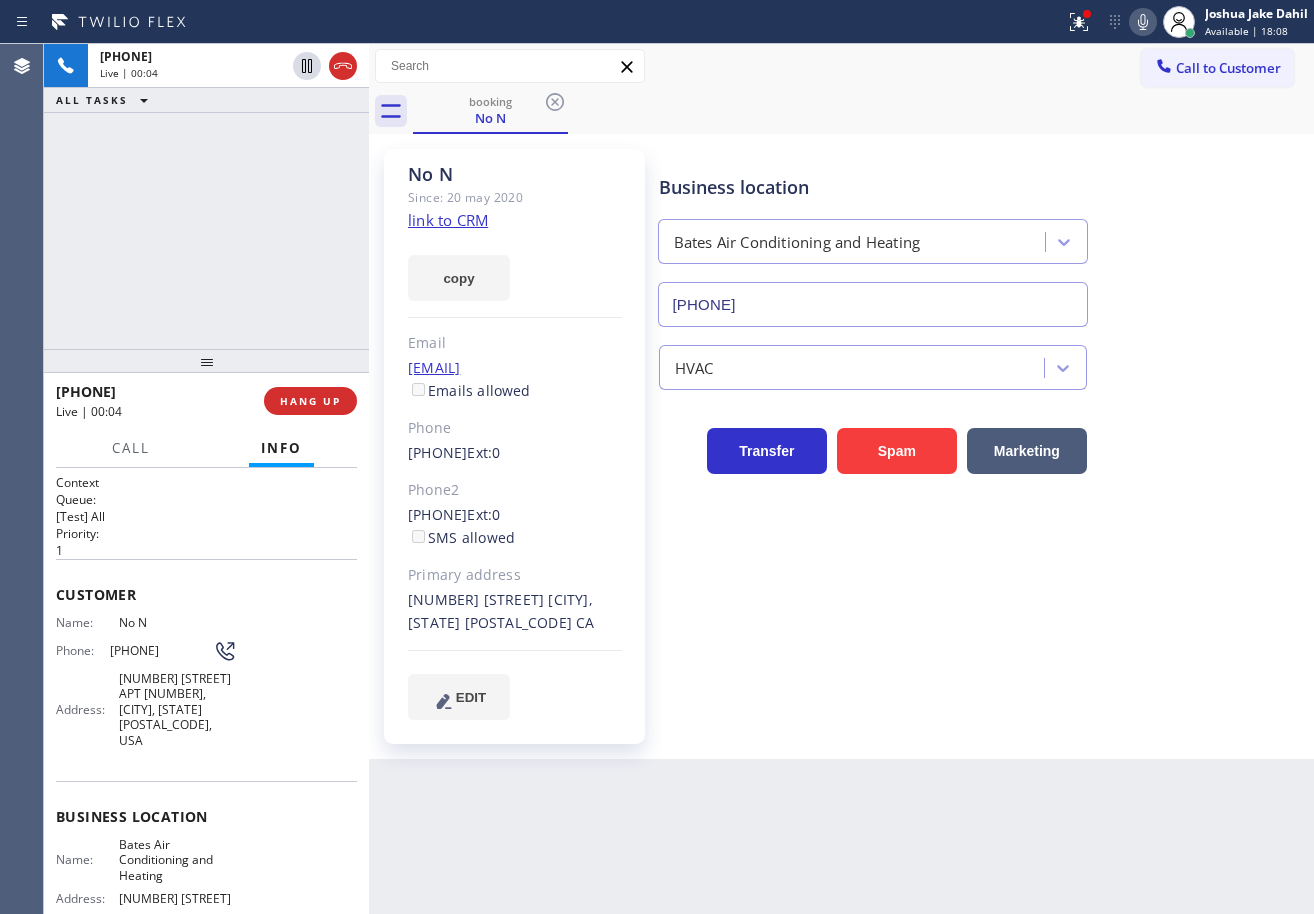 click 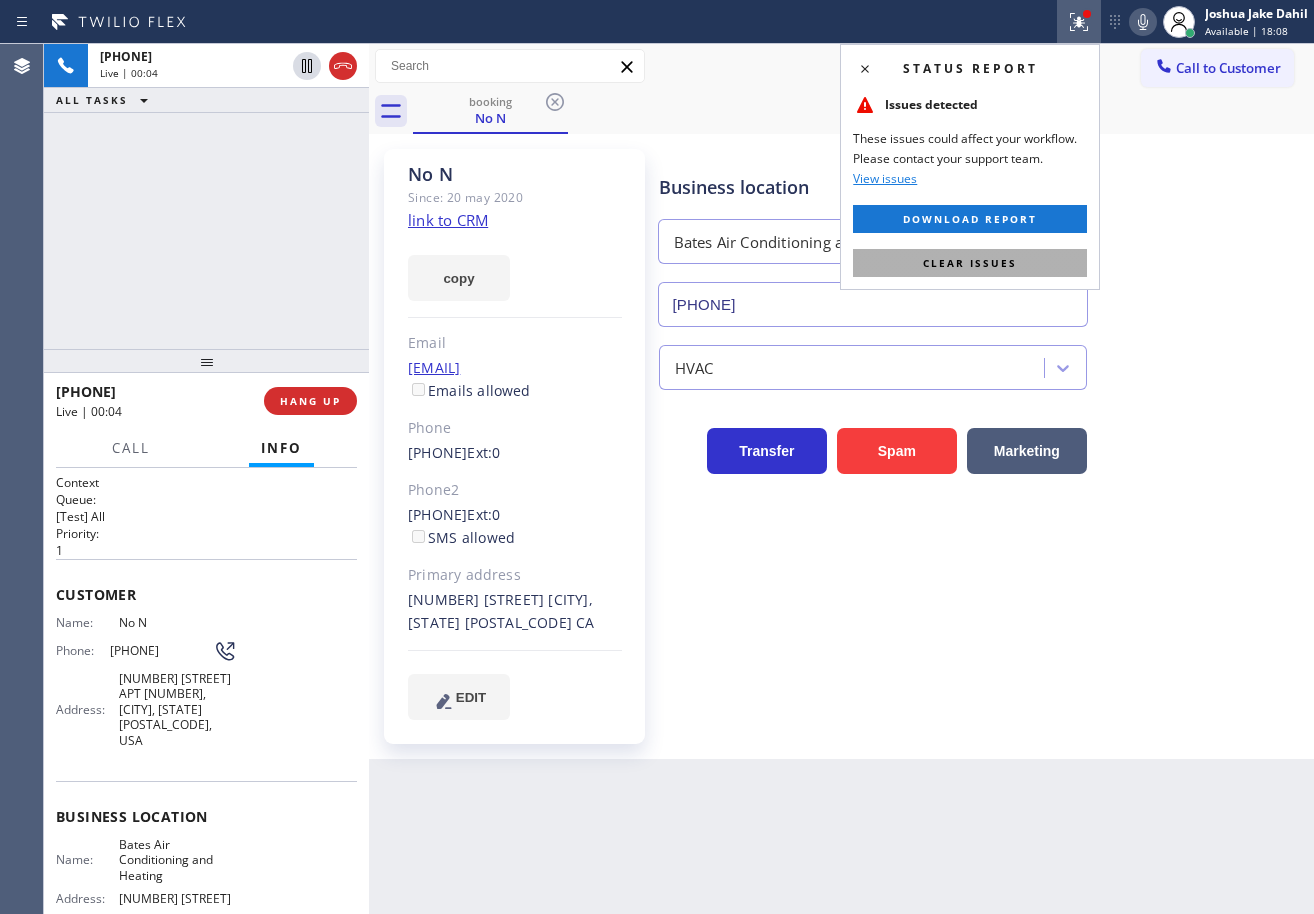 click on "Clear issues" at bounding box center [970, 263] 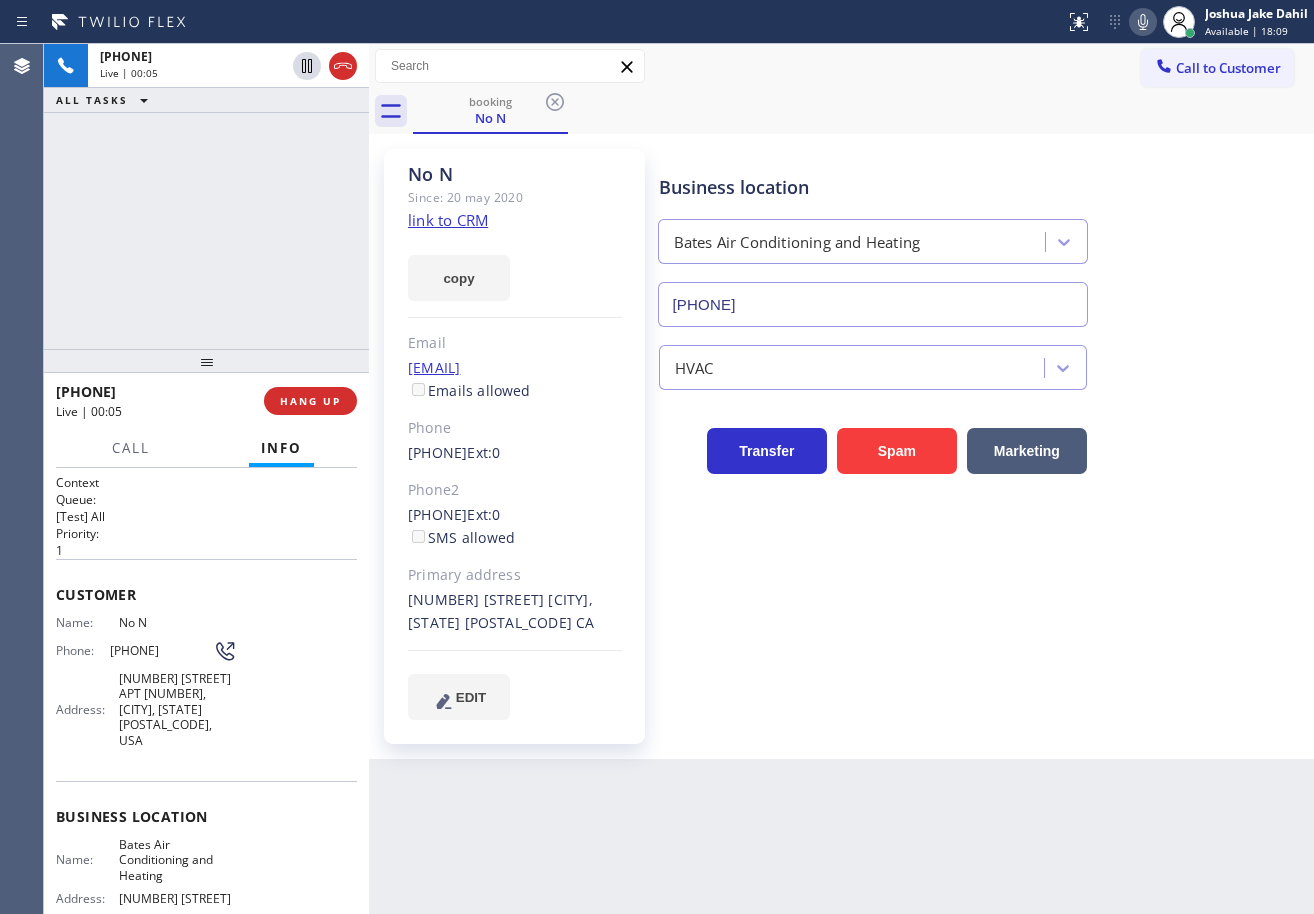 click on "link to CRM" 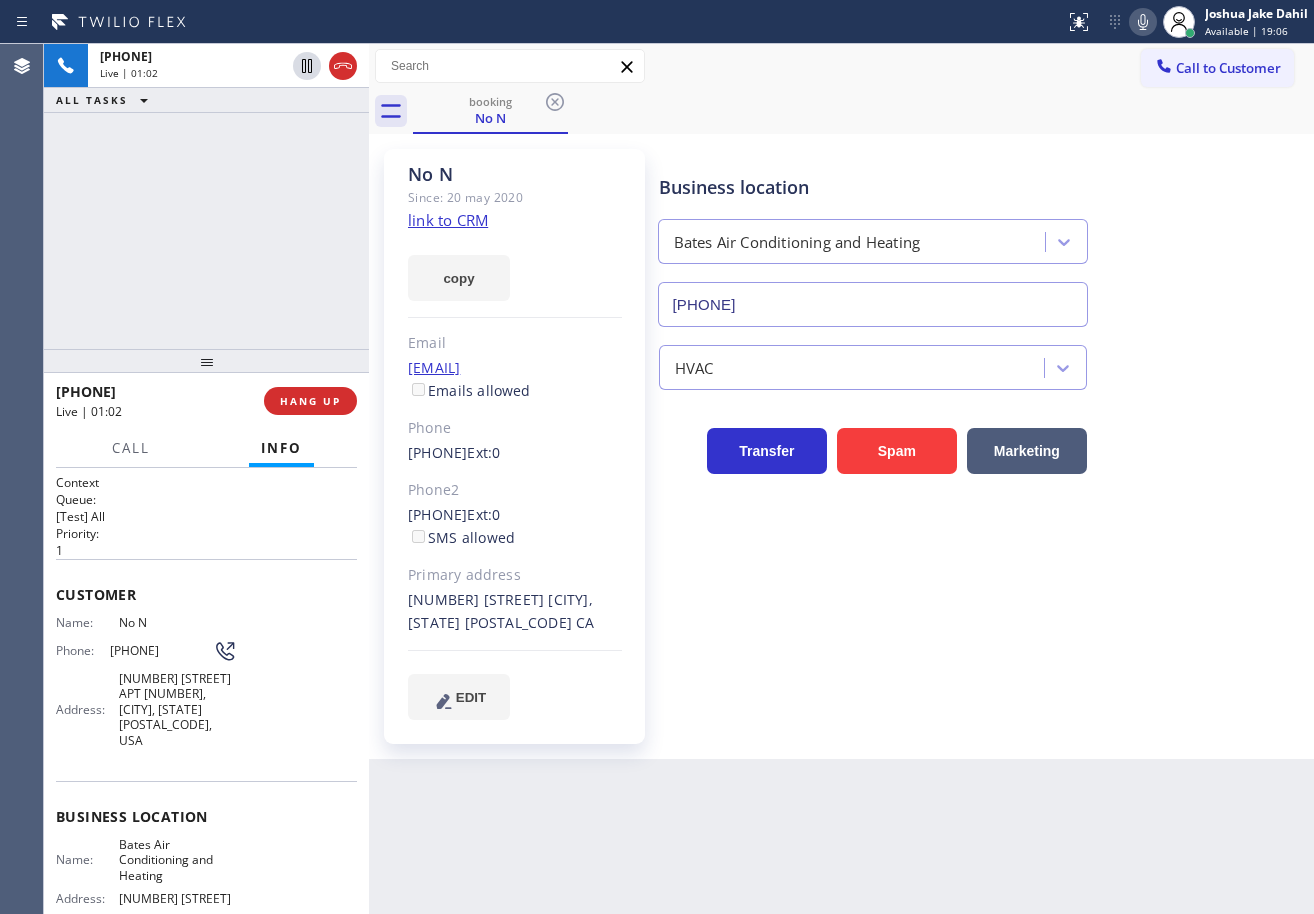 click on "[PHONE] Live | 01:02 ALL TASKS ALL TASKS ACTIVE TASKS TASKS IN WRAP UP" at bounding box center [206, 196] 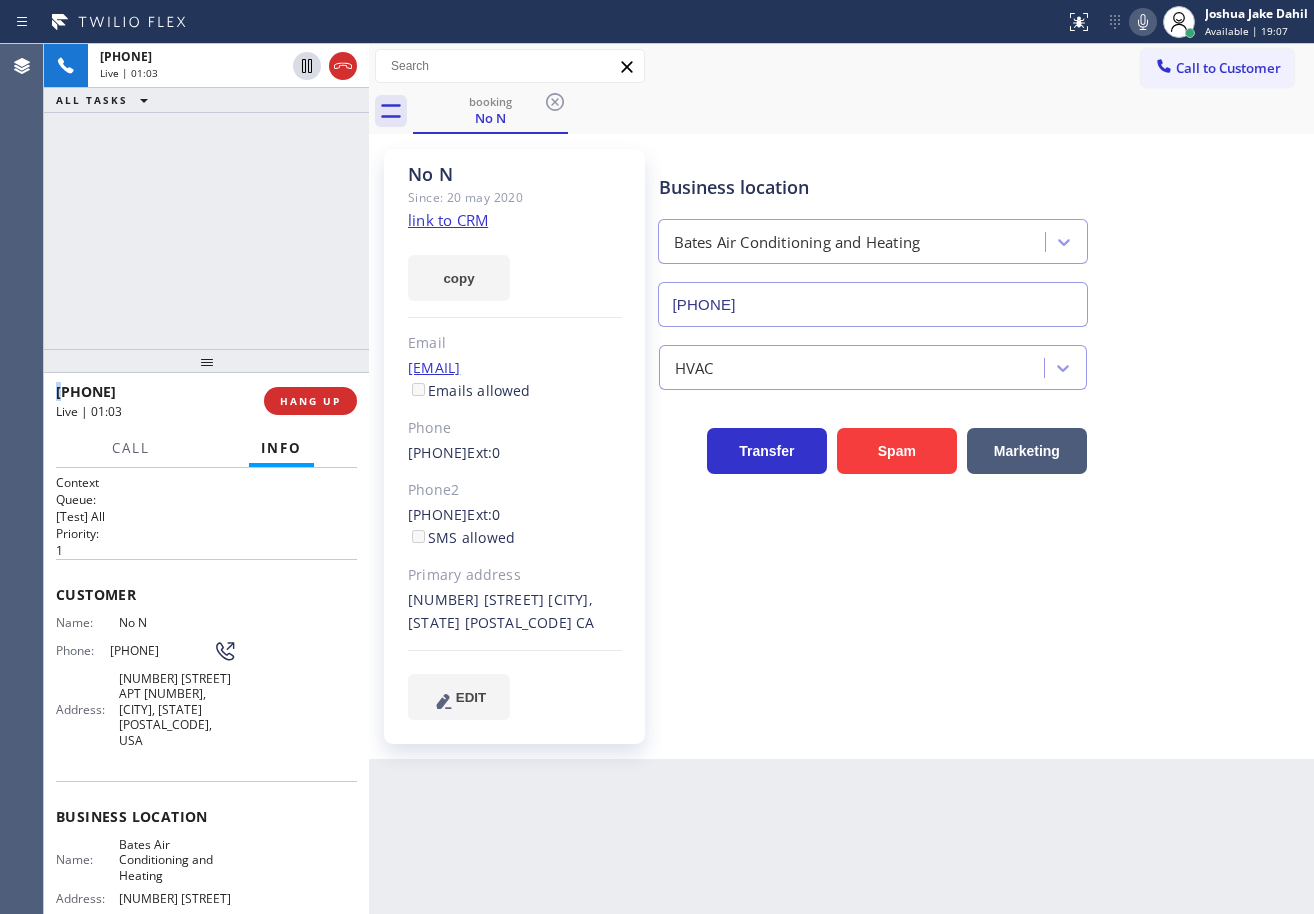 click on "[PHONE] Live | 01:03 ALL TASKS ALL TASKS ACTIVE TASKS TASKS IN WRAP UP" at bounding box center [206, 196] 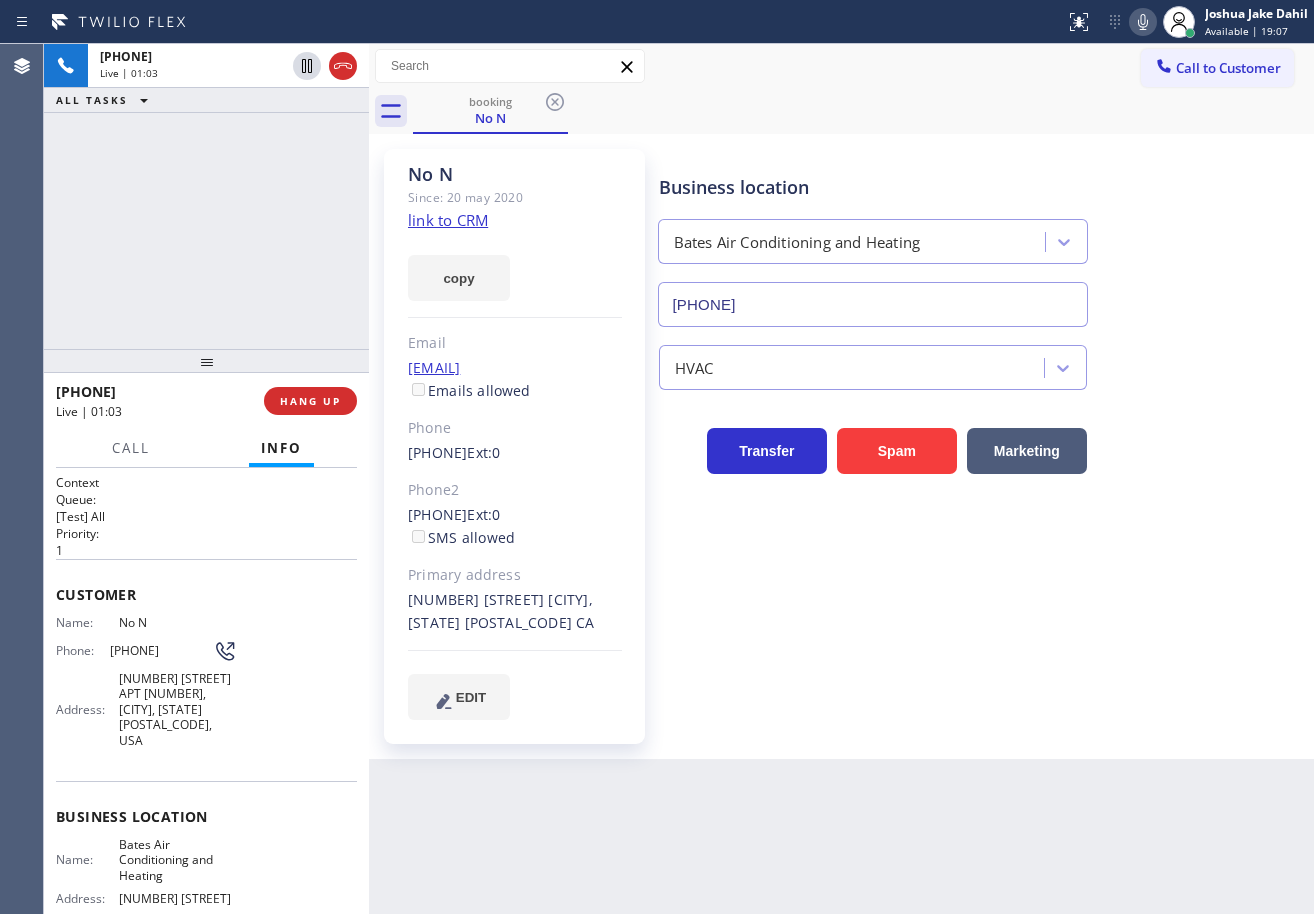 click on "[PHONE] Live | 01:03 ALL TASKS ALL TASKS ACTIVE TASKS TASKS IN WRAP UP" at bounding box center [206, 196] 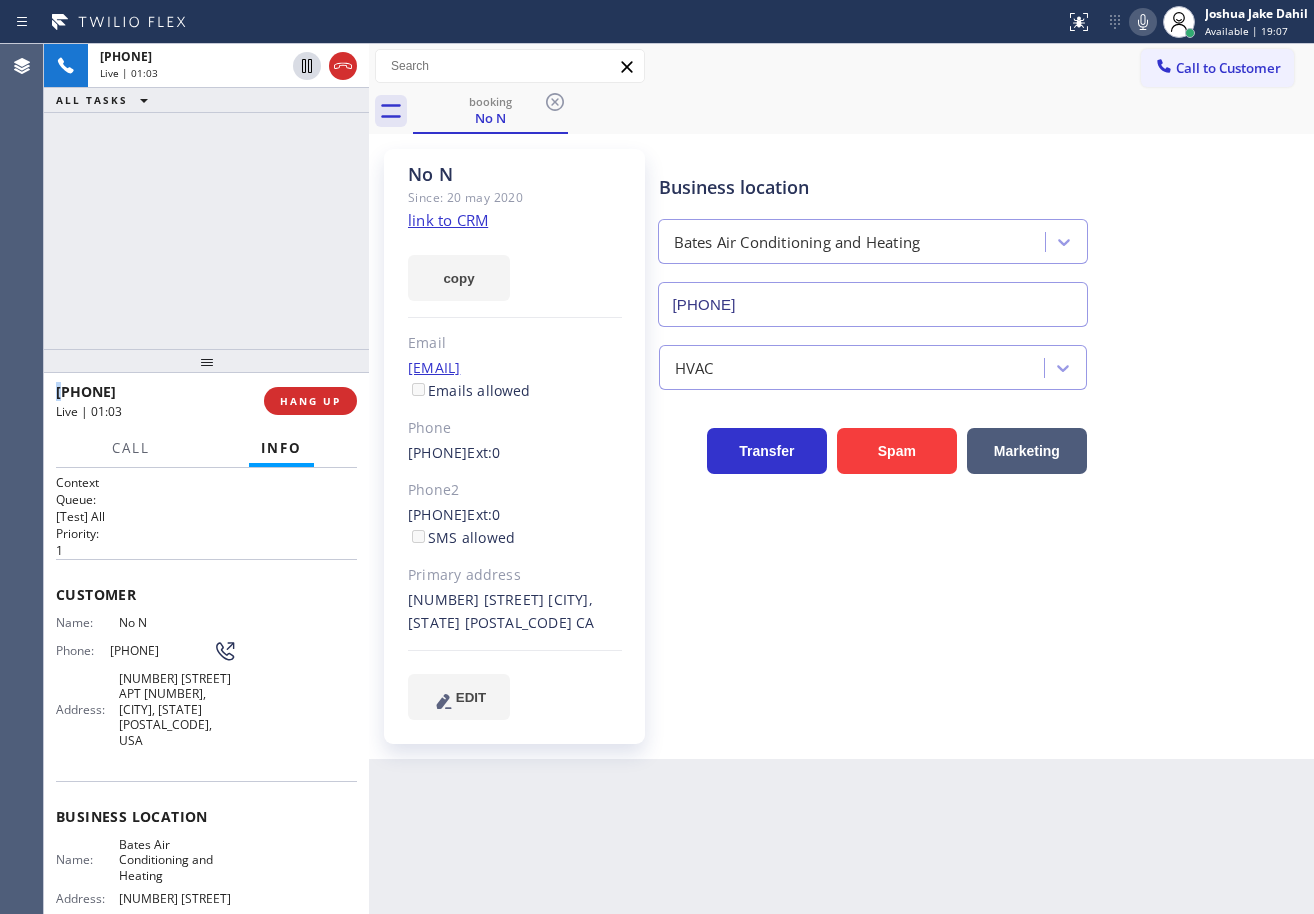click on "[PHONE] Live | 01:03 ALL TASKS ALL TASKS ACTIVE TASKS TASKS IN WRAP UP" at bounding box center [206, 196] 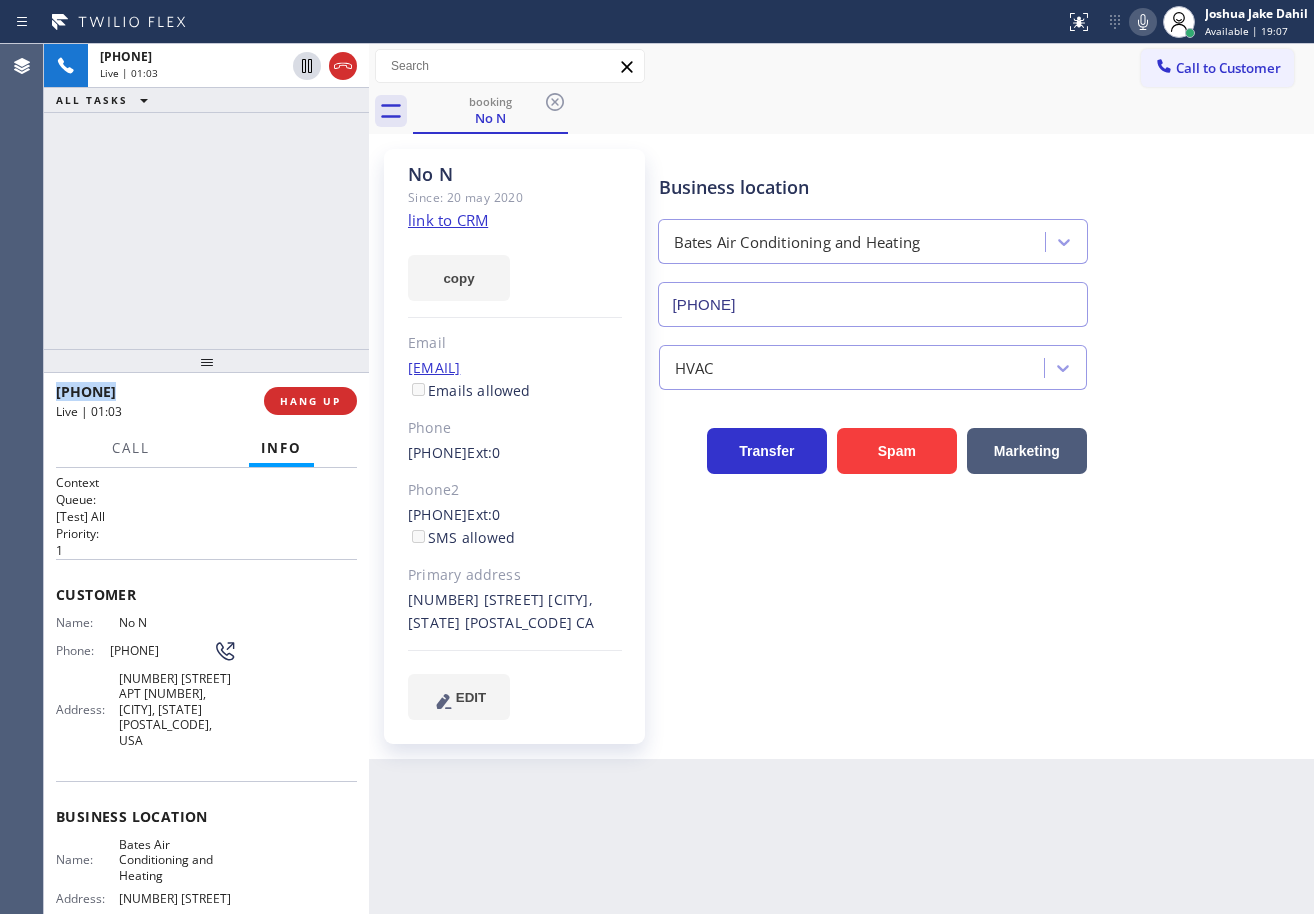 click on "[PHONE] Live | 01:03 ALL TASKS ALL TASKS ACTIVE TASKS TASKS IN WRAP UP" at bounding box center [206, 196] 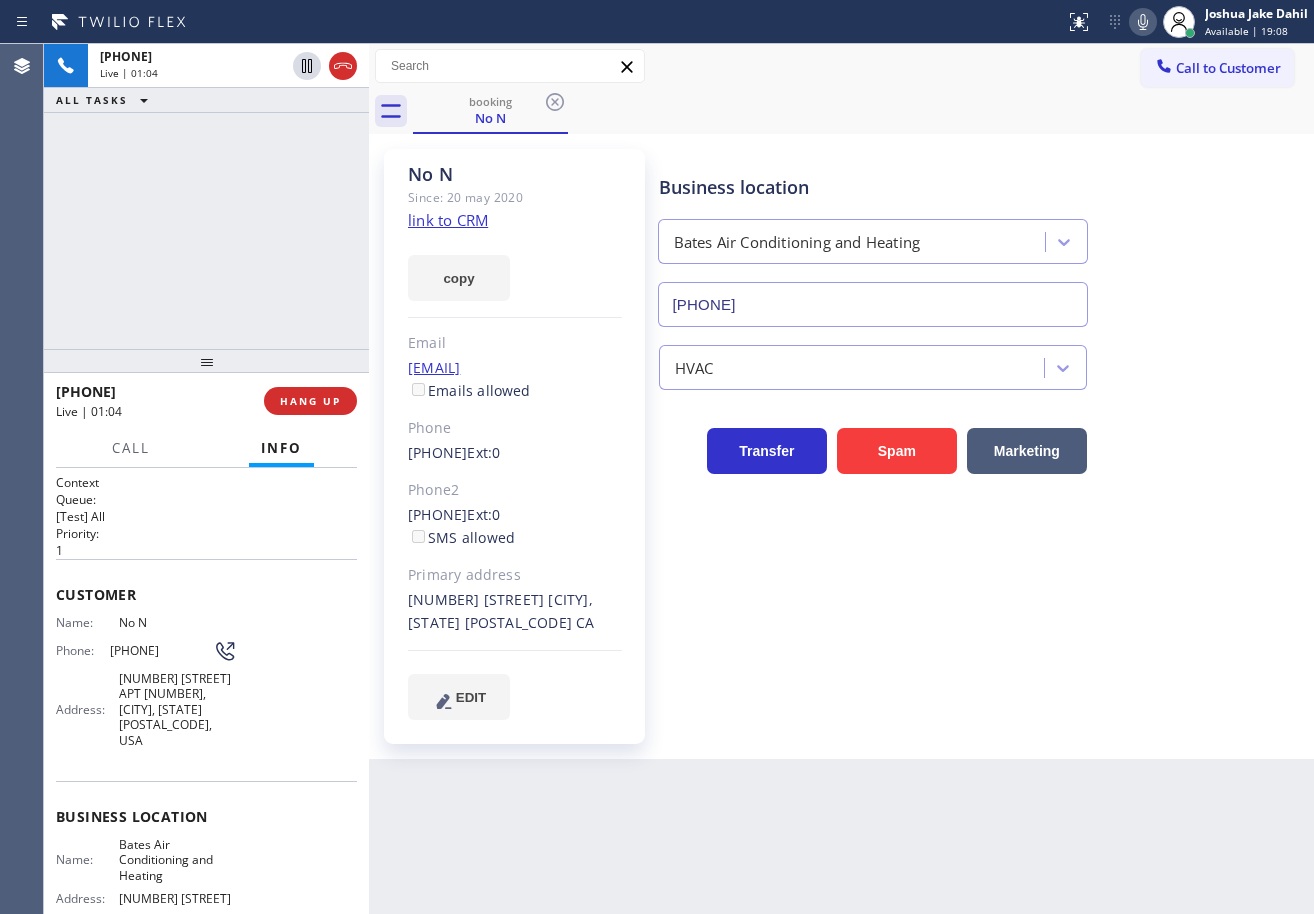 click on "[PHONE] Live | 01:04 ALL TASKS ALL TASKS ACTIVE TASKS TASKS IN WRAP UP" at bounding box center (206, 196) 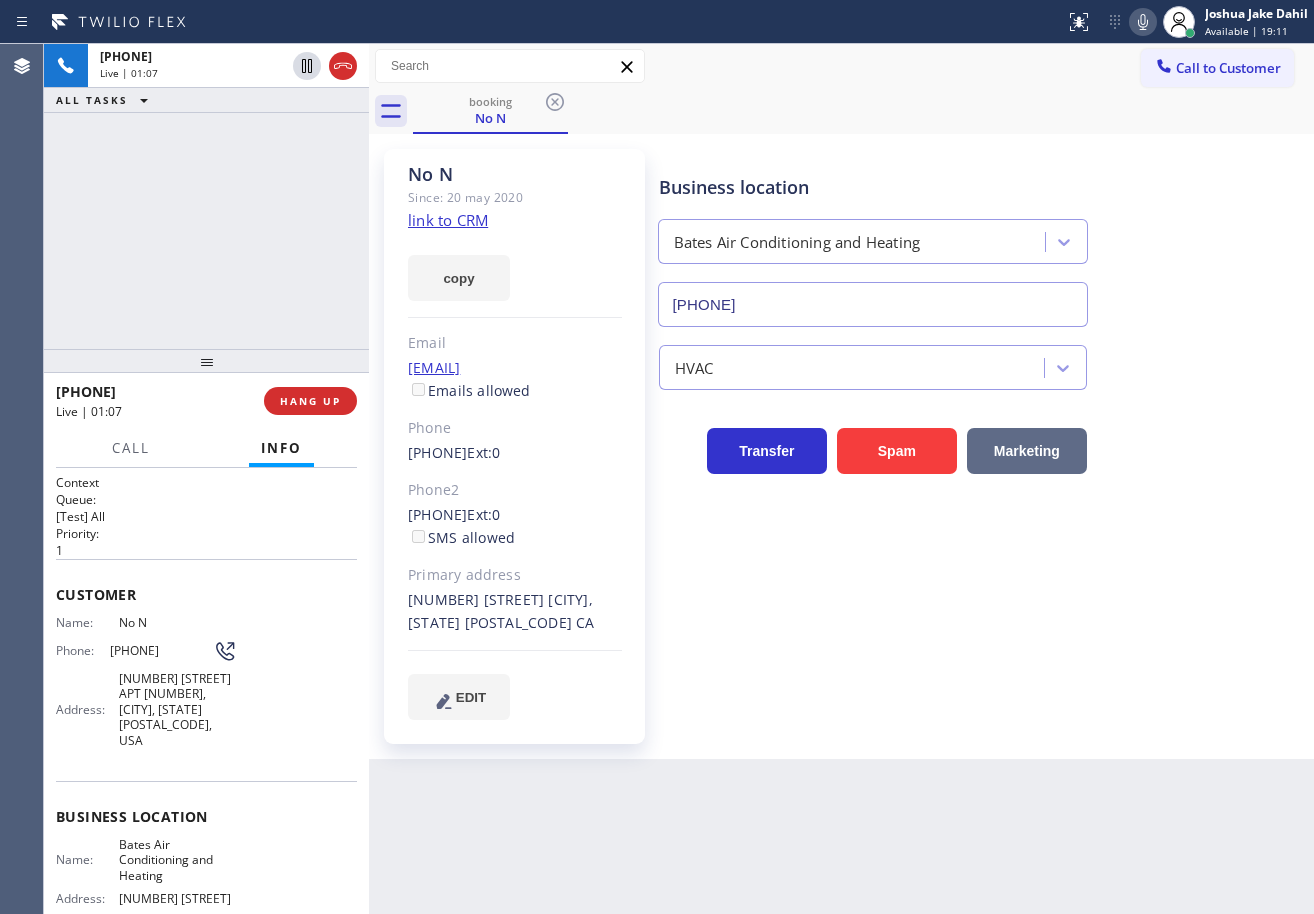 click on "Marketing" at bounding box center [1027, 451] 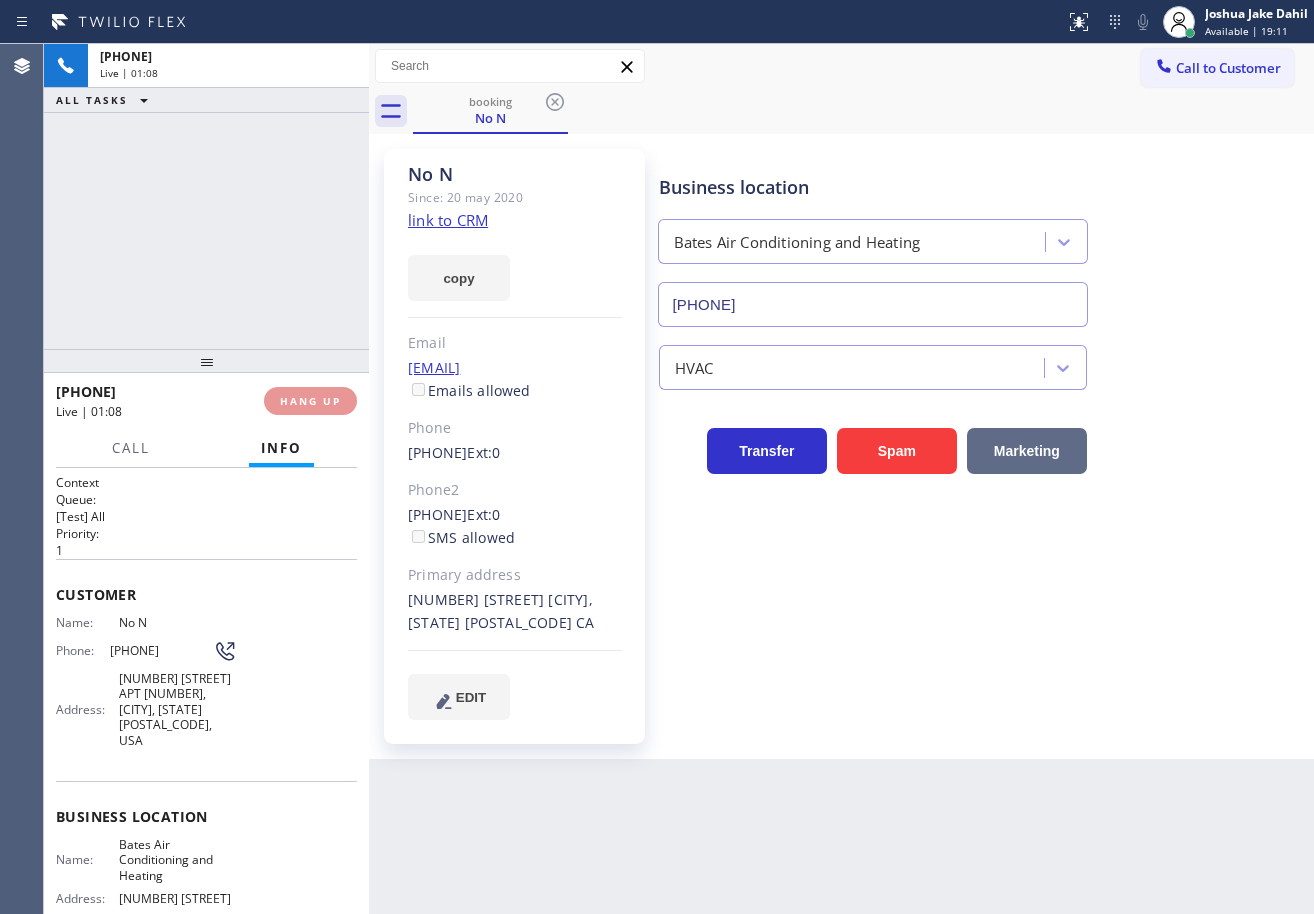 click on "Marketing" at bounding box center [1027, 451] 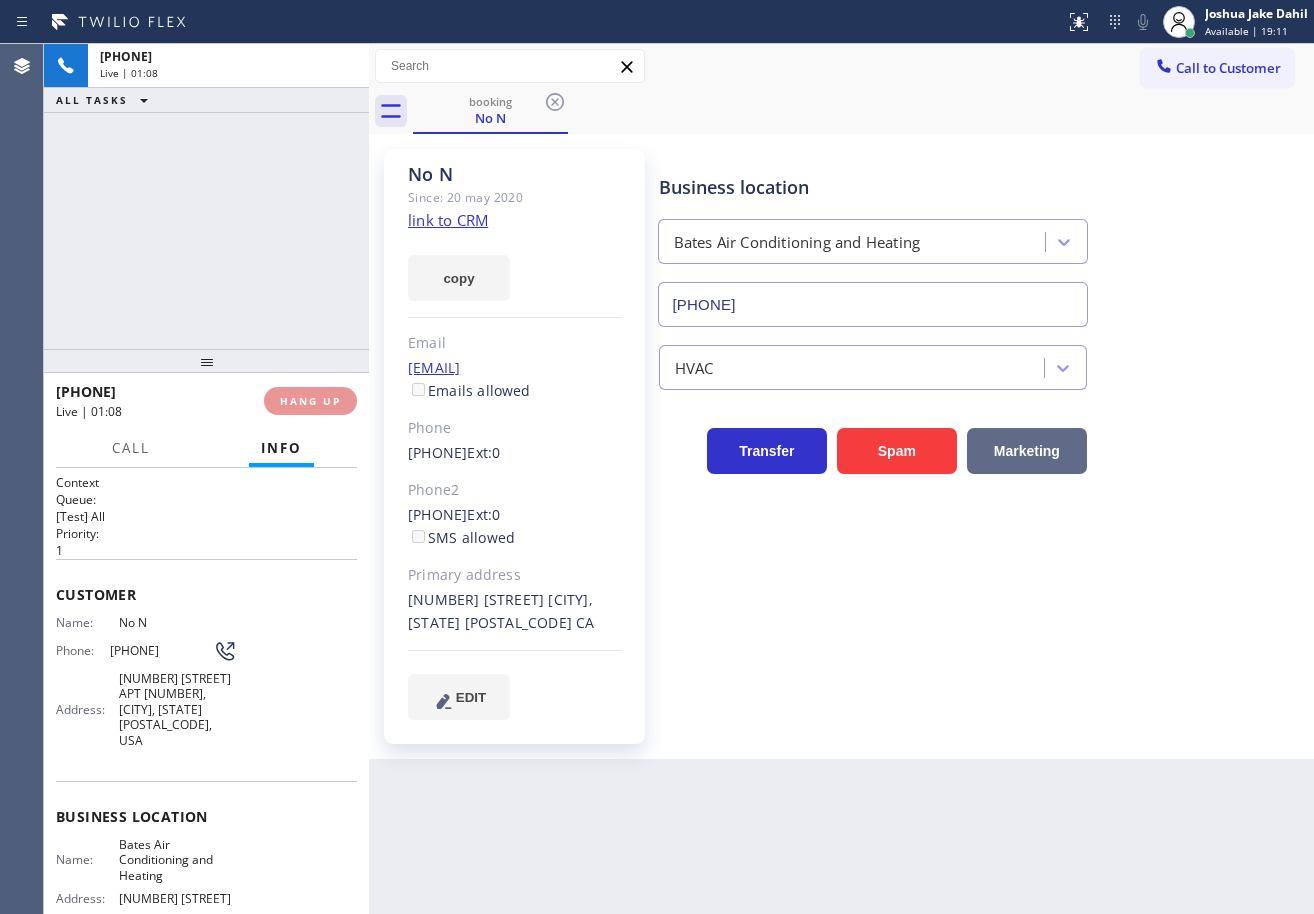 click on "Marketing" at bounding box center [1027, 451] 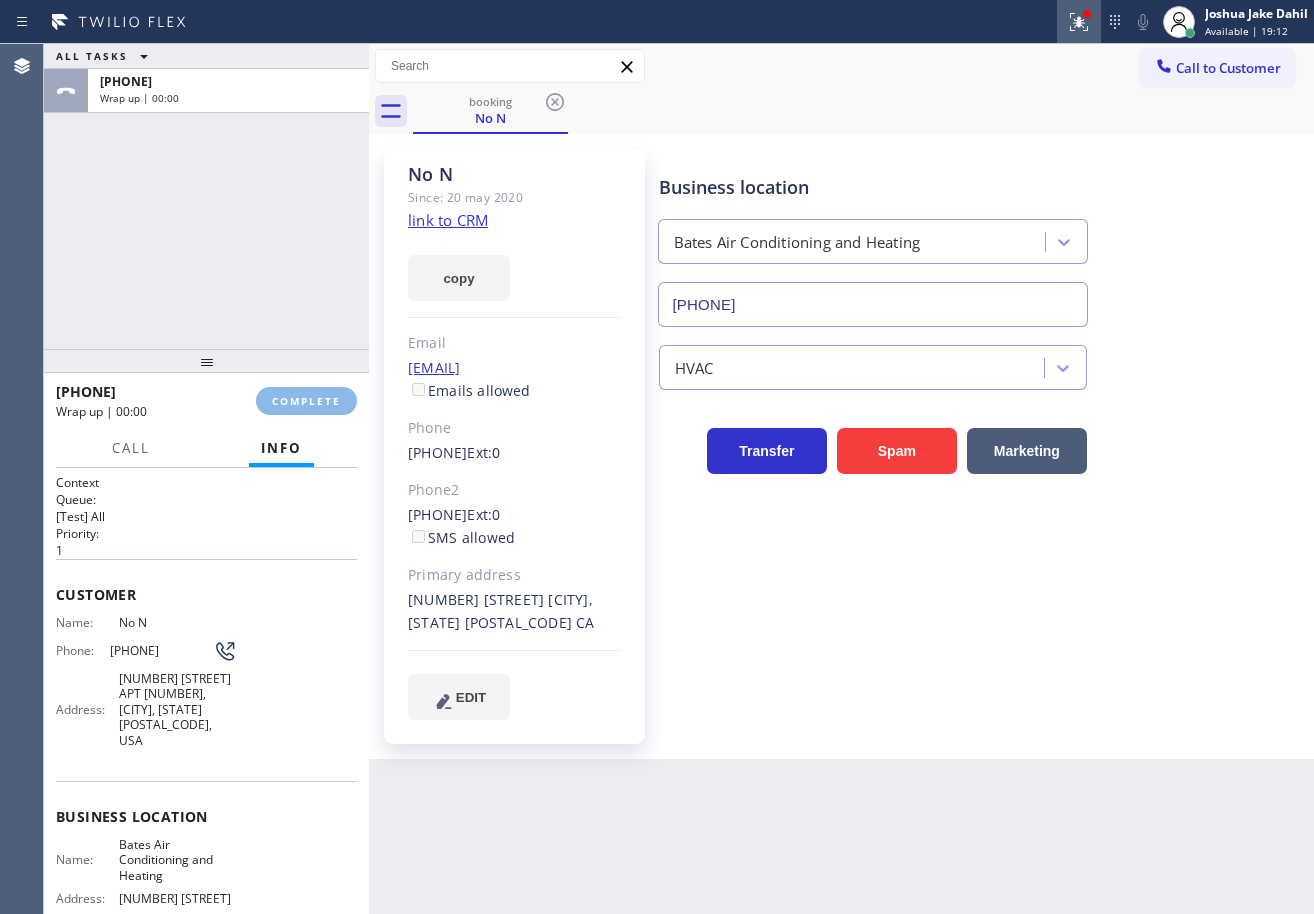 click 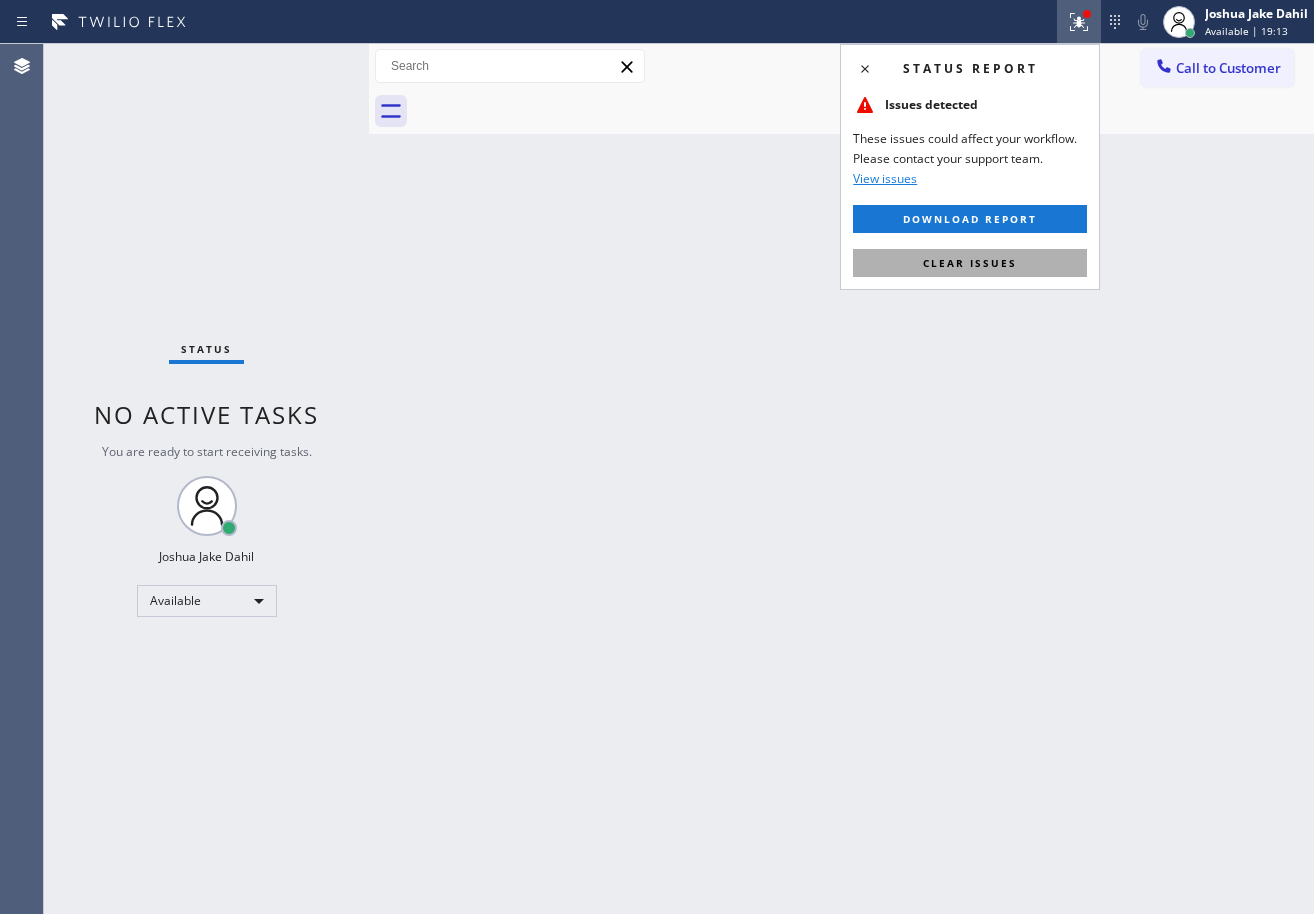 click on "Clear issues" at bounding box center (970, 263) 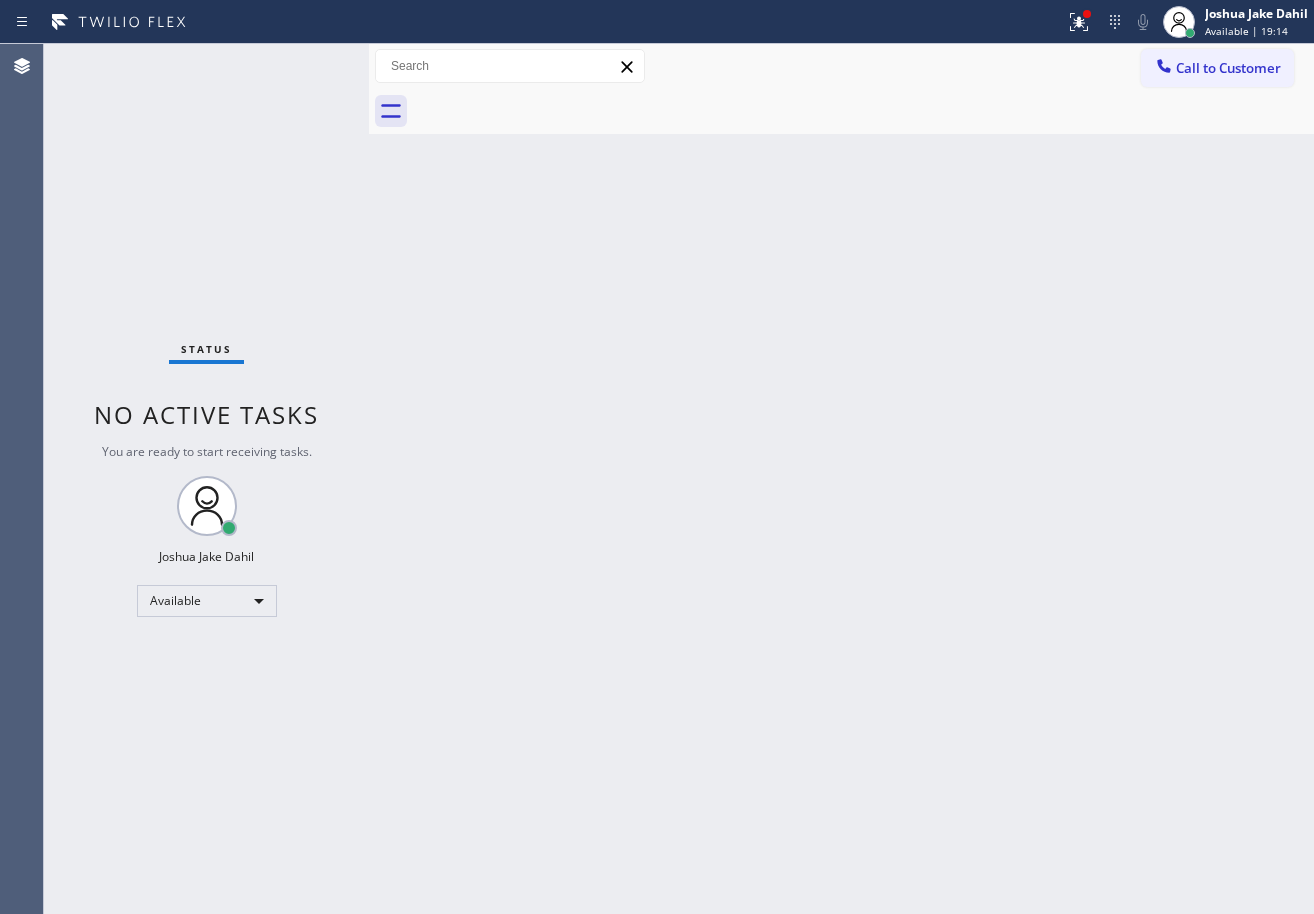click on "Status  No active tasks   You are ready to start receiving tasks.  [FIRST] [LAST] Available" at bounding box center (206, 479) 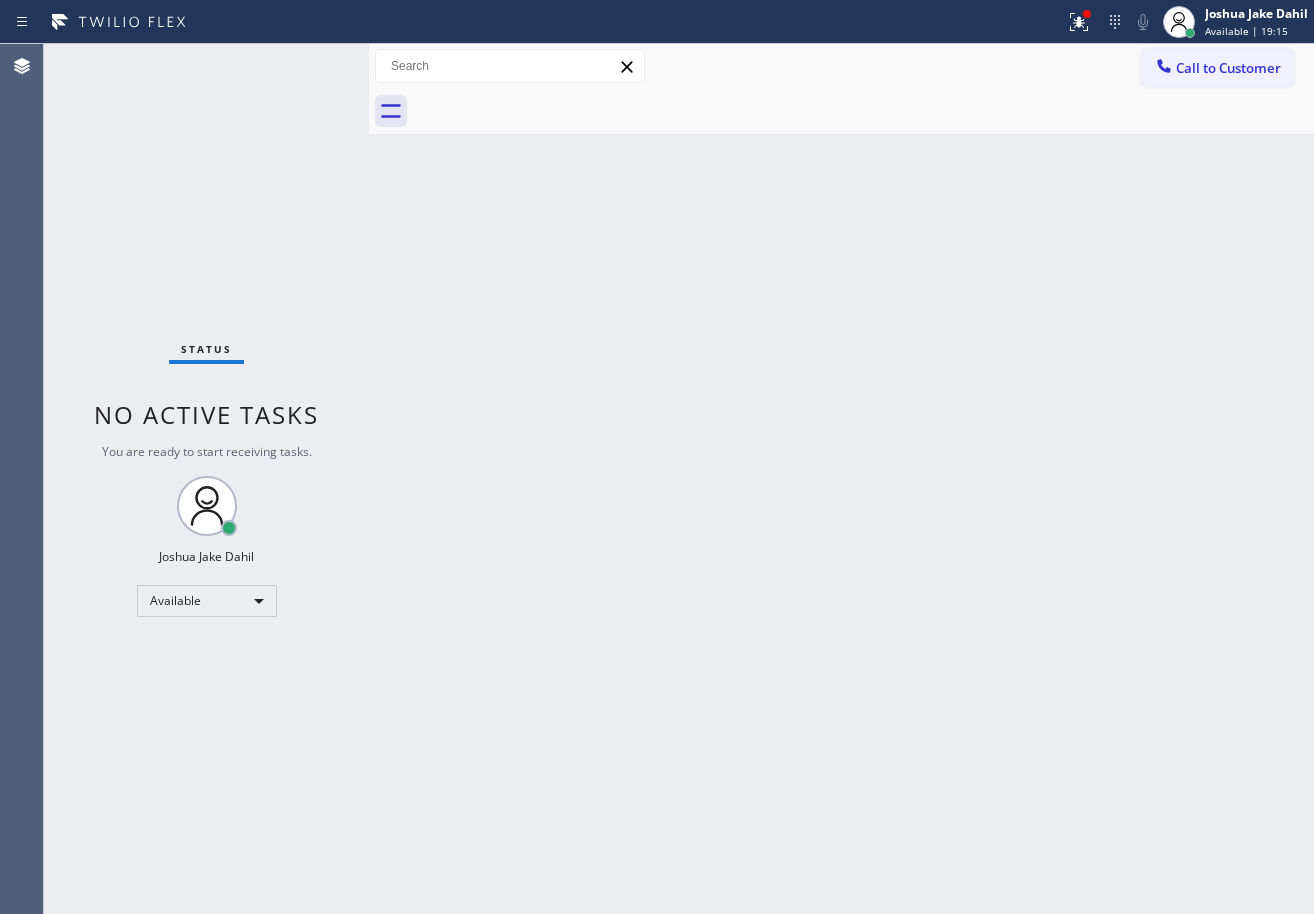 click on "Status  No active tasks   You are ready to start receiving tasks.  [FIRST] [LAST] Available" at bounding box center [206, 479] 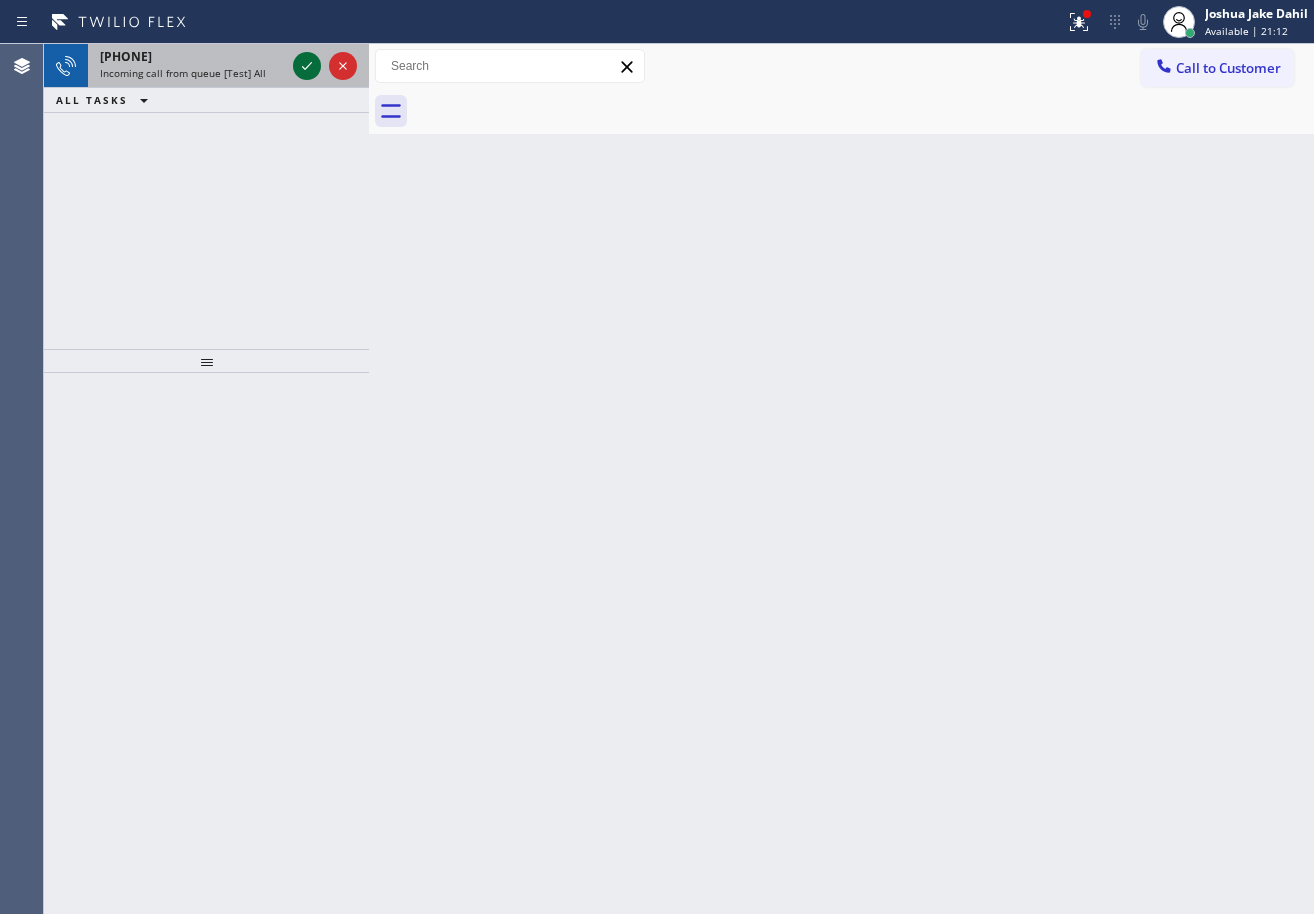 click 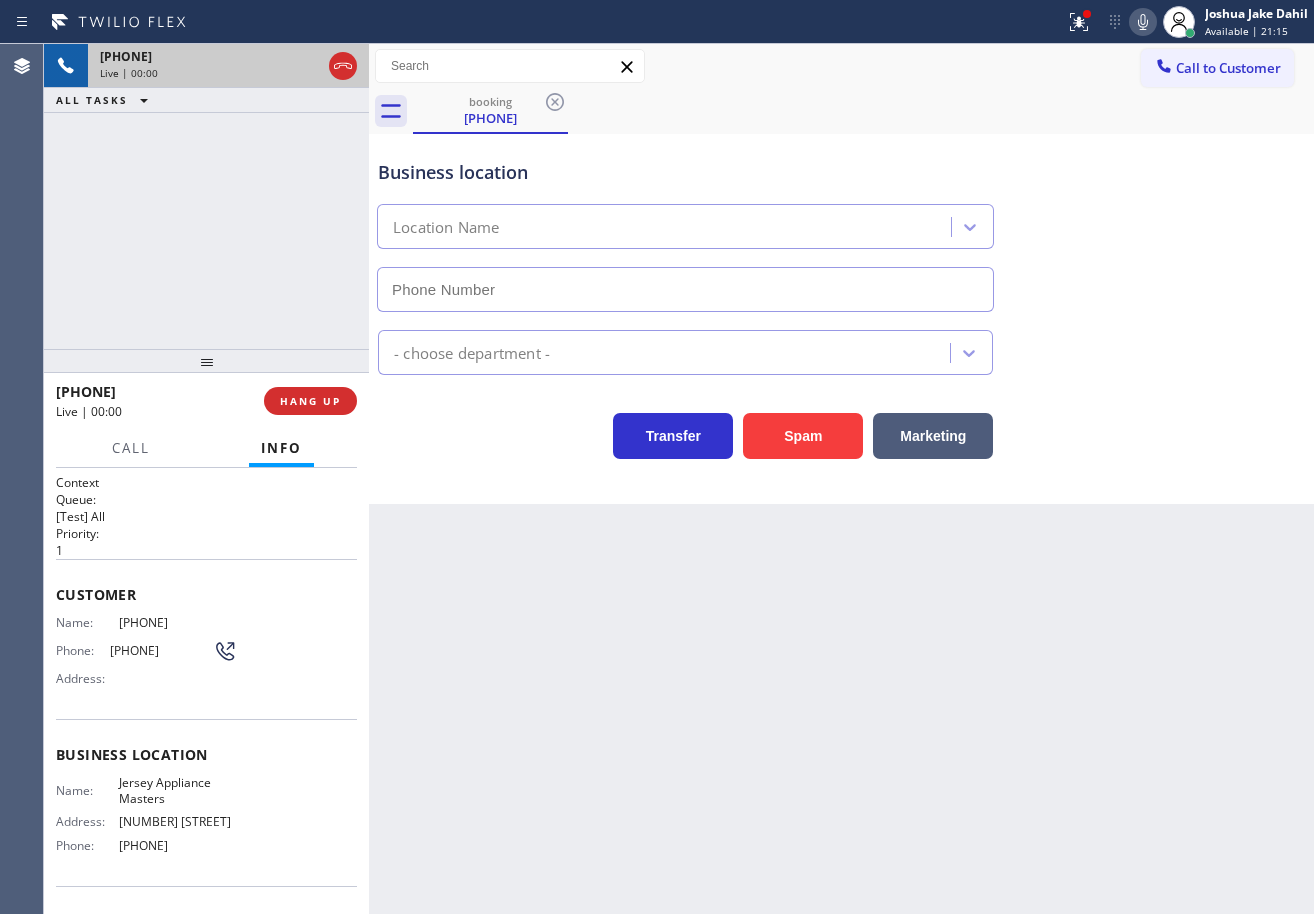 type on "[PHONE]" 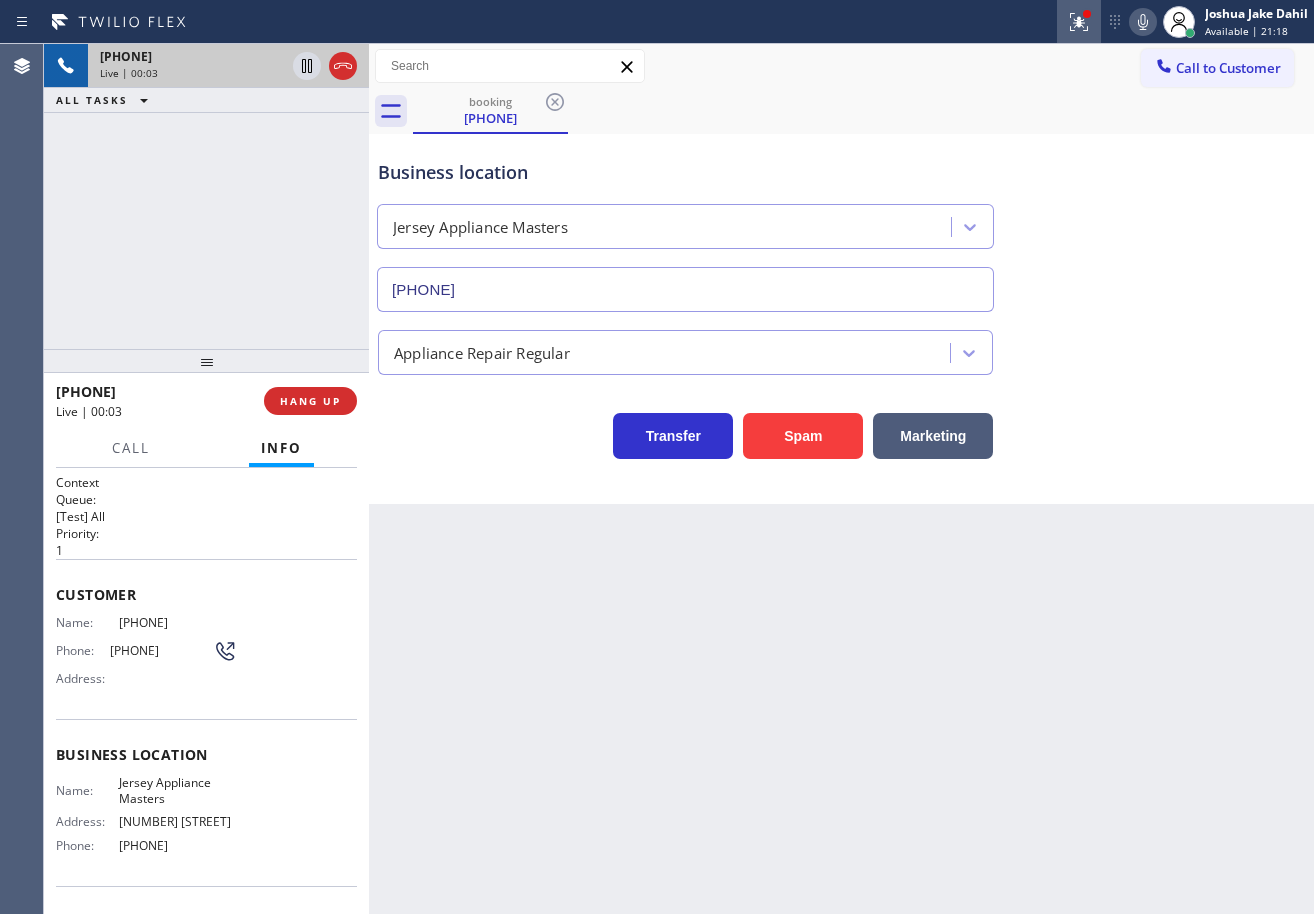 click 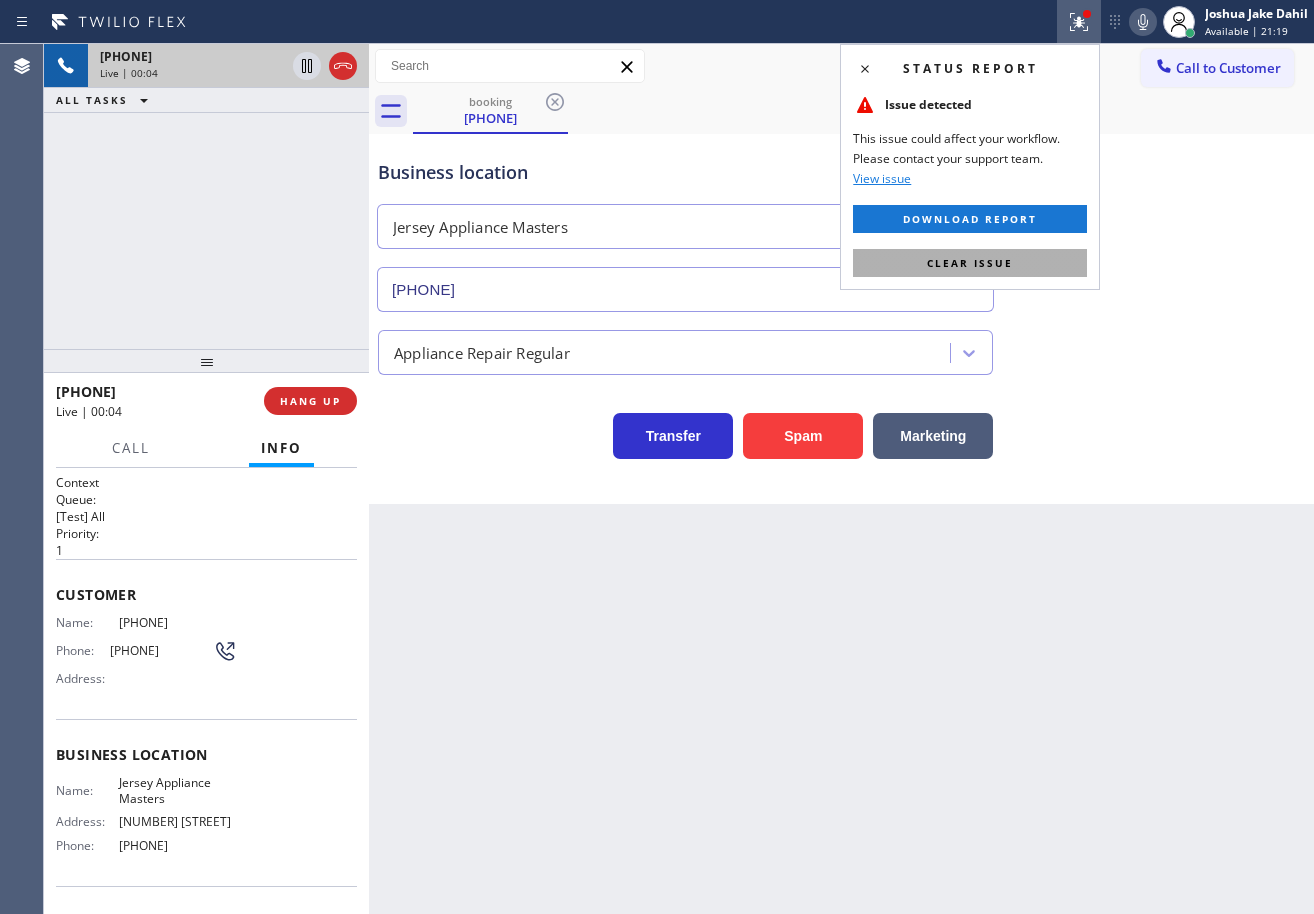 click on "Clear issue" at bounding box center (970, 263) 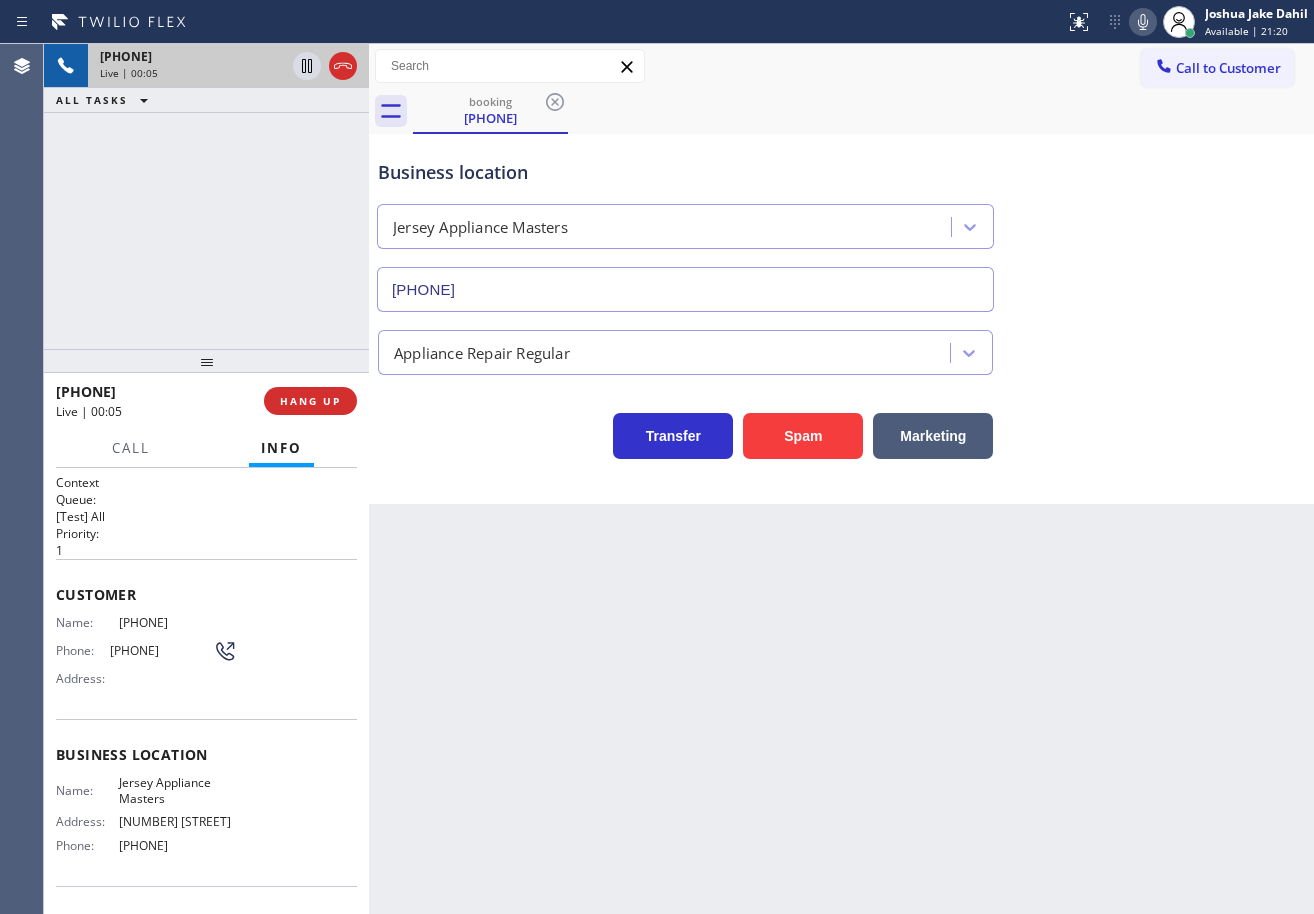 click 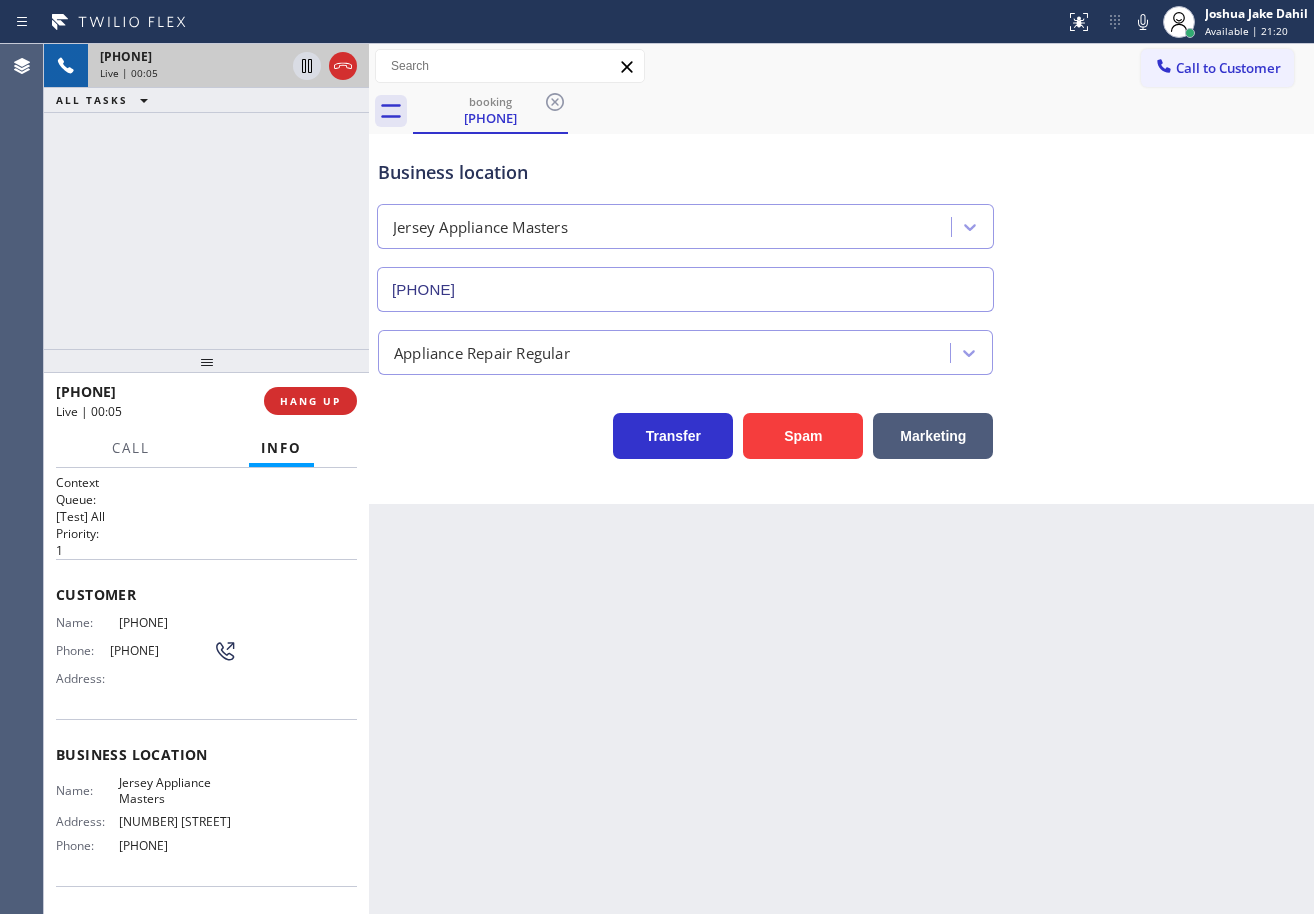 click on "Appliance Repair Regular" at bounding box center [841, 348] 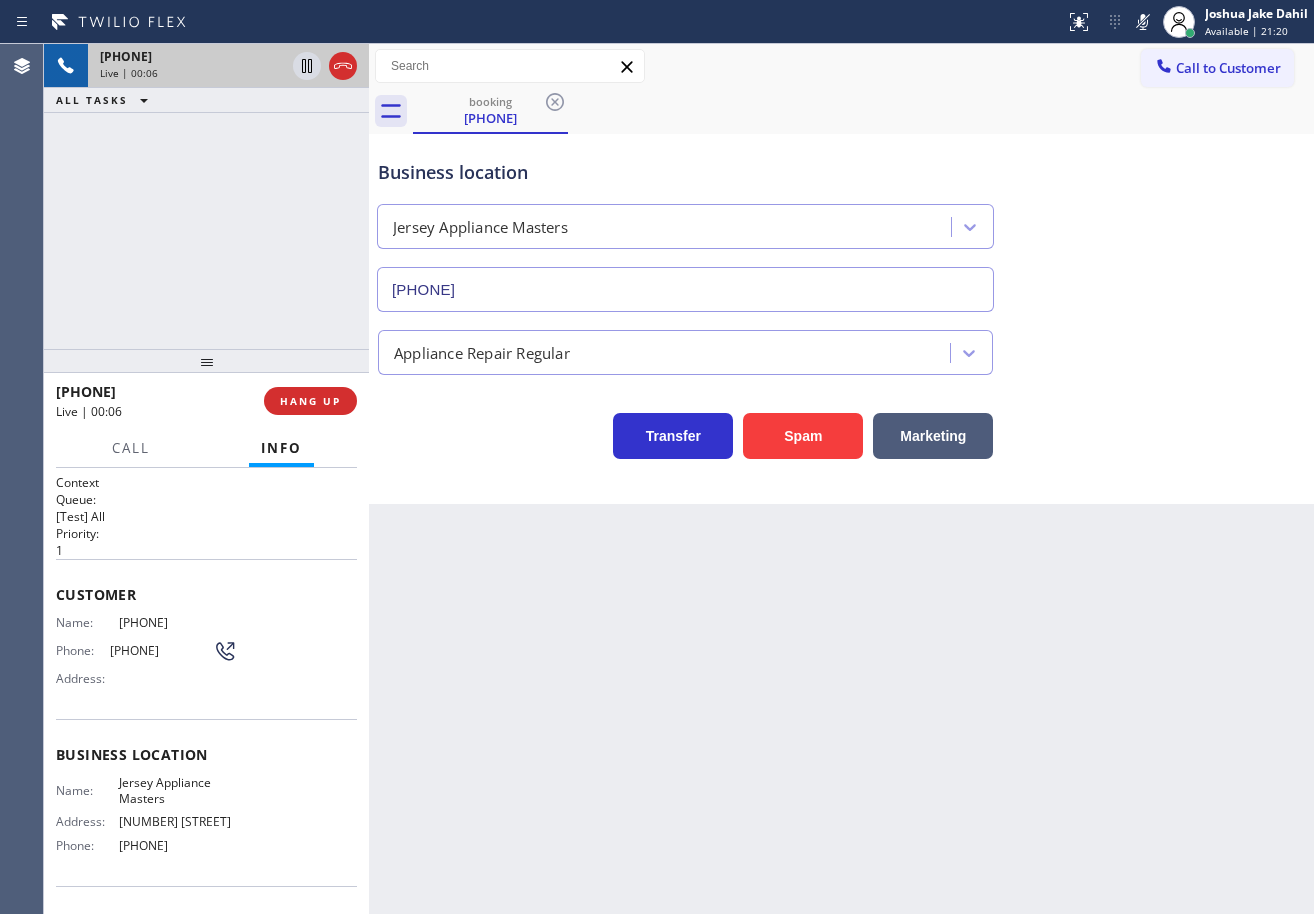 click on "Appliance Repair Regular" at bounding box center [841, 348] 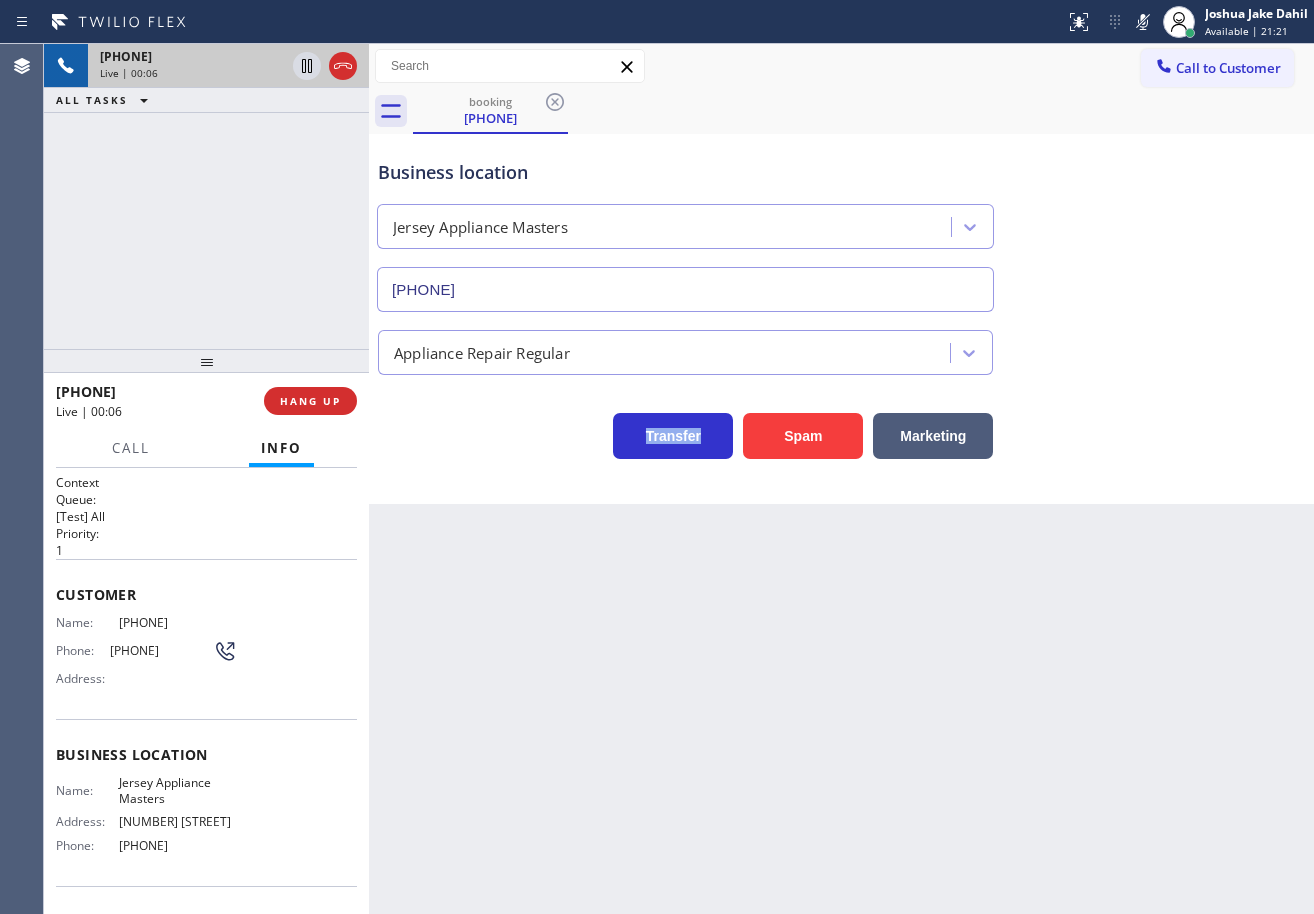 click on "Appliance Repair Regular" at bounding box center (841, 348) 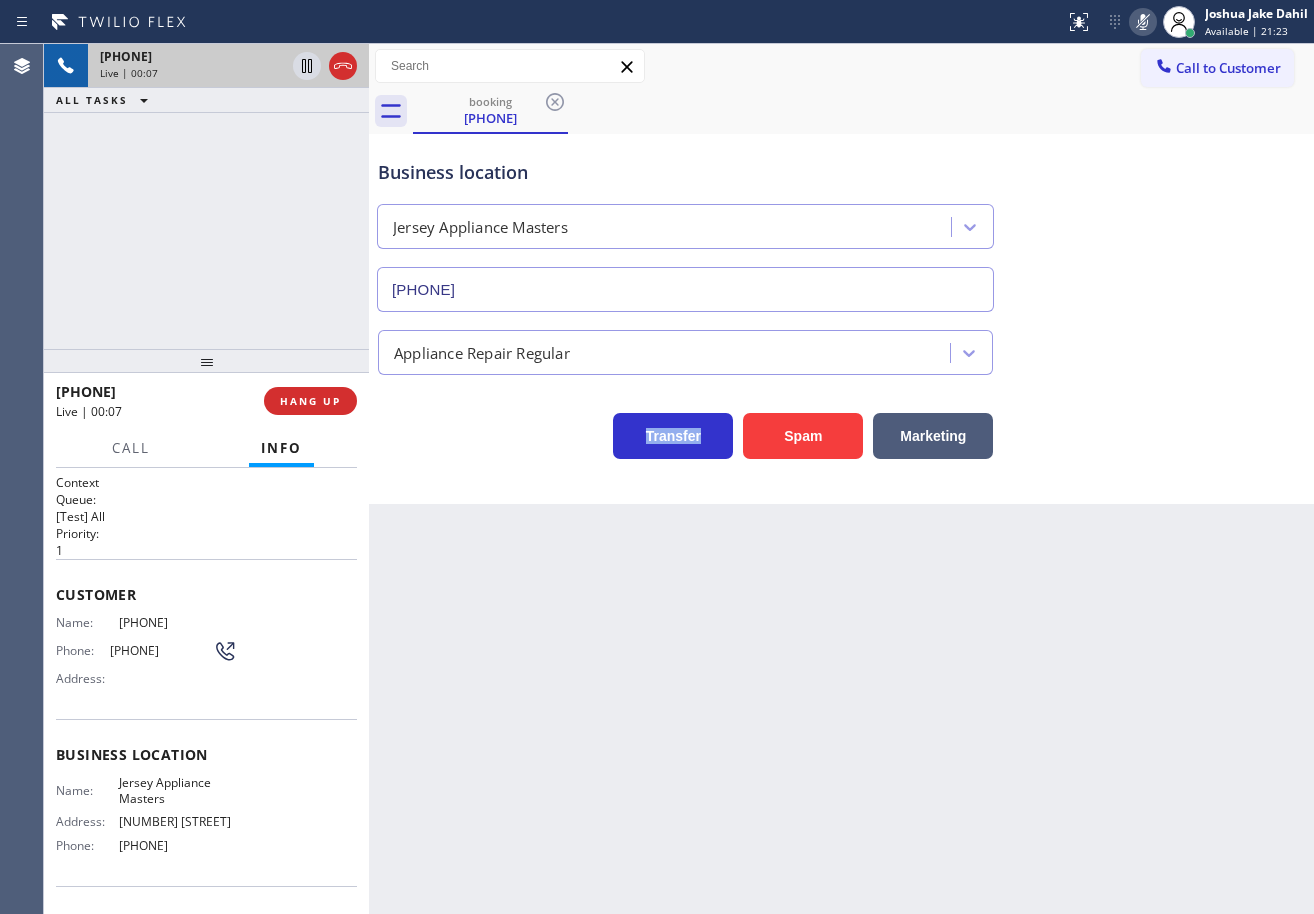 click 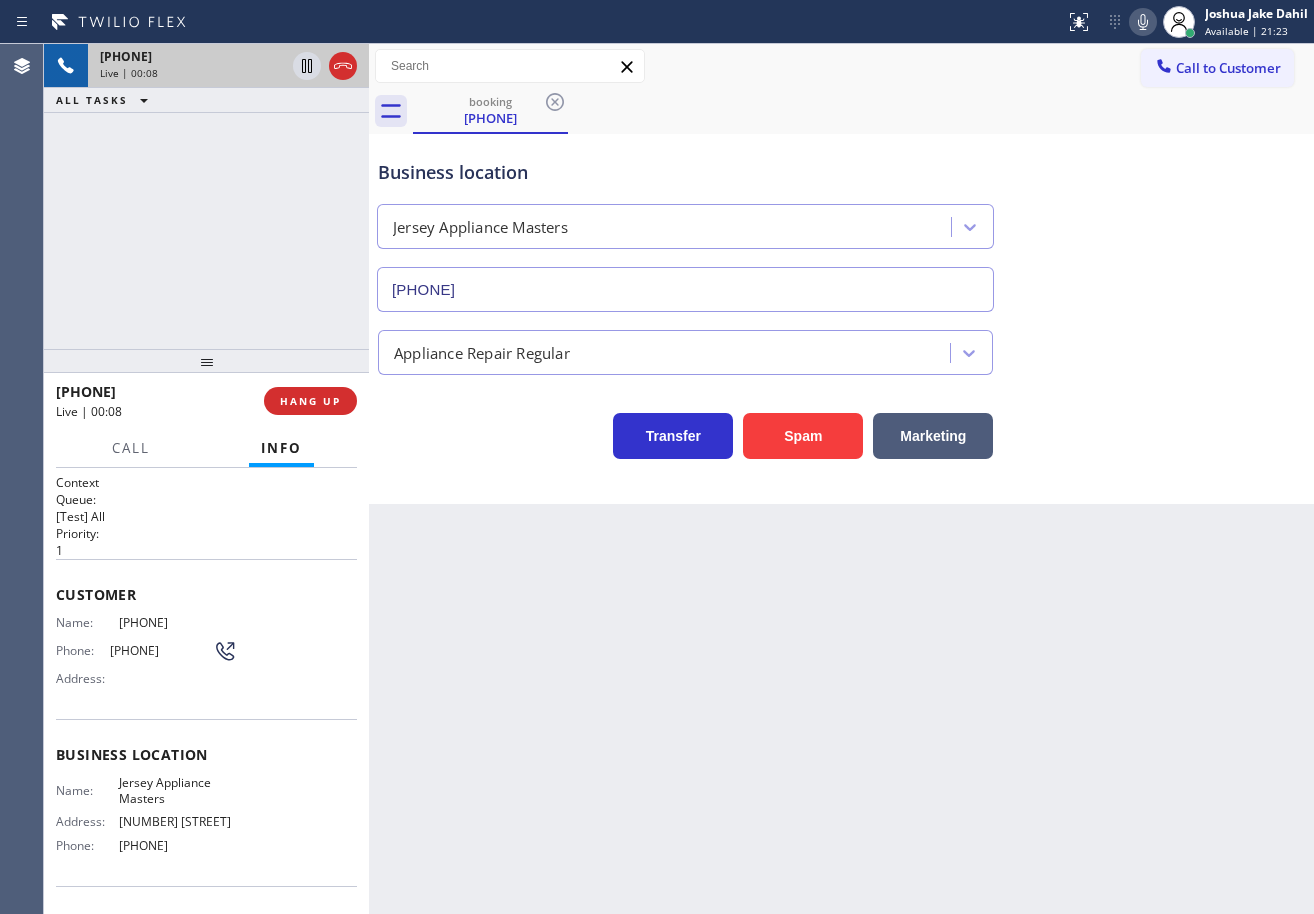 click on "Transfer Spam Marketing" at bounding box center [841, 427] 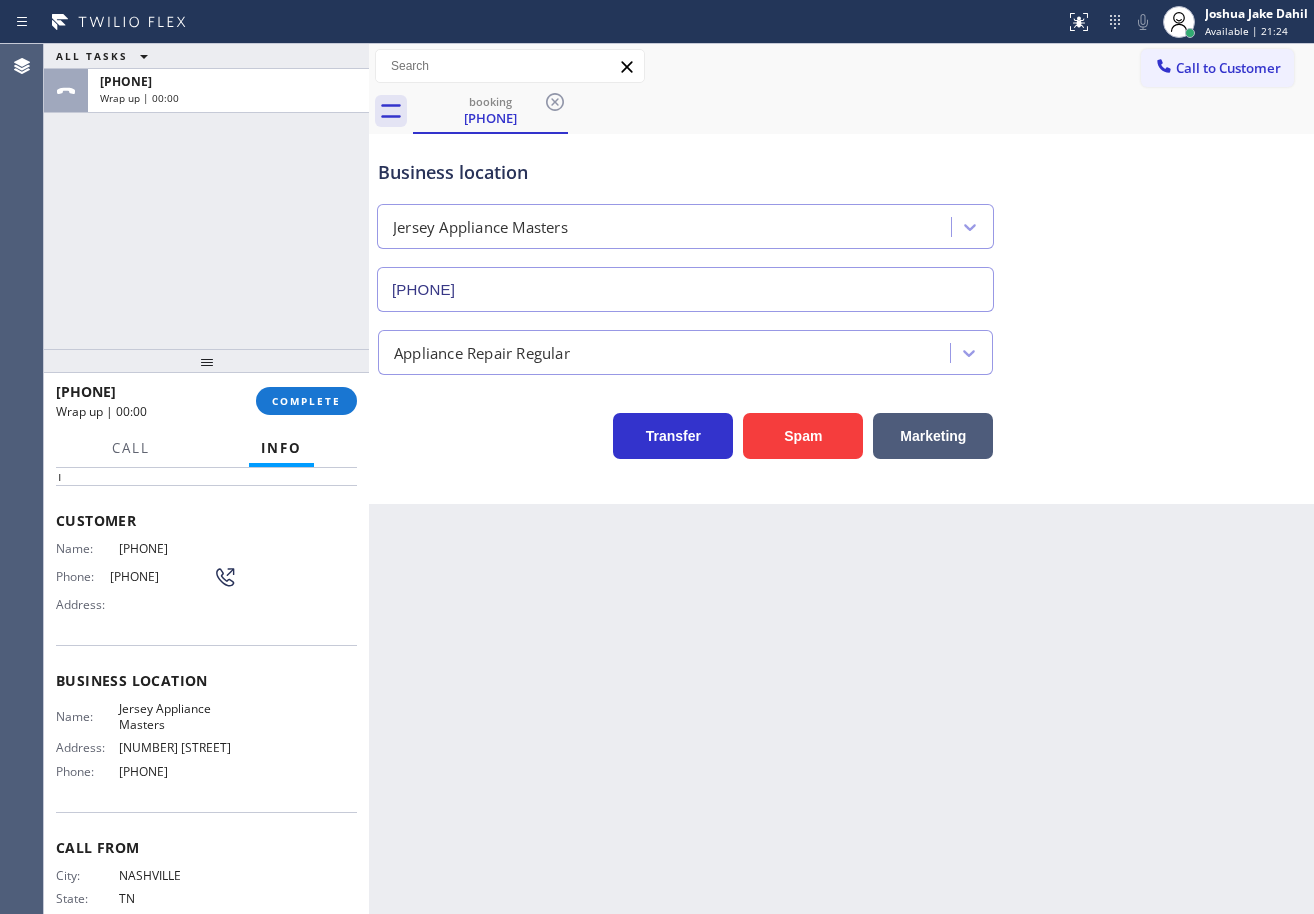 scroll, scrollTop: 0, scrollLeft: 0, axis: both 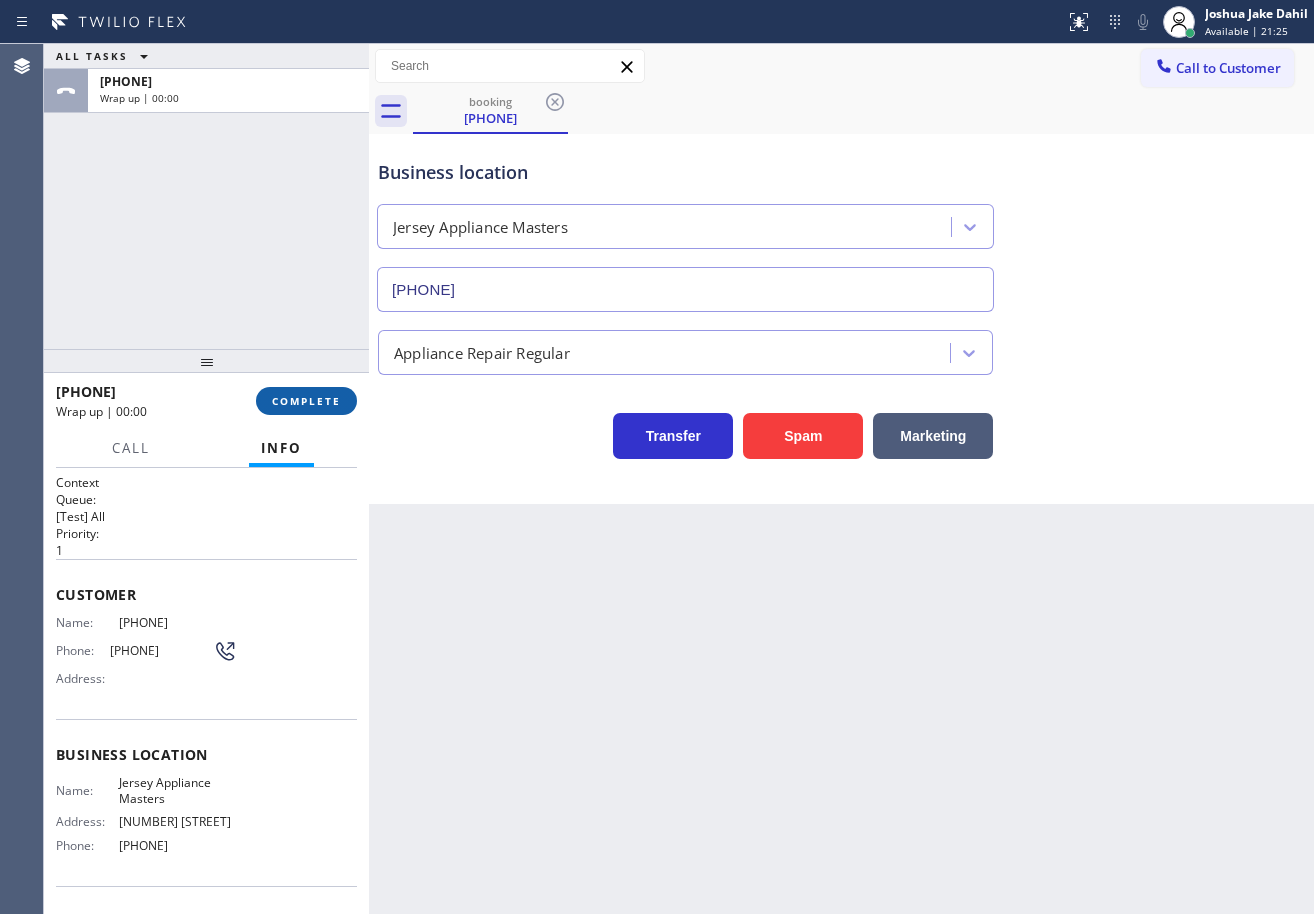 click on "COMPLETE" at bounding box center [306, 401] 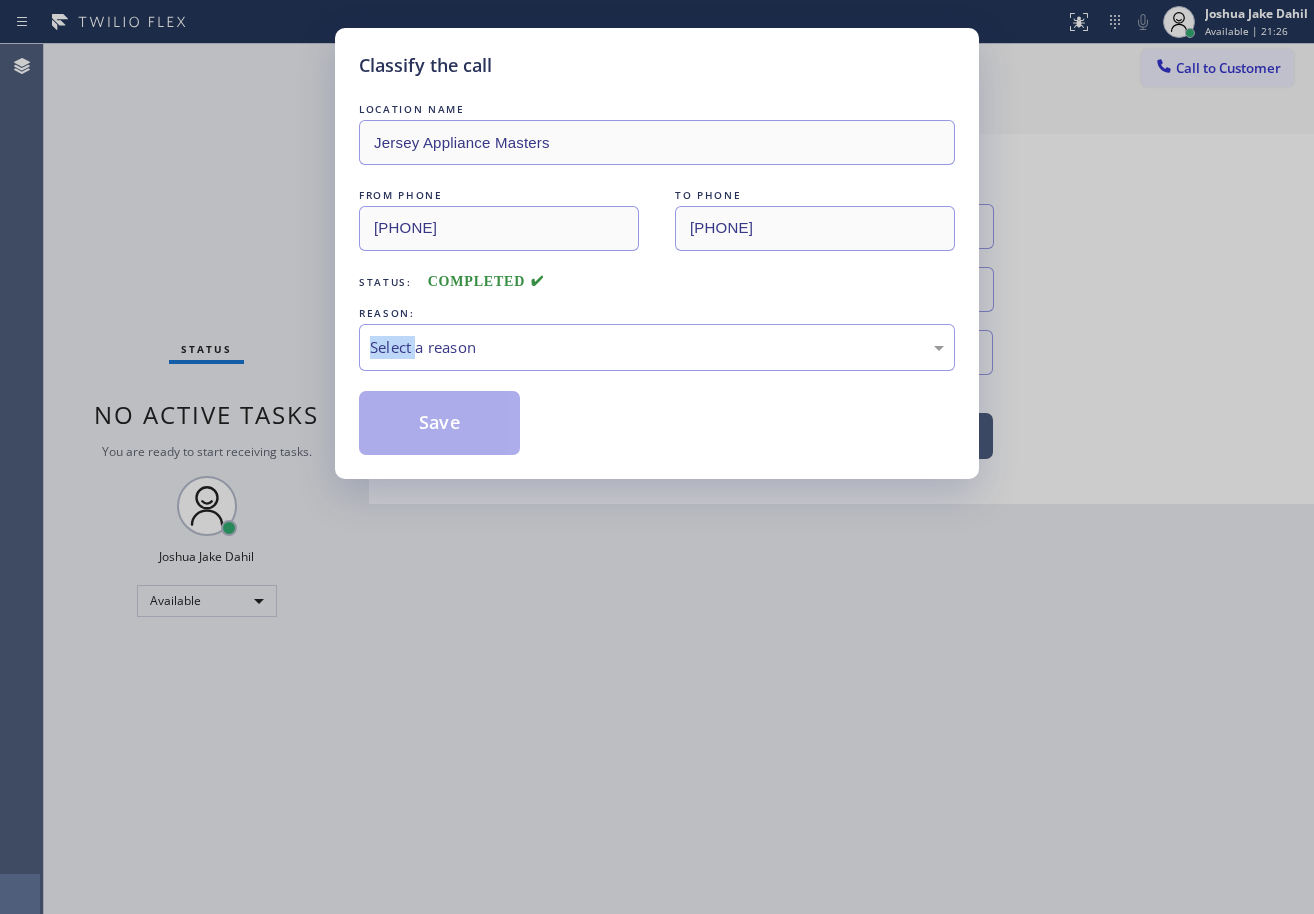 click on "Classify the call LOCATION NAME Jersey Appliance Masters FROM PHONE [PHONE] TO PHONE [PHONE] Status: COMPLETED REASON: Select a reason Save" at bounding box center (657, 253) 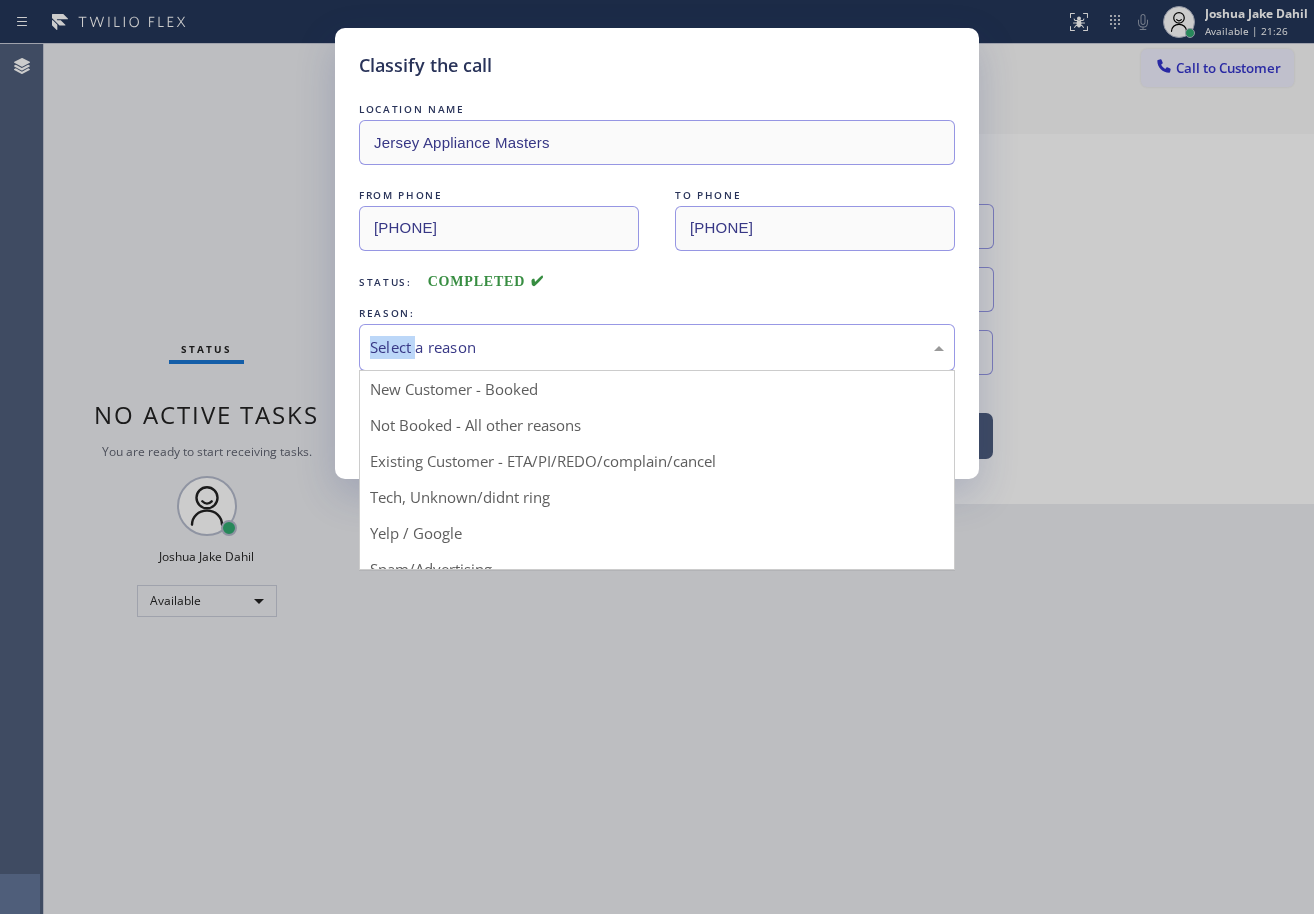 click on "Select a reason" at bounding box center (657, 347) 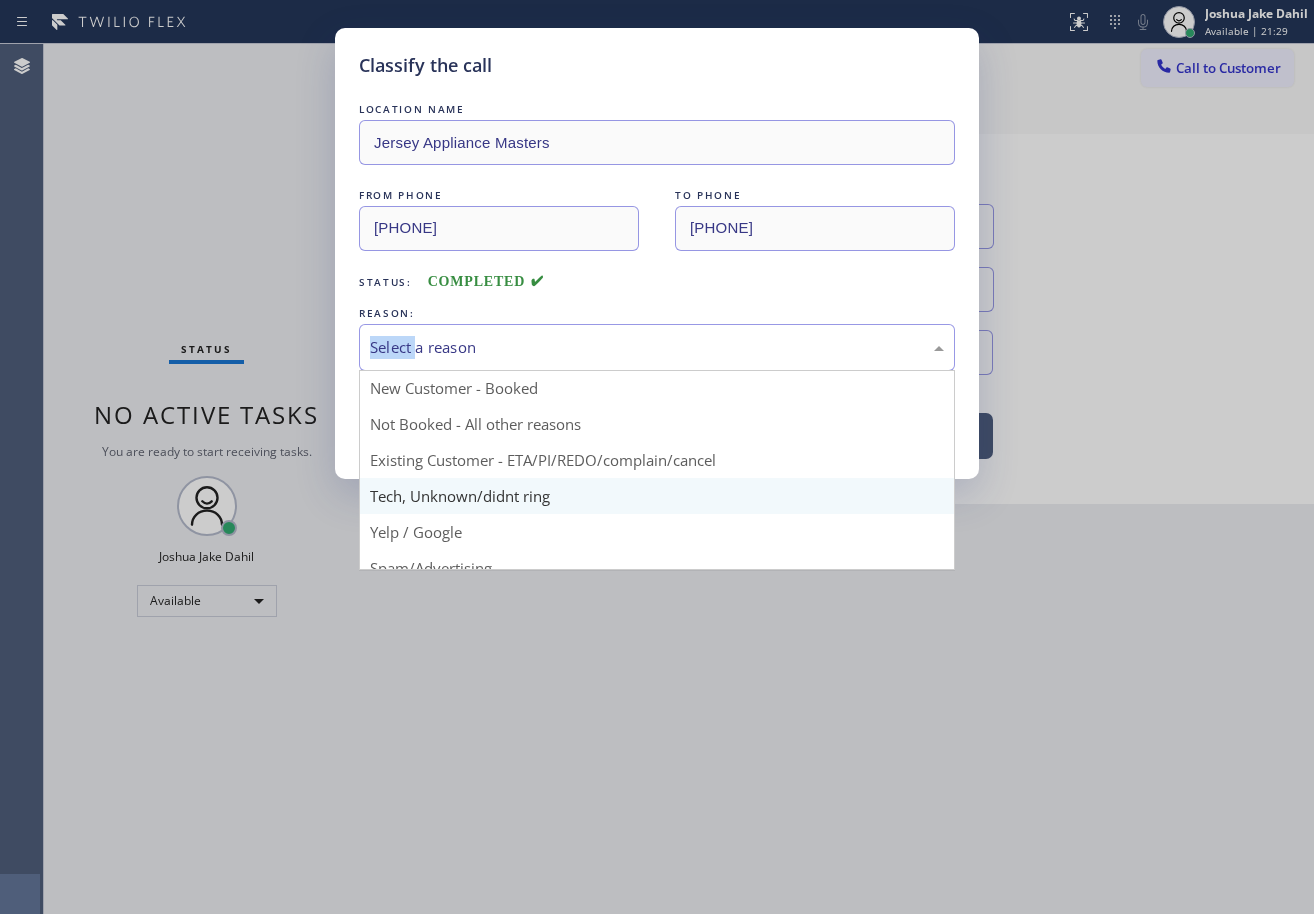 scroll, scrollTop: 0, scrollLeft: 0, axis: both 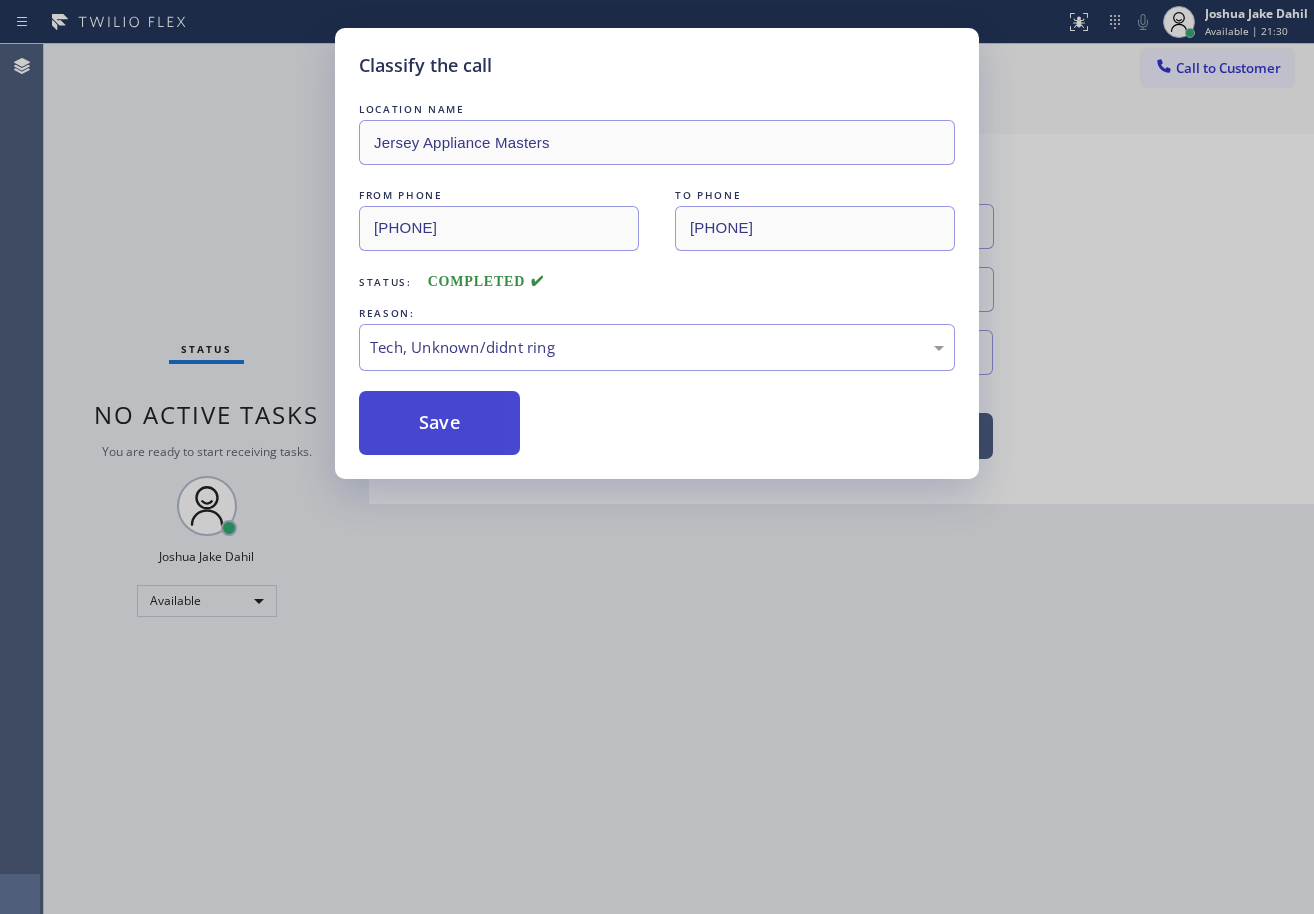 click on "Save" at bounding box center [439, 423] 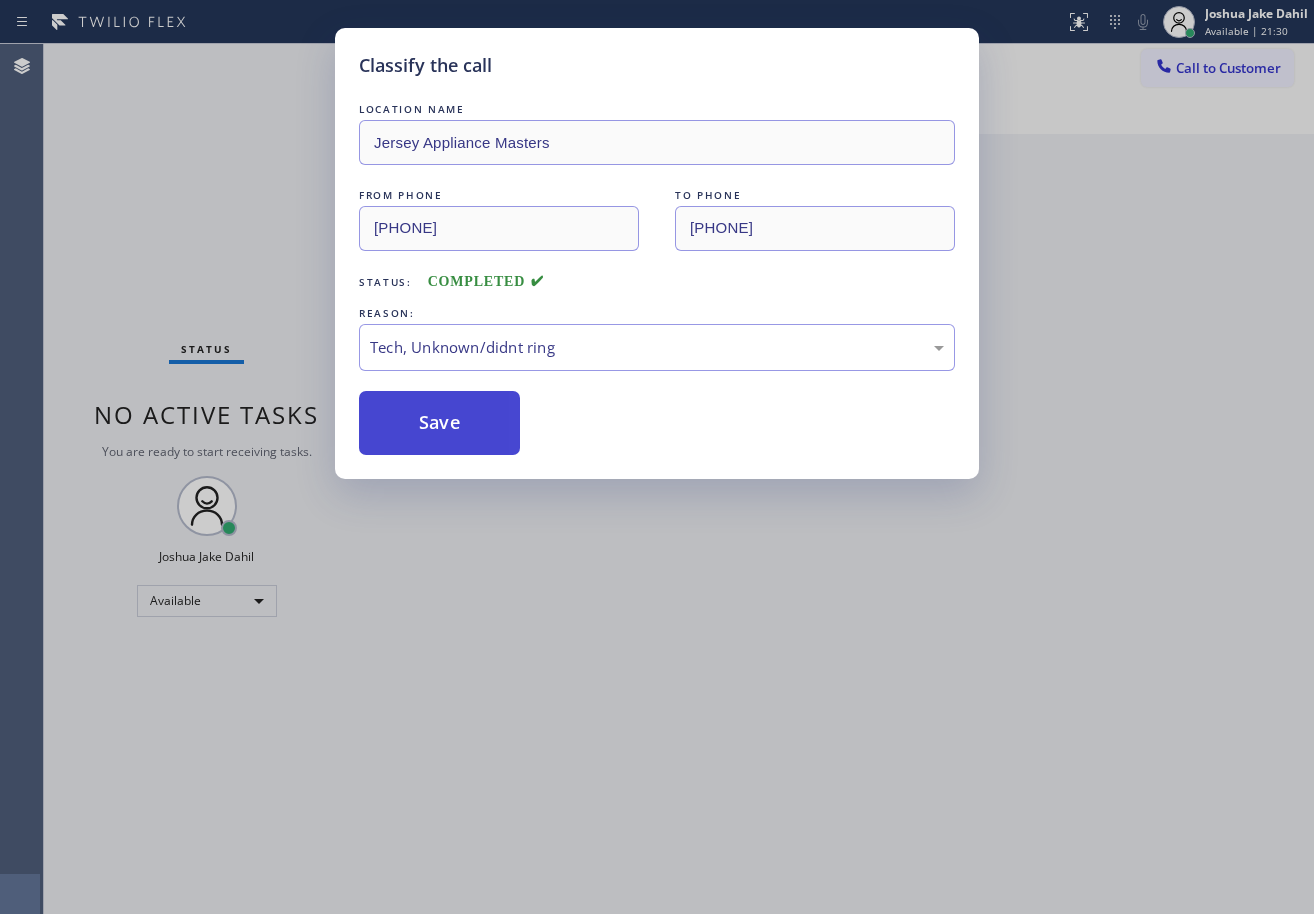 click on "Save" at bounding box center [439, 423] 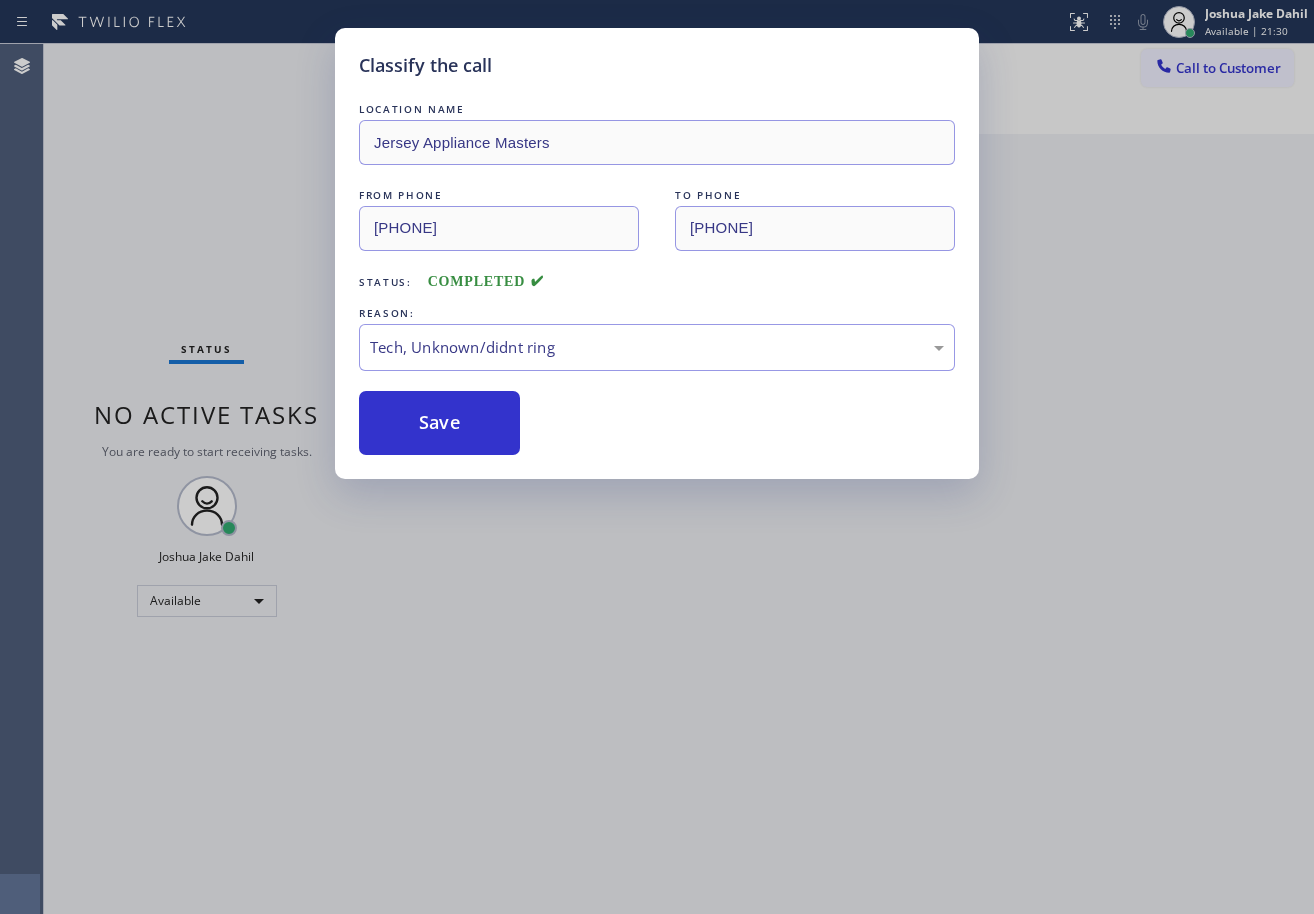 click on "Classify the call LOCATION NAME Jersey Appliance Masters FROM PHONE [PHONE] TO PHONE [PHONE] Status: COMPLETED REASON: Tech, Unknown/didnt ring Save" at bounding box center [657, 457] 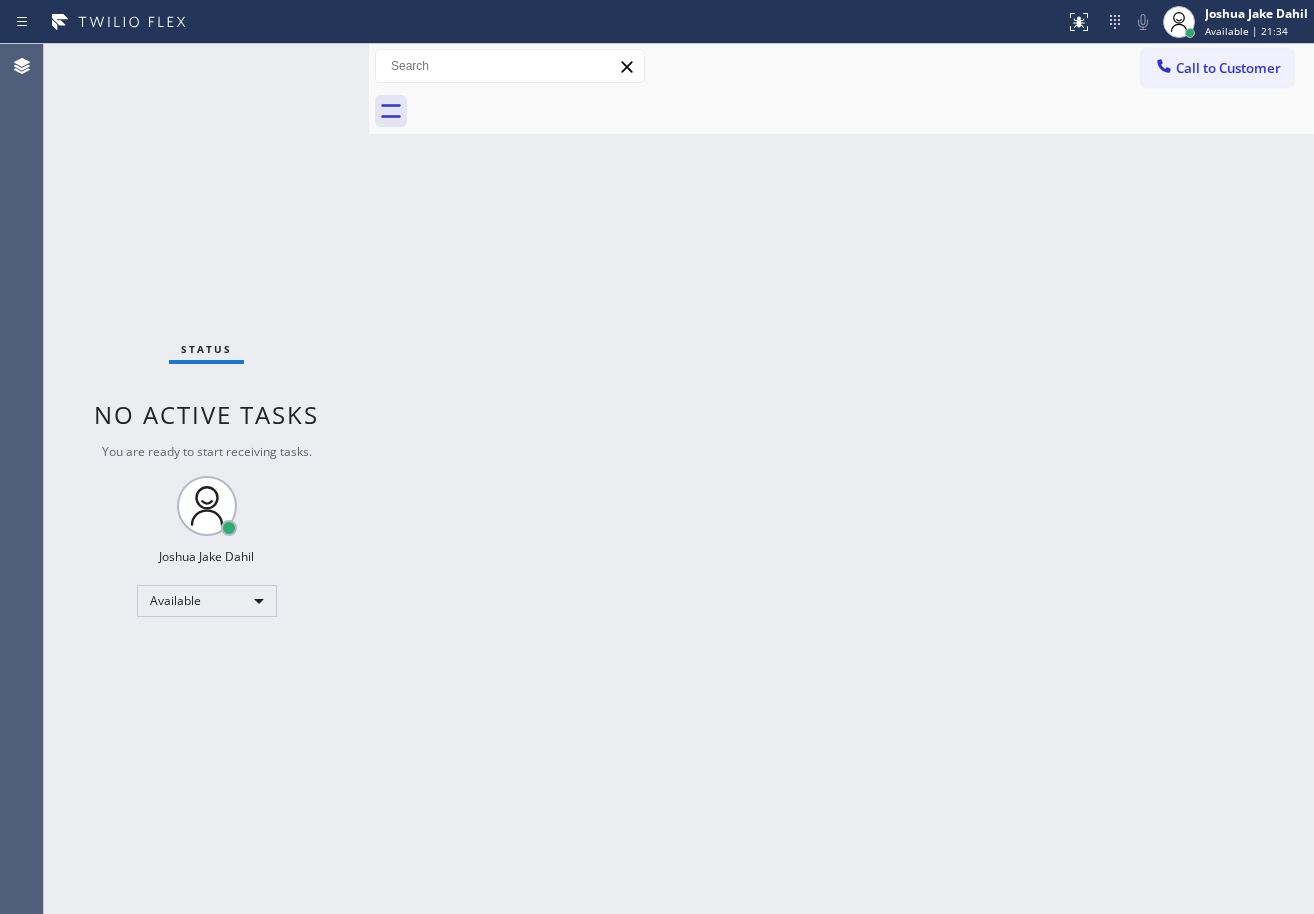 click on "Back to Dashboard Change Sender ID Customers Technicians Select a contact Outbound call Technician Search Technician Your caller id phone number Your caller id phone number Call Technician info Name   Phone none Address none Change Sender ID HVAC +18559994417 5 Star Appliance +18557314952 Appliance Repair +18554611149 Plumbing +18889090120 Air Duct Cleaning +18006865038  Electricians +18005688664 Cancel Change Check personal SMS Reset Change No tabs Call to Customer Outbound call Location Search location Your caller id phone number Customer number Call Outbound call Technician Search Technician Your caller id phone number Your caller id phone number Call" at bounding box center [841, 479] 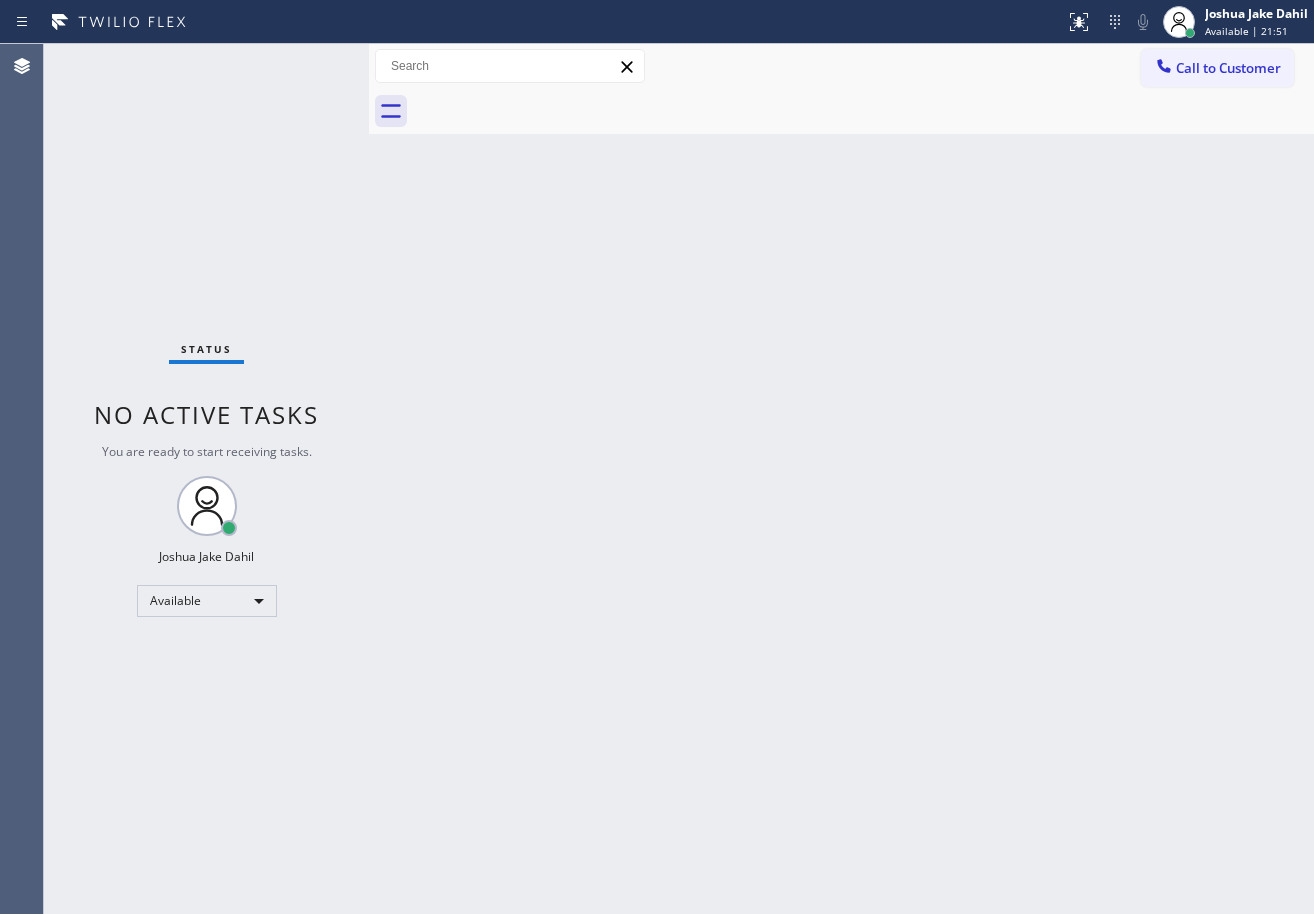 click on "Back to Dashboard Change Sender ID Customers Technicians Select a contact Outbound call Technician Search Technician Your caller id phone number Your caller id phone number Call Technician info Name   Phone none Address none Change Sender ID HVAC +18559994417 5 Star Appliance +18557314952 Appliance Repair +18554611149 Plumbing +18889090120 Air Duct Cleaning +18006865038  Electricians +18005688664 Cancel Change Check personal SMS Reset Change No tabs Call to Customer Outbound call Location Search location Your caller id phone number Customer number Call Outbound call Technician Search Technician Your caller id phone number Your caller id phone number Call" at bounding box center [841, 479] 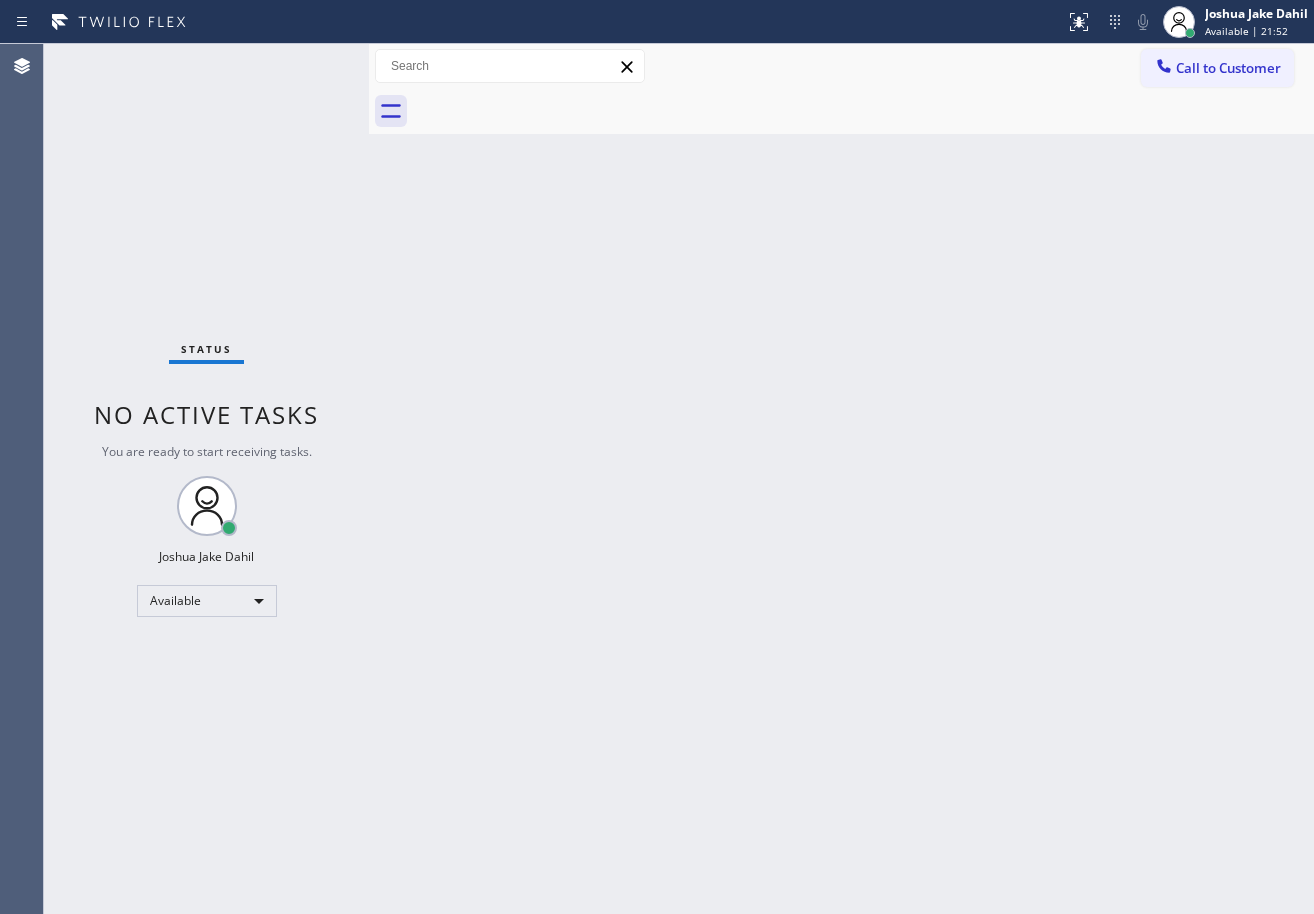 click on "Status  No active tasks   You are ready to start receiving tasks.  [FIRST] [LAST] Available" at bounding box center [206, 479] 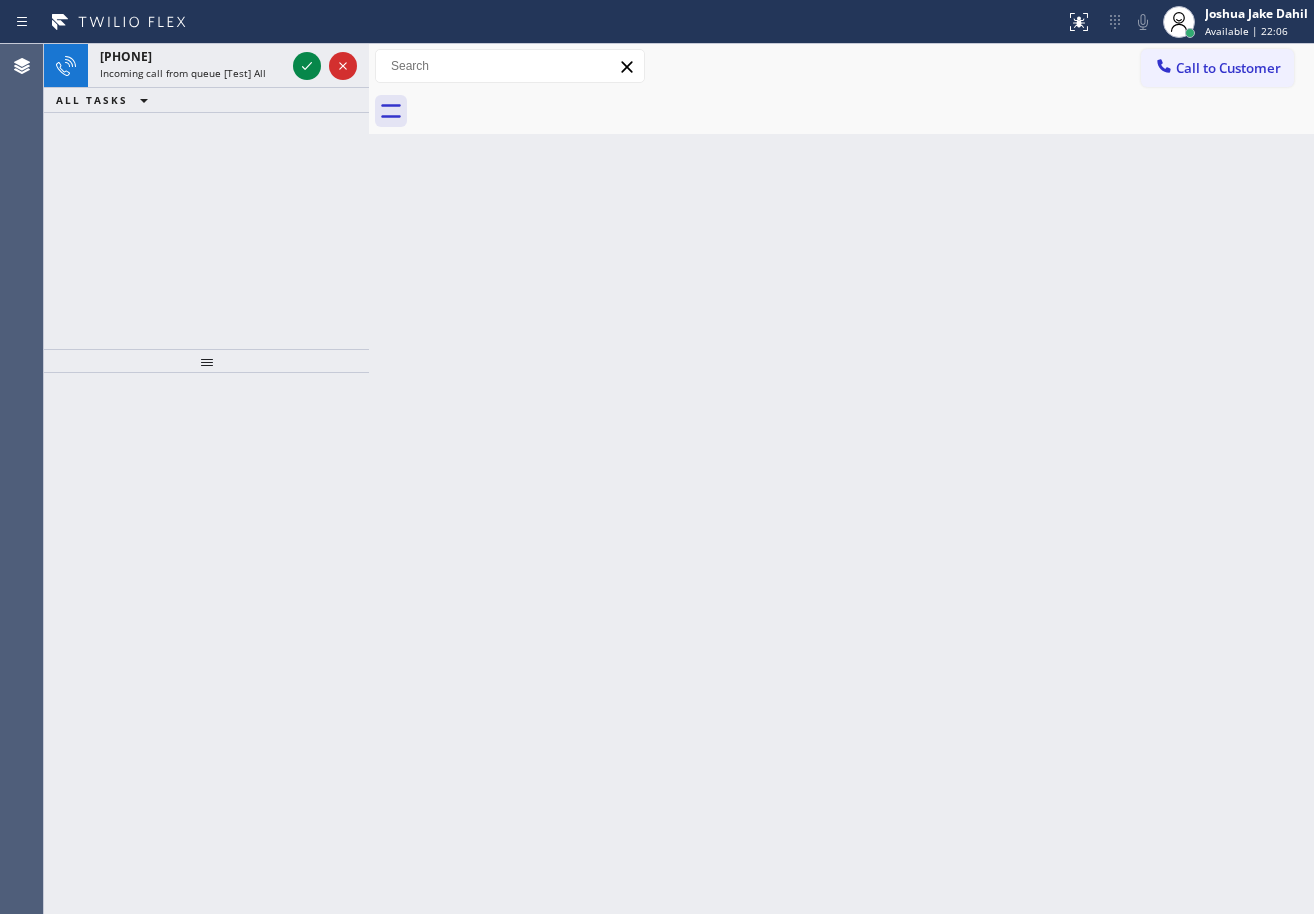 click 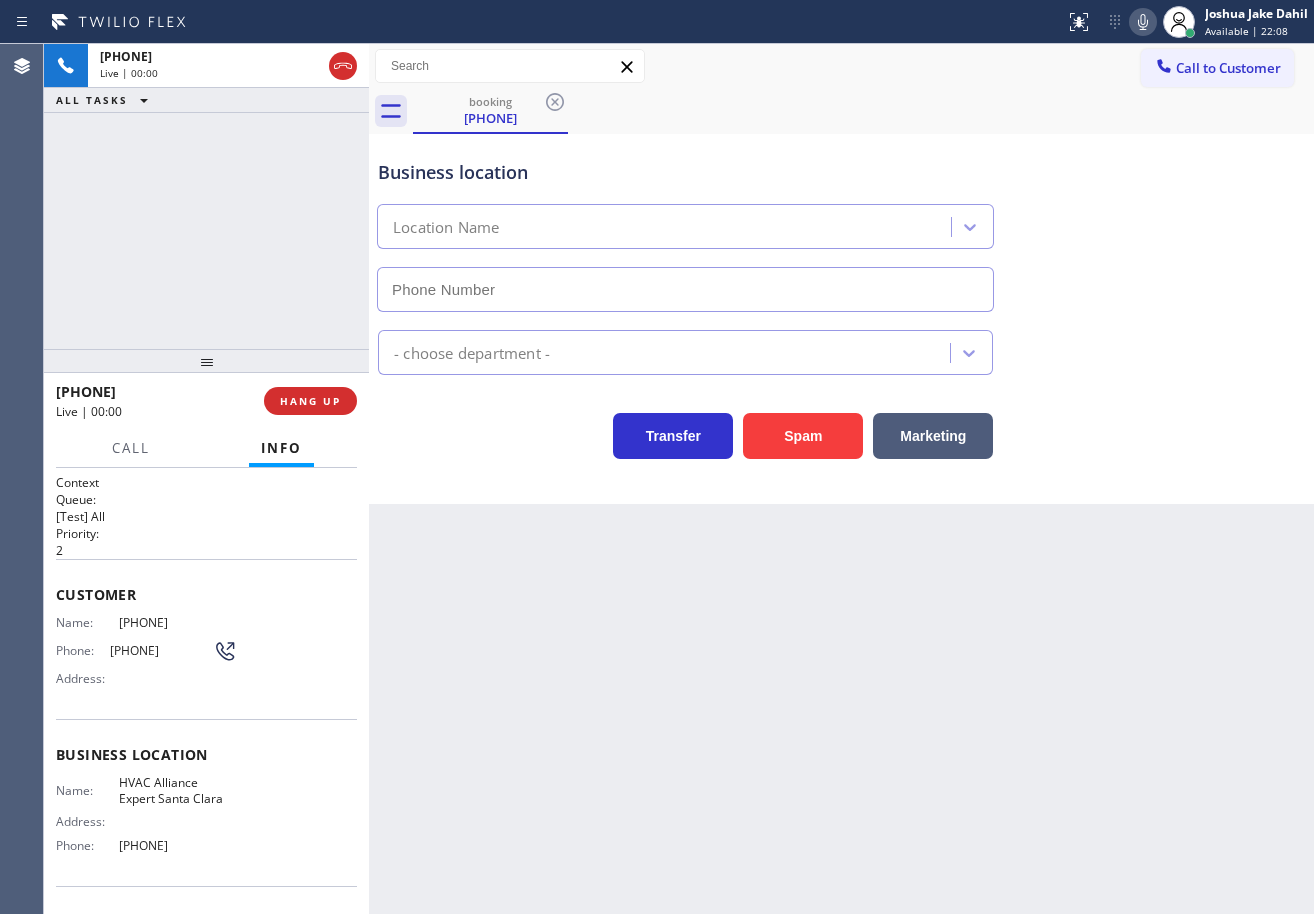 type on "[PHONE]" 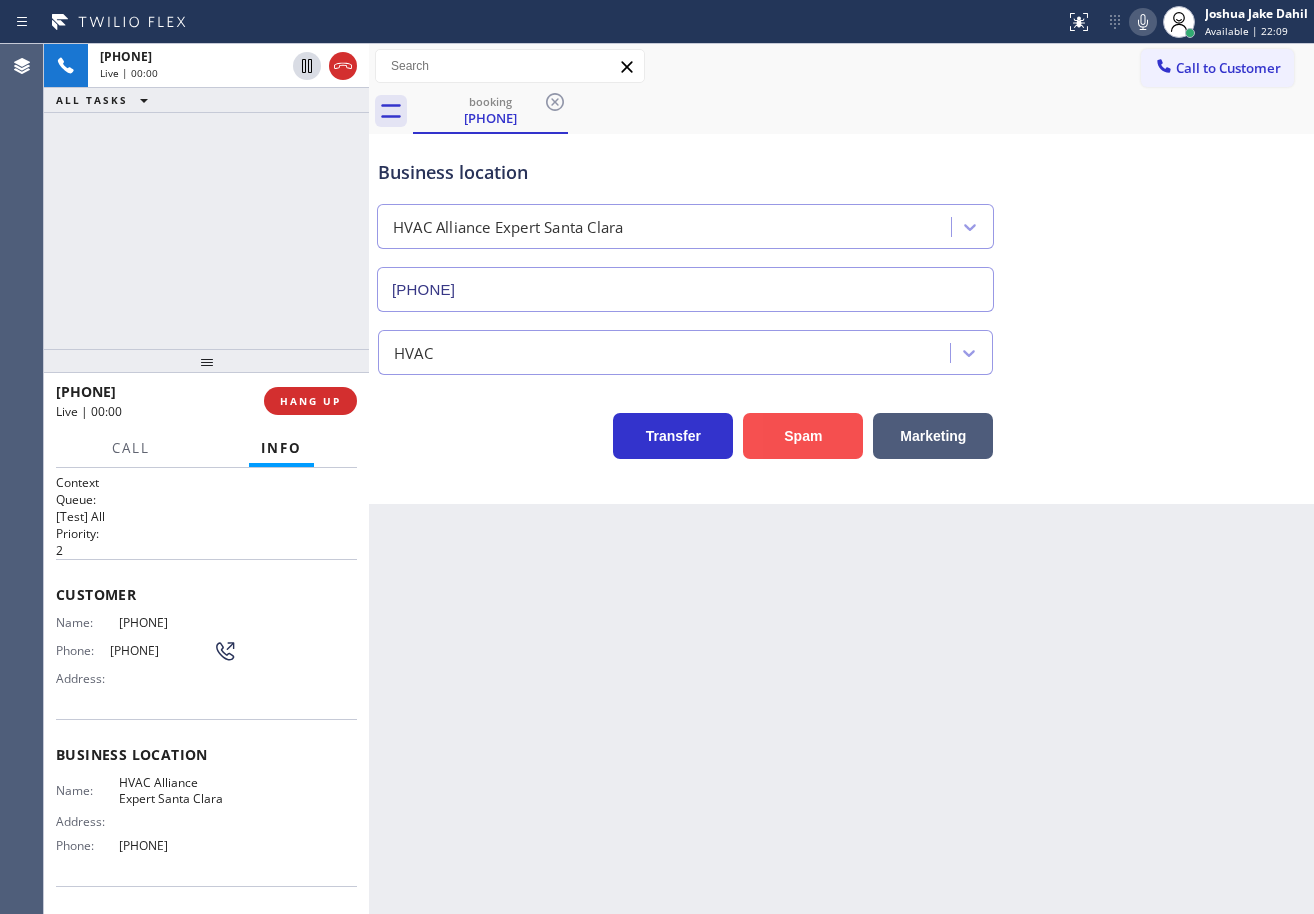 click on "Spam" at bounding box center [803, 436] 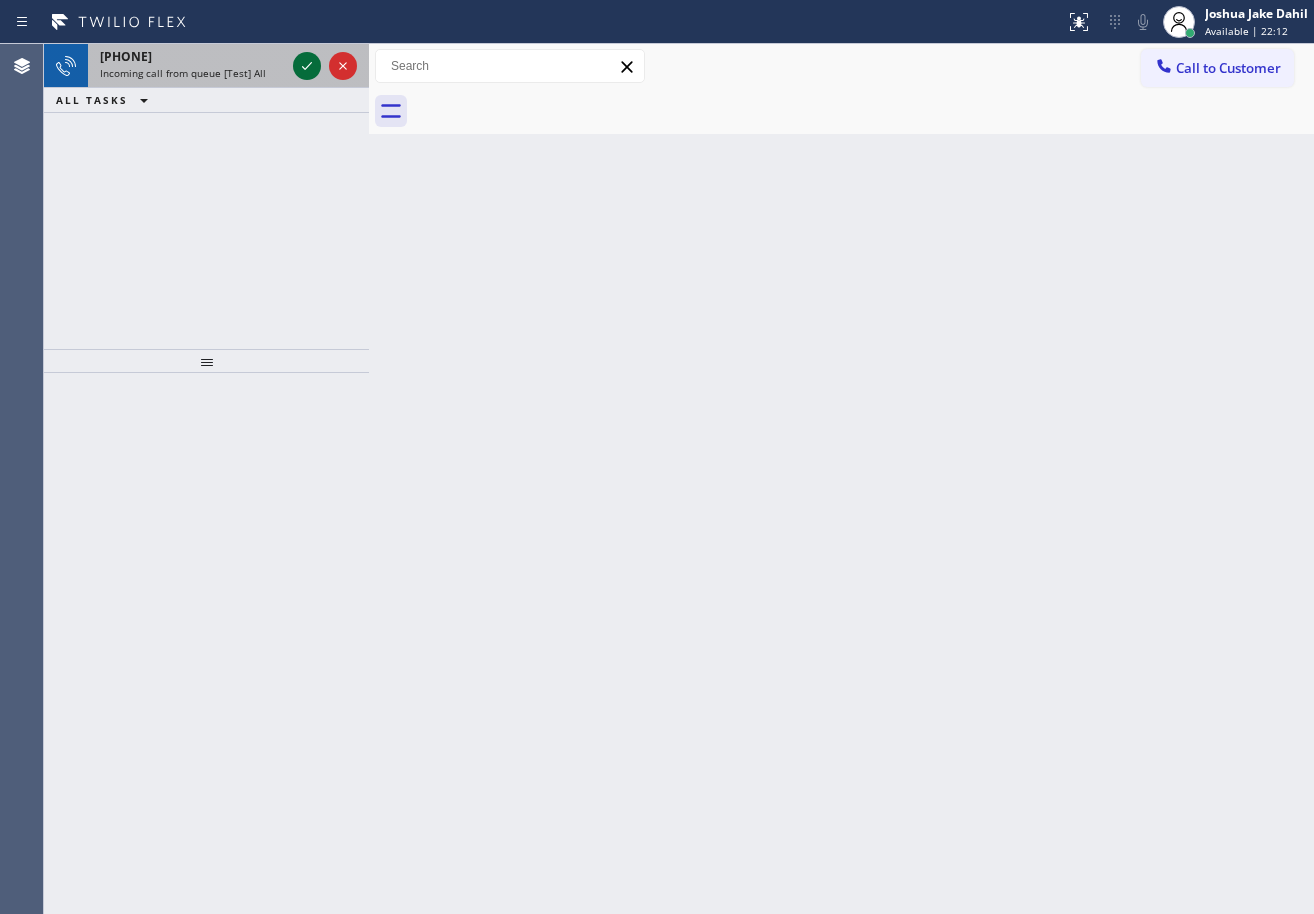 click 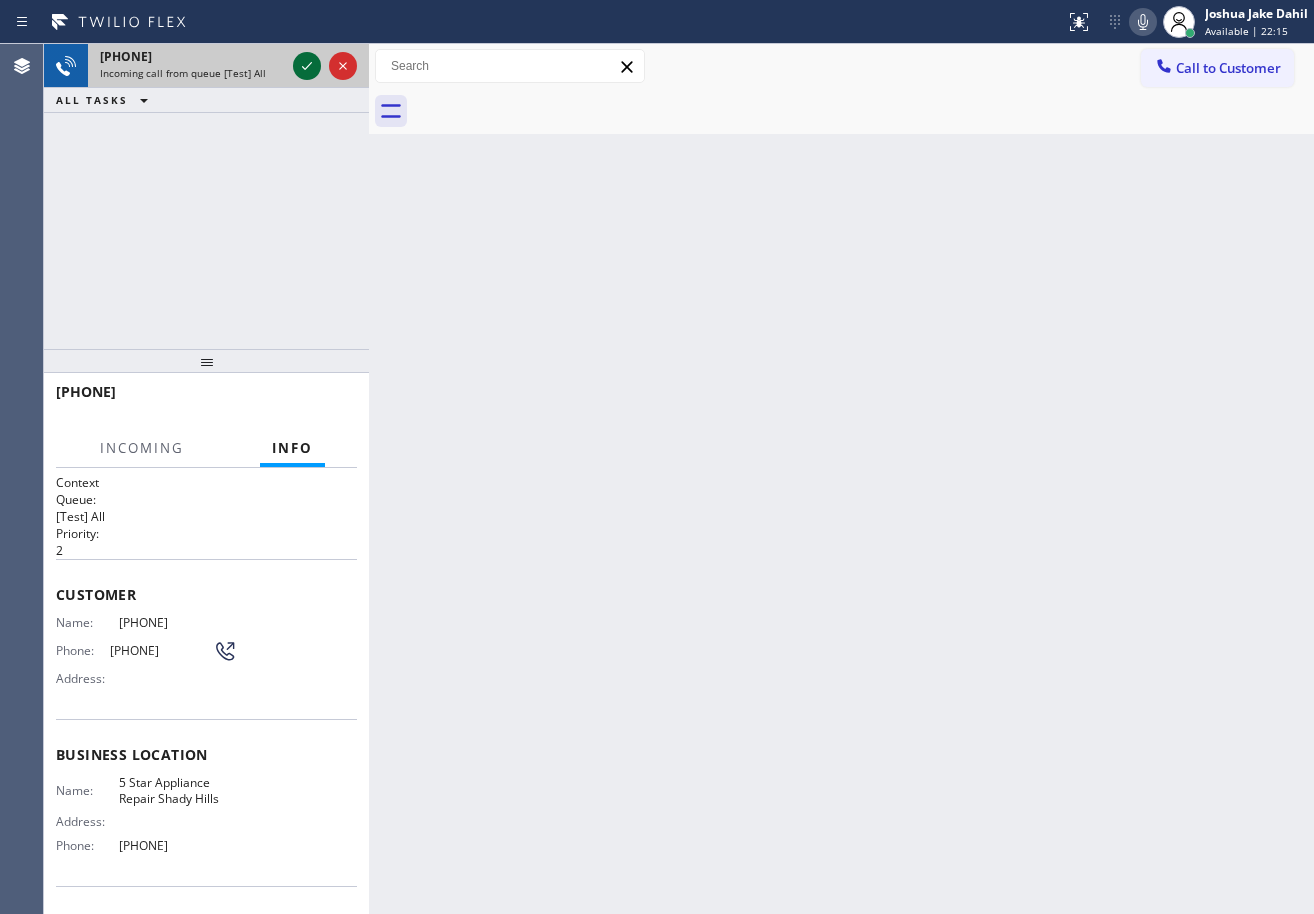 click on "[PHONE]" at bounding box center [192, 56] 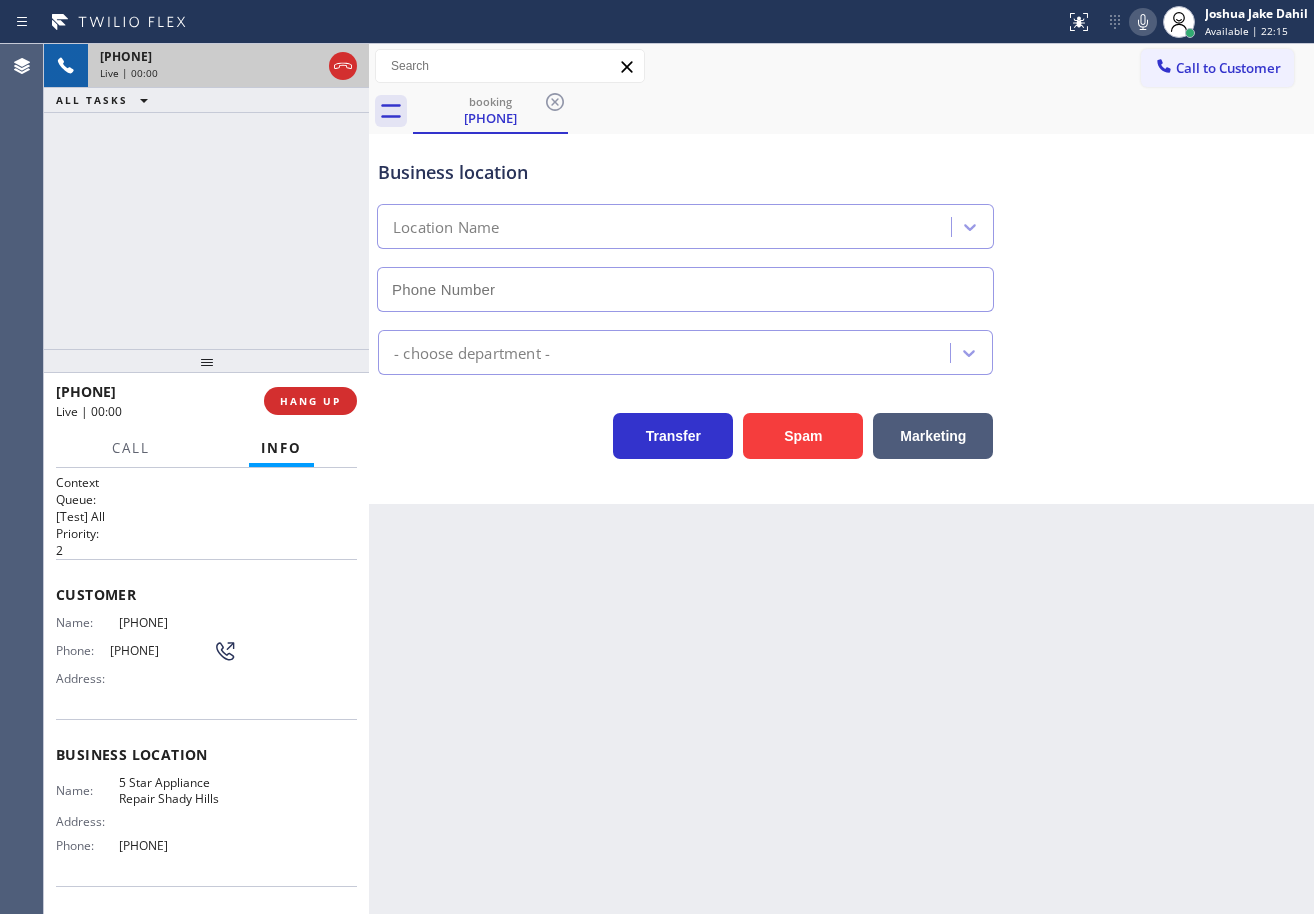 type on "[PHONE]" 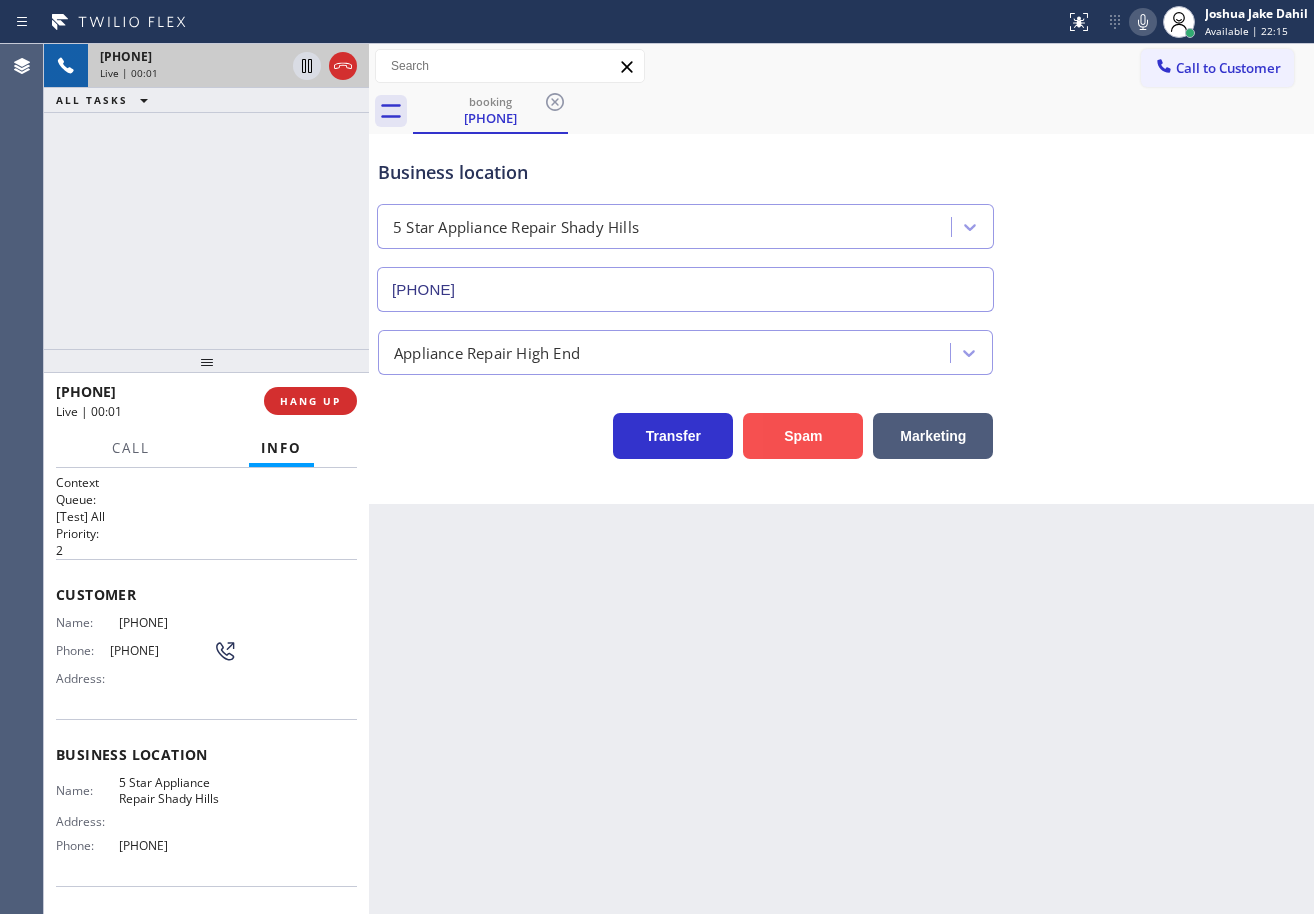 click on "Transfer Spam Marketing" at bounding box center (685, 431) 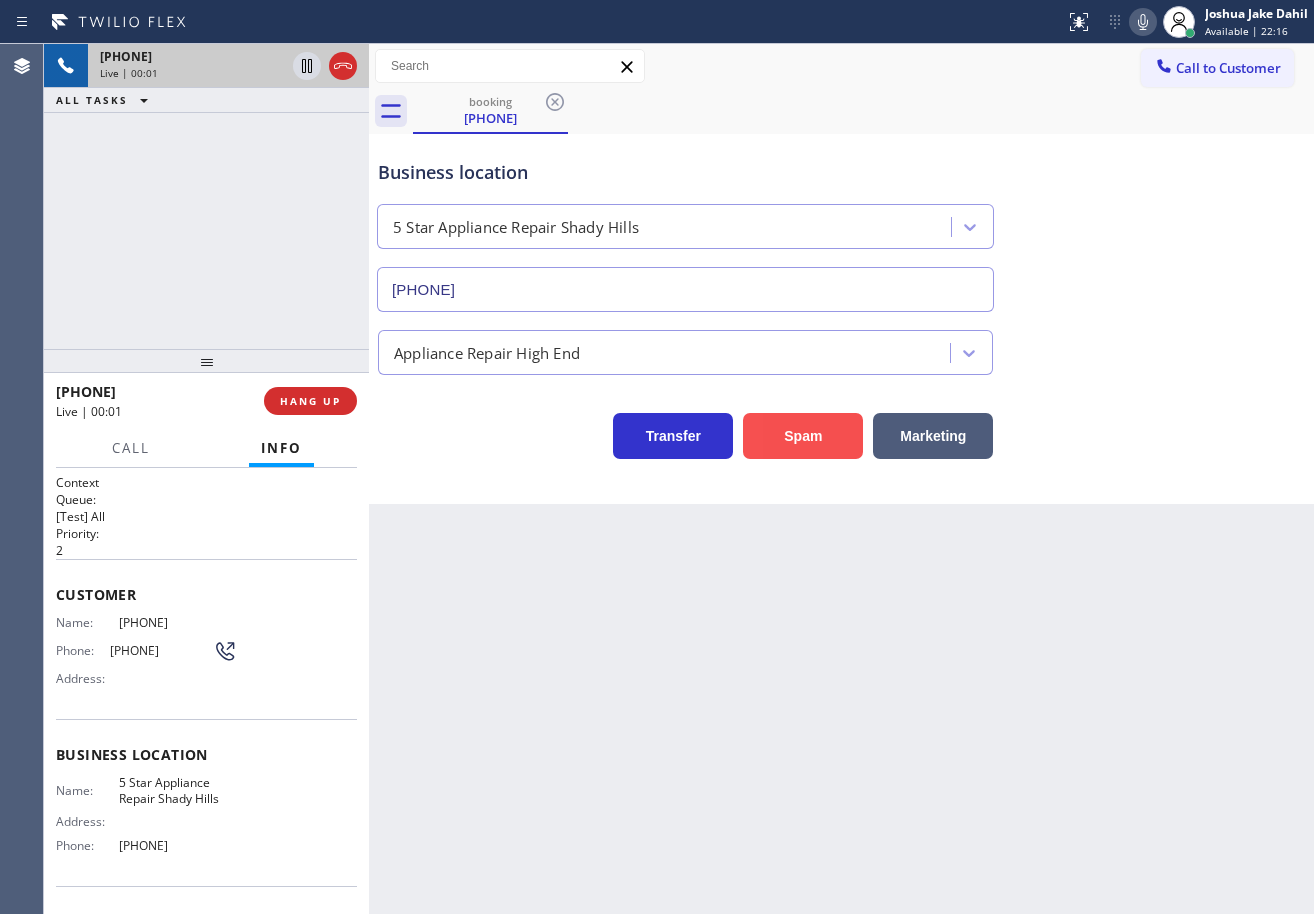 click on "Spam" at bounding box center (803, 436) 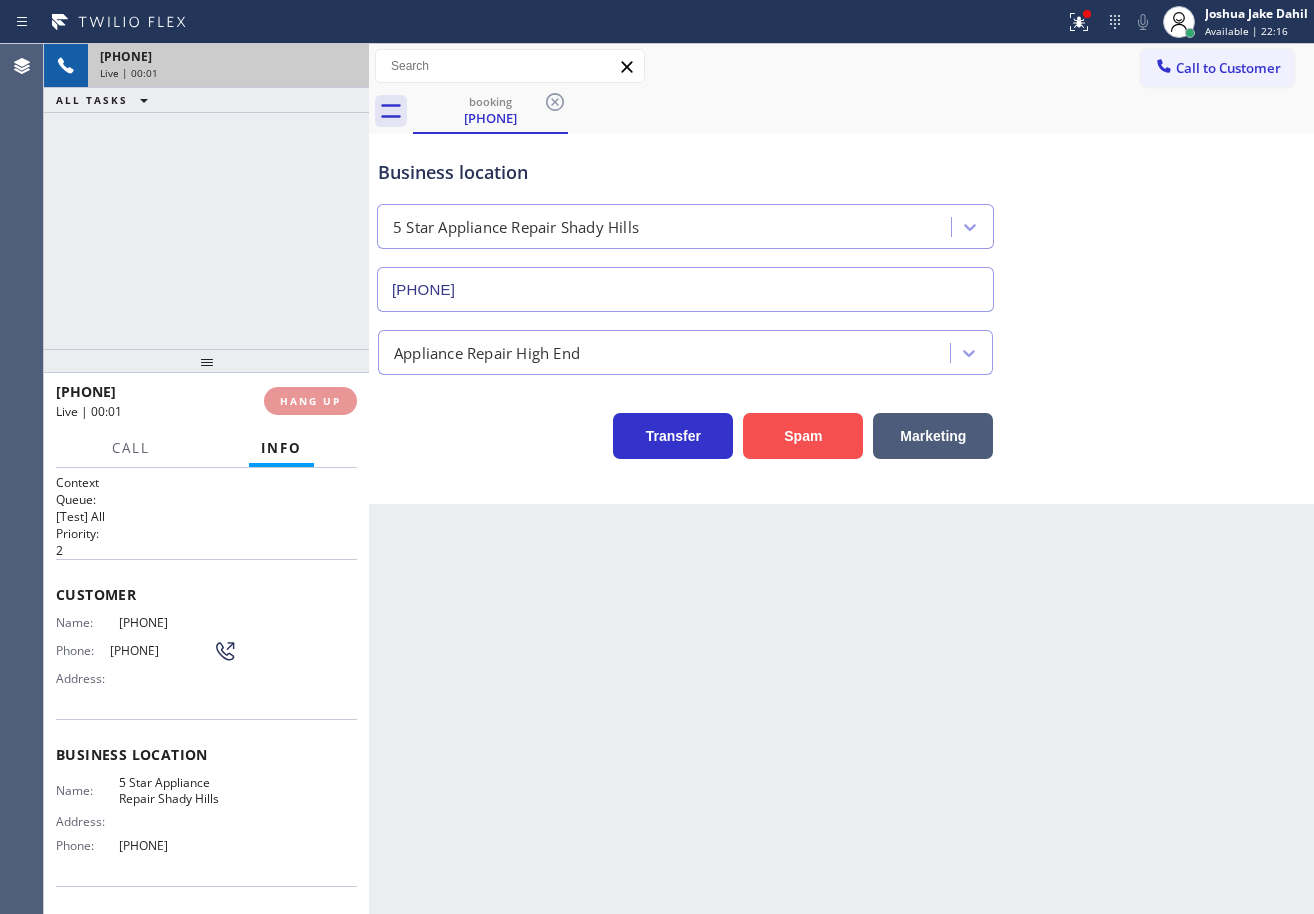 click on "Spam" at bounding box center [803, 436] 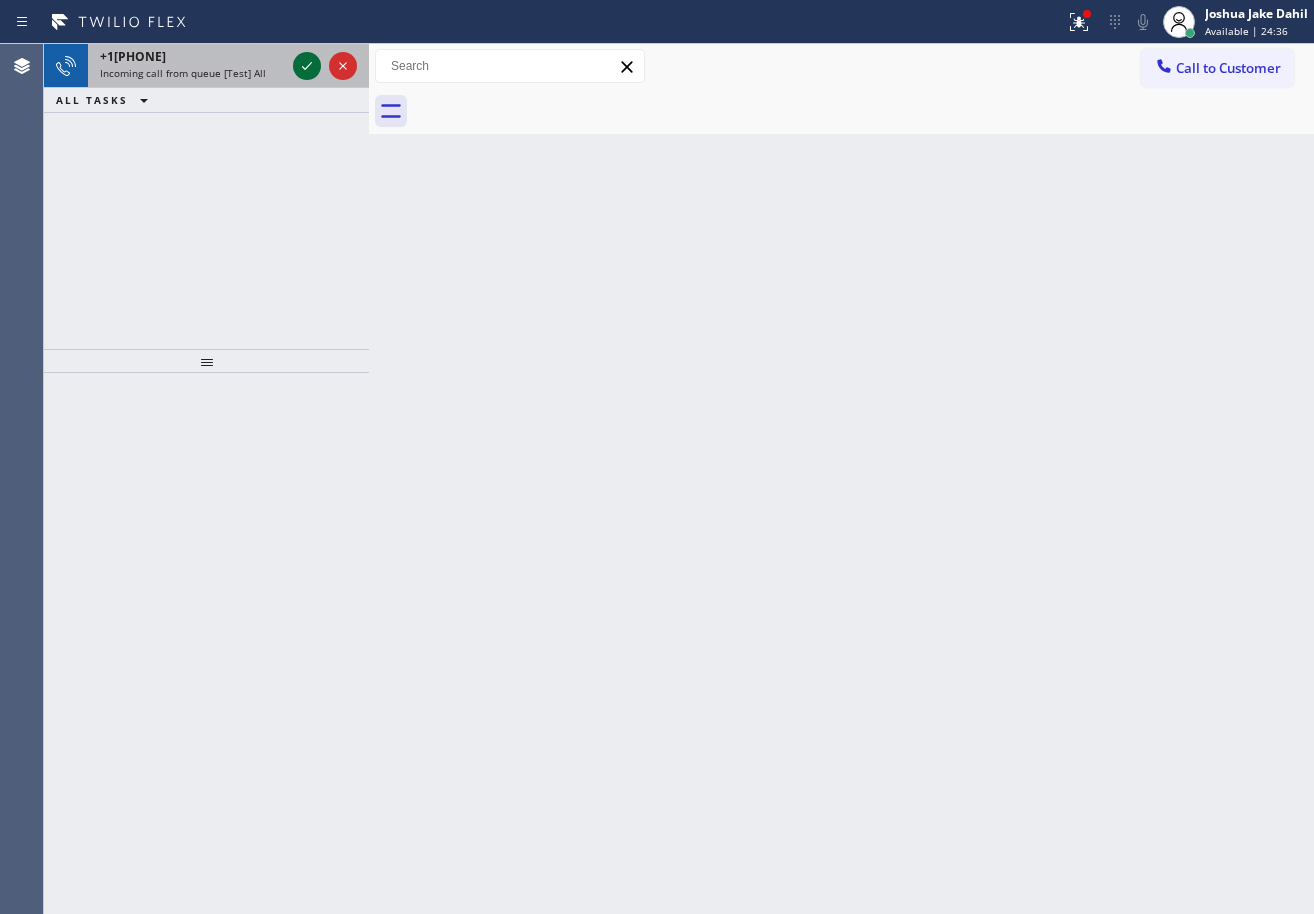 click 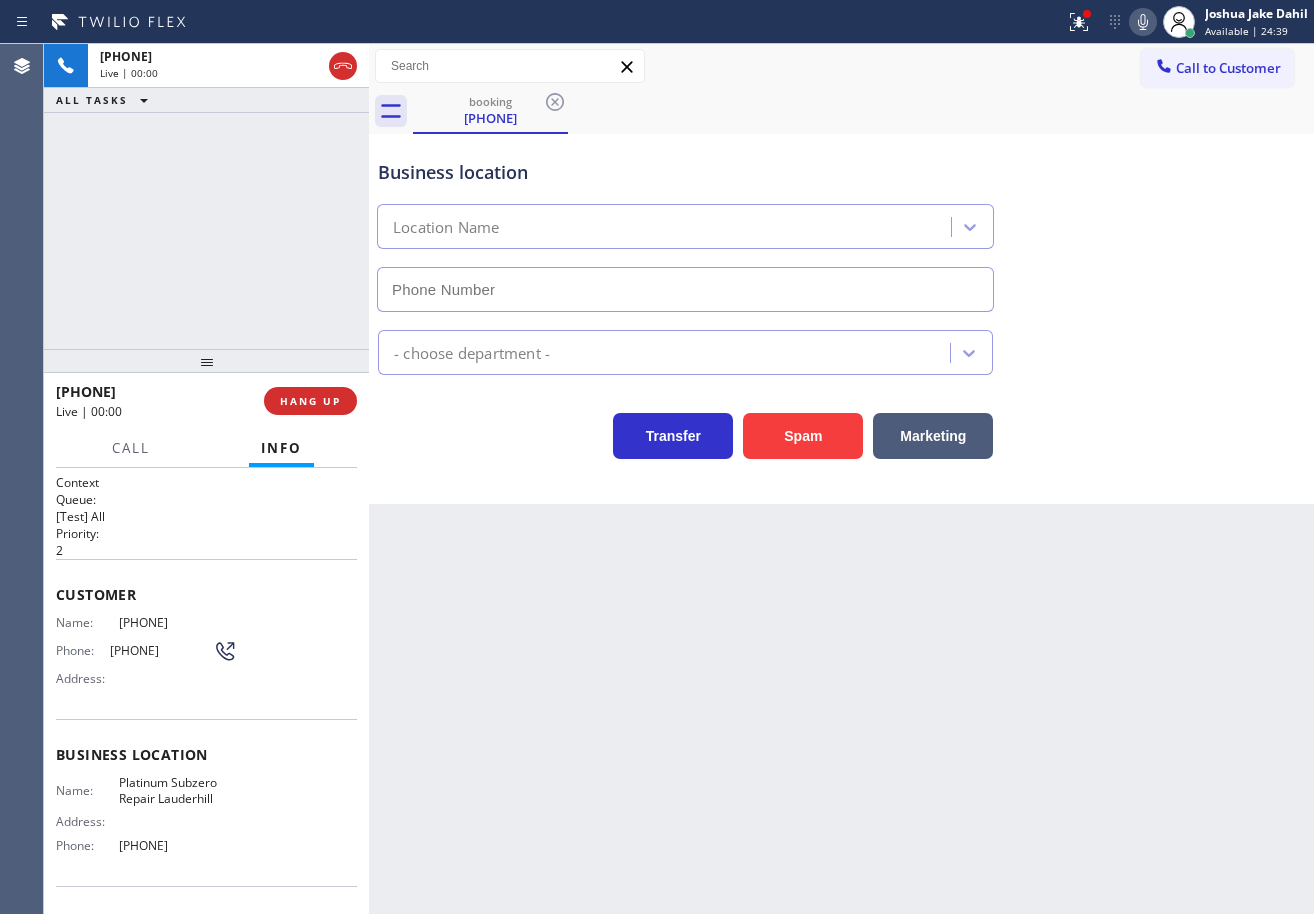 type on "[PHONE]" 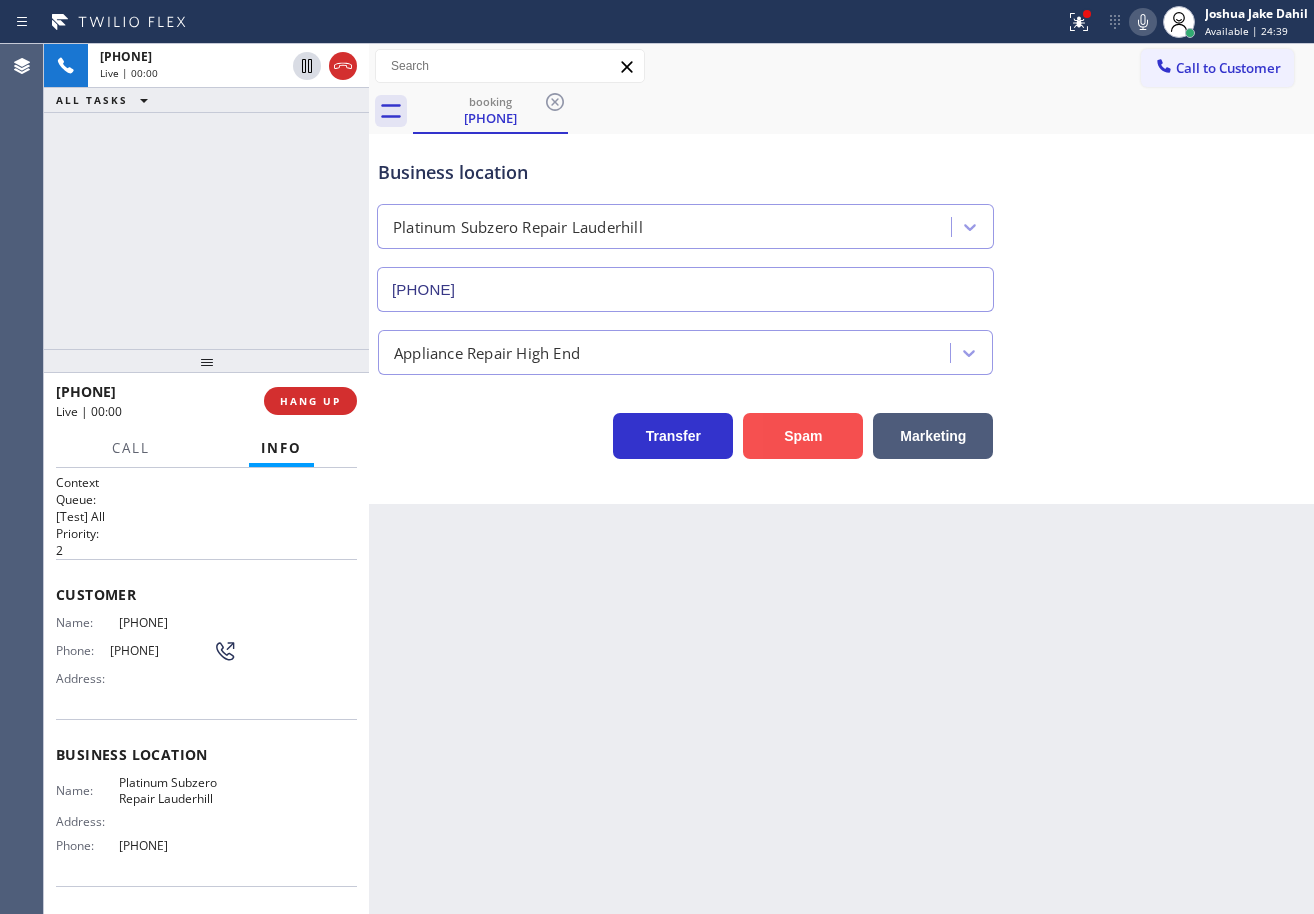 click on "Spam" at bounding box center [803, 436] 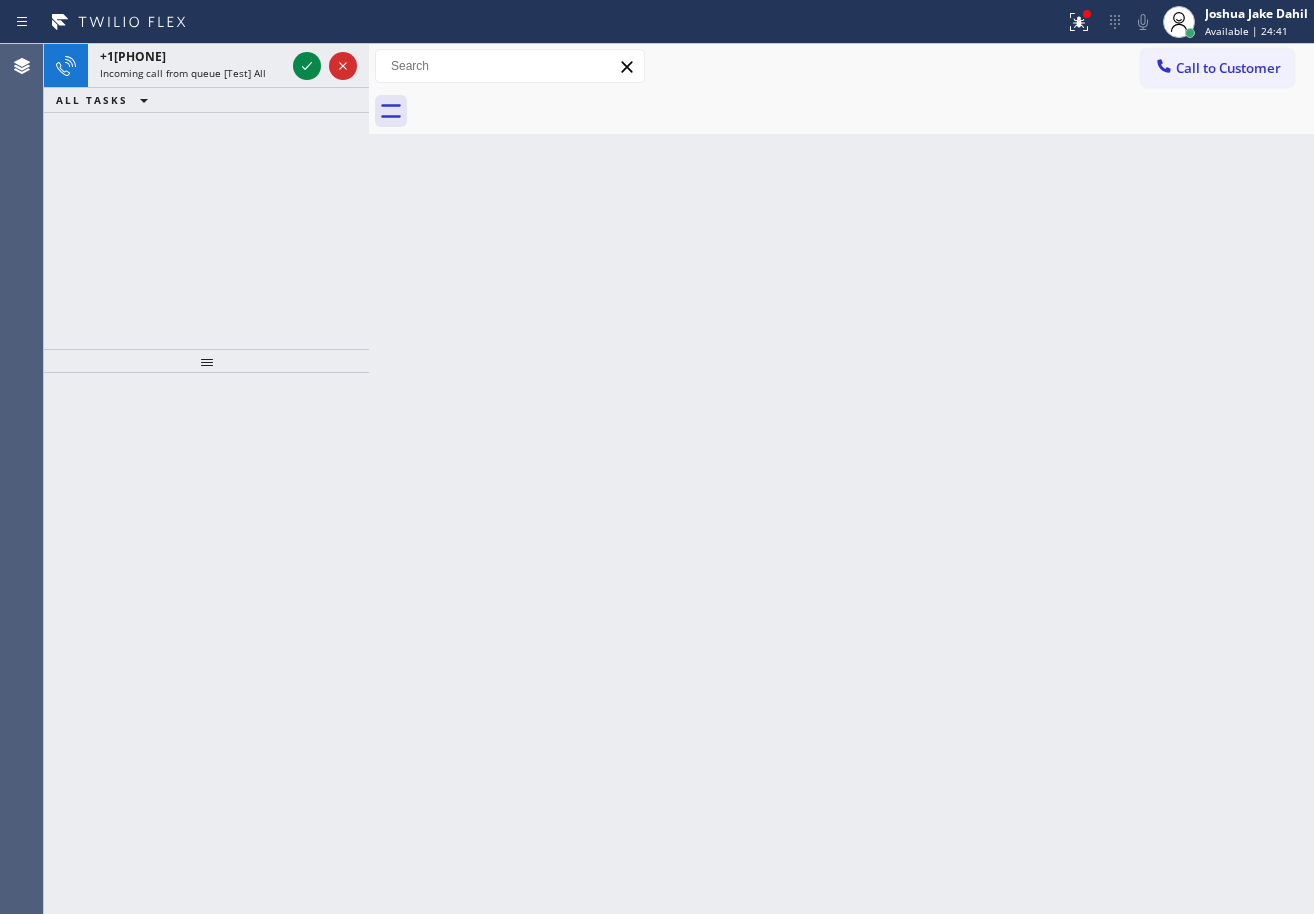 click 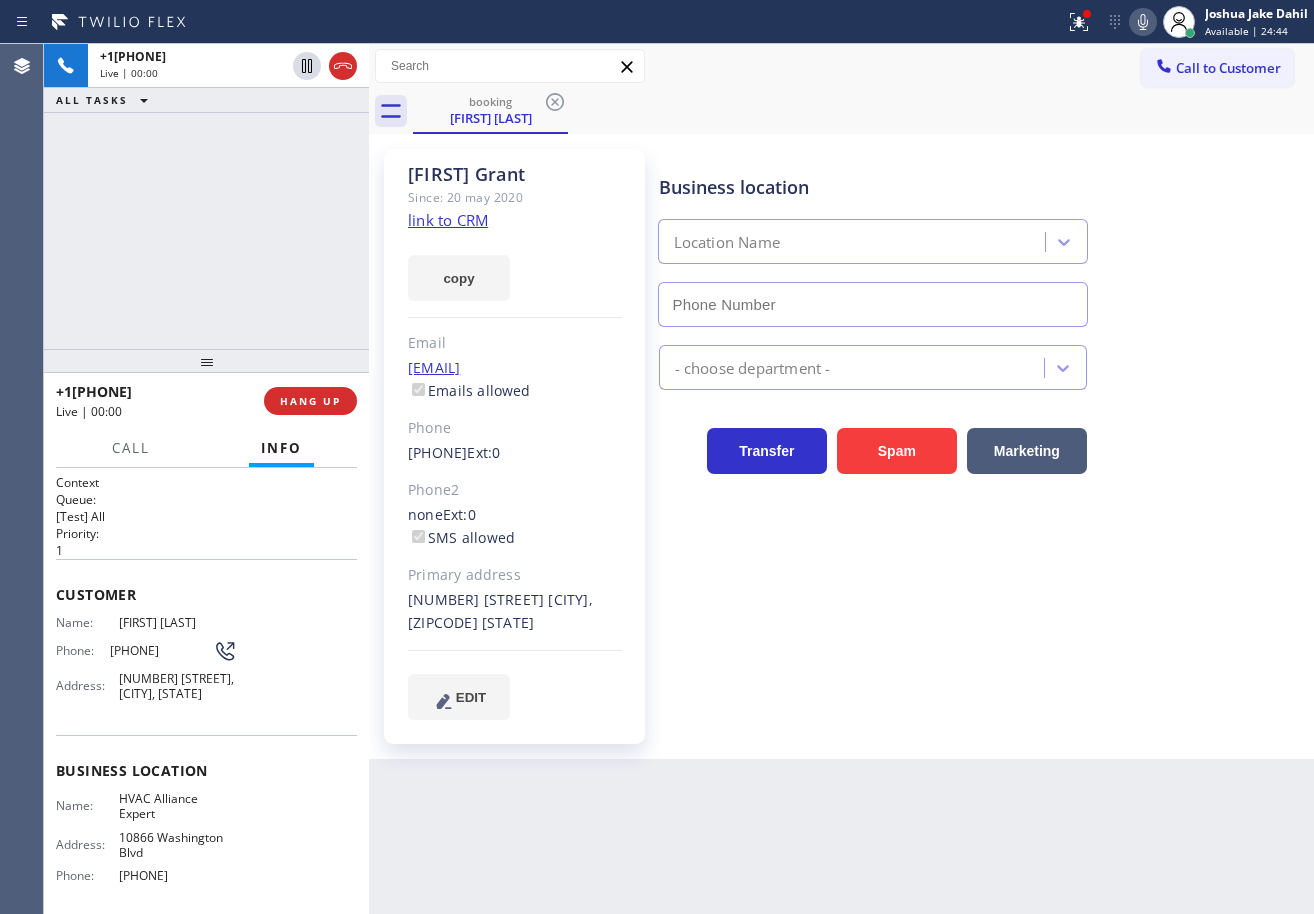 type on "[PHONE]" 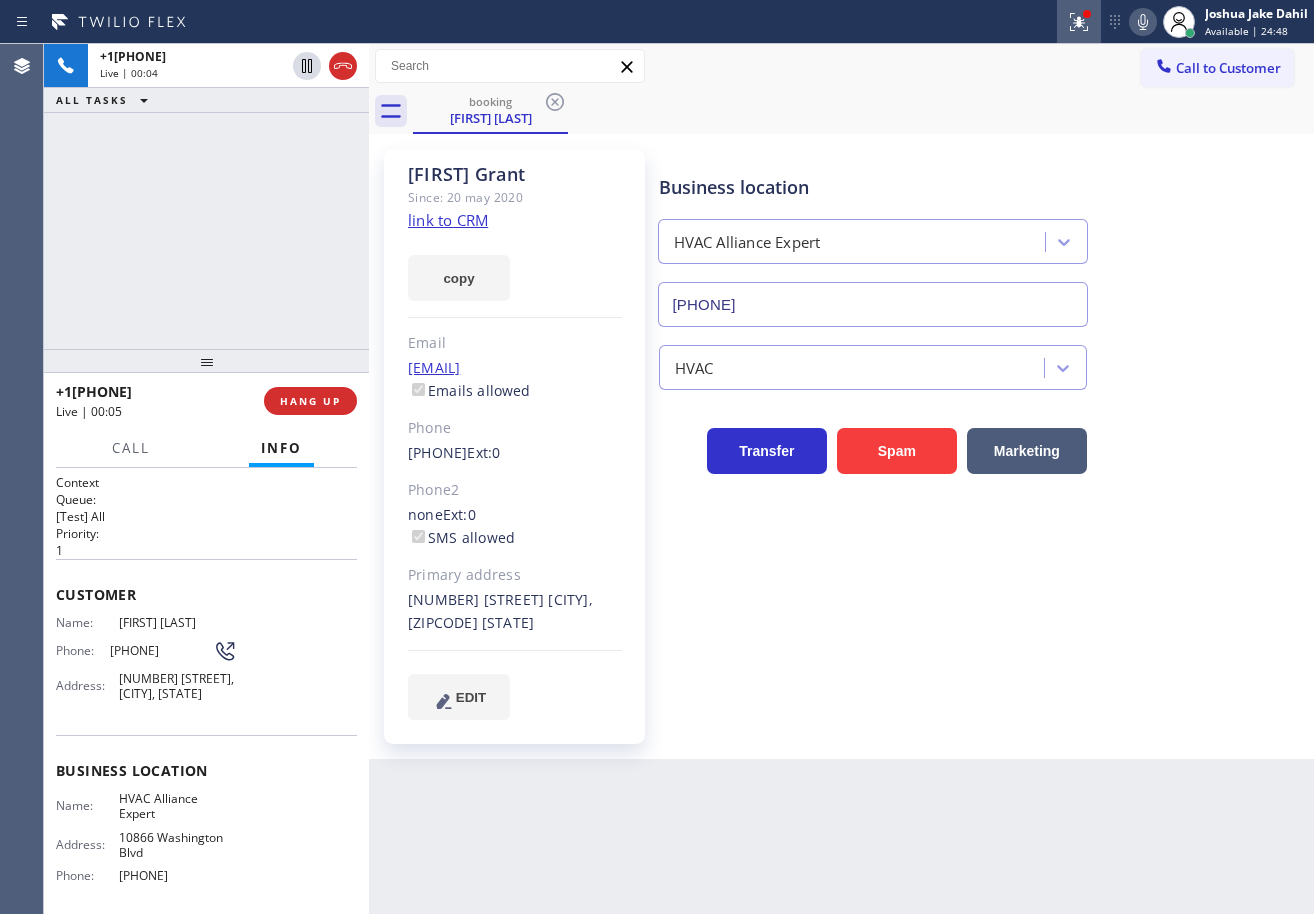 click 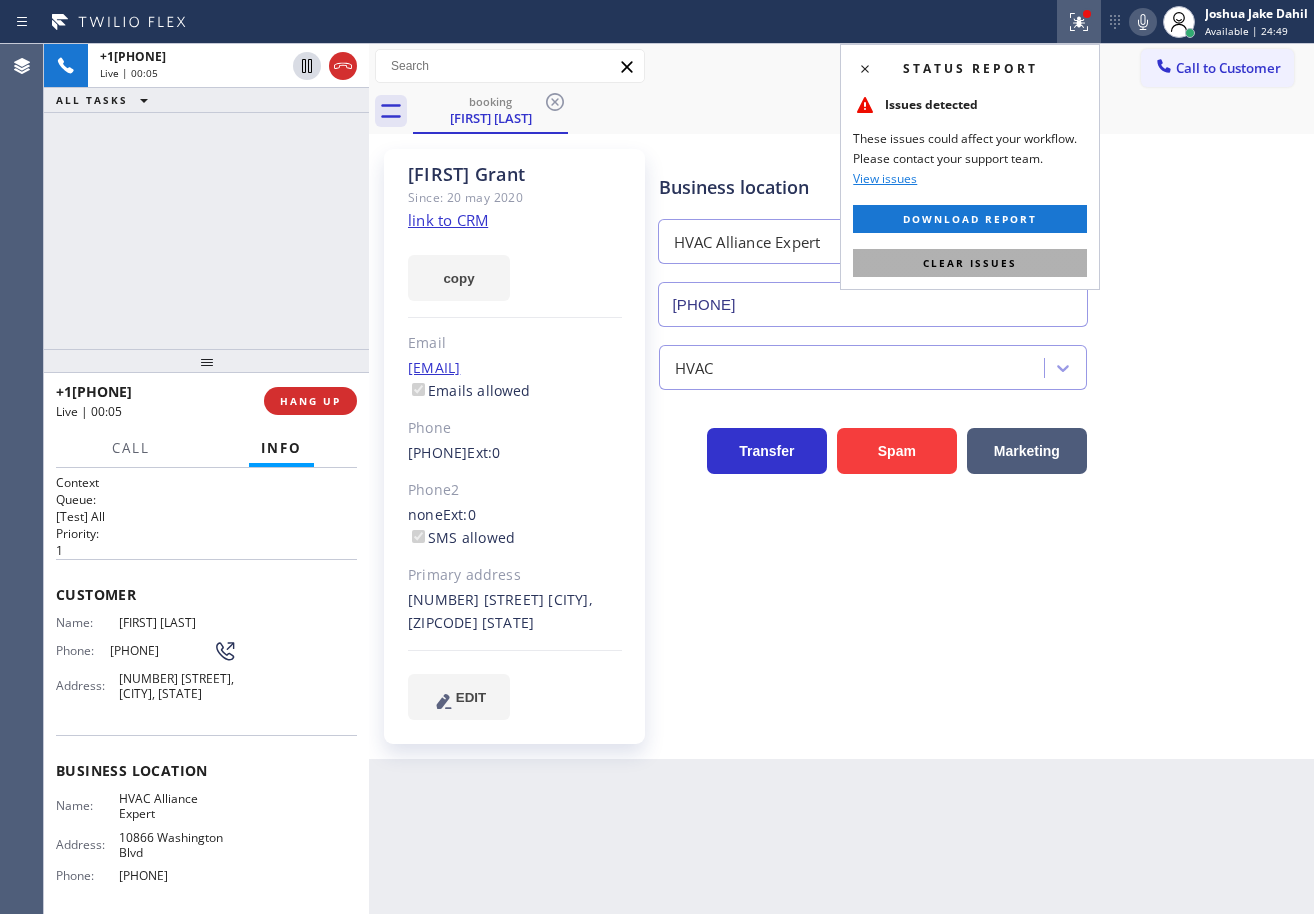 click on "Clear issues" at bounding box center (970, 263) 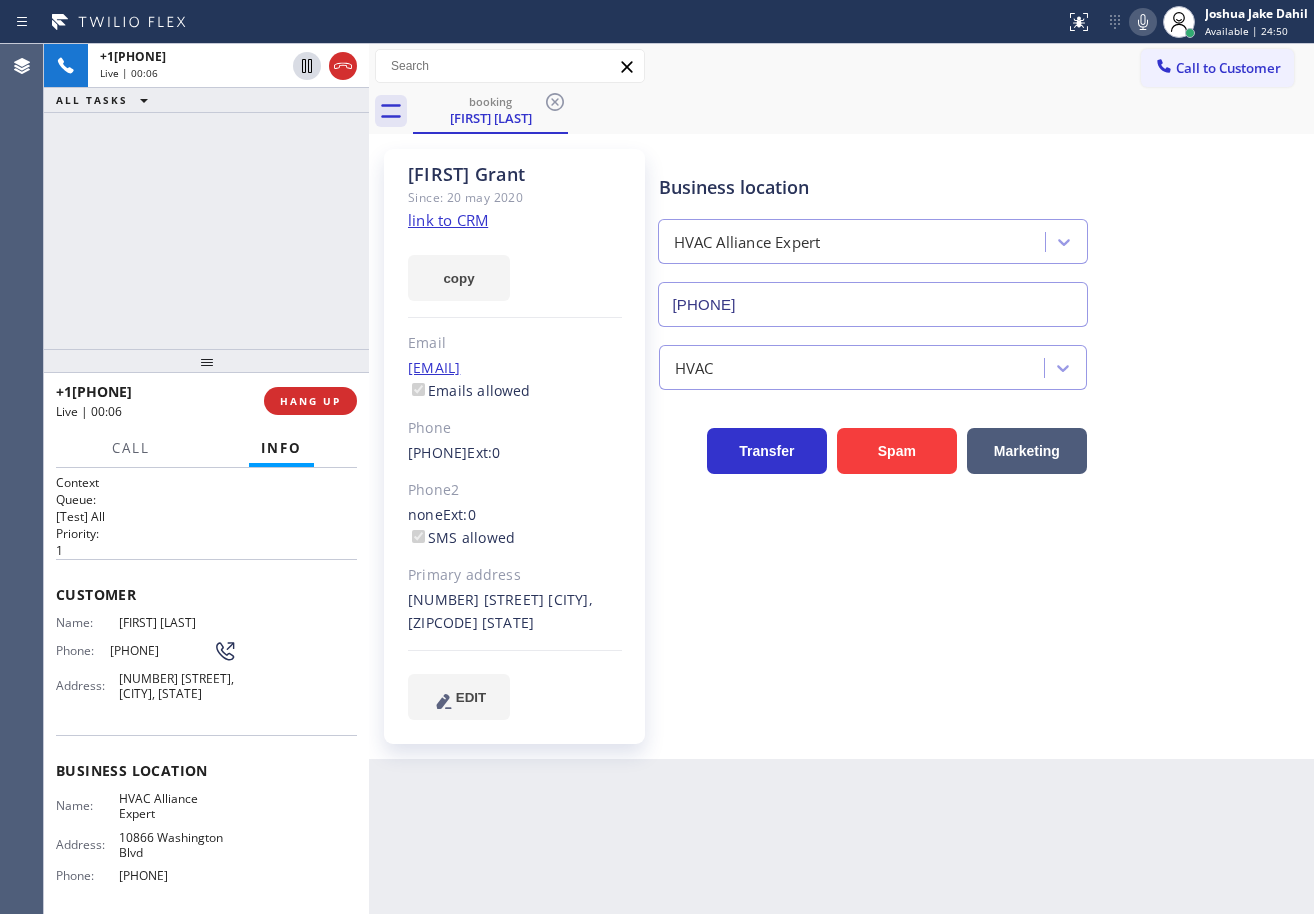 click on "link to CRM" 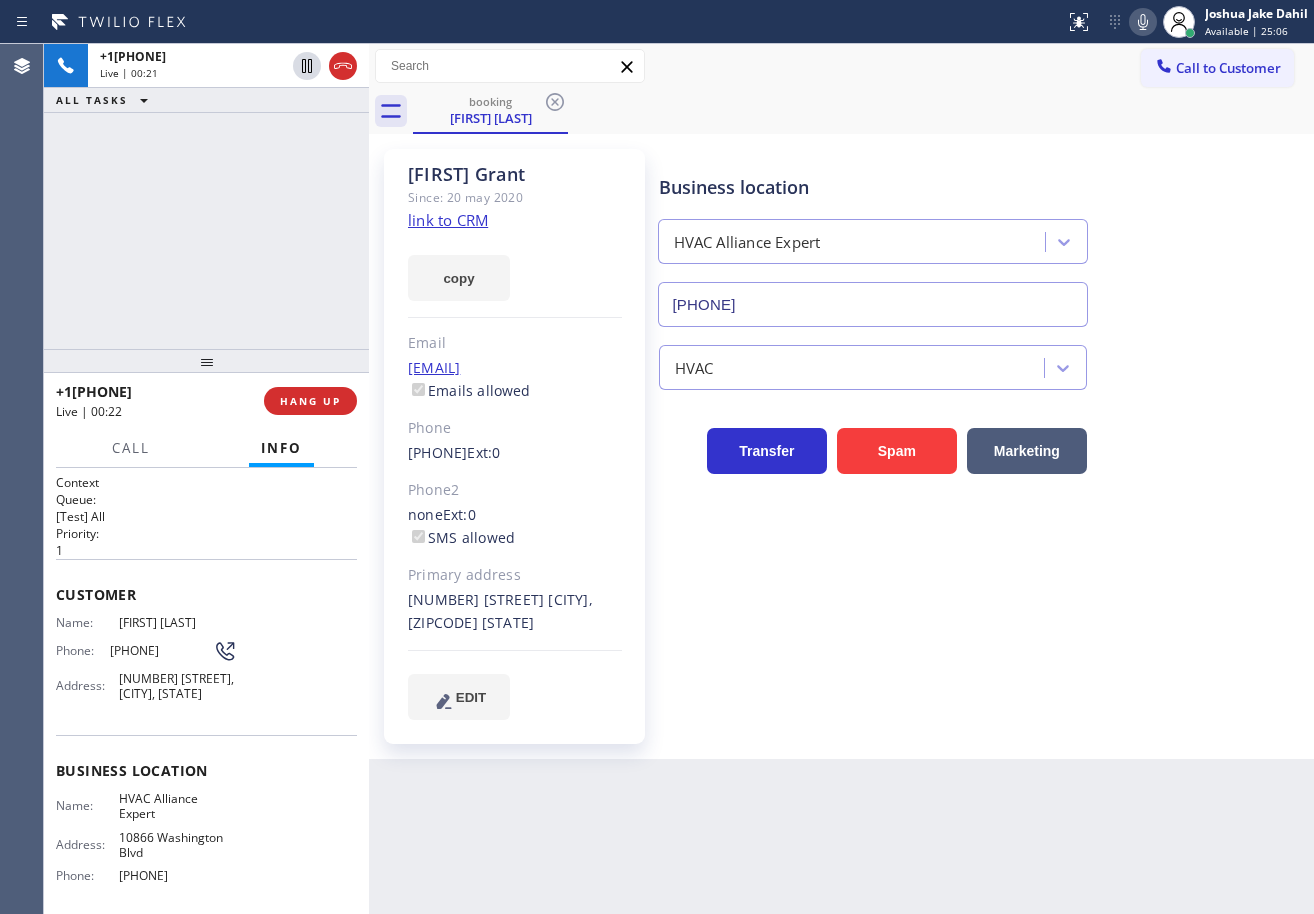 click on "[PHONE] Live | 00:21 ALL TASKS ALL TASKS ACTIVE TASKS TASKS IN WRAP UP" at bounding box center [206, 196] 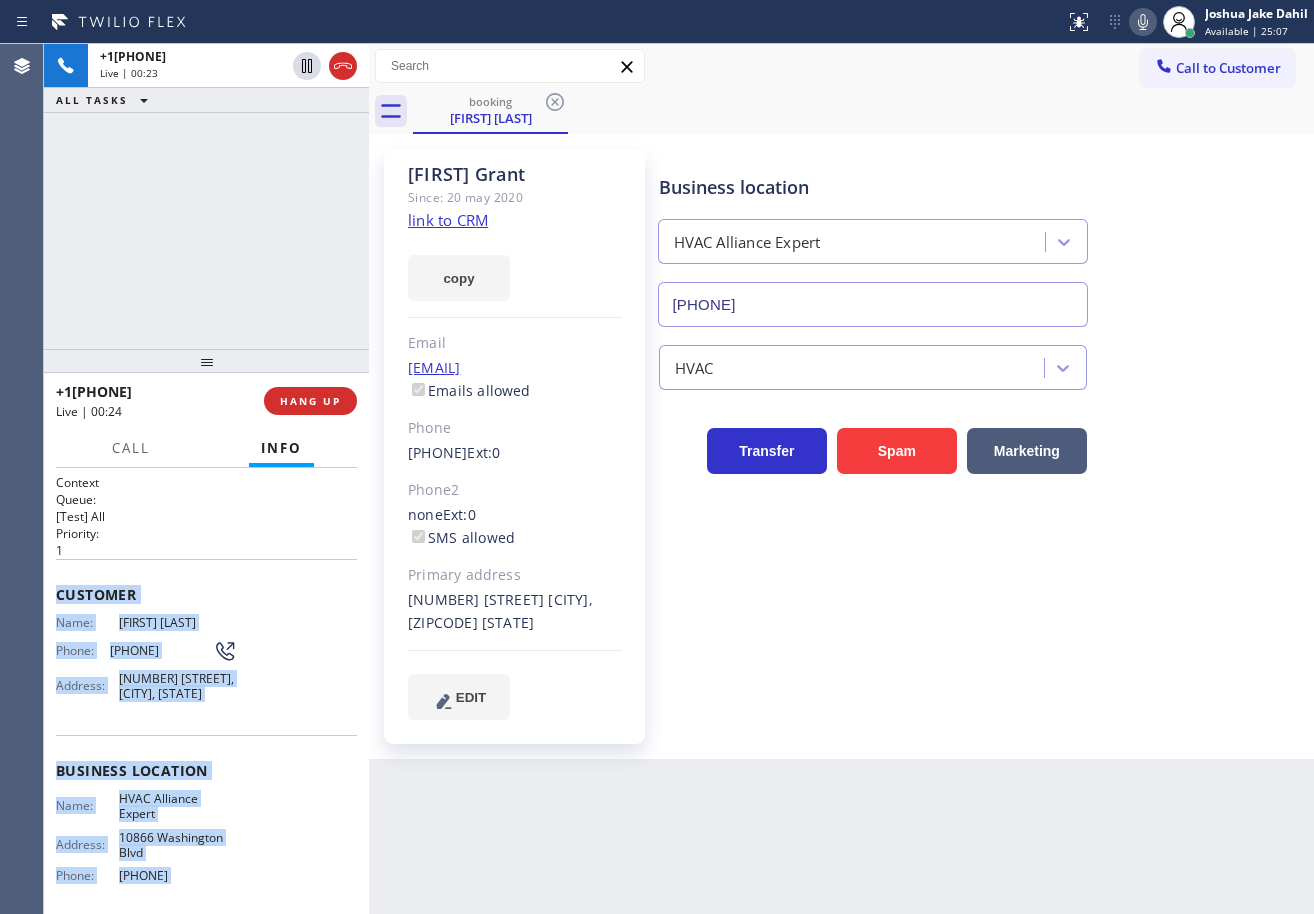 scroll, scrollTop: 176, scrollLeft: 0, axis: vertical 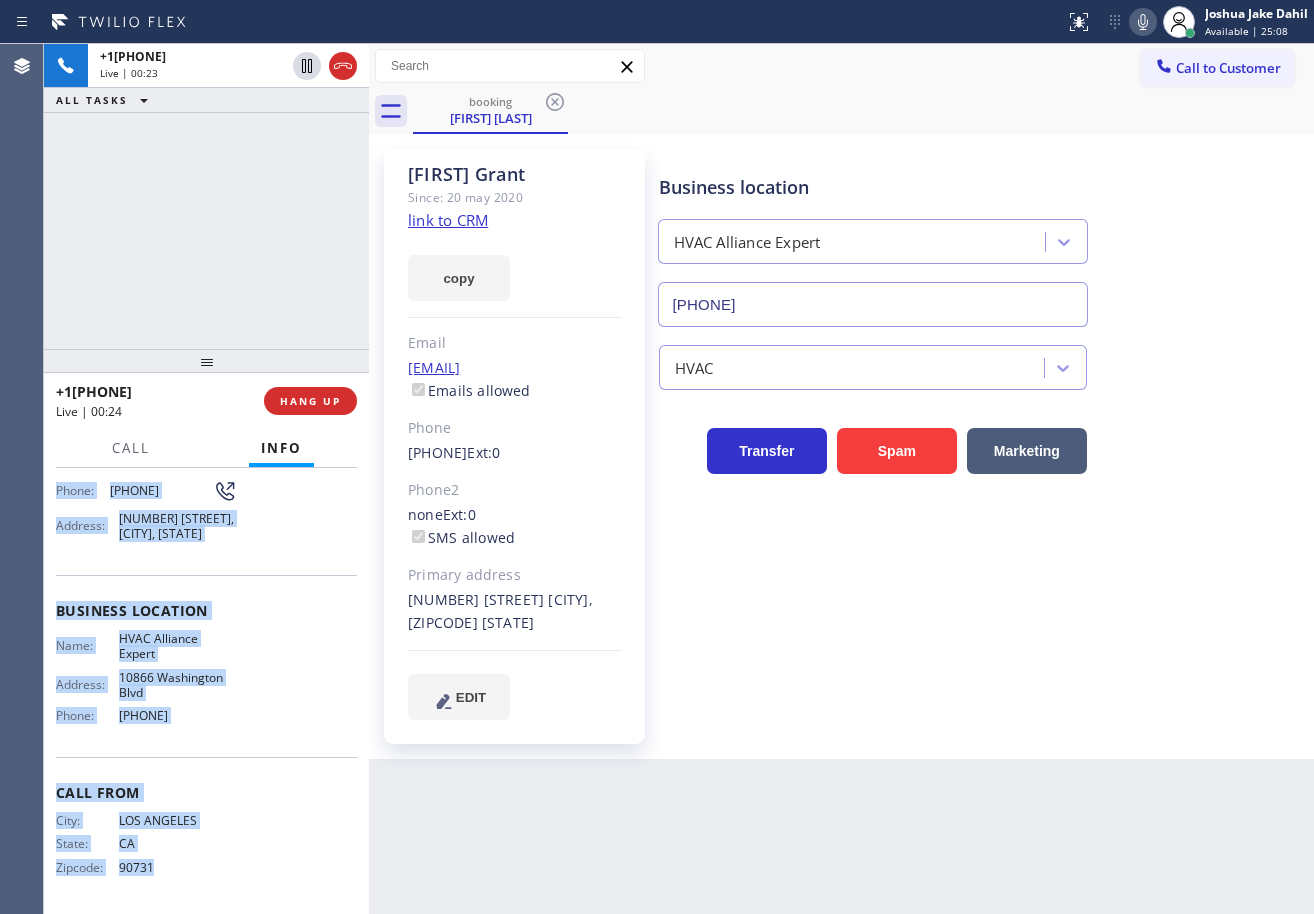 drag, startPoint x: 48, startPoint y: 590, endPoint x: 930, endPoint y: 531, distance: 883.9711 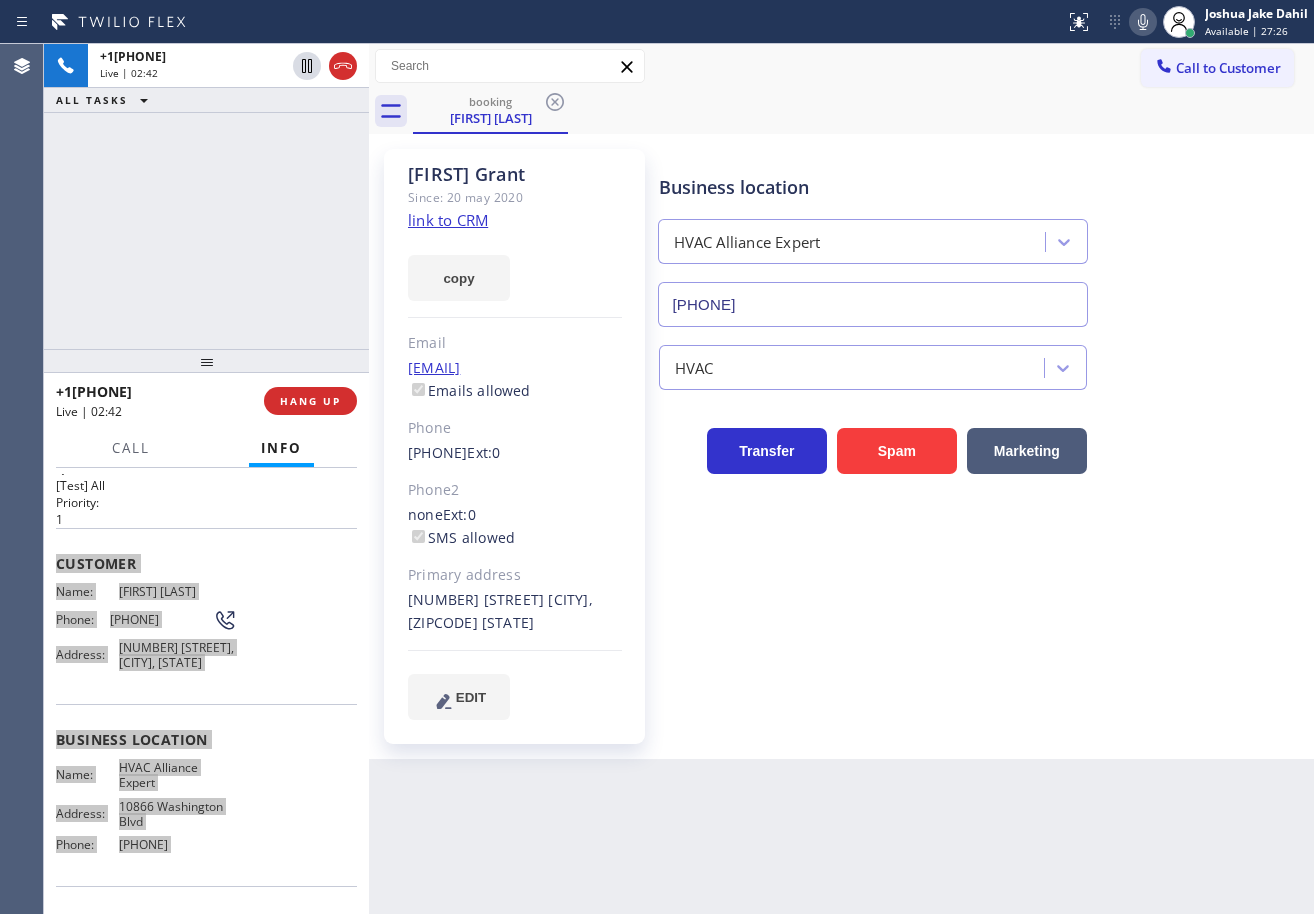 scroll, scrollTop: 176, scrollLeft: 0, axis: vertical 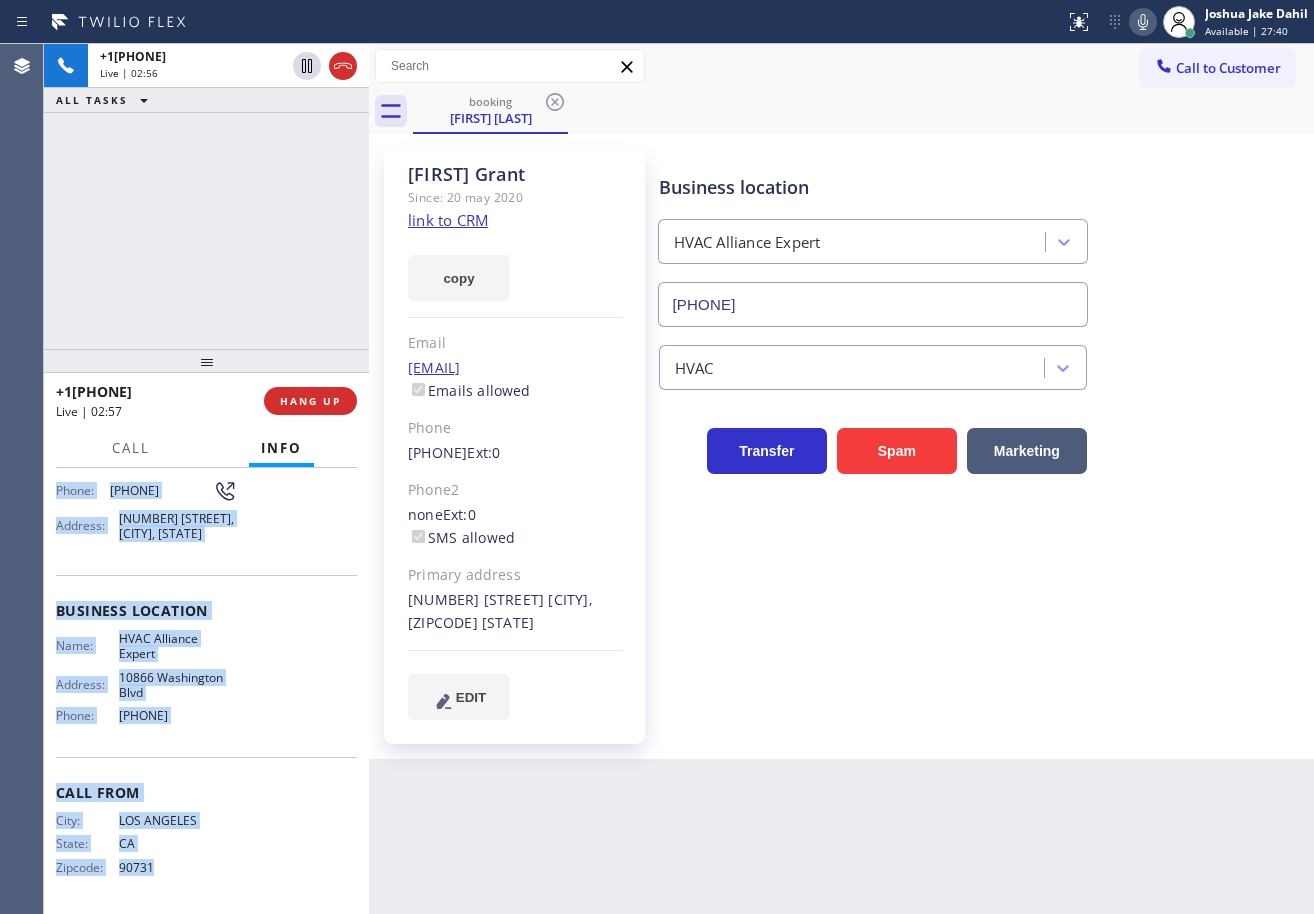 click on "Business location HVAC Alliance Expert [PHONE] HVAC Transfer Spam Marketing" at bounding box center [982, 434] 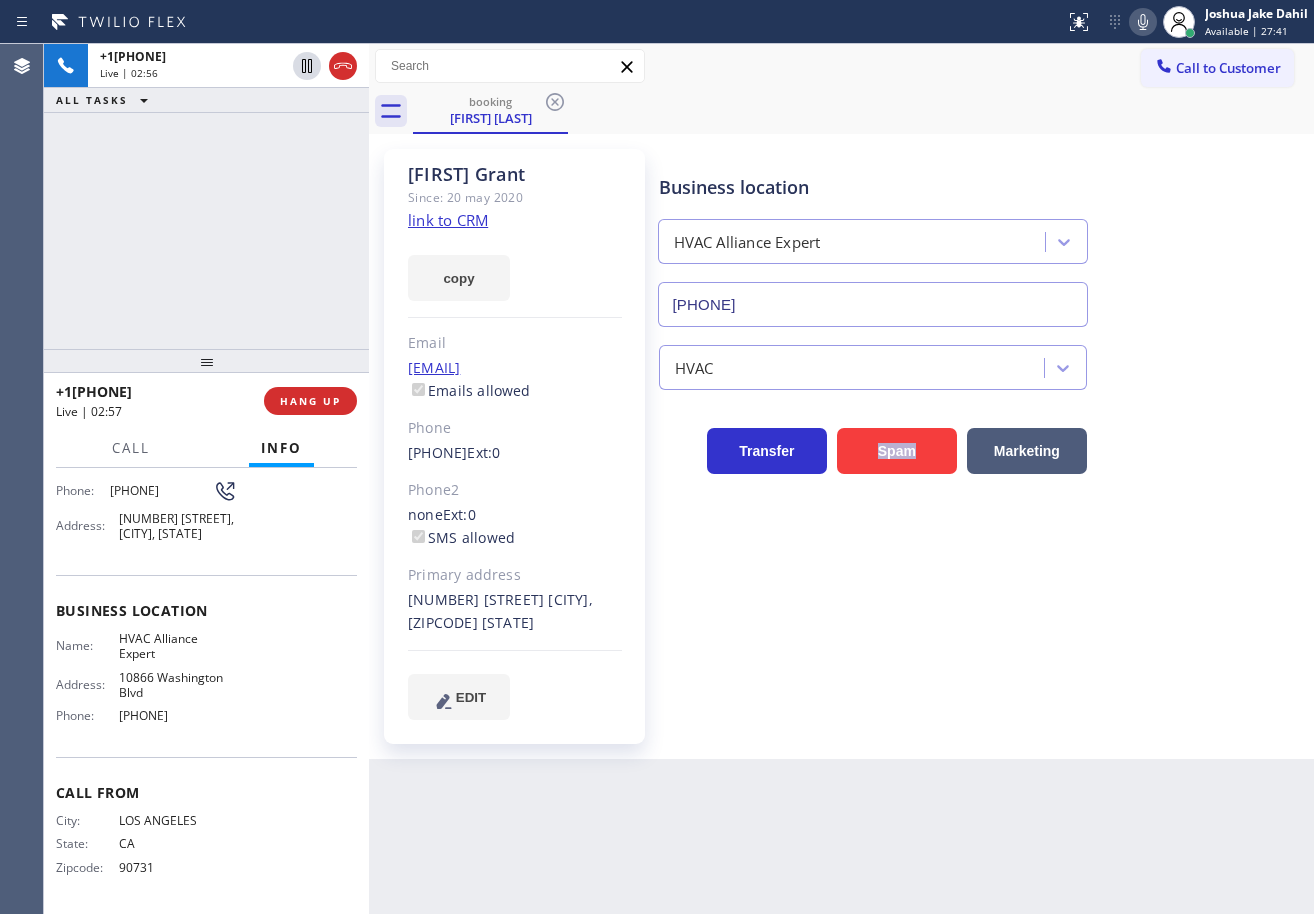 click on "Business location HVAC Alliance Expert [PHONE] HVAC Transfer Spam Marketing" at bounding box center (982, 434) 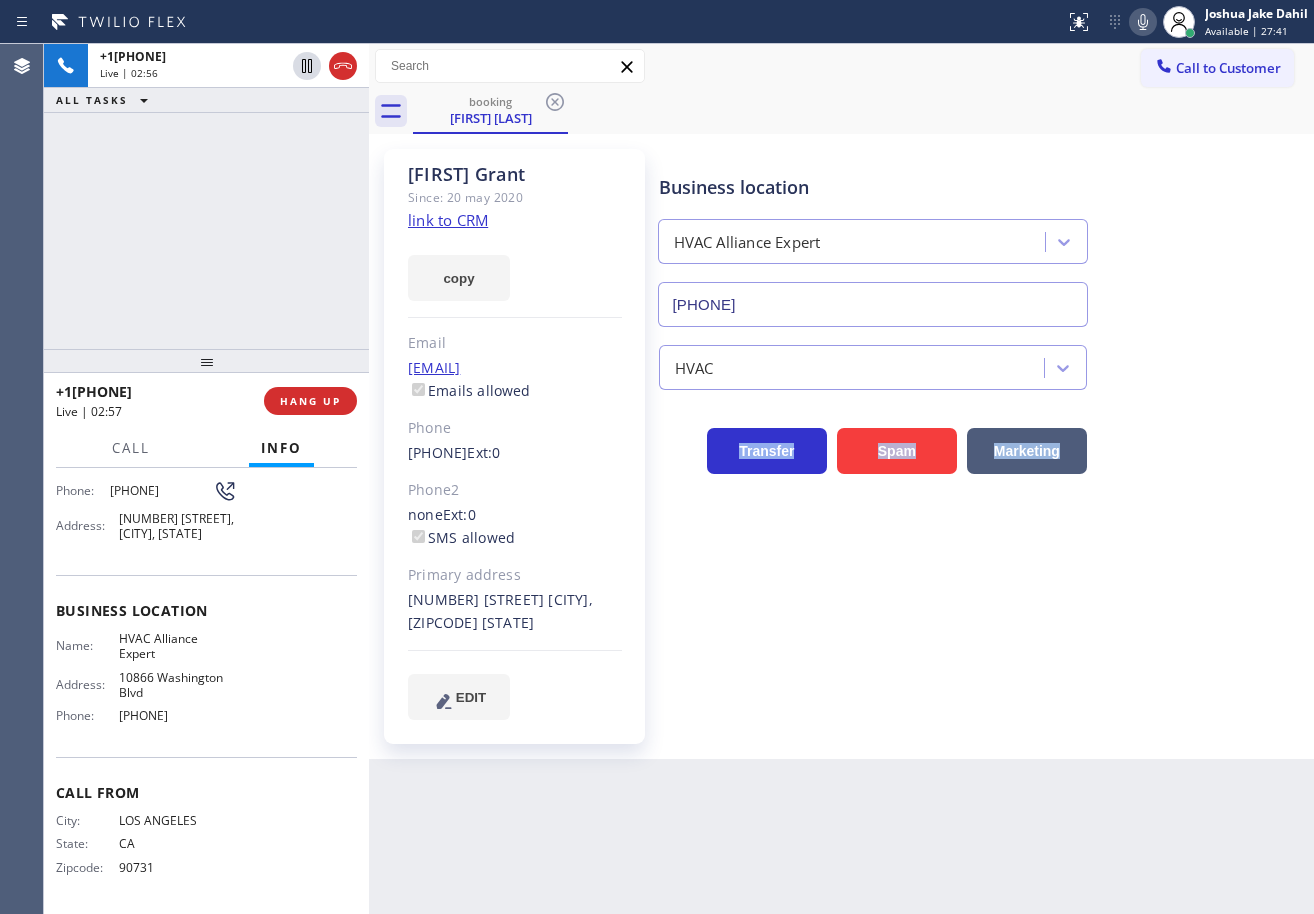 click on "Business location HVAC Alliance Expert [PHONE] HVAC Transfer Spam Marketing" at bounding box center [982, 434] 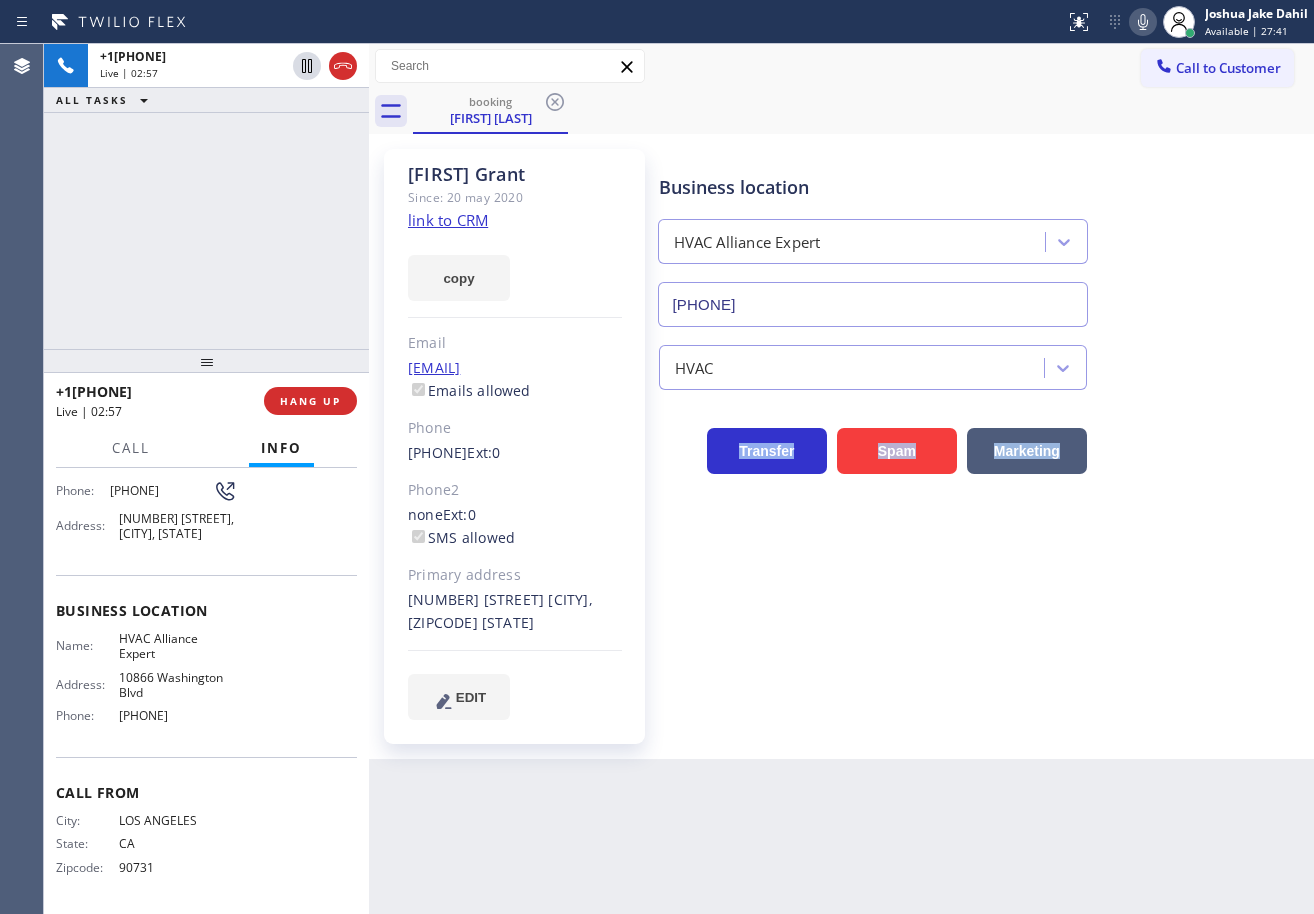 click on "Business location HVAC Alliance Expert [PHONE] HVAC Transfer Spam Marketing" at bounding box center (982, 434) 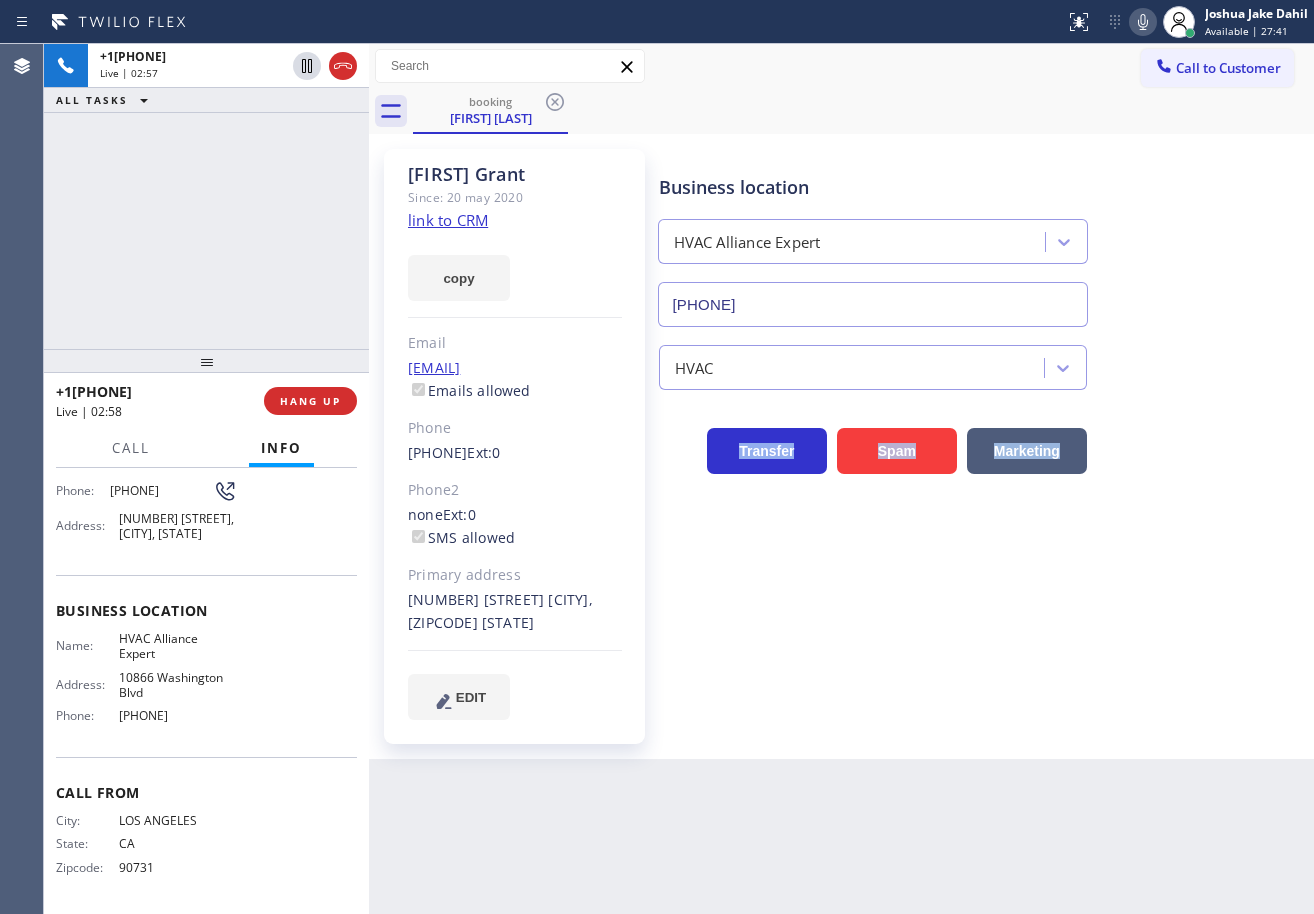 click on "Business location HVAC Alliance Expert [PHONE] HVAC Transfer Spam Marketing" at bounding box center (982, 434) 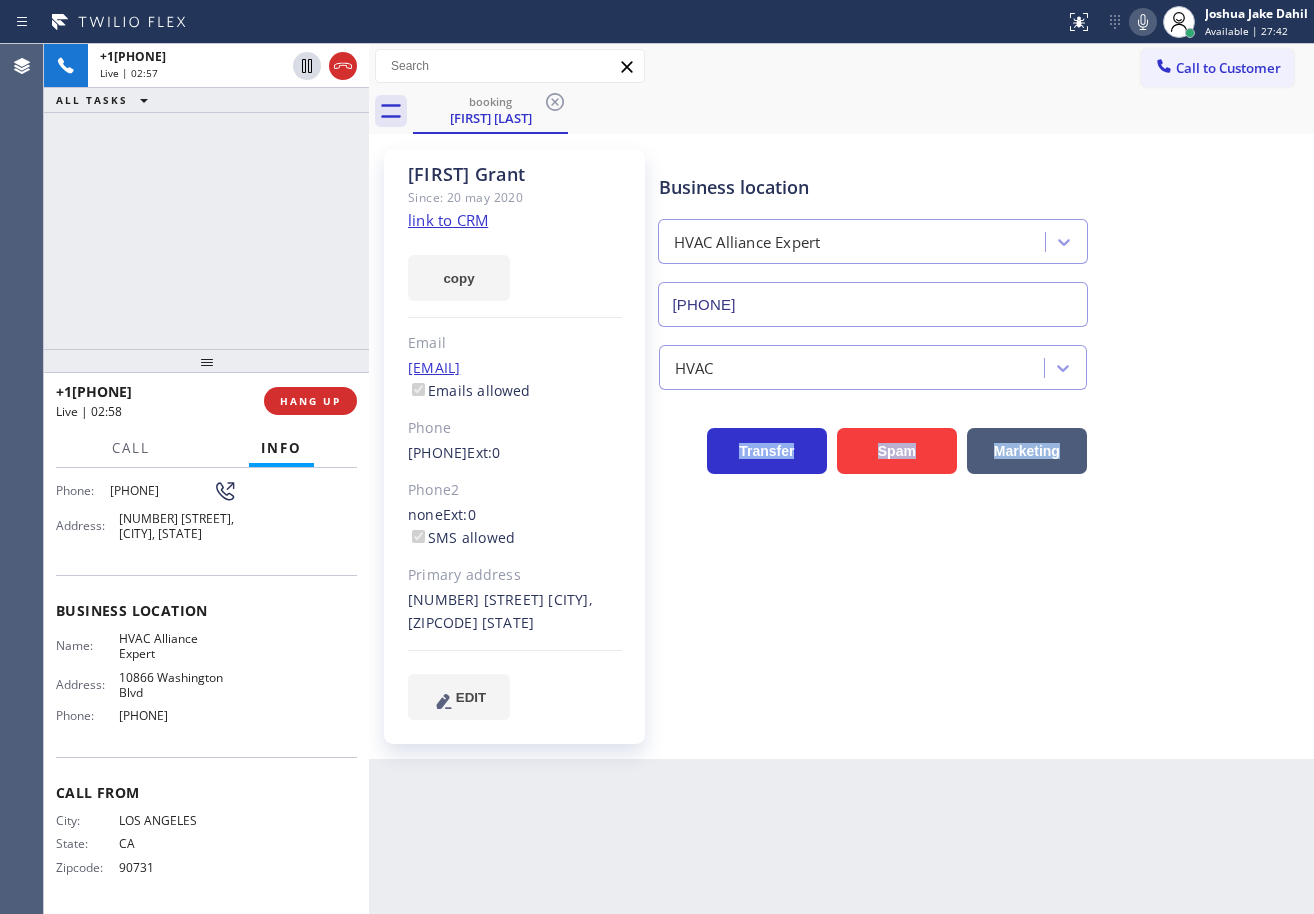 click on "Business location HVAC Alliance Expert [PHONE] HVAC Transfer Spam Marketing" at bounding box center (982, 434) 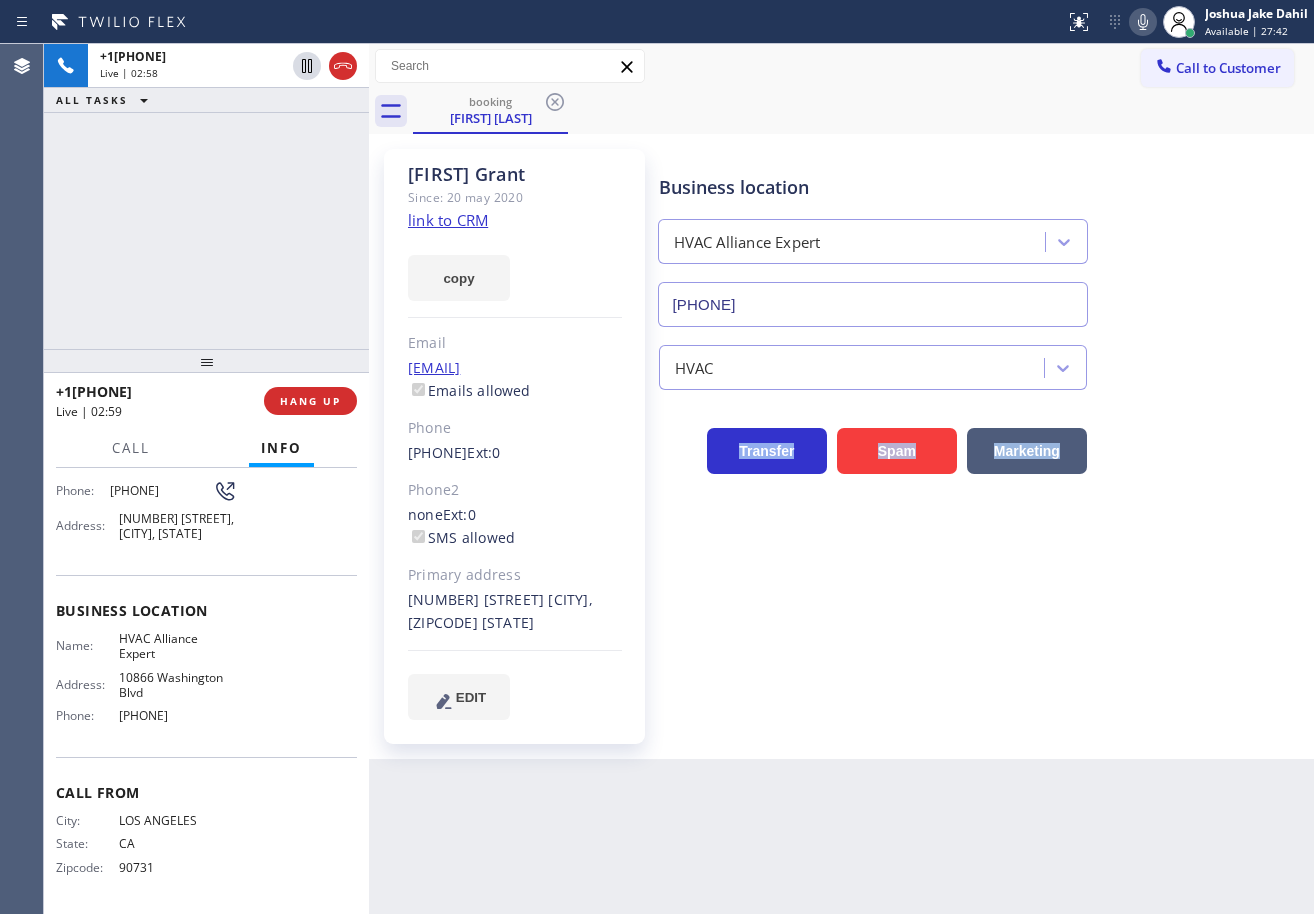 click on "[PHONE] Live | 02:58 ALL TASKS ALL TASKS ACTIVE TASKS TASKS IN WRAP UP" at bounding box center (206, 196) 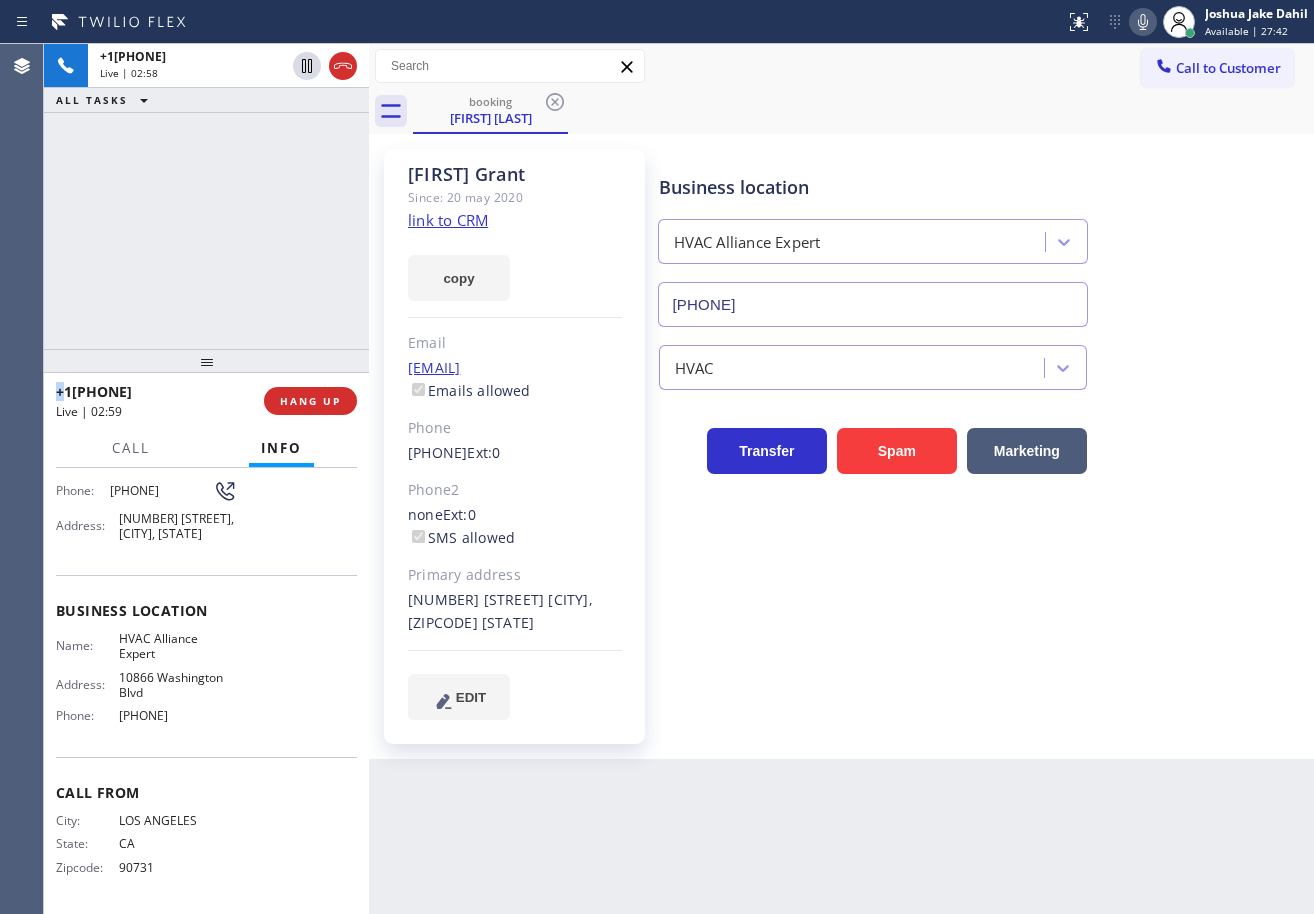 drag, startPoint x: 242, startPoint y: 247, endPoint x: 240, endPoint y: 220, distance: 27.073973 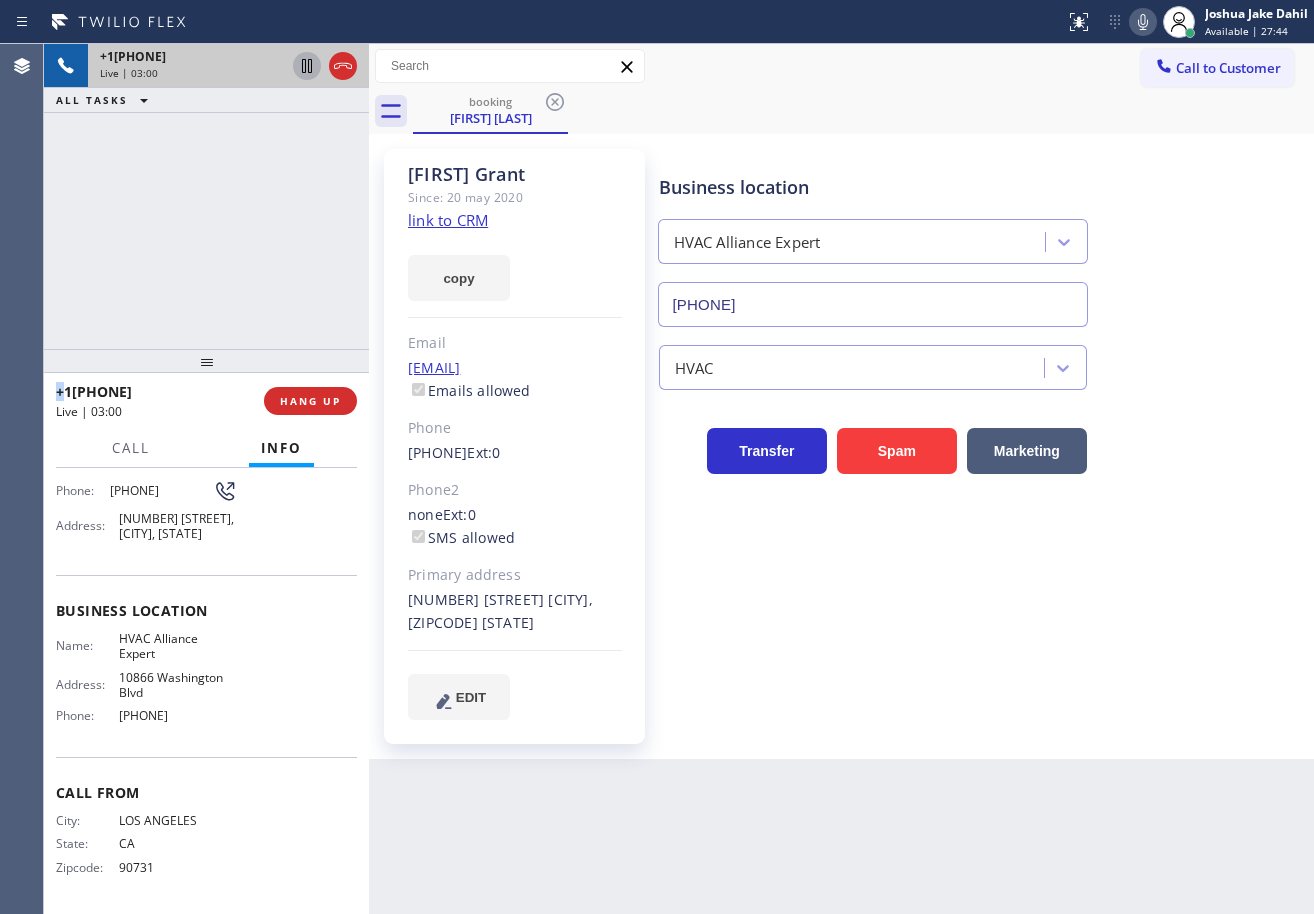 click at bounding box center (307, 66) 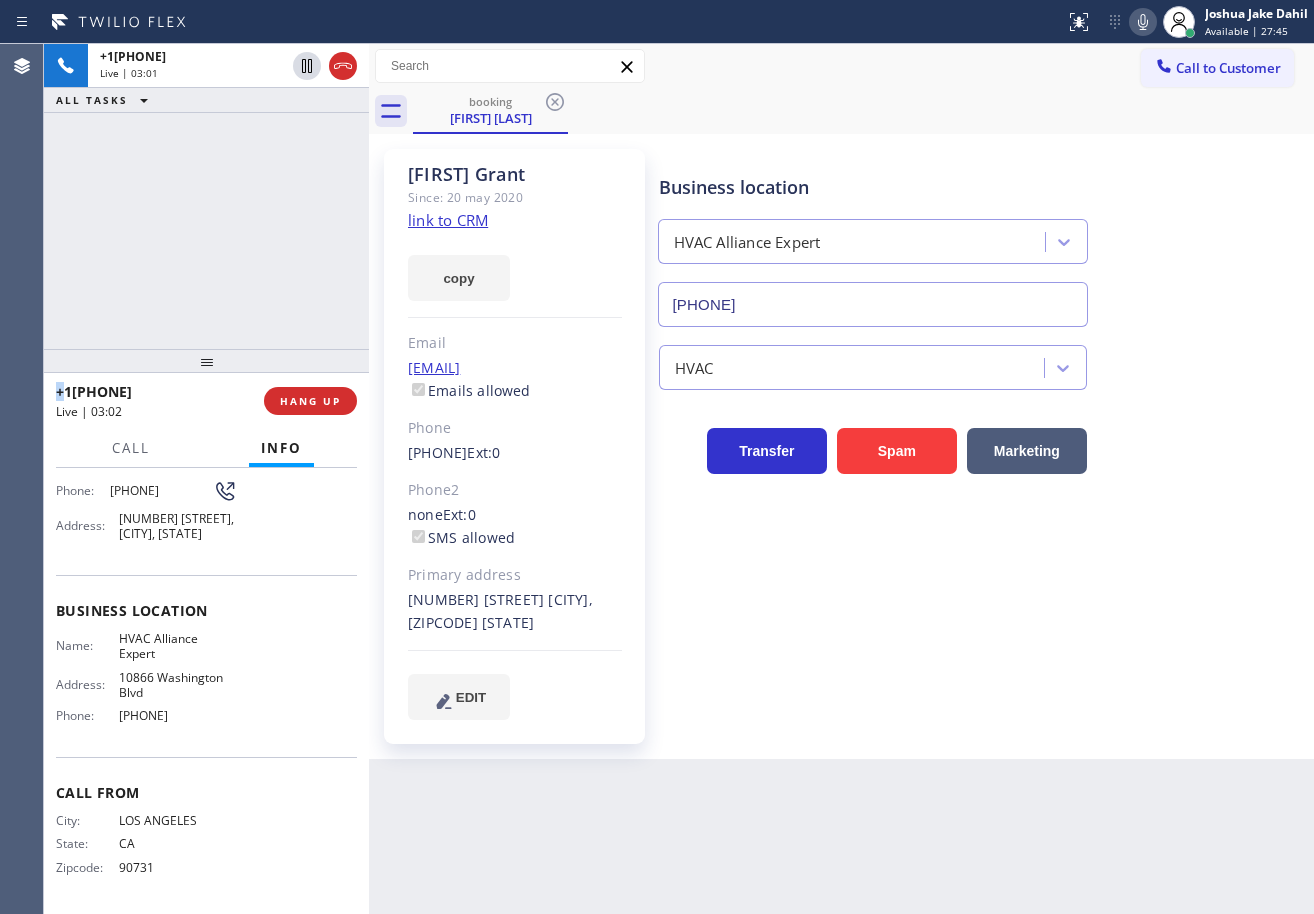 click 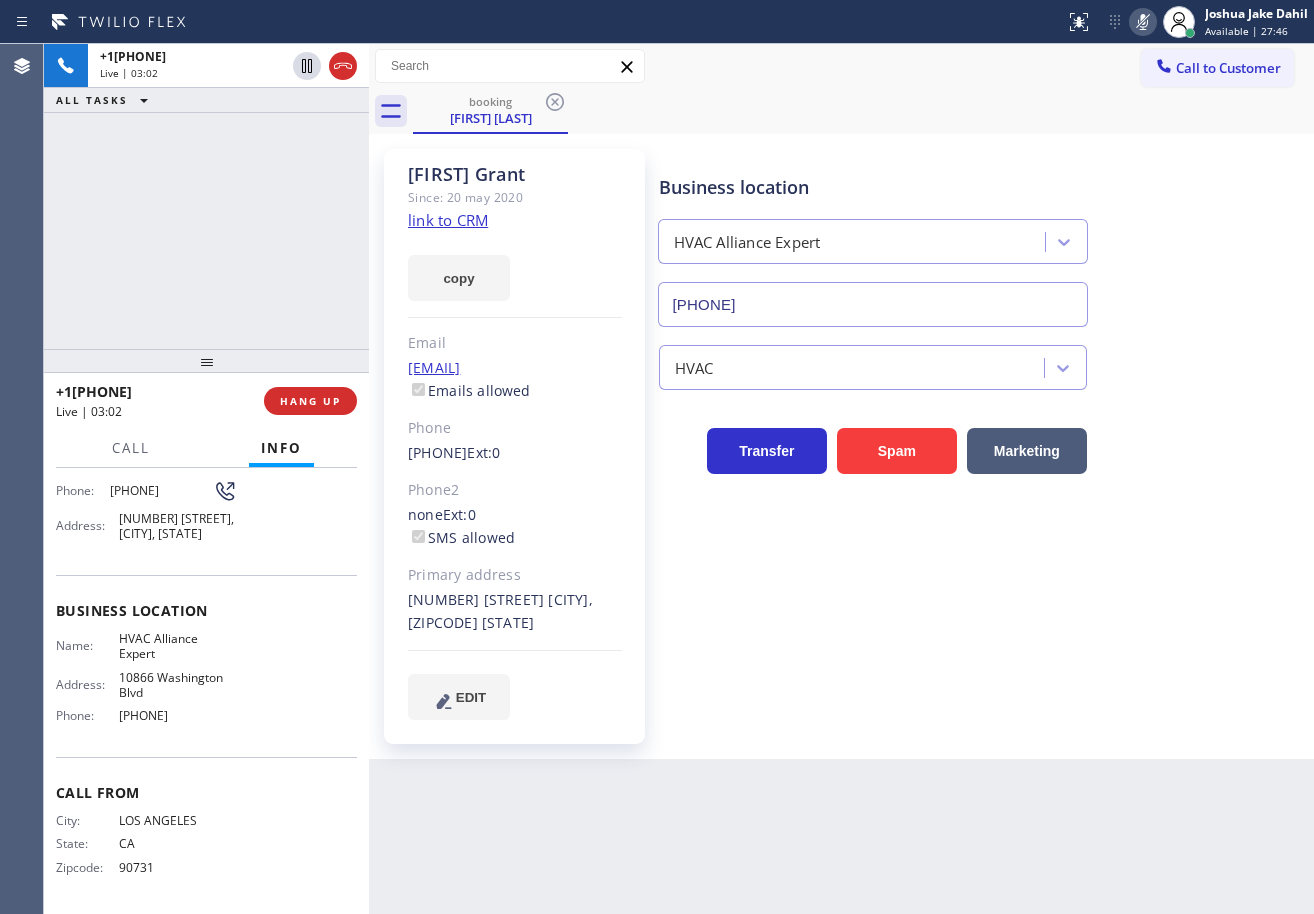 click on "booking [FIRST] [LAST]" at bounding box center [863, 111] 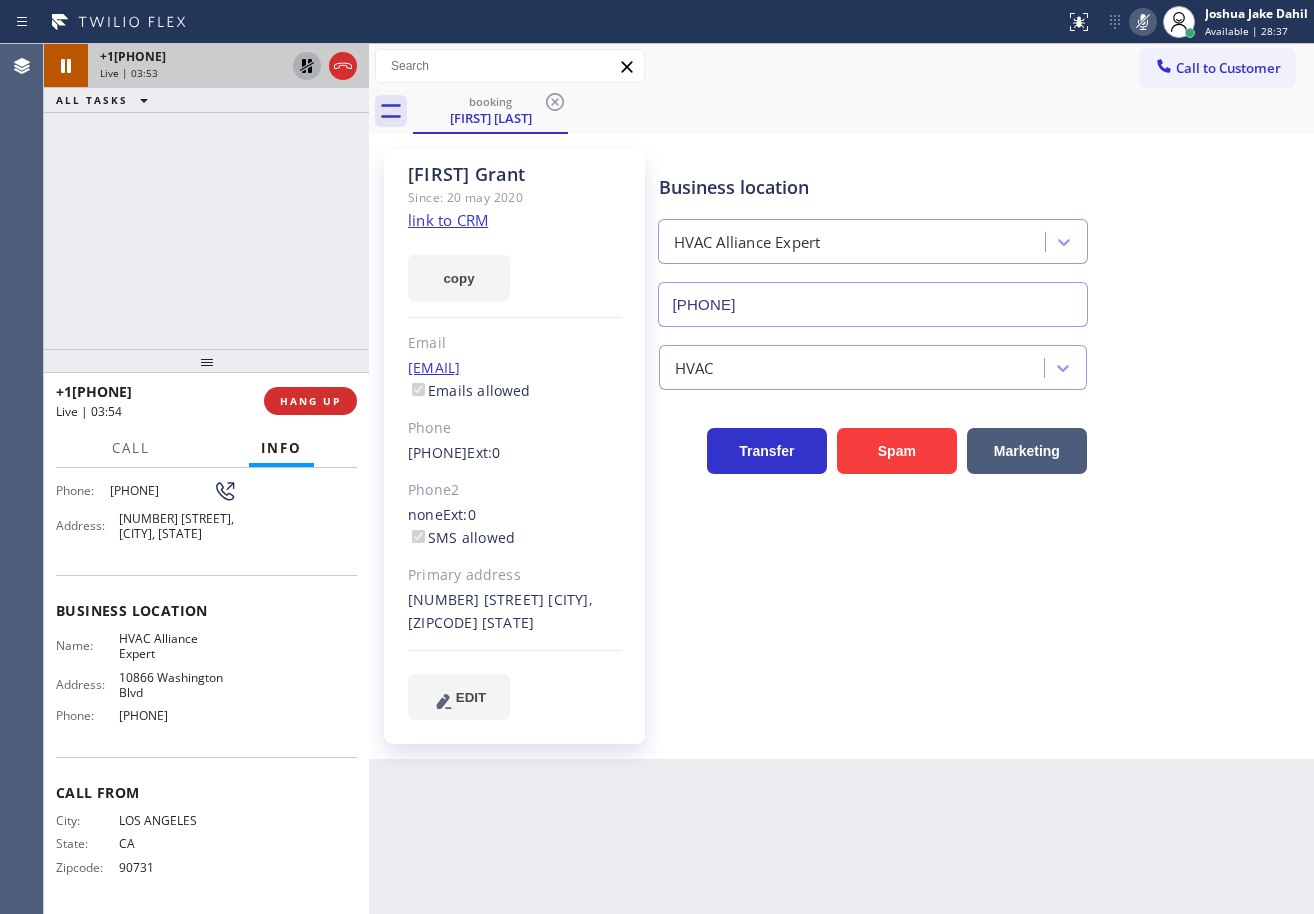 click 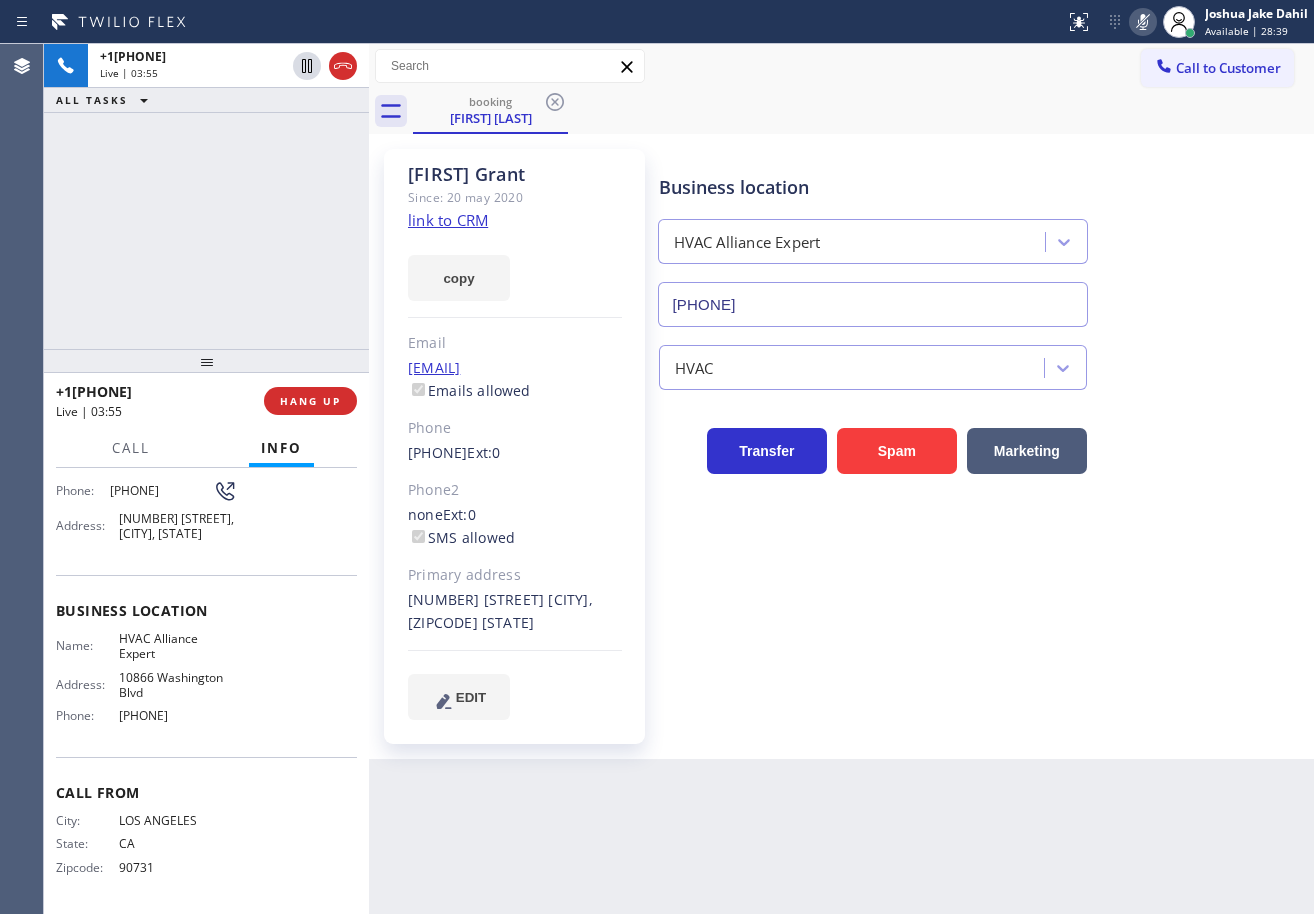 click 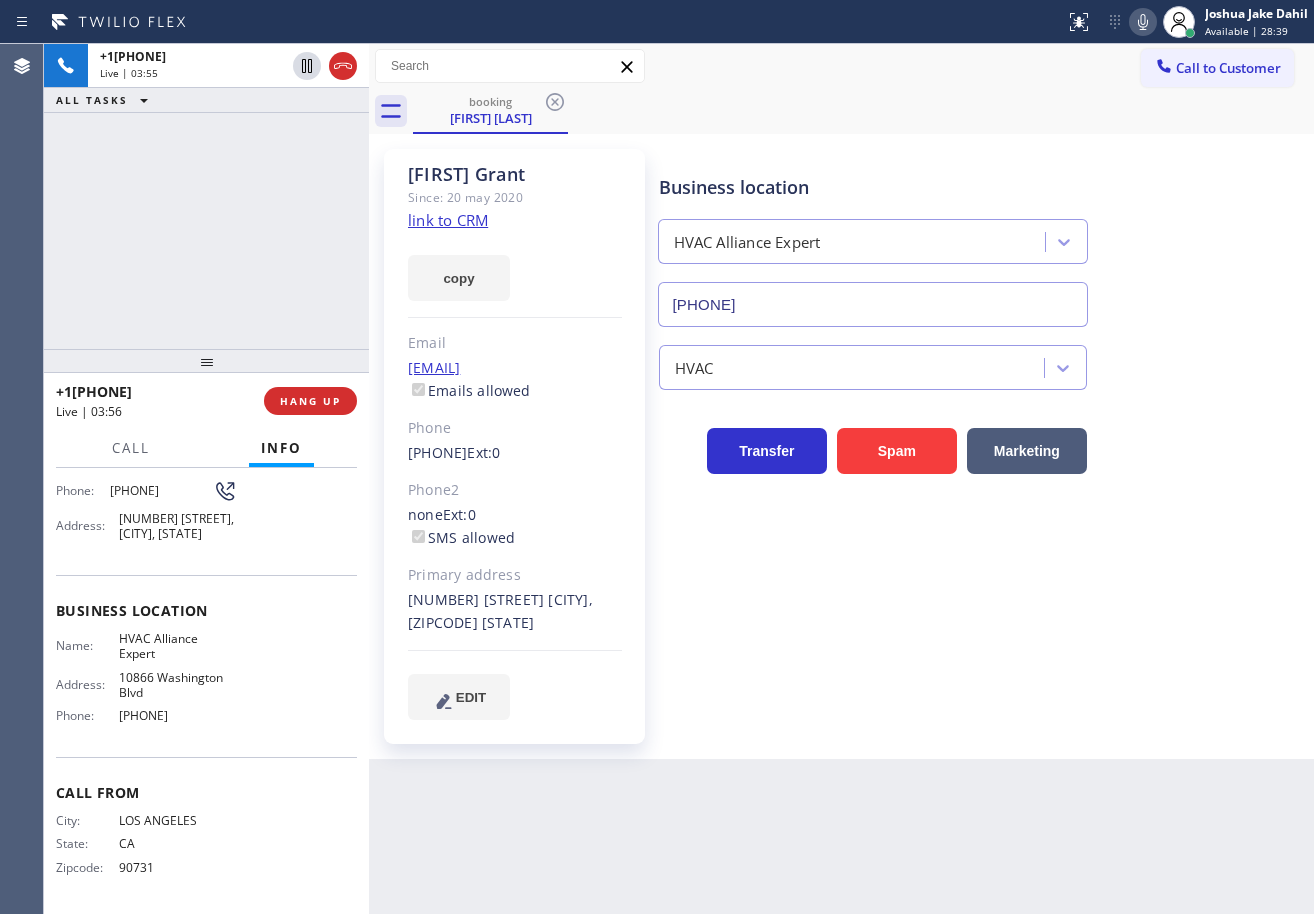 click on "booking [FIRST] [LAST]" at bounding box center (863, 111) 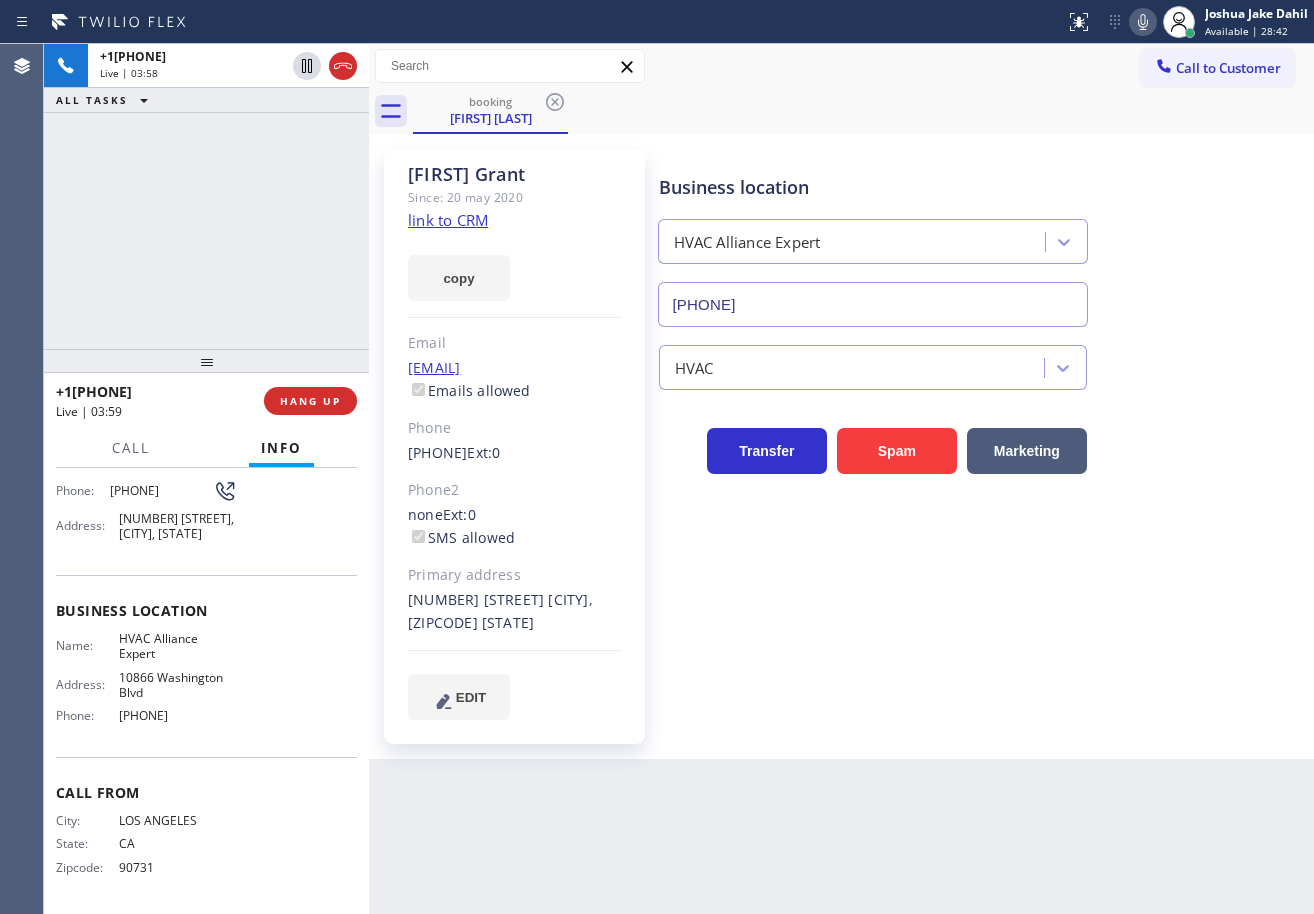 click on "Business location HVAC Alliance Expert [PHONE] HVAC Transfer Spam Marketing" at bounding box center (982, 434) 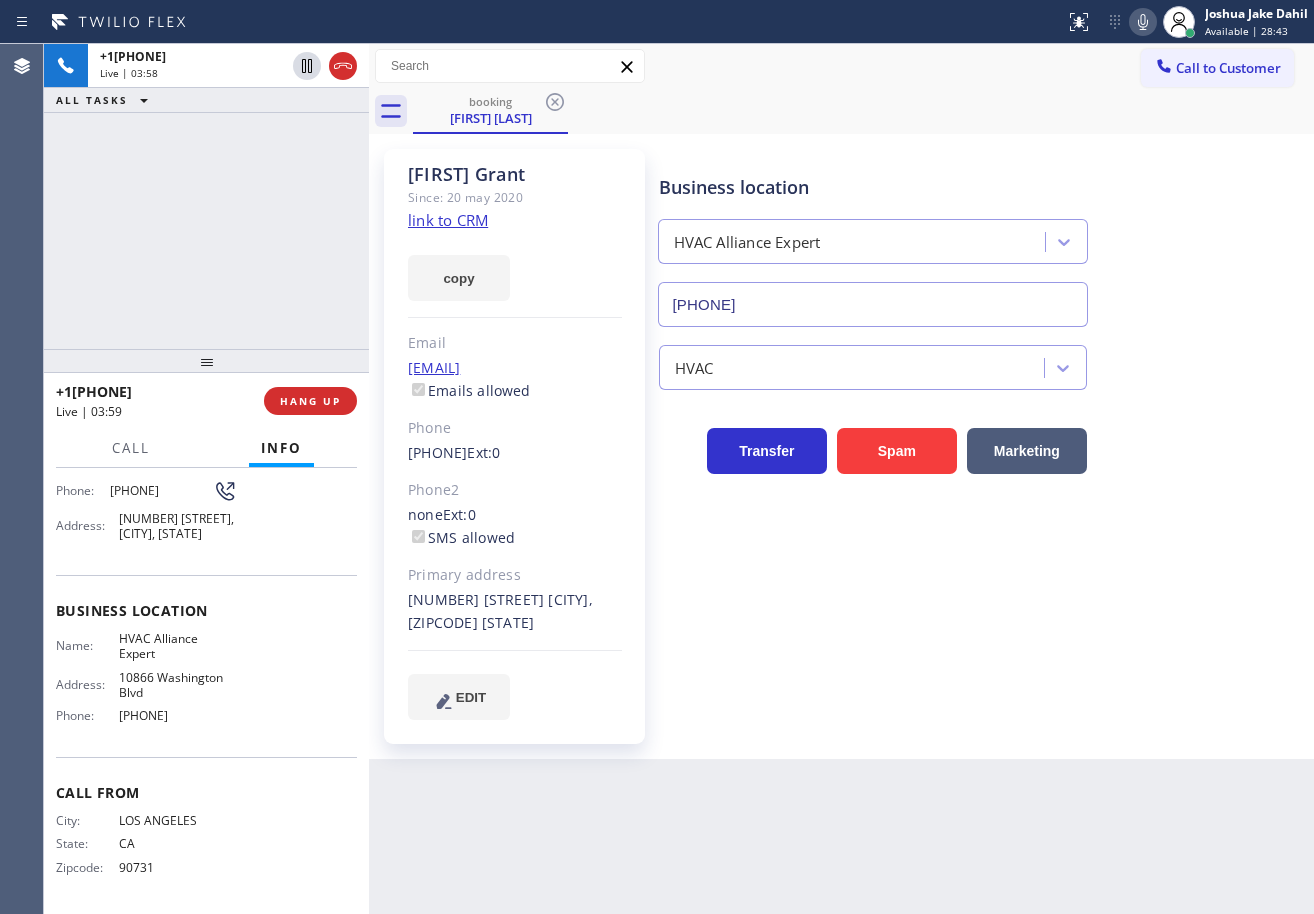 click on "Business location HVAC Alliance Expert [PHONE] HVAC Transfer Spam Marketing" at bounding box center [982, 434] 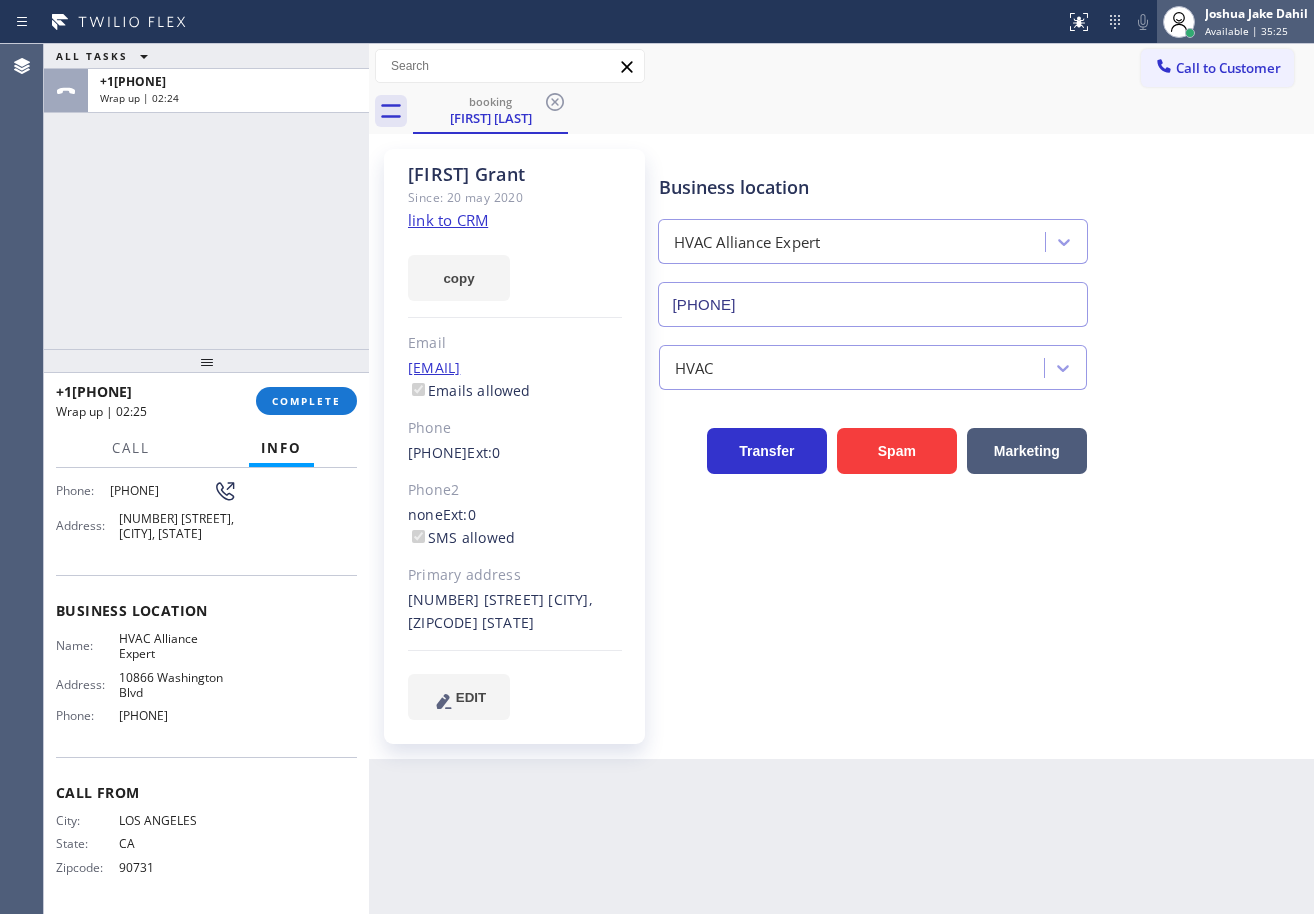 click at bounding box center [1190, 33] 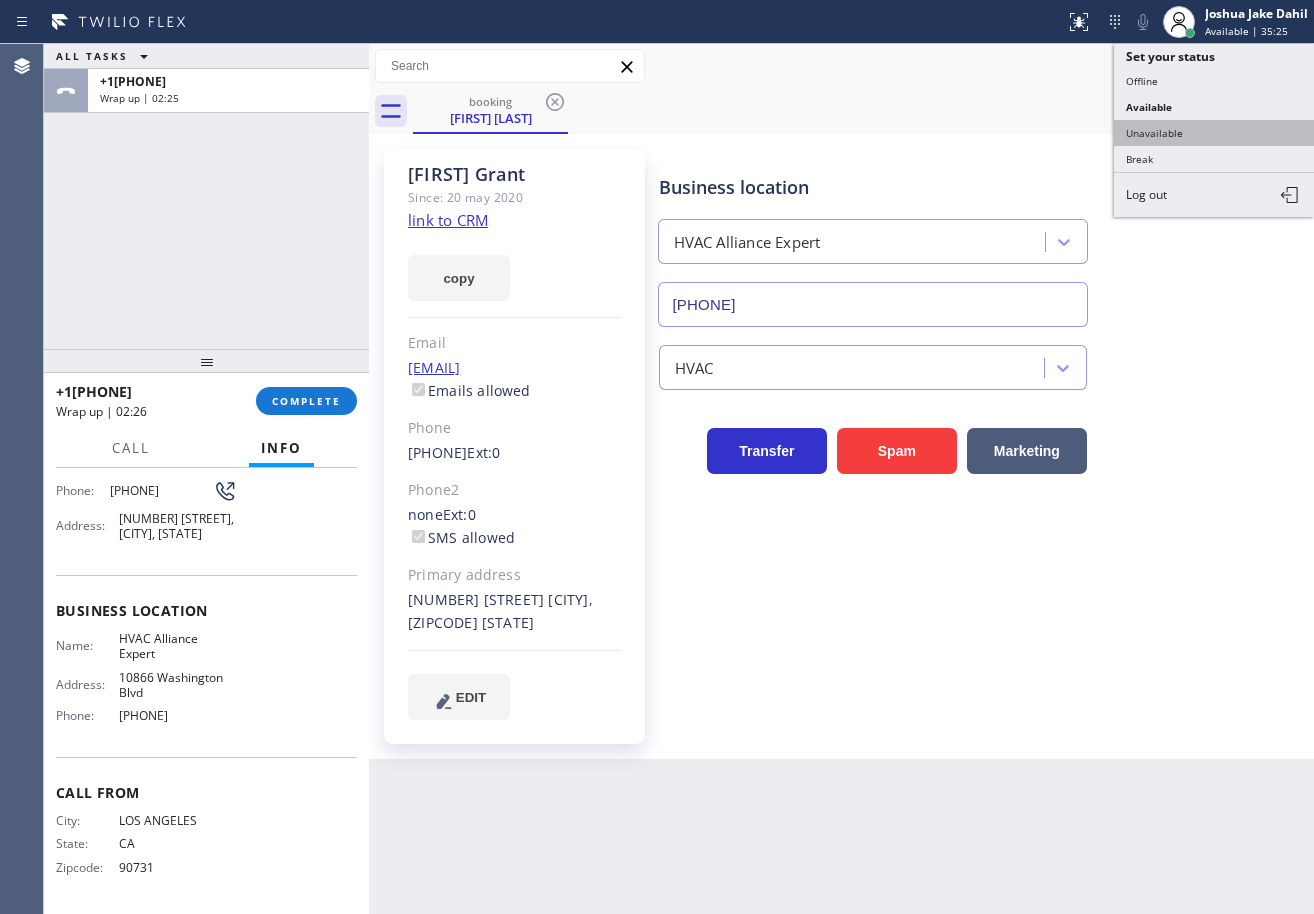 click on "Unavailable" at bounding box center (1214, 133) 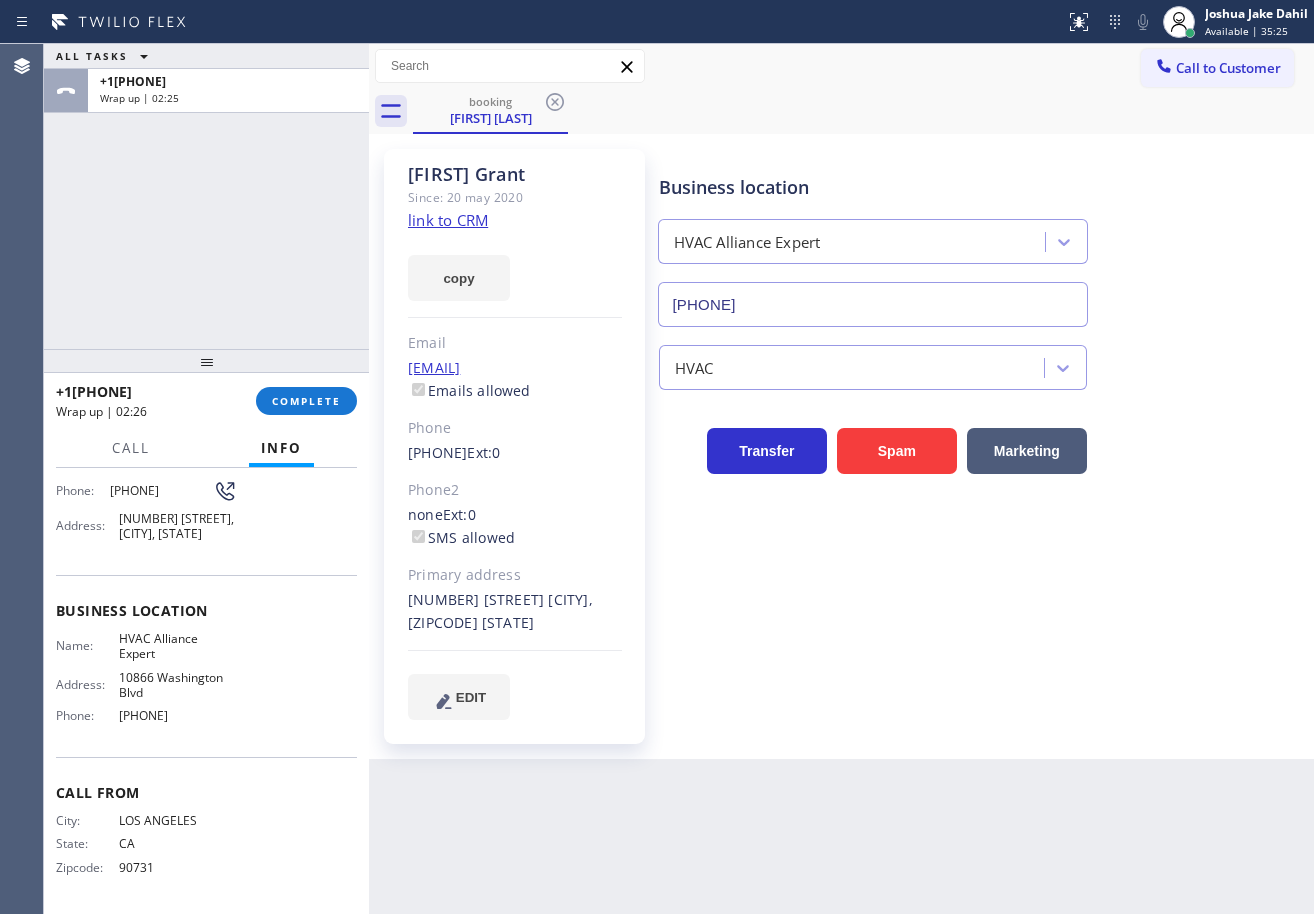 click on "[FIRST] [LAST] Since: [DATE] link to CRM copy Email [EMAIL]  Emails allowed Phone [PHONE]  Ext:  0 Phone2 none  Ext:  0  SMS allowed Primary address  [NUMBER] [STREET] [CITY], [POSTAL_CODE] [STATE] EDIT Outbound call Location HVAC Alliance Expert Your caller id phone number [PHONE] Customer number Call Benefits  Business location HVAC Alliance Expert [PHONE] HVAC Transfer Spam Marketing" at bounding box center [841, 446] 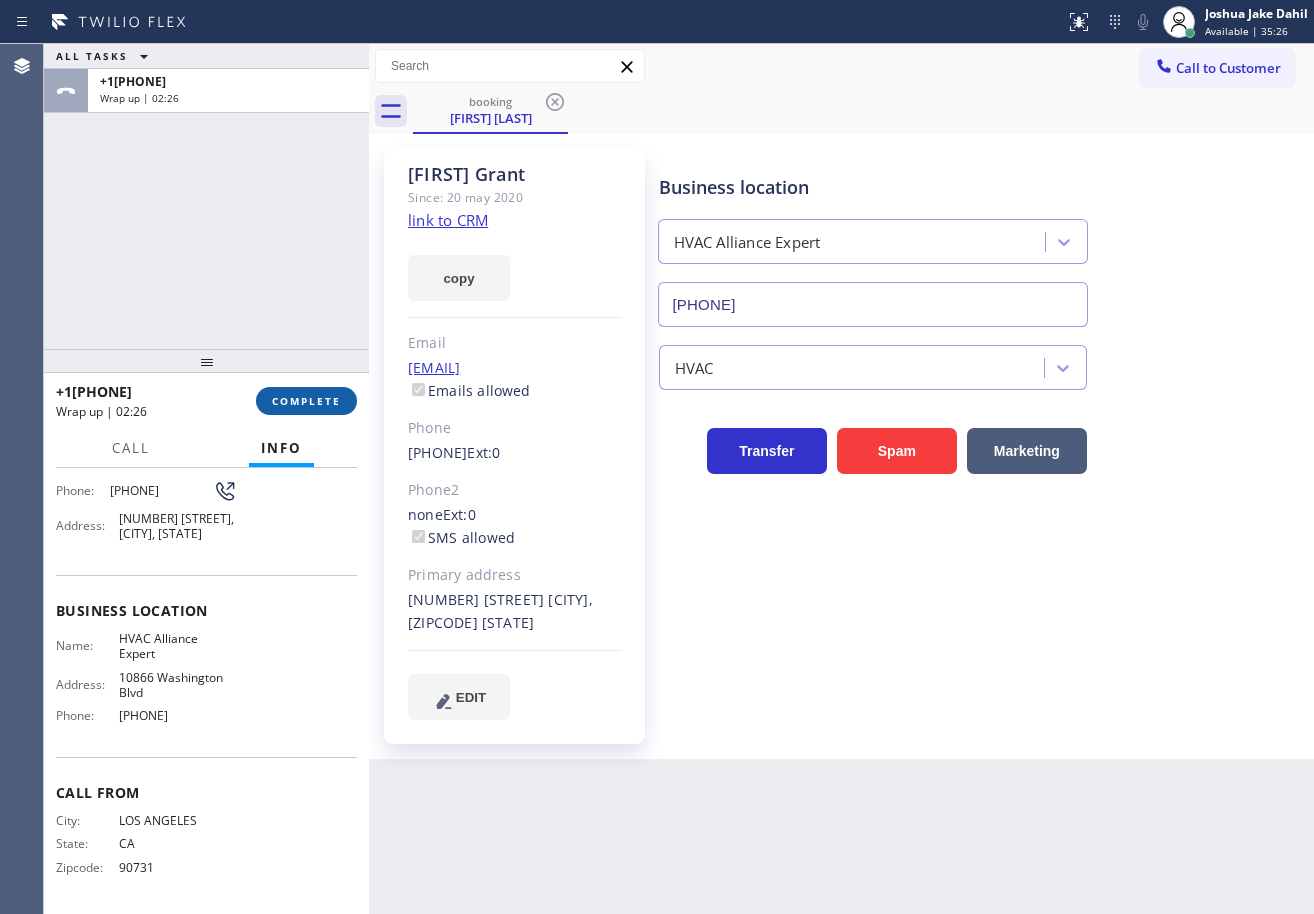 click on "COMPLETE" at bounding box center (306, 401) 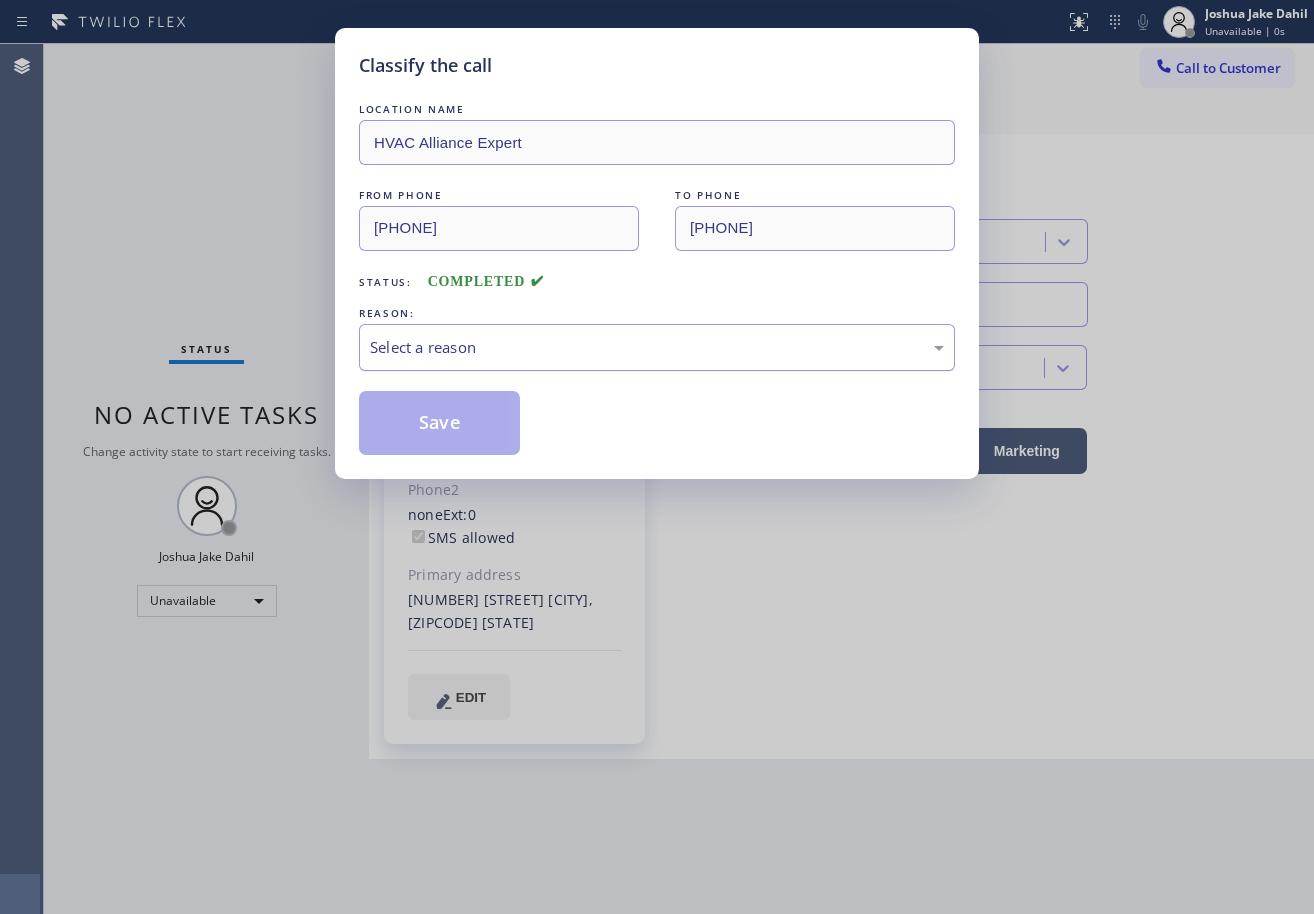 click on "Select a reason" at bounding box center (657, 347) 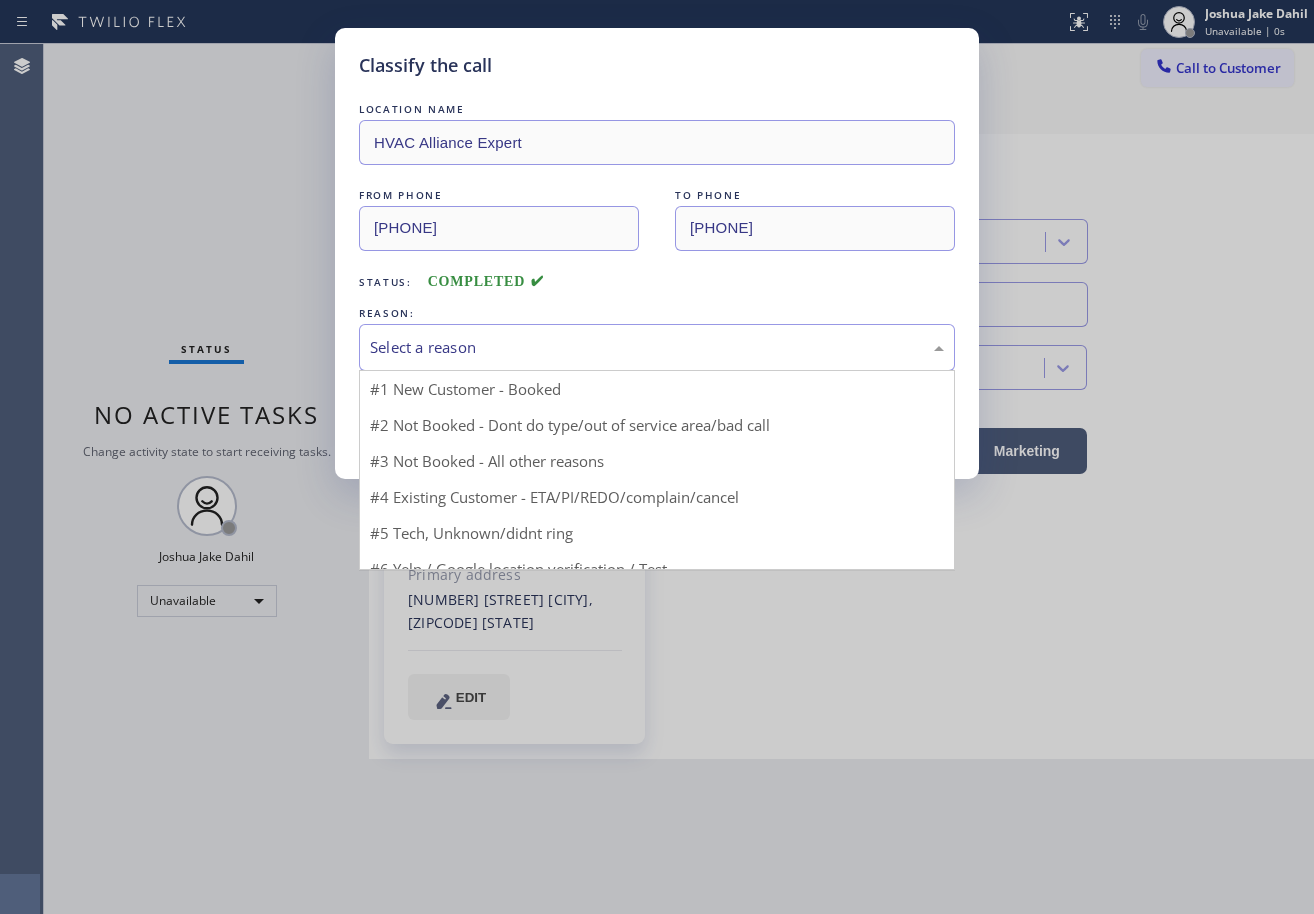 click on "Select a reason" at bounding box center [657, 347] 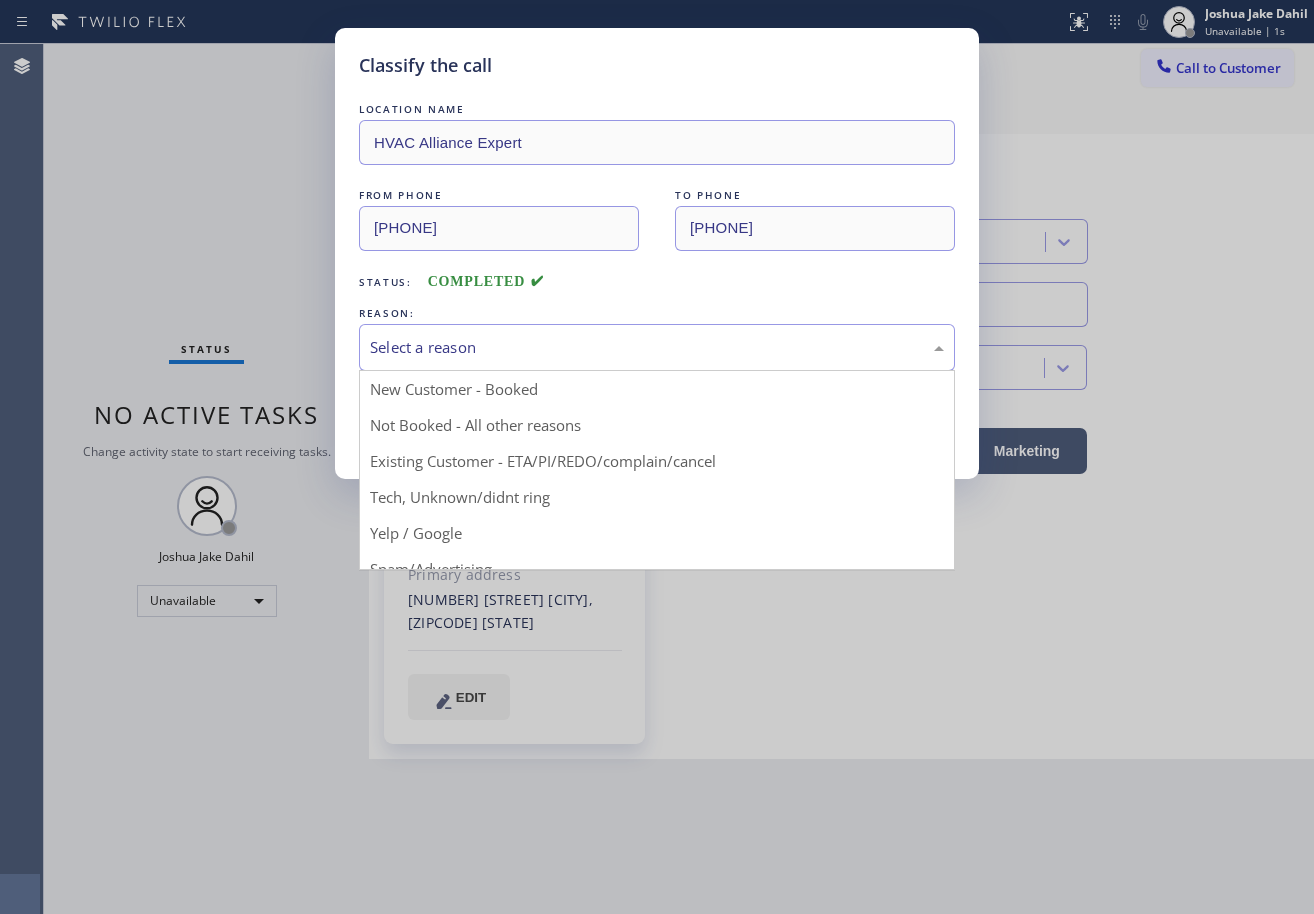 click on "Select a reason" at bounding box center [657, 347] 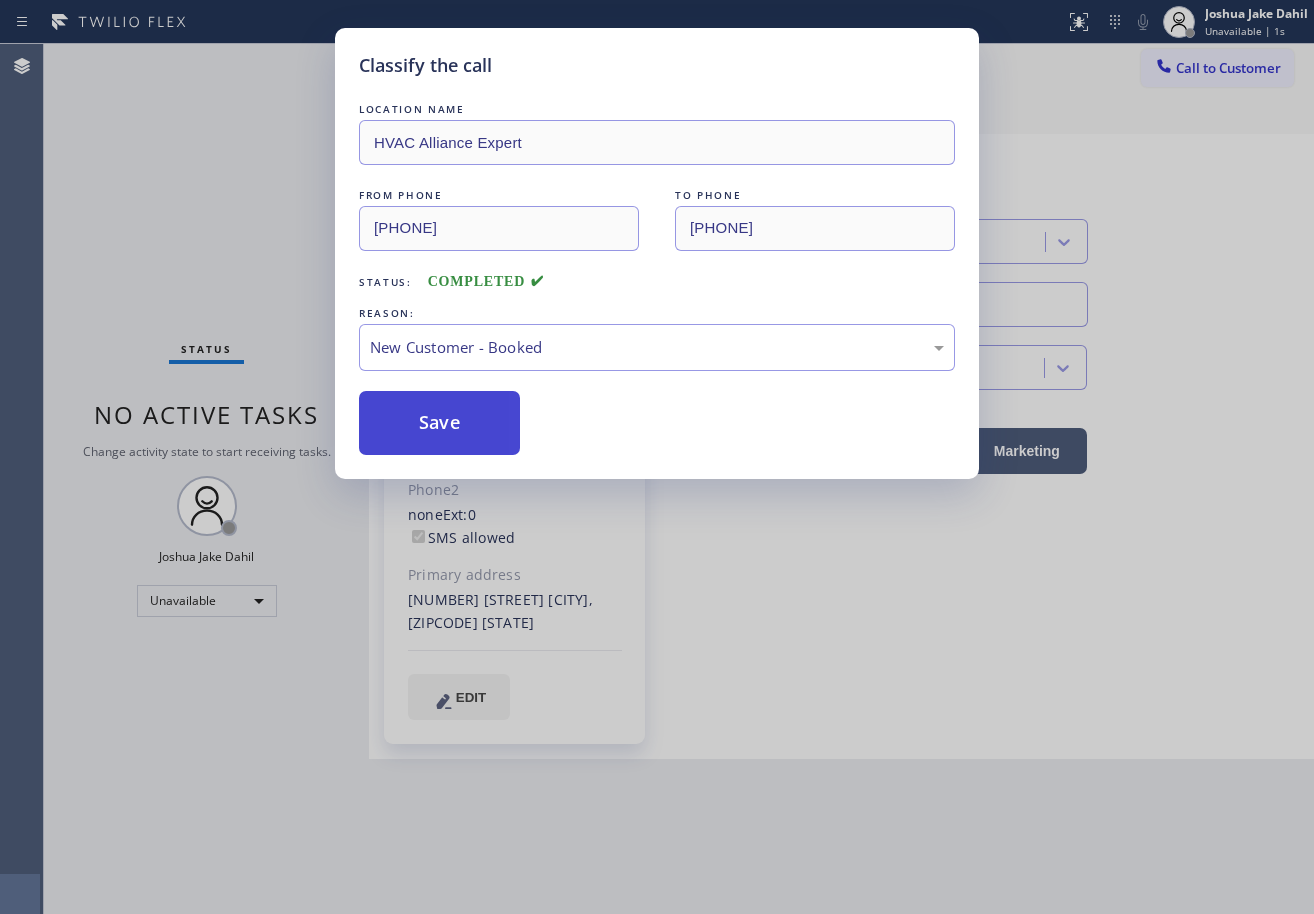 click on "Save" at bounding box center (439, 423) 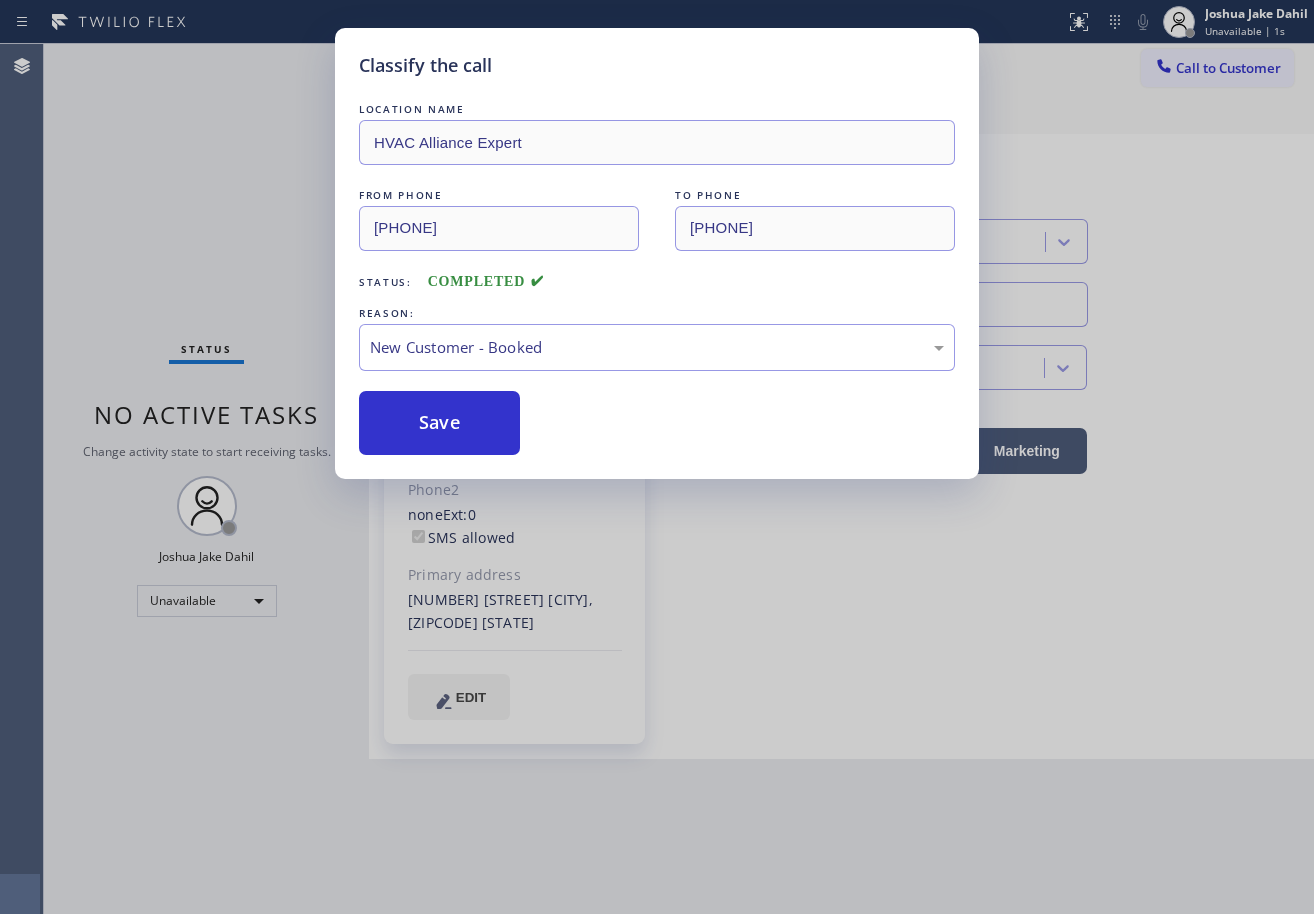 drag, startPoint x: 452, startPoint y: 446, endPoint x: 415, endPoint y: 274, distance: 175.93465 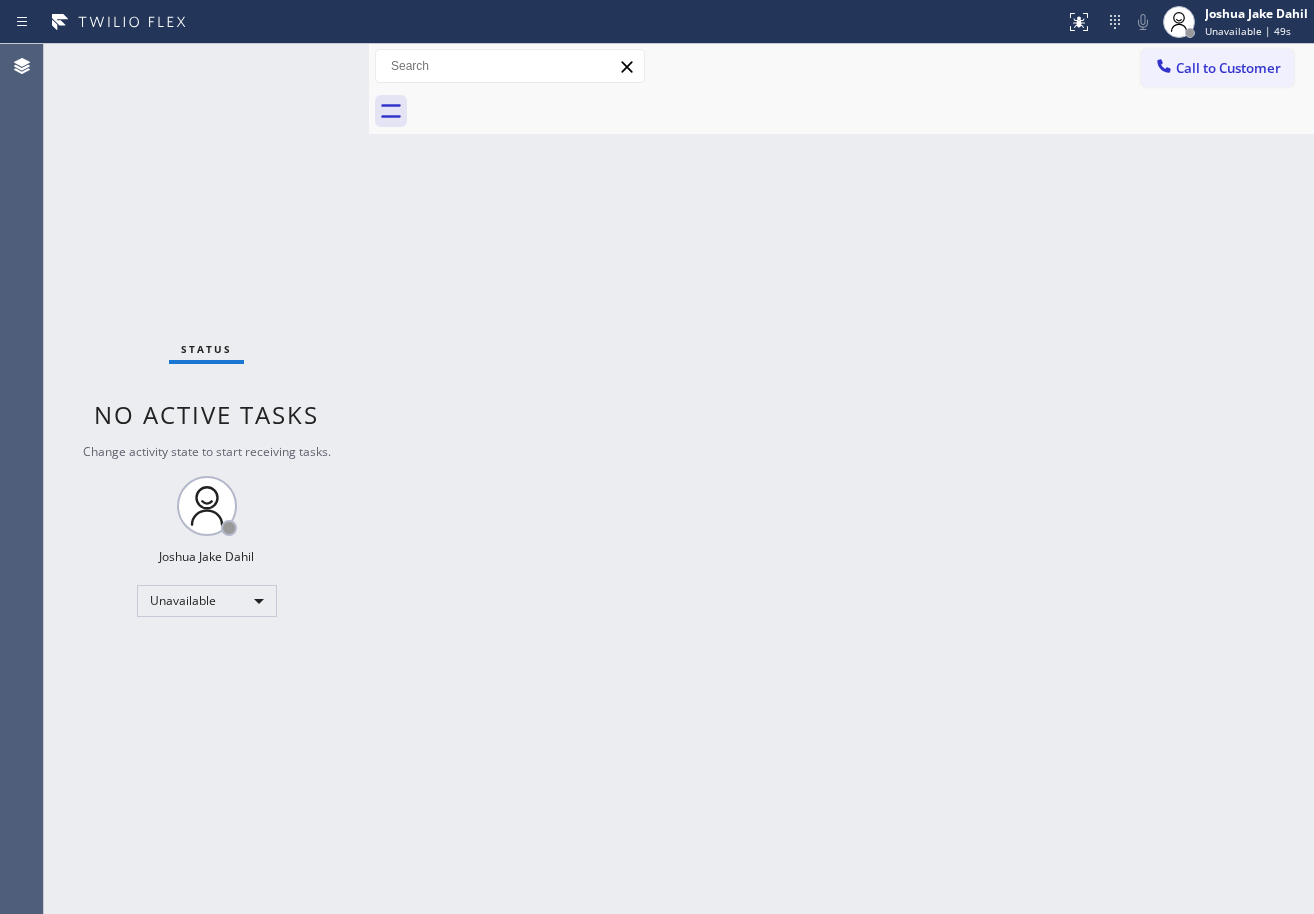 click on "Back to Dashboard Change Sender ID Customers Technicians Select a contact Outbound call Technician Search Technician Your caller id phone number Your caller id phone number Call Technician info Name   Phone none Address none Change Sender ID HVAC +18559994417 5 Star Appliance +18557314952 Appliance Repair +18554611149 Plumbing +18889090120 Air Duct Cleaning +18006865038  Electricians +18005688664 Cancel Change Check personal SMS Reset Change No tabs Call to Customer Outbound call Location Search location Your caller id phone number Customer number Call Outbound call Technician Search Technician Your caller id phone number Your caller id phone number Call" at bounding box center (841, 479) 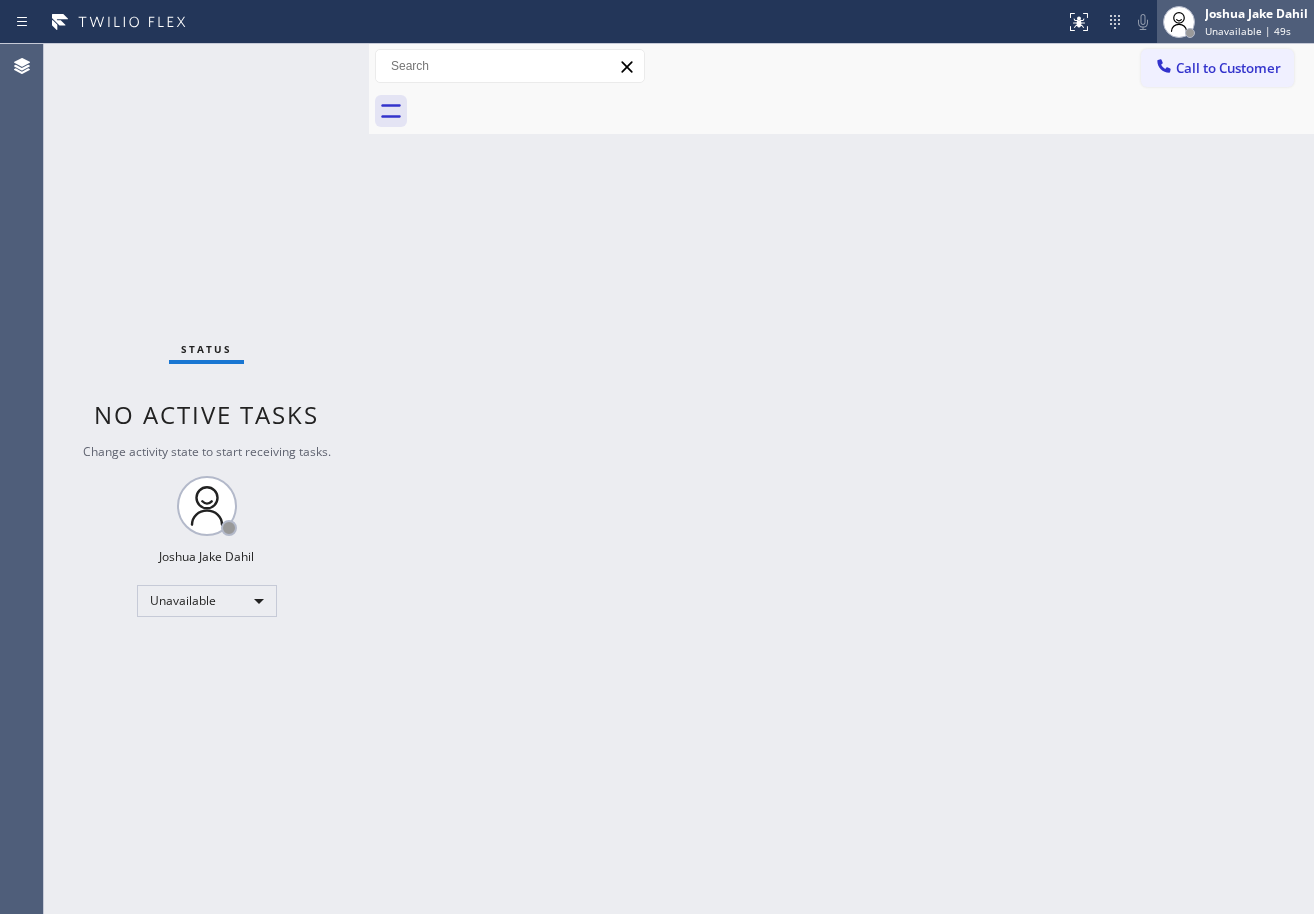 click on "Unavailable | 49s" at bounding box center [1248, 31] 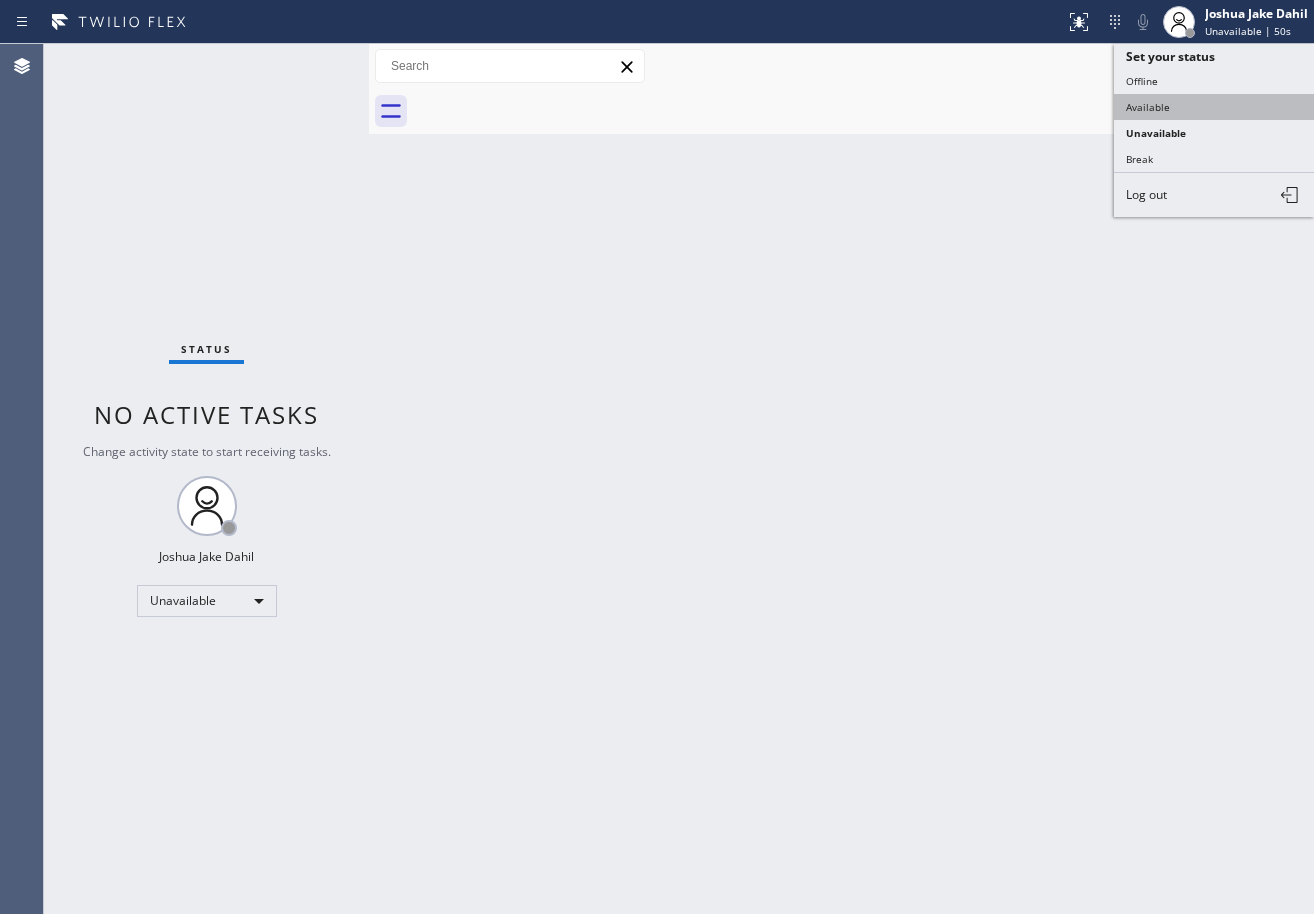 click on "Available" at bounding box center (1214, 107) 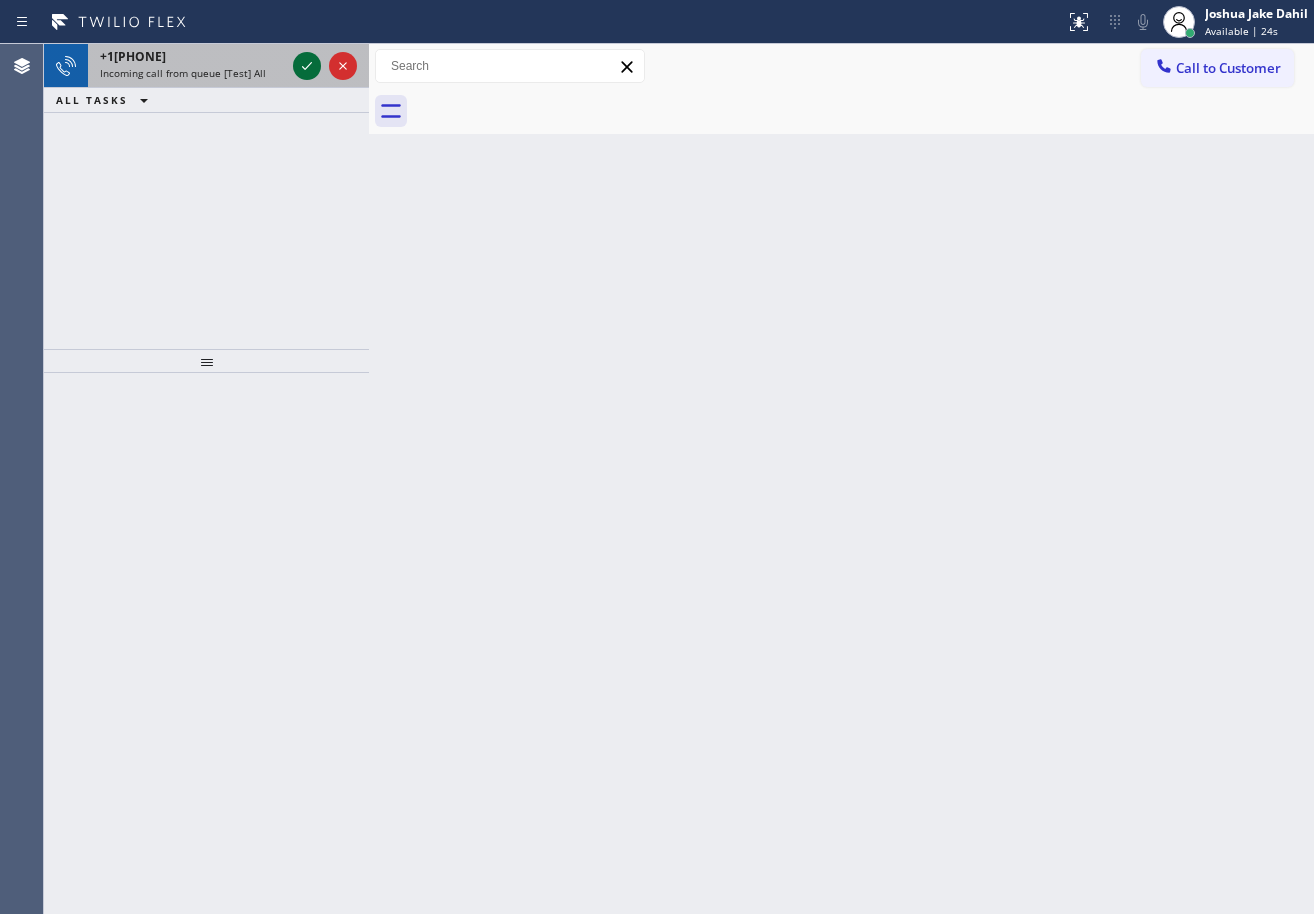 click at bounding box center (325, 66) 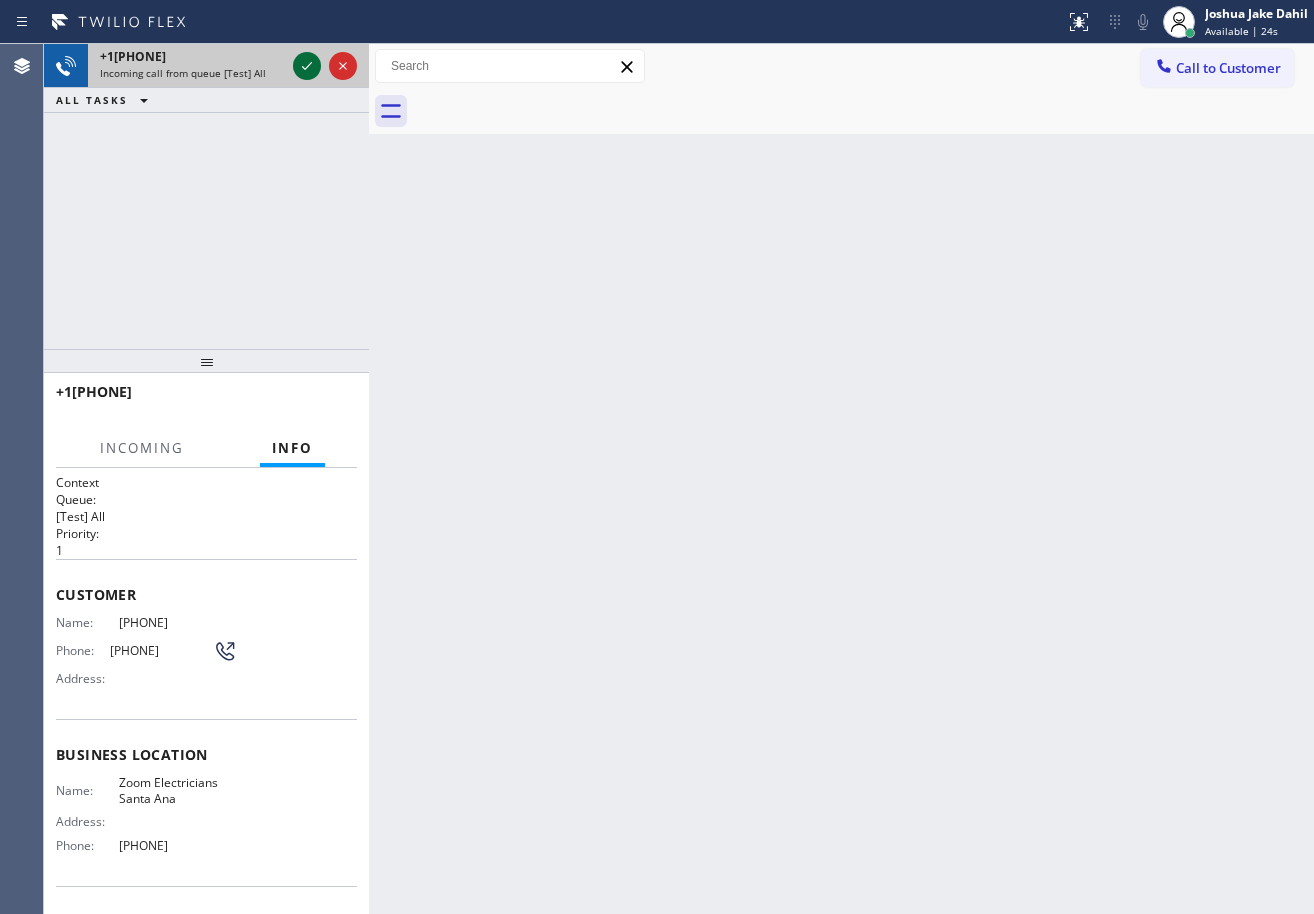 click 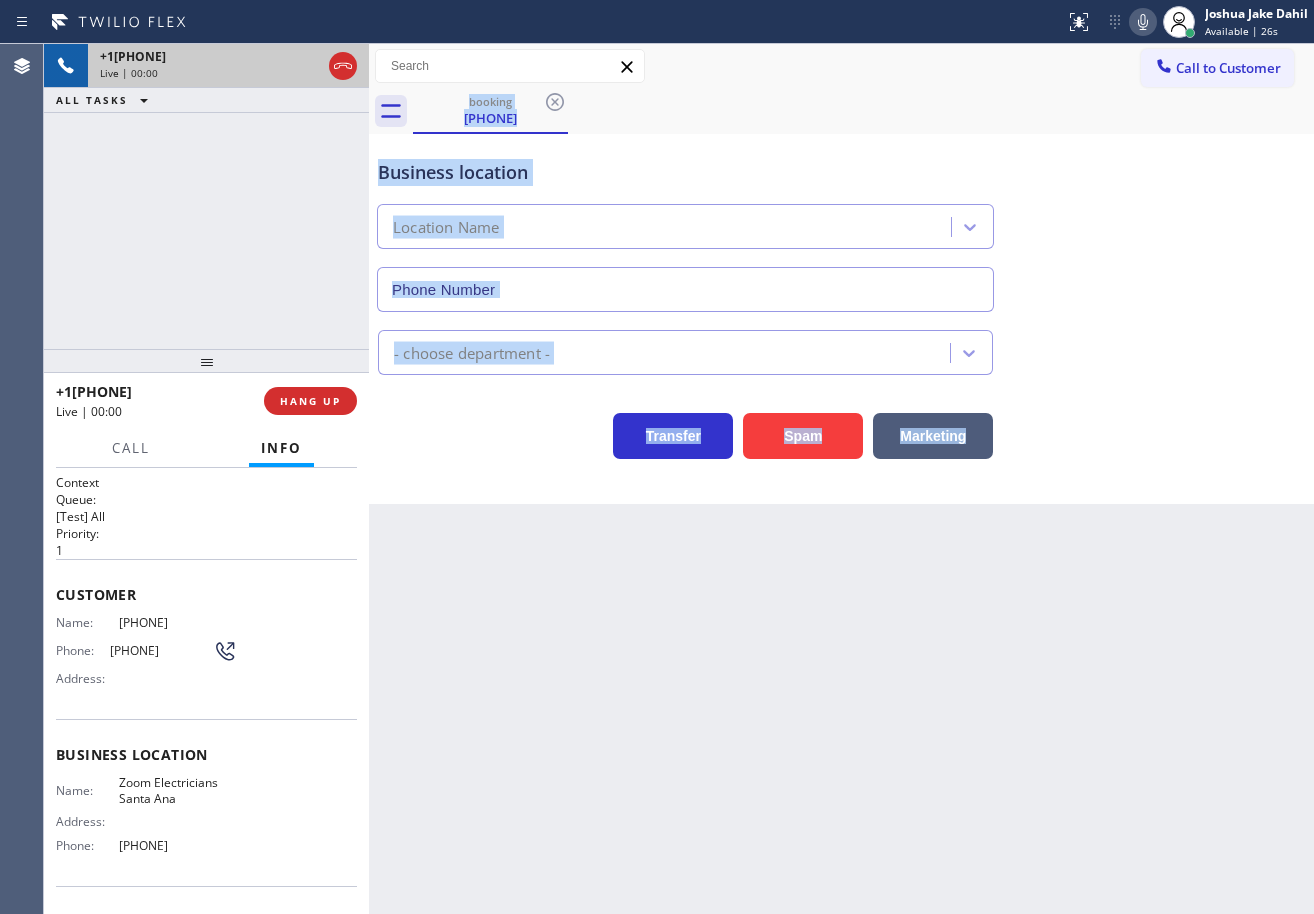 type on "[PHONE]" 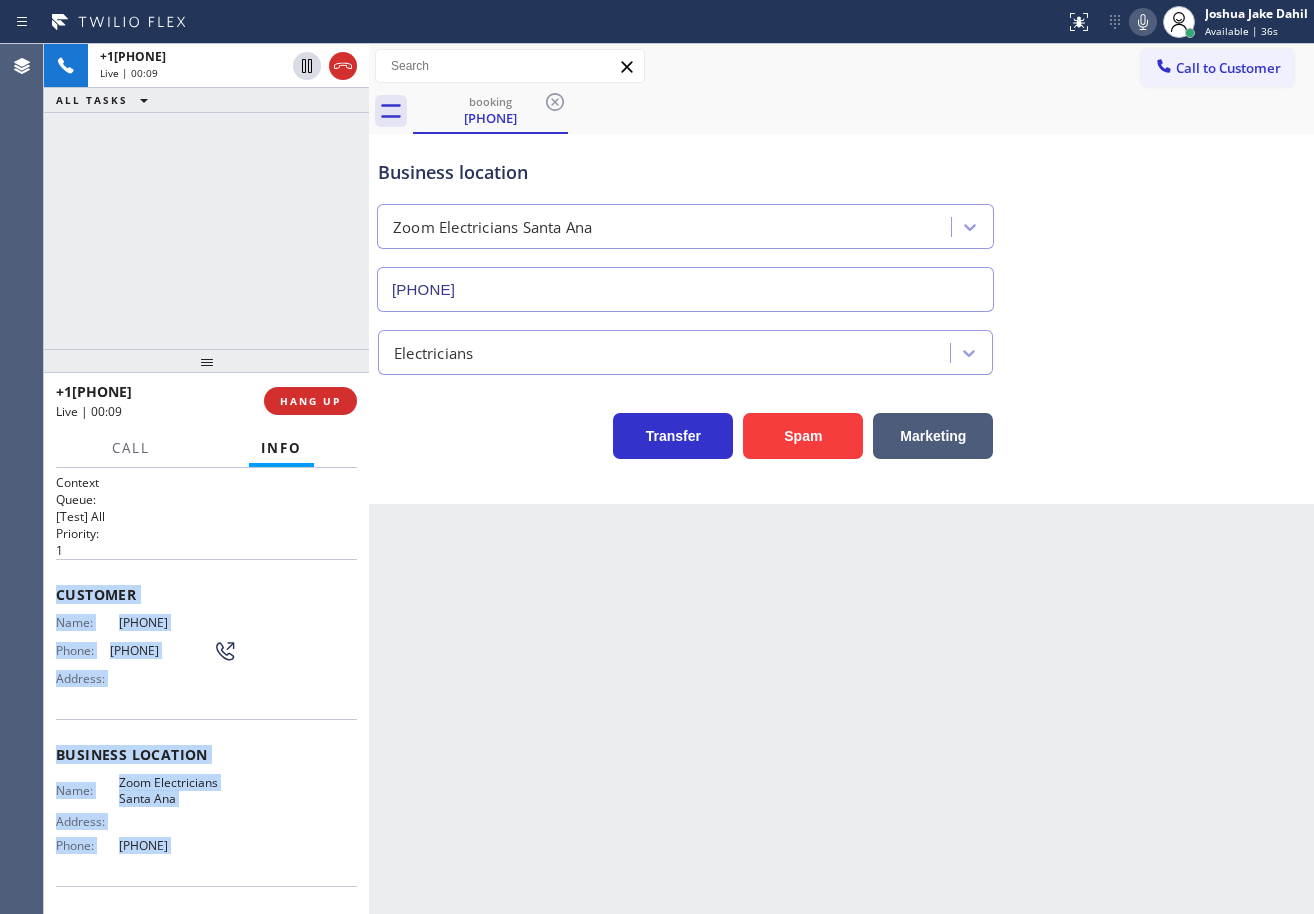 scroll, scrollTop: 129, scrollLeft: 0, axis: vertical 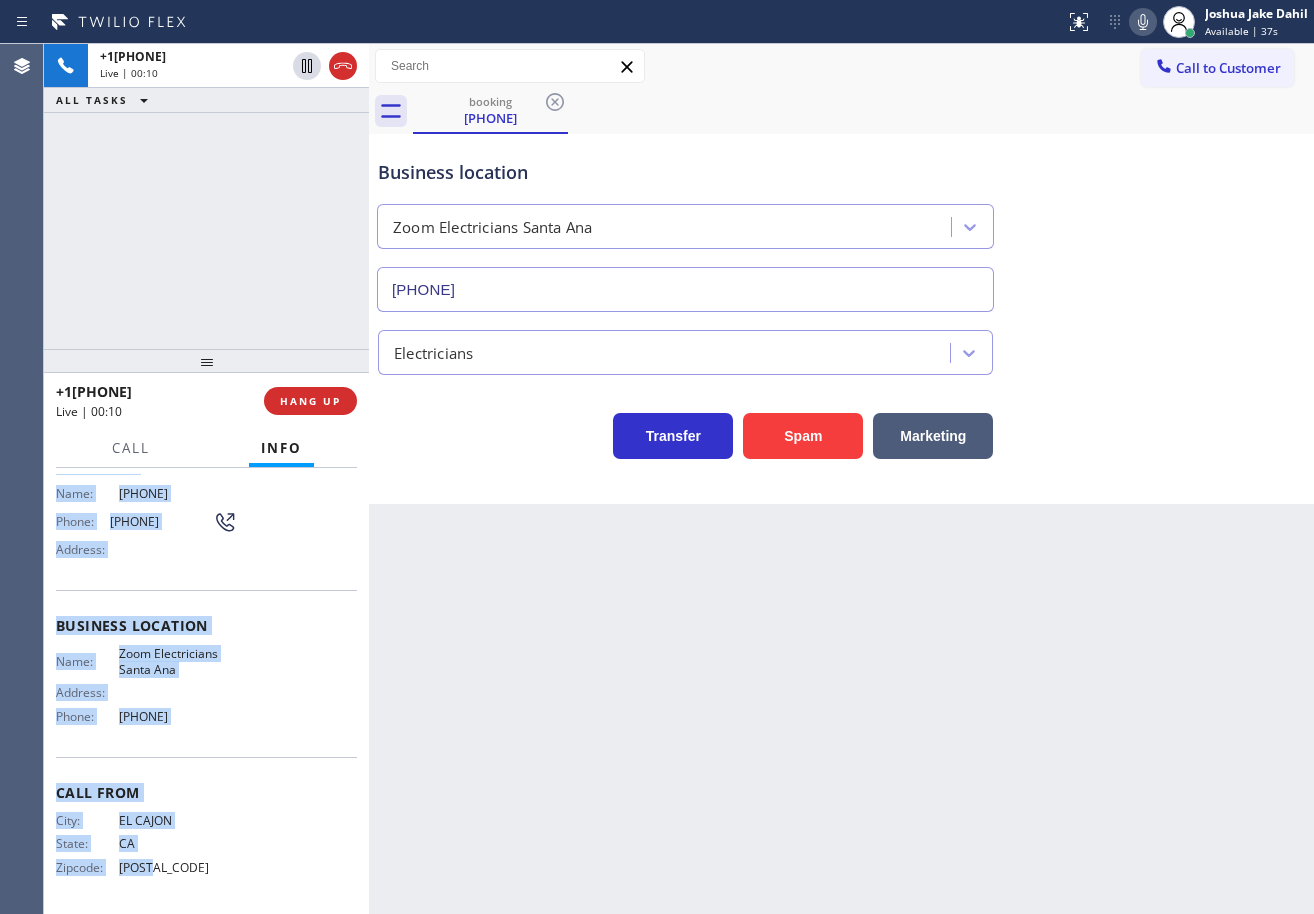 drag, startPoint x: 61, startPoint y: 588, endPoint x: 1001, endPoint y: 562, distance: 940.3595 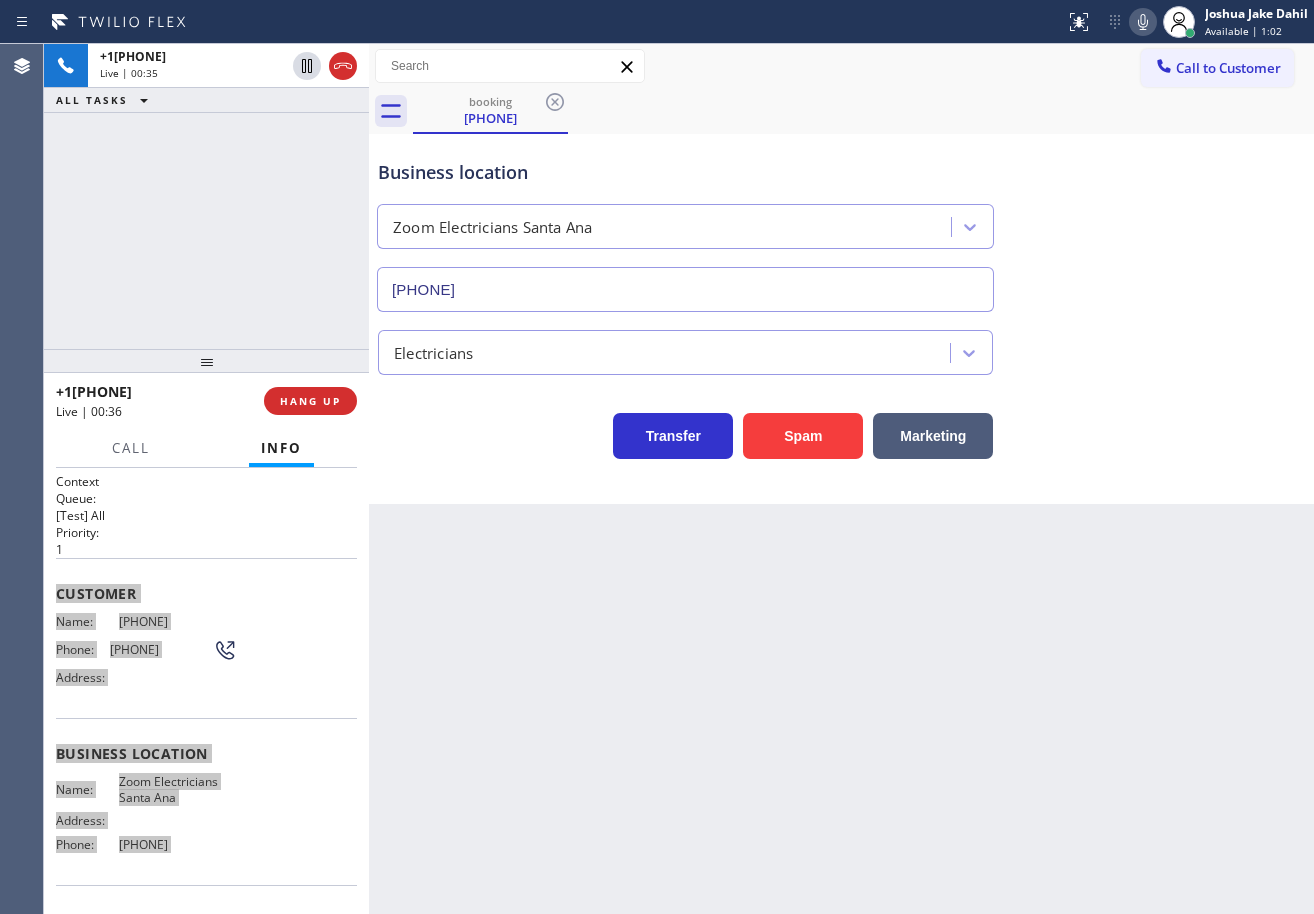 scroll, scrollTop: 0, scrollLeft: 0, axis: both 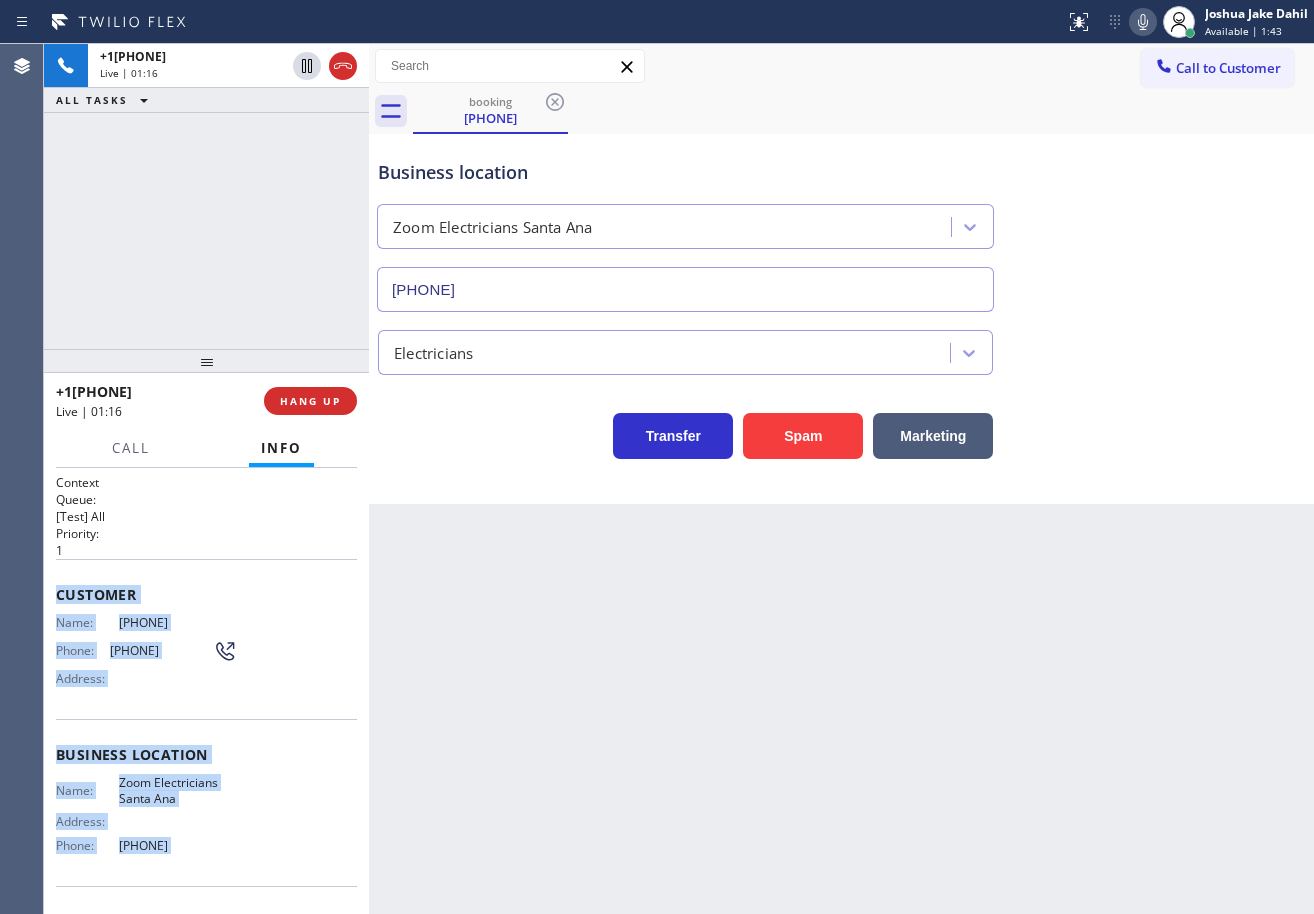 click 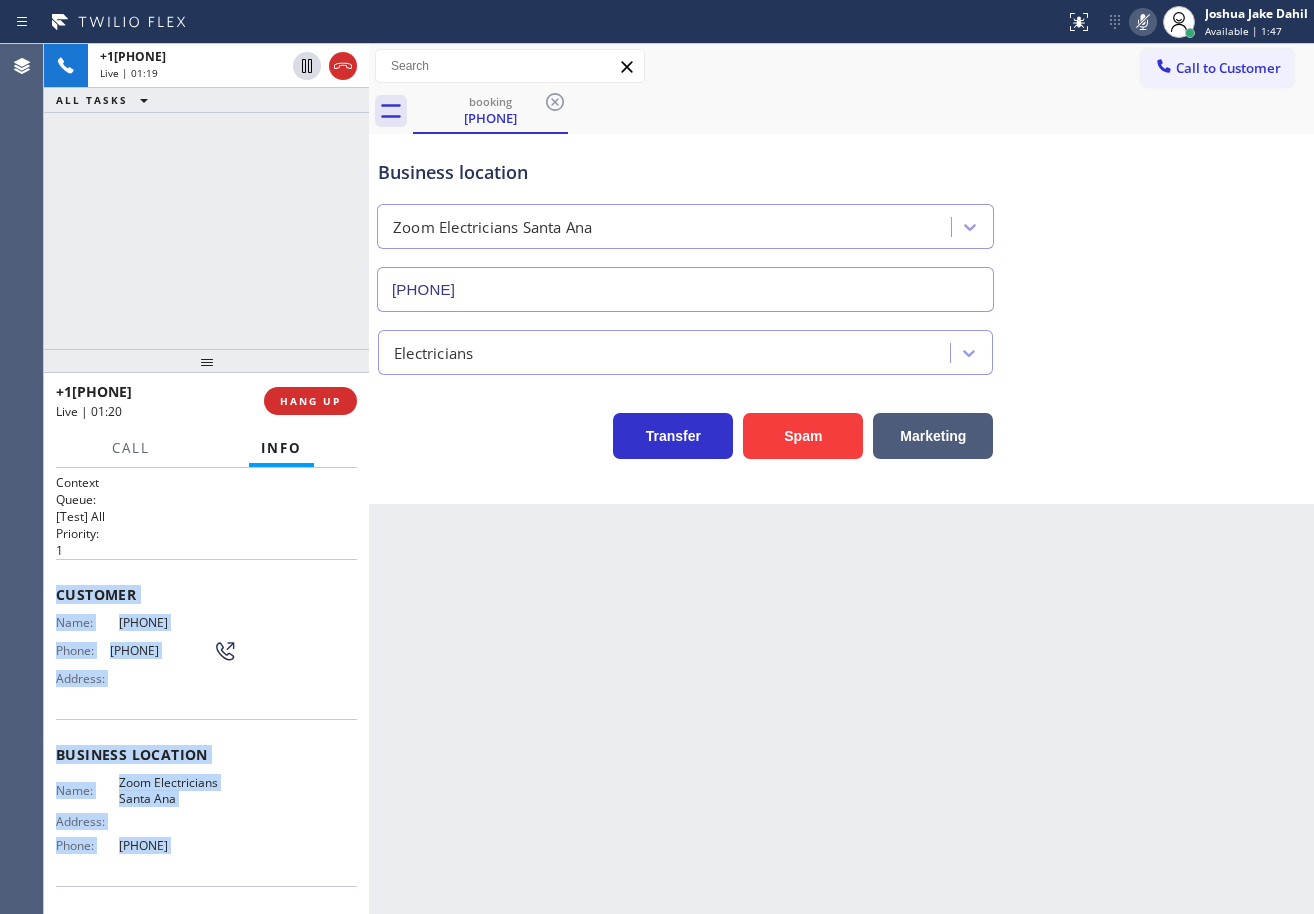 click 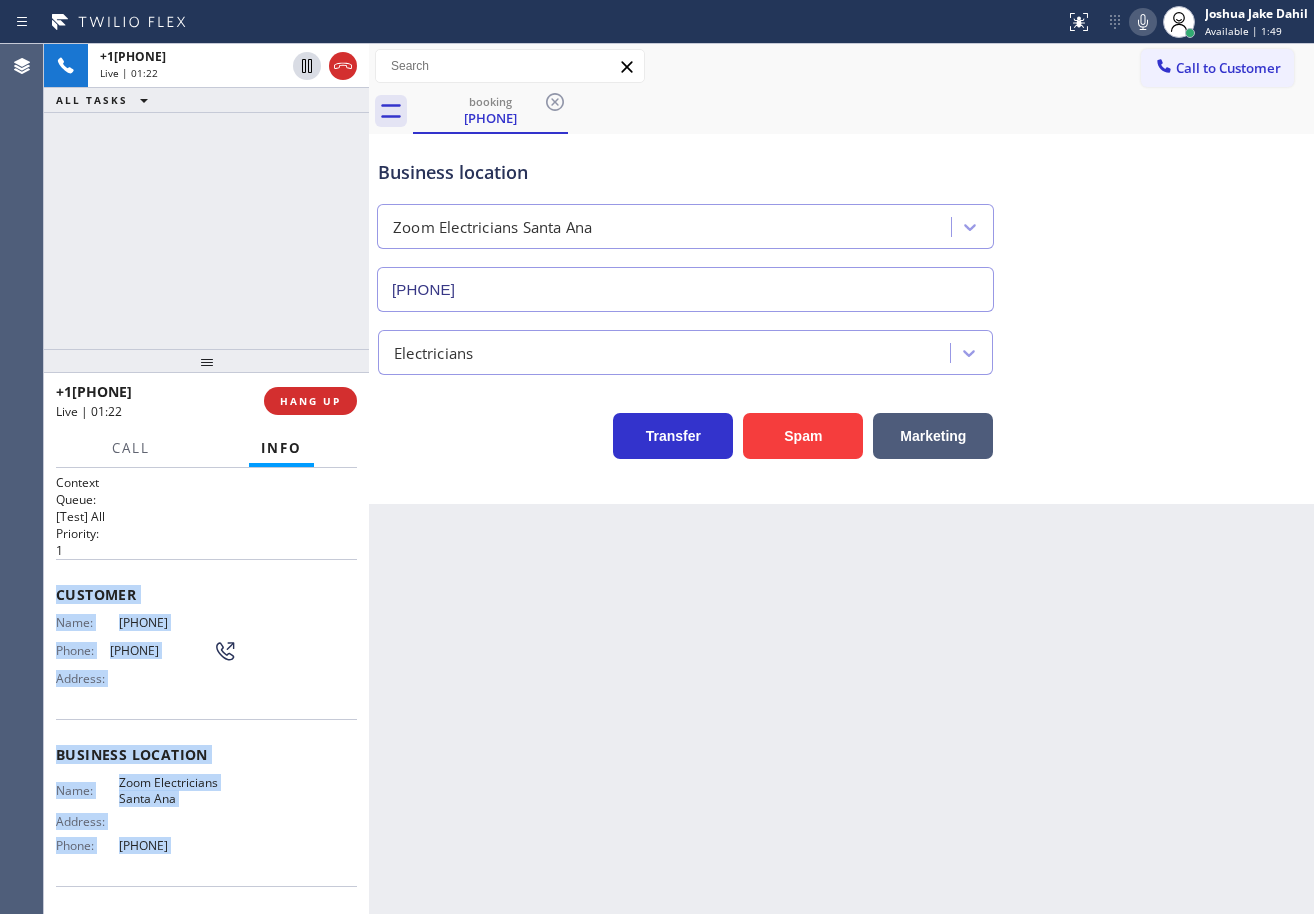 click 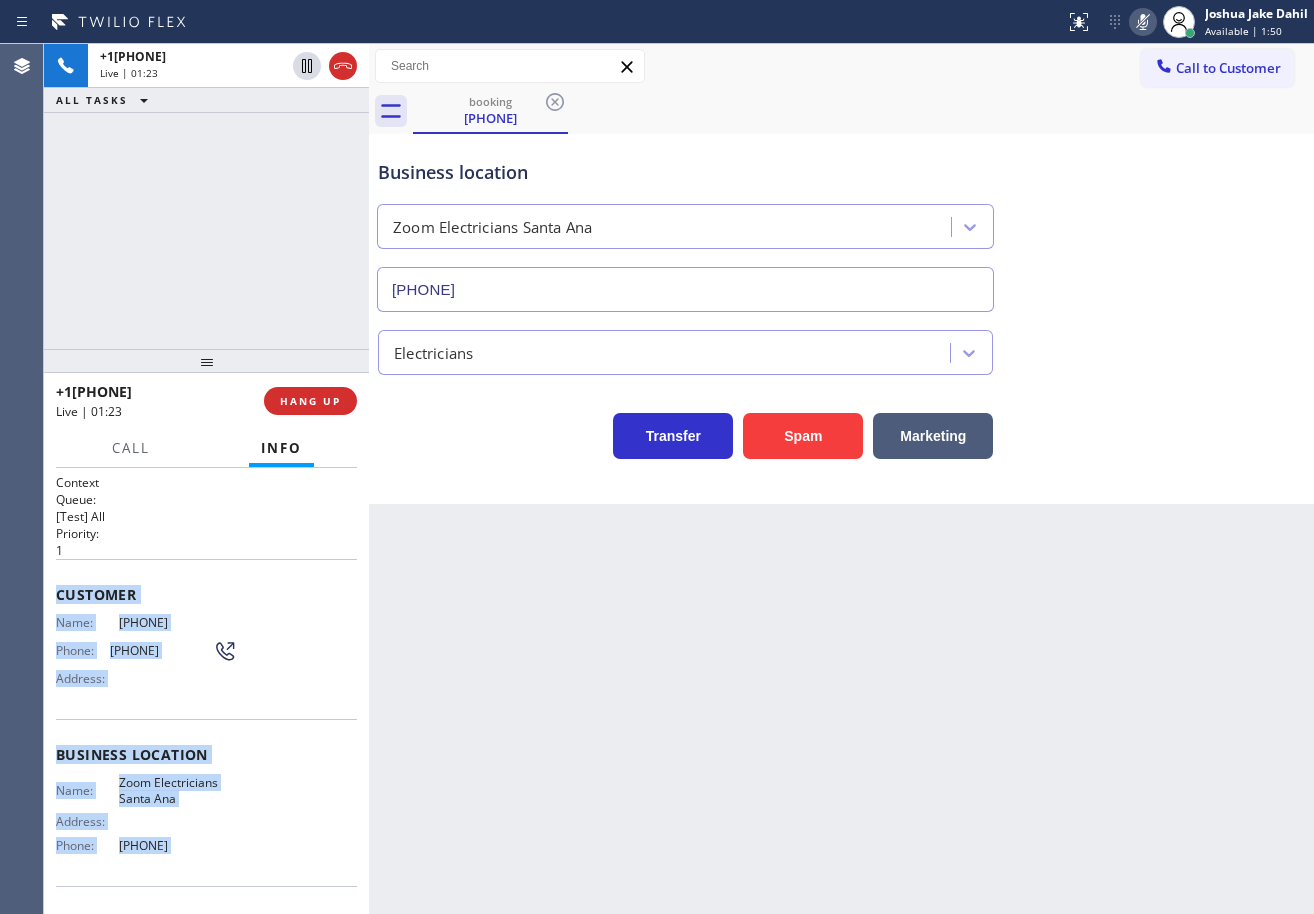click 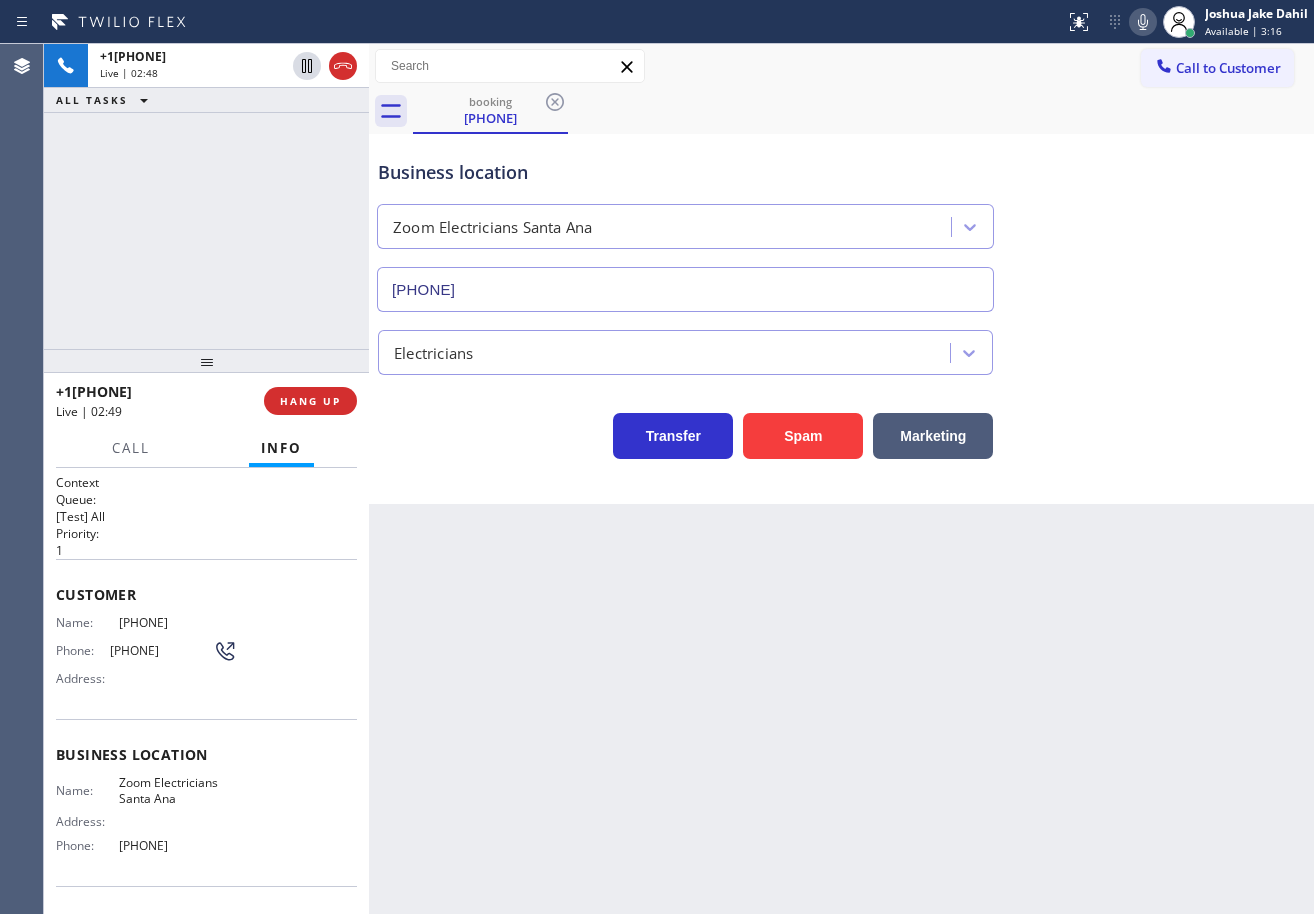 click on "Back to Dashboard Change Sender ID Customers Technicians Select a contact Outbound call Technician Search Technician Your caller id phone number Your caller id phone number Call Technician info Name   Phone none Address none Change Sender ID HVAC +18559994417 5 Star Appliance +18557314952 Appliance Repair +18554611149 Plumbing +18889090120 Air Duct Cleaning +18006865038  Electricians +18005688664 Cancel Change Check personal SMS Reset Change booking [PHONE] Call to Customer Outbound call Location Search location Your caller id phone number Customer number Call Outbound call Technician Search Technician Your caller id phone number Your caller id phone number Call booking [PHONE] Business location Zoom Electricians Santa Ana [PHONE] Electricians Transfer Spam Marketing" at bounding box center (841, 479) 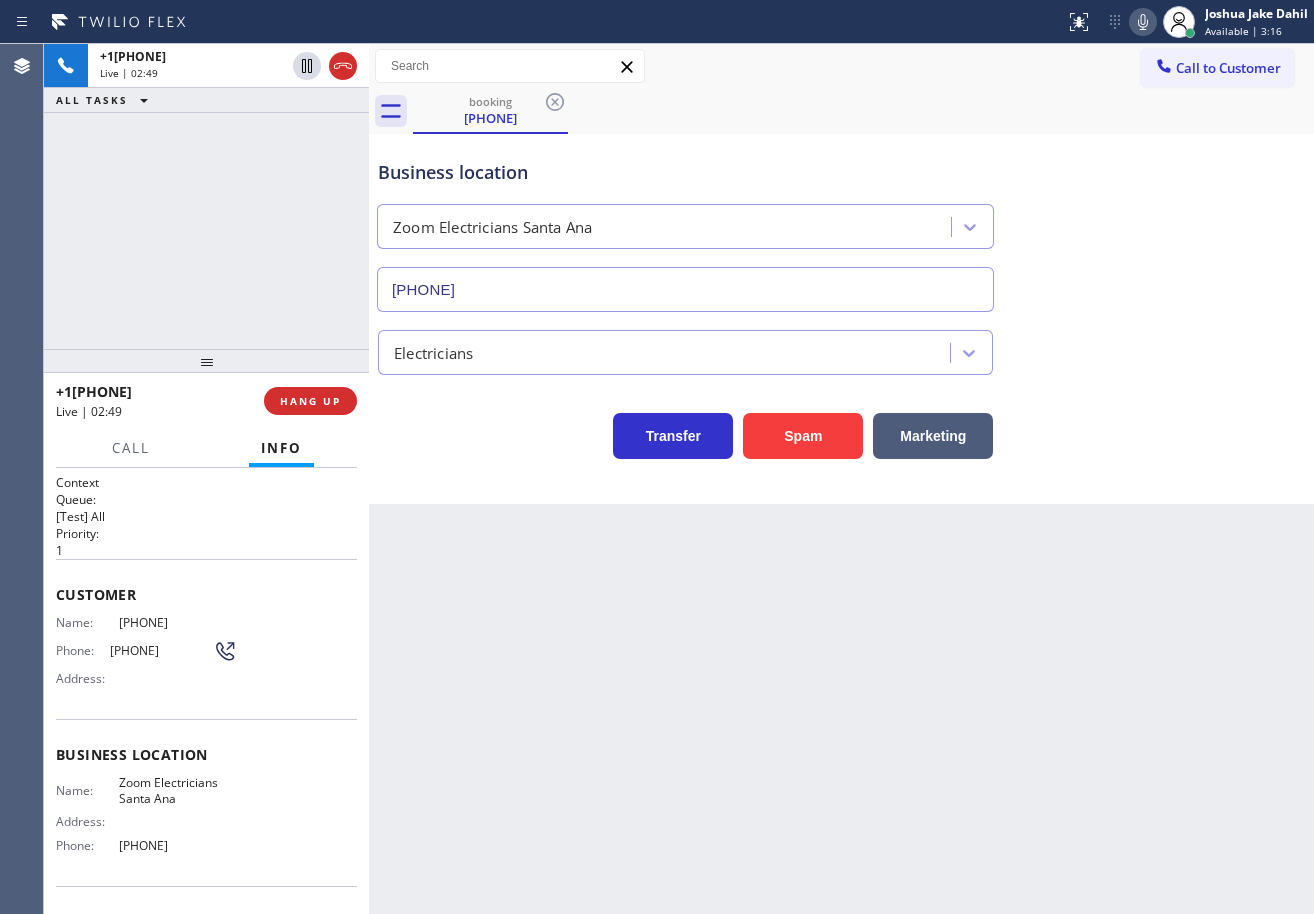 click on "Back to Dashboard Change Sender ID Customers Technicians Select a contact Outbound call Technician Search Technician Your caller id phone number Your caller id phone number Call Technician info Name   Phone none Address none Change Sender ID HVAC +18559994417 5 Star Appliance +18557314952 Appliance Repair +18554611149 Plumbing +18889090120 Air Duct Cleaning +18006865038  Electricians +18005688664 Cancel Change Check personal SMS Reset Change booking [PHONE] Call to Customer Outbound call Location Search location Your caller id phone number Customer number Call Outbound call Technician Search Technician Your caller id phone number Your caller id phone number Call booking [PHONE] Business location Zoom Electricians Santa Ana [PHONE] Electricians Transfer Spam Marketing" at bounding box center [841, 479] 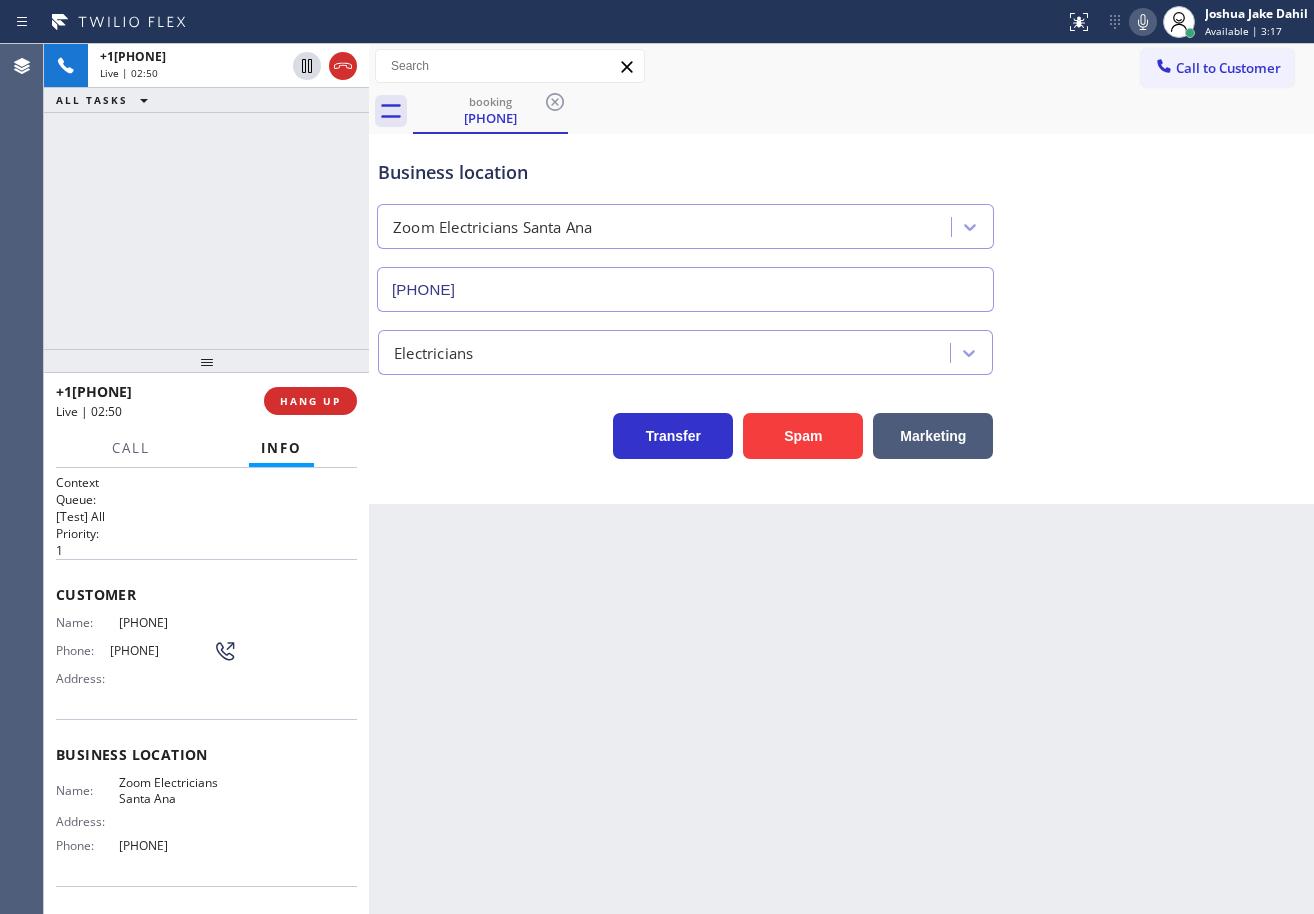 click on "Back to Dashboard Change Sender ID Customers Technicians Select a contact Outbound call Technician Search Technician Your caller id phone number Your caller id phone number Call Technician info Name   Phone none Address none Change Sender ID HVAC +18559994417 5 Star Appliance +18557314952 Appliance Repair +18554611149 Plumbing +18889090120 Air Duct Cleaning +18006865038  Electricians +18005688664 Cancel Change Check personal SMS Reset Change booking [PHONE] Call to Customer Outbound call Location Search location Your caller id phone number Customer number Call Outbound call Technician Search Technician Your caller id phone number Your caller id phone number Call booking [PHONE] Business location Zoom Electricians Santa Ana [PHONE] Electricians Transfer Spam Marketing" at bounding box center [841, 479] 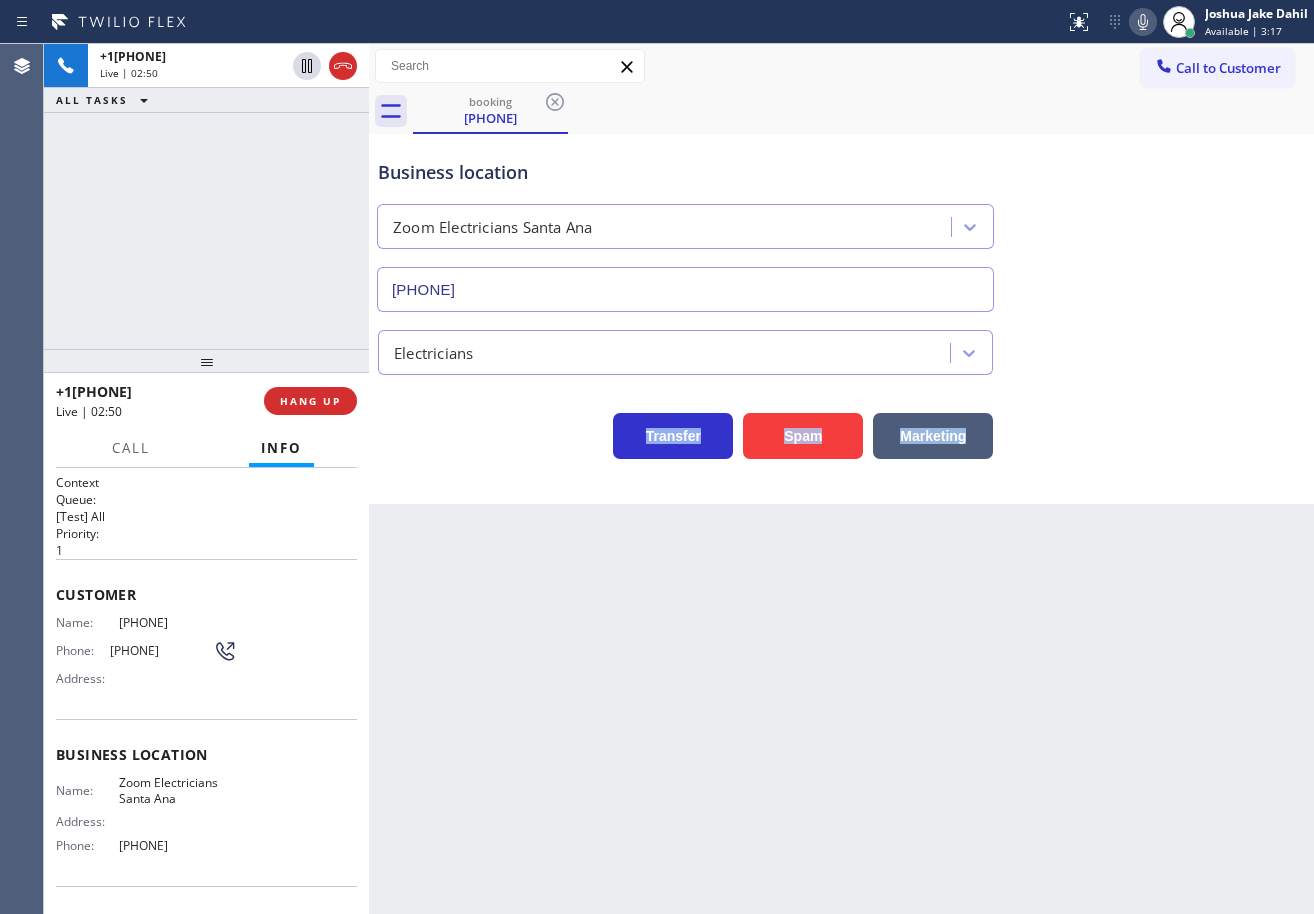 click on "Back to Dashboard Change Sender ID Customers Technicians Select a contact Outbound call Technician Search Technician Your caller id phone number Your caller id phone number Call Technician info Name   Phone none Address none Change Sender ID HVAC +18559994417 5 Star Appliance +18557314952 Appliance Repair +18554611149 Plumbing +18889090120 Air Duct Cleaning +18006865038  Electricians +18005688664 Cancel Change Check personal SMS Reset Change booking [PHONE] Call to Customer Outbound call Location Search location Your caller id phone number Customer number Call Outbound call Technician Search Technician Your caller id phone number Your caller id phone number Call booking [PHONE] Business location Zoom Electricians Santa Ana [PHONE] Electricians Transfer Spam Marketing" at bounding box center [841, 479] 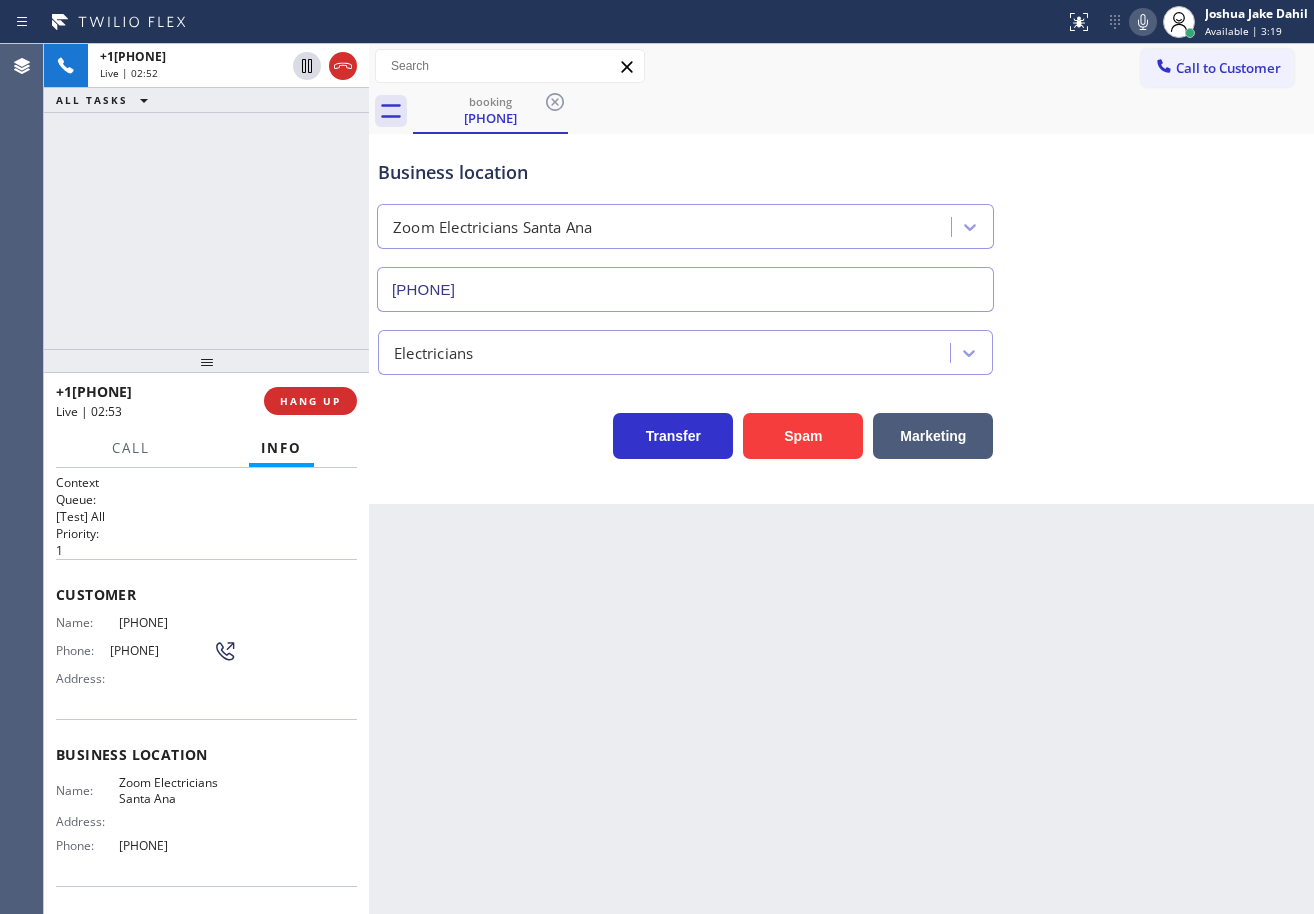 click on "[PHONE] Live | 02:52 ALL TASKS ALL TASKS ACTIVE TASKS TASKS IN WRAP UP" at bounding box center [206, 196] 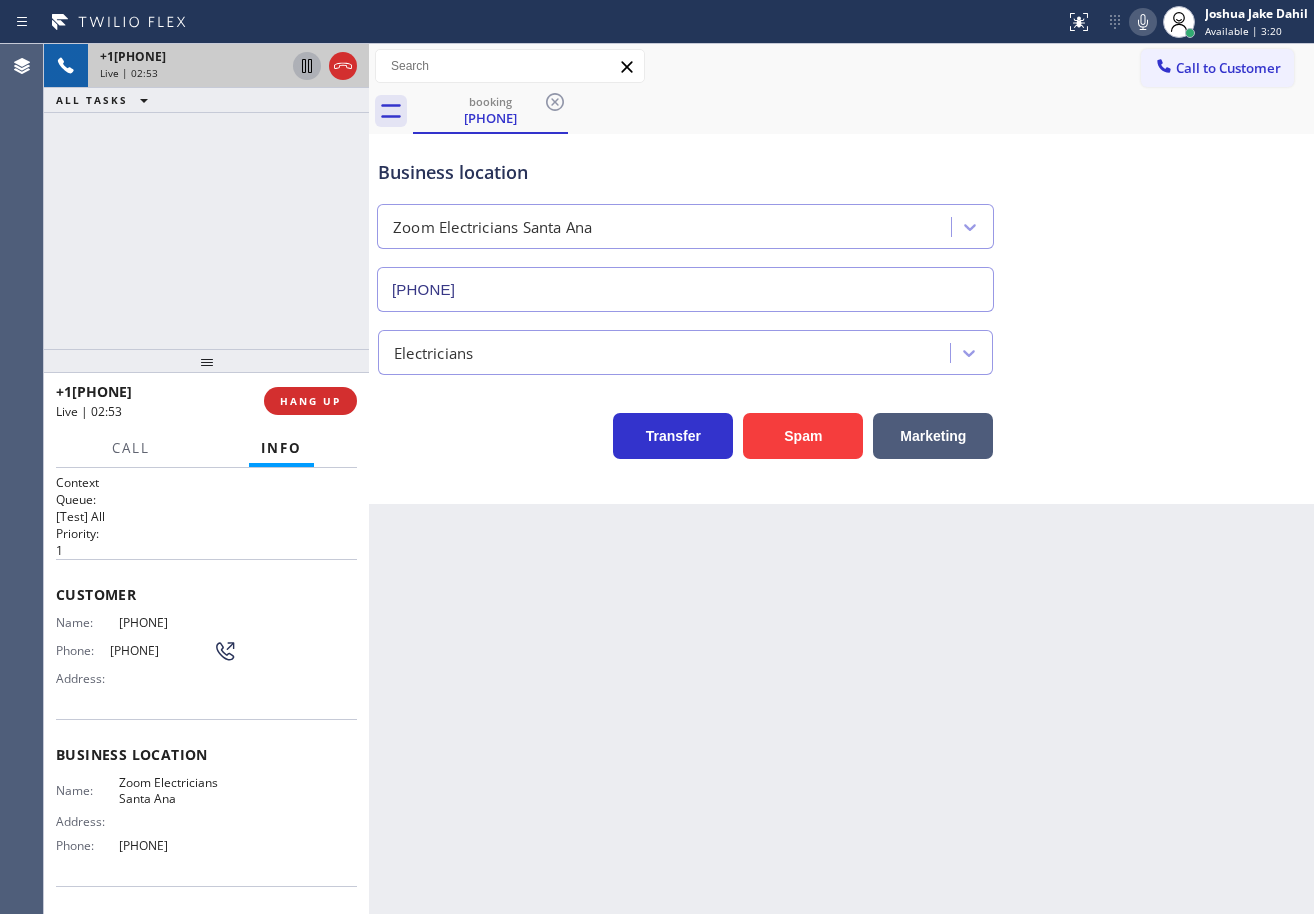 click 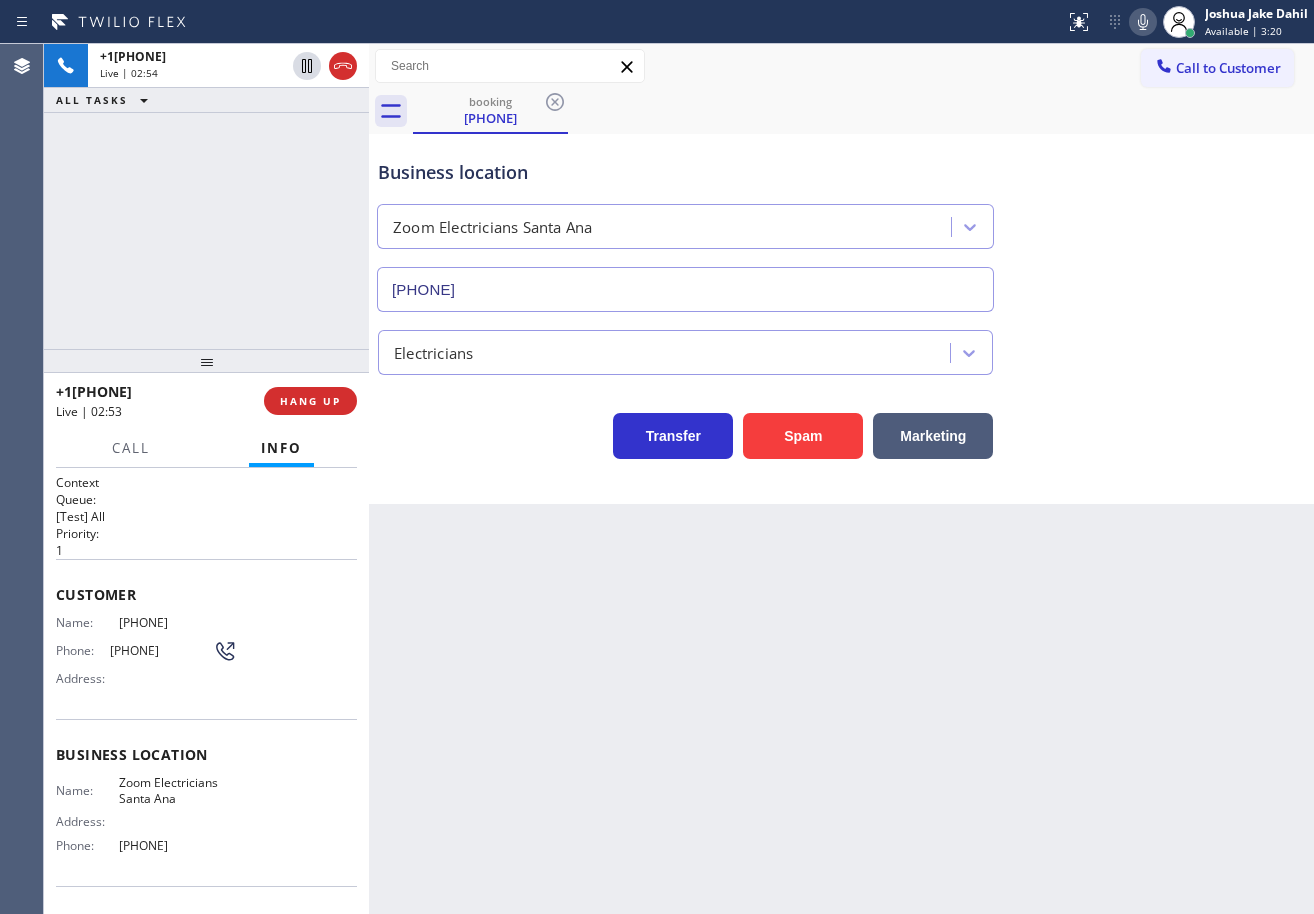 drag, startPoint x: 251, startPoint y: 117, endPoint x: 661, endPoint y: 156, distance: 411.8507 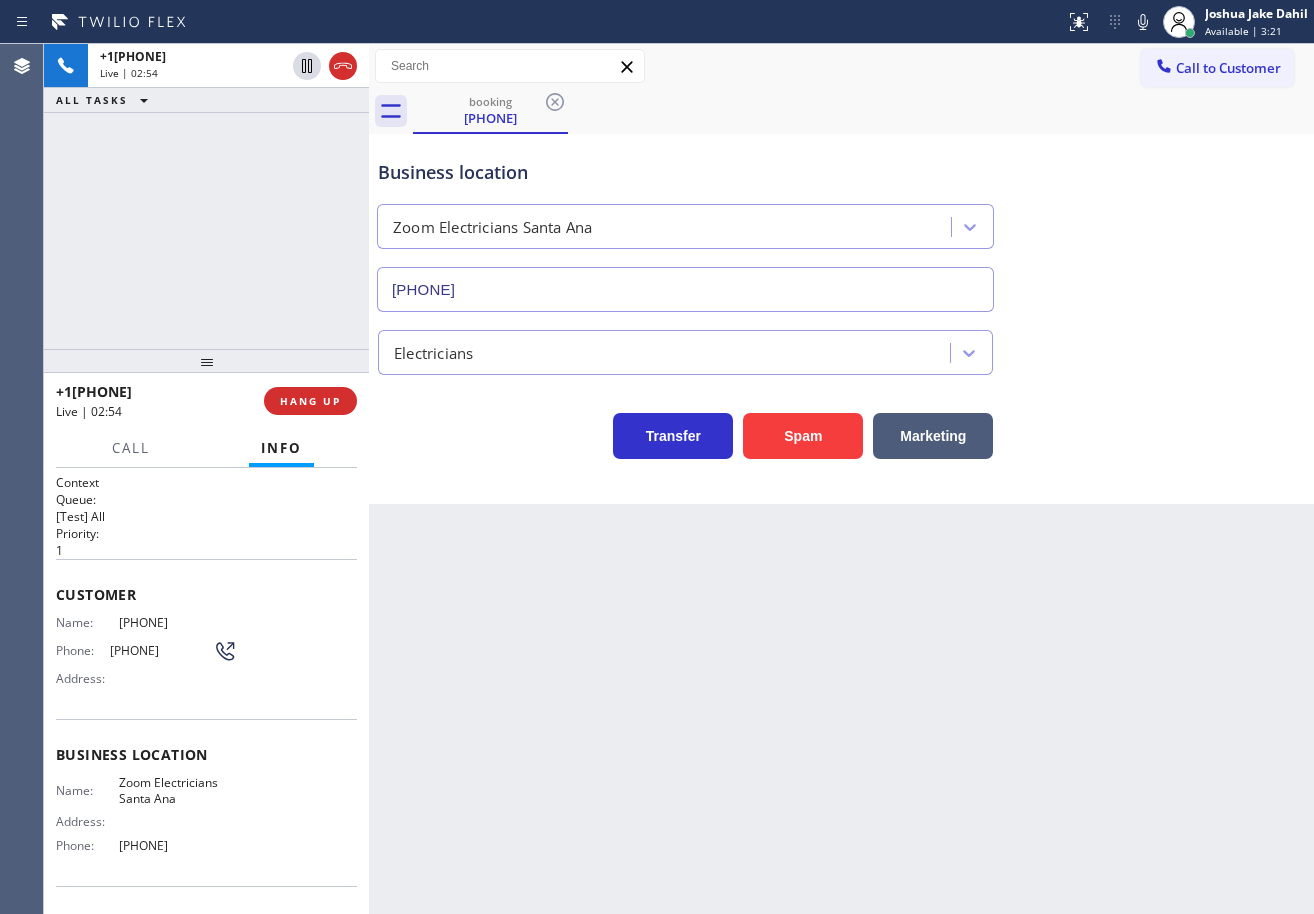 drag, startPoint x: 1143, startPoint y: 24, endPoint x: 1139, endPoint y: 39, distance: 15.524175 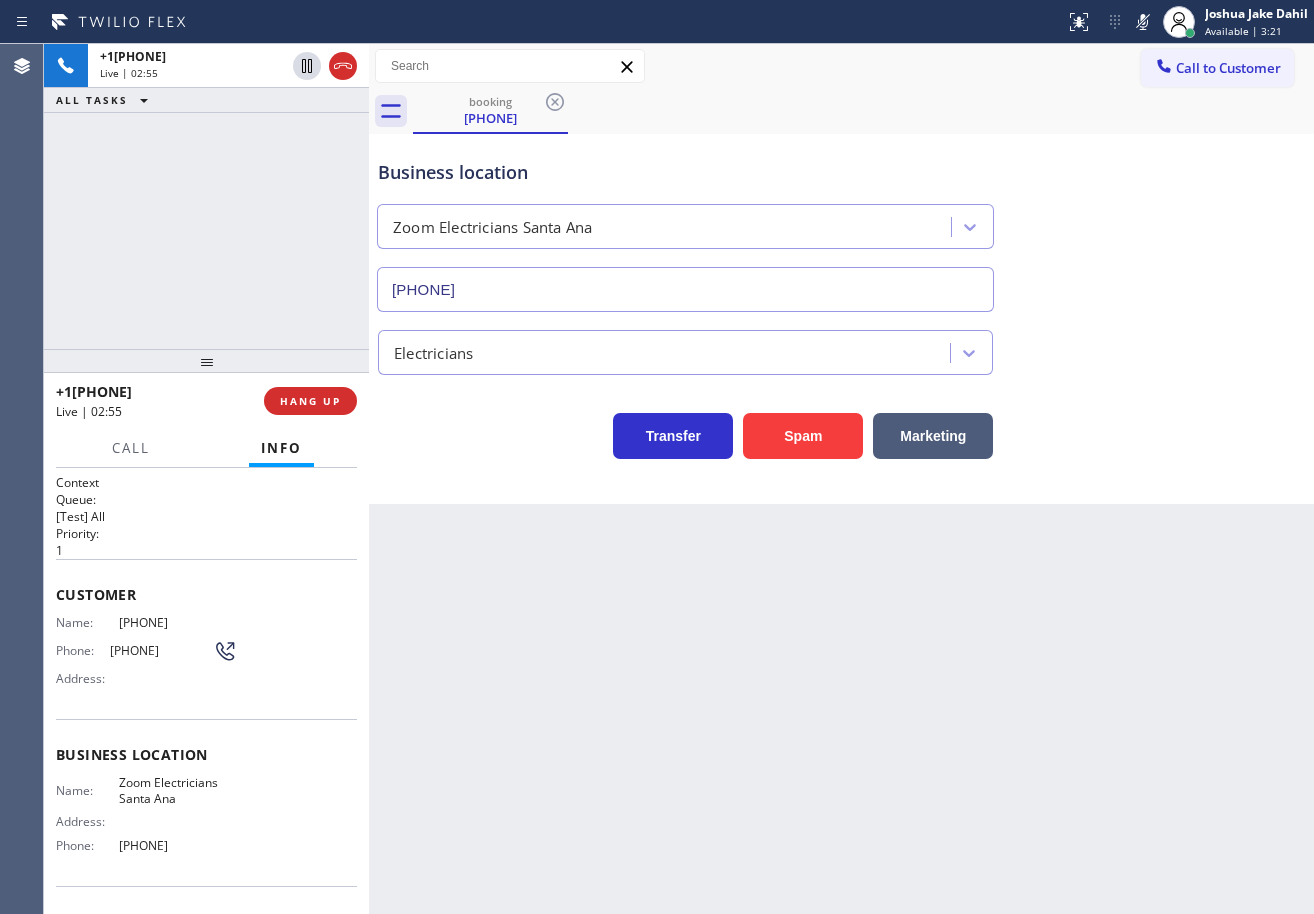 click on "booking [PHONE]" at bounding box center [863, 111] 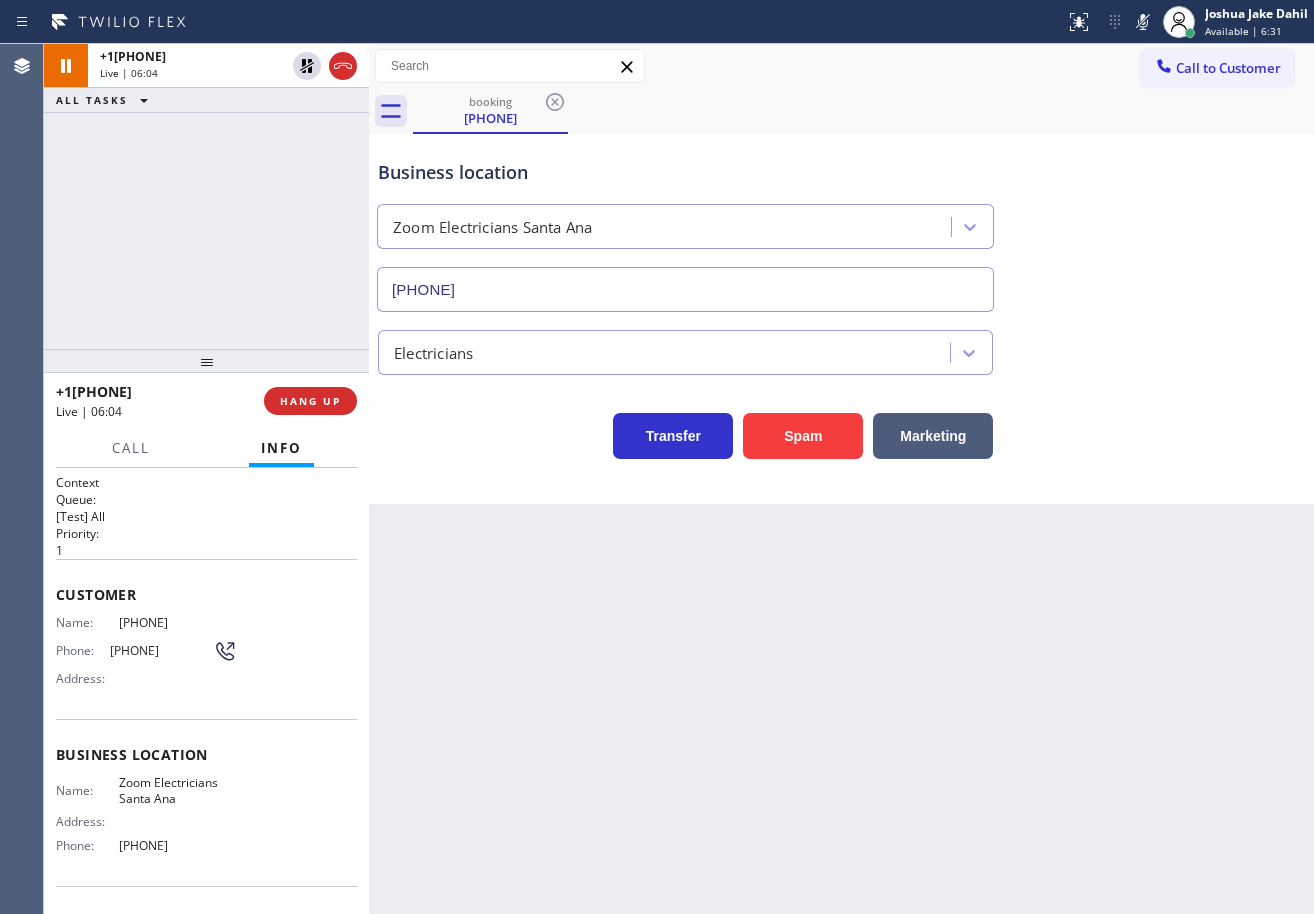 drag, startPoint x: 211, startPoint y: 156, endPoint x: 259, endPoint y: 123, distance: 58.249462 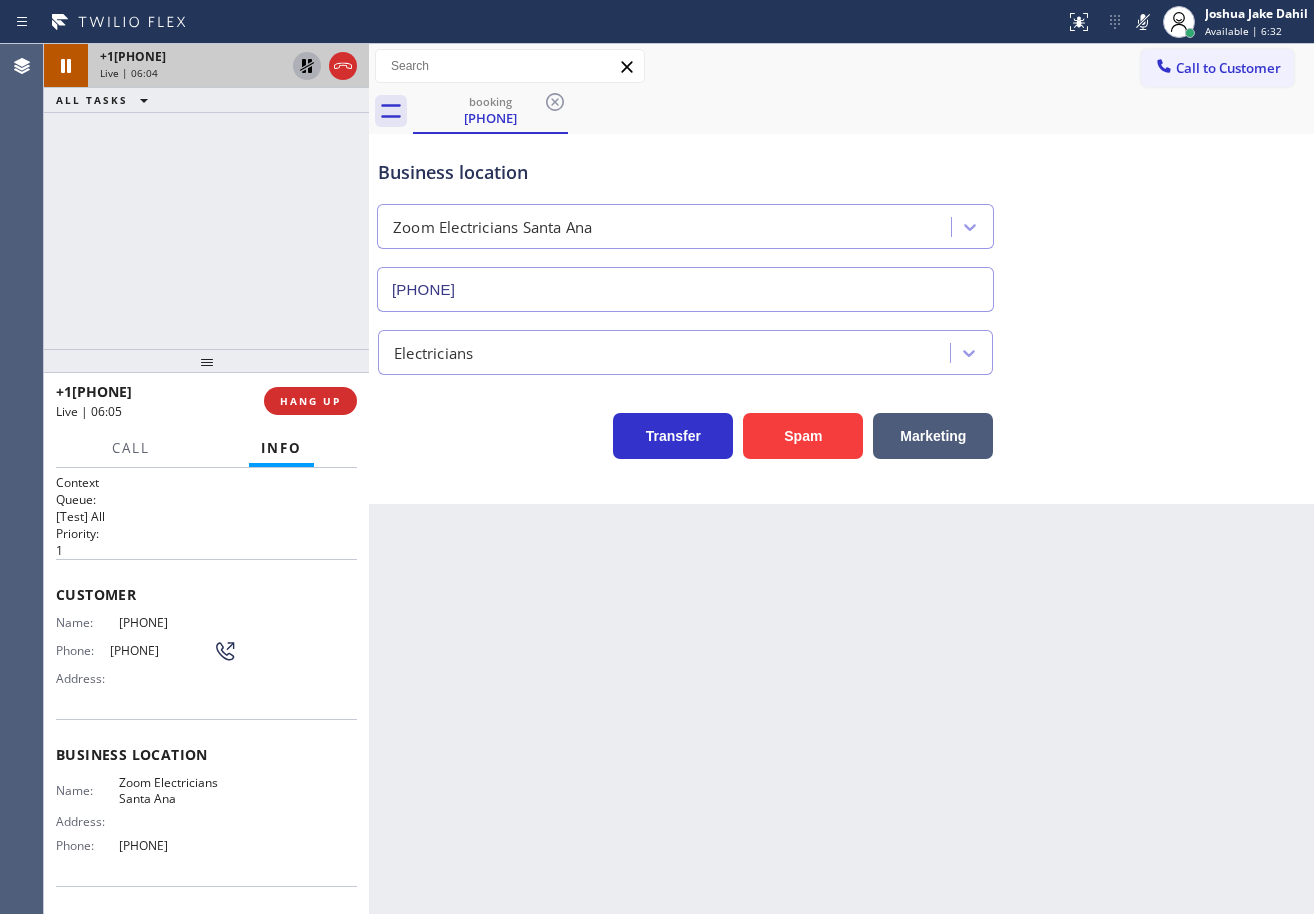 click 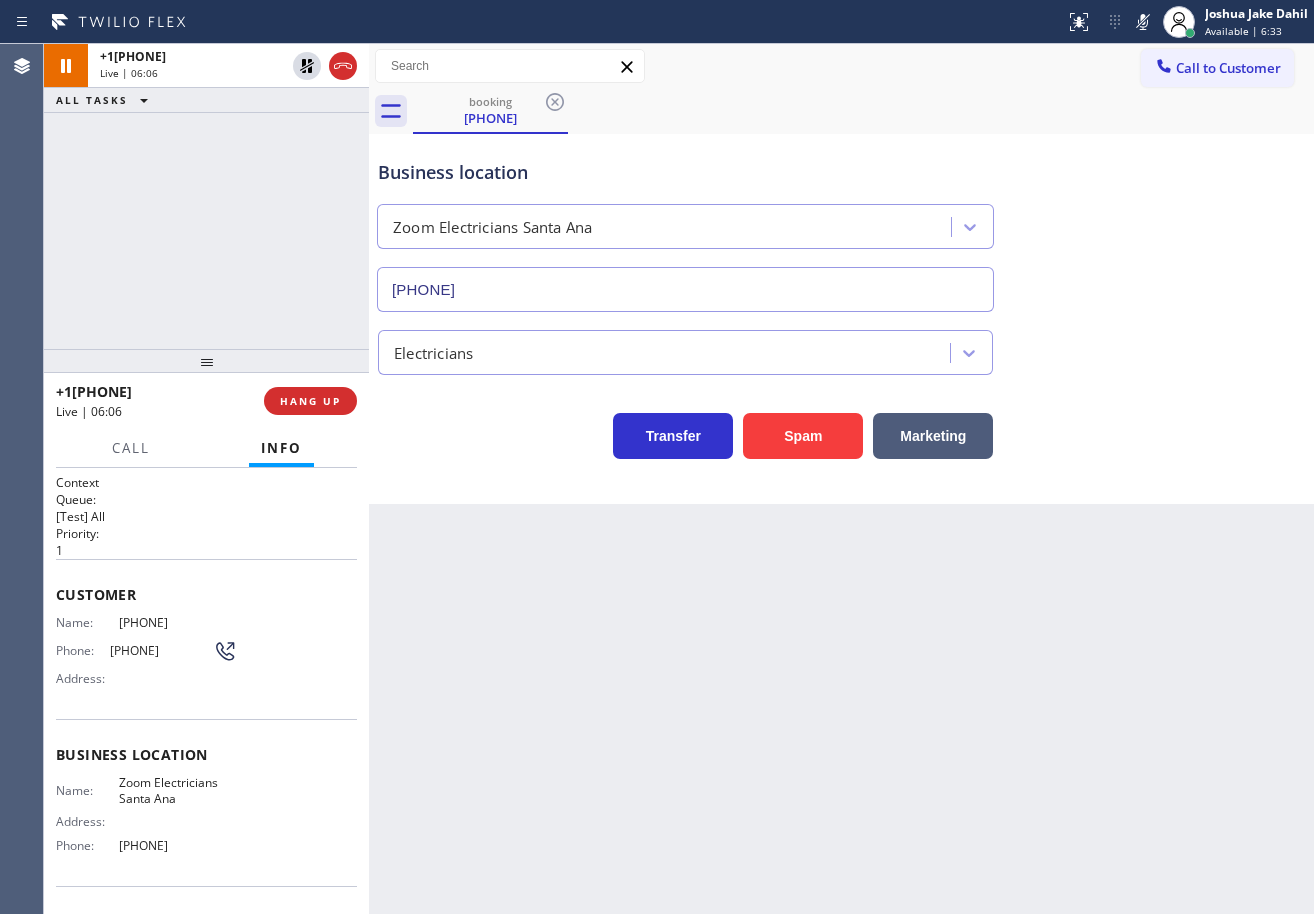 drag, startPoint x: 1137, startPoint y: 23, endPoint x: 1157, endPoint y: 201, distance: 179.12007 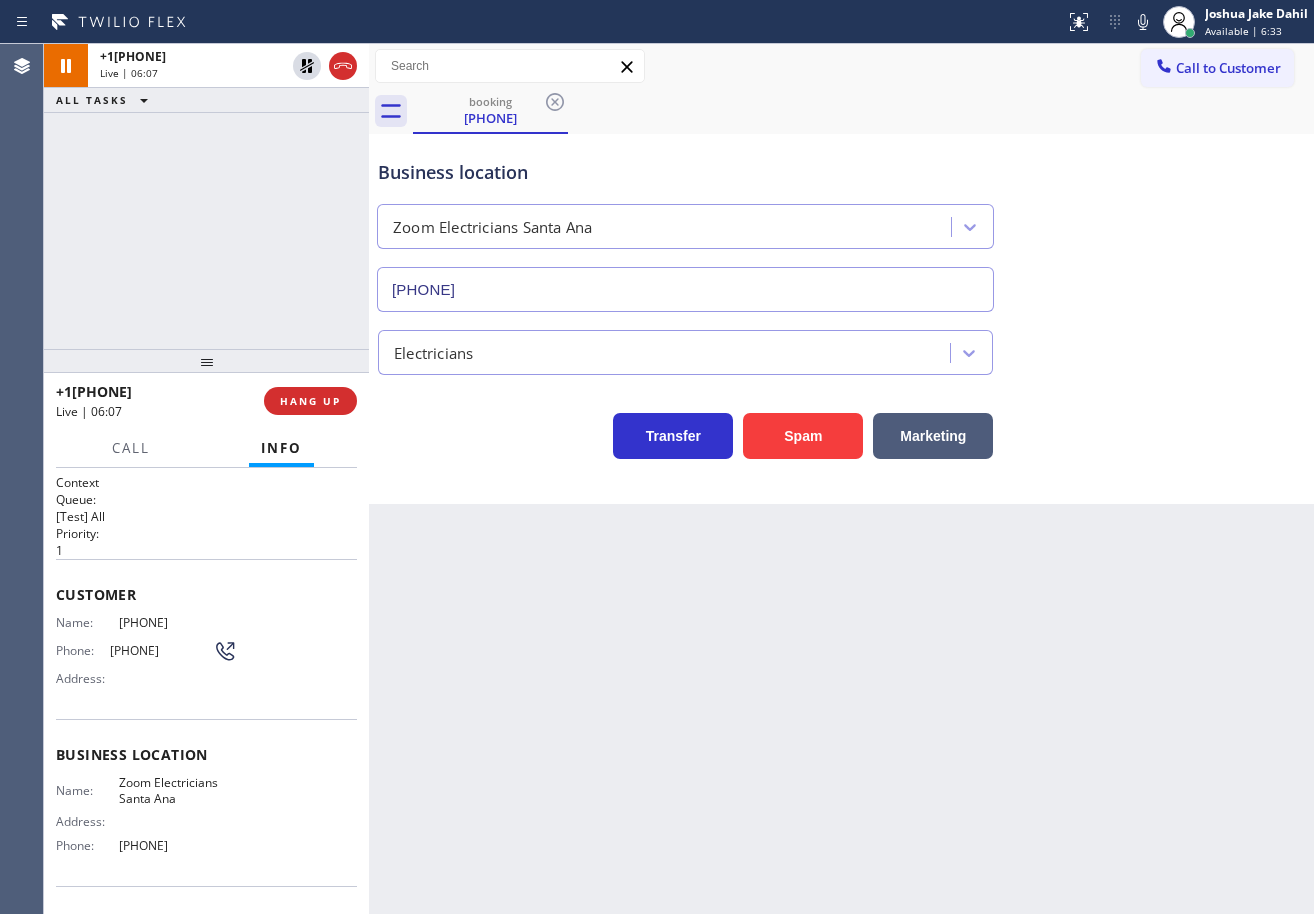 click on "Business location Zoom Electricians Santa Ana [PHONE]" at bounding box center (841, 221) 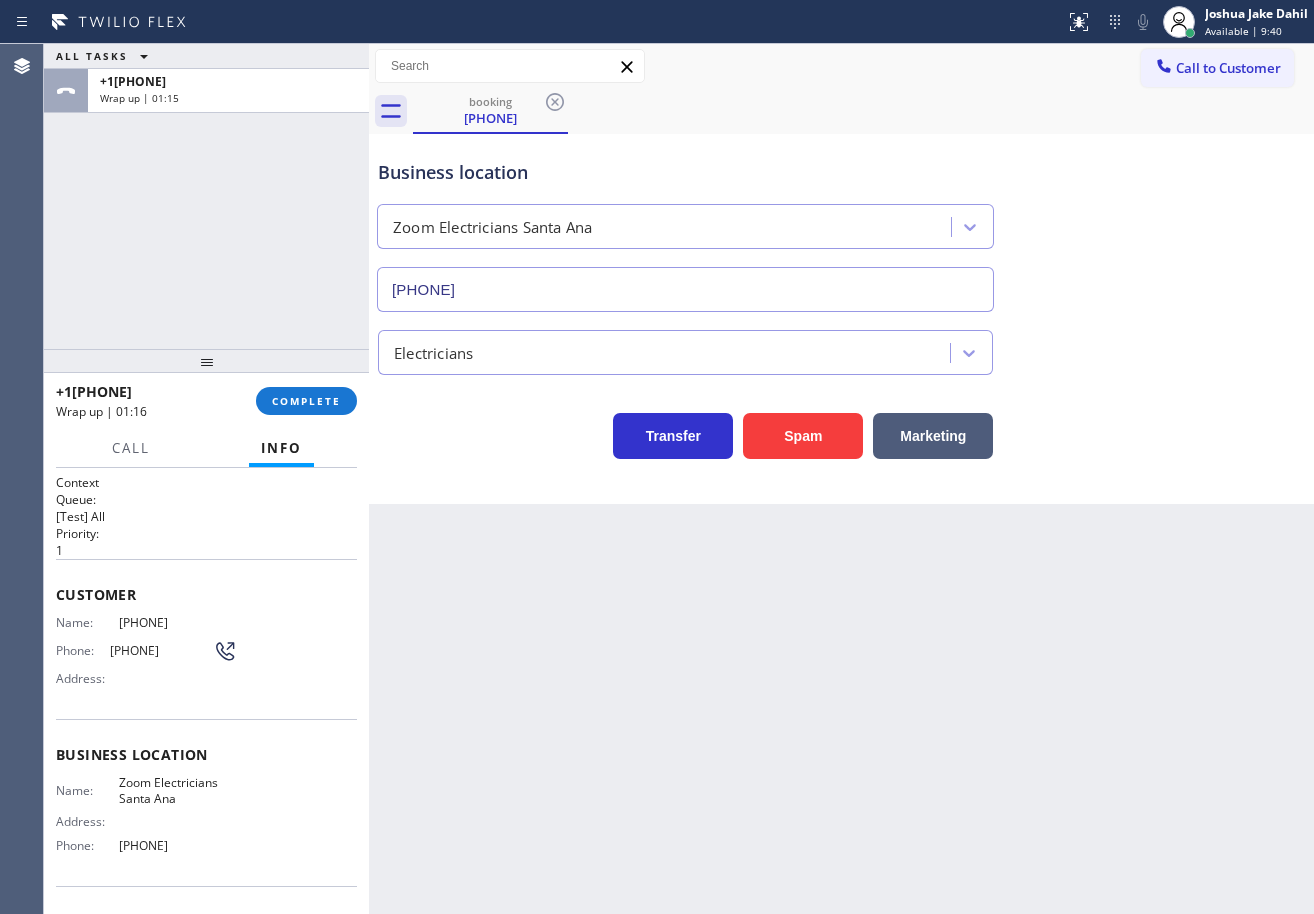 click on "ALL TASKS ALL TASKS ACTIVE TASKS TASKS IN WRAP UP +[PHONE] Wrap up | 01:15" at bounding box center [206, 196] 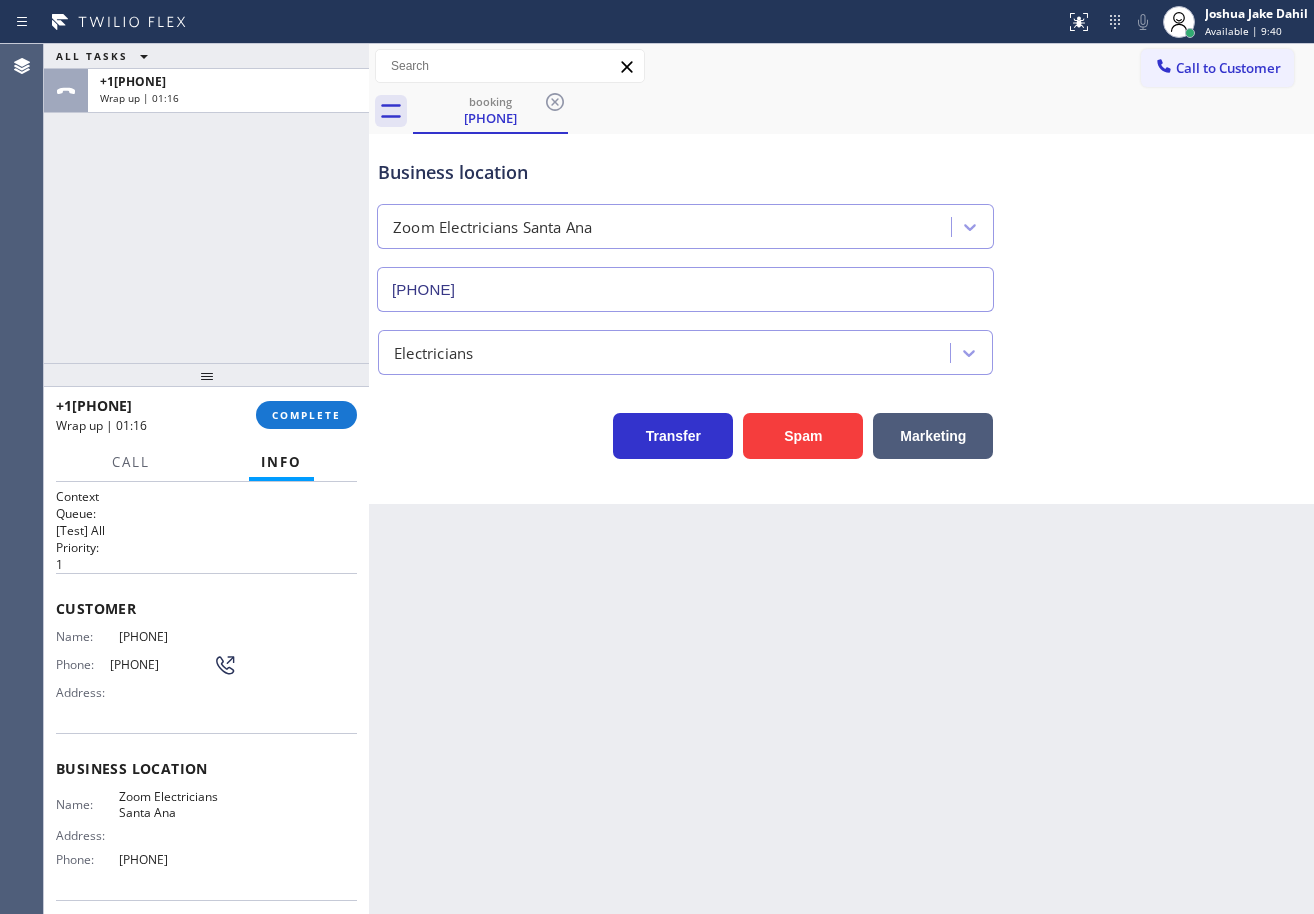 click at bounding box center [206, 375] 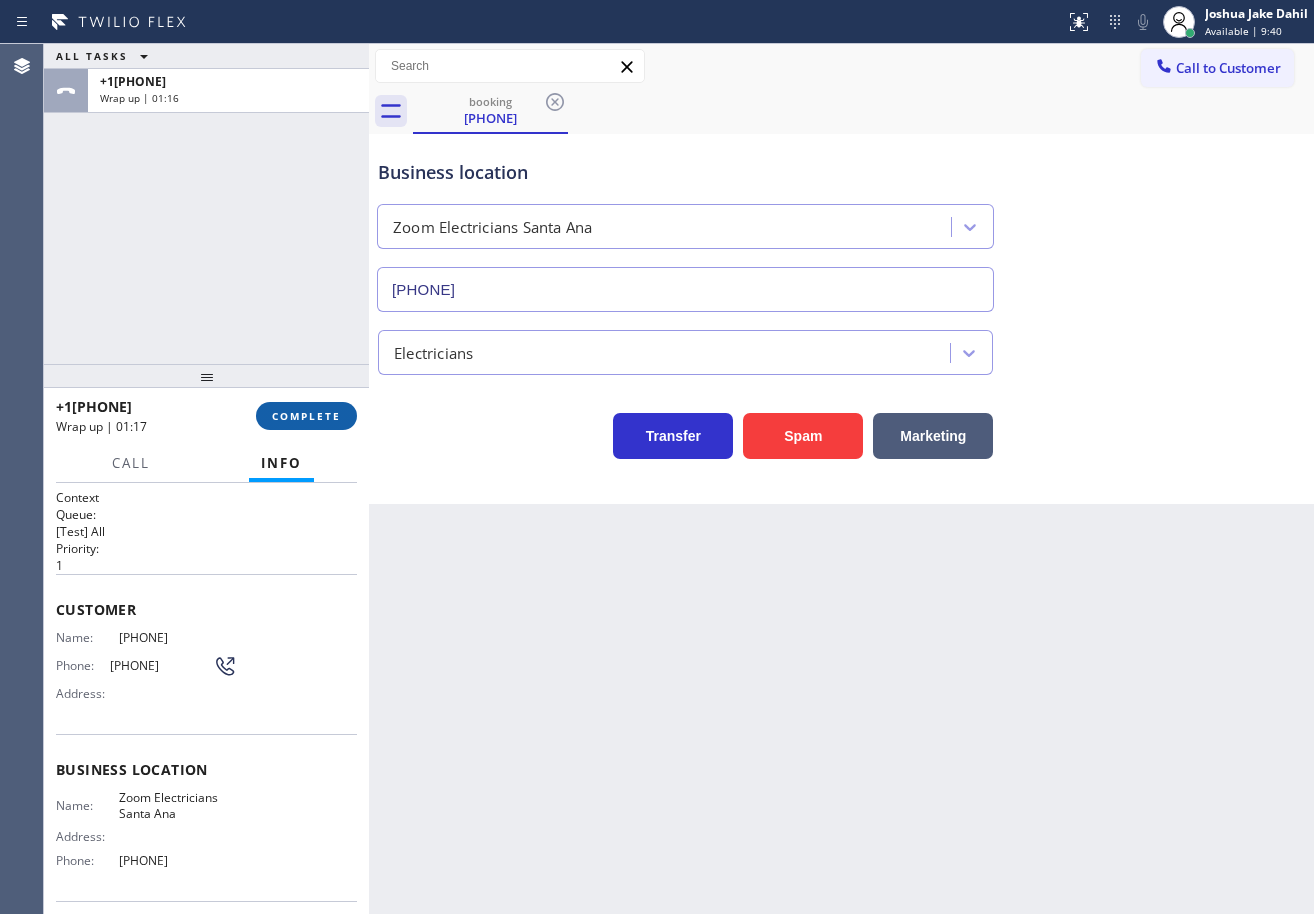 click on "COMPLETE" at bounding box center (306, 416) 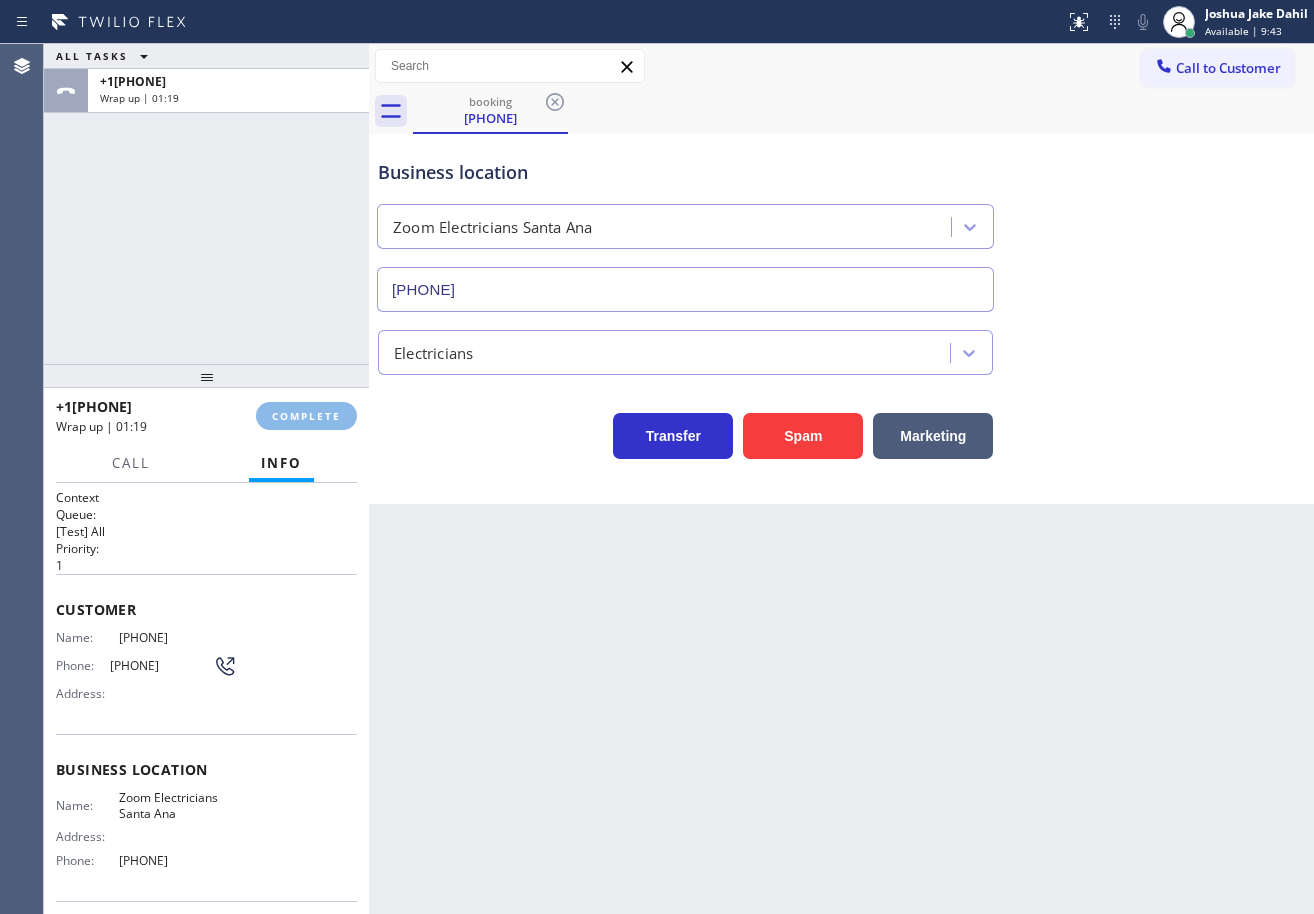 drag, startPoint x: 633, startPoint y: 652, endPoint x: 440, endPoint y: 501, distance: 245.05101 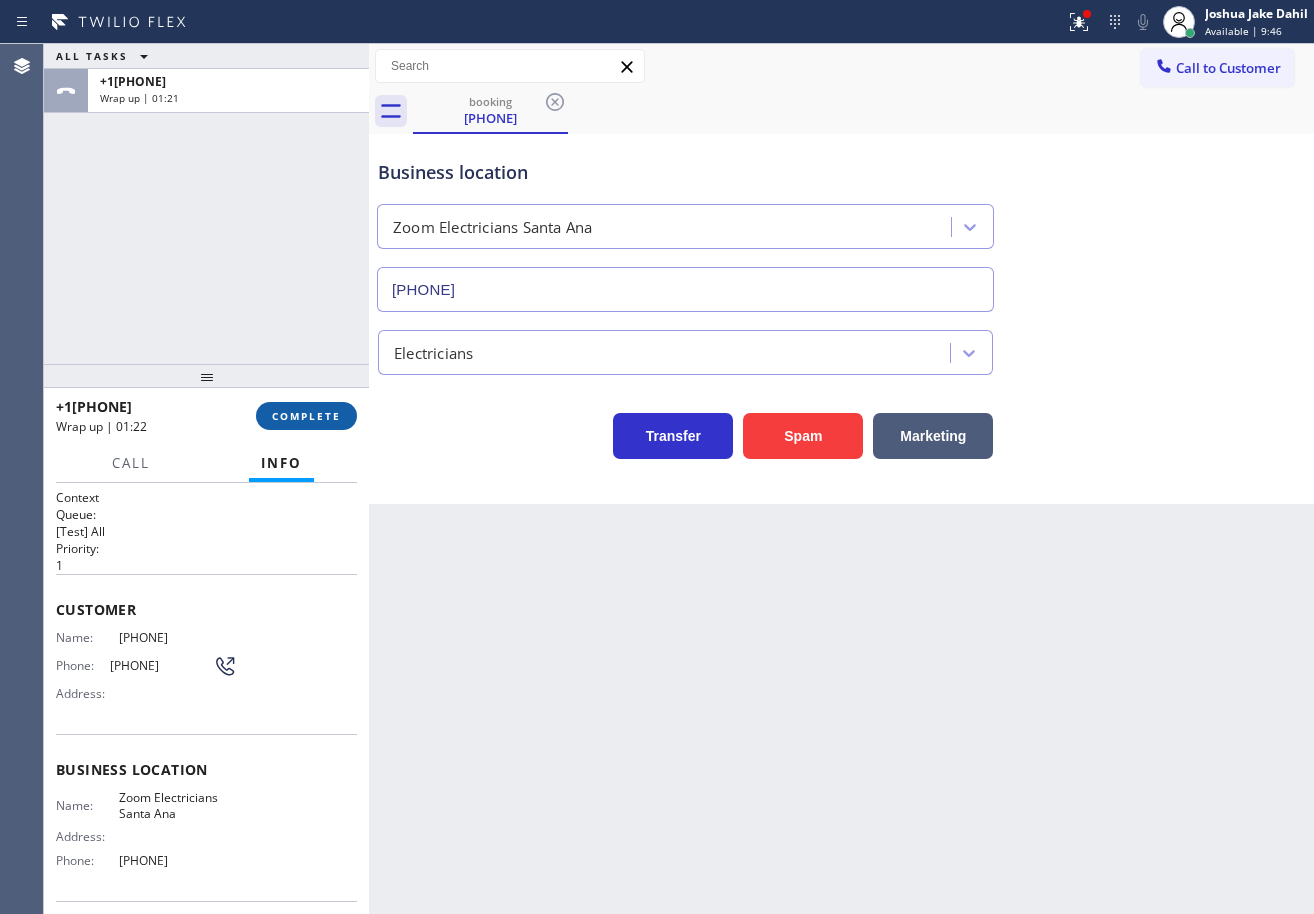 click on "COMPLETE" at bounding box center [306, 416] 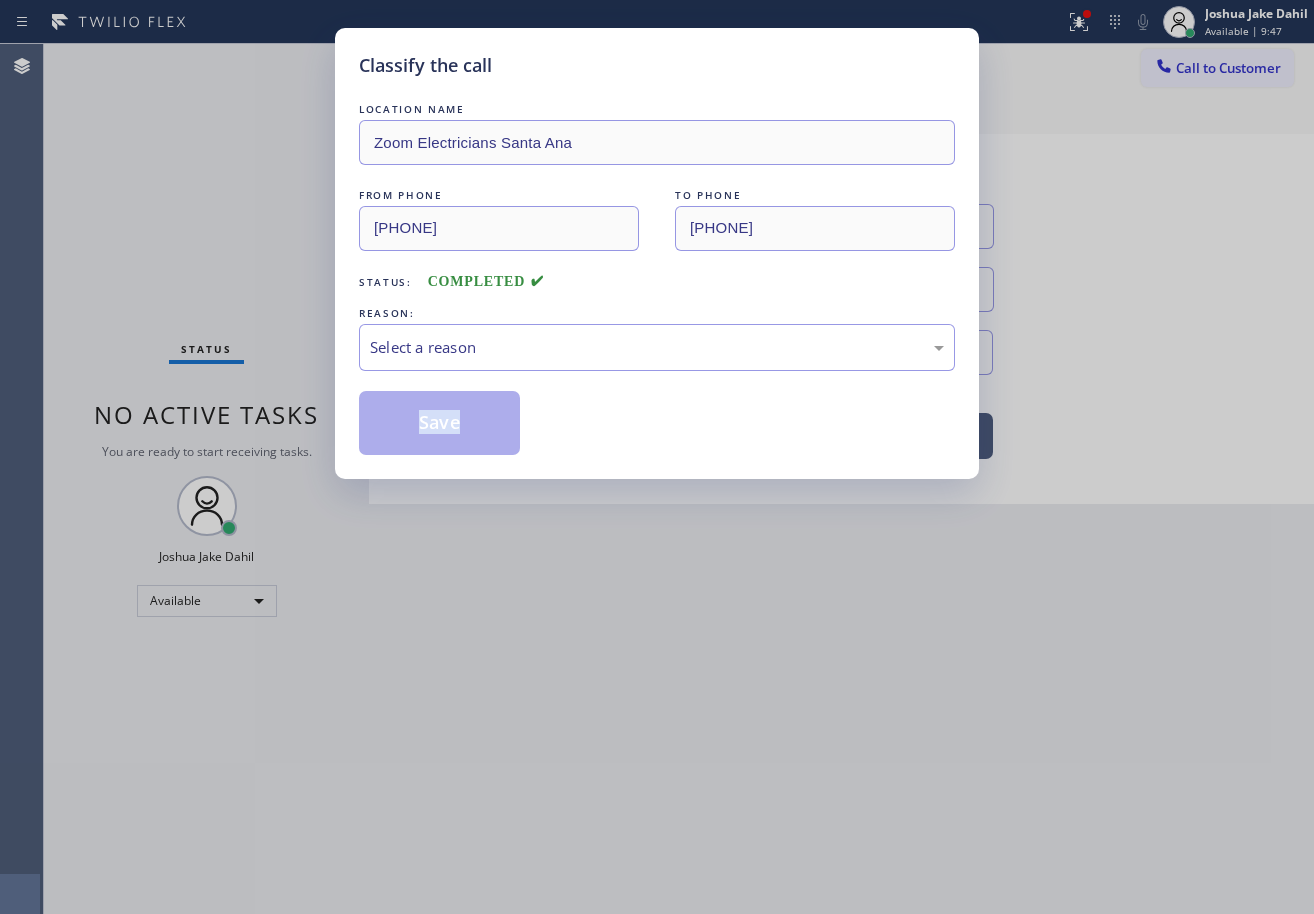 click on "Classify the call LOCATION NAME Zoom Electricians Santa Ana FROM PHONE [PHONE] TO PHONE [PHONE] Status: COMPLETED REASON: Select a reason Save" at bounding box center [657, 253] 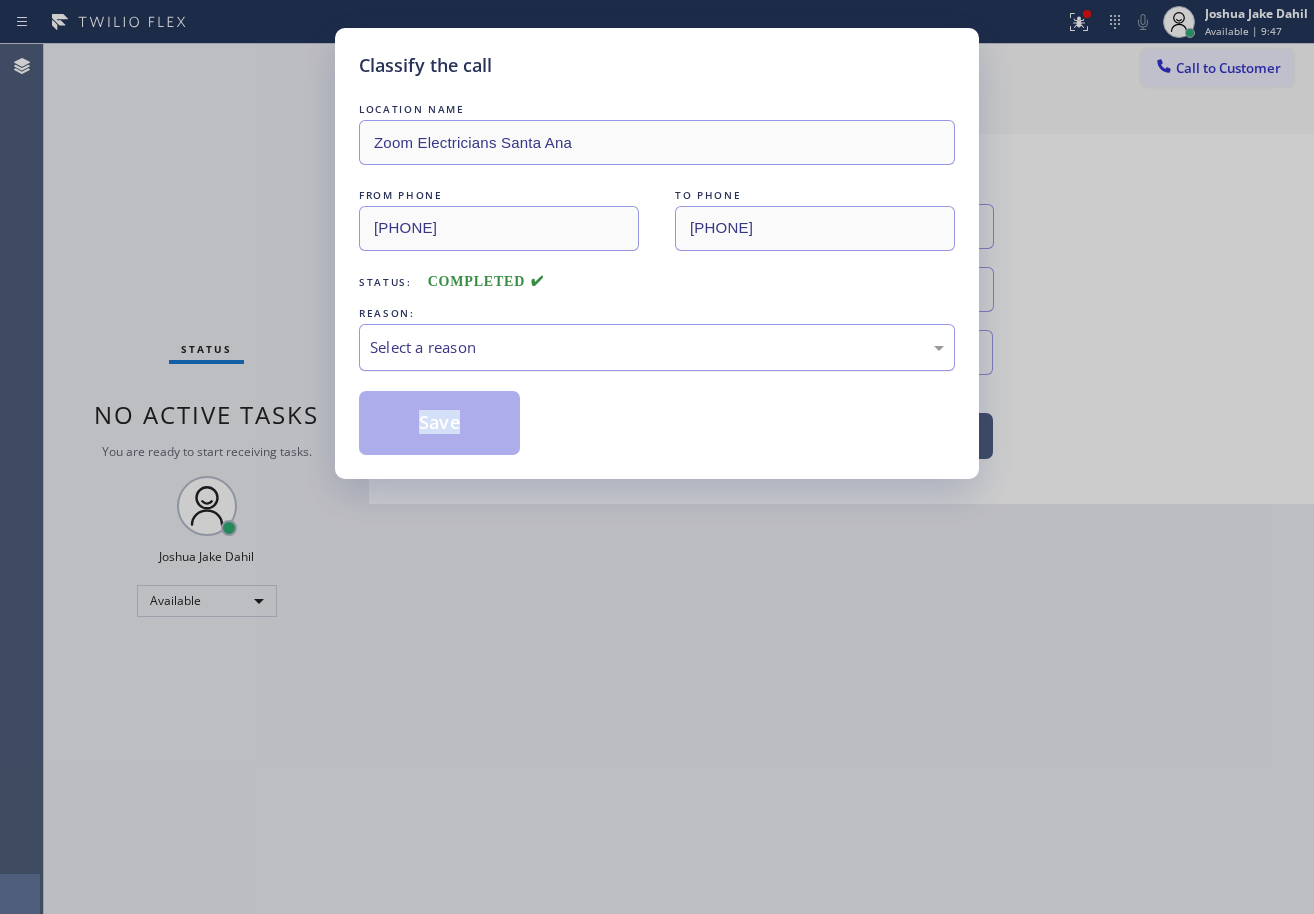 click on "Select a reason" at bounding box center [657, 347] 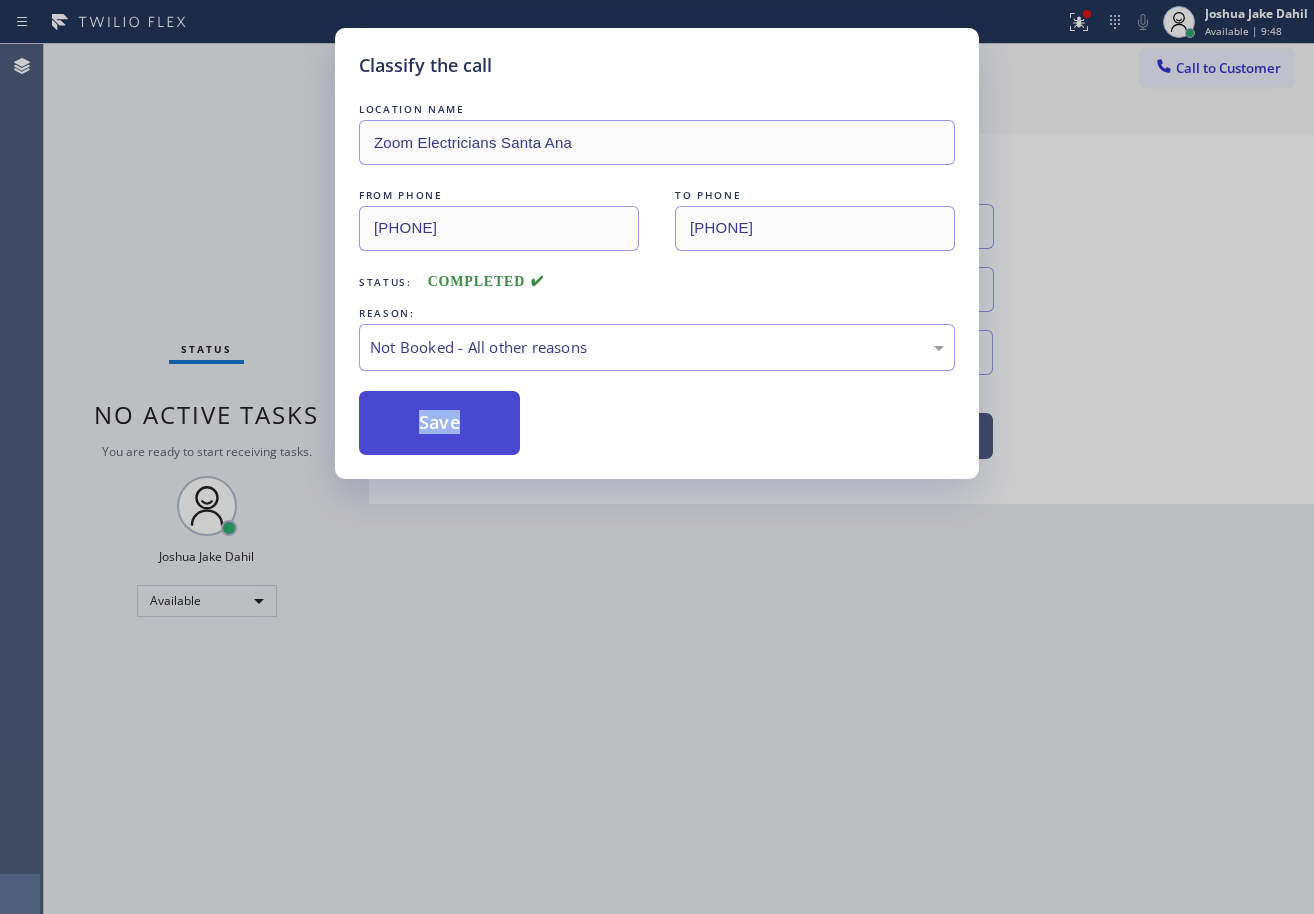 click on "Save" at bounding box center (439, 423) 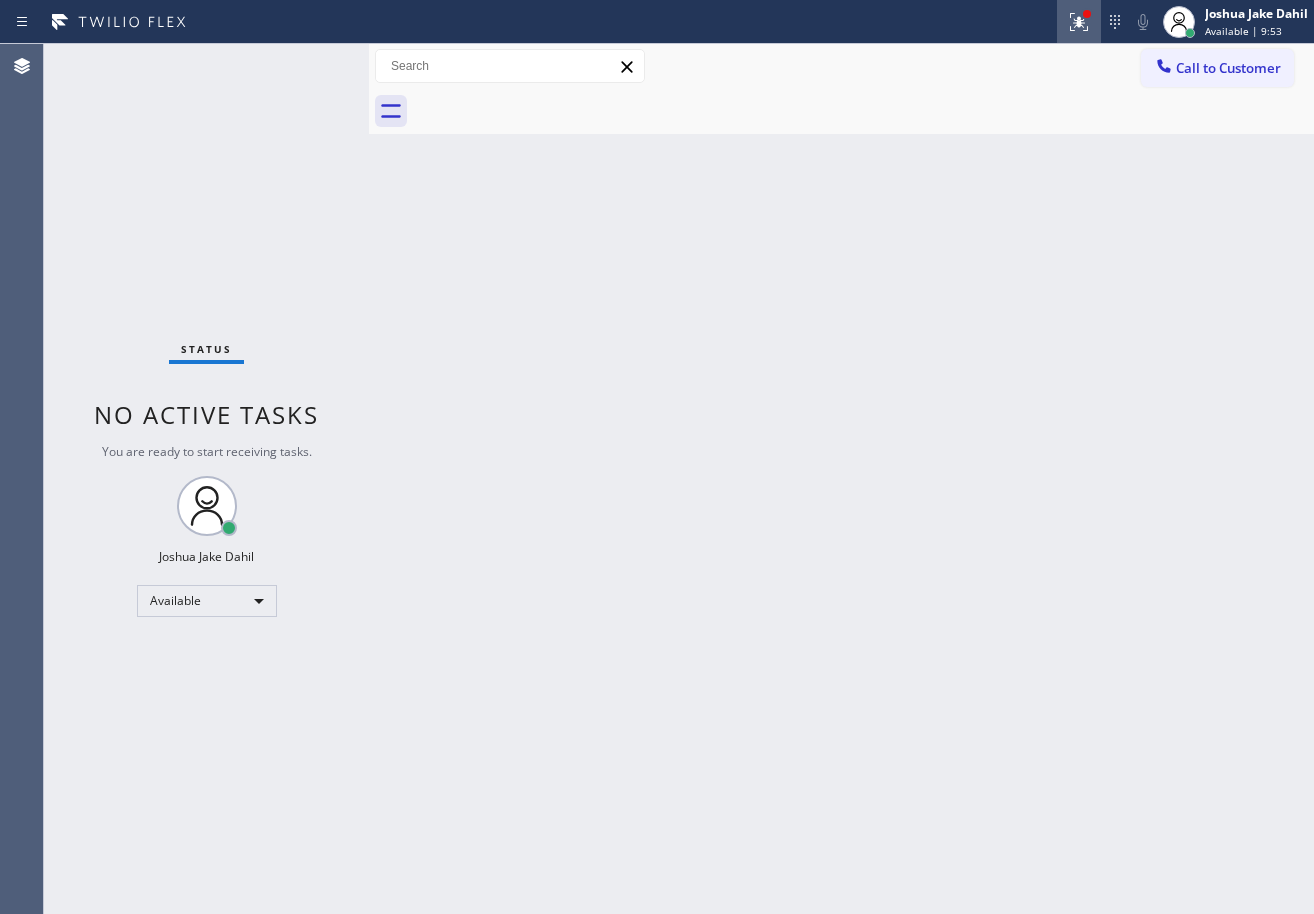 drag, startPoint x: 1088, startPoint y: 16, endPoint x: 1087, endPoint y: 26, distance: 10.049875 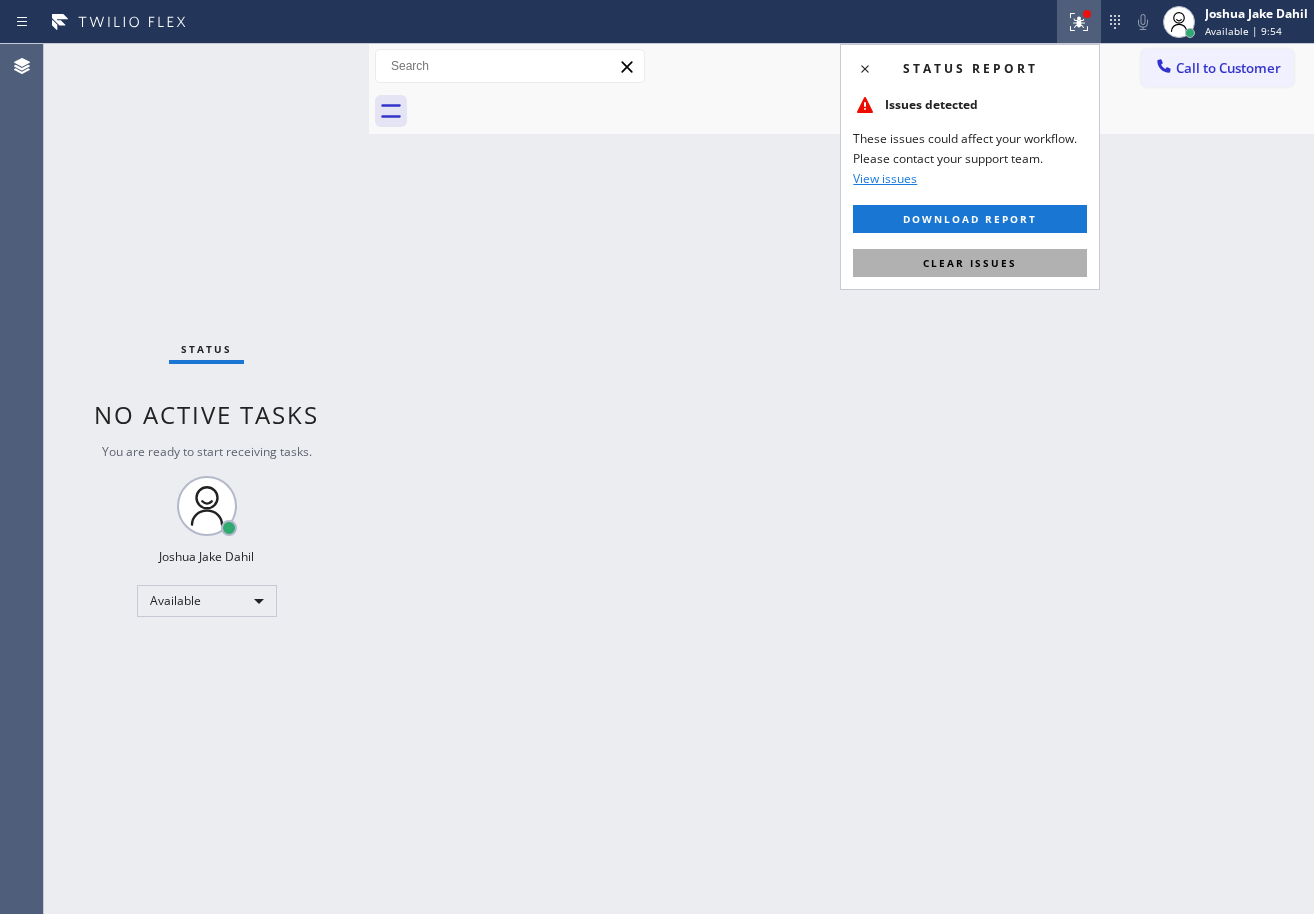 click on "Clear issues" at bounding box center (970, 263) 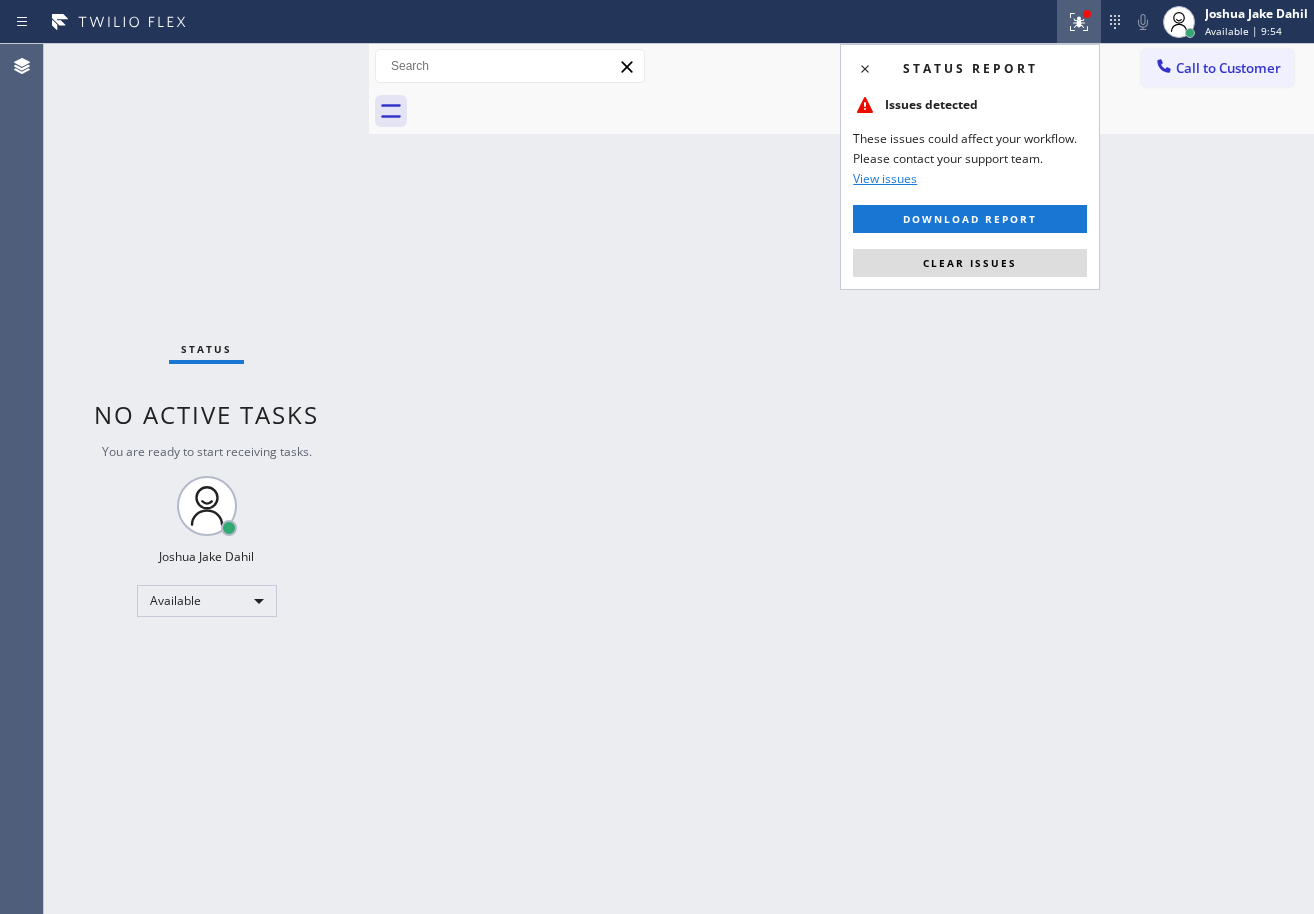 click on "Back to Dashboard Change Sender ID Customers Technicians Select a contact Outbound call Technician Search Technician Your caller id phone number Your caller id phone number Call Technician info Name   Phone none Address none Change Sender ID HVAC +18559994417 5 Star Appliance +18557314952 Appliance Repair +18554611149 Plumbing +18889090120 Air Duct Cleaning +18006865038  Electricians +18005688664 Cancel Change Check personal SMS Reset Change No tabs Call to Customer Outbound call Location Search location Your caller id phone number Customer number Call Outbound call Technician Search Technician Your caller id phone number Your caller id phone number Call" at bounding box center [841, 479] 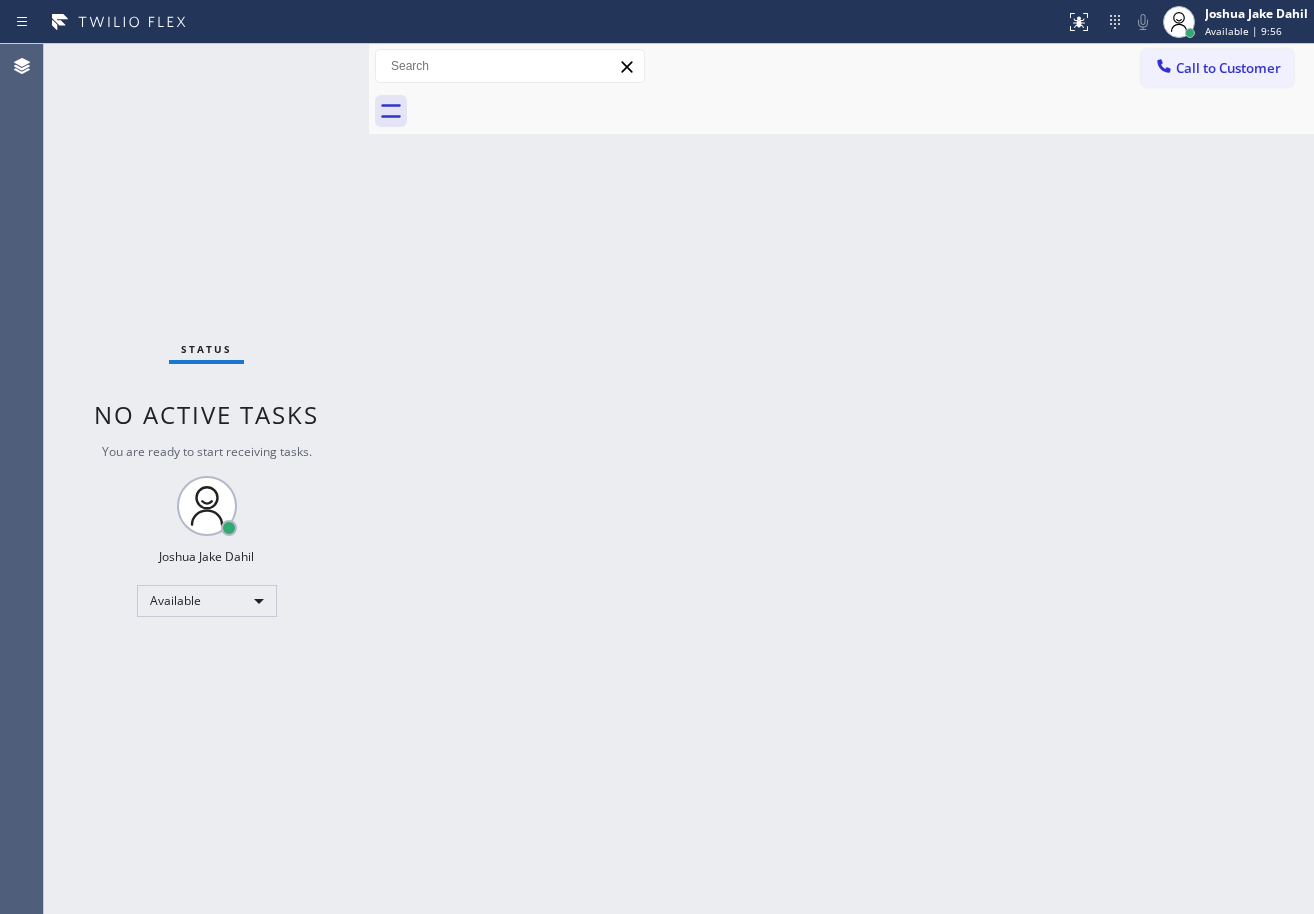 drag, startPoint x: 1125, startPoint y: 807, endPoint x: 1106, endPoint y: 829, distance: 29.068884 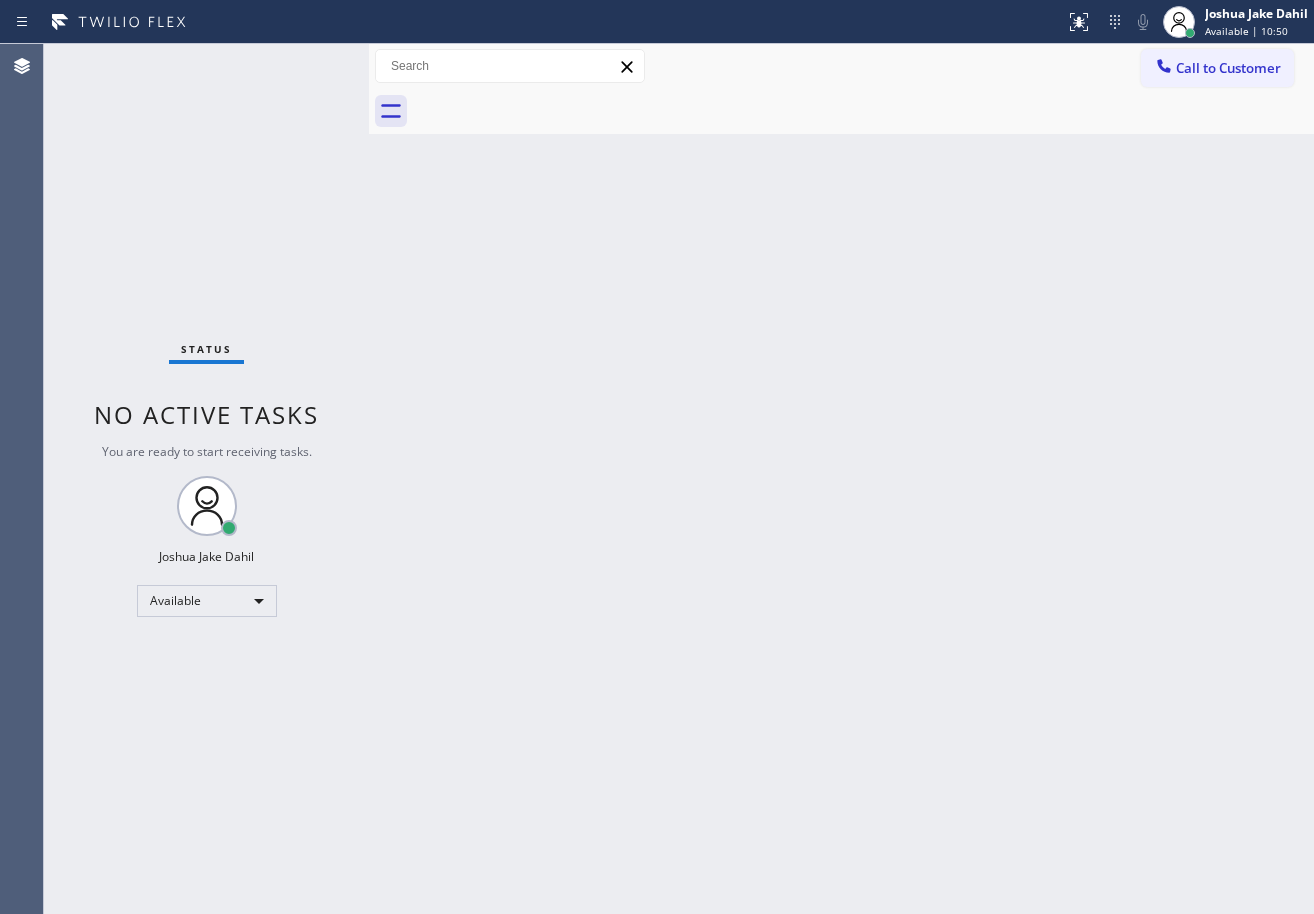 click on "Back to Dashboard Change Sender ID Customers Technicians Select a contact Outbound call Technician Search Technician Your caller id phone number Your caller id phone number Call Technician info Name   Phone none Address none Change Sender ID HVAC +18559994417 5 Star Appliance +18557314952 Appliance Repair +18554611149 Plumbing +18889090120 Air Duct Cleaning +18006865038  Electricians +18005688664 Cancel Change Check personal SMS Reset Change No tabs Call to Customer Outbound call Location Search location Your caller id phone number Customer number Call Outbound call Technician Search Technician Your caller id phone number Your caller id phone number Call" at bounding box center (841, 479) 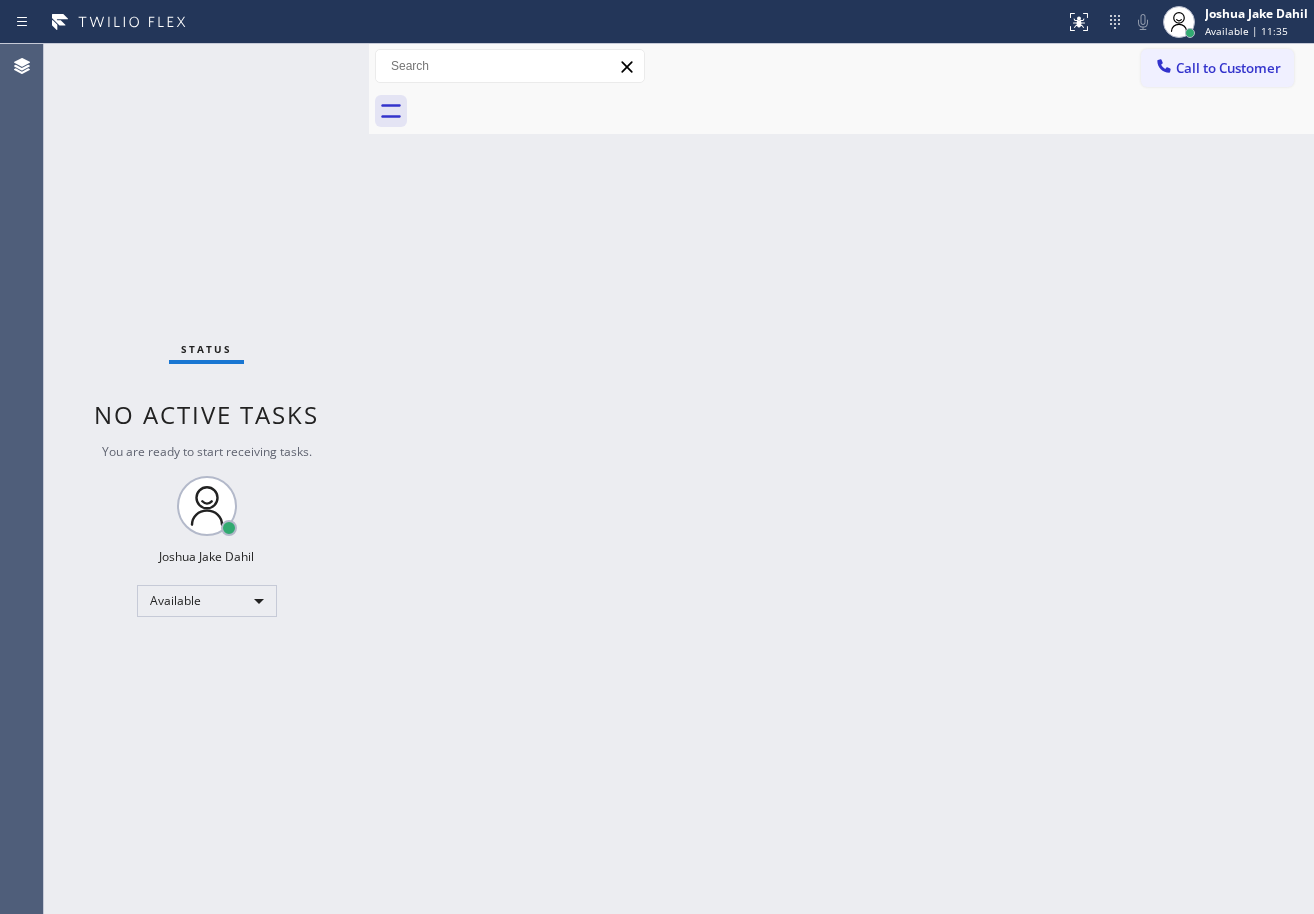 click on "Status  No active tasks   You are ready to start receiving tasks.  [FIRST] [LAST] Available" at bounding box center [206, 479] 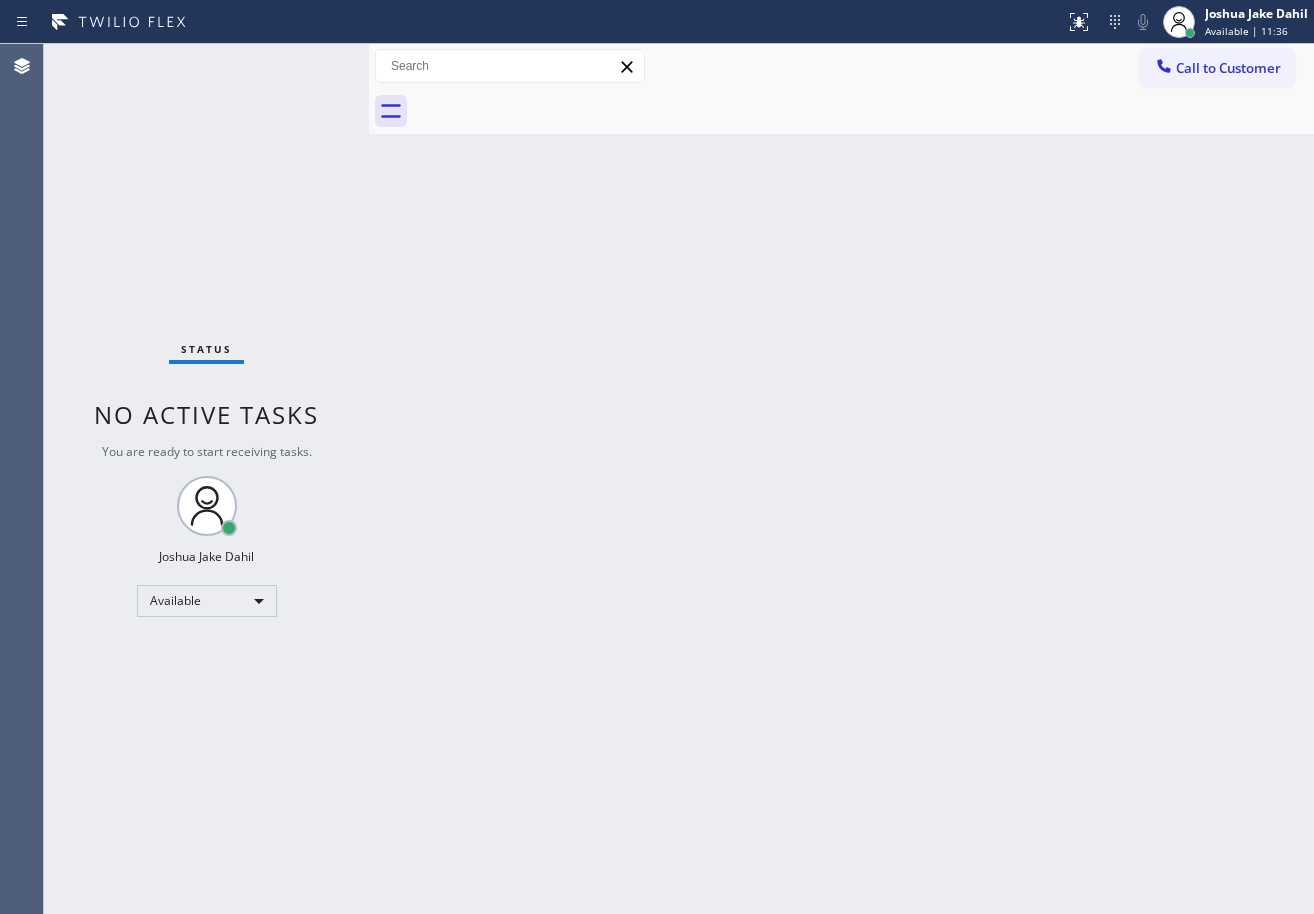 click on "Status  No active tasks   You are ready to start receiving tasks.  [FIRST] [LAST] Available" at bounding box center [206, 479] 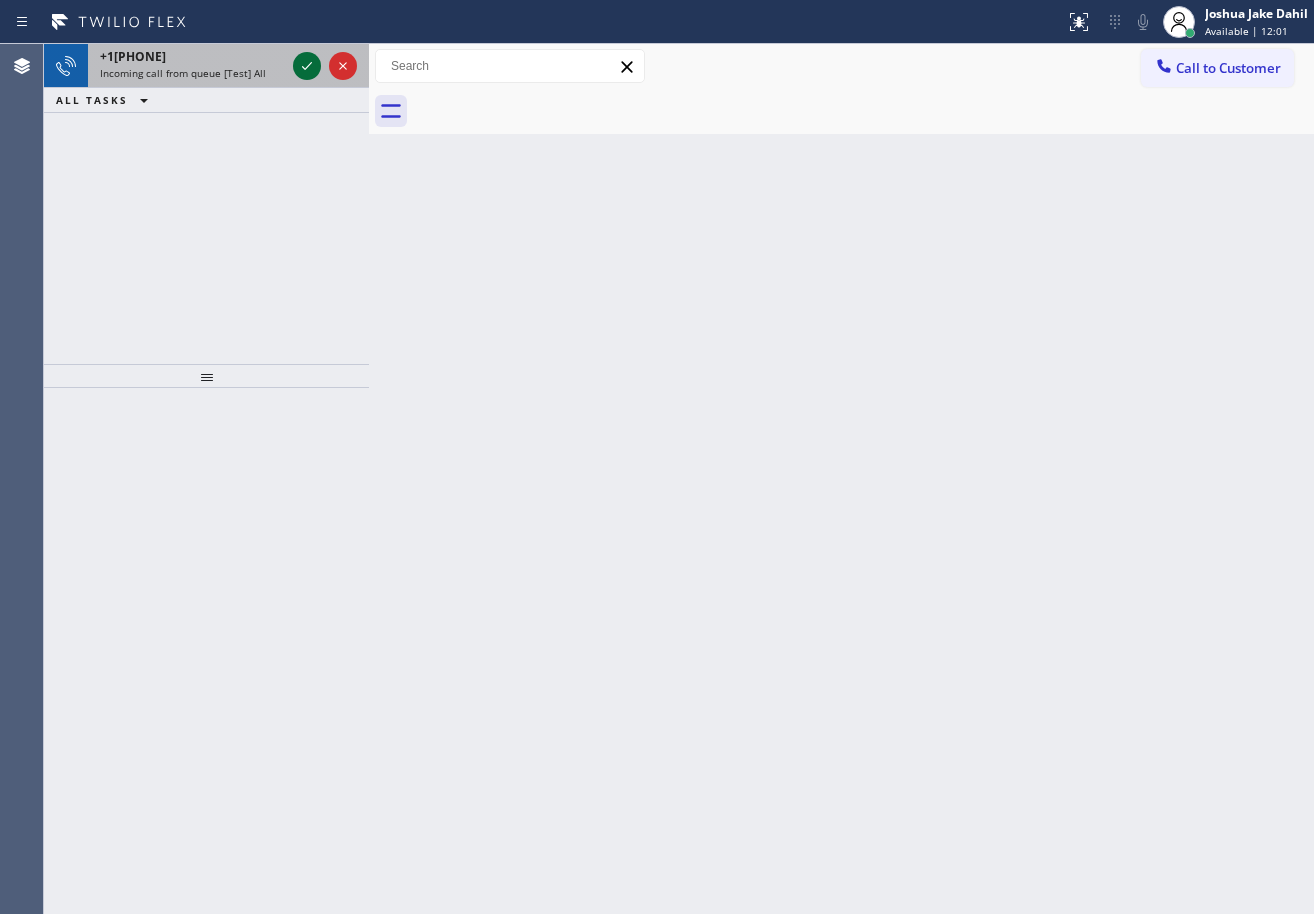 click 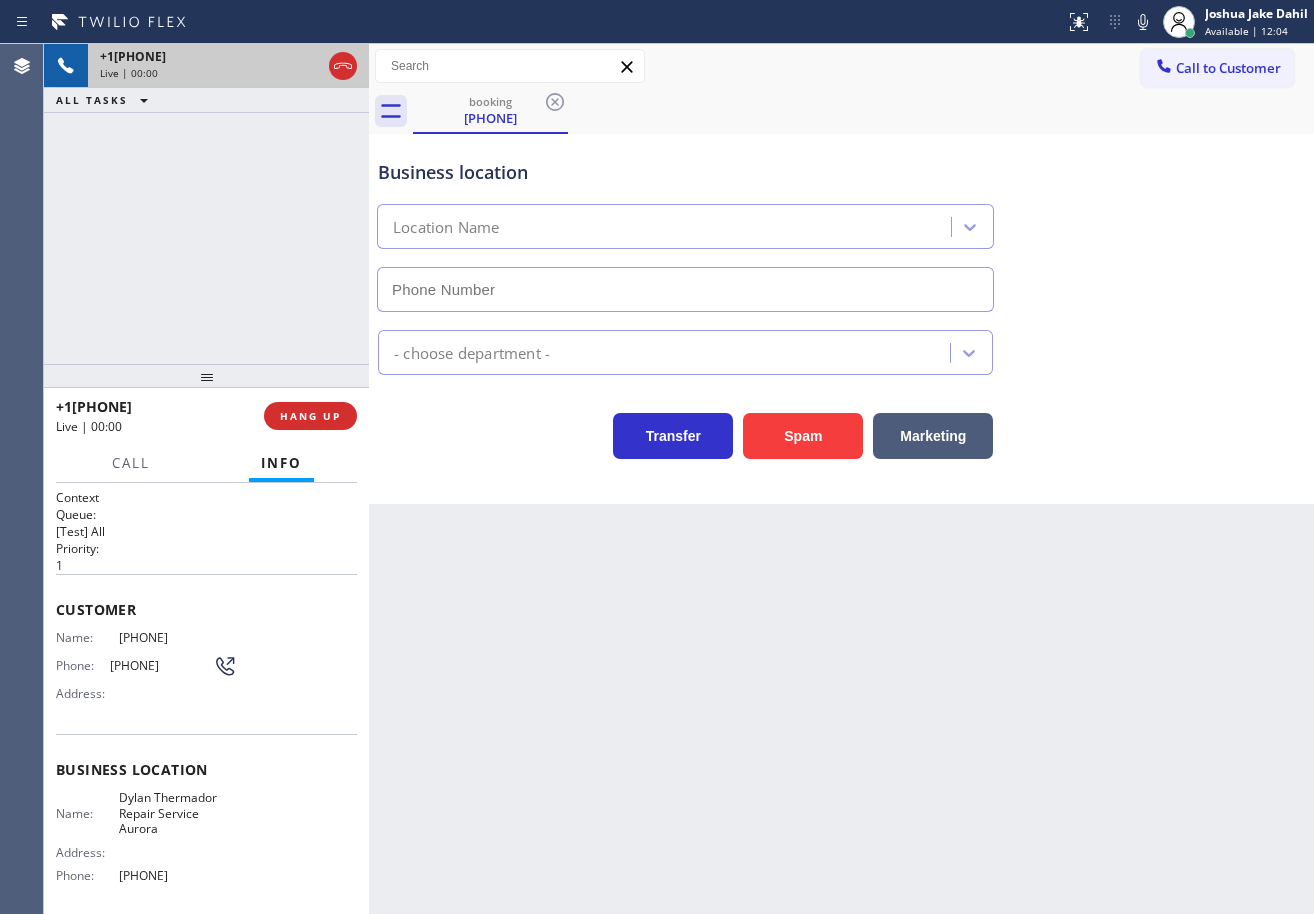 type on "[PHONE]" 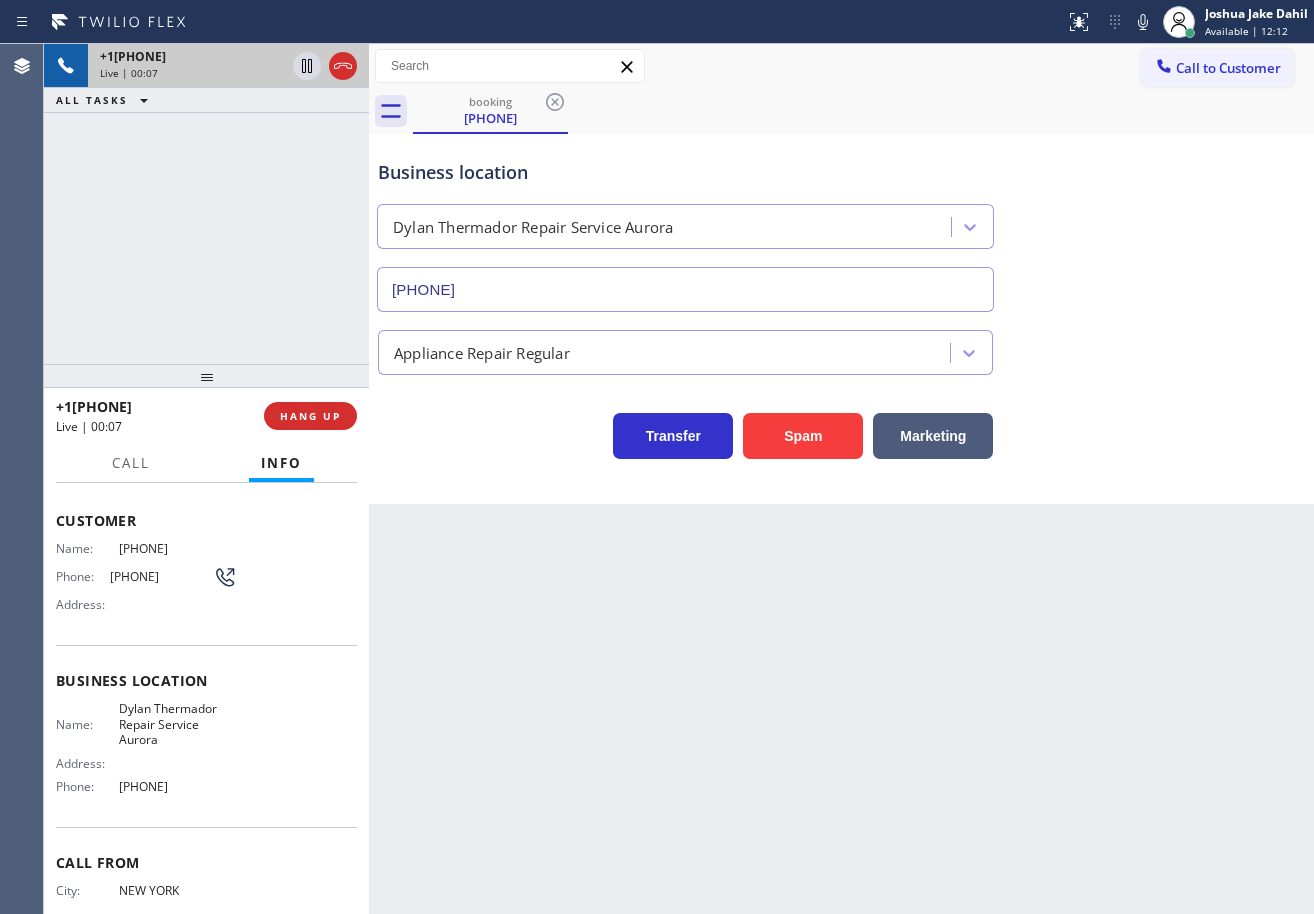 scroll, scrollTop: 160, scrollLeft: 0, axis: vertical 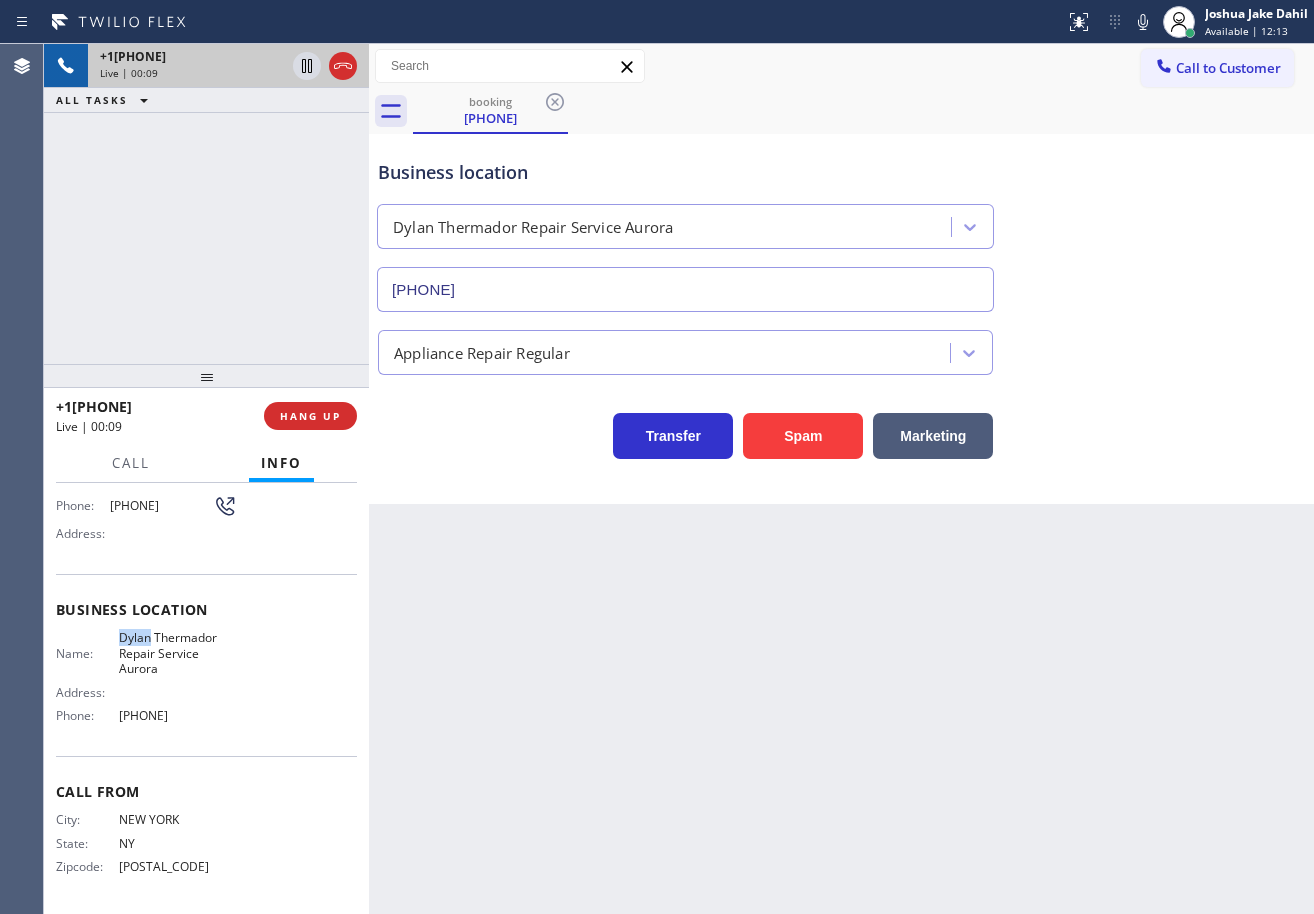 drag, startPoint x: 109, startPoint y: 632, endPoint x: 144, endPoint y: 642, distance: 36.40055 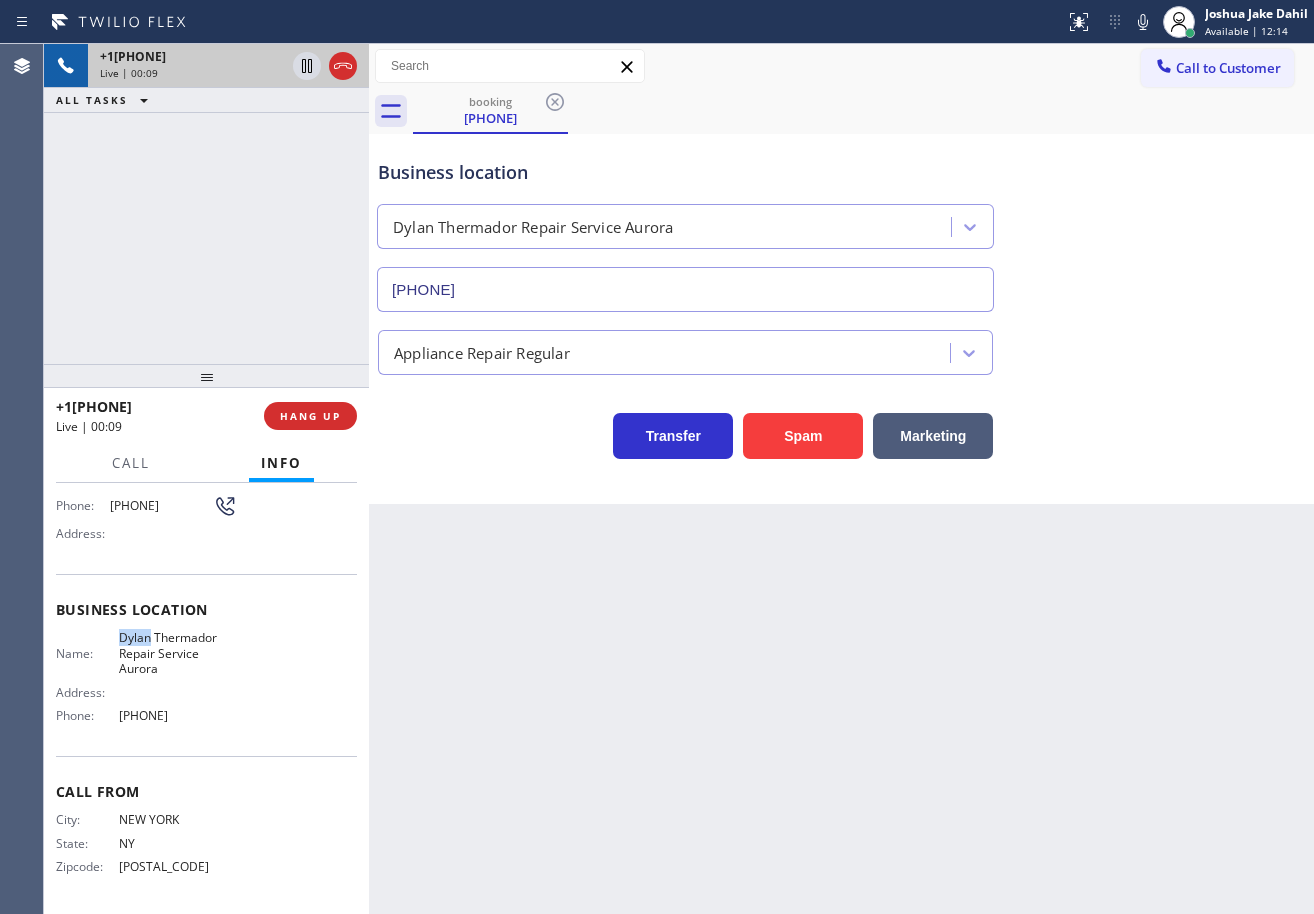 copy on "[FIRST]" 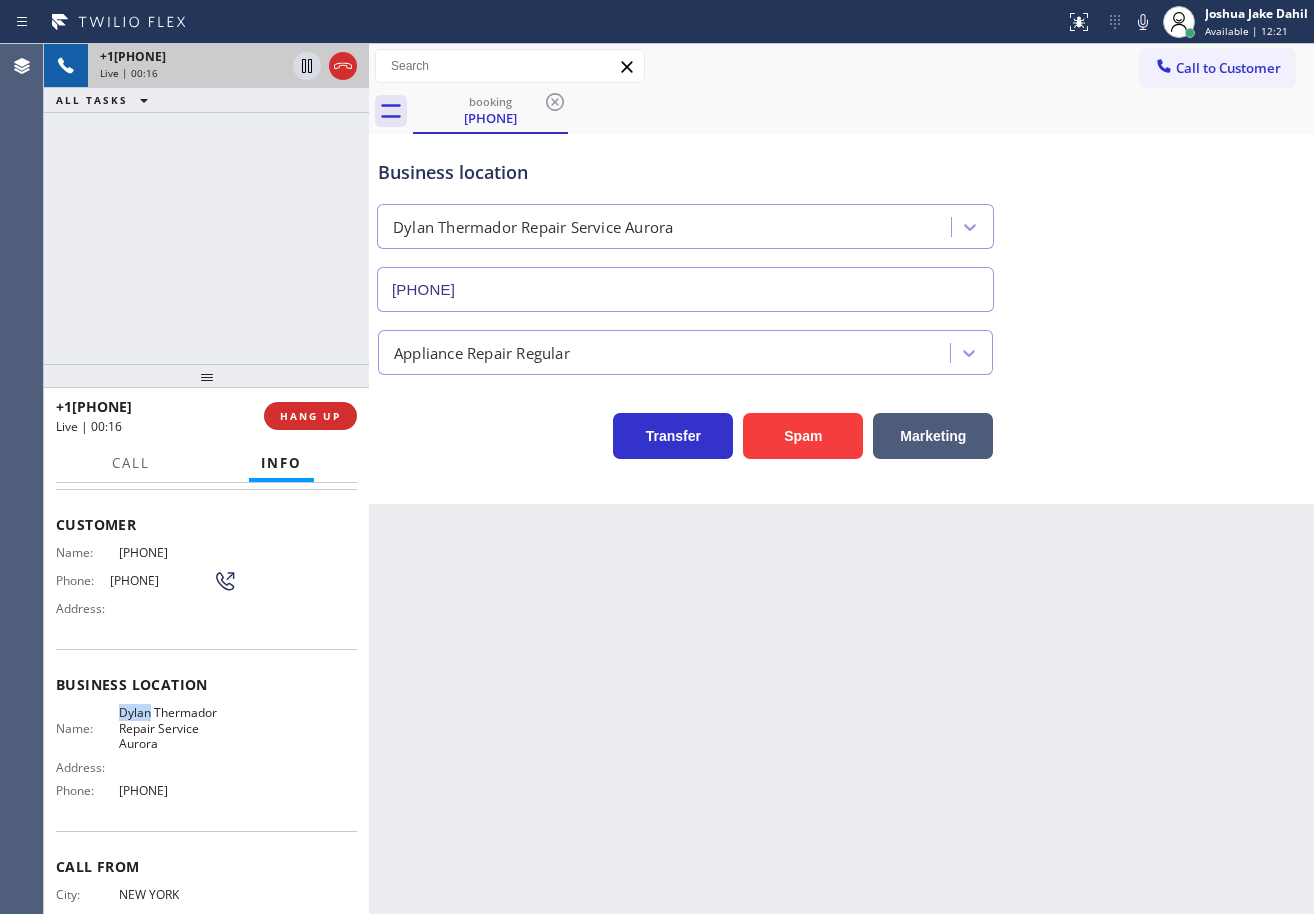 scroll, scrollTop: 0, scrollLeft: 0, axis: both 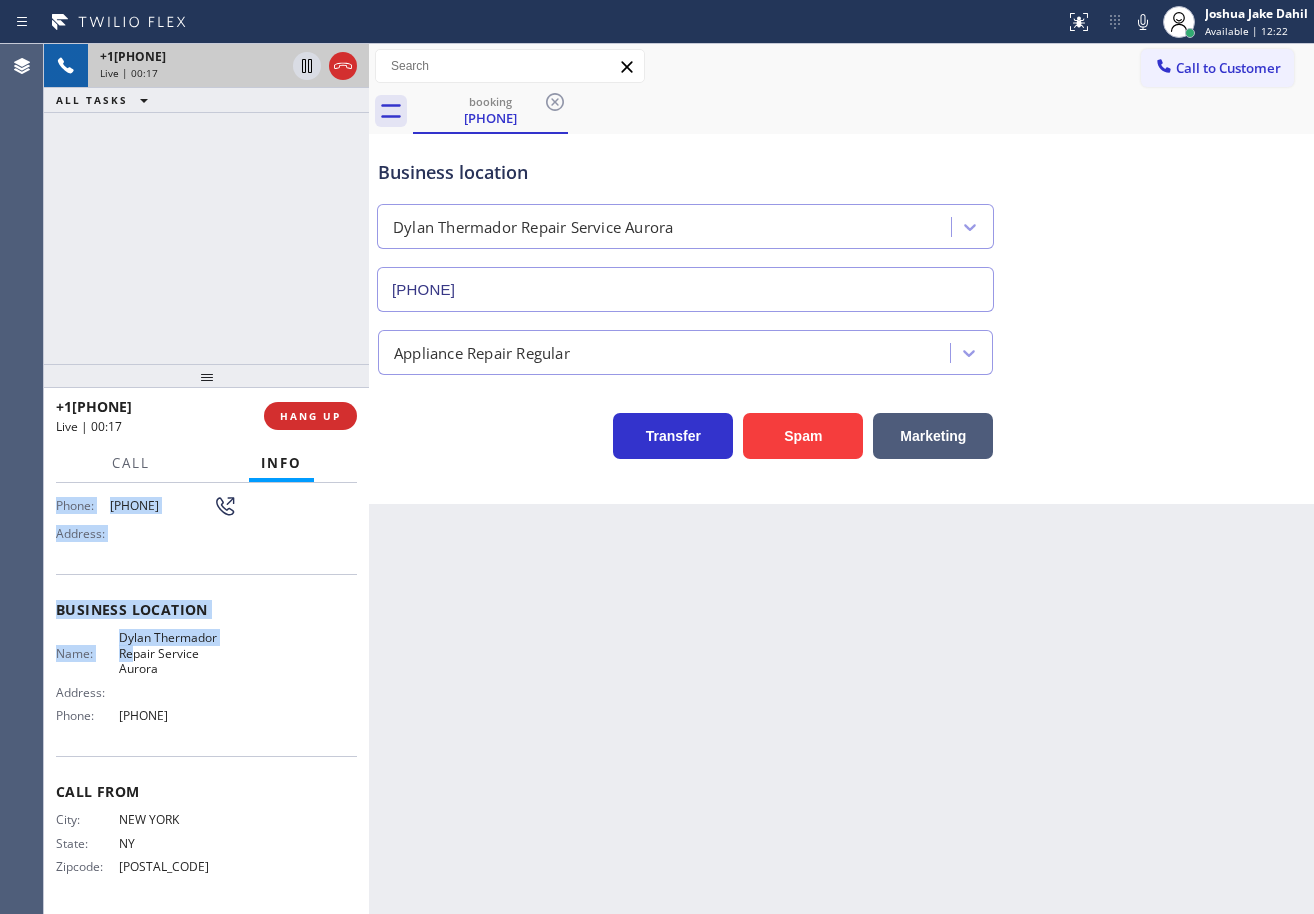 drag, startPoint x: 46, startPoint y: 602, endPoint x: 1006, endPoint y: 400, distance: 981.0219 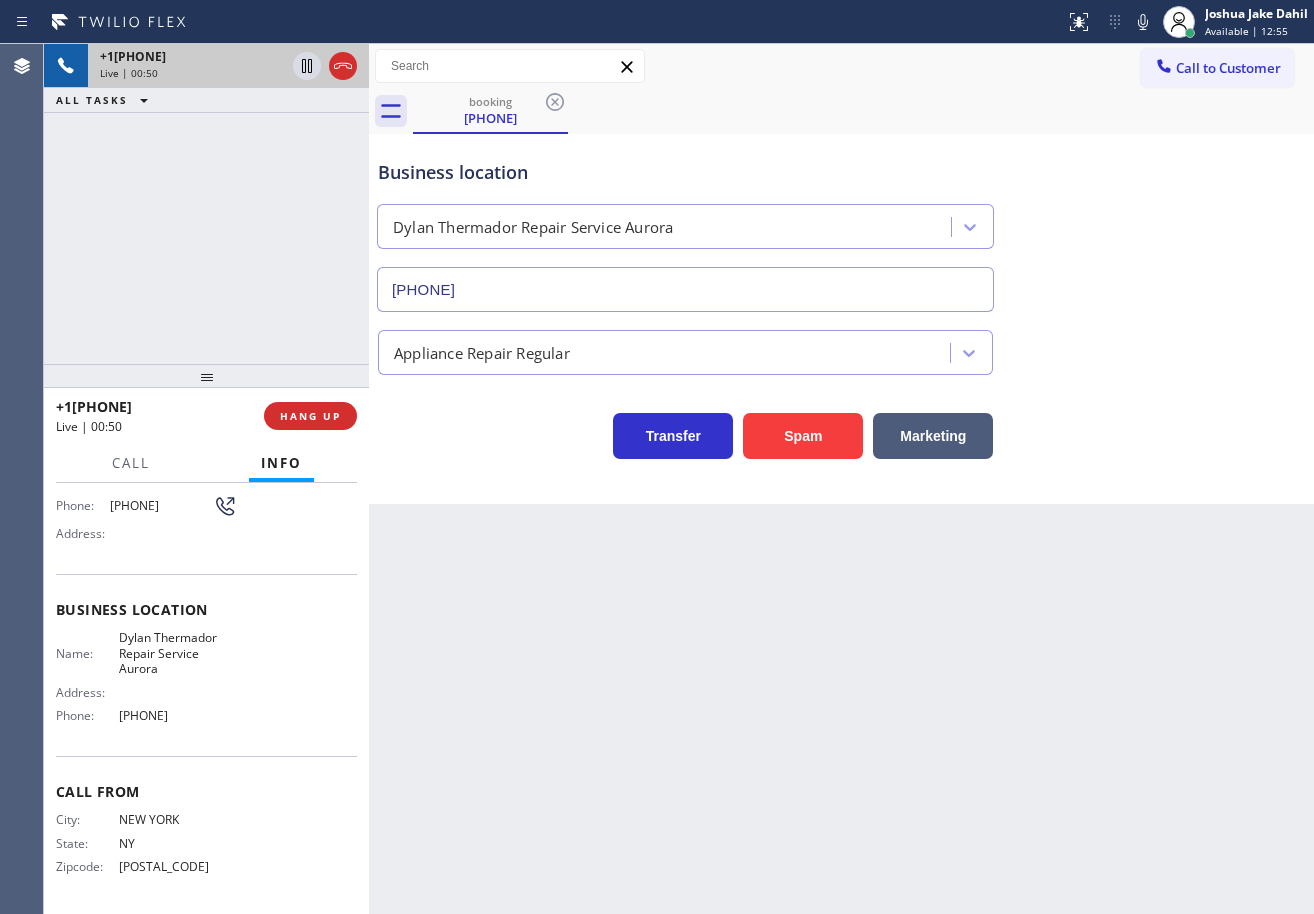 click on "Back to Dashboard Change Sender ID Customers Technicians Select a contact Outbound call Technician Search Technician Your caller id phone number Your caller id phone number Call Technician info Name   Phone none Address none Change Sender ID HVAC +18559994417 5 Star Appliance +18557314952 Appliance Repair +18554611149 Plumbing +18889090120 Air Duct Cleaning +18006865038  Electricians +18005688664 Cancel Change Check personal SMS Reset Change booking [PHONE] Call to Customer Outbound call Location Search location Your caller id phone number Customer number Call Outbound call Technician Search Technician Your caller id phone number Your caller id phone number Call booking [PHONE] Business location Dylan Thermador Repair Service Aurora [PHONE] Appliance Repair Regular Transfer Spam Marketing" at bounding box center (841, 479) 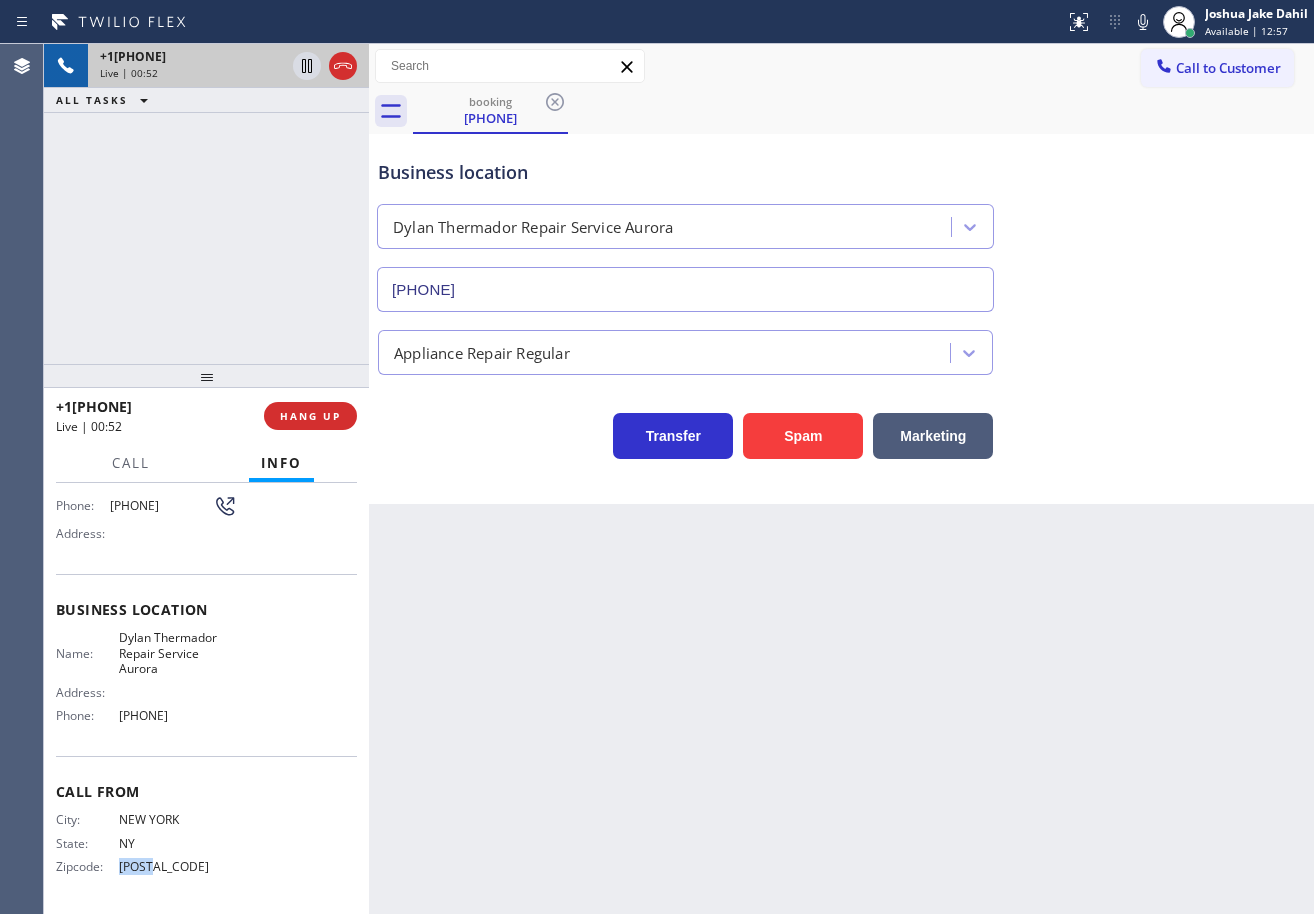 drag, startPoint x: 173, startPoint y: 860, endPoint x: 111, endPoint y: 868, distance: 62.514 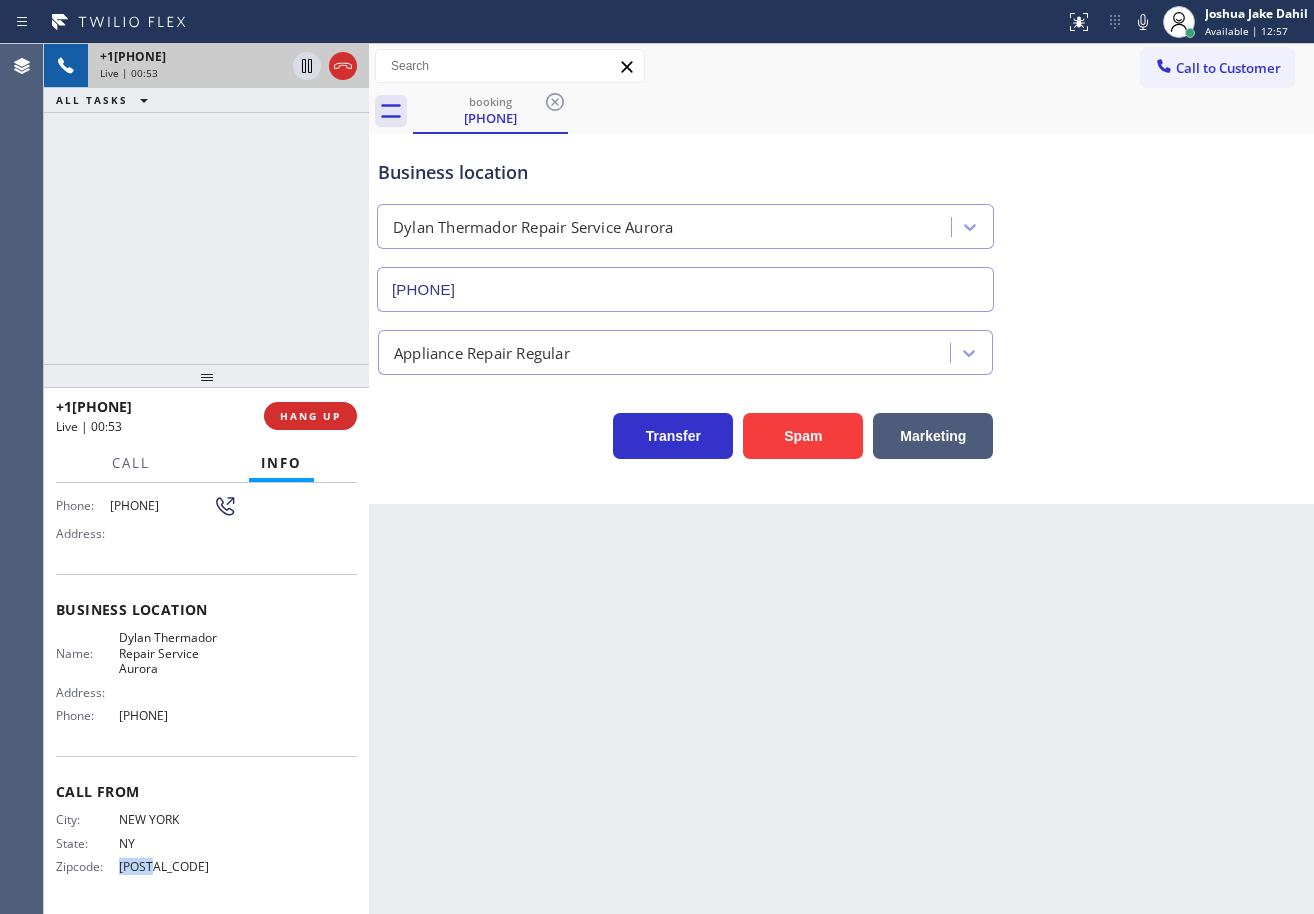 copy on "[POSTAL_CODE]" 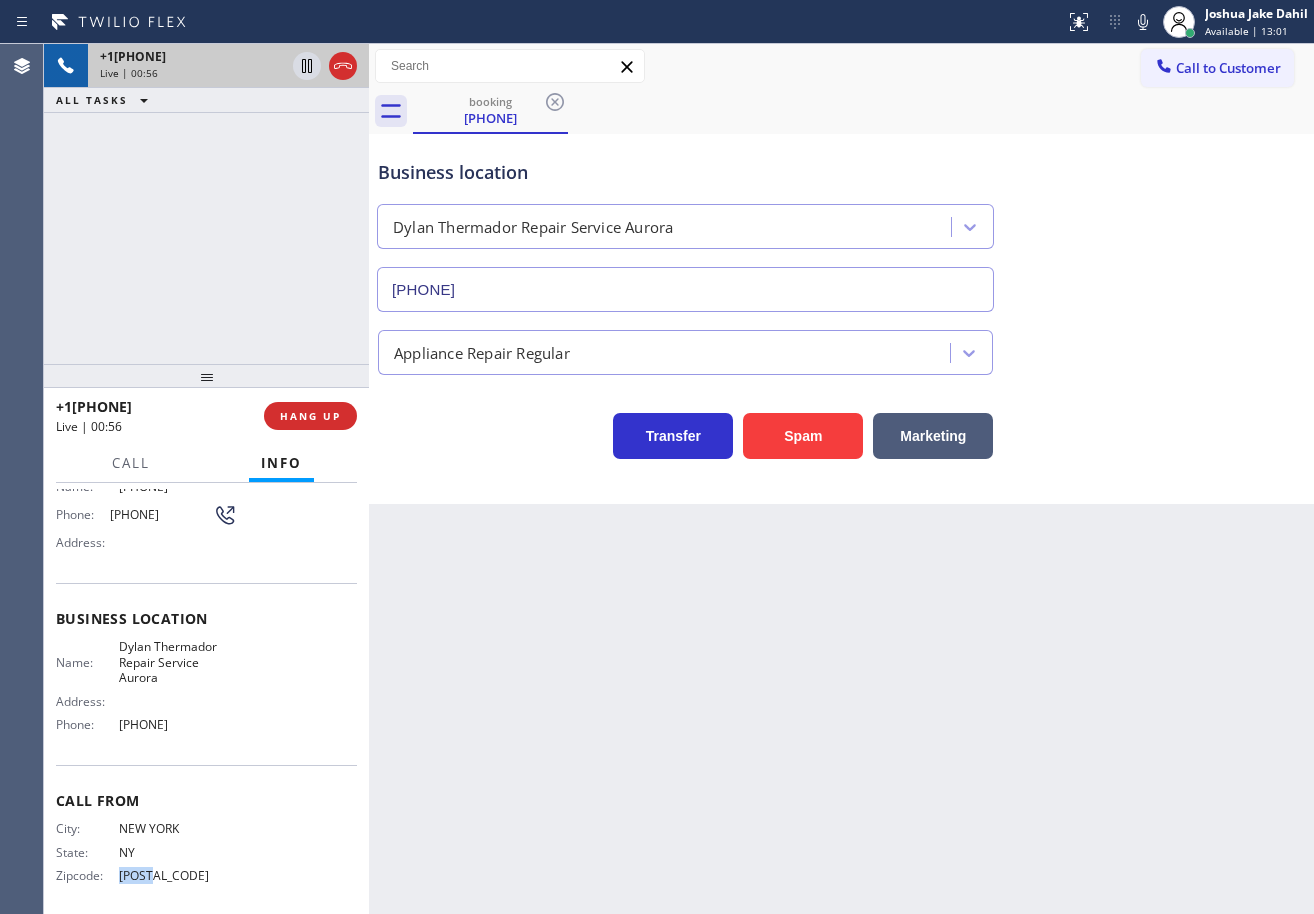 scroll, scrollTop: 160, scrollLeft: 0, axis: vertical 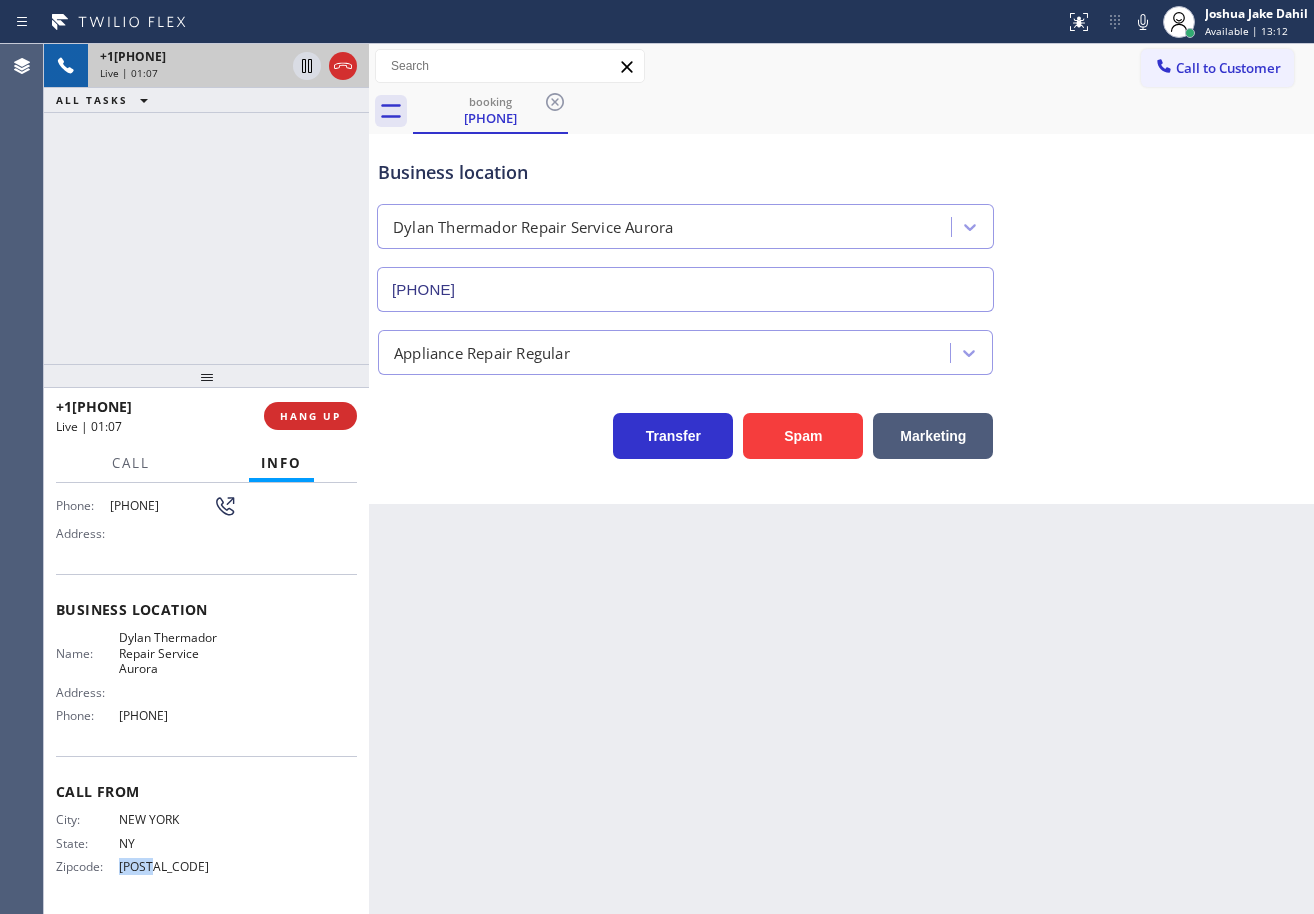 click on "[POSTAL_CODE]" at bounding box center [178, 866] 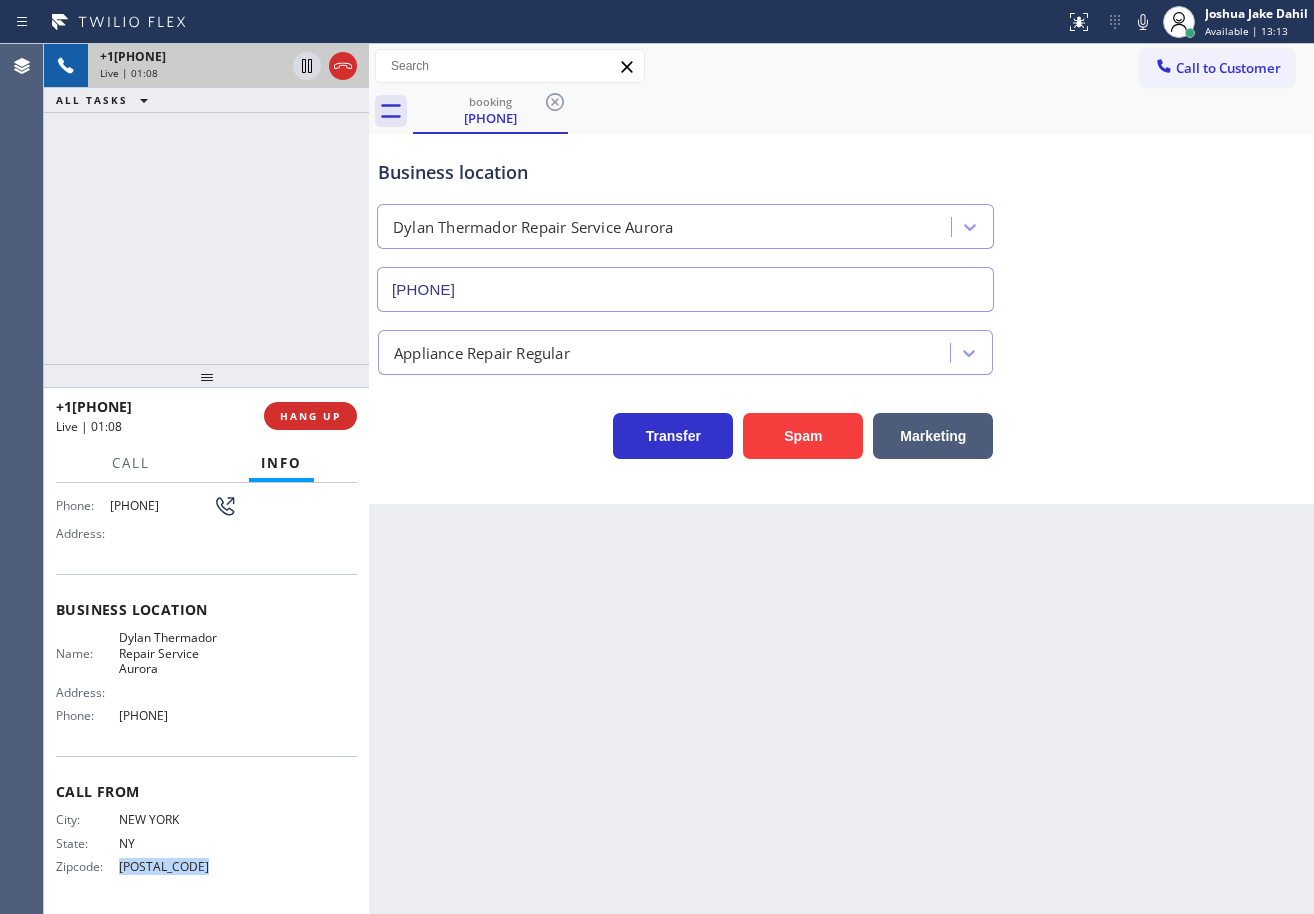 drag, startPoint x: 184, startPoint y: 873, endPoint x: 118, endPoint y: 869, distance: 66.1211 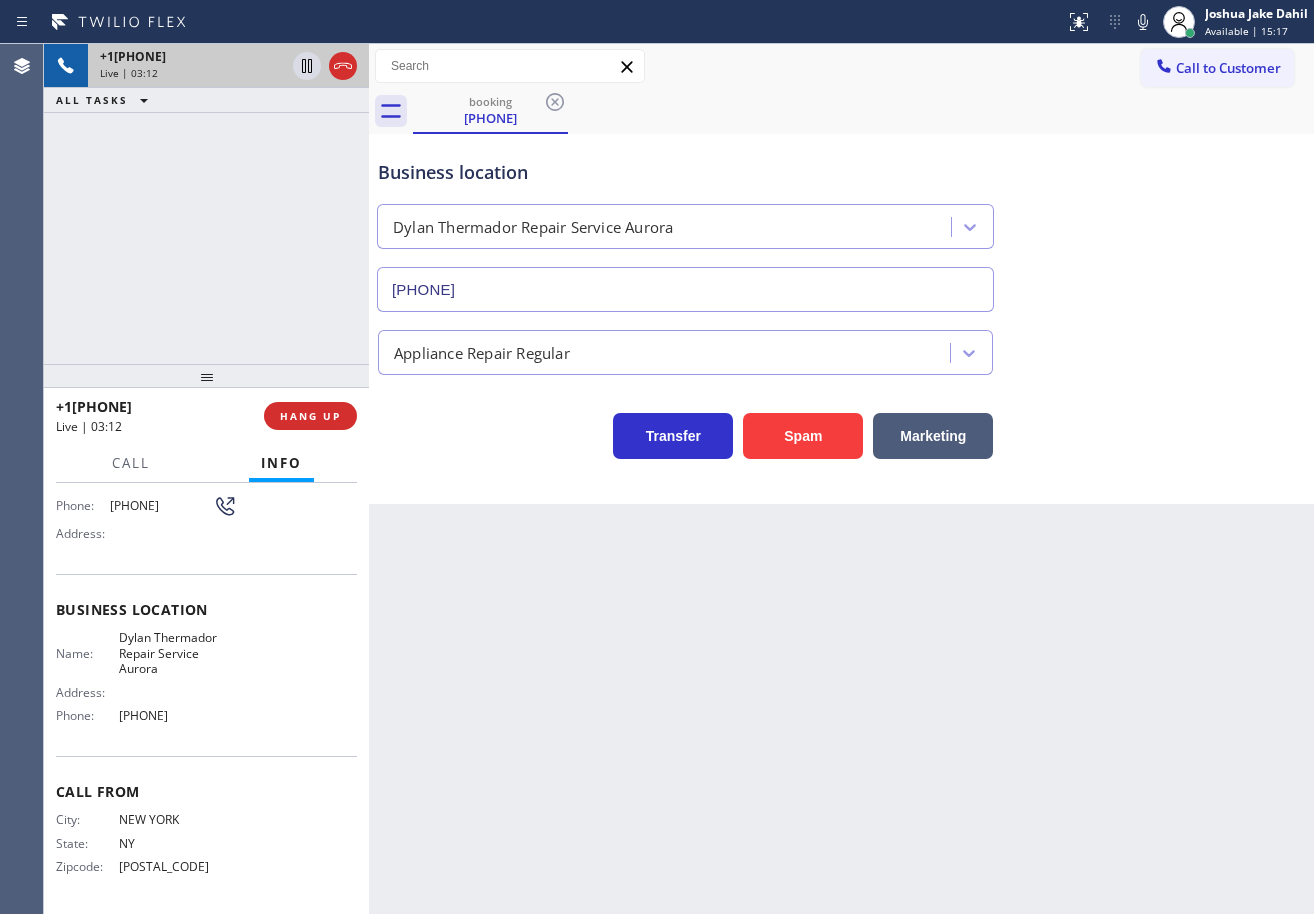 click on "Transfer Spam Marketing" at bounding box center (841, 417) 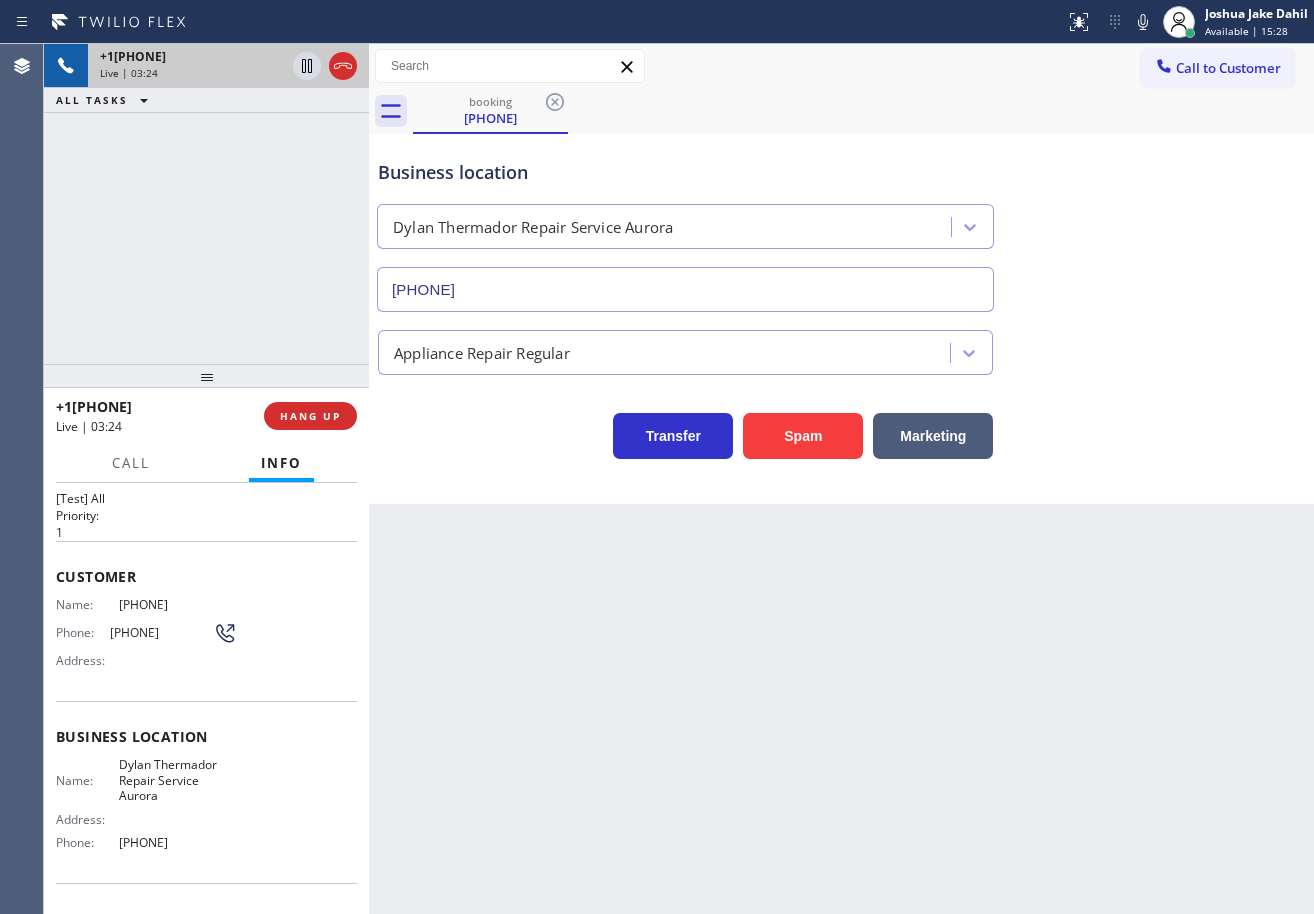 scroll, scrollTop: 0, scrollLeft: 0, axis: both 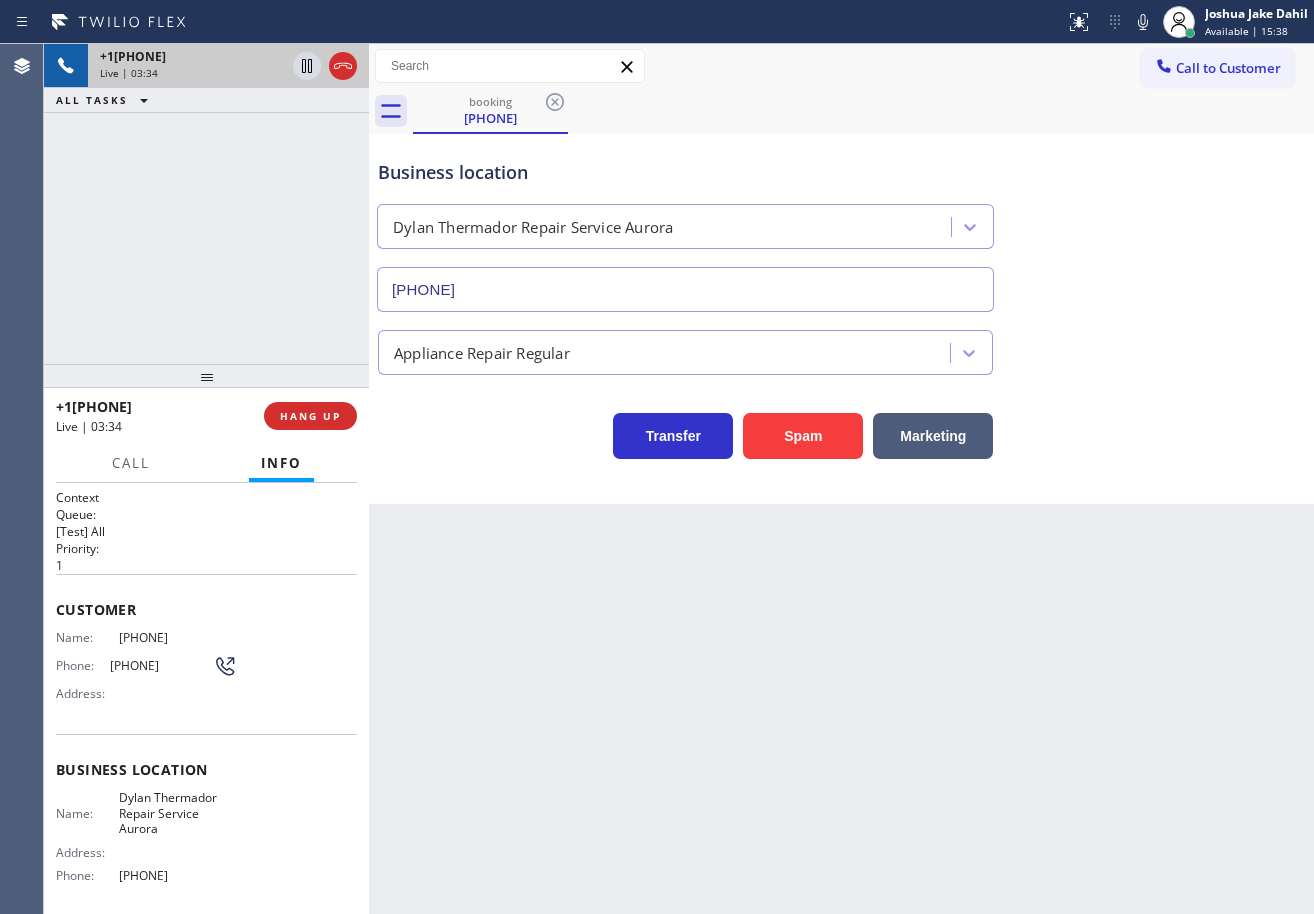 click on "Transfer Spam Marketing" at bounding box center (841, 417) 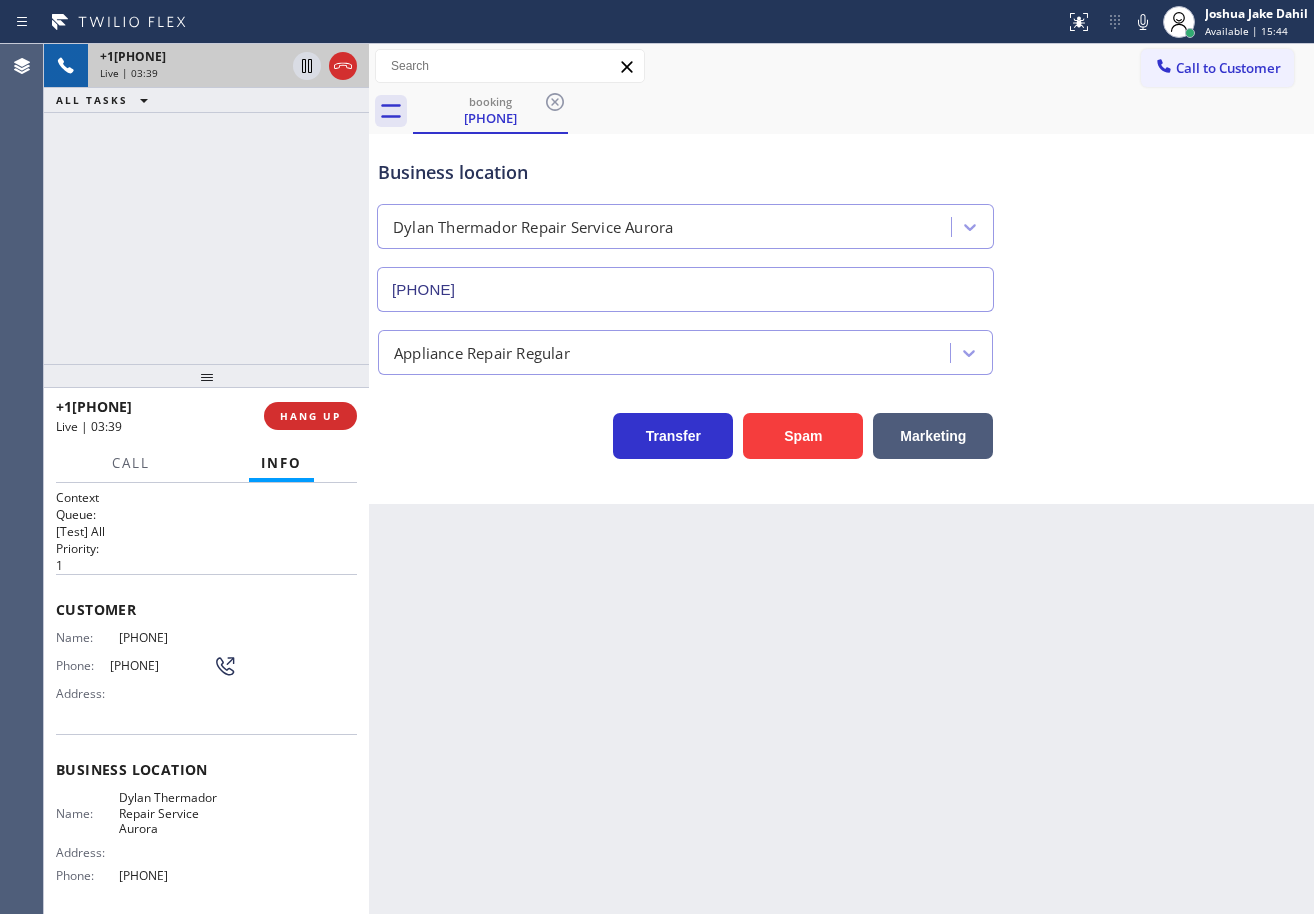 click on "Transfer Spam Marketing" at bounding box center (841, 417) 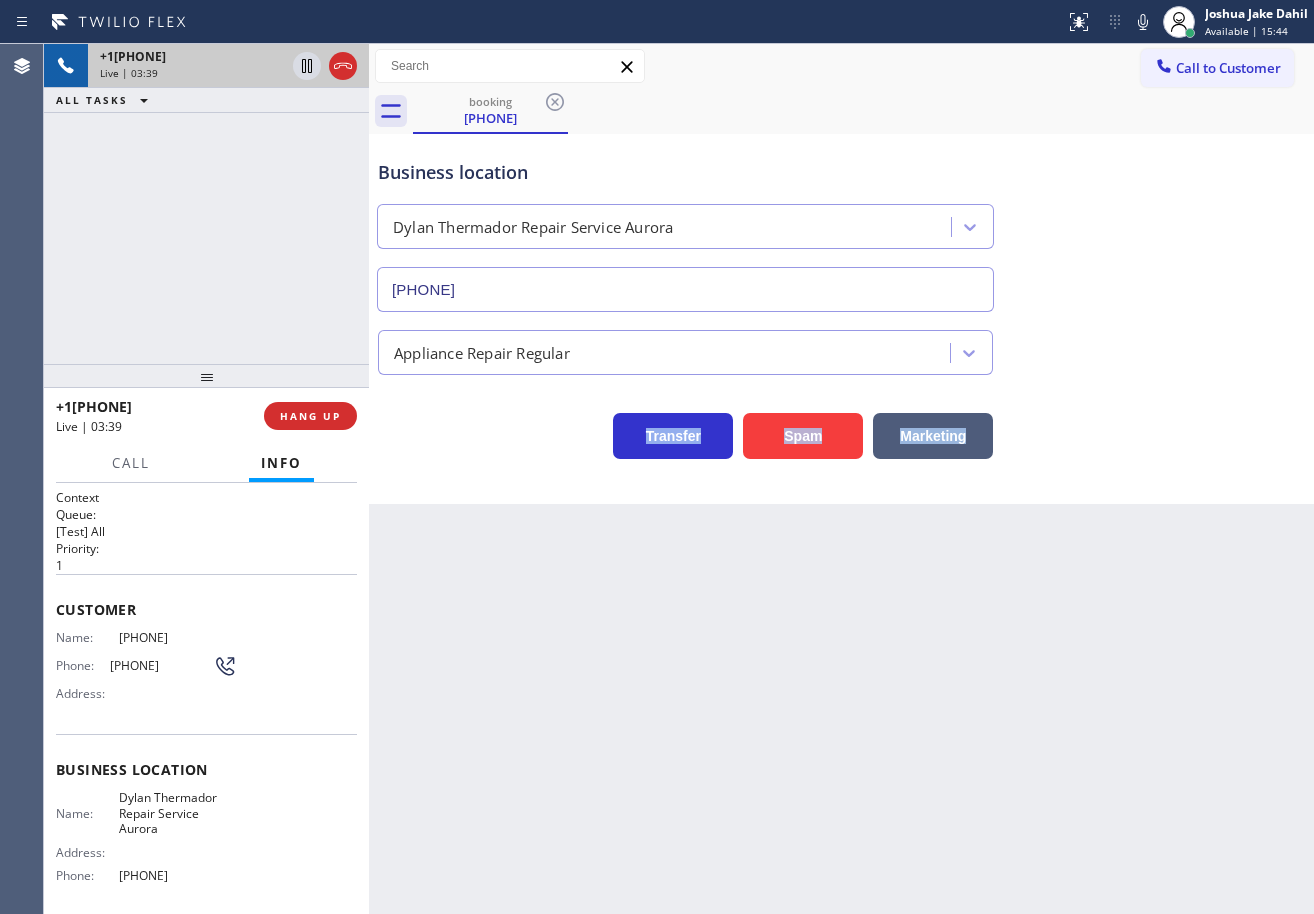 click on "Transfer Spam Marketing" at bounding box center (841, 417) 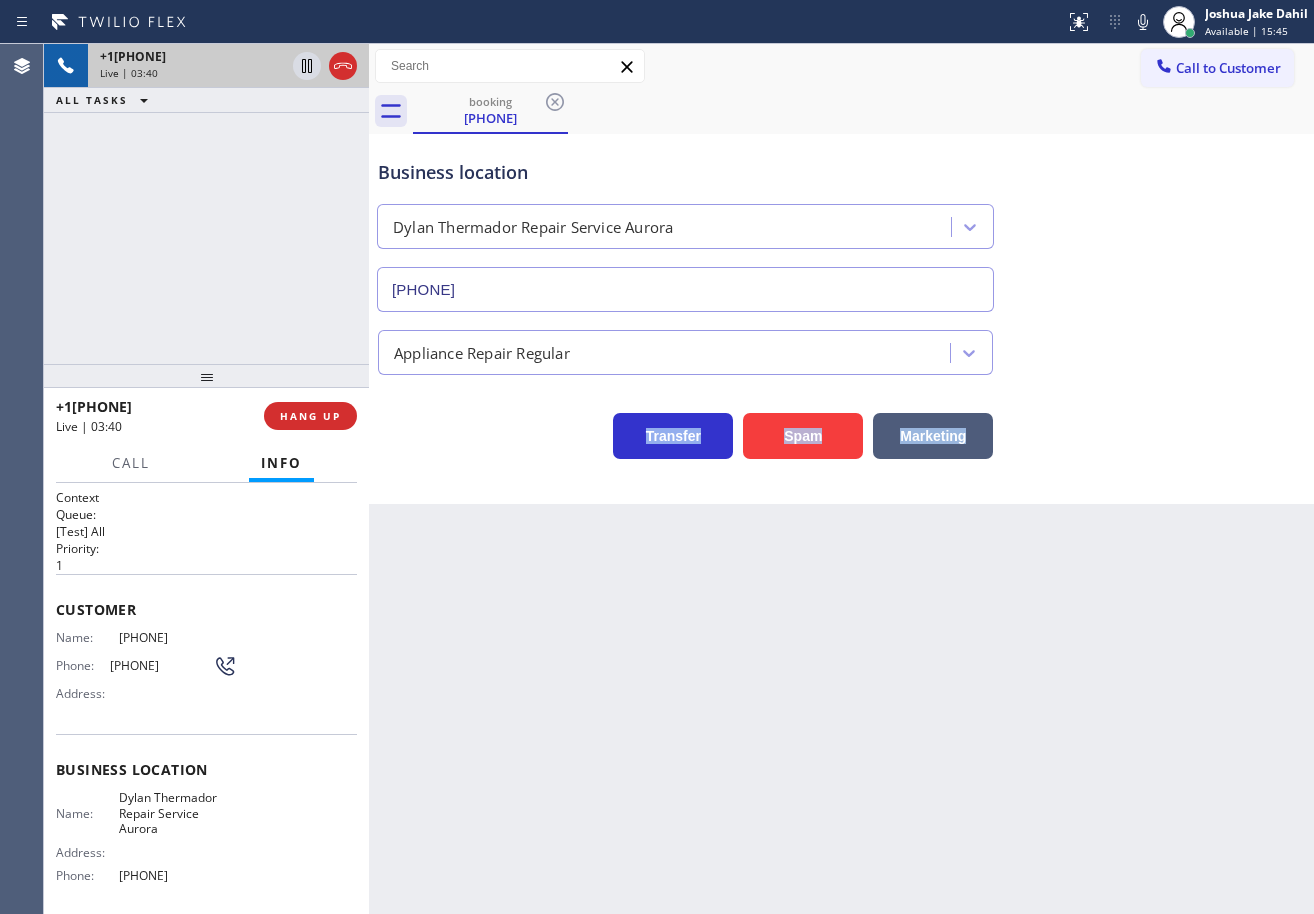 click on "Transfer Spam Marketing" at bounding box center [841, 417] 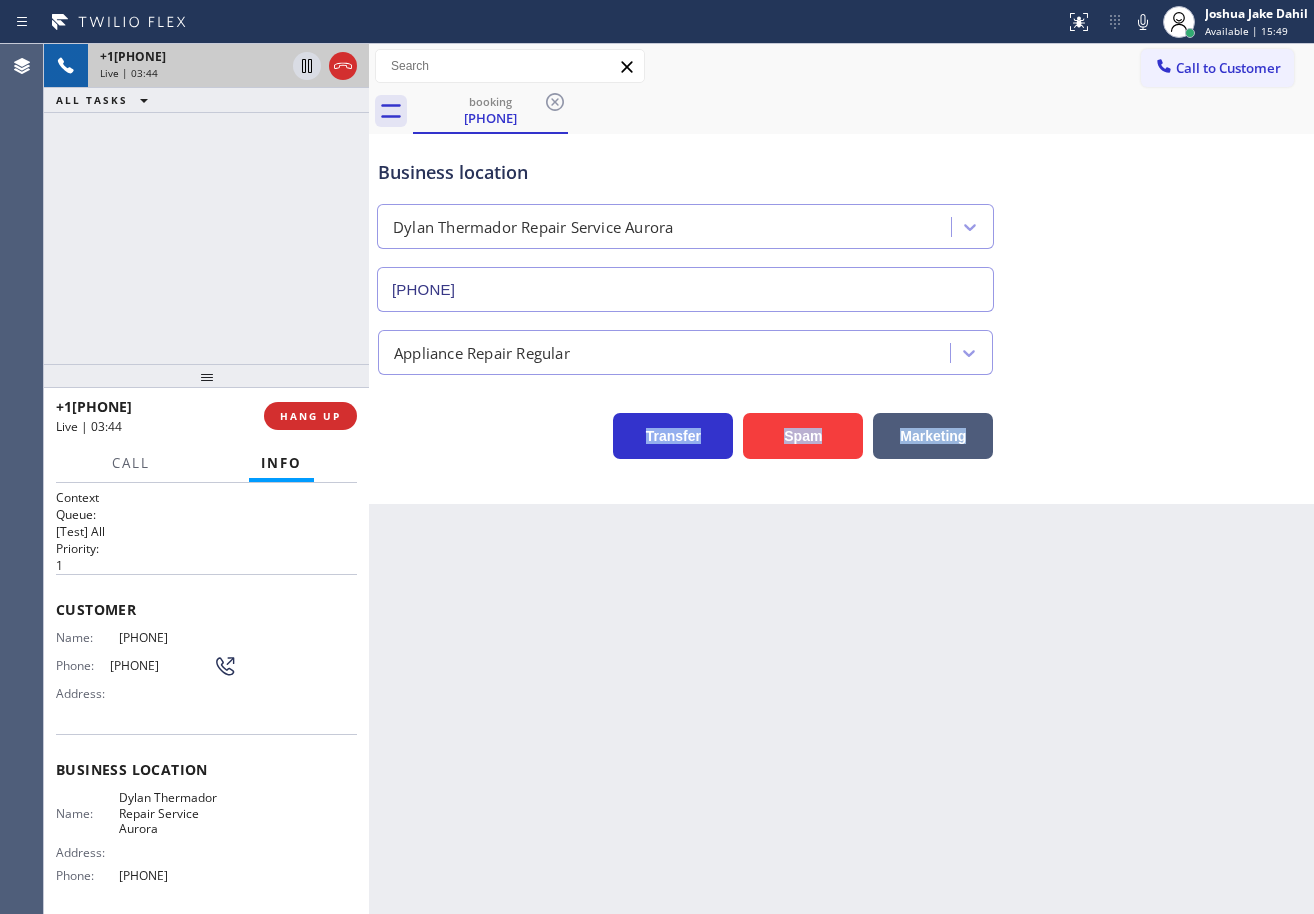 click on "Transfer Spam Marketing" at bounding box center (841, 417) 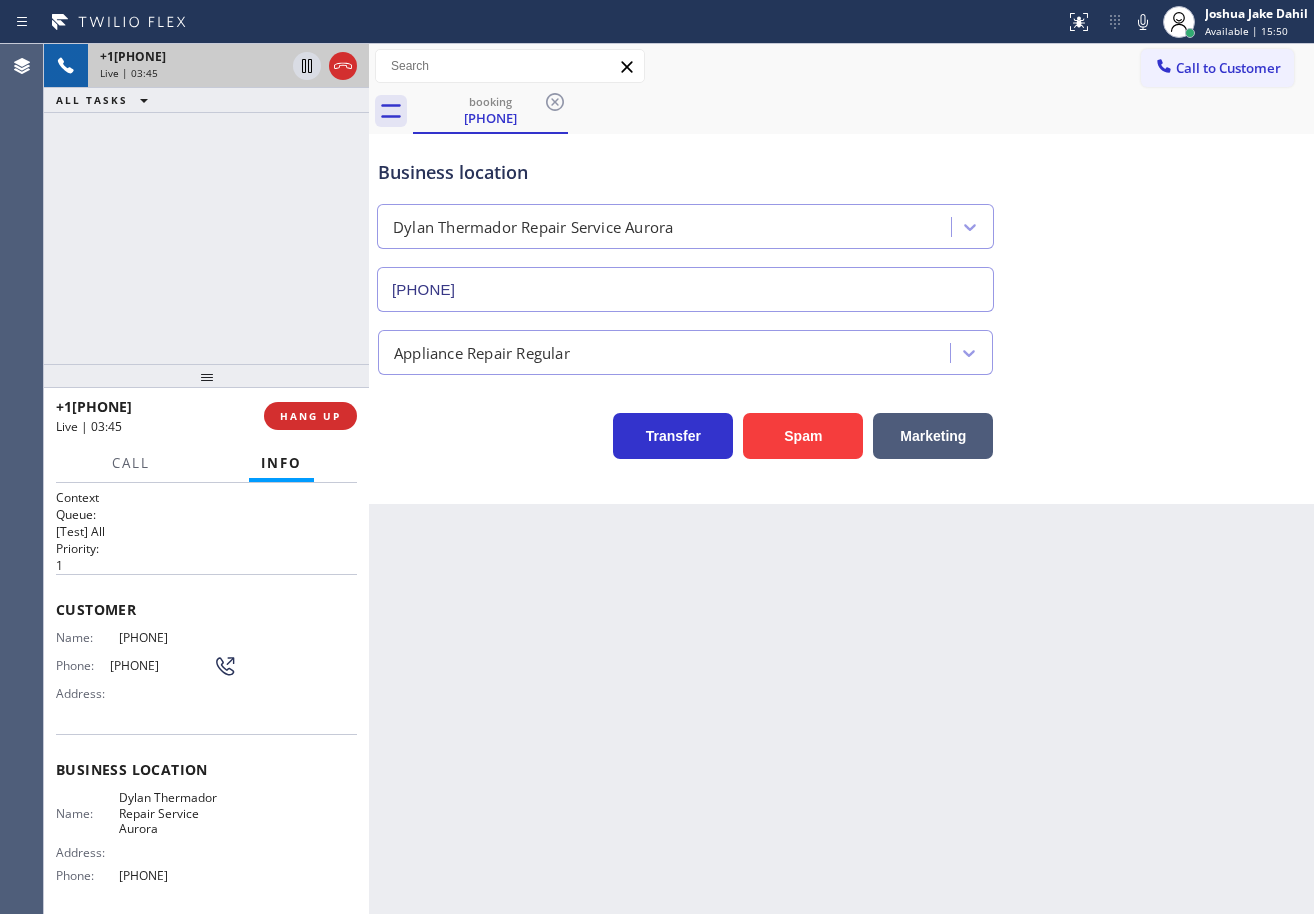 click on "Transfer Spam Marketing" at bounding box center [841, 417] 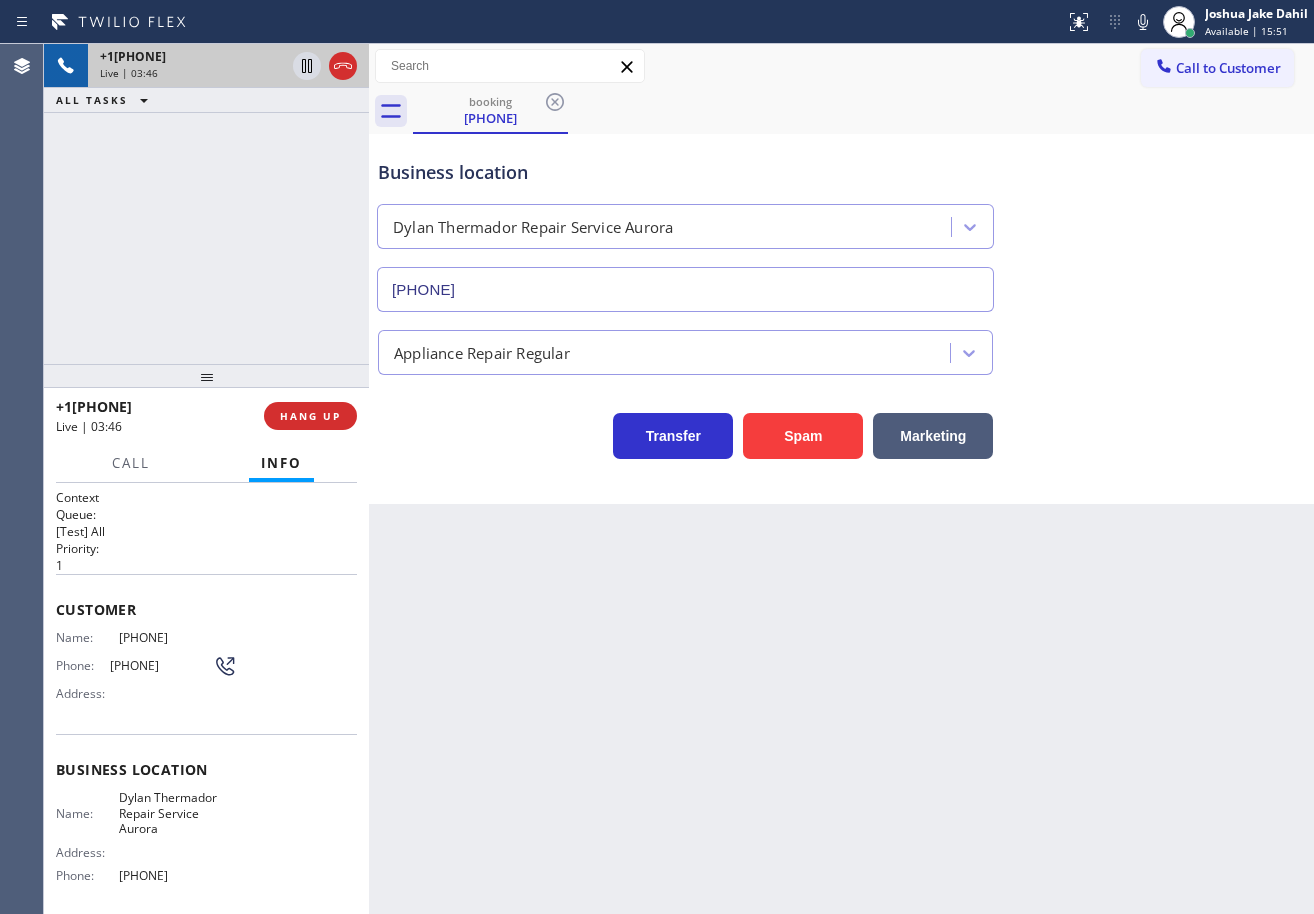 click on "Appliance Repair Regular" at bounding box center (841, 348) 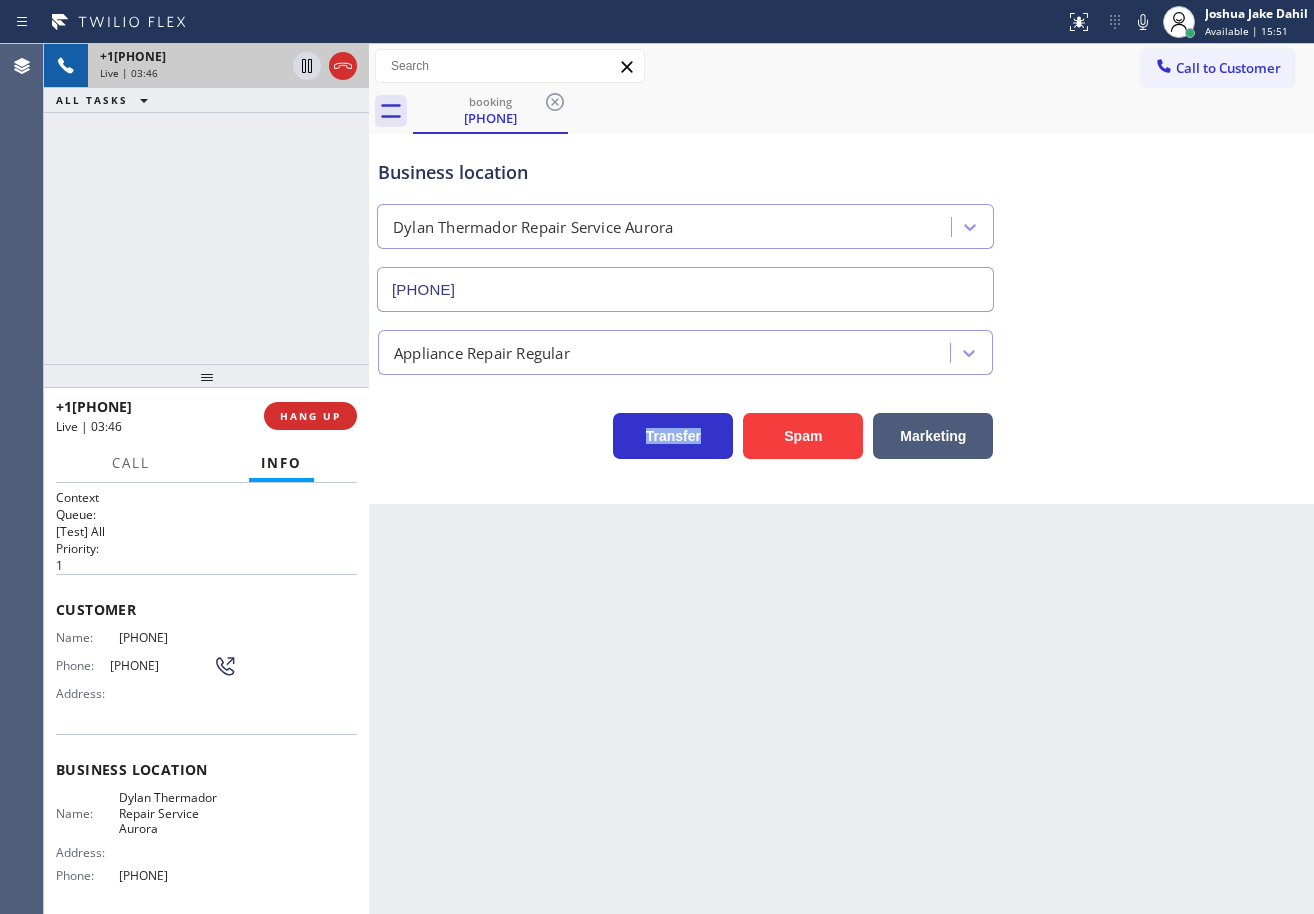 click on "Appliance Repair Regular" at bounding box center [841, 348] 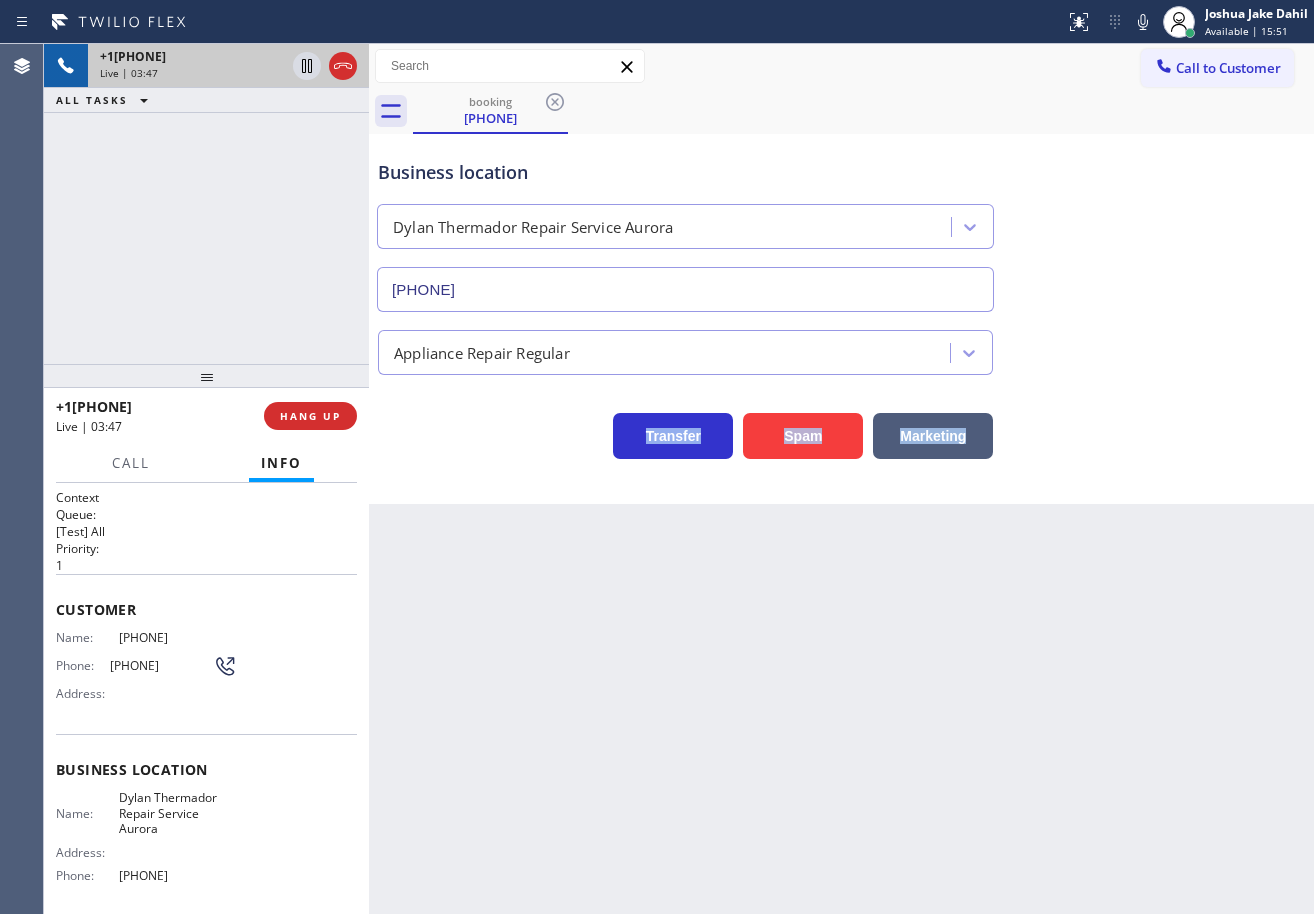 click on "Appliance Repair Regular" at bounding box center (841, 348) 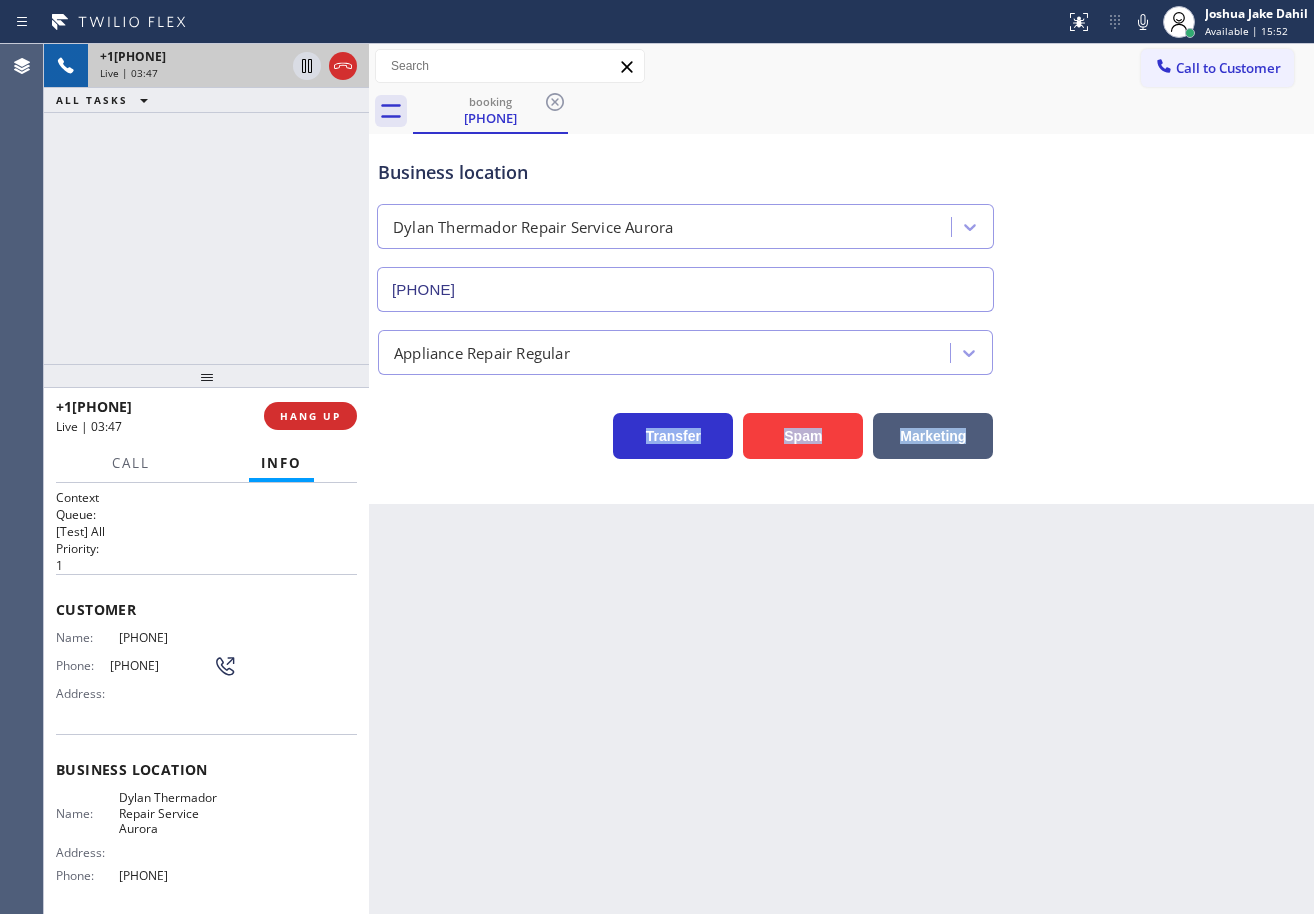 click on "Appliance Repair Regular" at bounding box center (841, 348) 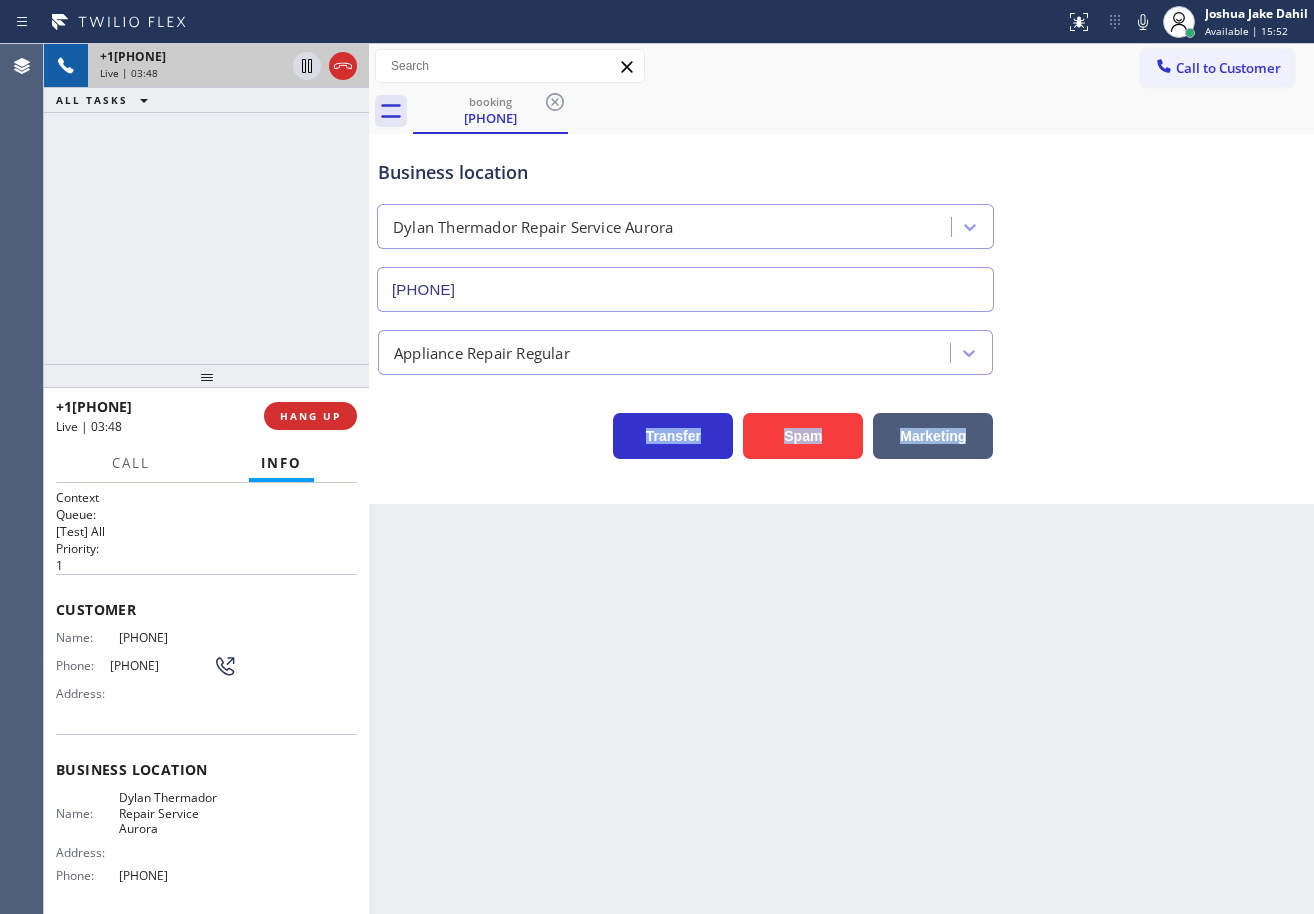 click on "Appliance Repair Regular" at bounding box center [841, 348] 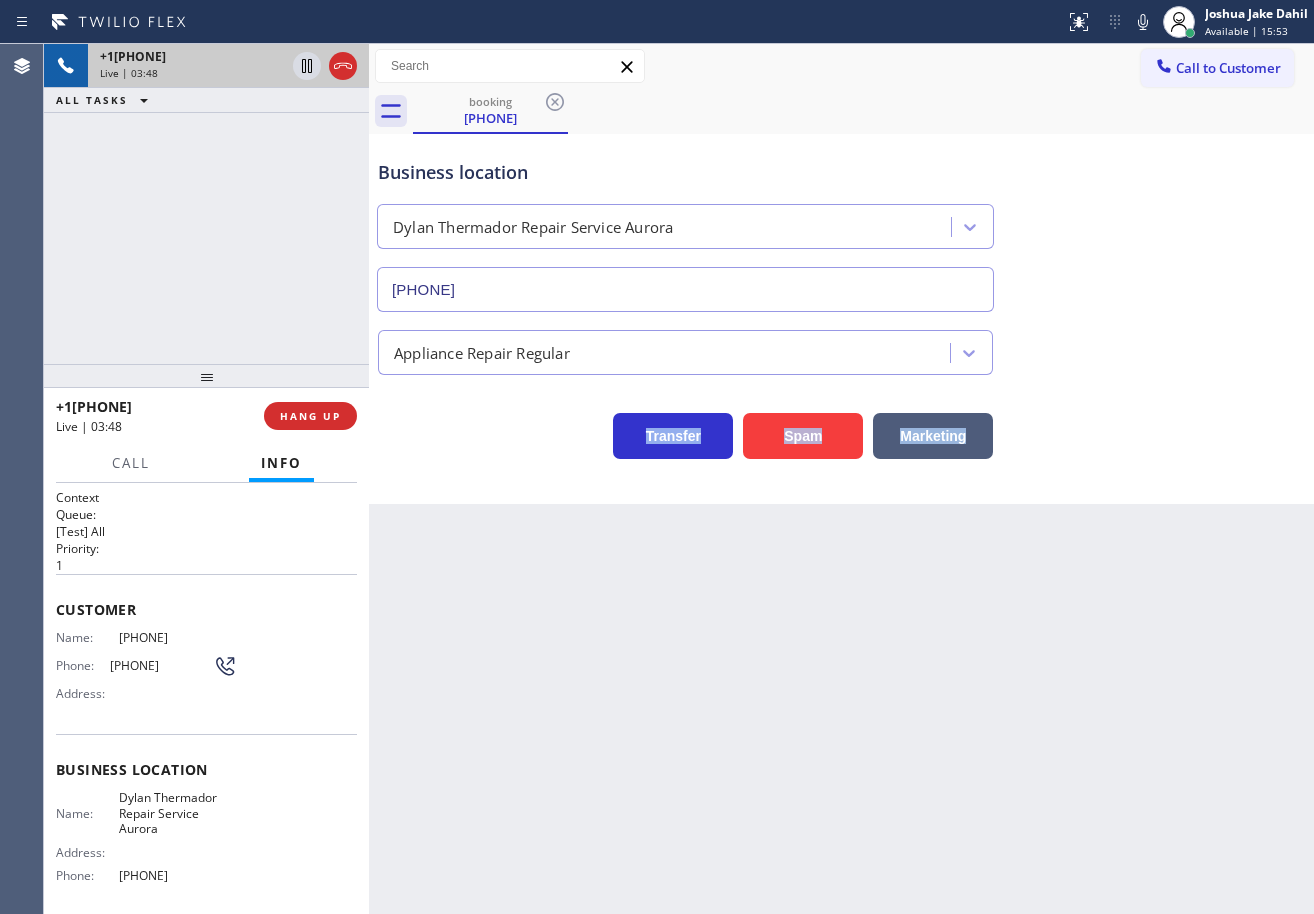 click on "Appliance Repair Regular" at bounding box center [841, 348] 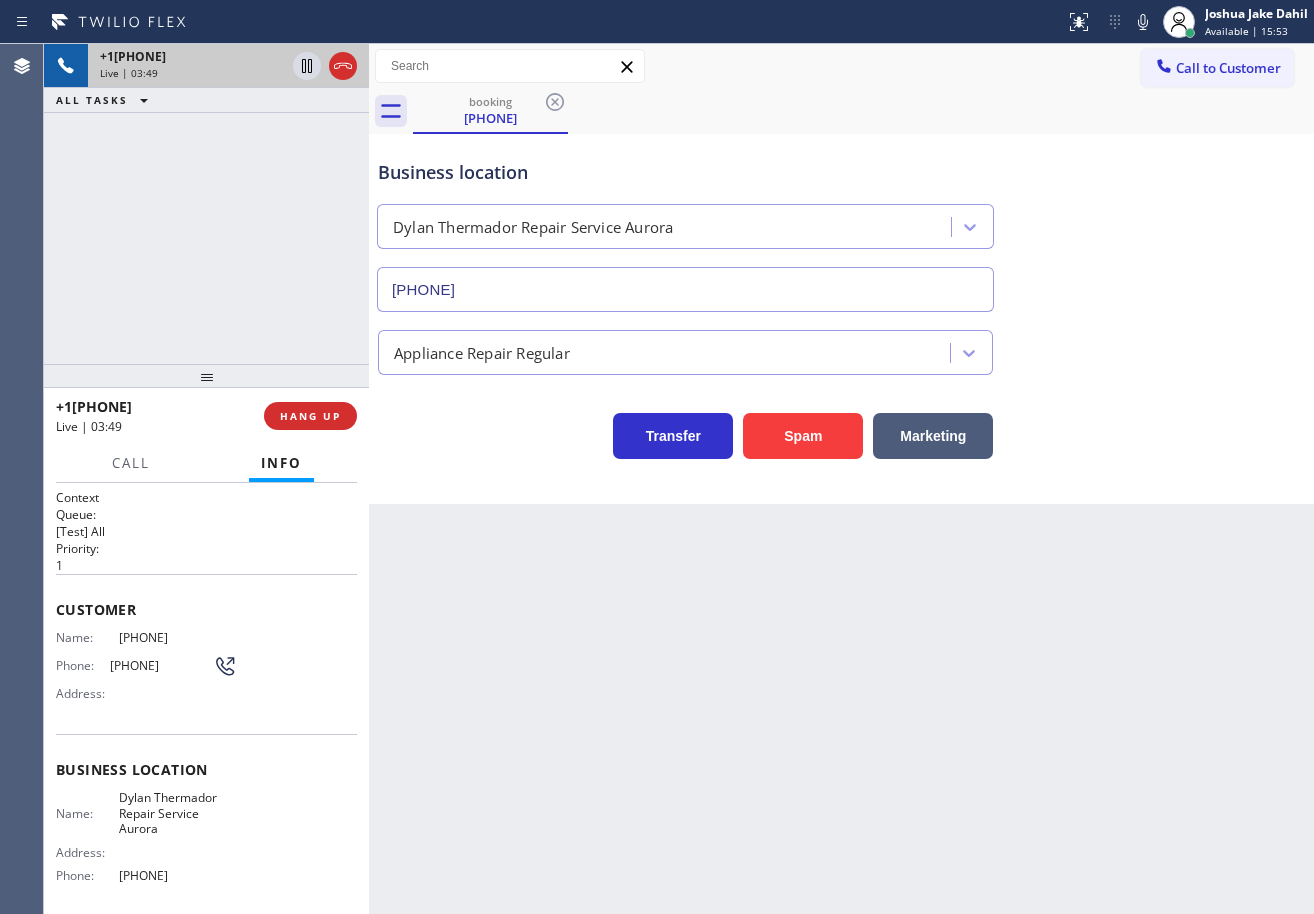 click on "Appliance Repair Regular" at bounding box center (841, 348) 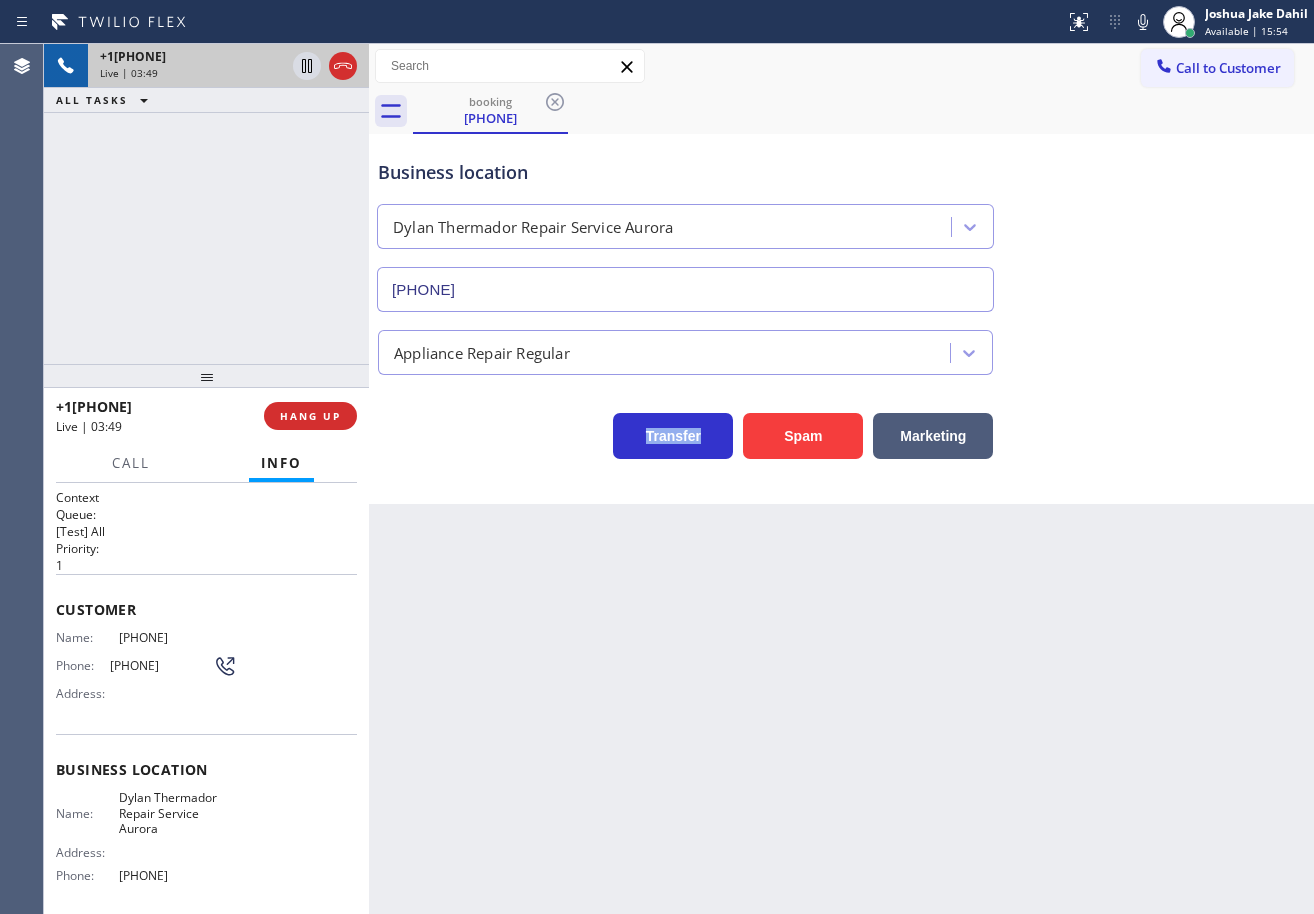 click on "Appliance Repair Regular" at bounding box center [841, 348] 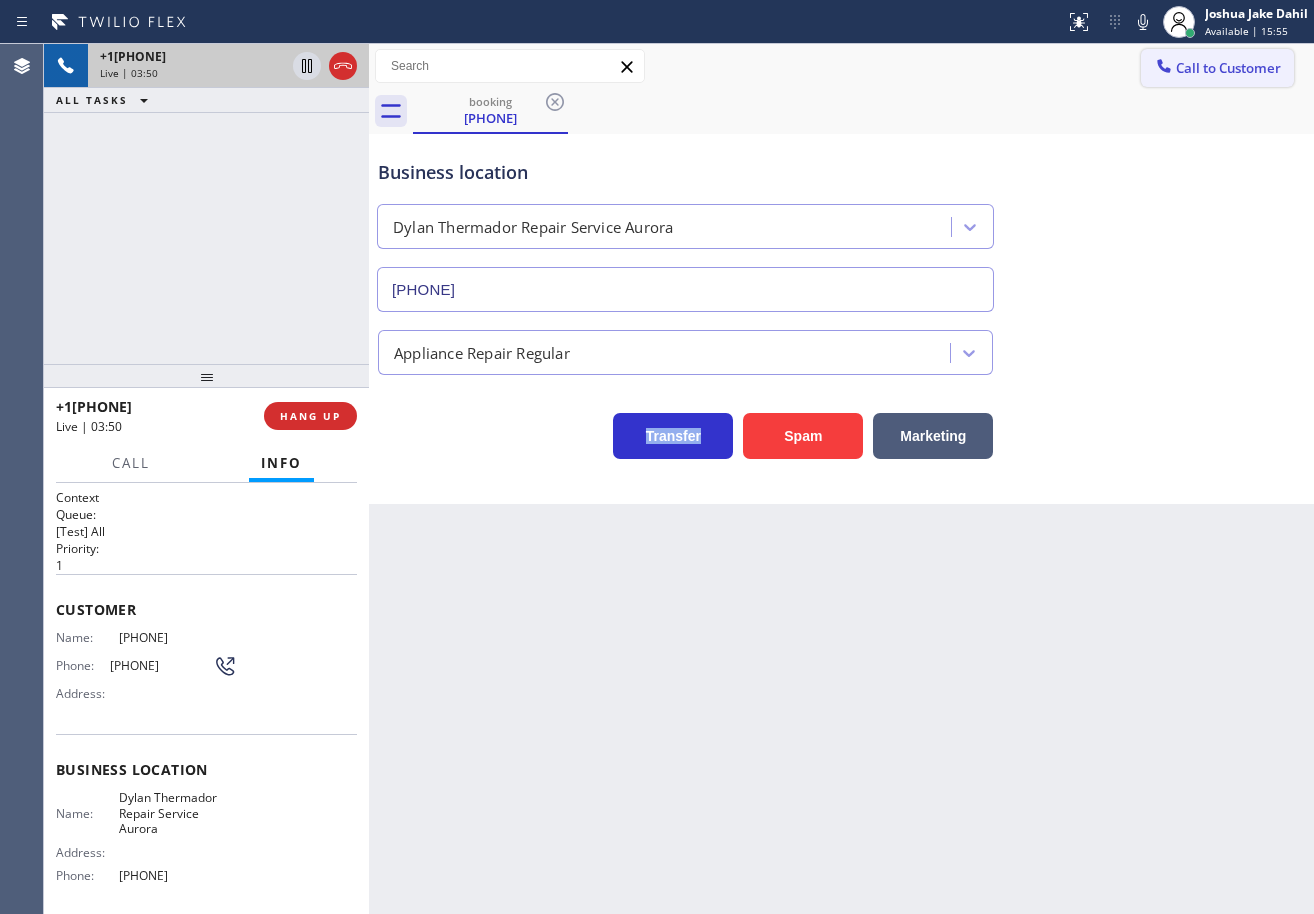click 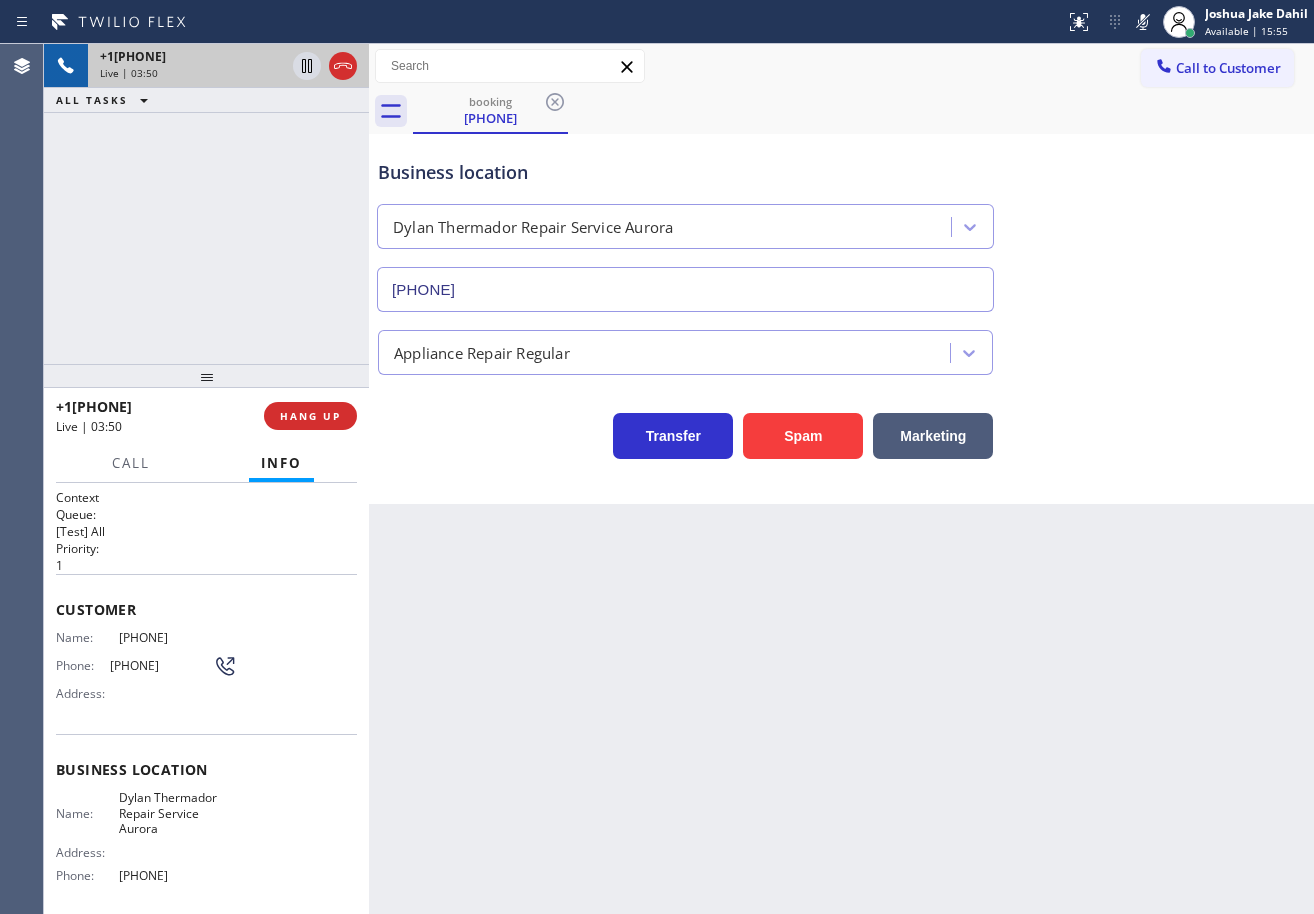 click on "Business location Dylan Thermador Repair Service Aurora [PHONE]" at bounding box center [841, 221] 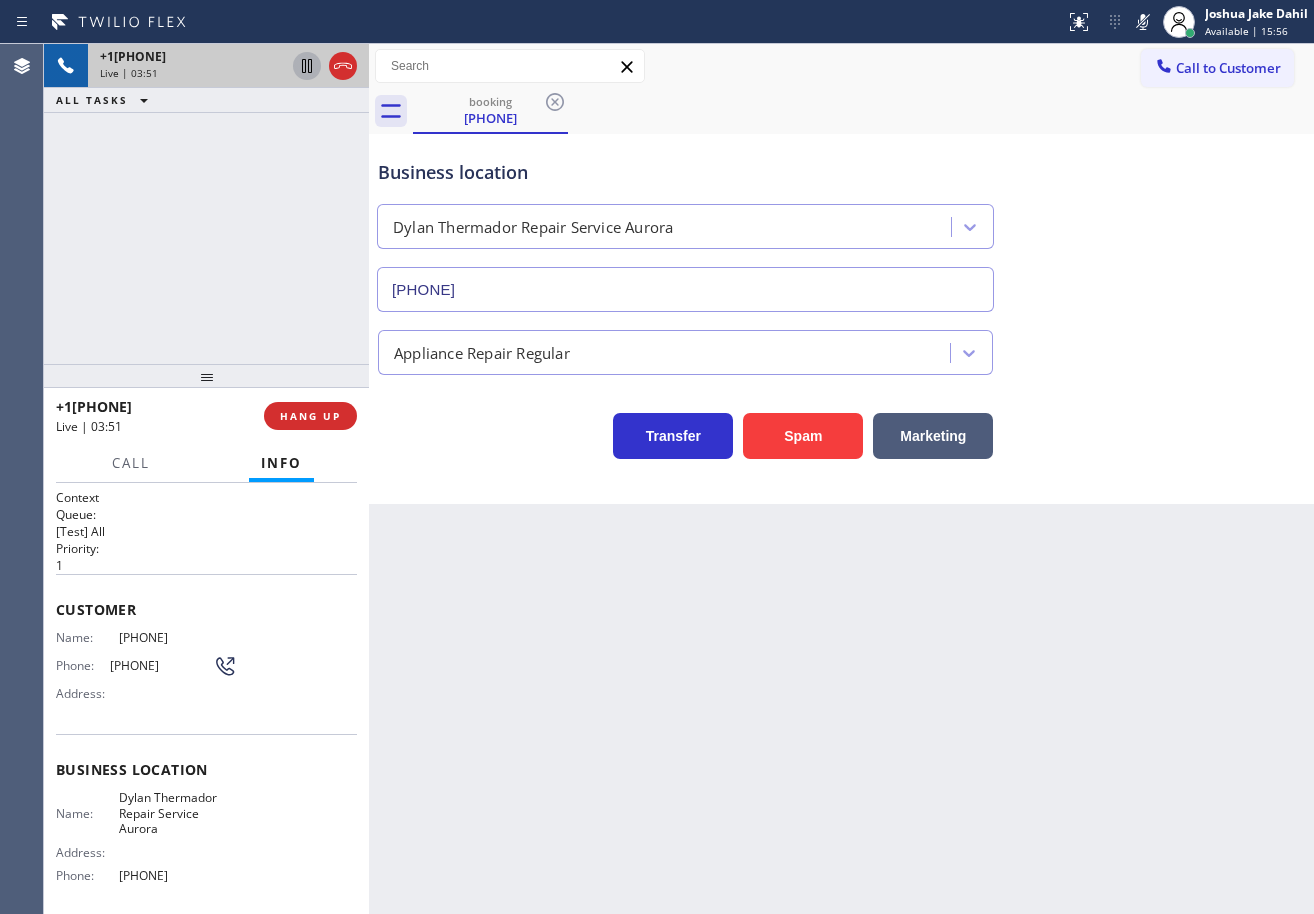 click 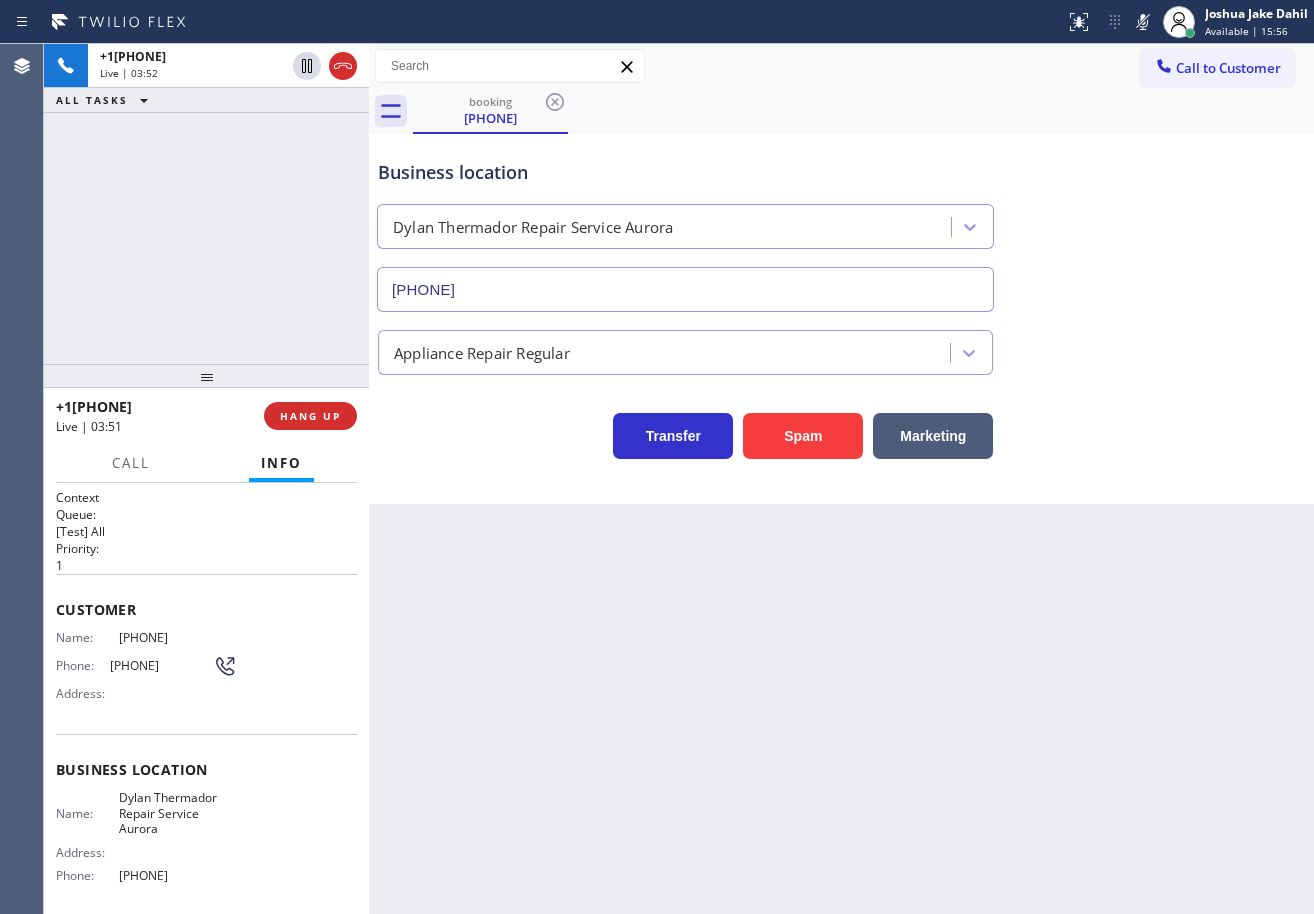 drag, startPoint x: 298, startPoint y: 121, endPoint x: 479, endPoint y: 160, distance: 185.15399 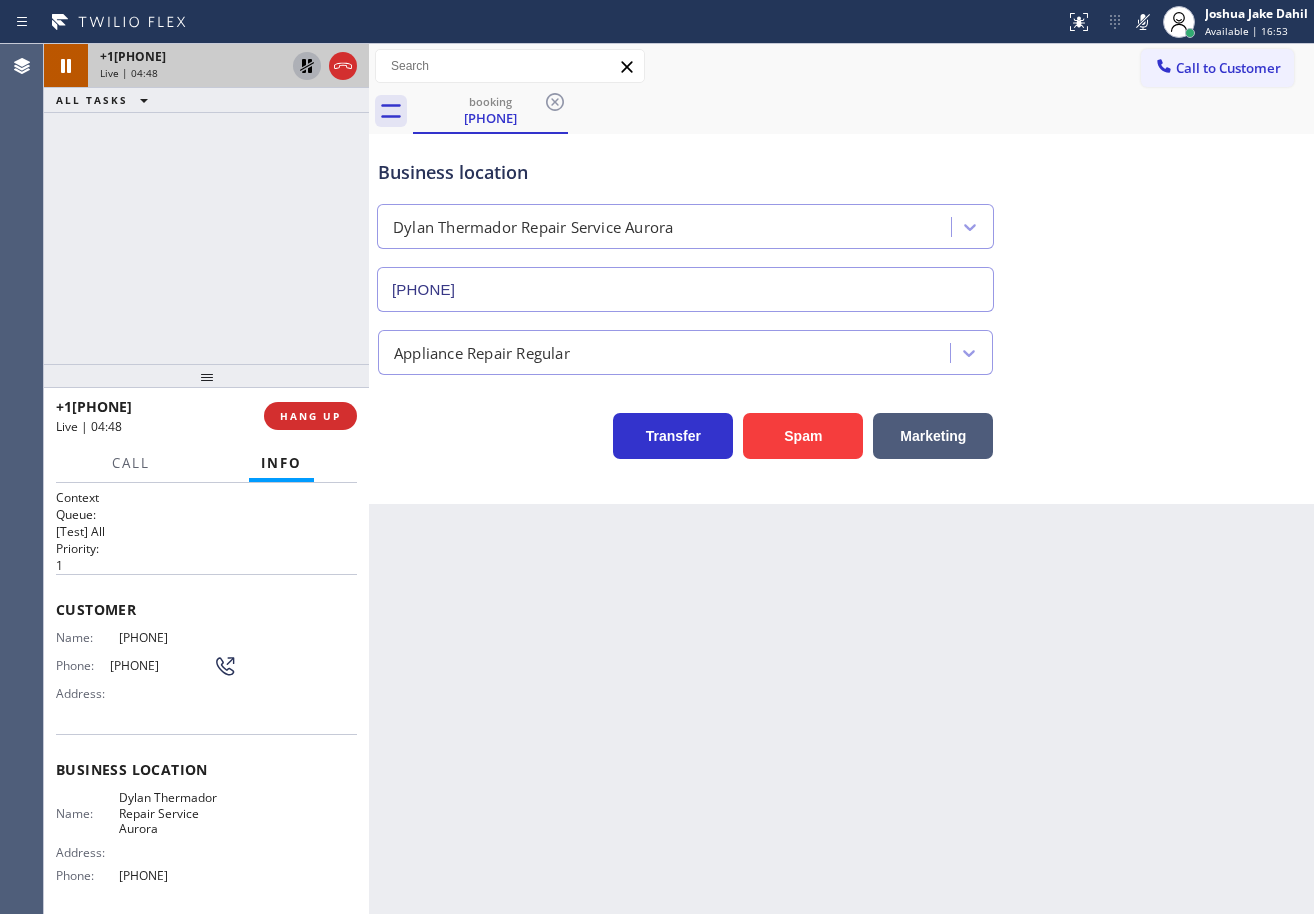 click 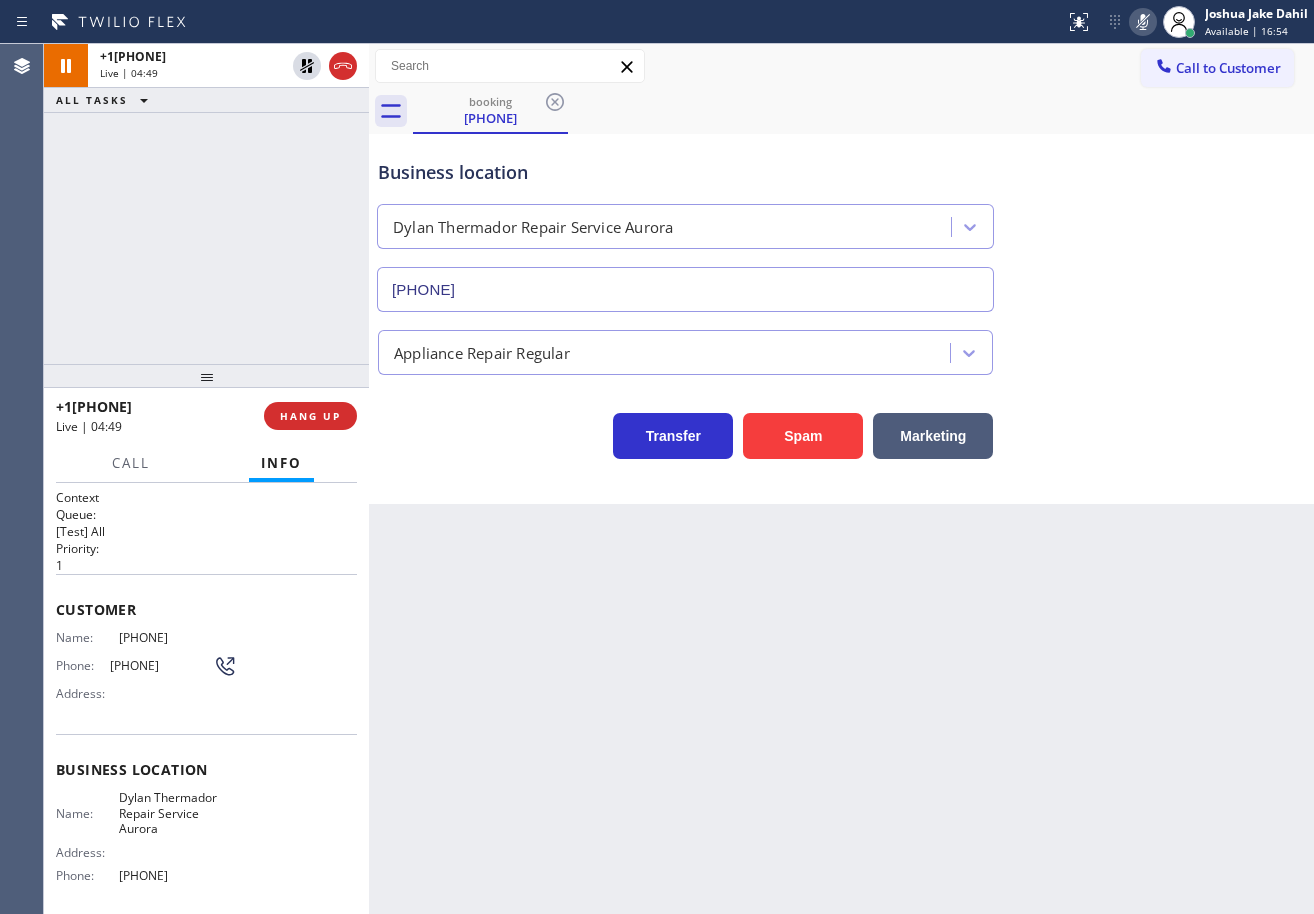 click 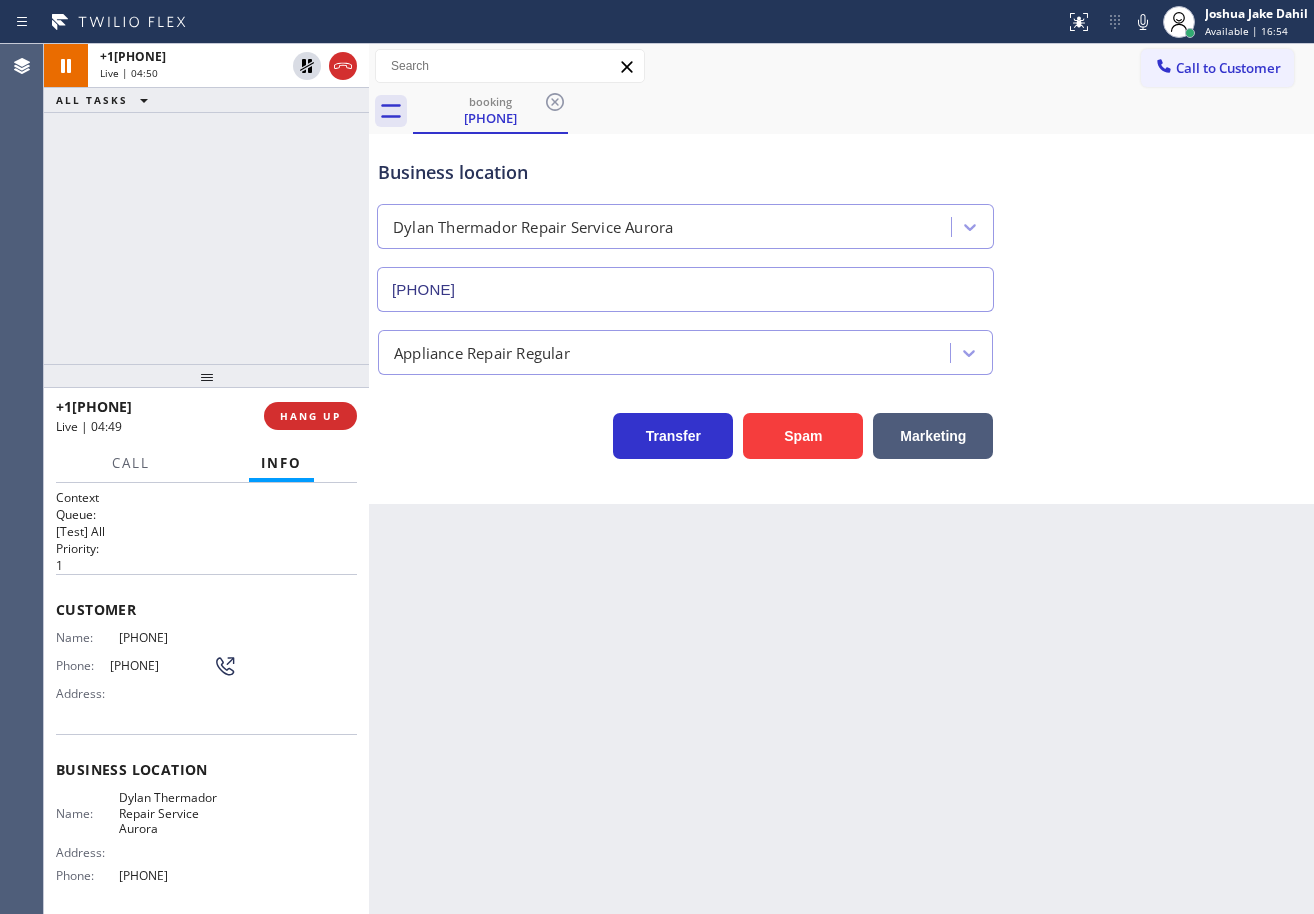 click on "Business location Dylan Thermador Repair Service Aurora [PHONE]" at bounding box center (841, 221) 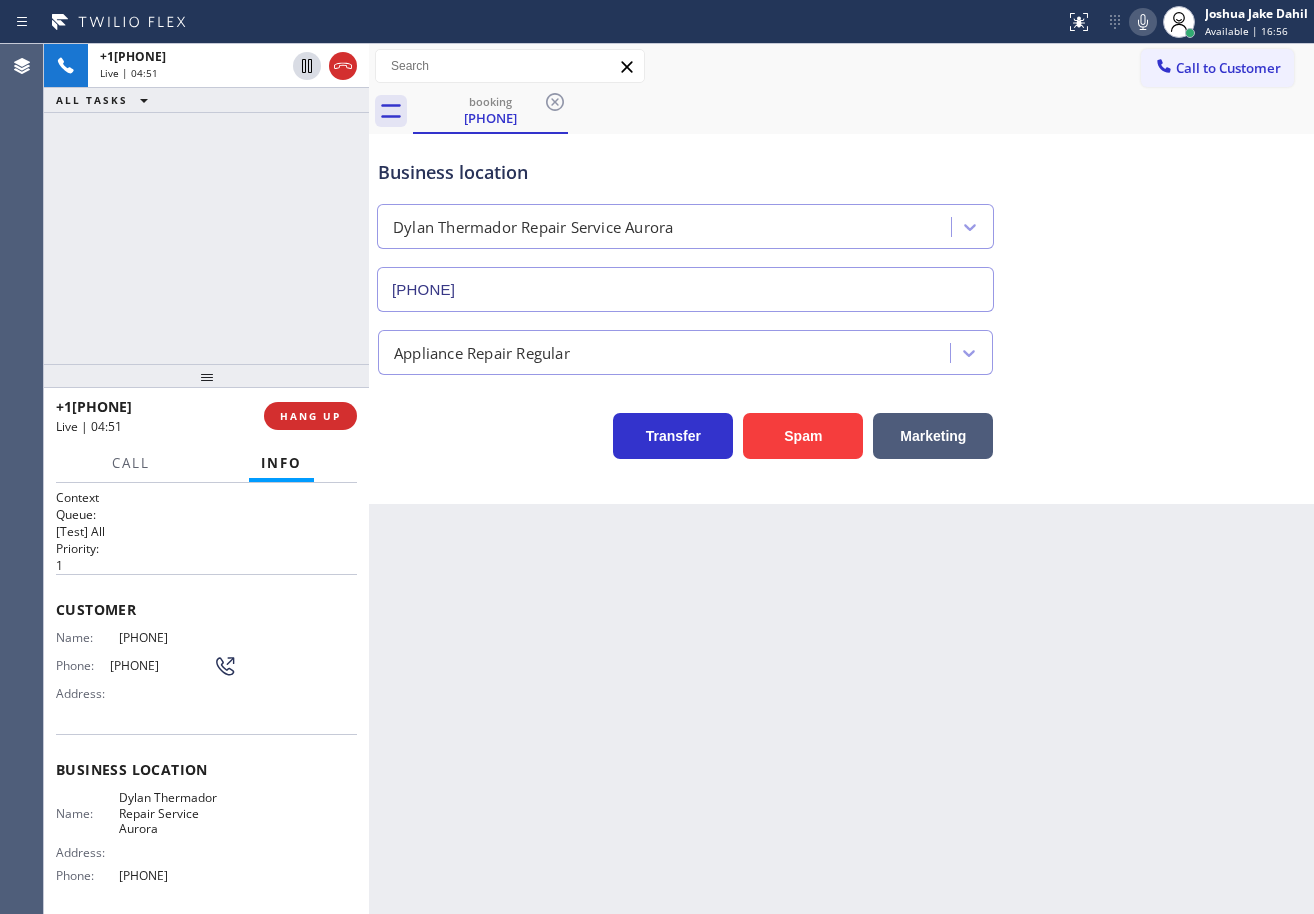 click 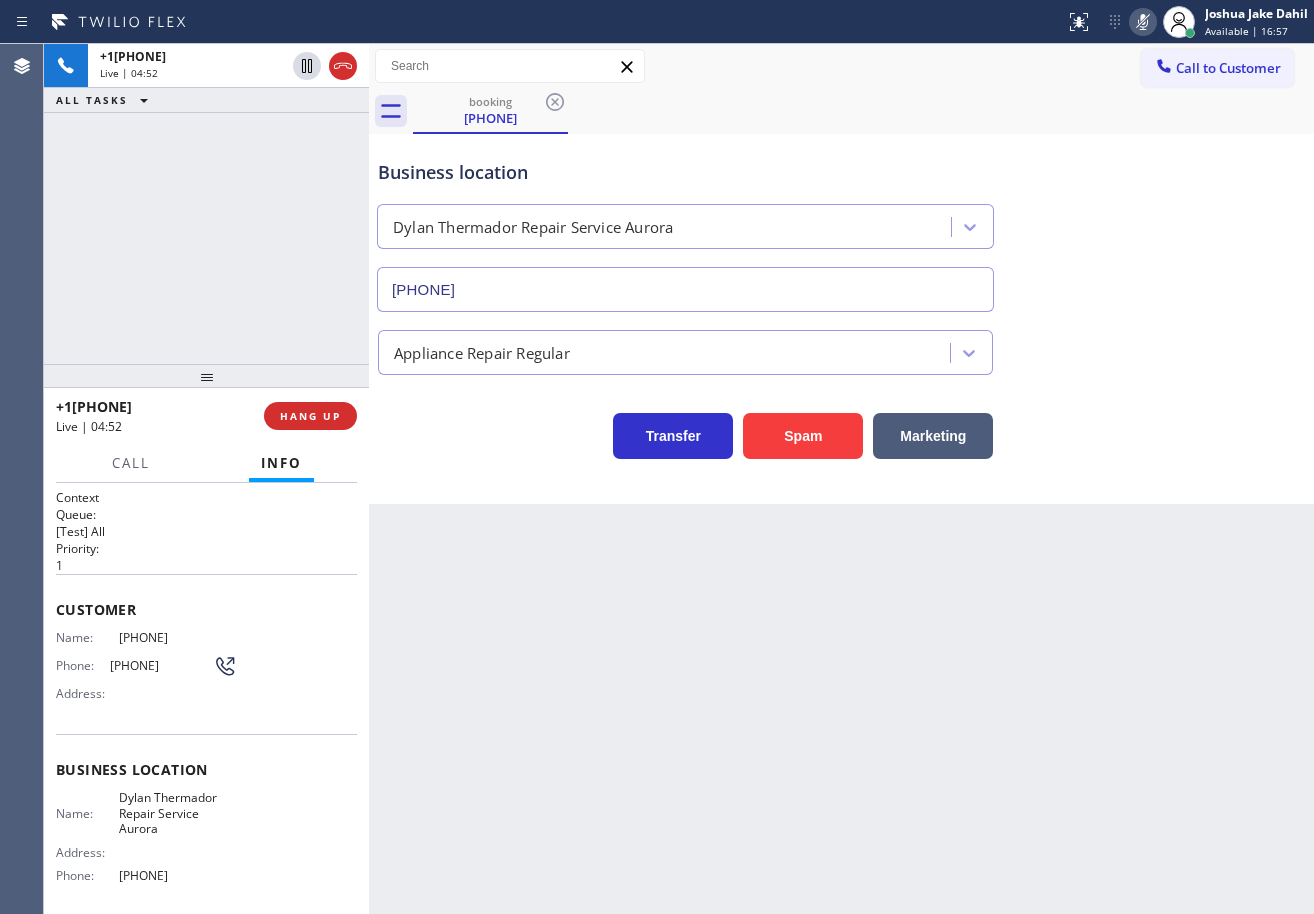 click 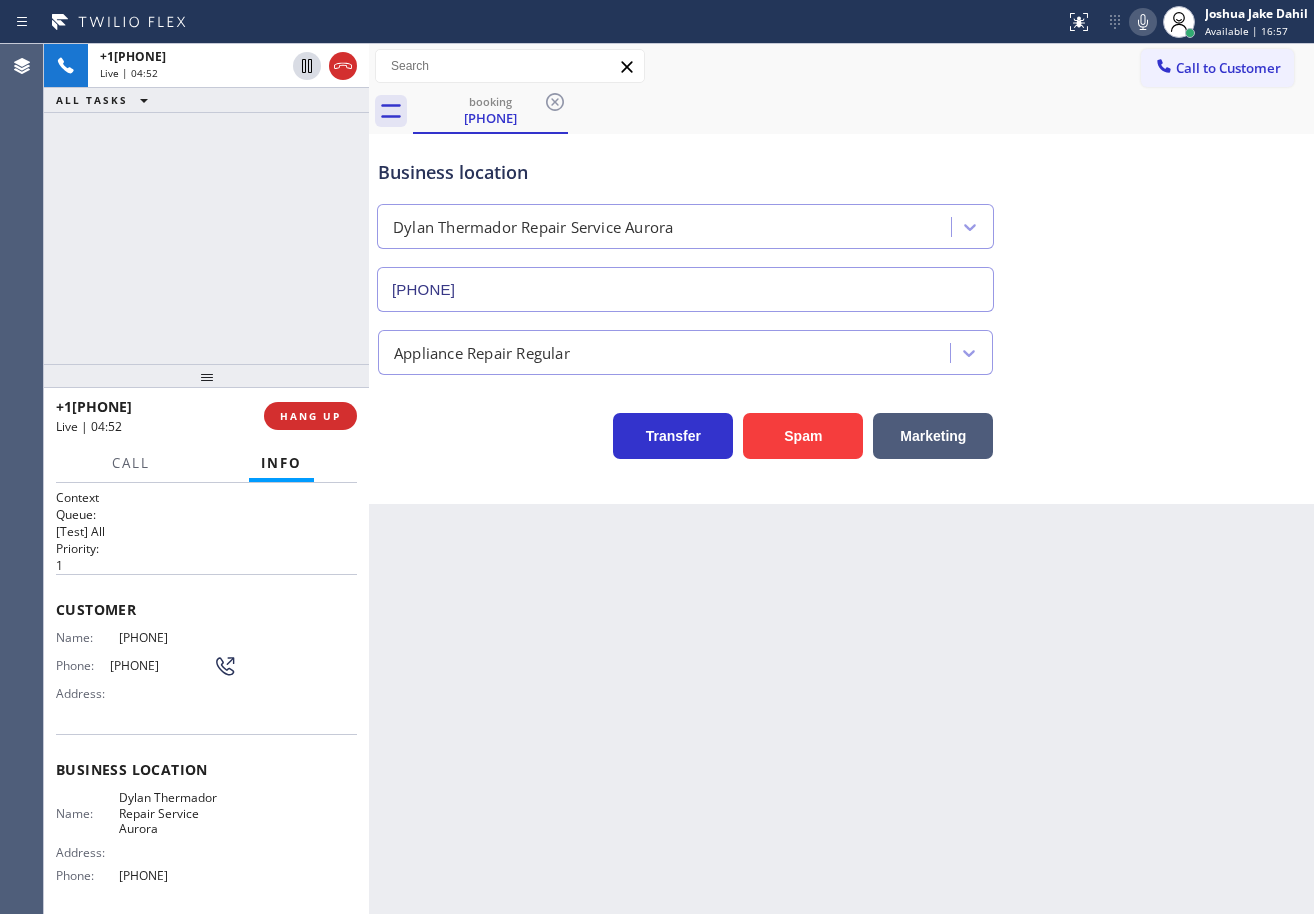 click on "Appliance Repair Regular" at bounding box center [841, 348] 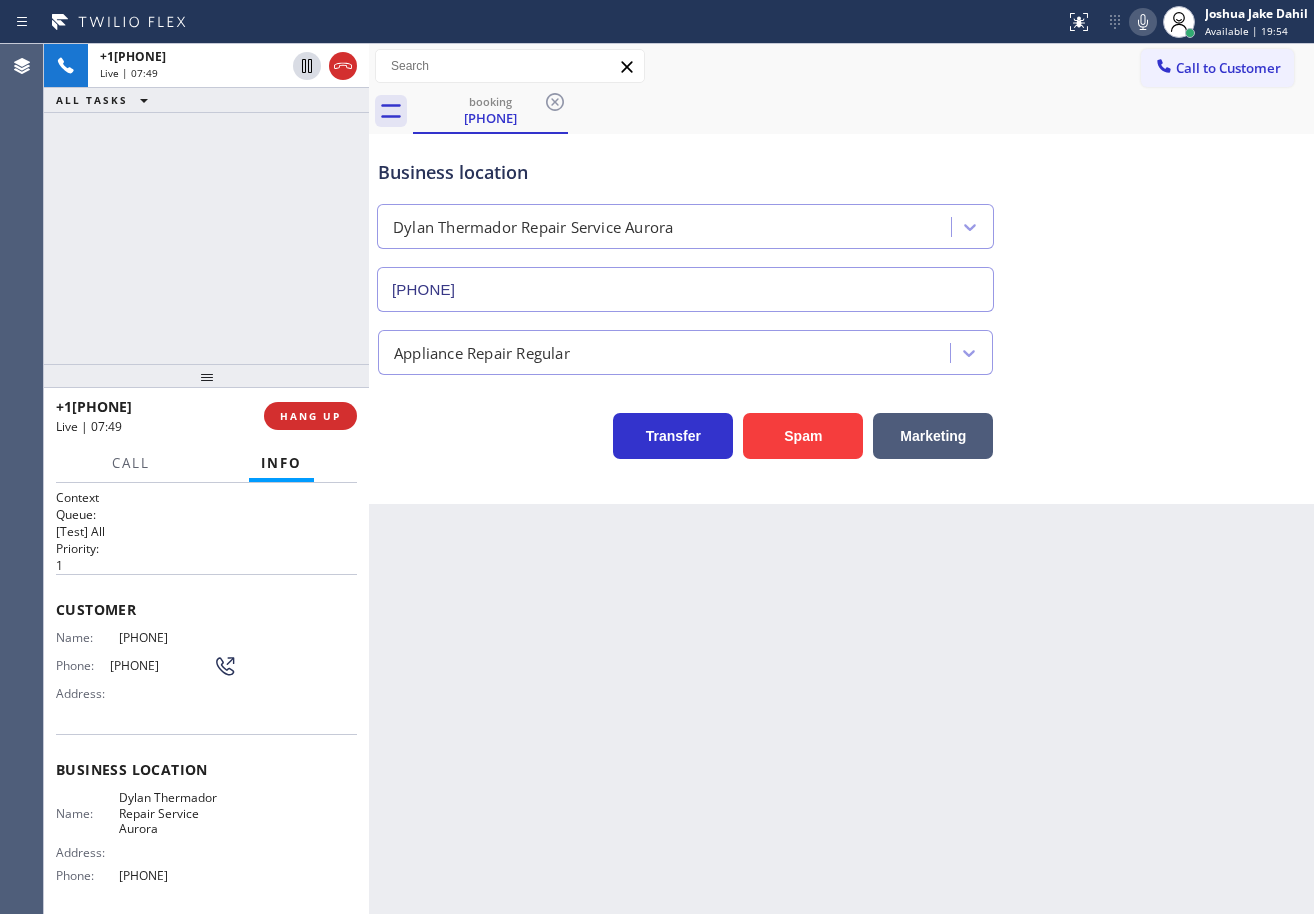 drag, startPoint x: 257, startPoint y: 206, endPoint x: 329, endPoint y: 130, distance: 104.69002 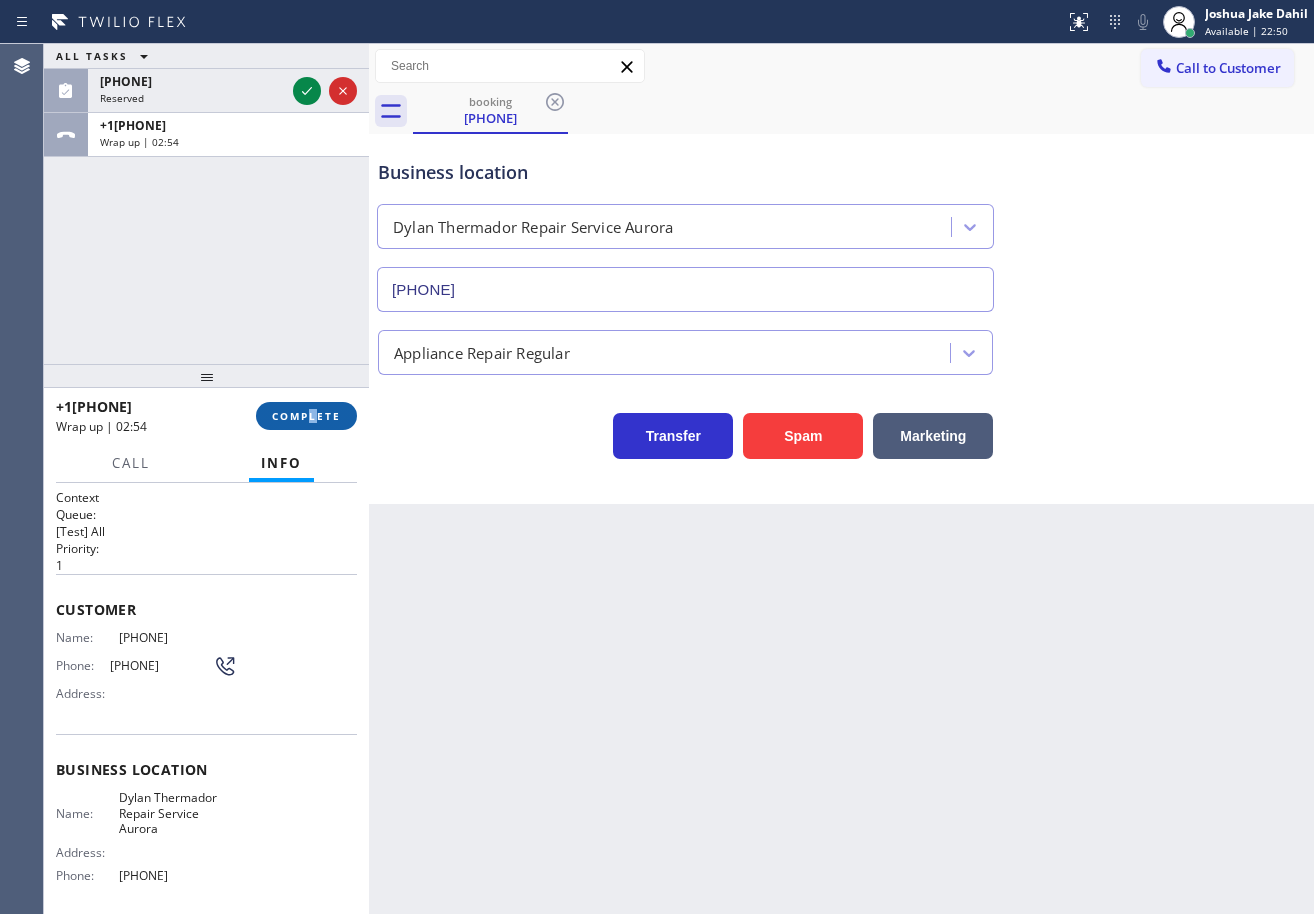 click on "[PHONE] Wrap up | 02:54 COMPLETE" at bounding box center [206, 416] 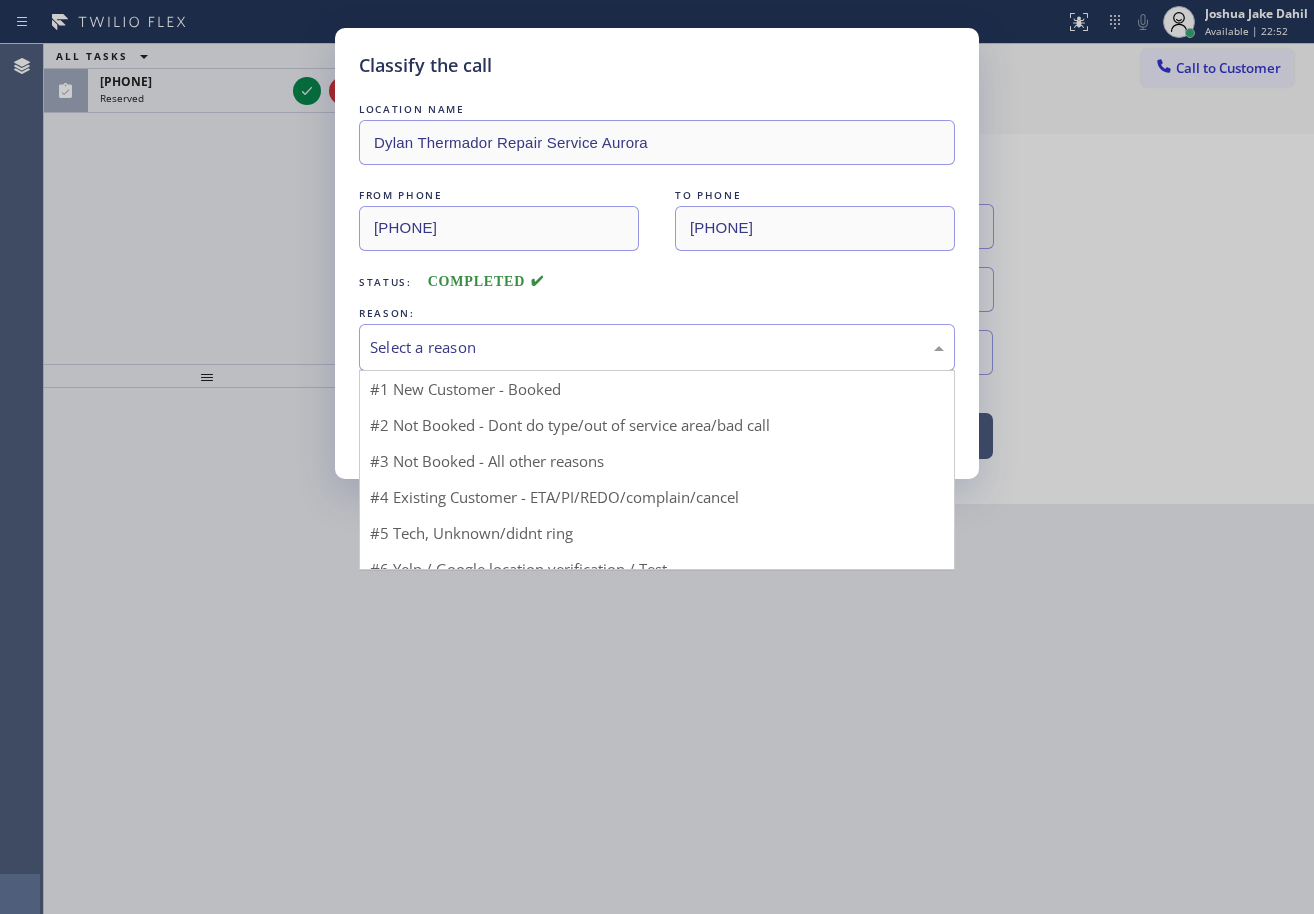 drag, startPoint x: 457, startPoint y: 339, endPoint x: 446, endPoint y: 403, distance: 64.93843 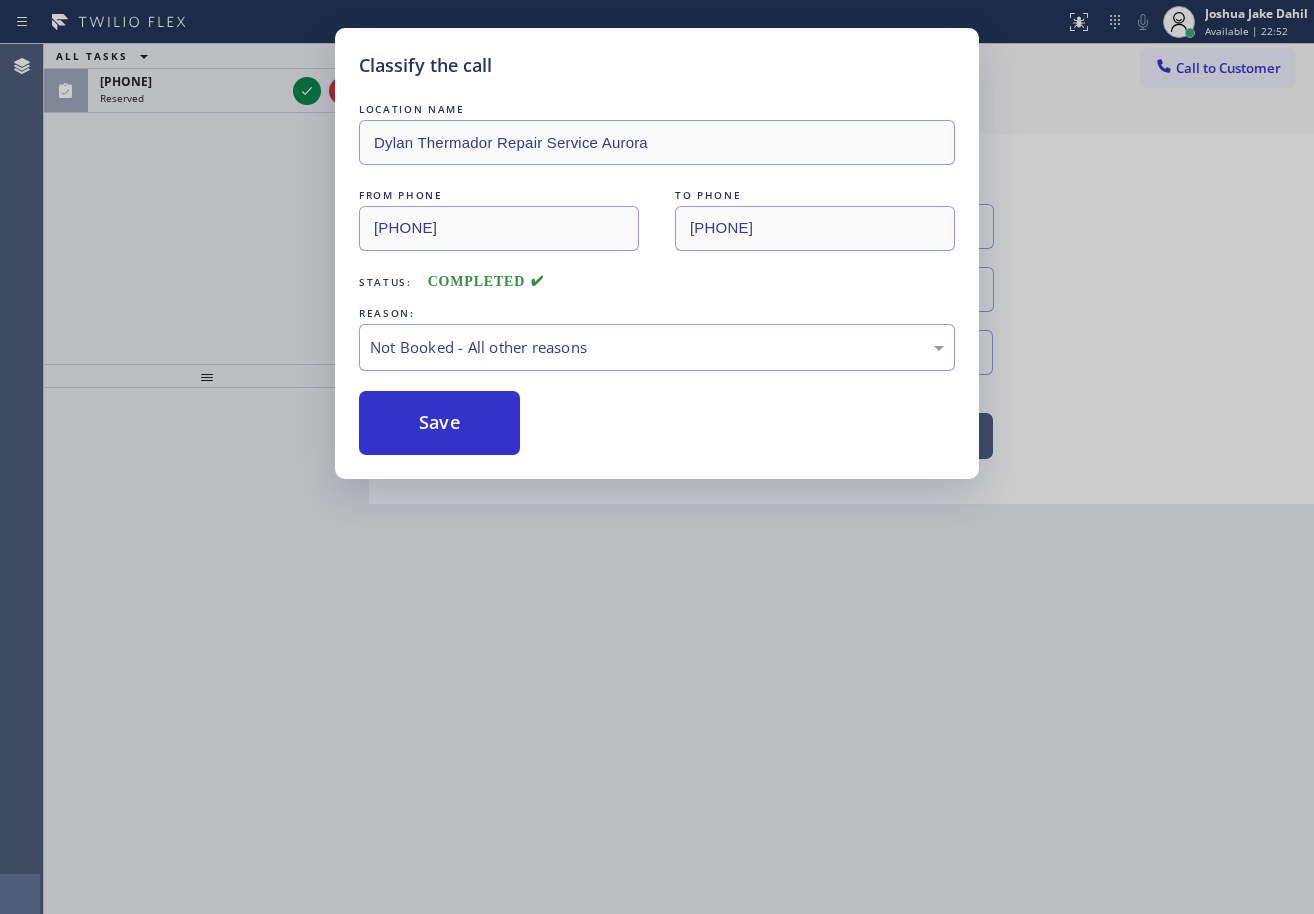 click on "Save" at bounding box center [439, 423] 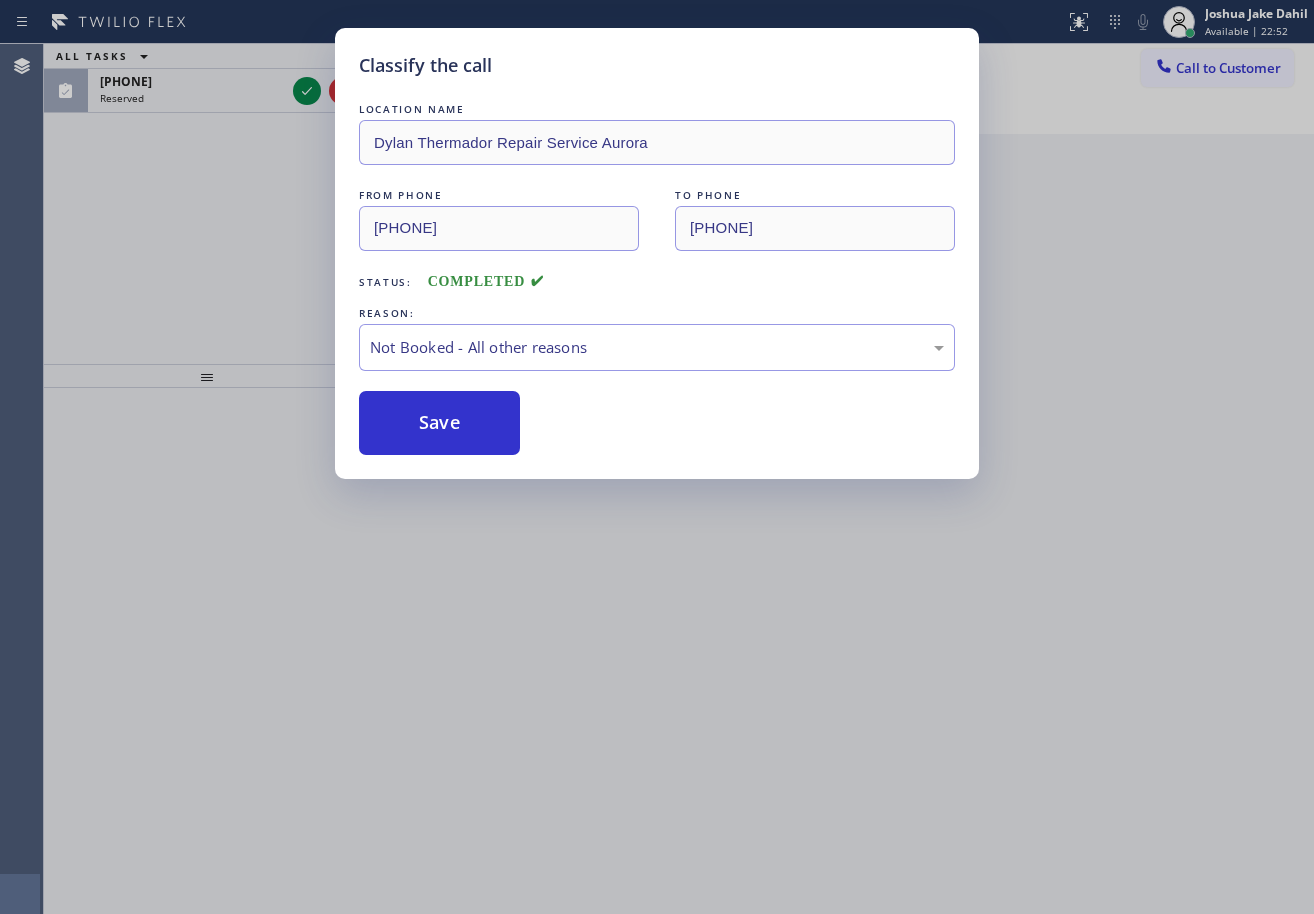 drag, startPoint x: 444, startPoint y: 424, endPoint x: 454, endPoint y: 116, distance: 308.1623 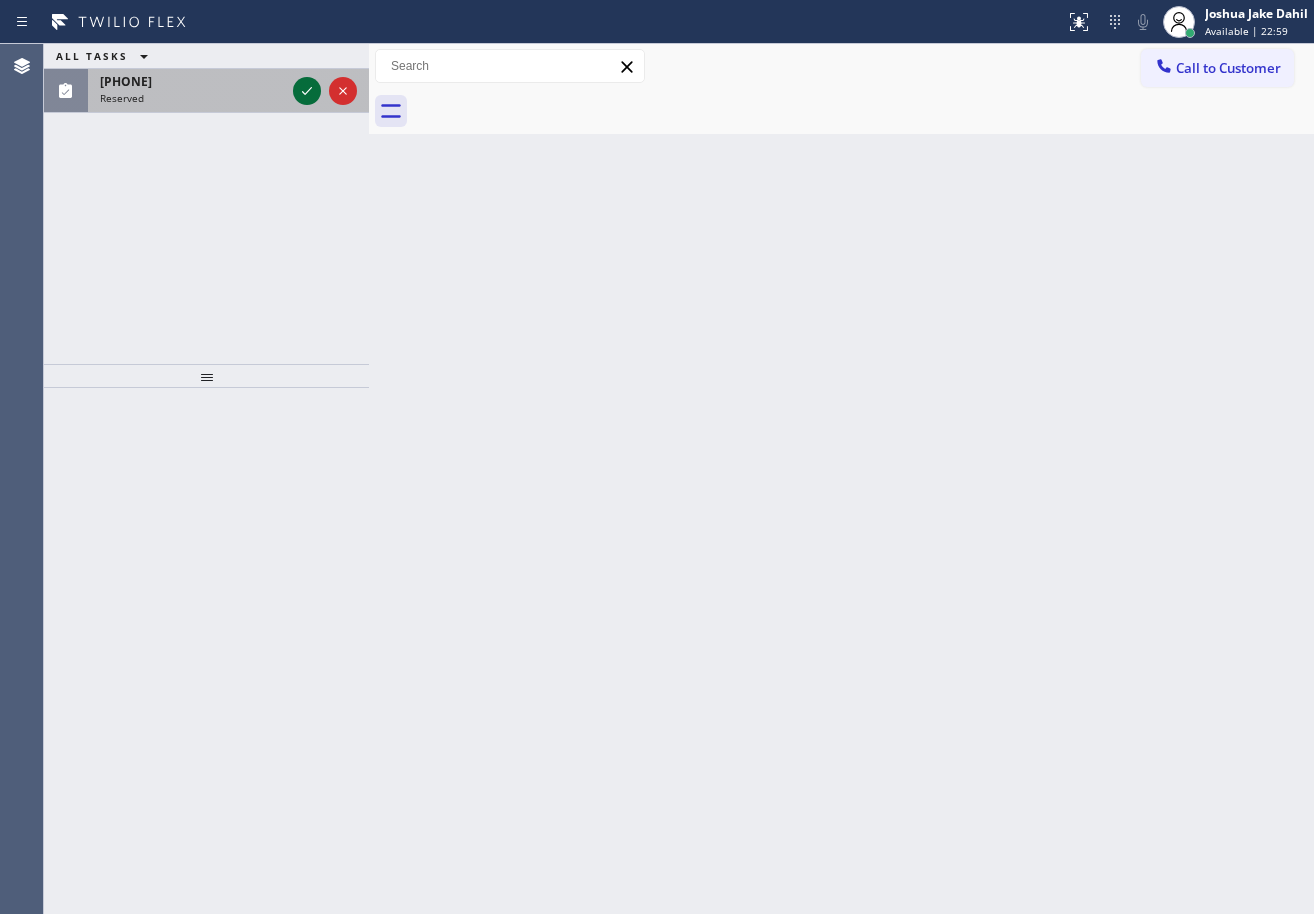 drag, startPoint x: 281, startPoint y: 95, endPoint x: 301, endPoint y: 87, distance: 21.540659 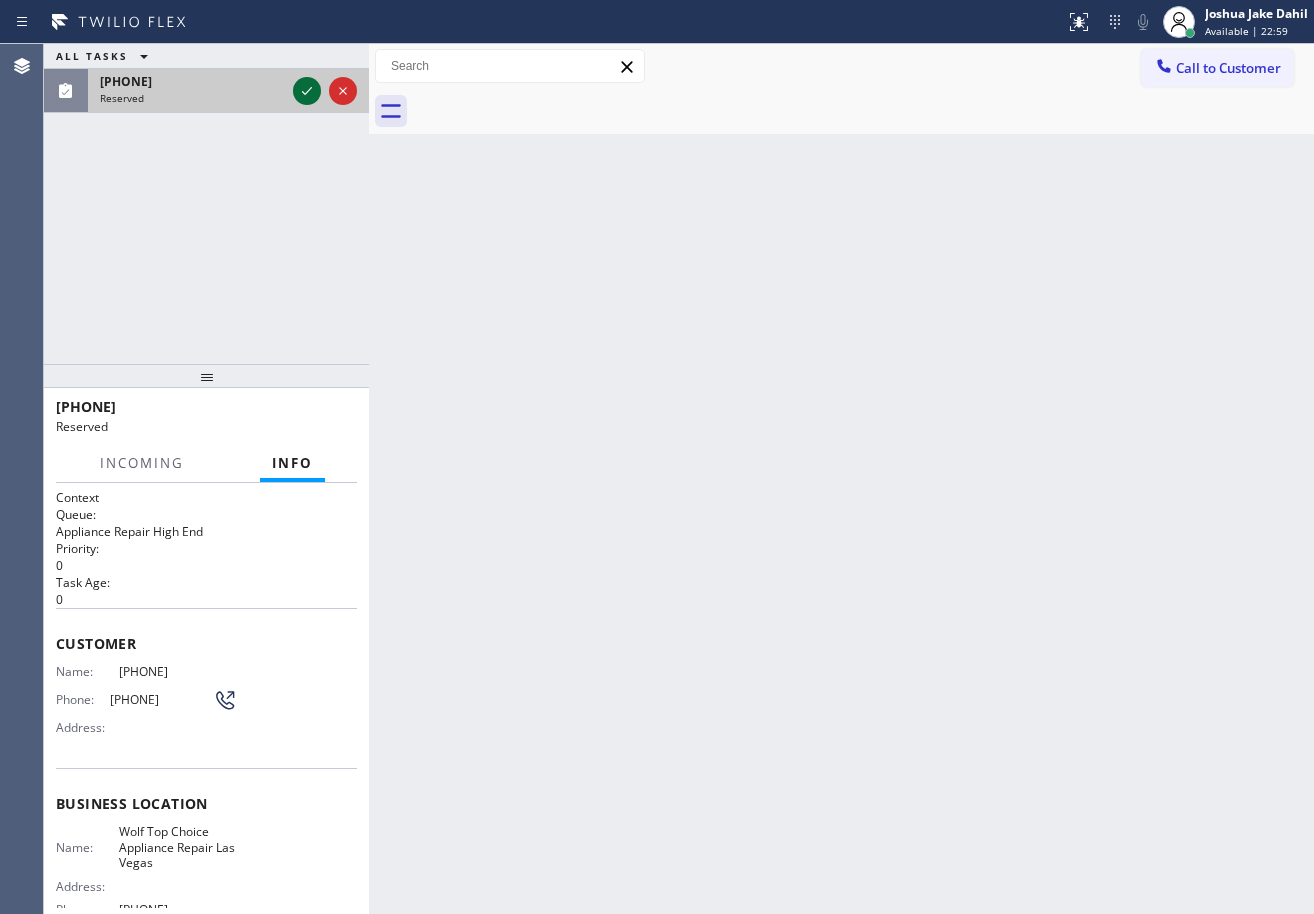 click 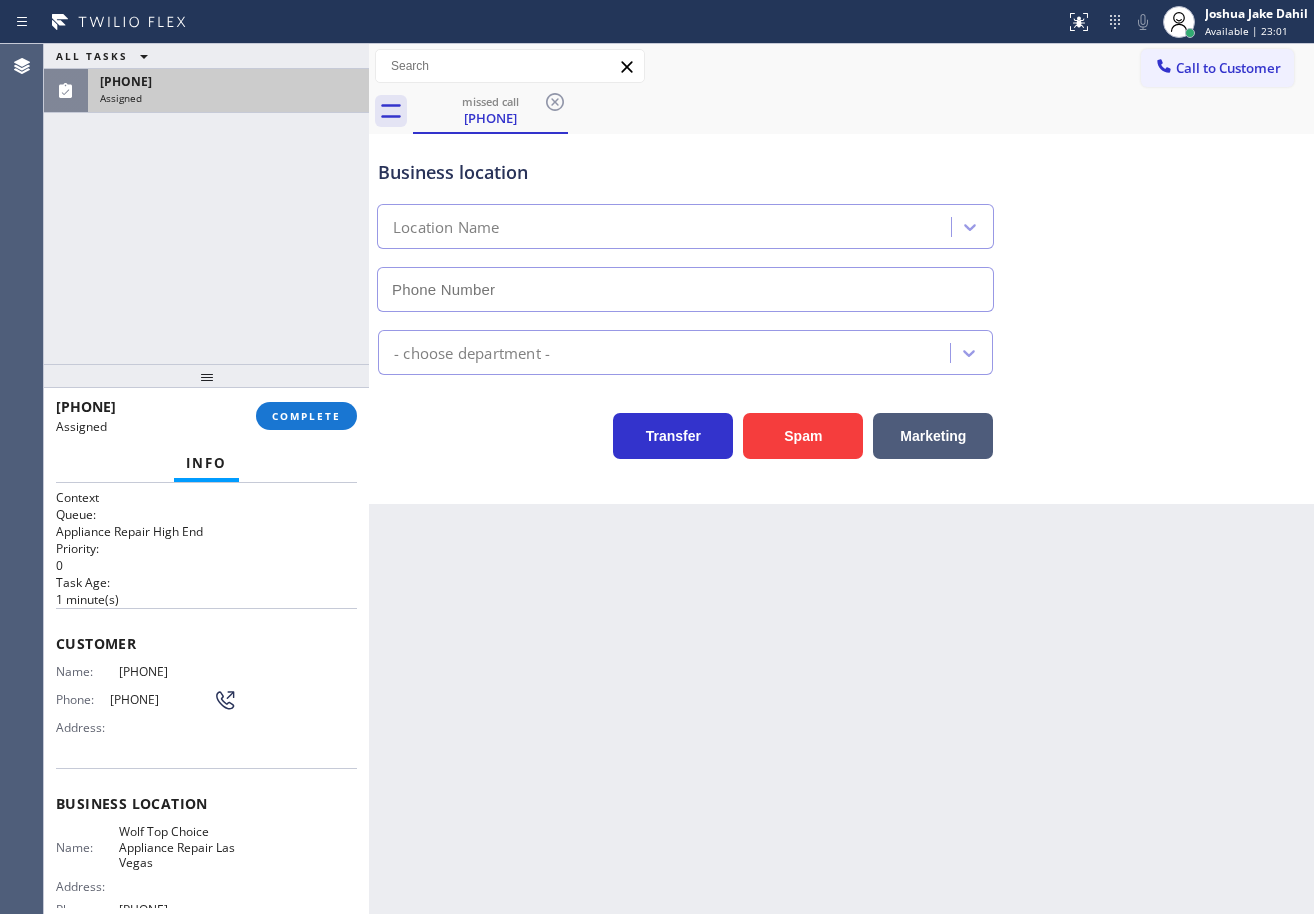 type on "[PHONE]" 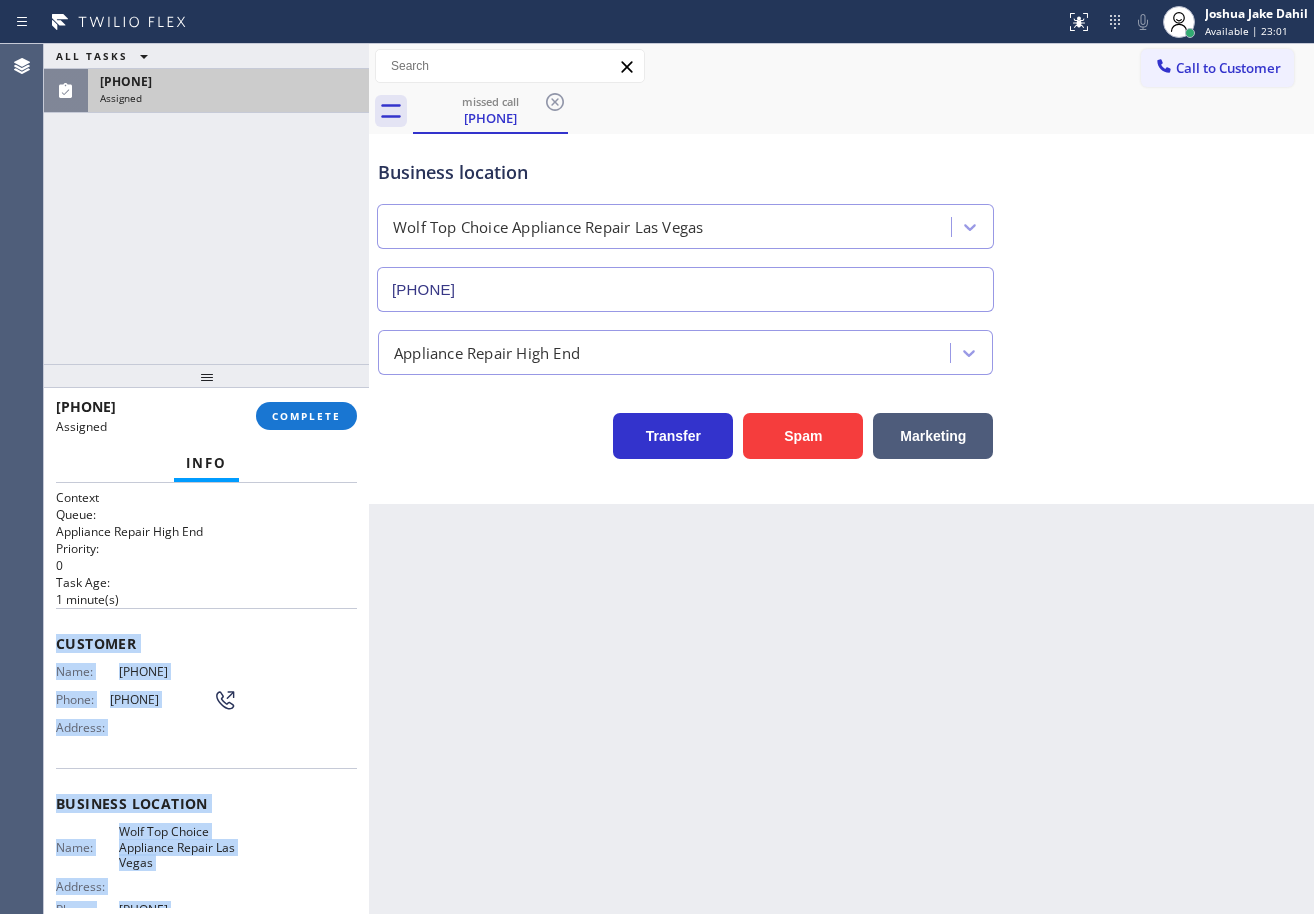 scroll, scrollTop: 194, scrollLeft: 0, axis: vertical 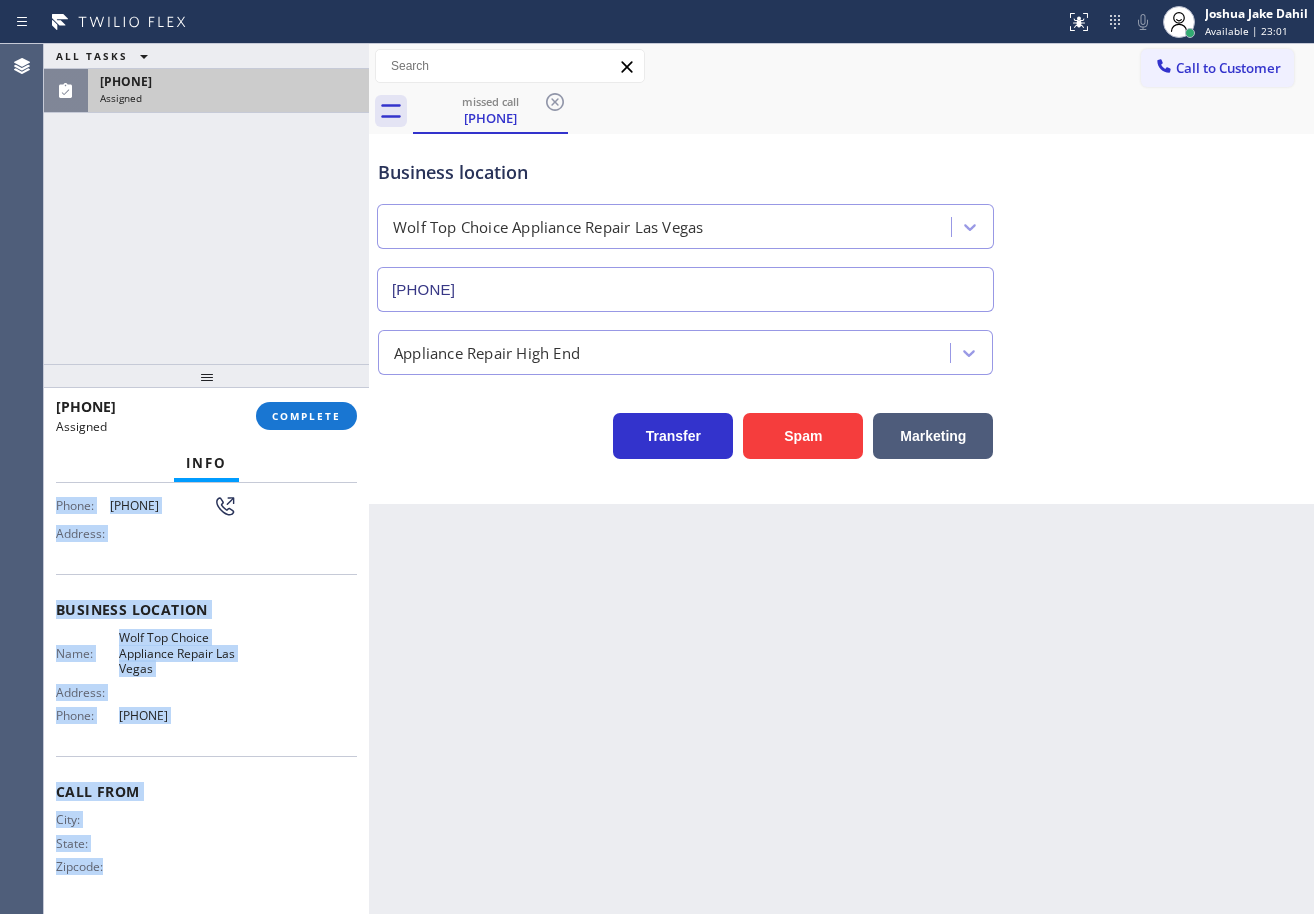 drag, startPoint x: 55, startPoint y: 638, endPoint x: 634, endPoint y: 626, distance: 579.1243 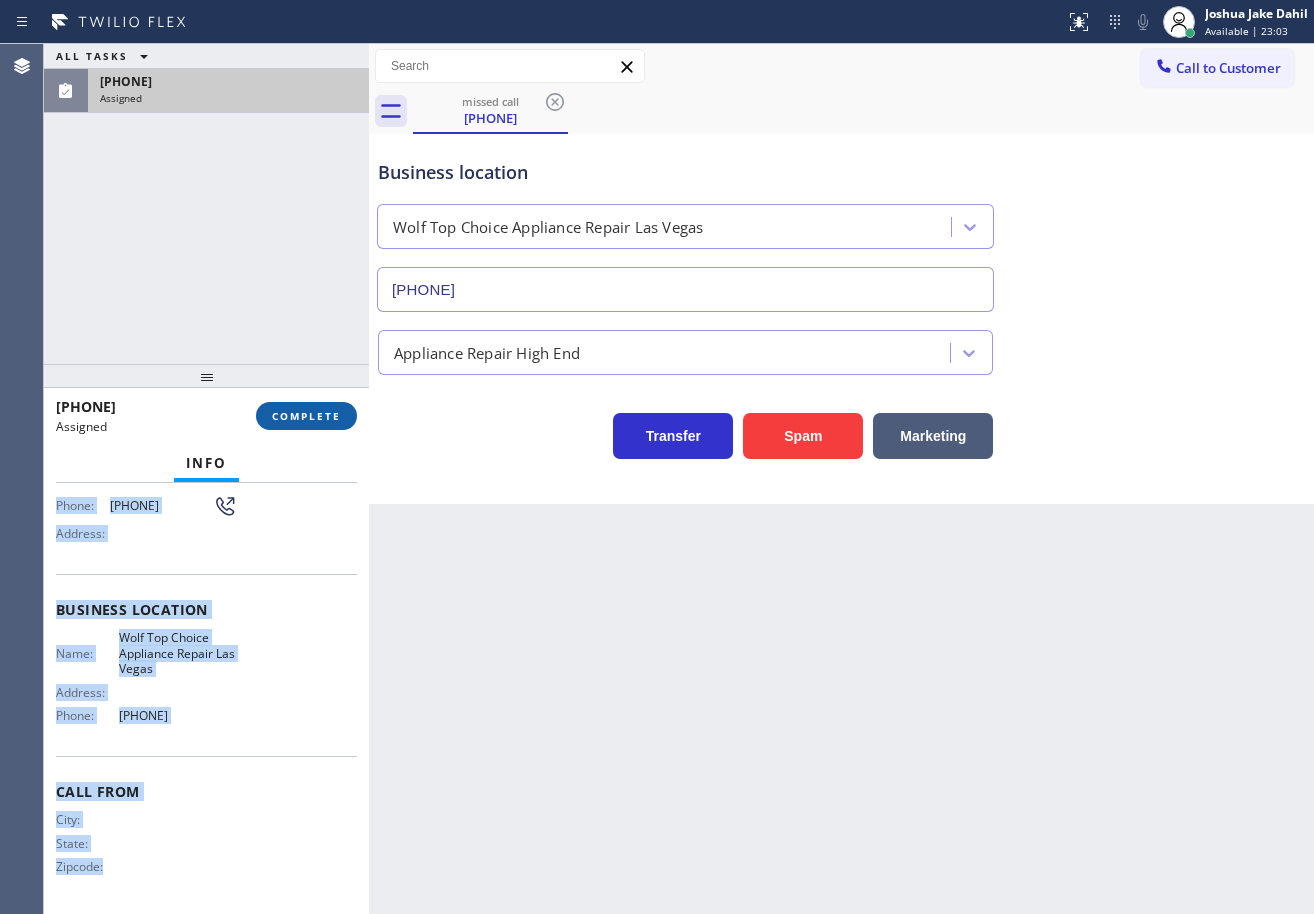 click on "COMPLETE" at bounding box center (306, 416) 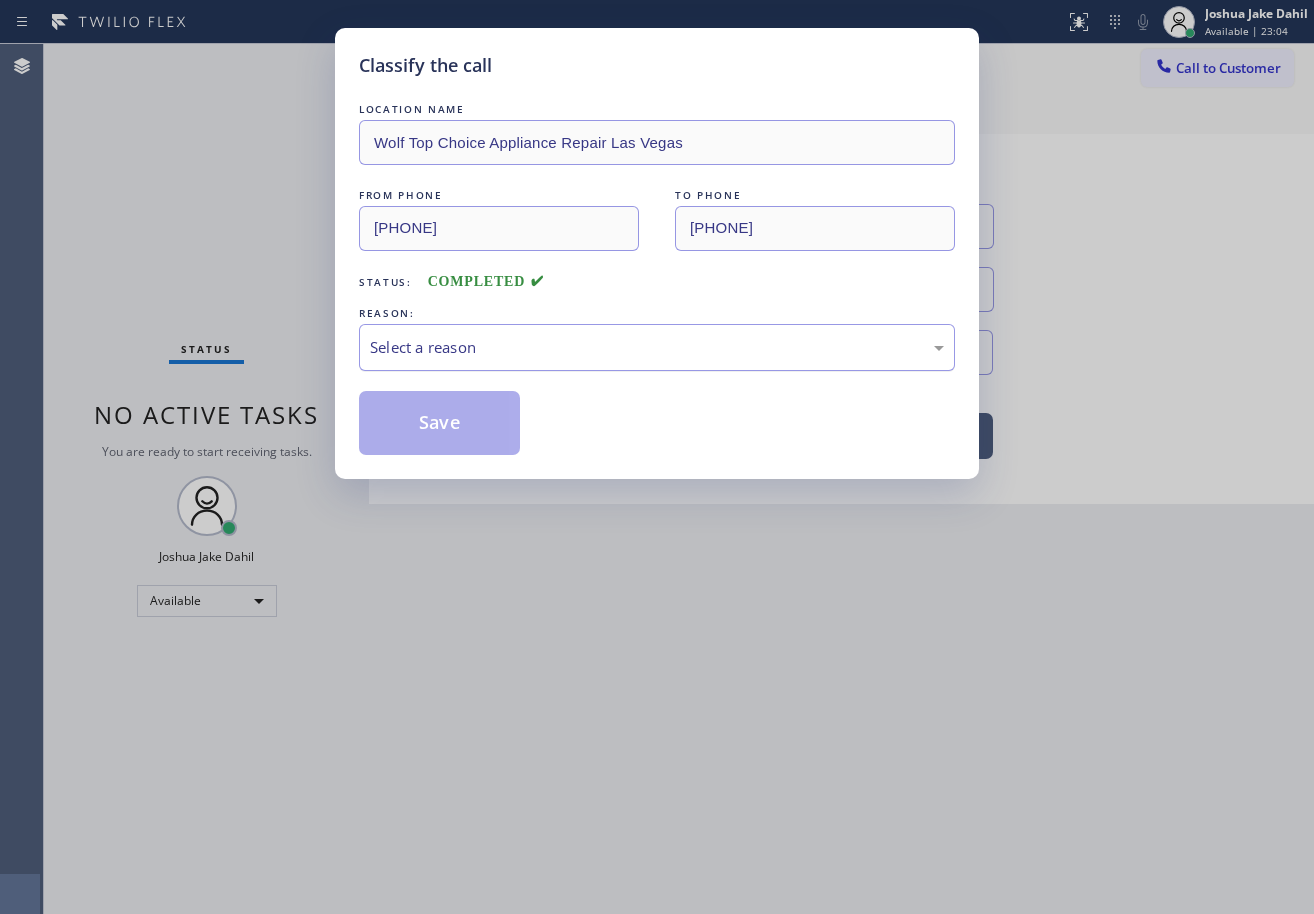 click on "Select a reason" at bounding box center (657, 347) 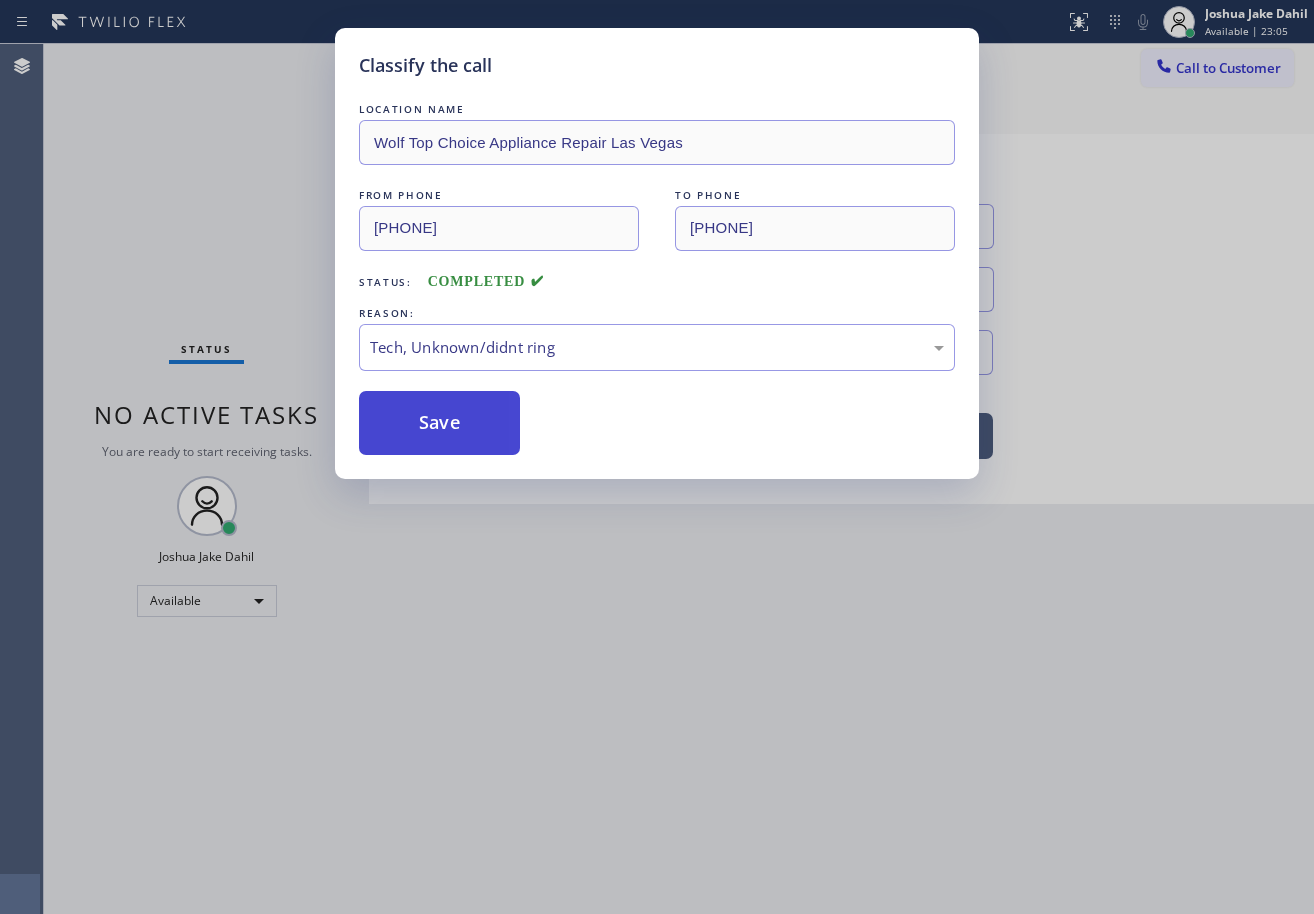 click on "Save" at bounding box center (439, 423) 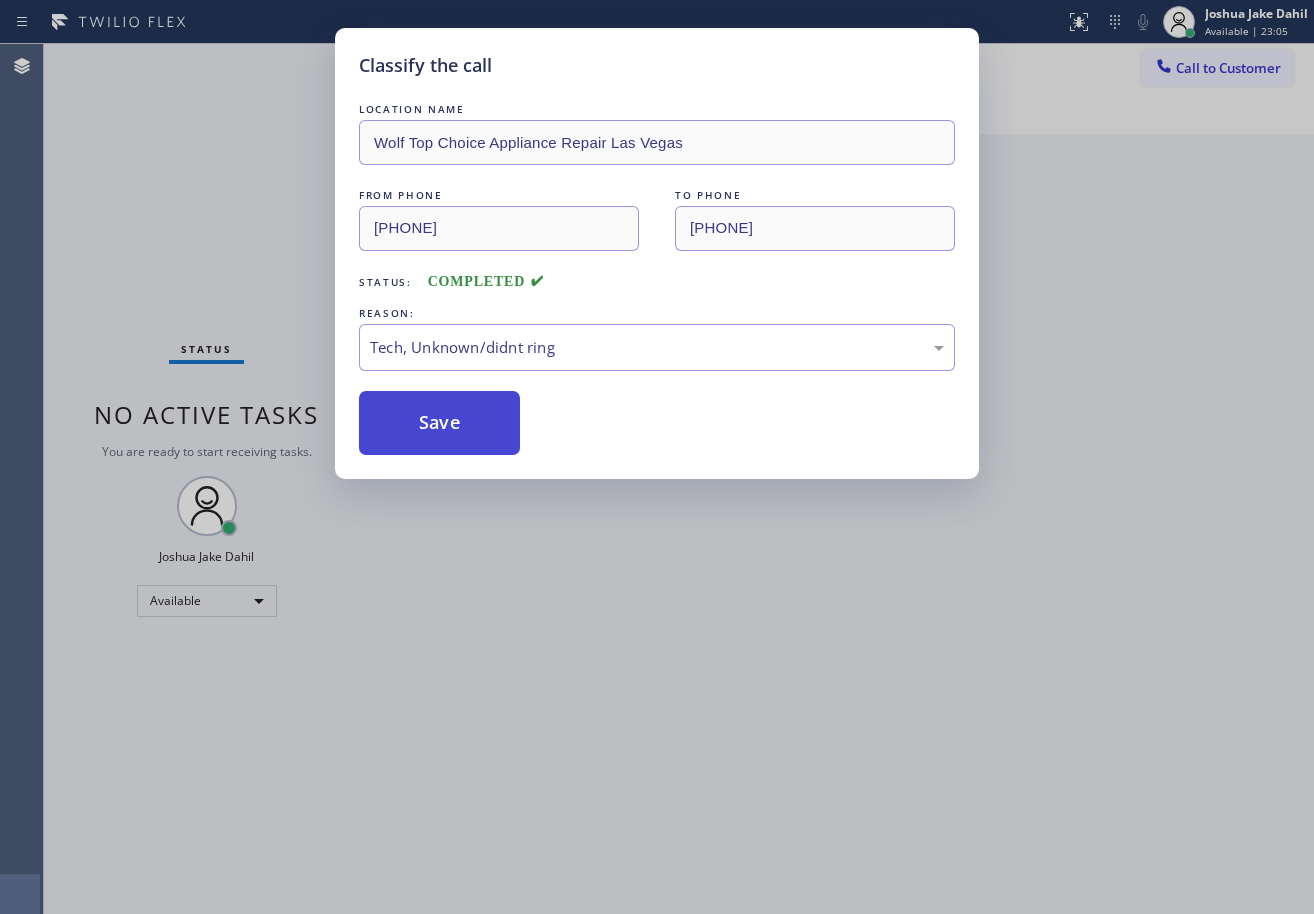 click on "Save" at bounding box center [439, 423] 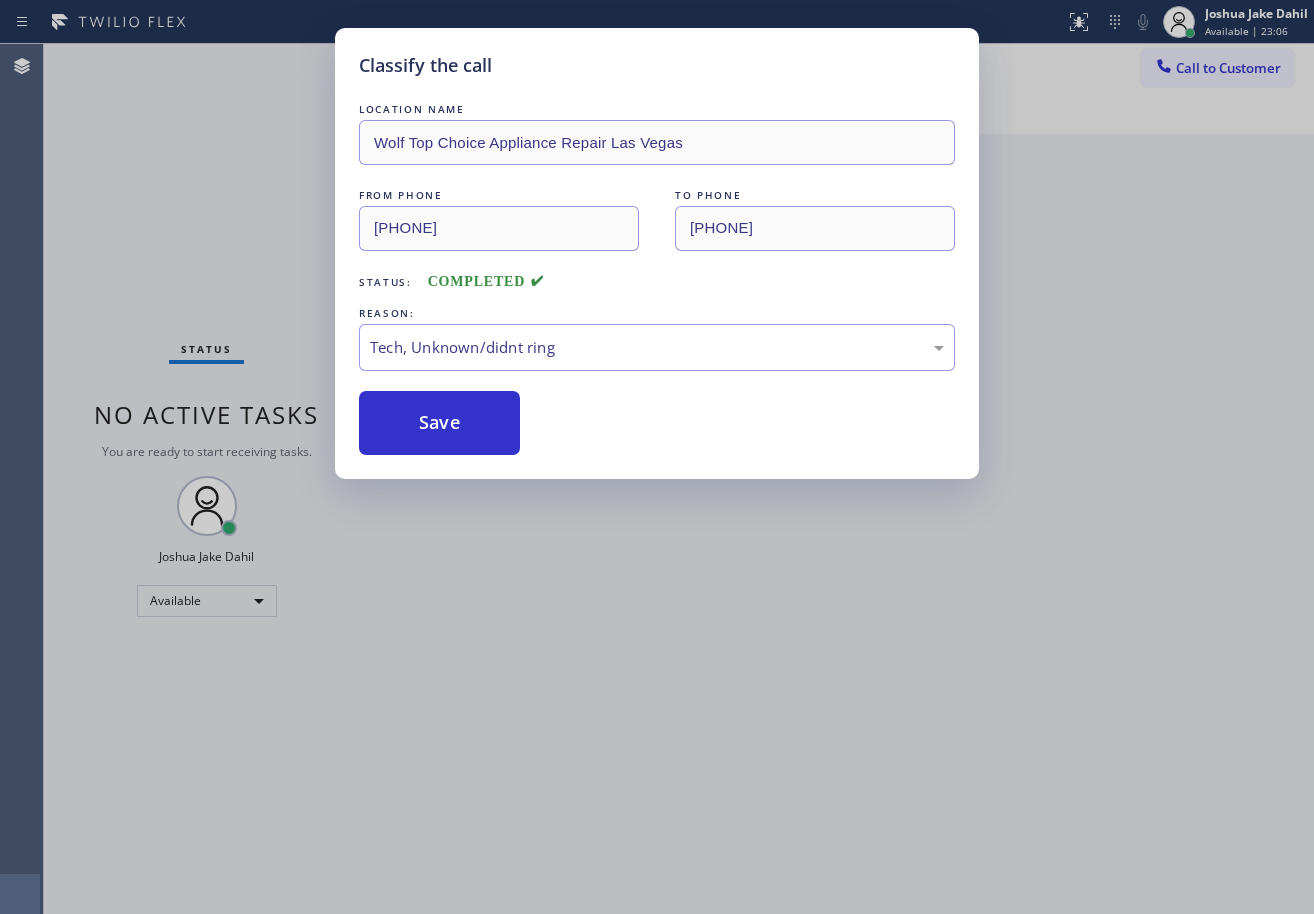 click on "Classify the call LOCATION NAME Wolf Top Choice Appliance Repair Las Vegas FROM PHONE [PHONE] TO PHONE [PHONE] Status: COMPLETED REASON: Tech, Unknown/didnt ring Save" at bounding box center (657, 457) 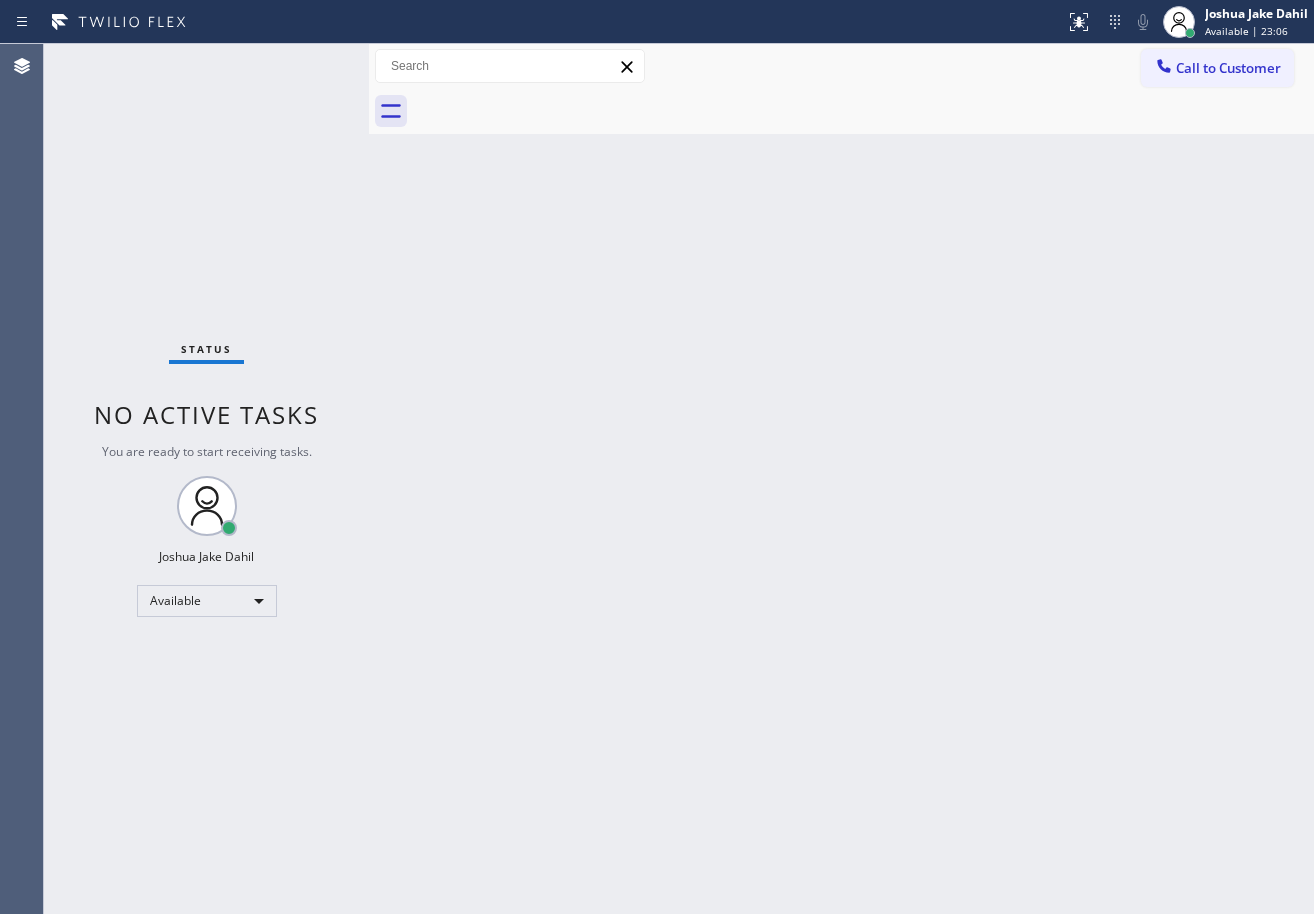 click on "Call to Customer" at bounding box center [1228, 68] 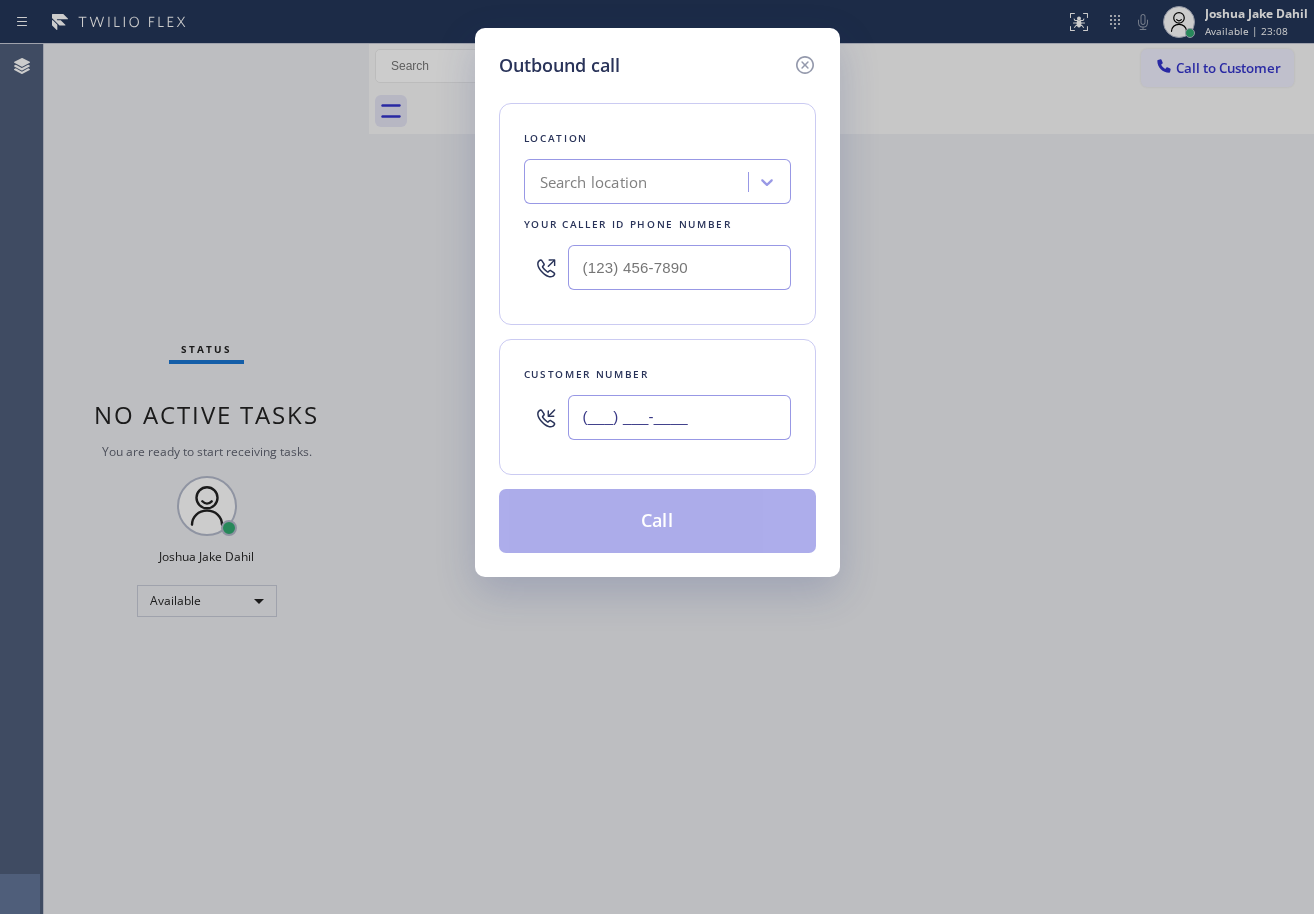 click on "(___) ___-____" at bounding box center (679, 417) 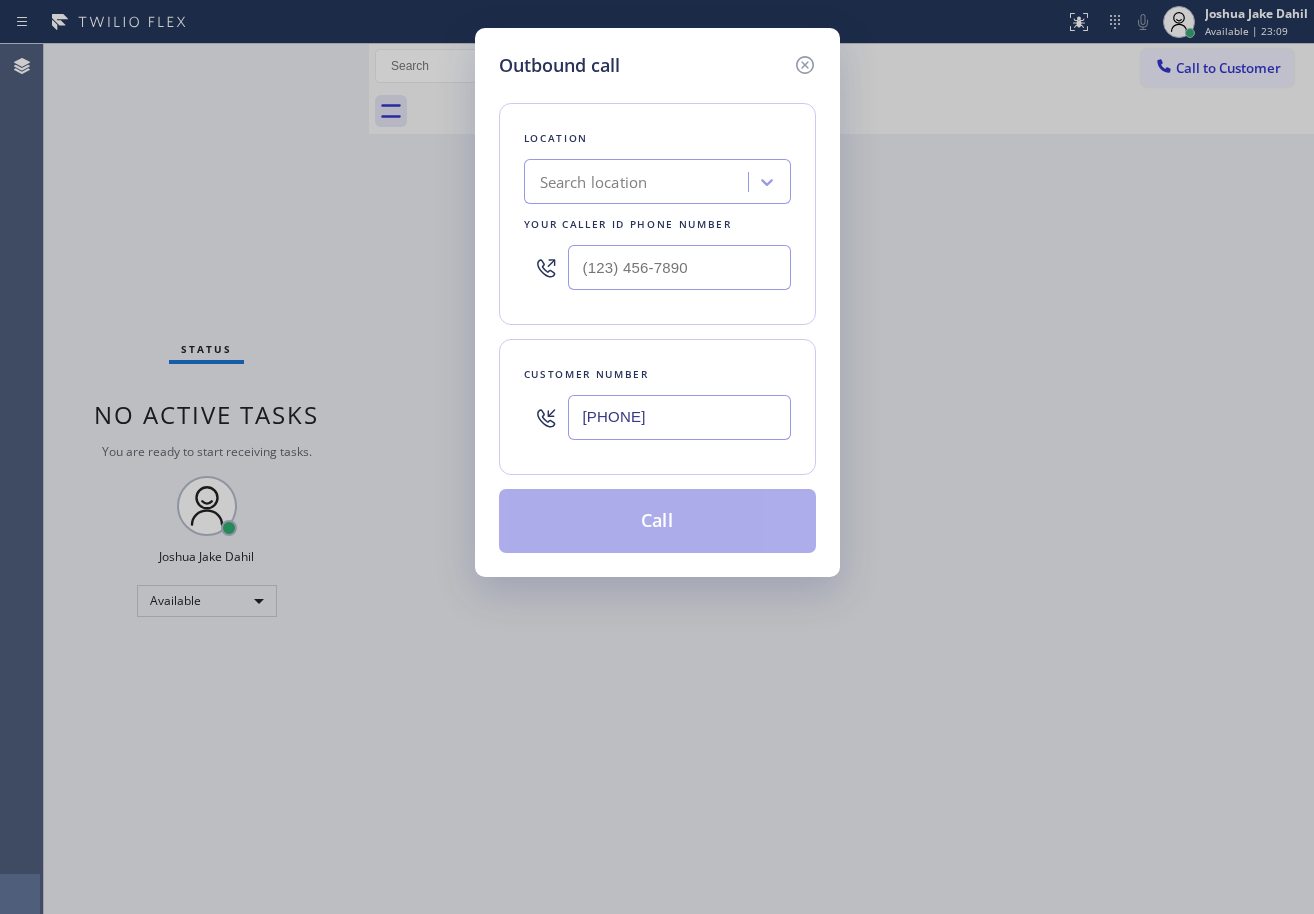 type on "[PHONE]" 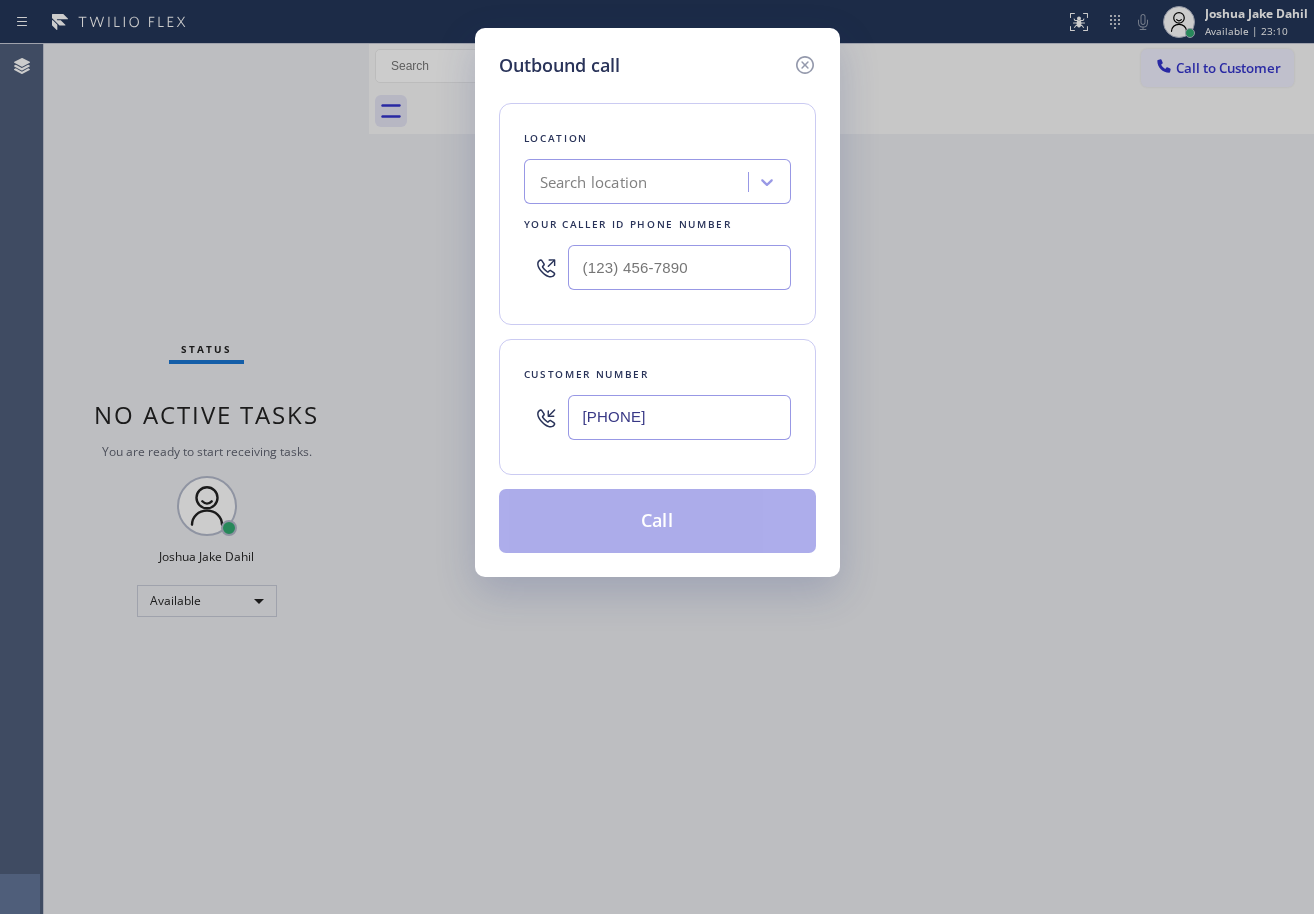 click at bounding box center (679, 267) 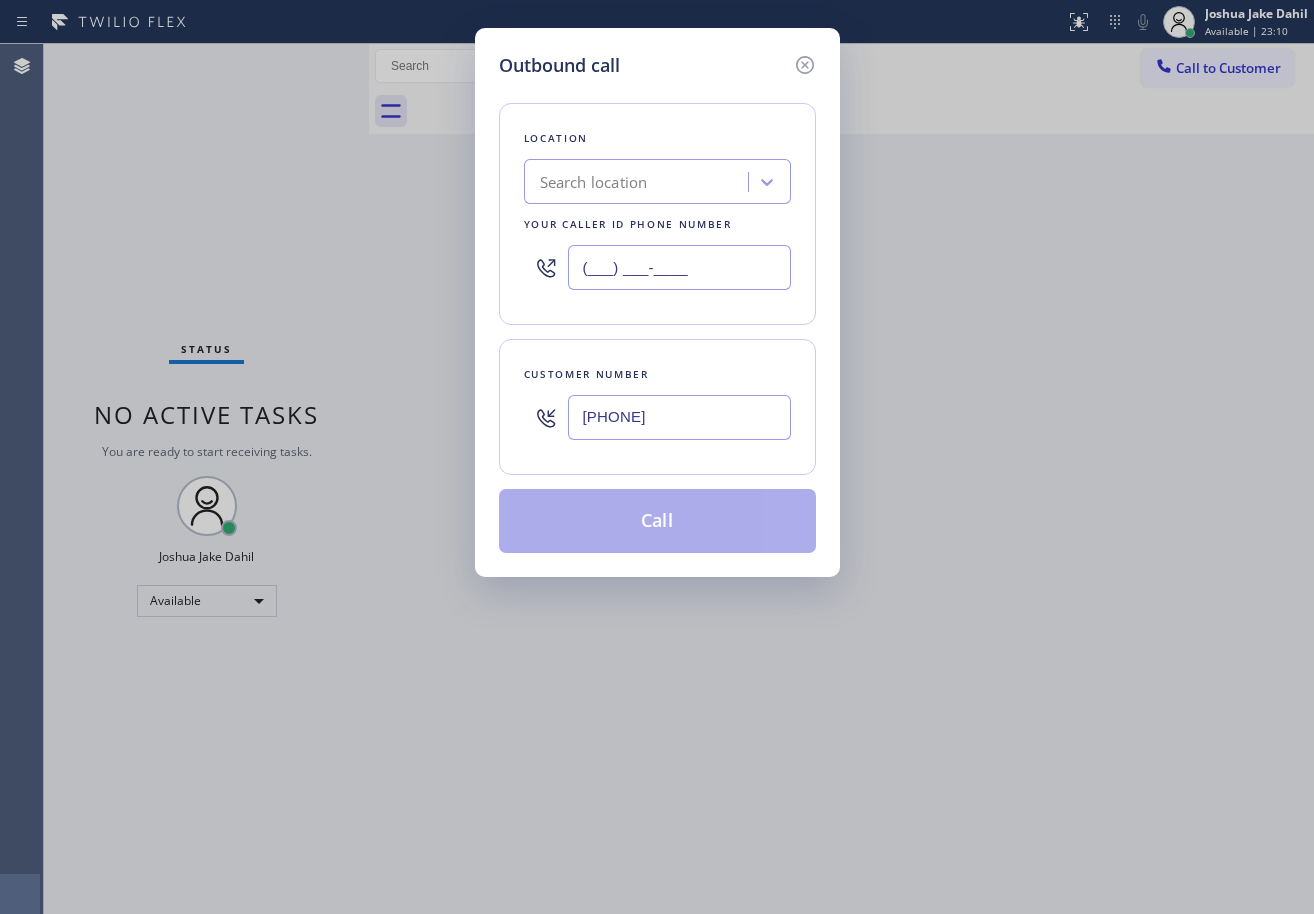 paste on "[PHONE]" 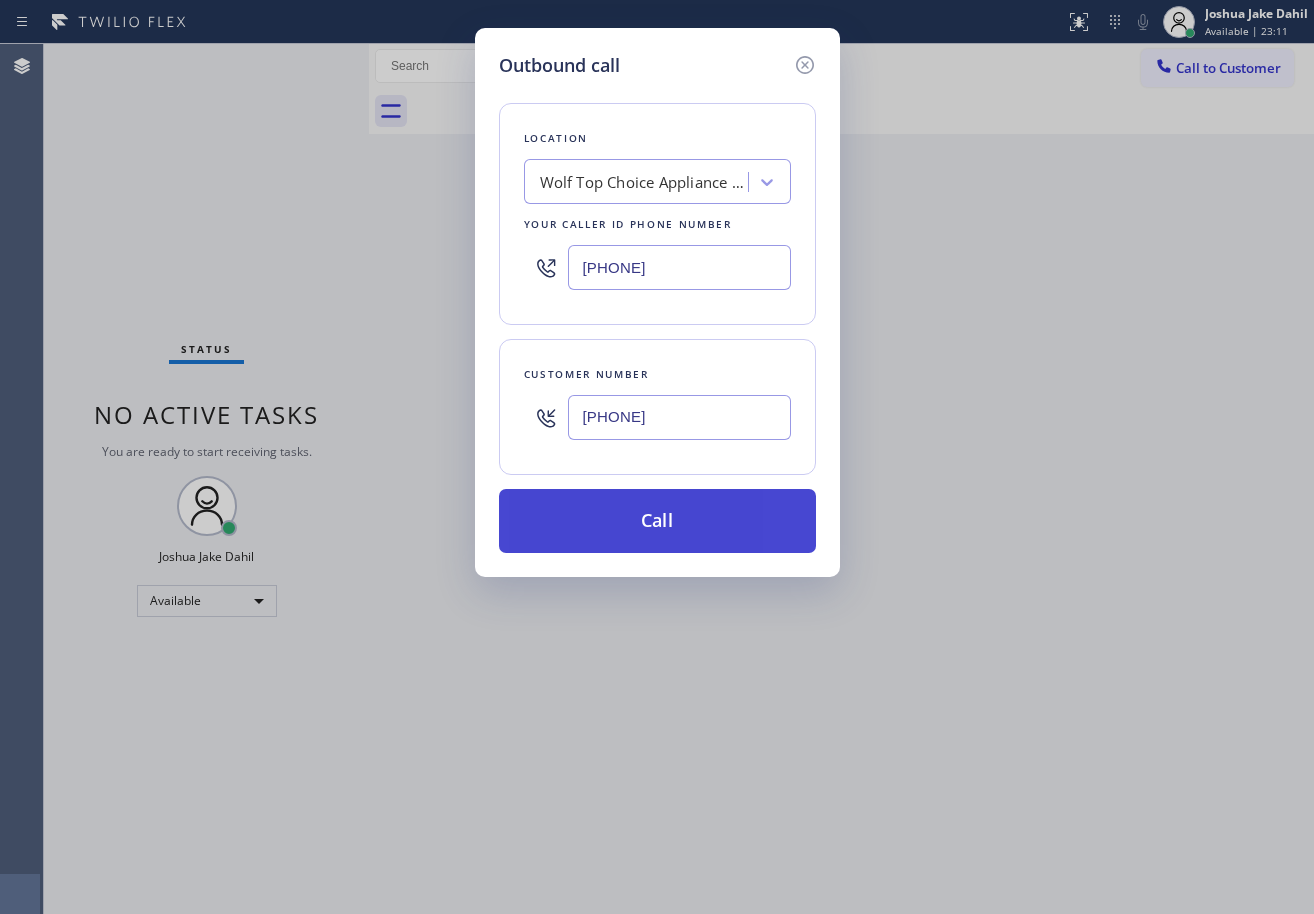 type on "[PHONE]" 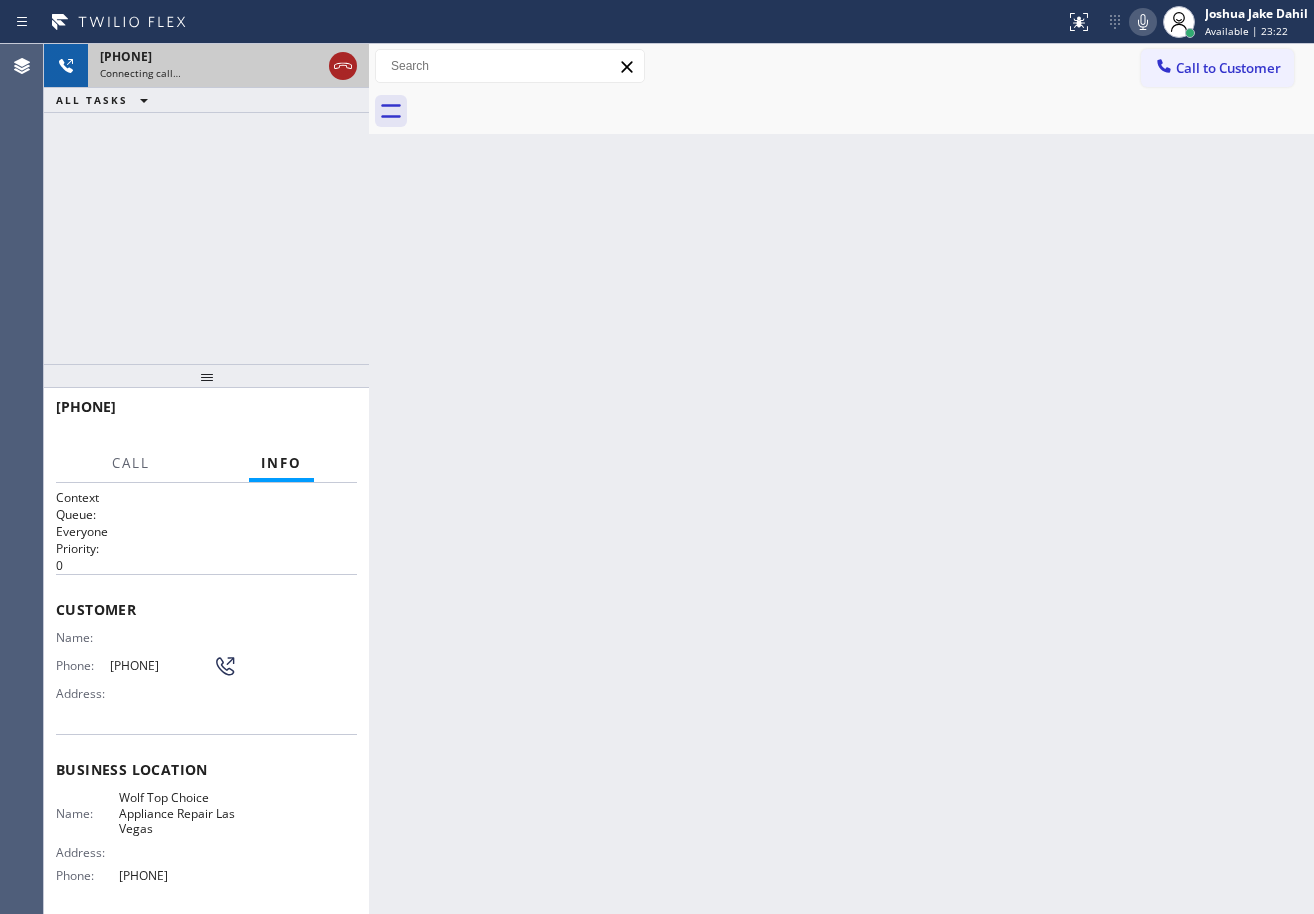 click 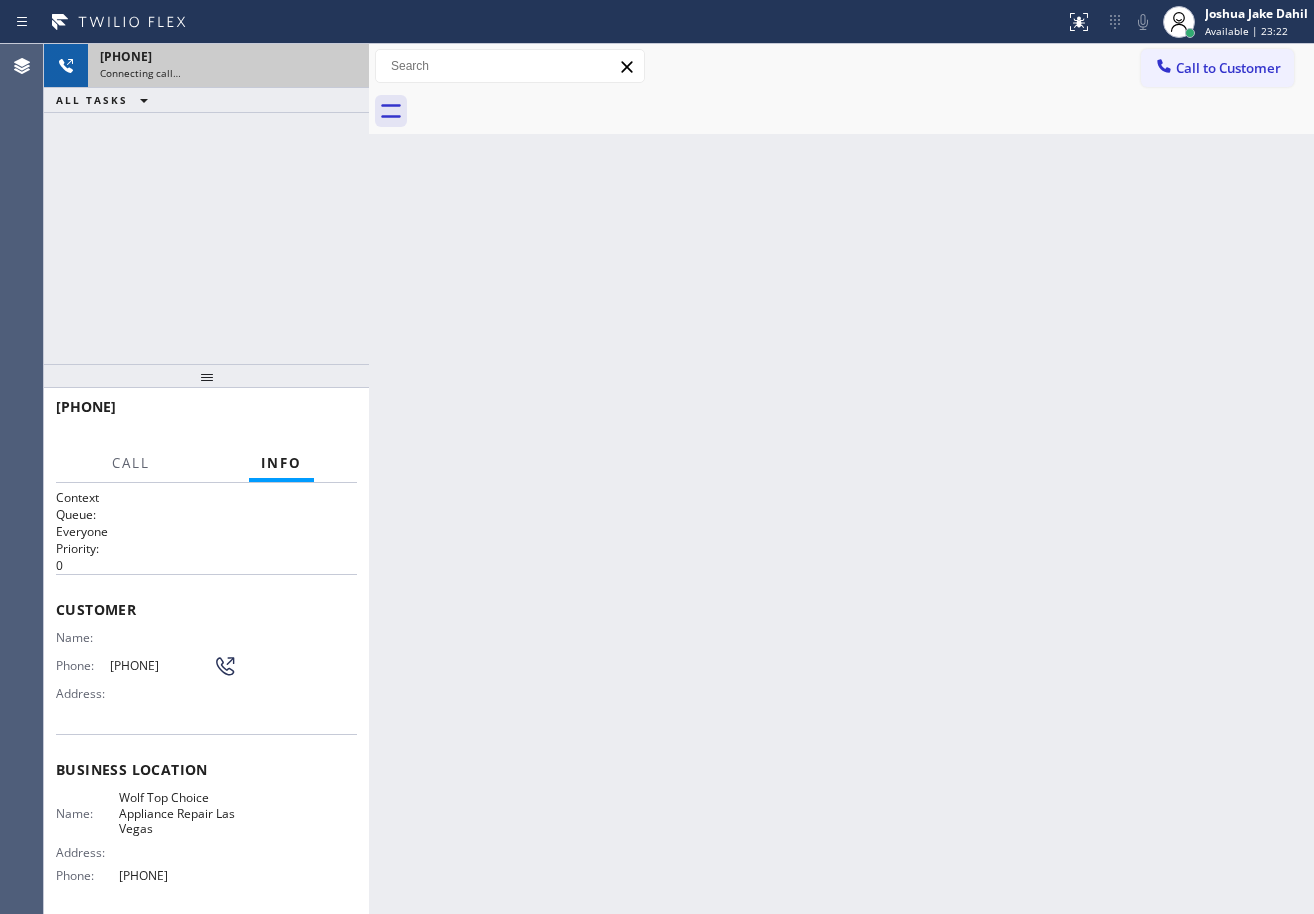 click on "Connecting call…" at bounding box center (228, 73) 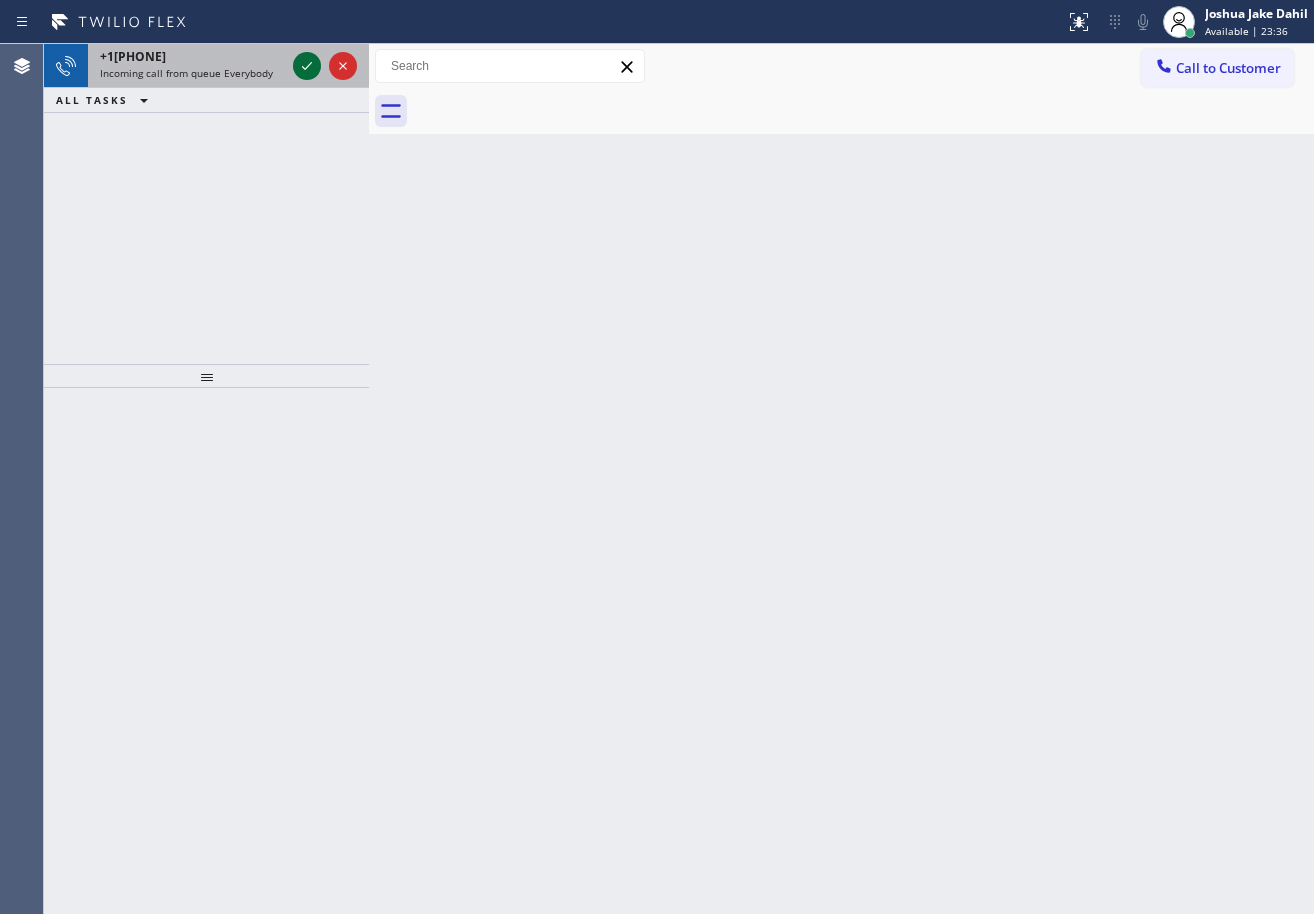 click 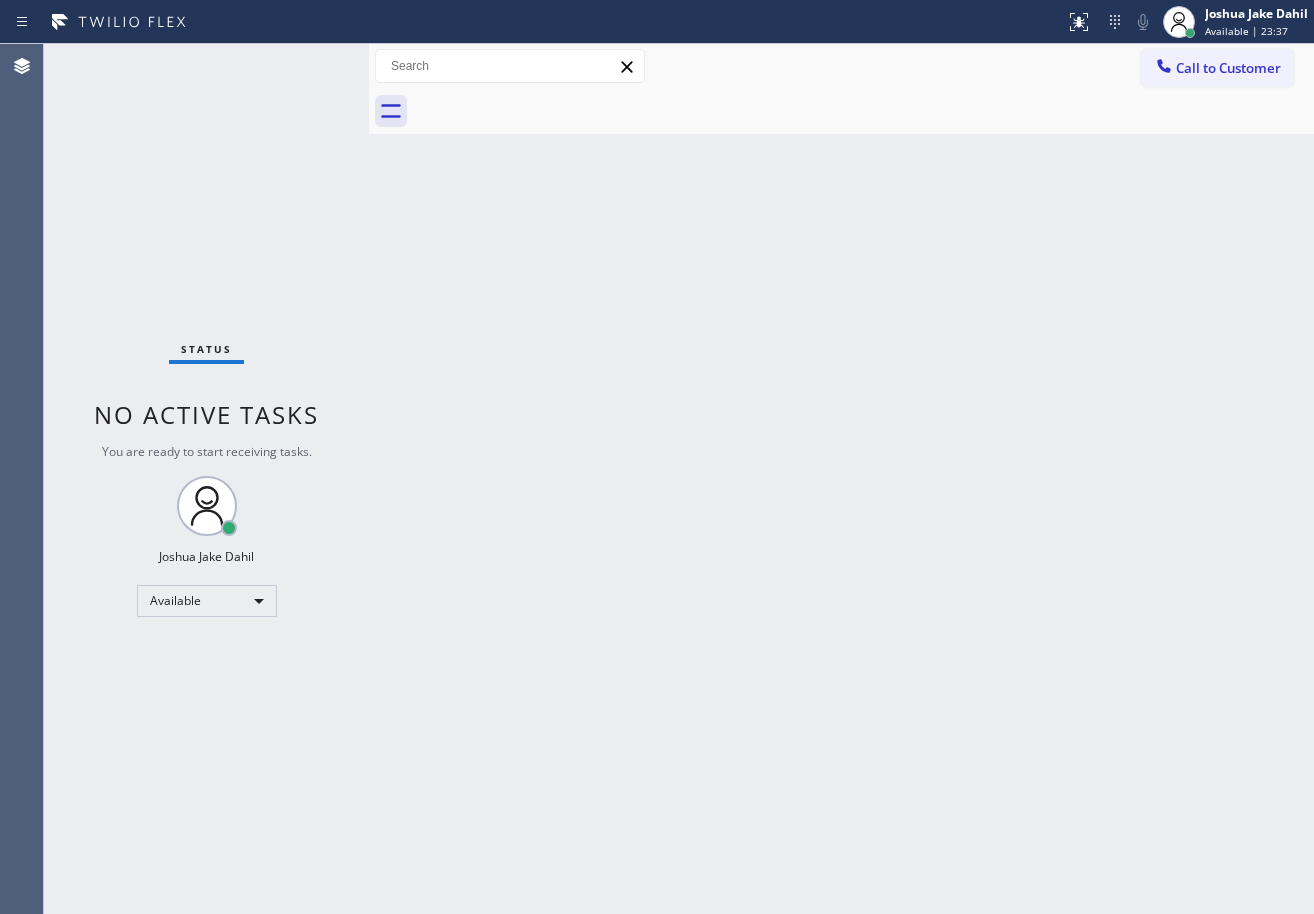 click on "Status  No active tasks   You are ready to start receiving tasks.  [FIRST] [LAST] Available" at bounding box center (206, 479) 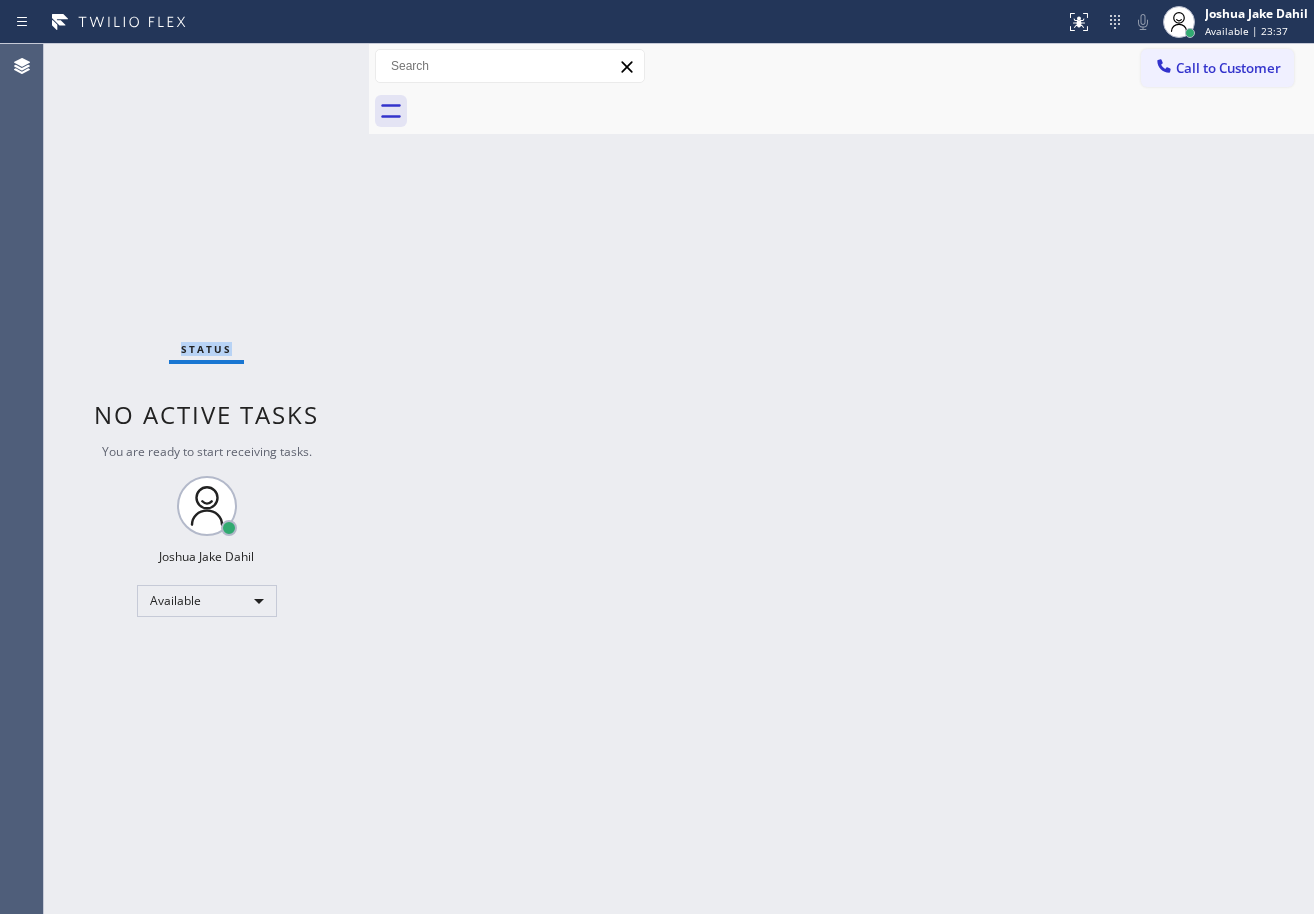 click on "Status  No active tasks   You are ready to start receiving tasks.  [FIRST] [LAST] Available" at bounding box center (206, 479) 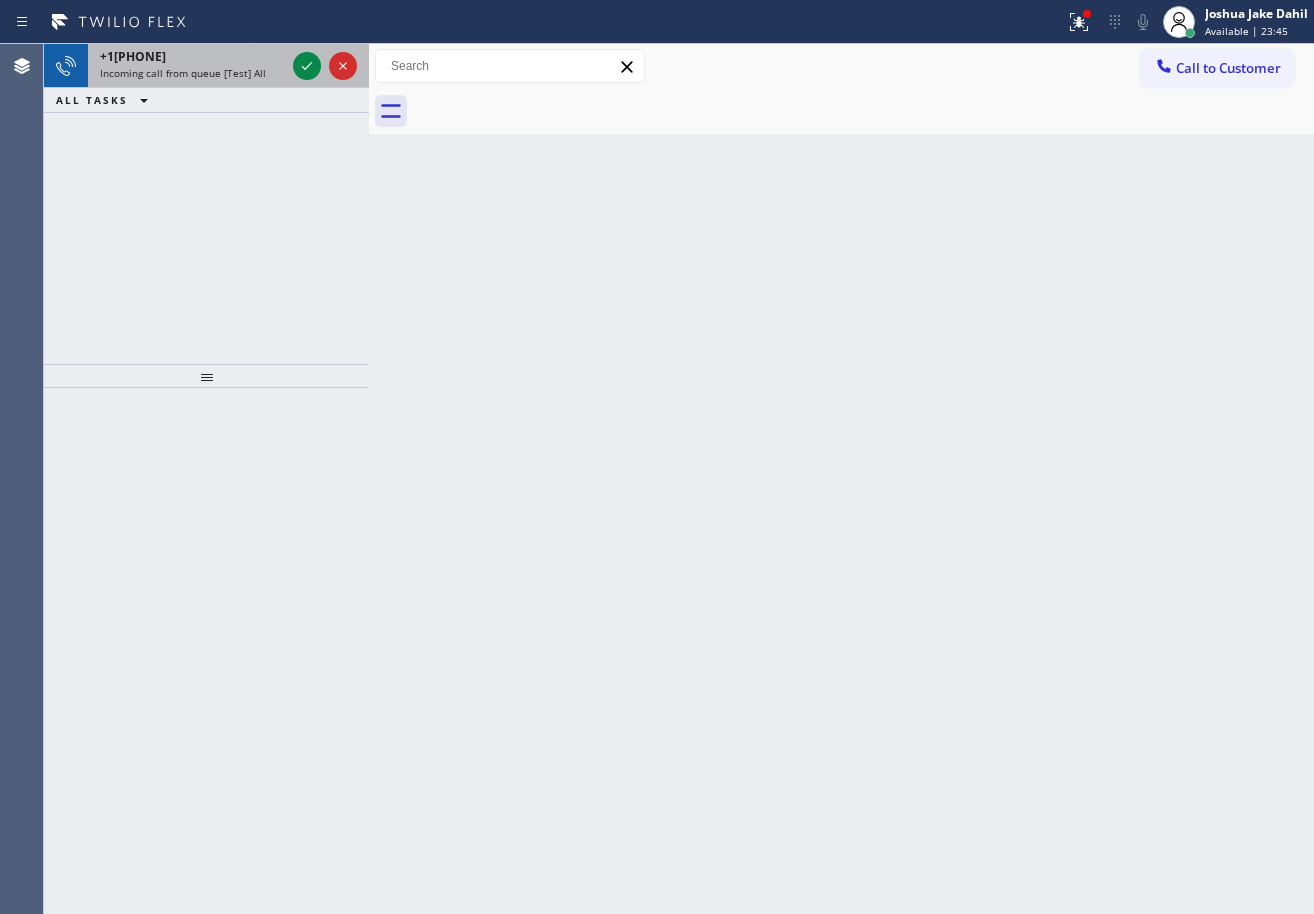 drag, startPoint x: 216, startPoint y: 61, endPoint x: 289, endPoint y: 66, distance: 73.171036 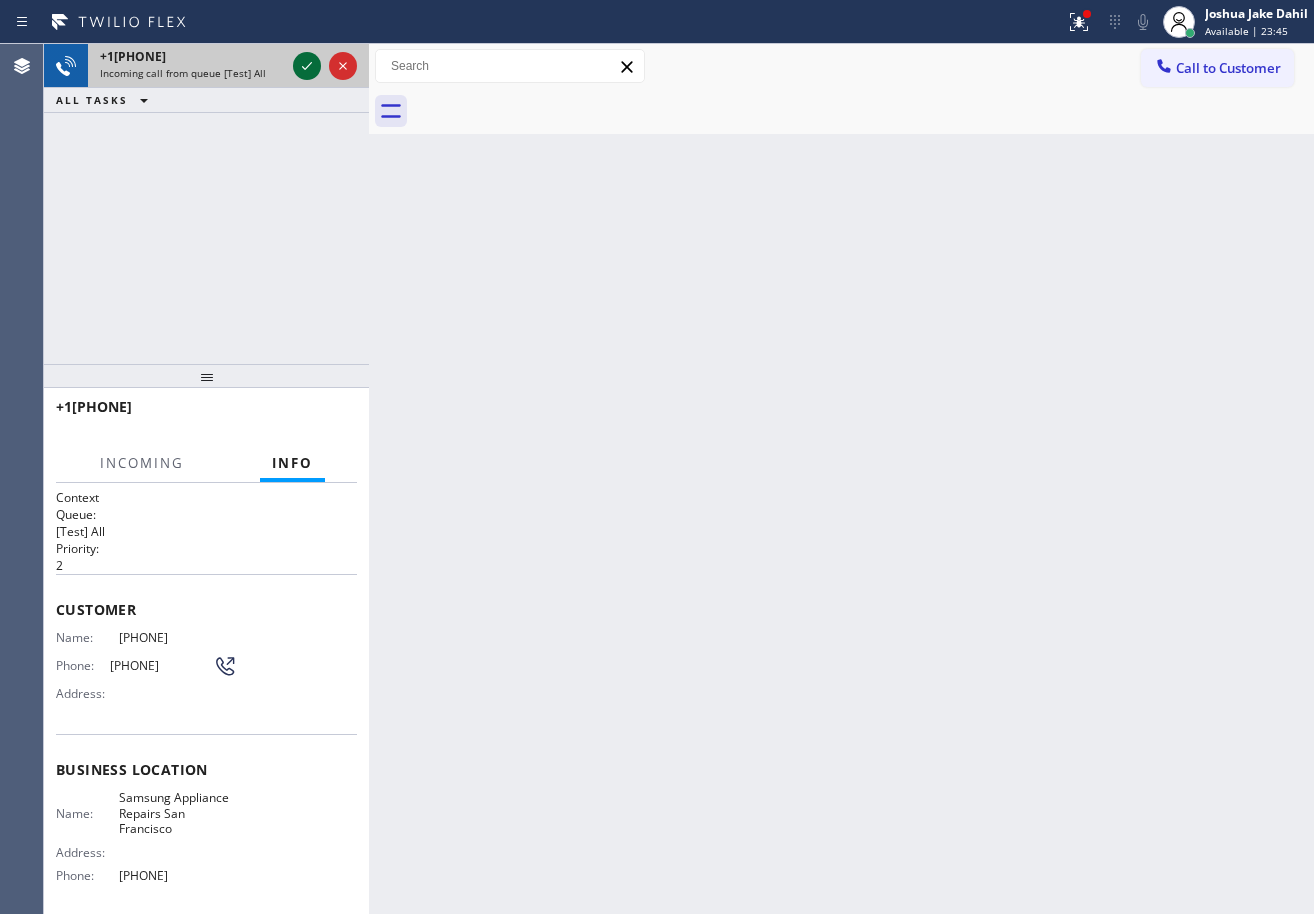 click at bounding box center [307, 66] 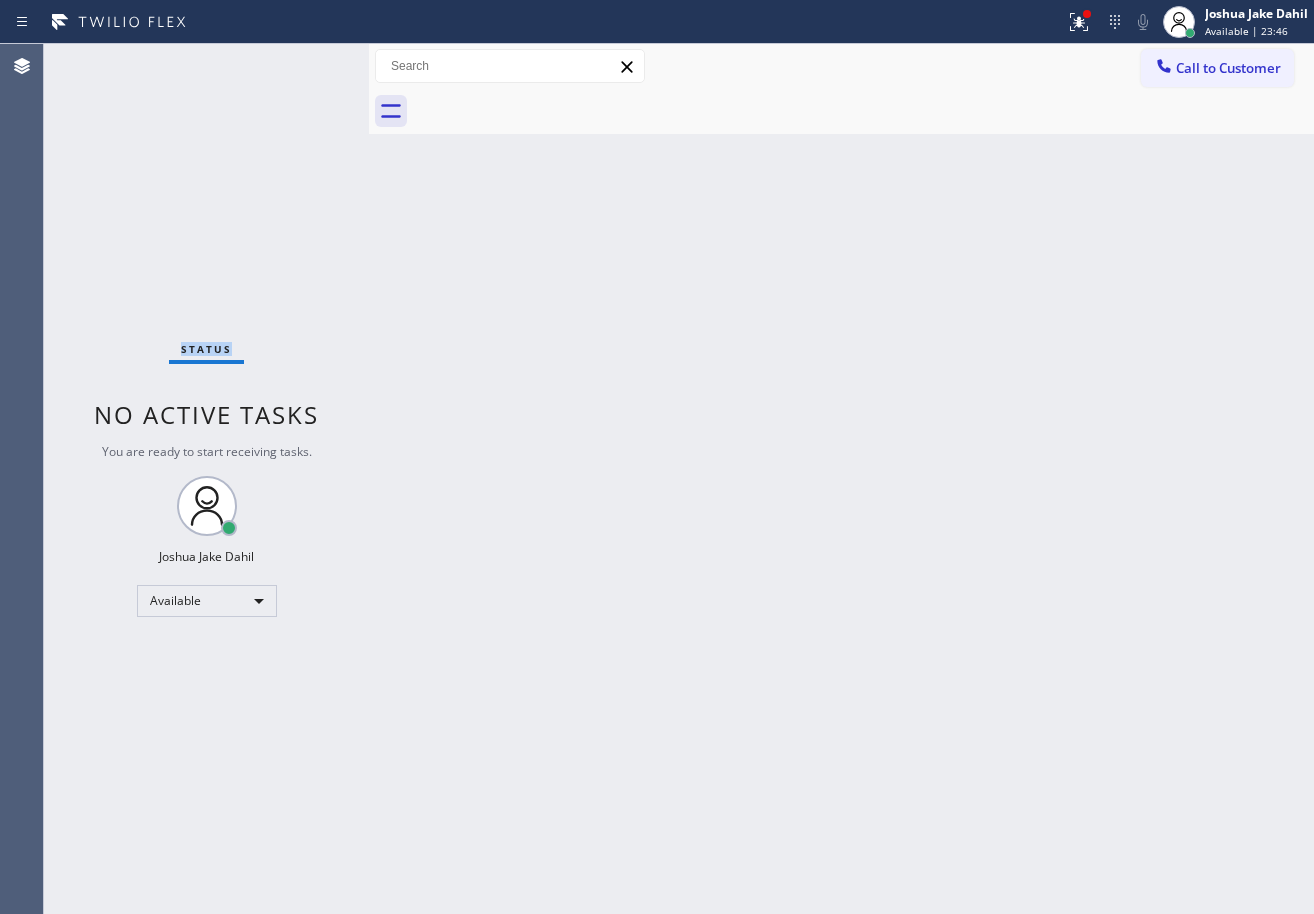 click on "Status  No active tasks   You are ready to start receiving tasks.  [FIRST] [LAST] Available" at bounding box center (206, 479) 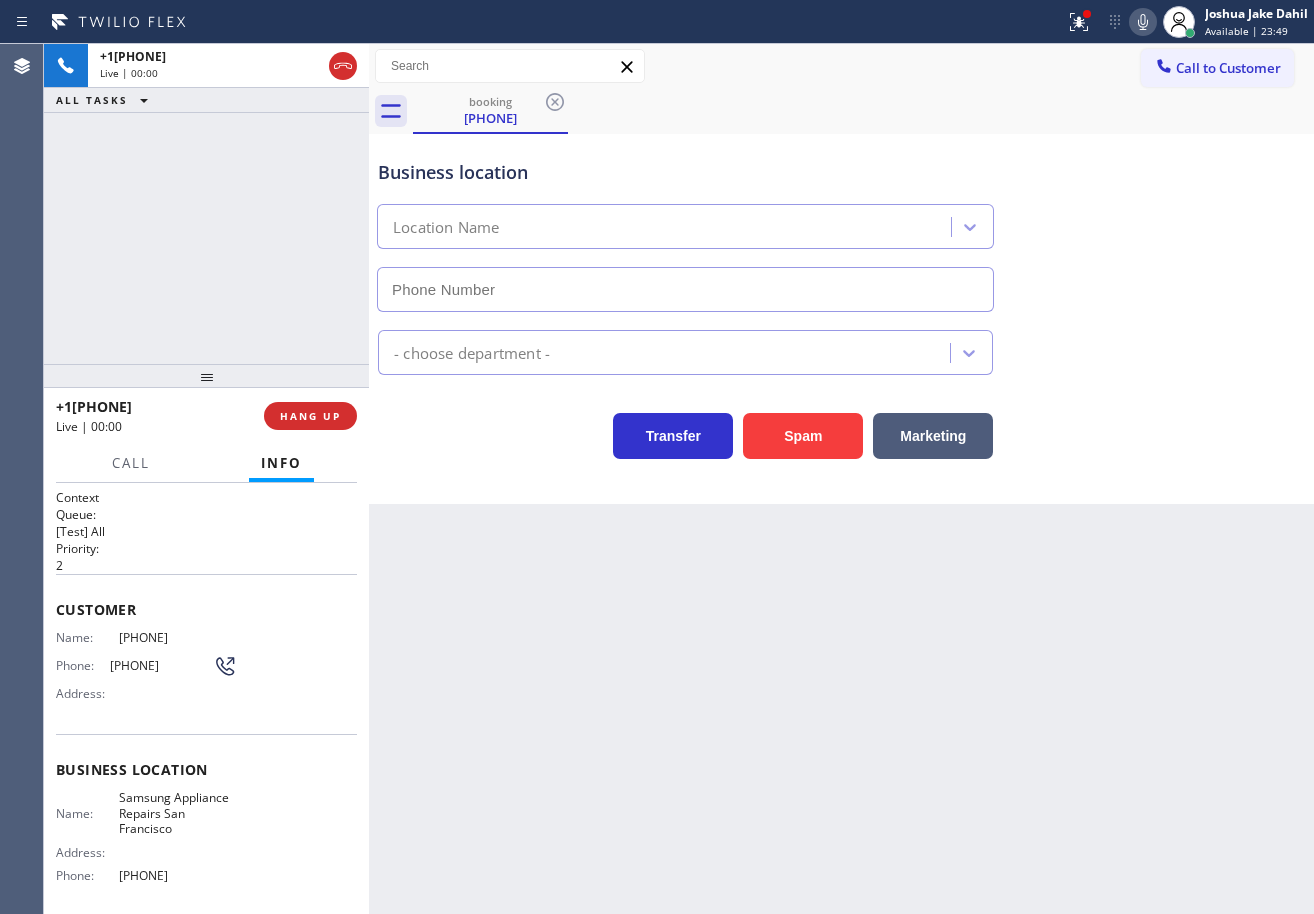 type on "[PHONE]" 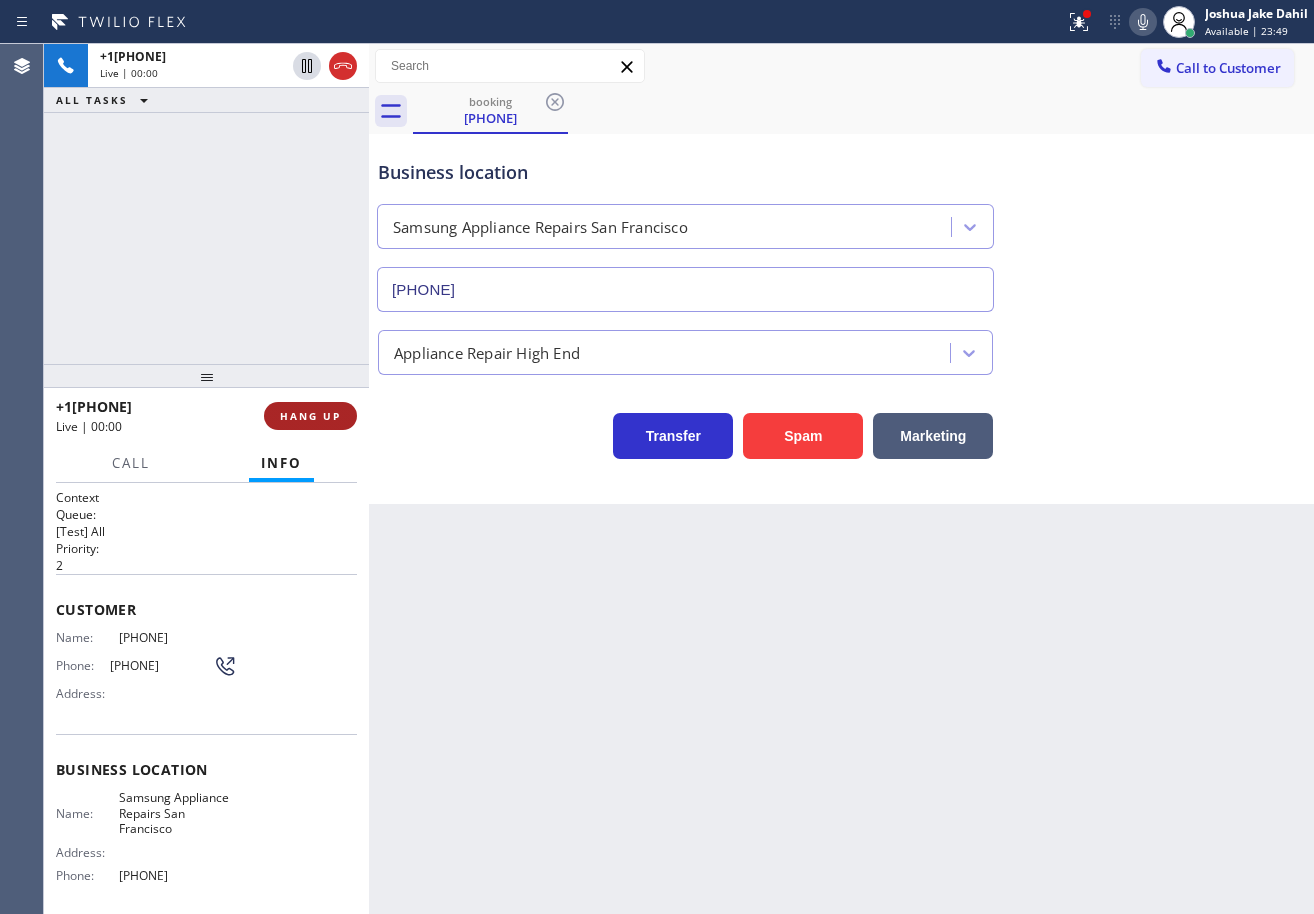 click on "HANG UP" at bounding box center [310, 416] 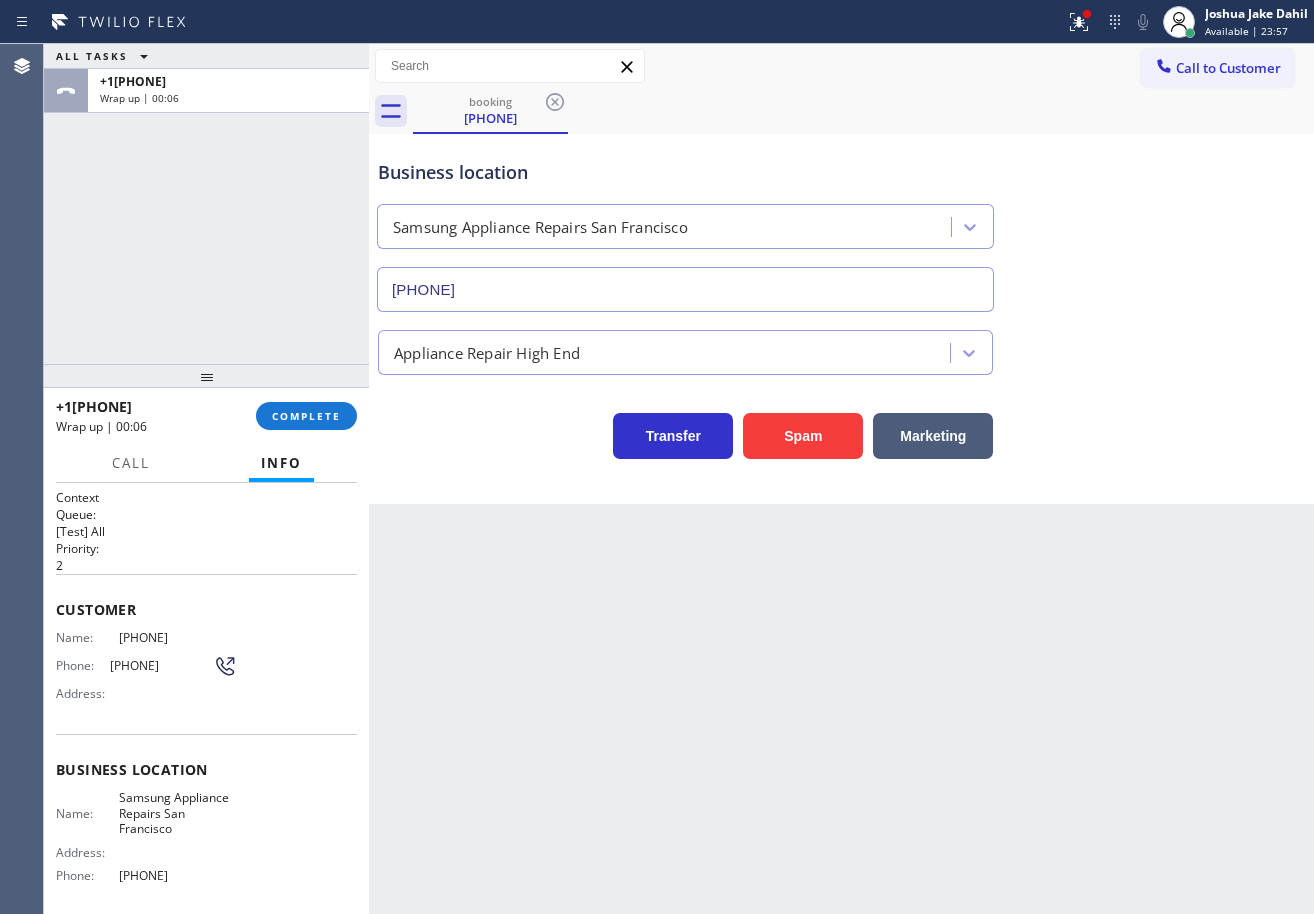 click on "ALL TASKS ALL TASKS ACTIVE TASKS TASKS IN WRAP UP +[PHONE] Wrap up | 00:06" at bounding box center (206, 204) 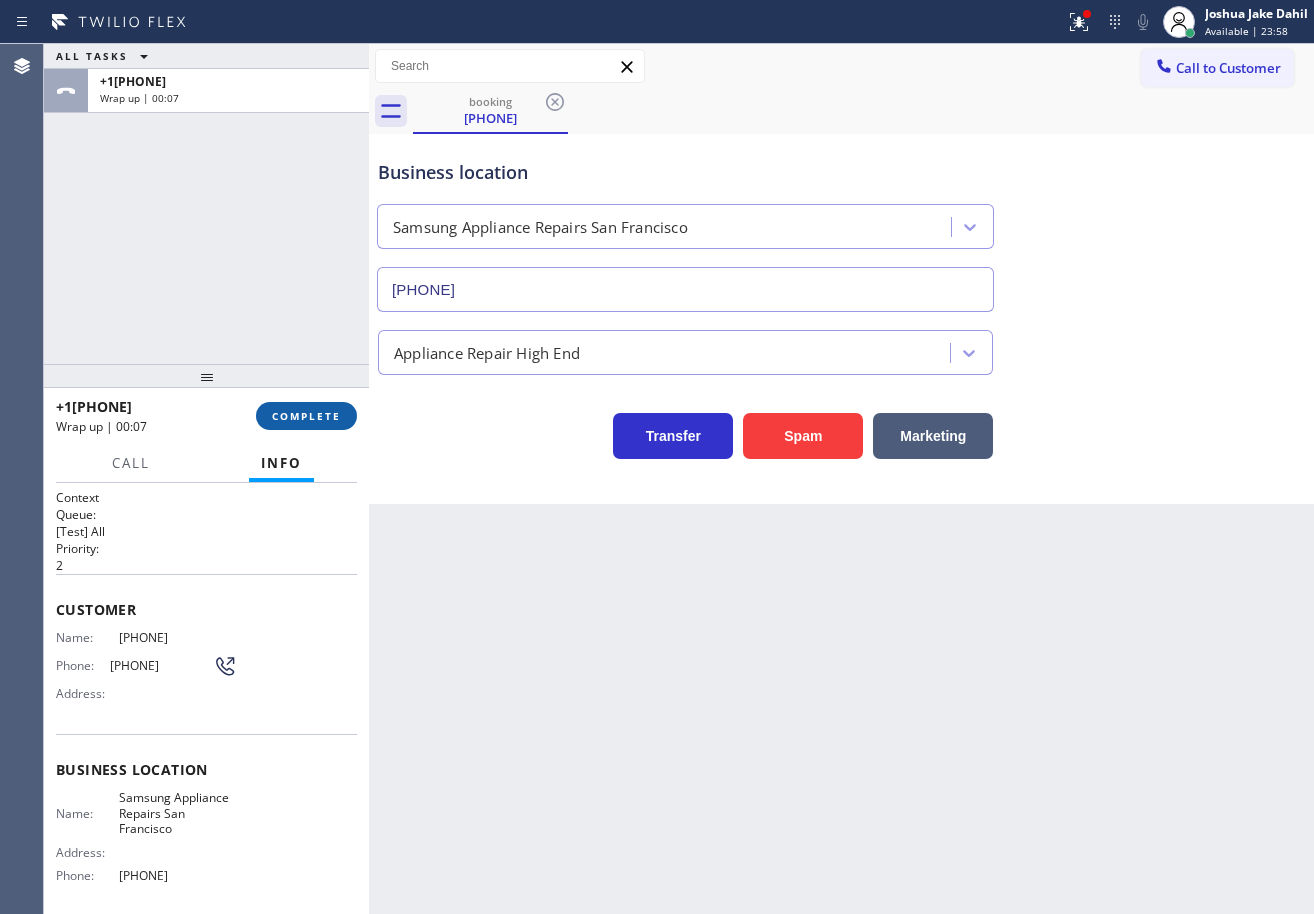 click on "COMPLETE" at bounding box center [306, 416] 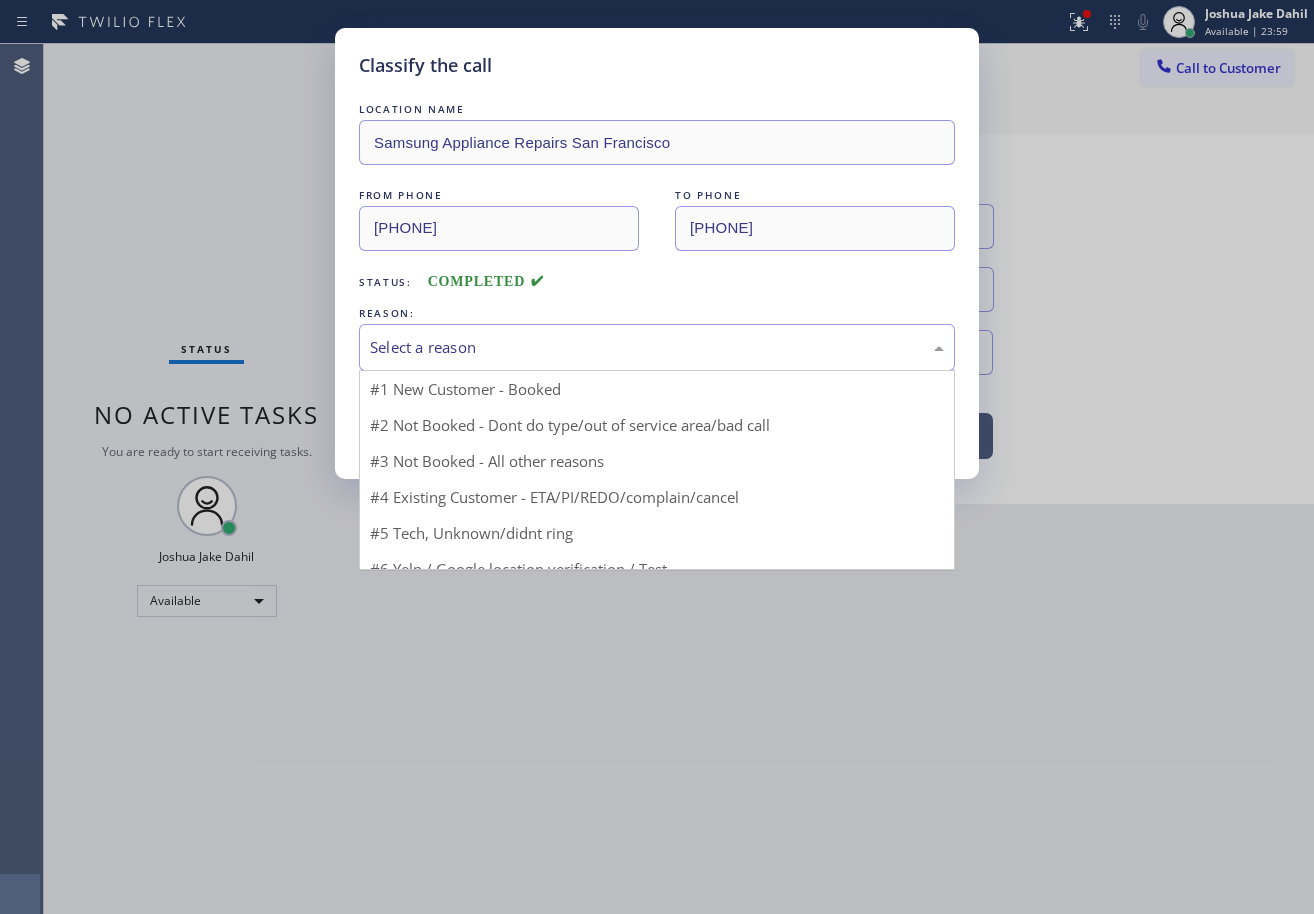 click on "Select a reason" at bounding box center (657, 347) 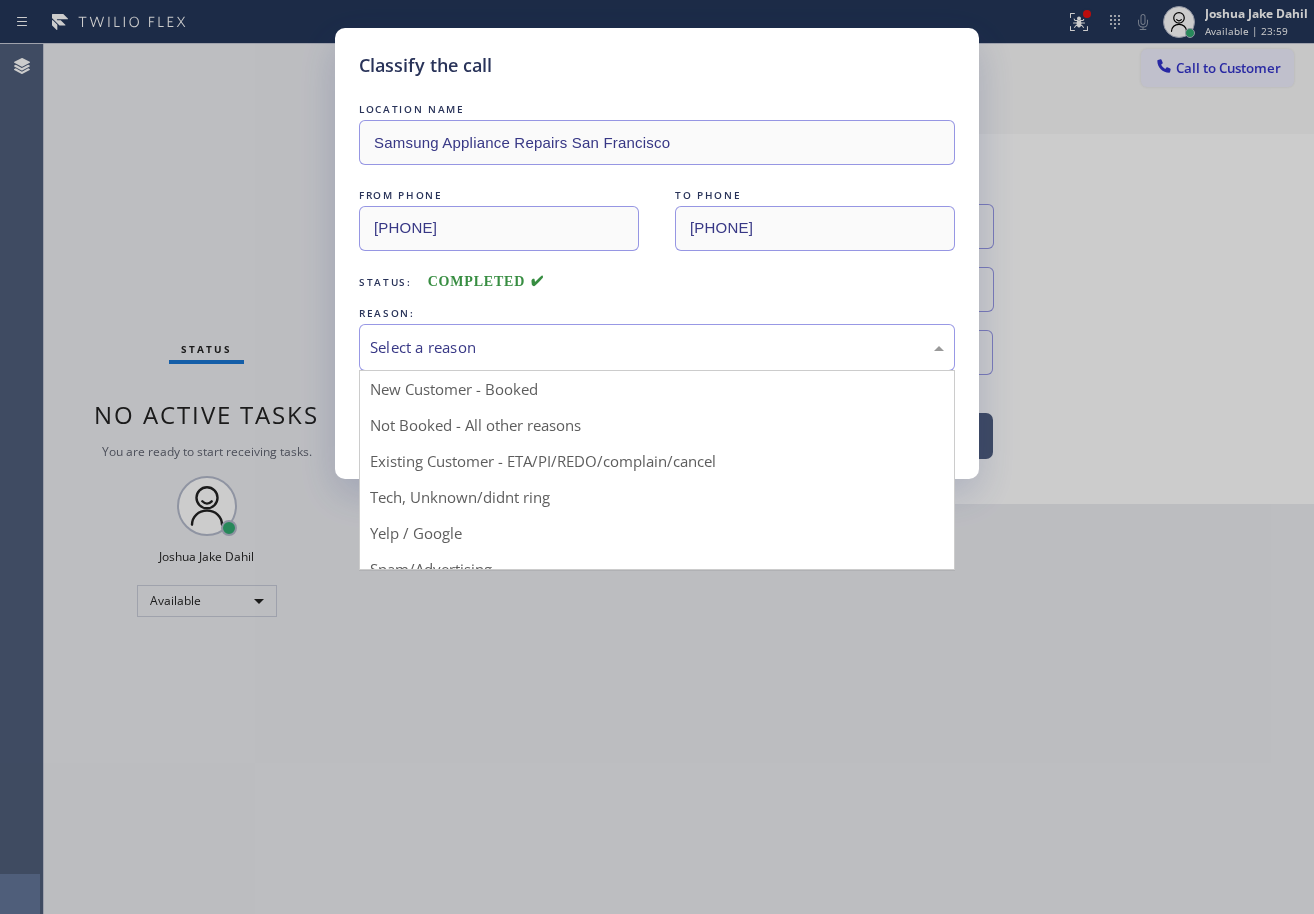 click on "Select a reason" at bounding box center (657, 347) 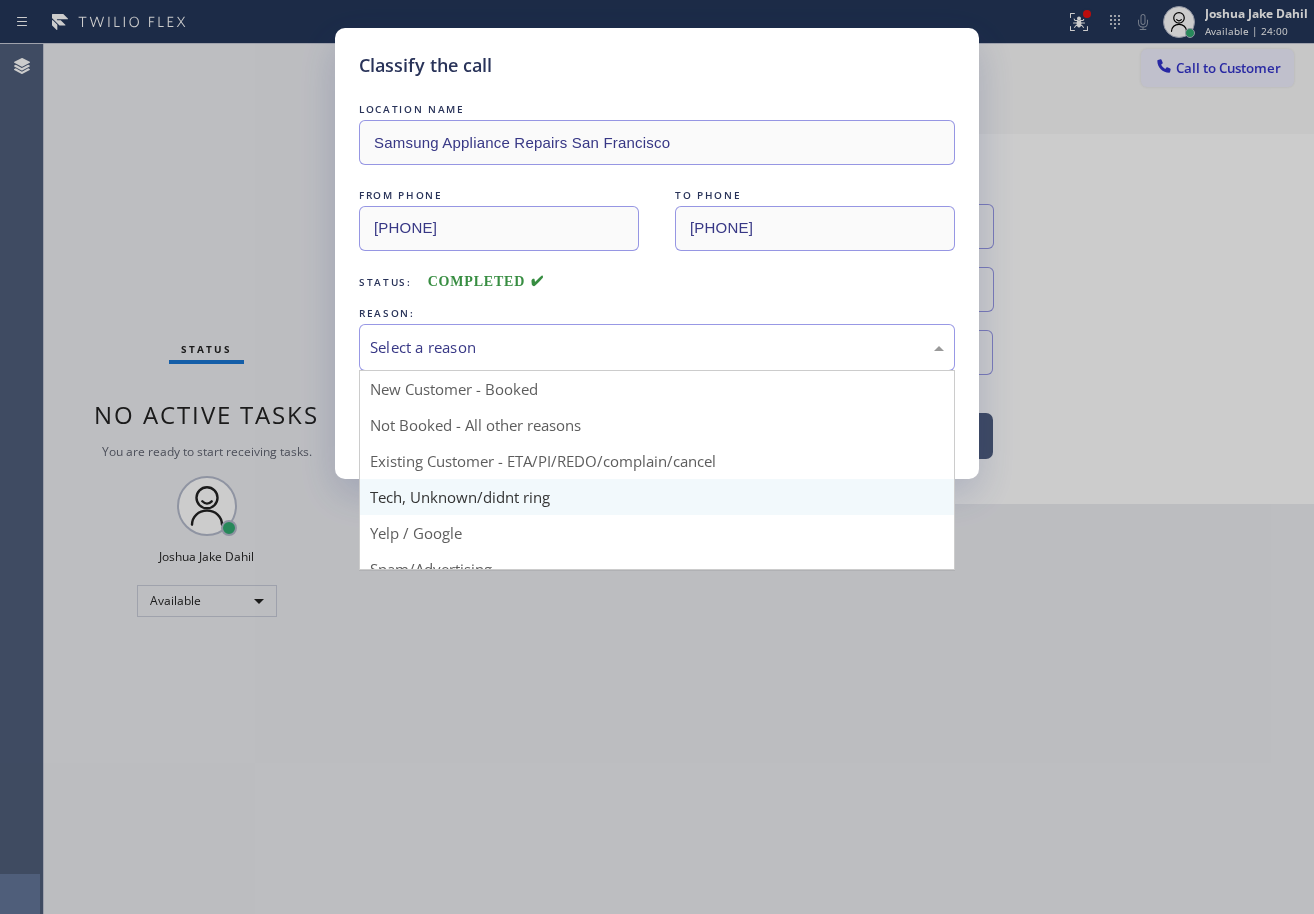 scroll, scrollTop: 126, scrollLeft: 0, axis: vertical 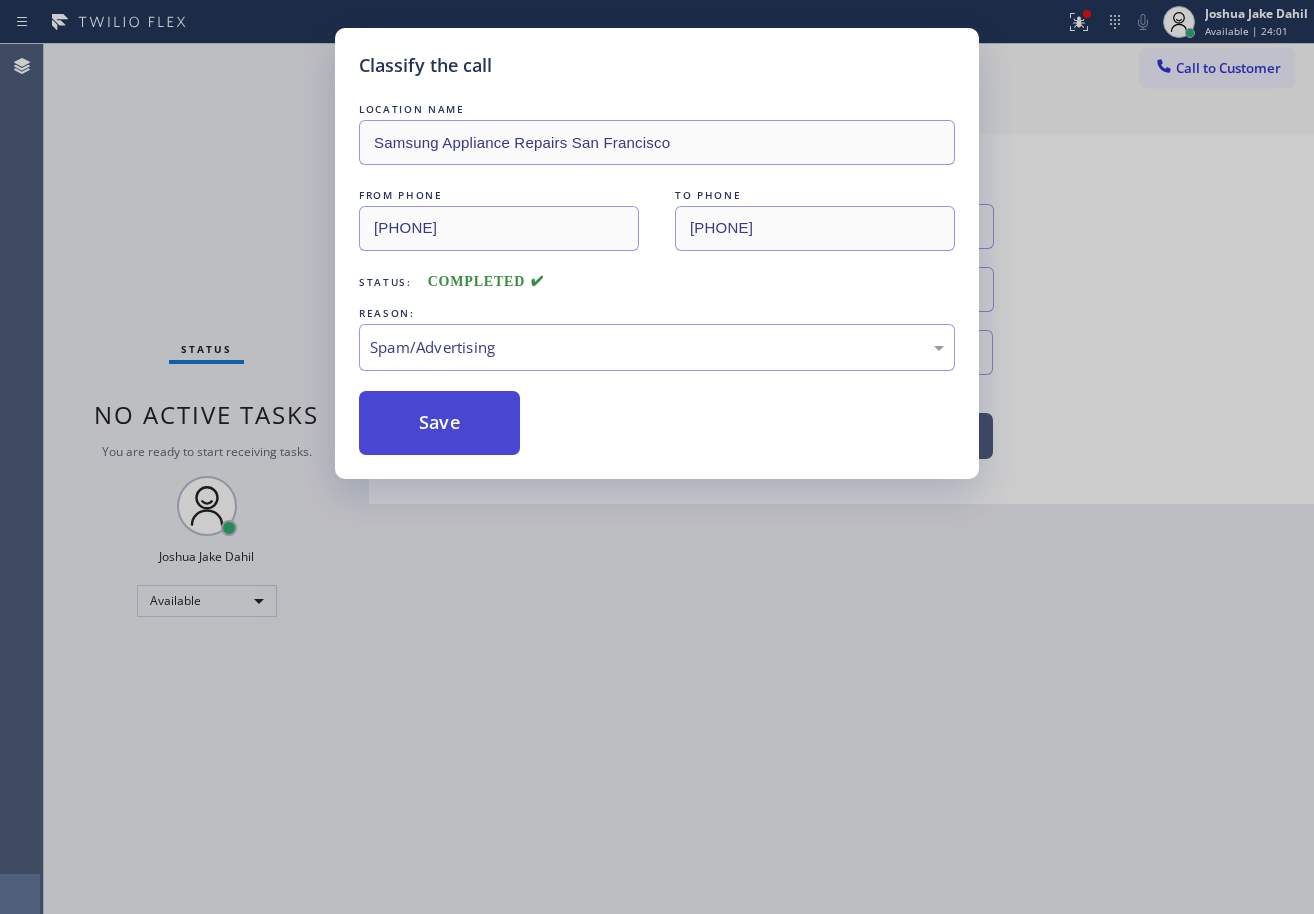 click on "Save" at bounding box center (439, 423) 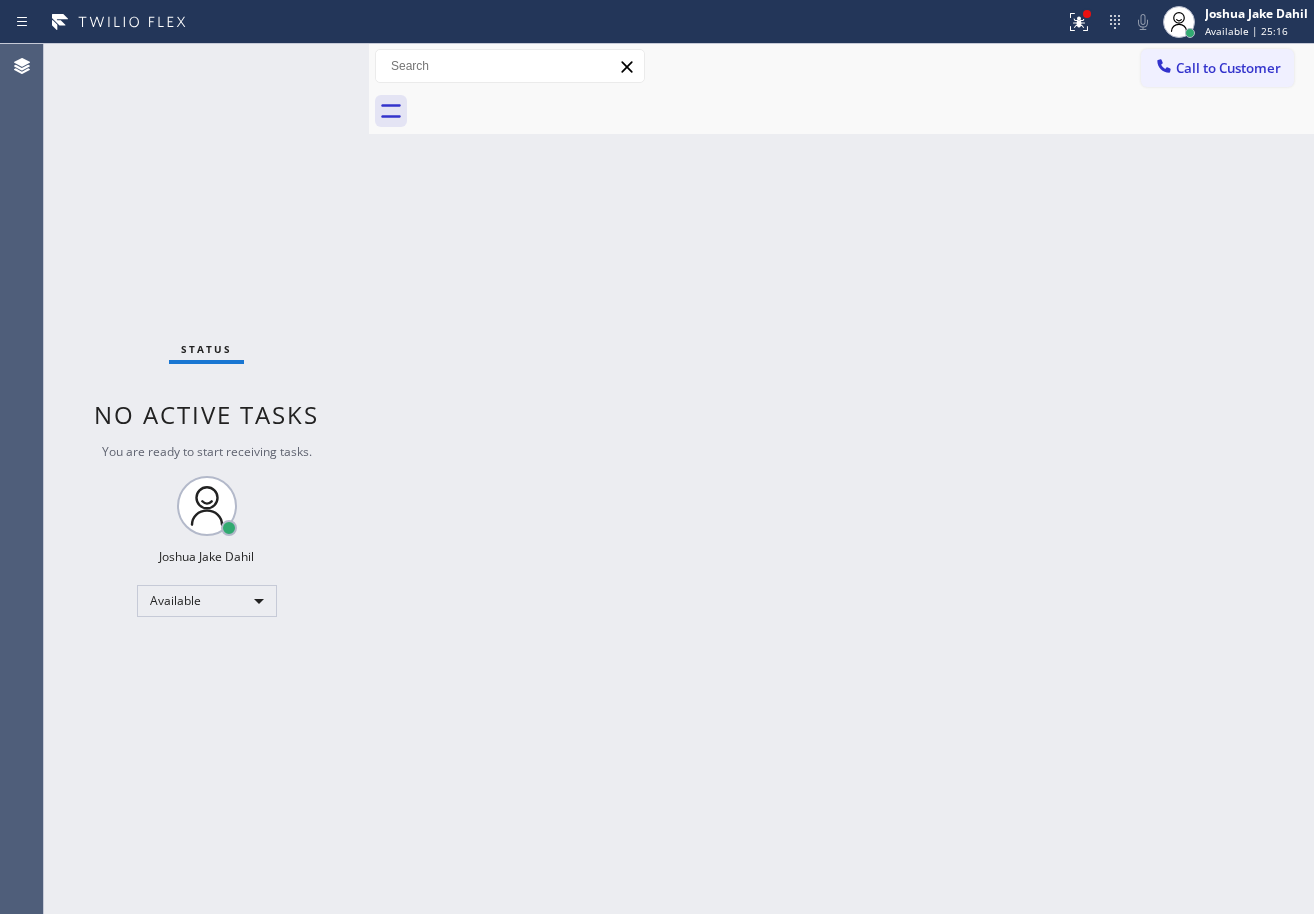 click on "Status  No active tasks   You are ready to start receiving tasks.  [FIRST] [LAST] Available" at bounding box center (206, 479) 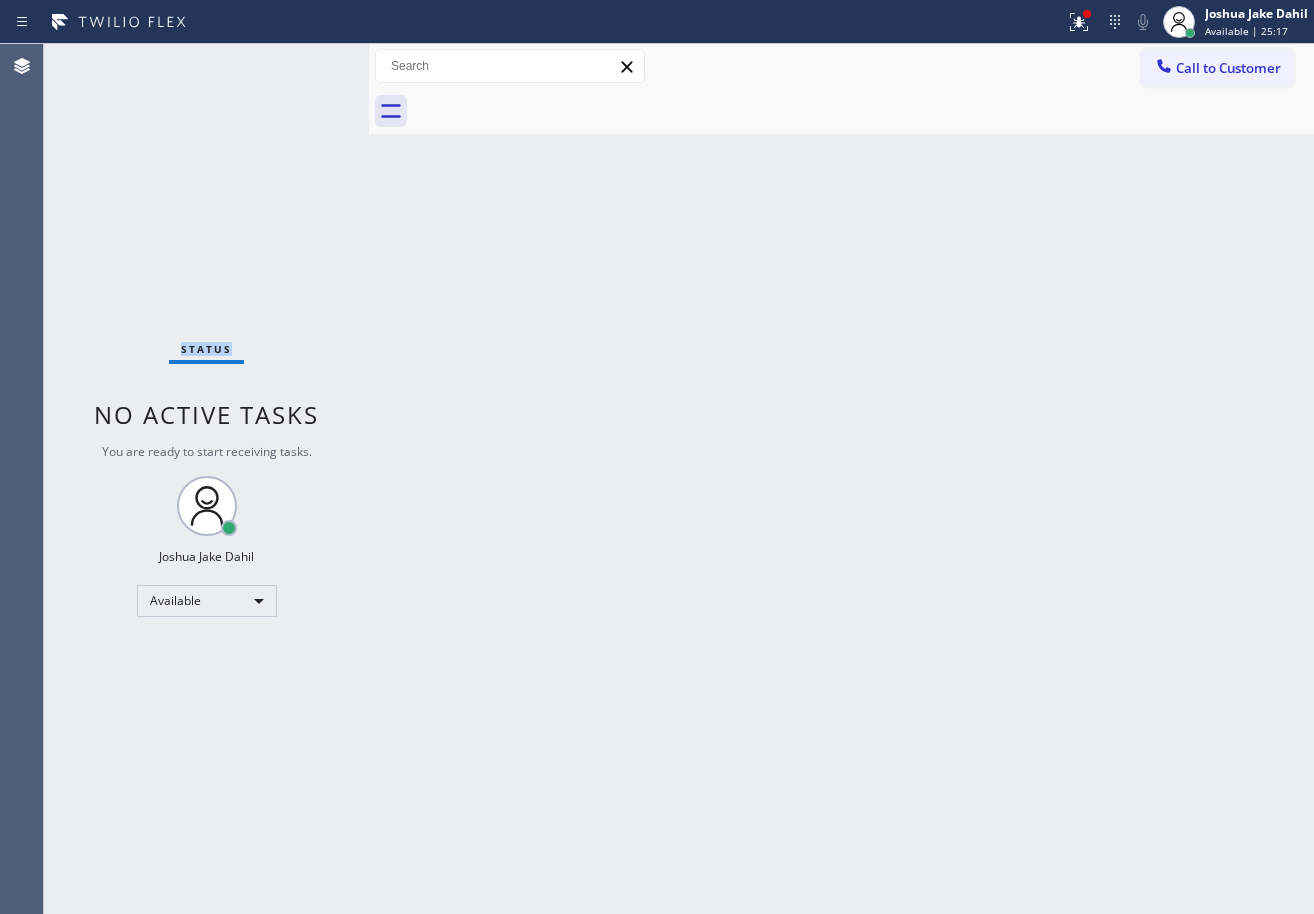 click on "Status  No active tasks   You are ready to start receiving tasks.  [FIRST] [LAST] Available" at bounding box center (206, 479) 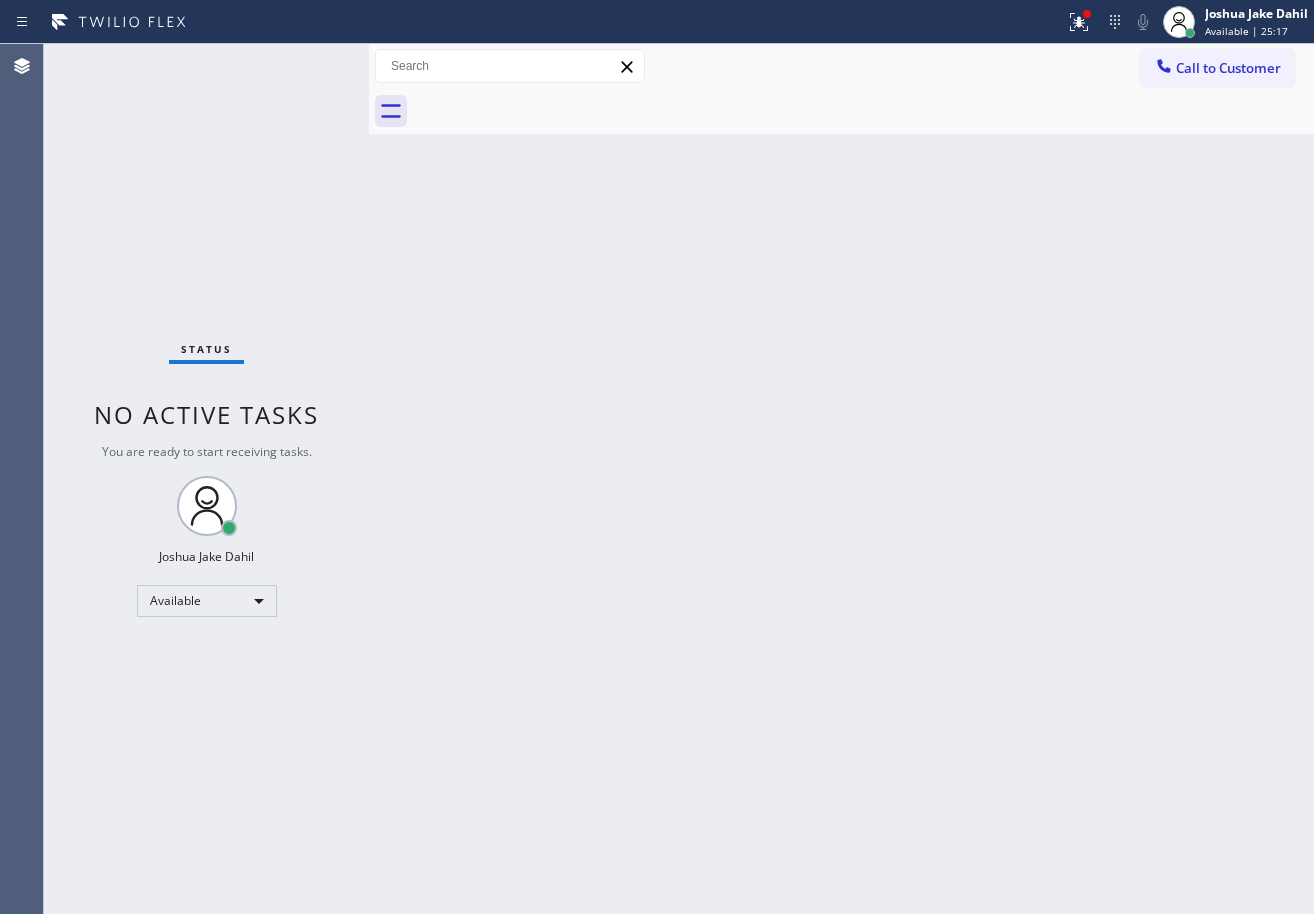 click on "Back to Dashboard Change Sender ID Customers Technicians Select a contact Outbound call Technician Search Technician Your caller id phone number Your caller id phone number Call Technician info Name   Phone none Address none Change Sender ID HVAC [PHONE] 5 Star Appliance [PHONE] Appliance Repair [PHONE] Plumbing [PHONE] Air Duct Cleaning [PHONE]  Electricians [PHONE]  Cancel Change Check personal SMS Reset Change No tabs Call to Customer Outbound call Location Wolf Top Choice Appliance Repair Las Vegas Your caller id phone number [PHONE] Customer number Call Outbound call Technician Search Technician Your caller id phone number Your caller id phone number Call" at bounding box center (841, 479) 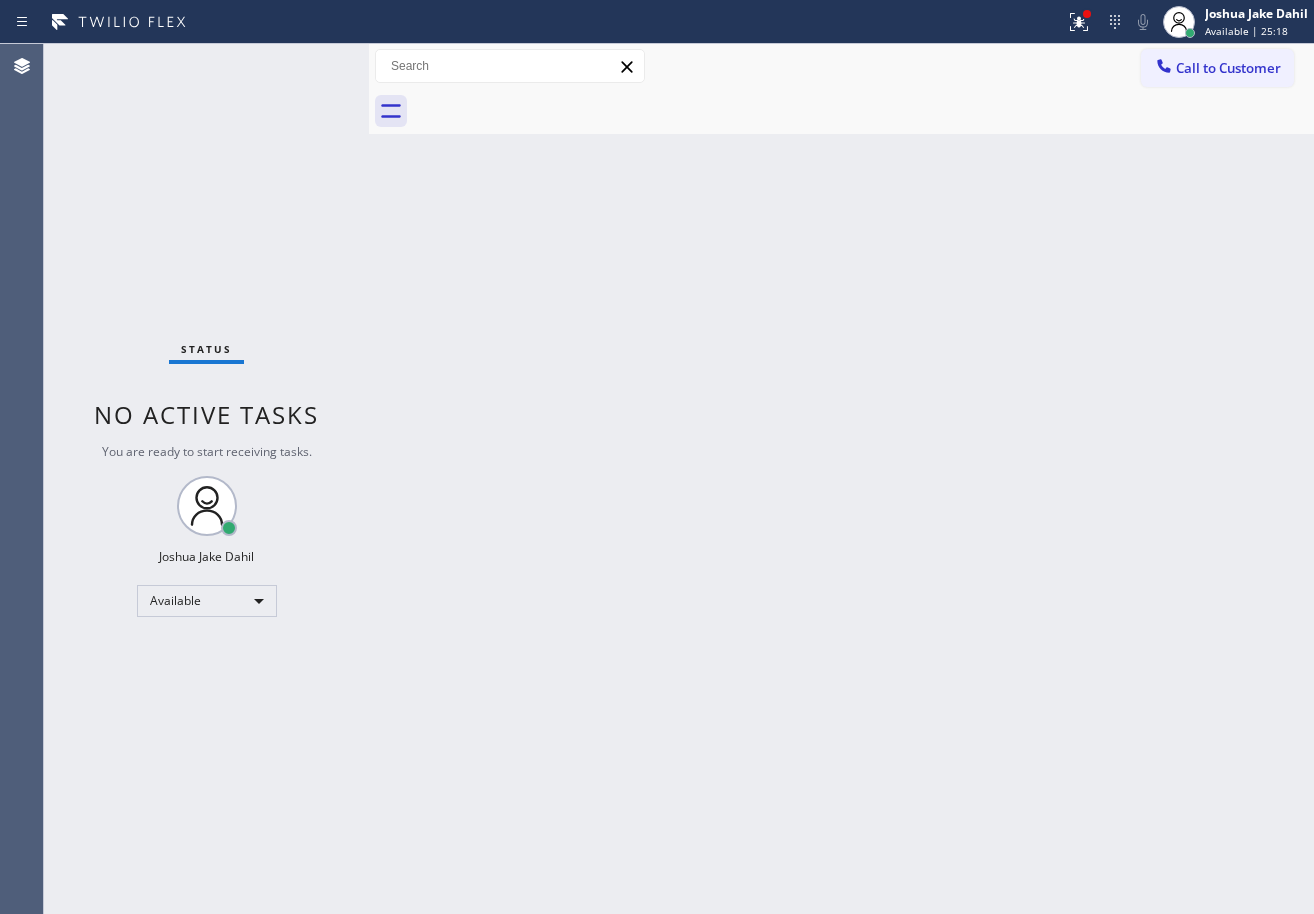 click on "Back to Dashboard Change Sender ID Customers Technicians Select a contact Outbound call Technician Search Technician Your caller id phone number Your caller id phone number Call Technician info Name   Phone none Address none Change Sender ID HVAC [PHONE] 5 Star Appliance [PHONE] Appliance Repair [PHONE] Plumbing [PHONE] Air Duct Cleaning [PHONE]  Electricians [PHONE]  Cancel Change Check personal SMS Reset Change No tabs Call to Customer Outbound call Location Wolf Top Choice Appliance Repair Las Vegas Your caller id phone number [PHONE] Customer number Call Outbound call Technician Search Technician Your caller id phone number Your caller id phone number Call" at bounding box center [841, 479] 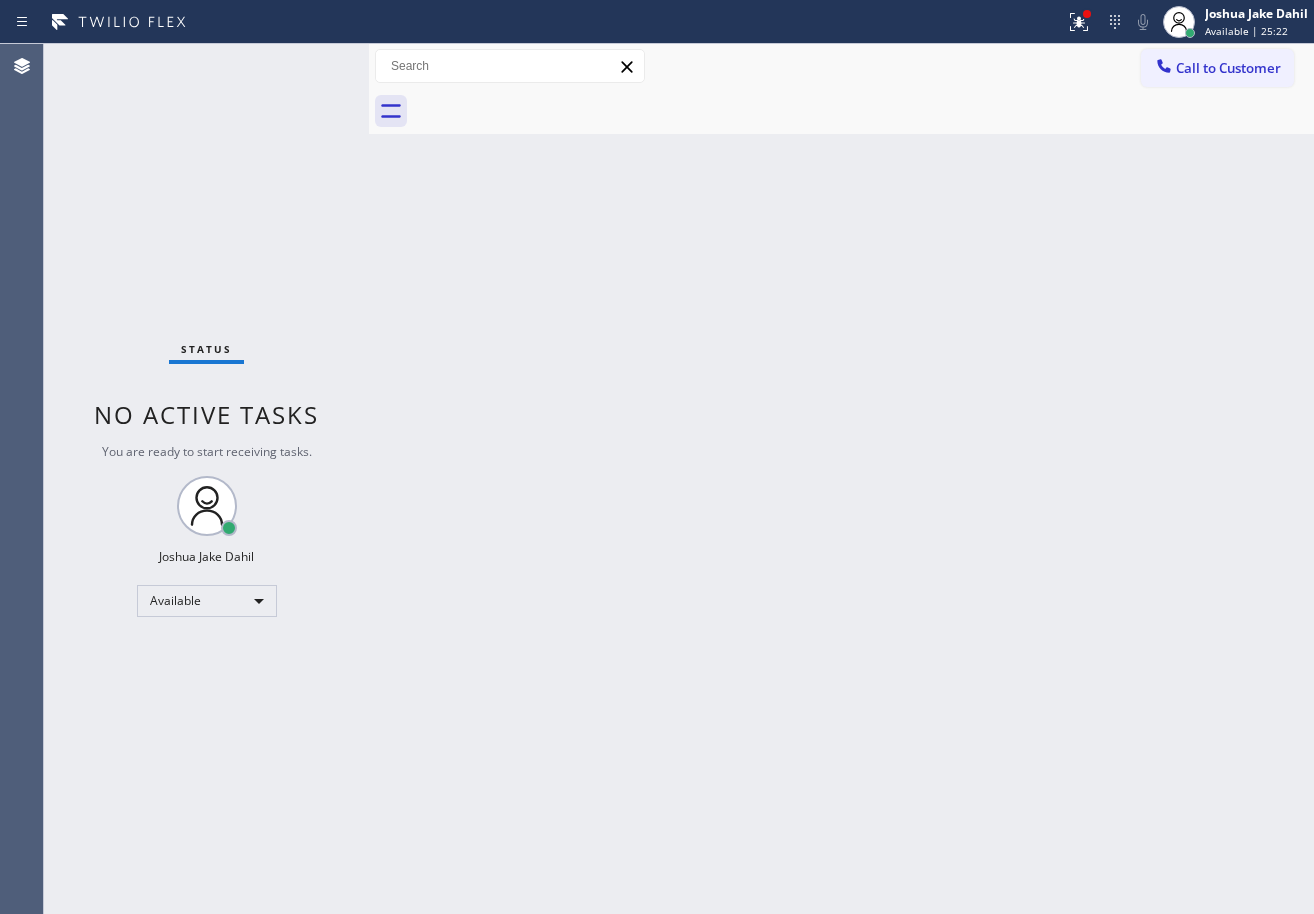 click on "Status  No active tasks   You are ready to start receiving tasks.  [FIRST] [LAST] Available" at bounding box center (206, 479) 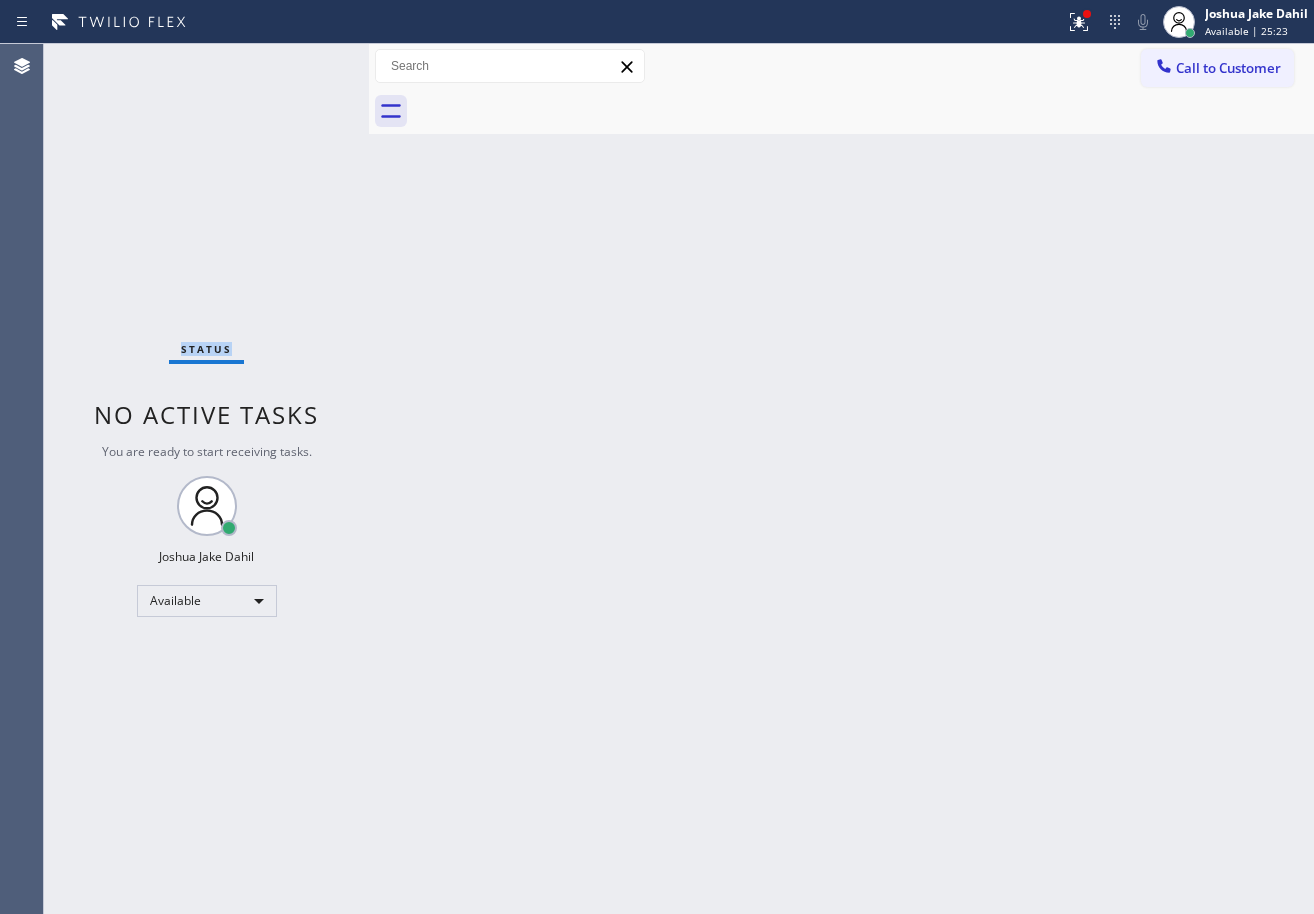 drag, startPoint x: 298, startPoint y: 64, endPoint x: 496, endPoint y: 242, distance: 266.24802 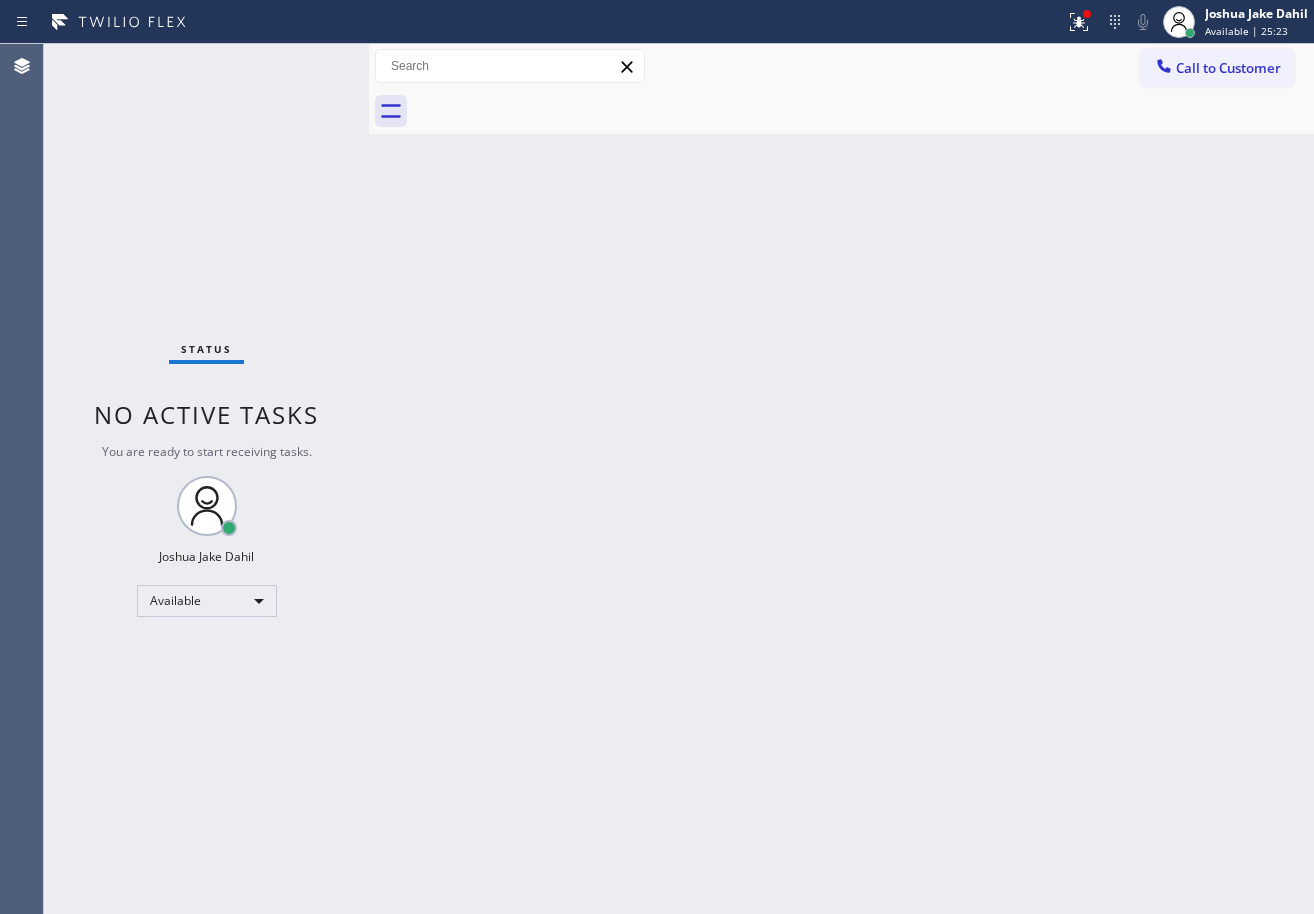 drag, startPoint x: 636, startPoint y: 287, endPoint x: 686, endPoint y: 264, distance: 55.03635 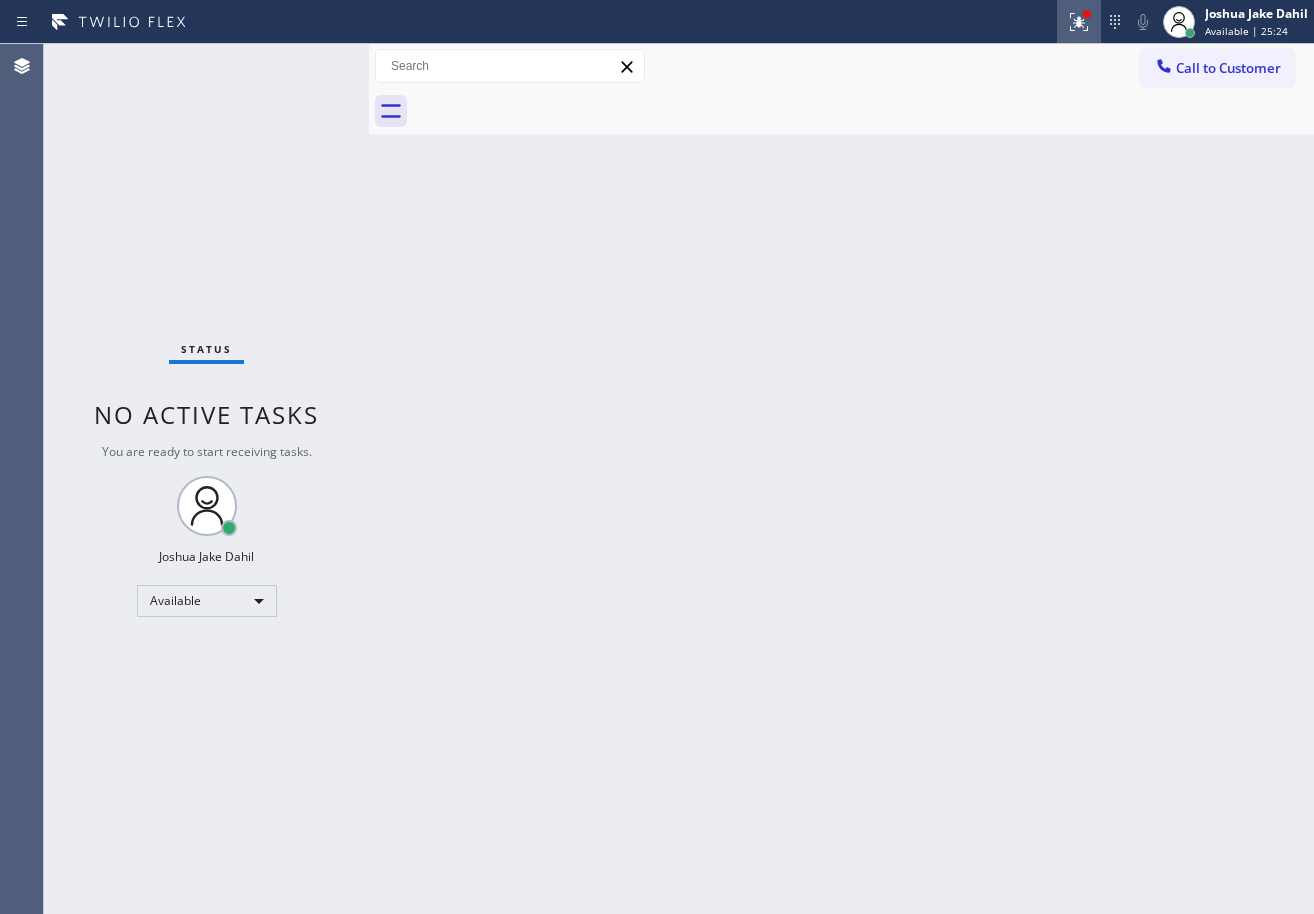 click at bounding box center (1079, 22) 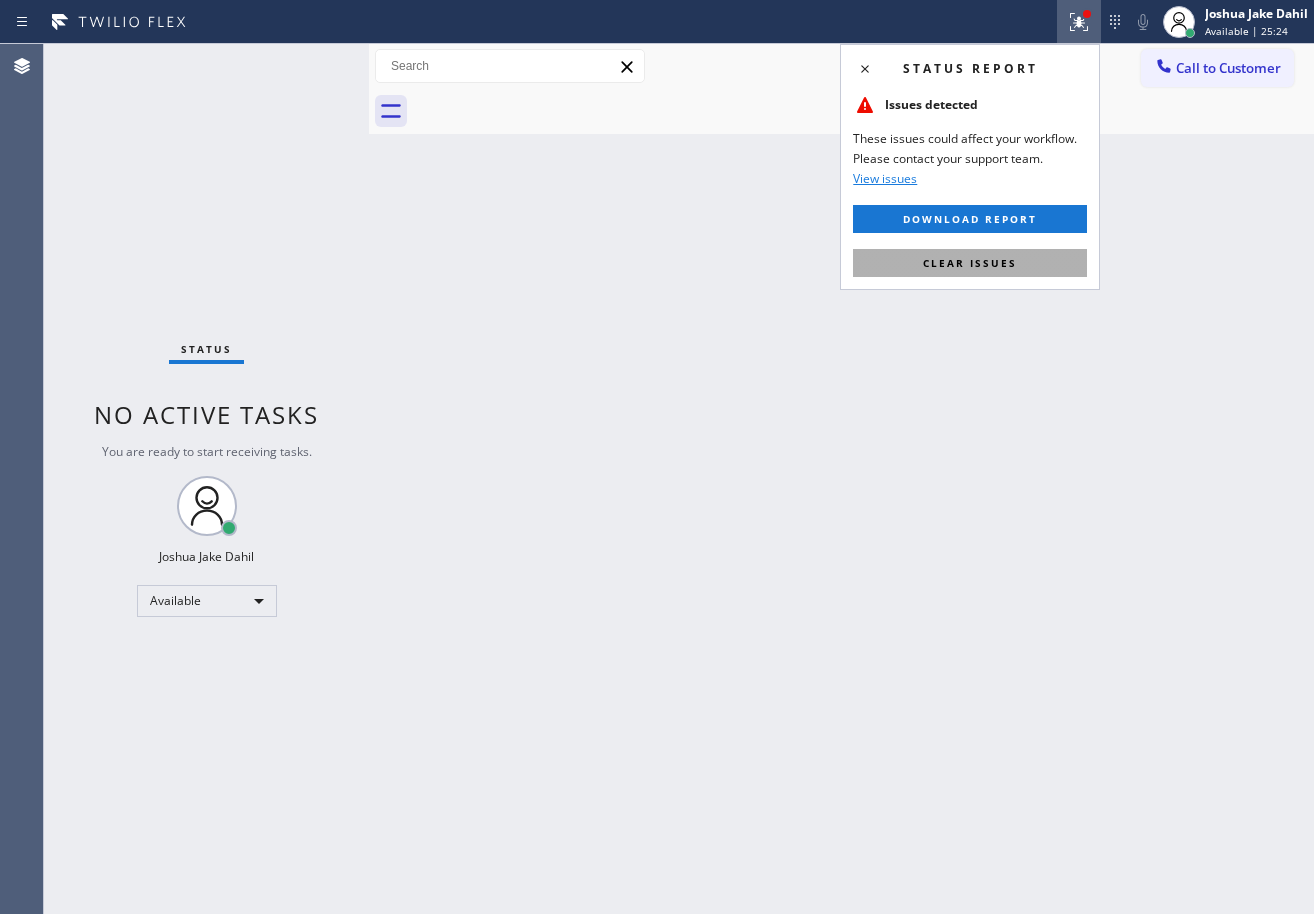 click on "Clear issues" at bounding box center (970, 263) 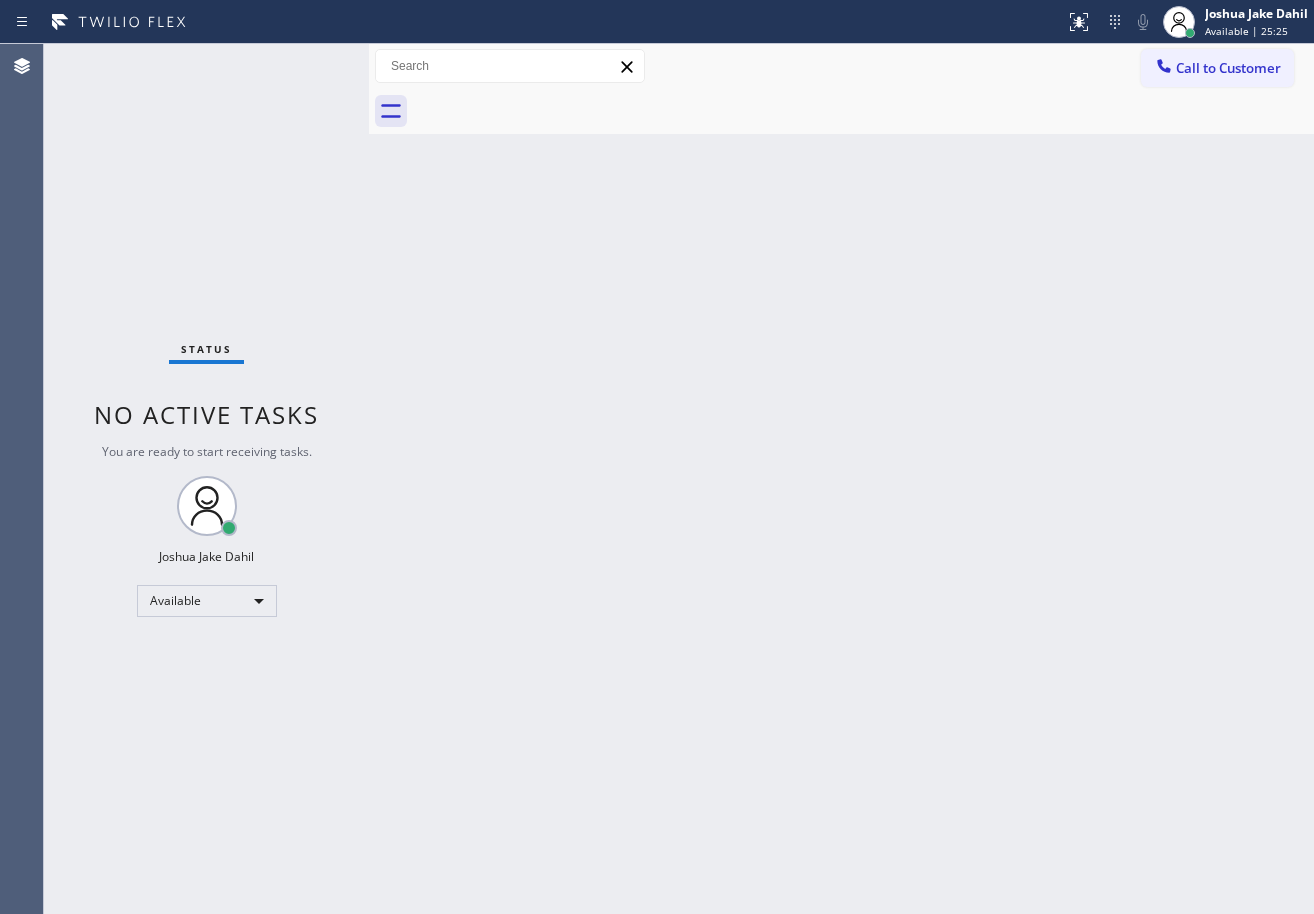 drag, startPoint x: 1022, startPoint y: 269, endPoint x: 1039, endPoint y: 649, distance: 380.38007 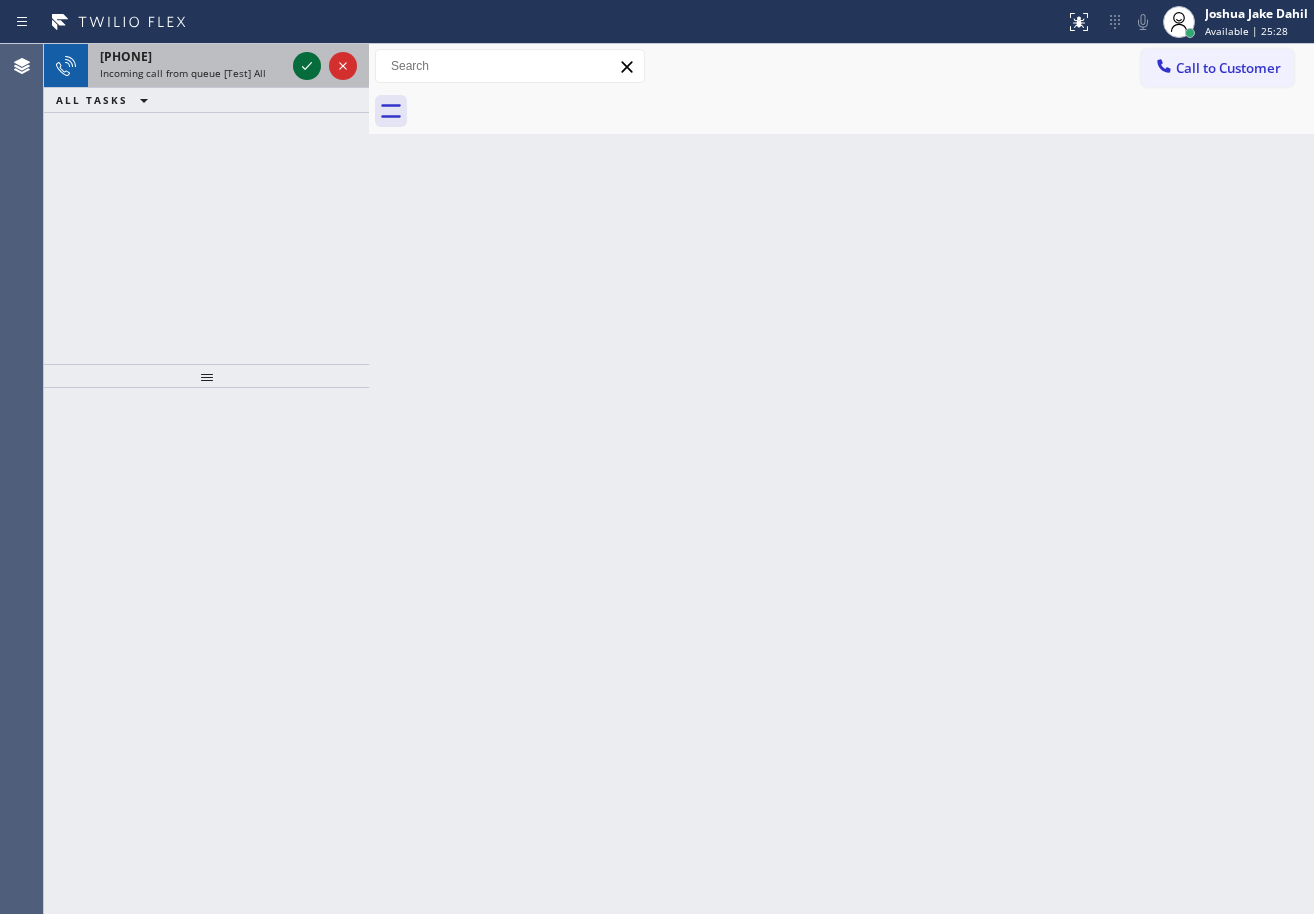 click 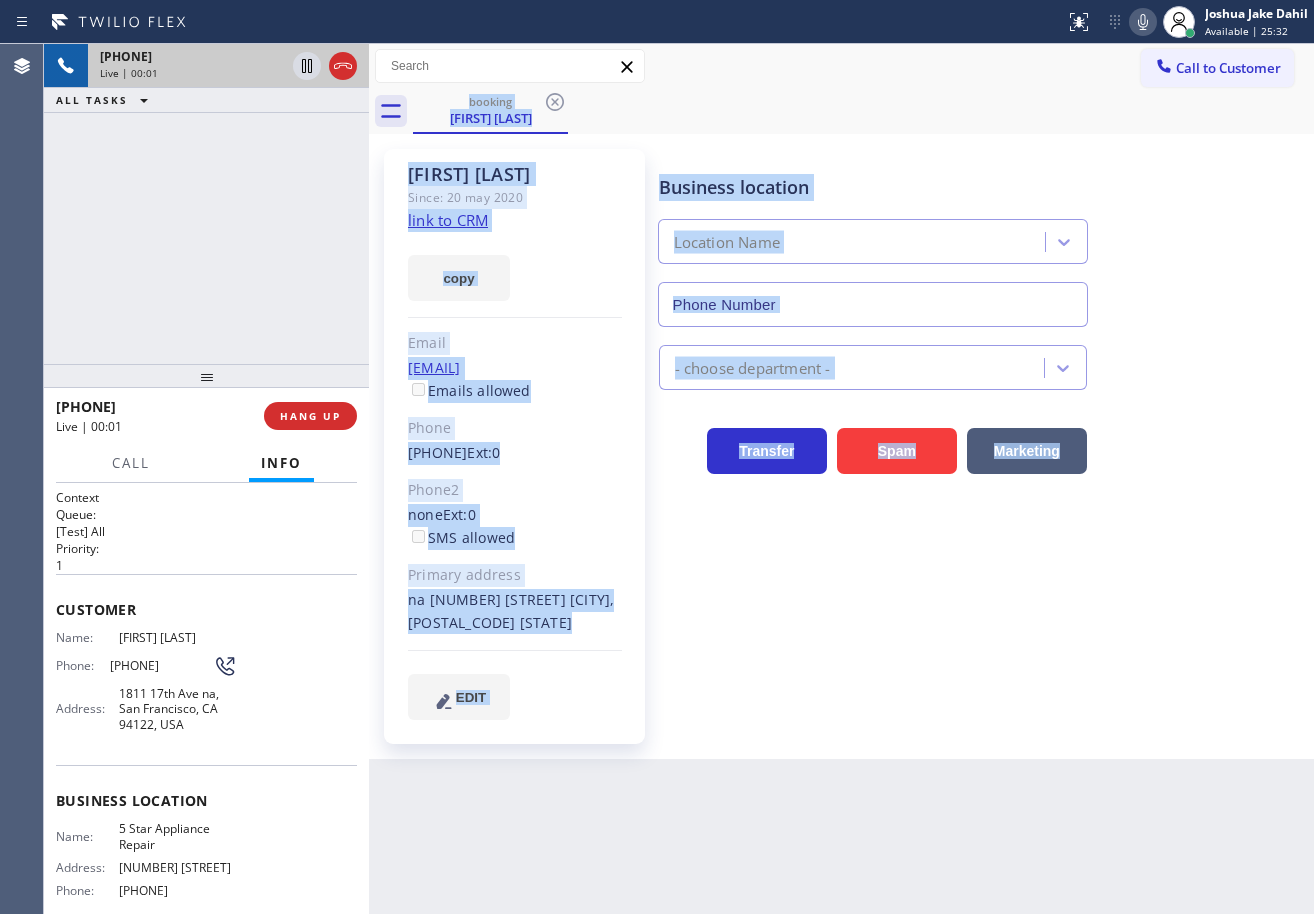 type on "[PHONE]" 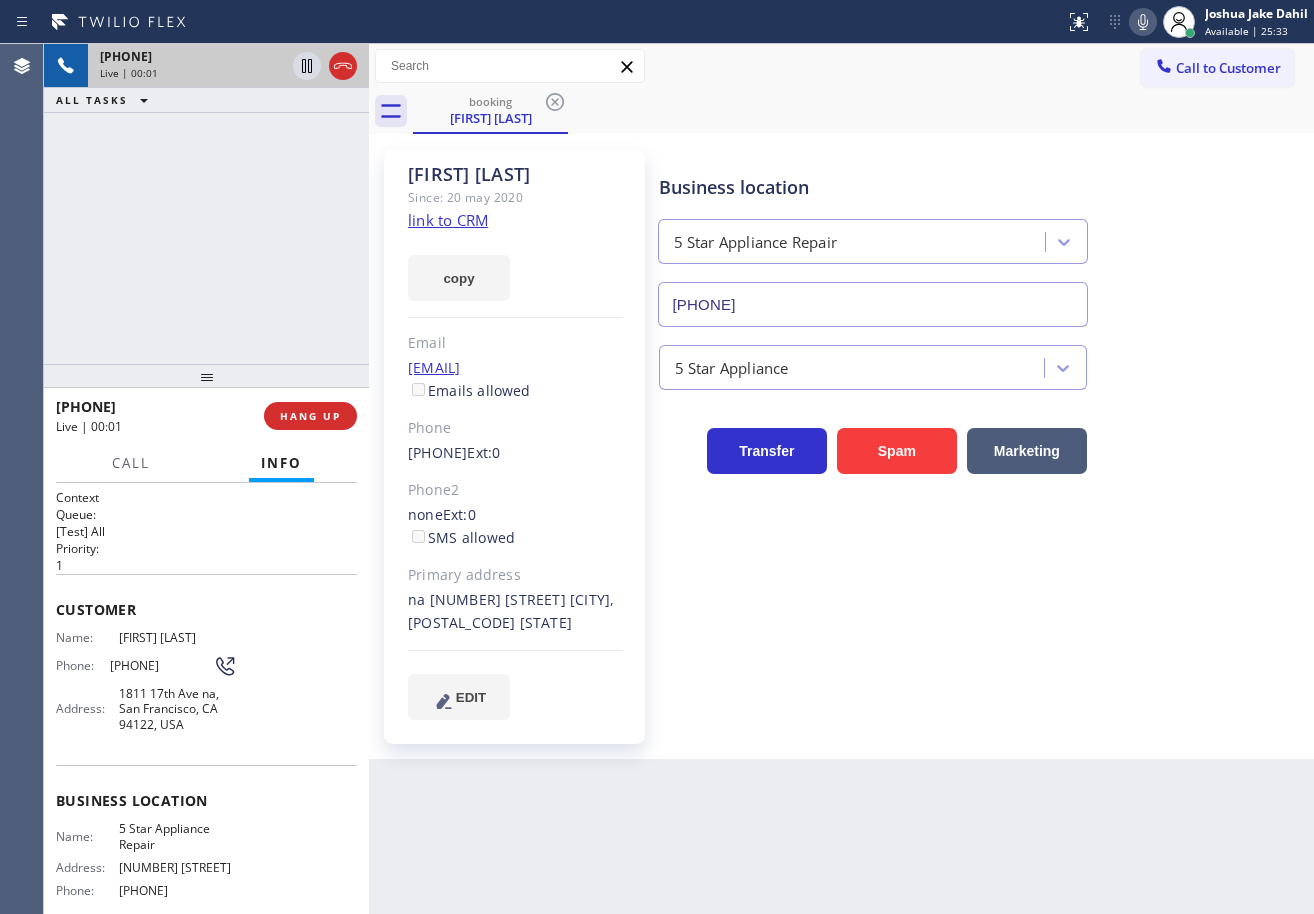 click on "+1[PHONE] Live | 00:01 ALL TASKS ALL TASKS ACTIVE TASKS TASKS IN WRAP UP" at bounding box center (206, 204) 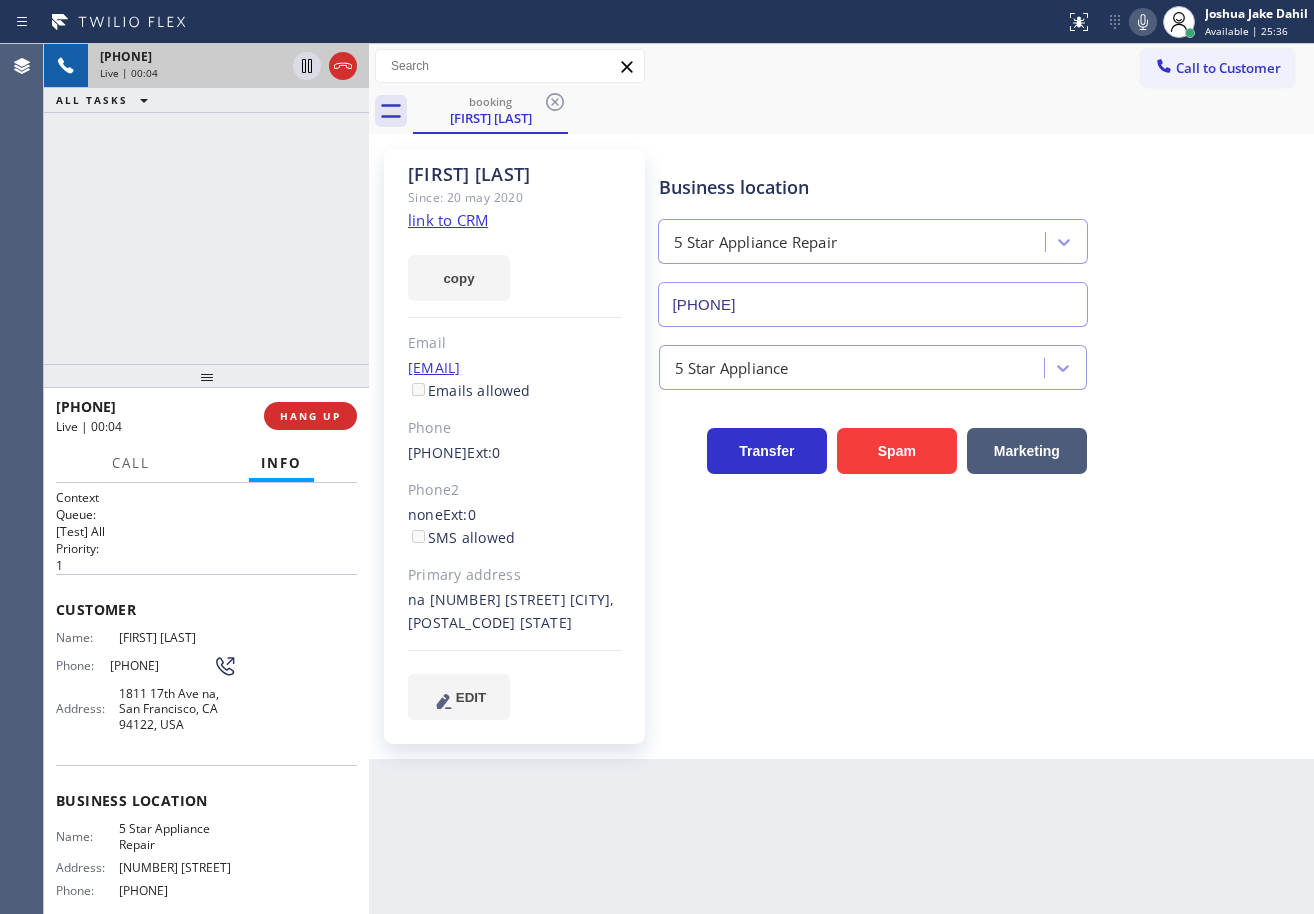 click on "link to CRM" 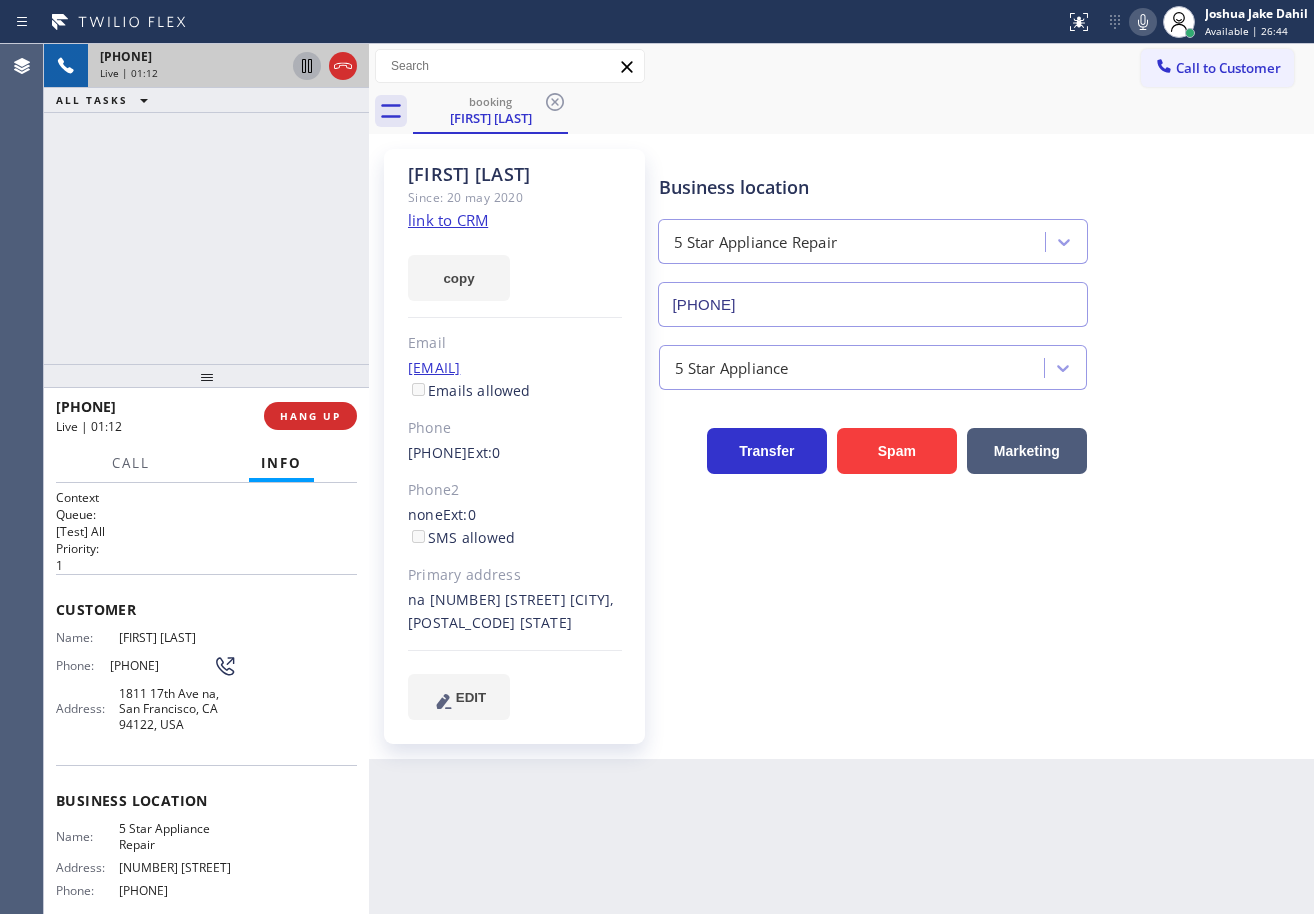 click at bounding box center (307, 66) 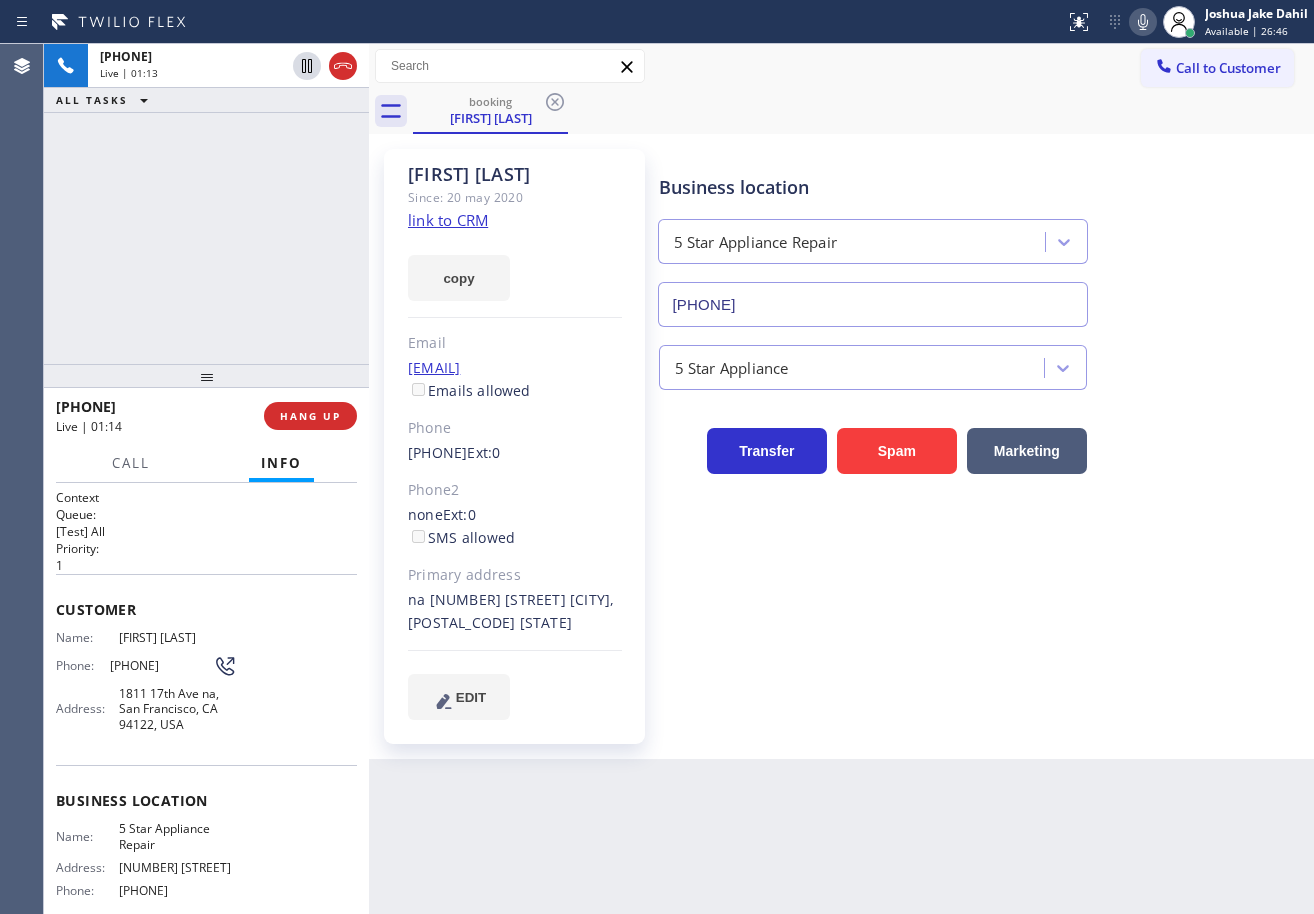click 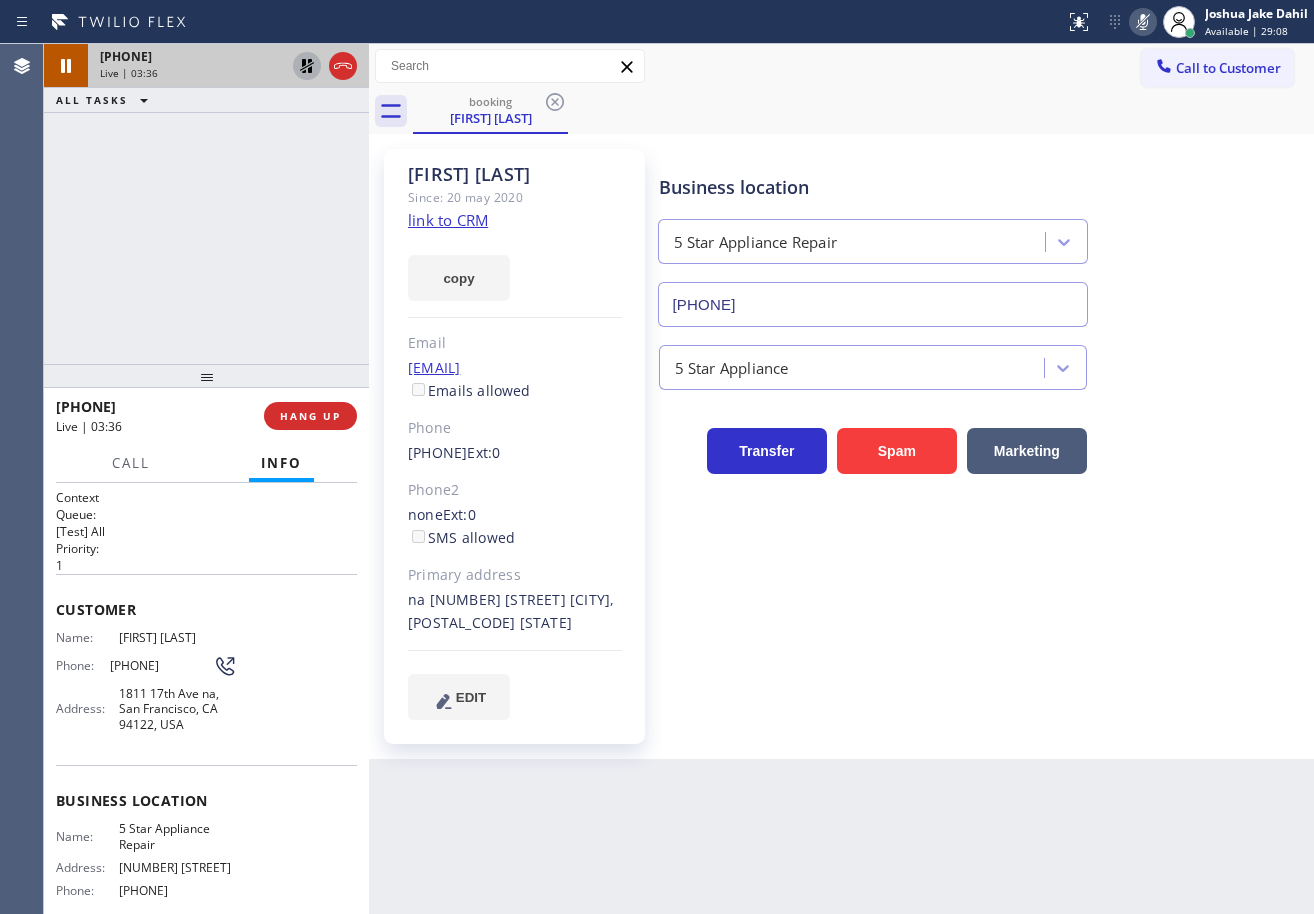 click 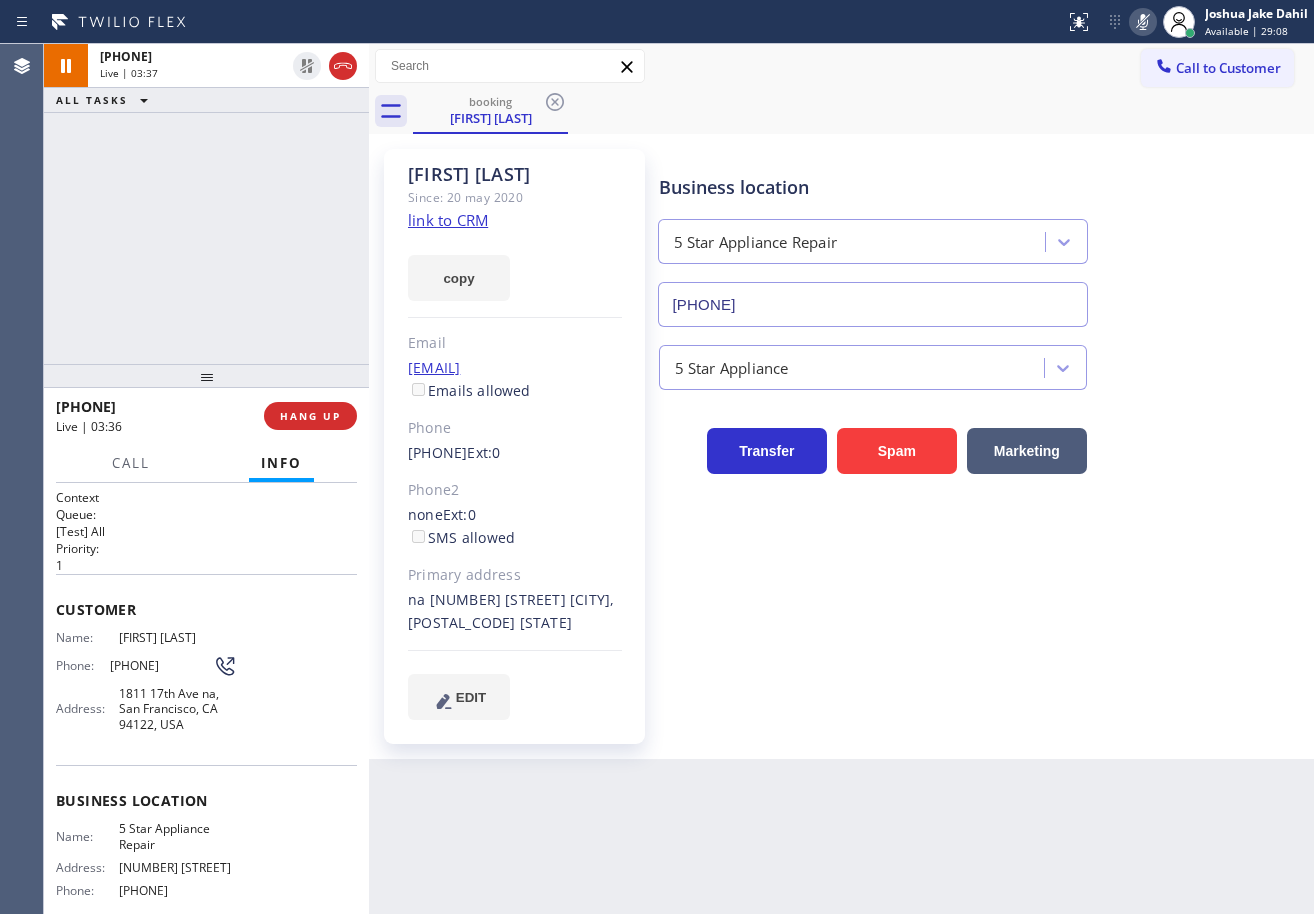 click on "[PHONE] Live | 03:37 ALL TASKS ALL TASKS ACTIVE TASKS TASKS IN WRAP UP" at bounding box center (206, 204) 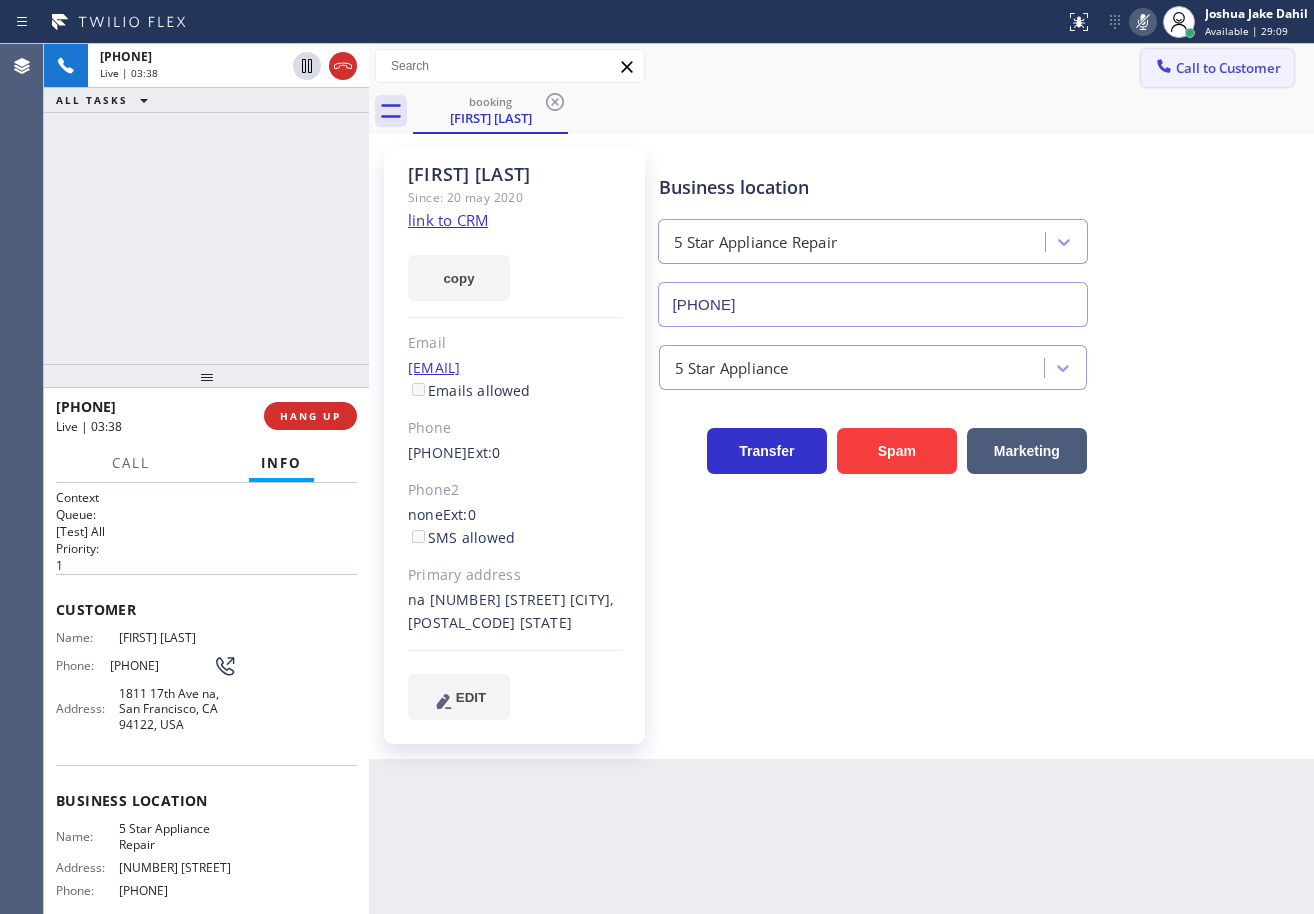 click 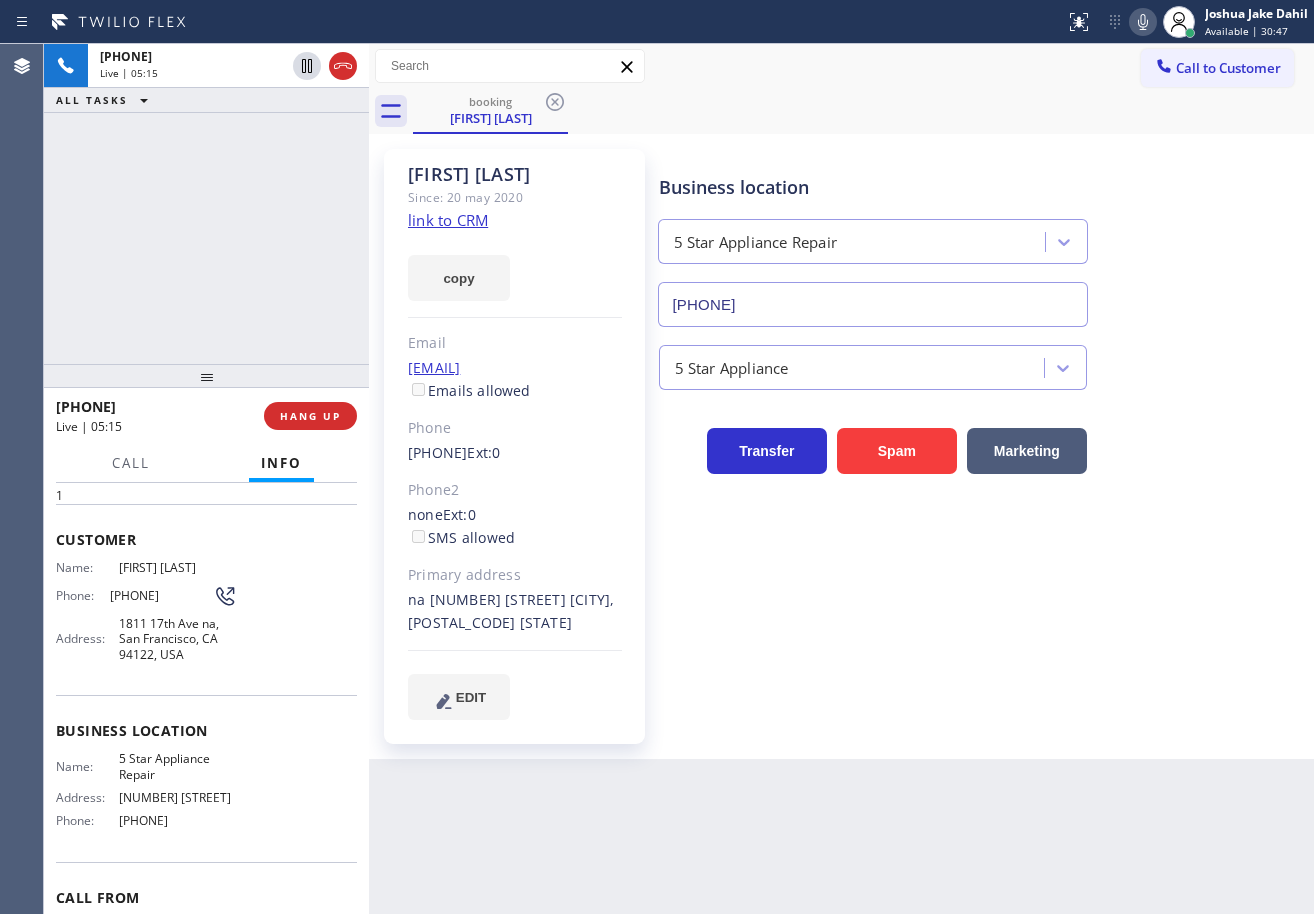 scroll, scrollTop: 0, scrollLeft: 0, axis: both 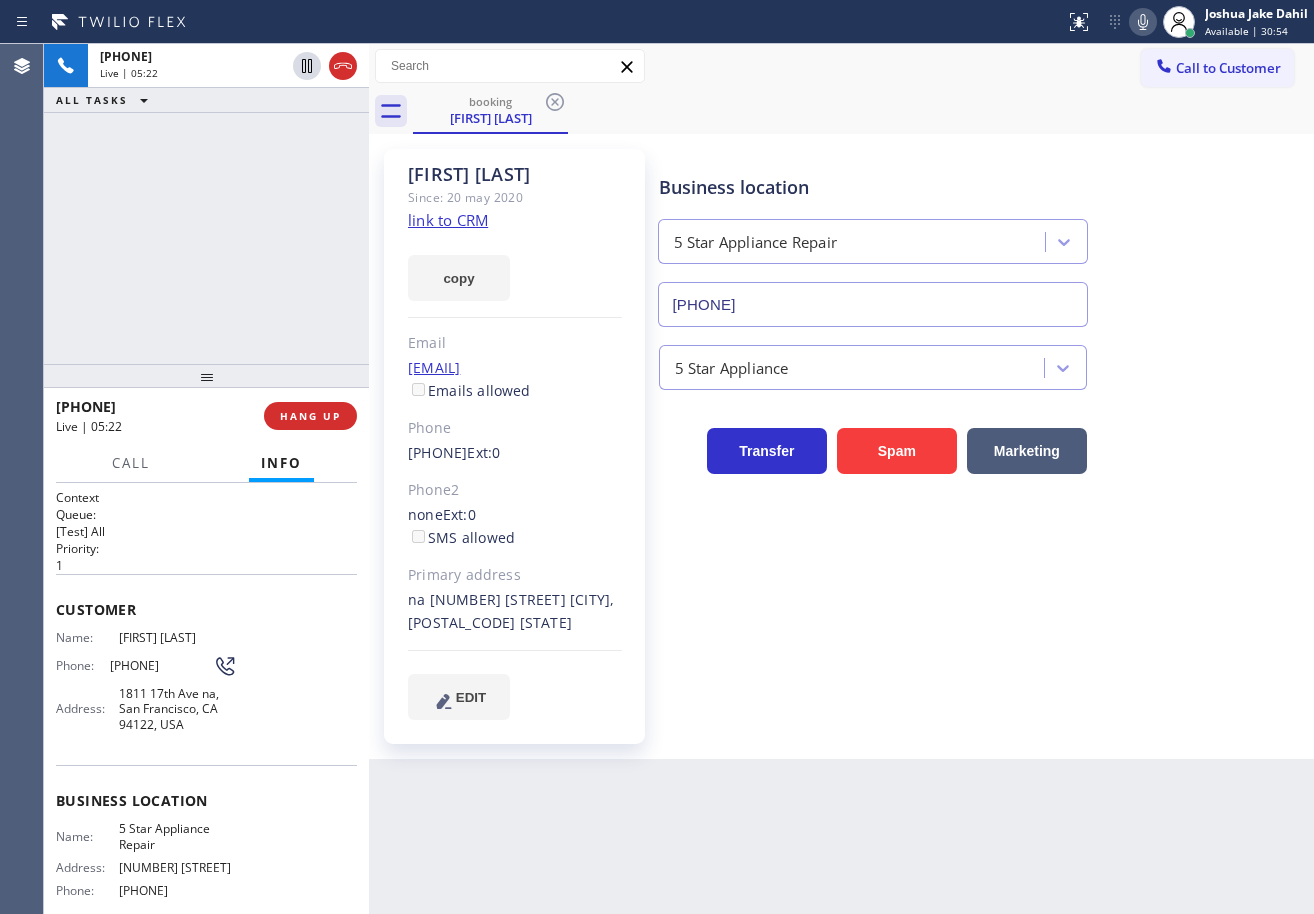 click on "[PHONE] Live | 05:22 ALL TASKS ALL TASKS ACTIVE TASKS TASKS IN WRAP UP" at bounding box center (206, 204) 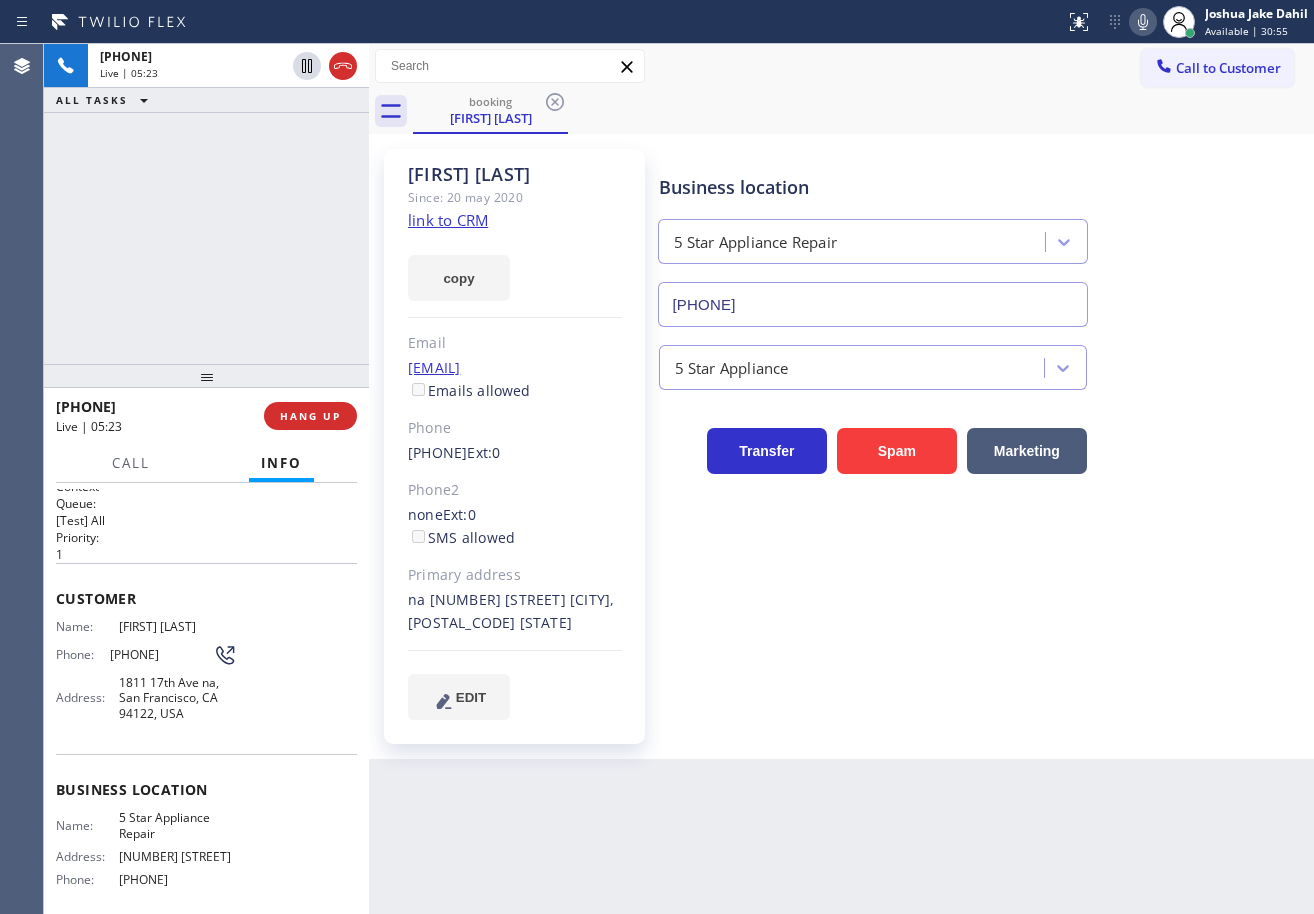scroll, scrollTop: 0, scrollLeft: 0, axis: both 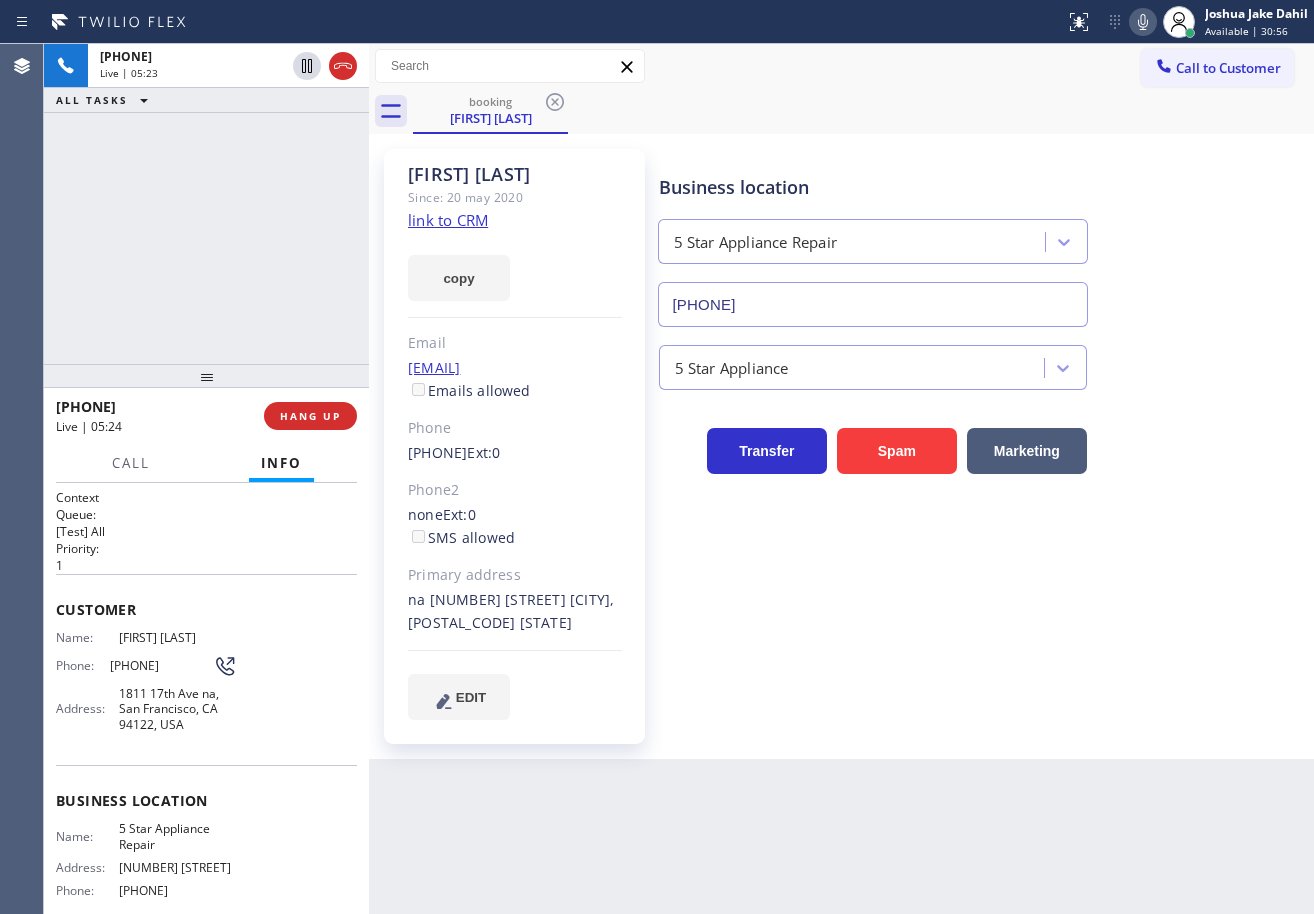 drag, startPoint x: 265, startPoint y: 174, endPoint x: 283, endPoint y: 241, distance: 69.375786 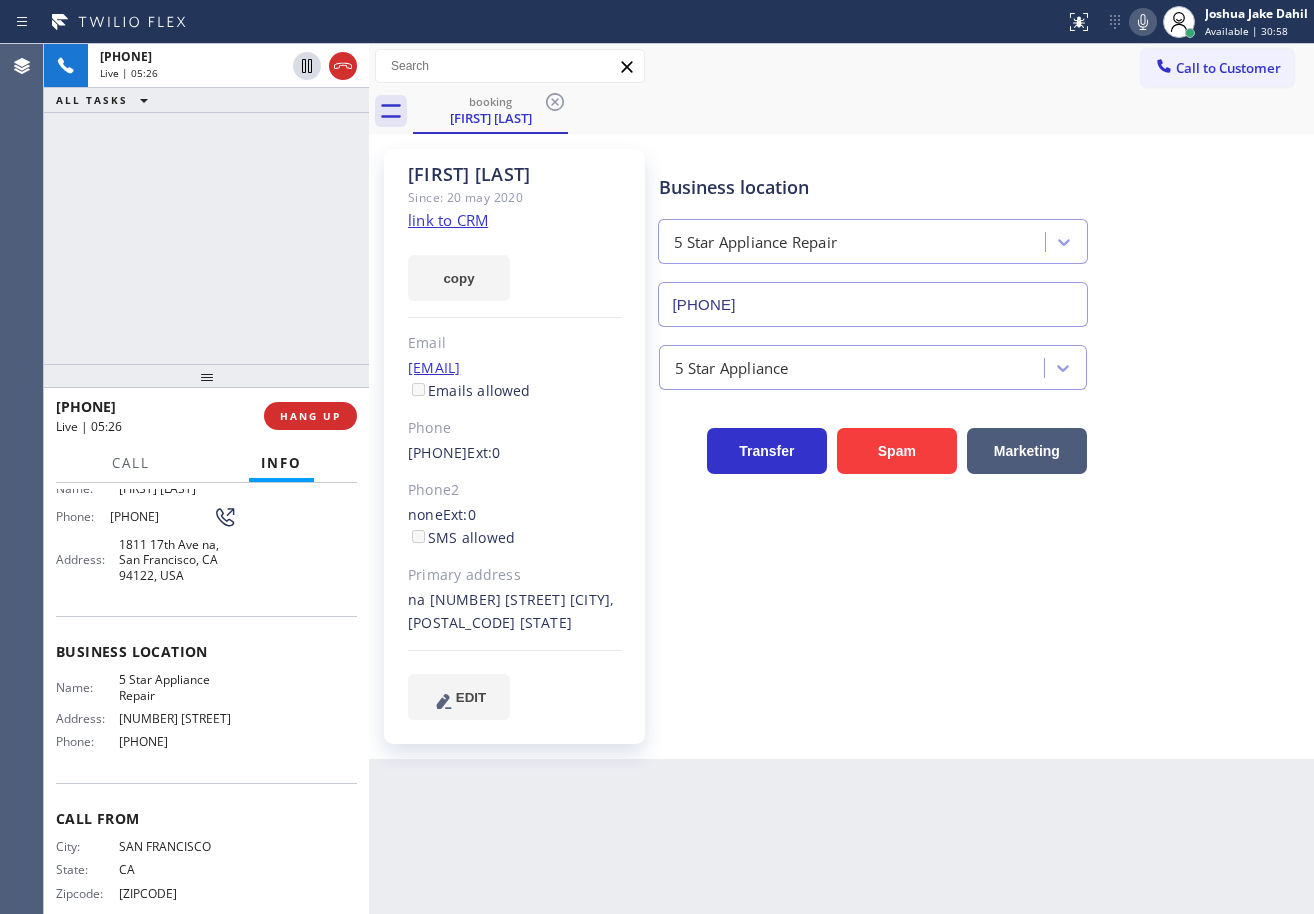 scroll, scrollTop: 0, scrollLeft: 0, axis: both 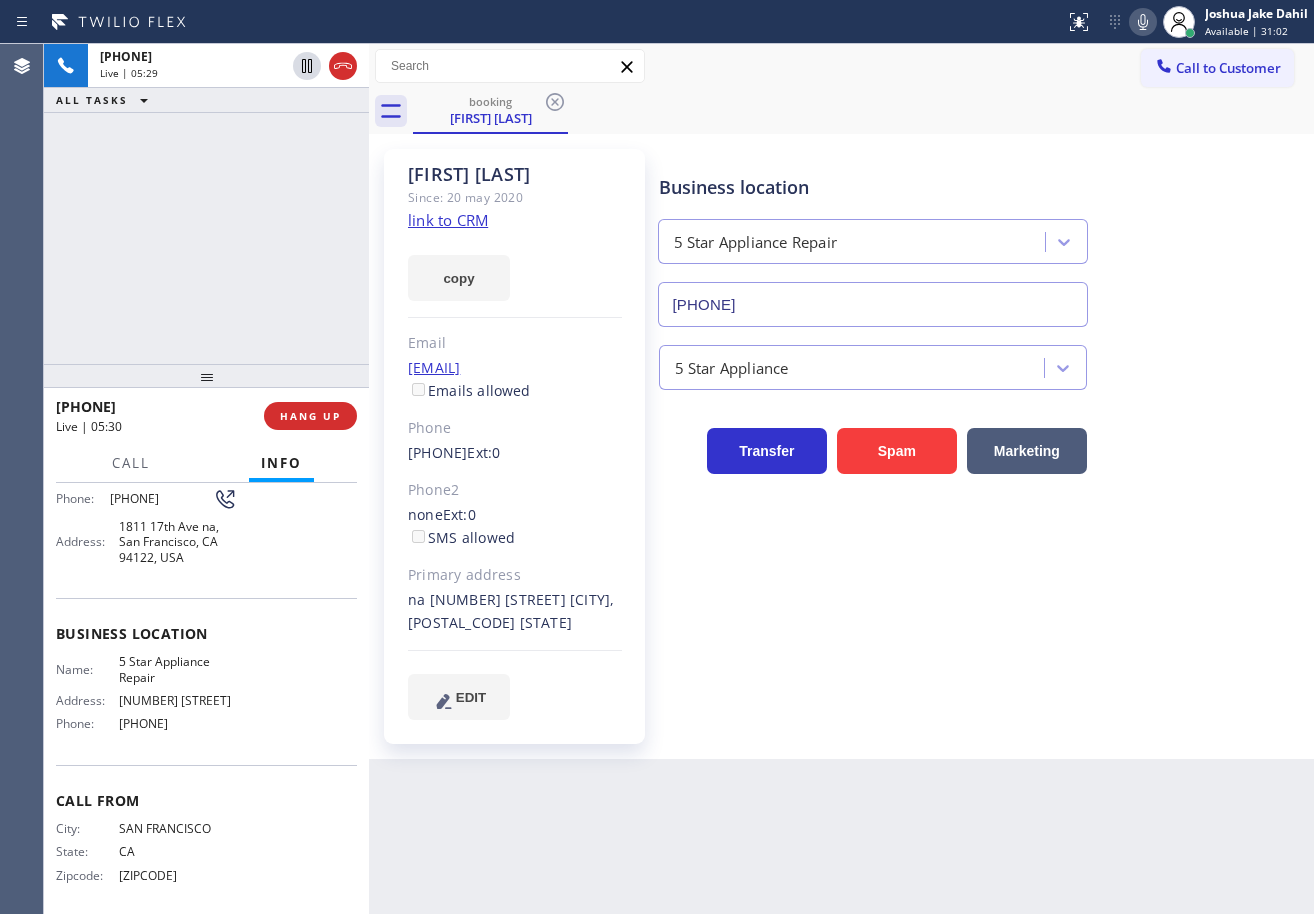 drag, startPoint x: 131, startPoint y: 678, endPoint x: 218, endPoint y: 739, distance: 106.25441 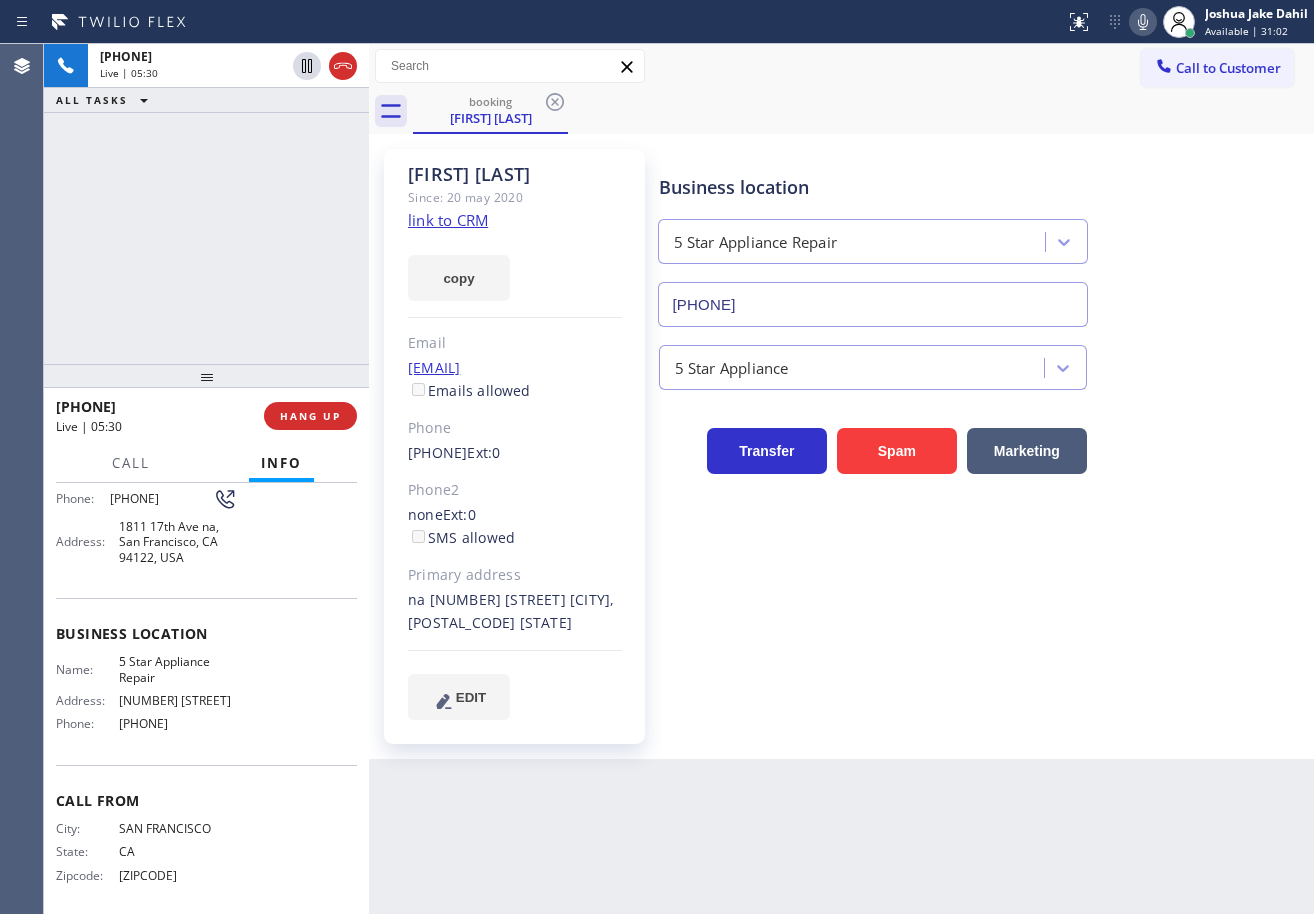 copy on "Customer Name: [FIRST] [LAST] Phone: [PHONE] Address: [NUMBER] [STREET] na, [CITY], [STATE] [POSTAL_CODE], [COUNTRY] Business location Name: 5 Star Appliance Repair Address: [NUMBER] [STREET]  Phone: [PHONE]" 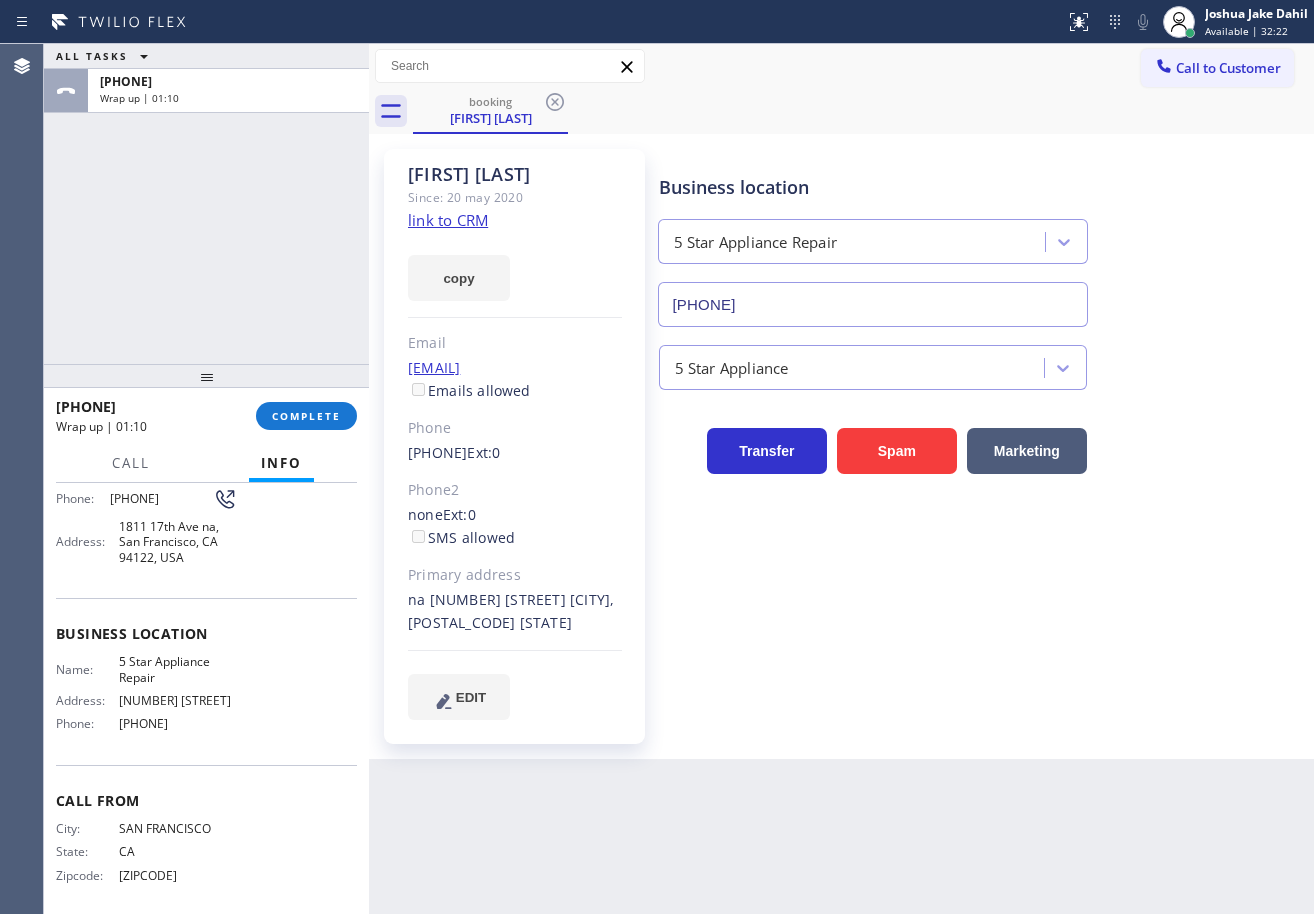 click on "ALL TASKS ALL TASKS ACTIVE TASKS TASKS IN WRAP UP +[PHONE] Wrap up | 01:10" at bounding box center [206, 204] 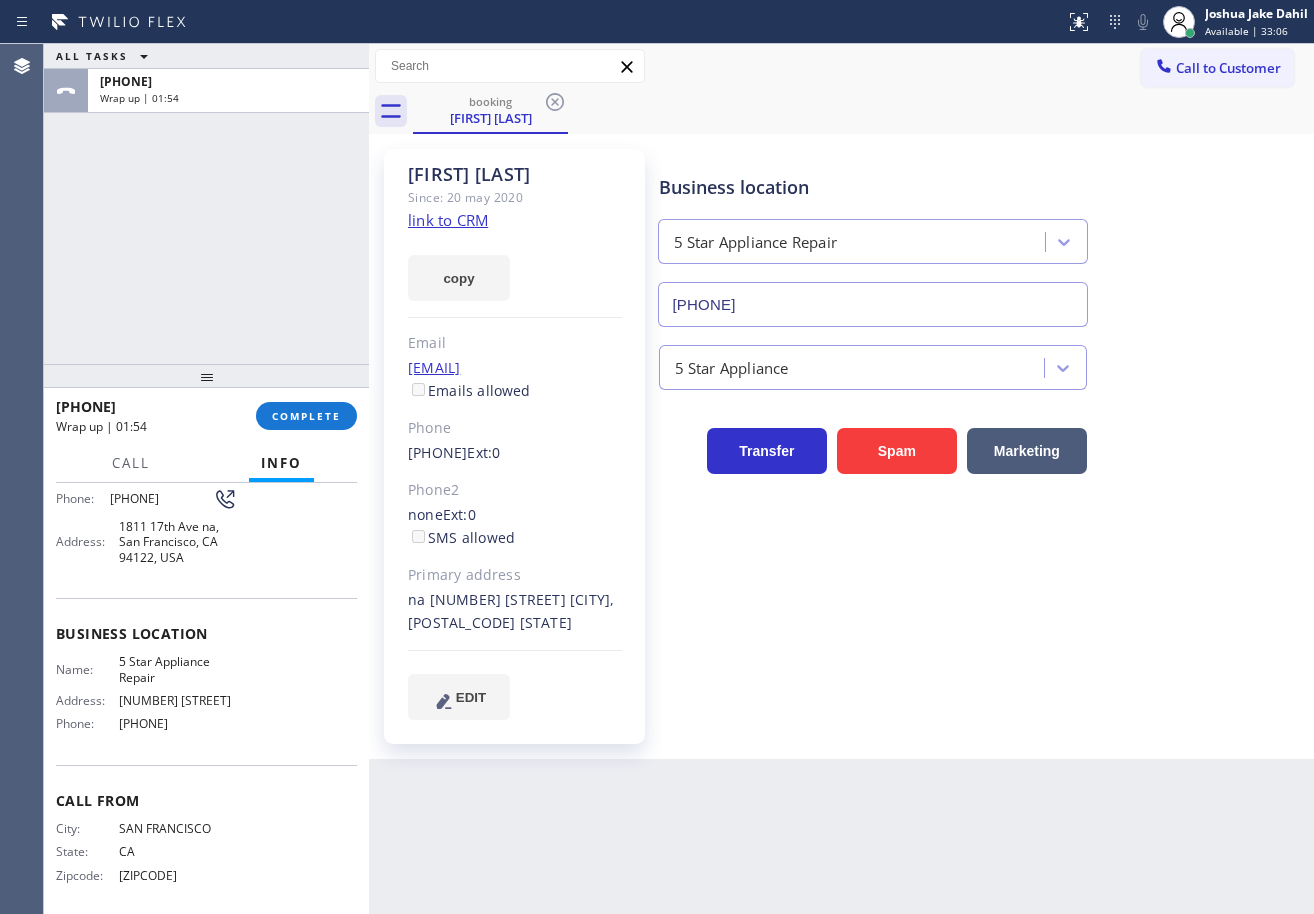 click on "ALL TASKS ALL TASKS ACTIVE TASKS TASKS IN WRAP UP +1[PHONE] Wrap up | 01:54" at bounding box center [206, 204] 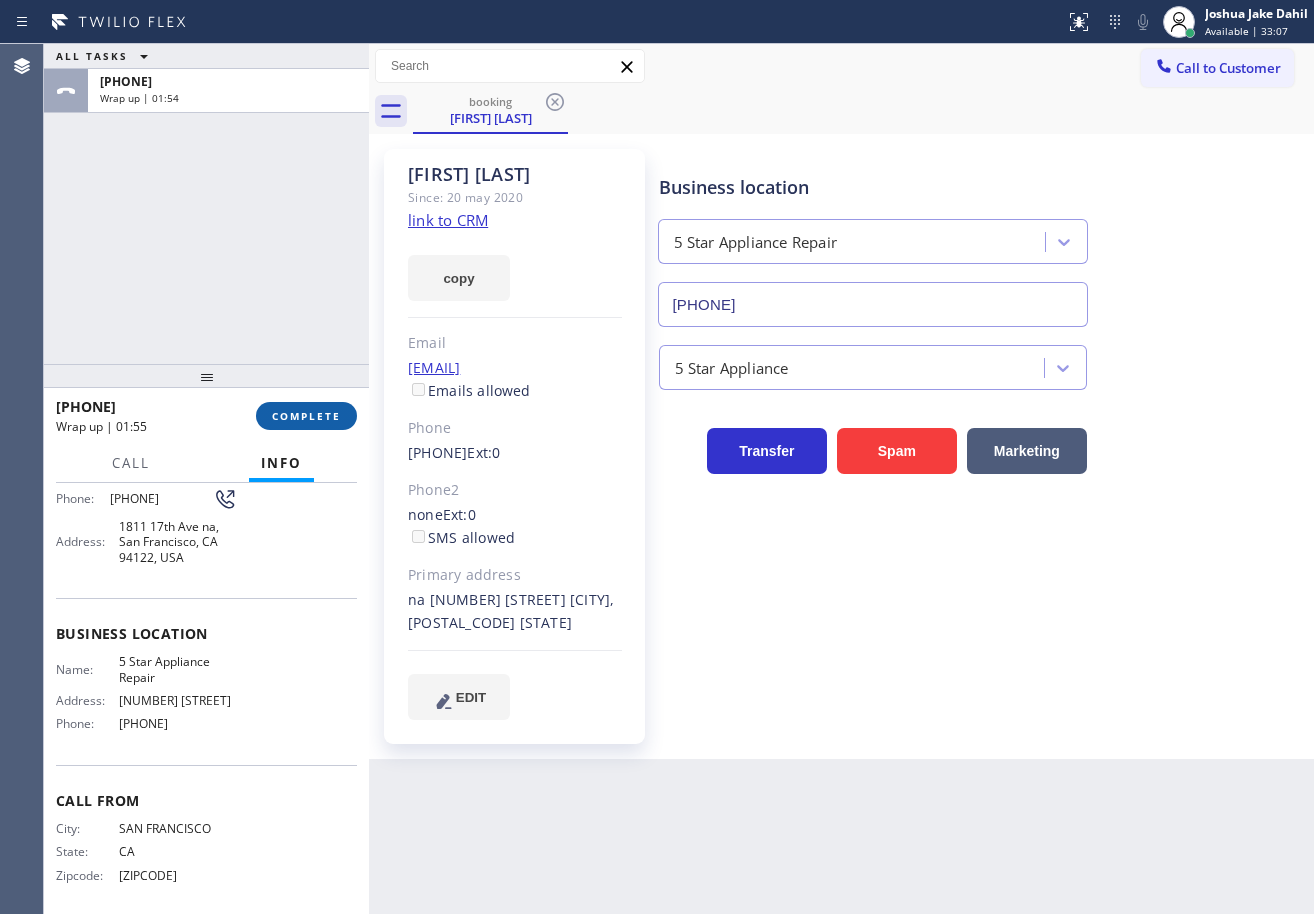 click on "COMPLETE" at bounding box center [306, 416] 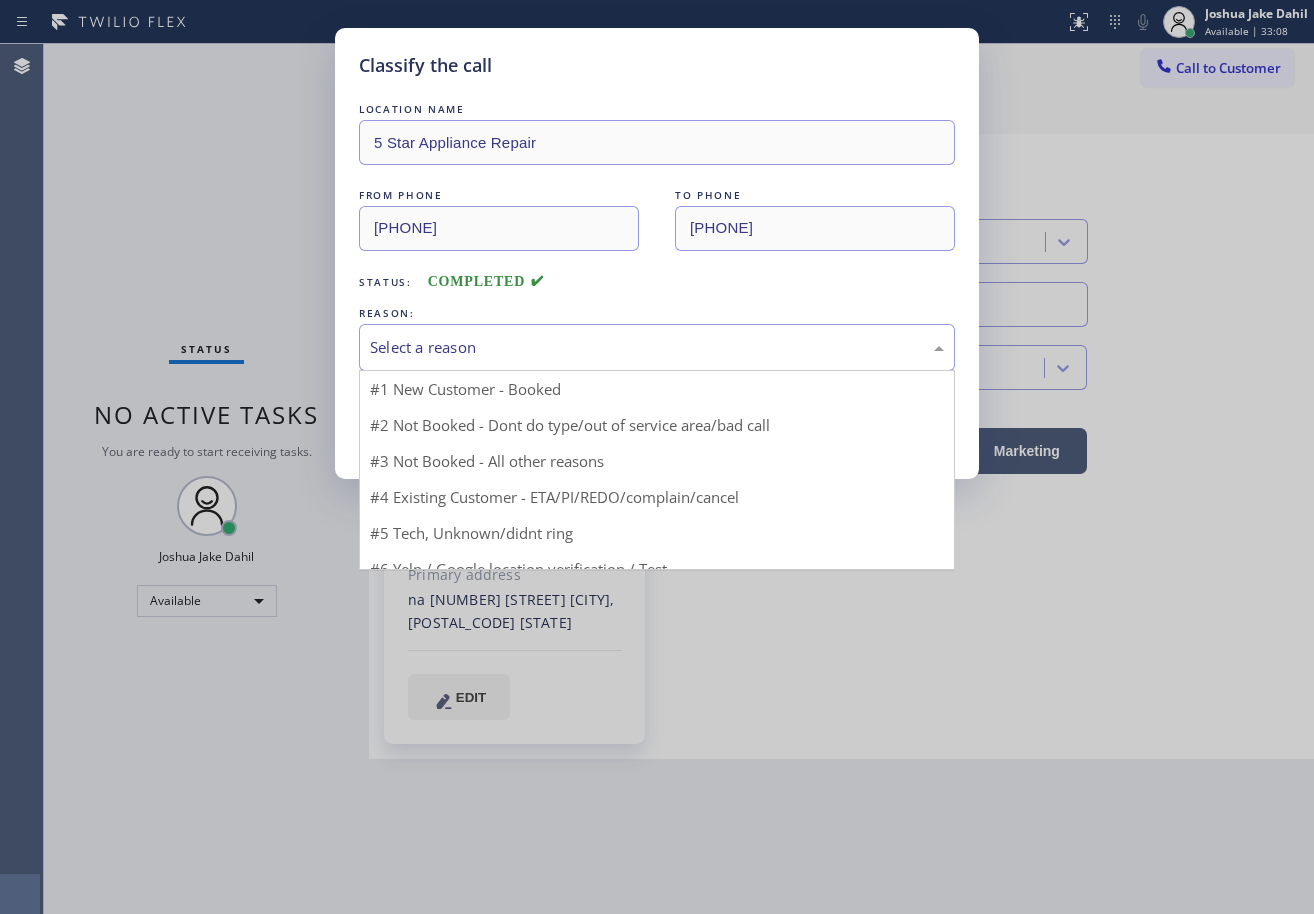 click on "Select a reason" at bounding box center (657, 347) 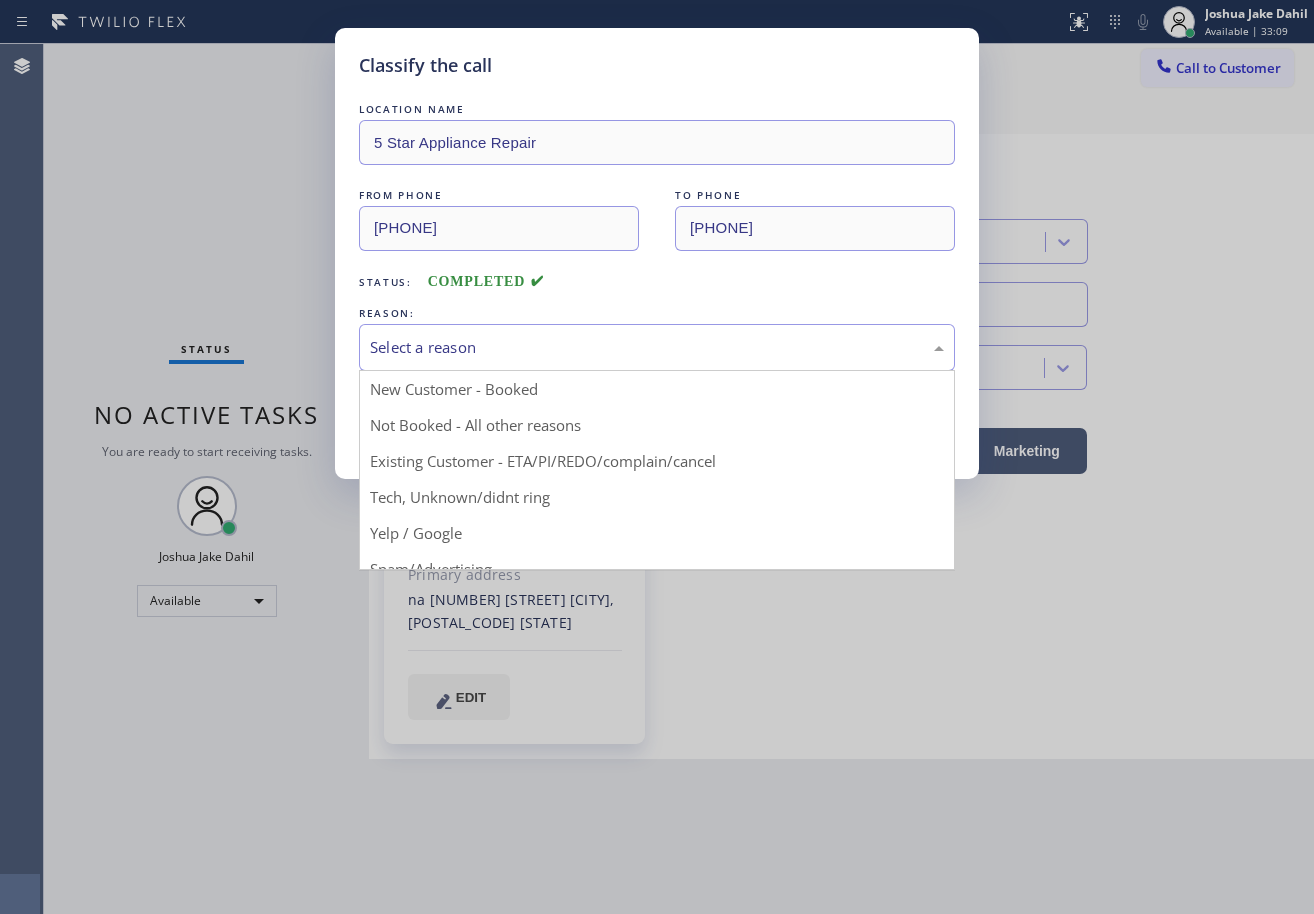 drag, startPoint x: 470, startPoint y: 459, endPoint x: 420, endPoint y: 434, distance: 55.9017 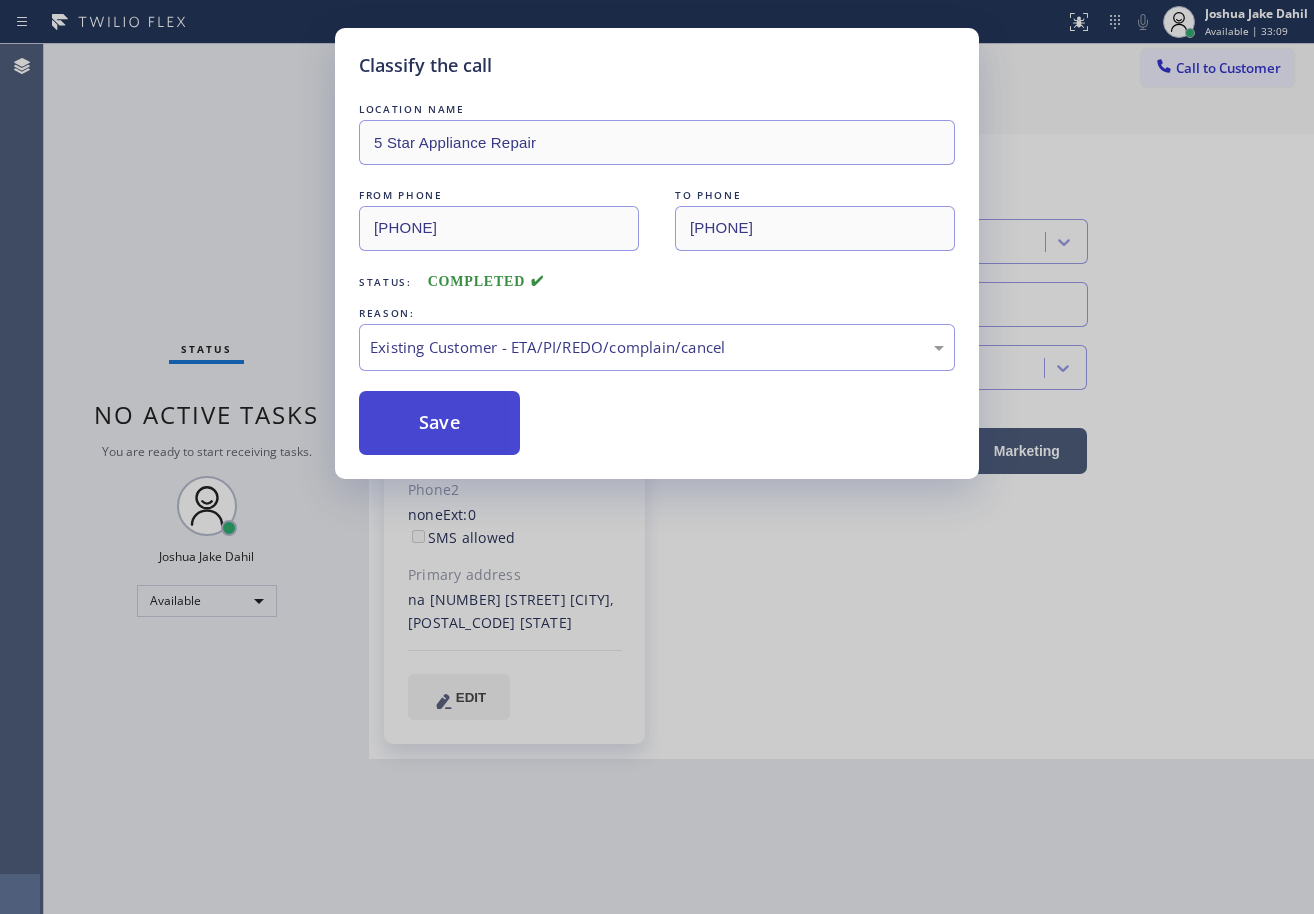 click on "Save" at bounding box center (439, 423) 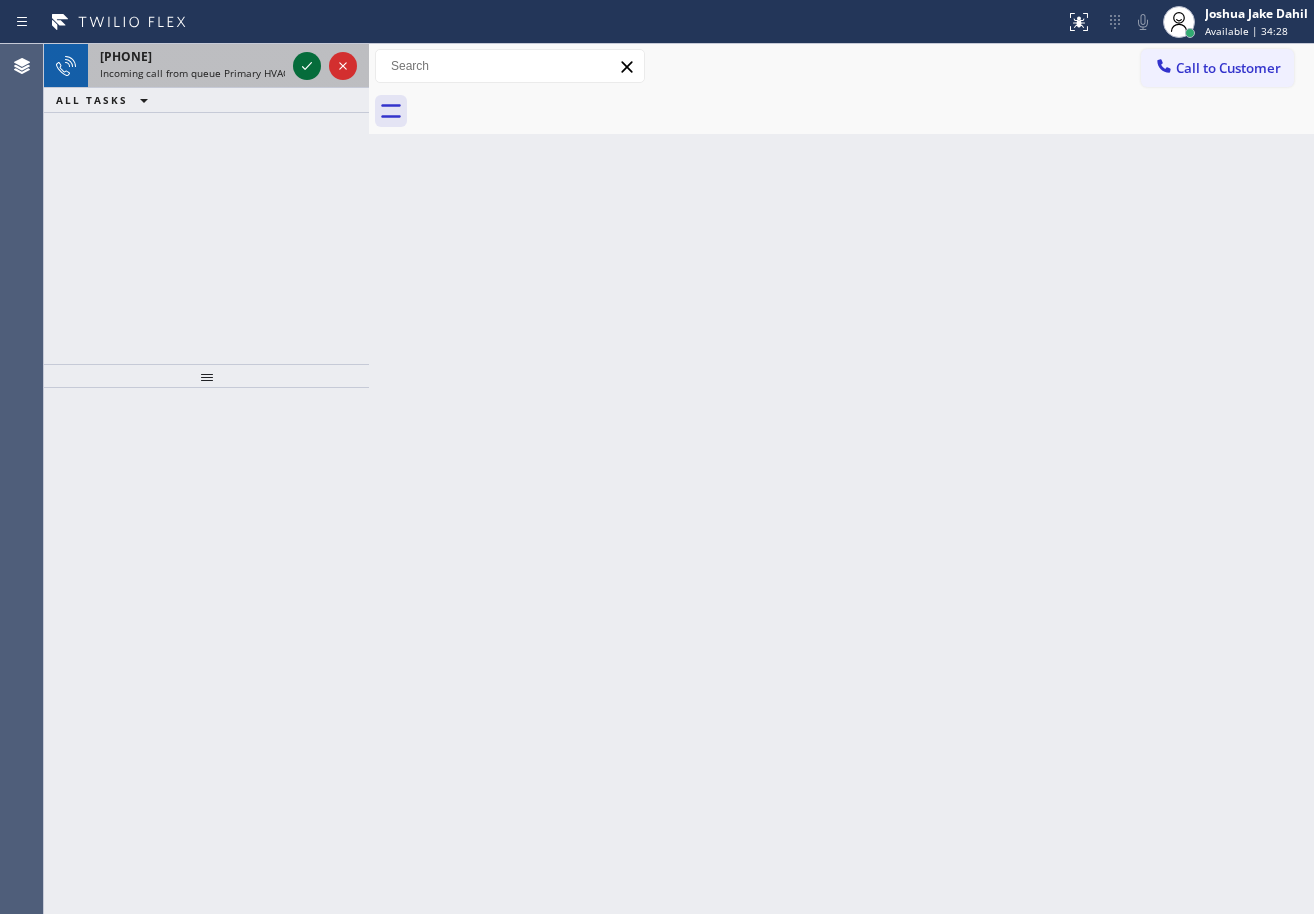 drag, startPoint x: 277, startPoint y: 59, endPoint x: 302, endPoint y: 57, distance: 25.079872 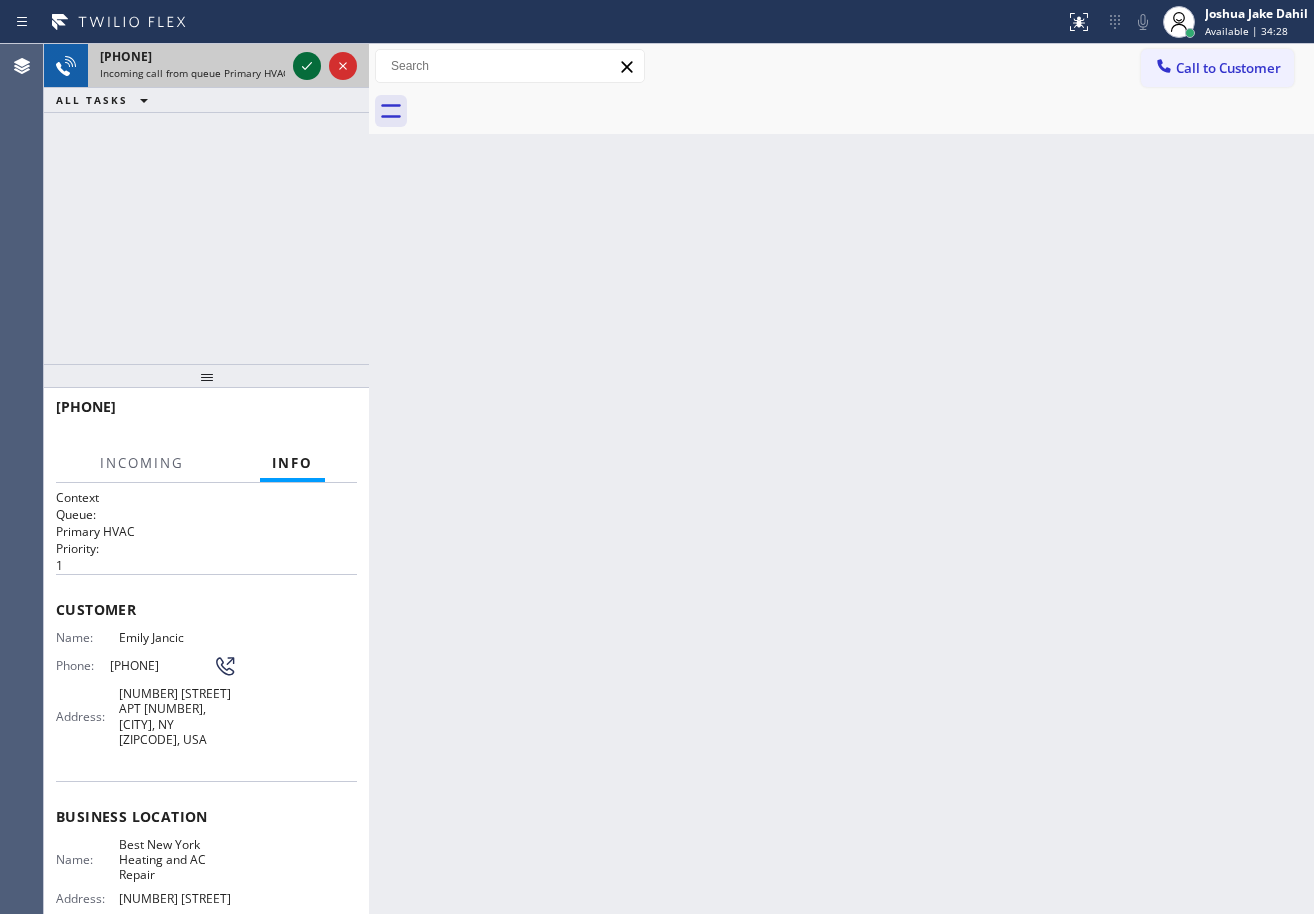 click 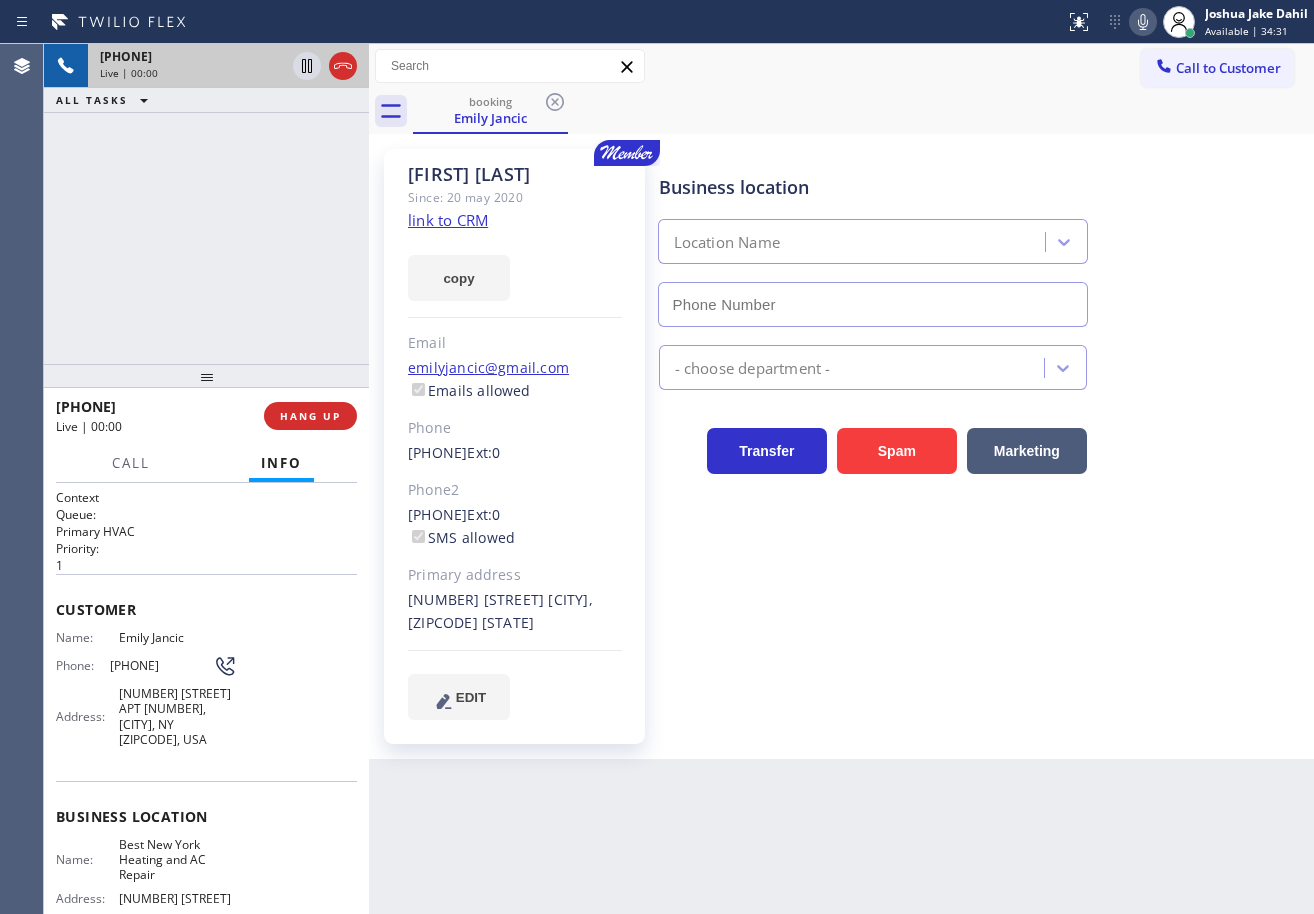 type on "[PHONE]" 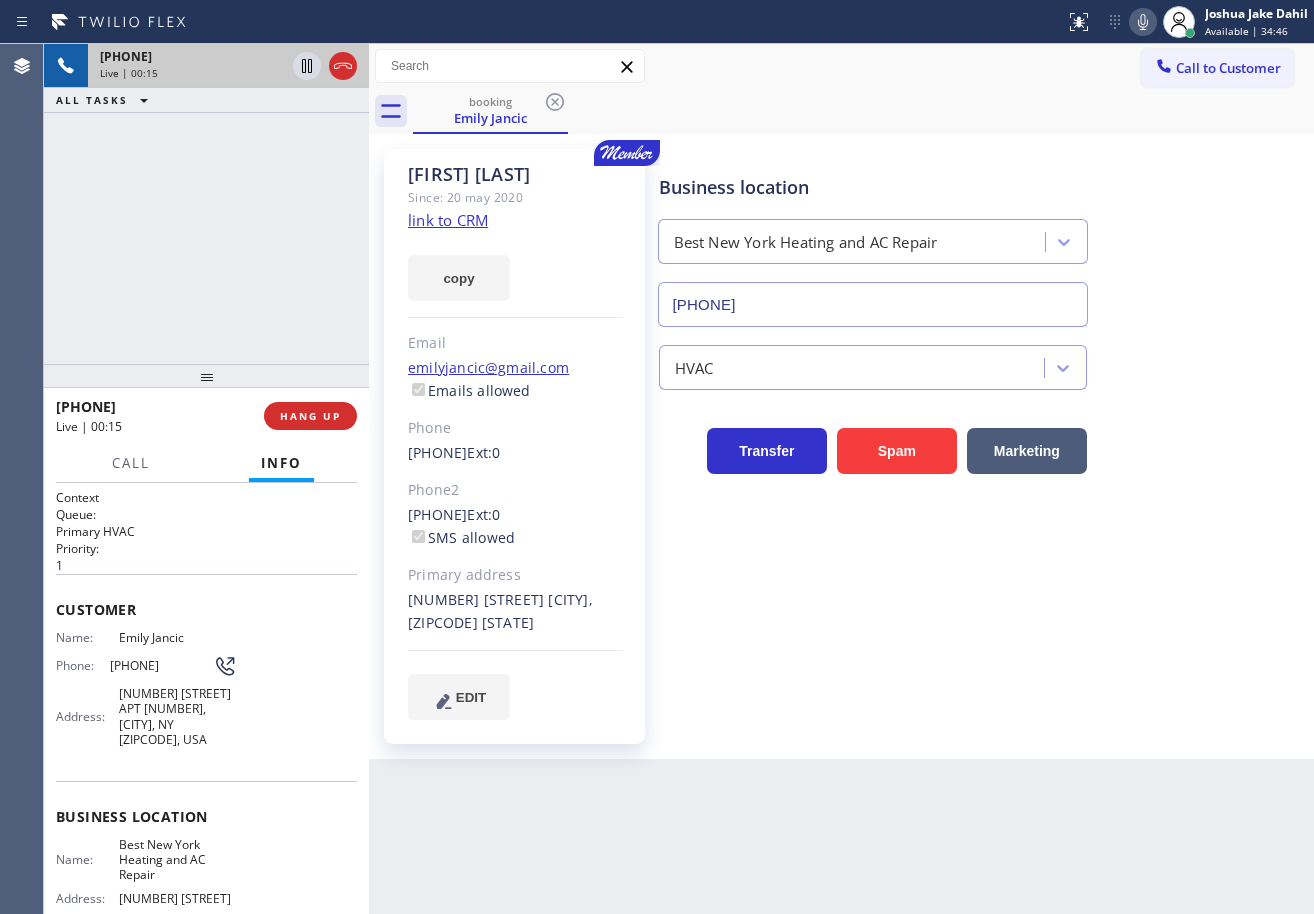 click on "link to CRM" at bounding box center [448, 220] 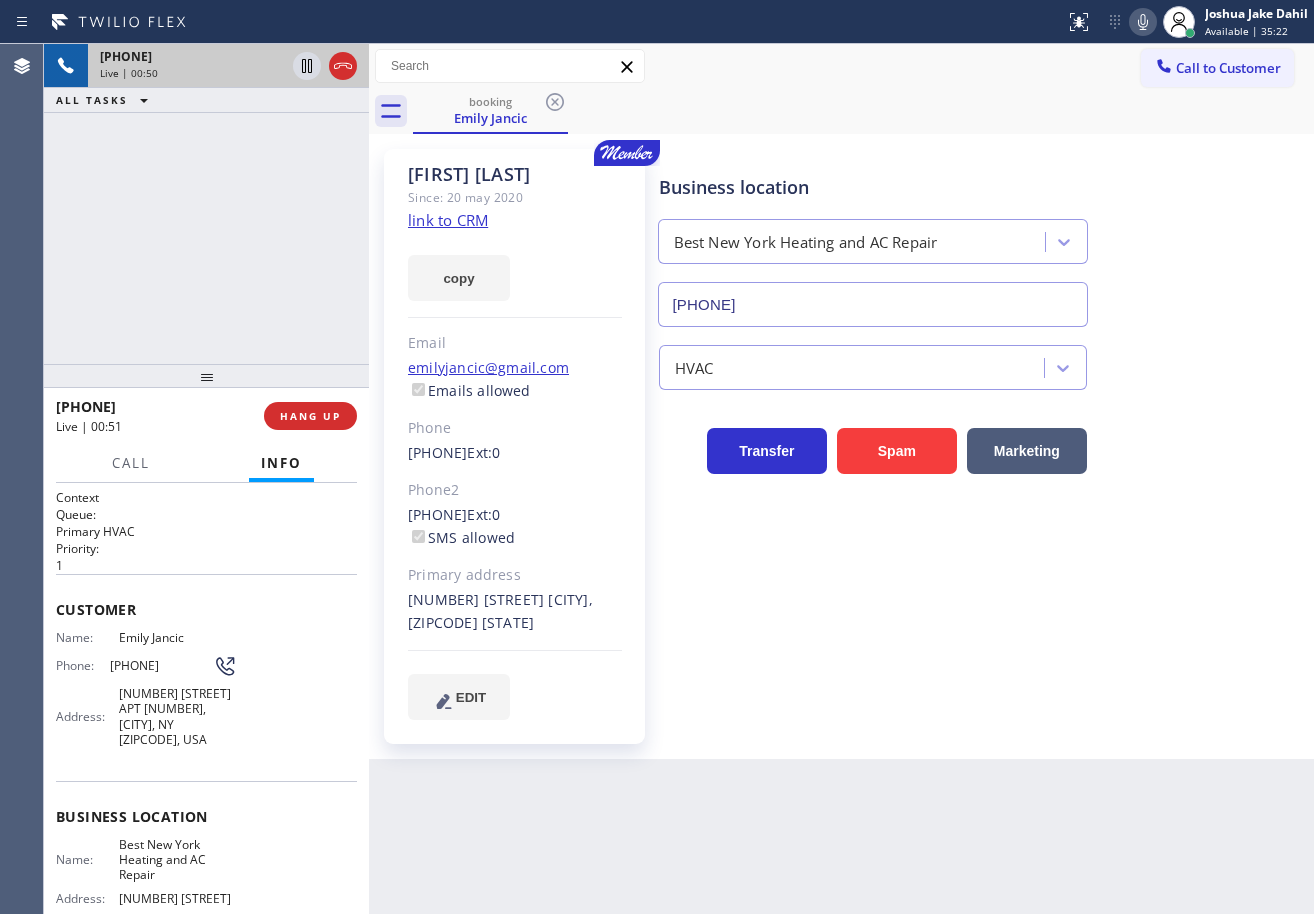 click on "[PHONE] Live | 00:50 ALL TASKS ALL TASKS ACTIVE TASKS TASKS IN WRAP UP" at bounding box center (206, 204) 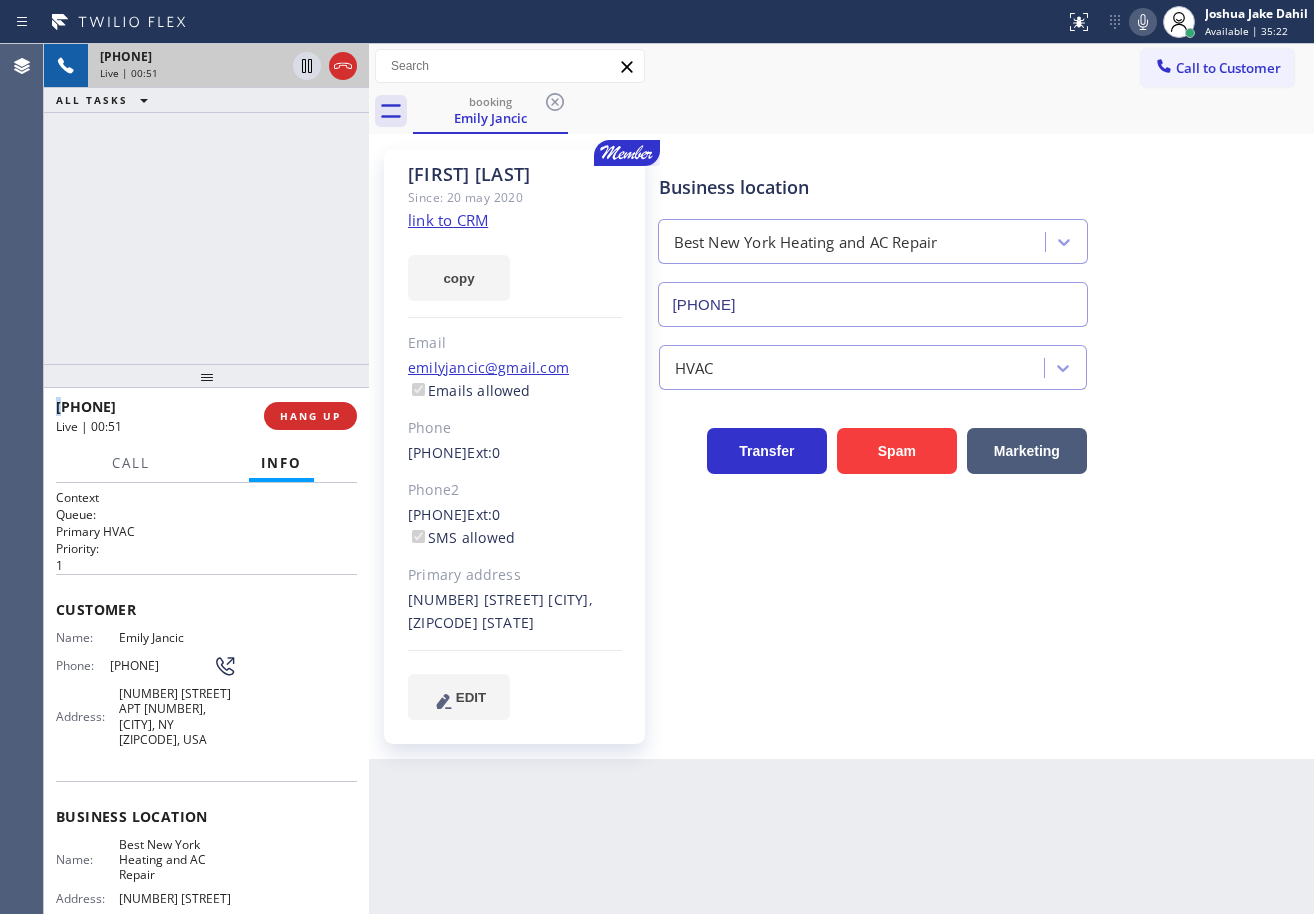 click on "[PHONE] Live | 00:51 ALL TASKS ALL TASKS ACTIVE TASKS TASKS IN WRAP UP" at bounding box center (206, 204) 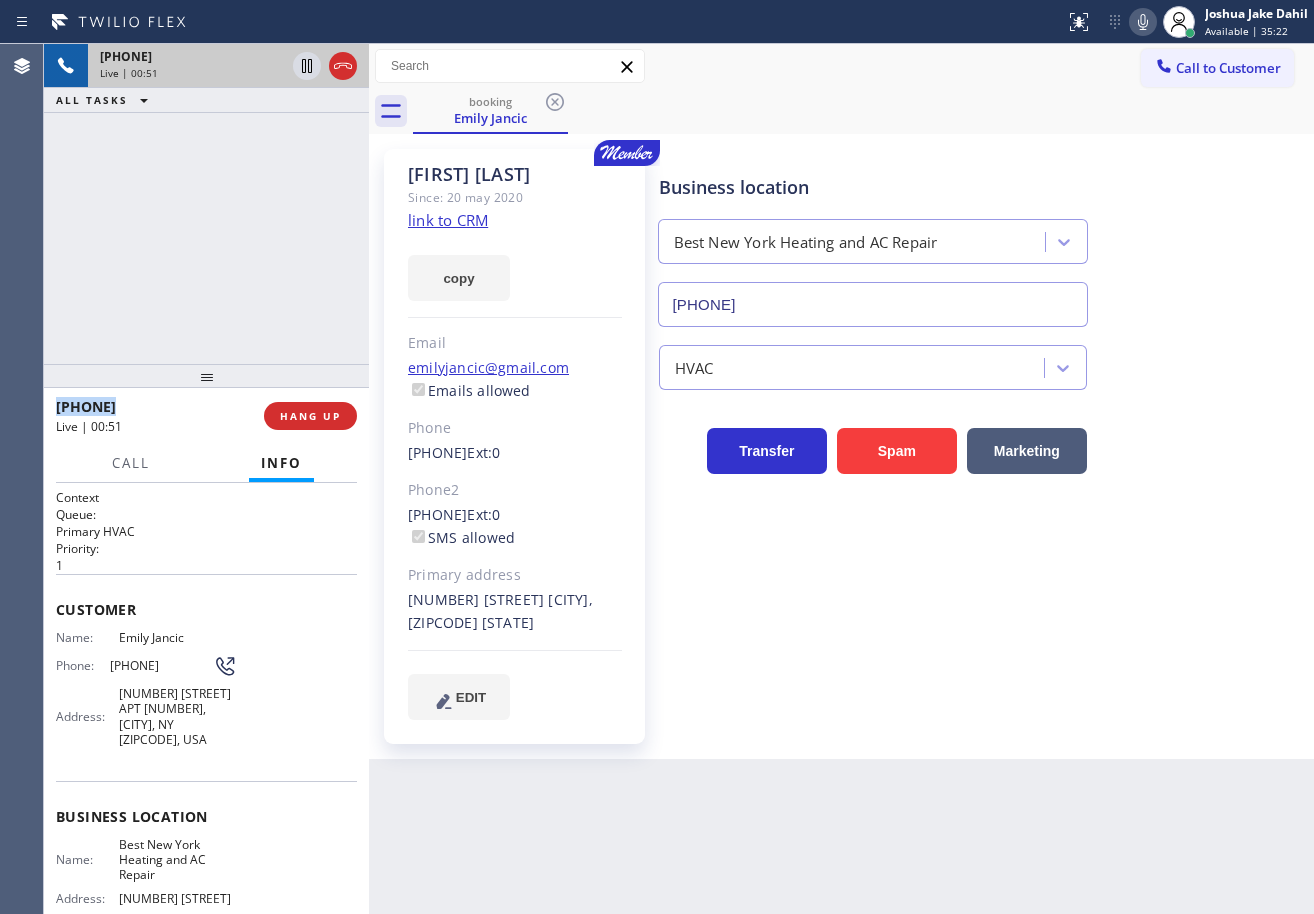 click on "[PHONE] Live | 00:51 ALL TASKS ALL TASKS ACTIVE TASKS TASKS IN WRAP UP" at bounding box center (206, 204) 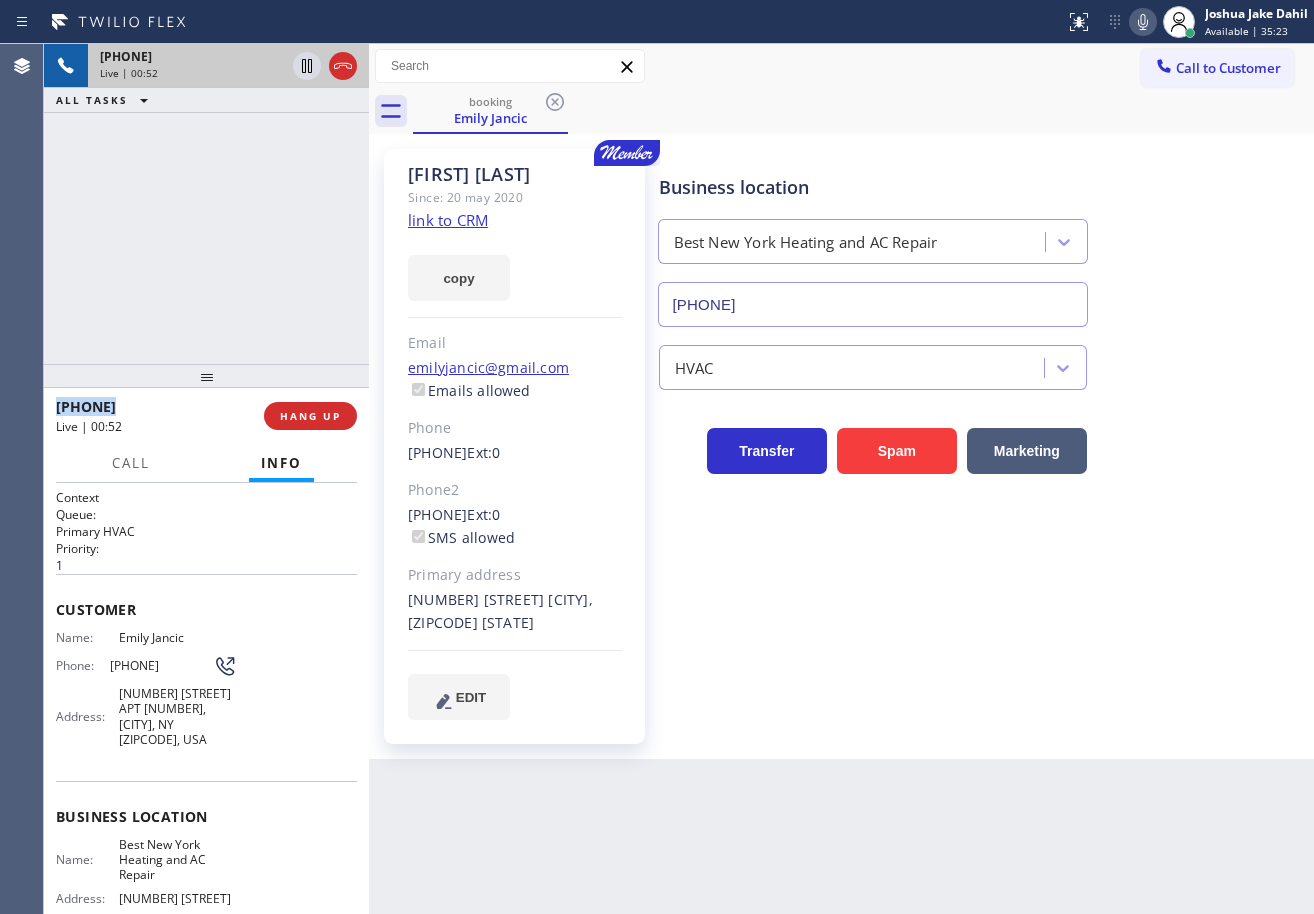 click on "+1[PHONE] Live | 00:52 ALL TASKS ALL TASKS ACTIVE TASKS TASKS IN WRAP UP" at bounding box center [206, 204] 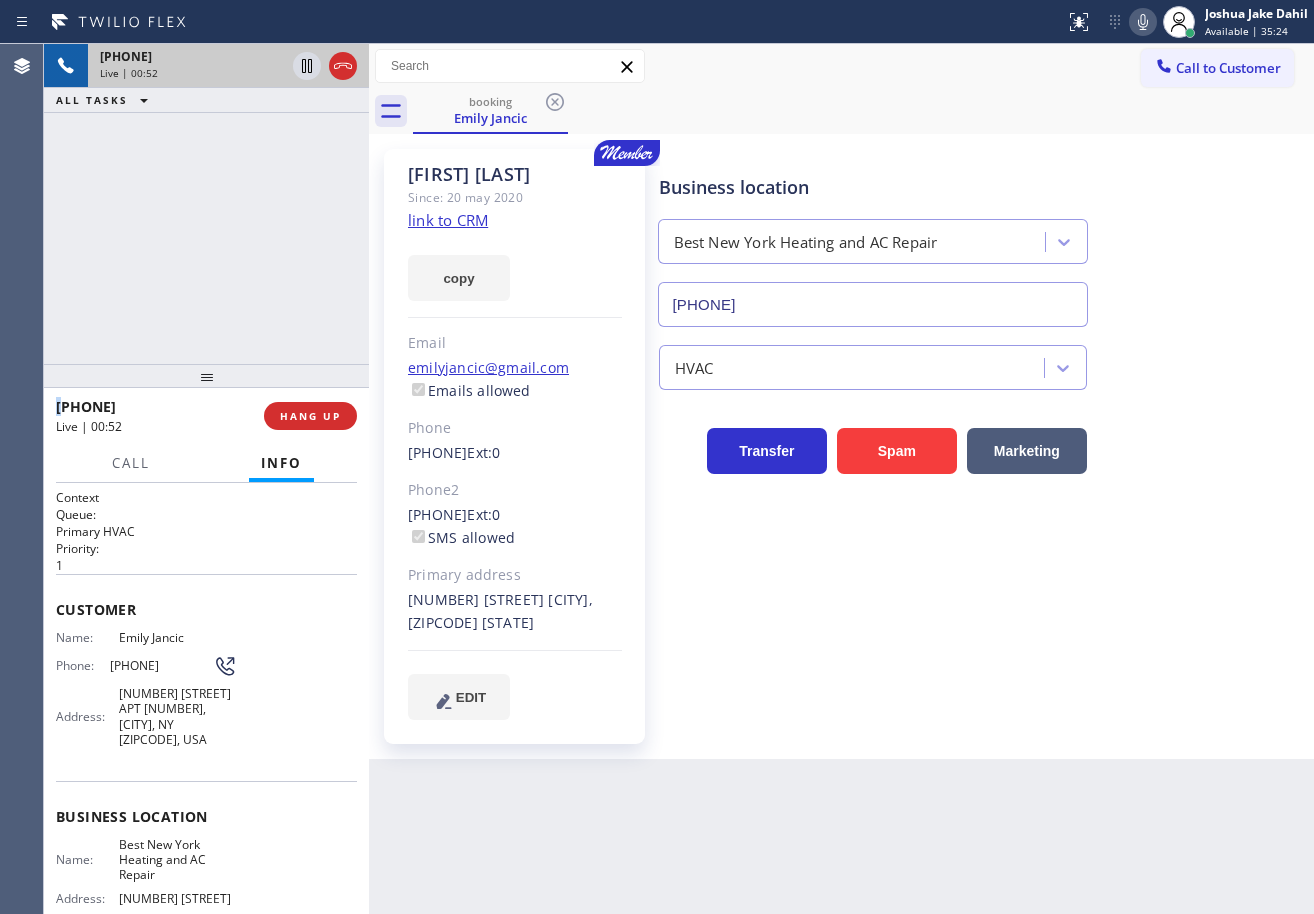 click on "+1[PHONE] Live | 00:52 ALL TASKS ALL TASKS ACTIVE TASKS TASKS IN WRAP UP" at bounding box center (206, 204) 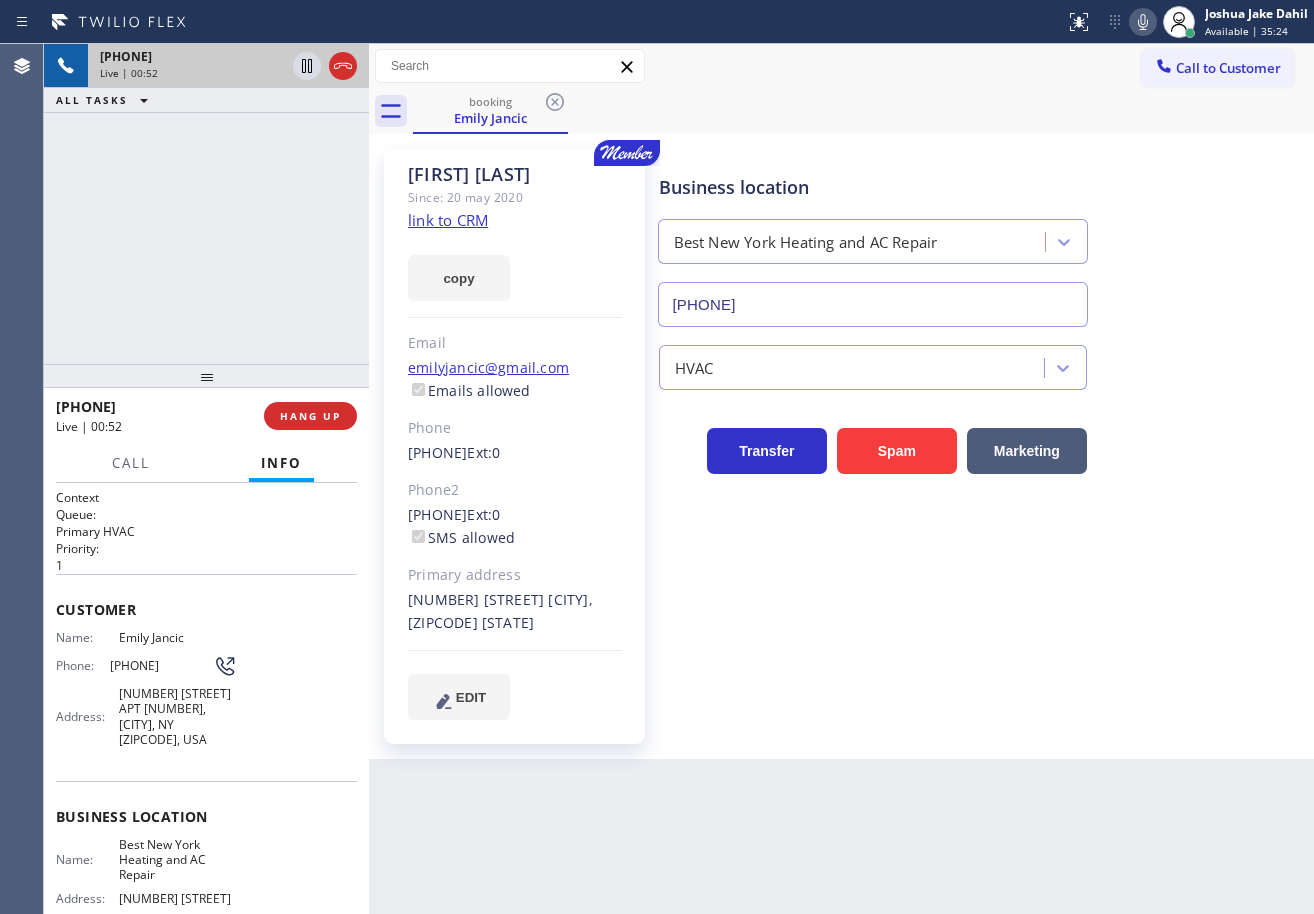 click on "+1[PHONE] Live | 00:52 ALL TASKS ALL TASKS ACTIVE TASKS TASKS IN WRAP UP" at bounding box center [206, 204] 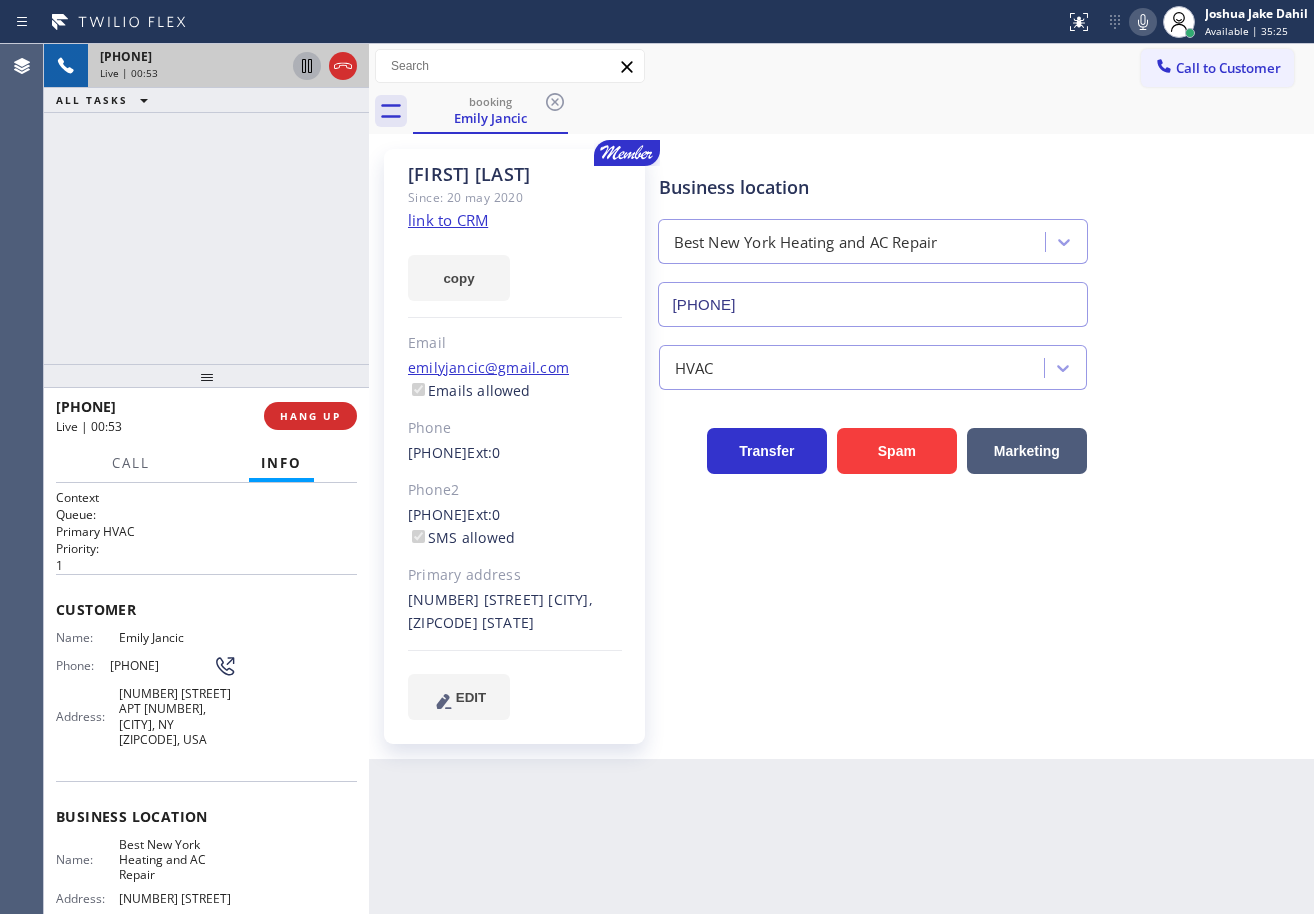 click 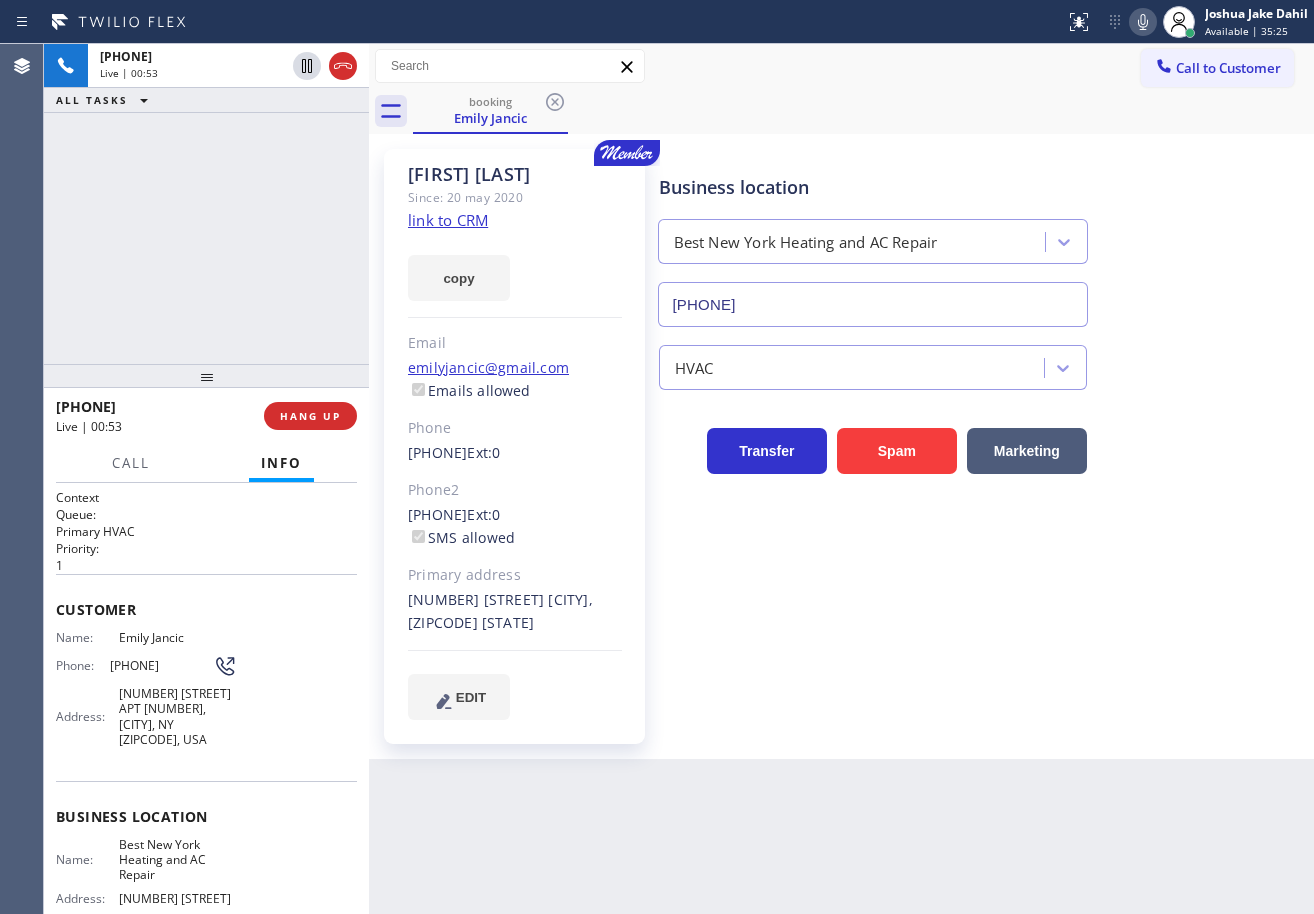 click on "[PHONE] Live | 00:53 ALL TASKS ALL TASKS ACTIVE TASKS TASKS IN WRAP UP" at bounding box center (206, 204) 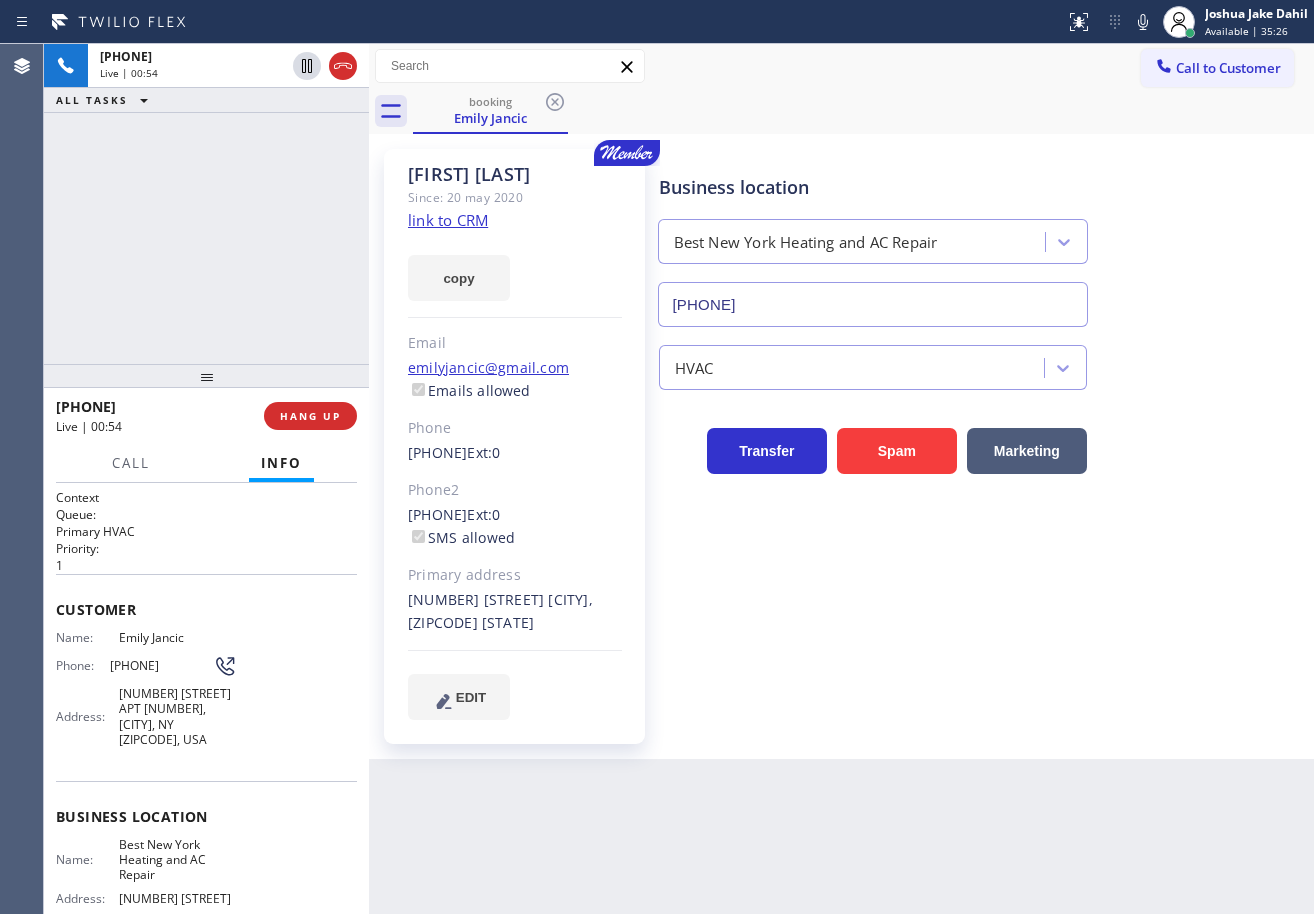 drag, startPoint x: 1140, startPoint y: 24, endPoint x: 1055, endPoint y: 53, distance: 89.81091 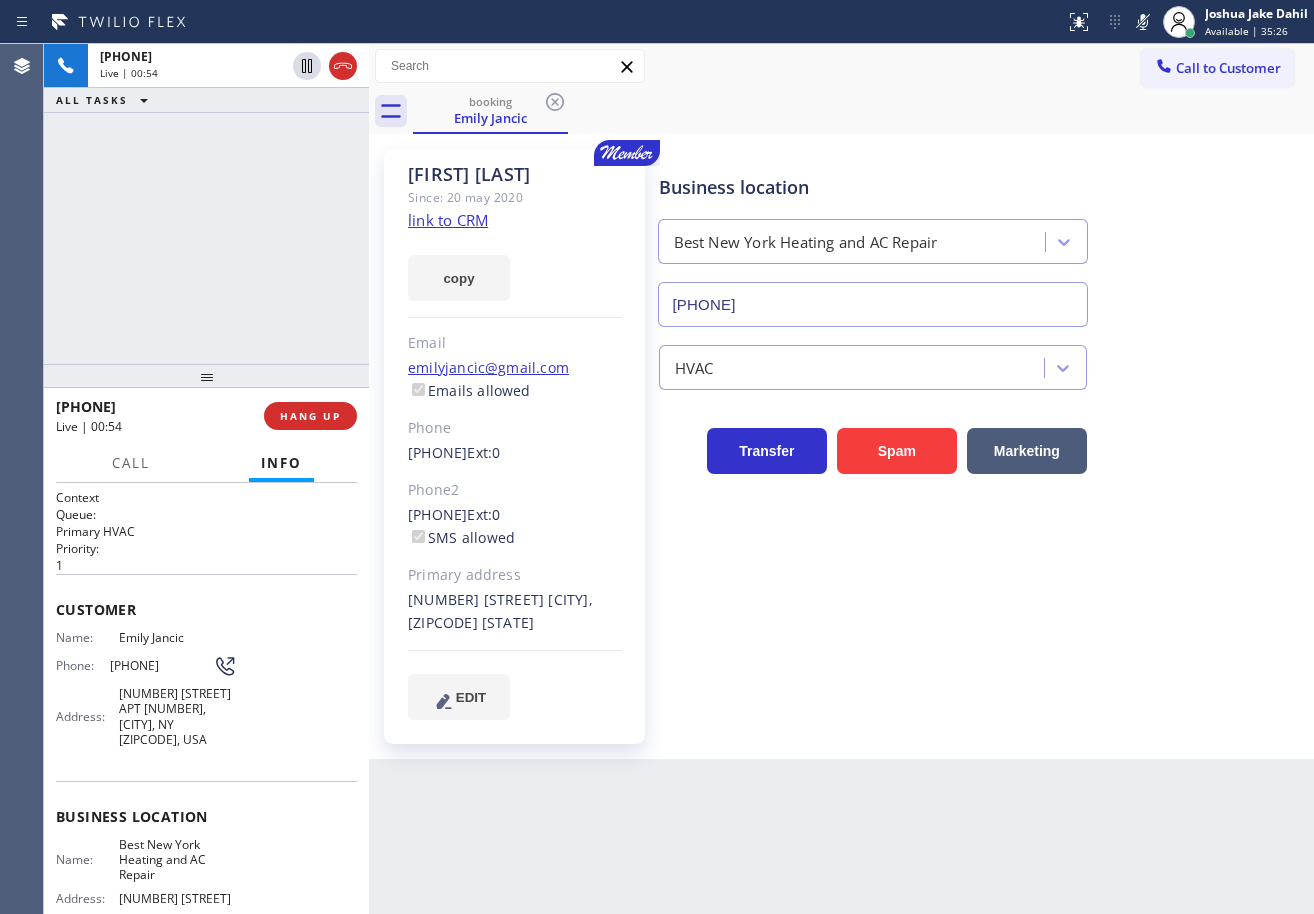 drag, startPoint x: 1001, startPoint y: 58, endPoint x: 713, endPoint y: 5, distance: 292.83612 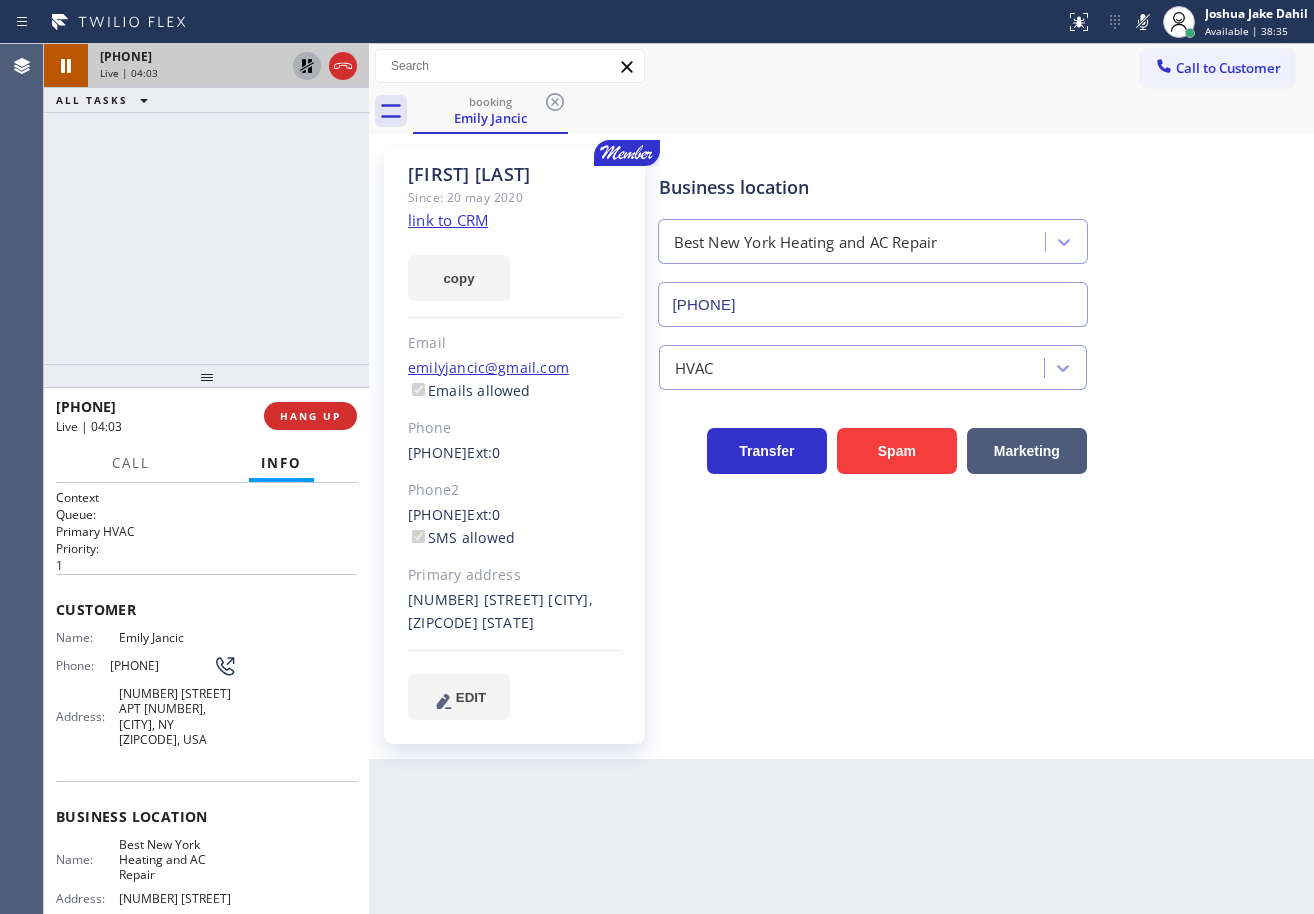 click 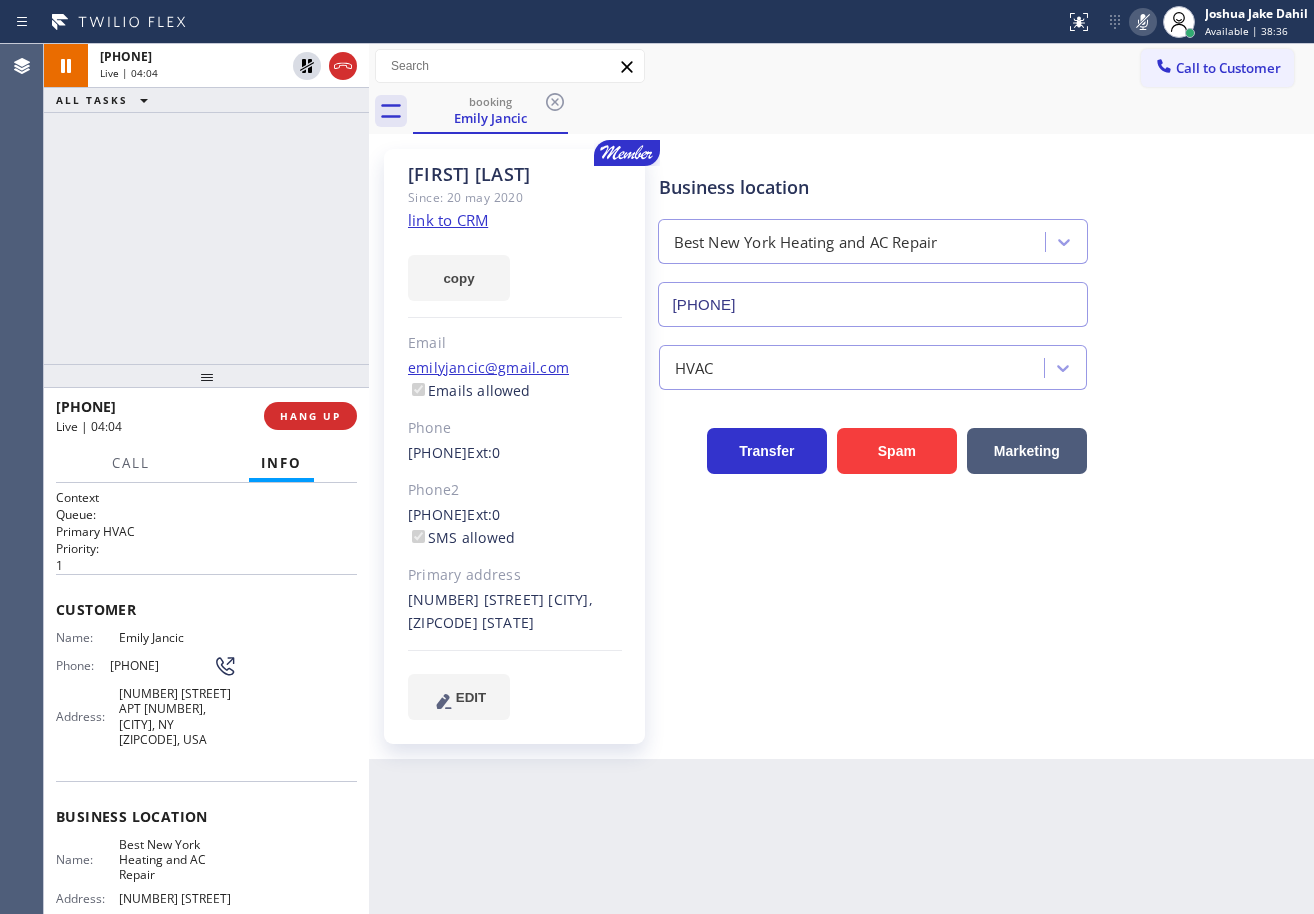 click 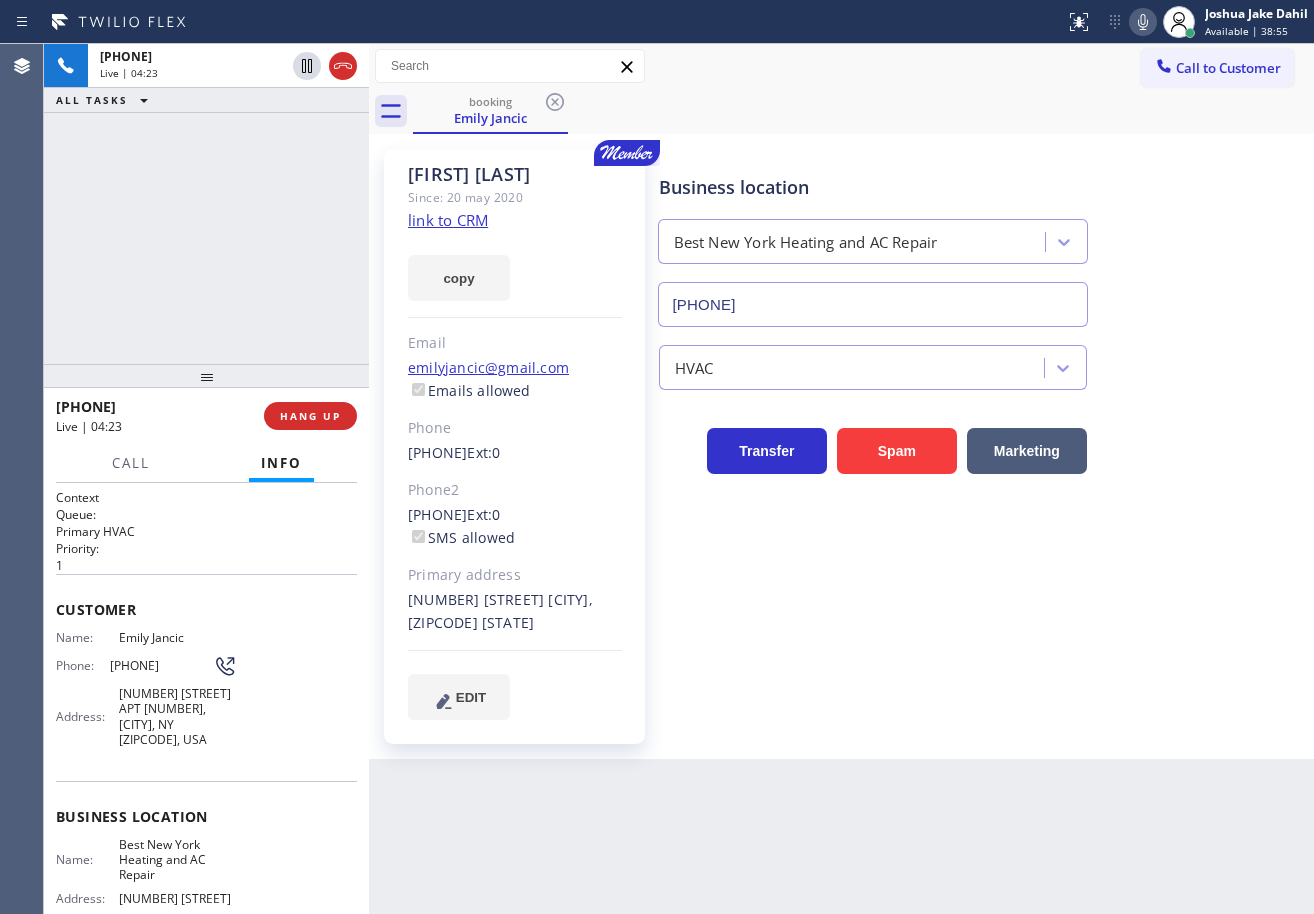 click on "[PHONE] Live | 04:23 ALL TASKS ALL TASKS ACTIVE TASKS TASKS IN WRAP UP" at bounding box center (206, 204) 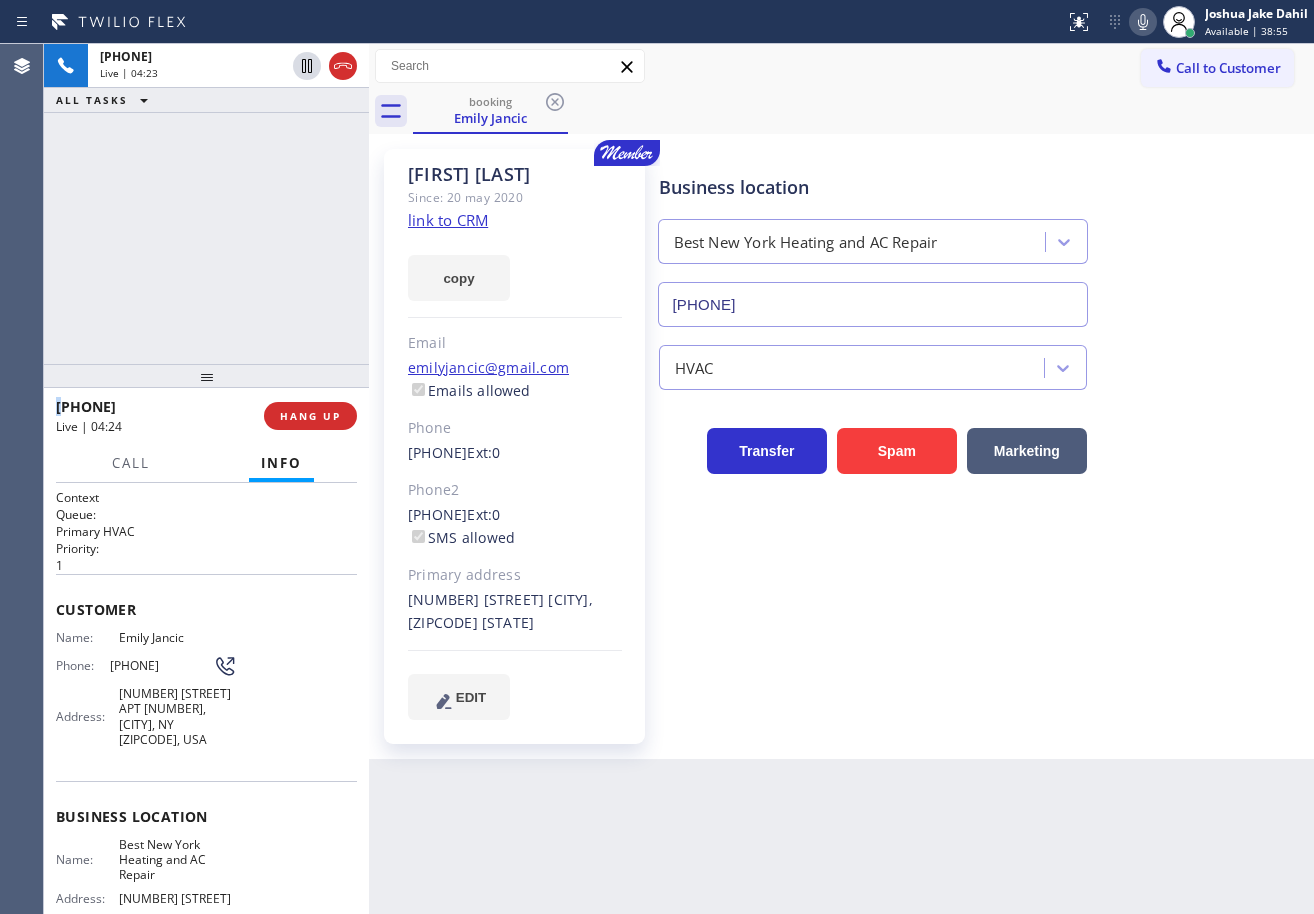 click on "[PHONE] Live | 04:23 ALL TASKS ALL TASKS ACTIVE TASKS TASKS IN WRAP UP" at bounding box center (206, 204) 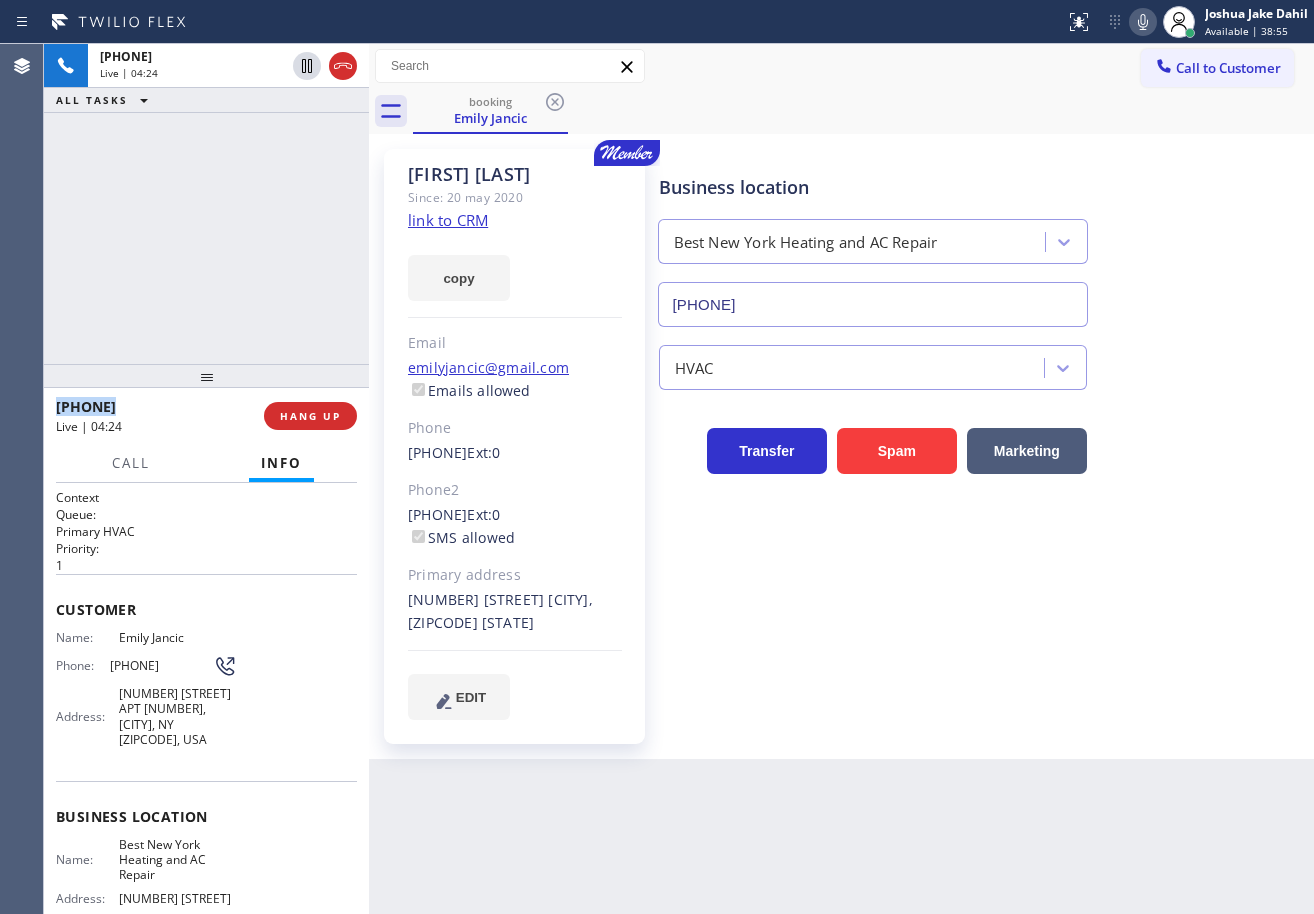 click on "+1[PHONE] Live | 04:24 ALL TASKS ALL TASKS ACTIVE TASKS TASKS IN WRAP UP" at bounding box center (206, 204) 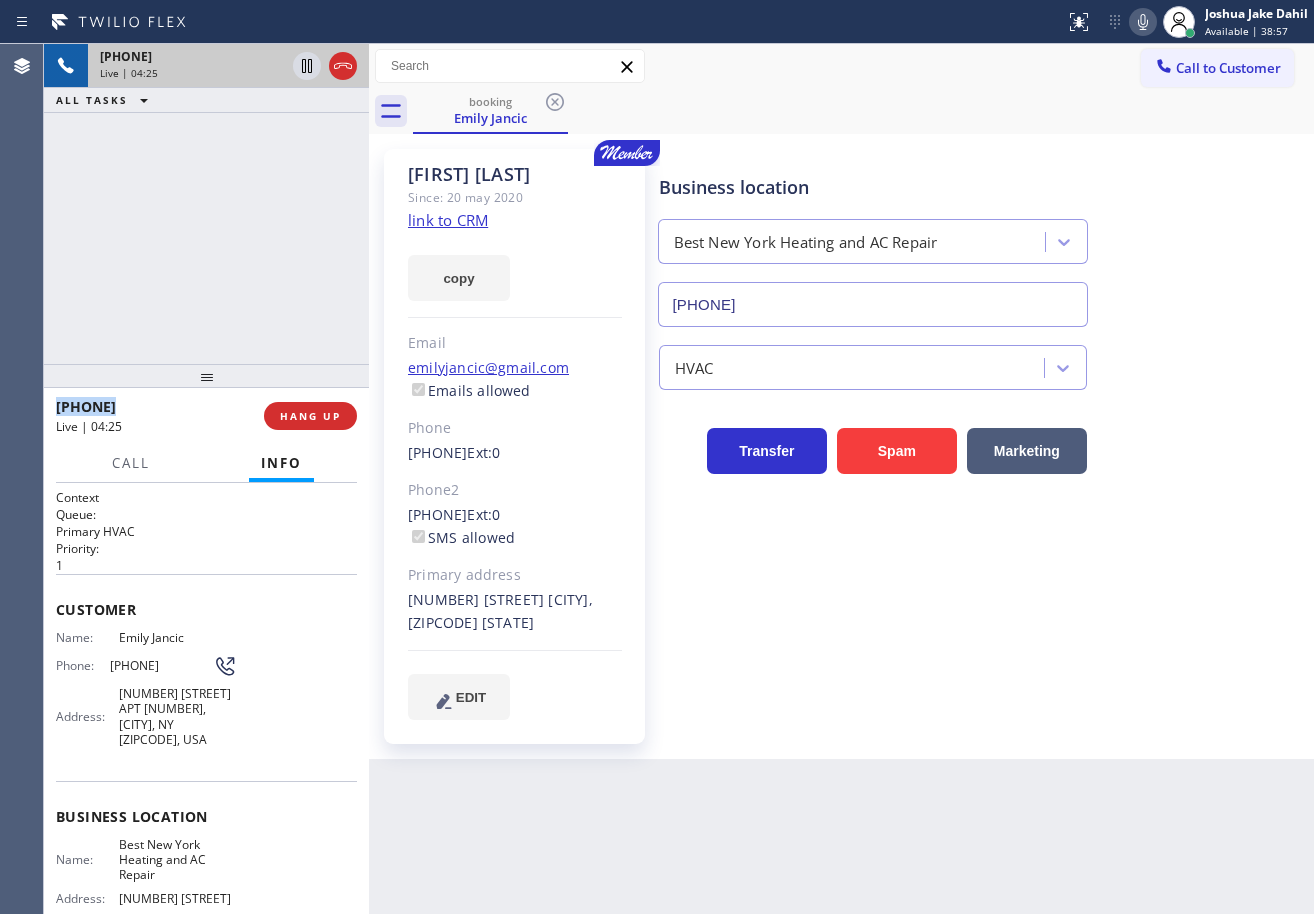 drag, startPoint x: 301, startPoint y: 64, endPoint x: 324, endPoint y: 64, distance: 23 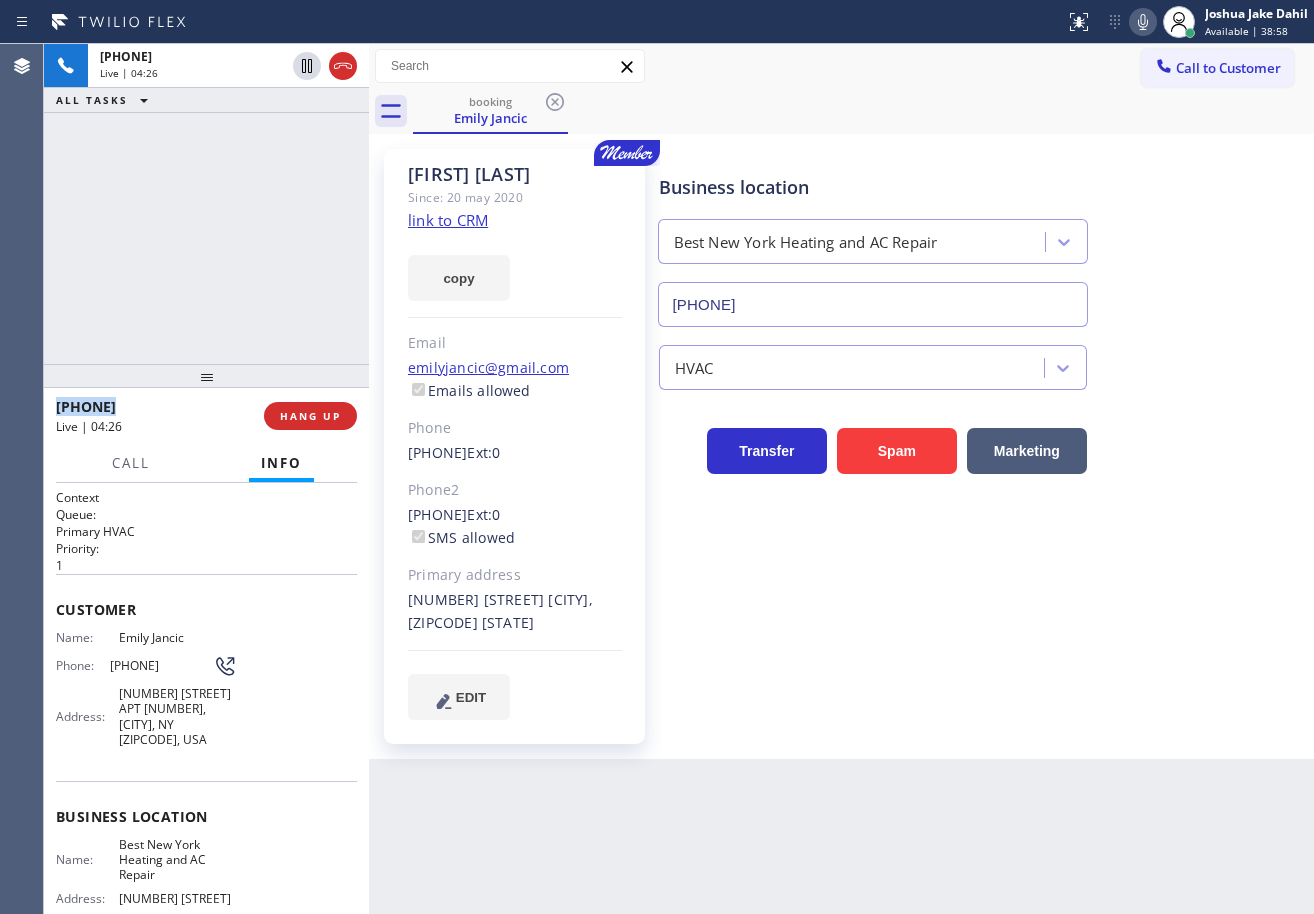 click 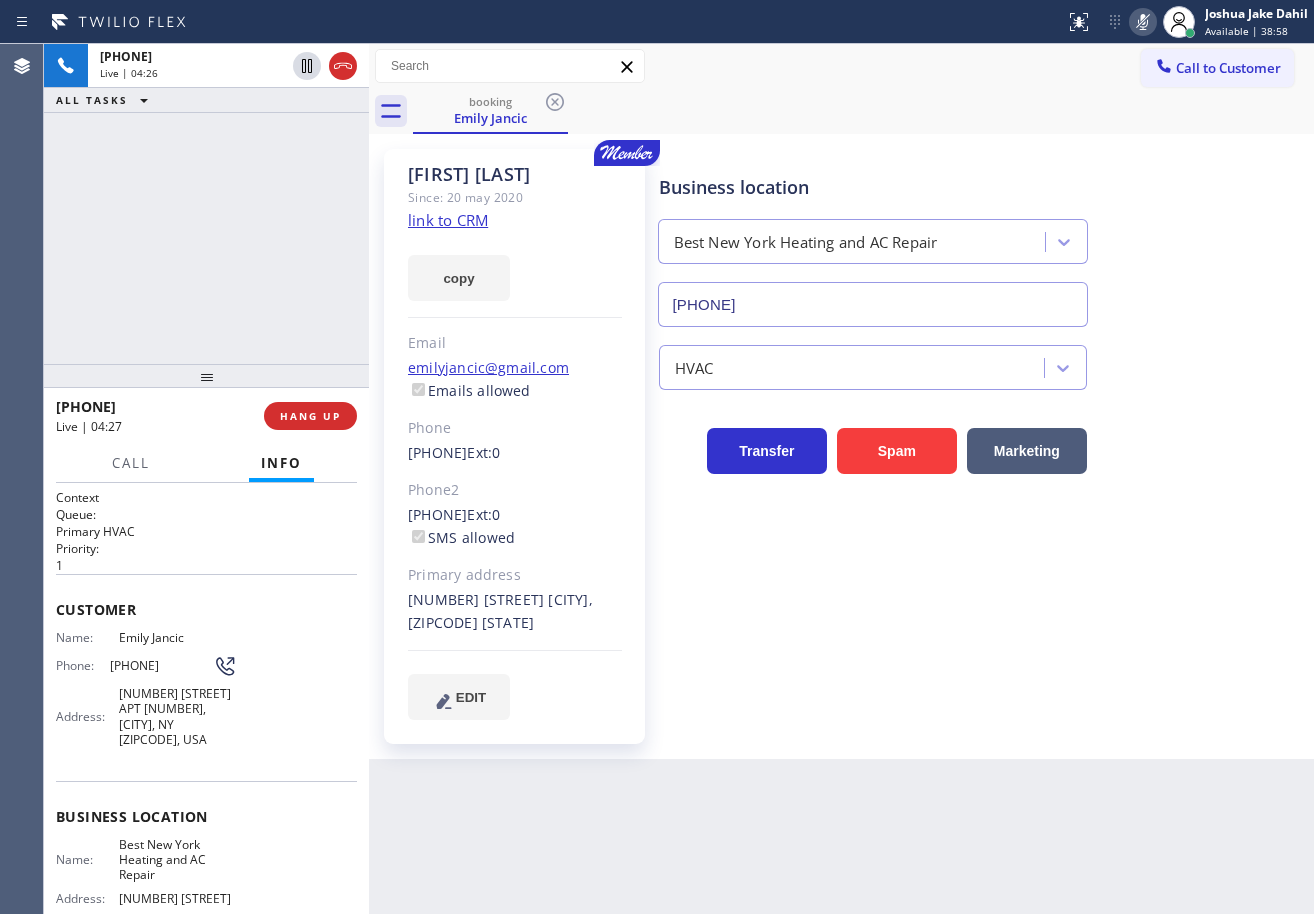 click on "Business location Best New York Heating and AC Repair [PHONE] HVAC Transfer Spam Marketing" at bounding box center (982, 434) 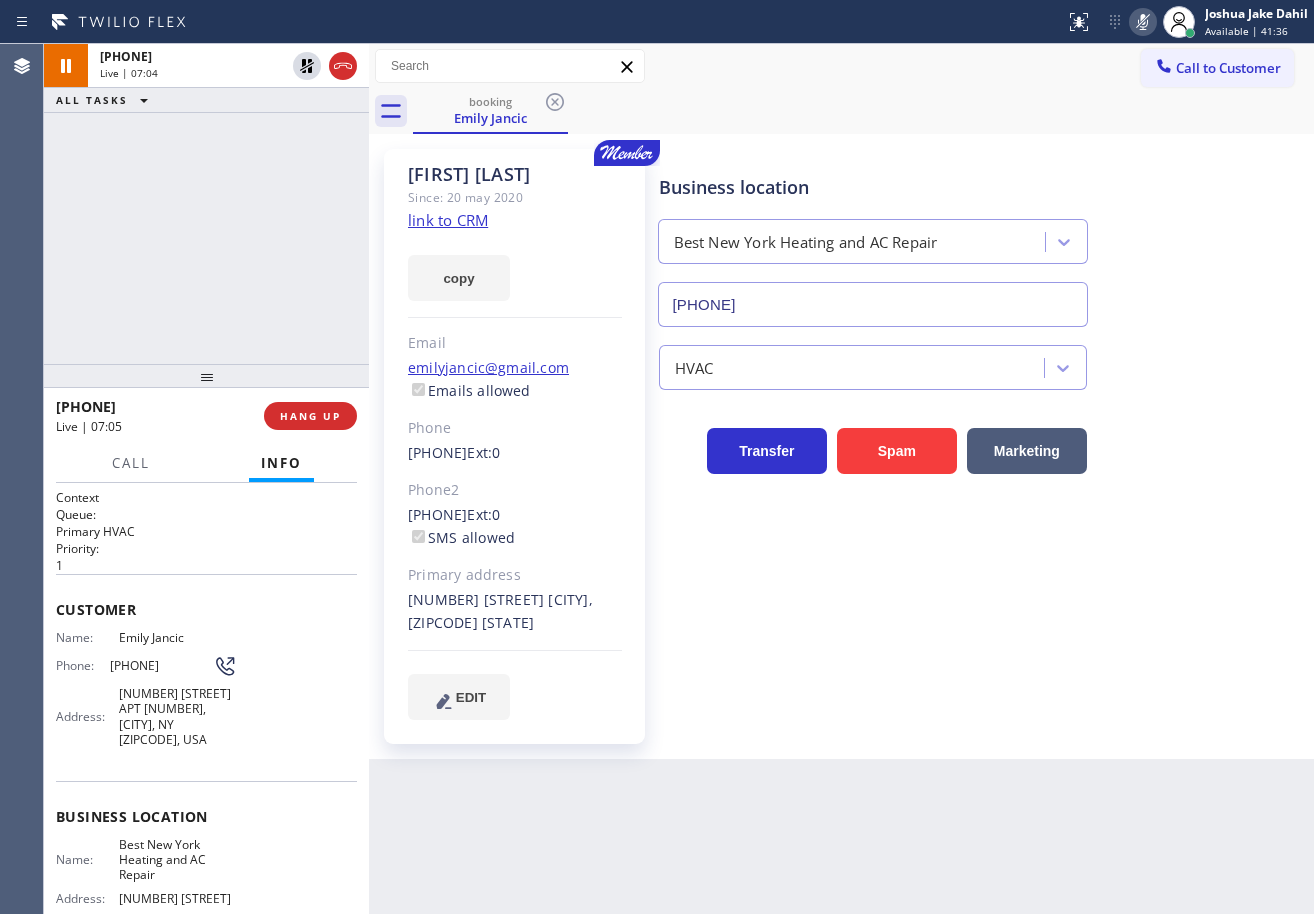 drag, startPoint x: 298, startPoint y: 66, endPoint x: 645, endPoint y: 114, distance: 350.30417 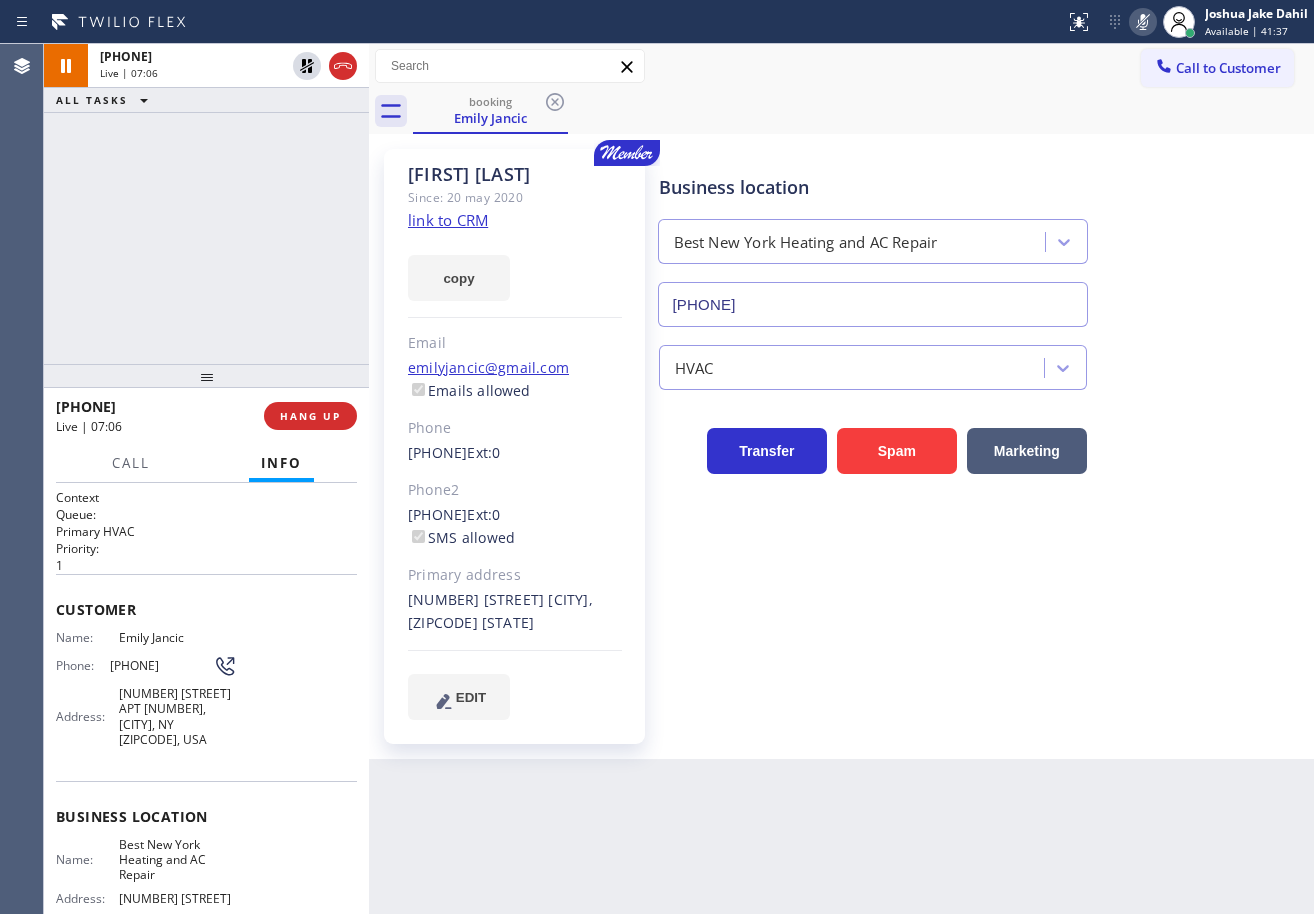 click 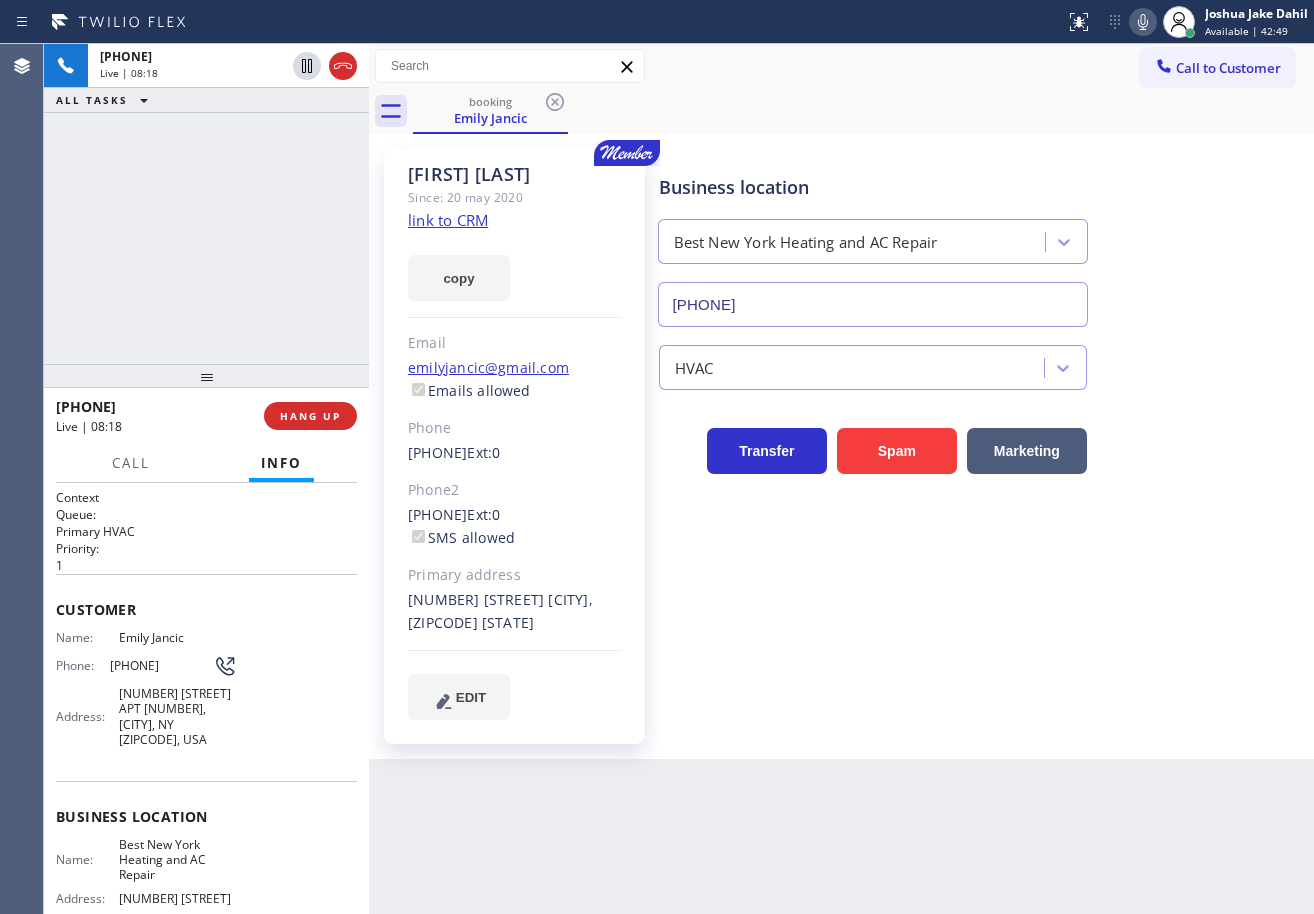 click 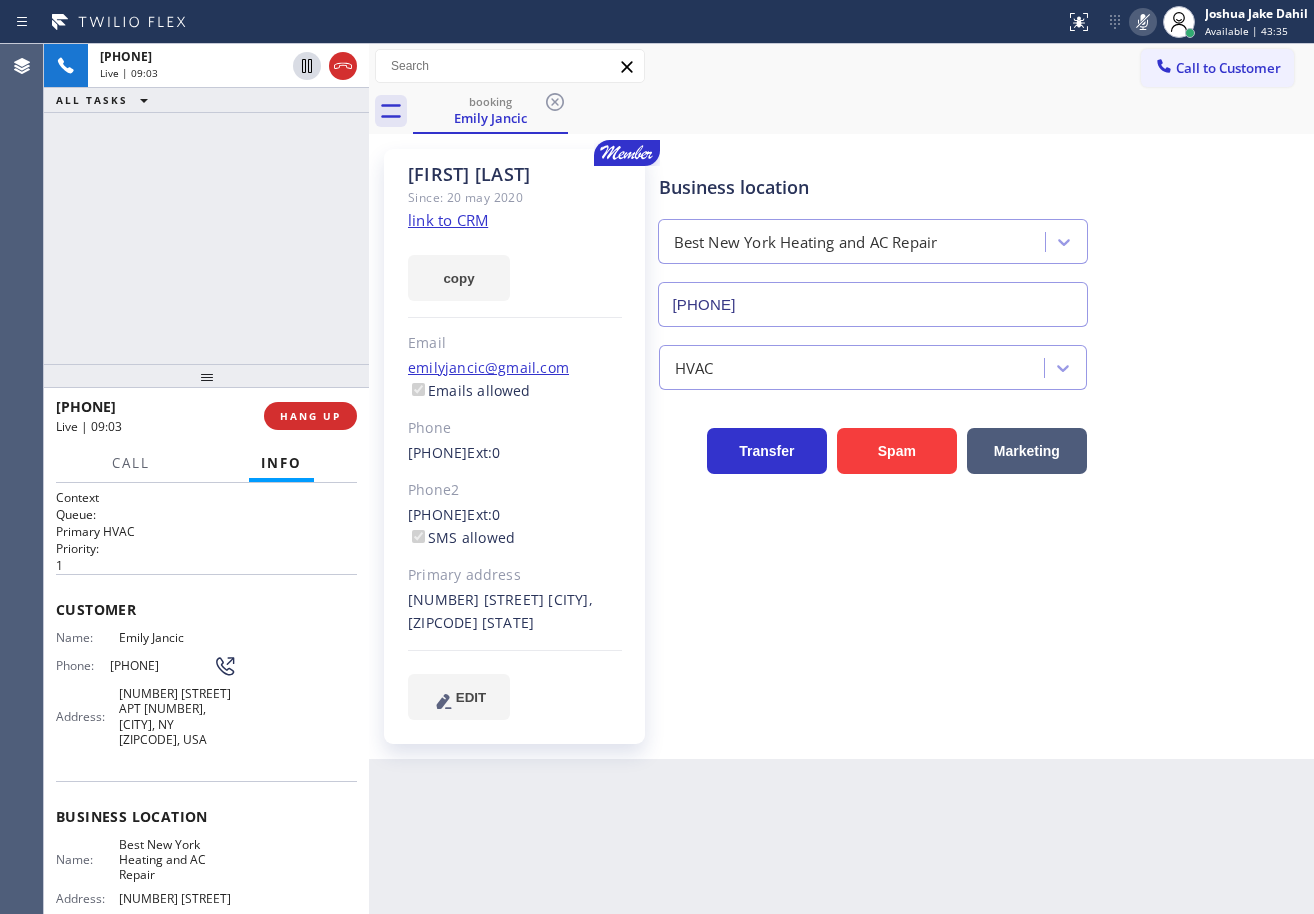 click 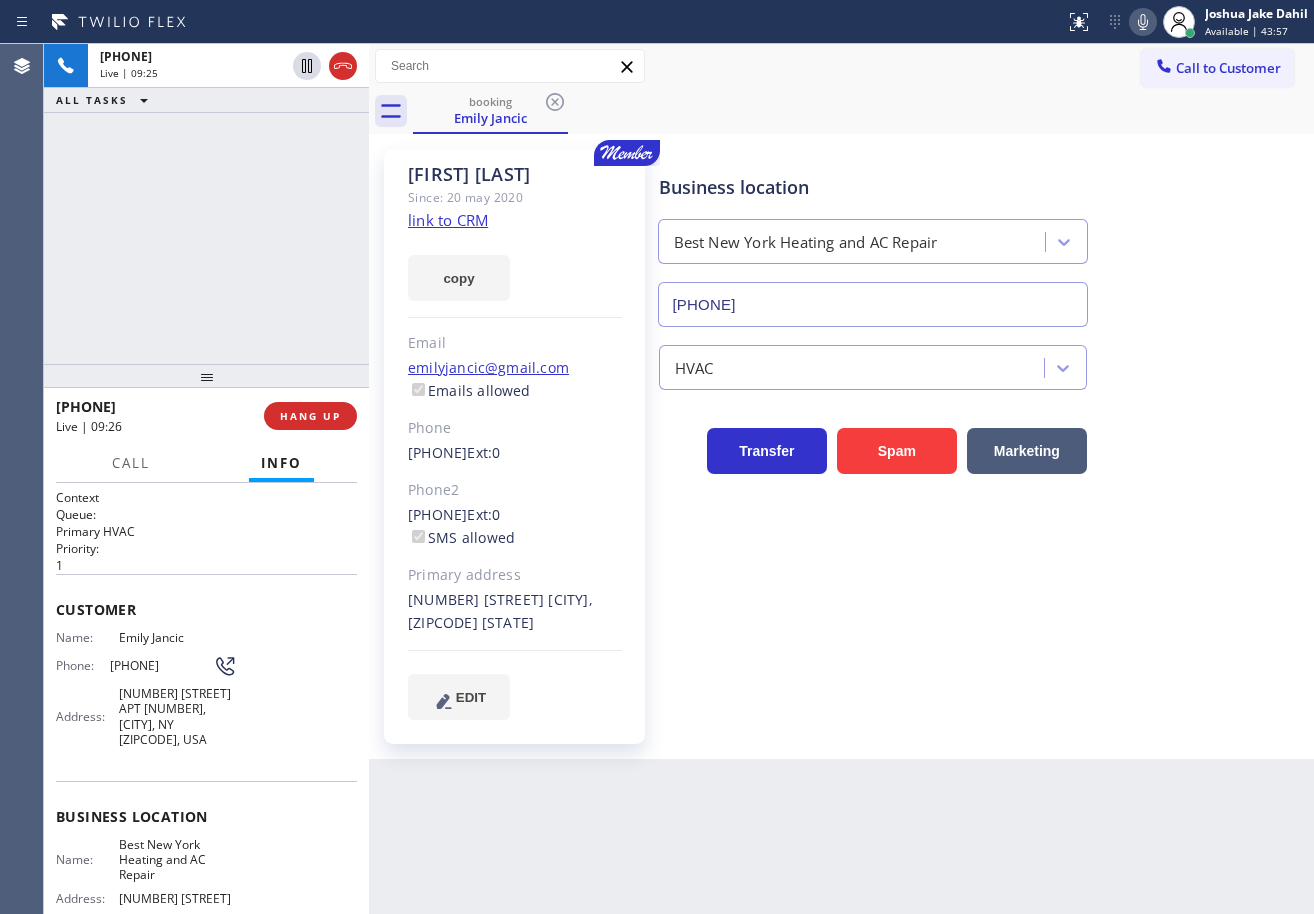 click on "[PHONE] Live | 09:25 ALL TASKS ALL TASKS ACTIVE TASKS TASKS IN WRAP UP" at bounding box center (206, 204) 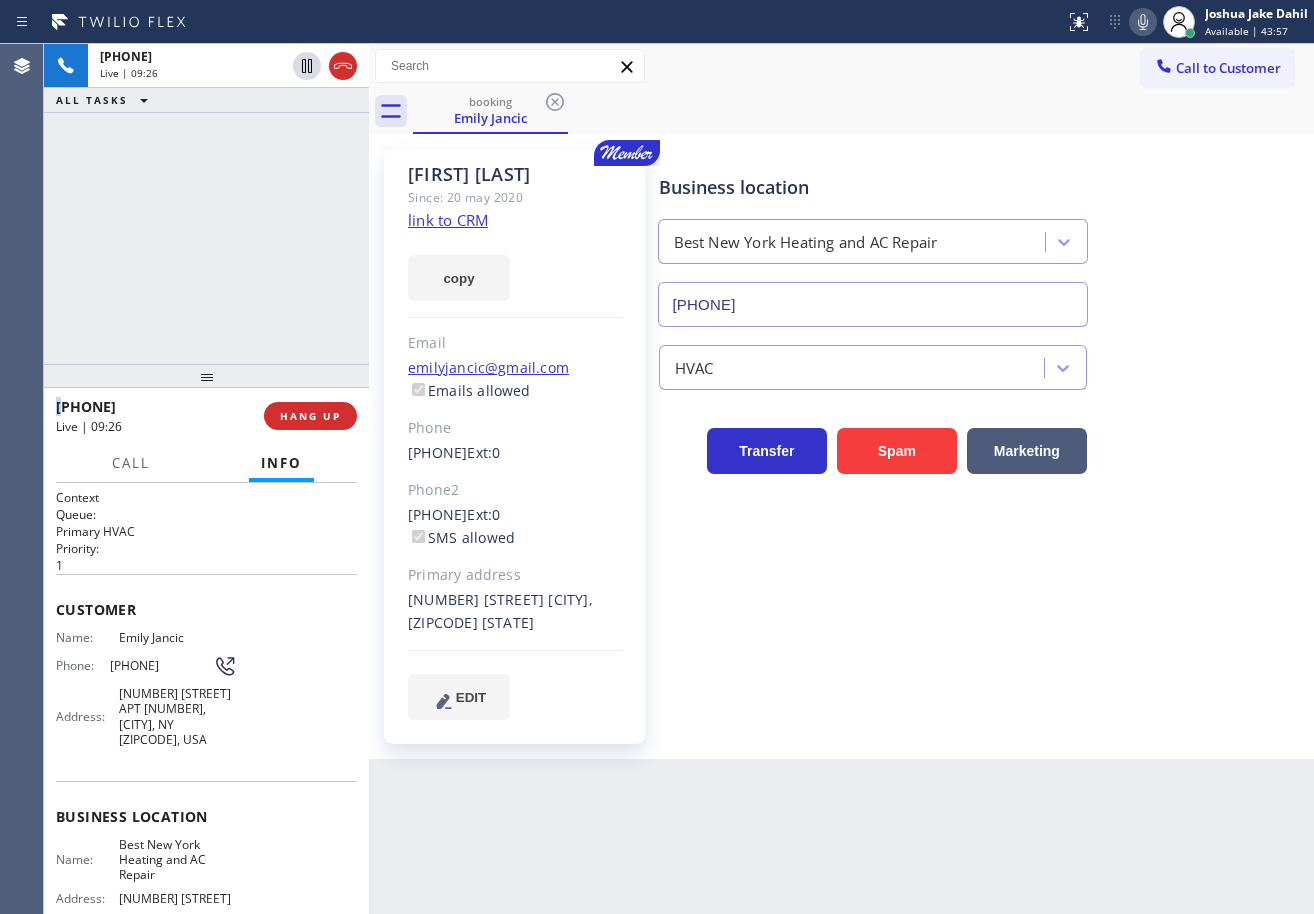 click on "+1[PHONE] Live | 09:26 ALL TASKS ALL TASKS ACTIVE TASKS TASKS IN WRAP UP" at bounding box center [206, 204] 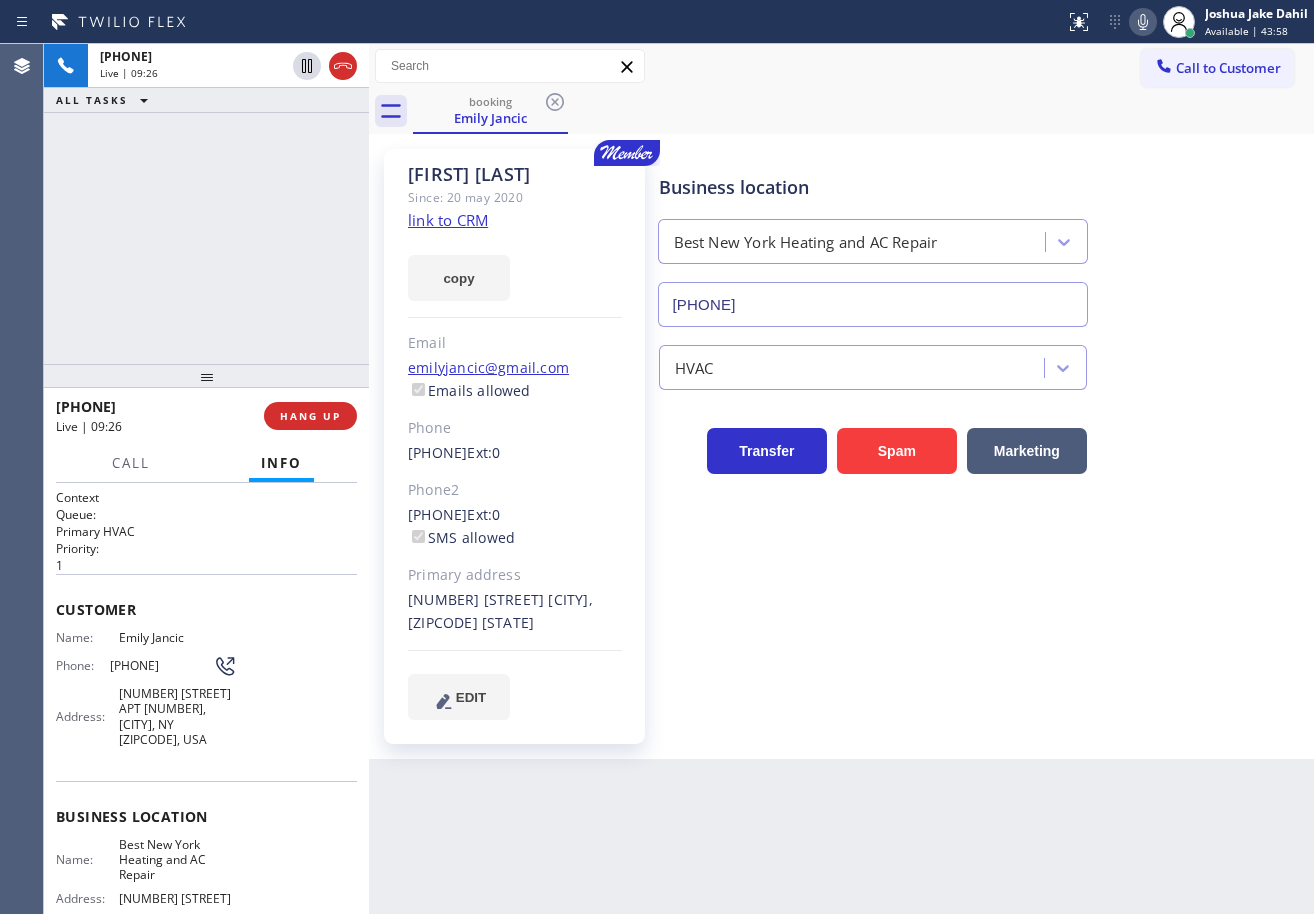 click on "+1[PHONE] Live | 09:26 ALL TASKS ALL TASKS ACTIVE TASKS TASKS IN WRAP UP" at bounding box center [206, 204] 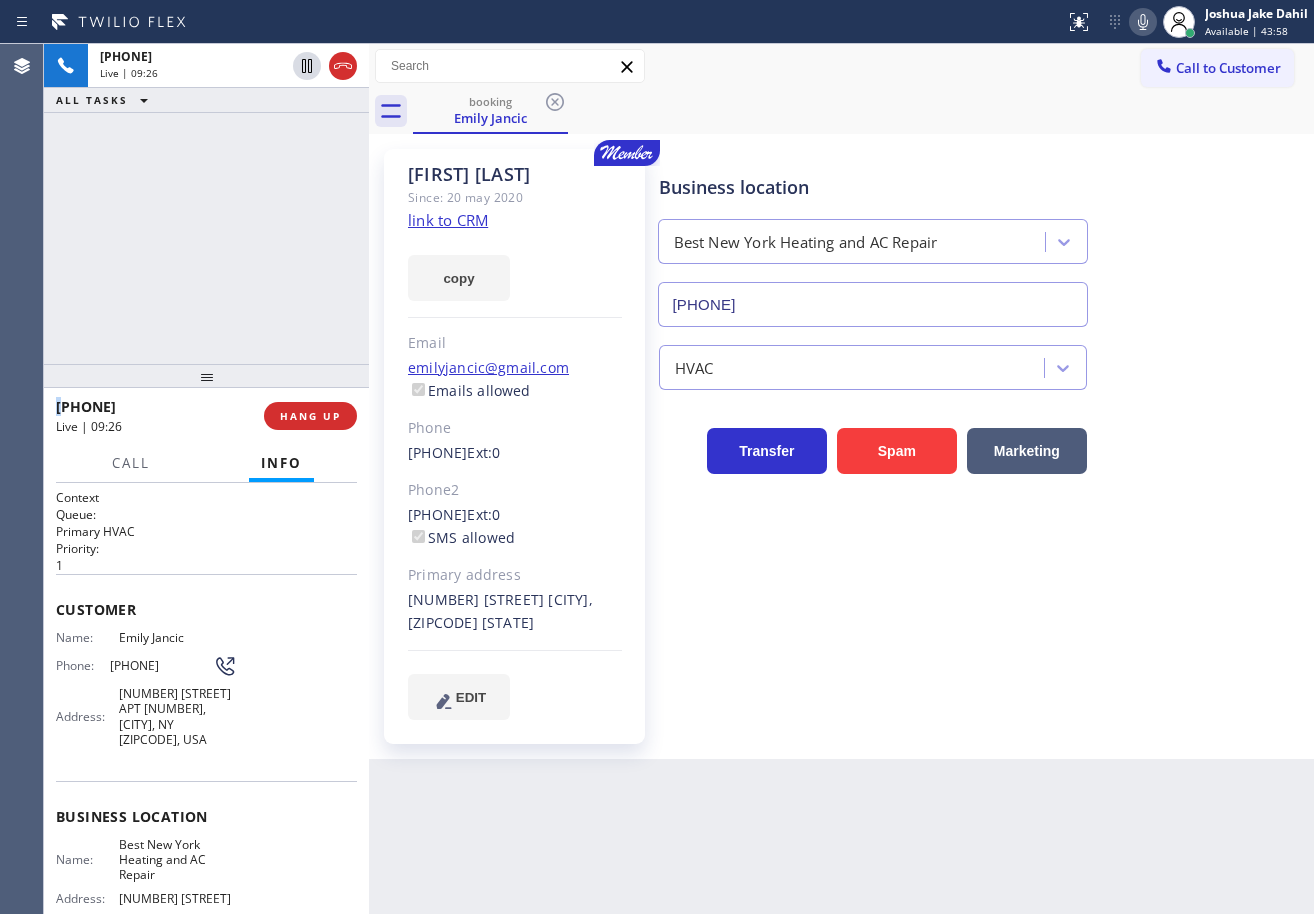 click on "+1[PHONE] Live | 09:26 ALL TASKS ALL TASKS ACTIVE TASKS TASKS IN WRAP UP" at bounding box center (206, 204) 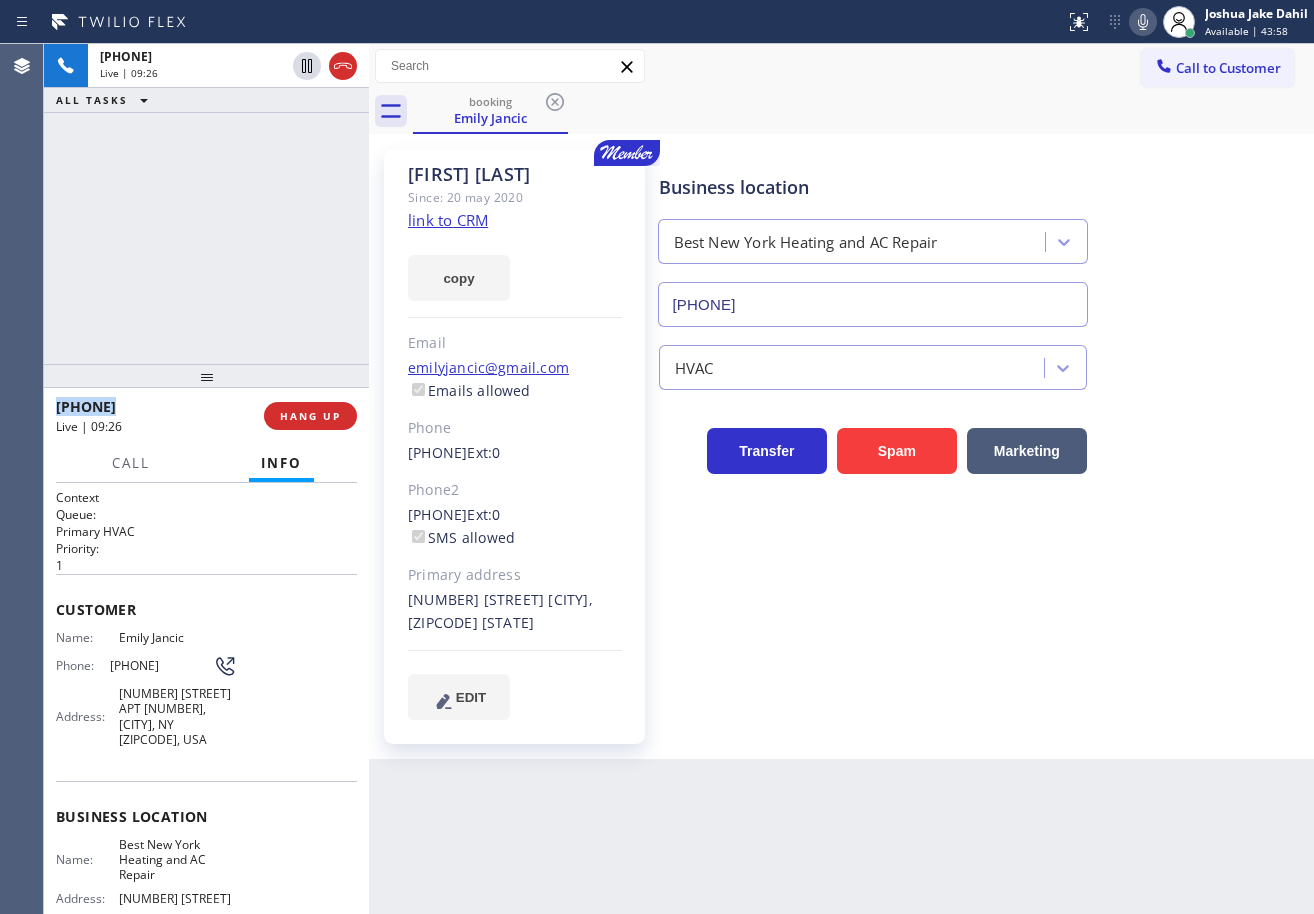 click on "+1[PHONE] Live | 09:26 ALL TASKS ALL TASKS ACTIVE TASKS TASKS IN WRAP UP" at bounding box center [206, 204] 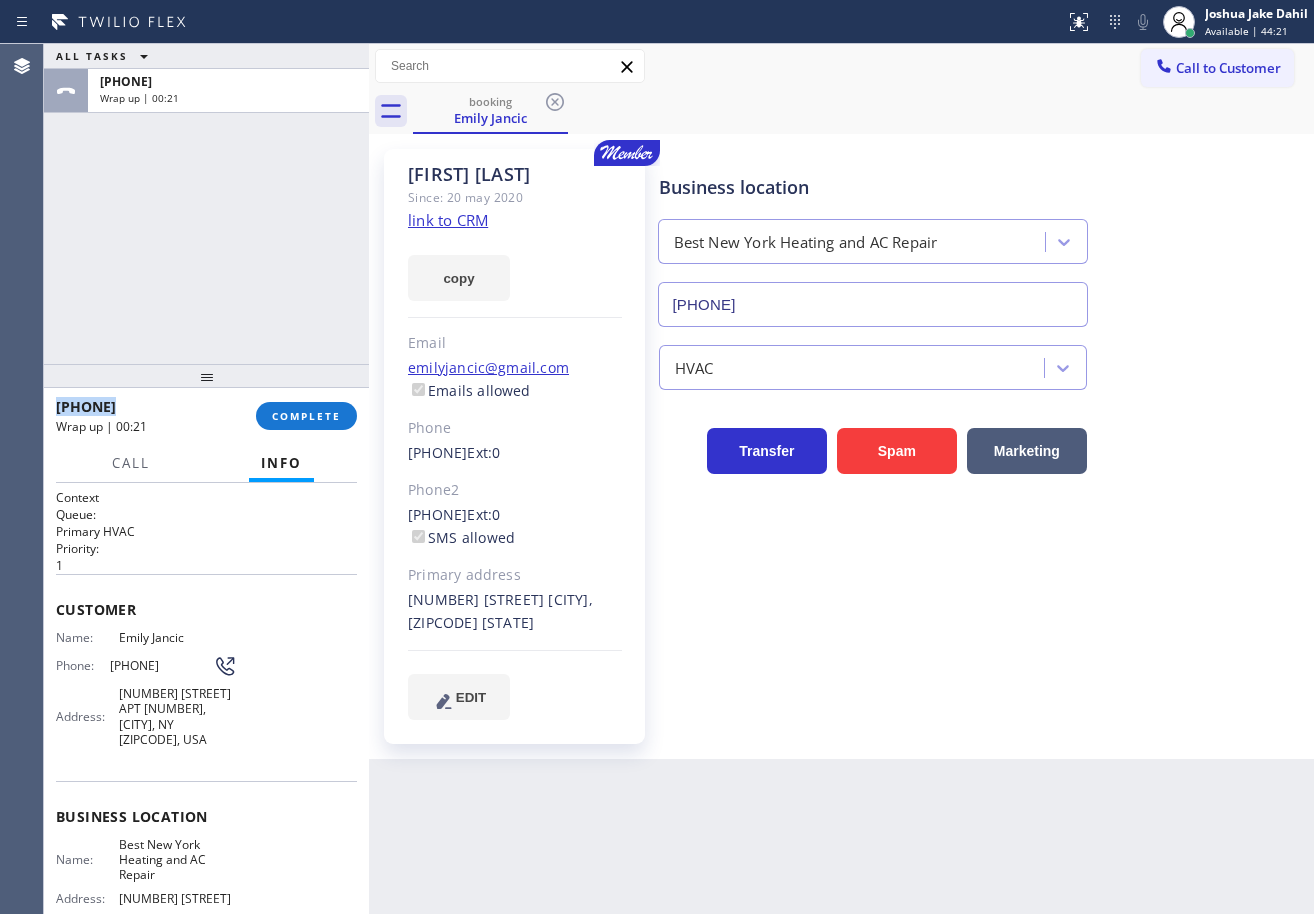 click on "ALL TASKS ALL TASKS ACTIVE TASKS TASKS IN WRAP UP +[PHONE] Wrap up | 00:21" at bounding box center [206, 204] 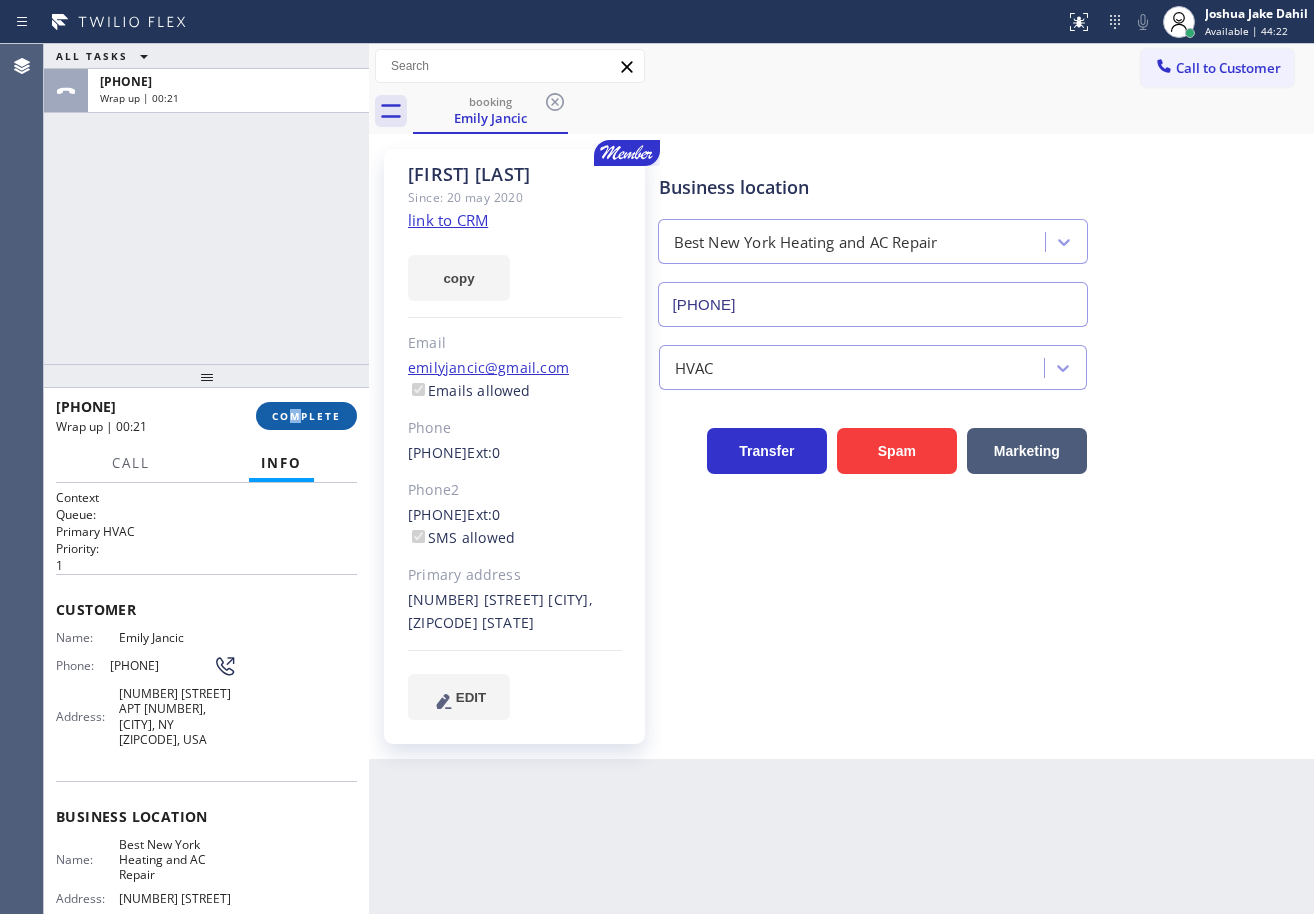 click on "[PHONE] Wrap up | 00:21 COMPLETE" at bounding box center (206, 416) 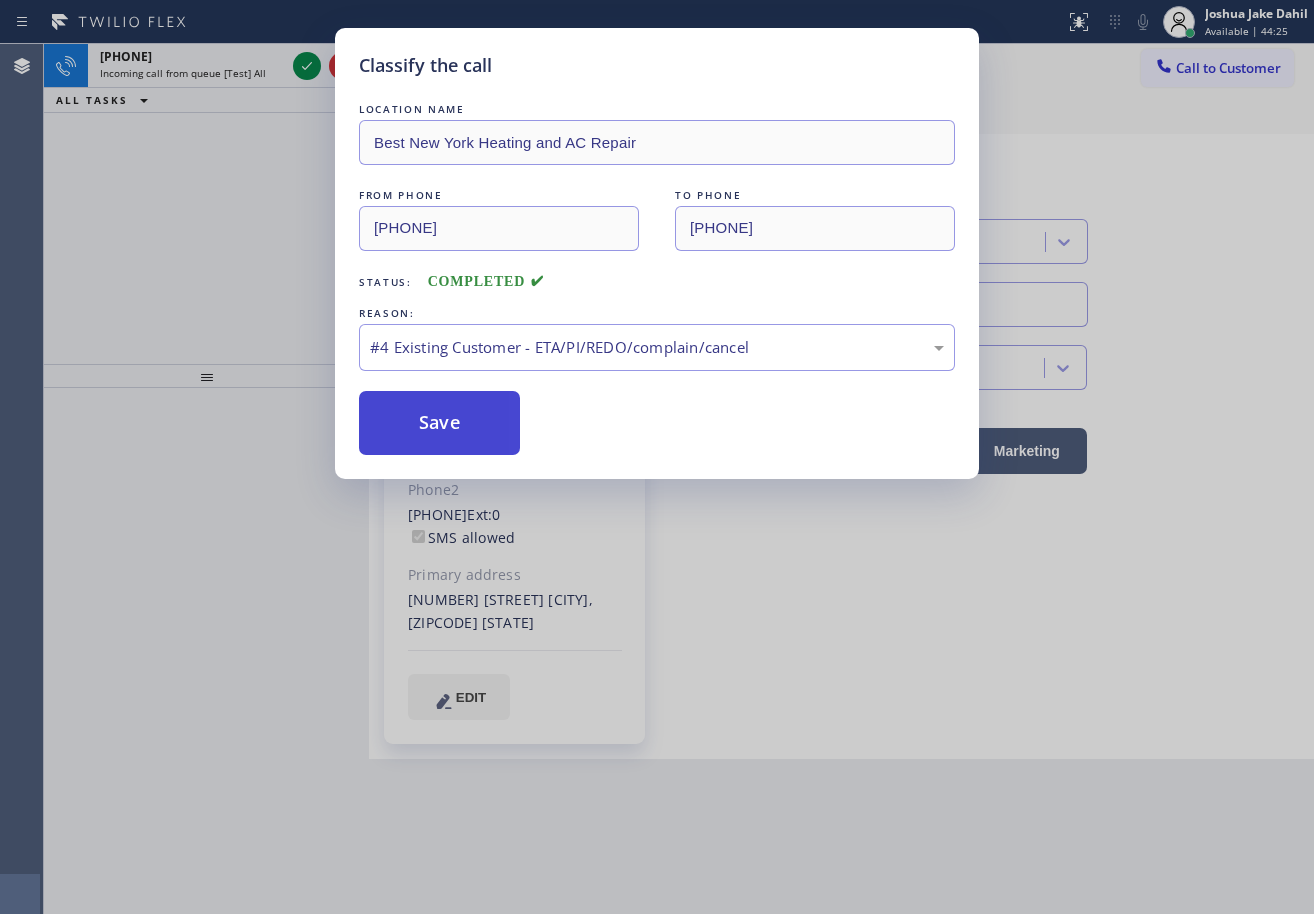 click on "Save" at bounding box center [439, 423] 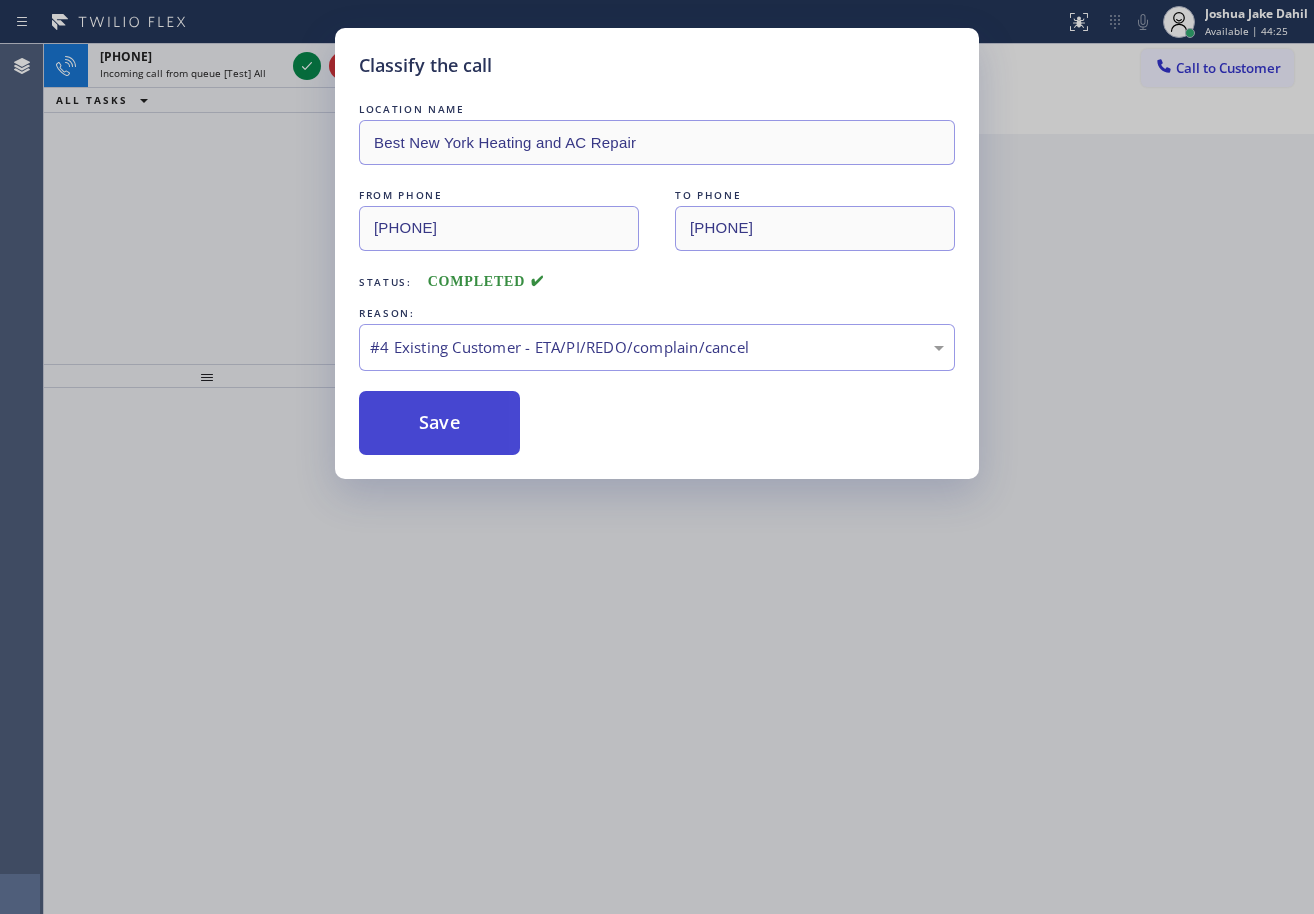 click on "Save" at bounding box center [439, 423] 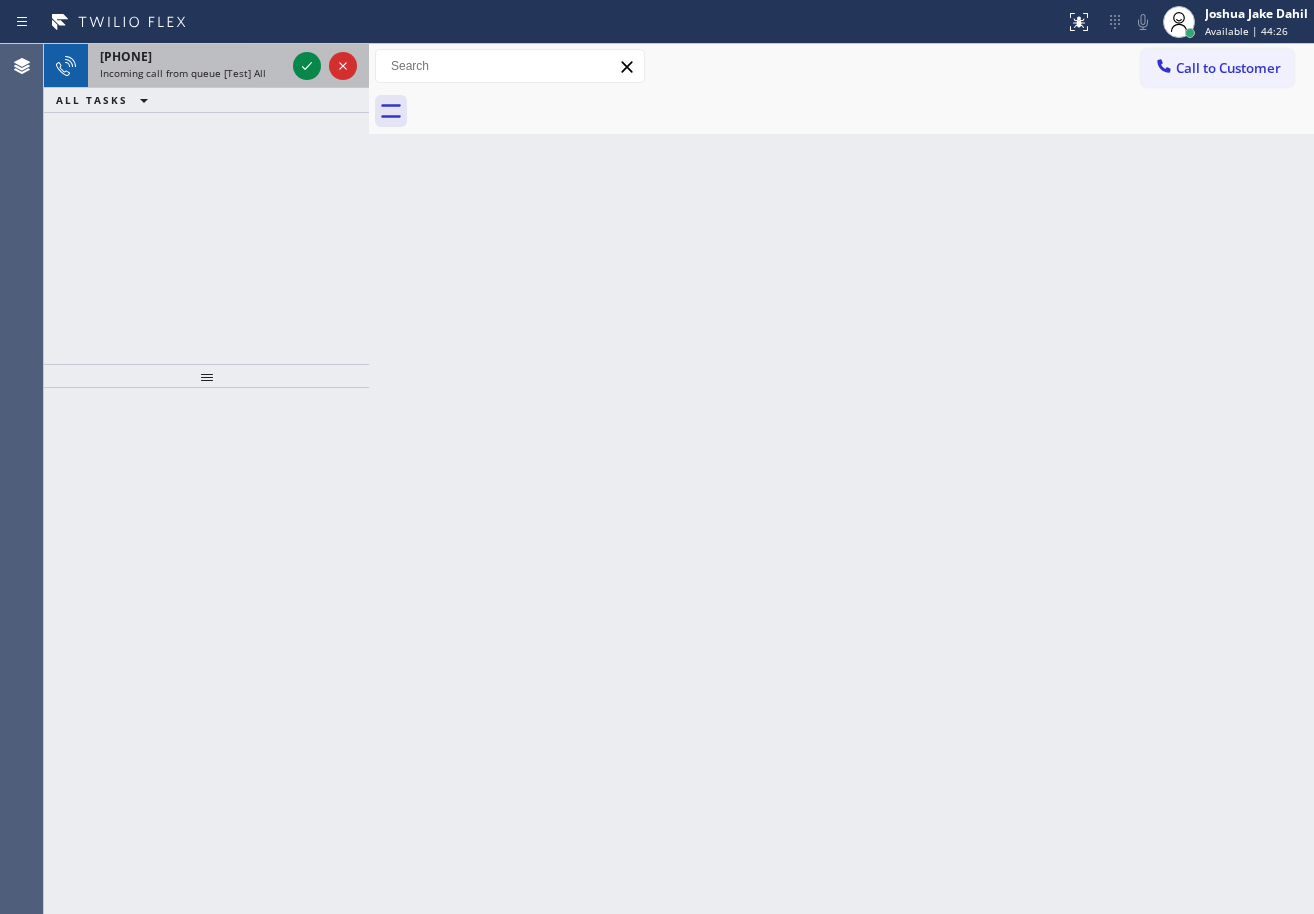 click on "[PHONE] Incoming call from queue [Test] All" at bounding box center (188, 66) 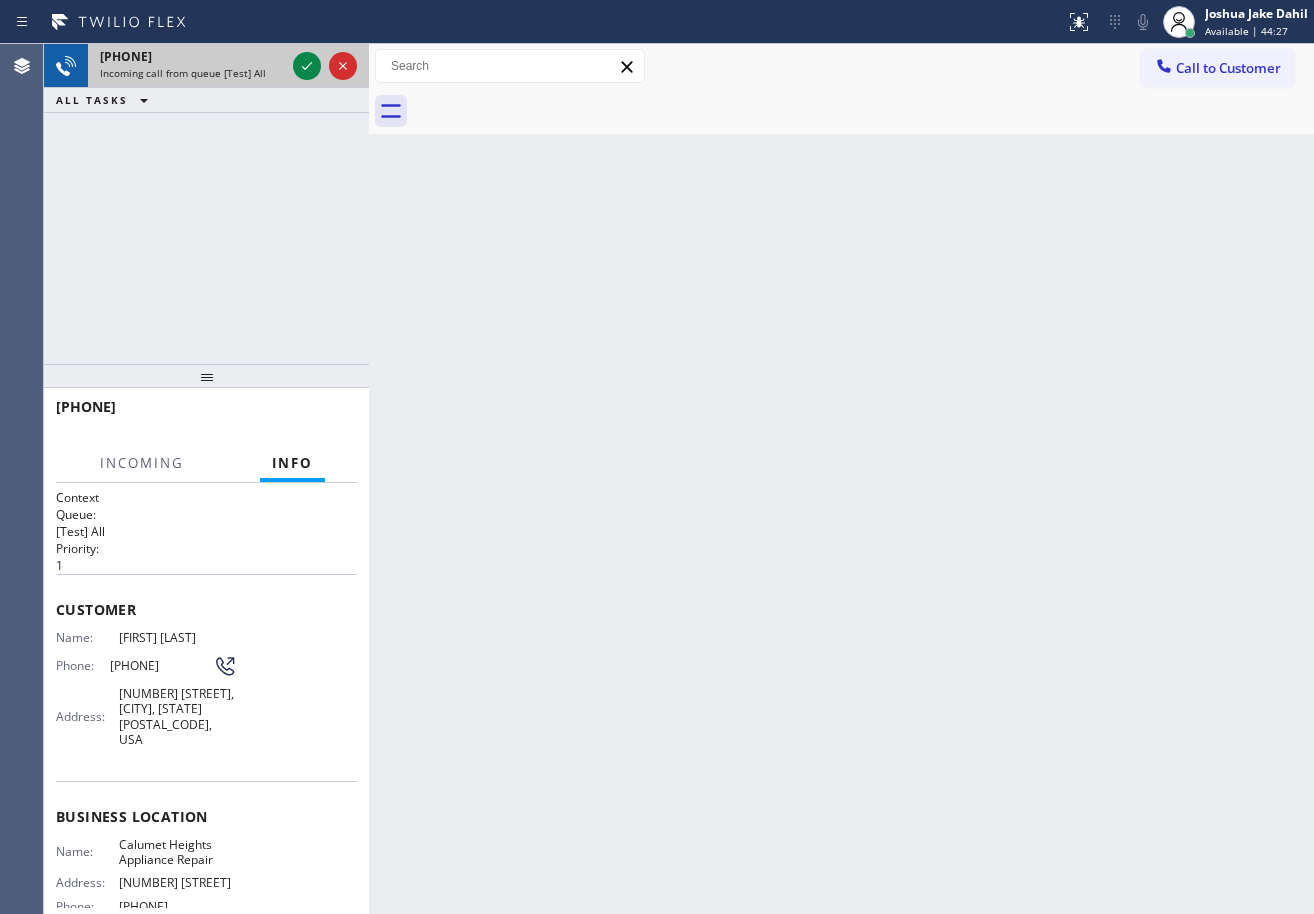 click on "[PHONE] Incoming call from queue [Test] All" at bounding box center (188, 66) 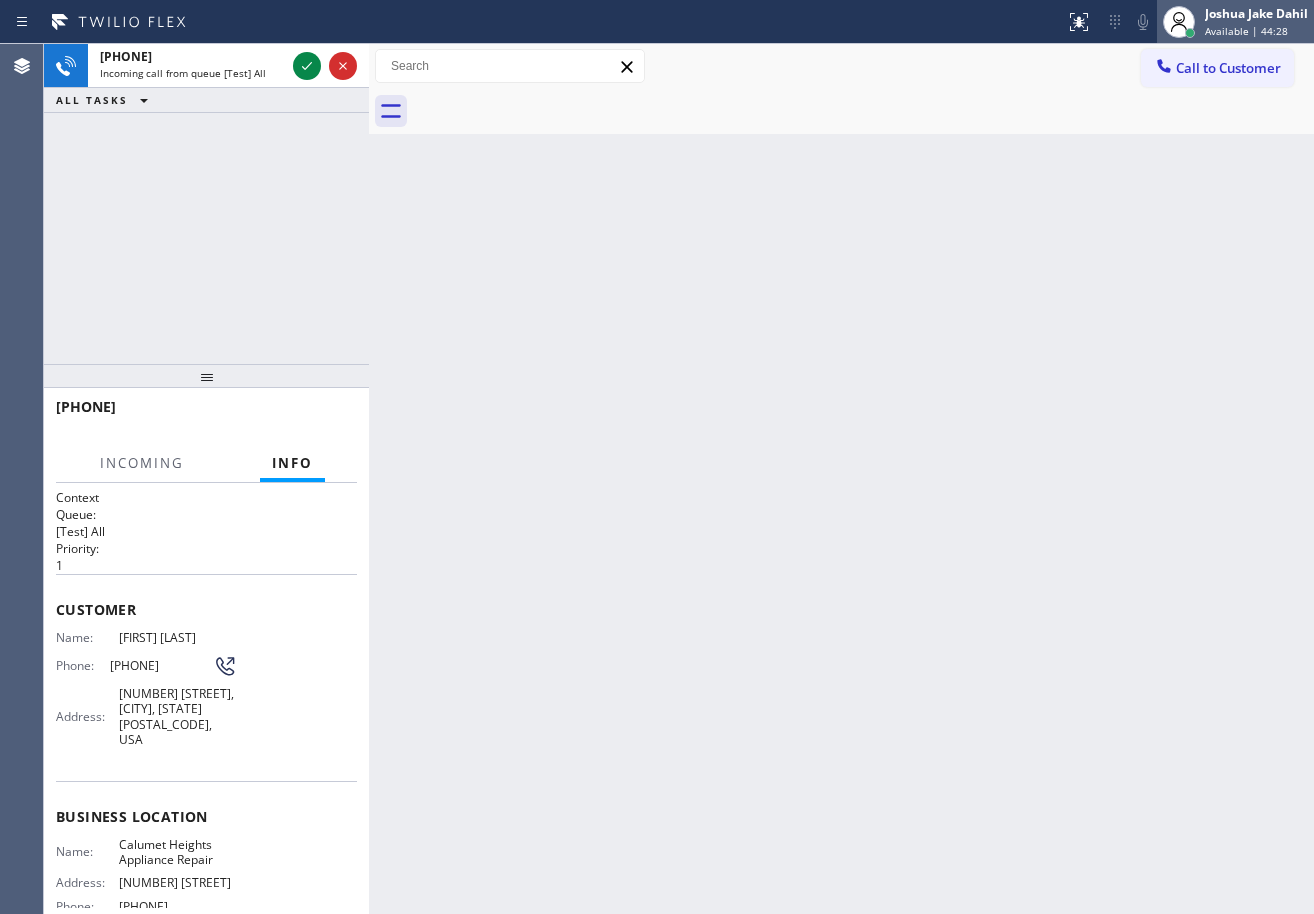 click on "Joshua Jake Dahil" at bounding box center (1256, 13) 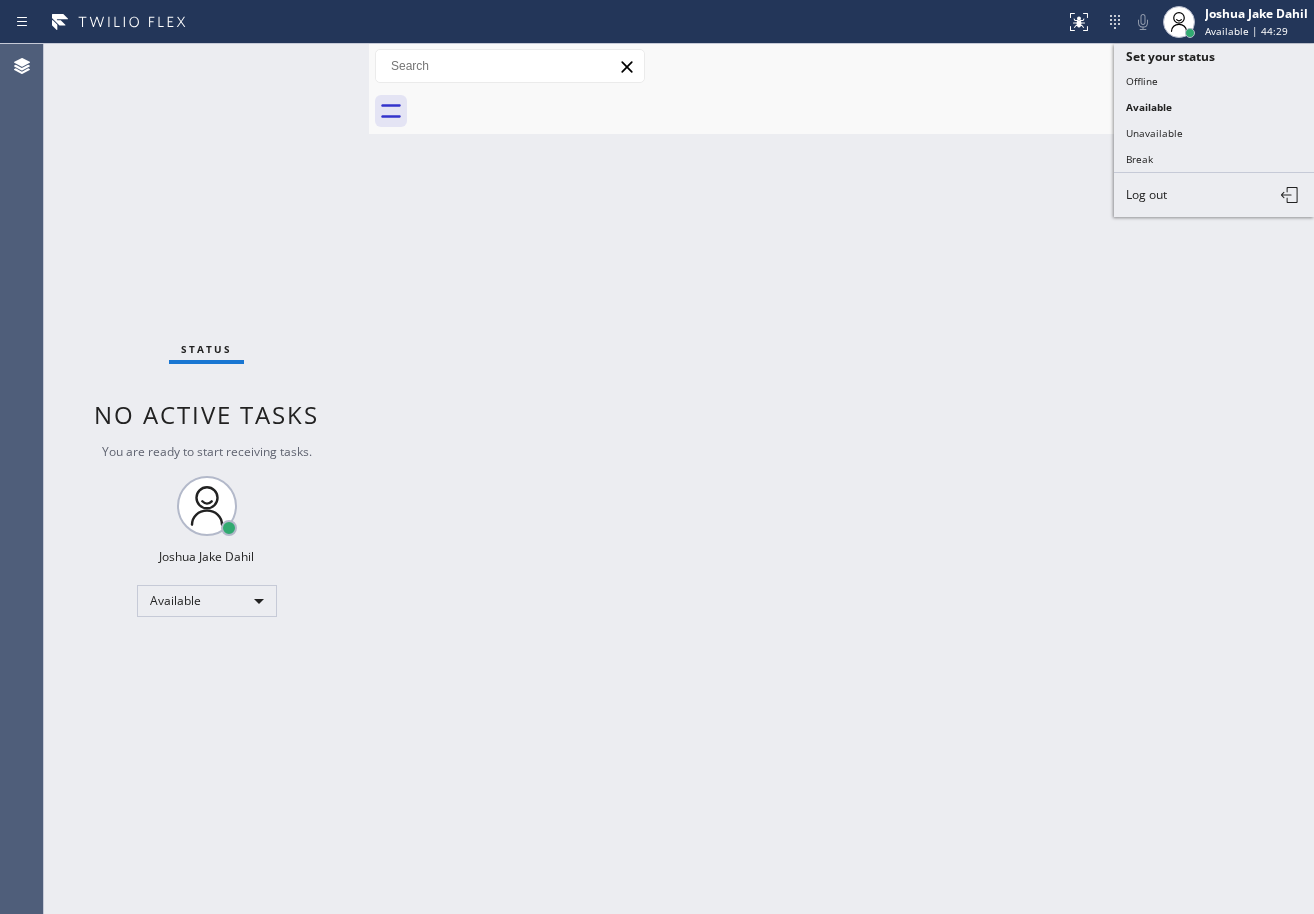 click on "Break" at bounding box center (1214, 159) 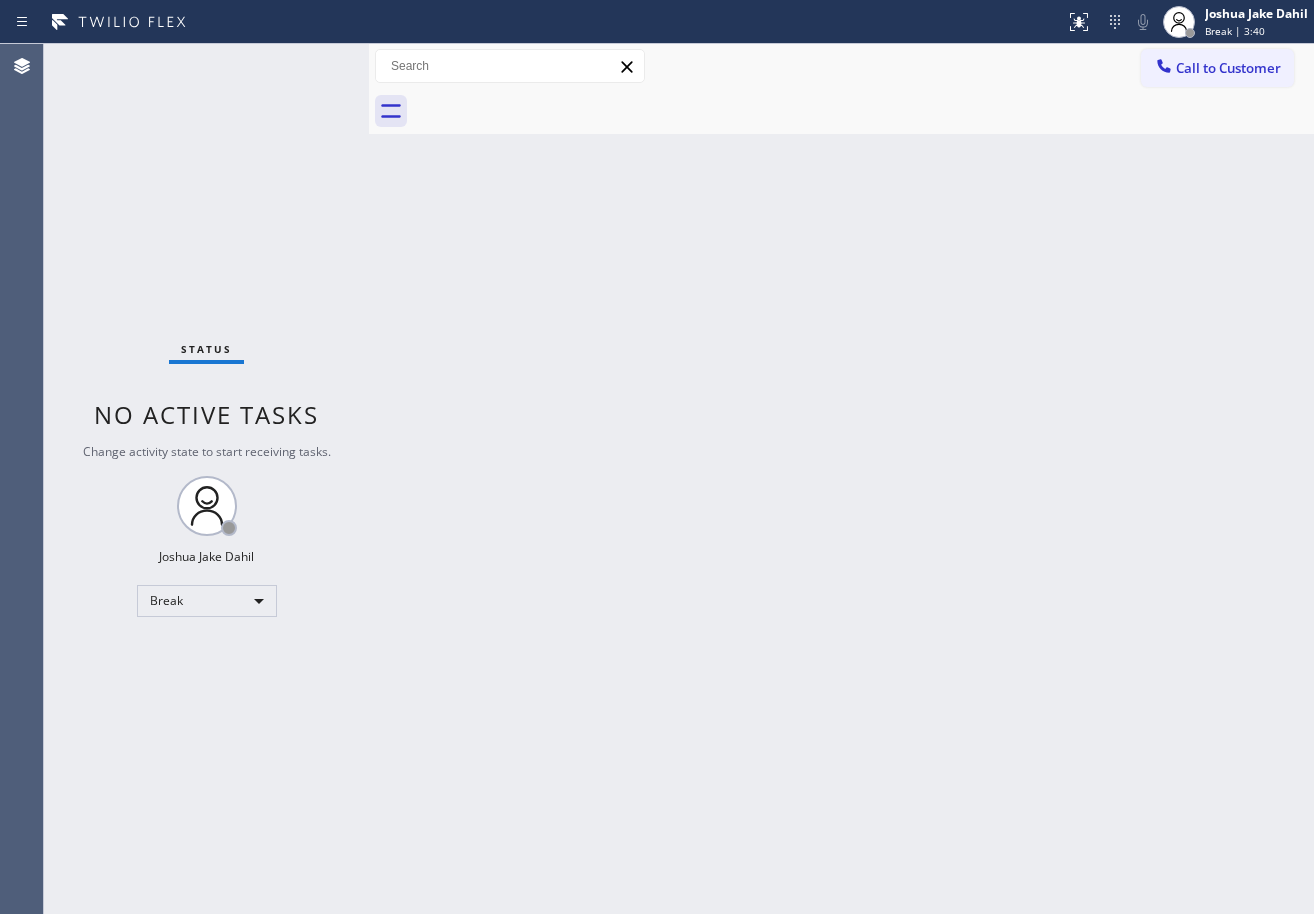 drag, startPoint x: 1196, startPoint y: 14, endPoint x: 1191, endPoint y: 71, distance: 57.21888 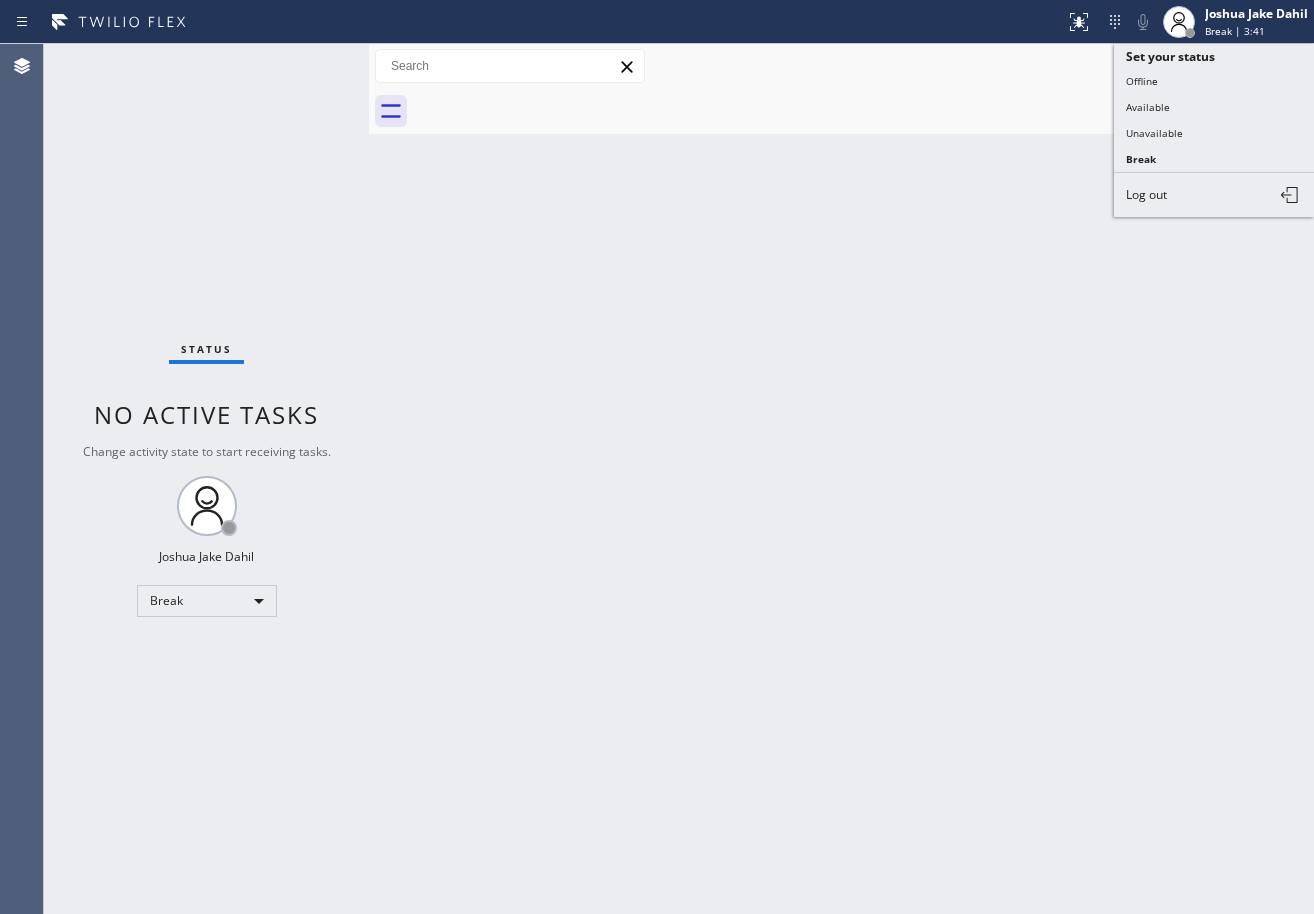 drag, startPoint x: 1170, startPoint y: 104, endPoint x: 1034, endPoint y: 309, distance: 246.01016 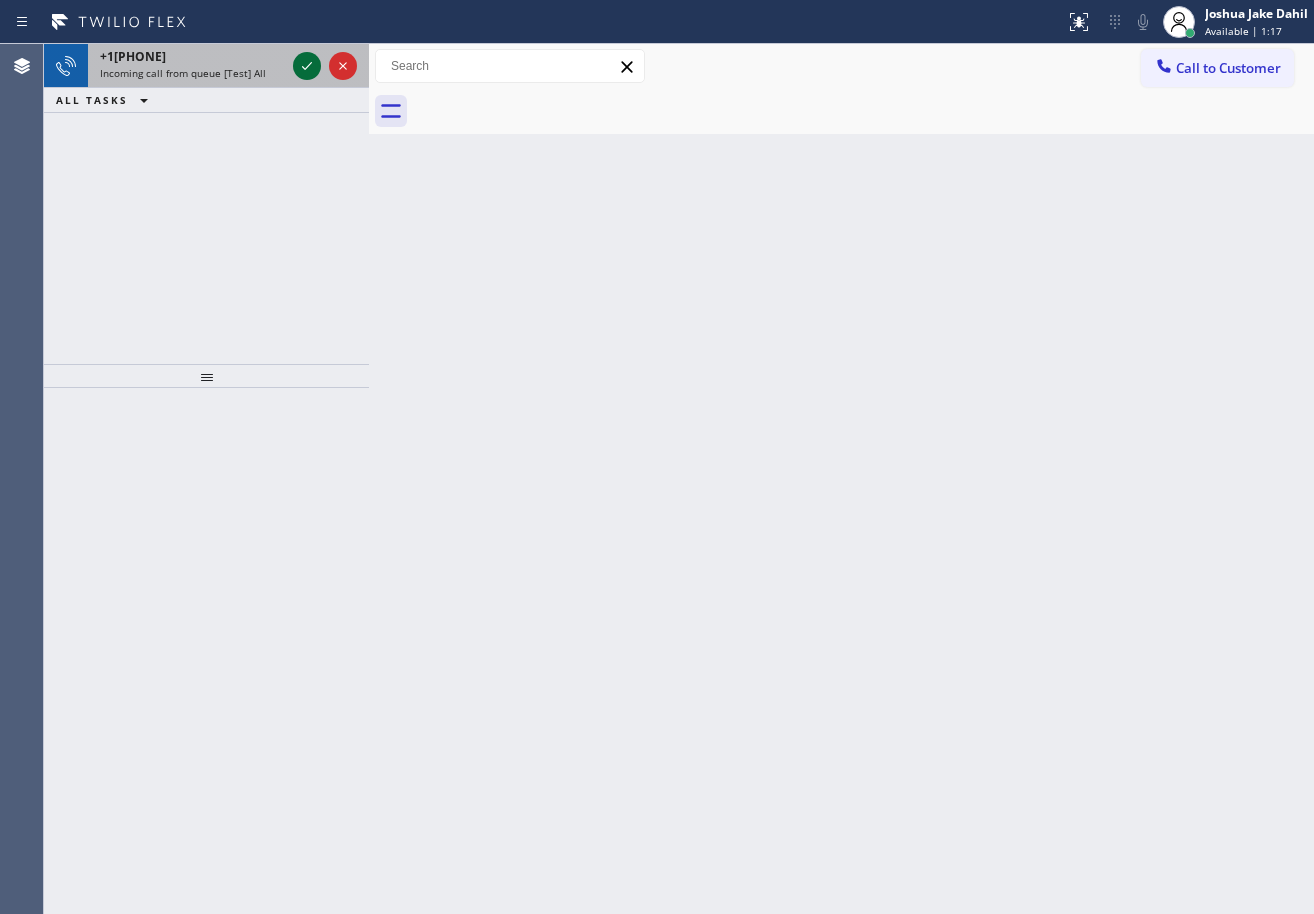 click 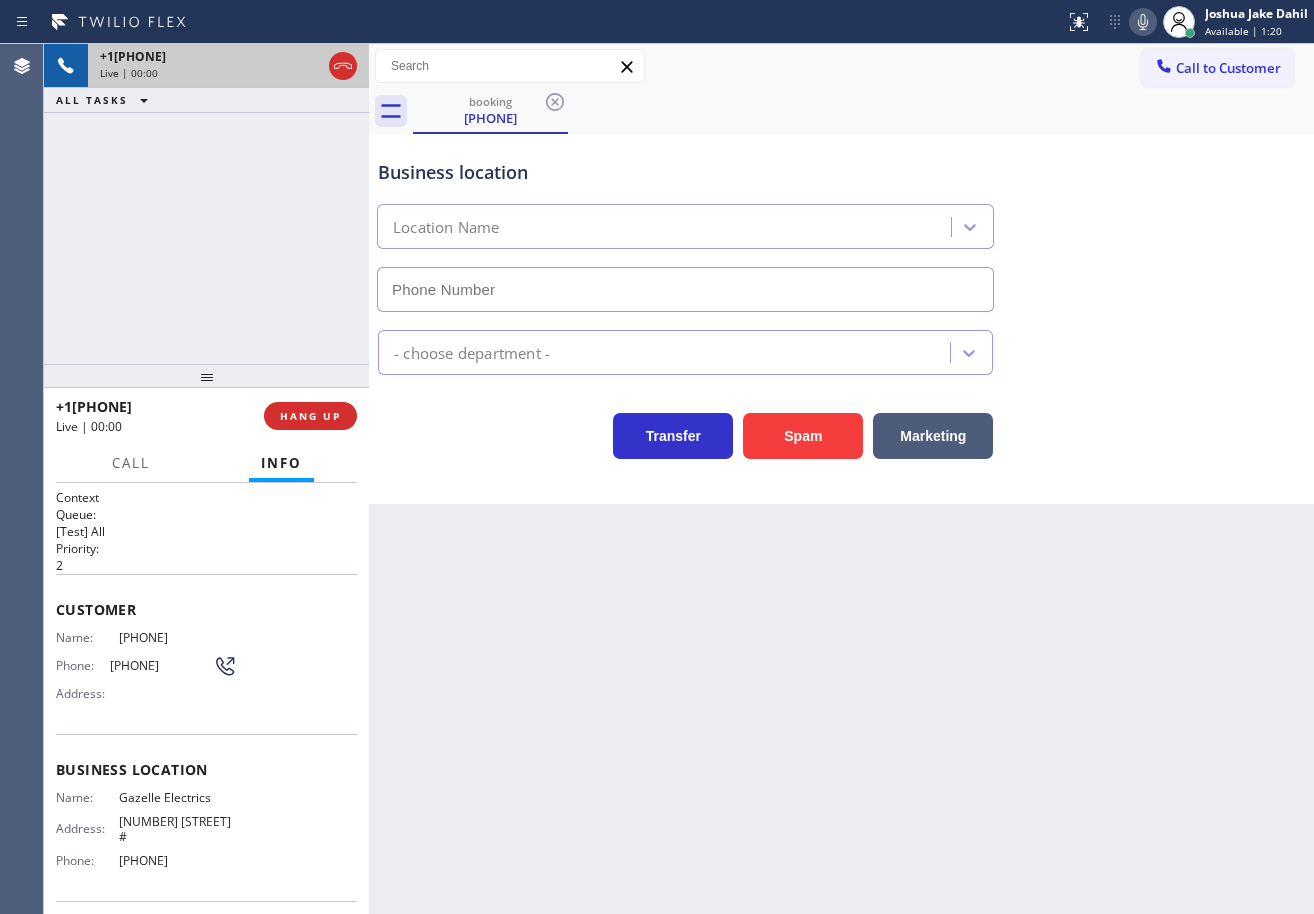 type on "[PHONE]" 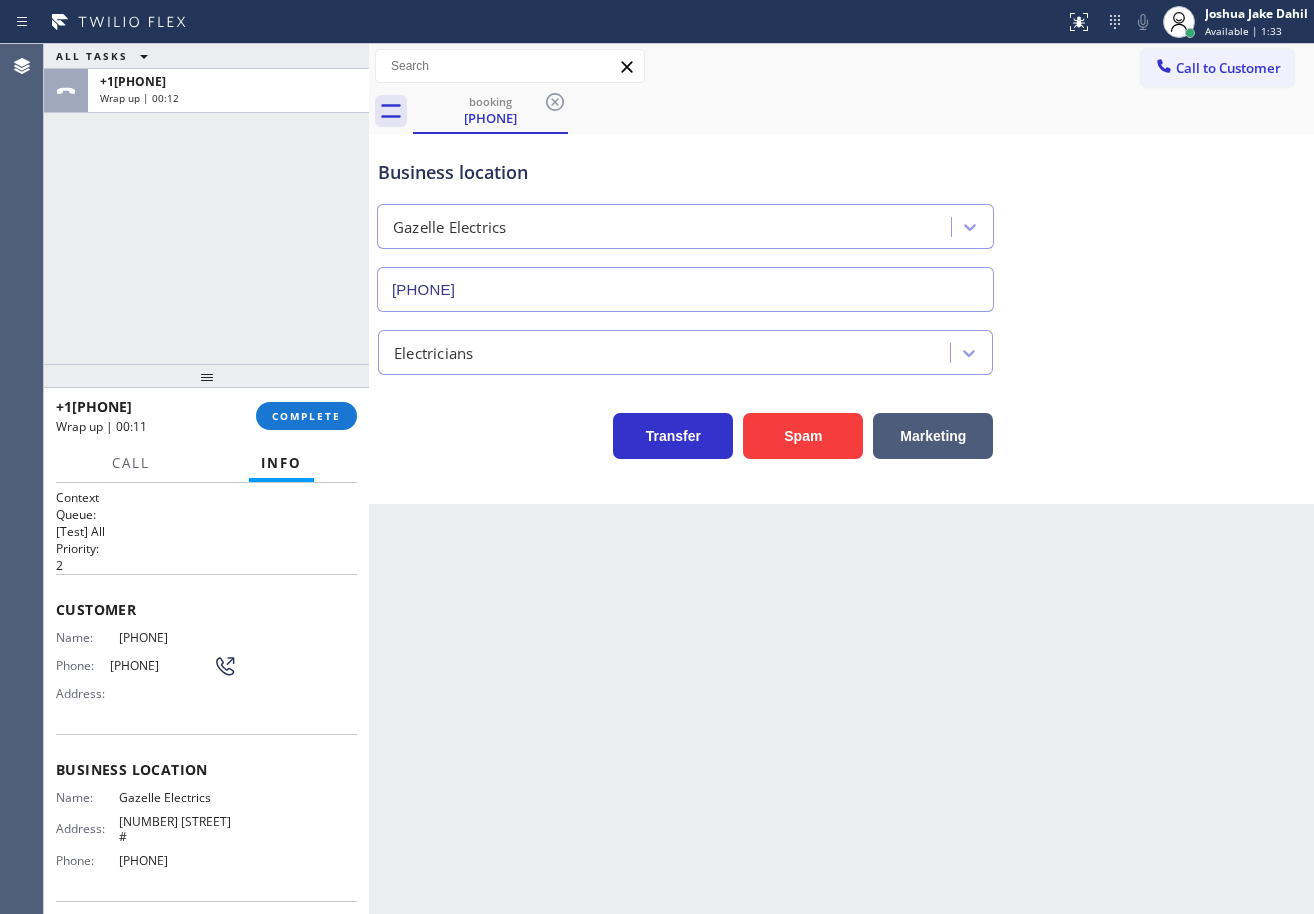 drag, startPoint x: 291, startPoint y: 268, endPoint x: 327, endPoint y: 474, distance: 209.12198 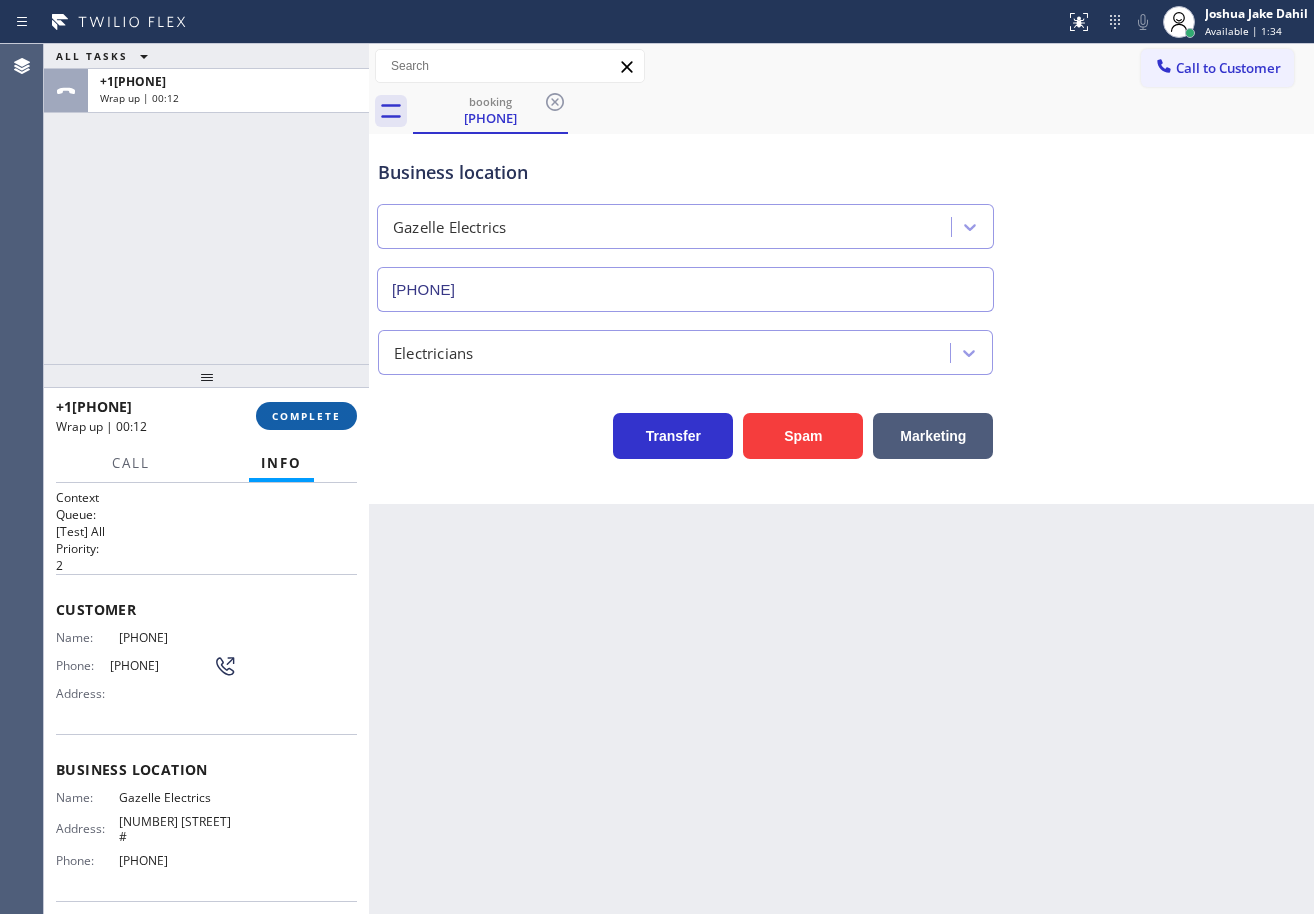 click on "COMPLETE" at bounding box center (306, 416) 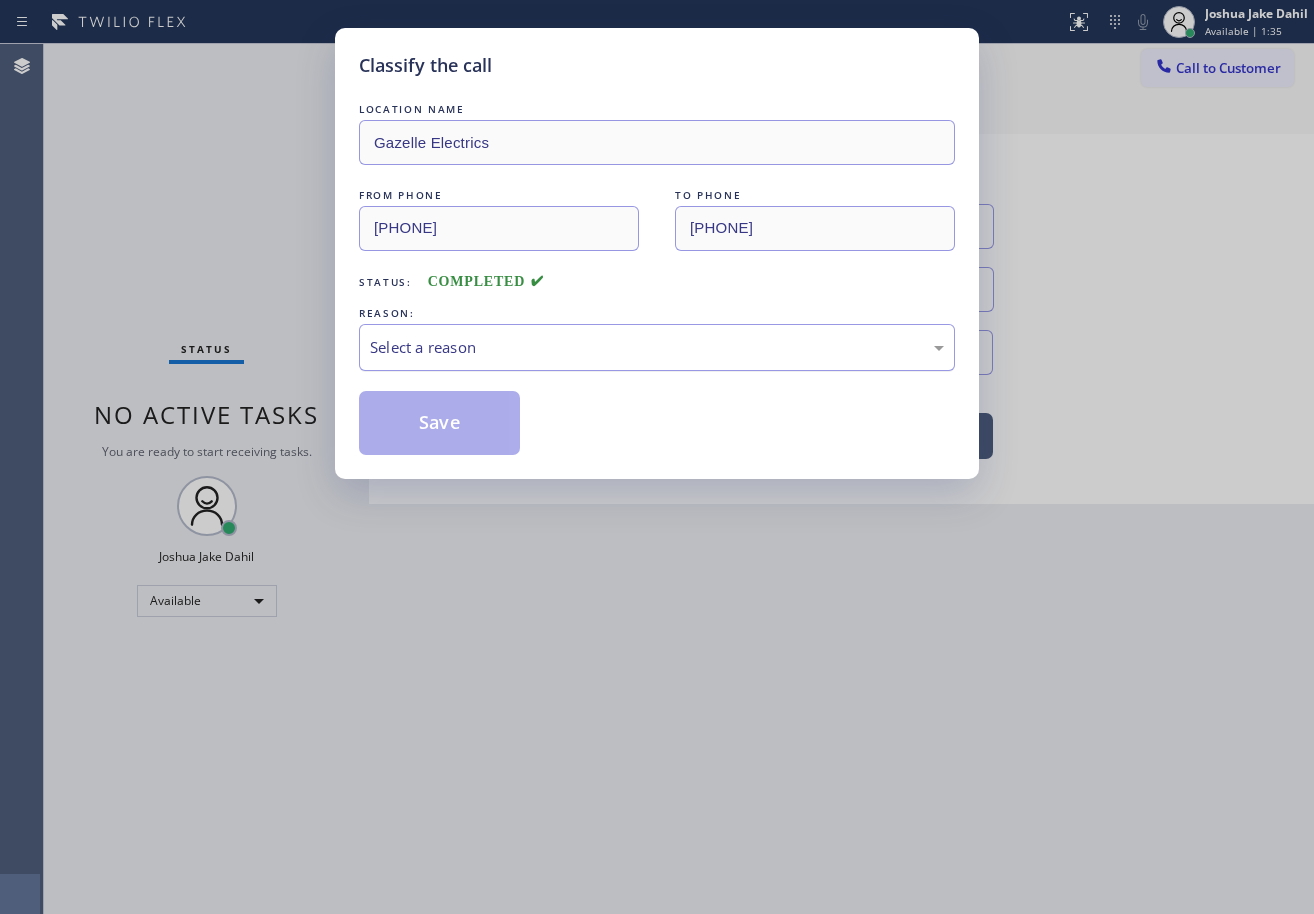 click on "Select a reason" at bounding box center (657, 347) 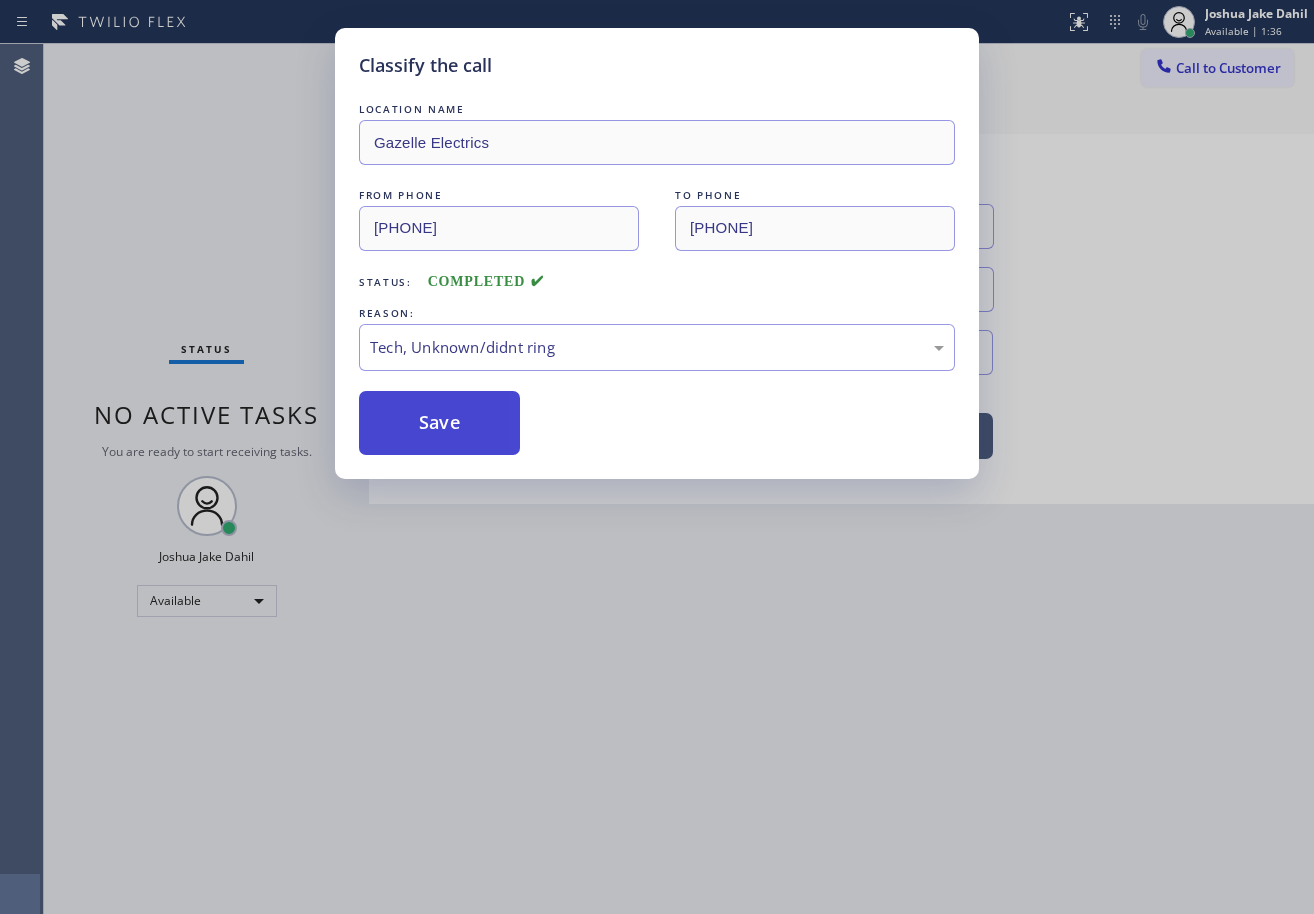 click on "Save" at bounding box center [439, 423] 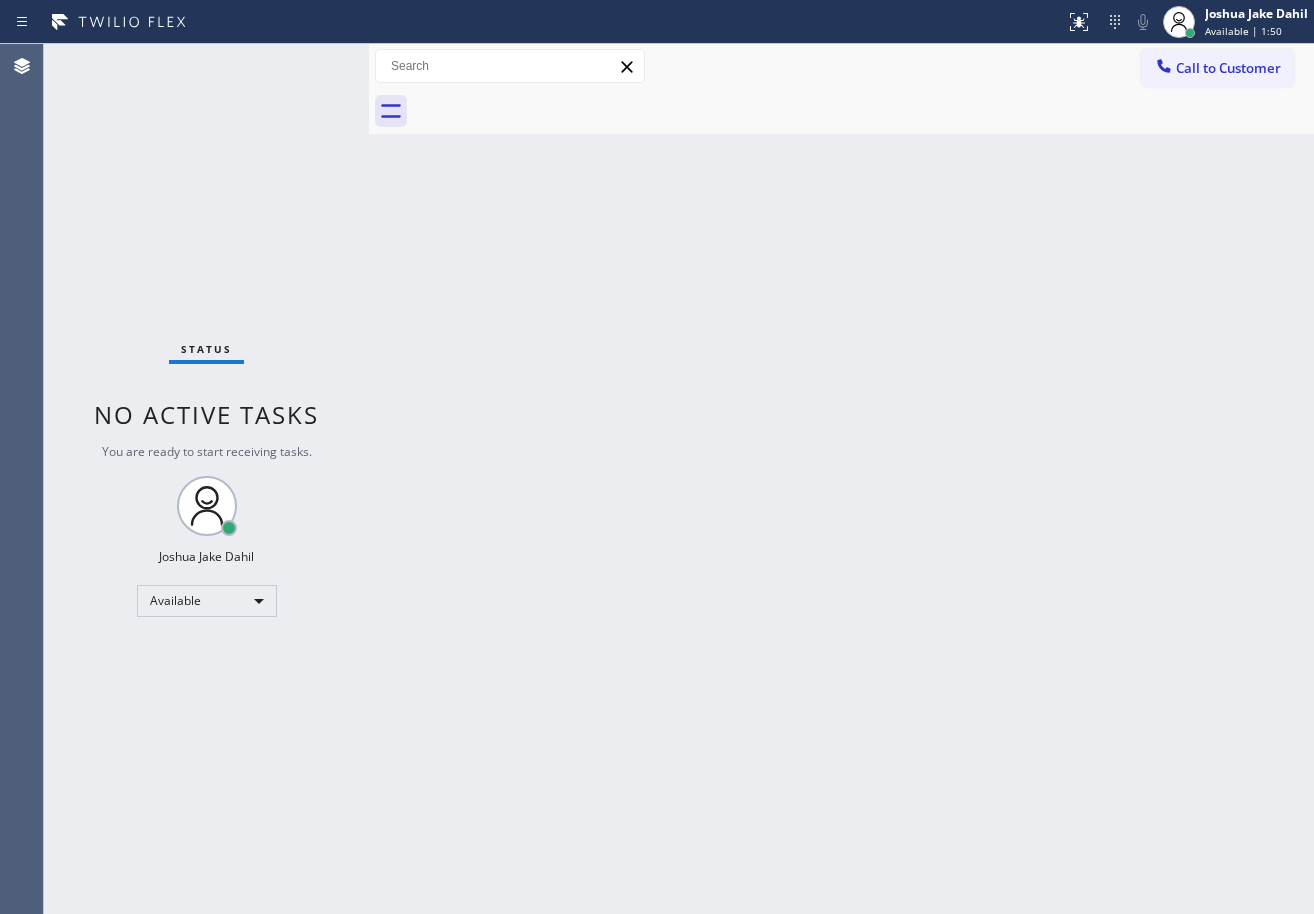 click on "Back to Dashboard Change Sender ID Customers Technicians Select a contact Outbound call Technician Search Technician Your caller id phone number Your caller id phone number Call Technician info Name   Phone none Address none Change Sender ID HVAC [PHONE] 5 Star Appliance [PHONE] Appliance Repair [PHONE] Plumbing [PHONE] Air Duct Cleaning [PHONE]  Electricians [PHONE]  Cancel Change Check personal SMS Reset Change No tabs Call to Customer Outbound call Location Wolf Top Choice Appliance Repair Las Vegas Your caller id phone number [PHONE] Customer number Call Outbound call Technician Search Technician Your caller id phone number Your caller id phone number Call" at bounding box center (841, 479) 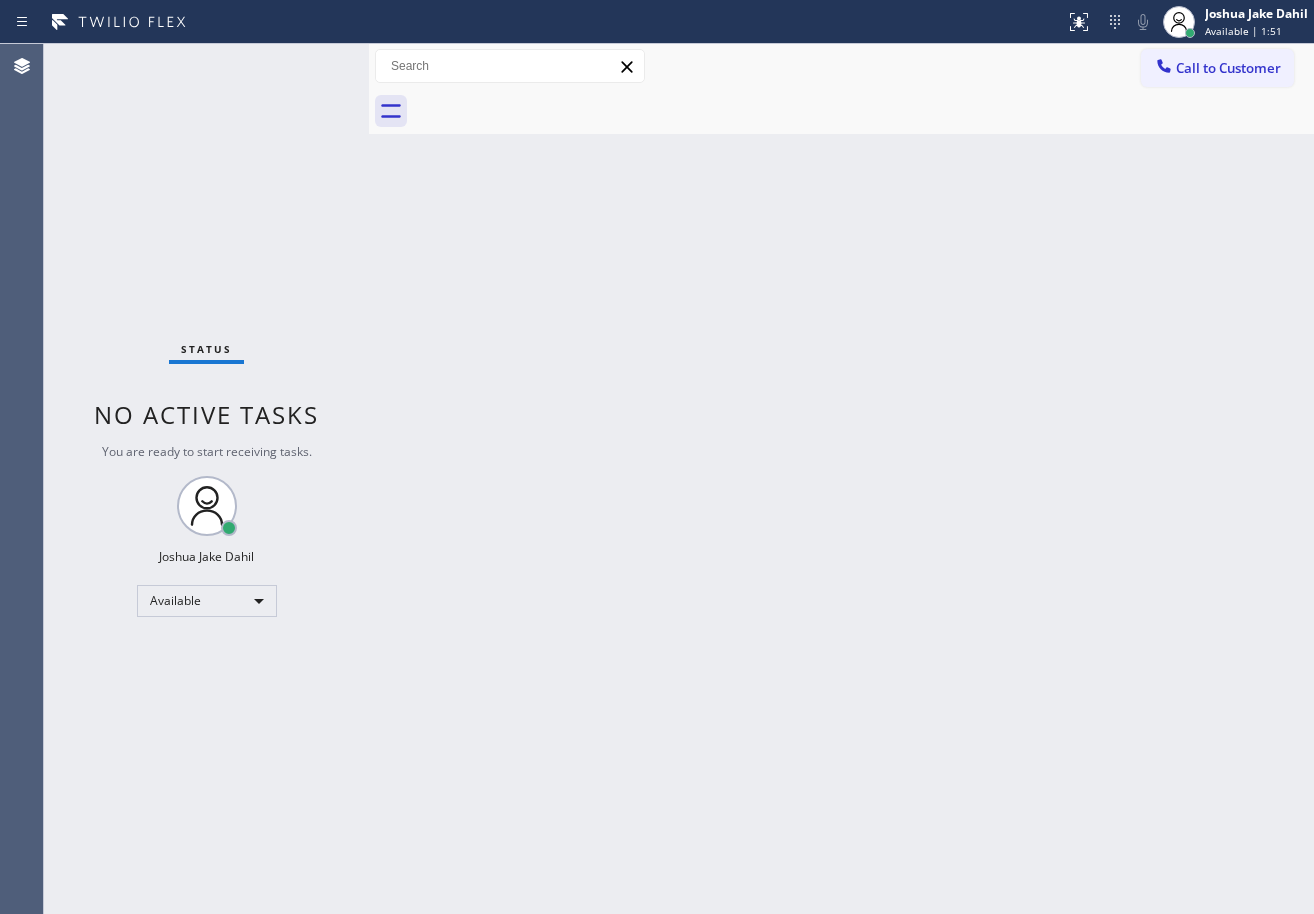 click on "Back to Dashboard Change Sender ID Customers Technicians Select a contact Outbound call Technician Search Technician Your caller id phone number Your caller id phone number Call Technician info Name   Phone none Address none Change Sender ID HVAC [PHONE] 5 Star Appliance [PHONE] Appliance Repair [PHONE] Plumbing [PHONE] Air Duct Cleaning [PHONE]  Electricians [PHONE]  Cancel Change Check personal SMS Reset Change No tabs Call to Customer Outbound call Location Wolf Top Choice Appliance Repair Las Vegas Your caller id phone number [PHONE] Customer number Call Outbound call Technician Search Technician Your caller id phone number Your caller id phone number Call" at bounding box center [841, 479] 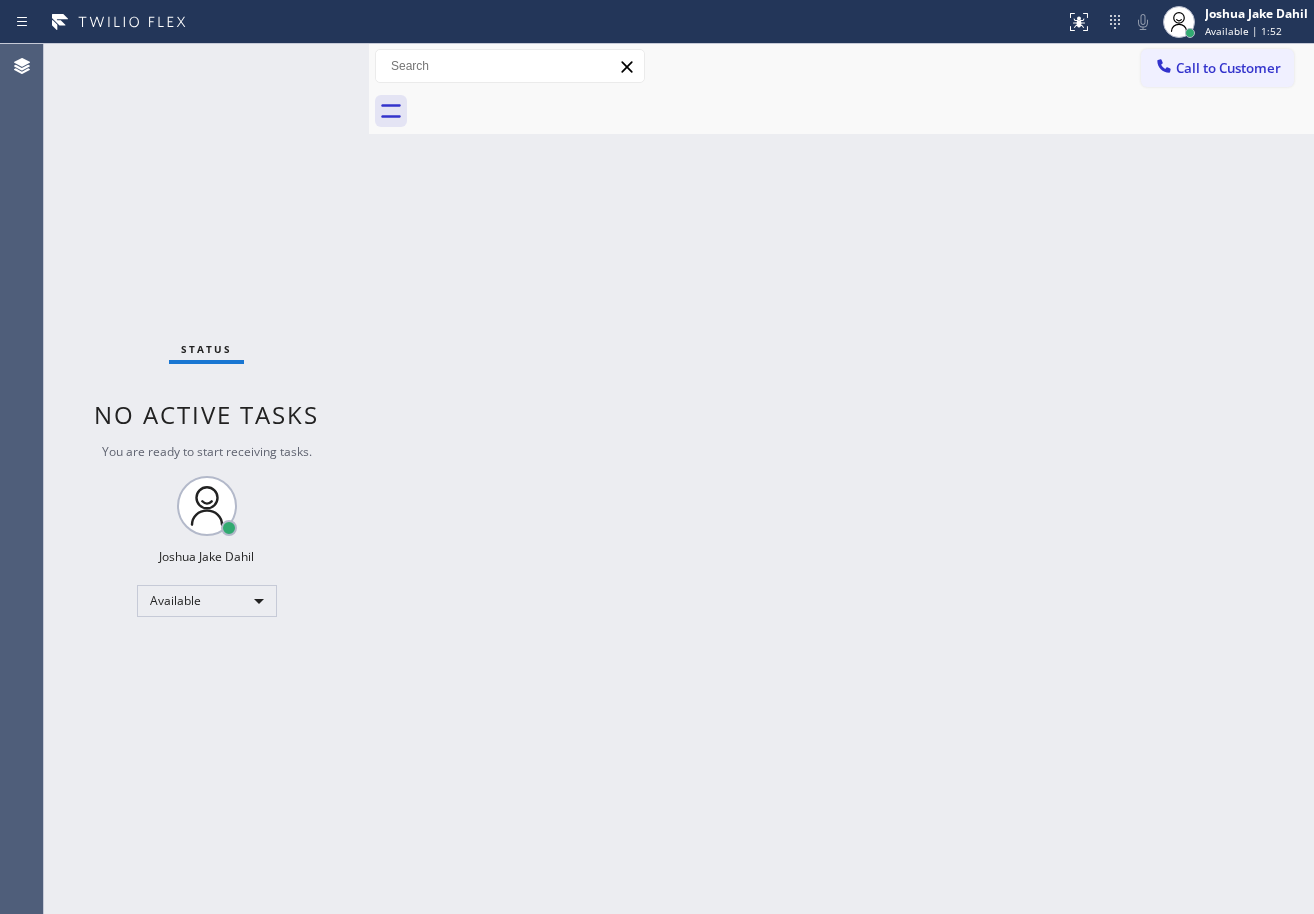 click on "Back to Dashboard Change Sender ID Customers Technicians Select a contact Outbound call Technician Search Technician Your caller id phone number Your caller id phone number Call Technician info Name   Phone none Address none Change Sender ID HVAC [PHONE] 5 Star Appliance [PHONE] Appliance Repair [PHONE] Plumbing [PHONE] Air Duct Cleaning [PHONE]  Electricians [PHONE]  Cancel Change Check personal SMS Reset Change No tabs Call to Customer Outbound call Location Wolf Top Choice Appliance Repair Las Vegas Your caller id phone number [PHONE] Customer number Call Outbound call Technician Search Technician Your caller id phone number Your caller id phone number Call" at bounding box center [841, 479] 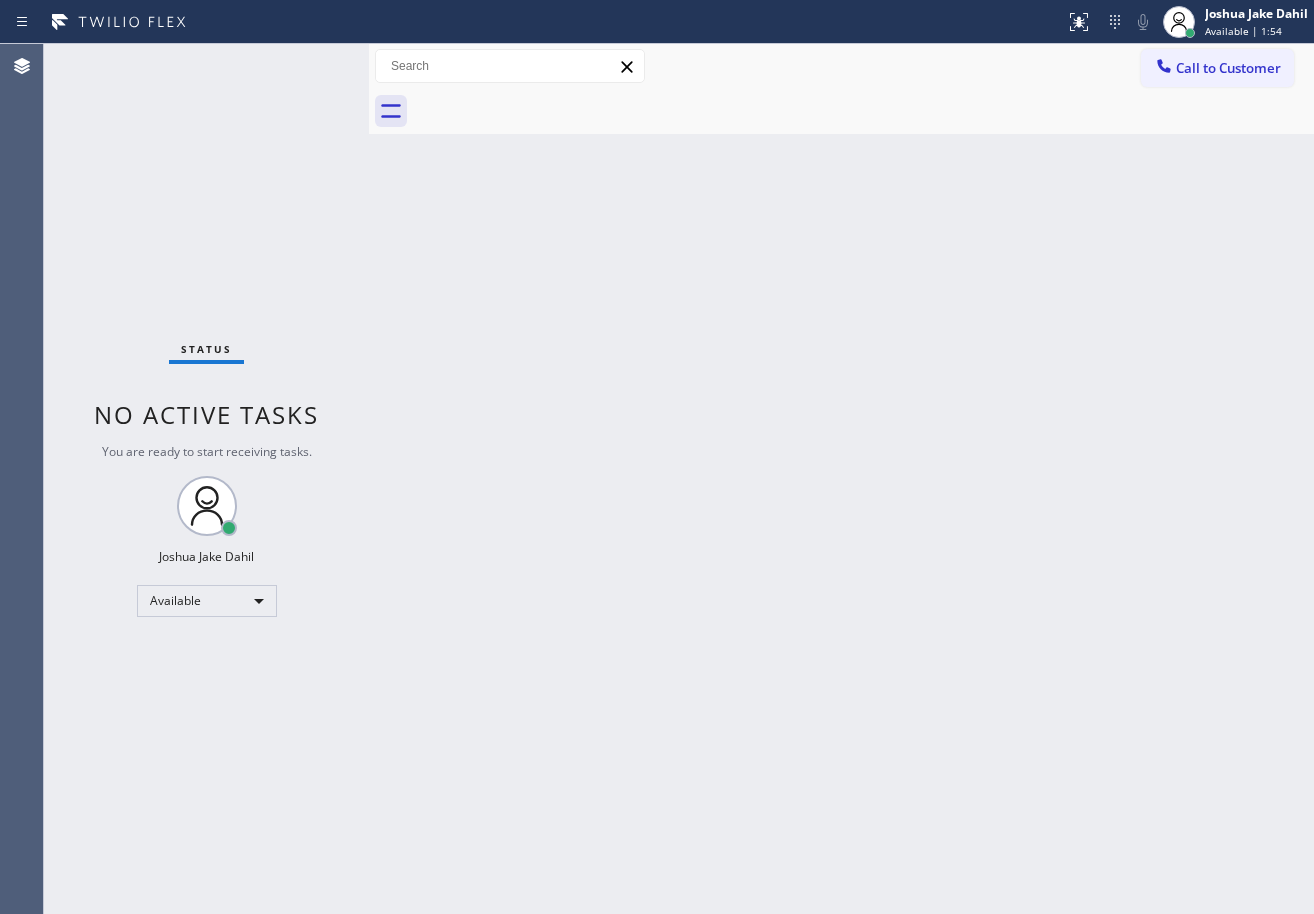 click on "Back to Dashboard Change Sender ID Customers Technicians Select a contact Outbound call Technician Search Technician Your caller id phone number Your caller id phone number Call Technician info Name   Phone none Address none Change Sender ID HVAC [PHONE] 5 Star Appliance [PHONE] Appliance Repair [PHONE] Plumbing [PHONE] Air Duct Cleaning [PHONE]  Electricians [PHONE]  Cancel Change Check personal SMS Reset Change No tabs Call to Customer Outbound call Location Wolf Top Choice Appliance Repair Las Vegas Your caller id phone number [PHONE] Customer number Call Outbound call Technician Search Technician Your caller id phone number Your caller id phone number Call" at bounding box center (841, 479) 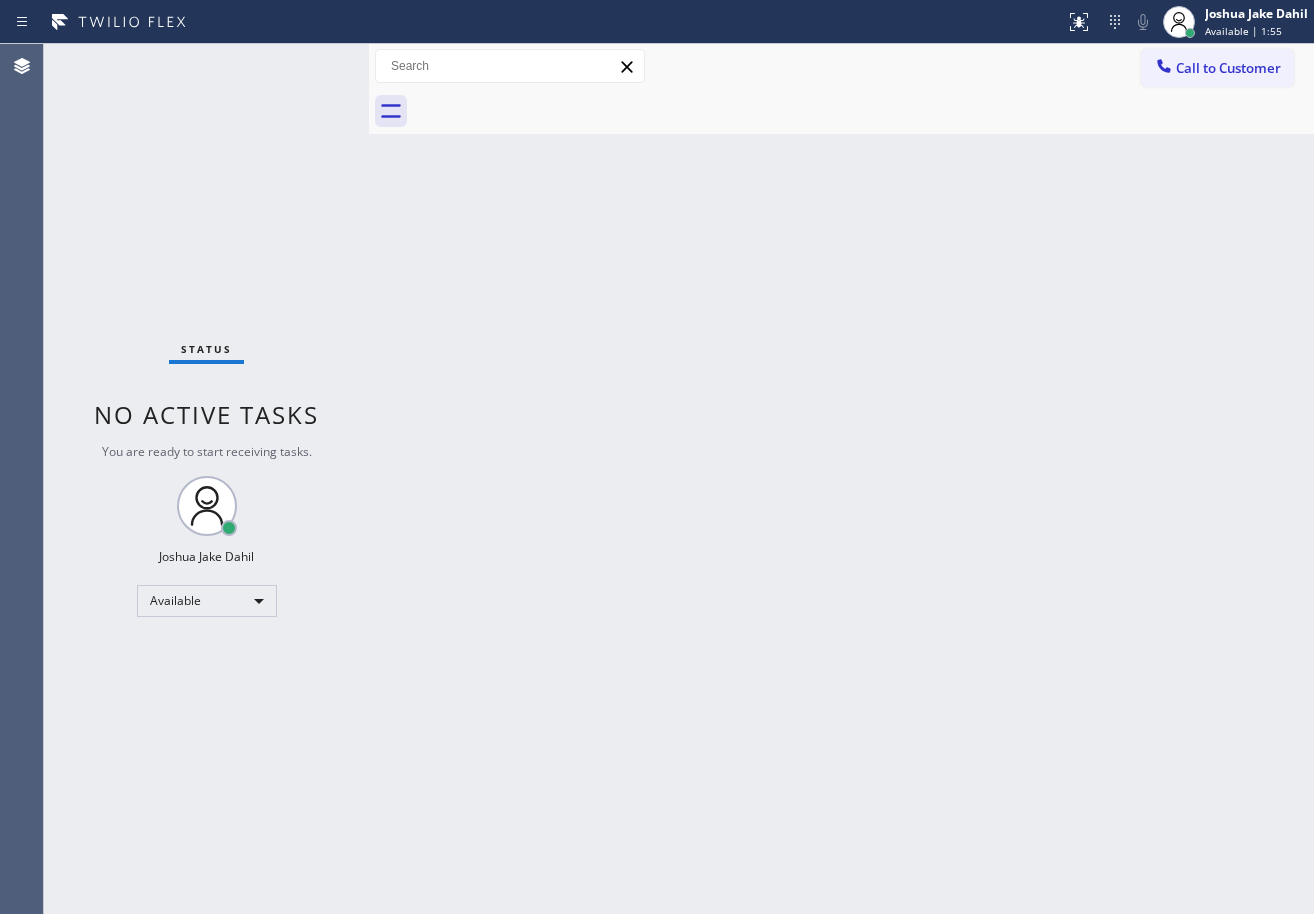 click on "Back to Dashboard Change Sender ID Customers Technicians Select a contact Outbound call Technician Search Technician Your caller id phone number Your caller id phone number Call Technician info Name   Phone none Address none Change Sender ID HVAC [PHONE] 5 Star Appliance [PHONE] Appliance Repair [PHONE] Plumbing [PHONE] Air Duct Cleaning [PHONE]  Electricians [PHONE]  Cancel Change Check personal SMS Reset Change No tabs Call to Customer Outbound call Location Wolf Top Choice Appliance Repair Las Vegas Your caller id phone number [PHONE] Customer number Call Outbound call Technician Search Technician Your caller id phone number Your caller id phone number Call" at bounding box center [841, 479] 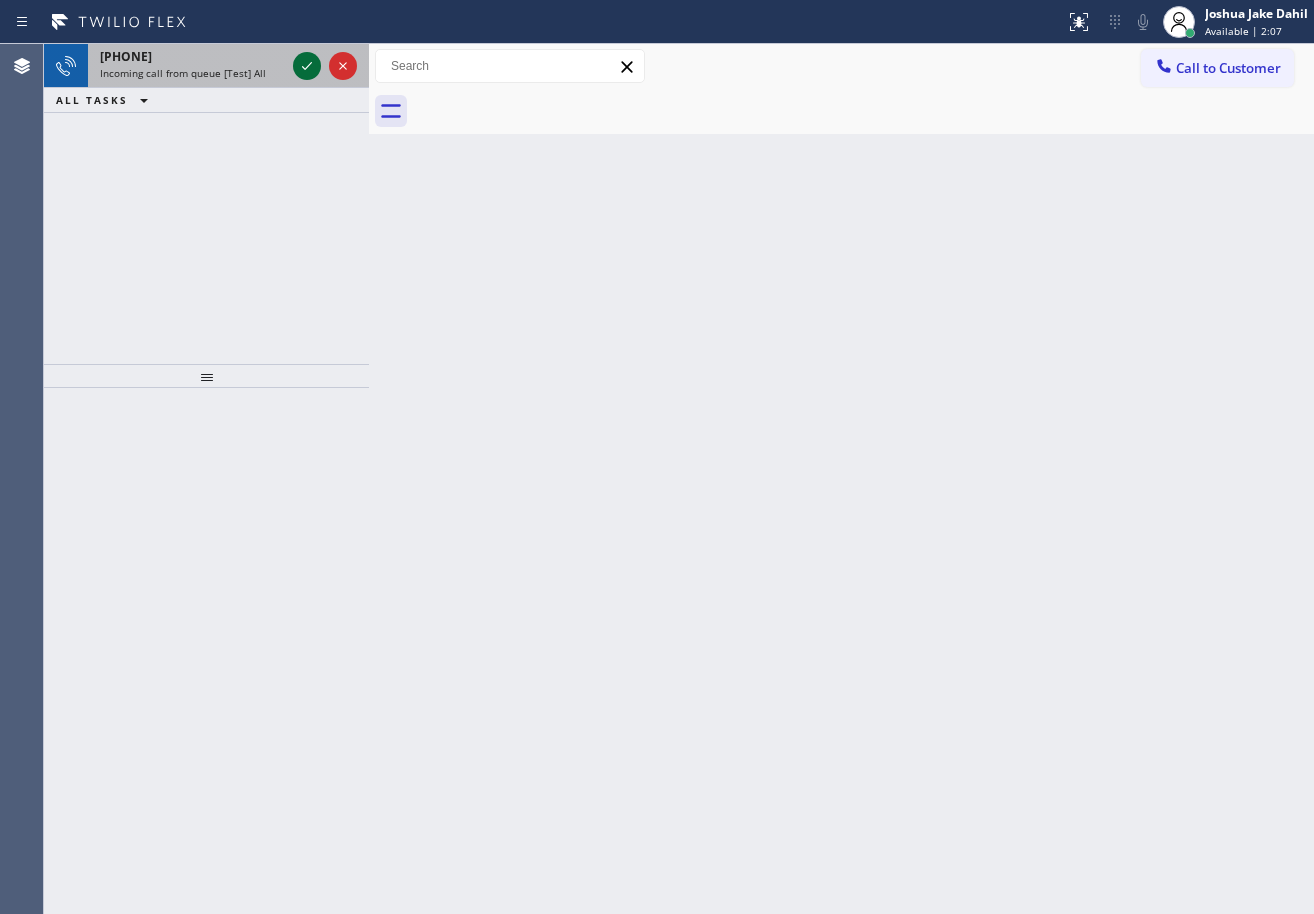 click 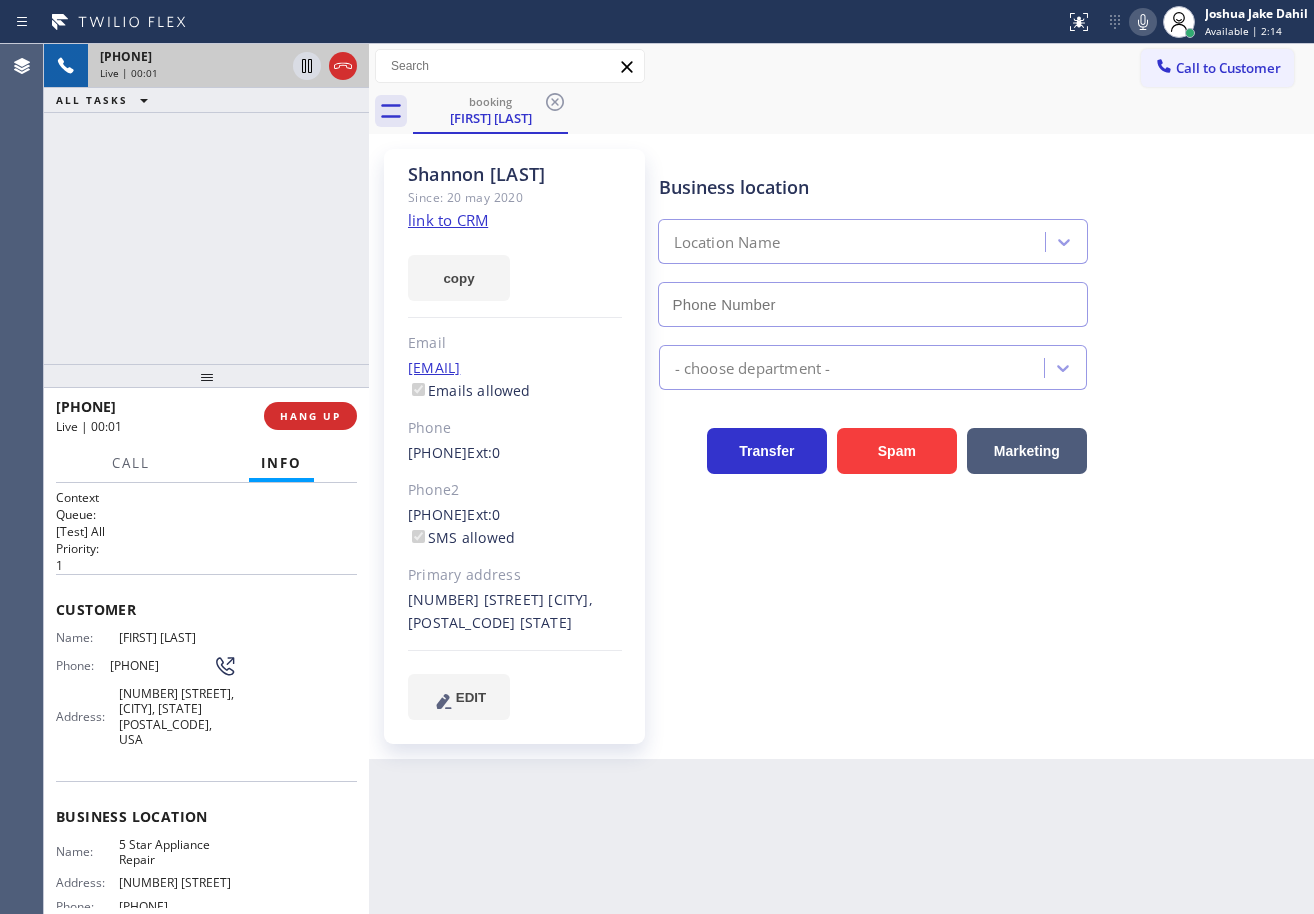 type on "[PHONE]" 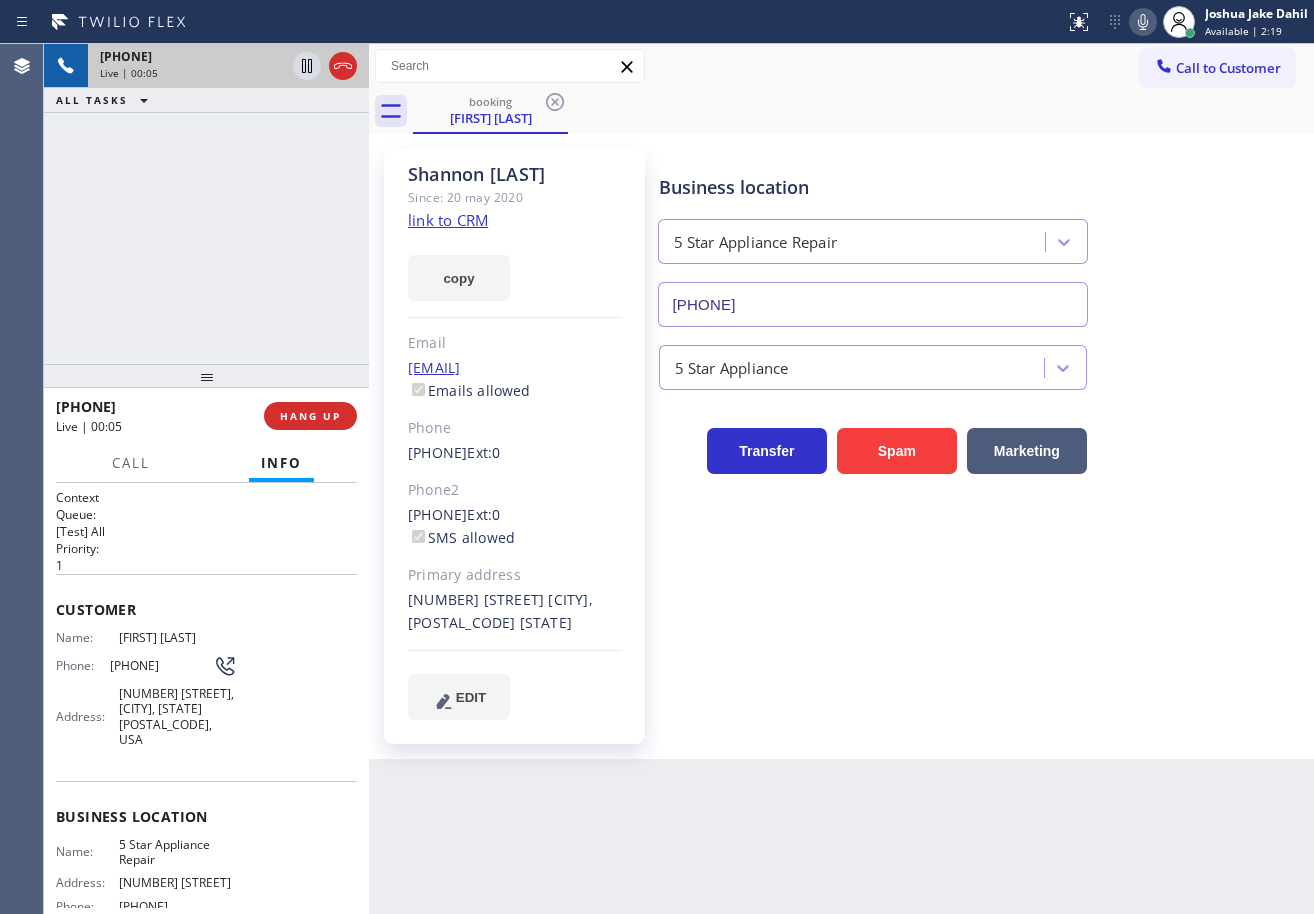 click on "link to CRM" 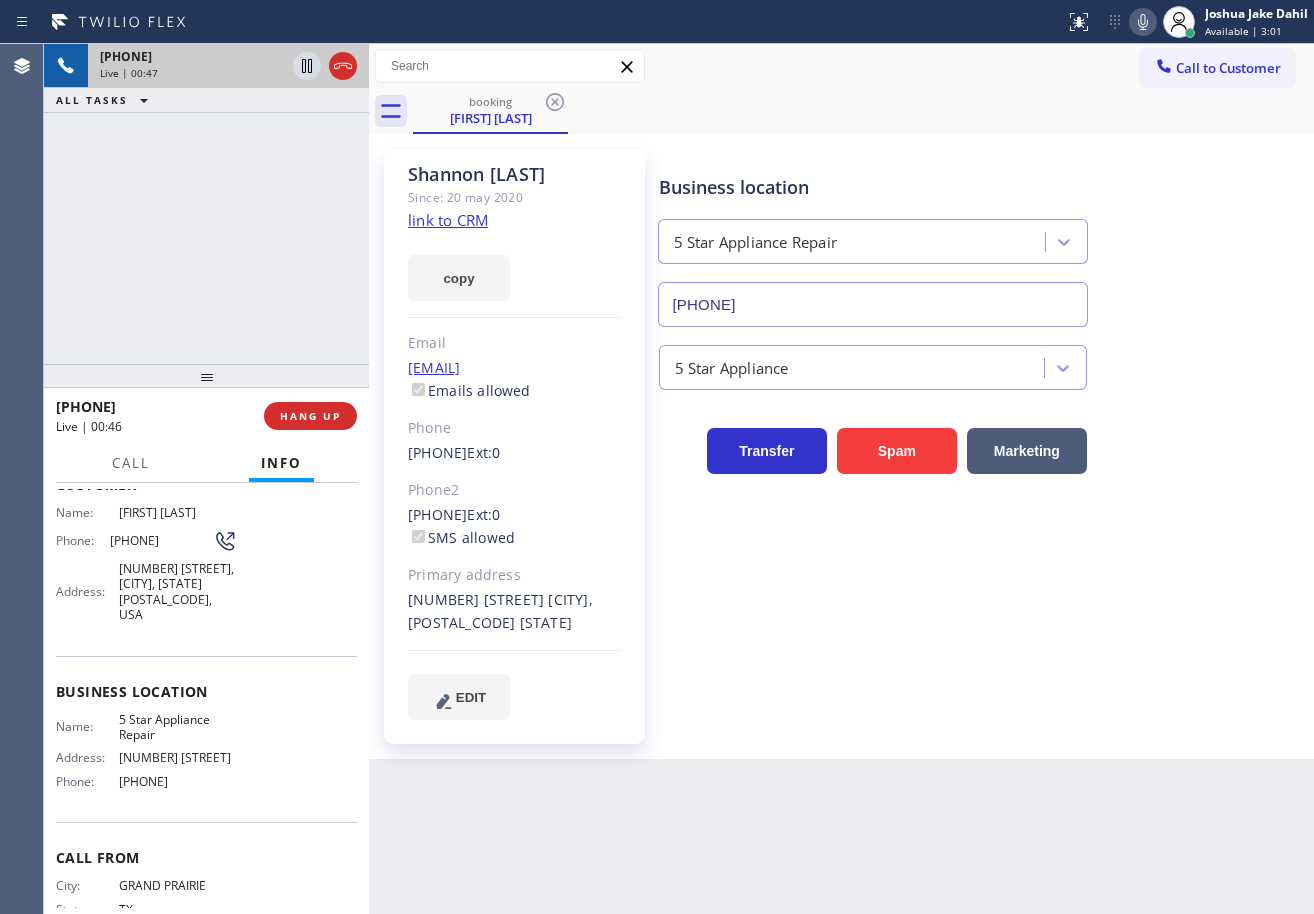 scroll, scrollTop: 0, scrollLeft: 0, axis: both 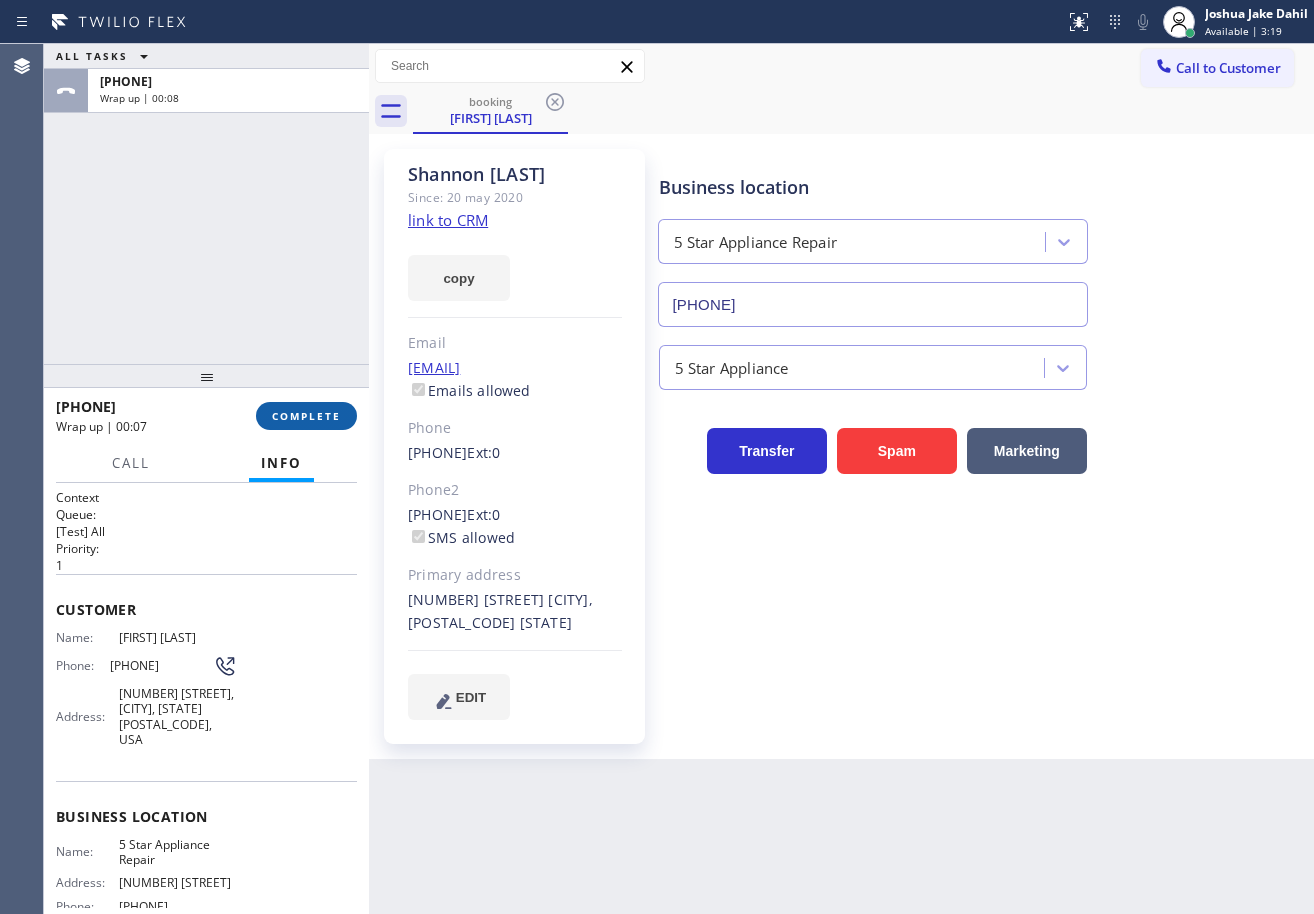click on "COMPLETE" at bounding box center (306, 416) 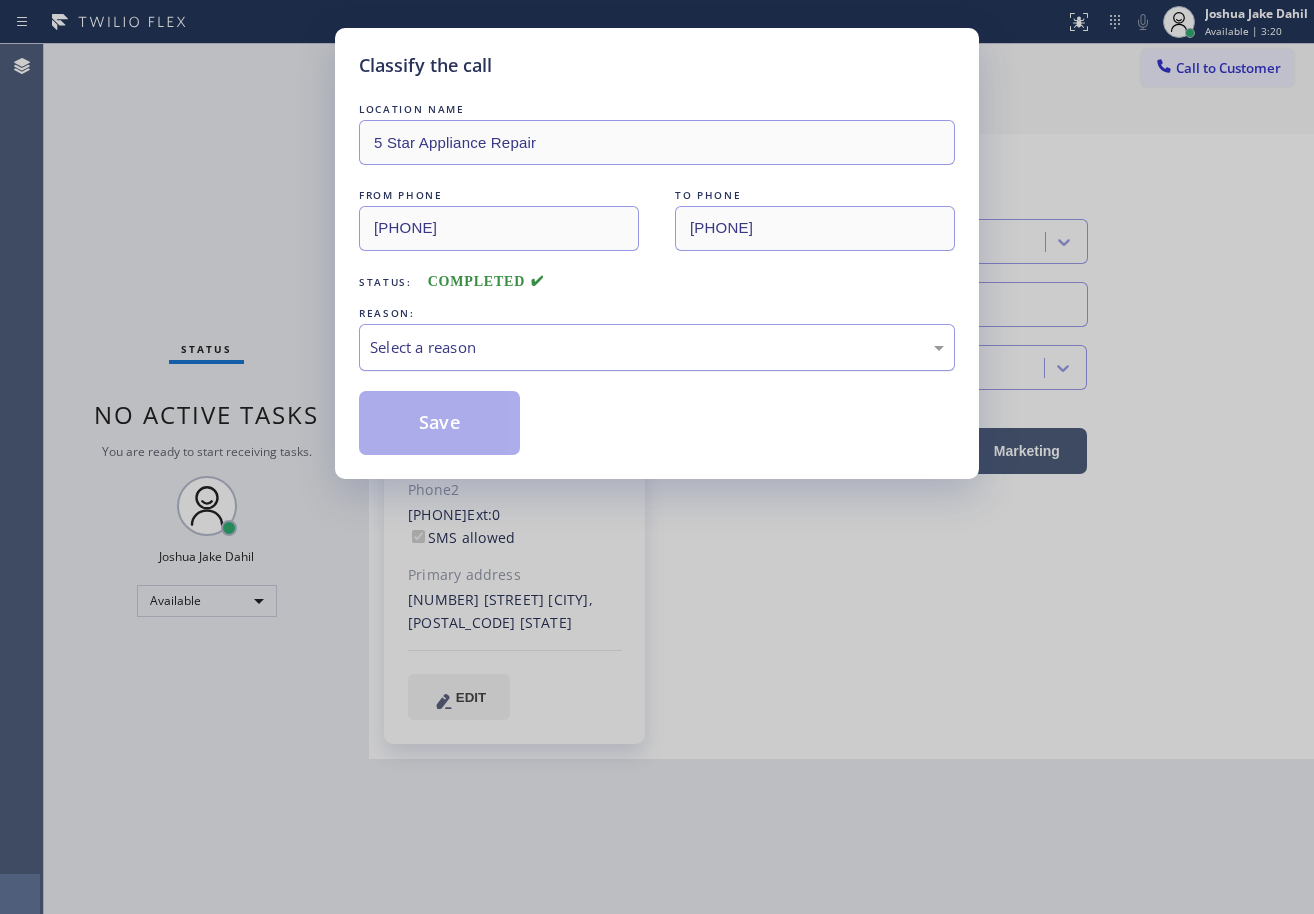 drag, startPoint x: 454, startPoint y: 353, endPoint x: 472, endPoint y: 351, distance: 18.110771 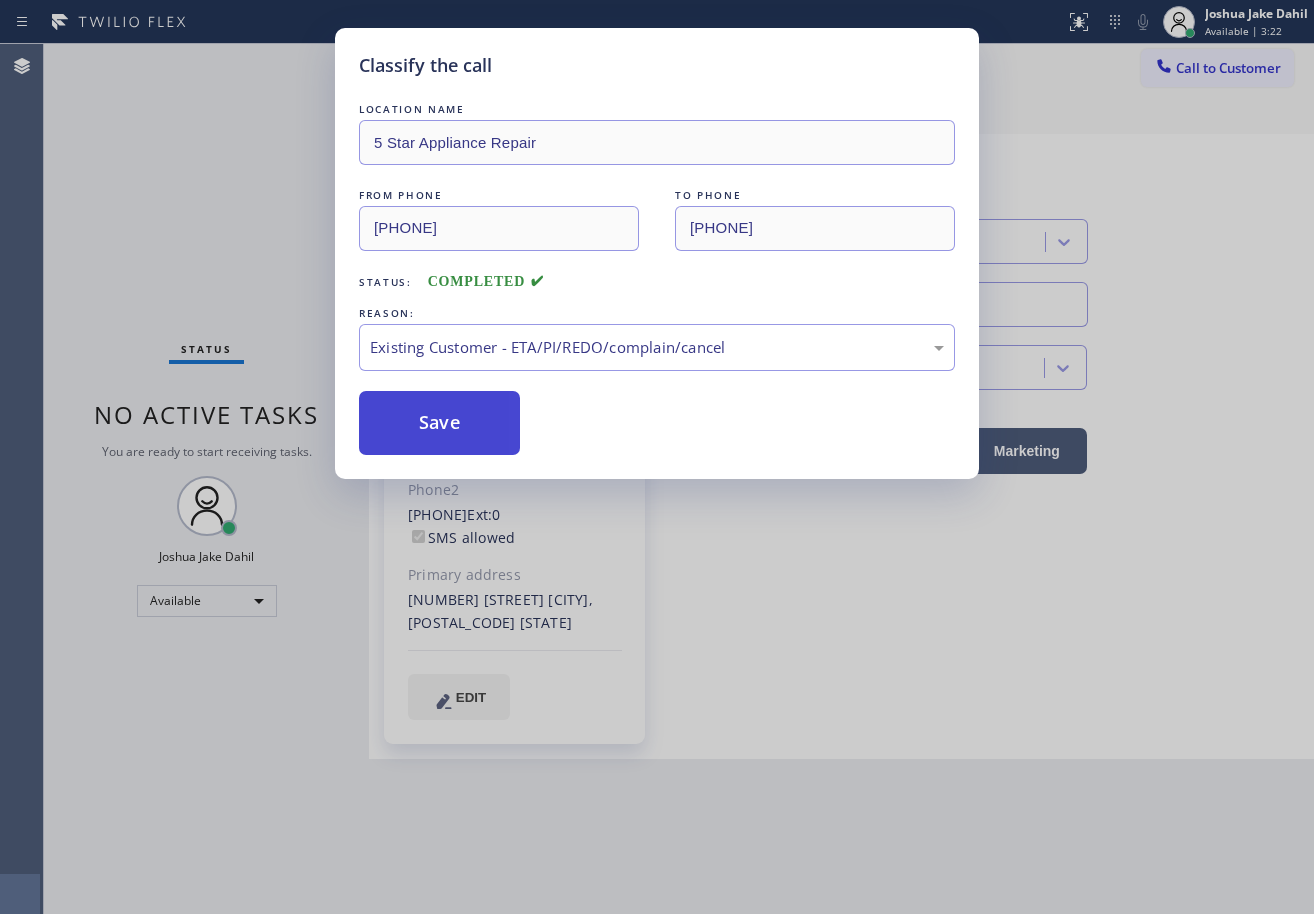 click on "Save" at bounding box center (439, 423) 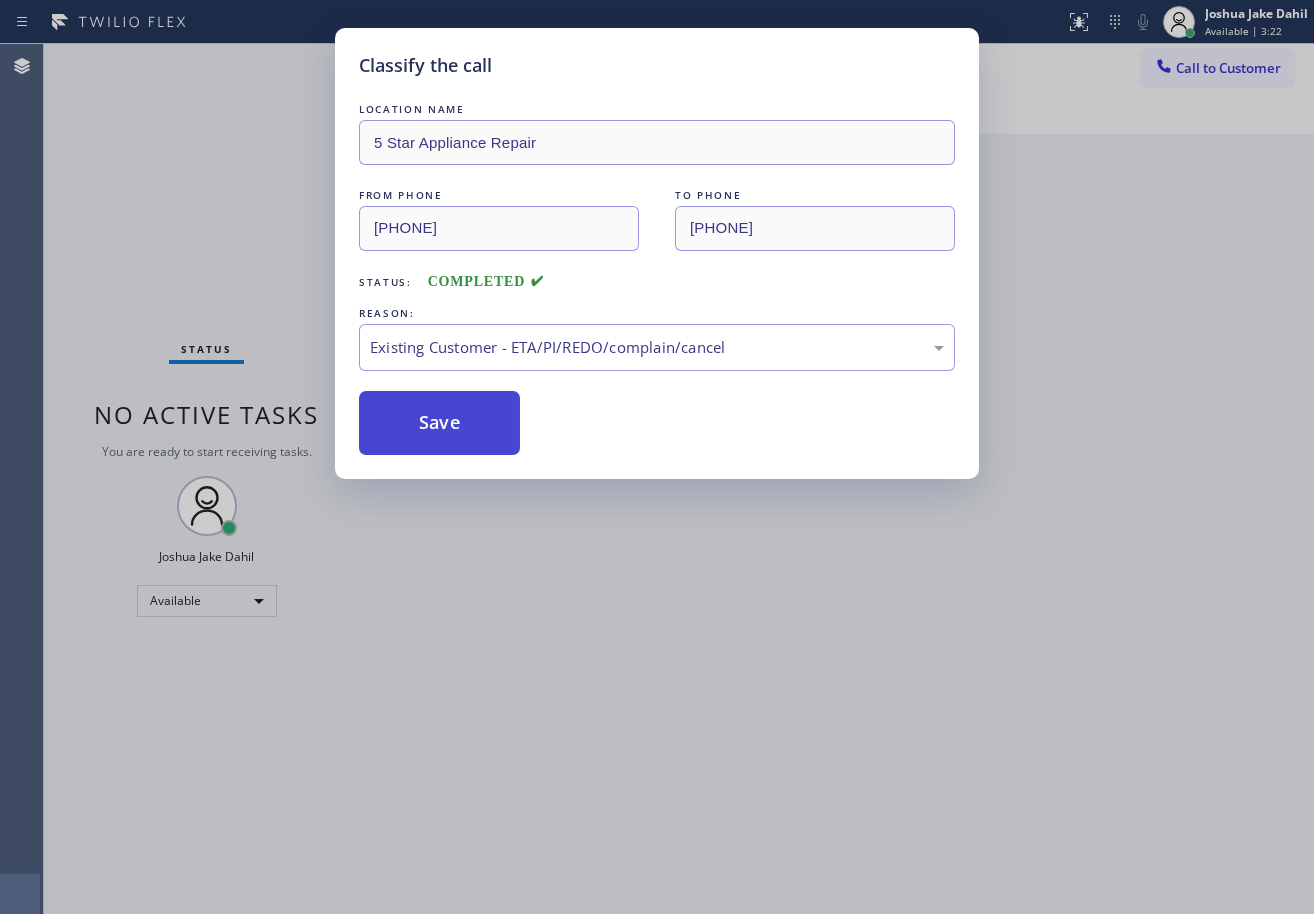 click on "Save" at bounding box center (439, 423) 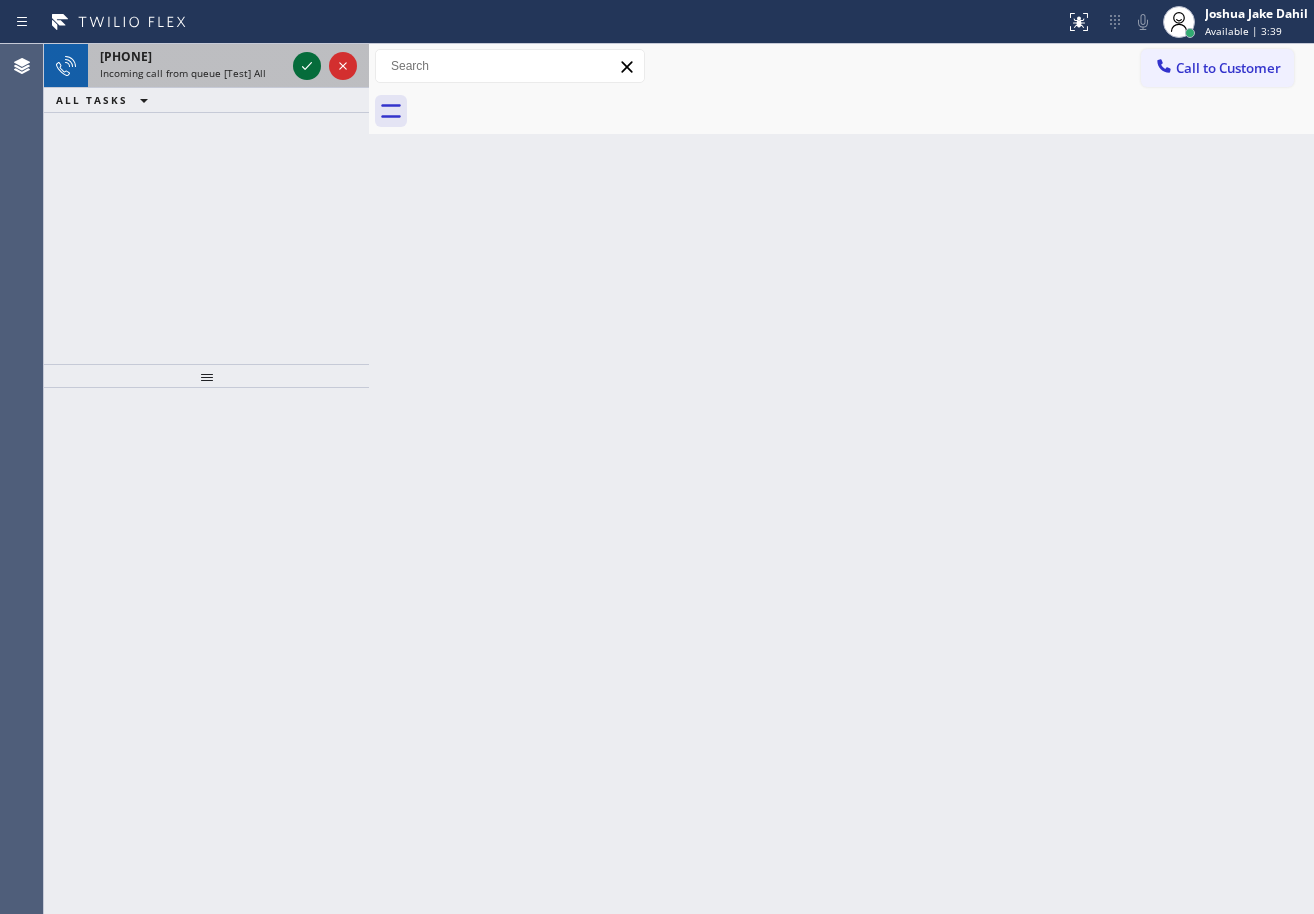 click 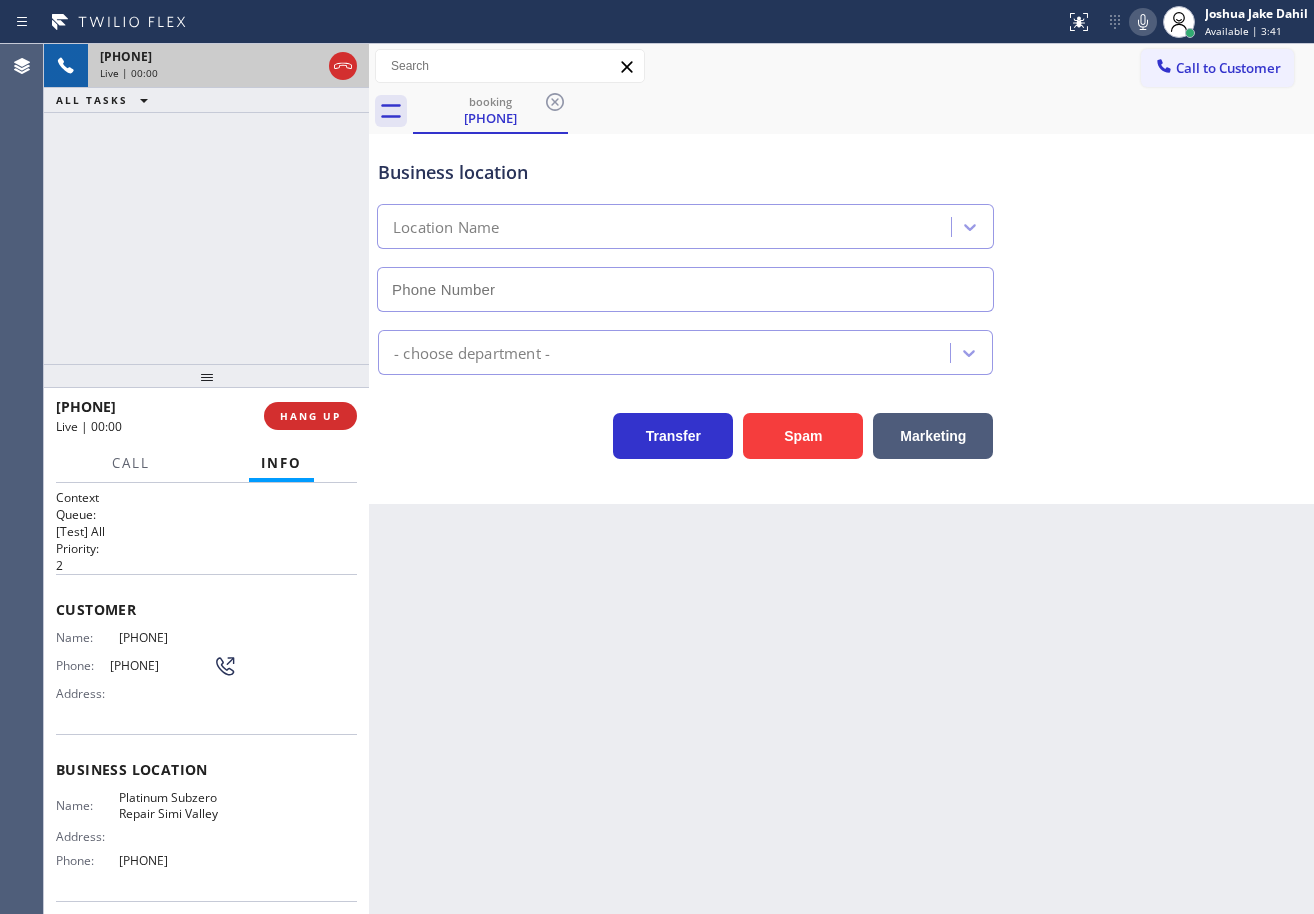 type on "[PHONE]" 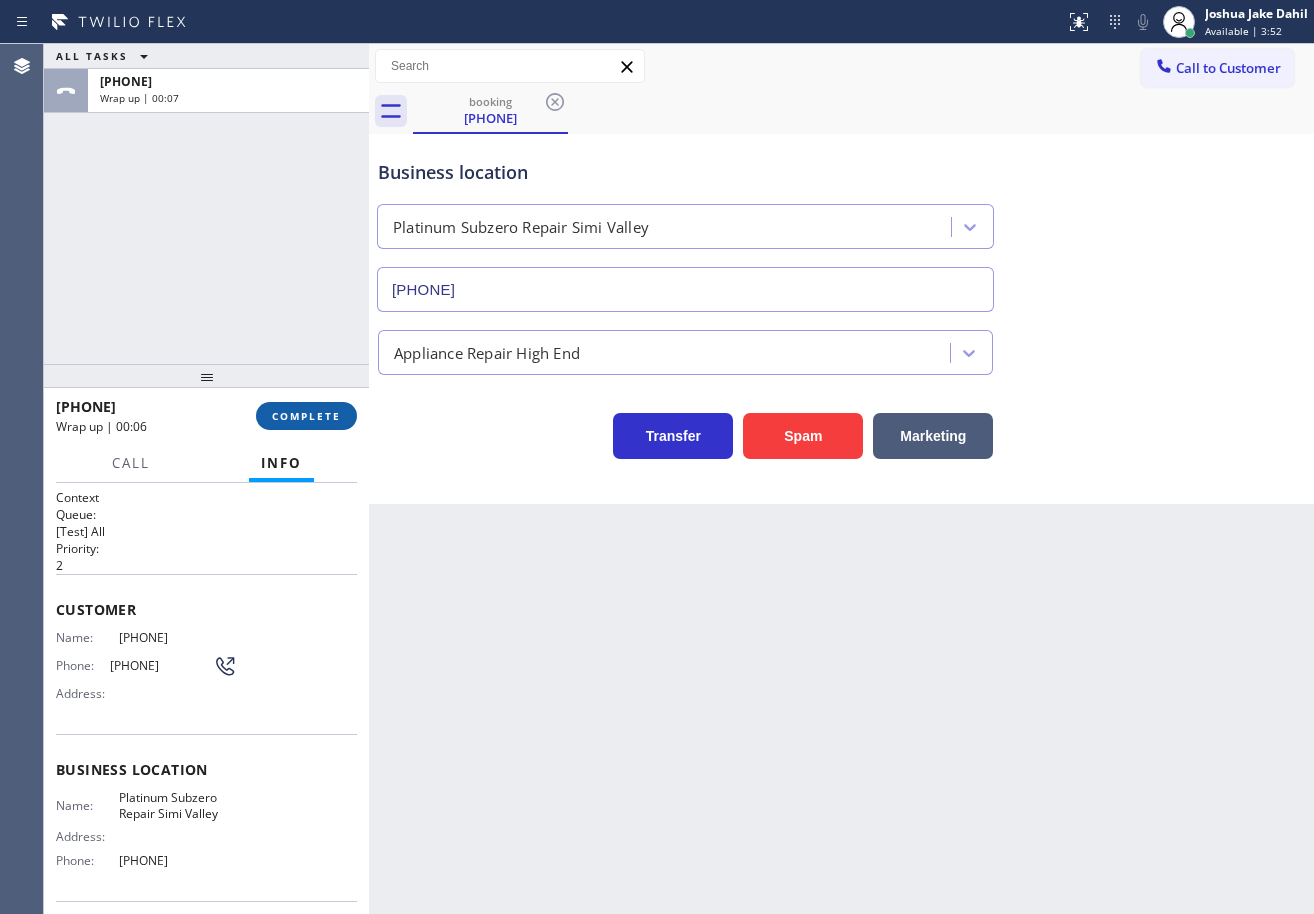click on "COMPLETE" at bounding box center [306, 416] 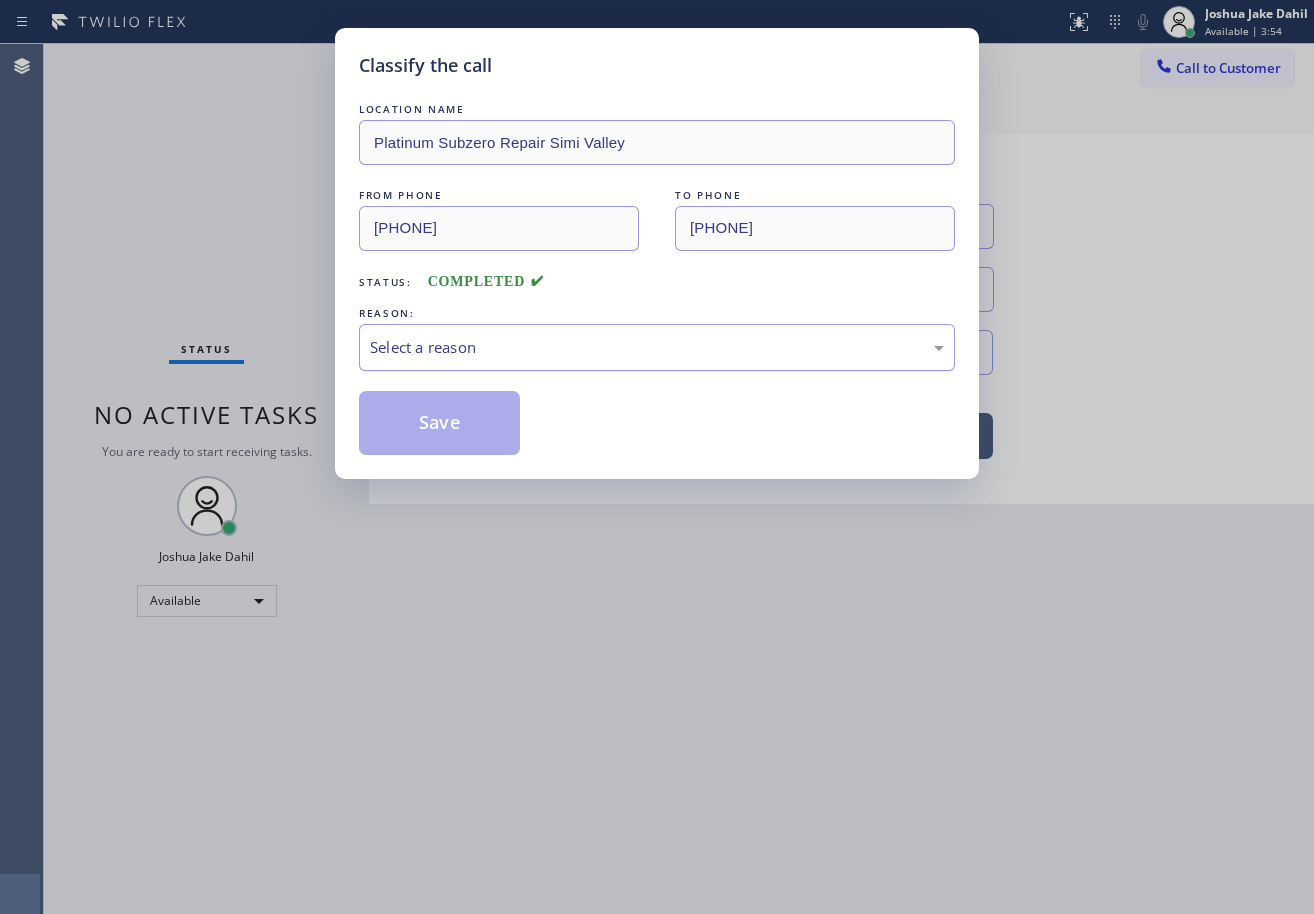 click on "Select a reason" at bounding box center [657, 347] 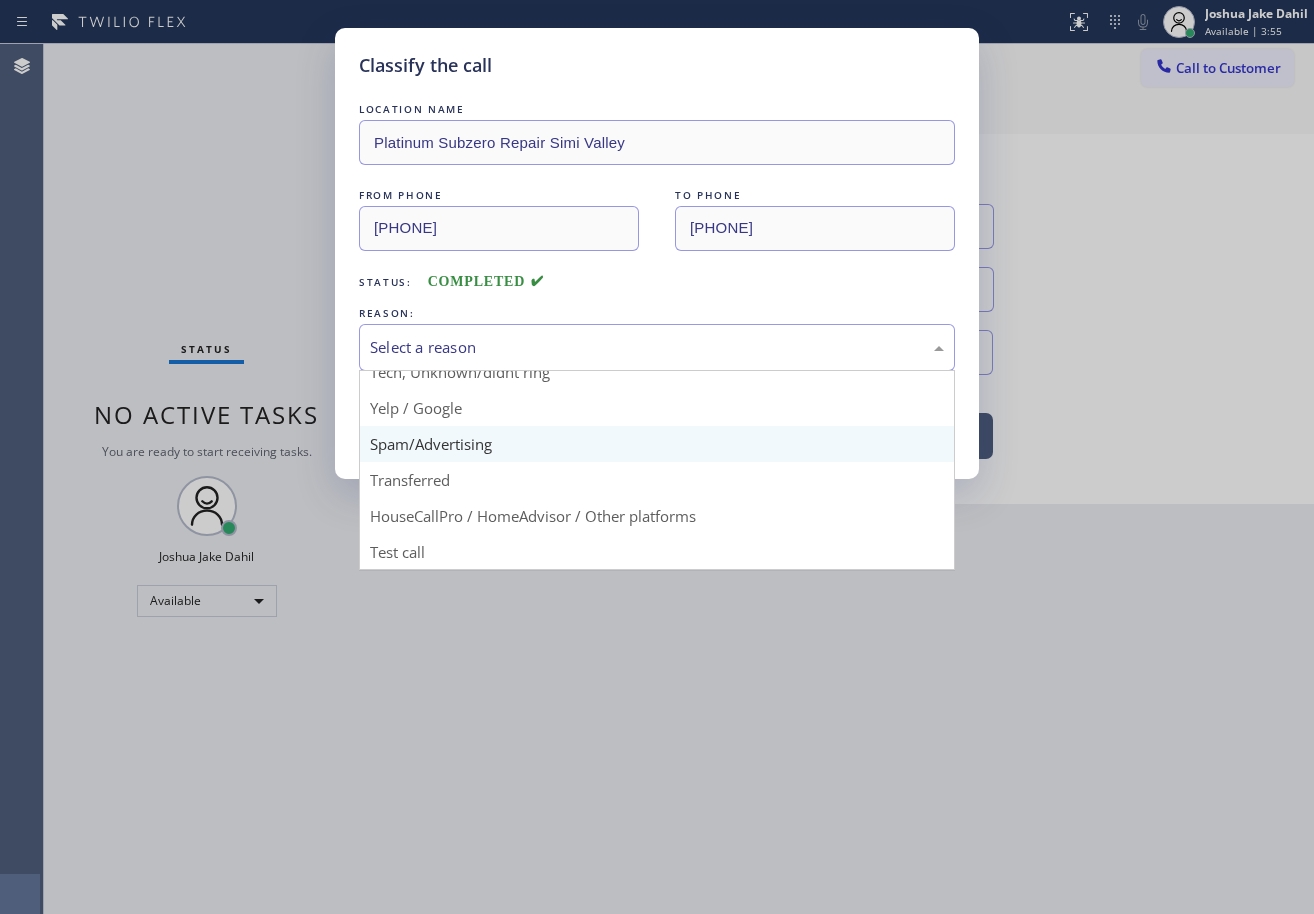 scroll, scrollTop: 126, scrollLeft: 0, axis: vertical 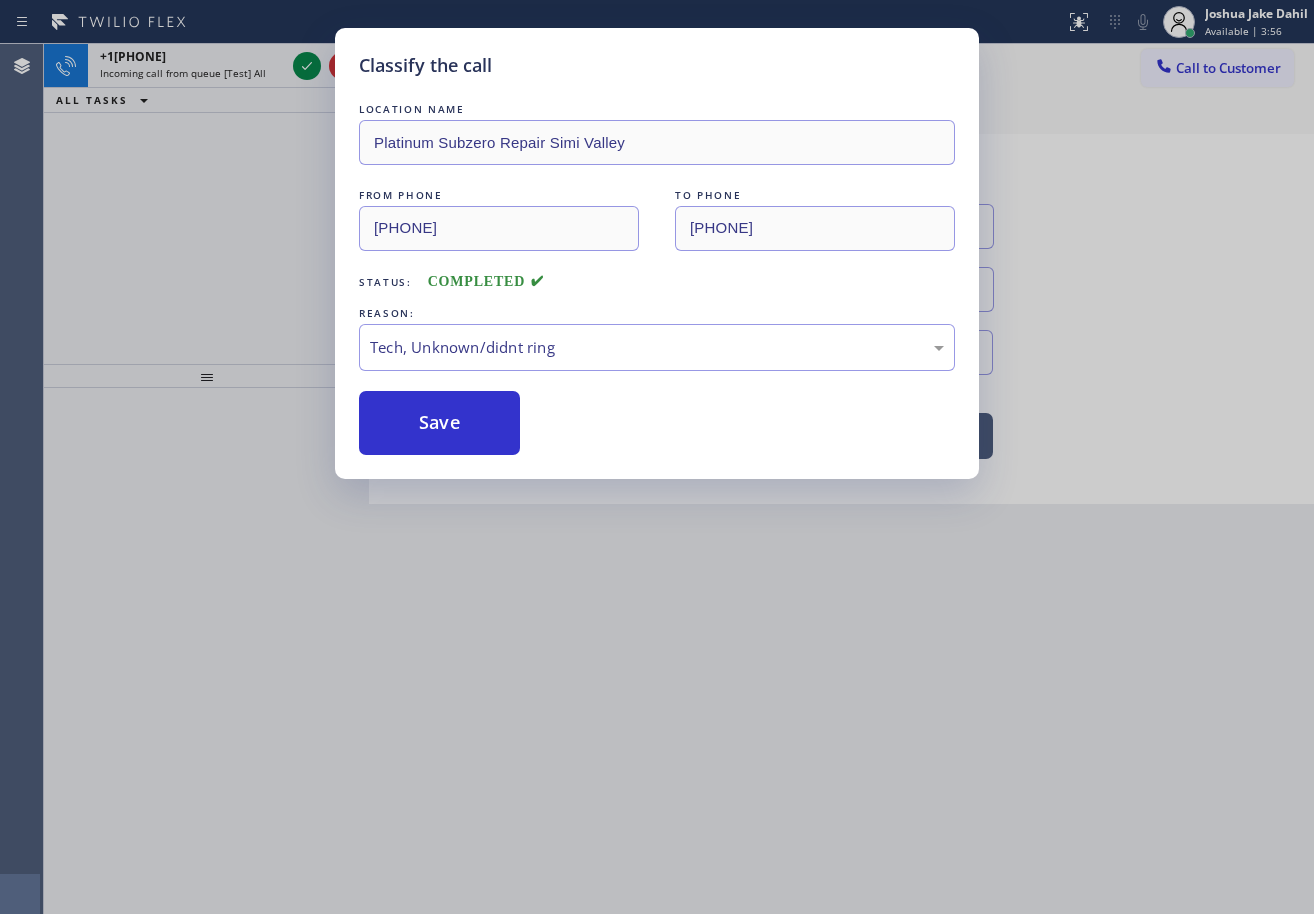 click on "LOCATION NAME Platinum Subzero Repair Simi Valley FROM PHONE +[PHONE] TO PHONE +[PHONE] Status: COMPLETED REASON: Tech, Unknown/didnt ring Save" at bounding box center (657, 277) 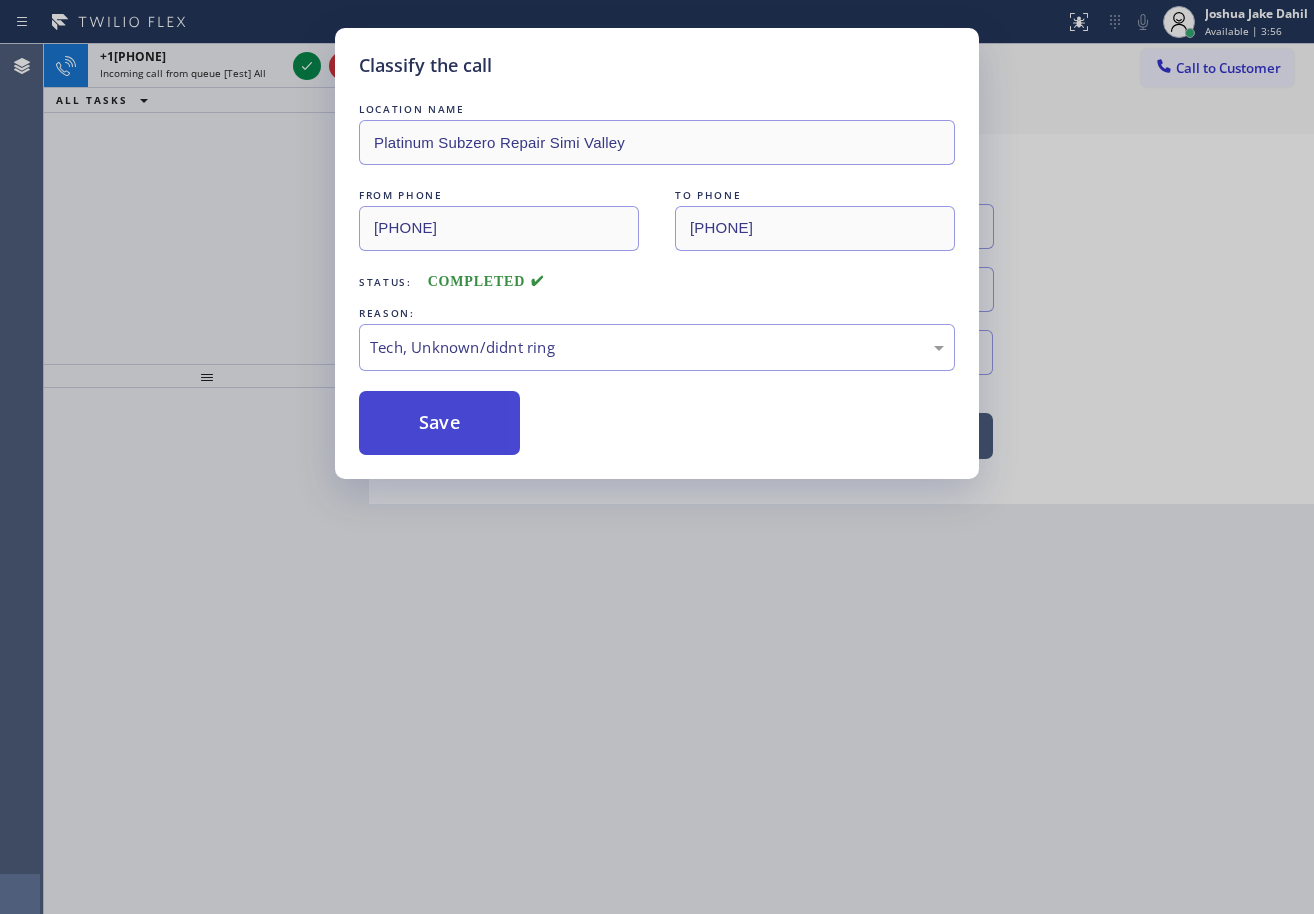 click on "Save" at bounding box center [439, 423] 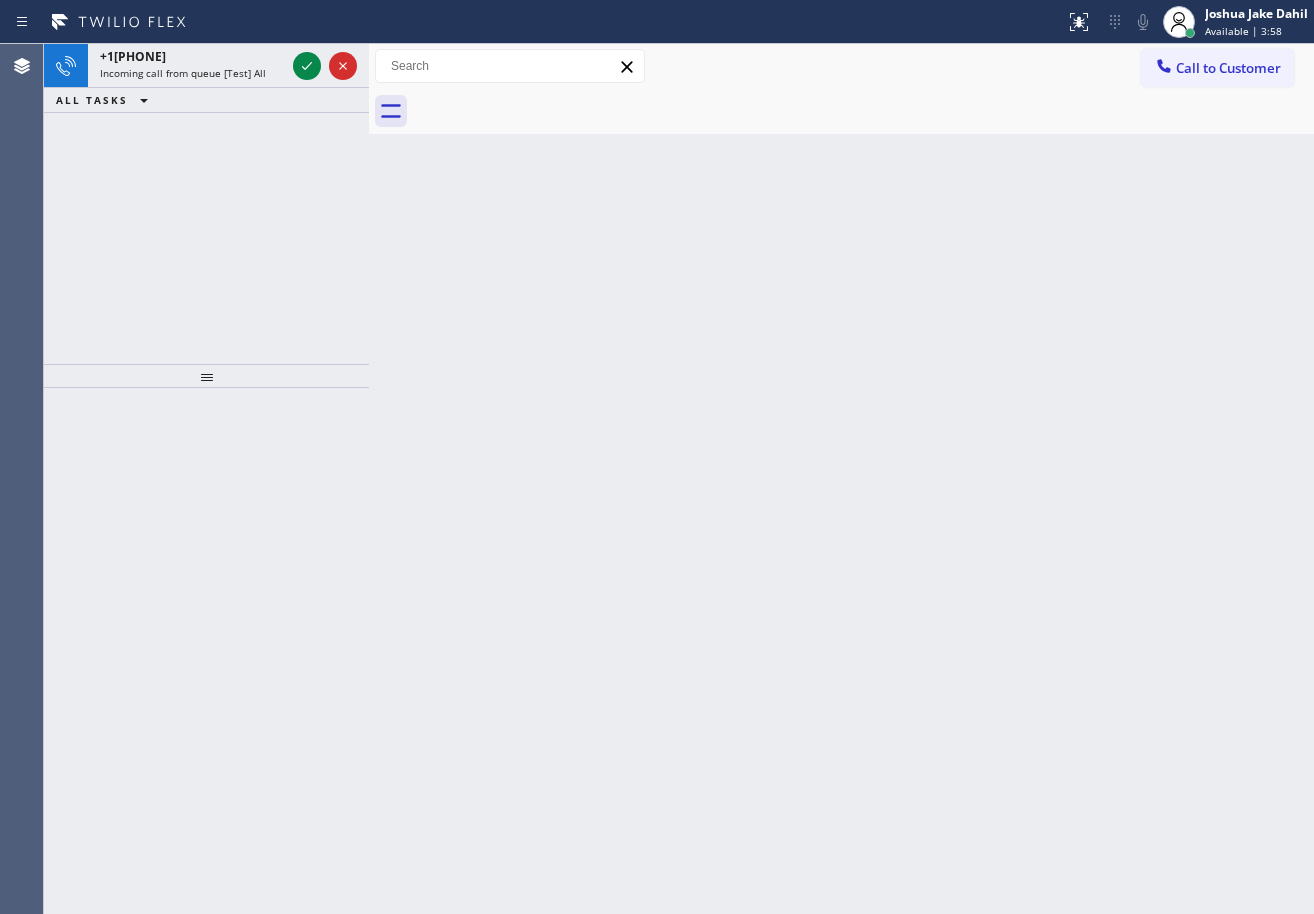 click 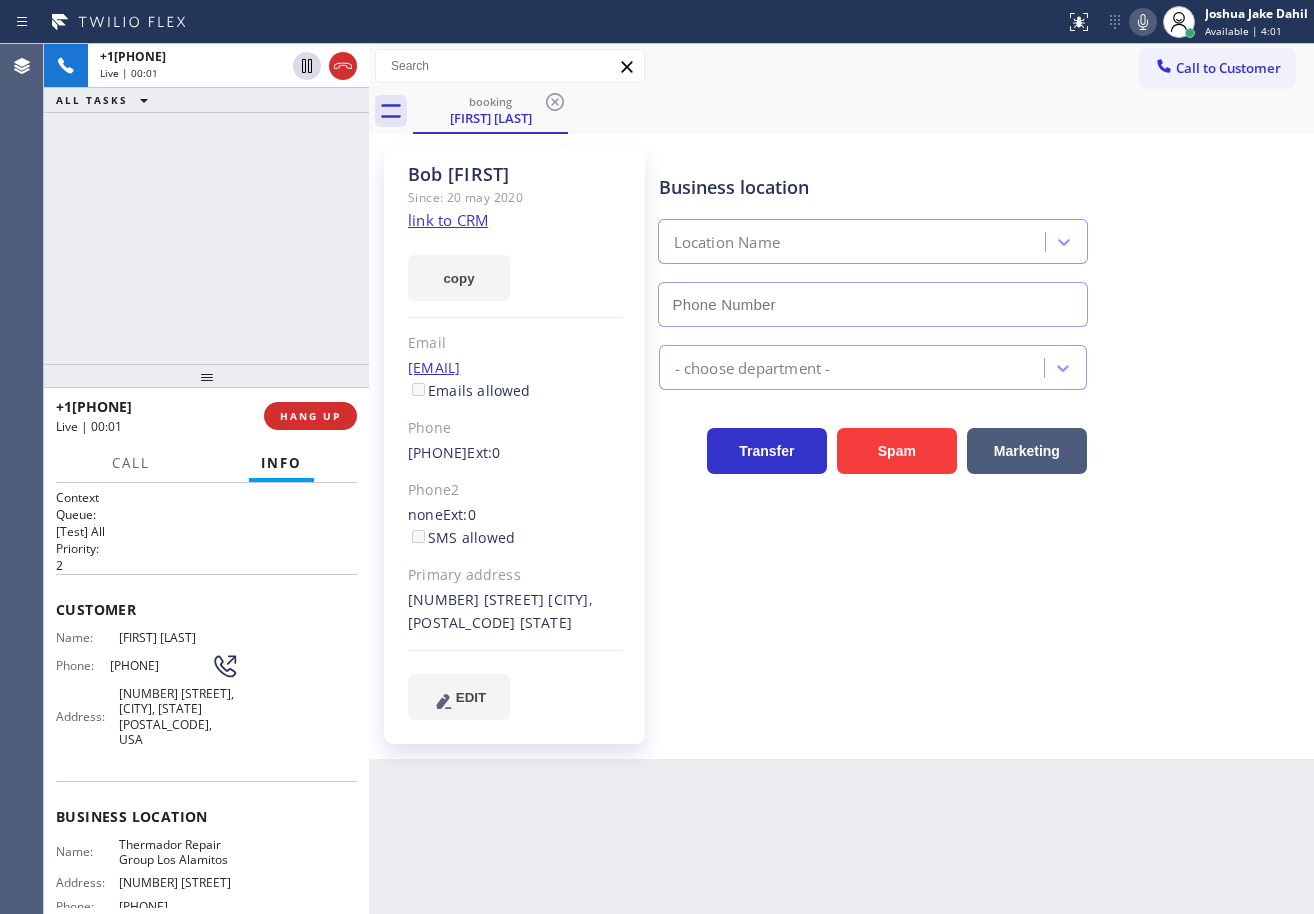 type on "[PHONE]" 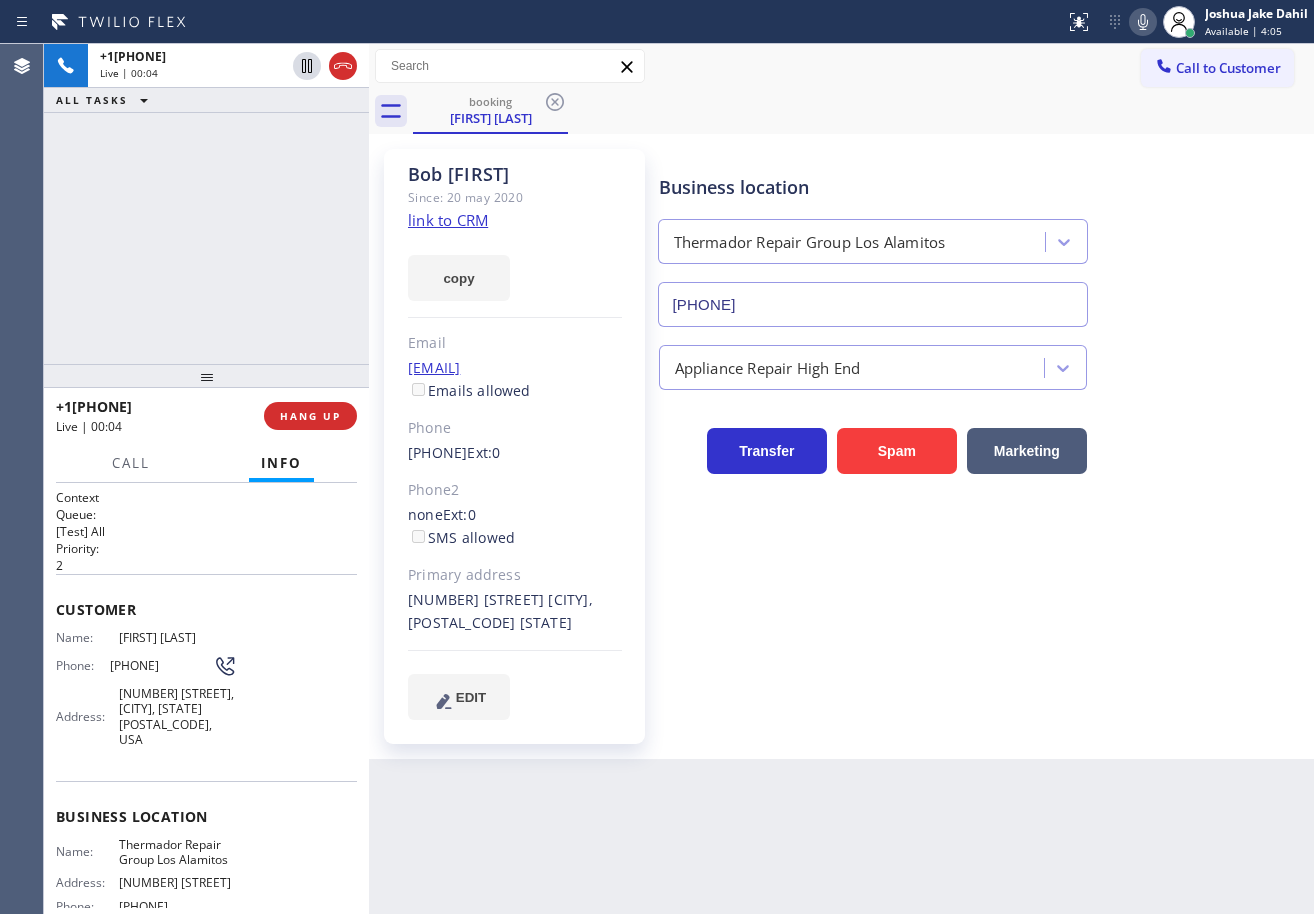drag, startPoint x: 249, startPoint y: 222, endPoint x: 276, endPoint y: 194, distance: 38.8973 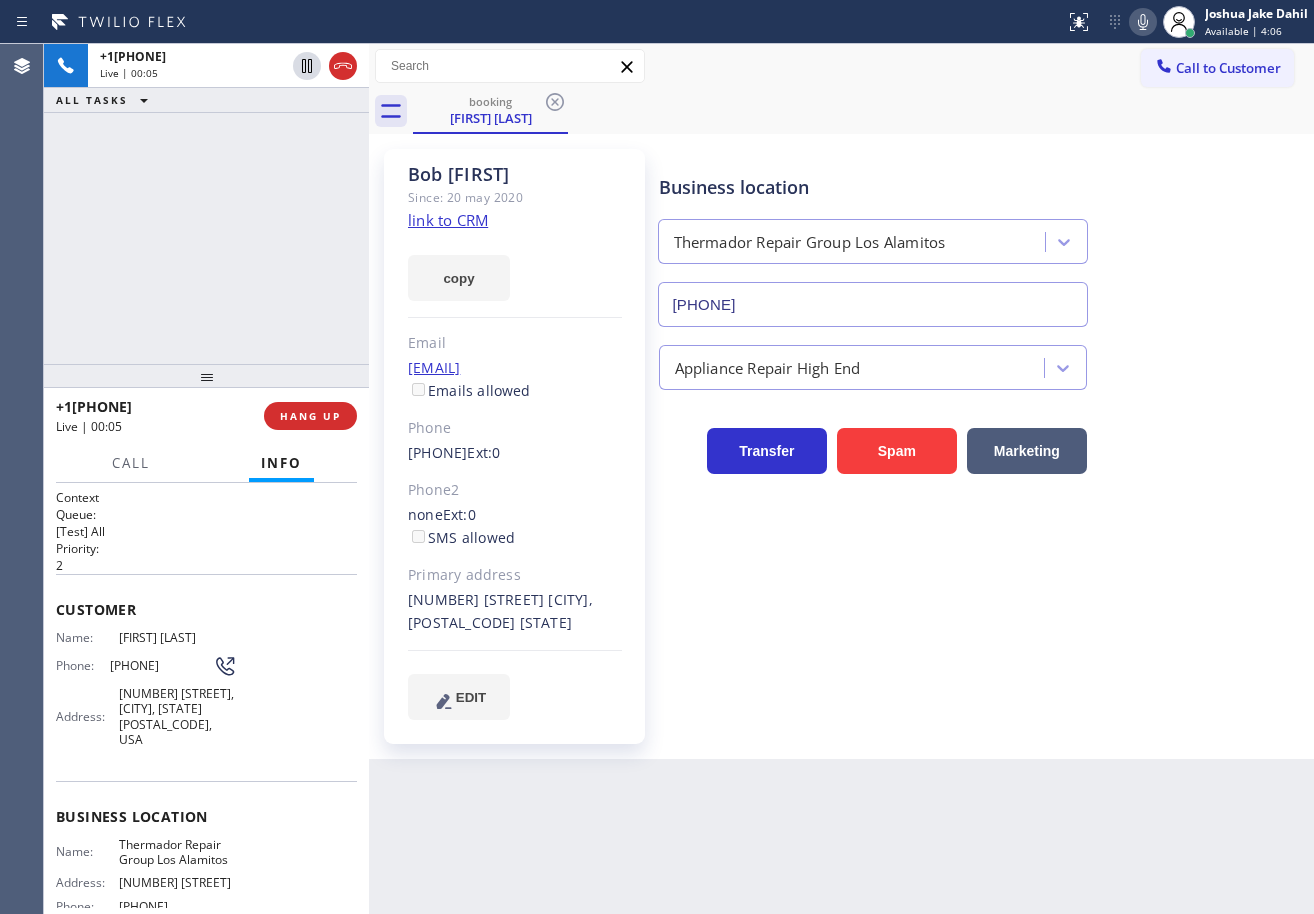 click on "link to CRM" 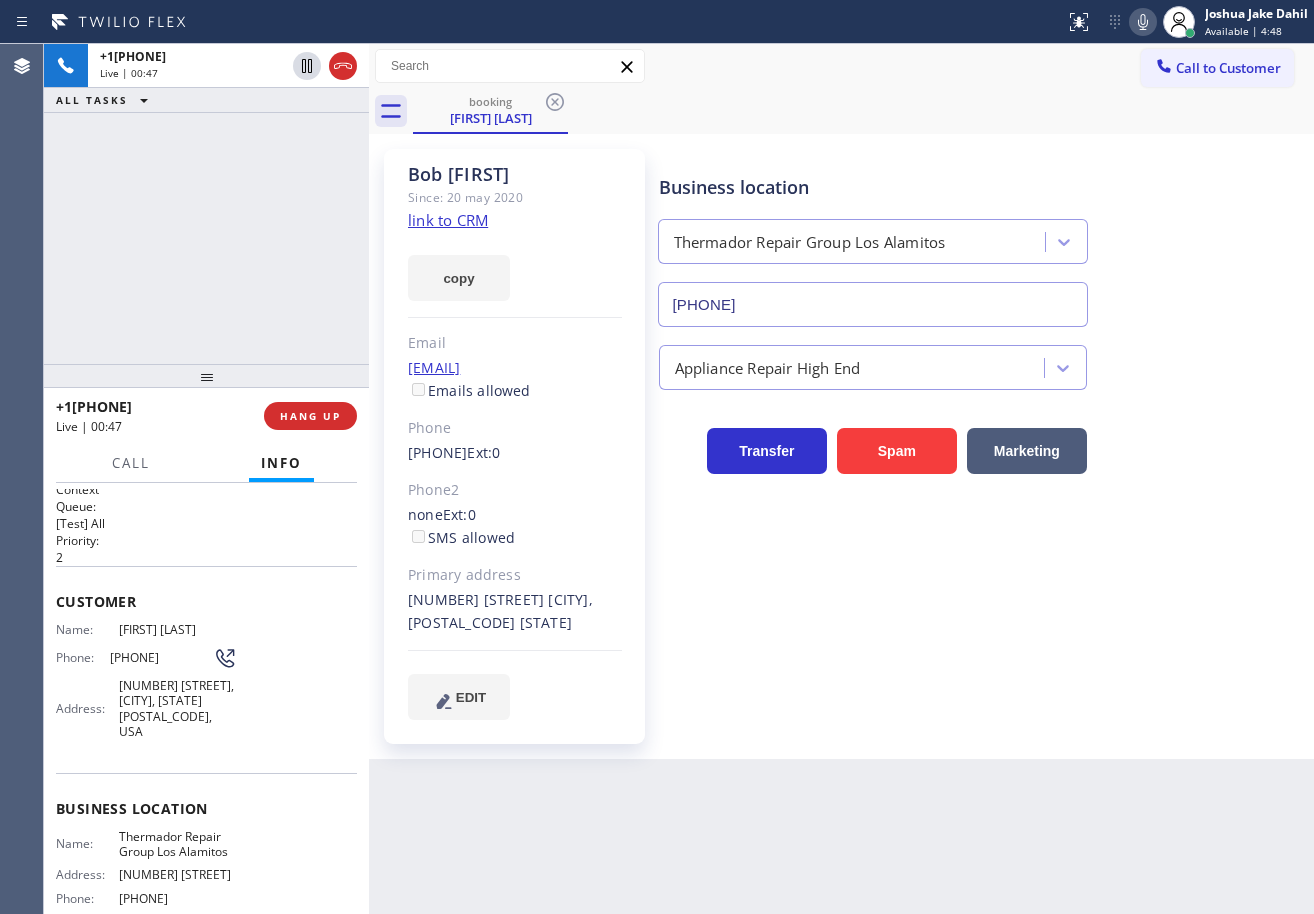 scroll, scrollTop: 0, scrollLeft: 0, axis: both 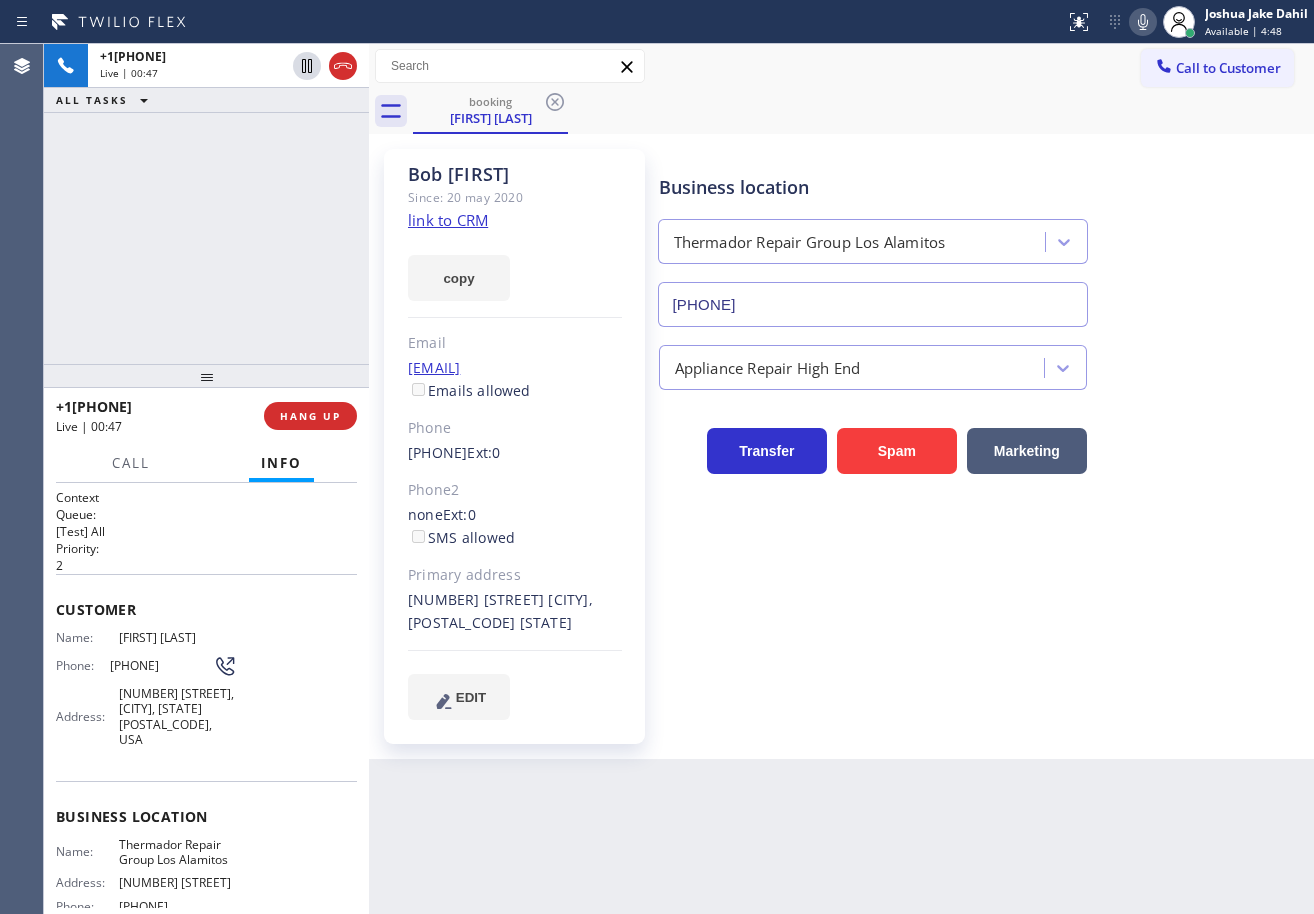 click on "[PHONE] Live | 00:47 ALL TASKS ALL TASKS ACTIVE TASKS TASKS IN WRAP UP" at bounding box center (206, 204) 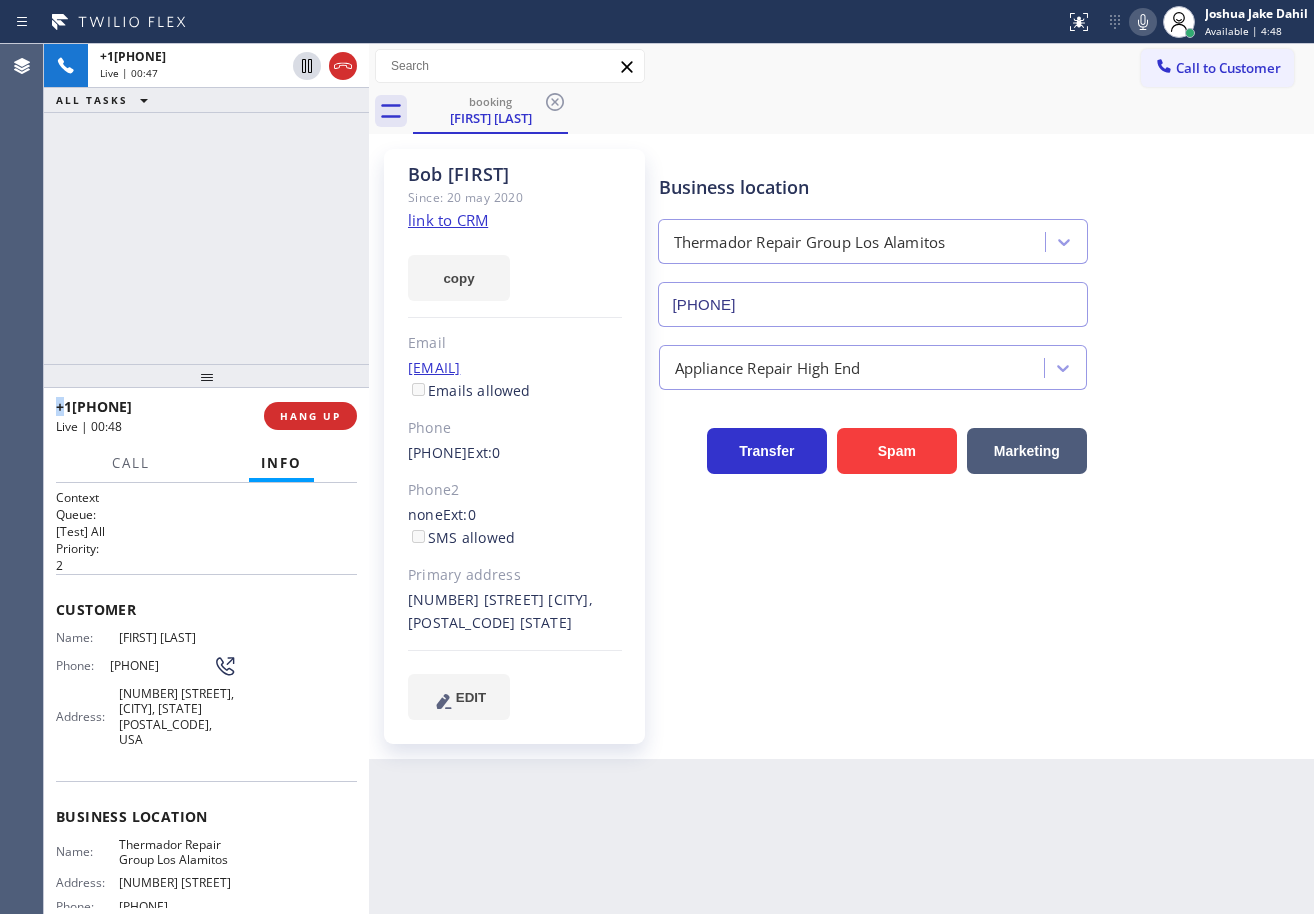 click on "[PHONE] Live | 00:47 ALL TASKS ALL TASKS ACTIVE TASKS TASKS IN WRAP UP" at bounding box center (206, 204) 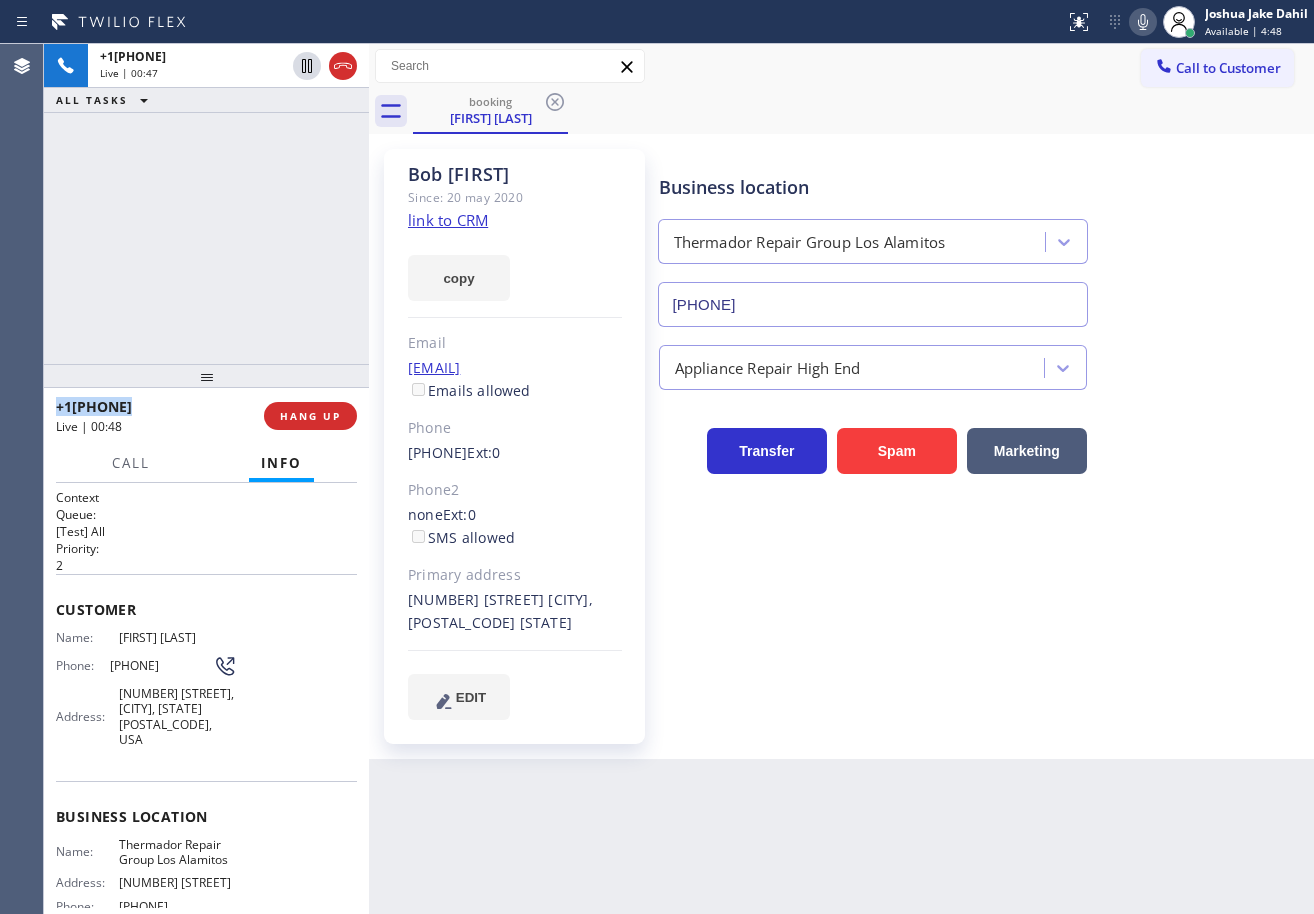 click on "[PHONE] Live | 00:47 ALL TASKS ALL TASKS ACTIVE TASKS TASKS IN WRAP UP" at bounding box center (206, 204) 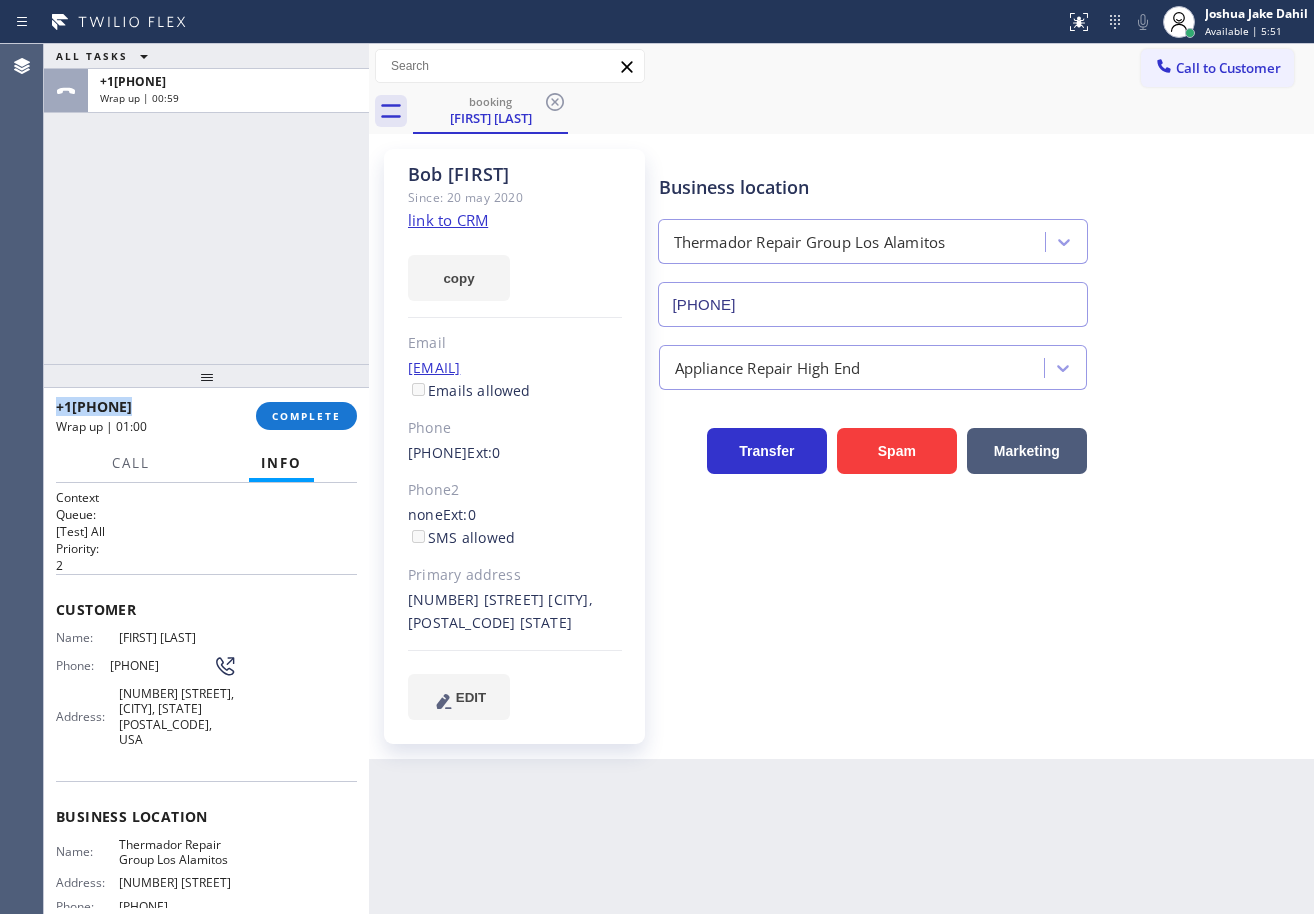 click on "ALL TASKS ALL TASKS ACTIVE TASKS TASKS IN WRAP UP +[PHONE] Wrap up | 00:59" at bounding box center (206, 204) 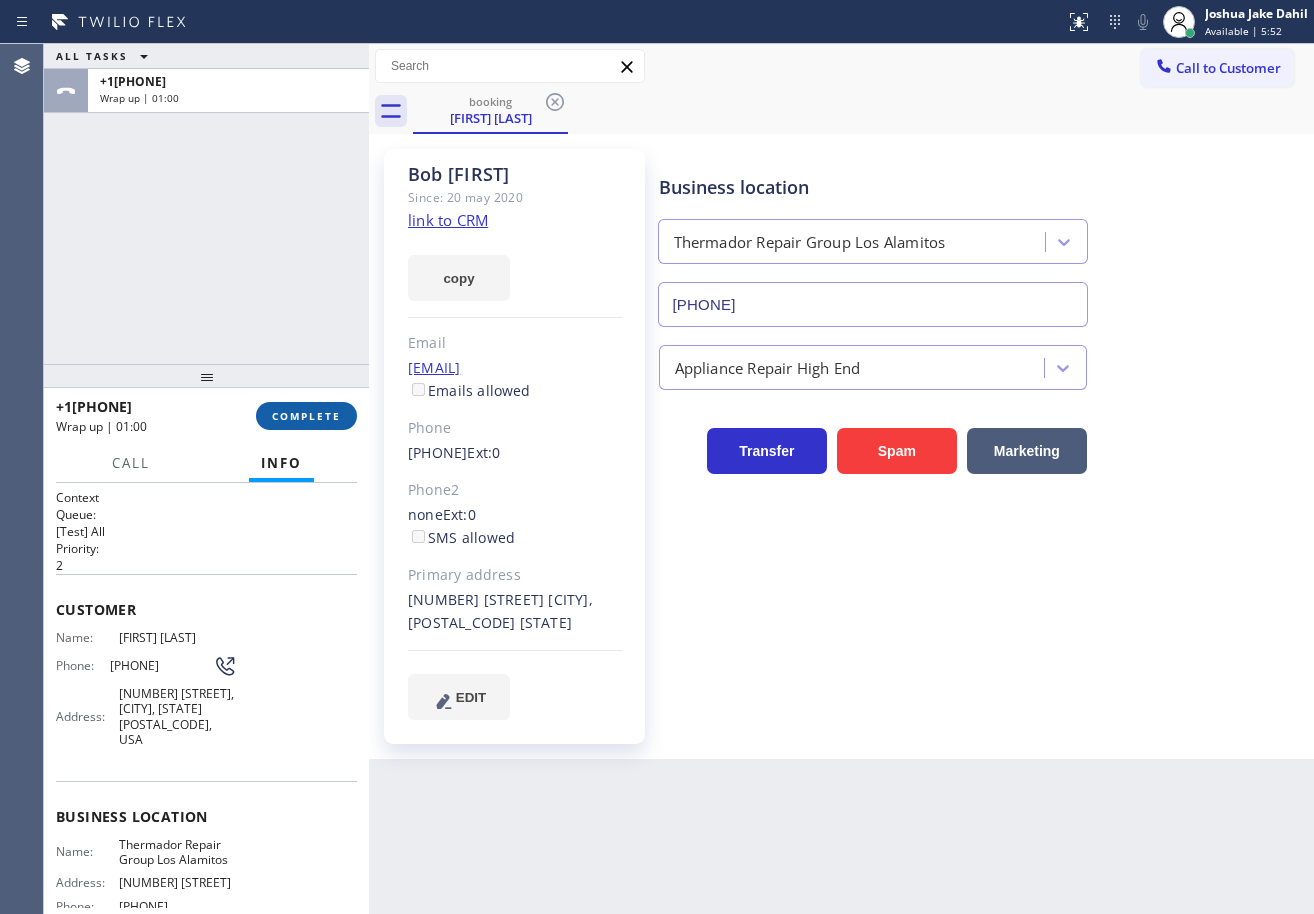 click on "COMPLETE" at bounding box center (306, 416) 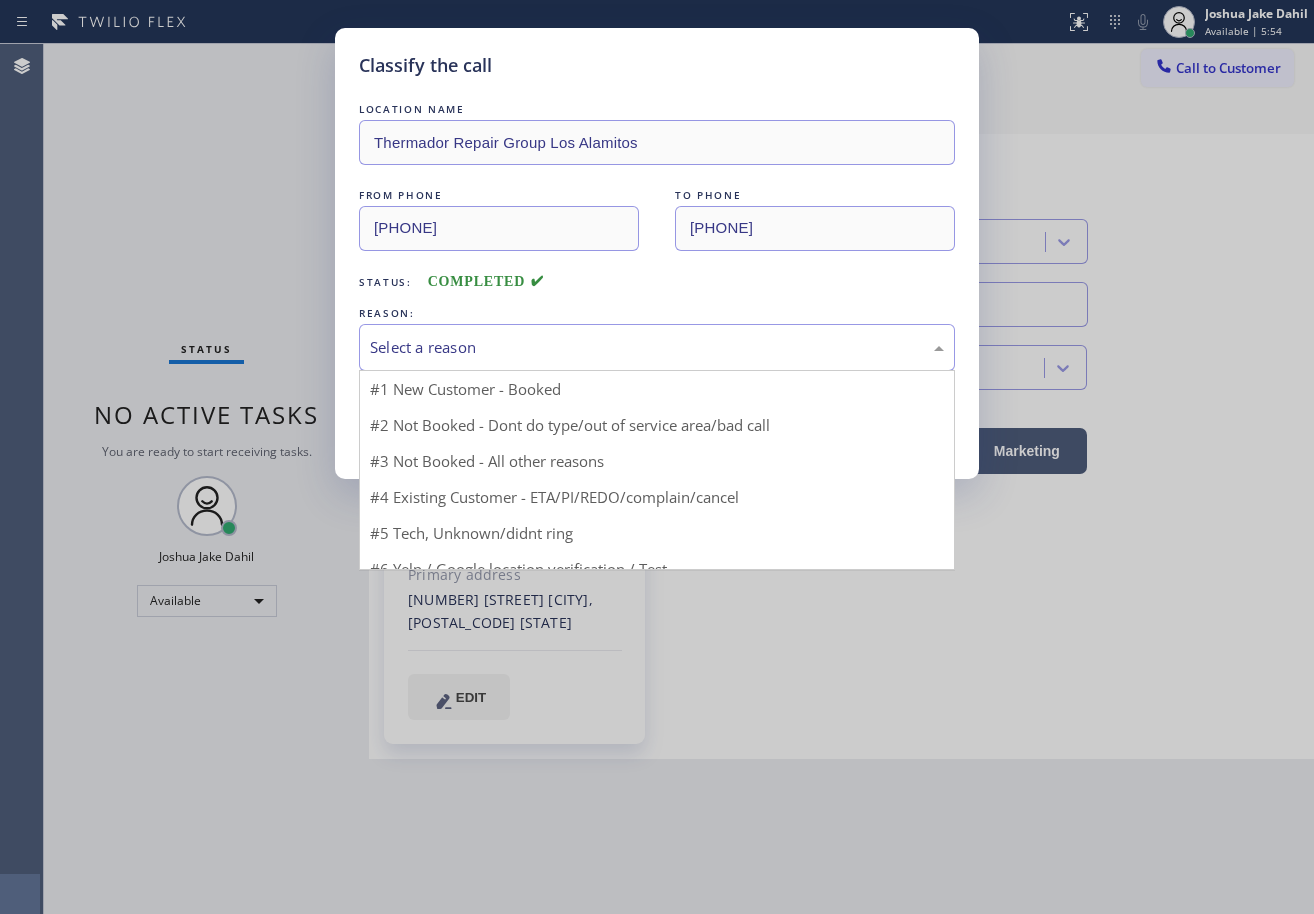 click on "Select a reason" at bounding box center [657, 347] 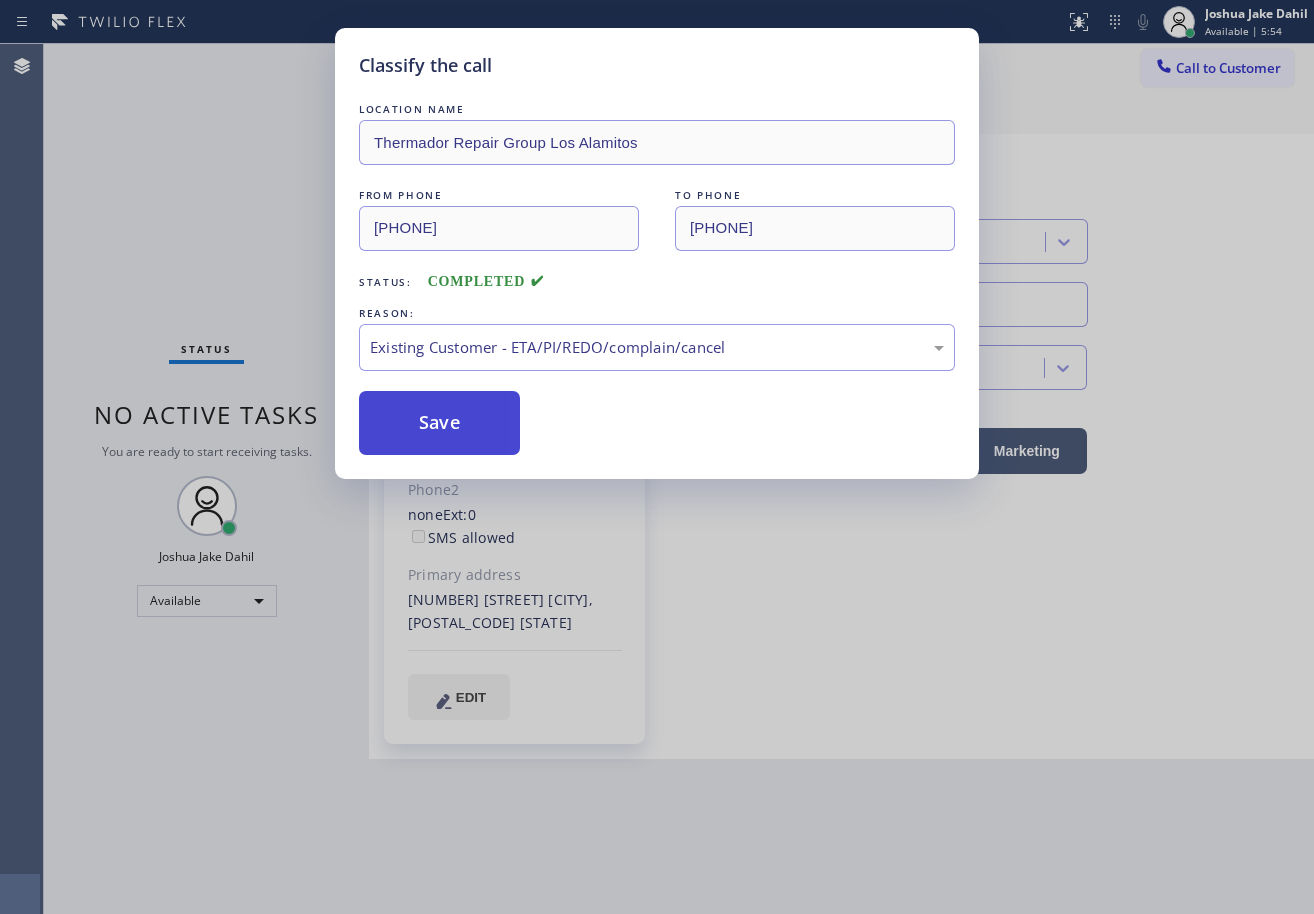 click on "Classify the call LOCATION NAME Thermador Repair Group Los Alamitos FROM PHONE [PHONE] TO PHONE [PHONE] Status: COMPLETED REASON: Existing Customer - ETA/PI/REDO/complain/cancel Save" at bounding box center (657, 253) 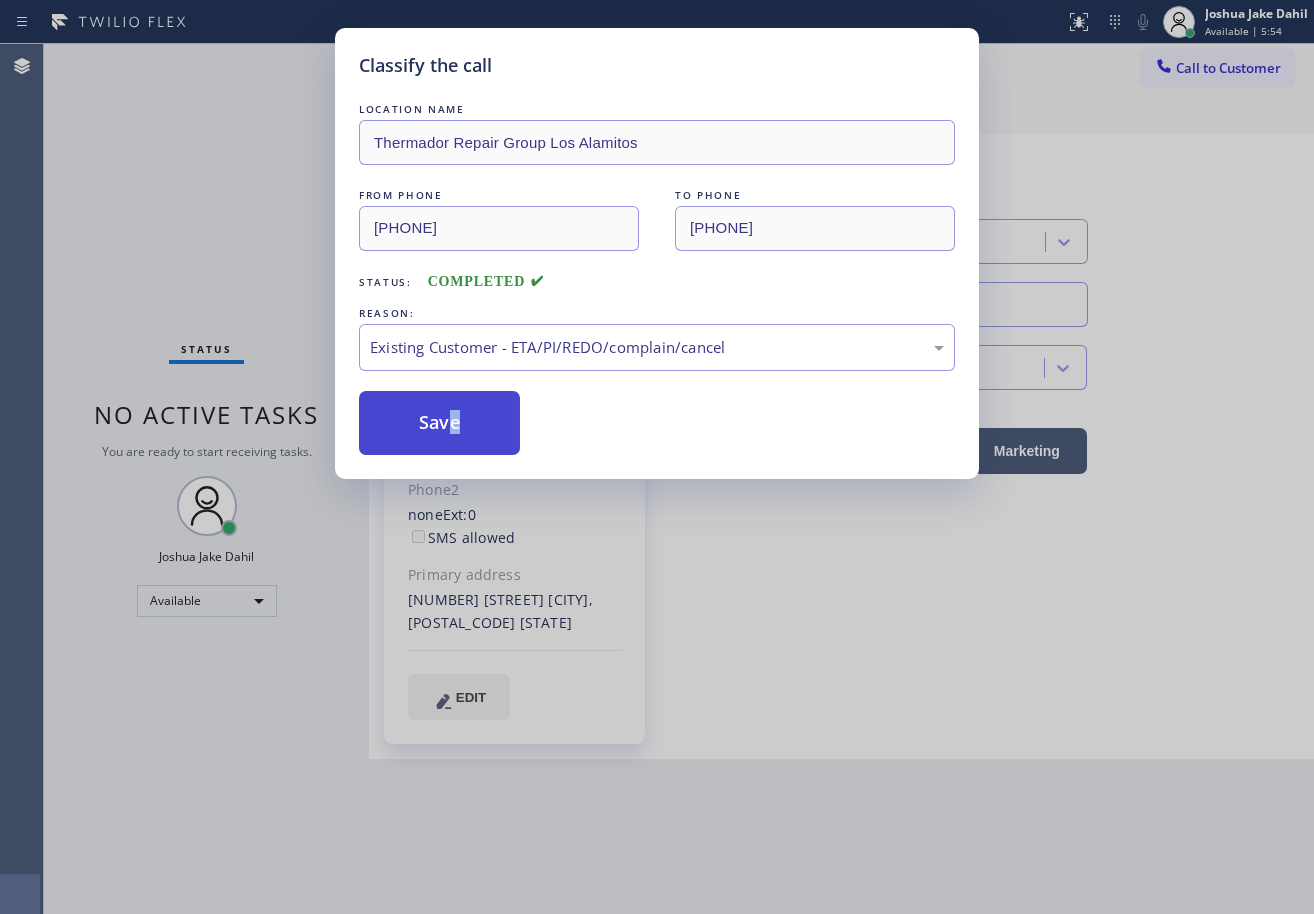 drag, startPoint x: 434, startPoint y: 408, endPoint x: 434, endPoint y: 426, distance: 18 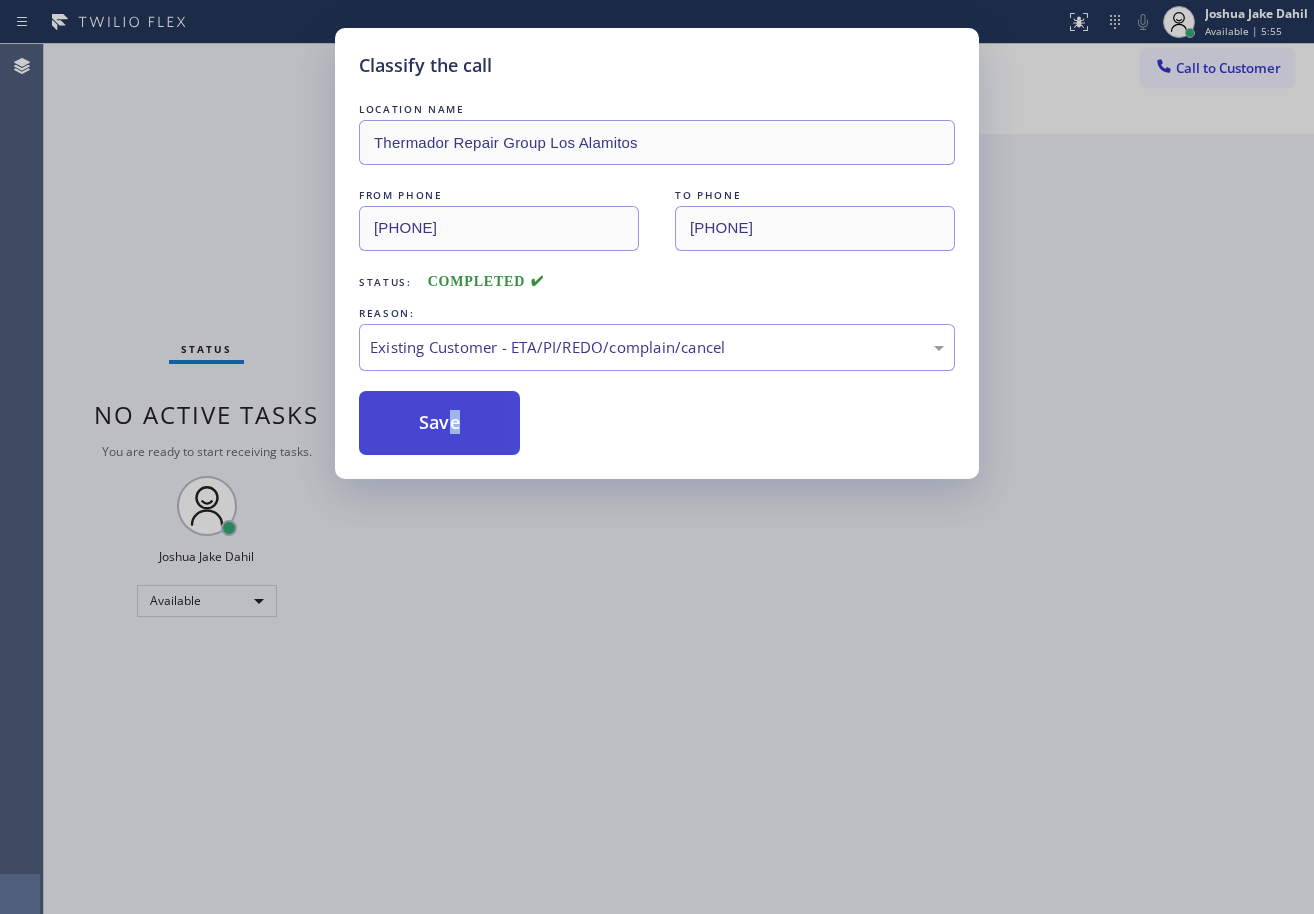 click on "Save" at bounding box center (439, 423) 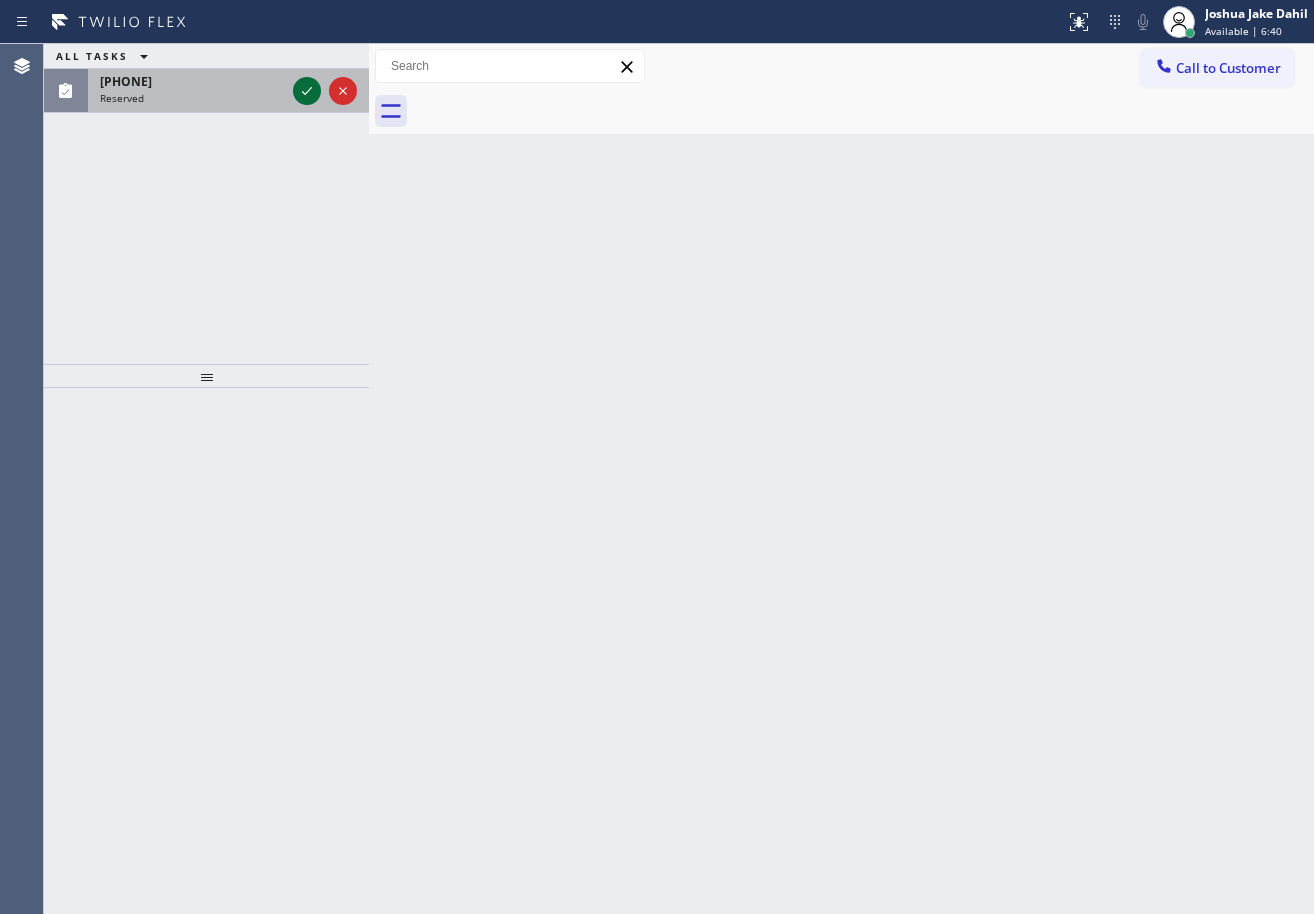 click 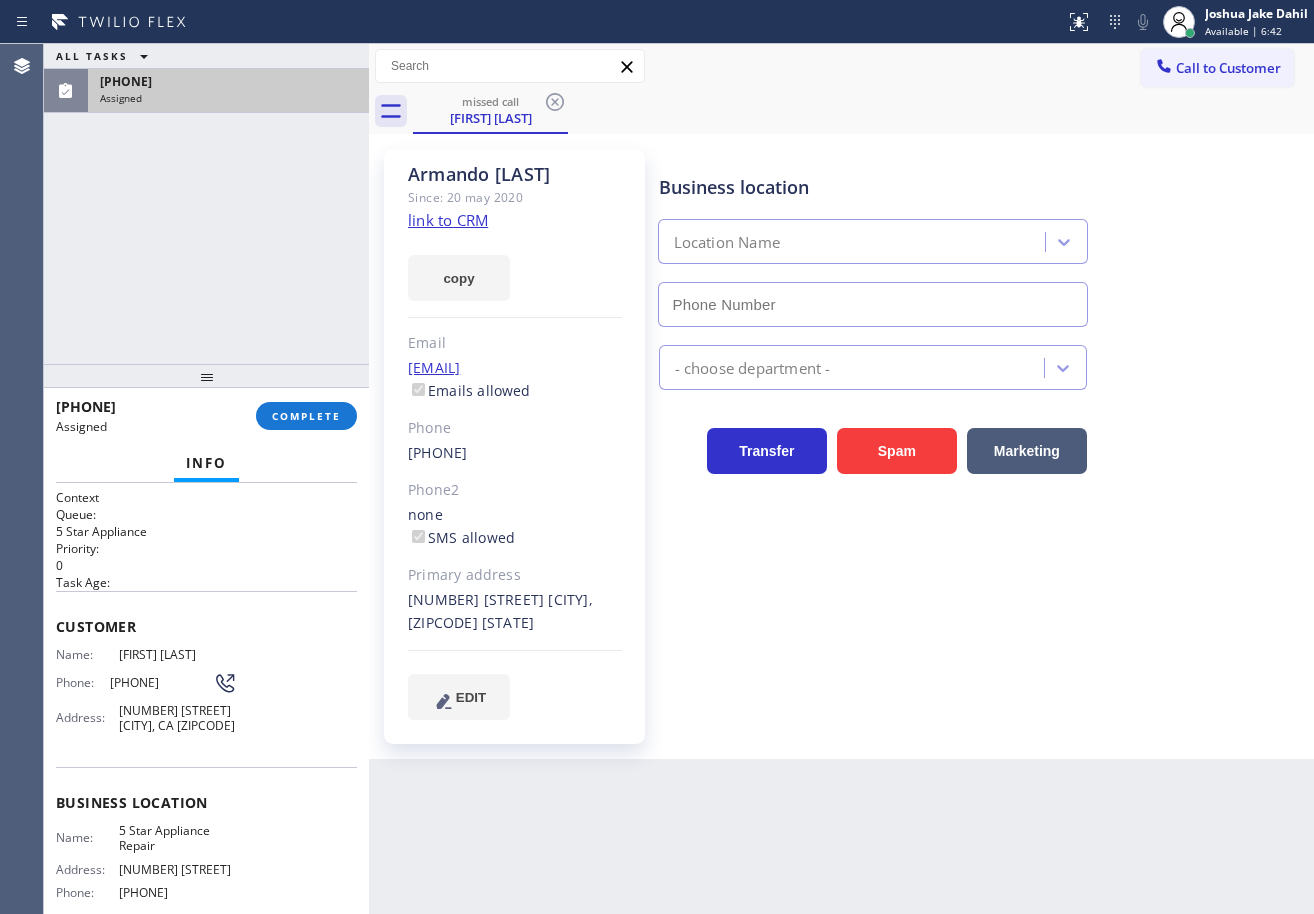 type on "[PHONE]" 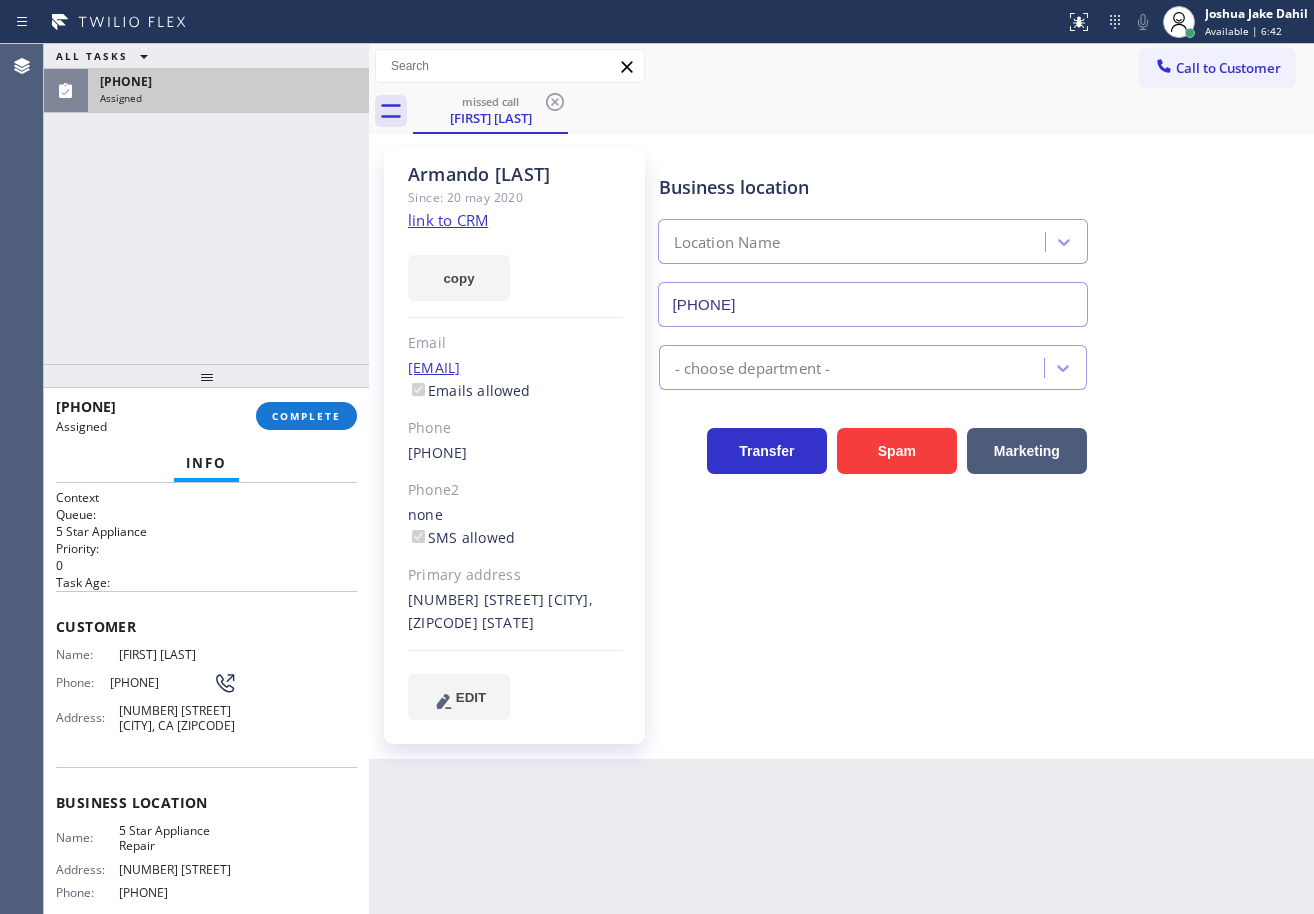 scroll, scrollTop: 192, scrollLeft: 0, axis: vertical 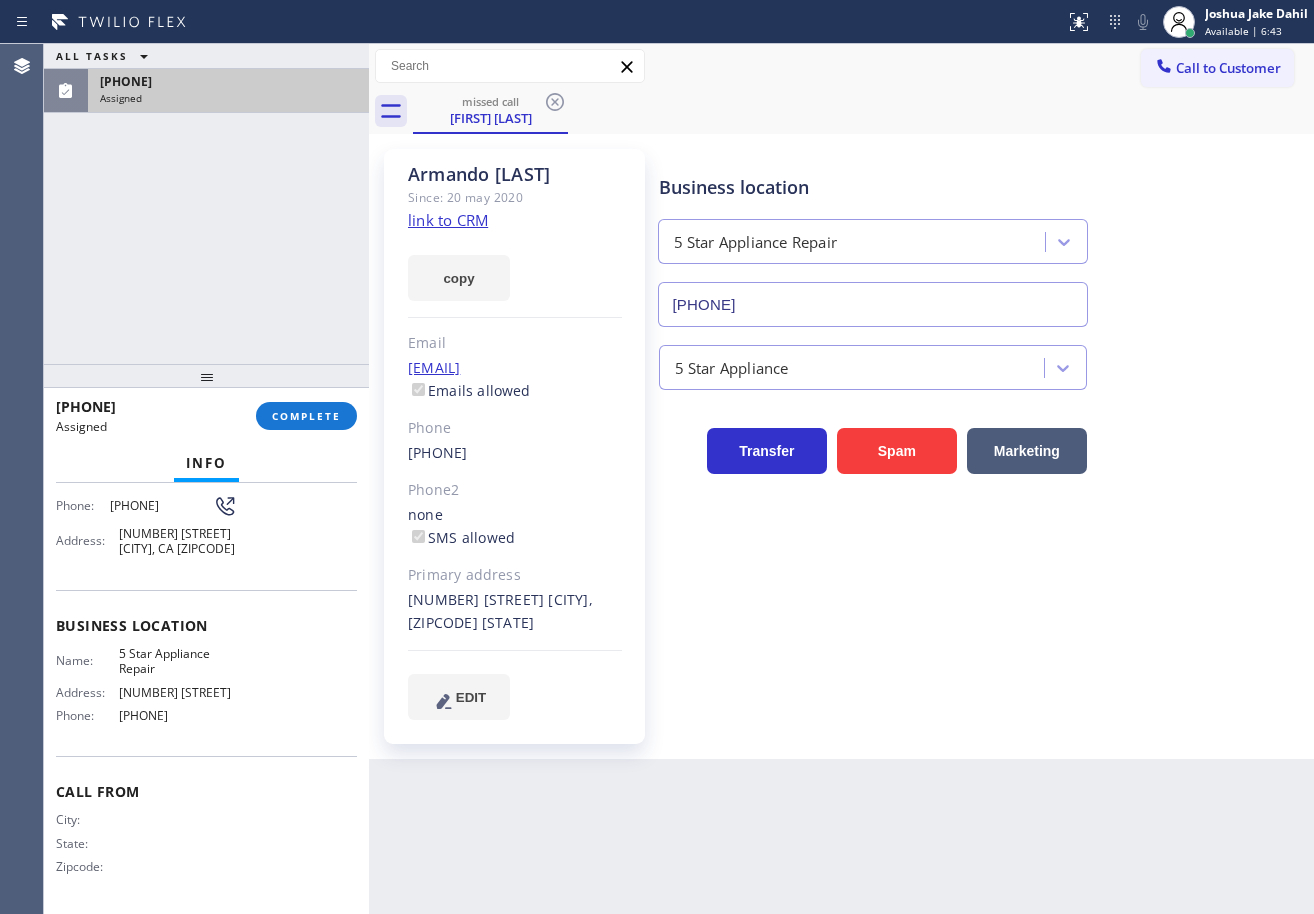 drag, startPoint x: 53, startPoint y: 623, endPoint x: 259, endPoint y: 741, distance: 237.40262 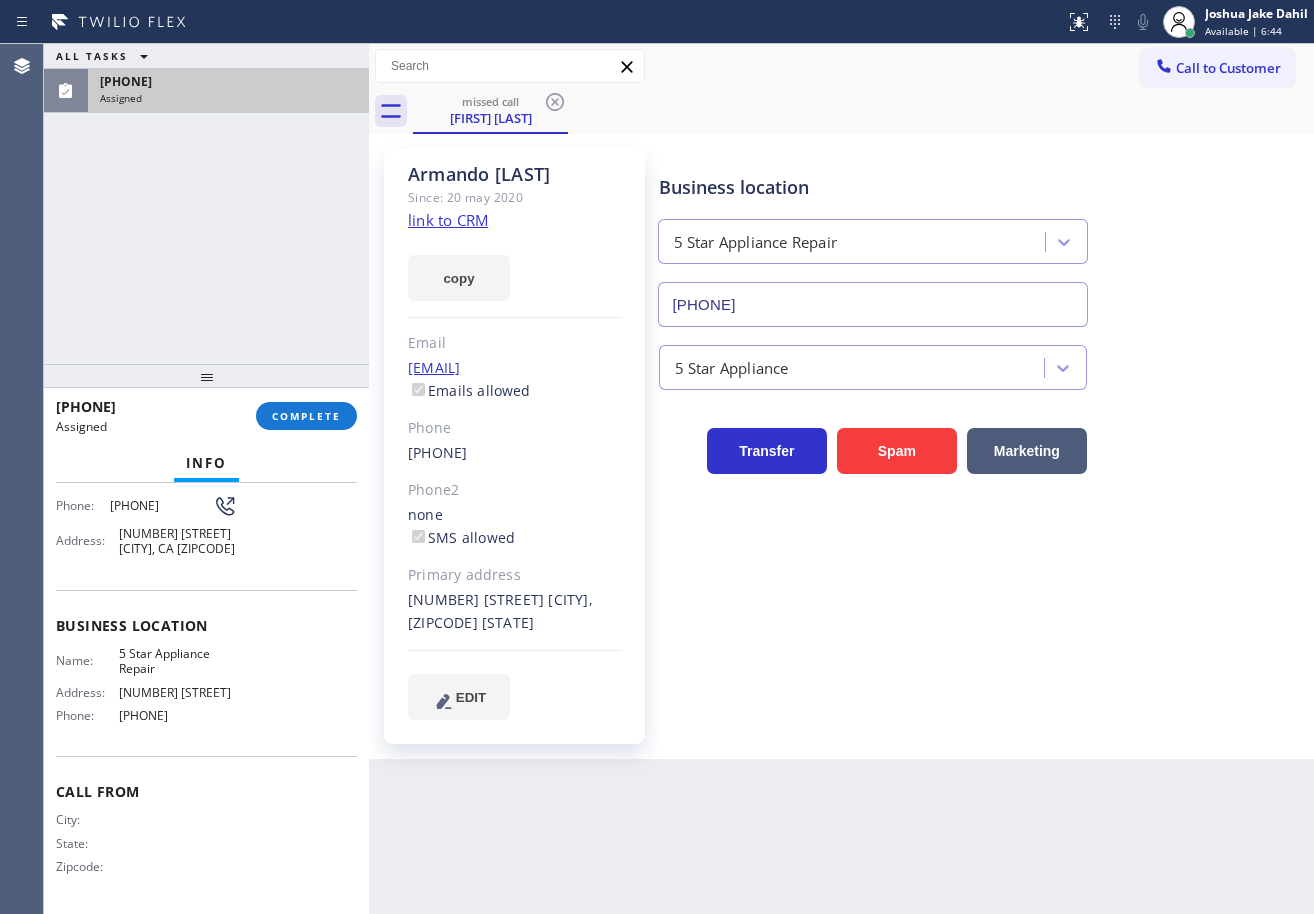 copy on "Customer Name: [FIRST] [LAST] Phone: [PHONE] Address: [NUMBER] [STREET] [CITY], CA [ZIPCODE] Business location Name: 5 Star Appliance Repair Address: [NUMBER] [STREET]  Phone: [PHONE]" 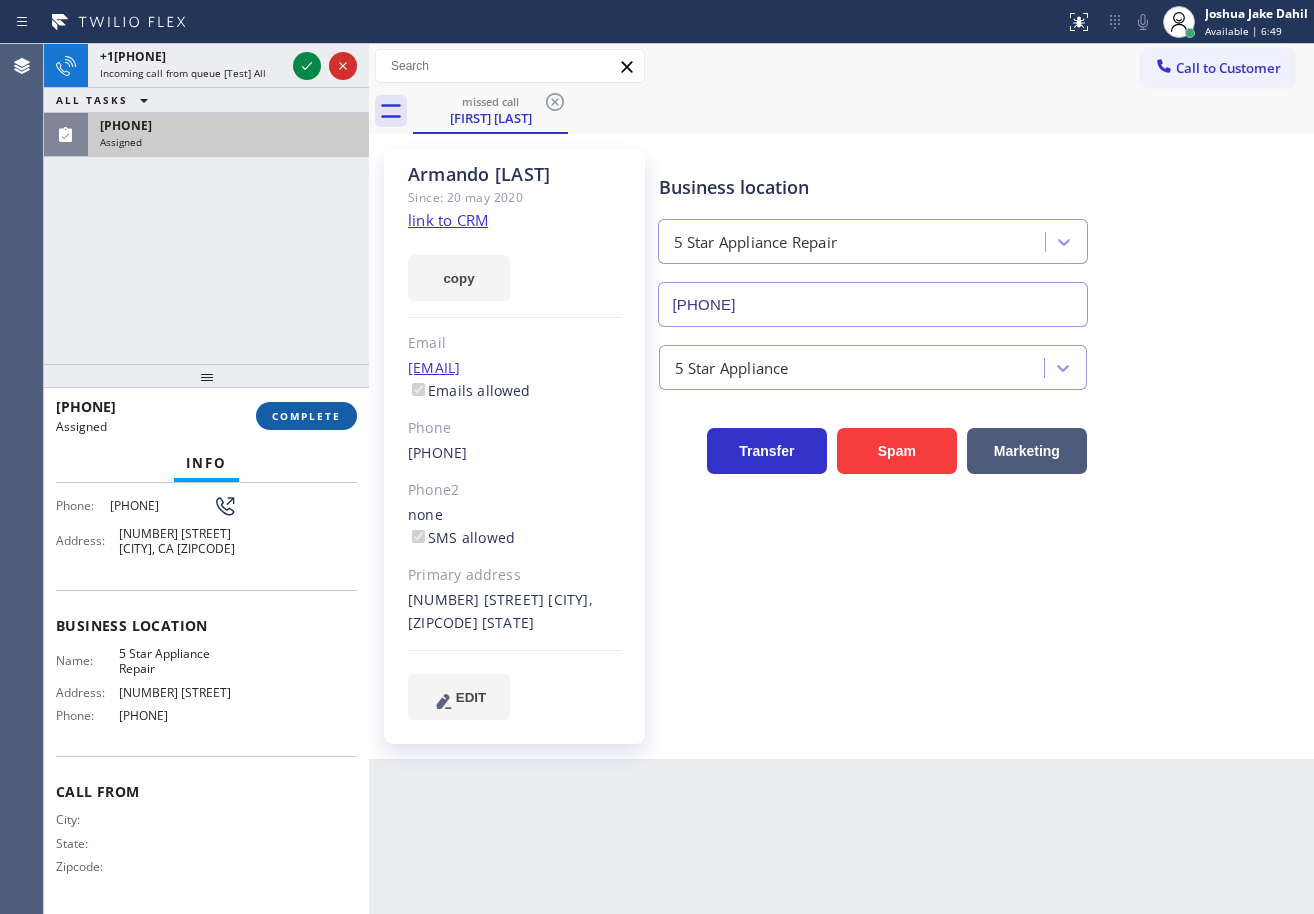 click on "COMPLETE" at bounding box center (306, 416) 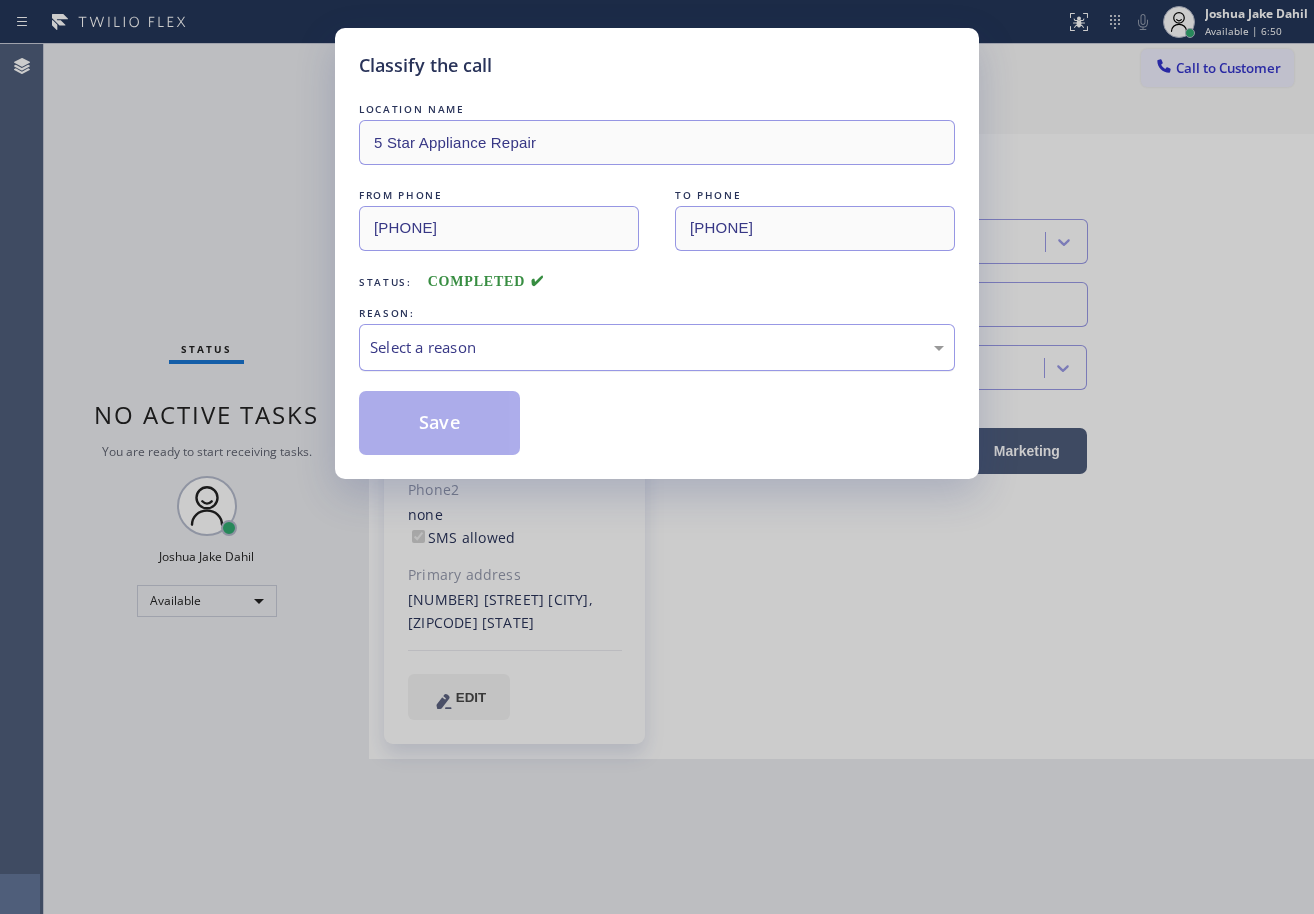 drag, startPoint x: 422, startPoint y: 342, endPoint x: 437, endPoint y: 358, distance: 21.931713 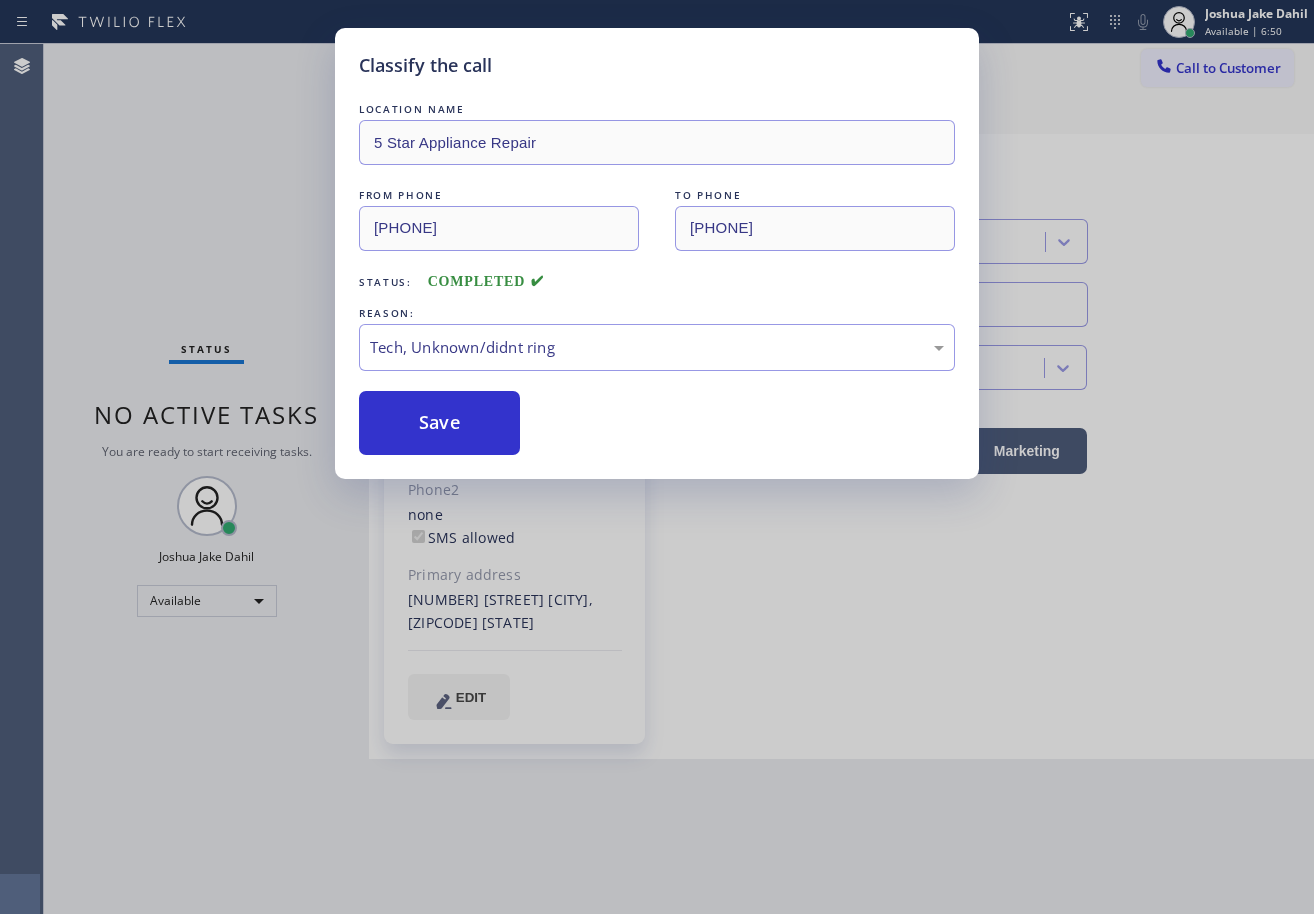 drag, startPoint x: 467, startPoint y: 484, endPoint x: 447, endPoint y: 437, distance: 51.078373 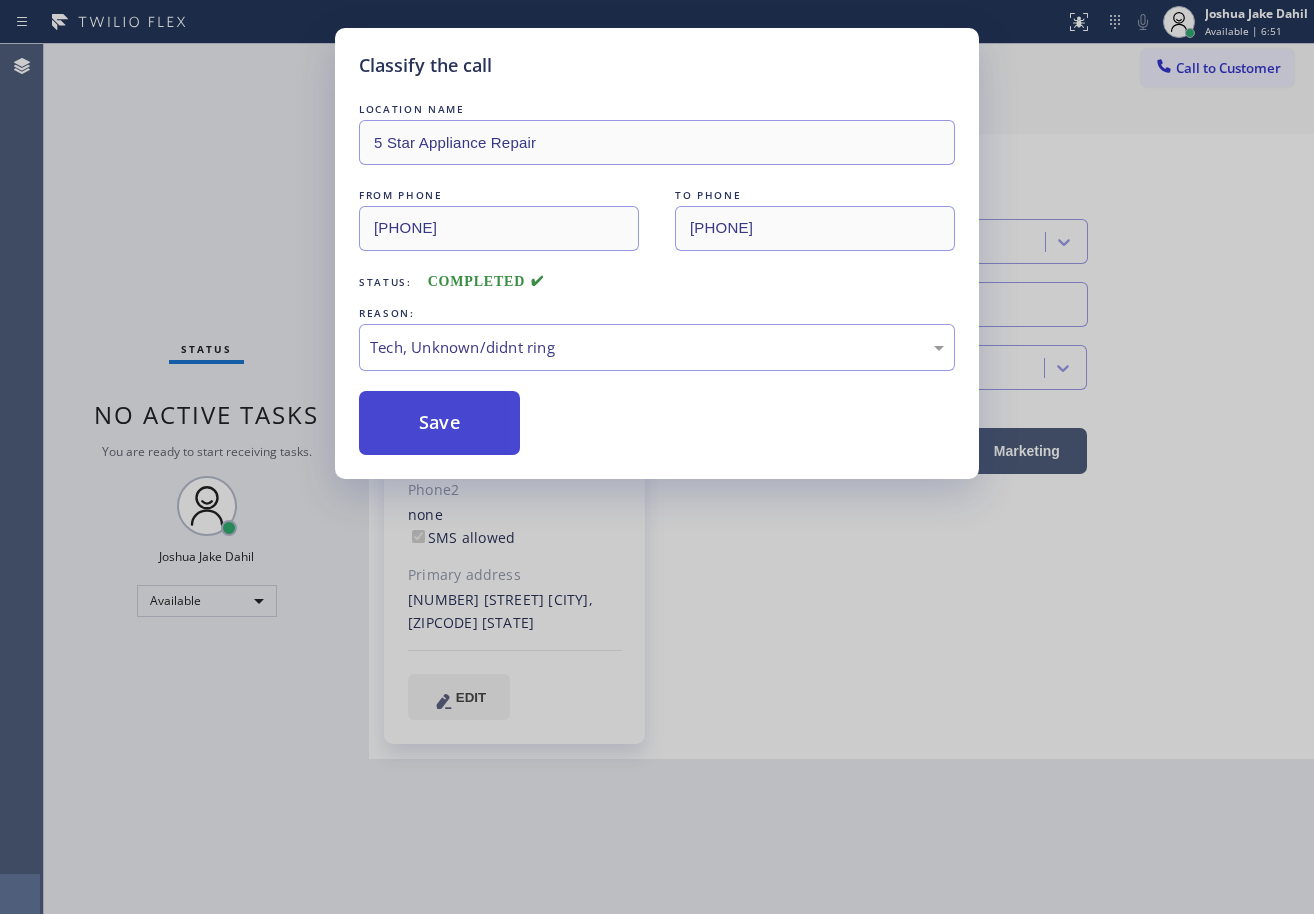 click on "Save" at bounding box center (439, 423) 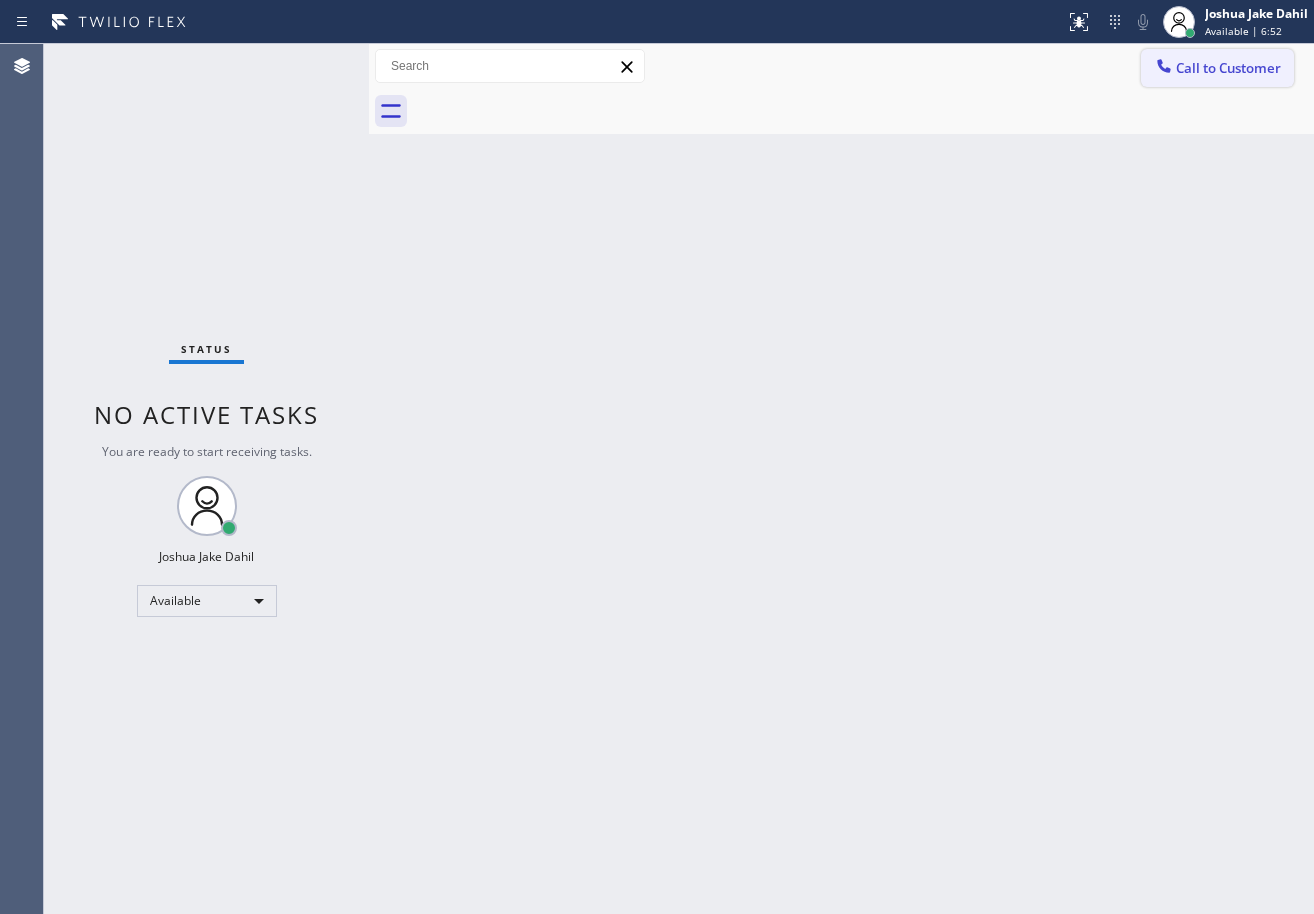 click on "Call to Customer" at bounding box center (1217, 68) 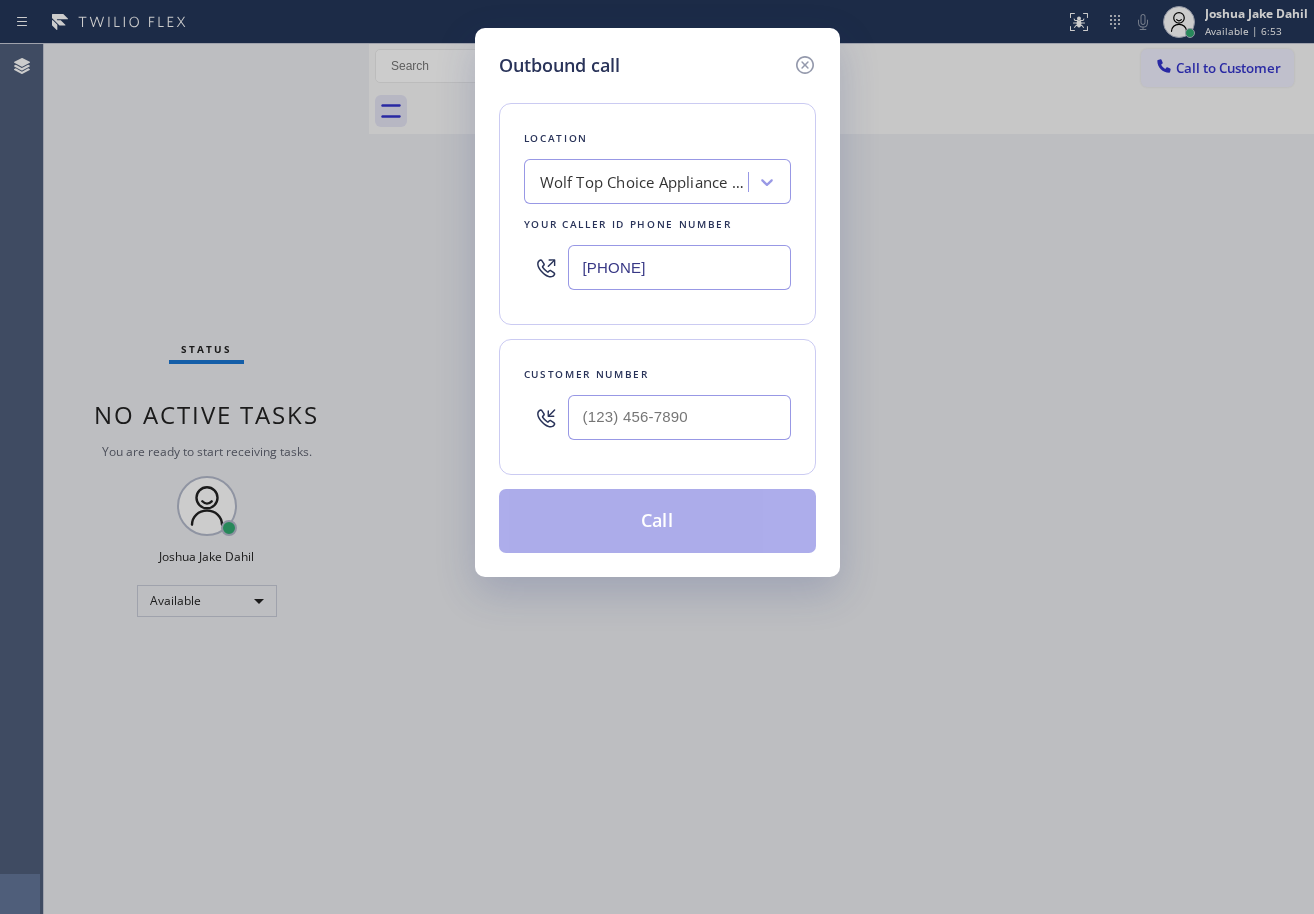 click at bounding box center [679, 417] 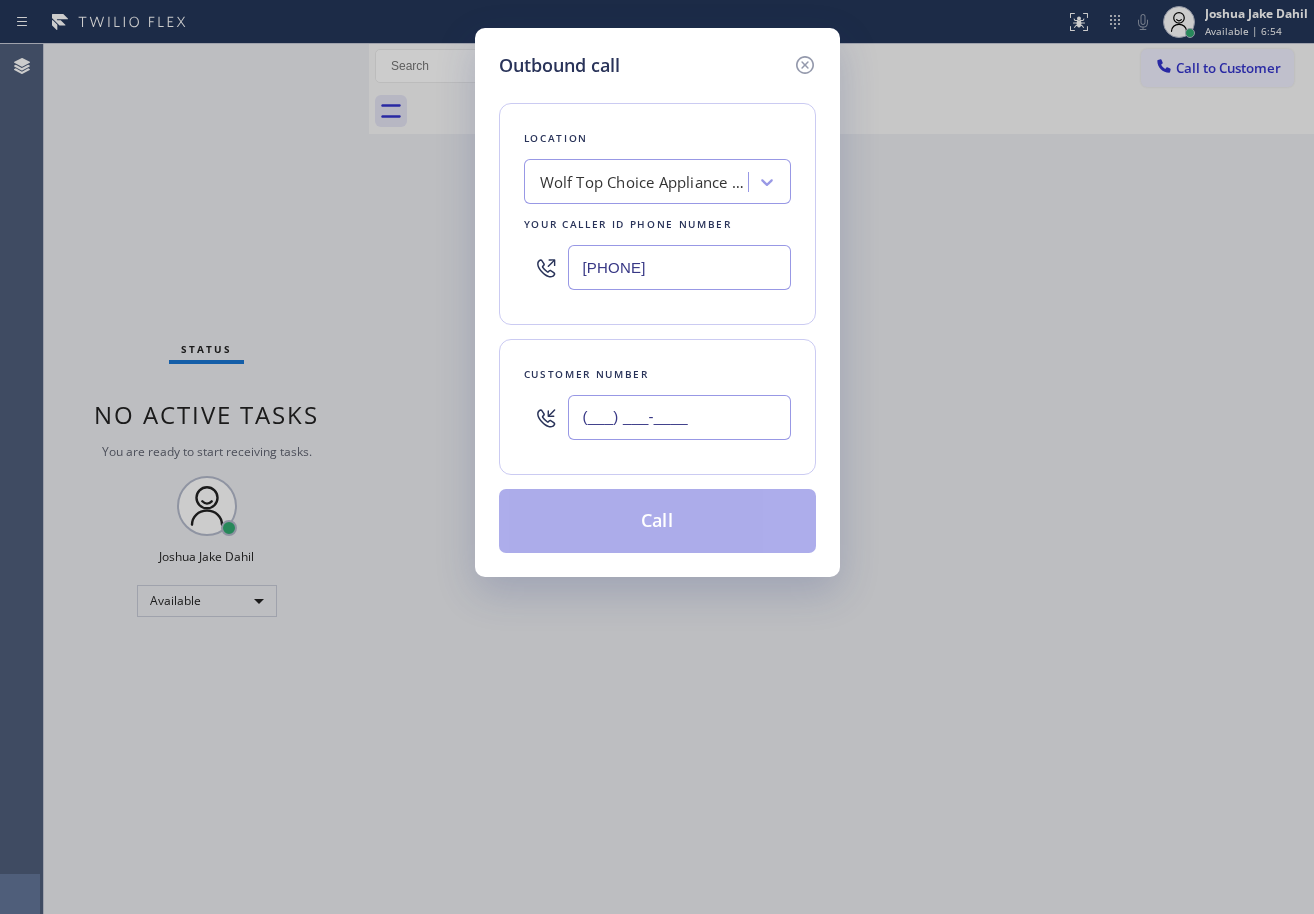 paste on "[PHONE]" 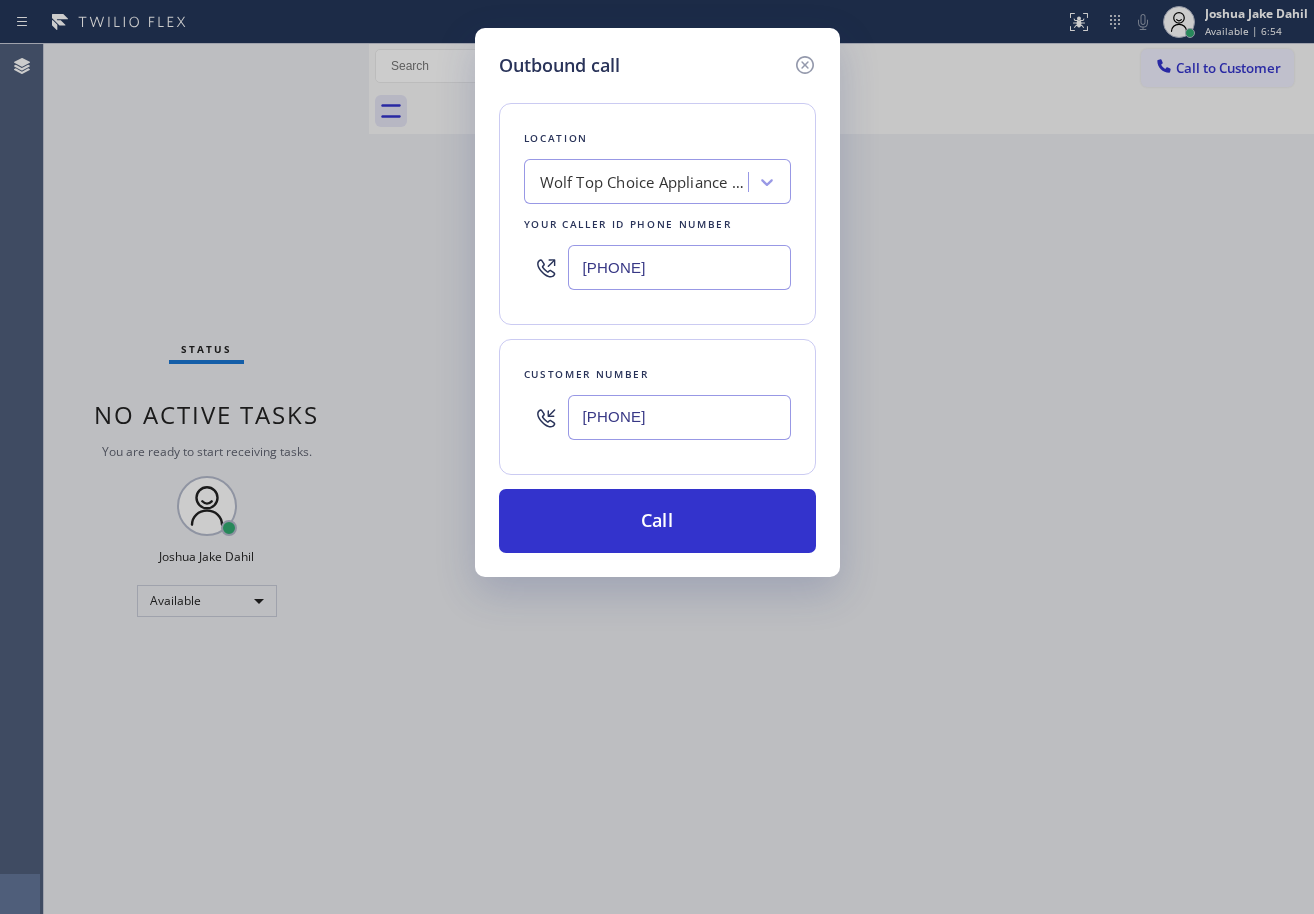 type on "[PHONE]" 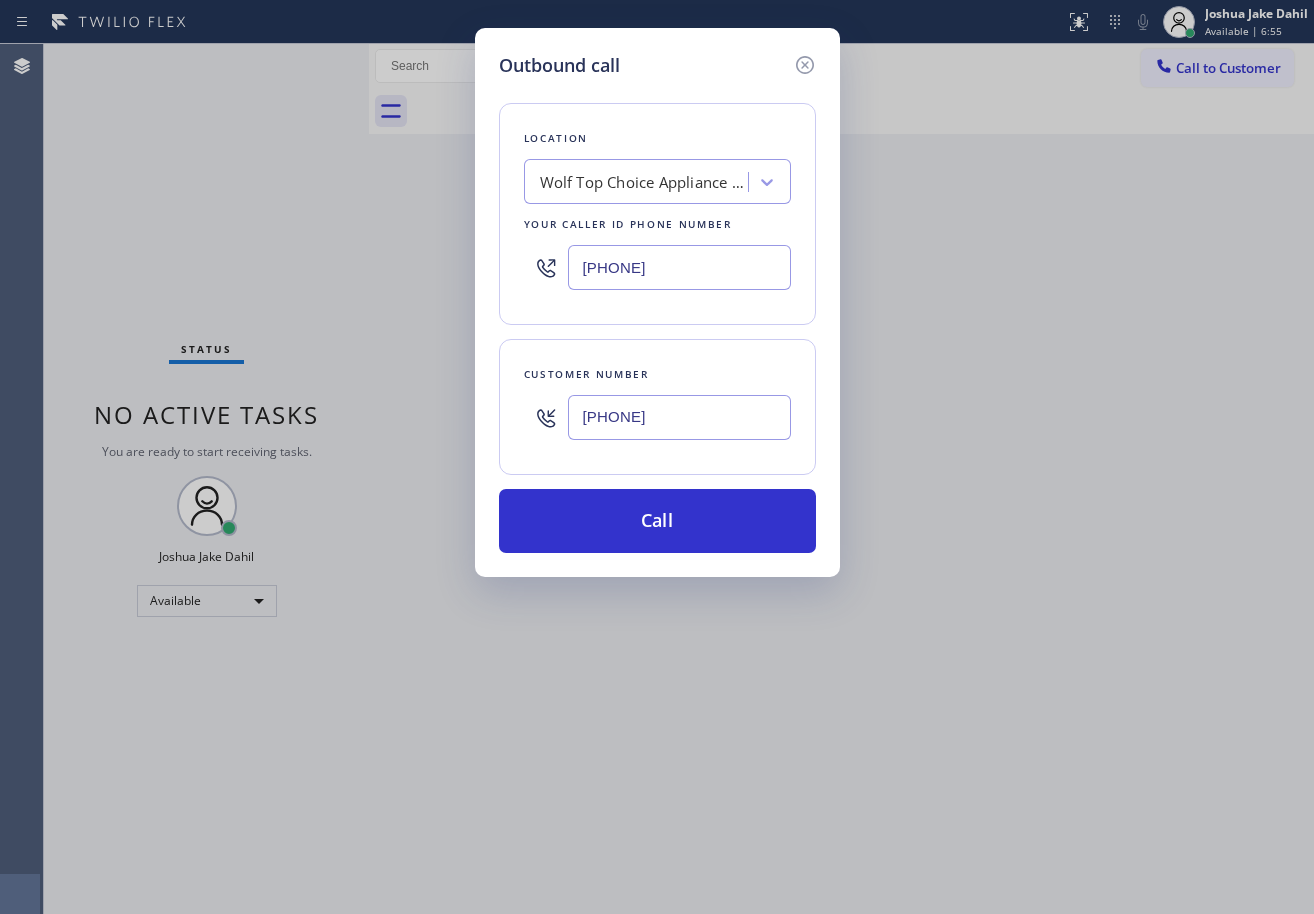 click on "[PHONE]" at bounding box center [679, 267] 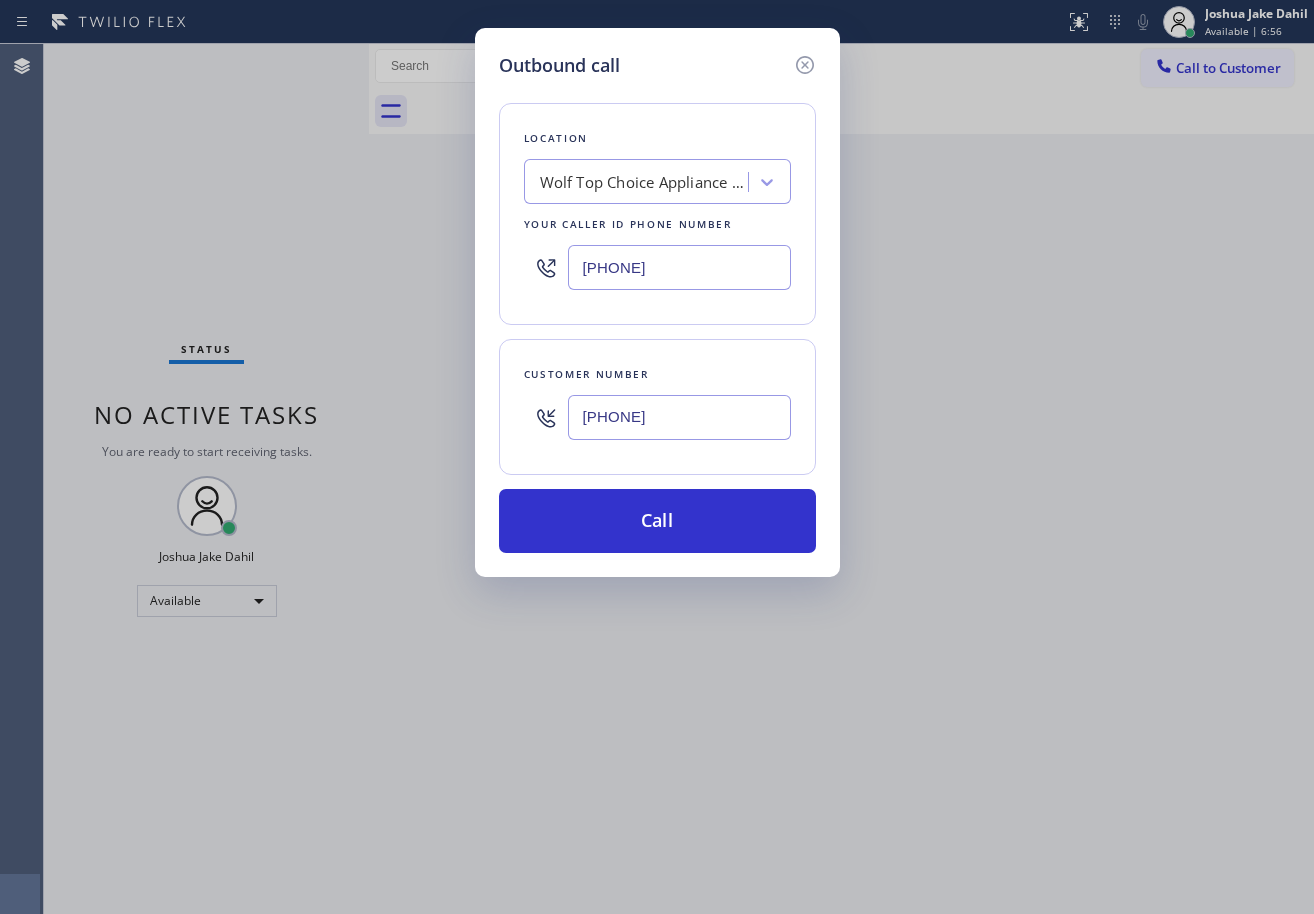 click on "[PHONE]" at bounding box center [679, 267] 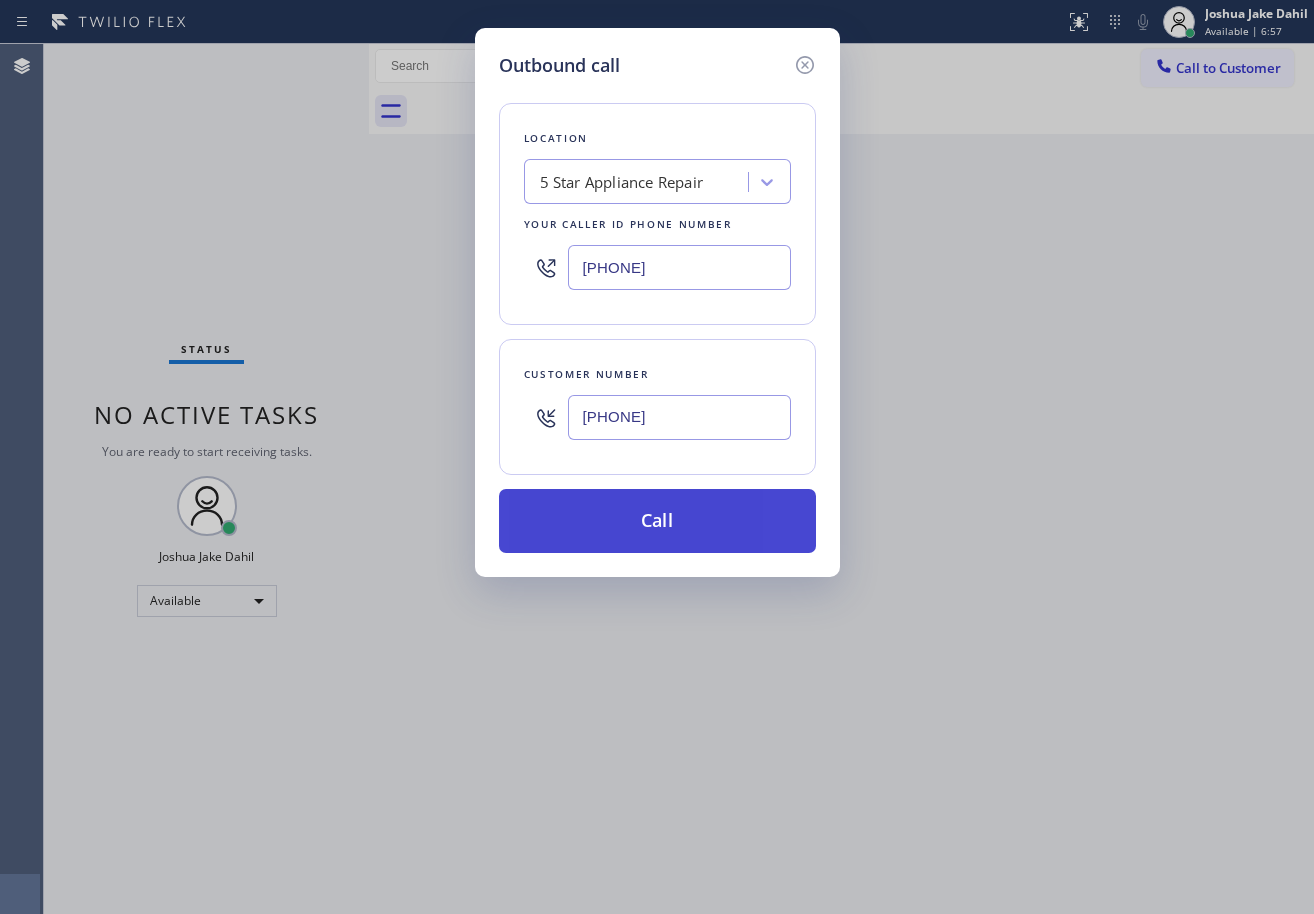 type on "[PHONE]" 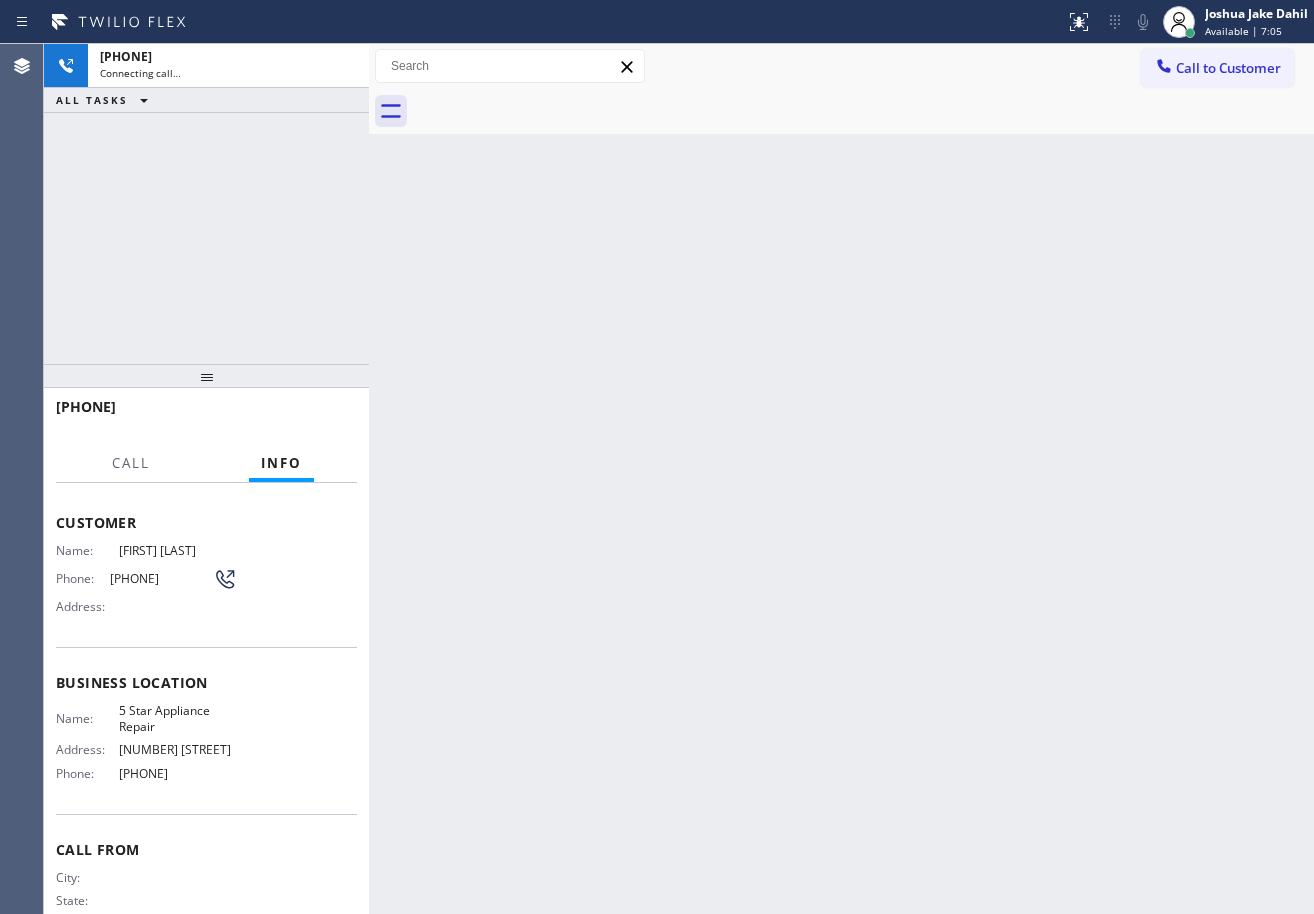 scroll, scrollTop: 0, scrollLeft: 0, axis: both 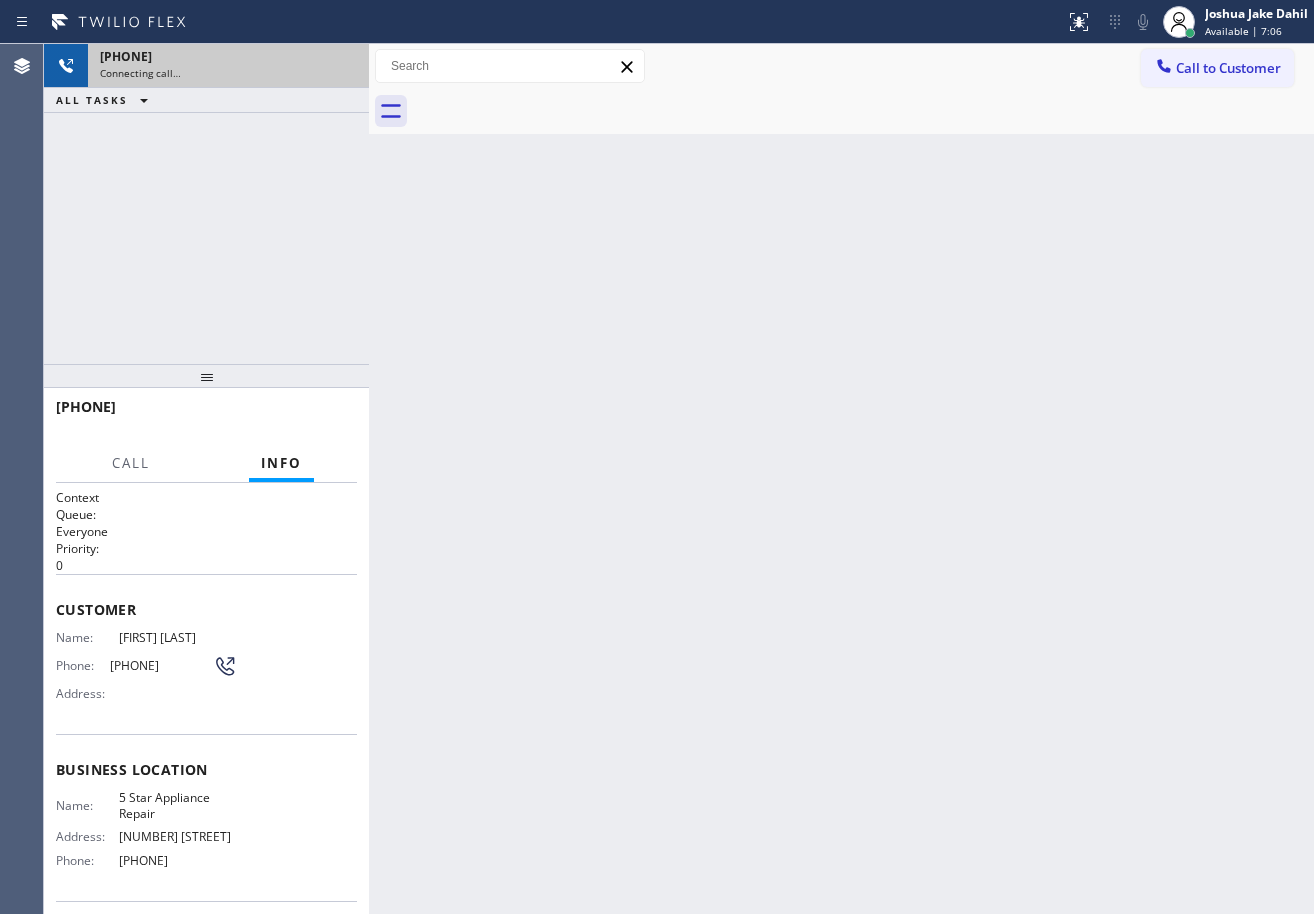 click on "Connecting call…" at bounding box center (228, 73) 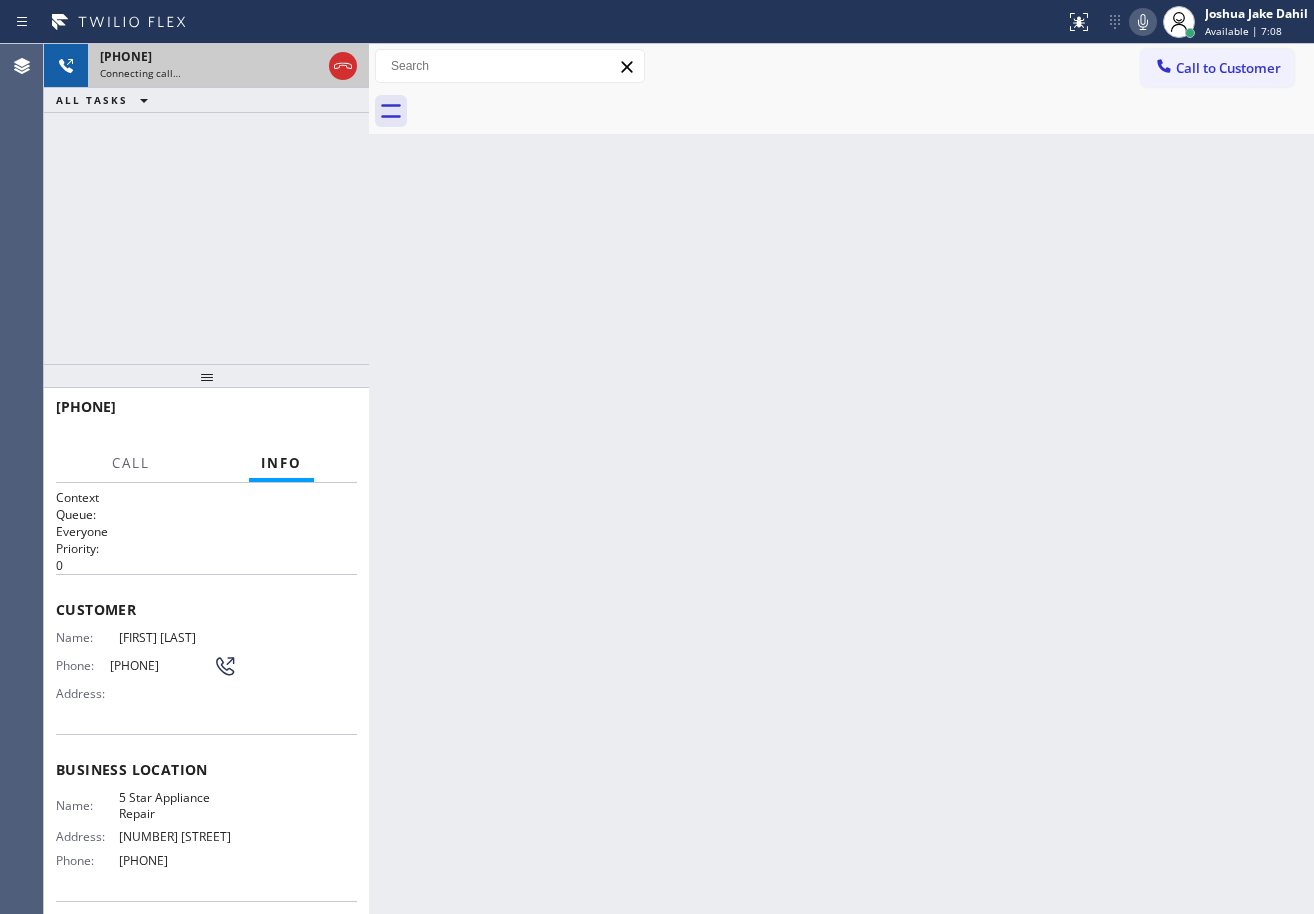 click on "[PHONE]" at bounding box center [210, 56] 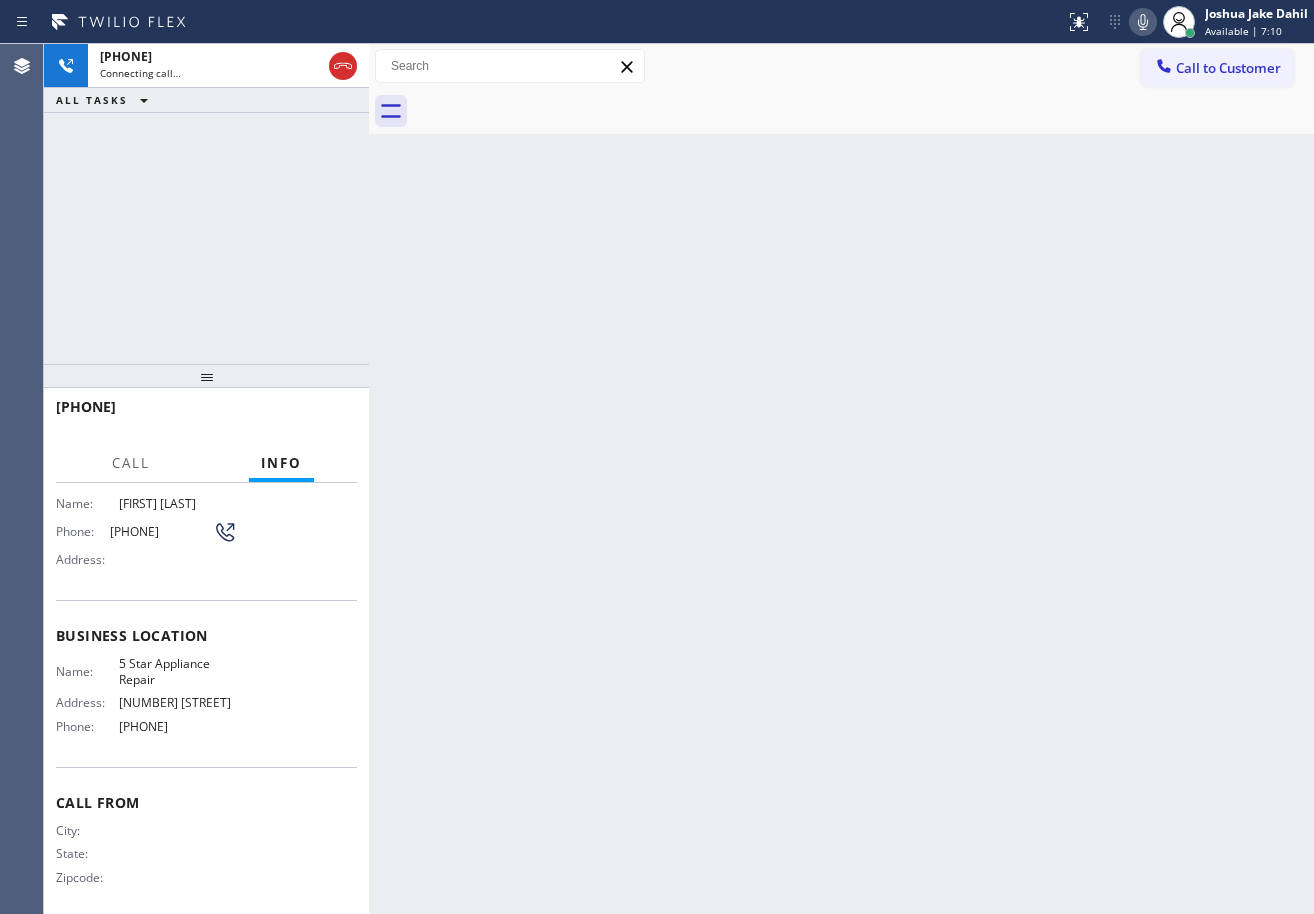 scroll, scrollTop: 0, scrollLeft: 0, axis: both 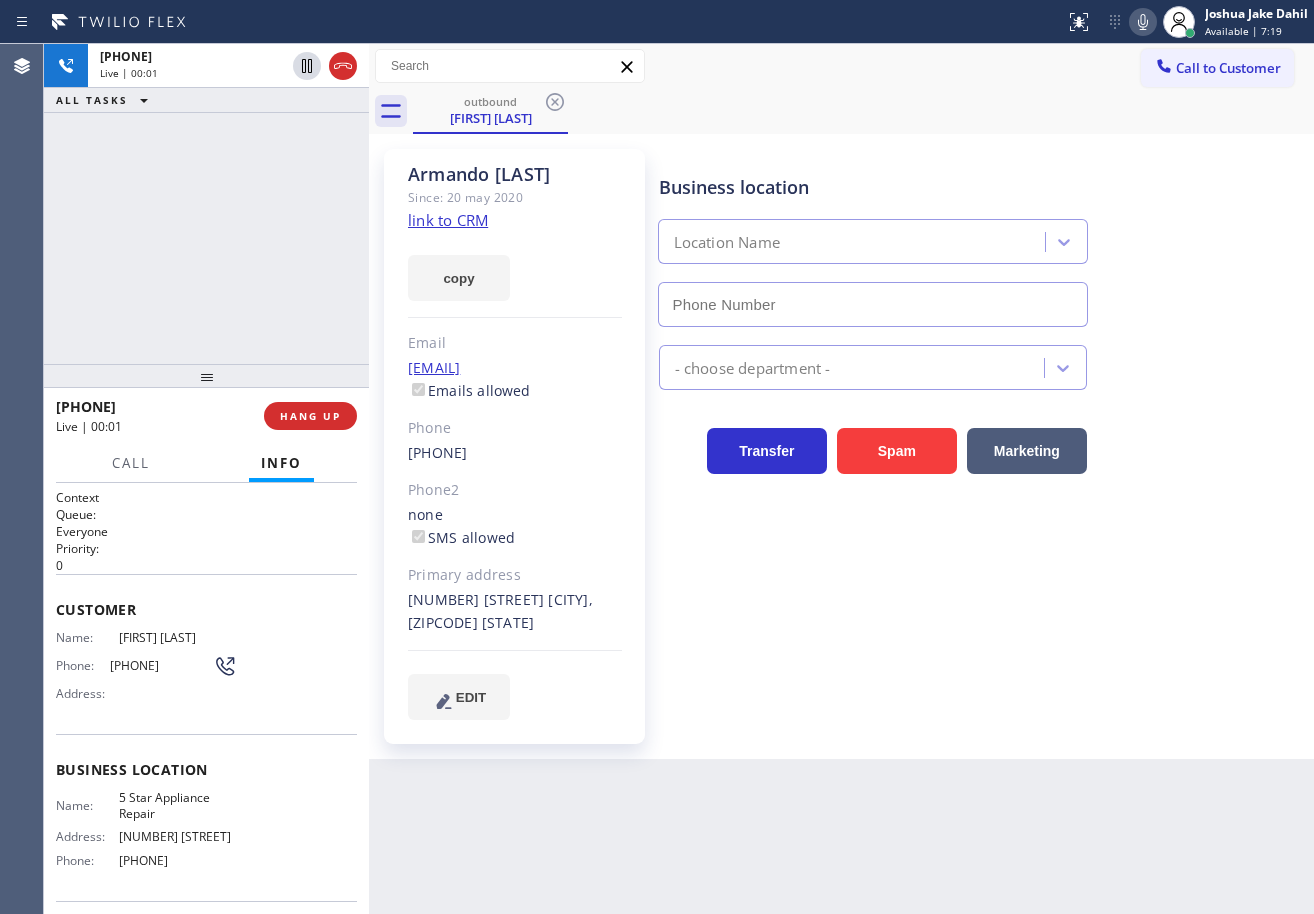 type on "[PHONE]" 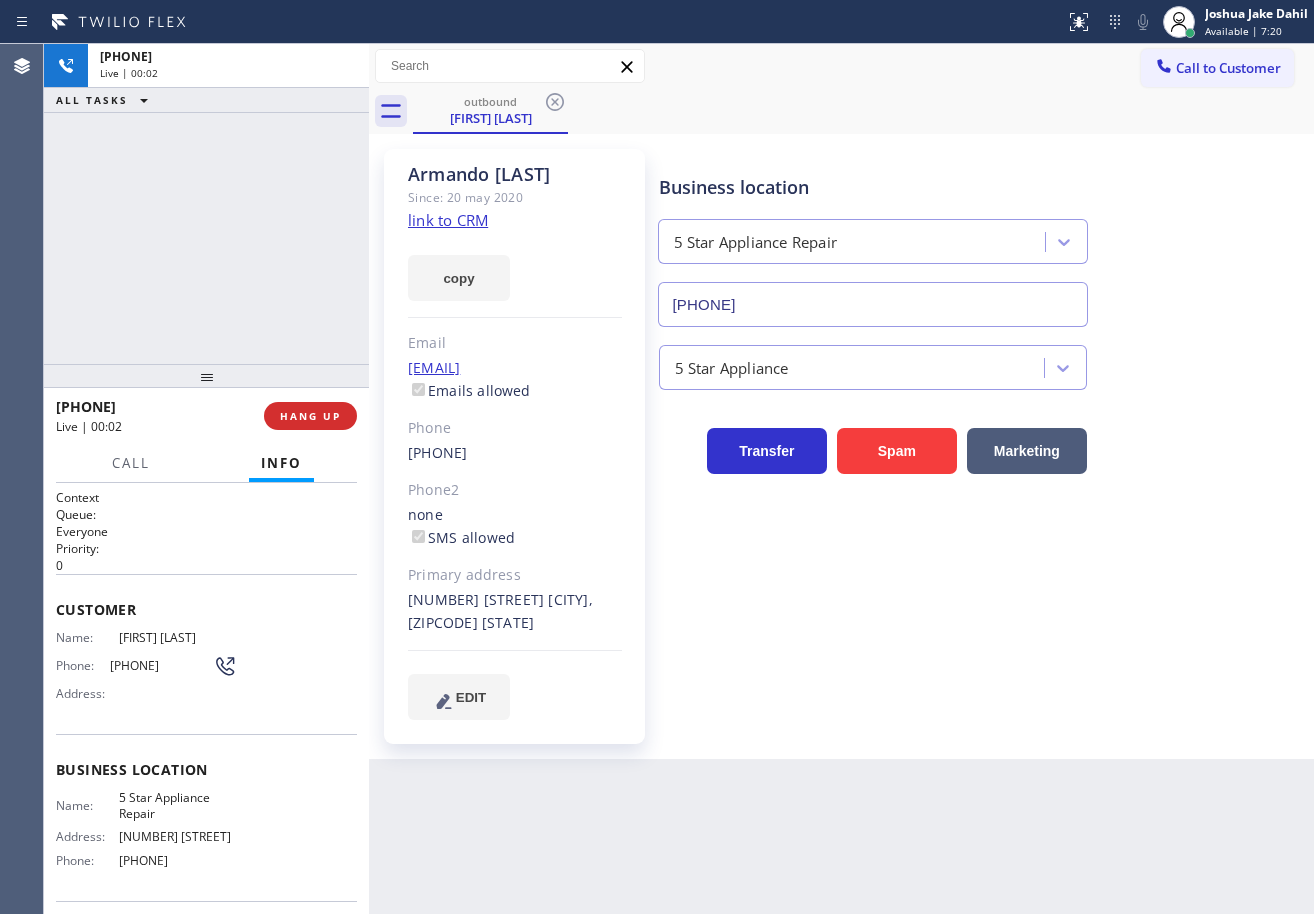 click on "[PHONE] Live | 00:02 ALL TASKS ALL TASKS ACTIVE TASKS TASKS IN WRAP UP" at bounding box center [206, 204] 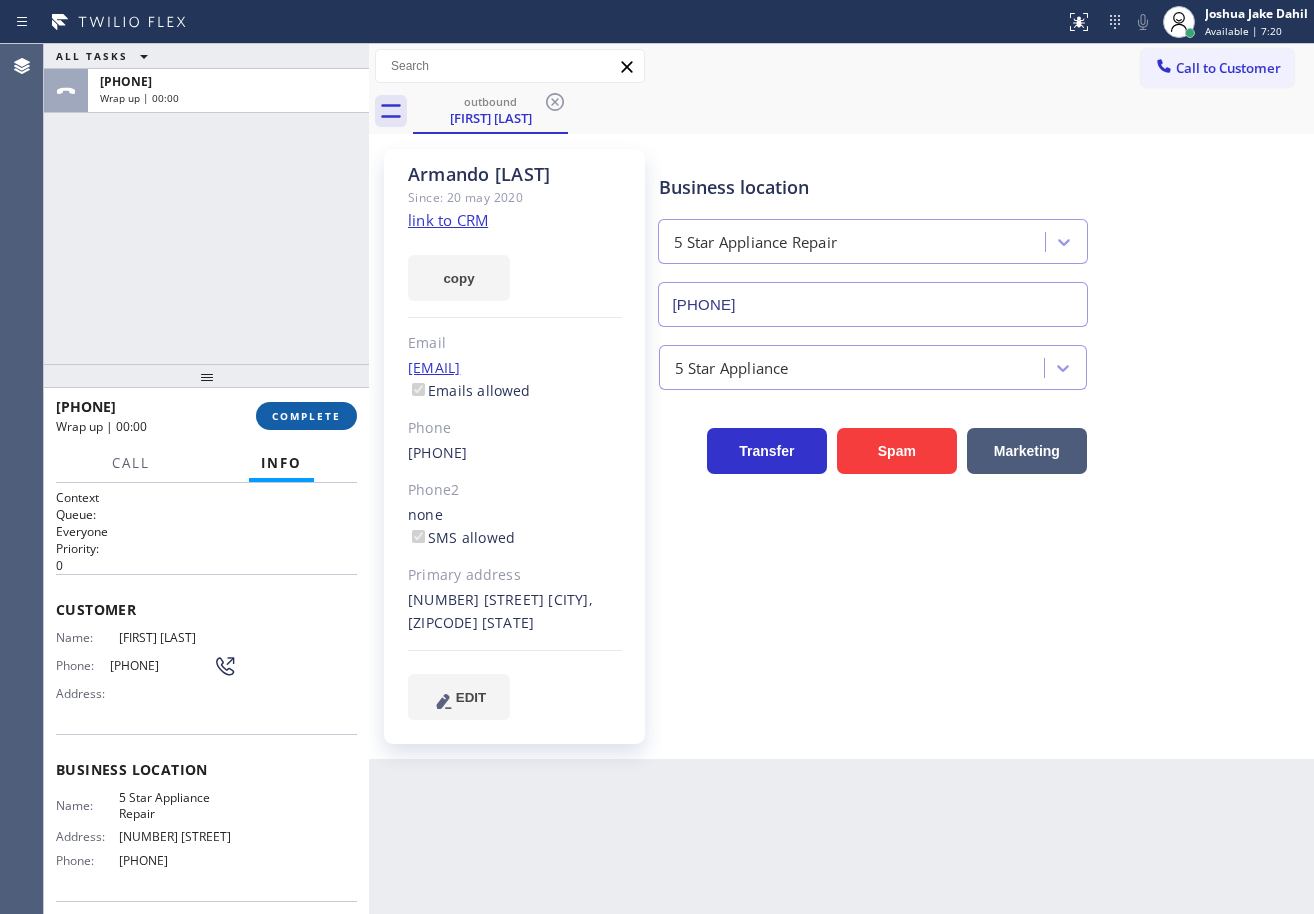 click on "COMPLETE" at bounding box center (306, 416) 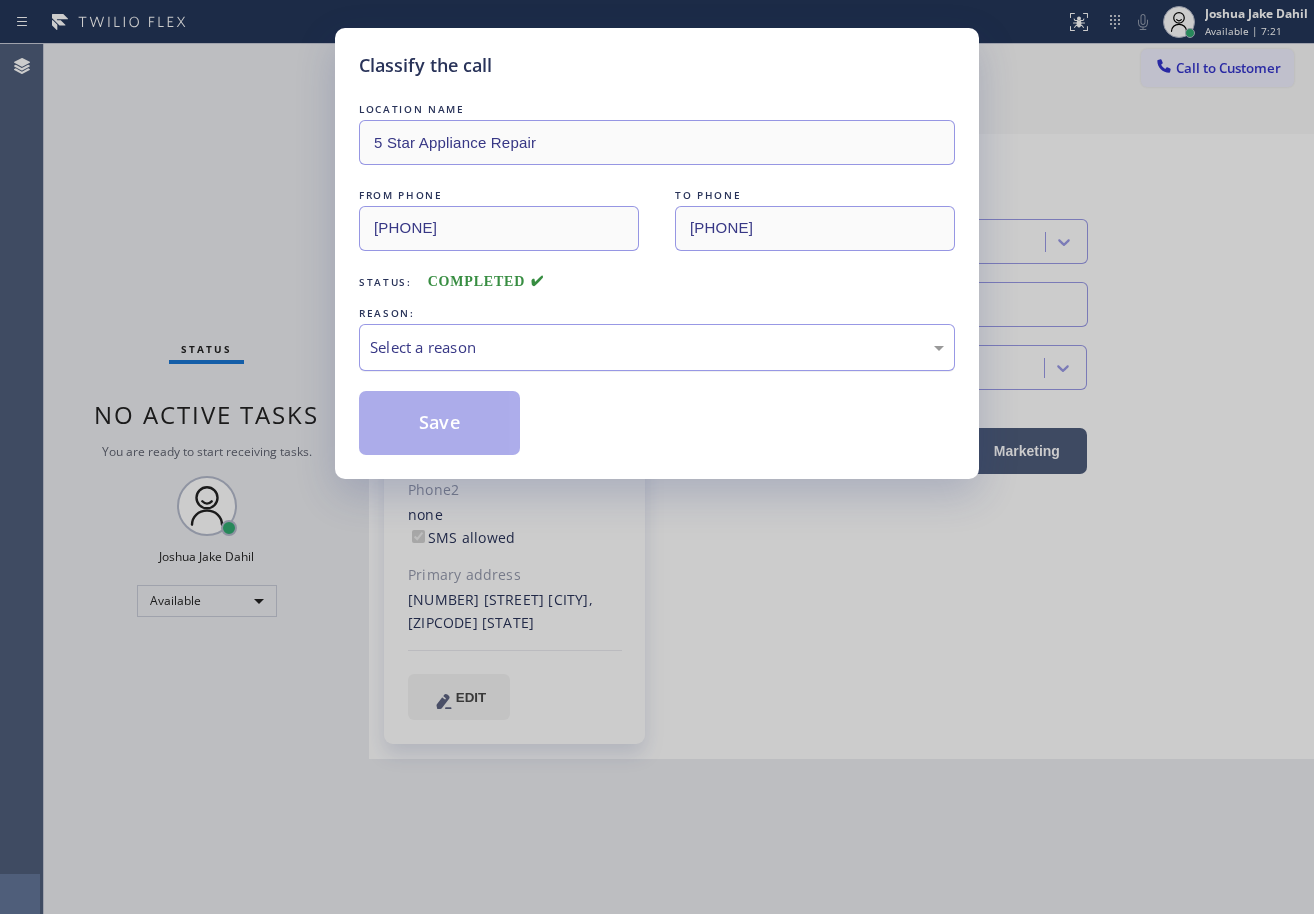 click on "Select a reason" at bounding box center (657, 347) 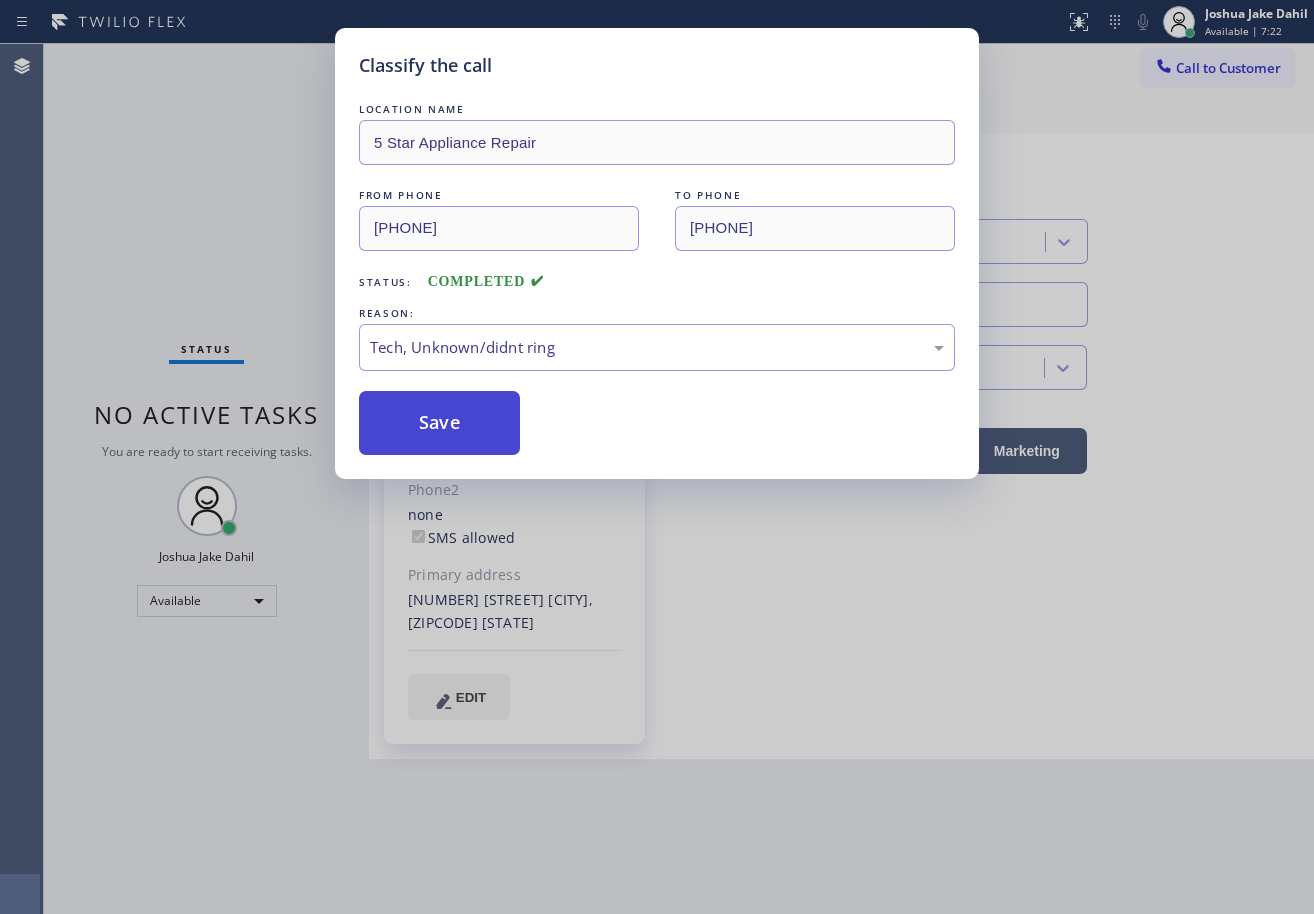 click on "Save" at bounding box center (439, 423) 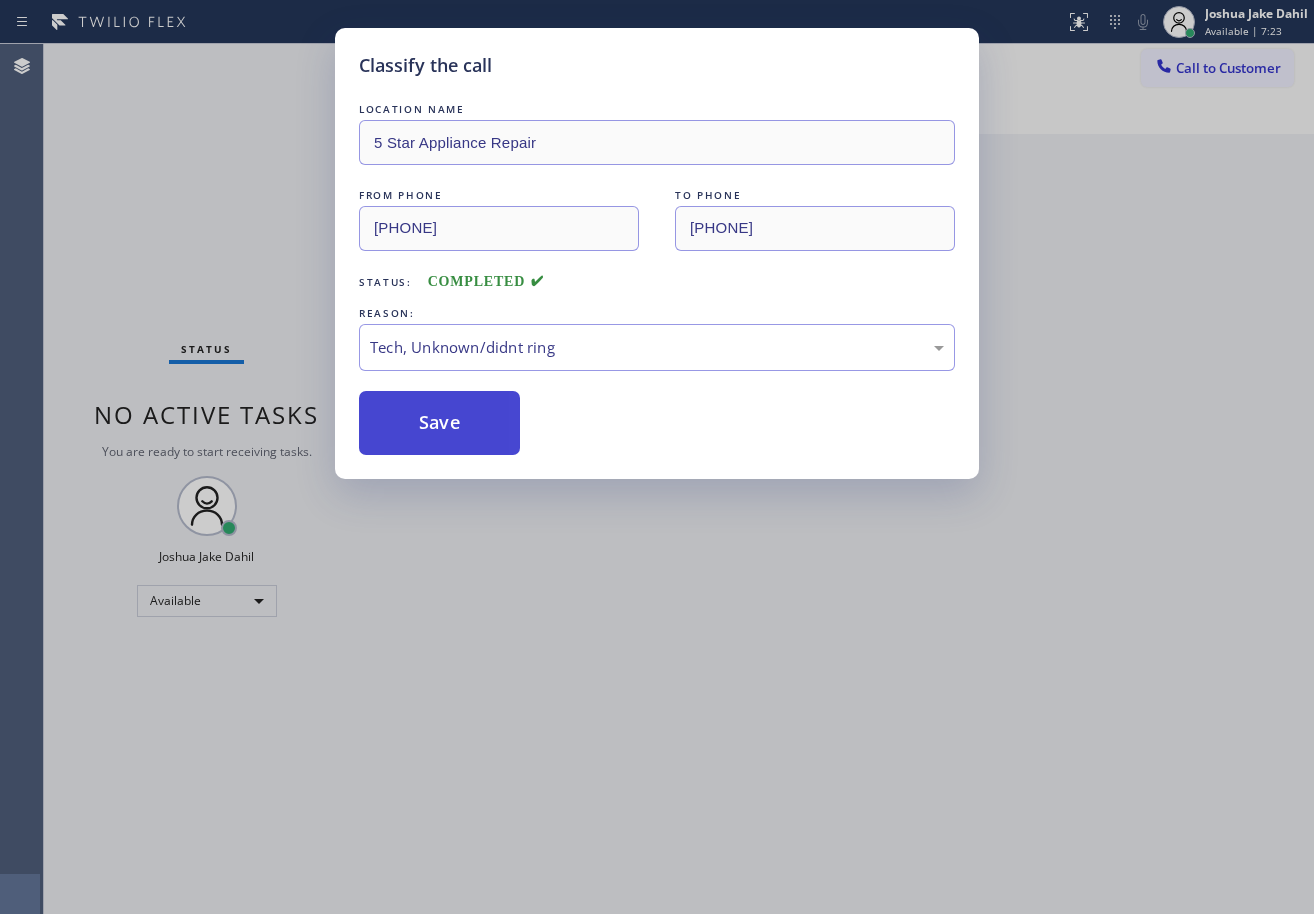 click on "Save" at bounding box center (439, 423) 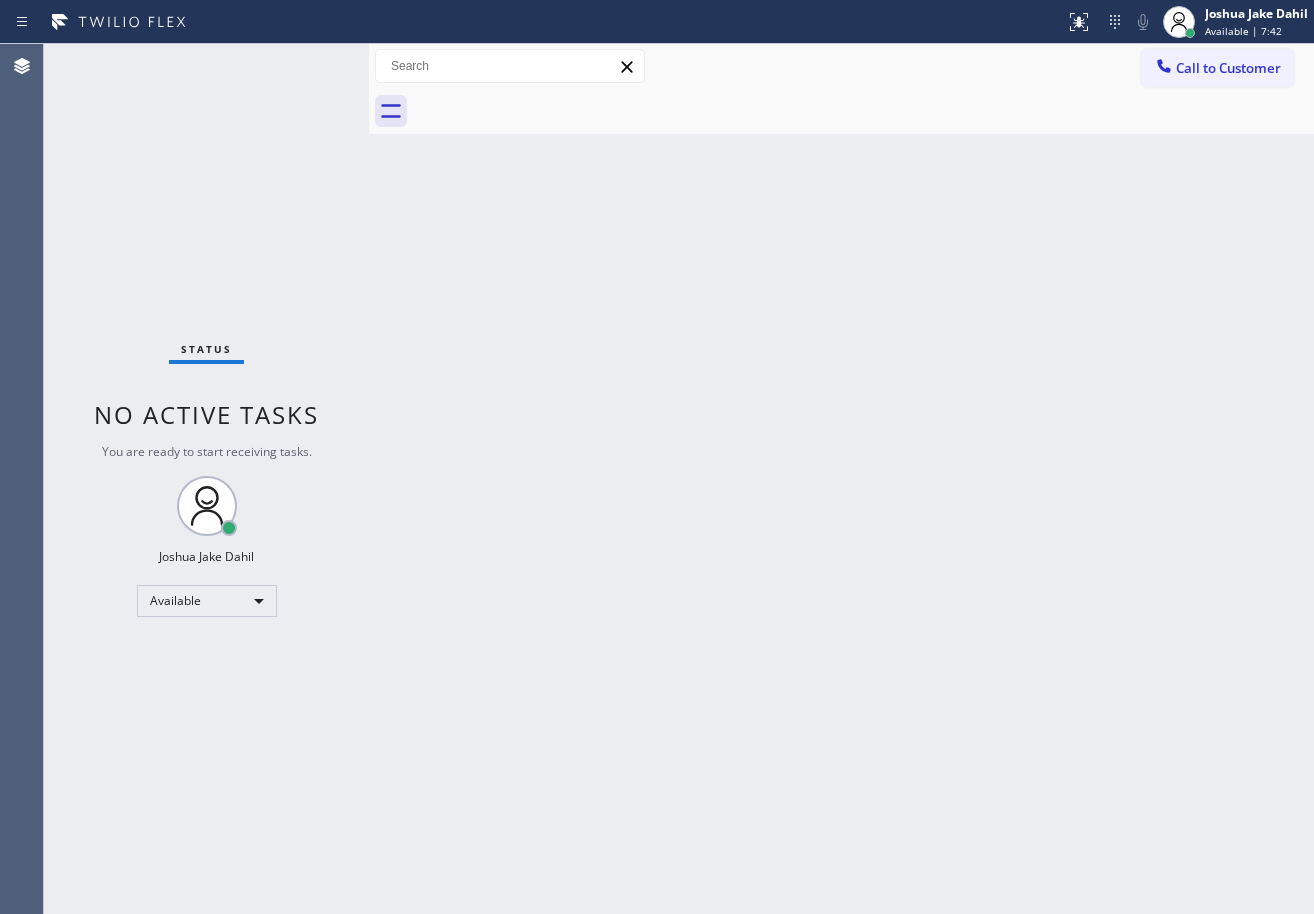 click on "Status  No active tasks   You are ready to start receiving tasks.  [FIRST] [LAST] Available" at bounding box center (206, 479) 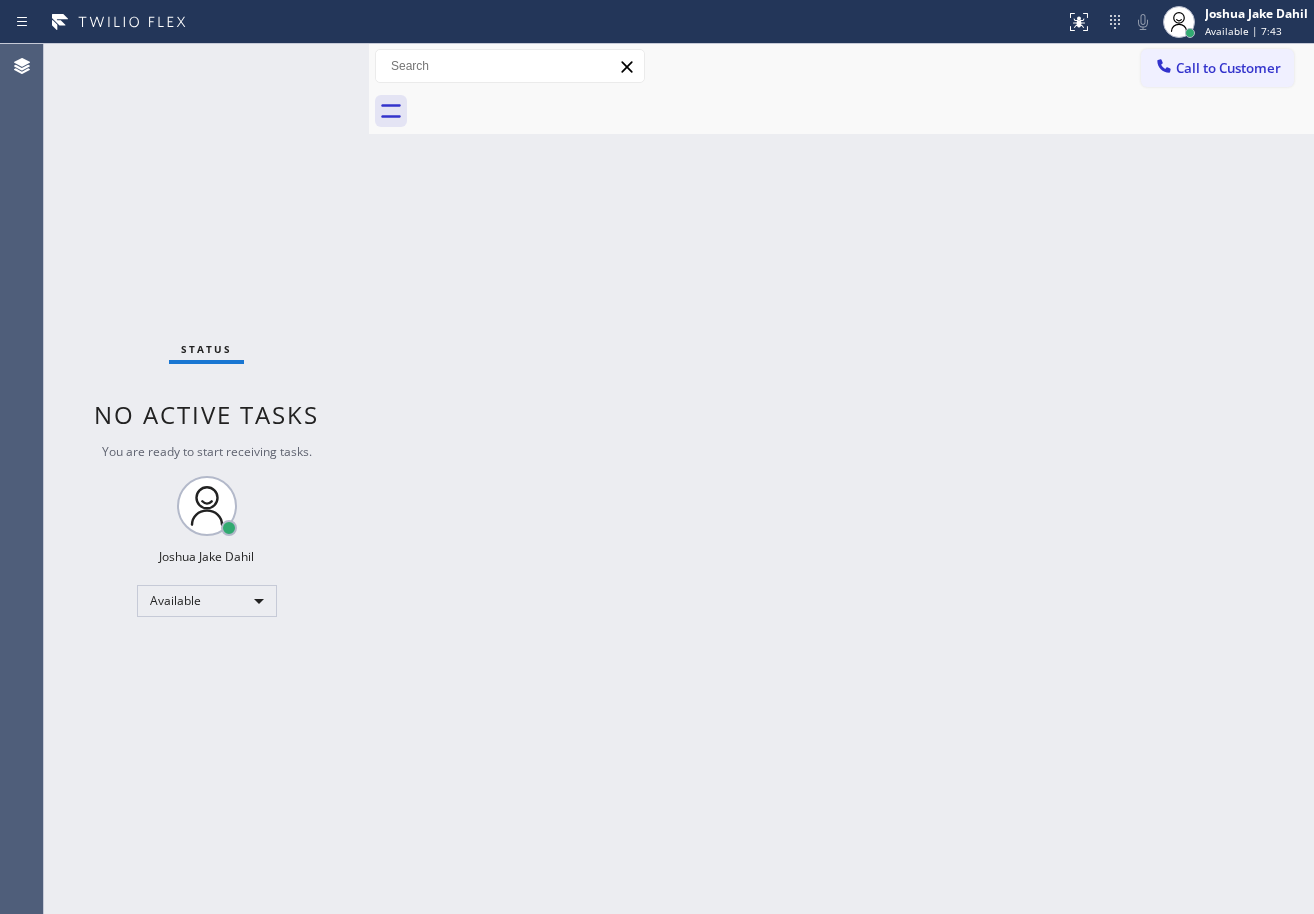drag, startPoint x: 304, startPoint y: 68, endPoint x: 317, endPoint y: 45, distance: 26.41969 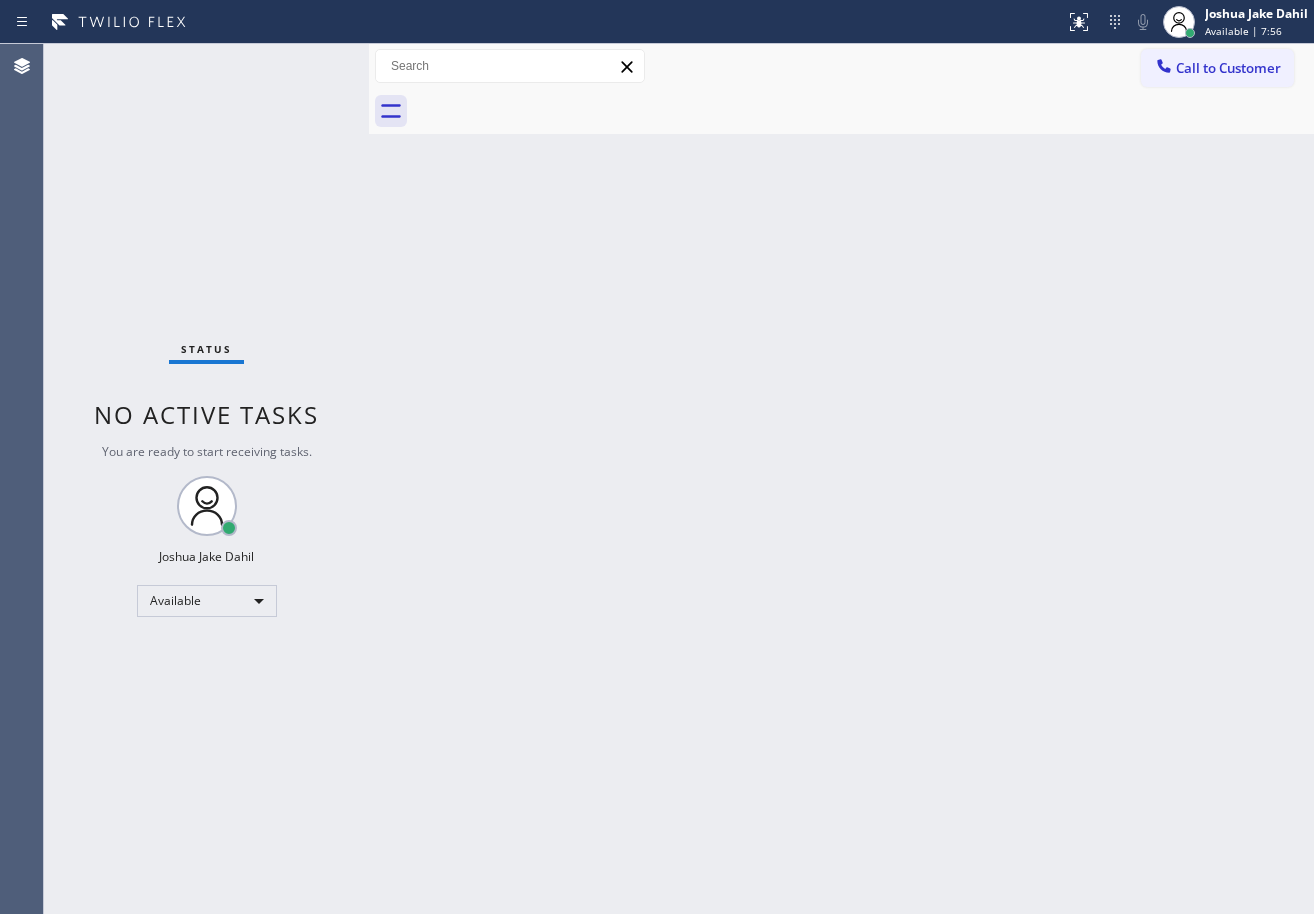 click on "Status  No active tasks   You are ready to start receiving tasks.  [FIRST] [LAST] Available" at bounding box center [206, 479] 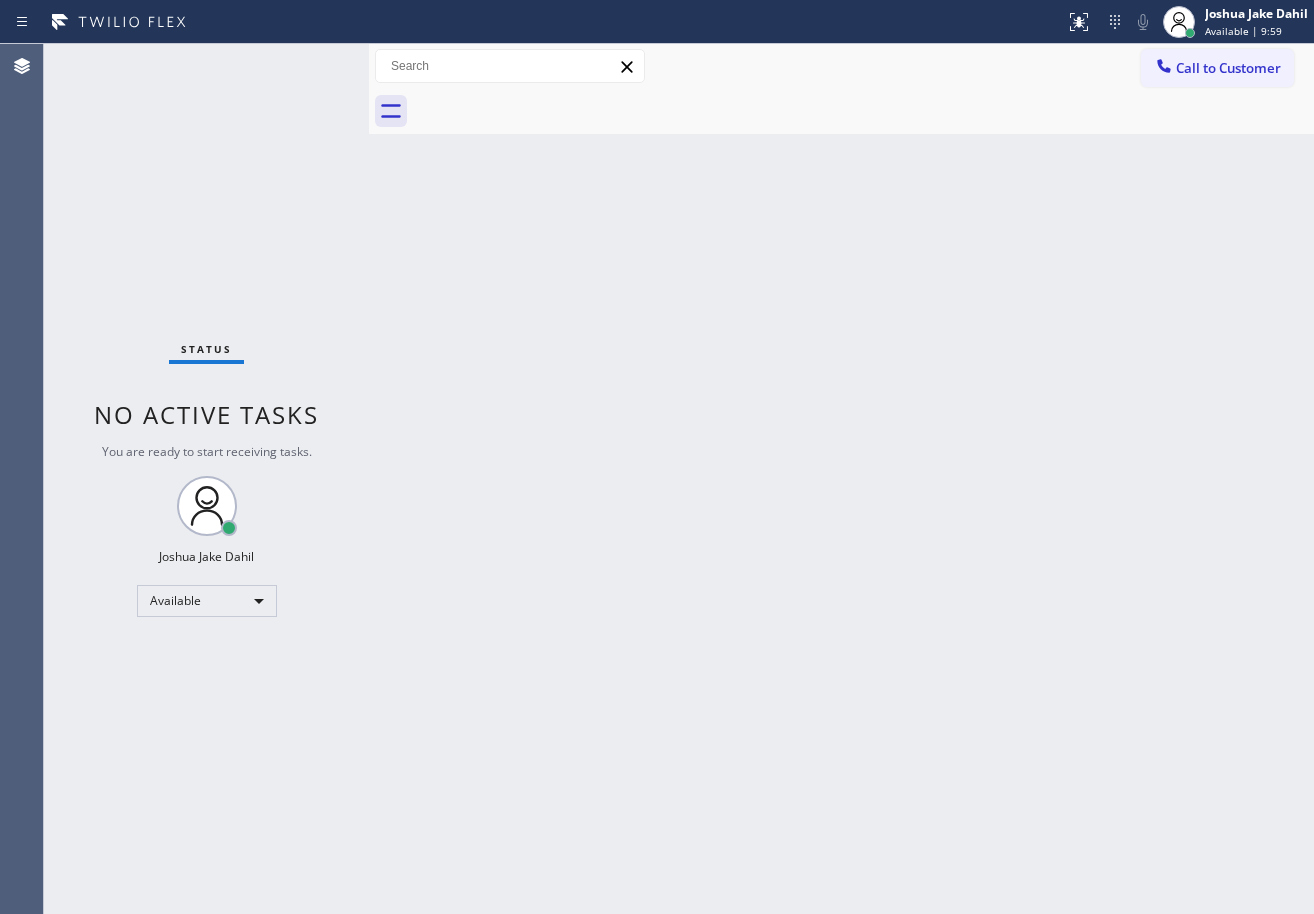 click on "Status  No active tasks   You are ready to start receiving tasks.  [FIRST] [LAST] Available" at bounding box center (206, 479) 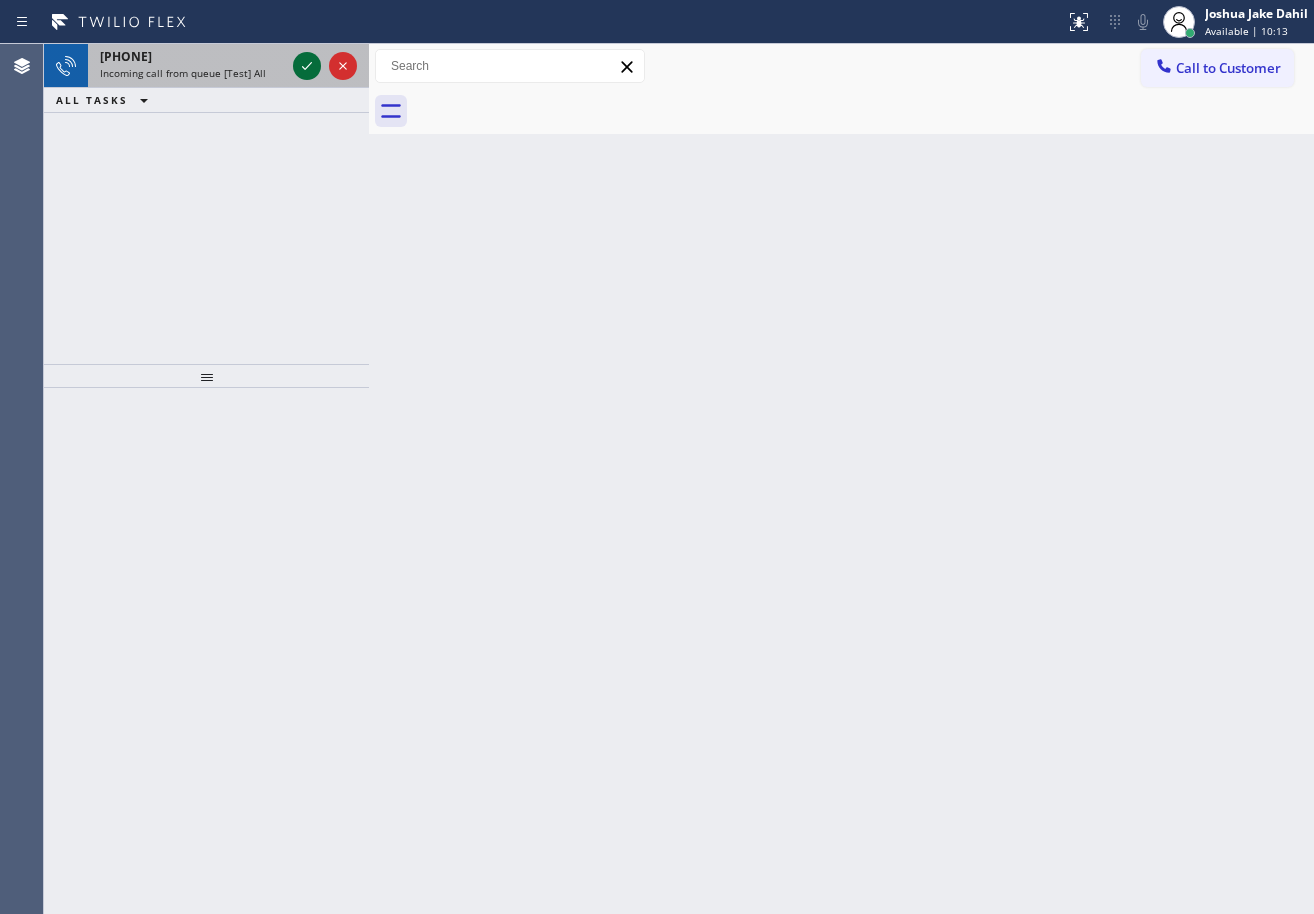 click 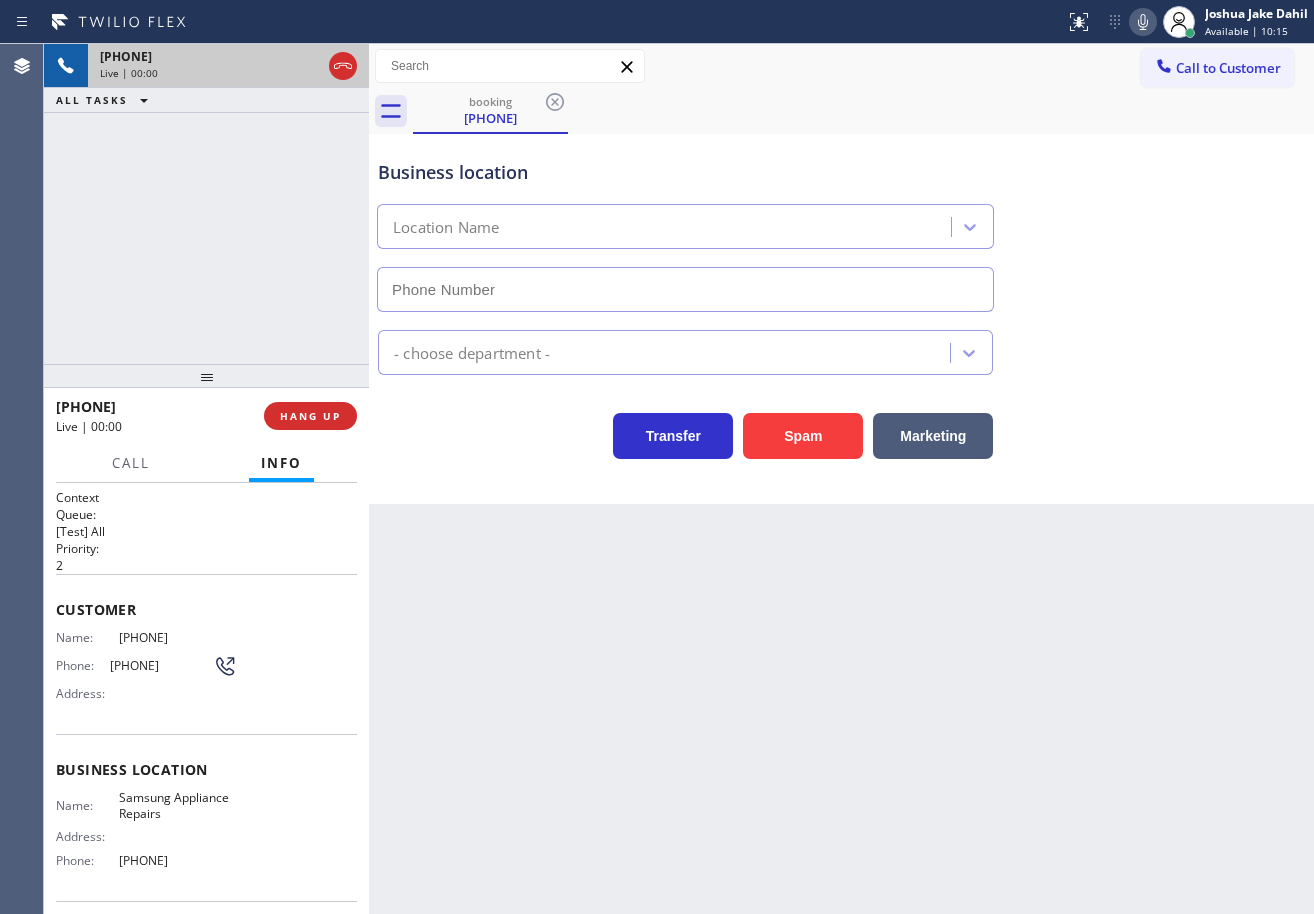 type on "[PHONE]" 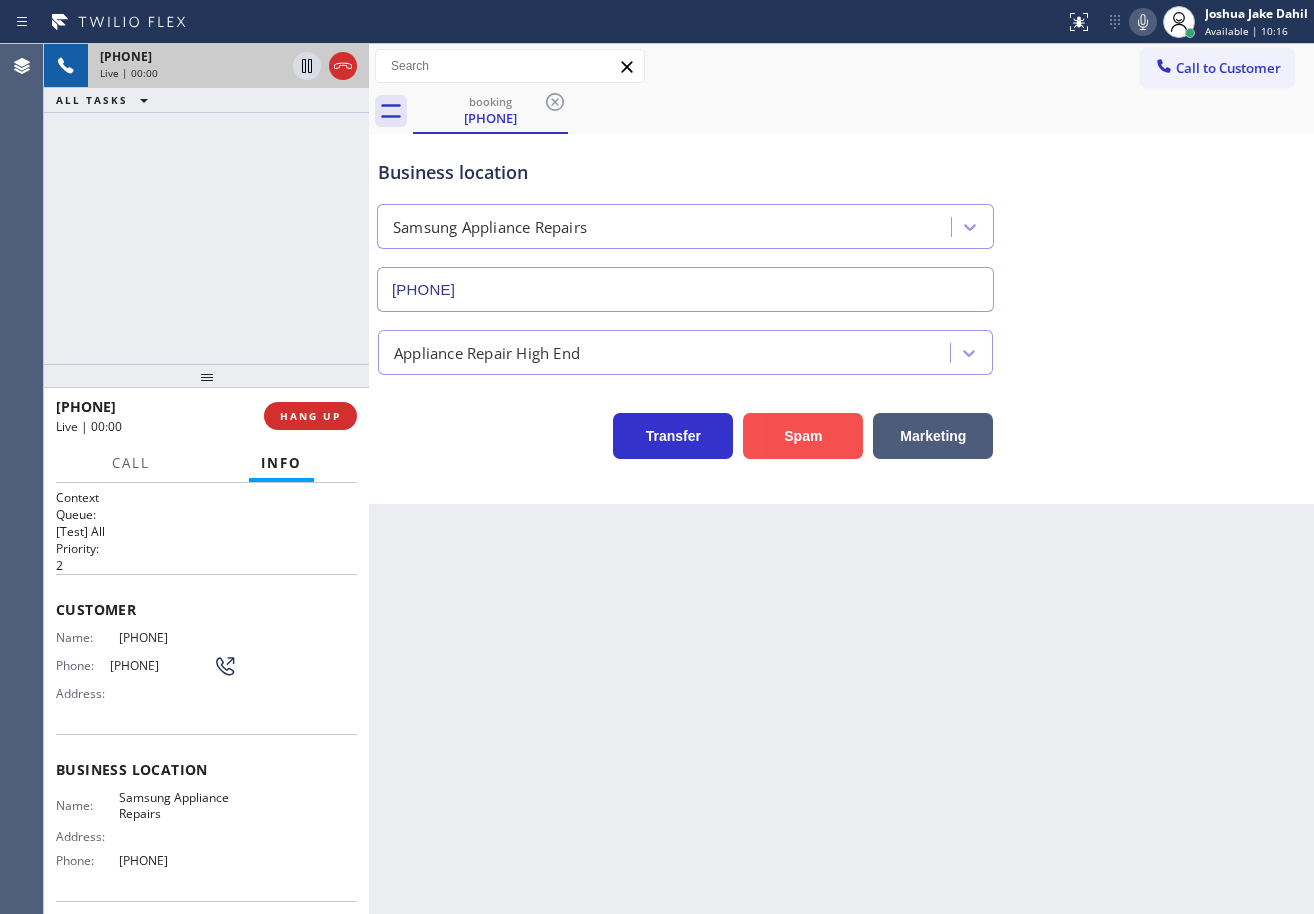 click on "Spam" at bounding box center [803, 436] 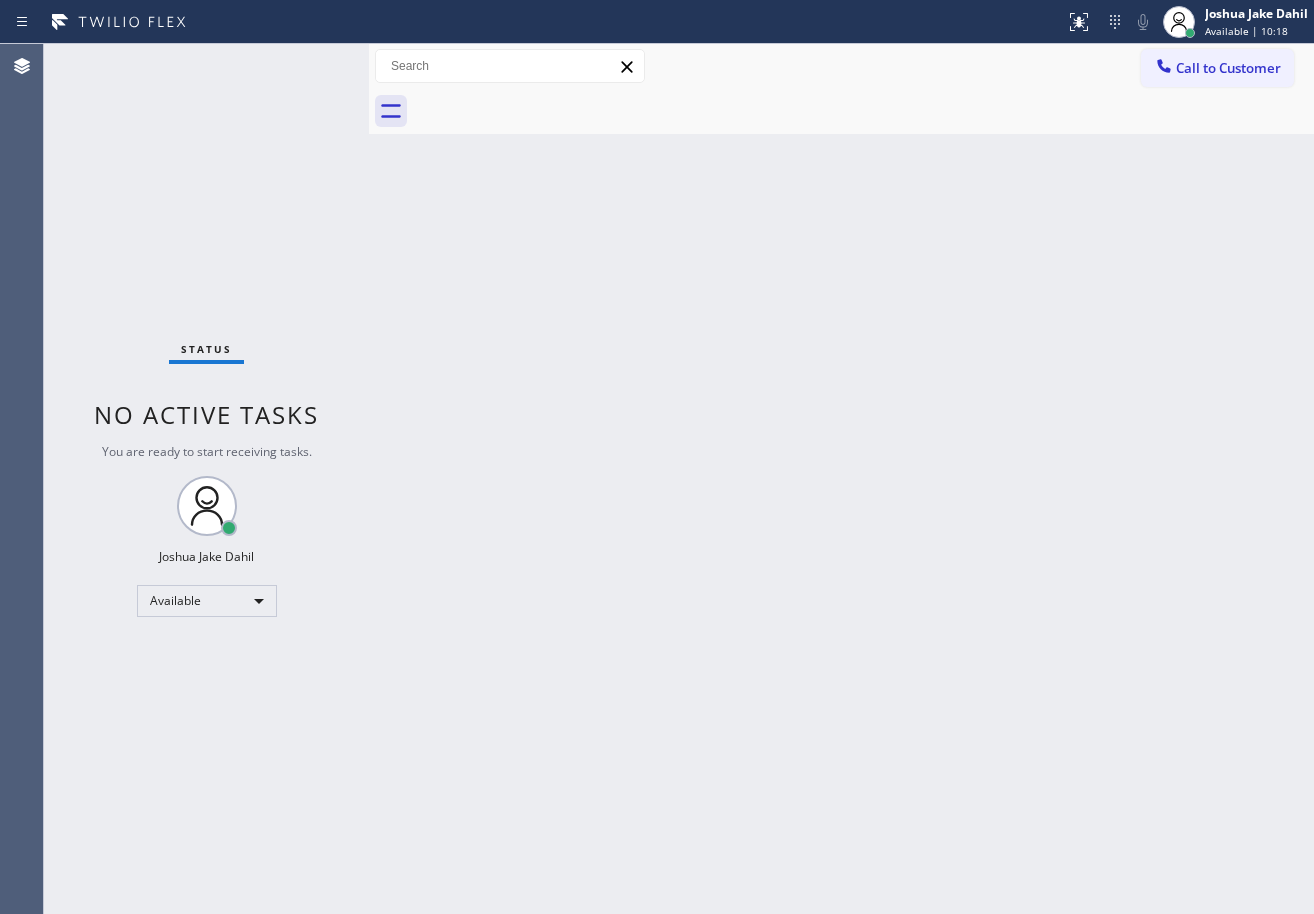 click on "Status  No active tasks   You are ready to start receiving tasks.  [FIRST] [LAST] Available" at bounding box center [206, 479] 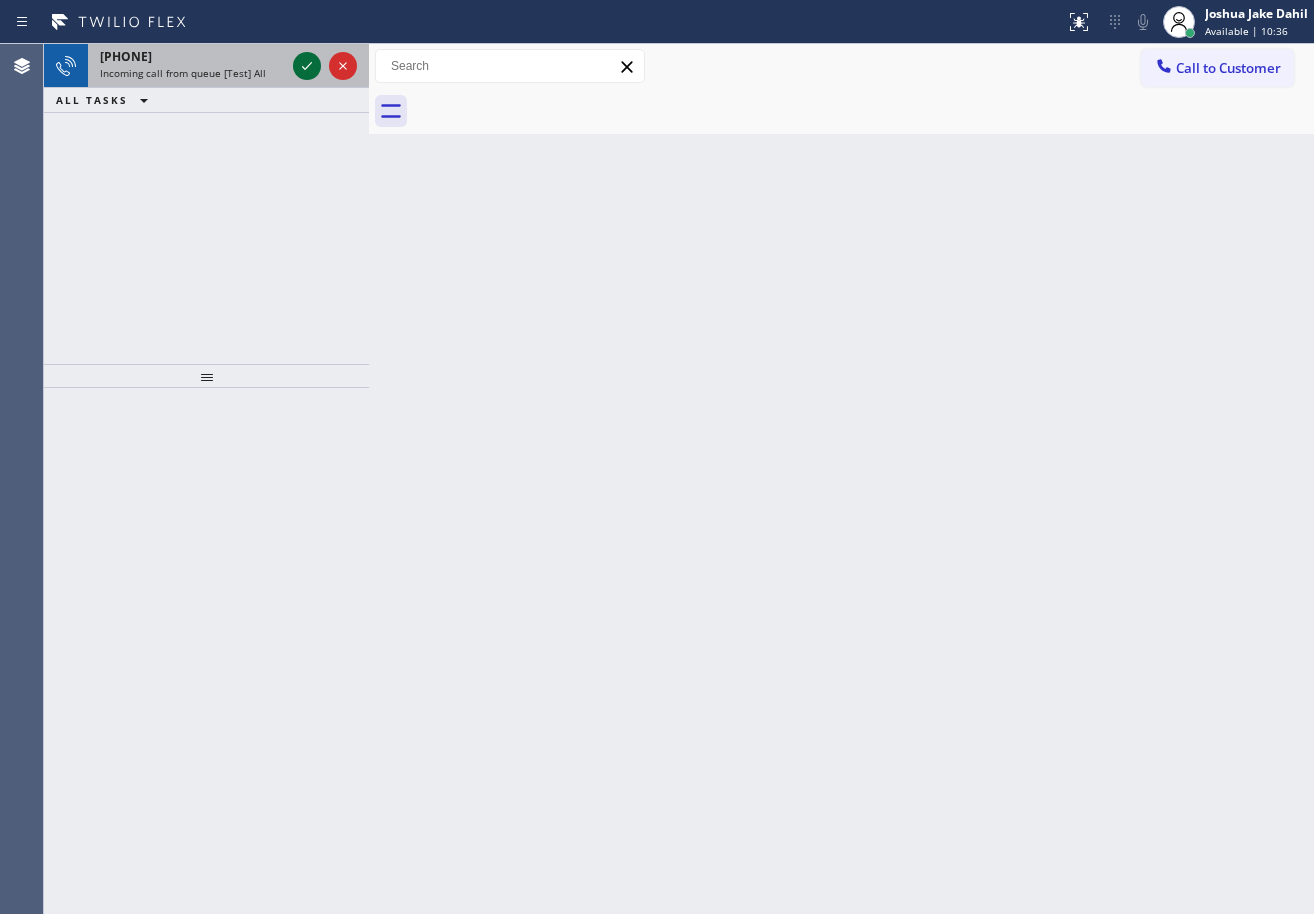 click 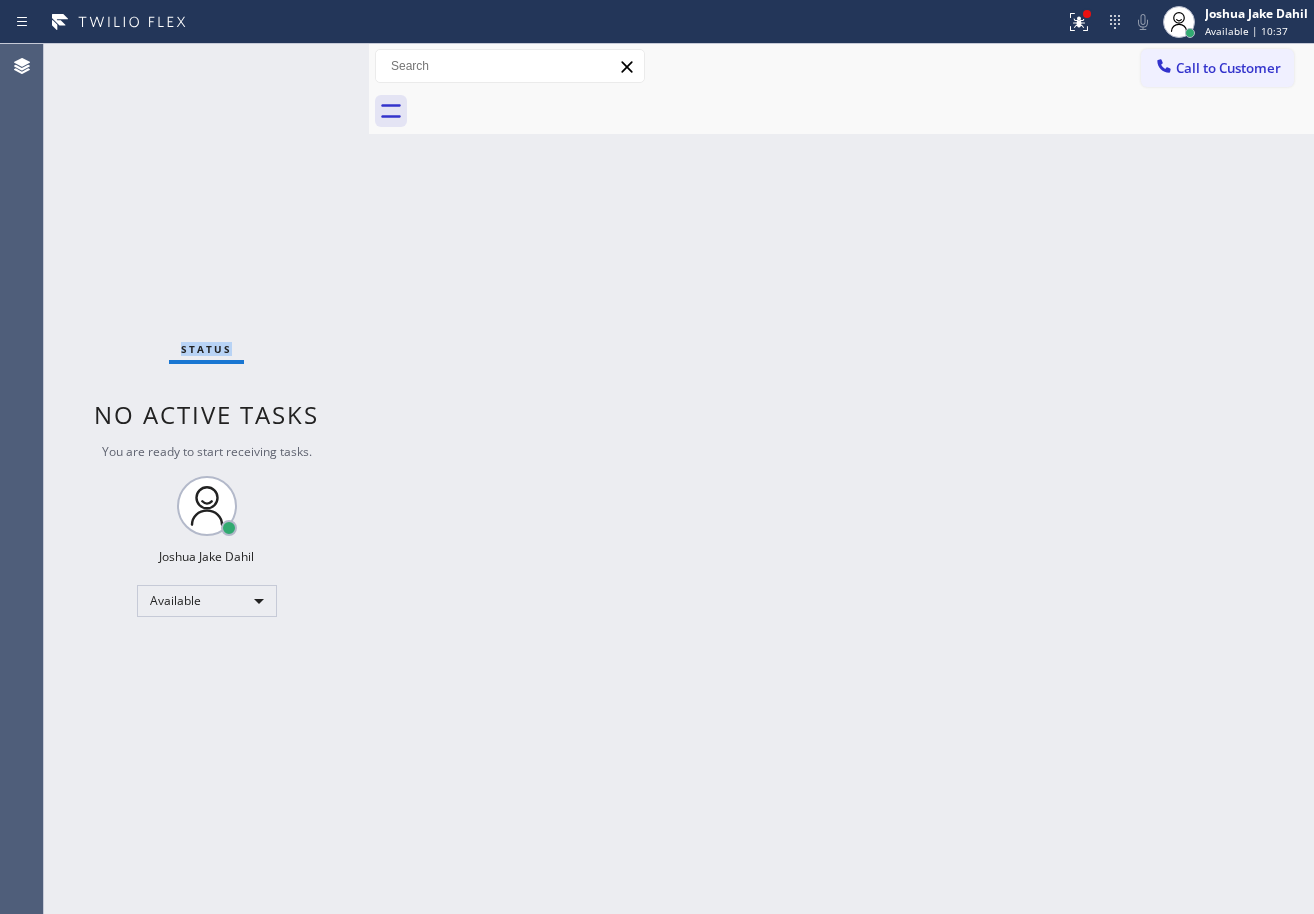 click on "Status  No active tasks   You are ready to start receiving tasks.  [FIRST] [LAST] Available" at bounding box center (206, 479) 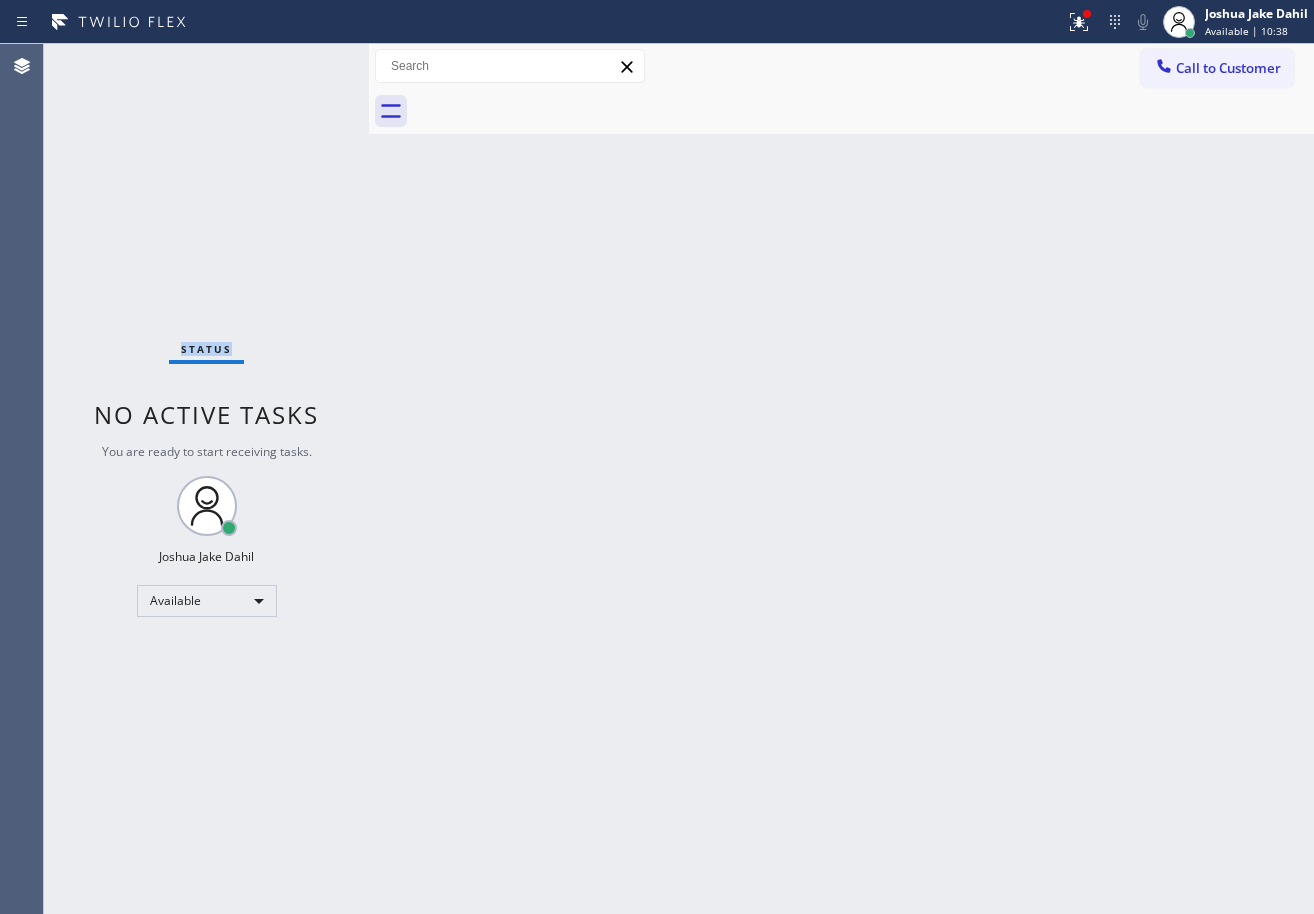 click on "Status  No active tasks   You are ready to start receiving tasks.  [FIRST] [LAST] Available" at bounding box center [206, 479] 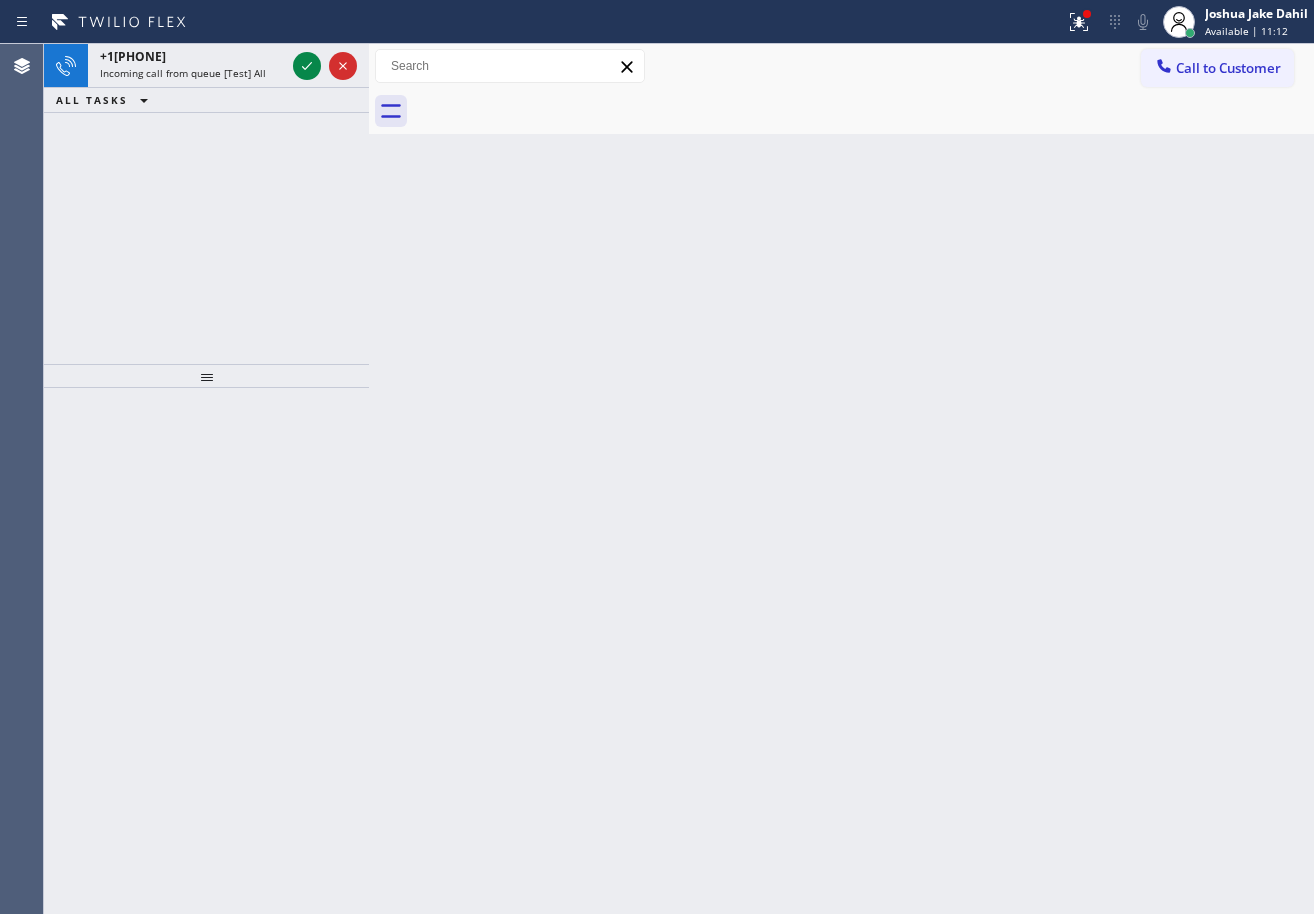 click 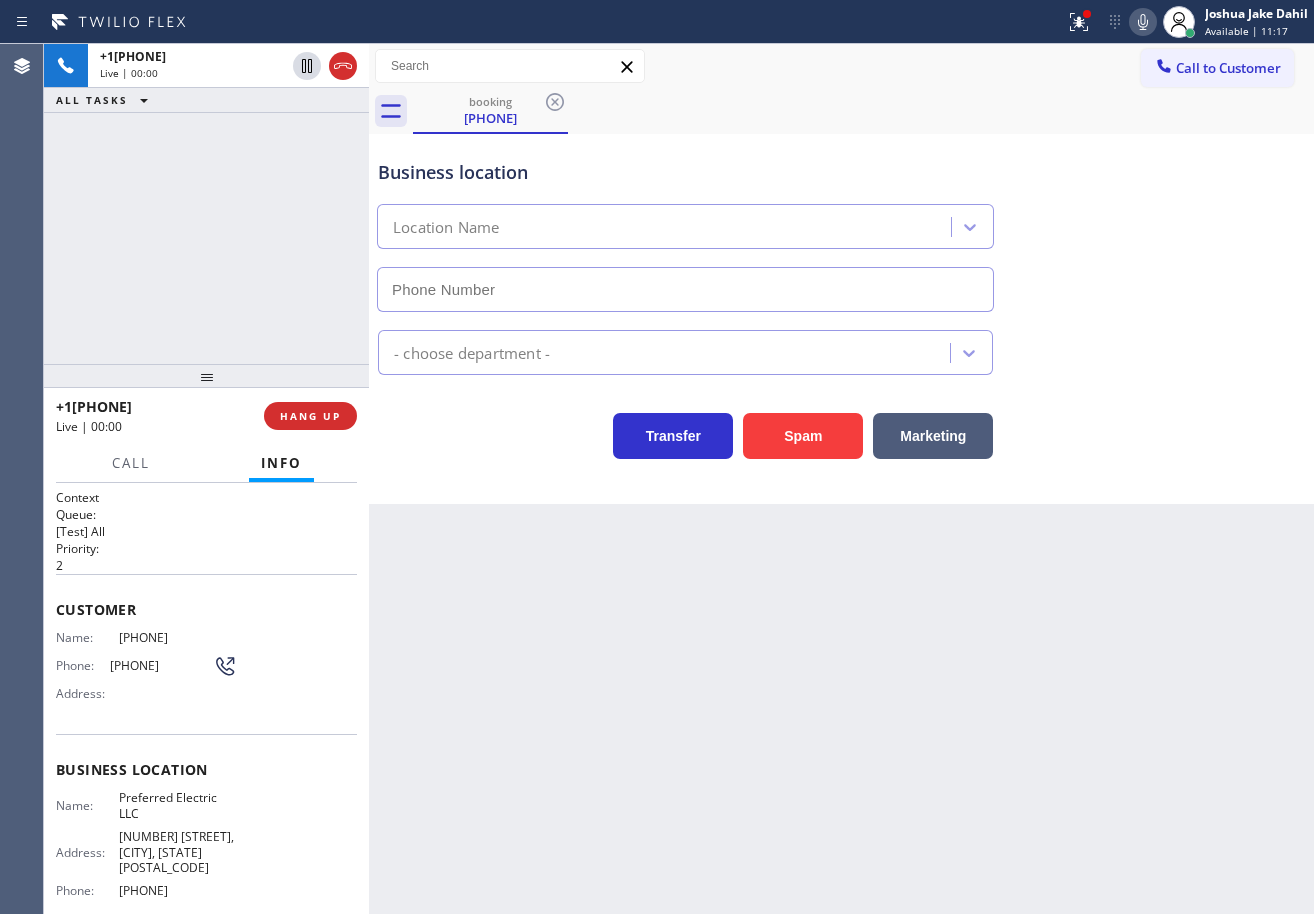 type on "[PHONE]" 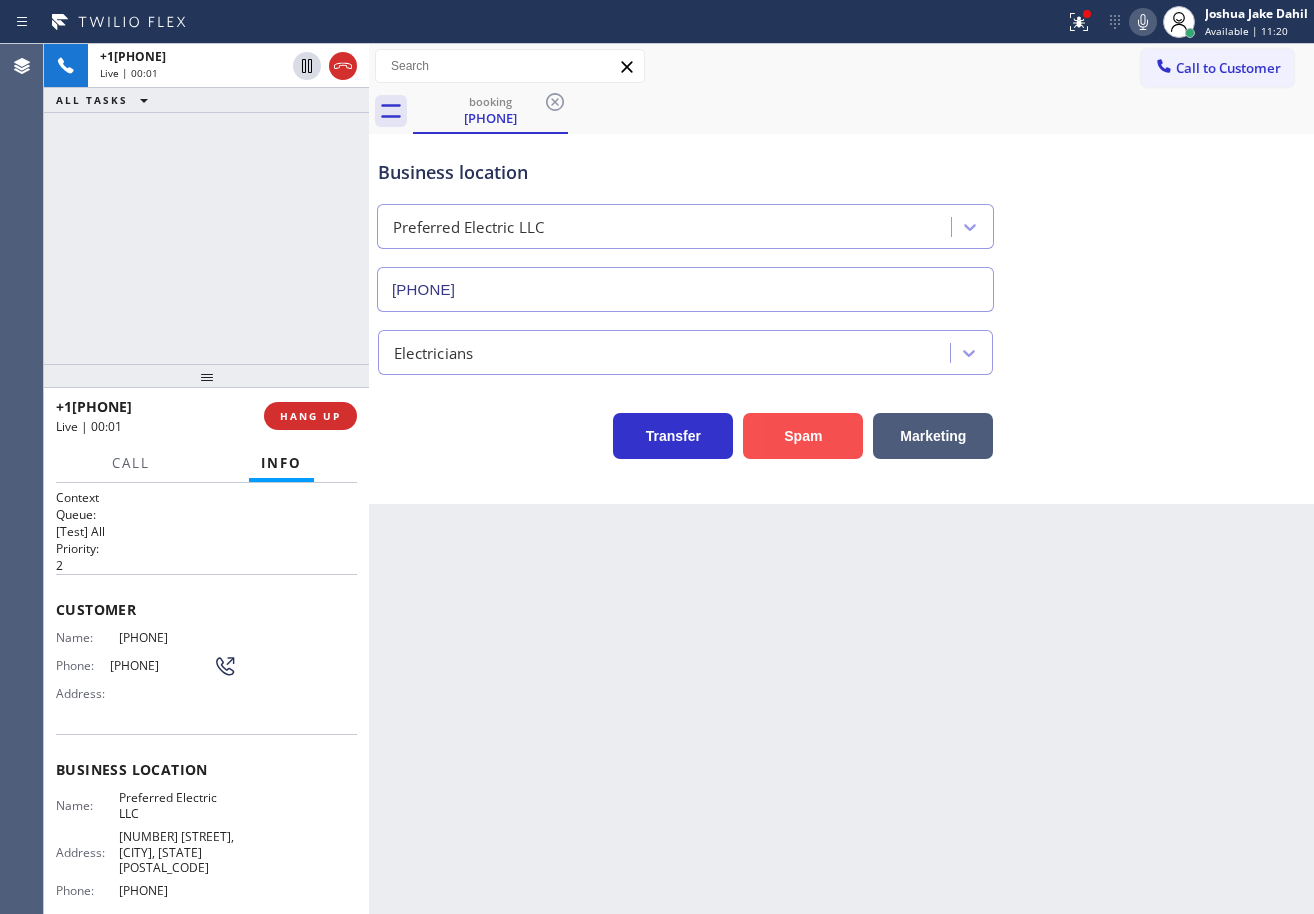 click on "Spam" at bounding box center [803, 436] 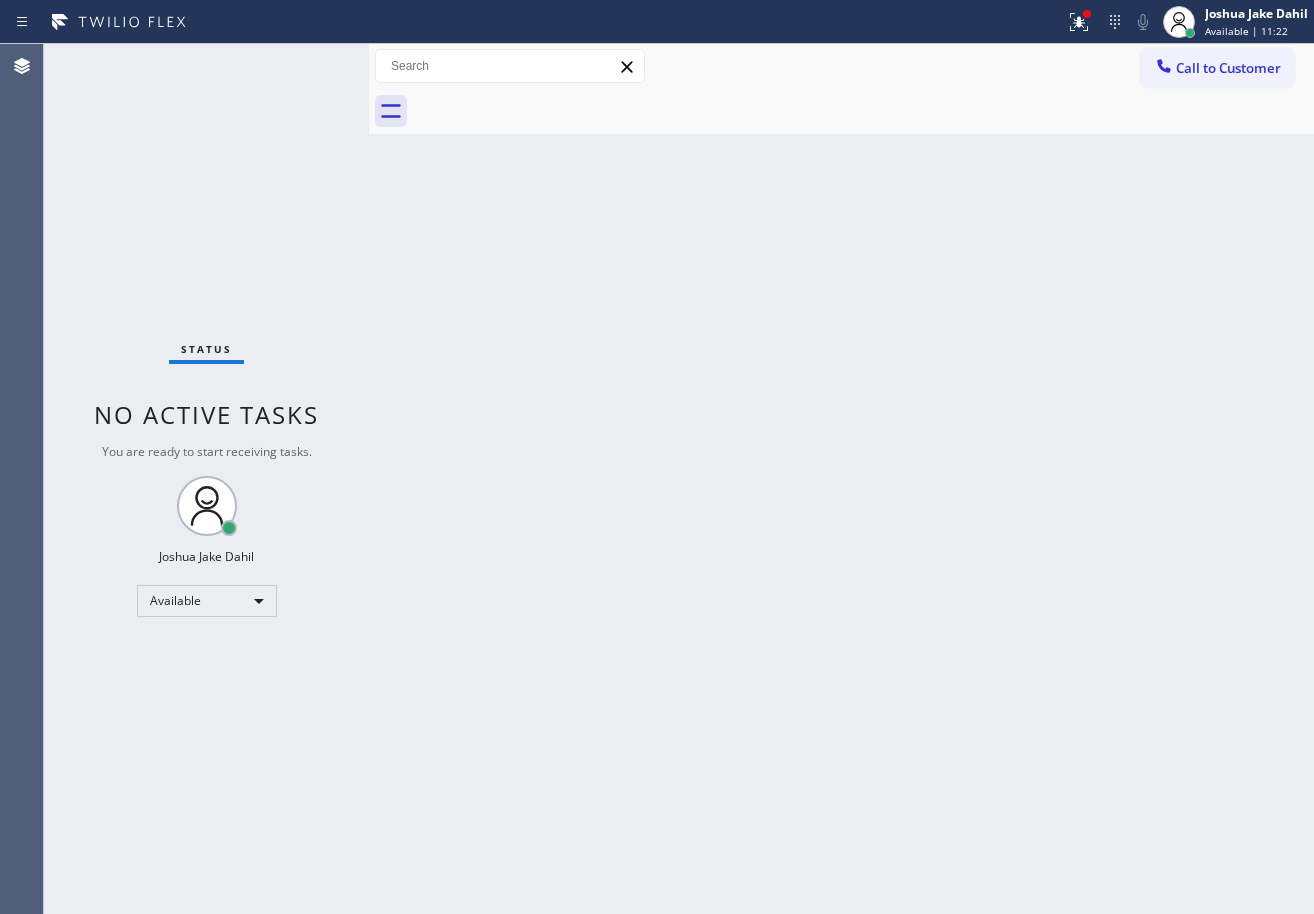 click on "Status  No active tasks   You are ready to start receiving tasks.  [FIRST] [LAST] Available" at bounding box center (206, 479) 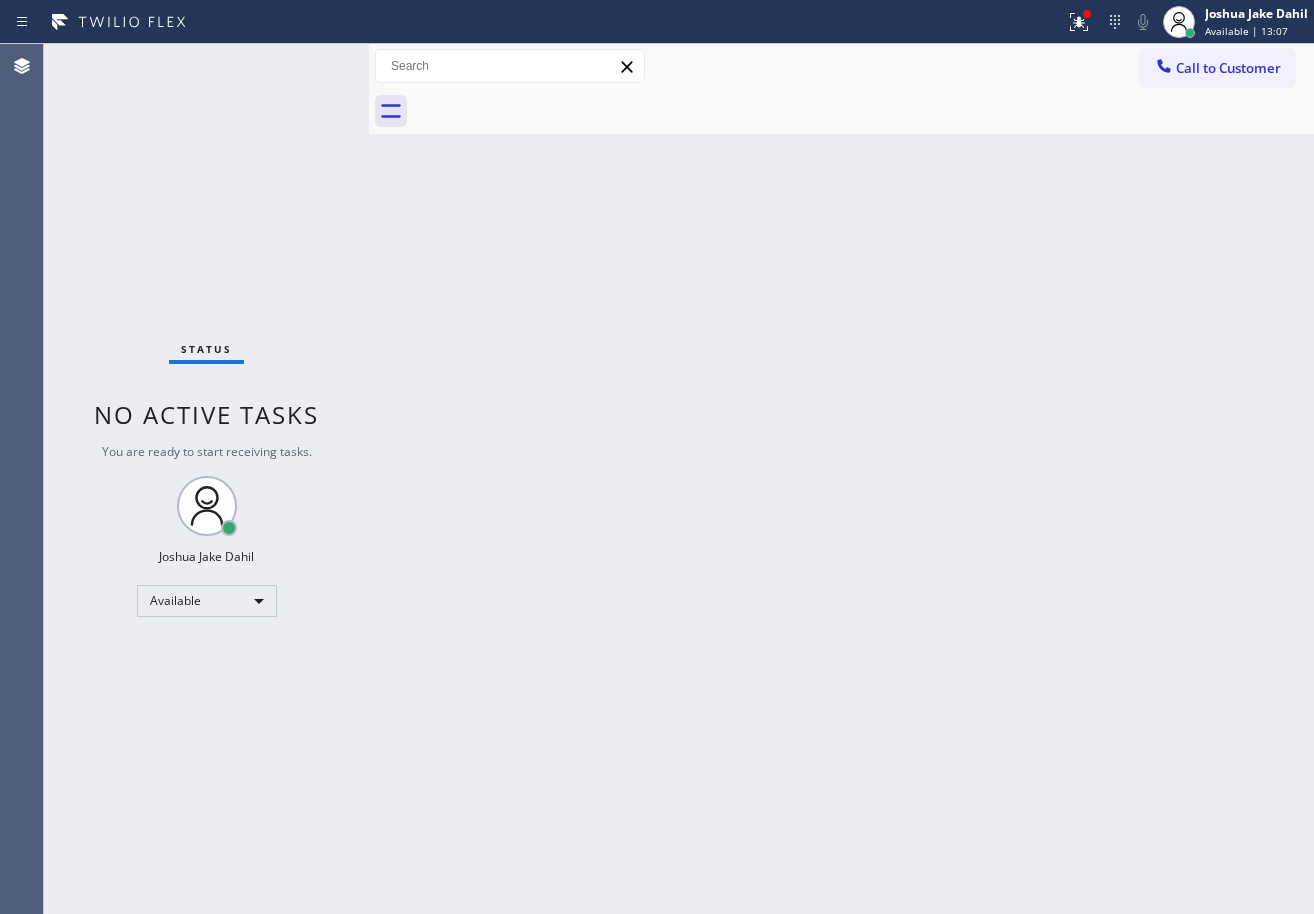 click on "Back to Dashboard Change Sender ID Customers Technicians Select a contact Outbound call Technician Search Technician Your caller id phone number Your caller id phone number Call Technician info Name   Phone none Address none Change Sender ID HVAC +18559994417 5 Star Appliance +18557314952 Appliance Repair +18554611149 Plumbing +18889090120 Air Duct Cleaning +18006865038  Electricians +18005688664 Cancel Change Check personal SMS Reset Change No tabs Call to Customer Outbound call Location 5 Star Appliance Repair Your caller id phone number [PHONE] Customer number Call Outbound call Technician Search Technician Your caller id phone number Your caller id phone number Call" at bounding box center (841, 479) 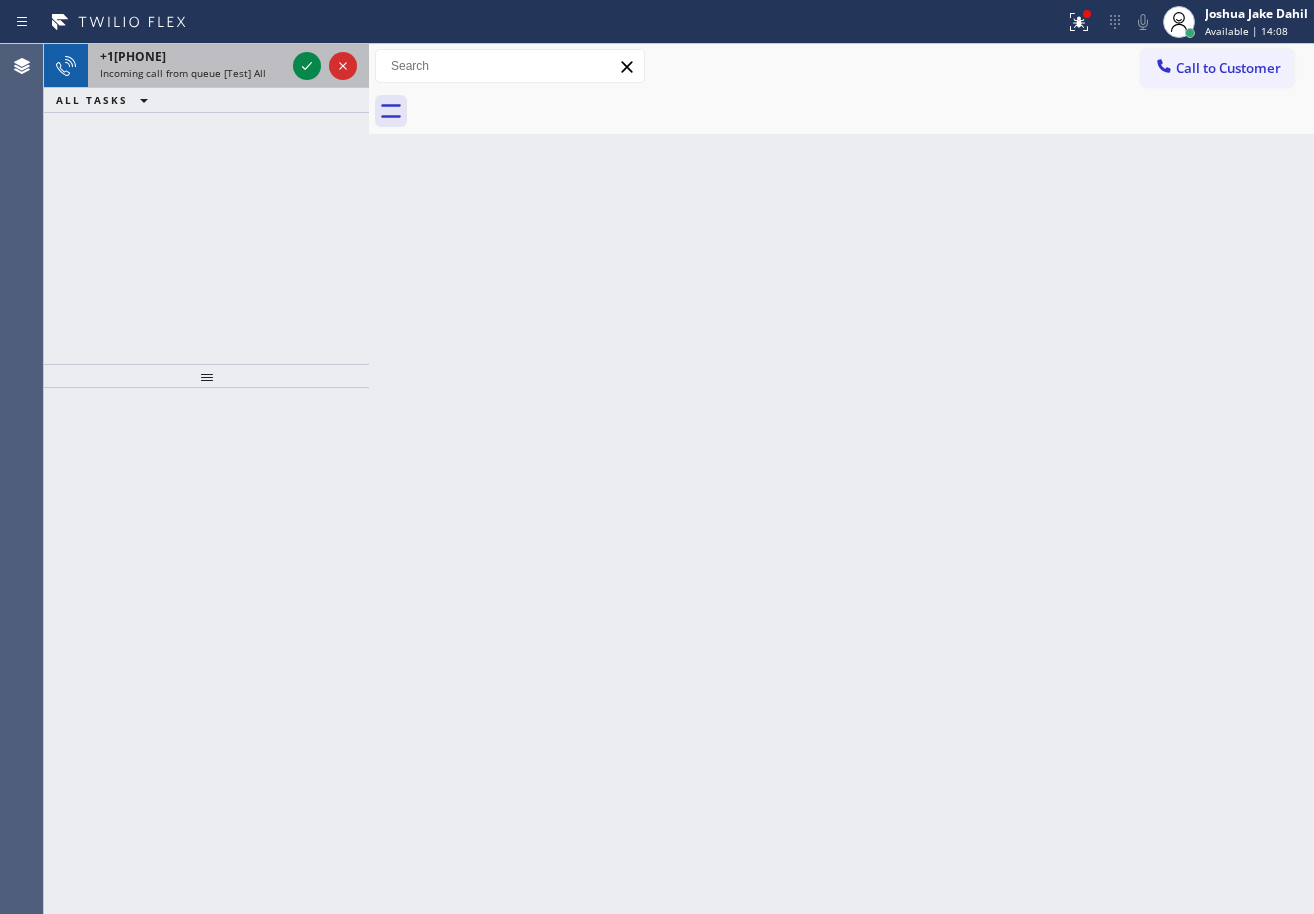 drag, startPoint x: 271, startPoint y: 62, endPoint x: 295, endPoint y: 64, distance: 24.083189 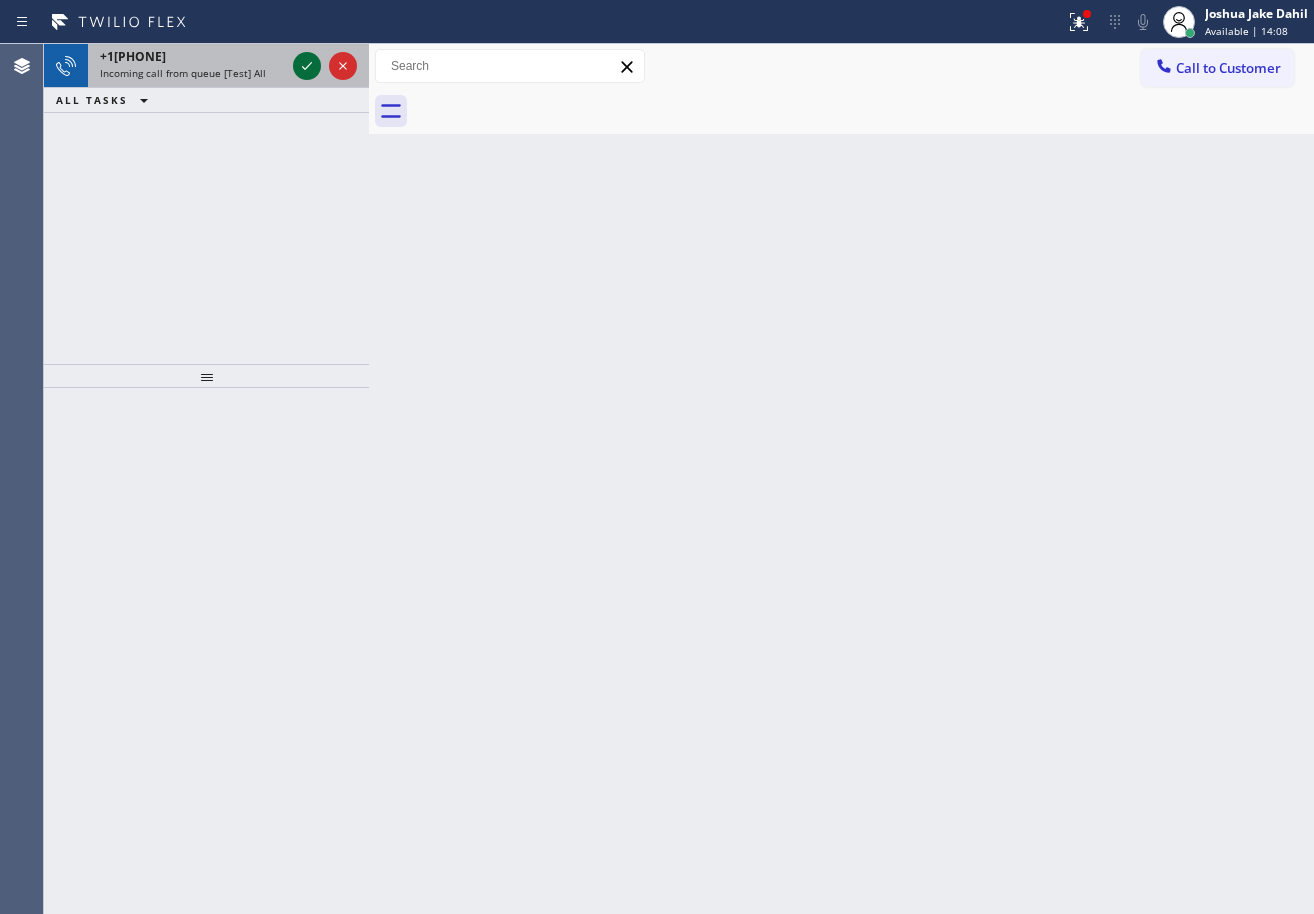 click on "+1[PHONE]" at bounding box center [192, 56] 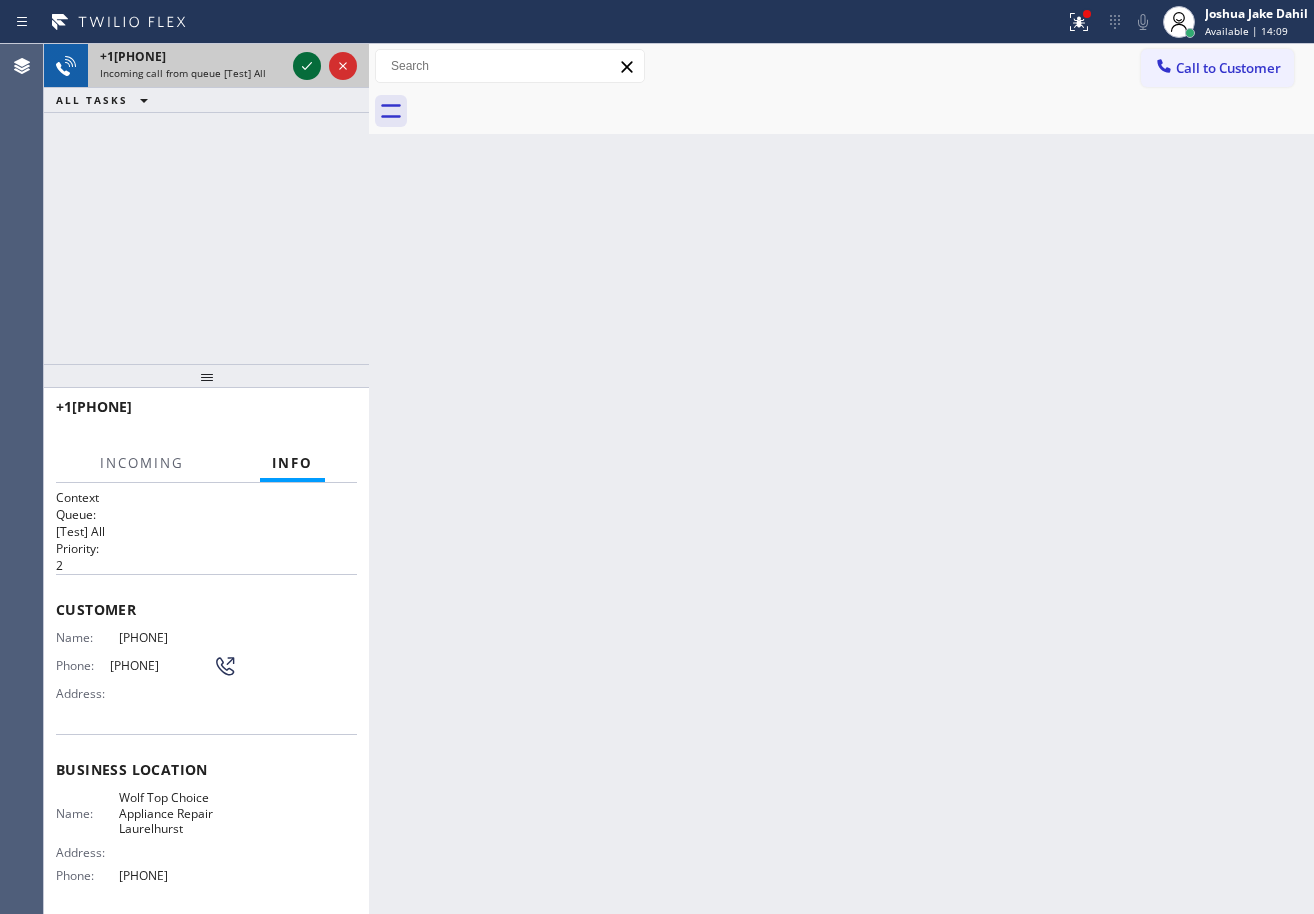 click 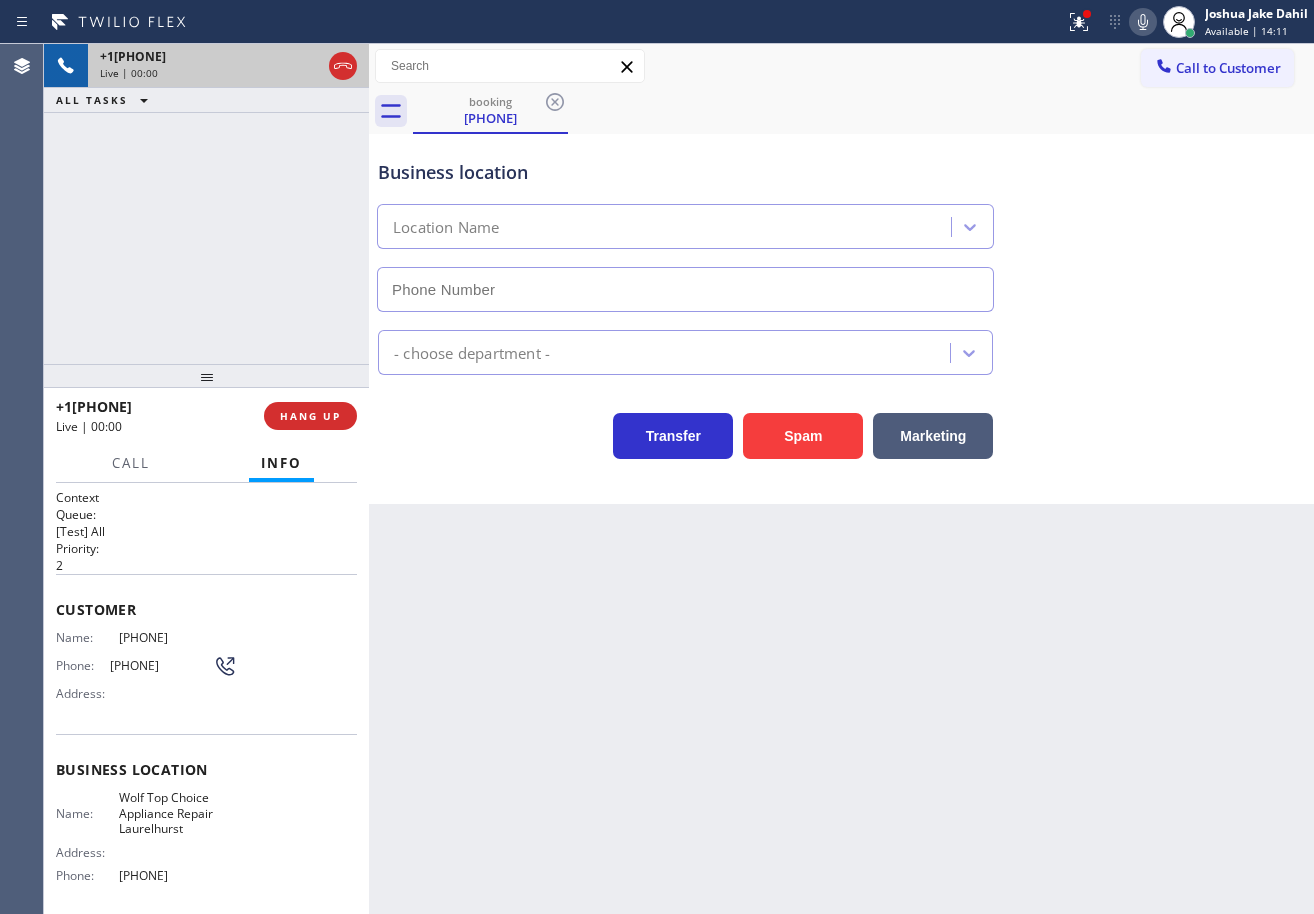 type on "[PHONE]" 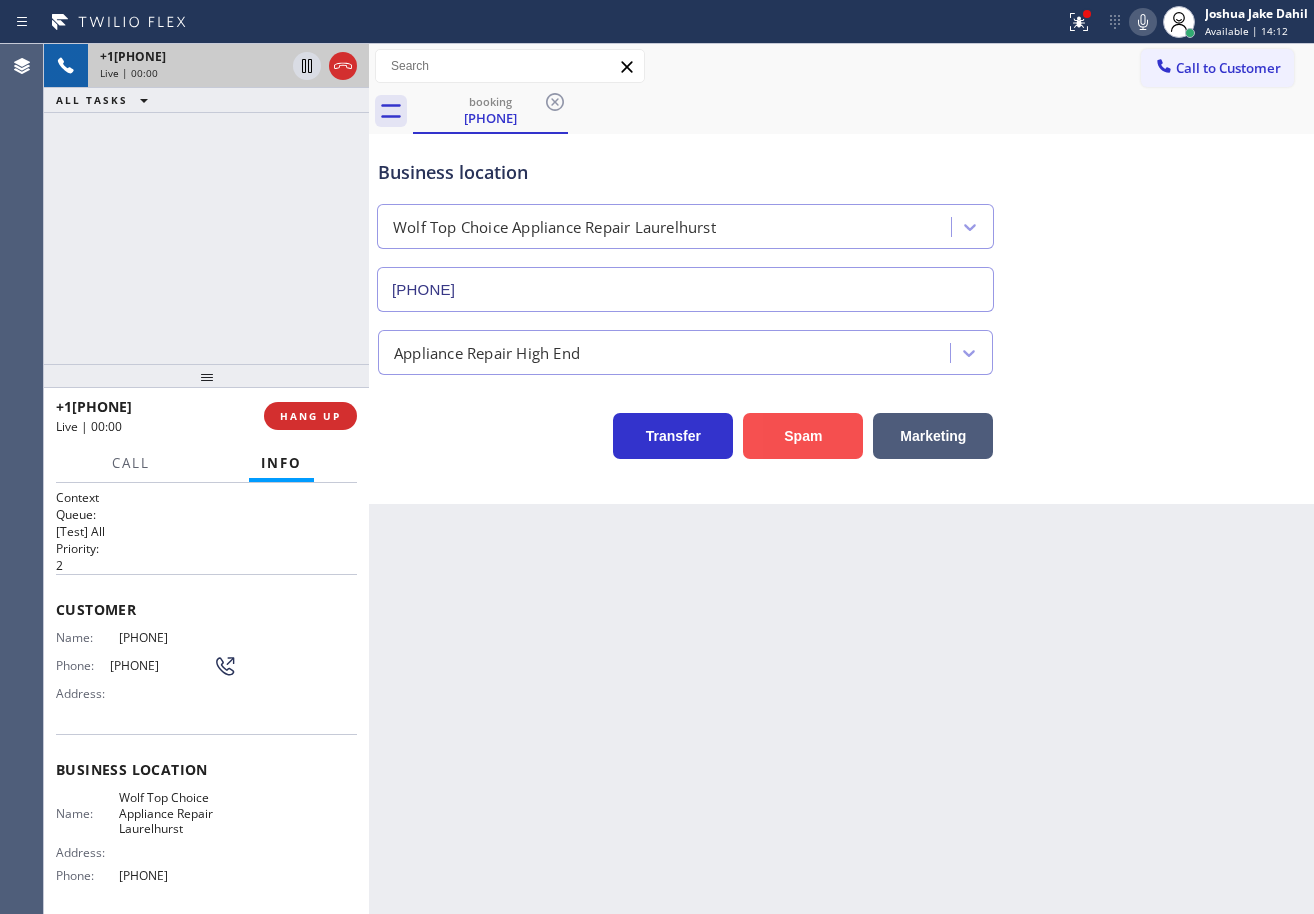 click on "Spam" at bounding box center (803, 436) 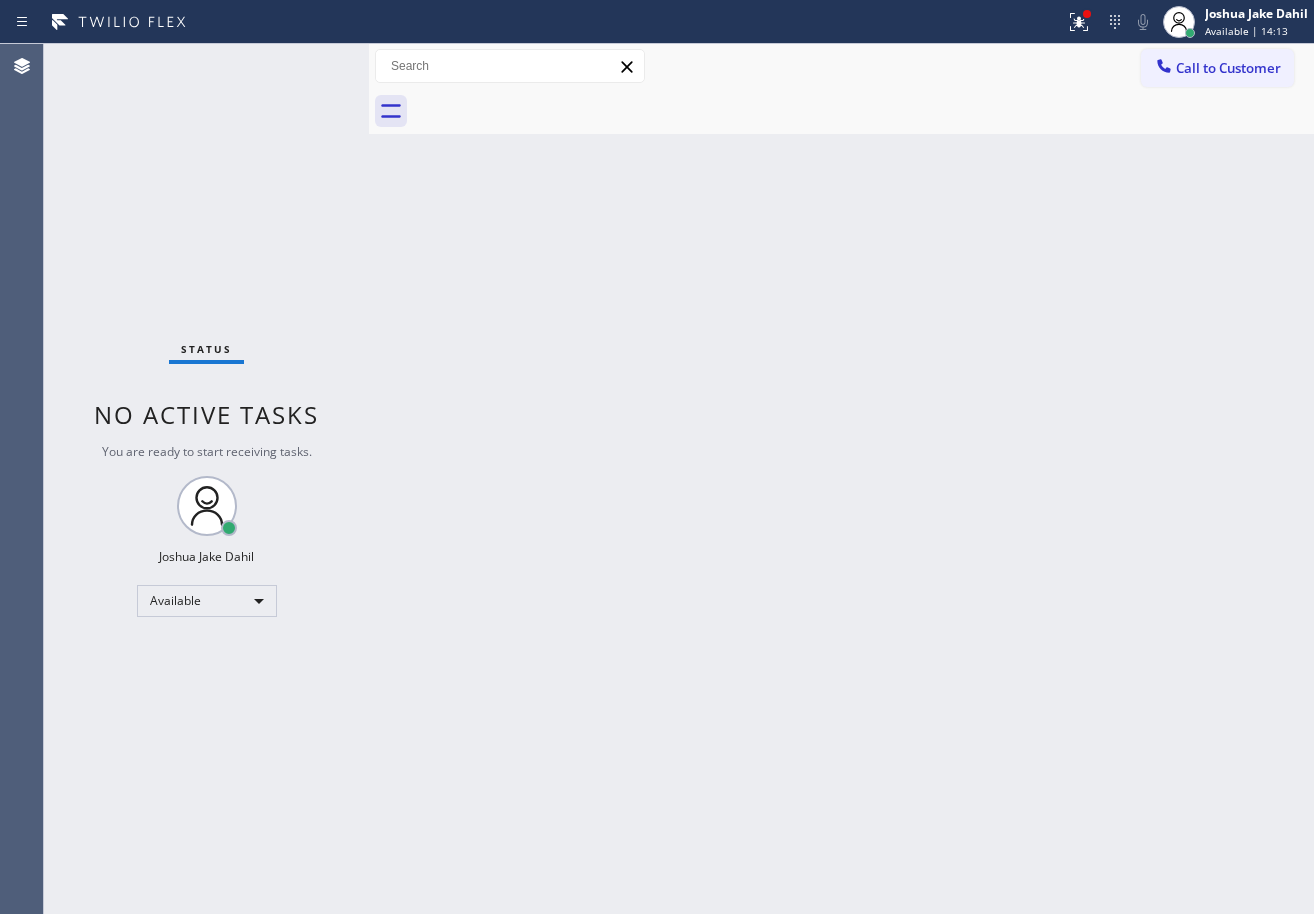 click on "Status  No active tasks   You are ready to start receiving tasks.  [FIRST] [LAST] Available" at bounding box center (206, 479) 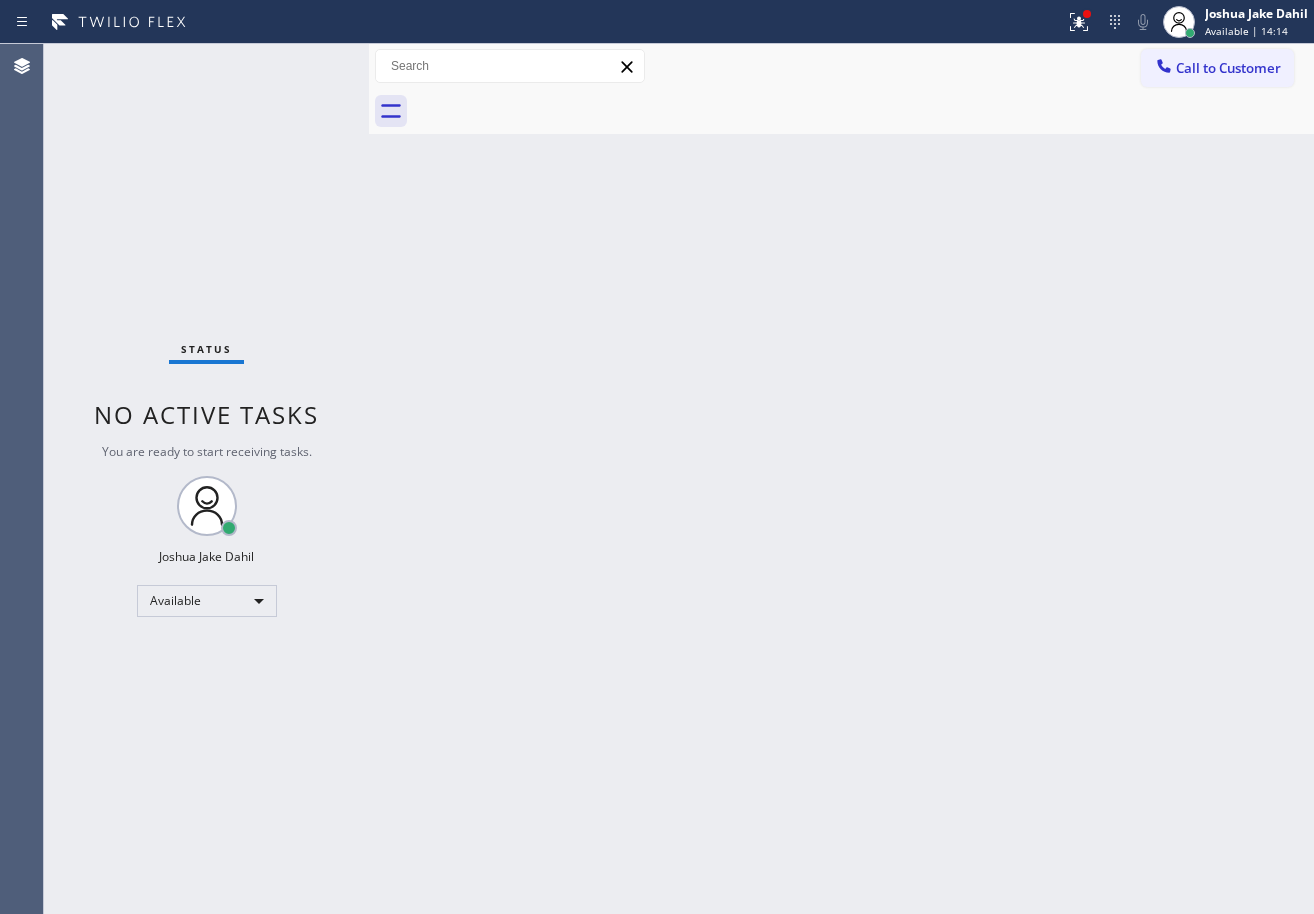 click on "Status  No active tasks   You are ready to start receiving tasks.  [FIRST] [LAST] Available" at bounding box center [206, 479] 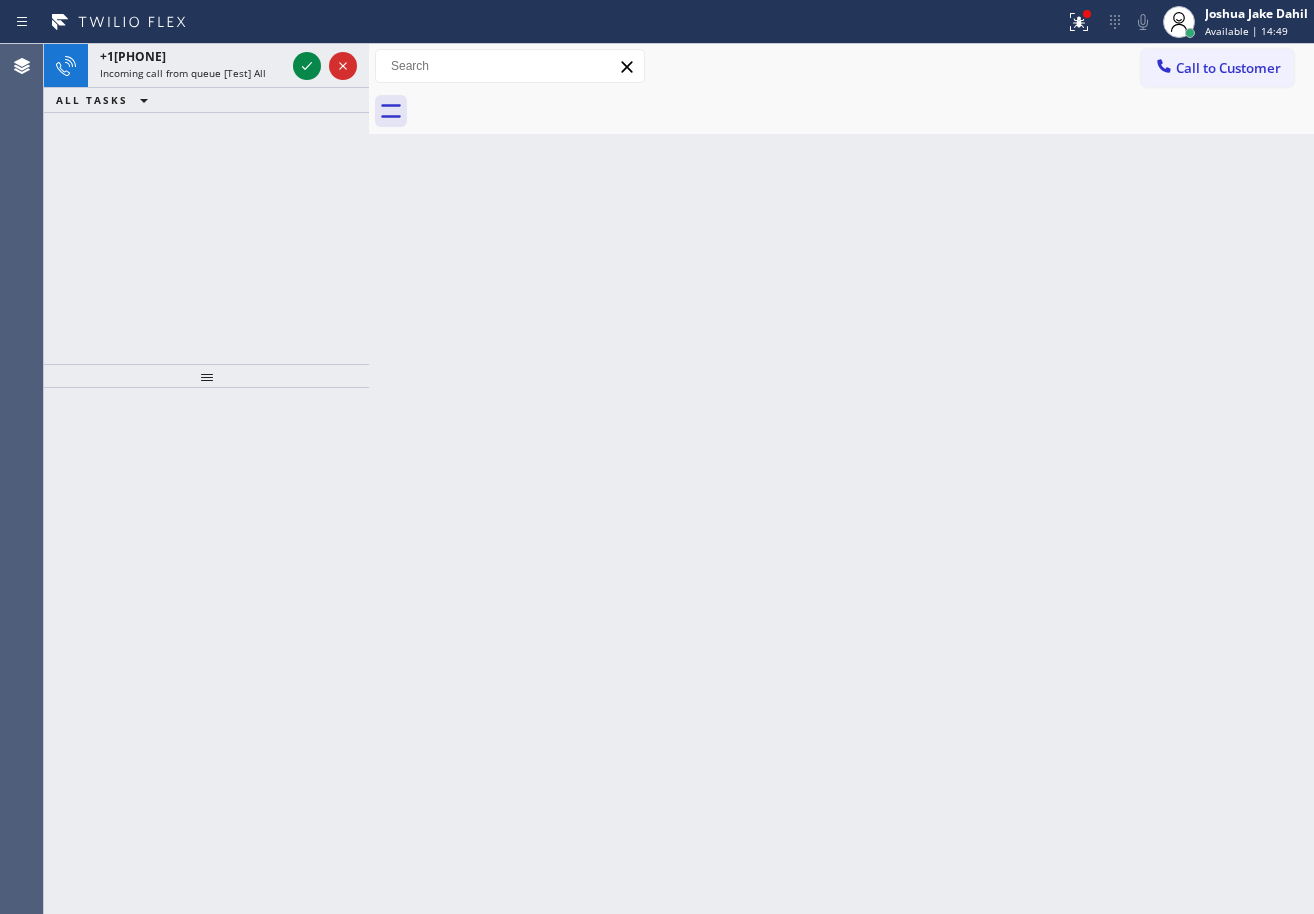 click 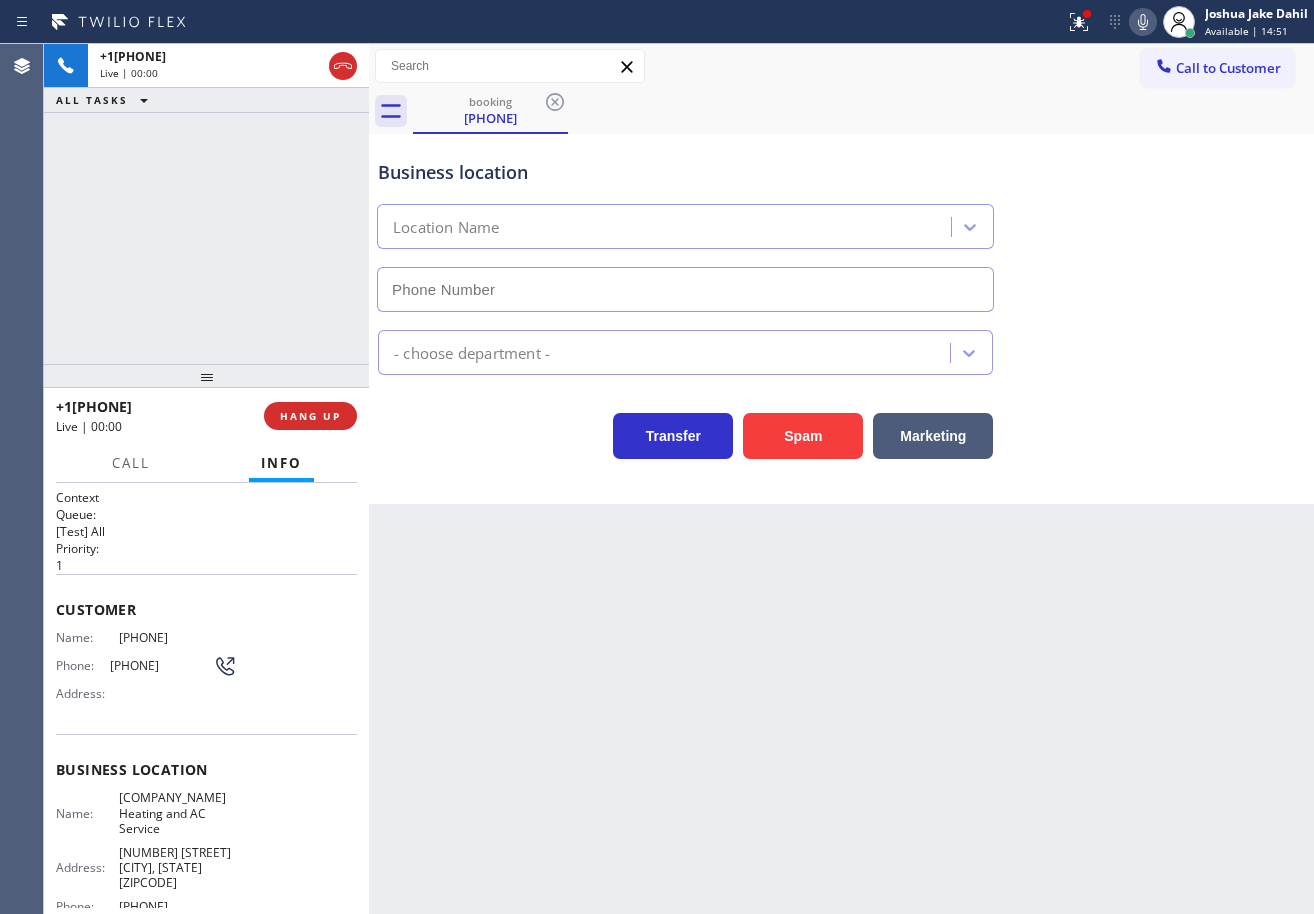 type on "[PHONE]" 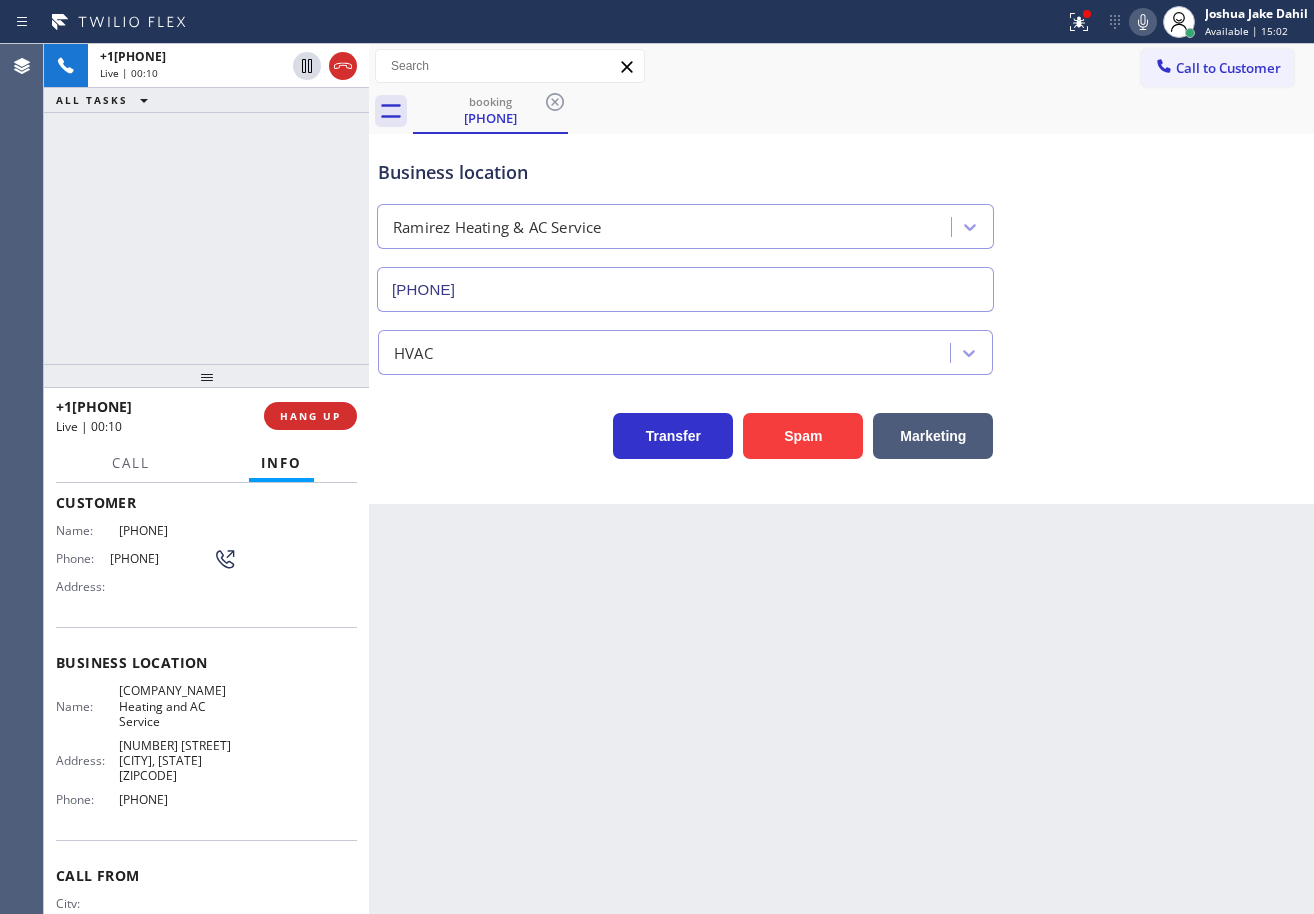 scroll, scrollTop: 60, scrollLeft: 0, axis: vertical 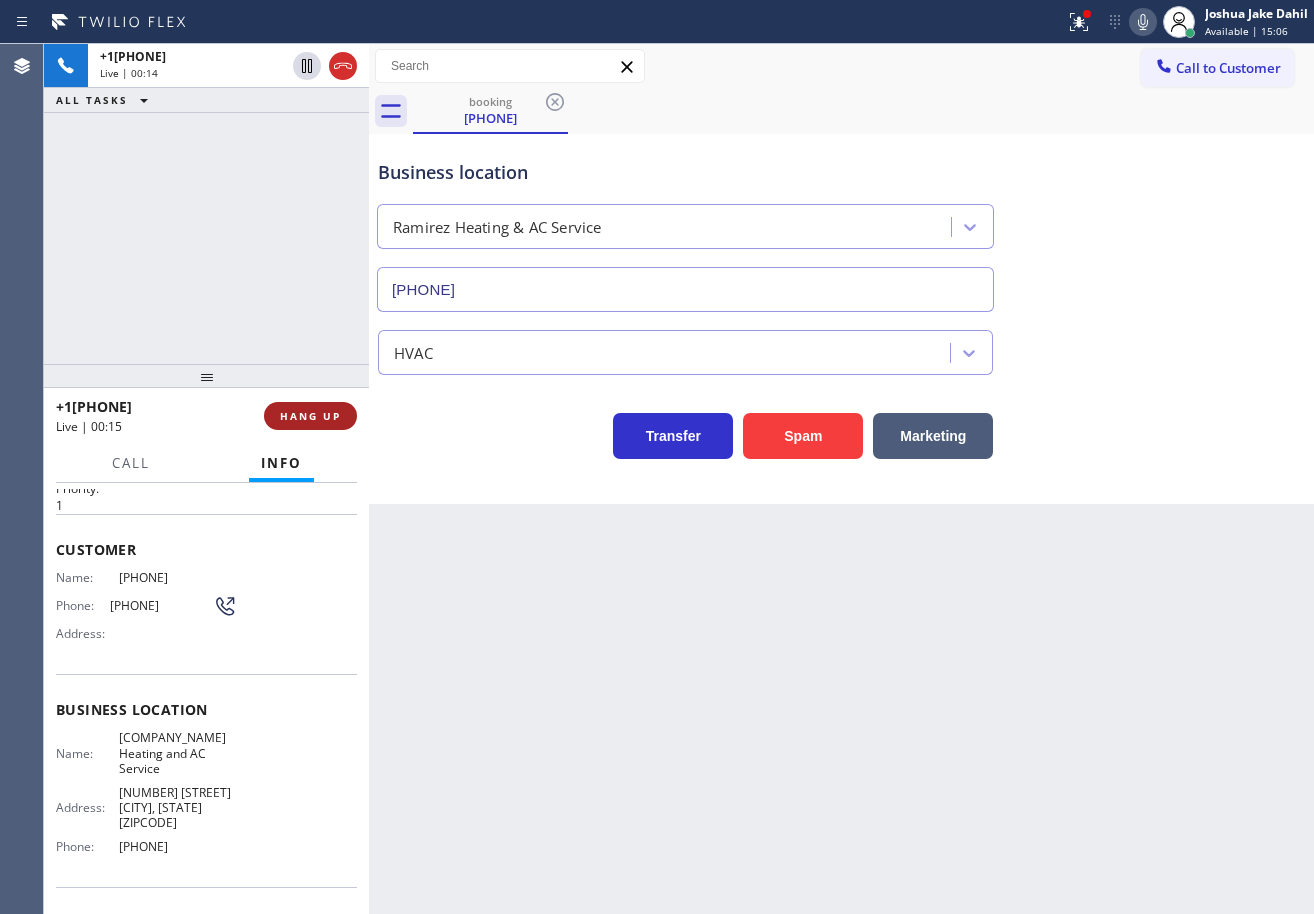 click on "HANG UP" at bounding box center (310, 416) 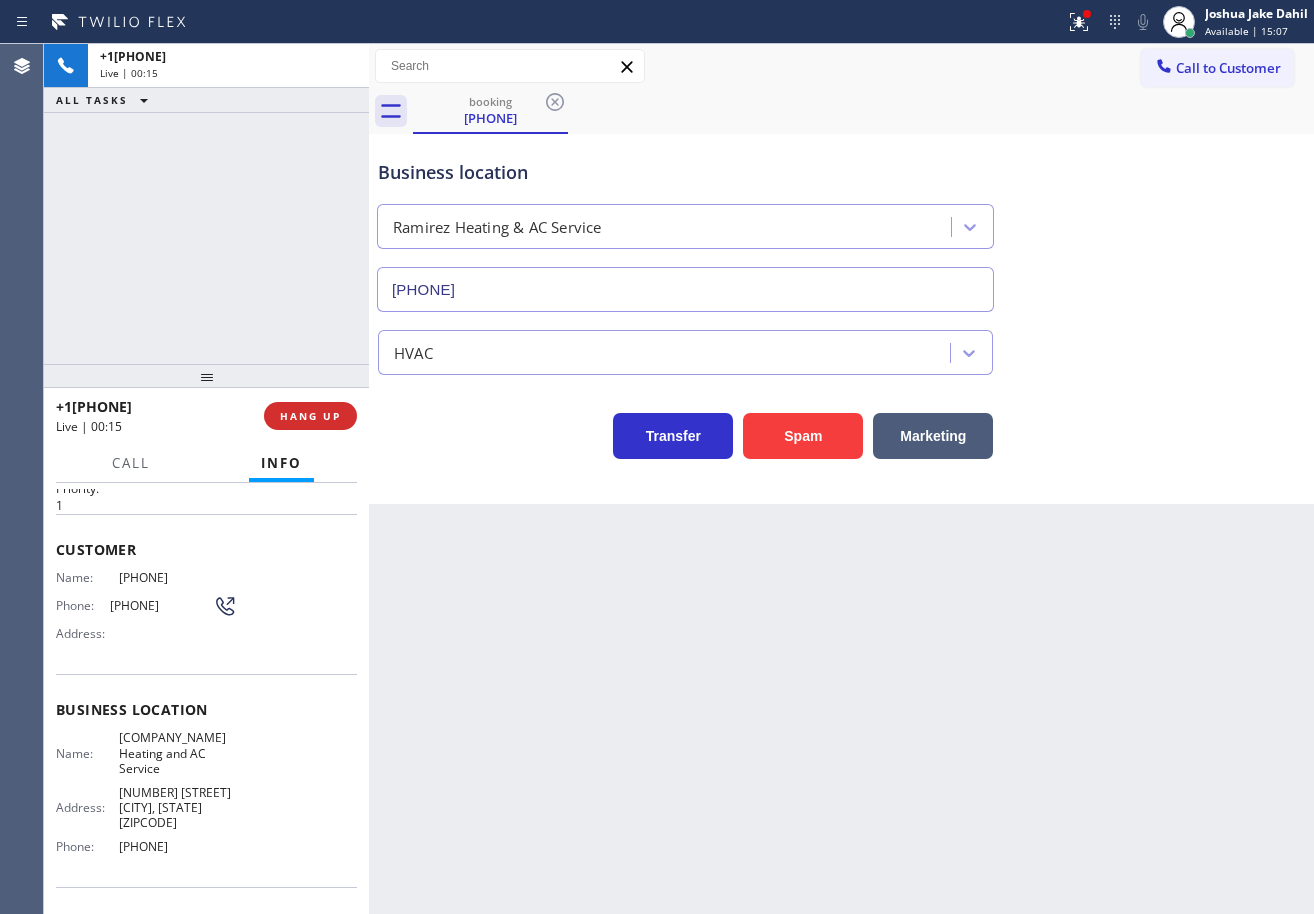 click on "+1[PHONE] Live | 00:15 ALL TASKS ALL TASKS ACTIVE TASKS TASKS IN WRAP UP" at bounding box center [206, 204] 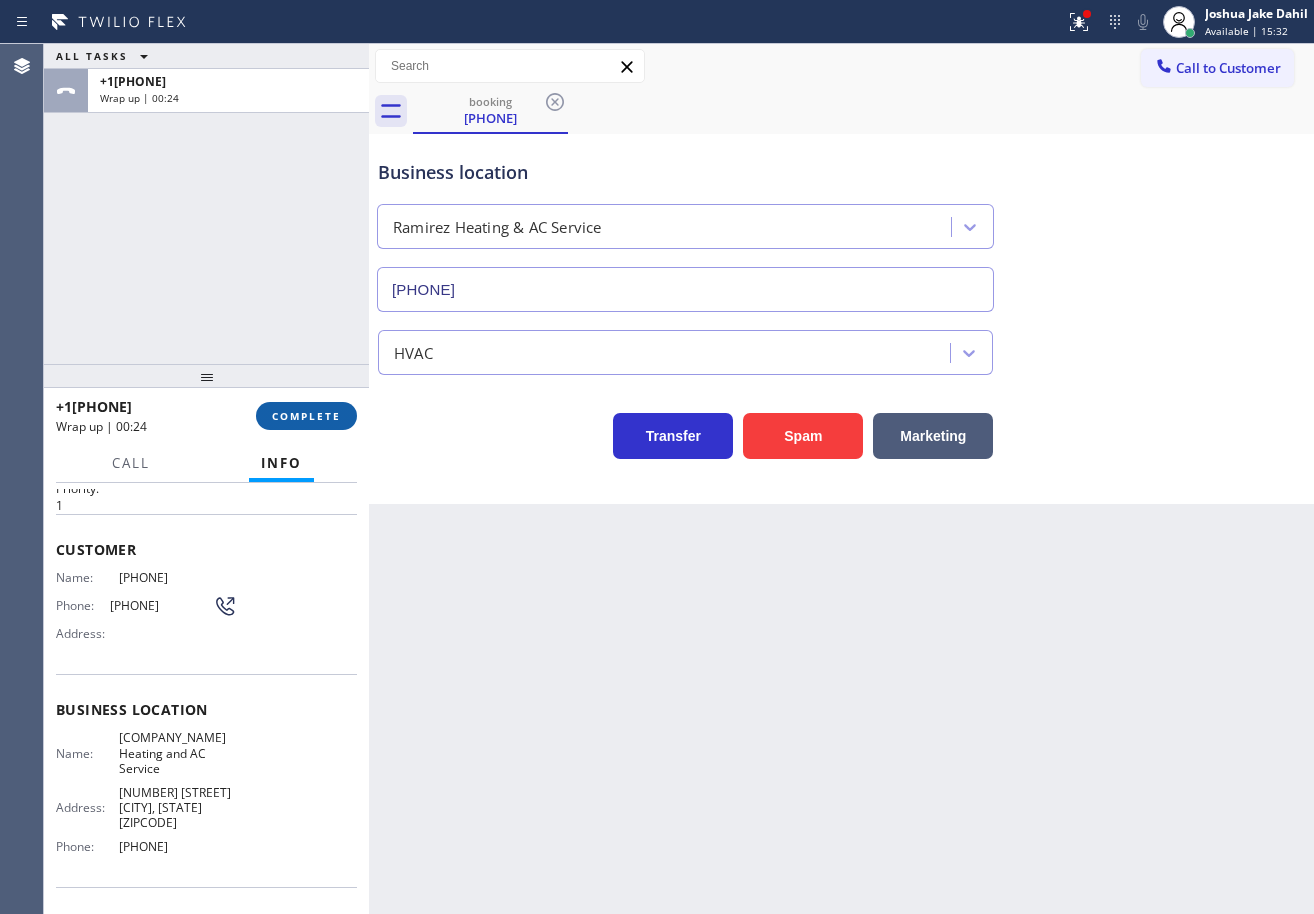 click on "COMPLETE" at bounding box center (306, 416) 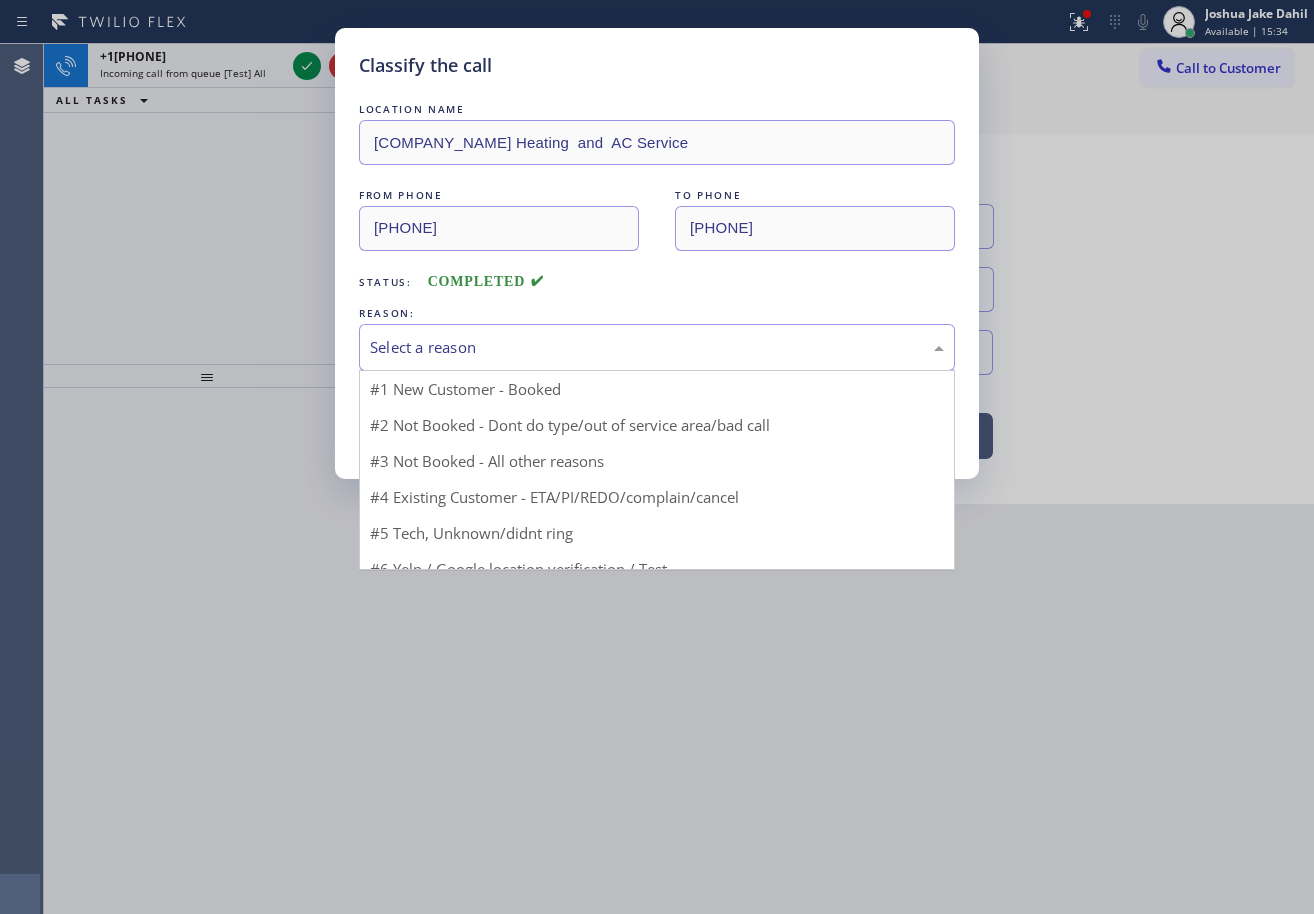click on "Select a reason" at bounding box center (657, 347) 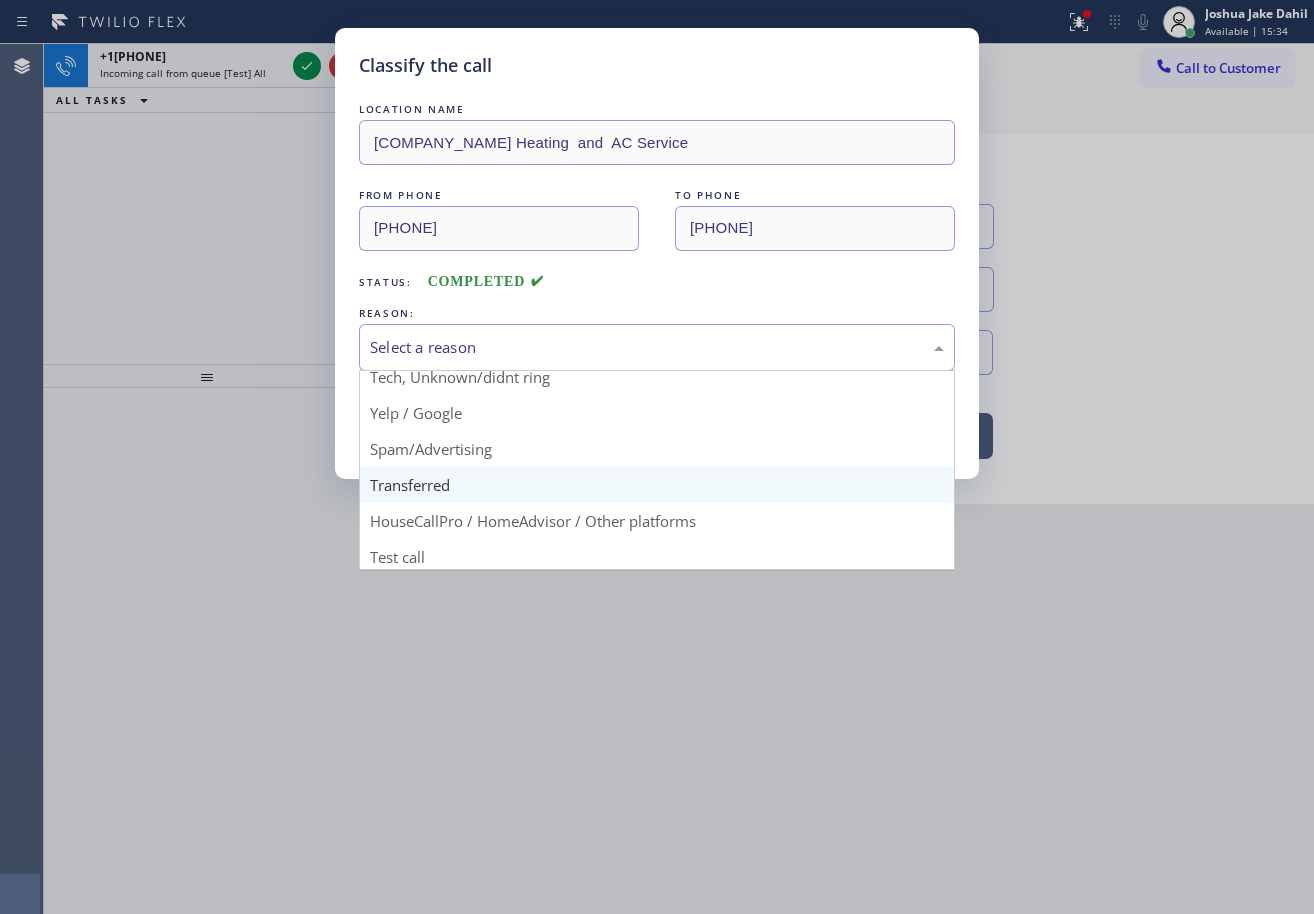 scroll, scrollTop: 126, scrollLeft: 0, axis: vertical 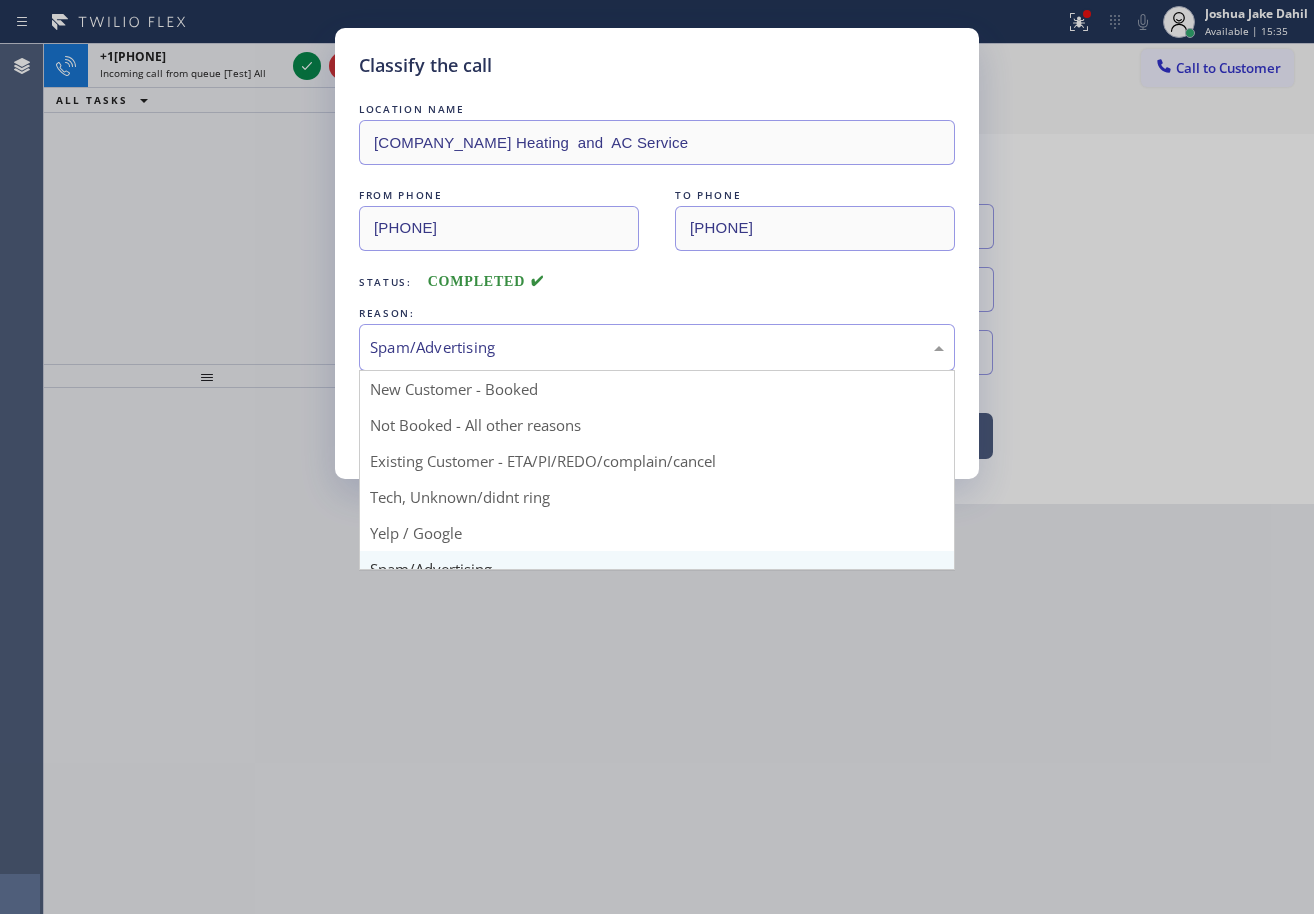 click on "Spam/Advertising" at bounding box center [657, 347] 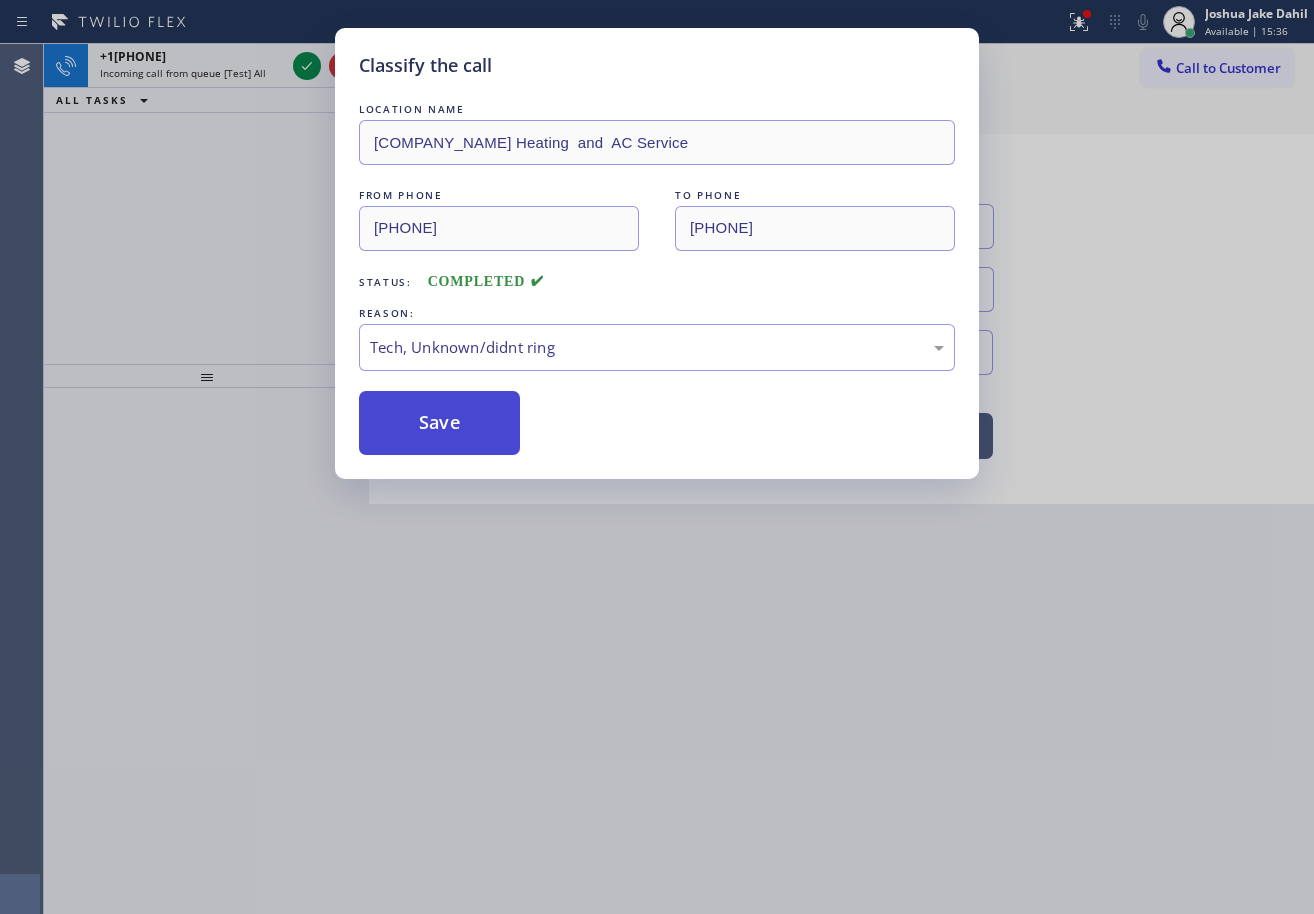 click on "Save" at bounding box center [439, 423] 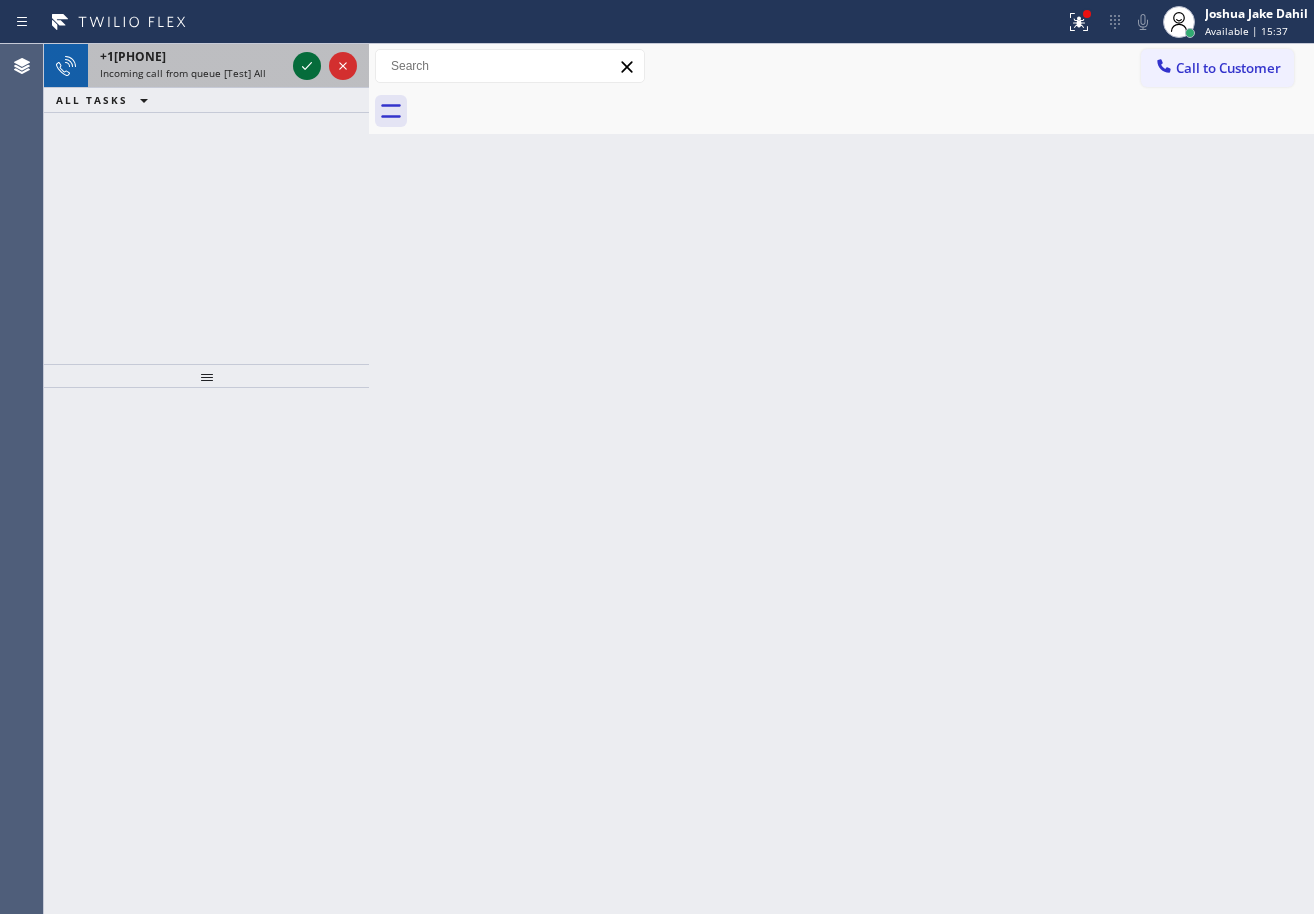 click at bounding box center (325, 66) 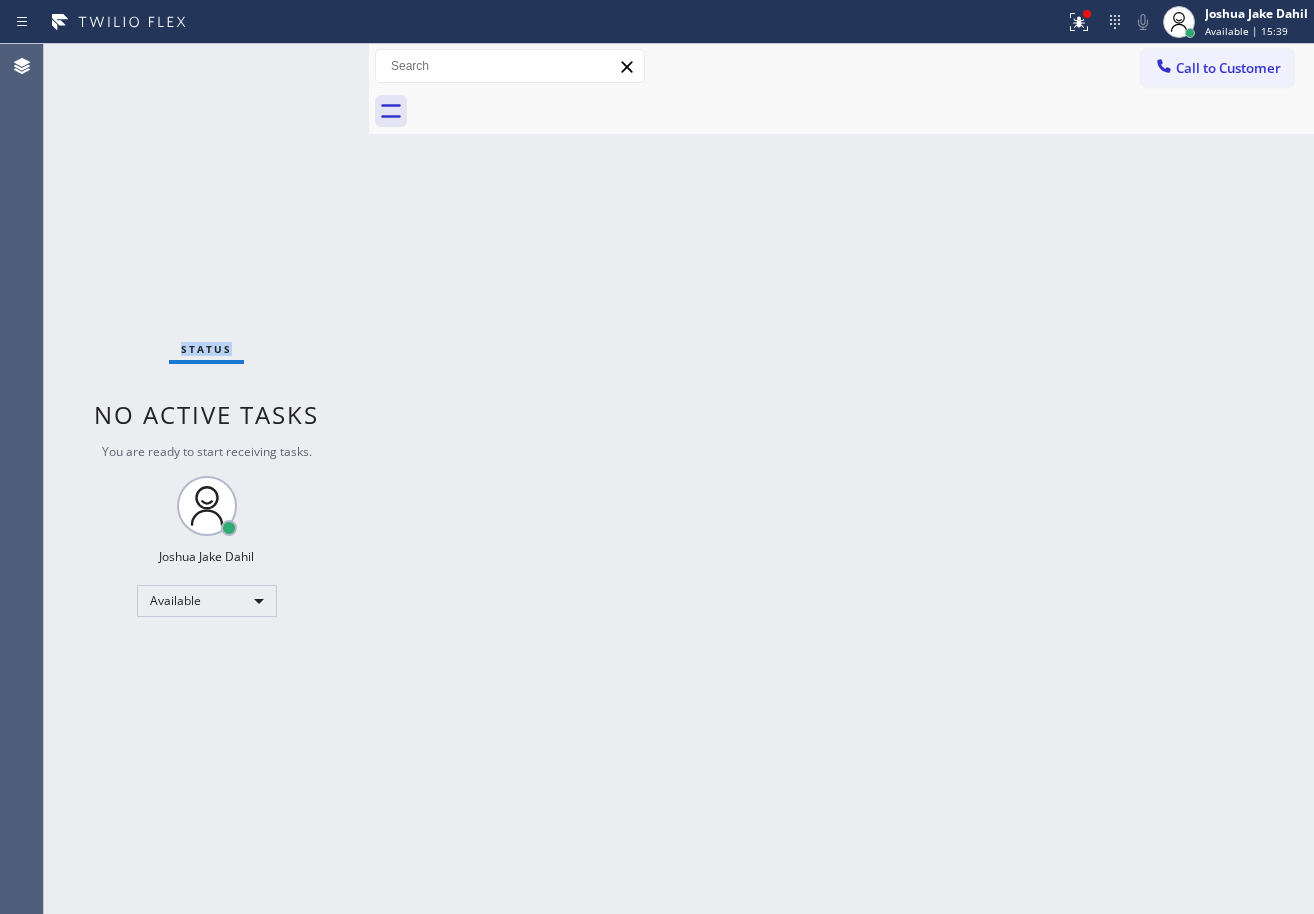 click on "Status  No active tasks   You are ready to start receiving tasks.  [FIRST] [LAST] Available" at bounding box center (206, 479) 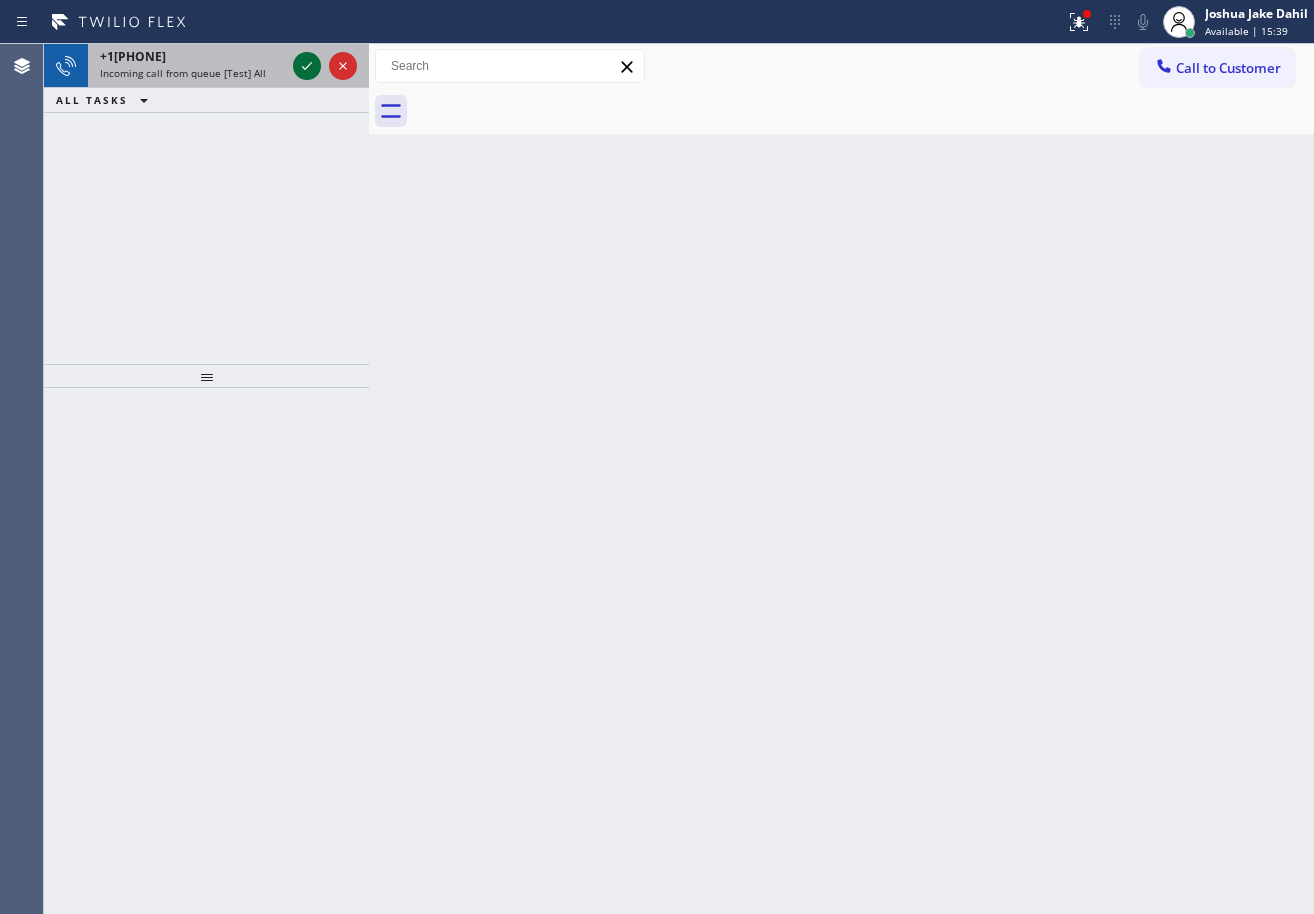 click 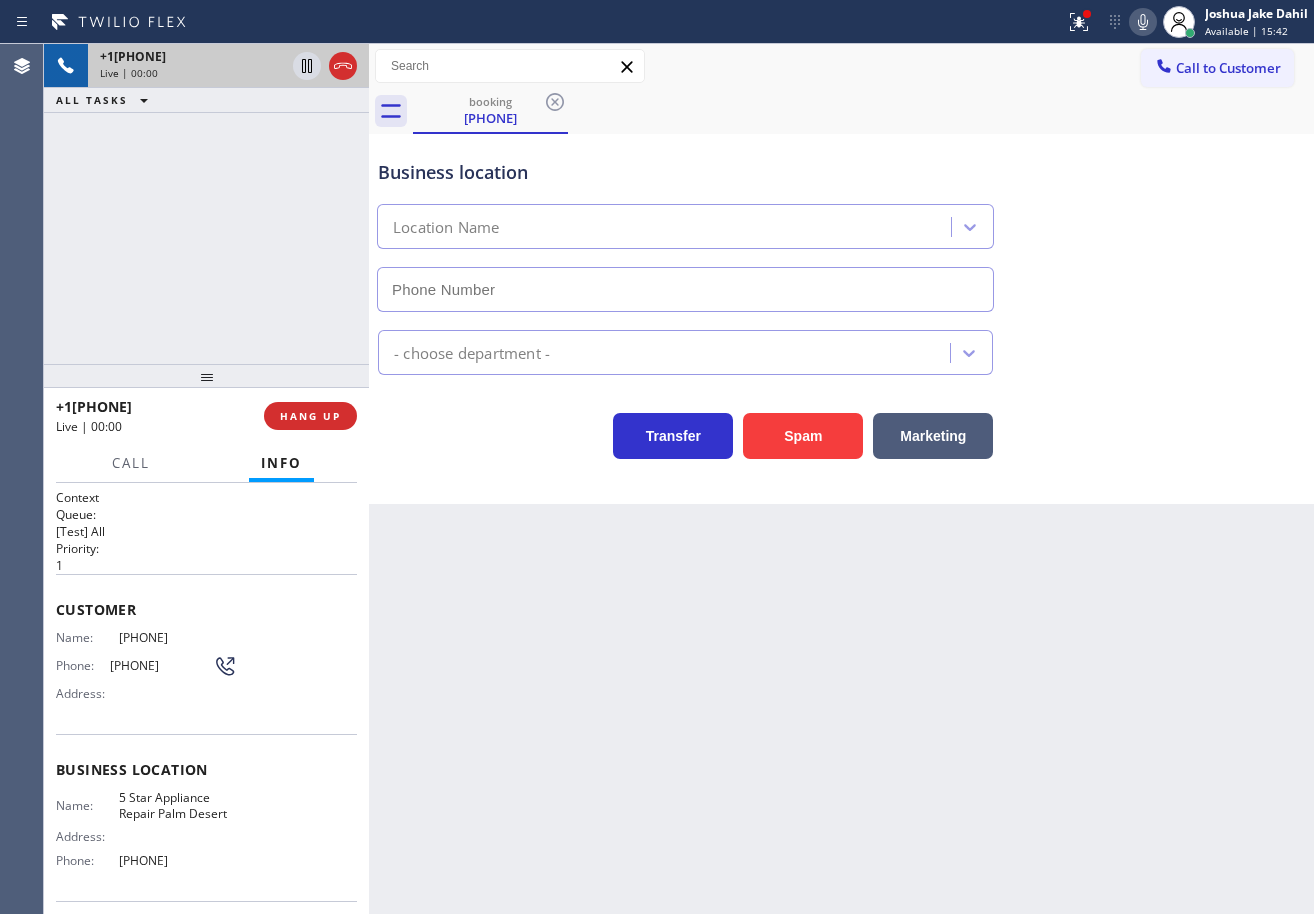 scroll, scrollTop: 0, scrollLeft: 0, axis: both 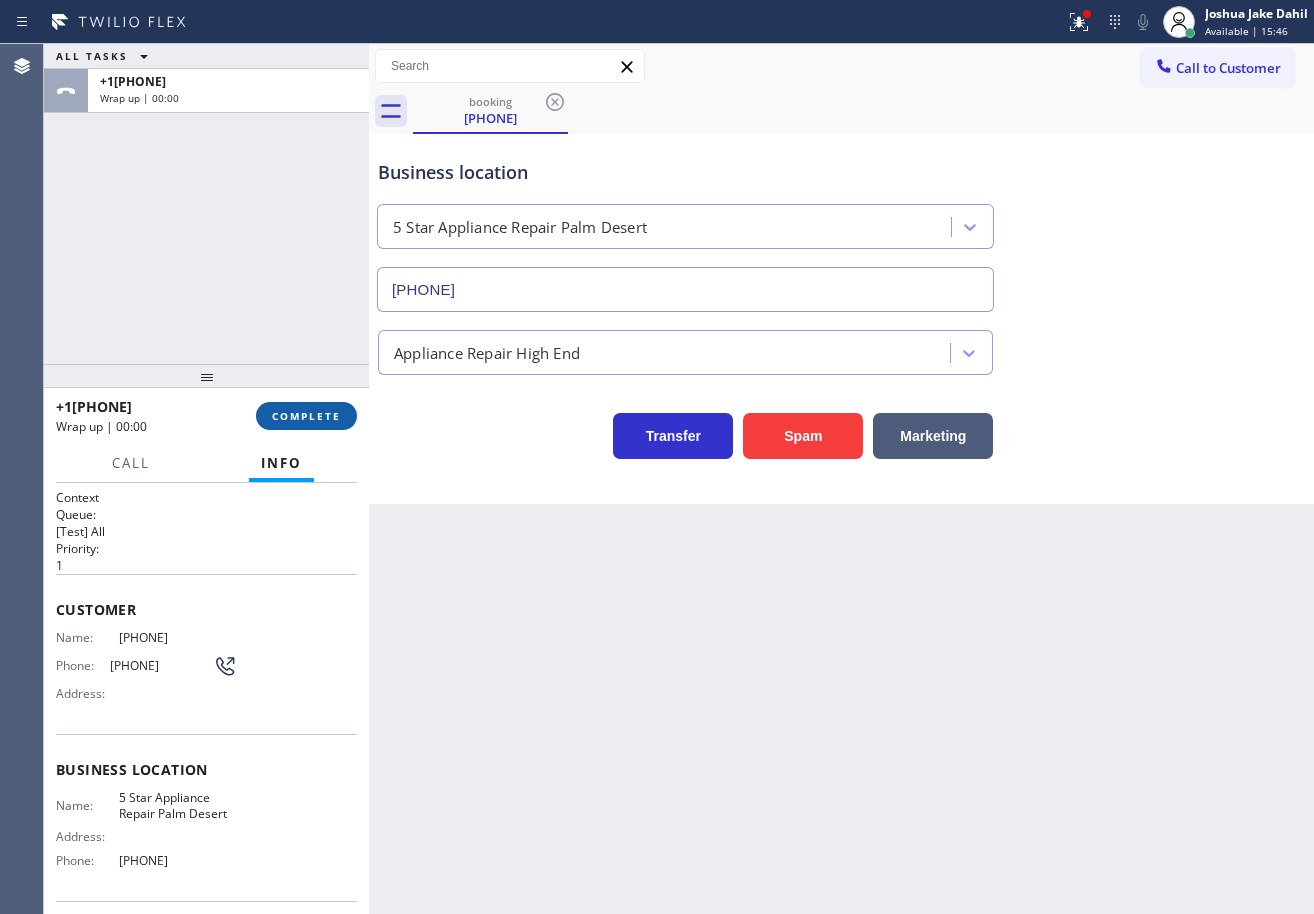 click on "COMPLETE" at bounding box center (306, 416) 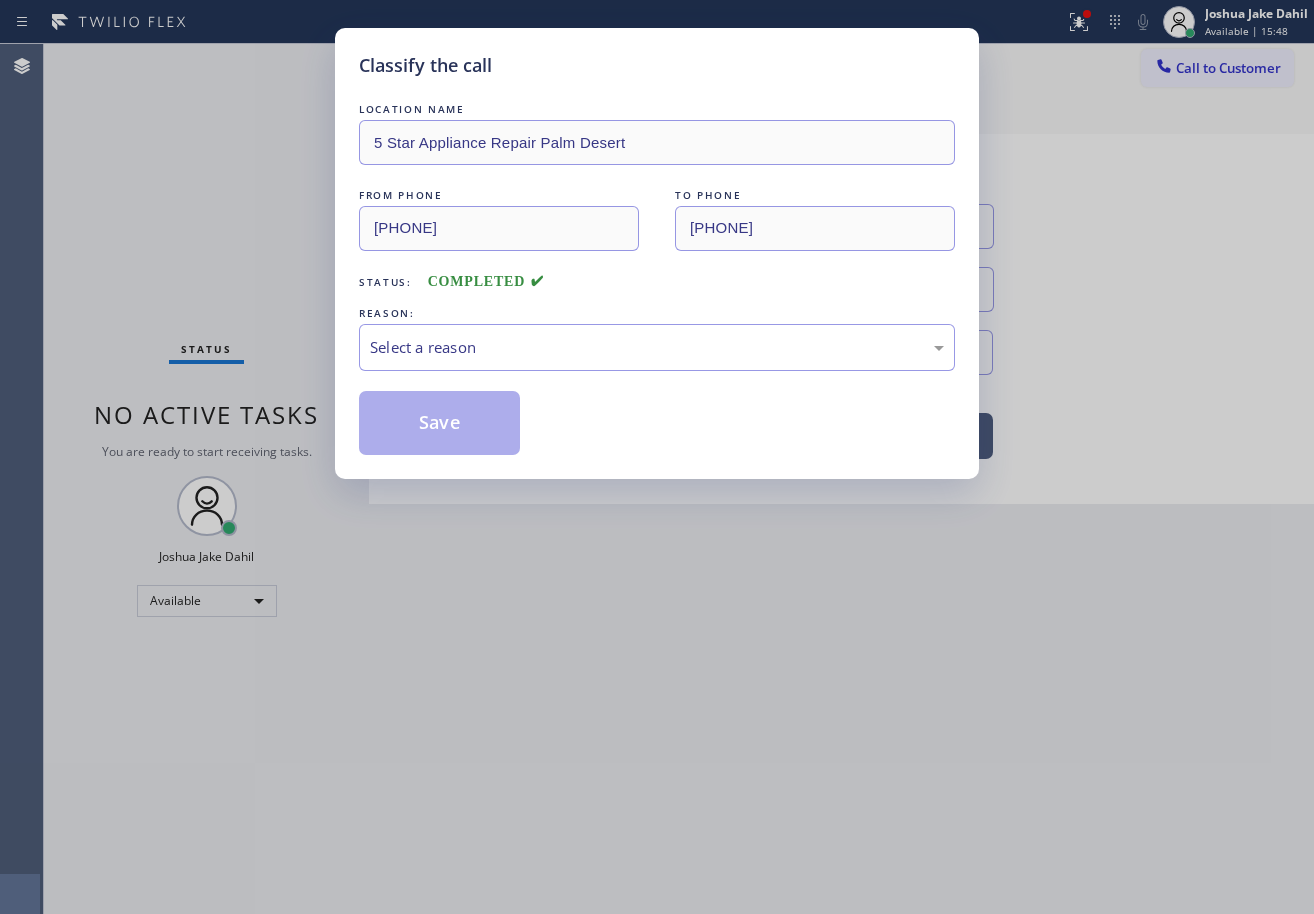click on "Select a reason" at bounding box center [657, 347] 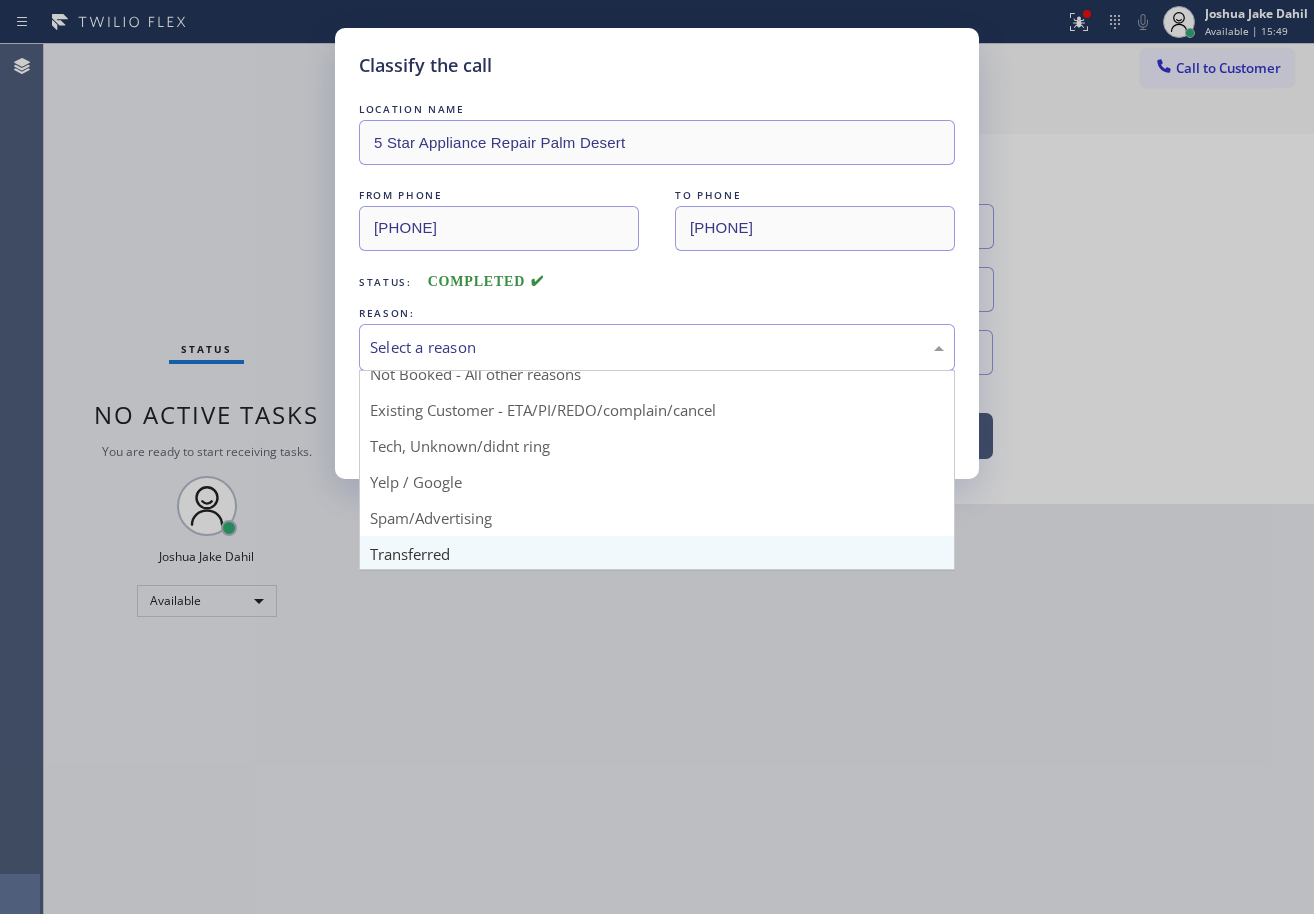 scroll, scrollTop: 100, scrollLeft: 0, axis: vertical 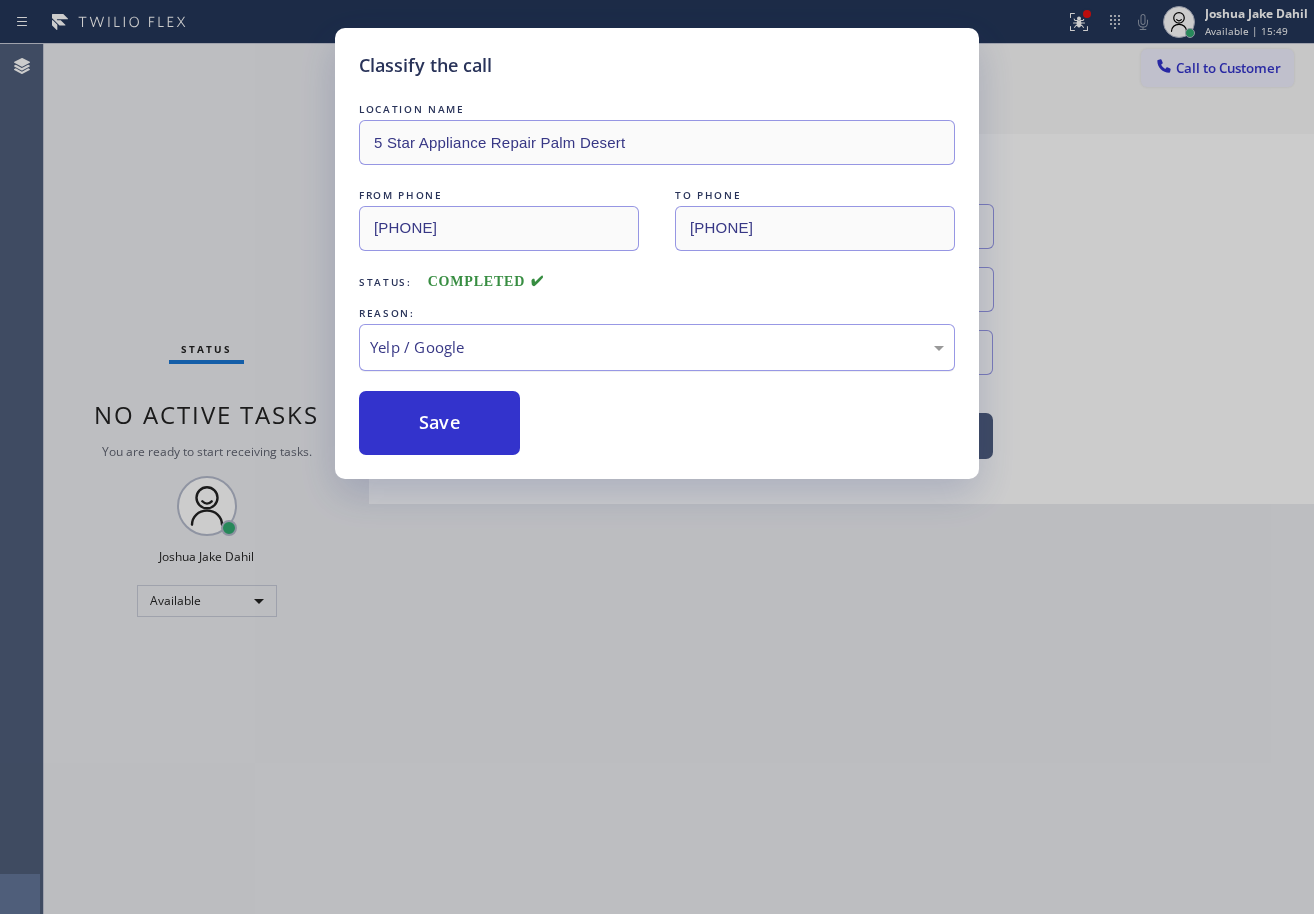 click on "Yelp / Google" at bounding box center [657, 347] 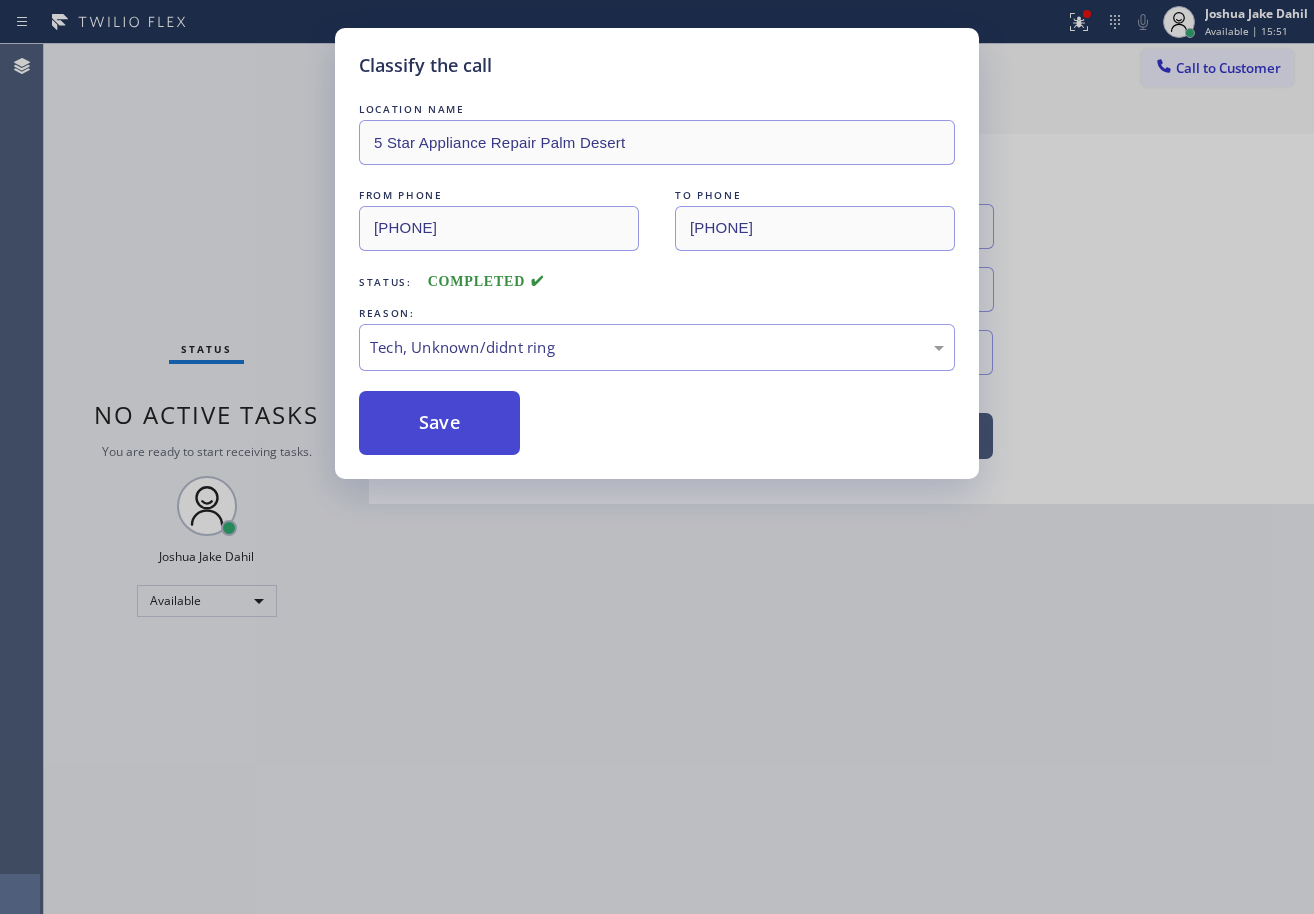 click on "Save" at bounding box center (439, 423) 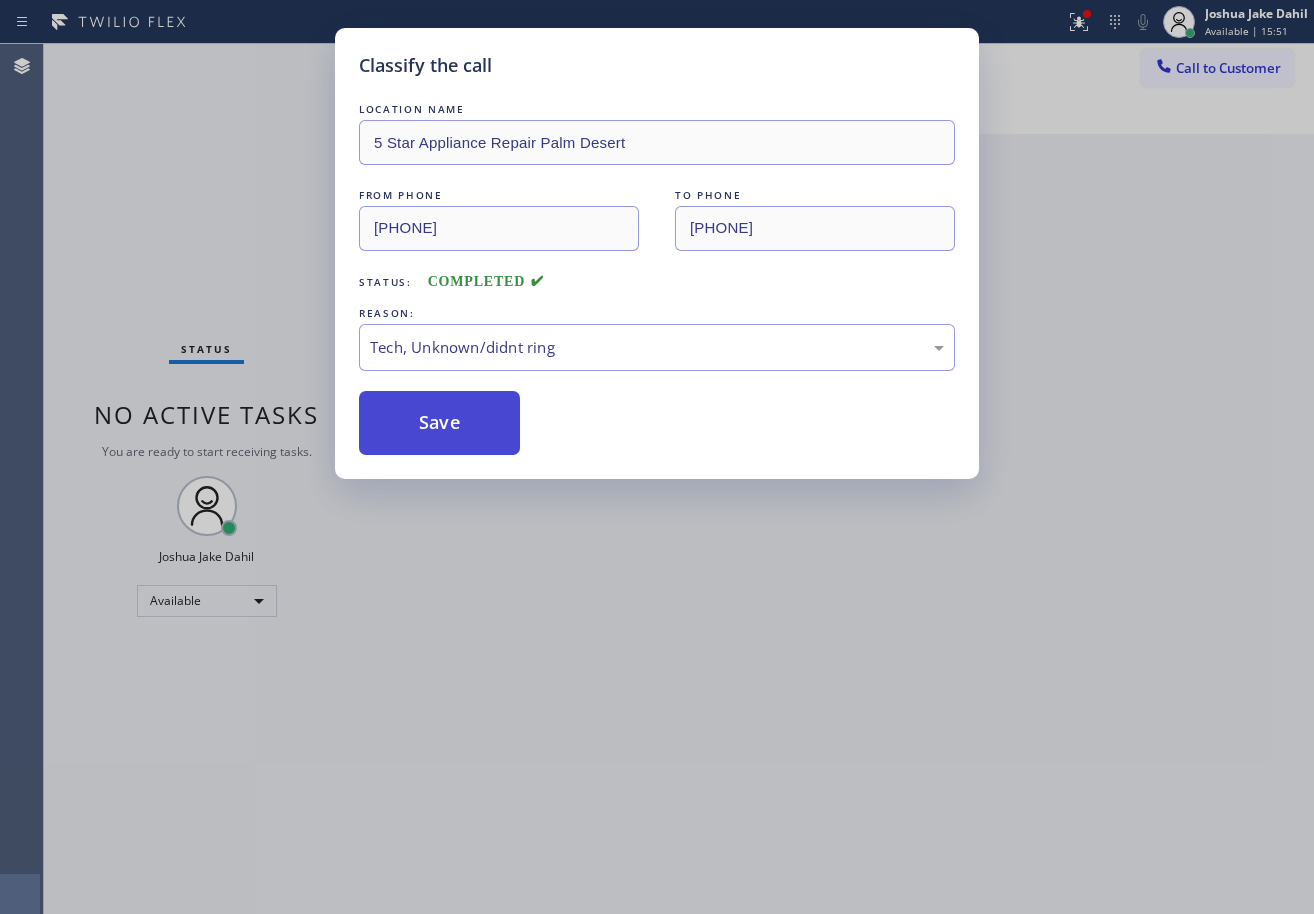 click on "Save" at bounding box center (439, 423) 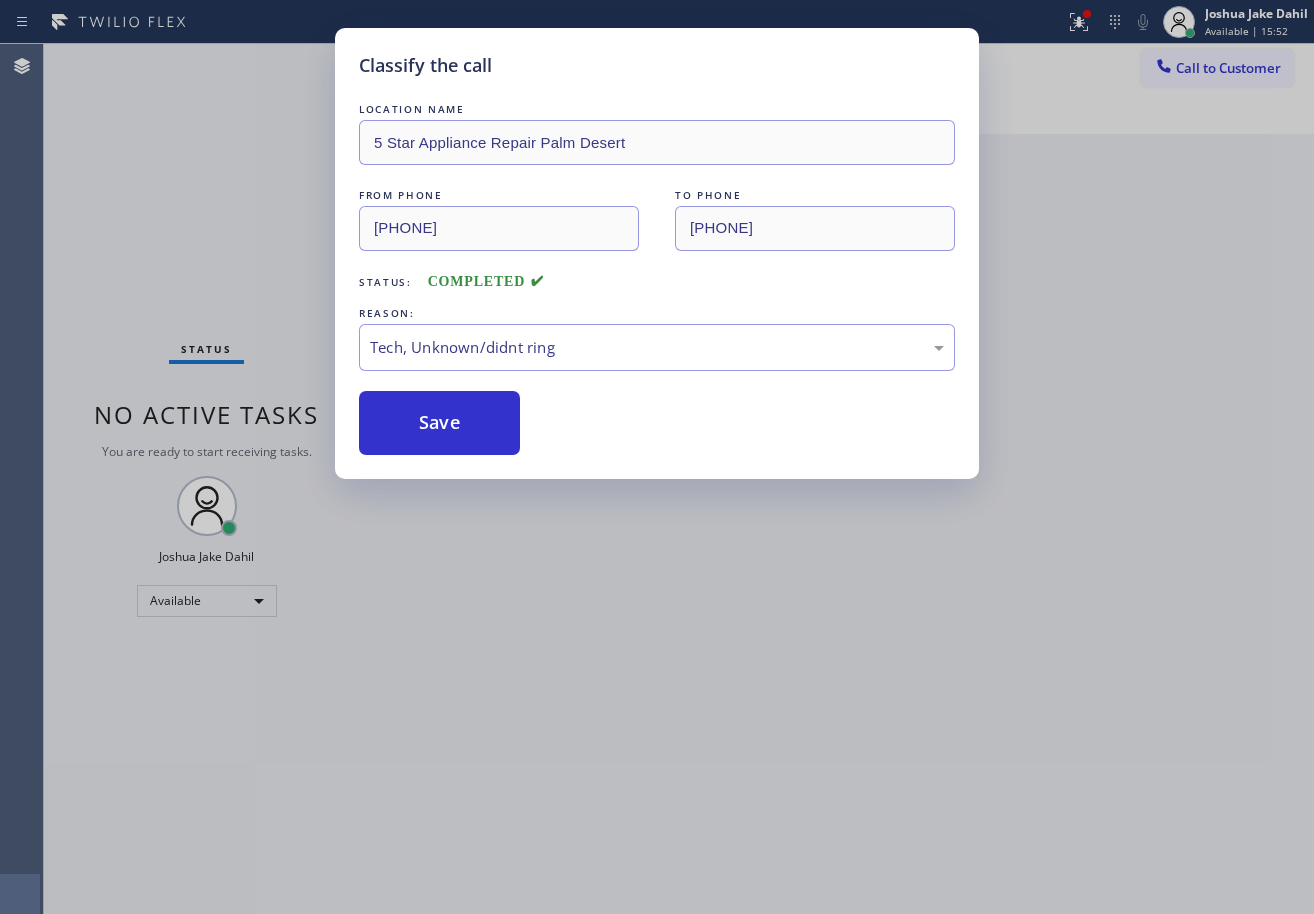click on "Classify the call LOCATION NAME 5 Star Appliance Repair Palm Desert FROM PHONE [PHONE] TO PHONE [PHONE] Status: COMPLETED REASON: Tech, Unknown/didnt ring Save" at bounding box center [657, 457] 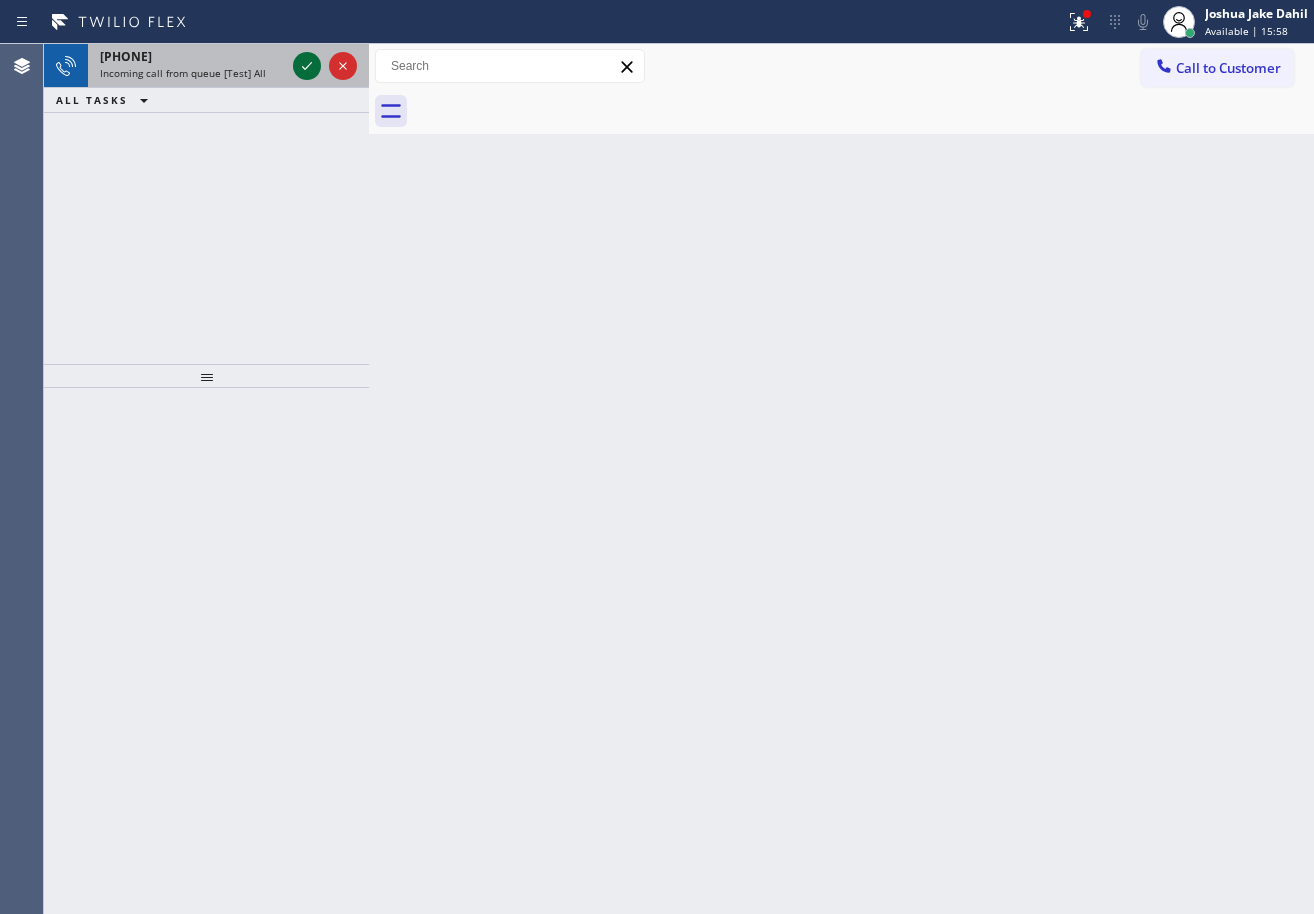 click 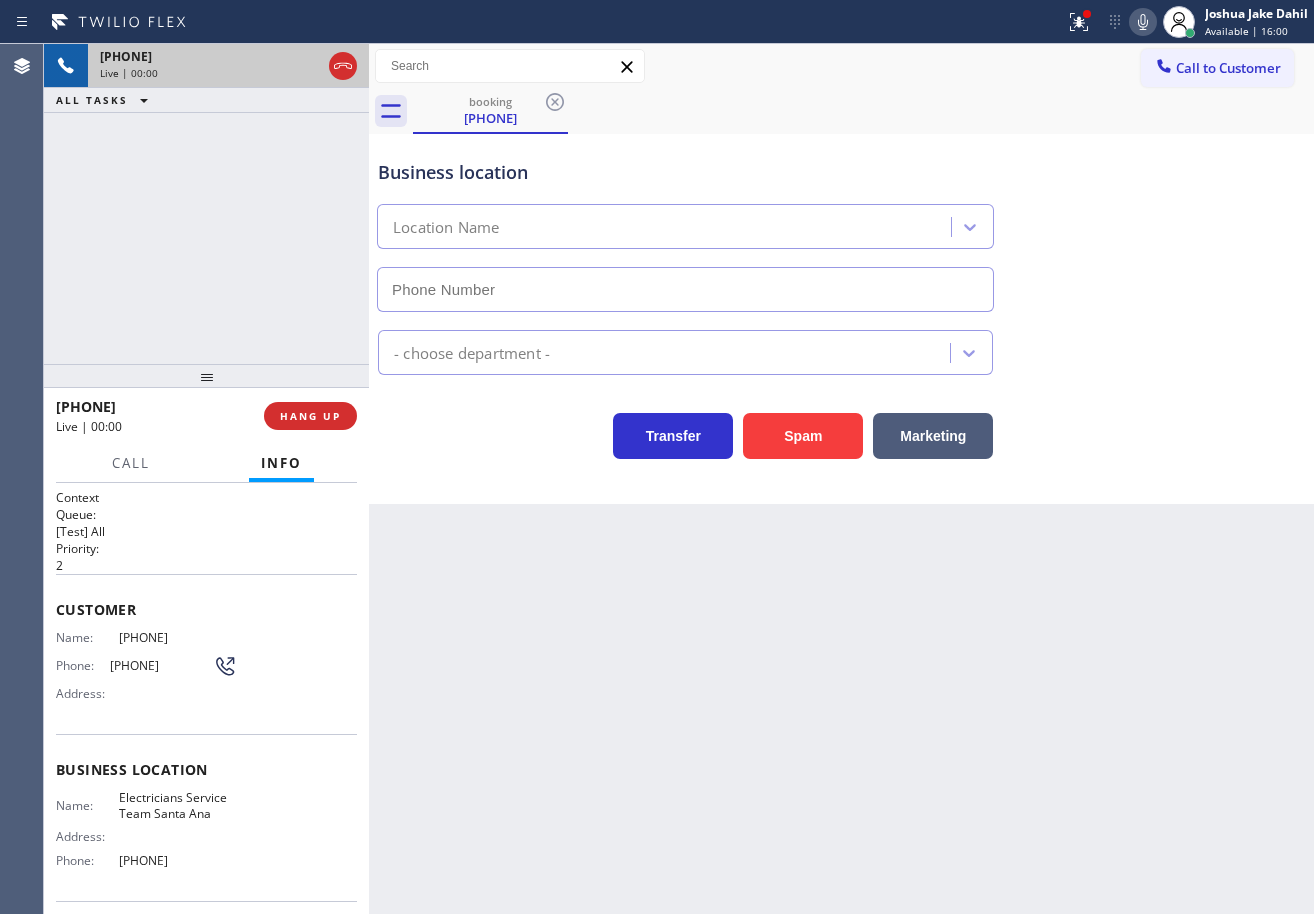 type on "[PHONE]" 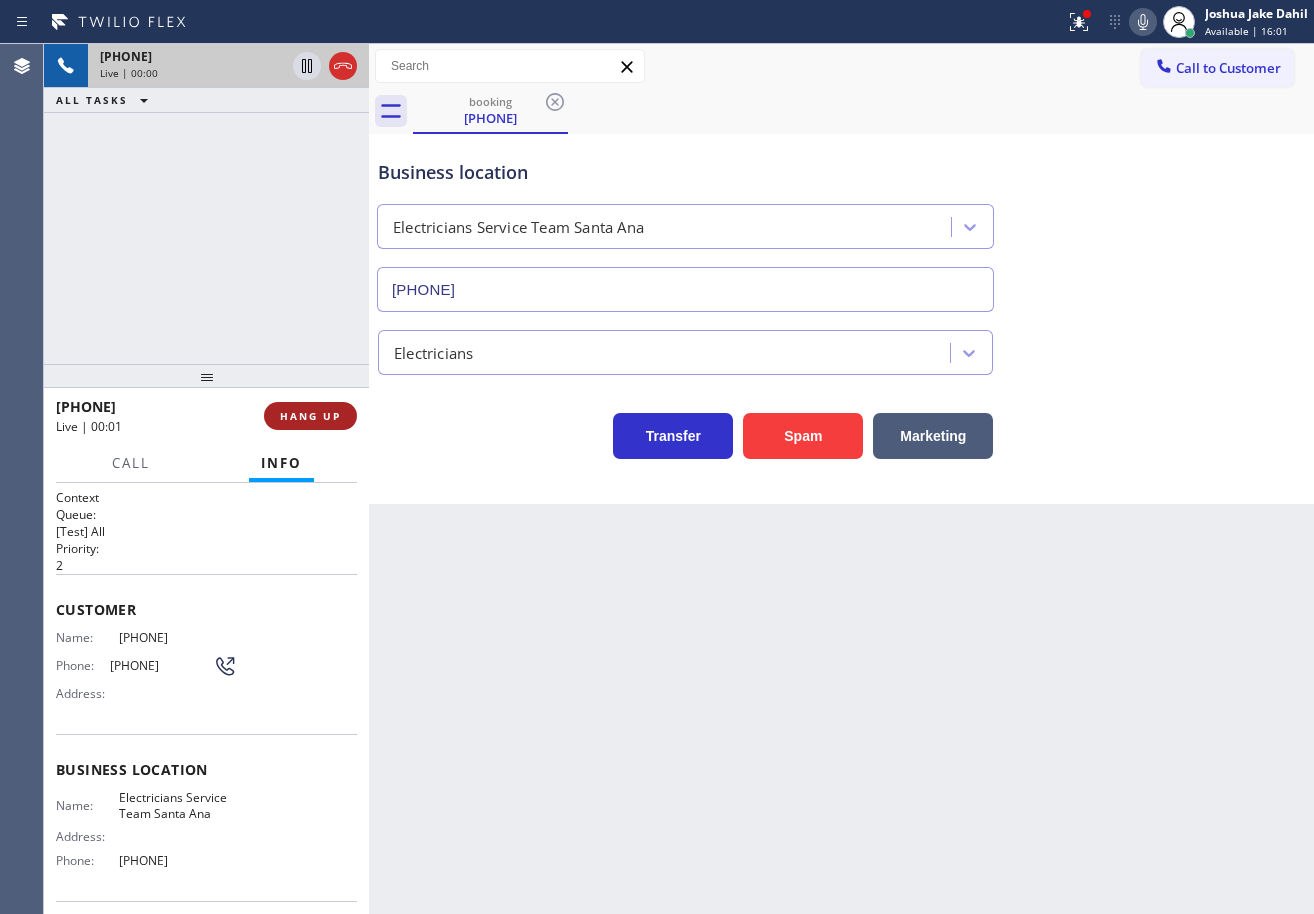 click on "HANG UP" at bounding box center (310, 416) 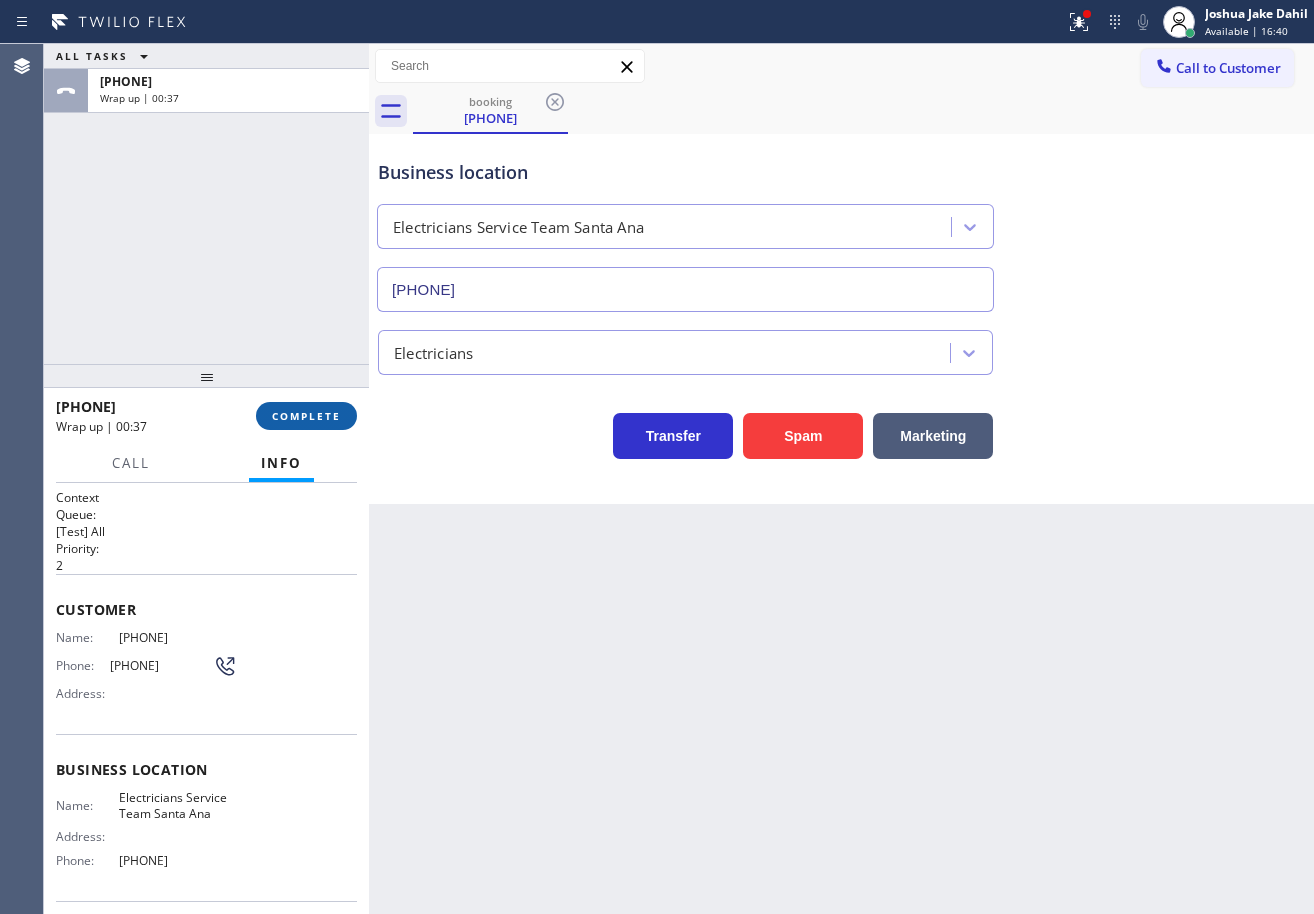 click on "COMPLETE" at bounding box center [306, 416] 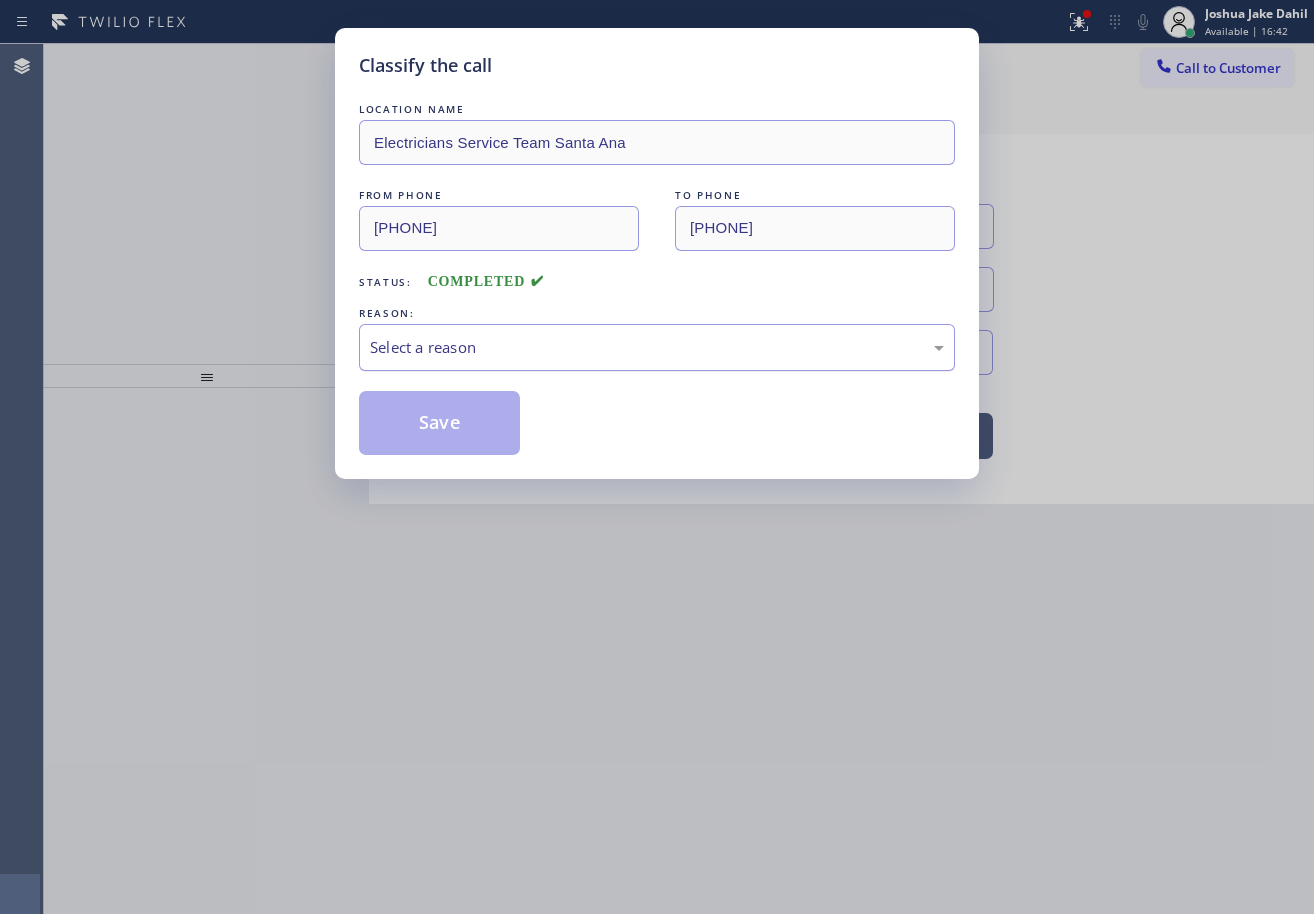click on "Select a reason" at bounding box center [657, 347] 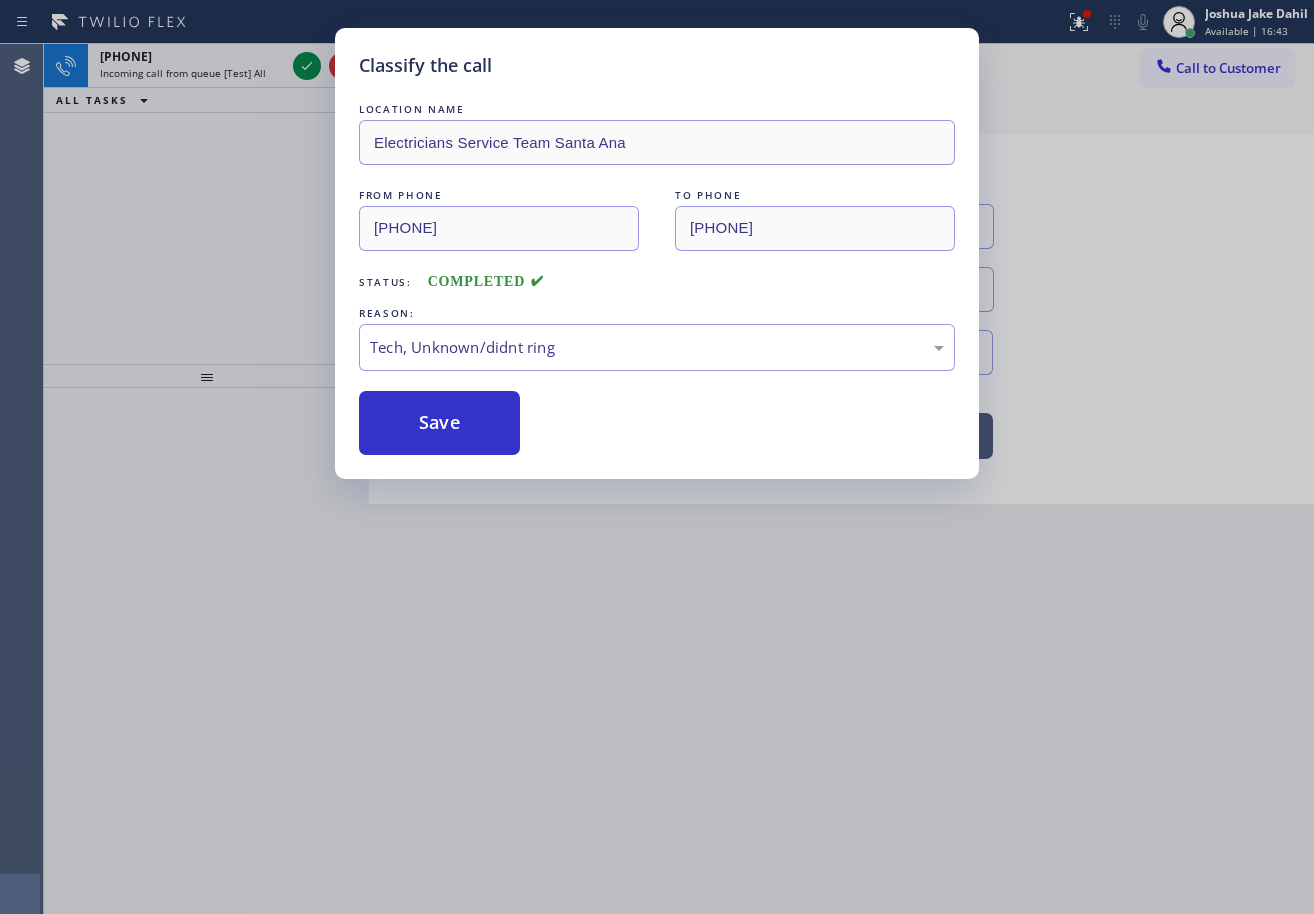 click on "Save" at bounding box center (439, 423) 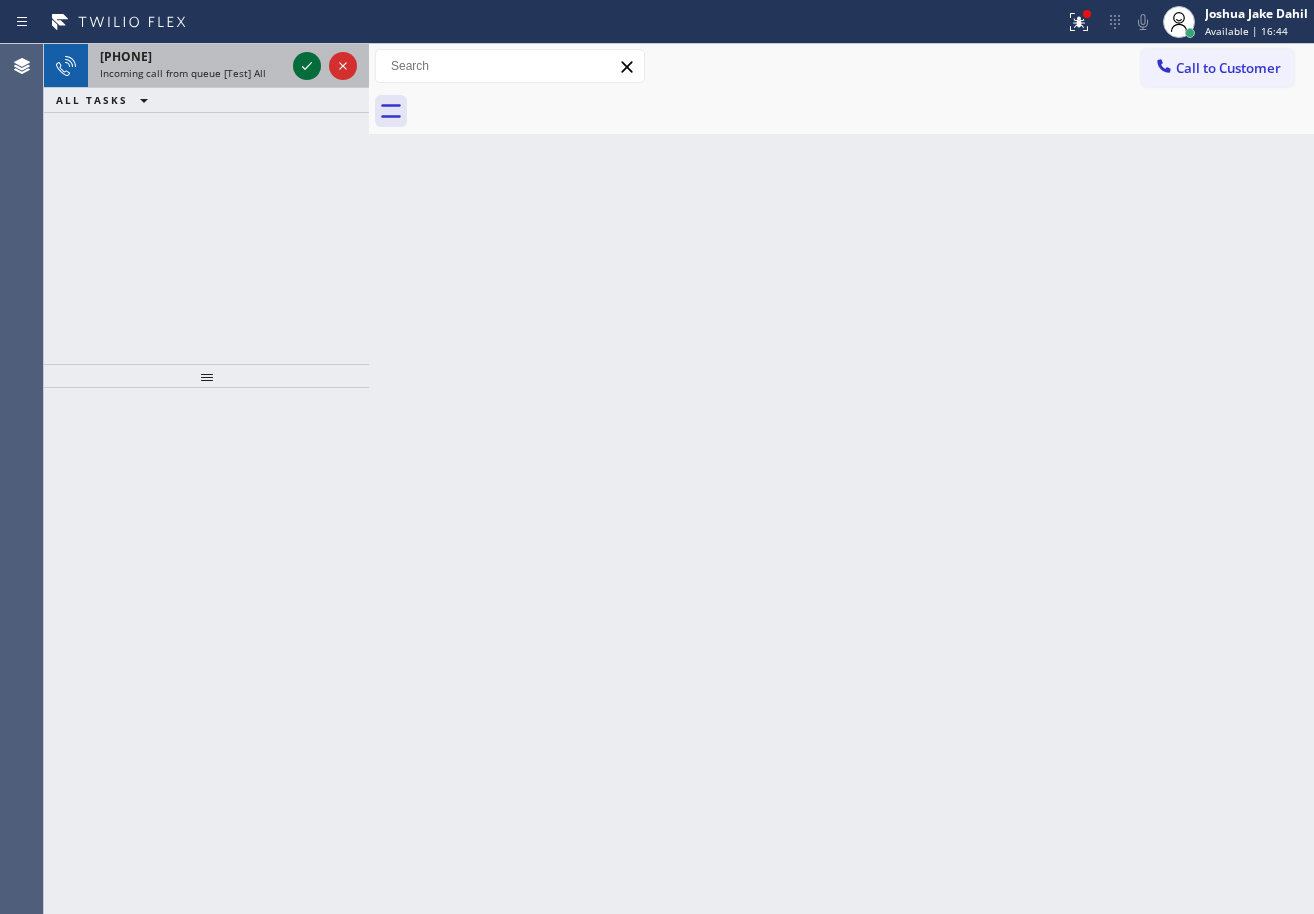 click 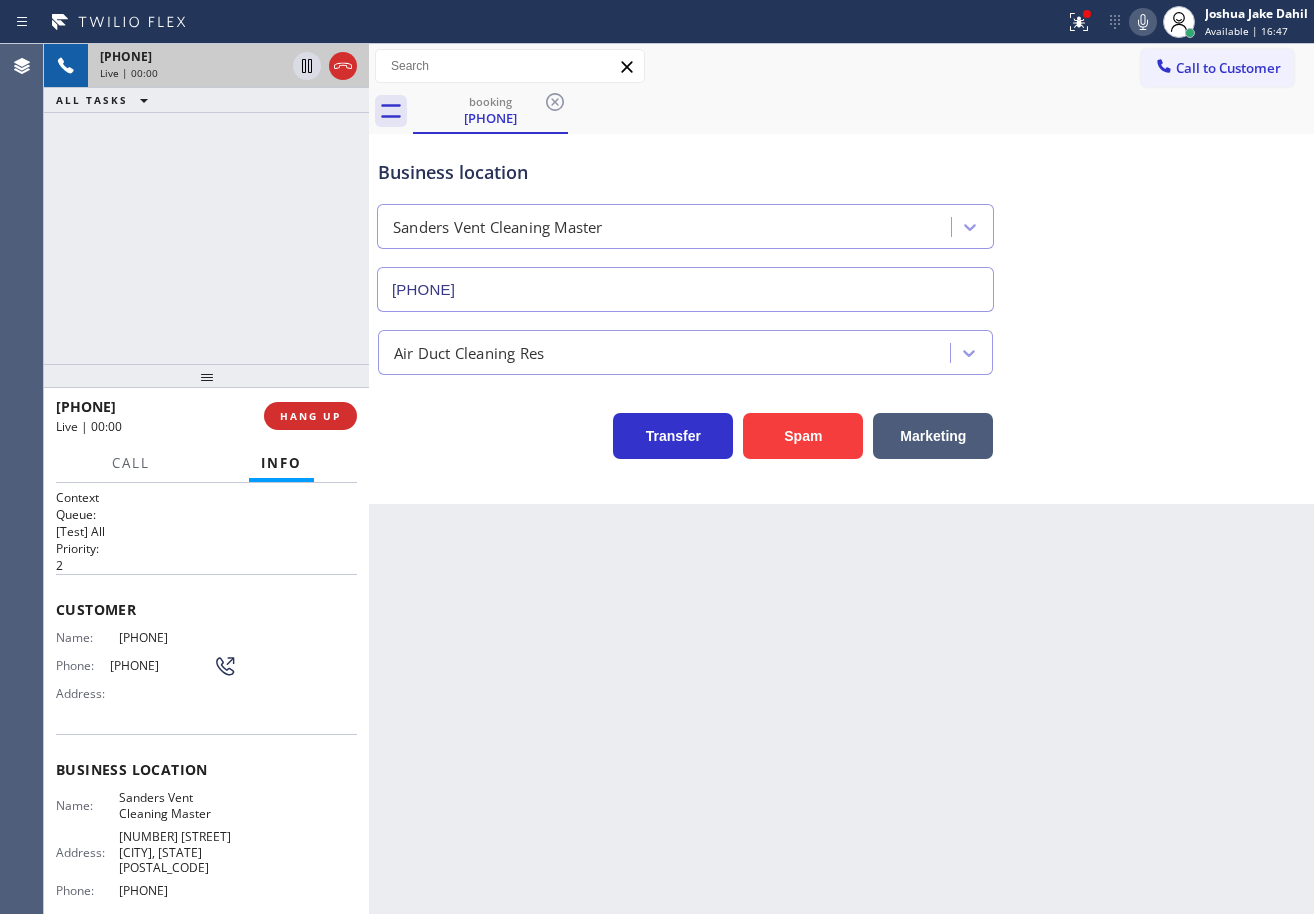 type on "[PHONE]" 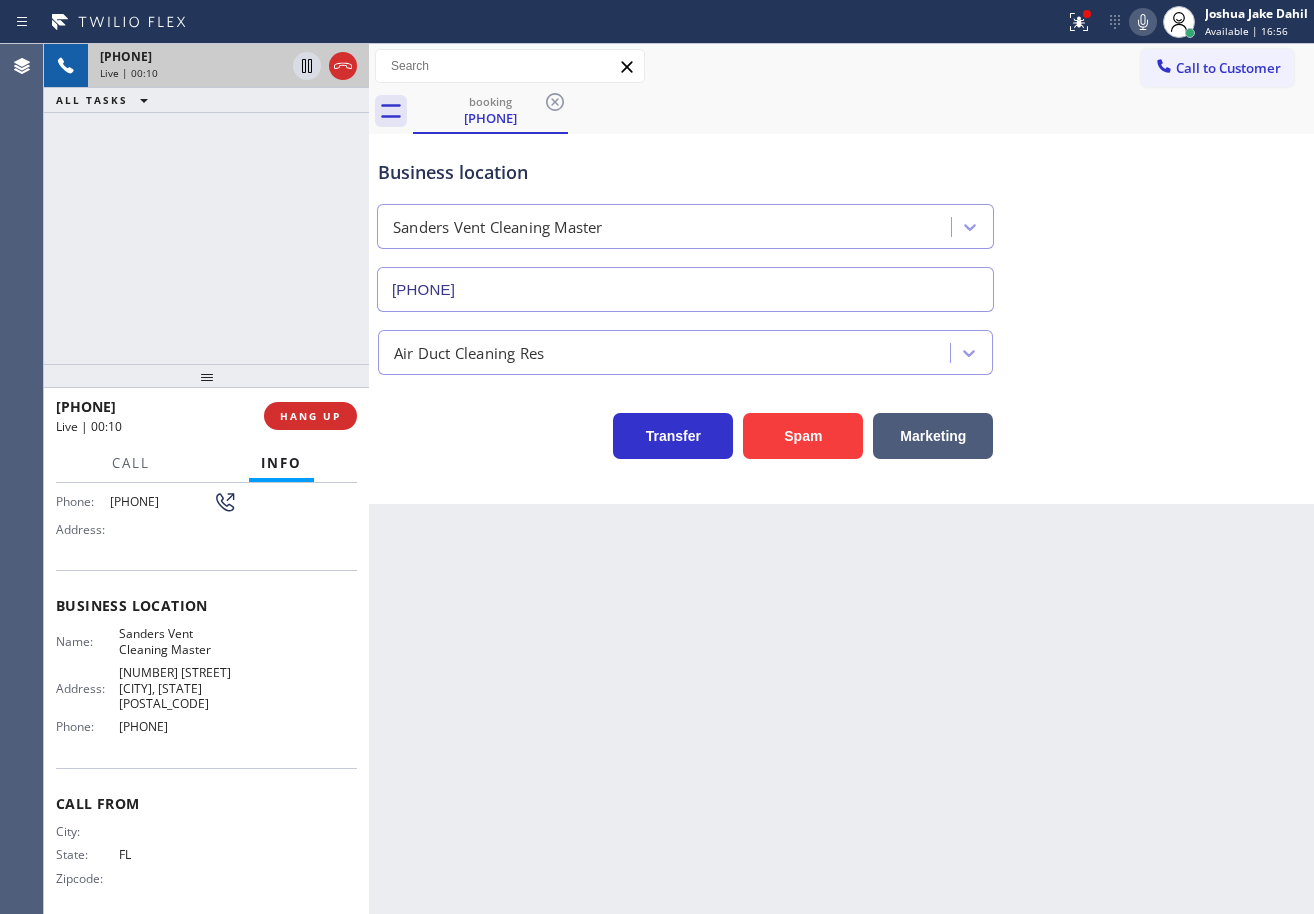 scroll, scrollTop: 175, scrollLeft: 0, axis: vertical 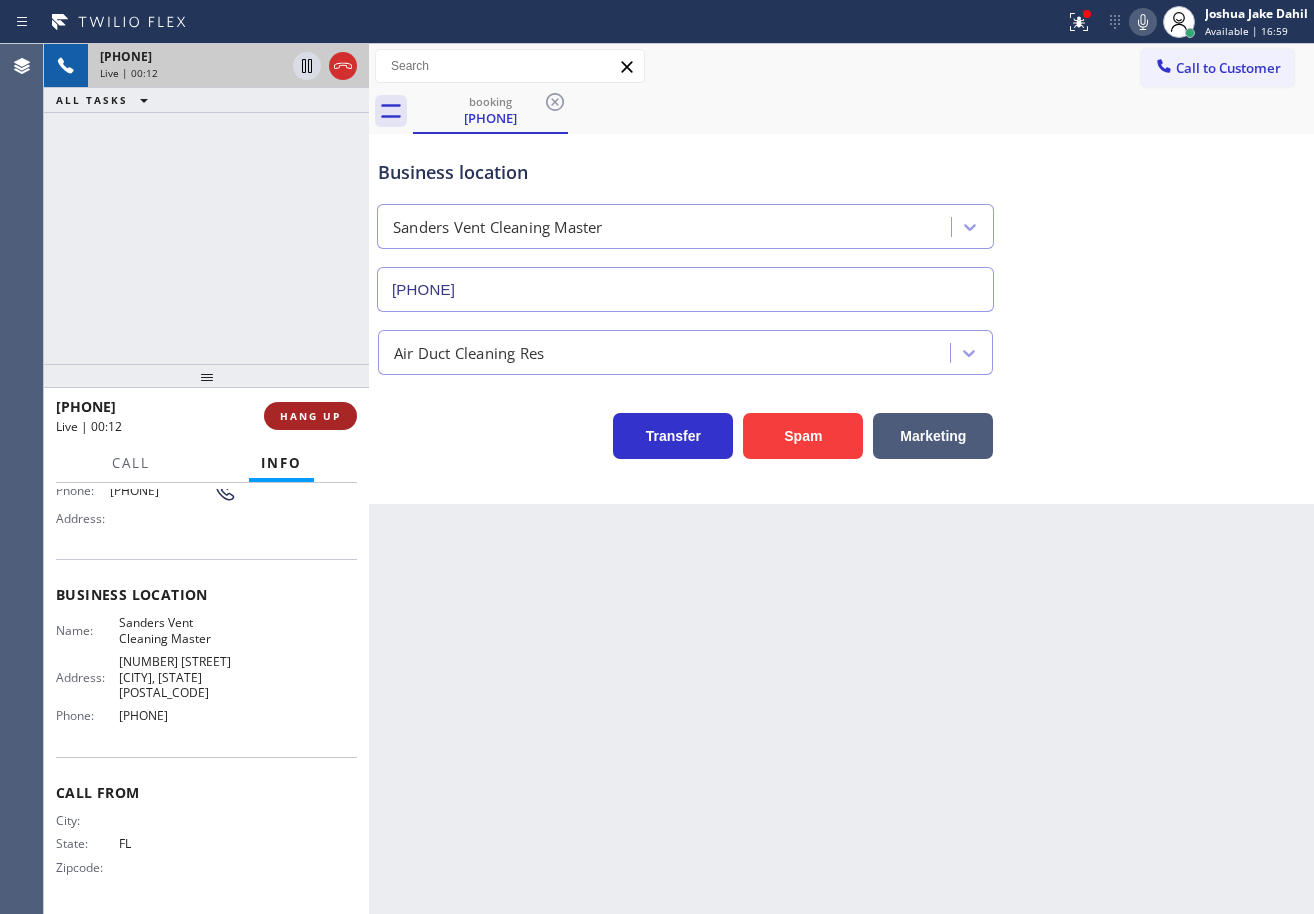 click on "HANG UP" at bounding box center [310, 416] 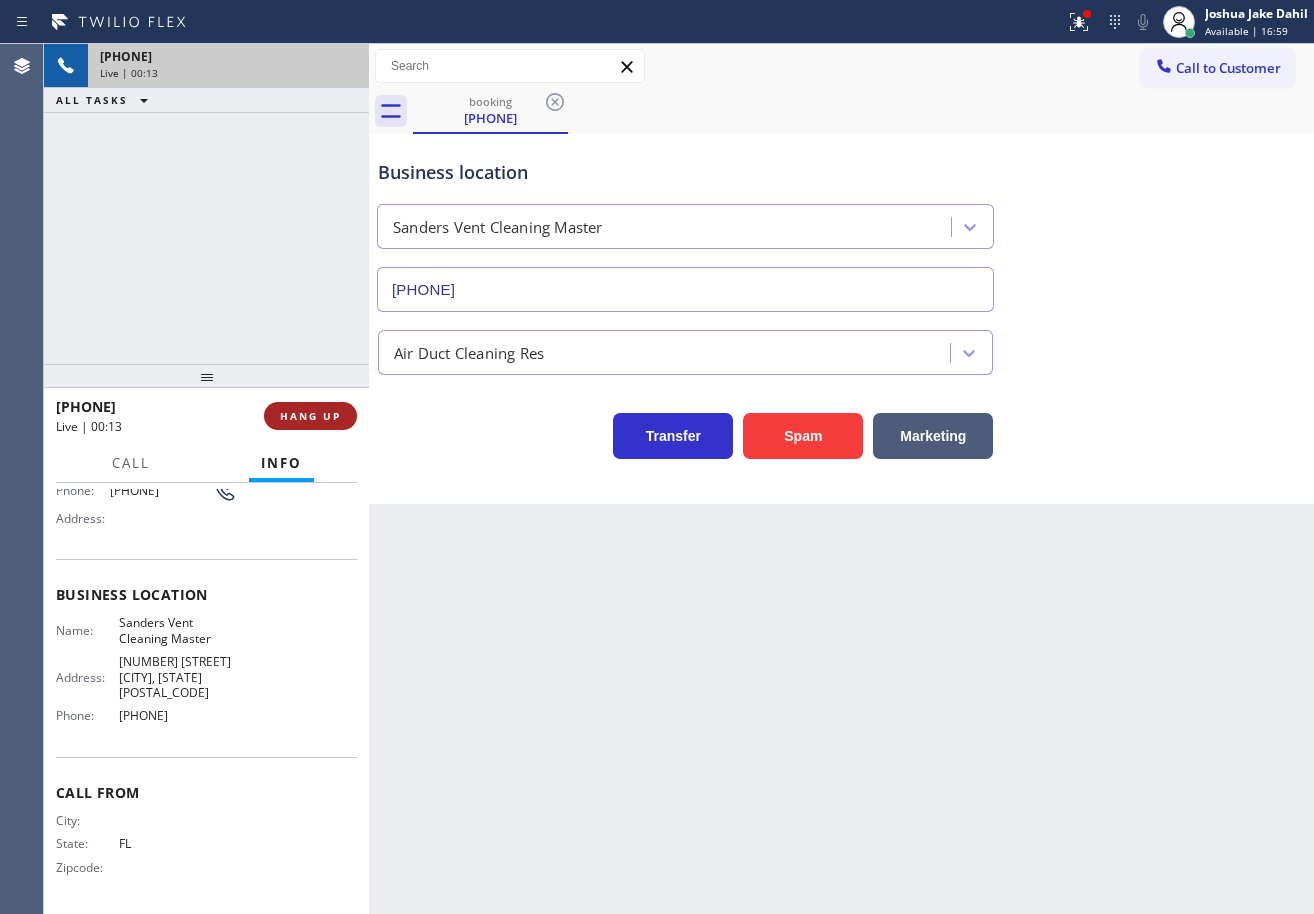 click on "HANG UP" at bounding box center (310, 416) 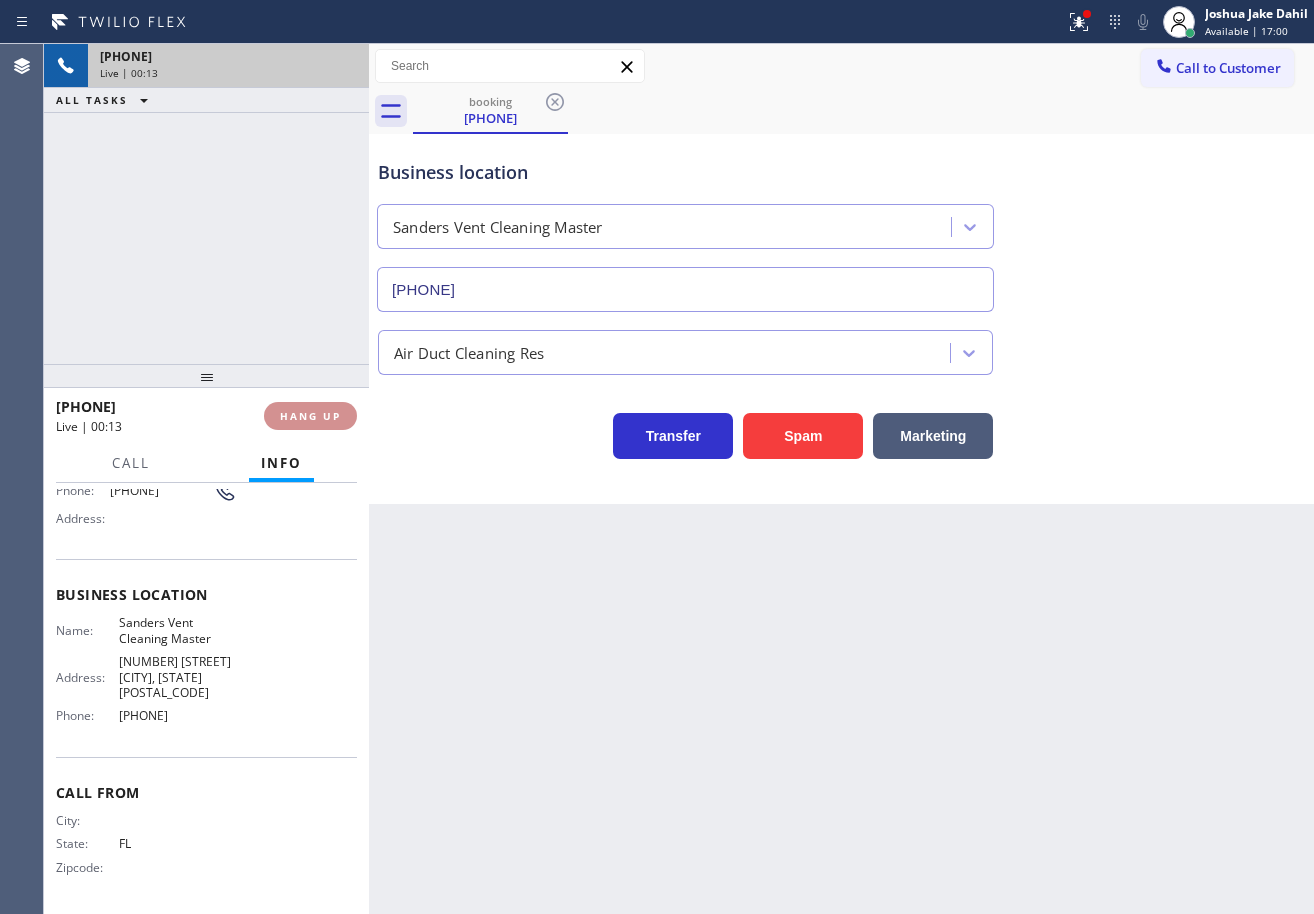 click on "HANG UP" at bounding box center [310, 416] 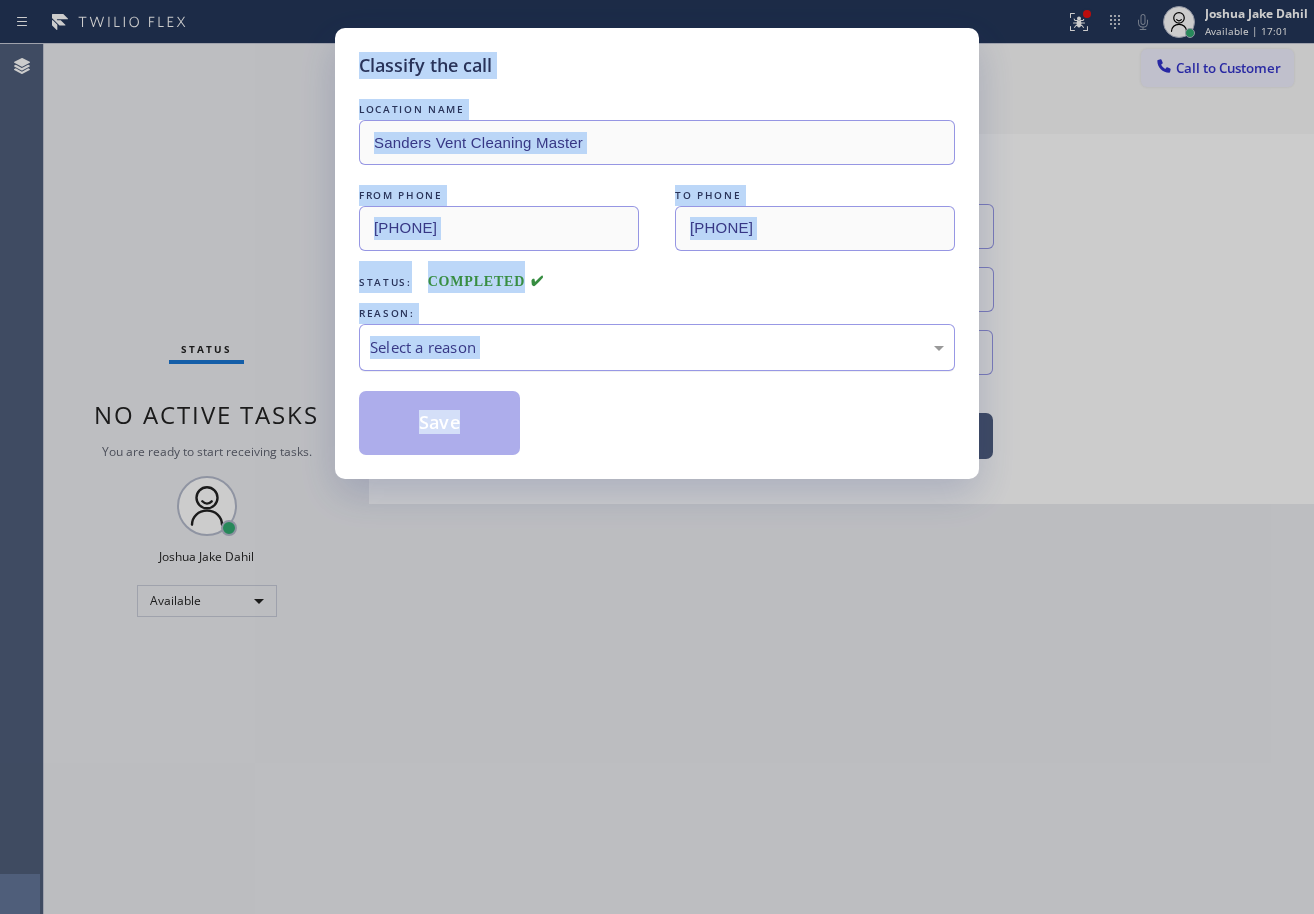 click on "Select a reason" at bounding box center (657, 347) 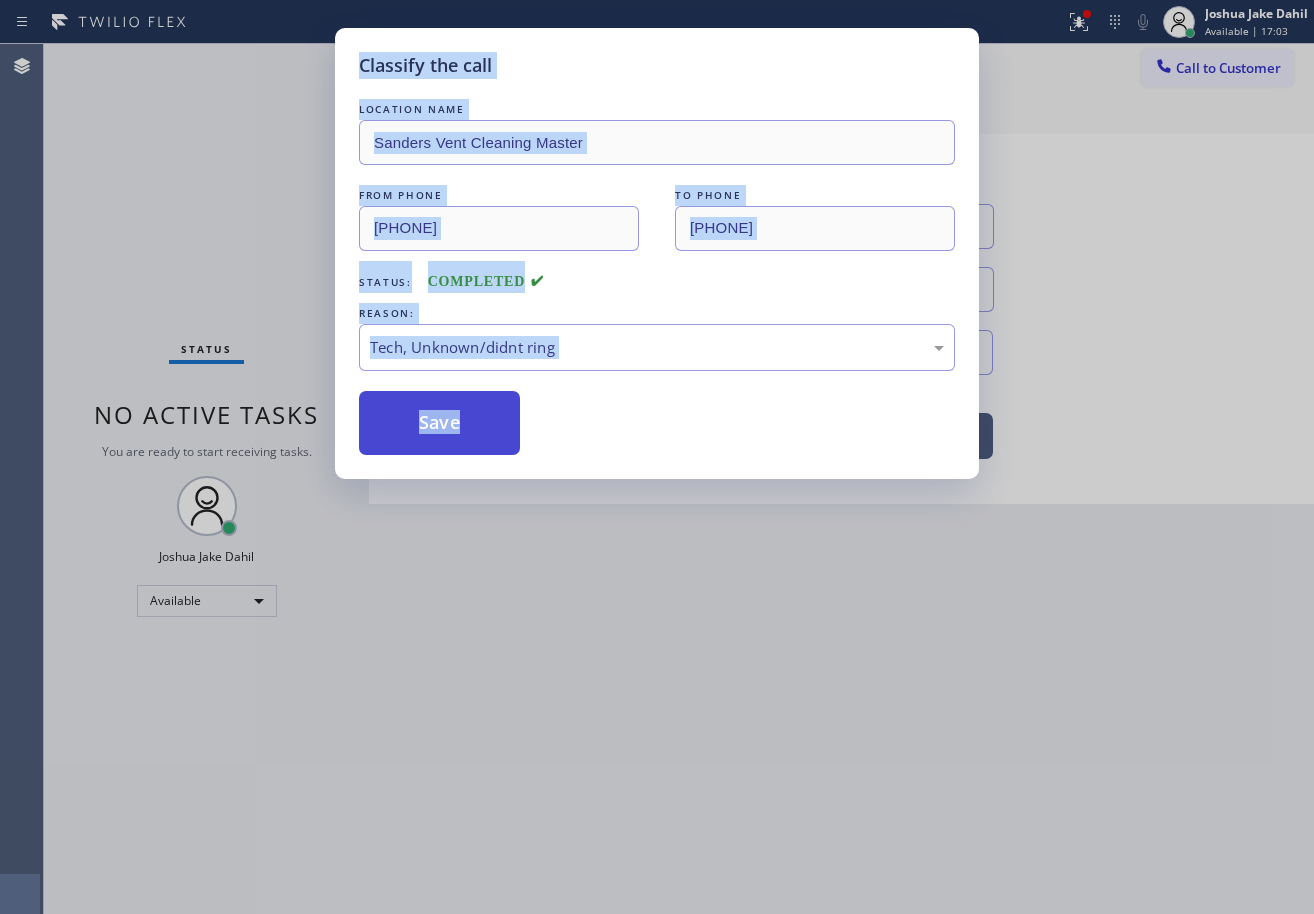 click on "Save" at bounding box center (439, 423) 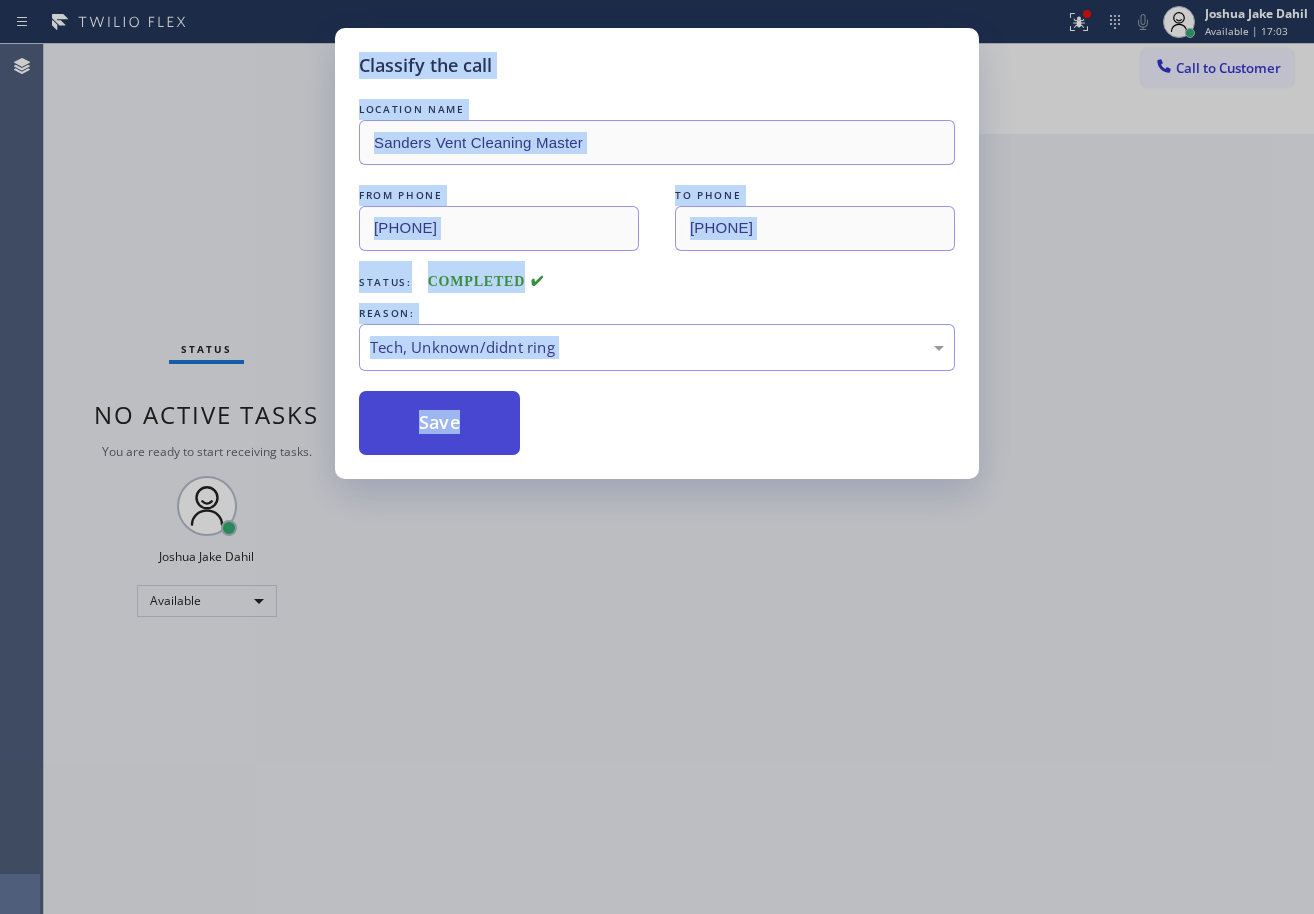 click on "Save" at bounding box center (439, 423) 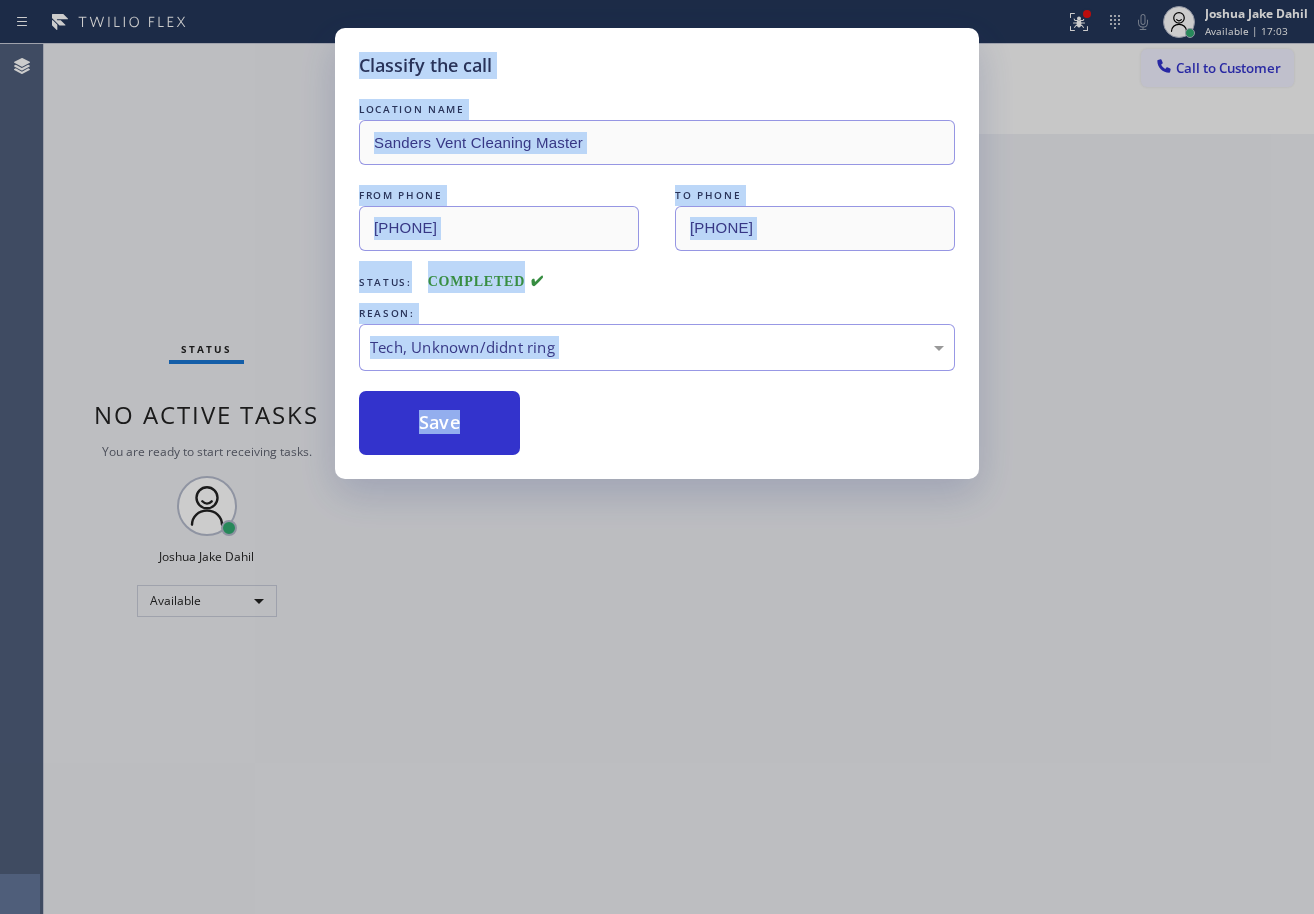 click on "Classify the call LOCATION NAME Sanders Vent Cleaning Master FROM PHONE [PHONE] TO PHONE [PHONE] Status: COMPLETED REASON: Tech, Unknown/didnt ring Save" at bounding box center (657, 457) 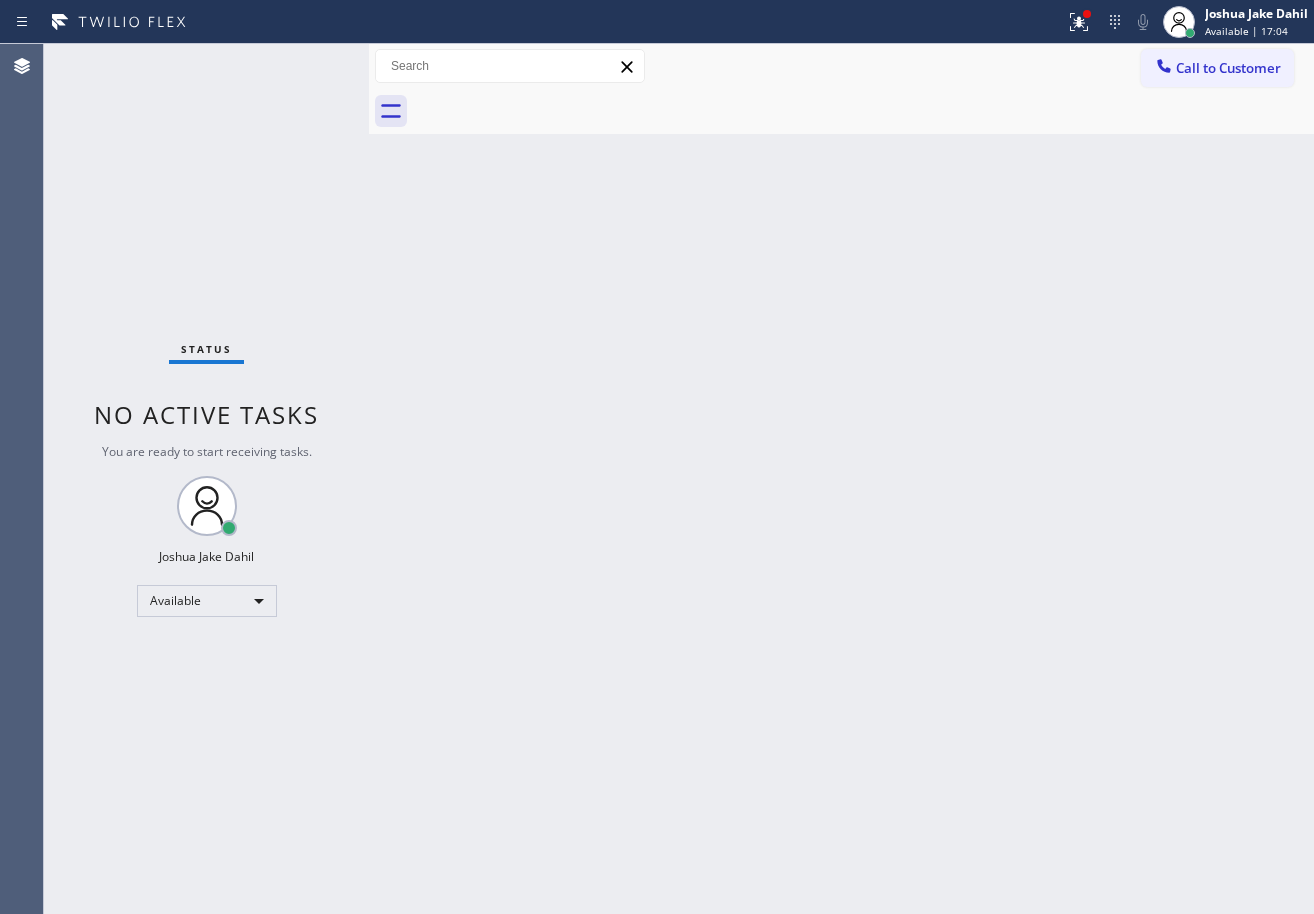 click on "Back to Dashboard Change Sender ID Customers Technicians Select a contact Outbound call Technician Search Technician Your caller id phone number Your caller id phone number Call Technician info Name   Phone none Address none Change Sender ID HVAC +18559994417 5 Star Appliance +18557314952 Appliance Repair +18554611149 Plumbing +18889090120 Air Duct Cleaning +18006865038  Electricians +18005688664 Cancel Change Check personal SMS Reset Change No tabs Call to Customer Outbound call Location 5 Star Appliance Repair Your caller id phone number [PHONE] Customer number Call Outbound call Technician Search Technician Your caller id phone number Your caller id phone number Call" at bounding box center (841, 479) 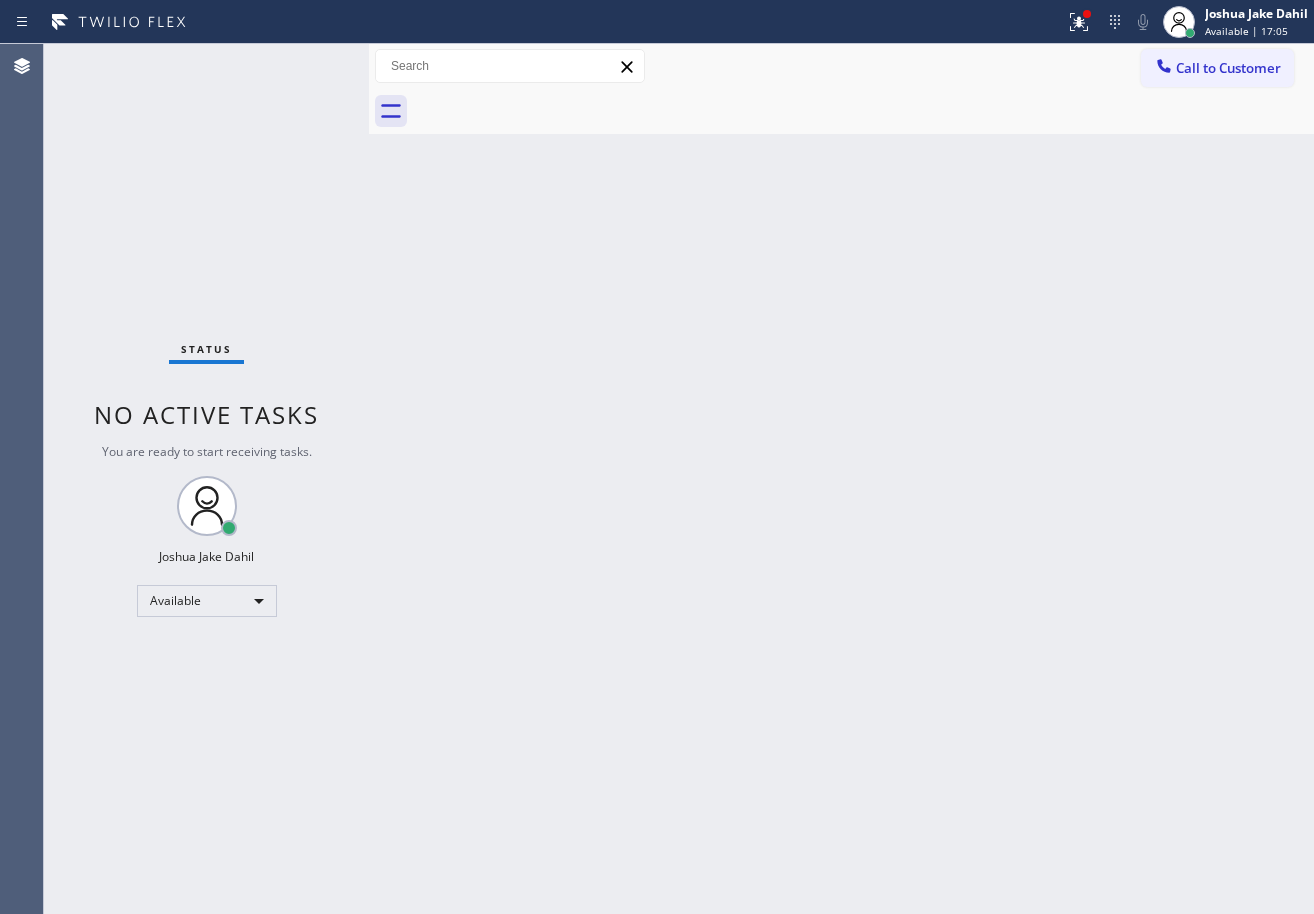 click on "Status  No active tasks   You are ready to start receiving tasks.  [FIRST] [LAST] Available" at bounding box center [206, 479] 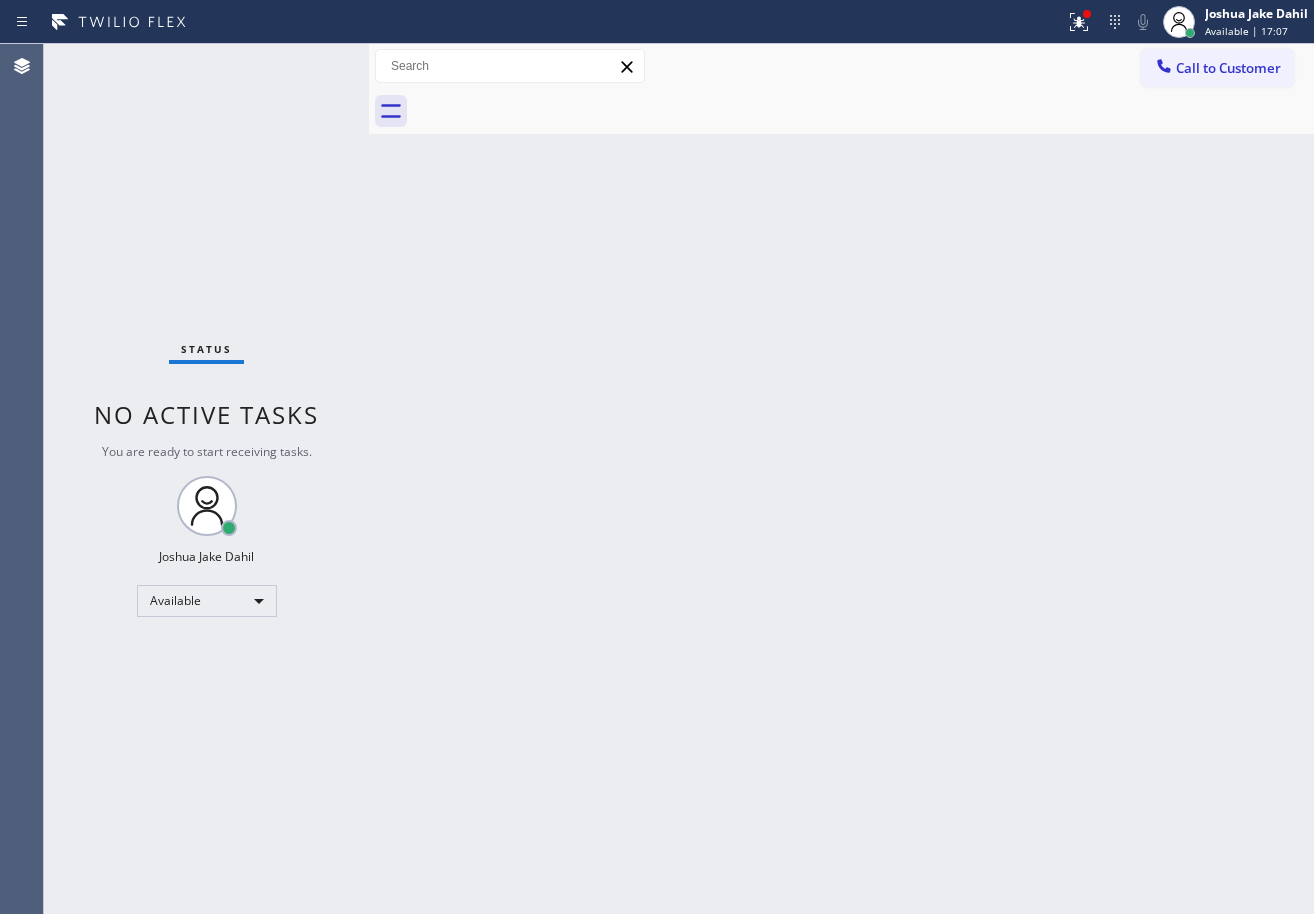 click on "Status  No active tasks   You are ready to start receiving tasks.  [FIRST] [LAST] Available" at bounding box center [206, 479] 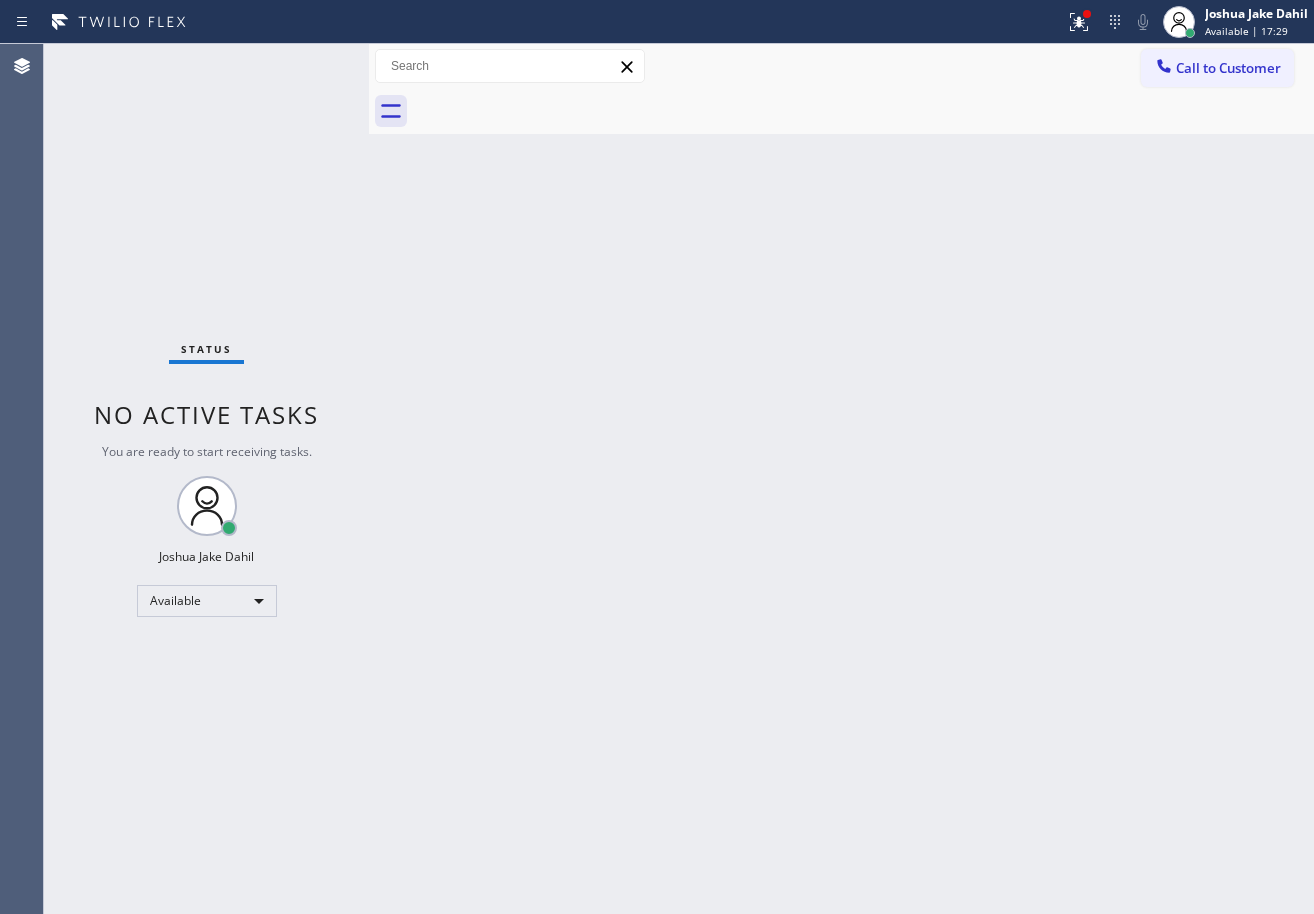 click on "Status  No active tasks   You are ready to start receiving tasks.  [FIRST] [LAST] Available" at bounding box center [206, 479] 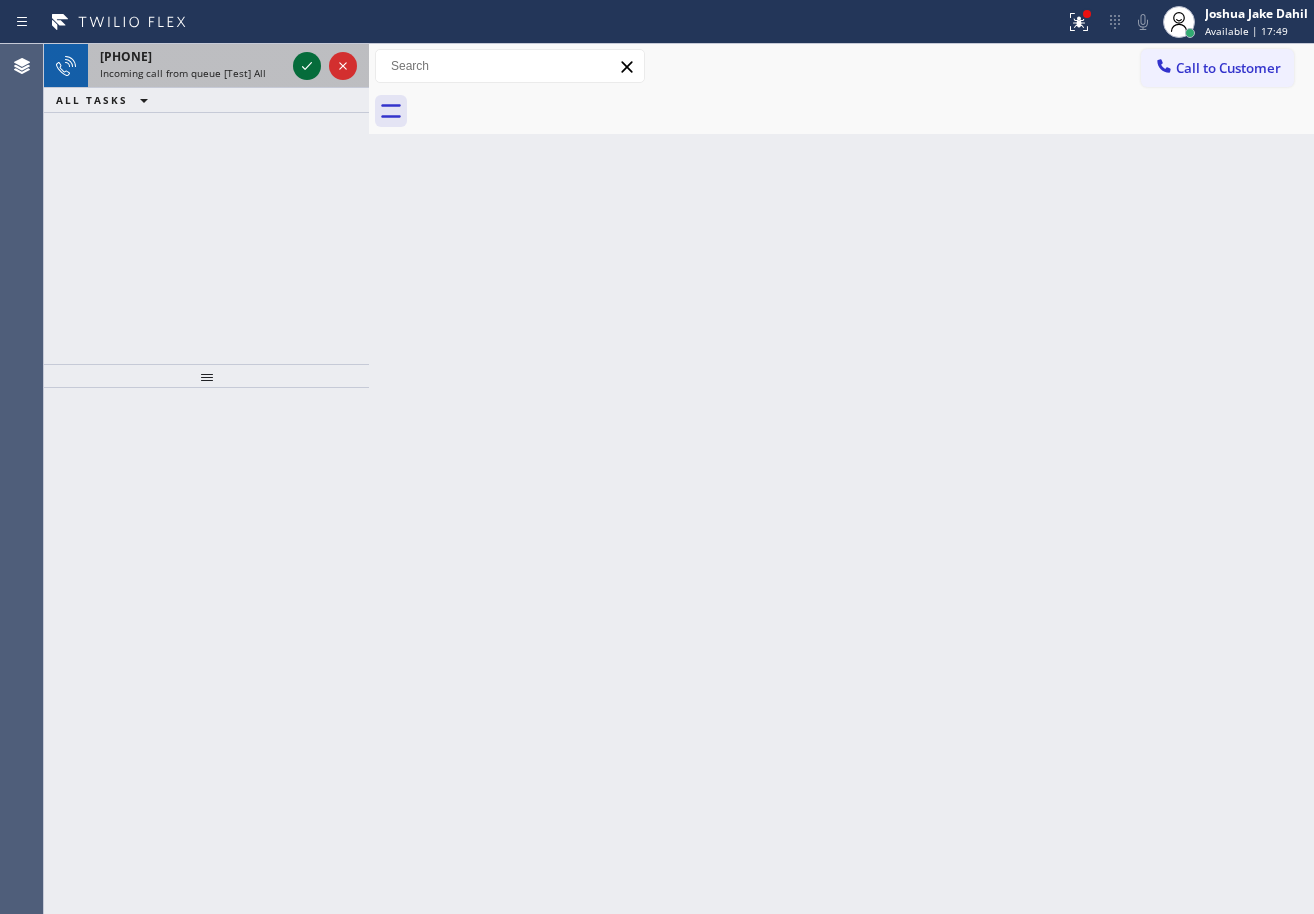 click 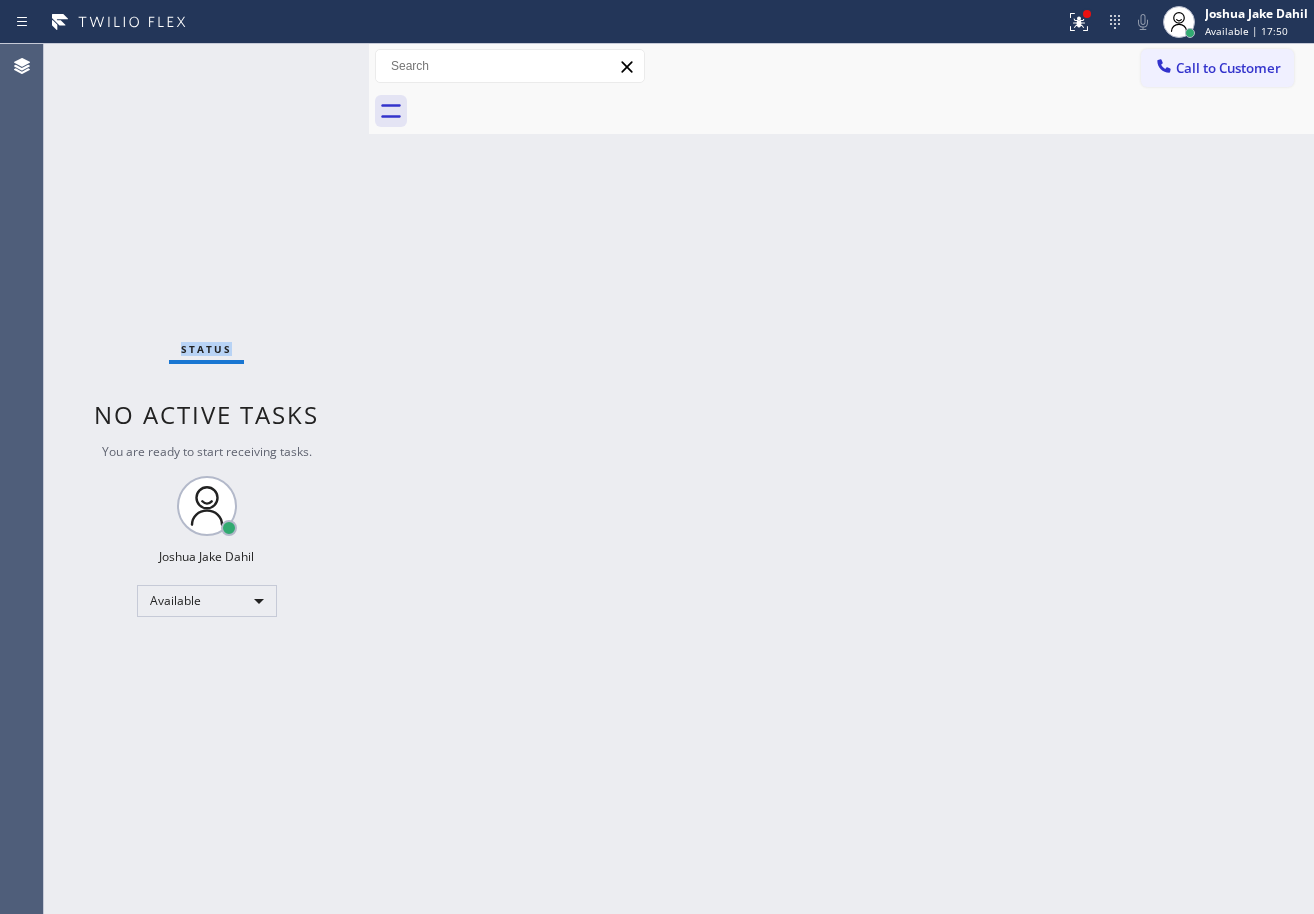 click on "Status  No active tasks   You are ready to start receiving tasks.  [FIRST] [LAST] Available" at bounding box center (206, 479) 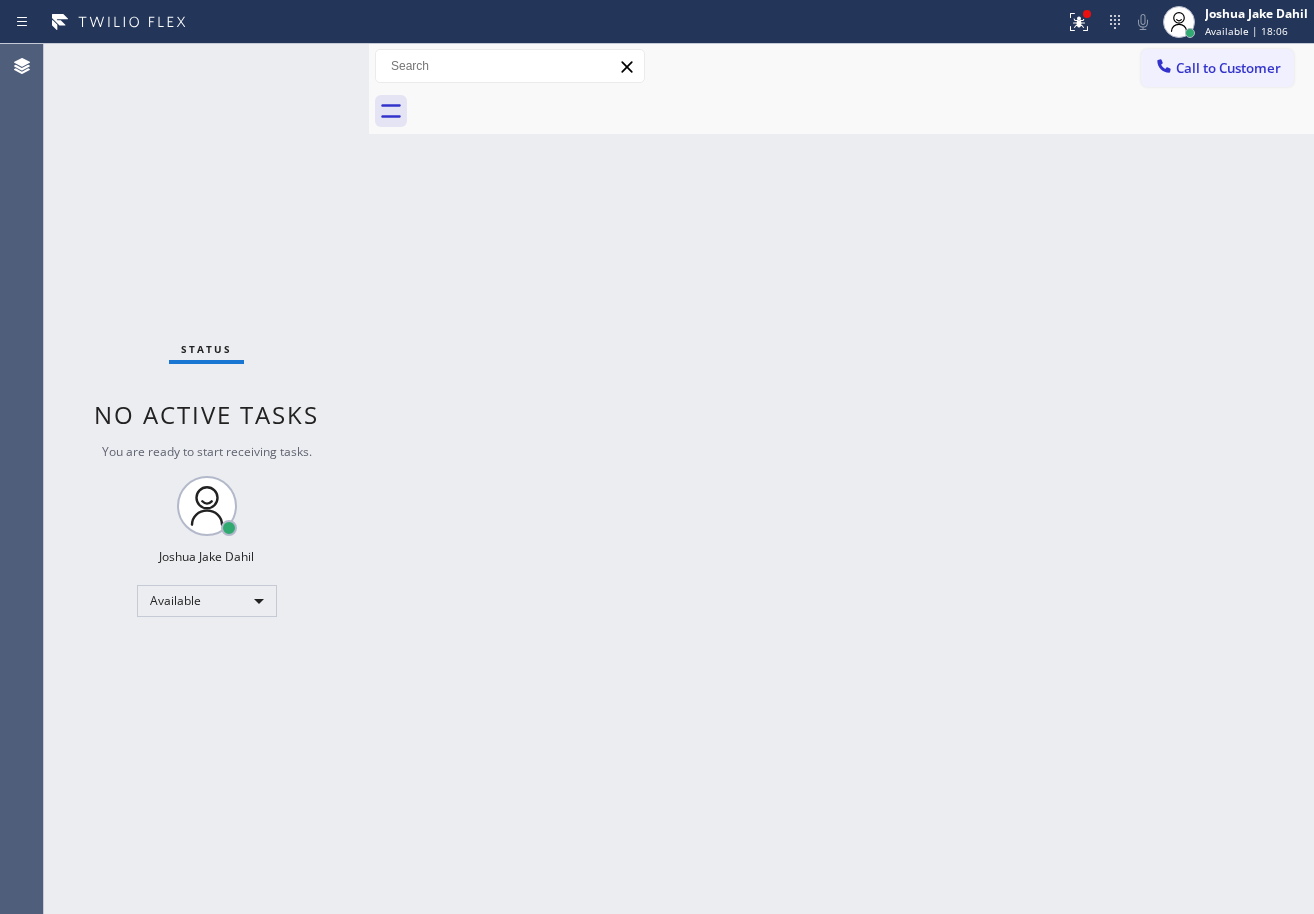 drag, startPoint x: 758, startPoint y: 603, endPoint x: 843, endPoint y: 842, distance: 253.66513 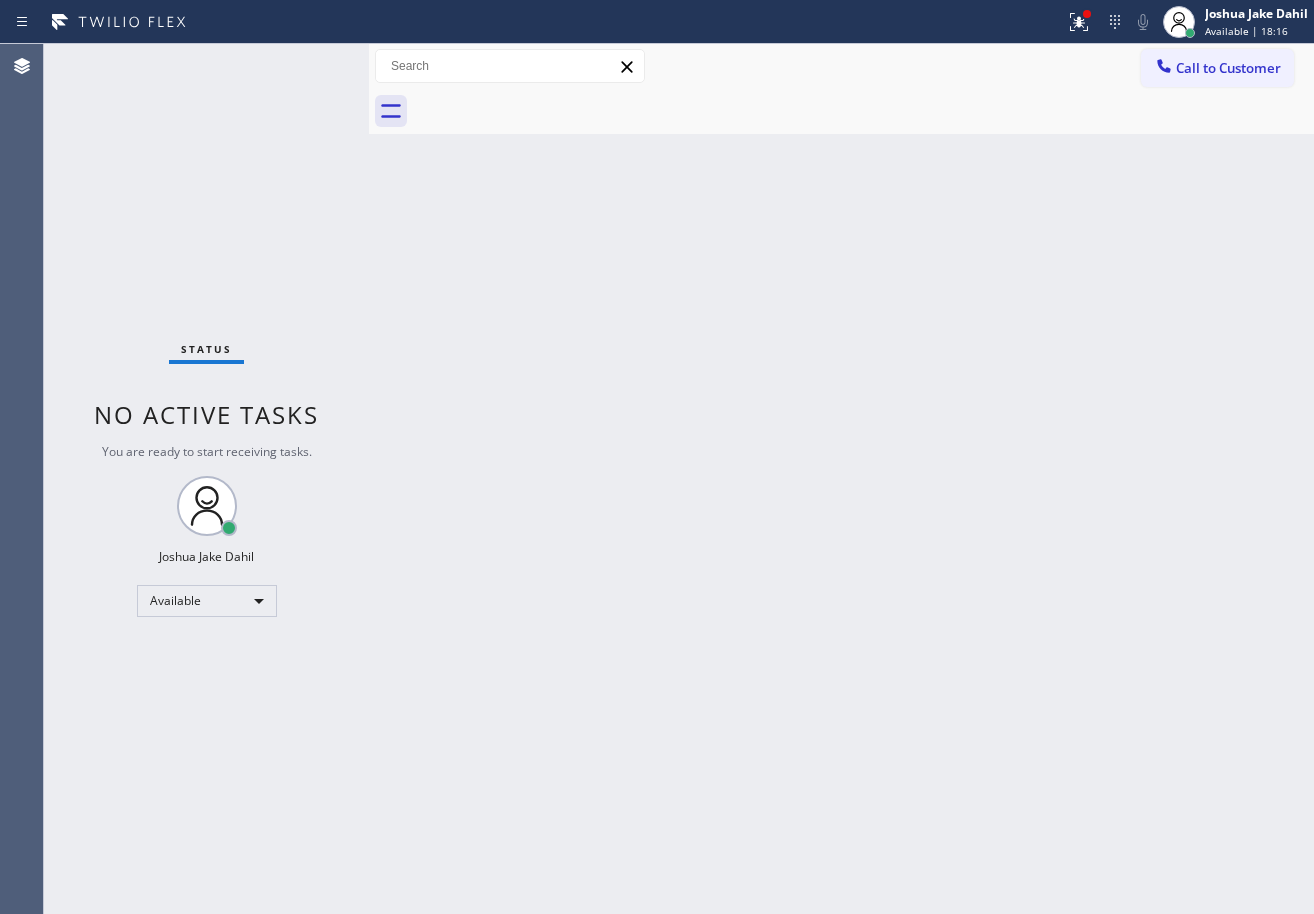 click on "Status  No active tasks   You are ready to start receiving tasks.  [FIRST] [LAST] Available" at bounding box center [206, 479] 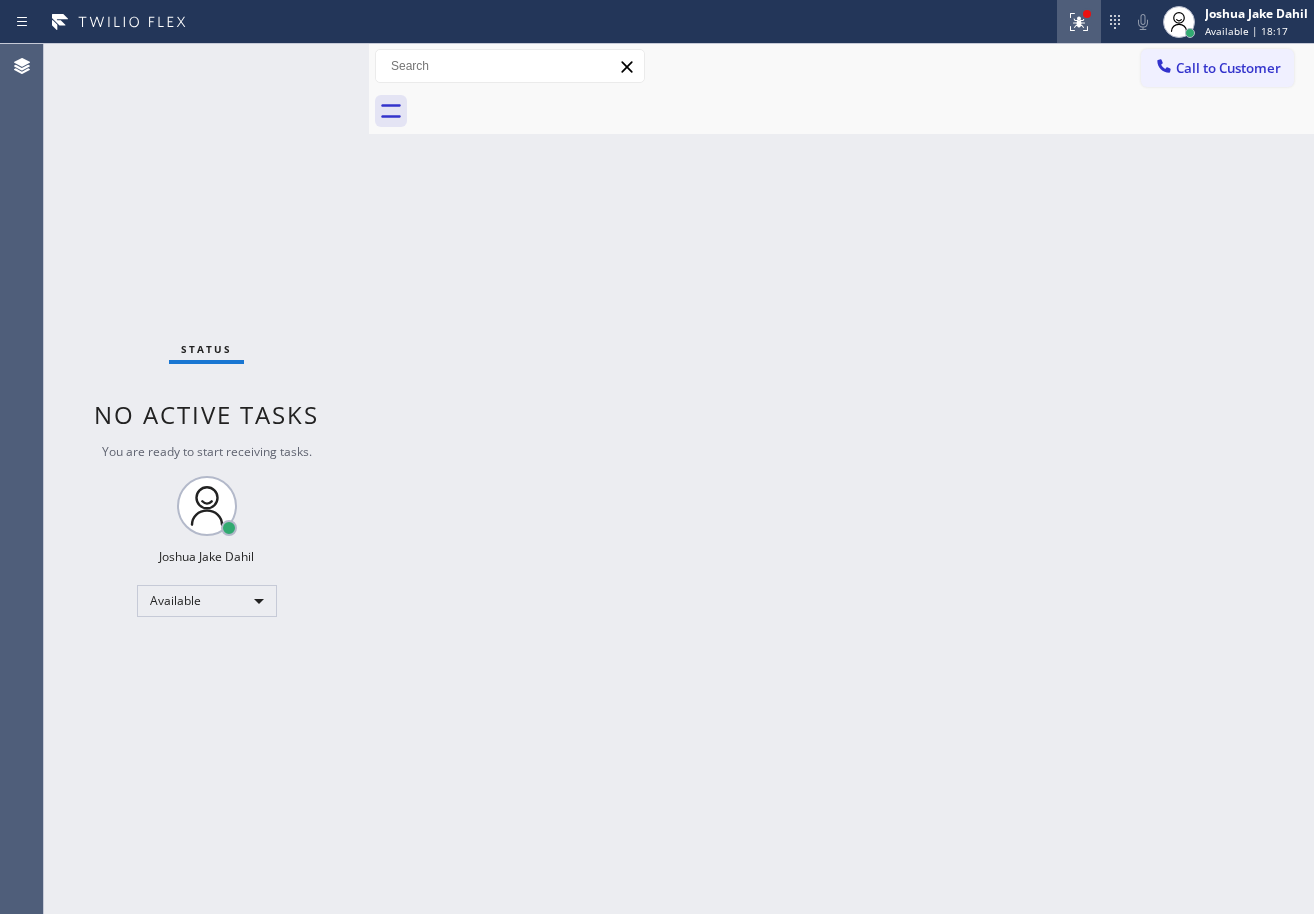 click 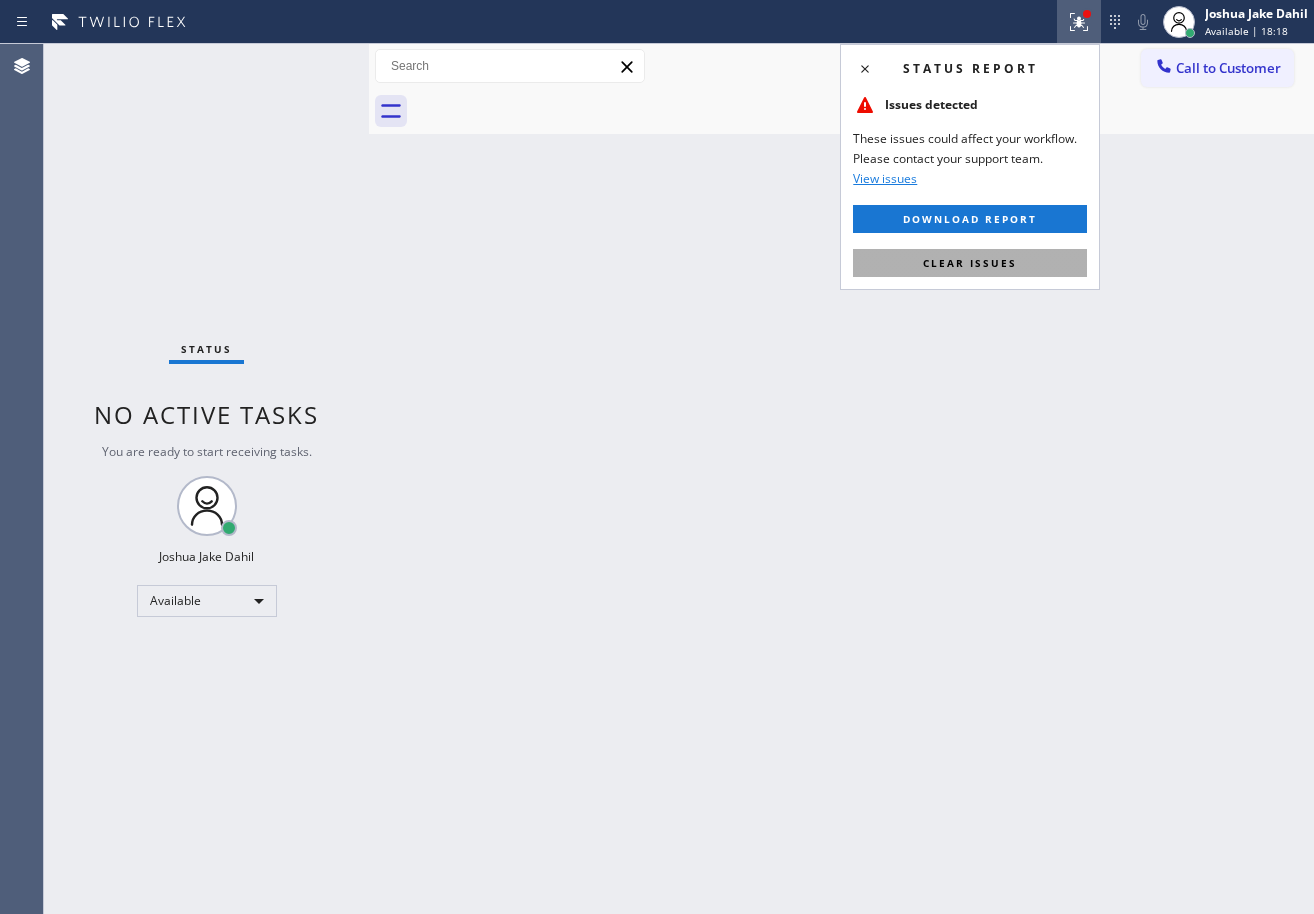 click on "Clear issues" at bounding box center (970, 263) 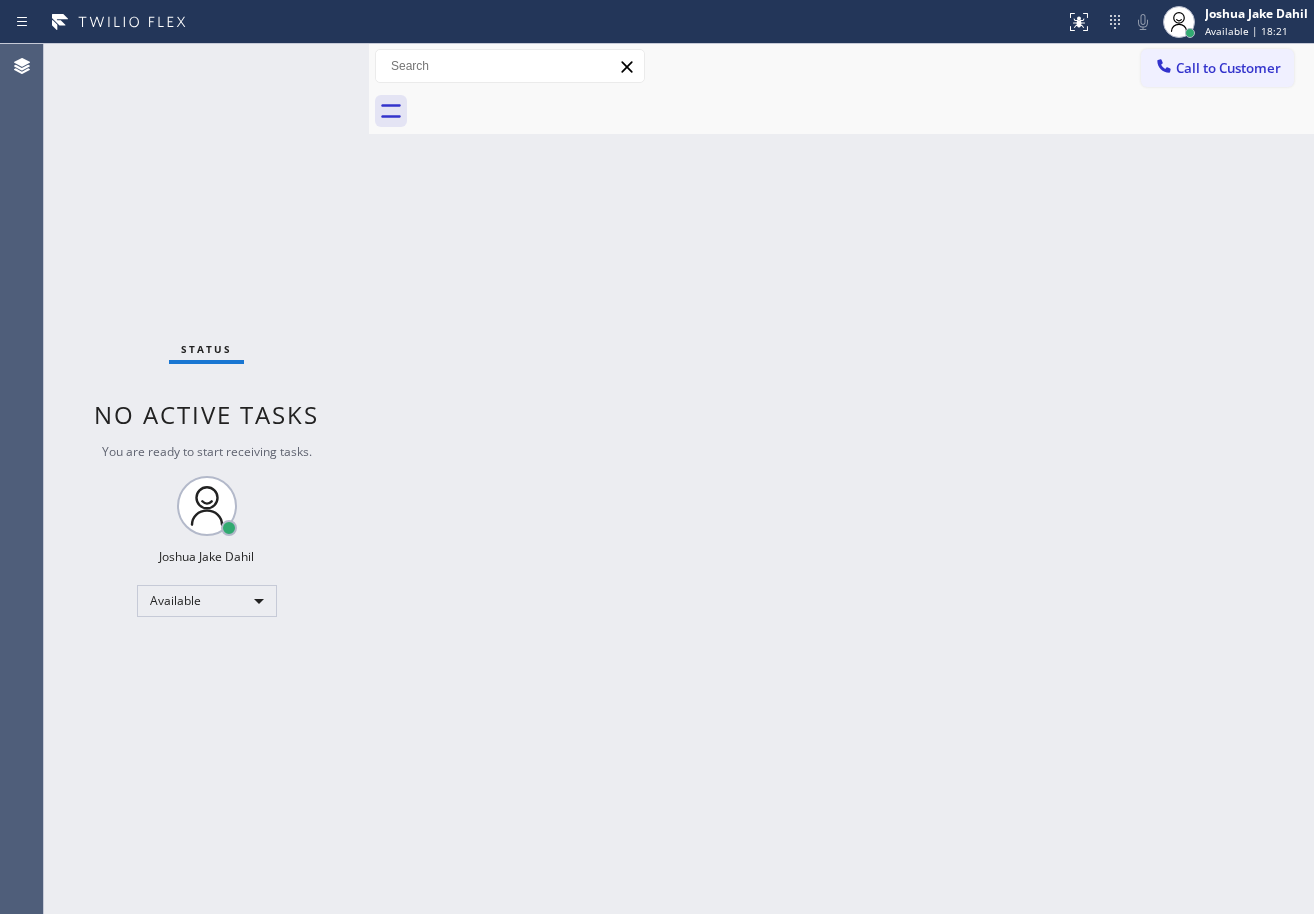 click on "Back to Dashboard Change Sender ID Customers Technicians Select a contact Outbound call Technician Search Technician Your caller id phone number Your caller id phone number Call Technician info Name   Phone none Address none Change Sender ID HVAC +18559994417 5 Star Appliance +18557314952 Appliance Repair +18554611149 Plumbing +18889090120 Air Duct Cleaning +18006865038  Electricians +18005688664 Cancel Change Check personal SMS Reset Change No tabs Call to Customer Outbound call Location 5 Star Appliance Repair Your caller id phone number [PHONE] Customer number Call Outbound call Technician Search Technician Your caller id phone number Your caller id phone number Call" at bounding box center (841, 479) 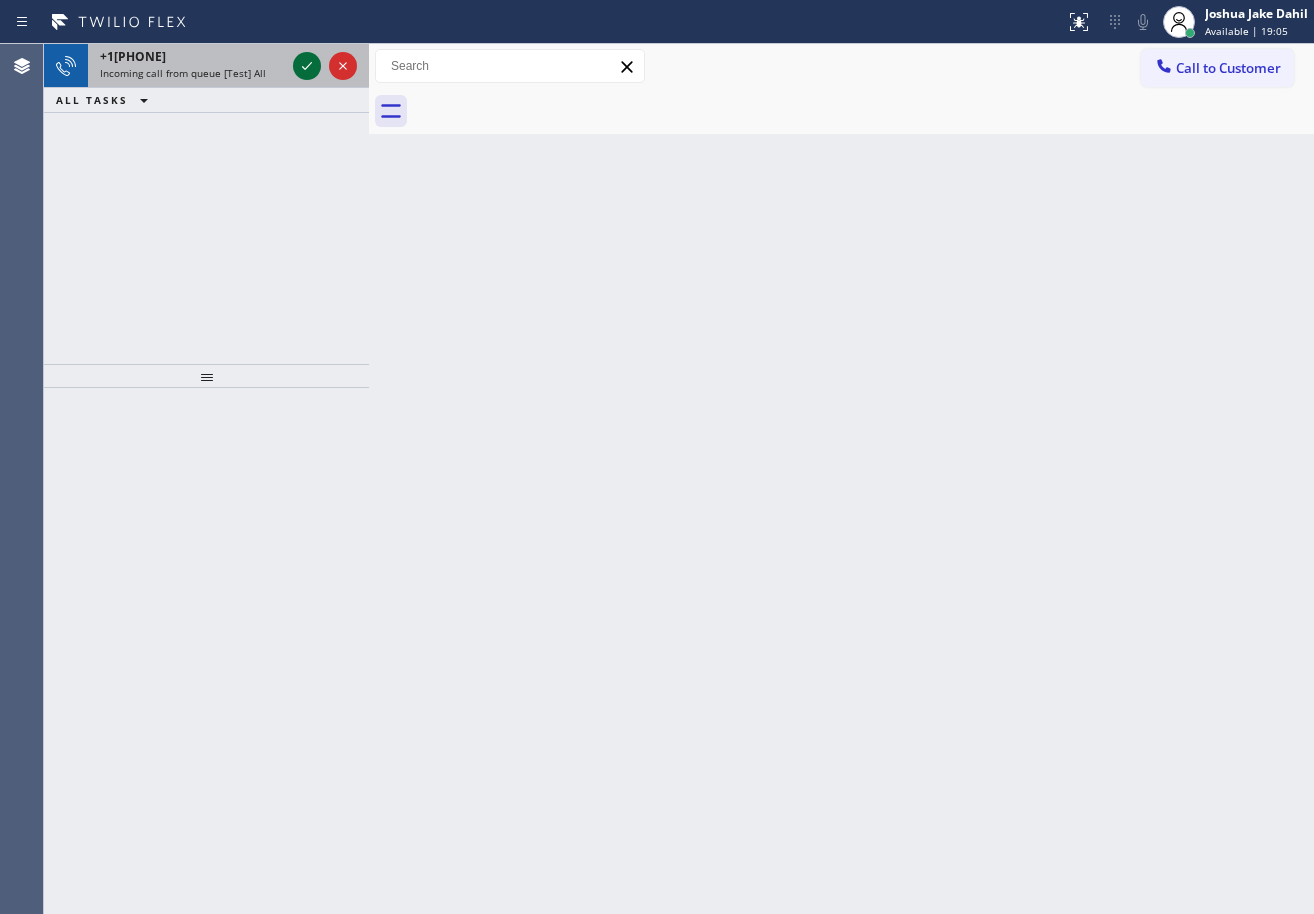 click 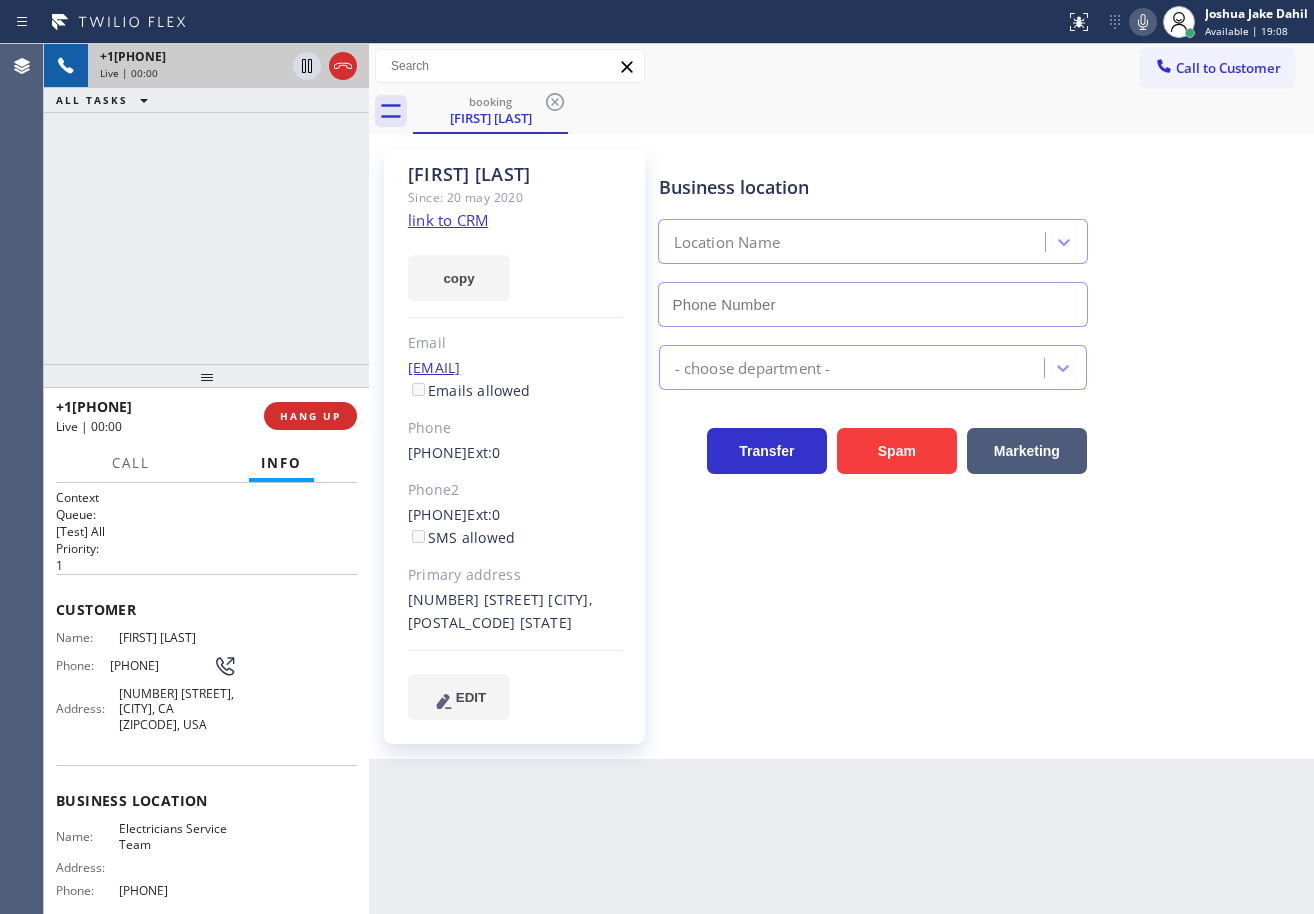 type on "[PHONE]" 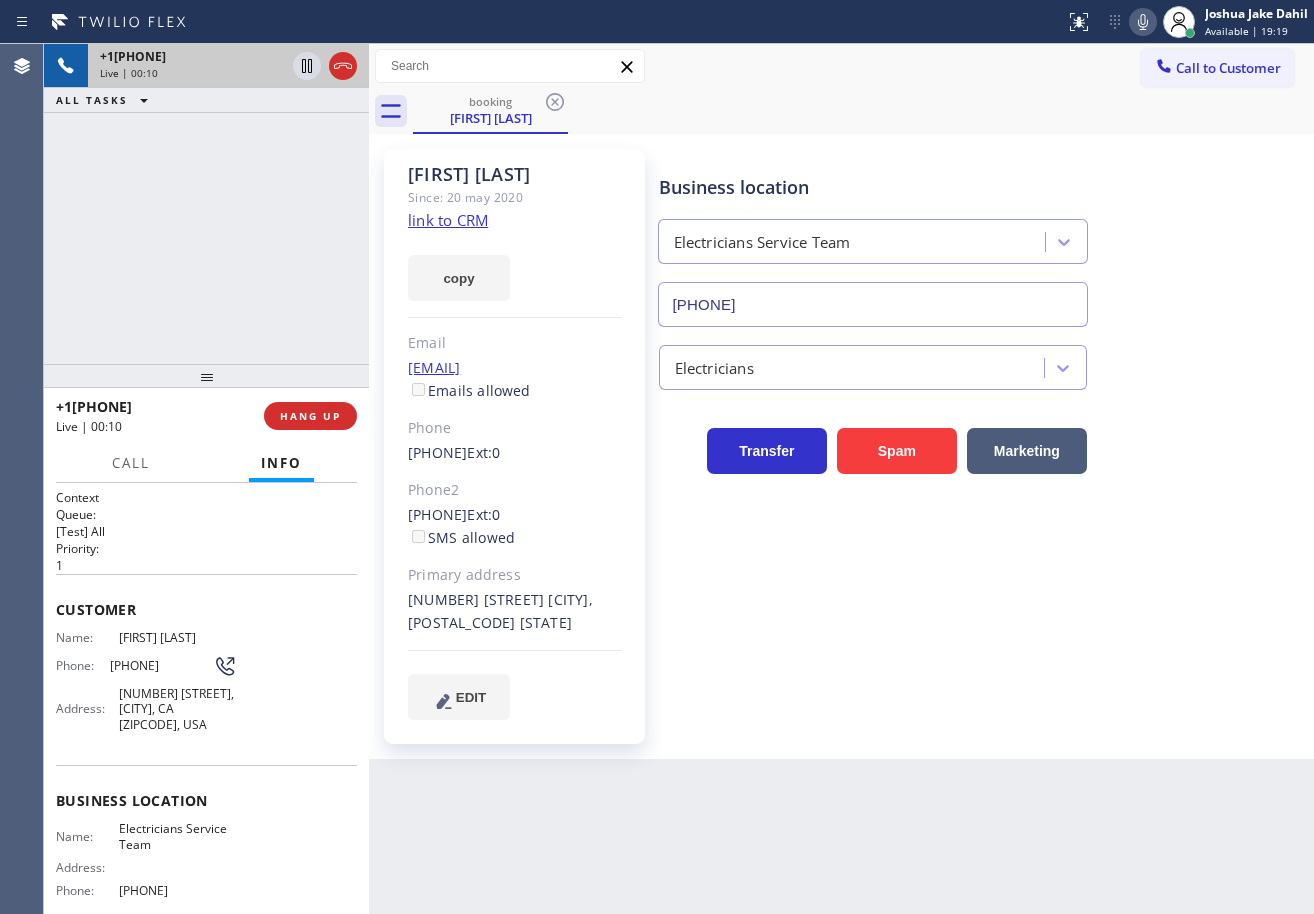click on "link to CRM" 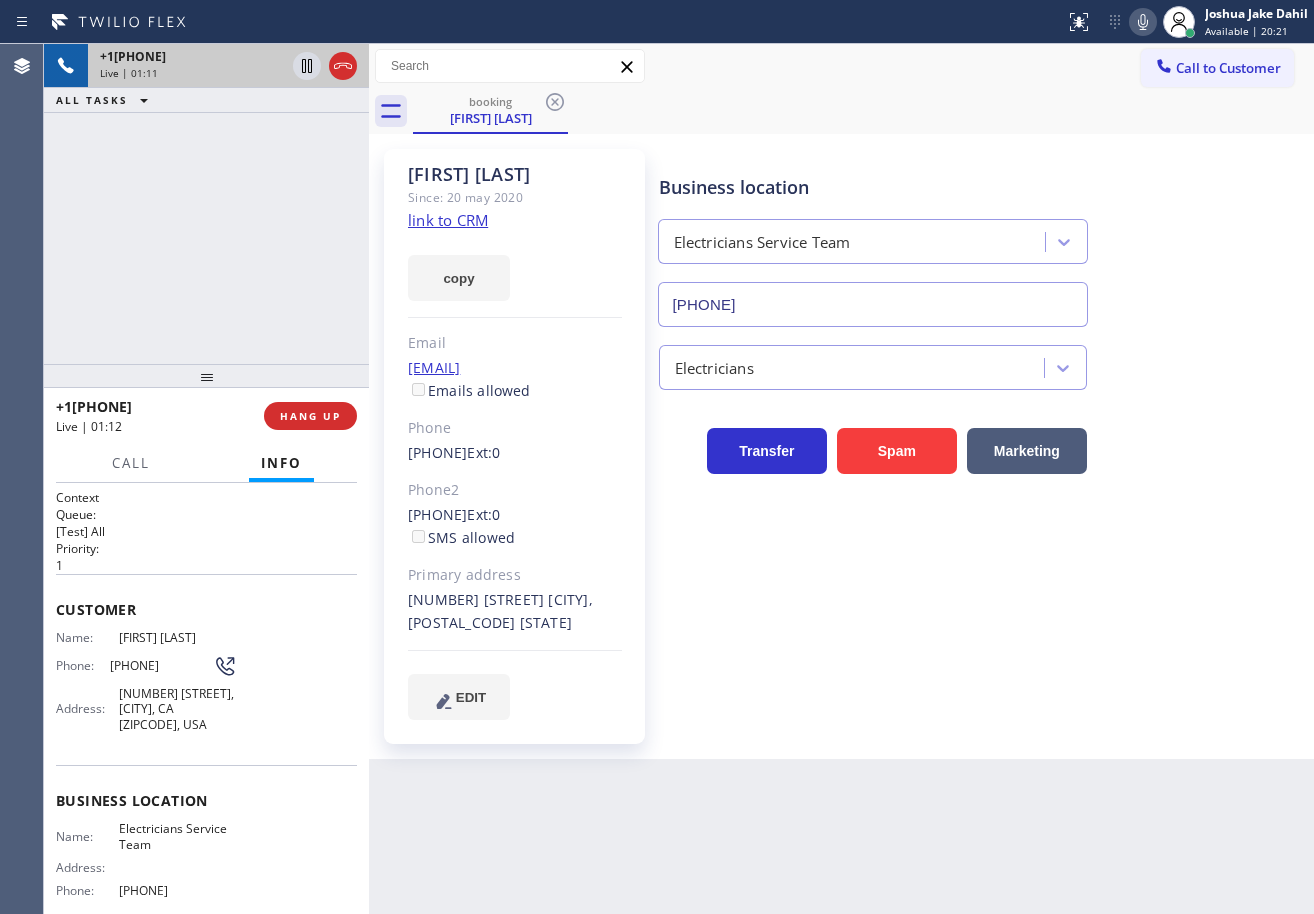 click on "[PHONE] Live | 01:11 ALL TASKS ALL TASKS ACTIVE TASKS TASKS IN WRAP UP" at bounding box center (206, 204) 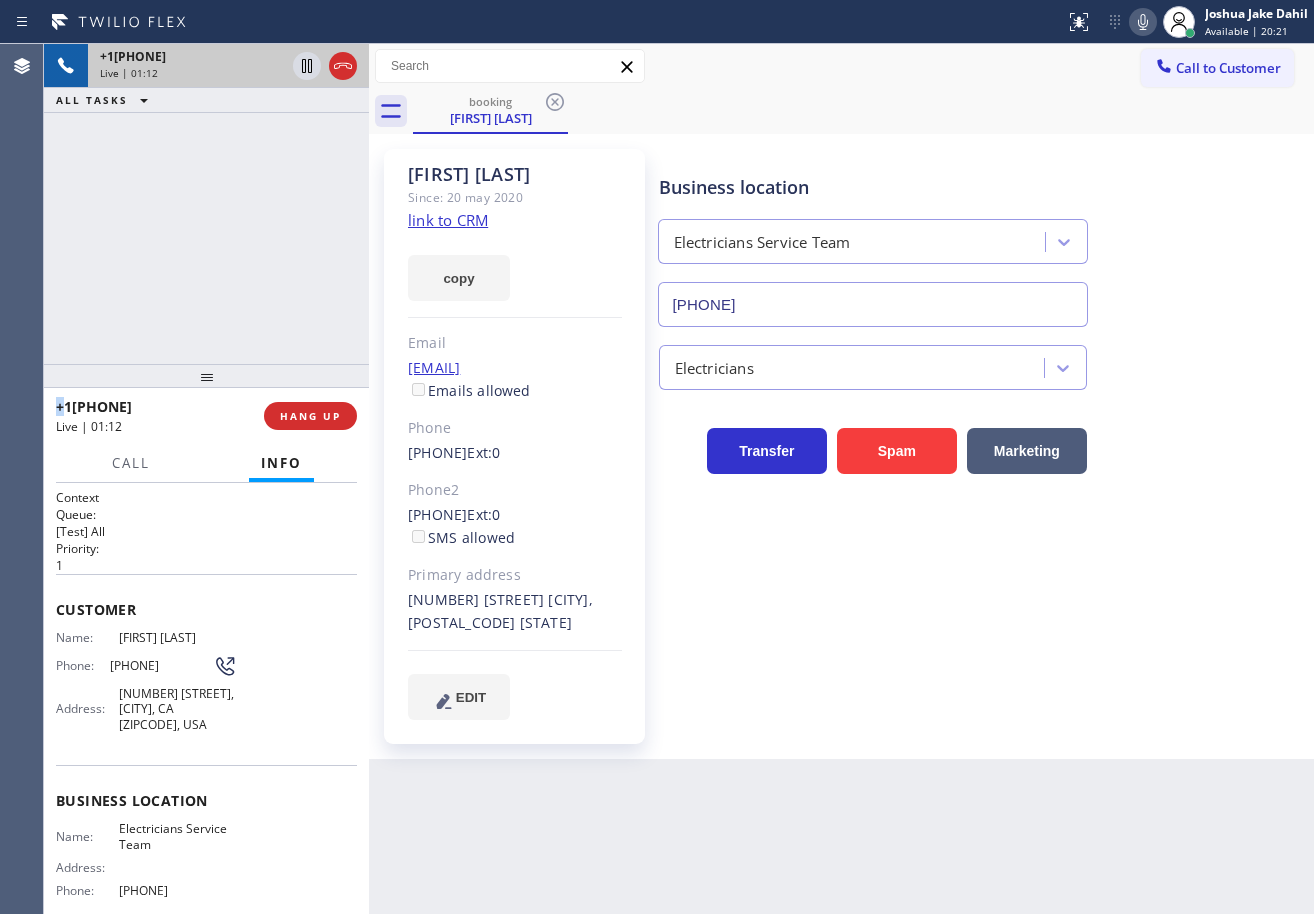 click on "[PHONE] Live | 01:12 ALL TASKS ALL TASKS ACTIVE TASKS TASKS IN WRAP UP" at bounding box center [206, 204] 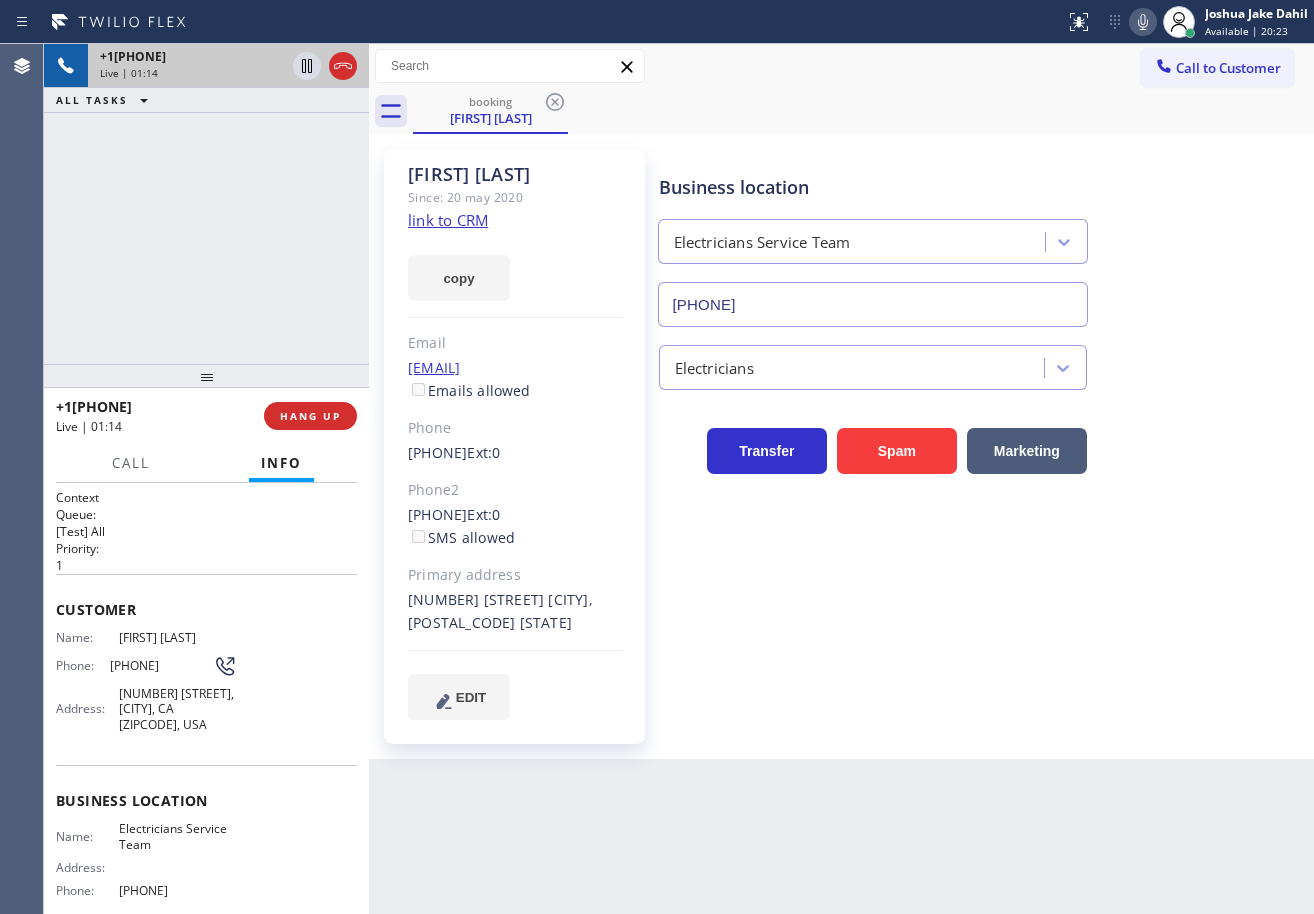 click on "[PHONE] Live | 01:14 ALL TASKS ALL TASKS ACTIVE TASKS TASKS IN WRAP UP" at bounding box center [206, 204] 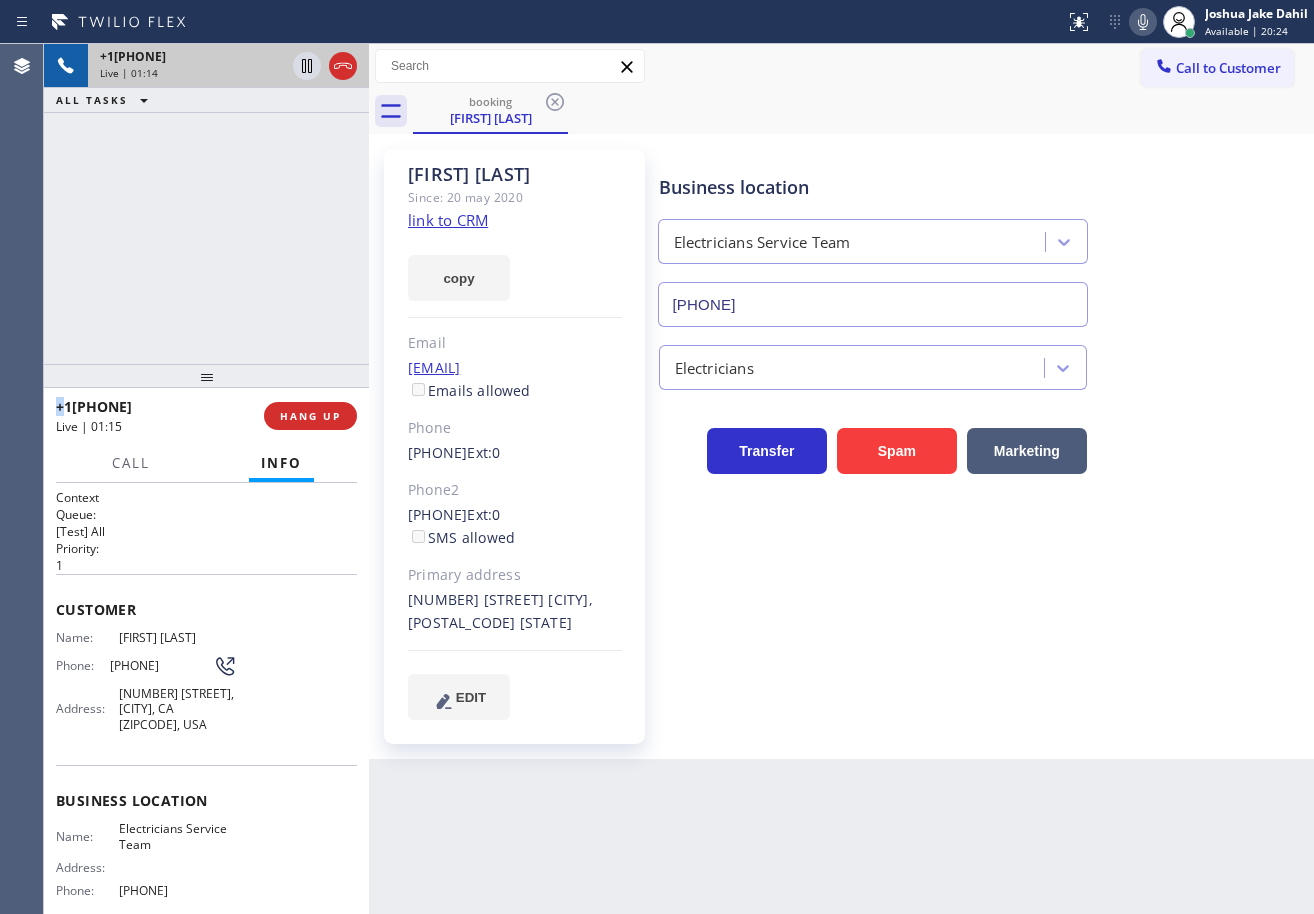 click on "[PHONE] Live | 01:14 ALL TASKS ALL TASKS ACTIVE TASKS TASKS IN WRAP UP" at bounding box center [206, 204] 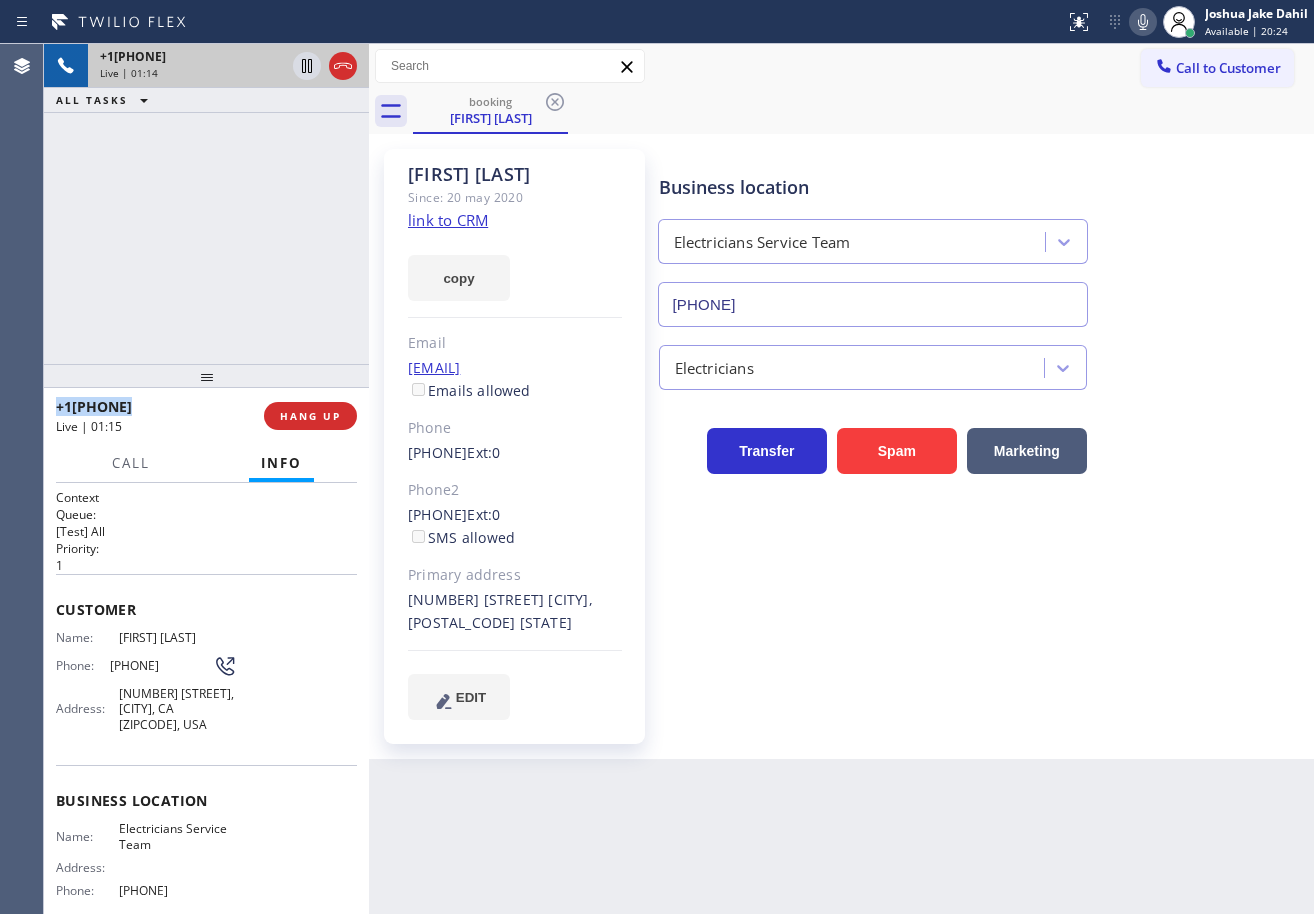 click on "[PHONE] Live | 01:14 ALL TASKS ALL TASKS ACTIVE TASKS TASKS IN WRAP UP" at bounding box center (206, 204) 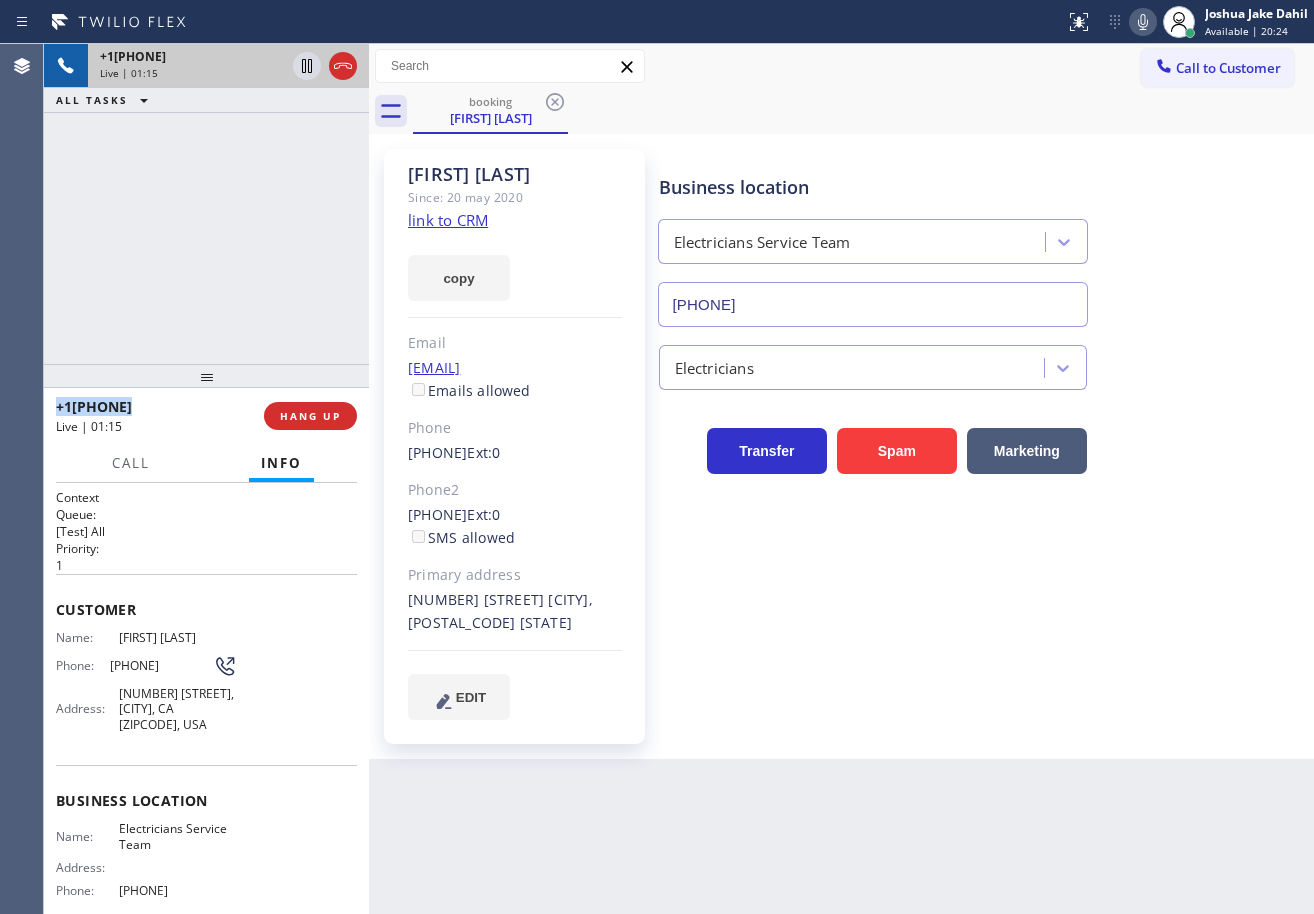 click on "[PHONE] Live | 01:15 ALL TASKS ALL TASKS ACTIVE TASKS TASKS IN WRAP UP" at bounding box center [206, 204] 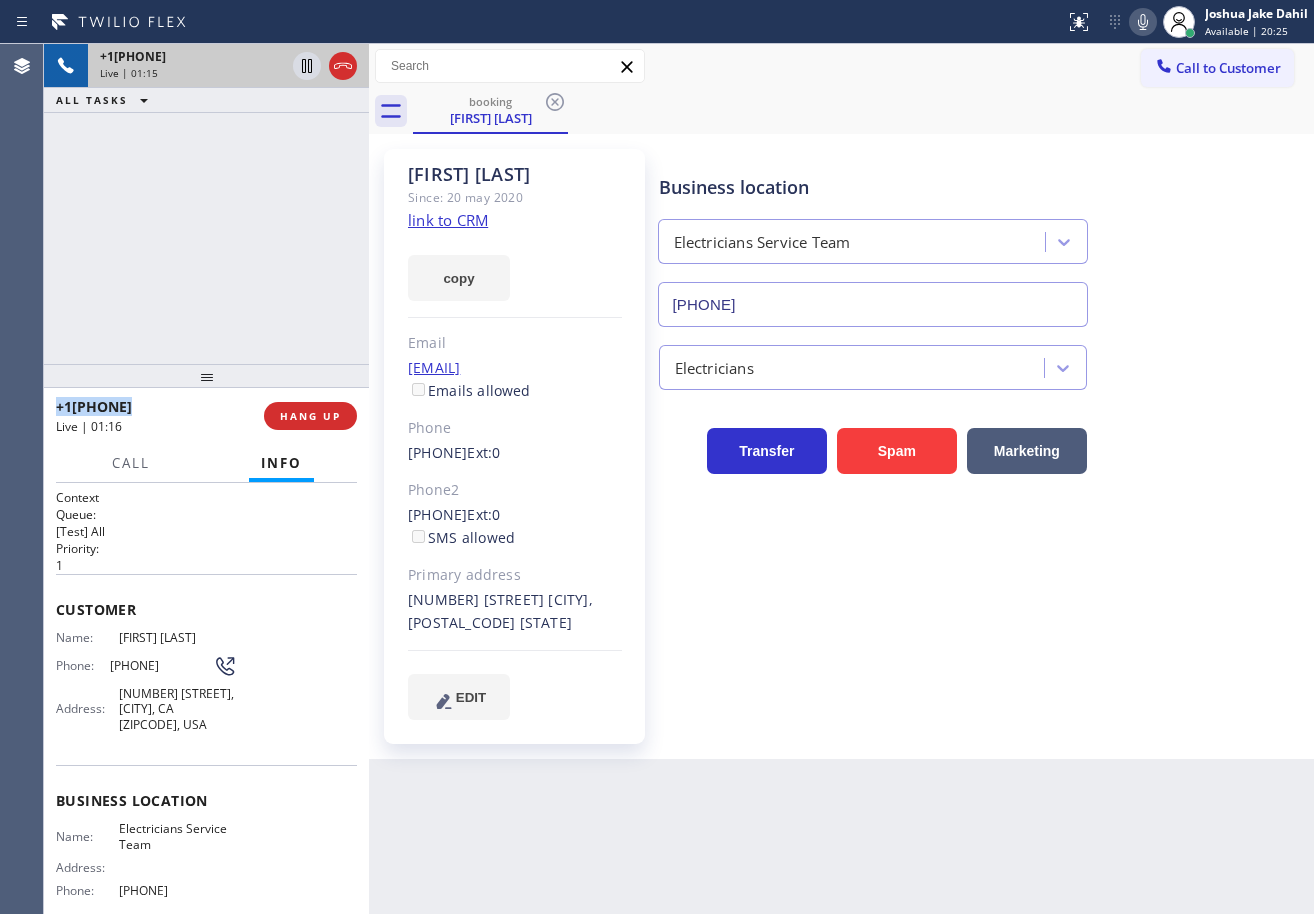 click on "[PHONE] Live | 01:15 ALL TASKS ALL TASKS ACTIVE TASKS TASKS IN WRAP UP" at bounding box center (206, 204) 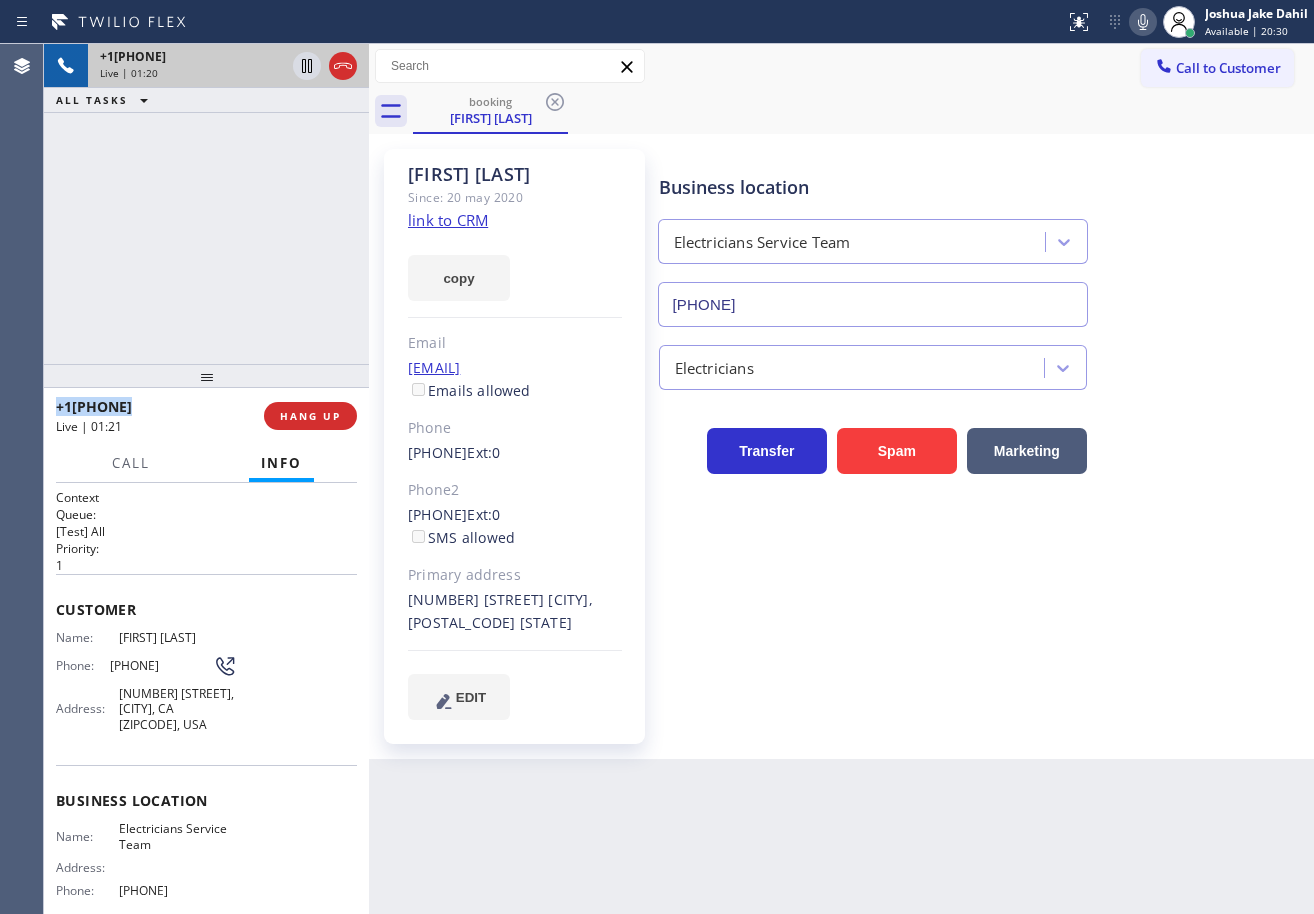 click on "[PHONE] Live | 01:20 ALL TASKS ALL TASKS ACTIVE TASKS TASKS IN WRAP UP" at bounding box center (206, 204) 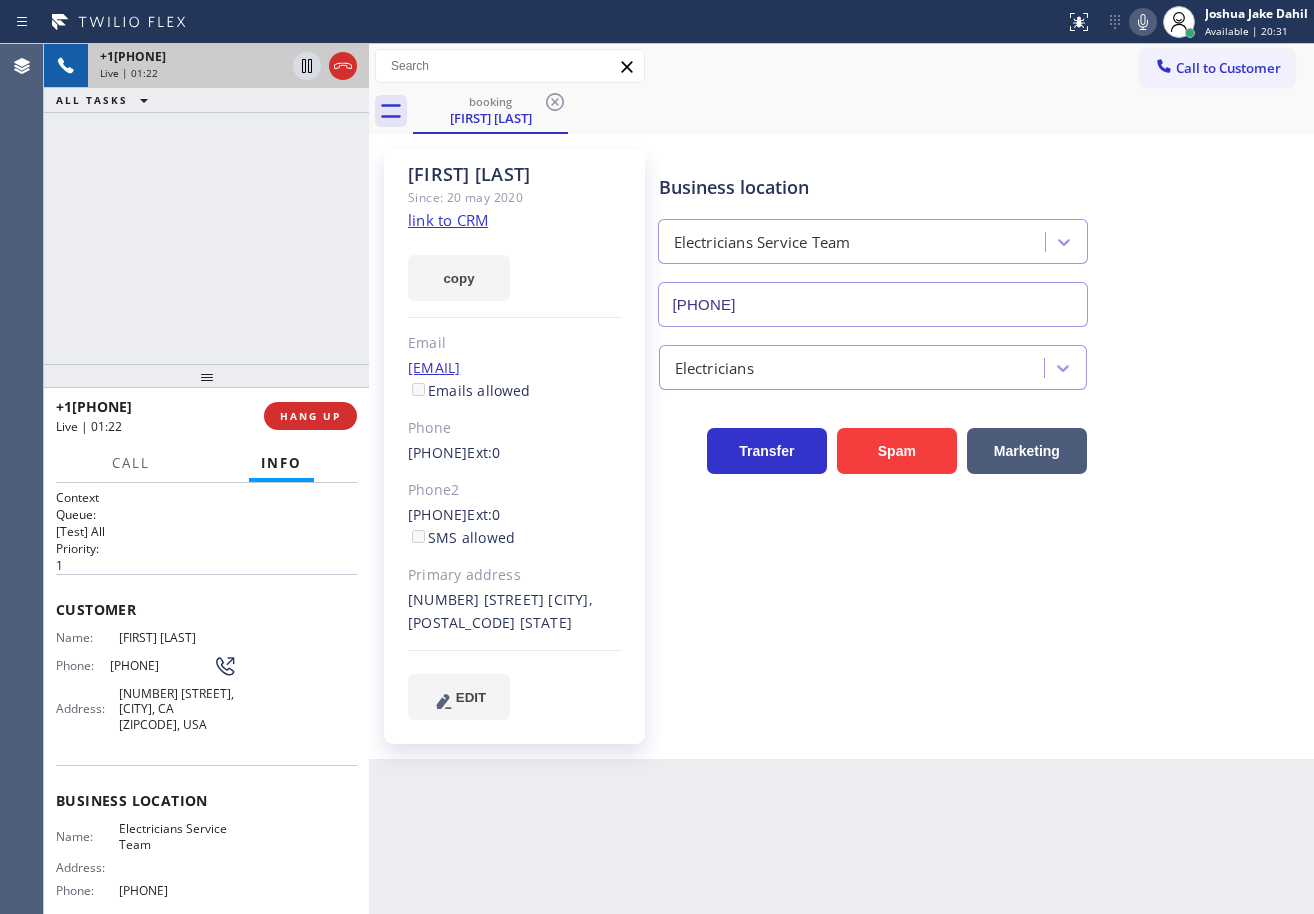 click on "+1[PHONE] Live | 01:22 ALL TASKS ALL TASKS ACTIVE TASKS TASKS IN WRAP UP" at bounding box center (206, 204) 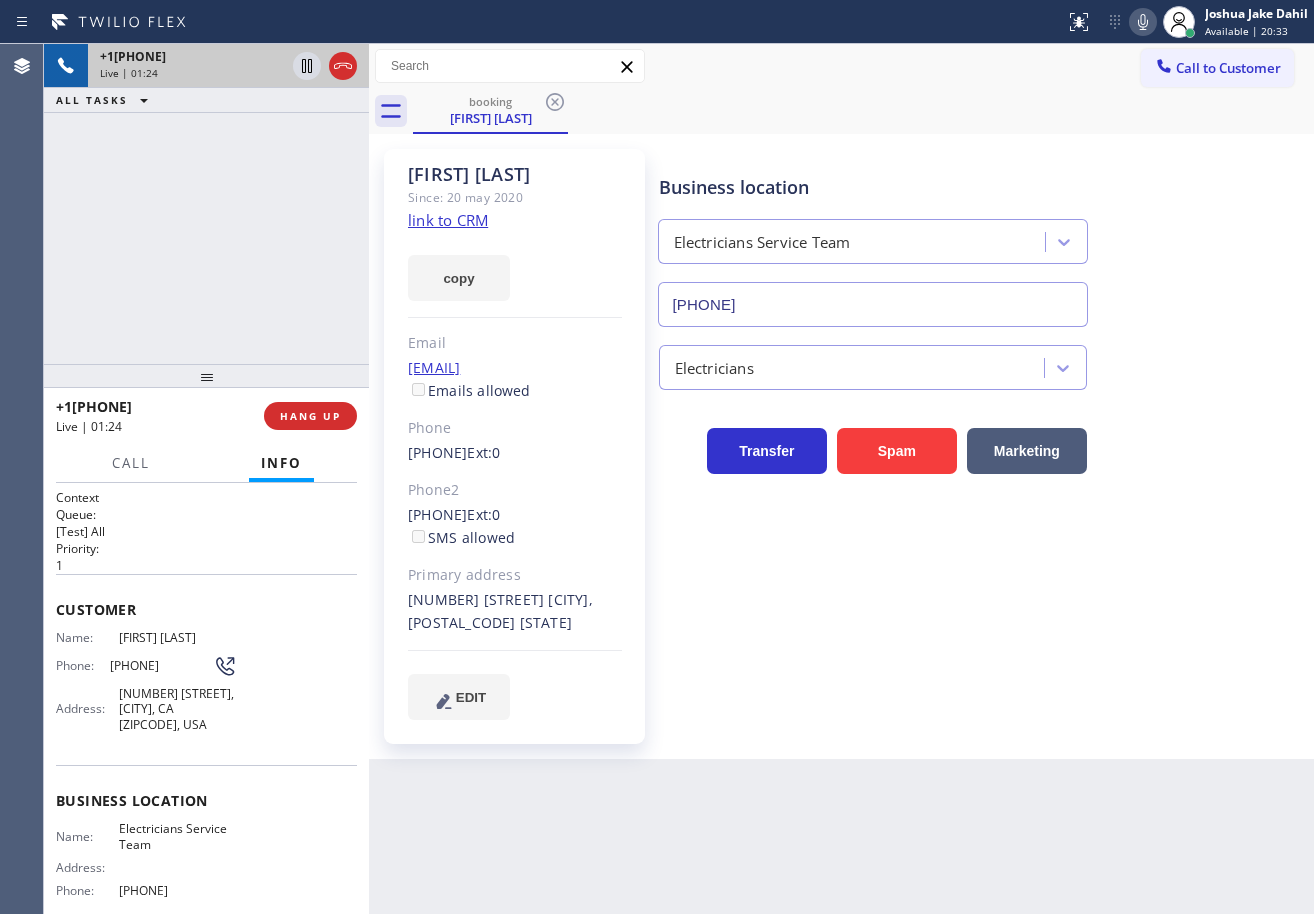 click on "Business location Electricians        Service Team [PHONE] Electricians Transfer Spam Marketing" at bounding box center [982, 434] 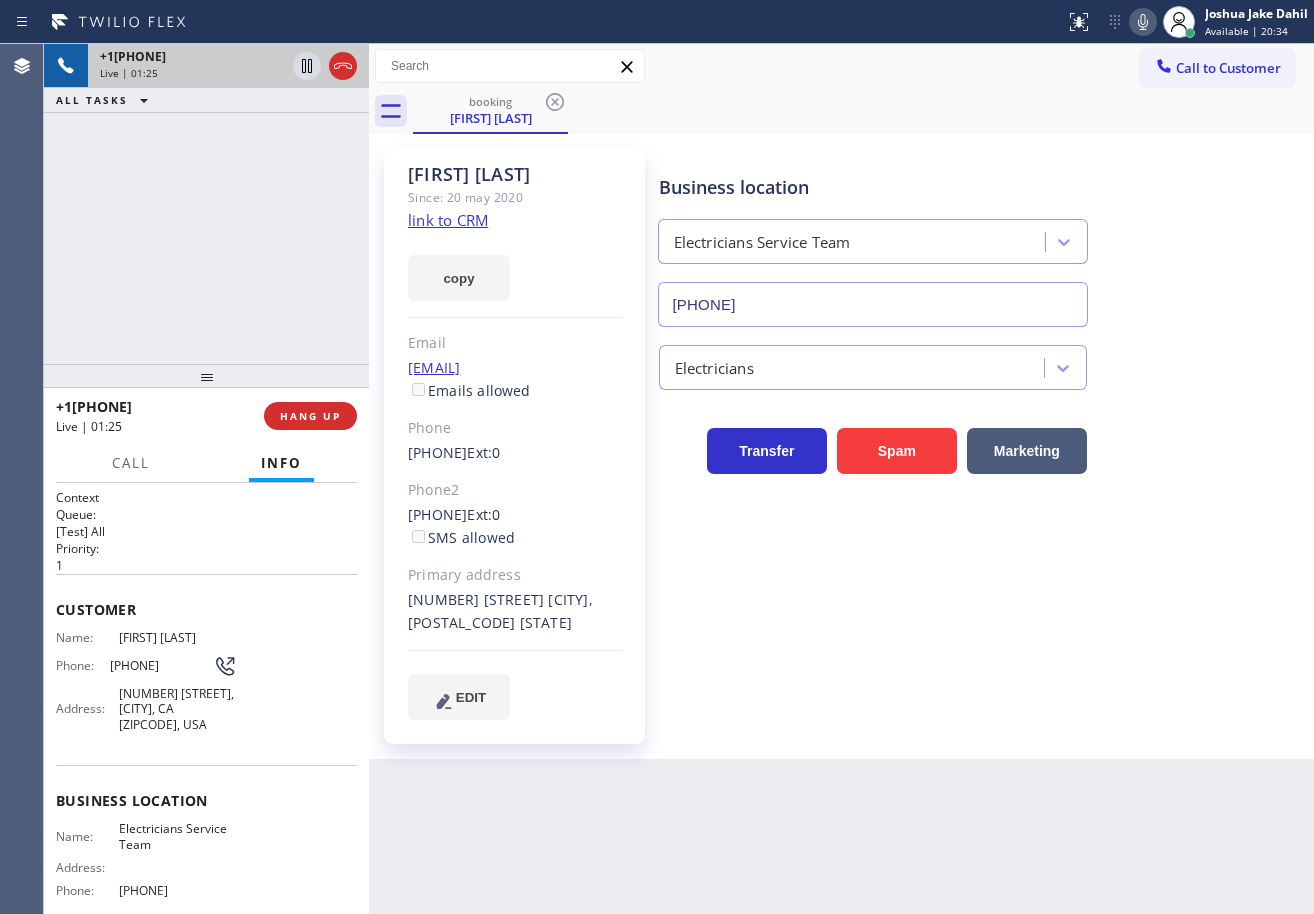 click on "Transfer Spam Marketing" at bounding box center (982, 442) 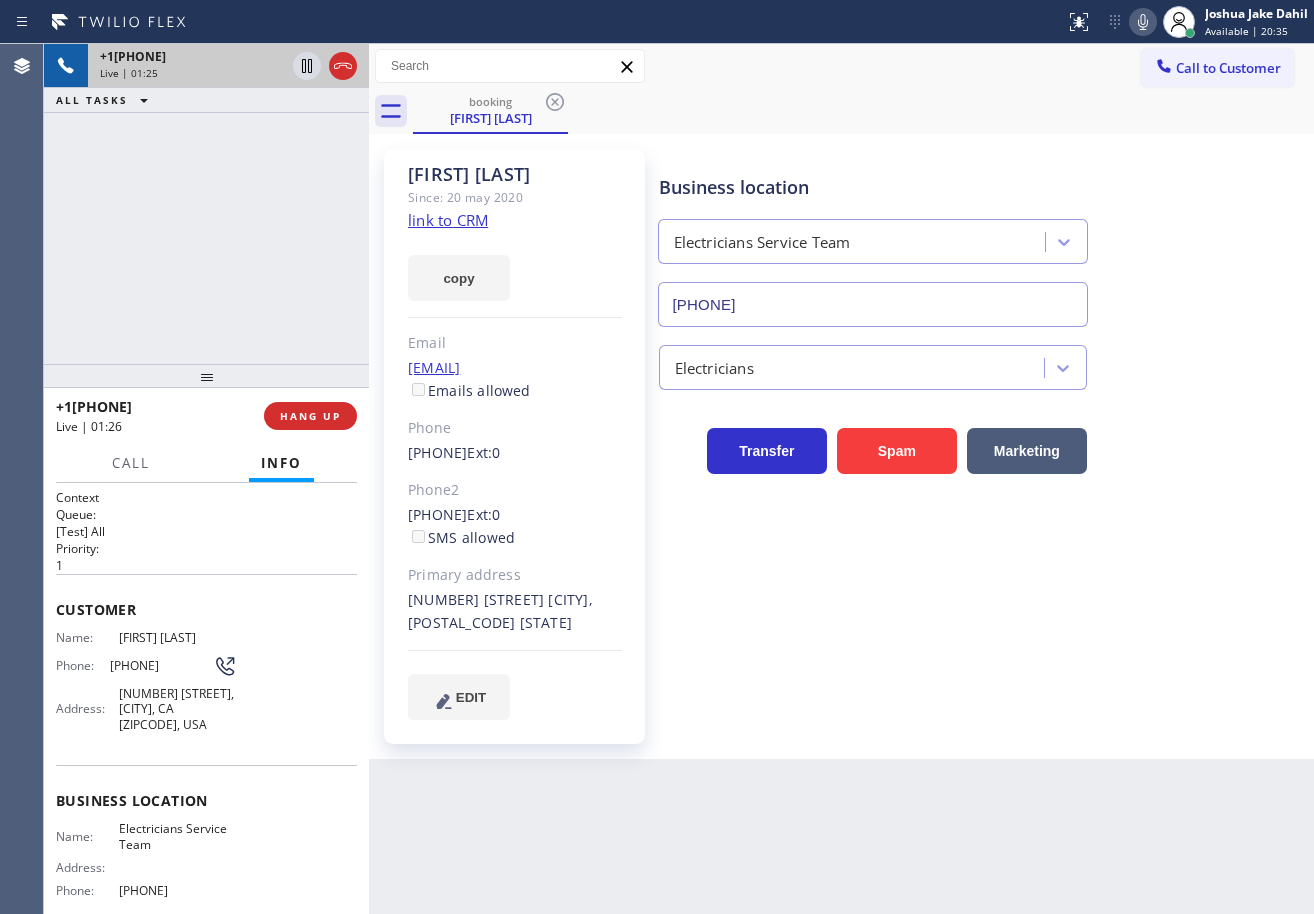 click on "Transfer Spam Marketing" at bounding box center (982, 442) 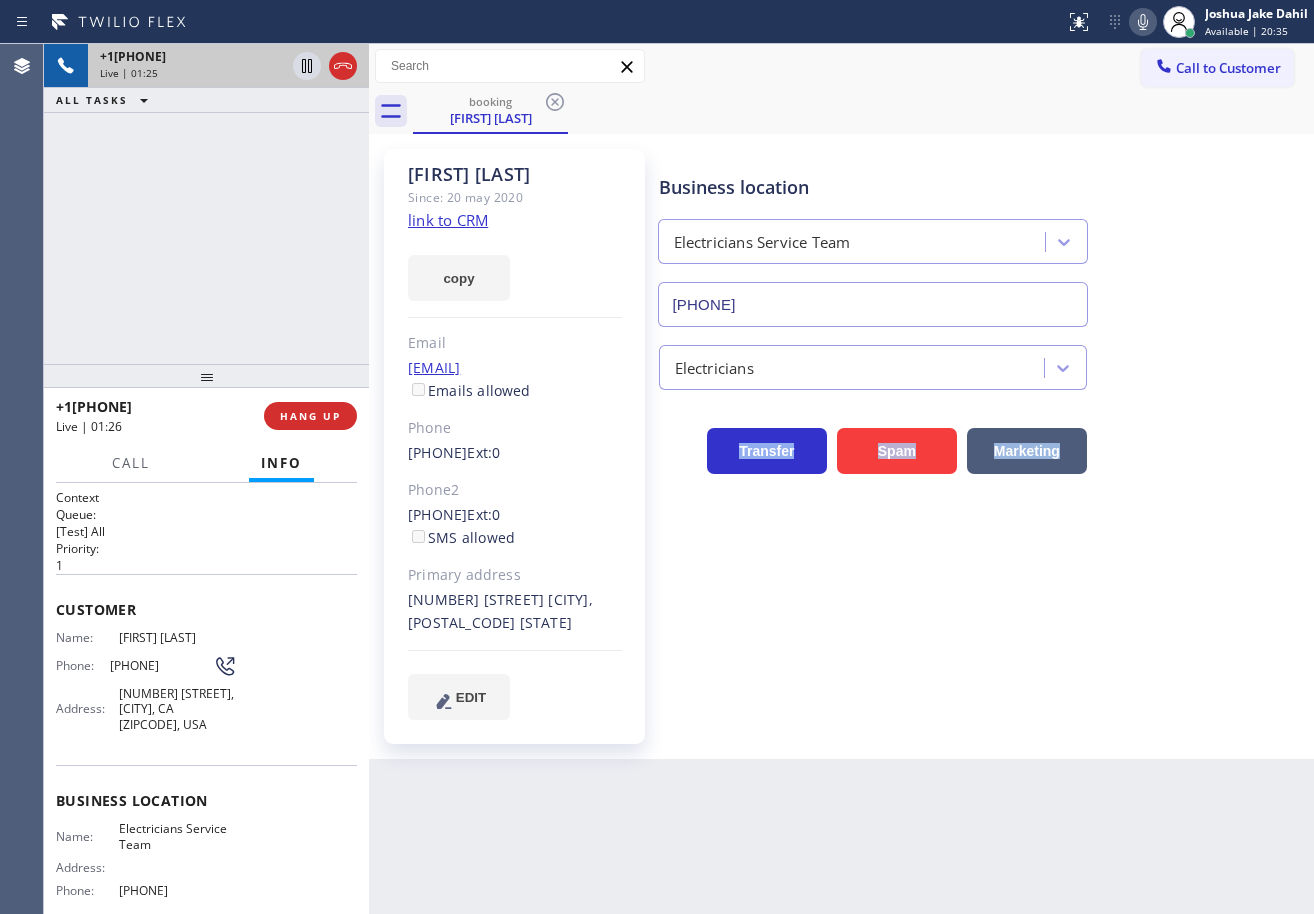 click on "Transfer Spam Marketing" at bounding box center (982, 442) 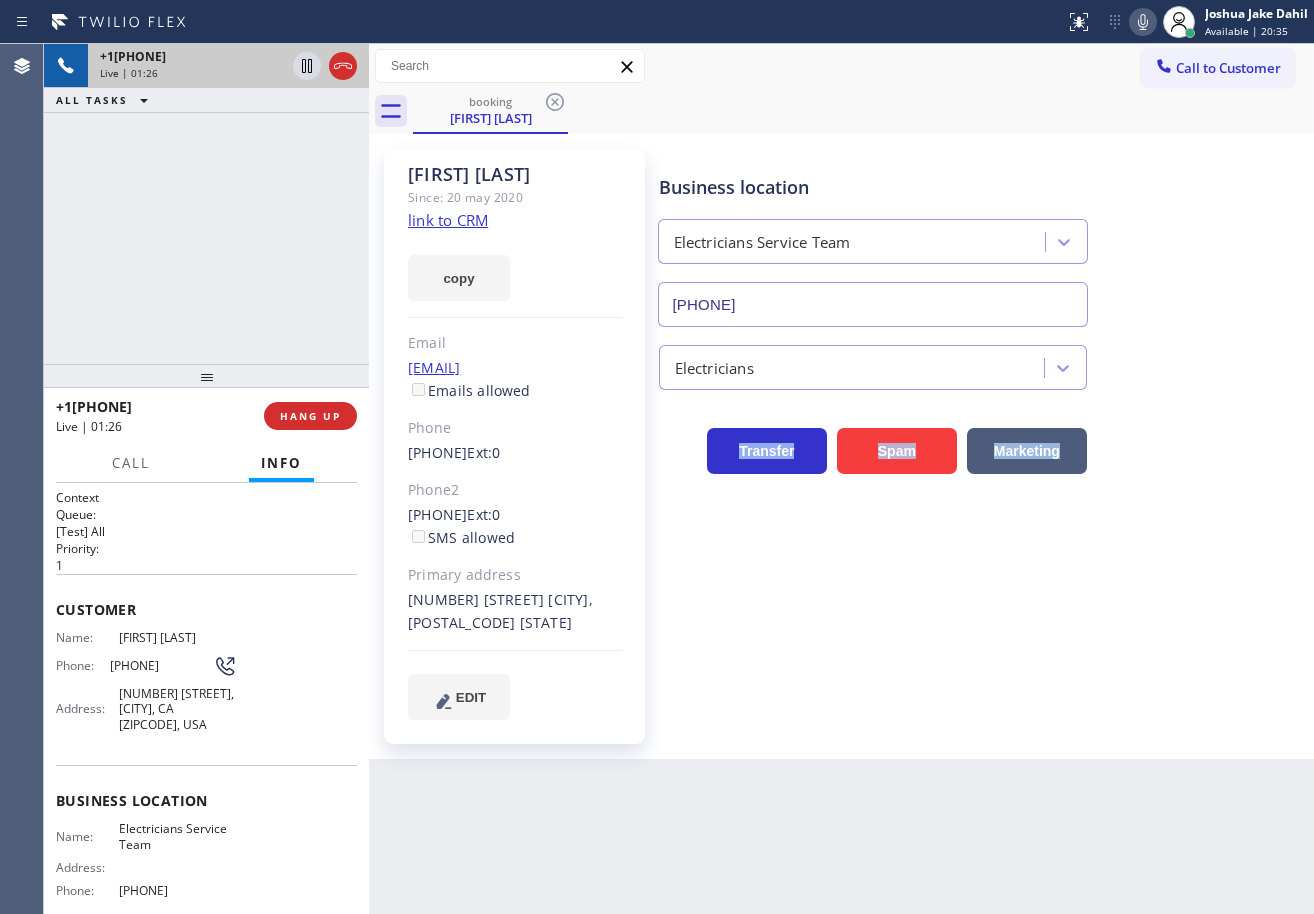 click on "Transfer Spam Marketing" at bounding box center [982, 442] 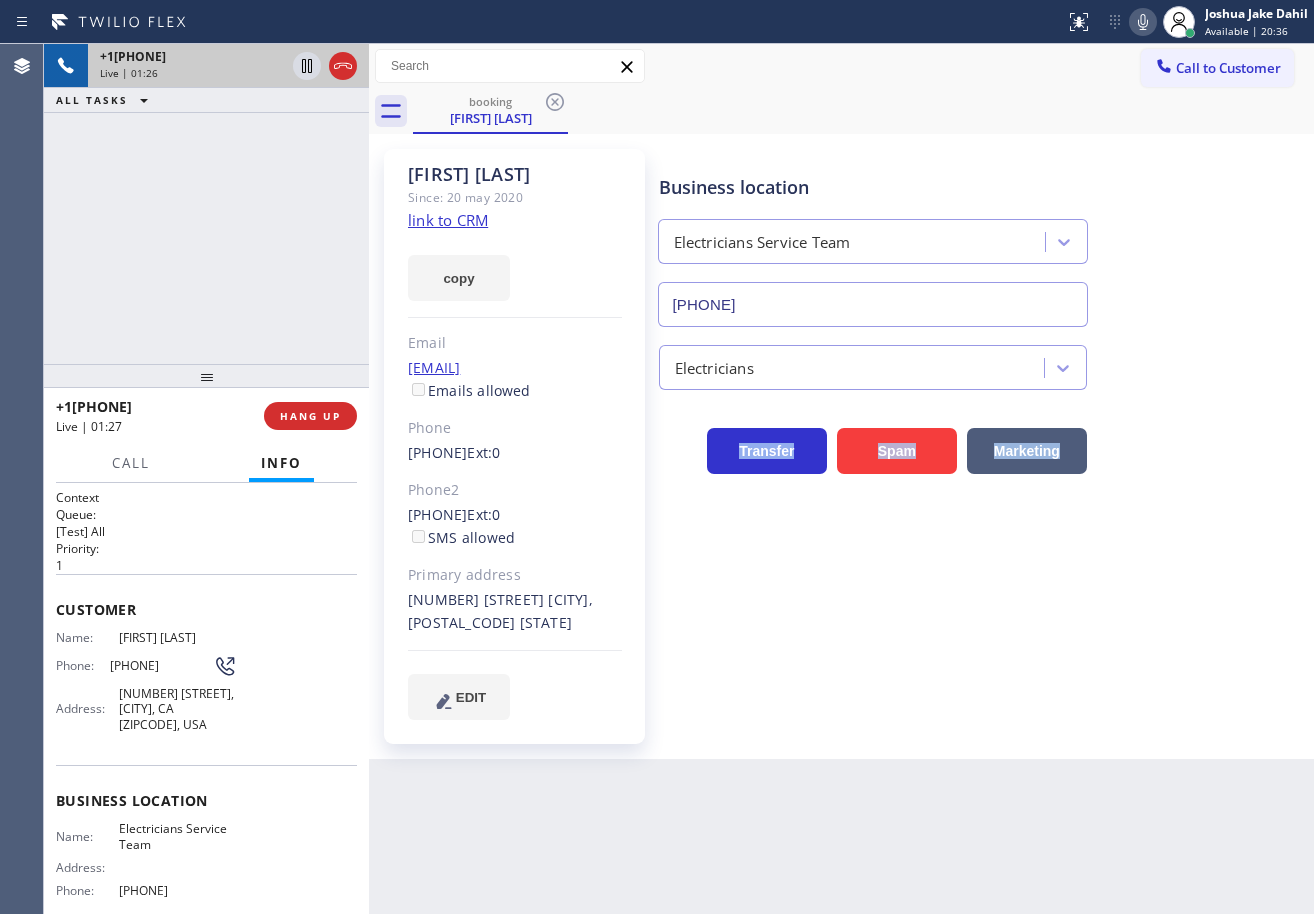 click on "Transfer Spam Marketing" at bounding box center [982, 442] 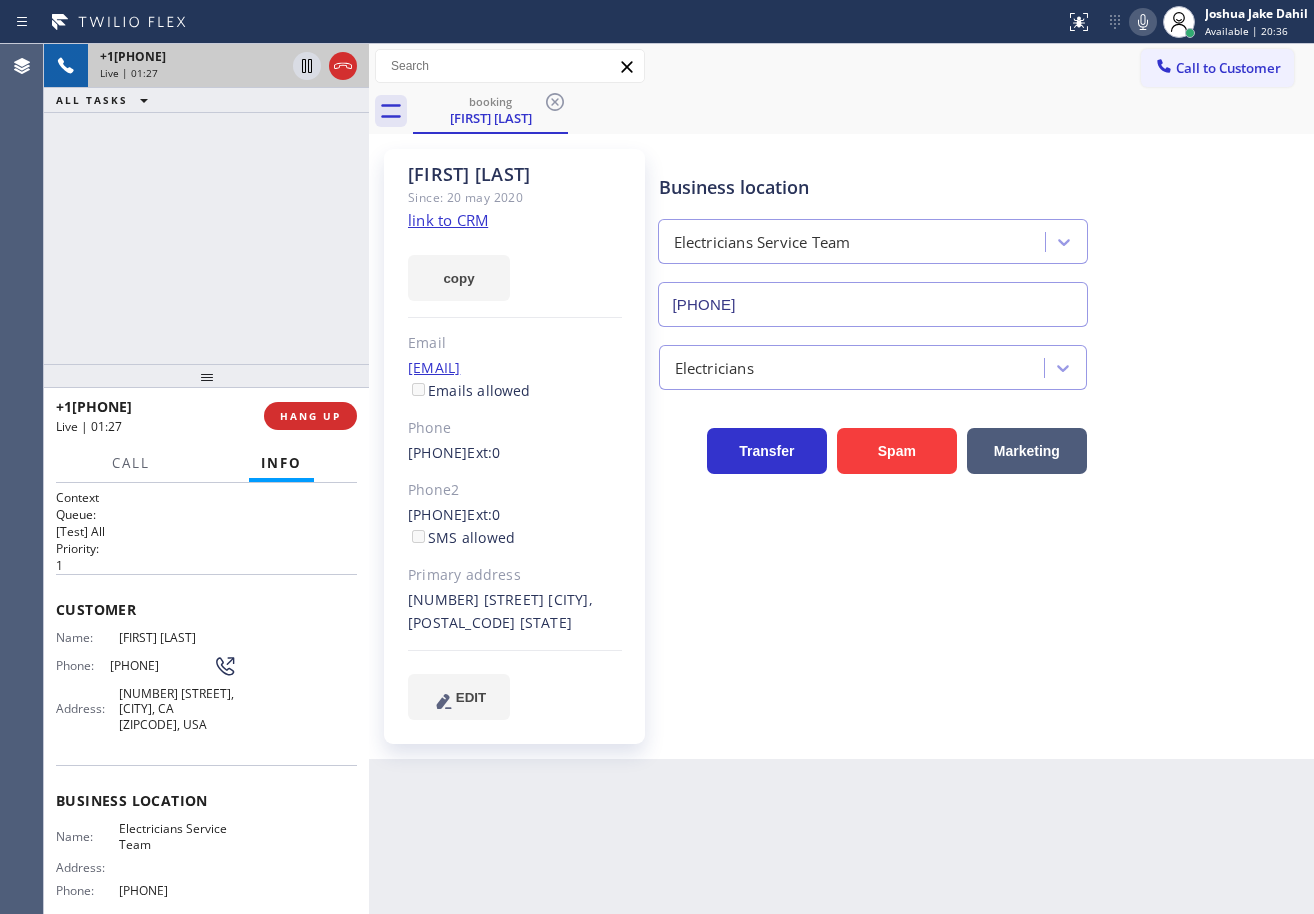 click on "+1[PHONE] Live | 01:27 ALL TASKS ALL TASKS ACTIVE TASKS TASKS IN WRAP UP" at bounding box center [206, 204] 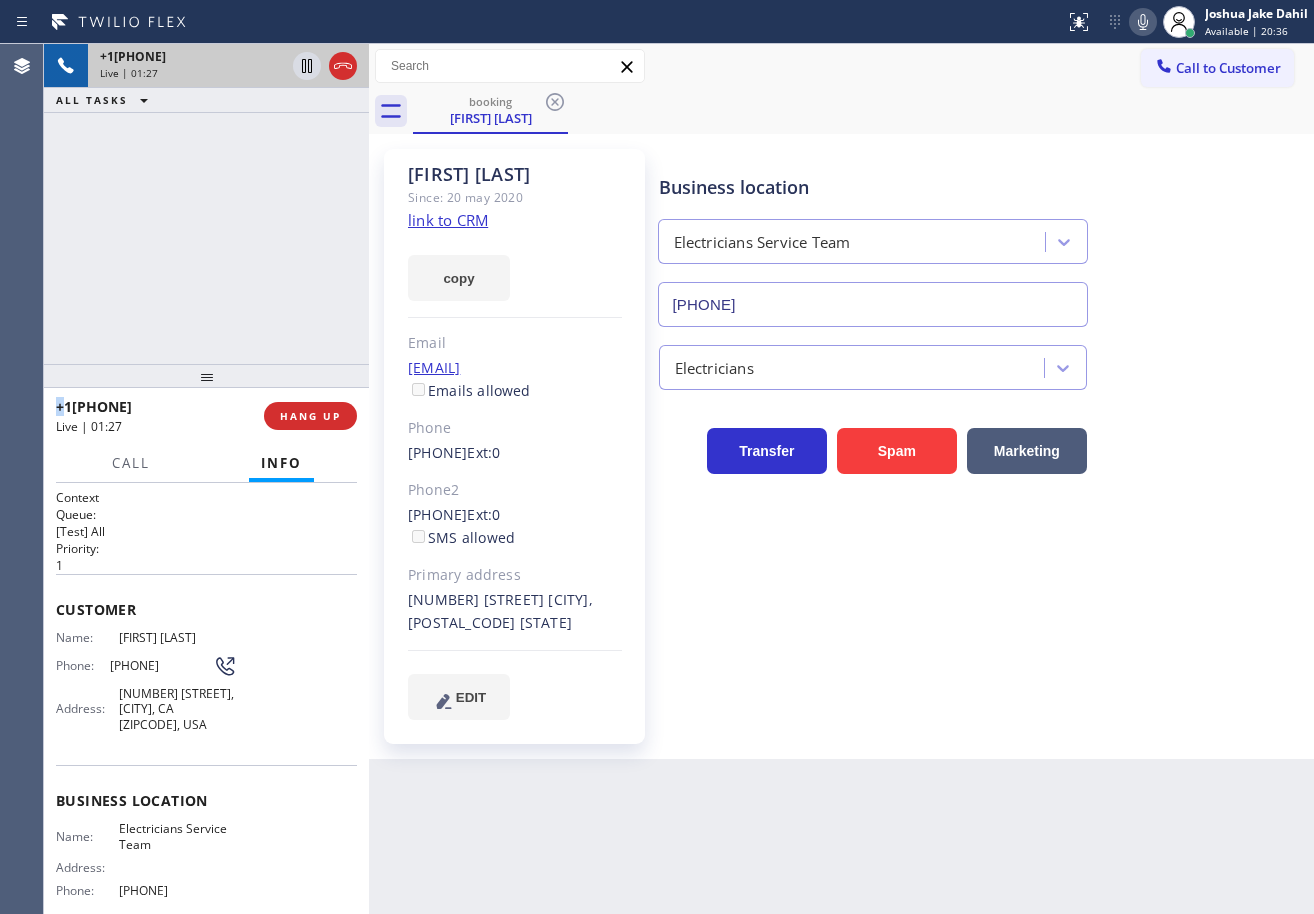 click on "+1[PHONE] Live | 01:27 ALL TASKS ALL TASKS ACTIVE TASKS TASKS IN WRAP UP" at bounding box center (206, 204) 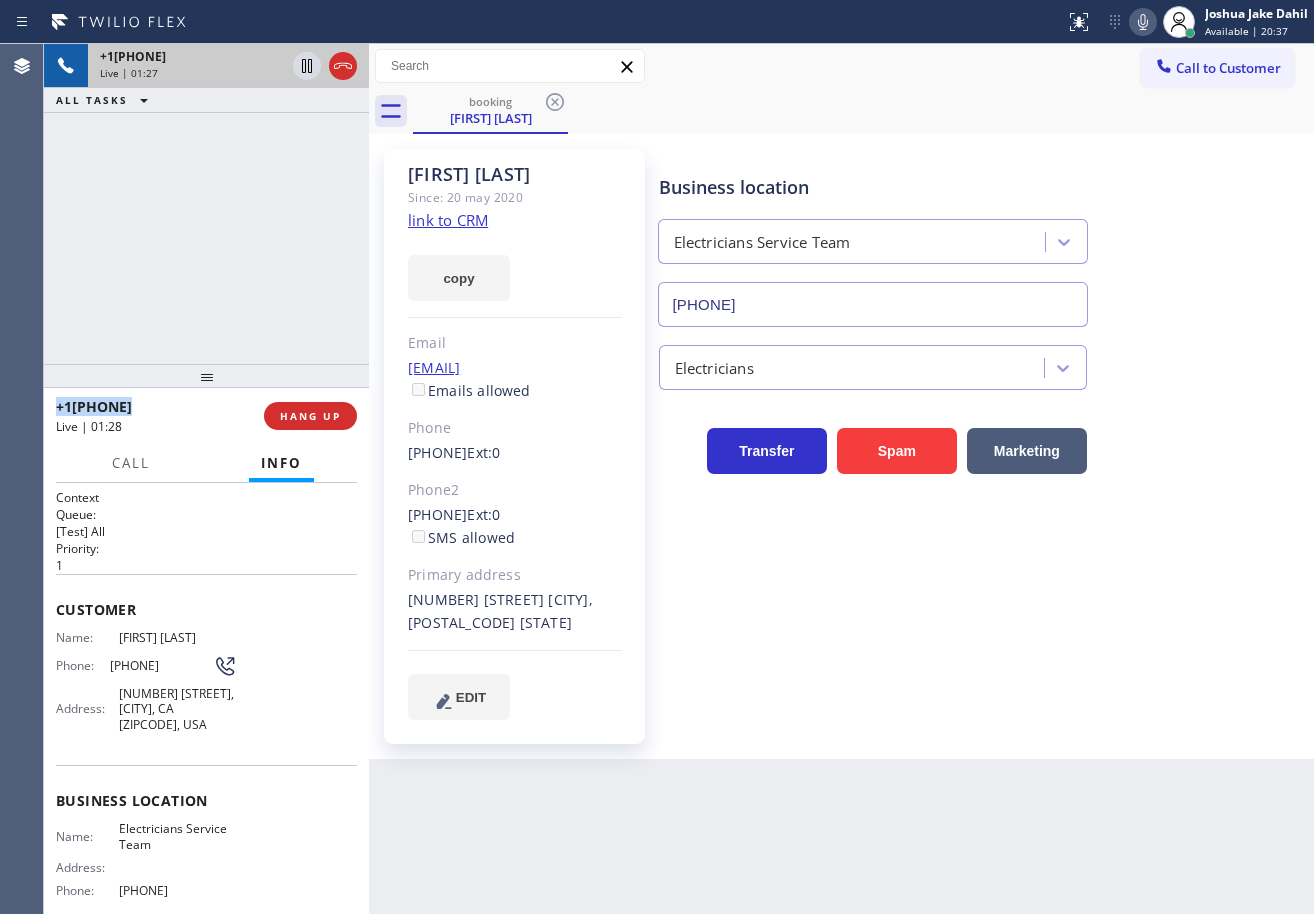 click on "+1[PHONE] Live | 01:27 ALL TASKS ALL TASKS ACTIVE TASKS TASKS IN WRAP UP" at bounding box center [206, 204] 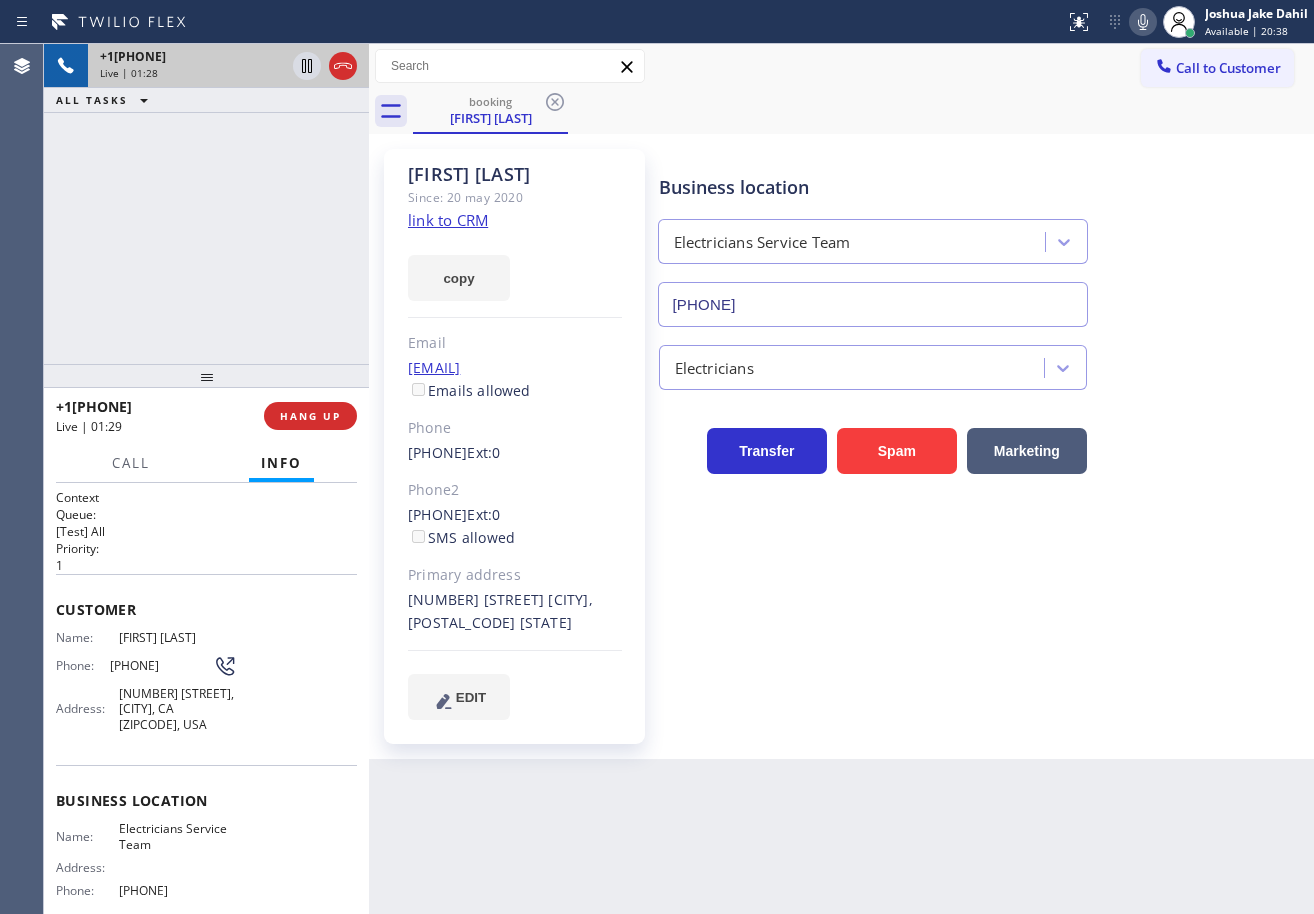 click on "+1[PHONE] Live | 01:28 ALL TASKS ALL TASKS ACTIVE TASKS TASKS IN WRAP UP" at bounding box center [206, 204] 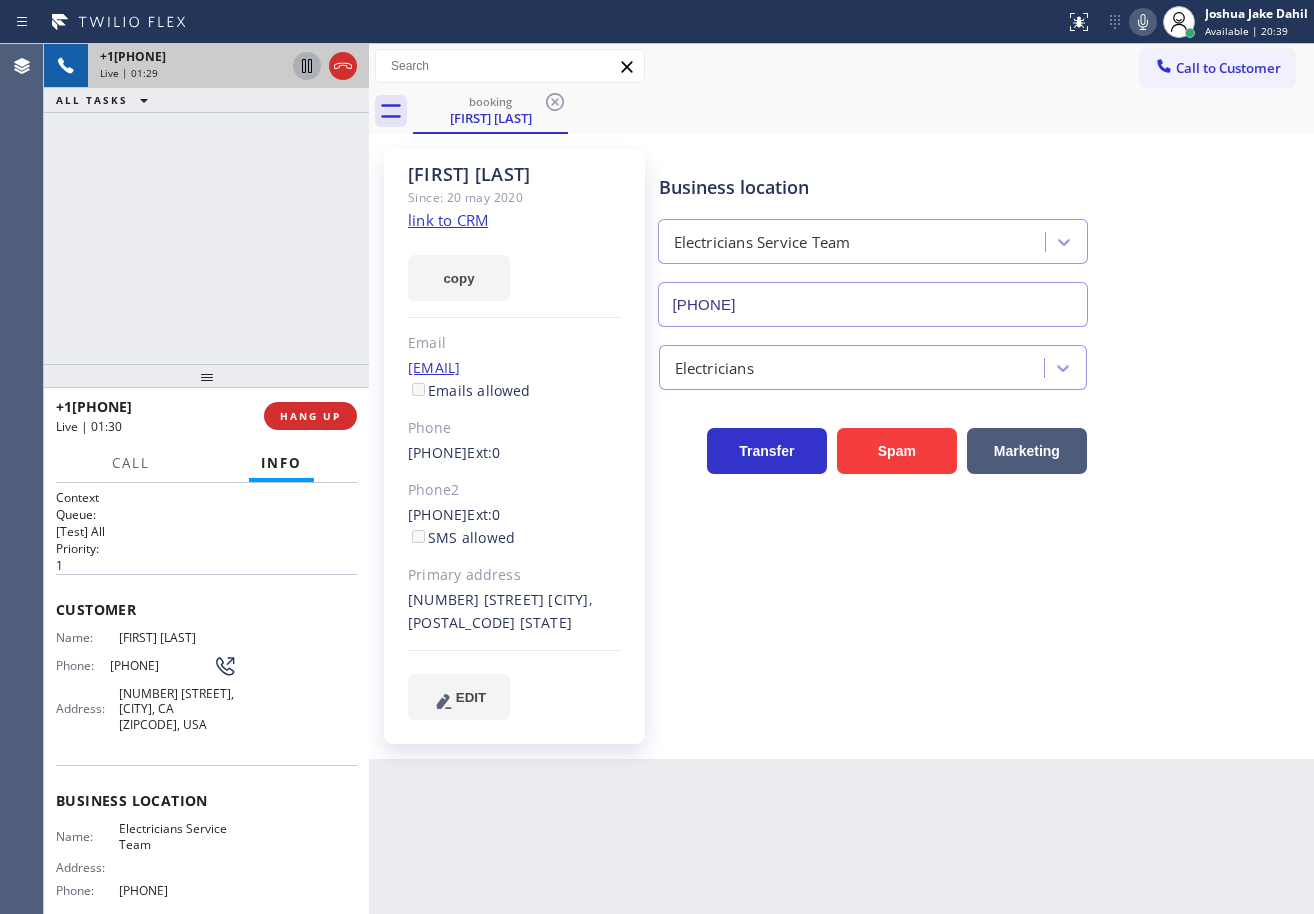 click 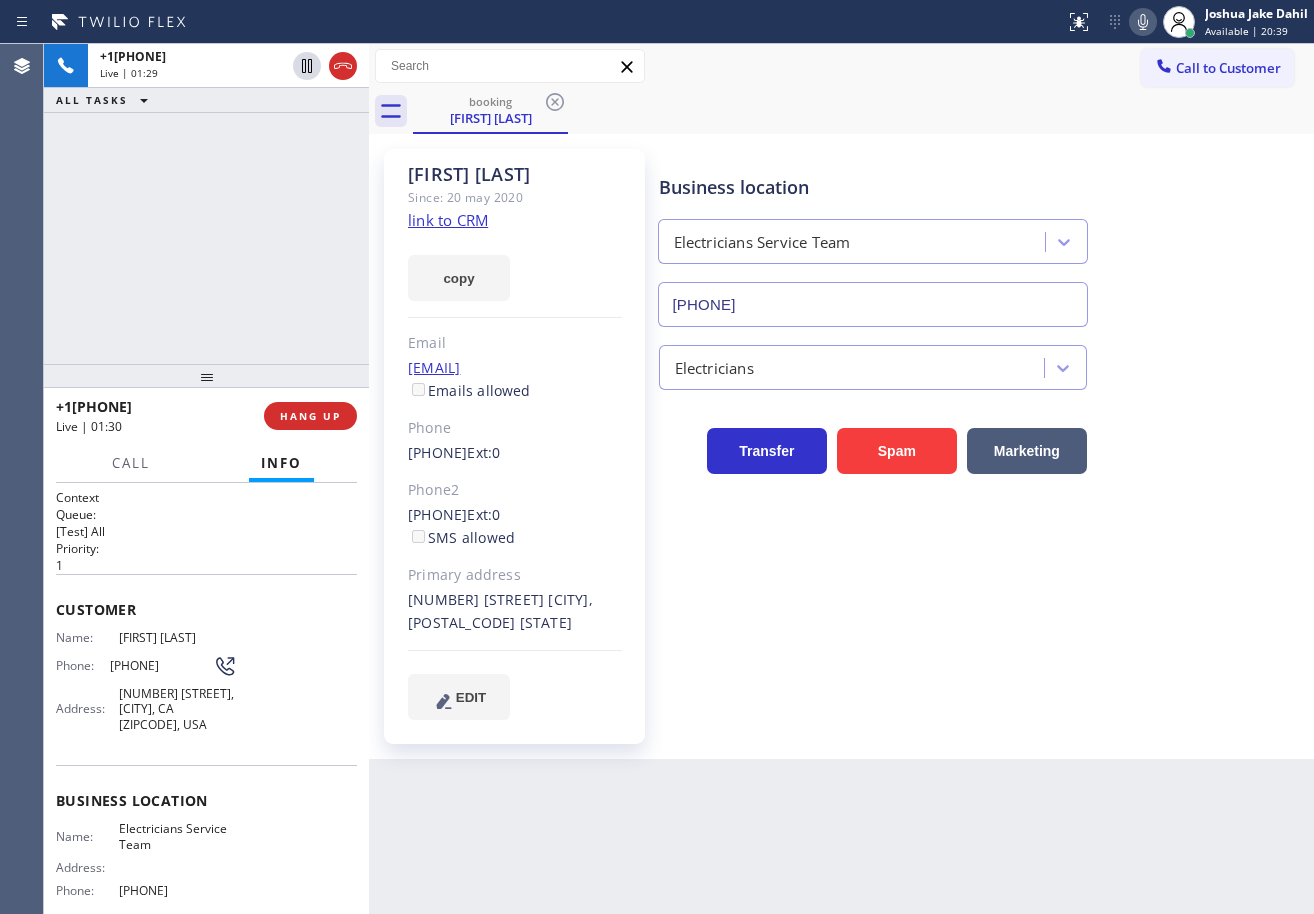 drag, startPoint x: 256, startPoint y: 231, endPoint x: 289, endPoint y: 225, distance: 33.54102 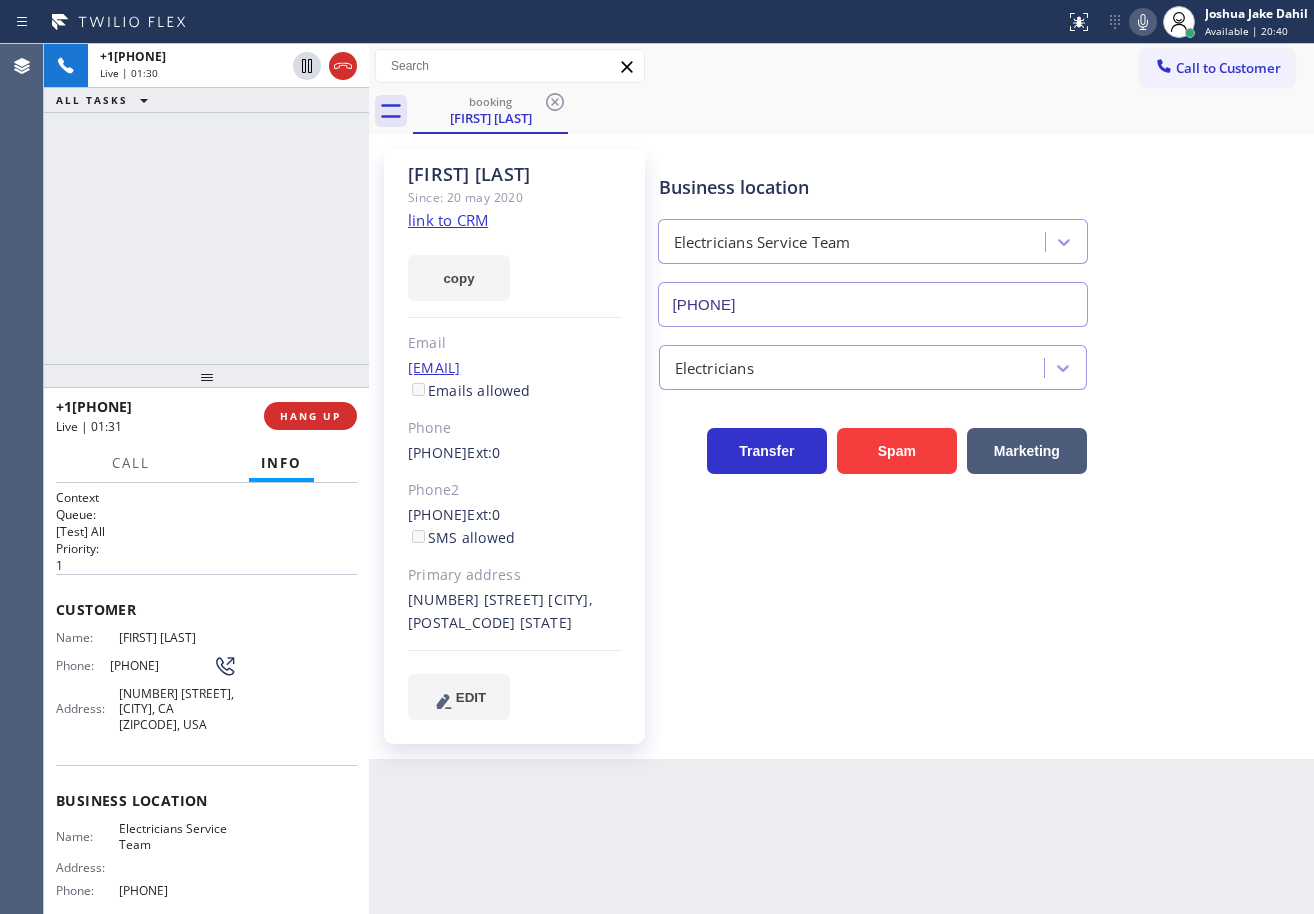 click 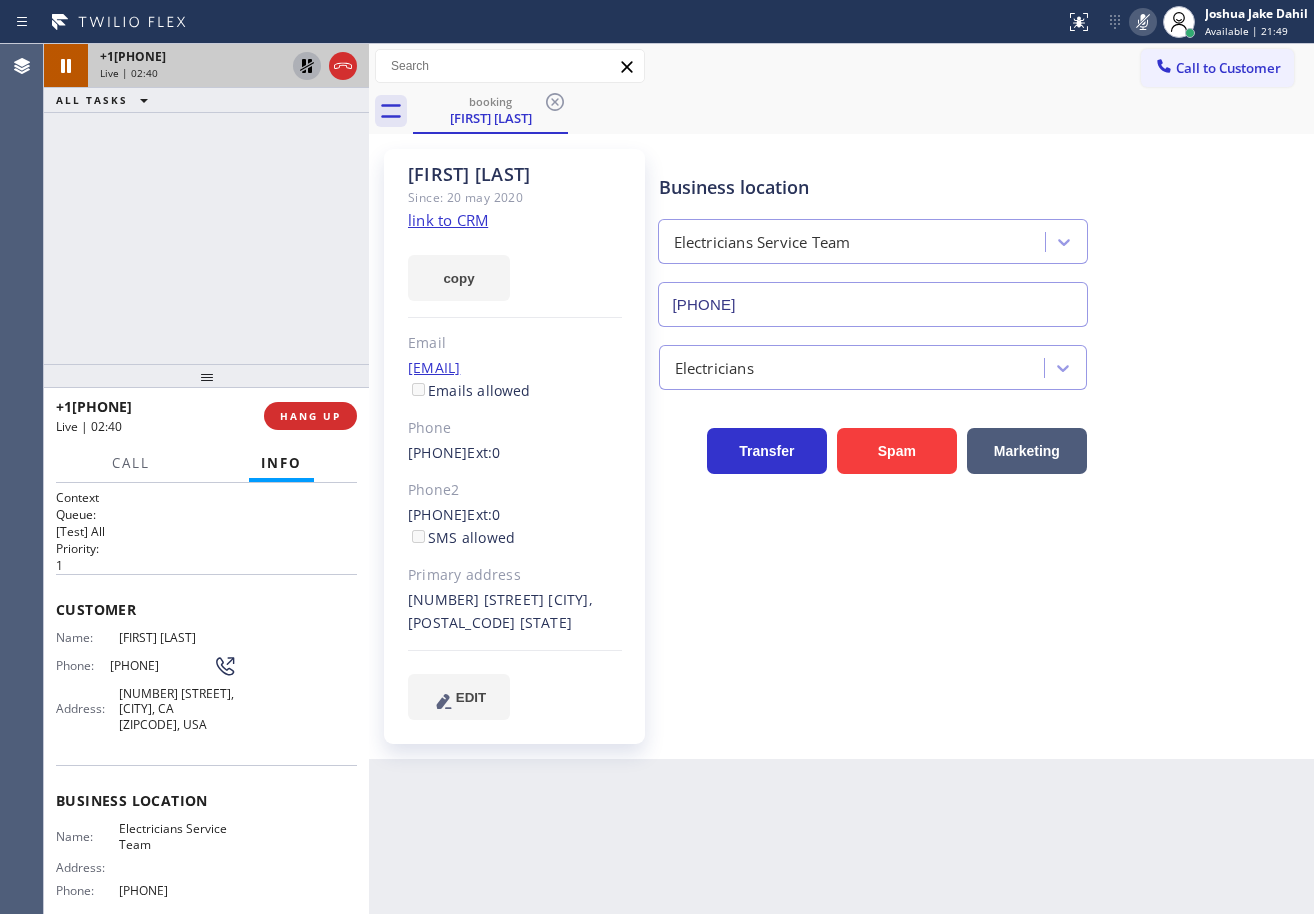 click 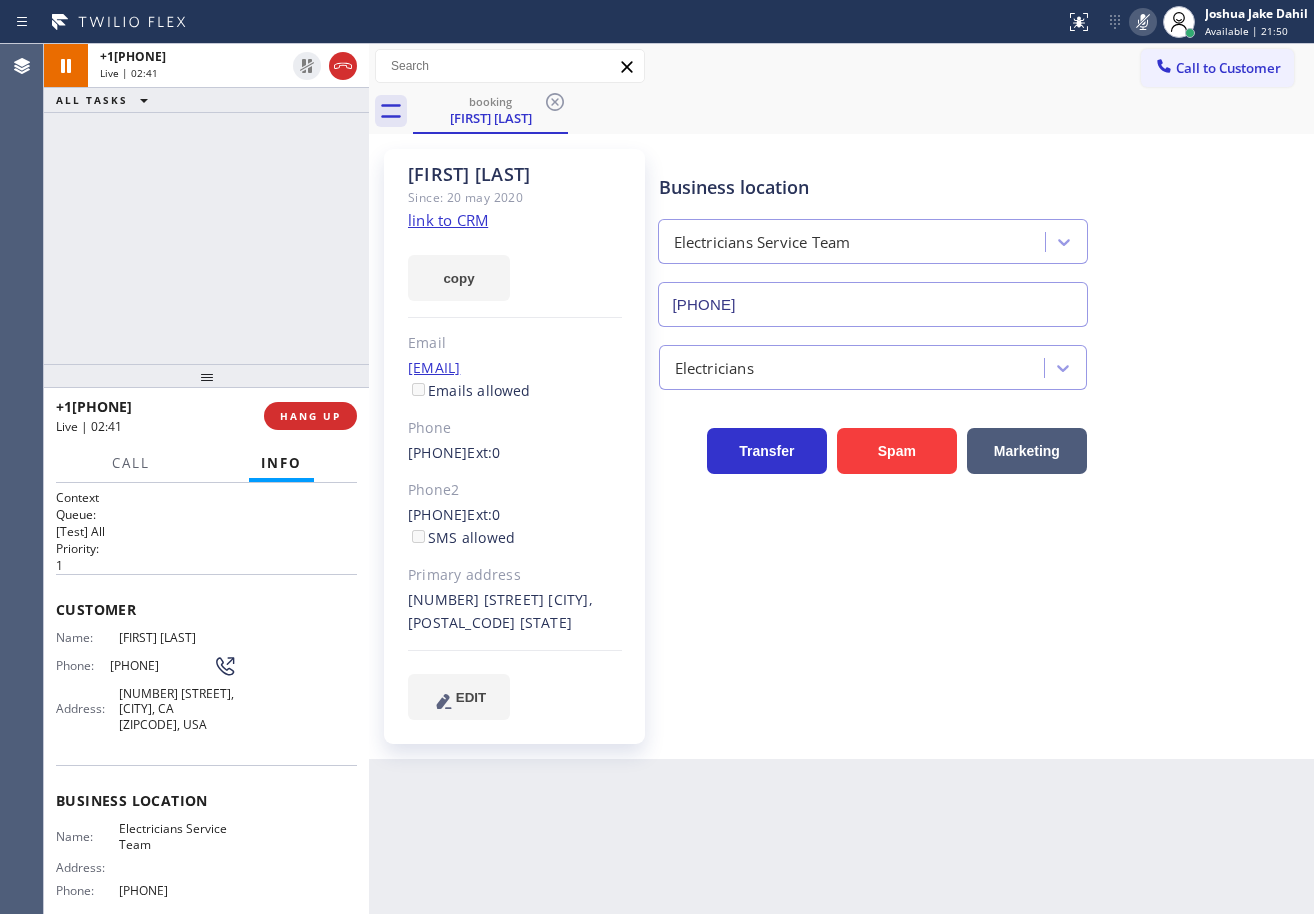 drag, startPoint x: 304, startPoint y: 177, endPoint x: 897, endPoint y: 165, distance: 593.1214 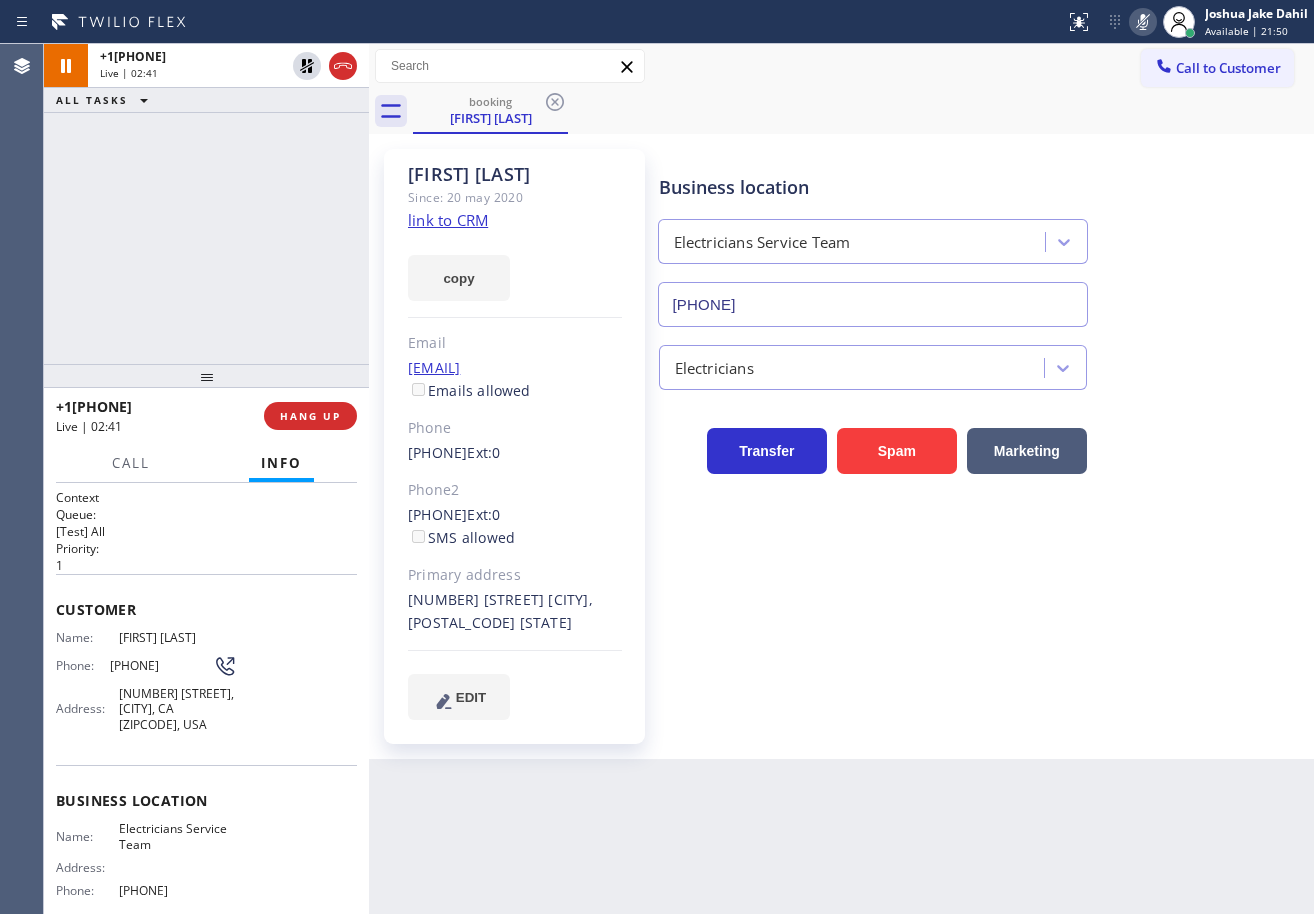 click 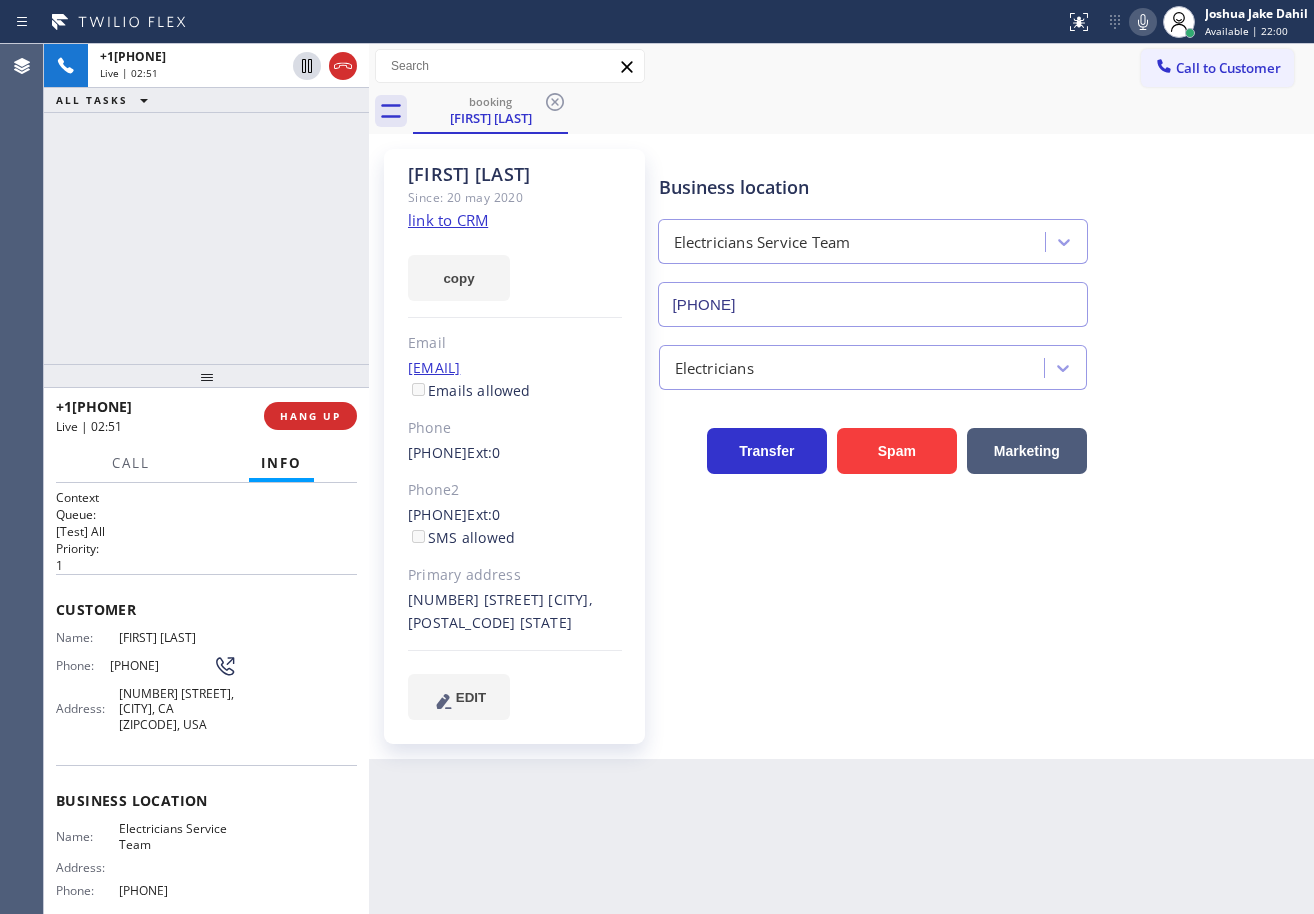 click on "[PHONE] Live | 02:51 ALL TASKS ALL TASKS ACTIVE TASKS TASKS IN WRAP UP" at bounding box center (206, 204) 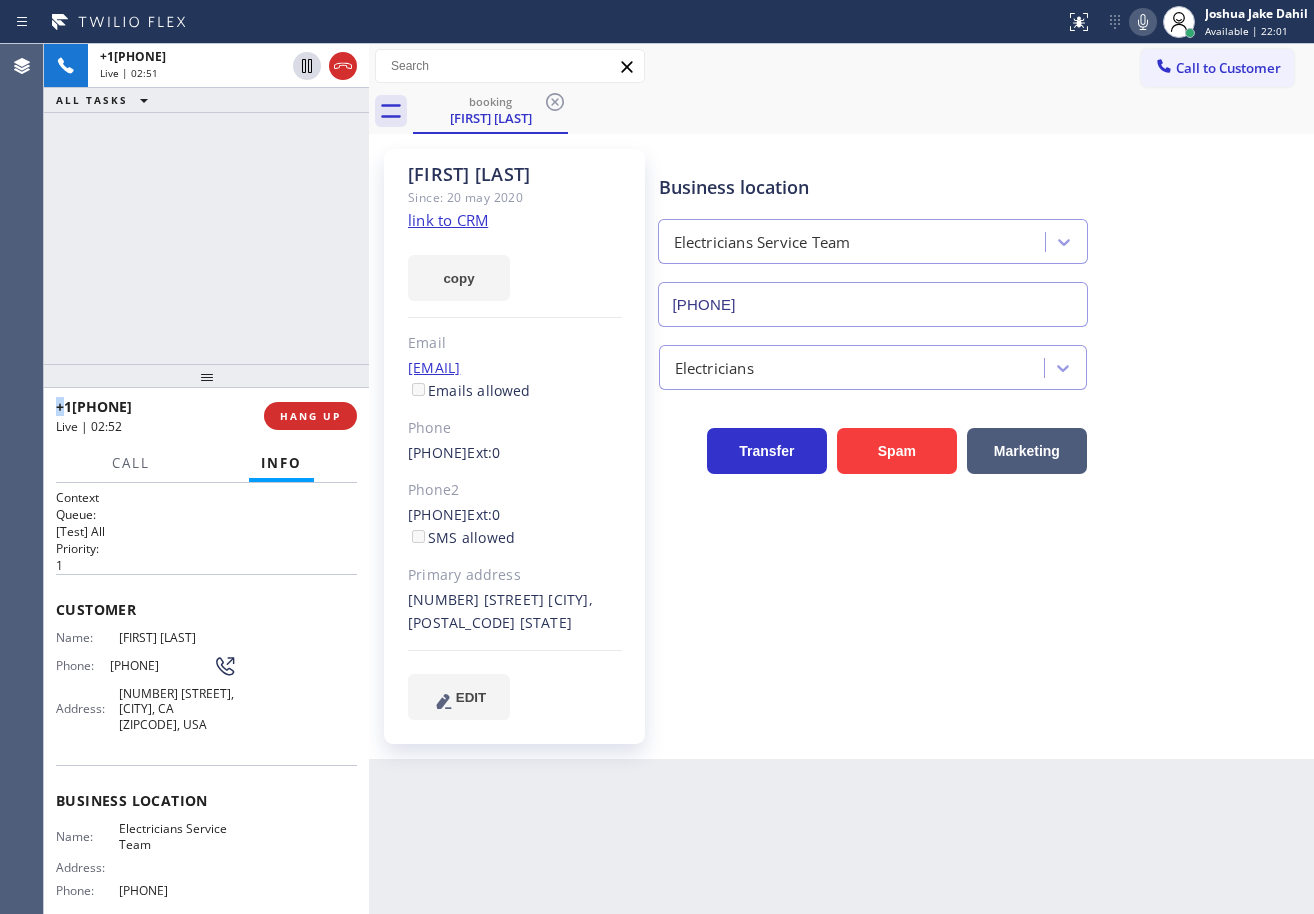 click on "[PHONE] Live | 02:51 ALL TASKS ALL TASKS ACTIVE TASKS TASKS IN WRAP UP" at bounding box center (206, 204) 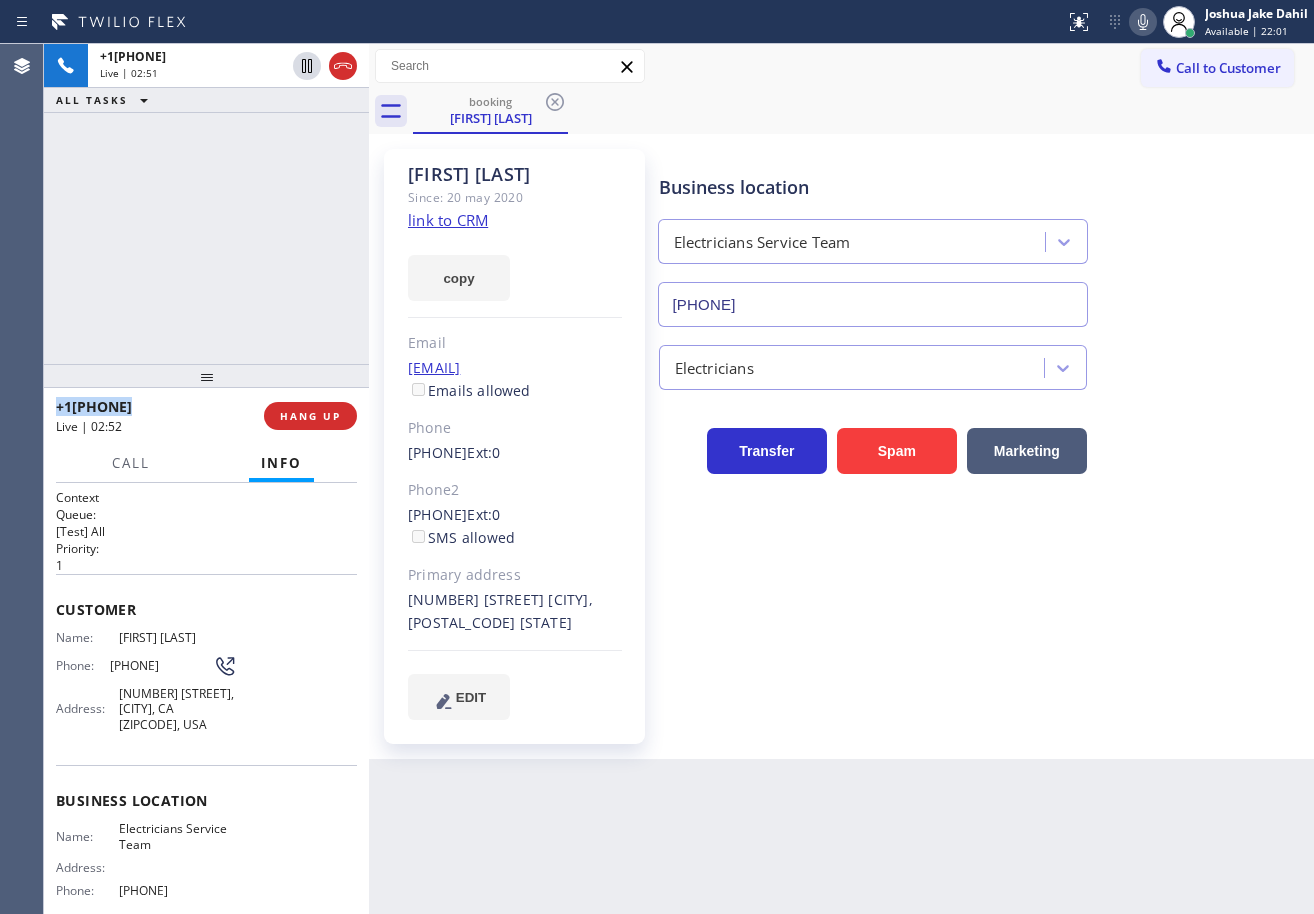 click on "[PHONE] Live | 02:51 ALL TASKS ALL TASKS ACTIVE TASKS TASKS IN WRAP UP" at bounding box center (206, 204) 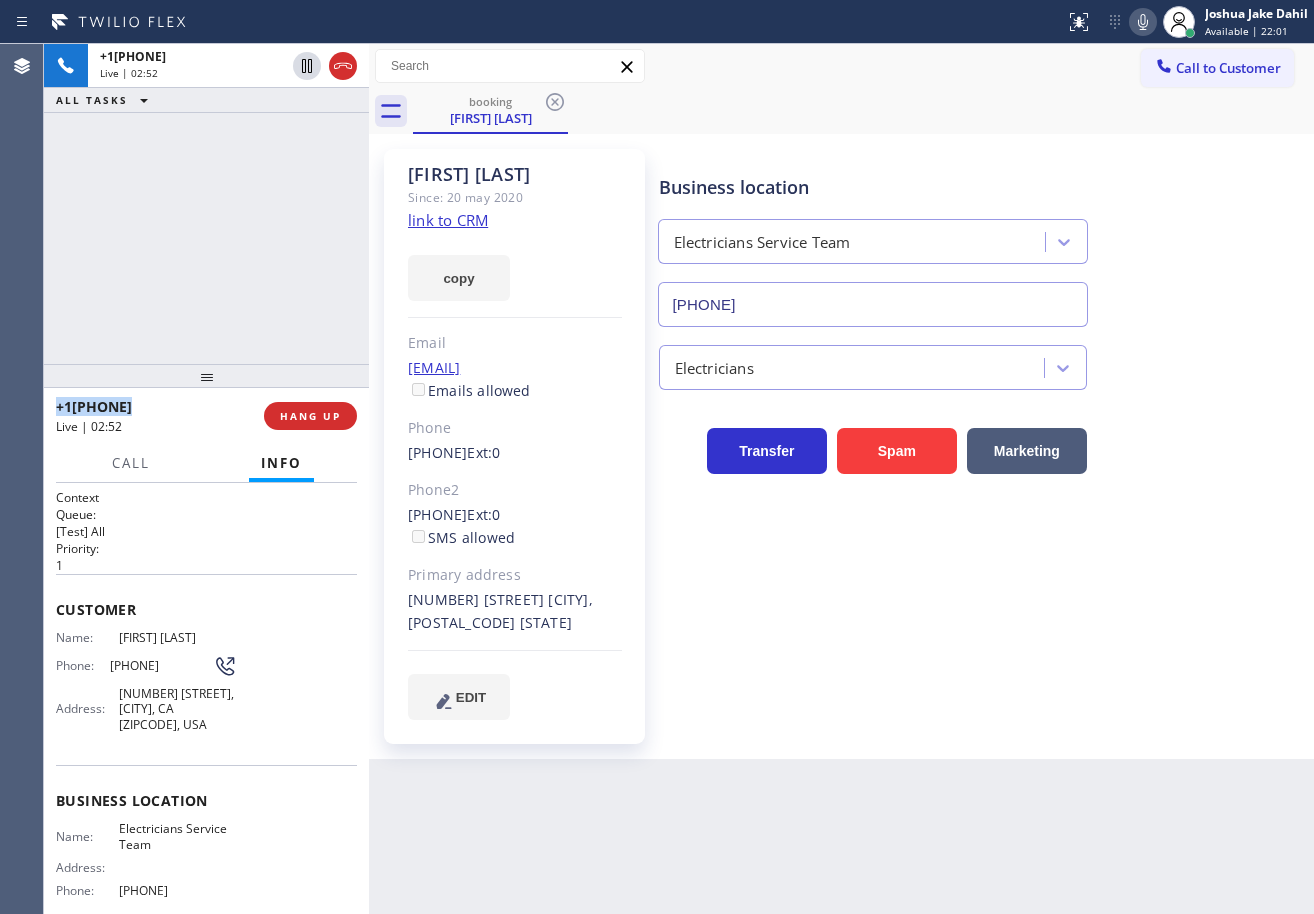 click on "+1[PHONE] Live | 02:52 ALL TASKS ALL TASKS ACTIVE TASKS TASKS IN WRAP UP" at bounding box center [206, 204] 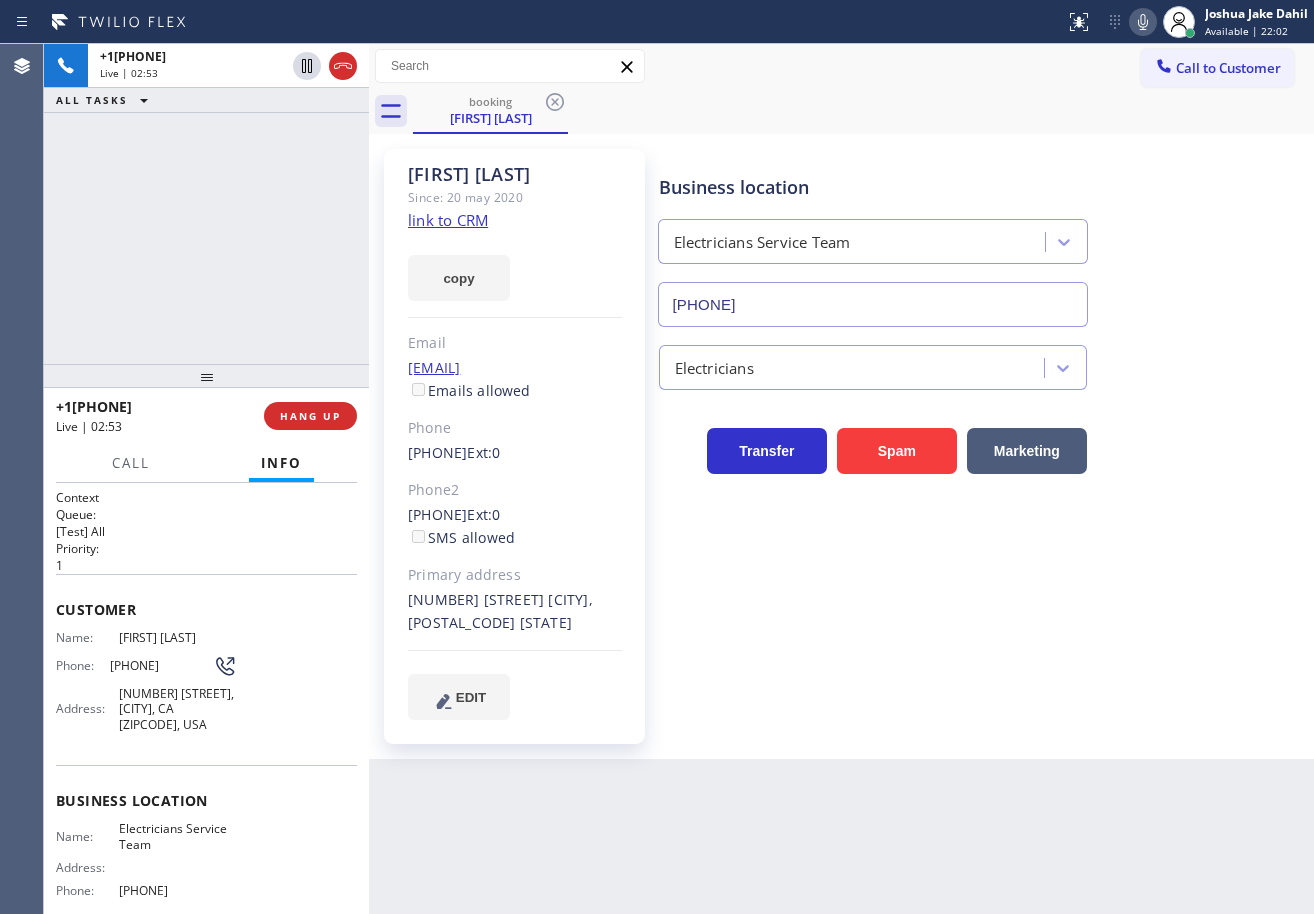 click on "[PHONE] Live | 02:53 ALL TASKS ALL TASKS ACTIVE TASKS TASKS IN WRAP UP" at bounding box center (206, 204) 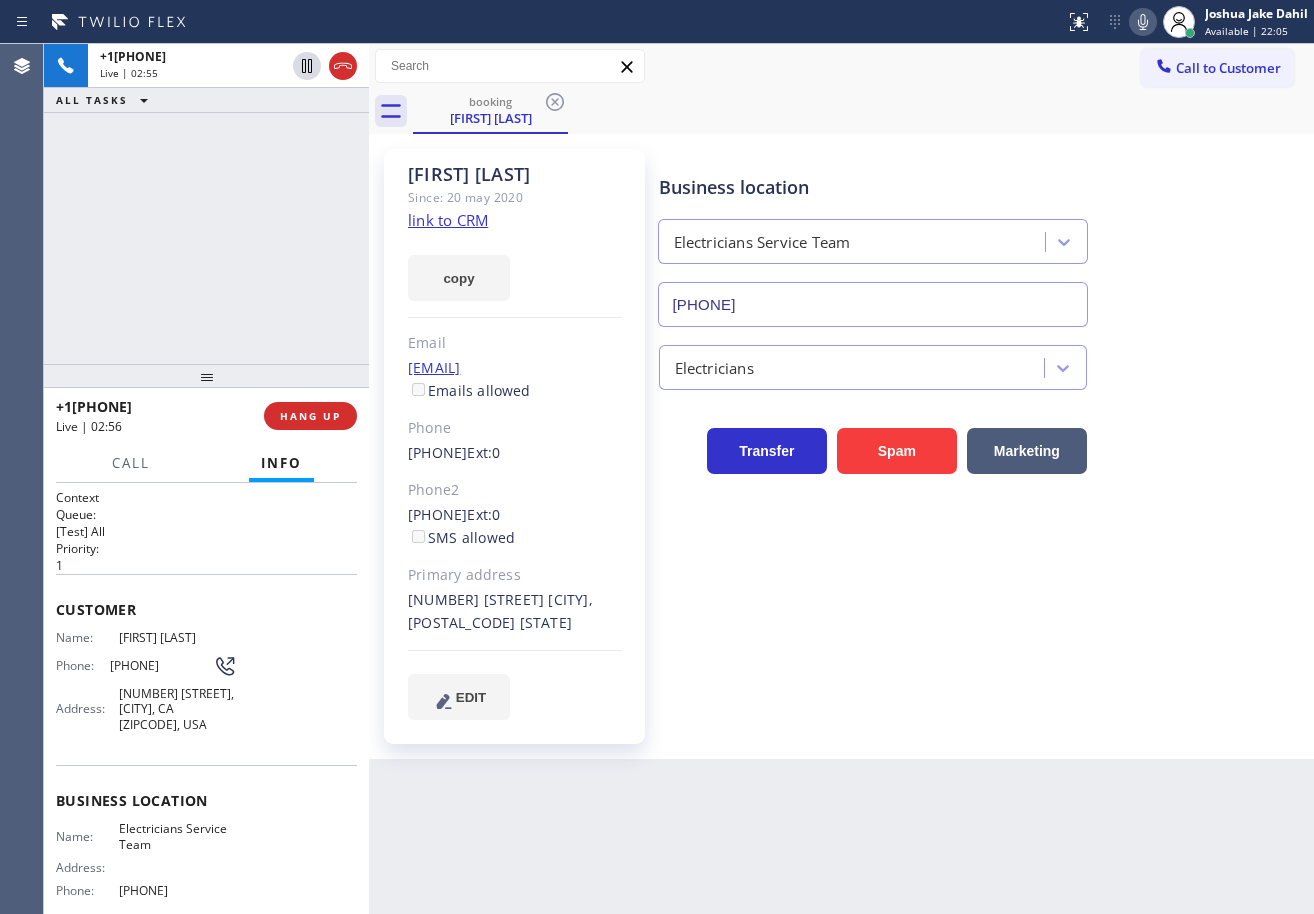 click on "[PHONE] Live | 02:55 ALL TASKS ALL TASKS ACTIVE TASKS TASKS IN WRAP UP" at bounding box center [206, 204] 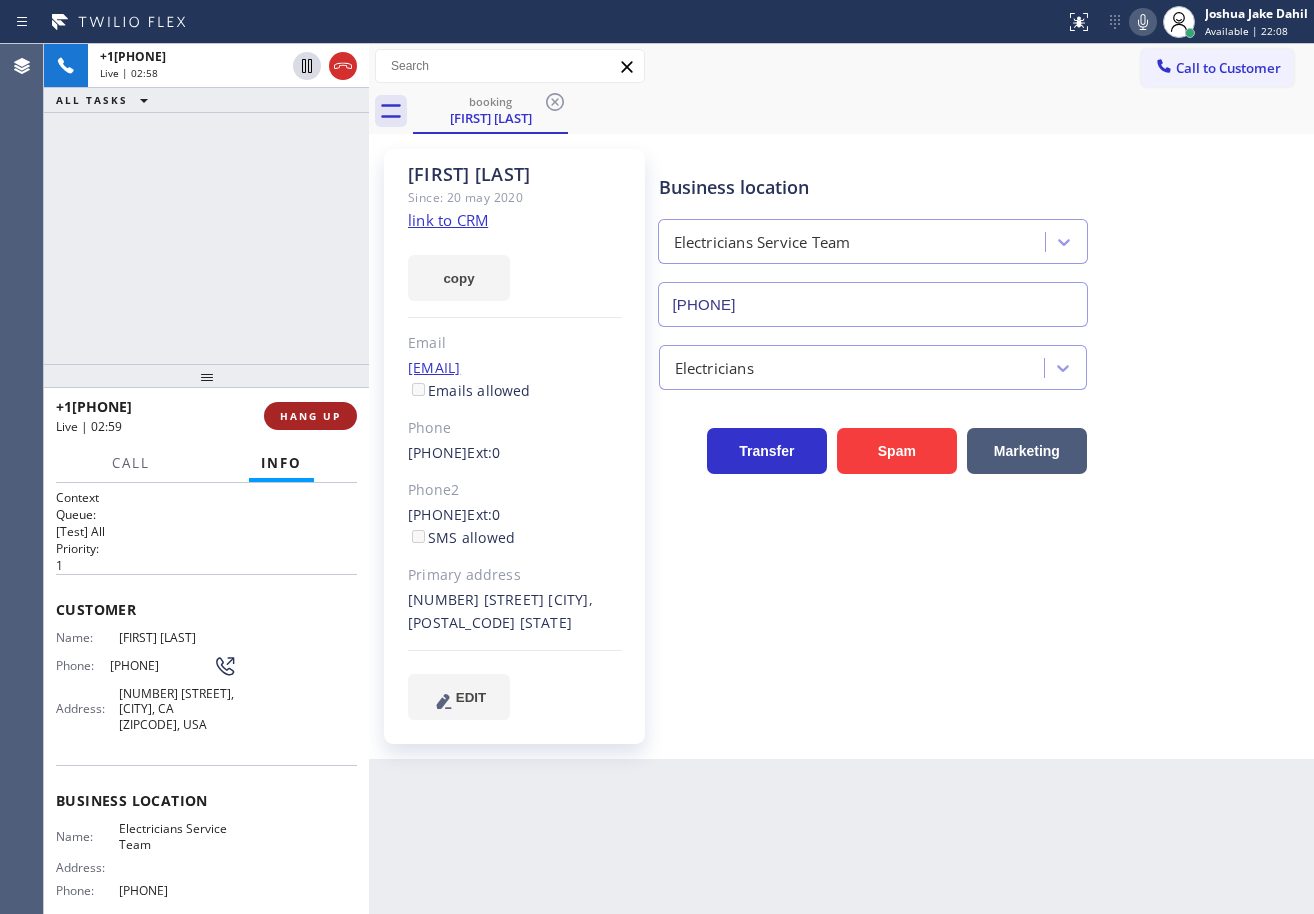 click on "HANG UP" at bounding box center [310, 416] 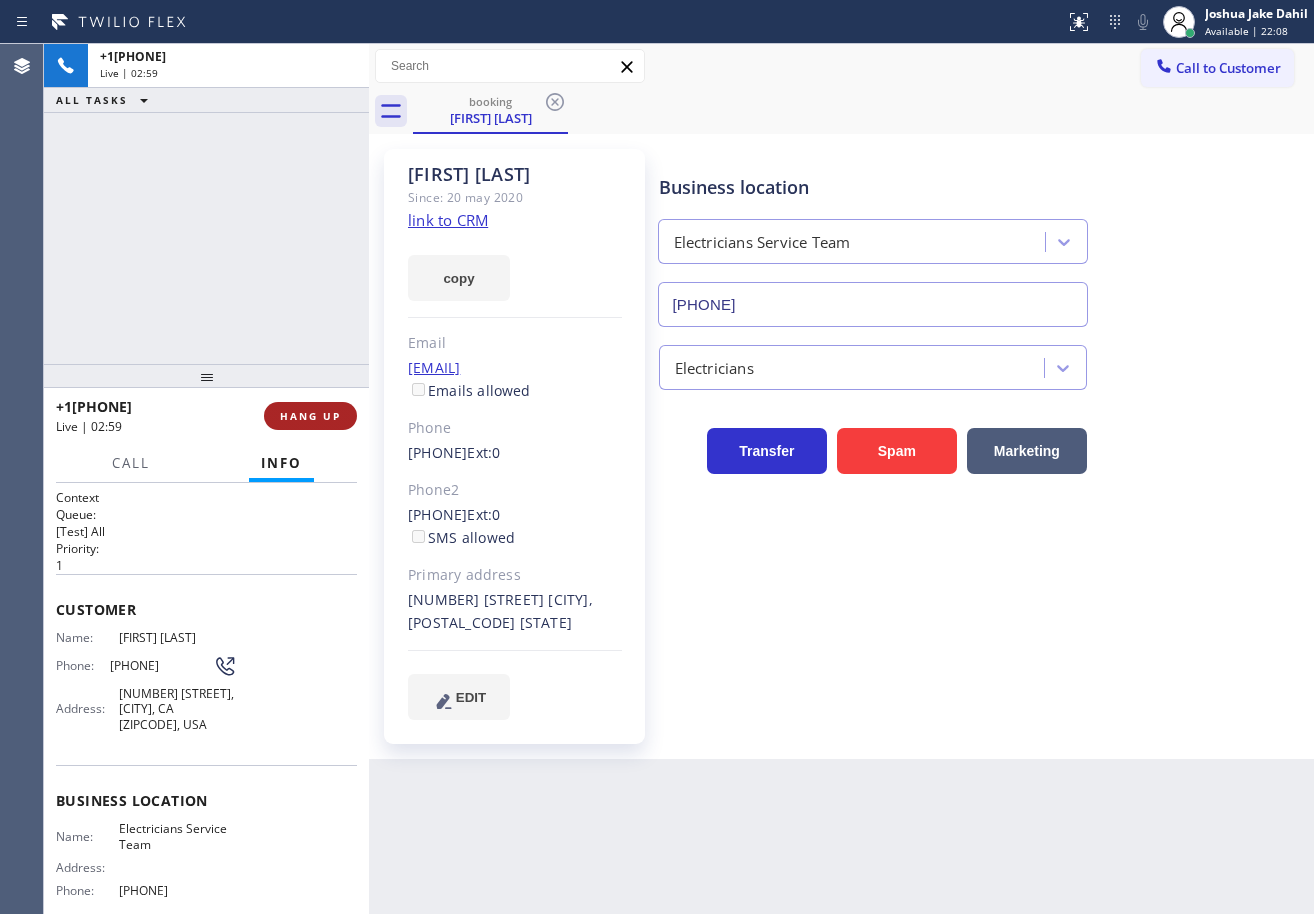 click on "HANG UP" at bounding box center [310, 416] 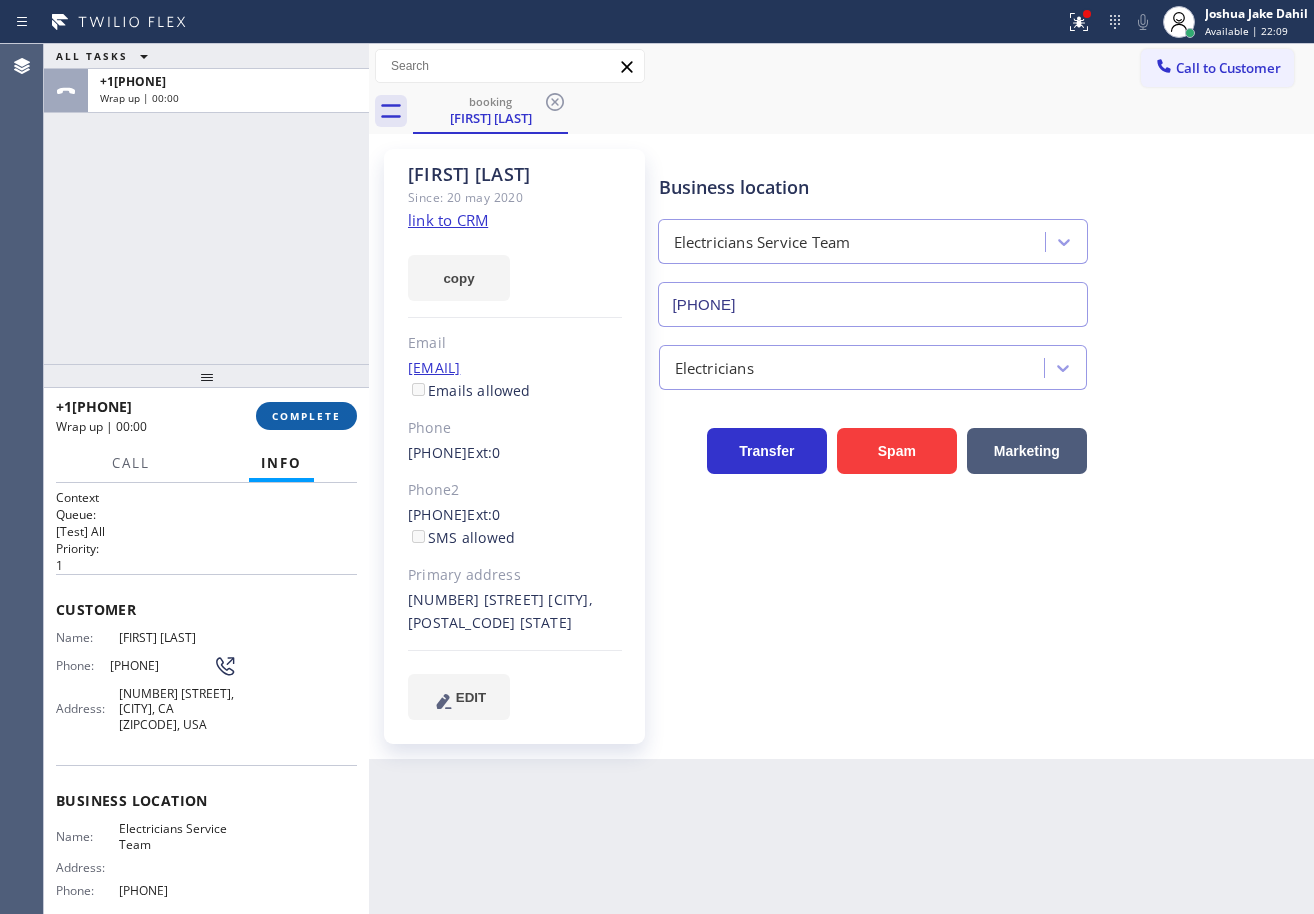 click on "COMPLETE" at bounding box center (306, 416) 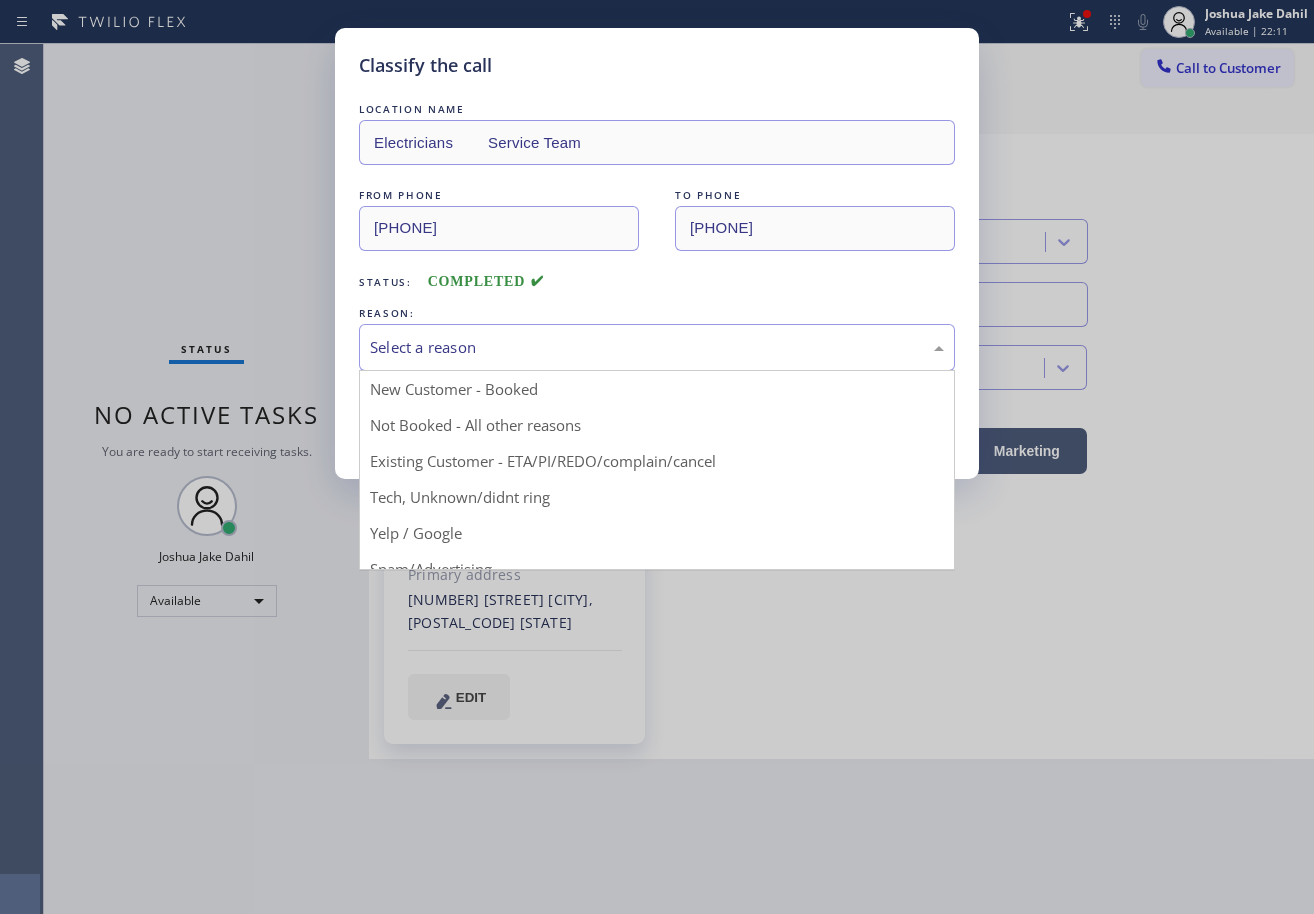 click on "Select a reason" at bounding box center [657, 347] 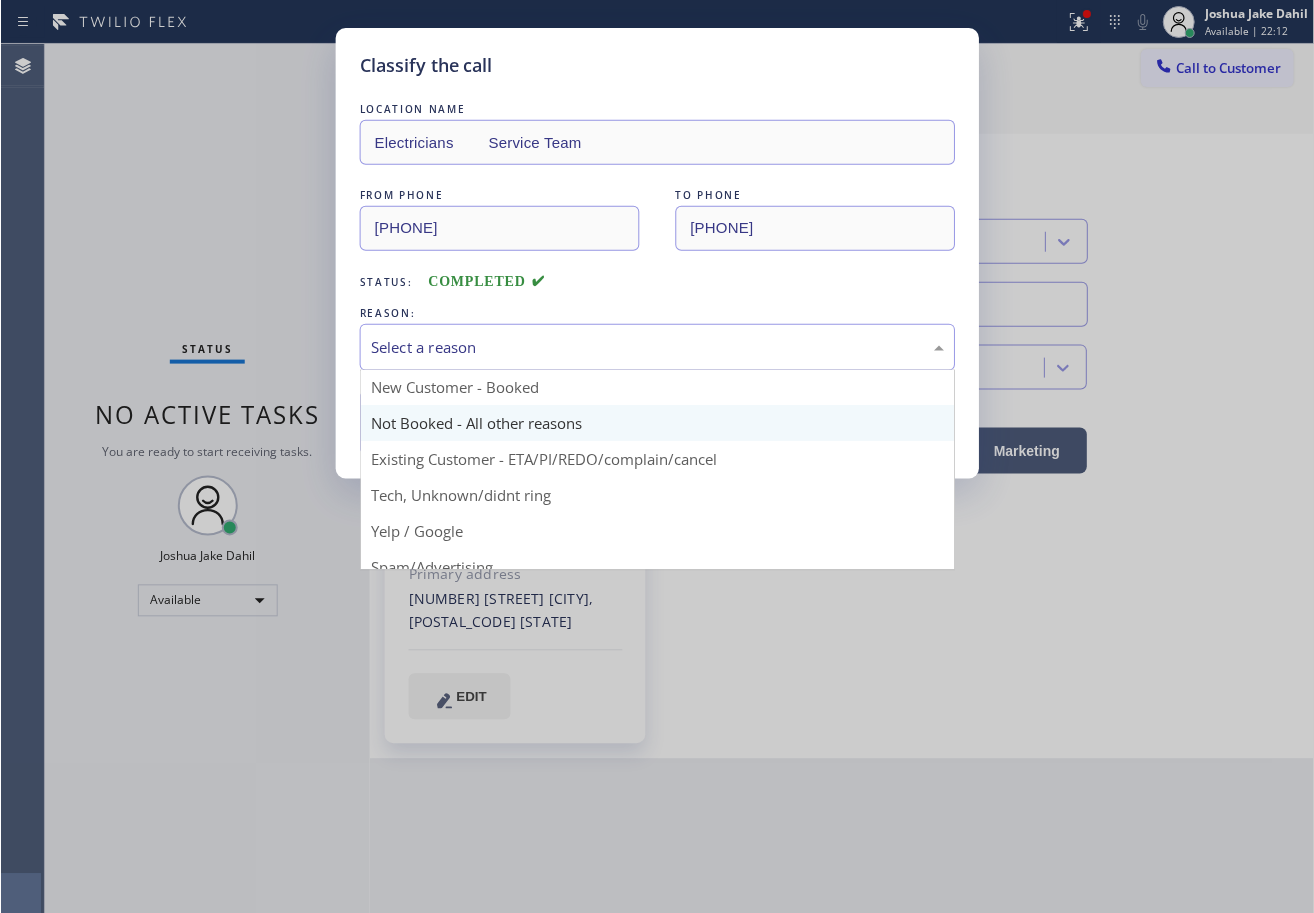 scroll, scrollTop: 0, scrollLeft: 0, axis: both 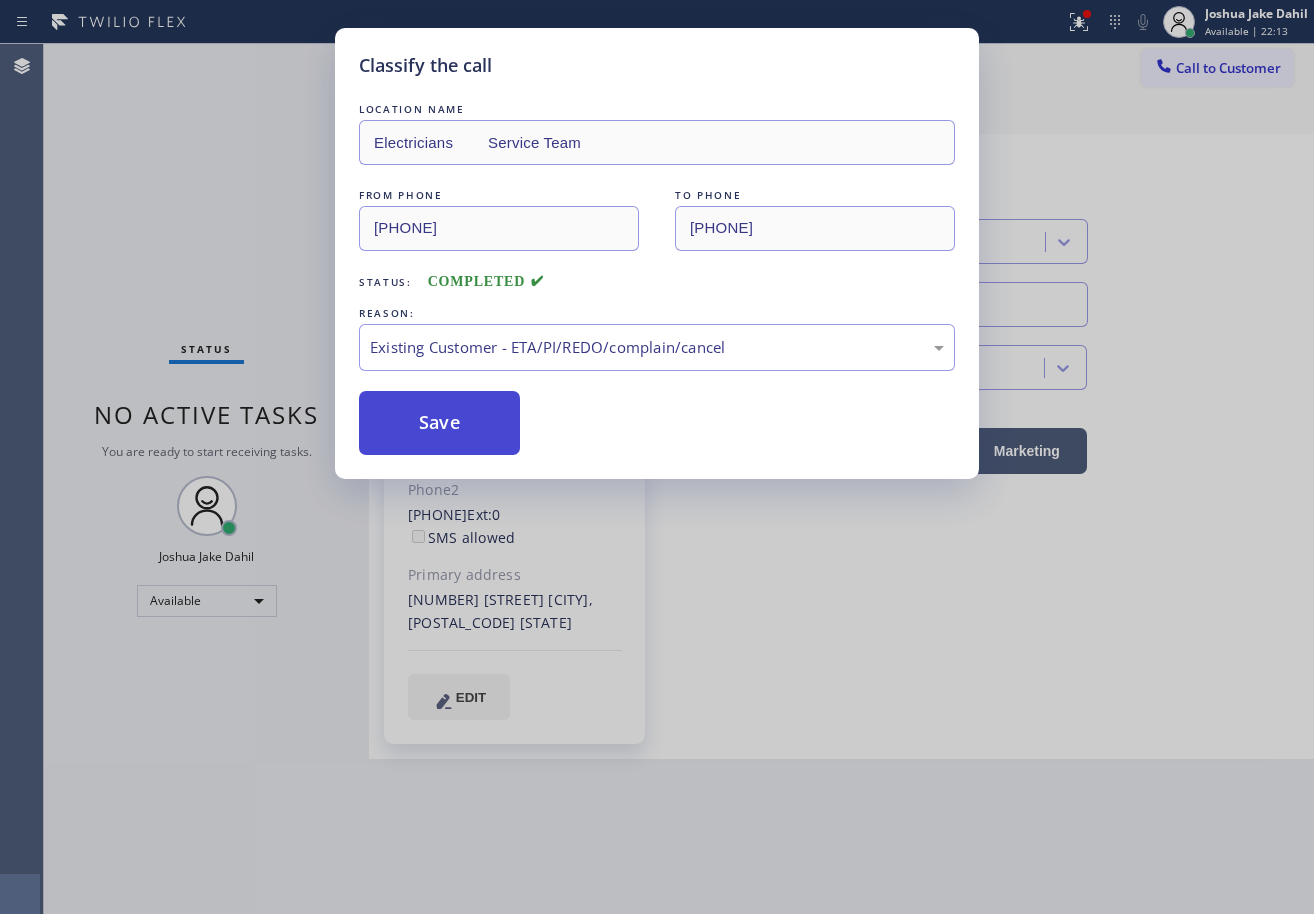 click on "Save" at bounding box center [439, 423] 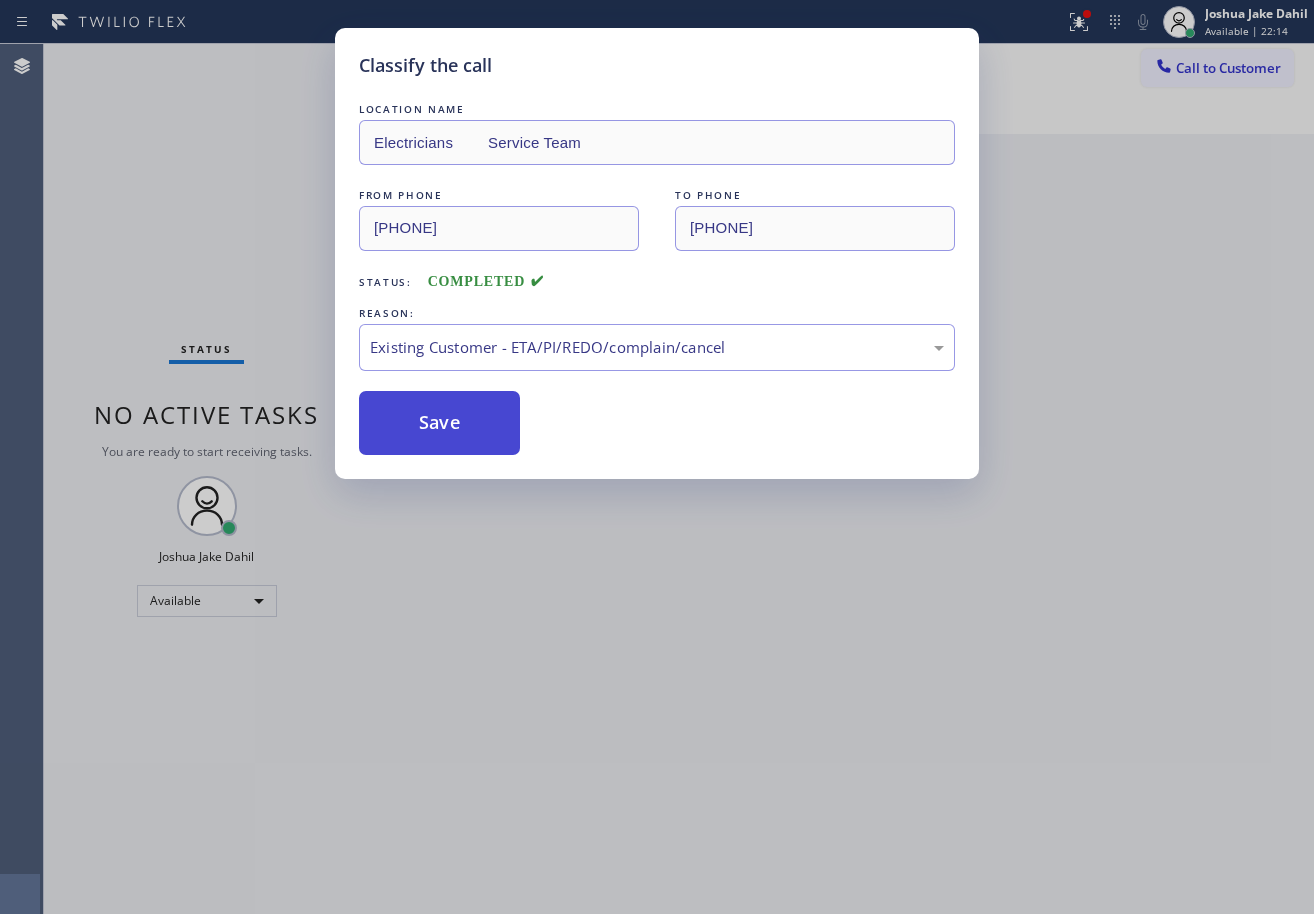 click on "Save" at bounding box center (439, 423) 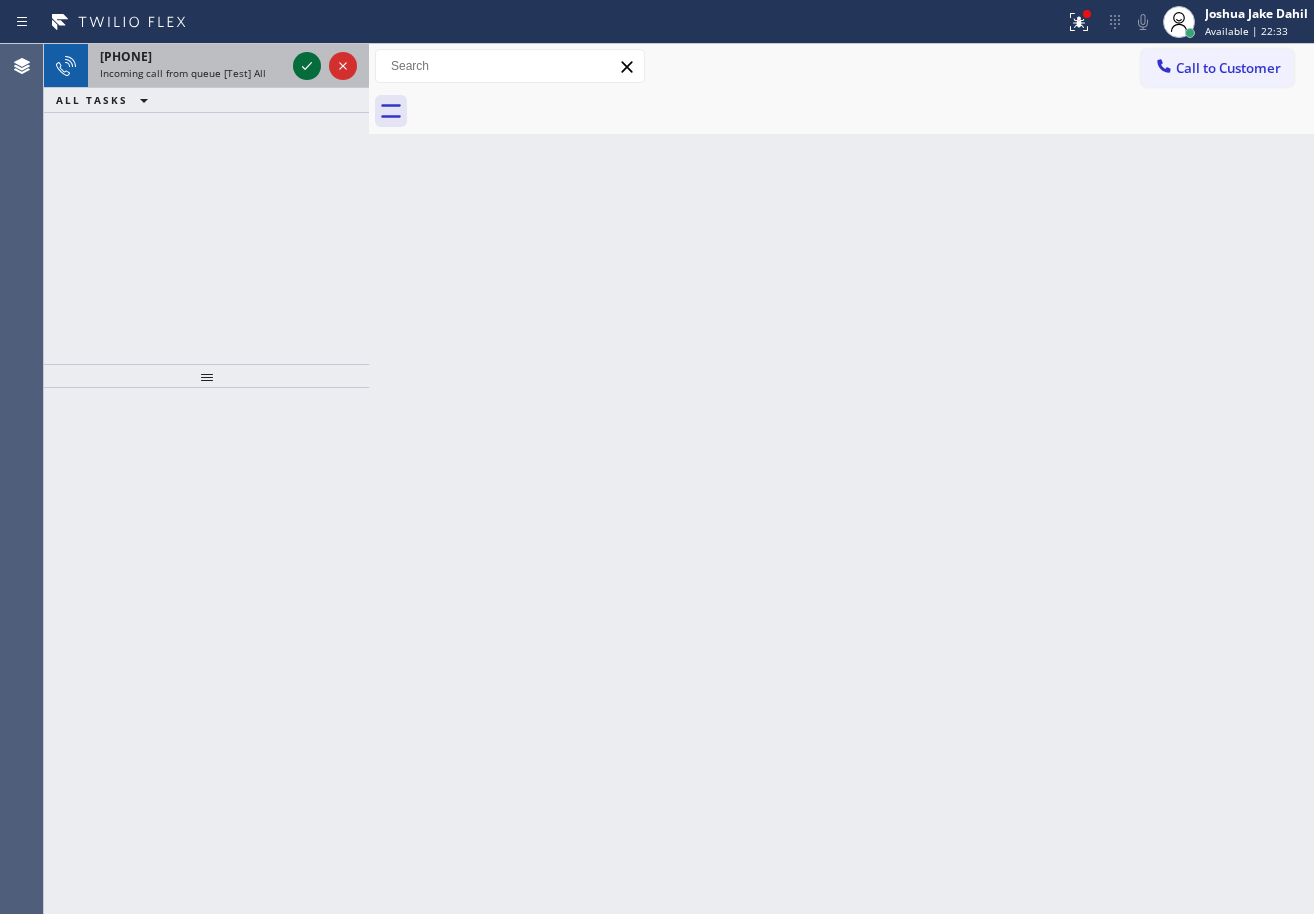 click 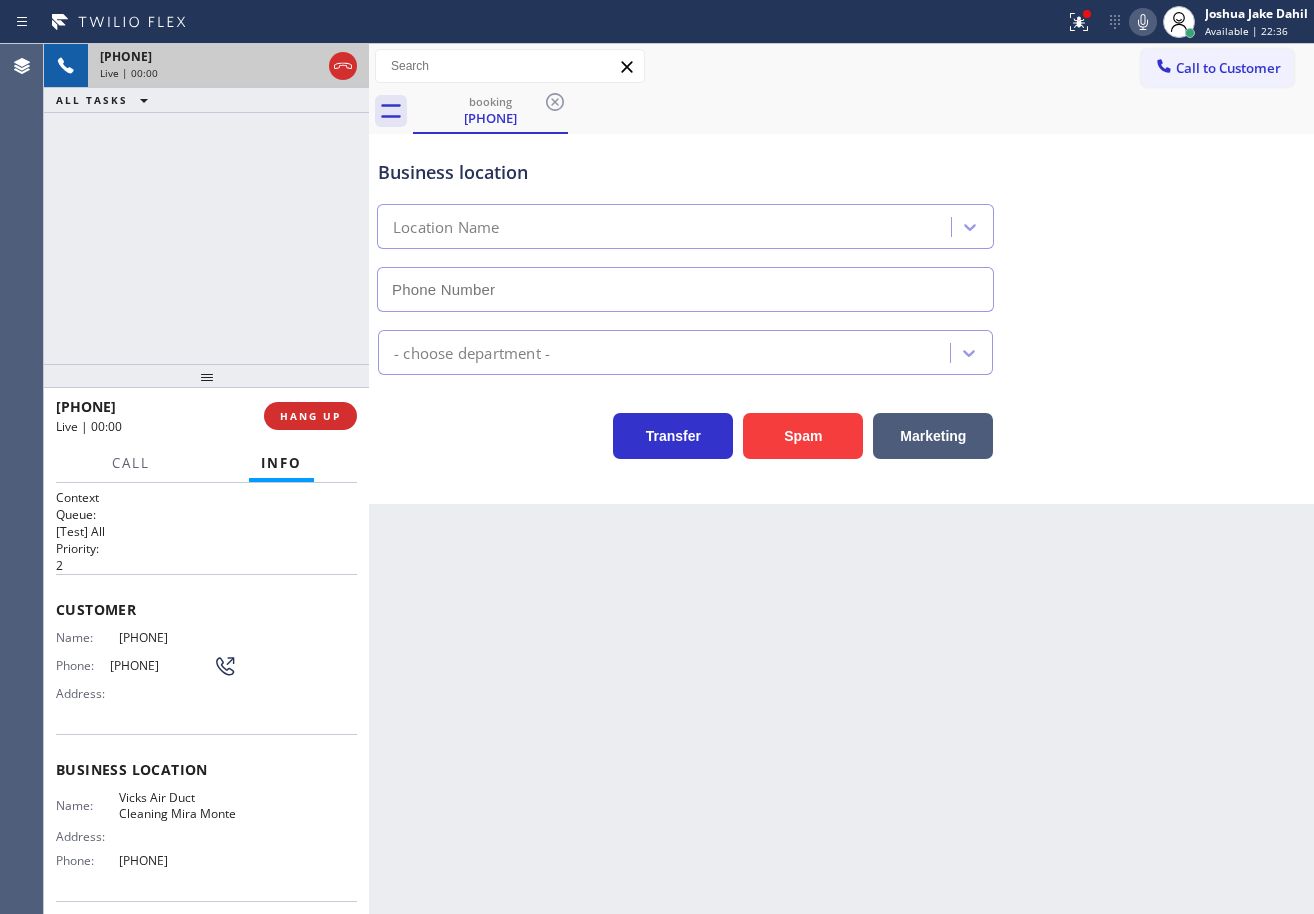 type on "[PHONE]" 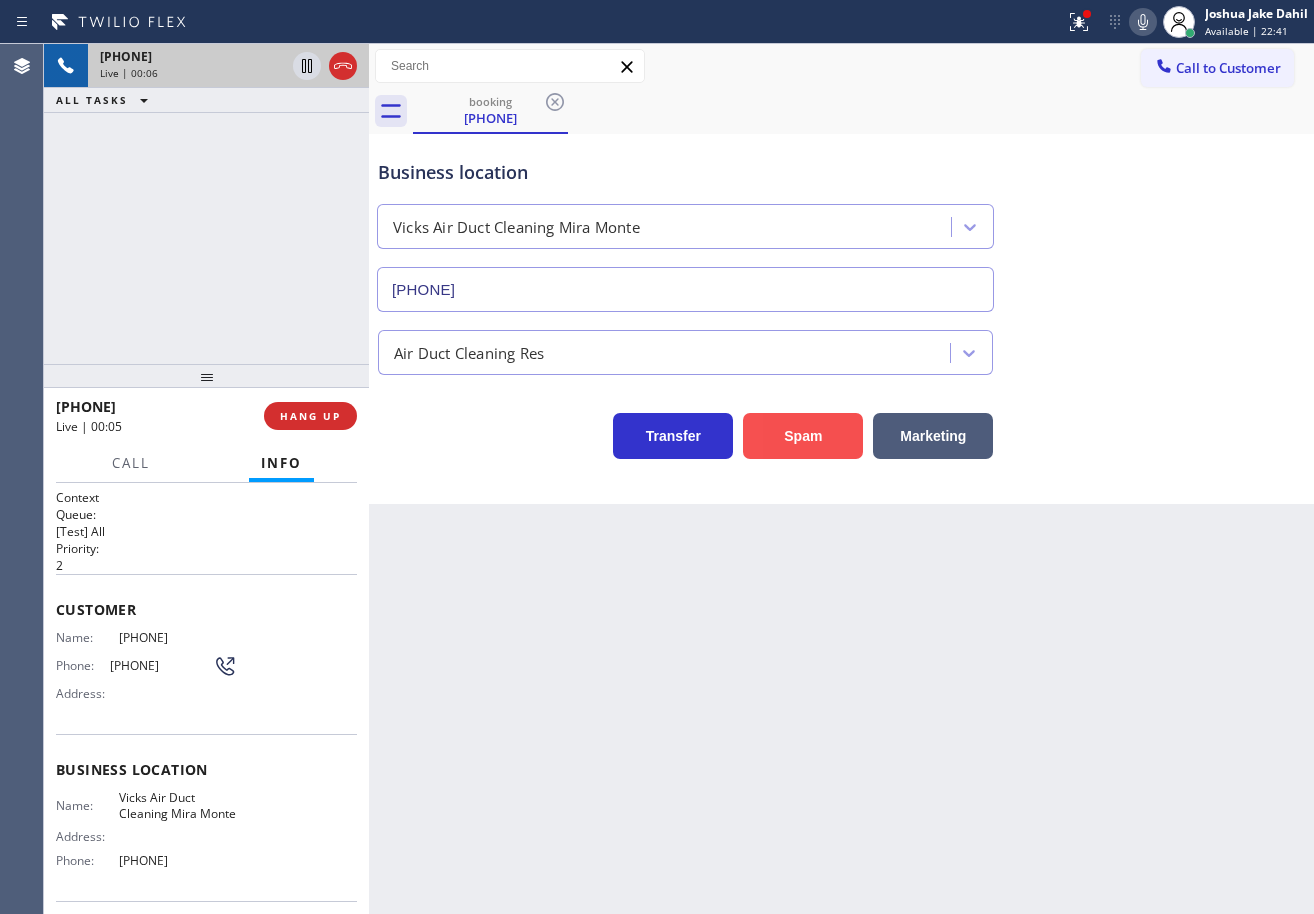 click on "Spam" at bounding box center (803, 436) 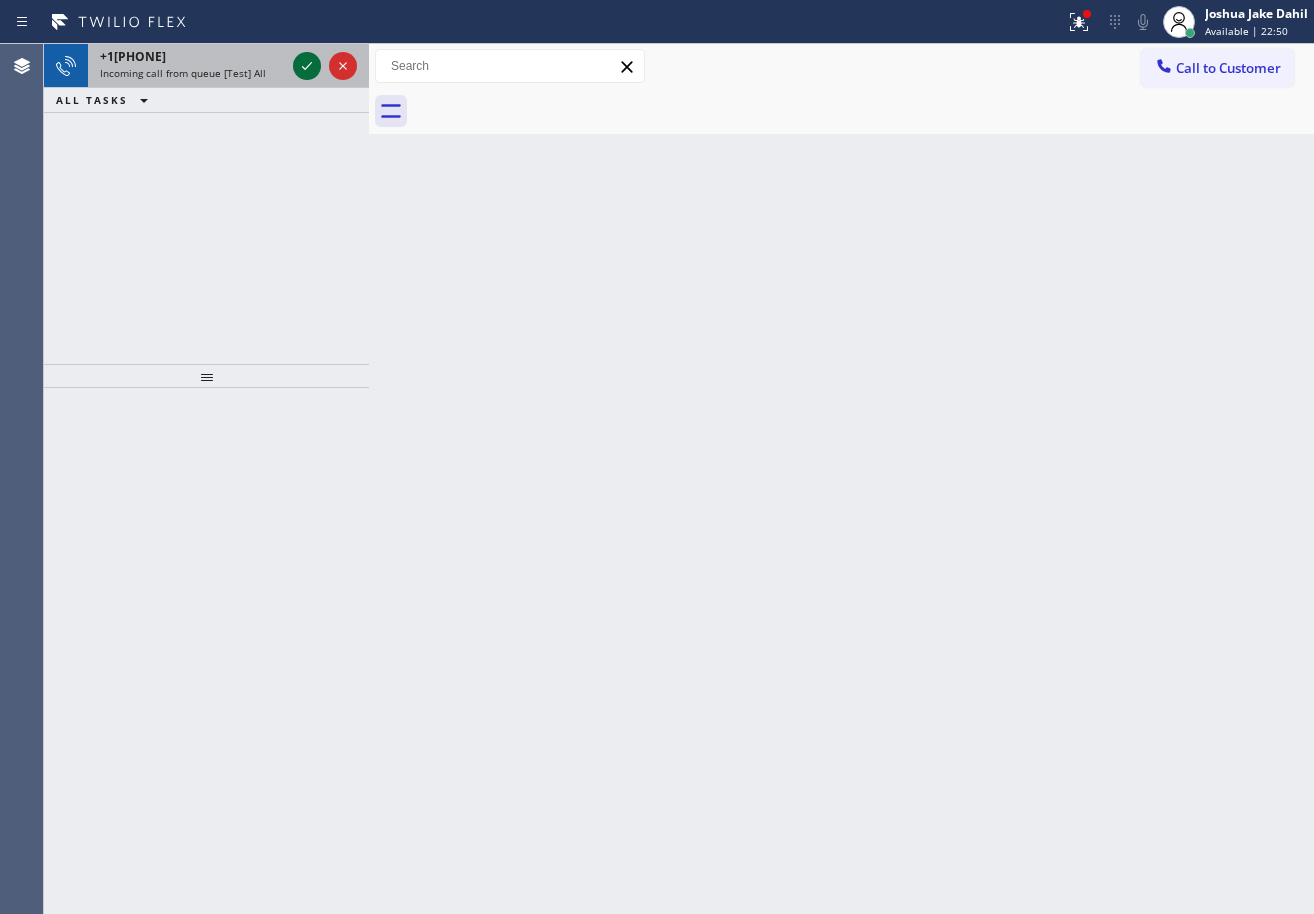 click 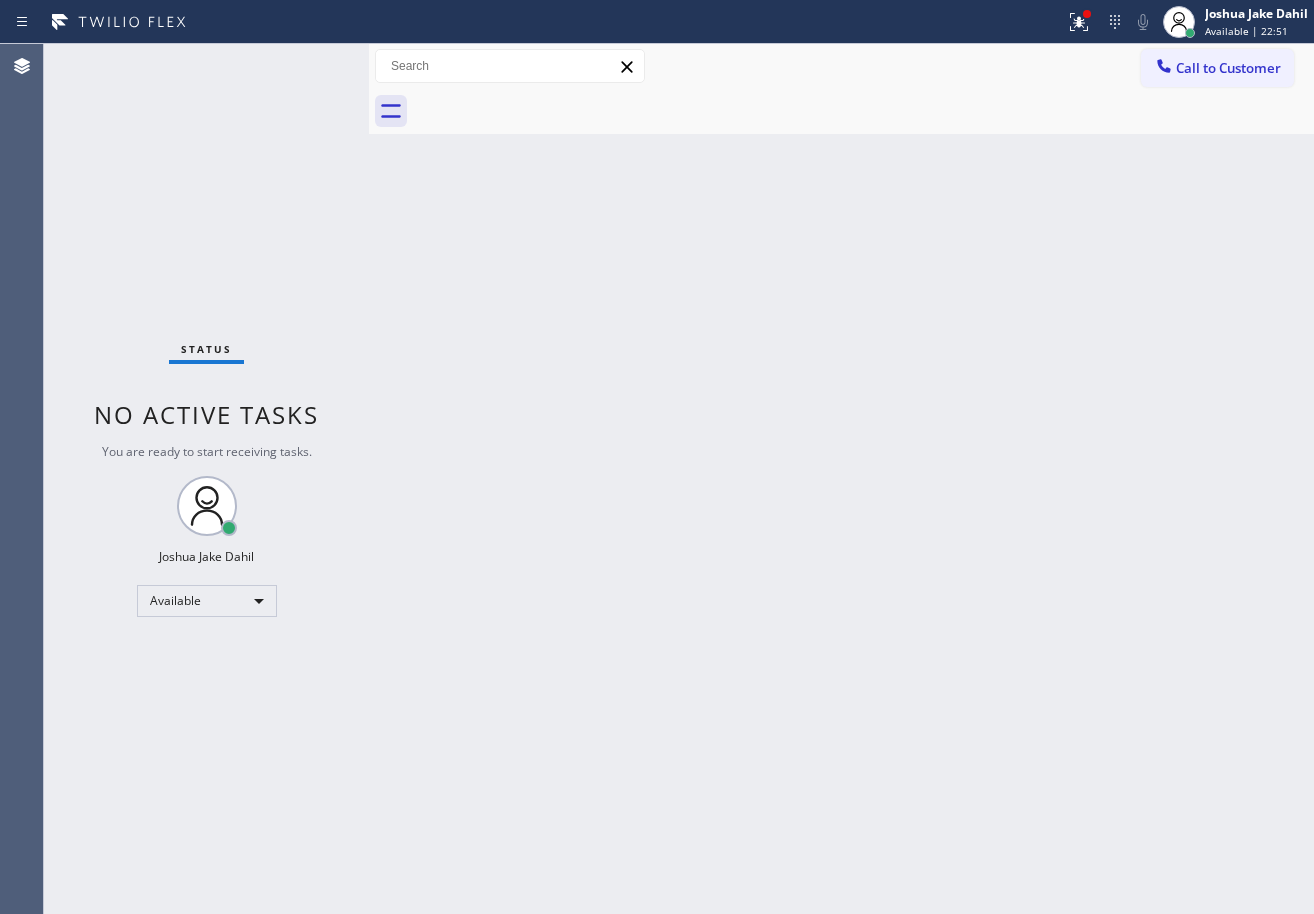 click on "Status  No active tasks   You are ready to start receiving tasks.  [FIRST] [LAST] Available" at bounding box center [206, 479] 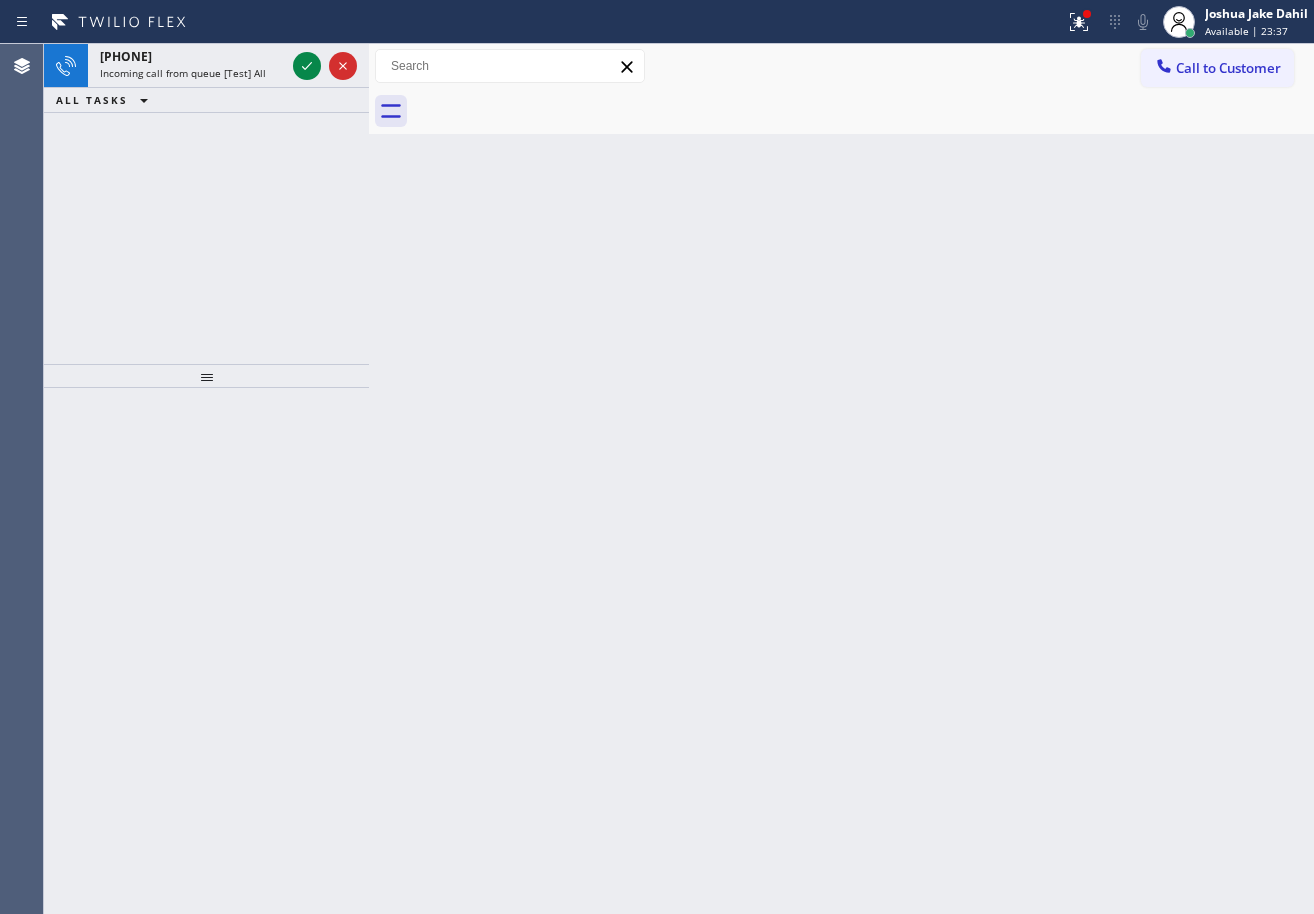 click at bounding box center (325, 66) 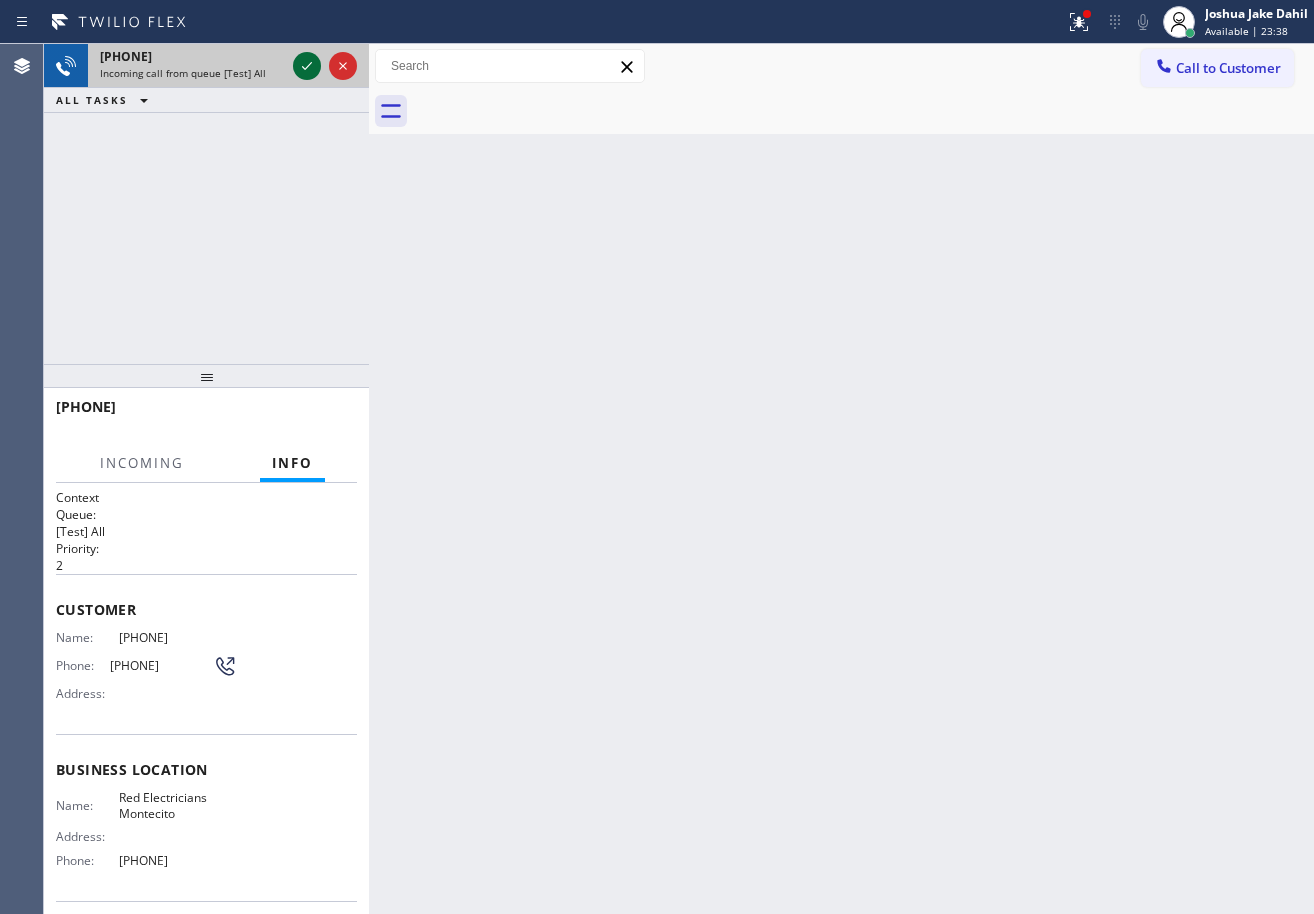 click 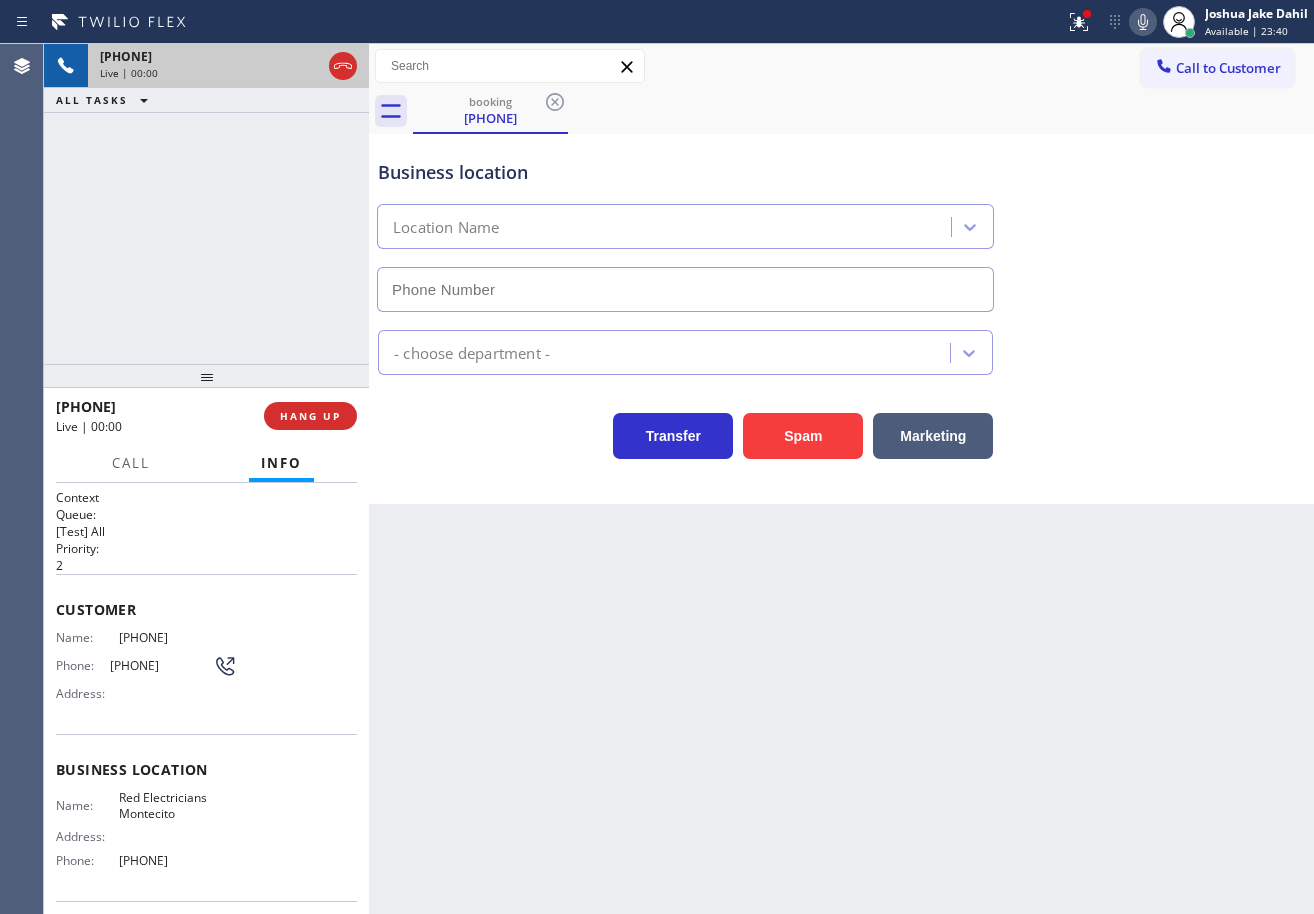 type on "[PHONE]" 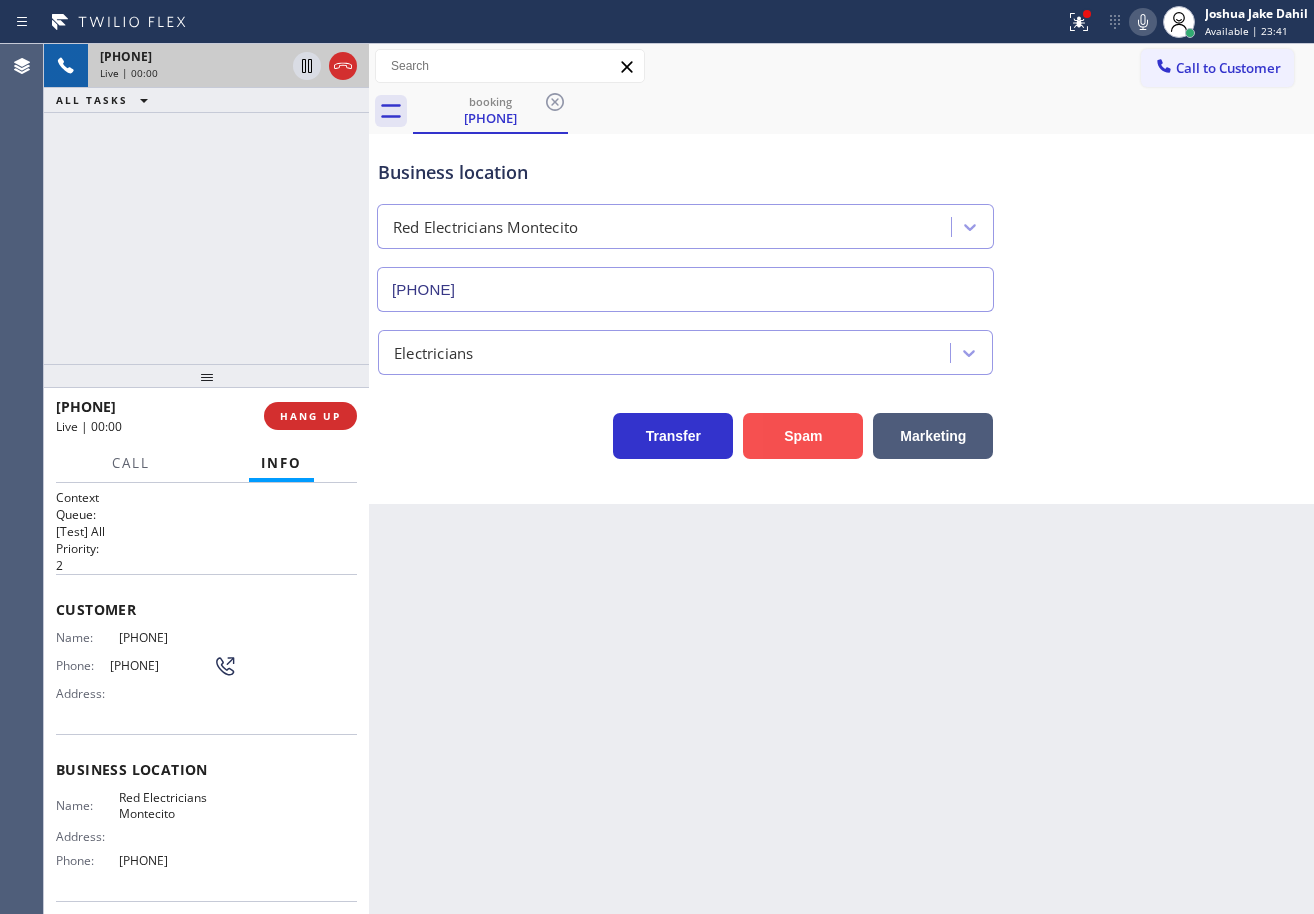 click on "Spam" at bounding box center [803, 436] 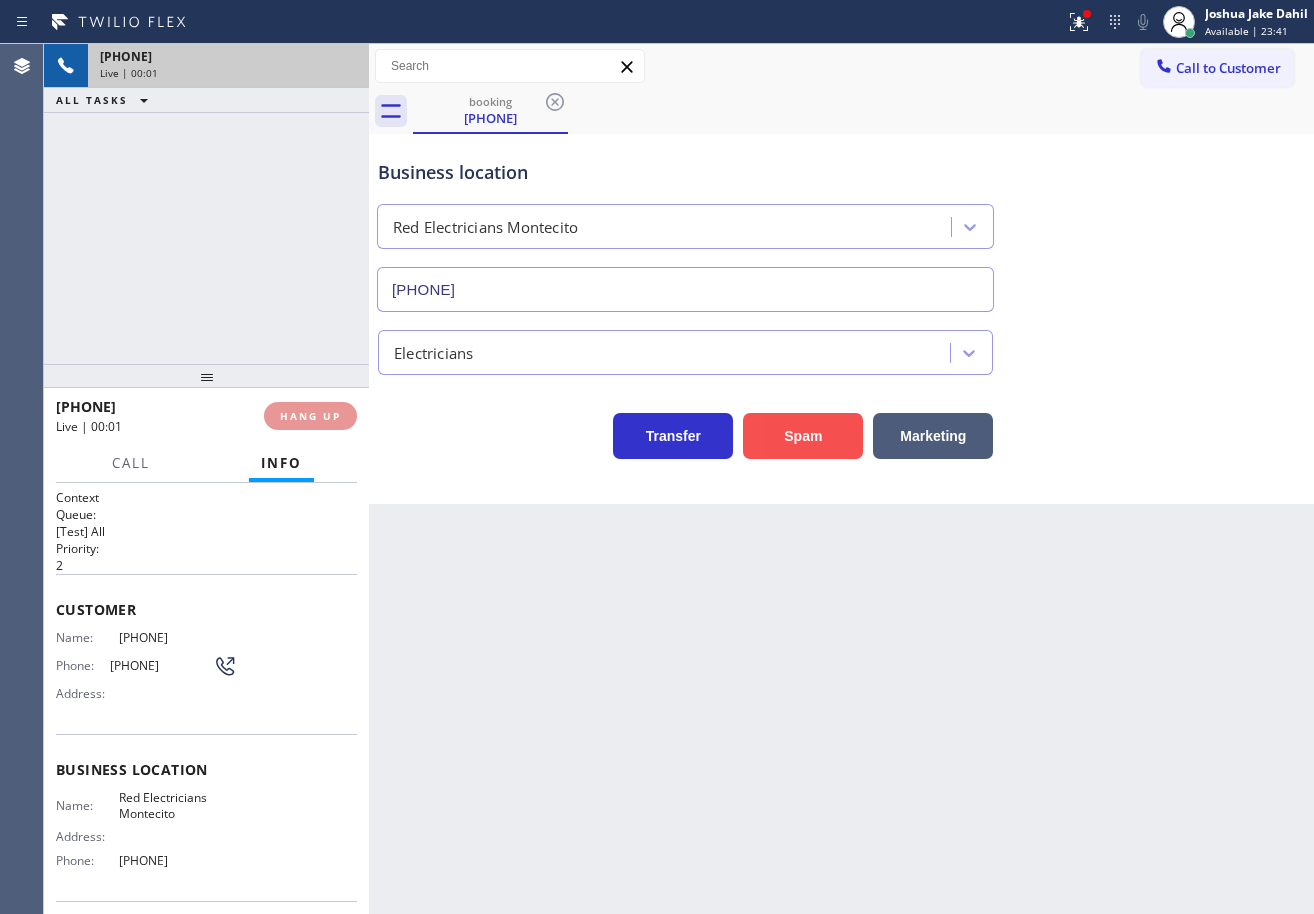 click on "Spam" at bounding box center [803, 436] 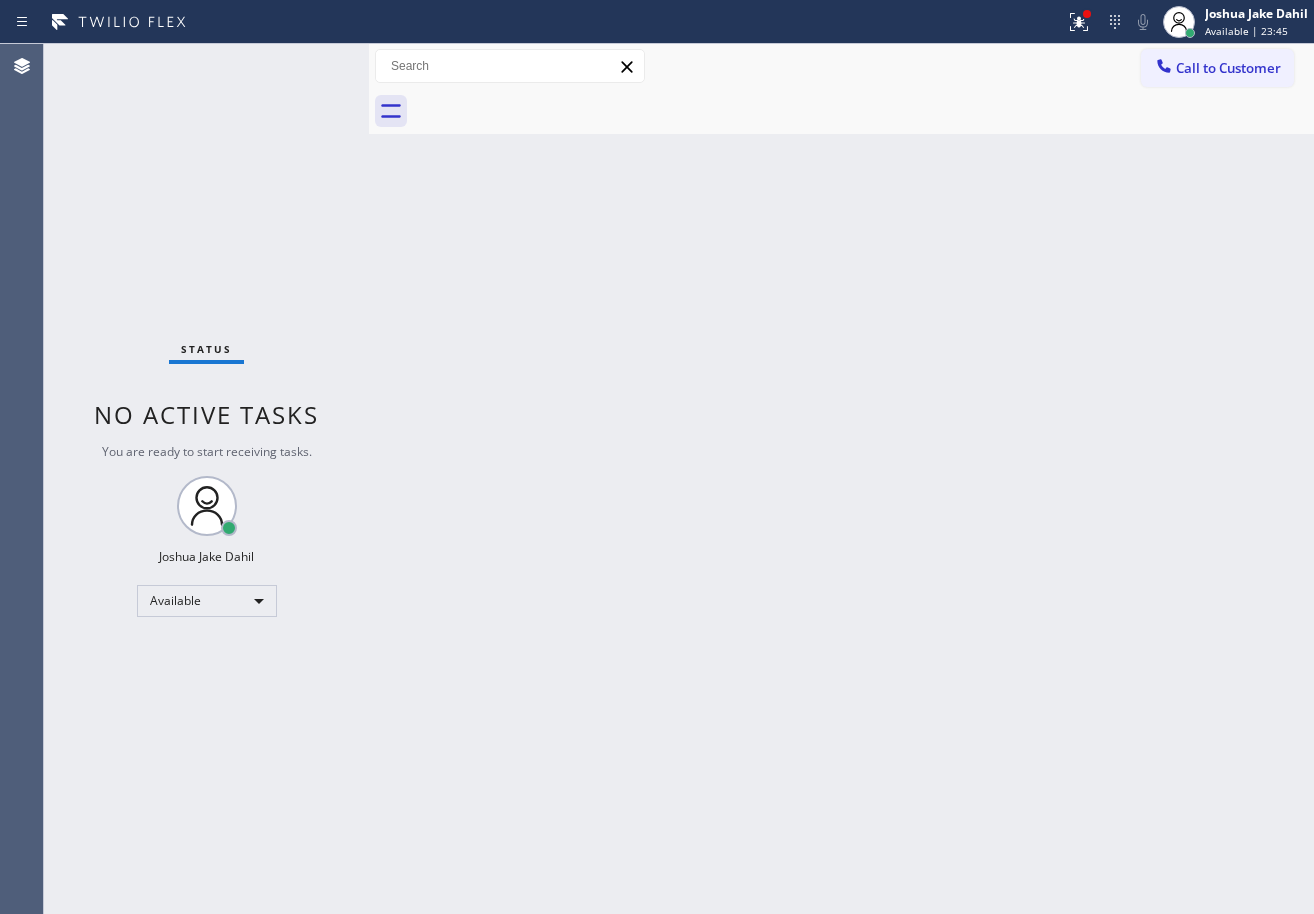 click on "Back to Dashboard Change Sender ID Customers Technicians Select a contact Outbound call Technician Search Technician Your caller id phone number Your caller id phone number Call Technician info Name   Phone none Address none Change Sender ID HVAC +18559994417 5 Star Appliance +18557314952 Appliance Repair +18554611149 Plumbing +18889090120 Air Duct Cleaning +18006865038  Electricians +18005688664 Cancel Change Check personal SMS Reset Change No tabs Call to Customer Outbound call Location 5 Star Appliance Repair Your caller id phone number [PHONE] Customer number Call Outbound call Technician Search Technician Your caller id phone number Your caller id phone number Call" at bounding box center [841, 479] 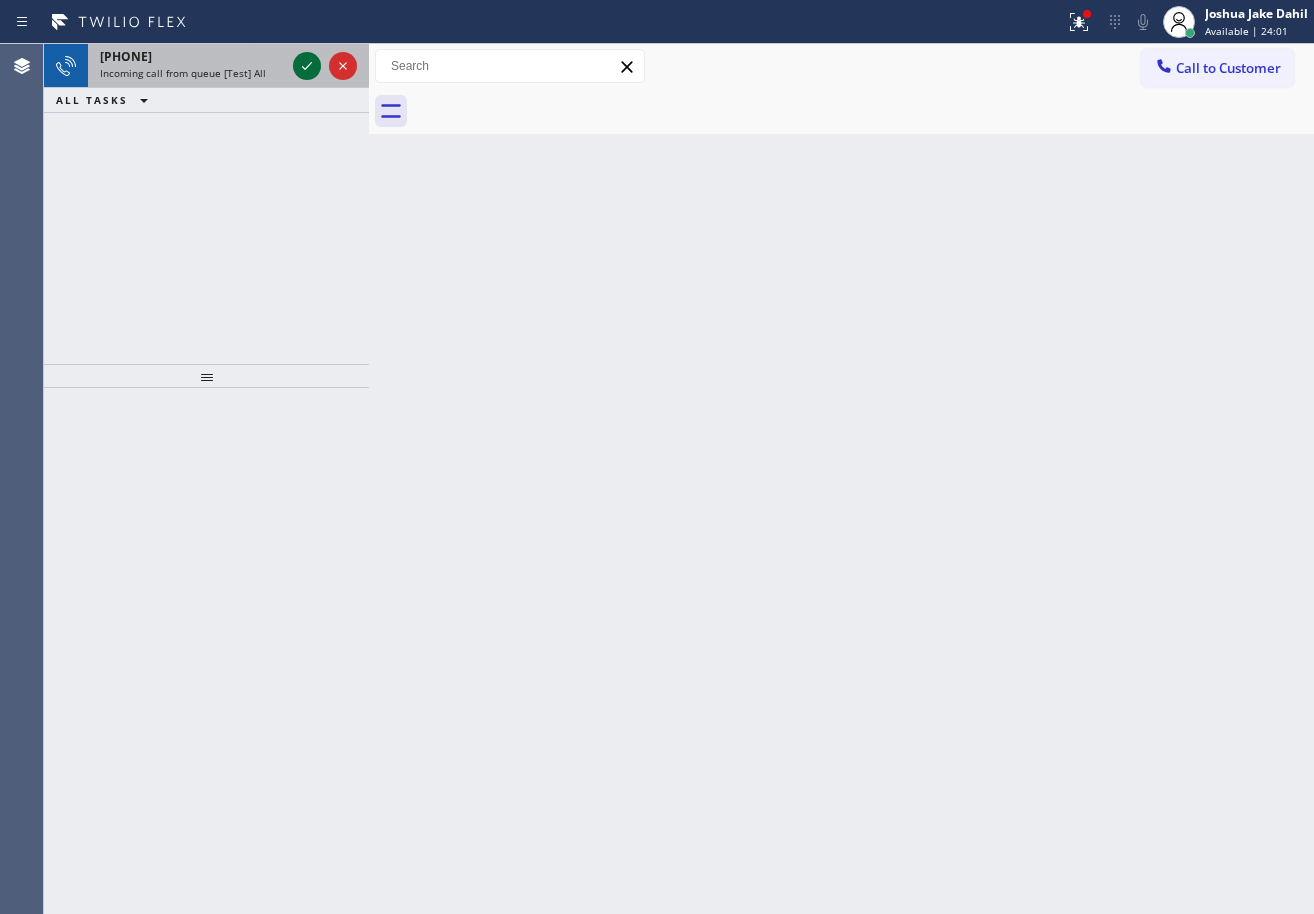 drag, startPoint x: 316, startPoint y: 66, endPoint x: 307, endPoint y: 60, distance: 10.816654 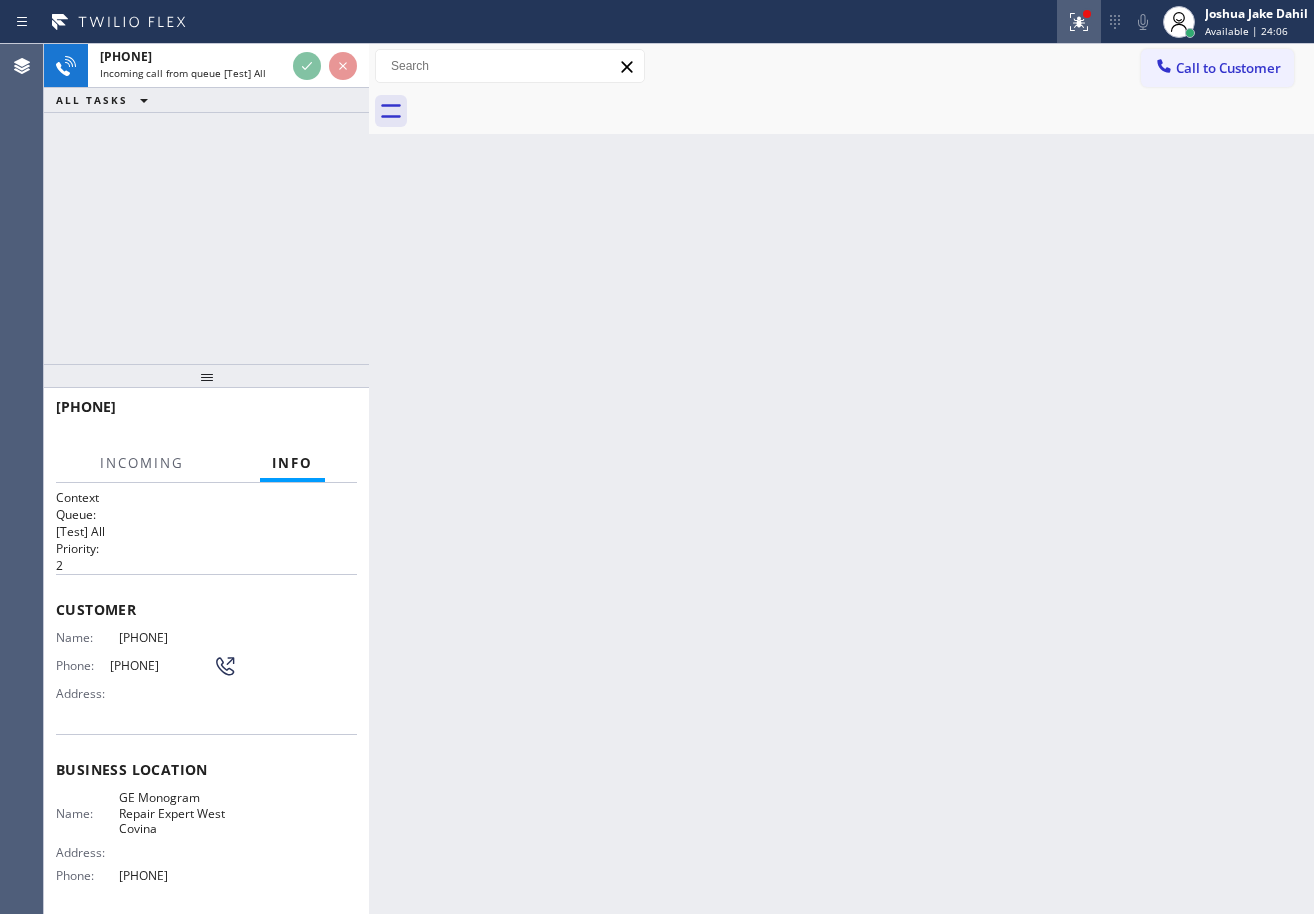 click 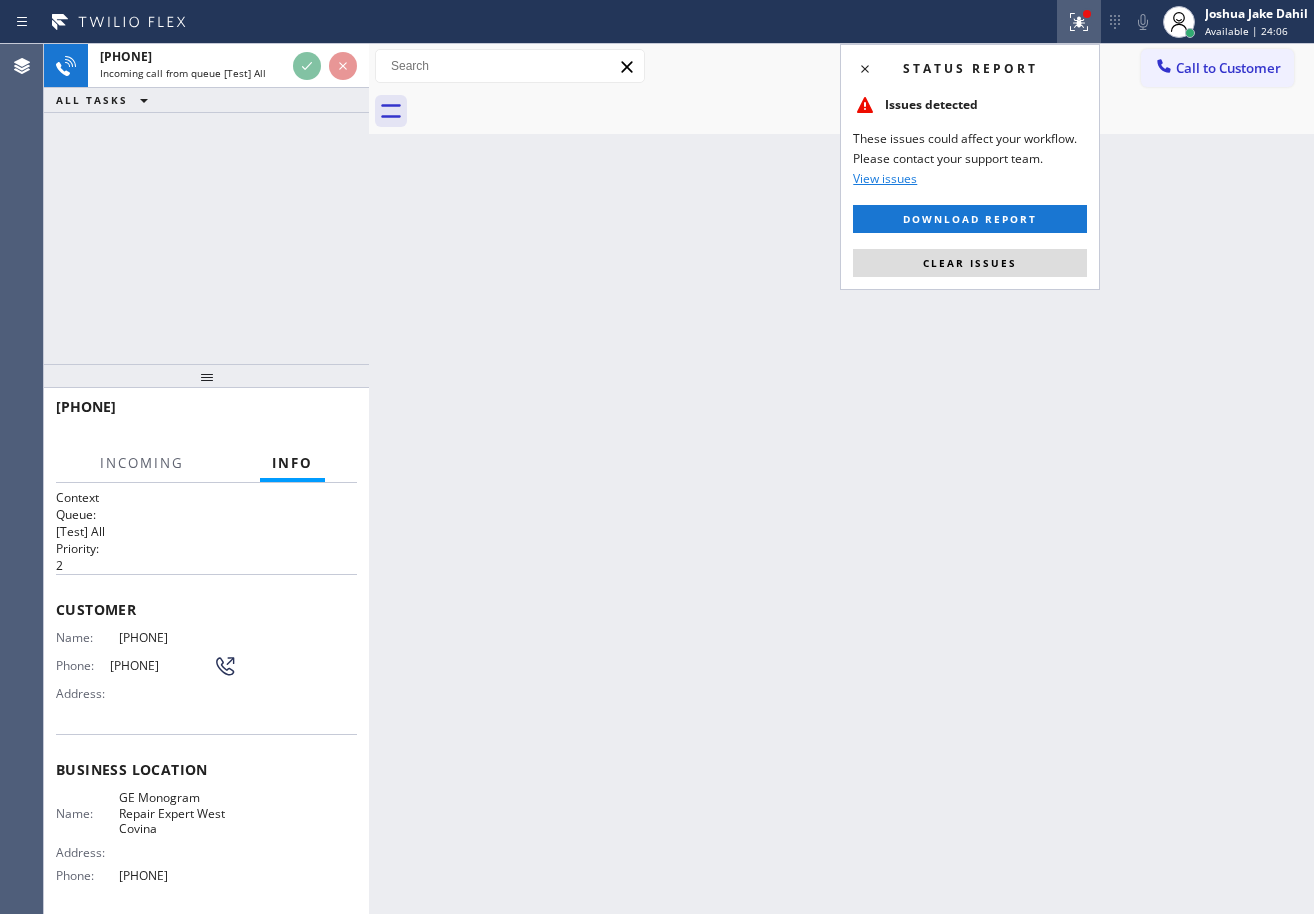 click on "Clear issues" at bounding box center [970, 263] 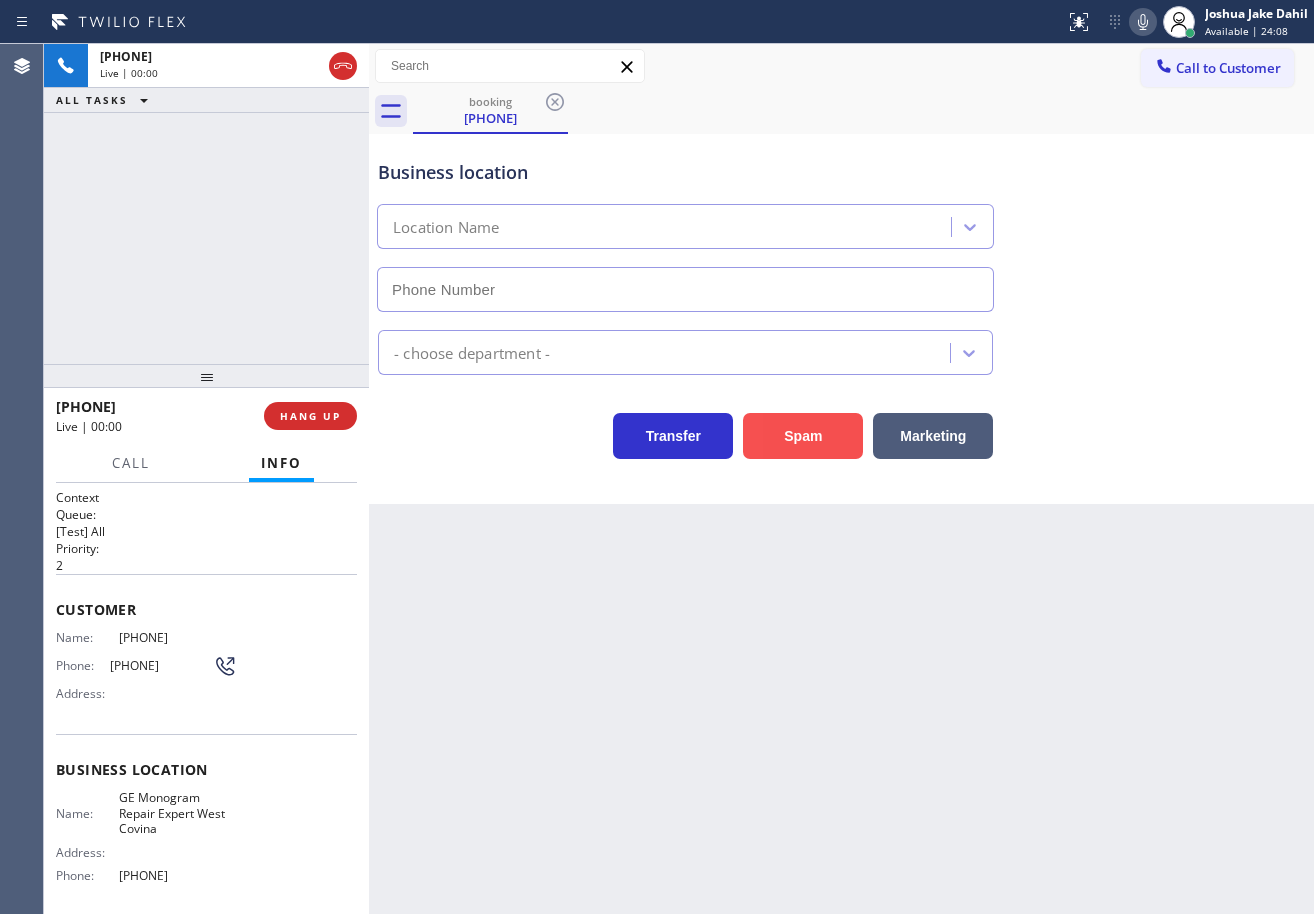 type on "[PHONE]" 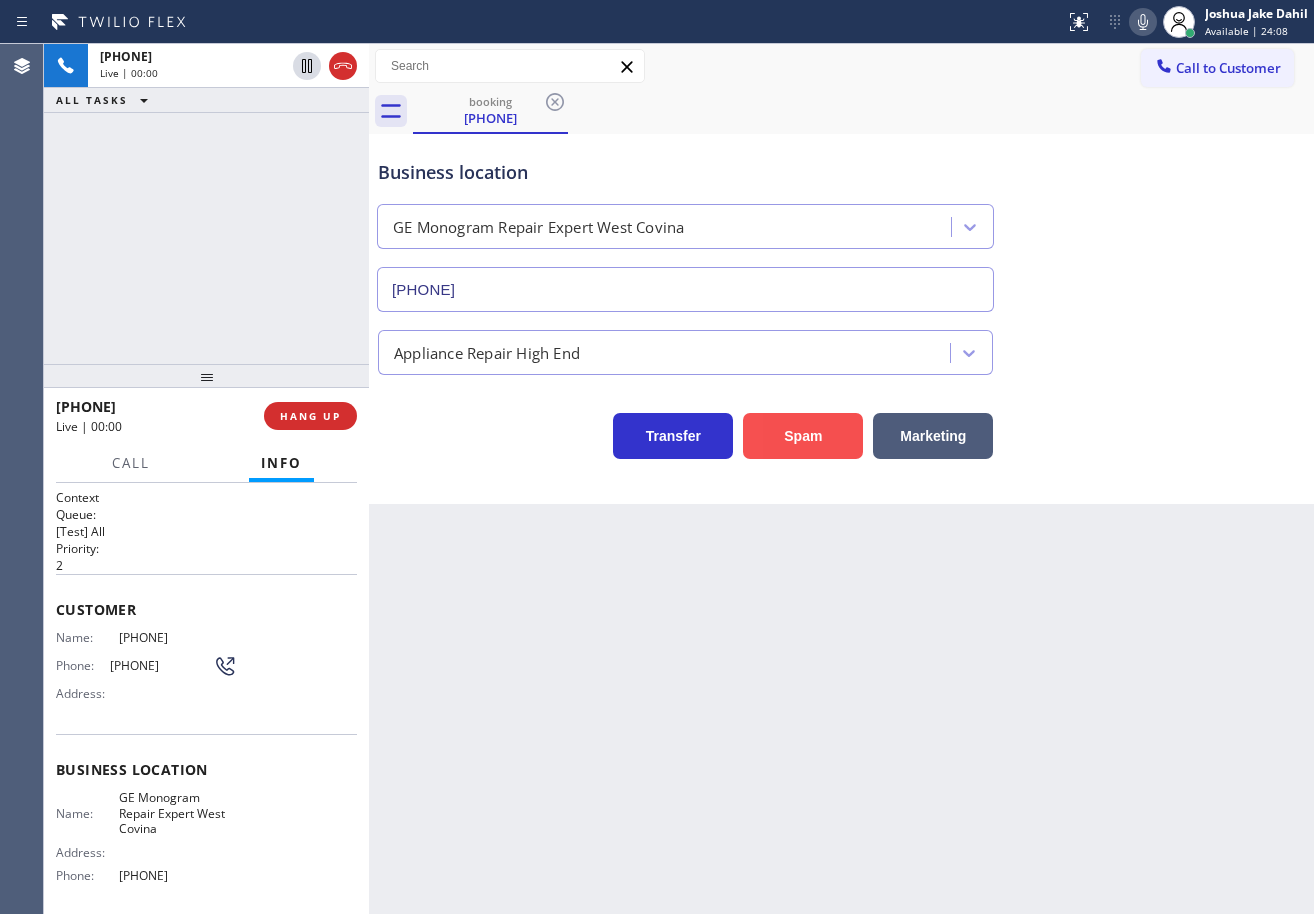 click on "Spam" at bounding box center (803, 436) 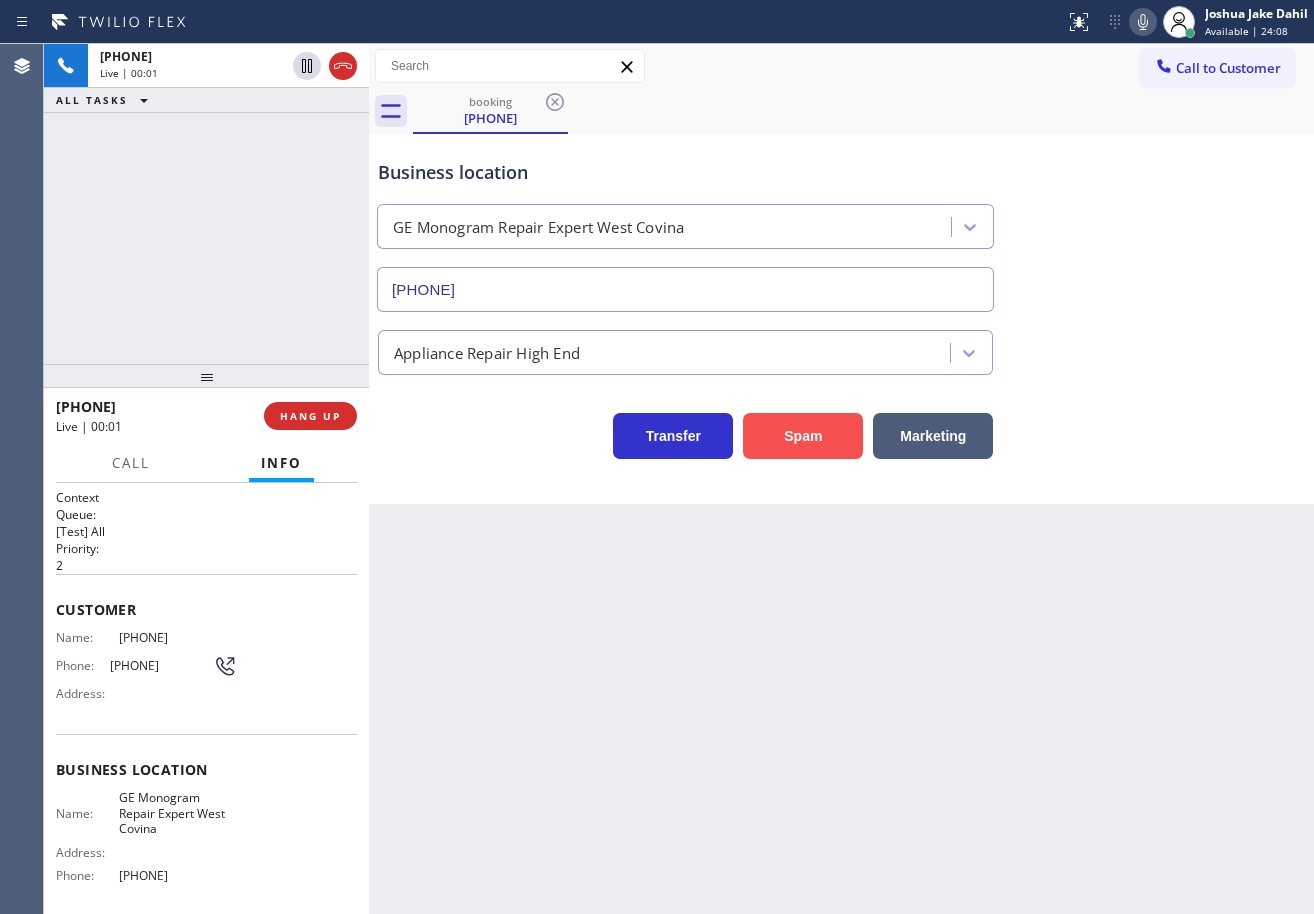 drag, startPoint x: 810, startPoint y: 420, endPoint x: 812, endPoint y: 433, distance: 13.152946 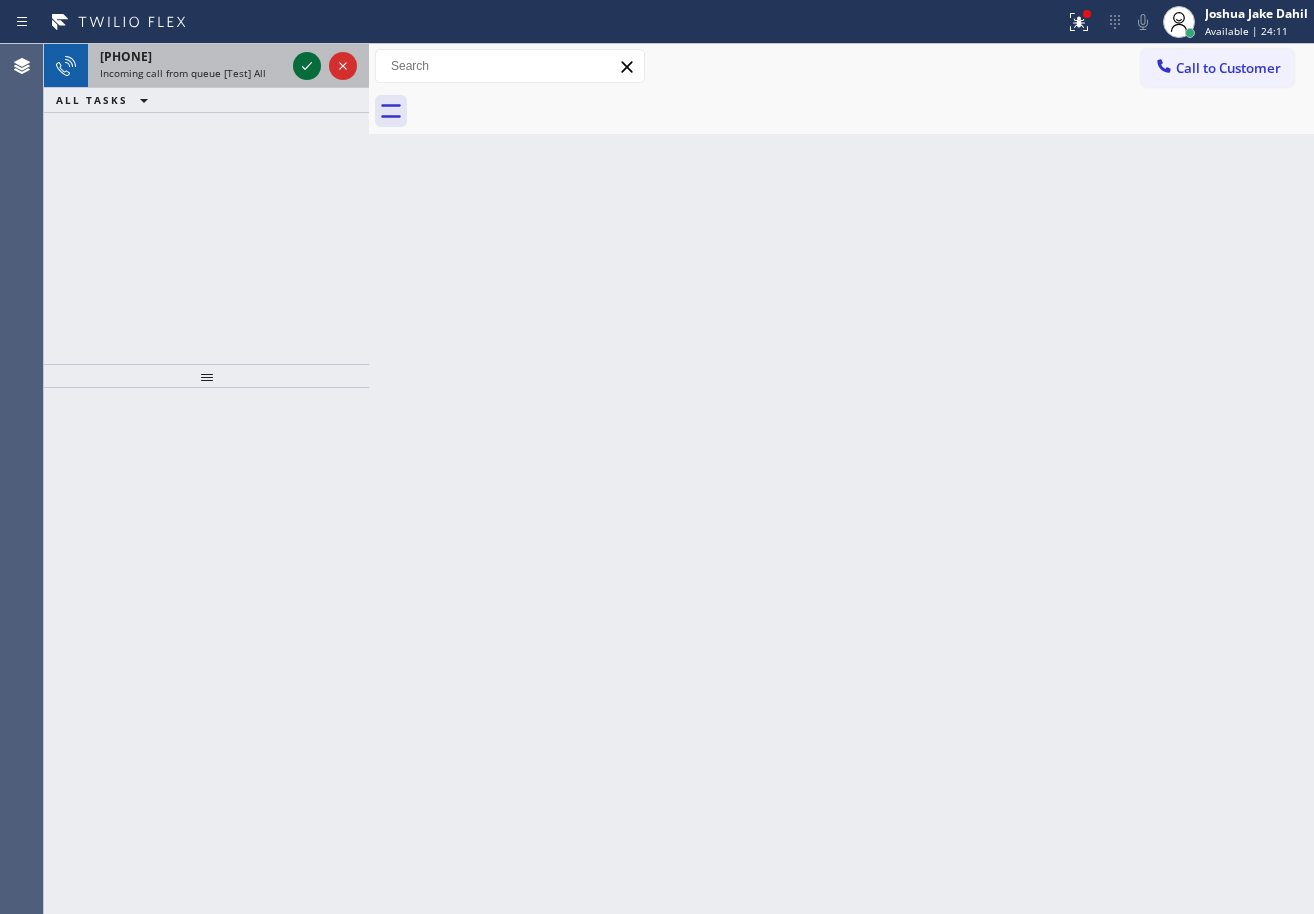click 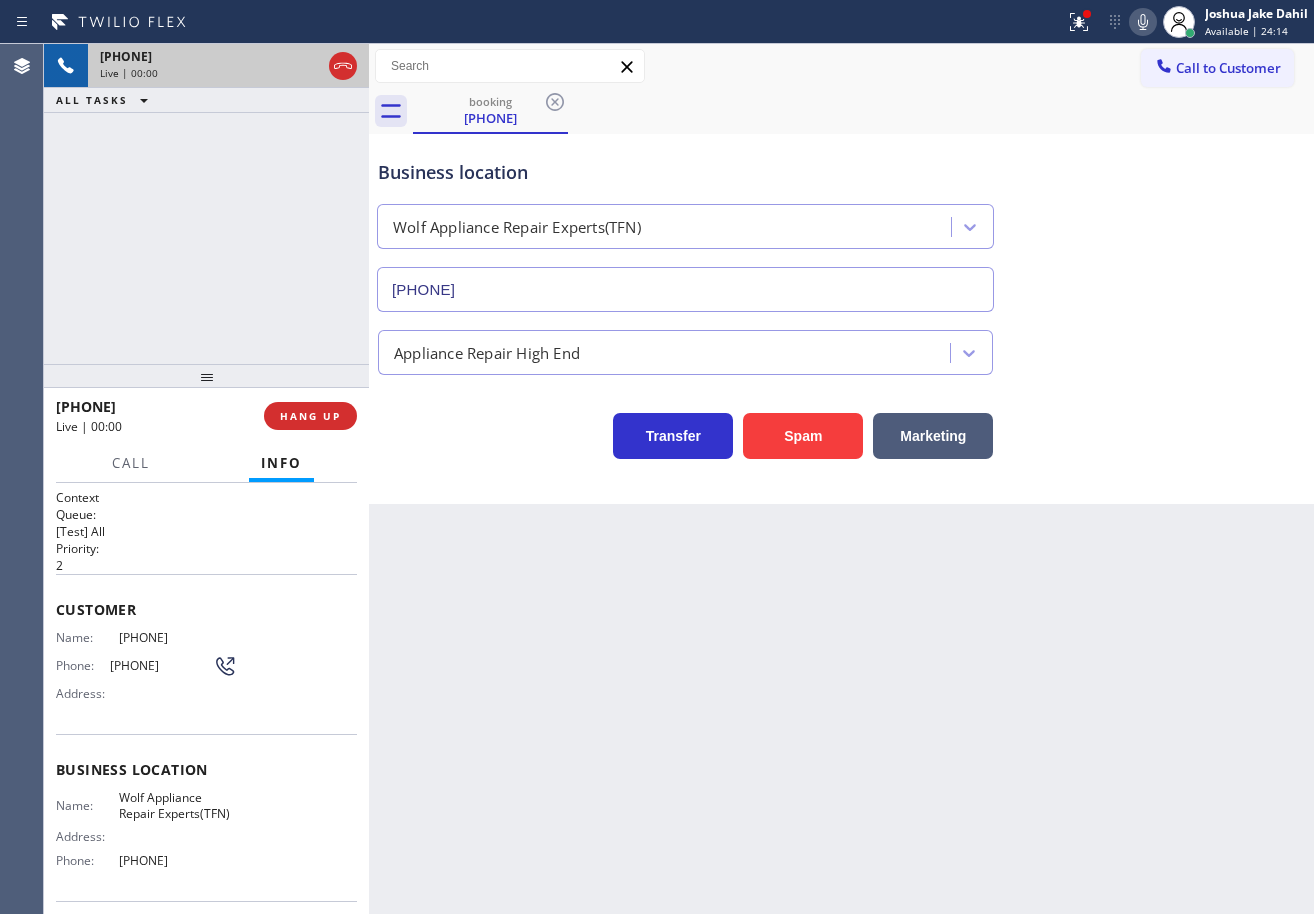 type on "[PHONE]" 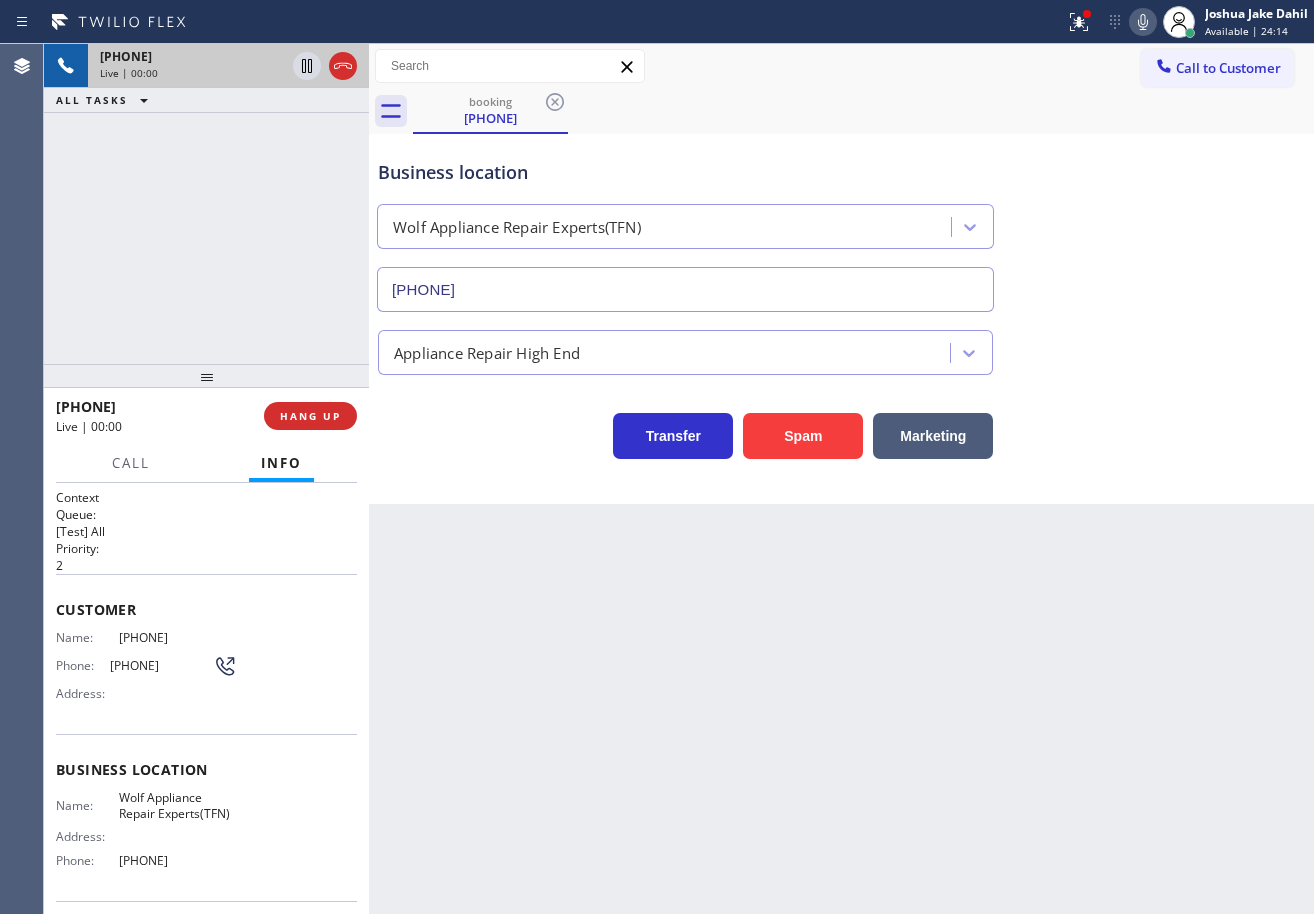 click on "[PHONE] Live | 00:00 HANG UP" at bounding box center (206, 416) 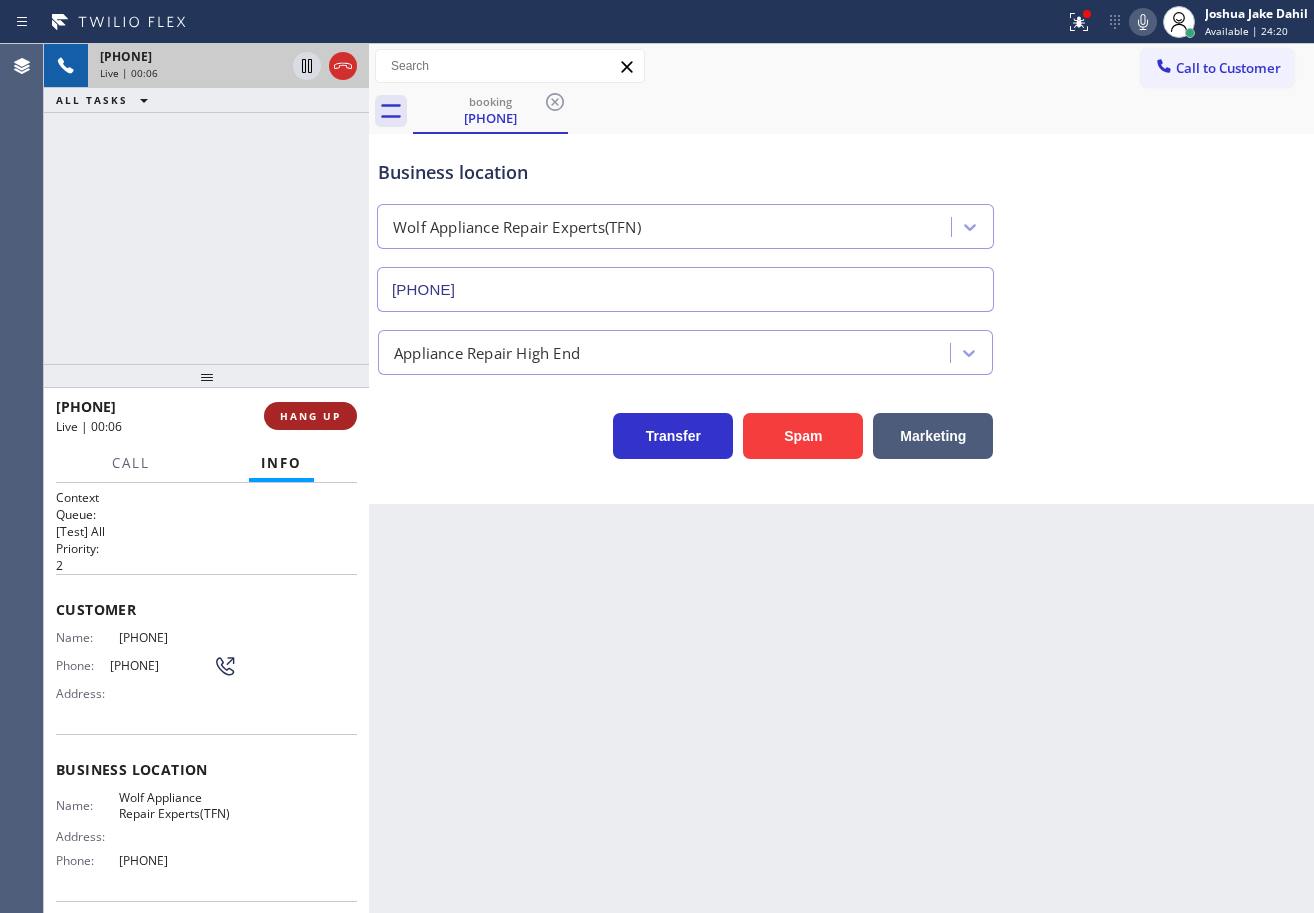 click on "HANG UP" at bounding box center (310, 416) 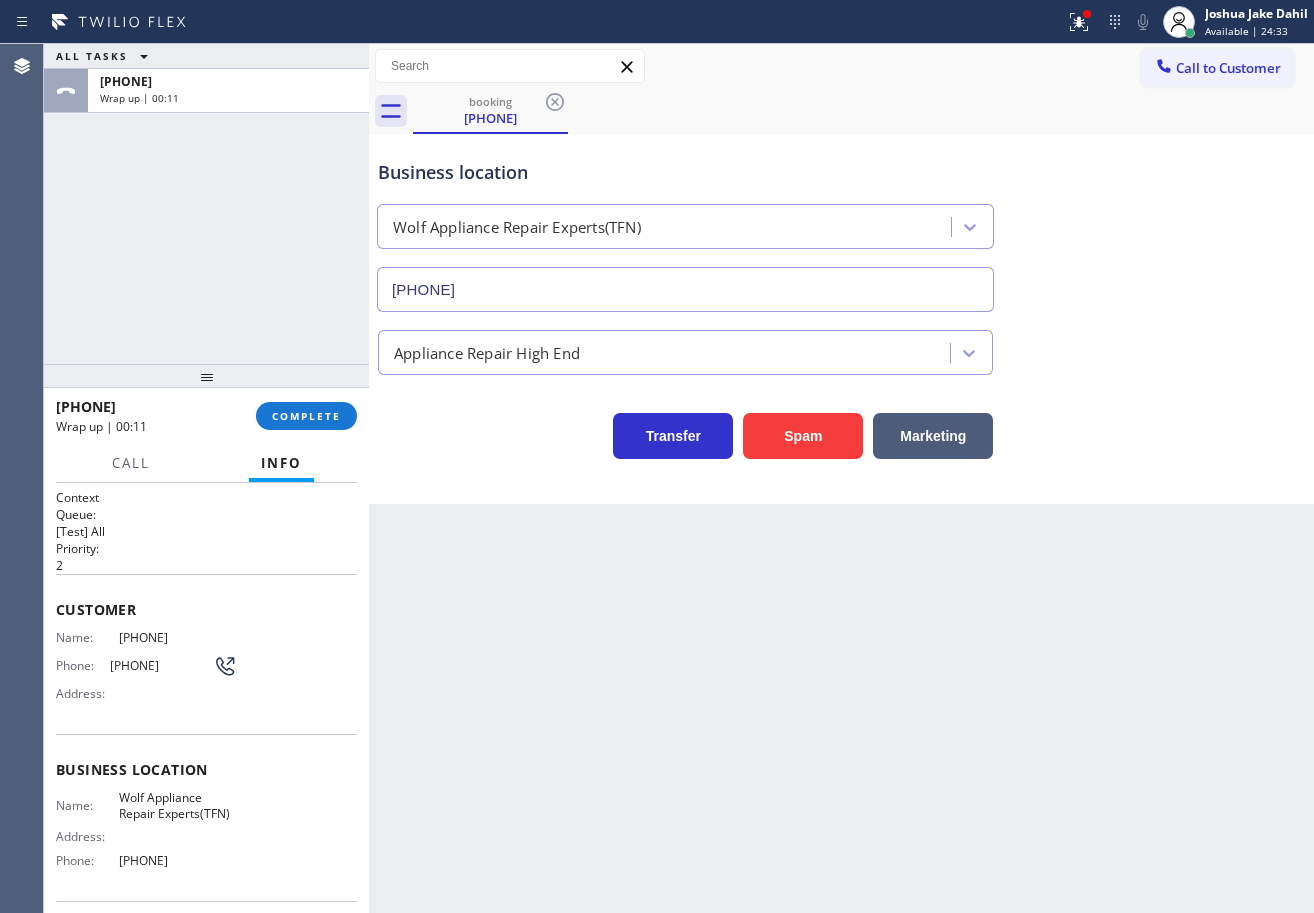 click on "[PHONE] Wrap up | 00:11 COMPLETE" at bounding box center (206, 416) 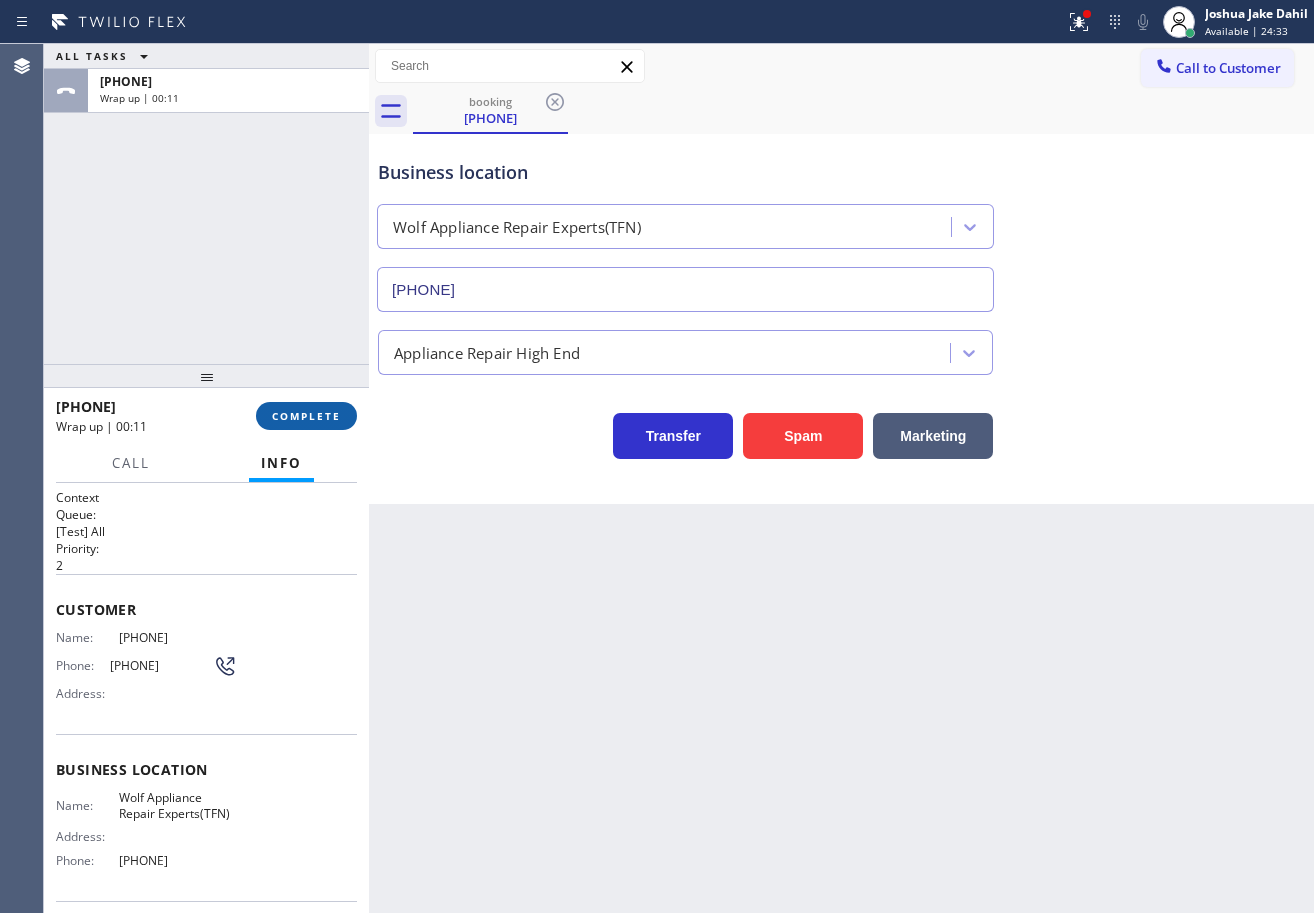 click on "COMPLETE" at bounding box center [306, 416] 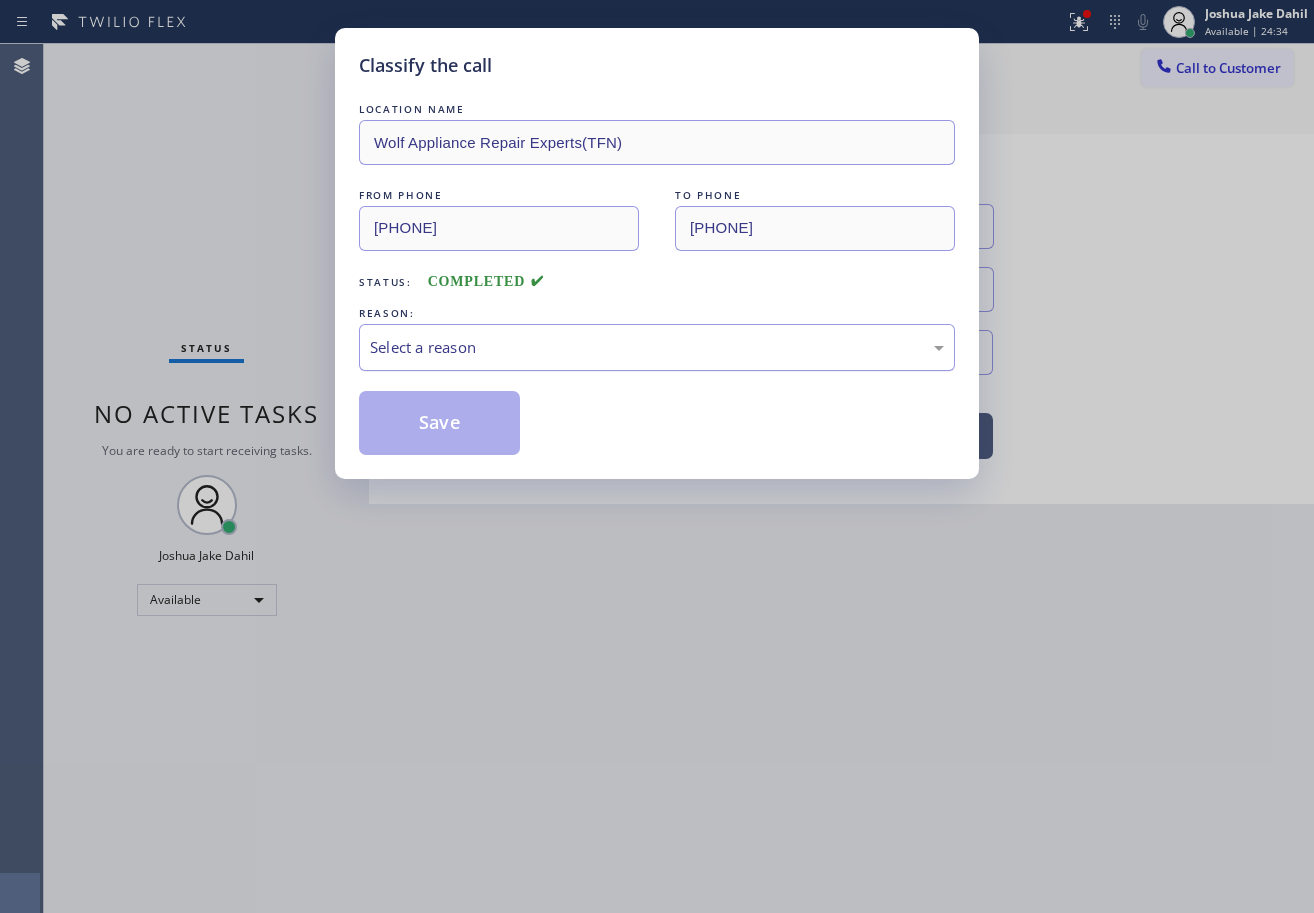 click on "Select a reason" at bounding box center [657, 347] 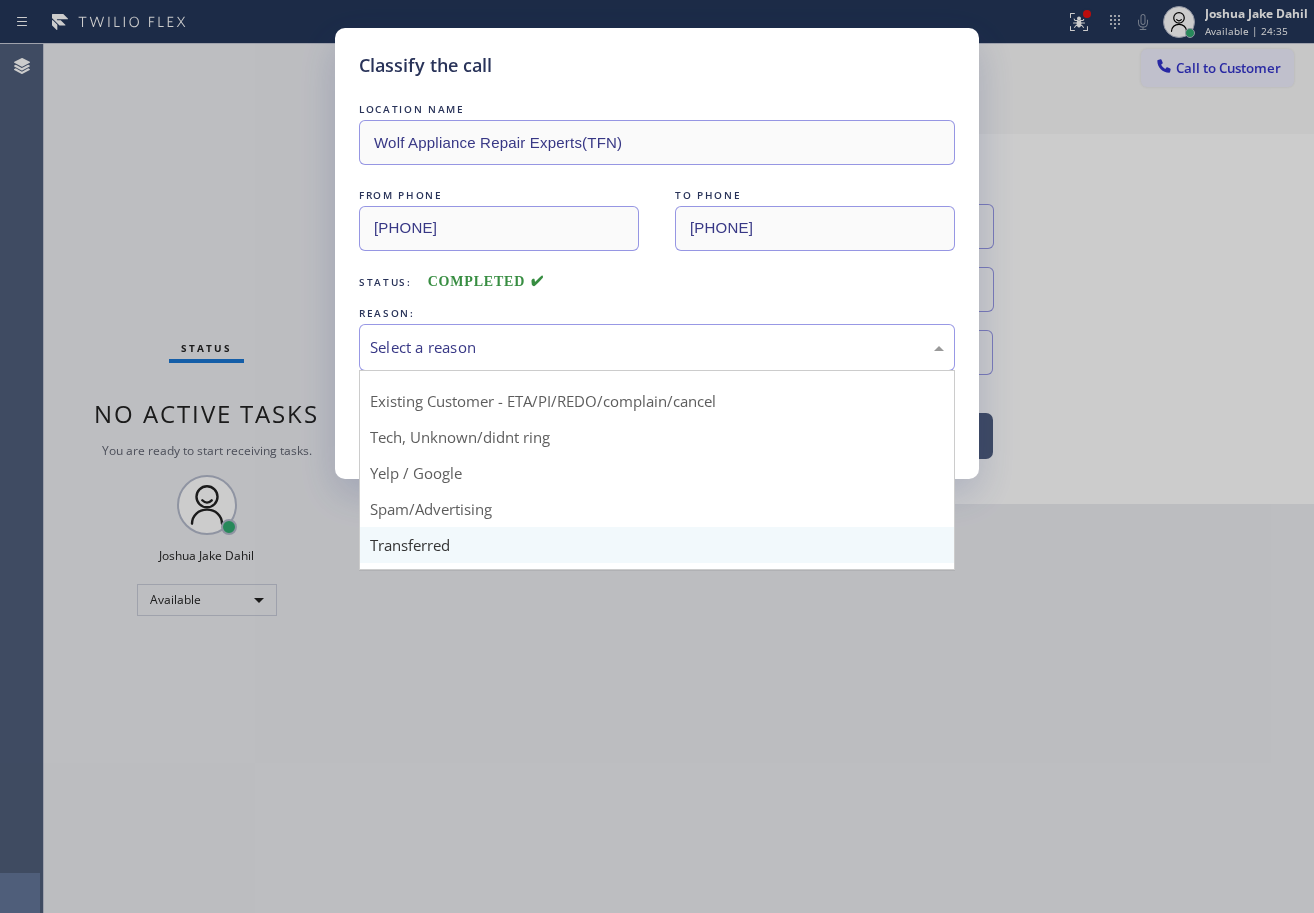 scroll, scrollTop: 126, scrollLeft: 0, axis: vertical 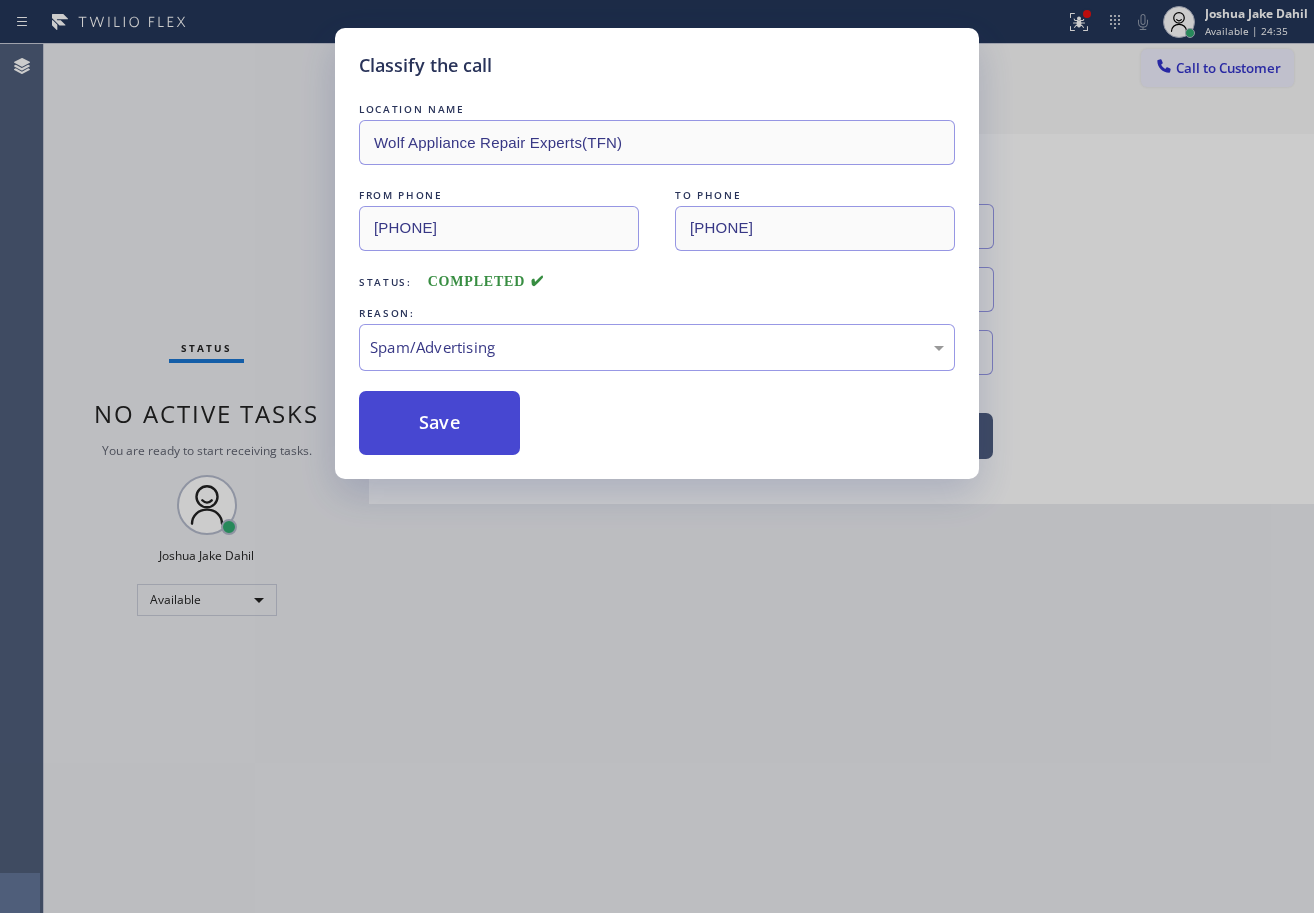 click on "Save" at bounding box center [439, 423] 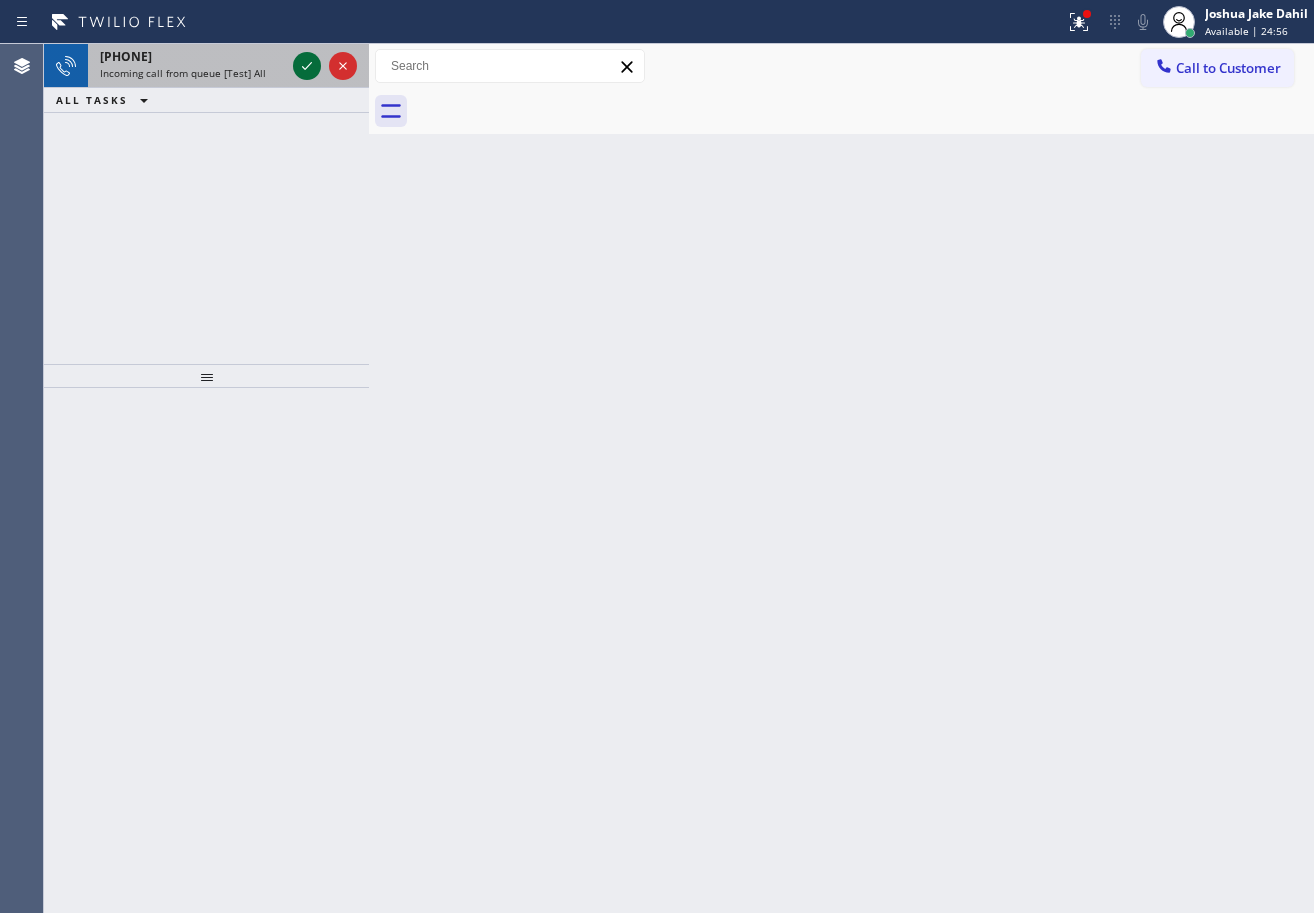 click 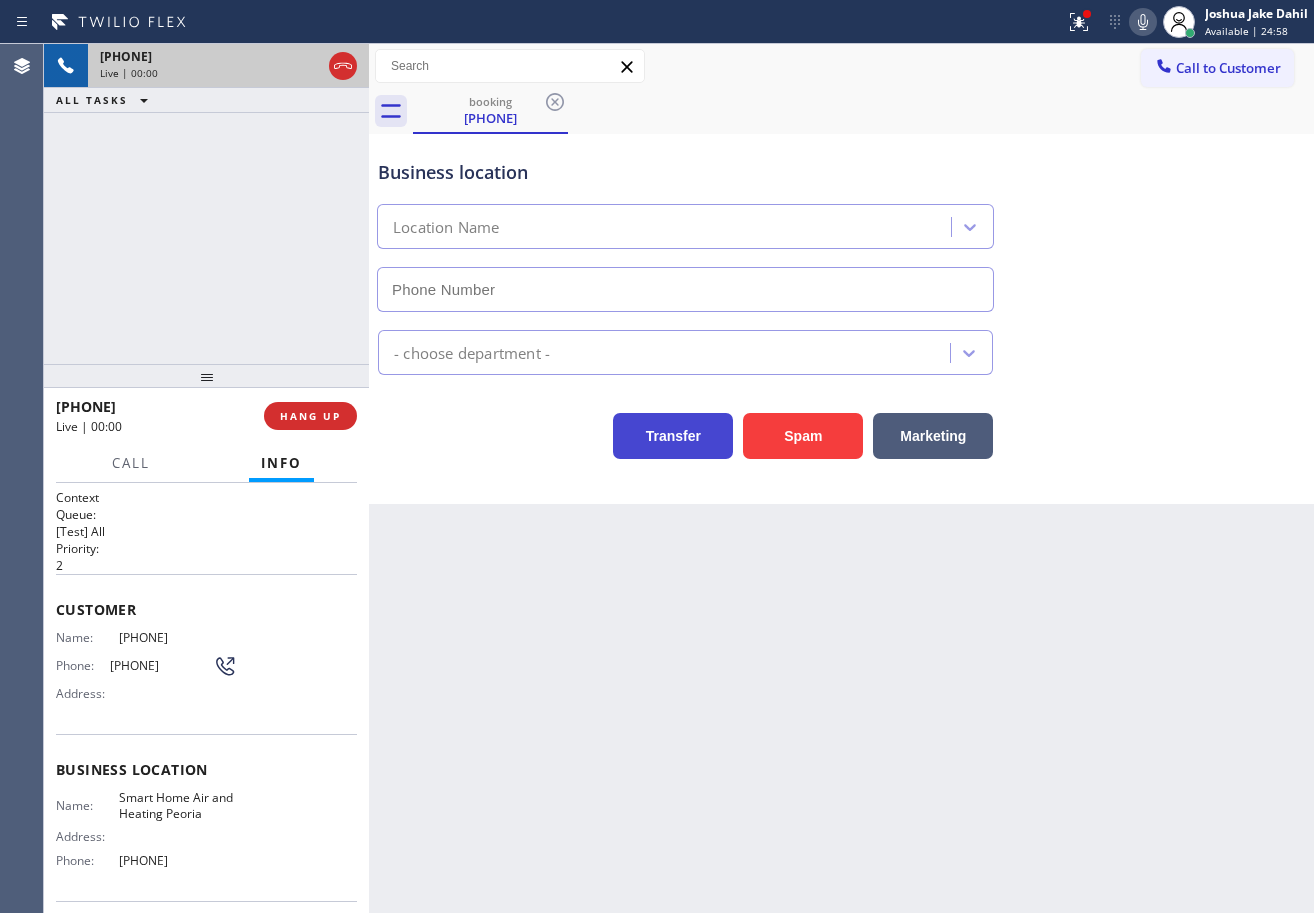 type on "[PHONE]" 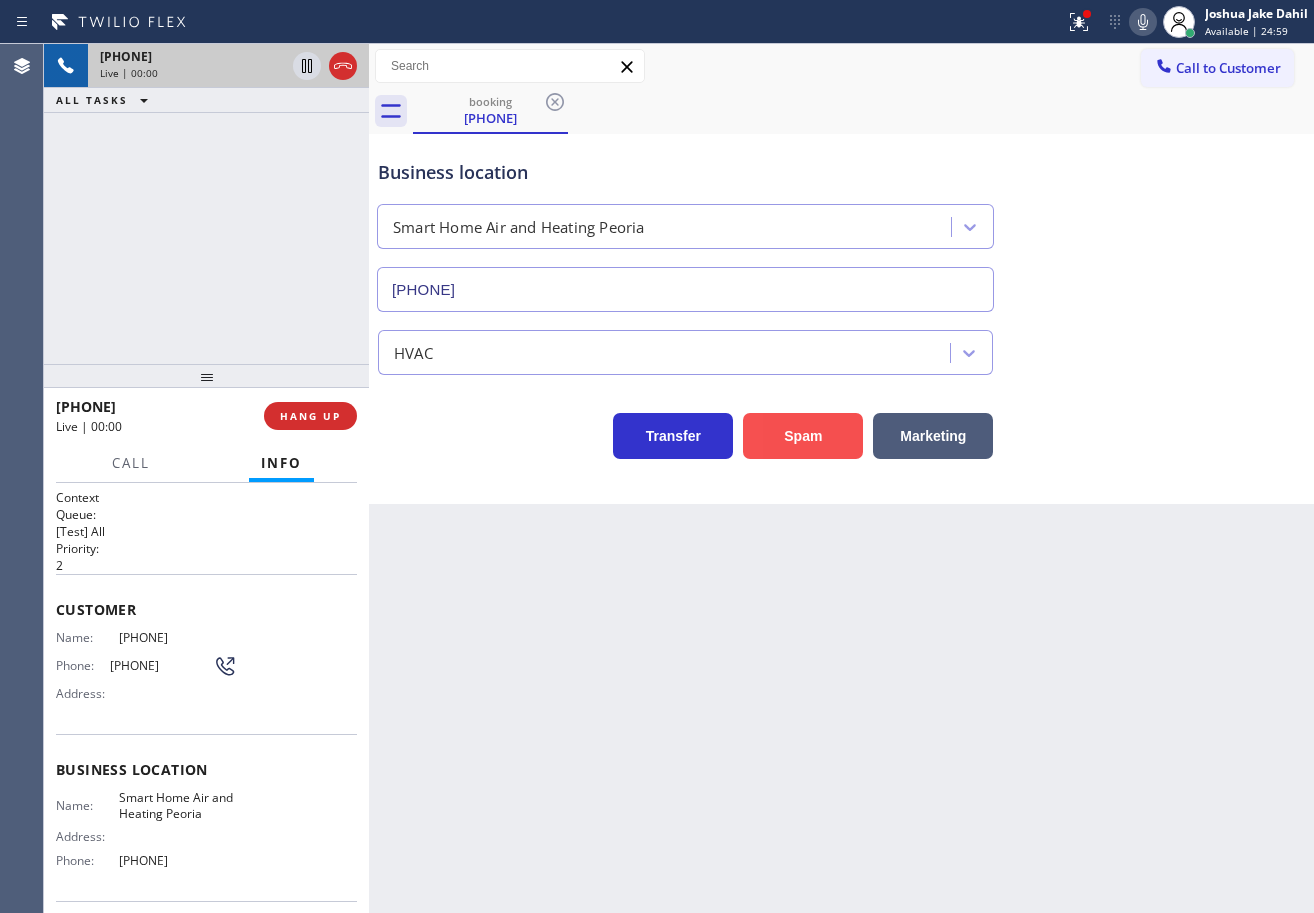 click on "Spam" at bounding box center [803, 436] 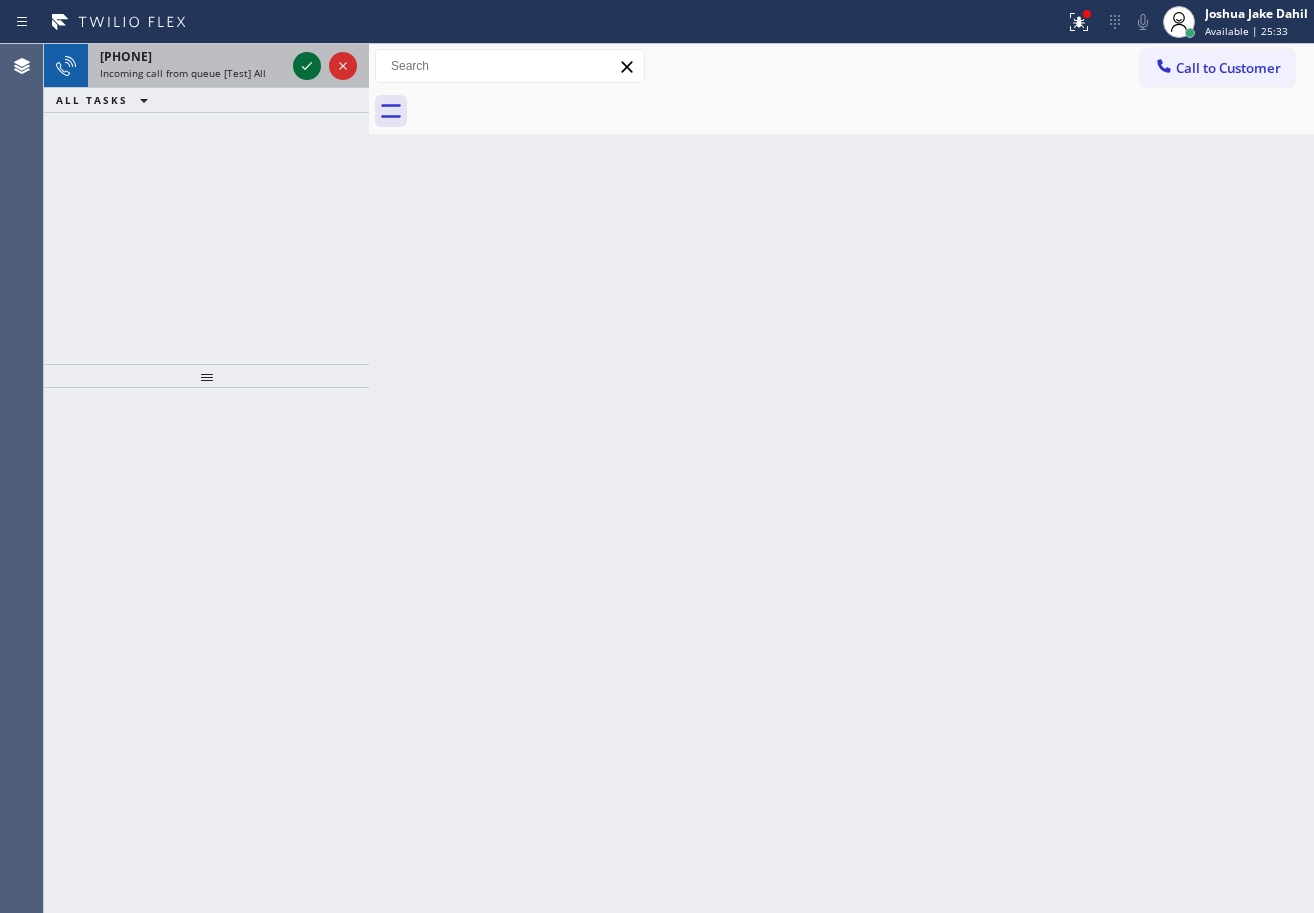 click 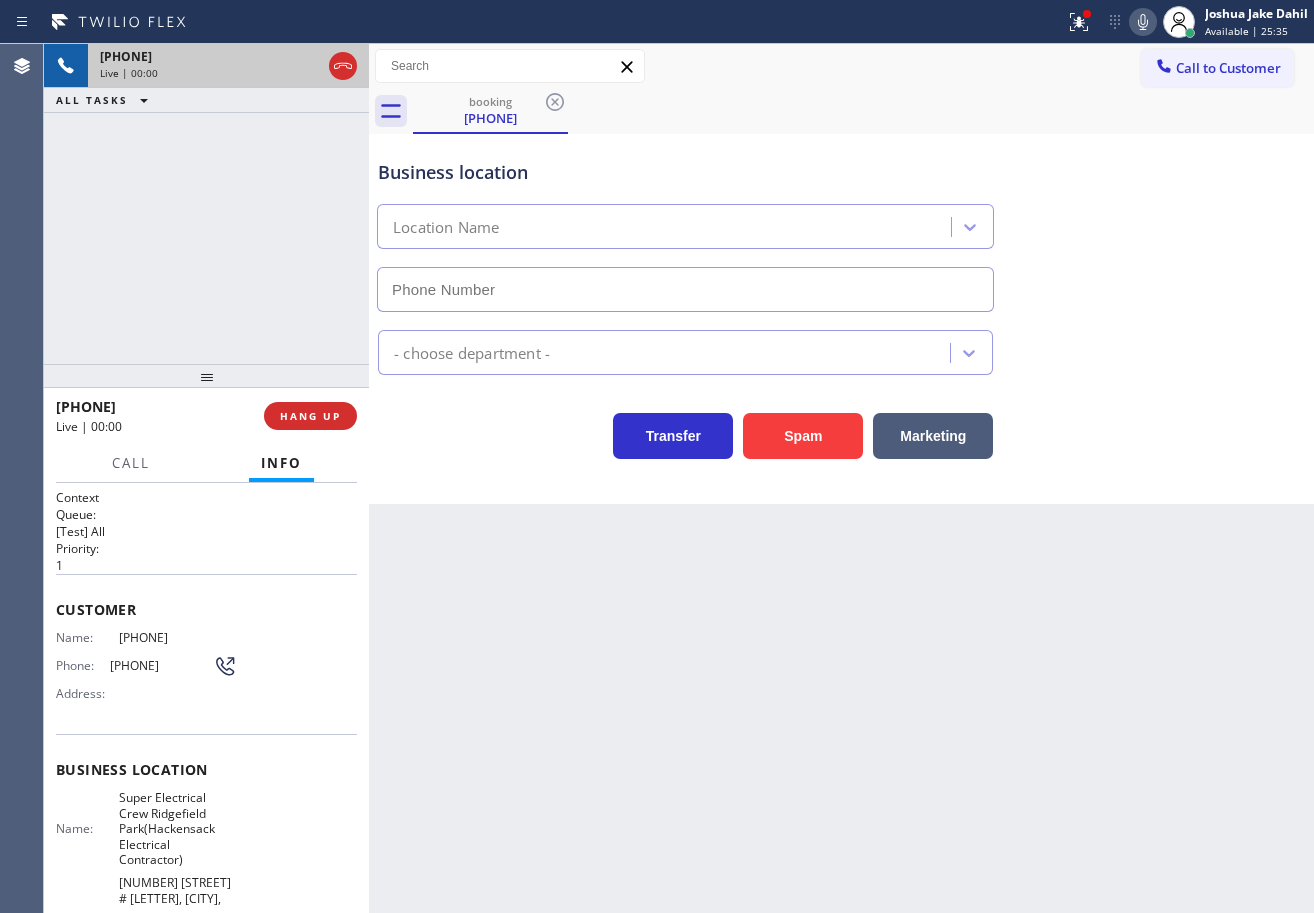 type on "[PHONE]" 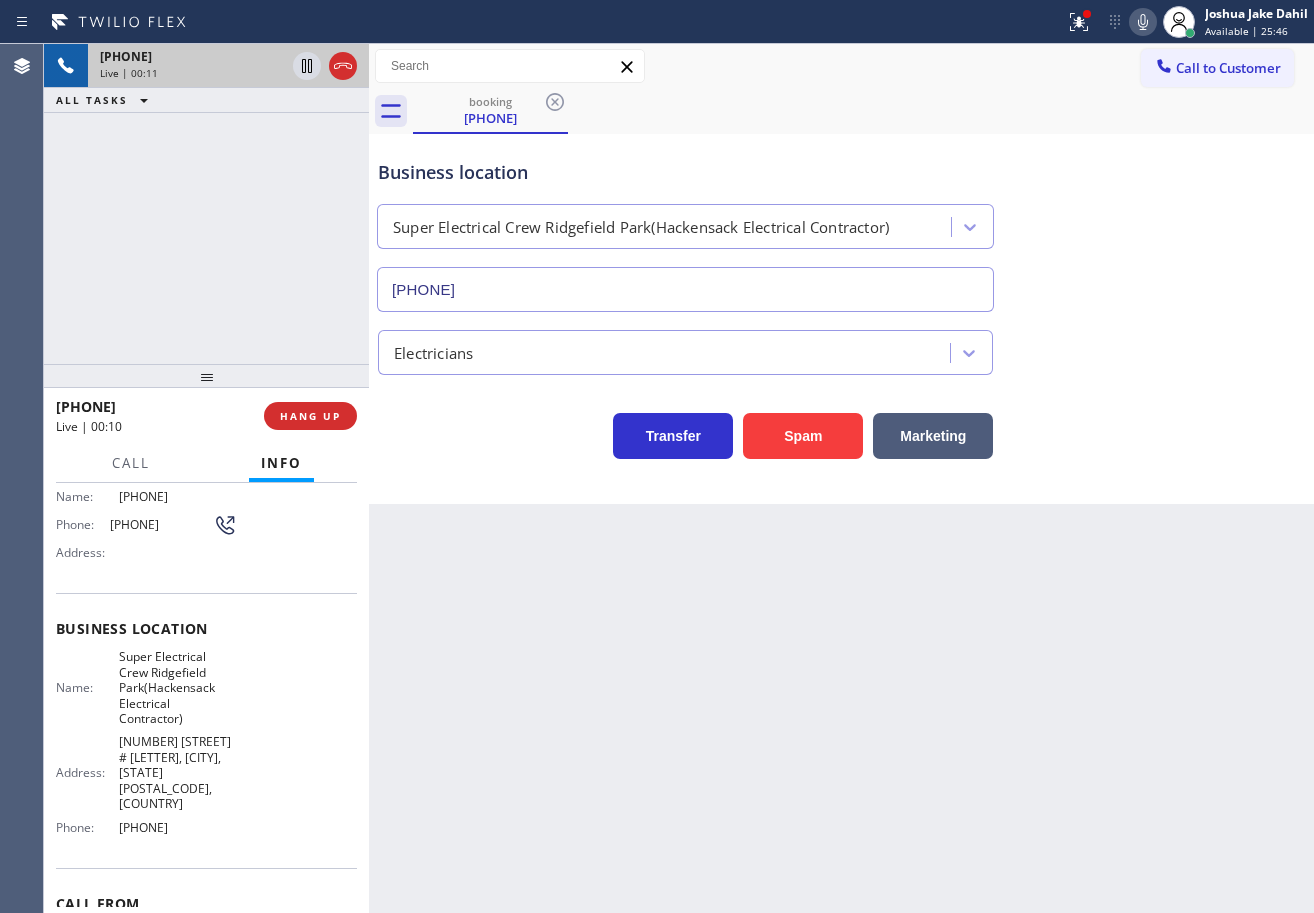 scroll, scrollTop: 0, scrollLeft: 0, axis: both 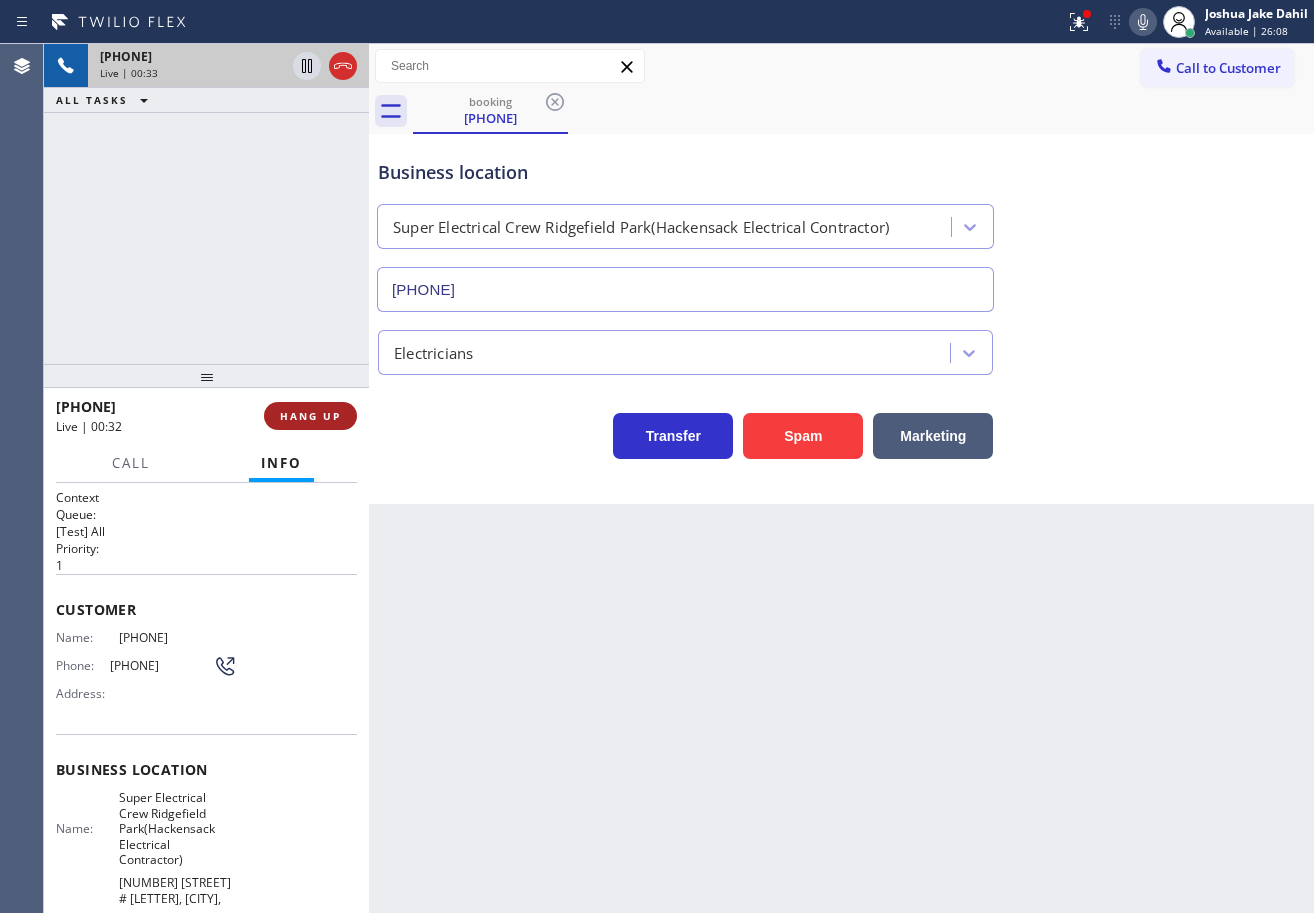 click on "HANG UP" at bounding box center [310, 416] 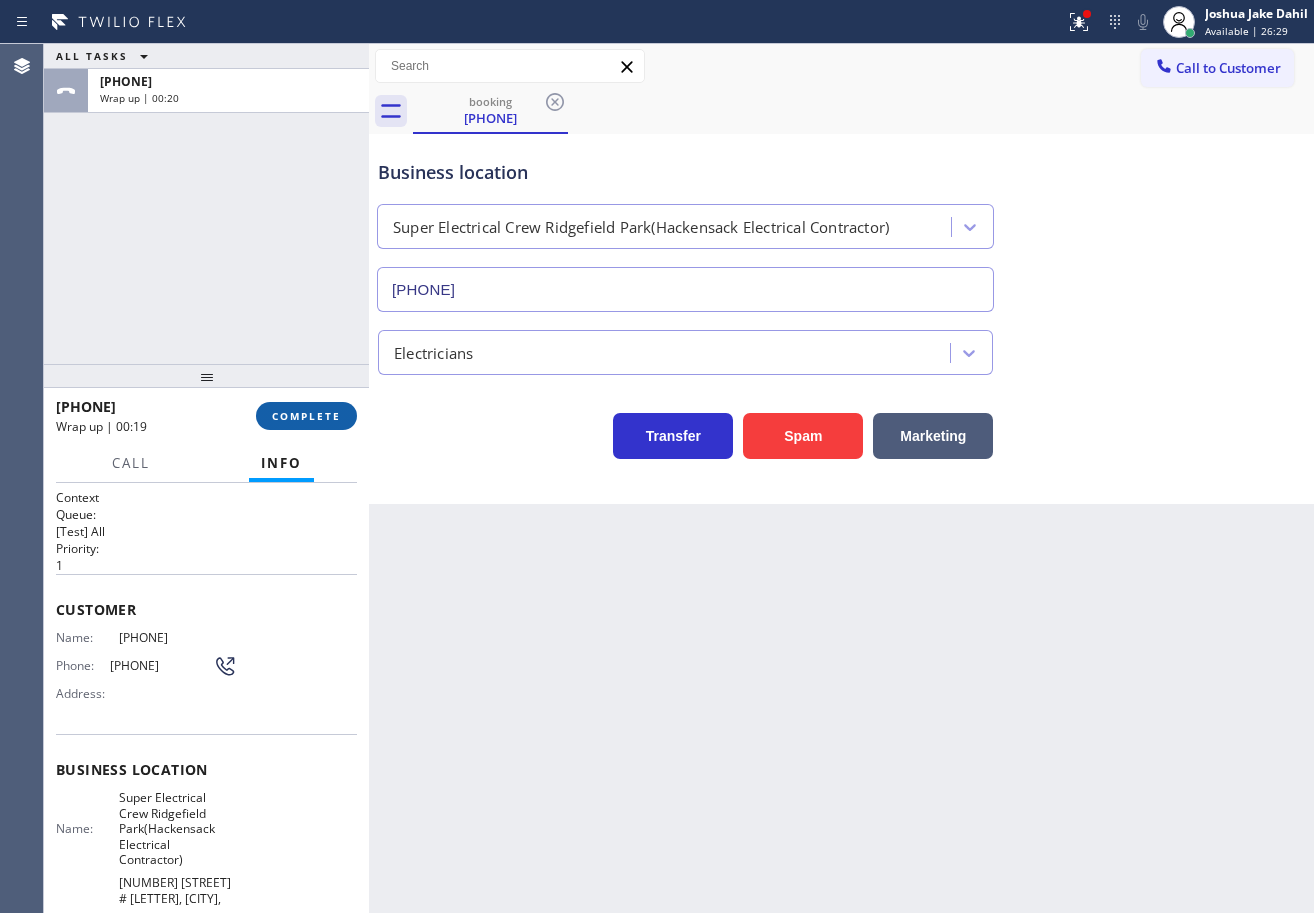 click on "COMPLETE" at bounding box center [306, 416] 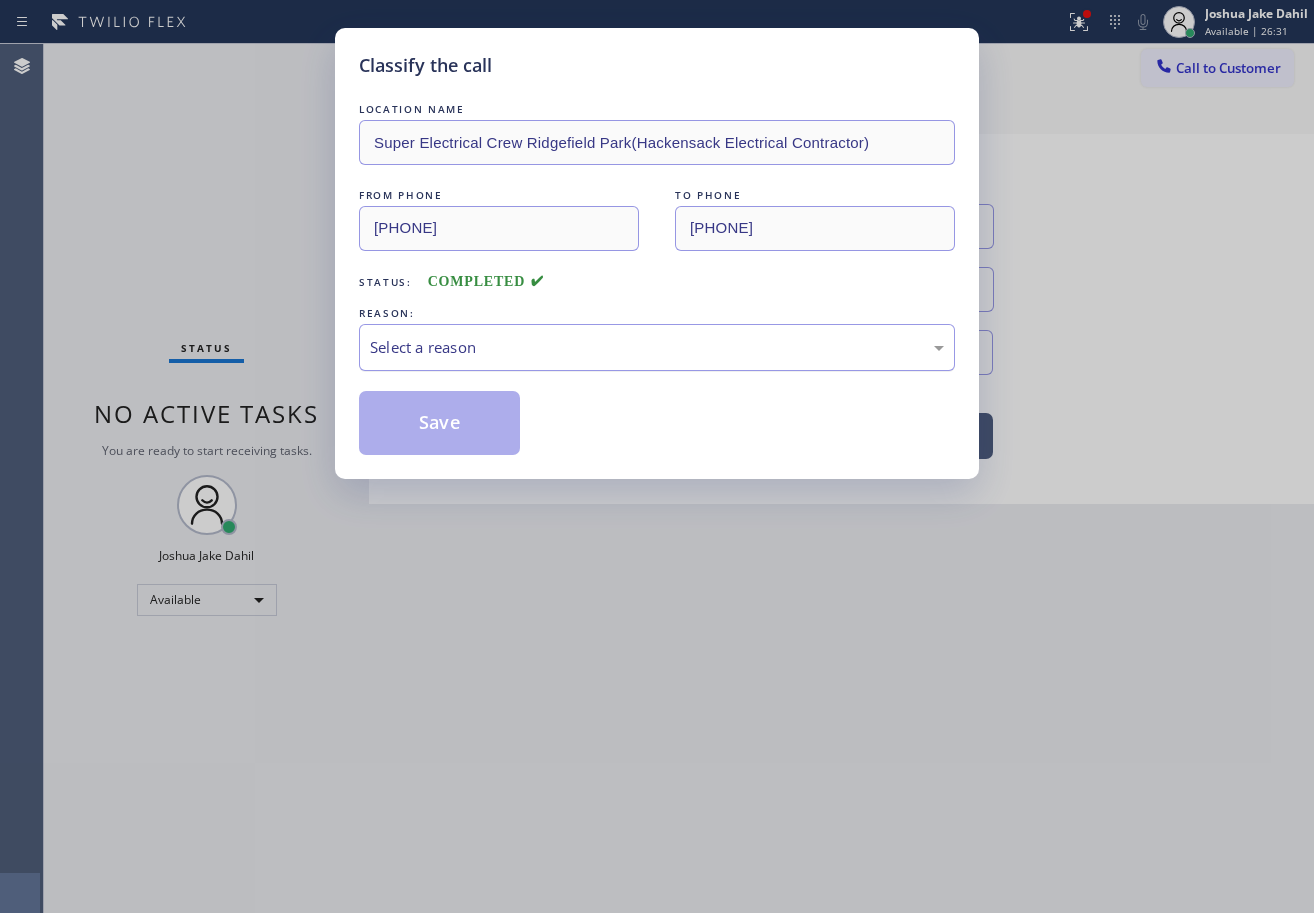 click on "Select a reason" at bounding box center [657, 347] 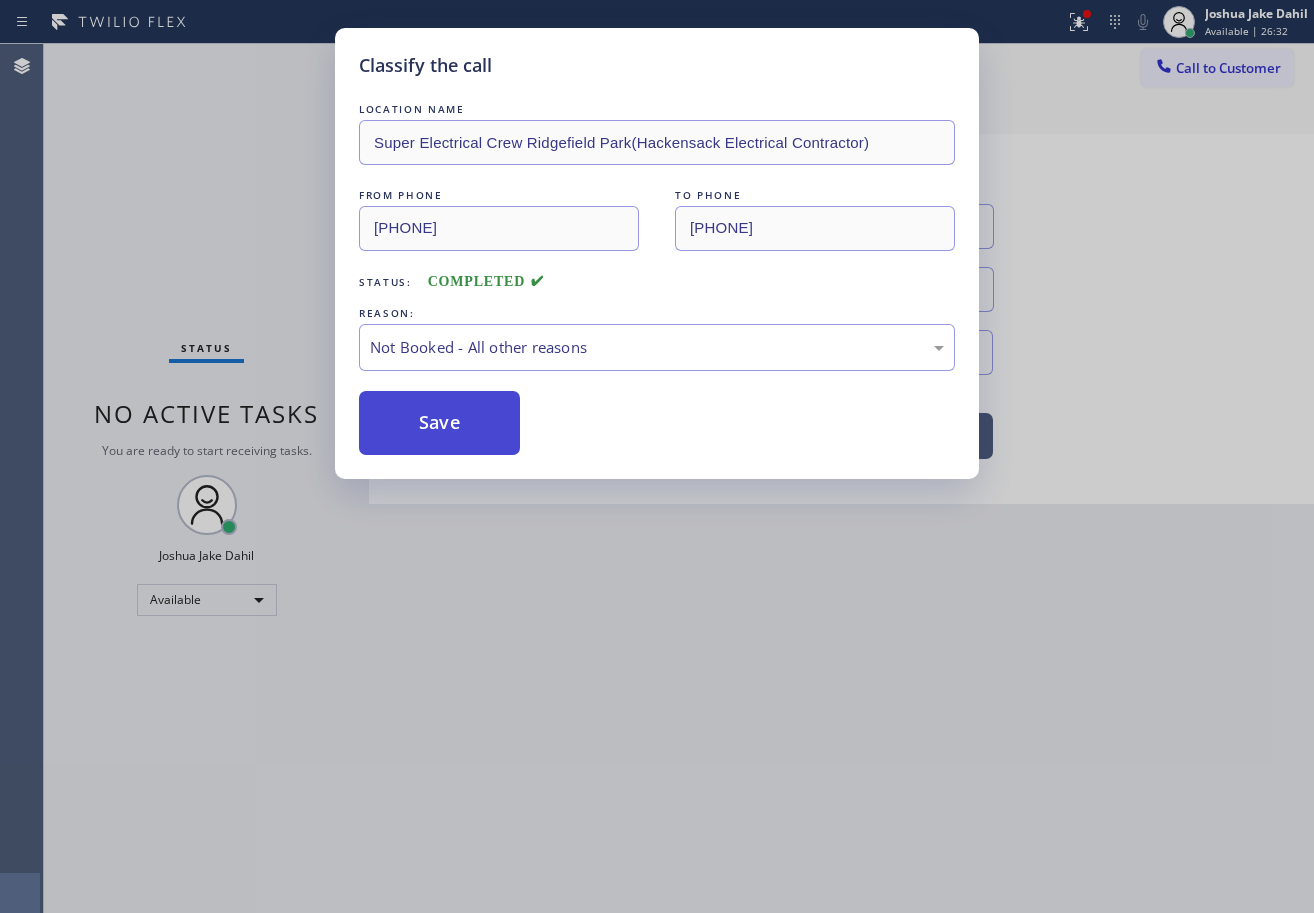 click on "Save" at bounding box center (439, 423) 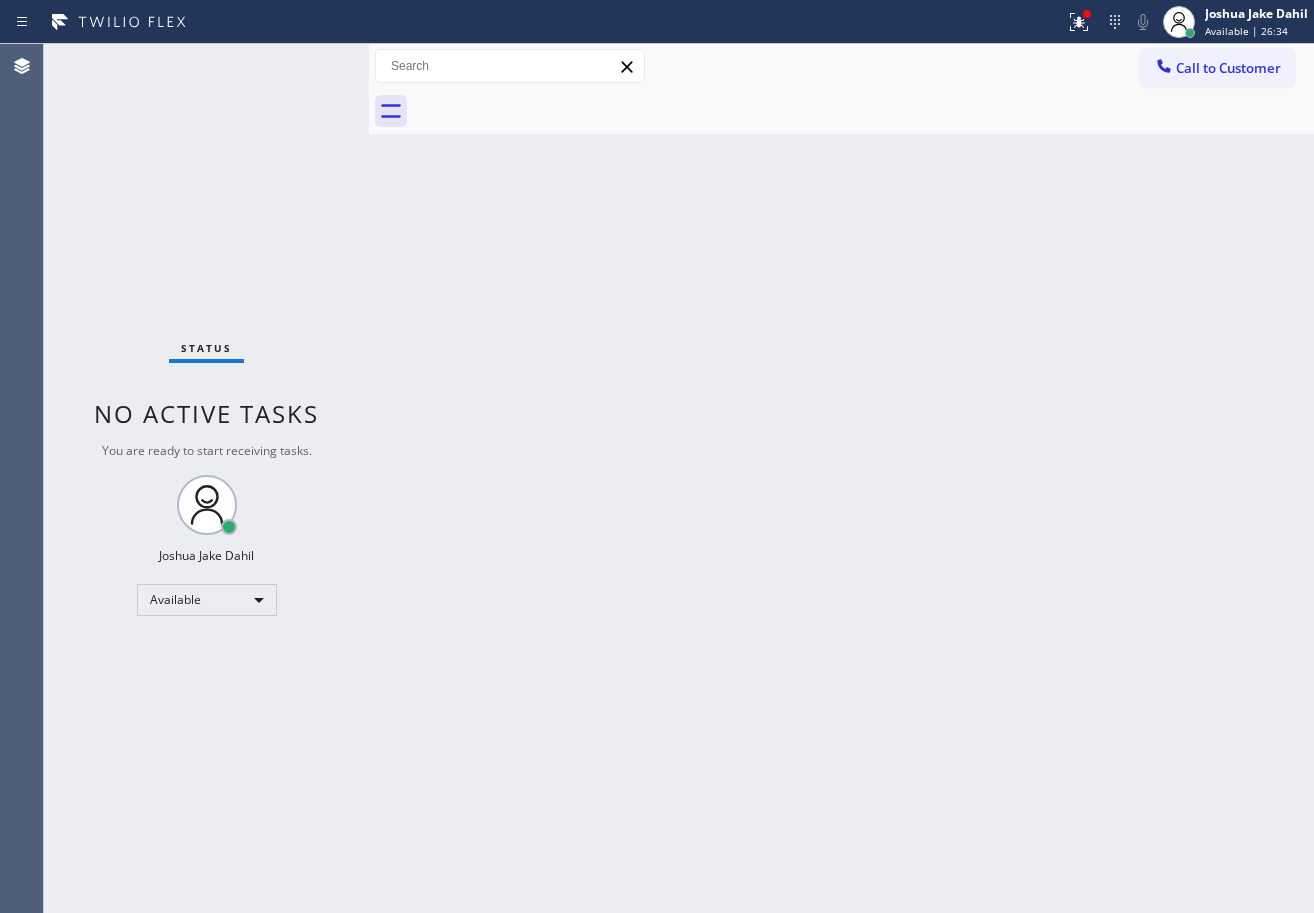 click on "Back to Dashboard Change Sender ID Customers Technicians Select a contact Outbound call Technician Search Technician Your caller id phone number Your caller id phone number Call Technician info Name   Phone none Address none Change Sender ID HVAC +18559994417 5 Star Appliance +18557314952 Appliance Repair +18554611149 Plumbing +18889090120 Air Duct Cleaning +18006865038  Electricians +18005688664 Cancel Change Check personal SMS Reset Change No tabs Call to Customer Outbound call Location 5 Star Appliance Repair Your caller id phone number [PHONE] Customer number Call Outbound call Technician Search Technician Your caller id phone number Your caller id phone number Call" at bounding box center (841, 478) 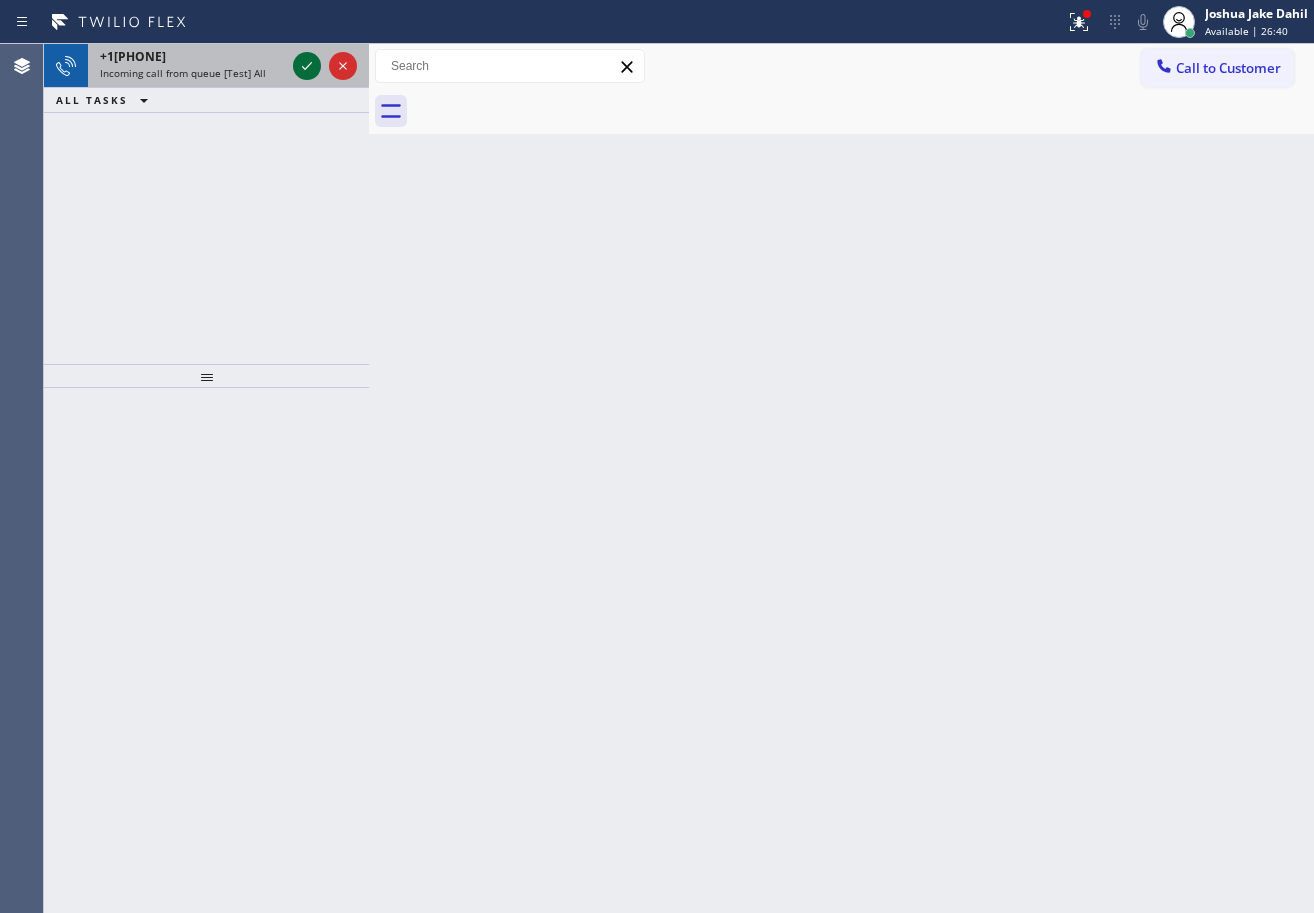 click 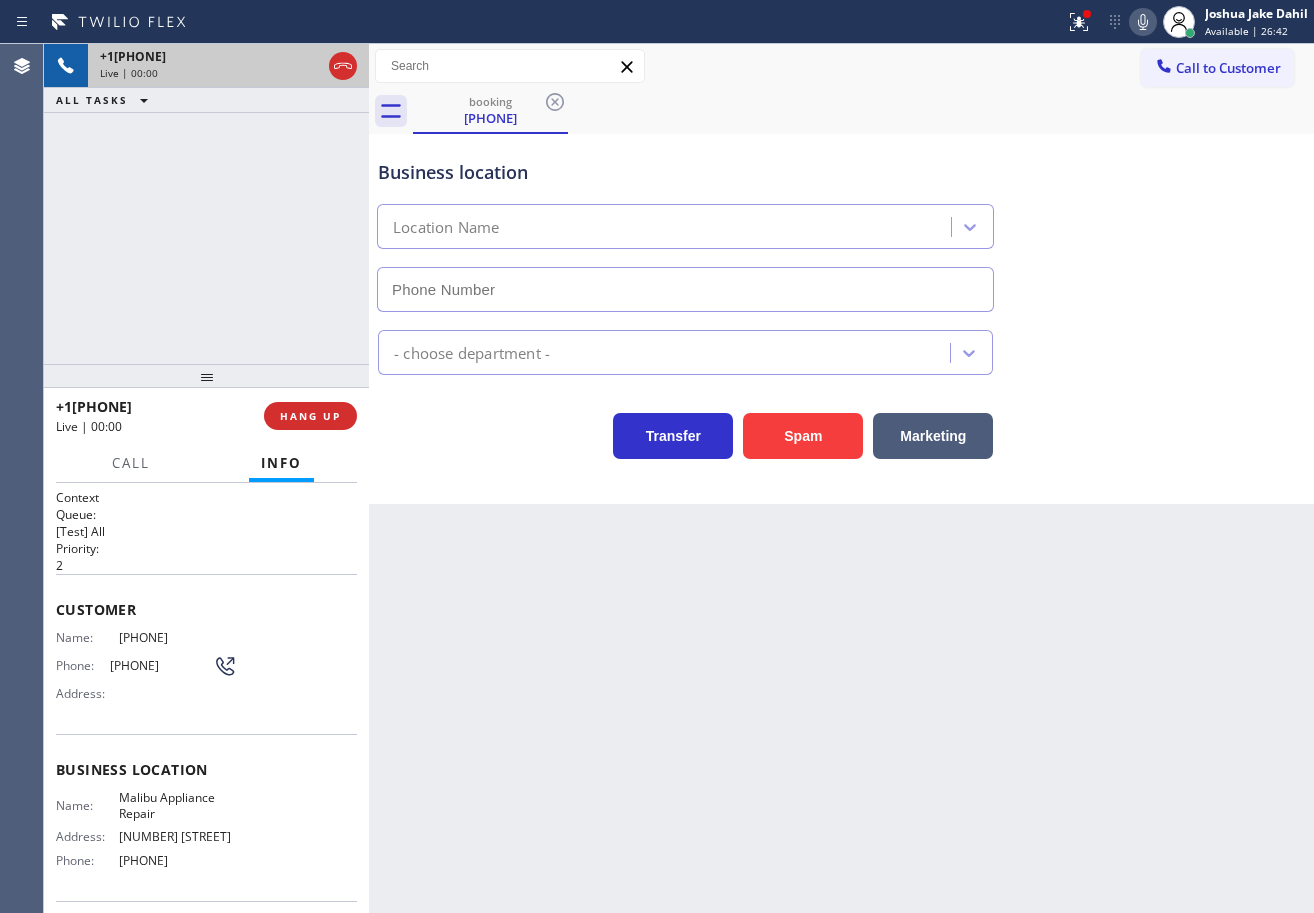 type on "[PHONE]" 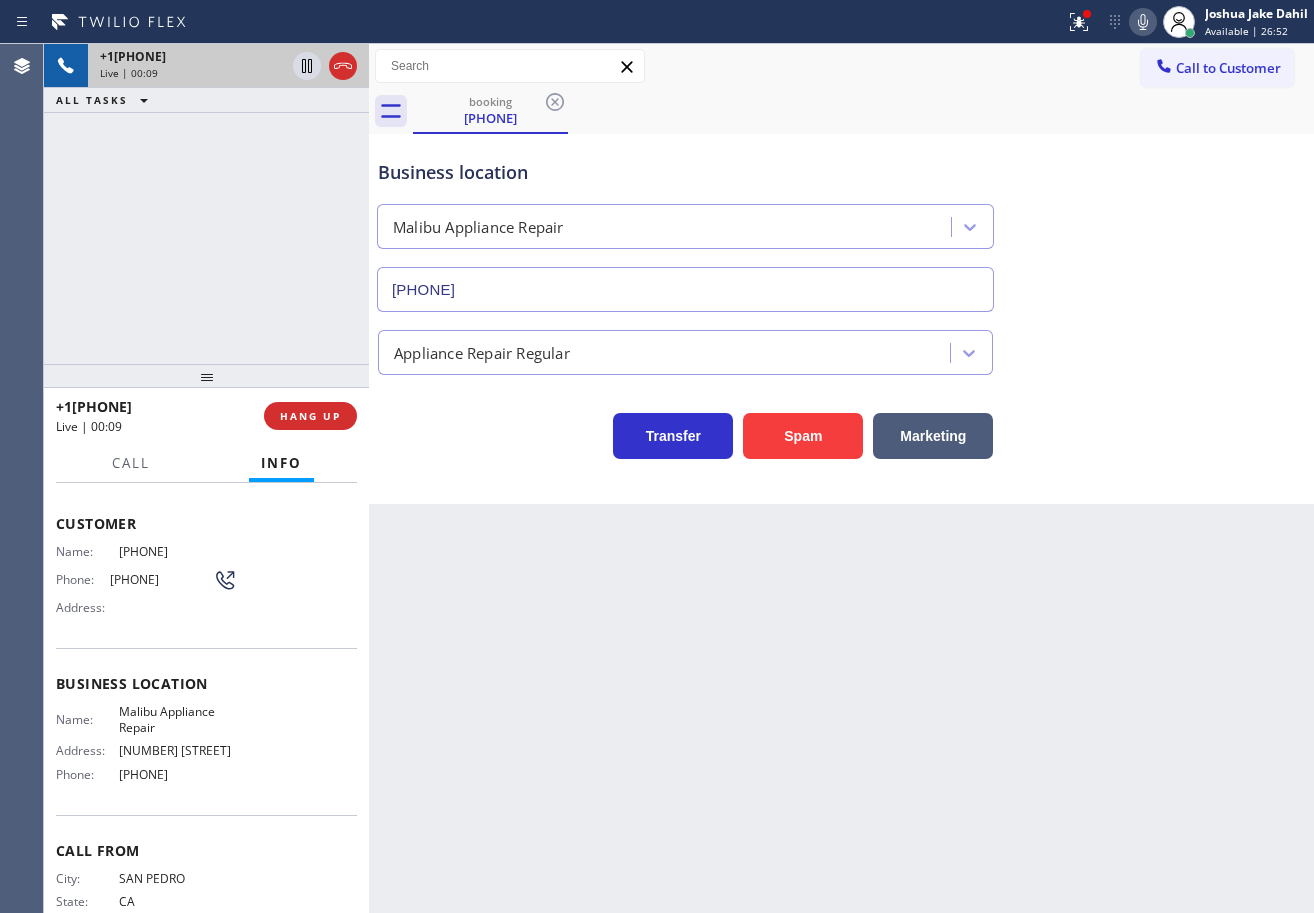 scroll, scrollTop: 161, scrollLeft: 0, axis: vertical 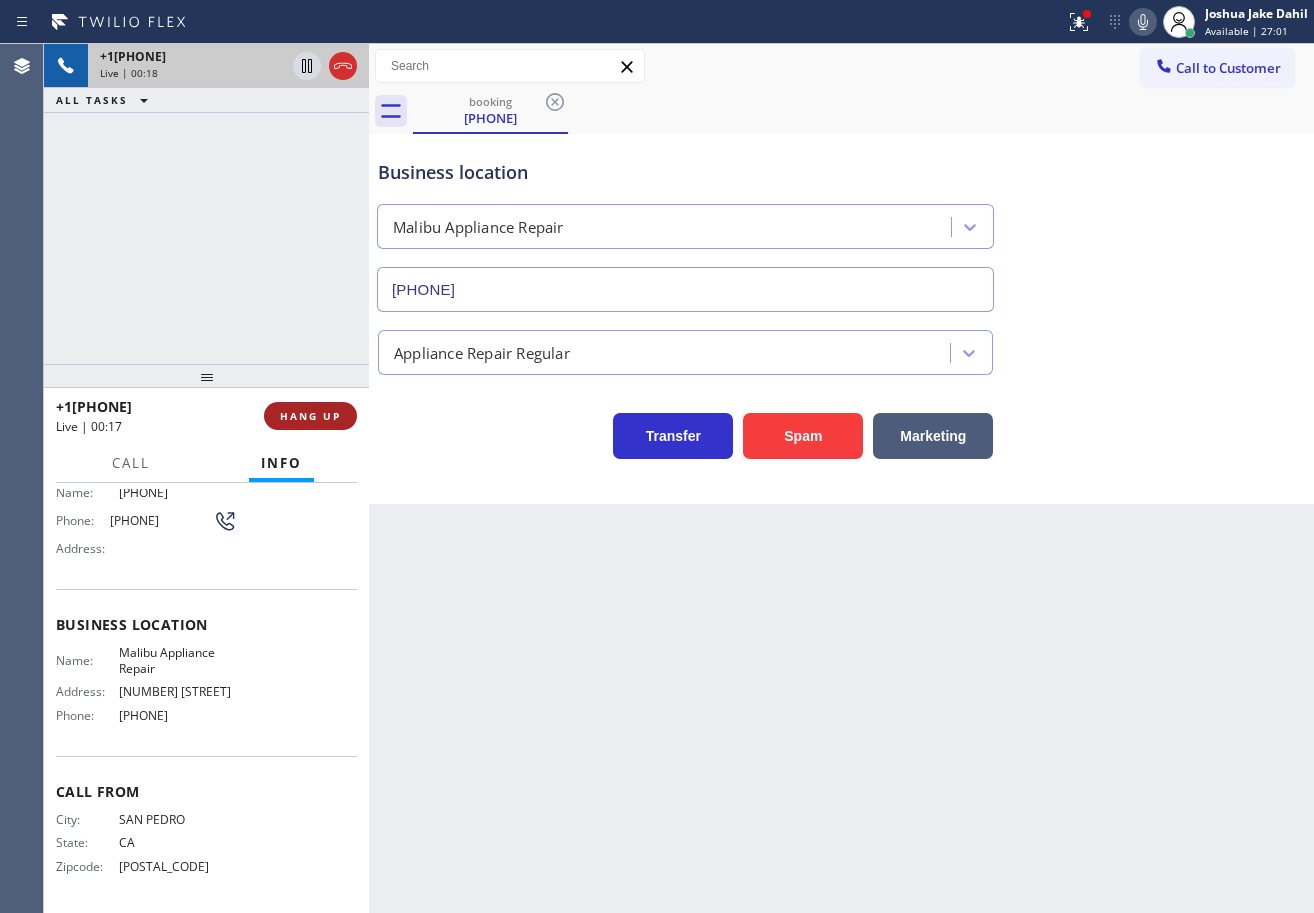 click on "HANG UP" at bounding box center [310, 416] 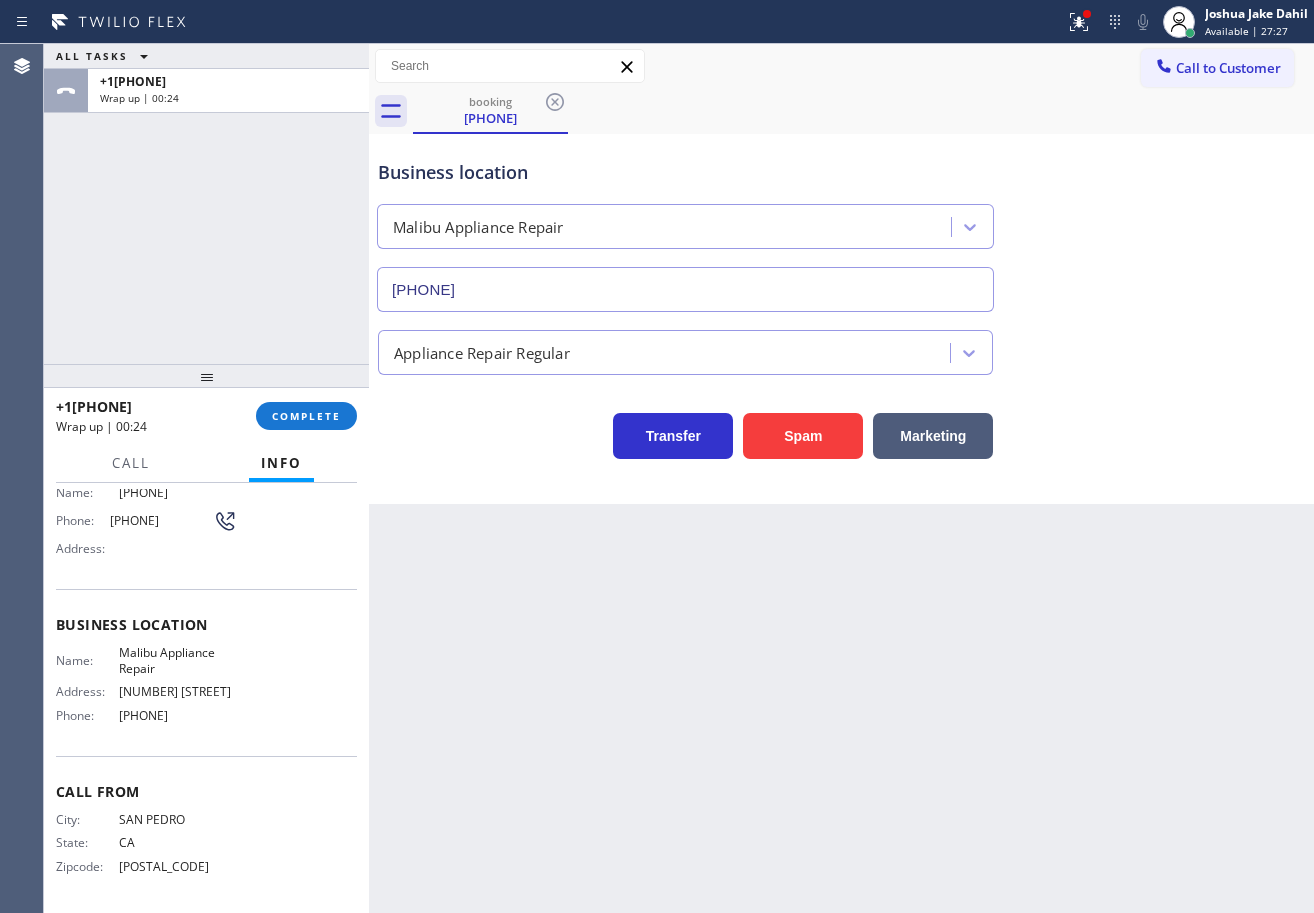 click on "ALL TASKS ALL TASKS ACTIVE TASKS TASKS IN WRAP UP [PHONE] Wrap up | 00:24" at bounding box center [206, 204] 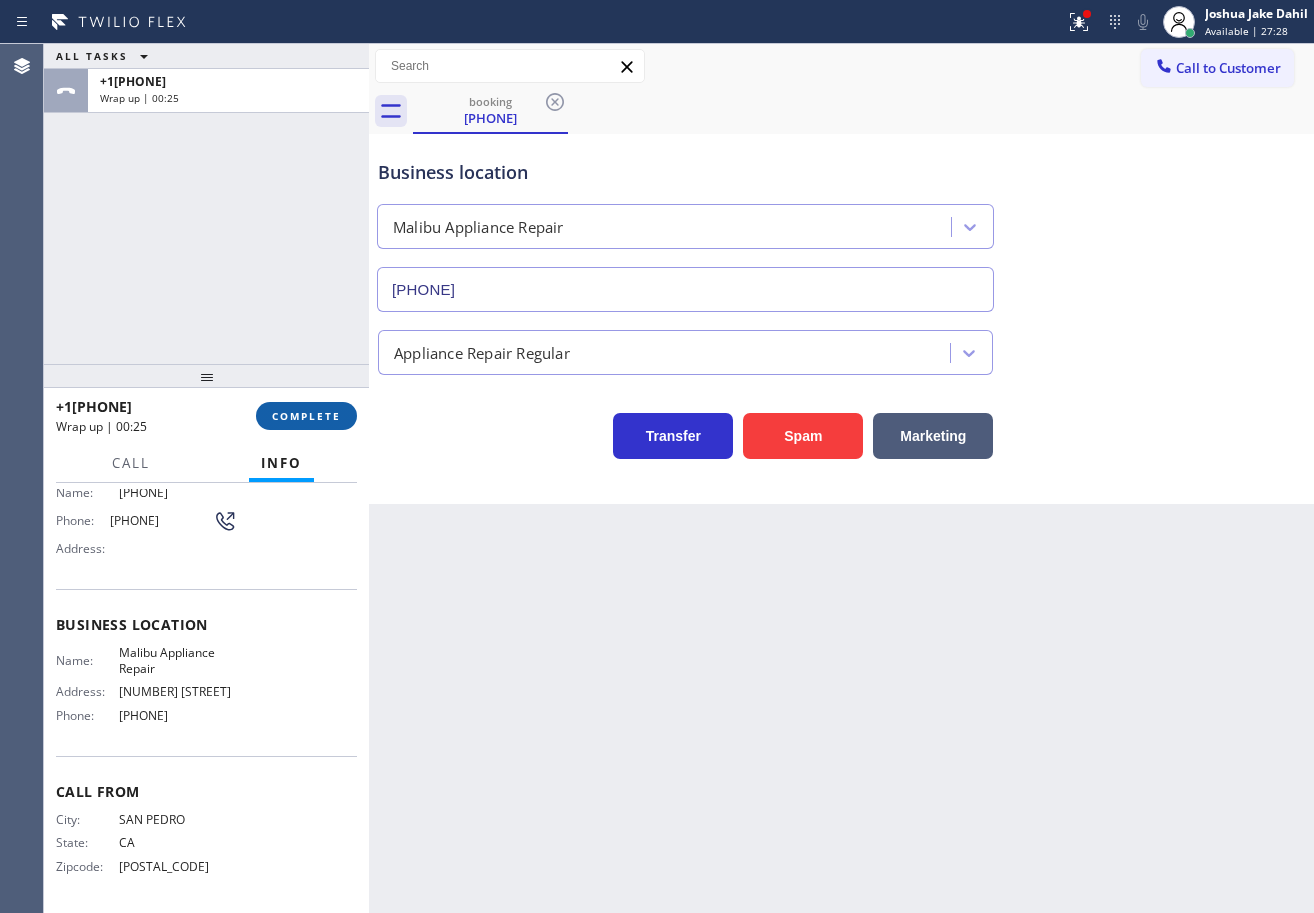 click on "COMPLETE" at bounding box center (306, 416) 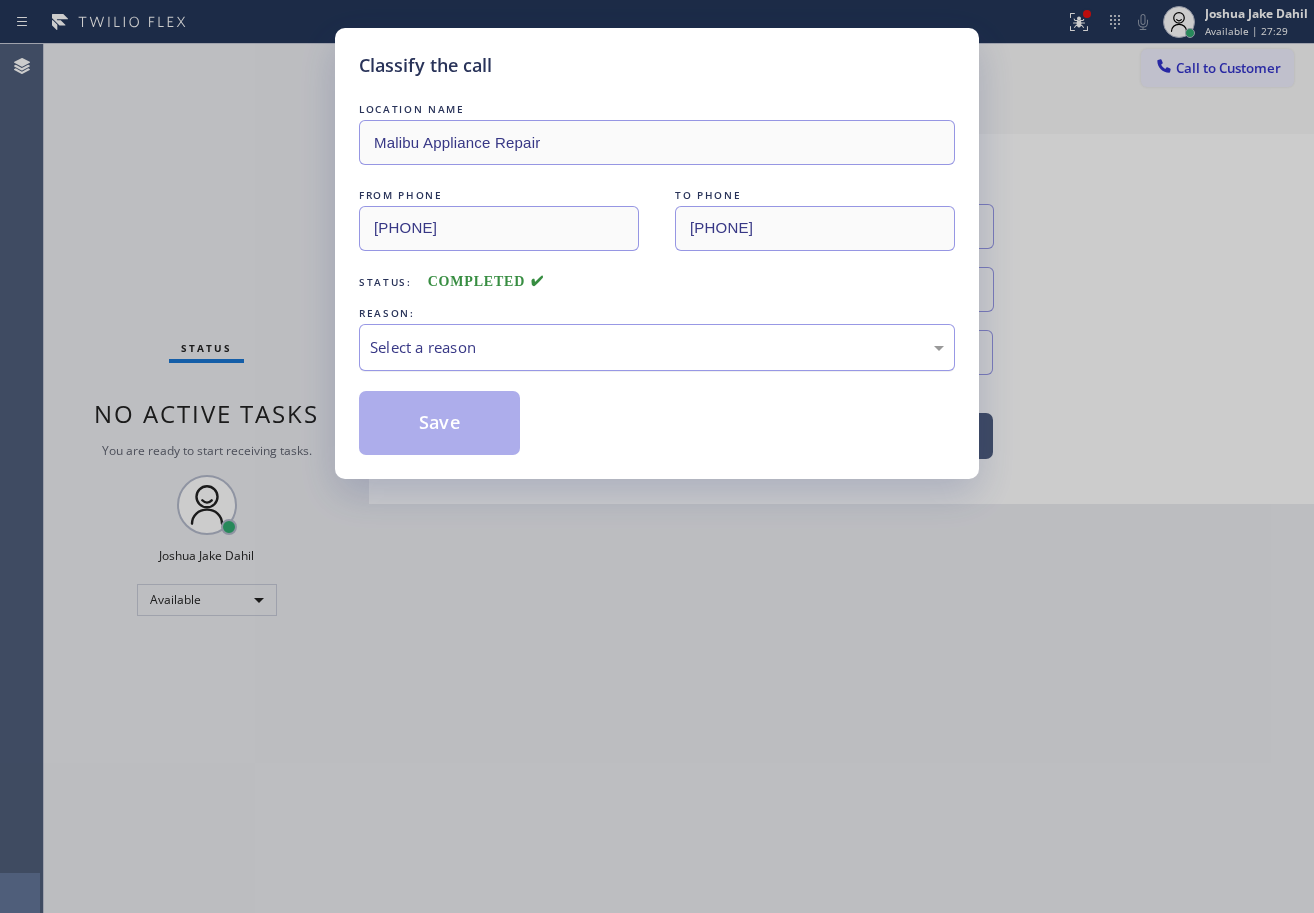 click on "Select a reason" at bounding box center (657, 347) 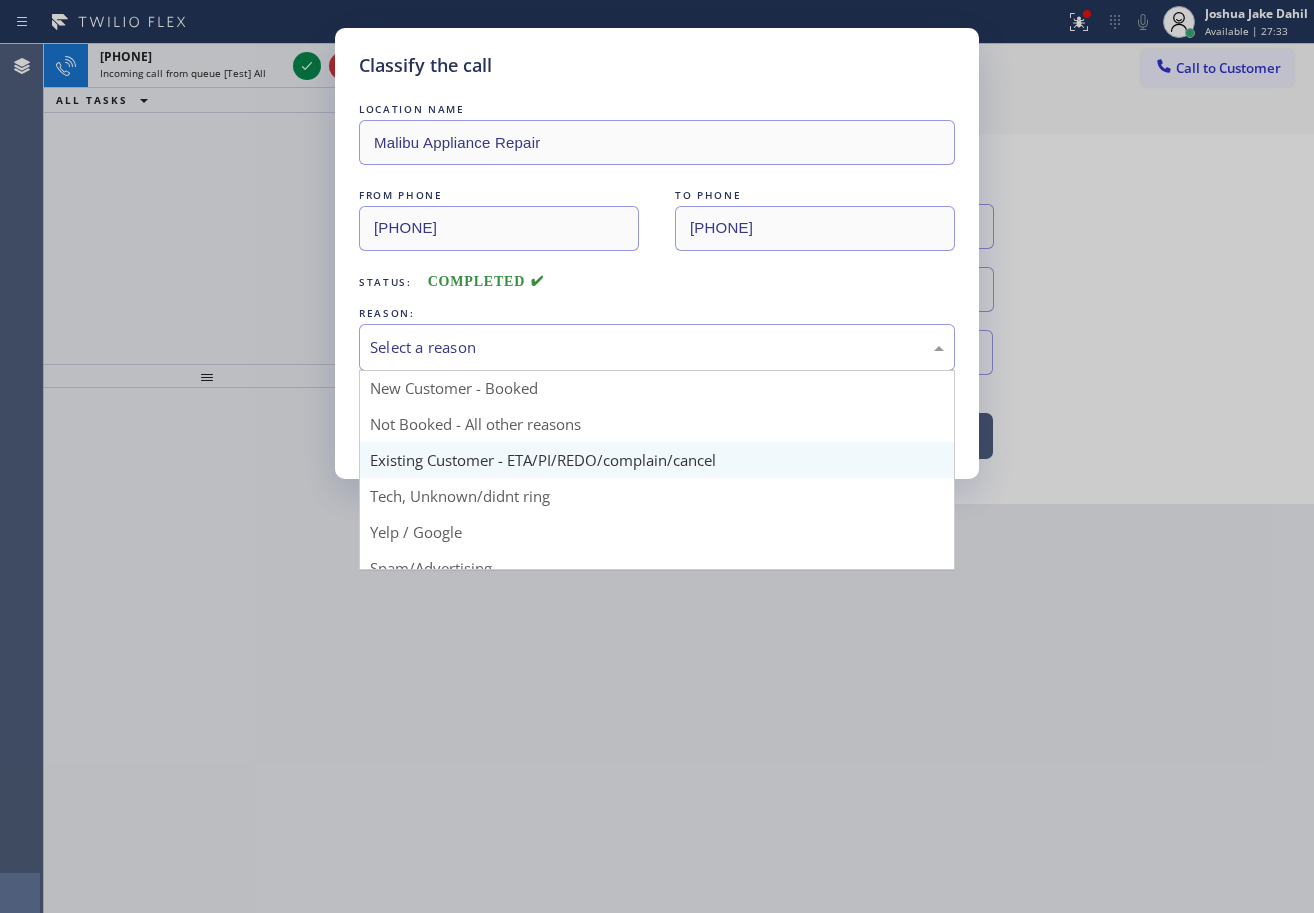 scroll, scrollTop: 0, scrollLeft: 0, axis: both 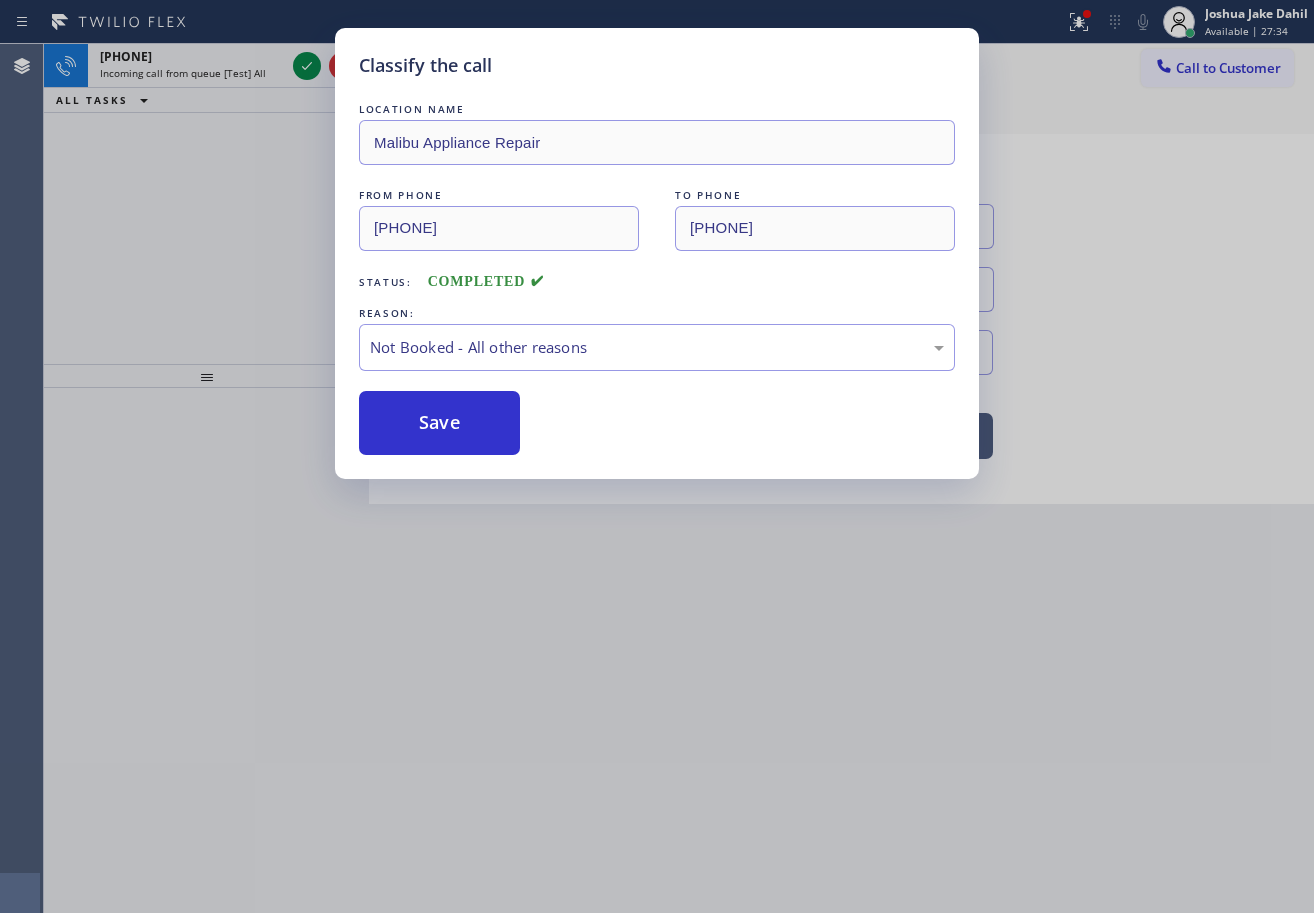 click on "Save" at bounding box center [439, 423] 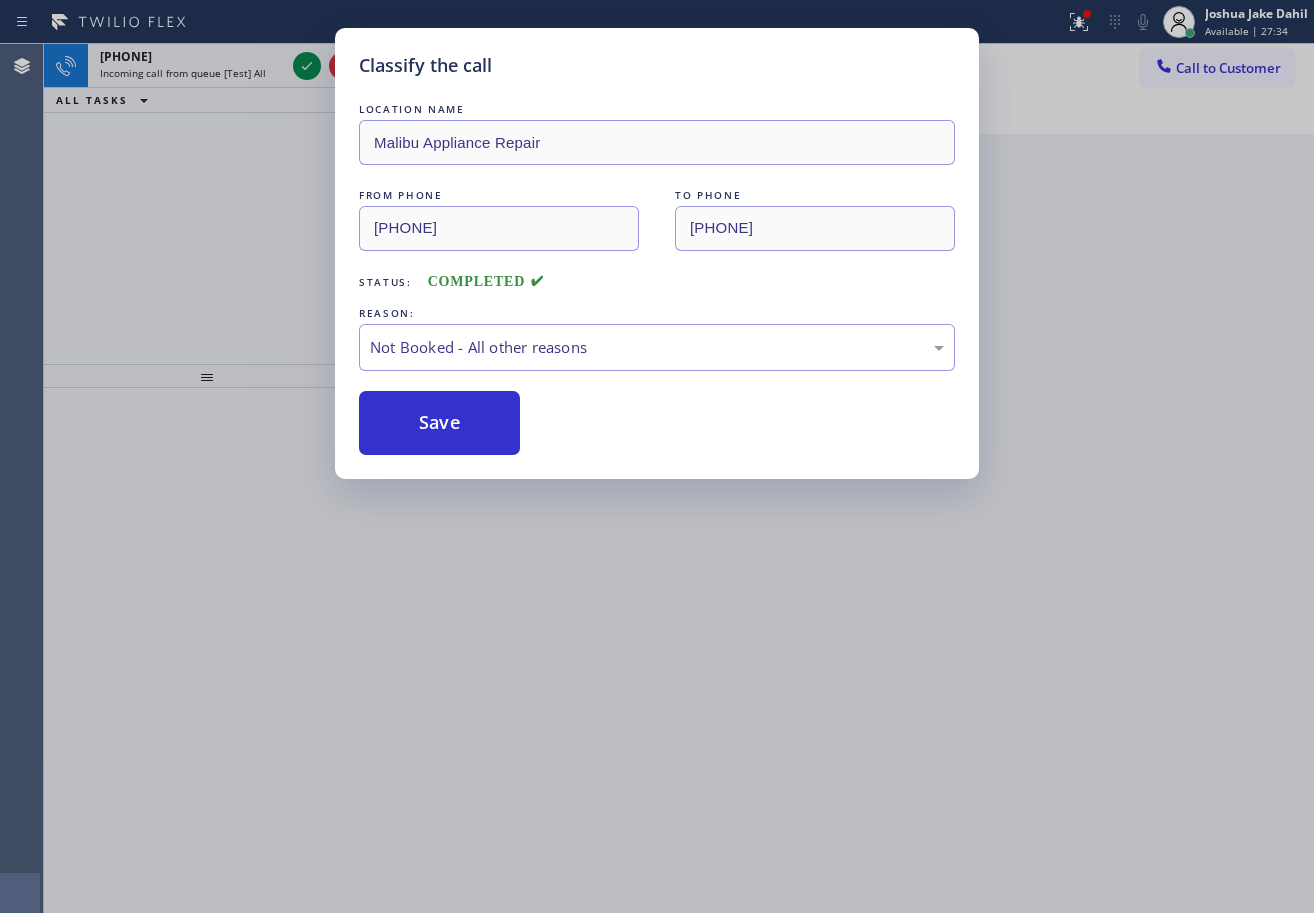click on "Save" at bounding box center (439, 423) 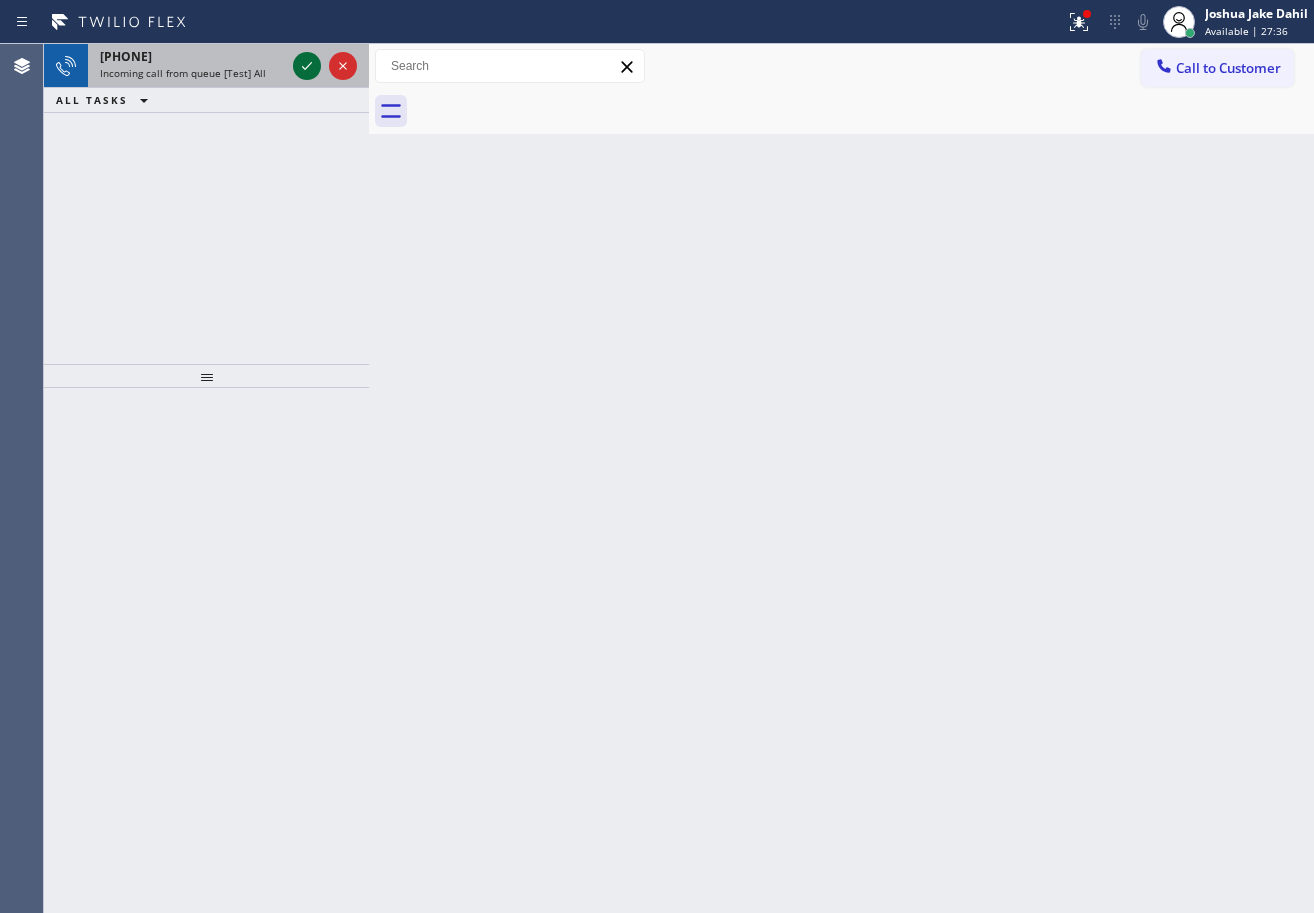 click 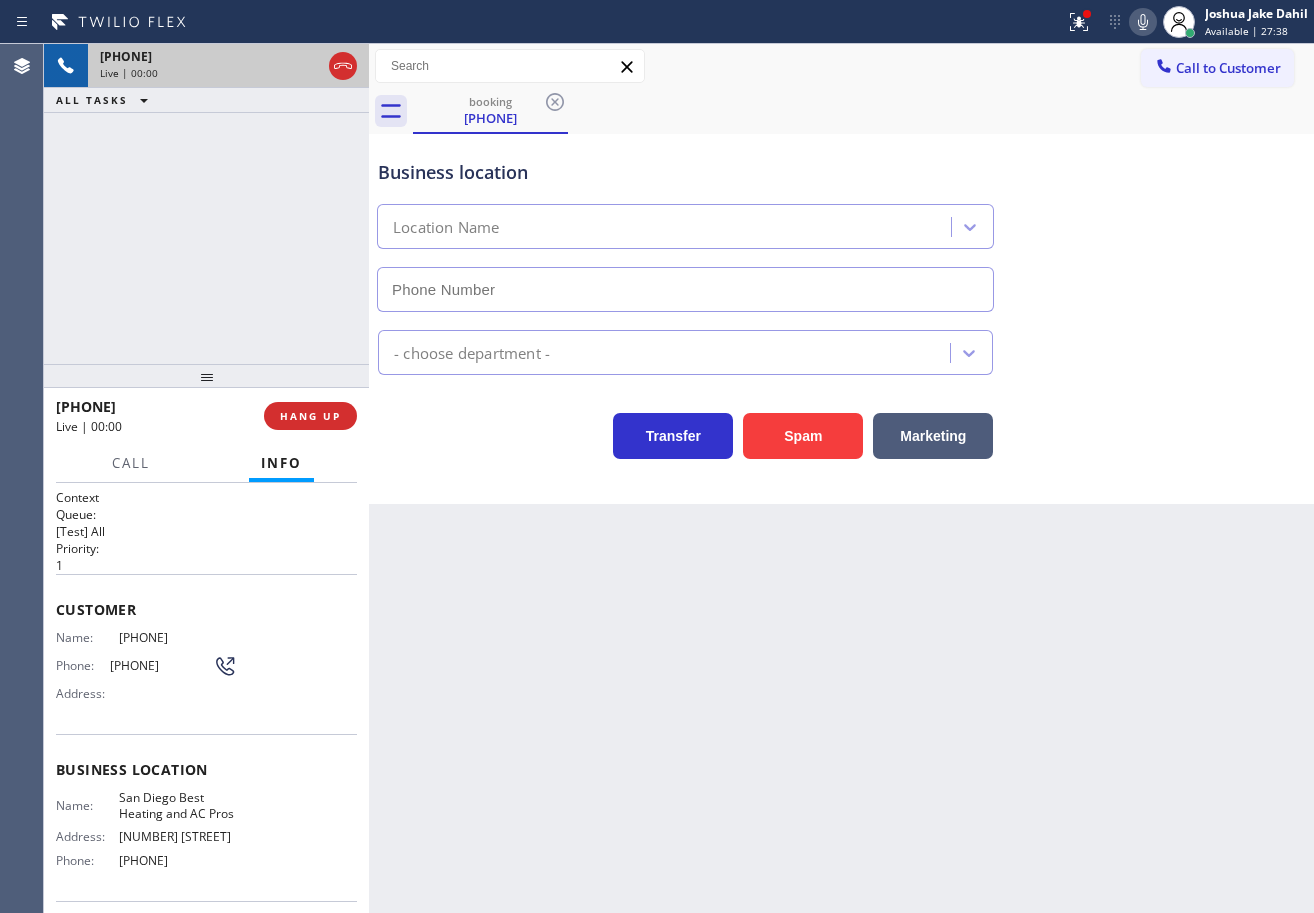 type on "[PHONE]" 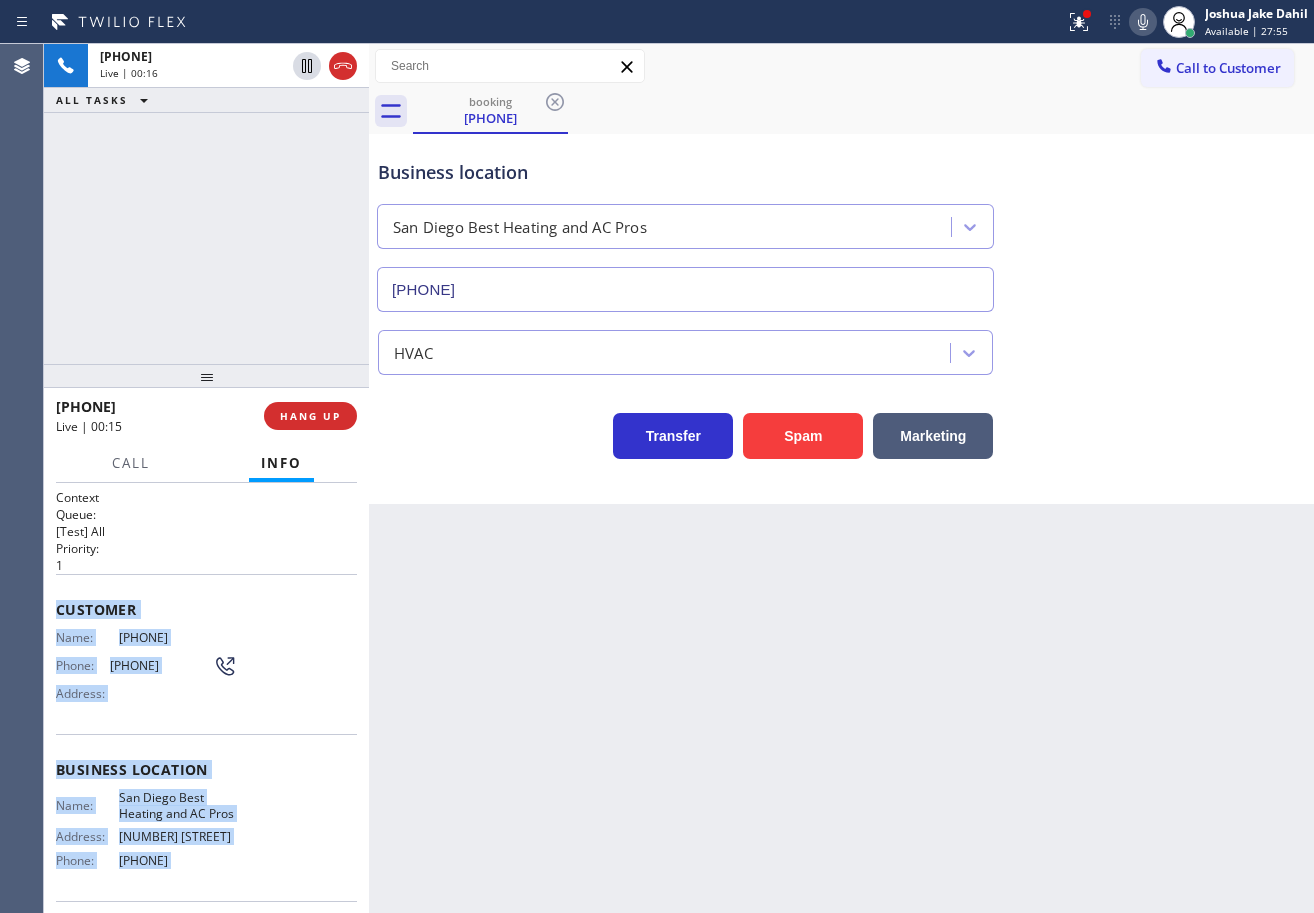 scroll, scrollTop: 161, scrollLeft: 0, axis: vertical 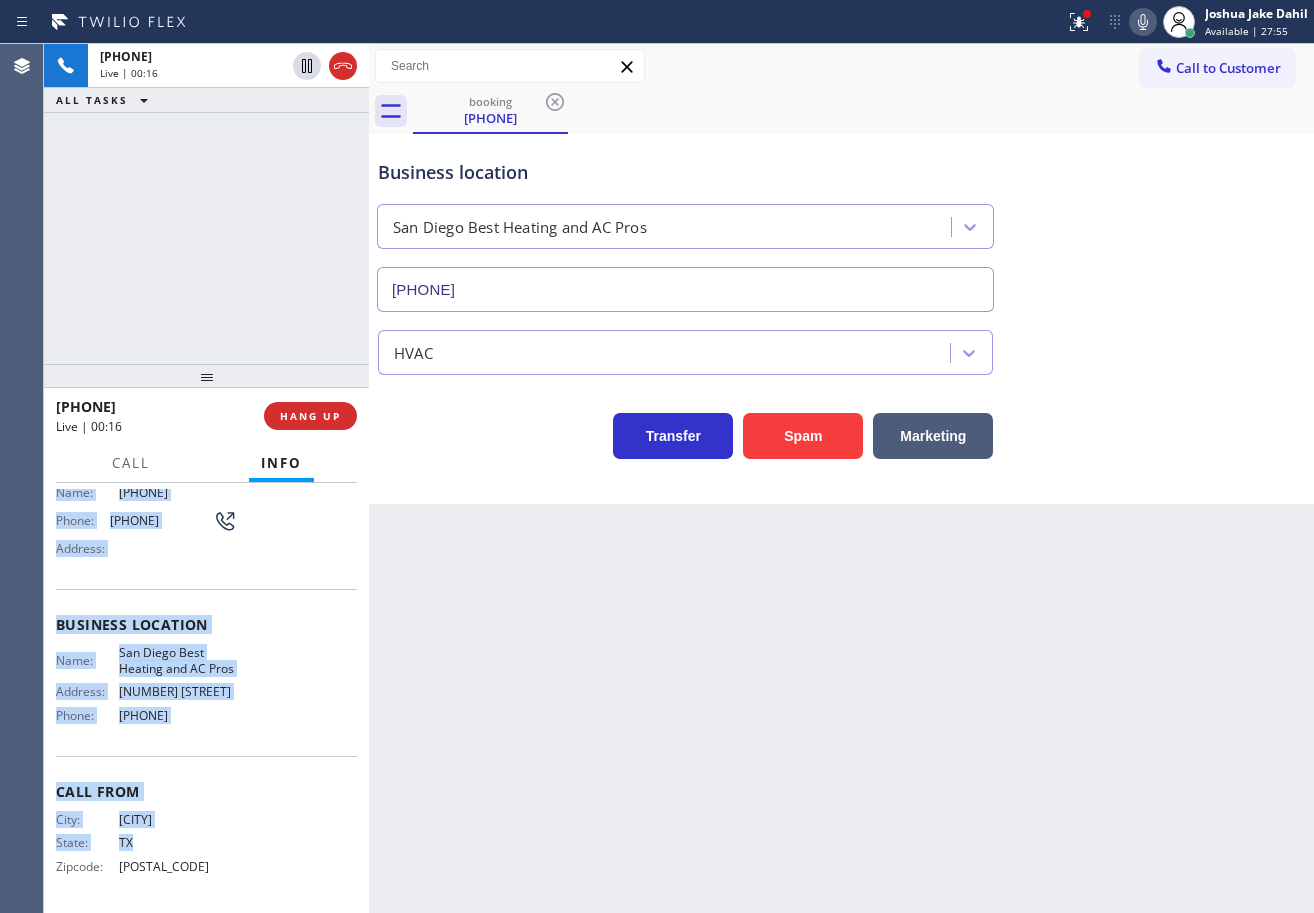 drag, startPoint x: 192, startPoint y: 865, endPoint x: 269, endPoint y: 719, distance: 165.0606 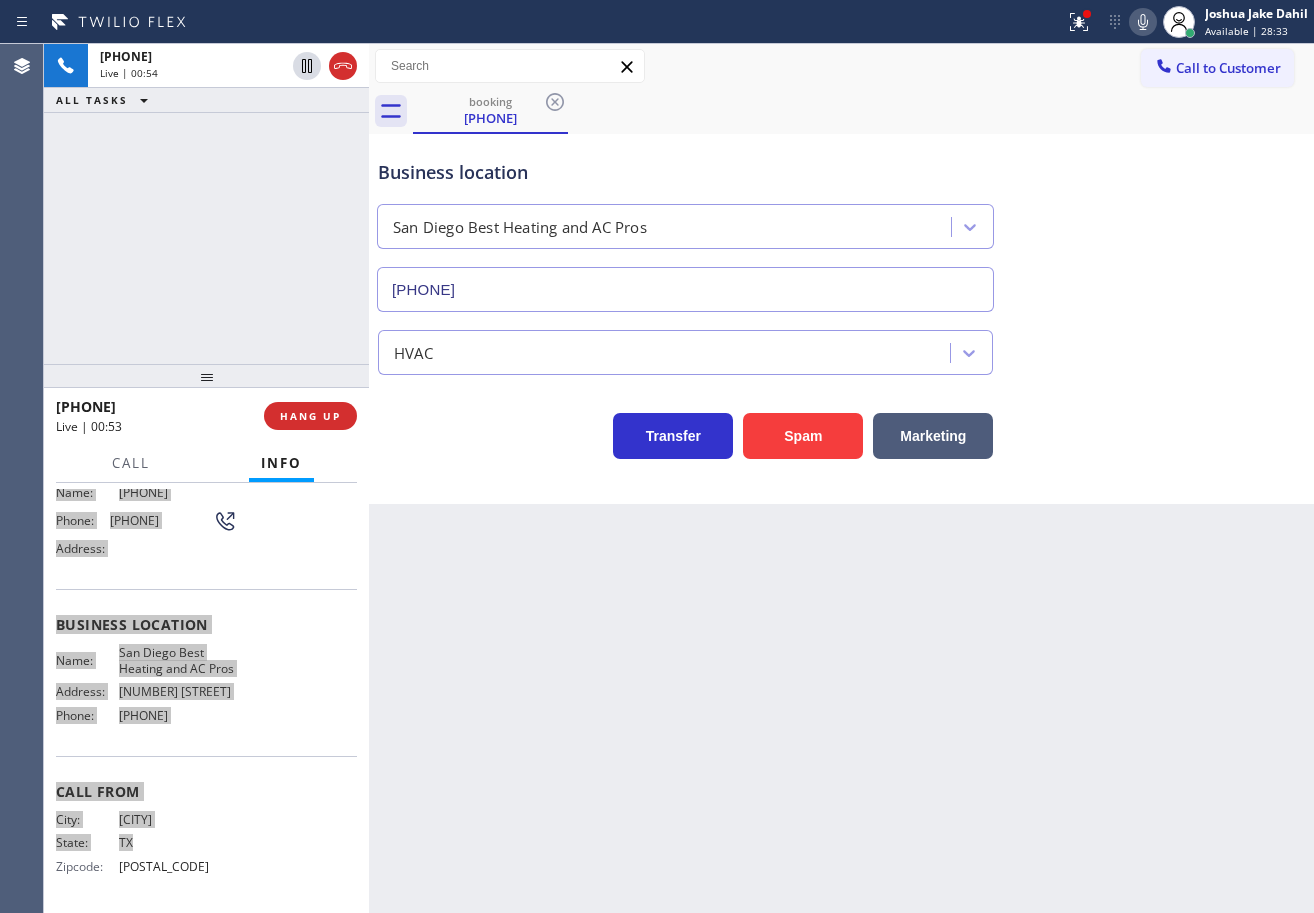 scroll, scrollTop: 0, scrollLeft: 0, axis: both 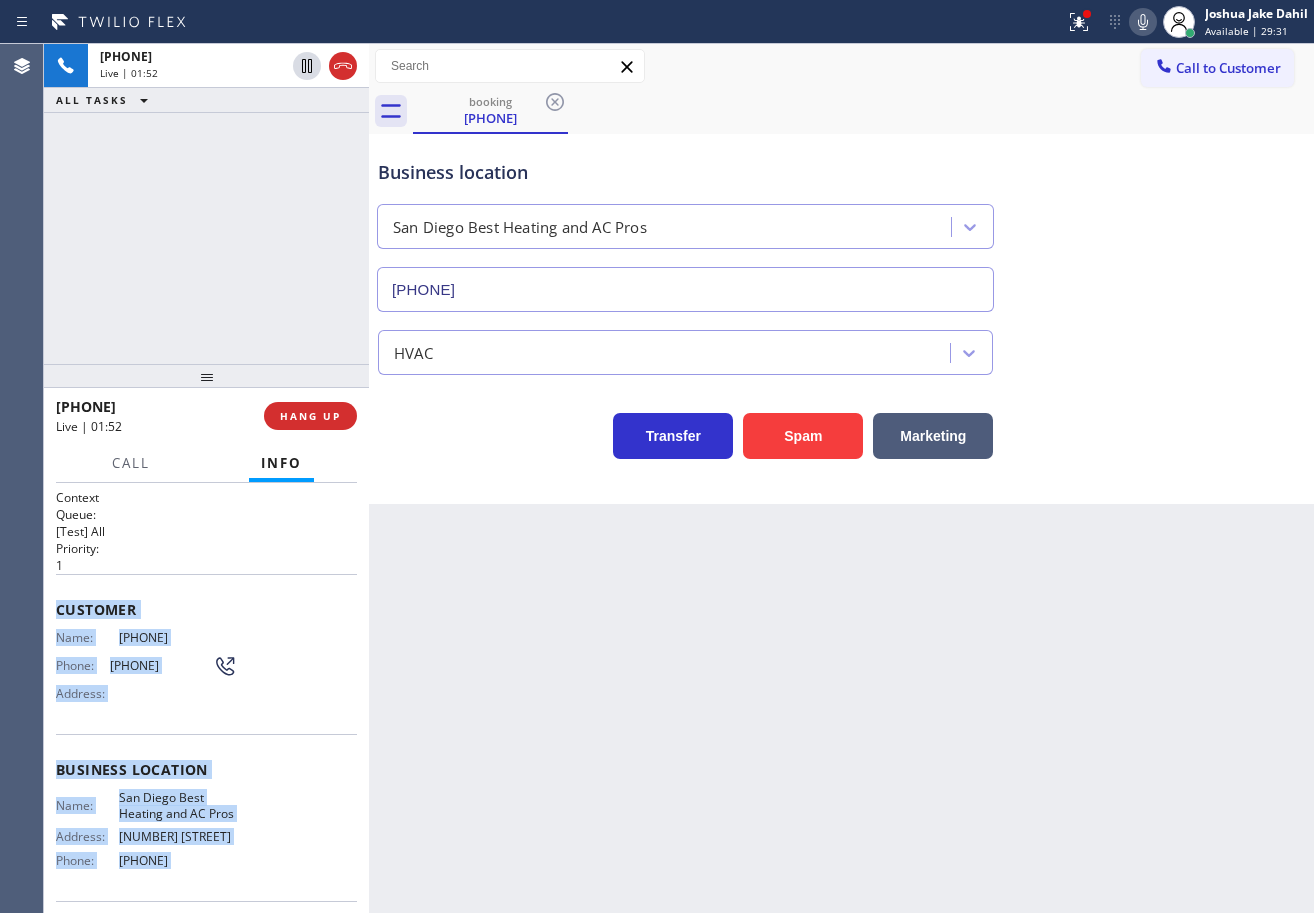 drag, startPoint x: 990, startPoint y: 579, endPoint x: 1044, endPoint y: 531, distance: 72.249565 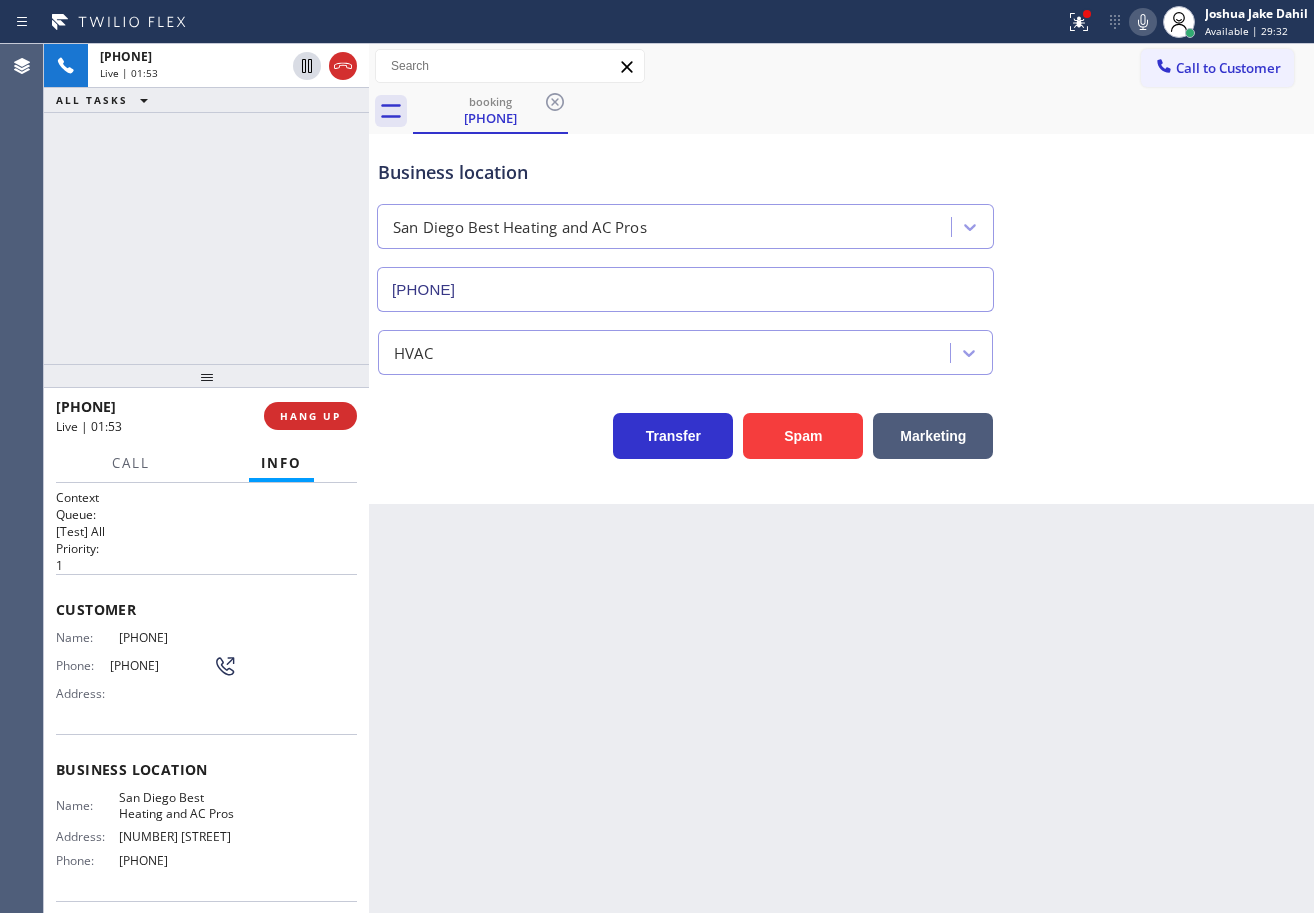 click 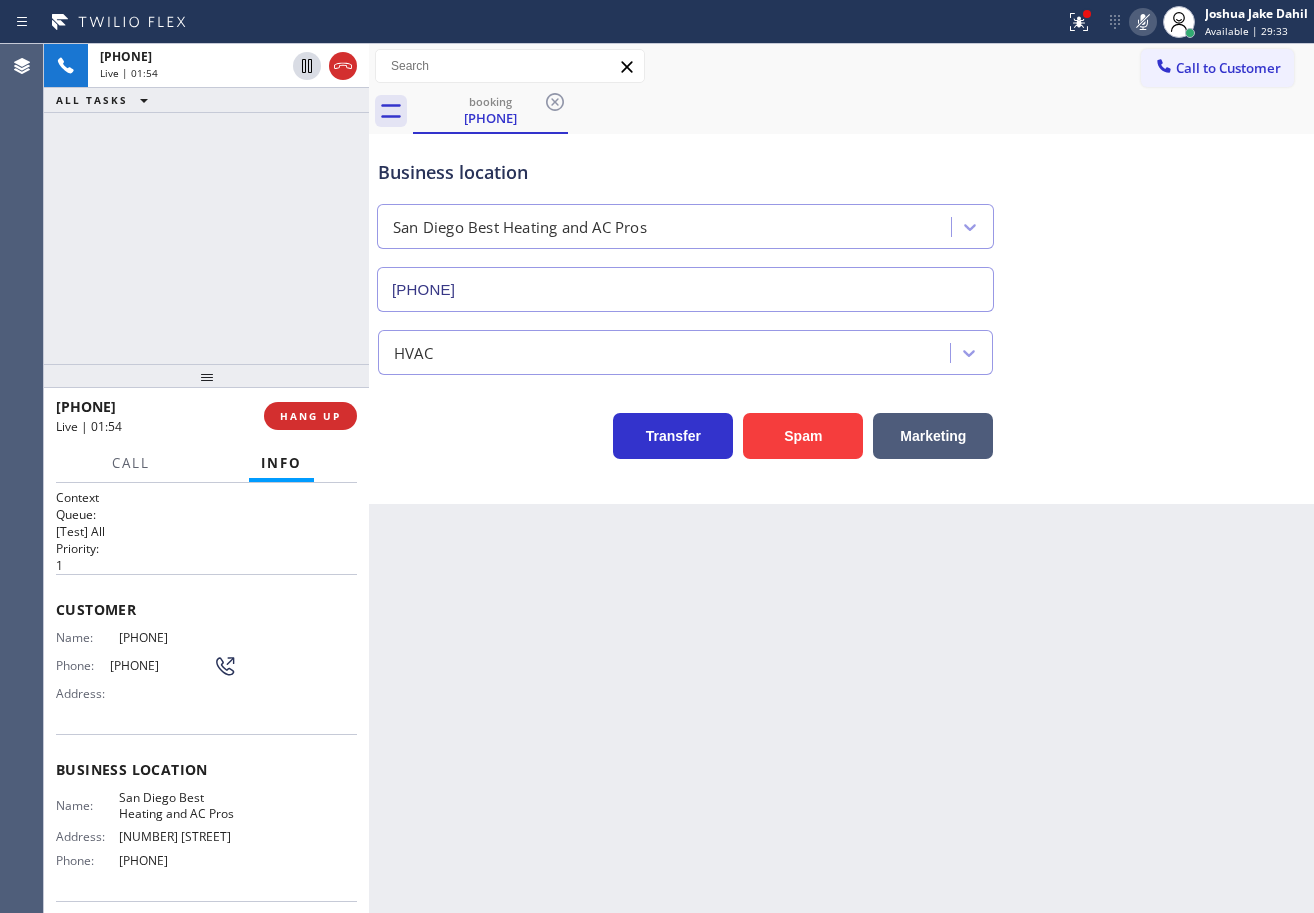 click on "booking [PHONE] Call to Customer Outbound call Location 5 Star Appliance Repair Your caller id phone number [PHONE] Customer number Call Outbound call Technician Search Technician Your caller id phone number Your caller id phone number Call booking [PHONE] Business location San Diego Best Heating and AC Pros [PHONE] HVAC Transfer Spam Marketing" at bounding box center (841, 274) 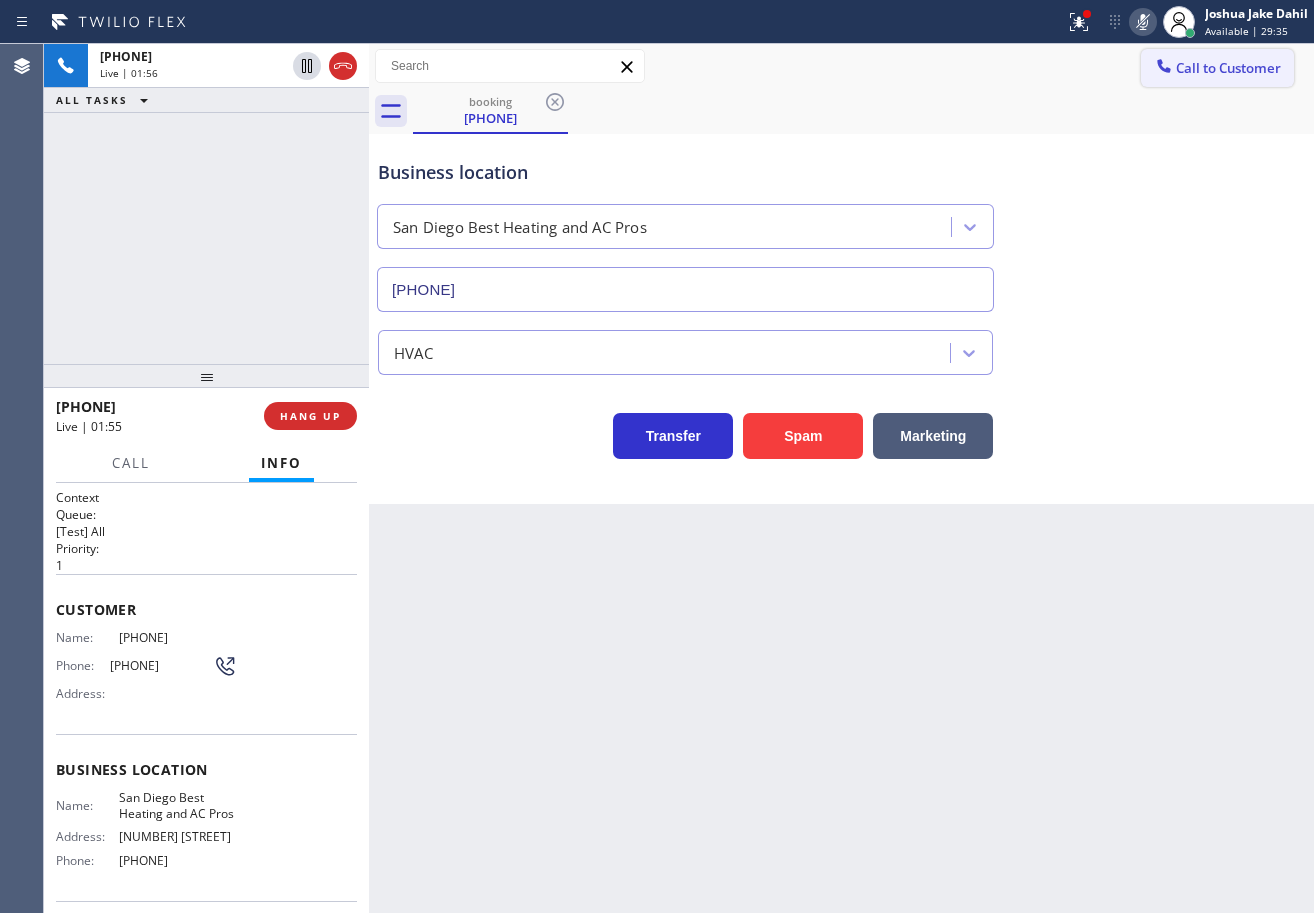 click 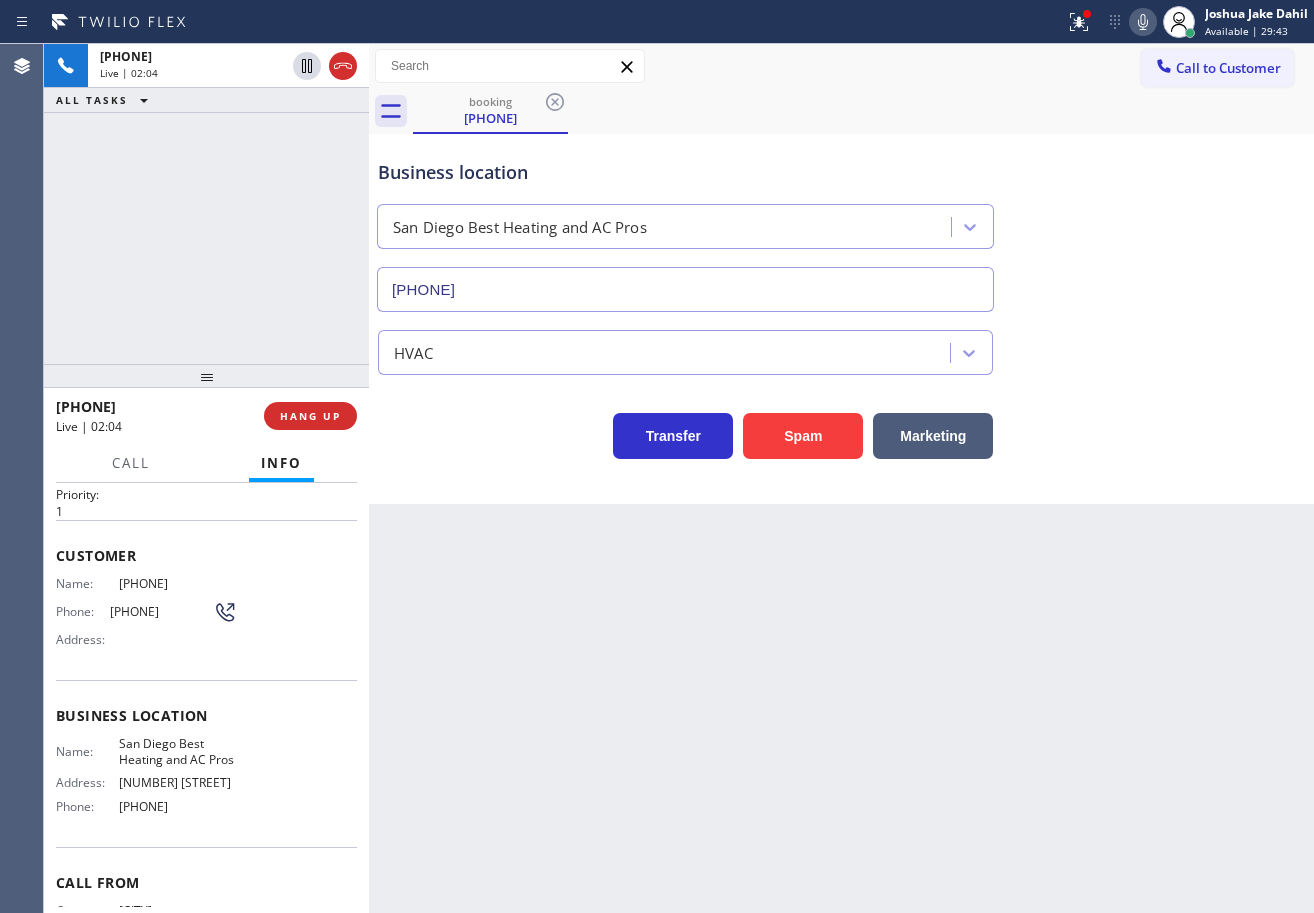 scroll, scrollTop: 0, scrollLeft: 0, axis: both 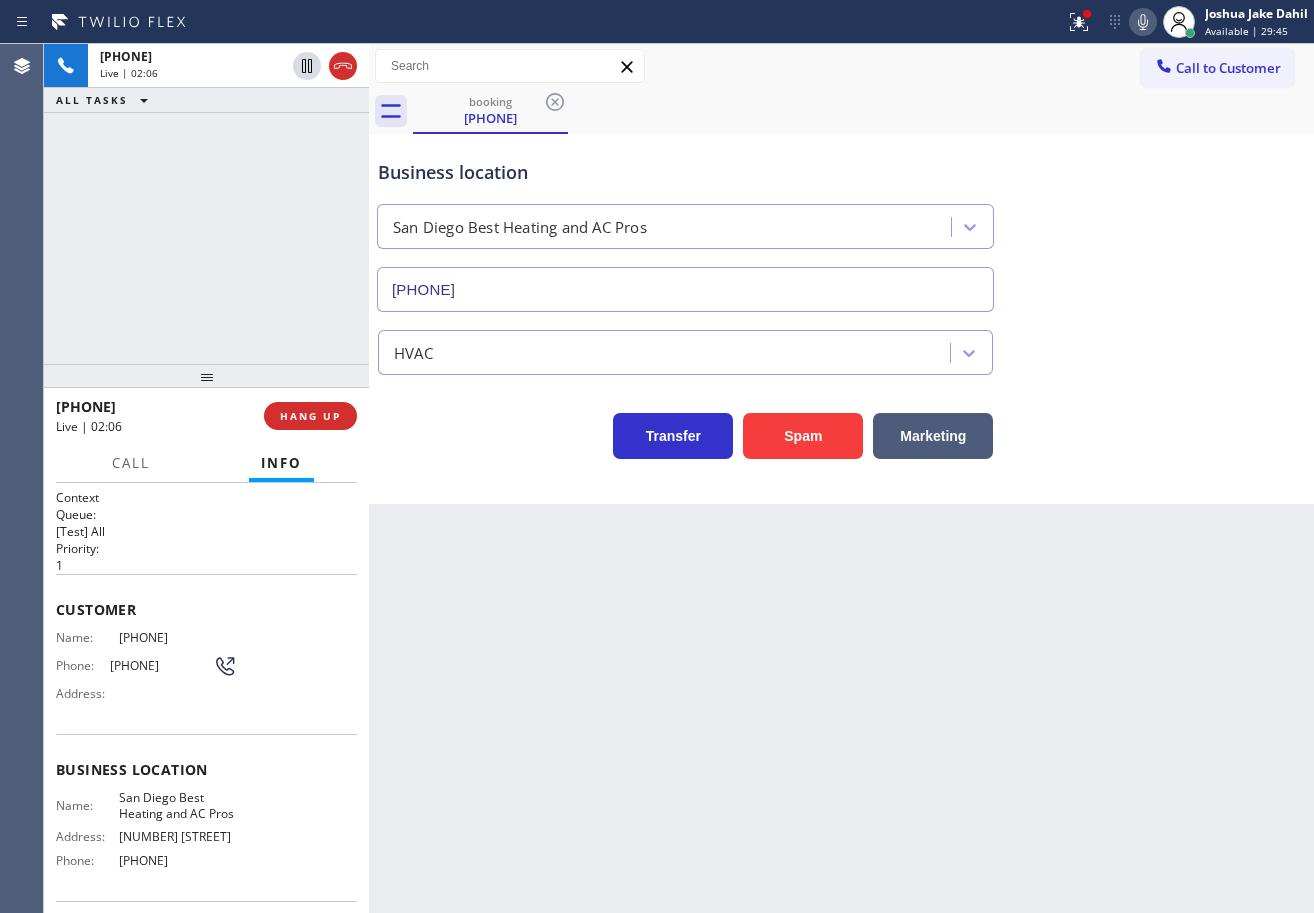 click on "Back to Dashboard Change Sender ID Customers Technicians Select a contact Outbound call Technician Search Technician Your caller id phone number Your caller id phone number Call Technician info Name   Phone none Address none Change Sender ID HVAC +18559994417 5 Star Appliance +18557314952 Appliance Repair +18554611149 Plumbing +18889090120 Air Duct Cleaning +18006865038  Electricians +18005688664 Cancel Change Check personal SMS Reset Change booking [PHONE] Call to Customer Outbound call Location San Diego Best Heating and AC Pros Your caller id phone number [PHONE] Customer number Call Outbound call Technician Search Technician Your caller id phone number Your caller id phone number Call booking [PHONE] Business location Palmdale Appliance Repair [PHONE] Appliance Repair Regular Transfer Spam Marketing" at bounding box center [841, 478] 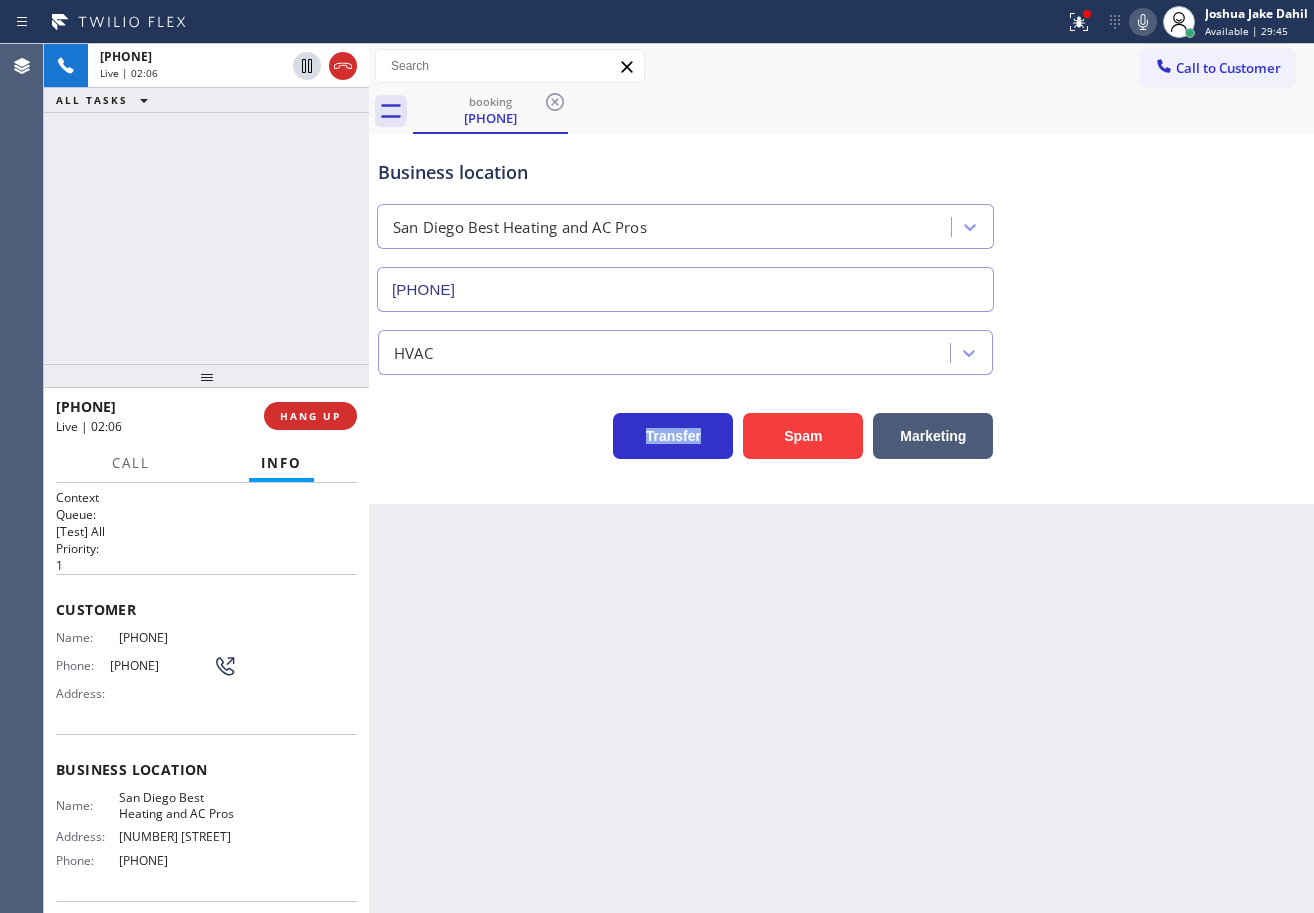 click on "Back to Dashboard Change Sender ID Customers Technicians Select a contact Outbound call Technician Search Technician Your caller id phone number Your caller id phone number Call Technician info Name   Phone none Address none Change Sender ID HVAC +18559994417 5 Star Appliance +18557314952 Appliance Repair +18554611149 Plumbing +18889090120 Air Duct Cleaning +18006865038  Electricians +18005688664 Cancel Change Check personal SMS Reset Change booking [PHONE] Call to Customer Outbound call Location San Diego Best Heating and AC Pros Your caller id phone number [PHONE] Customer number Call Outbound call Technician Search Technician Your caller id phone number Your caller id phone number Call booking [PHONE] Business location Palmdale Appliance Repair [PHONE] Appliance Repair Regular Transfer Spam Marketing" at bounding box center [841, 478] 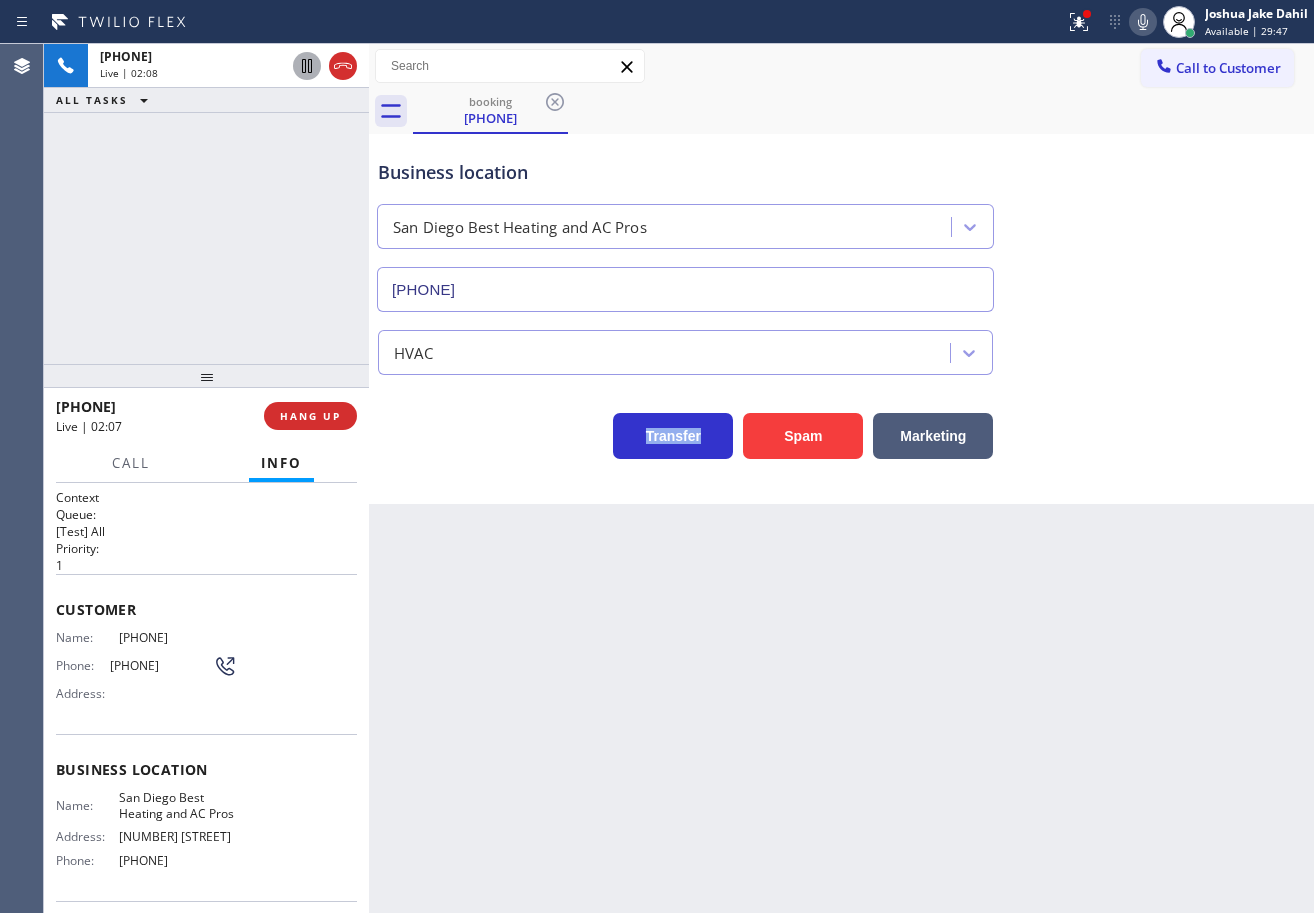 click 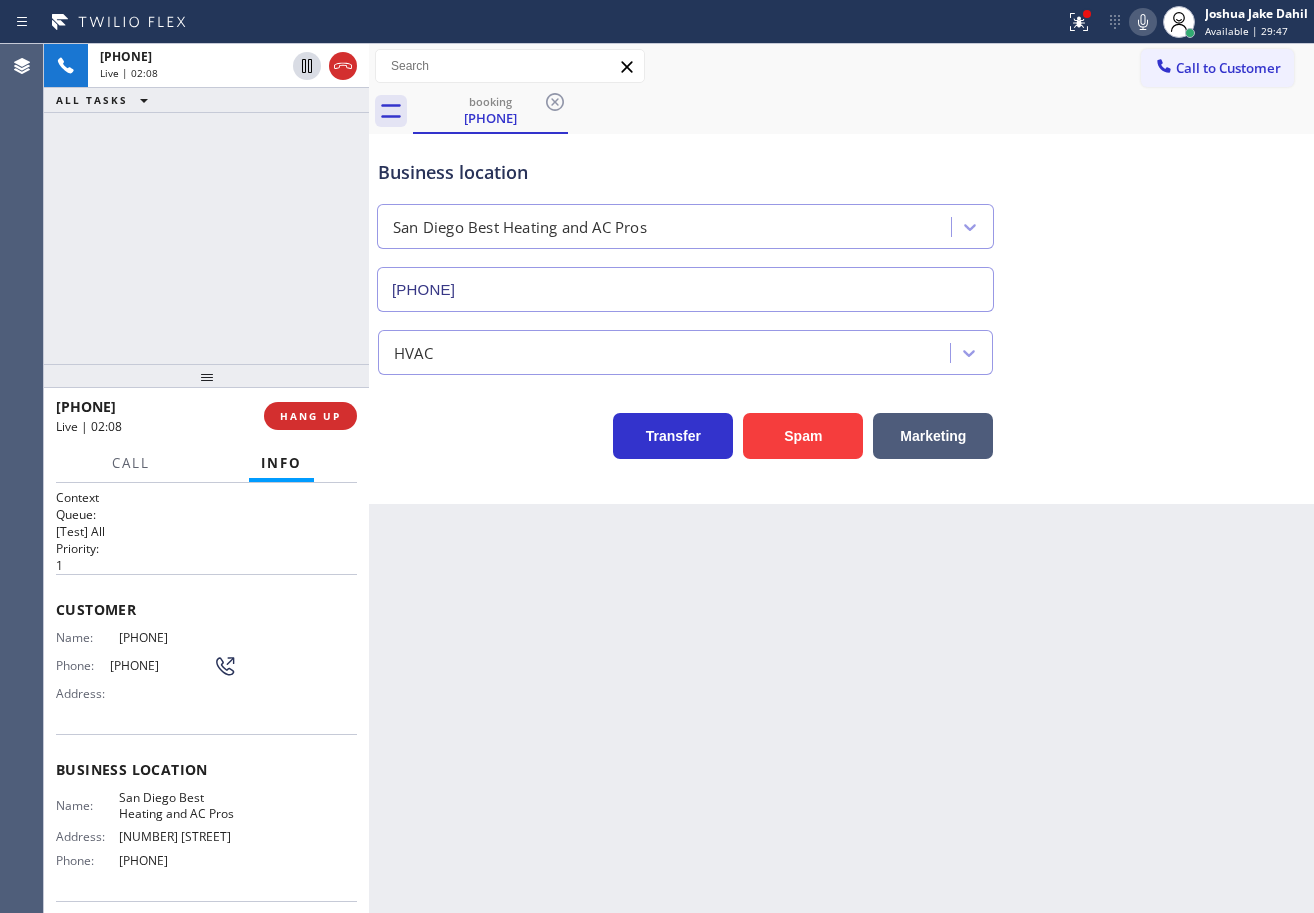 click on "[PHONE] Live | 02:08 ALL TASKS ALL TASKS ACTIVE TASKS TASKS IN WRAP UP" at bounding box center [206, 204] 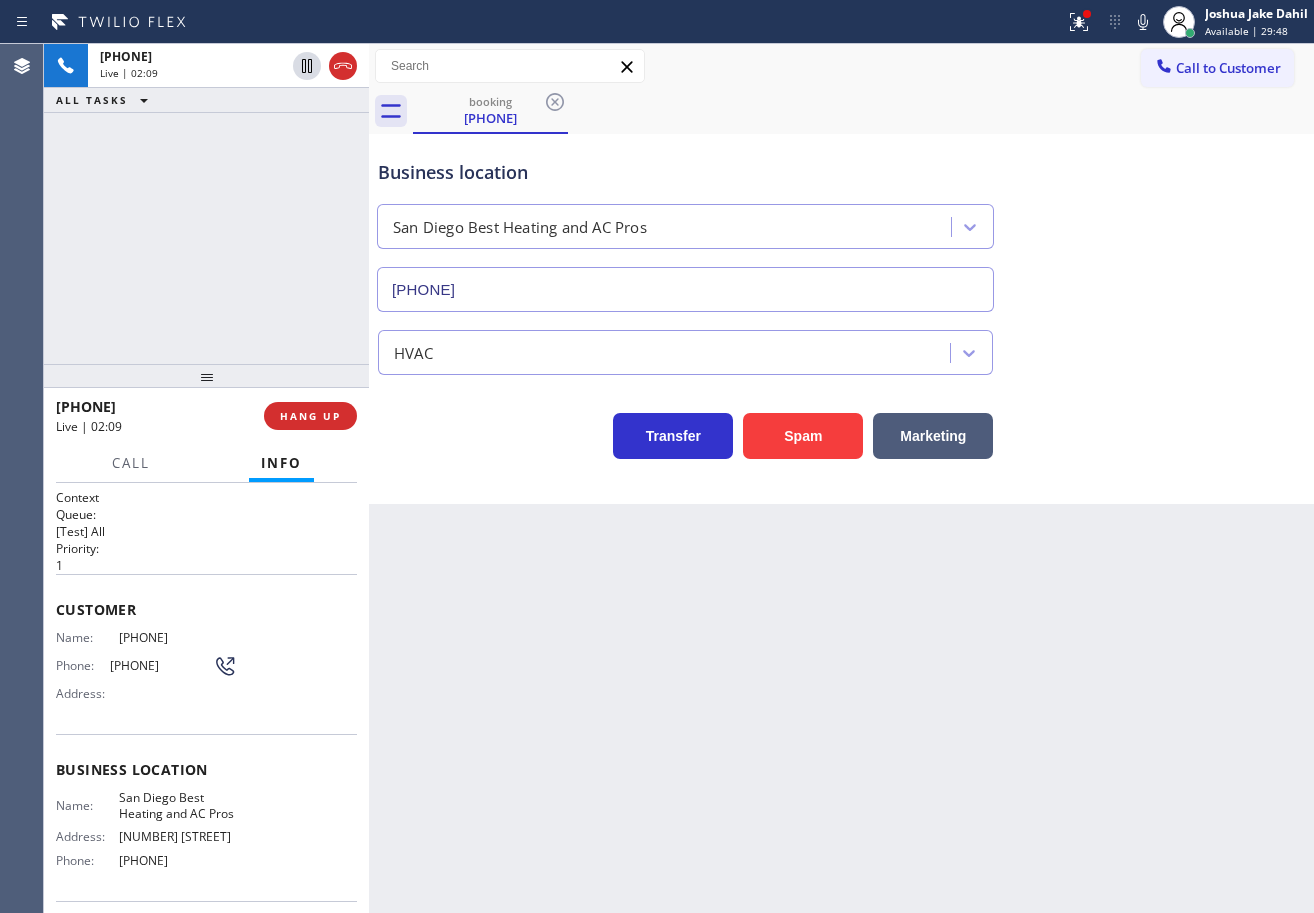 drag, startPoint x: 1140, startPoint y: 27, endPoint x: 1138, endPoint y: 76, distance: 49.0408 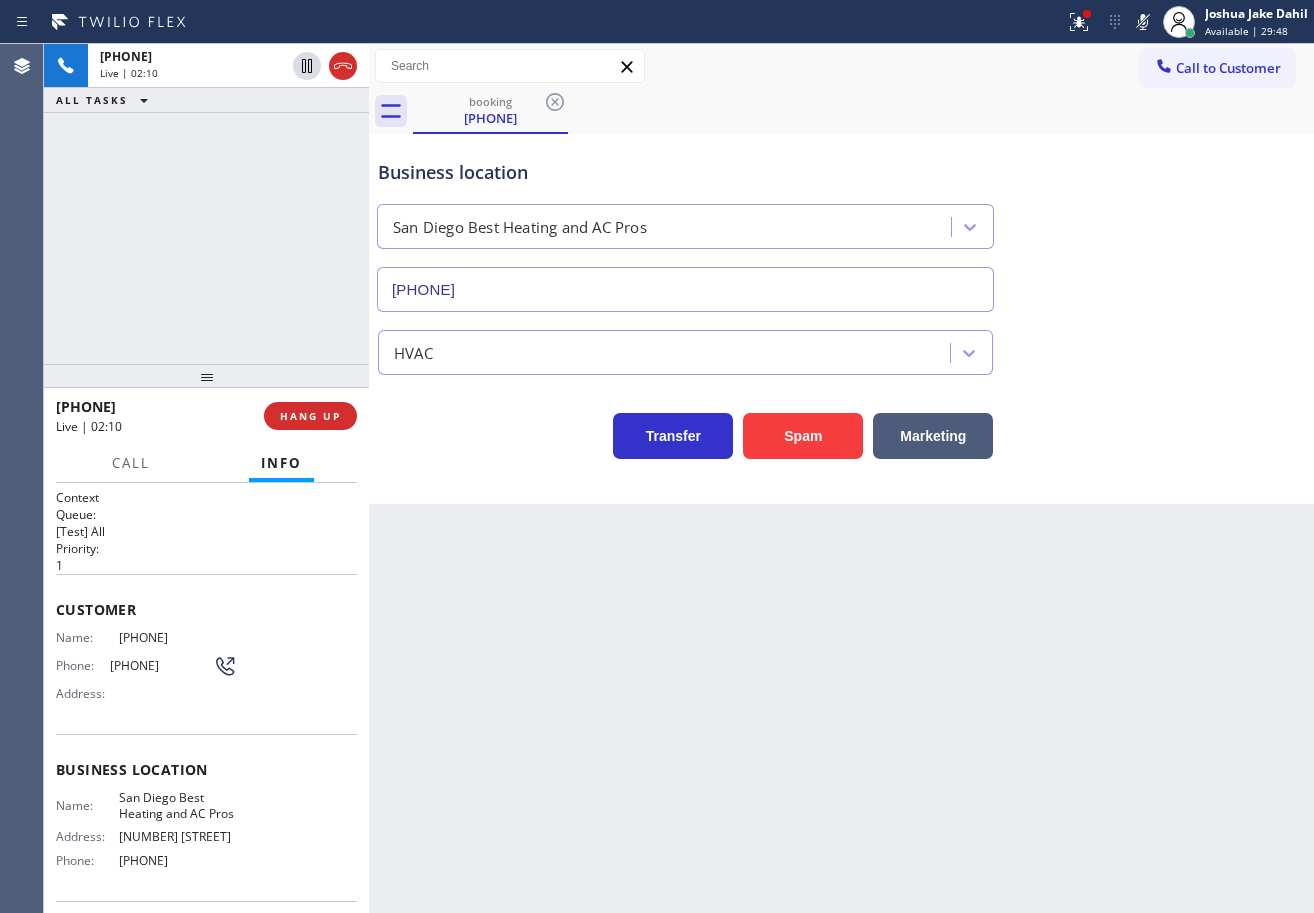 click on "Business location San Diego Best Heating and AC Pros [PHONE]" at bounding box center (841, 221) 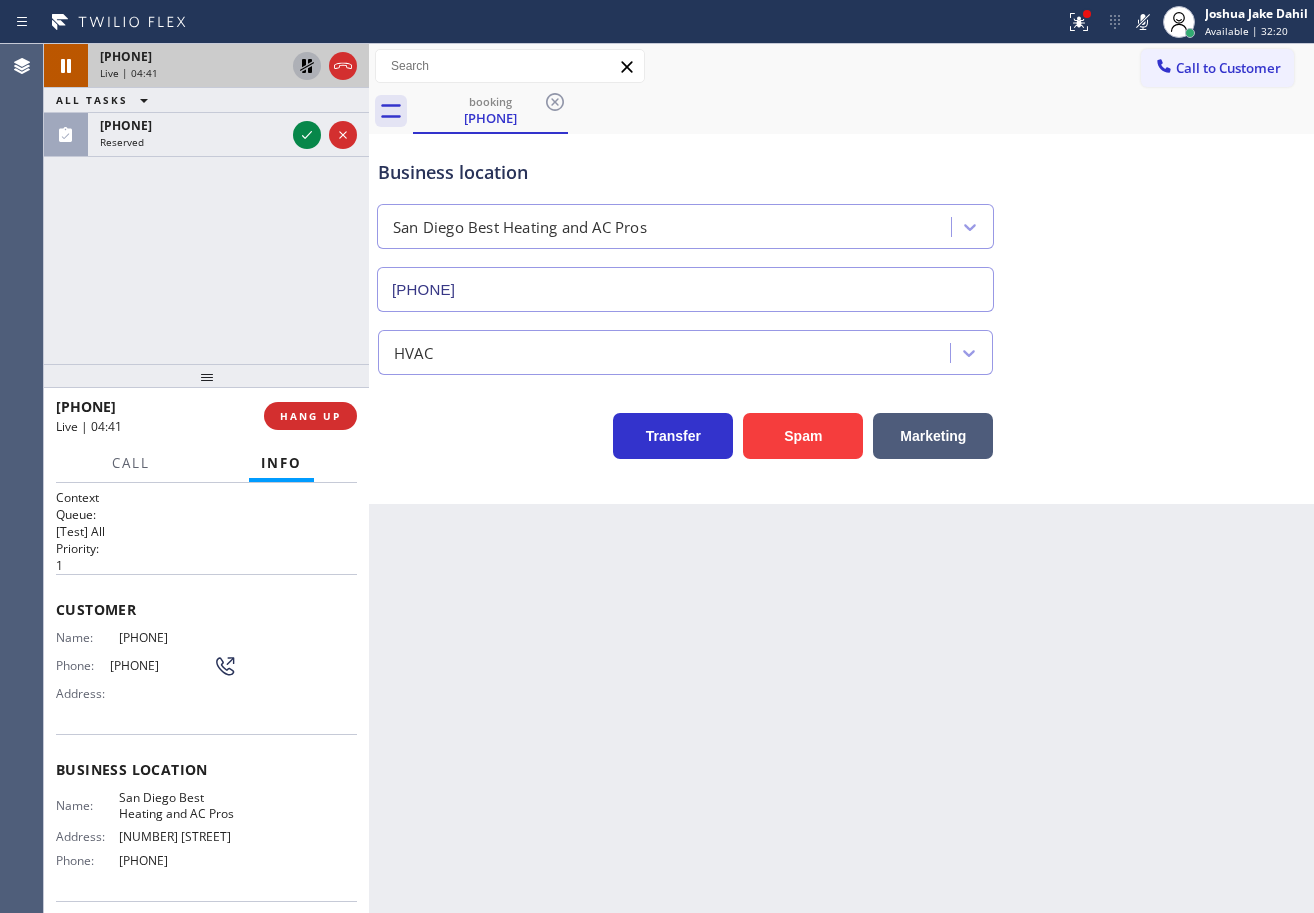 click 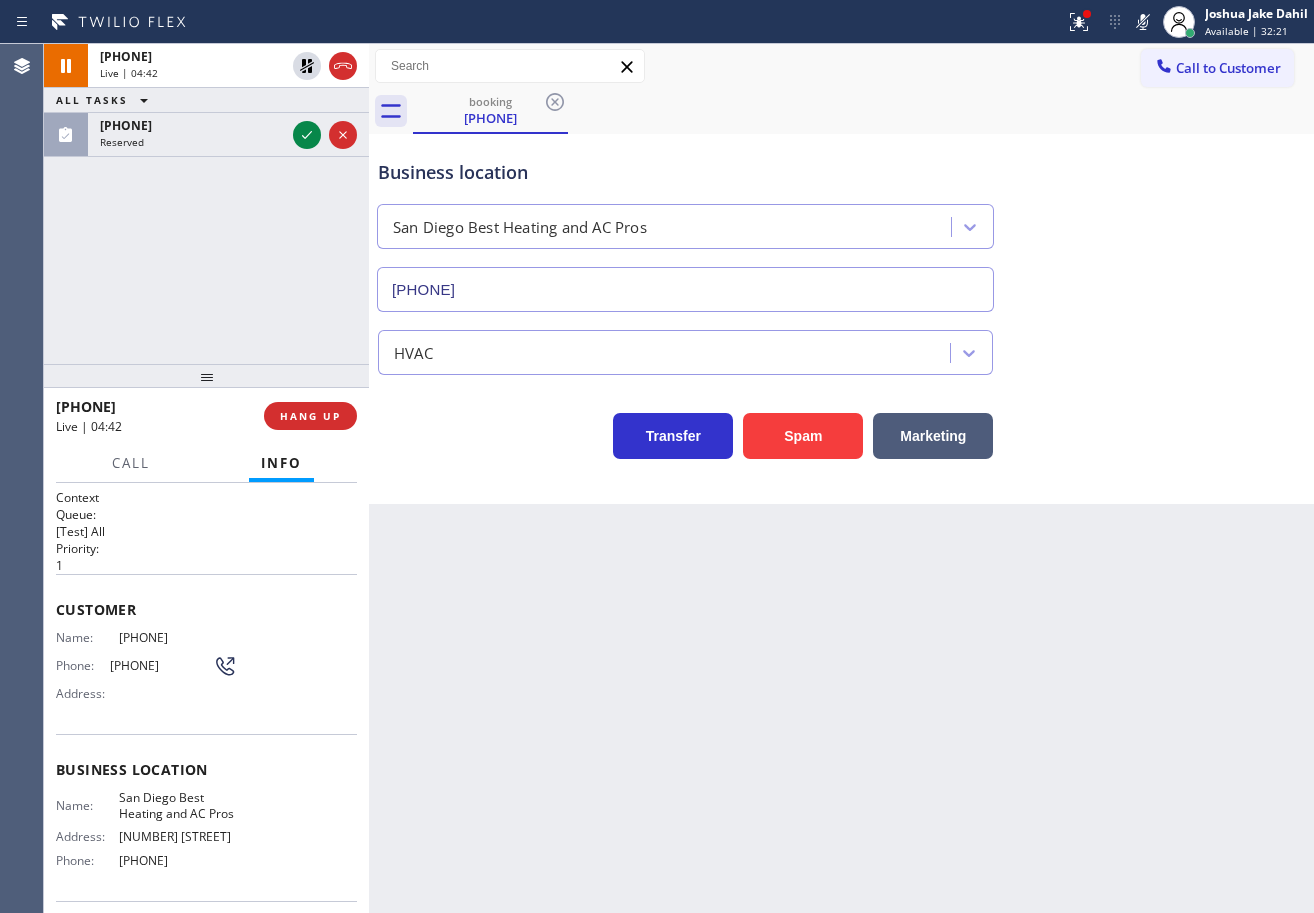 drag, startPoint x: 1136, startPoint y: 13, endPoint x: 1142, endPoint y: 127, distance: 114.15778 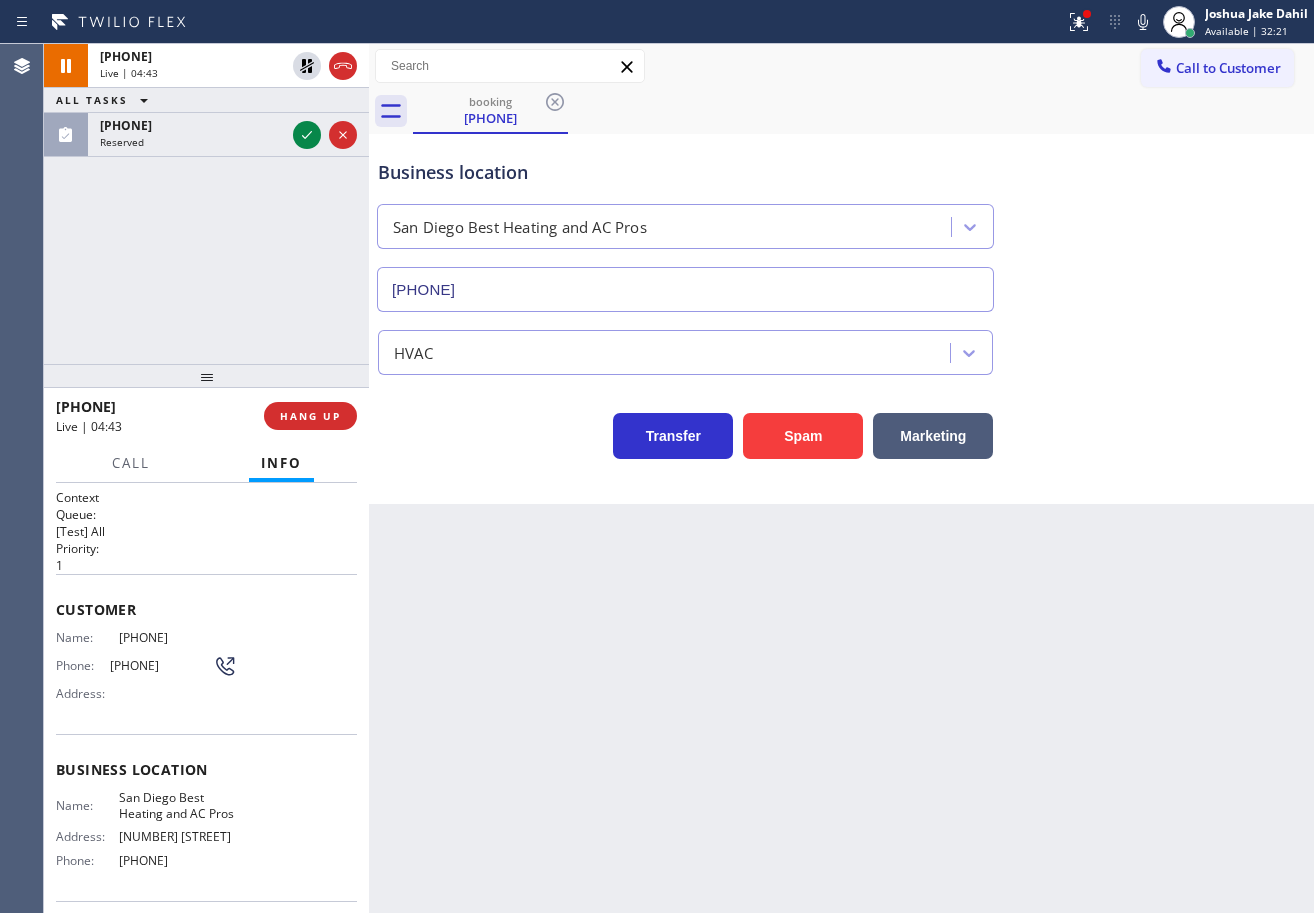 click on "Business location San Diego Best Heating and AC Pros [PHONE]" at bounding box center (841, 221) 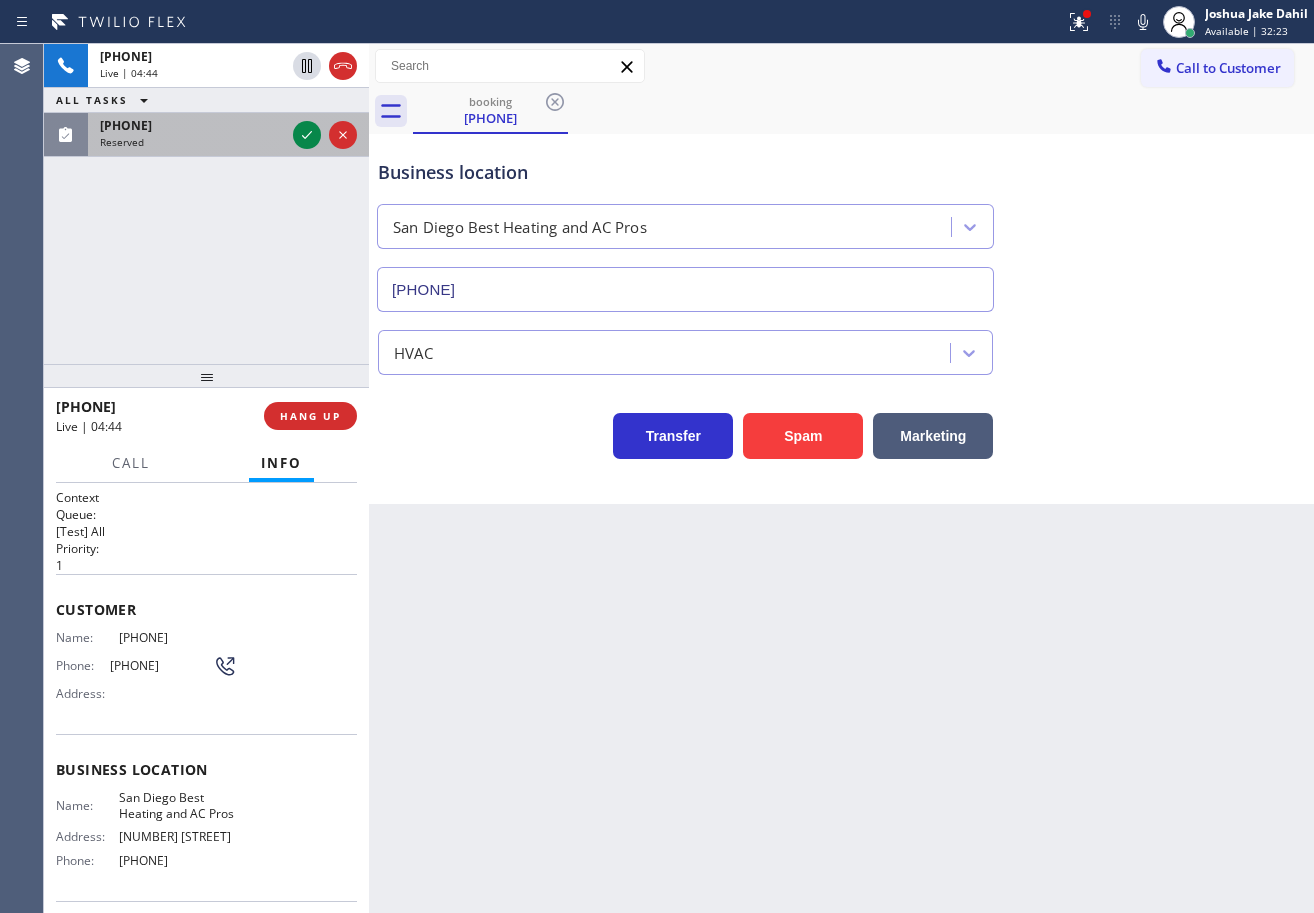 click on "[PHONE] Reserved" at bounding box center (188, 135) 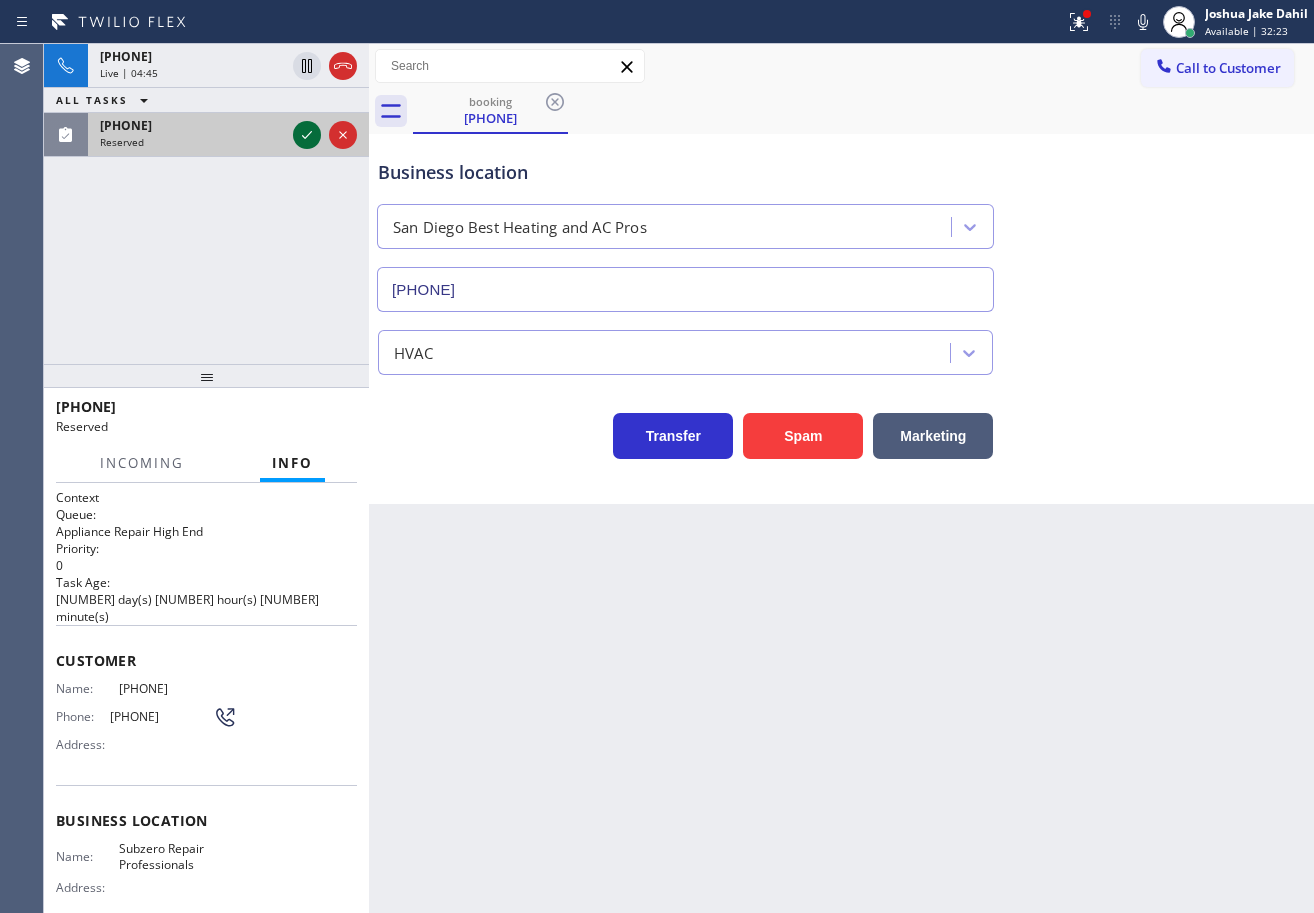 click 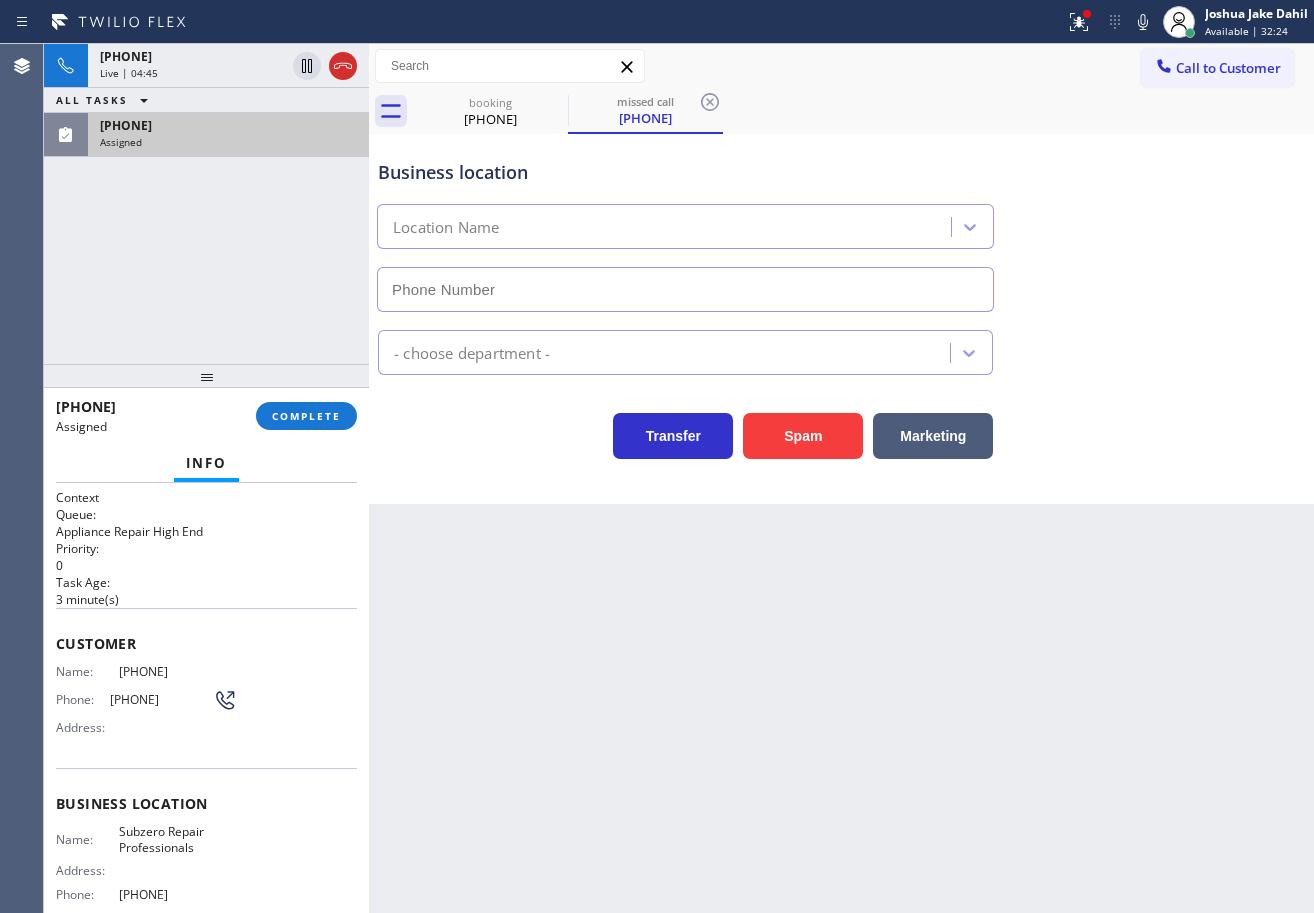type on "[PHONE]" 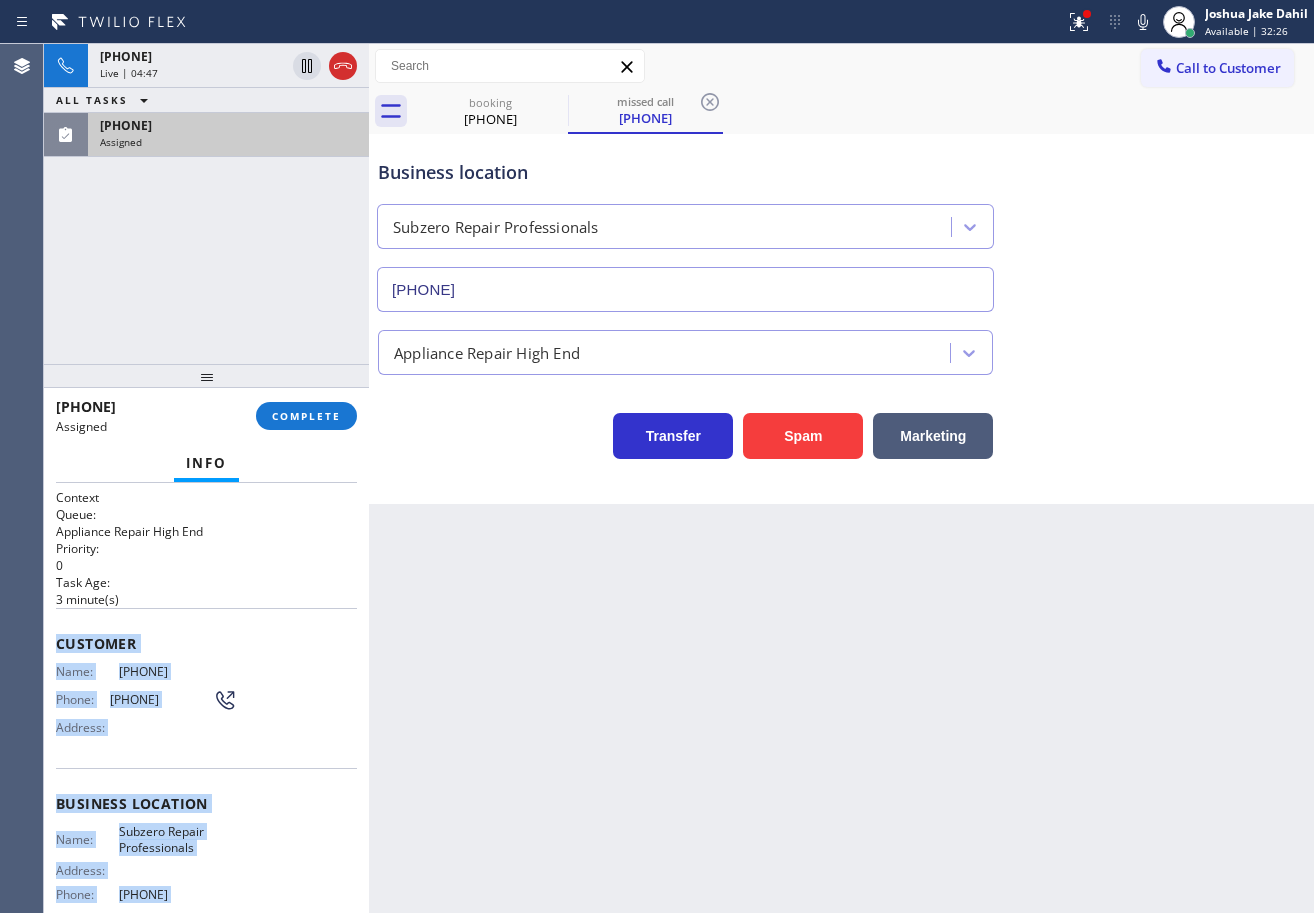 scroll, scrollTop: 179, scrollLeft: 0, axis: vertical 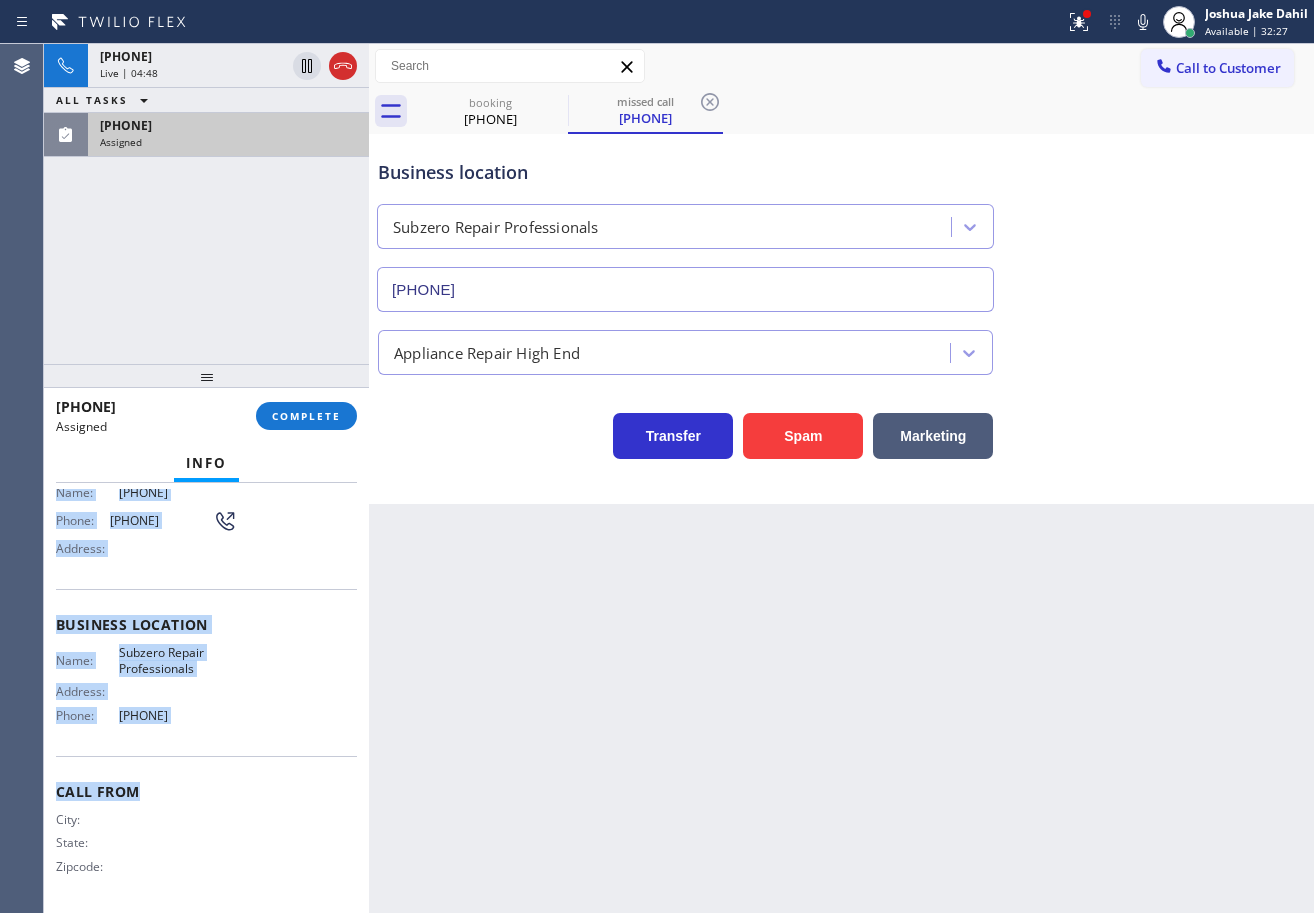 drag, startPoint x: 53, startPoint y: 635, endPoint x: 234, endPoint y: 739, distance: 208.75105 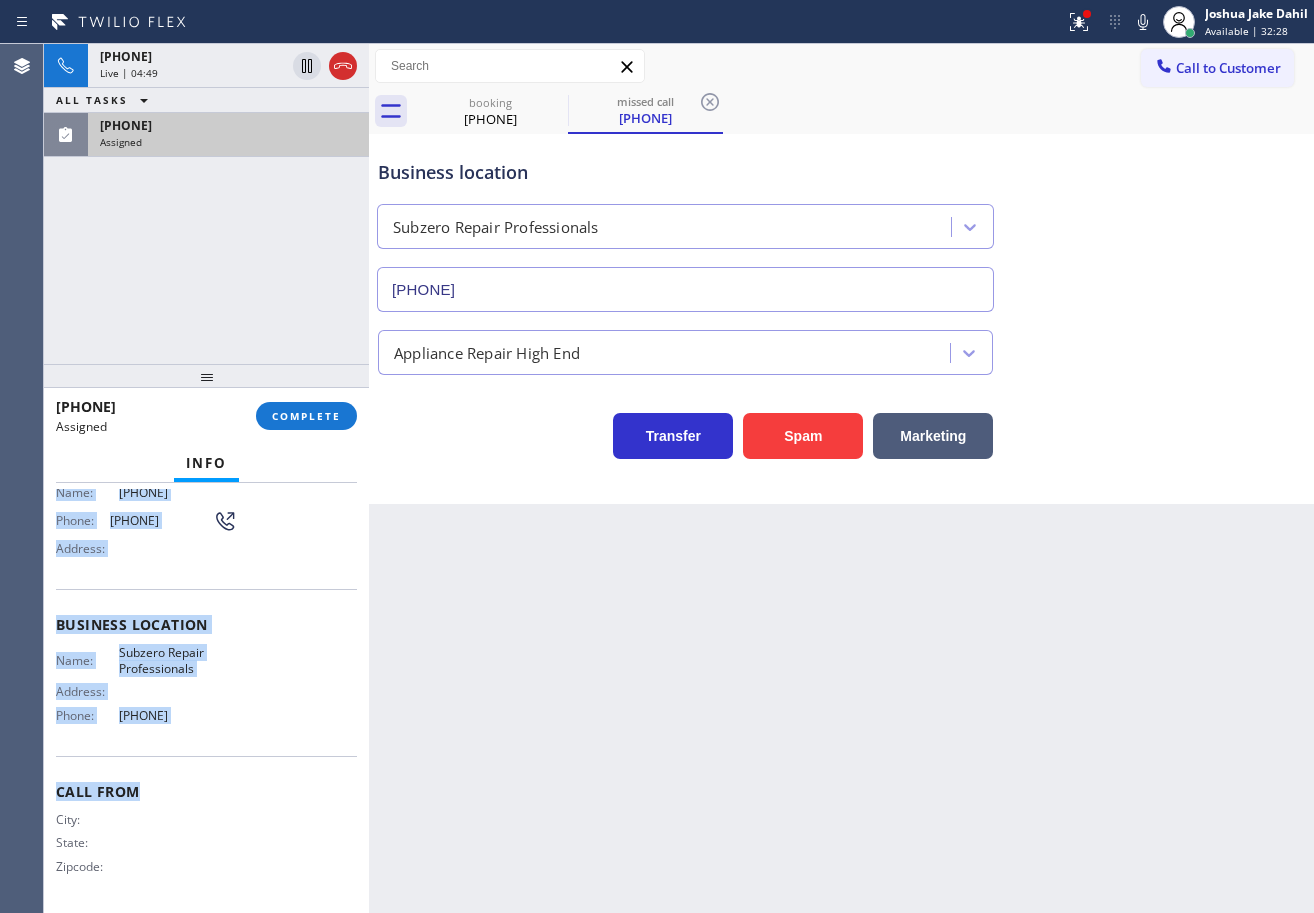 copy on "Customer Name: [PHONE] Phone: [PHONE] Address: Business location Name: Subzero Repair  Professionals Address:   Phone: [PHONE]" 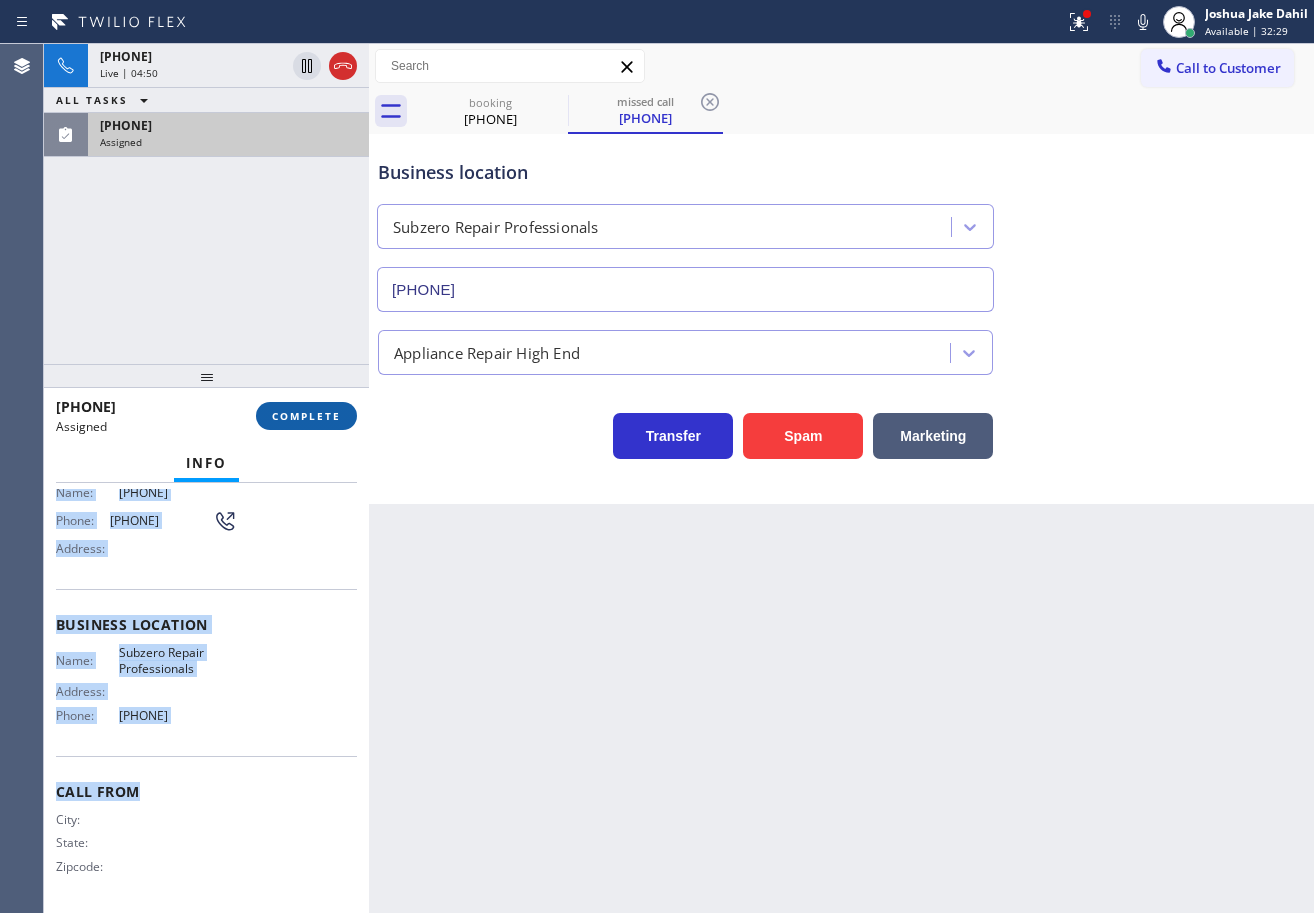 click on "COMPLETE" at bounding box center (306, 416) 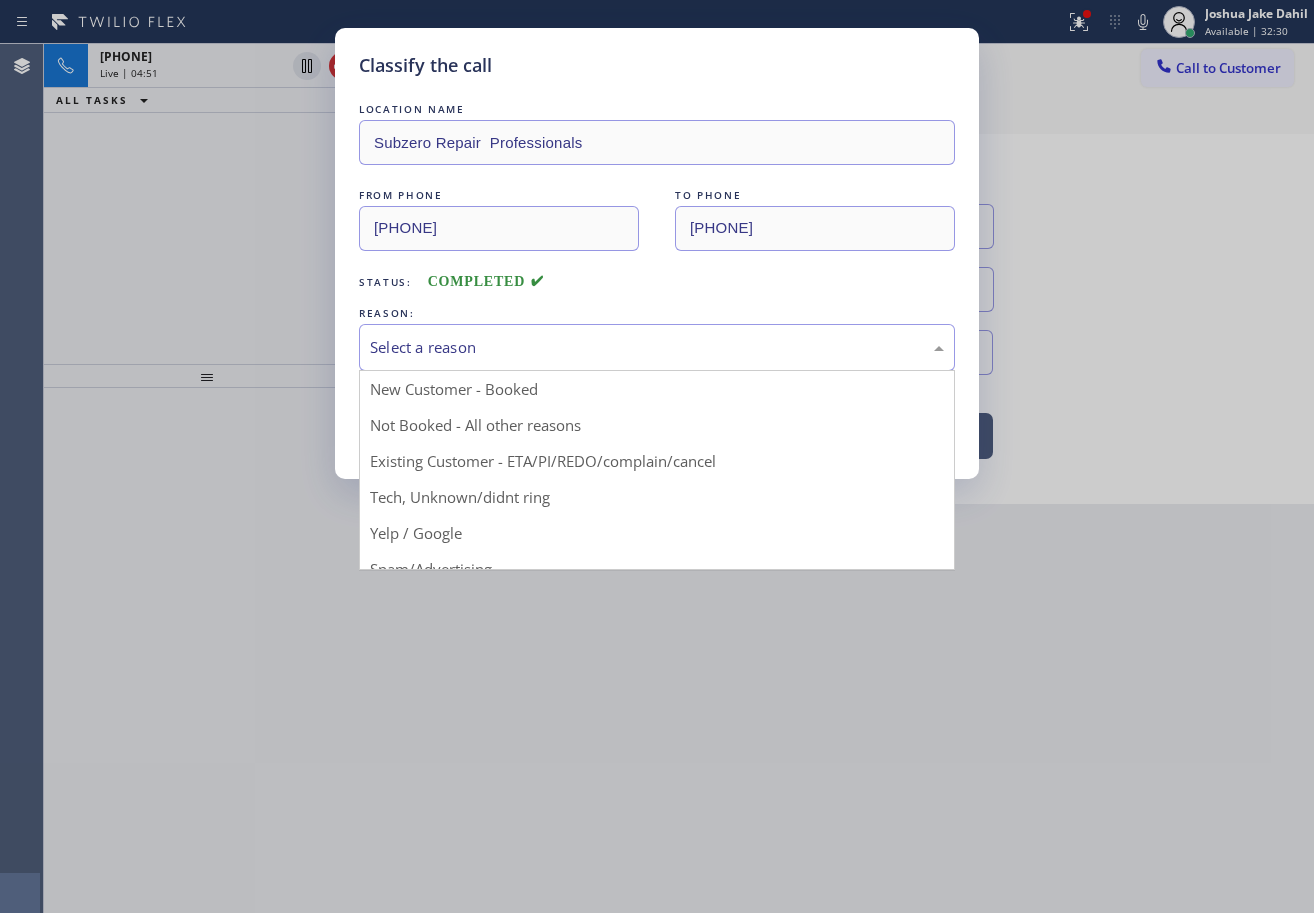click on "Select a reason" at bounding box center [657, 347] 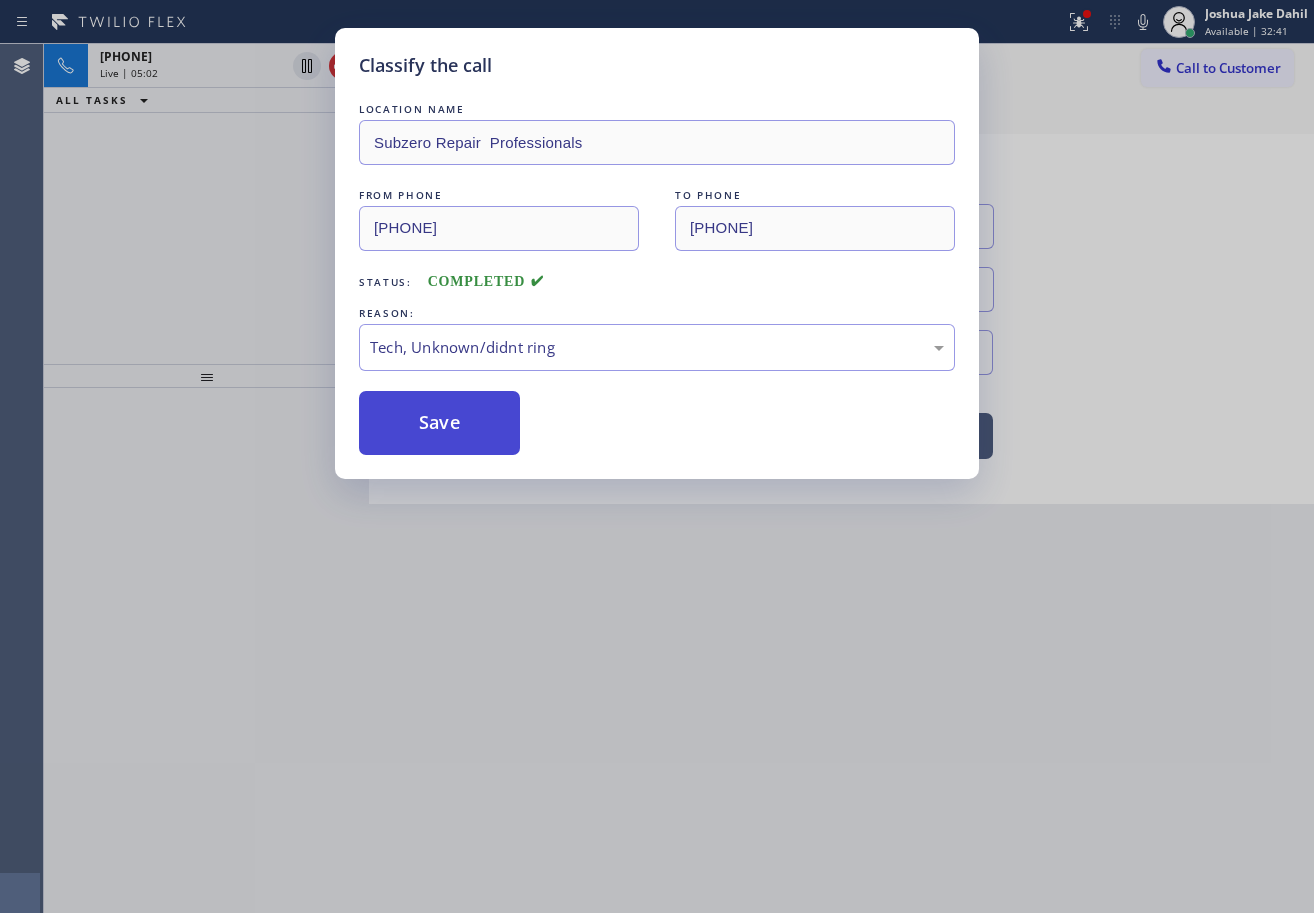 click on "Save" at bounding box center (439, 423) 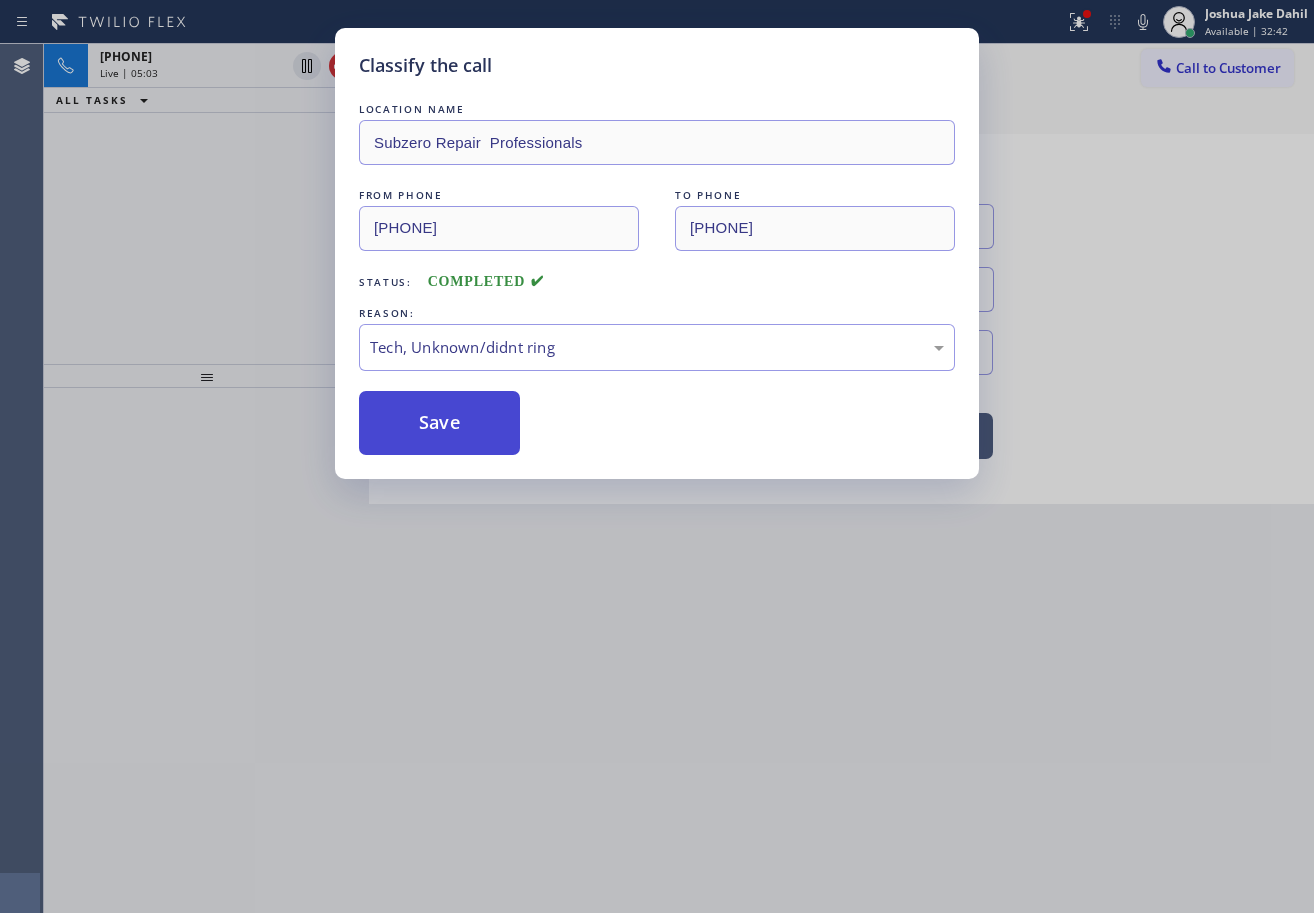 click on "Save" at bounding box center (439, 423) 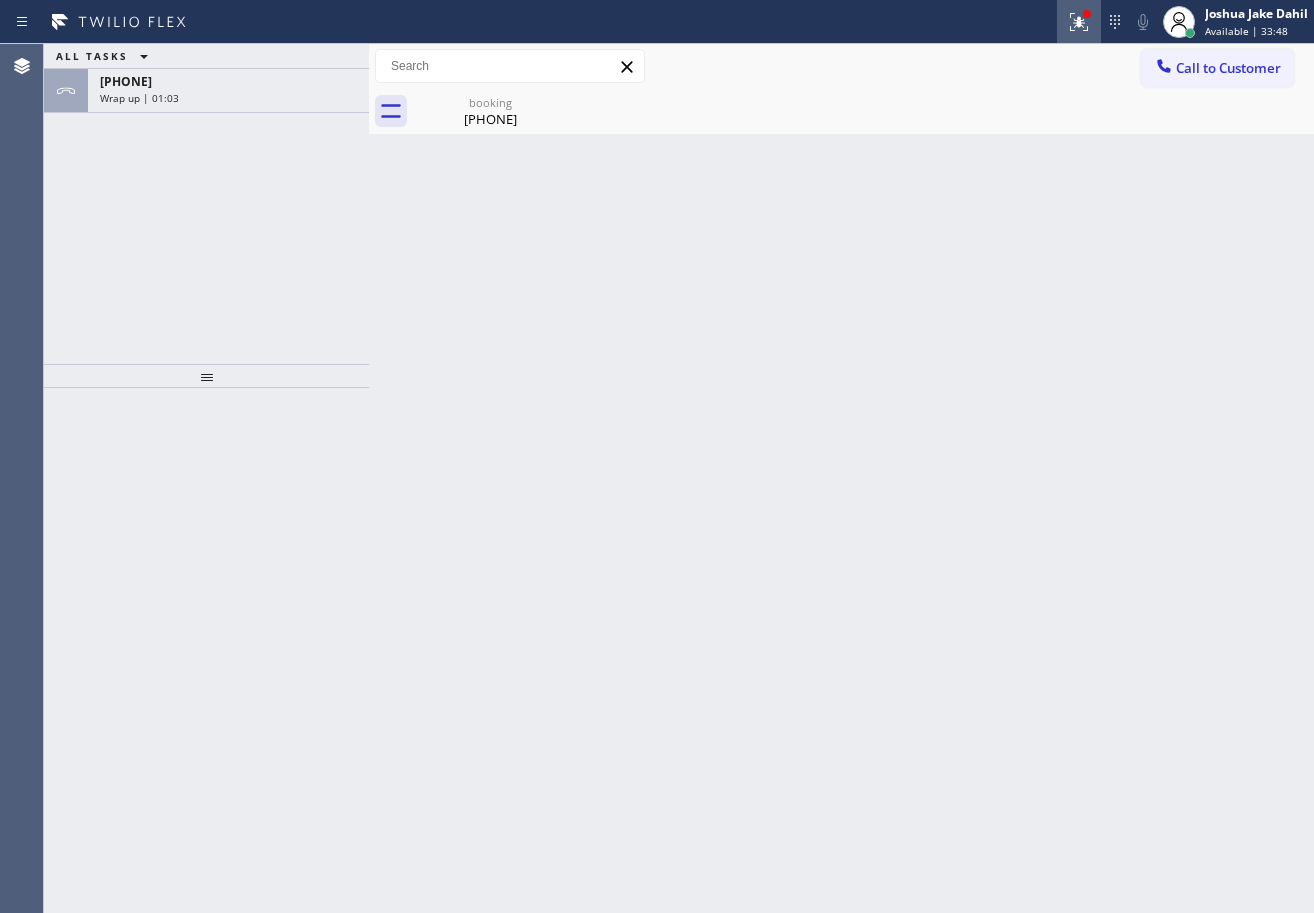 click at bounding box center (1079, 22) 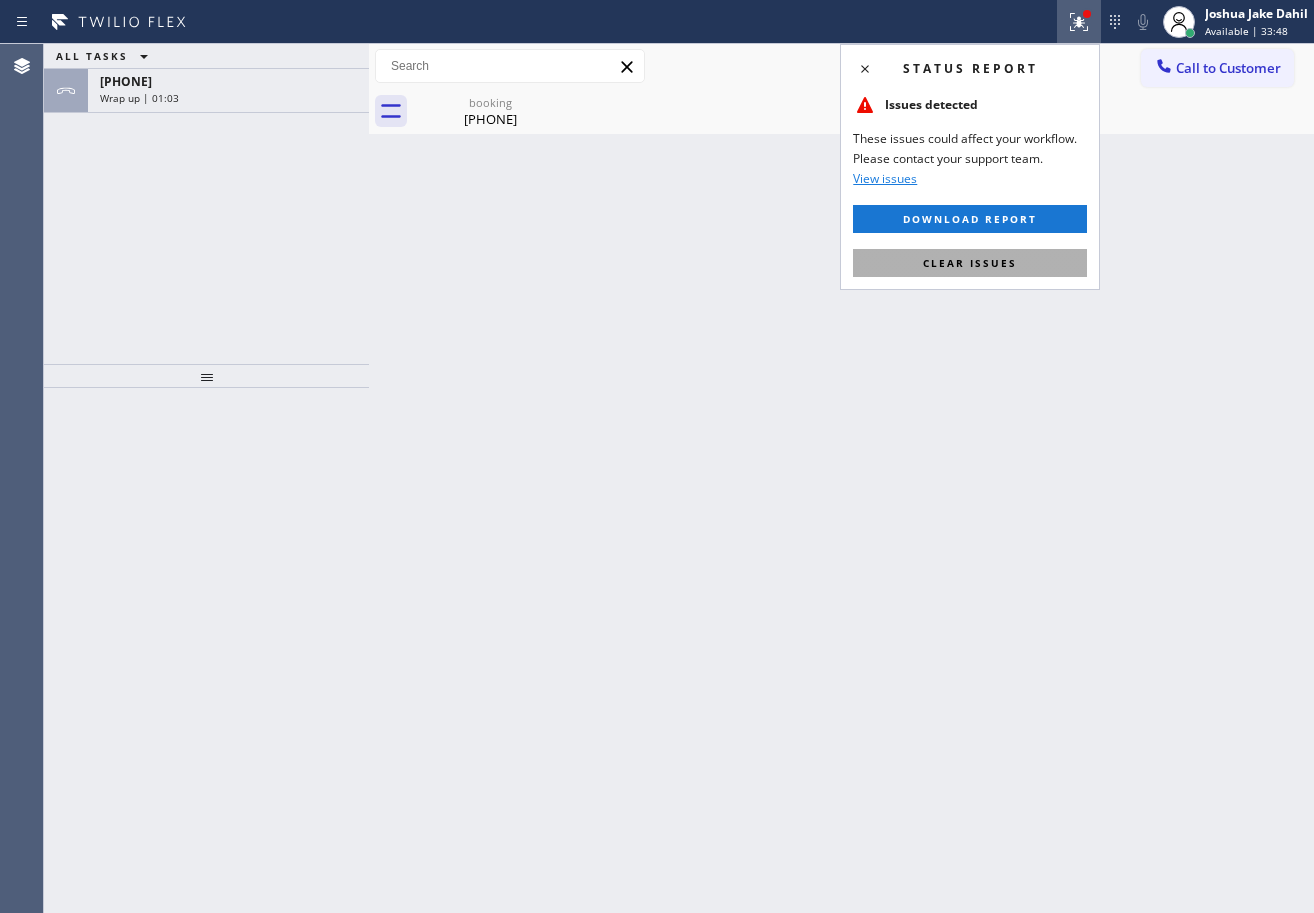 click on "Clear issues" at bounding box center (970, 263) 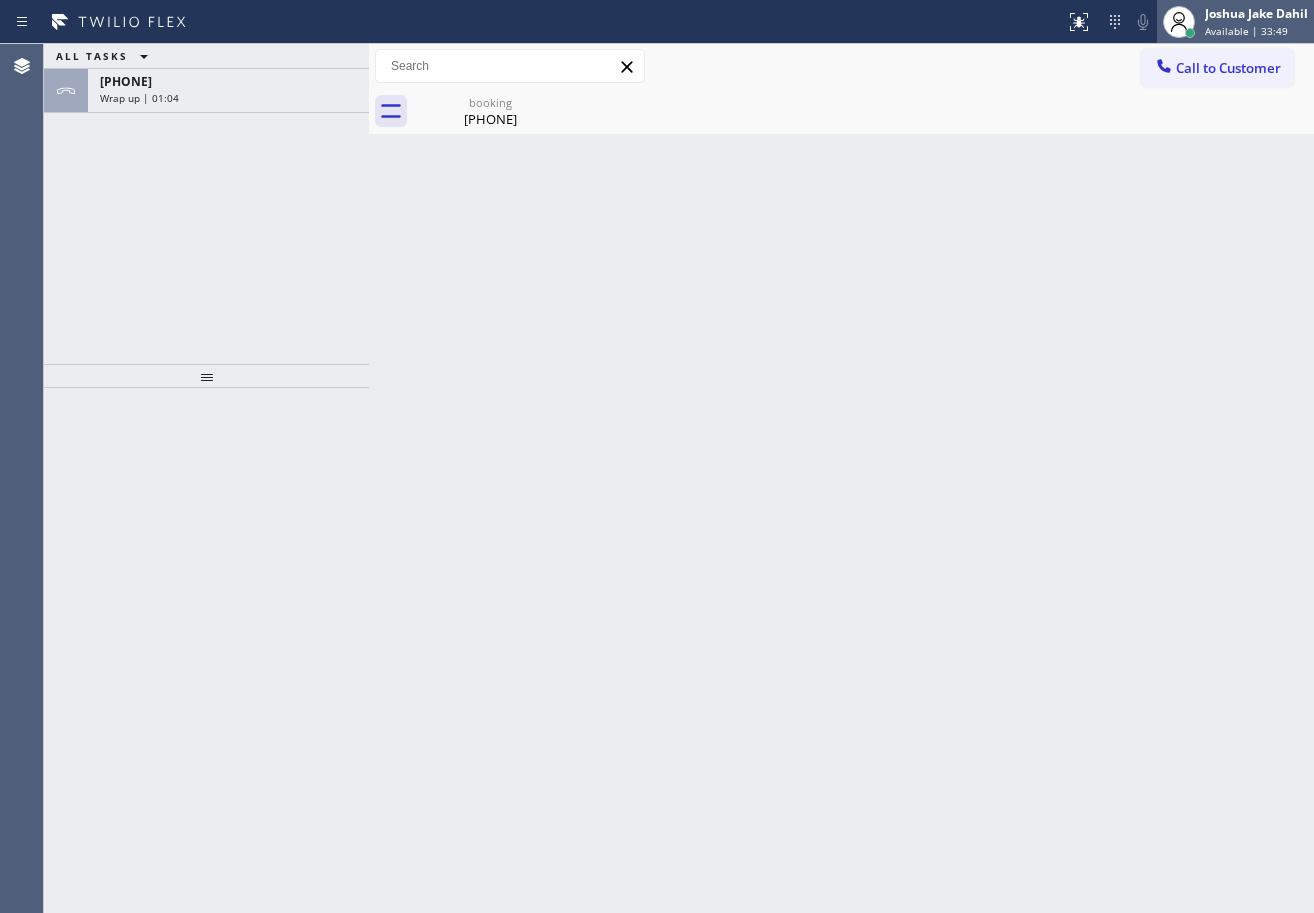 click on "Joshua Jake Dahil" at bounding box center (1256, 13) 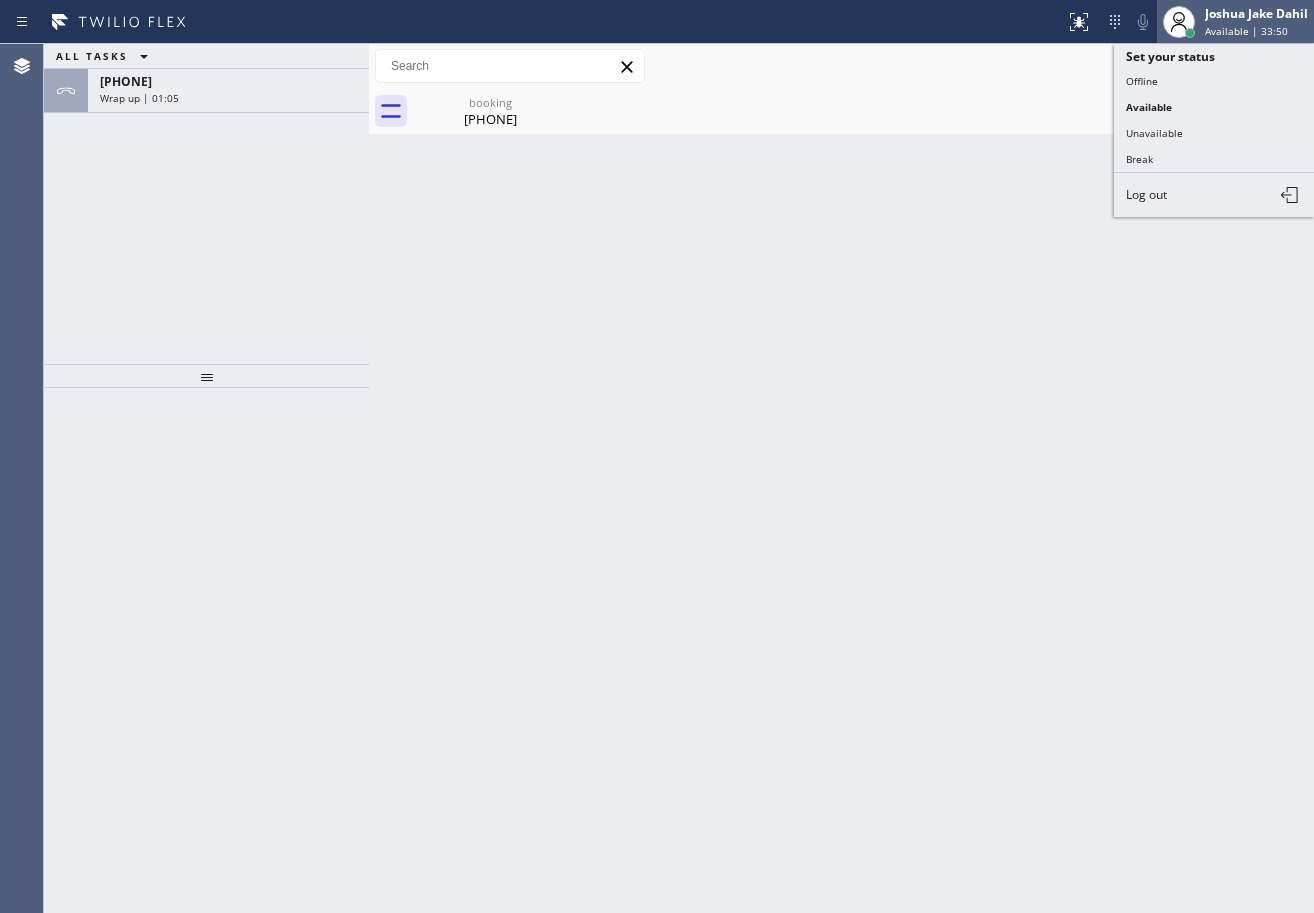 click on "Available | 33:50" at bounding box center [1246, 31] 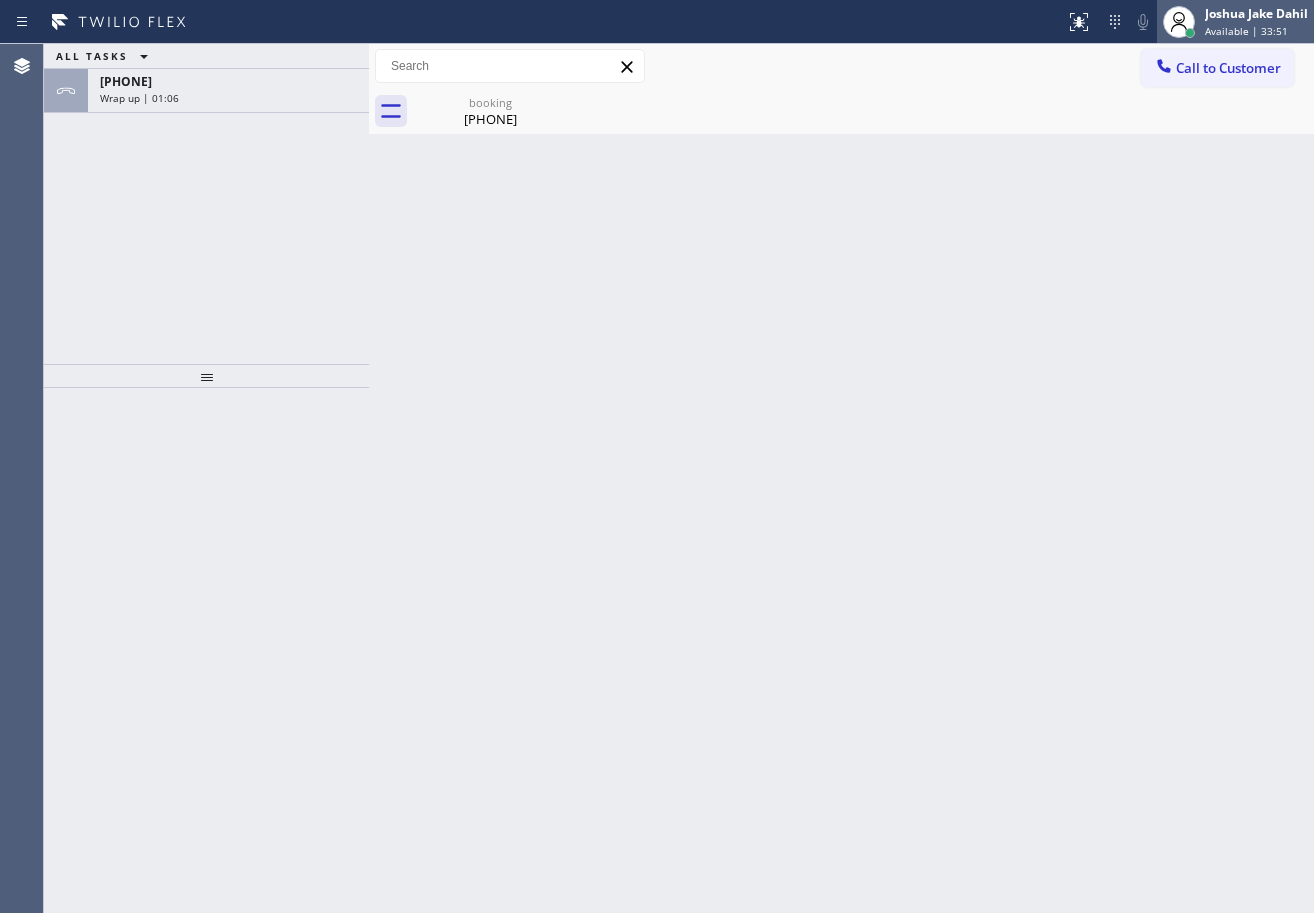 drag, startPoint x: 1198, startPoint y: 28, endPoint x: 1161, endPoint y: 135, distance: 113.216606 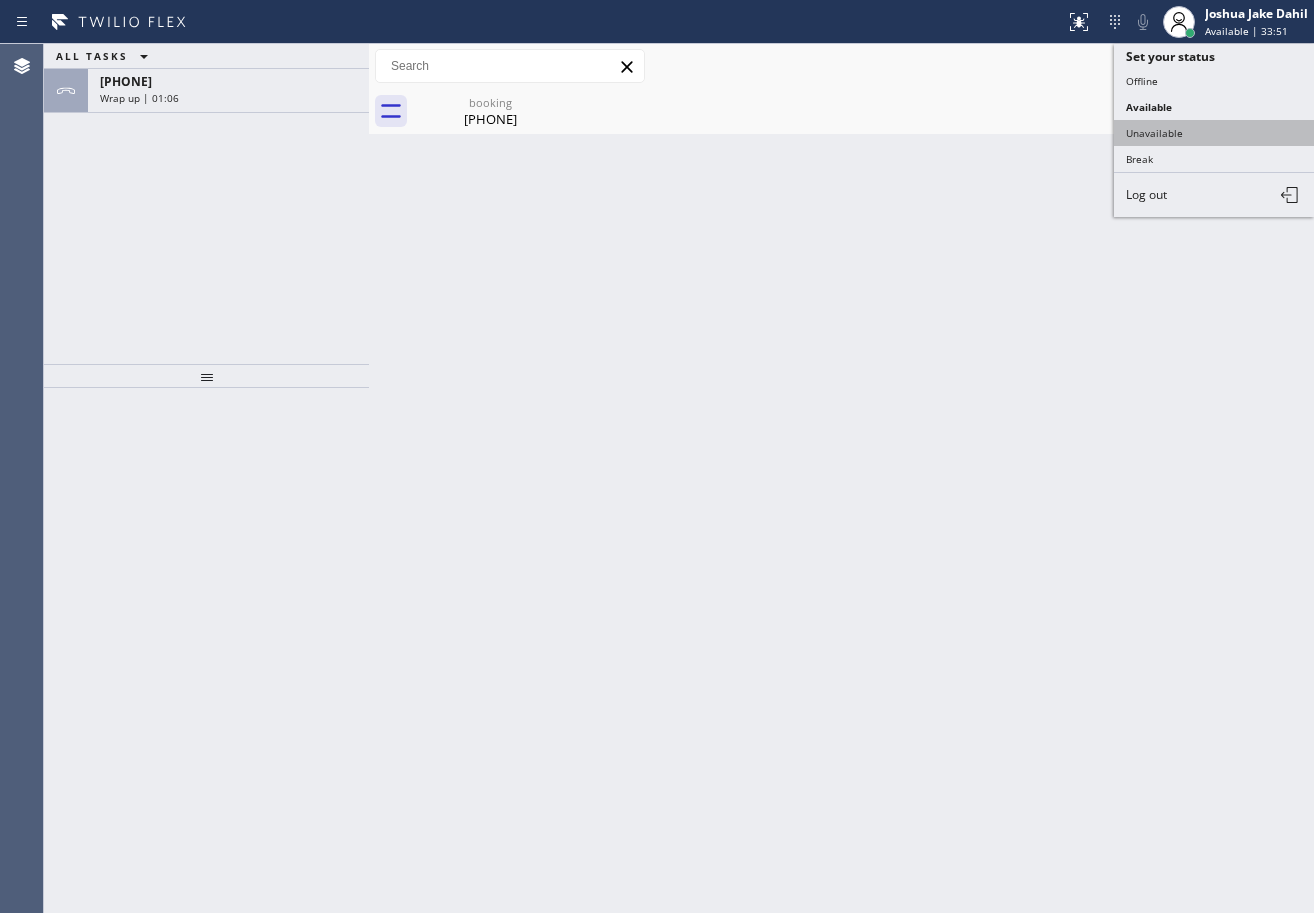 click on "Unavailable" at bounding box center [1214, 133] 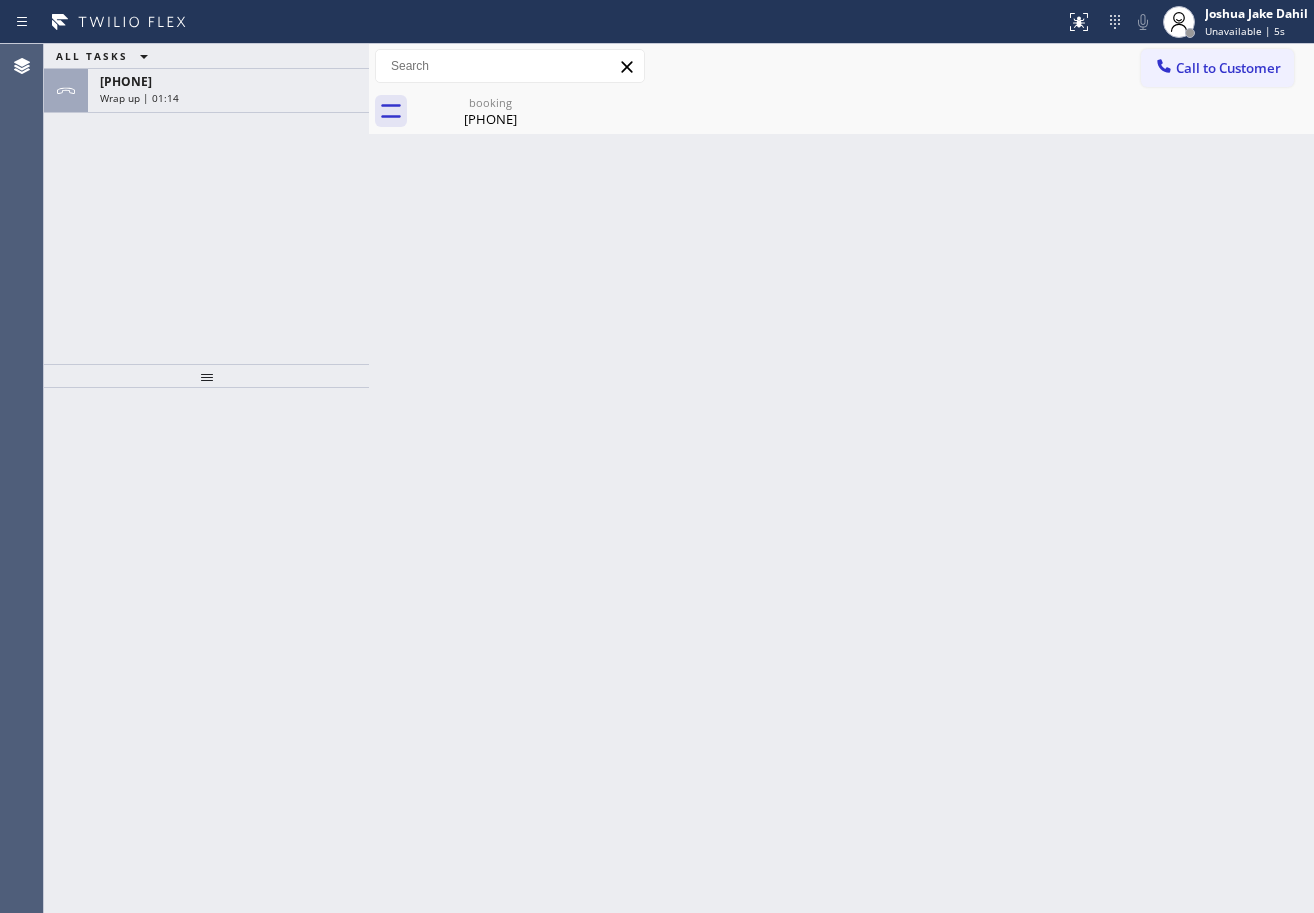 click on "Wrap up | 01:14" at bounding box center [228, 98] 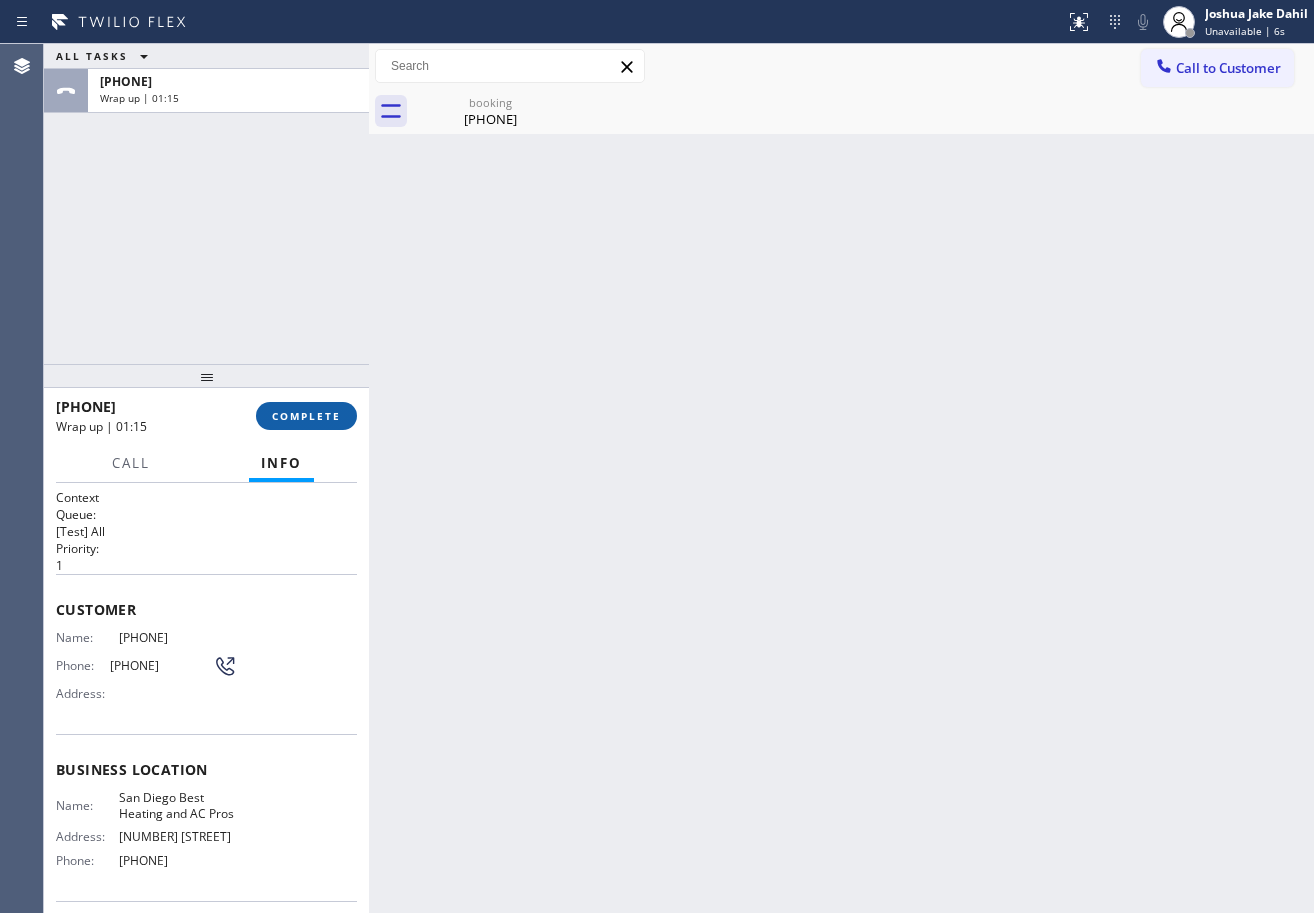 click on "COMPLETE" at bounding box center [306, 416] 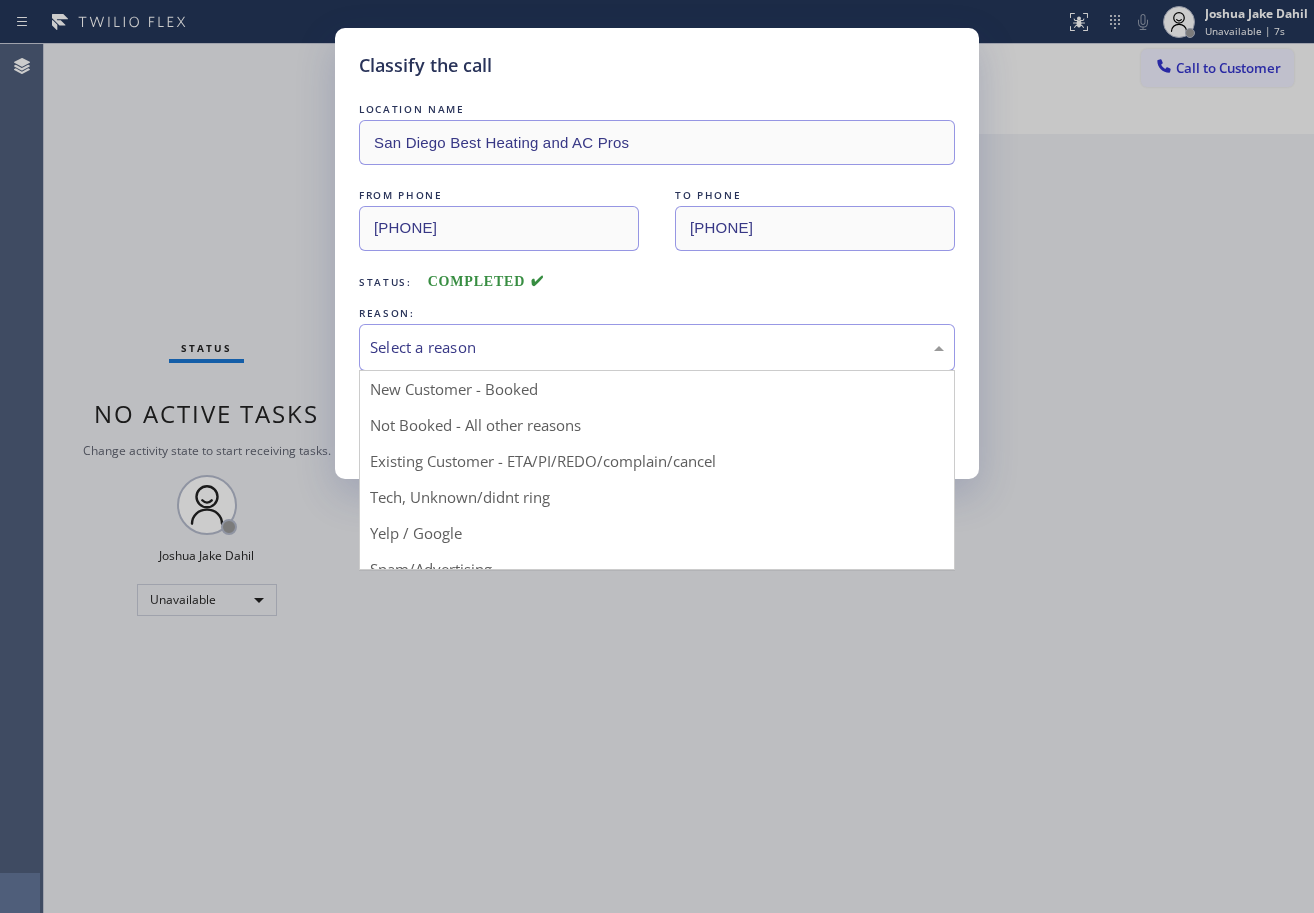 click on "Select a reason" at bounding box center [657, 347] 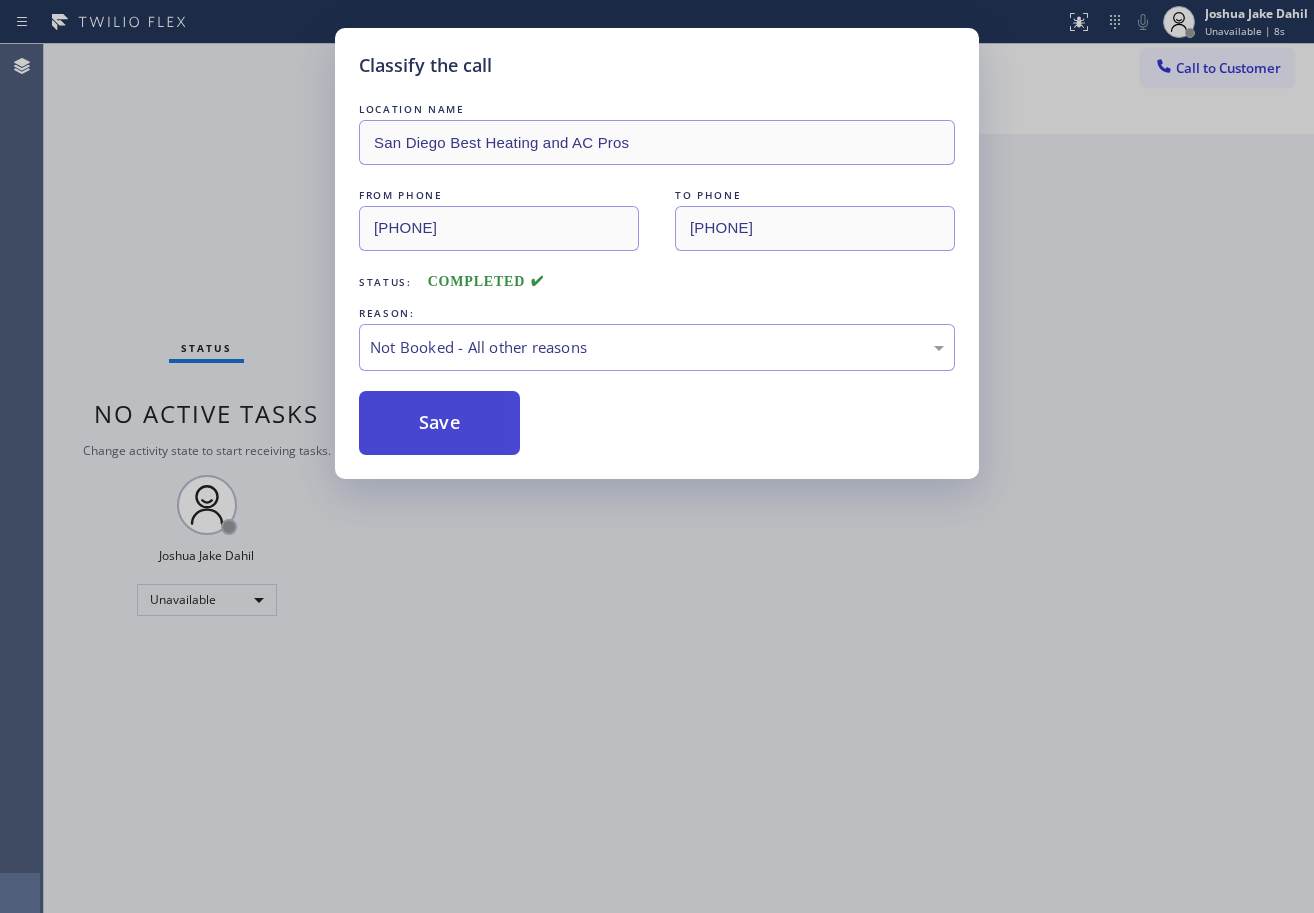click on "Save" at bounding box center [439, 423] 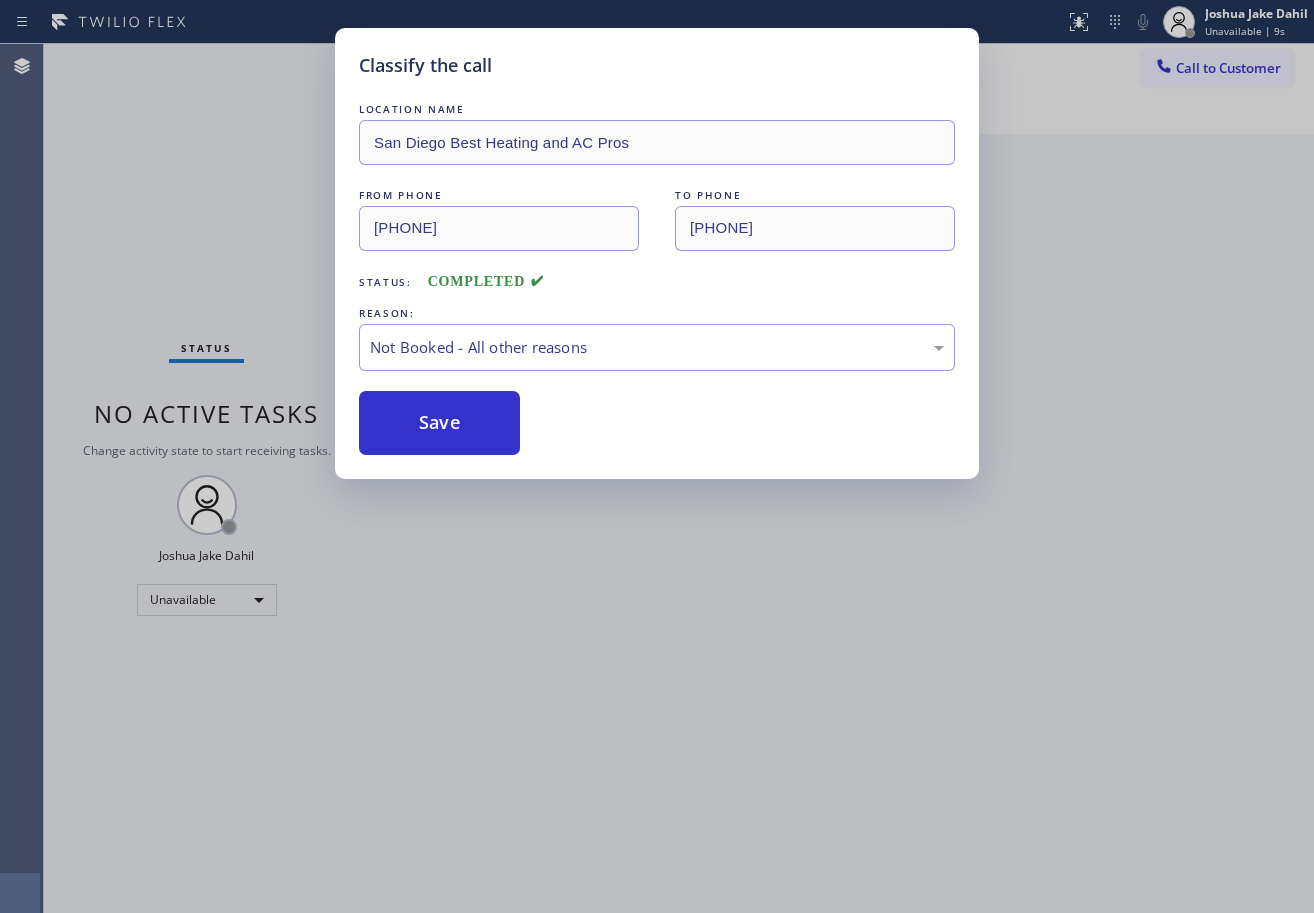 click on "Classify the call LOCATION NAME San Diego Best Heating and AC Pros FROM PHONE [PHONE] TO PHONE [PHONE] Status: COMPLETED REASON: Not Booked - All other reasons Save" at bounding box center (657, 456) 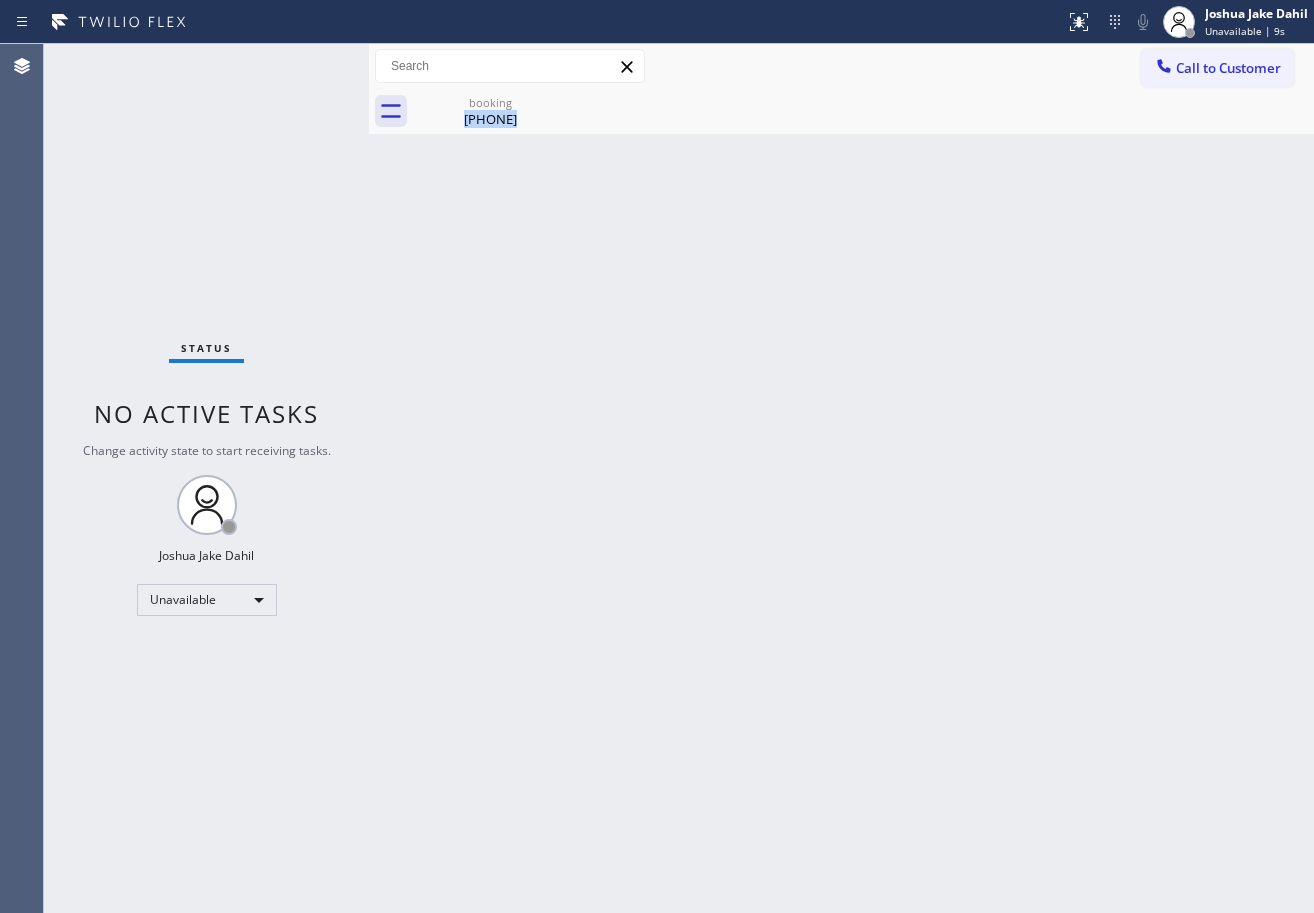click on "Back to Dashboard Change Sender ID Customers Technicians Select a contact Outbound call Technician Search Technician Your caller id phone number Your caller id phone number Call Technician info Name   Phone none Address none Change Sender ID HVAC +18559994417 5 Star Appliance +18557314952 Appliance Repair +18554611149 Plumbing +18889090120 Air Duct Cleaning +18006865038  Electricians +18005688664 Cancel Change Check personal SMS Reset Change booking [PHONE] Call to Customer Outbound call Location 5 Star Appliance Repair Your caller id phone number [PHONE] Customer number Call Outbound call Technician Search Technician Your caller id phone number Your caller id phone number Call booking [PHONE]" at bounding box center [841, 478] 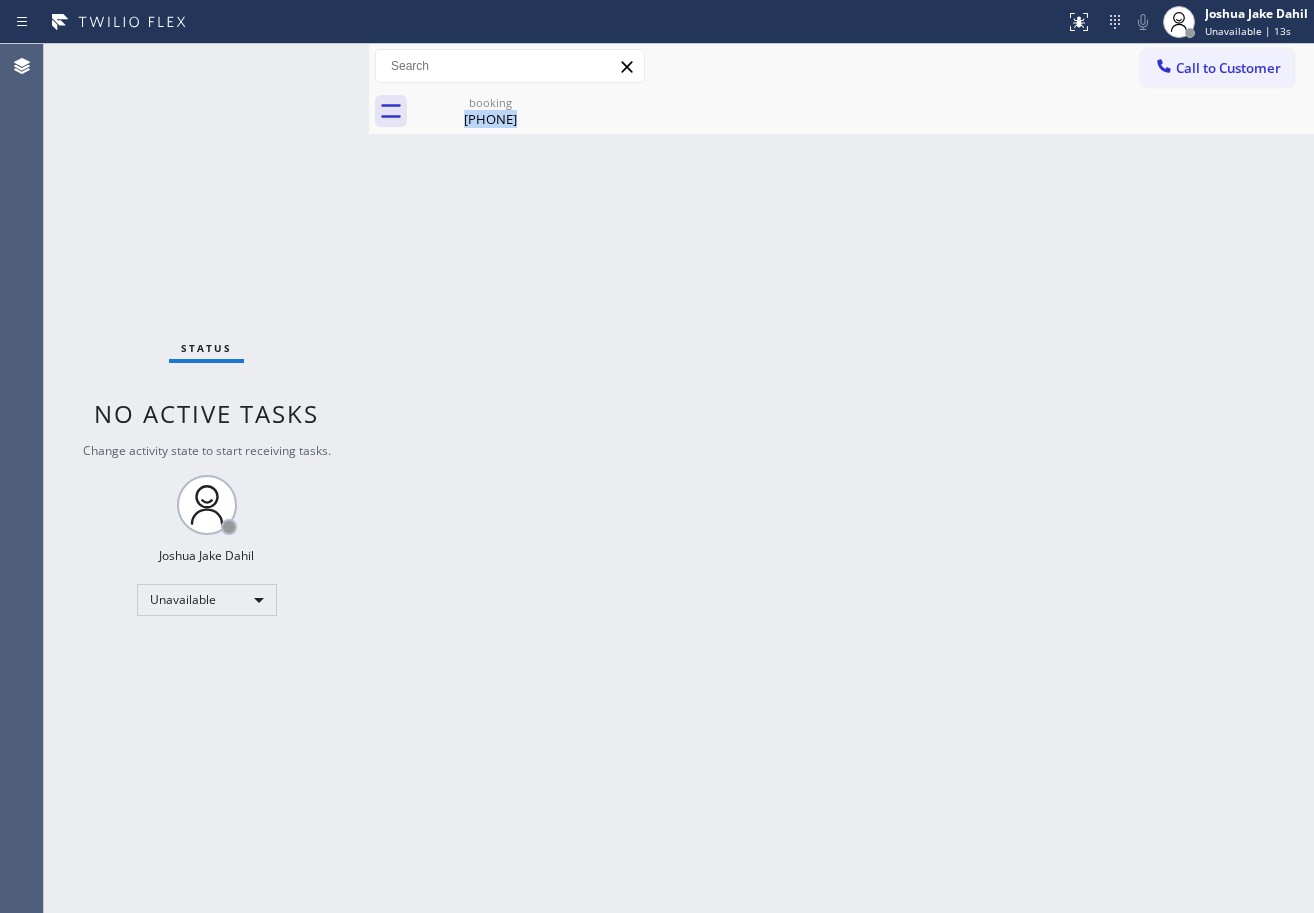 click on "[PHONE]" at bounding box center (490, 119) 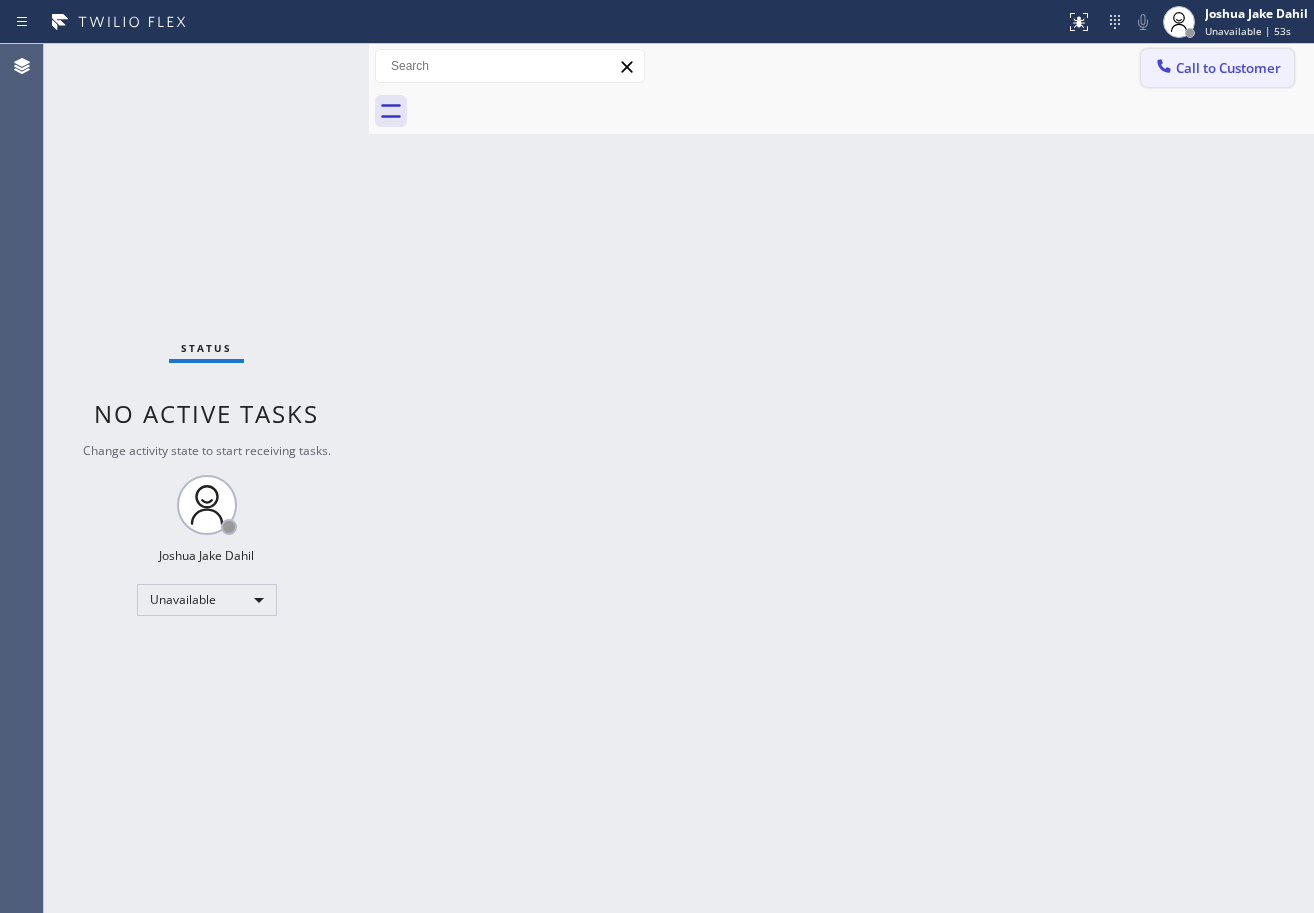 drag, startPoint x: 1242, startPoint y: 70, endPoint x: 1297, endPoint y: 118, distance: 73 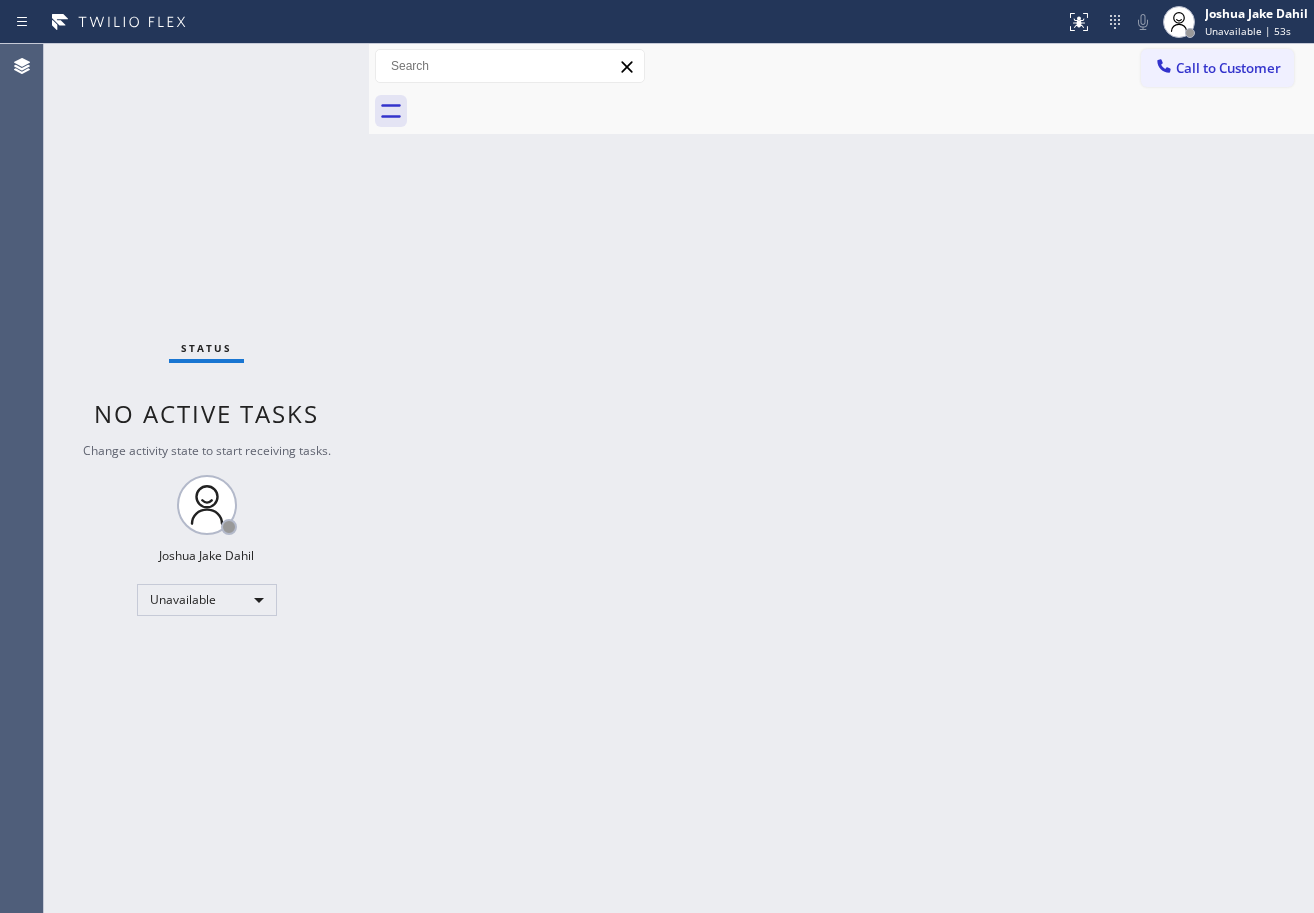 click on "Call to Customer" at bounding box center [1228, 68] 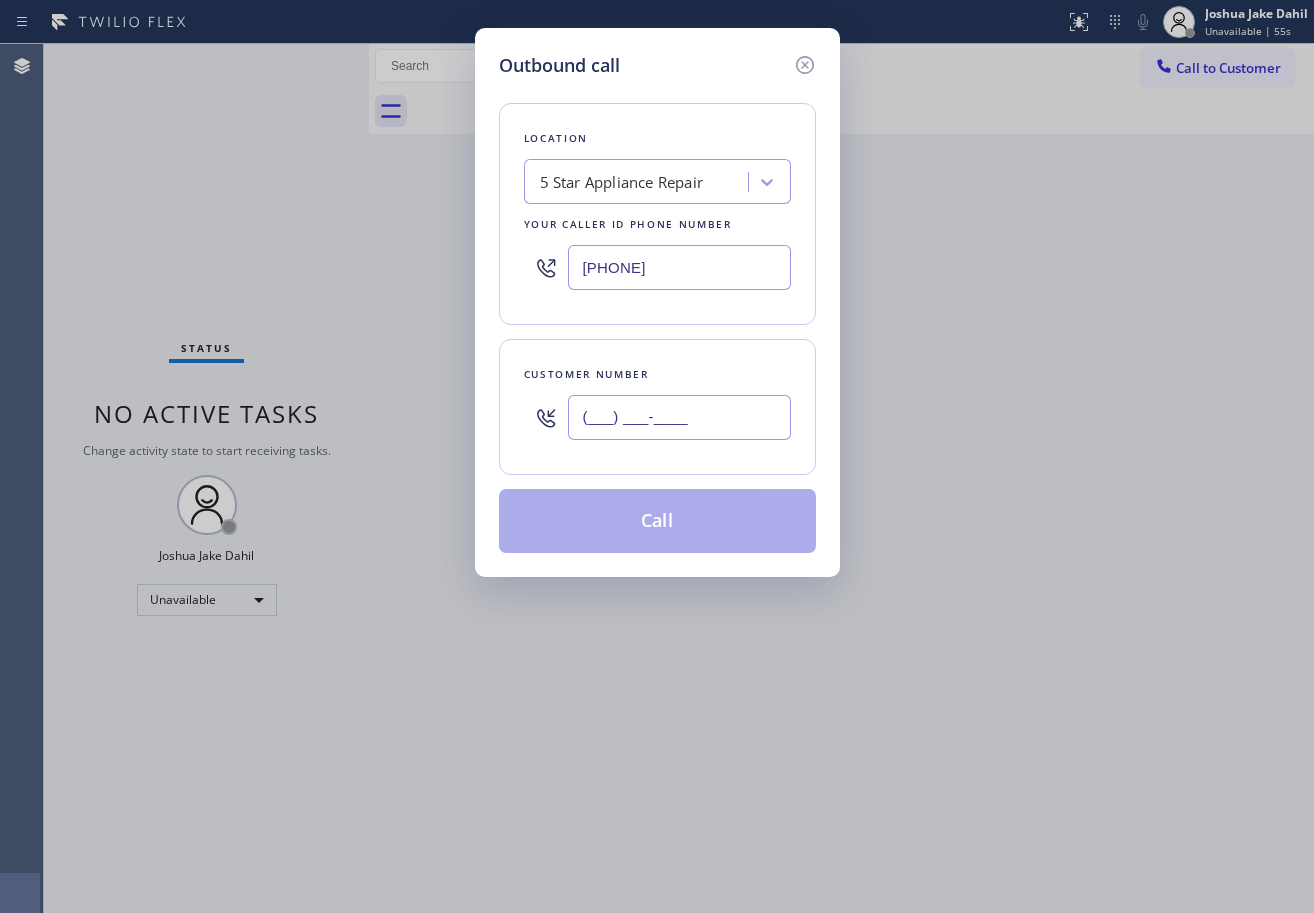 drag, startPoint x: 688, startPoint y: 435, endPoint x: 1087, endPoint y: 423, distance: 399.18042 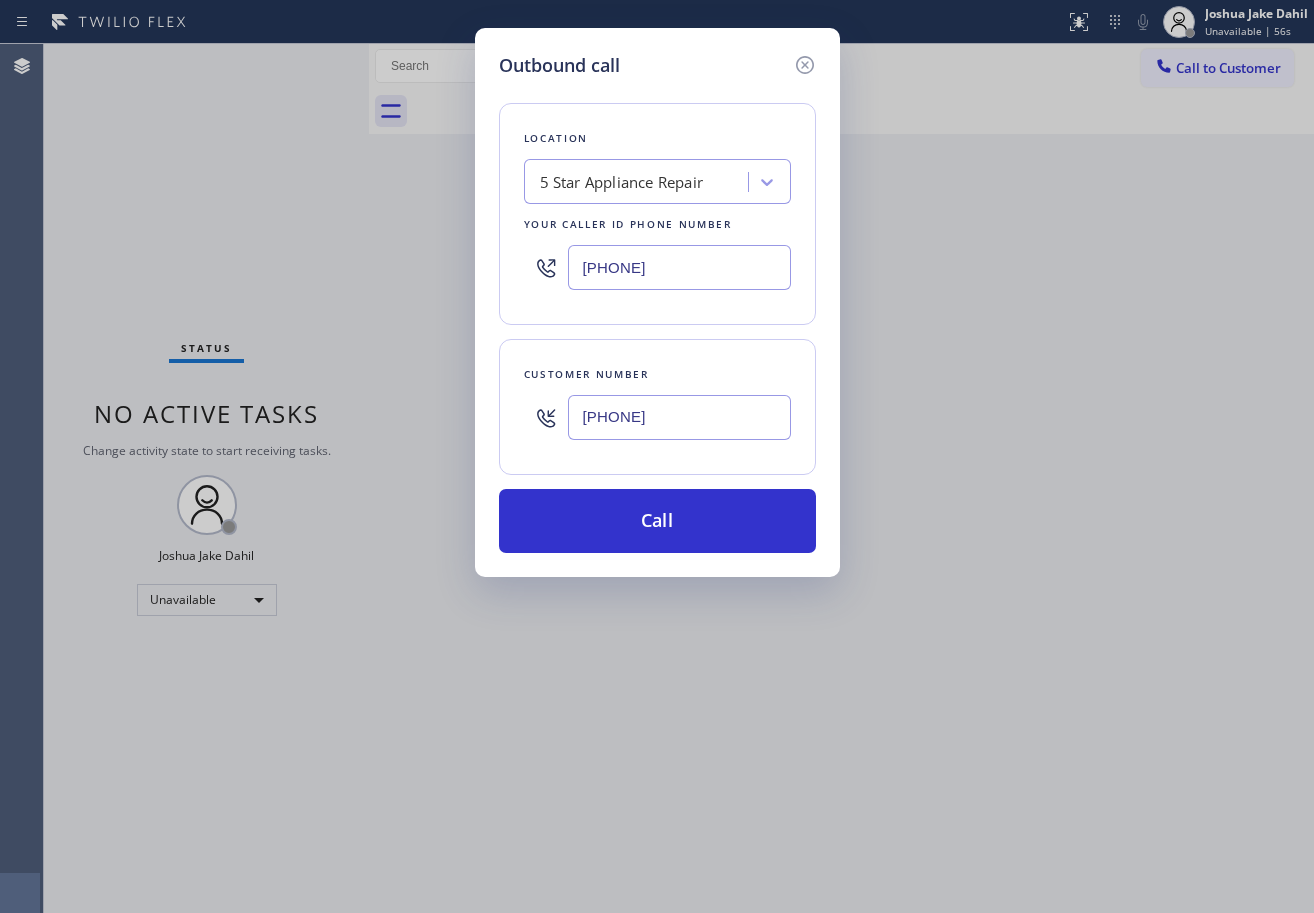 type on "[PHONE]" 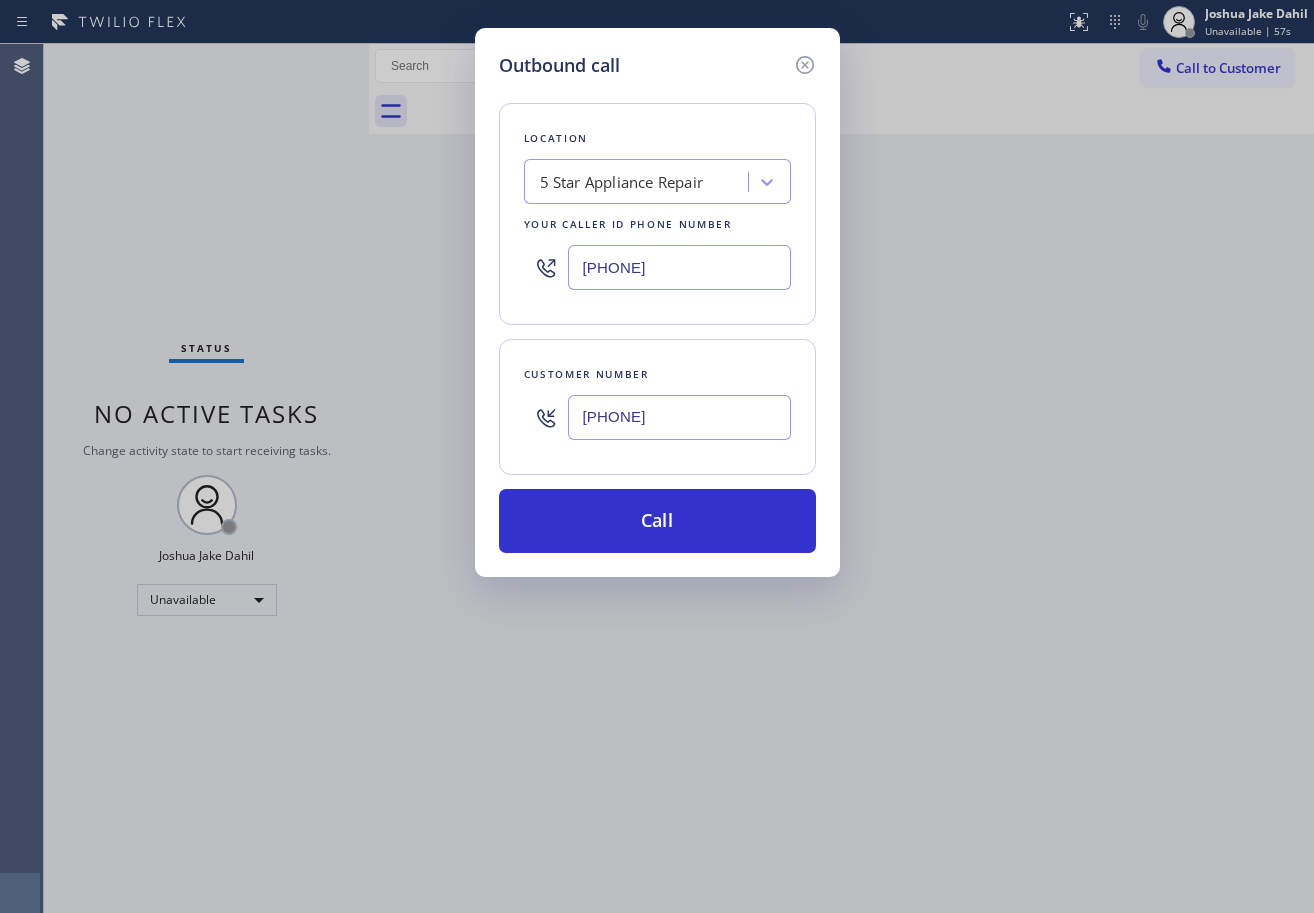 click on "[PHONE]" at bounding box center (679, 267) 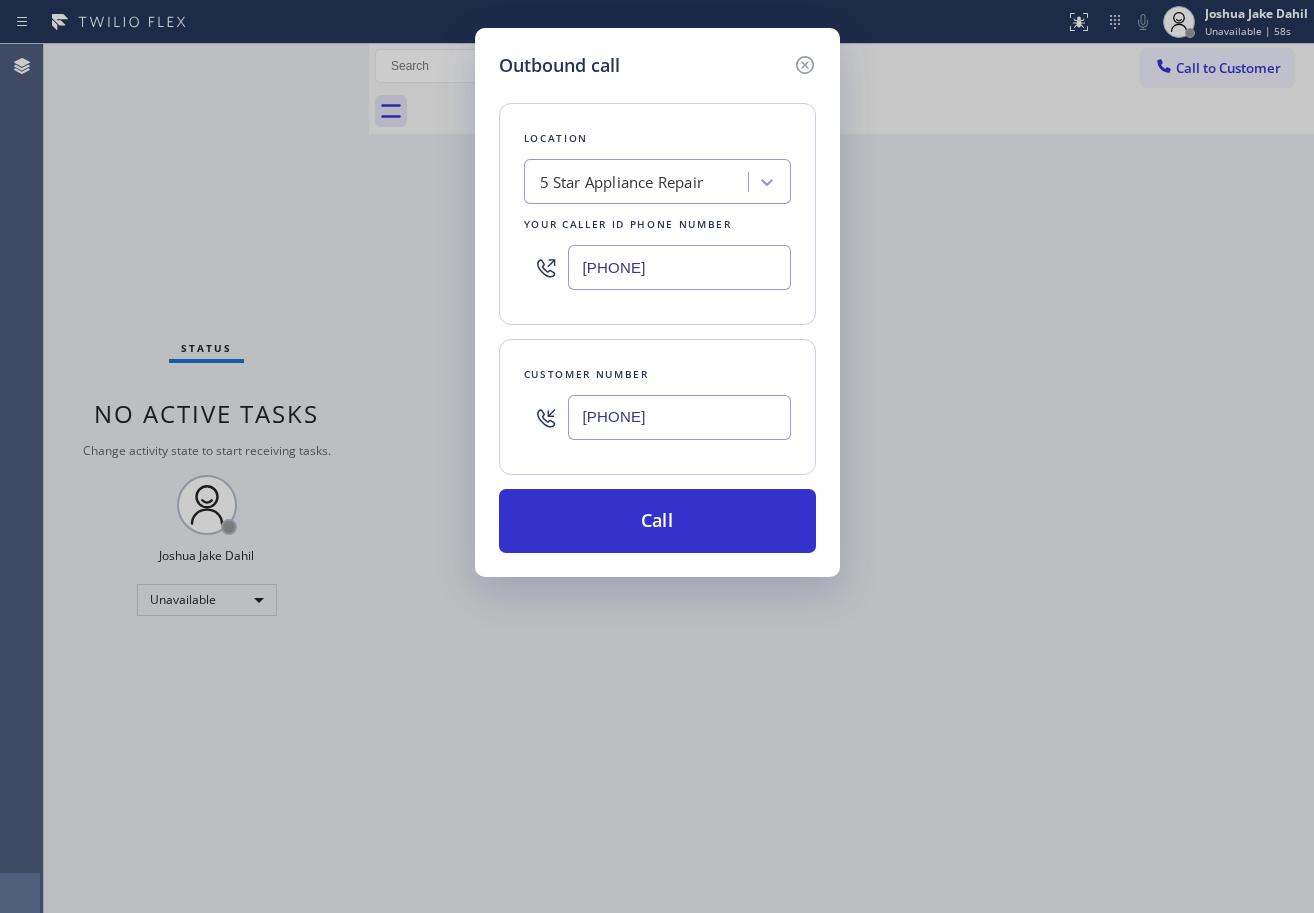 click on "[PHONE]" at bounding box center [679, 267] 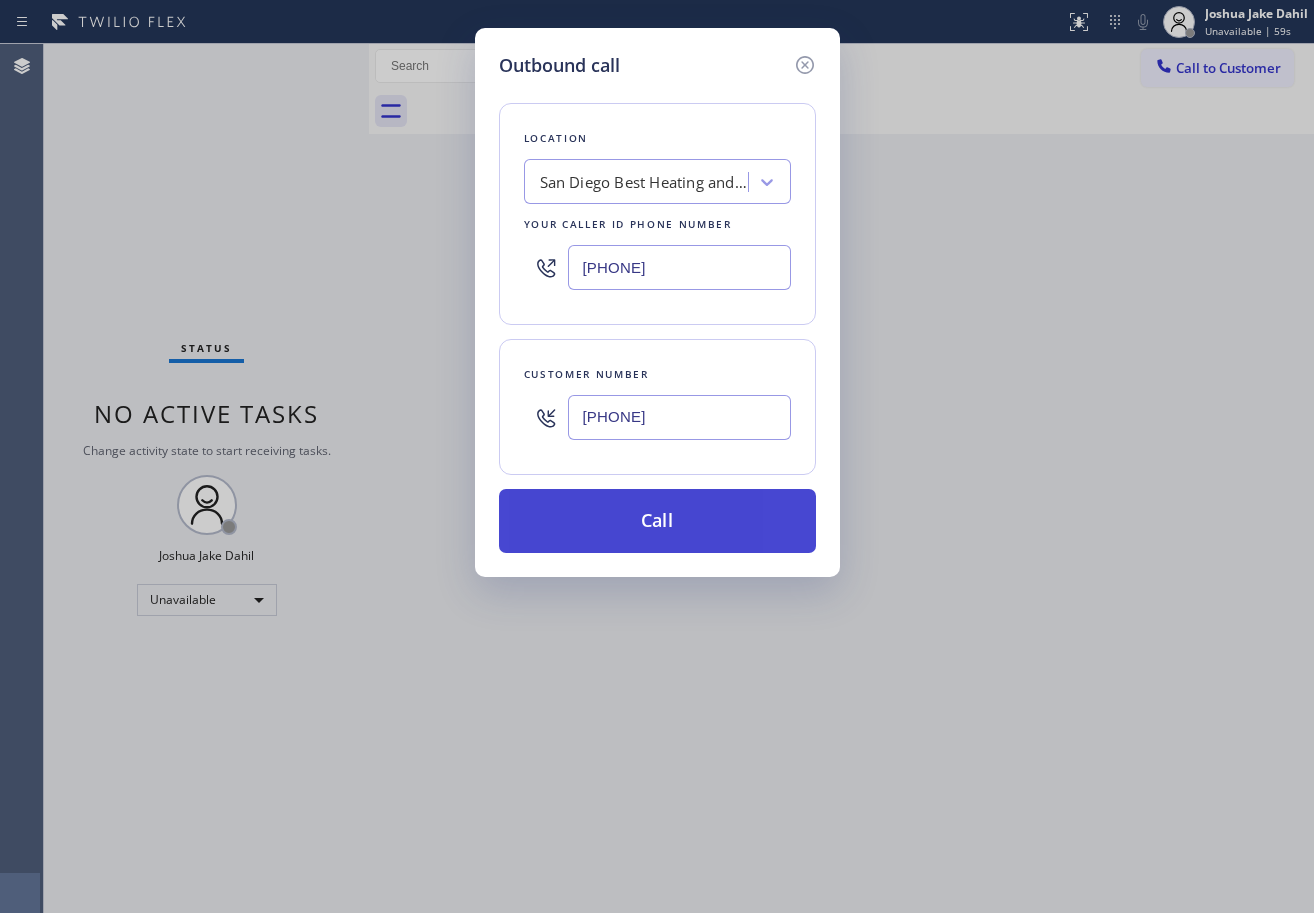type on "[PHONE]" 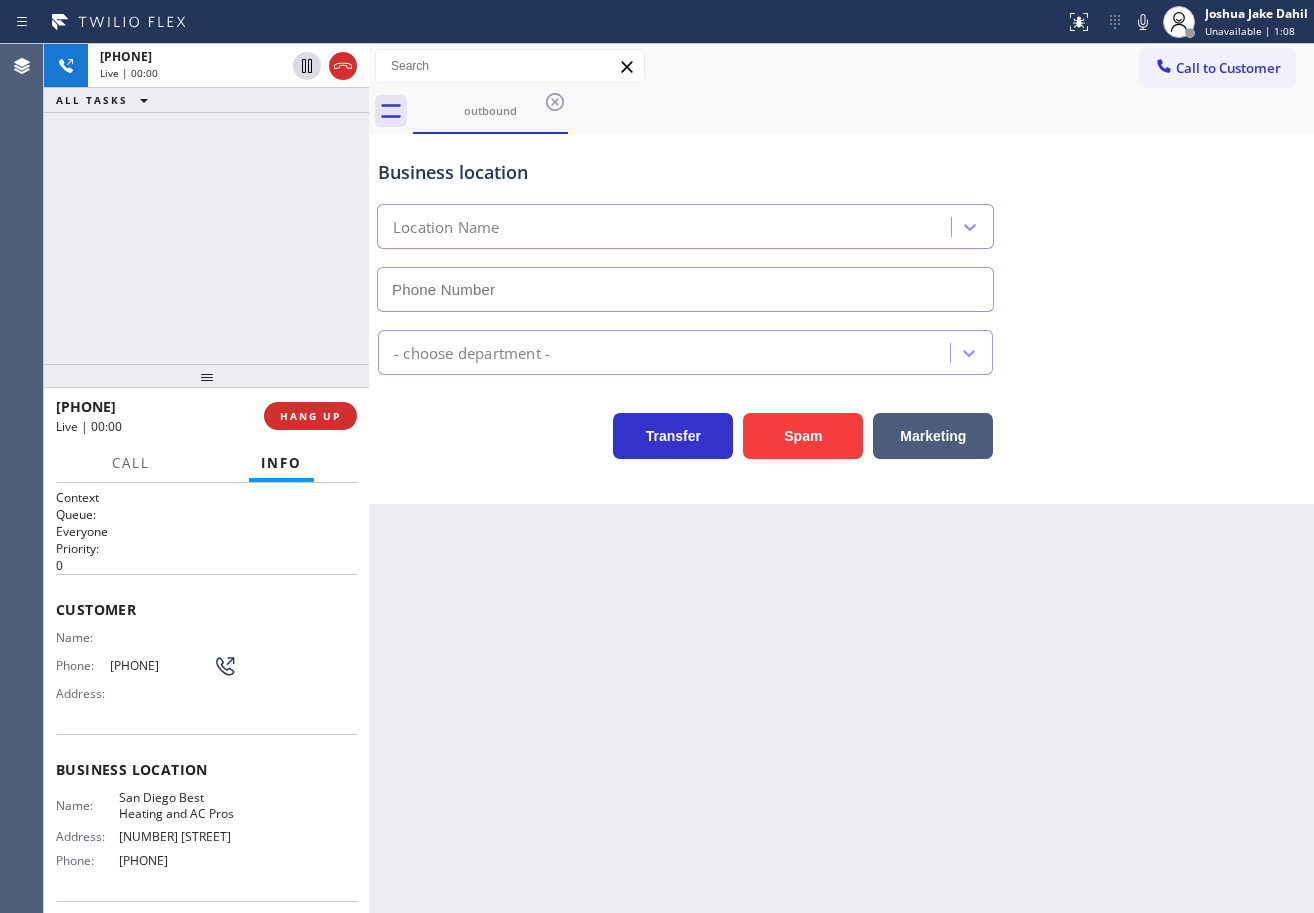 type on "[PHONE]" 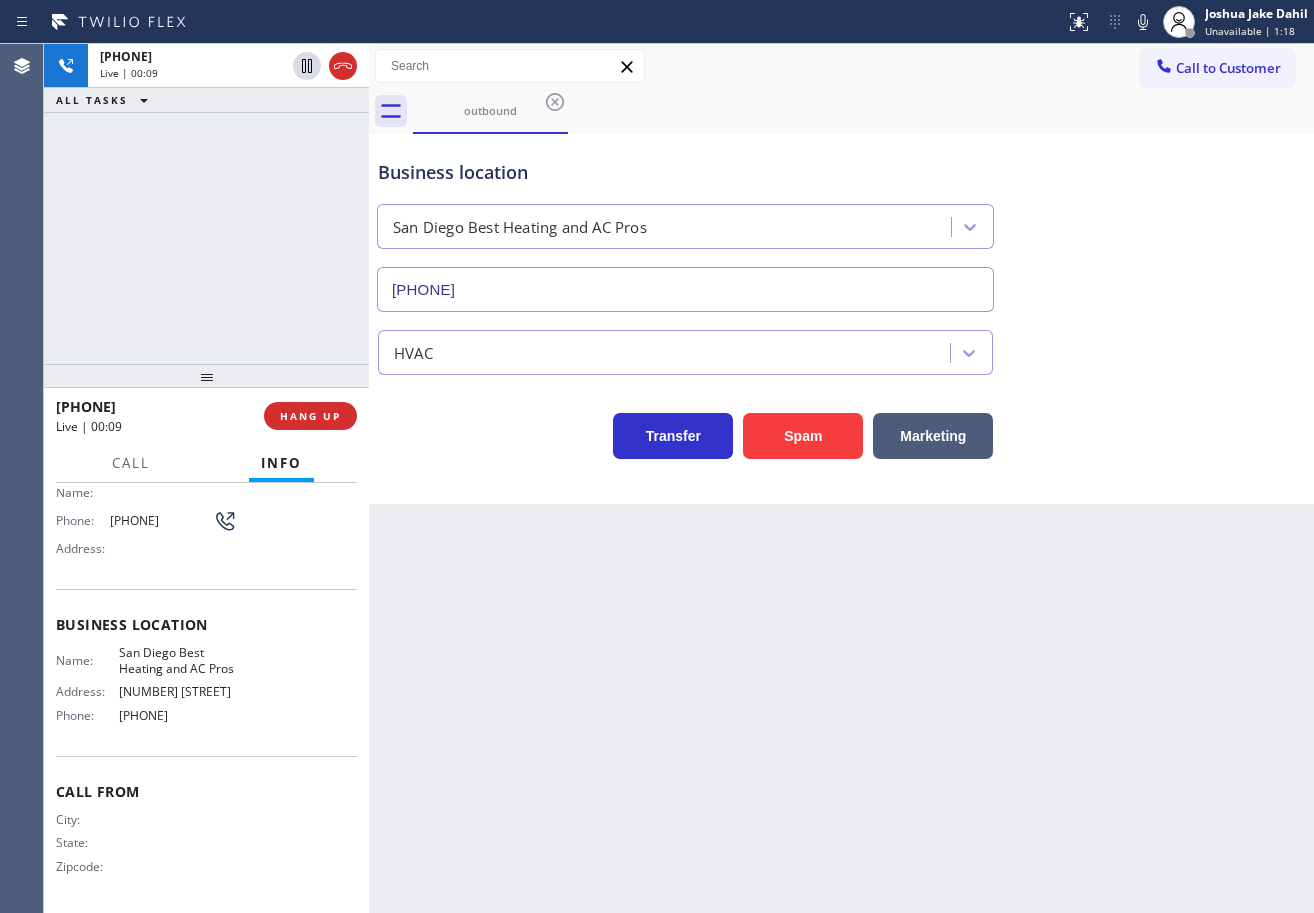 scroll, scrollTop: 0, scrollLeft: 0, axis: both 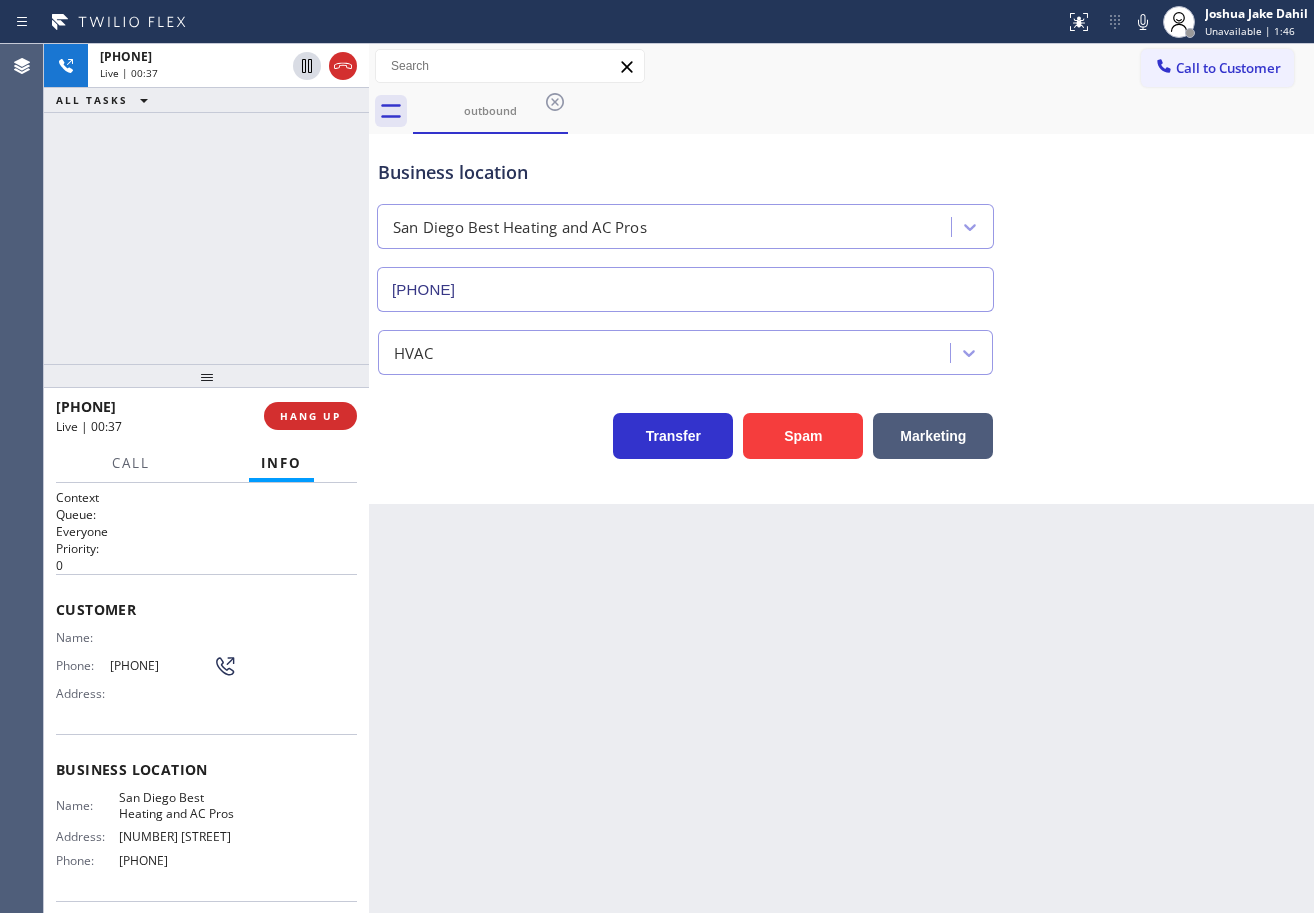 click on "HVAC" at bounding box center [841, 348] 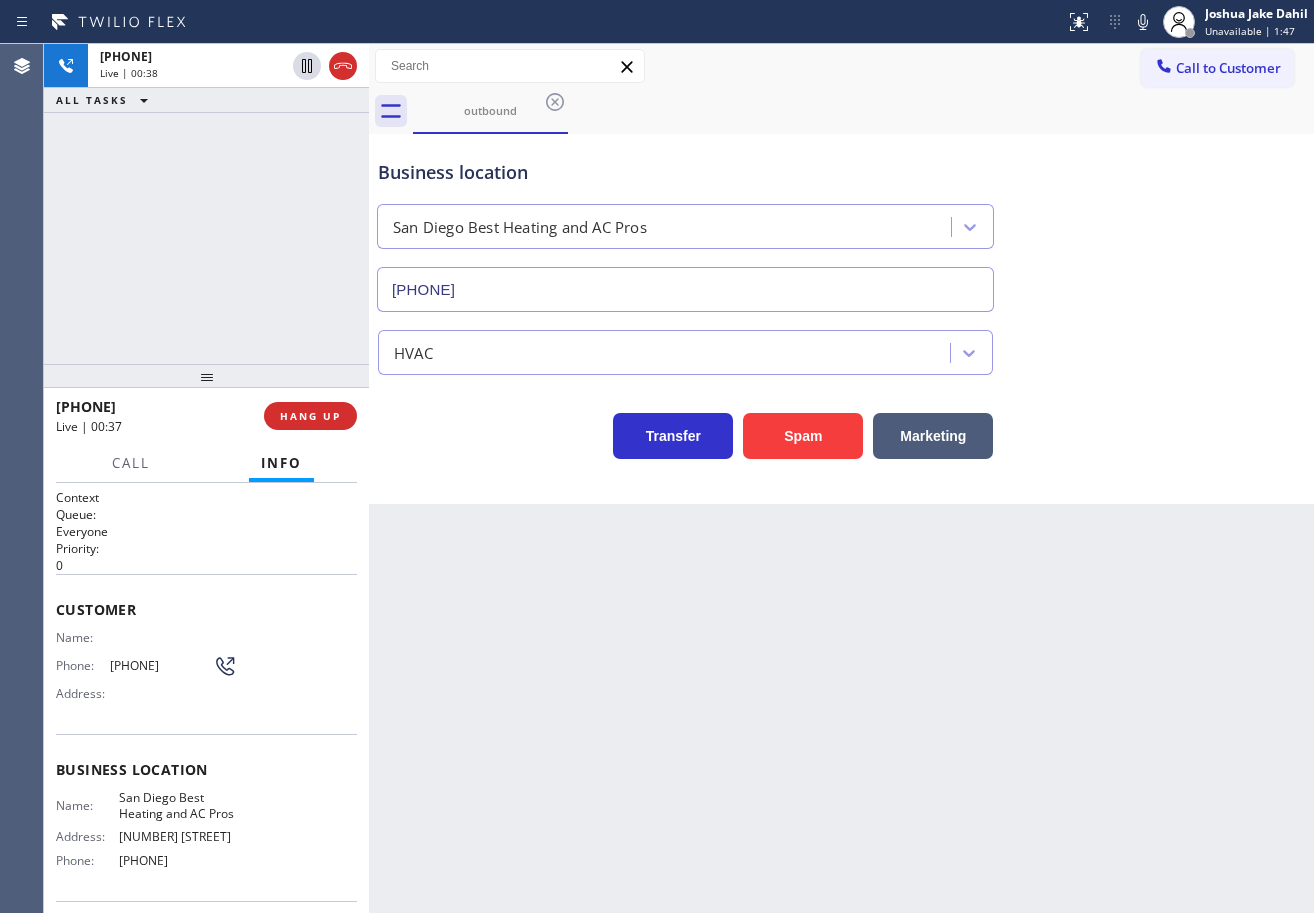 click on "Back to Dashboard Change Sender ID Customers Technicians Select a contact Outbound call Technician Search Technician Your caller id phone number Your caller id phone number Call Technician info Name   Phone none Address none Change Sender ID HVAC [PHONE] 5 Star Appliance [PHONE] Appliance Repair [PHONE] Plumbing [PHONE] Air Duct Cleaning [PHONE]  Electricians [PHONE]  Cancel Change Check personal SMS Reset Change outbound Call to Customer Outbound call Location [CITY], [STATE] Best Heating and AC Pros Your caller id phone number [PHONE] Customer number Call Outbound call Technician Search Technician Your caller id phone number Your caller id phone number Call outbound Business location [CITY], [STATE] Best Heating and AC Pros [PHONE] HVAC Transfer Spam Marketing" at bounding box center [841, 478] 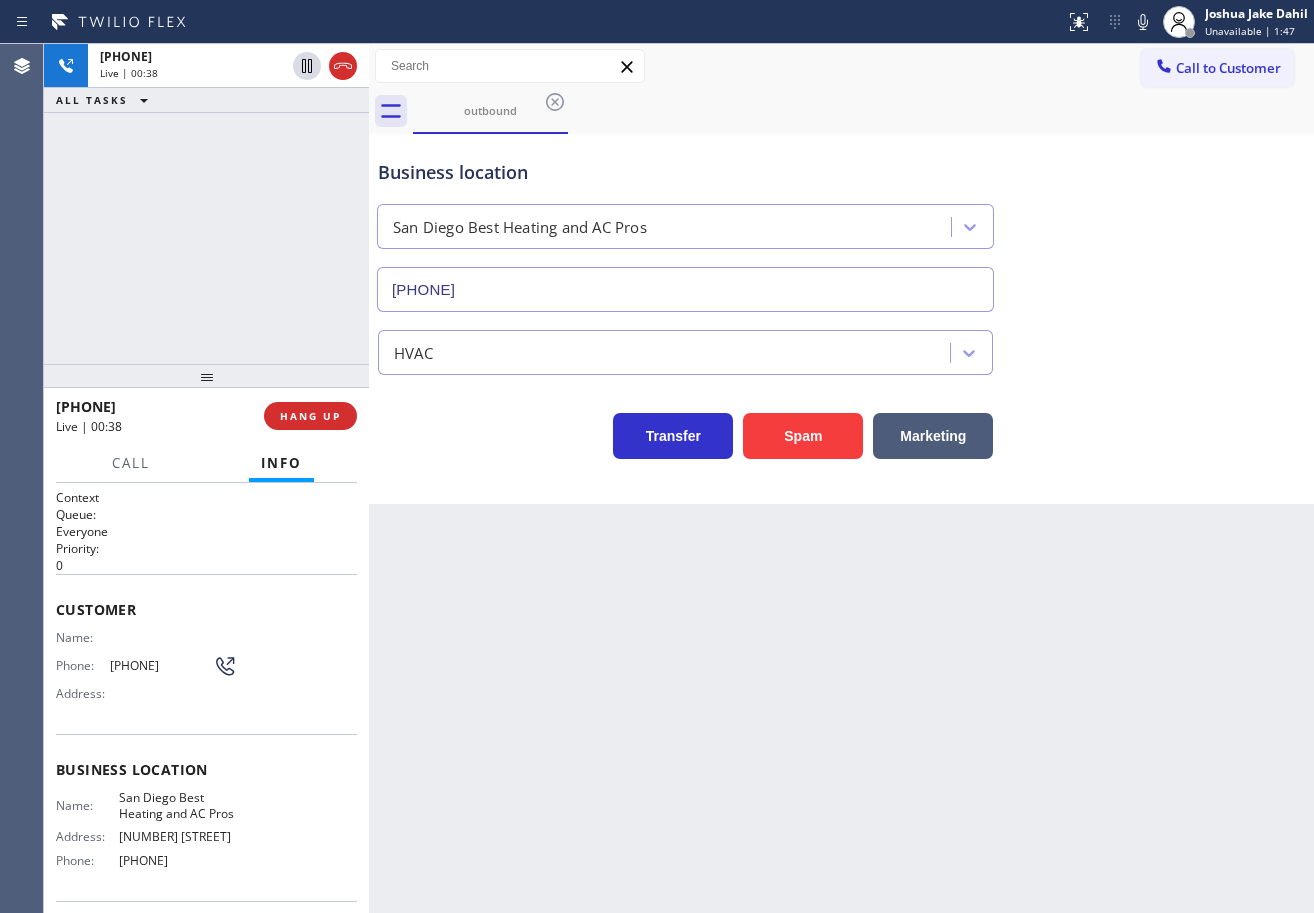 drag, startPoint x: 1140, startPoint y: 548, endPoint x: 1136, endPoint y: 561, distance: 13.601471 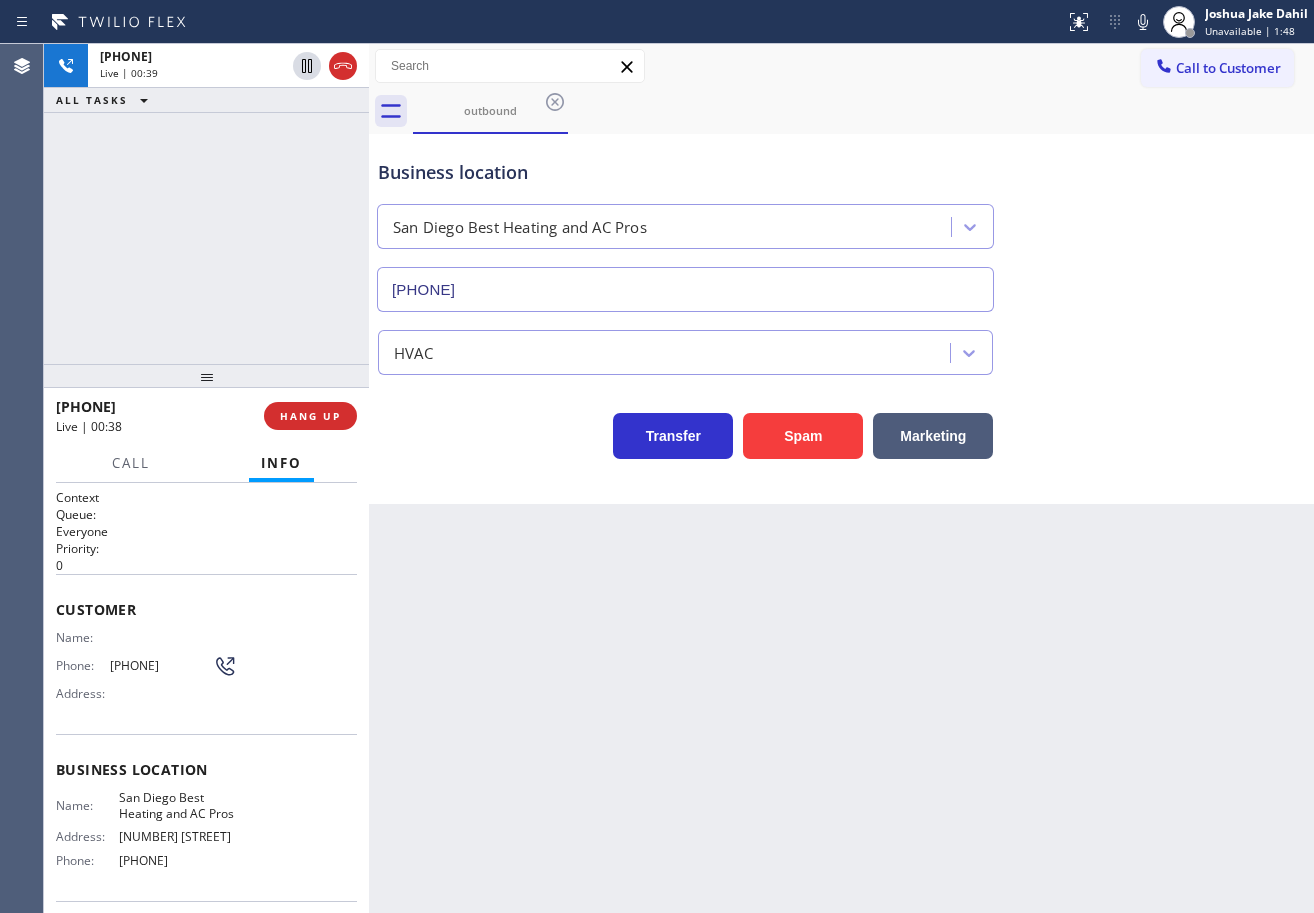 click on "Back to Dashboard Change Sender ID Customers Technicians Select a contact Outbound call Technician Search Technician Your caller id phone number Your caller id phone number Call Technician info Name   Phone none Address none Change Sender ID HVAC [PHONE] 5 Star Appliance [PHONE] Appliance Repair [PHONE] Plumbing [PHONE] Air Duct Cleaning [PHONE]  Electricians [PHONE]  Cancel Change Check personal SMS Reset Change outbound Call to Customer Outbound call Location [CITY], [STATE] Best Heating and AC Pros Your caller id phone number [PHONE] Customer number Call Outbound call Technician Search Technician Your caller id phone number Your caller id phone number Call outbound Business location [CITY], [STATE] Best Heating and AC Pros [PHONE] HVAC Transfer Spam Marketing" at bounding box center [841, 478] 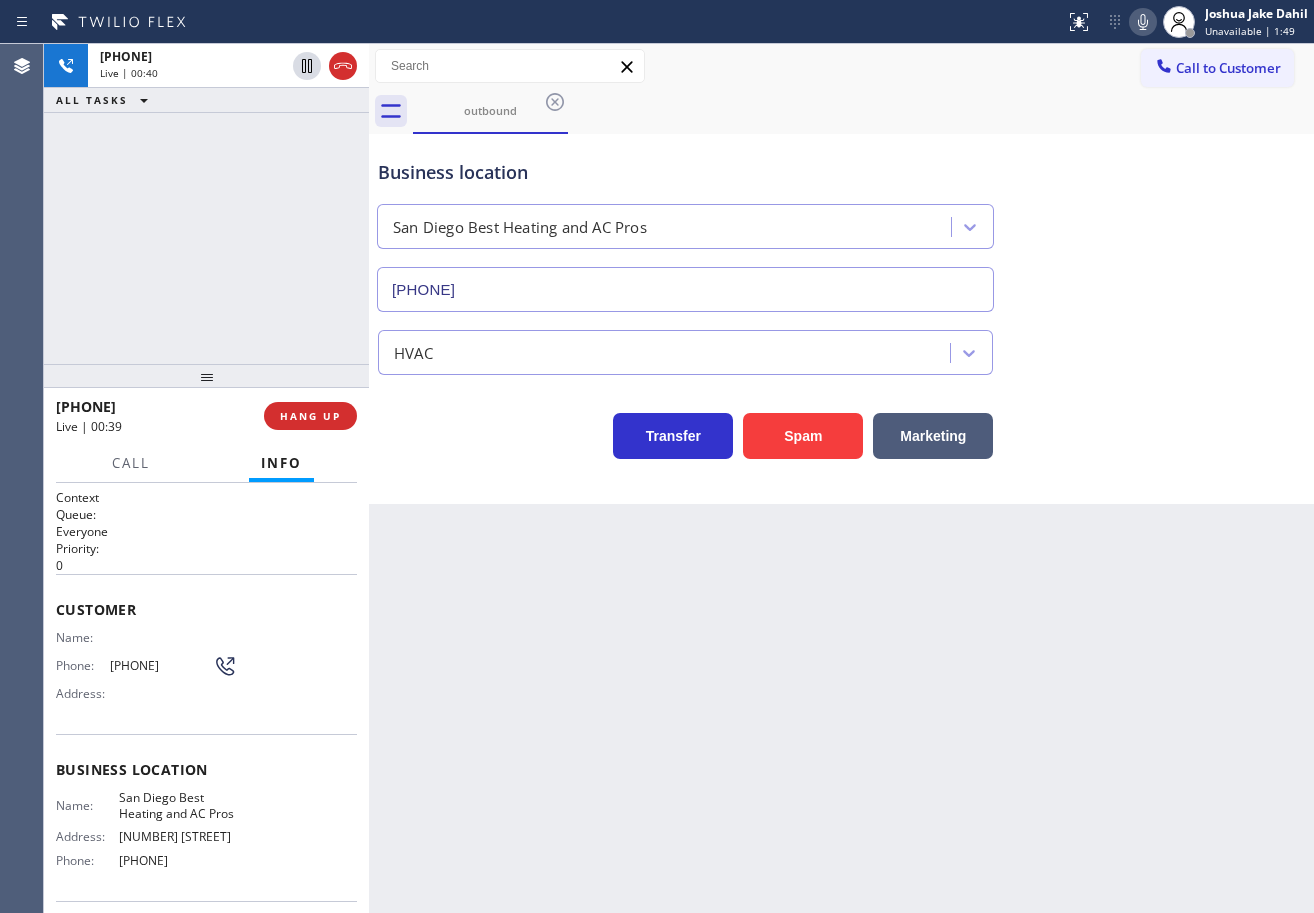 click 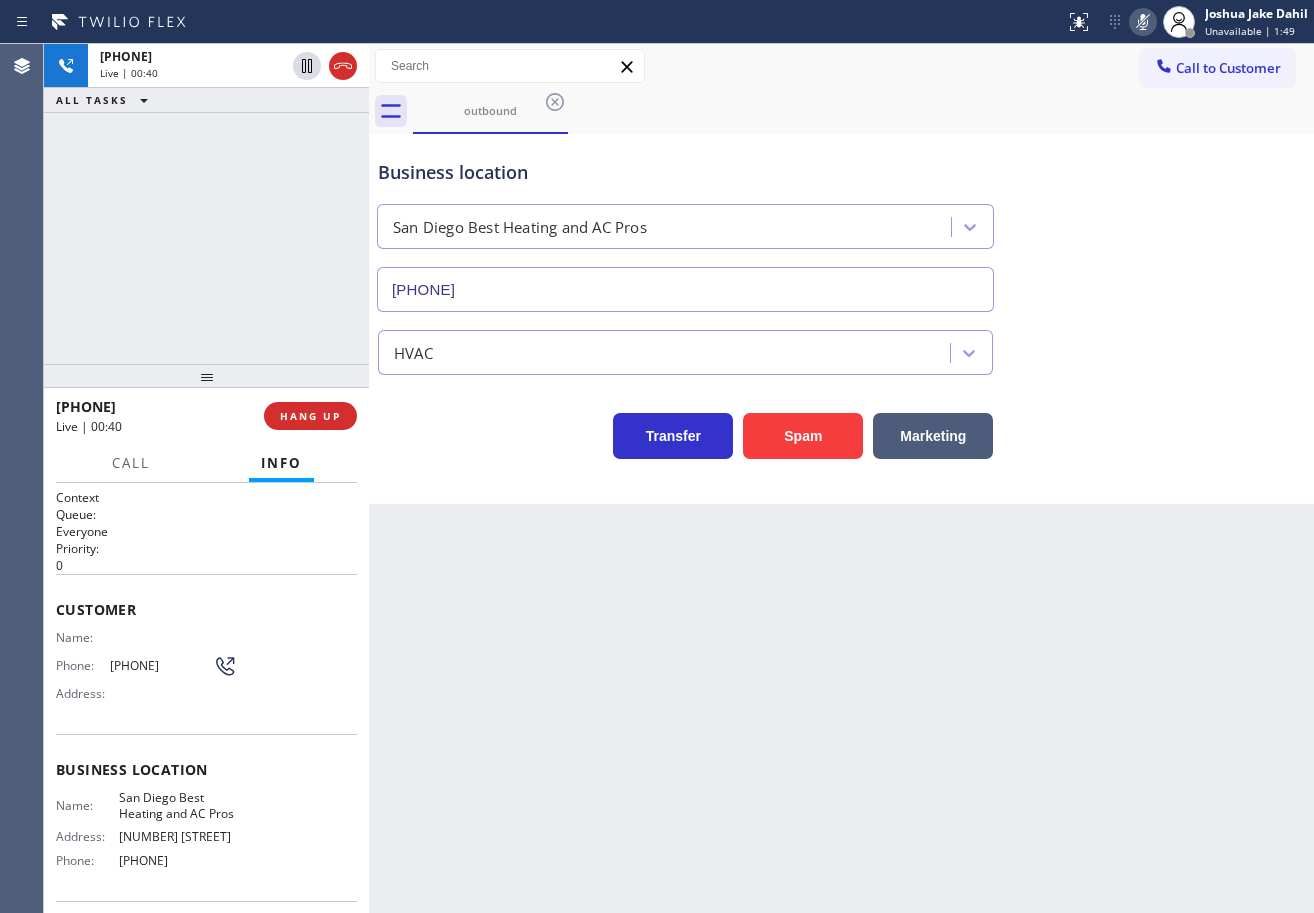 click on "HVAC" at bounding box center (841, 348) 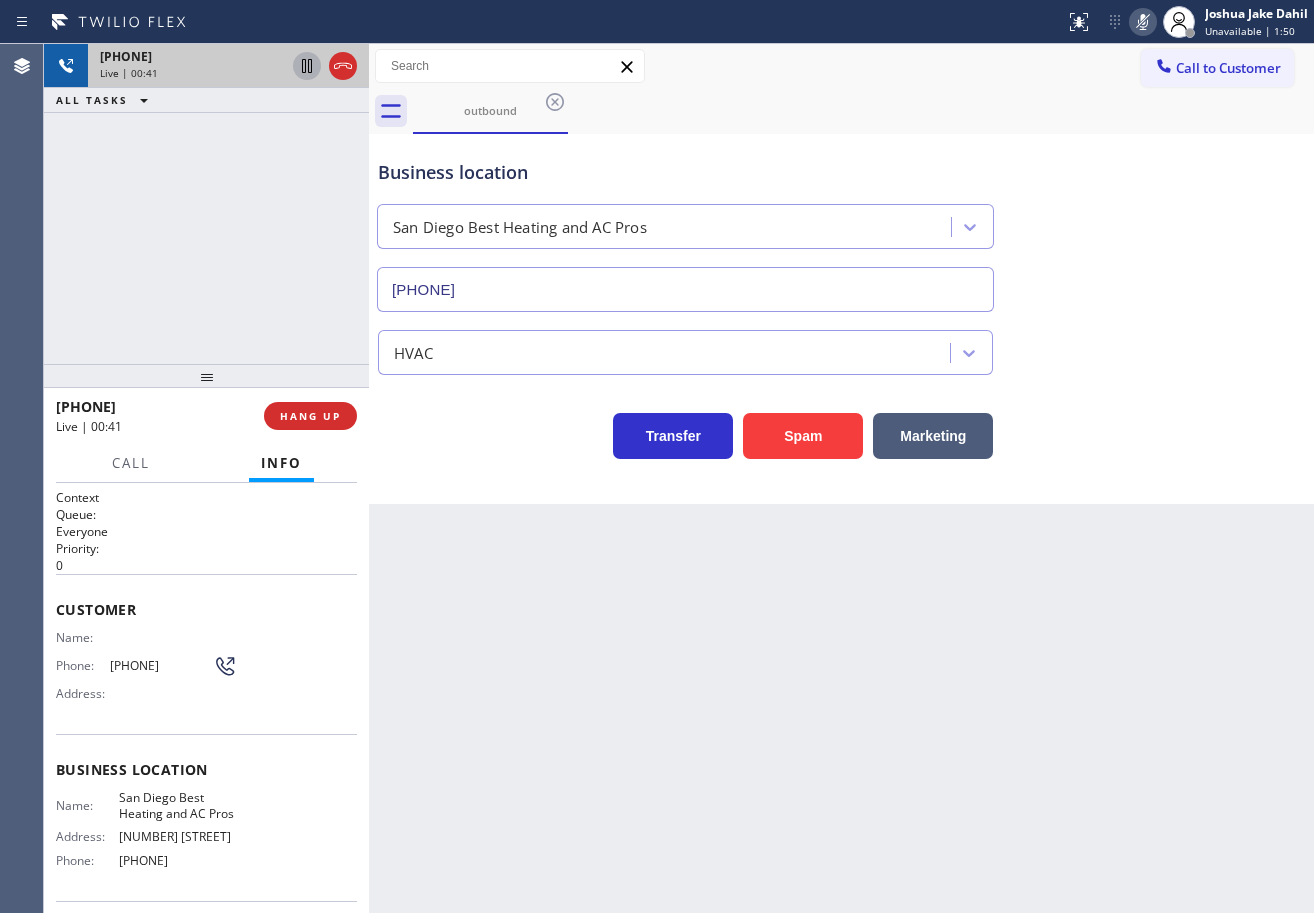 click 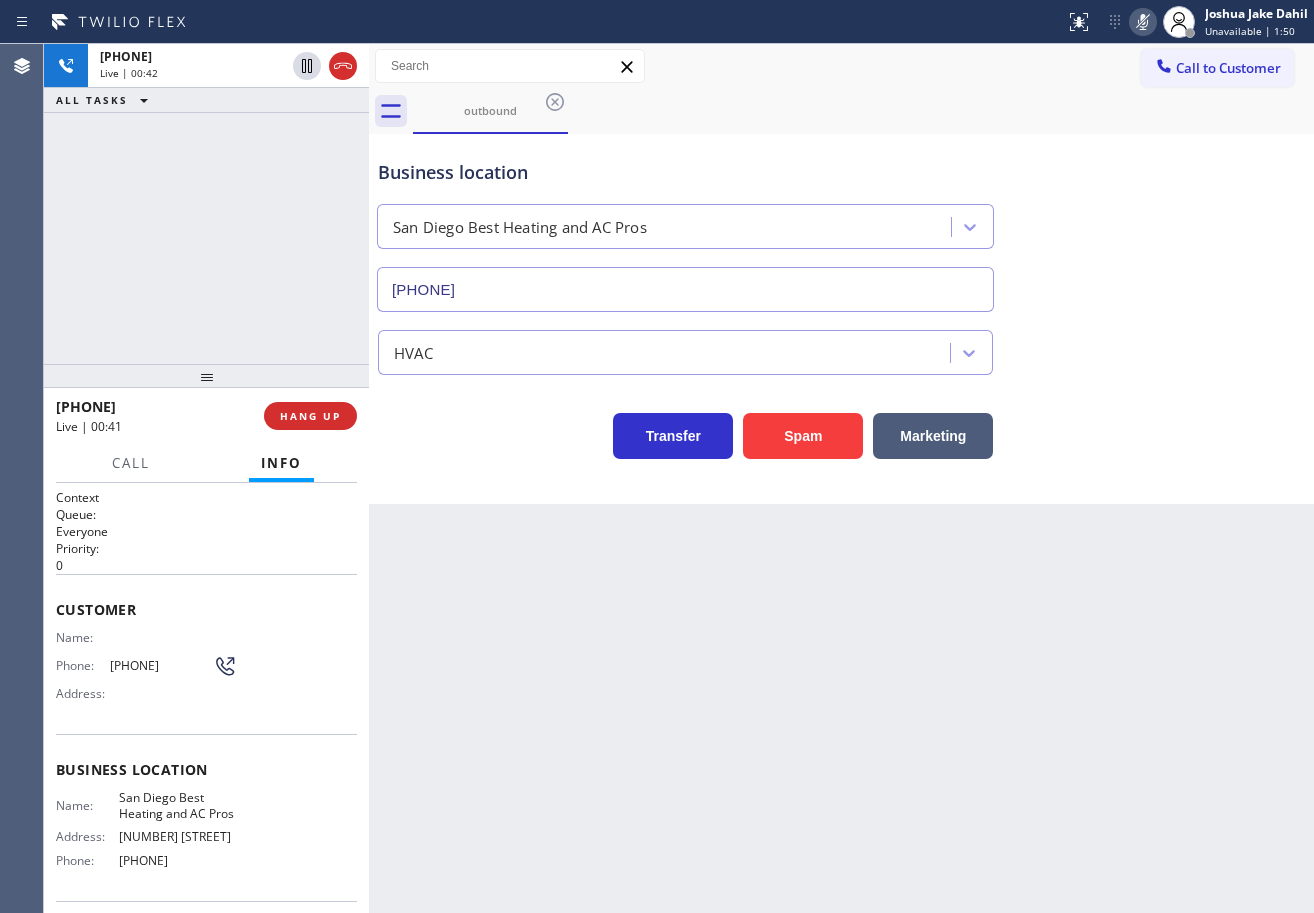 drag, startPoint x: 258, startPoint y: 144, endPoint x: 625, endPoint y: 740, distance: 699.9321 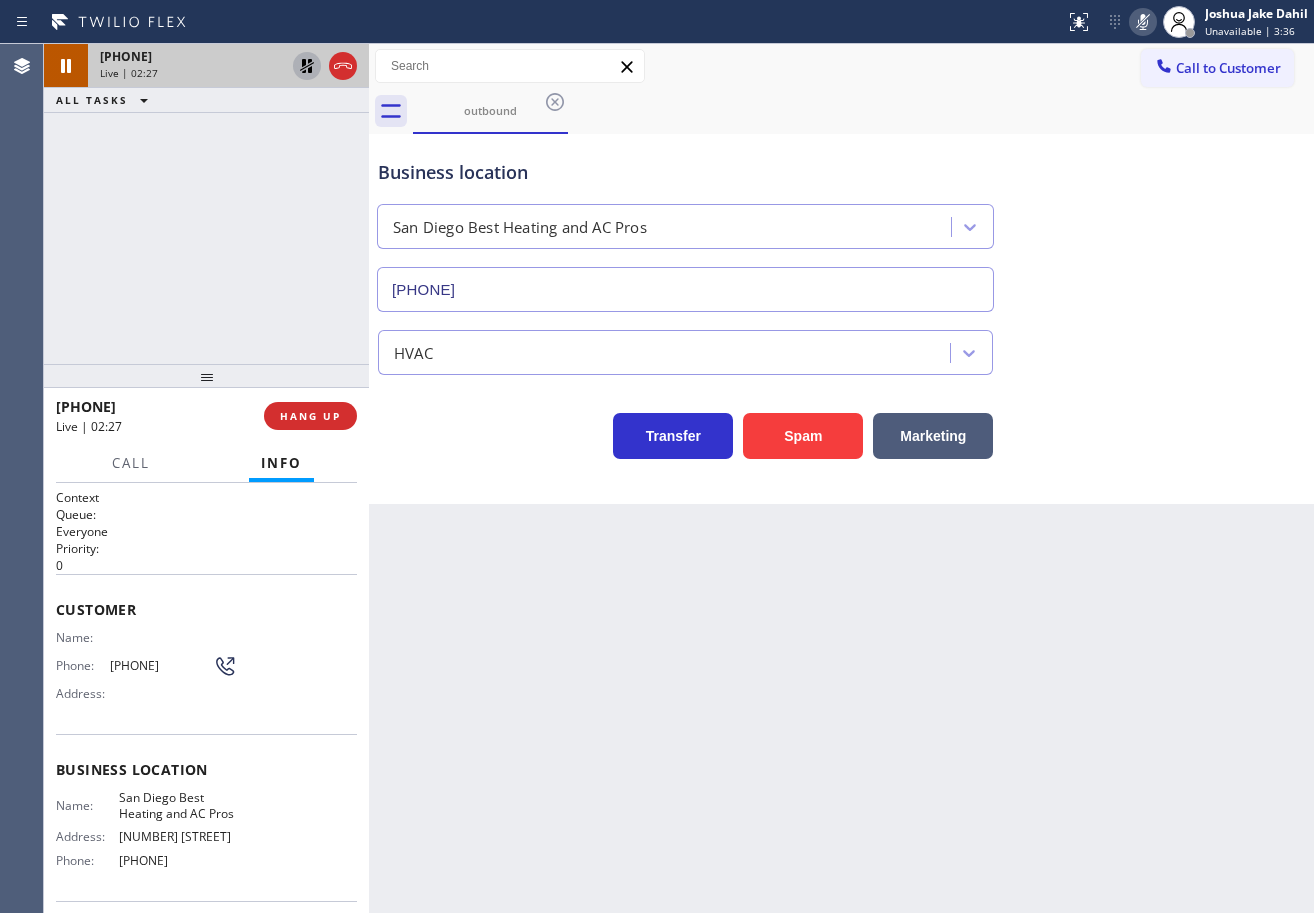 click 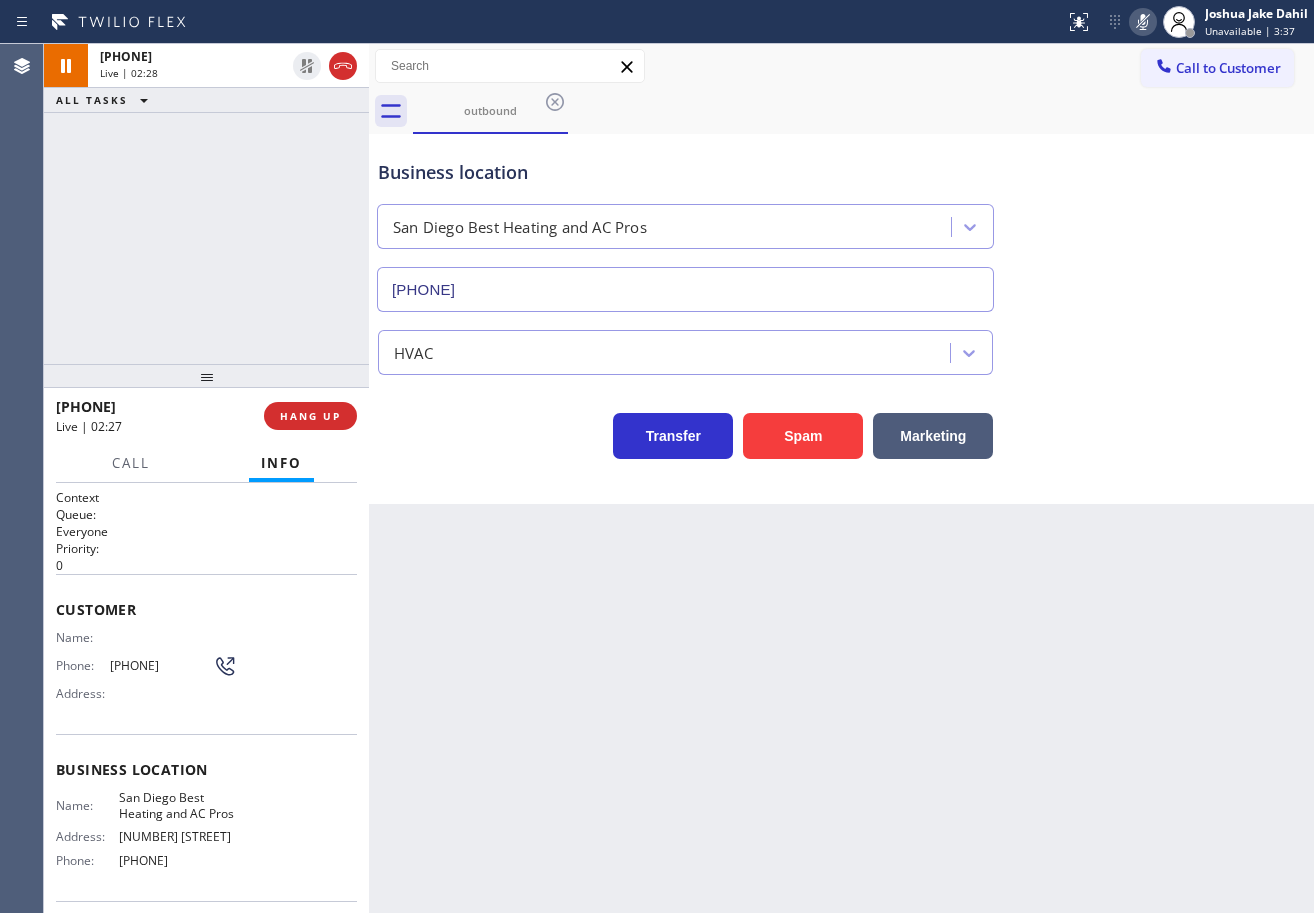 click on "+1[PHONE] Live | 02:28 ALL TASKS ALL TASKS ACTIVE TASKS TASKS IN WRAP UP" at bounding box center (206, 204) 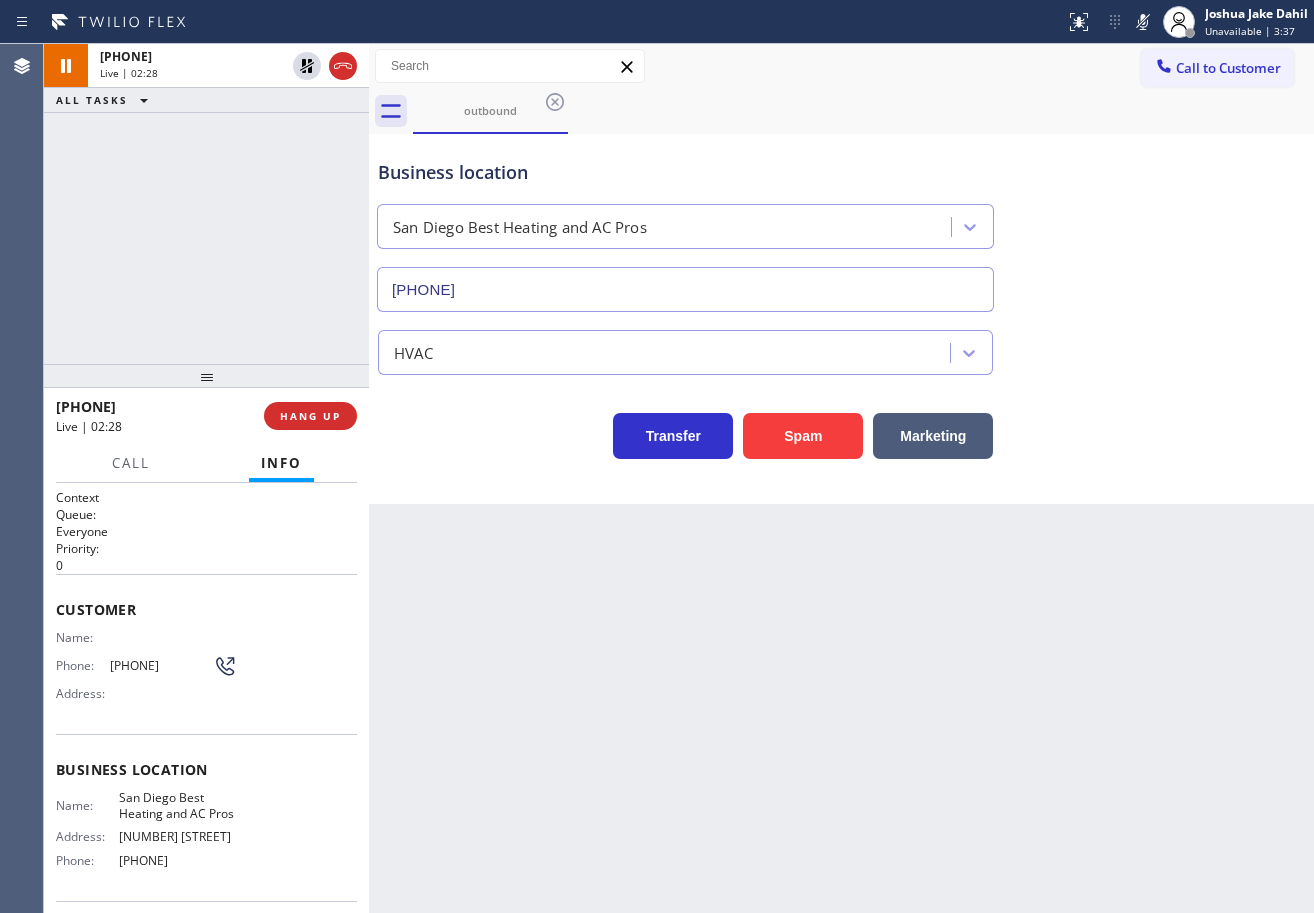 drag, startPoint x: 1142, startPoint y: 23, endPoint x: 1187, endPoint y: 314, distance: 294.45883 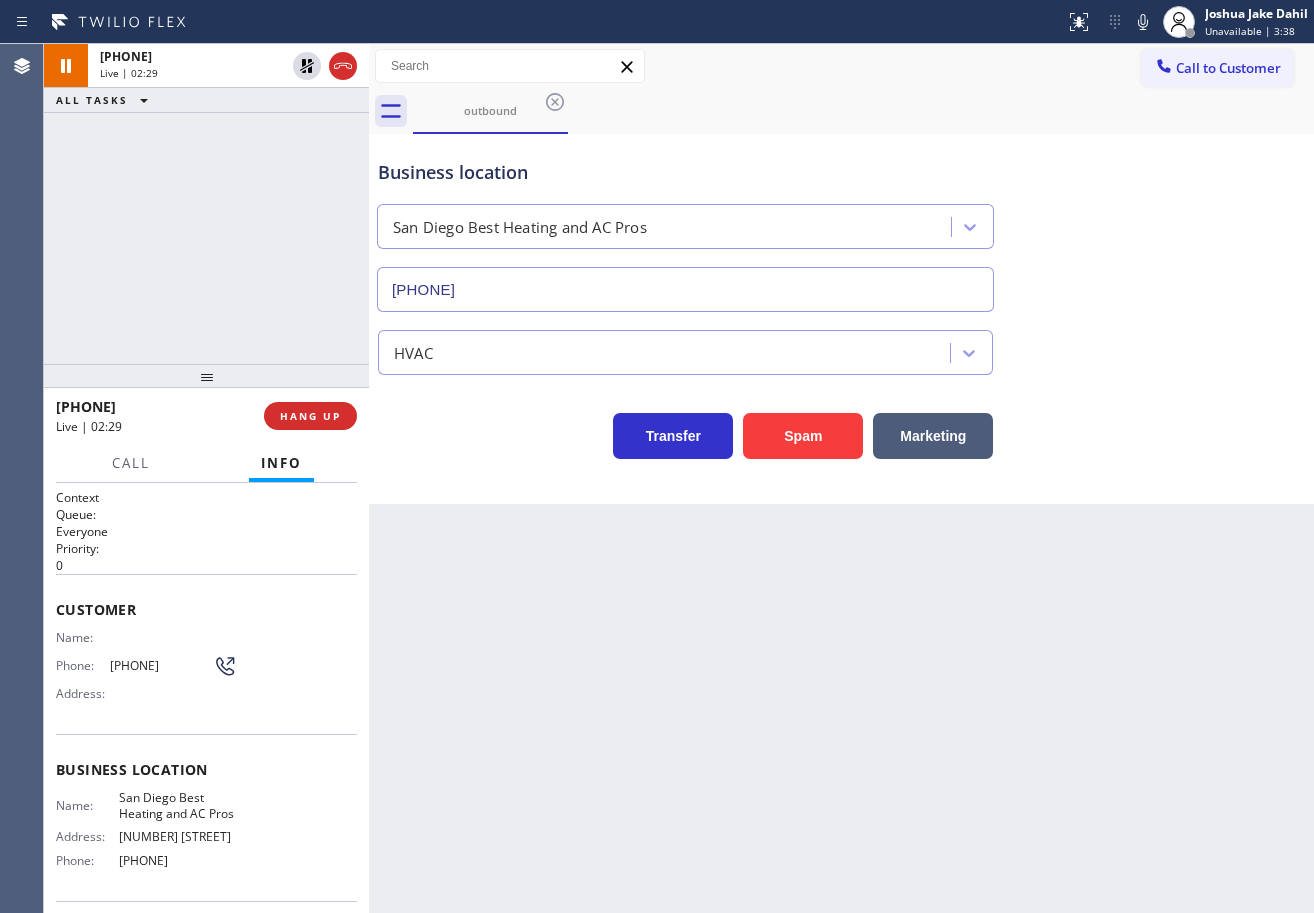 click on "HVAC" at bounding box center (841, 343) 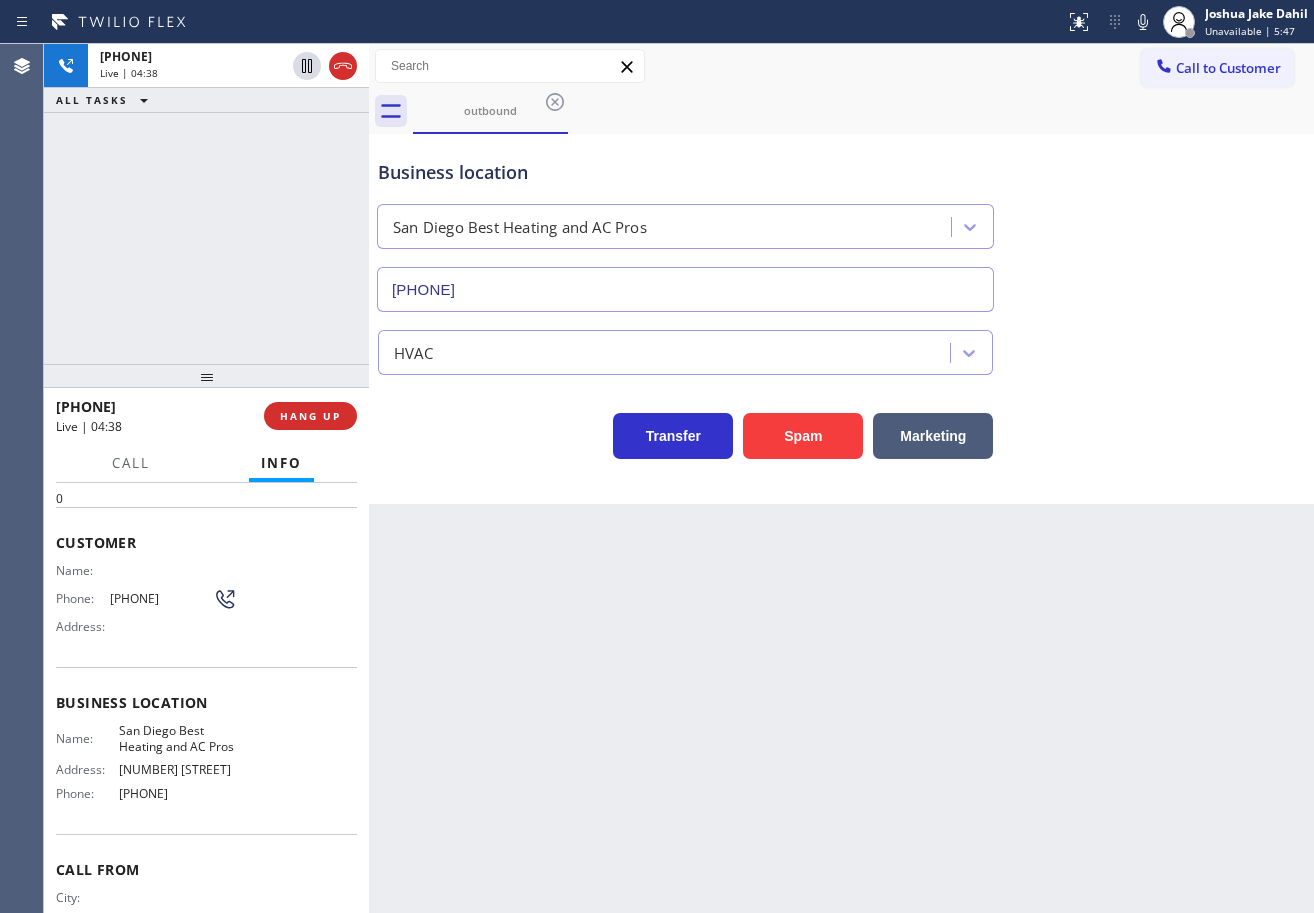 scroll, scrollTop: 0, scrollLeft: 0, axis: both 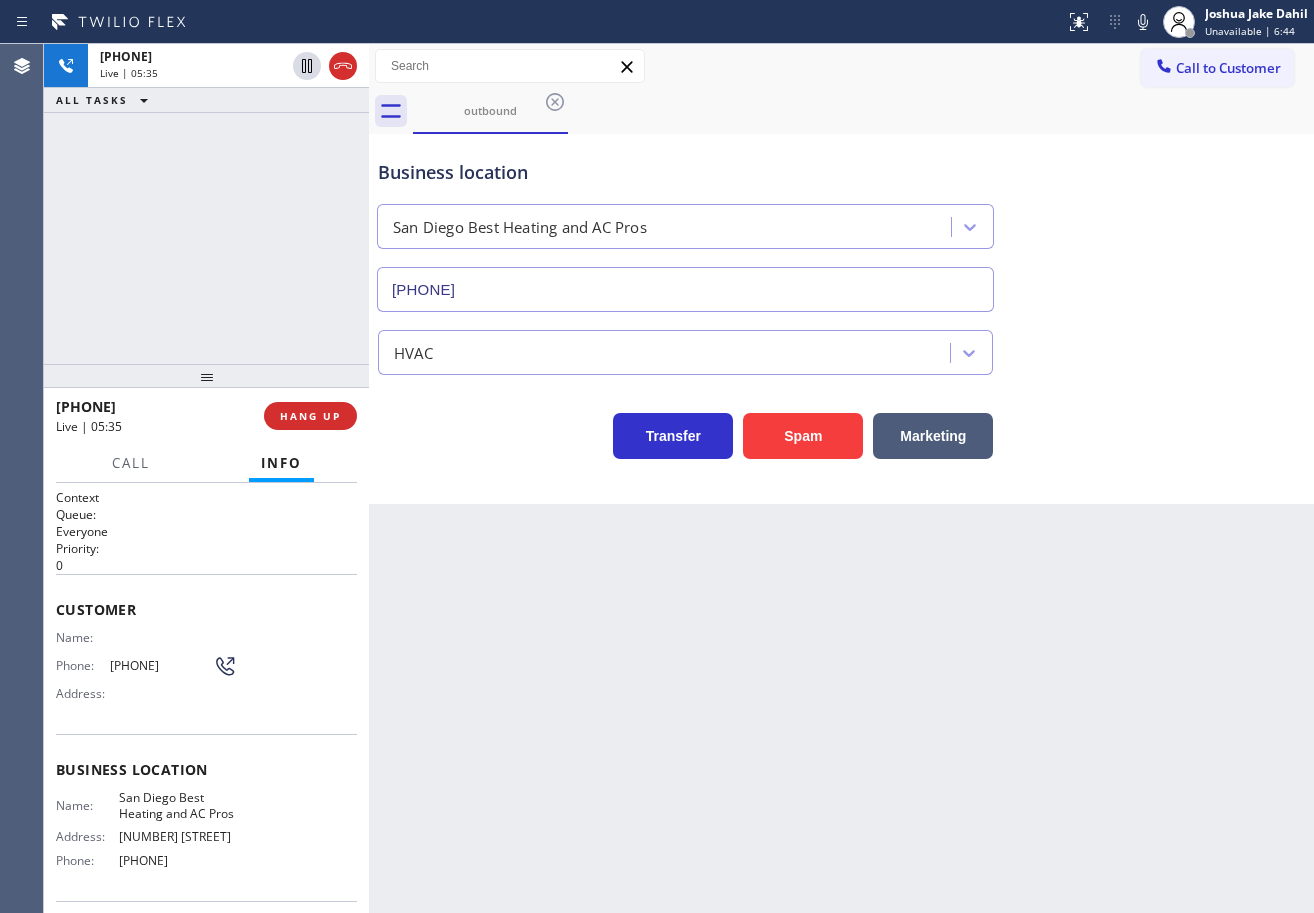 click on "Back to Dashboard Change Sender ID Customers Technicians Select a contact Outbound call Technician Search Technician Your caller id phone number Your caller id phone number Call Technician info Name   Phone none Address none Change Sender ID HVAC [PHONE] 5 Star Appliance [PHONE] Appliance Repair [PHONE] Plumbing [PHONE] Air Duct Cleaning [PHONE]  Electricians [PHONE]  Cancel Change Check personal SMS Reset Change outbound Call to Customer Outbound call Location [CITY], [STATE] Best Heating and AC Pros Your caller id phone number [PHONE] Customer number Call Outbound call Technician Search Technician Your caller id phone number Your caller id phone number Call outbound Business location [CITY], [STATE] Best Heating and AC Pros [PHONE] HVAC Transfer Spam Marketing" at bounding box center (841, 478) 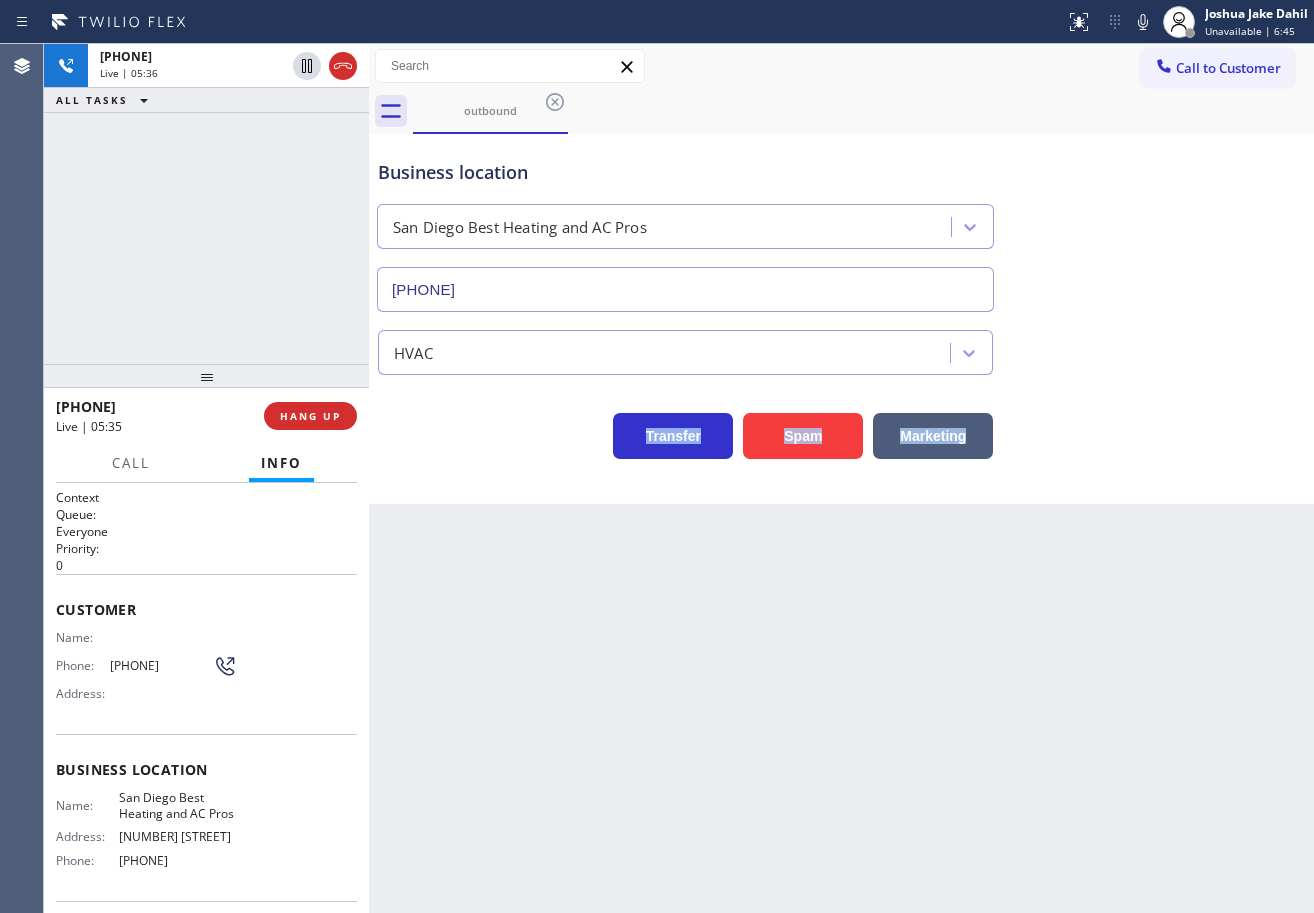 click on "Back to Dashboard Change Sender ID Customers Technicians Select a contact Outbound call Technician Search Technician Your caller id phone number Your caller id phone number Call Technician info Name   Phone none Address none Change Sender ID HVAC [PHONE] 5 Star Appliance [PHONE] Appliance Repair [PHONE] Plumbing [PHONE] Air Duct Cleaning [PHONE]  Electricians [PHONE]  Cancel Change Check personal SMS Reset Change outbound Call to Customer Outbound call Location [CITY], [STATE] Best Heating and AC Pros Your caller id phone number [PHONE] Customer number Call Outbound call Technician Search Technician Your caller id phone number Your caller id phone number Call outbound Business location [CITY], [STATE] Best Heating and AC Pros [PHONE] HVAC Transfer Spam Marketing" at bounding box center (841, 478) 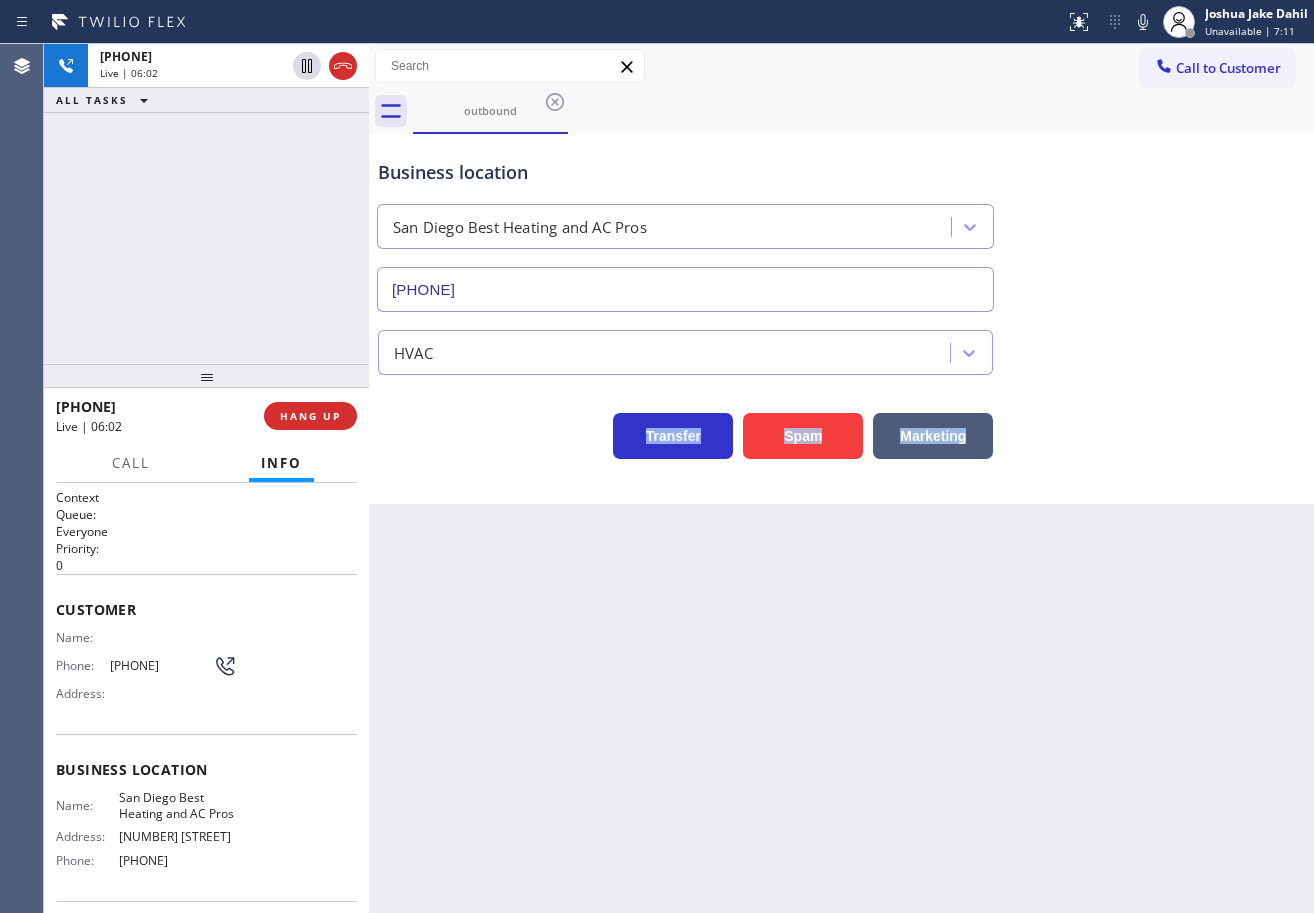 click on "[PHONE] Live | 06:02 ALL TASKS ALL TASKS ACTIVE TASKS TASKS IN WRAP UP" at bounding box center [206, 204] 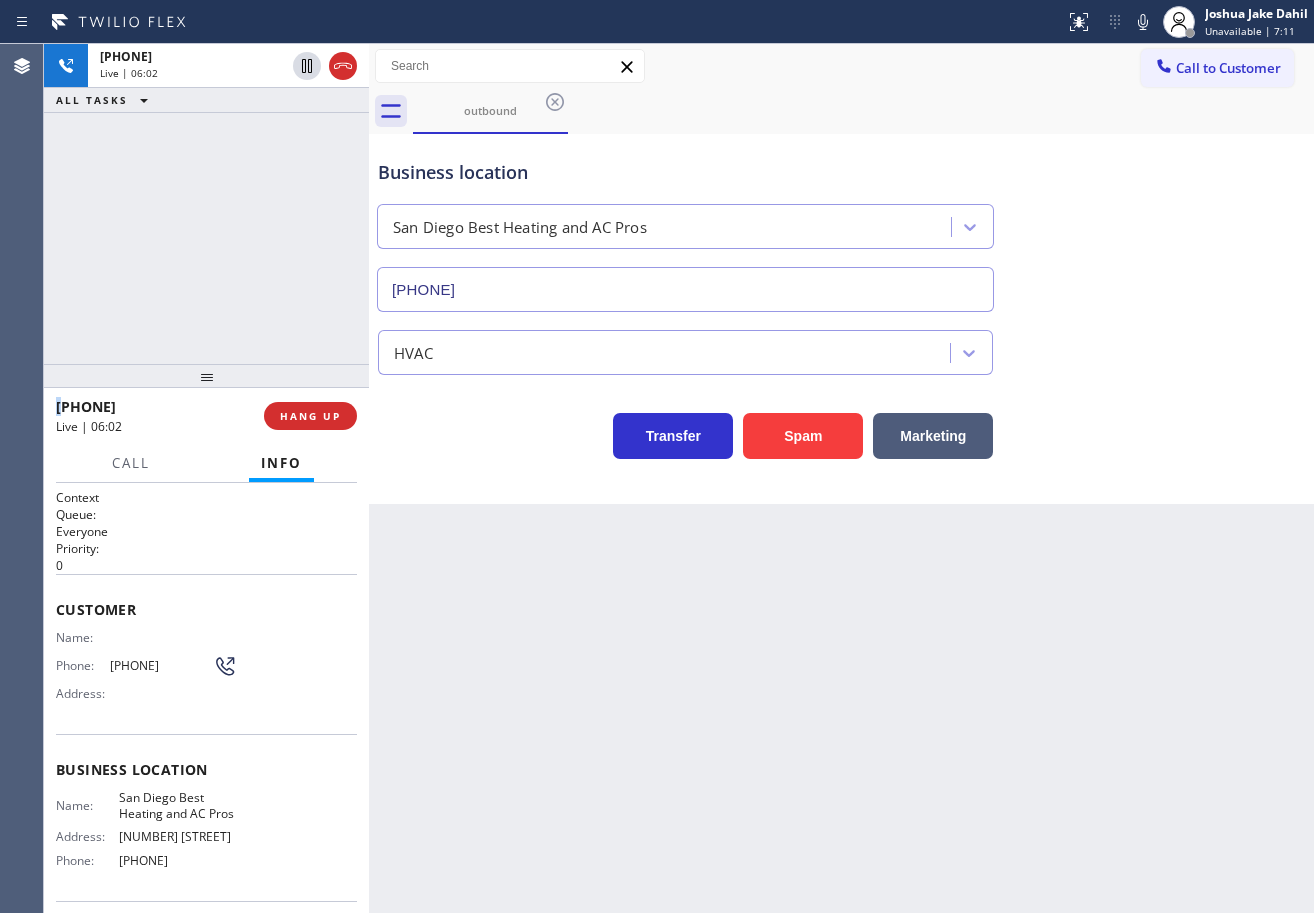 click on "[PHONE] Live | 06:02 ALL TASKS ALL TASKS ACTIVE TASKS TASKS IN WRAP UP" at bounding box center (206, 204) 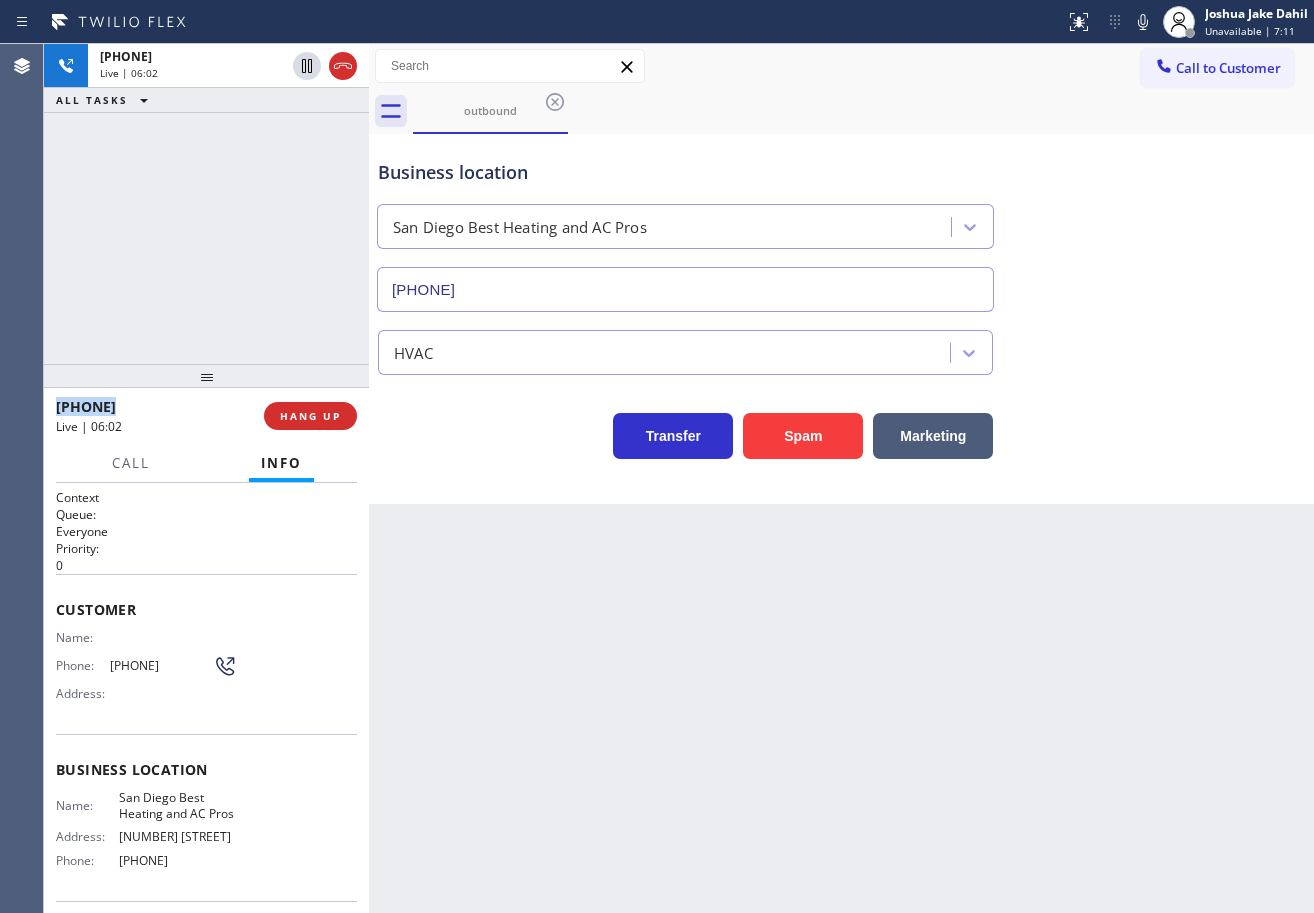 click on "[PHONE] Live | 06:02 ALL TASKS ALL TASKS ACTIVE TASKS TASKS IN WRAP UP" at bounding box center [206, 204] 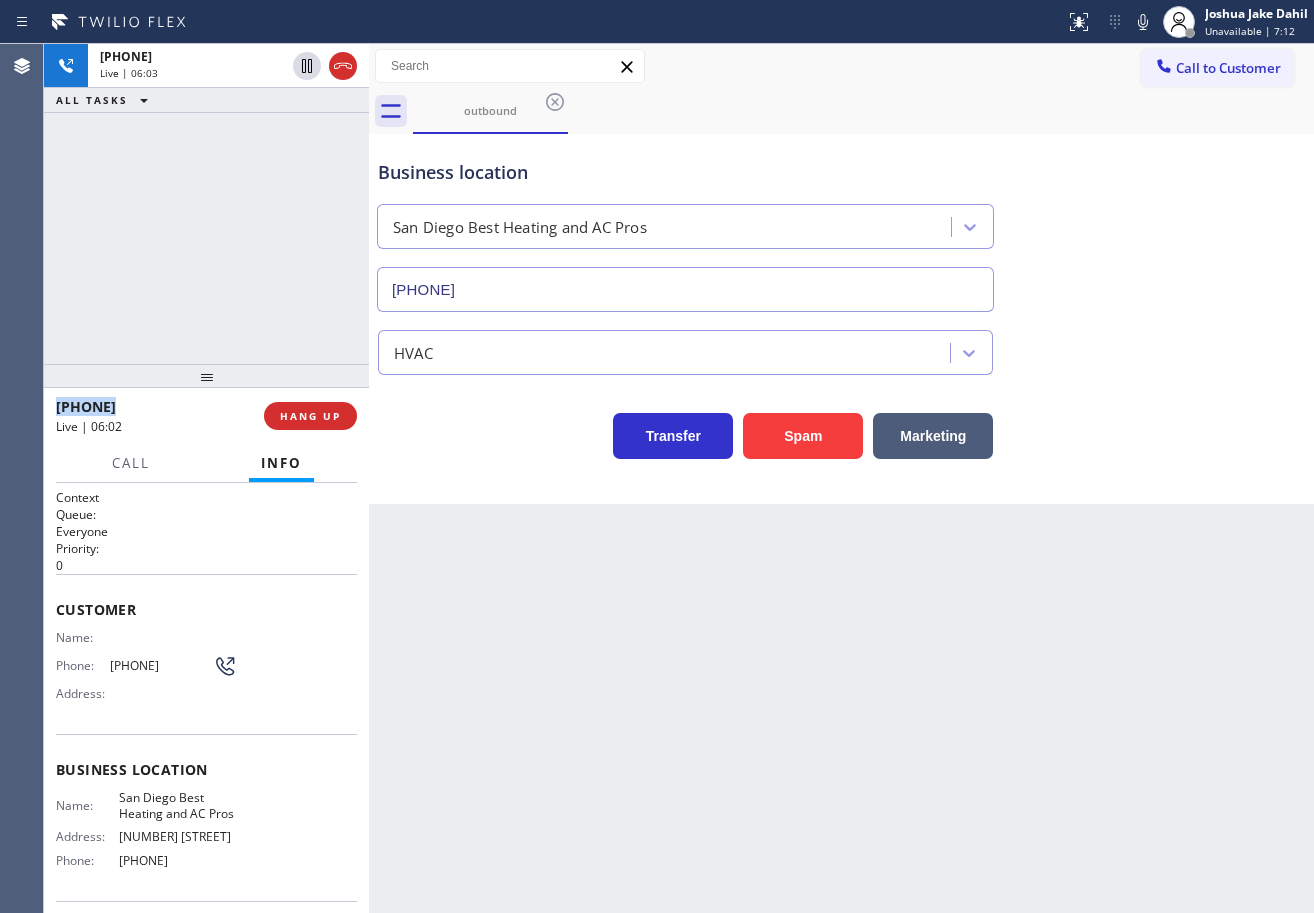 click on "+1[PHONE] Live | 06:03 ALL TASKS ALL TASKS ACTIVE TASKS TASKS IN WRAP UP" at bounding box center [206, 204] 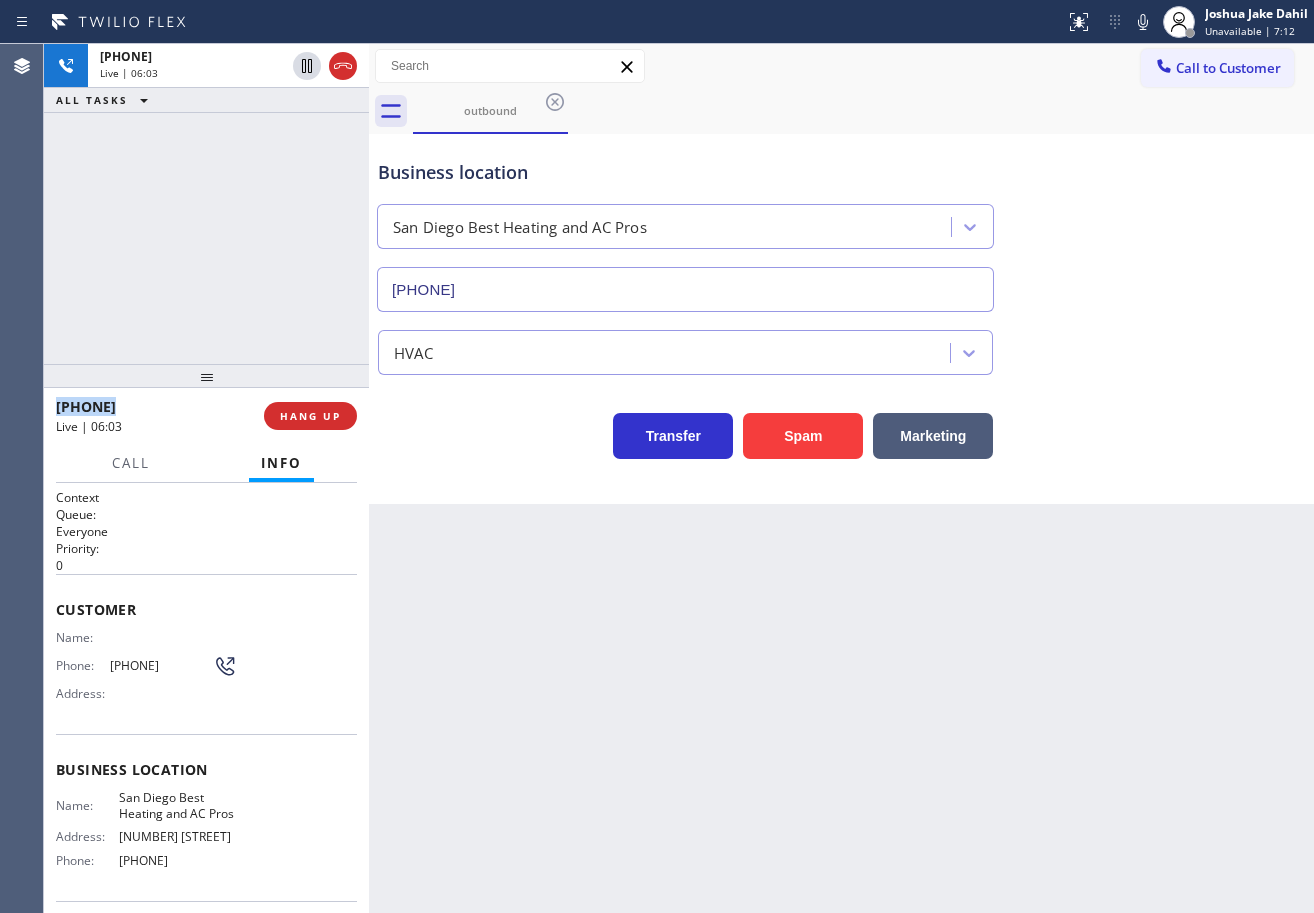 click on "+1[PHONE] Live | 06:03 ALL TASKS ALL TASKS ACTIVE TASKS TASKS IN WRAP UP" at bounding box center (206, 204) 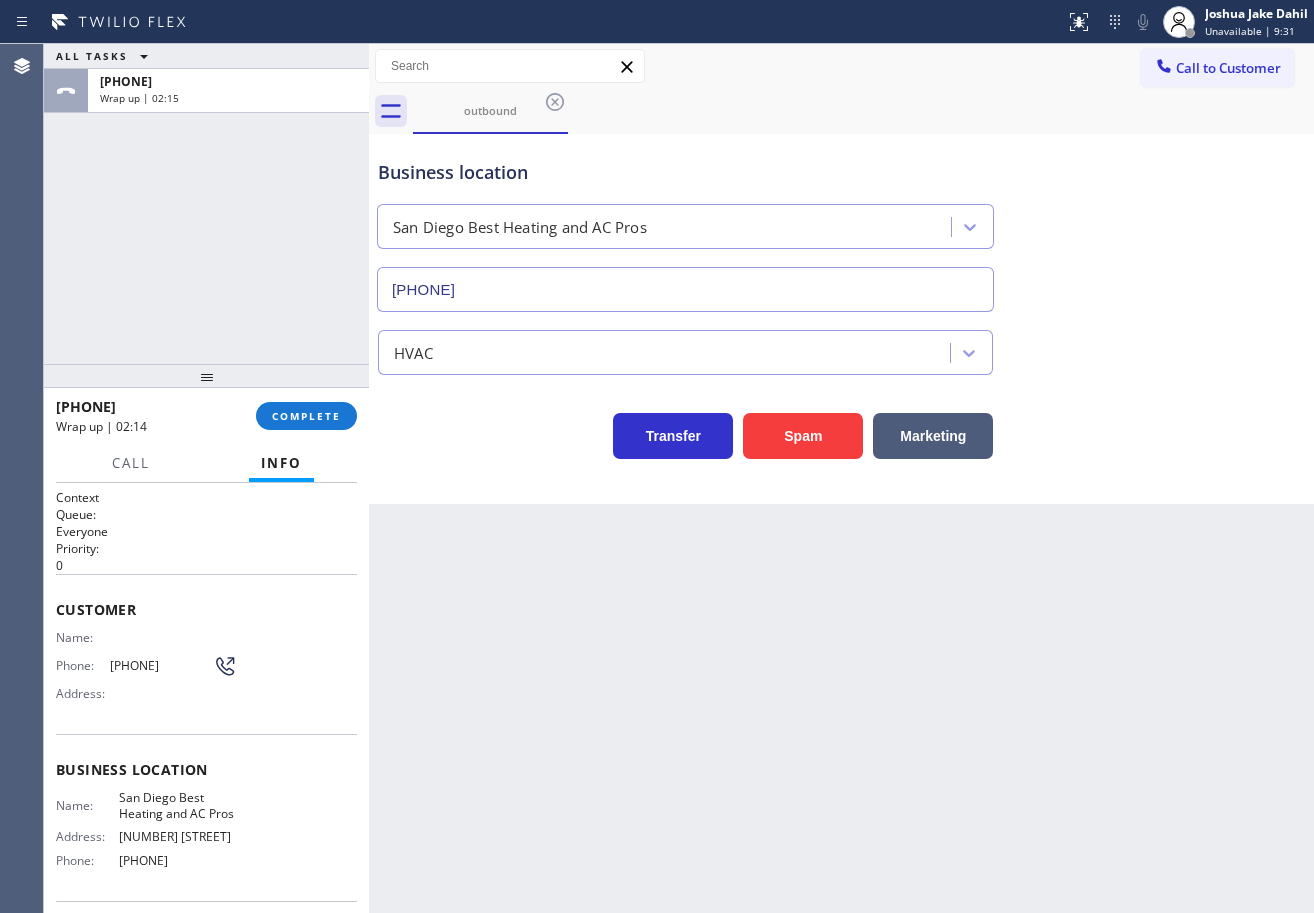 click on "[PHONE] Wrap up | 02:14 COMPLETE" at bounding box center (206, 416) 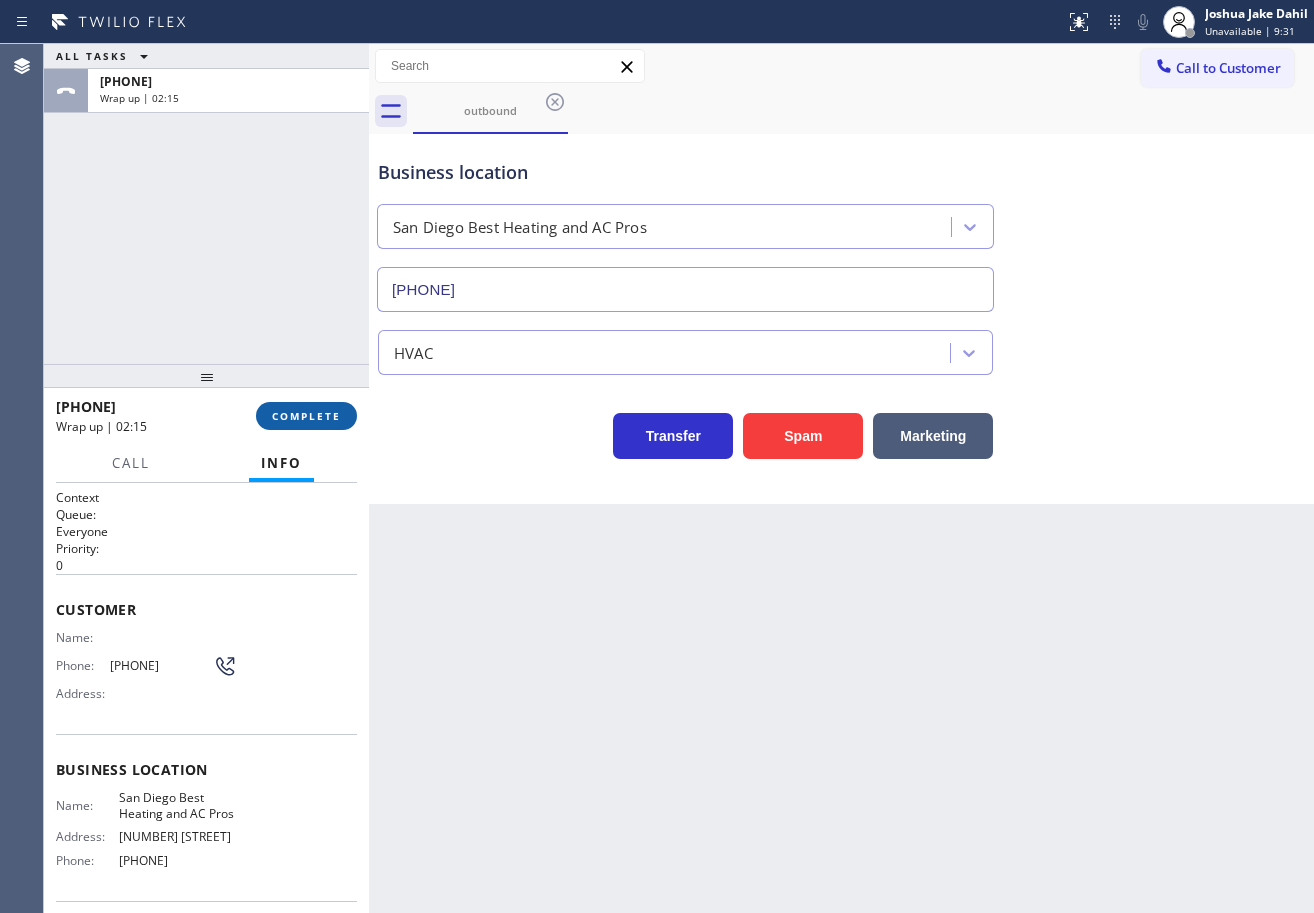 click on "COMPLETE" at bounding box center [306, 416] 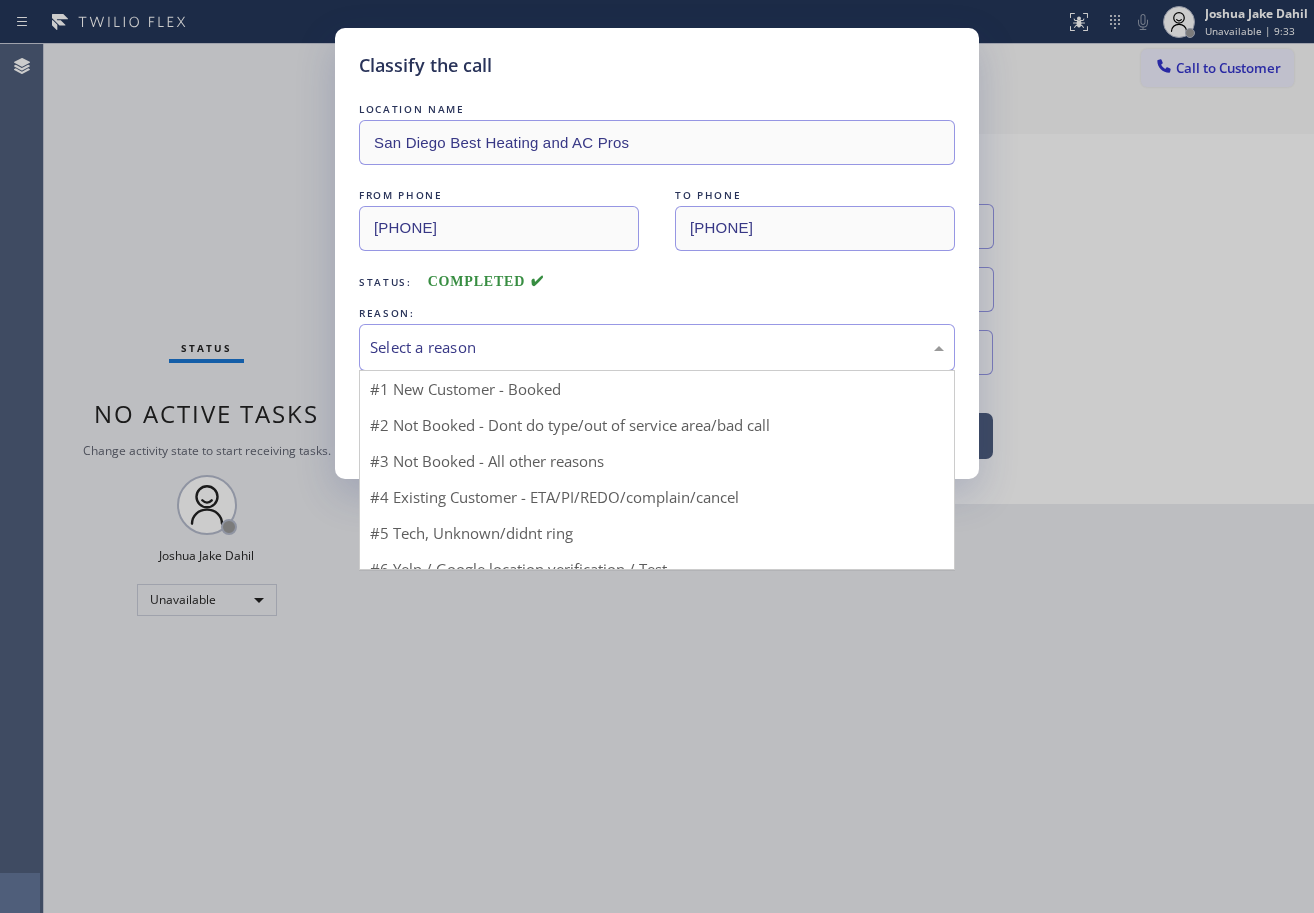 click on "Select a reason" at bounding box center (657, 347) 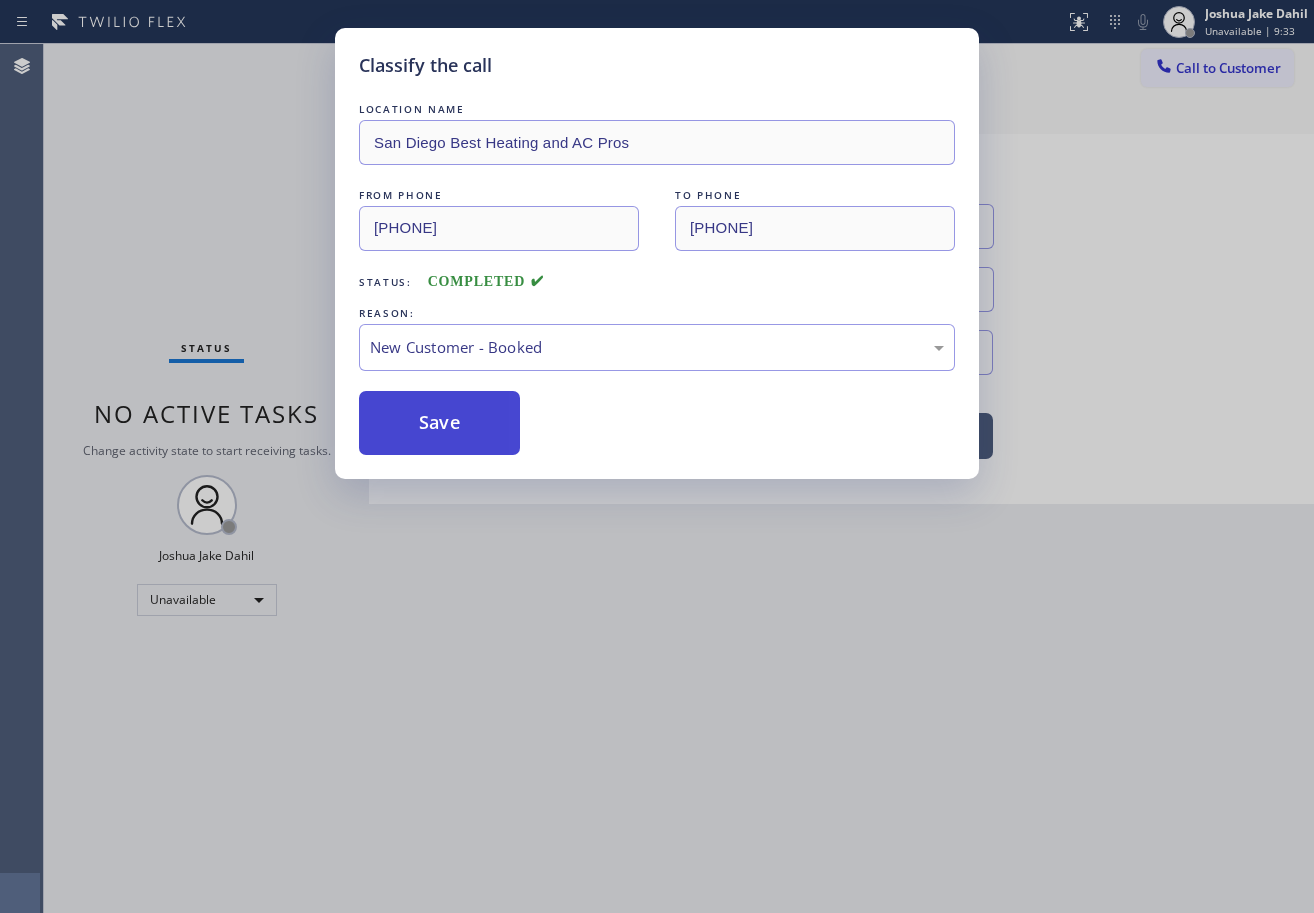 click on "Save" at bounding box center [439, 423] 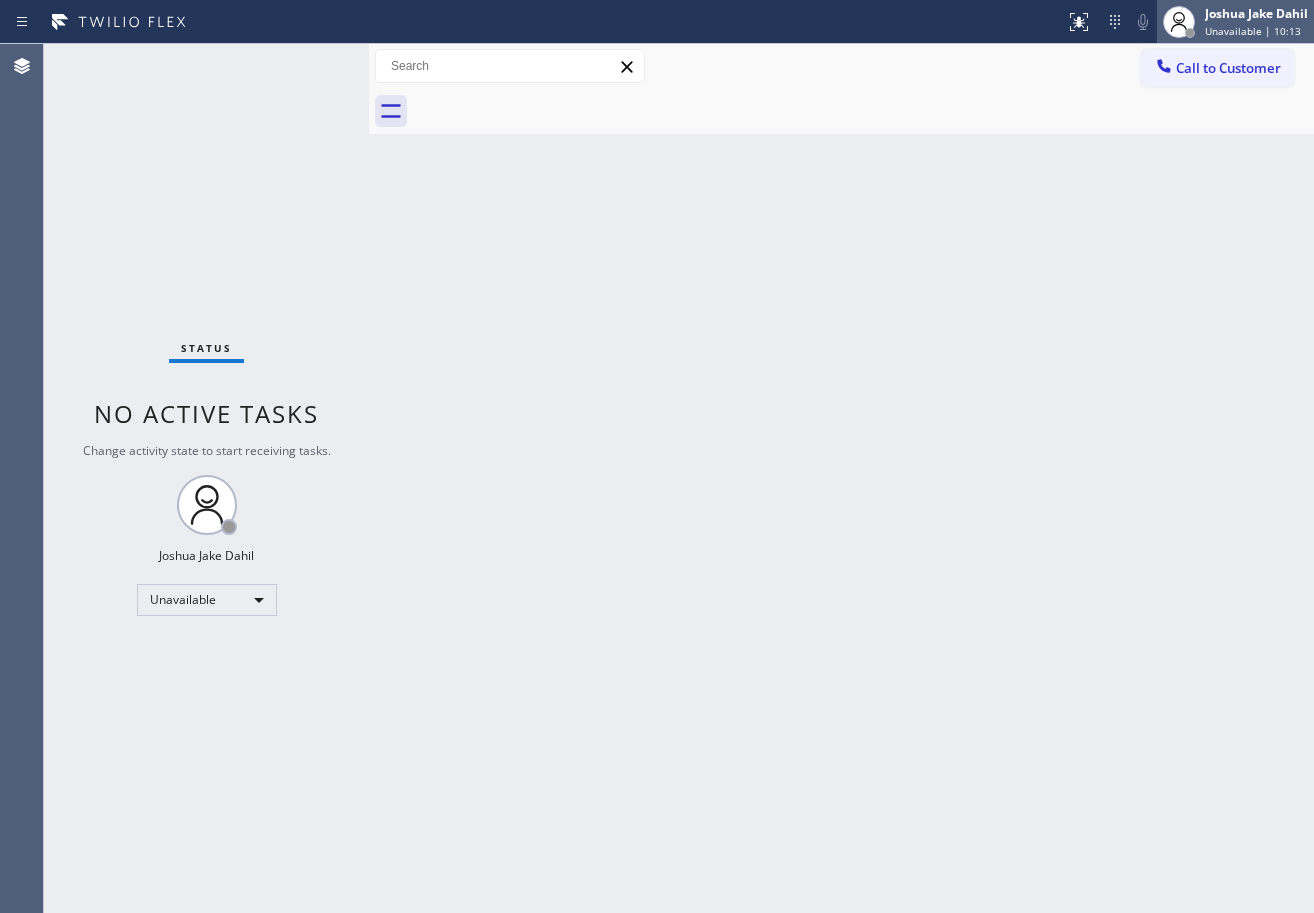 click on "Joshua Jake Dahil" at bounding box center (1256, 13) 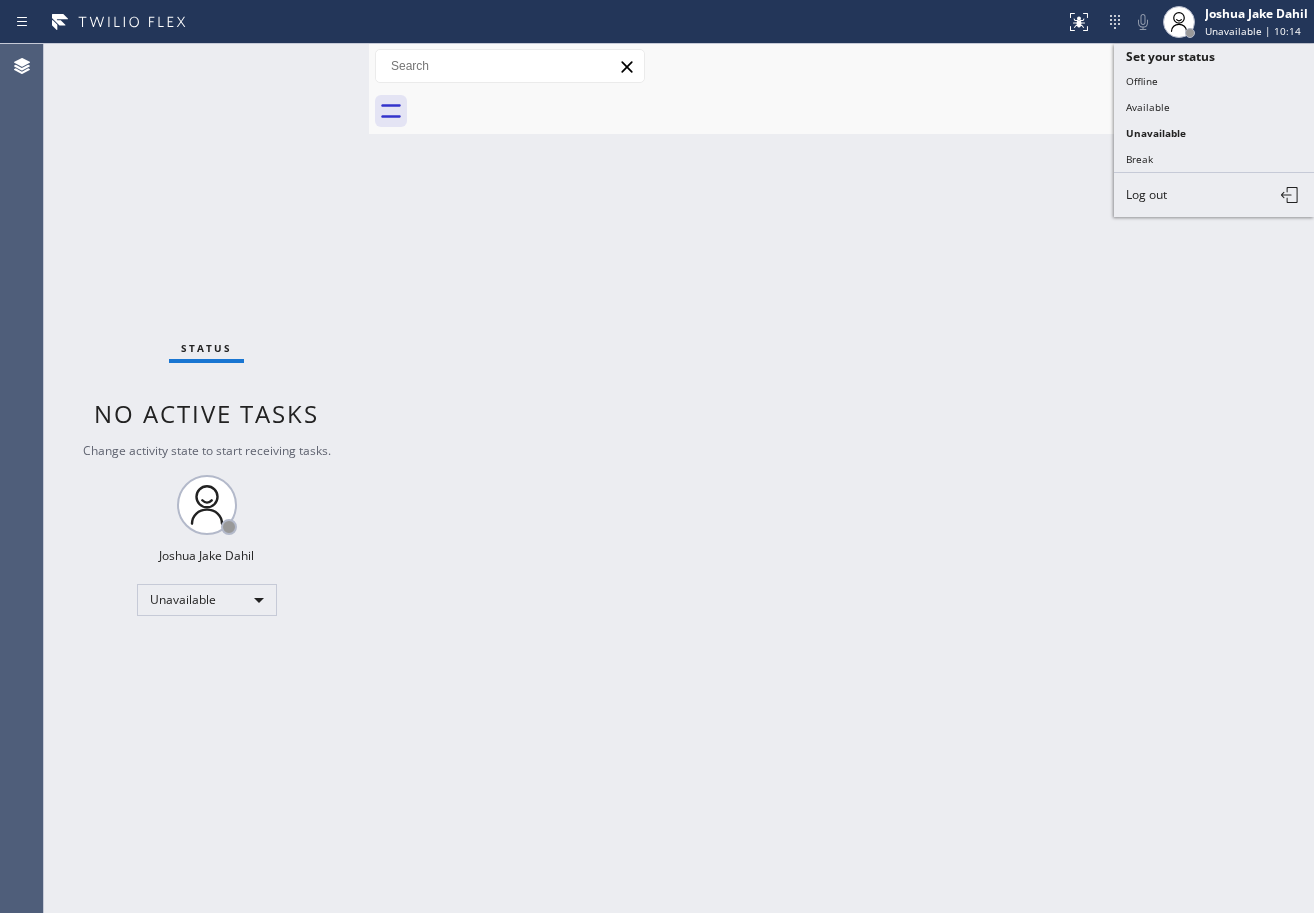 drag, startPoint x: 1210, startPoint y: 104, endPoint x: 1188, endPoint y: 188, distance: 86.833176 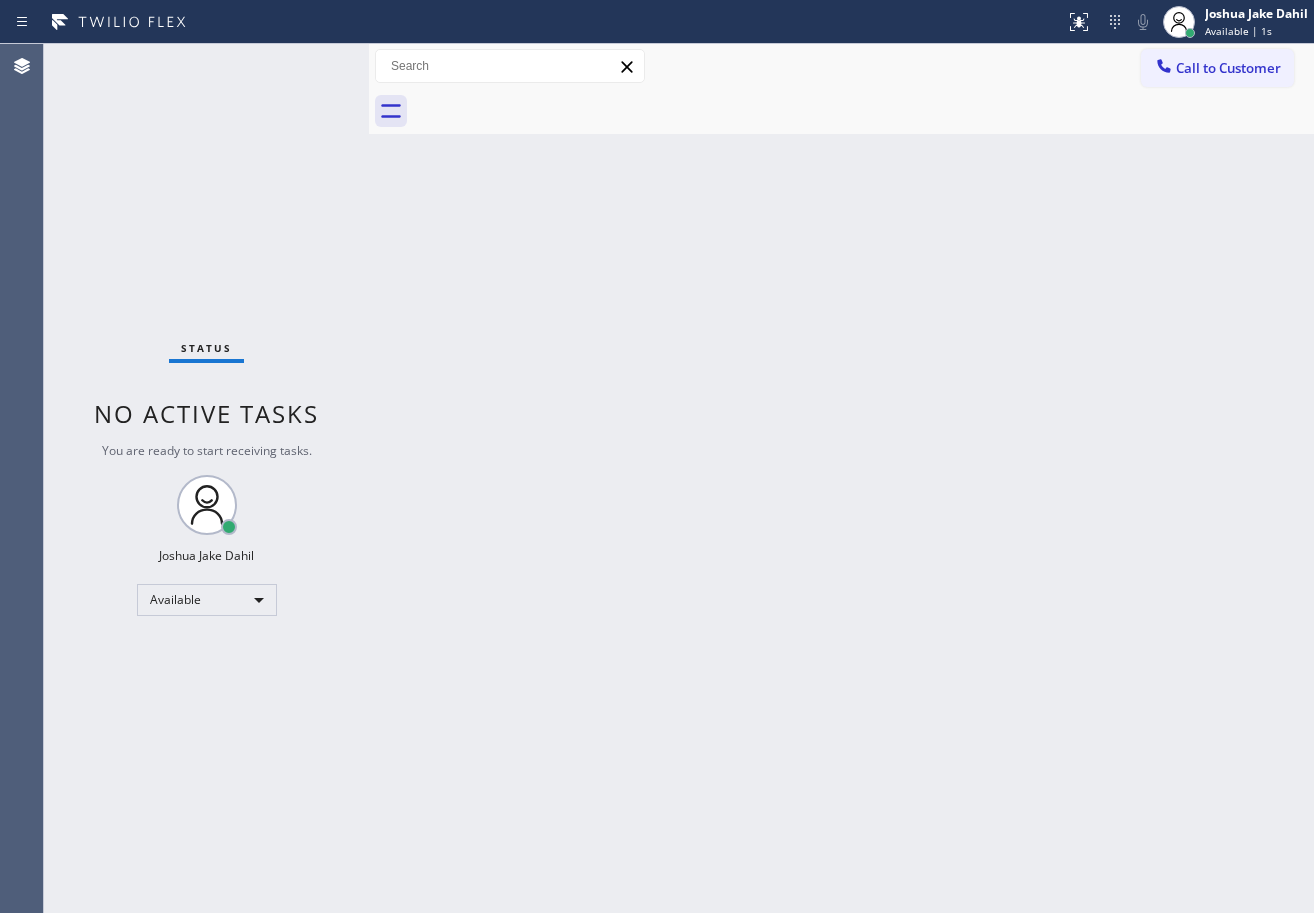 click on "Back to Dashboard Change Sender ID Customers Technicians Select a contact Outbound call Technician Search Technician Your caller id phone number Your caller id phone number Call Technician info Name   Phone none Address none Change Sender ID HVAC [PHONE] 5 Star Appliance [PHONE] Appliance Repair [PHONE] Plumbing [PHONE] Air Duct Cleaning [PHONE]  Electricians [PHONE]  Cancel Change Check personal SMS Reset Change No tabs Call to Customer Outbound call Location San Diego Best Heating and AC Pros Your caller id phone number [PHONE] Customer number Call Outbound call Technician Search Technician Your caller id phone number Your caller id phone number Call" at bounding box center [841, 478] 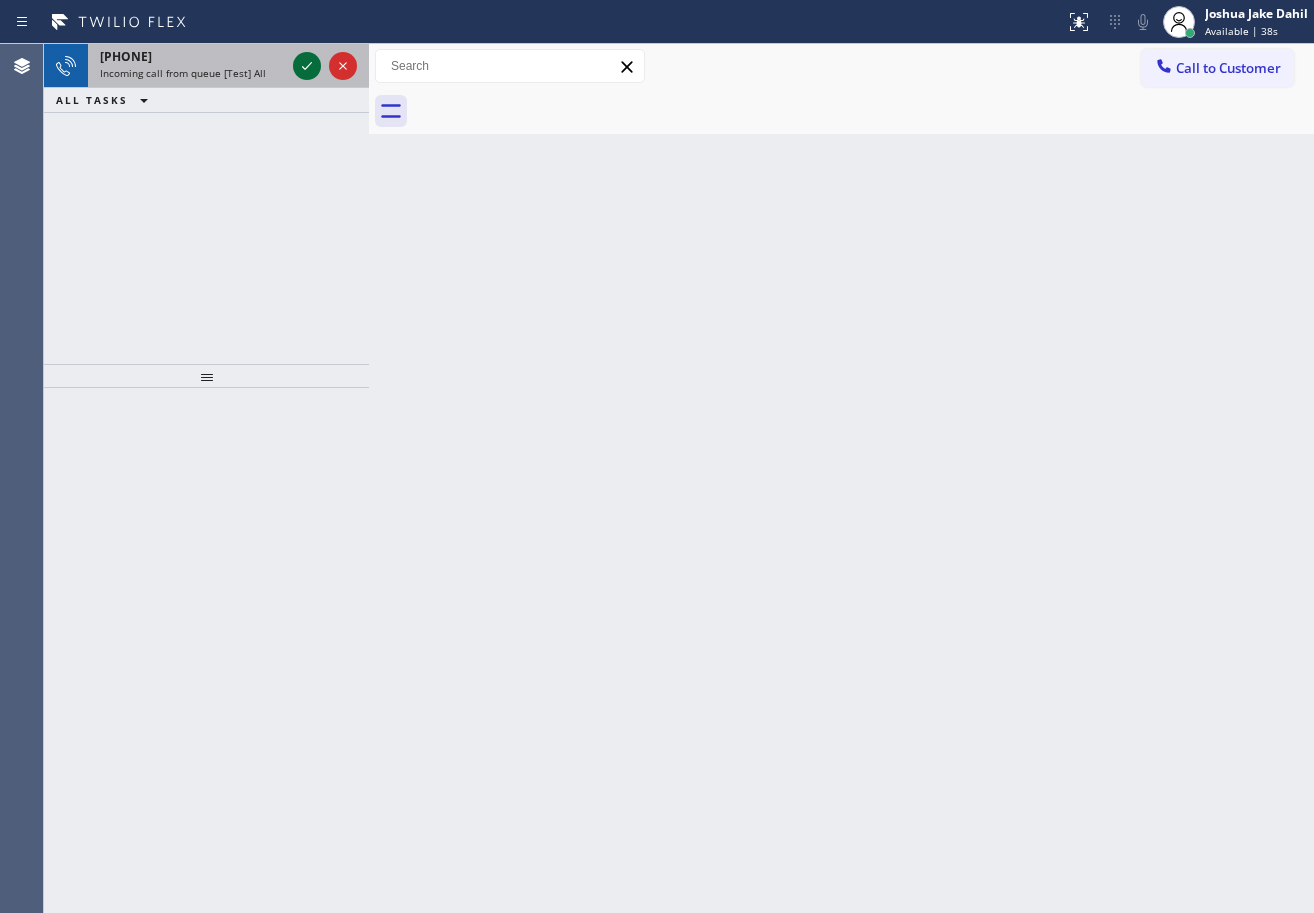click 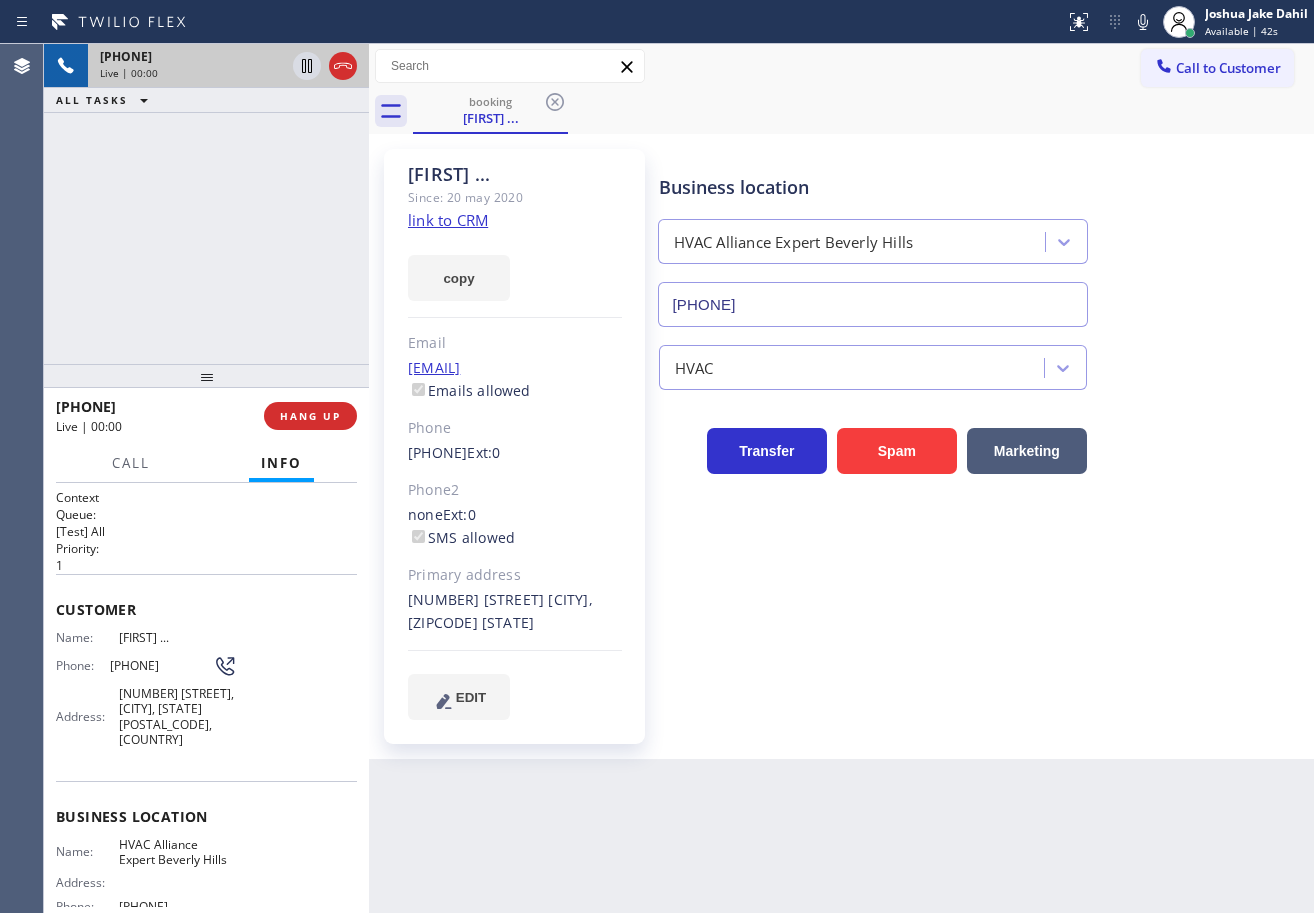 type on "[PHONE]" 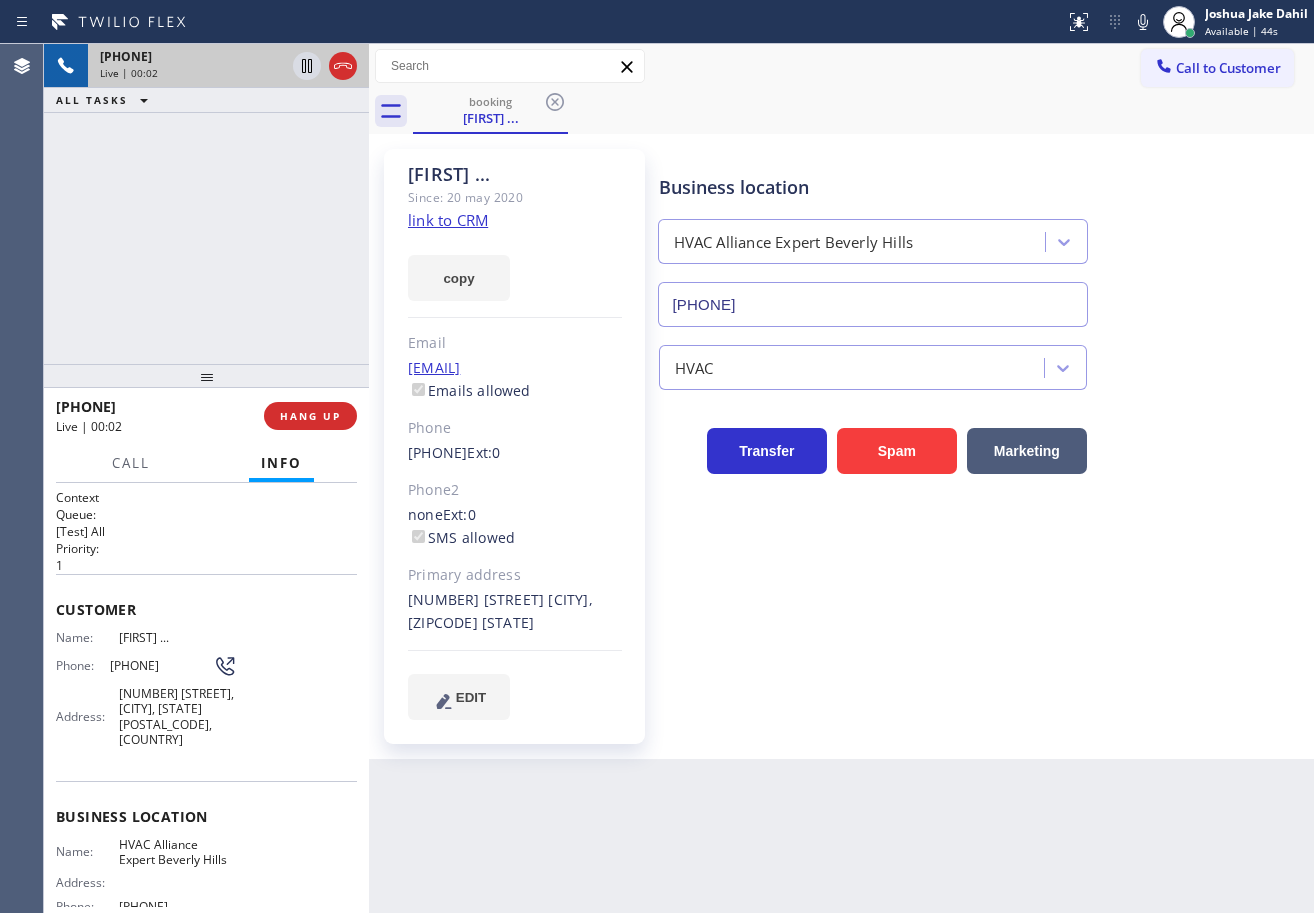 click on "link to CRM" 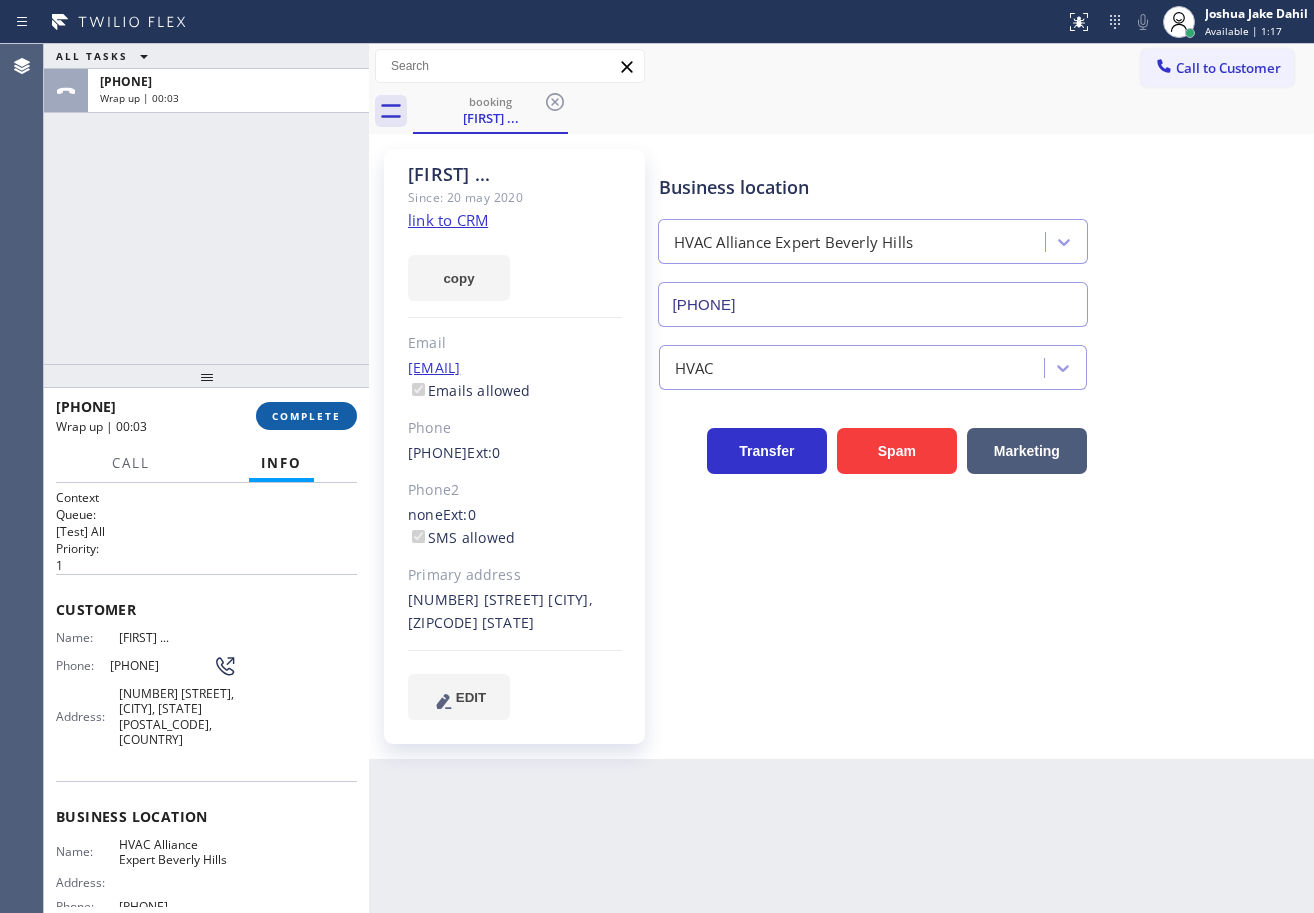 click on "COMPLETE" at bounding box center [306, 416] 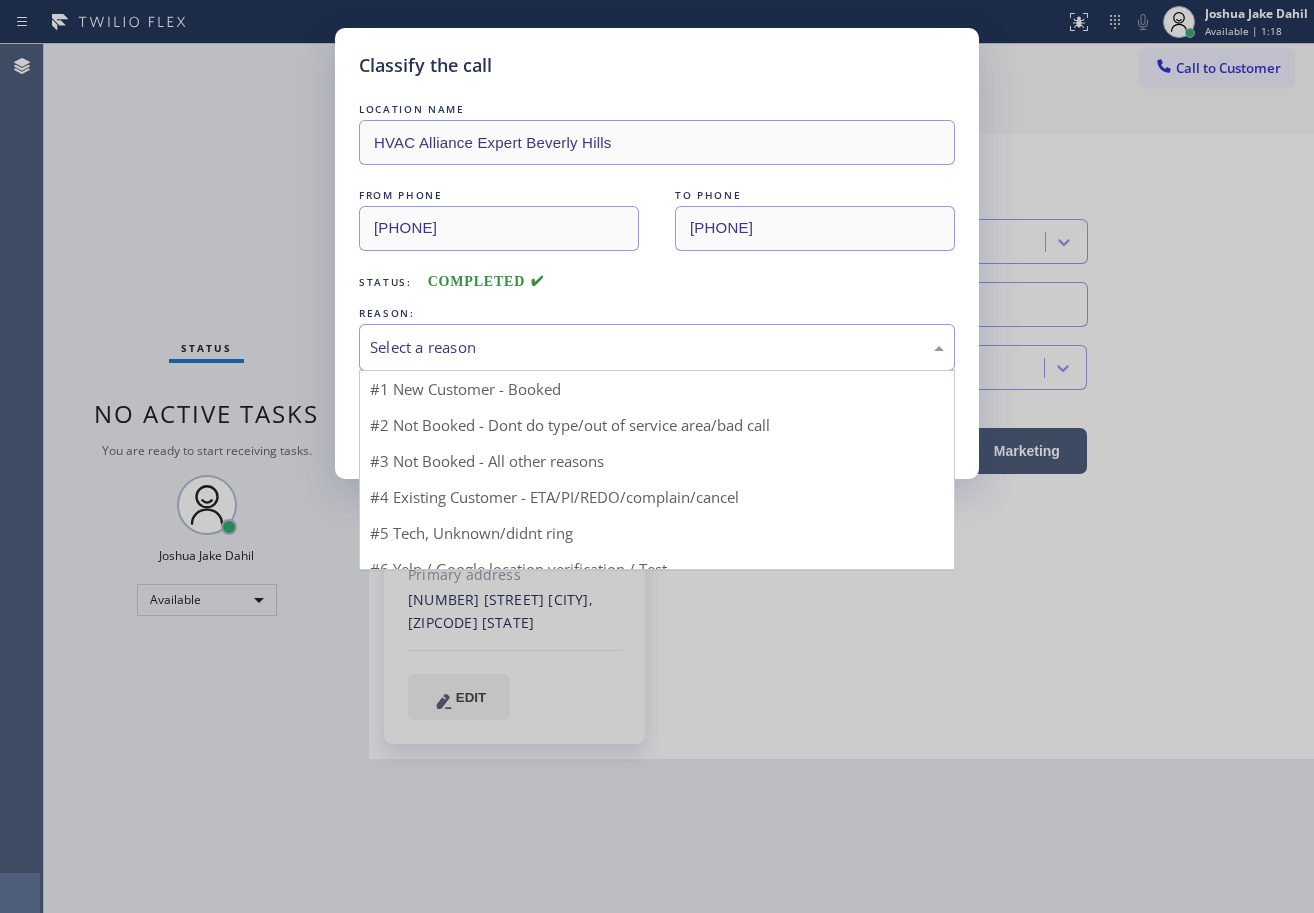 click on "Select a reason" at bounding box center [657, 347] 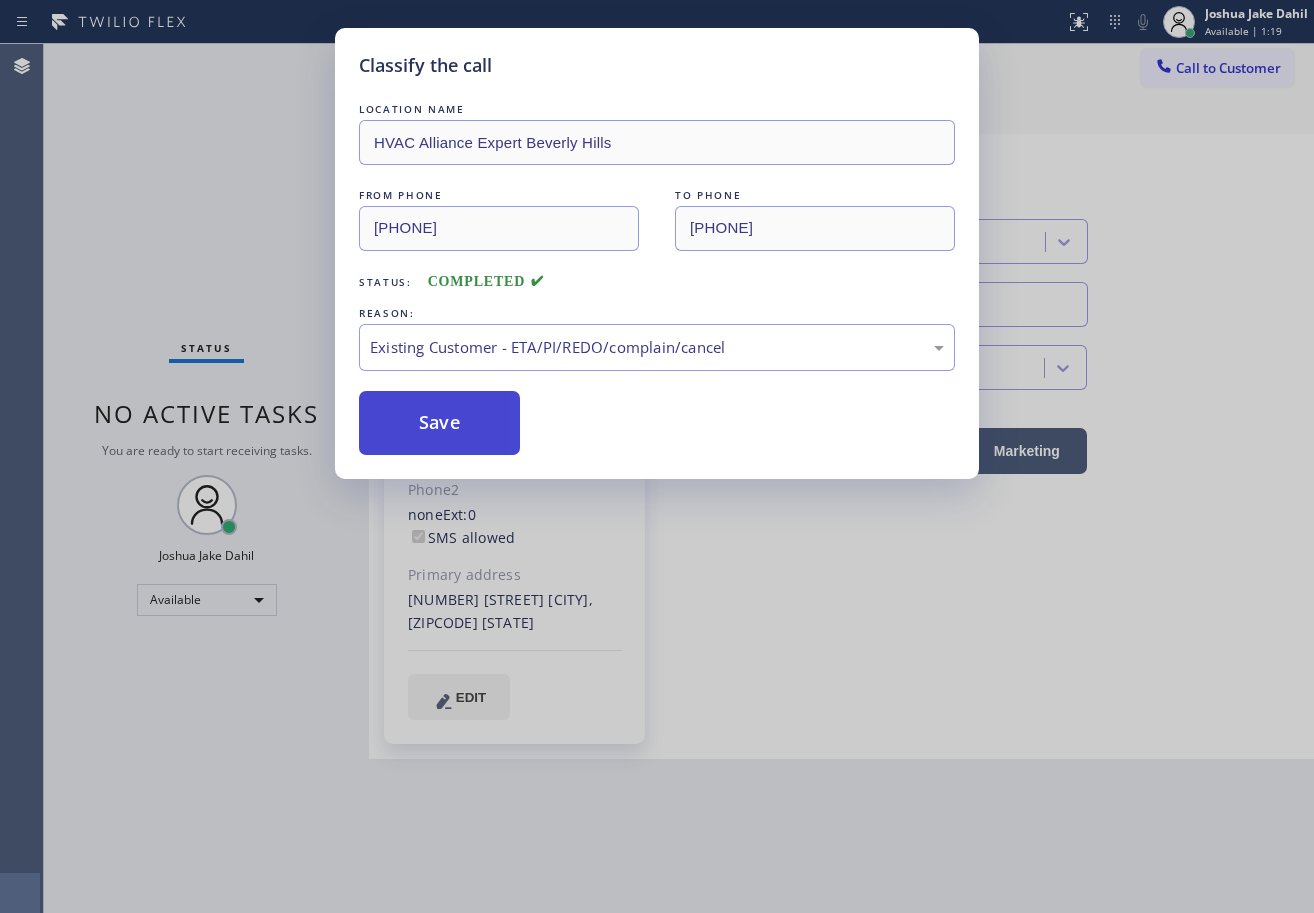 click on "Save" at bounding box center [439, 423] 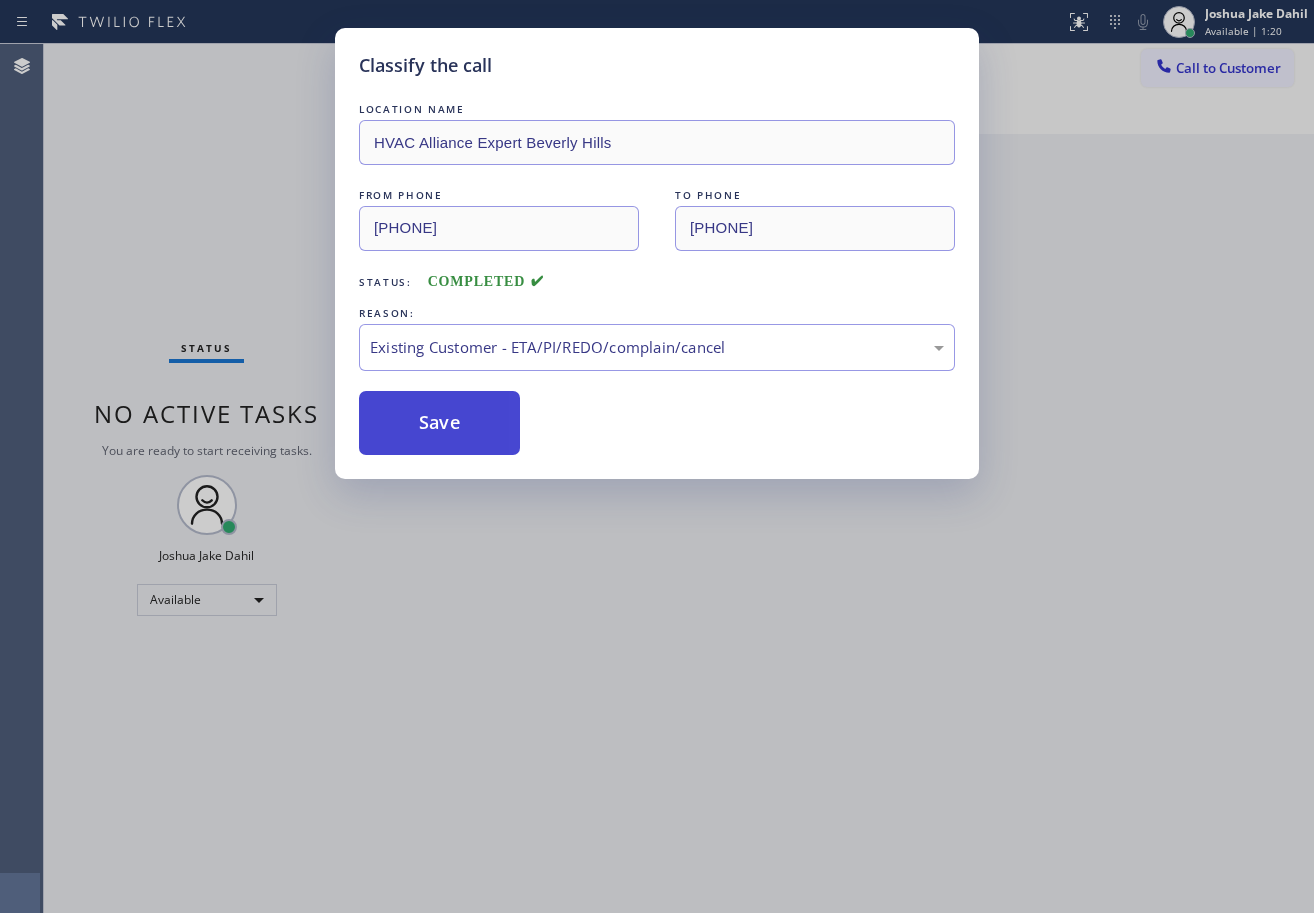 click on "Save" at bounding box center [439, 423] 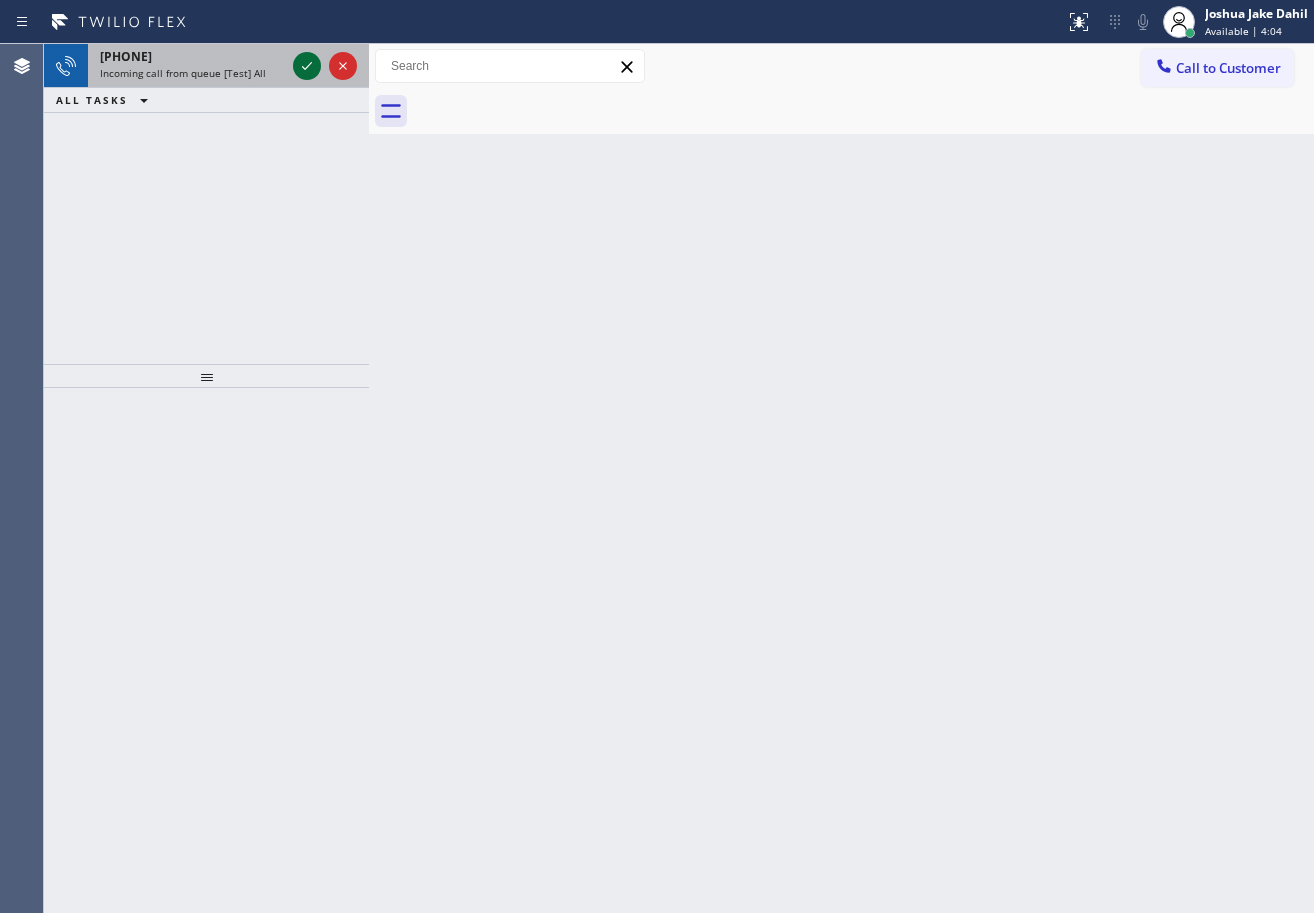 click 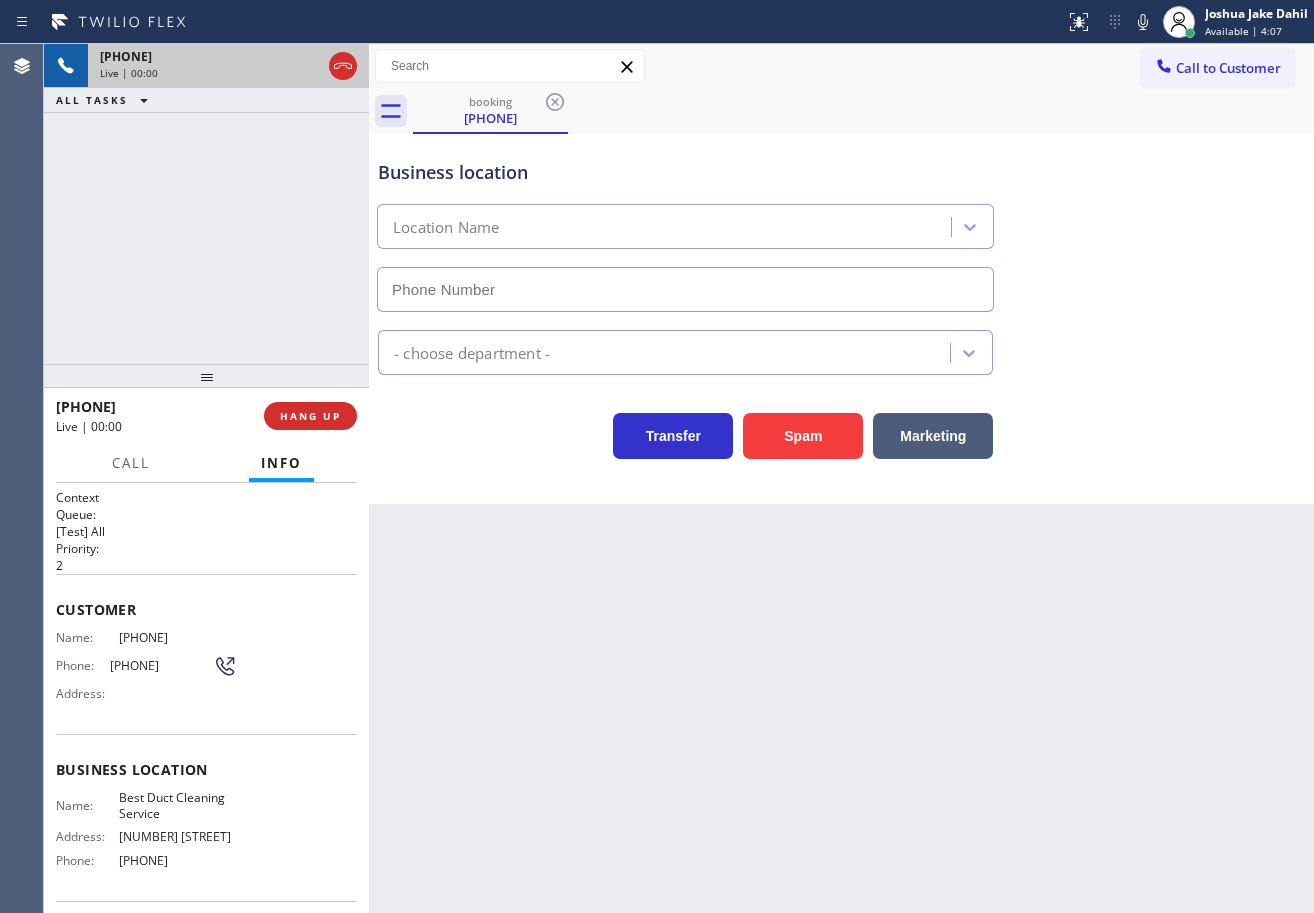 type on "[PHONE]" 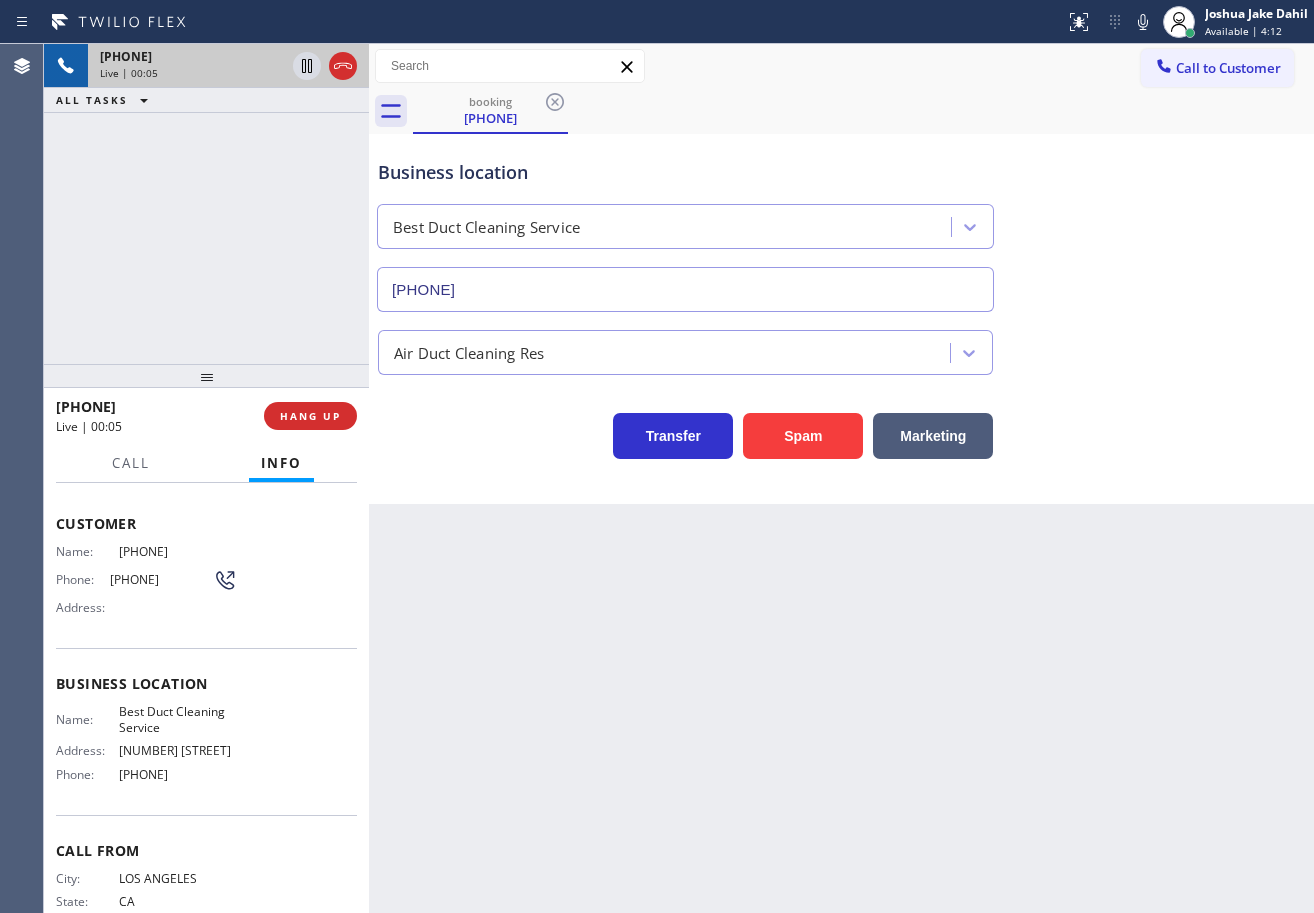 scroll, scrollTop: 100, scrollLeft: 0, axis: vertical 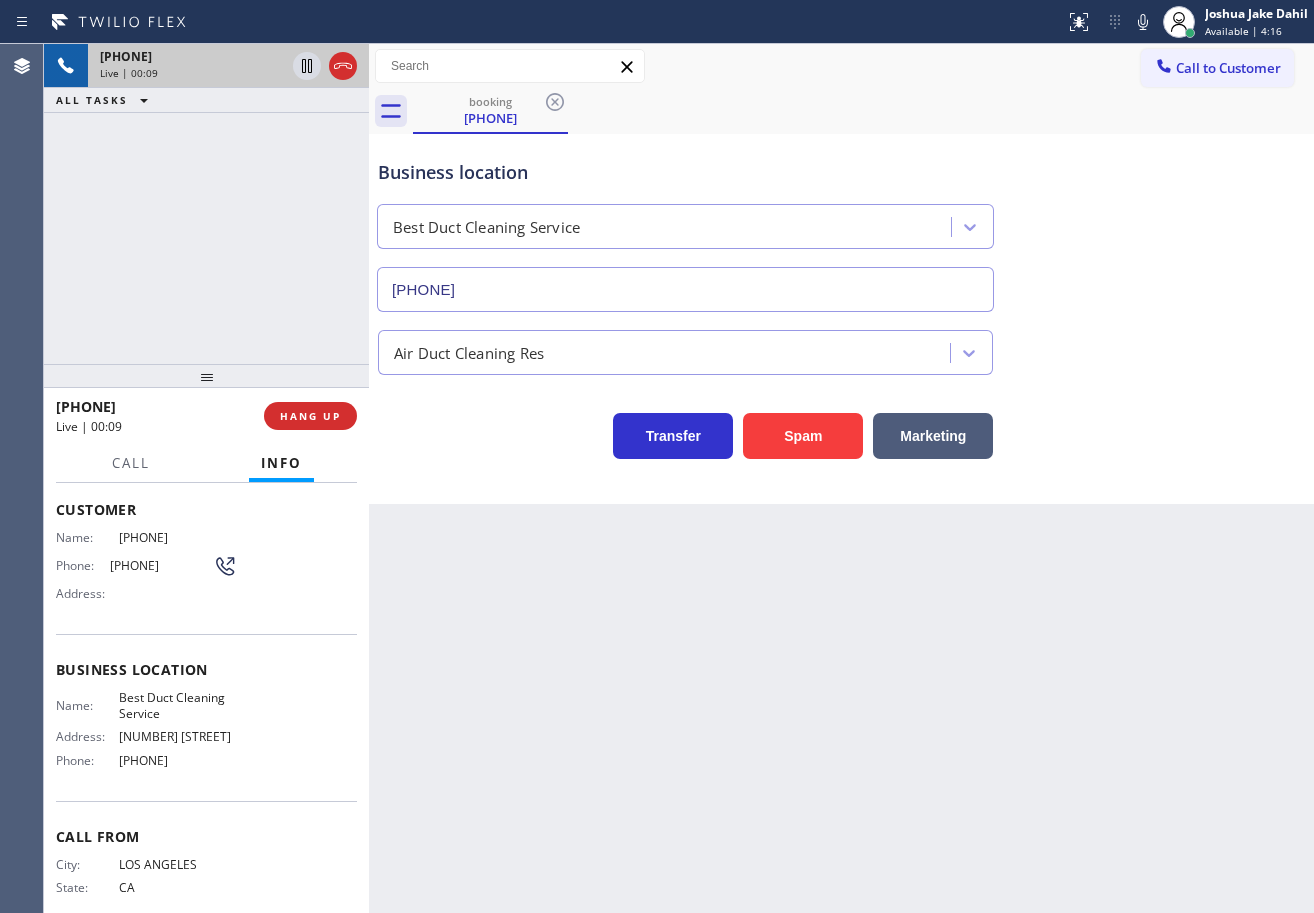 click on "+1[PHONE] Live | 00:09 ALL TASKS ALL TASKS ACTIVE TASKS TASKS IN WRAP UP" at bounding box center (206, 204) 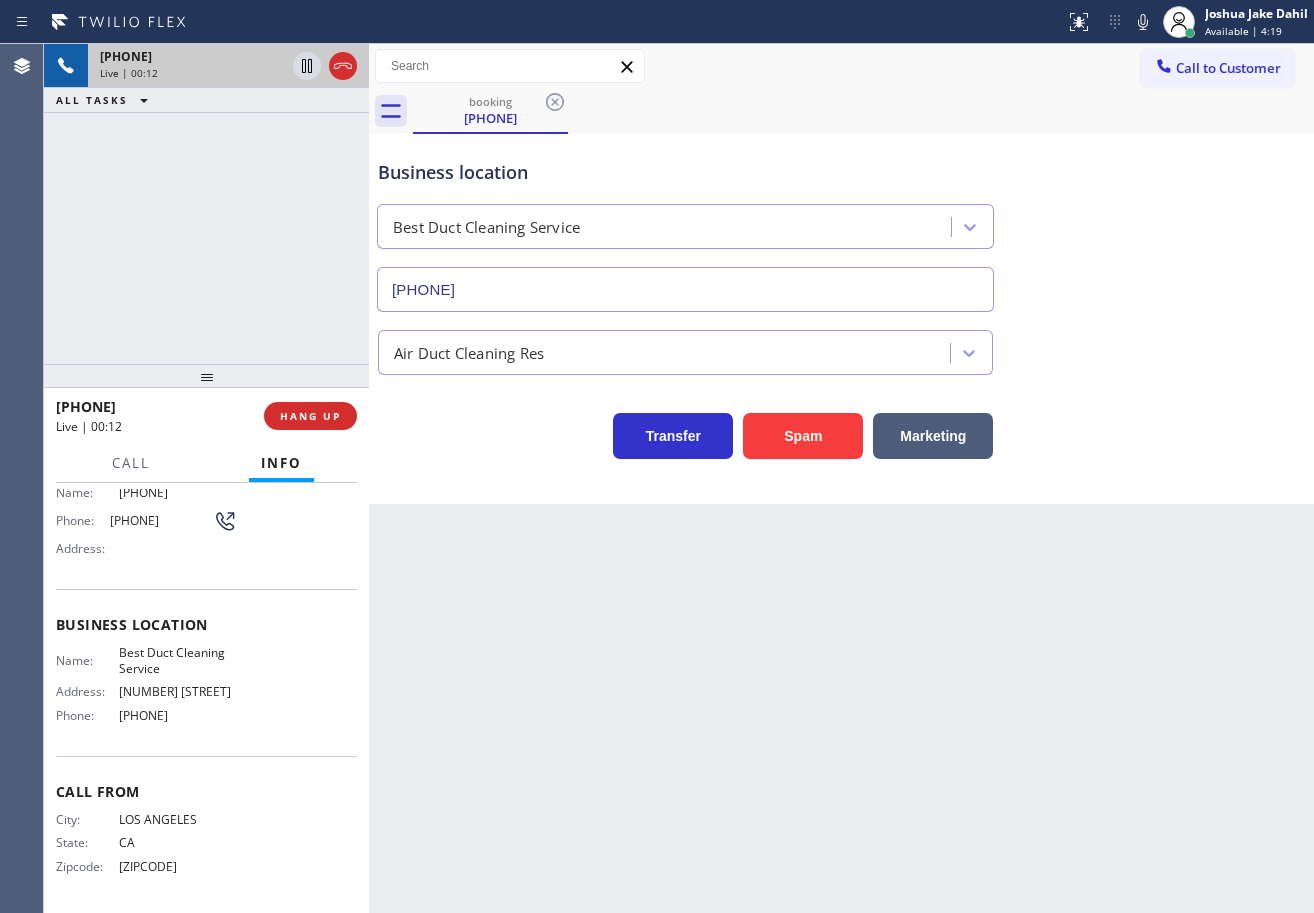 scroll, scrollTop: 0, scrollLeft: 0, axis: both 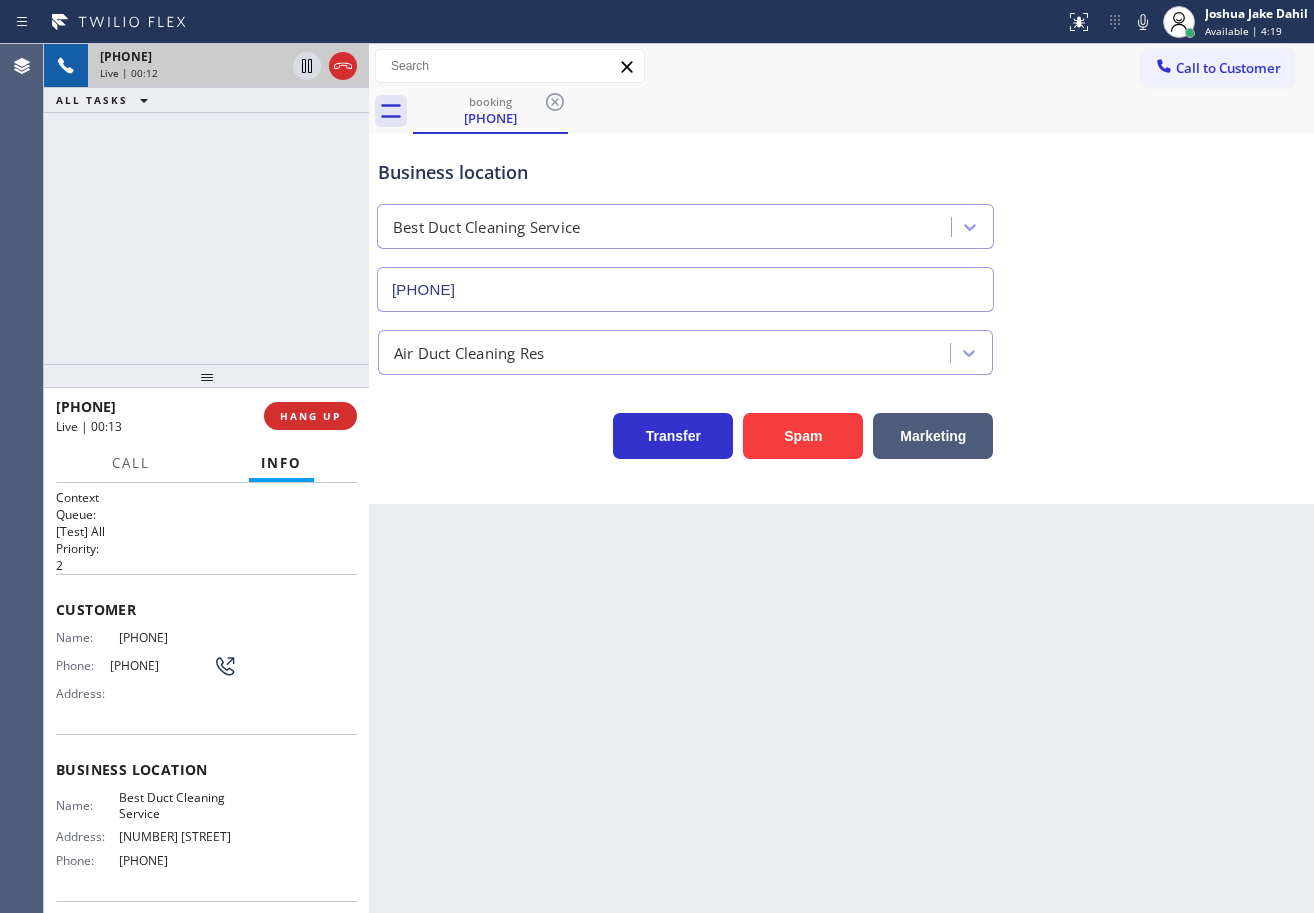click on "+1[PHONE] Live | 00:12 ALL TASKS ALL TASKS ACTIVE TASKS TASKS IN WRAP UP" at bounding box center [206, 204] 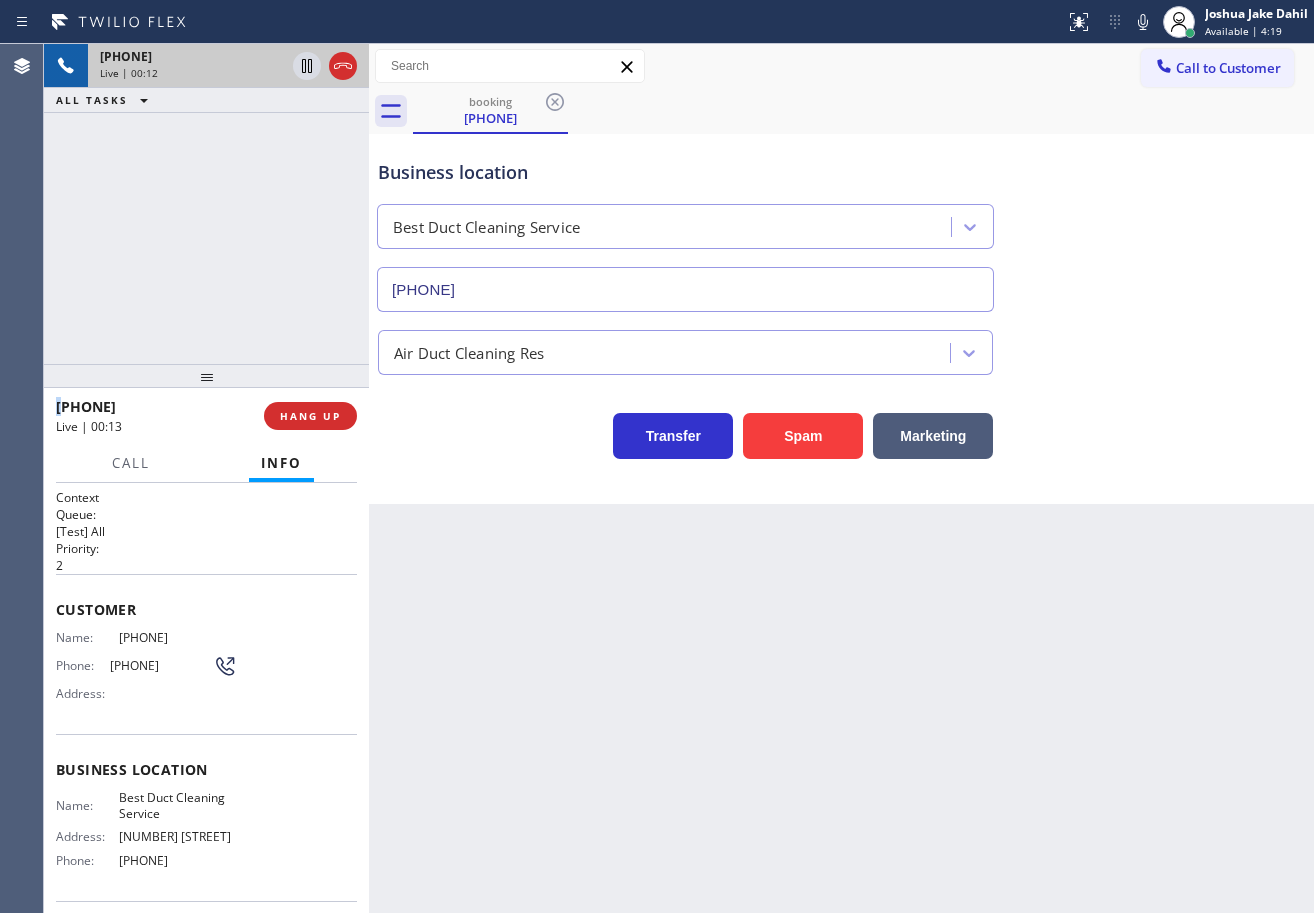 click on "+1[PHONE] Live | 00:12 ALL TASKS ALL TASKS ACTIVE TASKS TASKS IN WRAP UP" at bounding box center (206, 204) 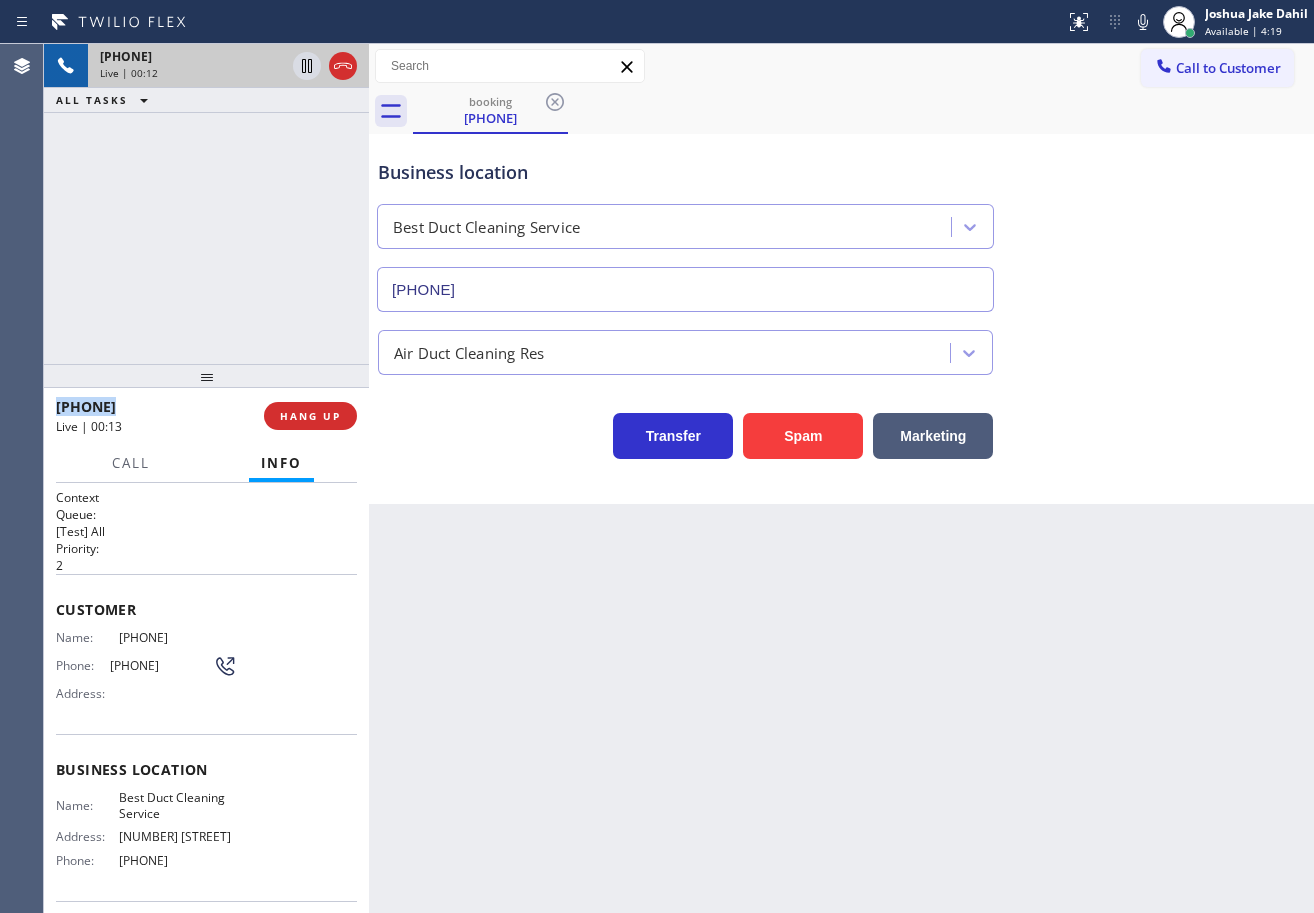 click on "+1[PHONE] Live | 00:12 ALL TASKS ALL TASKS ACTIVE TASKS TASKS IN WRAP UP" at bounding box center [206, 204] 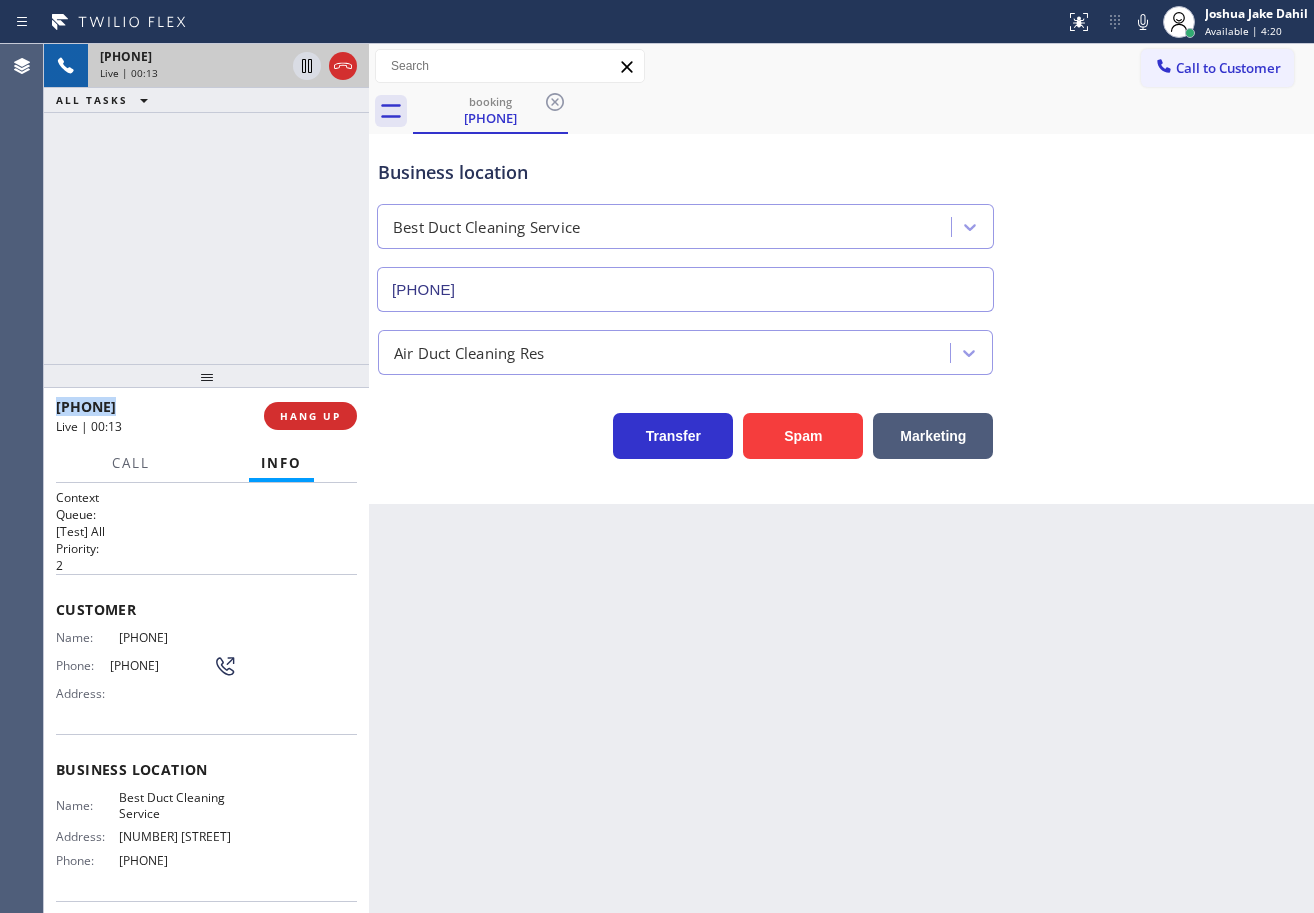 click on "[PHONE] Live | 00:13 ALL TASKS ALL TASKS ACTIVE TASKS TASKS IN WRAP UP" at bounding box center [206, 204] 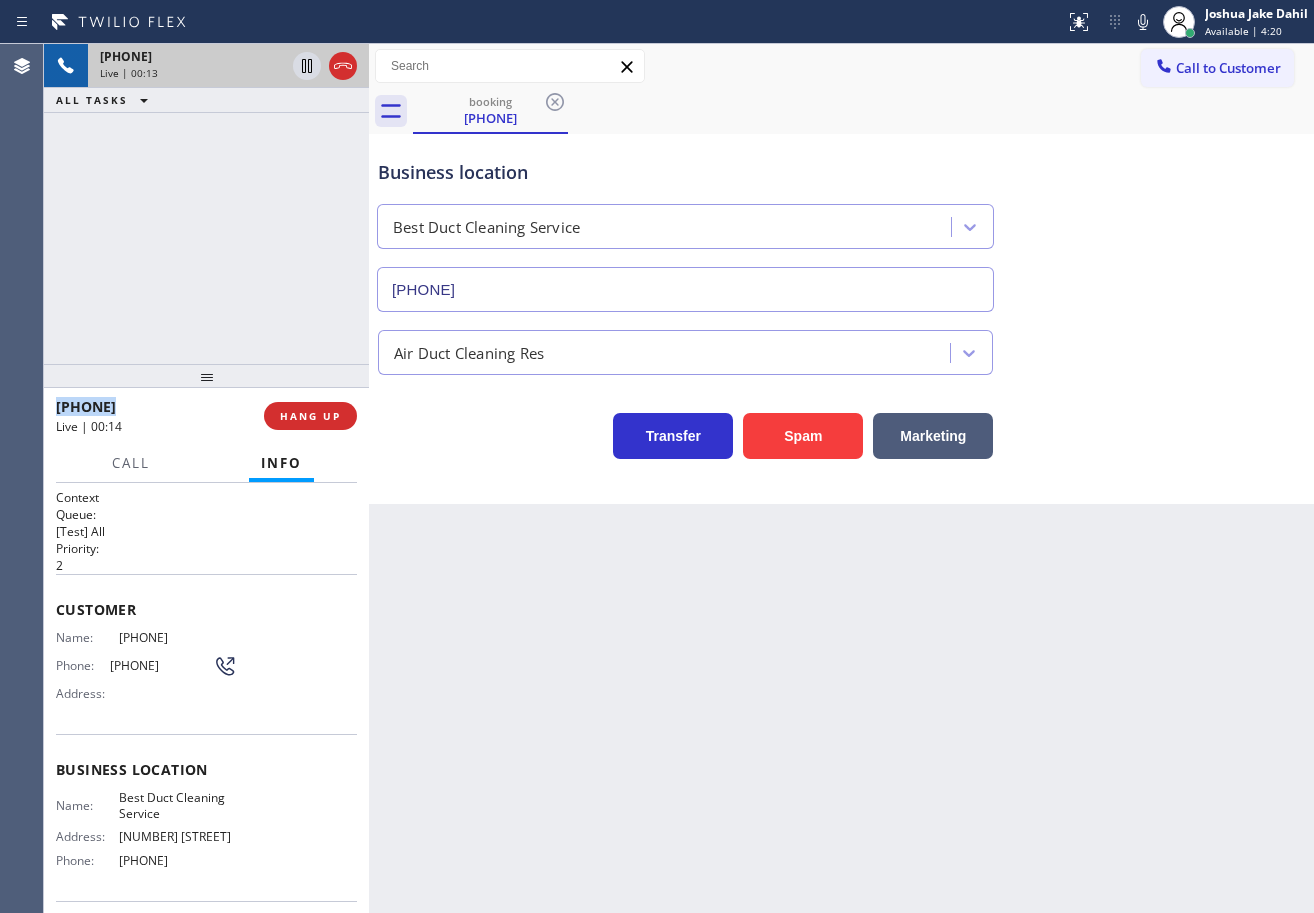 click on "[PHONE] Live | 00:13 ALL TASKS ALL TASKS ACTIVE TASKS TASKS IN WRAP UP" at bounding box center [206, 204] 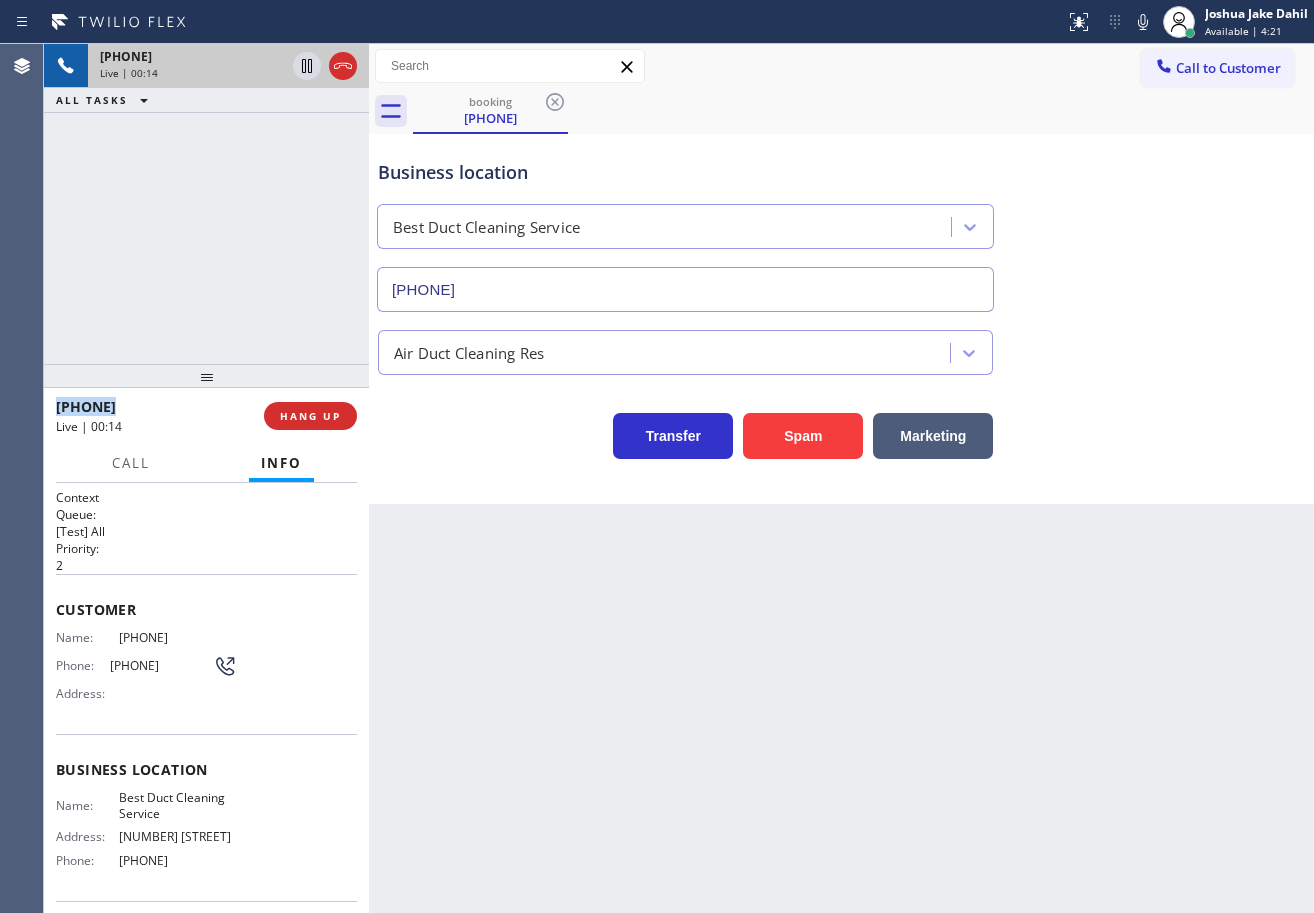 click on "+1[PHONE] Live | 00:14 ALL TASKS ALL TASKS ACTIVE TASKS TASKS IN WRAP UP" at bounding box center (206, 204) 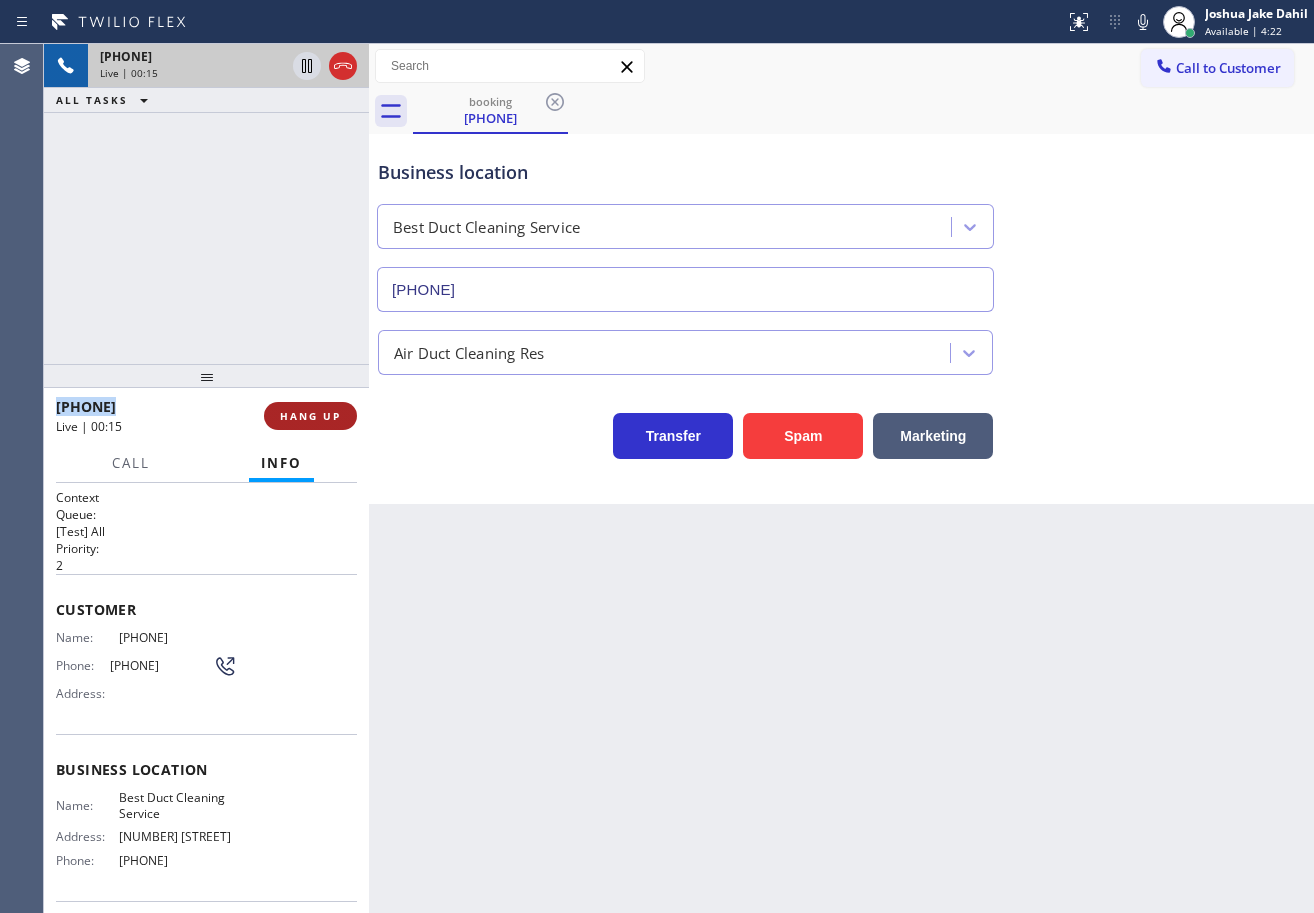 click on "HANG UP" at bounding box center (310, 416) 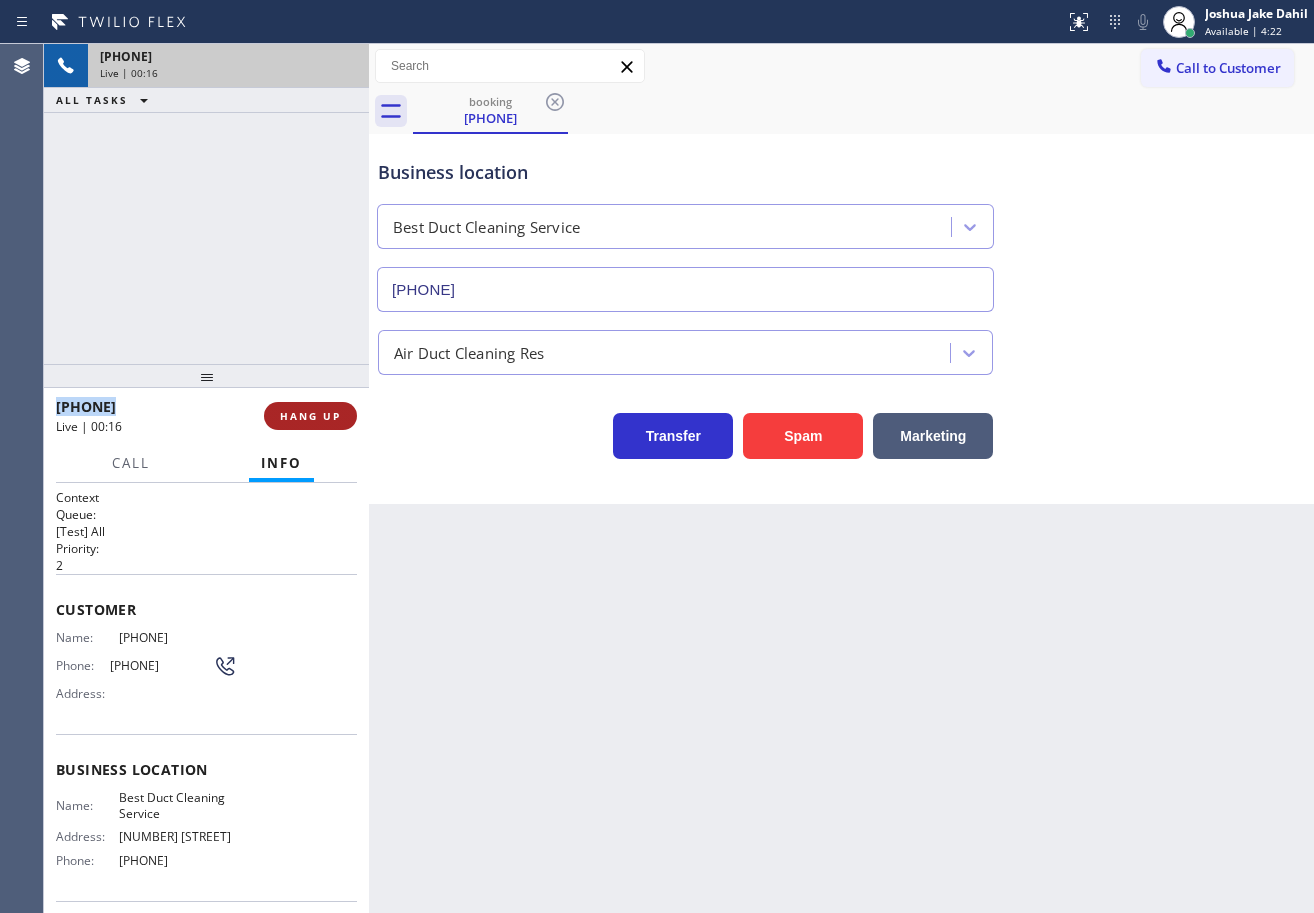 click on "HANG UP" at bounding box center (310, 416) 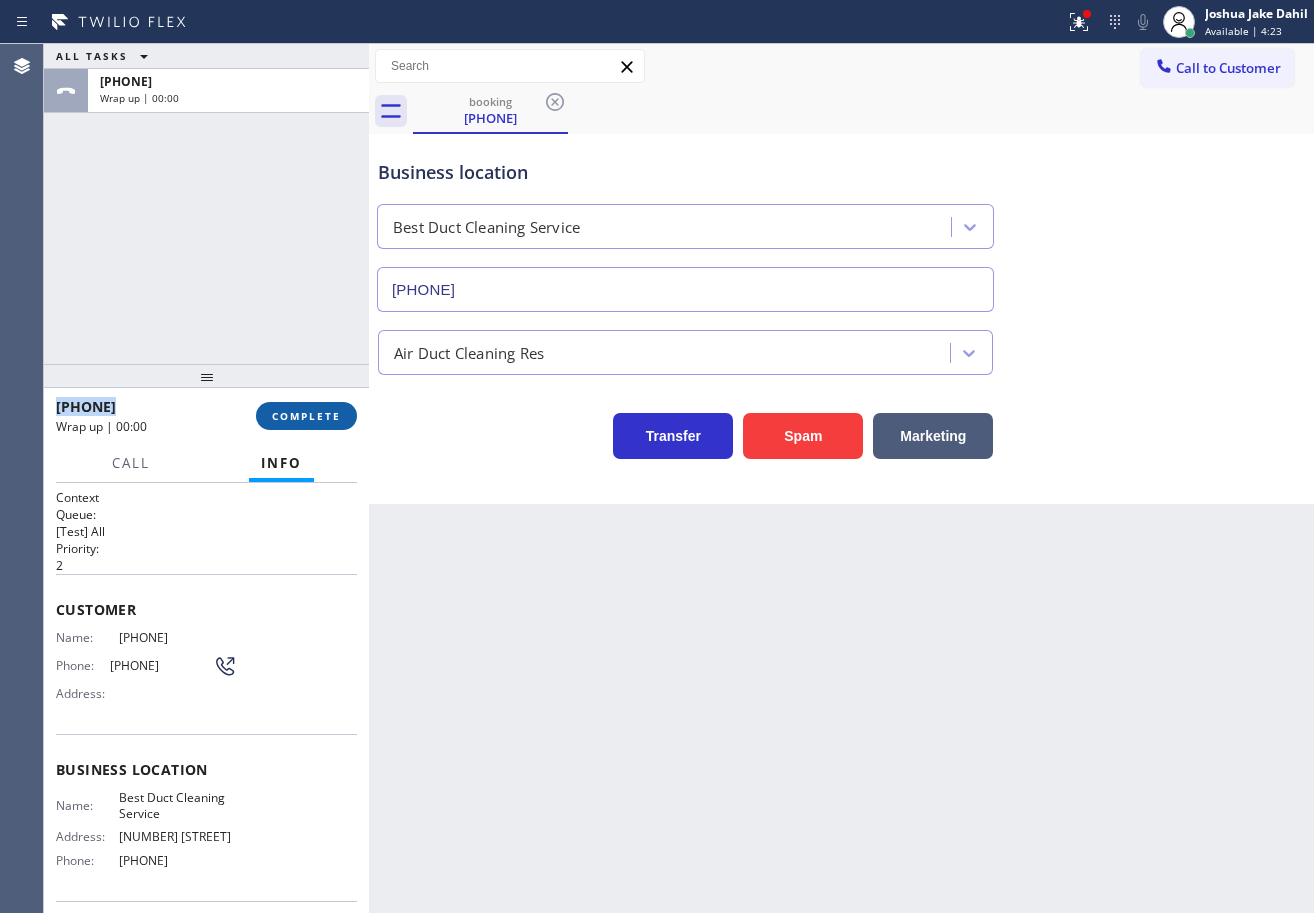 click on "COMPLETE" at bounding box center [306, 416] 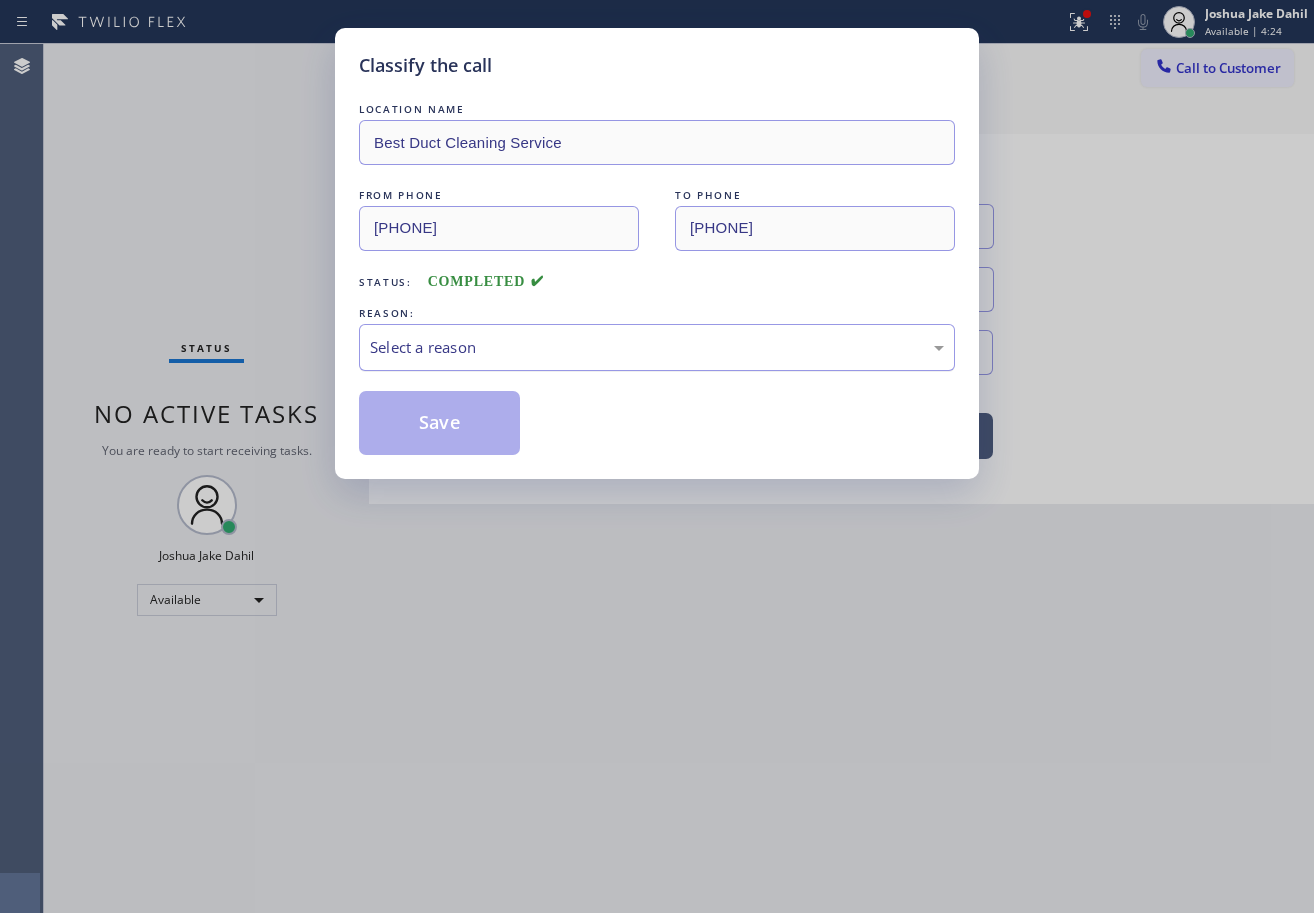 click on "Select a reason" at bounding box center [657, 347] 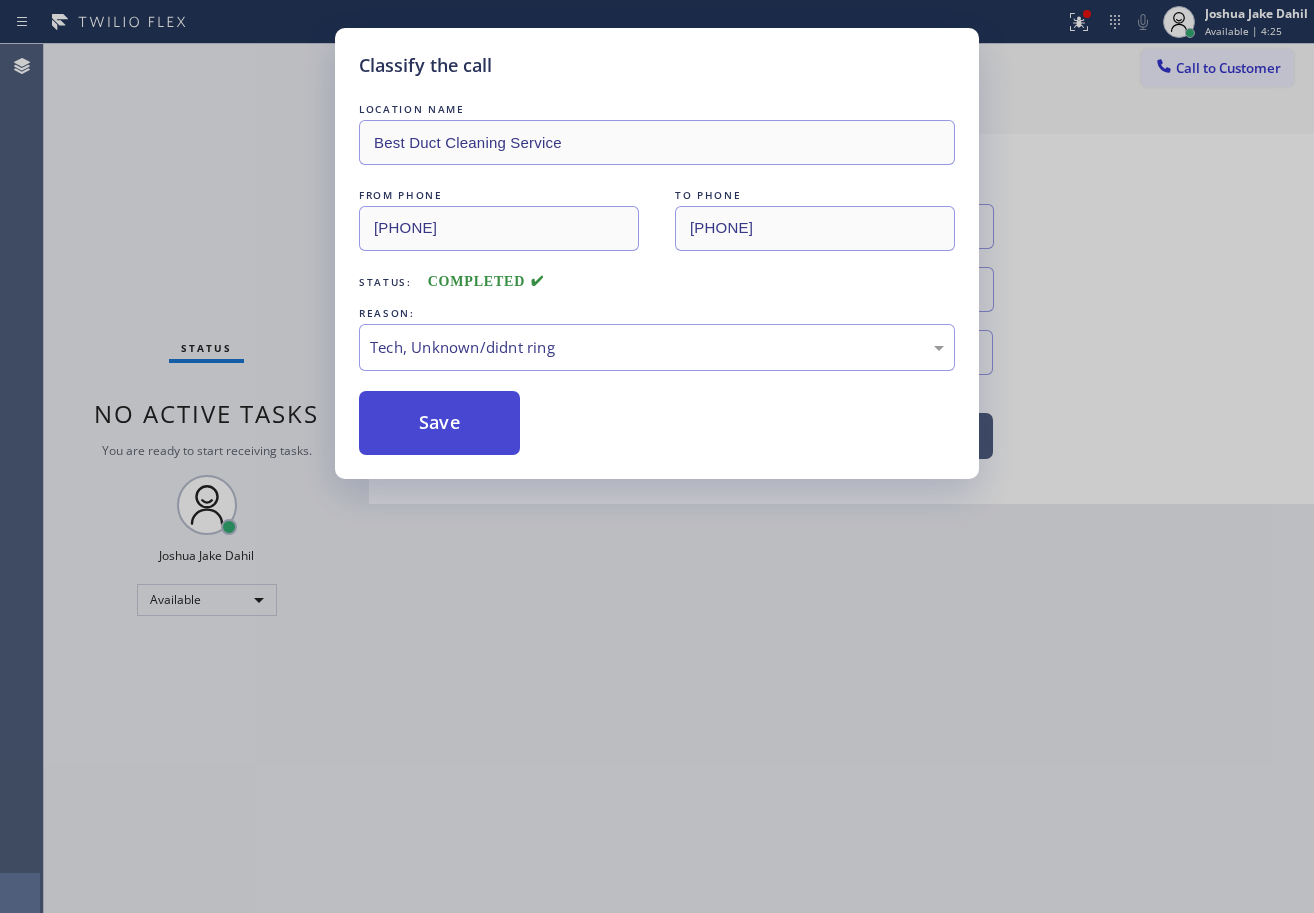 click on "Save" at bounding box center (439, 423) 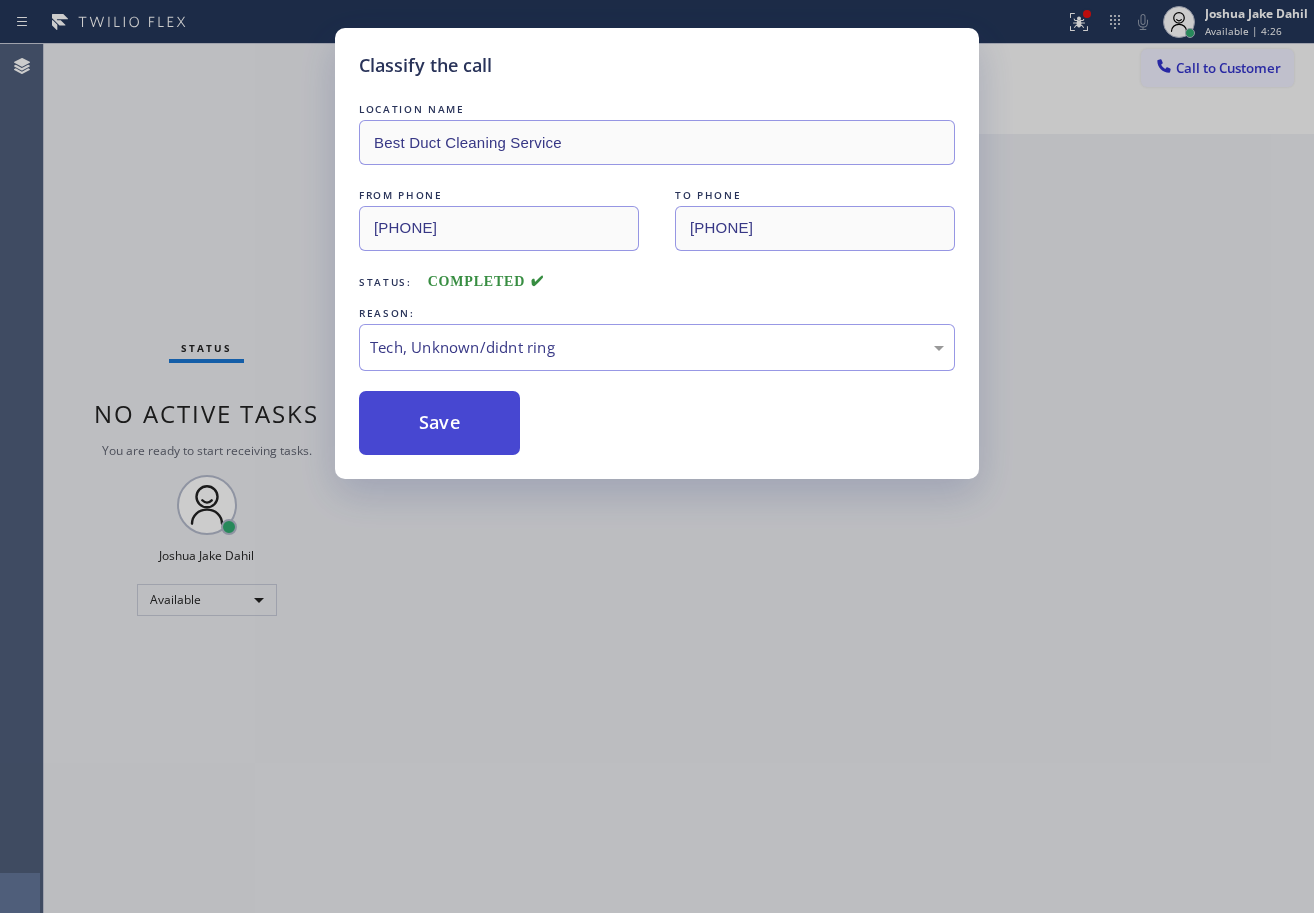 click on "Save" at bounding box center (439, 423) 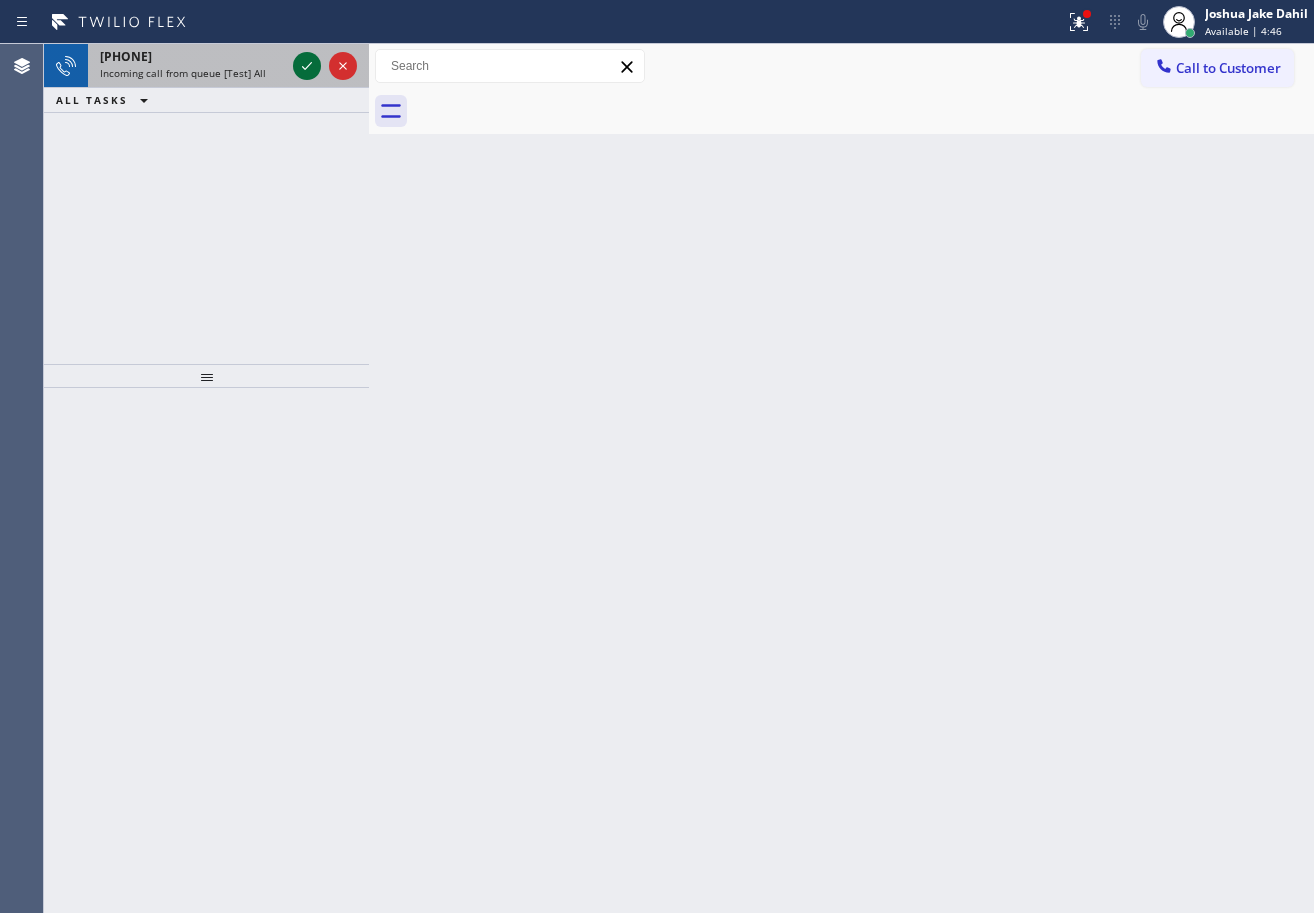 click 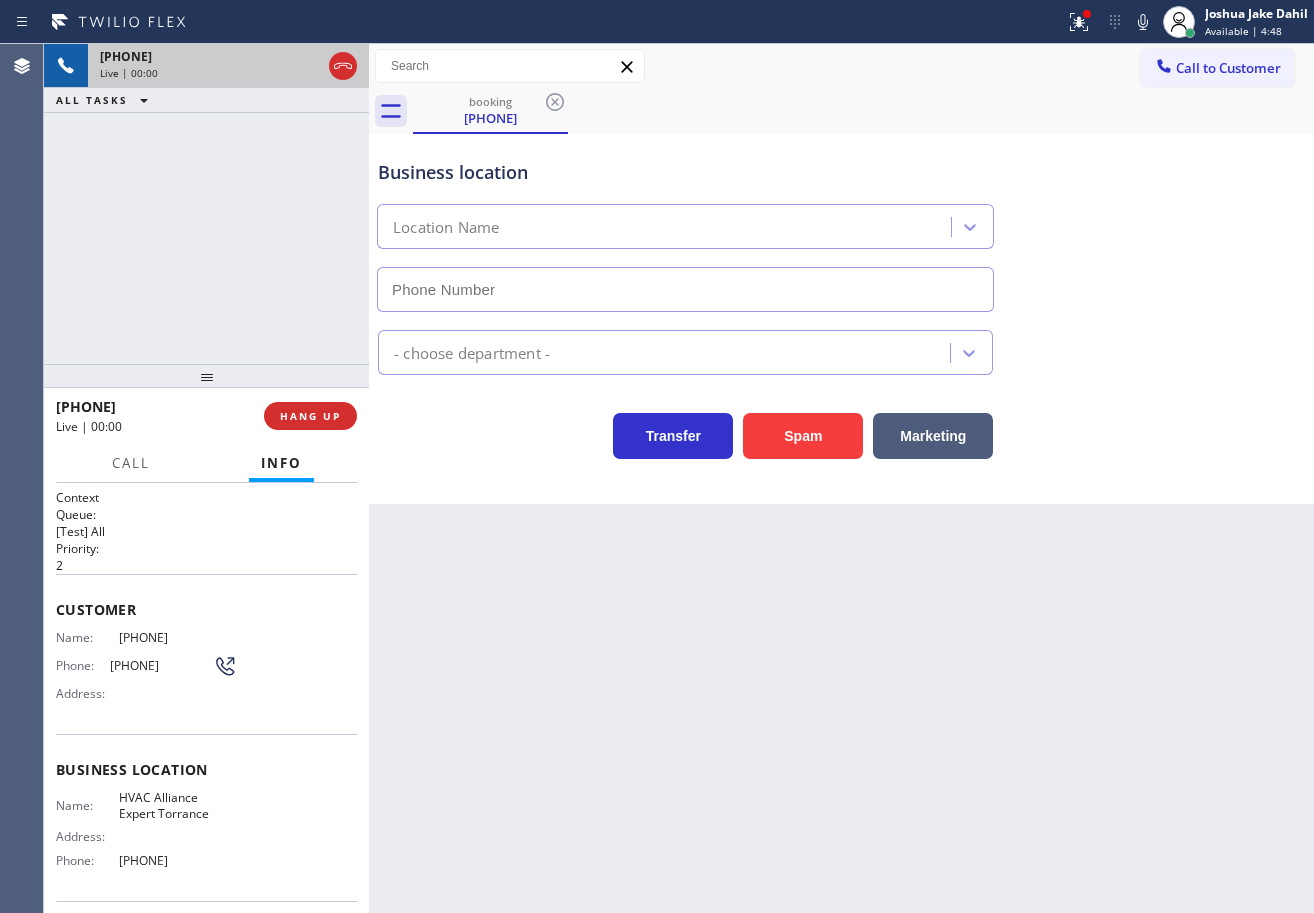 type on "[PHONE]" 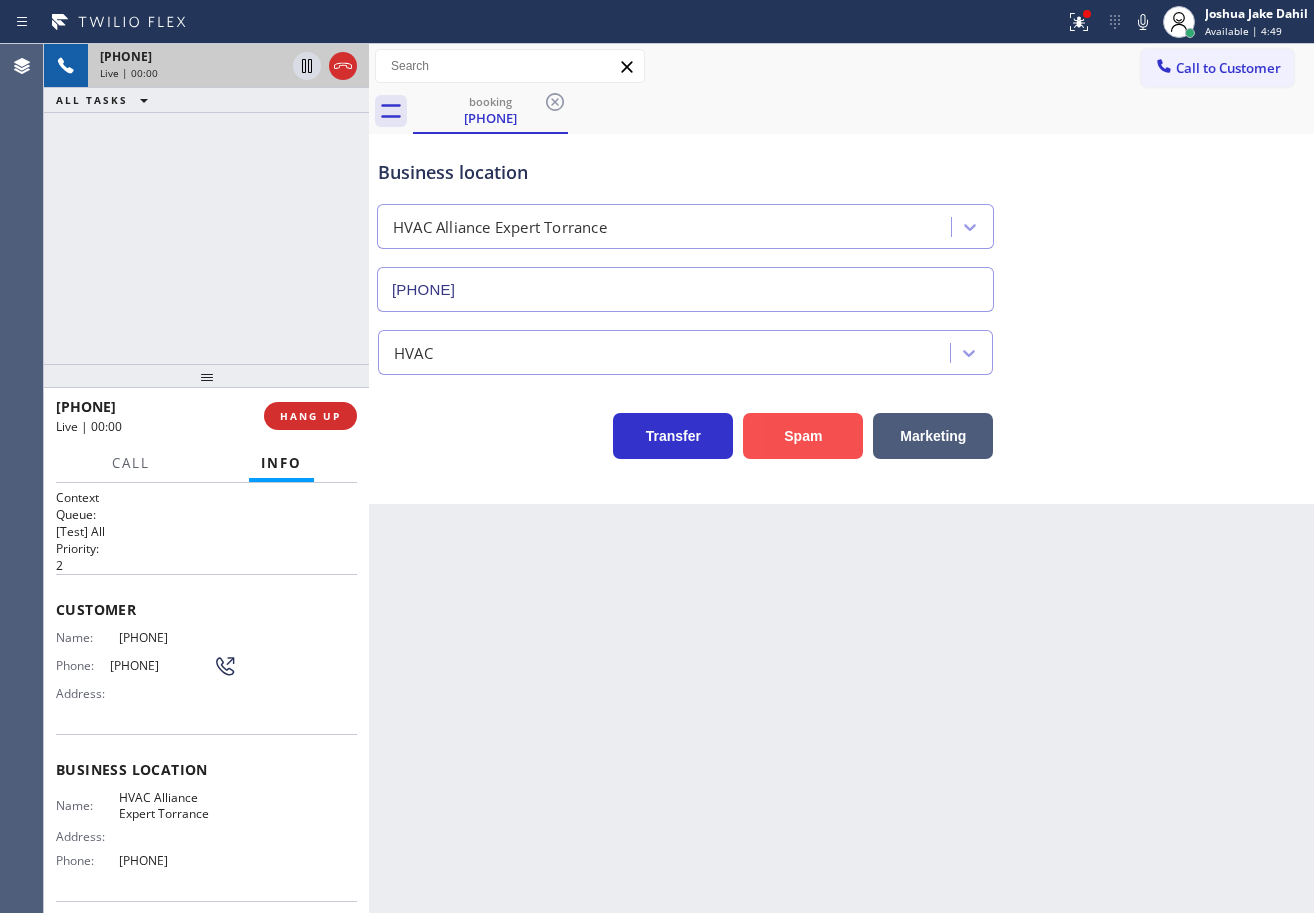click on "Spam" at bounding box center [803, 436] 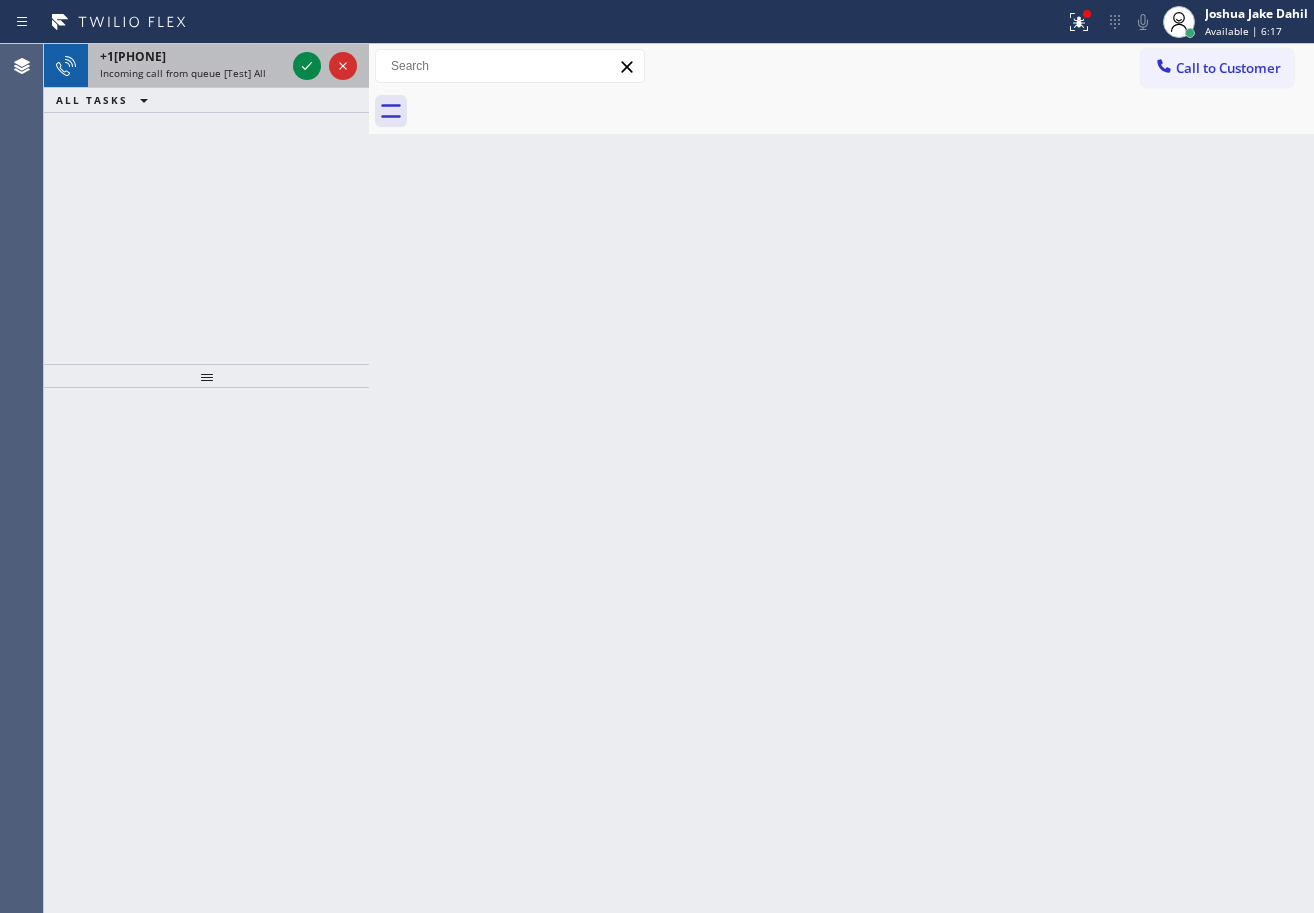click on "+1[PHONE]" at bounding box center (192, 56) 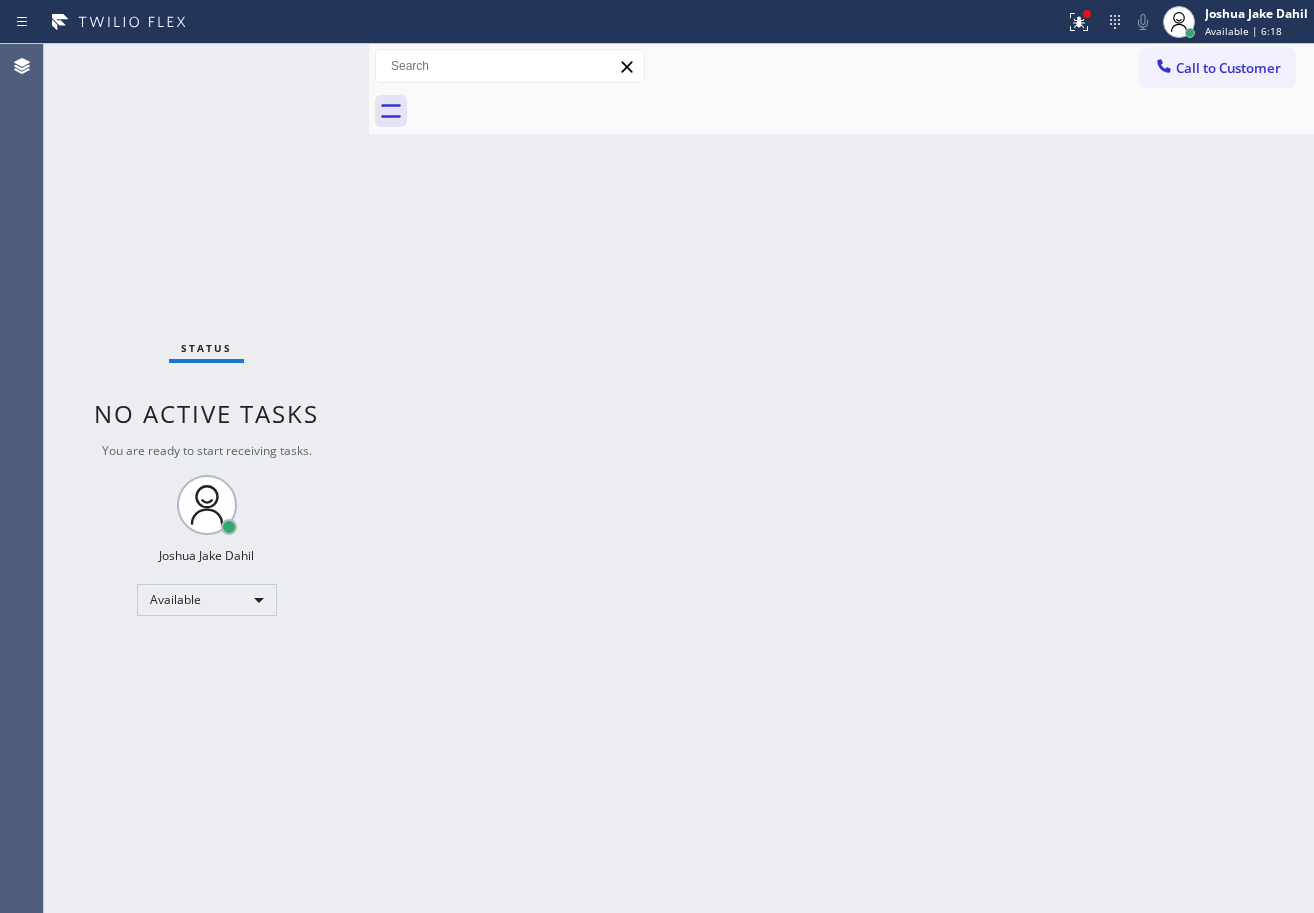 click on "Status  No active tasks   You are ready to start receiving tasks.  [FIRST] [LAST] Available" at bounding box center (206, 478) 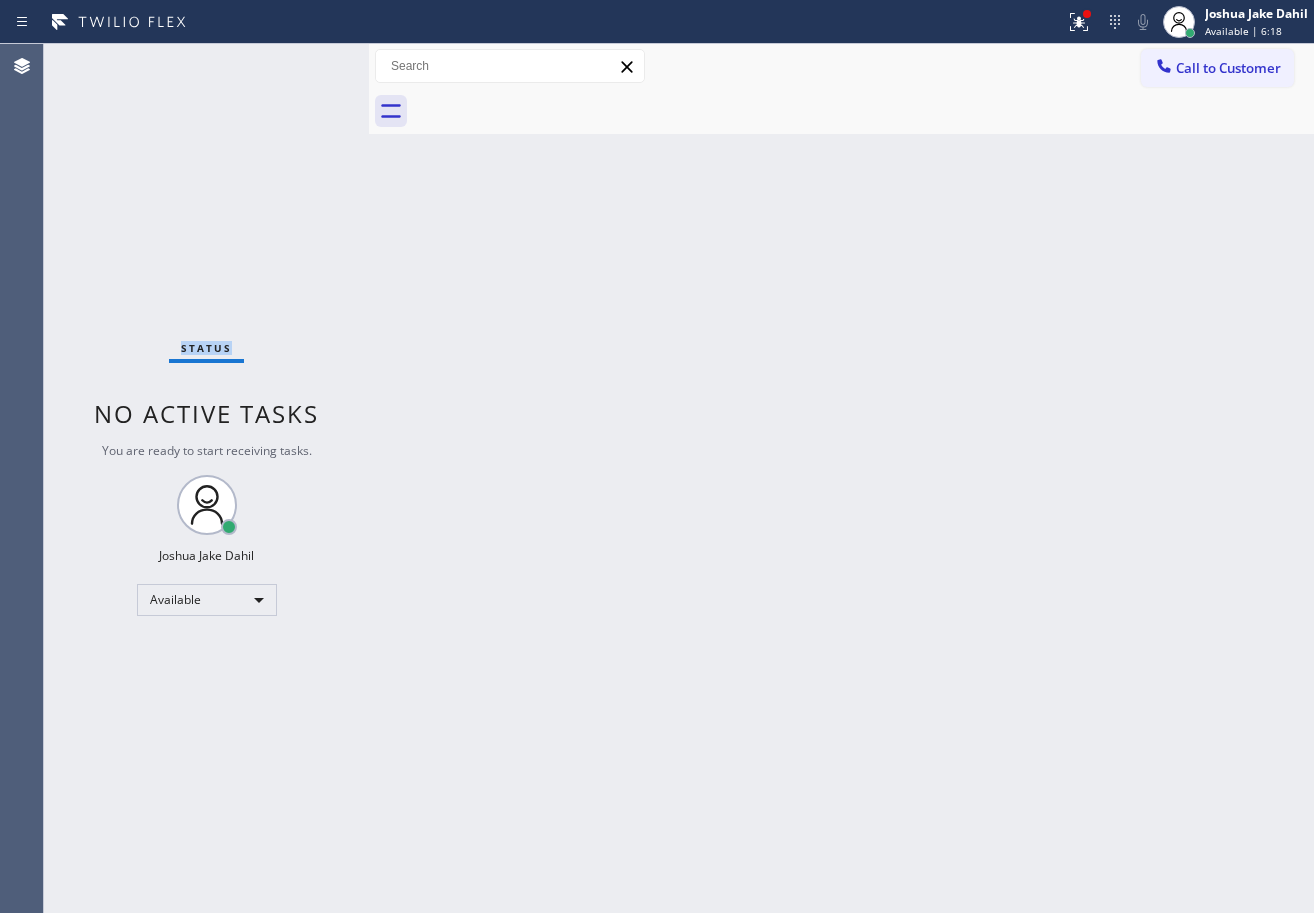 click on "Status  No active tasks   You are ready to start receiving tasks.  [FIRST] [LAST] Available" at bounding box center [206, 478] 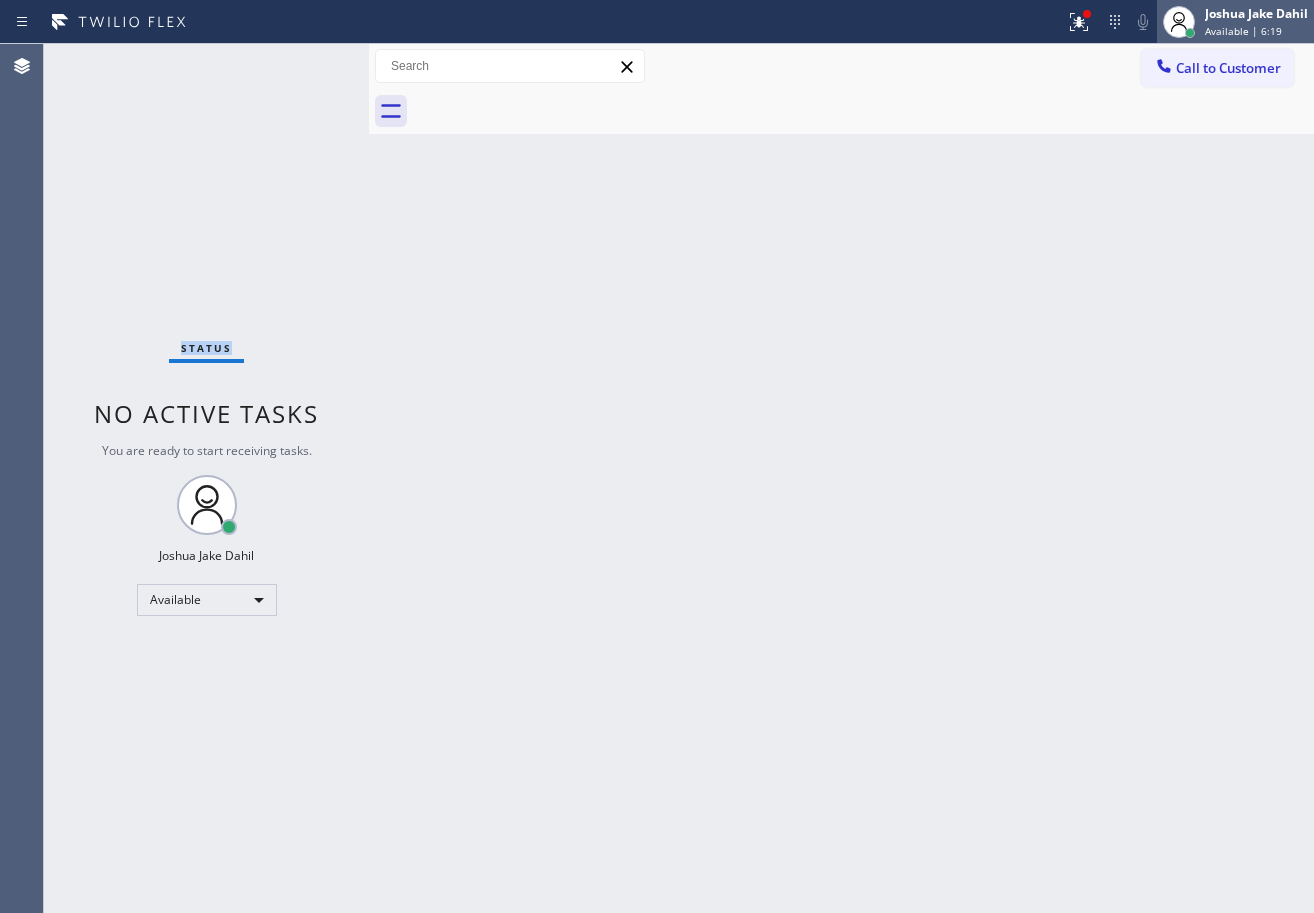 click on "[FIRST] [LAST] Available | 6:19" at bounding box center [1257, 21] 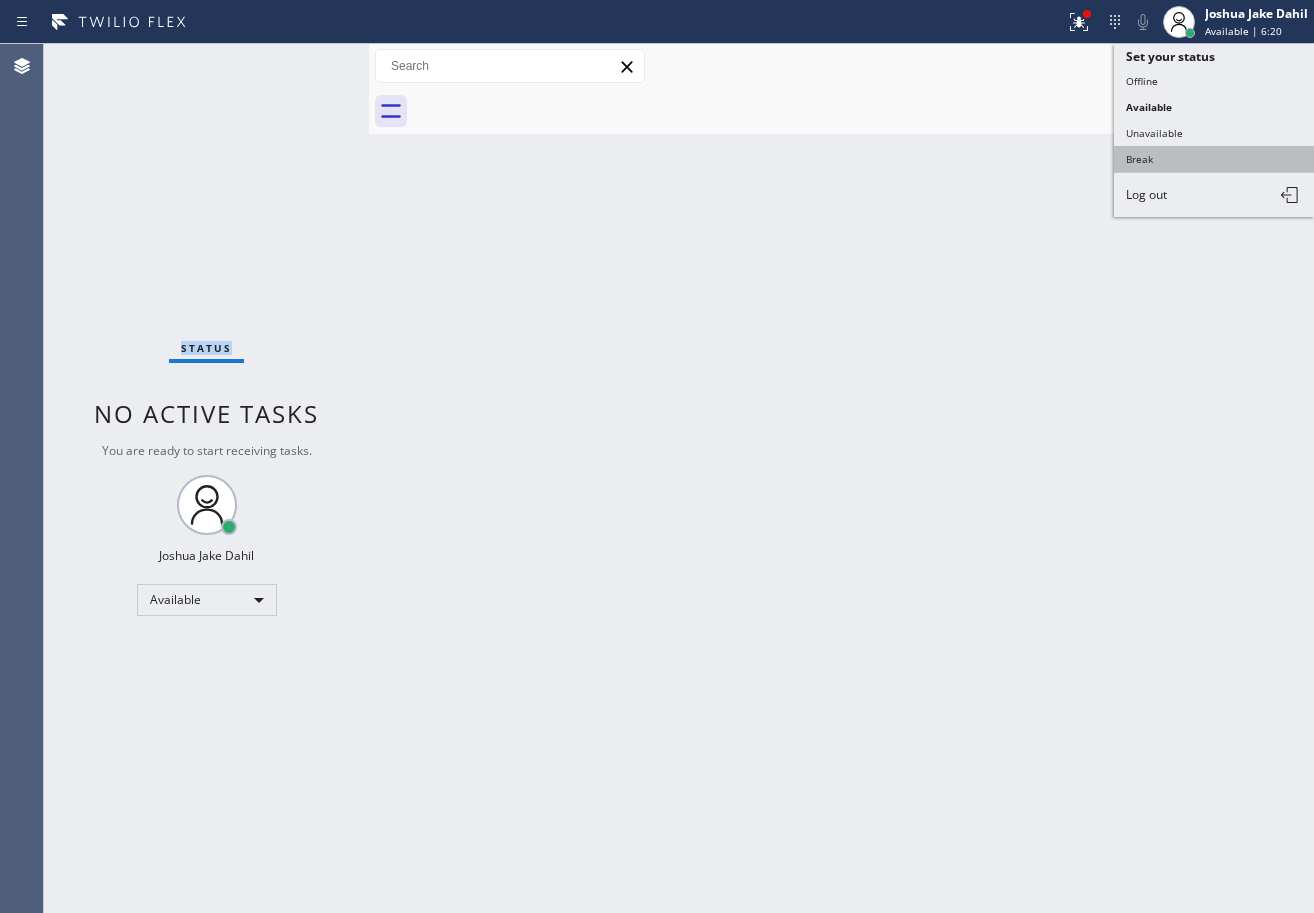 click on "Break" at bounding box center (1214, 159) 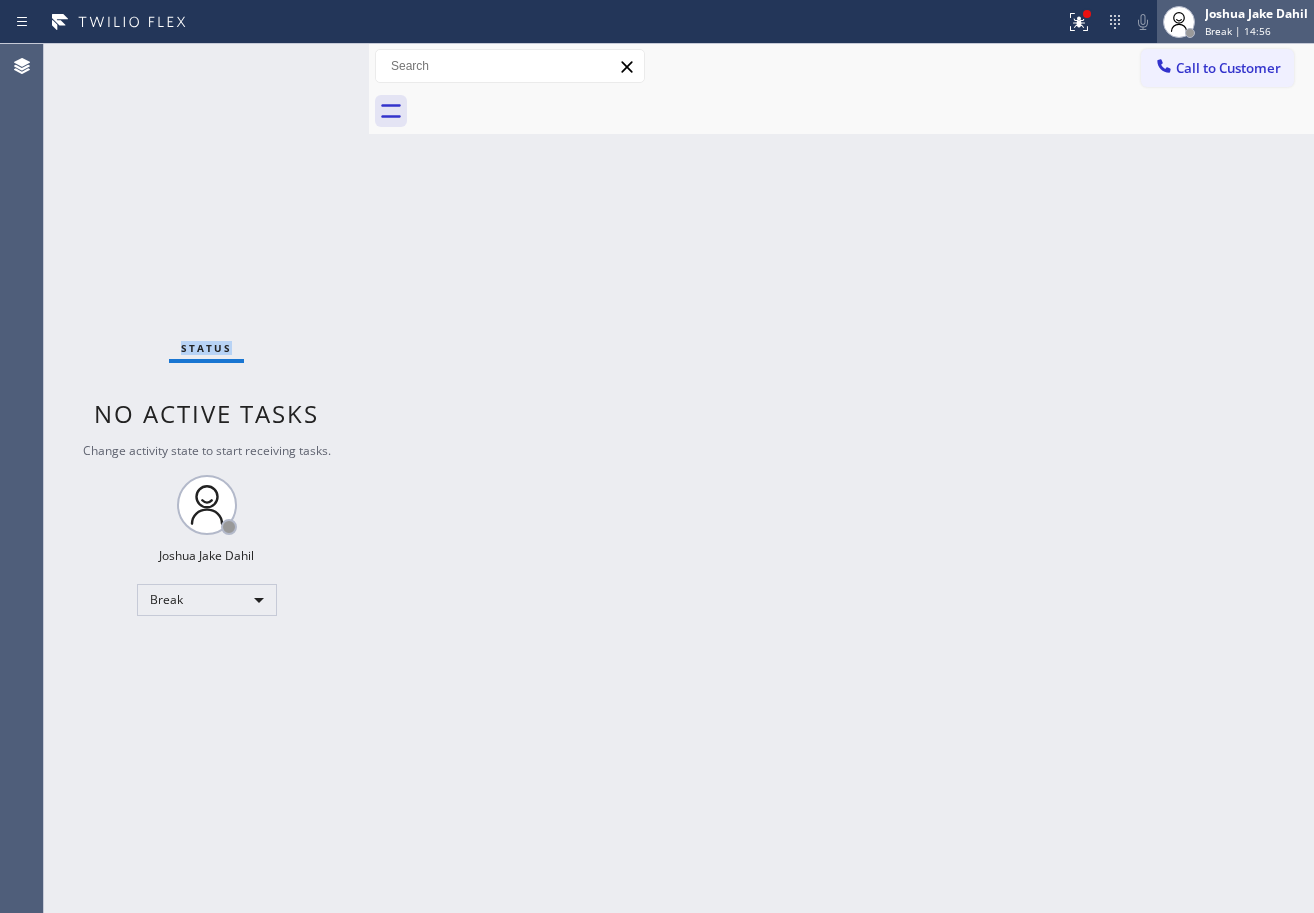 click on "[FIRST] [LAST] Break | 14:56" at bounding box center (1257, 21) 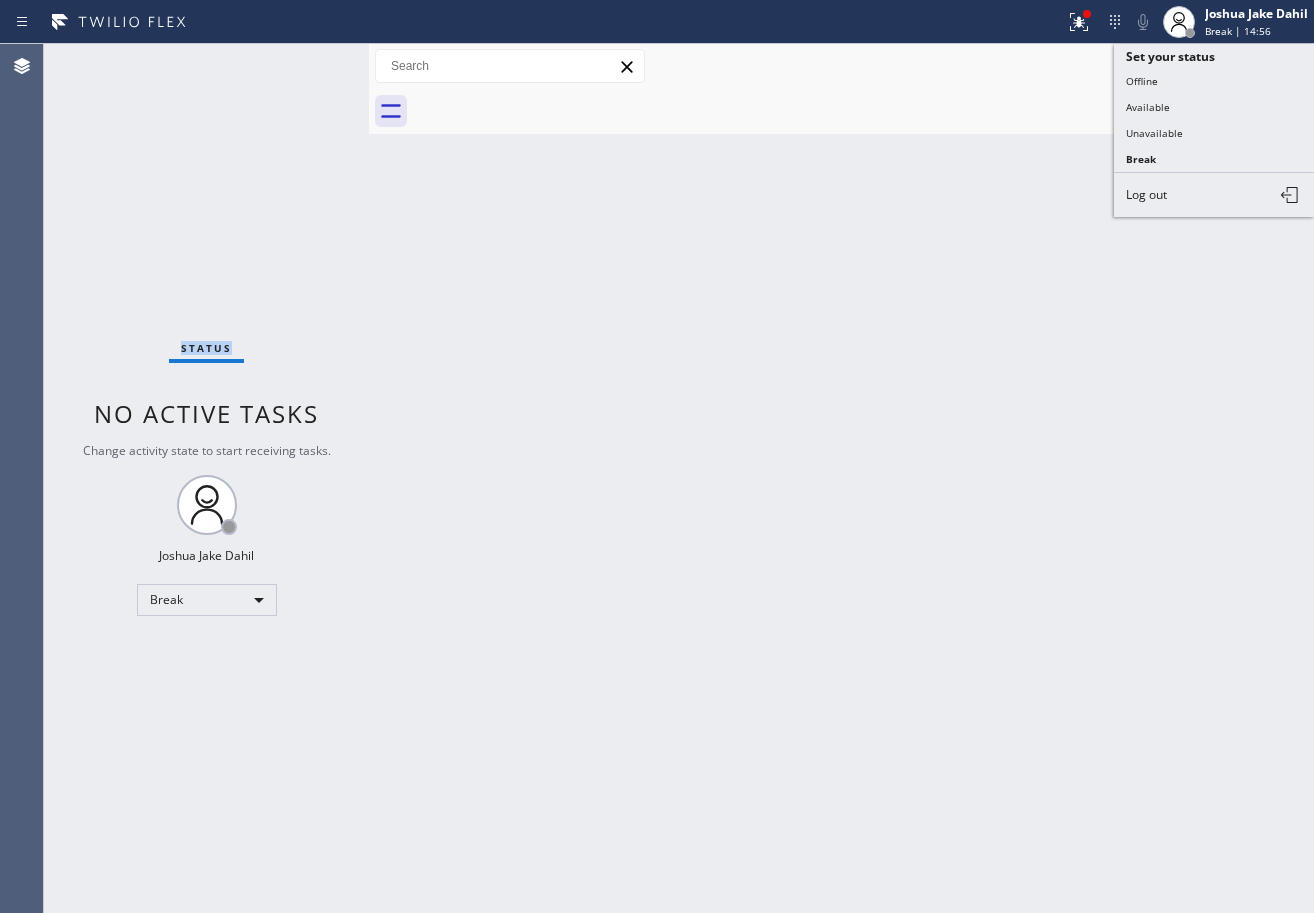 drag, startPoint x: 1179, startPoint y: 106, endPoint x: 1190, endPoint y: 106, distance: 11 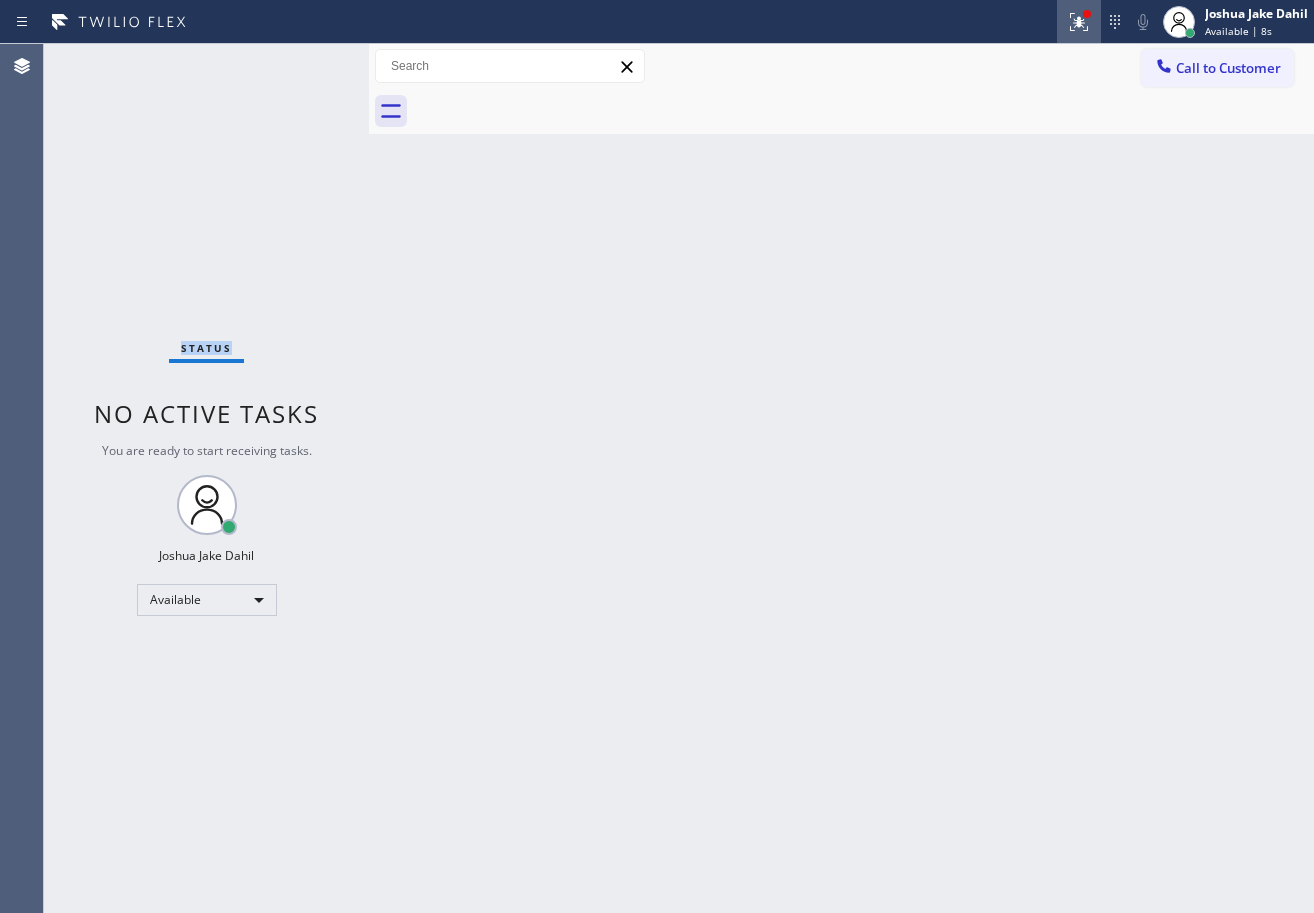 click 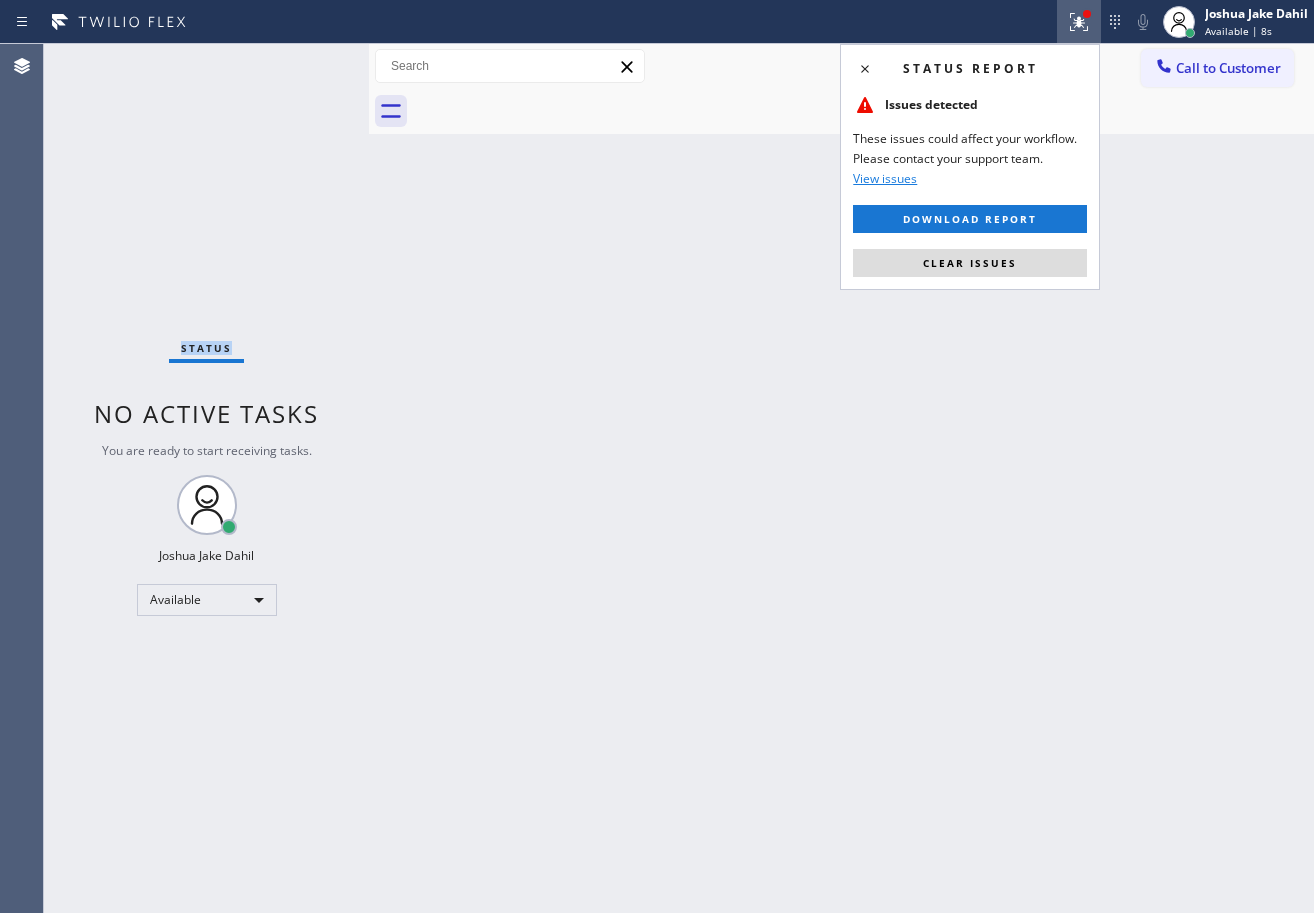 click on "Clear issues" at bounding box center (970, 263) 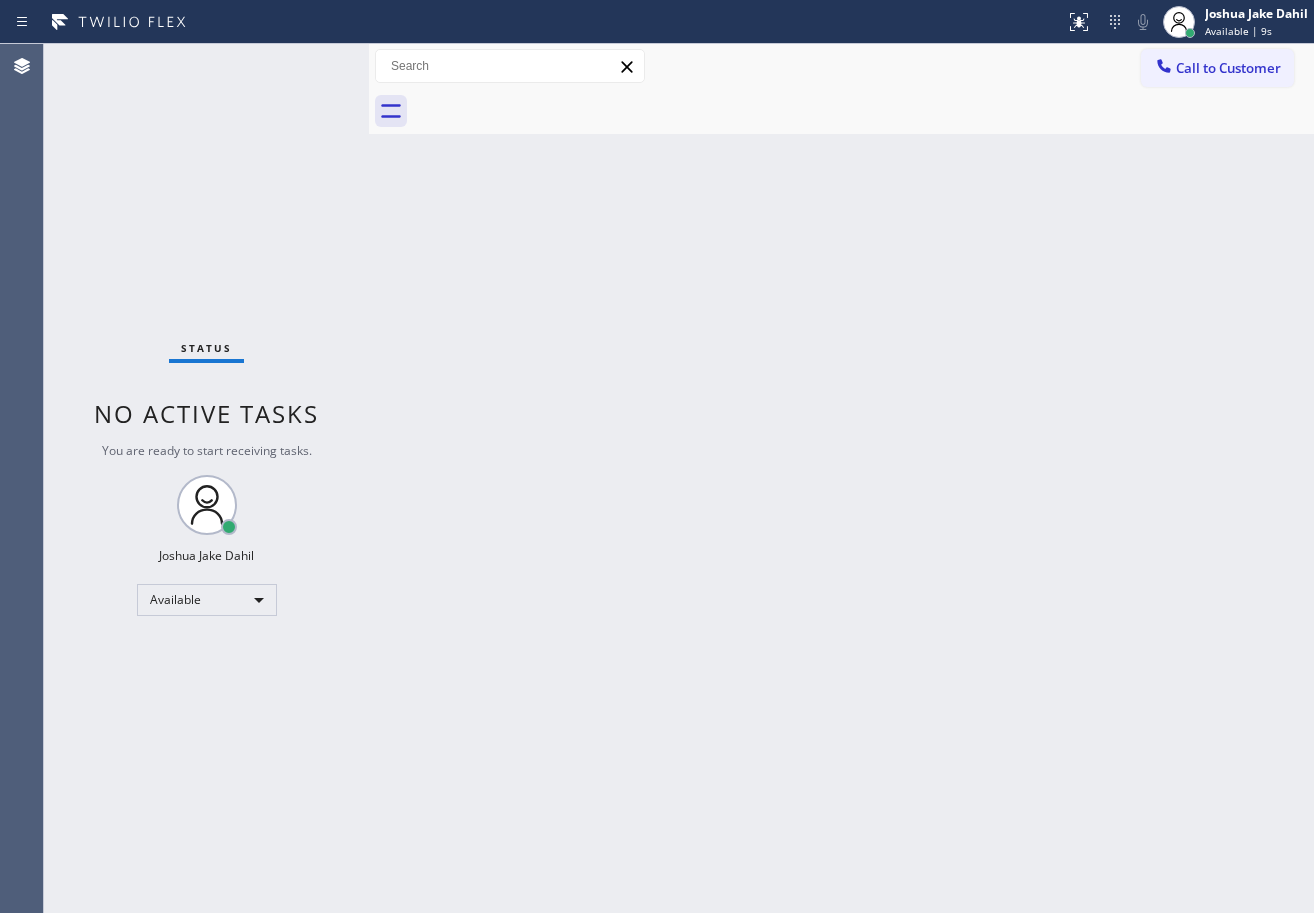 click on "Back to Dashboard Change Sender ID Customers Technicians Select a contact Outbound call Technician Search Technician Your caller id phone number Your caller id phone number Call Technician info Name   Phone none Address none Change Sender ID HVAC [PHONE] 5 Star Appliance [PHONE] Appliance Repair [PHONE] Plumbing [PHONE] Air Duct Cleaning [PHONE]  Electricians [PHONE]  Cancel Change Check personal SMS Reset Change No tabs Call to Customer Outbound call Location San Diego Best Heating and AC Pros Your caller id phone number [PHONE] Customer number Call Outbound call Technician Search Technician Your caller id phone number Your caller id phone number Call" at bounding box center [841, 478] 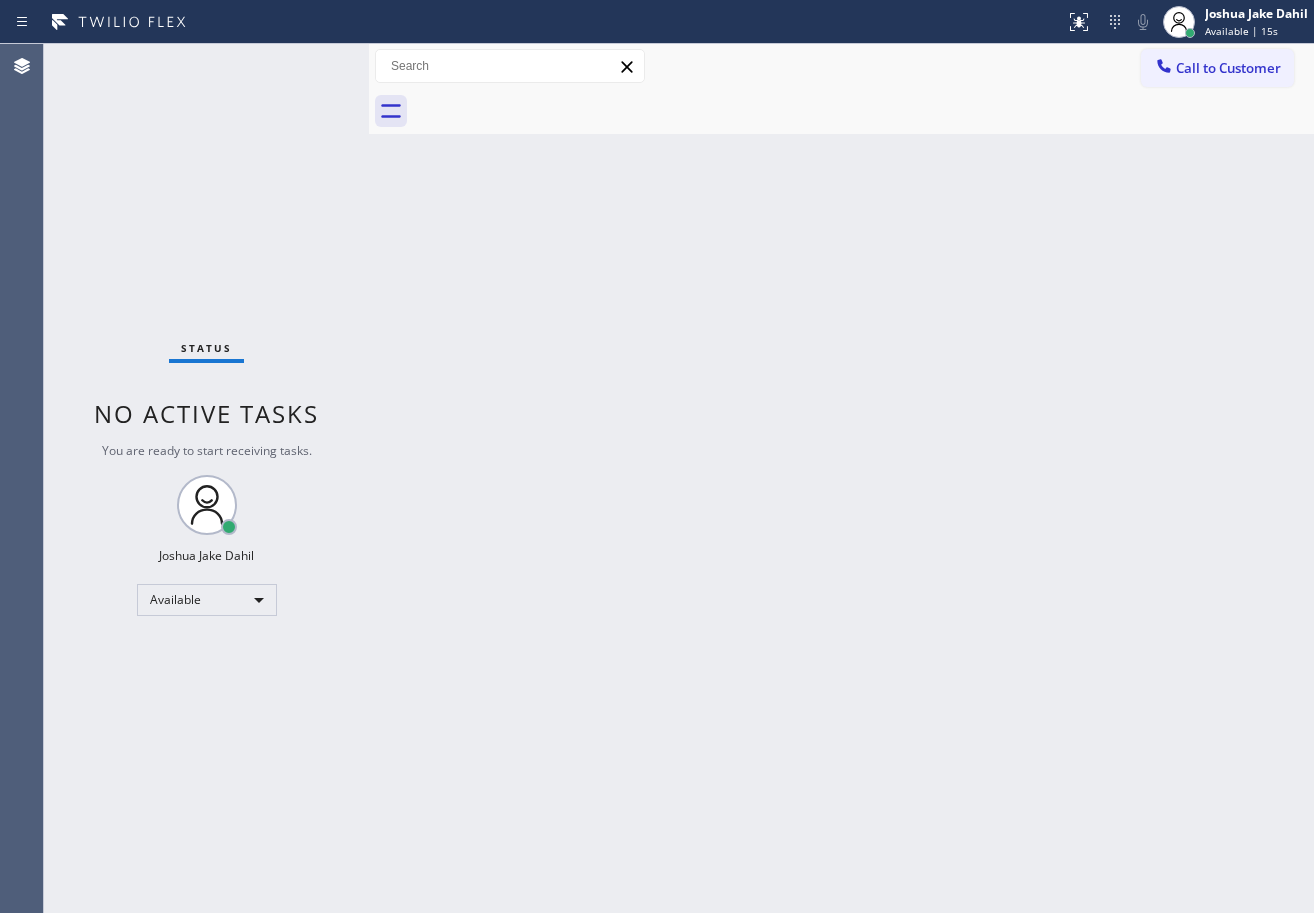 click on "Back to Dashboard Change Sender ID Customers Technicians Select a contact Outbound call Technician Search Technician Your caller id phone number Your caller id phone number Call Technician info Name   Phone none Address none Change Sender ID HVAC [PHONE] 5 Star Appliance [PHONE] Appliance Repair [PHONE] Plumbing [PHONE] Air Duct Cleaning [PHONE]  Electricians [PHONE]  Cancel Change Check personal SMS Reset Change No tabs Call to Customer Outbound call Location San Diego Best Heating and AC Pros Your caller id phone number [PHONE] Customer number Call Outbound call Technician Search Technician Your caller id phone number Your caller id phone number Call" at bounding box center [841, 478] 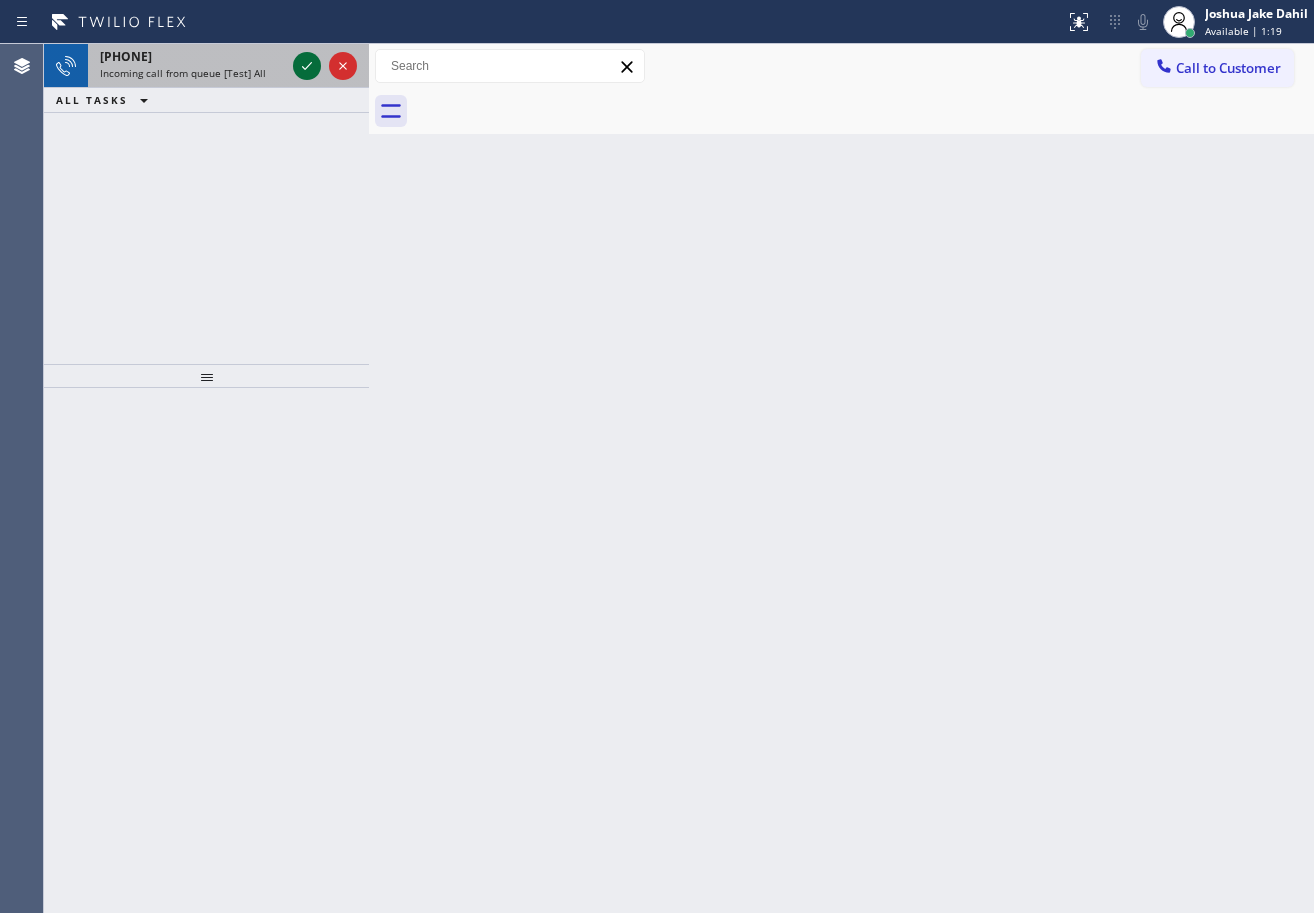 click 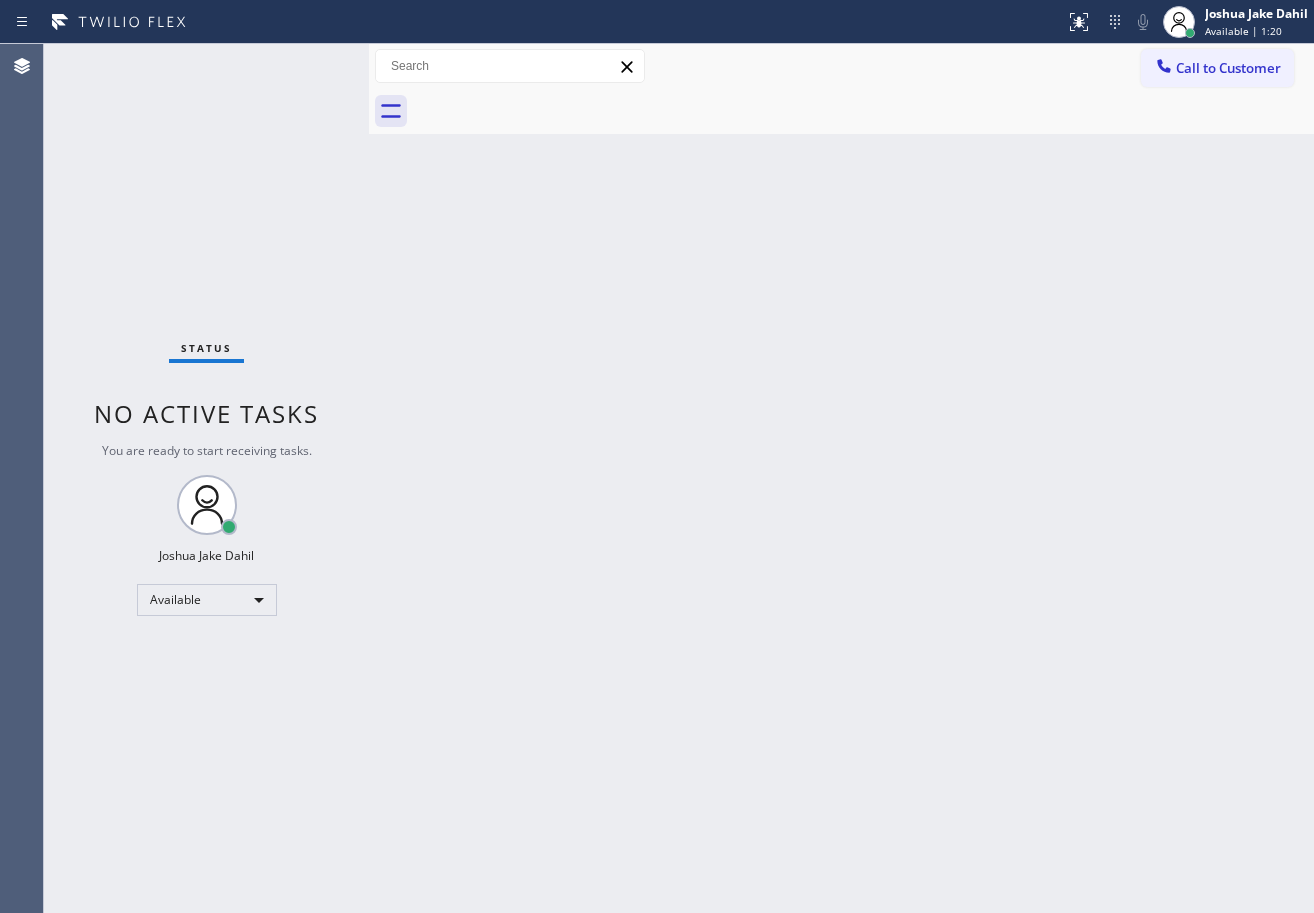 click on "Status  No active tasks   You are ready to start receiving tasks.  [FIRST] [LAST] Available" at bounding box center [206, 478] 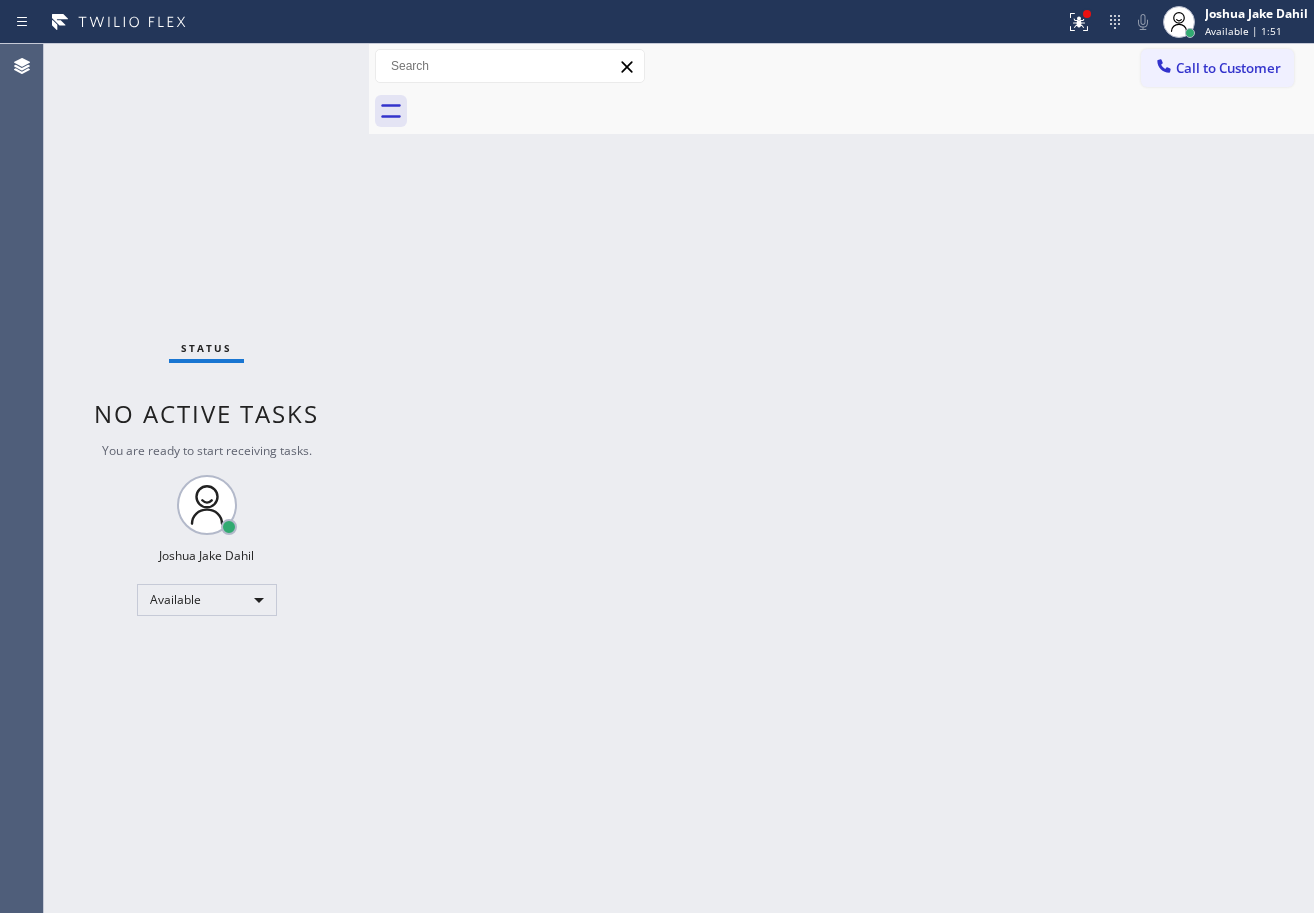 click on "Status  No active tasks   You are ready to start receiving tasks.  [FIRST] [LAST] Available" at bounding box center [206, 478] 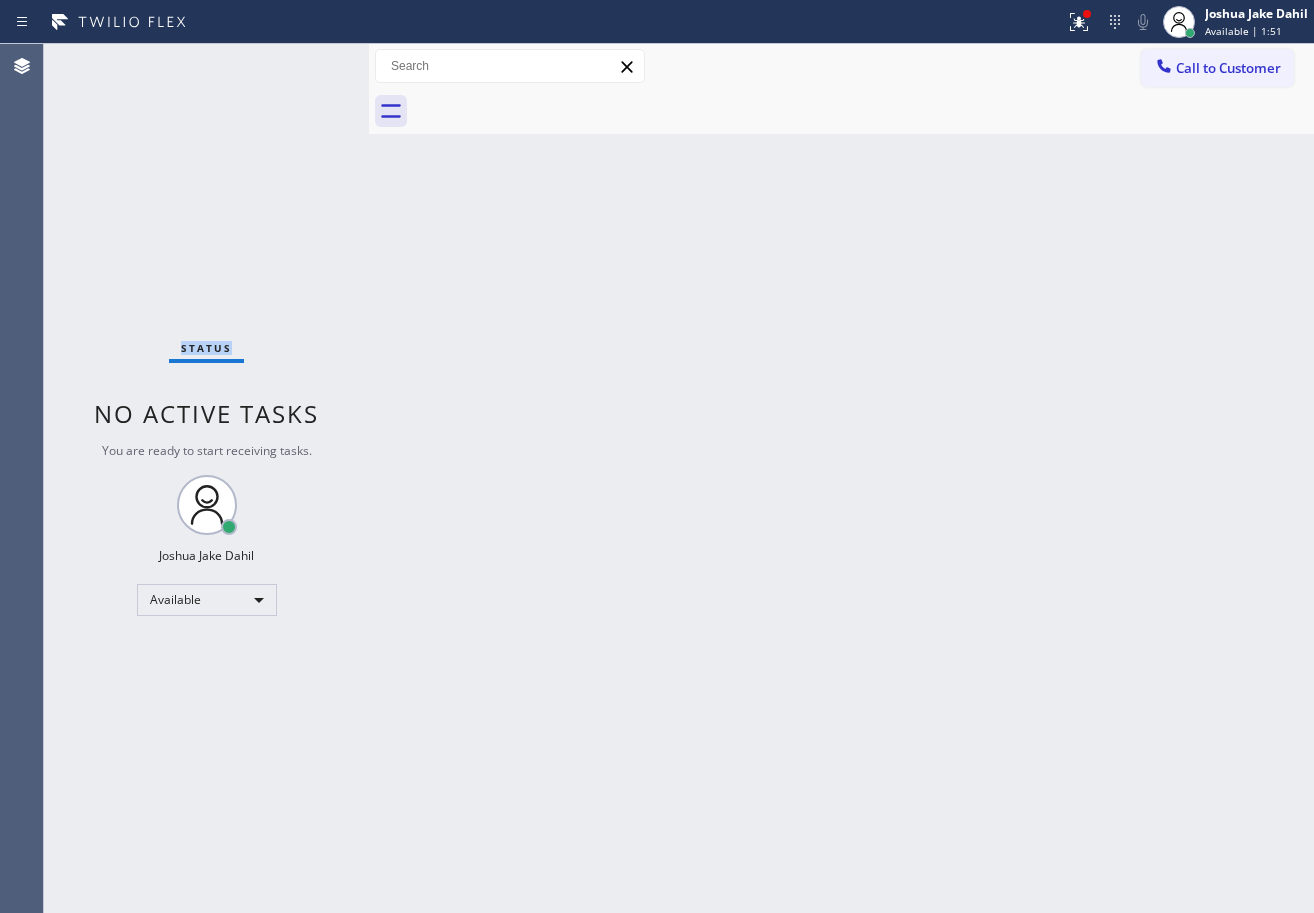 click on "Status  No active tasks   You are ready to start receiving tasks.  [FIRST] [LAST] Available" at bounding box center (206, 478) 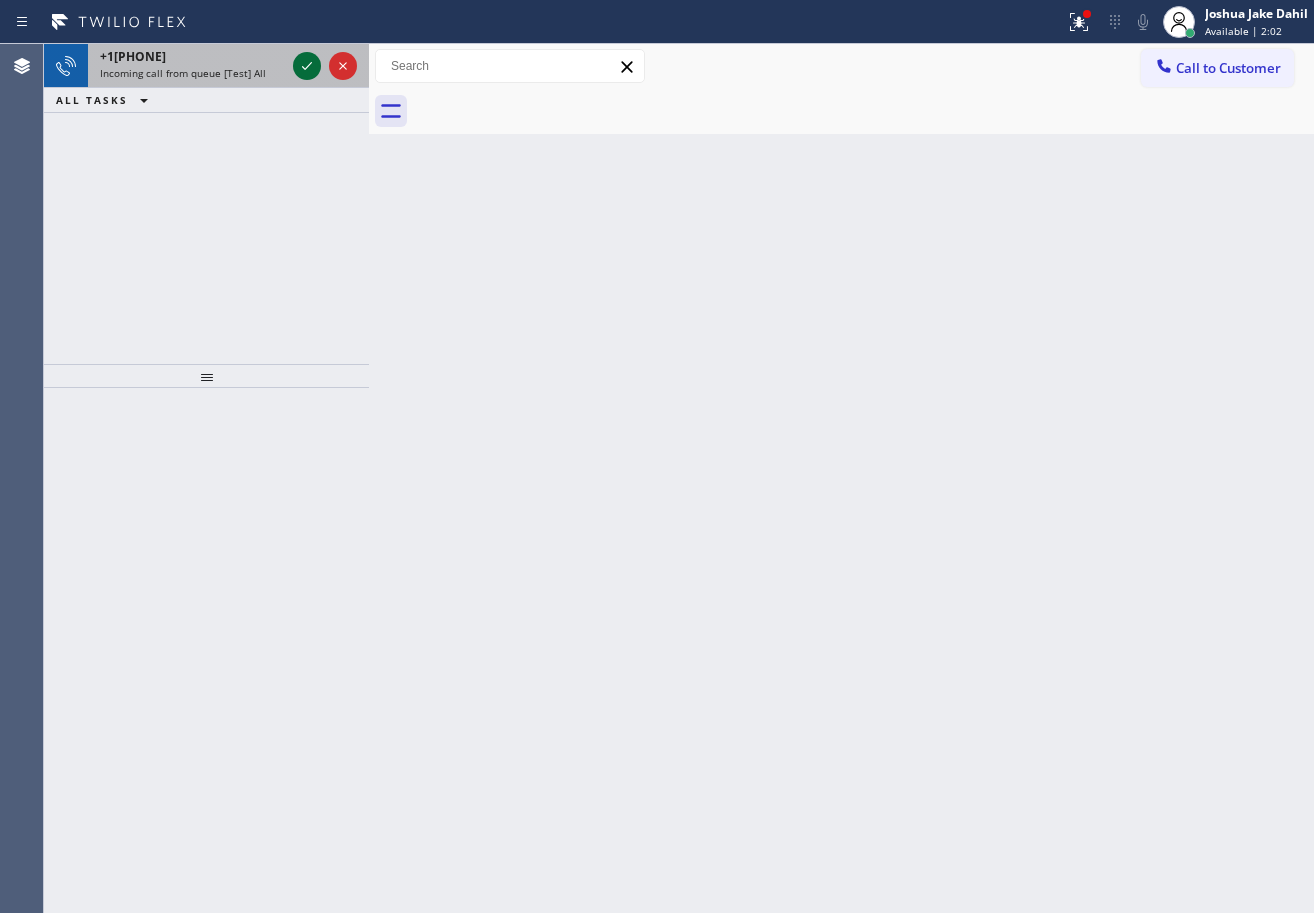 click 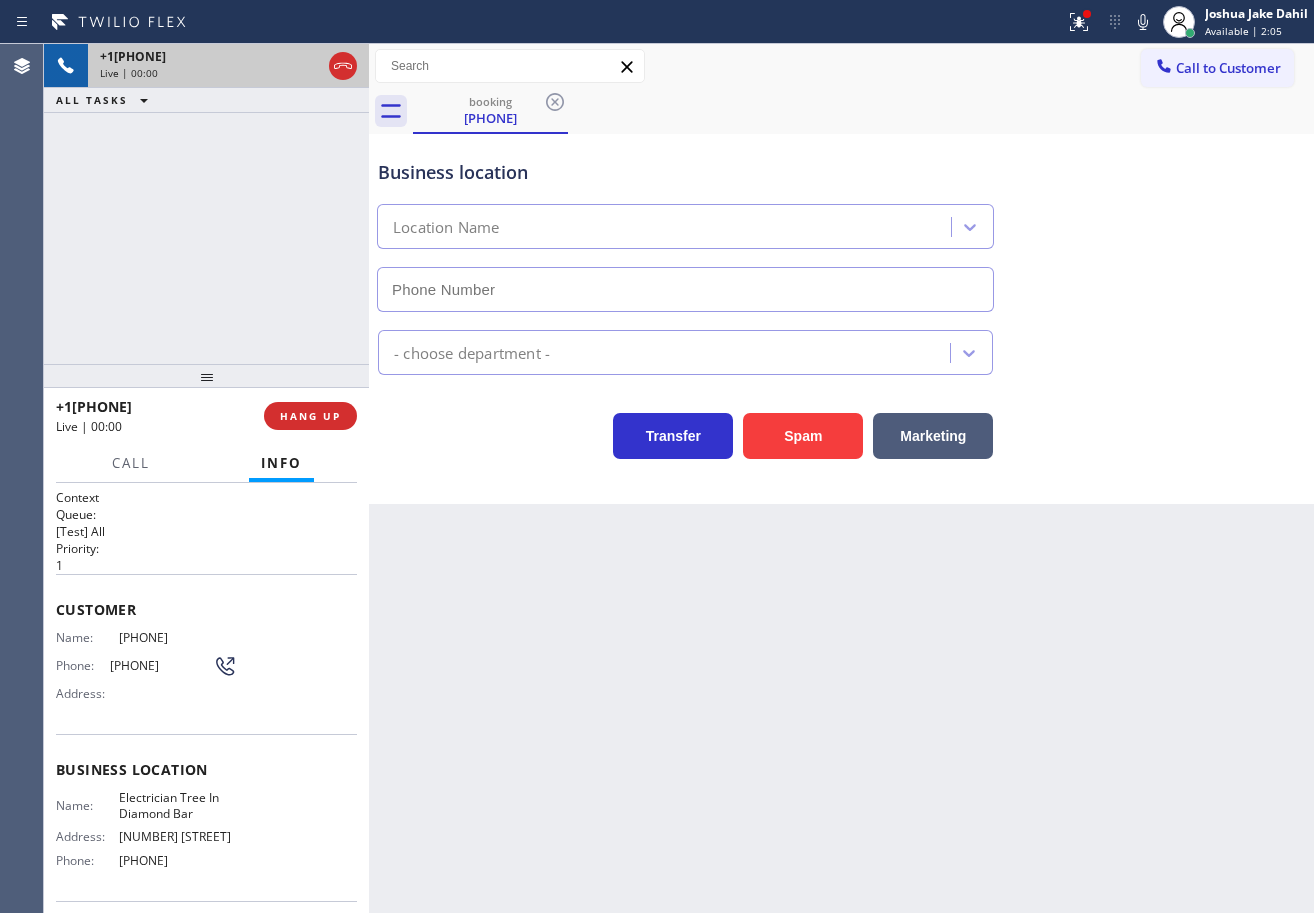 type on "[PHONE]" 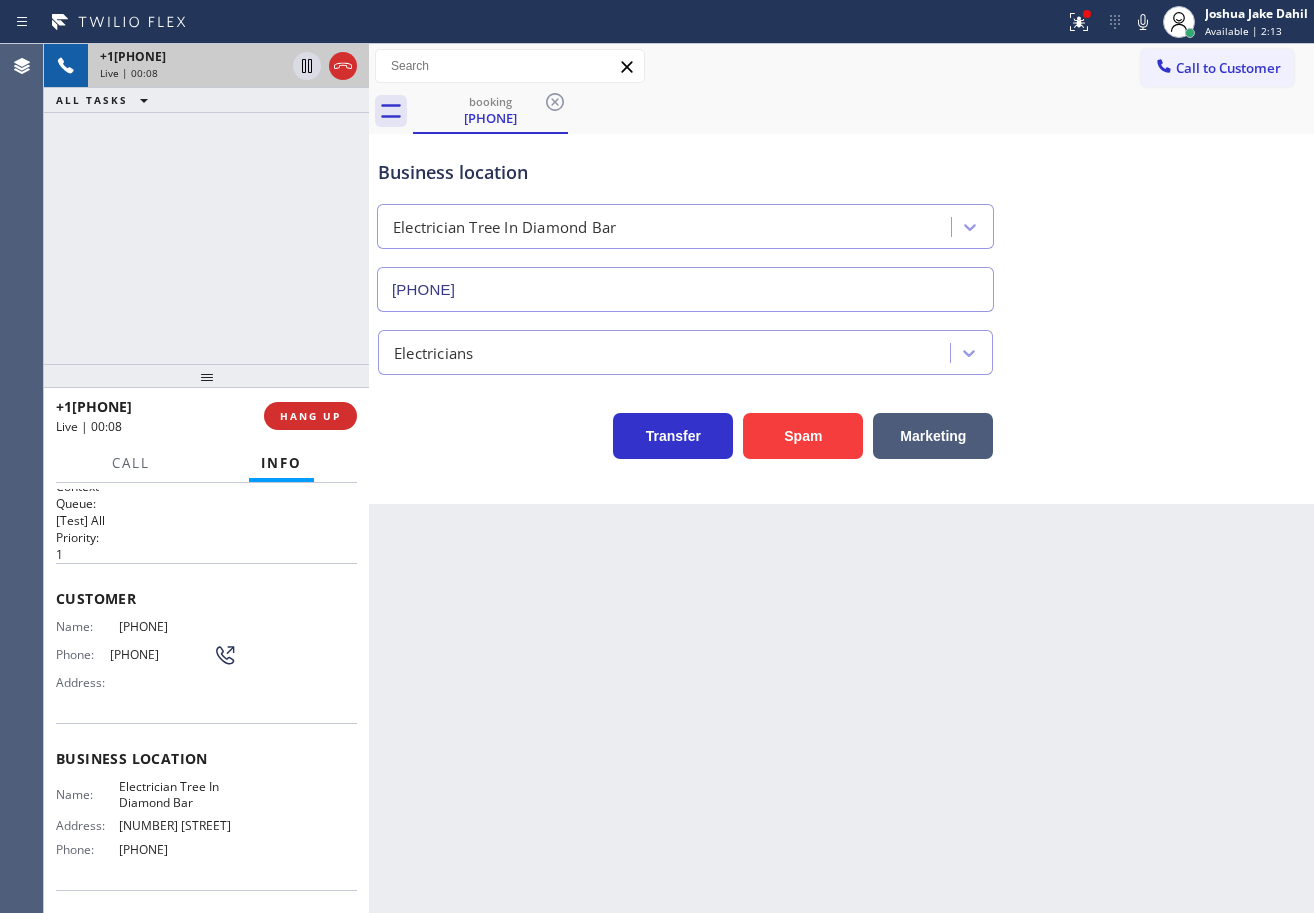scroll, scrollTop: 0, scrollLeft: 0, axis: both 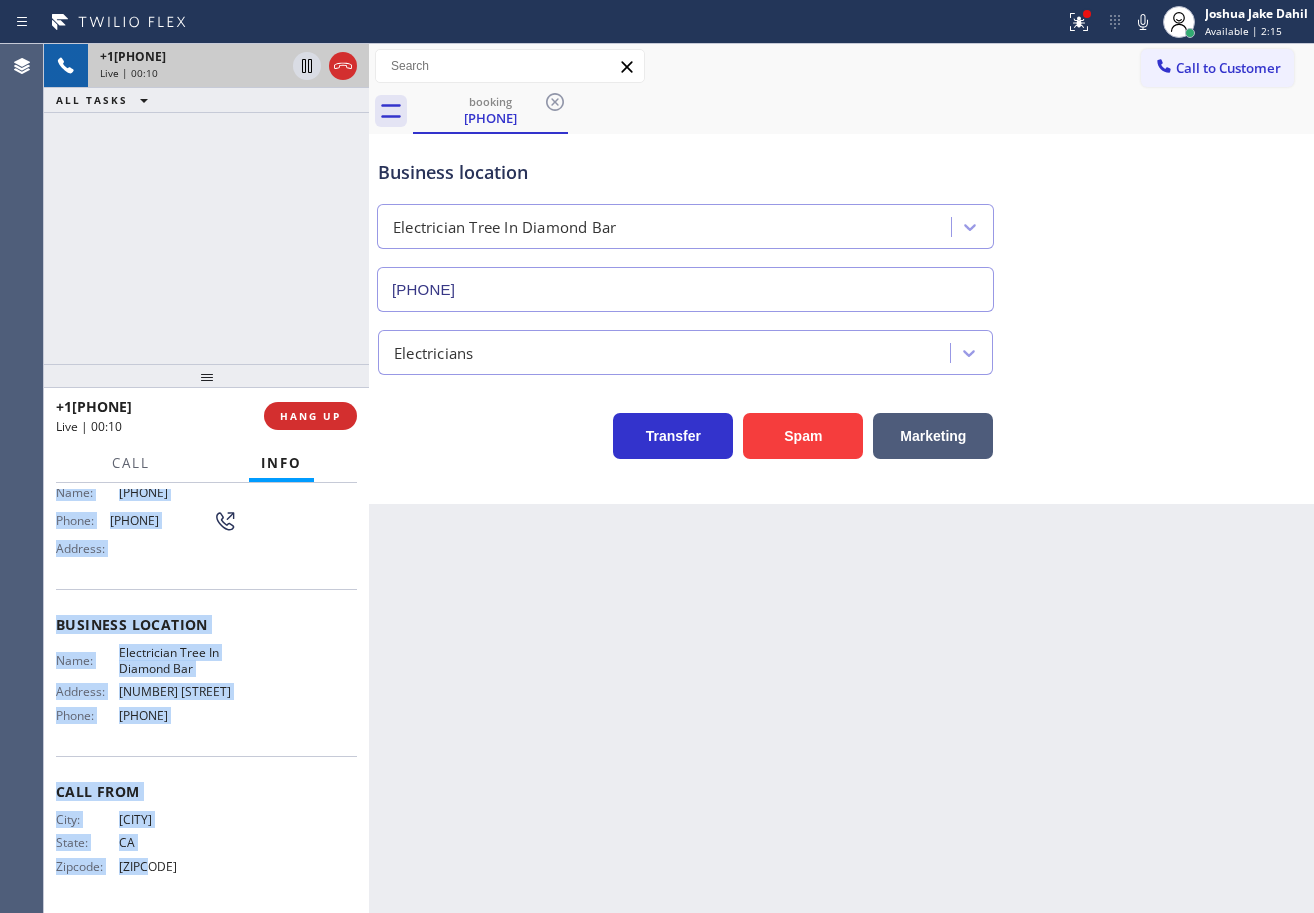 drag, startPoint x: 51, startPoint y: 602, endPoint x: 209, endPoint y: 727, distance: 201.46712 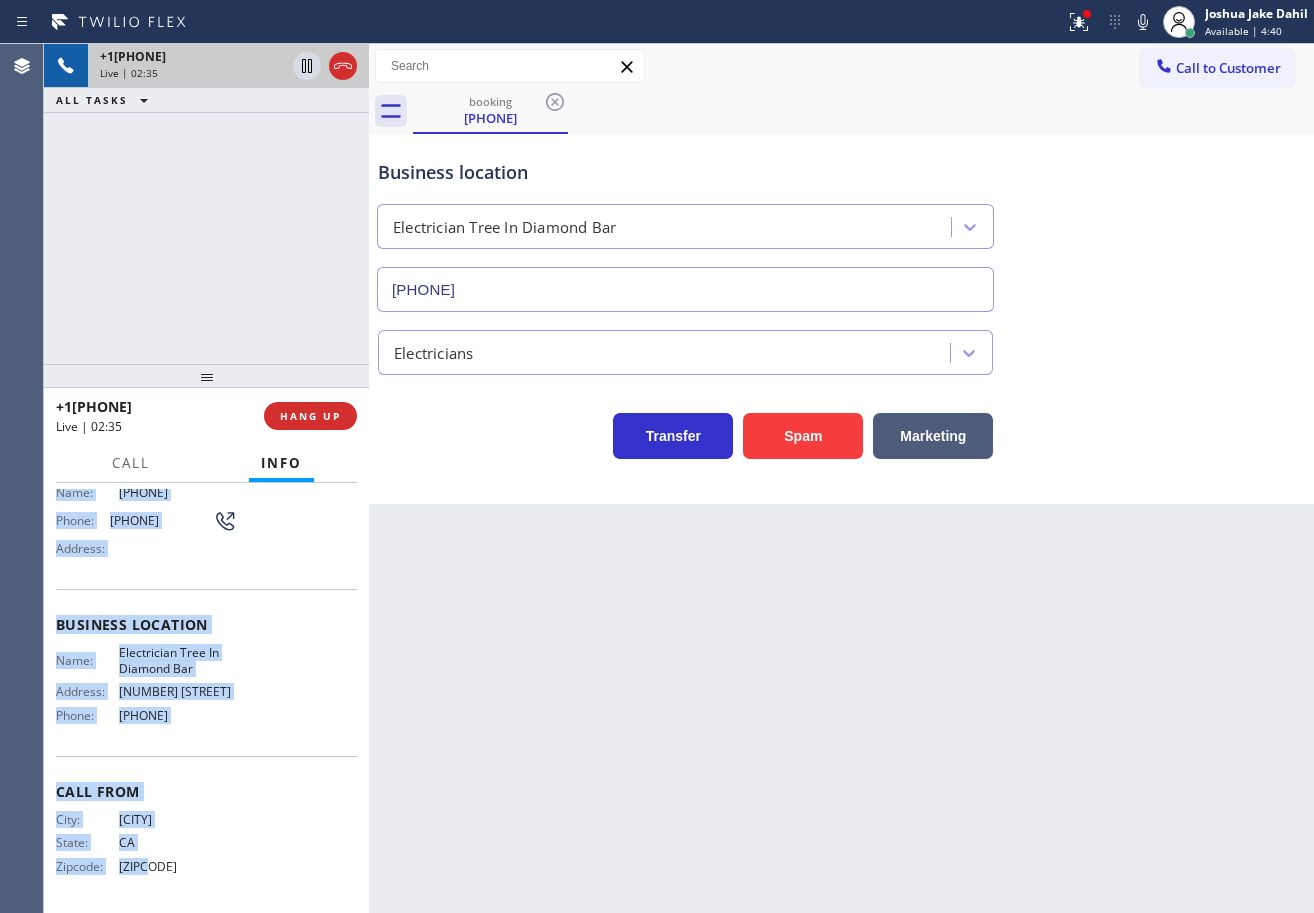 click on "Business location Electrician Tree In Diamond Bar [PHONE]" at bounding box center (841, 221) 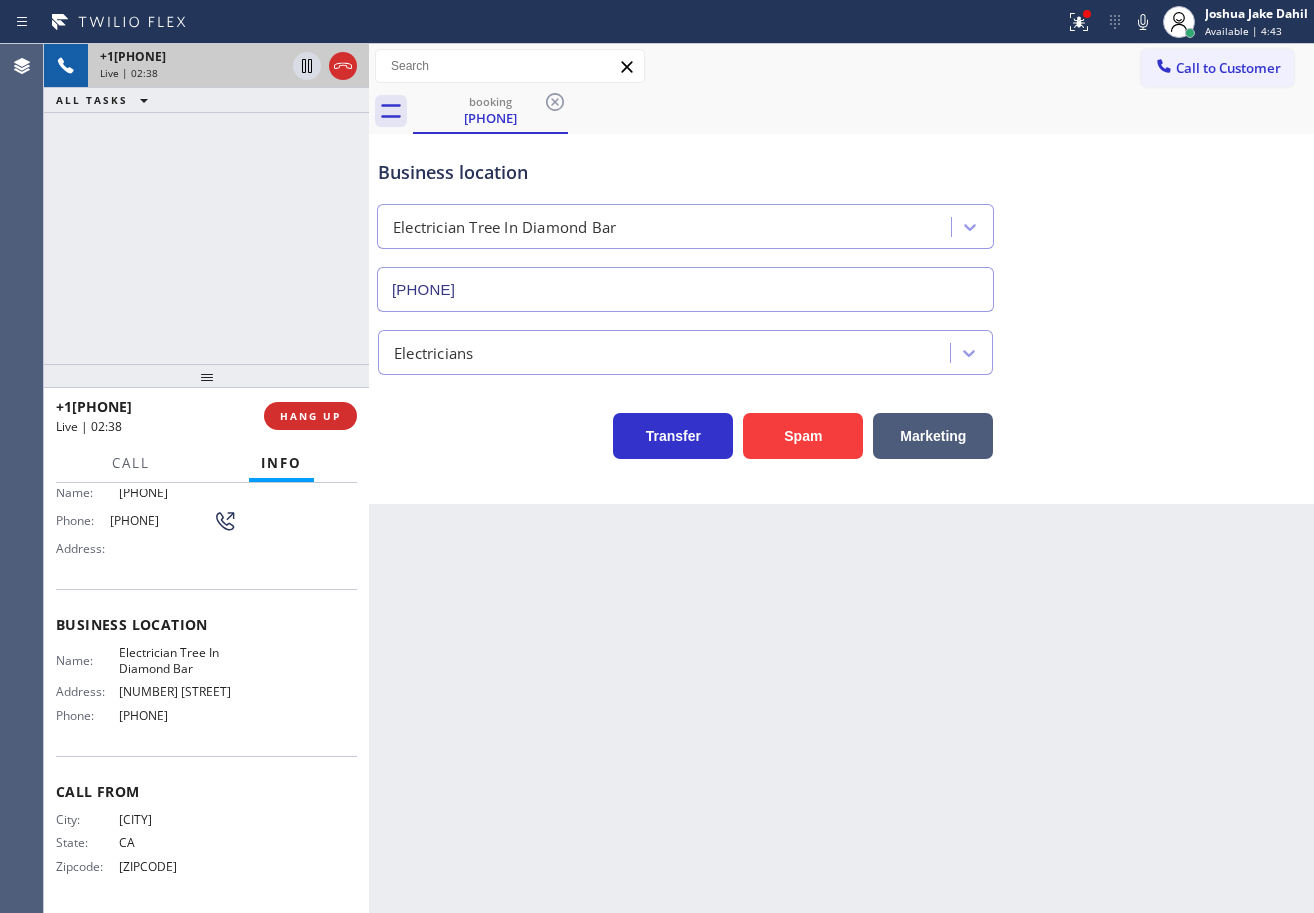 click on "Business location Electrician Tree In Diamond Bar [PHONE]" at bounding box center (841, 221) 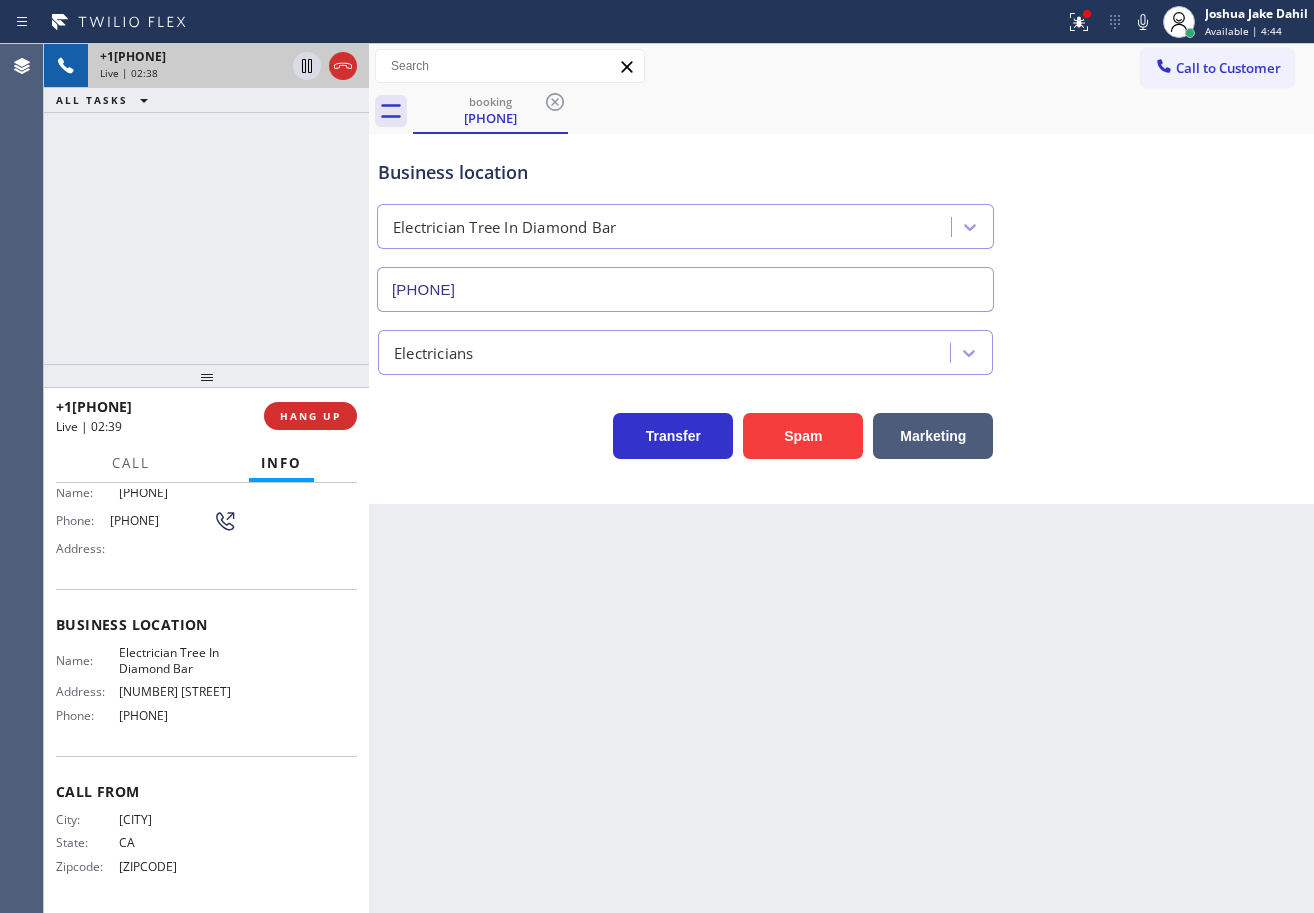 click on "Business location Electrician Tree In Diamond Bar [PHONE]" at bounding box center [841, 221] 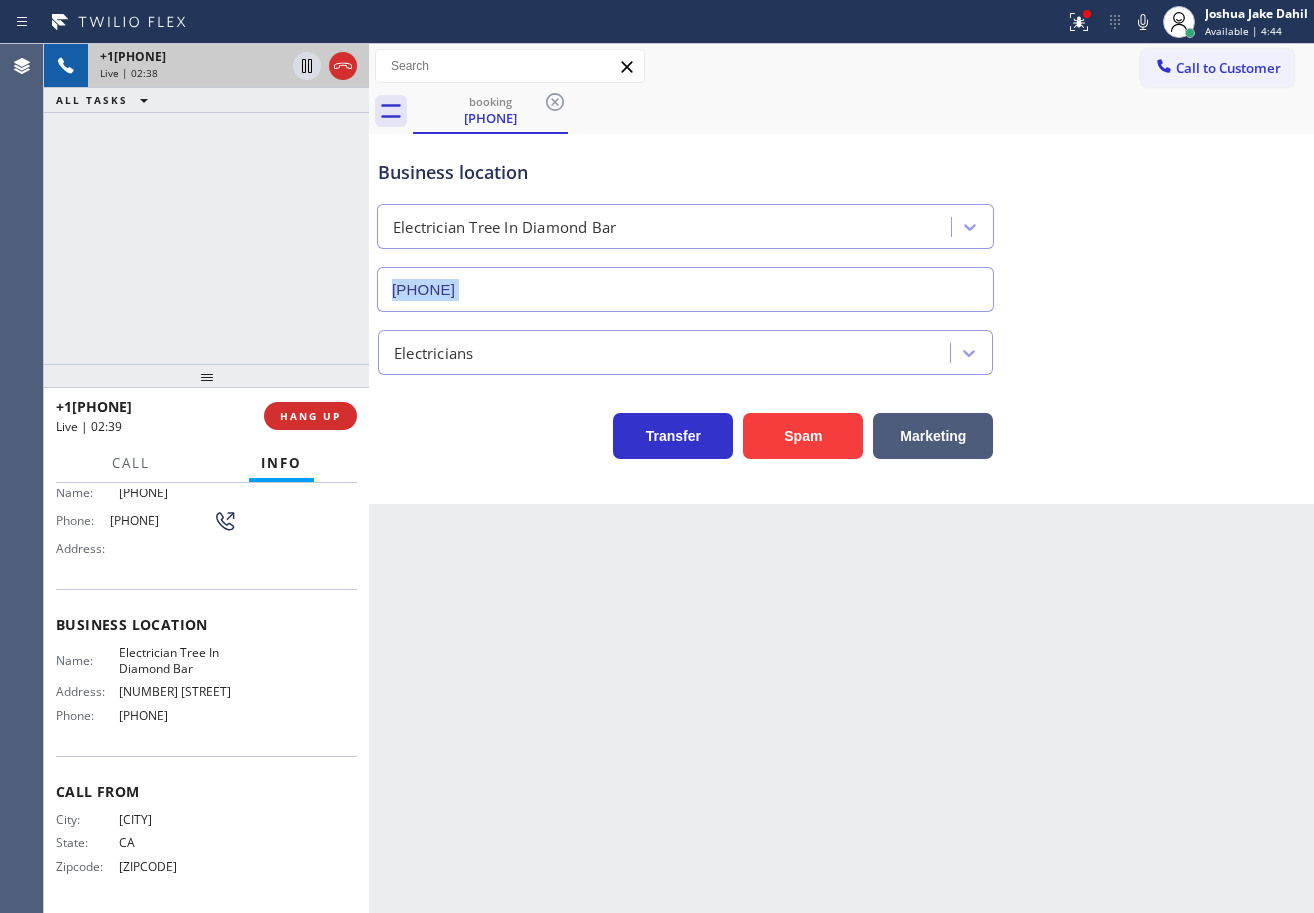 click on "Business location Electrician Tree In Diamond Bar [PHONE]" at bounding box center (841, 221) 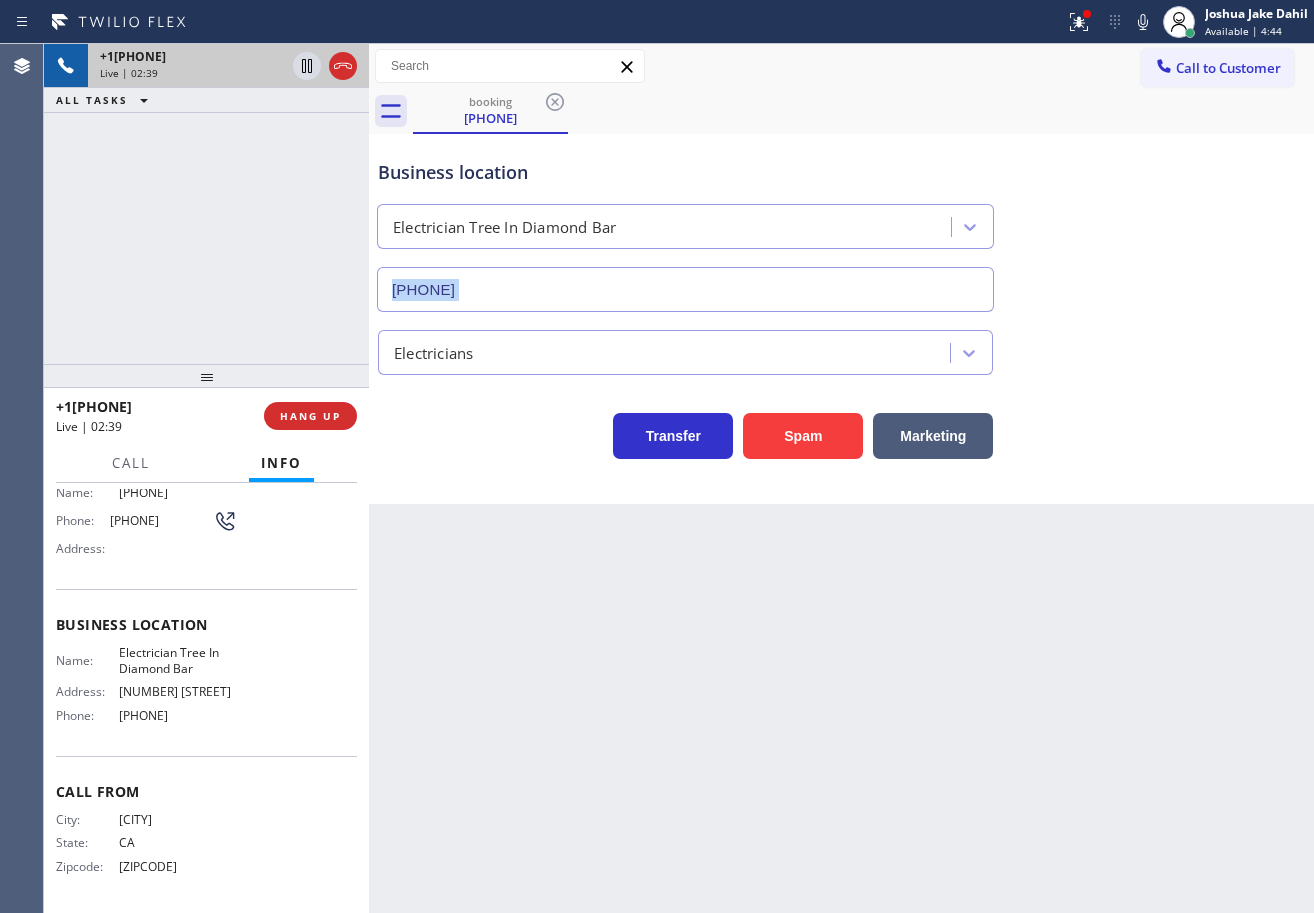 click on "Business location Electrician Tree In Diamond Bar [PHONE]" at bounding box center (841, 221) 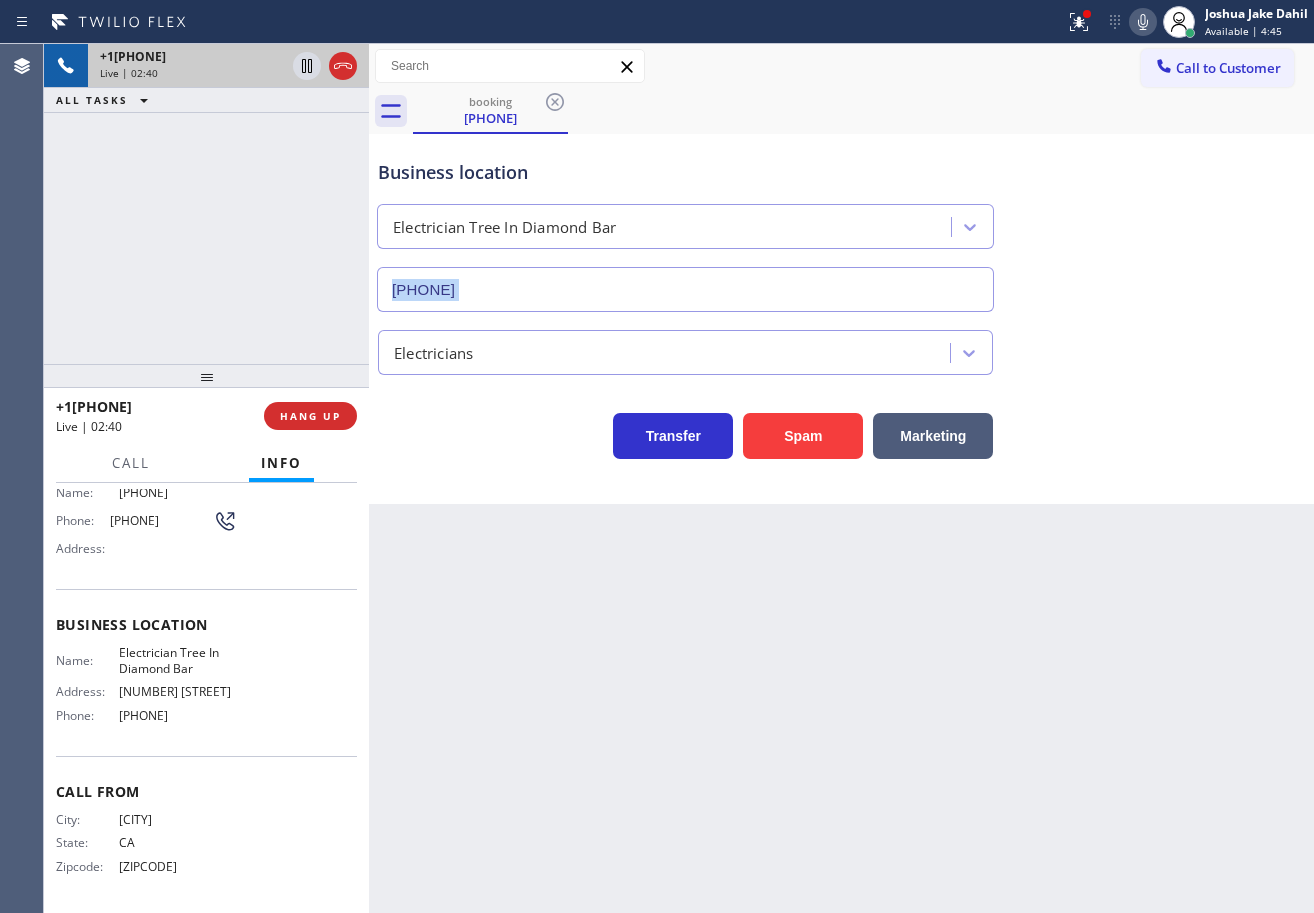 click 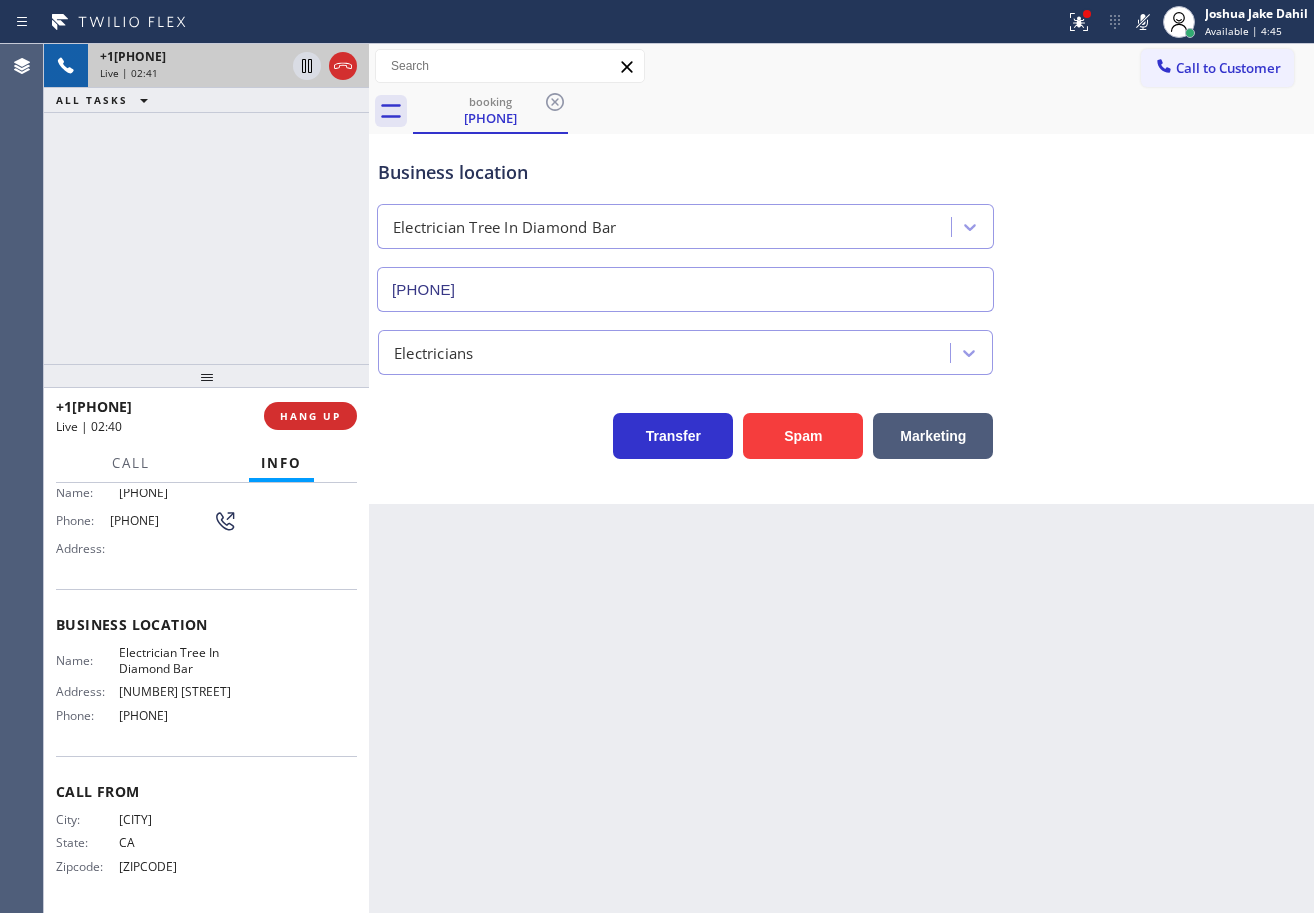 click on "Business location Electrician Tree In Diamond Bar [PHONE]" at bounding box center [841, 221] 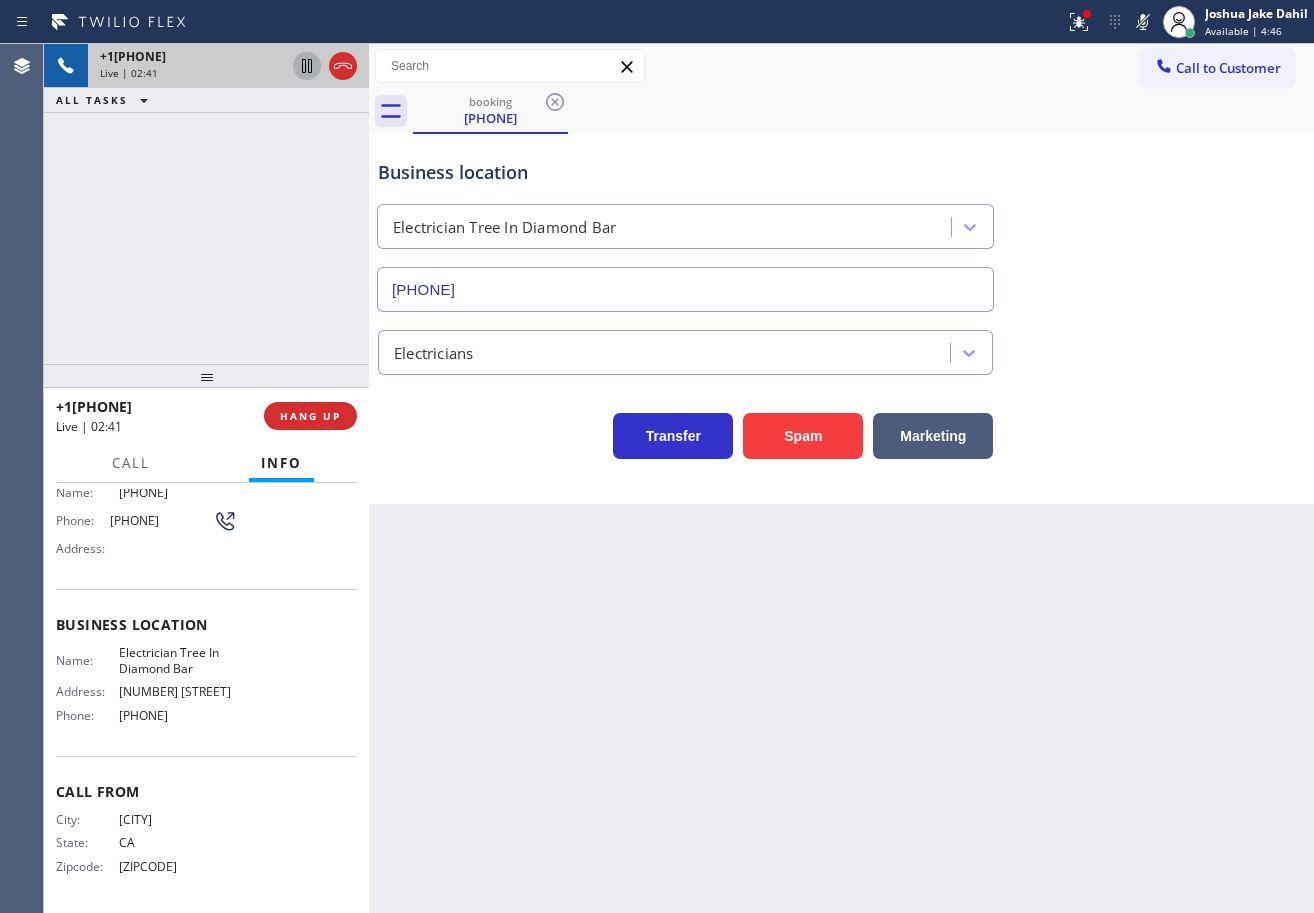 click 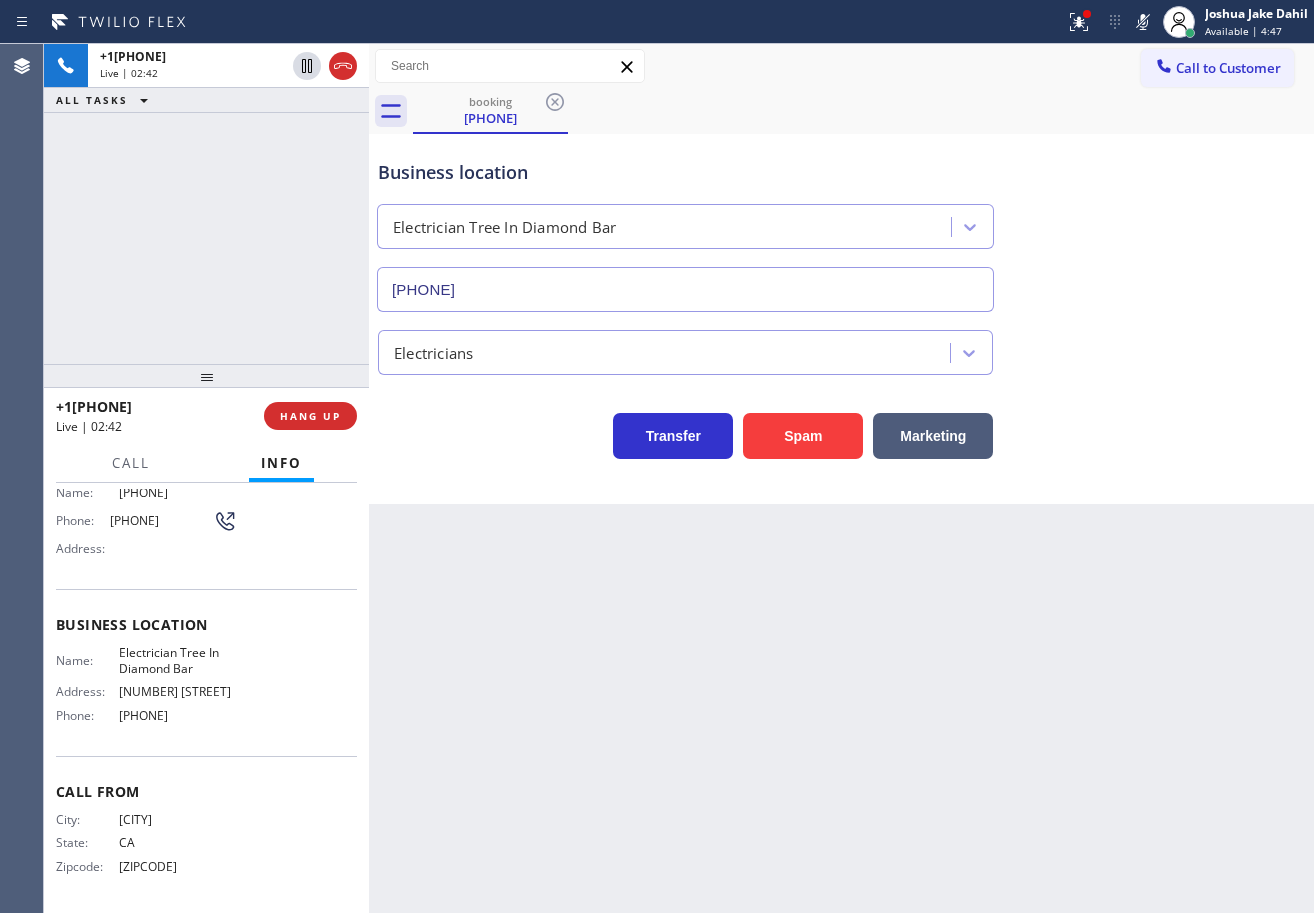 click on "[PHONE] Live | 02:42 ALL TASKS ALL TASKS ACTIVE TASKS TASKS IN WRAP UP" at bounding box center (206, 204) 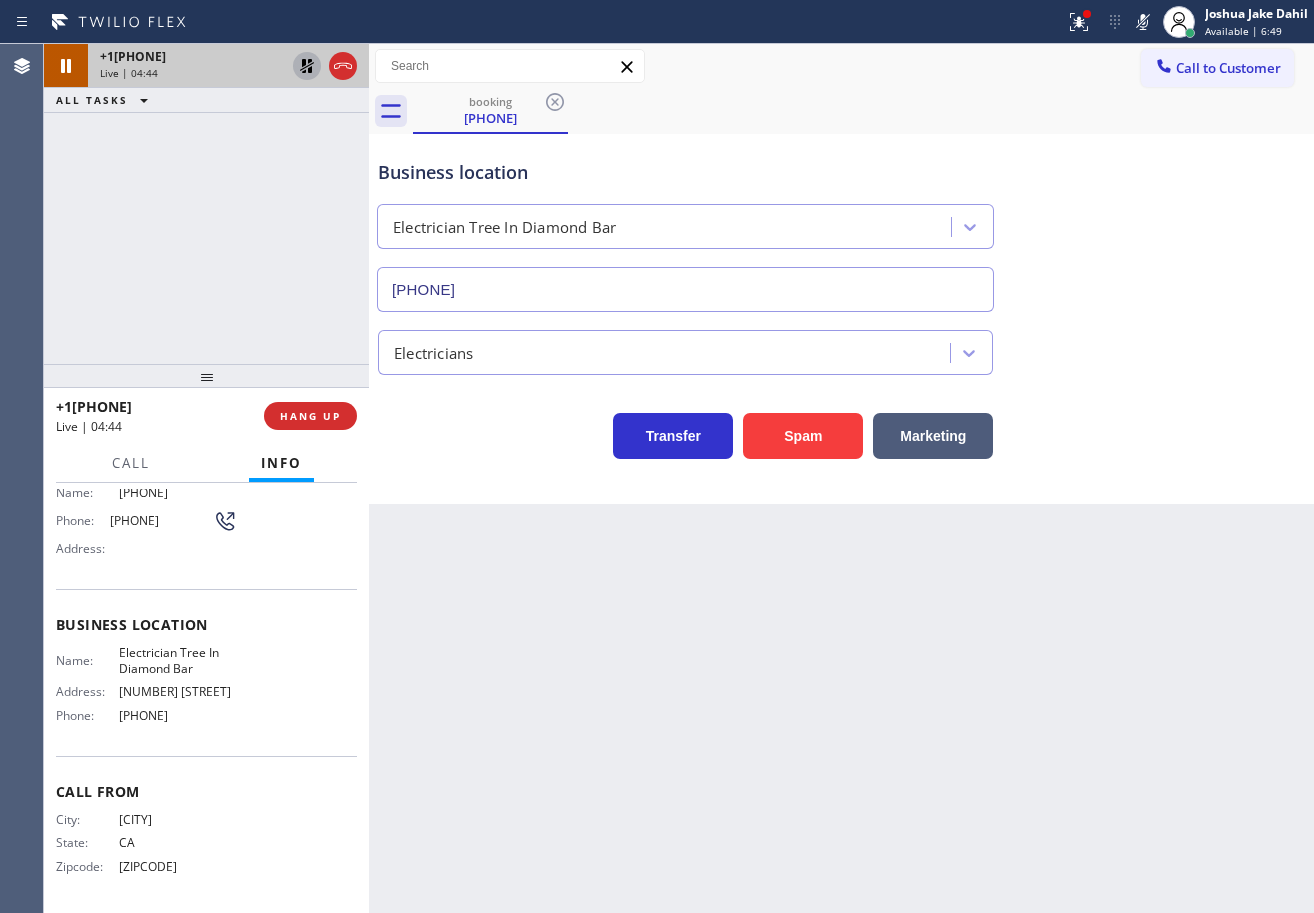 click 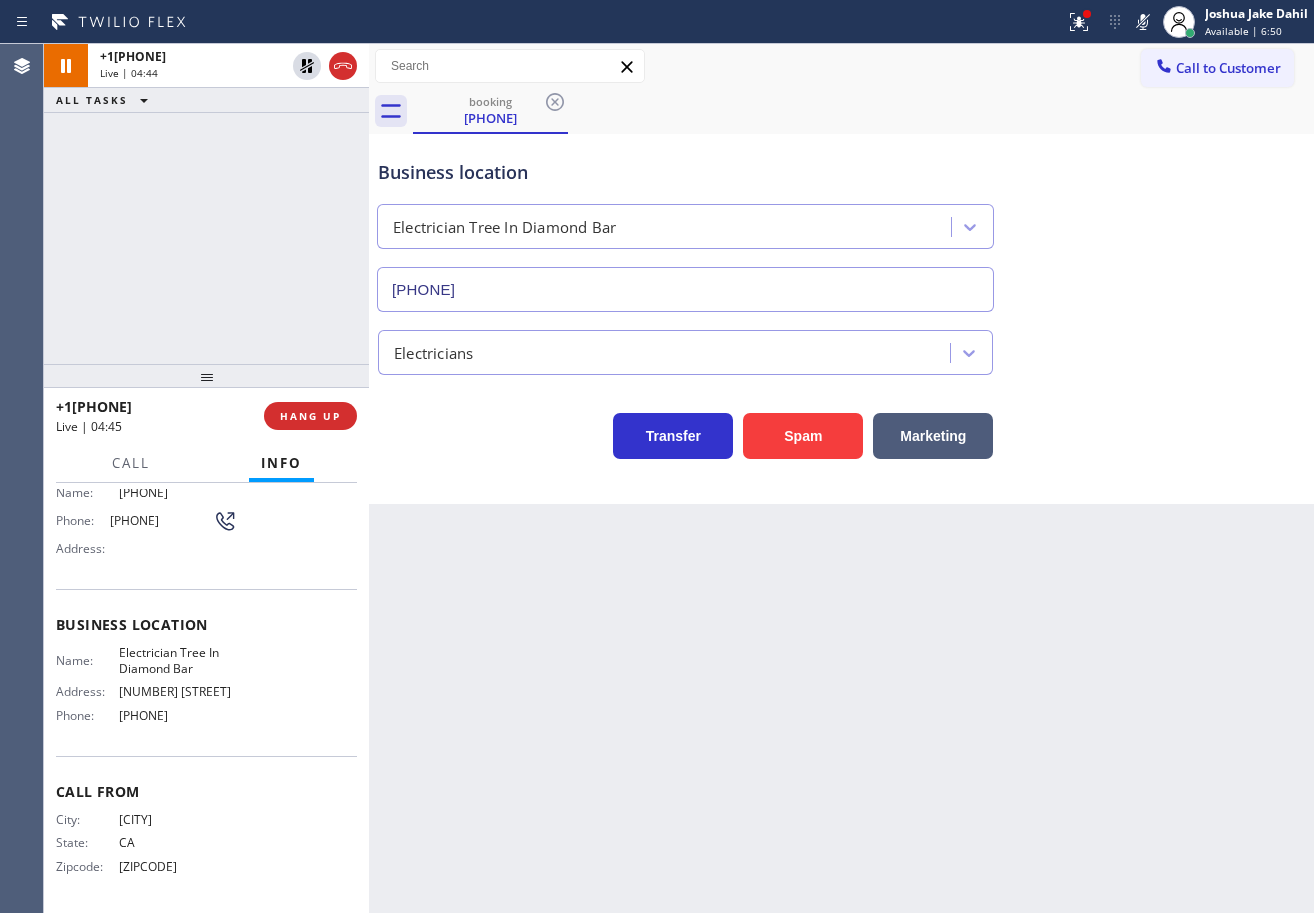 click 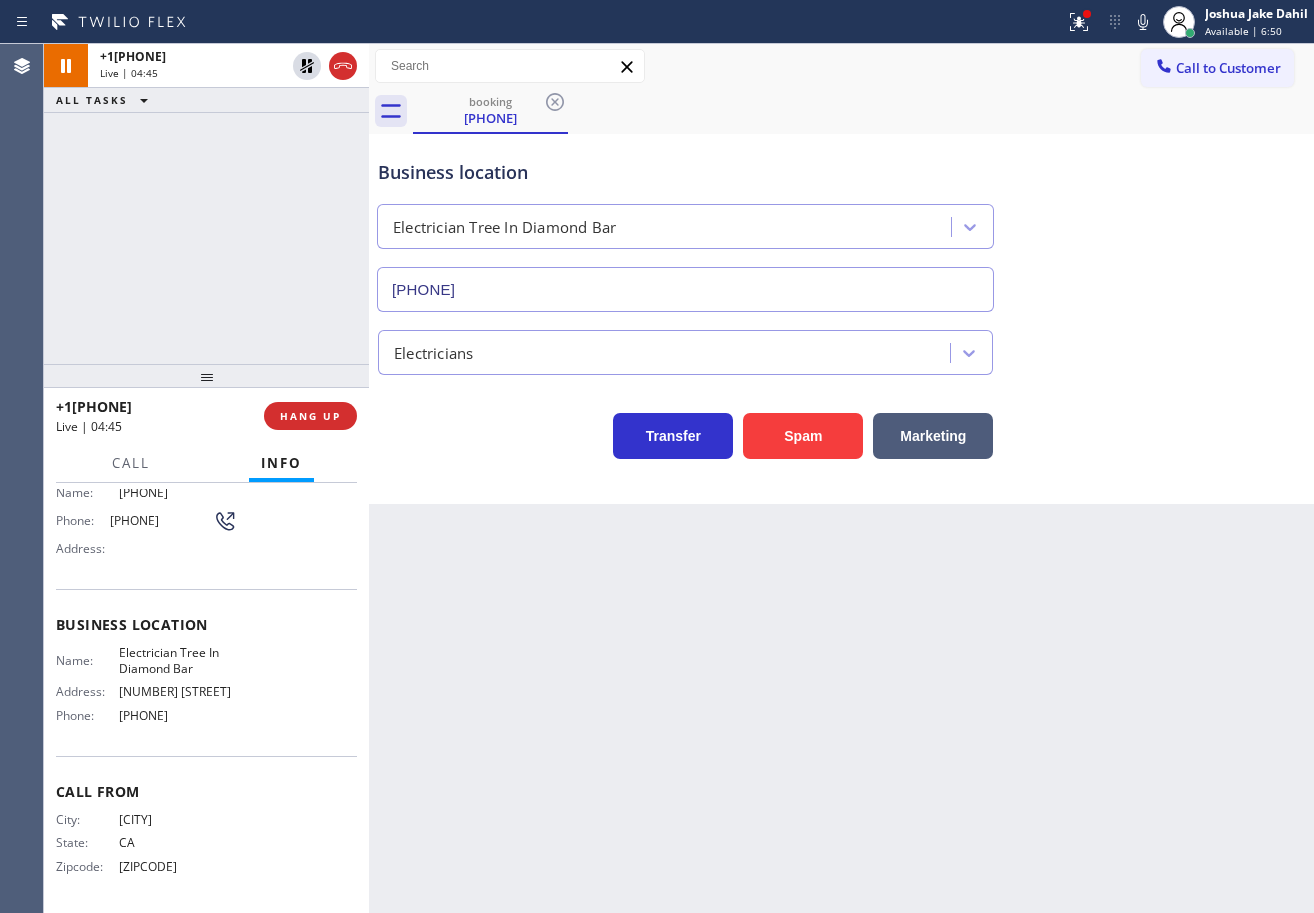 drag, startPoint x: 1153, startPoint y: 153, endPoint x: 1151, endPoint y: 165, distance: 12.165525 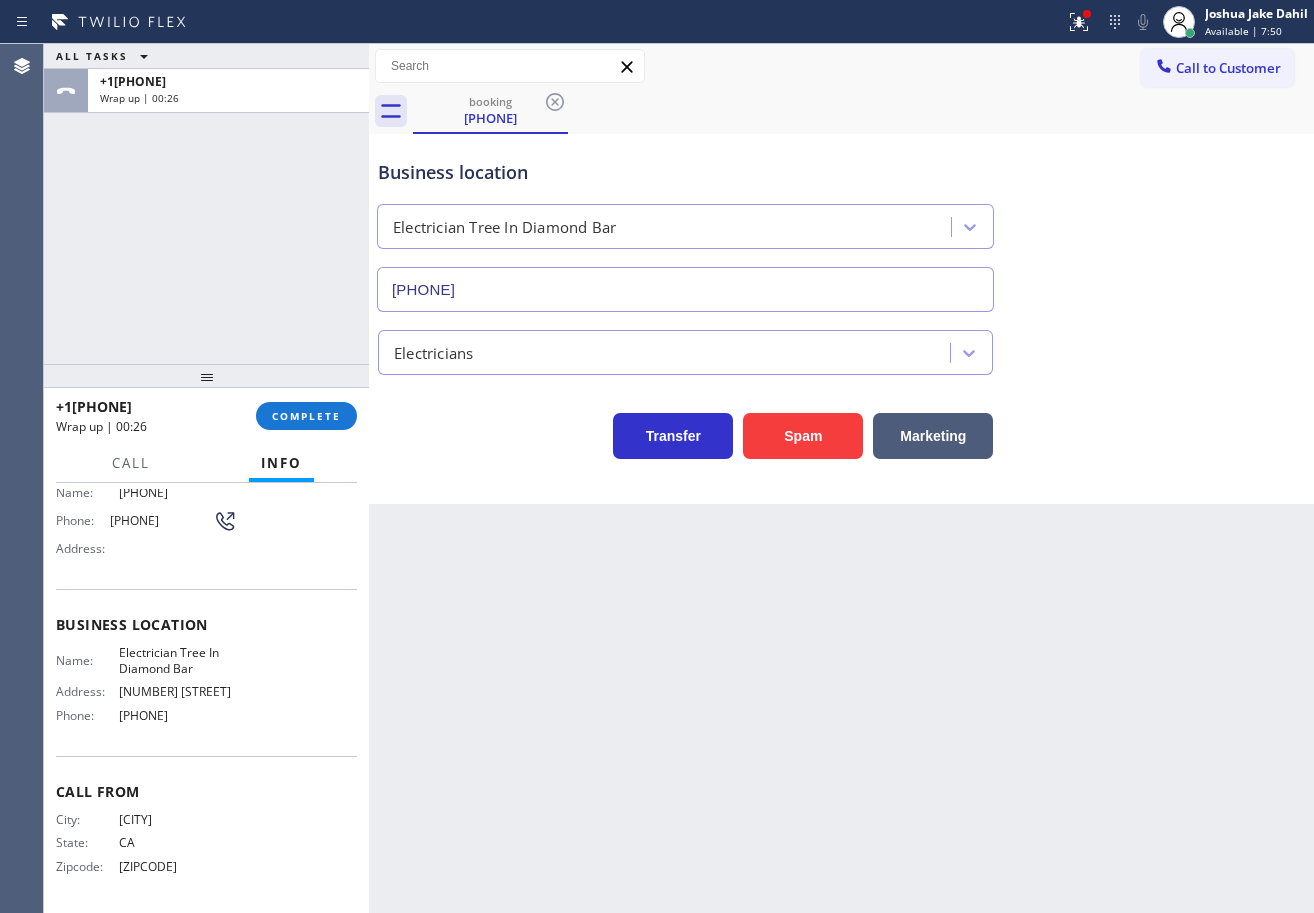 drag, startPoint x: 284, startPoint y: 270, endPoint x: 296, endPoint y: 320, distance: 51.41984 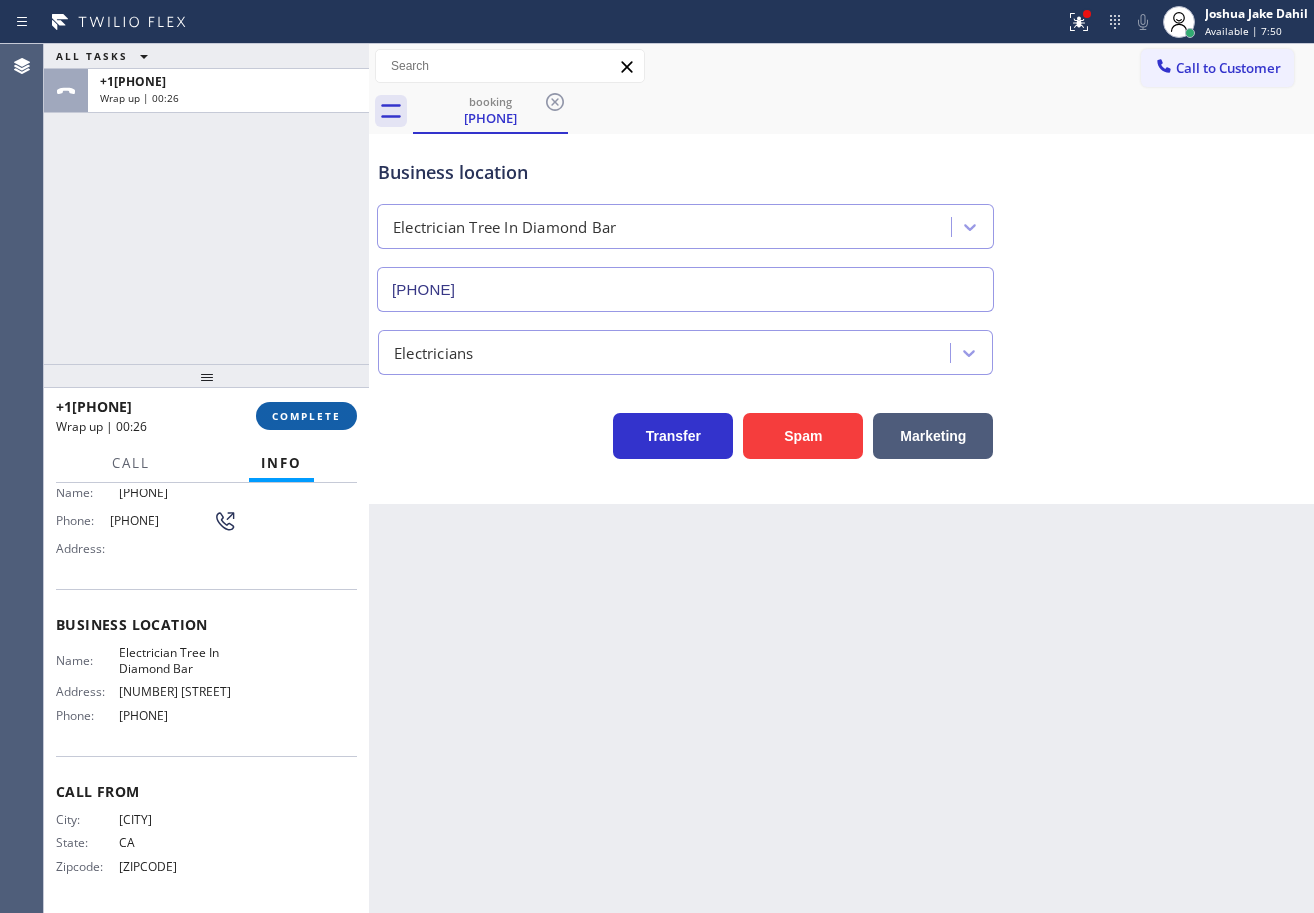 click on "COMPLETE" at bounding box center (306, 416) 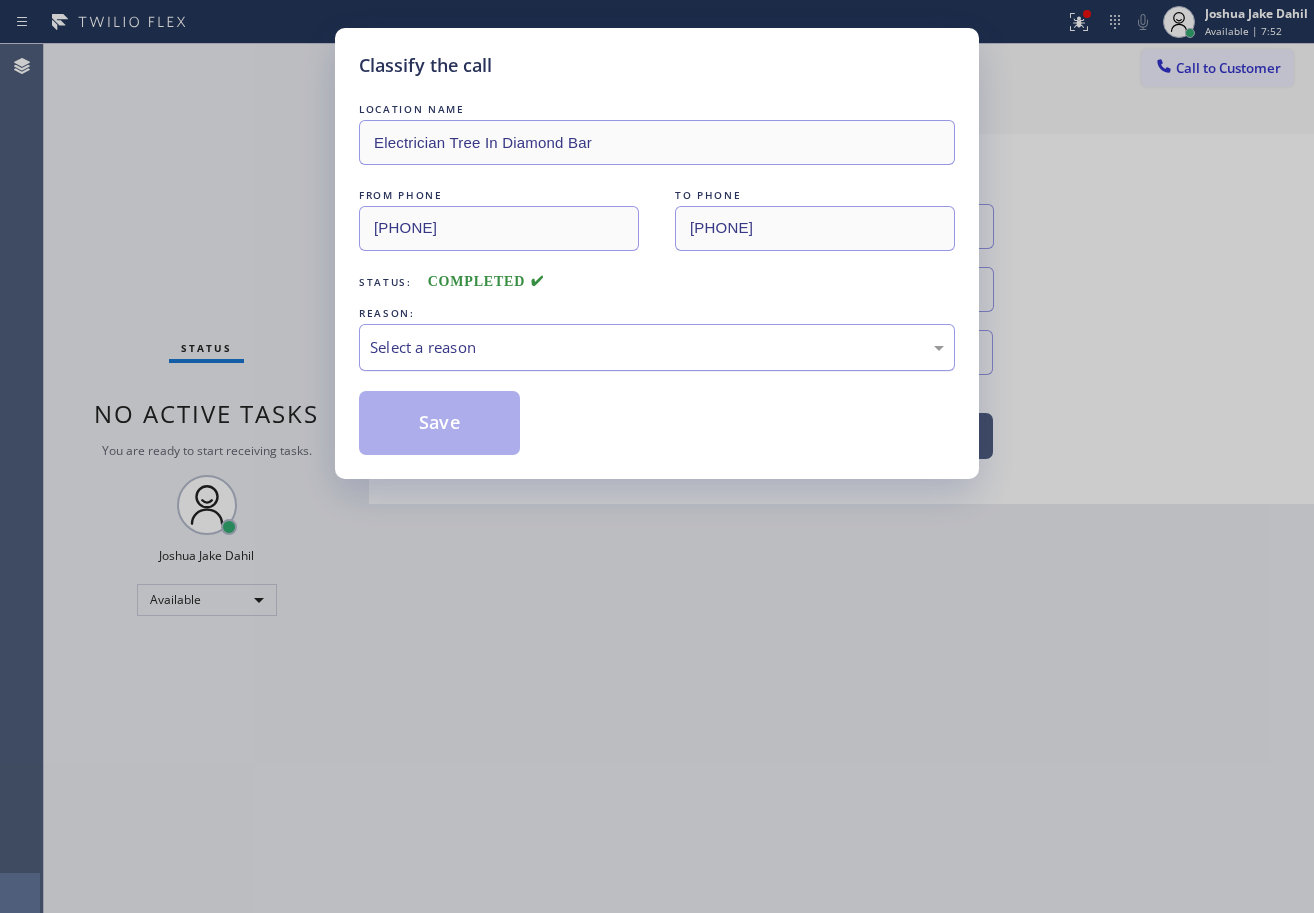click on "Select a reason" at bounding box center [657, 347] 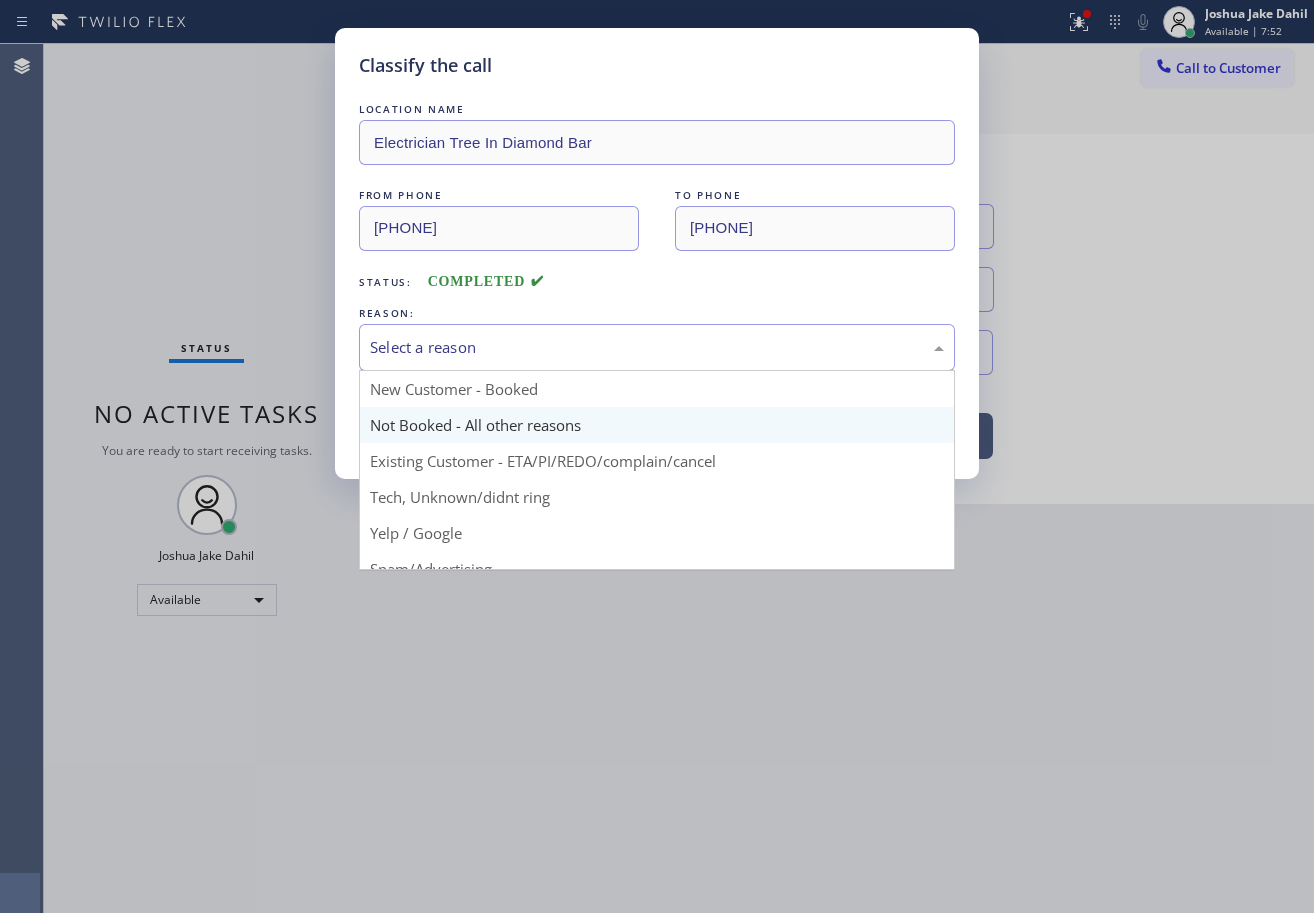 click on "Save" at bounding box center (439, 423) 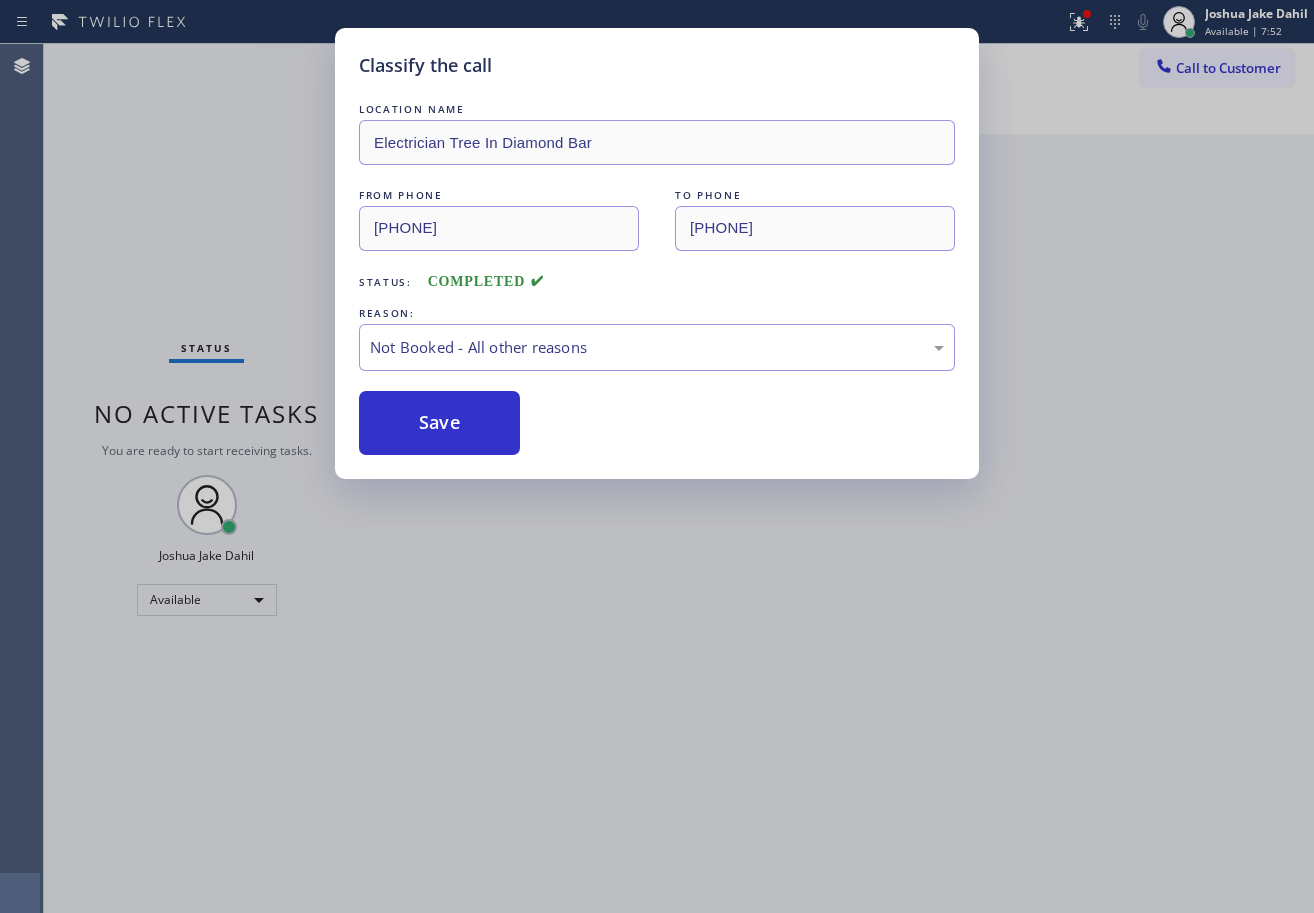 click on "Save" at bounding box center [439, 423] 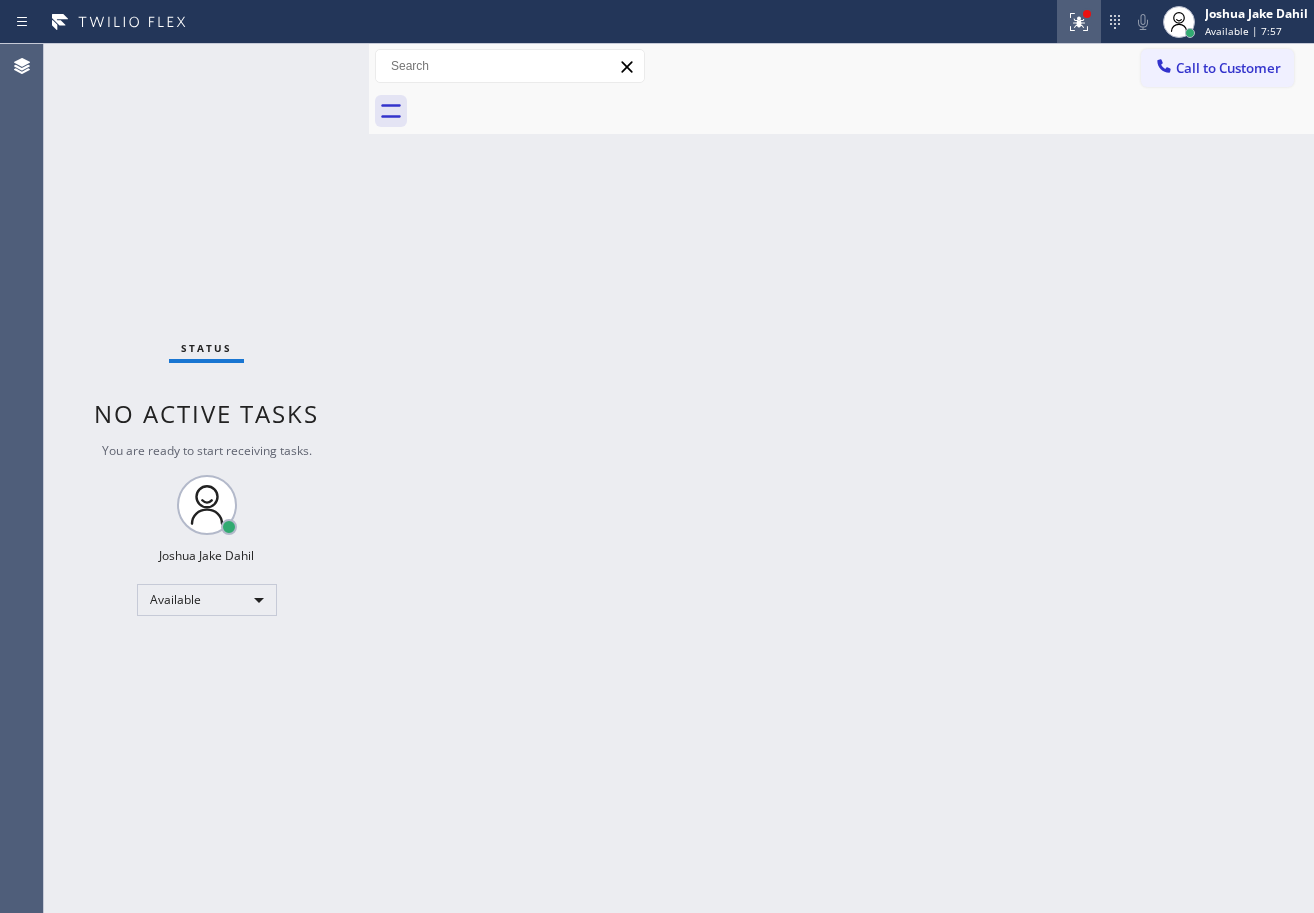 click 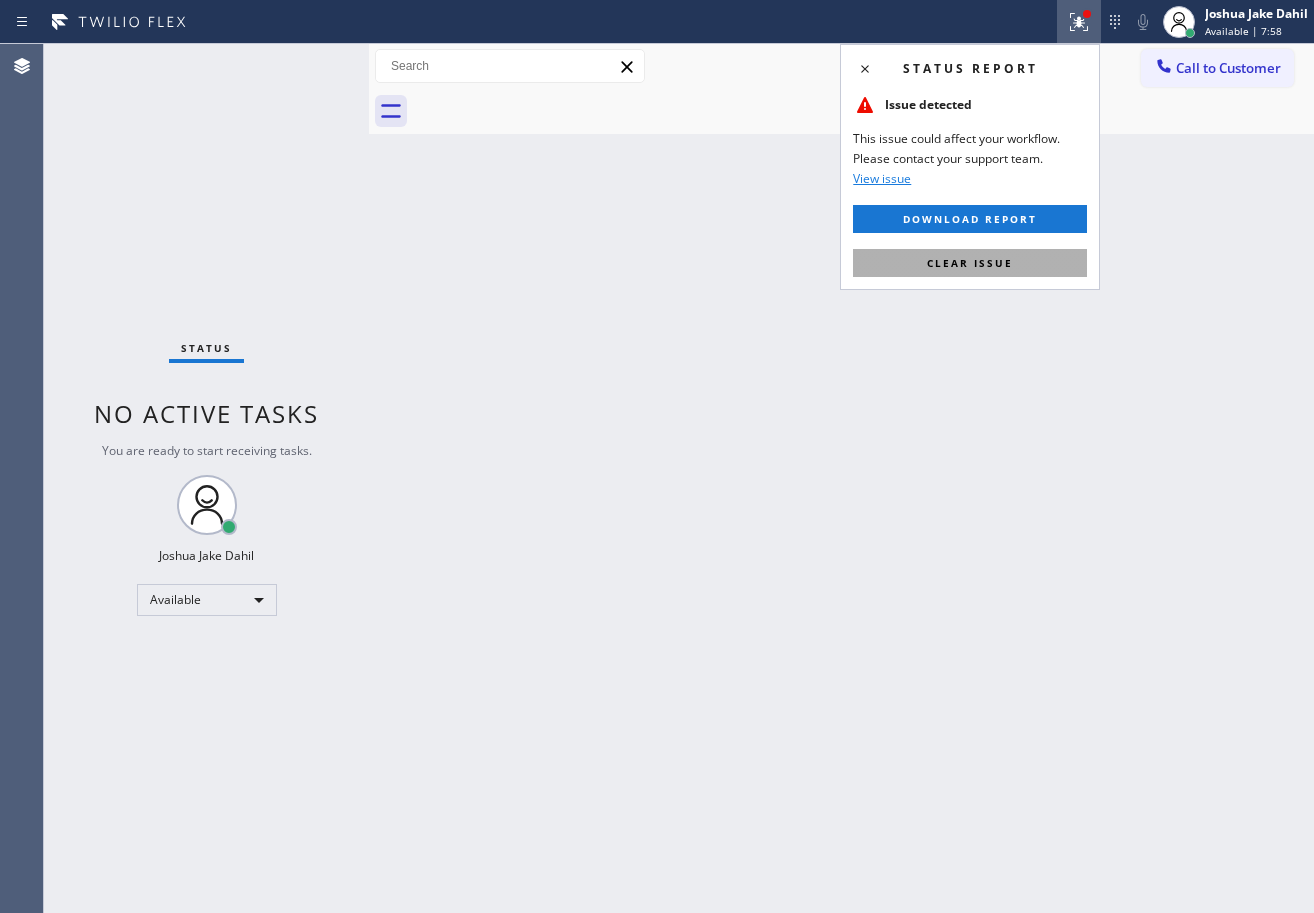 drag, startPoint x: 949, startPoint y: 269, endPoint x: 1087, endPoint y: 700, distance: 452.55386 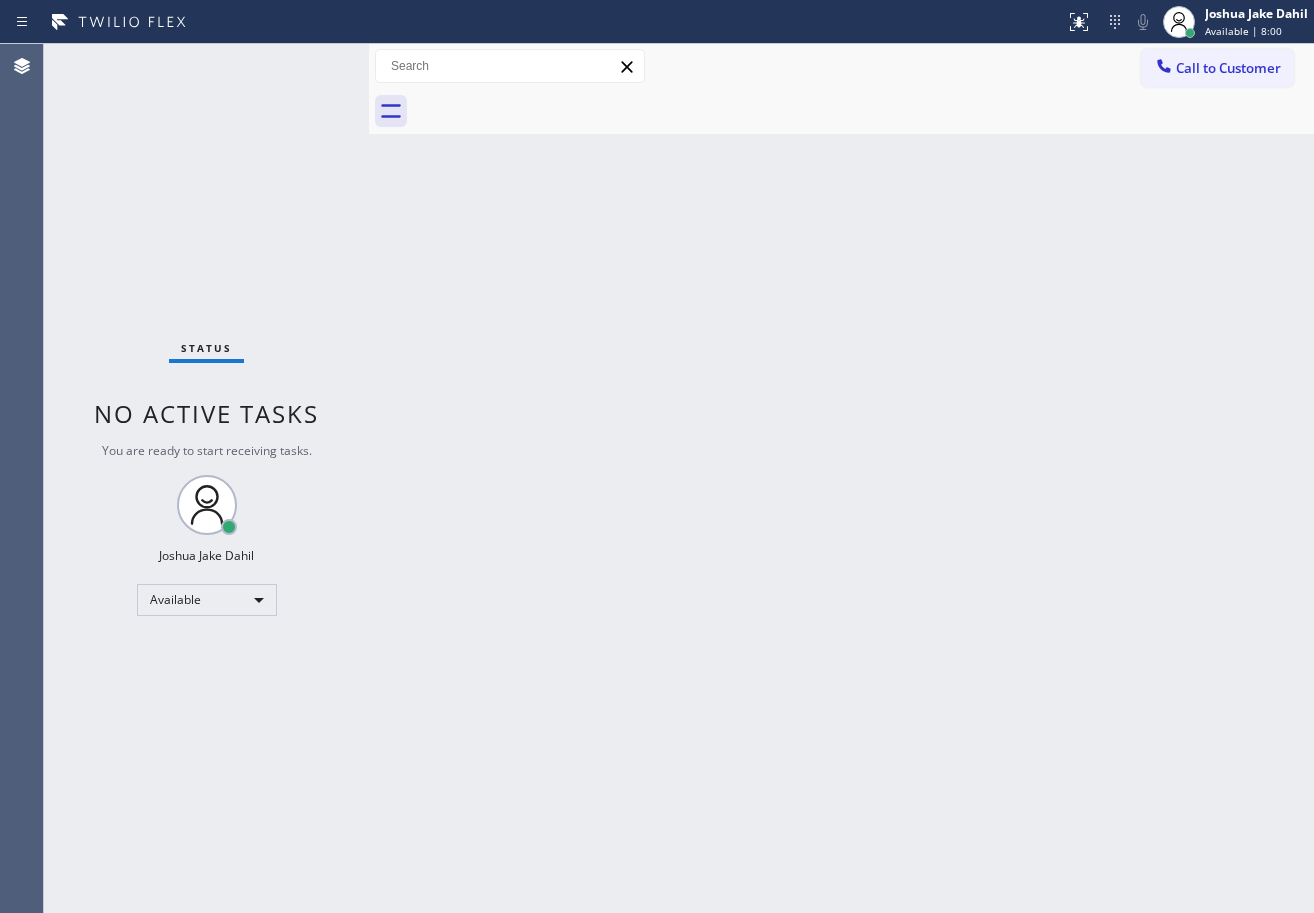click on "Back to Dashboard Change Sender ID Customers Technicians Select a contact Outbound call Technician Search Technician Your caller id phone number Your caller id phone number Call Technician info Name   Phone none Address none Change Sender ID HVAC [PHONE] 5 Star Appliance [PHONE] Appliance Repair [PHONE] Plumbing [PHONE] Air Duct Cleaning [PHONE]  Electricians [PHONE]  Cancel Change Check personal SMS Reset Change No tabs Call to Customer Outbound call Location San Diego Best Heating and AC Pros Your caller id phone number [PHONE] Customer number Call Outbound call Technician Search Technician Your caller id phone number Your caller id phone number Call" at bounding box center [841, 478] 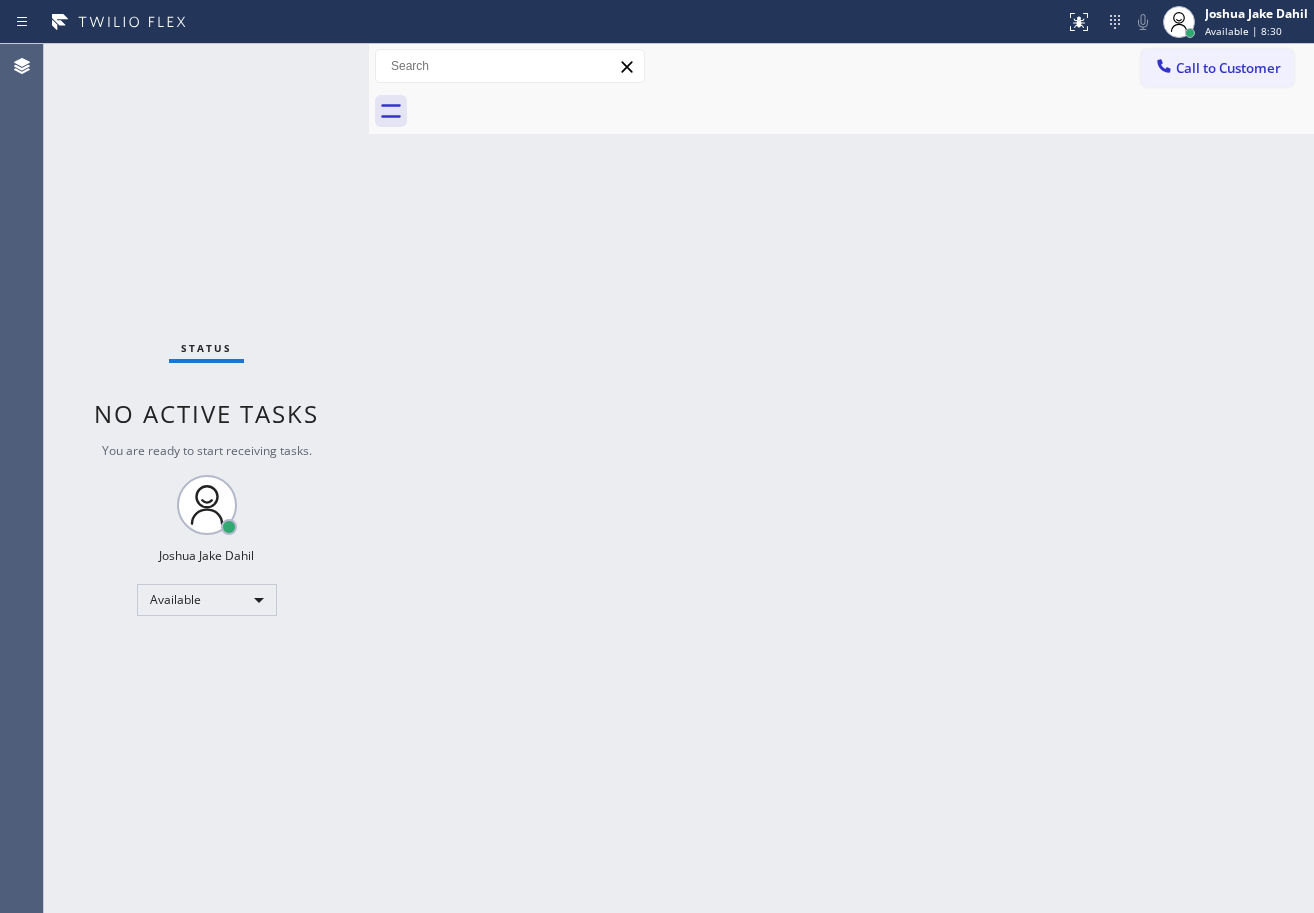 click on "Status  No active tasks   You are ready to start receiving tasks.  [FIRST] [LAST] Available" at bounding box center (206, 478) 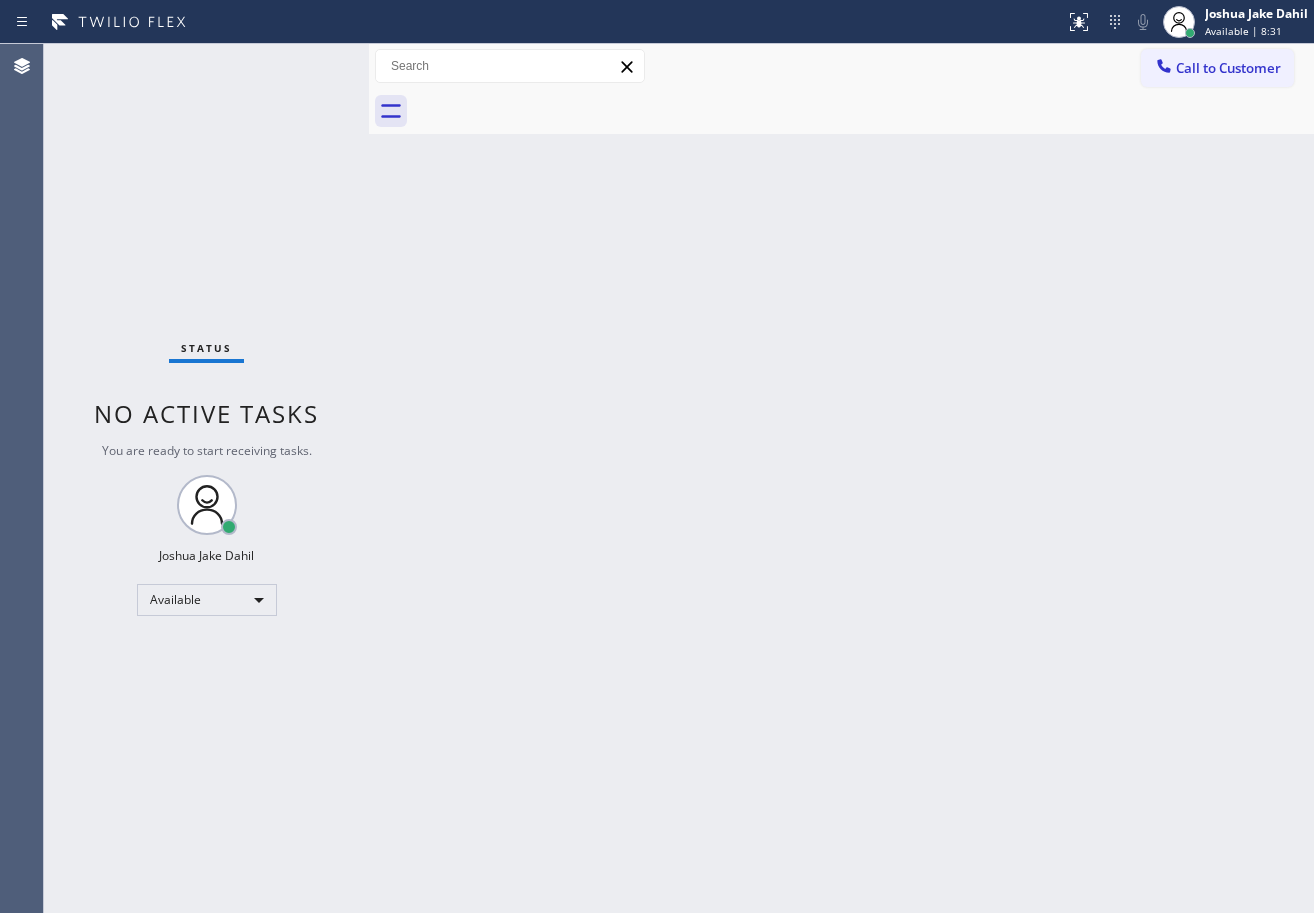 click on "Status  No active tasks   You are ready to start receiving tasks.  [FIRST] [LAST] Available" at bounding box center (206, 478) 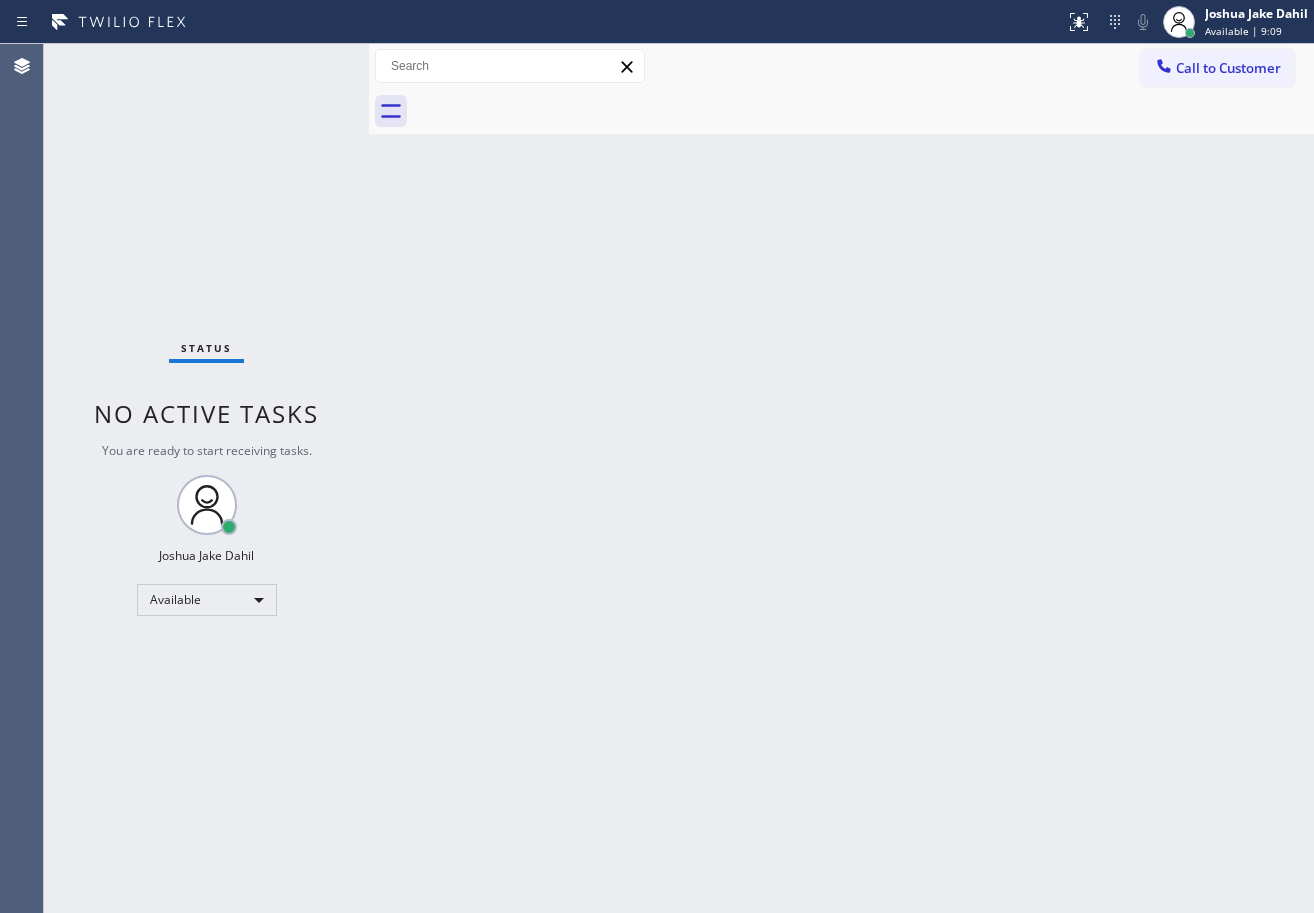 click on "Status  No active tasks   You are ready to start receiving tasks.  [FIRST] [LAST] Available" at bounding box center [206, 478] 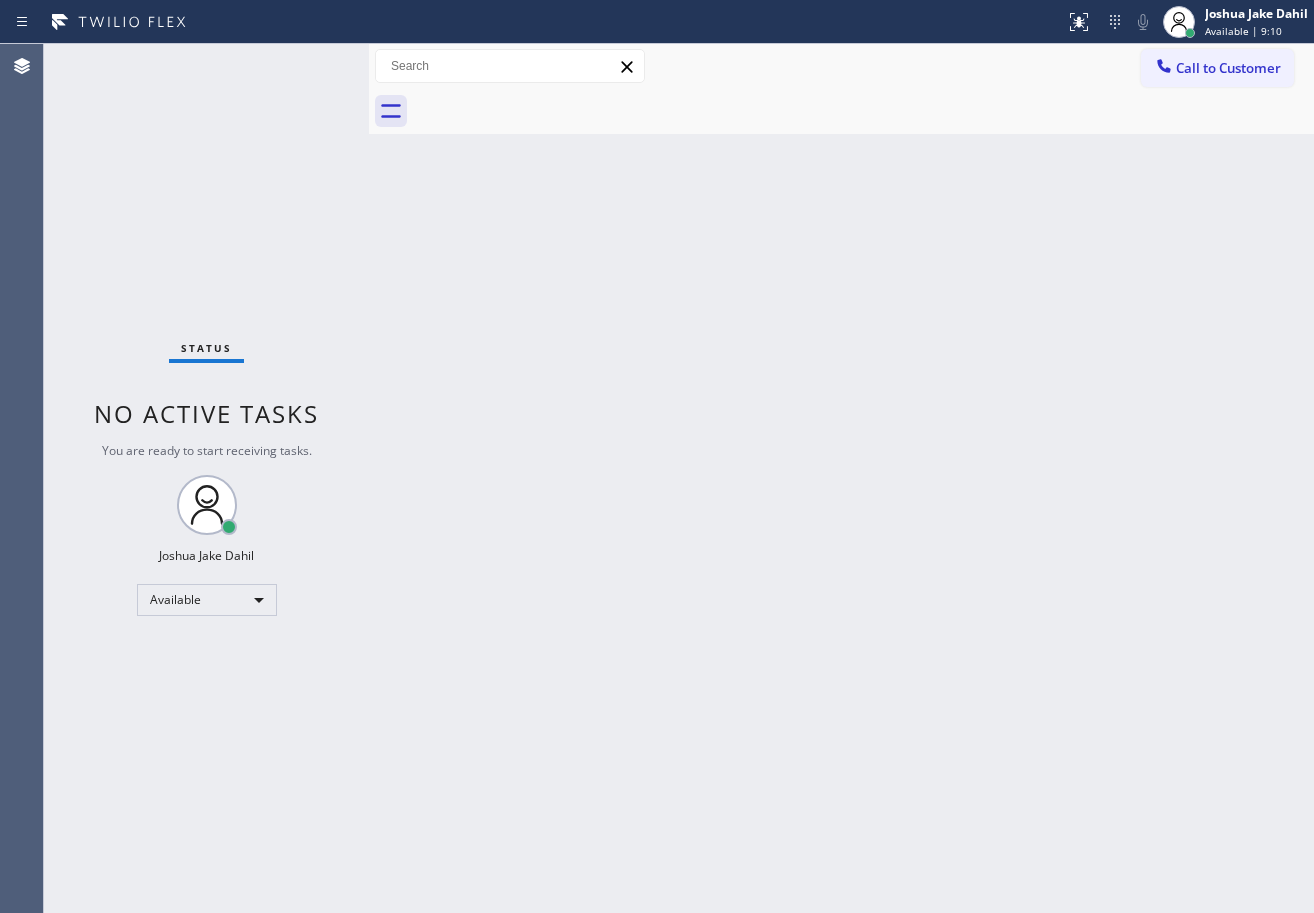 click on "Status  No active tasks   You are ready to start receiving tasks.  [FIRST] [LAST] Available" at bounding box center [206, 478] 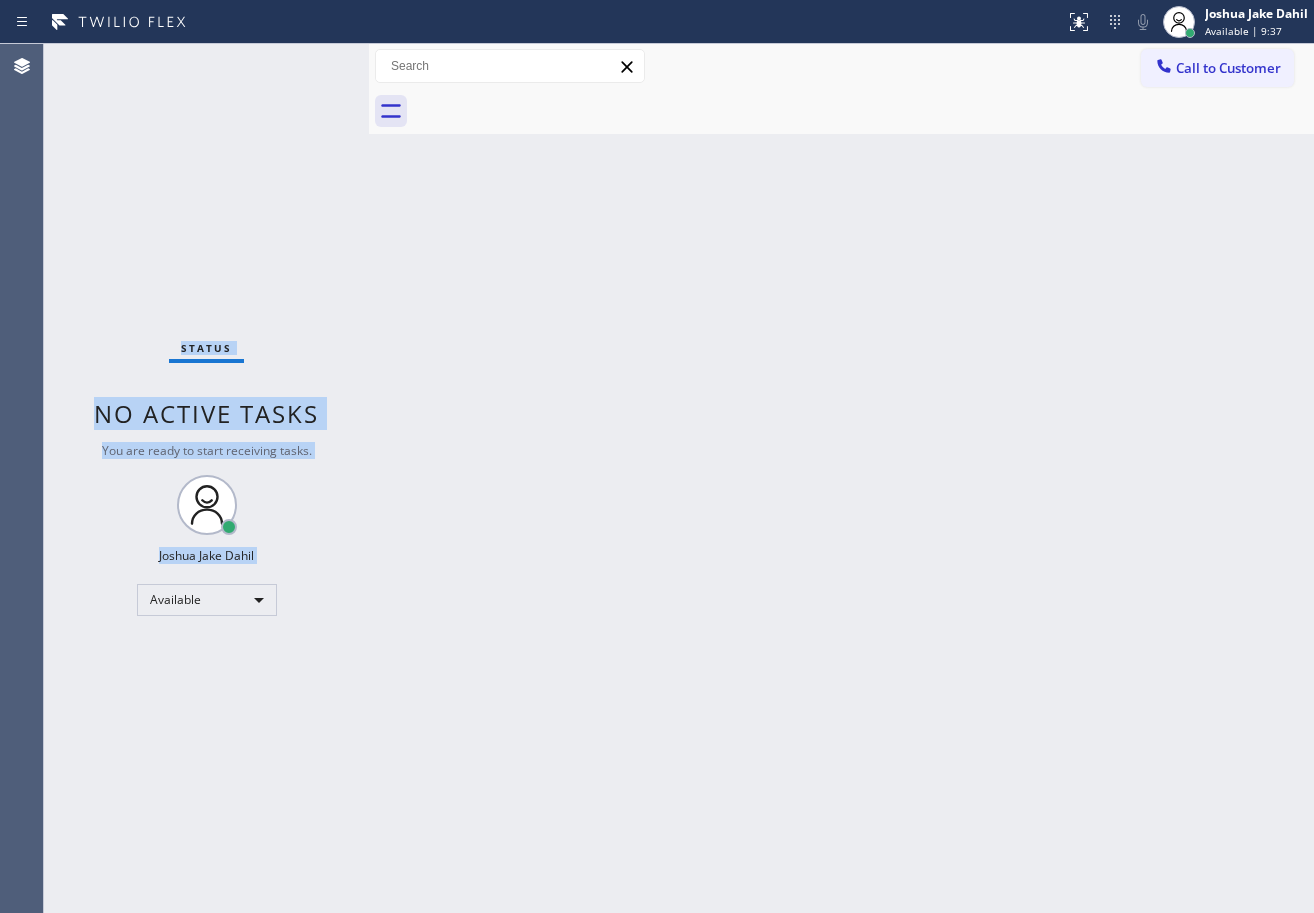 click on "Status  No active tasks   You are ready to start receiving tasks.  [FIRST] [LAST] Available" at bounding box center (206, 478) 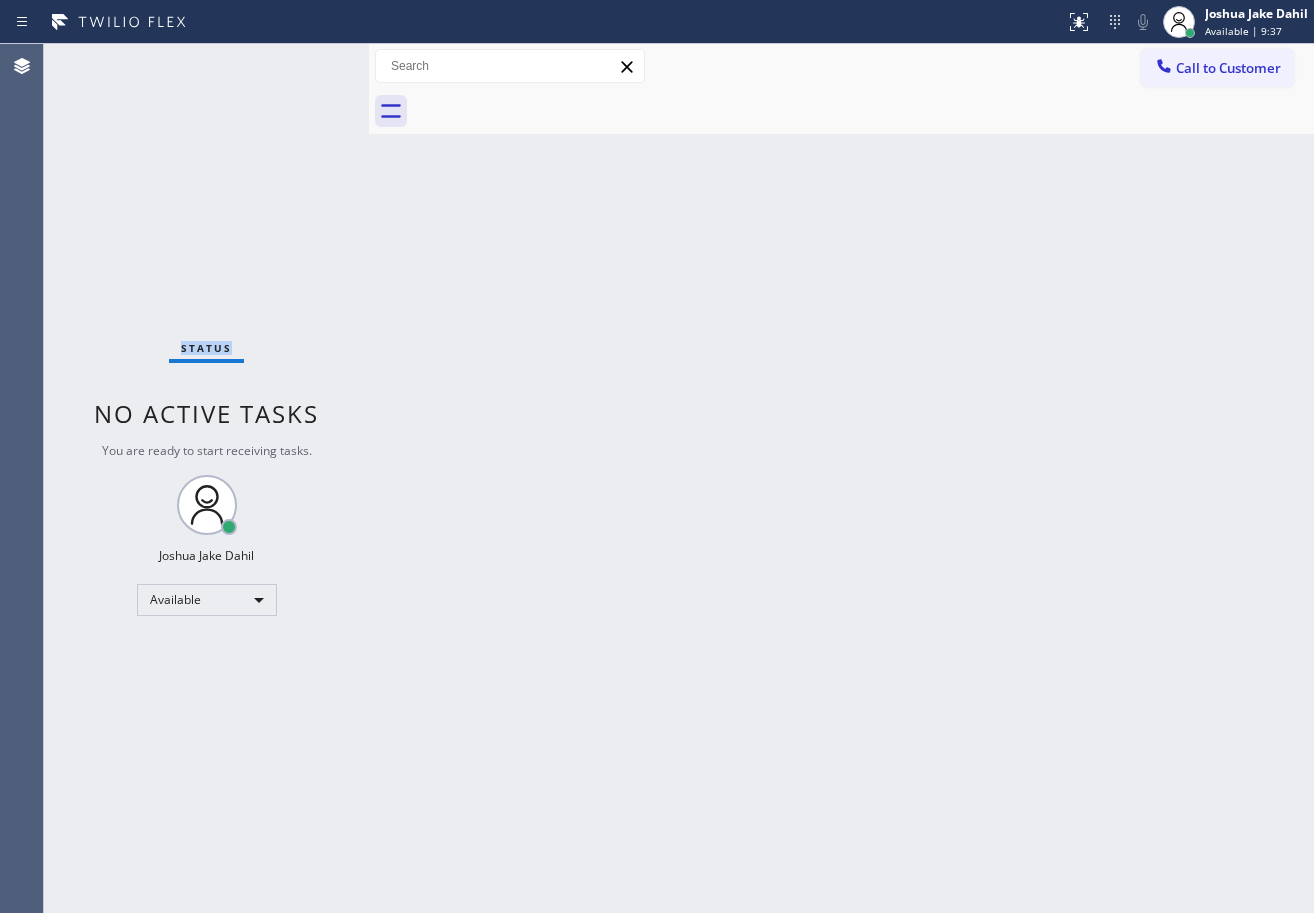 click on "Status  No active tasks   You are ready to start receiving tasks.  [FIRST] [LAST] Available" at bounding box center (206, 478) 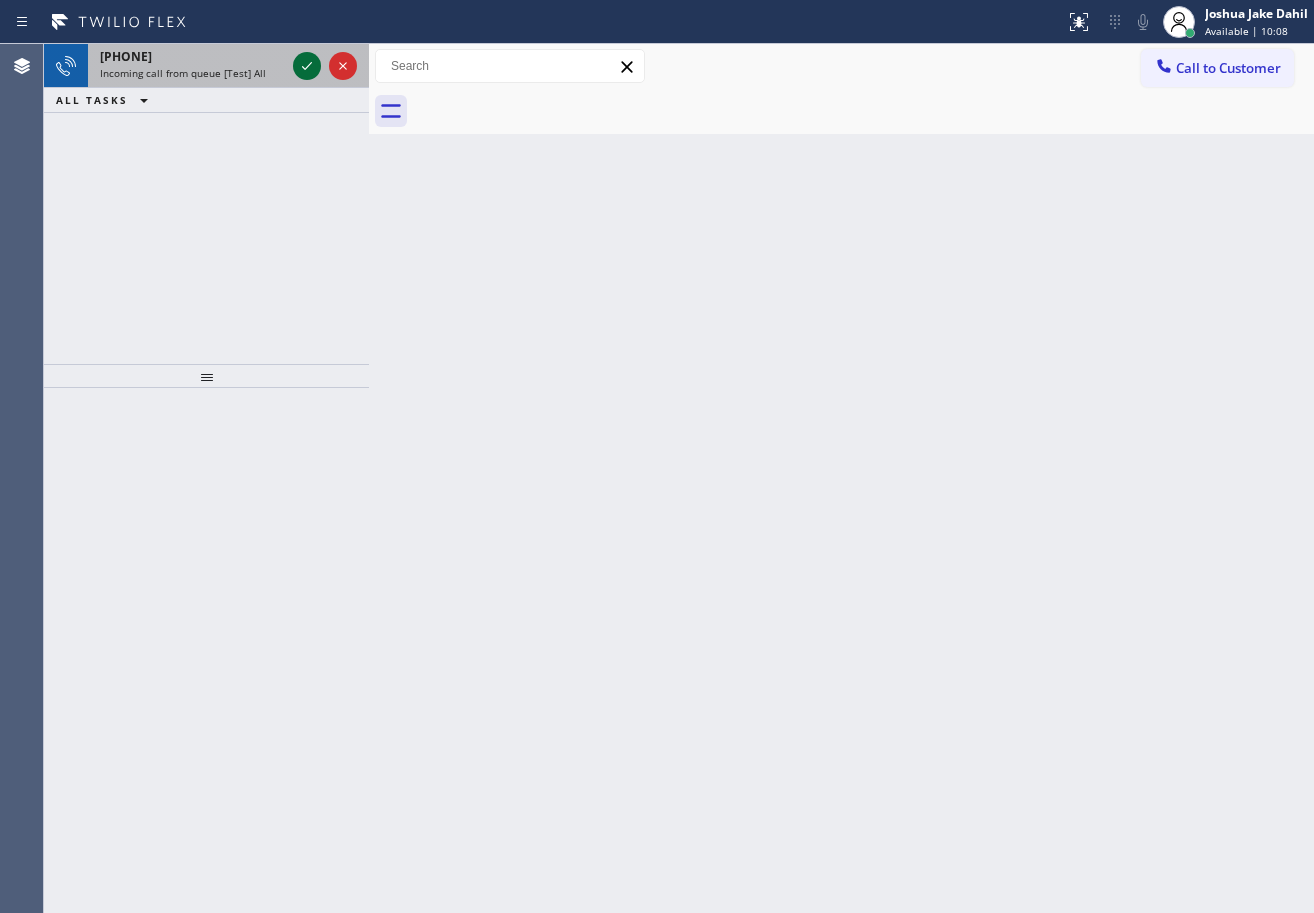 click 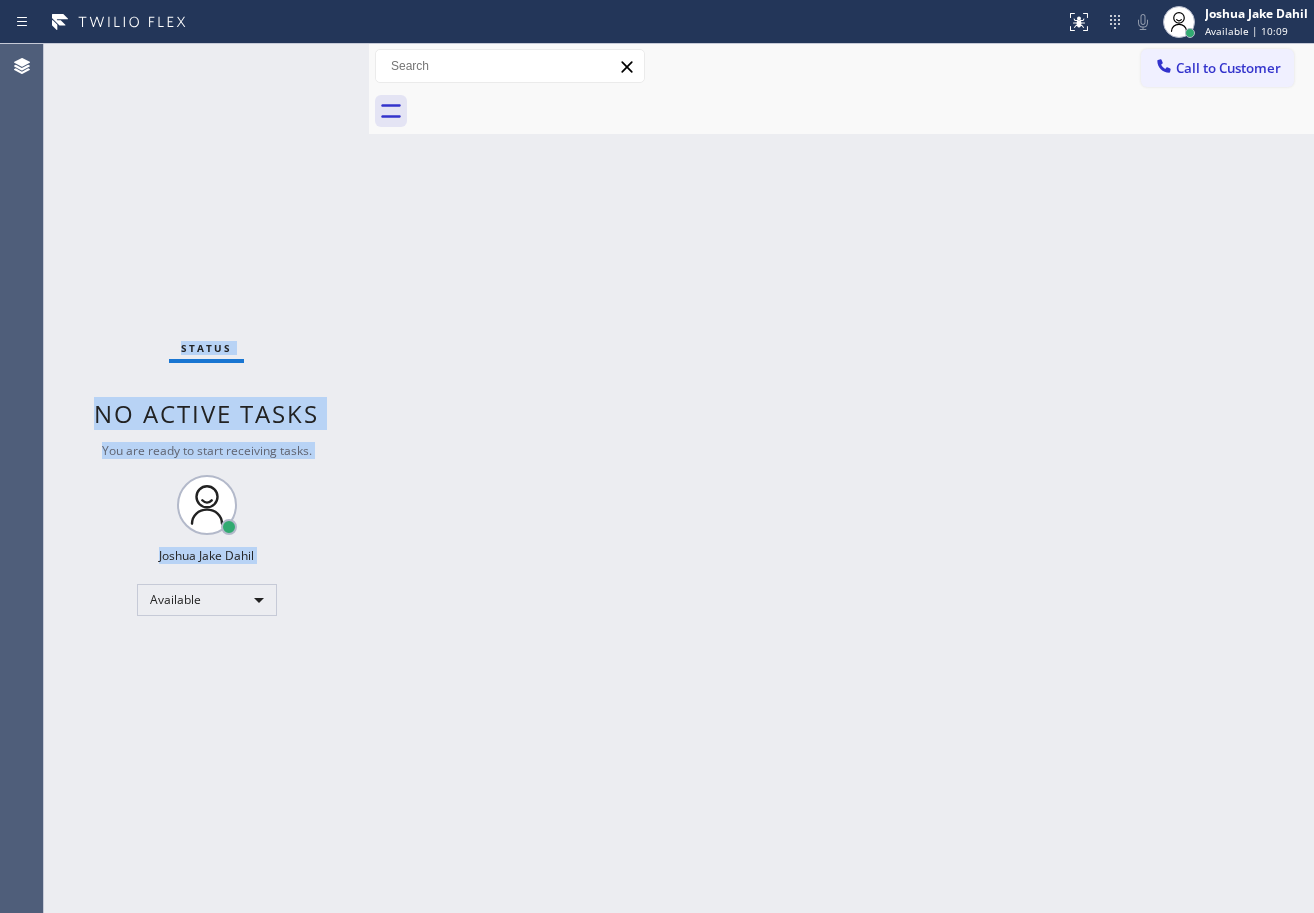 click on "Status  No active tasks   You are ready to start receiving tasks.  [FIRST] [LAST] Available" at bounding box center (206, 478) 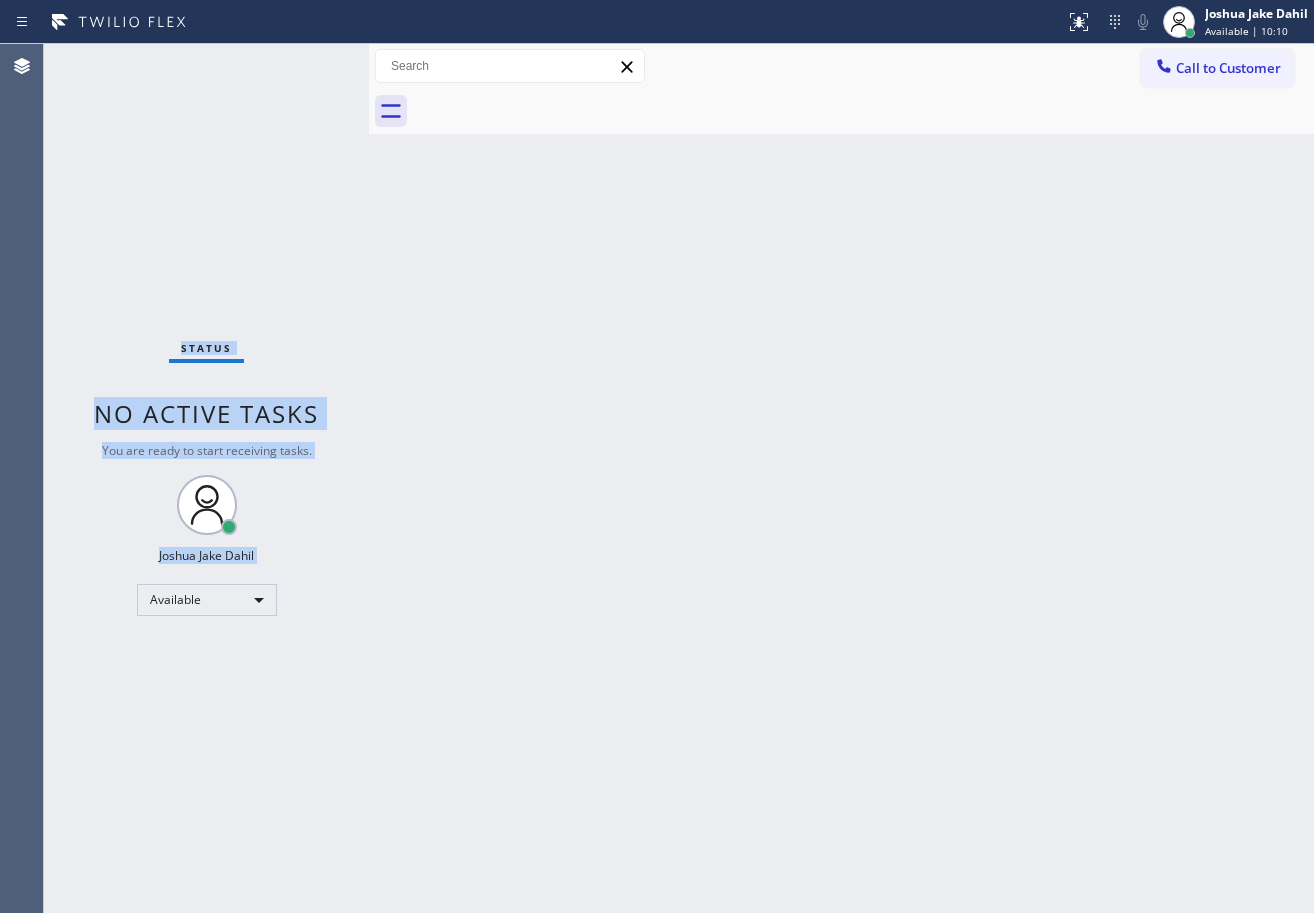 click on "Status  No active tasks   You are ready to start receiving tasks.  [FIRST] [LAST] Available" at bounding box center (206, 478) 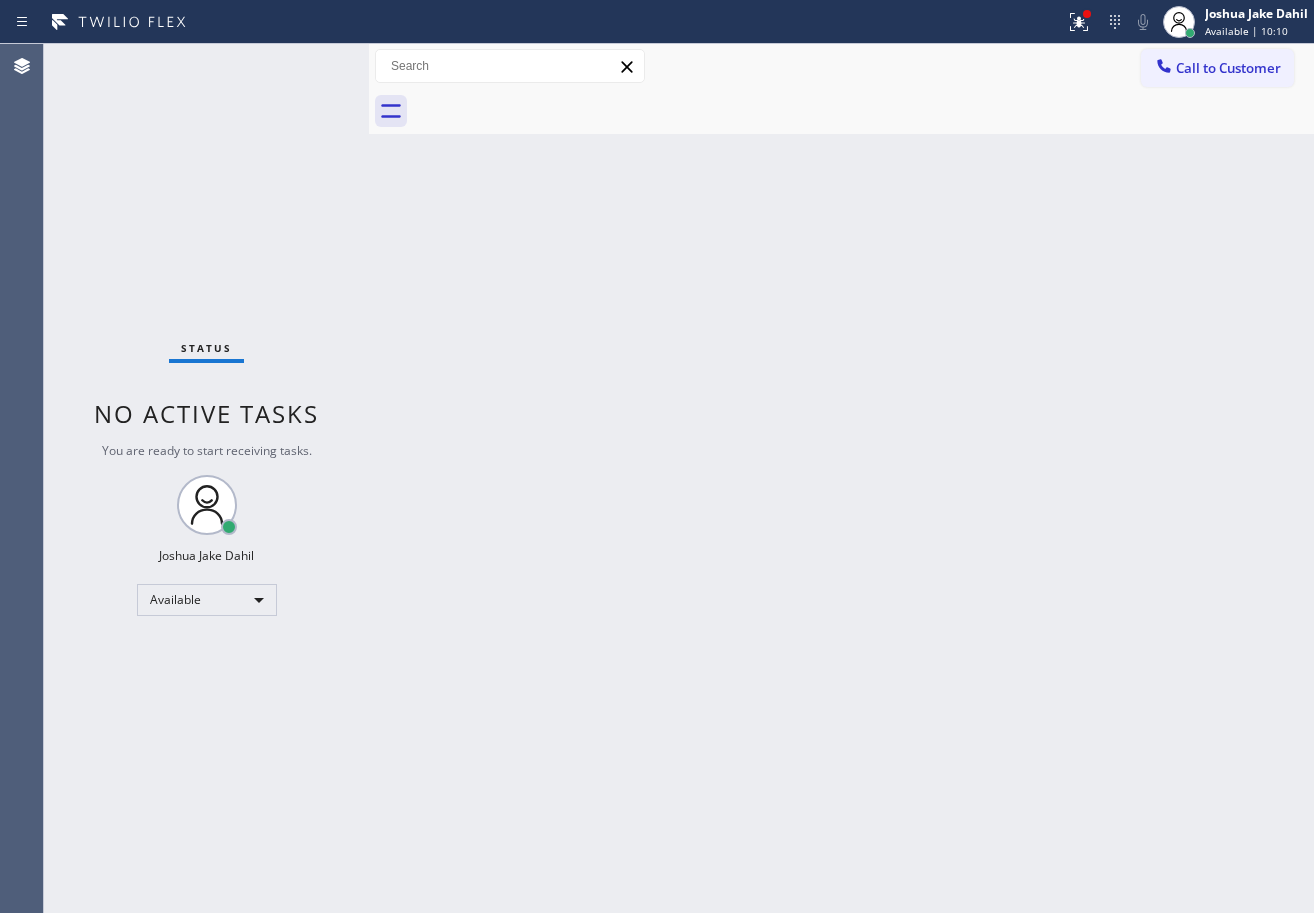 click on "Status  No active tasks   You are ready to start receiving tasks.  [FIRST] [LAST] Available" at bounding box center (206, 478) 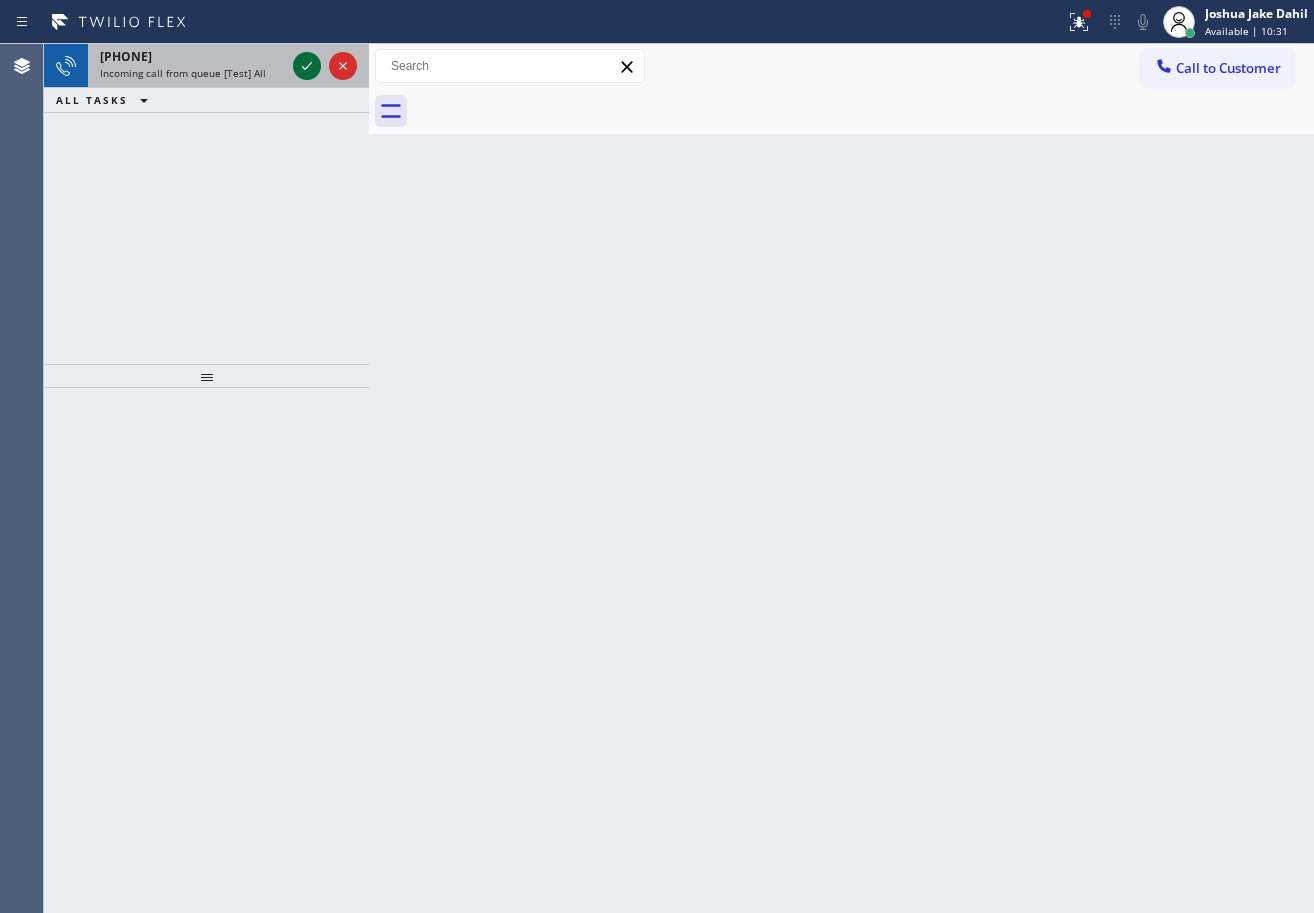 click 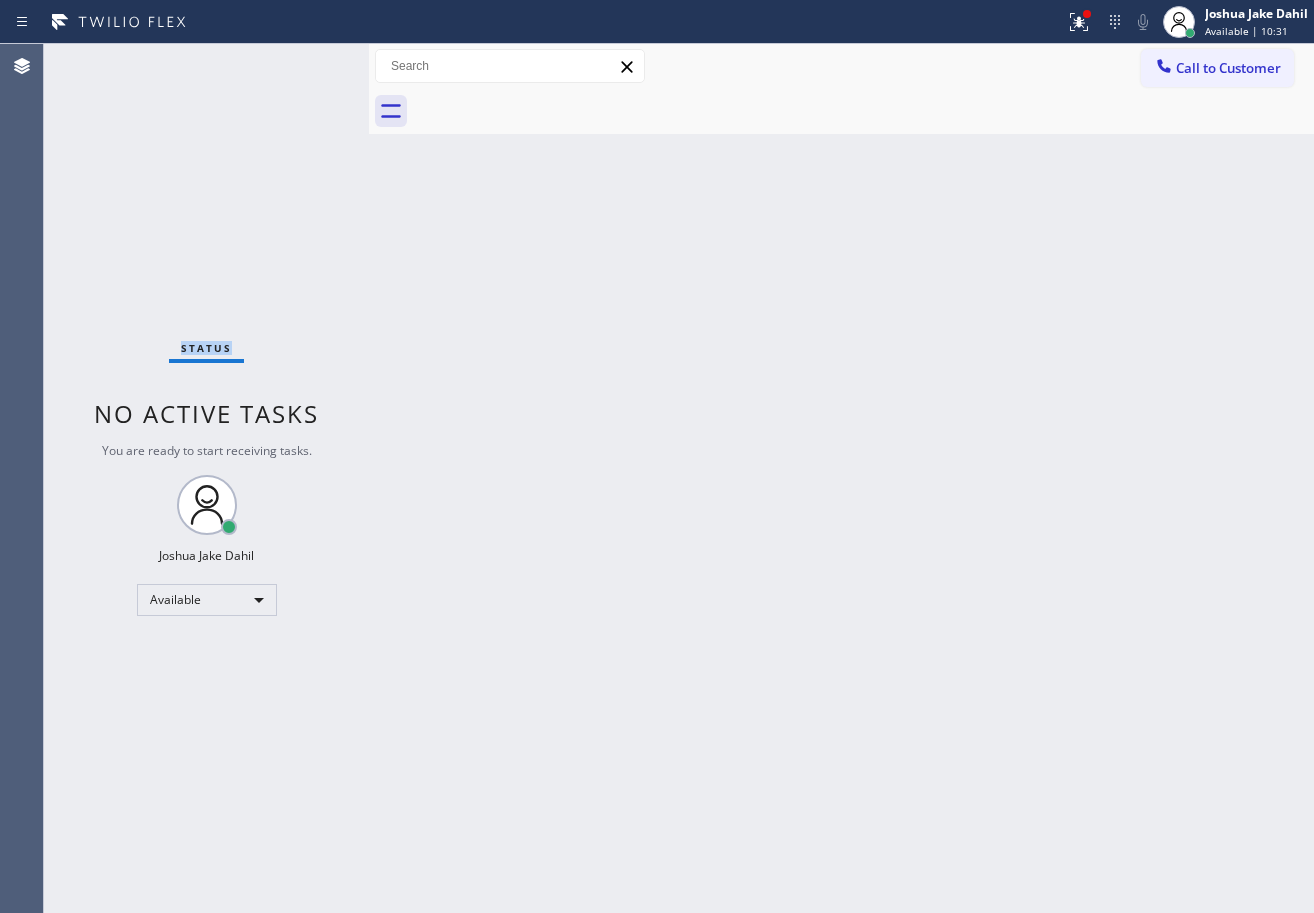 click on "Status  No active tasks   You are ready to start receiving tasks.  [FIRST] [LAST] Available" at bounding box center (206, 478) 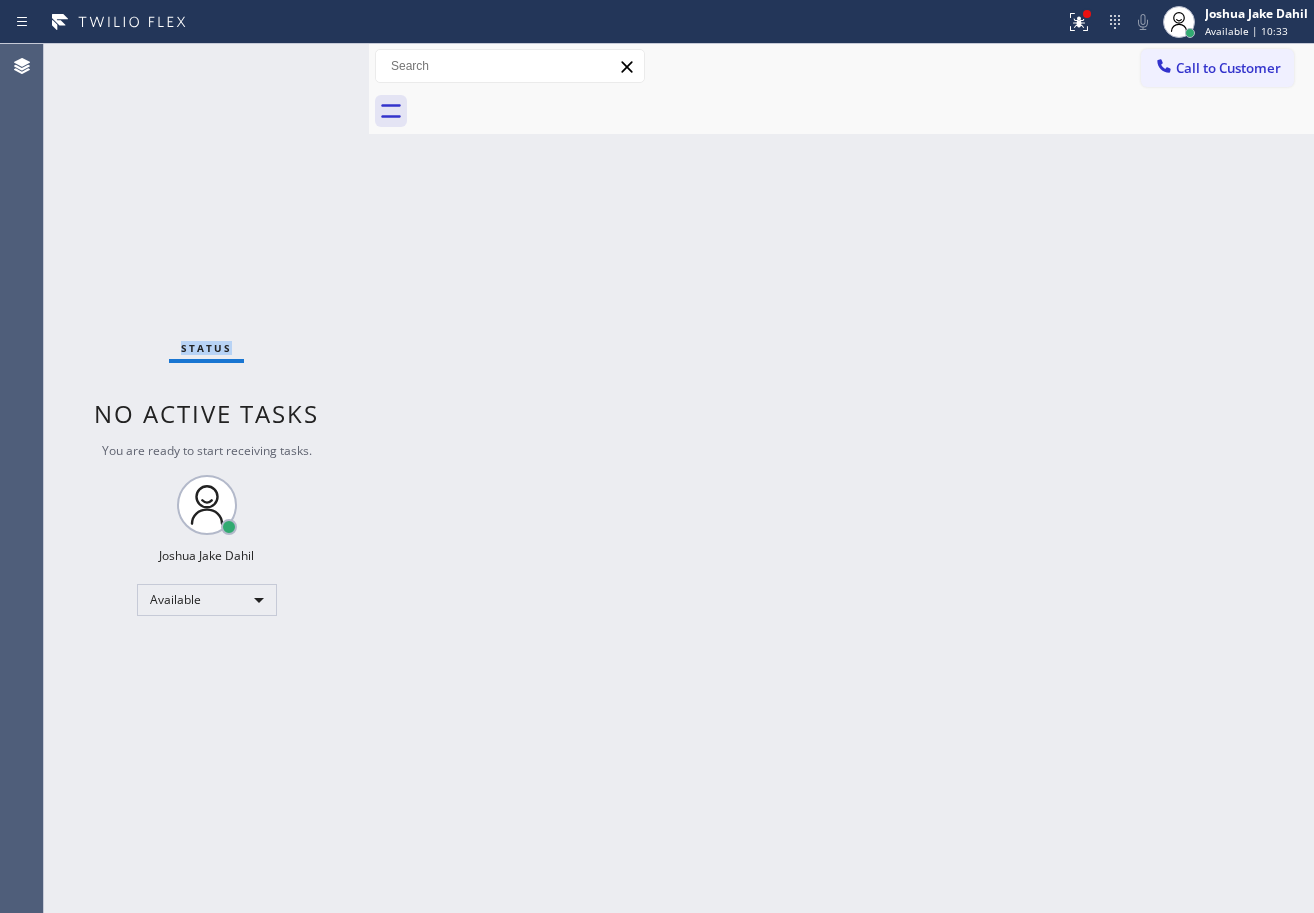 click on "Status  No active tasks   You are ready to start receiving tasks.  [FIRST] [LAST] Available" at bounding box center [206, 478] 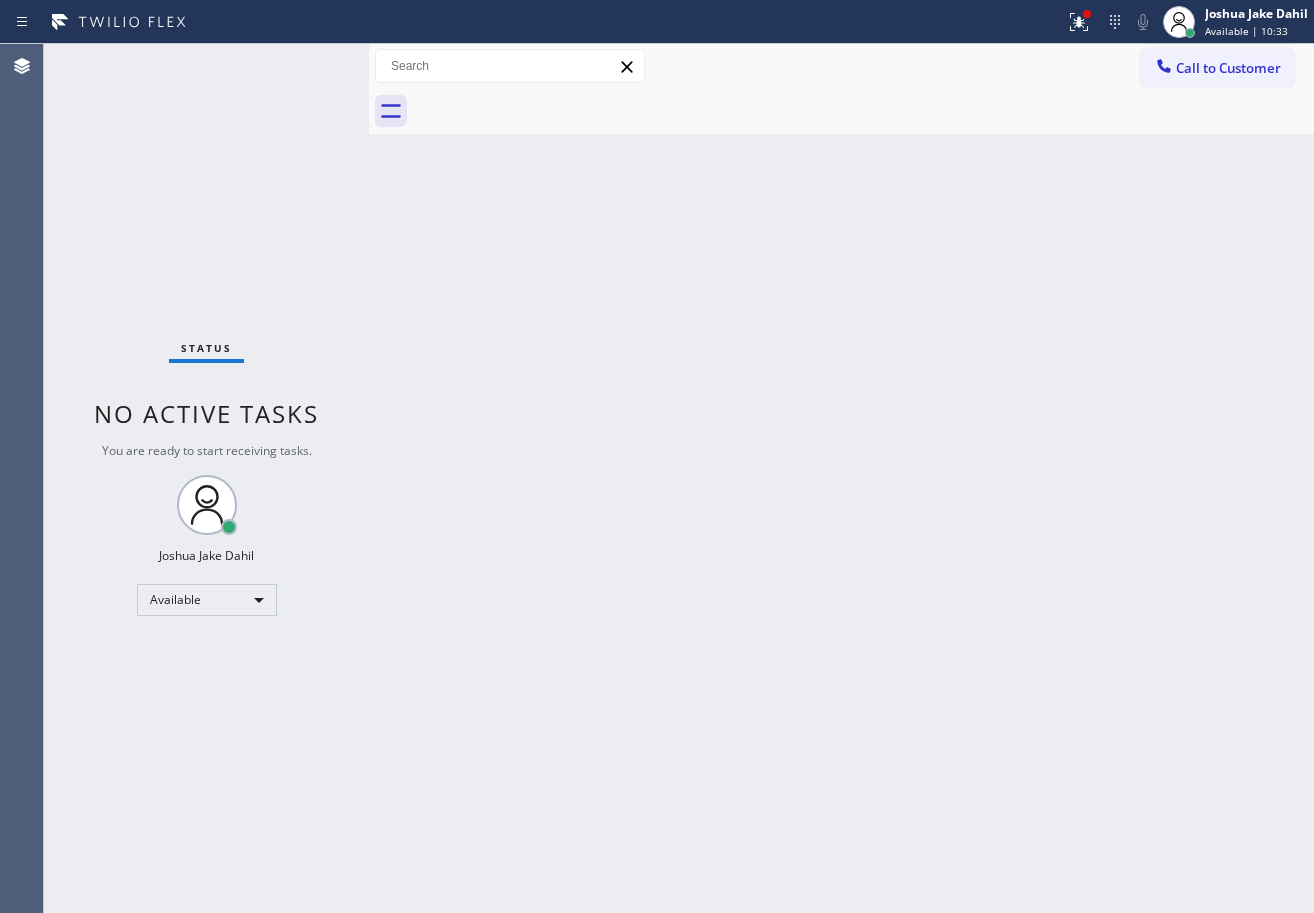 click on "Status  No active tasks   You are ready to start receiving tasks.  [FIRST] [LAST] Available" at bounding box center (206, 478) 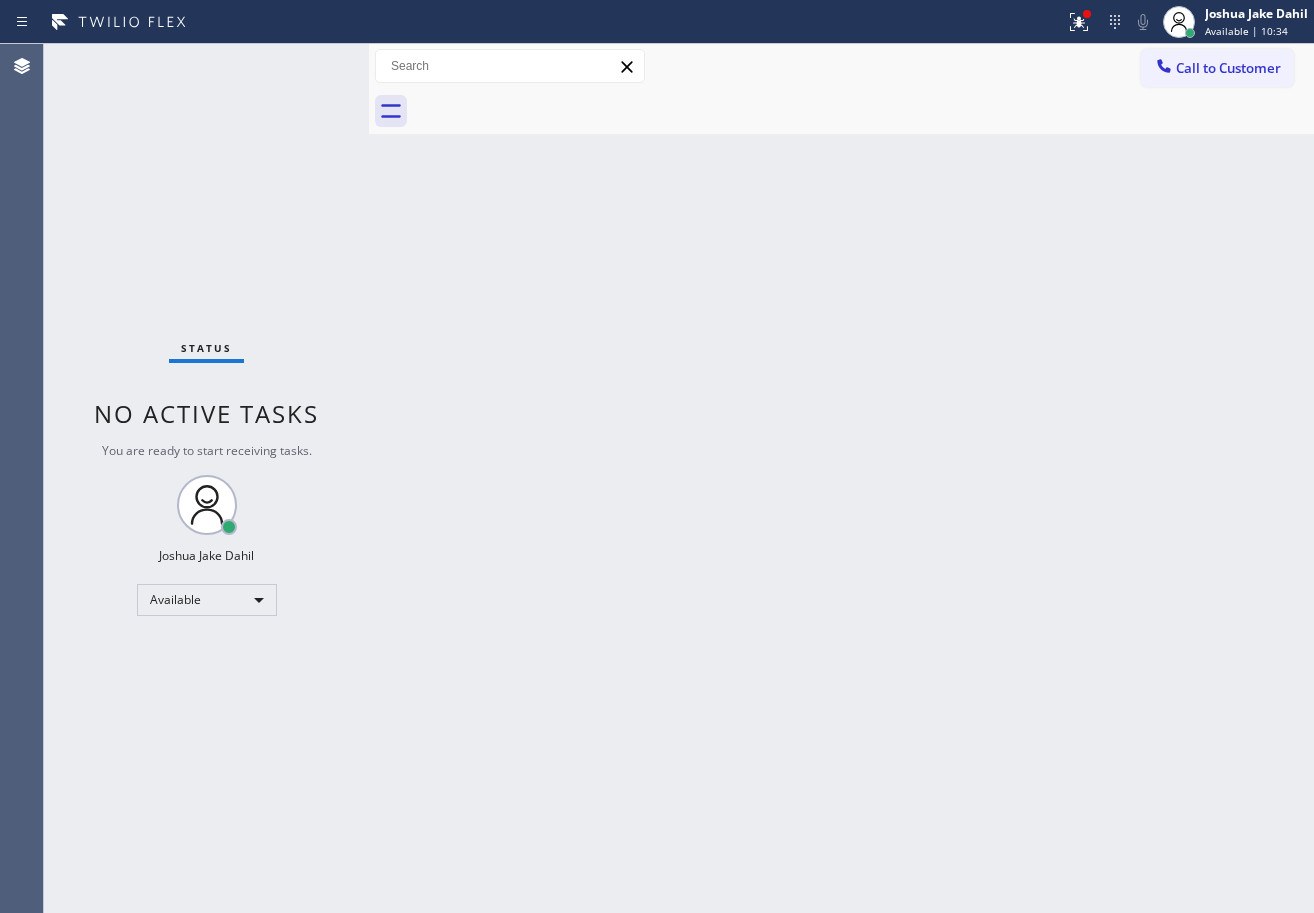 click on "Status  No active tasks   You are ready to start receiving tasks.  [FIRST] [LAST] Available" at bounding box center [206, 478] 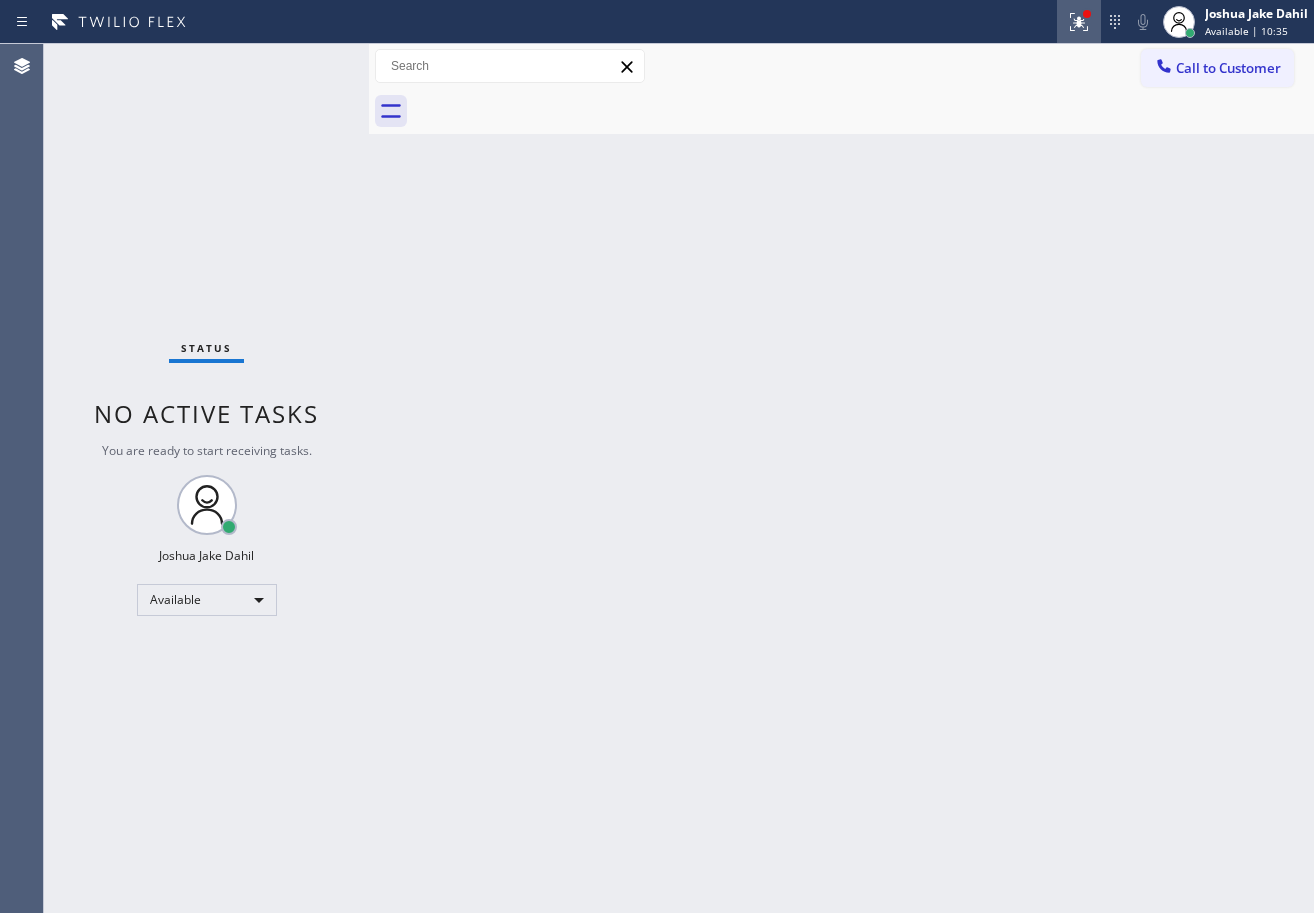 click 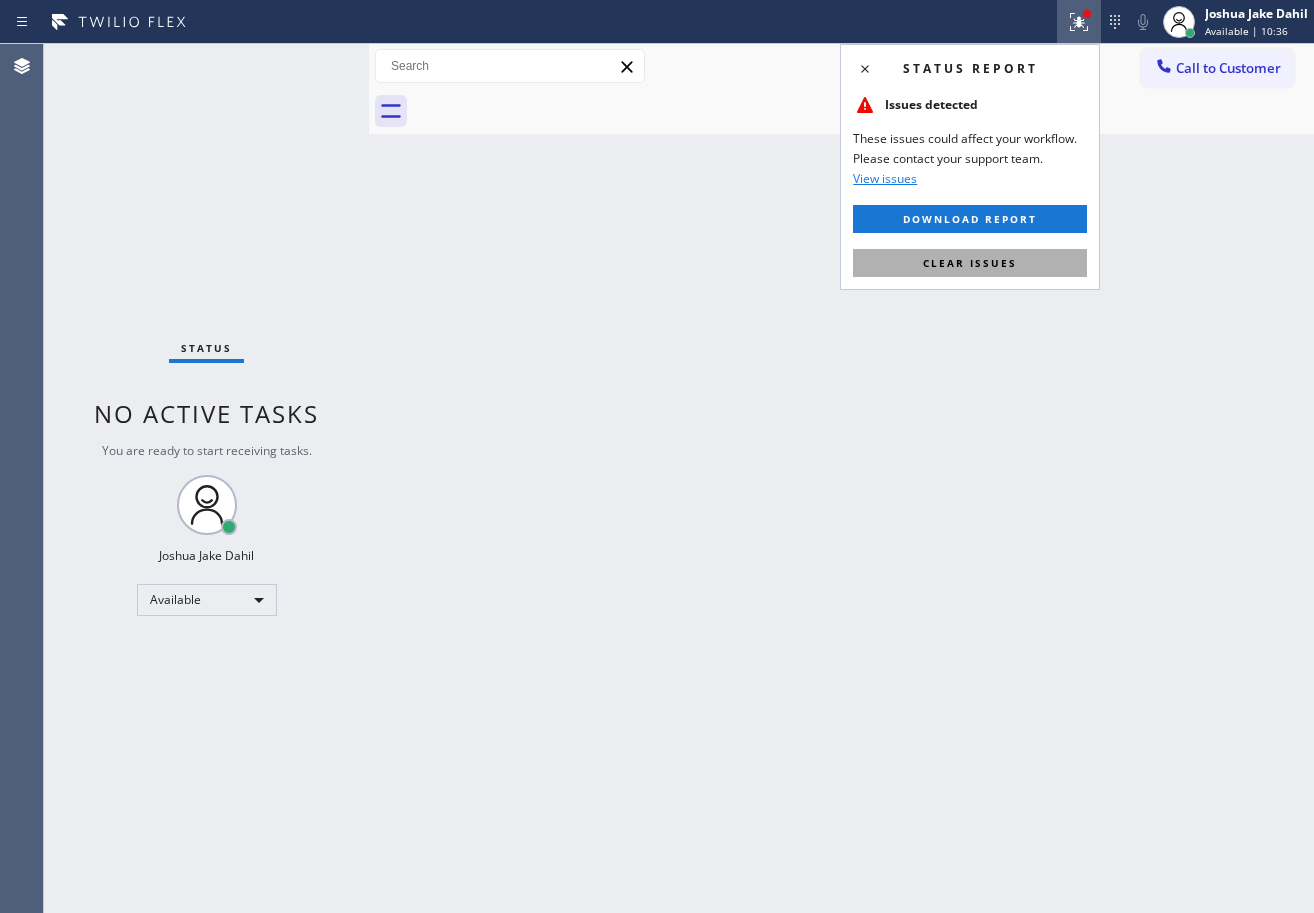 click on "Clear issues" at bounding box center [970, 263] 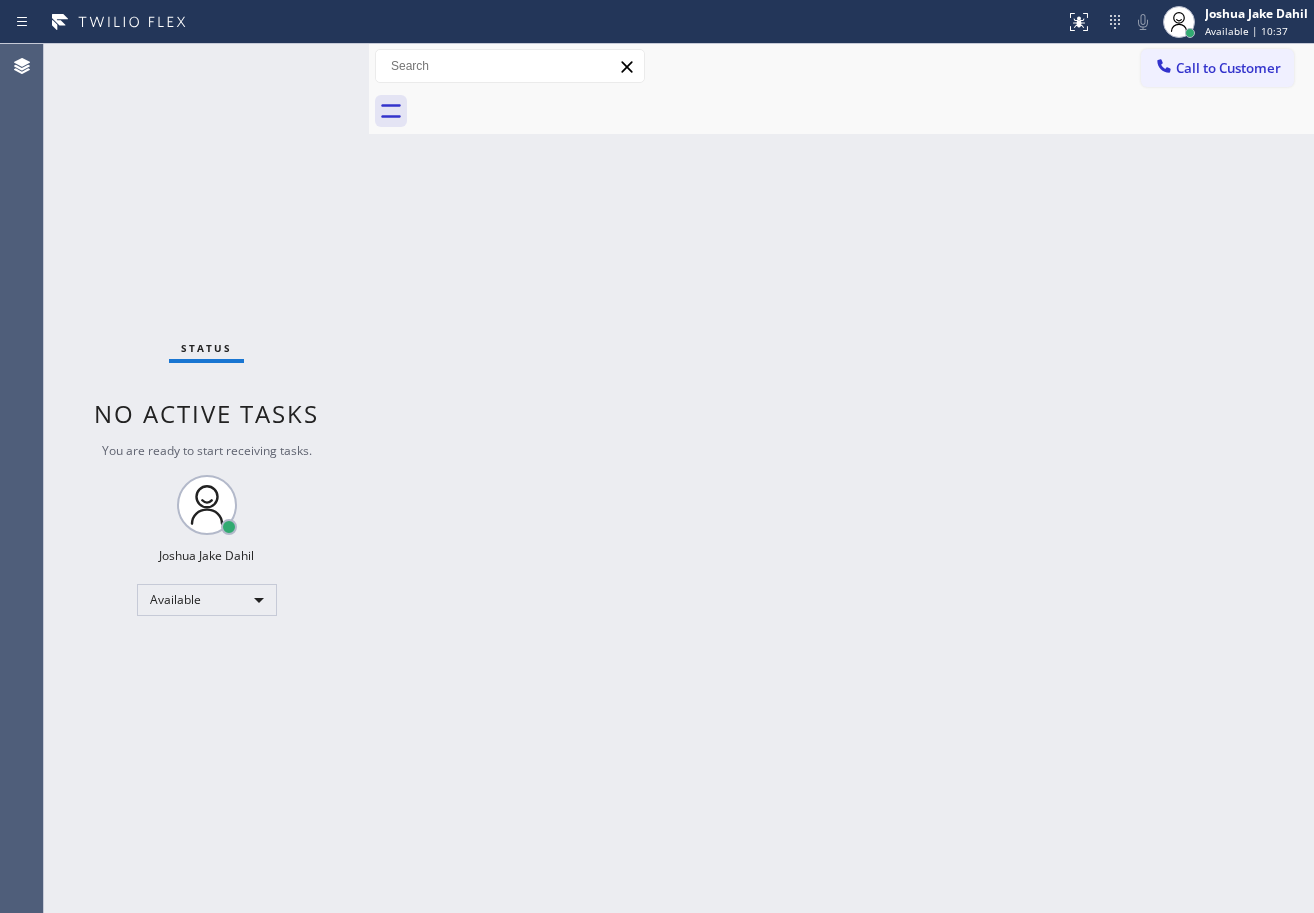 click on "Status  No active tasks   You are ready to start receiving tasks.  [FIRST] [LAST] Available" at bounding box center [206, 478] 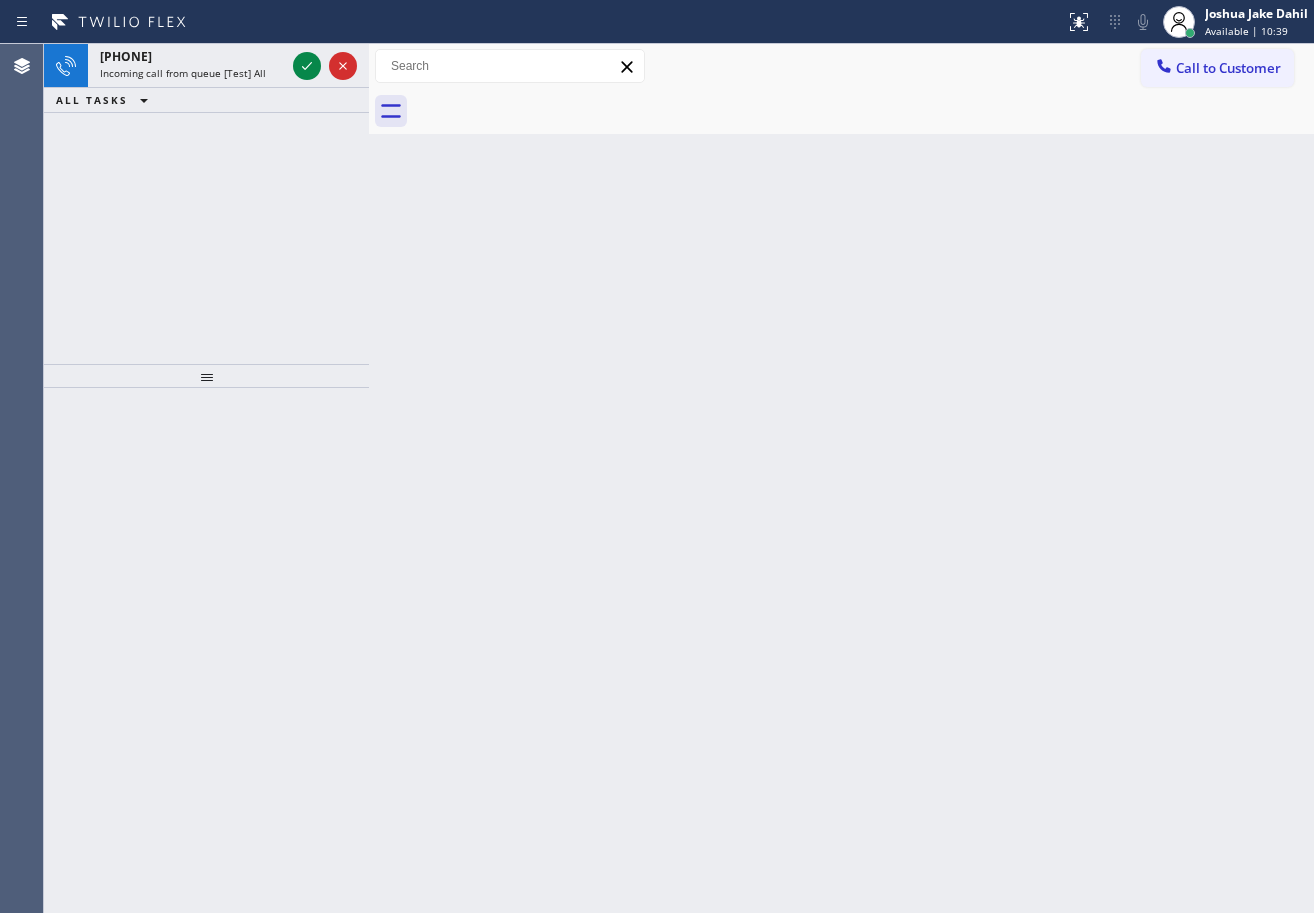 click 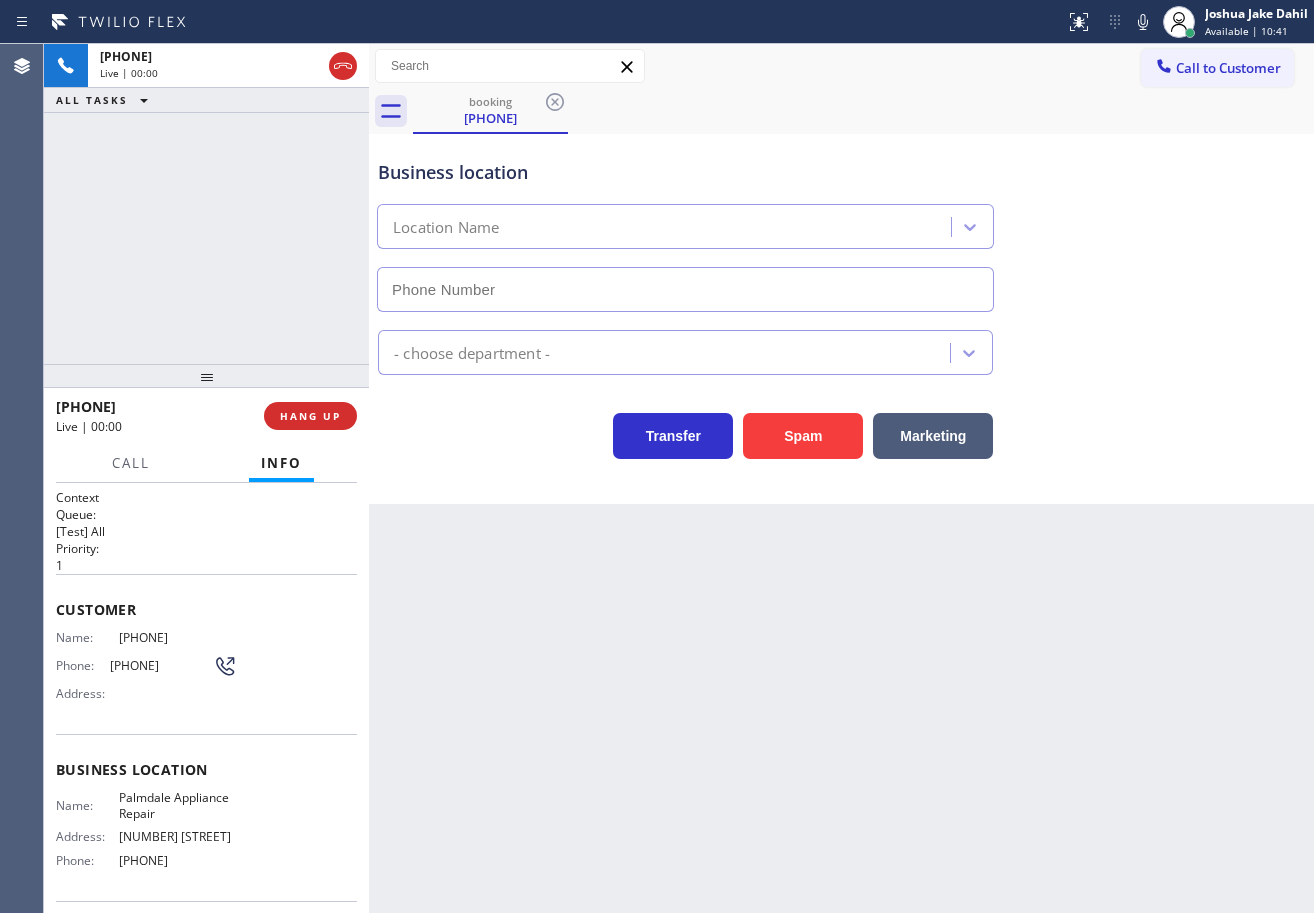 type on "[PHONE]" 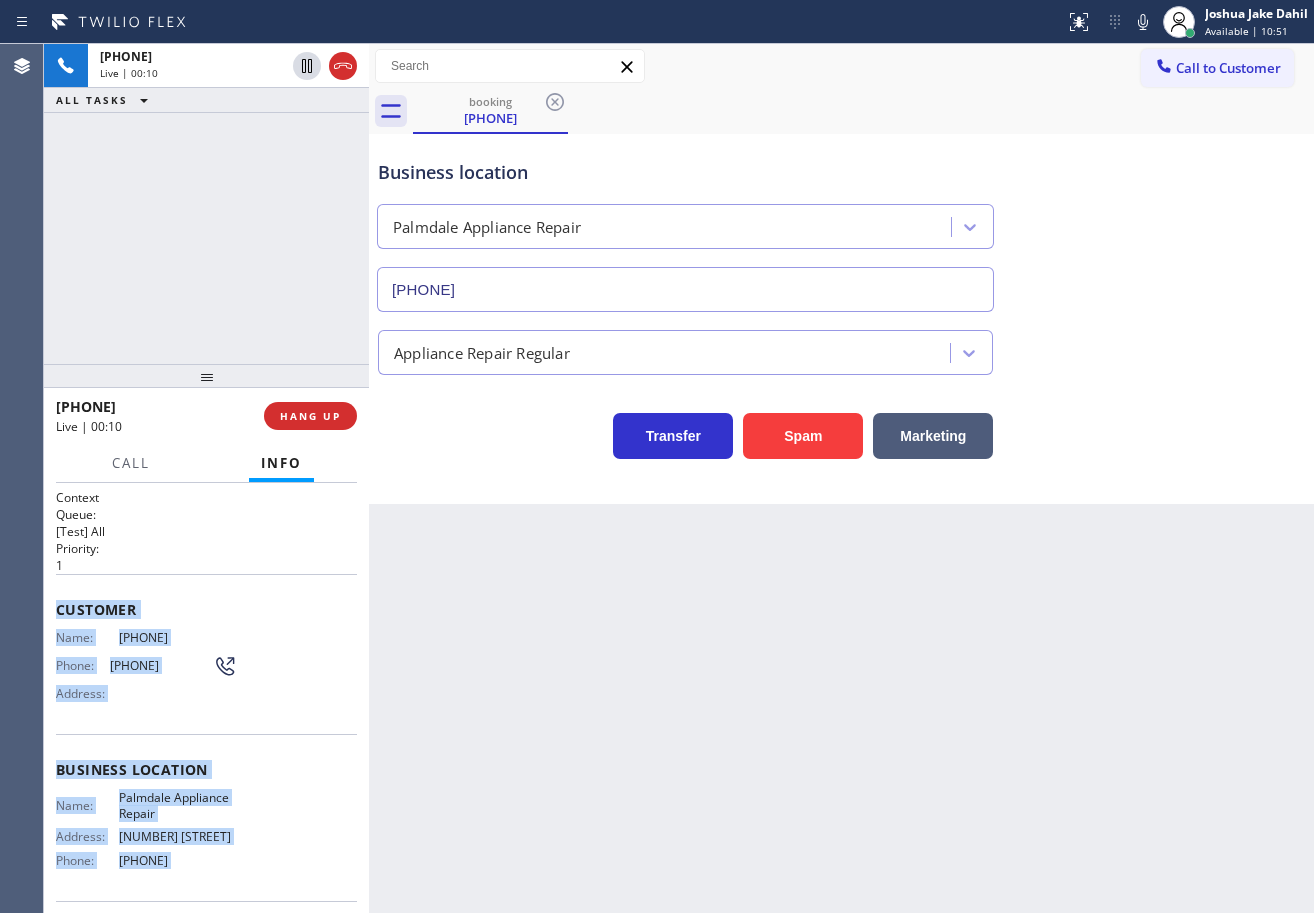 scroll, scrollTop: 145, scrollLeft: 0, axis: vertical 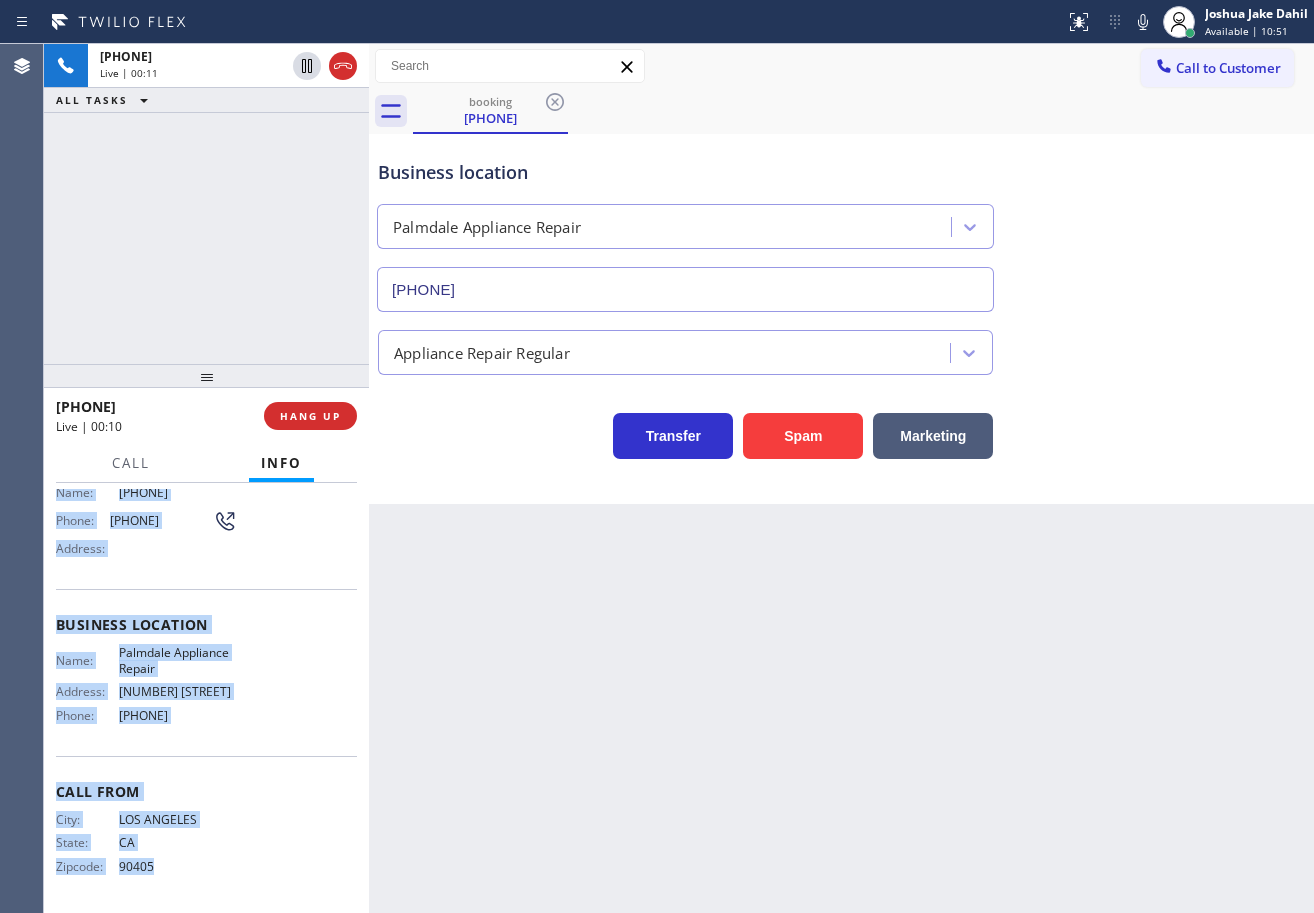 drag, startPoint x: 56, startPoint y: 599, endPoint x: 241, endPoint y: 710, distance: 215.74522 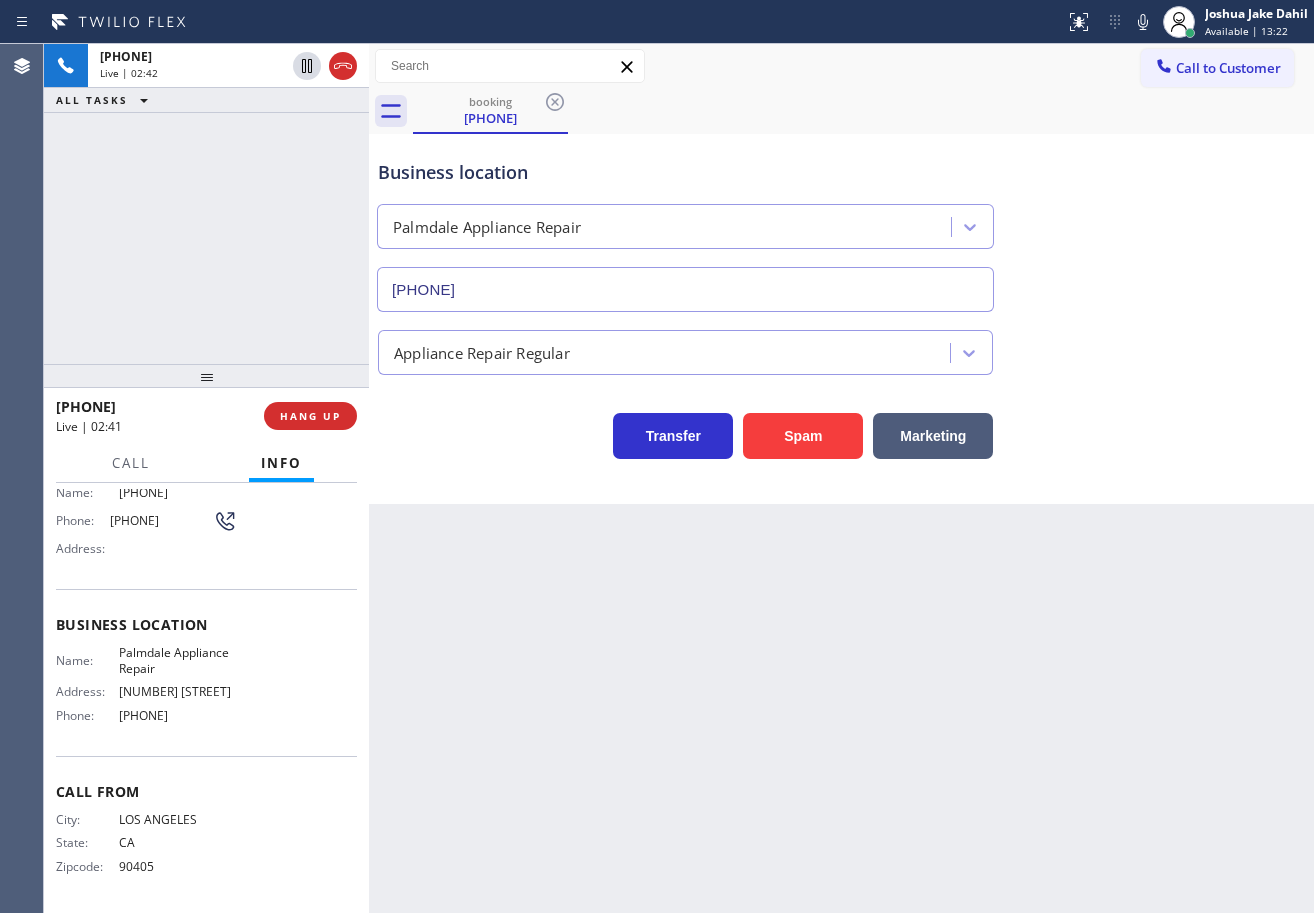 click on "Appliance Repair Regular" at bounding box center [841, 343] 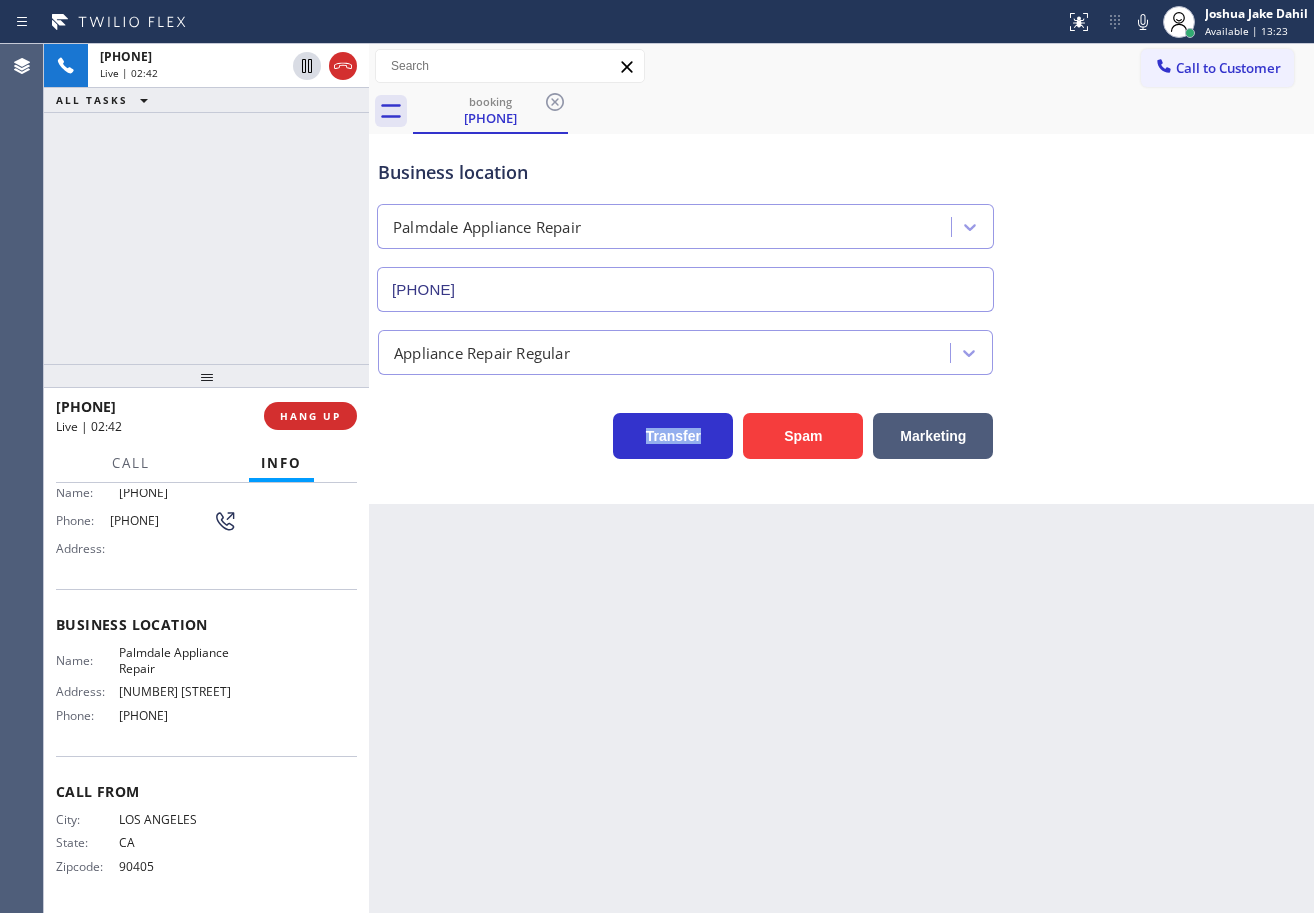 click on "Appliance Repair Regular" at bounding box center (841, 343) 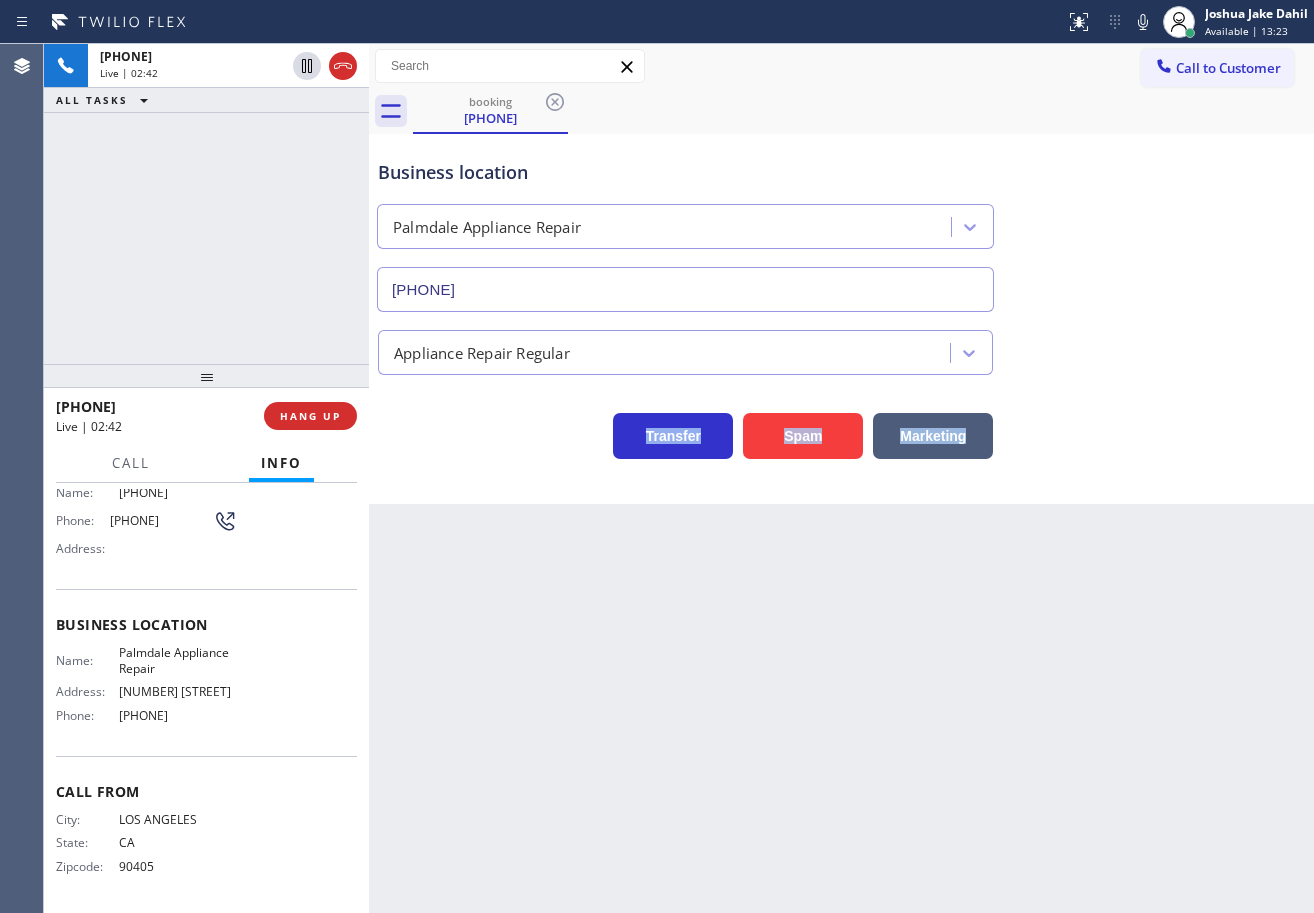 click on "Appliance Repair Regular" at bounding box center (841, 343) 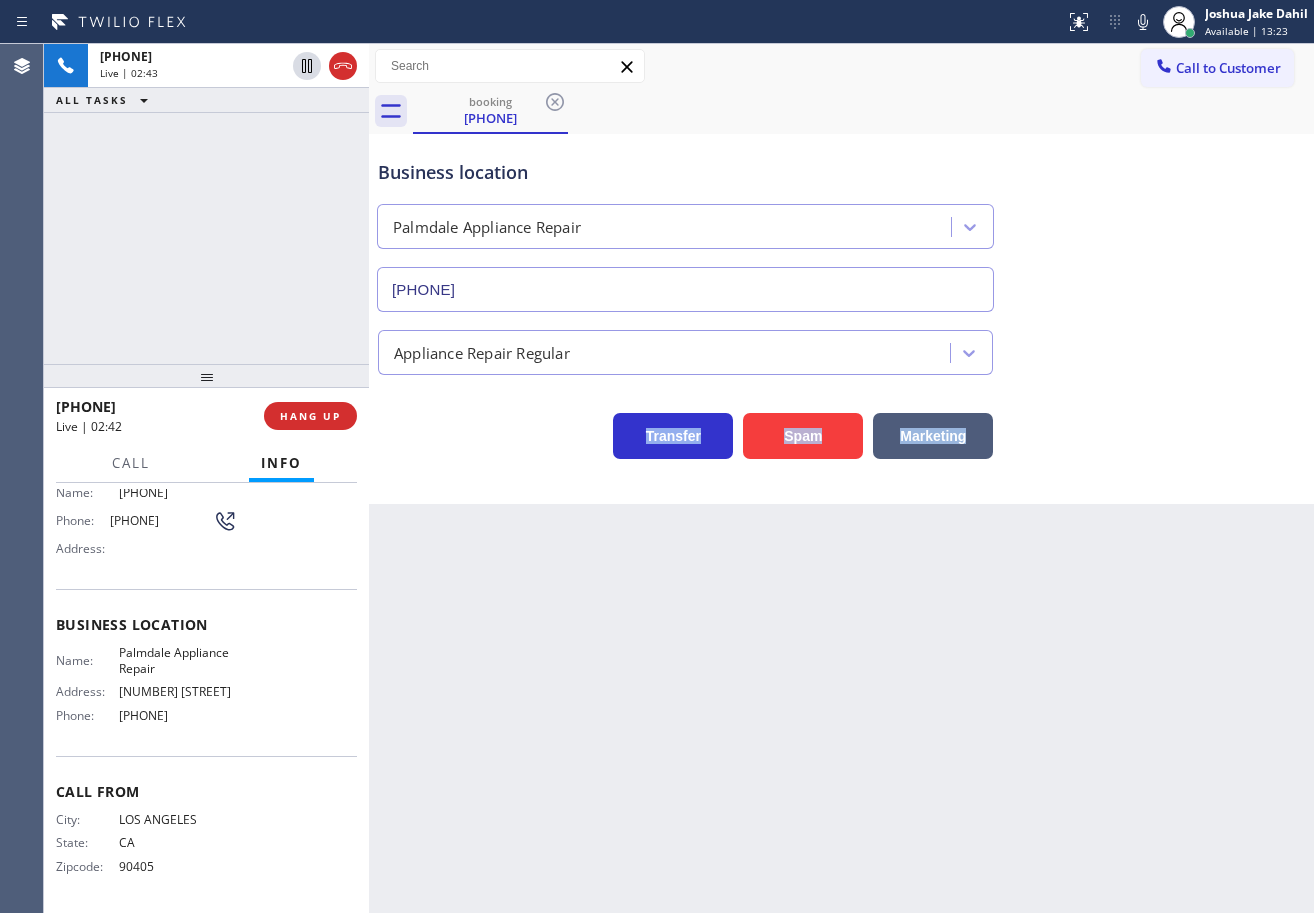 drag, startPoint x: 1203, startPoint y: 318, endPoint x: 1148, endPoint y: 166, distance: 161.64467 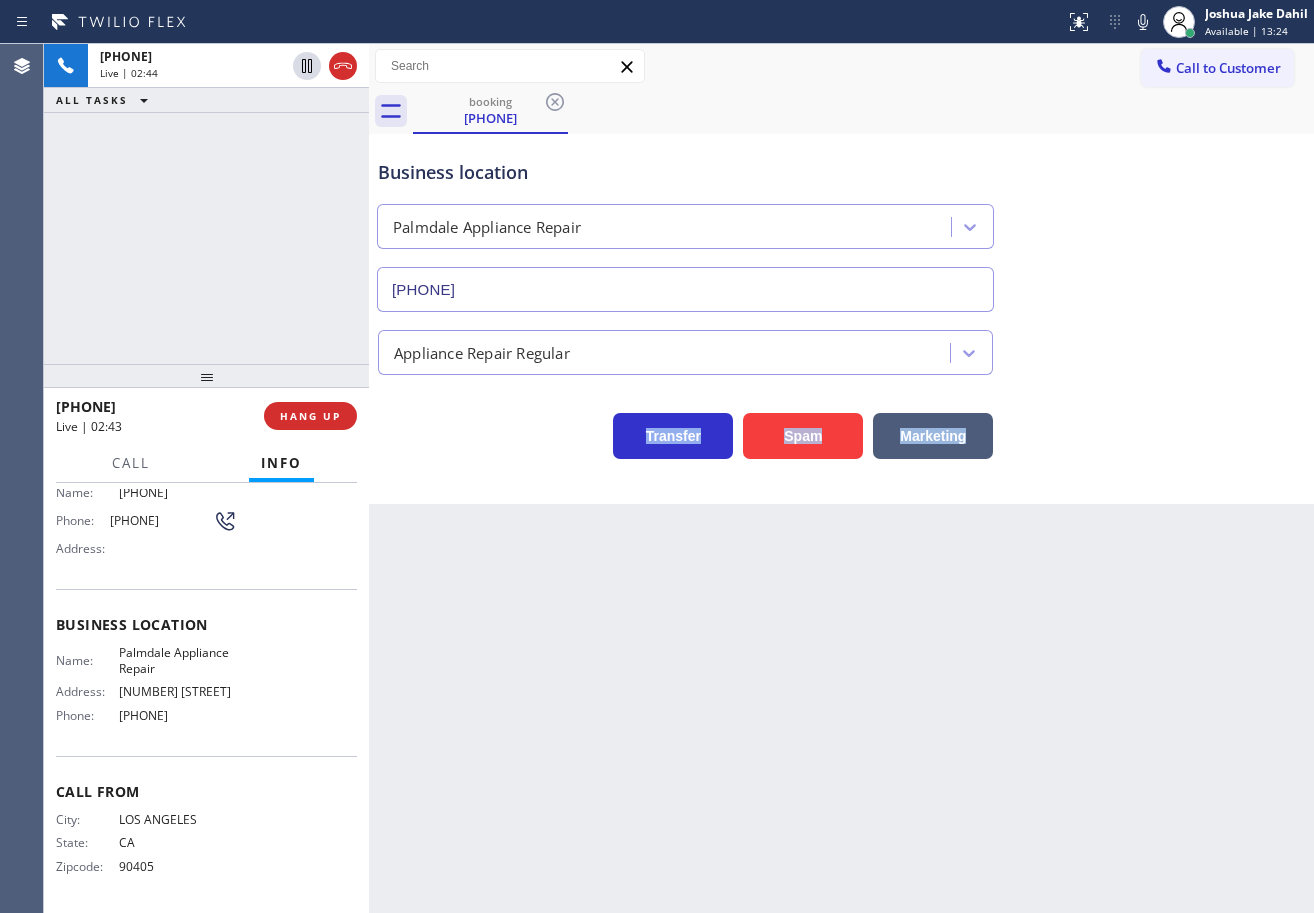 drag, startPoint x: 1143, startPoint y: 20, endPoint x: 1132, endPoint y: 139, distance: 119.507324 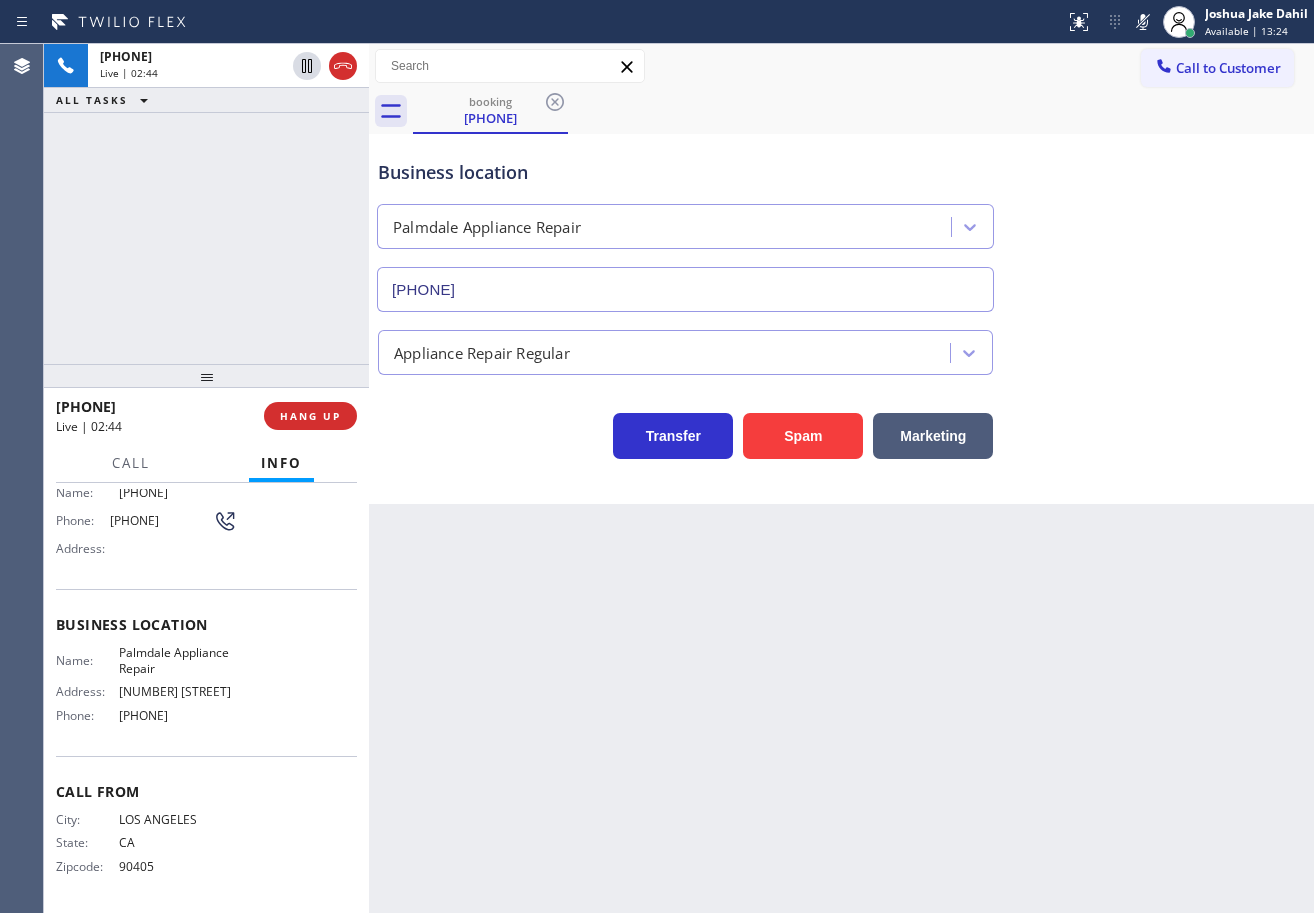click on "Business location Palmdale Appliance Repair [PHONE]" at bounding box center (841, 221) 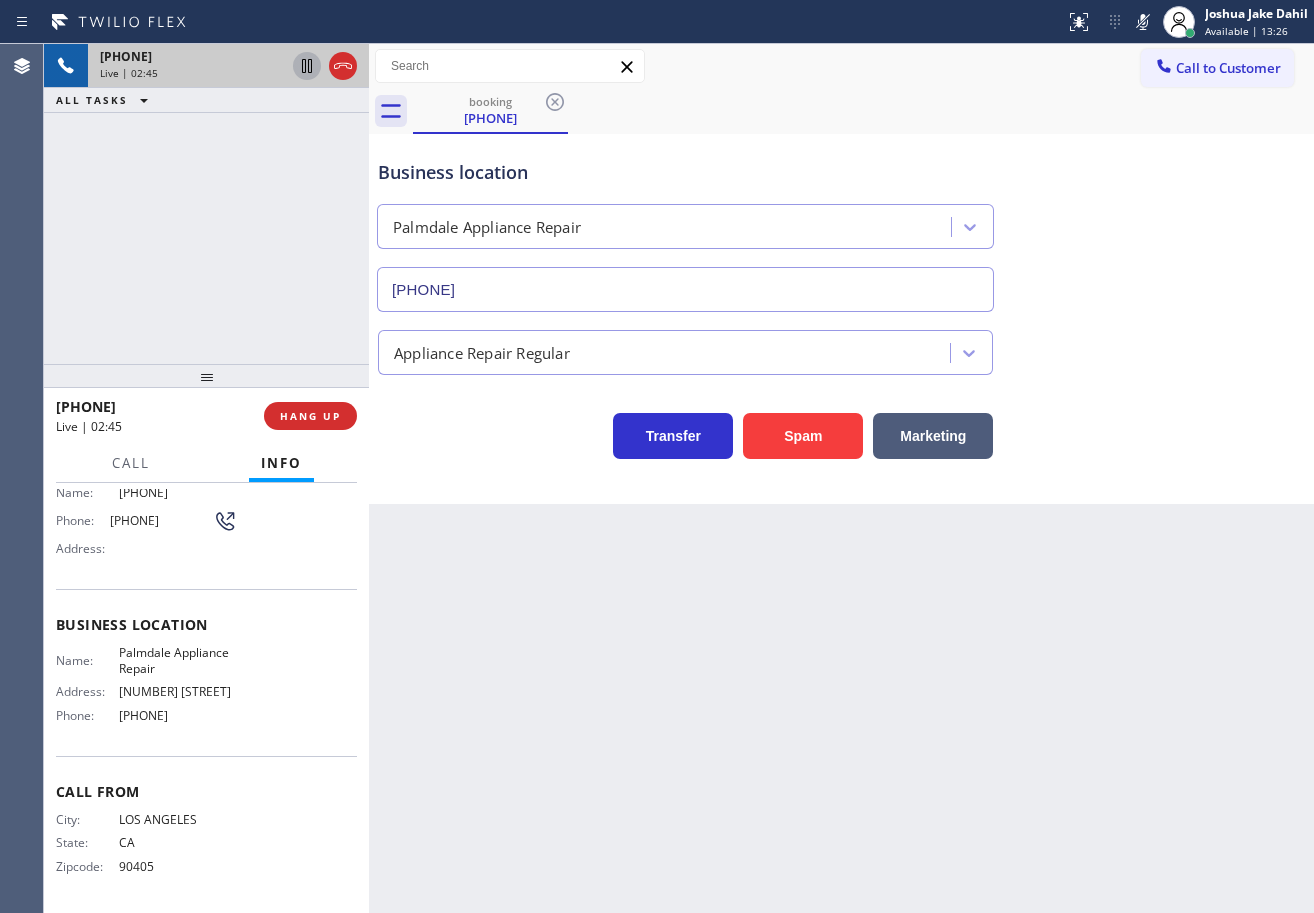 click 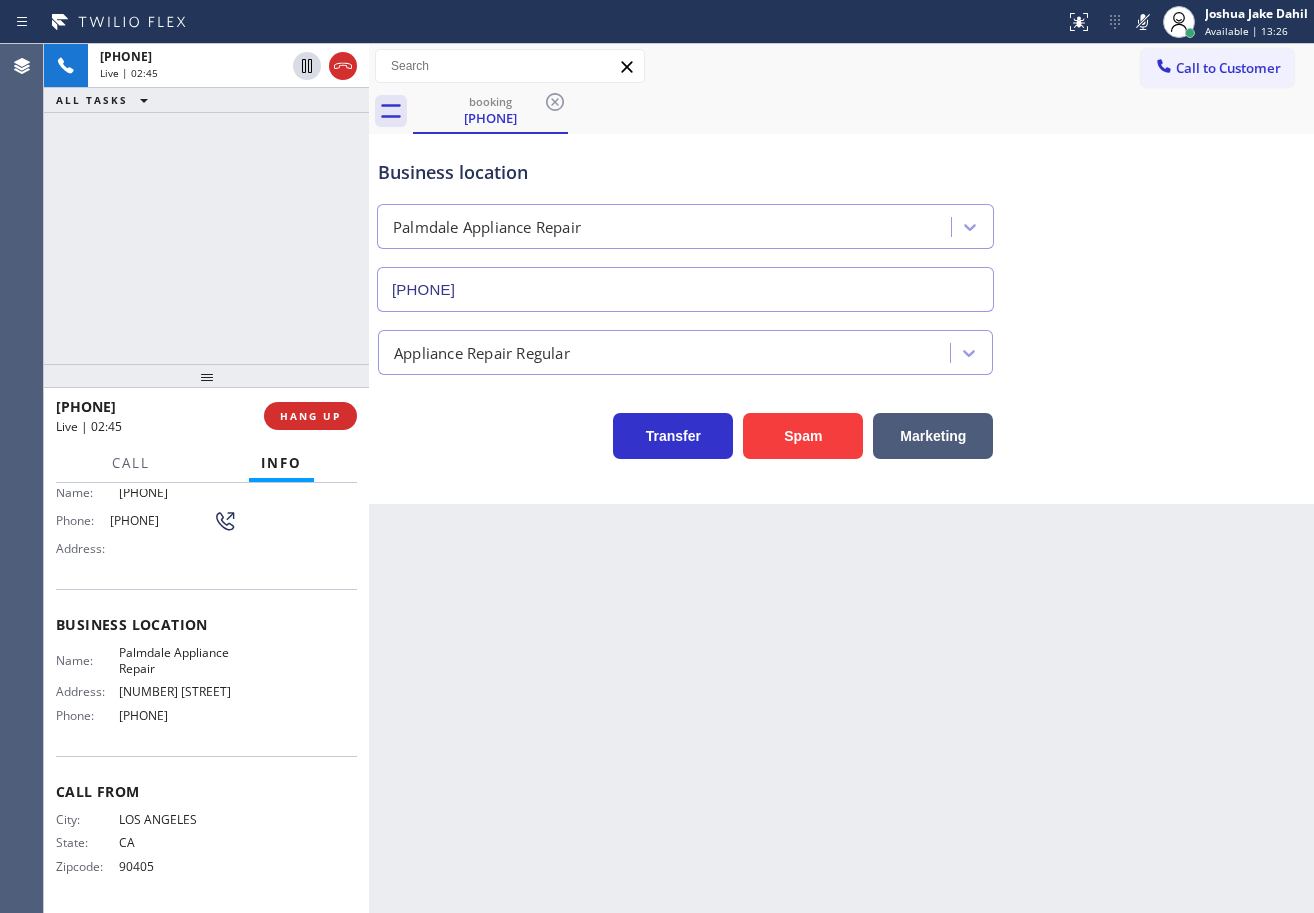 click on "[PHONE] Live | 02:45 ALL TASKS ALL TASKS ACTIVE TASKS TASKS IN WRAP UP" at bounding box center [206, 204] 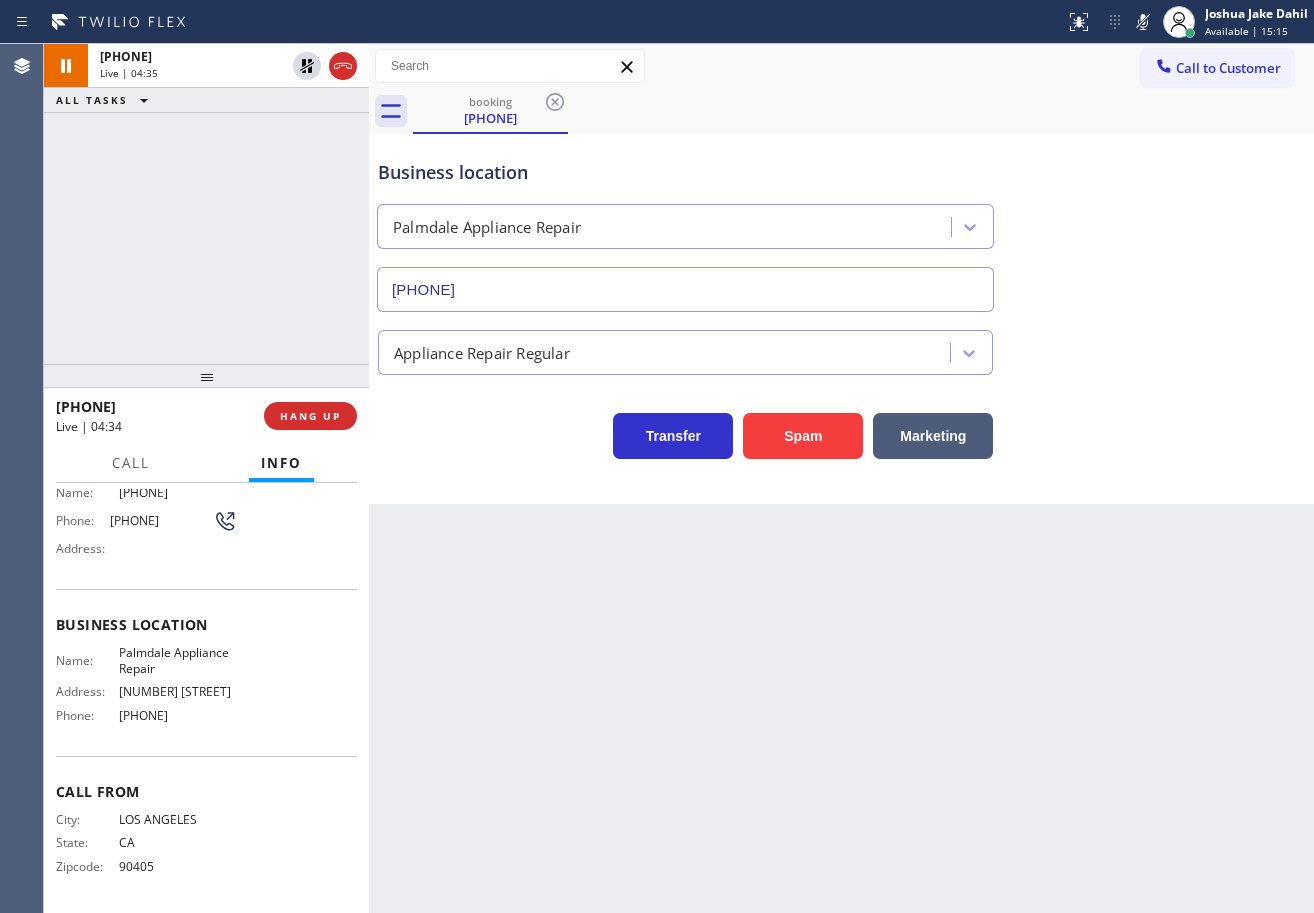 click on "Back to Dashboard Change Sender ID Customers Technicians Select a contact Outbound call Technician Search Technician Your caller id phone number Your caller id phone number Call Technician info Name   Phone none Address none Change Sender ID HVAC +18559994417 5 Star Appliance +18557314952 Appliance Repair +18554611149 Plumbing +18889090120 Air Duct Cleaning +18006865038  Electricians +18005688664 Cancel Change Check personal SMS Reset Change booking [PHONE] Call to Customer Outbound call Location San Diego Best Heating and AC Pros Your caller id phone number [PHONE] Customer number Call Outbound call Technician Search Technician Your caller id phone number Your caller id phone number Call booking [PHONE] Business location Palmdale Appliance Repair [PHONE] Appliance Repair Regular Transfer Spam Marketing" at bounding box center [841, 478] 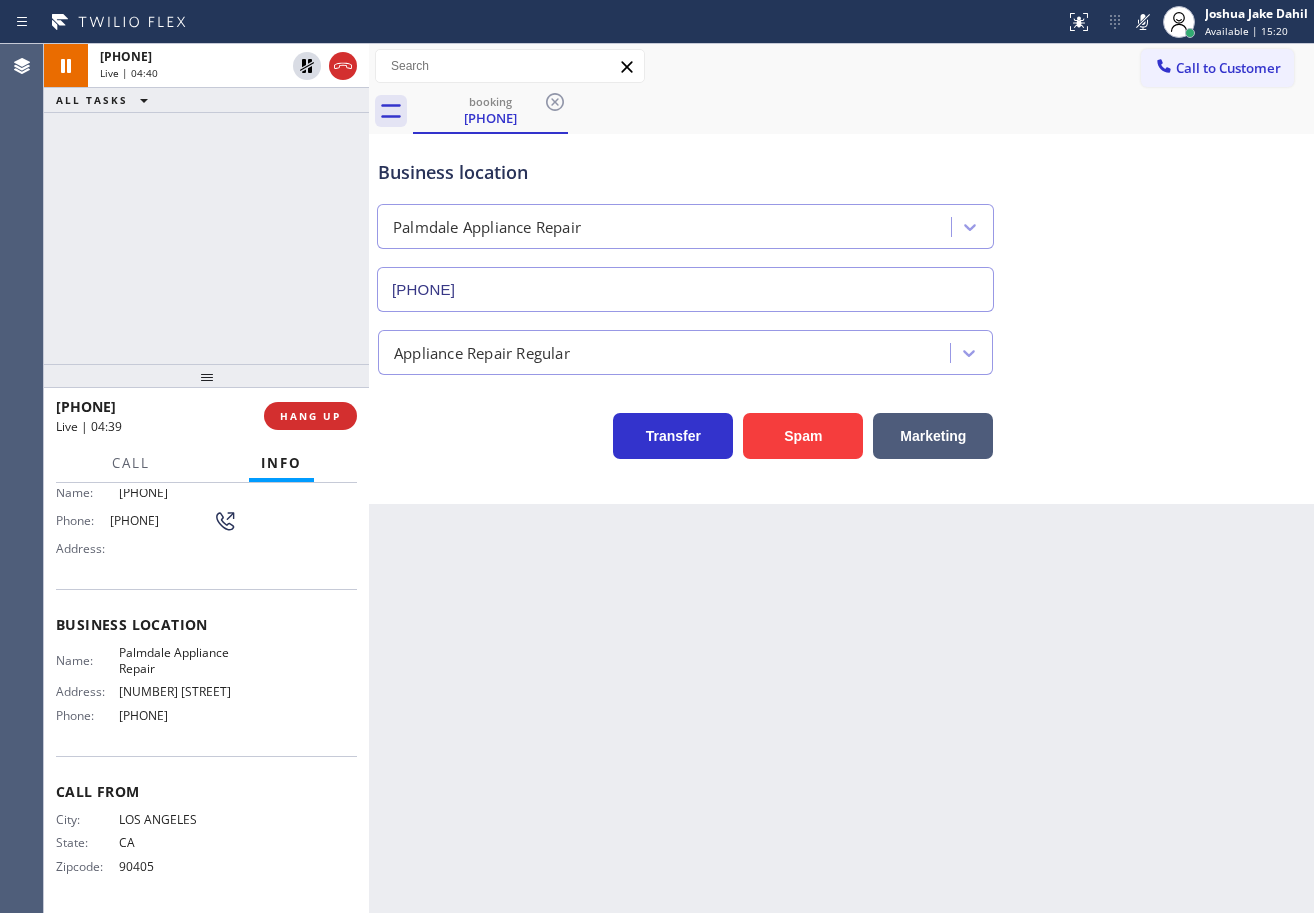click on "Back to Dashboard Change Sender ID Customers Technicians Select a contact Outbound call Technician Search Technician Your caller id phone number Your caller id phone number Call Technician info Name   Phone none Address none Change Sender ID HVAC +18559994417 5 Star Appliance +18557314952 Appliance Repair +18554611149 Plumbing +18889090120 Air Duct Cleaning +18006865038  Electricians +18005688664 Cancel Change Check personal SMS Reset Change booking [PHONE] Call to Customer Outbound call Location San Diego Best Heating and AC Pros Your caller id phone number [PHONE] Customer number Call Outbound call Technician Search Technician Your caller id phone number Your caller id phone number Call booking [PHONE] Business location Palmdale Appliance Repair [PHONE] Appliance Repair Regular Transfer Spam Marketing" at bounding box center (841, 478) 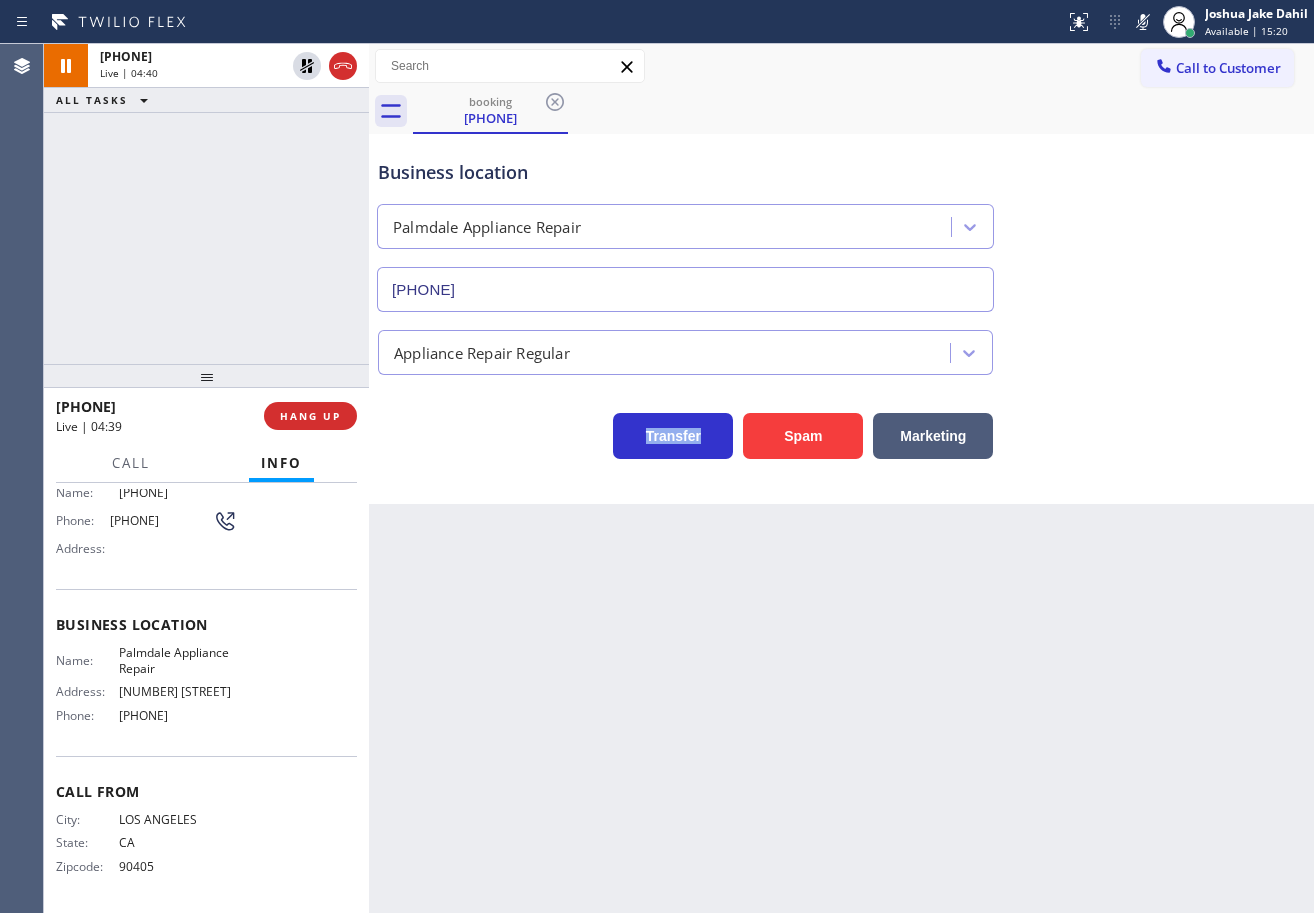 click on "Back to Dashboard Change Sender ID Customers Technicians Select a contact Outbound call Technician Search Technician Your caller id phone number Your caller id phone number Call Technician info Name   Phone none Address none Change Sender ID HVAC +18559994417 5 Star Appliance +18557314952 Appliance Repair +18554611149 Plumbing +18889090120 Air Duct Cleaning +18006865038  Electricians +18005688664 Cancel Change Check personal SMS Reset Change booking [PHONE] Call to Customer Outbound call Location San Diego Best Heating and AC Pros Your caller id phone number [PHONE] Customer number Call Outbound call Technician Search Technician Your caller id phone number Your caller id phone number Call booking [PHONE] Business location Palmdale Appliance Repair [PHONE] Appliance Repair Regular Transfer Spam Marketing" at bounding box center [841, 478] 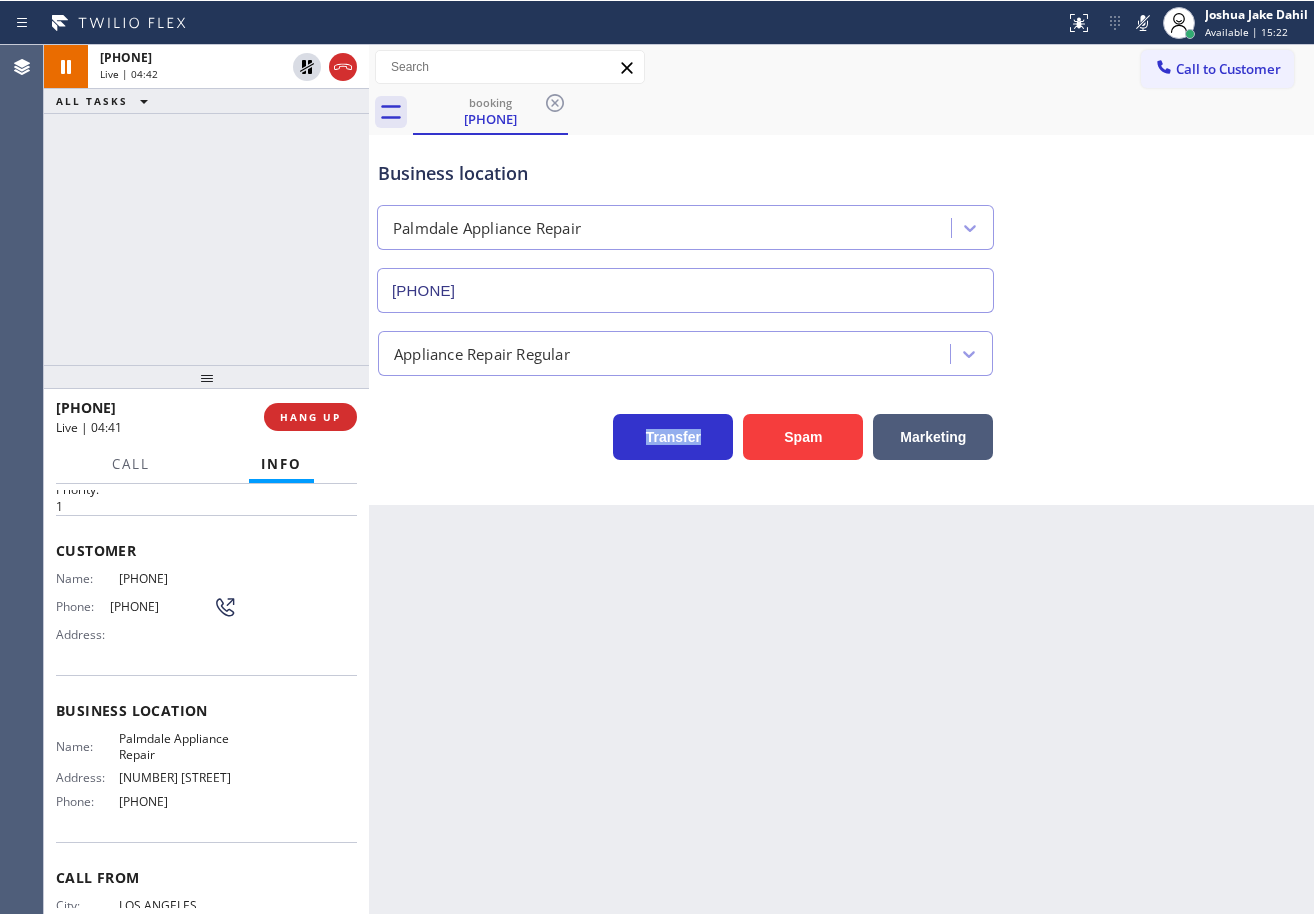 scroll, scrollTop: 0, scrollLeft: 0, axis: both 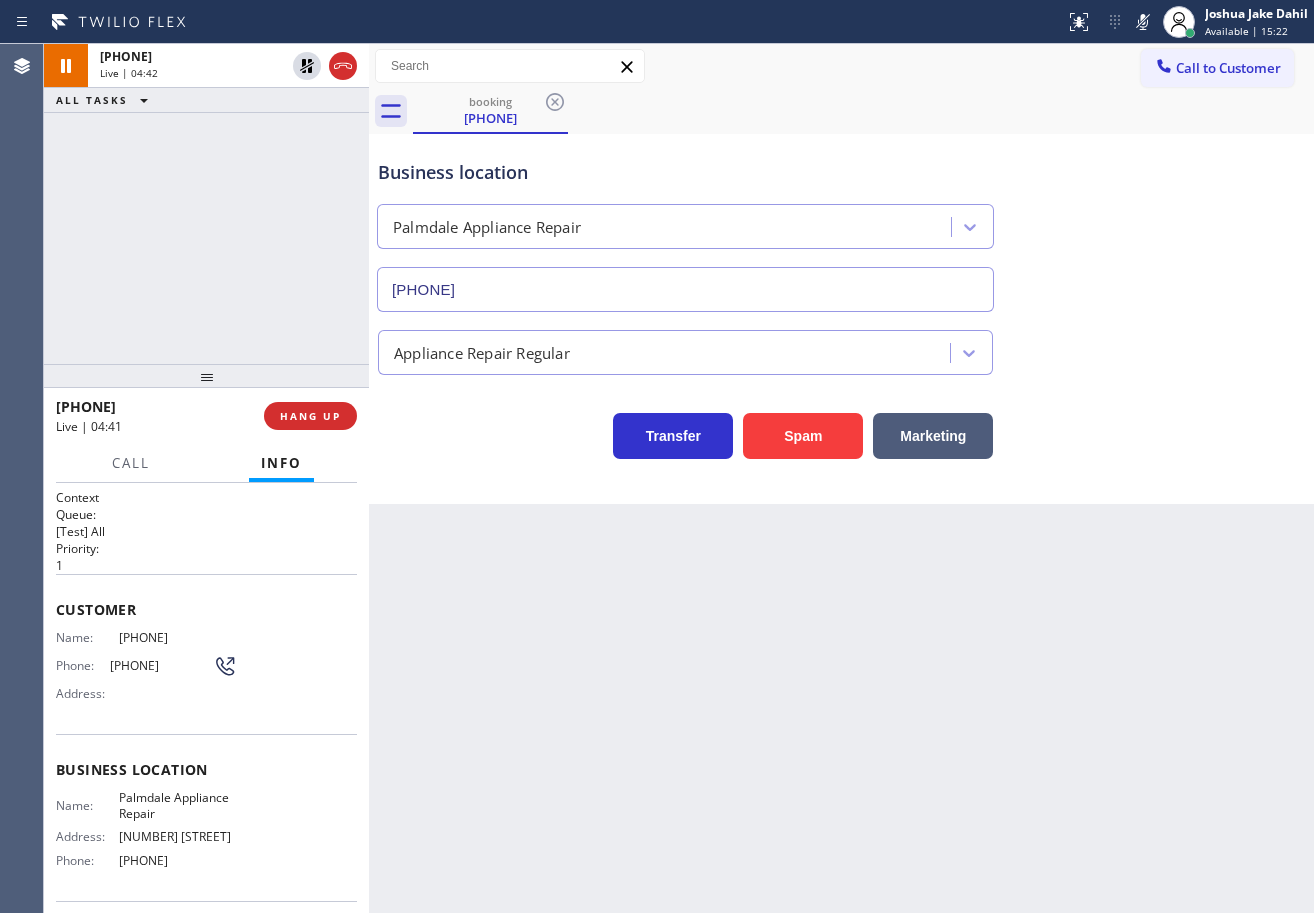 click on "+1[PHONE] Live | 04:42 ALL TASKS ALL TASKS ACTIVE TASKS TASKS IN WRAP UP" at bounding box center [206, 204] 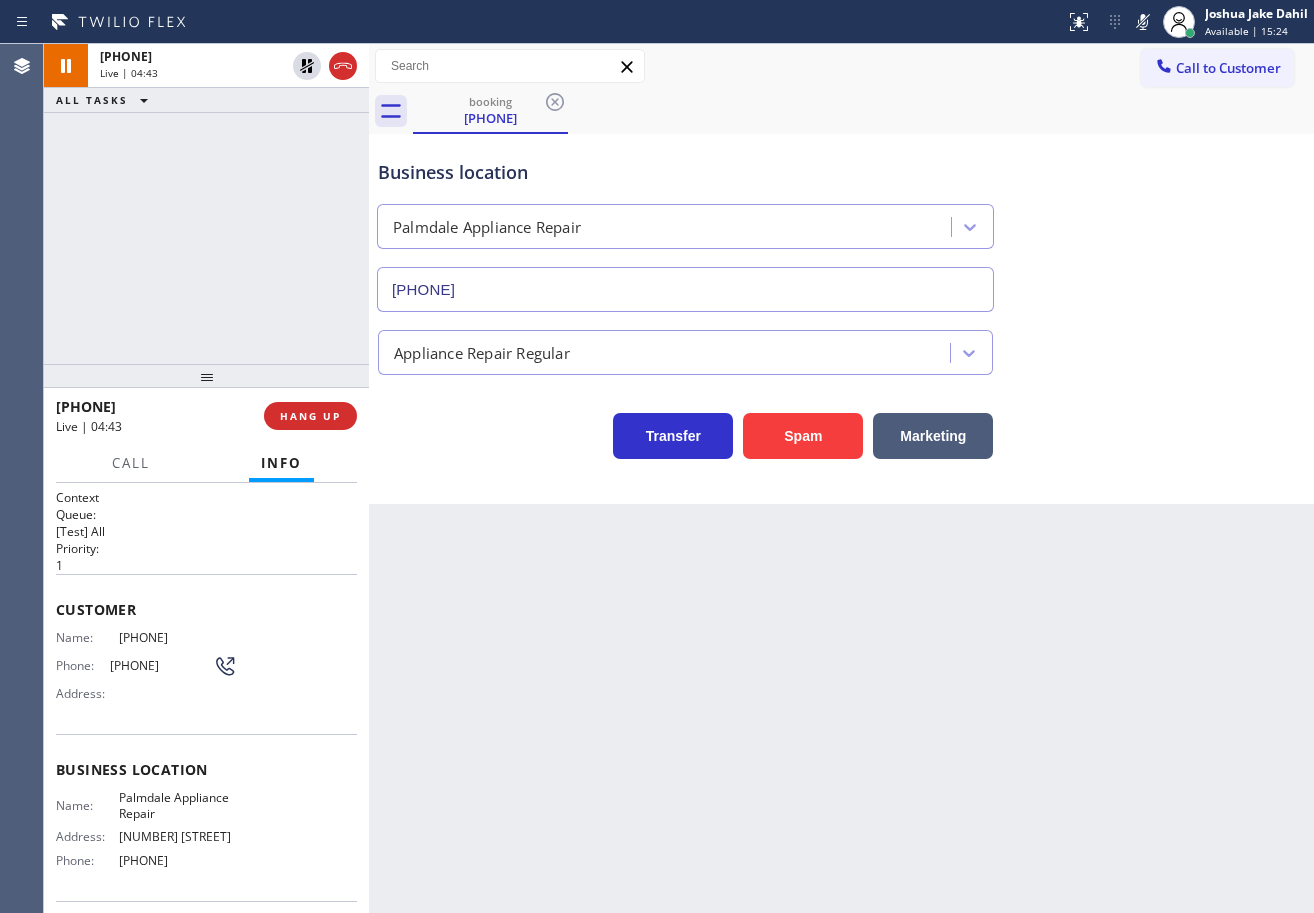 click on "Back to Dashboard Change Sender ID Customers Technicians Select a contact Outbound call Technician Search Technician Your caller id phone number Your caller id phone number Call Technician info Name   Phone none Address none Change Sender ID HVAC +18559994417 5 Star Appliance +18557314952 Appliance Repair +18554611149 Plumbing +18889090120 Air Duct Cleaning +18006865038  Electricians +18005688664 Cancel Change Check personal SMS Reset Change booking [PHONE] Call to Customer Outbound call Location San Diego Best Heating and AC Pros Your caller id phone number [PHONE] Customer number Call Outbound call Technician Search Technician Your caller id phone number Your caller id phone number Call booking [PHONE] Business location Palmdale Appliance Repair [PHONE] Appliance Repair Regular Transfer Spam Marketing" at bounding box center (841, 478) 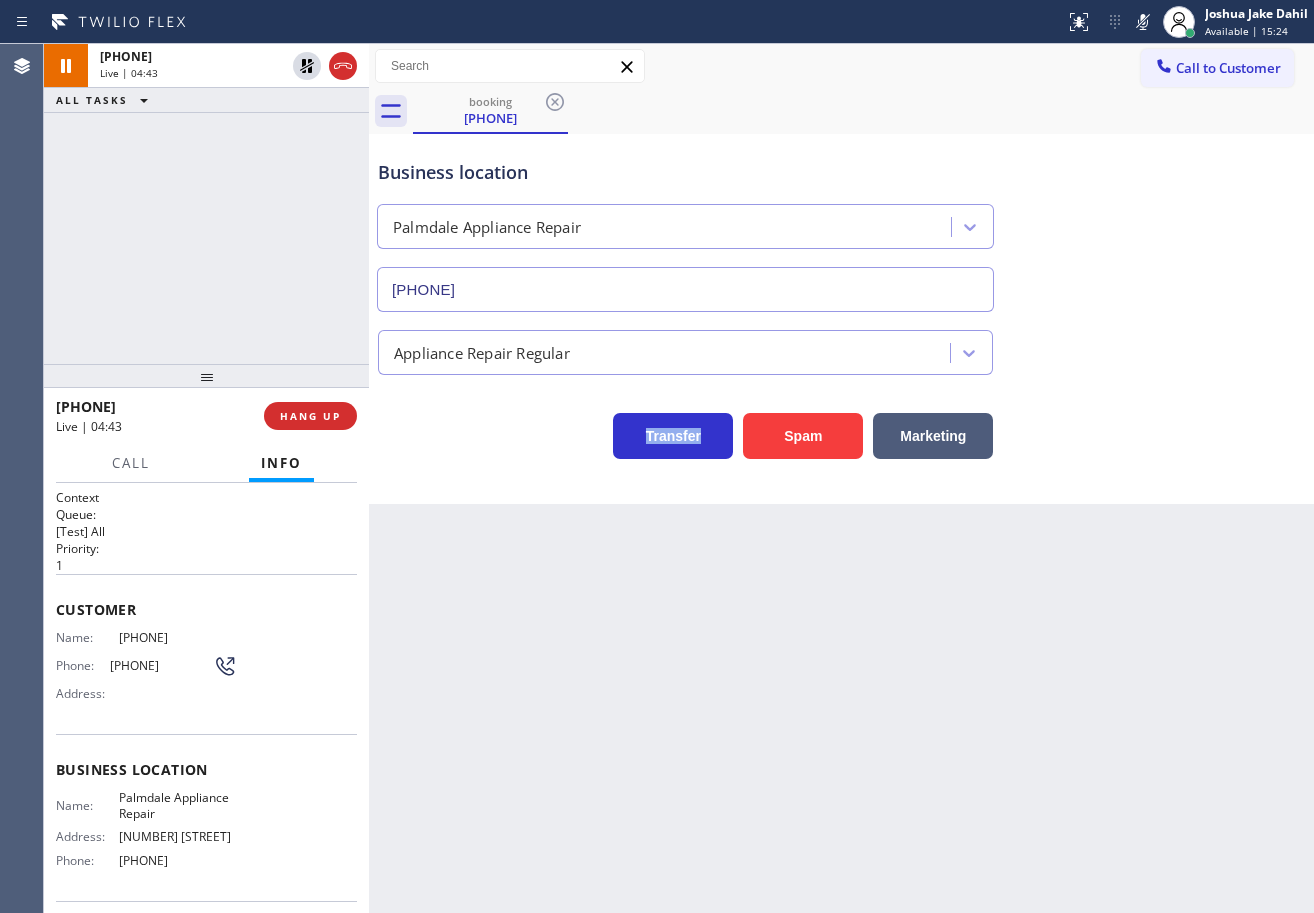 click on "Back to Dashboard Change Sender ID Customers Technicians Select a contact Outbound call Technician Search Technician Your caller id phone number Your caller id phone number Call Technician info Name   Phone none Address none Change Sender ID HVAC +18559994417 5 Star Appliance +18557314952 Appliance Repair +18554611149 Plumbing +18889090120 Air Duct Cleaning +18006865038  Electricians +18005688664 Cancel Change Check personal SMS Reset Change booking [PHONE] Call to Customer Outbound call Location San Diego Best Heating and AC Pros Your caller id phone number [PHONE] Customer number Call Outbound call Technician Search Technician Your caller id phone number Your caller id phone number Call booking [PHONE] Business location Palmdale Appliance Repair [PHONE] Appliance Repair Regular Transfer Spam Marketing" at bounding box center (841, 478) 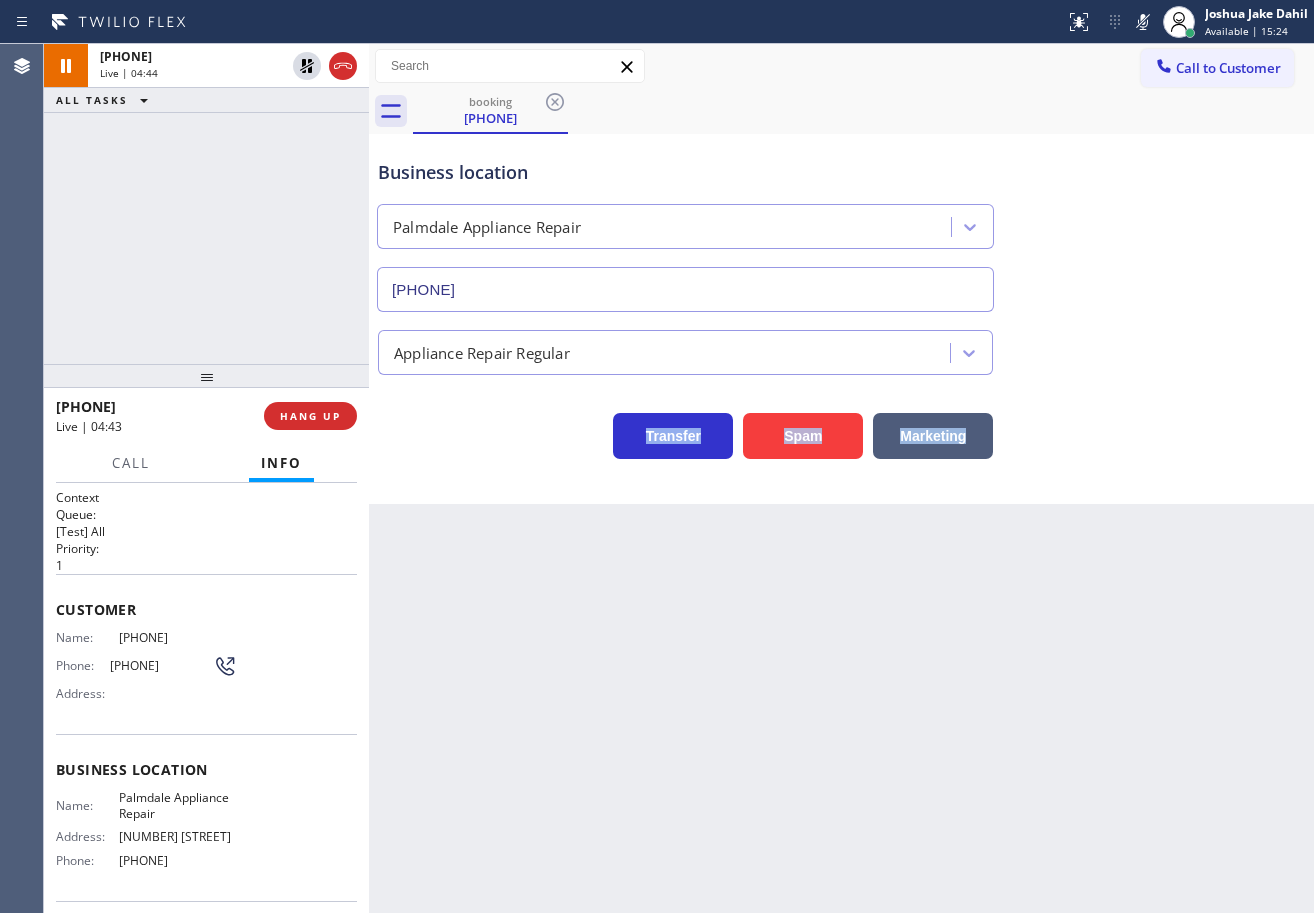 click on "Back to Dashboard Change Sender ID Customers Technicians Select a contact Outbound call Technician Search Technician Your caller id phone number Your caller id phone number Call Technician info Name   Phone none Address none Change Sender ID HVAC +18559994417 5 Star Appliance +18557314952 Appliance Repair +18554611149 Plumbing +18889090120 Air Duct Cleaning +18006865038  Electricians +18005688664 Cancel Change Check personal SMS Reset Change booking [PHONE] Call to Customer Outbound call Location San Diego Best Heating and AC Pros Your caller id phone number [PHONE] Customer number Call Outbound call Technician Search Technician Your caller id phone number Your caller id phone number Call booking [PHONE] Business location Palmdale Appliance Repair [PHONE] Appliance Repair Regular Transfer Spam Marketing" at bounding box center (841, 478) 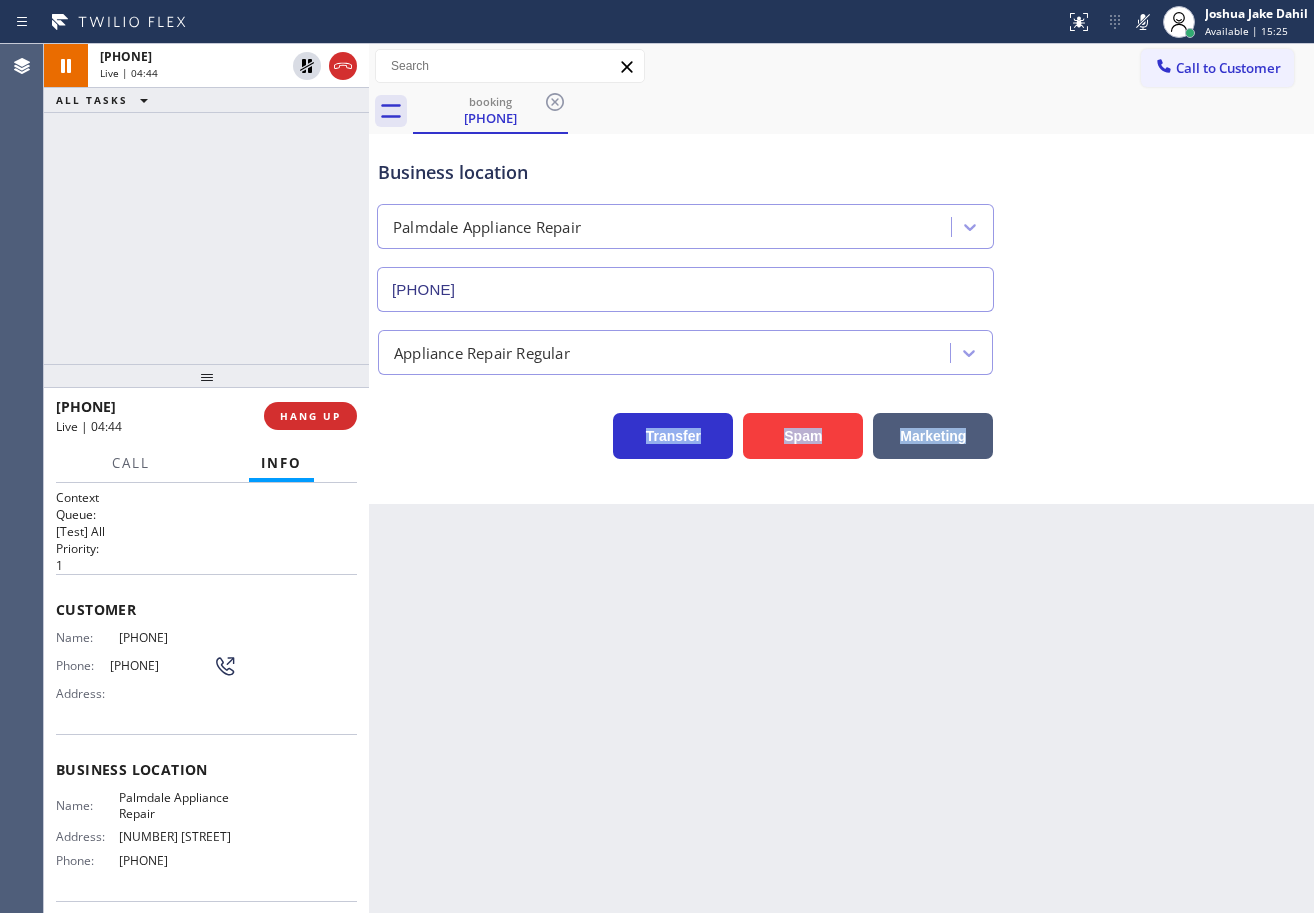 click on "Back to Dashboard Change Sender ID Customers Technicians Select a contact Outbound call Technician Search Technician Your caller id phone number Your caller id phone number Call Technician info Name   Phone none Address none Change Sender ID HVAC +18559994417 5 Star Appliance +18557314952 Appliance Repair +18554611149 Plumbing +18889090120 Air Duct Cleaning +18006865038  Electricians +18005688664 Cancel Change Check personal SMS Reset Change booking [PHONE] Call to Customer Outbound call Location San Diego Best Heating and AC Pros Your caller id phone number [PHONE] Customer number Call Outbound call Technician Search Technician Your caller id phone number Your caller id phone number Call booking [PHONE] Business location Palmdale Appliance Repair [PHONE] Appliance Repair Regular Transfer Spam Marketing" at bounding box center (841, 478) 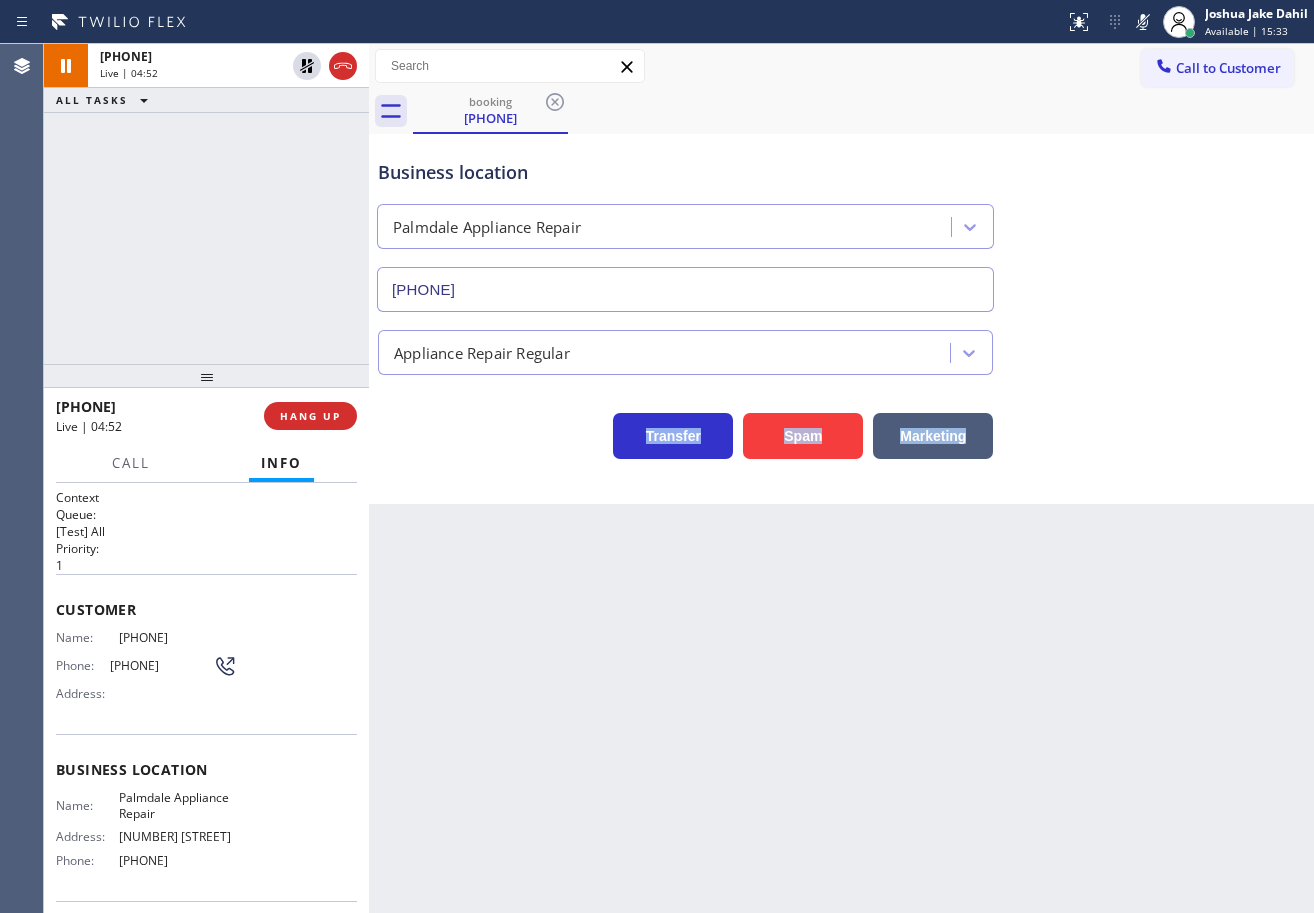 click on "[PHONE] Live | 04:52 ALL TASKS ALL TASKS ACTIVE TASKS TASKS IN WRAP UP" at bounding box center [206, 204] 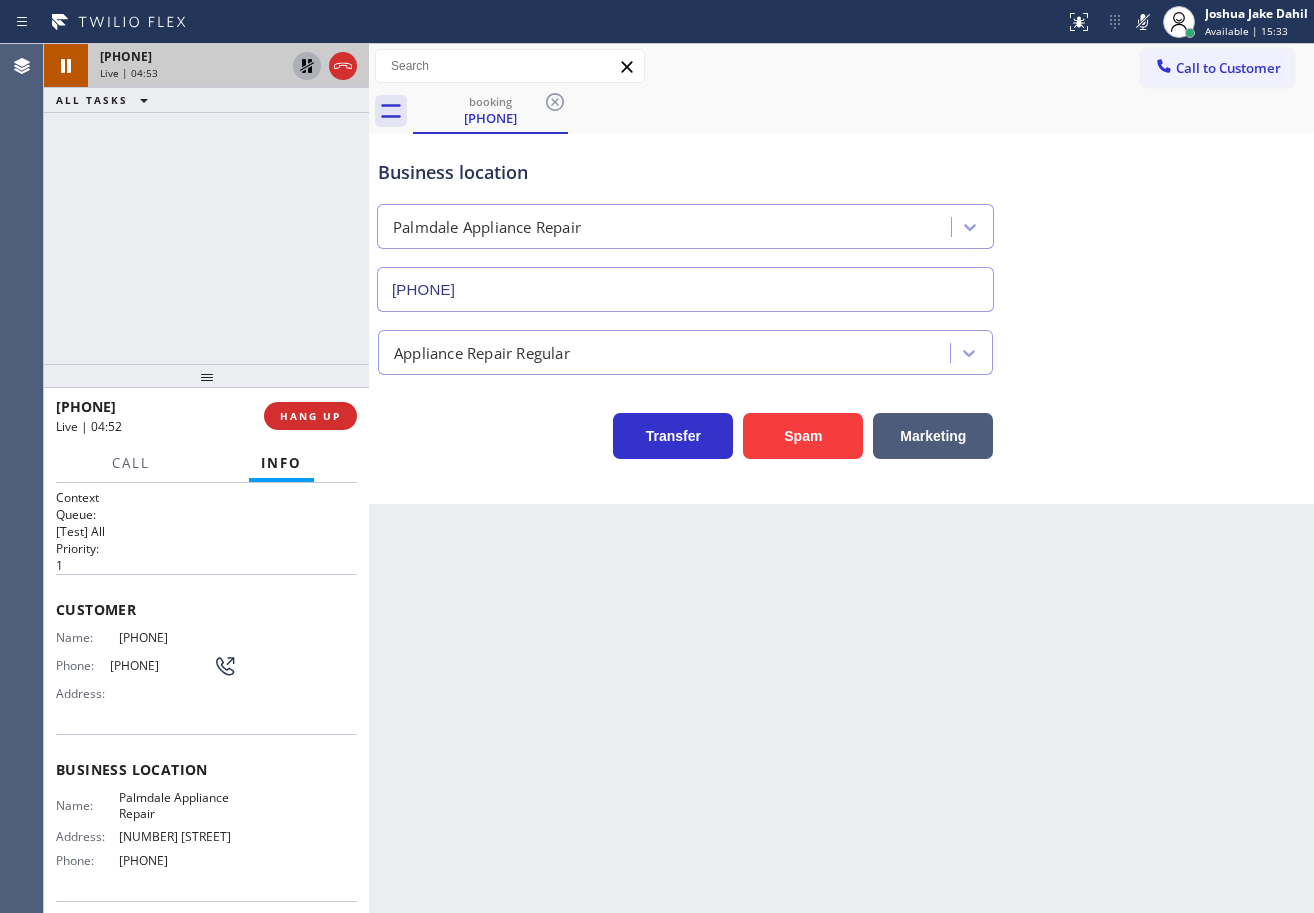 click 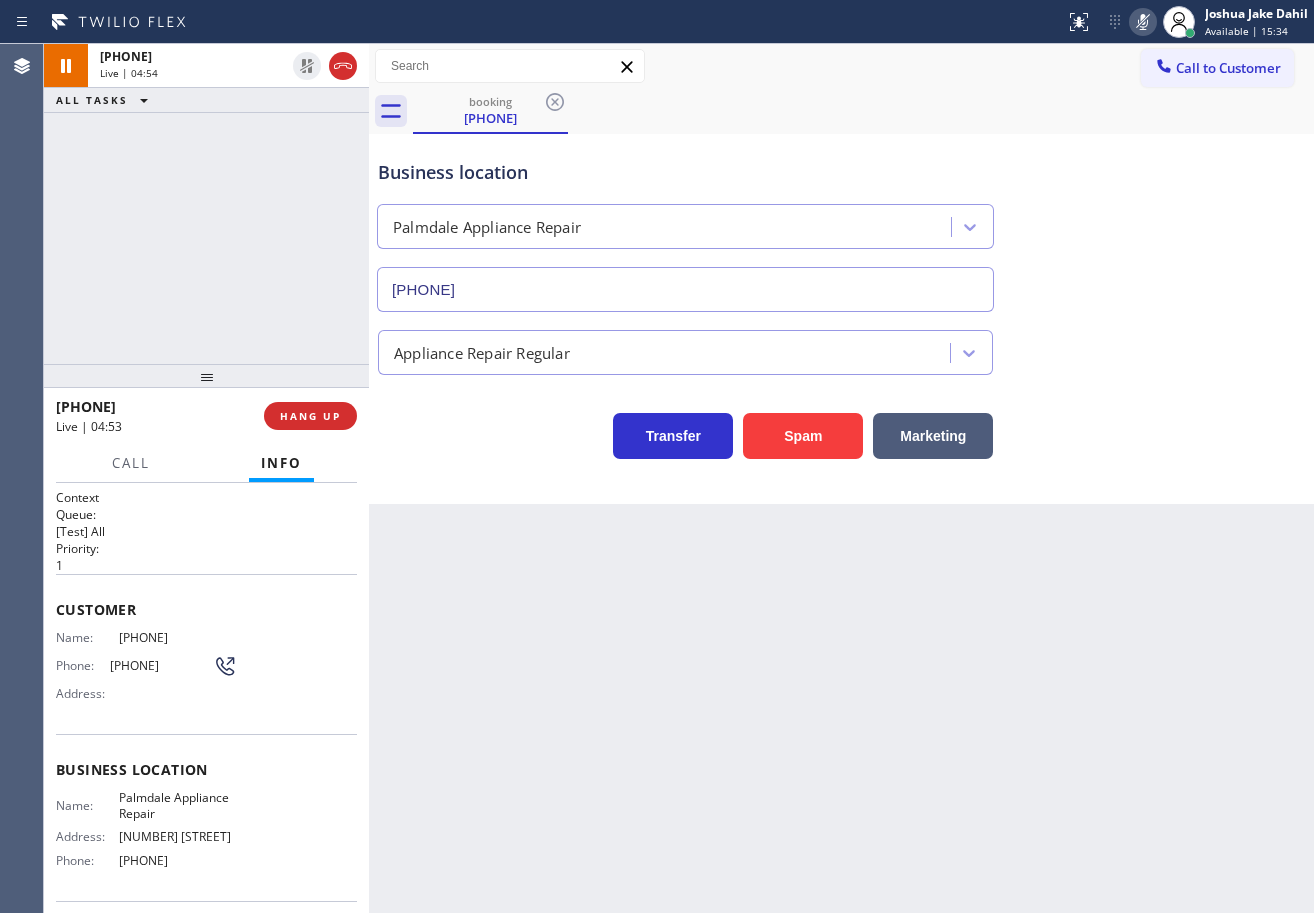 click 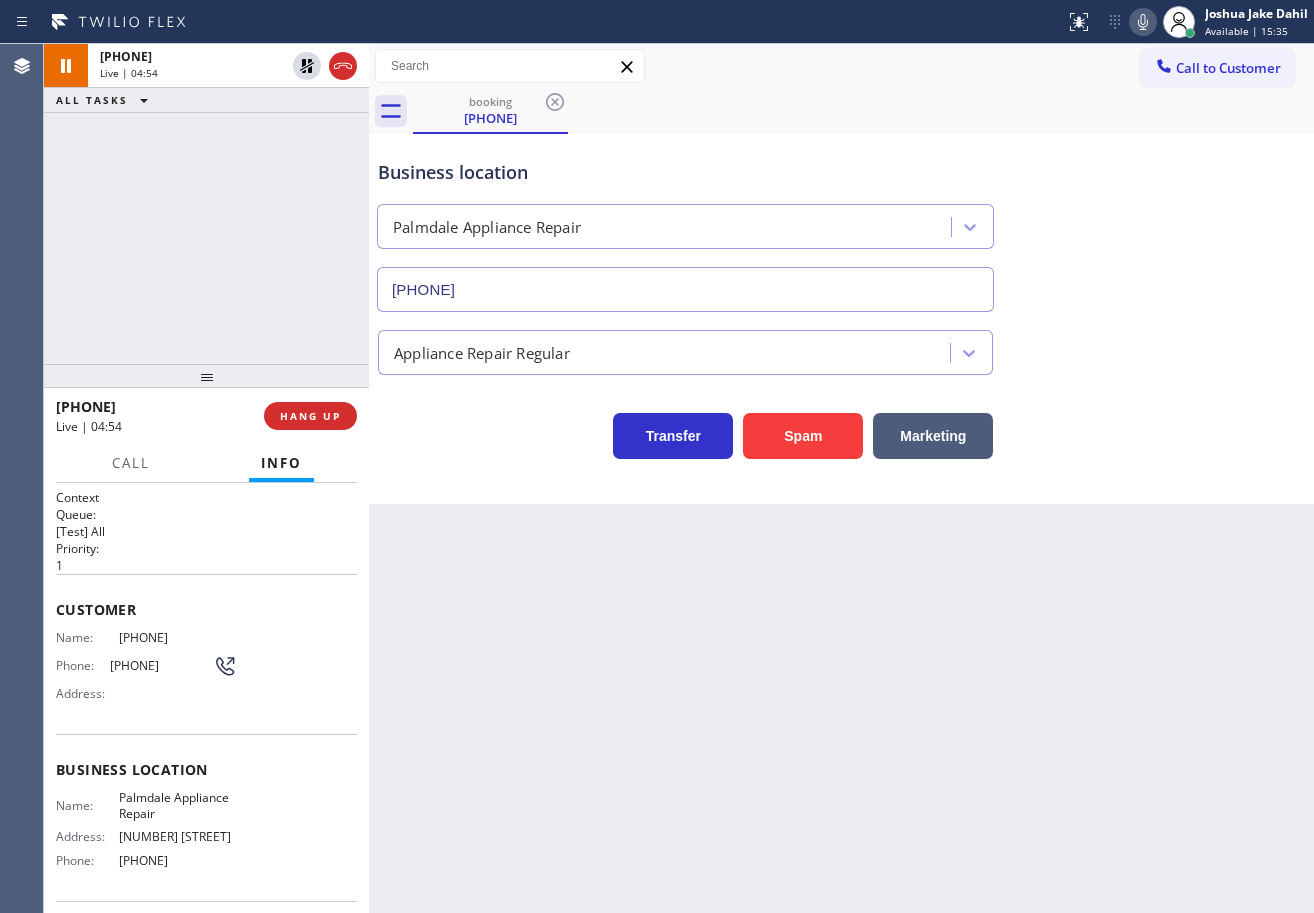 click on "Business location Palmdale Appliance Repair [PHONE]" at bounding box center [841, 221] 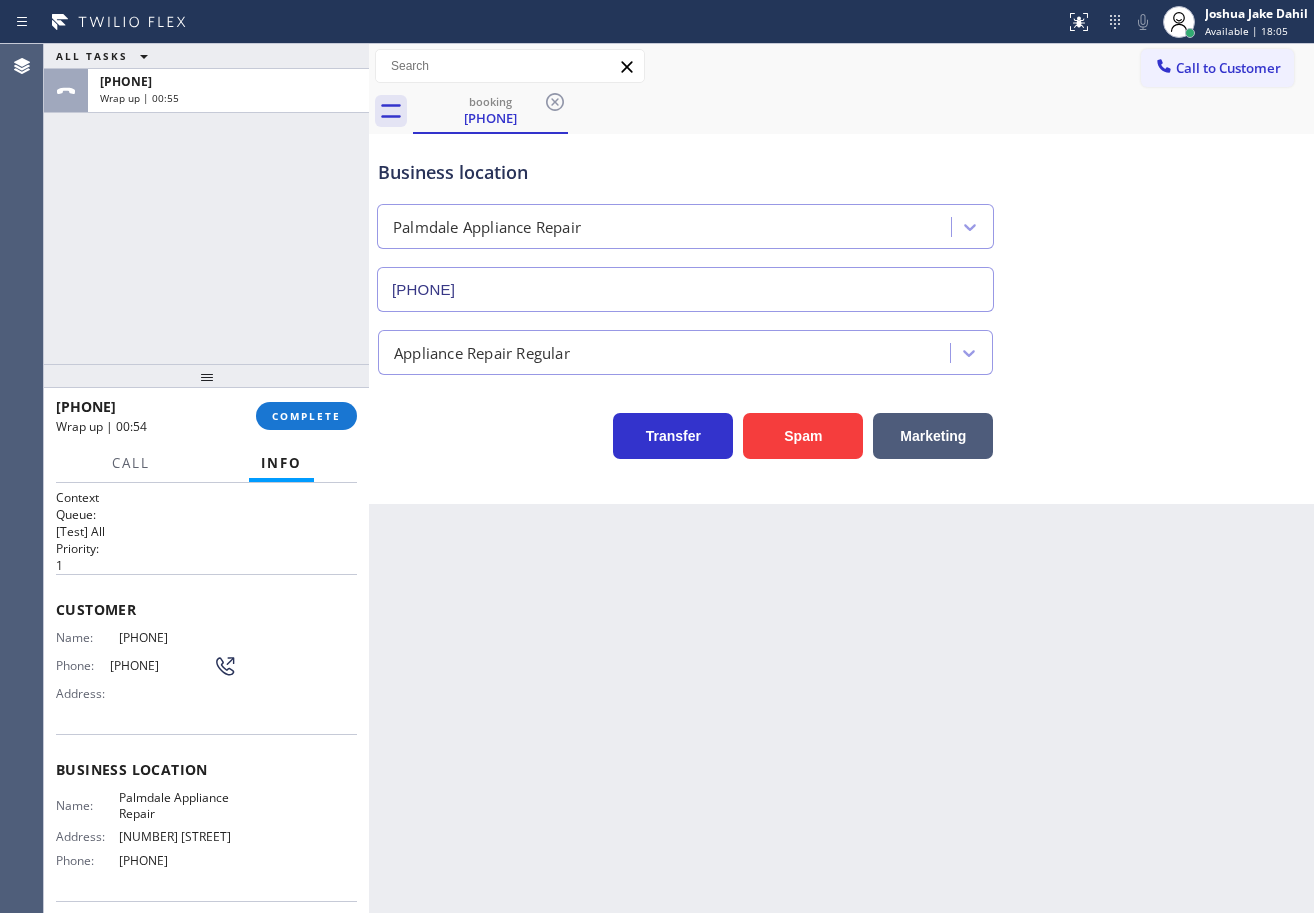 drag, startPoint x: 118, startPoint y: 184, endPoint x: 442, endPoint y: 249, distance: 330.45575 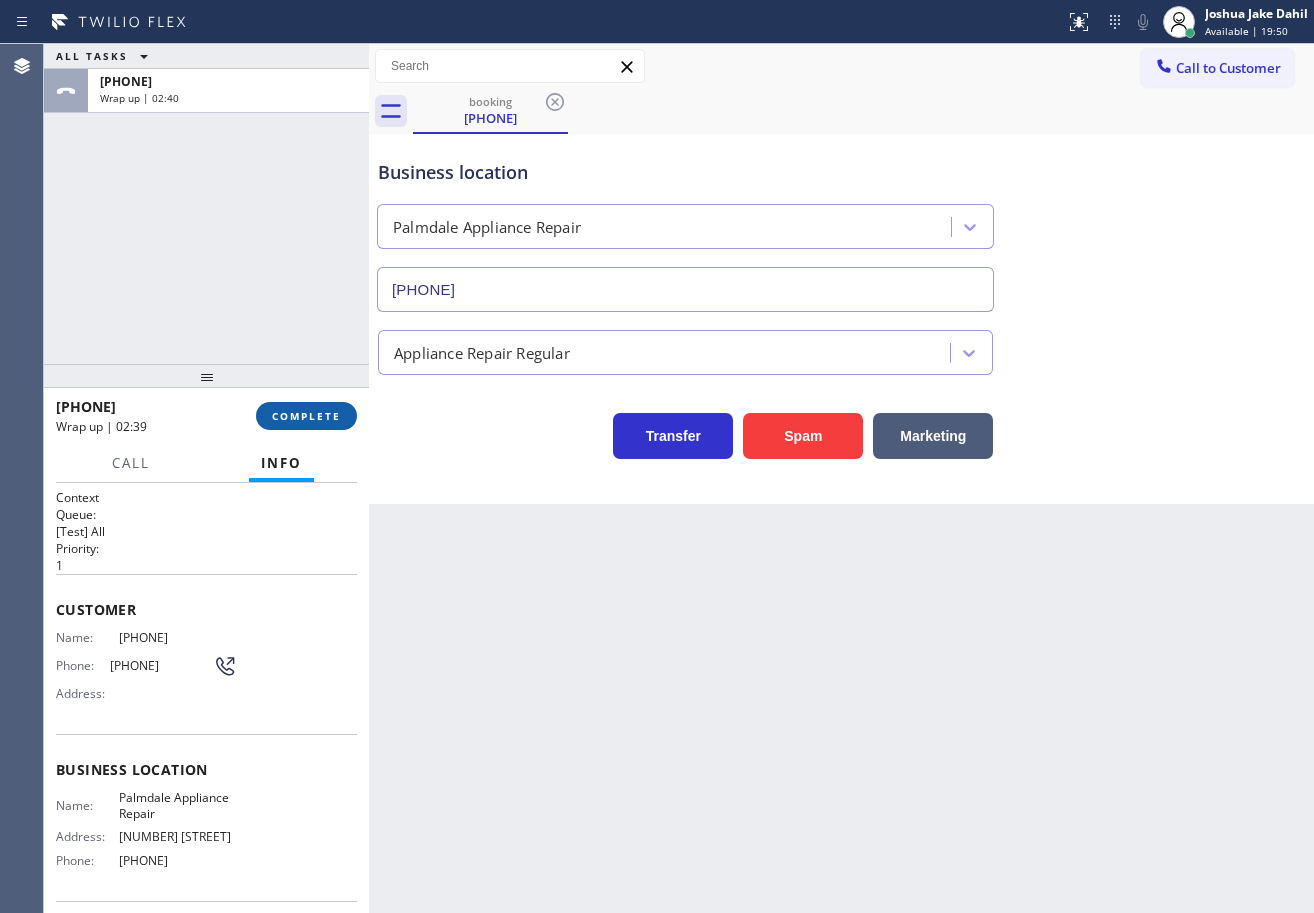 click on "COMPLETE" at bounding box center [306, 416] 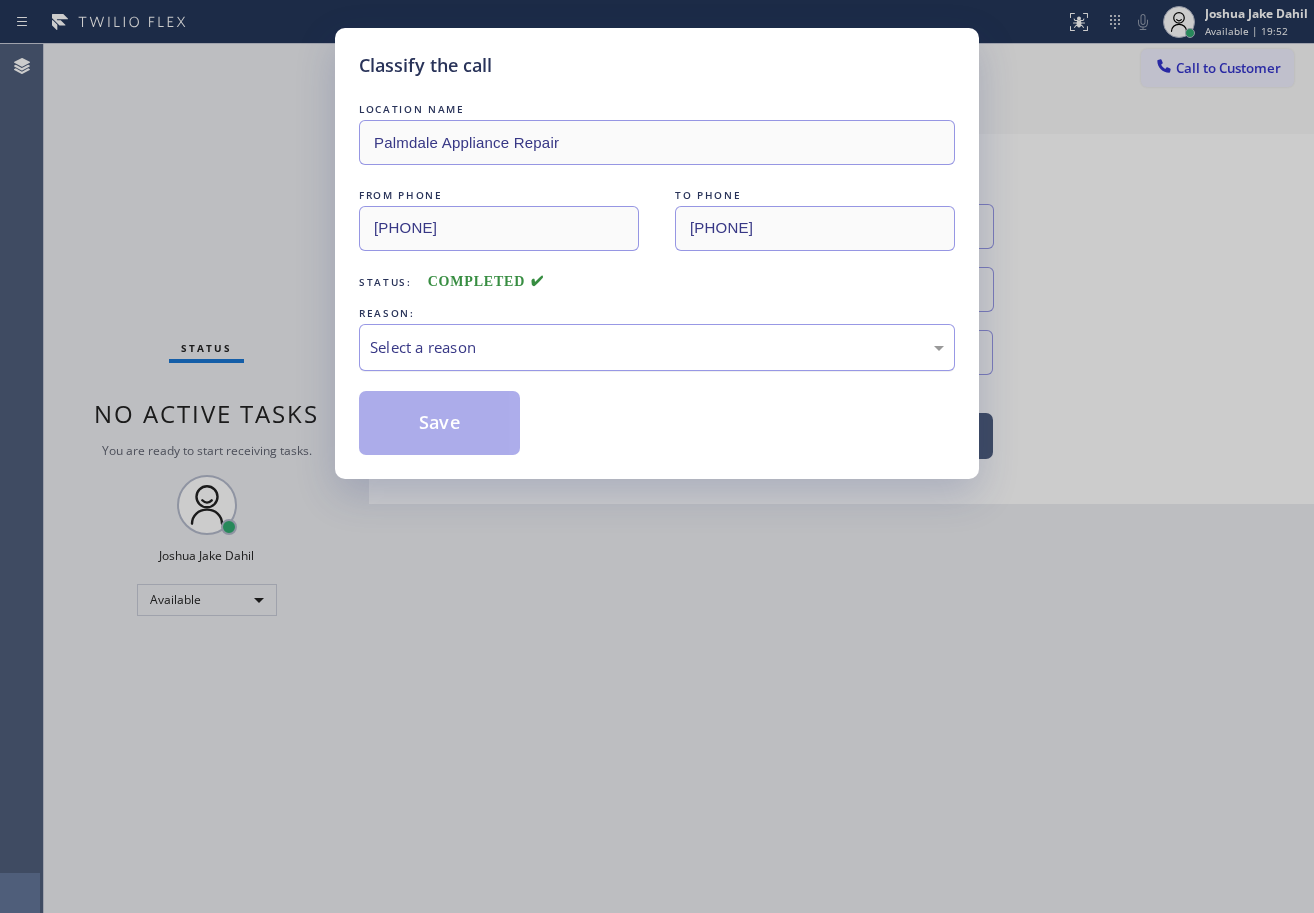 click on "Select a reason" at bounding box center (657, 347) 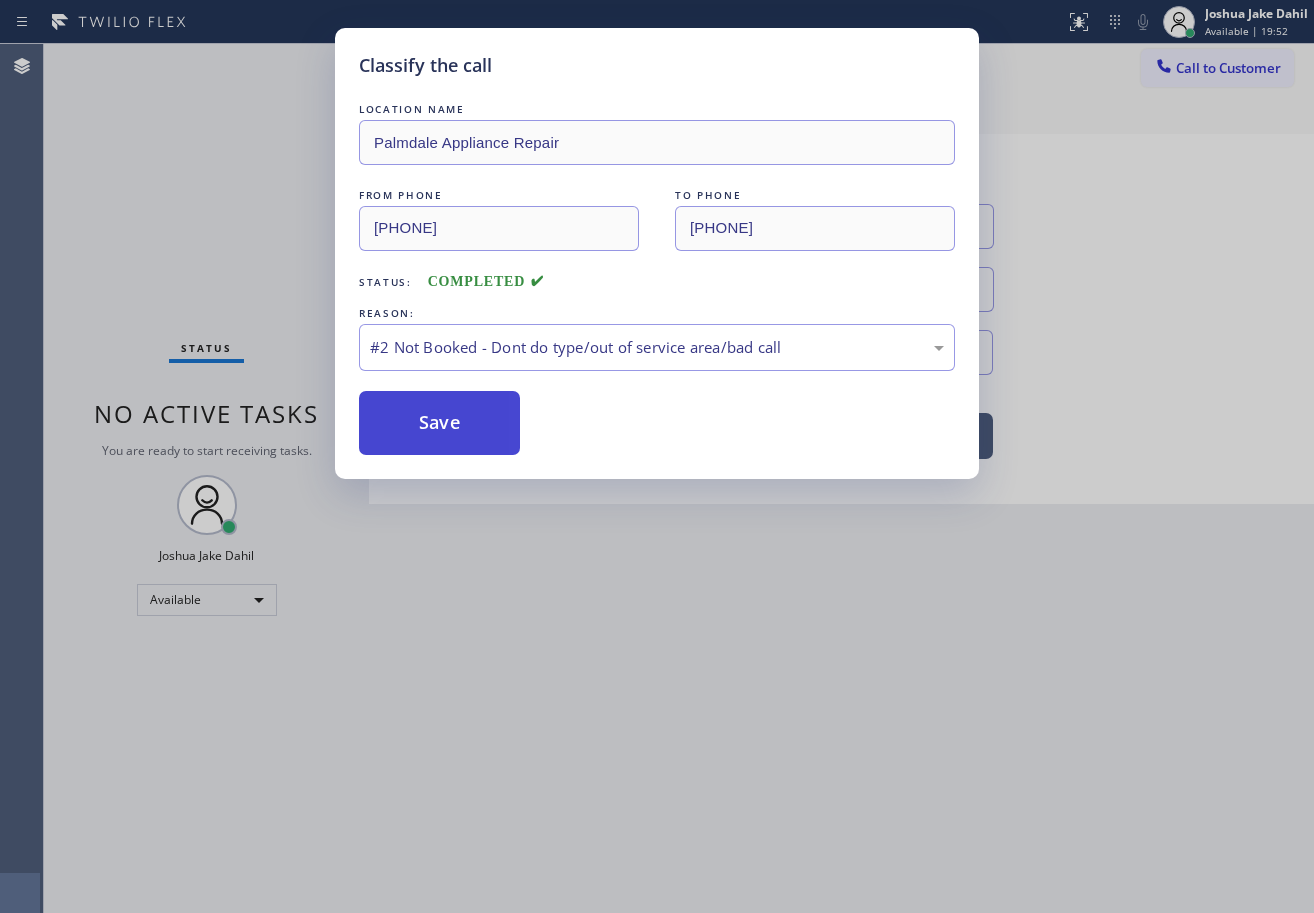 click on "Save" at bounding box center (439, 423) 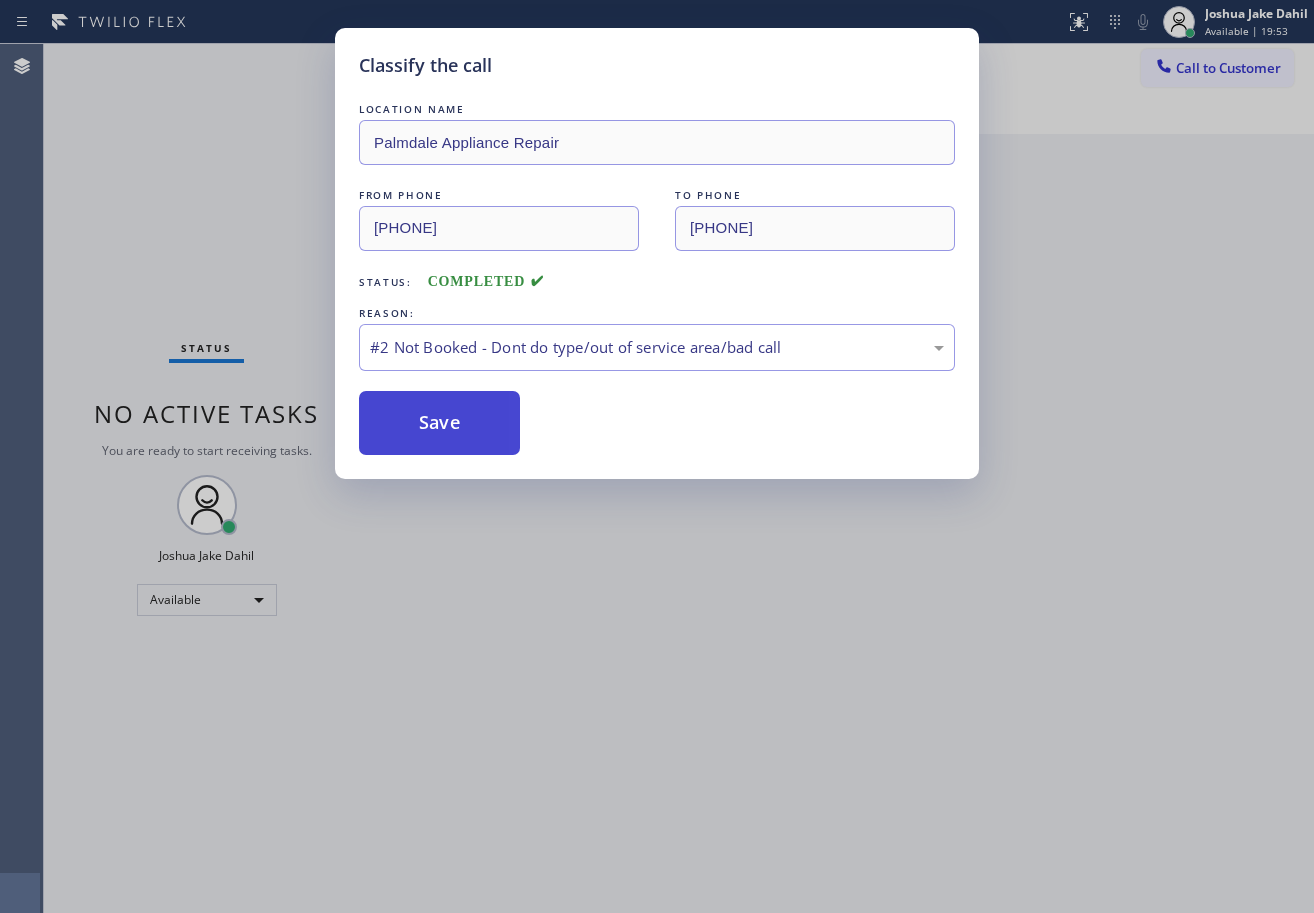 click on "Save" at bounding box center [439, 423] 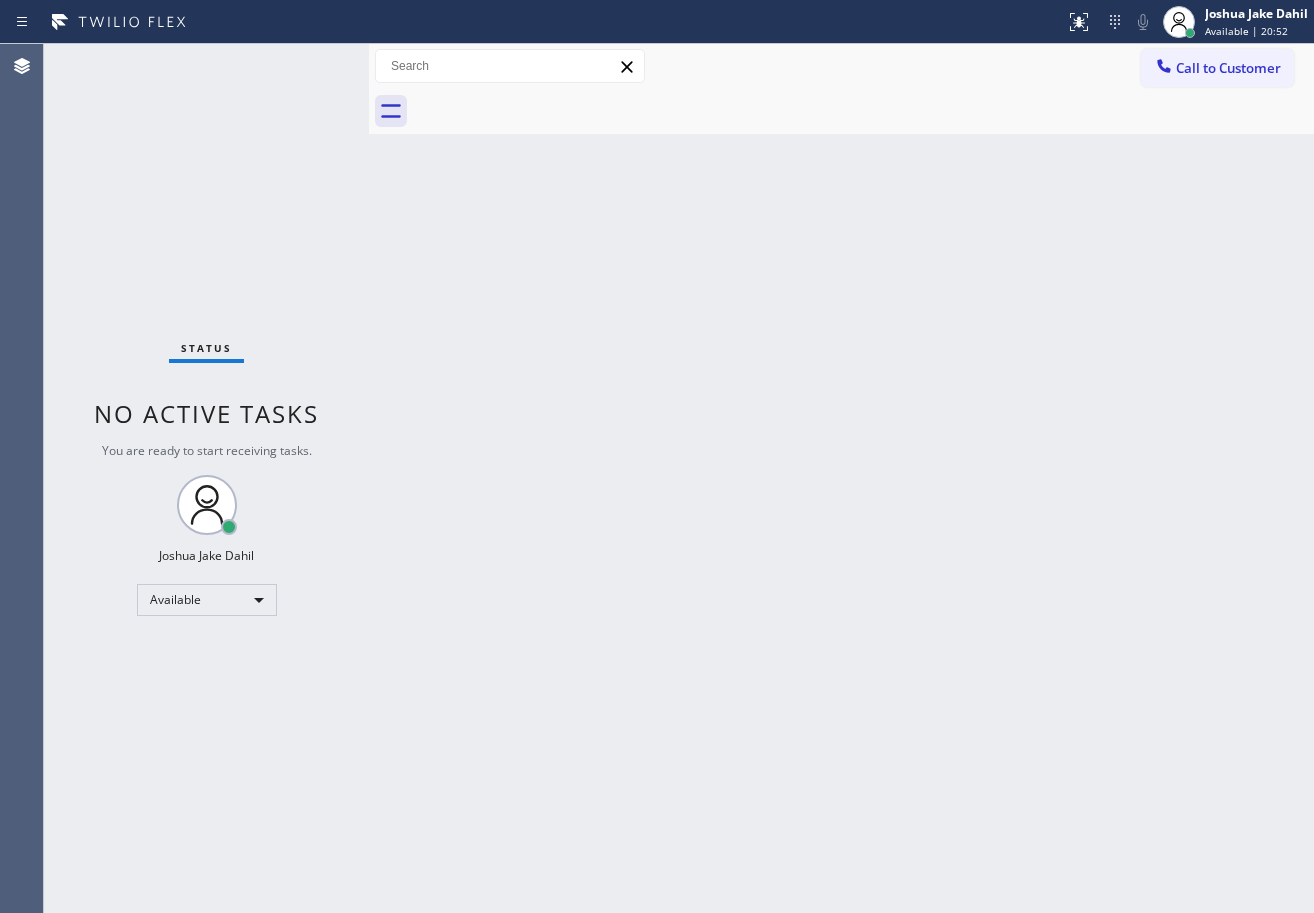 click on "Back to Dashboard Change Sender ID Customers Technicians Select a contact Outbound call Technician Search Technician Your caller id phone number Your caller id phone number Call Technician info Name   Phone none Address none Change Sender ID HVAC [PHONE] 5 Star Appliance [PHONE] Appliance Repair [PHONE] Plumbing [PHONE] Air Duct Cleaning [PHONE]  Electricians [PHONE]  Cancel Change Check personal SMS Reset Change No tabs Call to Customer Outbound call Location San Diego Best Heating and AC Pros Your caller id phone number [PHONE] Customer number Call Outbound call Technician Search Technician Your caller id phone number Your caller id phone number Call" at bounding box center (841, 478) 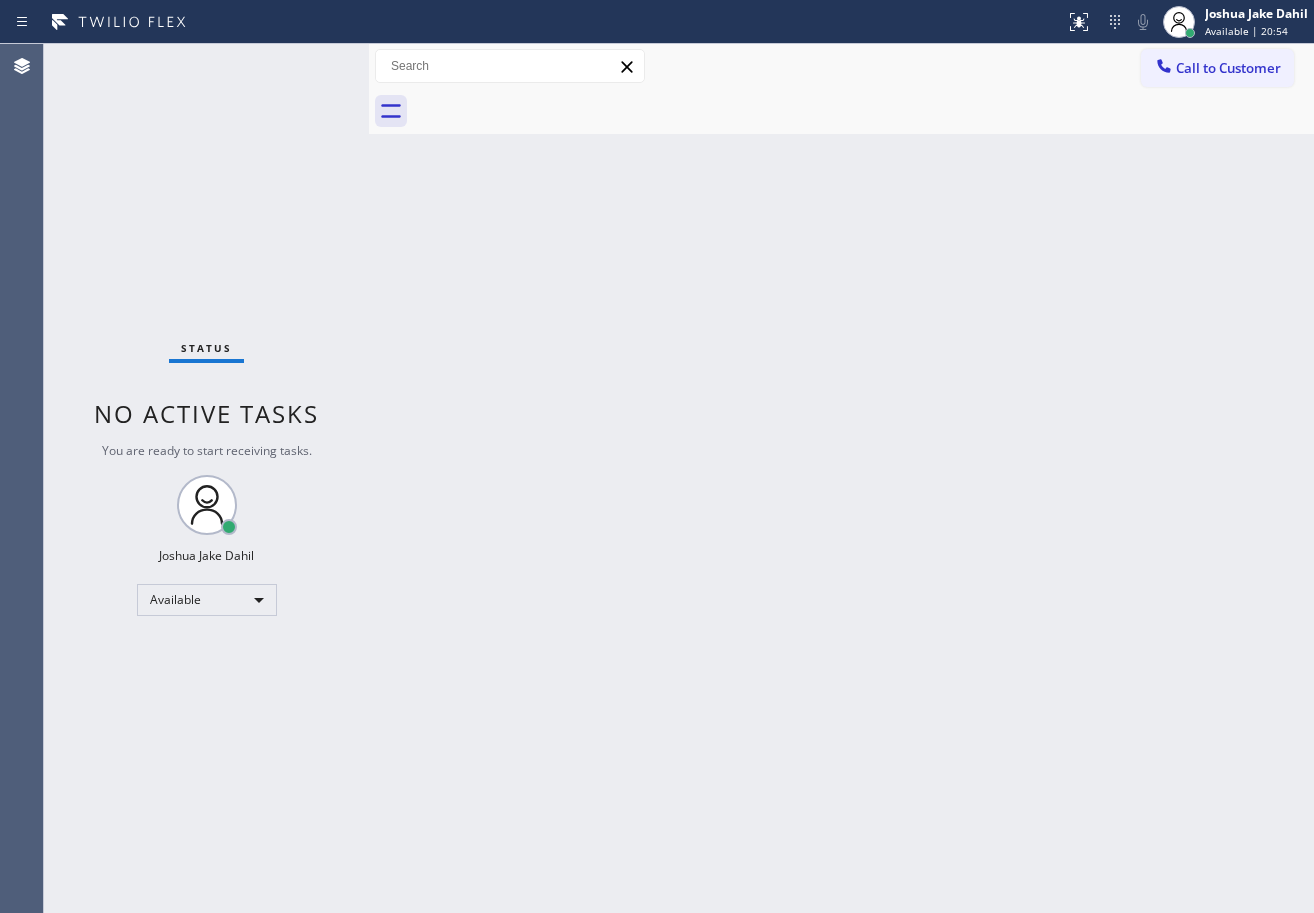 click on "Back to Dashboard Change Sender ID Customers Technicians Select a contact Outbound call Technician Search Technician Your caller id phone number Your caller id phone number Call Technician info Name   Phone none Address none Change Sender ID HVAC [PHONE] 5 Star Appliance [PHONE] Appliance Repair [PHONE] Plumbing [PHONE] Air Duct Cleaning [PHONE]  Electricians [PHONE]  Cancel Change Check personal SMS Reset Change No tabs Call to Customer Outbound call Location San Diego Best Heating and AC Pros Your caller id phone number [PHONE] Customer number Call Outbound call Technician Search Technician Your caller id phone number Your caller id phone number Call" at bounding box center (841, 478) 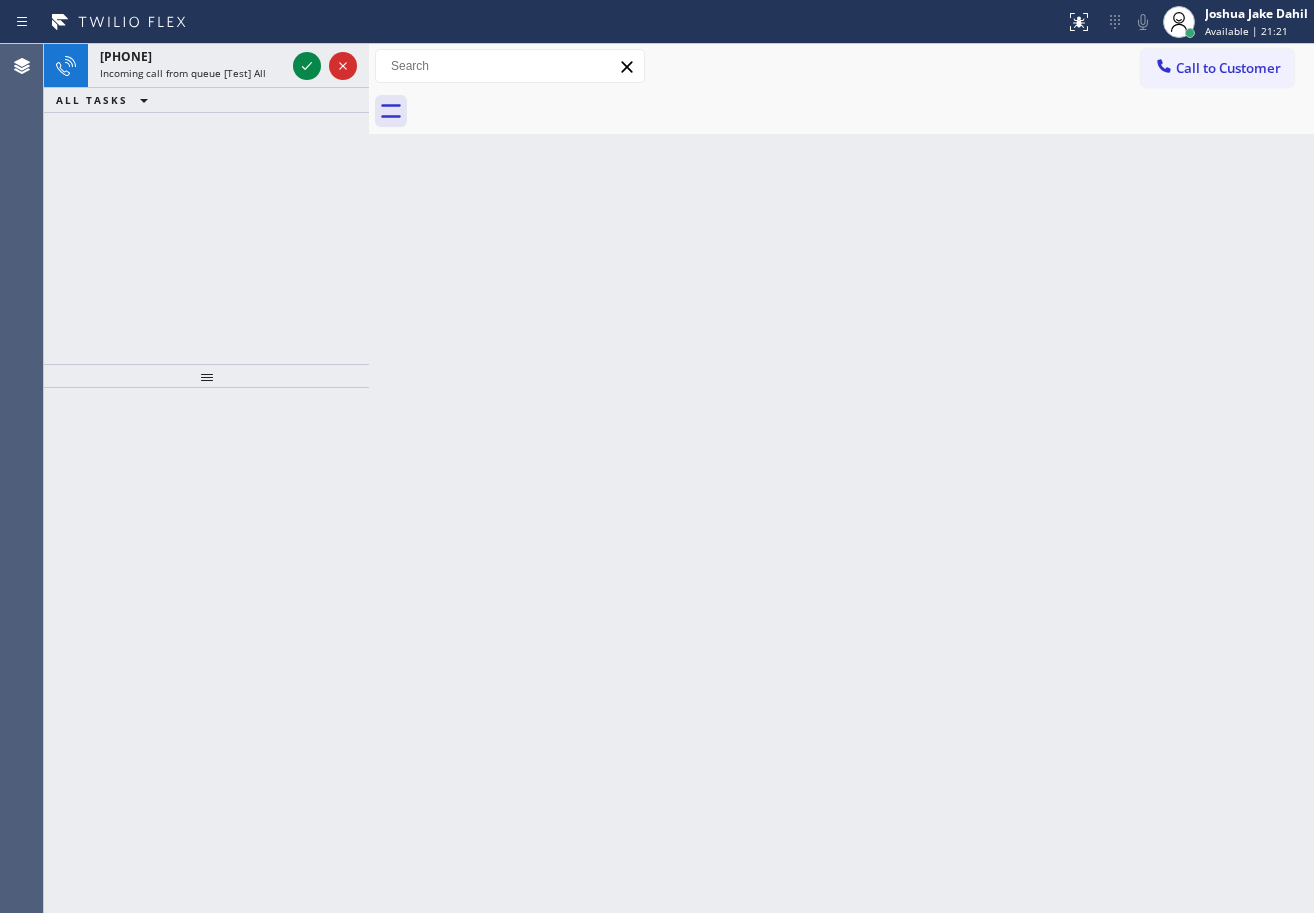 click on "Back to Dashboard Change Sender ID Customers Technicians Select a contact Outbound call Technician Search Technician Your caller id phone number Your caller id phone number Call Technician info Name   Phone none Address none Change Sender ID HVAC [PHONE] 5 Star Appliance [PHONE] Appliance Repair [PHONE] Plumbing [PHONE] Air Duct Cleaning [PHONE]  Electricians [PHONE]  Cancel Change Check personal SMS Reset Change No tabs Call to Customer Outbound call Location San Diego Best Heating and AC Pros Your caller id phone number [PHONE] Customer number Call Outbound call Technician Search Technician Your caller id phone number Your caller id phone number Call" at bounding box center [841, 478] 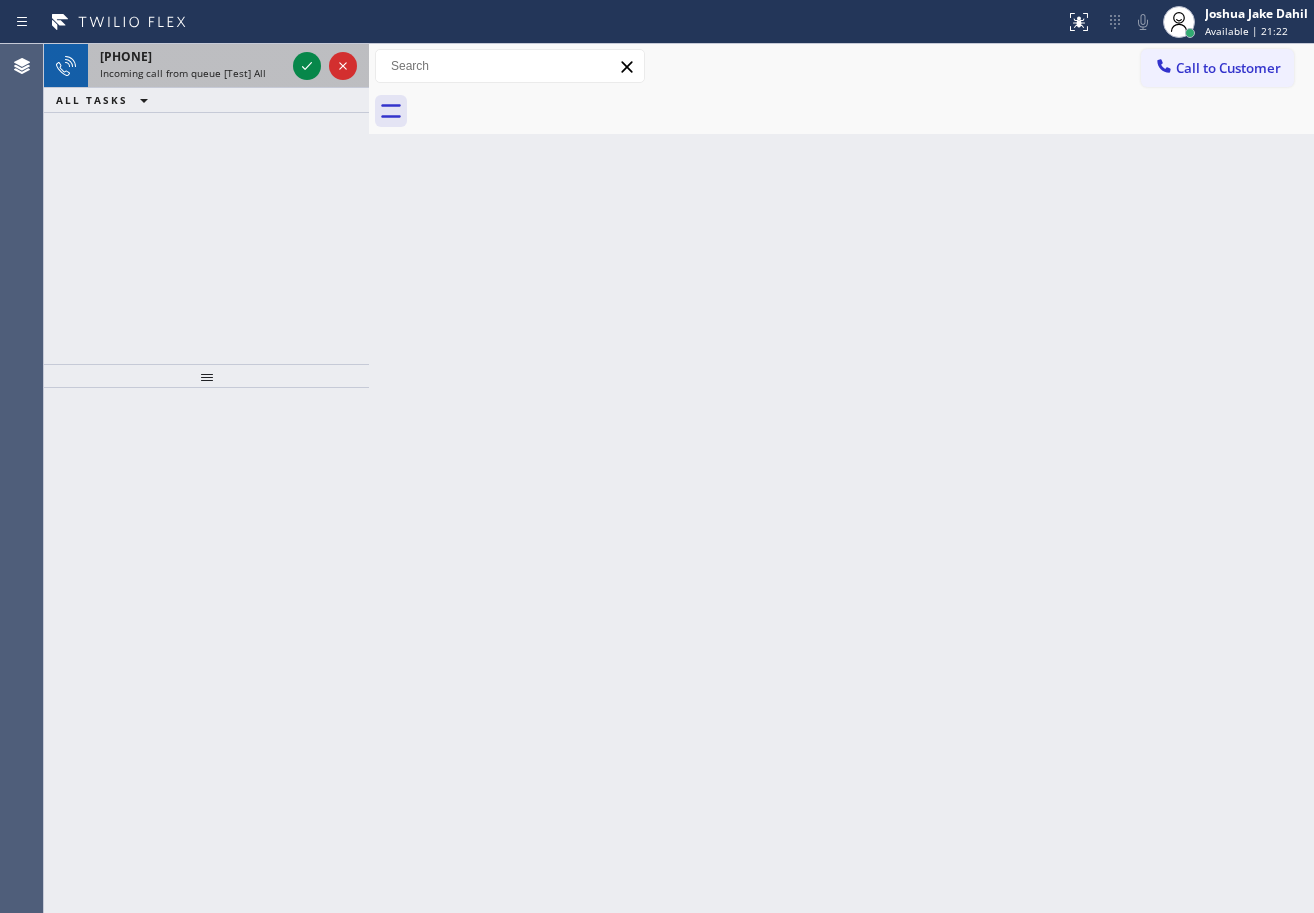 click on "Incoming call from queue [Test] All" at bounding box center [192, 73] 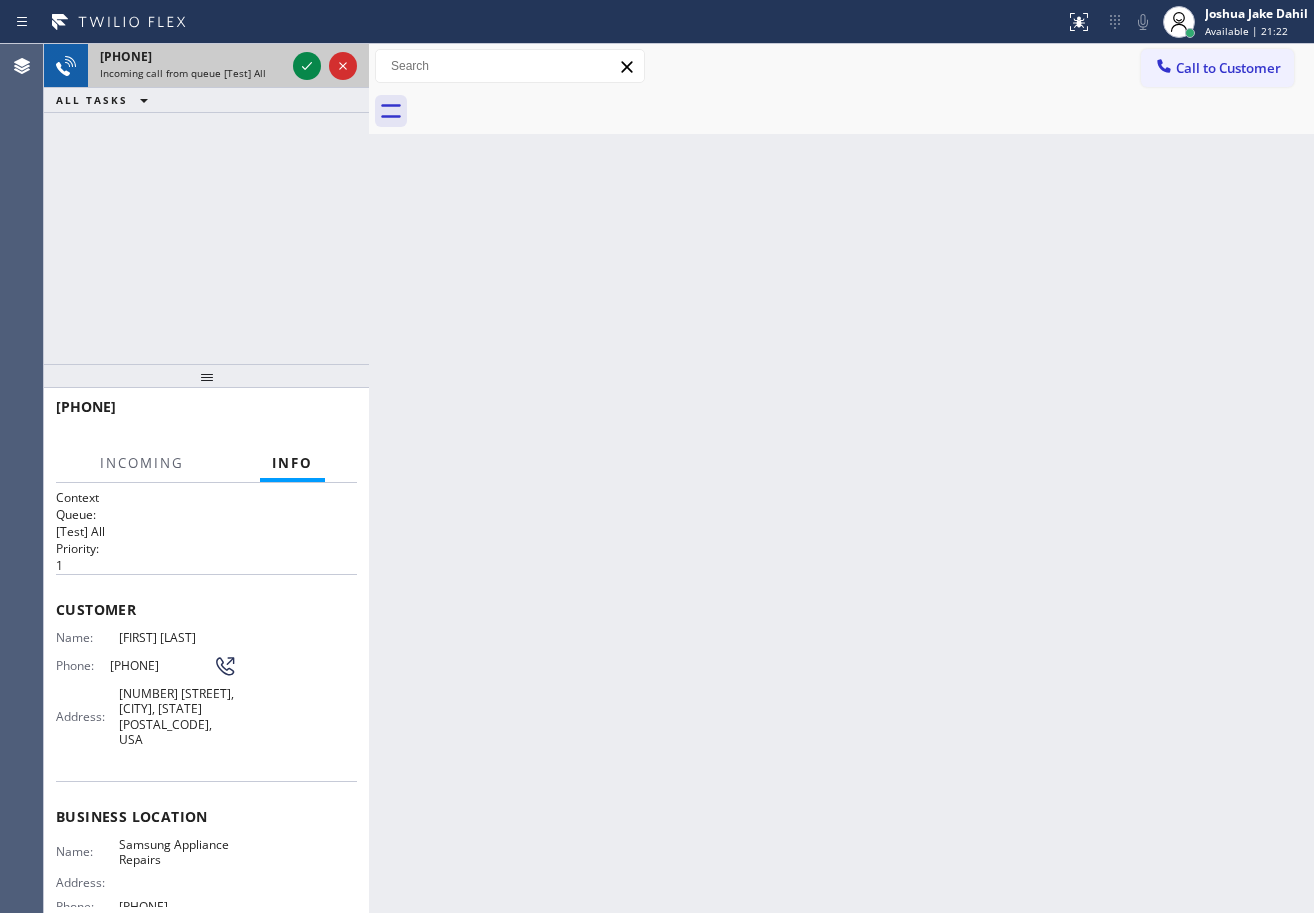 click on "Incoming call from queue [Test] All" at bounding box center [192, 73] 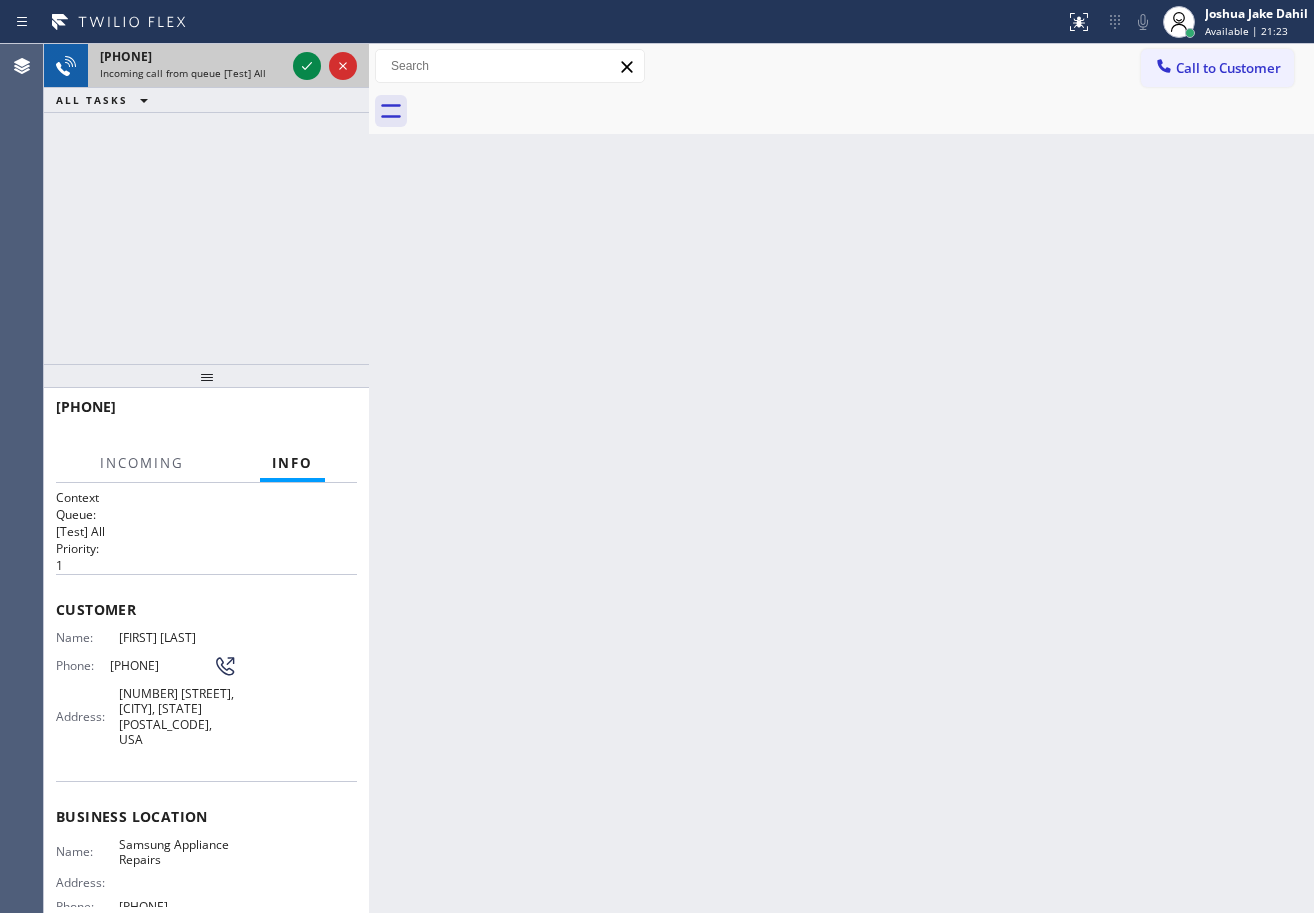 click on "Incoming call from queue [Test] All" at bounding box center [192, 73] 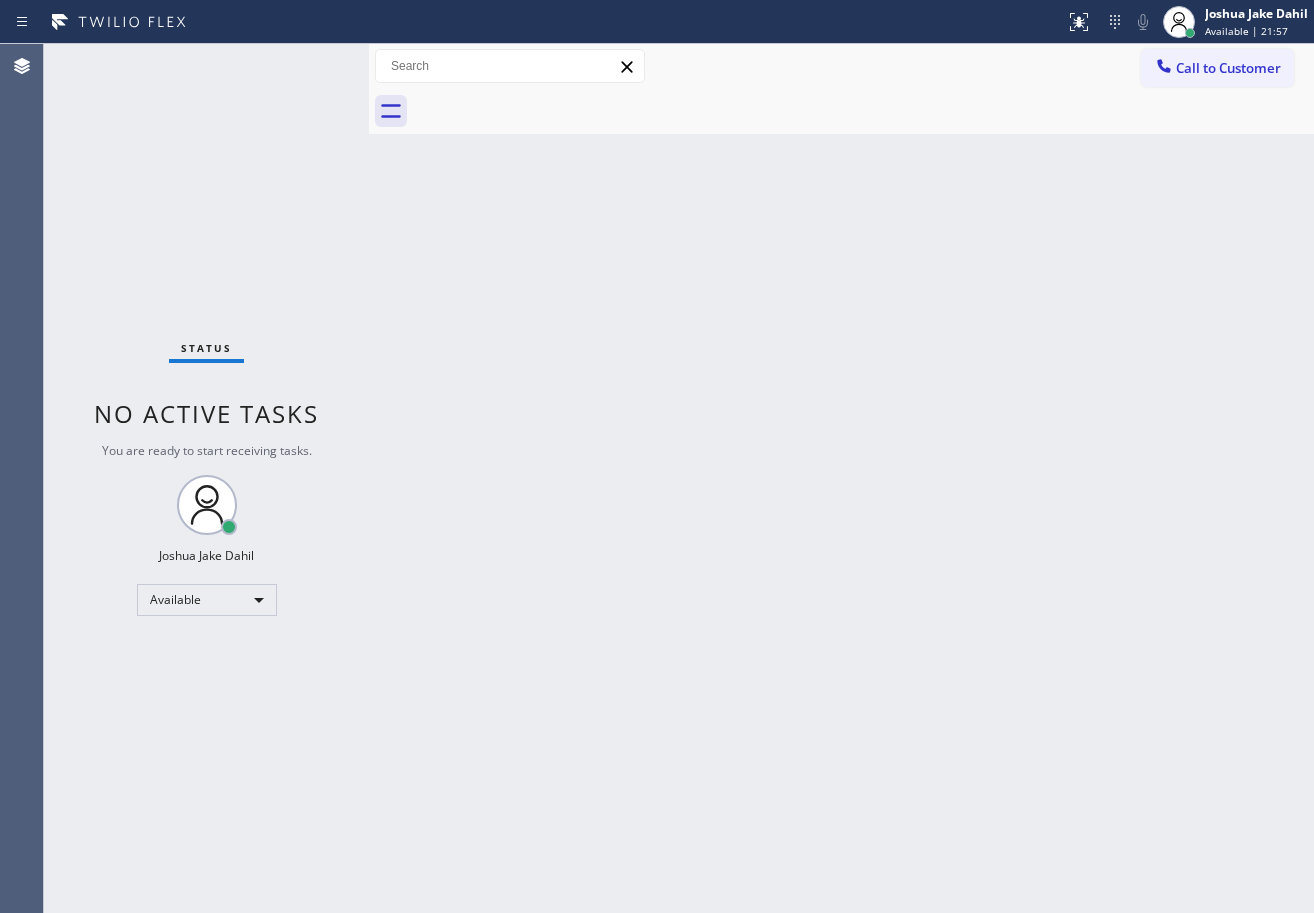 click on "Back to Dashboard Change Sender ID Customers Technicians Select a contact Outbound call Technician Search Technician Your caller id phone number Your caller id phone number Call Technician info Name   Phone none Address none Change Sender ID HVAC [PHONE] 5 Star Appliance [PHONE] Appliance Repair [PHONE] Plumbing [PHONE] Air Duct Cleaning [PHONE]  Electricians [PHONE]  Cancel Change Check personal SMS Reset Change No tabs Call to Customer Outbound call Location San Diego Best Heating and AC Pros Your caller id phone number [PHONE] Customer number Call Outbound call Technician Search Technician Your caller id phone number Your caller id phone number Call" at bounding box center [841, 478] 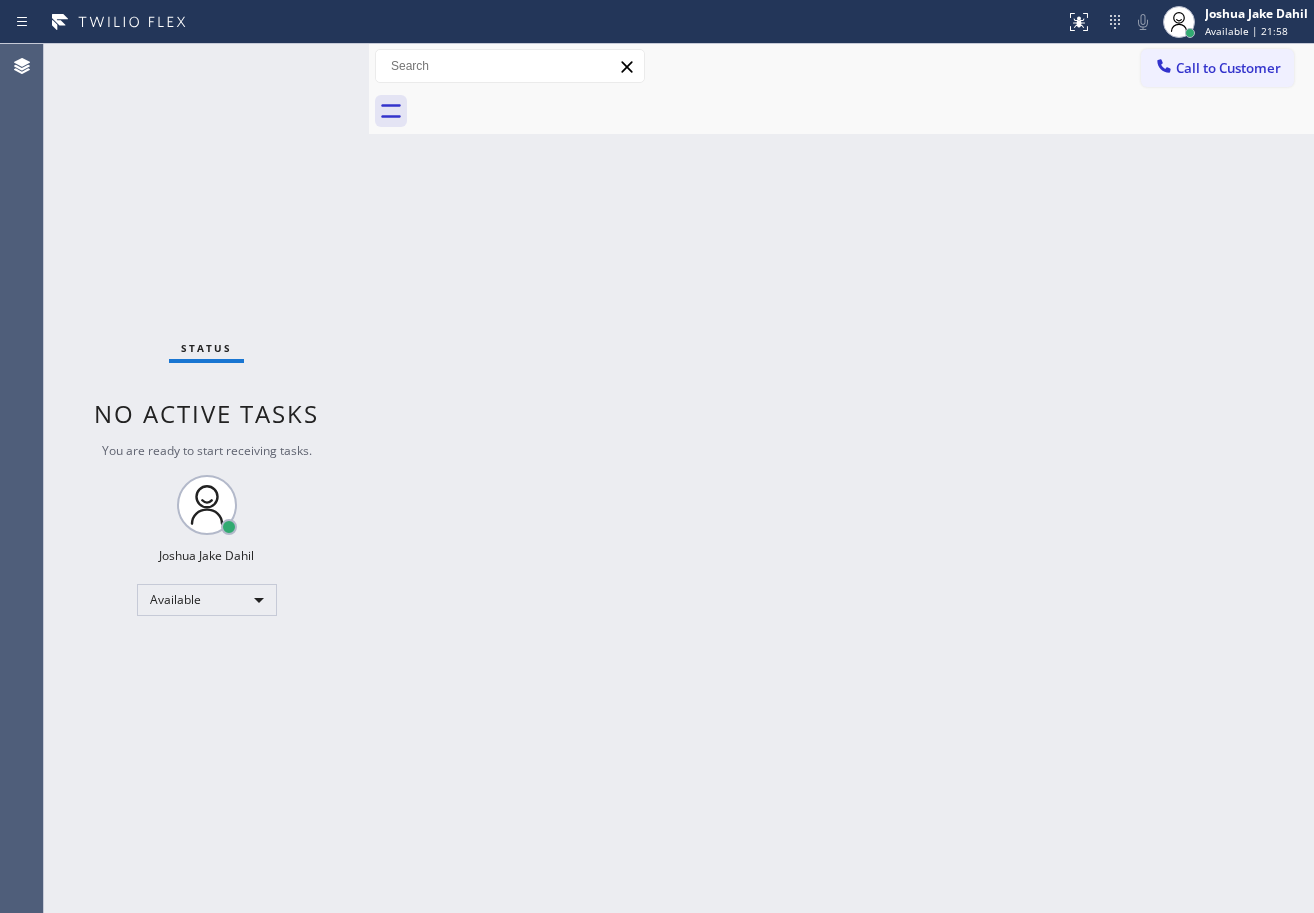 drag, startPoint x: 1187, startPoint y: 770, endPoint x: 1178, endPoint y: 783, distance: 15.811388 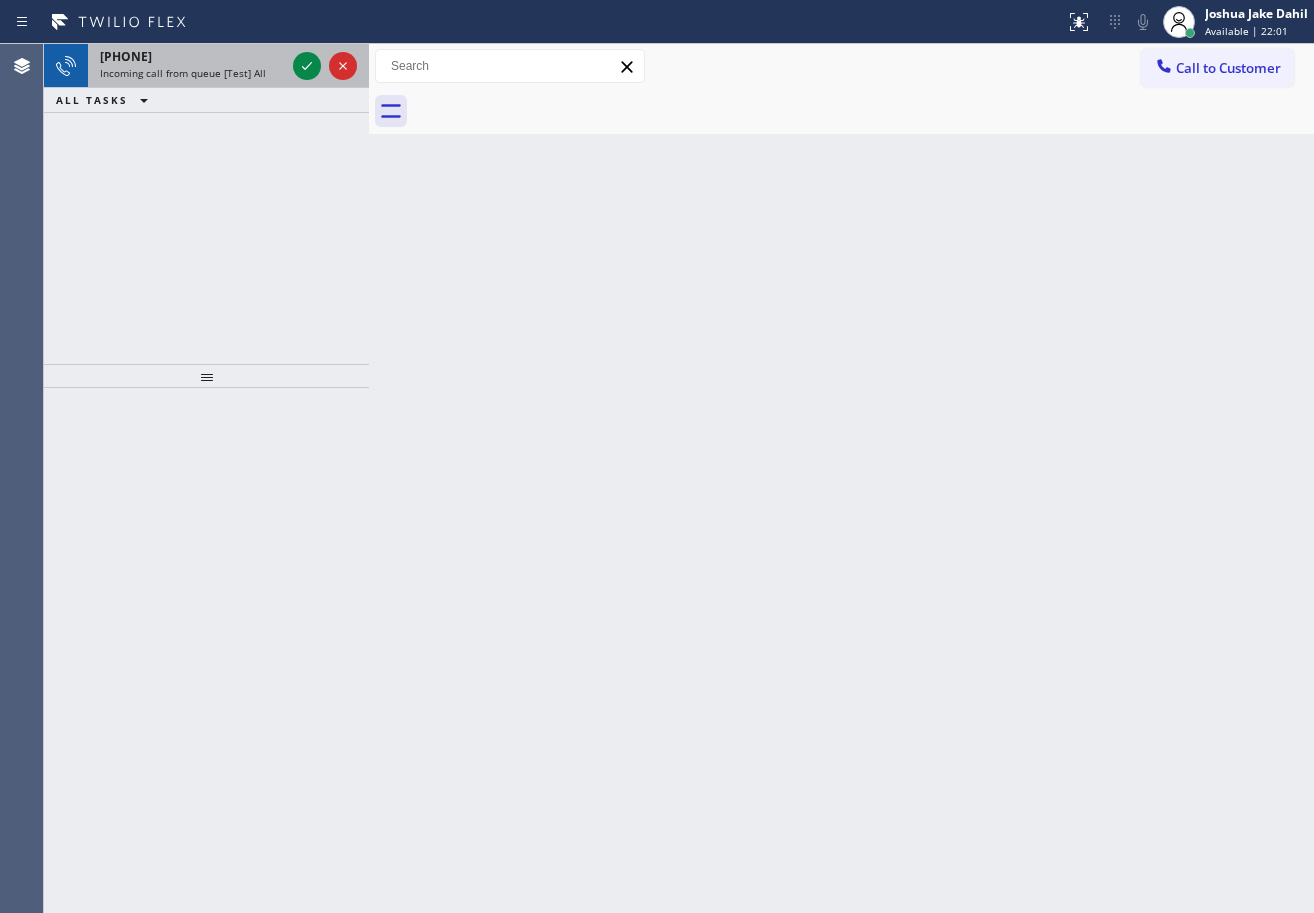 click on "Incoming call from queue [Test] All" at bounding box center (183, 73) 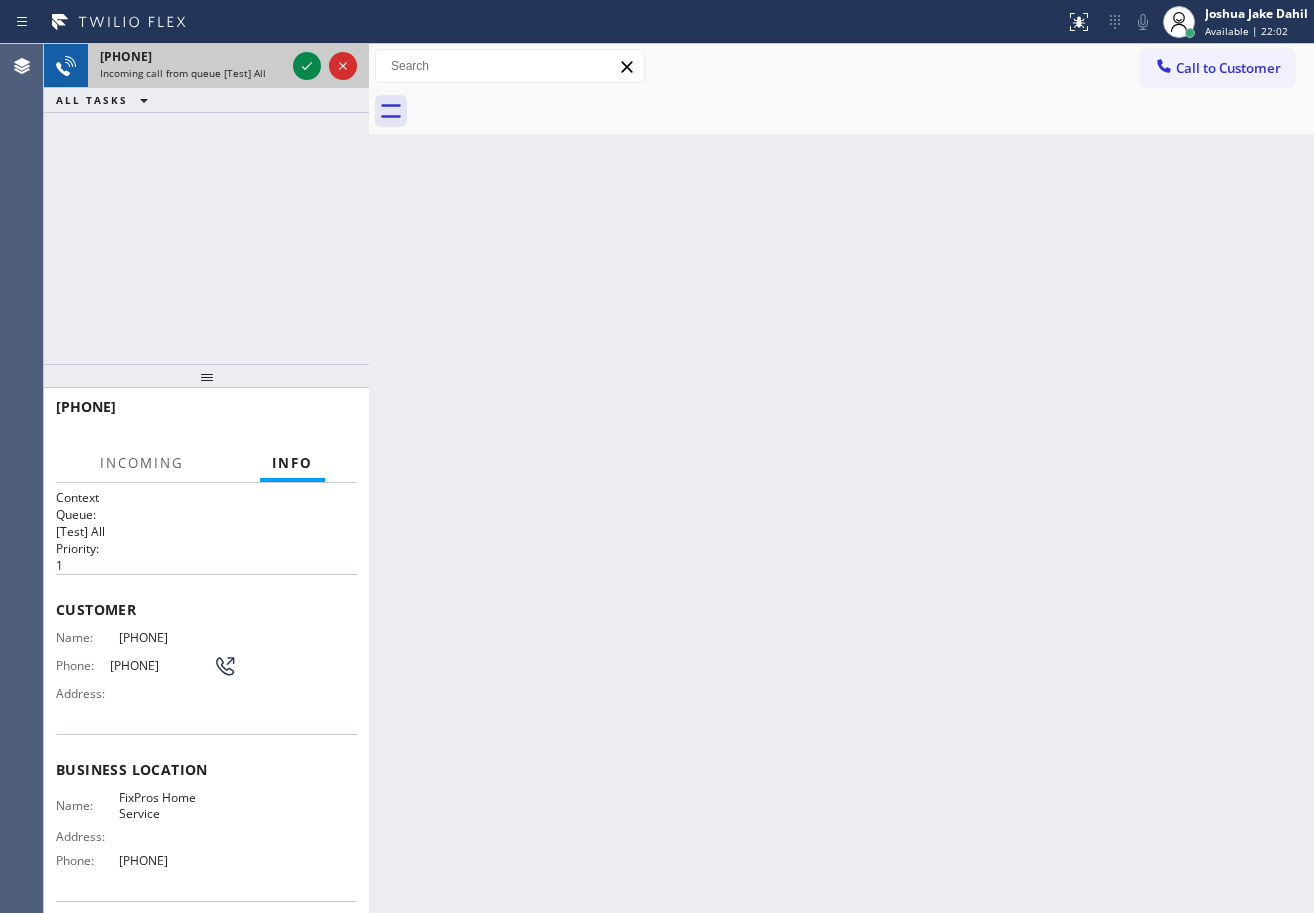 click on "Incoming call from queue [Test] All" at bounding box center [183, 73] 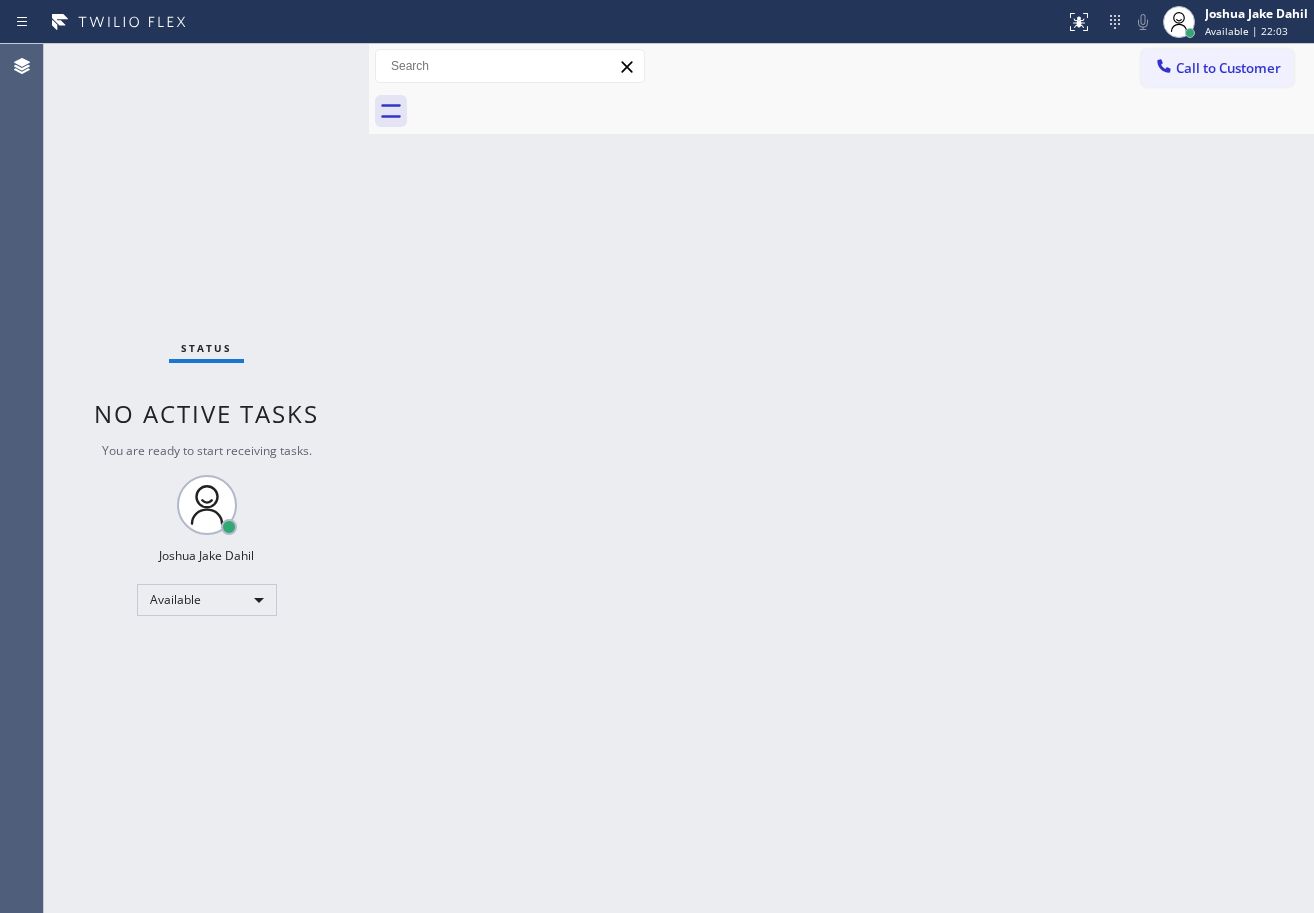 click on "Status  No active tasks   You are ready to start receiving tasks.  [FIRST] [LAST] Available" at bounding box center (206, 478) 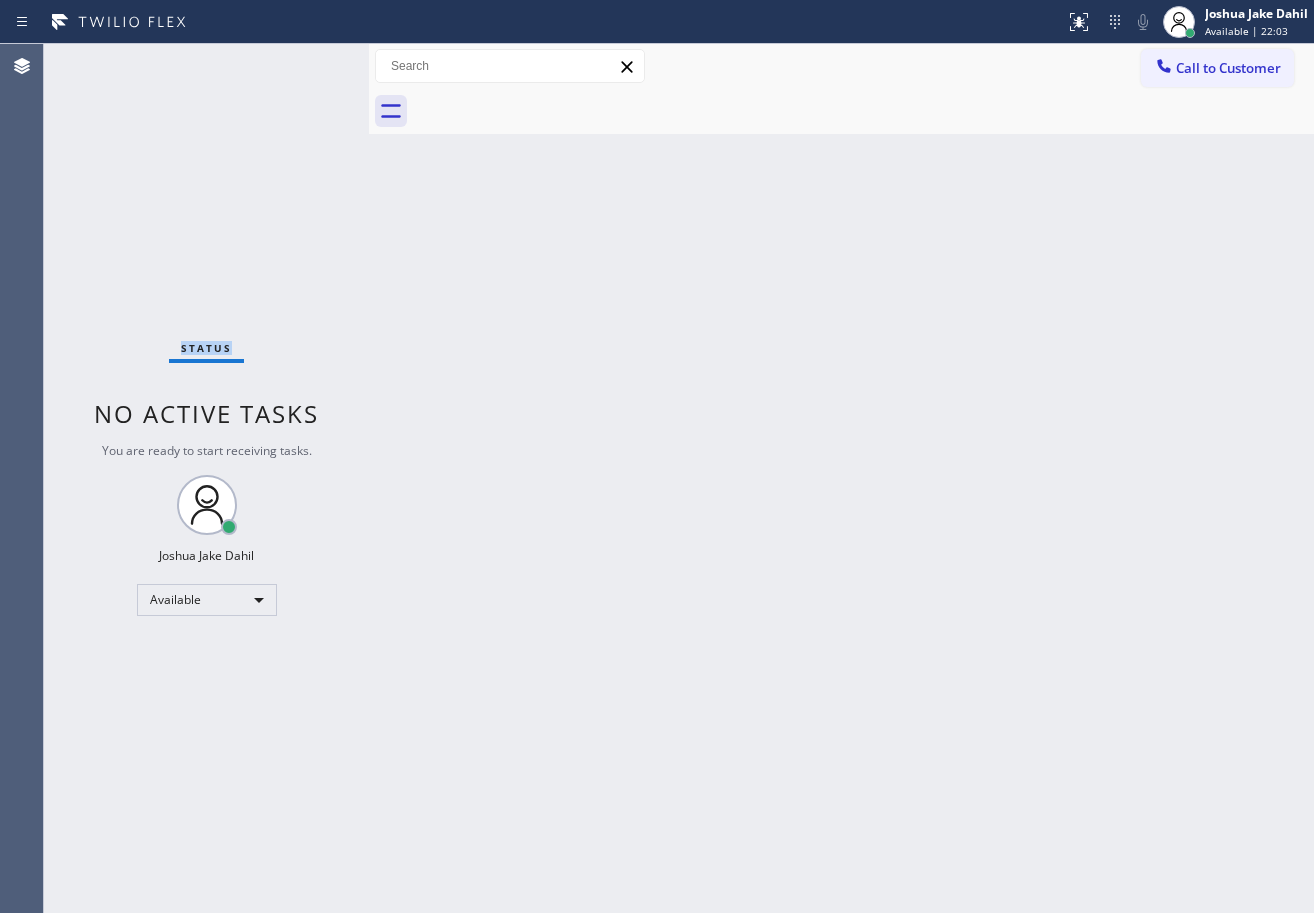 click on "Status  No active tasks   You are ready to start receiving tasks.  [FIRST] [LAST] Available" at bounding box center [206, 478] 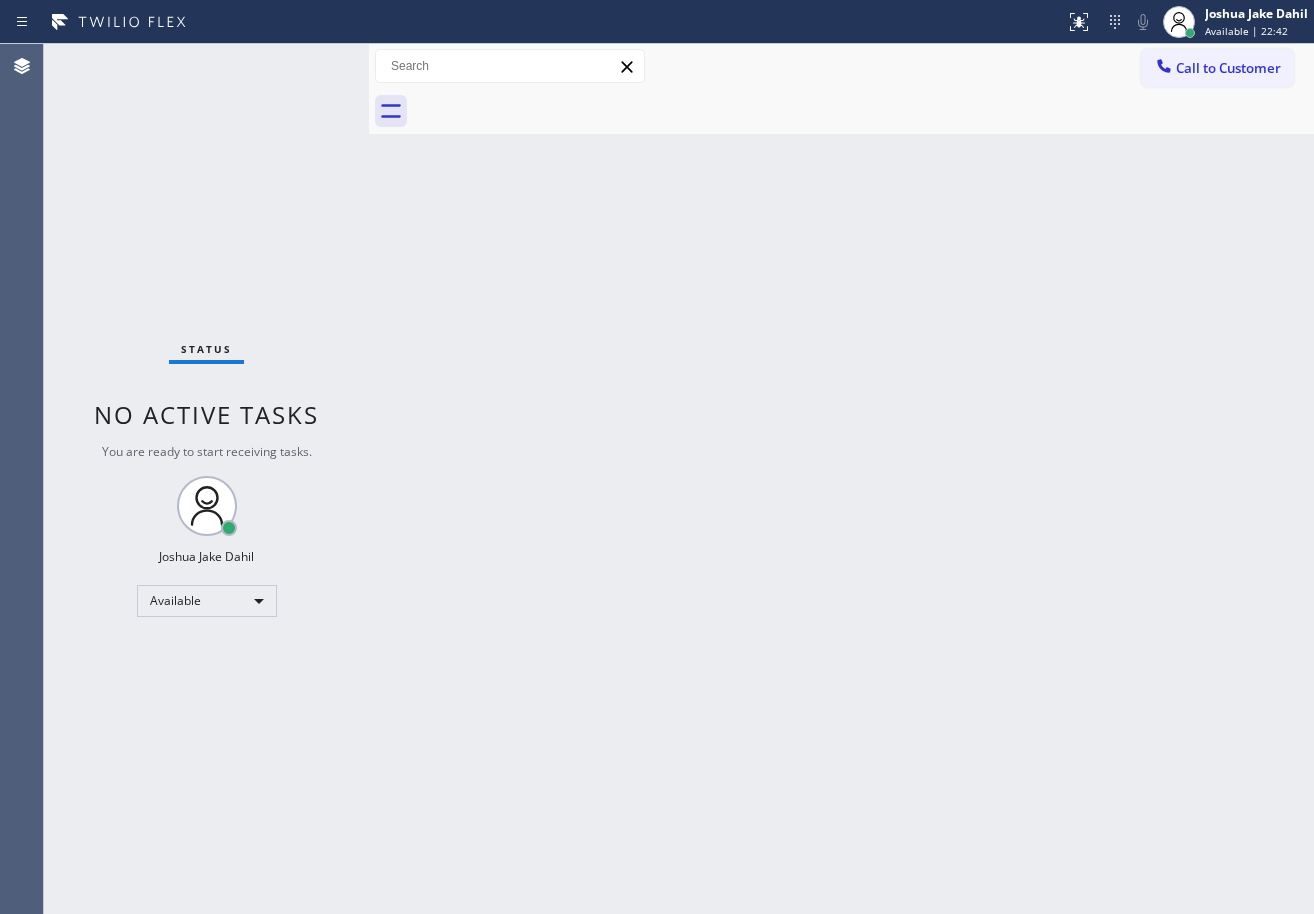 click on "Back to Dashboard Change Sender ID Customers Technicians Select a contact Outbound call Technician Search Technician Your caller id phone number Your caller id phone number Call Technician info Name   Phone none Address none Change Sender ID HVAC [PHONE] 5 Star Appliance [PHONE] Appliance Repair [PHONE] Plumbing [PHONE] Air Duct Cleaning [PHONE]  Electricians [PHONE]  Cancel Change Check personal SMS Reset Change No tabs Call to Customer Outbound call Location San Diego Best Heating and AC Pros Your caller id phone number [PHONE] Customer number Call Outbound call Technician Search Technician Your caller id phone number Your caller id phone number Call" at bounding box center (841, 479) 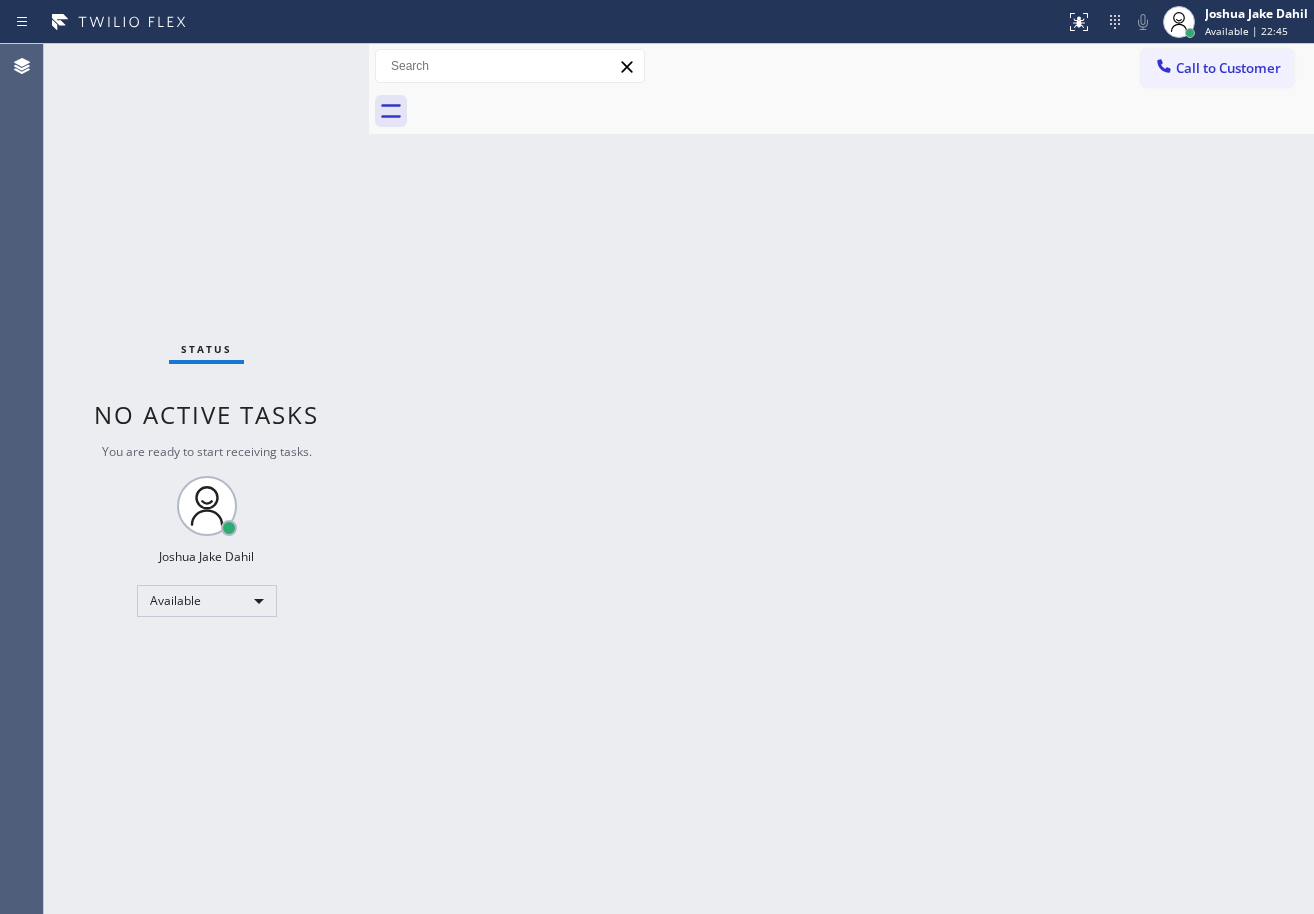 click on "Back to Dashboard Change Sender ID Customers Technicians Select a contact Outbound call Technician Search Technician Your caller id phone number Your caller id phone number Call Technician info Name   Phone none Address none Change Sender ID HVAC [PHONE] 5 Star Appliance [PHONE] Appliance Repair [PHONE] Plumbing [PHONE] Air Duct Cleaning [PHONE]  Electricians [PHONE]  Cancel Change Check personal SMS Reset Change No tabs Call to Customer Outbound call Location San Diego Best Heating and AC Pros Your caller id phone number [PHONE] Customer number Call Outbound call Technician Search Technician Your caller id phone number Your caller id phone number Call" at bounding box center (841, 479) 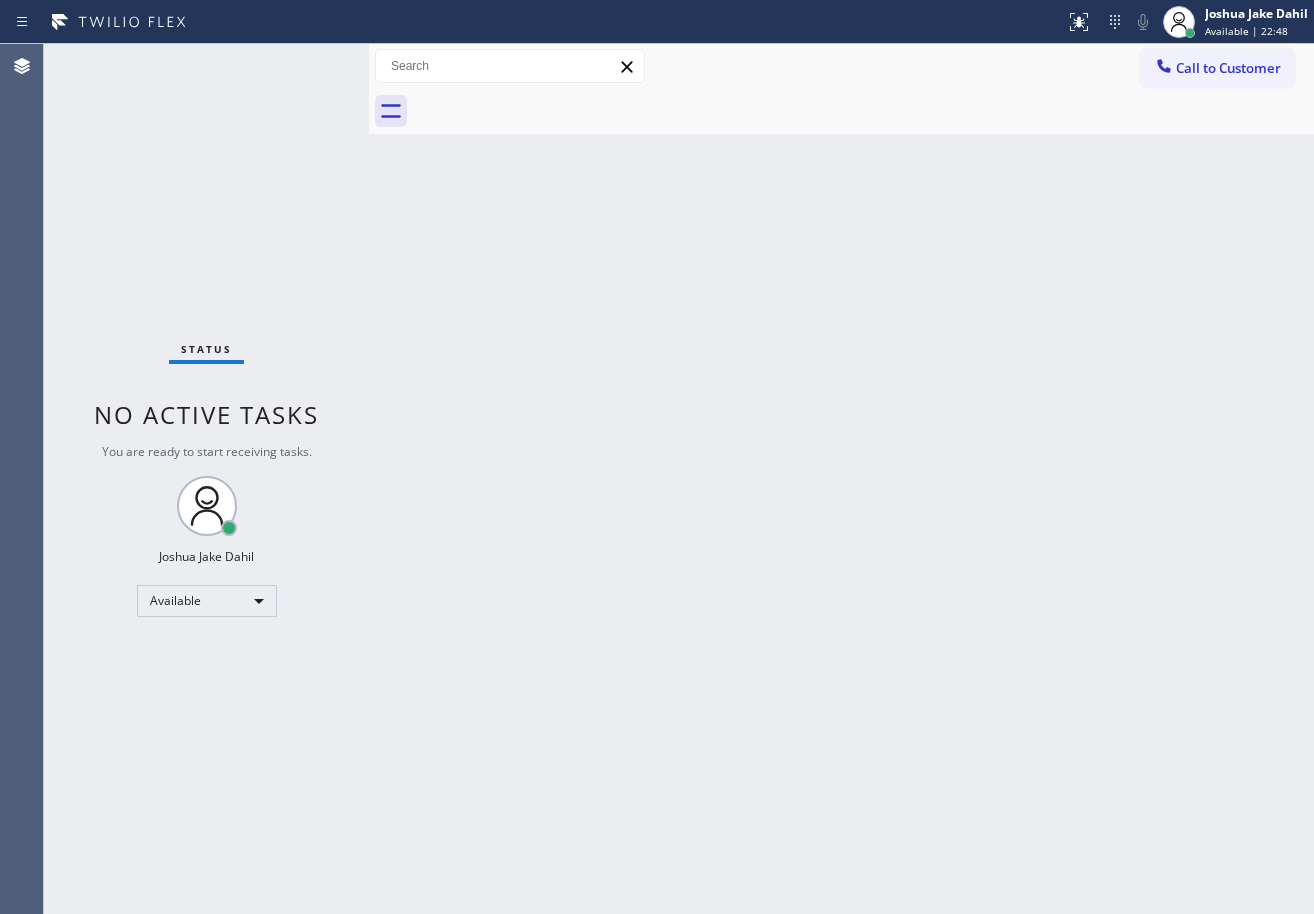 drag, startPoint x: 431, startPoint y: 455, endPoint x: 408, endPoint y: 398, distance: 61.46544 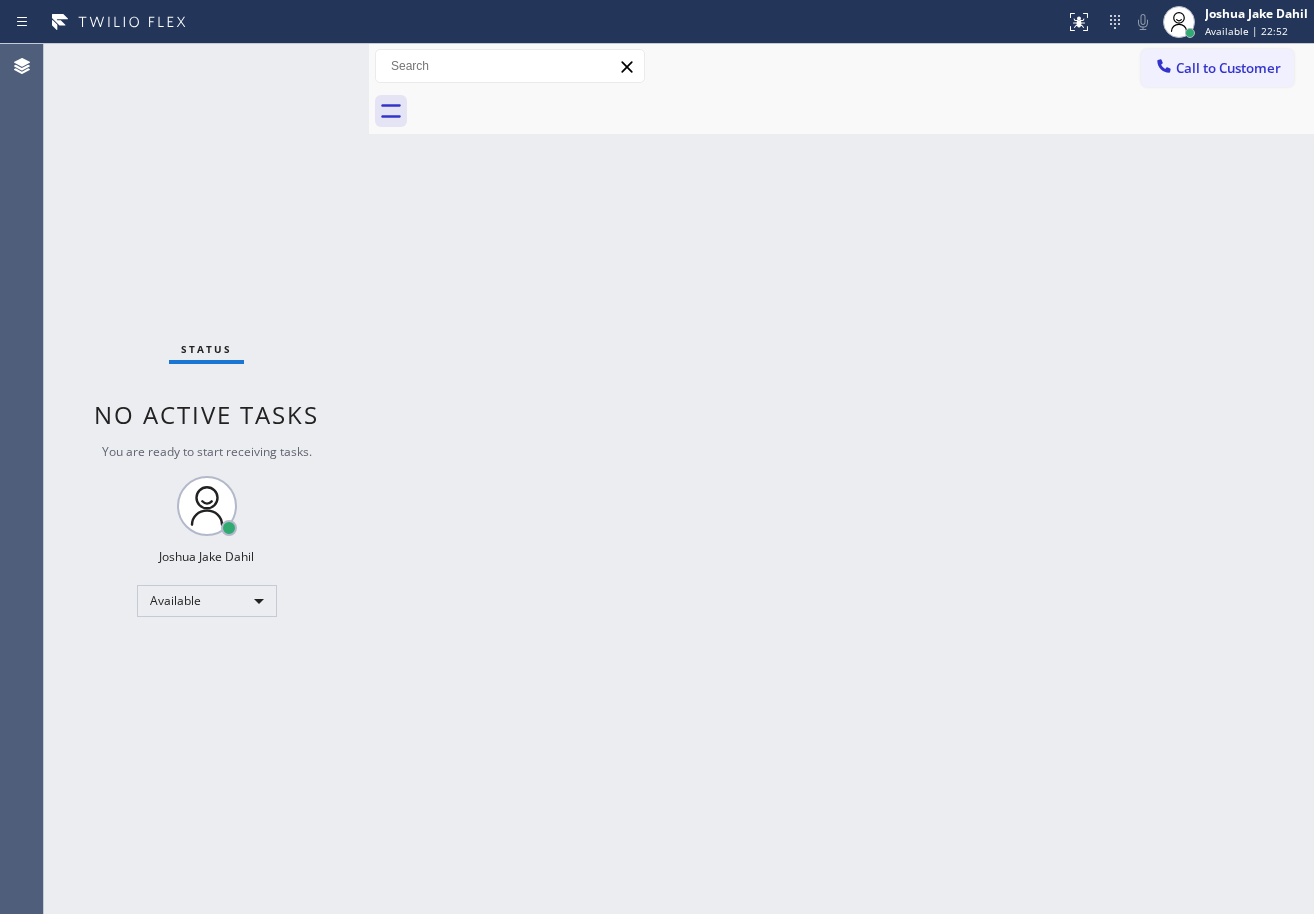 drag, startPoint x: 291, startPoint y: 72, endPoint x: 304, endPoint y: 61, distance: 17.029387 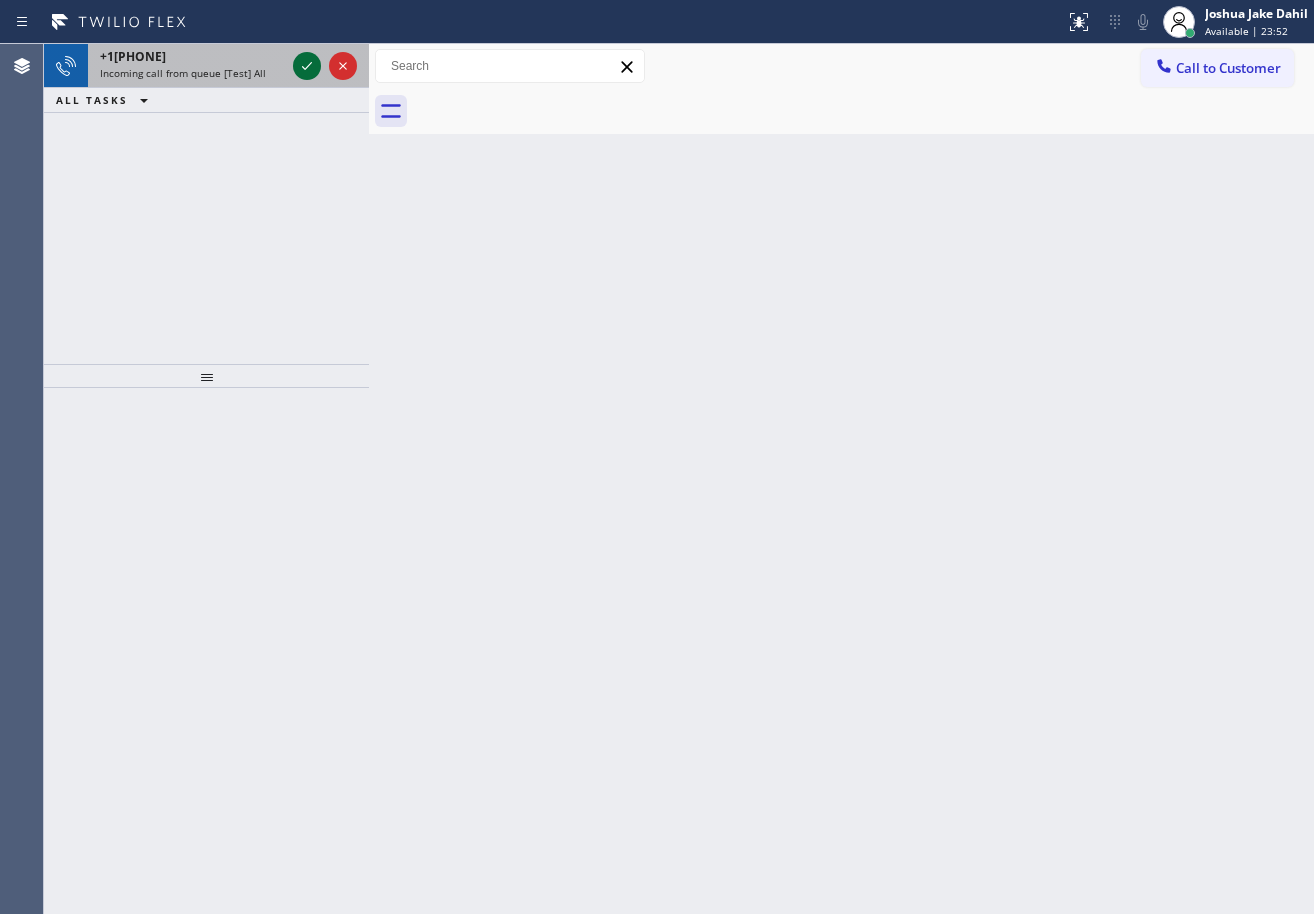 click 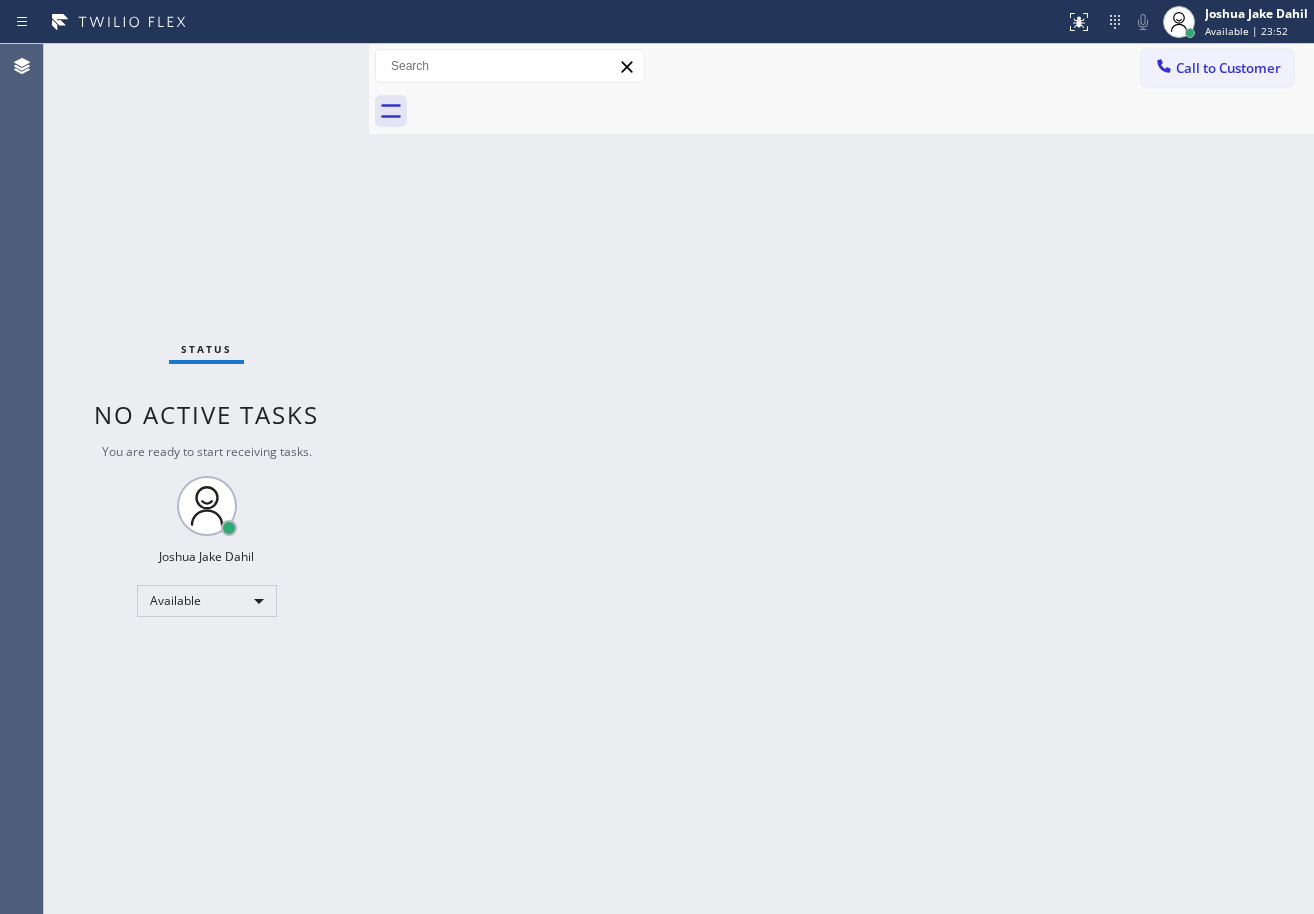 click on "Status  No active tasks   You are ready to start receiving tasks.  [FIRST] [LAST] Available" at bounding box center [206, 479] 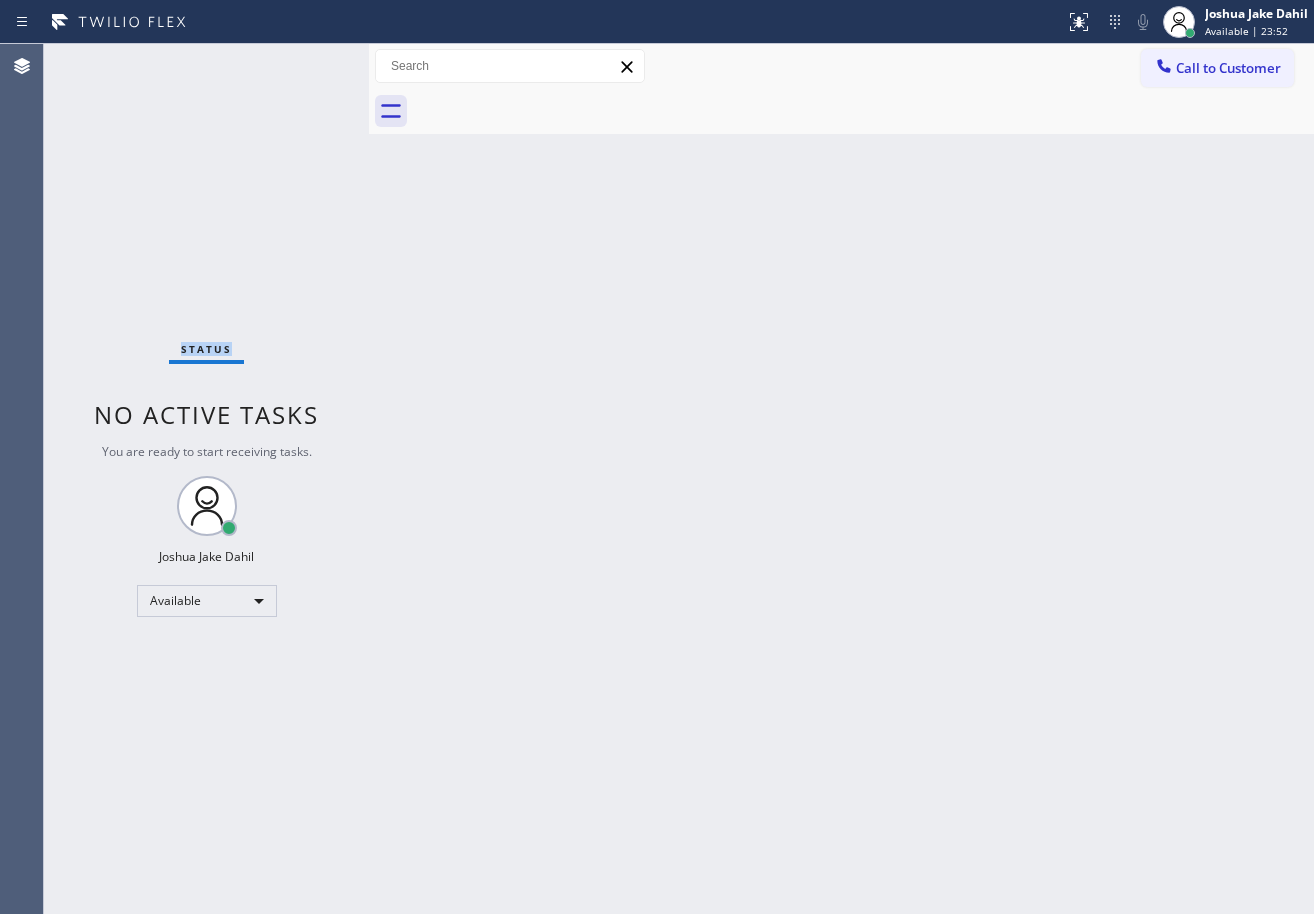 click on "Status  No active tasks   You are ready to start receiving tasks.  [FIRST] [LAST] Available" at bounding box center (206, 479) 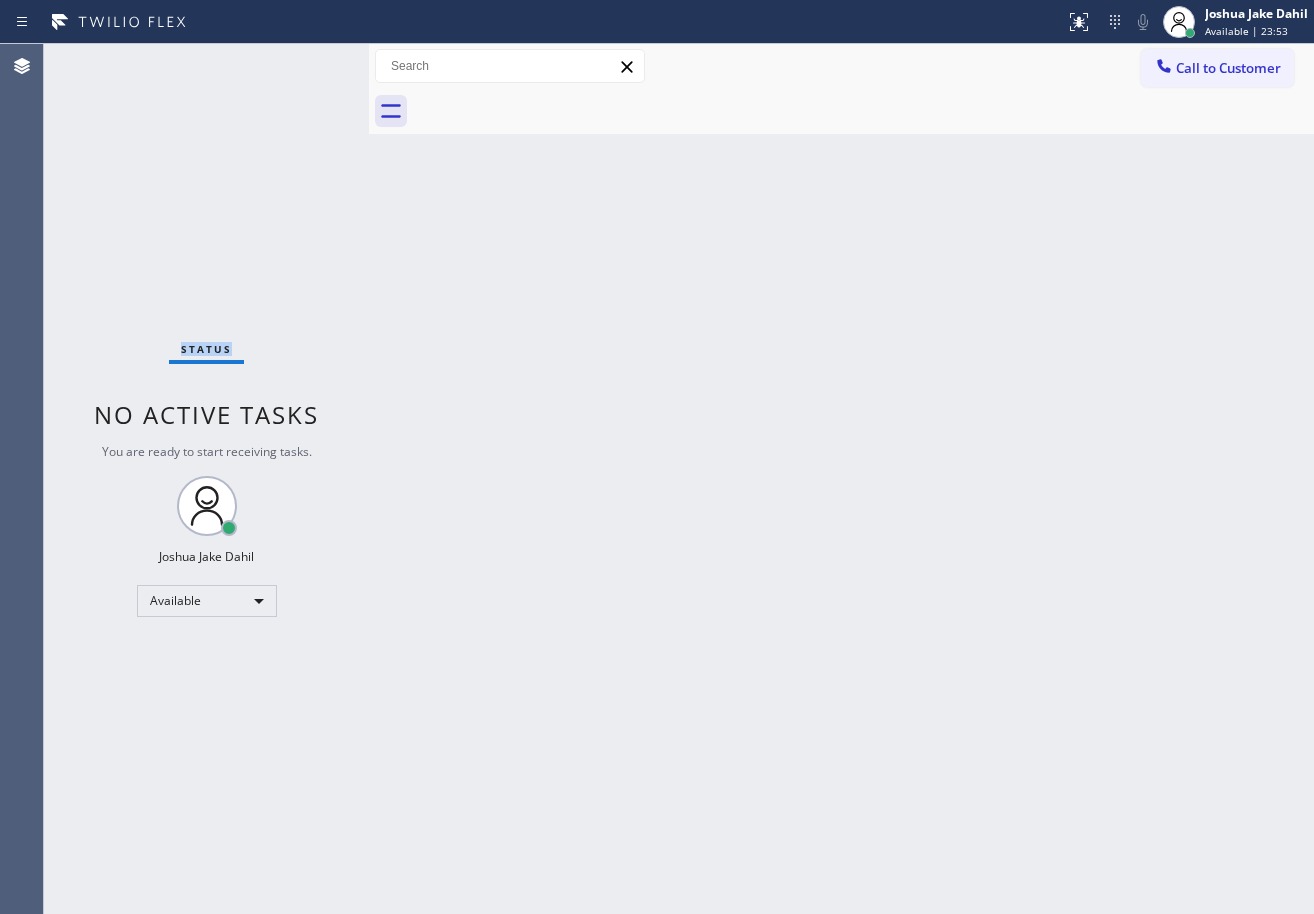 click on "Status  No active tasks   You are ready to start receiving tasks.  [FIRST] [LAST] Available" at bounding box center [206, 479] 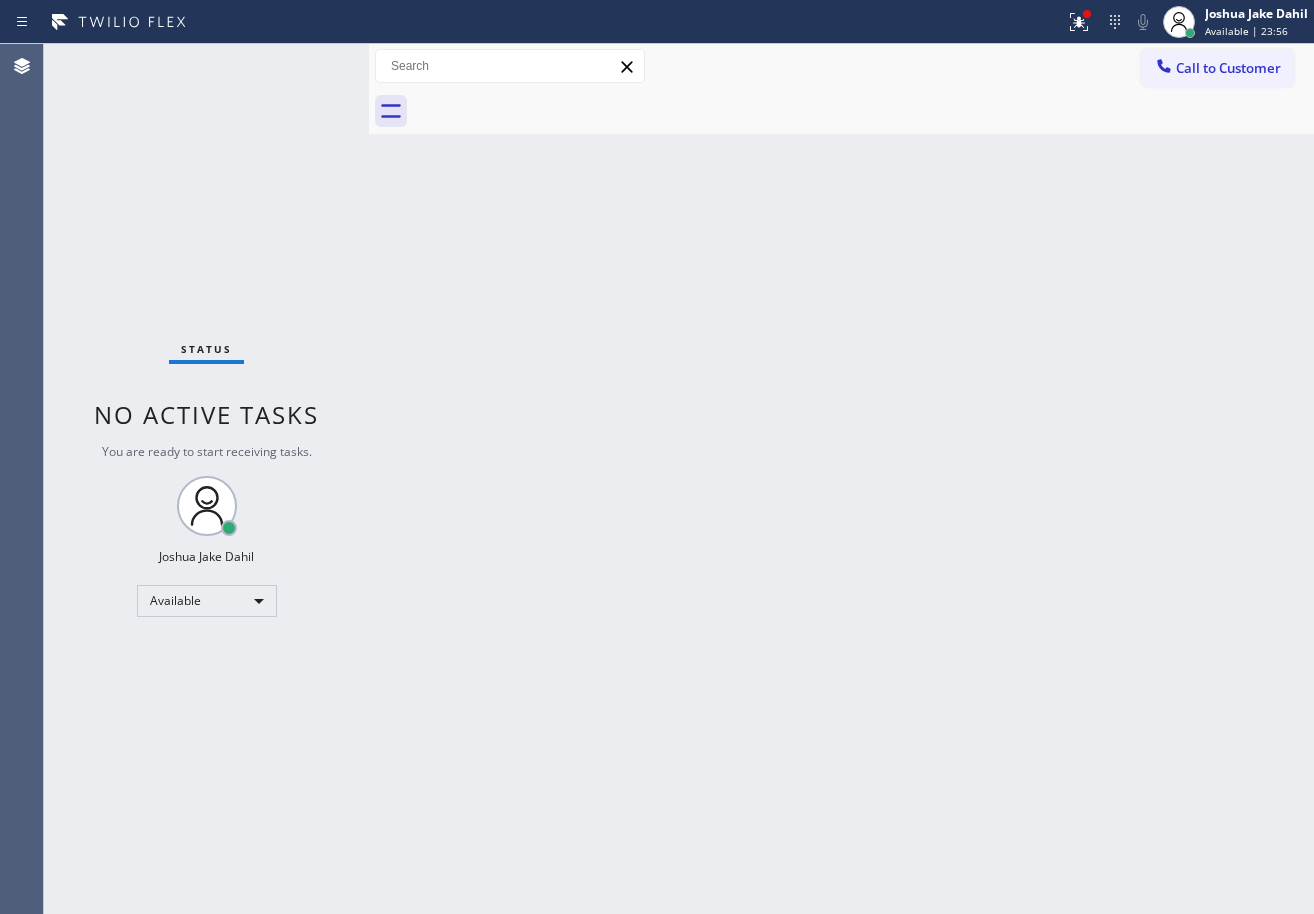 click on "Back to Dashboard Change Sender ID Customers Technicians Select a contact Outbound call Technician Search Technician Your caller id phone number Your caller id phone number Call Technician info Name   Phone none Address none Change Sender ID HVAC [PHONE] 5 Star Appliance [PHONE] Appliance Repair [PHONE] Plumbing [PHONE] Air Duct Cleaning [PHONE]  Electricians [PHONE]  Cancel Change Check personal SMS Reset Change No tabs Call to Customer Outbound call Location San Diego Best Heating and AC Pros Your caller id phone number [PHONE] Customer number Call Outbound call Technician Search Technician Your caller id phone number Your caller id phone number Call" at bounding box center (841, 479) 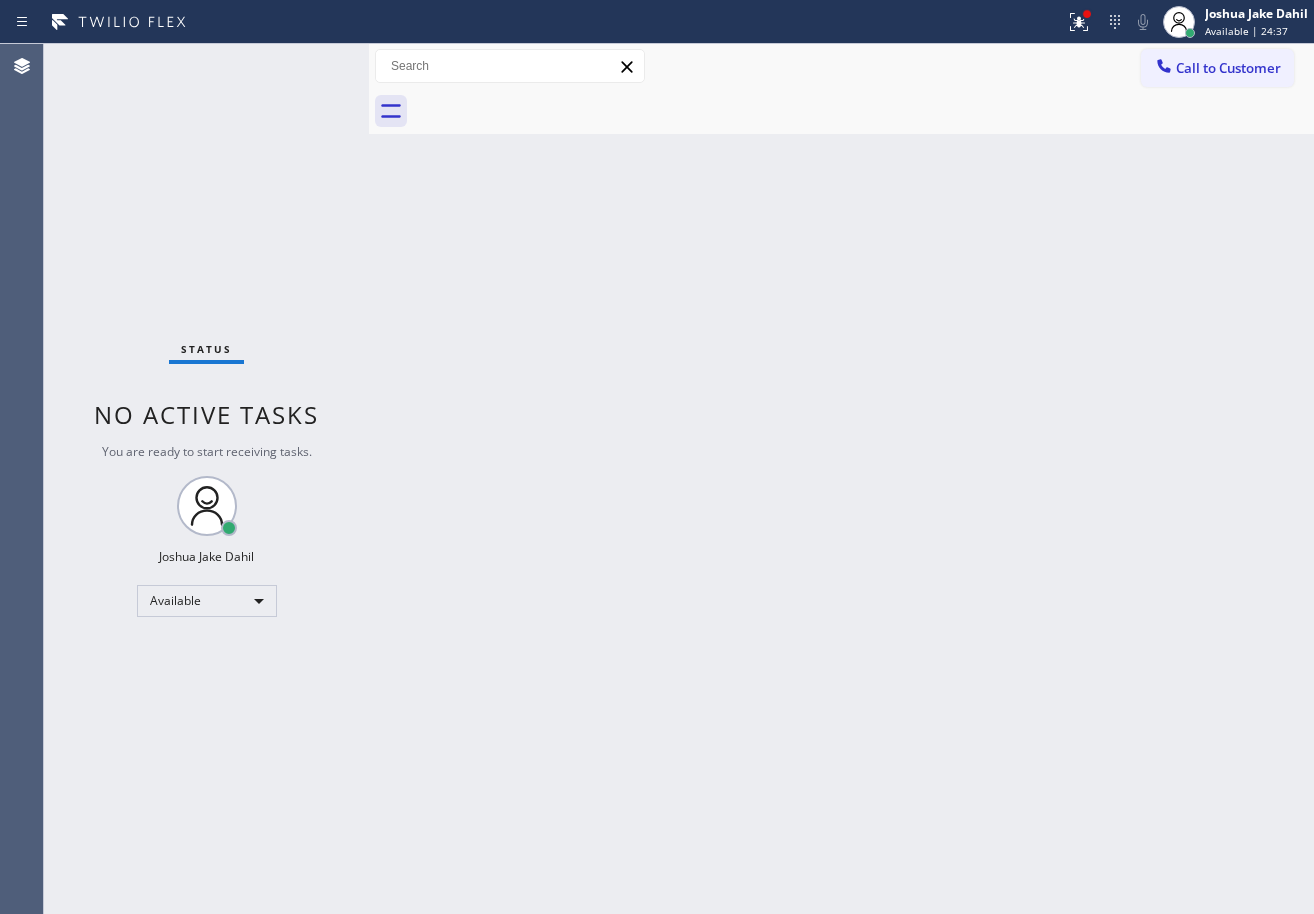 click on "Status  No active tasks   You are ready to start receiving tasks.  [FIRST] [LAST] Available" at bounding box center [206, 479] 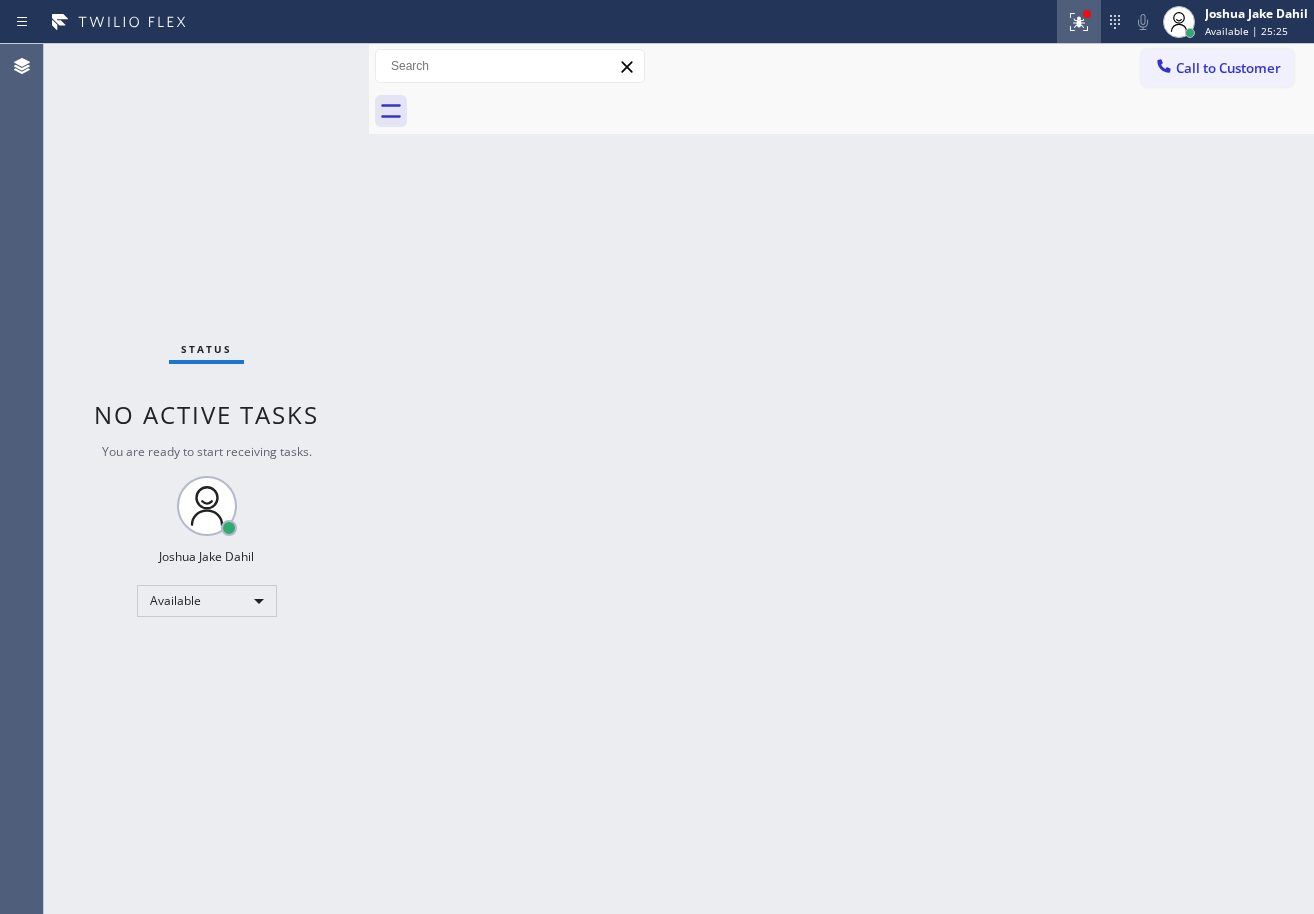 click 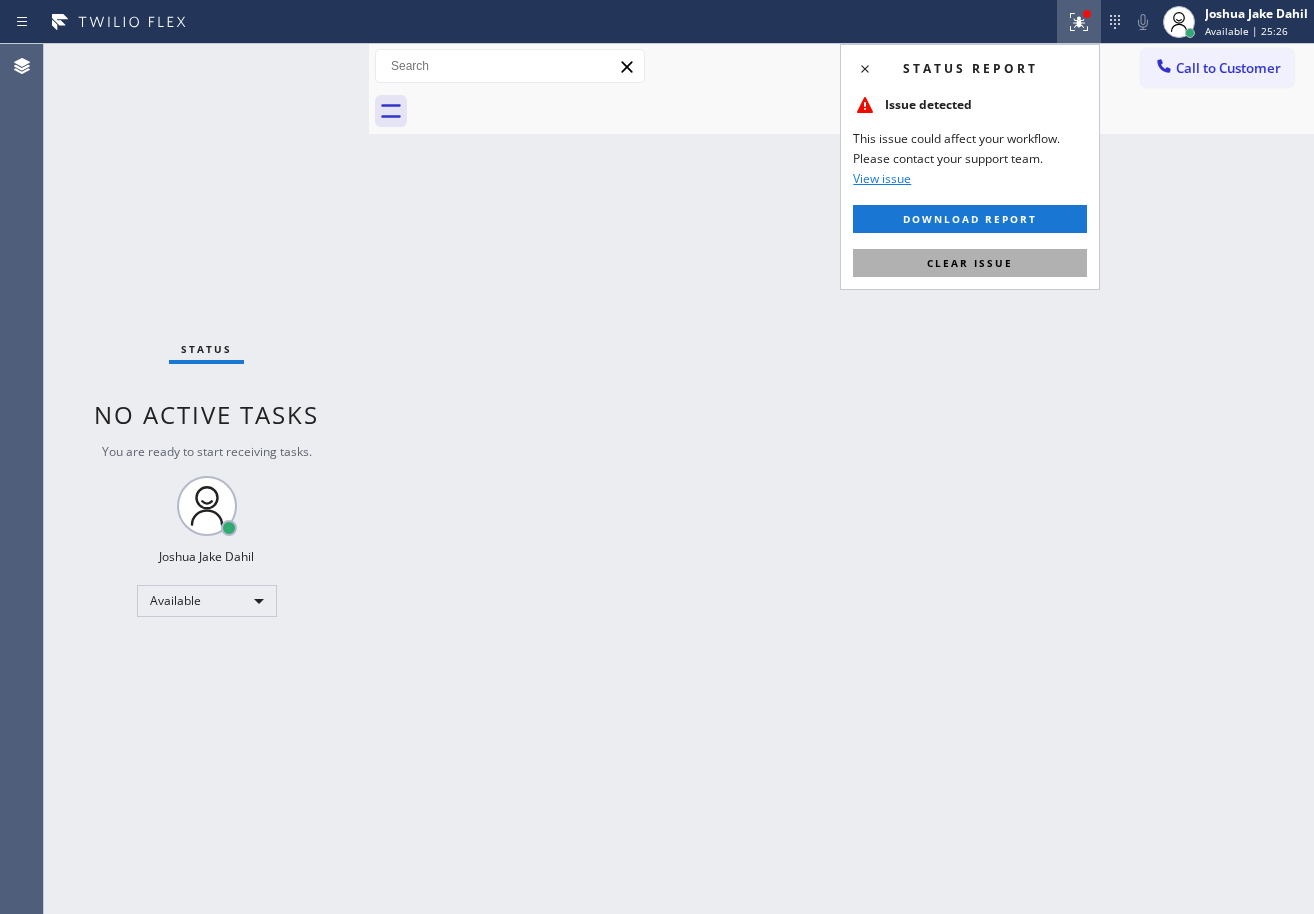 click on "Clear issue" at bounding box center (970, 263) 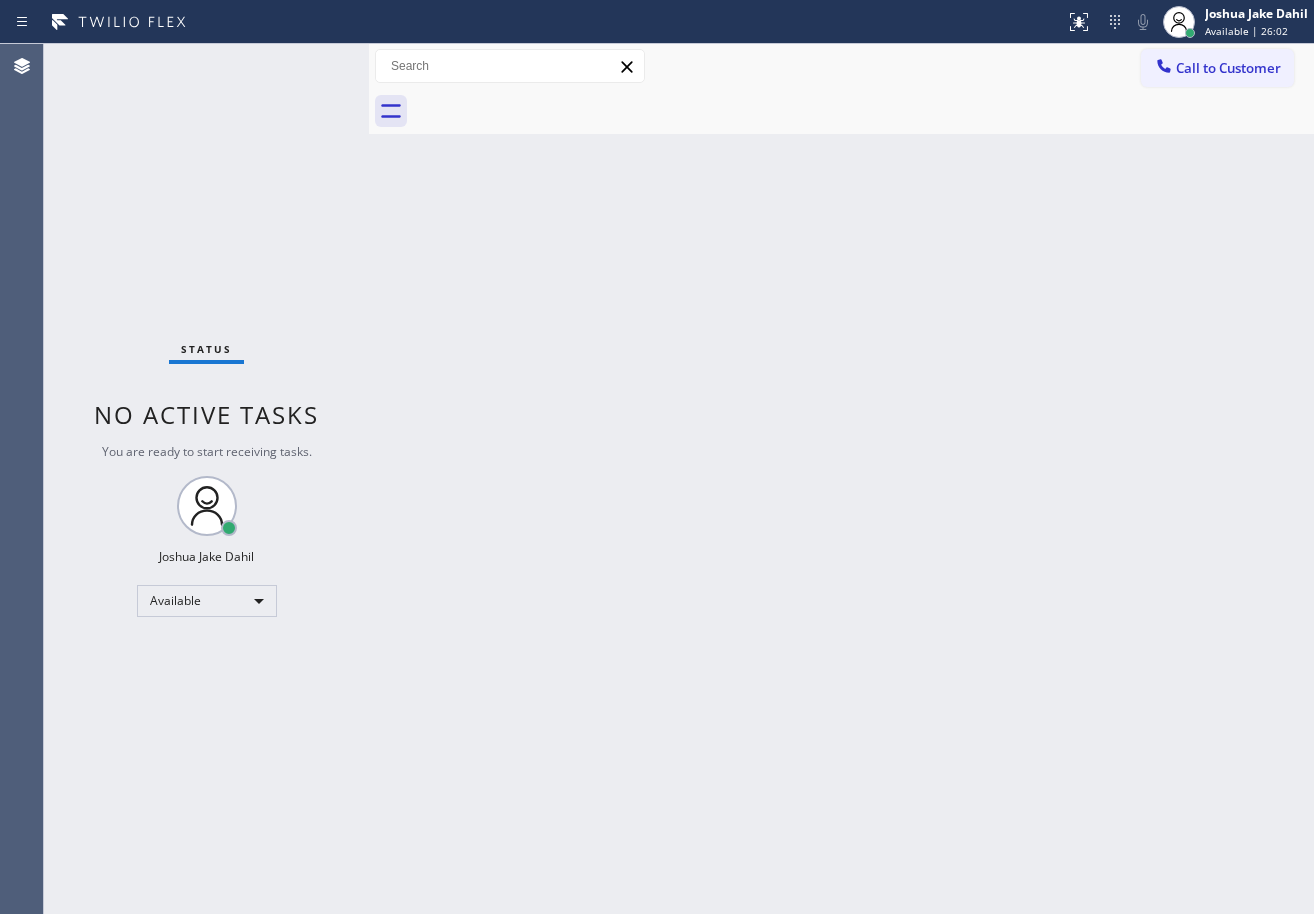 click on "Back to Dashboard Change Sender ID Customers Technicians Select a contact Outbound call Technician Search Technician Your caller id phone number Your caller id phone number Call Technician info Name   Phone none Address none Change Sender ID HVAC [PHONE] 5 Star Appliance [PHONE] Appliance Repair [PHONE] Plumbing [PHONE] Air Duct Cleaning [PHONE]  Electricians [PHONE]  Cancel Change Check personal SMS Reset Change No tabs Call to Customer Outbound call Location San Diego Best Heating and AC Pros Your caller id phone number [PHONE] Customer number Call Outbound call Technician Search Technician Your caller id phone number Your caller id phone number Call" at bounding box center (841, 479) 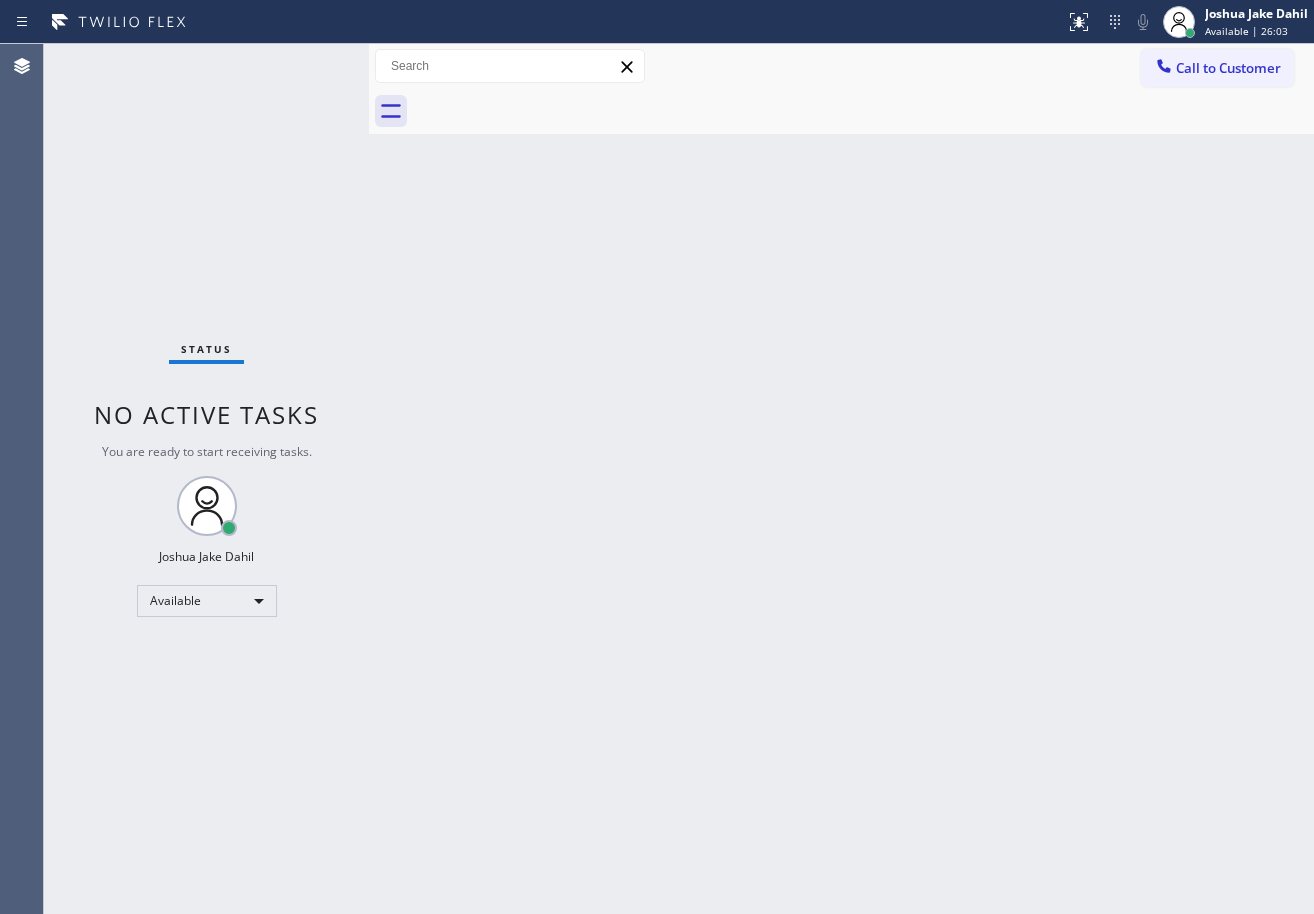 click on "Status  No active tasks   You are ready to start receiving tasks.  [FIRST] [LAST] Available" at bounding box center (206, 479) 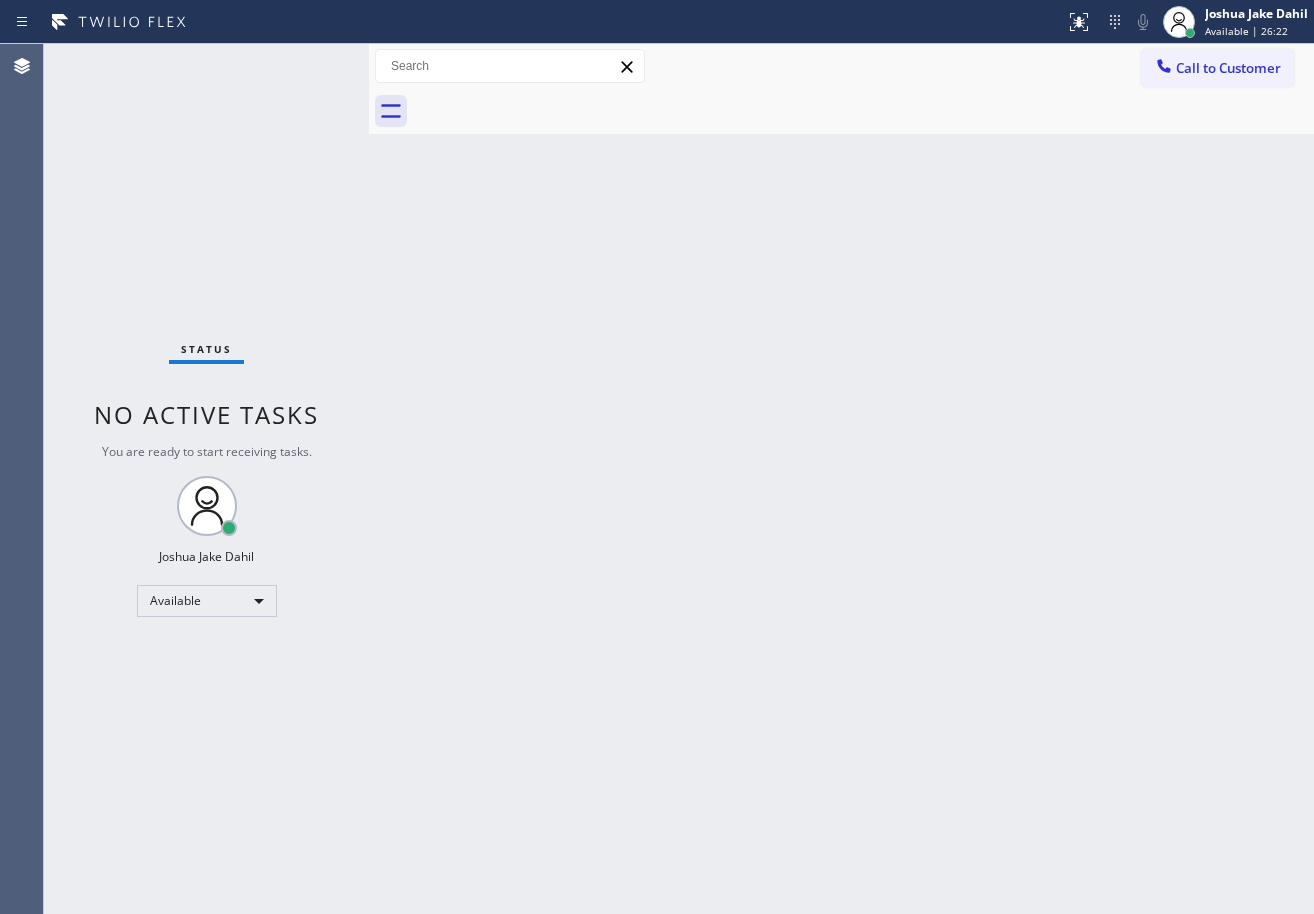 click on "Back to Dashboard Change Sender ID Customers Technicians Select a contact Outbound call Technician Search Technician Your caller id phone number Your caller id phone number Call Technician info Name   Phone none Address none Change Sender ID HVAC [PHONE] 5 Star Appliance [PHONE] Appliance Repair [PHONE] Plumbing [PHONE] Air Duct Cleaning [PHONE]  Electricians [PHONE]  Cancel Change Check personal SMS Reset Change No tabs Call to Customer Outbound call Location San Diego Best Heating and AC Pros Your caller id phone number [PHONE] Customer number Call Outbound call Technician Search Technician Your caller id phone number Your caller id phone number Call" at bounding box center [841, 479] 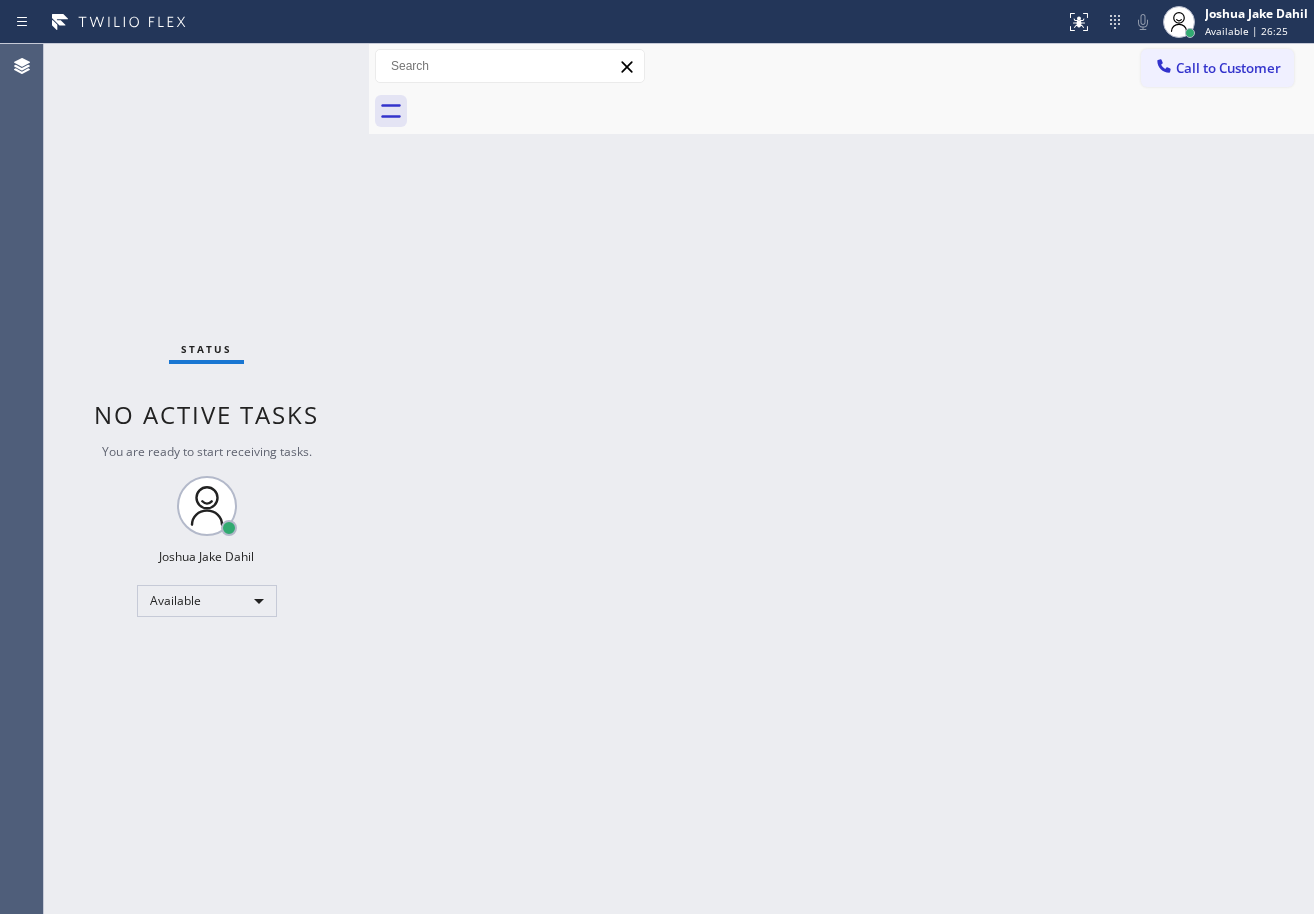 click on "Back to Dashboard Change Sender ID Customers Technicians Select a contact Outbound call Technician Search Technician Your caller id phone number Your caller id phone number Call Technician info Name   Phone none Address none Change Sender ID HVAC [PHONE] 5 Star Appliance [PHONE] Appliance Repair [PHONE] Plumbing [PHONE] Air Duct Cleaning [PHONE]  Electricians [PHONE]  Cancel Change Check personal SMS Reset Change No tabs Call to Customer Outbound call Location San Diego Best Heating and AC Pros Your caller id phone number [PHONE] Customer number Call Outbound call Technician Search Technician Your caller id phone number Your caller id phone number Call" at bounding box center (841, 479) 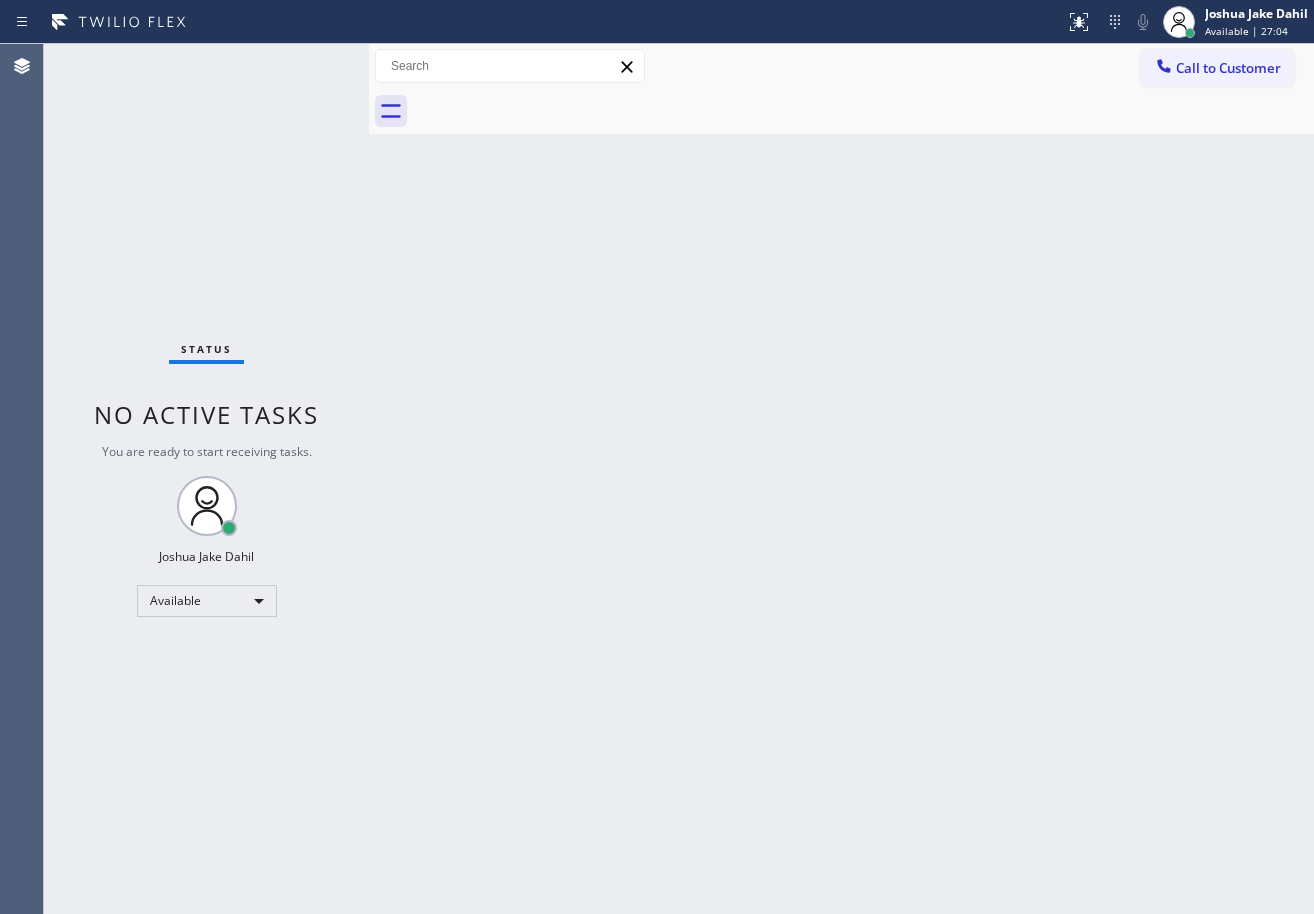drag, startPoint x: 290, startPoint y: 65, endPoint x: 300, endPoint y: 63, distance: 10.198039 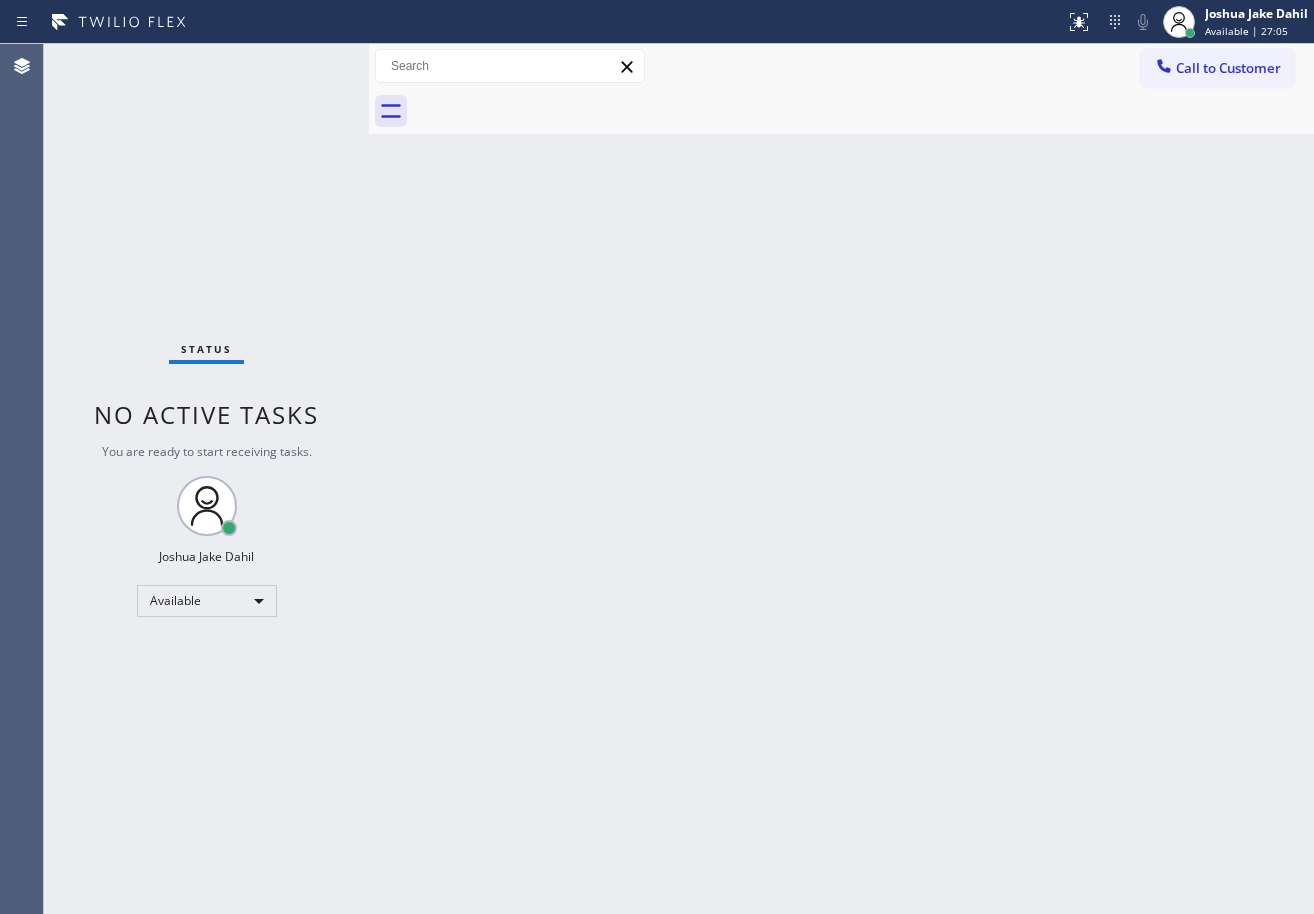 click on "Status  No active tasks   You are ready to start receiving tasks.  [FIRST] [LAST] Available" at bounding box center (206, 479) 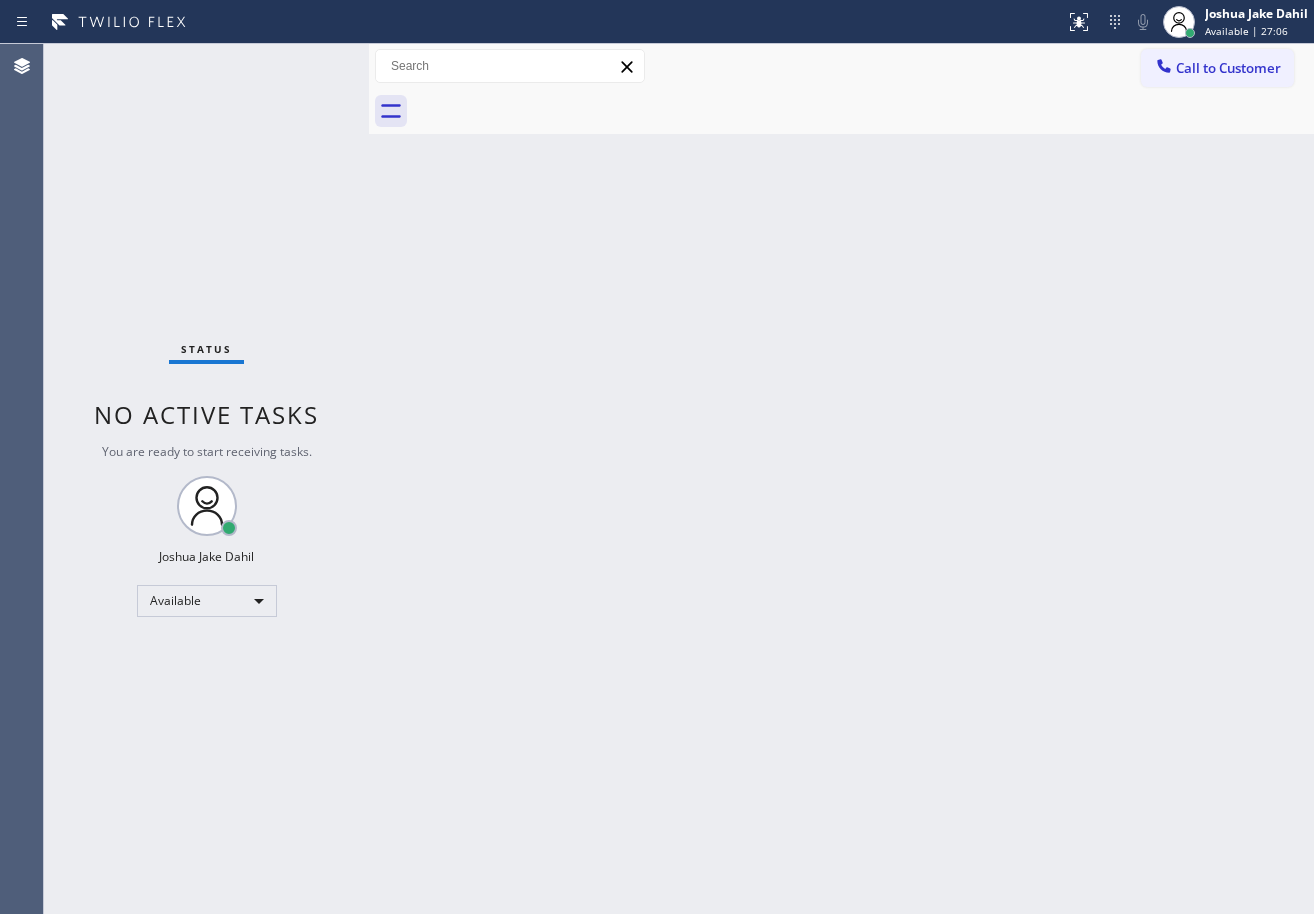 click on "Status  No active tasks   You are ready to start receiving tasks.  [FIRST] [LAST] Available" at bounding box center (206, 479) 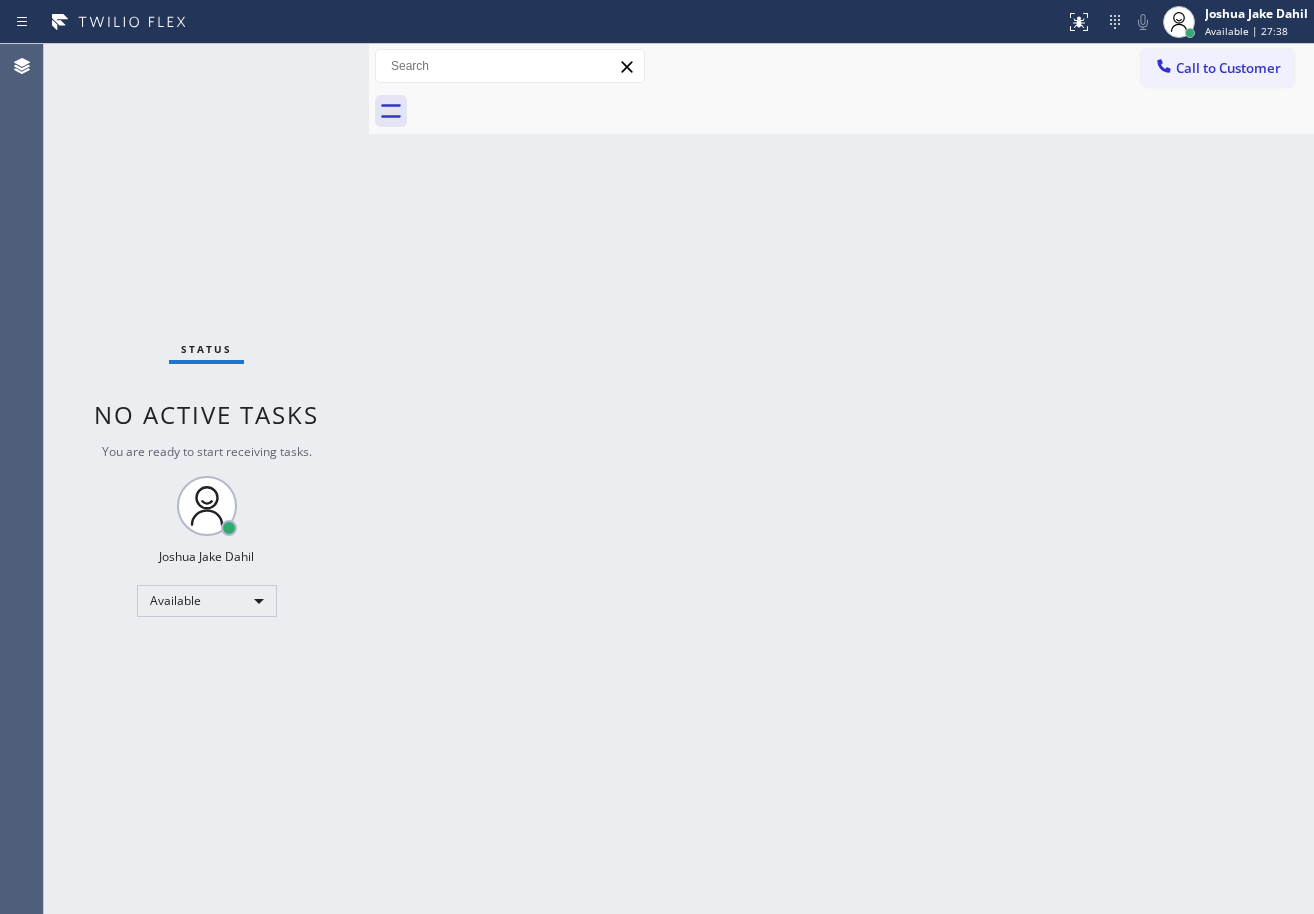 click on "Status  No active tasks   You are ready to start receiving tasks.  [FIRST] [LAST] Available" at bounding box center [206, 479] 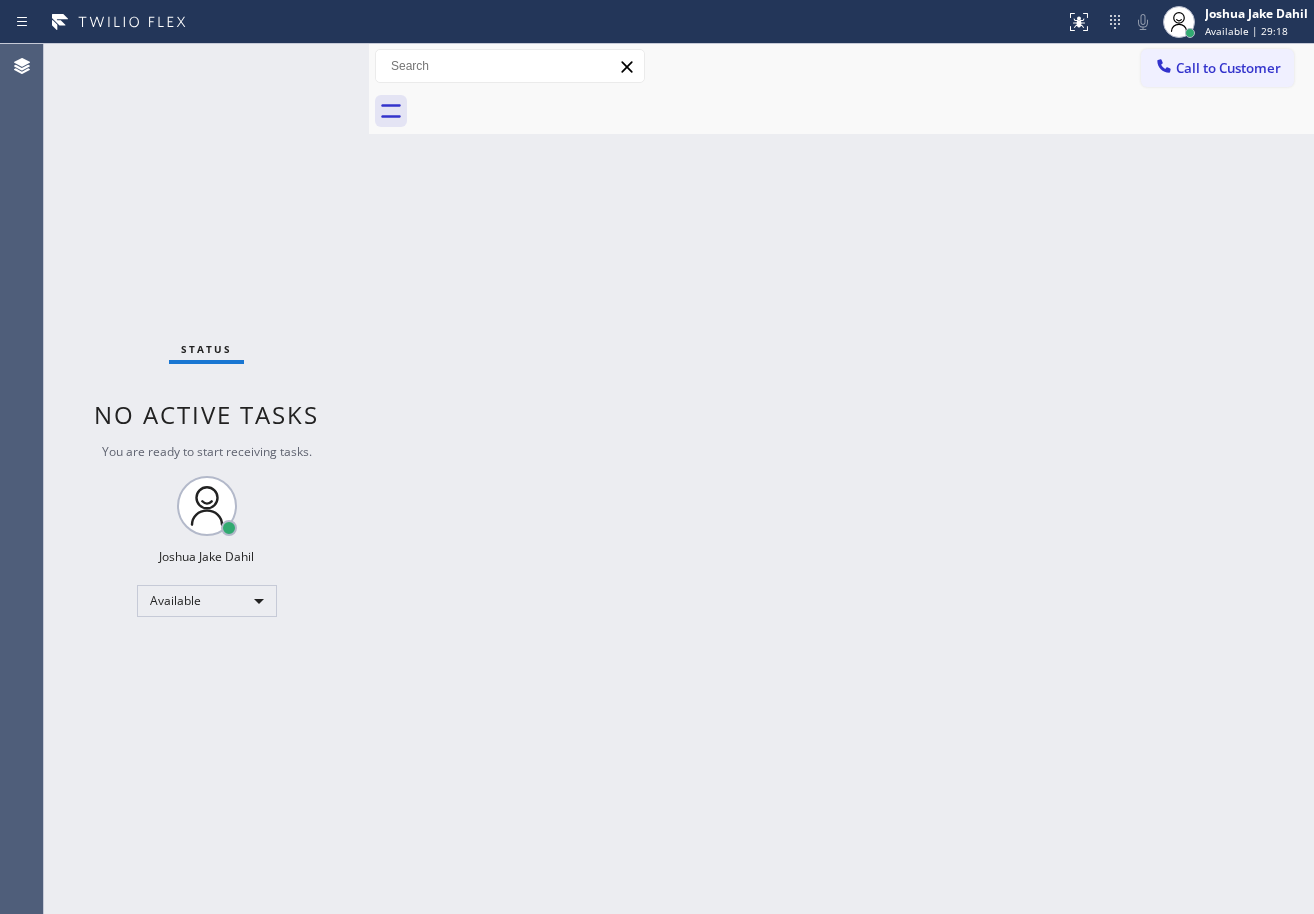 click on "Back to Dashboard Change Sender ID Customers Technicians Select a contact Outbound call Technician Search Technician Your caller id phone number Your caller id phone number Call Technician info Name   Phone none Address none Change Sender ID HVAC [PHONE] 5 Star Appliance [PHONE] Appliance Repair [PHONE] Plumbing [PHONE] Air Duct Cleaning [PHONE]  Electricians [PHONE]  Cancel Change Check personal SMS Reset Change No tabs Call to Customer Outbound call Location San Diego Best Heating and AC Pros Your caller id phone number [PHONE] Customer number Call Outbound call Technician Search Technician Your caller id phone number Your caller id phone number Call" at bounding box center (841, 479) 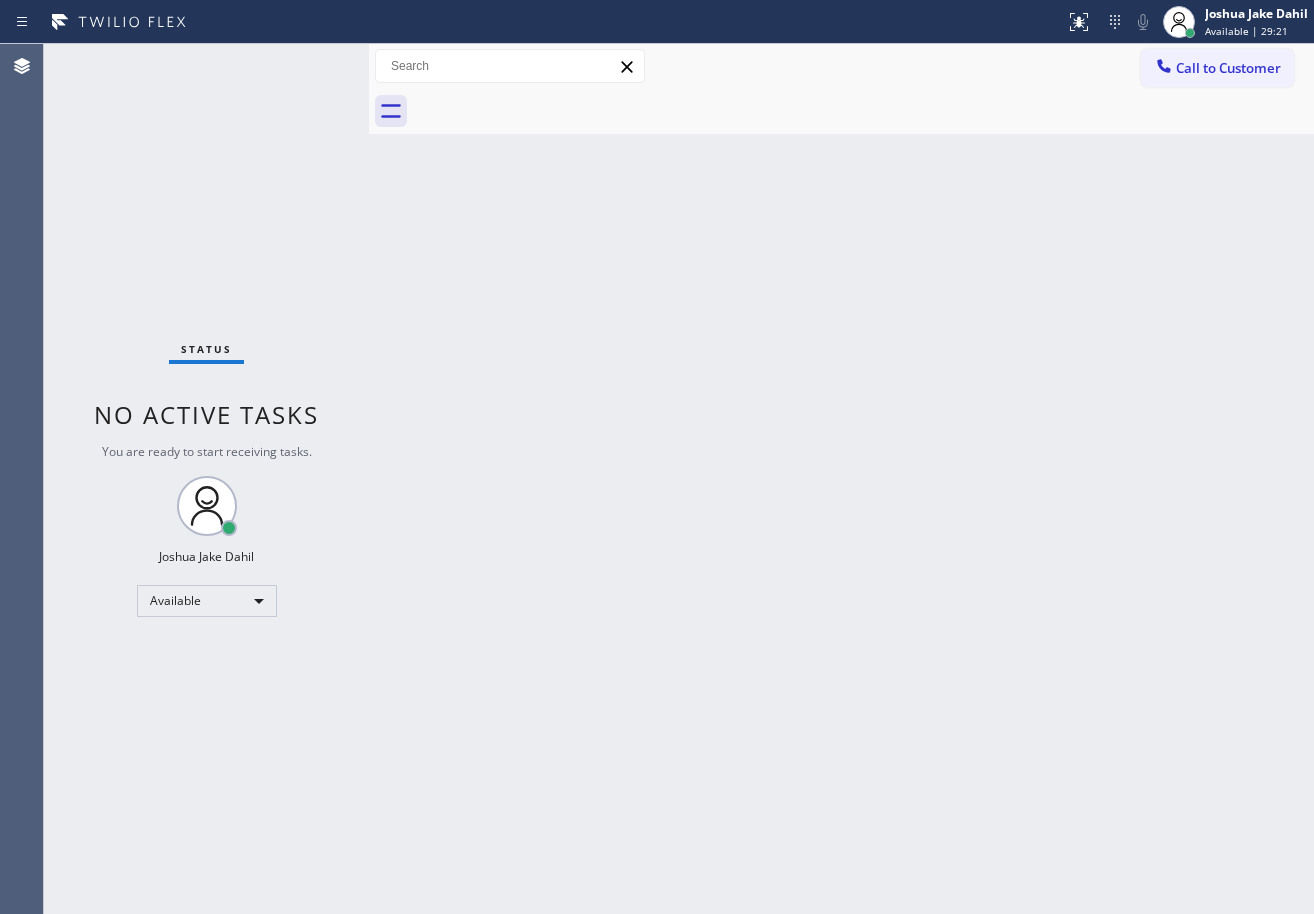 click on "Back to Dashboard Change Sender ID Customers Technicians Select a contact Outbound call Technician Search Technician Your caller id phone number Your caller id phone number Call Technician info Name   Phone none Address none Change Sender ID HVAC [PHONE] 5 Star Appliance [PHONE] Appliance Repair [PHONE] Plumbing [PHONE] Air Duct Cleaning [PHONE]  Electricians [PHONE]  Cancel Change Check personal SMS Reset Change No tabs Call to Customer Outbound call Location San Diego Best Heating and AC Pros Your caller id phone number [PHONE] Customer number Call Outbound call Technician Search Technician Your caller id phone number Your caller id phone number Call" at bounding box center (841, 479) 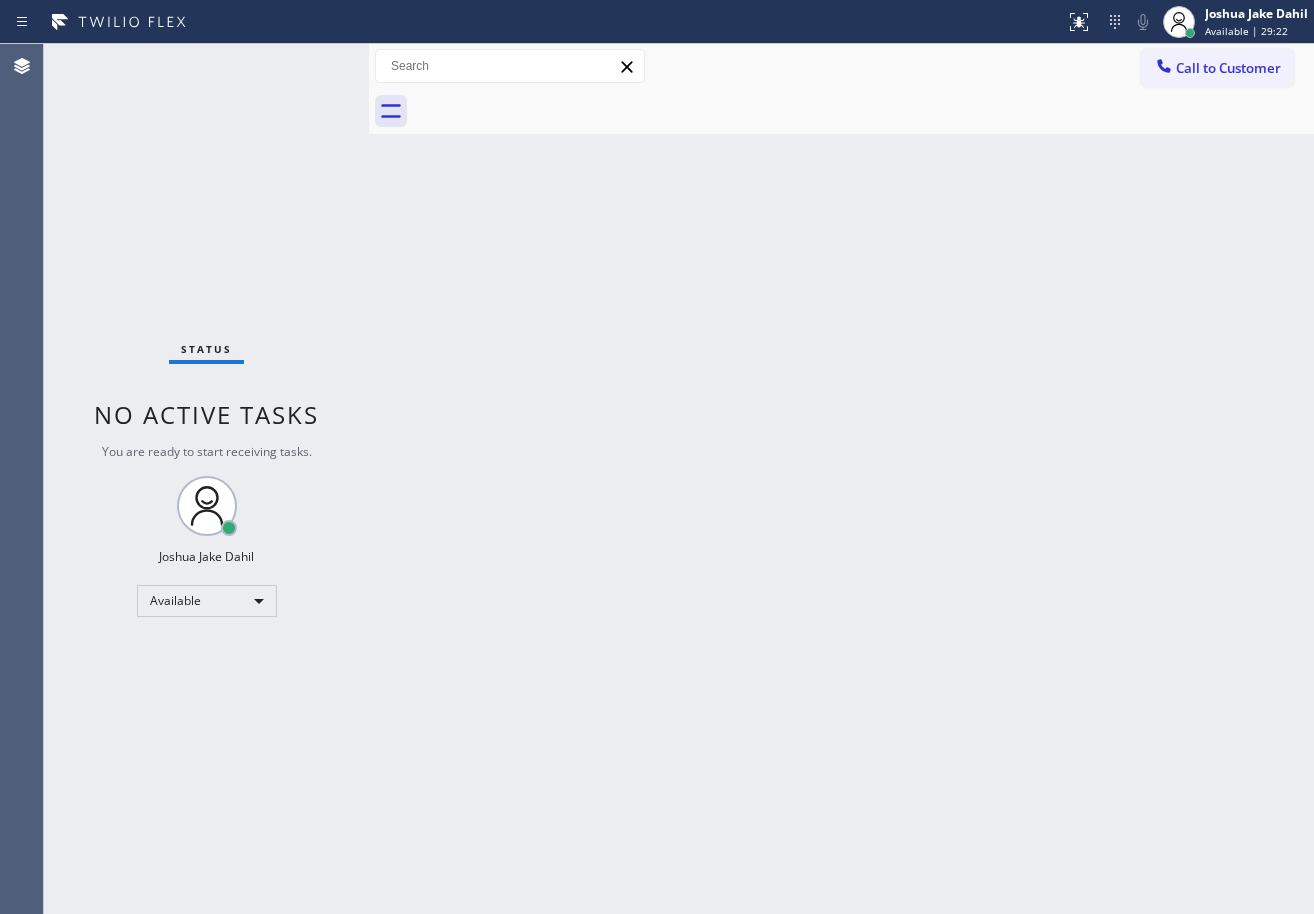 click on "Status  No active tasks   You are ready to start receiving tasks.  [FIRST] [LAST] Available" at bounding box center [206, 479] 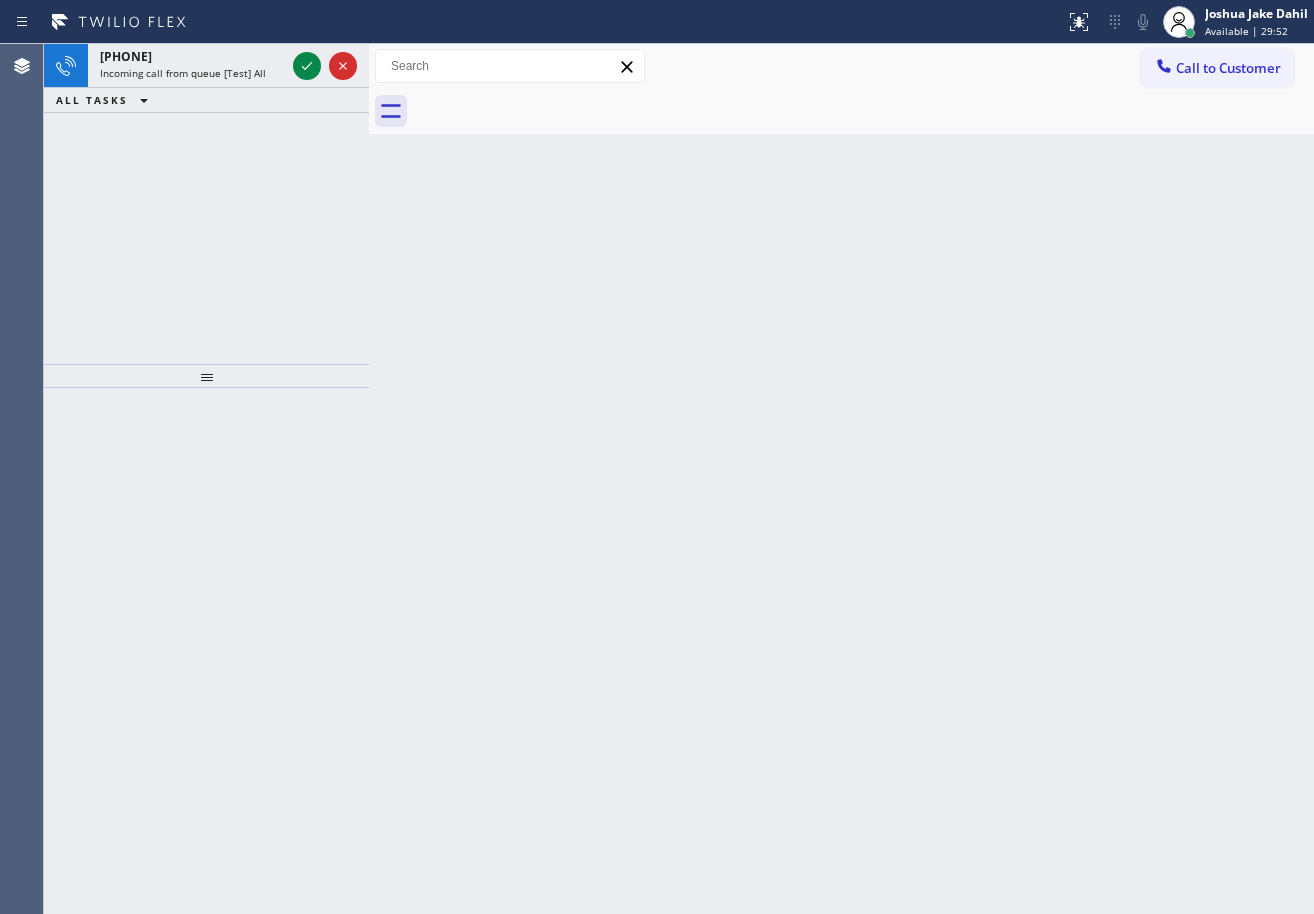 click 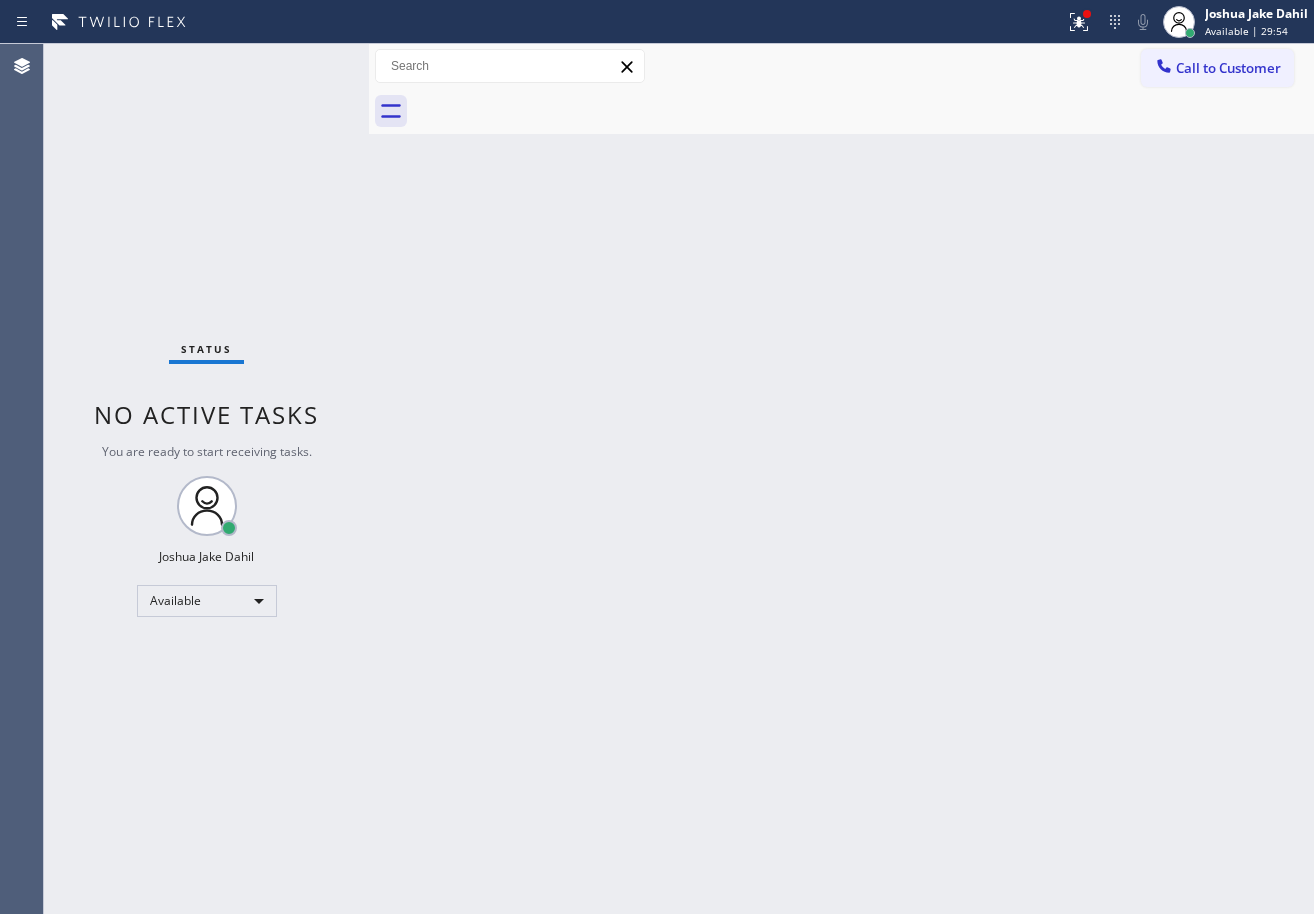 click on "Status  No active tasks   You are ready to start receiving tasks.  [FIRST] [LAST] Available" at bounding box center [206, 479] 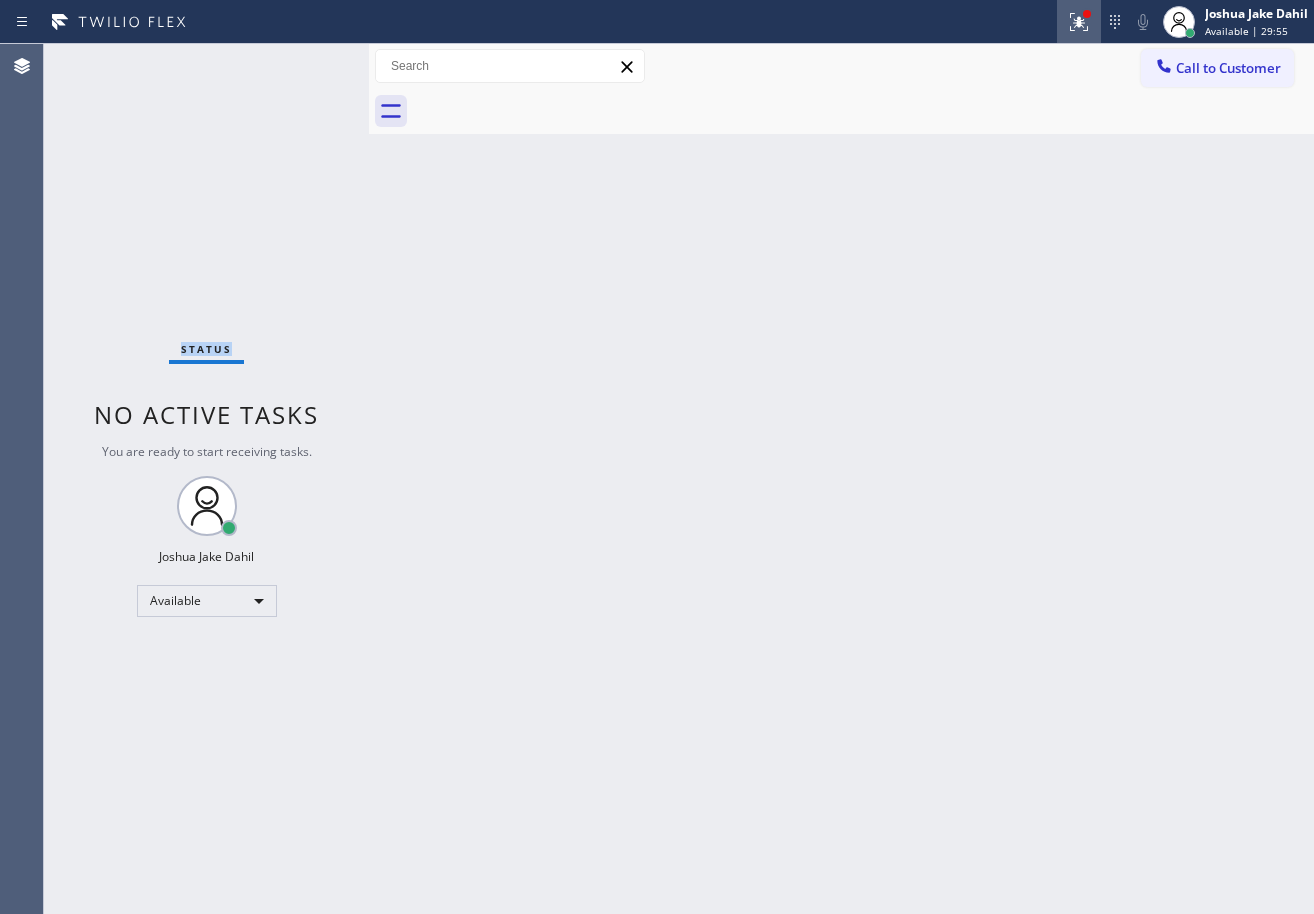 click 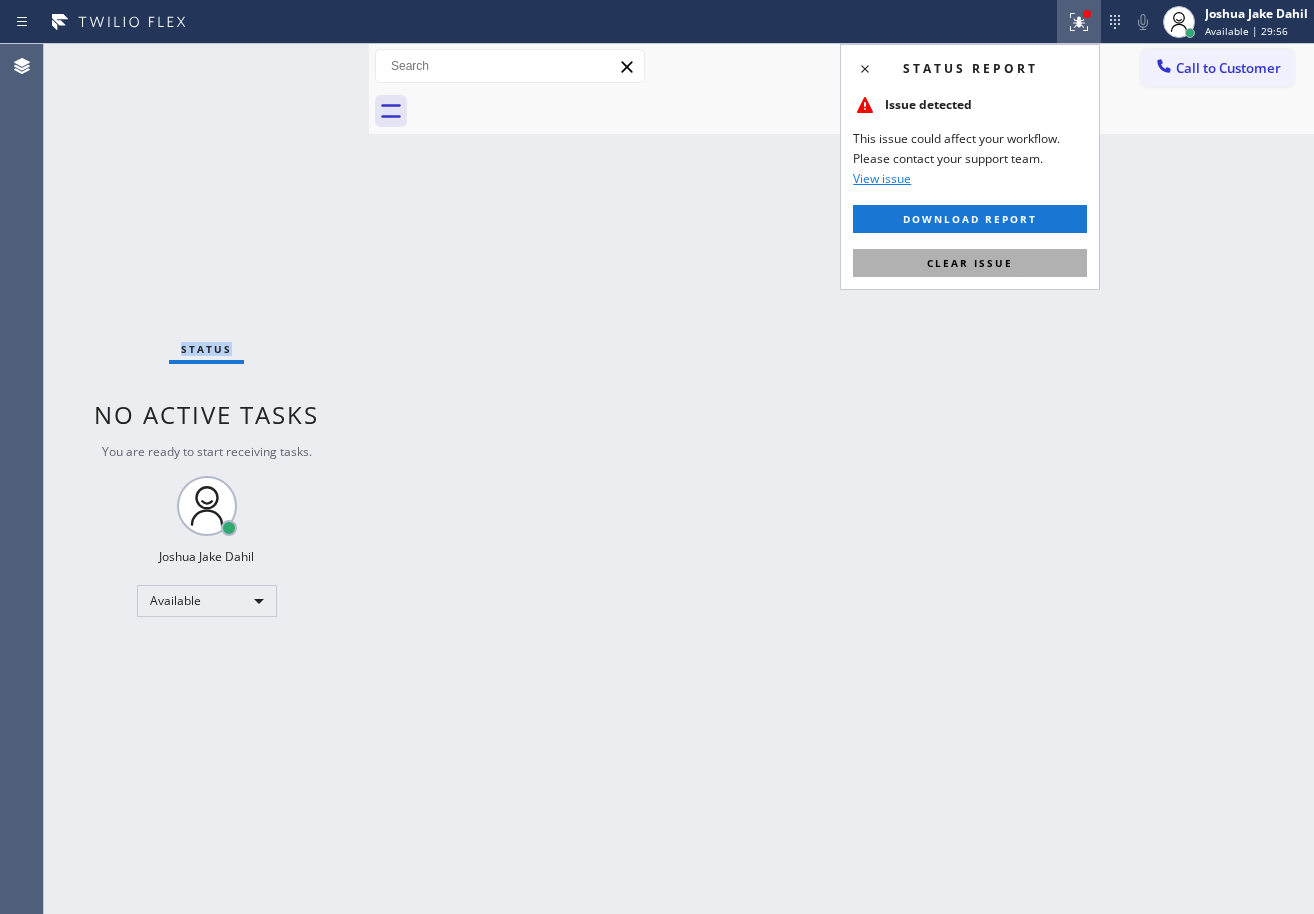 click on "Clear issue" at bounding box center (970, 263) 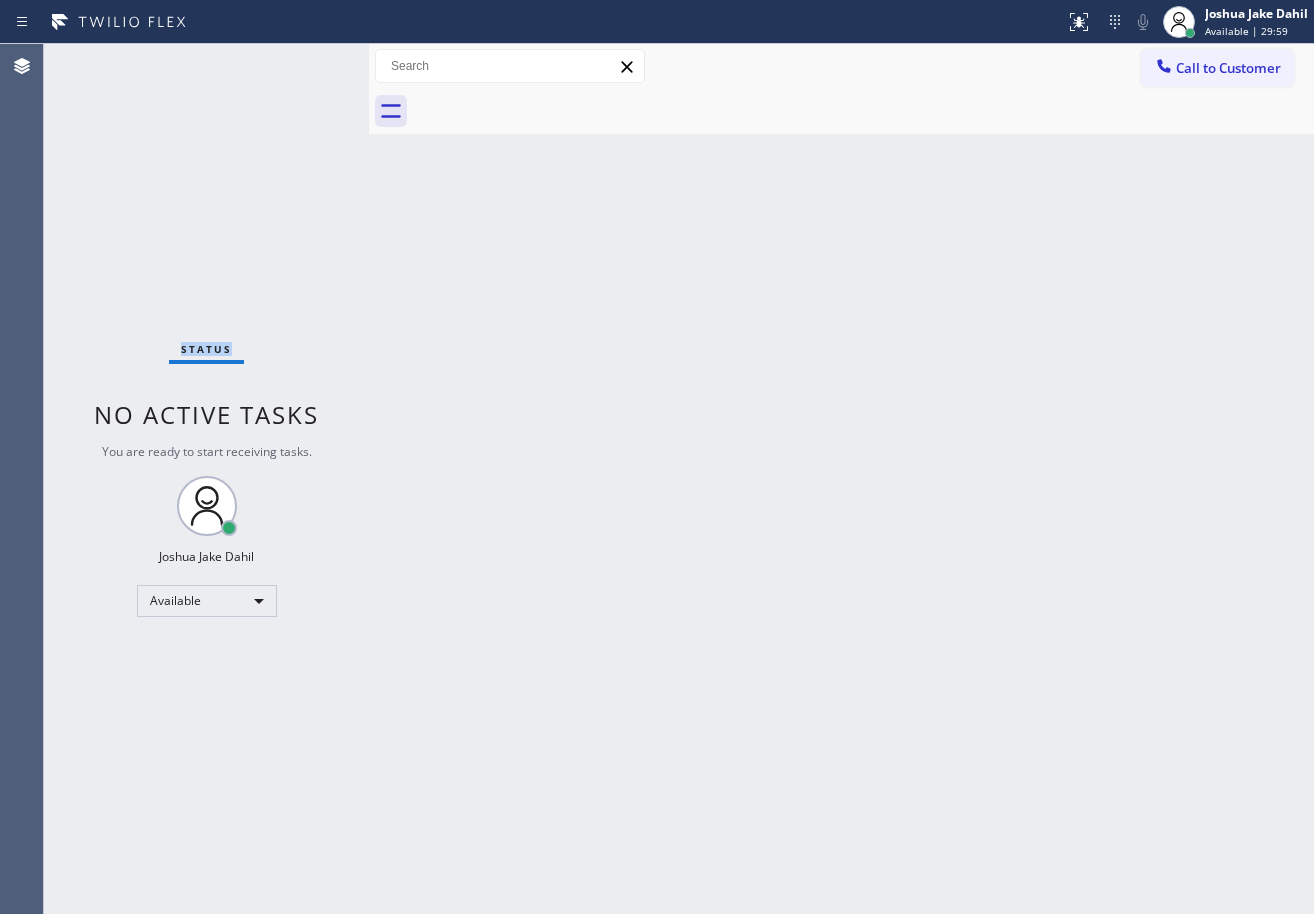 drag, startPoint x: 503, startPoint y: 400, endPoint x: 688, endPoint y: 765, distance: 409.20654 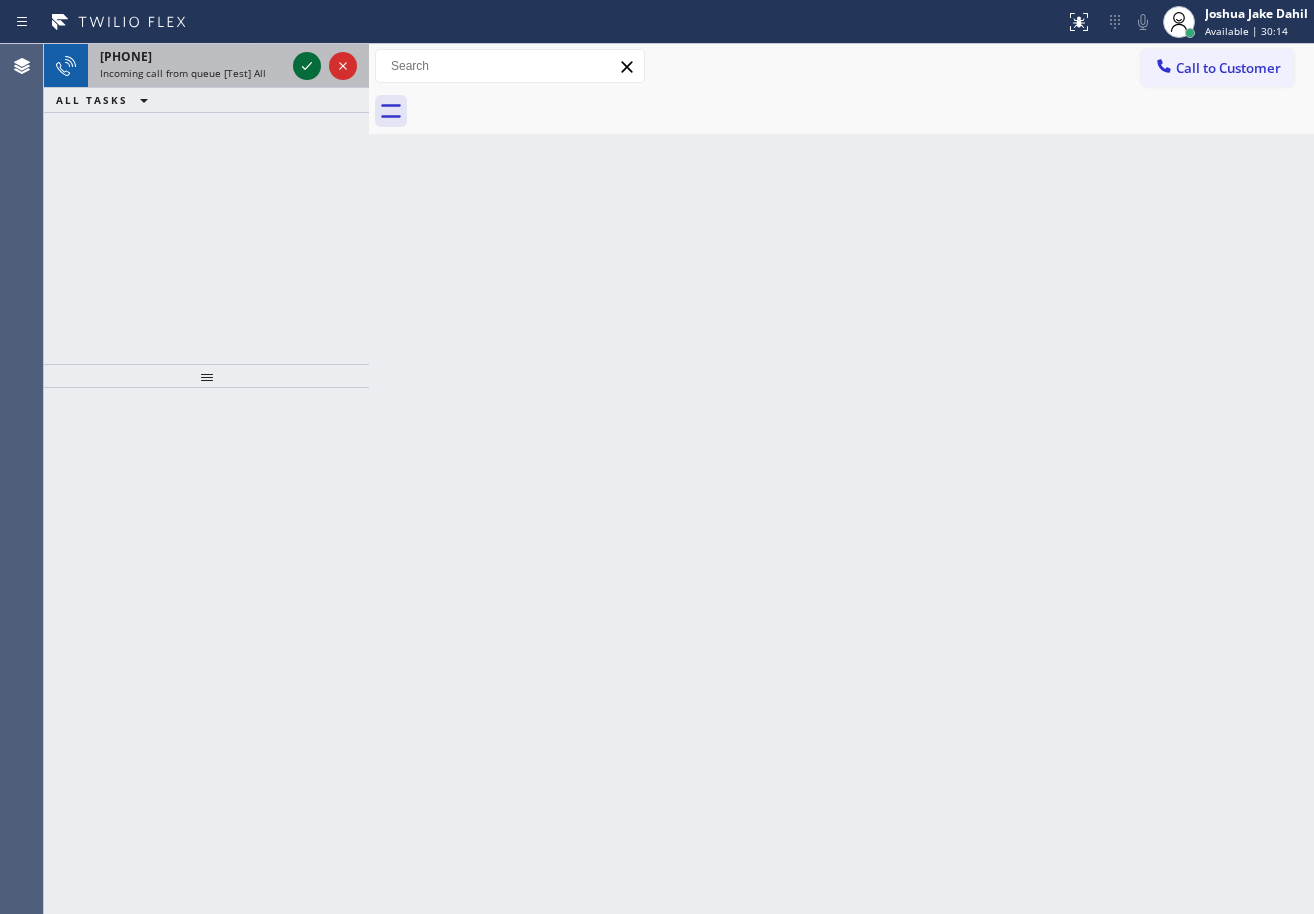 click 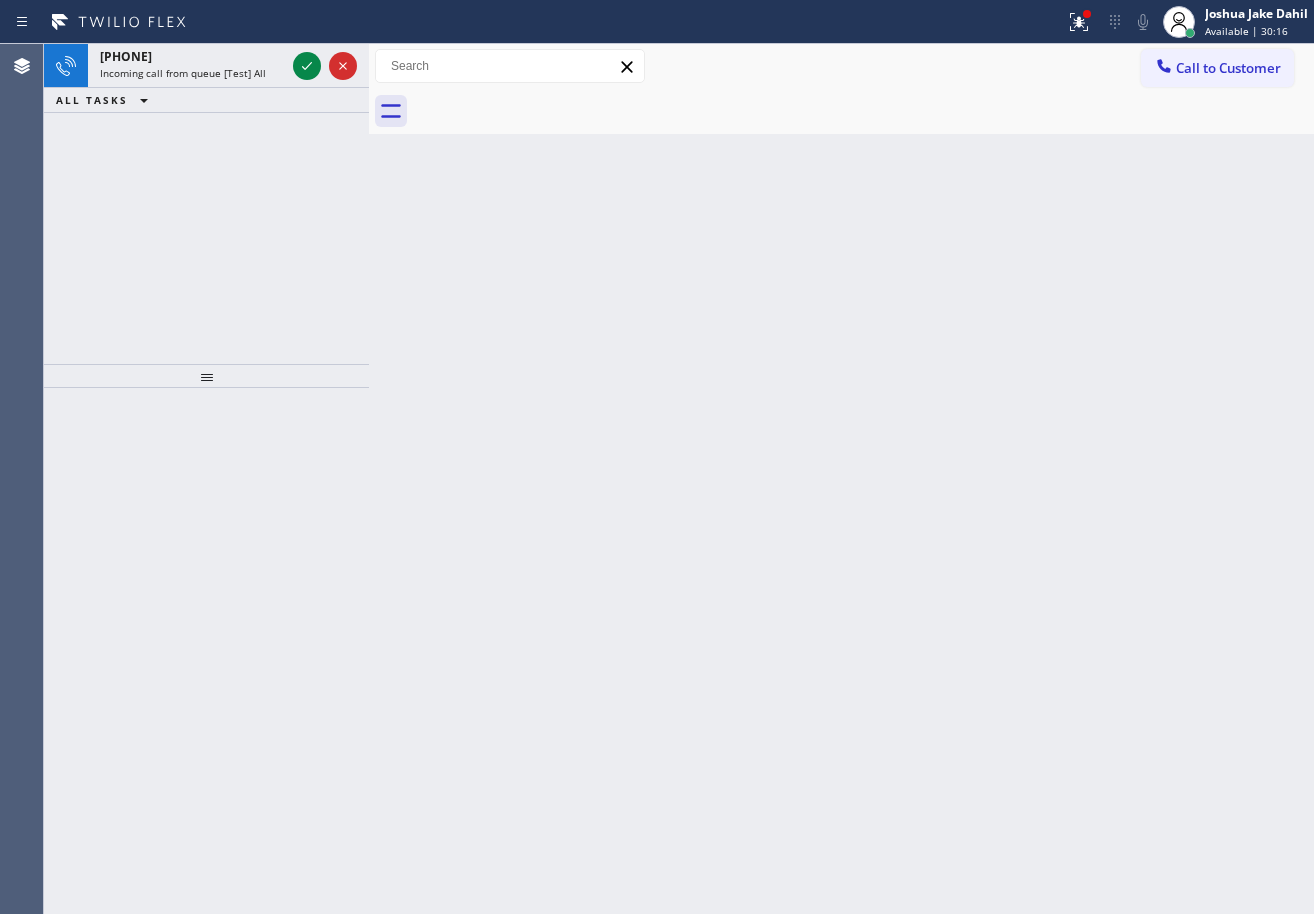 click 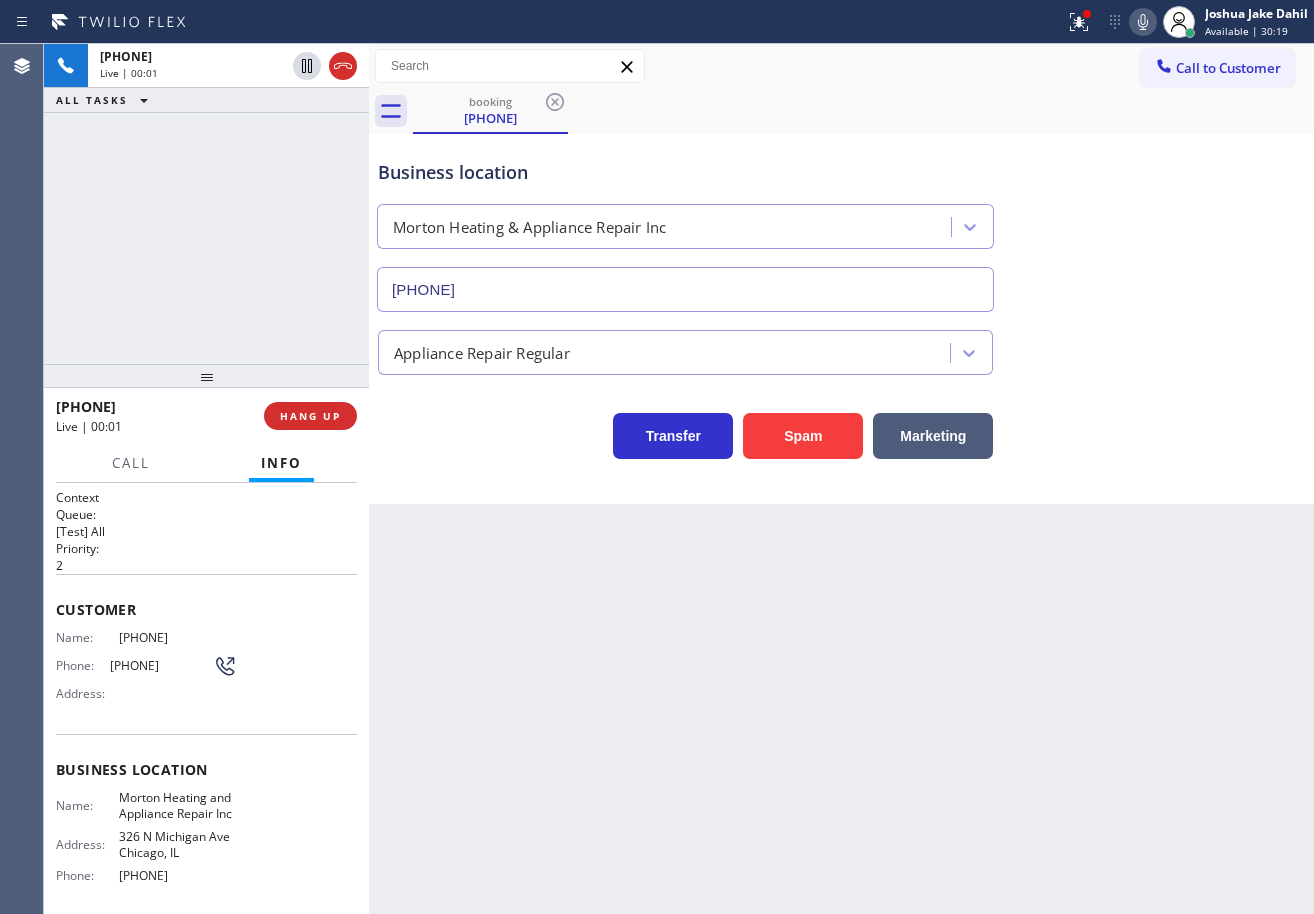 type on "[PHONE]" 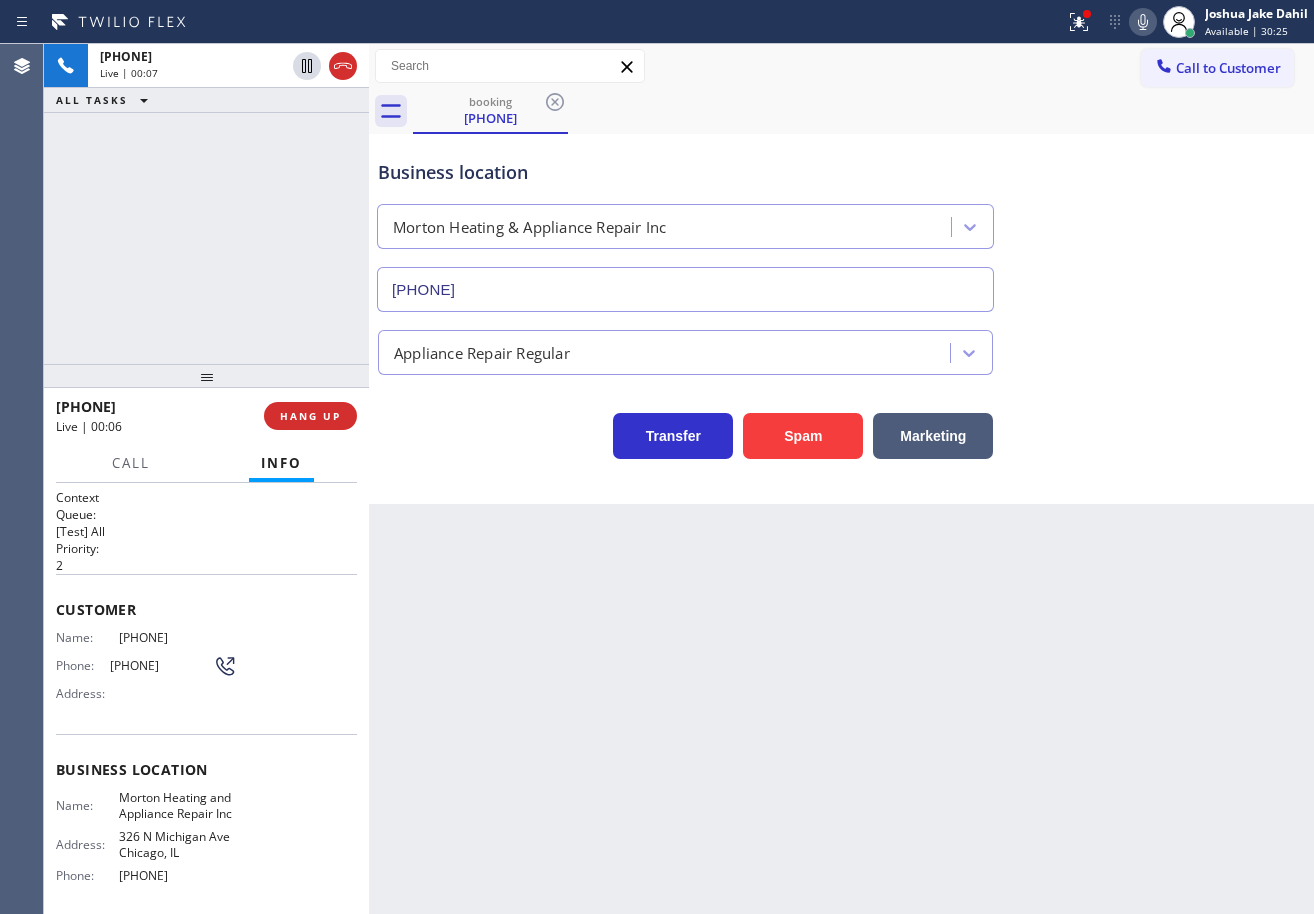 click 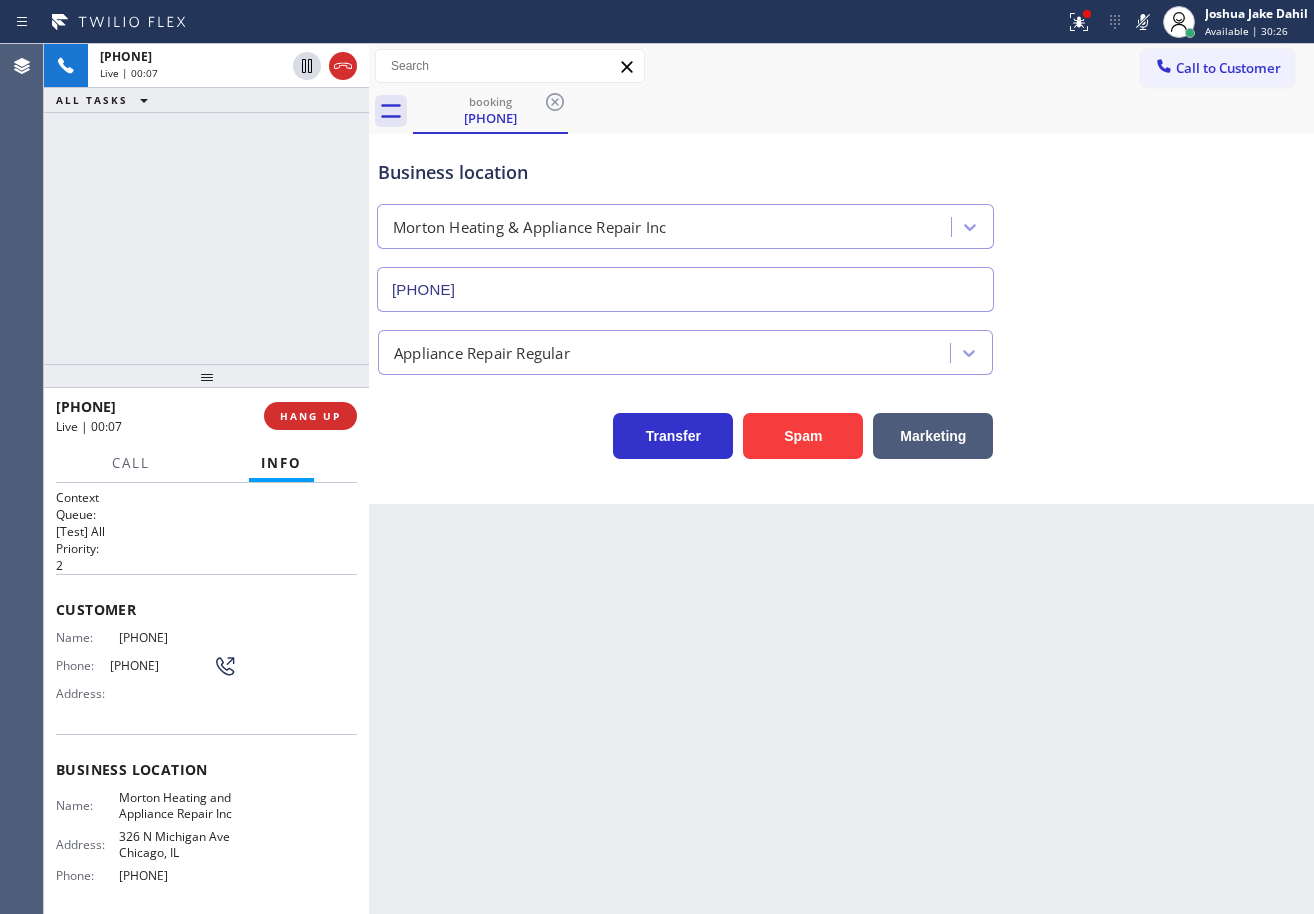 click on "Business location Morton Heating  &  Appliance Repair Inc [PHONE]" at bounding box center (841, 221) 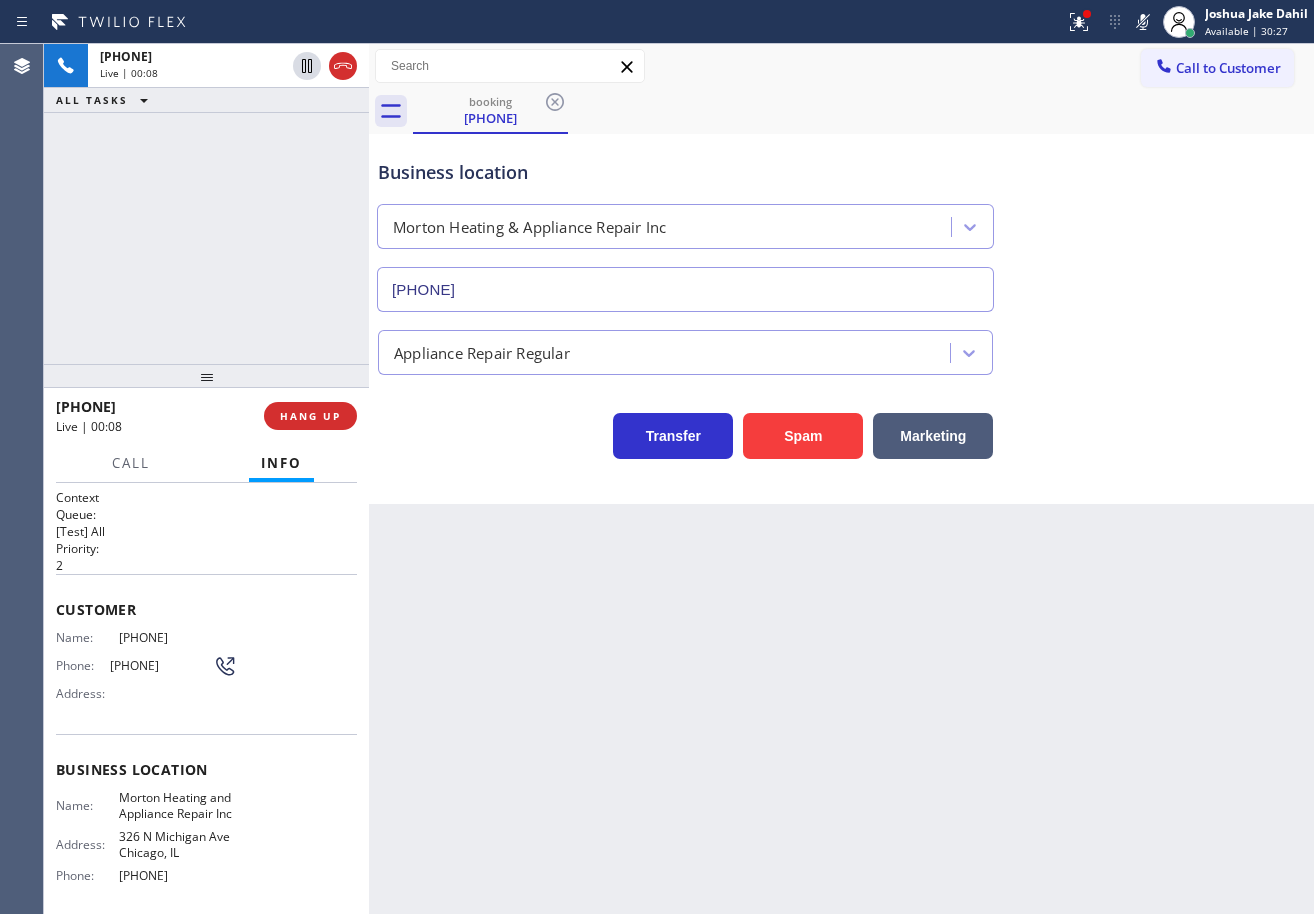 drag, startPoint x: 1075, startPoint y: 21, endPoint x: 1078, endPoint y: 66, distance: 45.099888 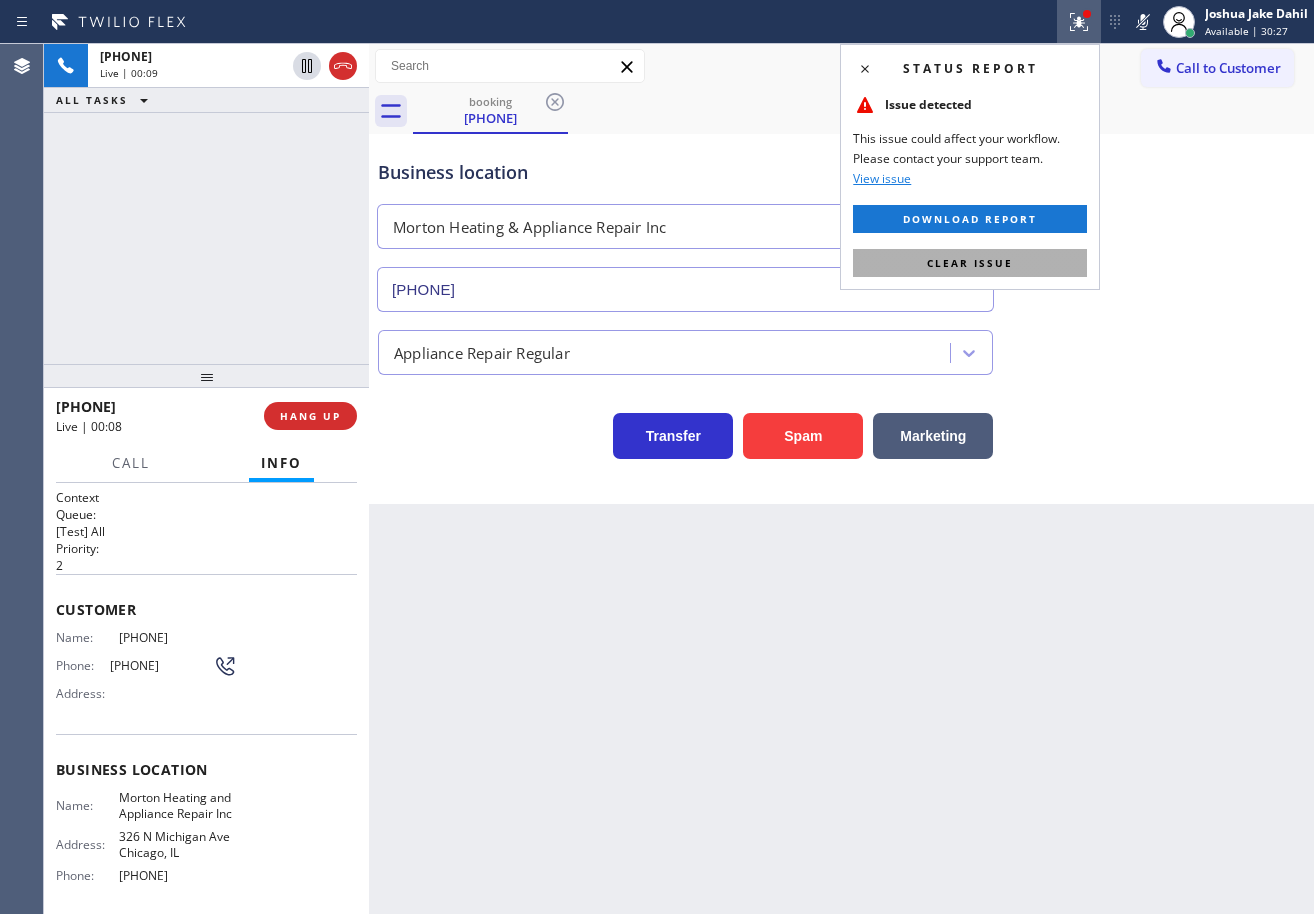 click on "Clear issue" at bounding box center (970, 263) 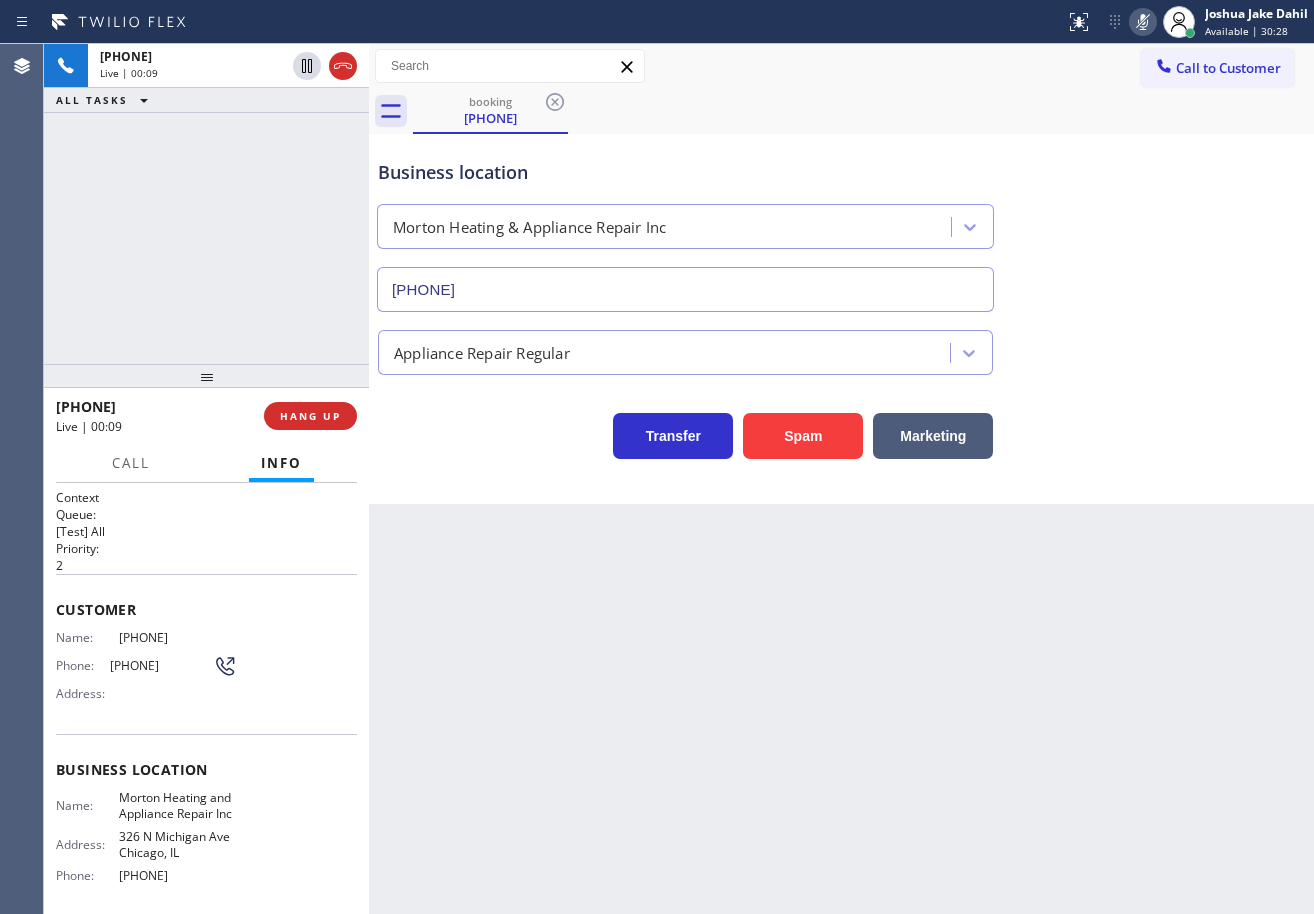 click 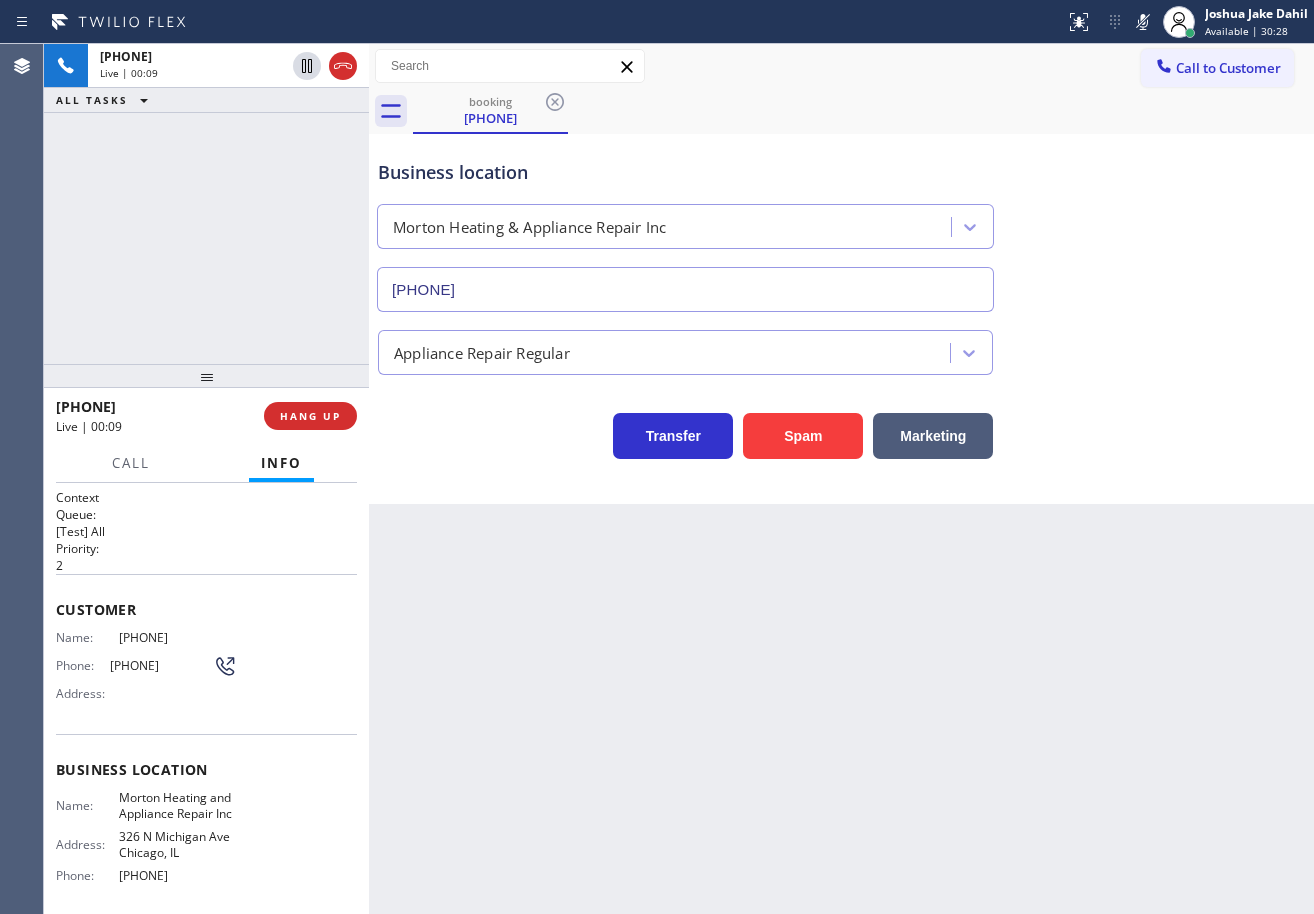 click on "Business location Morton Heating  &  Appliance Repair Inc [PHONE]" at bounding box center [841, 221] 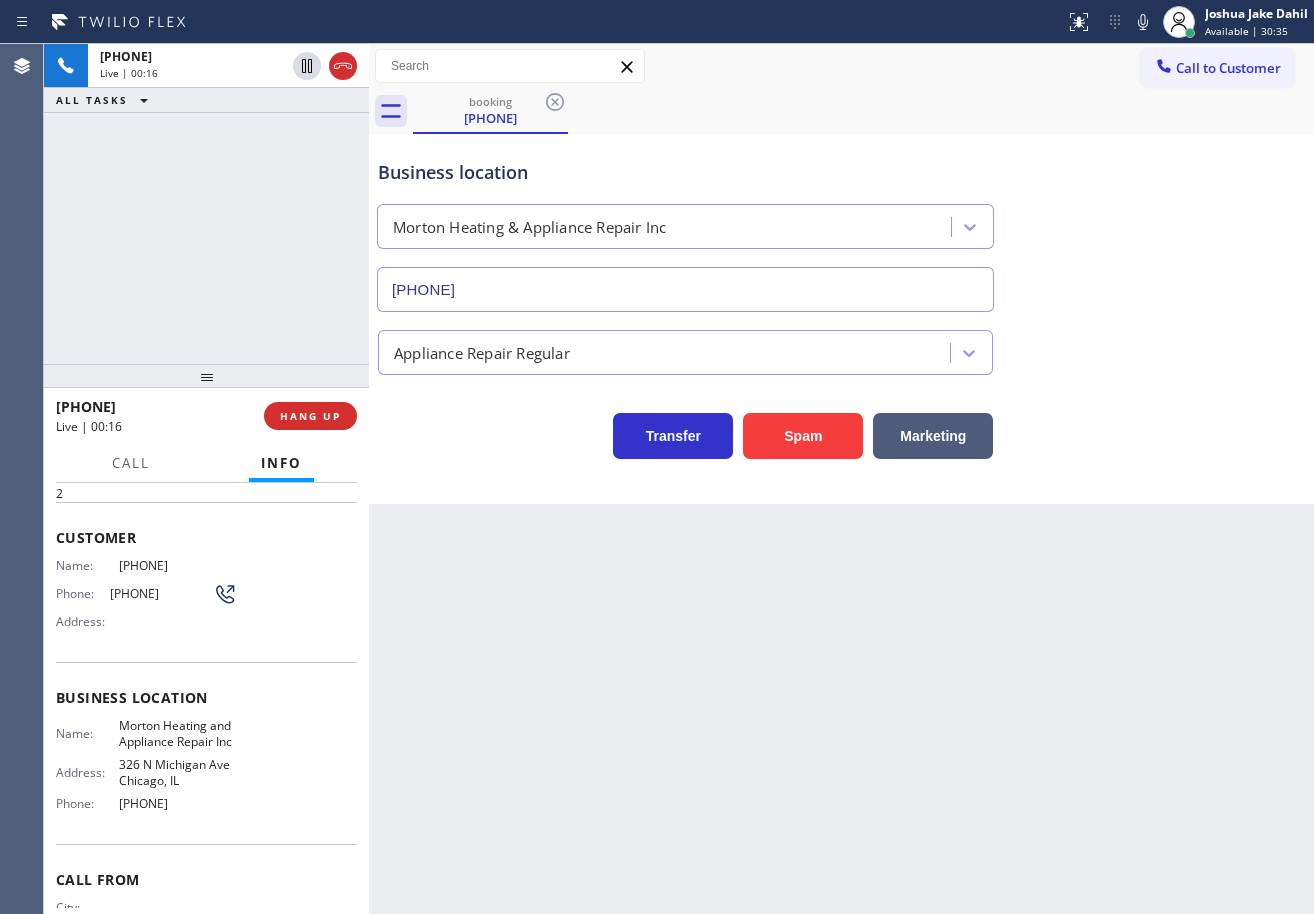 scroll, scrollTop: 0, scrollLeft: 0, axis: both 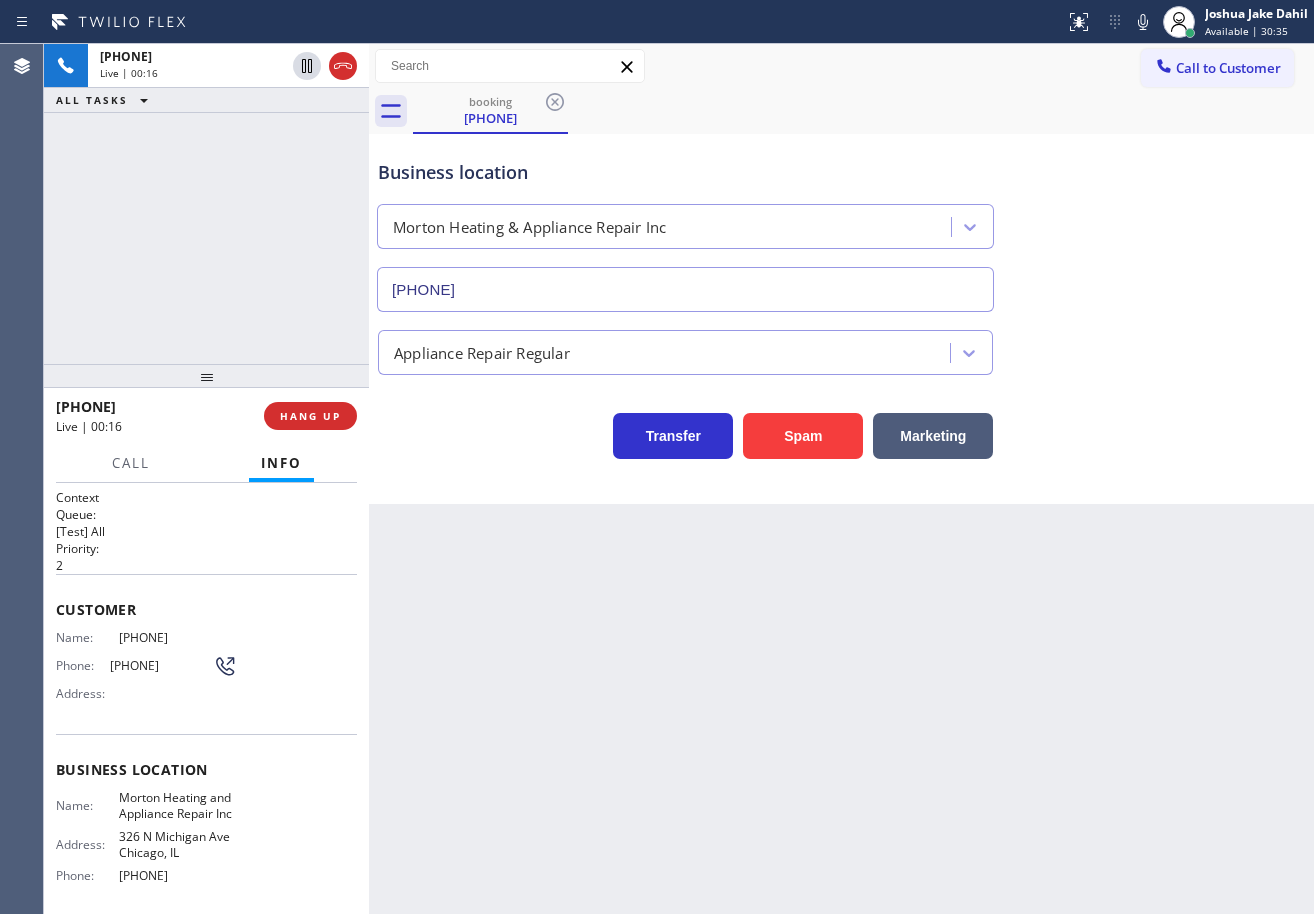 drag, startPoint x: 569, startPoint y: 705, endPoint x: 554, endPoint y: 694, distance: 18.601076 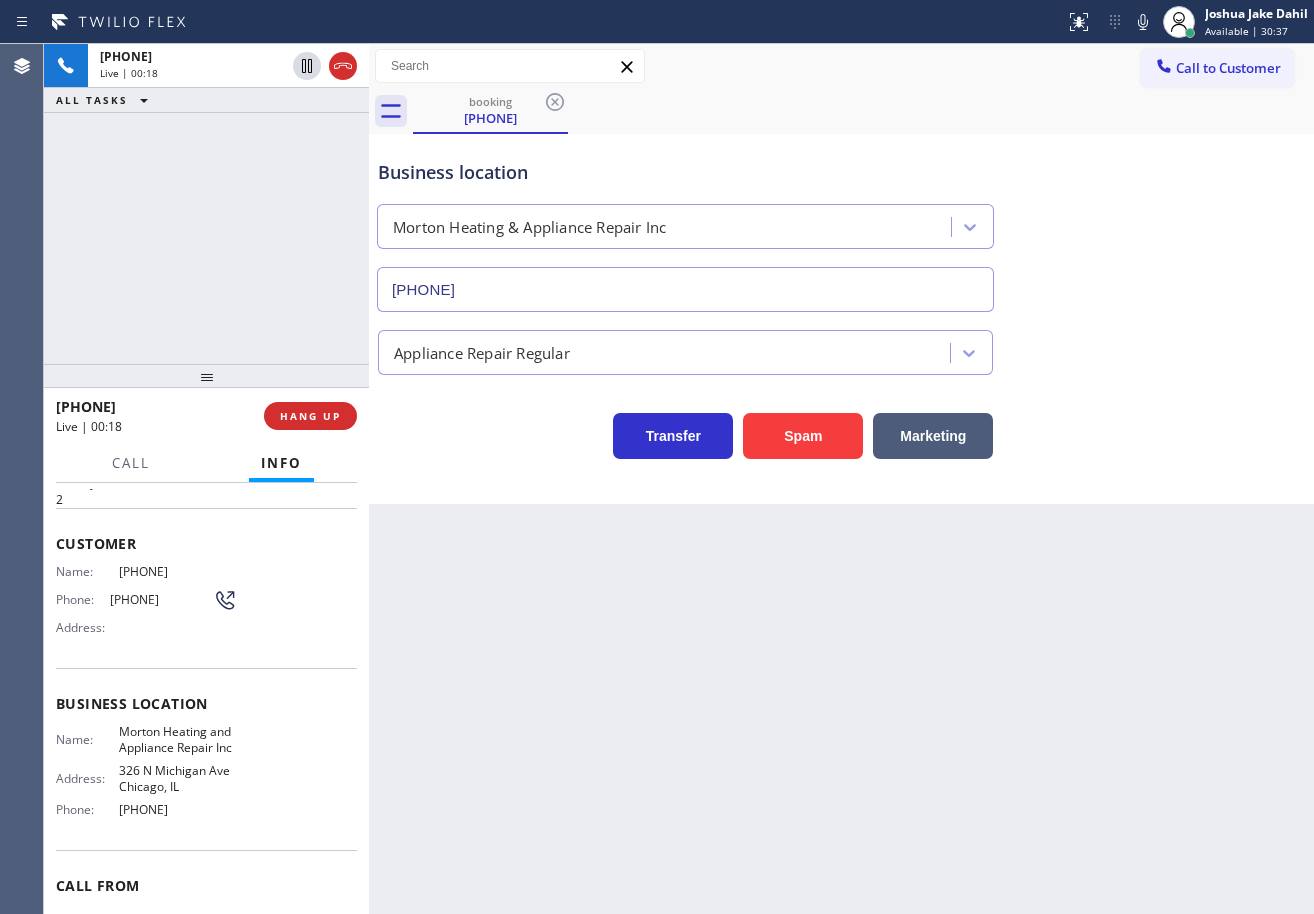 scroll, scrollTop: 0, scrollLeft: 0, axis: both 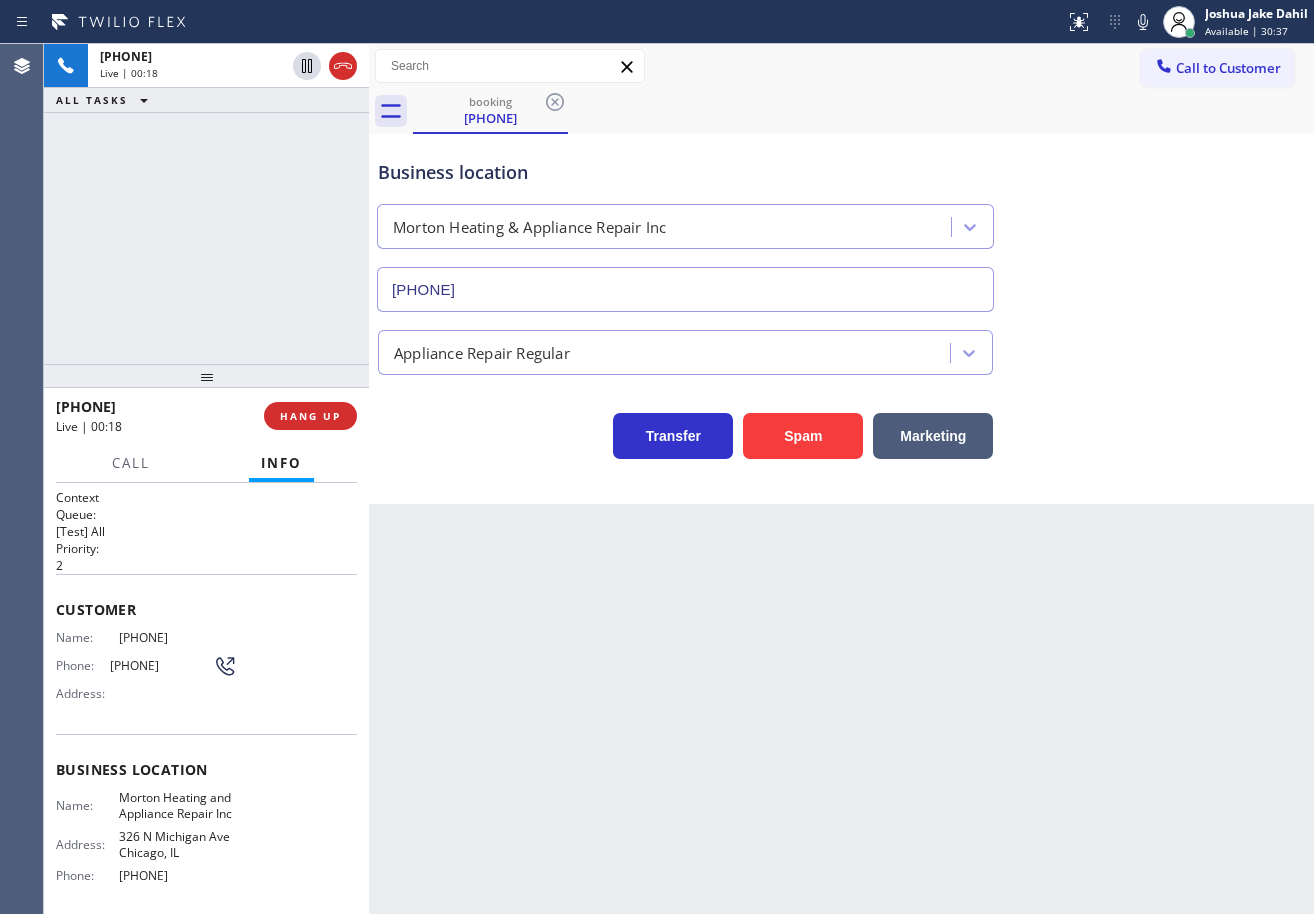 click on "Back to Dashboard Change Sender ID Customers Technicians Select a contact Outbound call Technician Search Technician Your caller id phone number Your caller id phone number Call Technician info Name   Phone none Address none Change Sender ID HVAC +18559994417 5 Star Appliance +18557314952 Appliance Repair +18554611149 Plumbing +18889090120 Air Duct Cleaning +18006865038  Electricians +18005688664 Cancel Change Check personal SMS Reset Change booking [PHONE] Call to Customer Outbound call Location San Diego Best Heating and AC Pros Your caller id phone number [PHONE] Customer number Call Outbound call Technician Search Technician Your caller id phone number Your caller id phone number Call booking [PHONE] Business location Morton Heating & Appliance Repair Inc [PHONE] Appliance Repair Regular Transfer Spam Marketing" at bounding box center [841, 479] 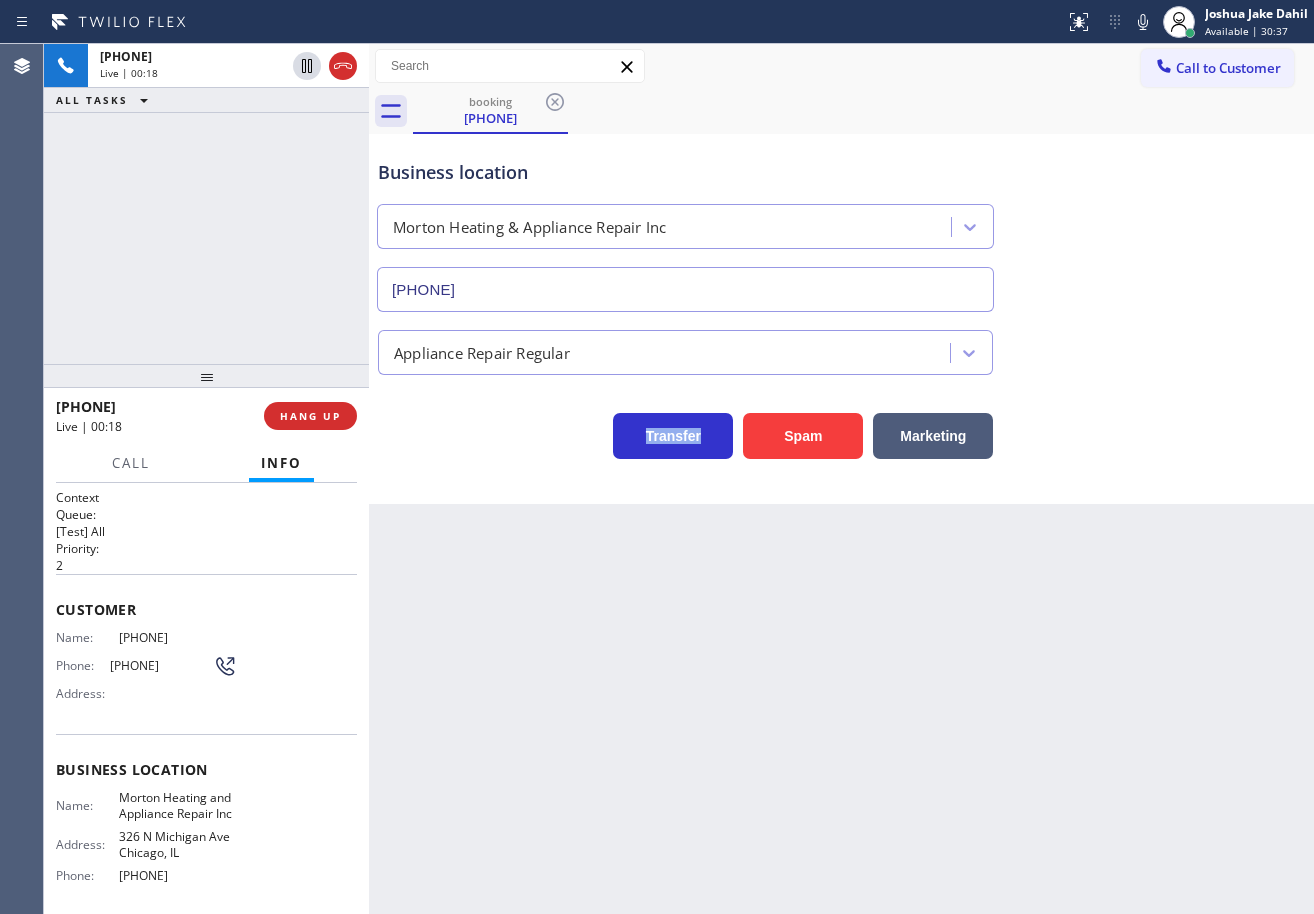 drag, startPoint x: 619, startPoint y: 653, endPoint x: 380, endPoint y: 485, distance: 292.13867 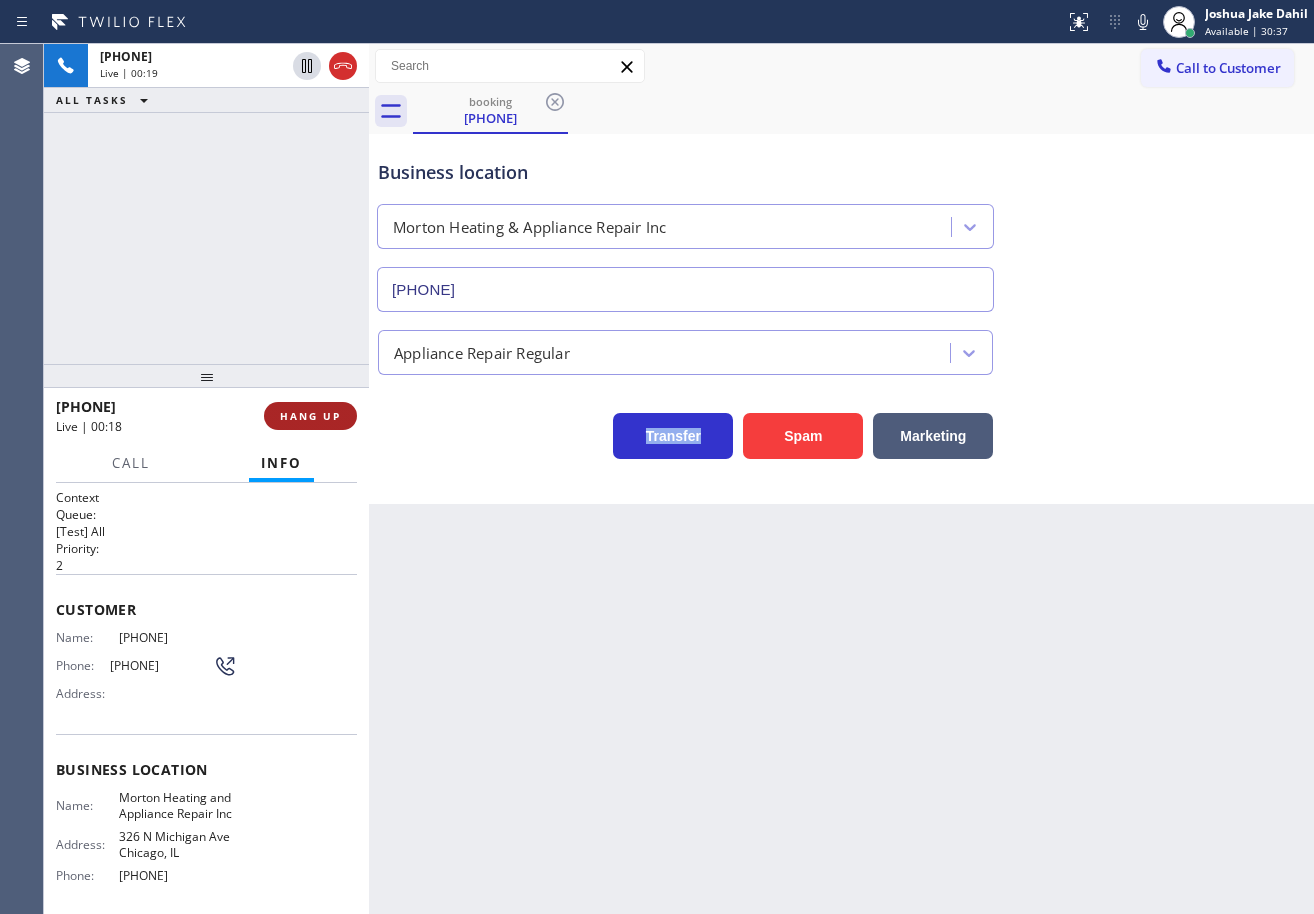 click on "HANG UP" at bounding box center [310, 416] 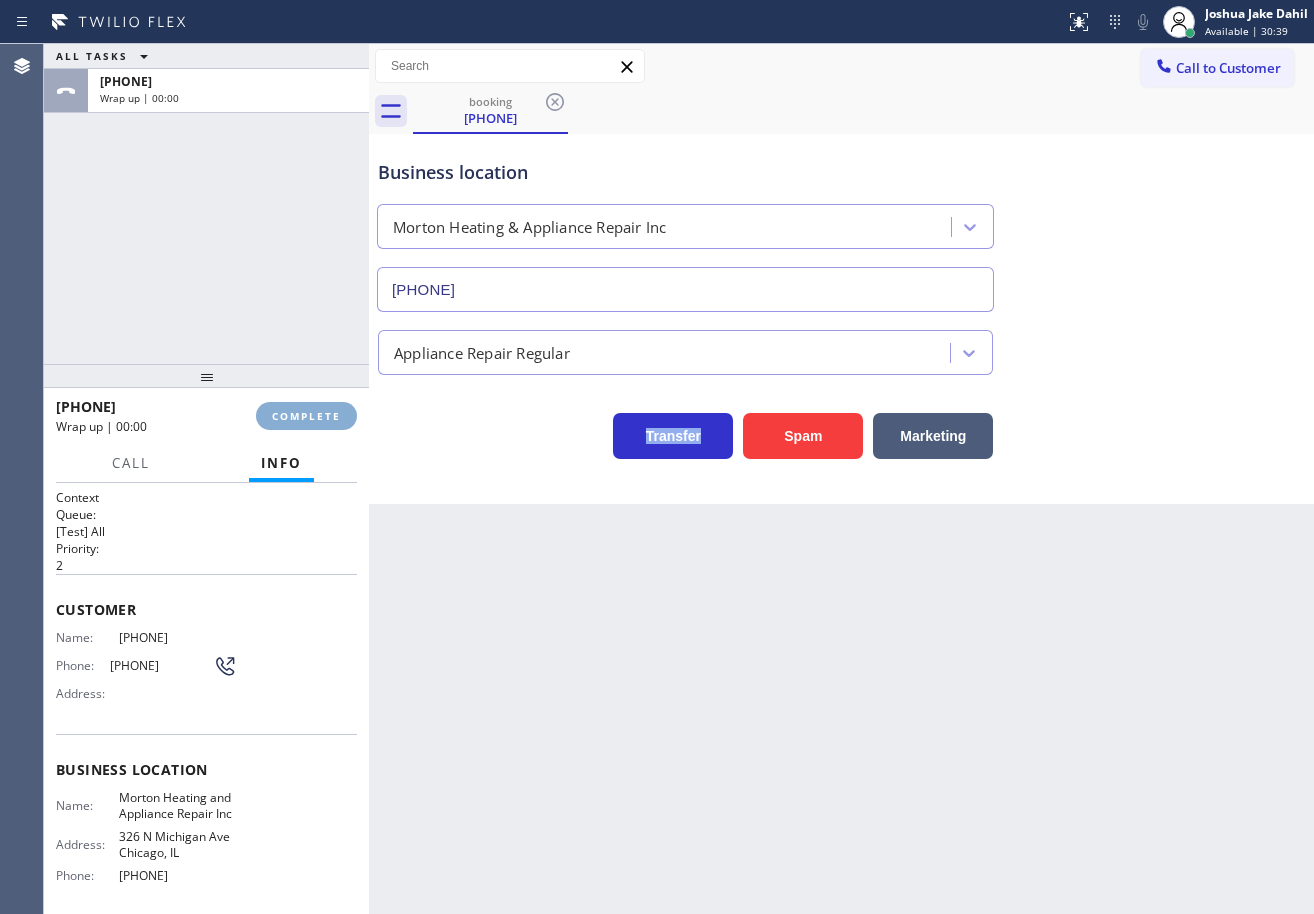 click on "COMPLETE" at bounding box center [306, 416] 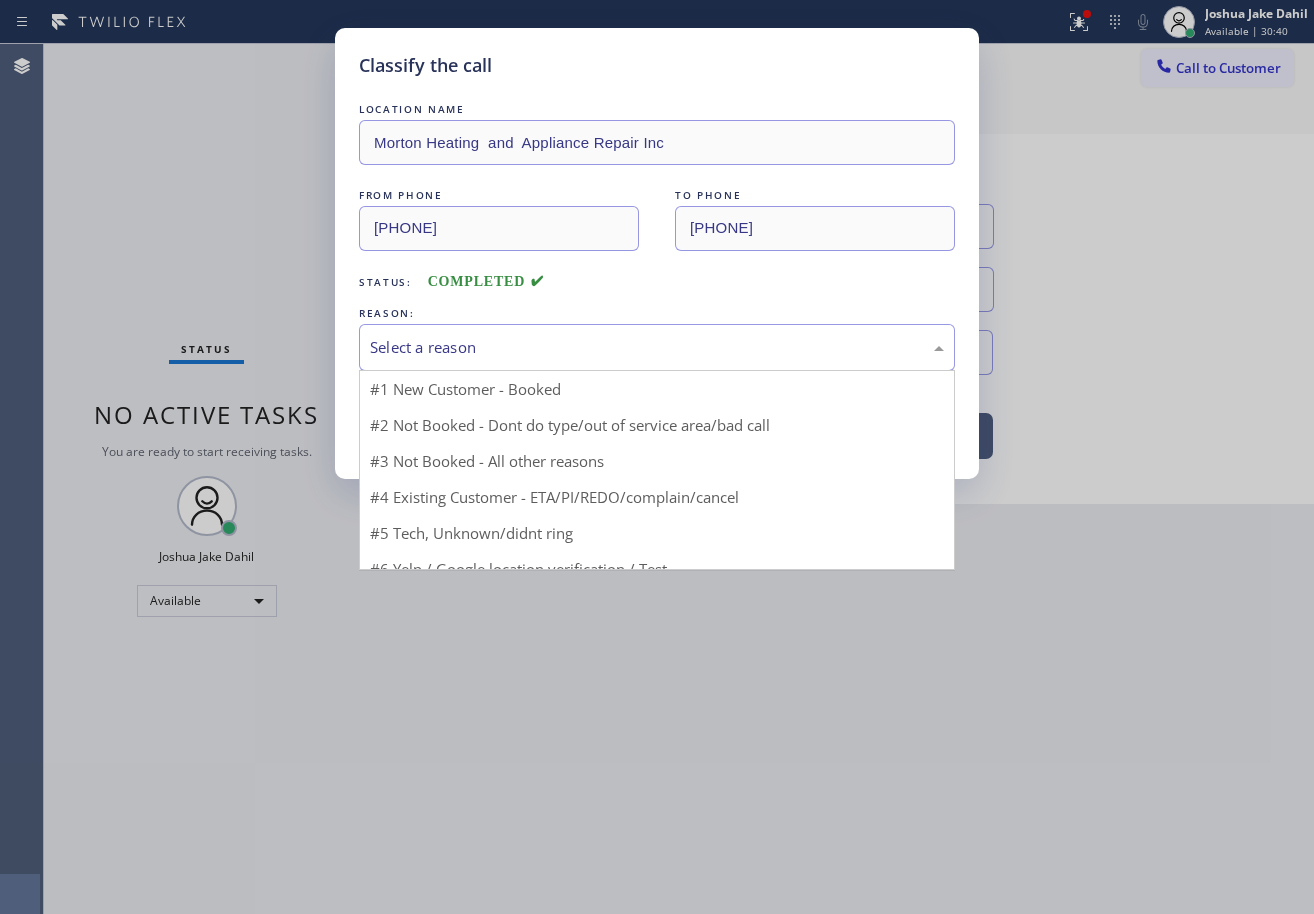 click on "Select a reason" at bounding box center [657, 347] 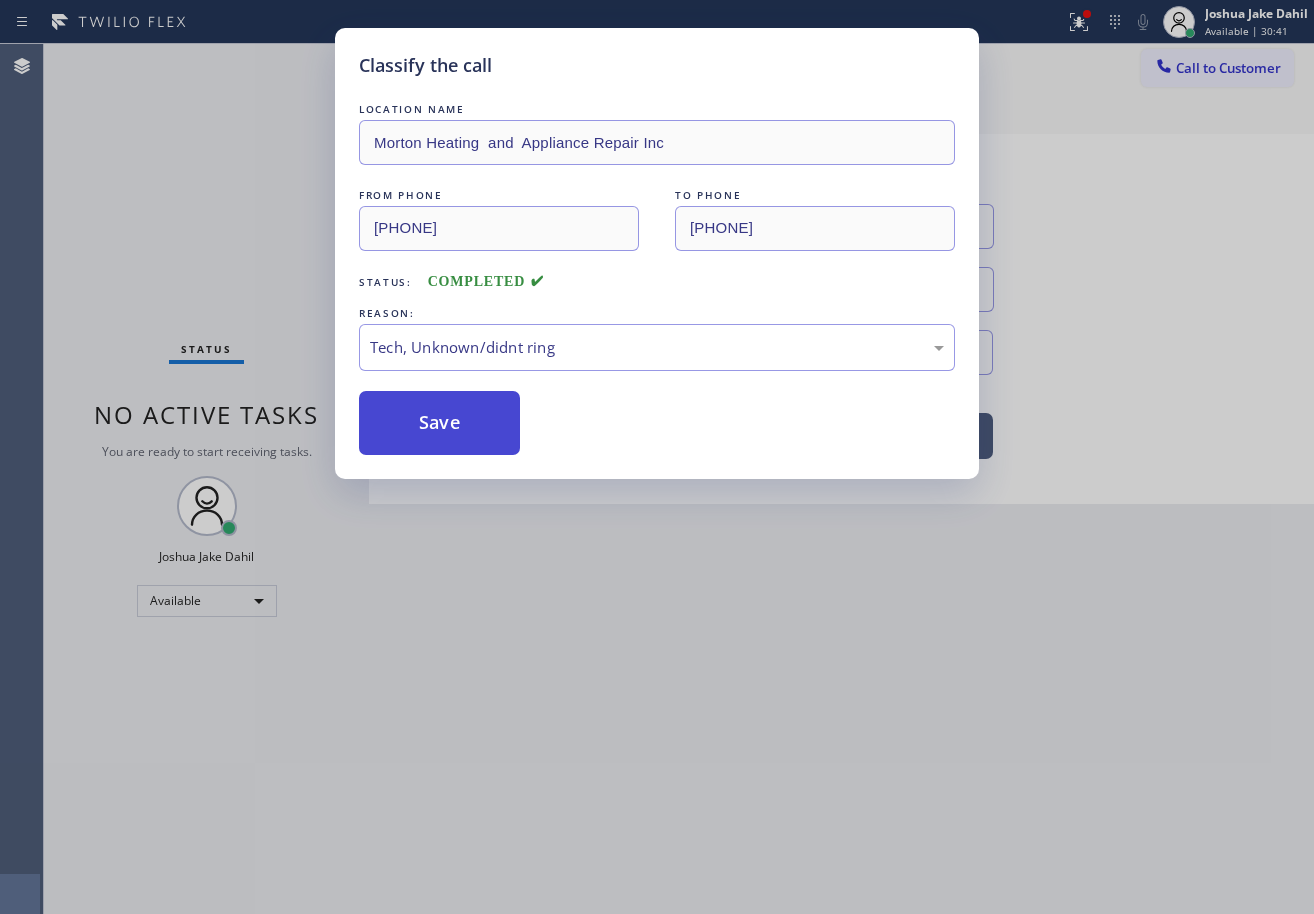 click on "Save" at bounding box center [439, 423] 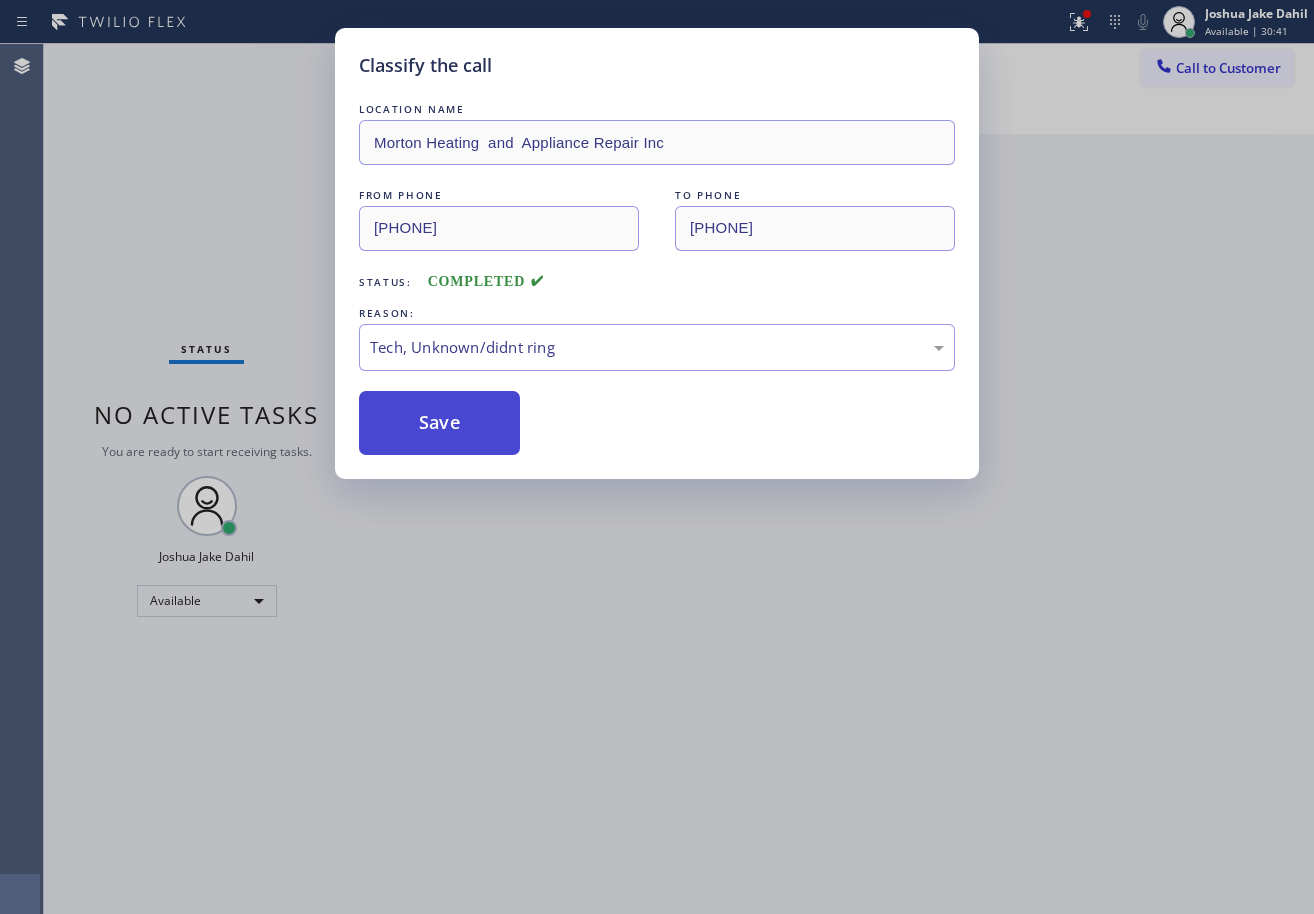 click on "Save" at bounding box center [439, 423] 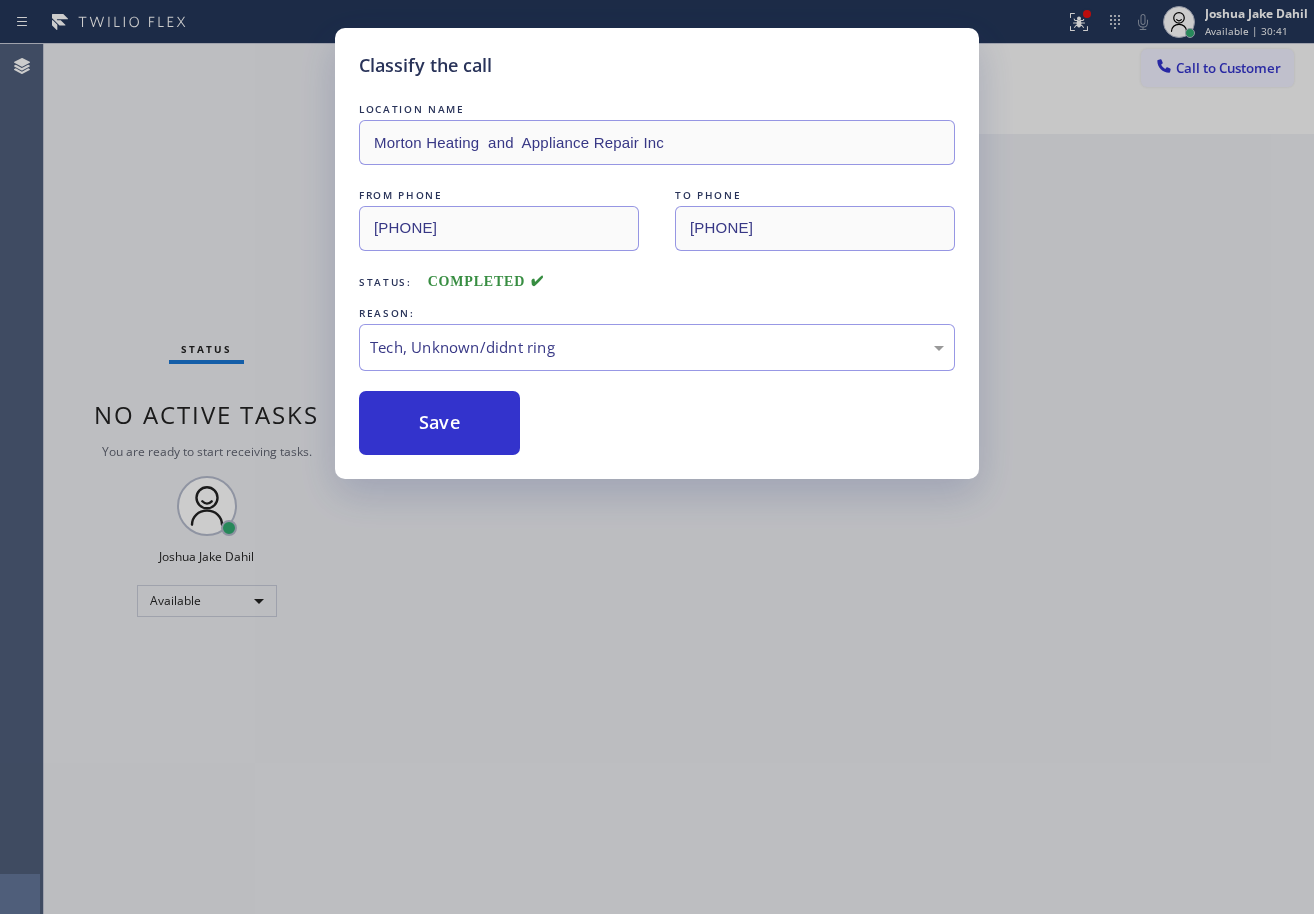 click on "Classify the call LOCATION NAME Morton Heating  and  Appliance Repair Inc FROM PHONE [PHONE] TO PHONE [PHONE] Status: COMPLETED REASON: Tech, Unknown/didnt ring Save" at bounding box center [657, 457] 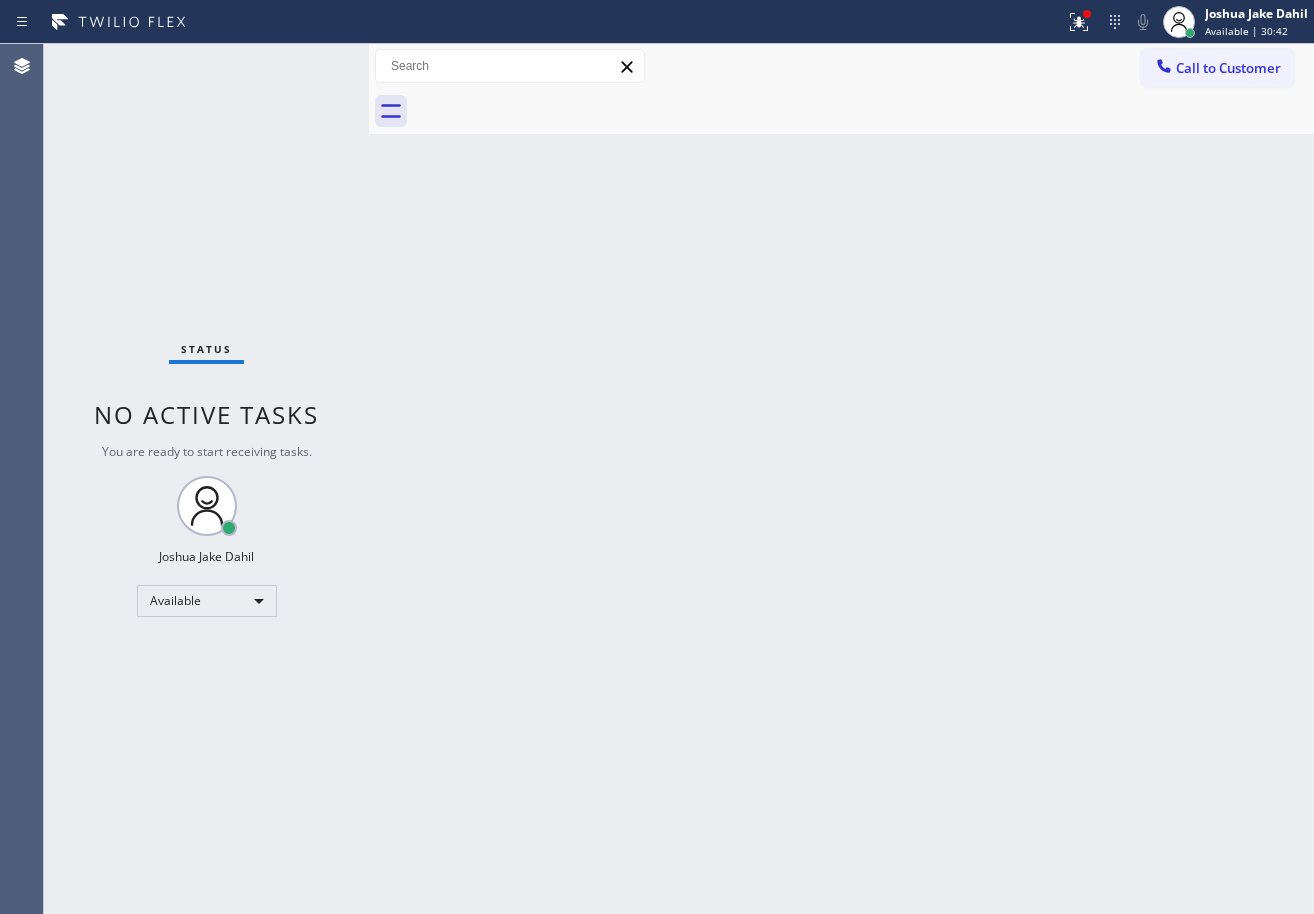 click on "Status  No active tasks   You are ready to start receiving tasks.  [FIRST] [LAST] Available" at bounding box center (206, 479) 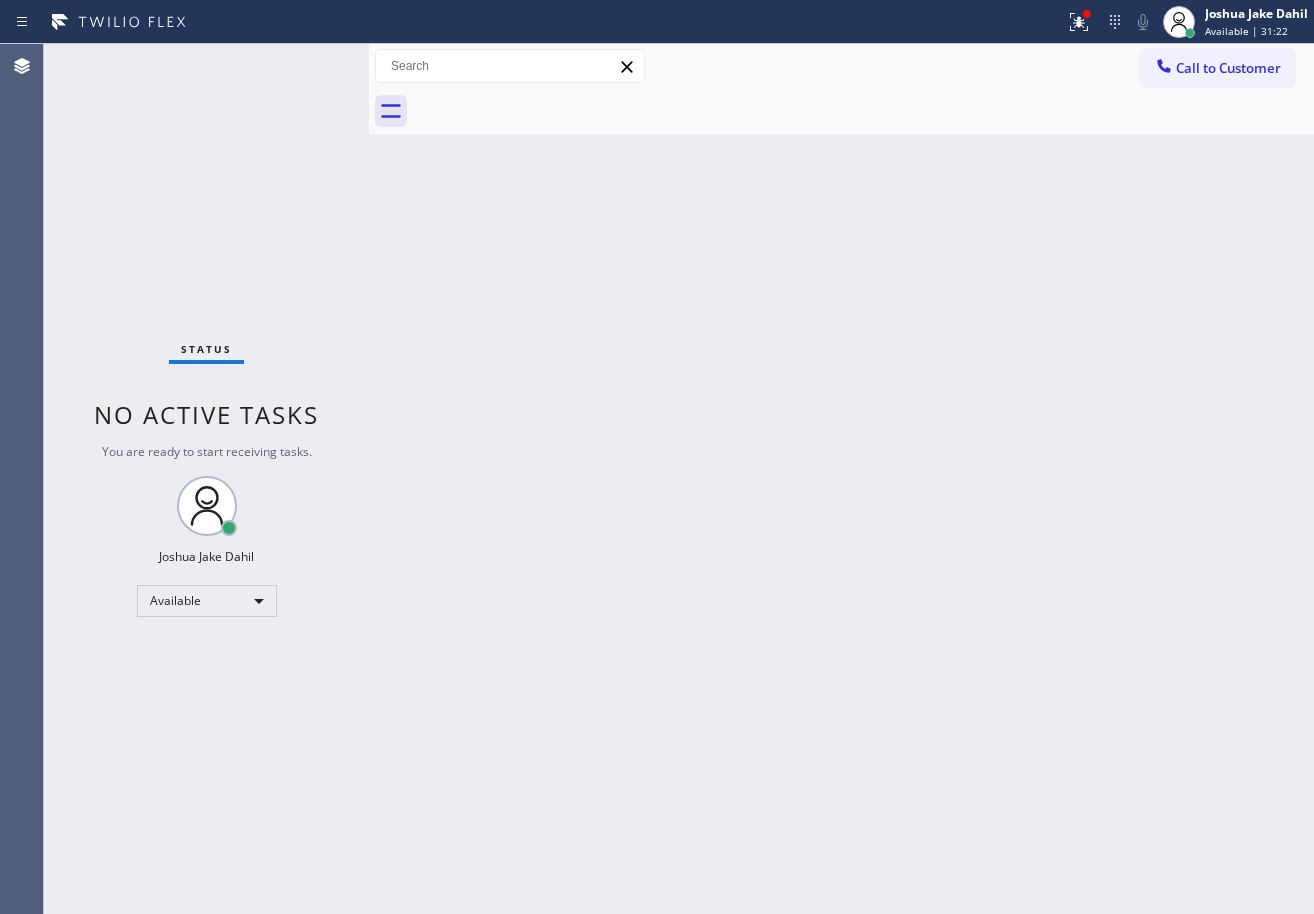click on "Status  No active tasks   You are ready to start receiving tasks.  [FIRST] [LAST] Available" at bounding box center (206, 479) 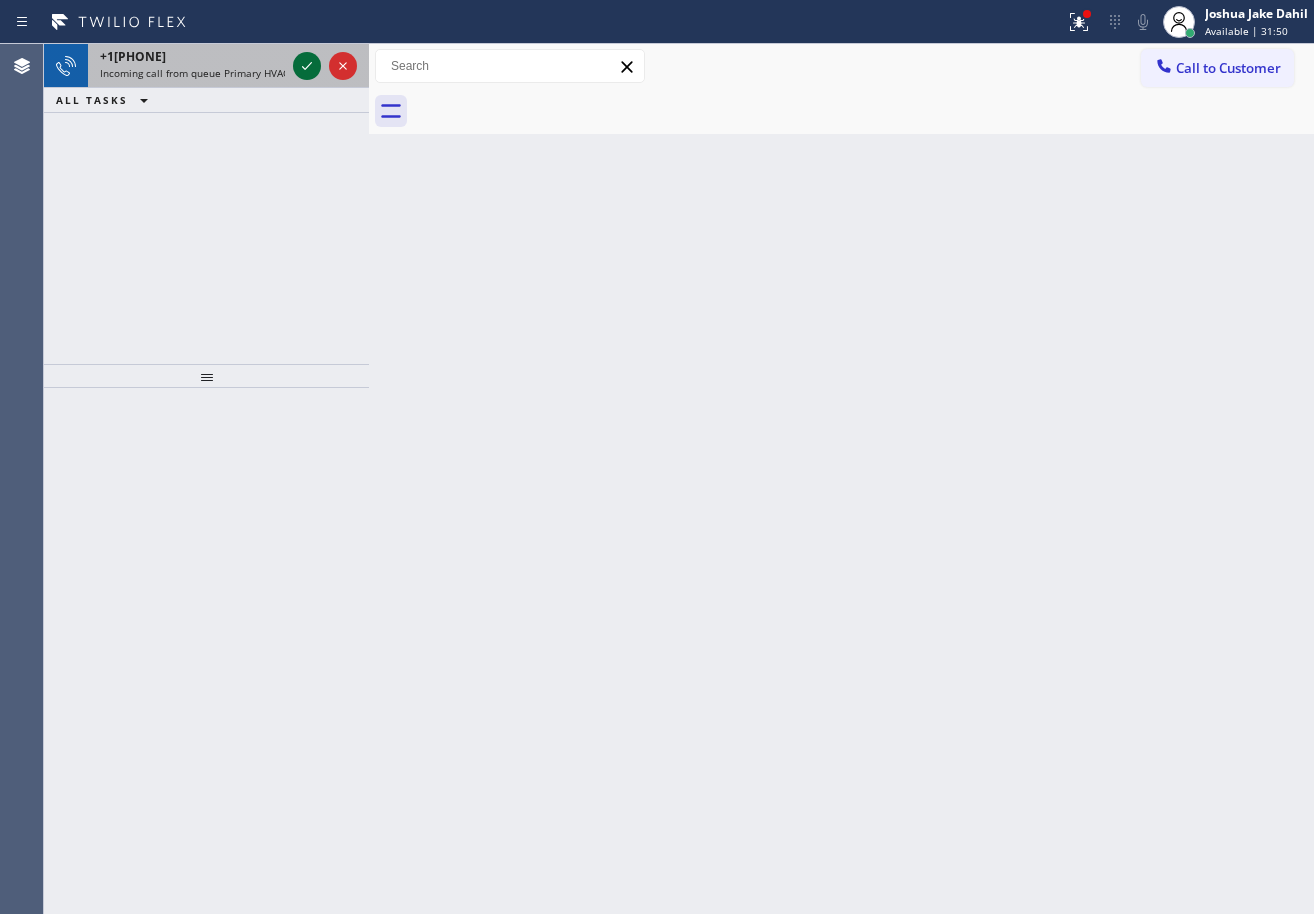 click 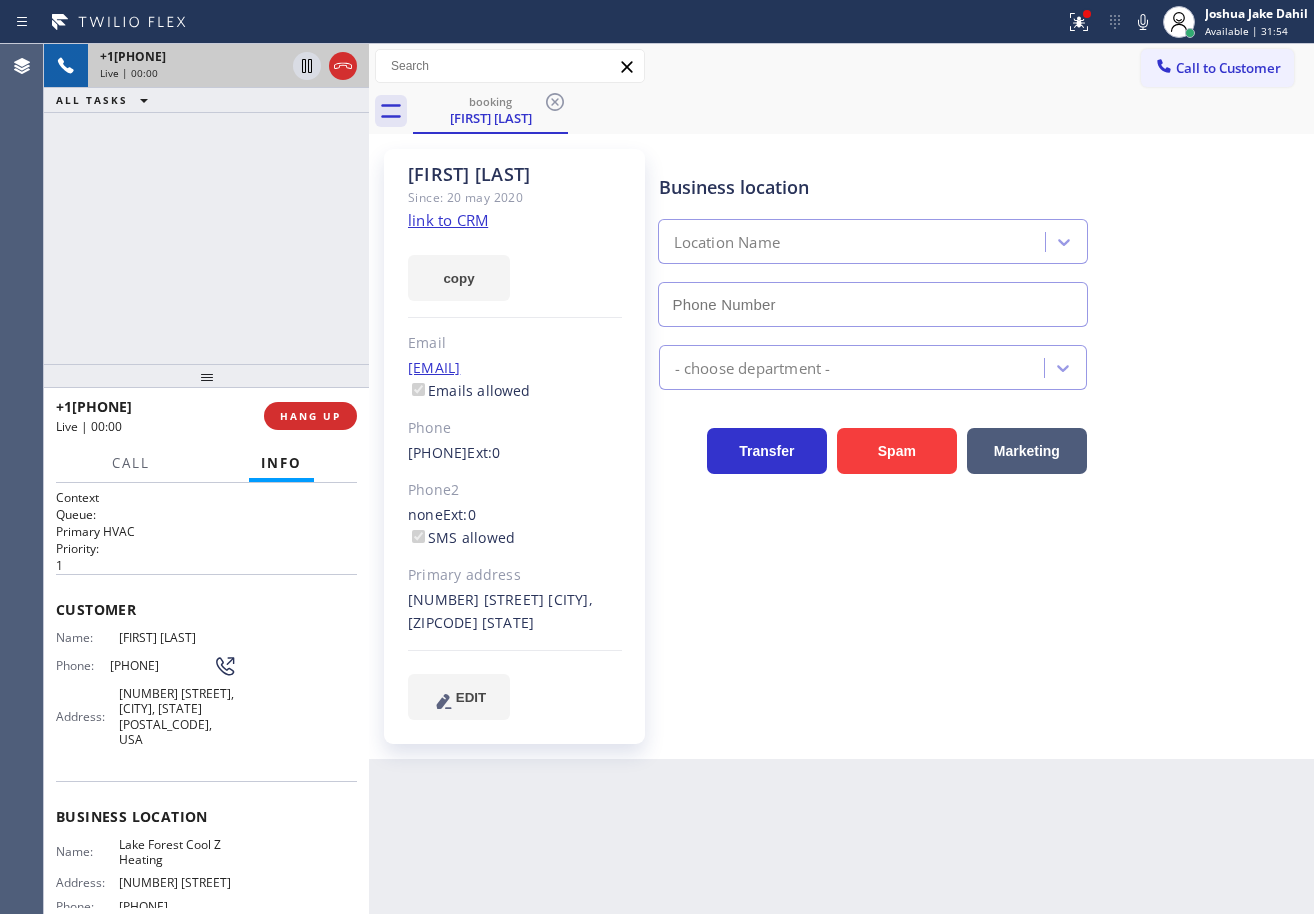 type on "[PHONE]" 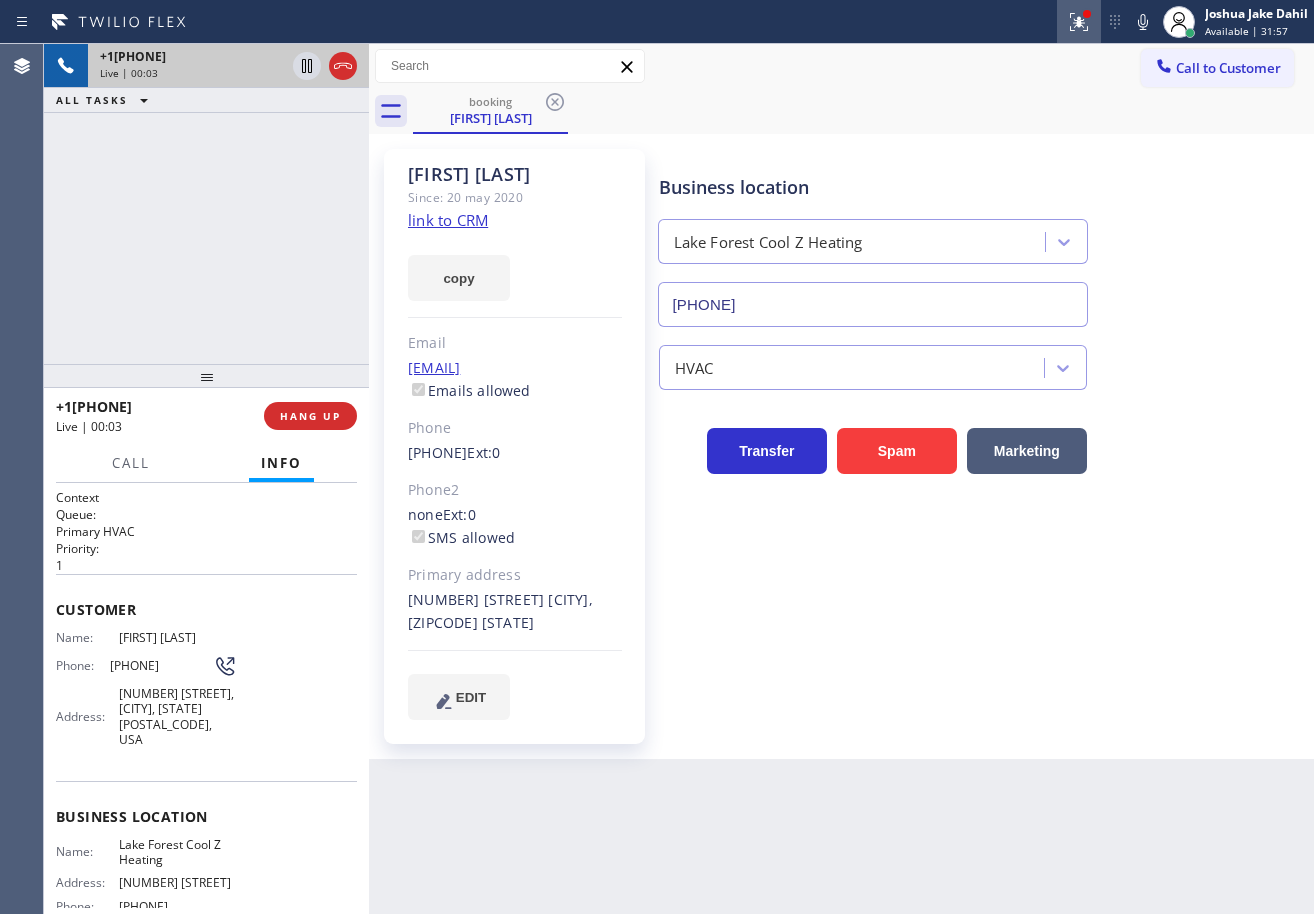 click at bounding box center (1079, 22) 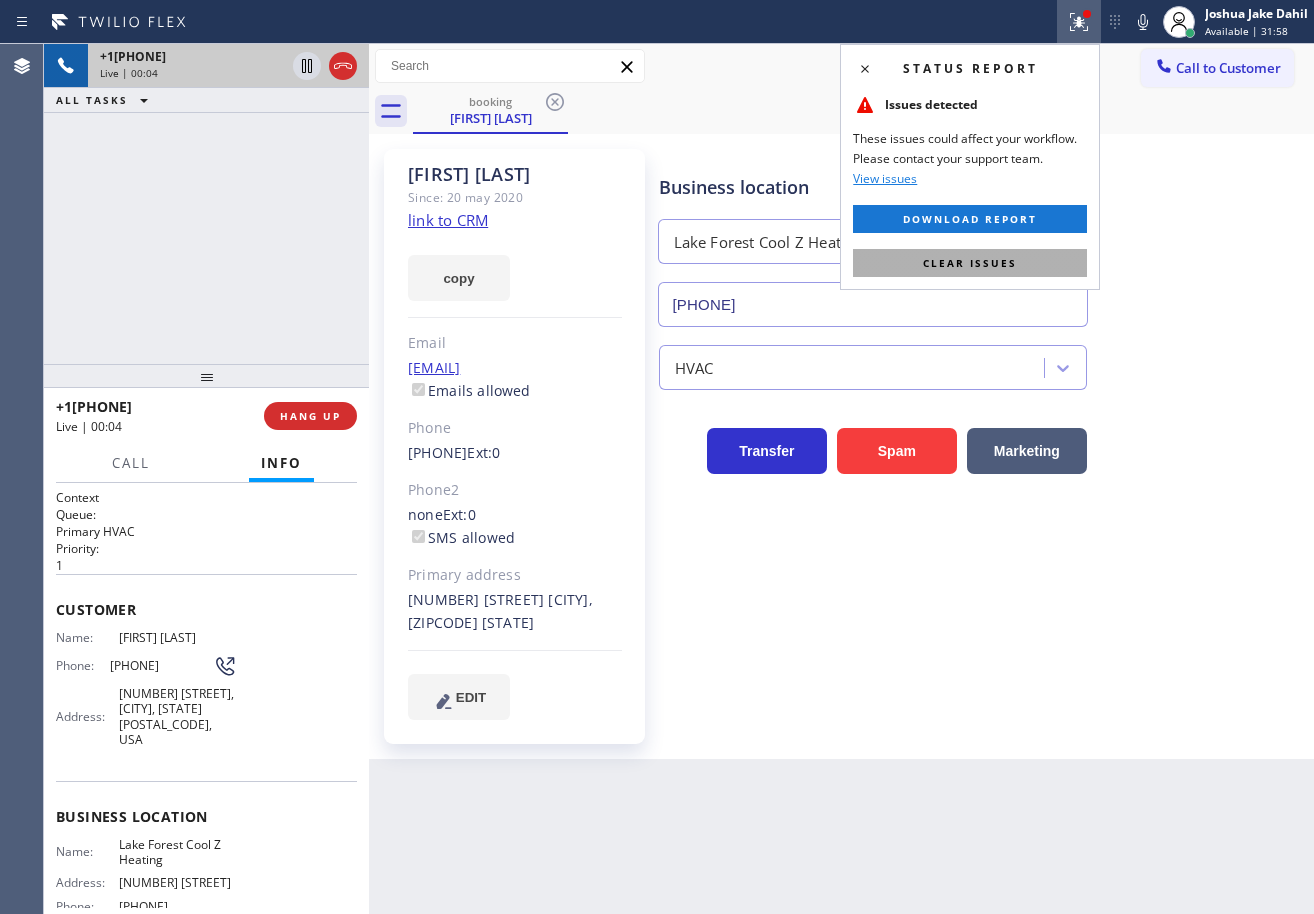click on "Clear issues" at bounding box center (970, 263) 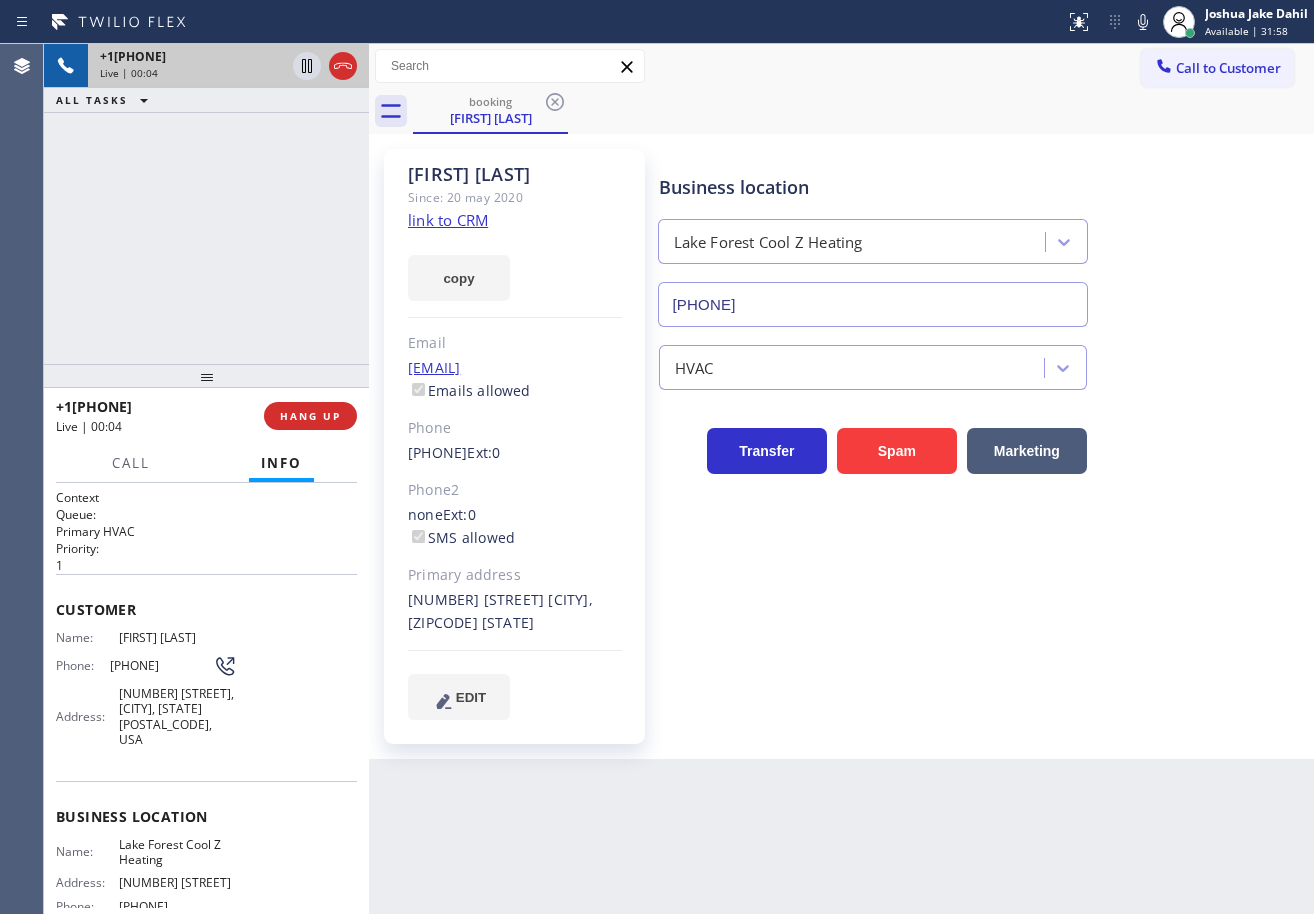 click on "Call to Customer Outbound call Location San Diego Best Heating and AC Pros Your caller id phone number [PHONE] Customer number Call Outbound call Technician Search Technician Your caller id phone number Your caller id phone number Call" at bounding box center (841, 66) 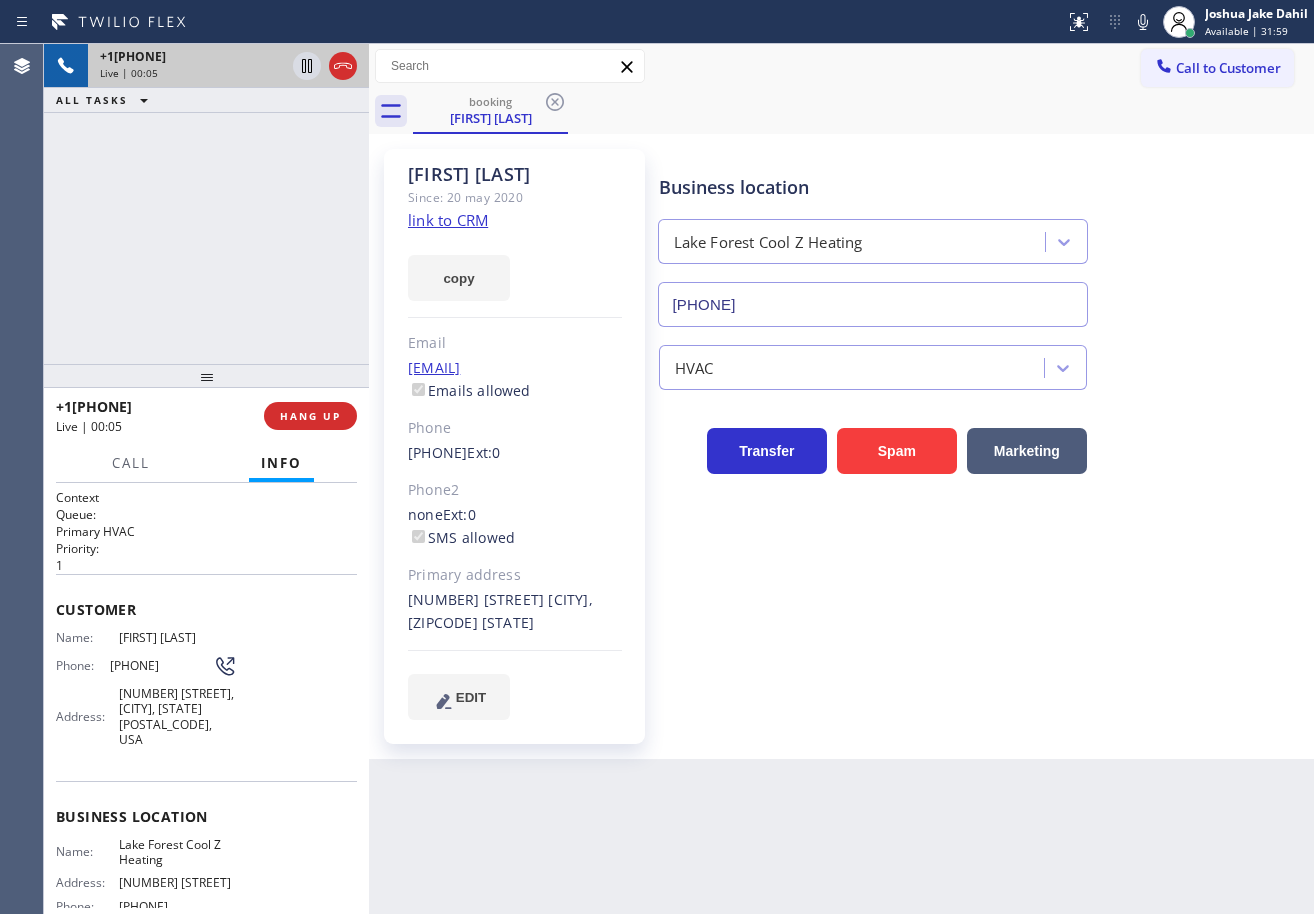 click on "link to CRM" 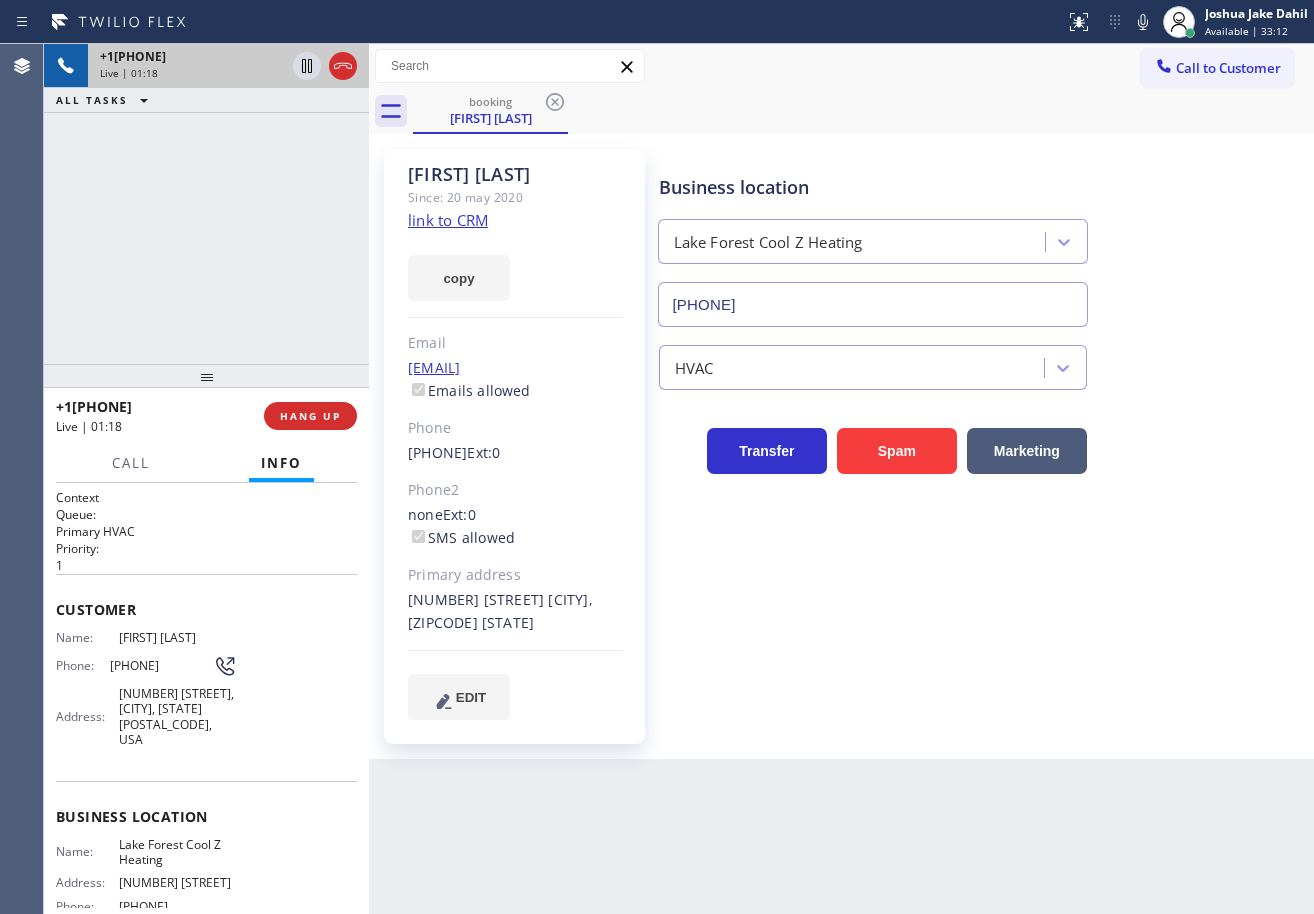 click on "+1[PHONE] Live | 01:18 ALL TASKS ALL TASKS ACTIVE TASKS TASKS IN WRAP UP" at bounding box center [206, 204] 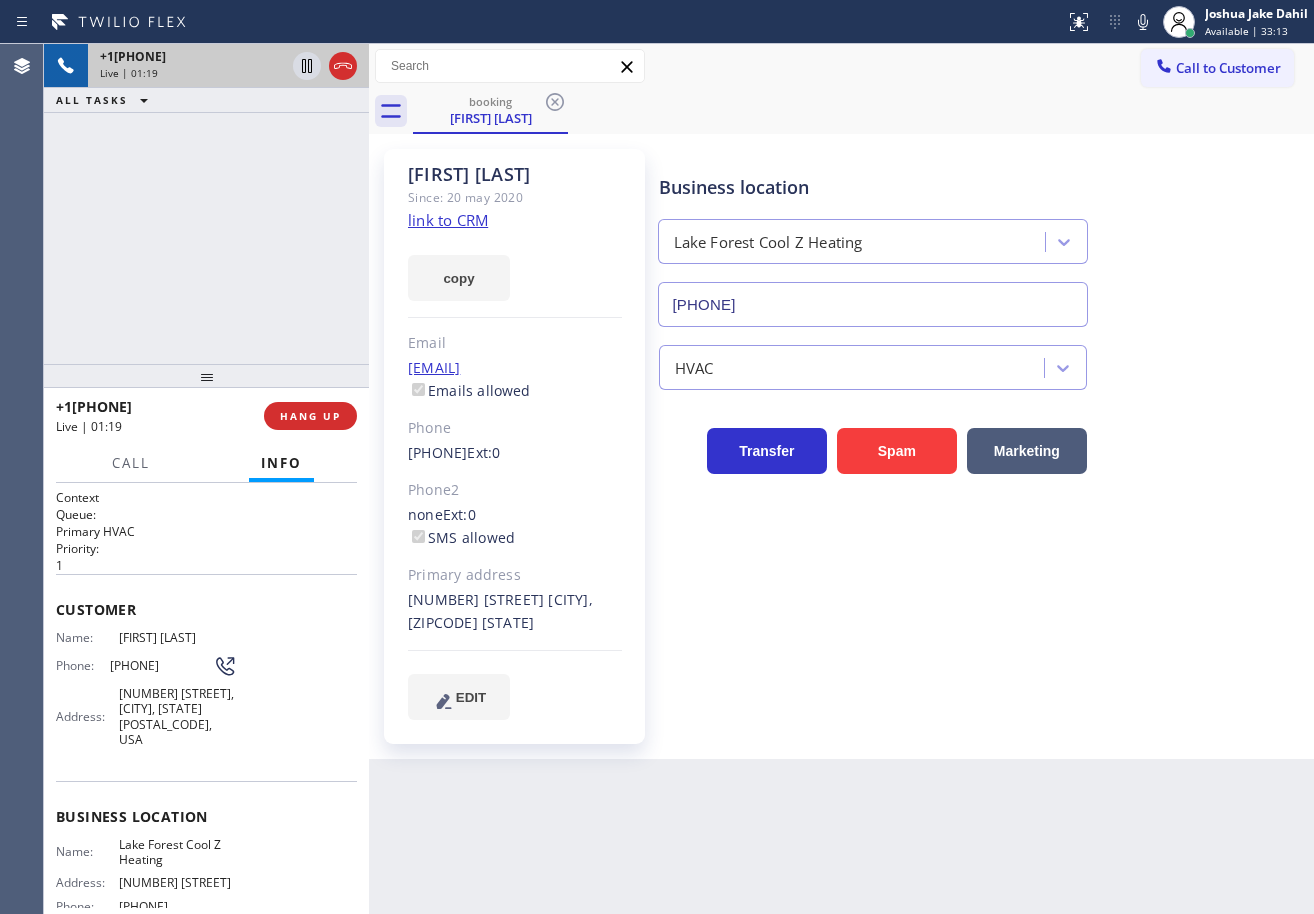 click on "Business location Lake Forest Cool Z Heating [PHONE] HVAC Transfer Spam Marketing" at bounding box center [982, 434] 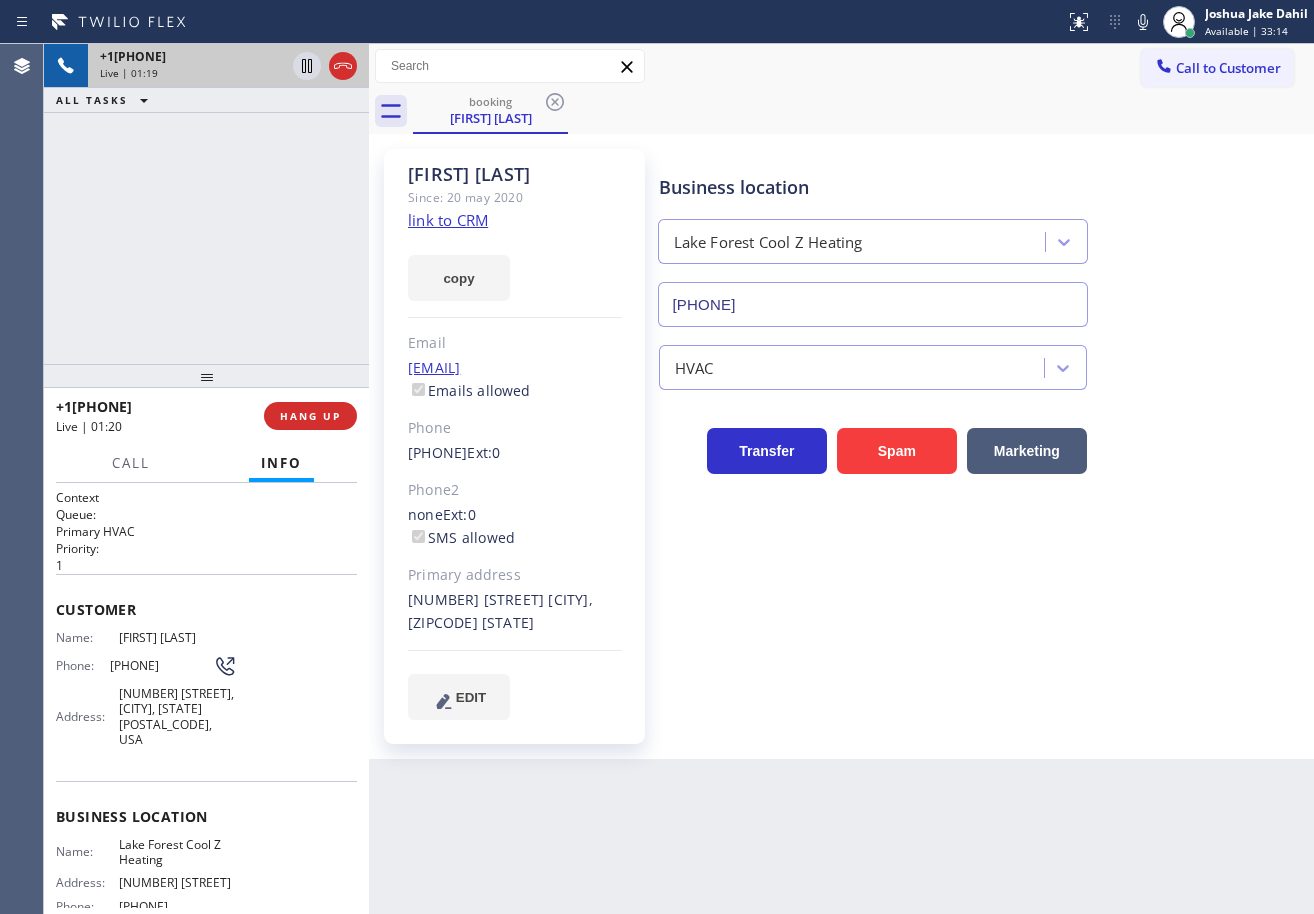 drag, startPoint x: 1199, startPoint y: 527, endPoint x: 1171, endPoint y: 305, distance: 223.7588 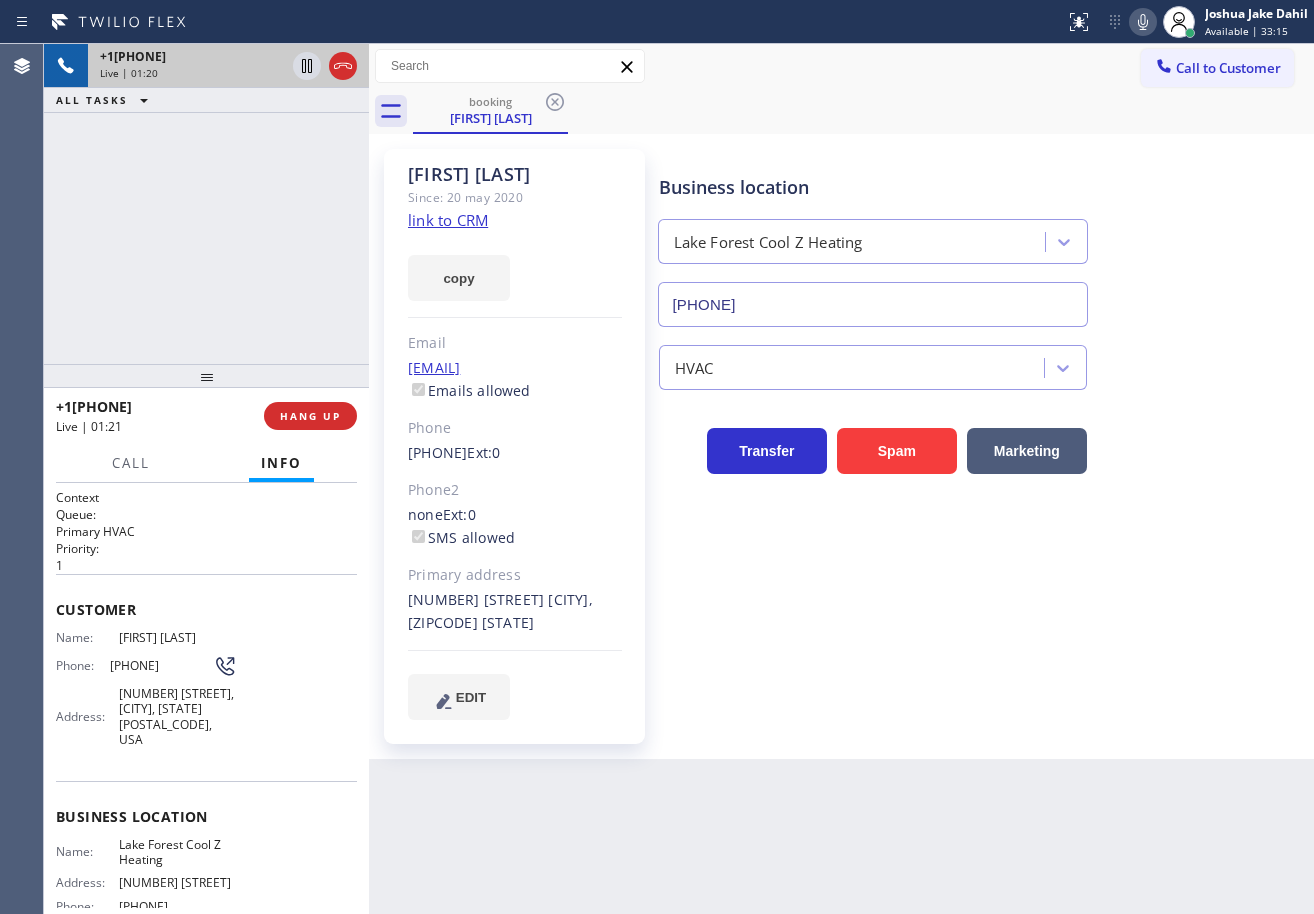 click 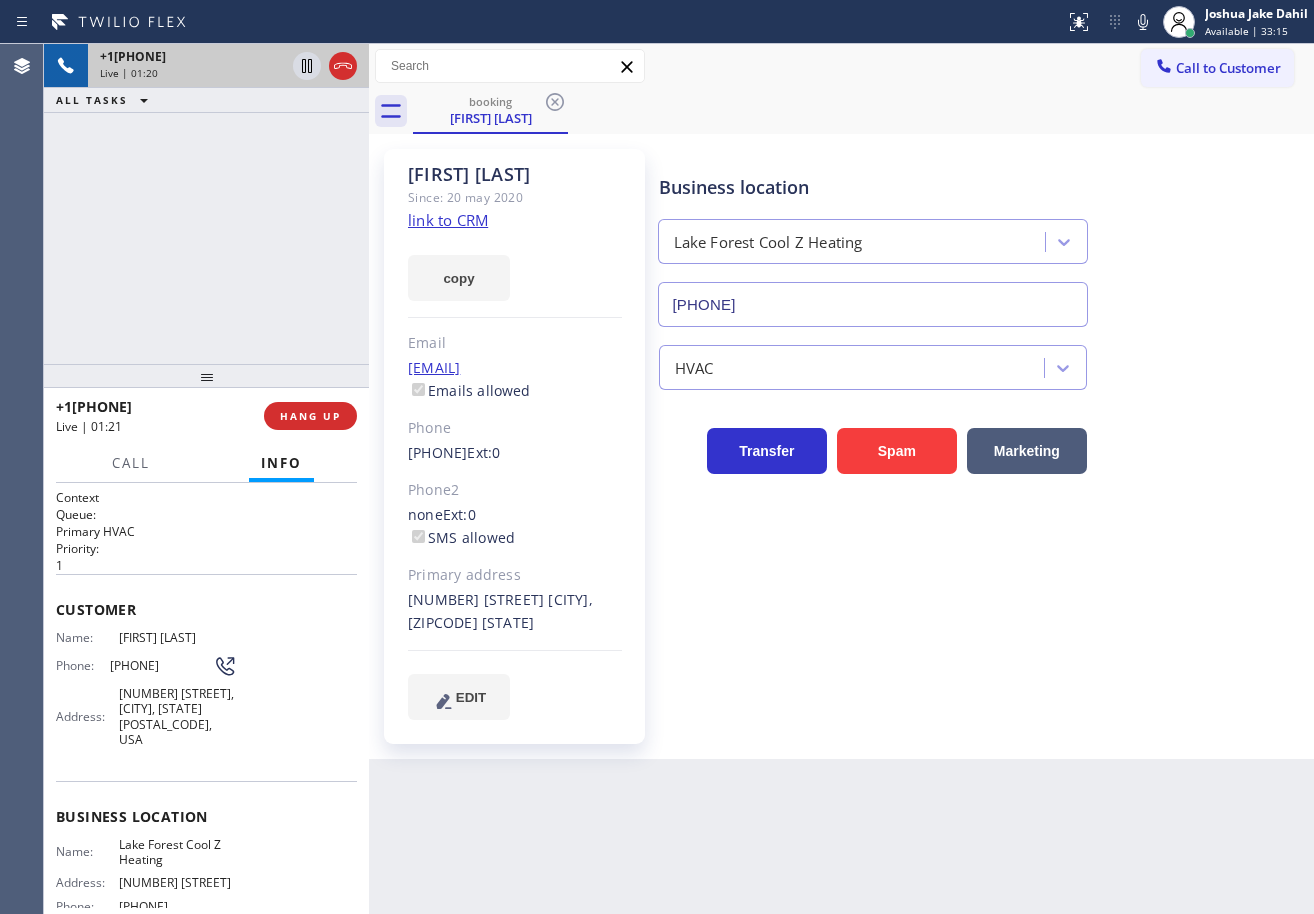 click on "Call to Customer Outbound call Location San Diego Best Heating and AC Pros Your caller id phone number [PHONE] Customer number Call Outbound call Technician Search Technician Your caller id phone number Your caller id phone number Call" at bounding box center (841, 66) 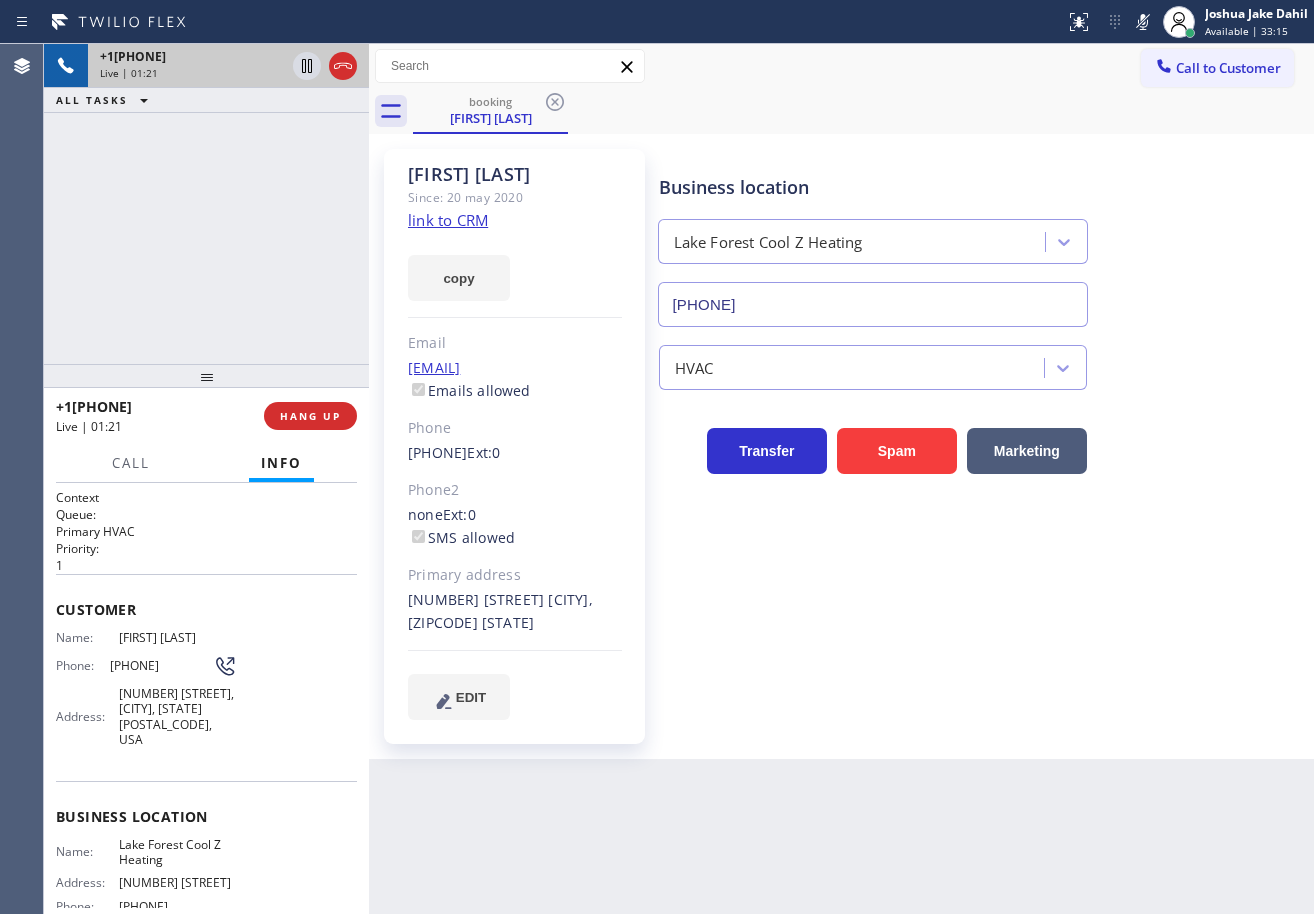 click on "[PHONE] Live | 01:21 ALL TASKS ALL TASKS ACTIVE TASKS TASKS IN WRAP UP" at bounding box center (206, 204) 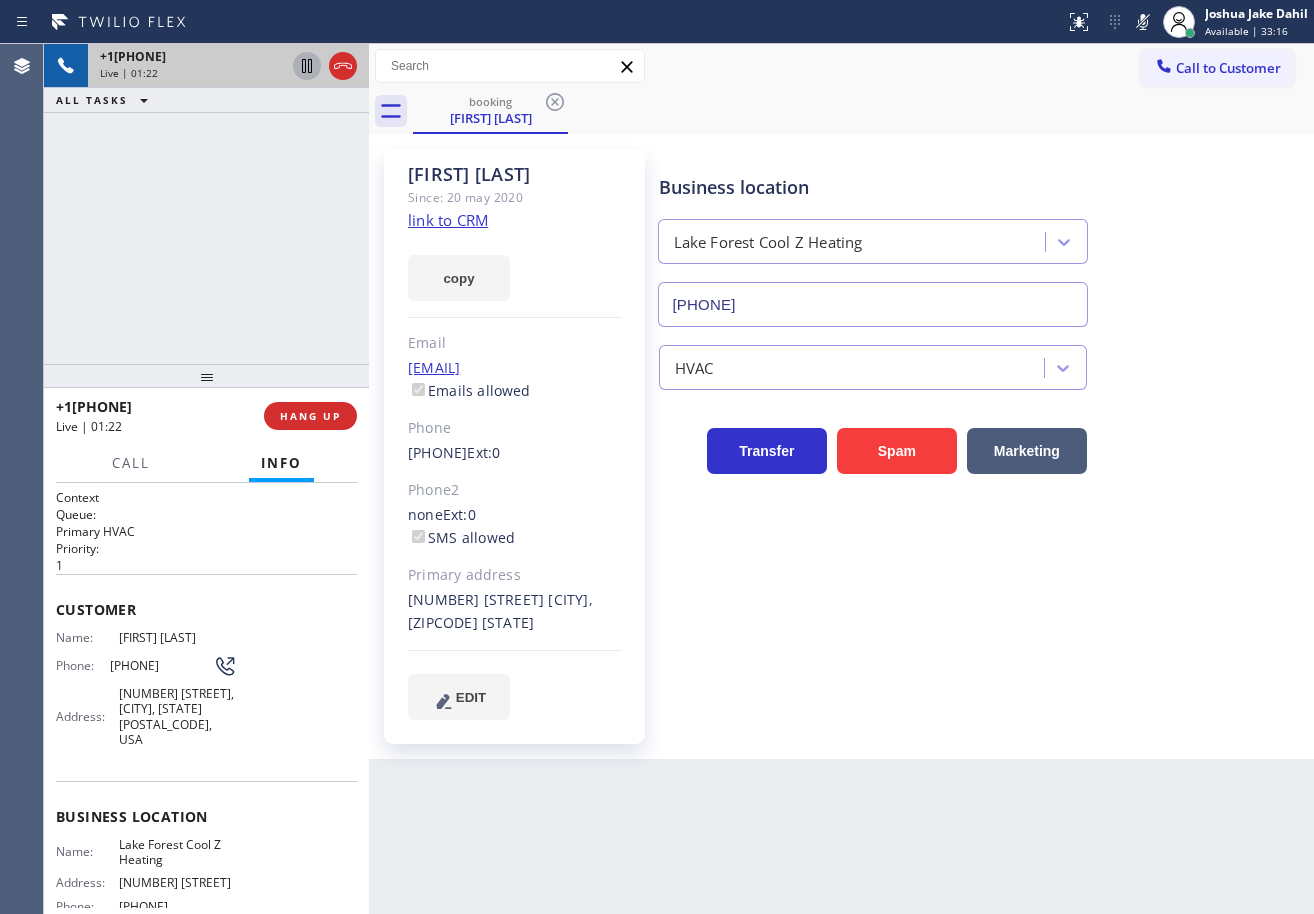 click 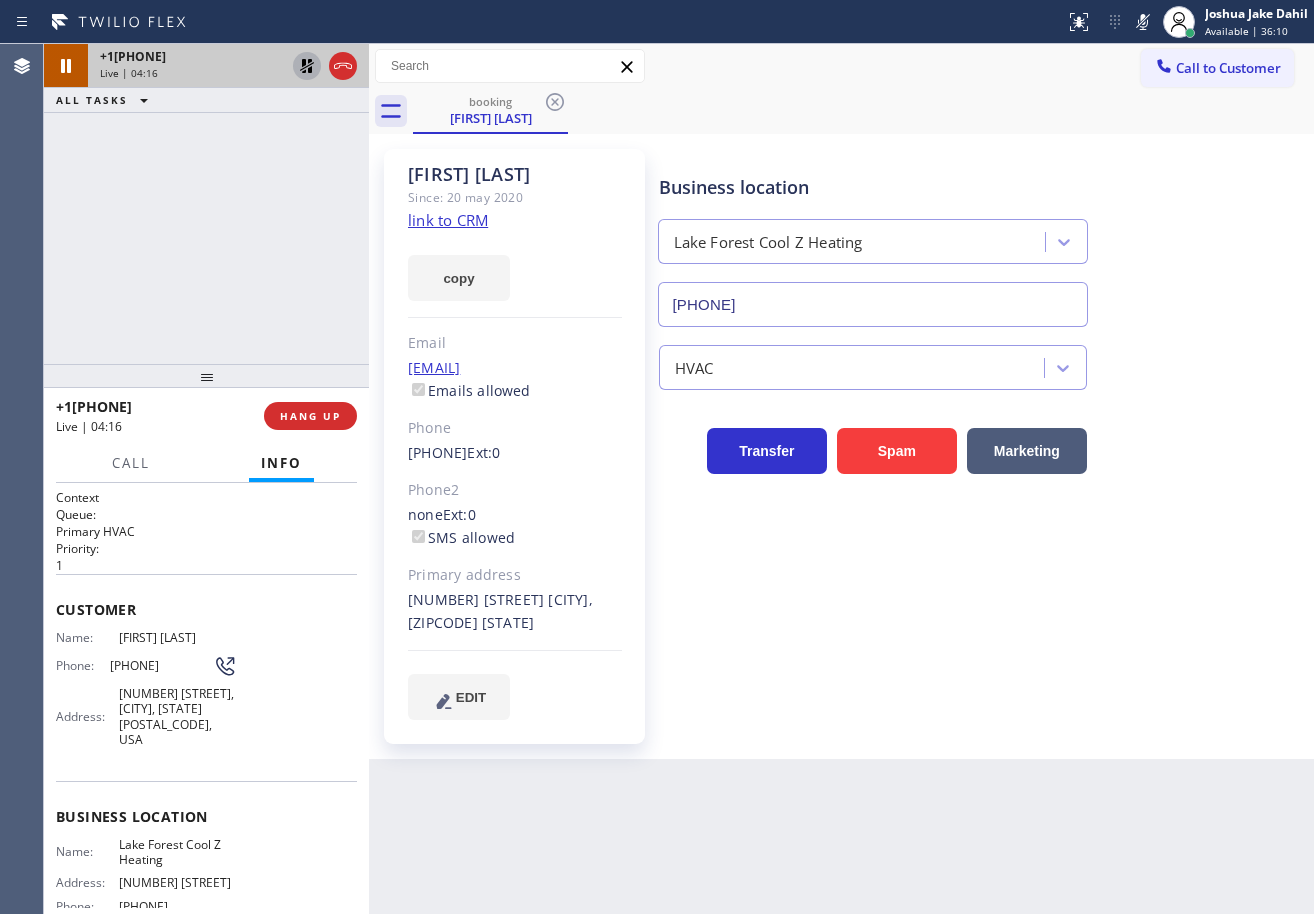 drag, startPoint x: 256, startPoint y: 169, endPoint x: 295, endPoint y: 109, distance: 71.561165 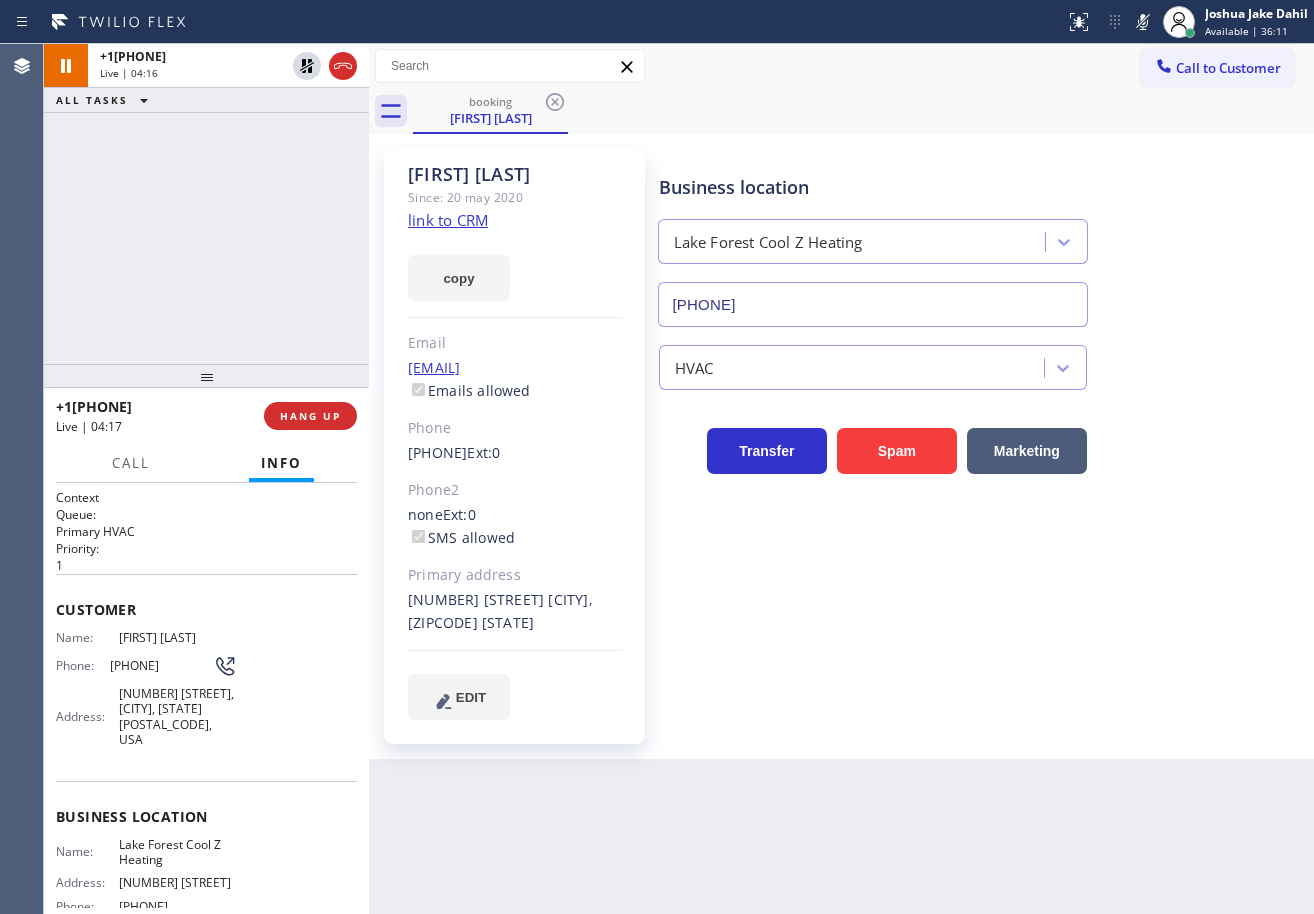 drag, startPoint x: 300, startPoint y: 62, endPoint x: 287, endPoint y: 109, distance: 48.76474 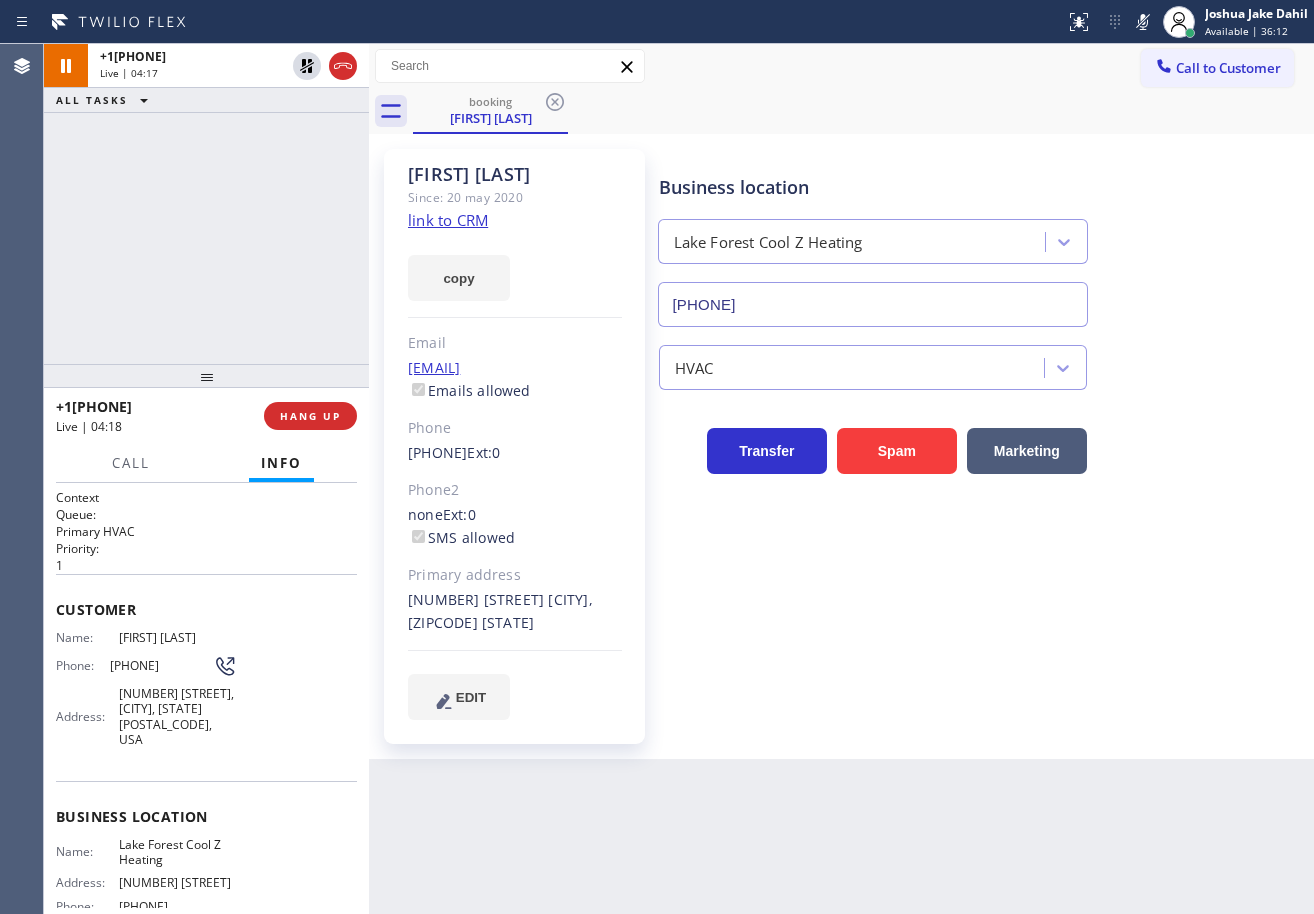 drag, startPoint x: 1136, startPoint y: 21, endPoint x: 1140, endPoint y: 37, distance: 16.492422 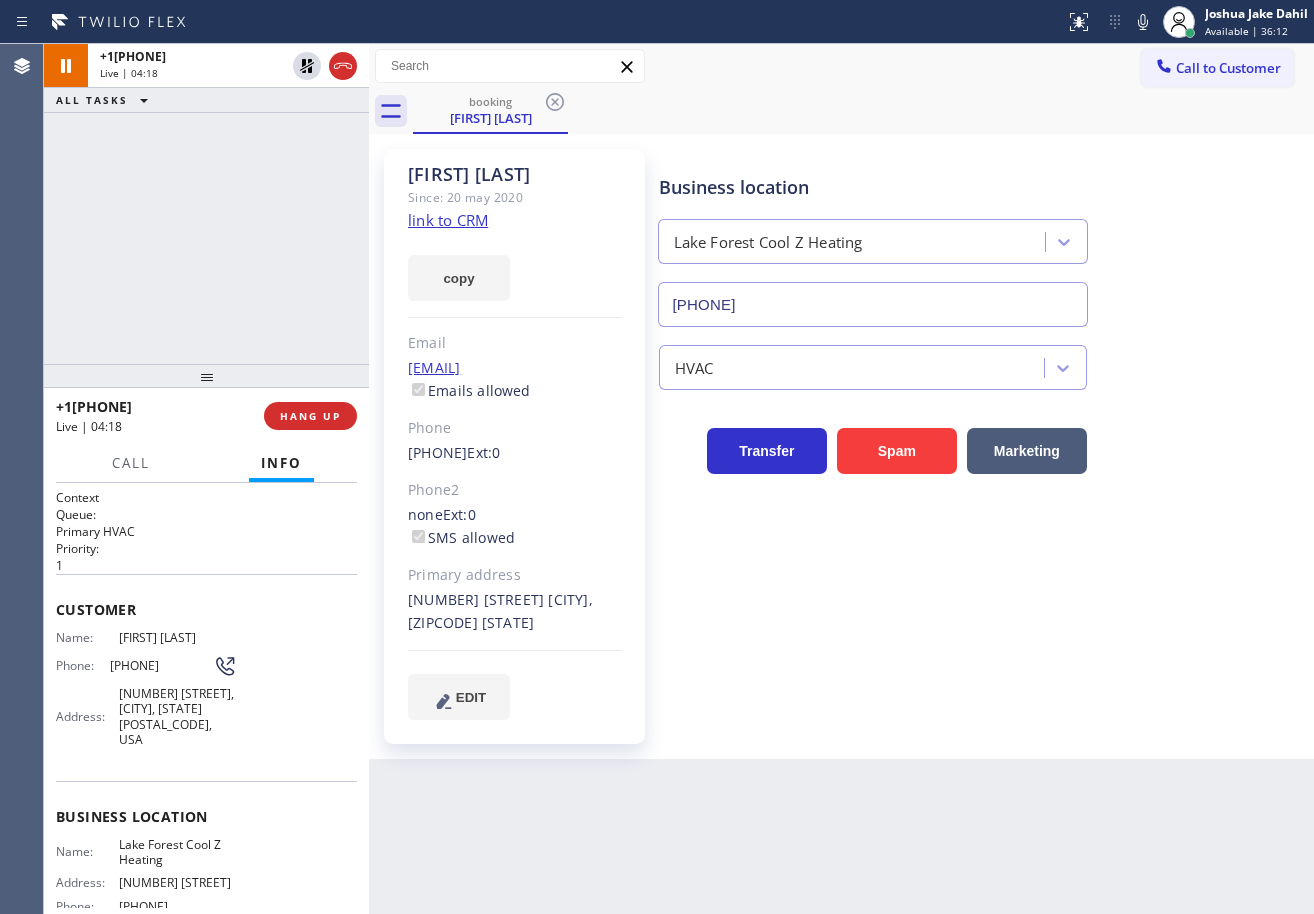 click on "[FIRST]    [LAST] Since: 20 may 2020 link to CRM copy Email [EMAIL]  Emails allowed Phone [PHONE]  Ext:  0 Phone2 none  Ext:  0  SMS allowed Primary address  [NUMBER] [STREET] [CITY], [STATE] [POSTAL_CODE] CA EDIT Outbound call Location Lake Forest Cool Z Heating Your caller id phone number [PHONE] Customer number Call Benefits  Business location Lake Forest Cool Z Heating [PHONE] HVAC Transfer Spam Marketing" at bounding box center (841, 446) 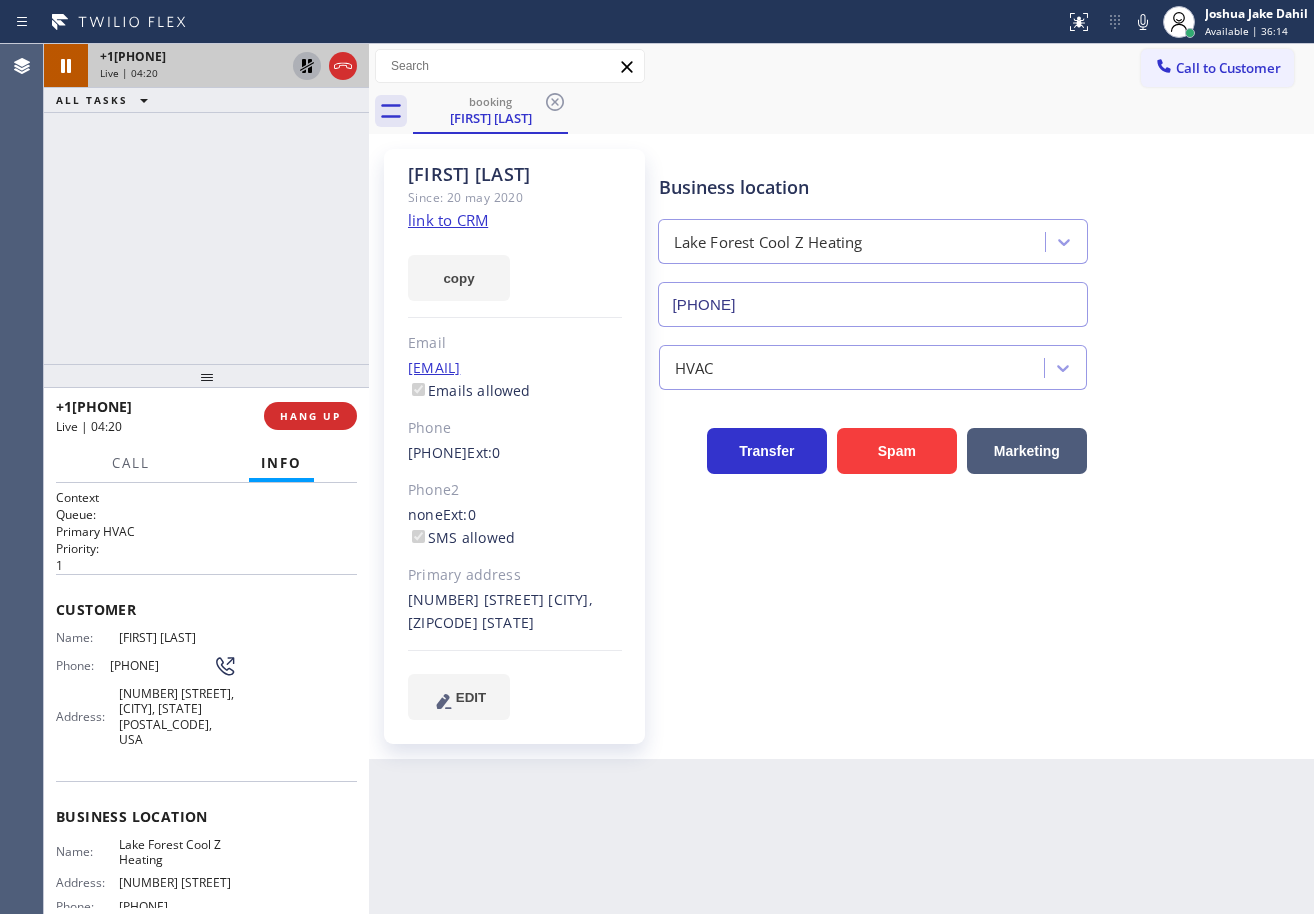 click 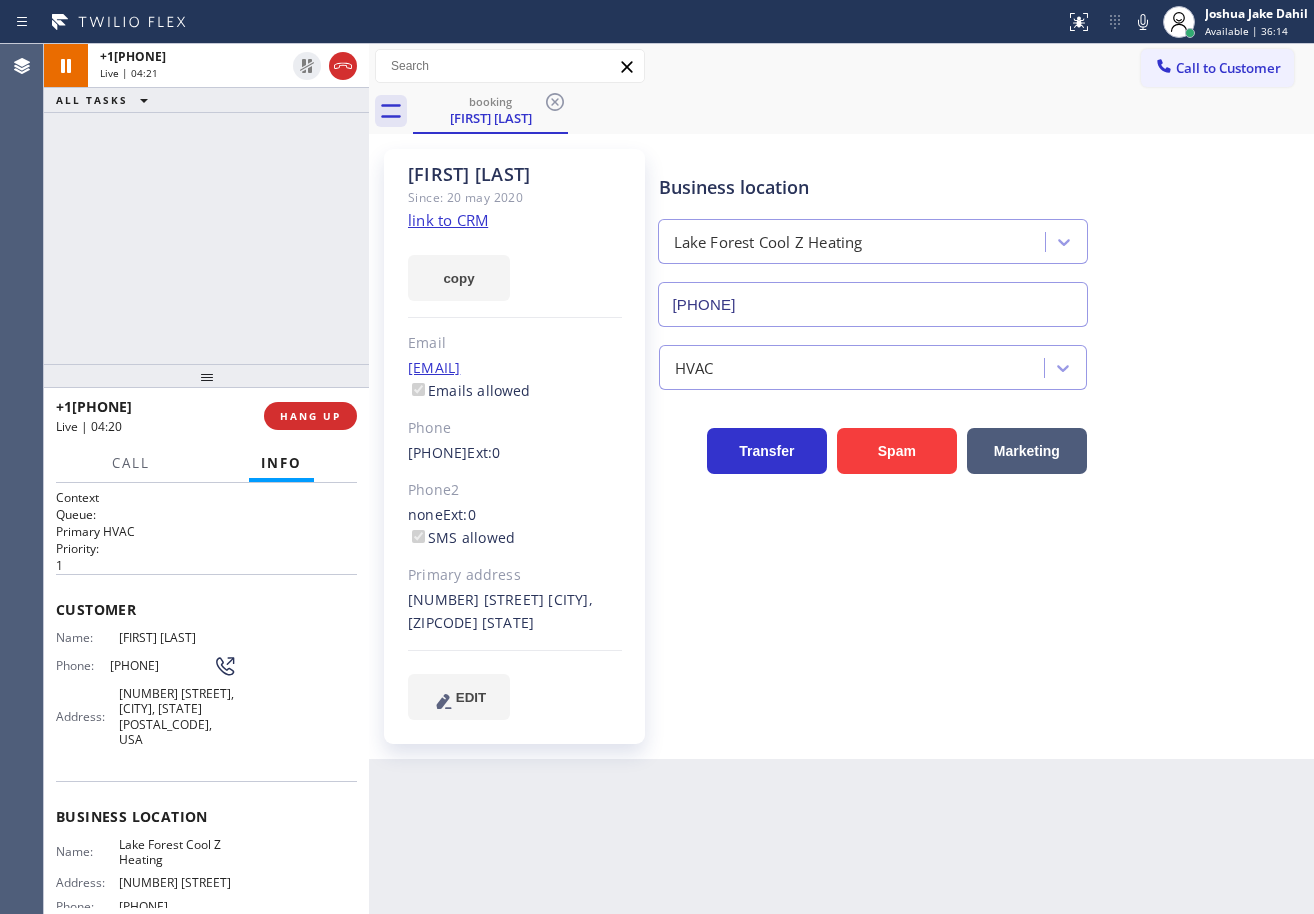 click on "+1[PHONE] Live | 04:21 ALL TASKS ALL TASKS ACTIVE TASKS TASKS IN WRAP UP" at bounding box center [206, 204] 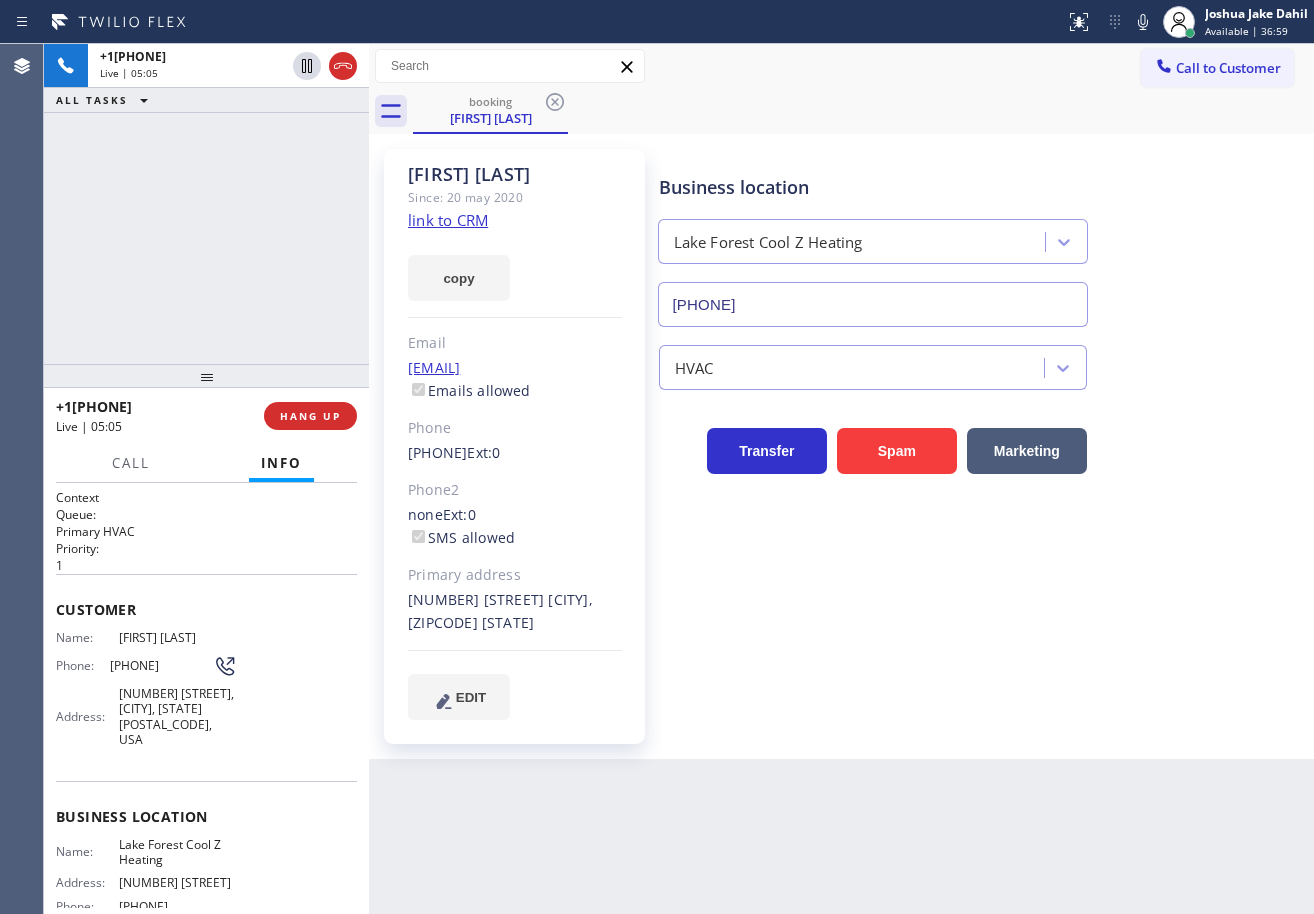 click on "Status report No issues detected If you experience an issue, please download the report and send it to your support team. Download report [FIRST] [LAST] Available | 36:59 Set your status Offline Available Unavailable Break Log out" at bounding box center (1185, 22) 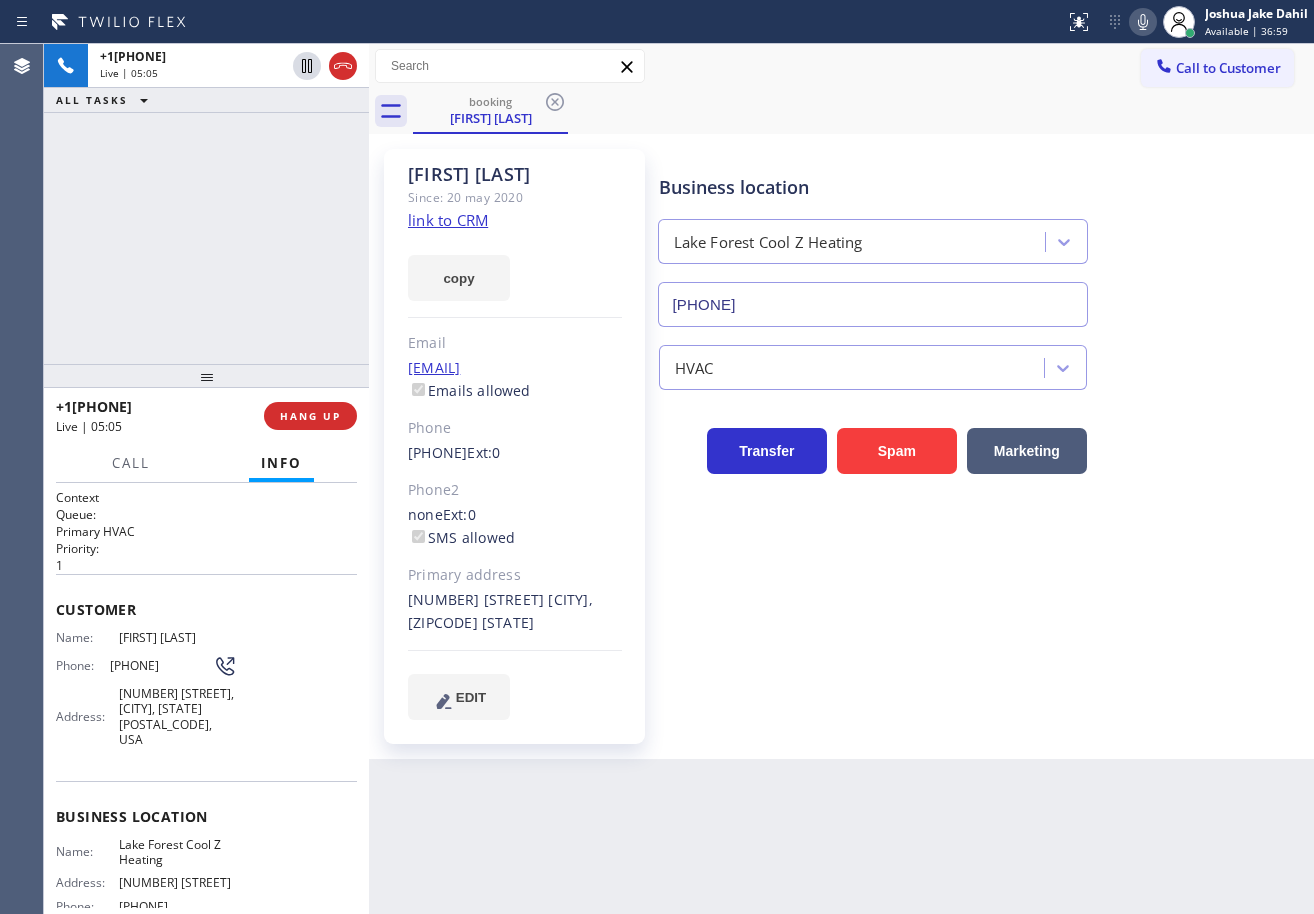 click 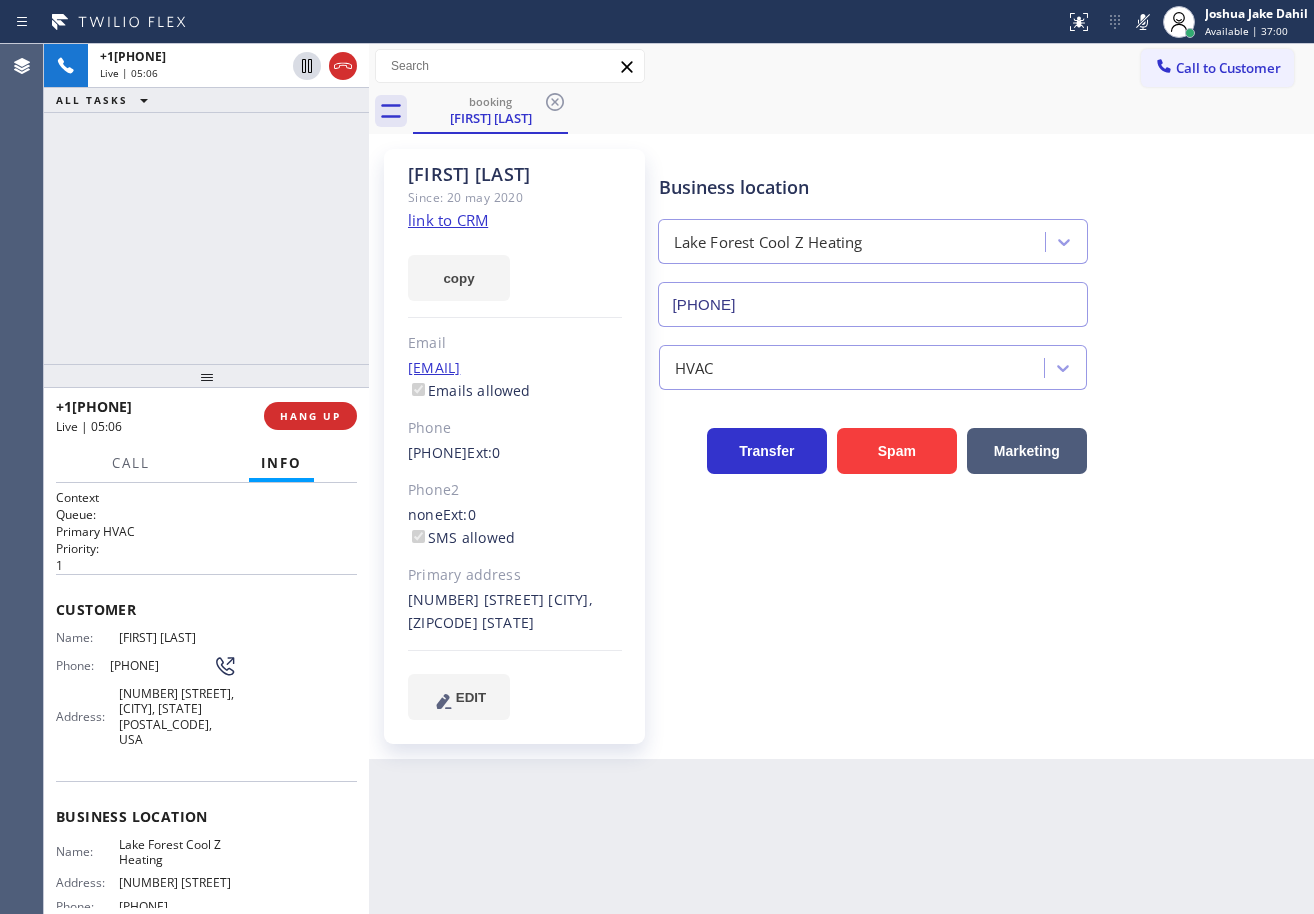 click on "booking [FIRST] [LAST]" at bounding box center (863, 111) 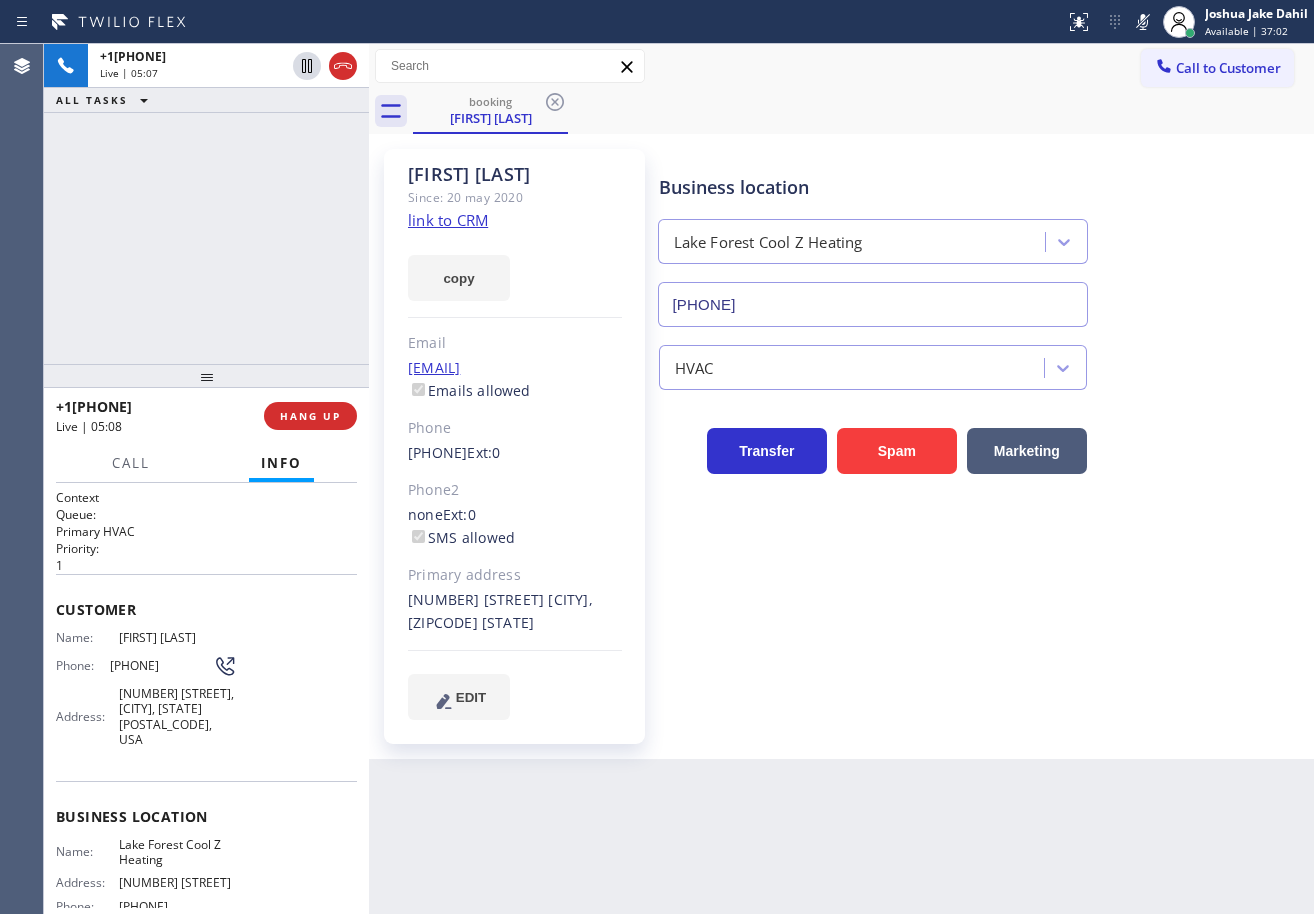drag, startPoint x: 1138, startPoint y: 23, endPoint x: 1138, endPoint y: 45, distance: 22 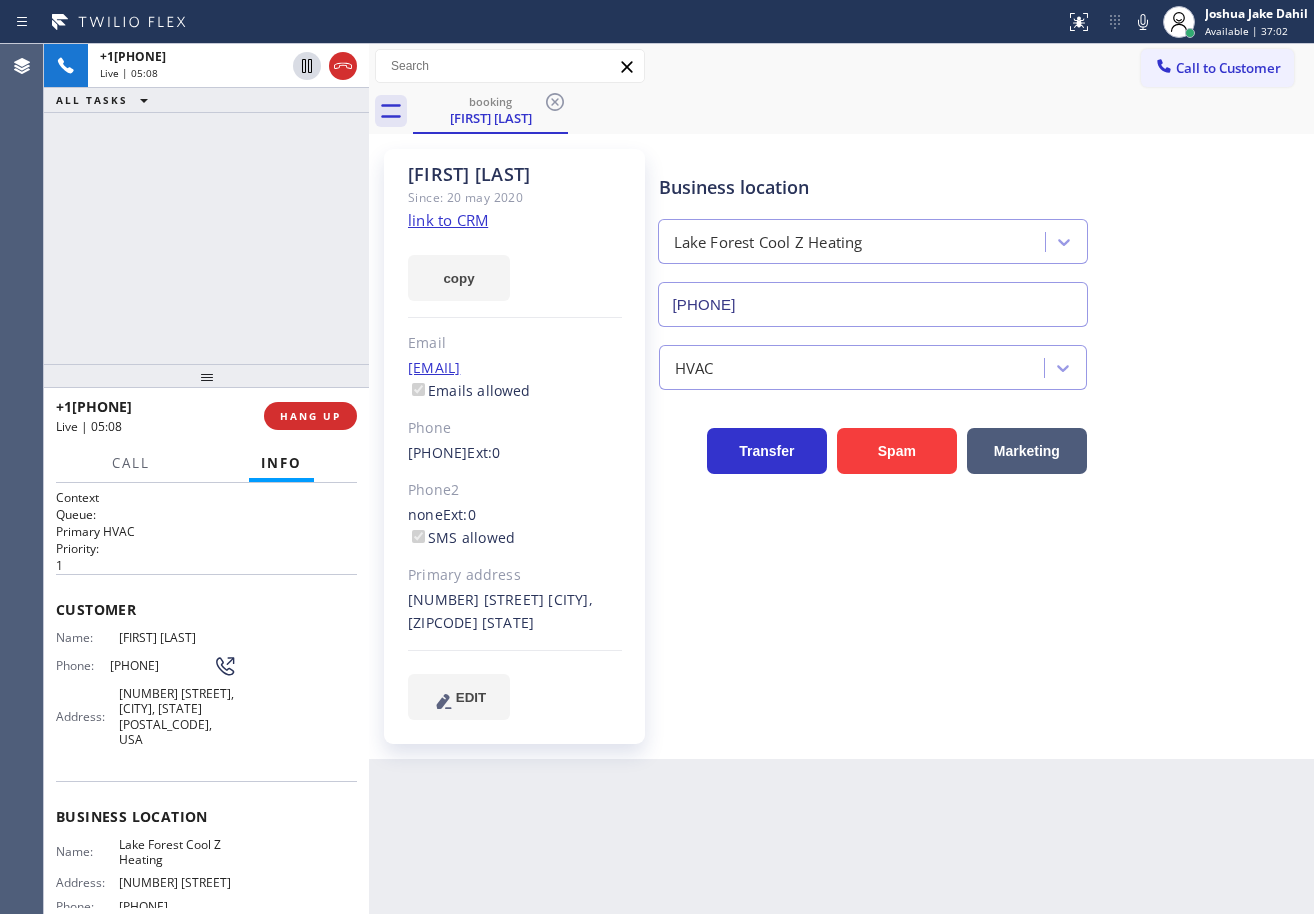 drag, startPoint x: 1167, startPoint y: 206, endPoint x: 1168, endPoint y: 227, distance: 21.023796 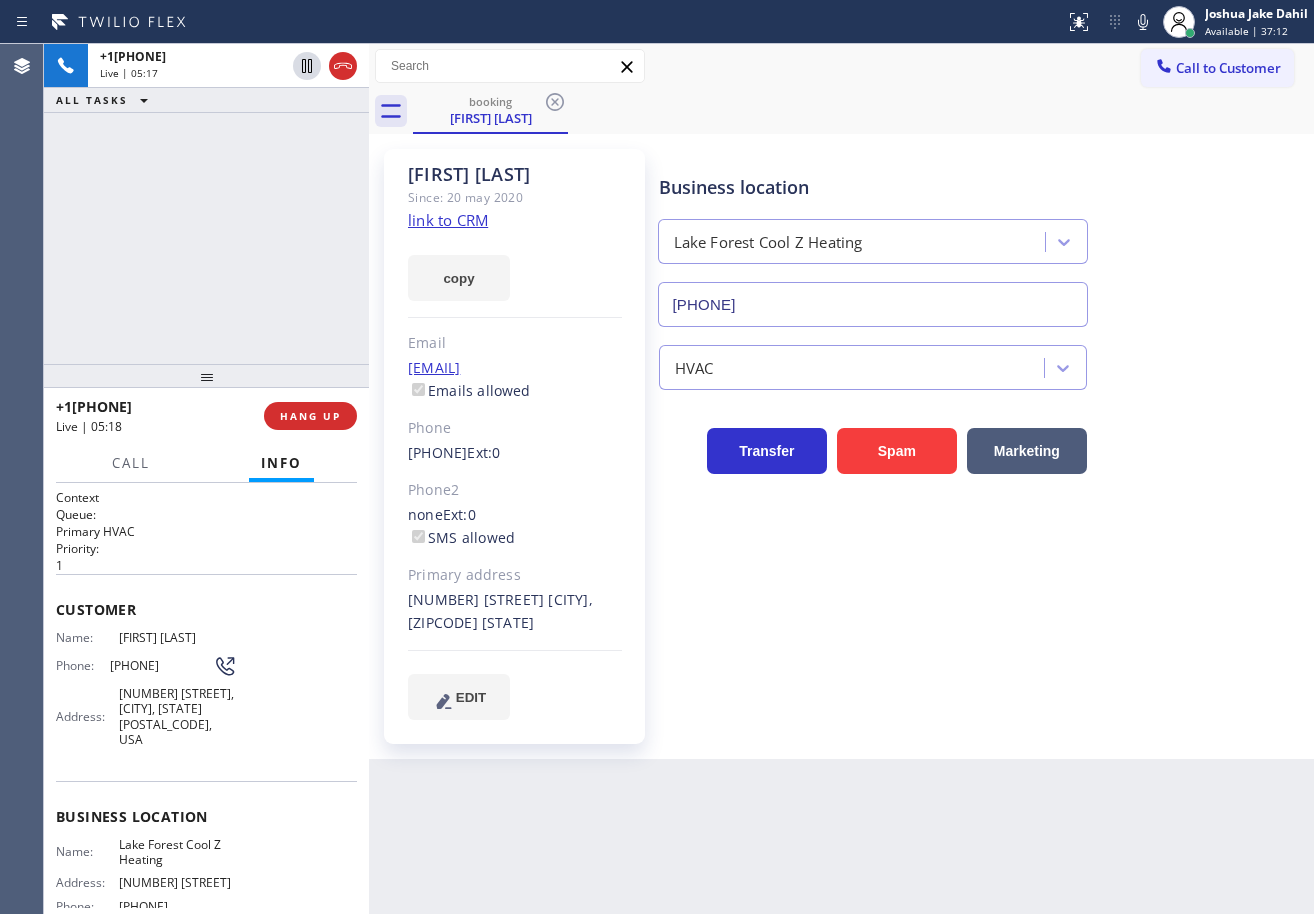 click on "Business location Lake Forest Cool Z Heating [PHONE]" at bounding box center [982, 236] 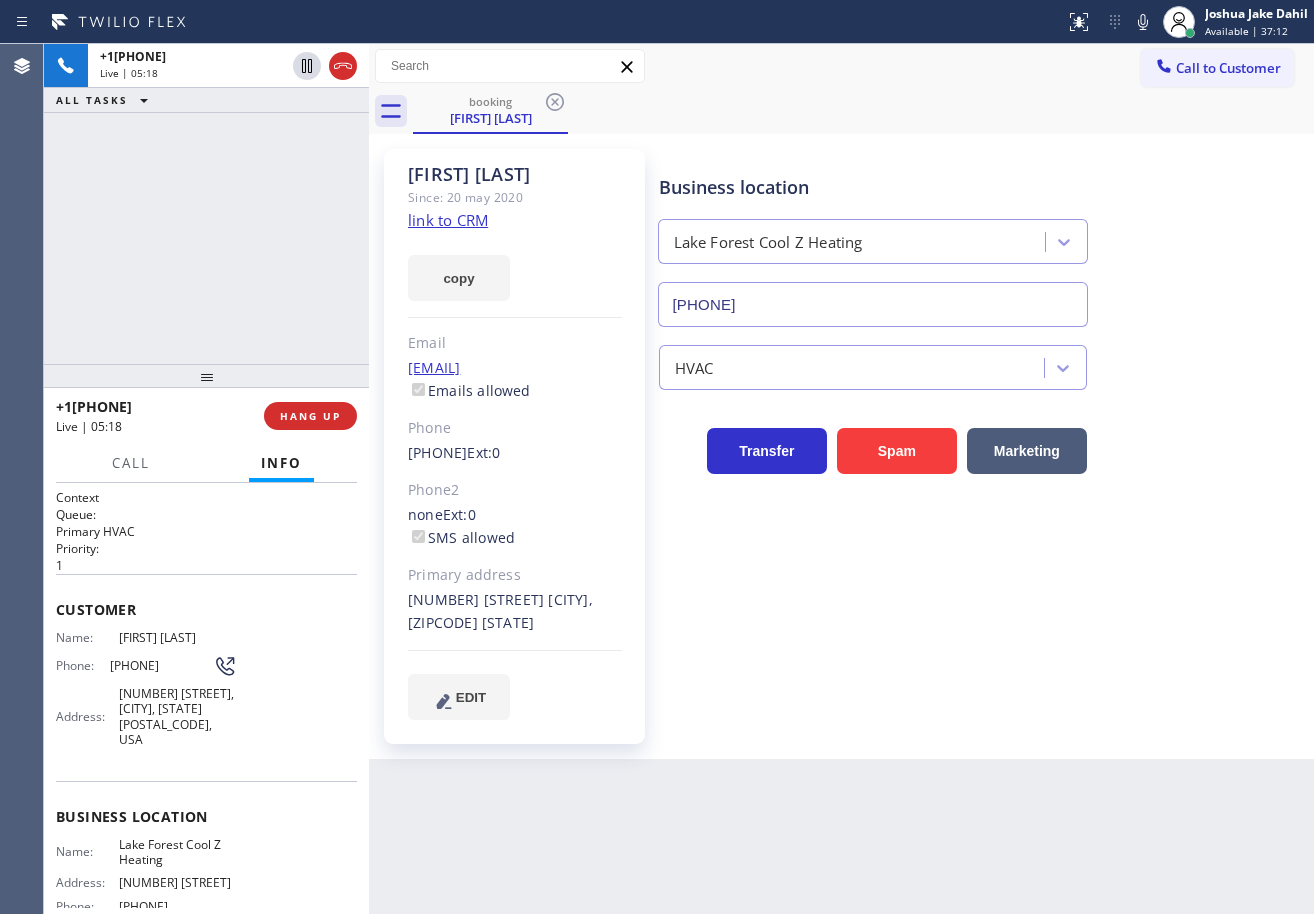 drag, startPoint x: 1231, startPoint y: 404, endPoint x: 1233, endPoint y: 427, distance: 23.086792 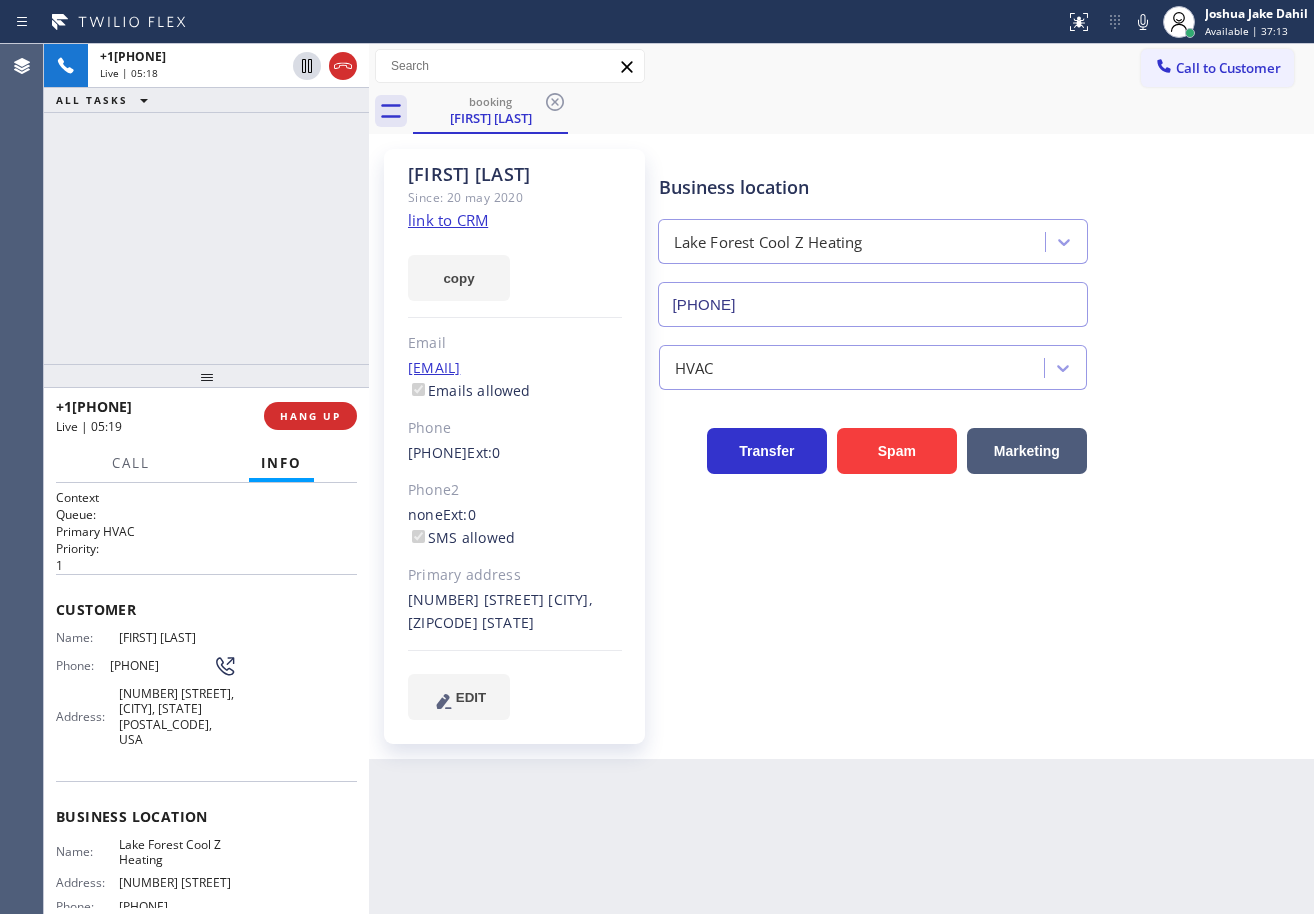 click on "Transfer Spam Marketing" at bounding box center [982, 442] 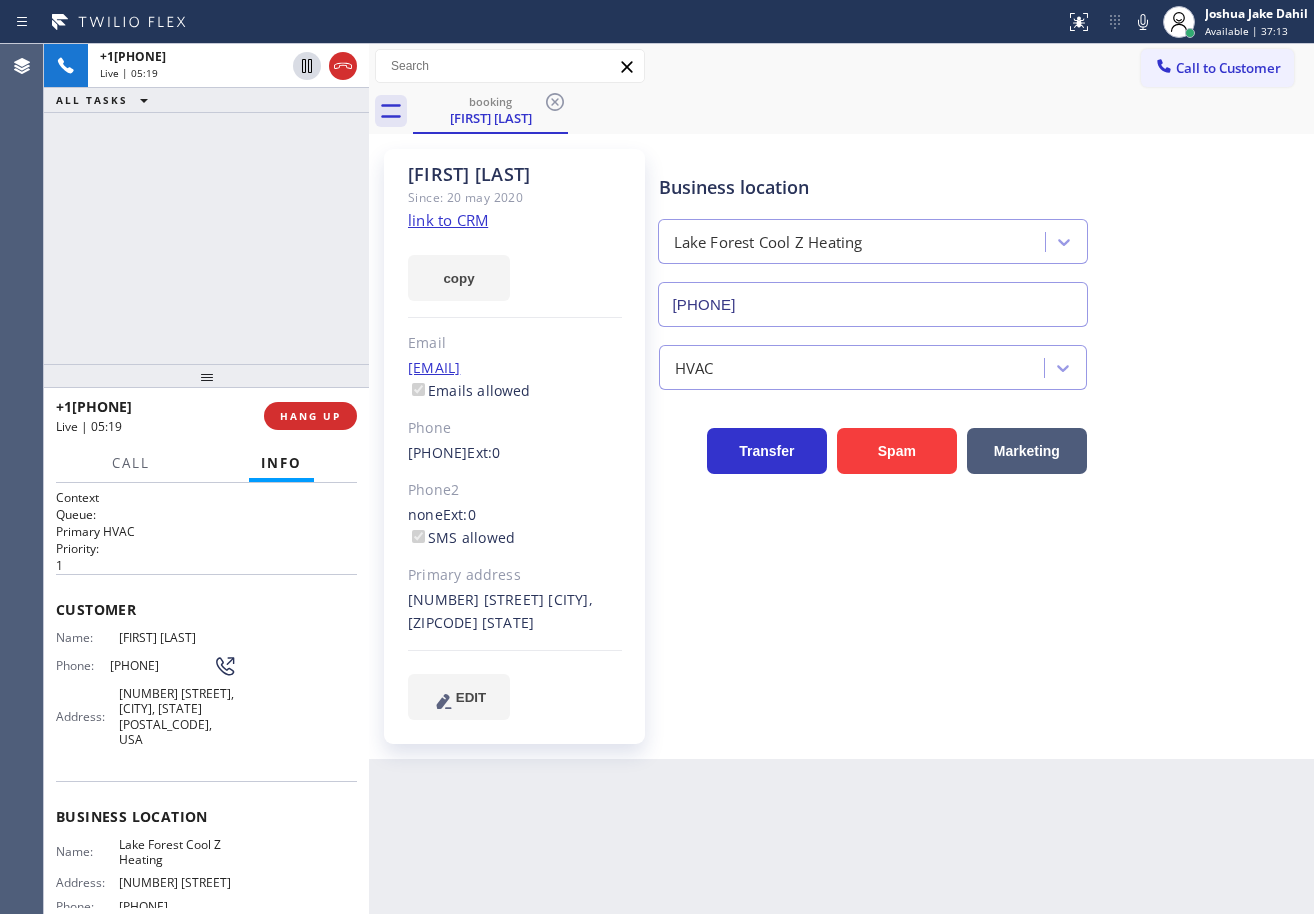 click on "Transfer Spam Marketing" at bounding box center [982, 442] 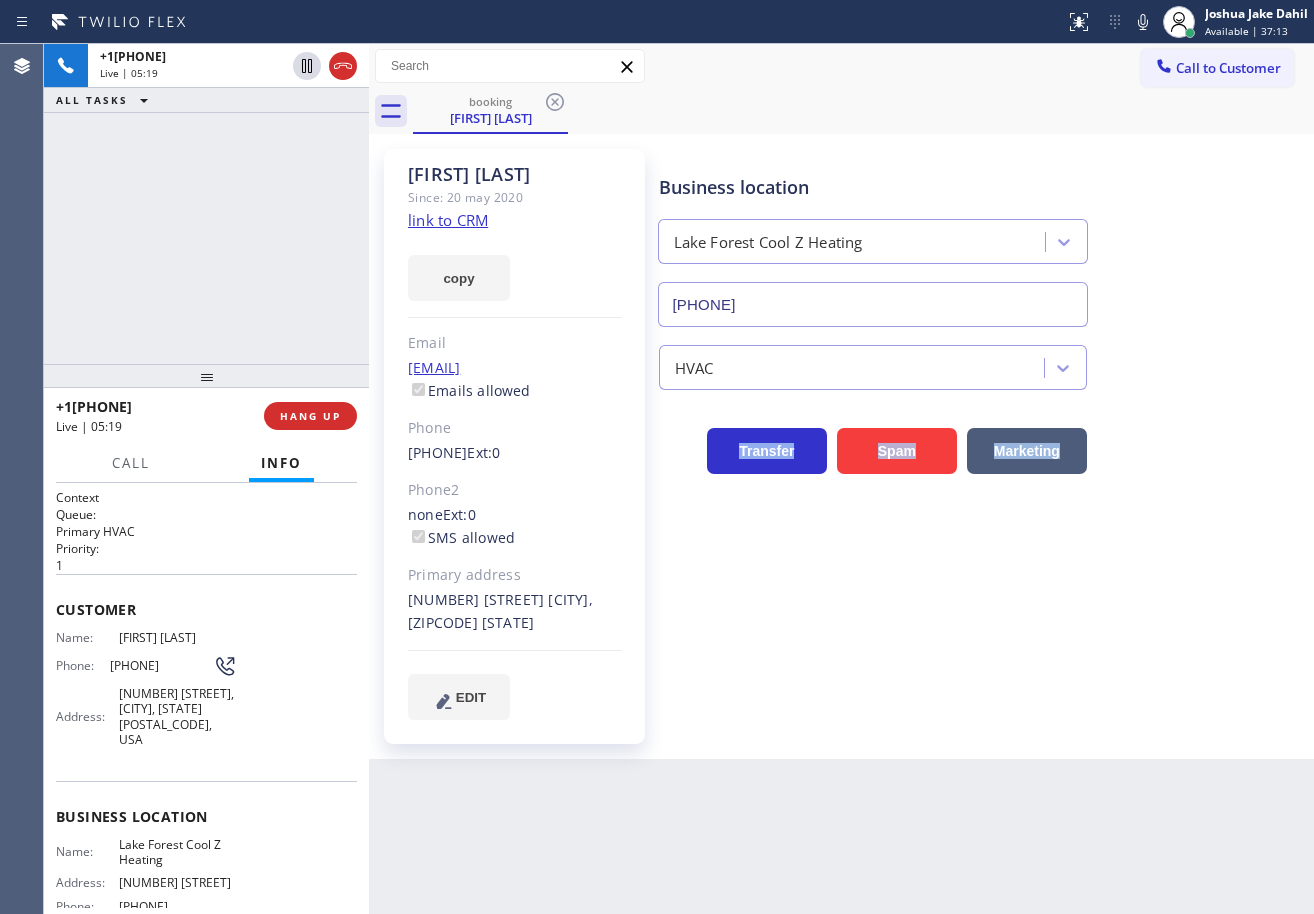 click on "Transfer Spam Marketing" at bounding box center (982, 442) 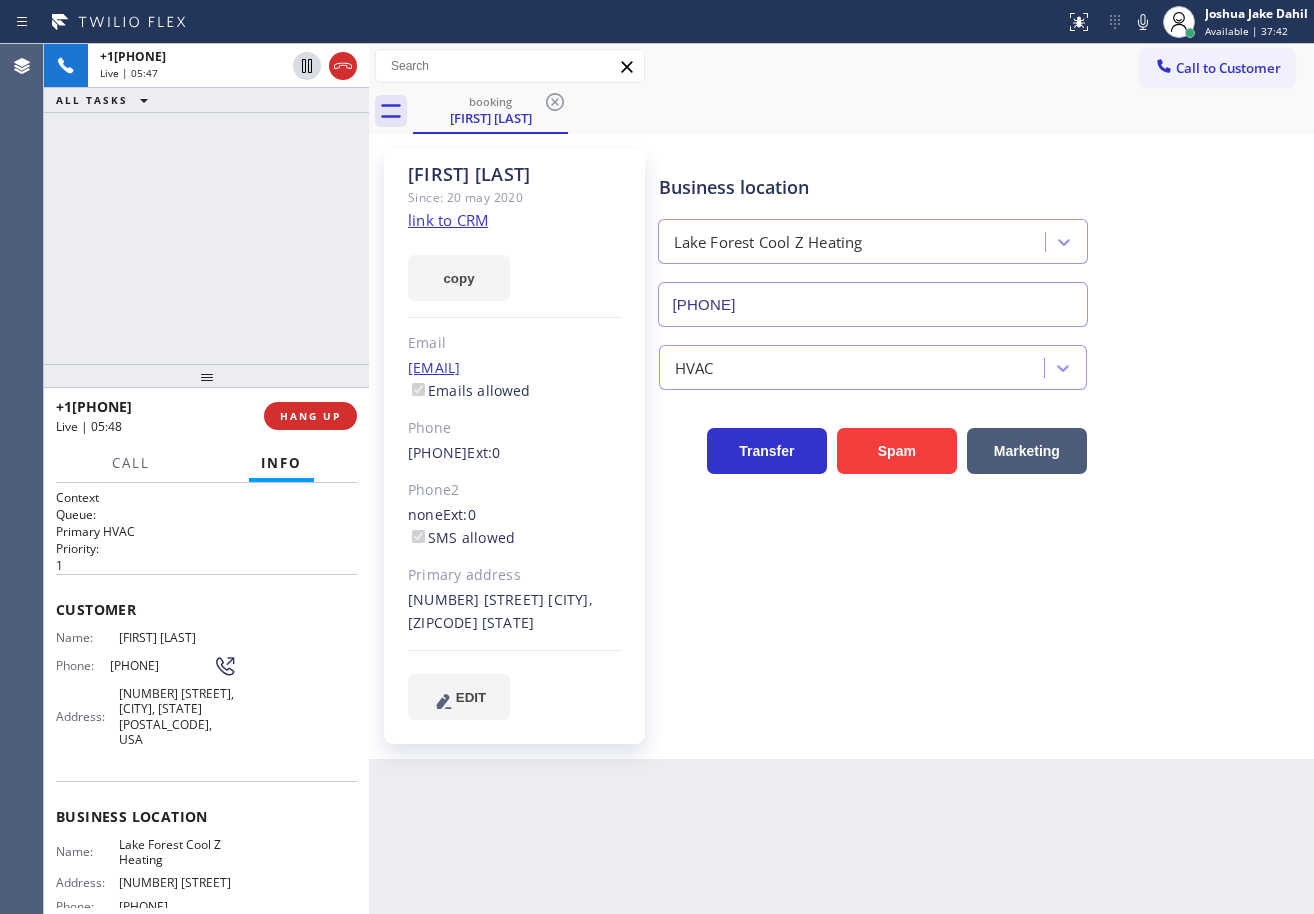 click on "HVAC" at bounding box center (982, 363) 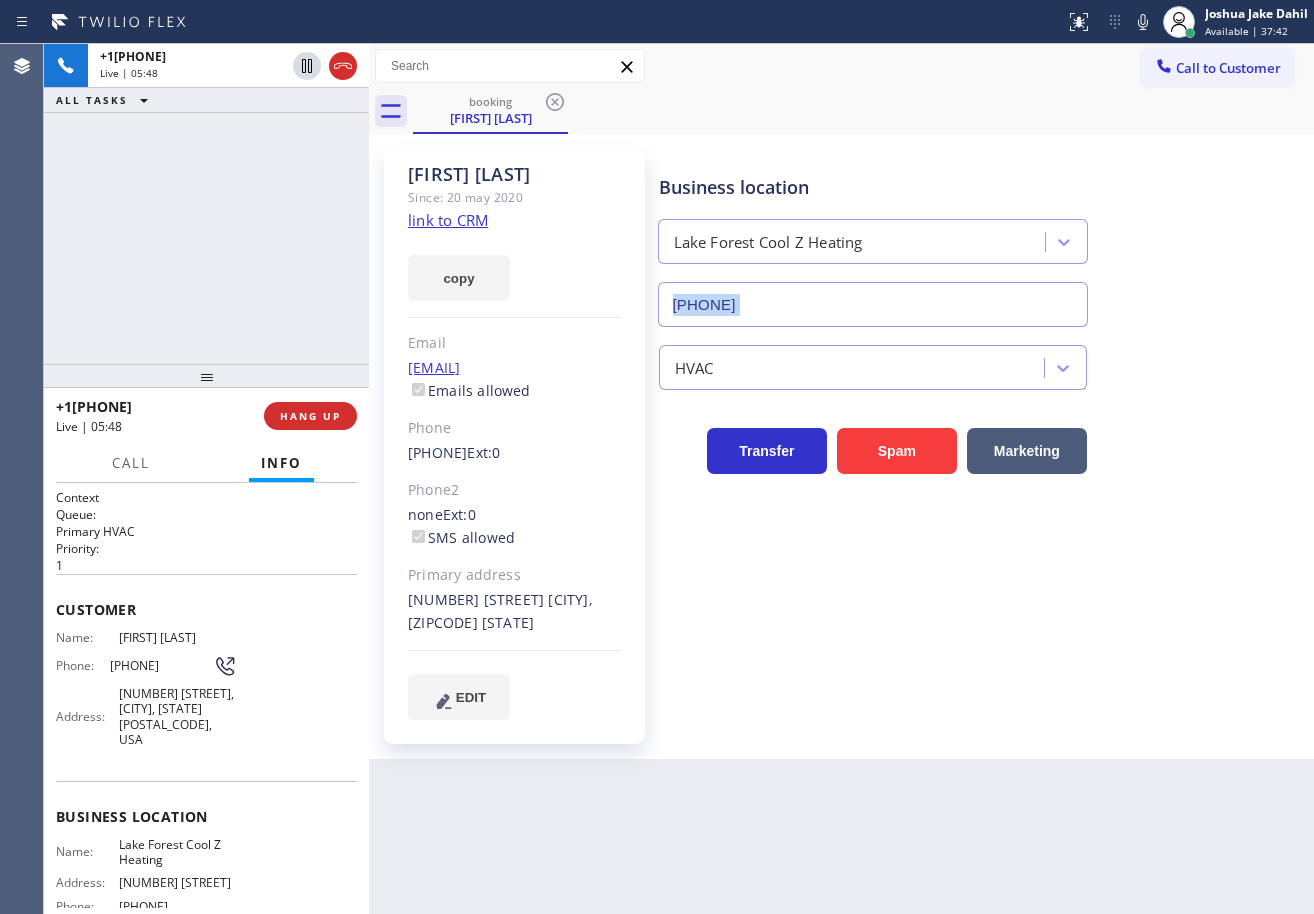click on "Business location Lake Forest Cool Z Heating [PHONE]" at bounding box center (982, 236) 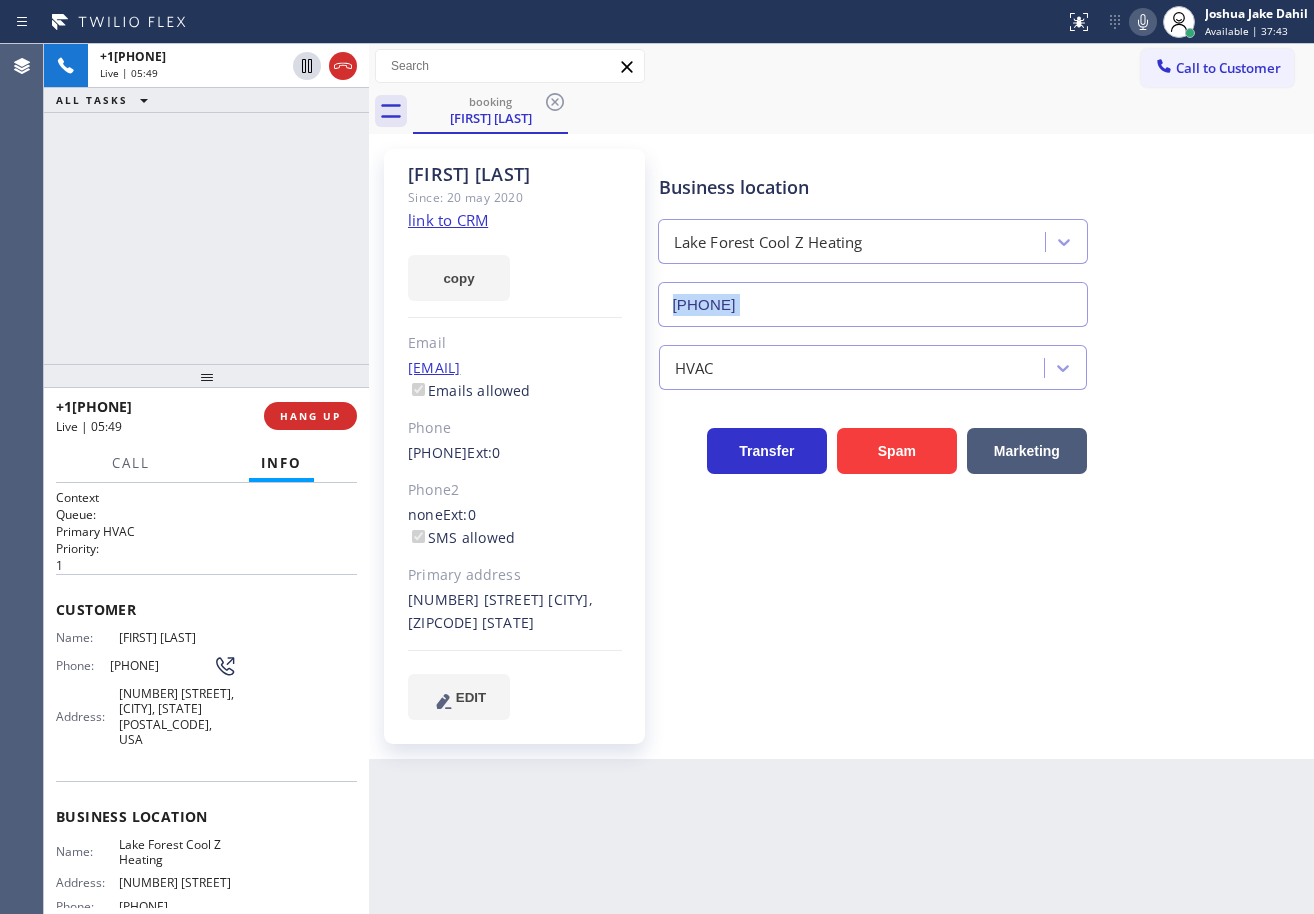 click 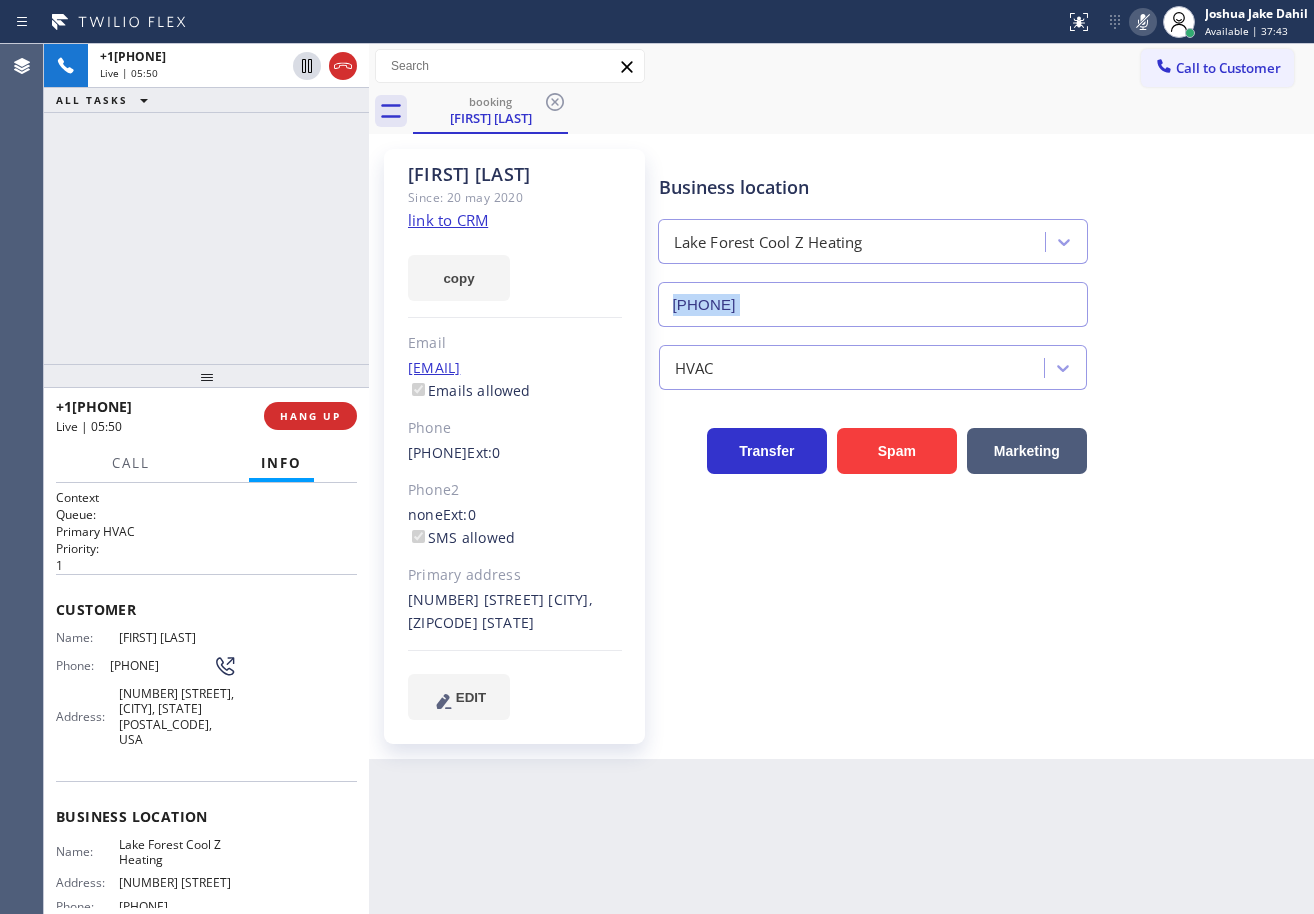 type 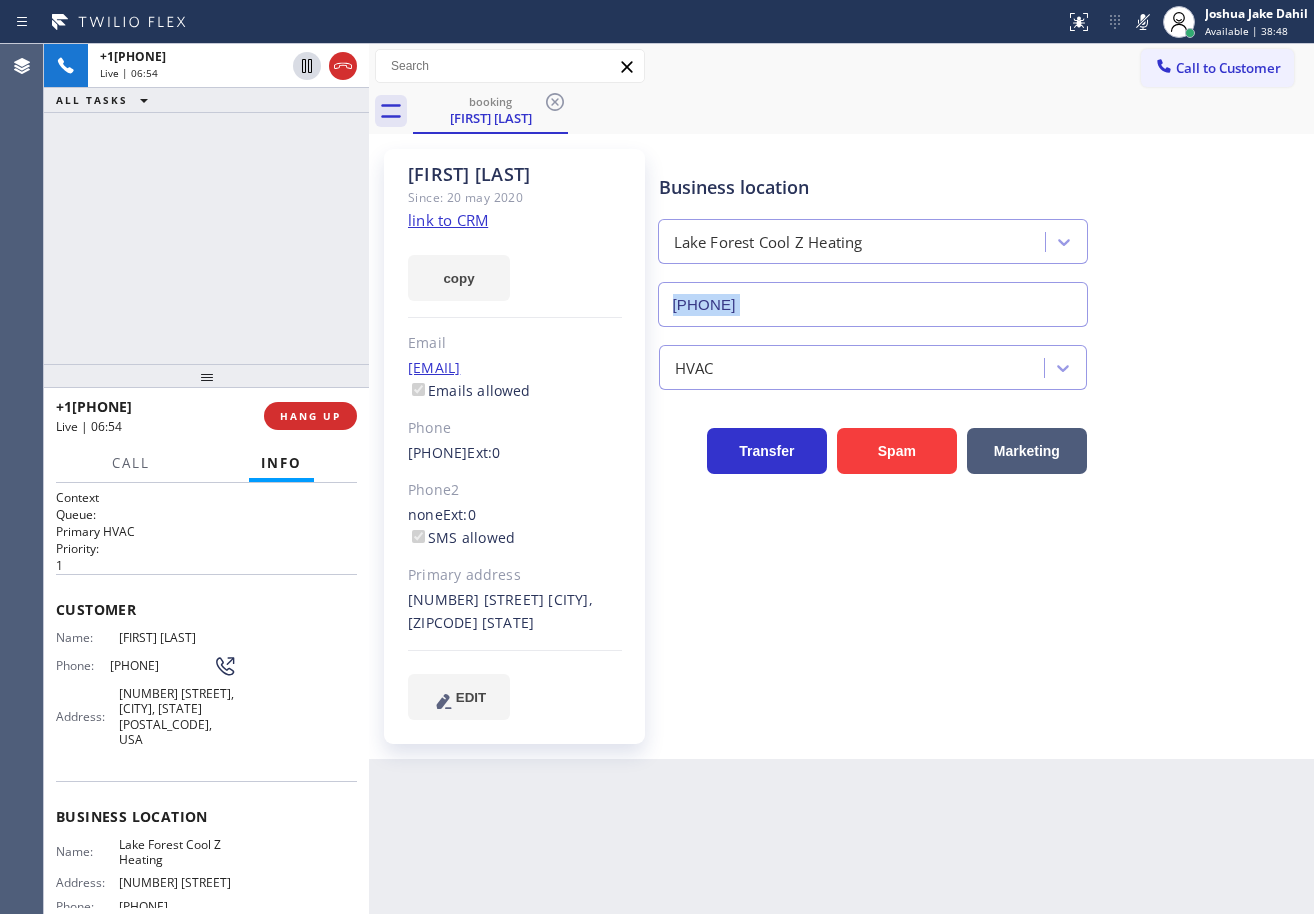 drag, startPoint x: 1140, startPoint y: 23, endPoint x: 1119, endPoint y: 82, distance: 62.625874 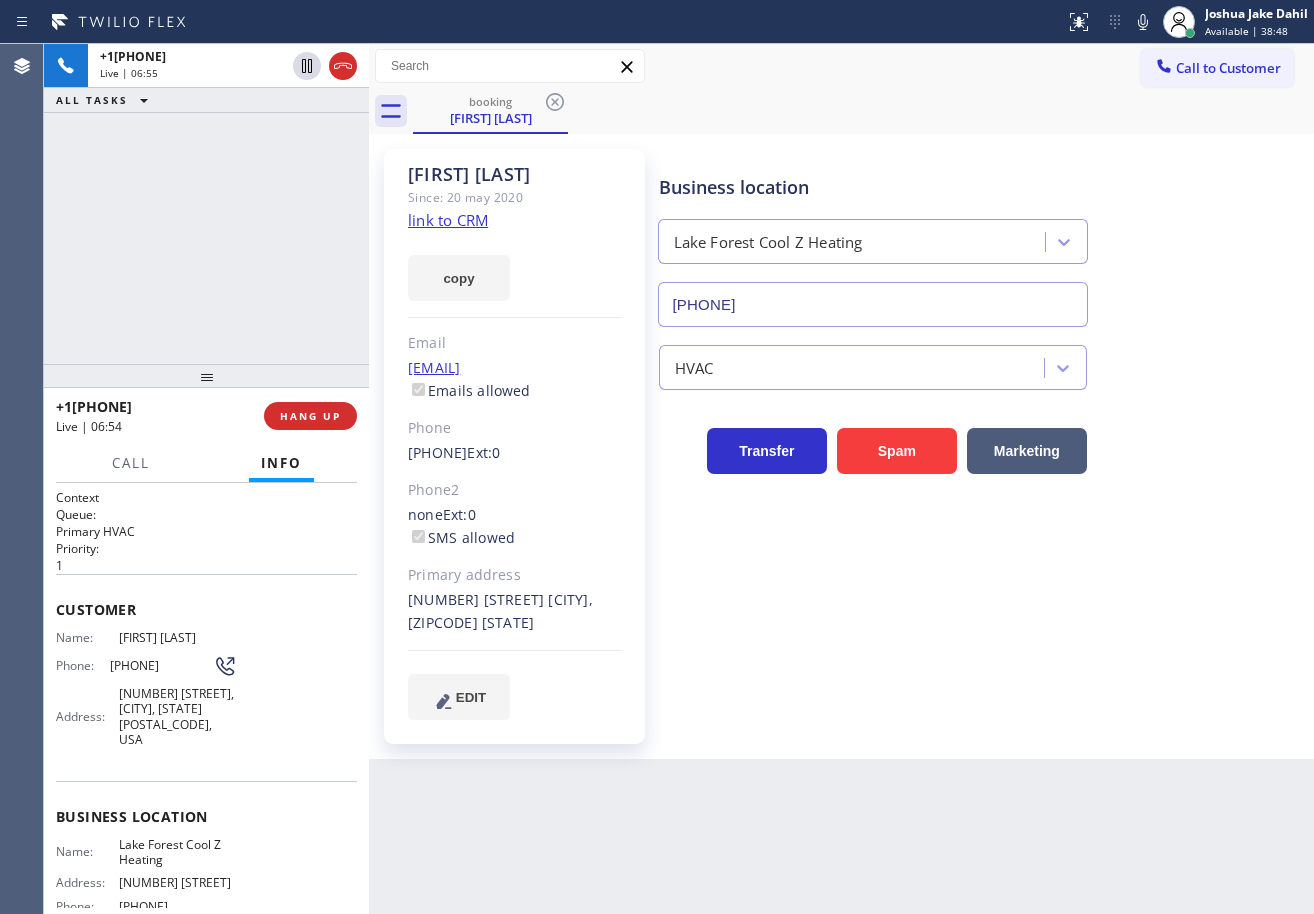 click on "Call to Customer Outbound call Location San Diego Best Heating and AC Pros Your caller id phone number [PHONE] Customer number Call Outbound call Technician Search Technician Your caller id phone number Your caller id phone number Call" at bounding box center (841, 66) 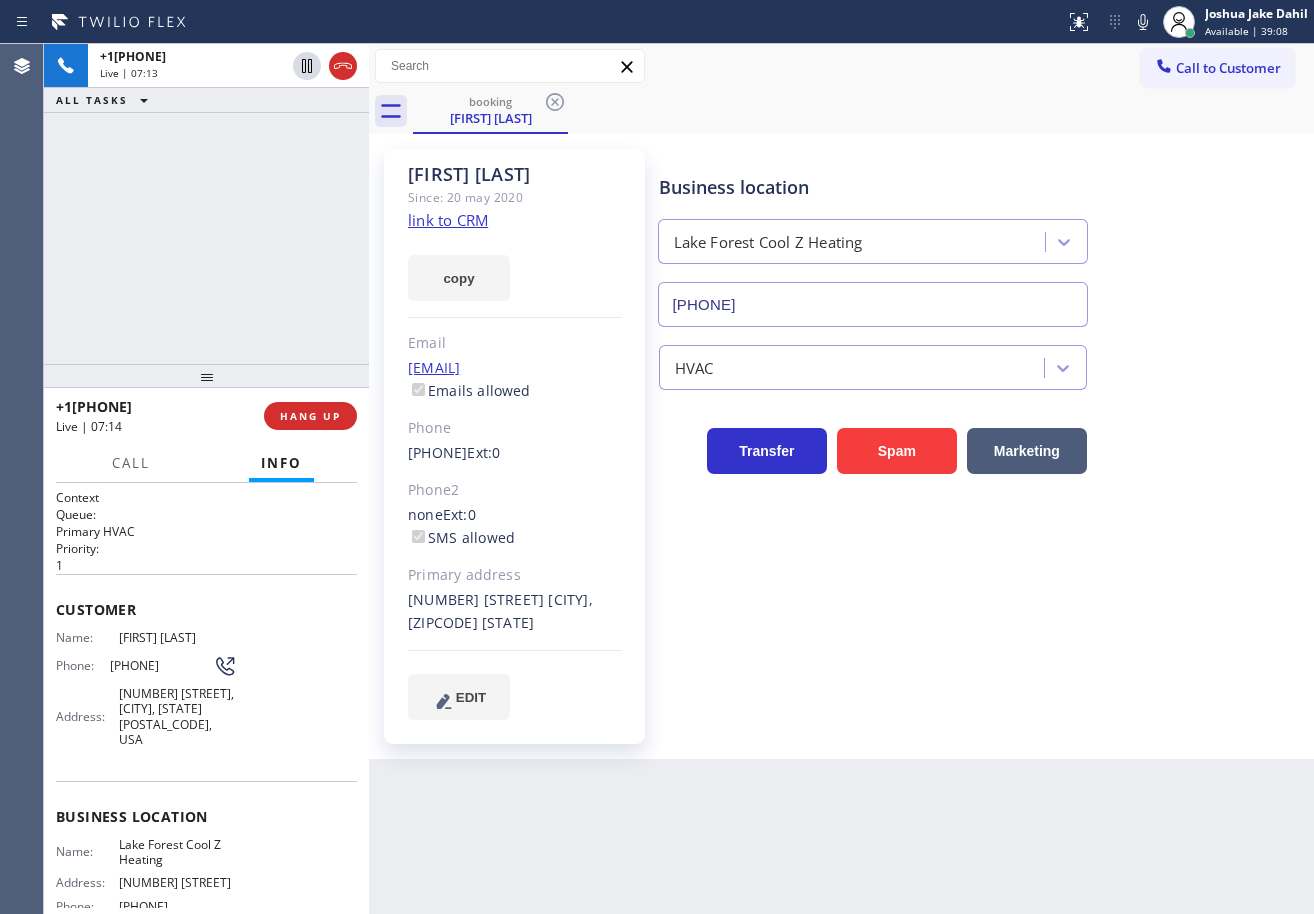 click on "[PHONE] Live | 07:13 ALL TASKS ALL TASKS ACTIVE TASKS TASKS IN WRAP UP" at bounding box center [206, 204] 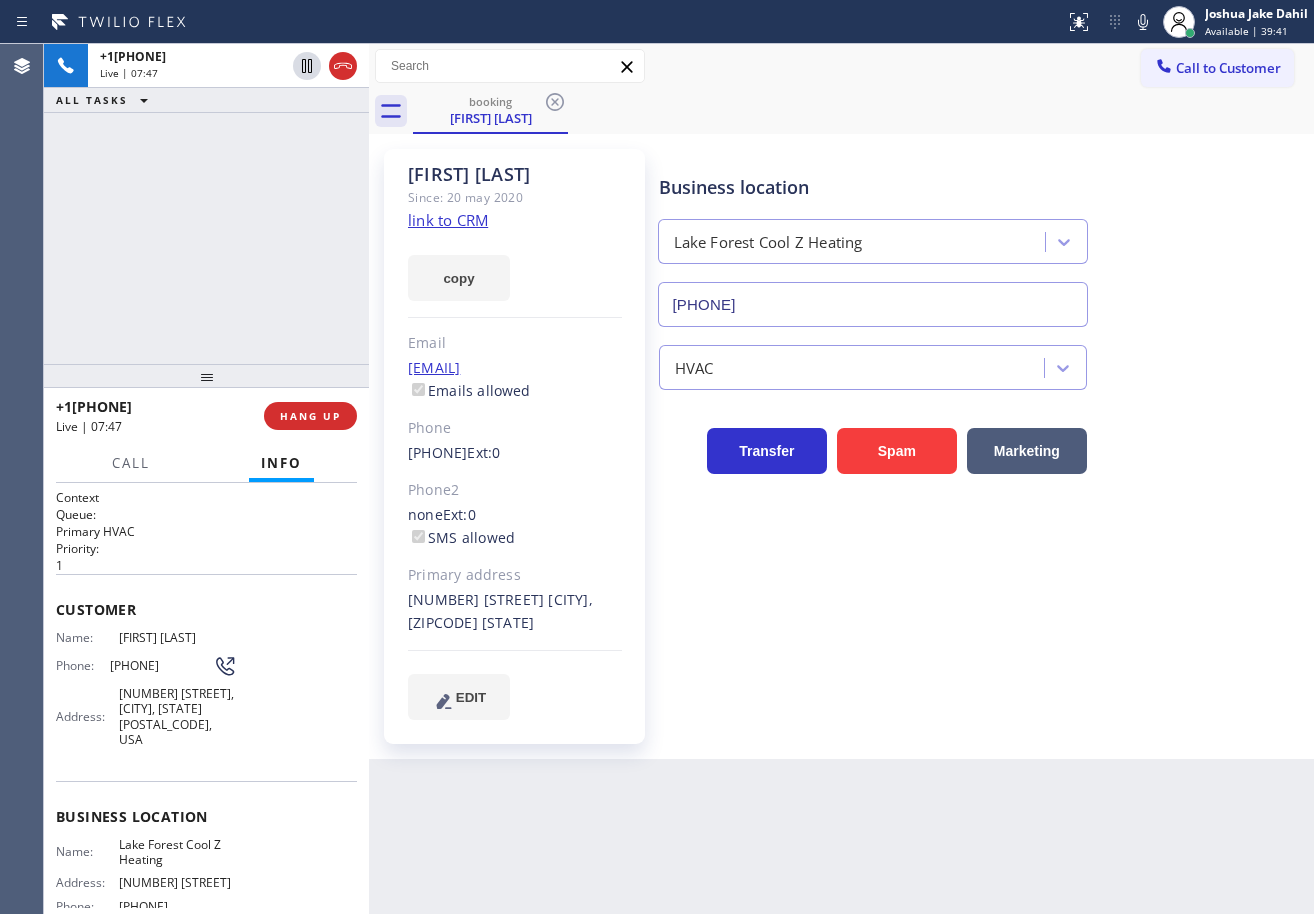 click on "[PHONE] Live | 07:47 ALL TASKS ALL TASKS ACTIVE TASKS TASKS IN WRAP UP" at bounding box center (206, 204) 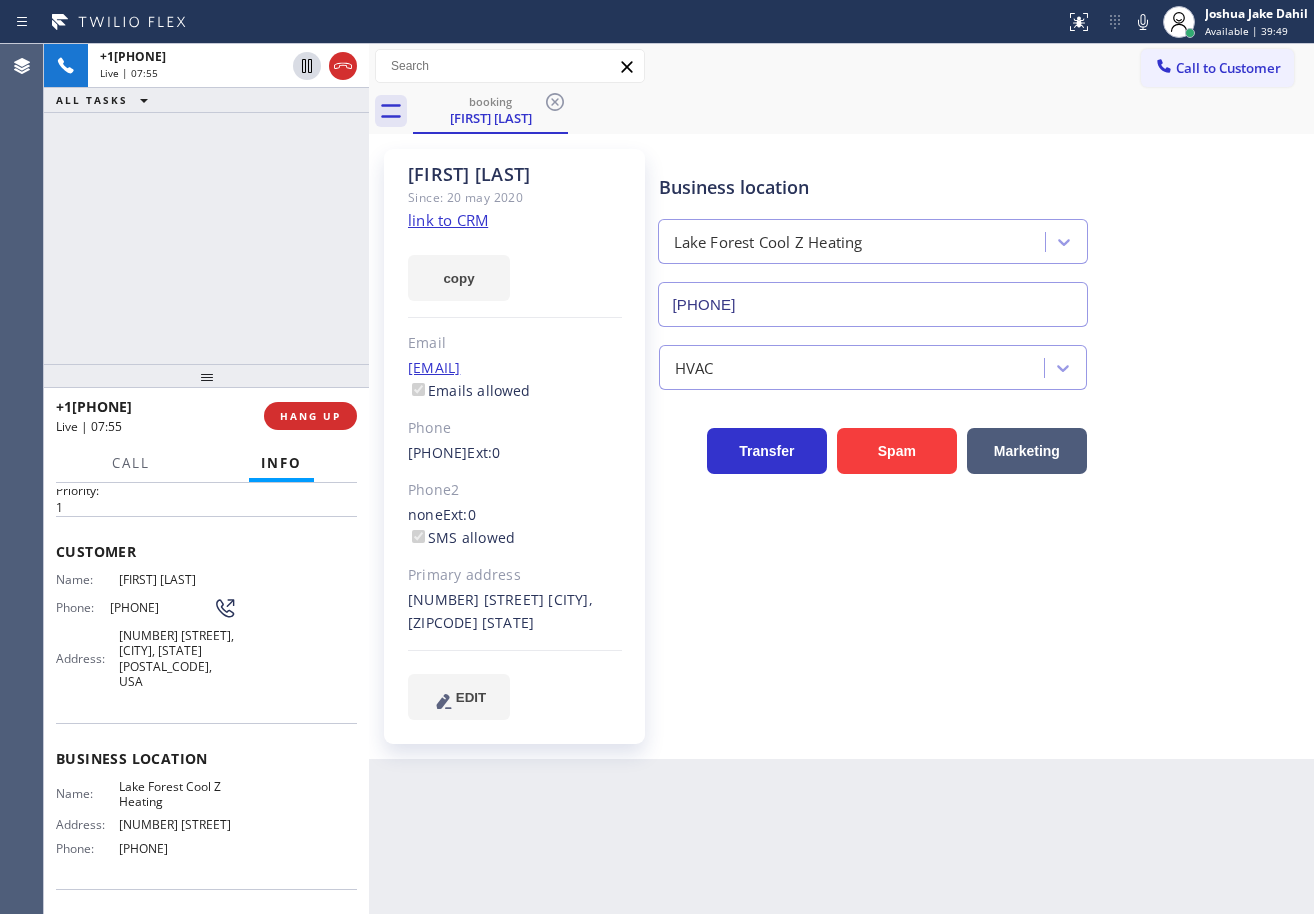 scroll, scrollTop: 0, scrollLeft: 0, axis: both 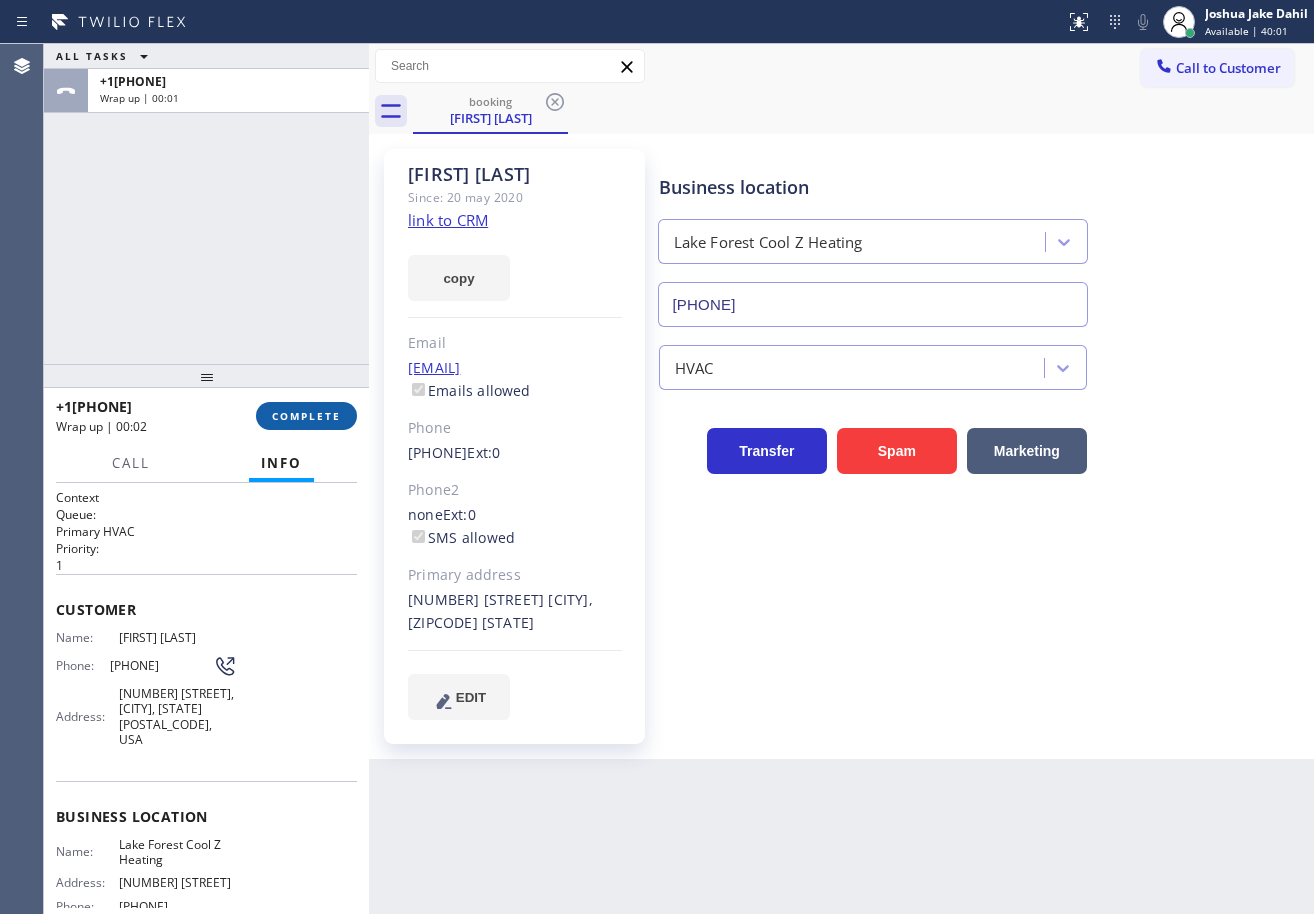 click on "COMPLETE" at bounding box center [306, 416] 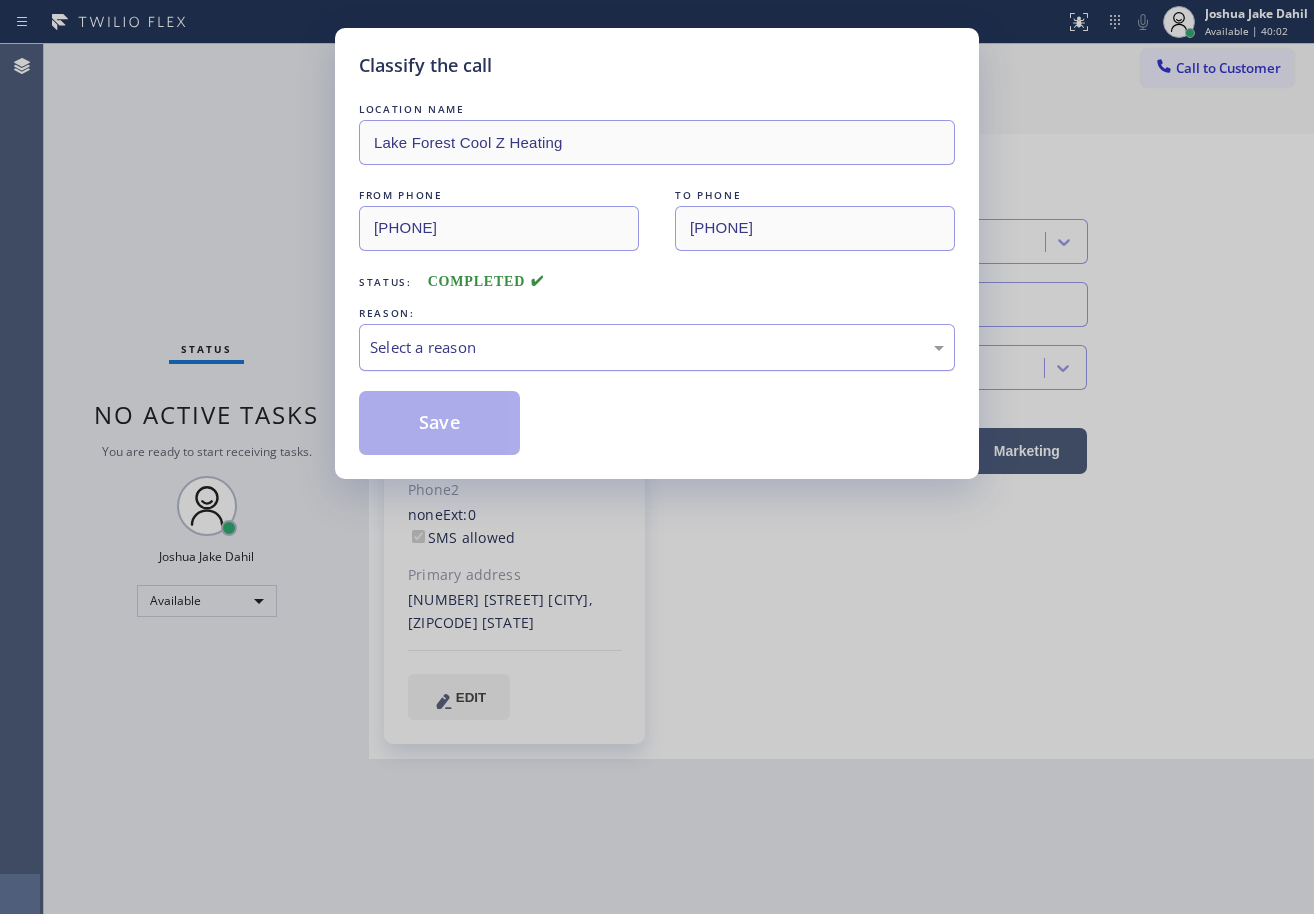 click on "Select a reason" at bounding box center [657, 347] 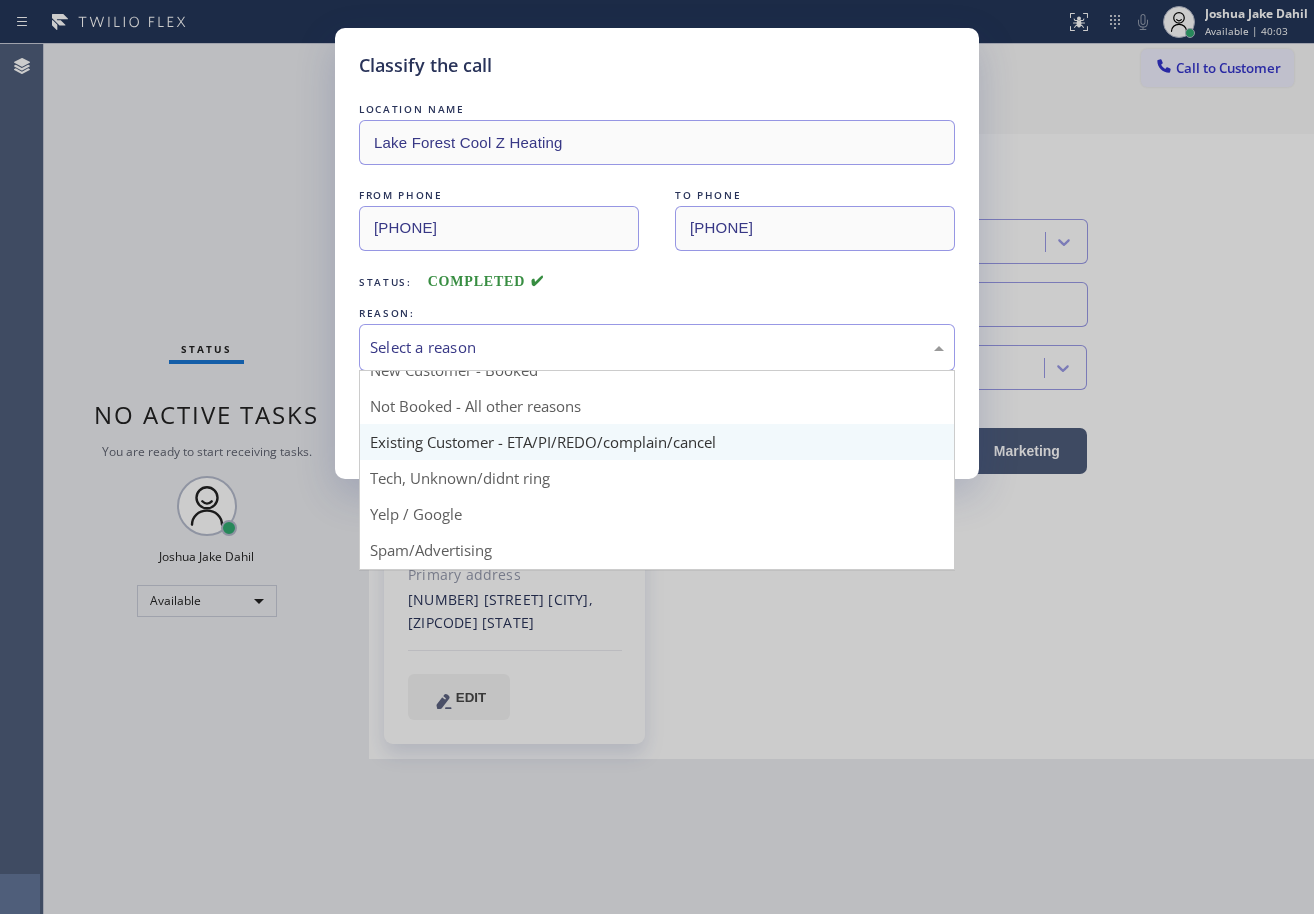 scroll, scrollTop: 0, scrollLeft: 0, axis: both 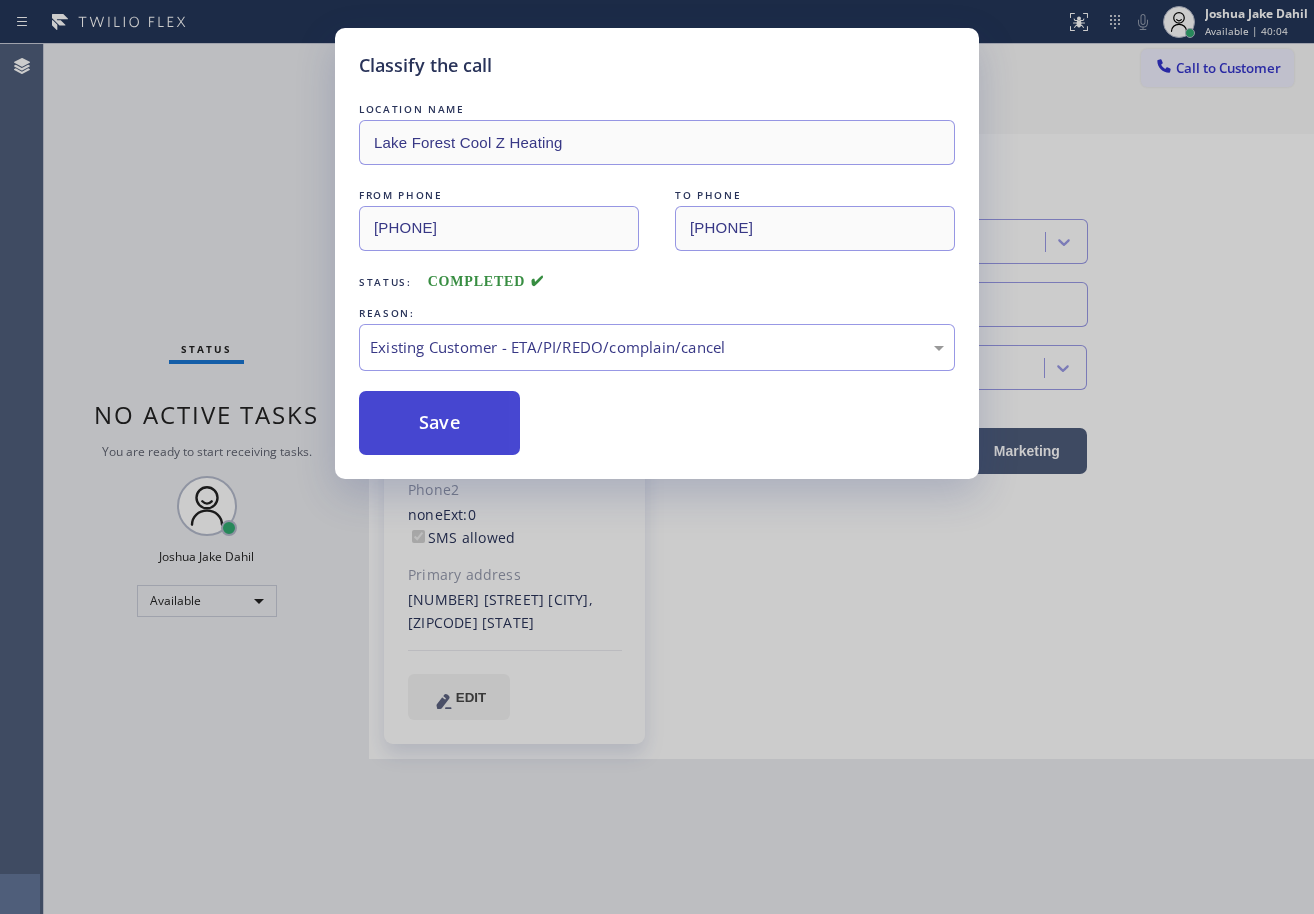 click on "Save" at bounding box center [439, 423] 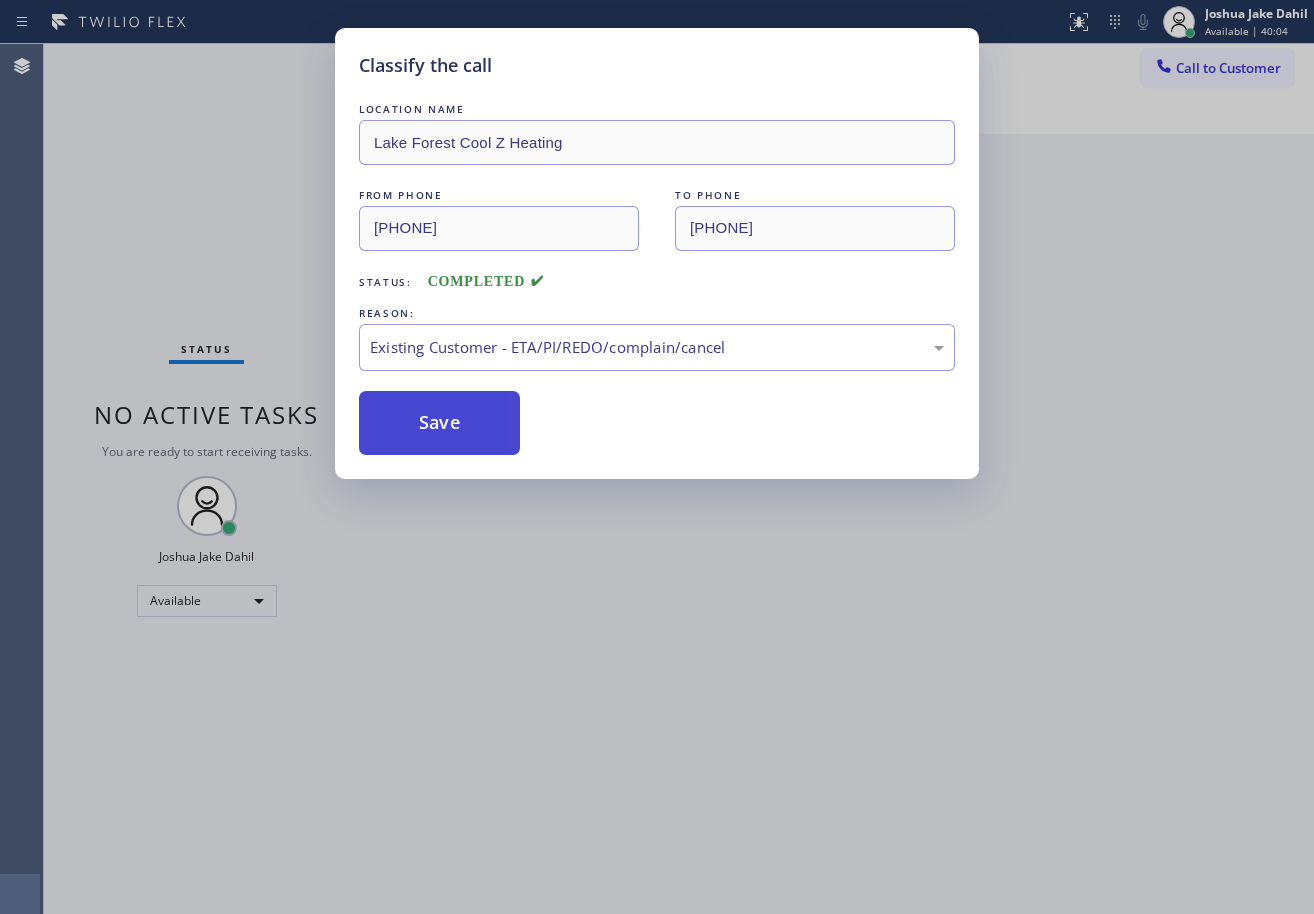 click on "Save" at bounding box center (439, 423) 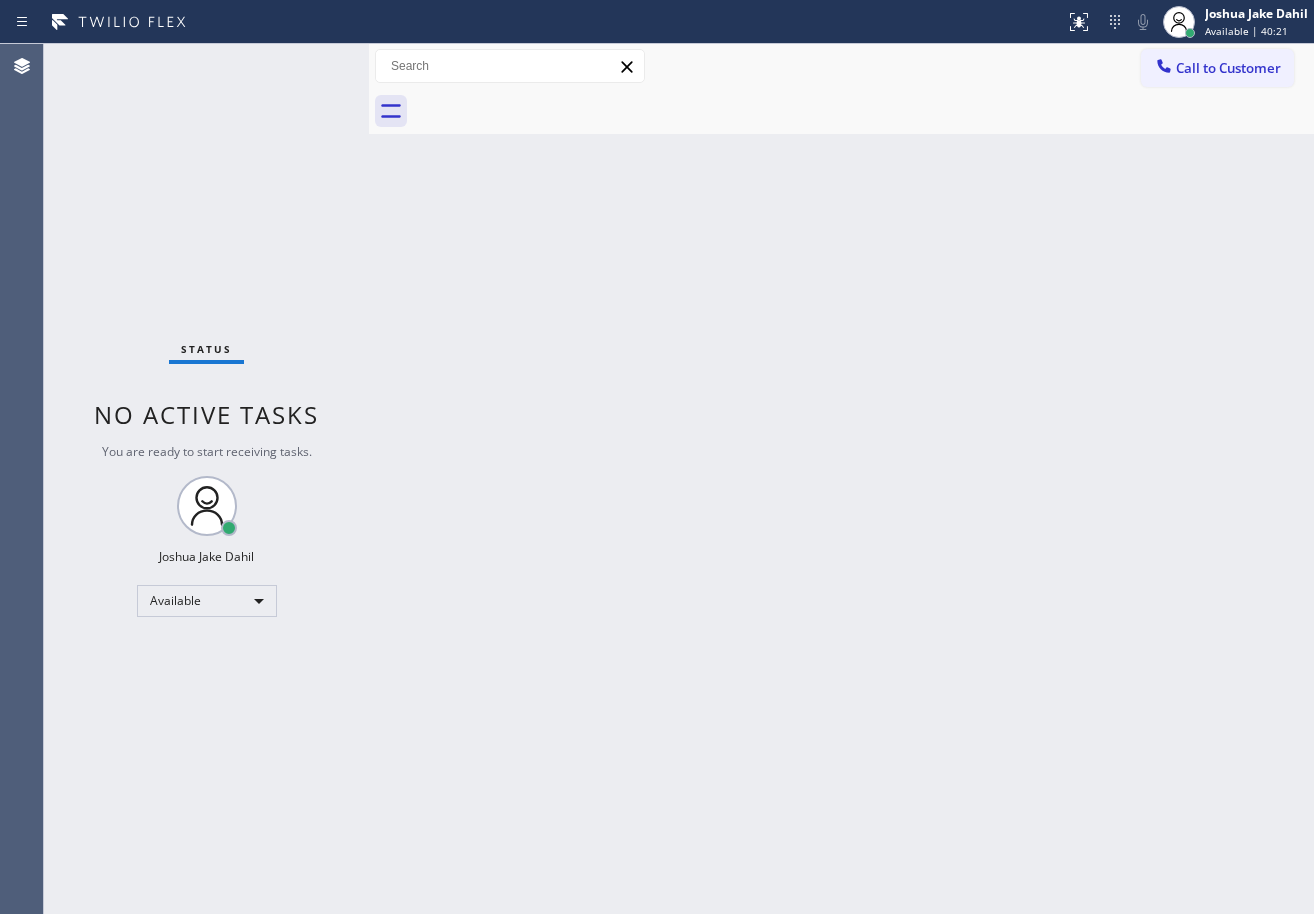 click on "Back to Dashboard Change Sender ID Customers Technicians Select a contact Outbound call Technician Search Technician Your caller id phone number Your caller id phone number Call Technician info Name   Phone none Address none Change Sender ID HVAC [PHONE] 5 Star Appliance [PHONE] Appliance Repair [PHONE] Plumbing [PHONE] Air Duct Cleaning [PHONE]  Electricians [PHONE]  Cancel Change Check personal SMS Reset Change No tabs Call to Customer Outbound call Location San Diego Best Heating and AC Pros Your caller id phone number [PHONE] Customer number Call Outbound call Technician Search Technician Your caller id phone number Your caller id phone number Call" at bounding box center [841, 479] 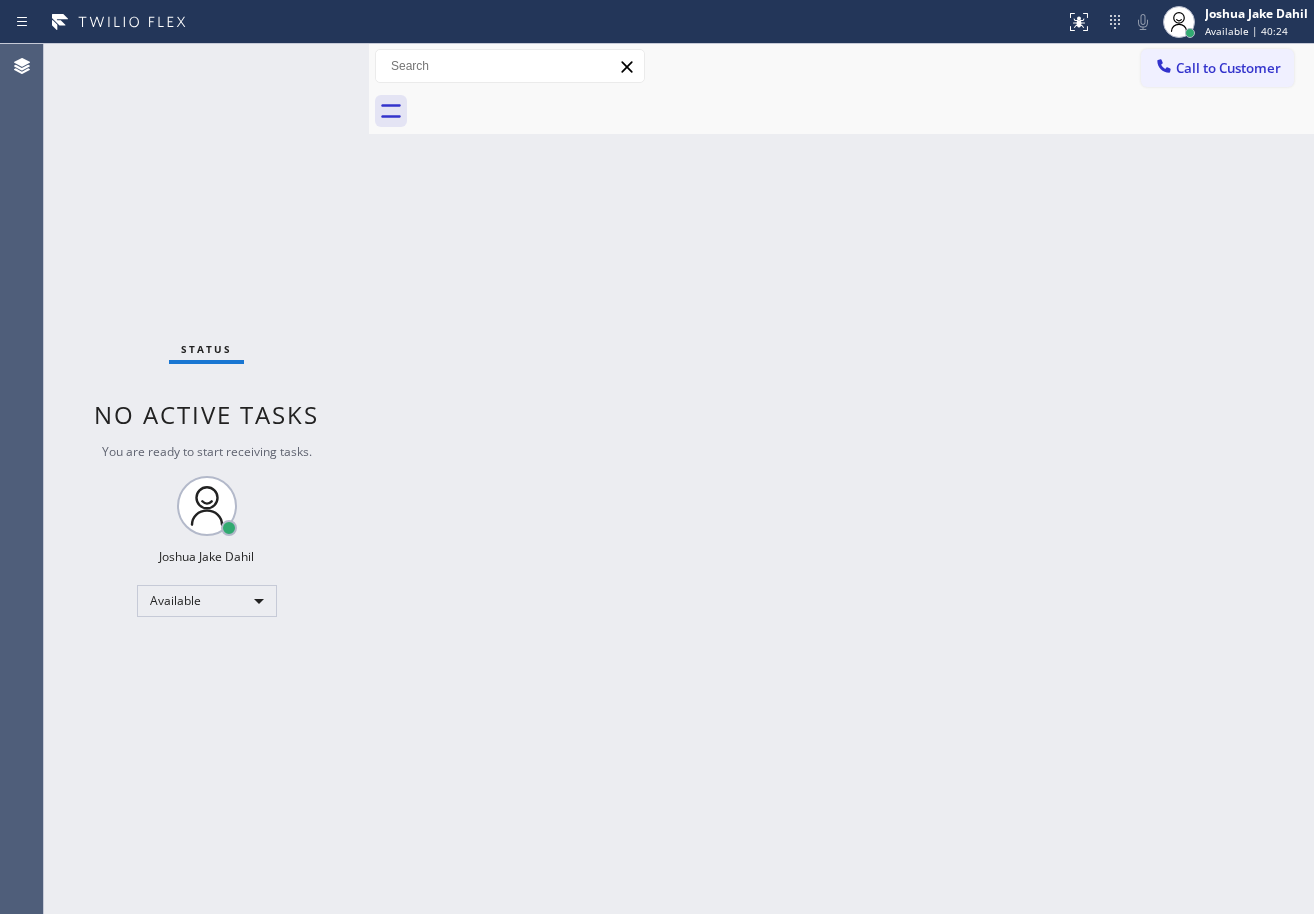 click on "Back to Dashboard Change Sender ID Customers Technicians Select a contact Outbound call Technician Search Technician Your caller id phone number Your caller id phone number Call Technician info Name   Phone none Address none Change Sender ID HVAC [PHONE] 5 Star Appliance [PHONE] Appliance Repair [PHONE] Plumbing [PHONE] Air Duct Cleaning [PHONE]  Electricians [PHONE]  Cancel Change Check personal SMS Reset Change No tabs Call to Customer Outbound call Location San Diego Best Heating and AC Pros Your caller id phone number [PHONE] Customer number Call Outbound call Technician Search Technician Your caller id phone number Your caller id phone number Call" at bounding box center [841, 479] 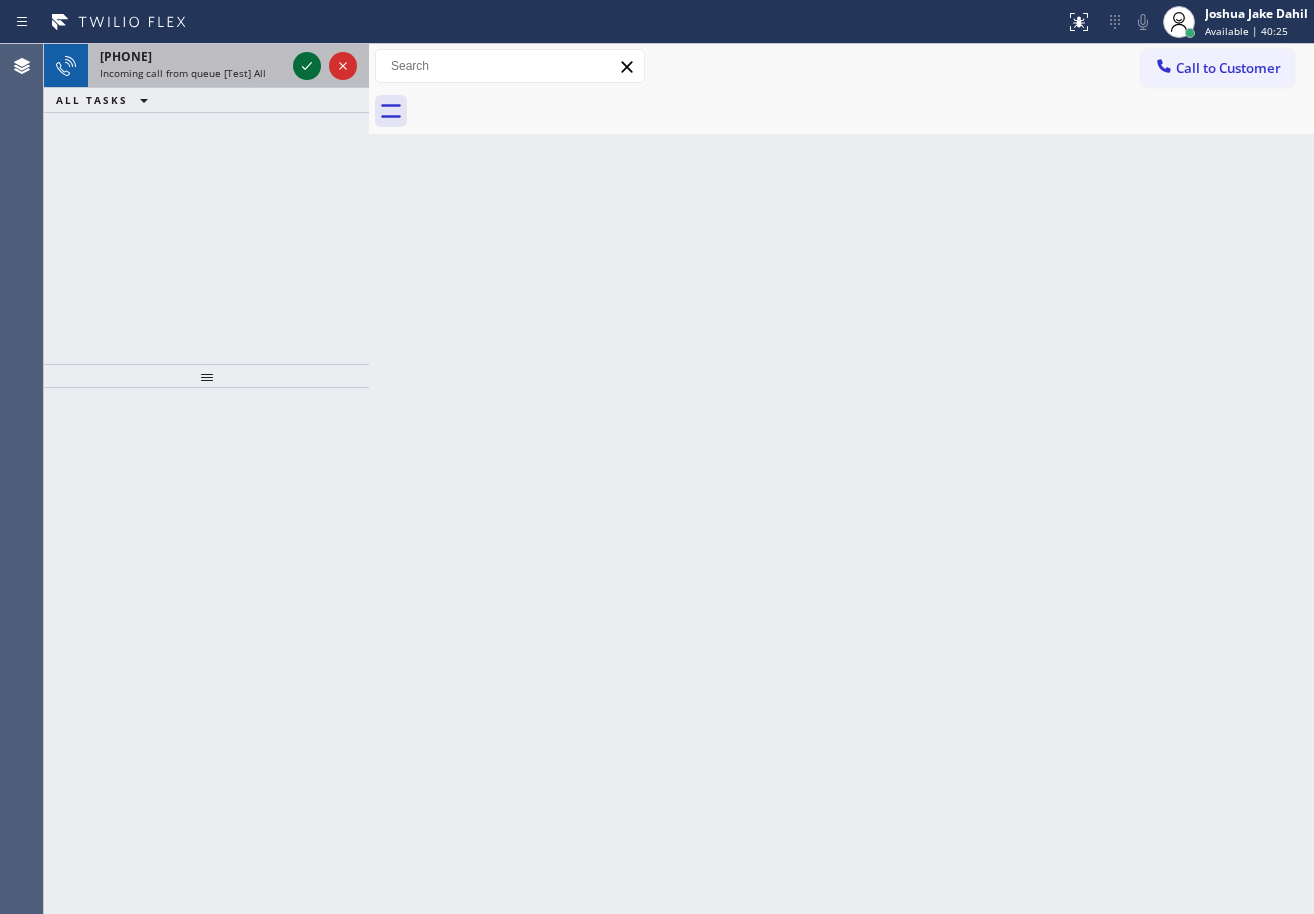click 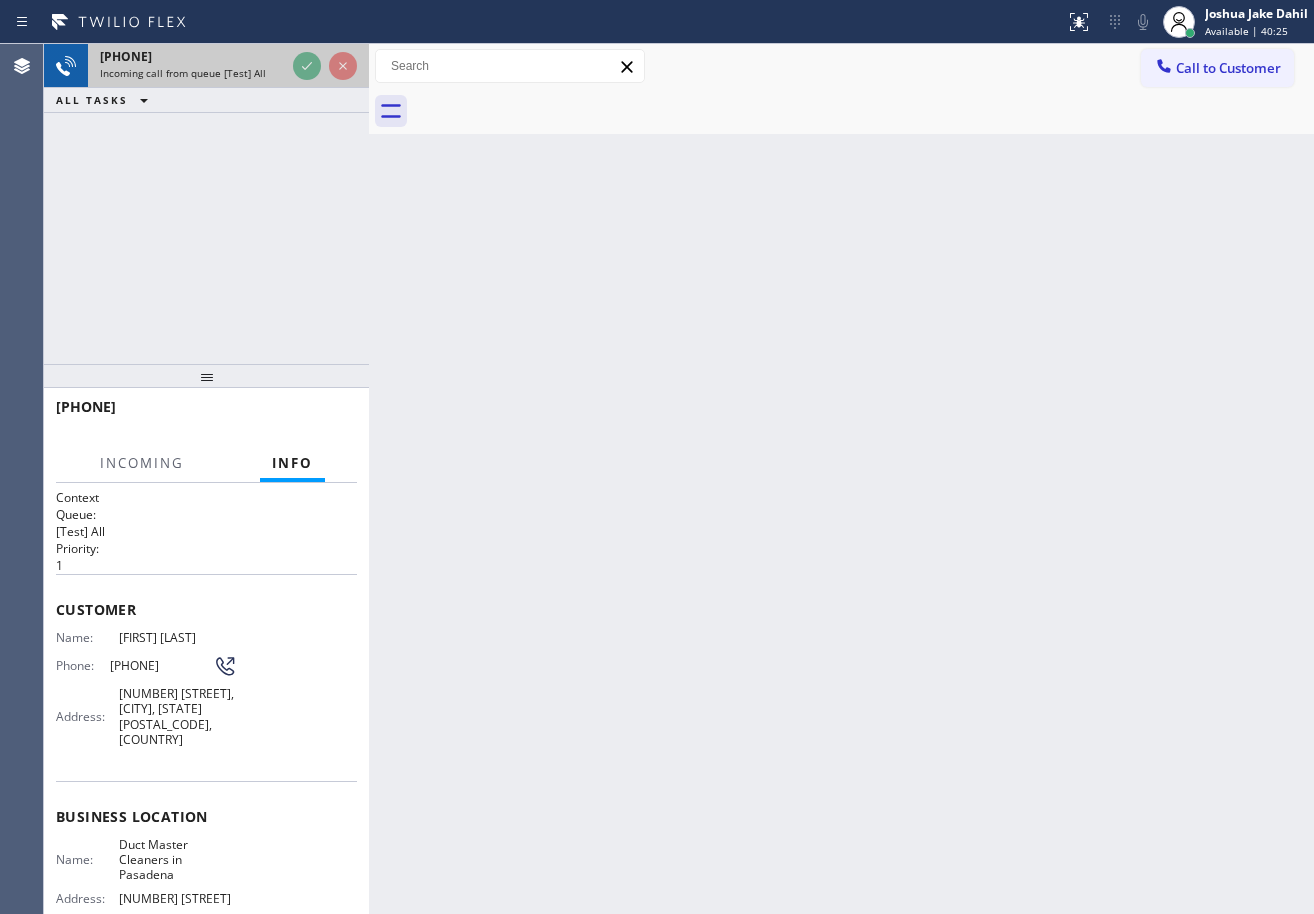 click at bounding box center (325, 66) 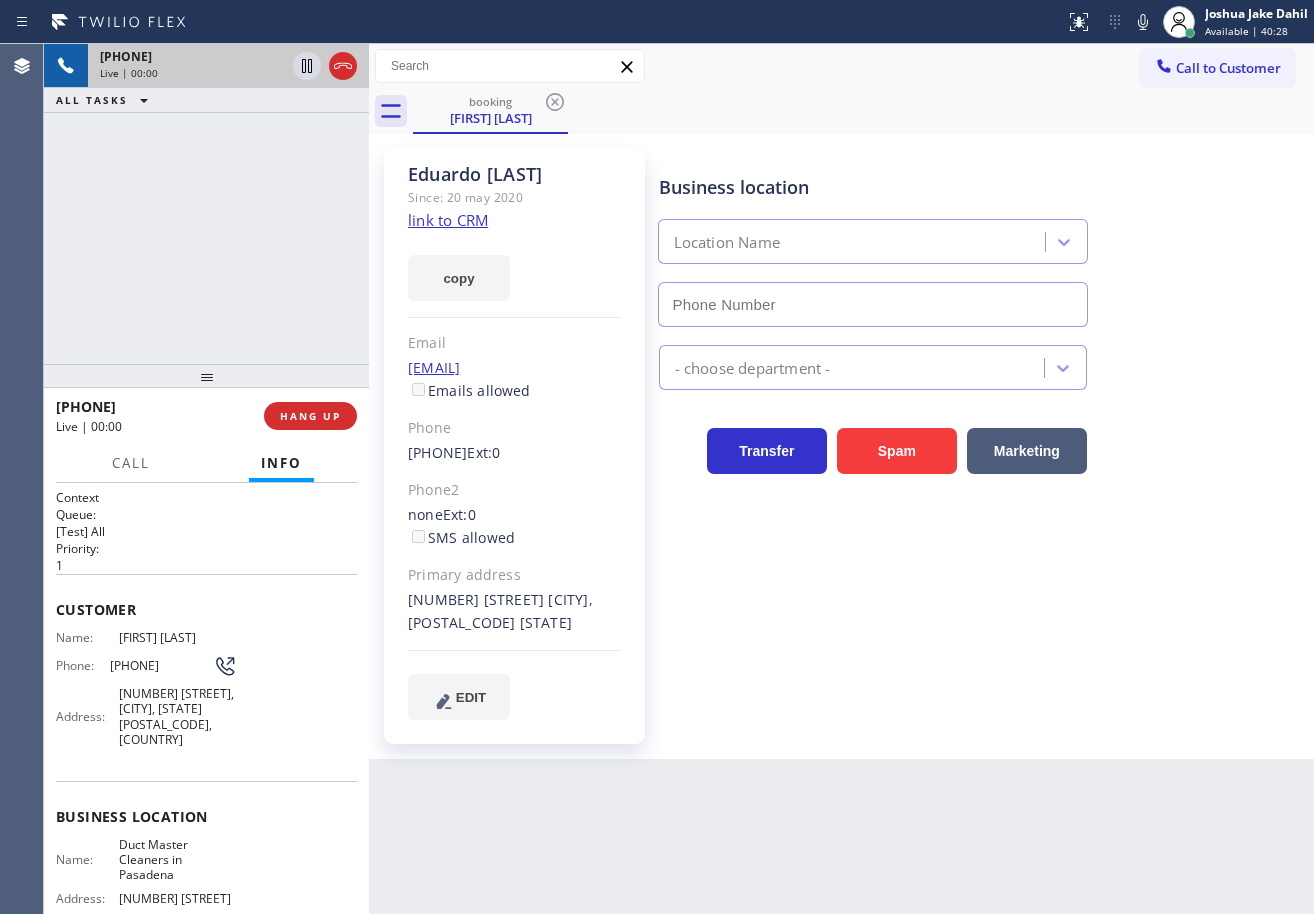 type on "[PHONE]" 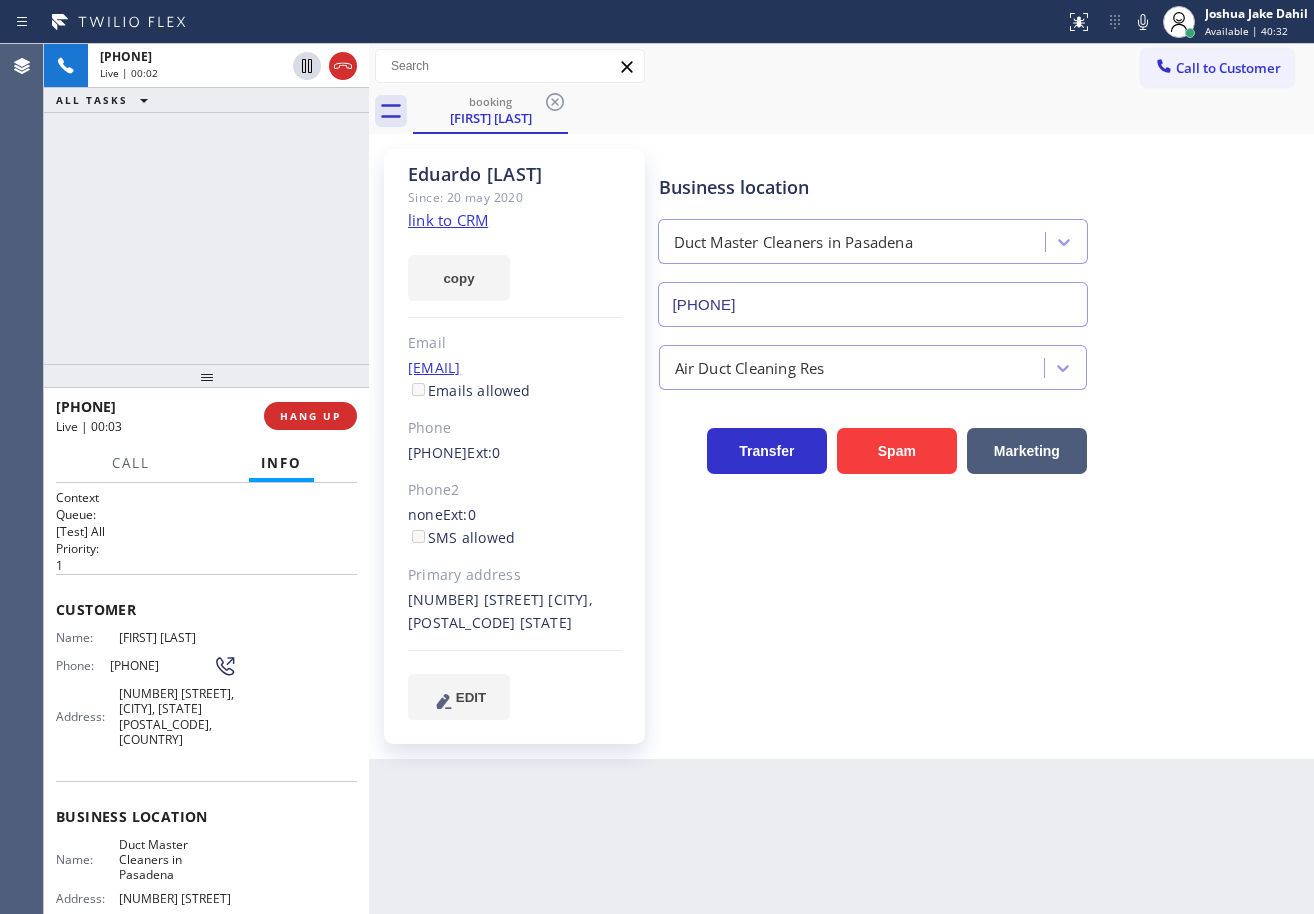 click on "link to CRM" 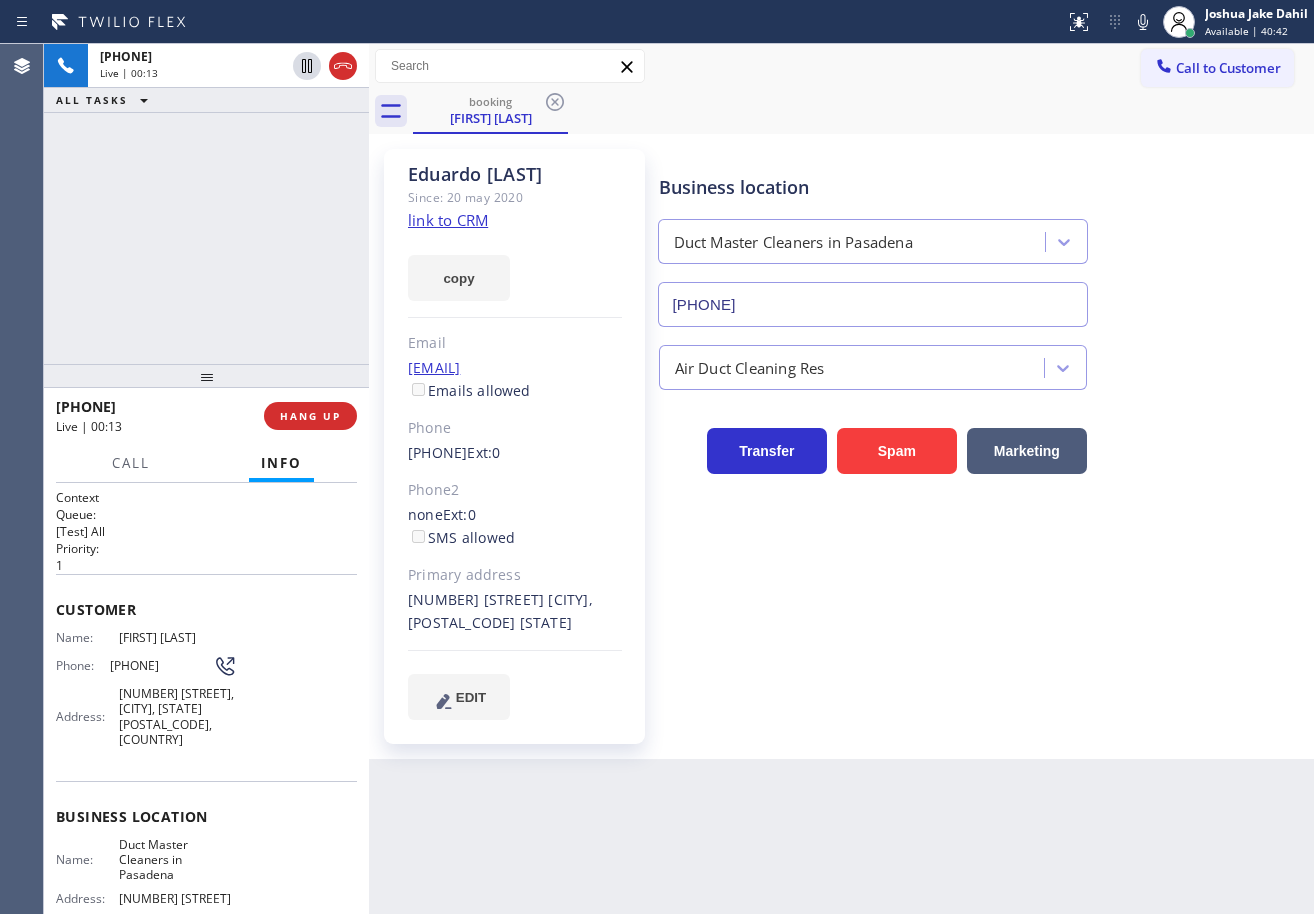 scroll, scrollTop: 206, scrollLeft: 0, axis: vertical 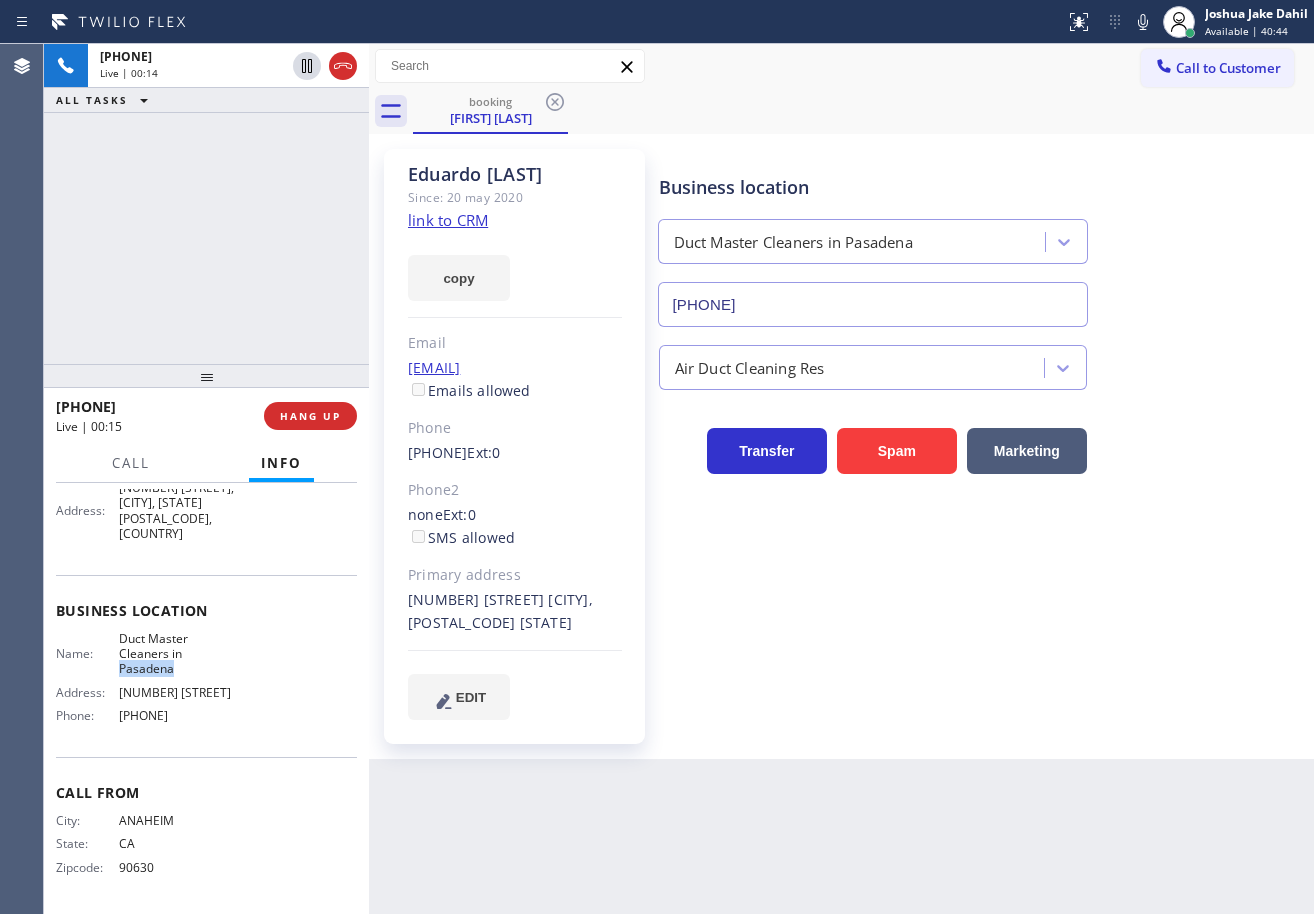 drag, startPoint x: 213, startPoint y: 652, endPoint x: 110, endPoint y: 624, distance: 106.738 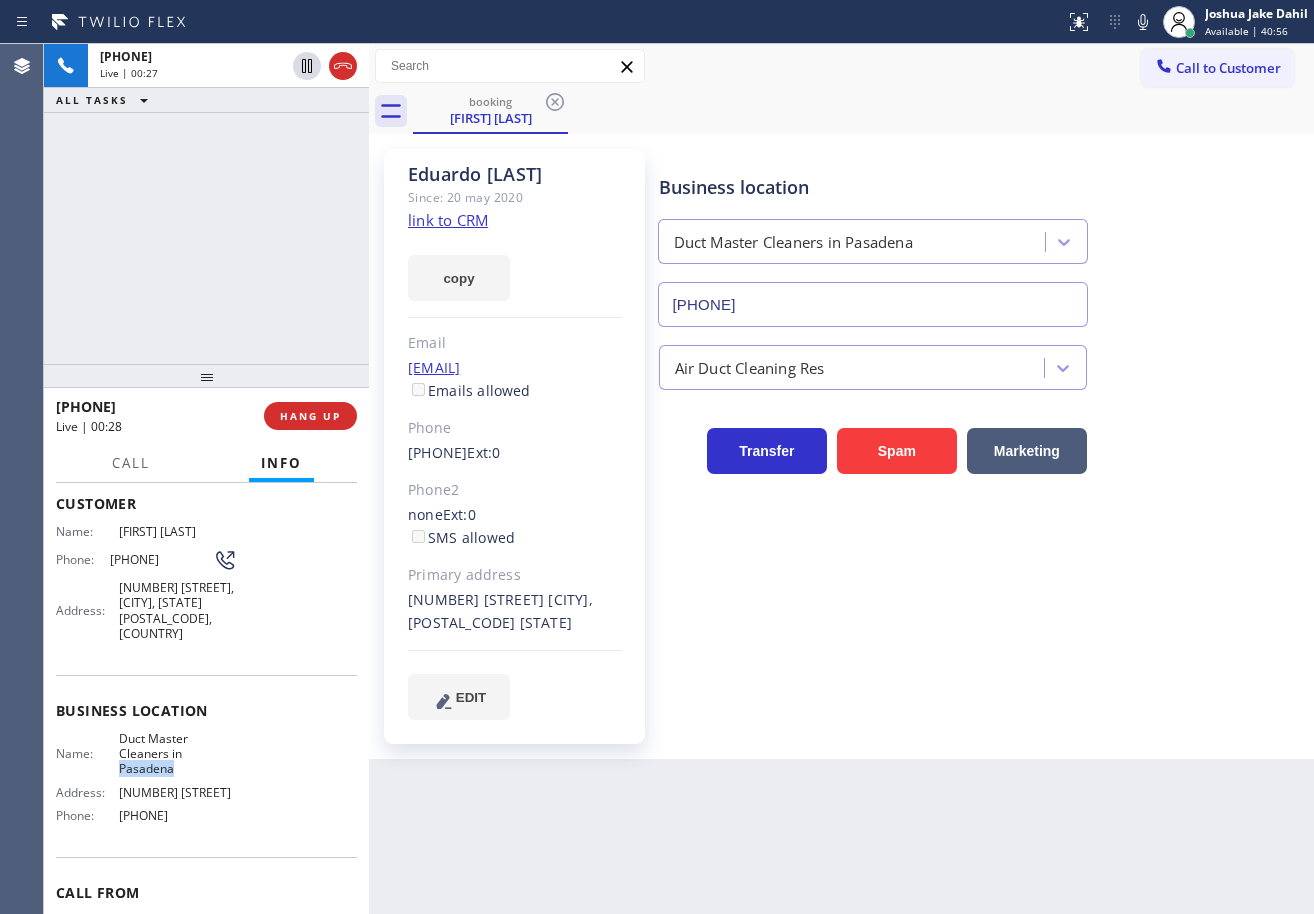 scroll, scrollTop: 0, scrollLeft: 0, axis: both 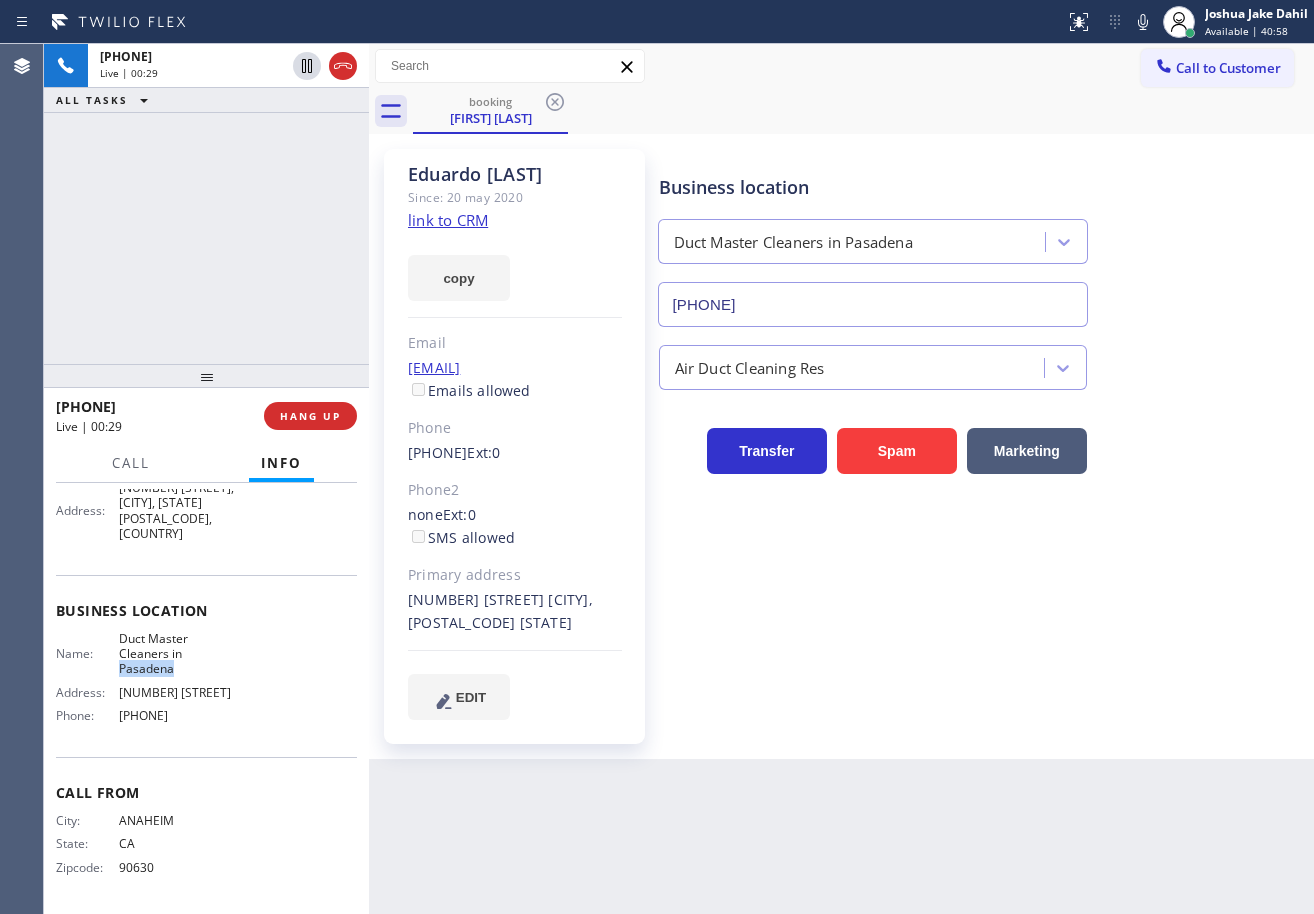 drag, startPoint x: 44, startPoint y: 598, endPoint x: 233, endPoint y: 735, distance: 233.43094 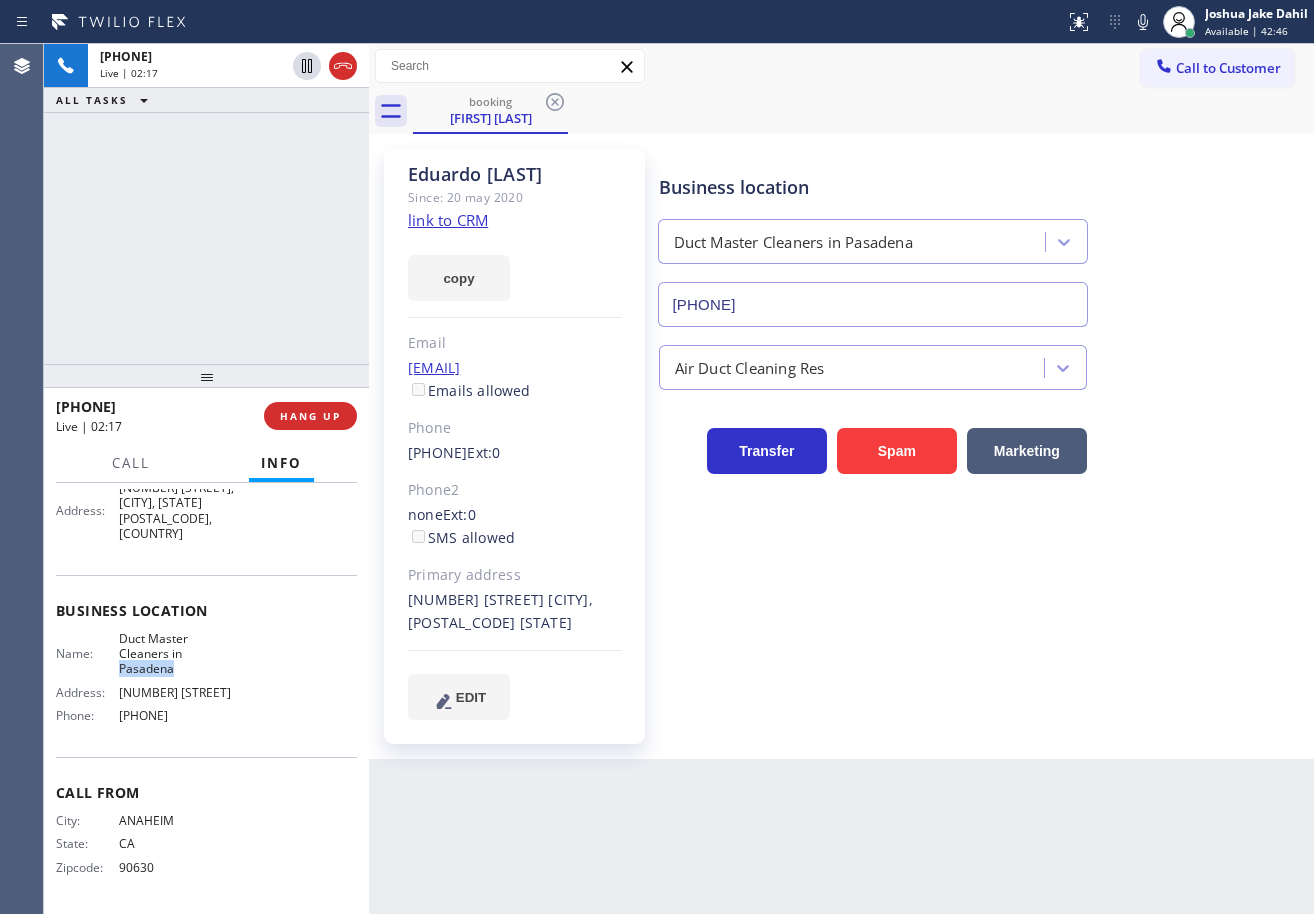 drag, startPoint x: 89, startPoint y: 305, endPoint x: 166, endPoint y: 329, distance: 80.65358 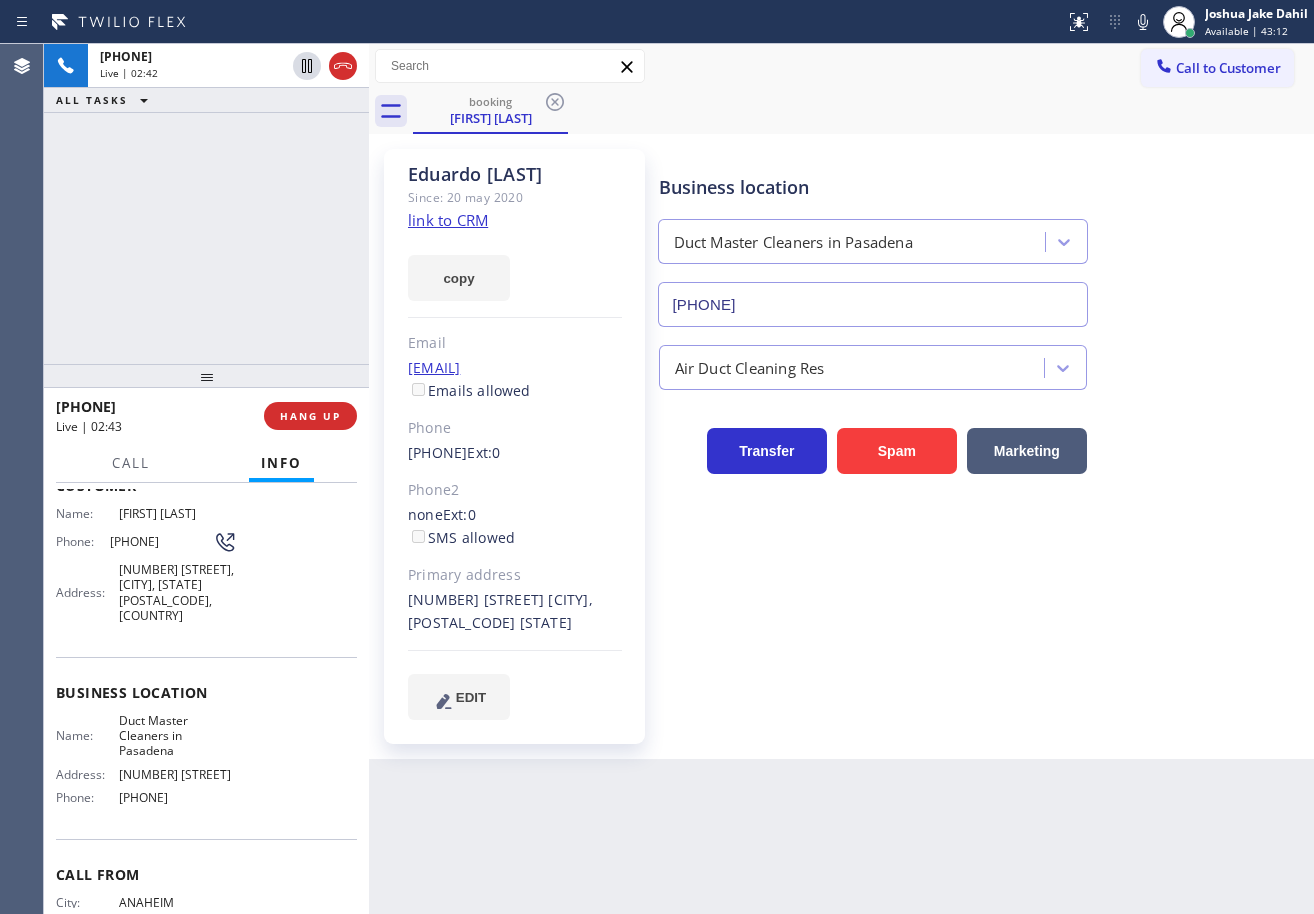 scroll, scrollTop: 0, scrollLeft: 0, axis: both 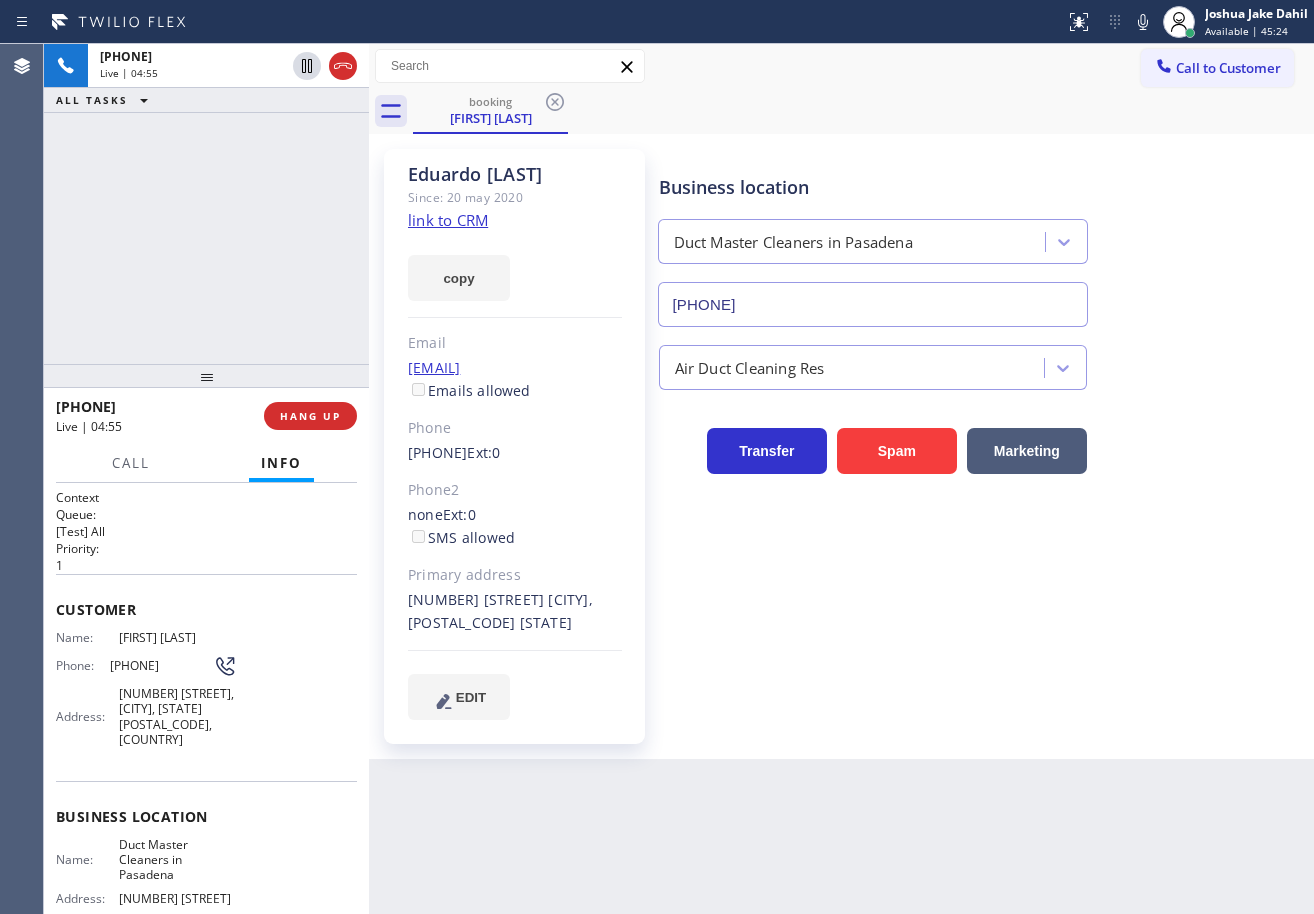 click on "Air Duct Cleaning Res" at bounding box center [982, 363] 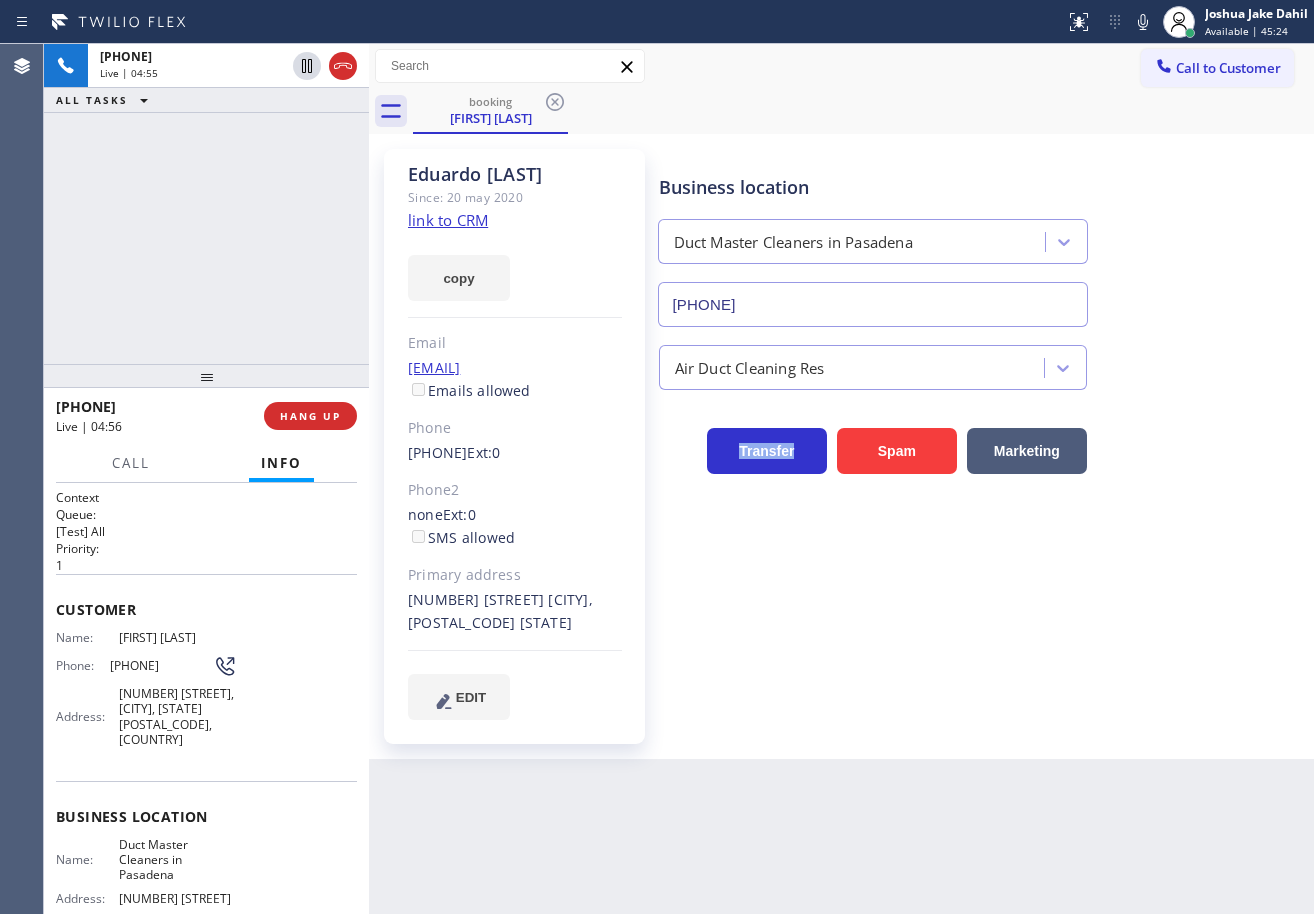click on "Air Duct Cleaning Res" at bounding box center (982, 363) 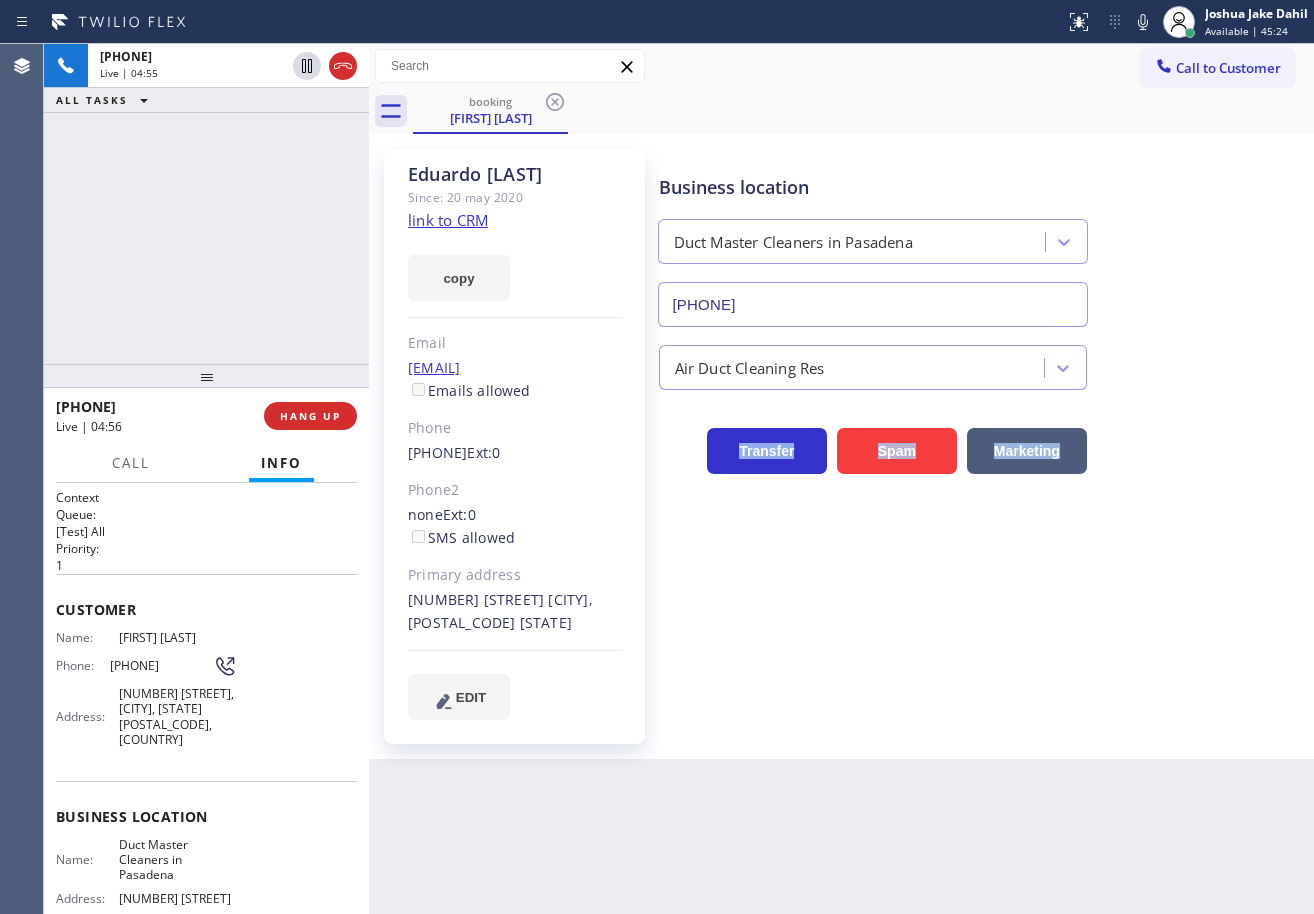 click on "Air Duct Cleaning Res" at bounding box center [982, 363] 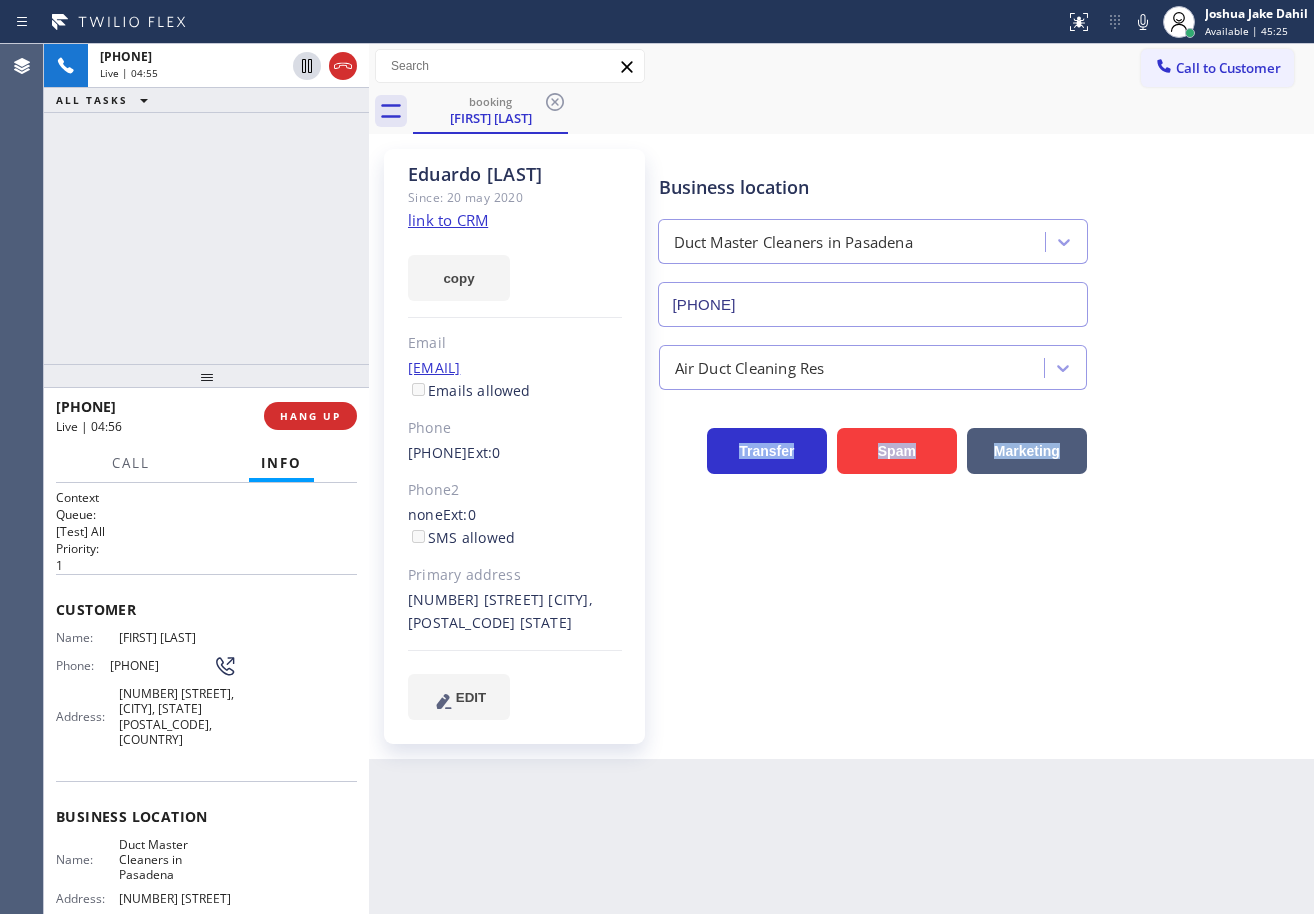 click on "Air Duct Cleaning Res" at bounding box center (982, 358) 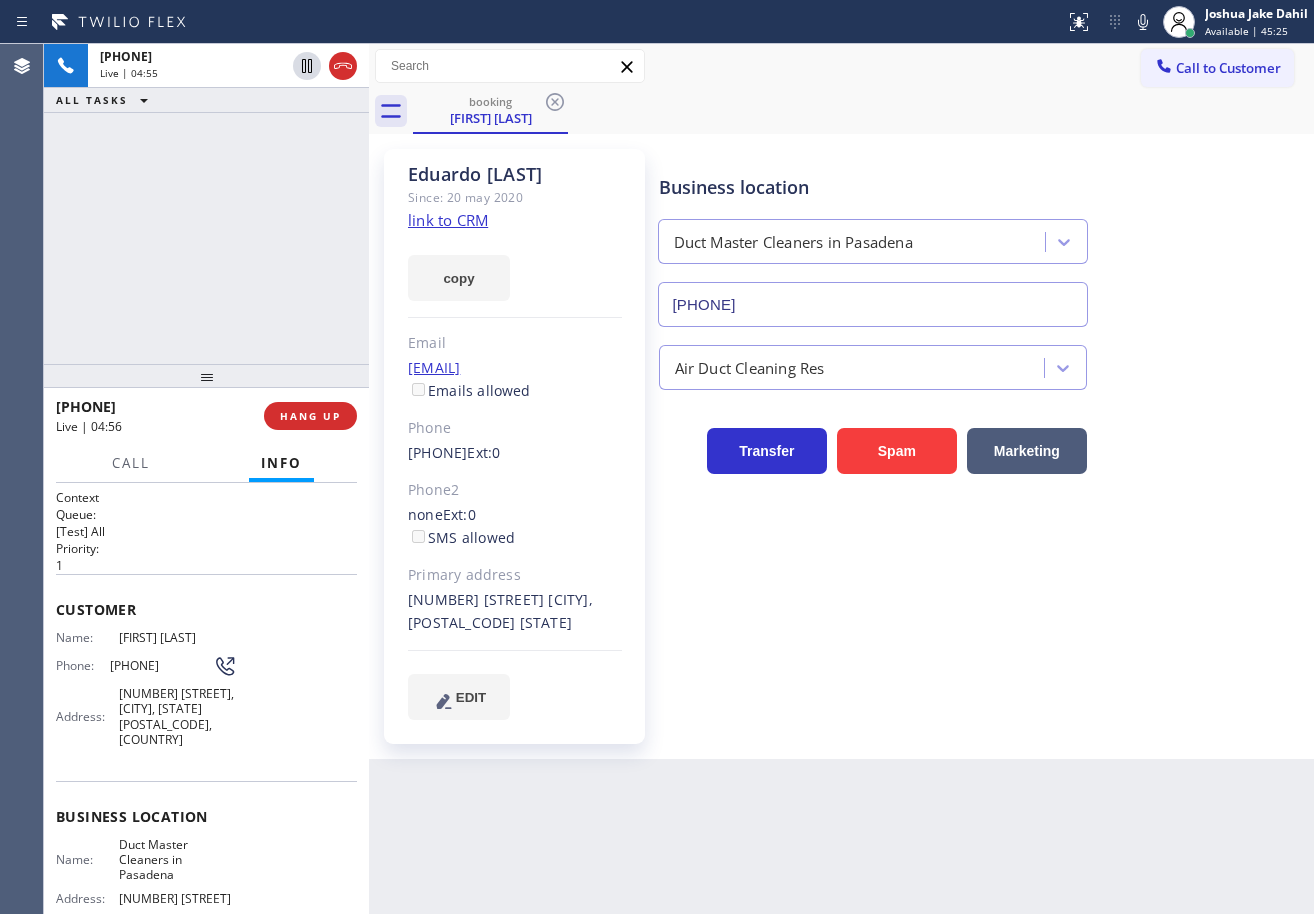 click on "Air Duct Cleaning Res" at bounding box center [982, 358] 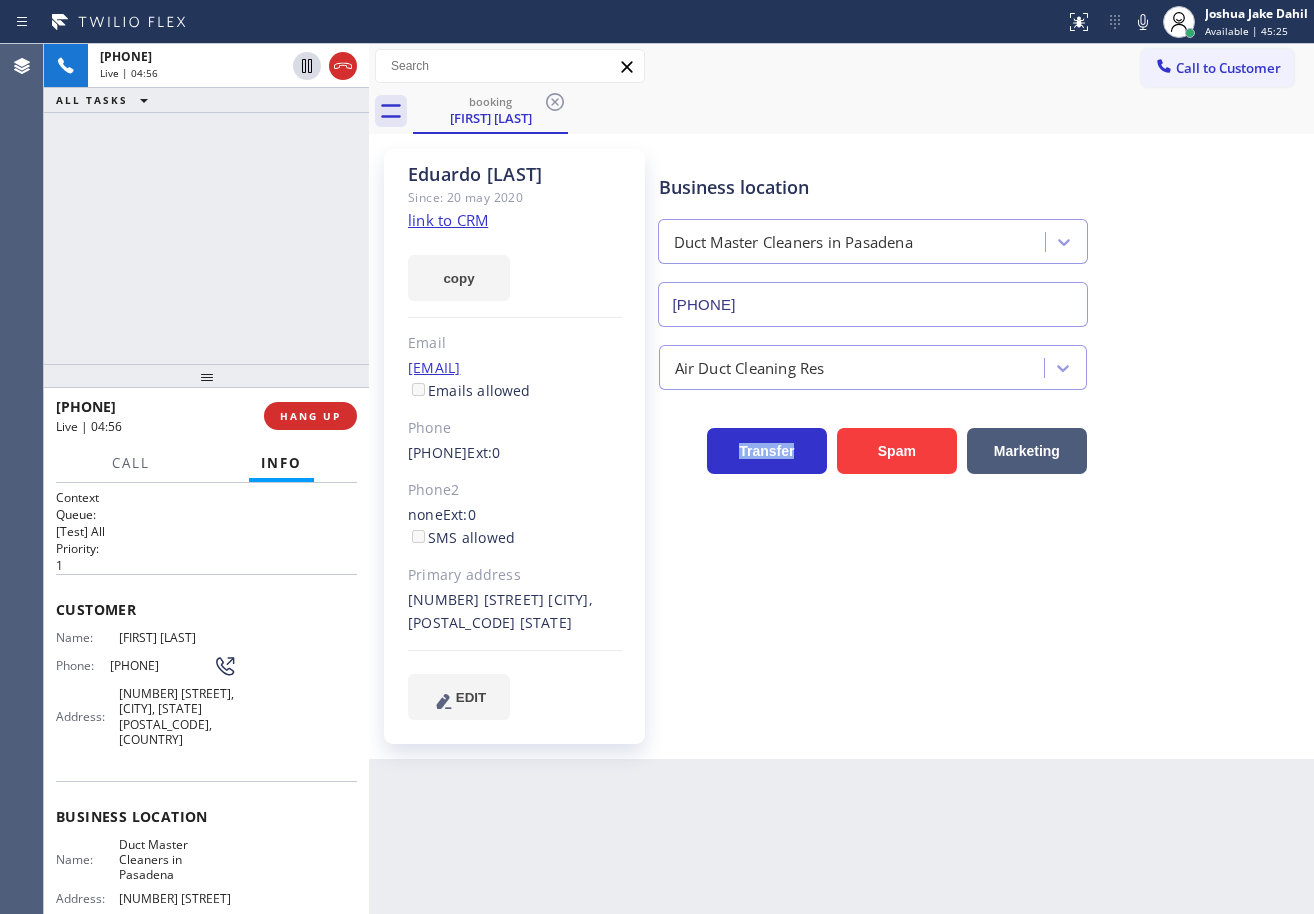 click on "Air Duct Cleaning Res" at bounding box center [982, 358] 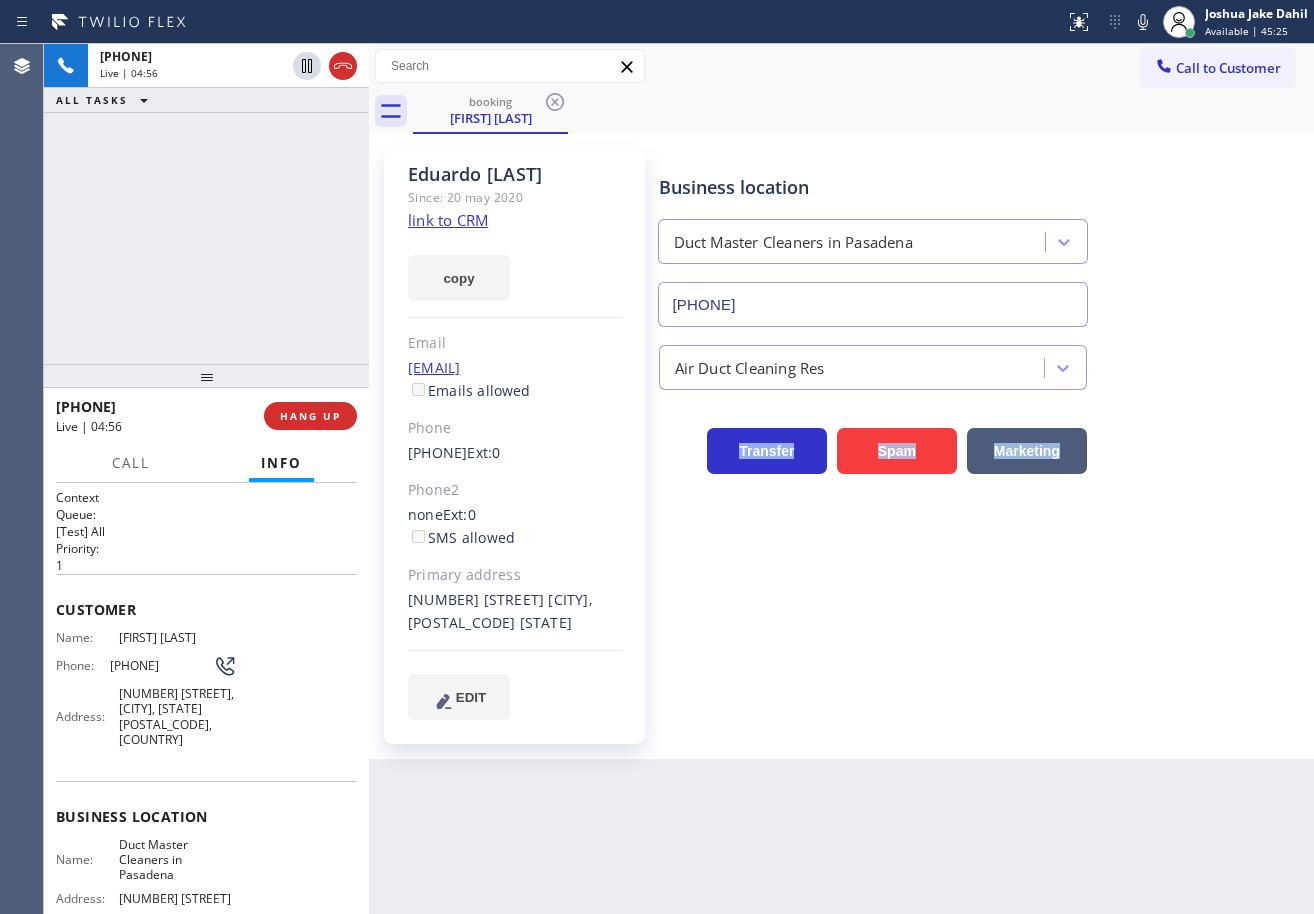 click on "Air Duct Cleaning Res" at bounding box center (982, 358) 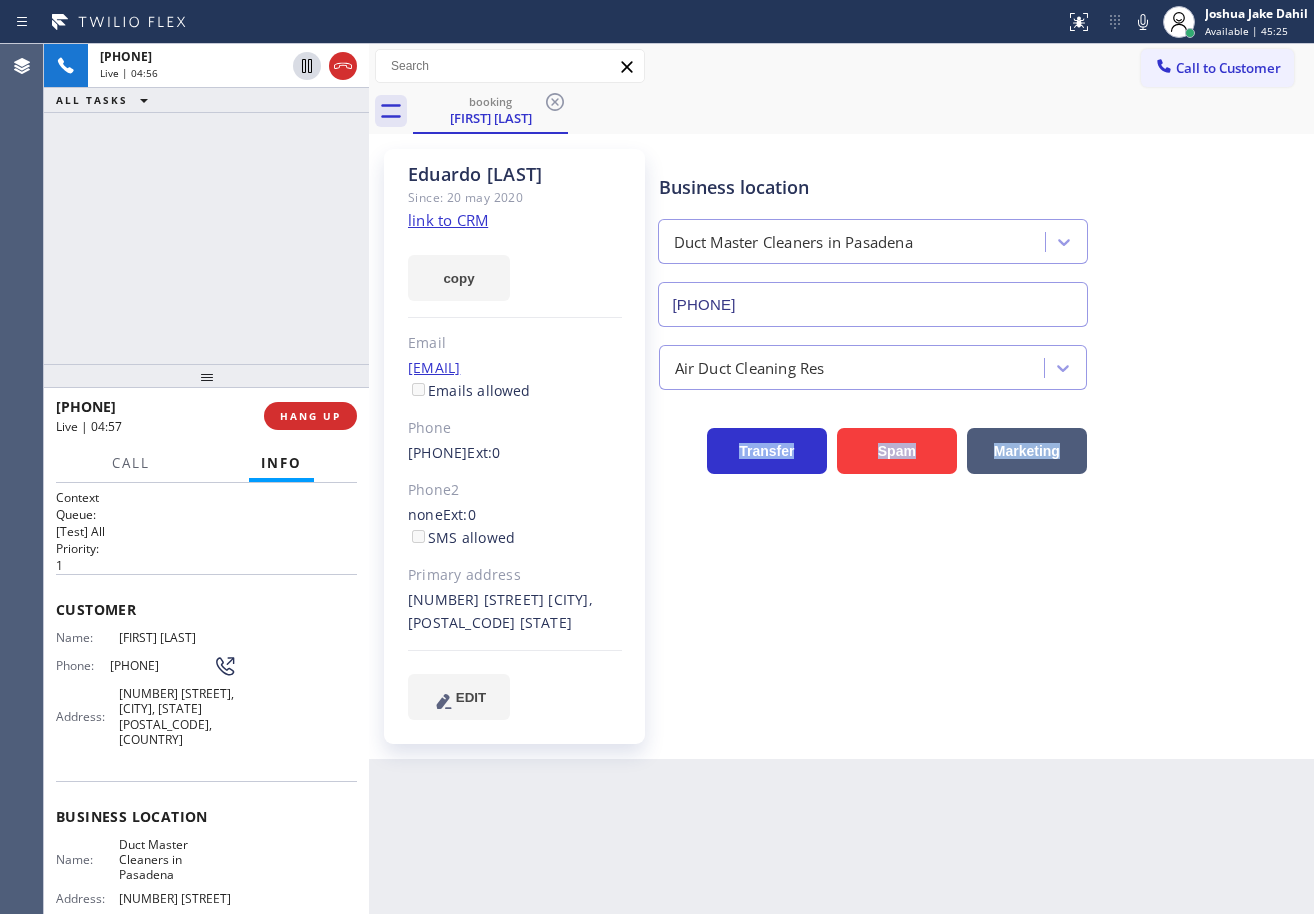 click on "Air Duct Cleaning Res" at bounding box center (982, 358) 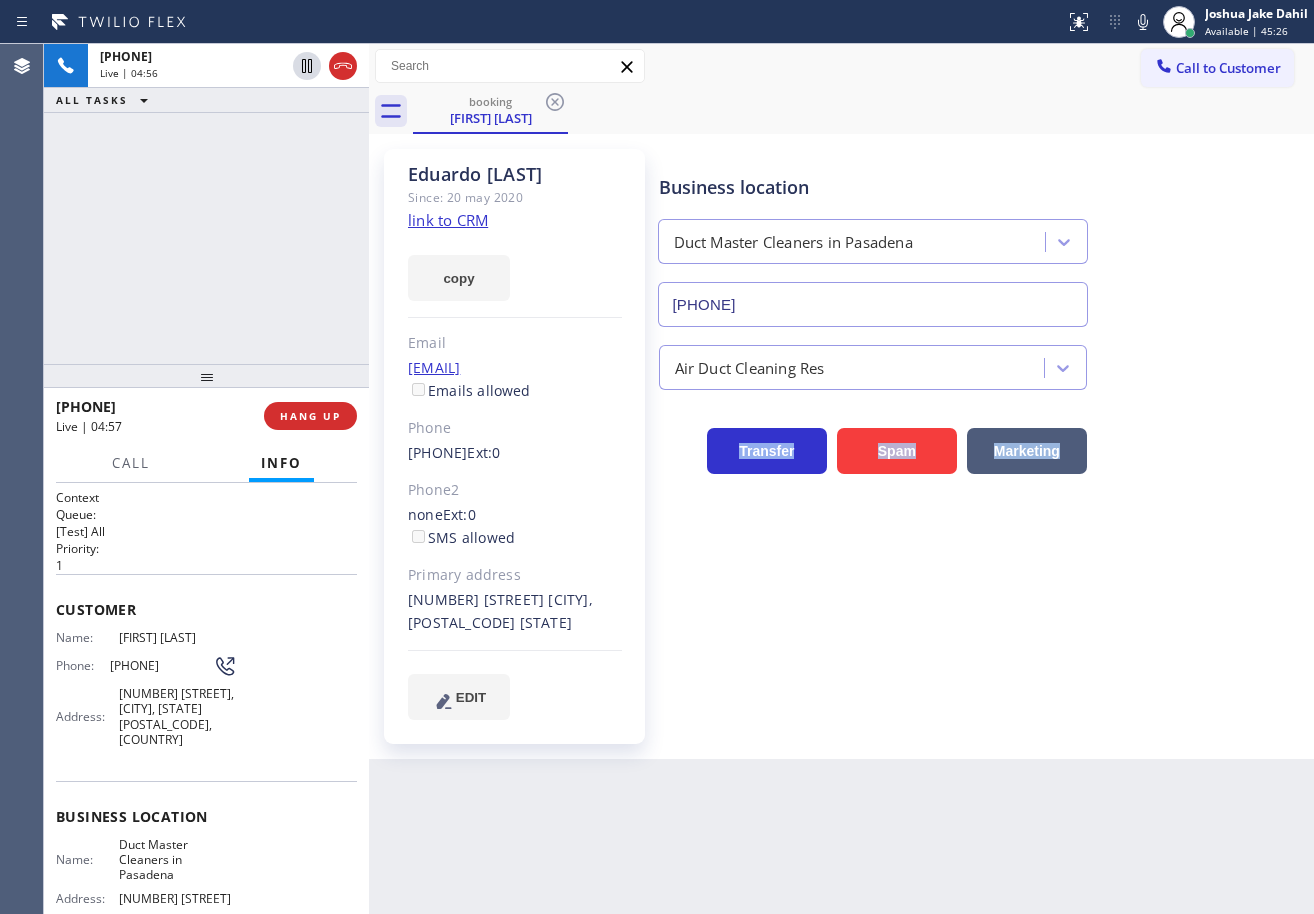 click on "Air Duct Cleaning Res" at bounding box center [982, 358] 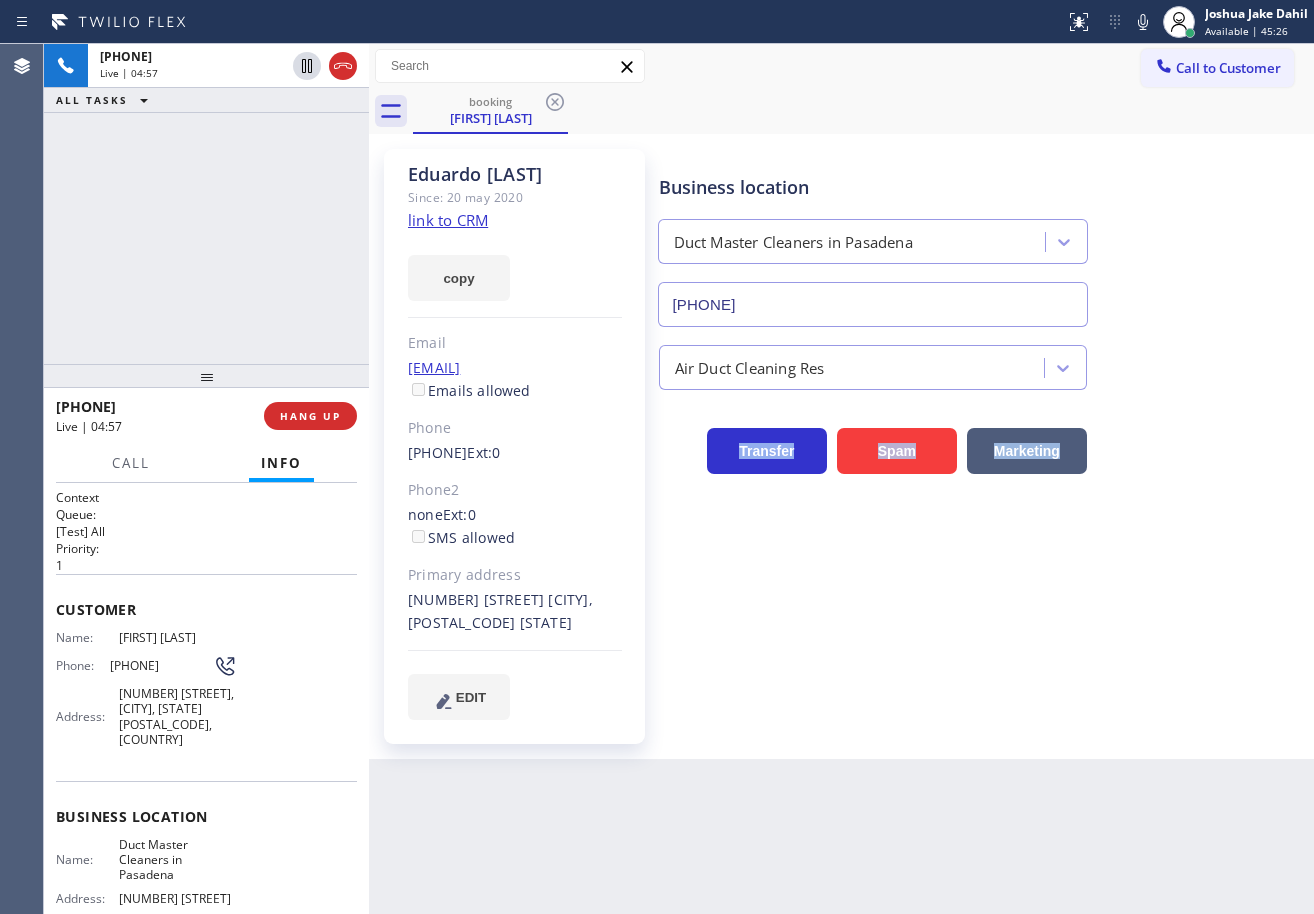 click on "Air Duct Cleaning Res" at bounding box center (982, 358) 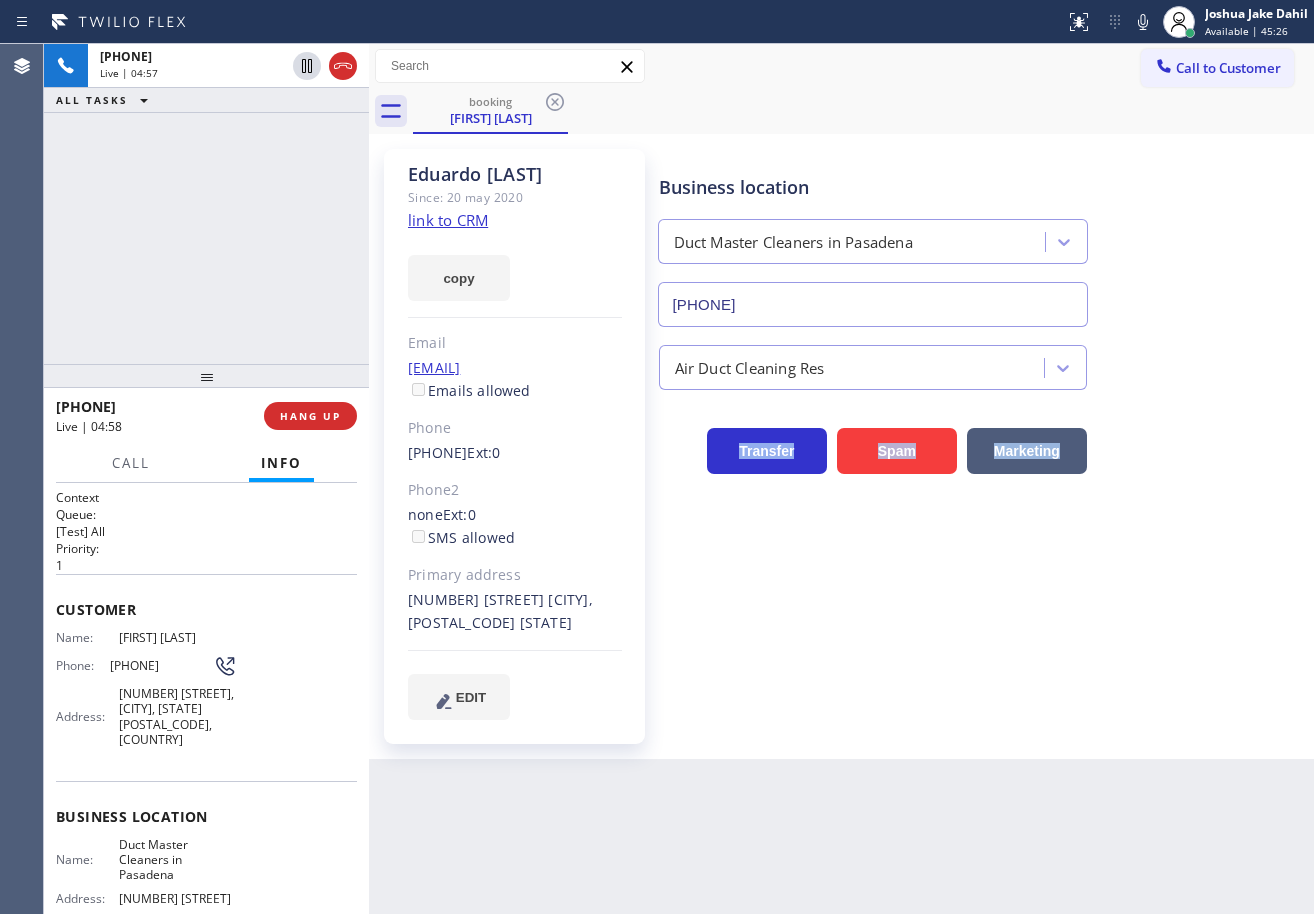 click on "Air Duct Cleaning Res" at bounding box center [982, 358] 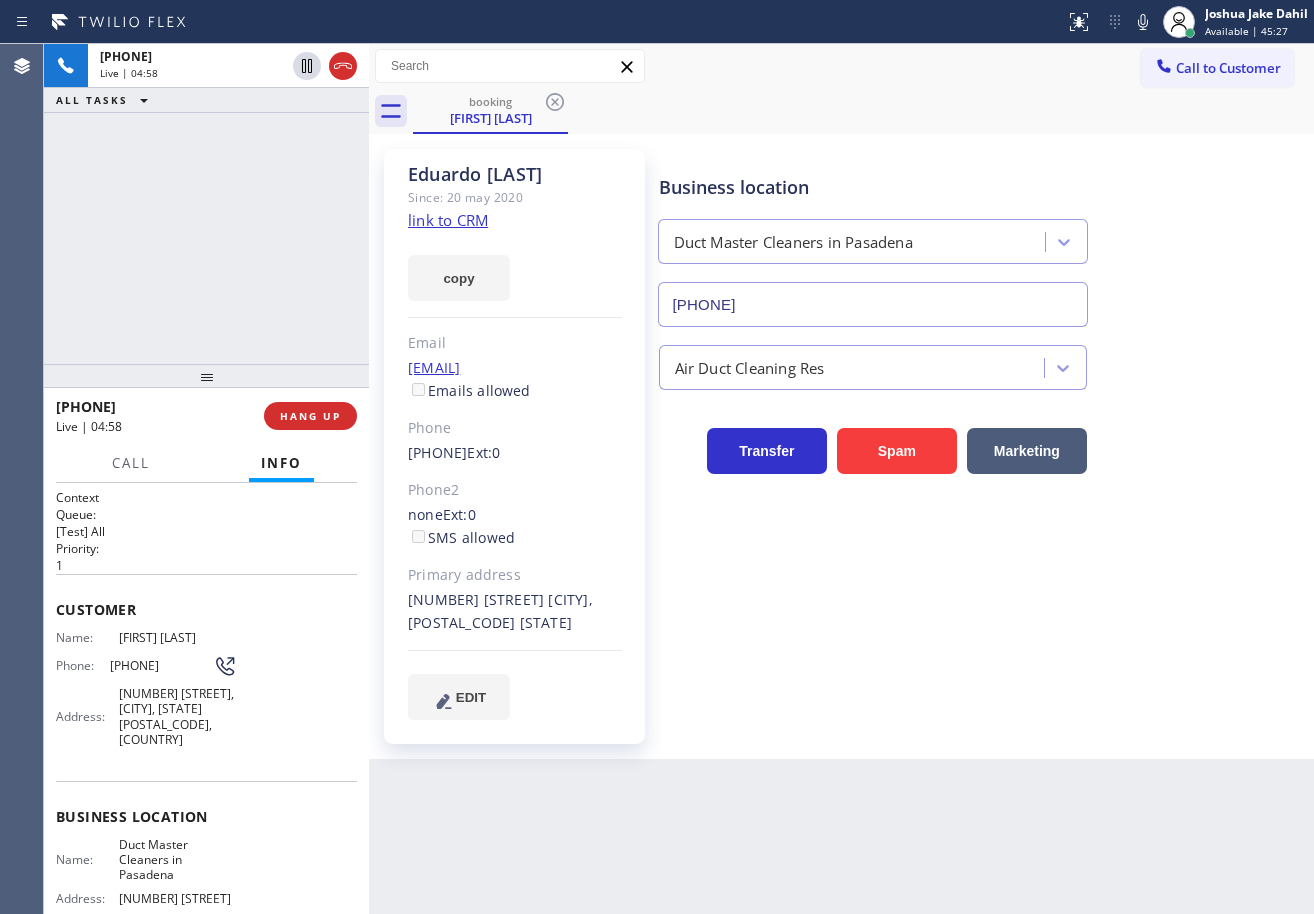 click on "[PHONE] Live | 04:58 ALL TASKS ALL TASKS ACTIVE TASKS TASKS IN WRAP UP" at bounding box center (206, 204) 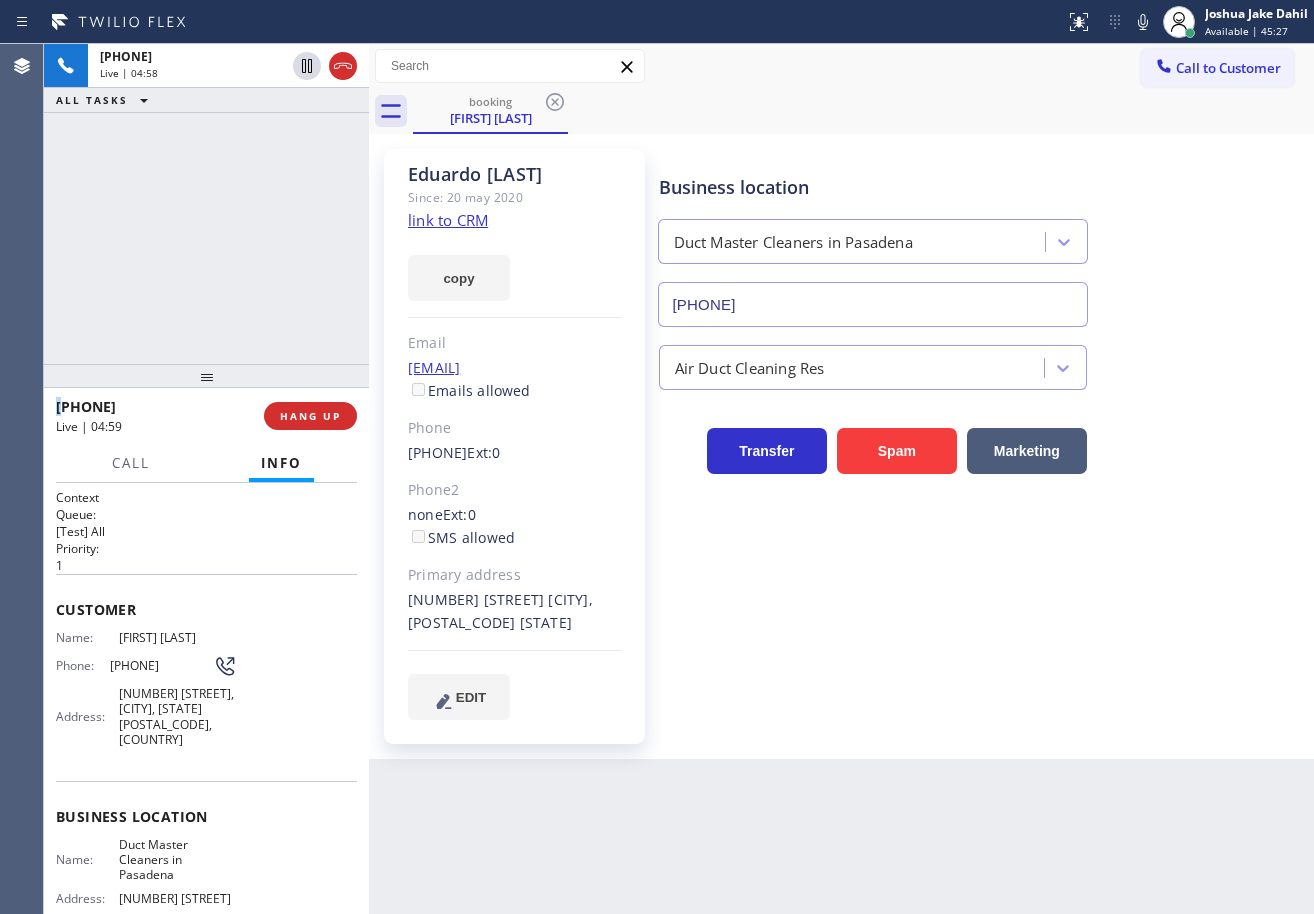 click on "[PHONE] Live | 04:58 ALL TASKS ALL TASKS ACTIVE TASKS TASKS IN WRAP UP" at bounding box center (206, 204) 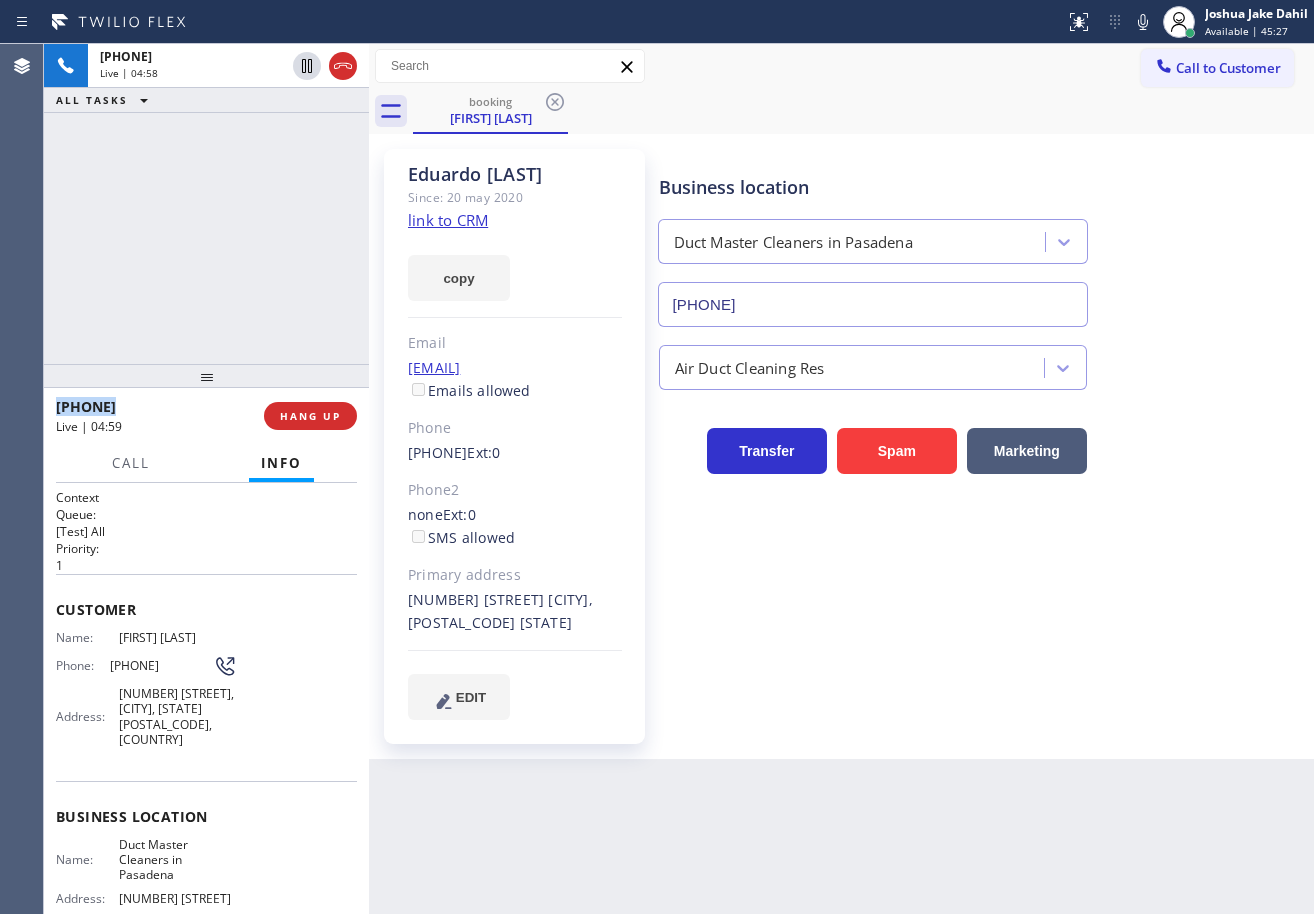 click on "[PHONE] Live | 04:58 ALL TASKS ALL TASKS ACTIVE TASKS TASKS IN WRAP UP" at bounding box center (206, 204) 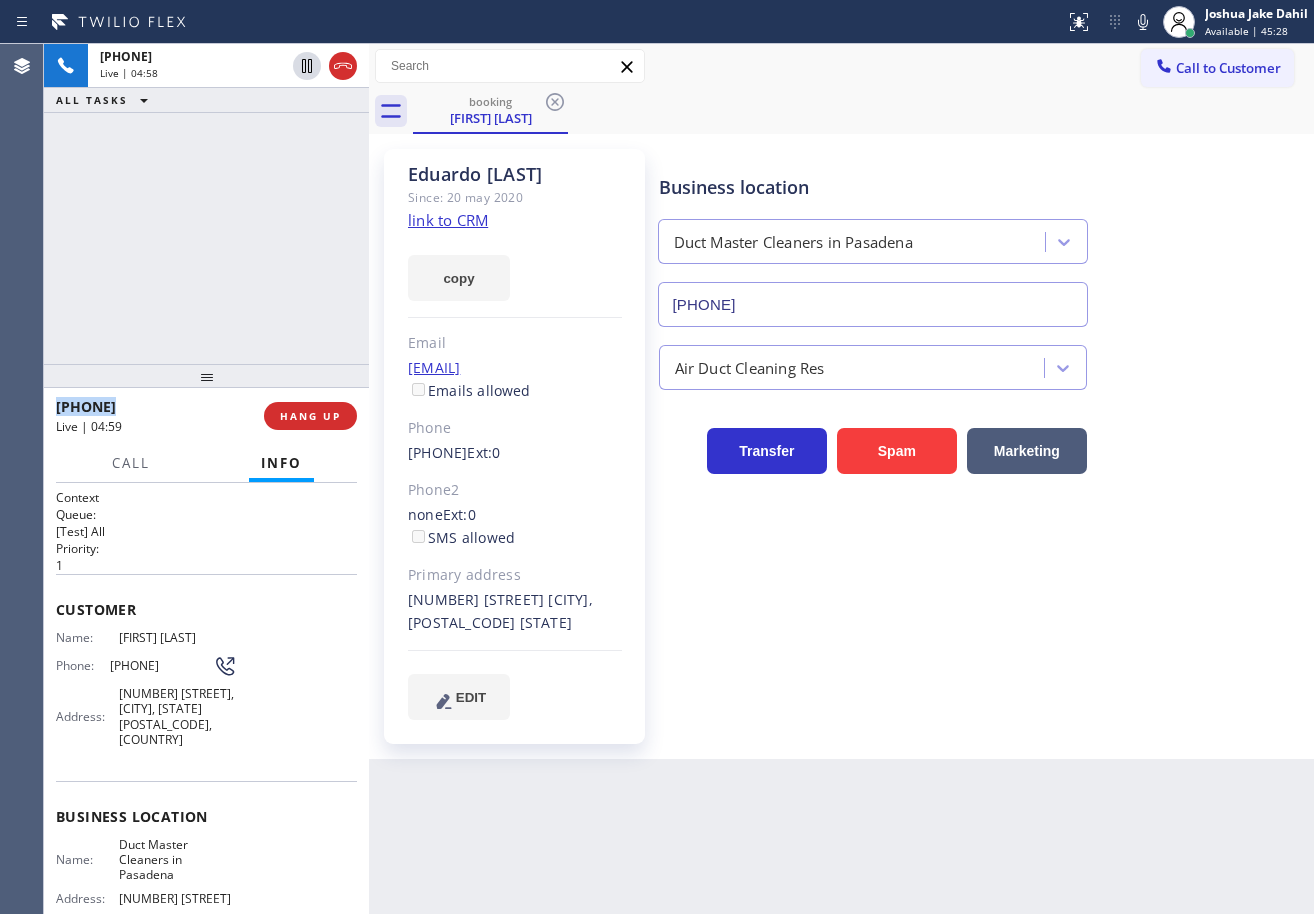 click on "[PHONE] Live | 04:58 ALL TASKS ALL TASKS ACTIVE TASKS TASKS IN WRAP UP" at bounding box center (206, 204) 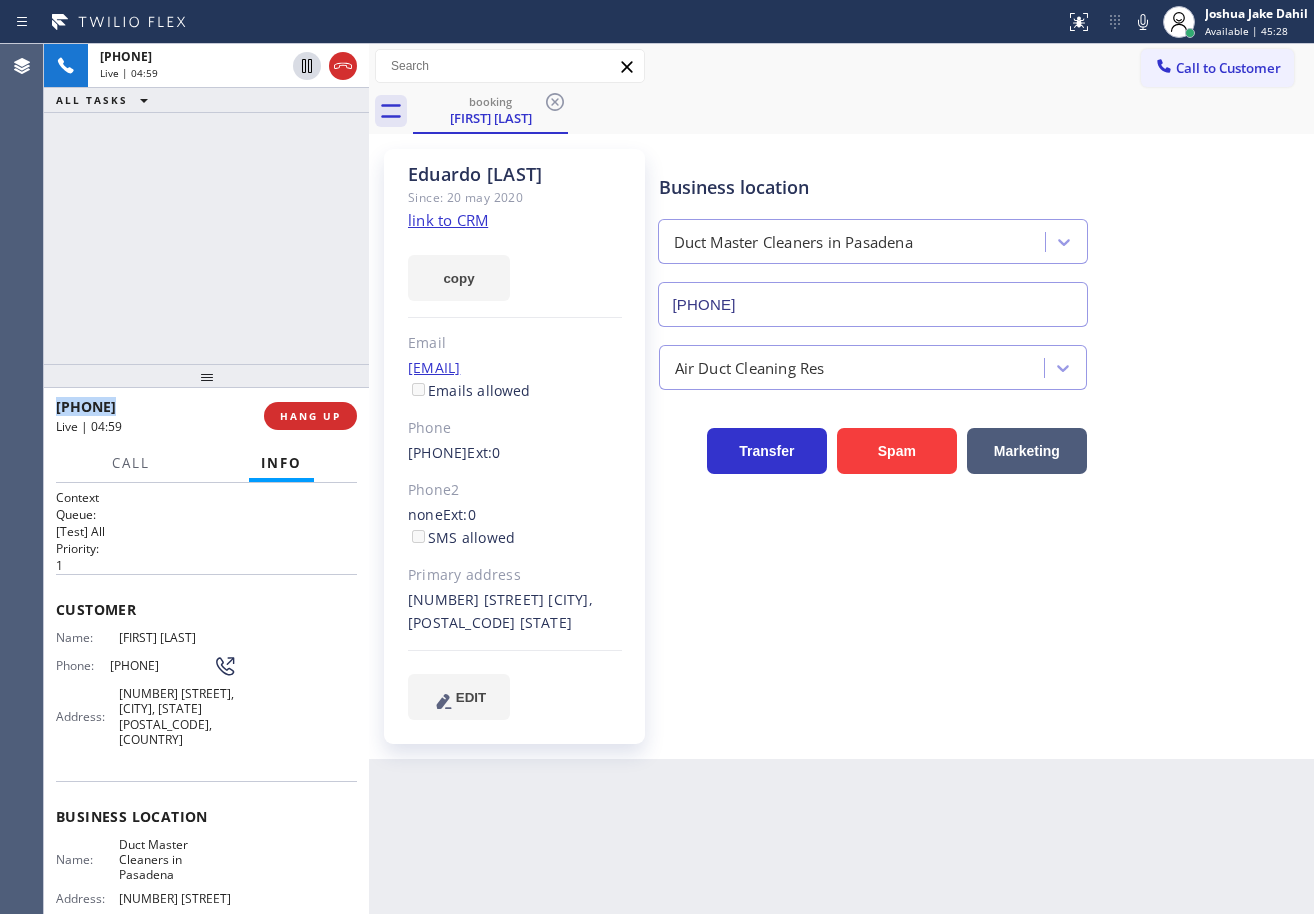 click on "+1[PHONE] Live | 04:59 ALL TASKS ALL TASKS ACTIVE TASKS TASKS IN WRAP UP" at bounding box center (206, 204) 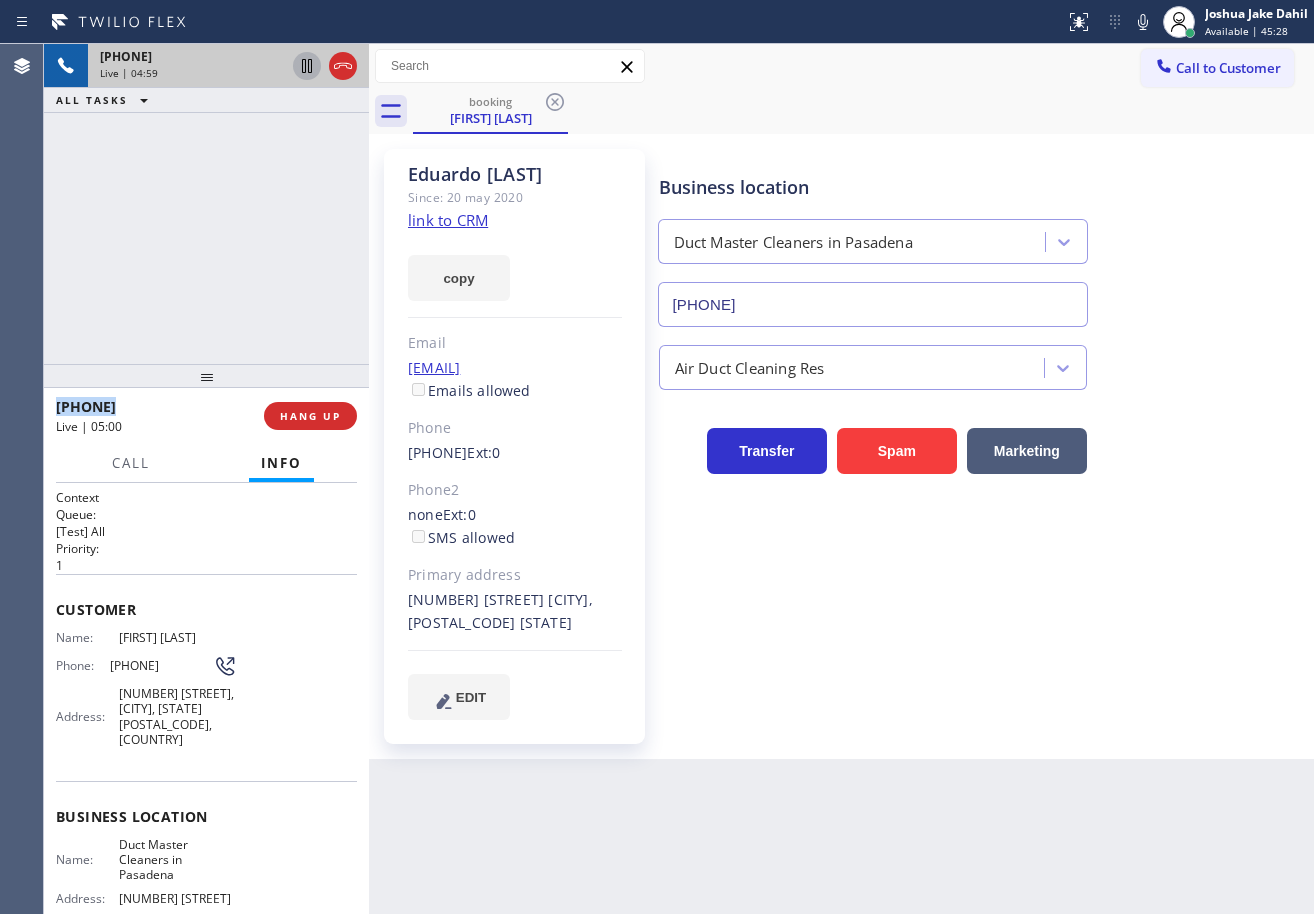 click 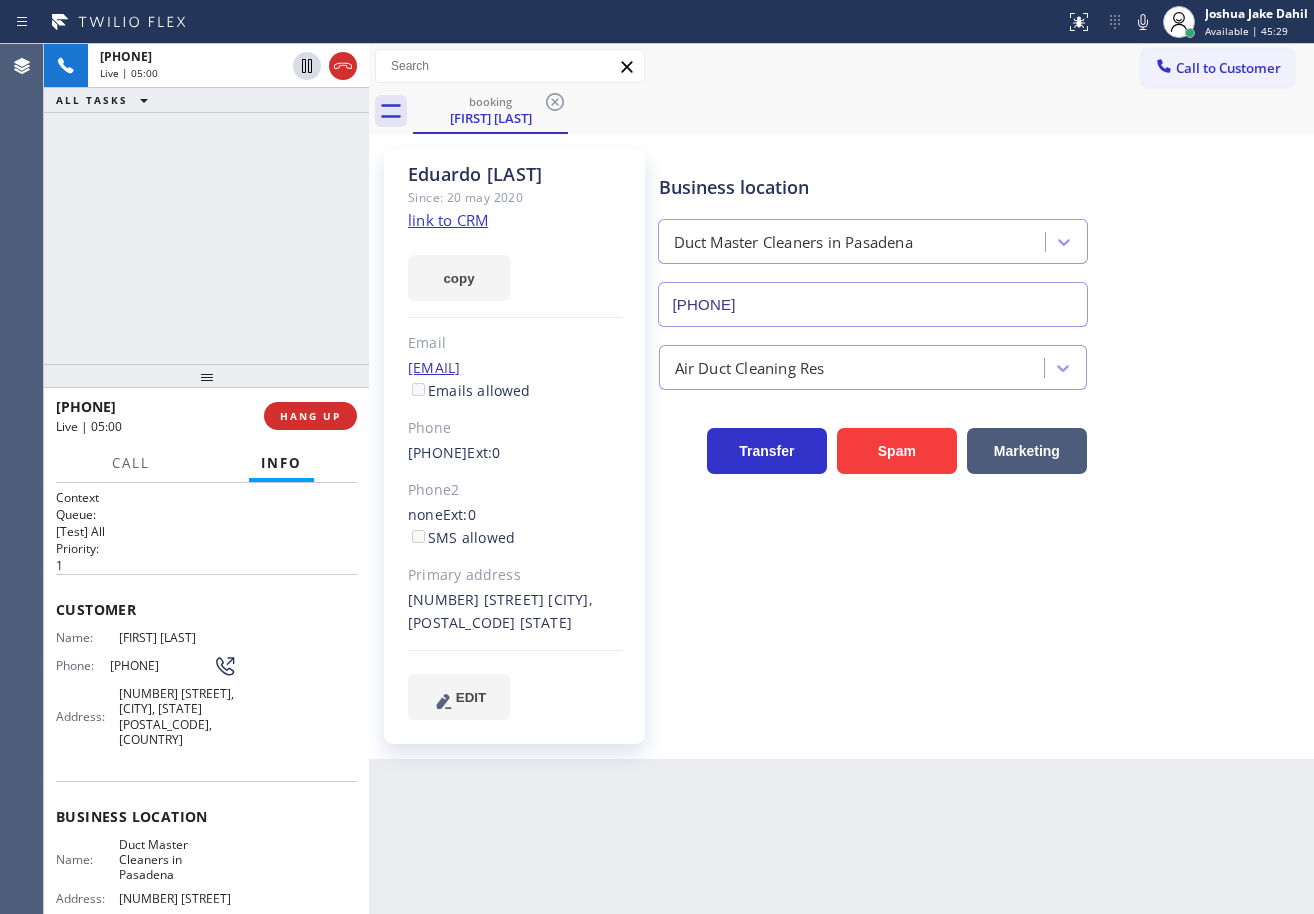 drag, startPoint x: 280, startPoint y: 162, endPoint x: 332, endPoint y: 143, distance: 55.362442 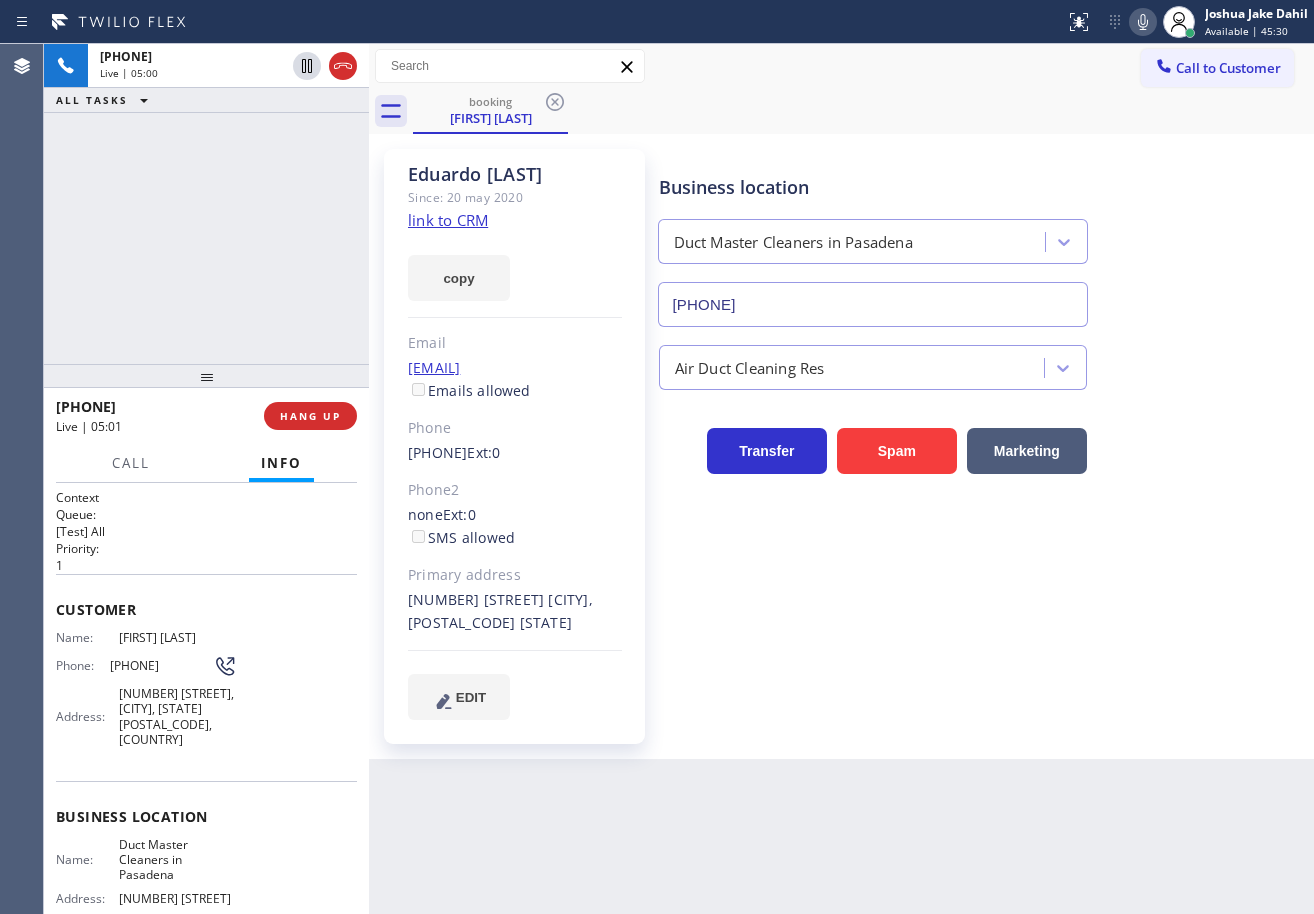 click 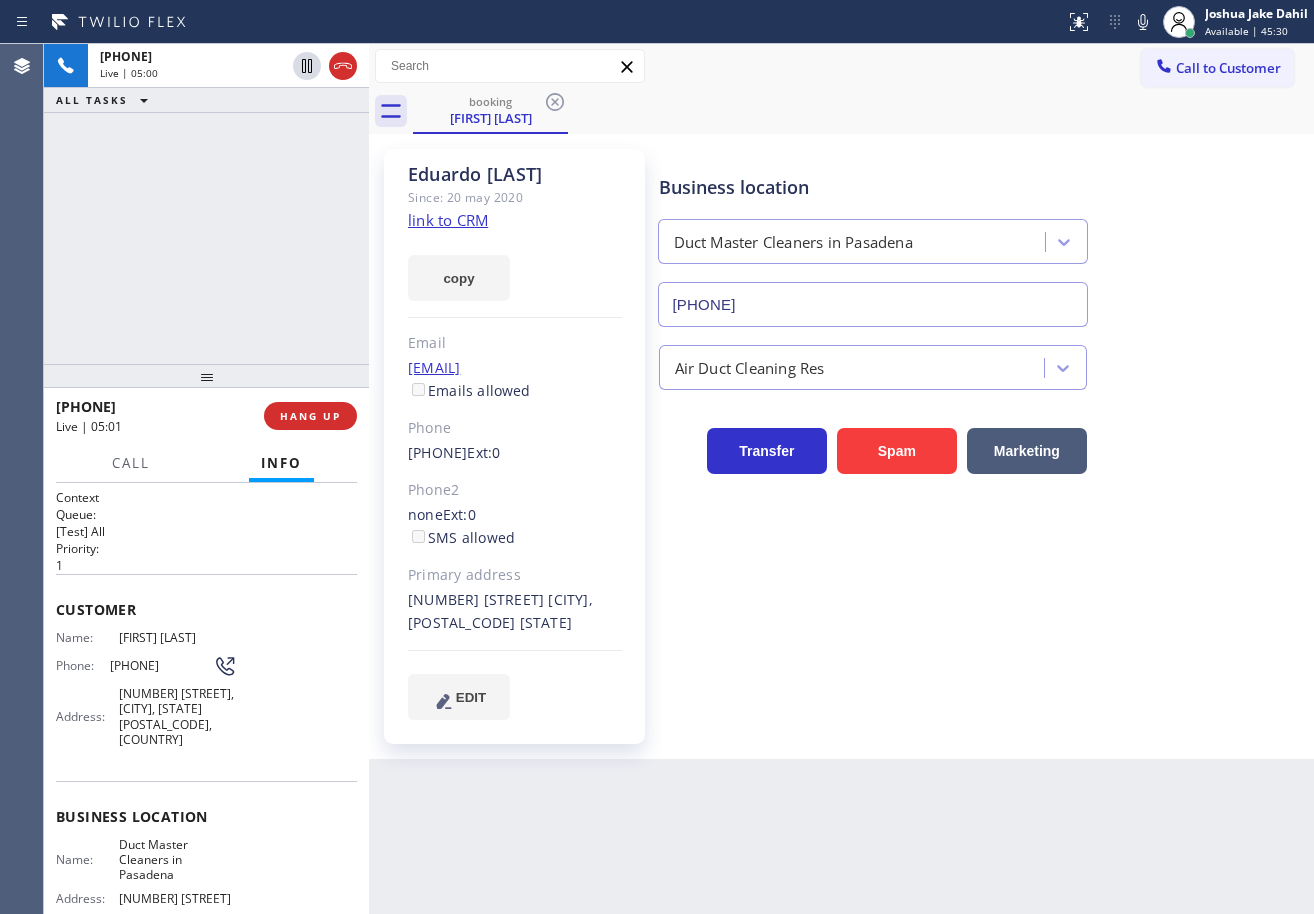 click on "booking [FIRST] [LAST]" at bounding box center (863, 111) 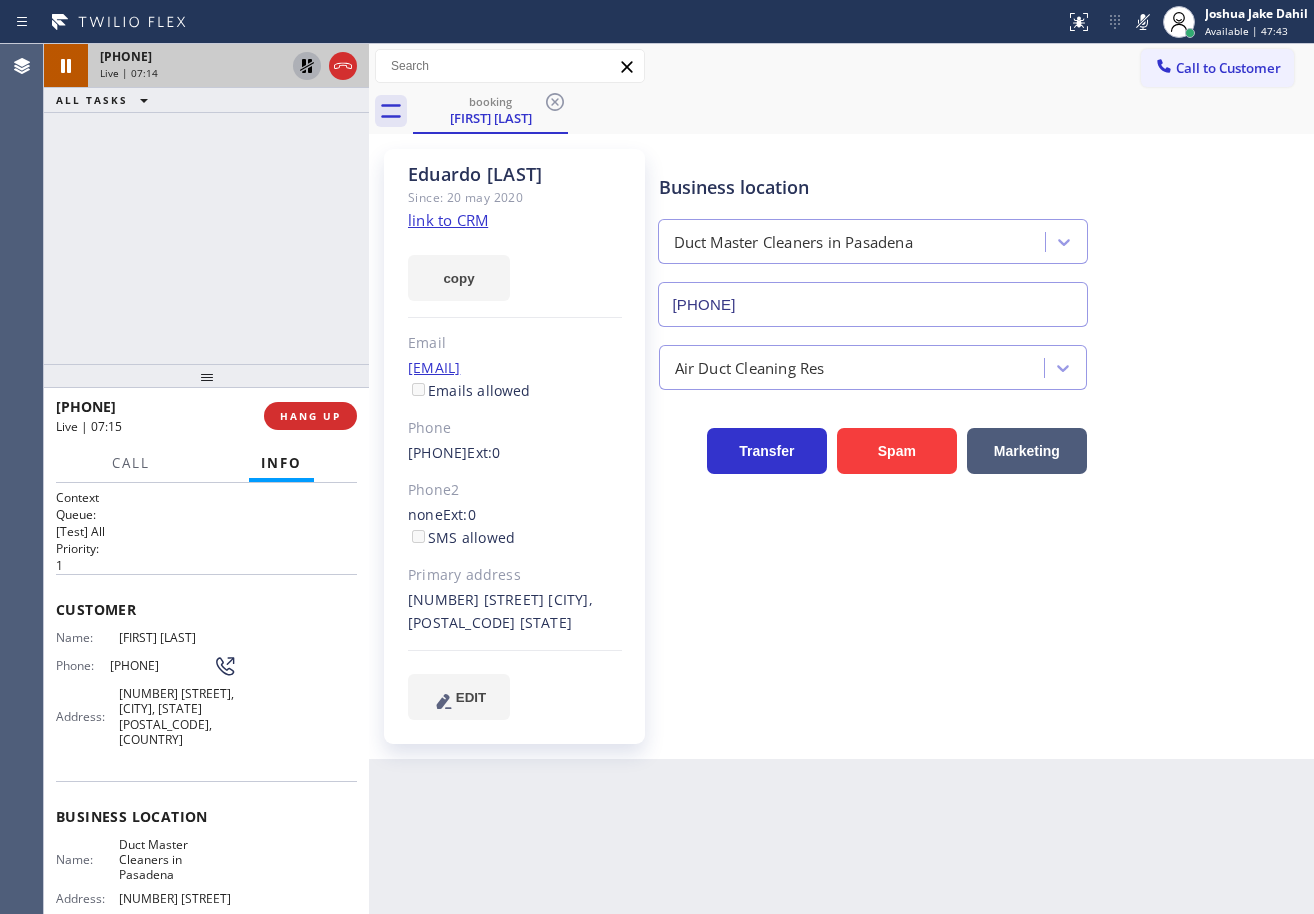 click 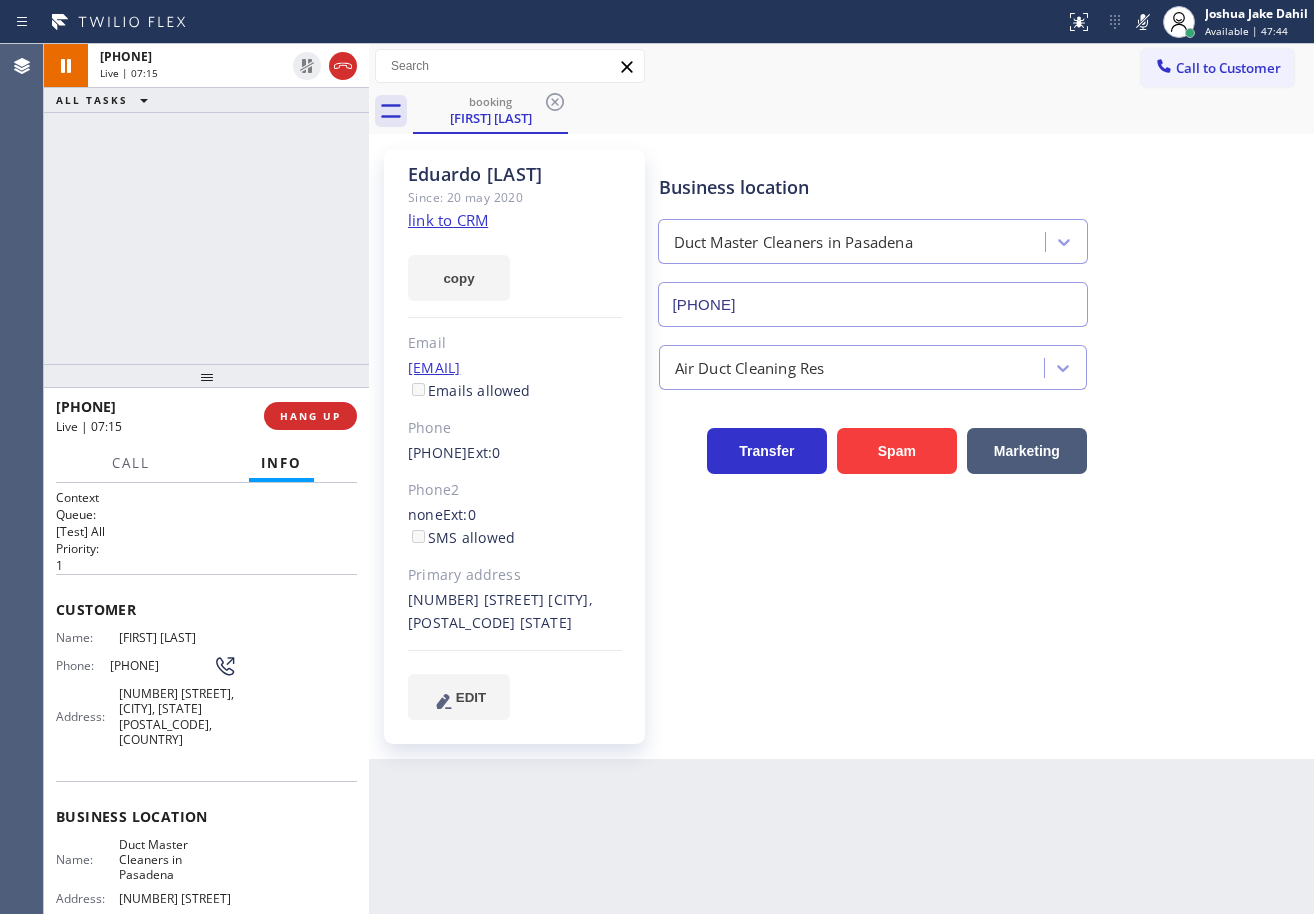 drag, startPoint x: 259, startPoint y: 188, endPoint x: 314, endPoint y: 188, distance: 55 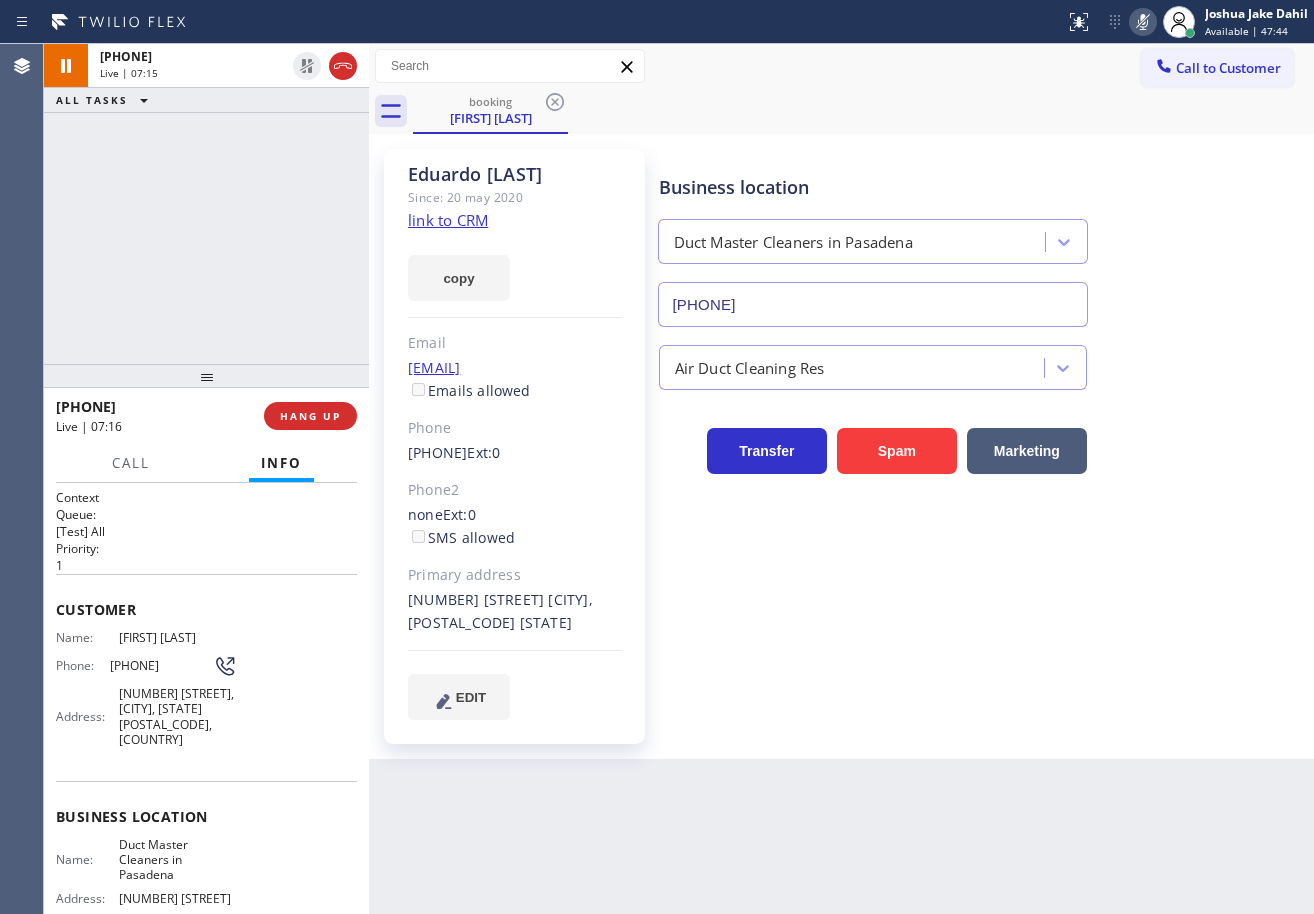 click 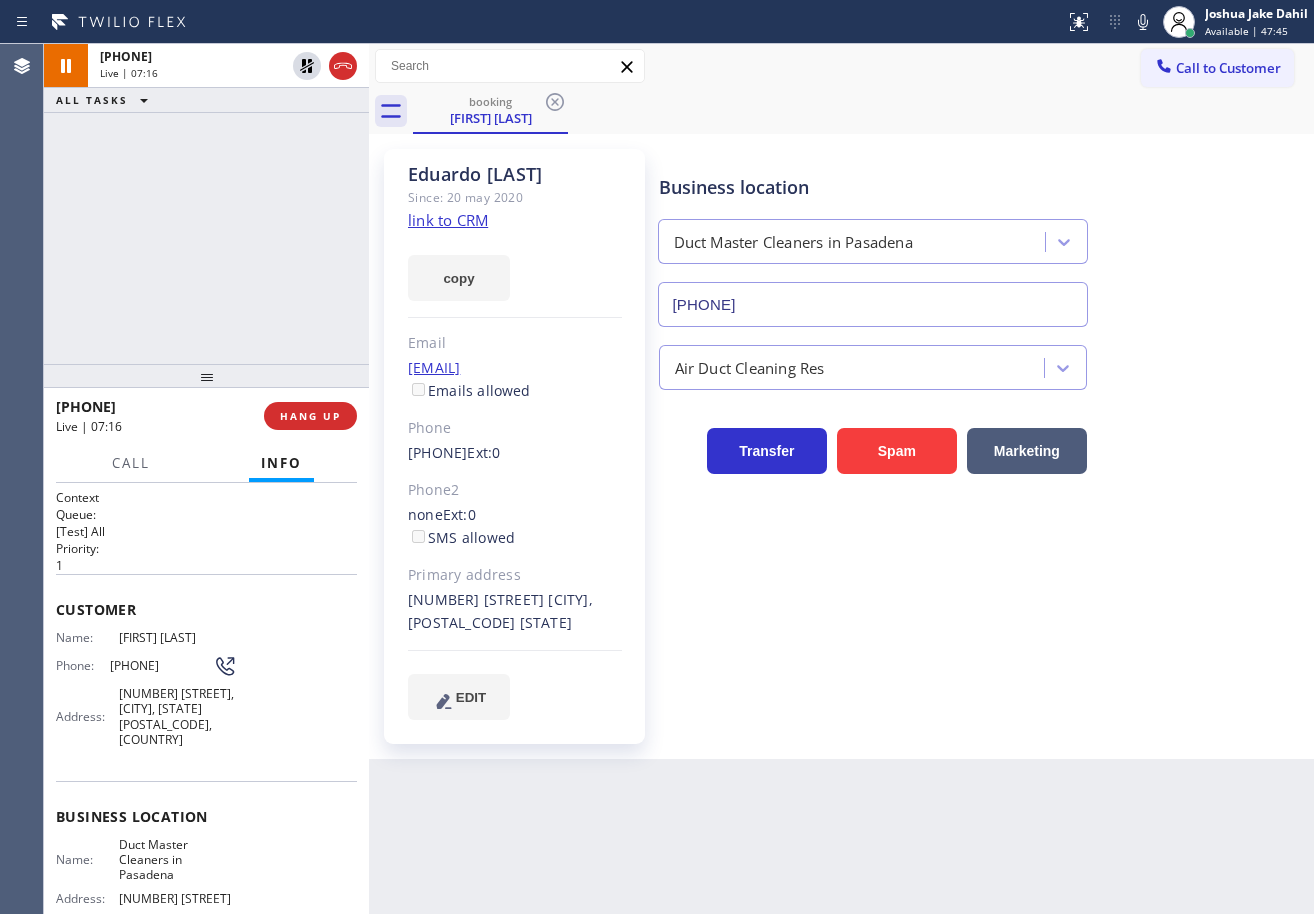 click on "[FIRST]   [LAST] Since: 20 may 2020 link to CRM copy Email [EMAIL]  Emails allowed Phone [PHONE]  Ext:  0 Phone2 none  Ext:  0  SMS allowed Primary address  [NUMBER] [STREET] [CITY], [POSTAL_CODE] [STATE] EDIT Outbound call Location Duct Master Cleaners in Pasadena Your caller id phone number [PHONE] Customer number Call Benefits  Business location Duct Master Cleaners in Pasadena [PHONE] Air Duct Cleaning Res Transfer Spam Marketing" at bounding box center (841, 446) 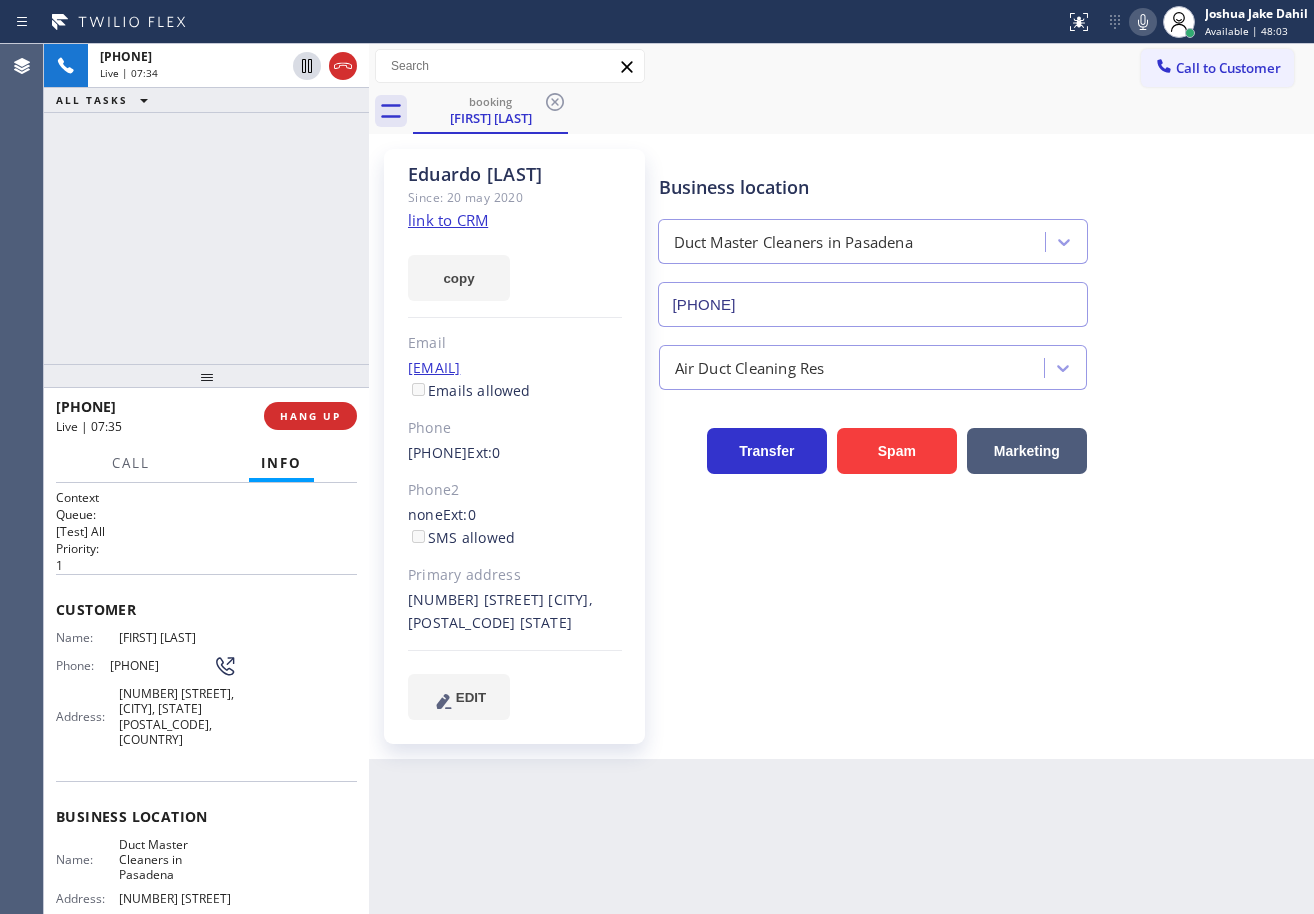 click 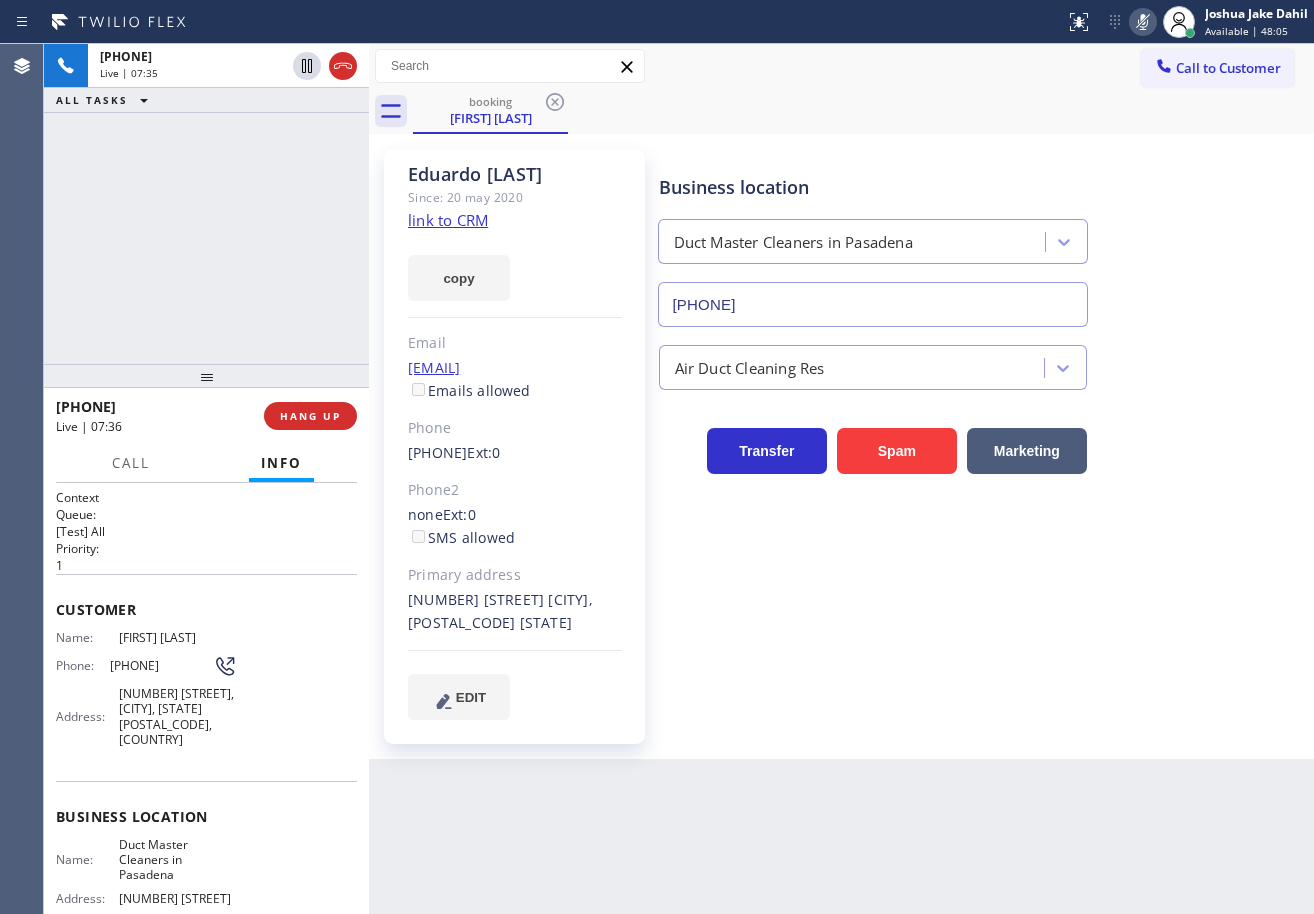 click 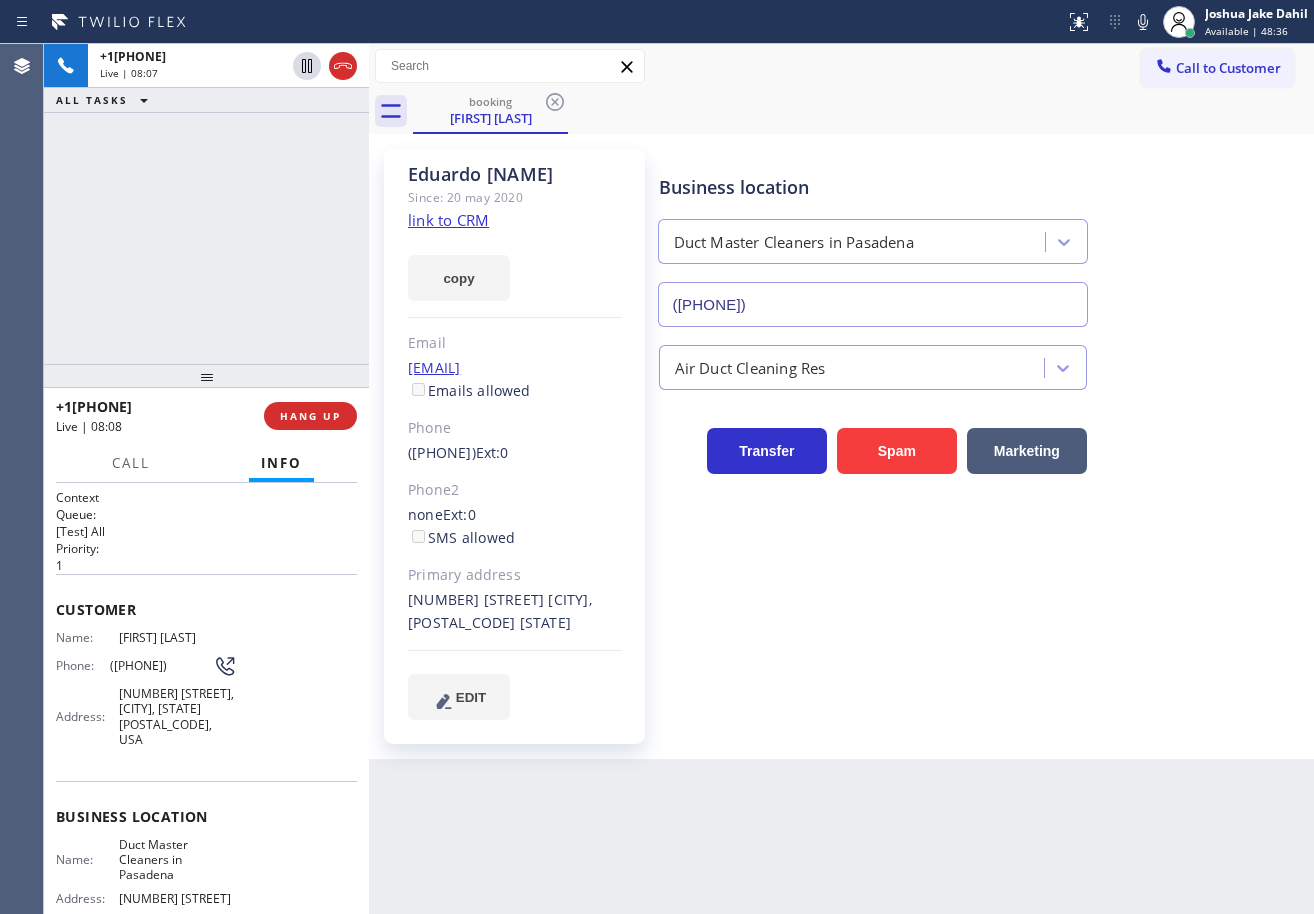 scroll, scrollTop: 0, scrollLeft: 0, axis: both 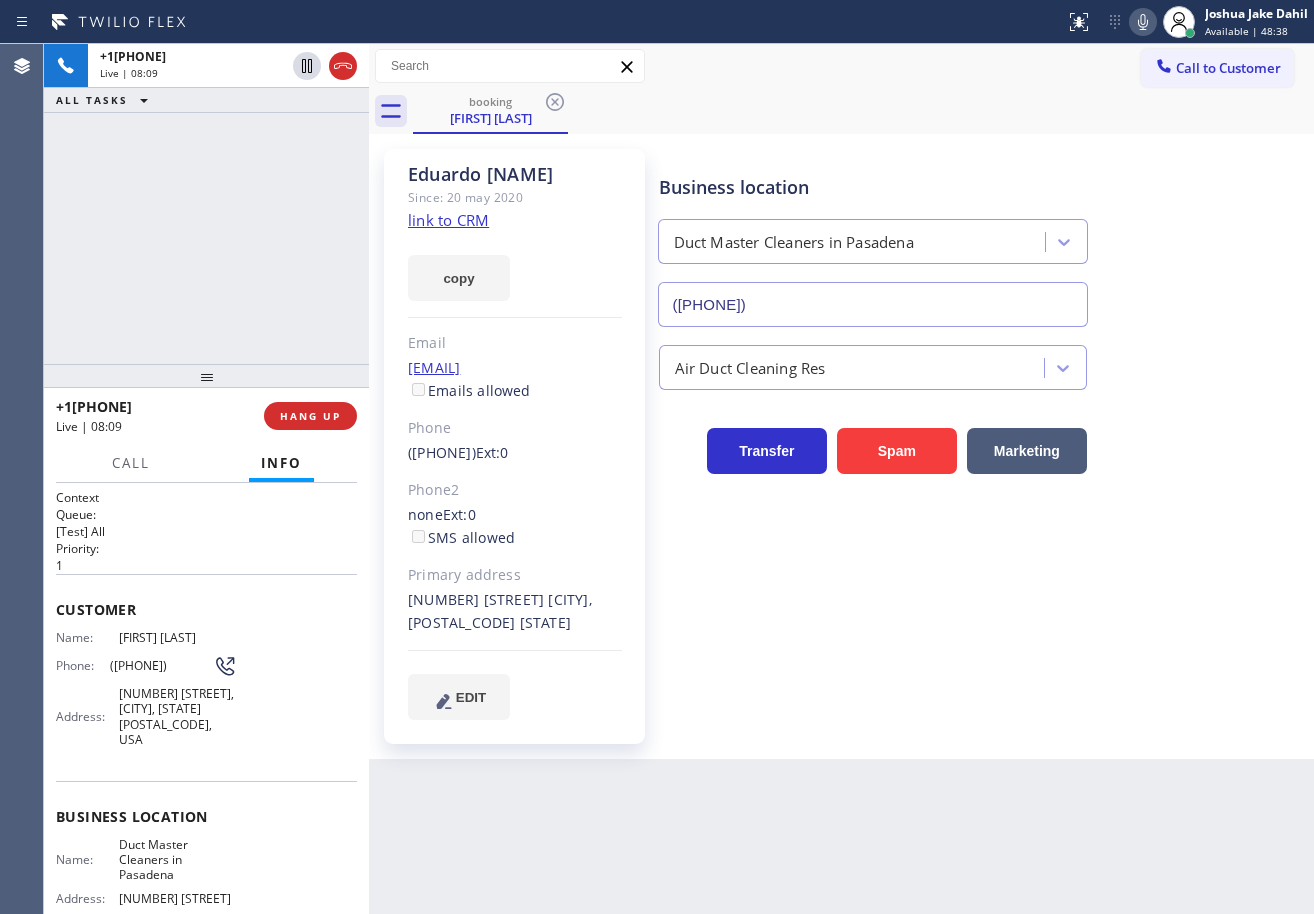 click 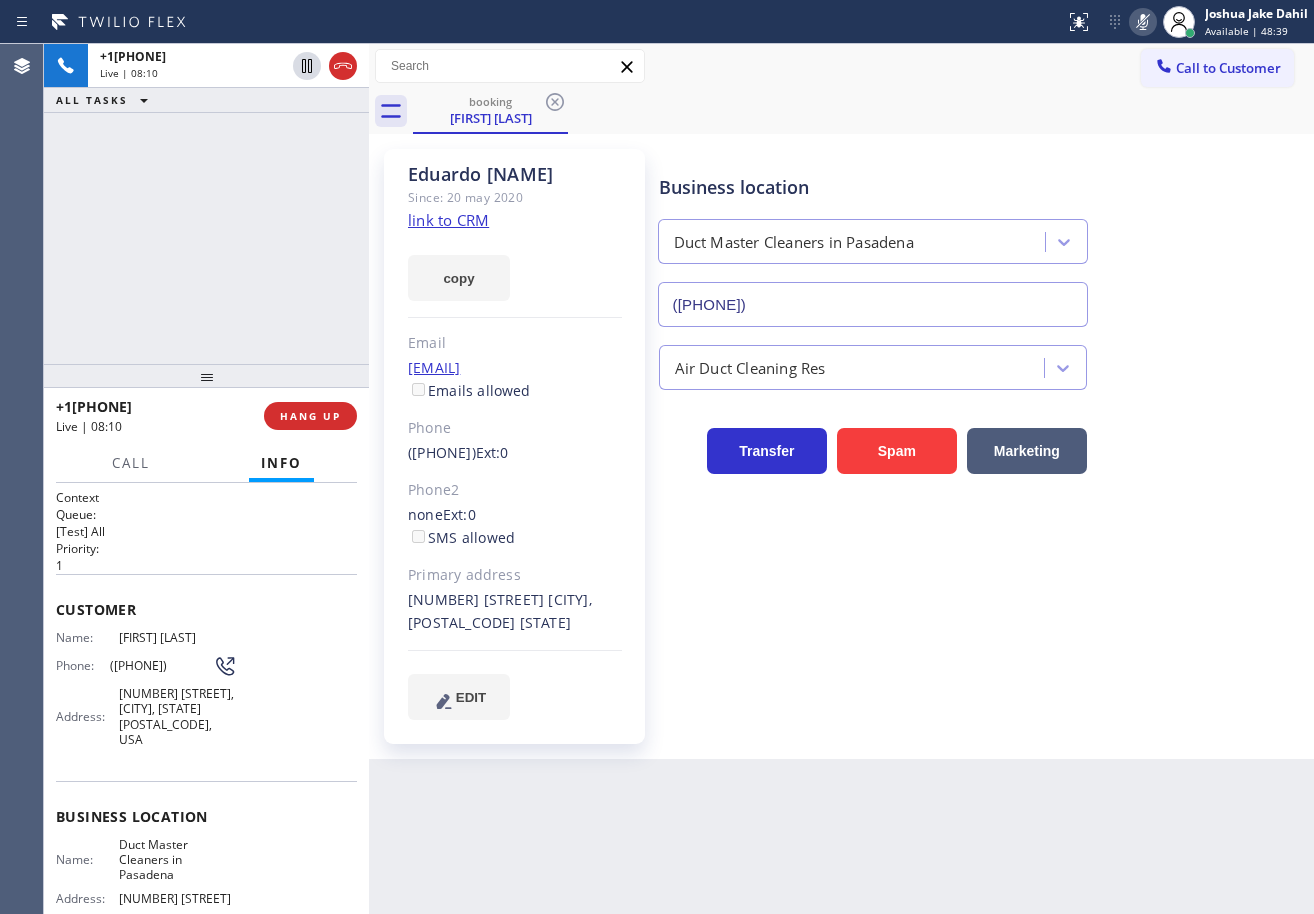 click 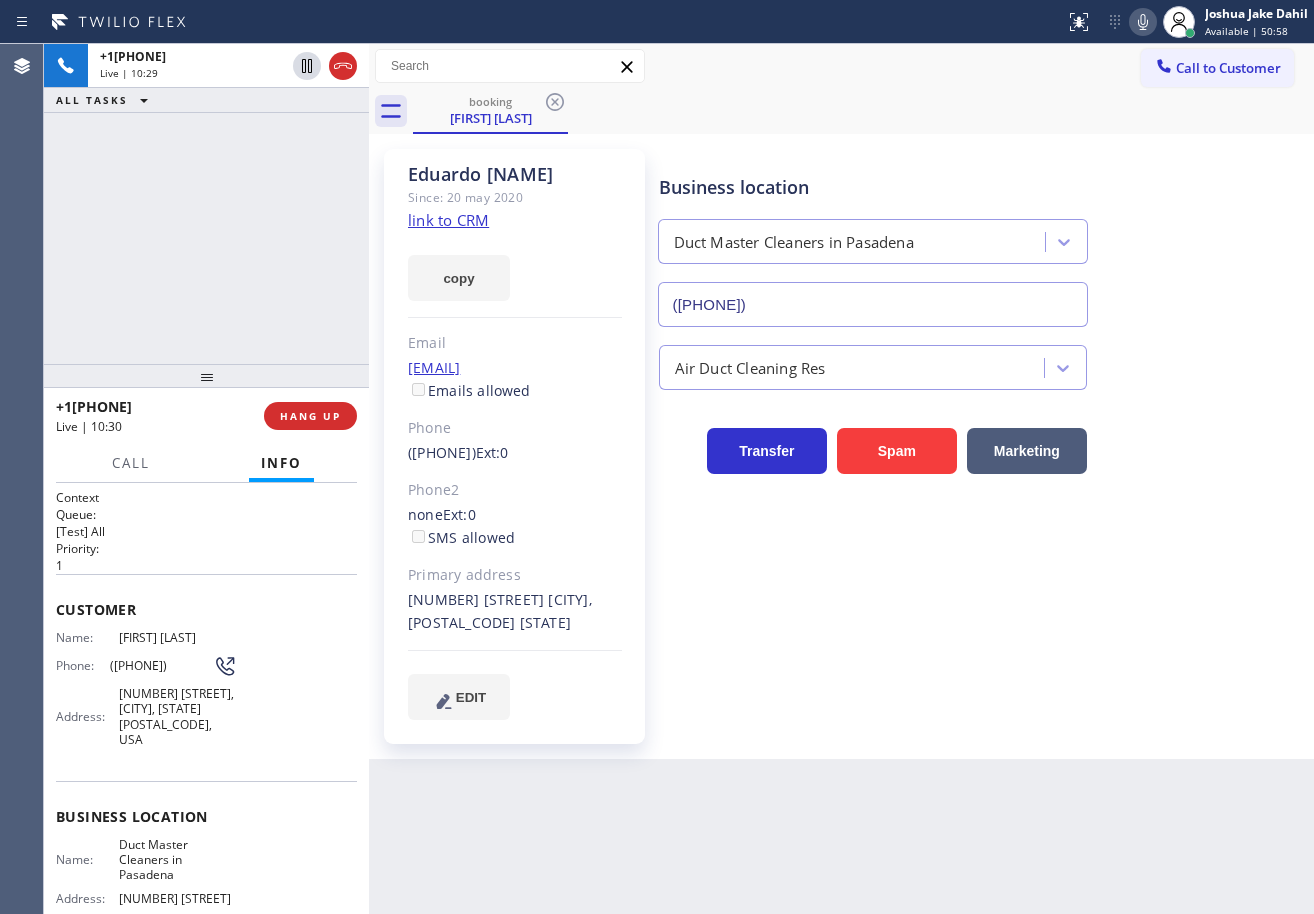 click on "Air Duct Cleaning Res" at bounding box center [982, 363] 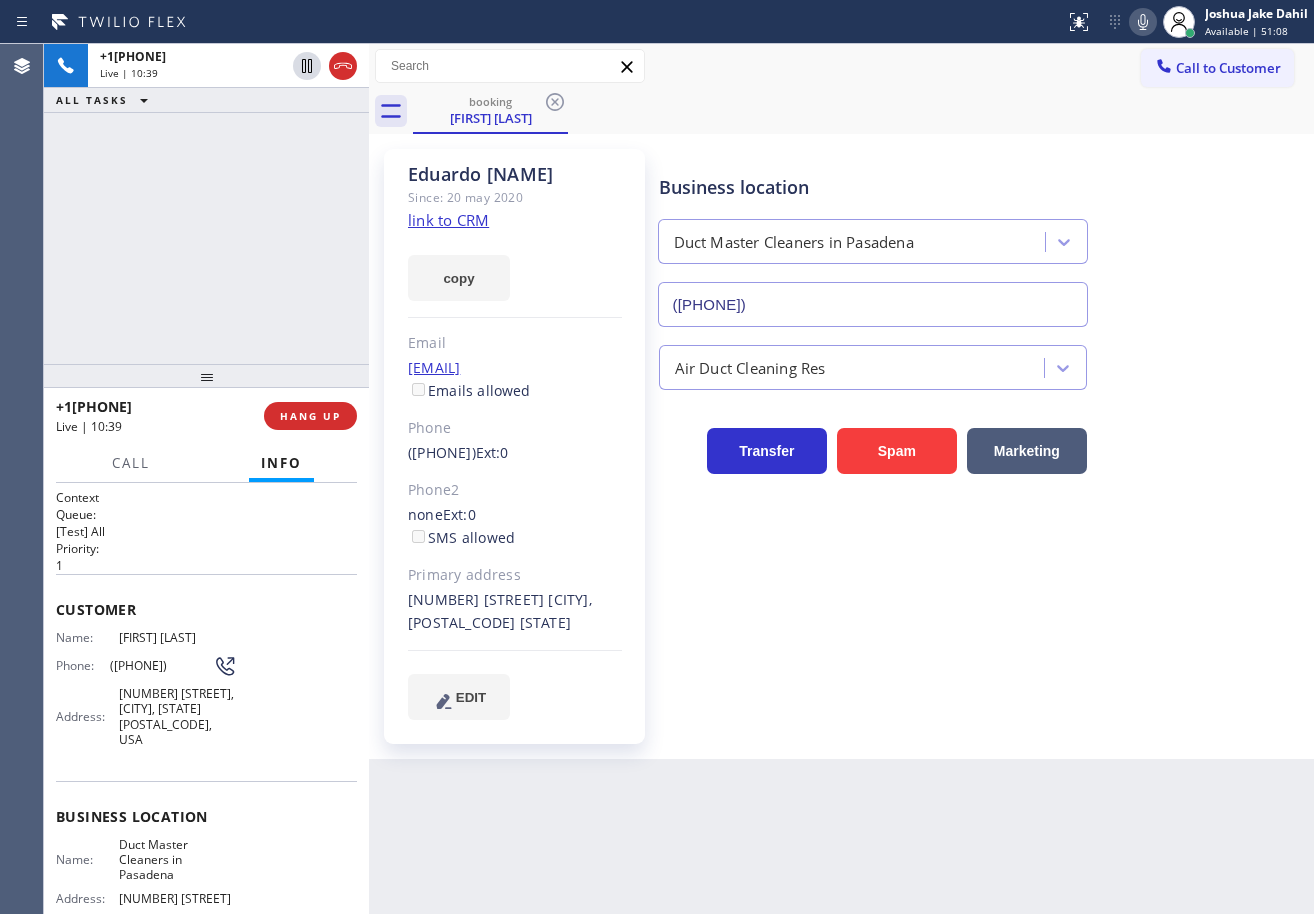 click on "Air Duct Cleaning Res" at bounding box center [982, 363] 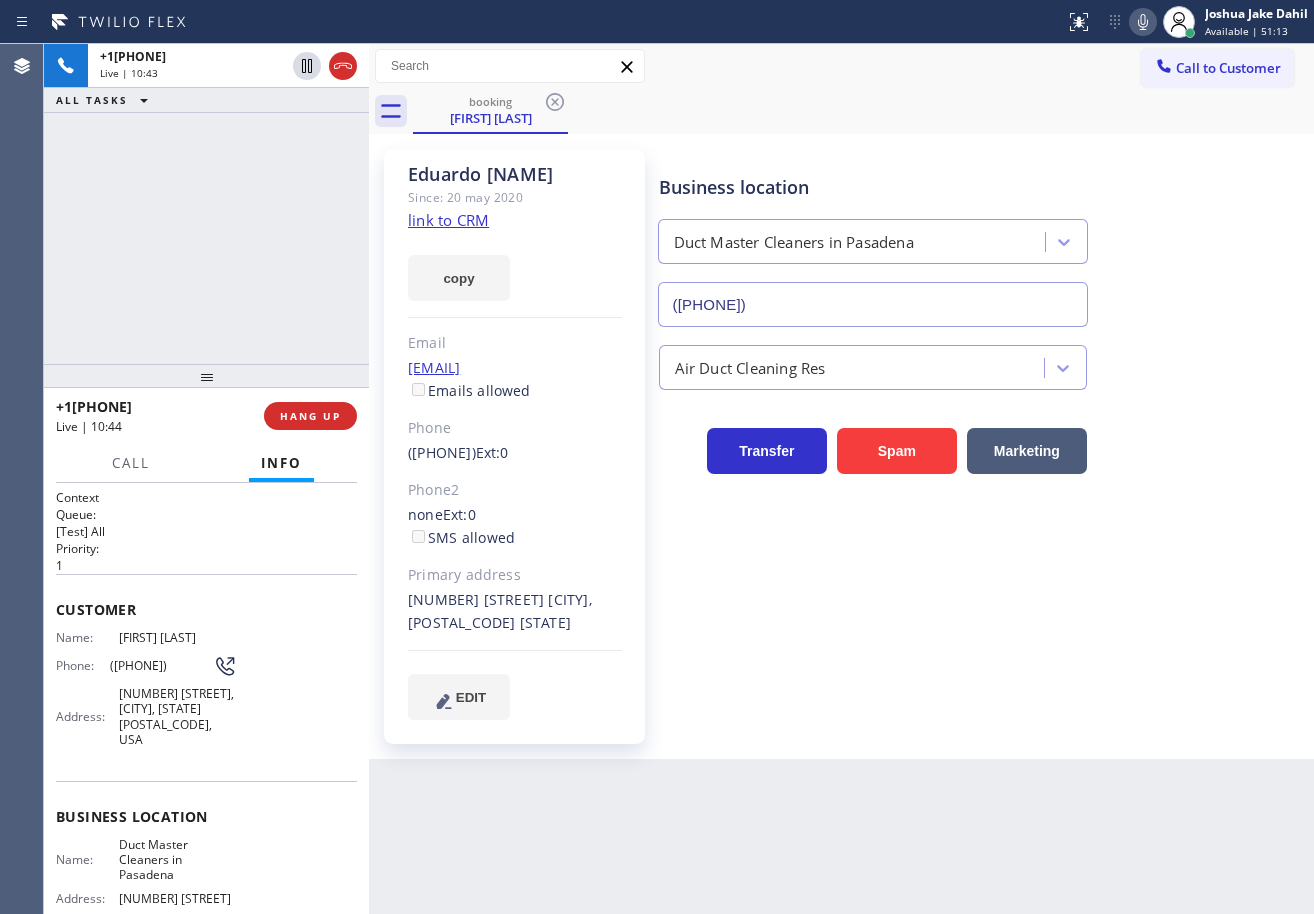 click on "Air Duct Cleaning Res" at bounding box center (982, 363) 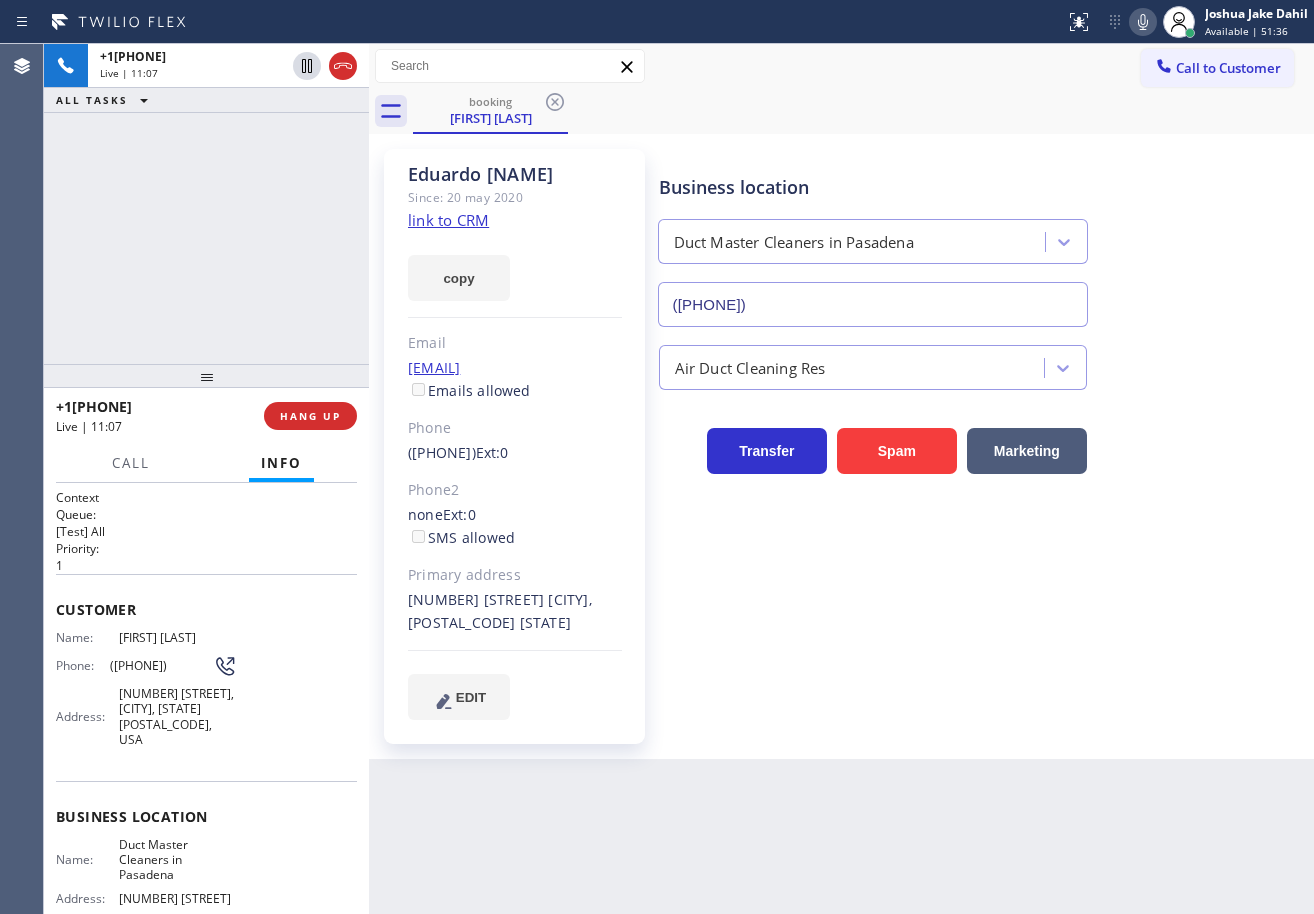 click on "Air Duct Cleaning Res" at bounding box center (982, 363) 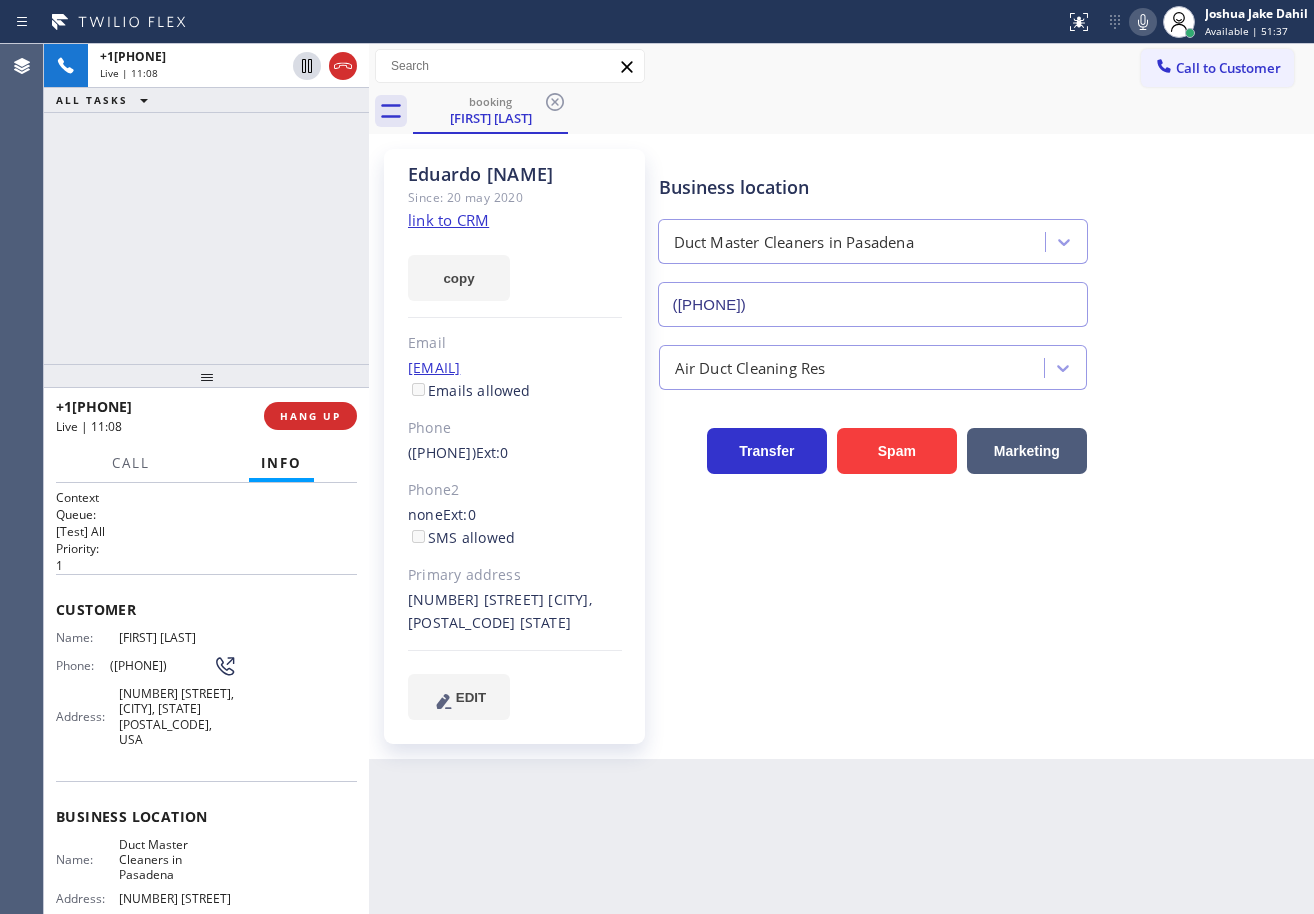 click on "Air Duct Cleaning Res" at bounding box center (982, 363) 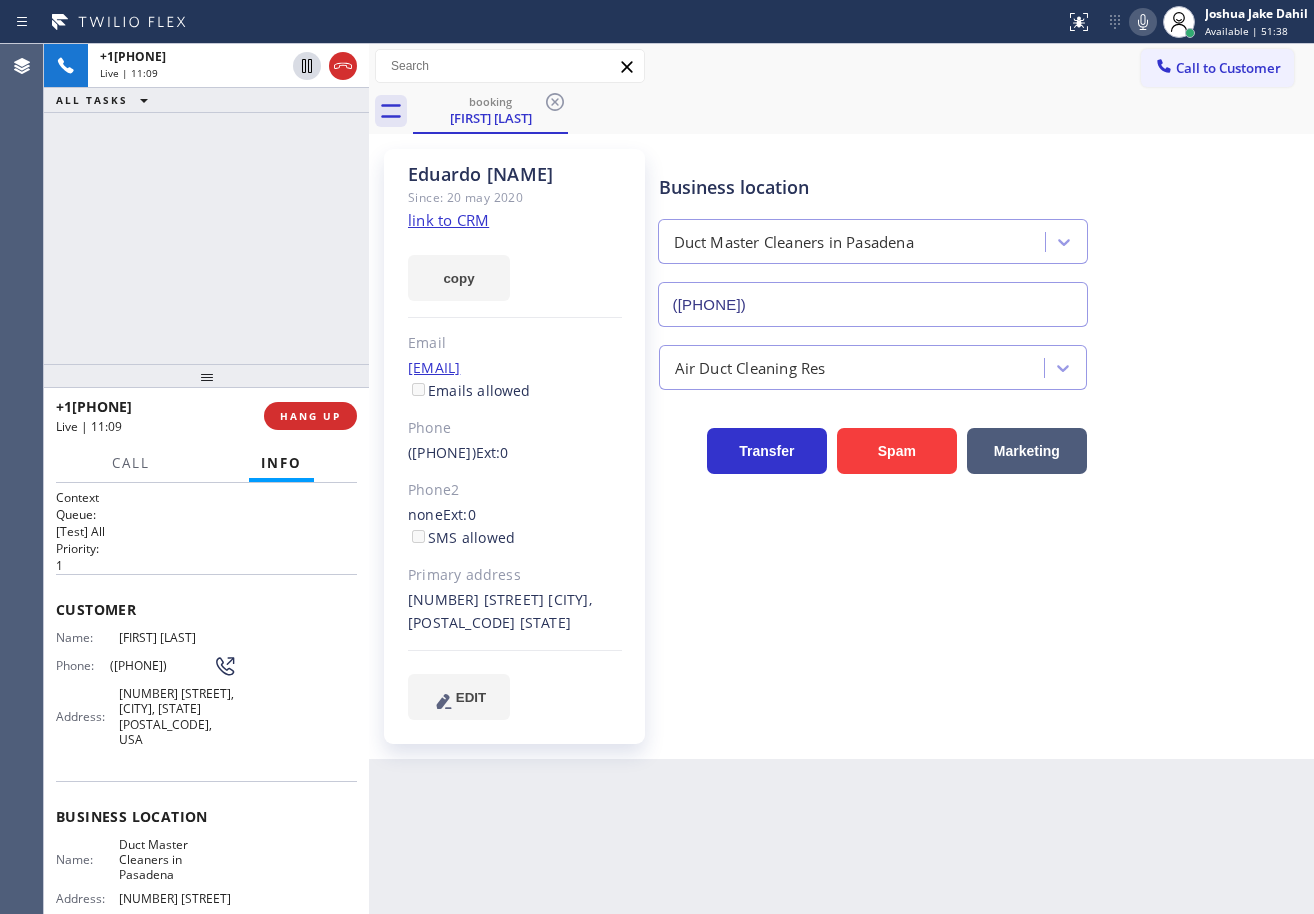 click on "Transfer Spam Marketing" at bounding box center (982, 432) 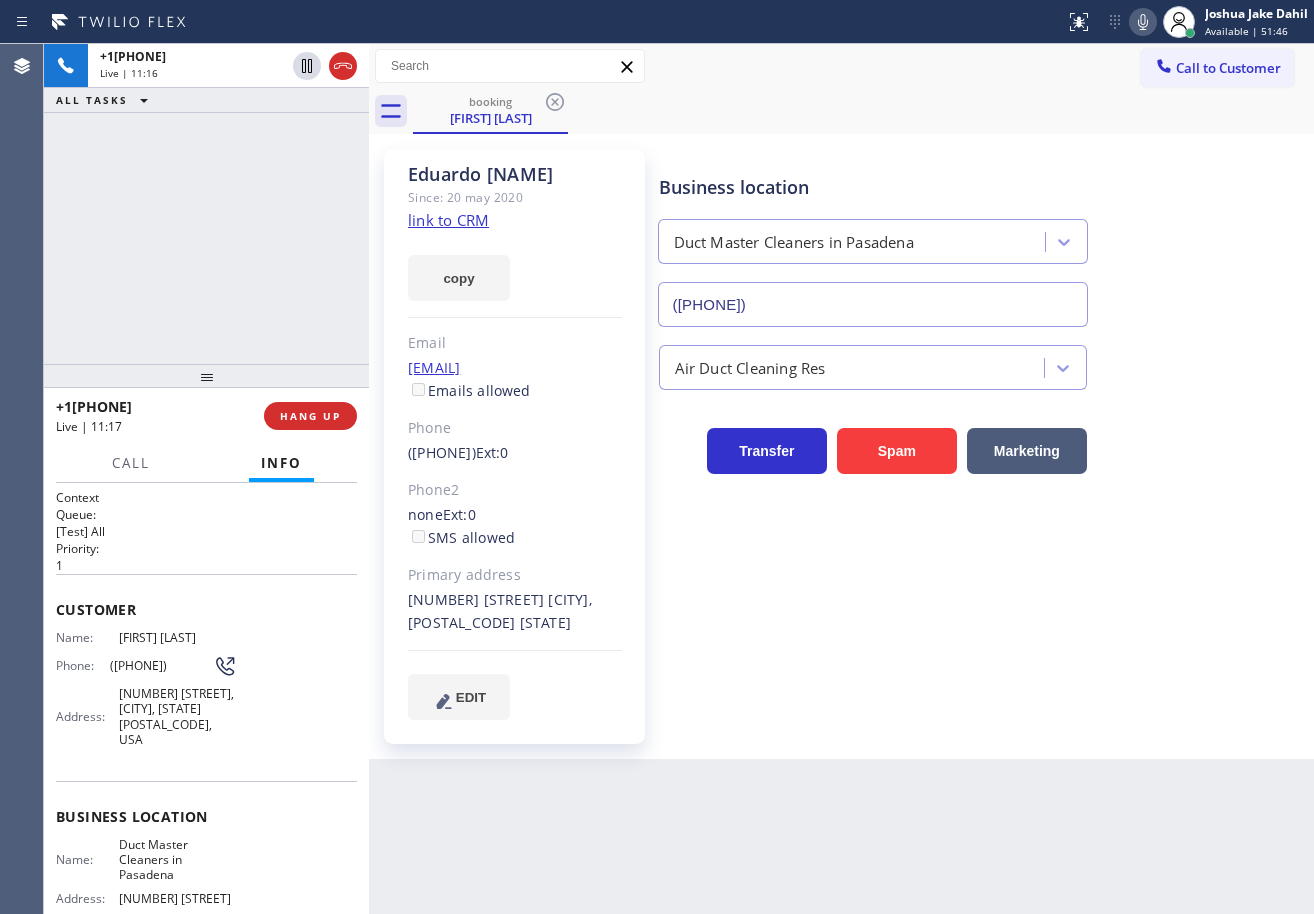 click on "Business location Duct Master Cleaners in Pasadena ([PHONE])" at bounding box center (982, 236) 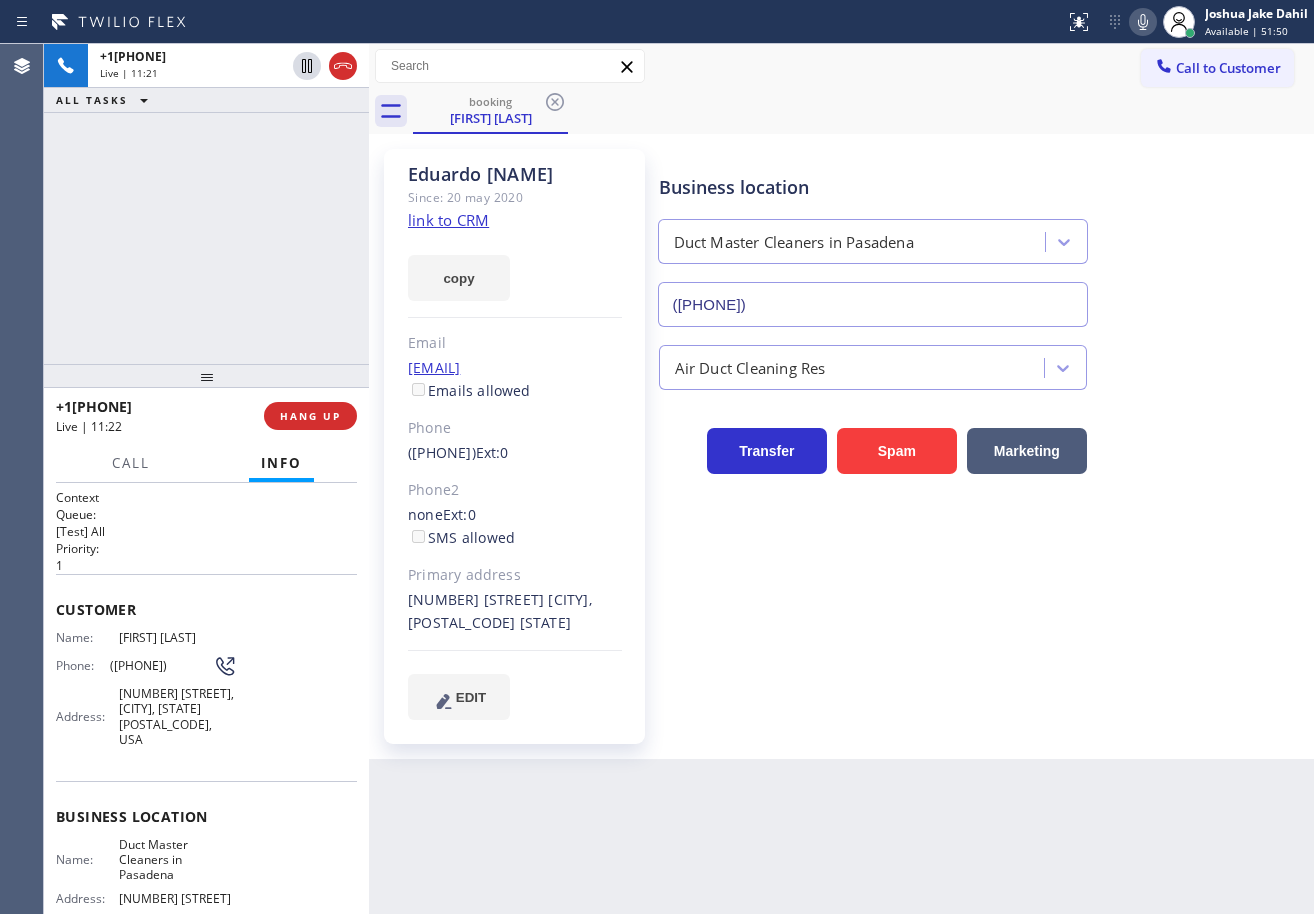 click 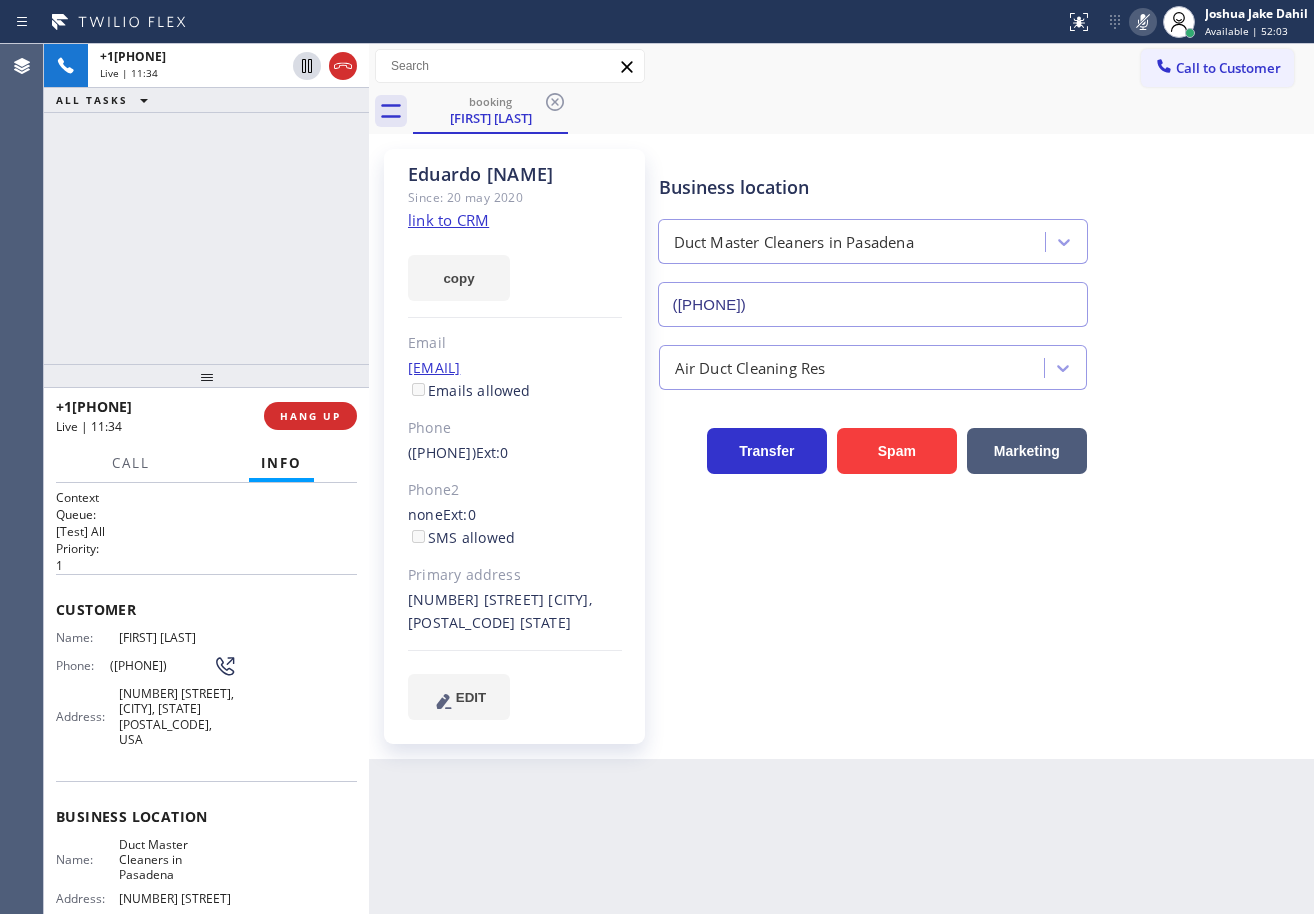 click 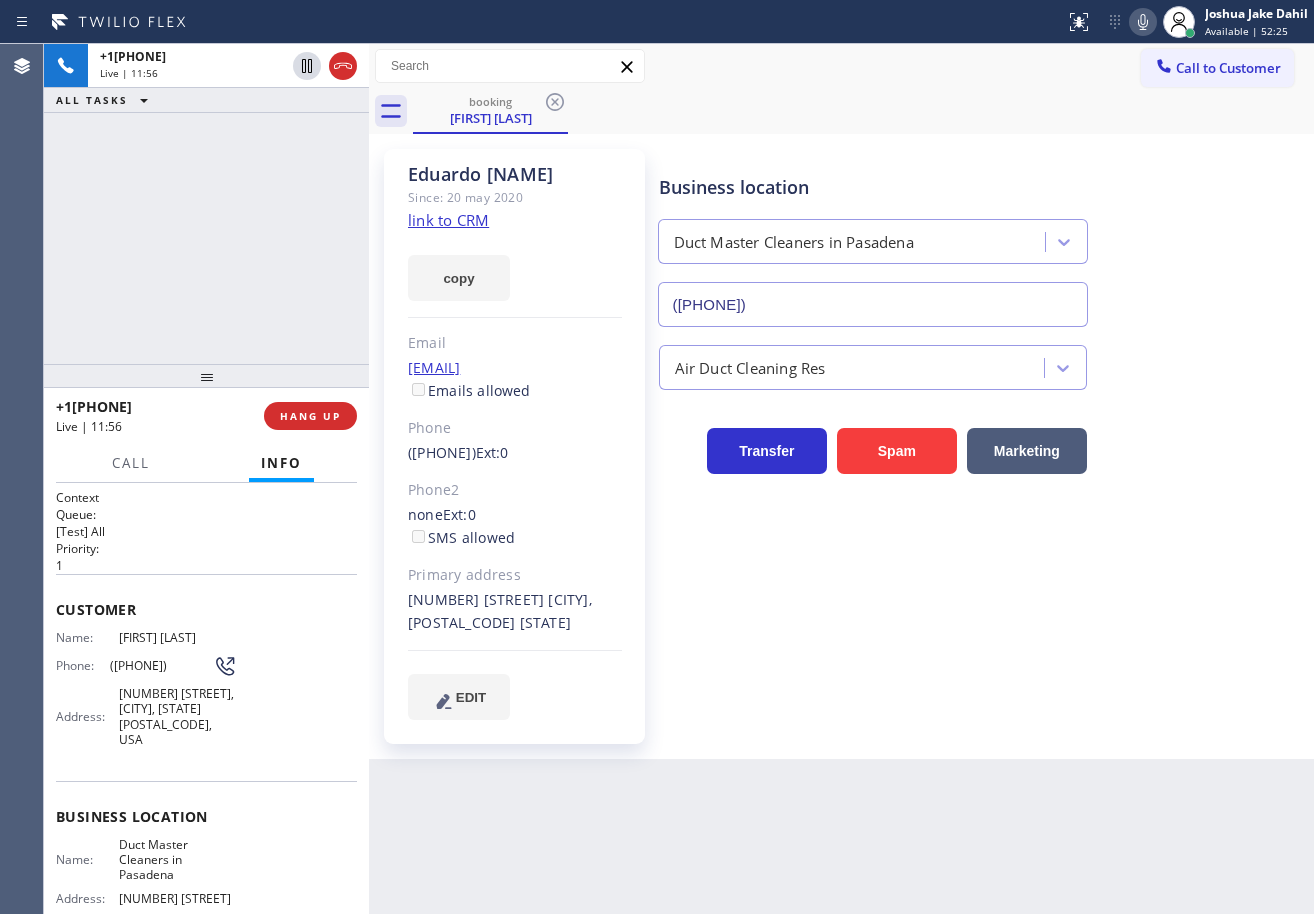click 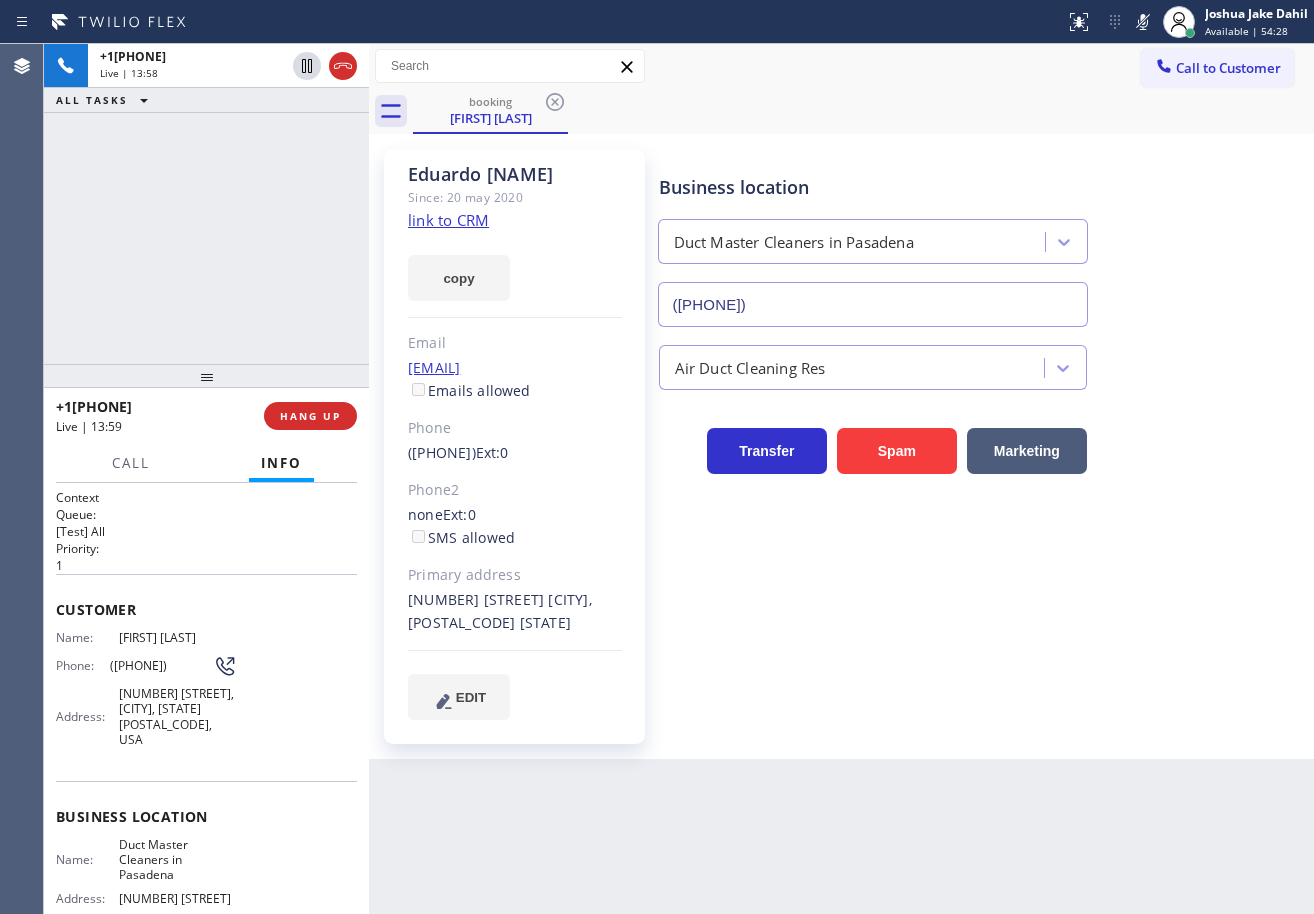 drag, startPoint x: 1140, startPoint y: 25, endPoint x: 1179, endPoint y: 169, distance: 149.1878 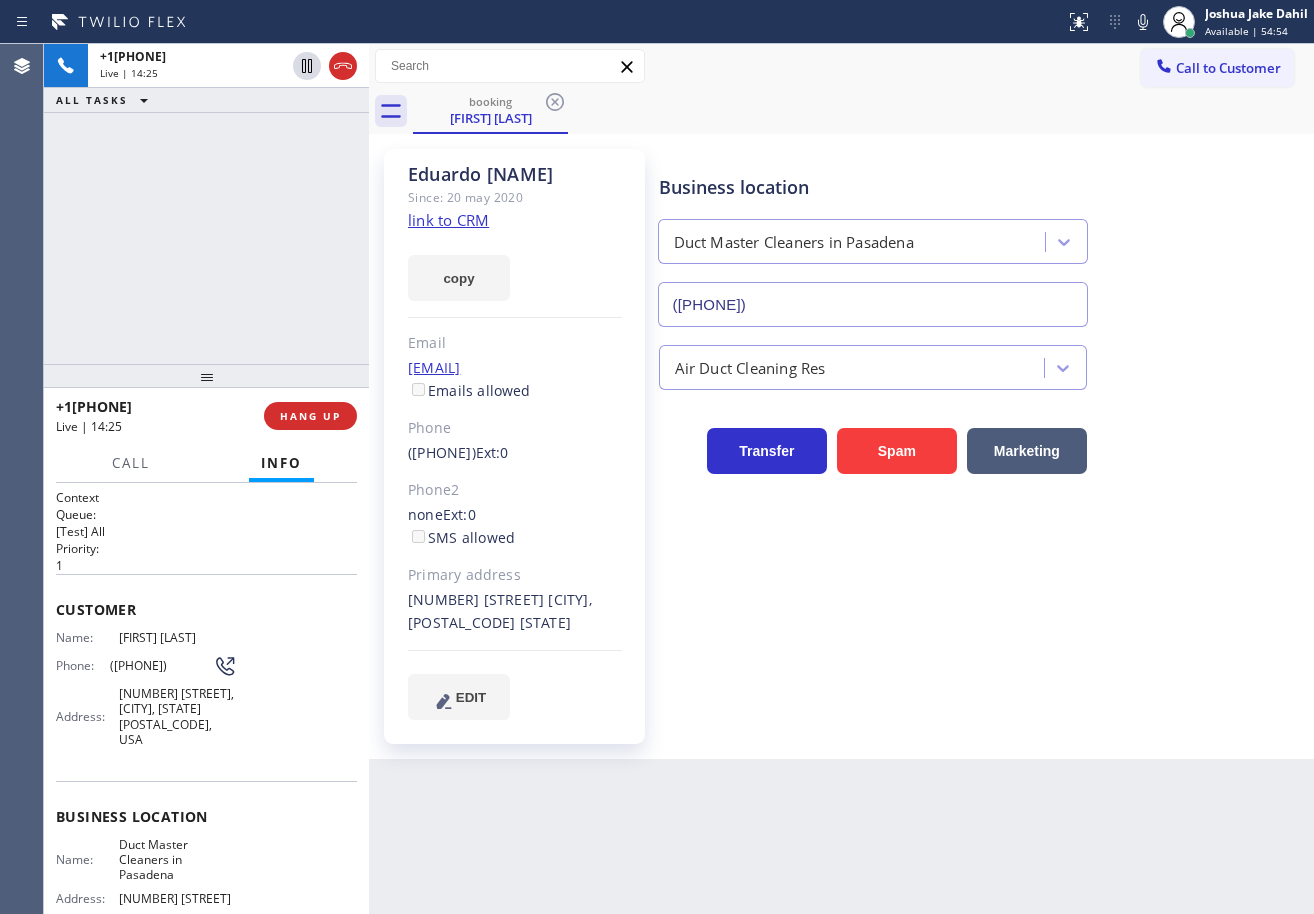 click on "+1[PHONE] Live | 14:25 ALL TASKS ALL TASKS ACTIVE TASKS TASKS IN WRAP UP" at bounding box center (206, 204) 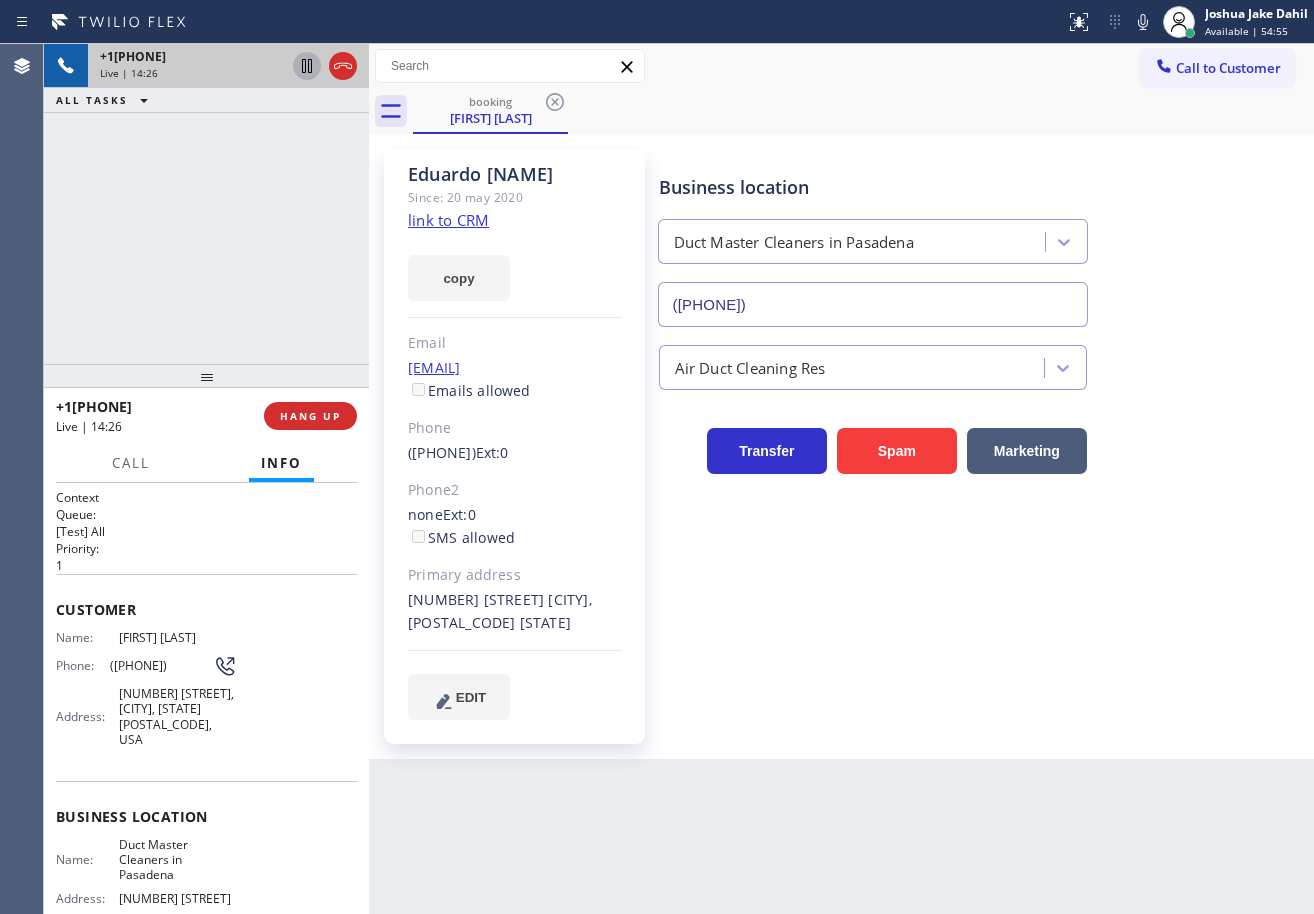 click 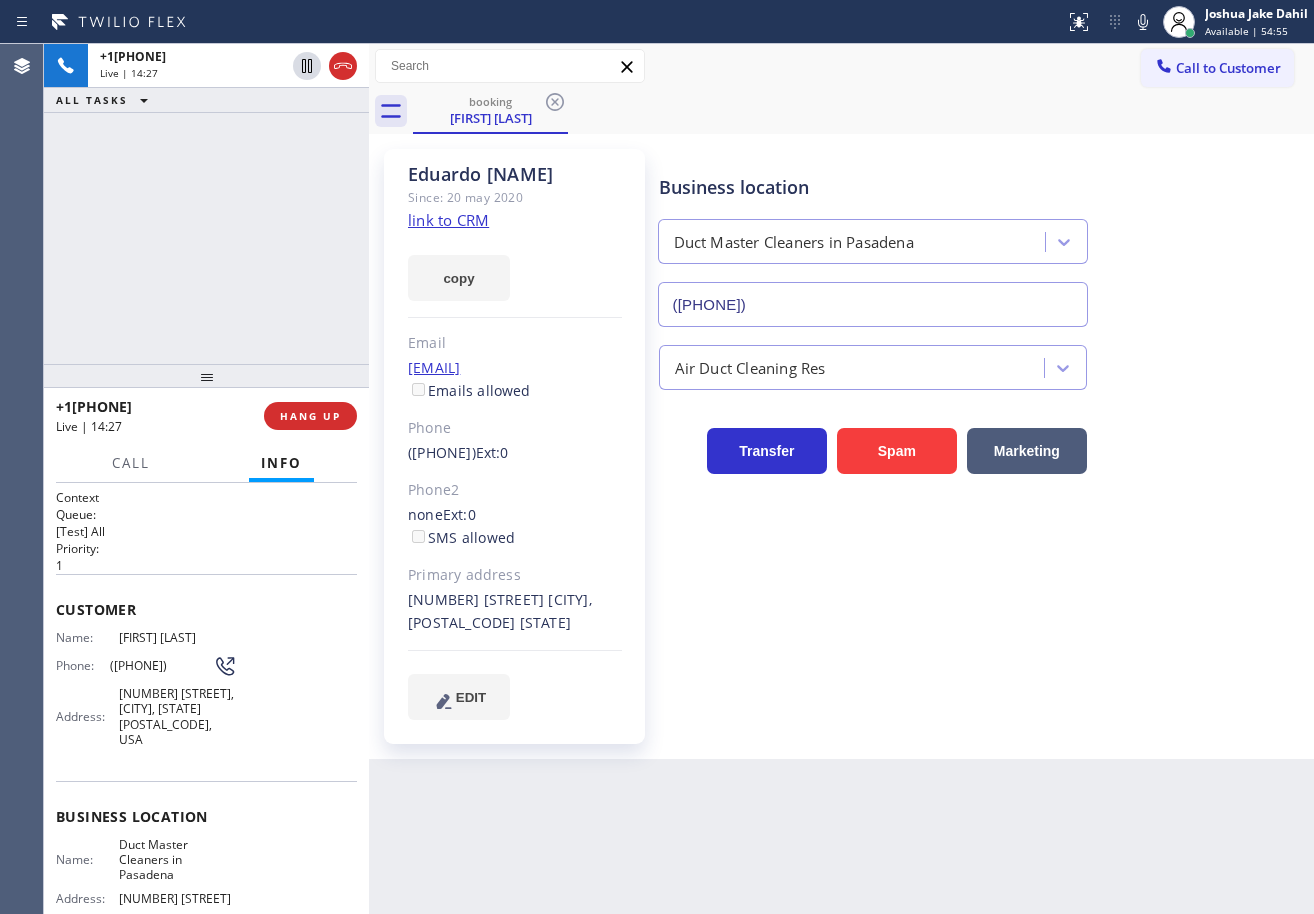 click on "+1[PHONE] Live | 14:27 ALL TASKS ALL TASKS ACTIVE TASKS TASKS IN WRAP UP" at bounding box center (206, 204) 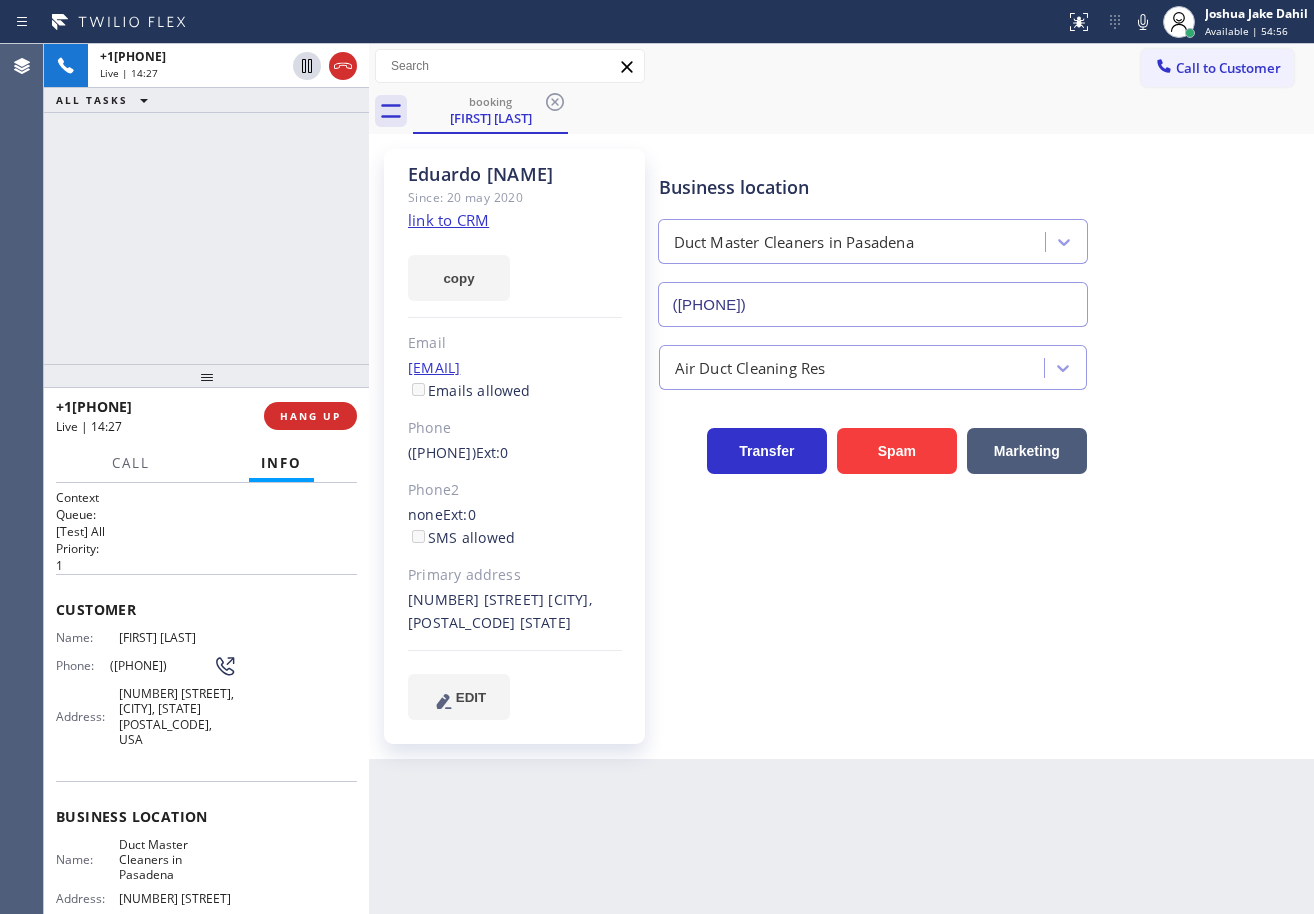 drag, startPoint x: 1151, startPoint y: 25, endPoint x: 1172, endPoint y: 98, distance: 75.96052 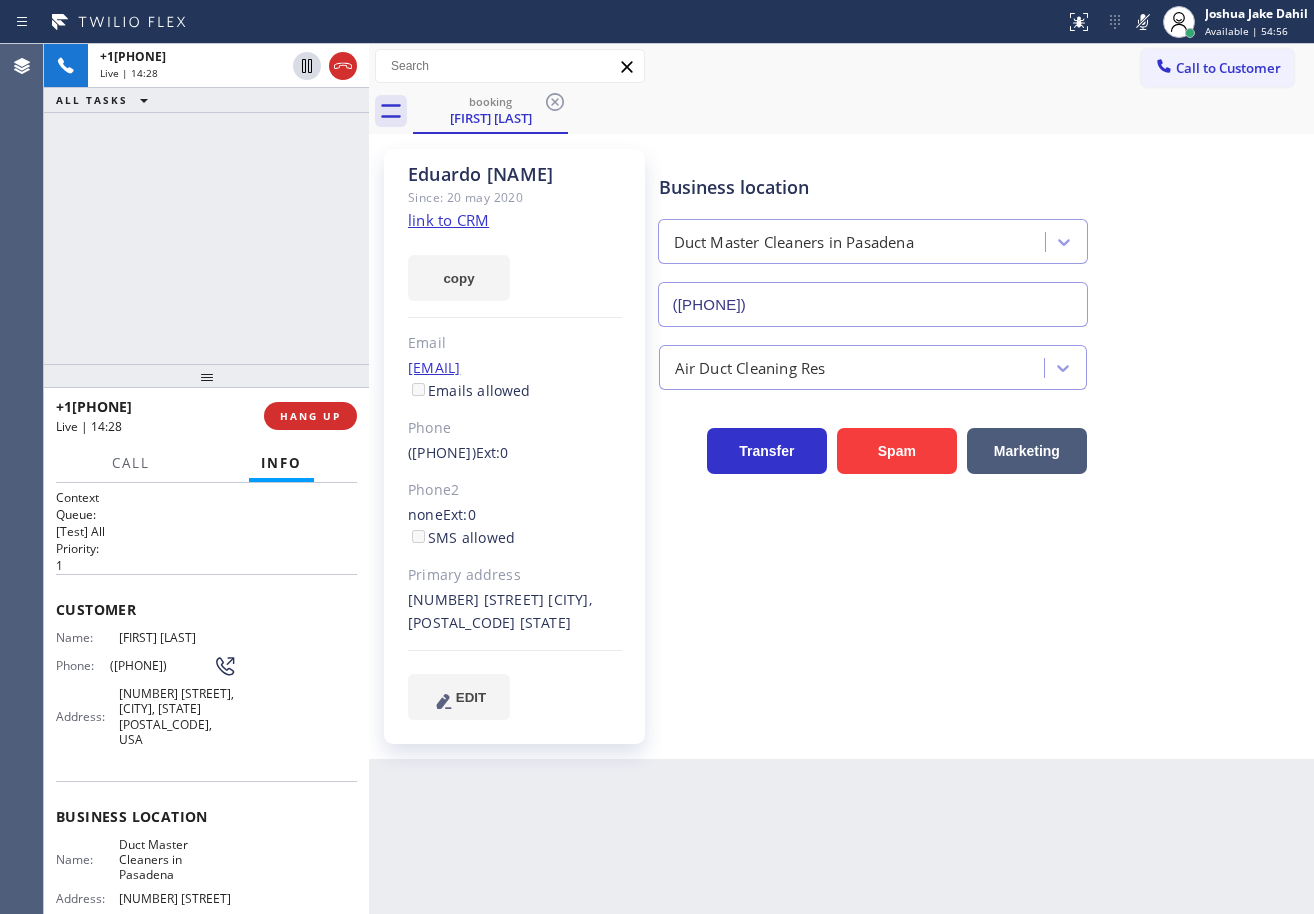 drag, startPoint x: 1193, startPoint y: 126, endPoint x: 1217, endPoint y: 180, distance: 59.093147 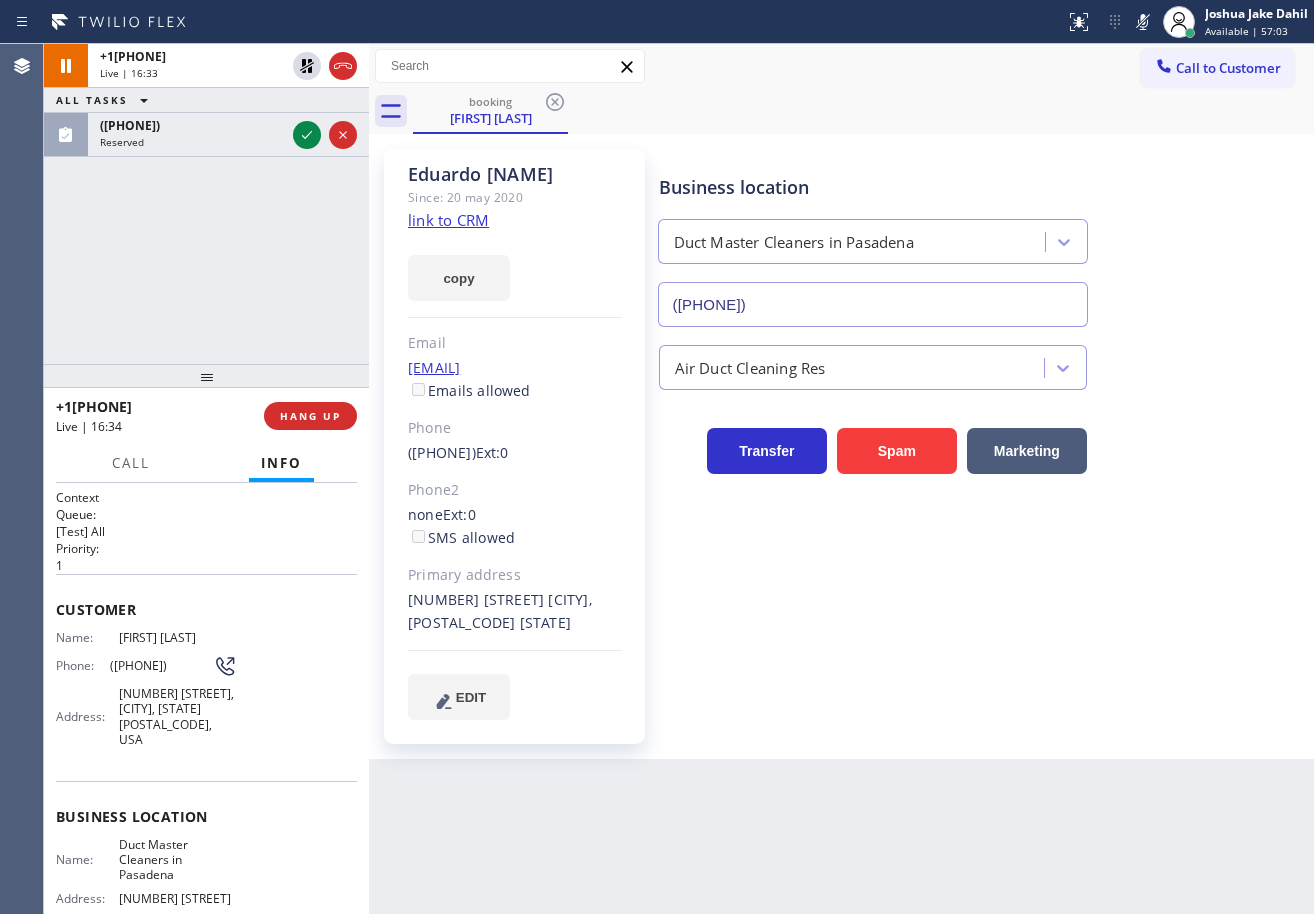 drag, startPoint x: 298, startPoint y: 58, endPoint x: 396, endPoint y: 77, distance: 99.824844 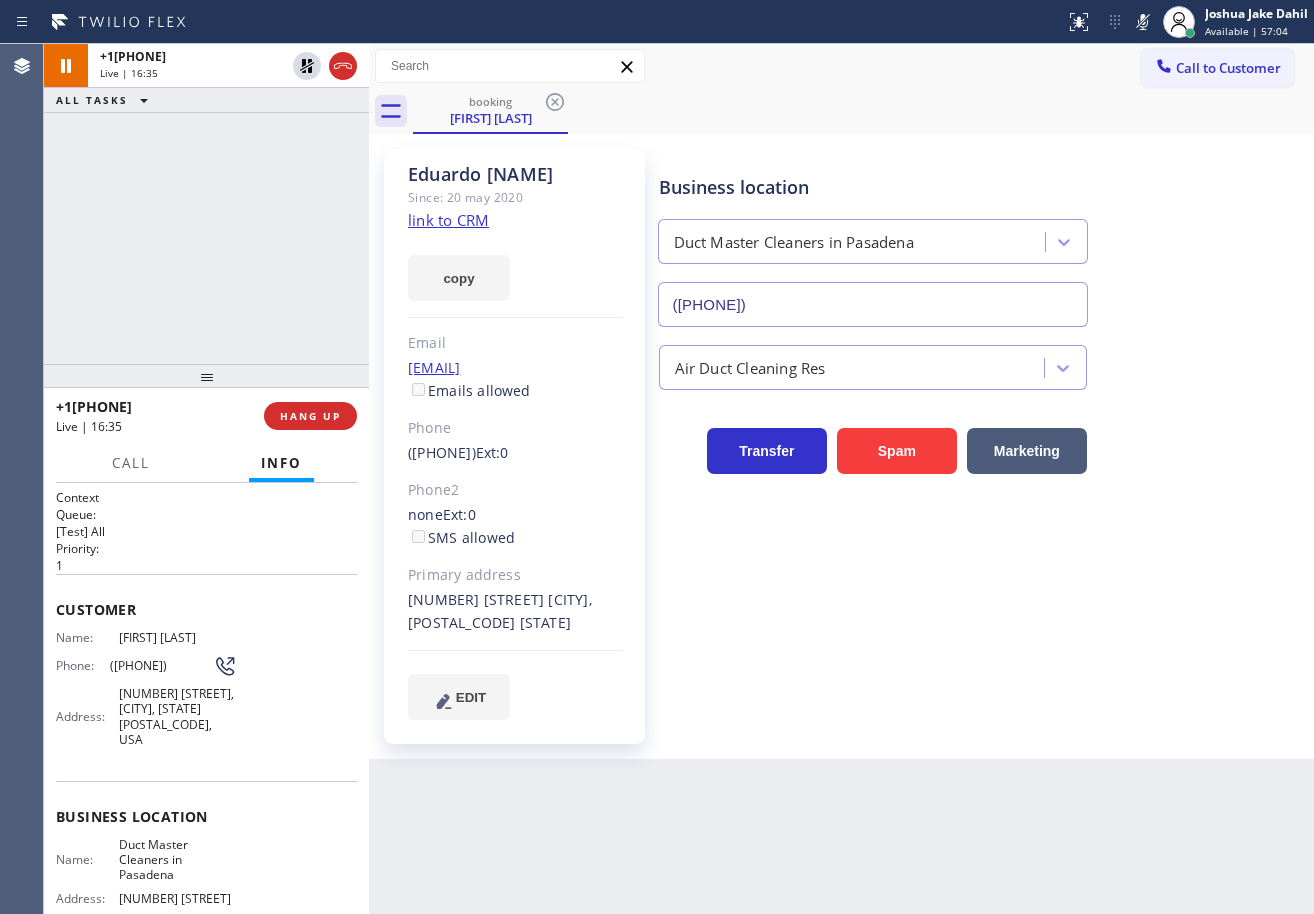 click 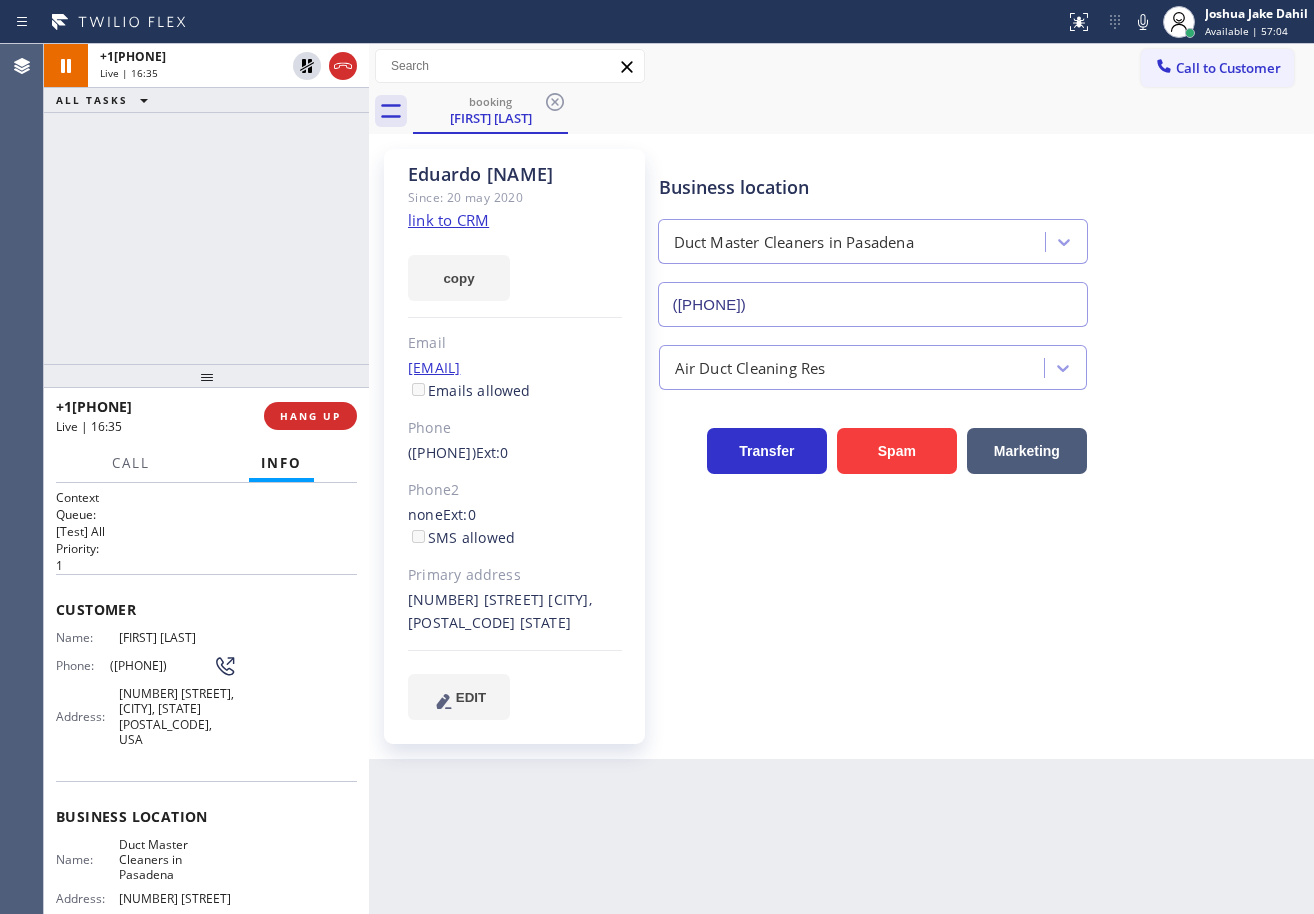 click on "Call to Customer Outbound call Location [CITY] Best Heating and AC Pros Your caller id phone number ([PHONE]) Customer number Call Outbound call Technician Search Technician Your caller id phone number Your caller id phone number Call" at bounding box center (841, 66) 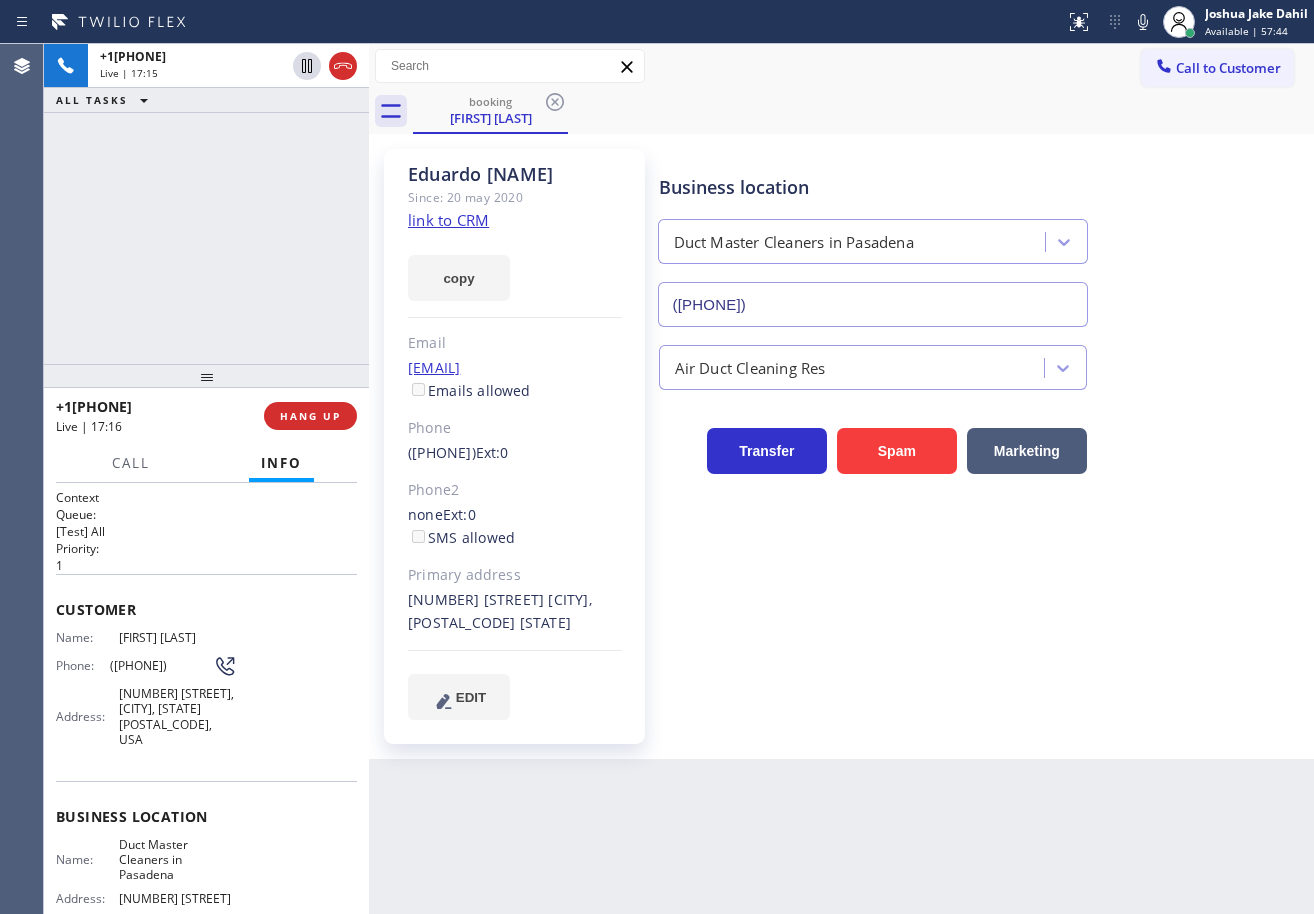 click on "booking [FIRST] [LAST]" at bounding box center (863, 111) 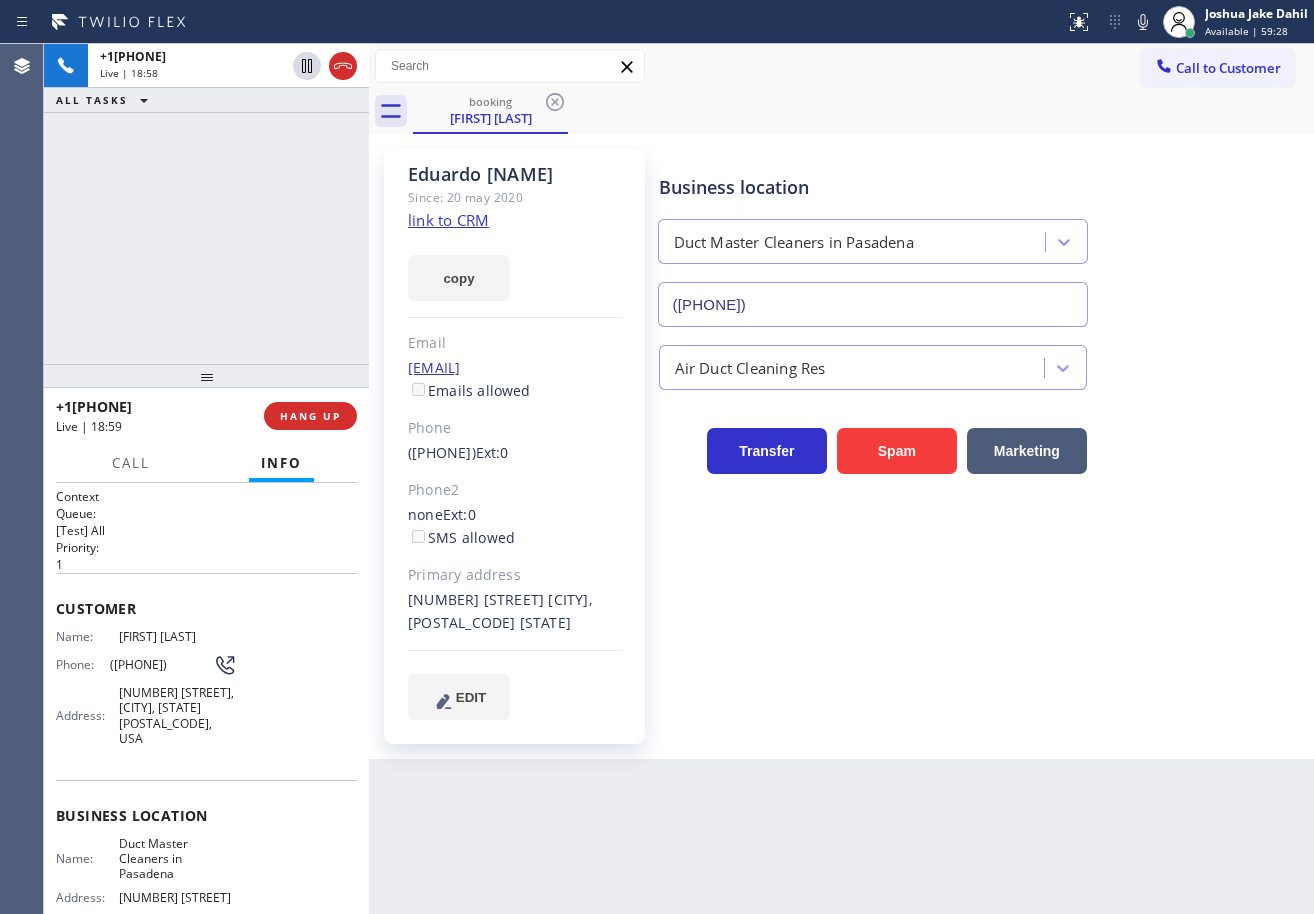 scroll, scrollTop: 0, scrollLeft: 0, axis: both 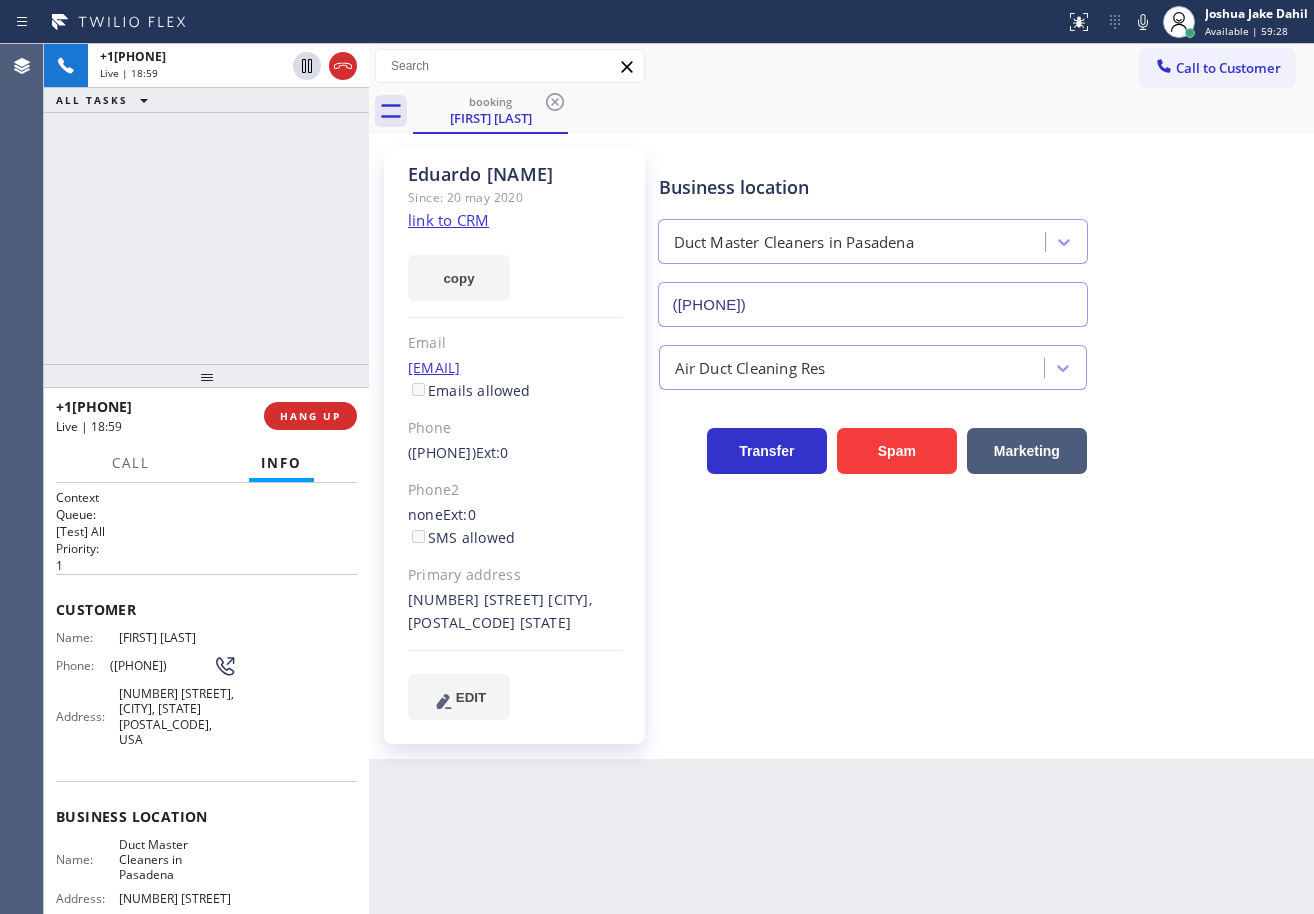 click on "+17146152557 Live | 18:59 ALL TASKS ALL TASKS ACTIVE TASKS TASKS IN WRAP UP" at bounding box center (206, 204) 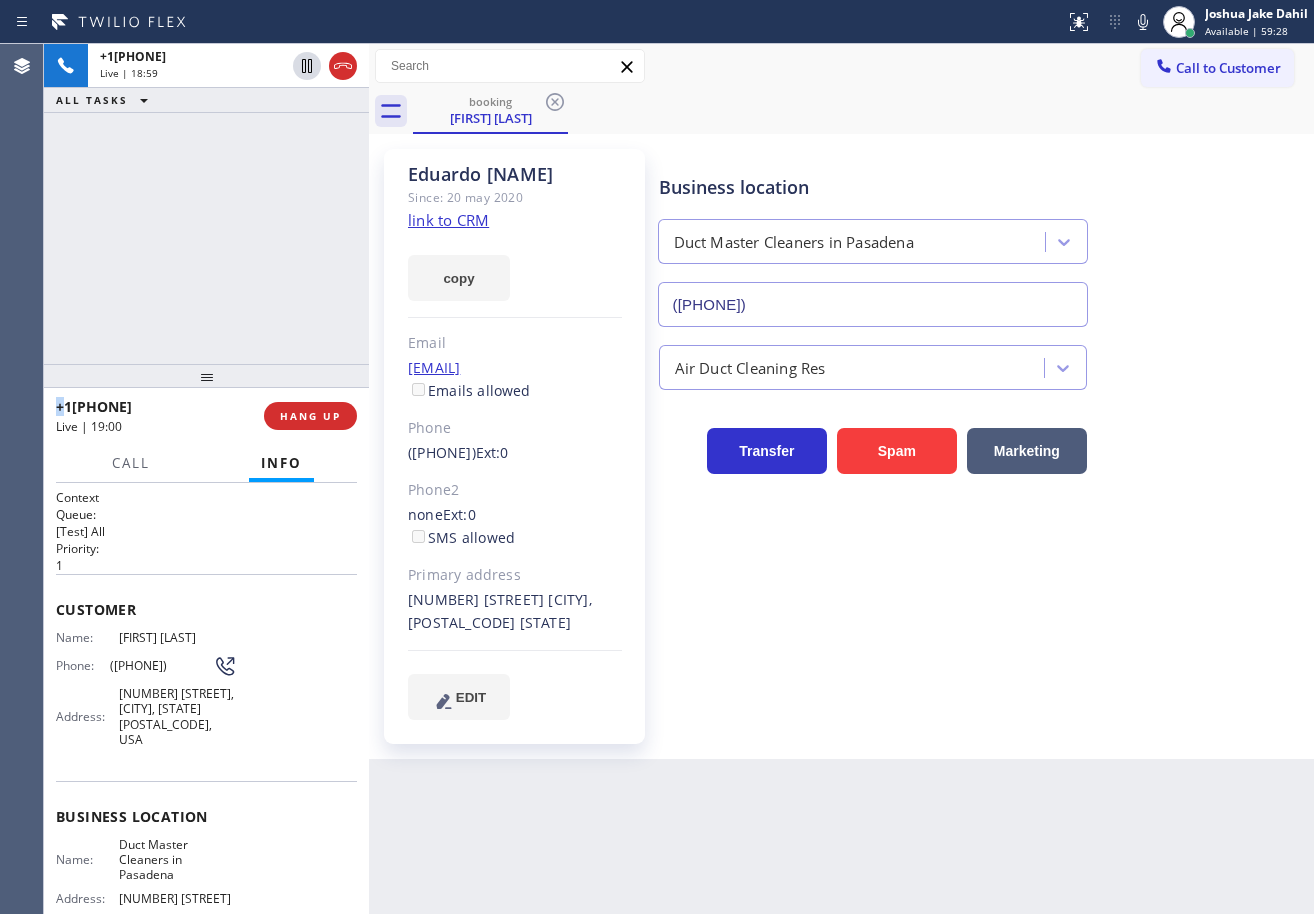 click on "+17146152557 Live | 18:59 ALL TASKS ALL TASKS ACTIVE TASKS TASKS IN WRAP UP" at bounding box center (206, 204) 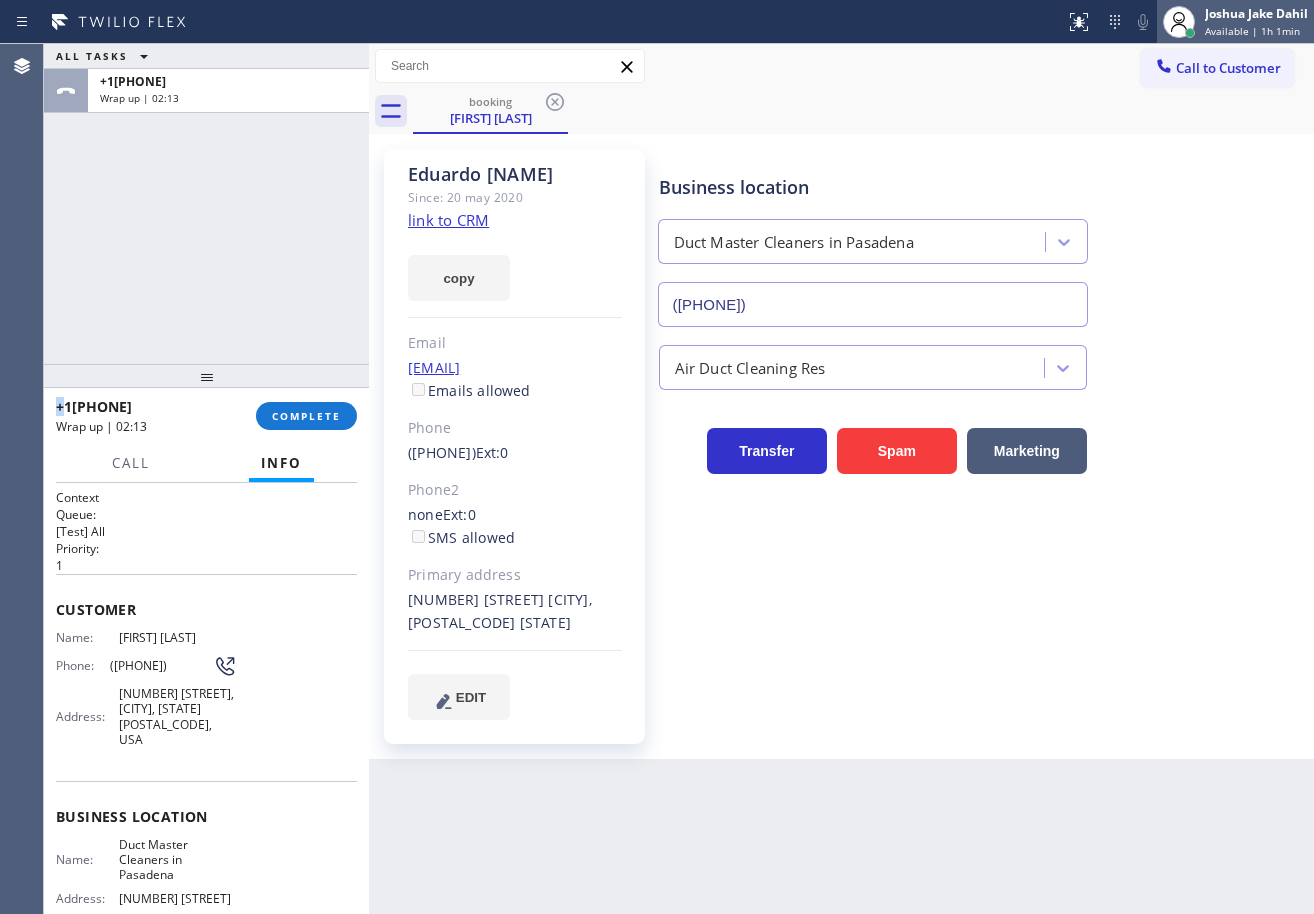 click on "Available | 1h 1min" at bounding box center (1252, 31) 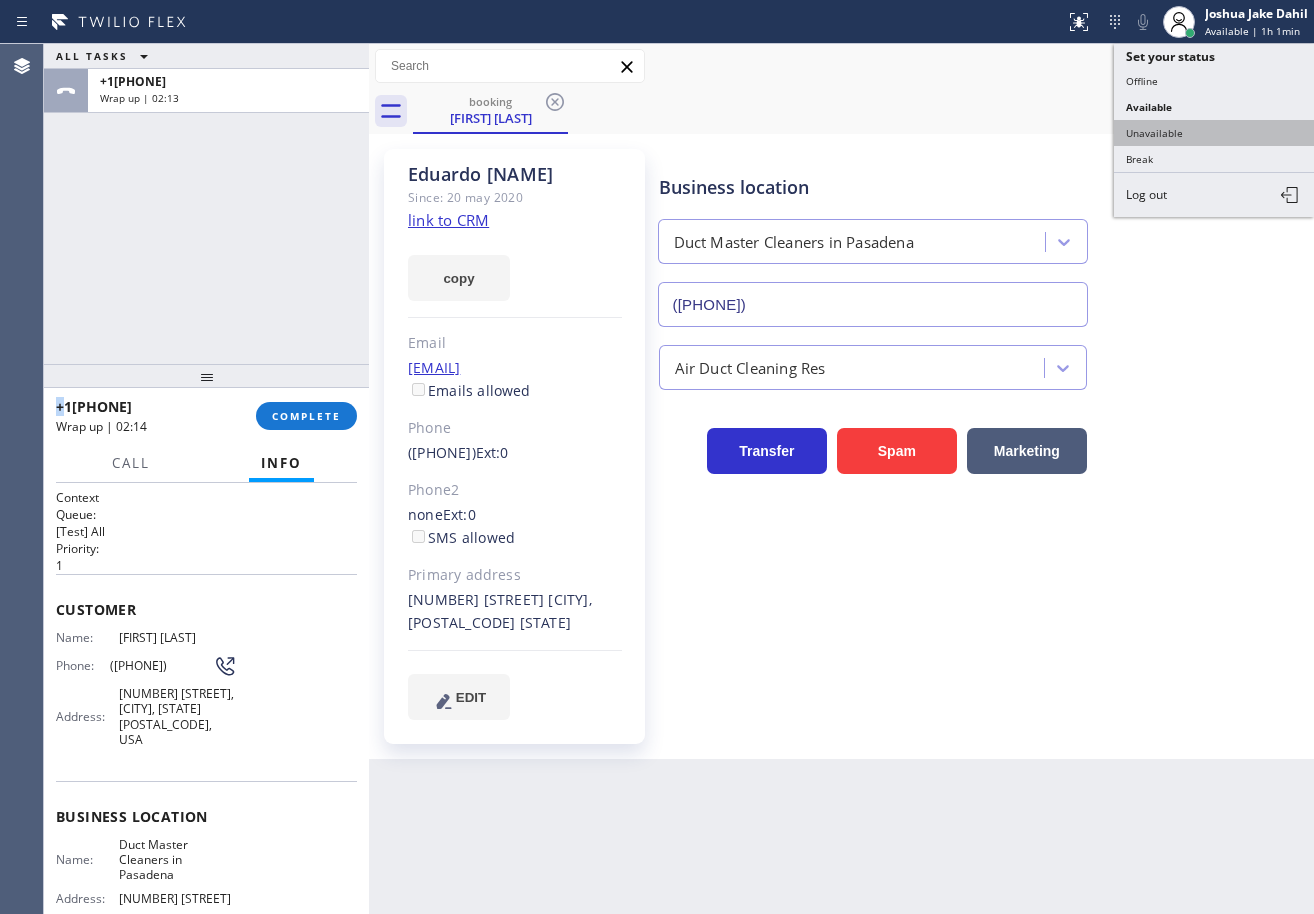 click on "Unavailable" at bounding box center (1214, 133) 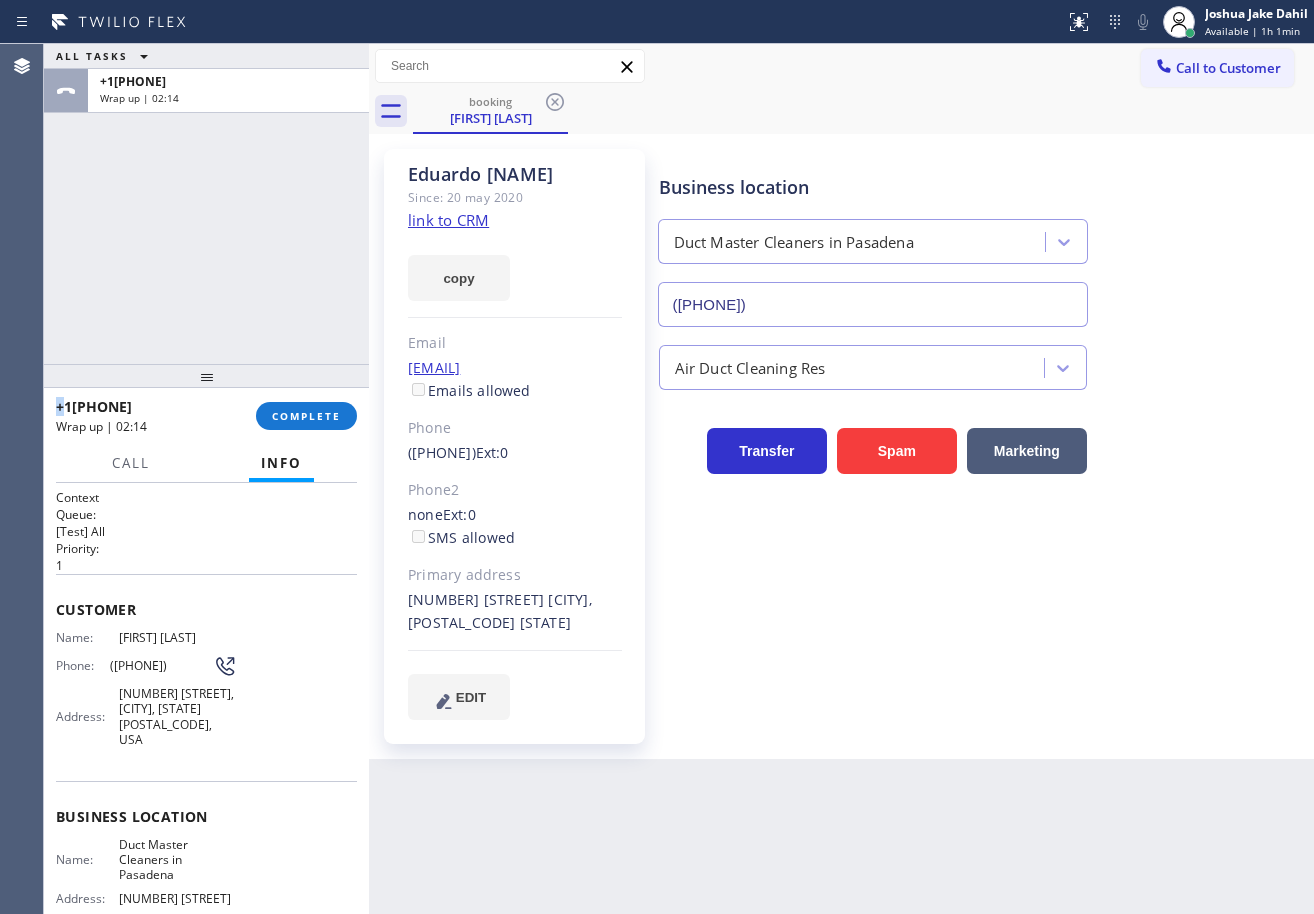 click on "booking [FIRST] [LAST]" at bounding box center [863, 111] 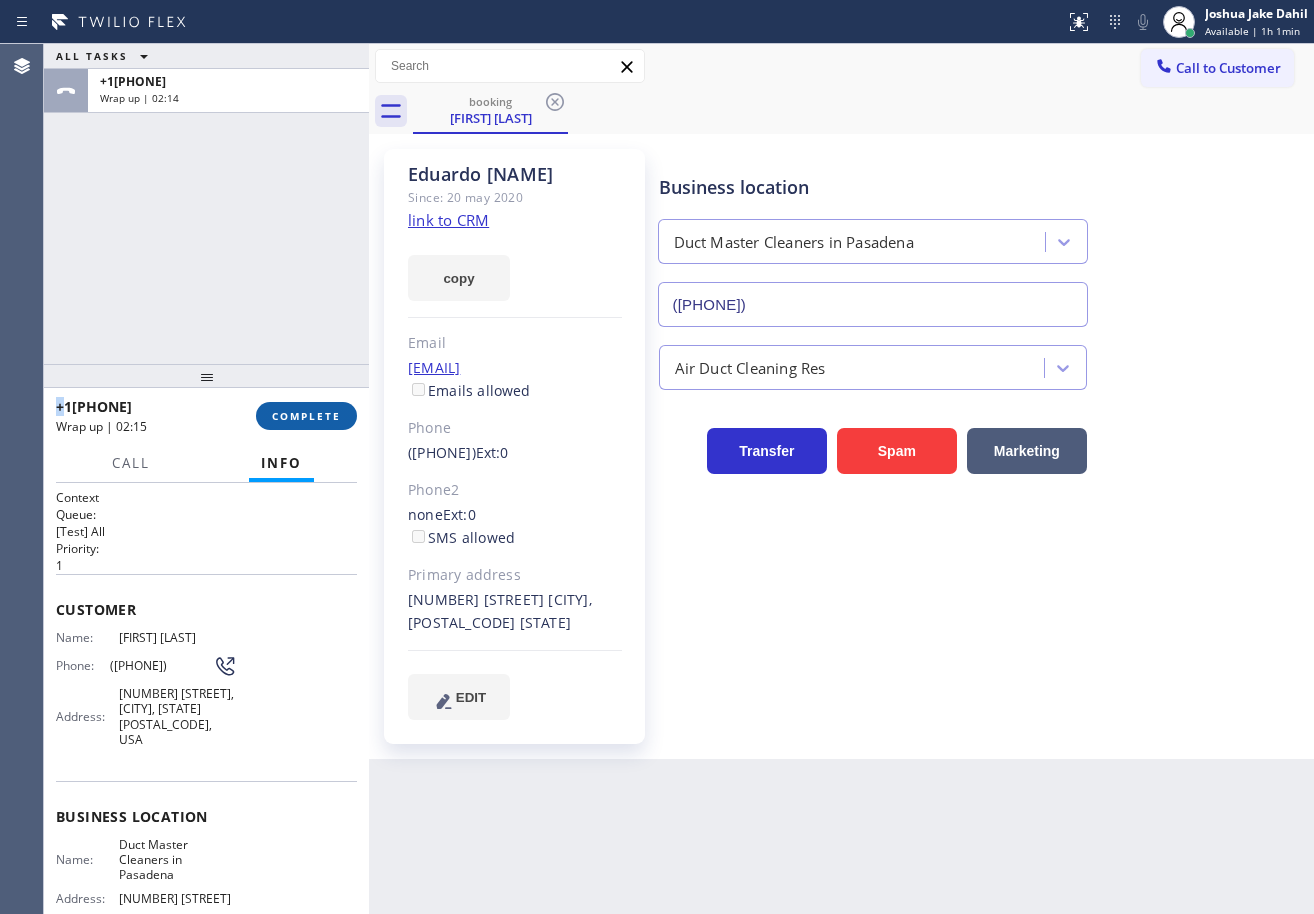 click on "COMPLETE" at bounding box center (306, 416) 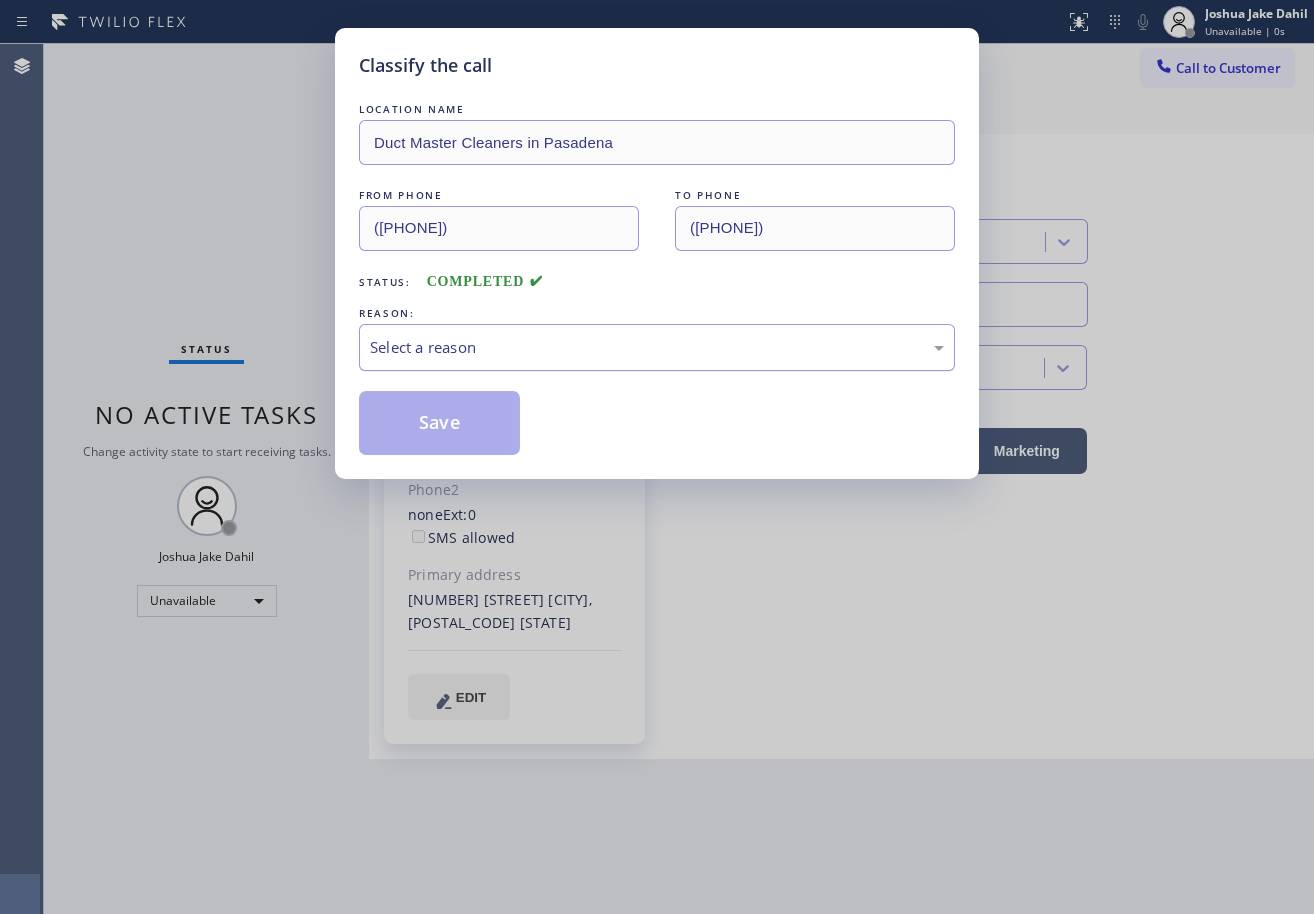 click on "Select a reason" at bounding box center [657, 347] 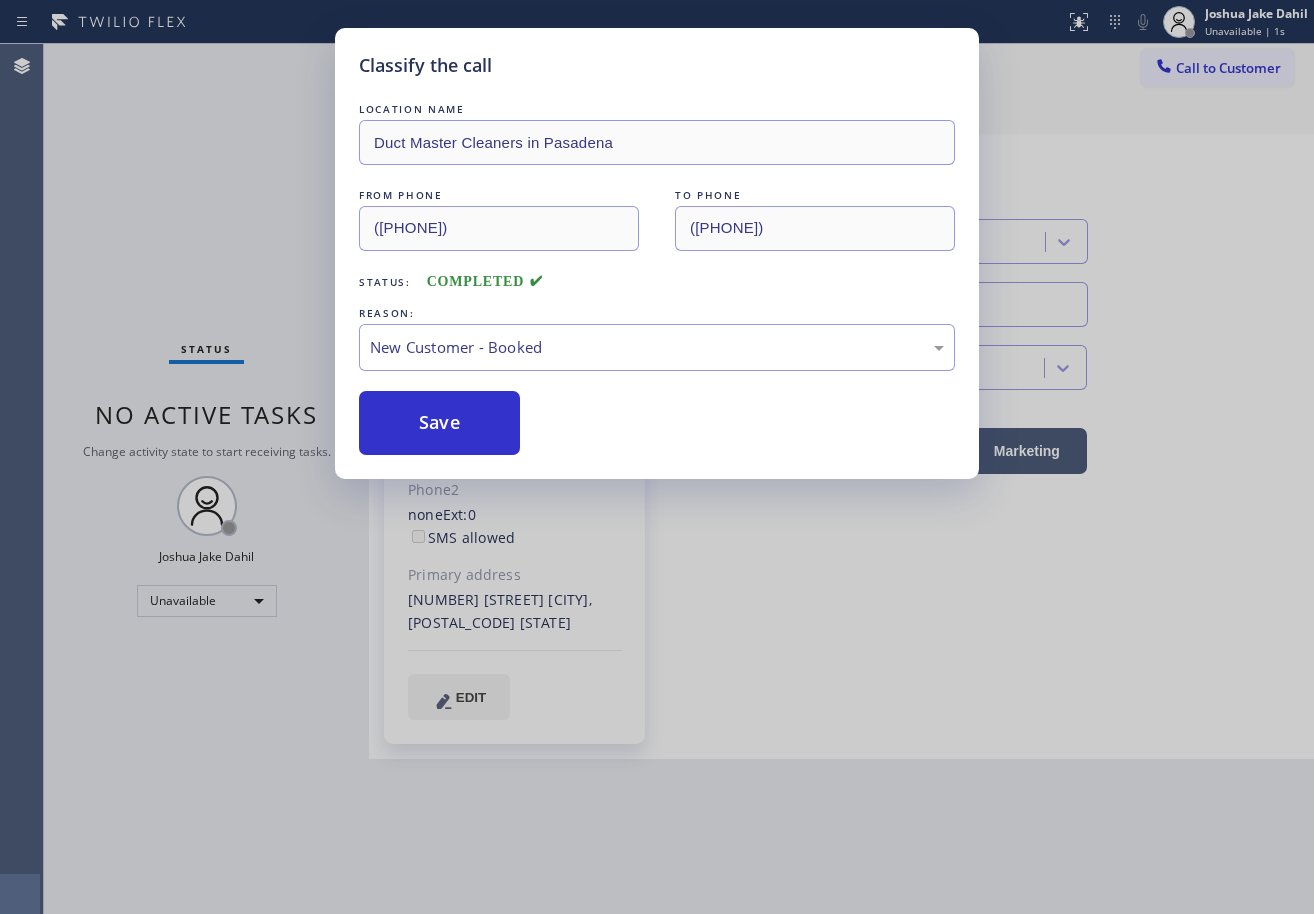 click on "Save" at bounding box center [439, 423] 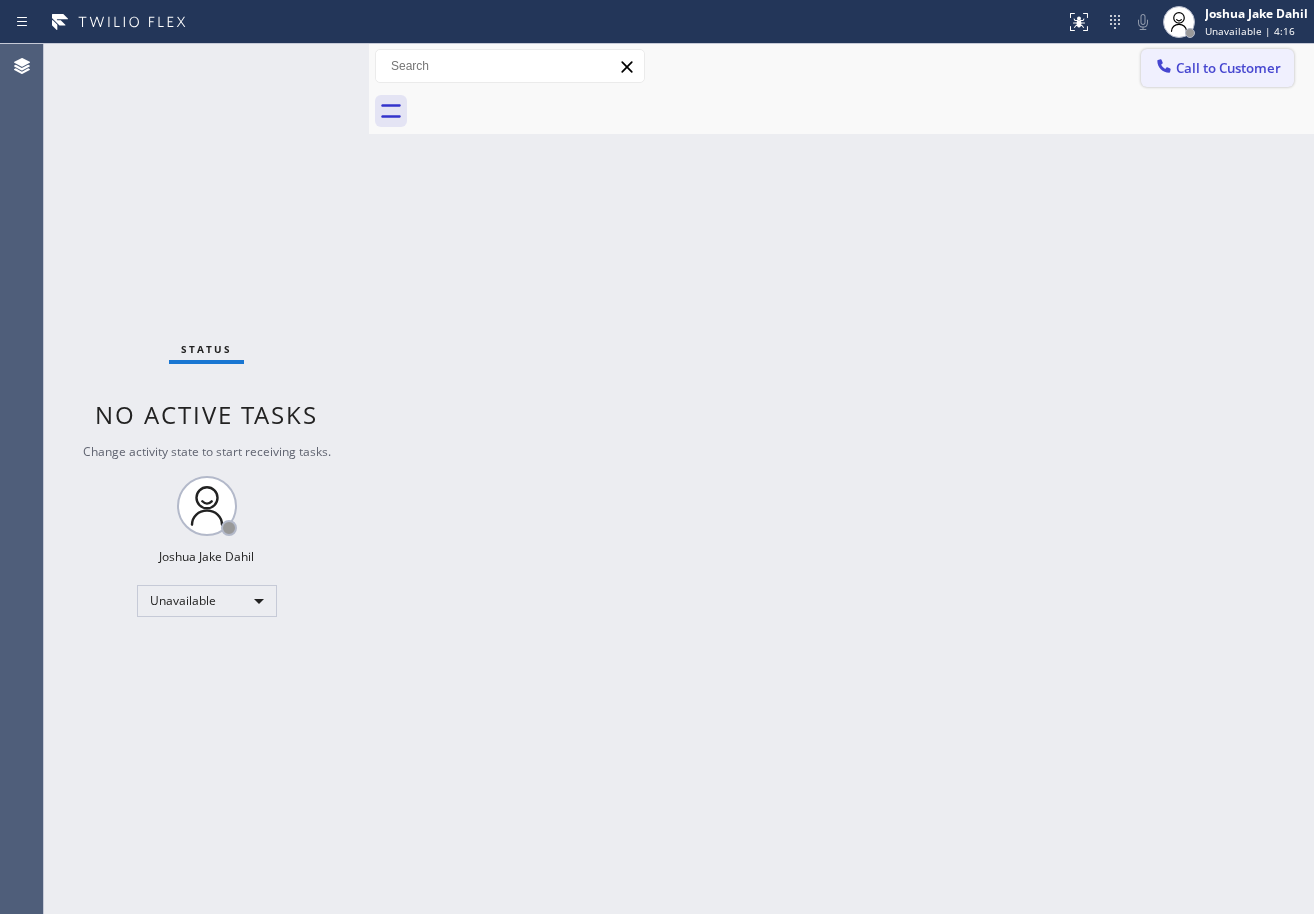 click at bounding box center [1179, 22] 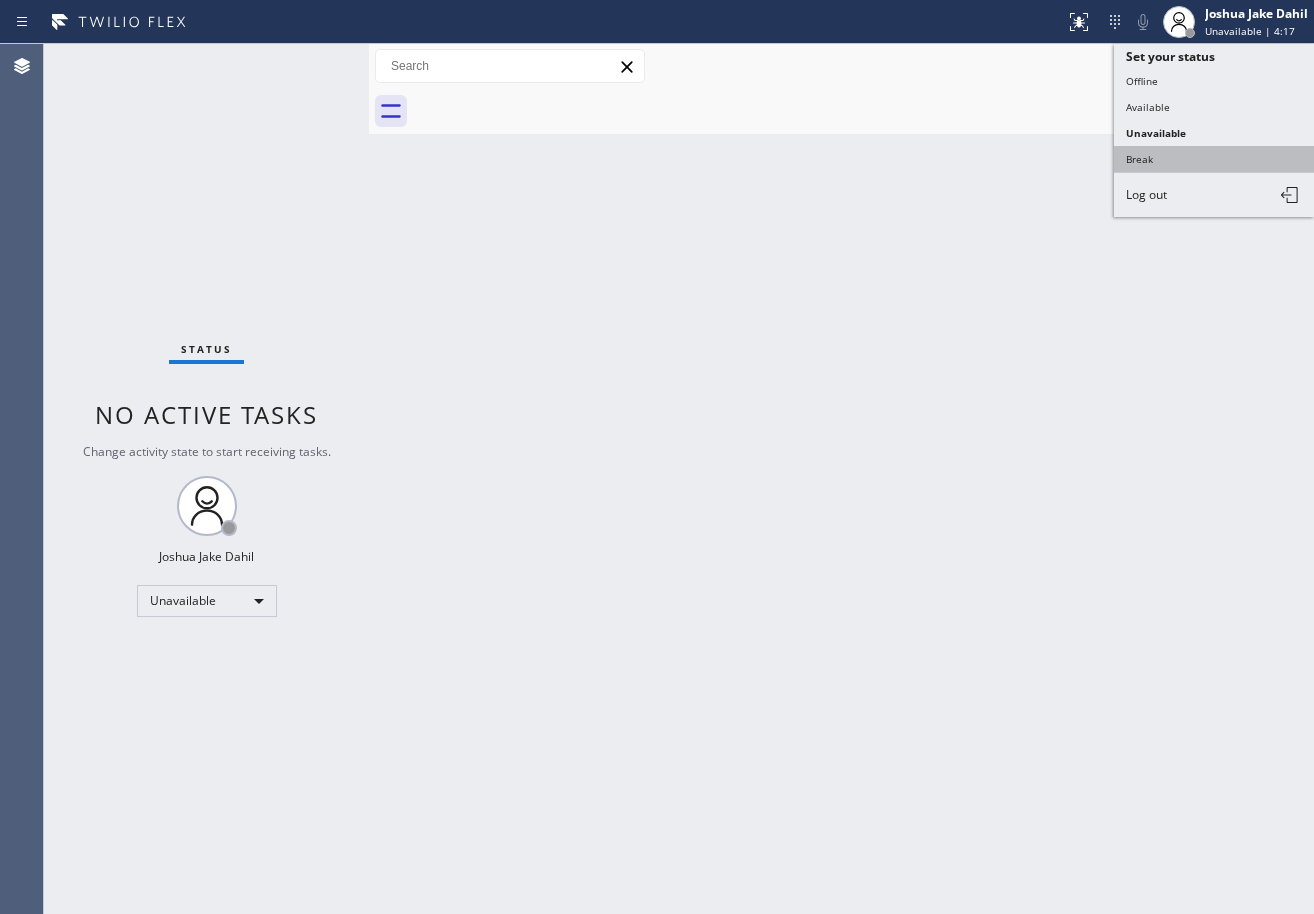 click on "Break" at bounding box center (1214, 159) 